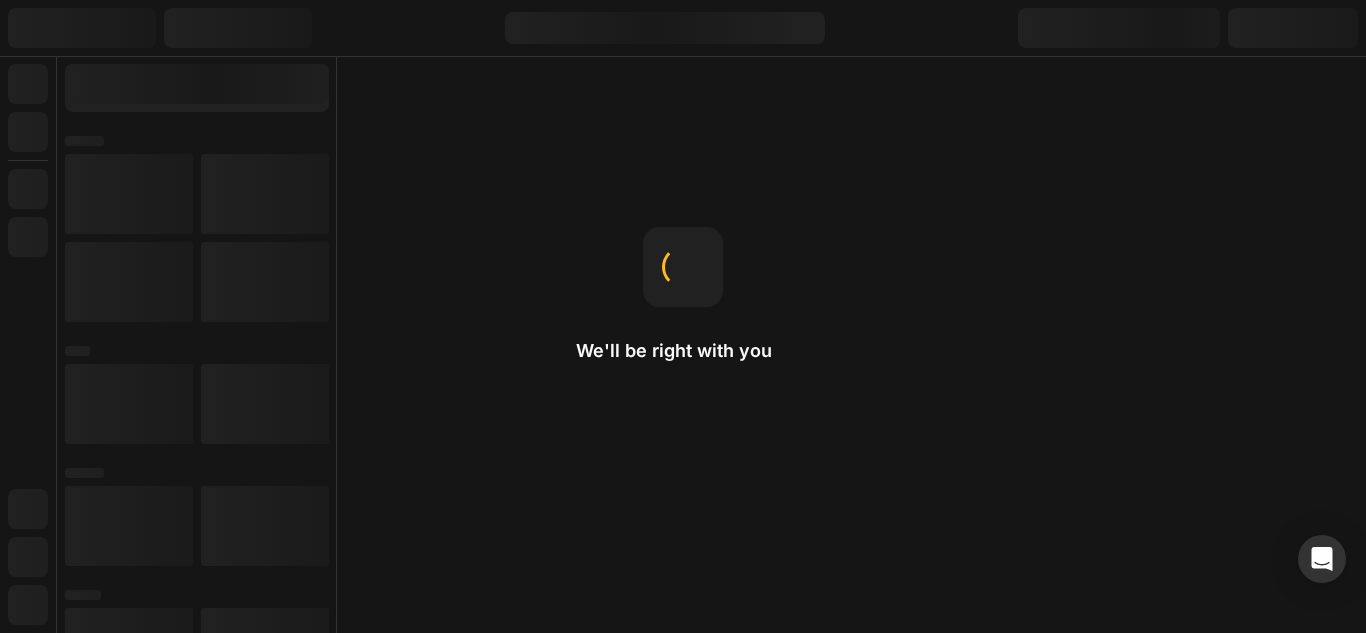 scroll, scrollTop: 0, scrollLeft: 0, axis: both 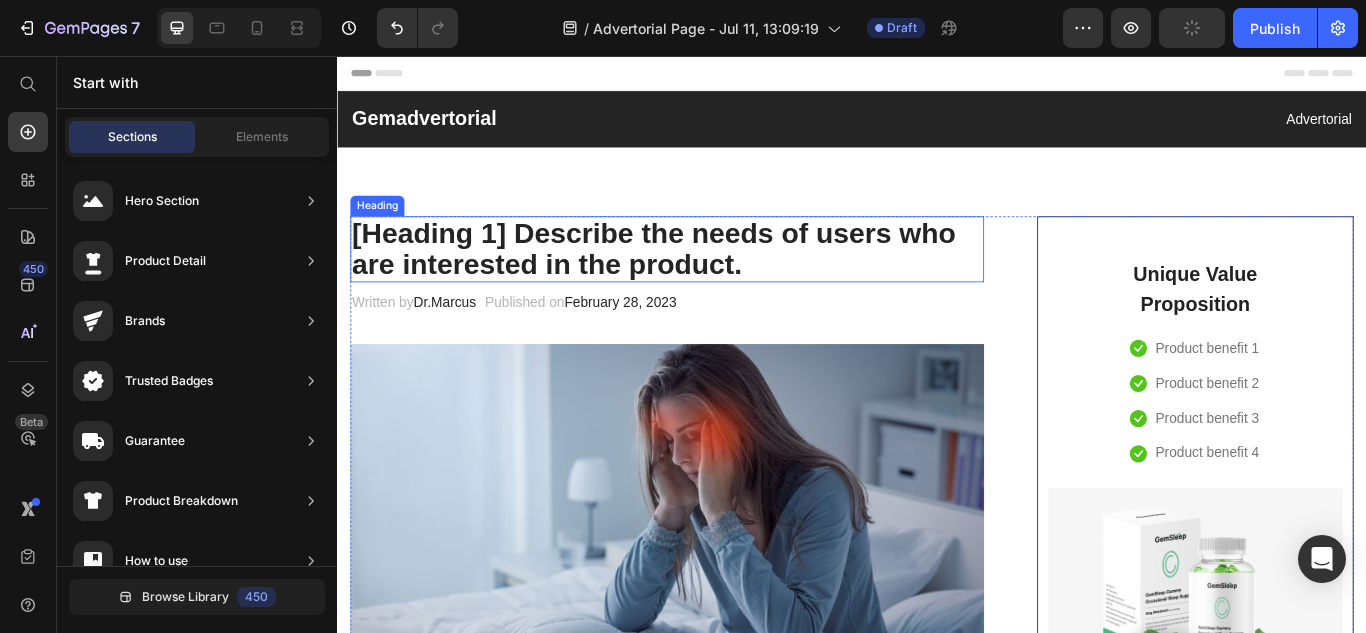 click on "[Heading 1] Describe the needs of users who are interested in the product." at bounding box center [721, 281] 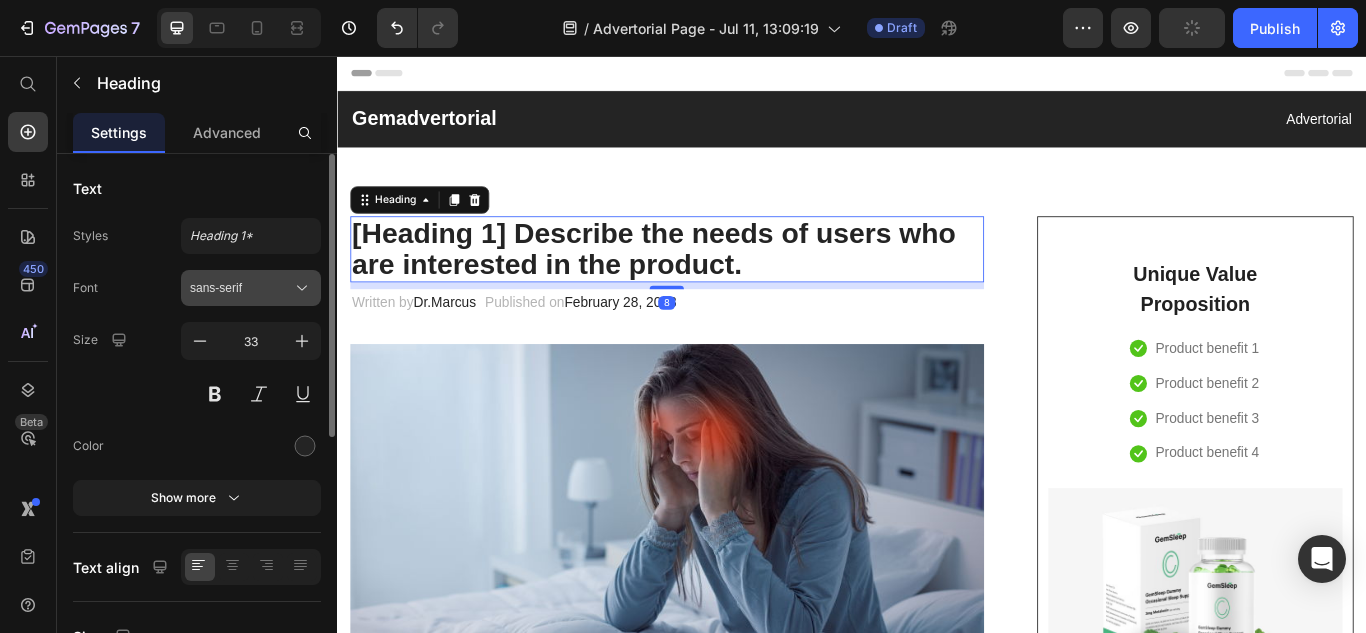 click on "sans-serif" at bounding box center [241, 288] 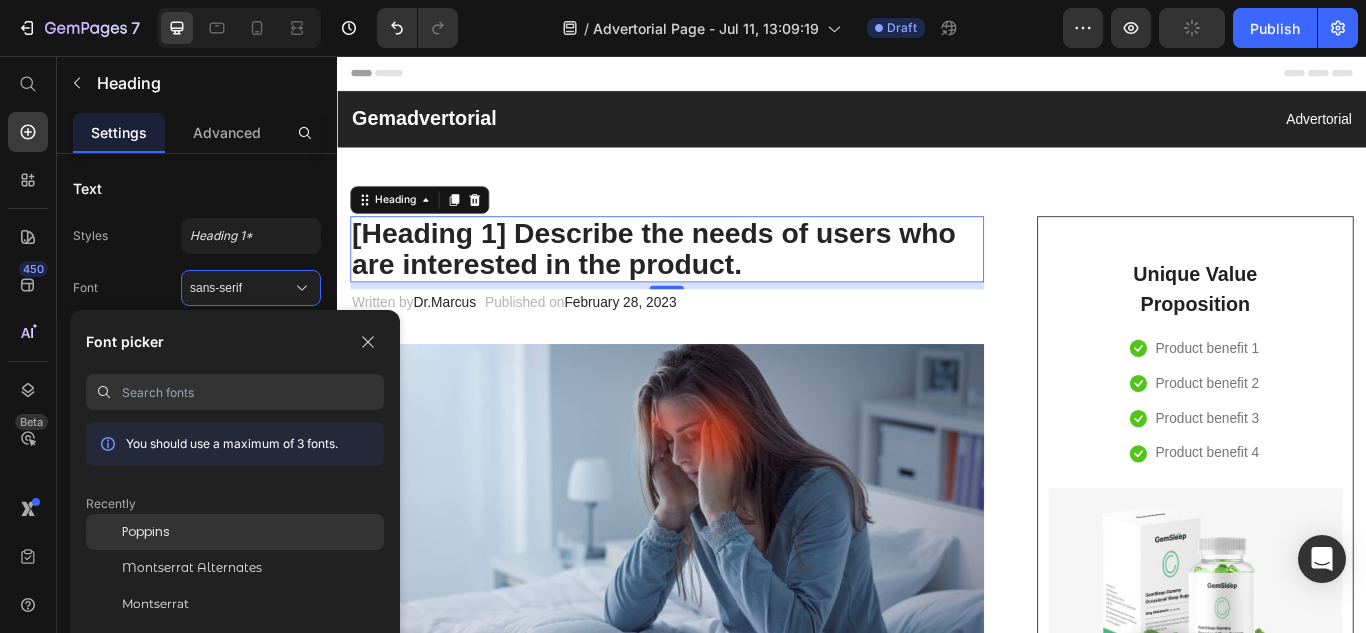click on "Poppins" 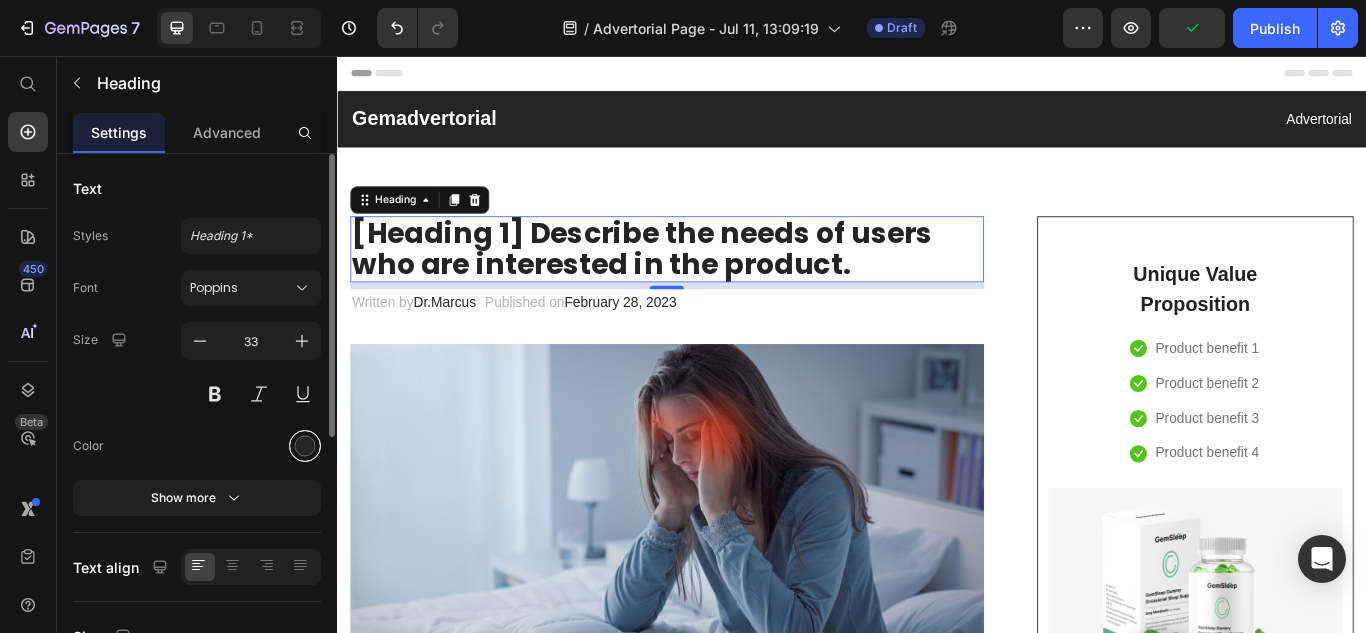 click at bounding box center [305, 446] 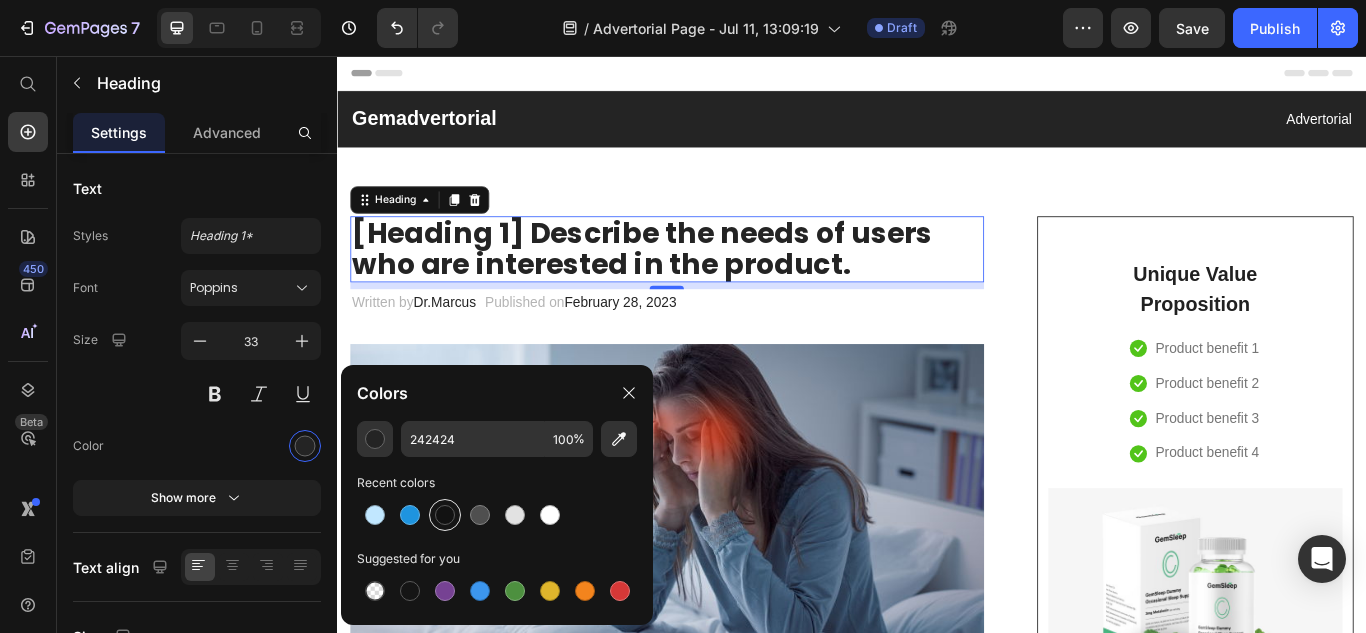 click at bounding box center (445, 515) 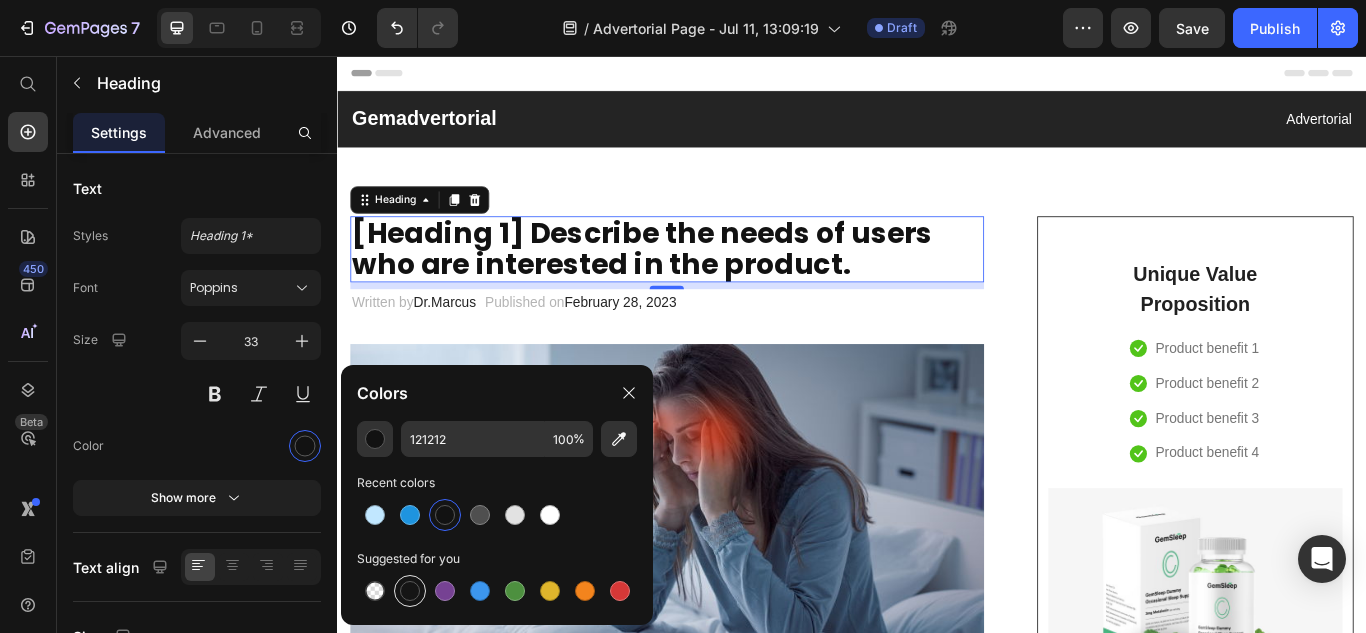 click at bounding box center [410, 591] 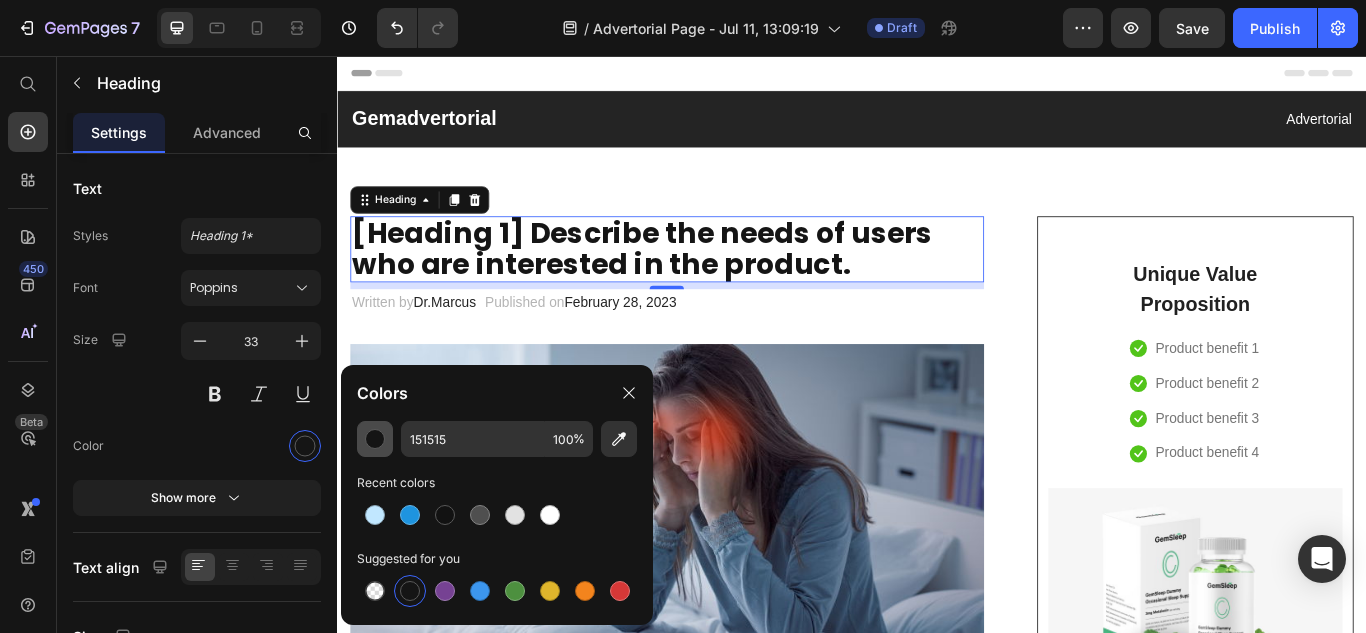 click at bounding box center (375, 439) 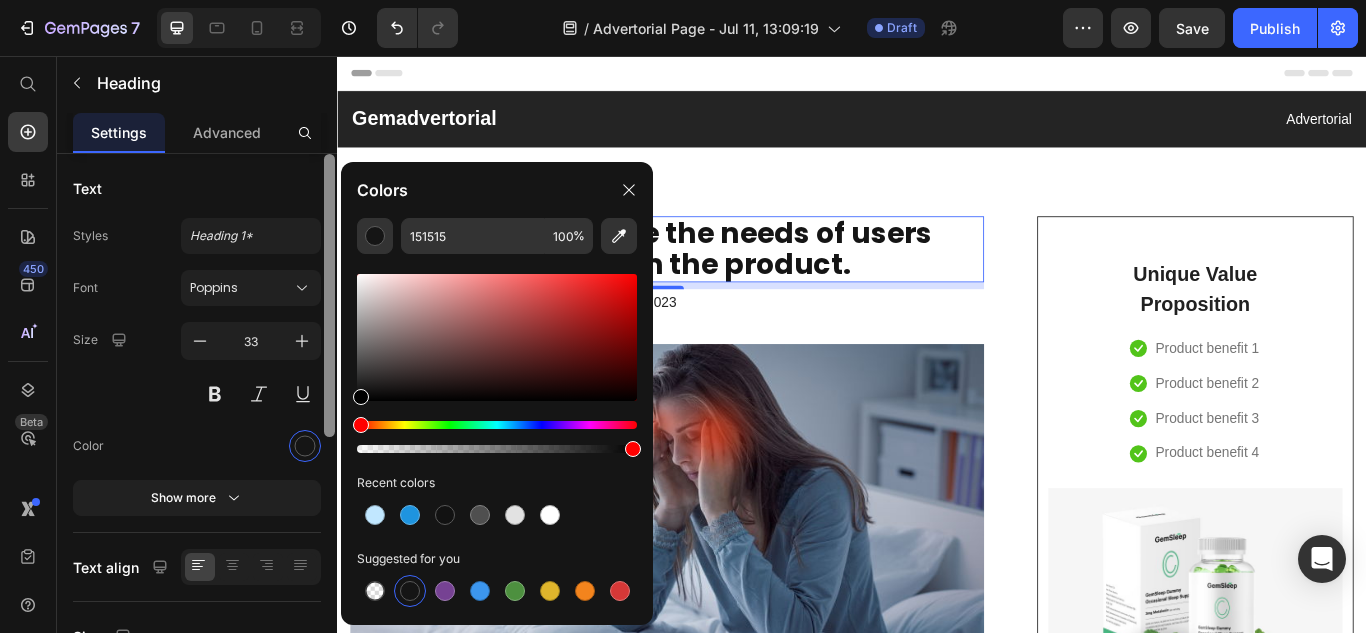 drag, startPoint x: 392, startPoint y: 385, endPoint x: 322, endPoint y: 451, distance: 96.20811 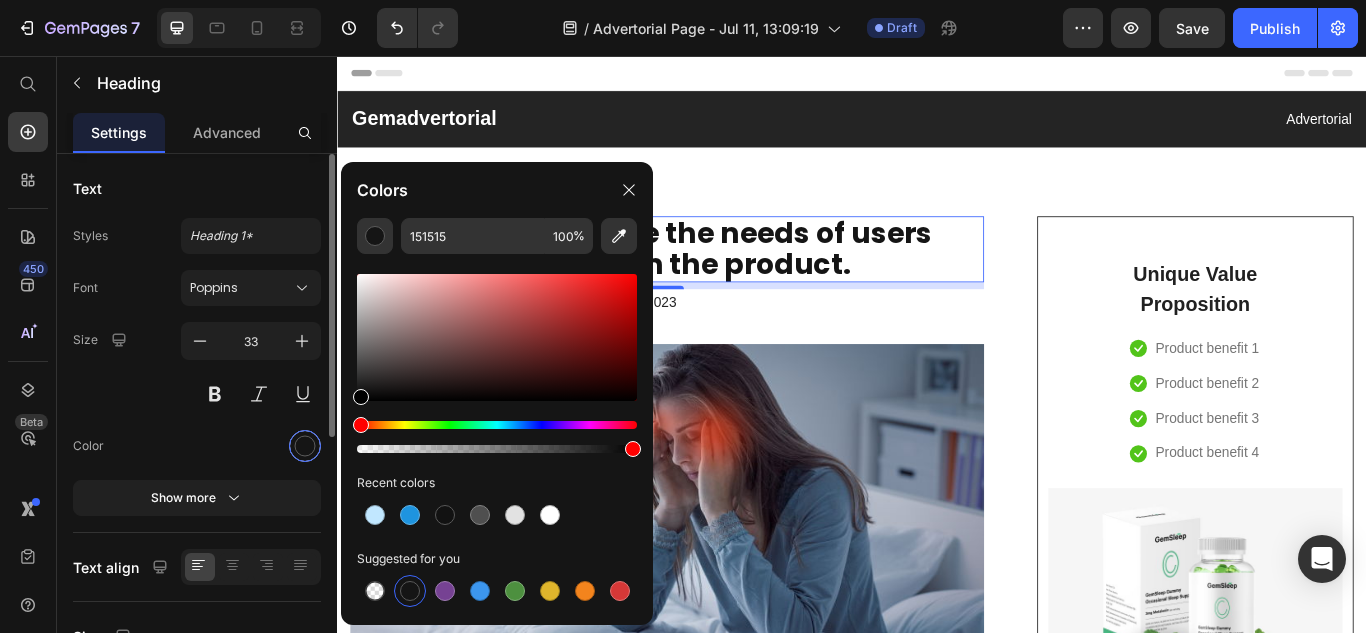 type on "000000" 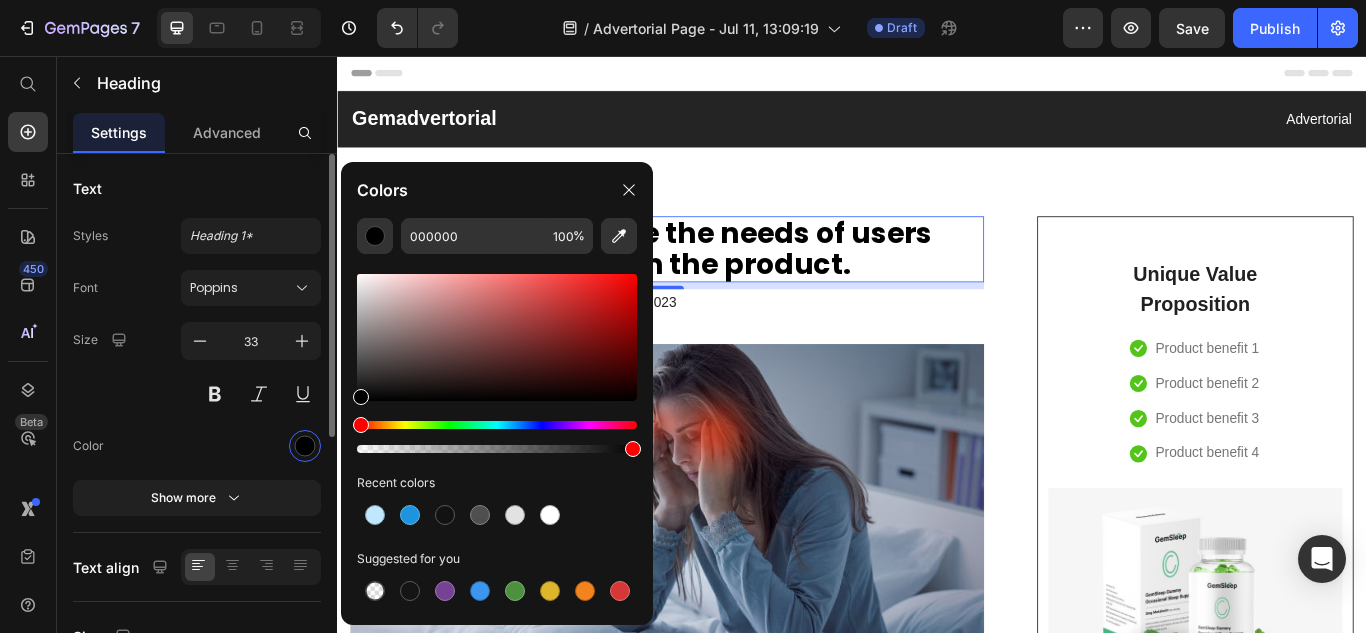 click on "Font Poppins Size 33 Color Show more" at bounding box center (197, 393) 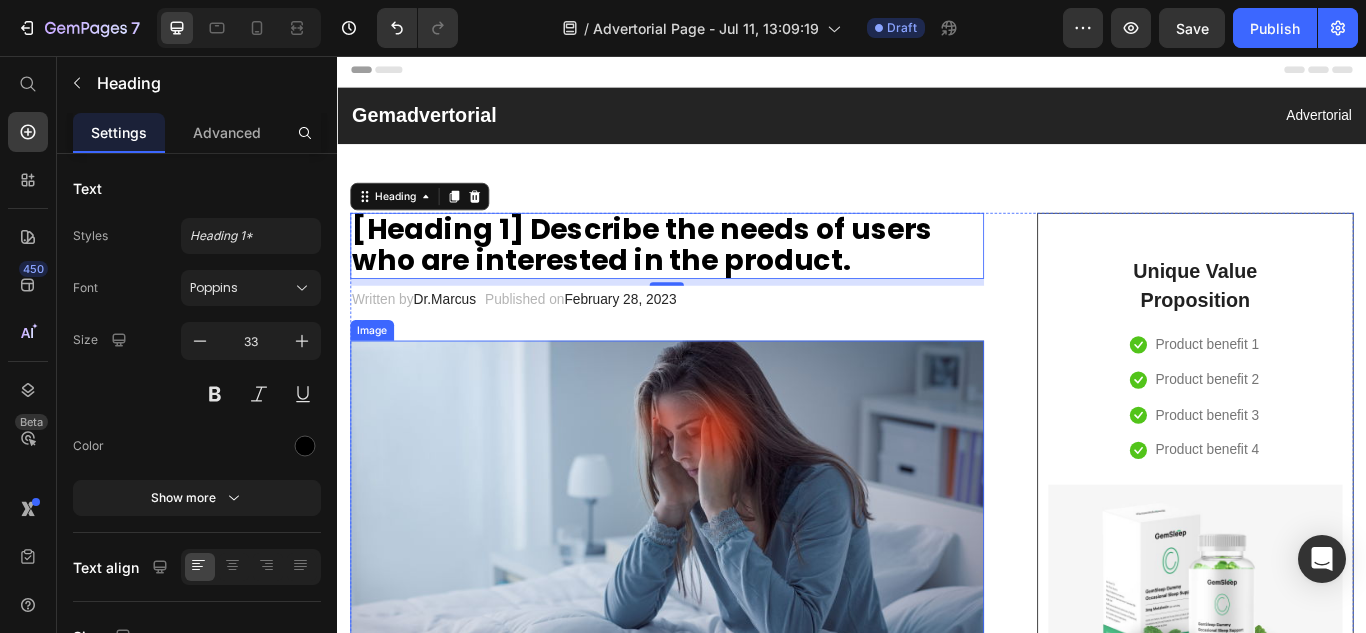 scroll, scrollTop: 0, scrollLeft: 0, axis: both 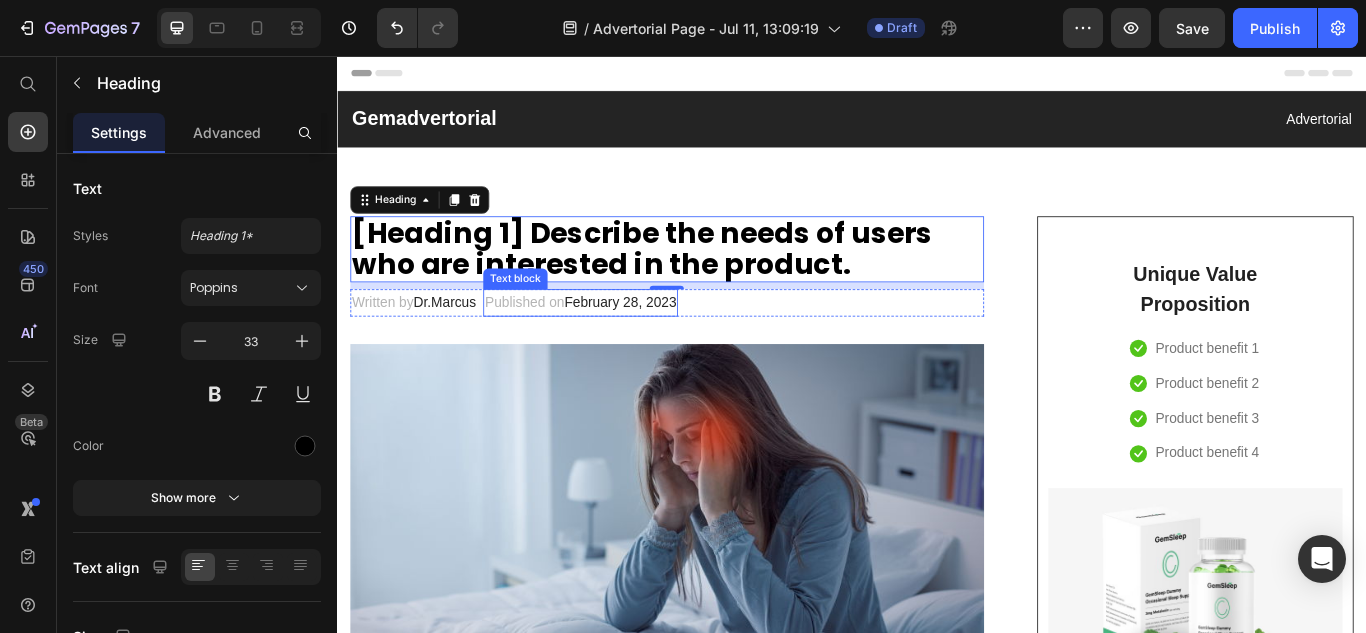 click on "[Heading 1] Describe the needs of users who are interested in the product." at bounding box center (721, 281) 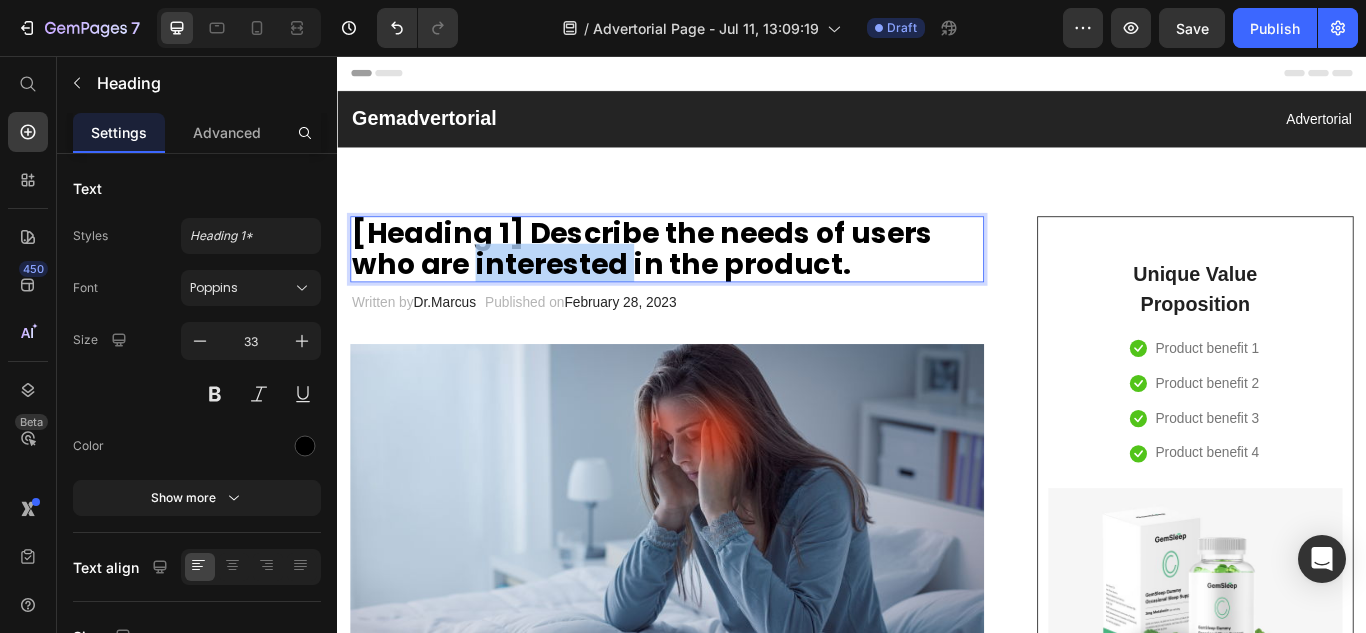 click on "[Heading 1] Describe the needs of users who are interested in the product." at bounding box center (721, 281) 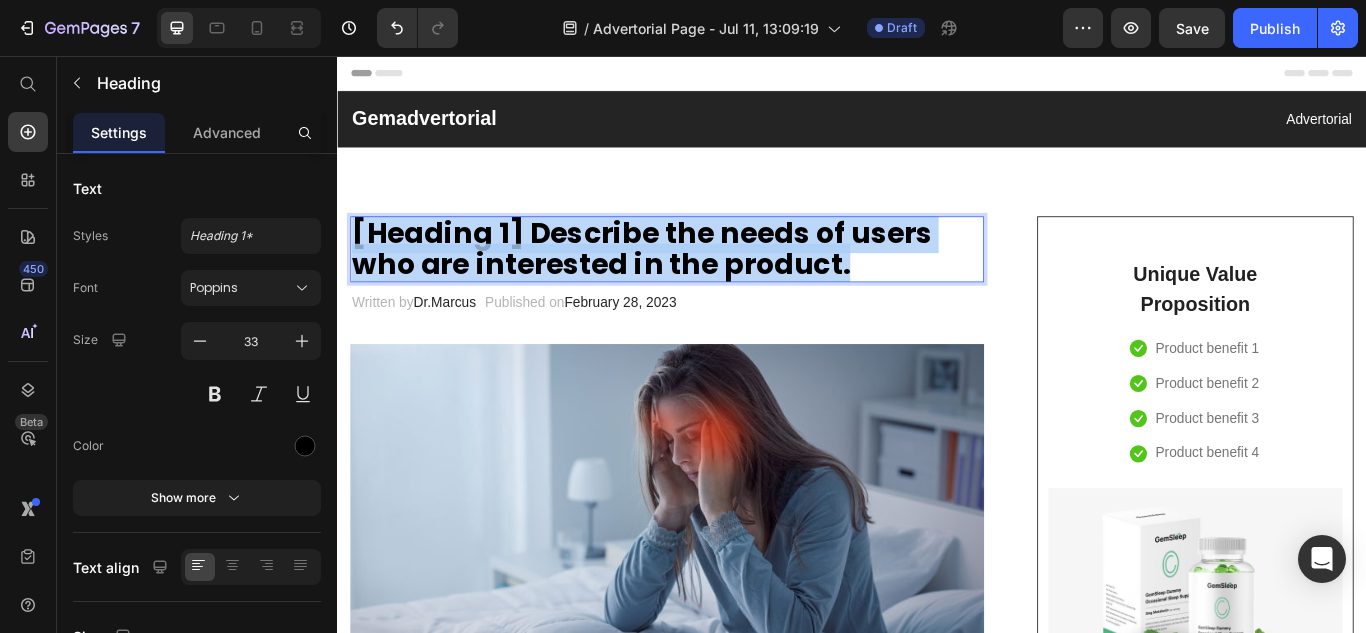 click on "[Heading 1] Describe the needs of users who are interested in the product." at bounding box center [721, 281] 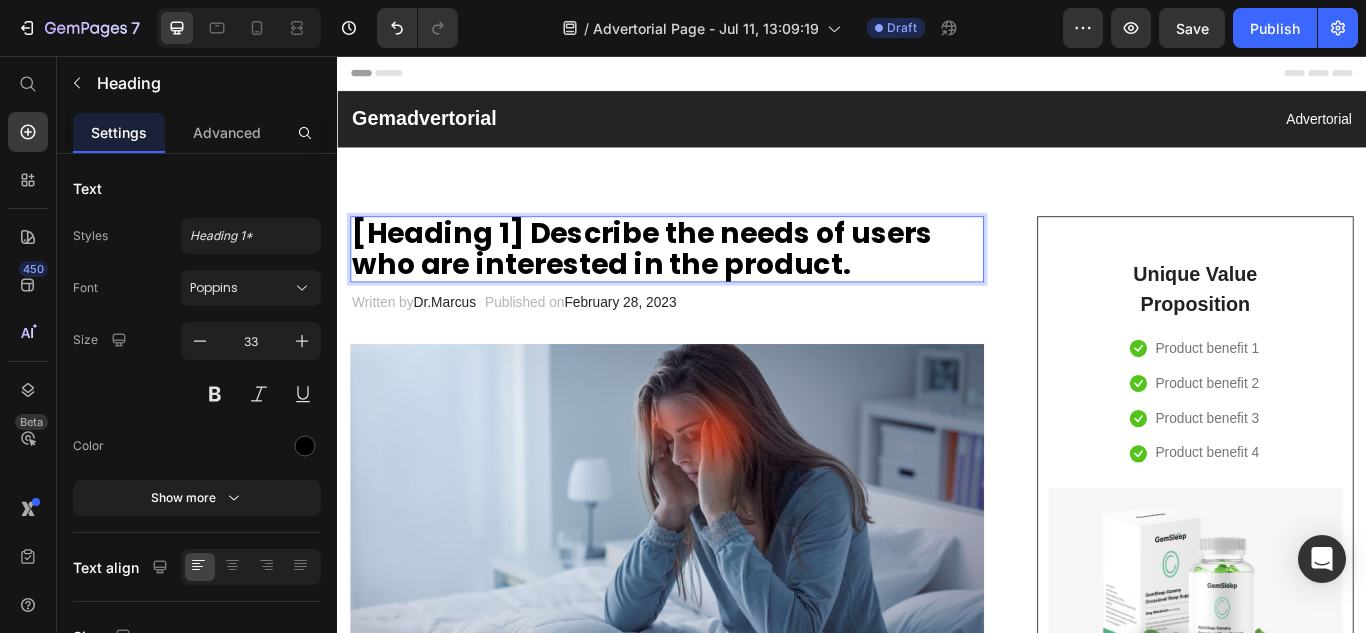 scroll, scrollTop: 2, scrollLeft: 0, axis: vertical 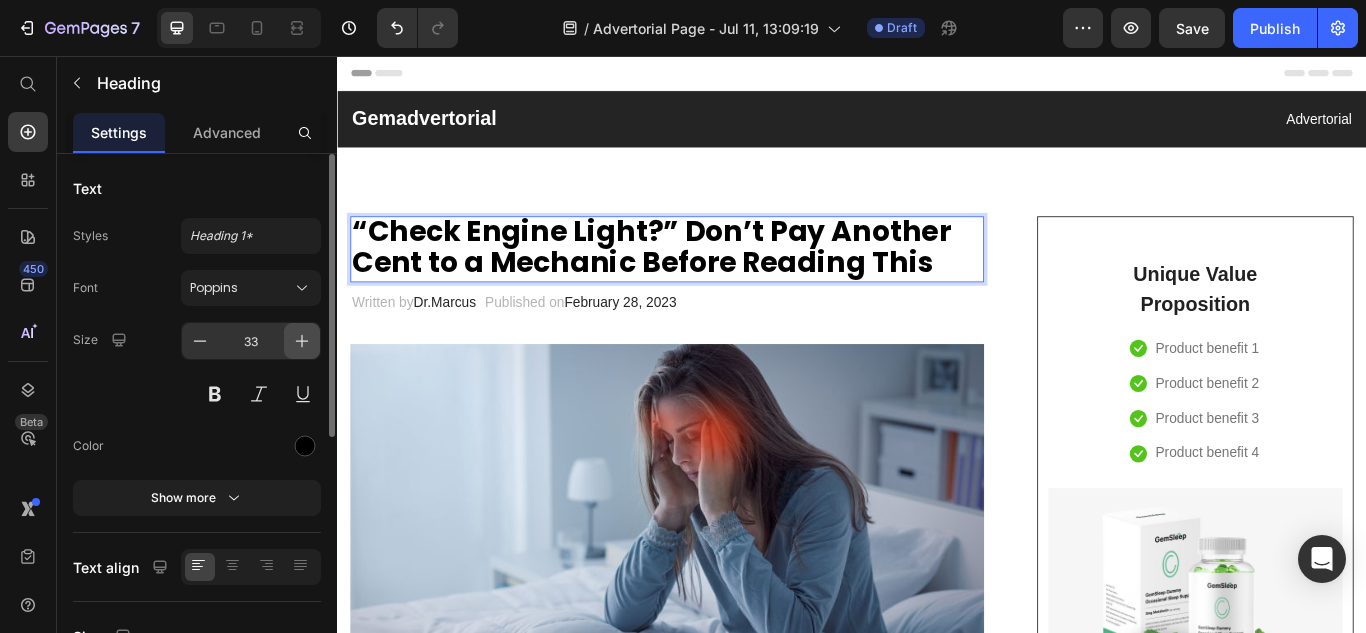 click at bounding box center (302, 341) 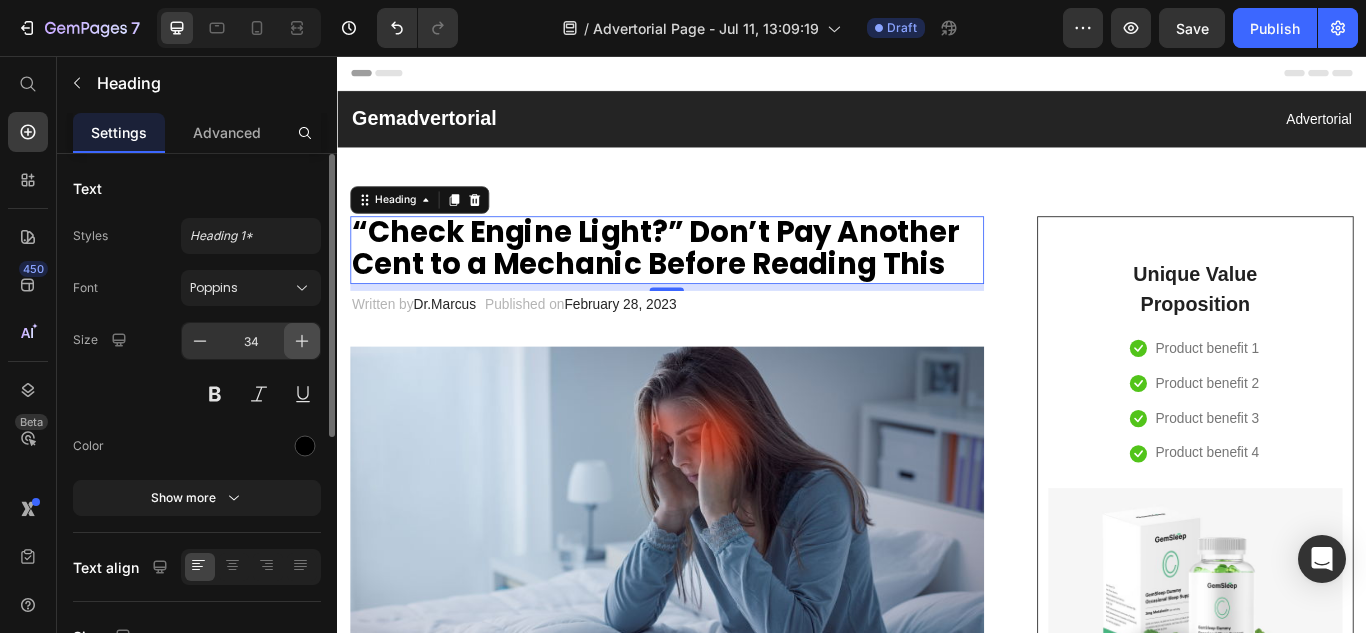 click at bounding box center (302, 341) 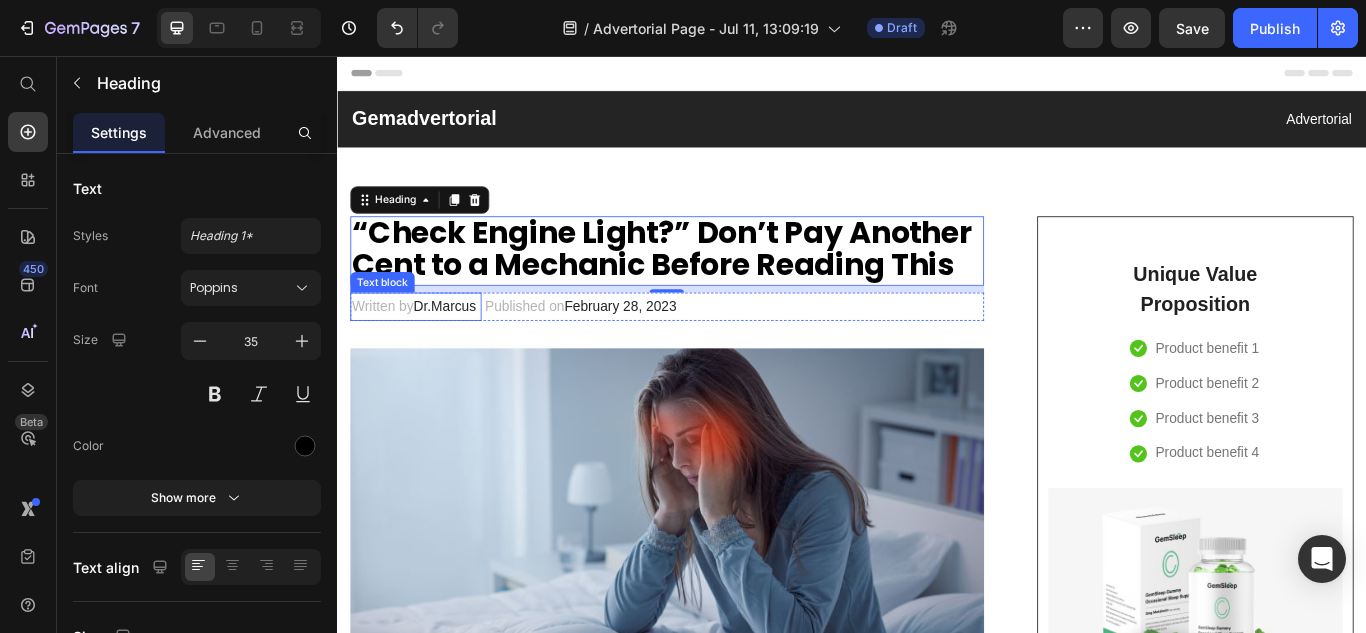 click on "Written by  Dr.[FIRST]" at bounding box center [428, 348] 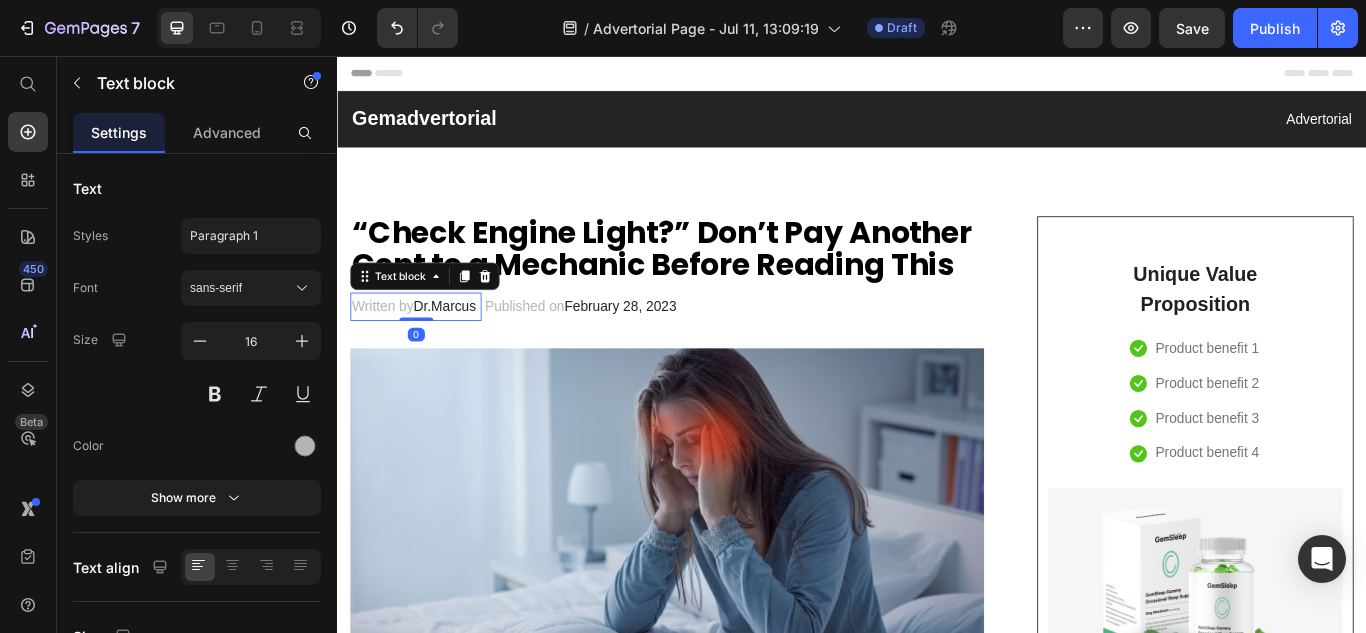 click on "Dr.Marcus" at bounding box center (462, 347) 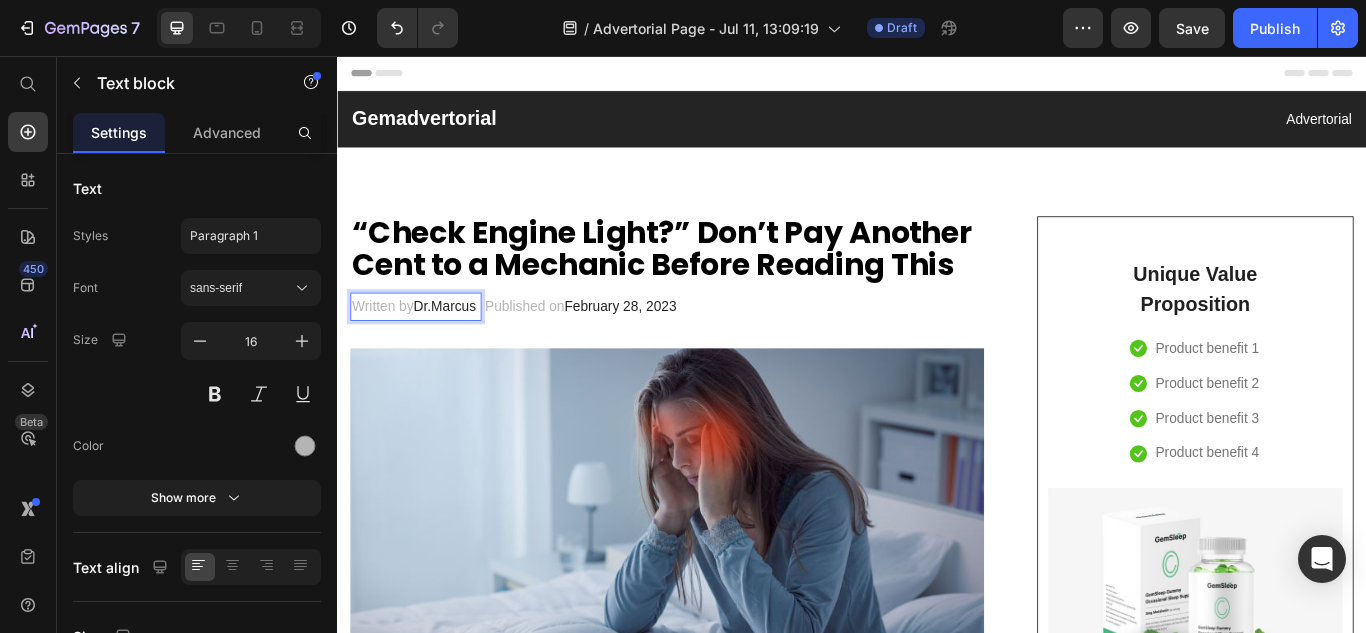 click on "Dr.Marcus" at bounding box center (462, 347) 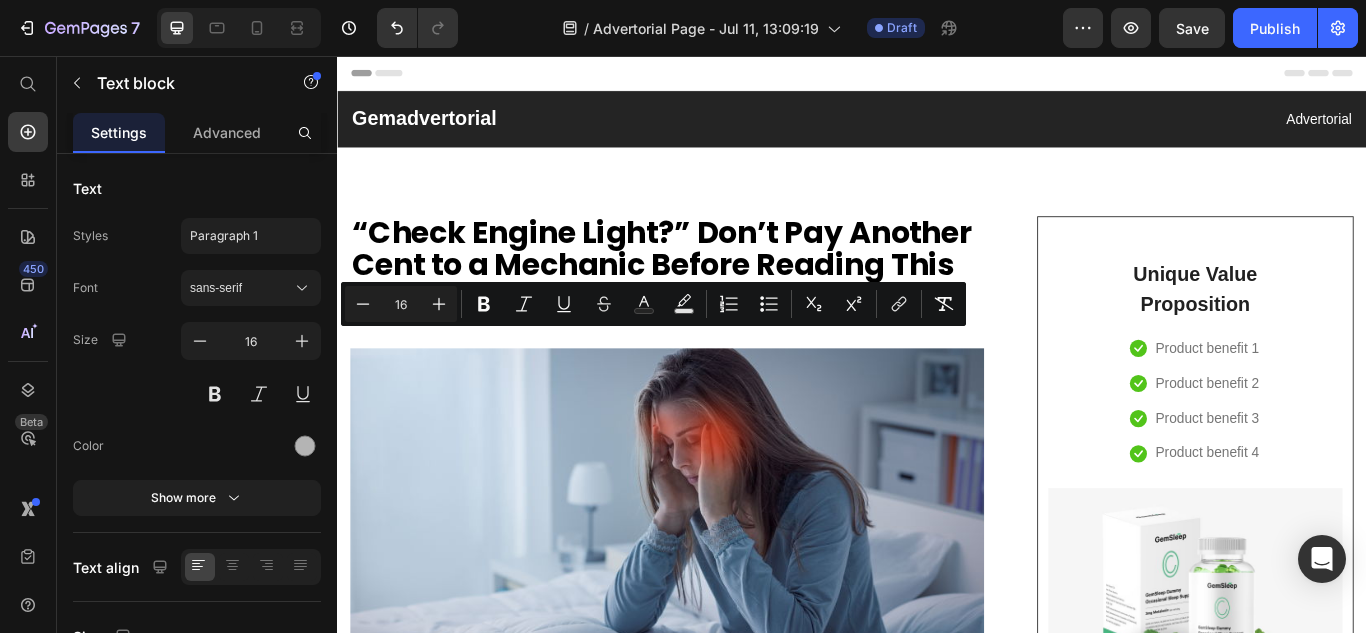 drag, startPoint x: 450, startPoint y: 387, endPoint x: 433, endPoint y: 382, distance: 17.720045 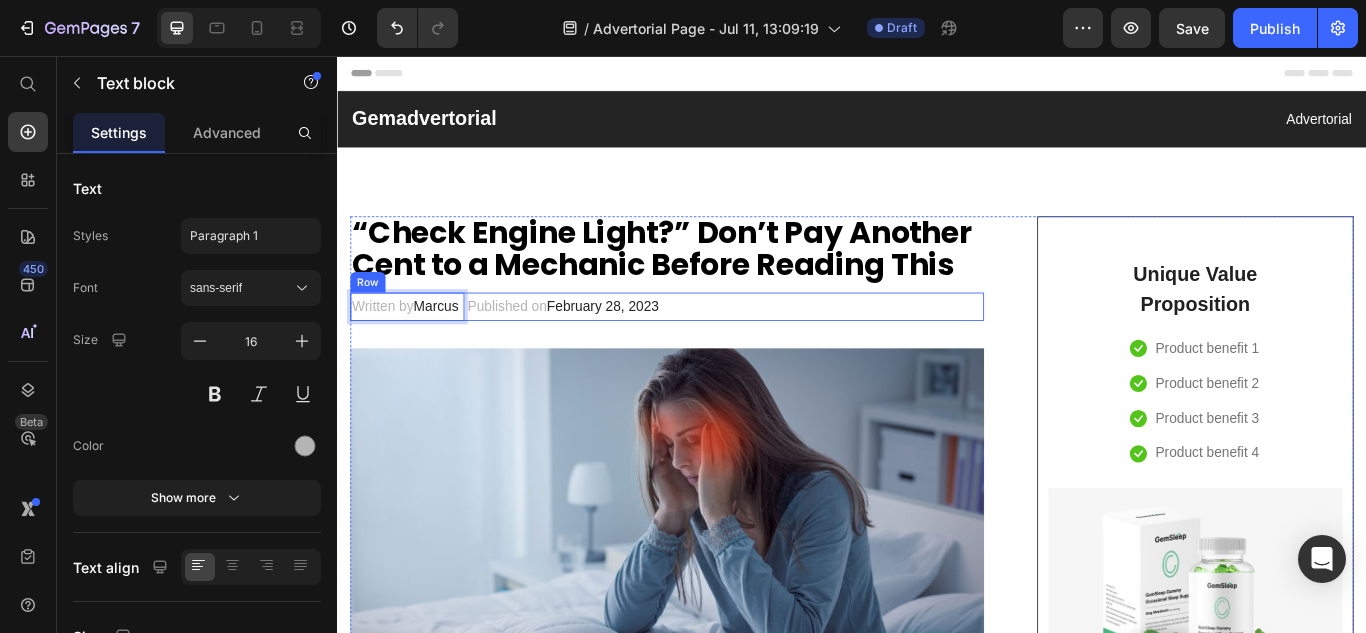 click on "Written by  [FIRST]   Text block   0 Published on  February 28, 2023 Text block Row" at bounding box center [721, 348] 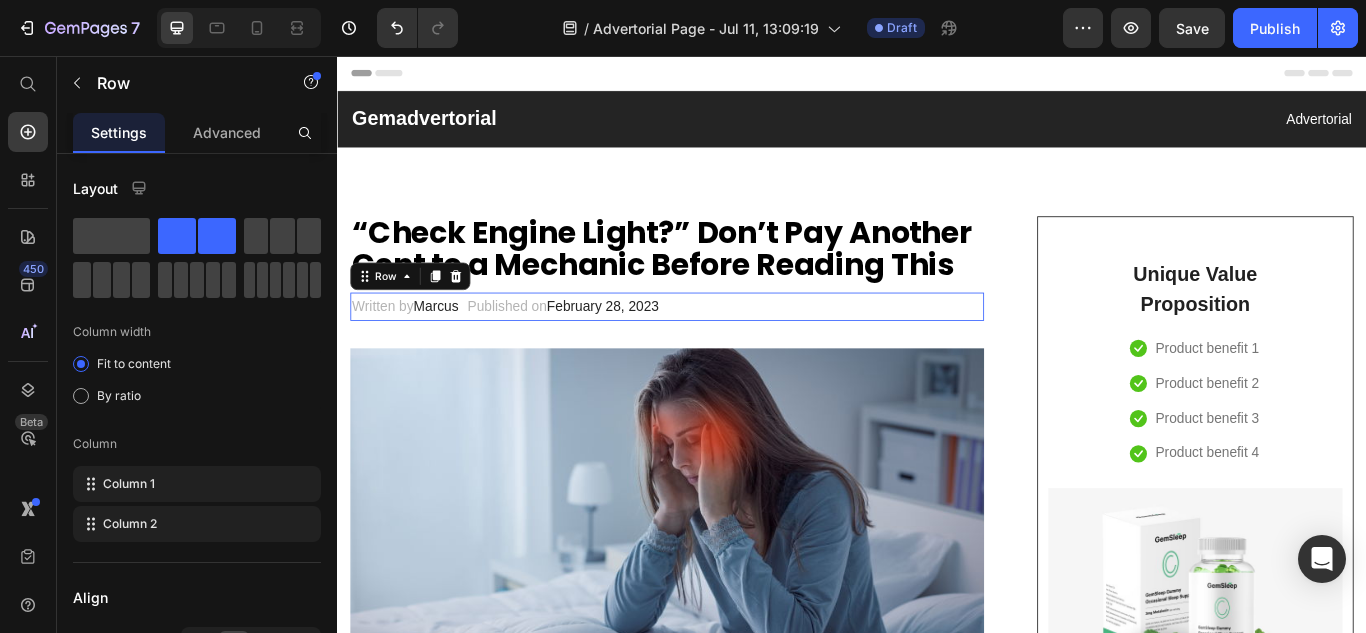 click on "Written by  [FIRST]   Text block Published on  February 28, 2023 Text block Row   0" at bounding box center [721, 348] 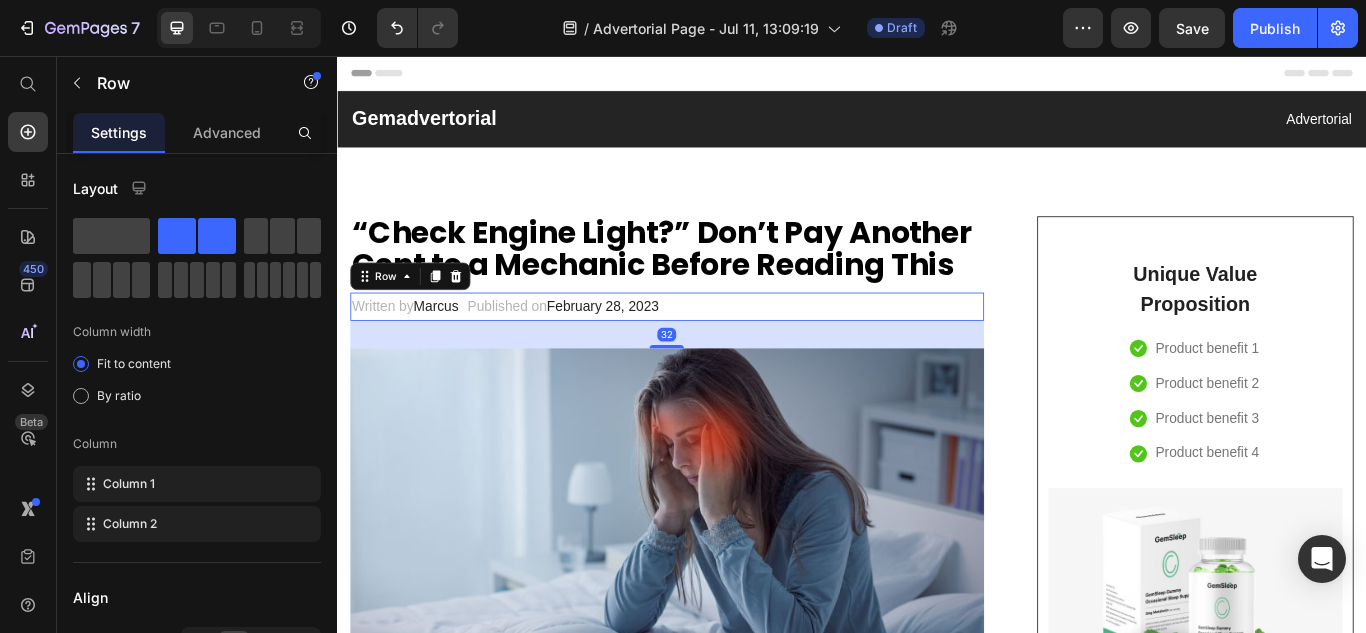 click on "February 28, 2023" at bounding box center (646, 347) 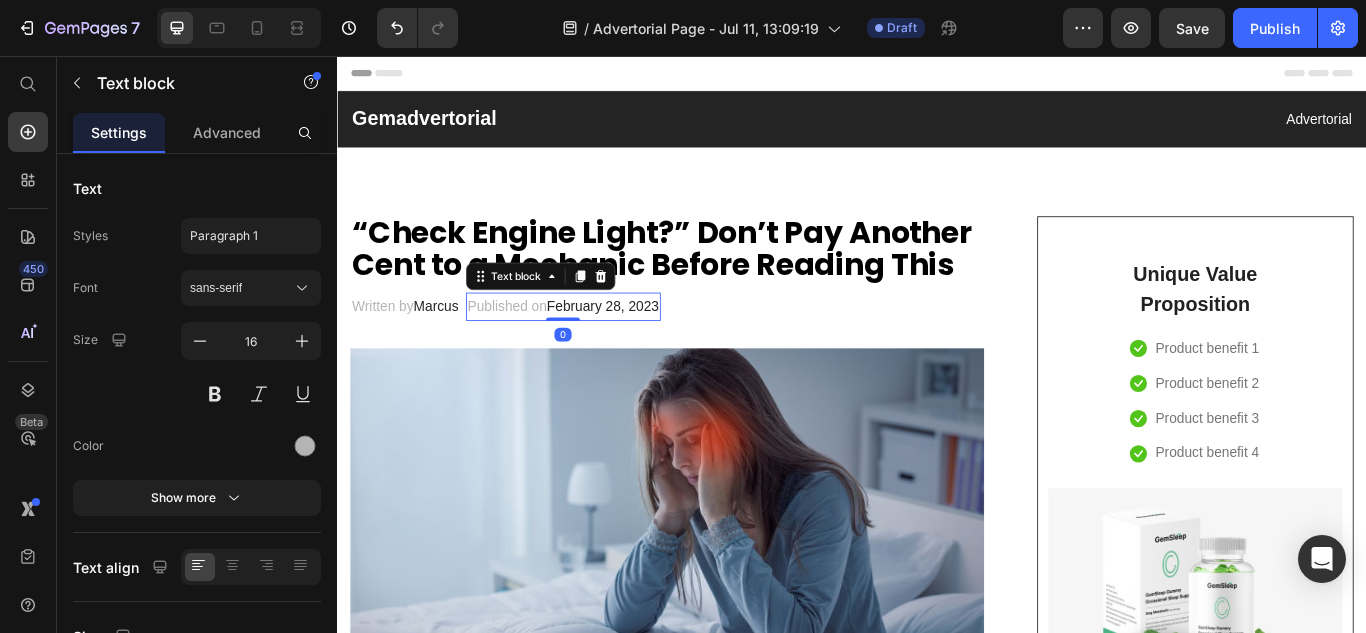 click on "February 28, 2023" at bounding box center (646, 347) 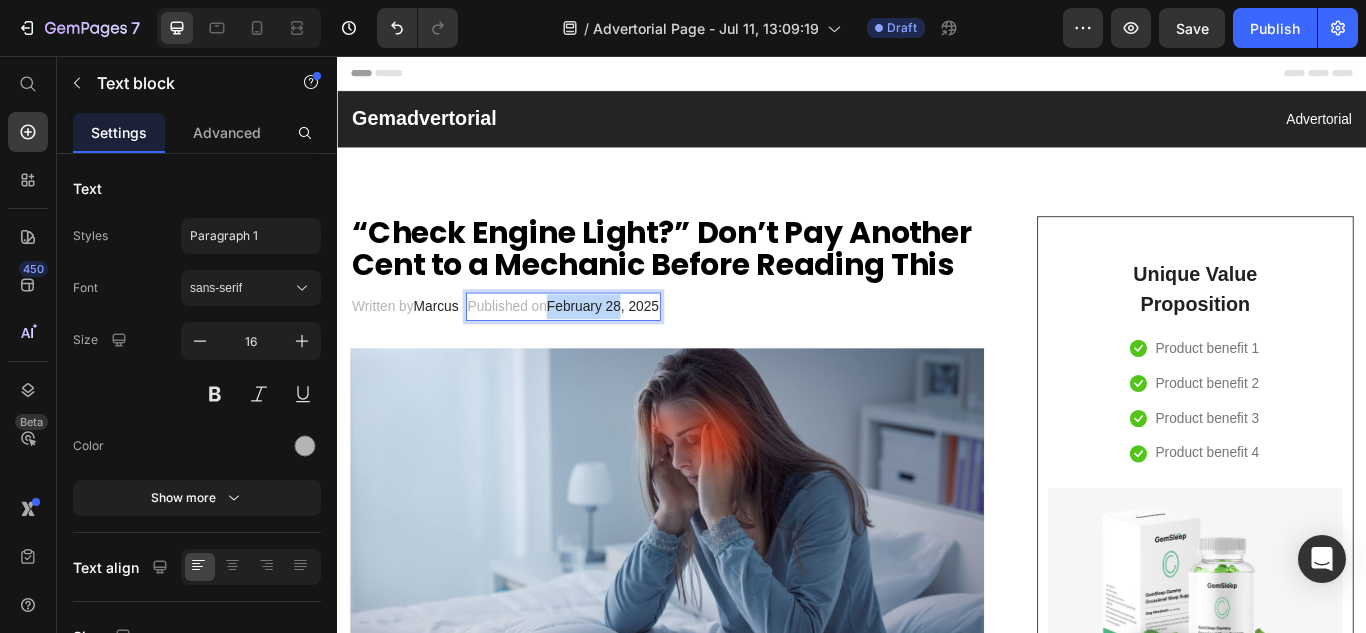 drag, startPoint x: 674, startPoint y: 388, endPoint x: 587, endPoint y: 386, distance: 87.02299 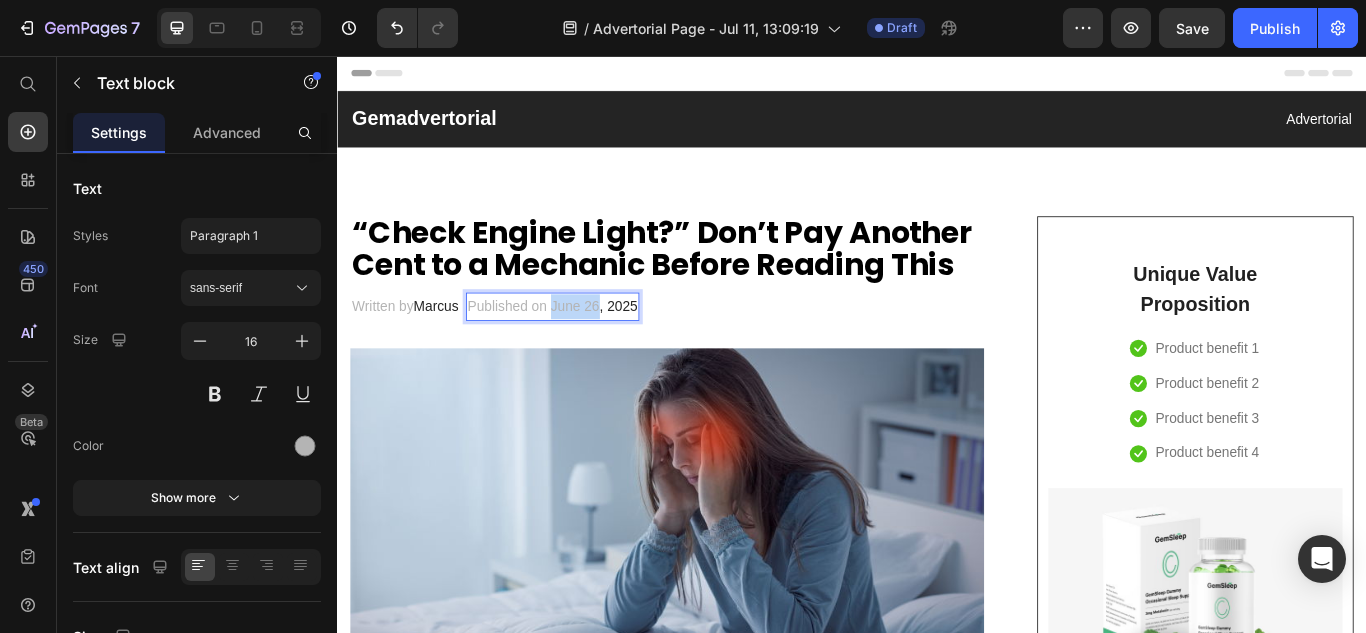 drag, startPoint x: 590, startPoint y: 383, endPoint x: 648, endPoint y: 393, distance: 58.855755 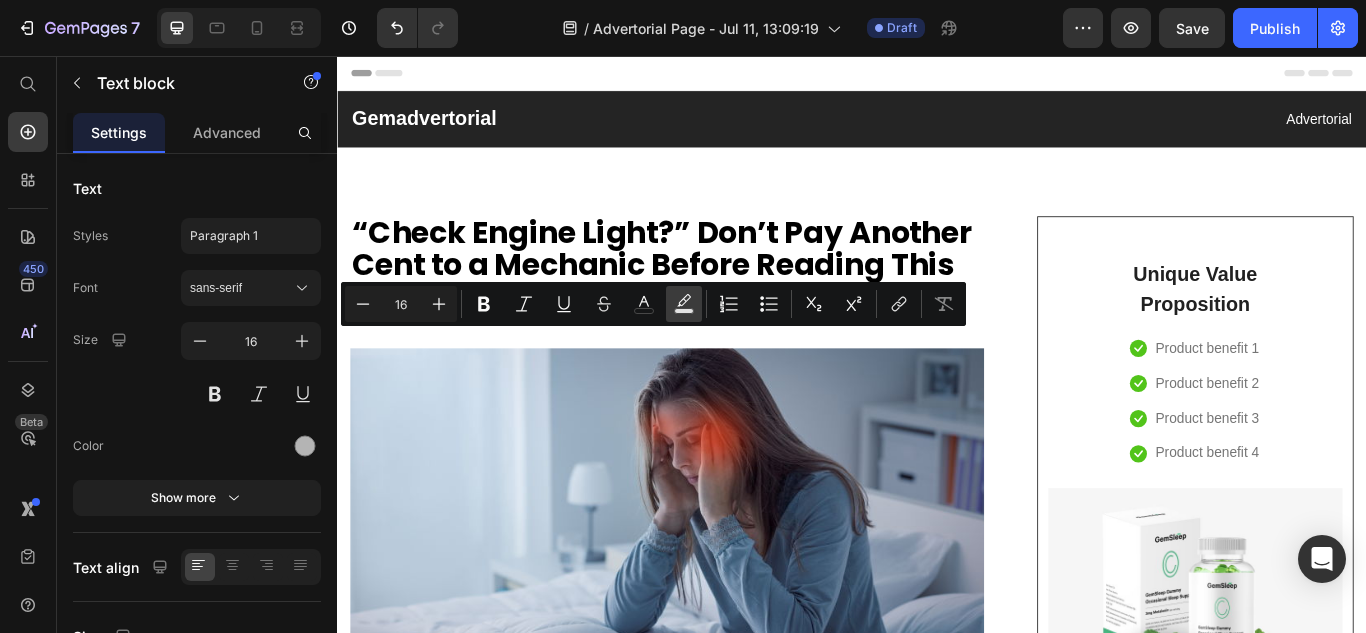 click 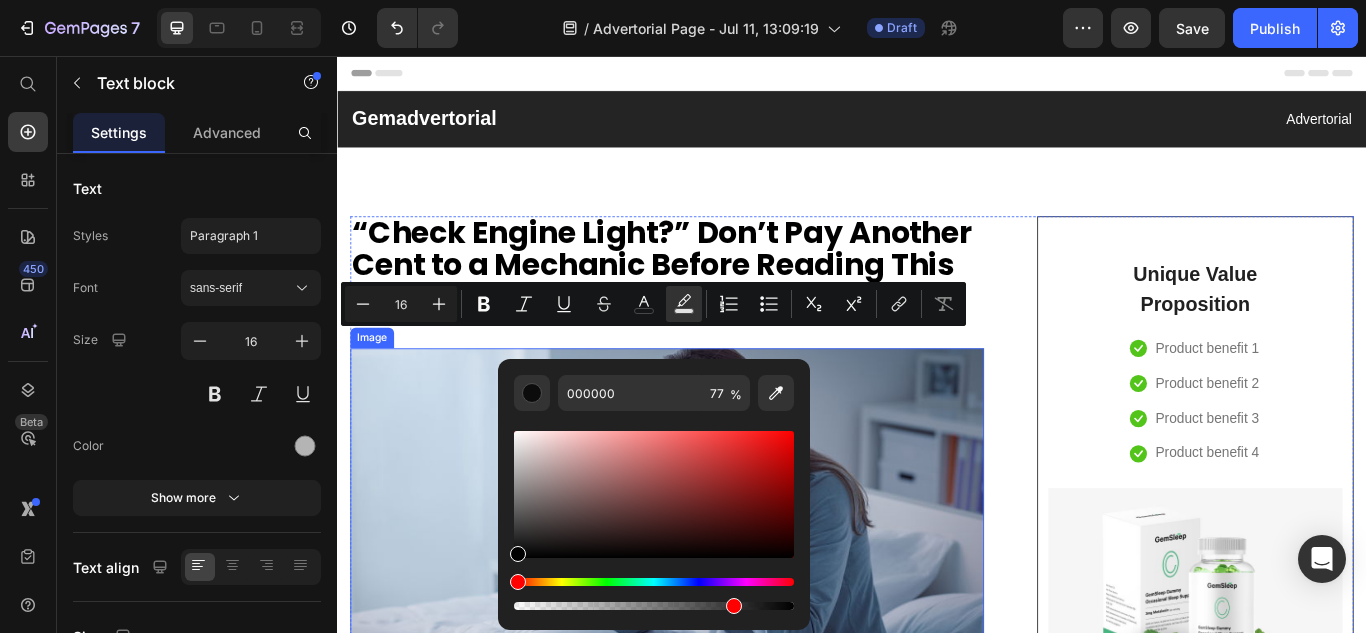 drag, startPoint x: 911, startPoint y: 539, endPoint x: 503, endPoint y: 685, distance: 433.3359 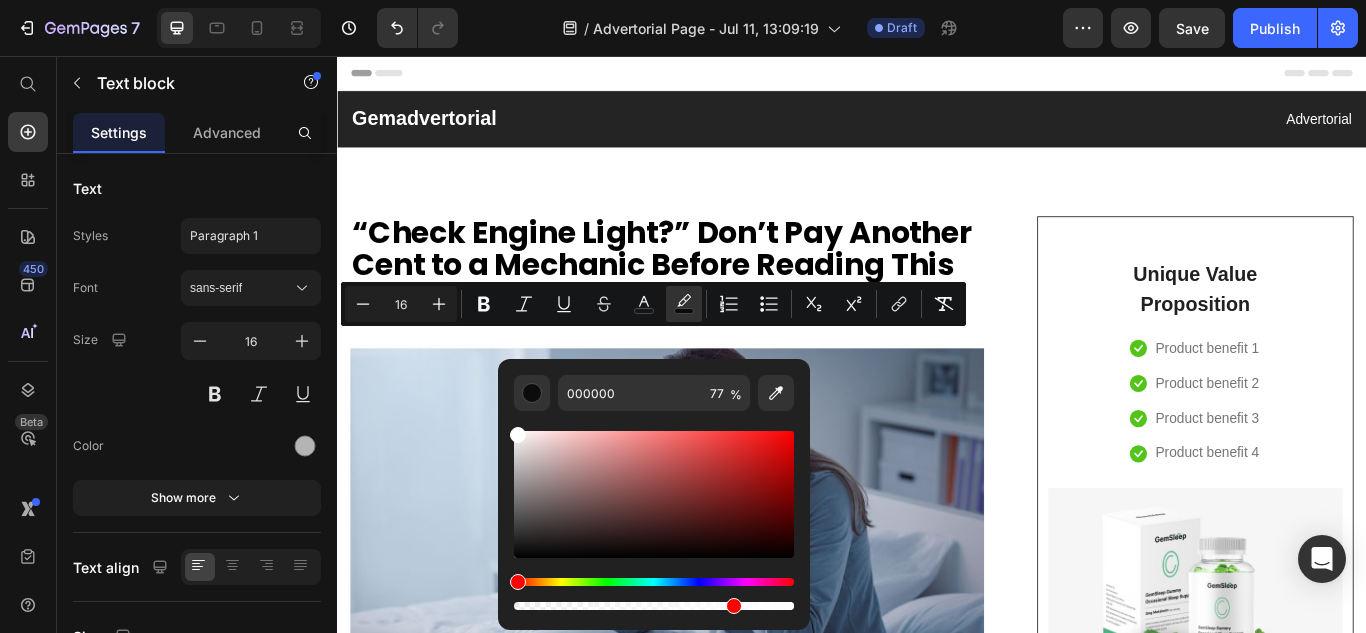 drag, startPoint x: 553, startPoint y: 493, endPoint x: 500, endPoint y: 390, distance: 115.83609 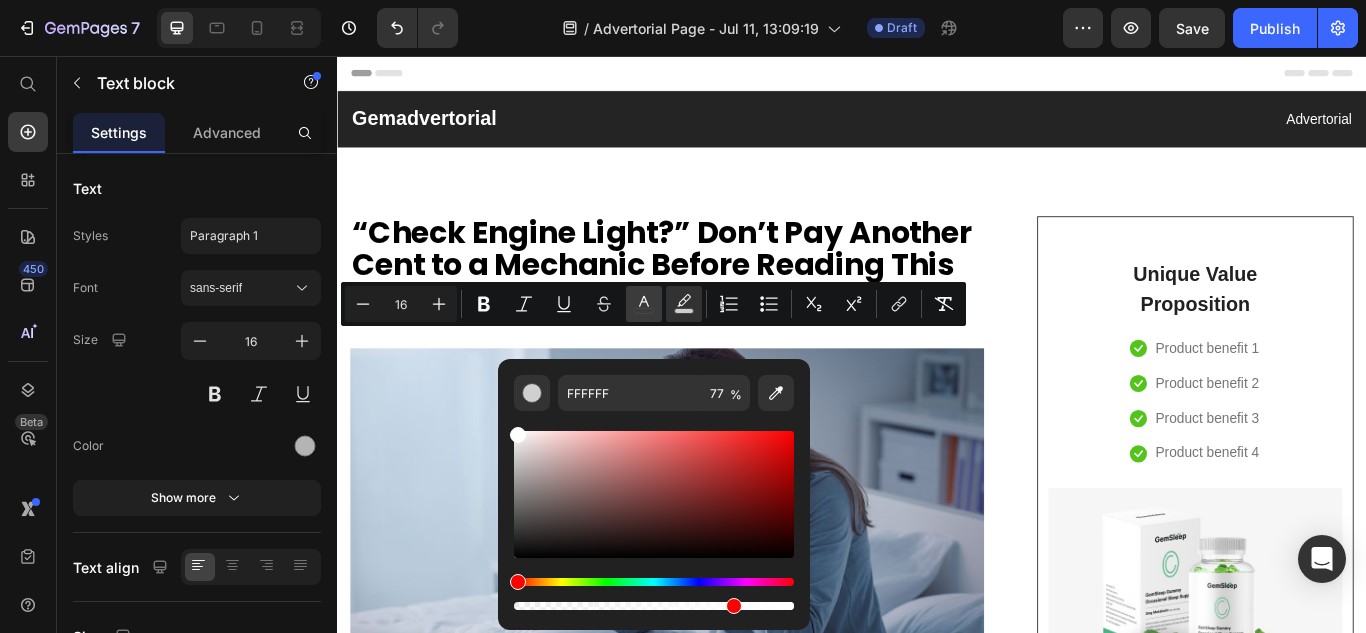 click 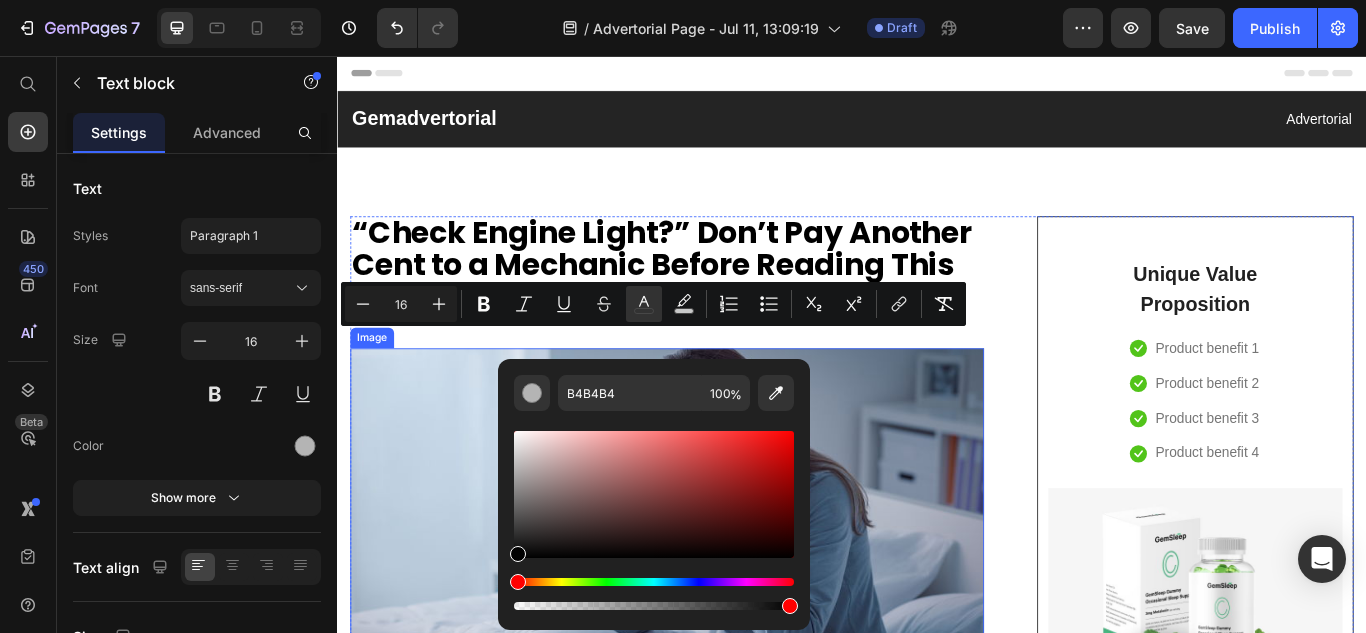 type on "000000" 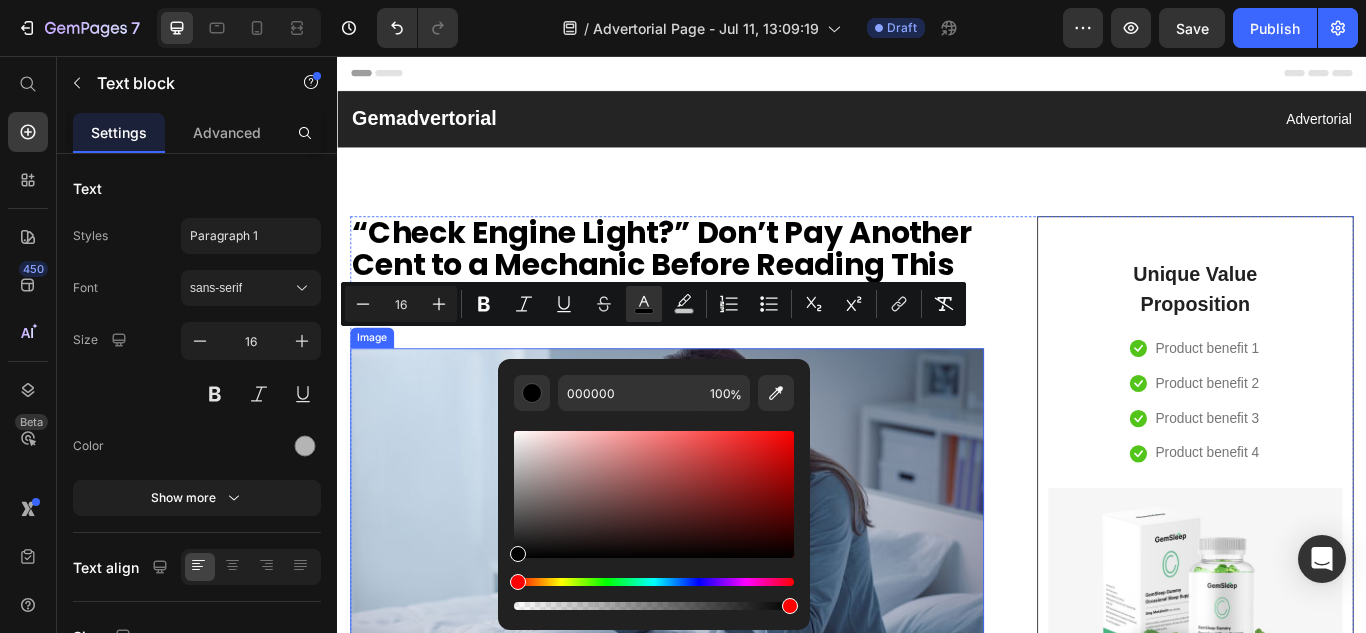 drag, startPoint x: 837, startPoint y: 648, endPoint x: 514, endPoint y: 695, distance: 326.40158 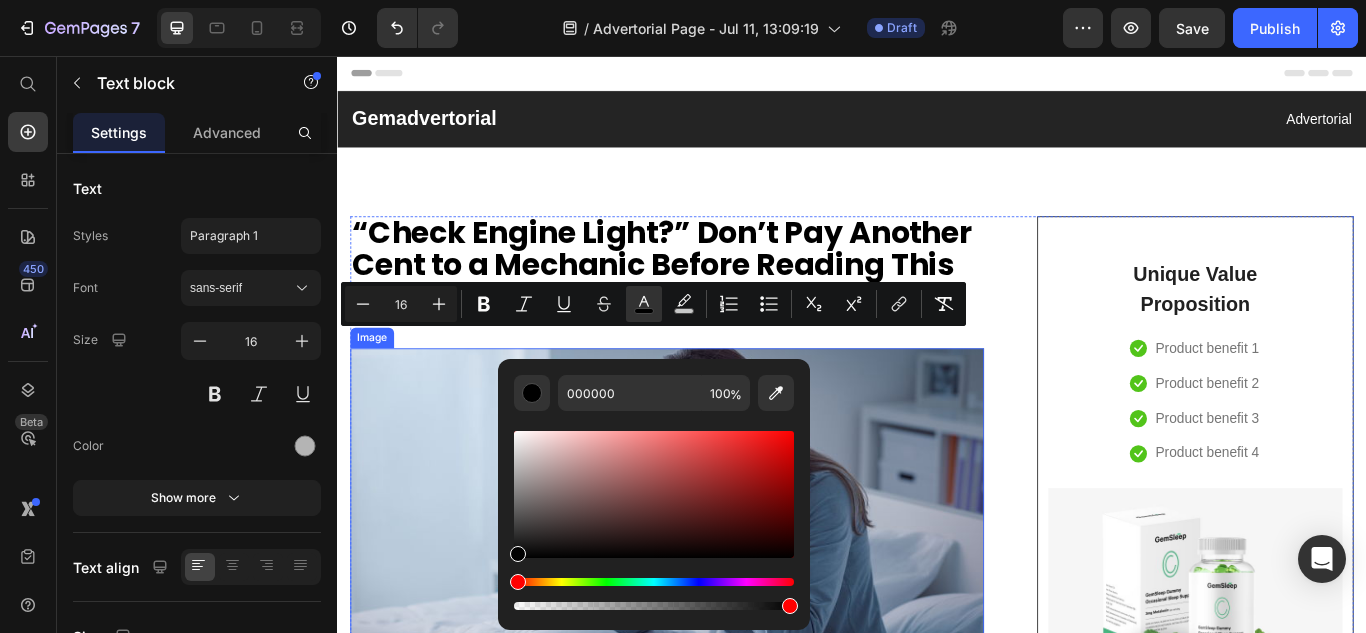 click at bounding box center (721, 604) 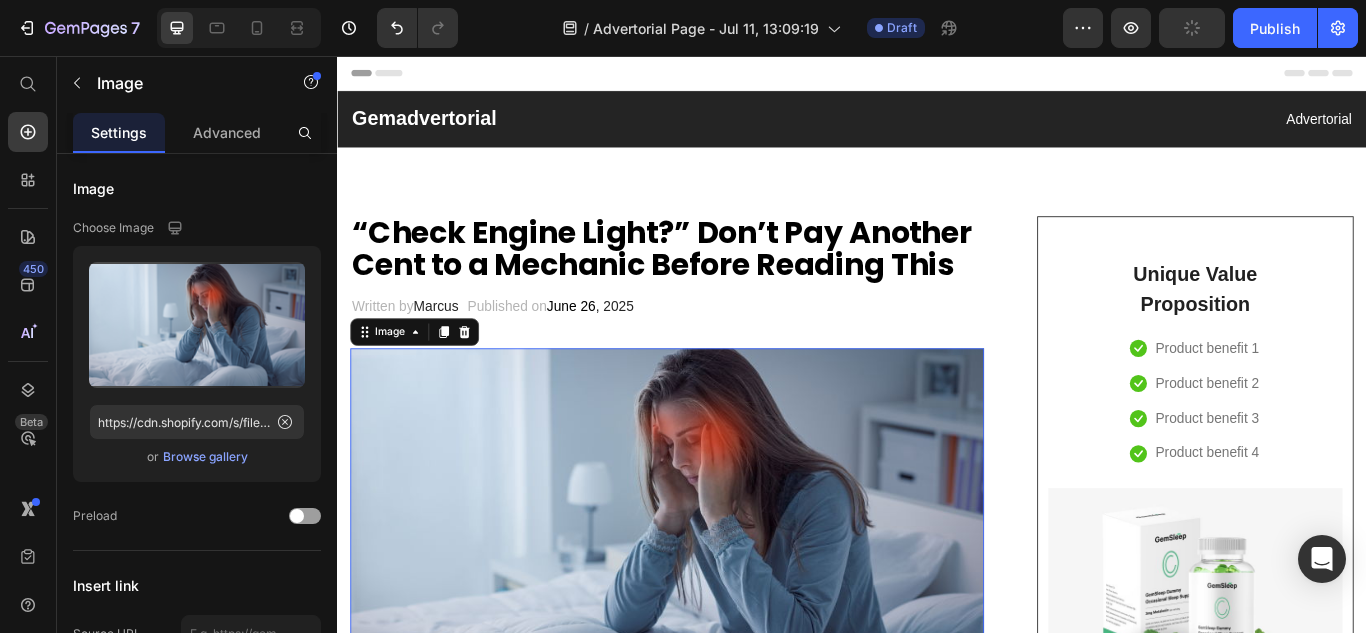 click at bounding box center (721, 604) 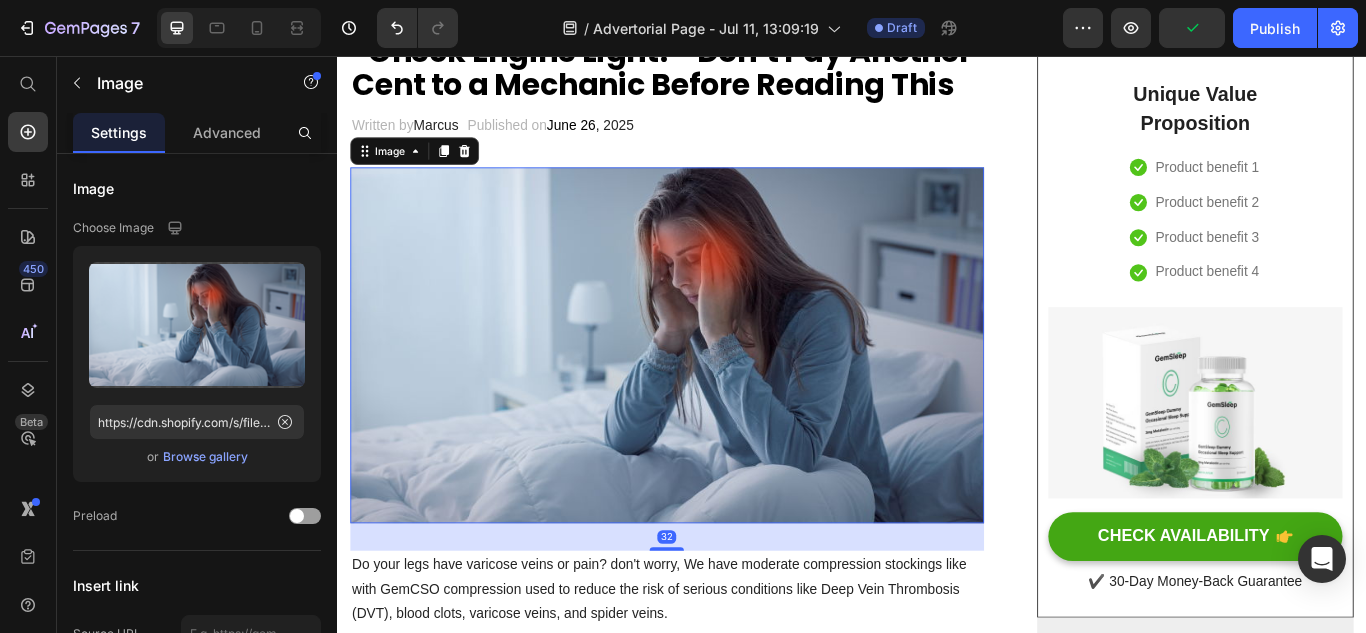 scroll, scrollTop: 200, scrollLeft: 0, axis: vertical 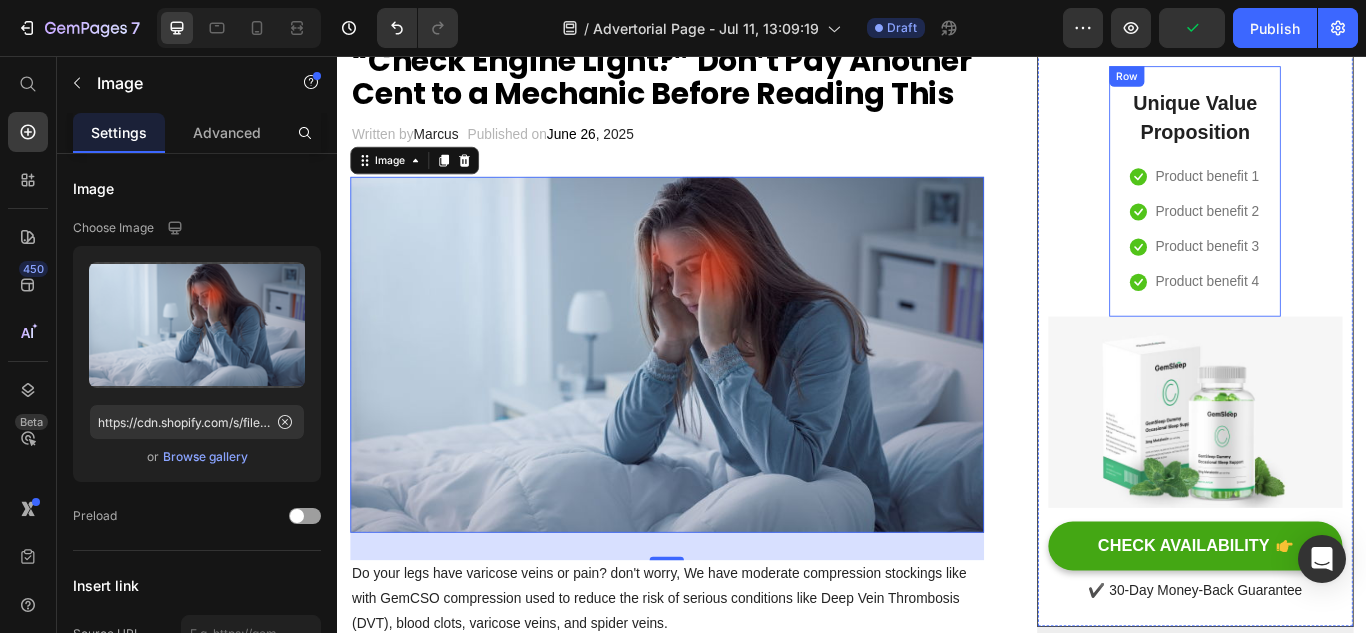 click on "Product benefit 2" at bounding box center (1351, 238) 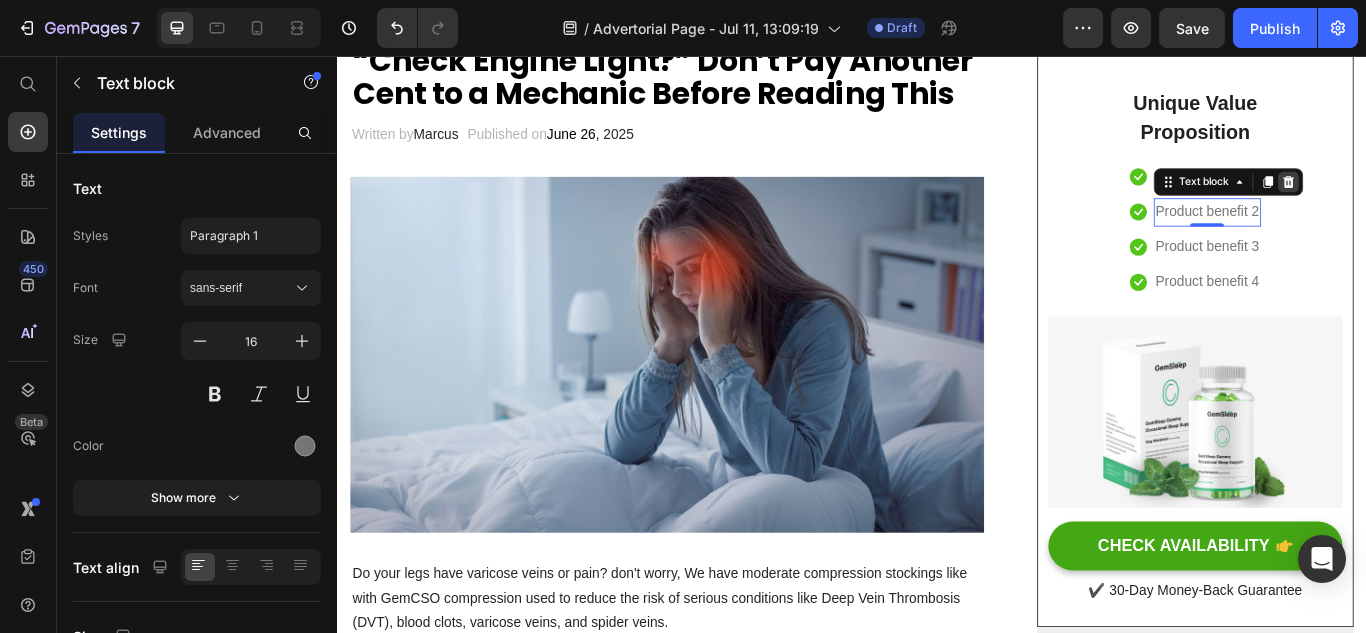 click 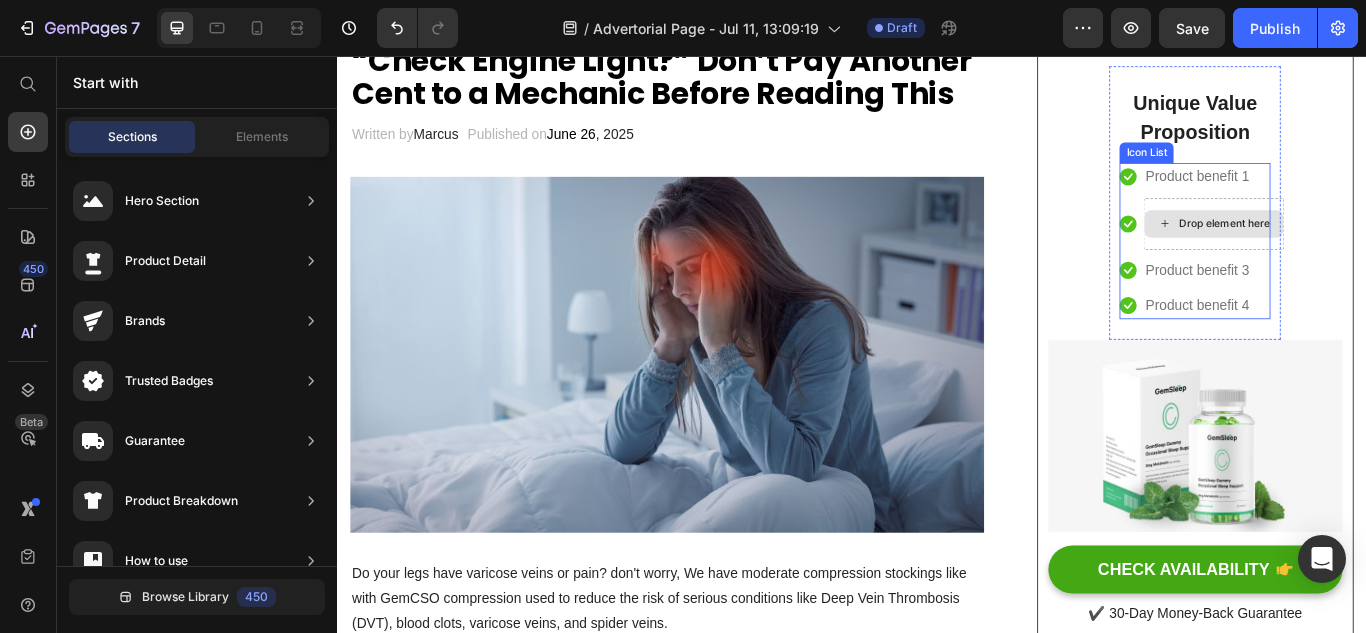click on "Drop element here" at bounding box center [1359, 252] 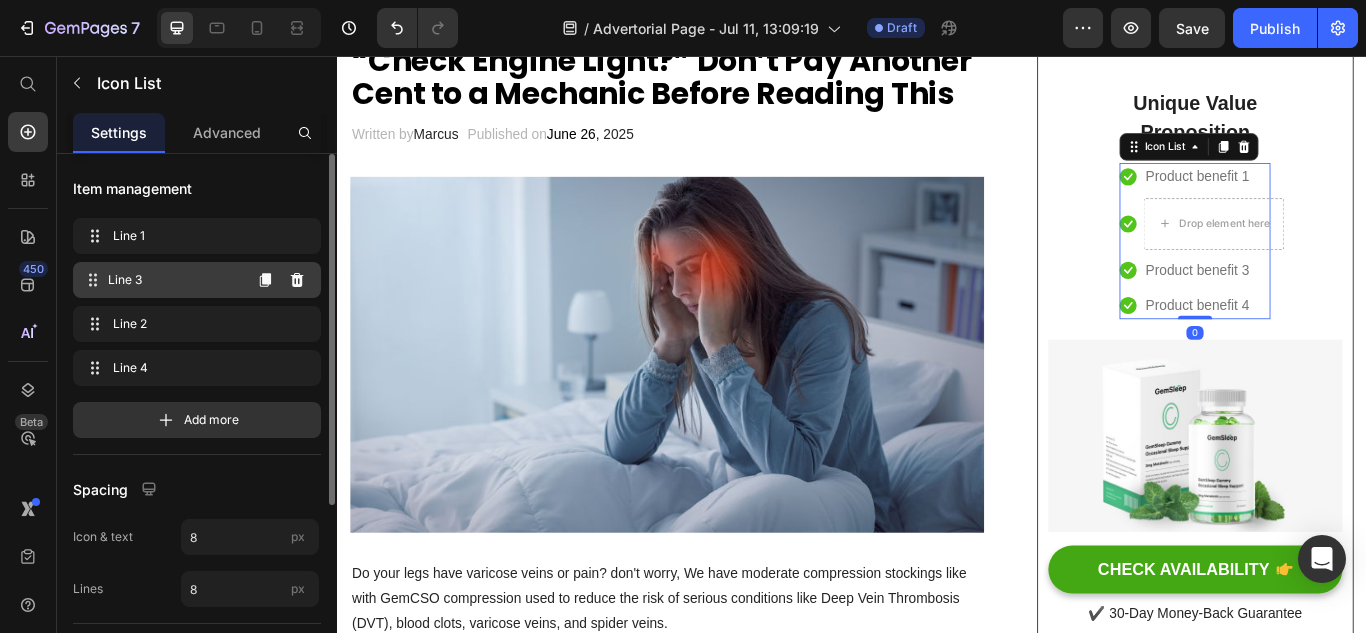 click 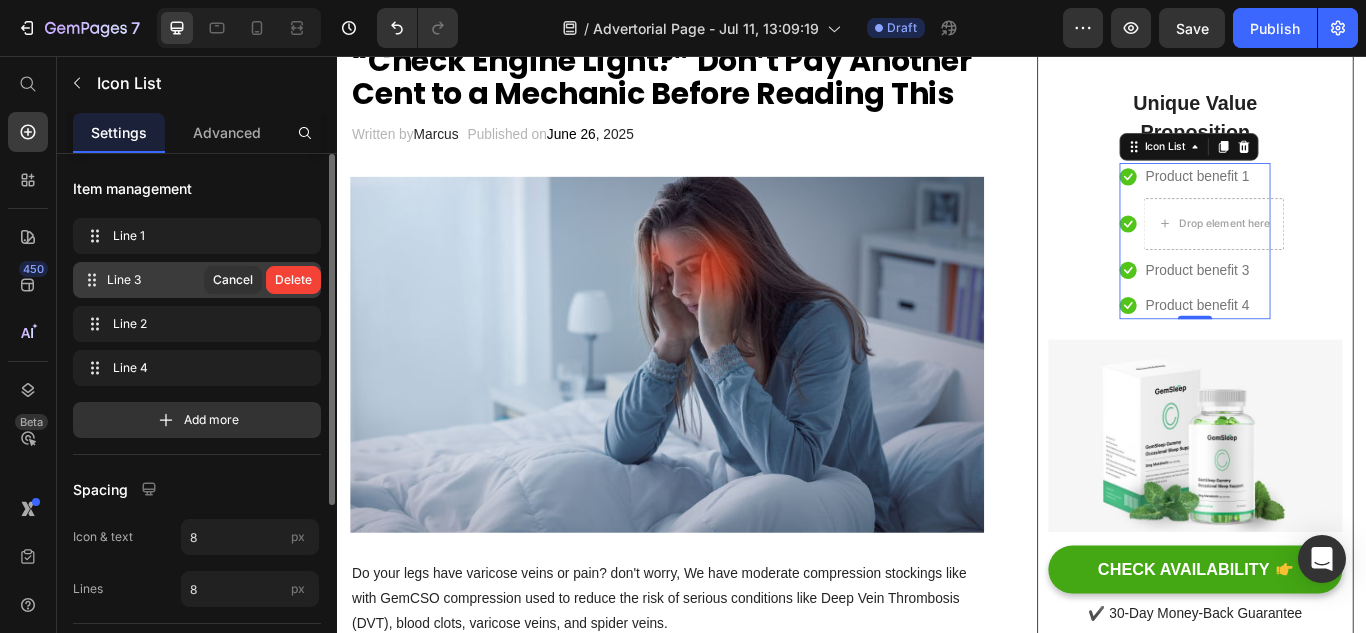 click on "Delete" at bounding box center [293, 280] 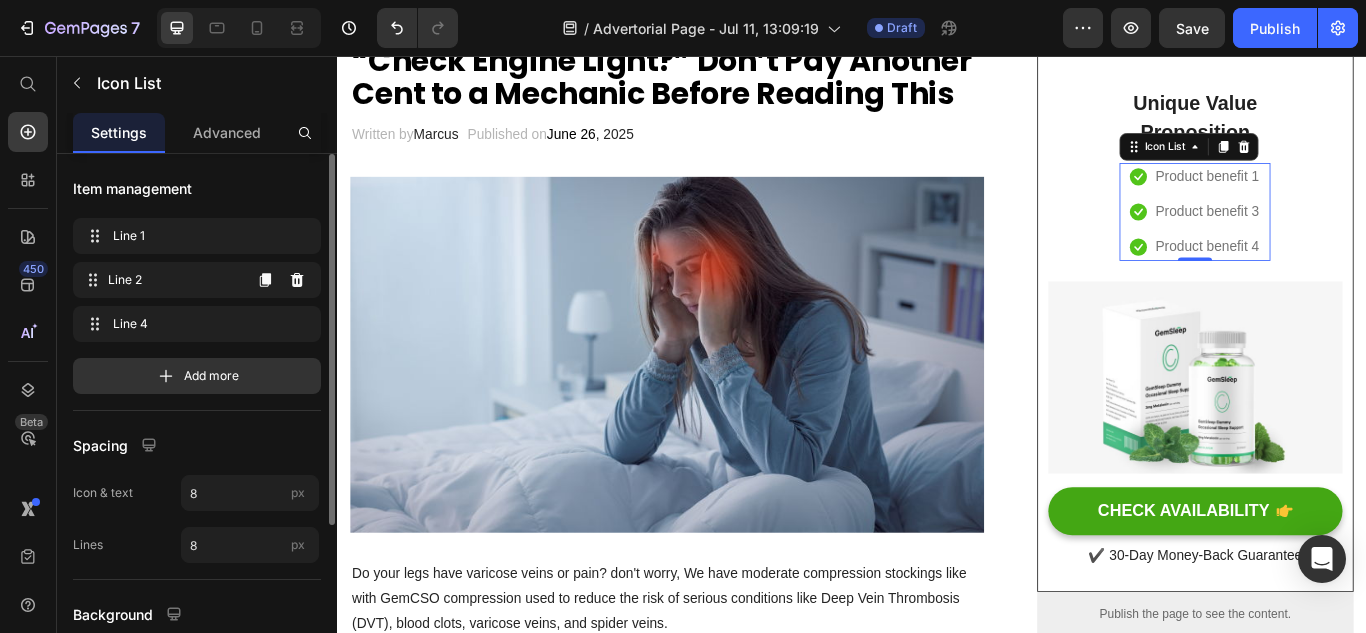click 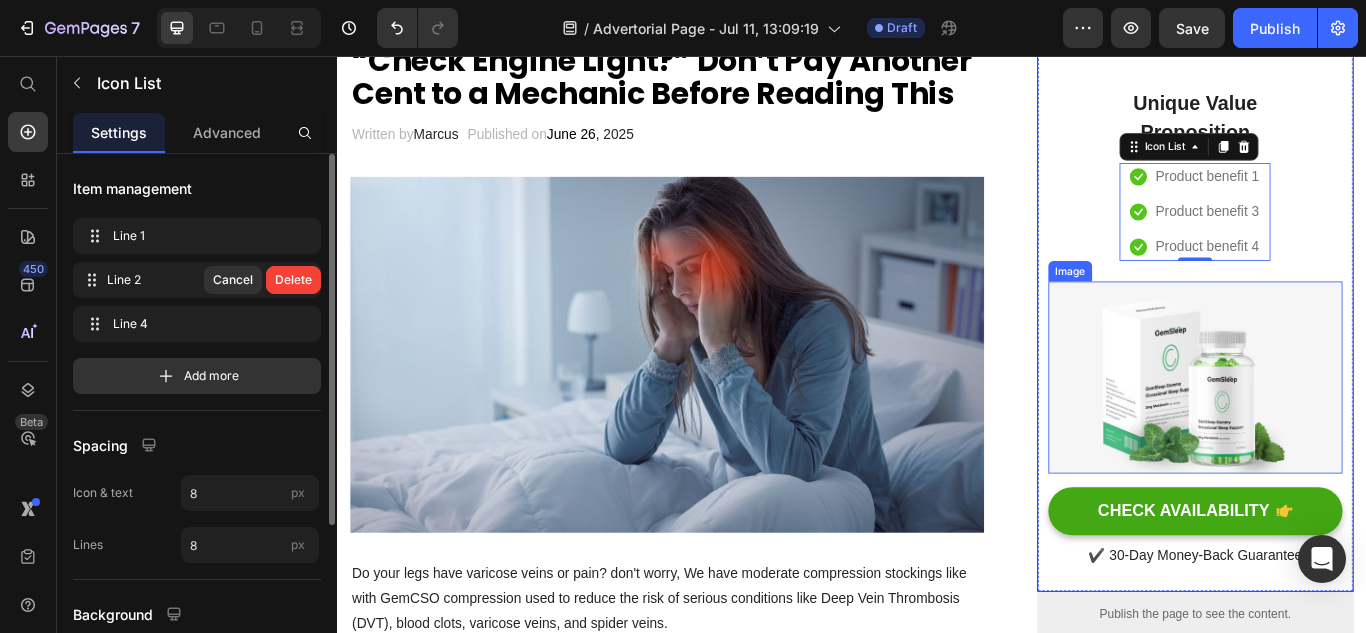 click at bounding box center [1337, 430] 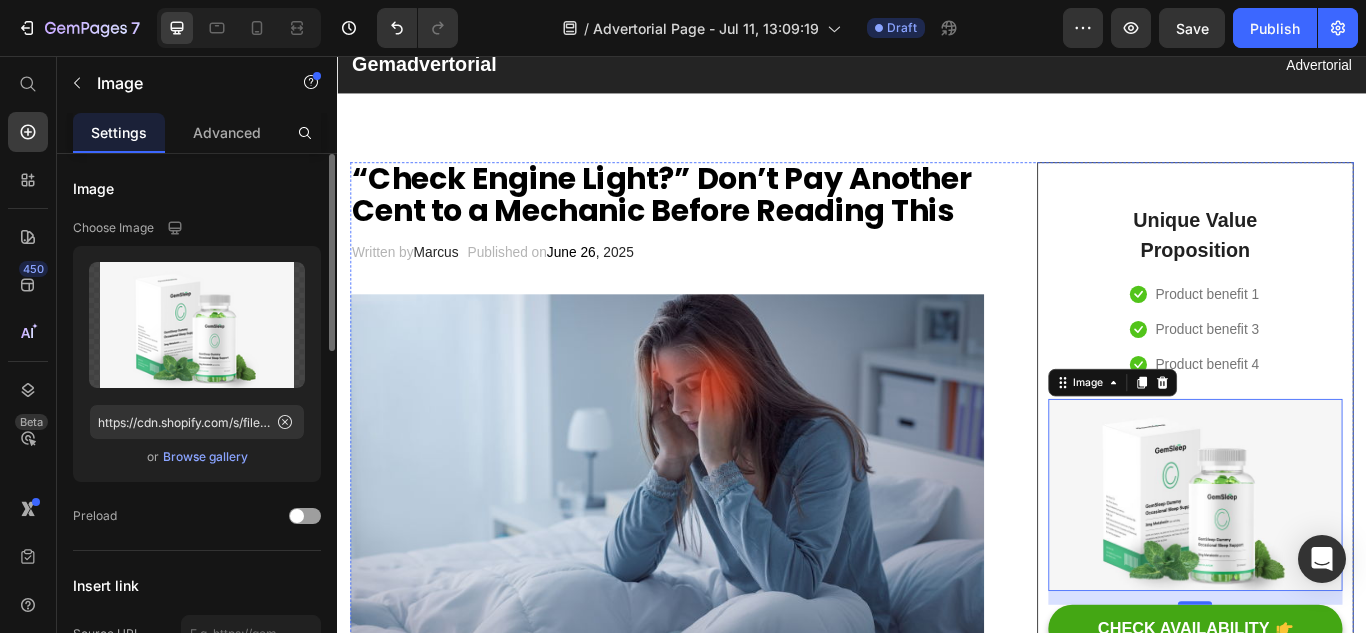 scroll, scrollTop: 0, scrollLeft: 0, axis: both 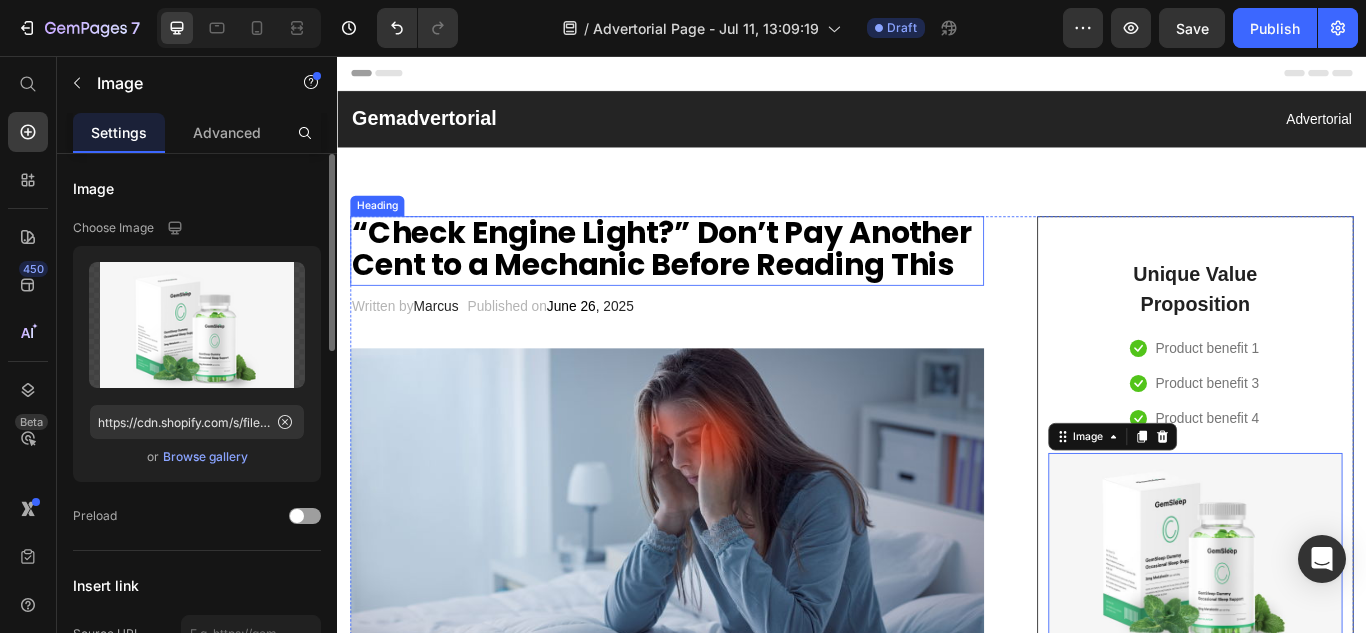 click on "⁠⁠⁠⁠⁠⁠⁠ “Check Engine Light?” Don’t Pay Another Cent to a Mechanic Before Reading This" at bounding box center (721, 281) 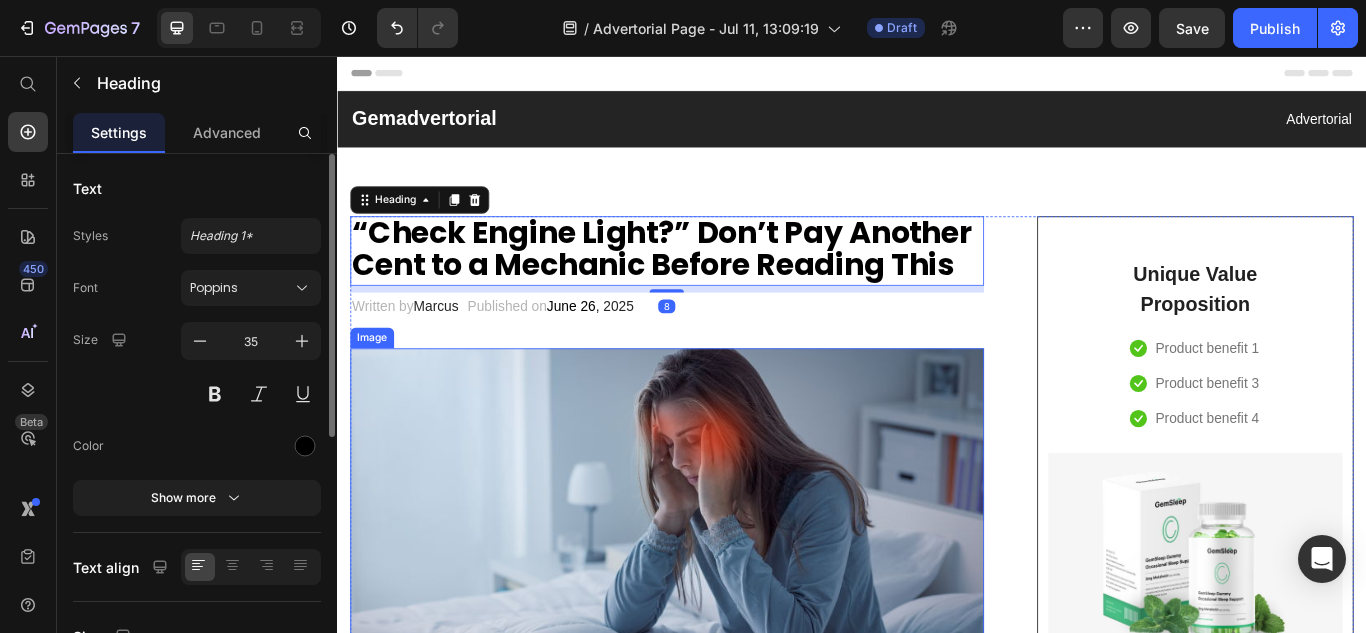 scroll, scrollTop: 400, scrollLeft: 0, axis: vertical 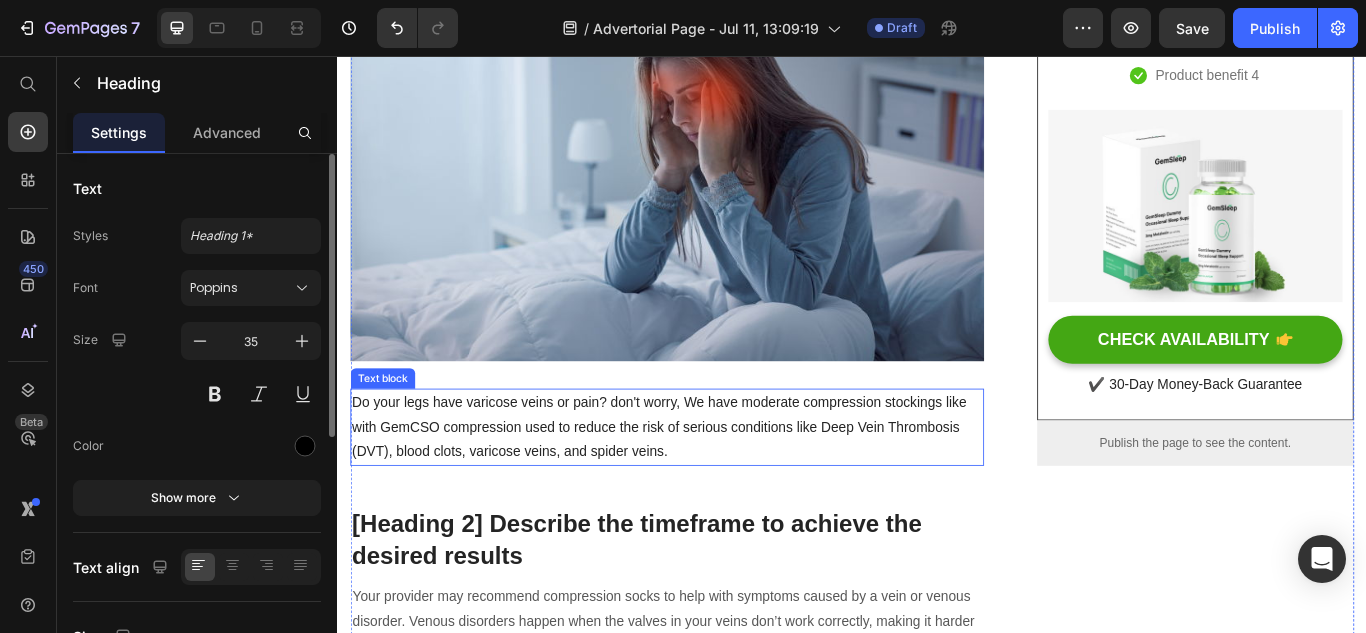 click on "Do your legs have varicose veins or pain? don't worry, We have moderate compression stockings like with GemCSO compression used to reduce the risk of serious conditions like Deep Vein Thrombosis (DVT), blood clots, varicose veins, and spider veins." at bounding box center [721, 489] 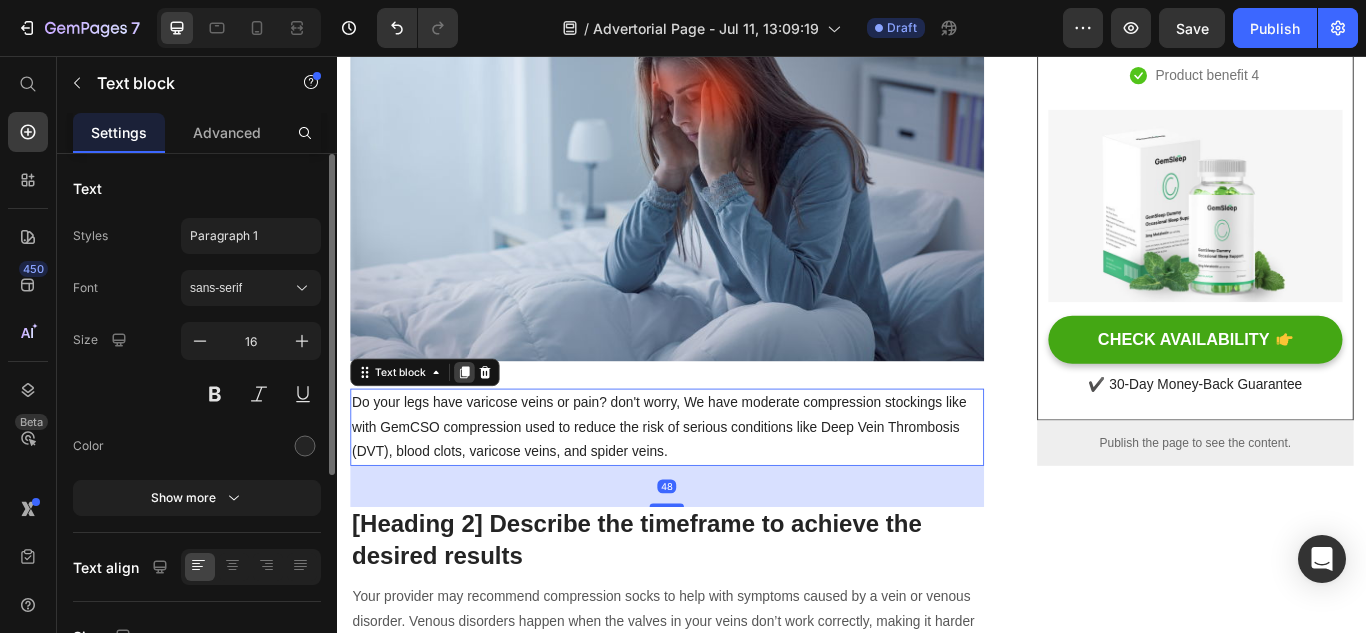 click 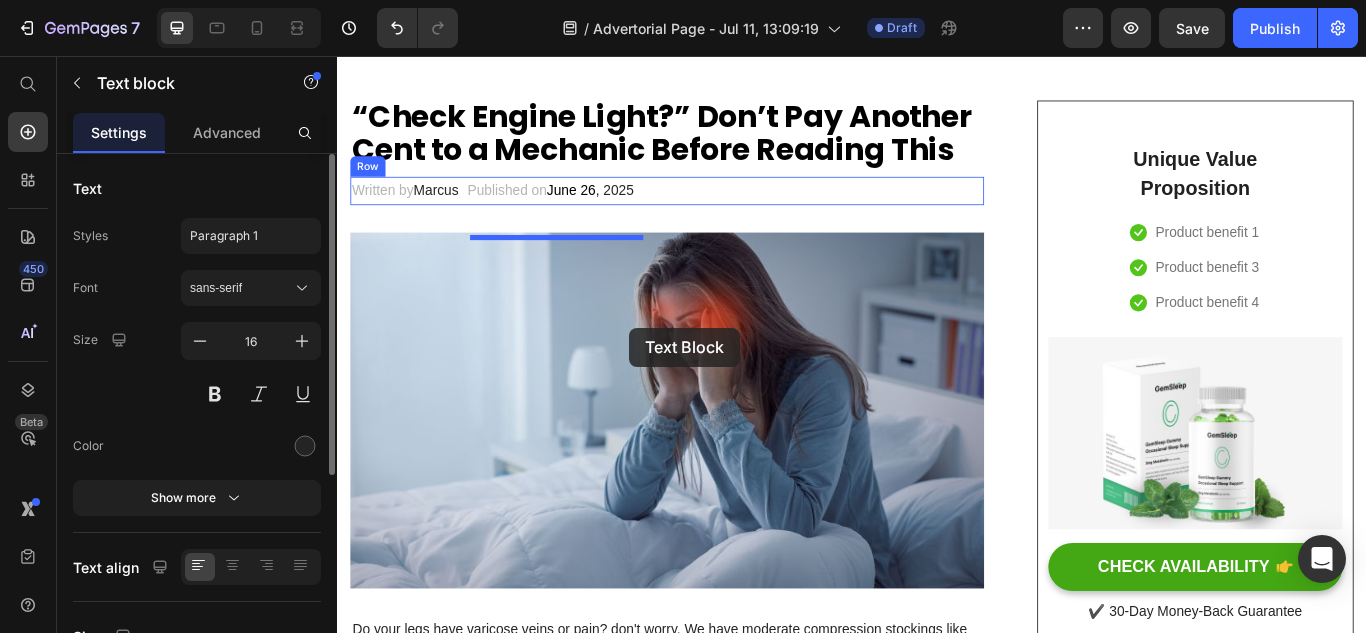 scroll, scrollTop: 100, scrollLeft: 0, axis: vertical 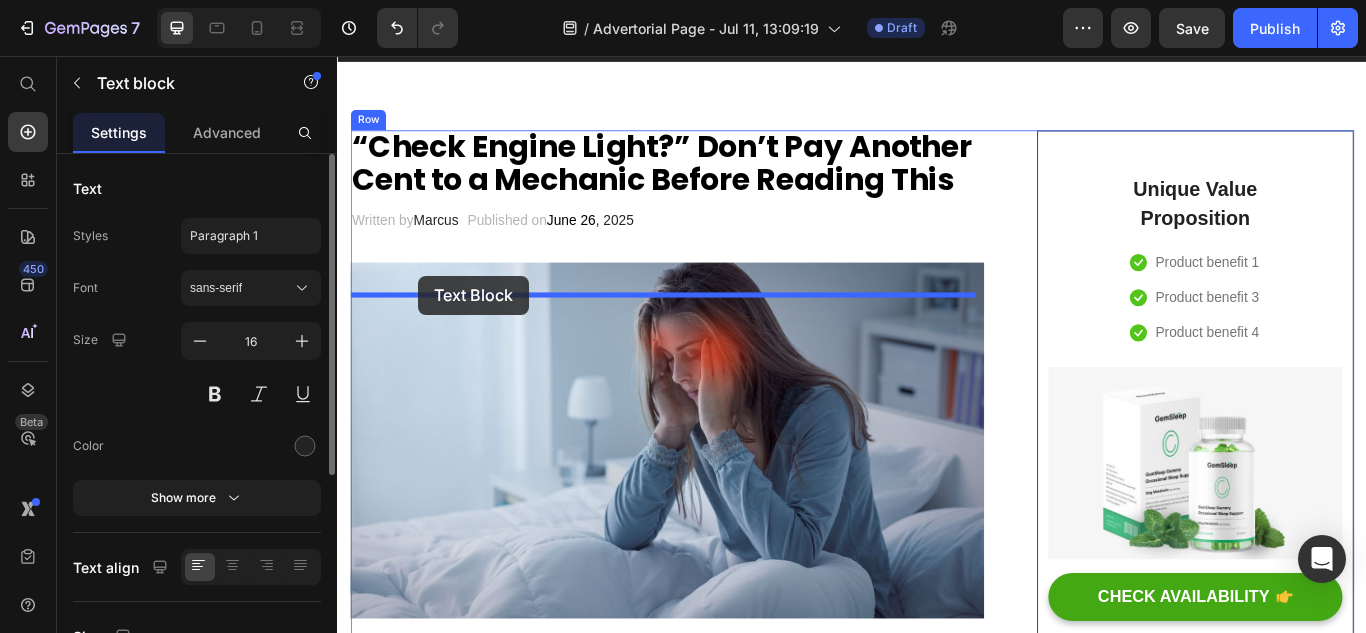 drag, startPoint x: 542, startPoint y: 592, endPoint x: 431, endPoint y: 312, distance: 301.19928 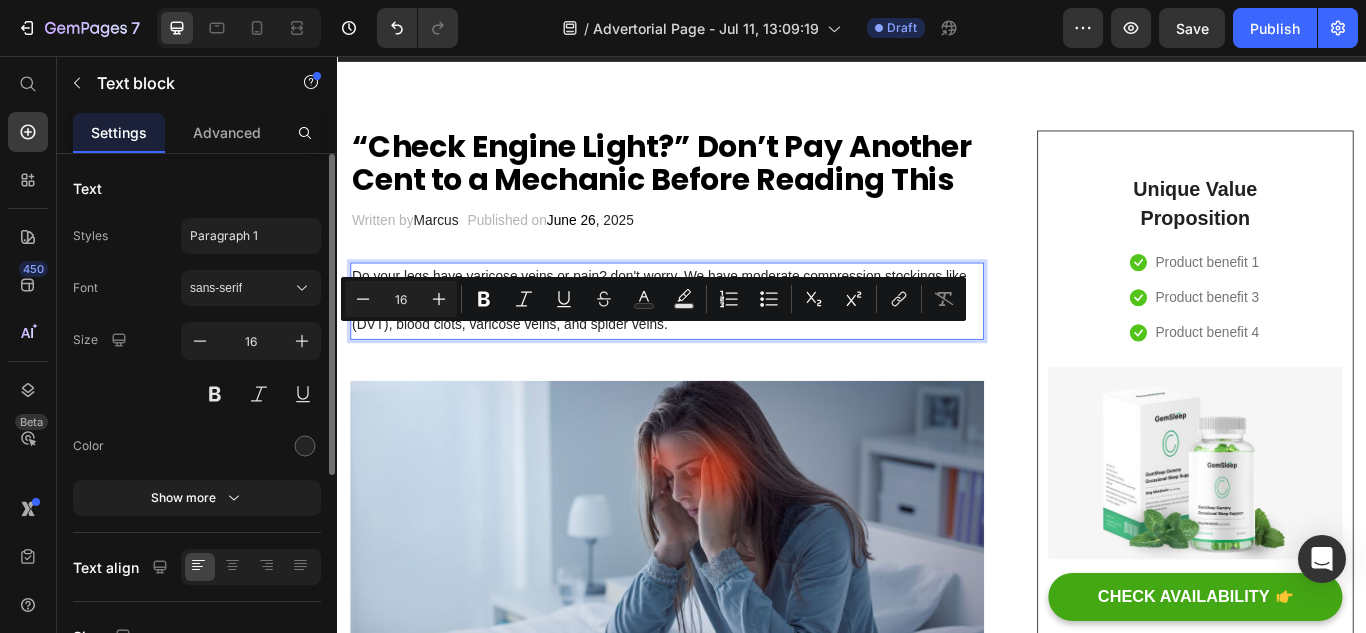 click on "Do your legs have varicose veins or pain? don't worry, We have moderate compression stockings like with GemCSO compression used to reduce the risk of serious conditions like Deep Vein Thrombosis (DVT), blood clots, varicose veins, and spider veins." at bounding box center (721, 342) 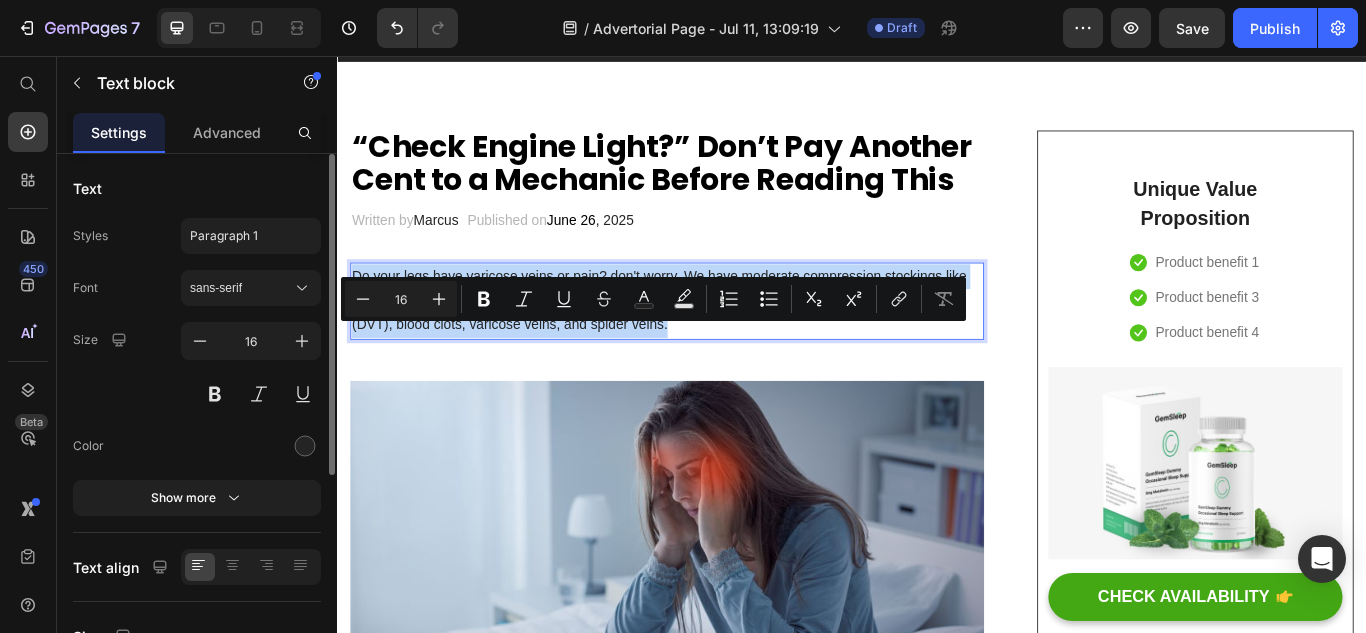 click on "Do your legs have varicose veins or pain? don't worry, We have moderate compression stockings like with GemCSO compression used to reduce the risk of serious conditions like Deep Vein Thrombosis (DVT), blood clots, varicose veins, and spider veins." at bounding box center (721, 342) 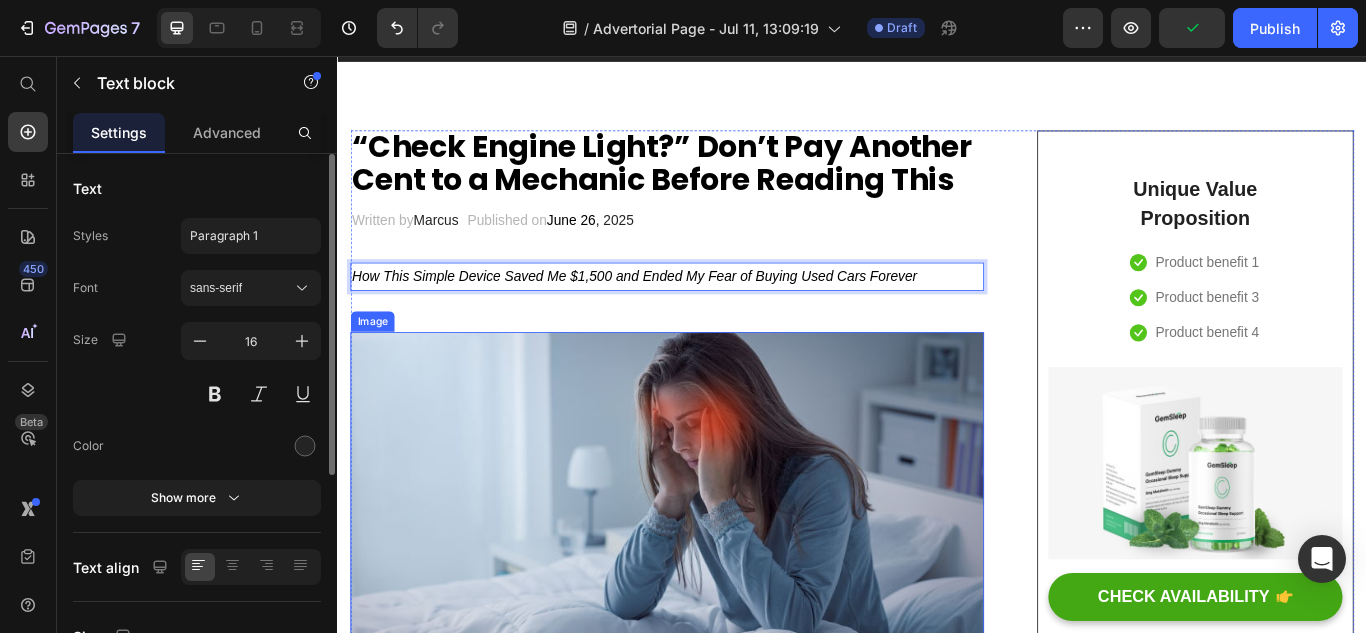 click at bounding box center (721, 585) 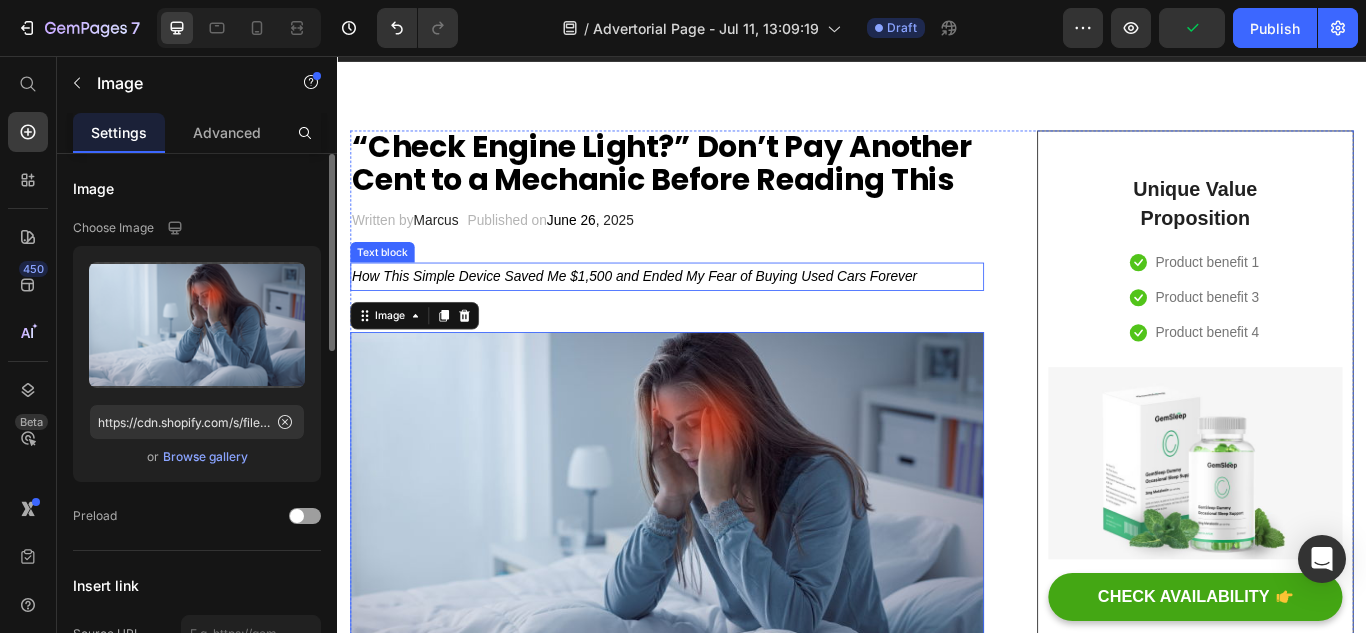 click on "How This Simple Device Saved Me $1,500 and Ended My Fear of Buying Used Cars Forever" at bounding box center (721, 313) 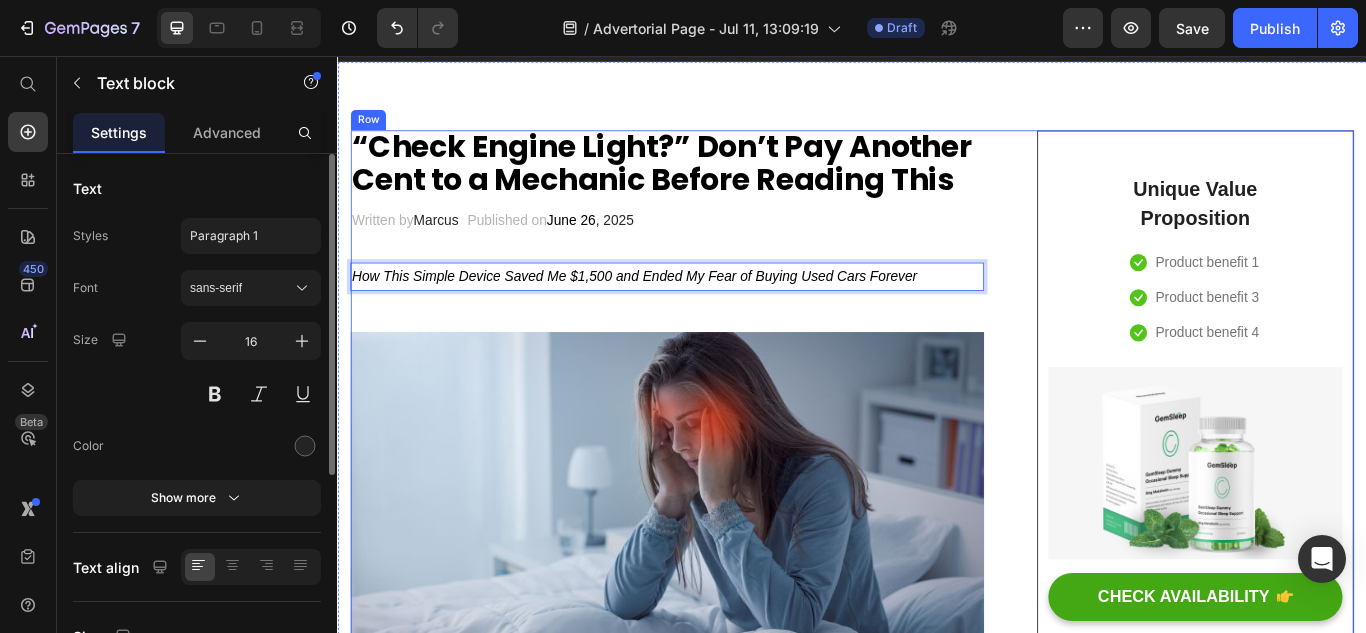 drag, startPoint x: 667, startPoint y: 358, endPoint x: 629, endPoint y: 303, distance: 66.85058 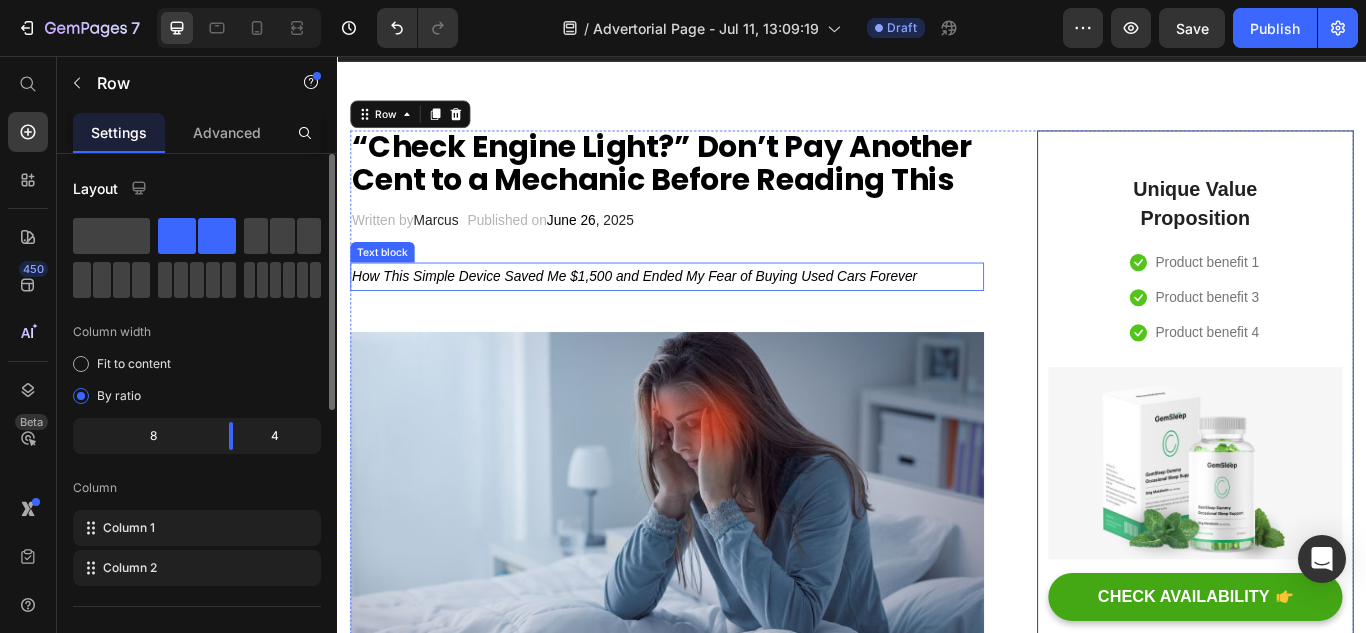 click on "How This Simple Device Saved Me $1,500 and Ended My Fear of Buying Used Cars Forever" at bounding box center (721, 313) 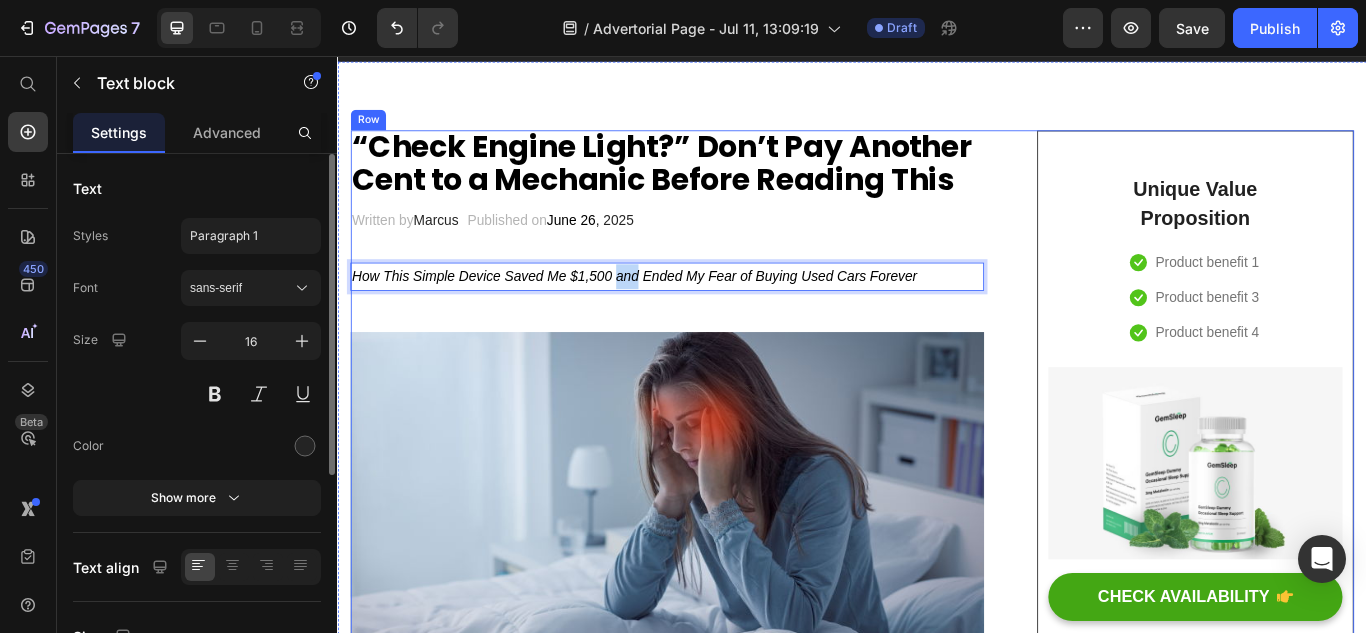 drag, startPoint x: 662, startPoint y: 359, endPoint x: 665, endPoint y: 311, distance: 48.09366 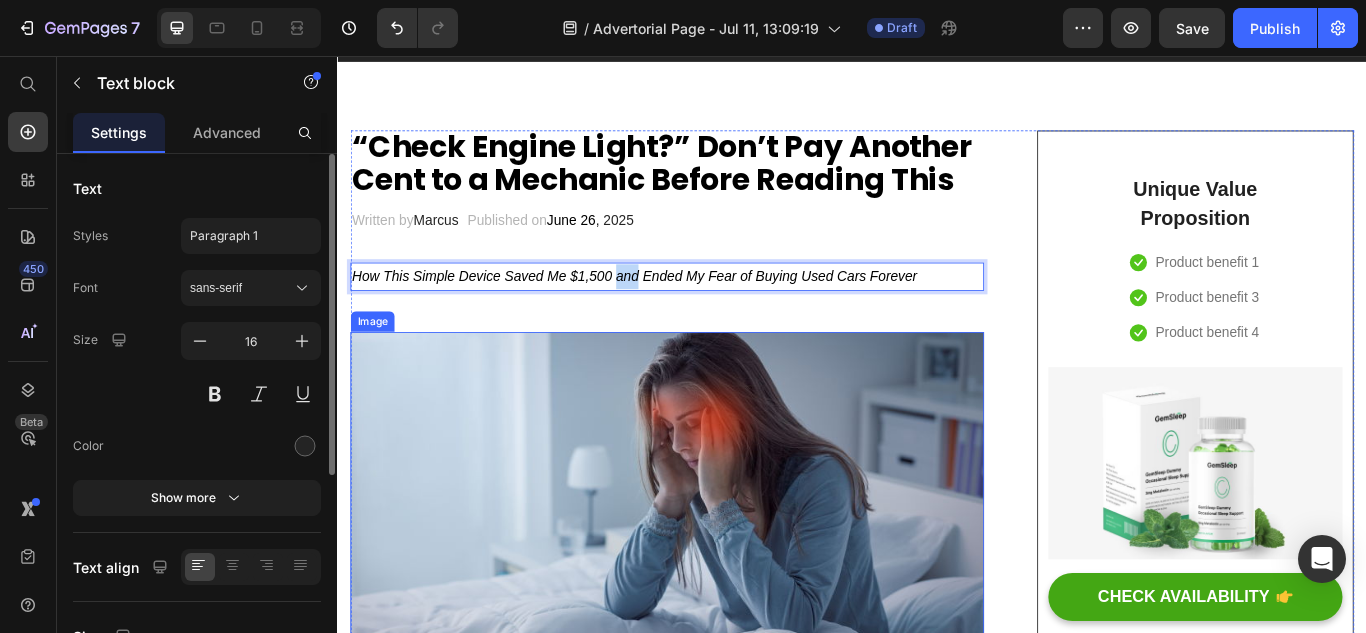 click at bounding box center (721, 585) 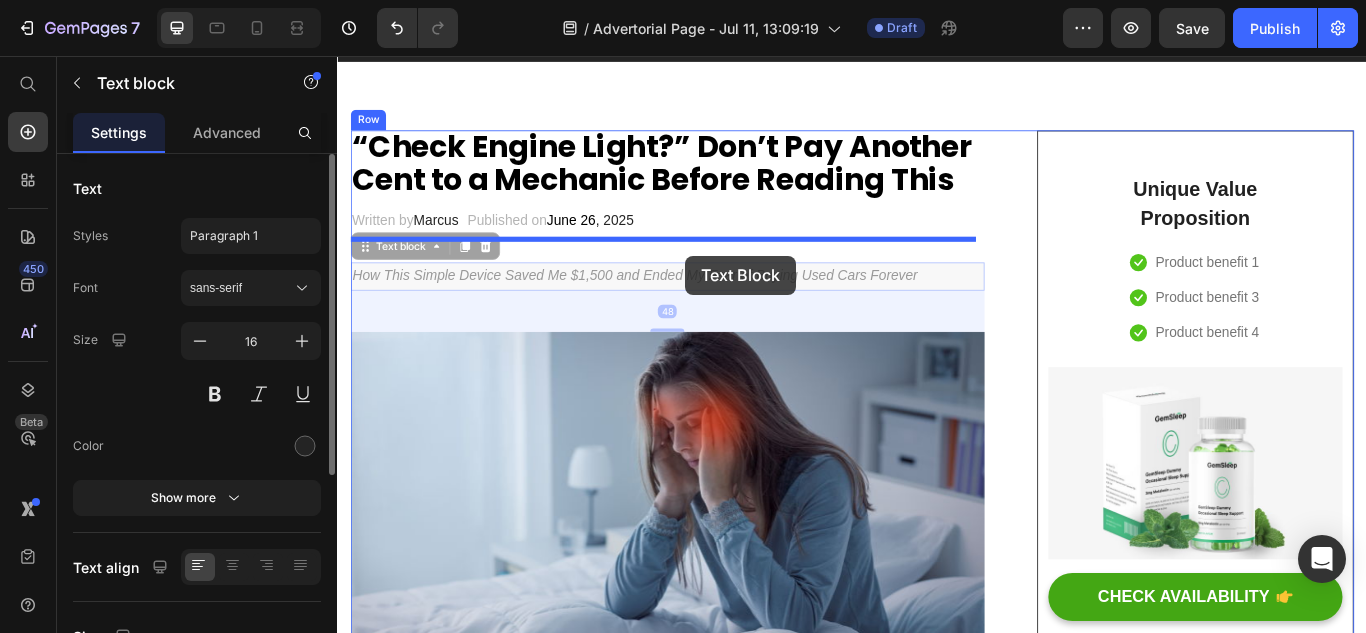 drag, startPoint x: 755, startPoint y: 354, endPoint x: 743, endPoint y: 289, distance: 66.09841 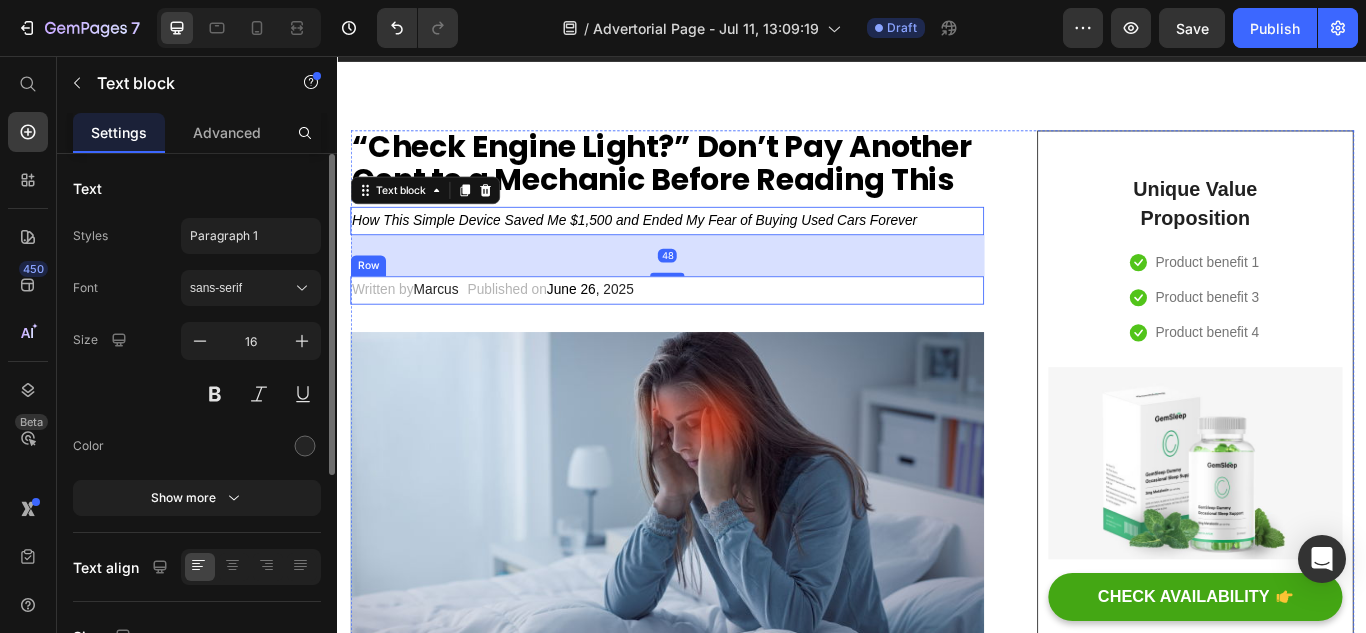 click on "Written by  [FIRST]   Text block Published on  June 26 , 2025 Text block Row" at bounding box center (721, 329) 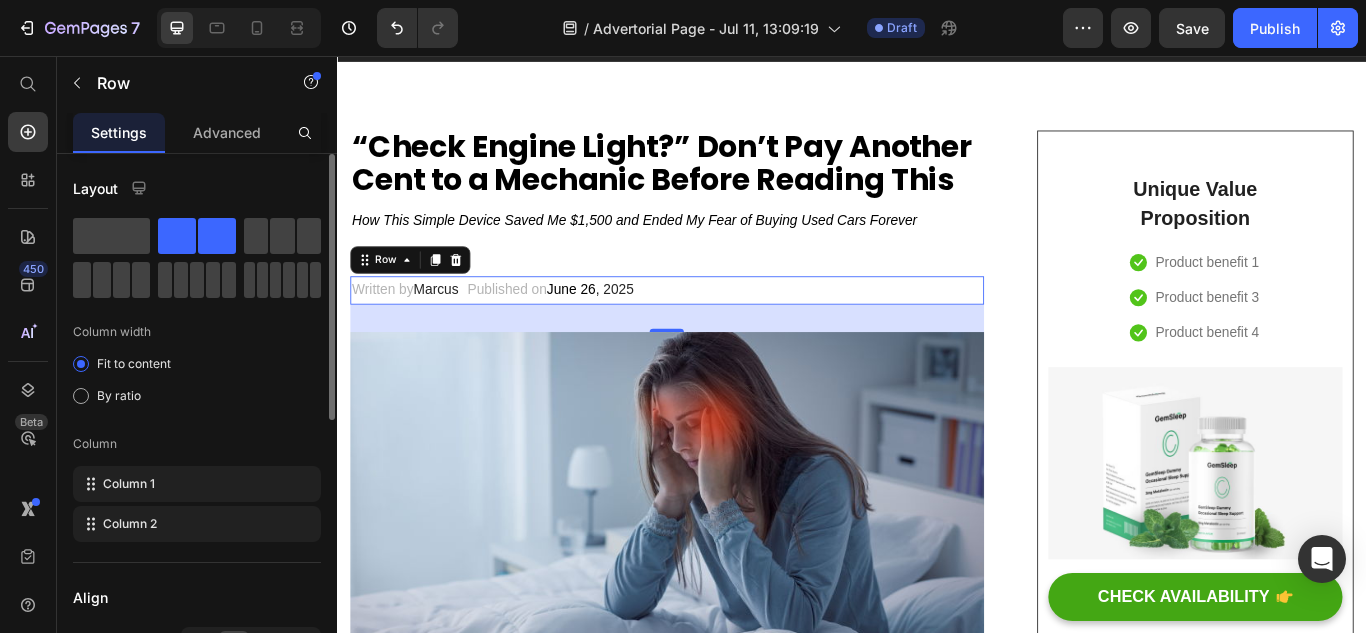 click on "Row" at bounding box center (422, 294) 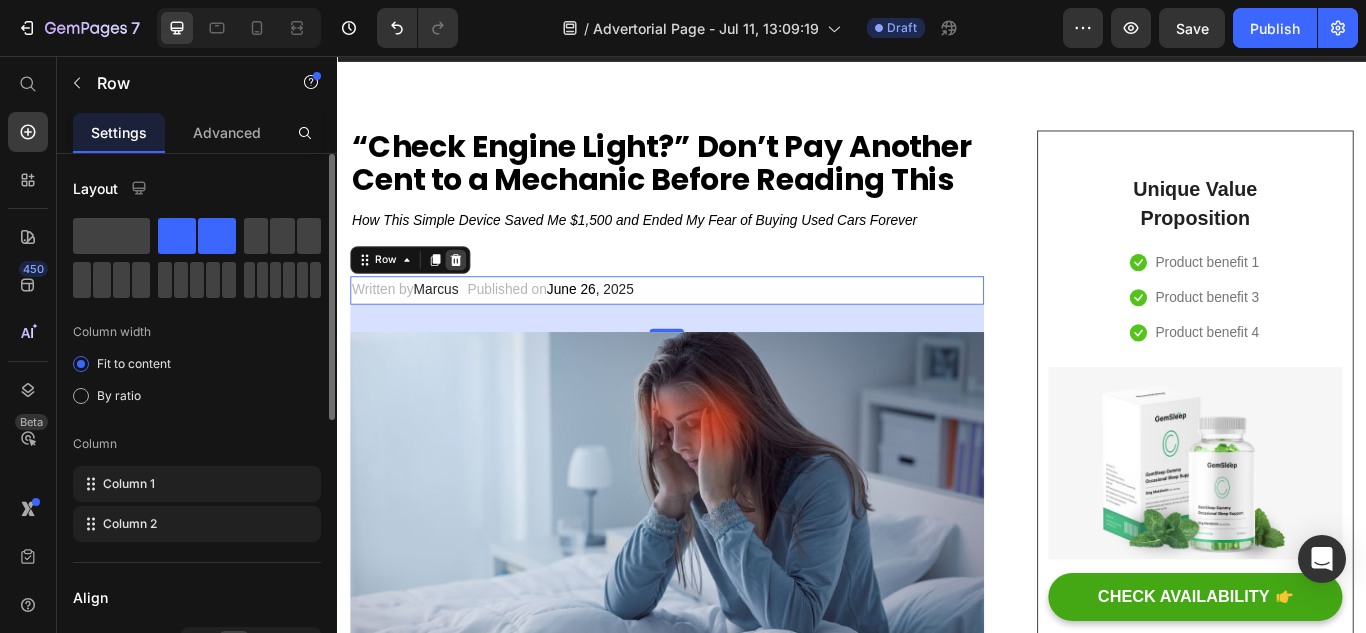 click 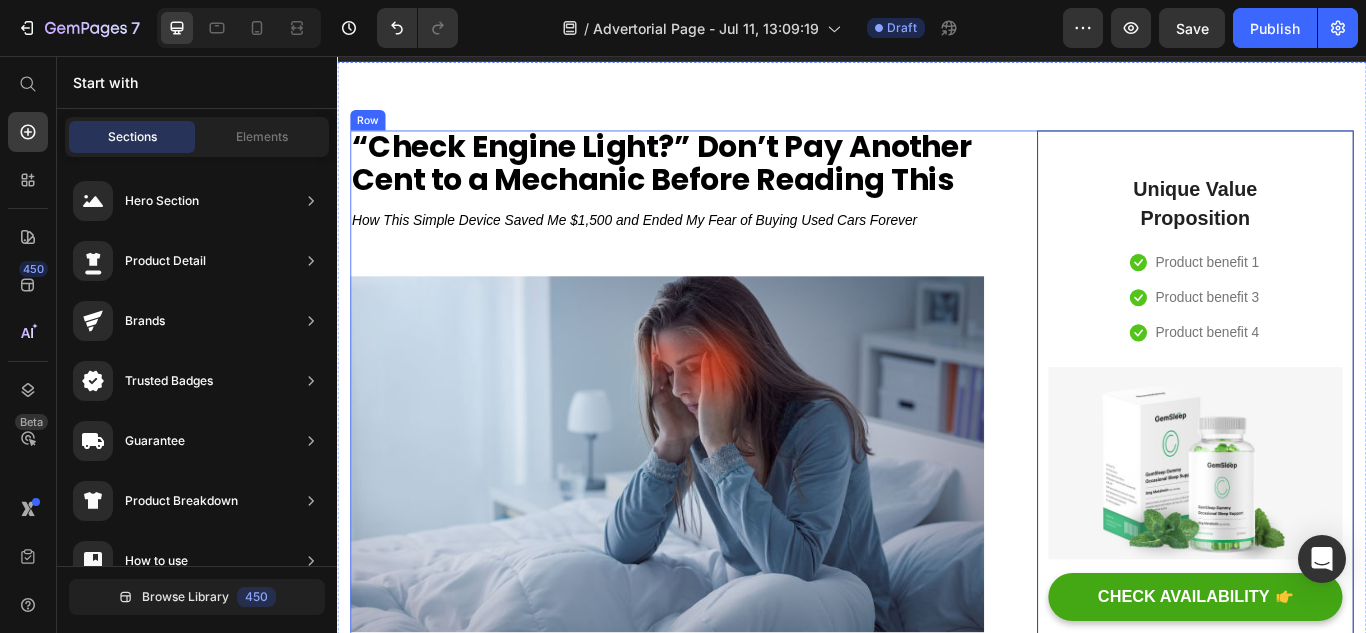 click on "How This Simple Device Saved Me $1,500 and Ended My Fear of Buying Used Cars Forever" at bounding box center (683, 247) 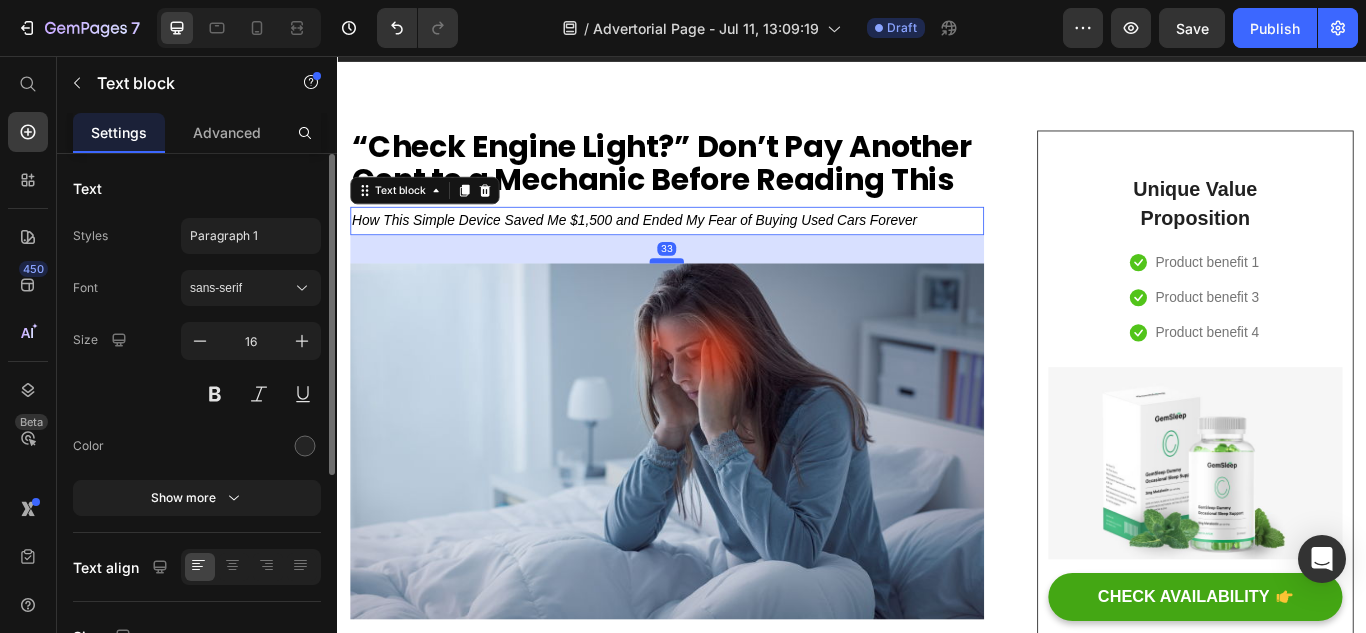drag, startPoint x: 716, startPoint y: 346, endPoint x: 716, endPoint y: 334, distance: 12 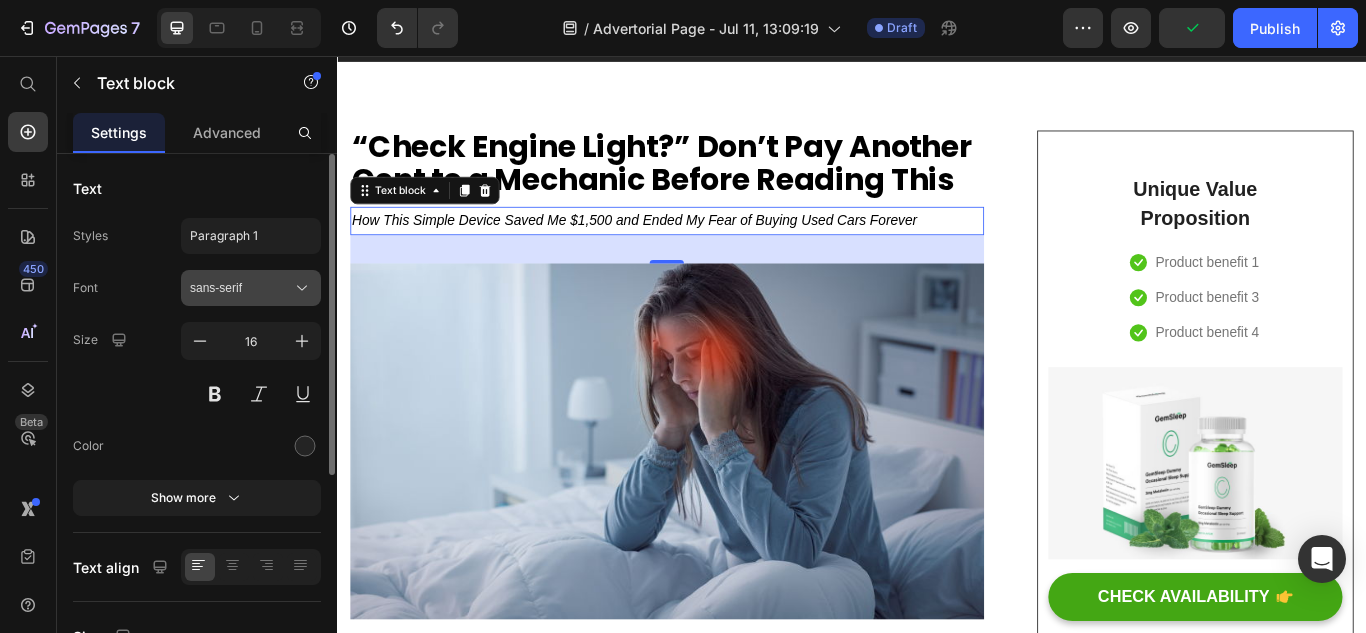 click on "sans-serif" at bounding box center (241, 288) 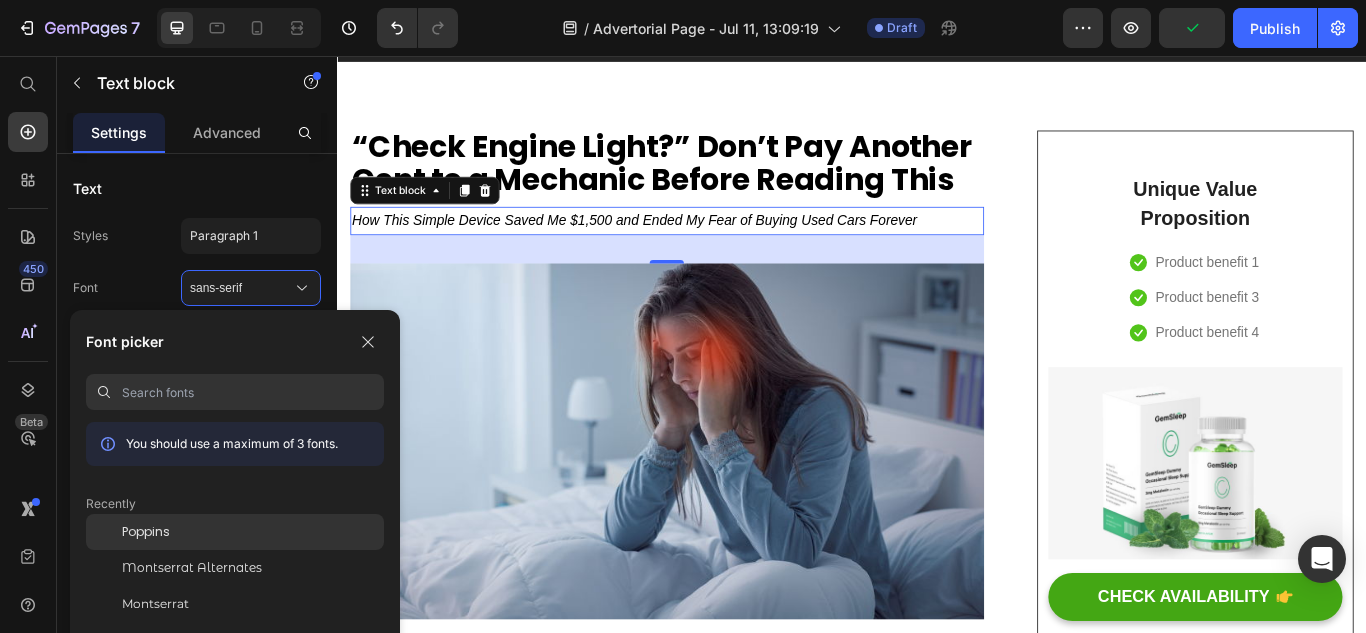click on "Poppins" 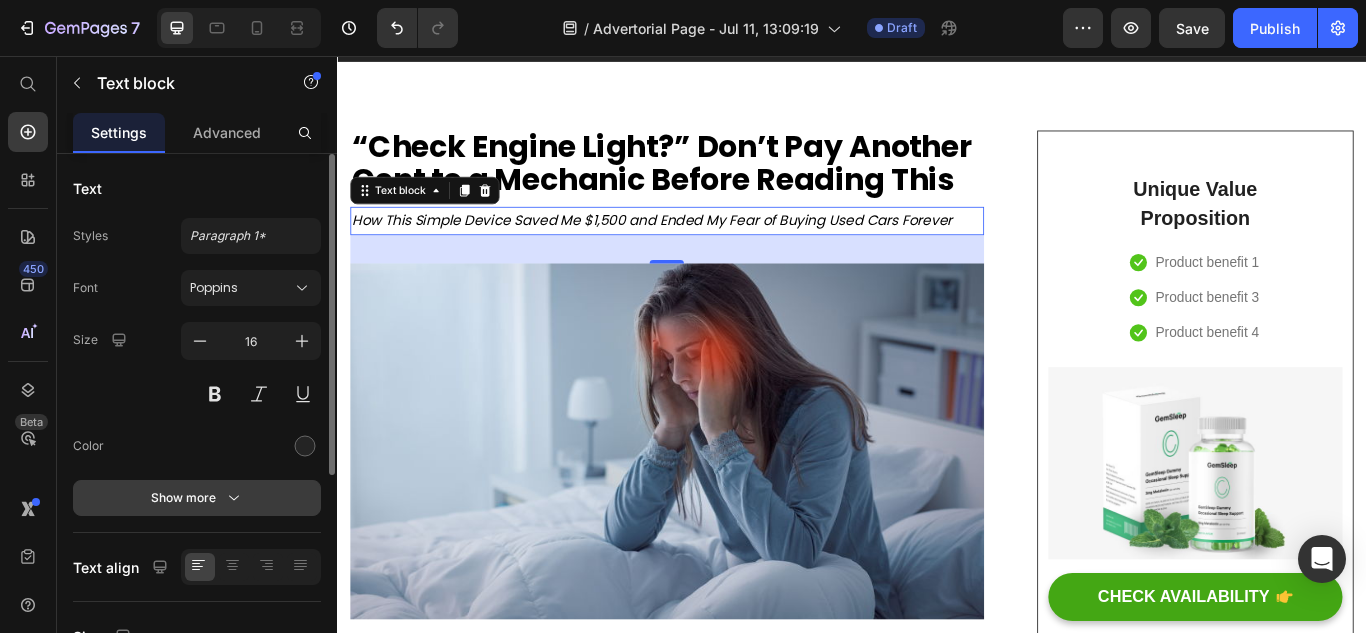 scroll, scrollTop: 100, scrollLeft: 0, axis: vertical 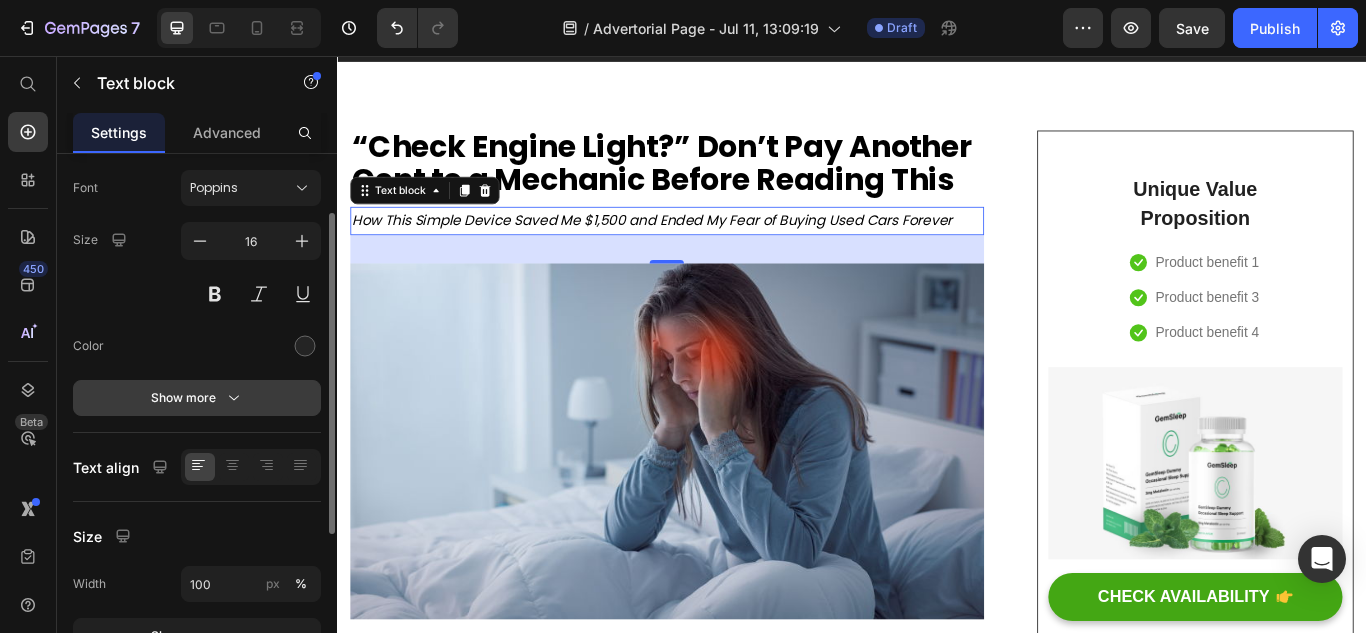 click on "Show more" at bounding box center (197, 398) 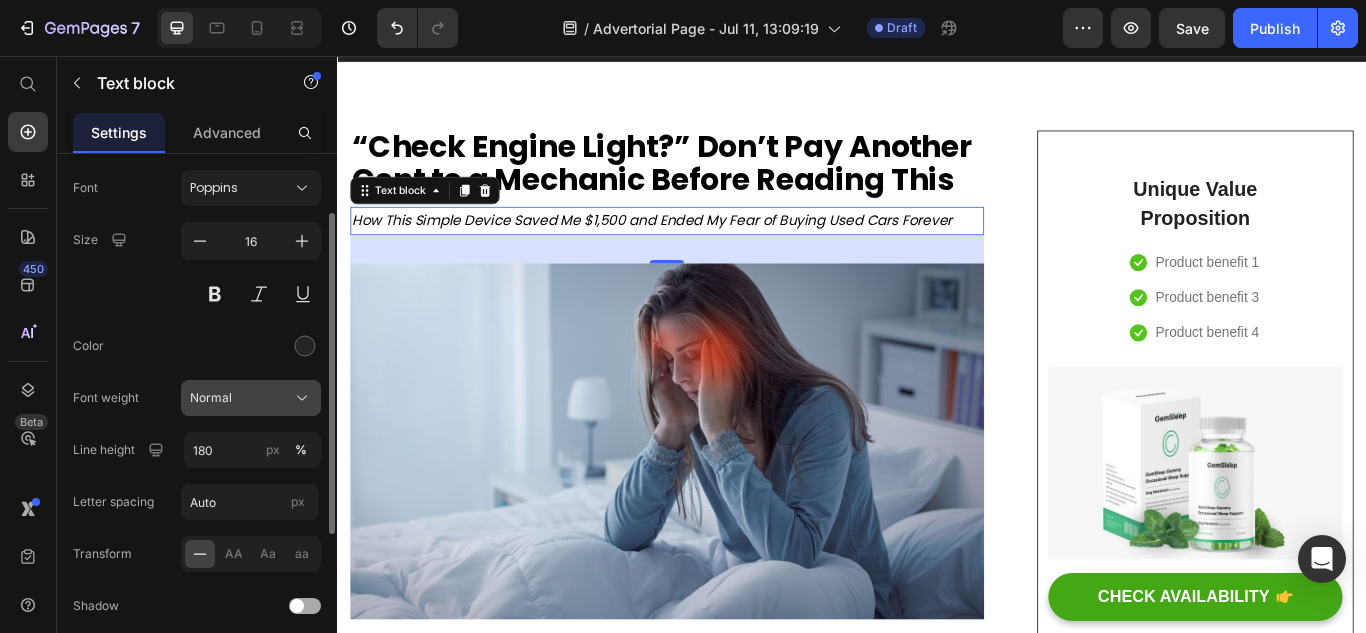 click on "Normal" 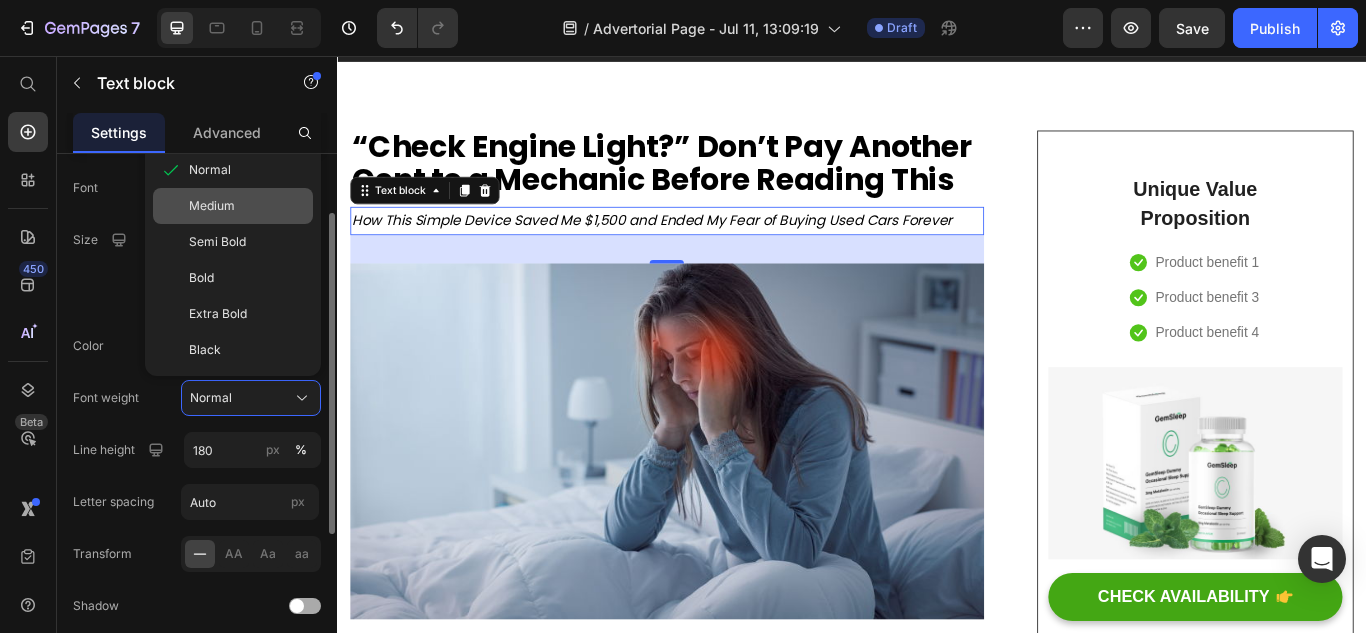click on "Medium" at bounding box center (247, 206) 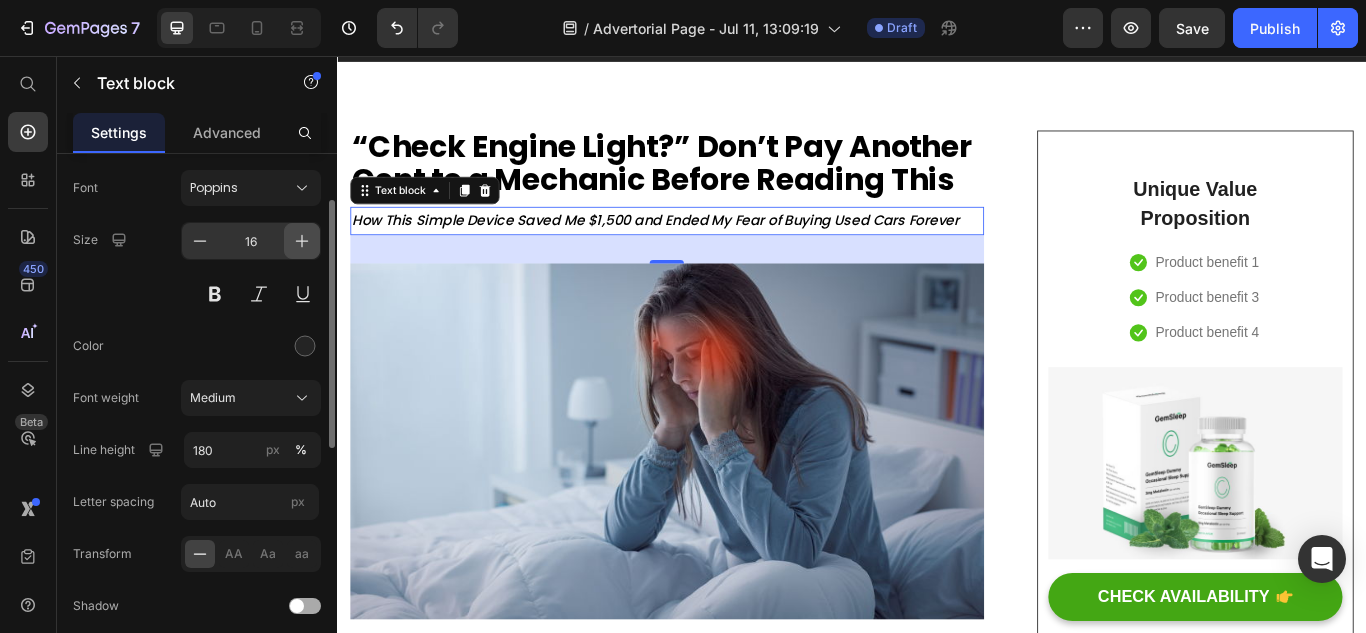 click 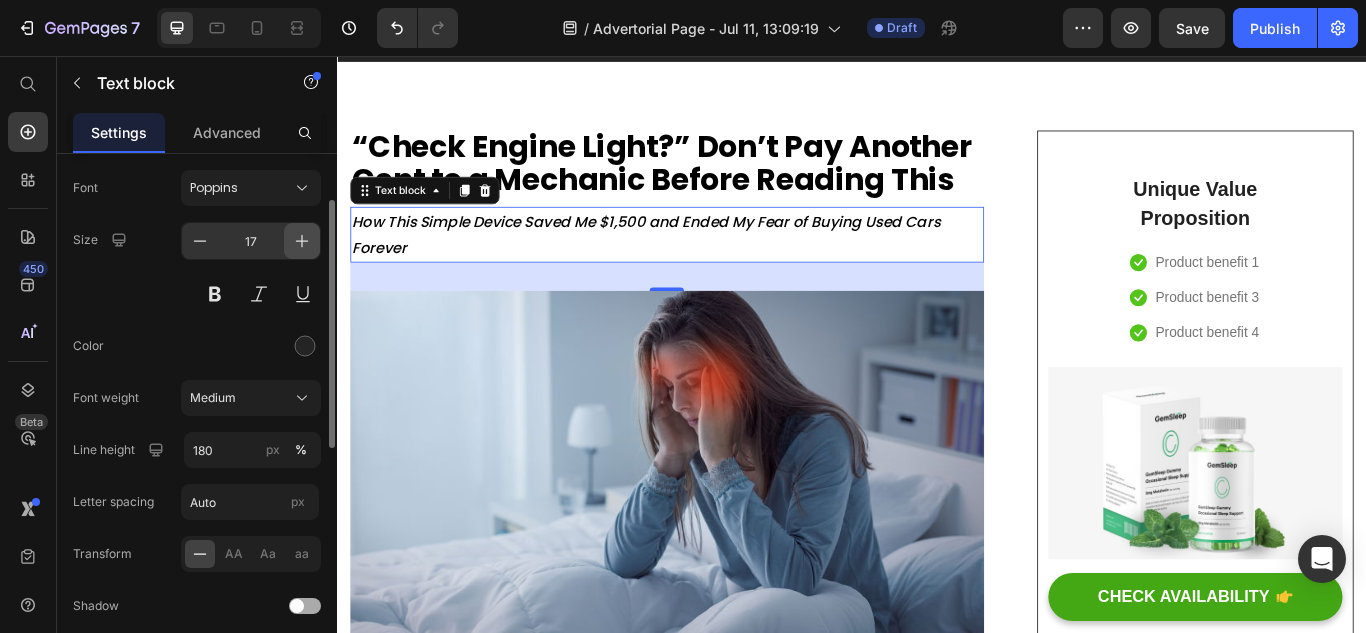 click 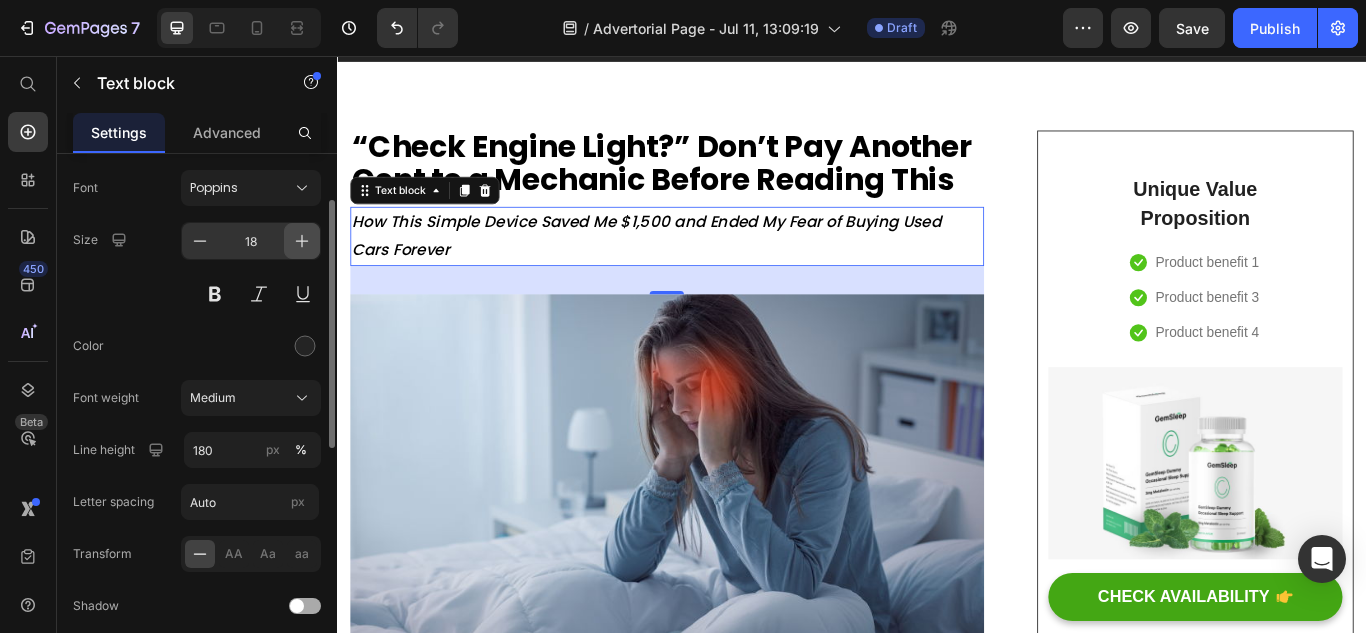 click 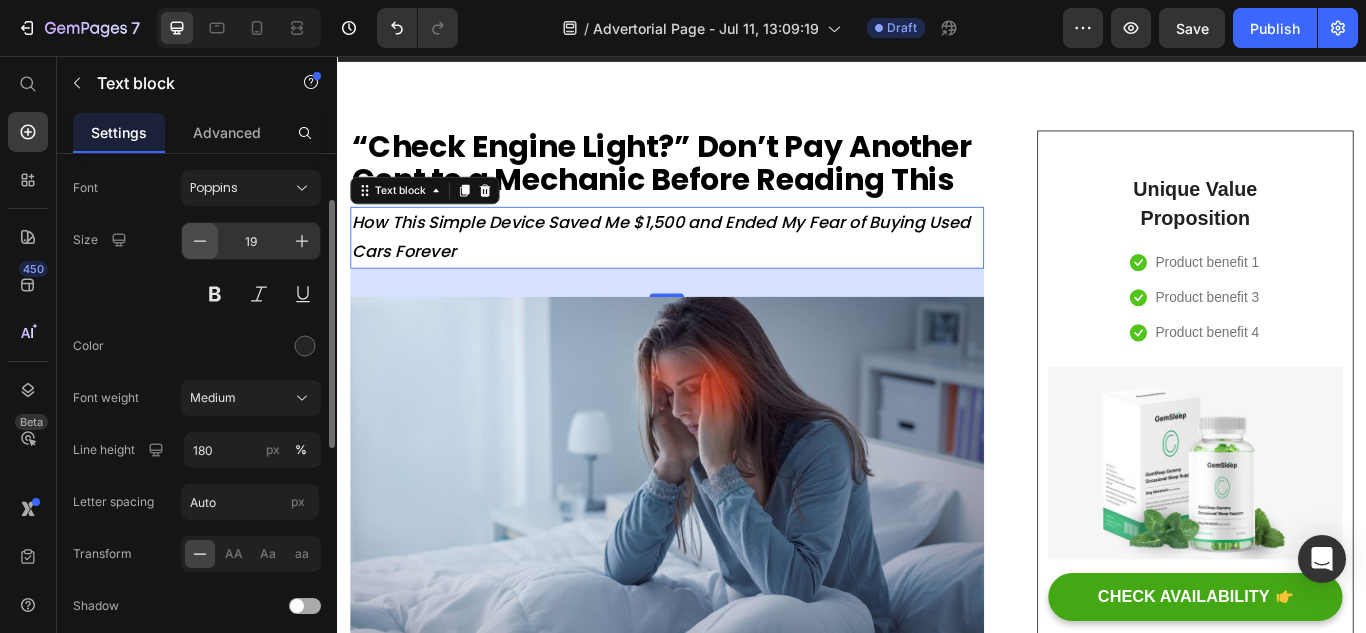click 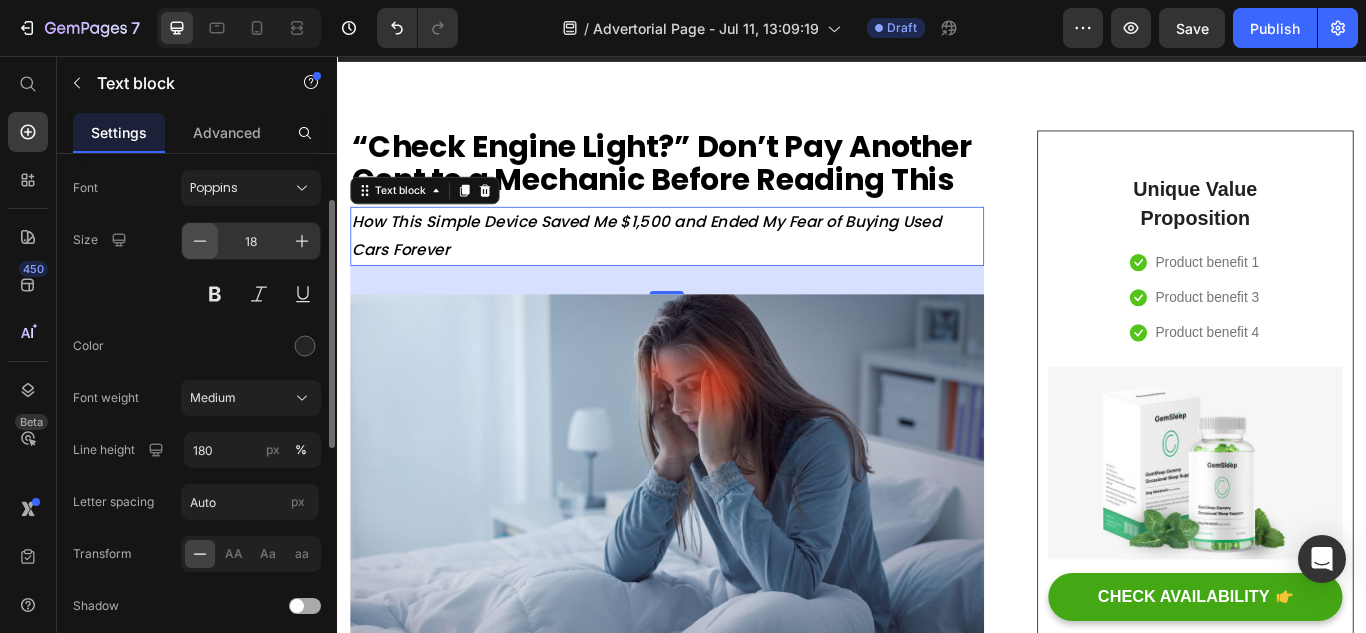 click 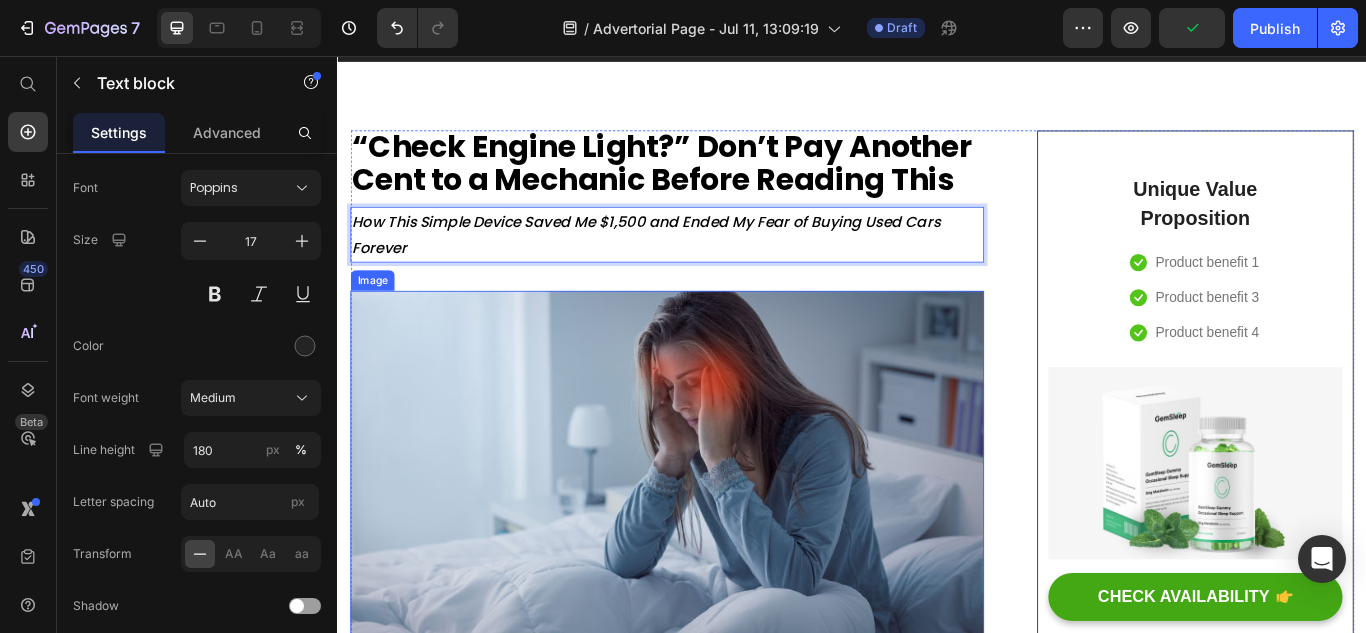 click at bounding box center (721, 537) 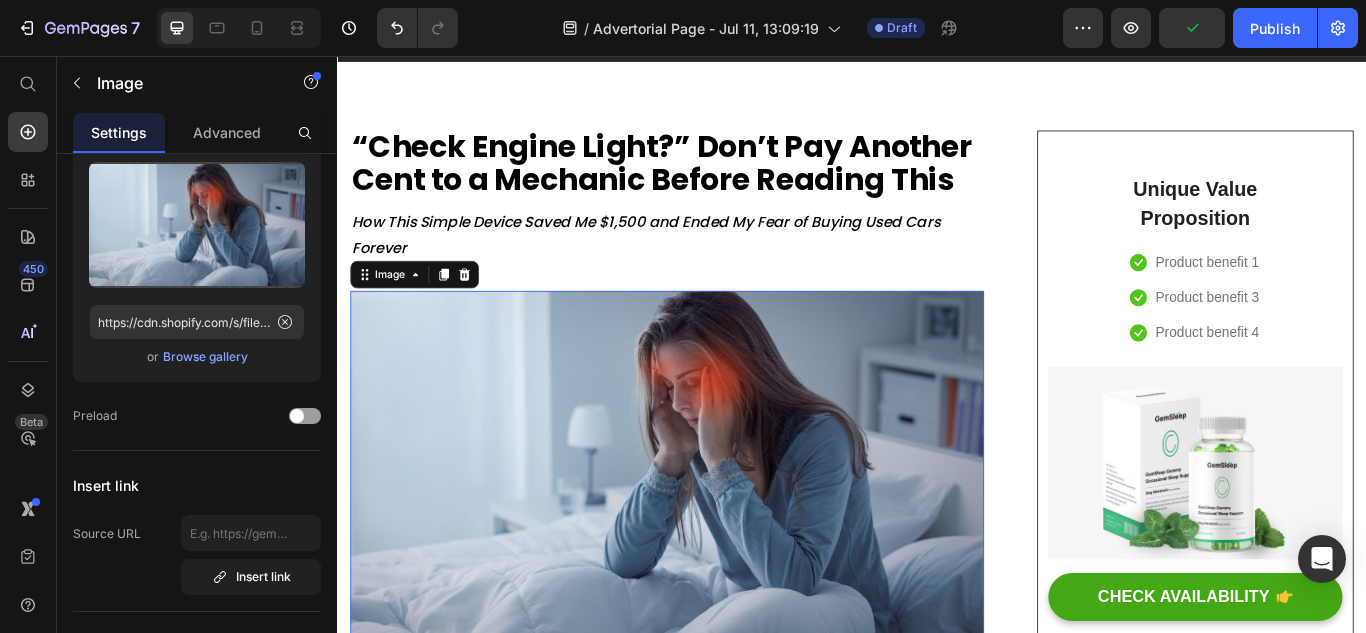 scroll, scrollTop: 0, scrollLeft: 0, axis: both 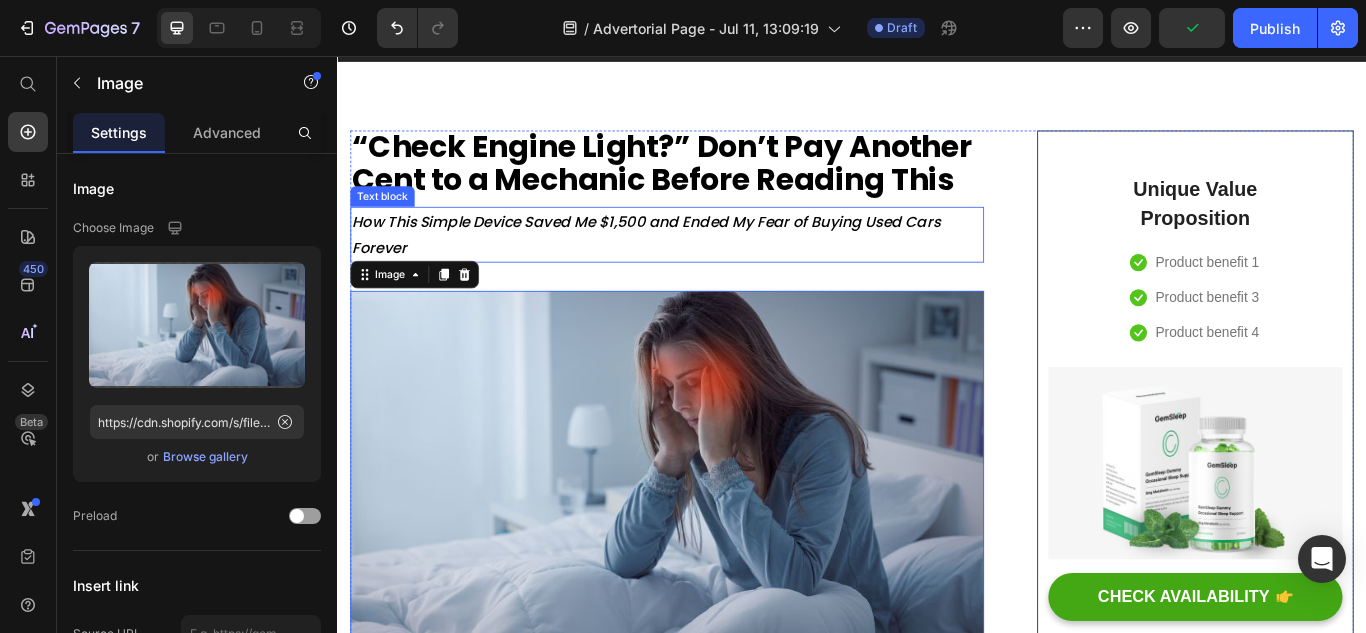 click on "How This Simple Device Saved Me $1,500 and Ended My Fear of Buying Used Cars Forever" at bounding box center (697, 264) 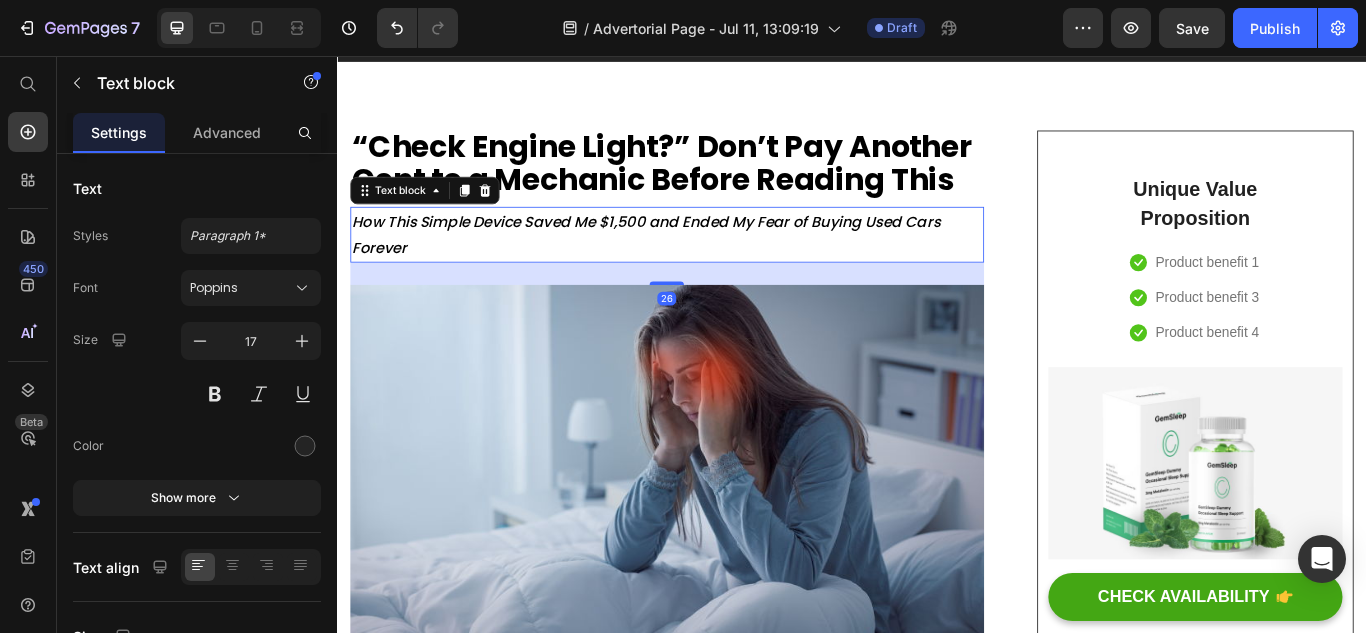 click at bounding box center (721, 321) 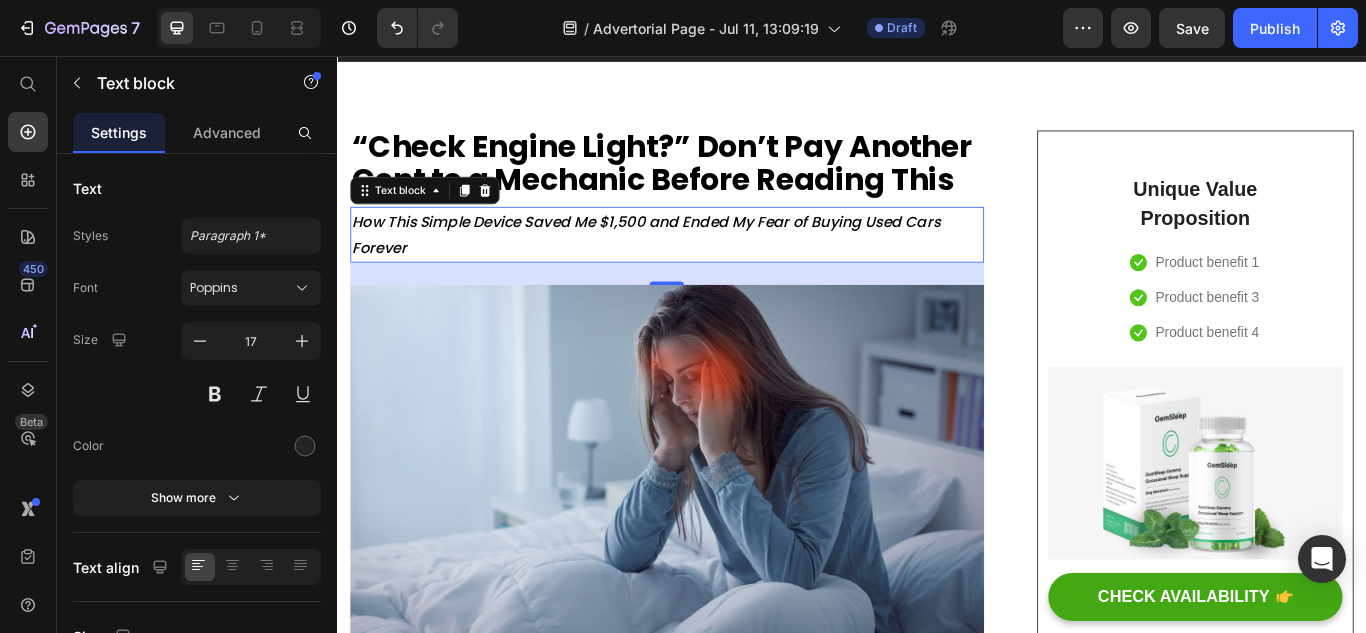 click on "Text block" at bounding box center [182, 83] 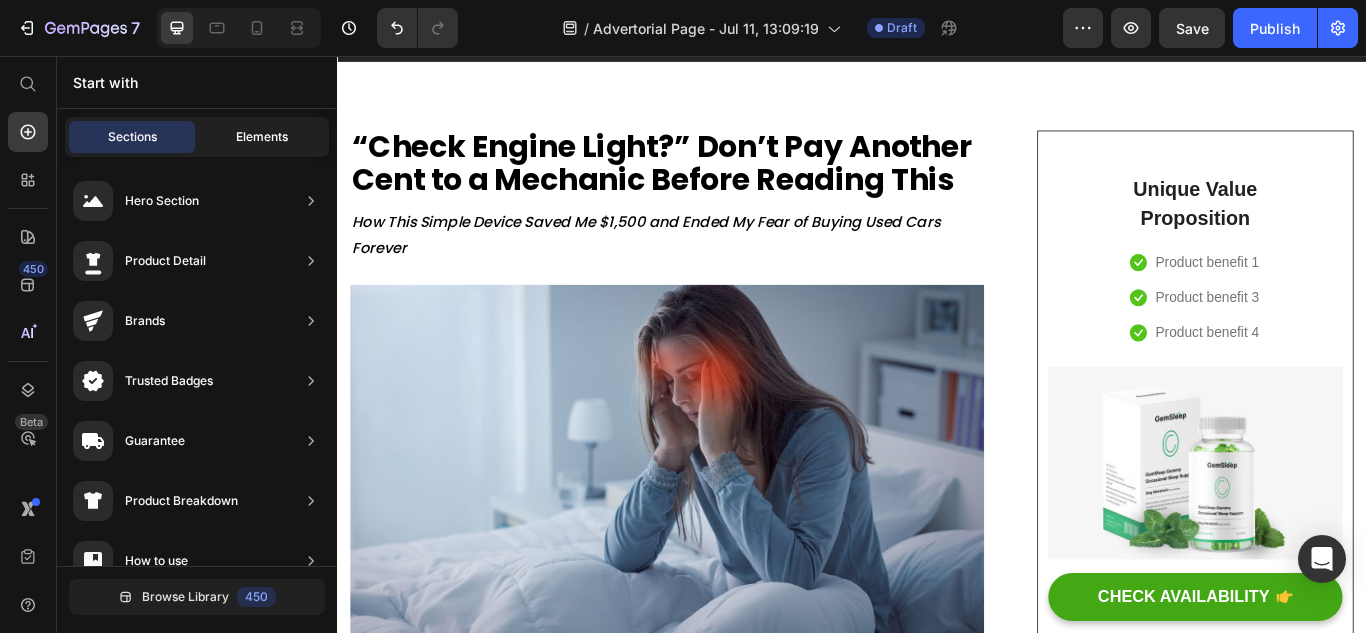 click on "Elements" at bounding box center [262, 137] 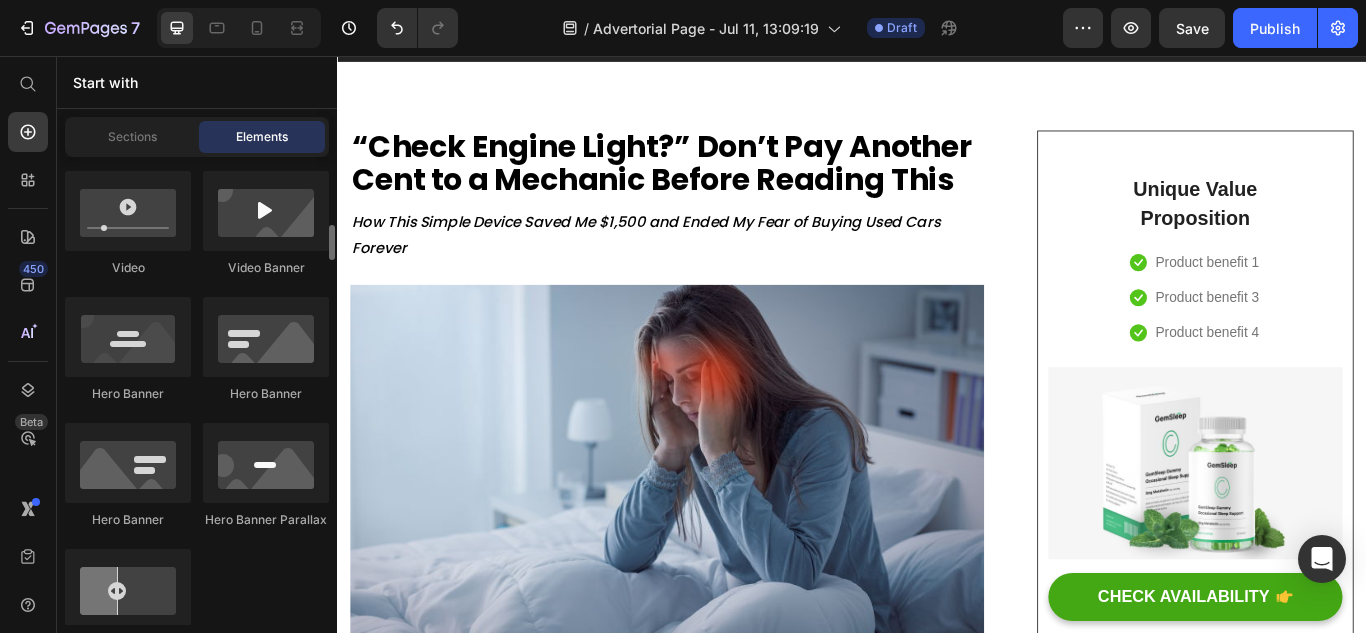 scroll, scrollTop: 1200, scrollLeft: 0, axis: vertical 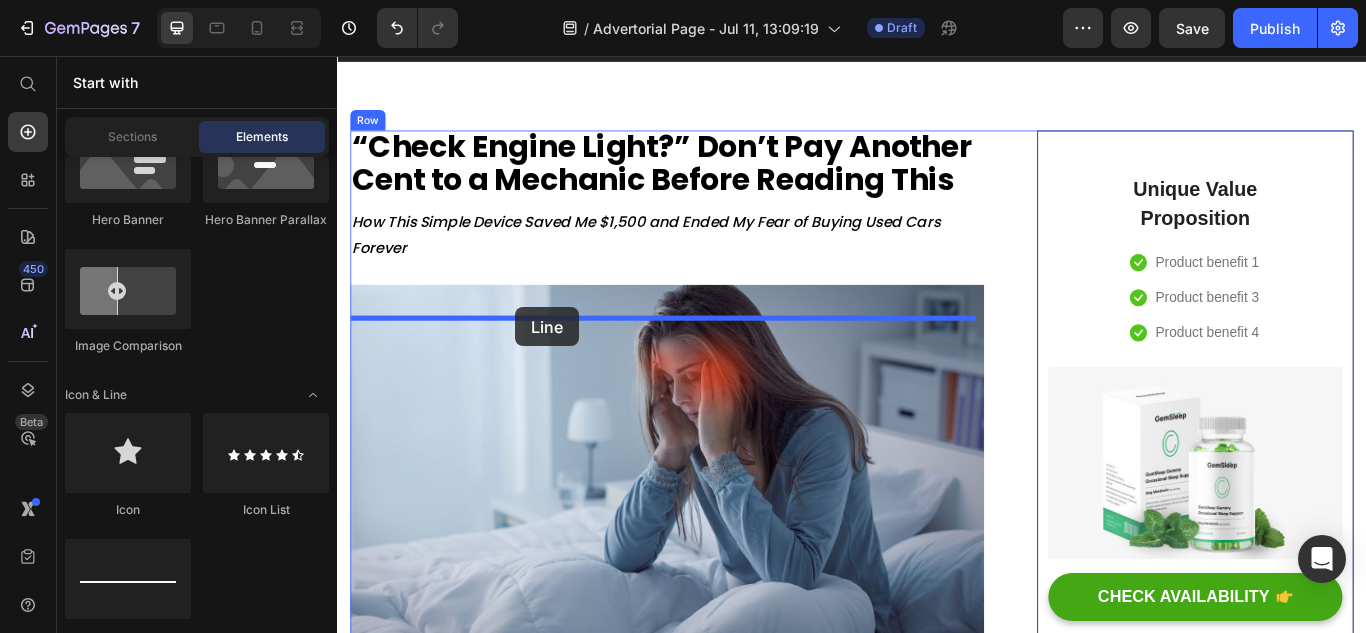 drag, startPoint x: 567, startPoint y: 547, endPoint x: 543, endPoint y: 340, distance: 208.38666 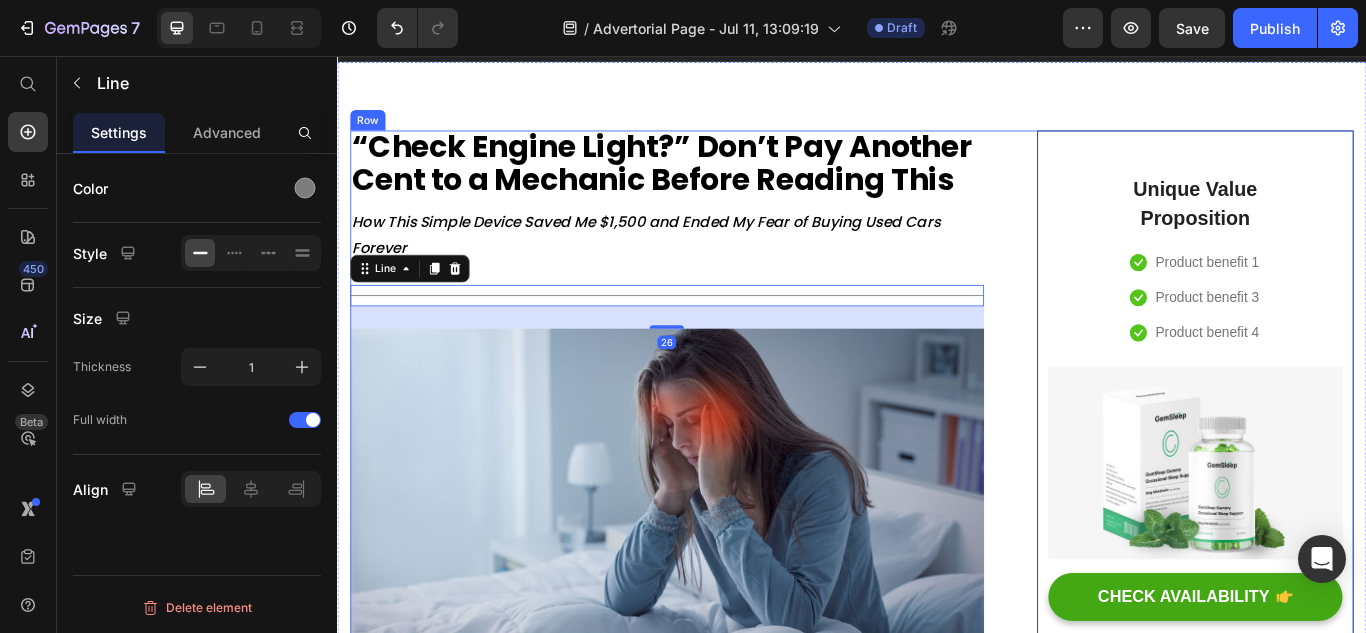 click on "⁠⁠⁠⁠⁠⁠⁠ “Check Engine Light?” Don’t Pay Another Cent to a Mechanic Before Reading This Heading How This Simple Device Saved Me $1,500 and Ended My Fear of Buying Used Cars Forever Text block                Title Line   26 Image Do your legs have varicose veins or pain? don't worry, We have moderate compression stockings like with GemCSO compression used to reduce the risk of serious conditions like Deep Vein Thrombosis (DVT), blood clots, varicose veins, and spider veins. Text block [Heading 2] Describe the timeframe to achieve the desired results Heading Your provider may recommend compression socks to help with symptoms caused by a vein or venous disorder. Venous disorders happen when the valves in your veins don’t work correctly, making it harder for blood to flow back to your heart. This can lead to: Text block
Icon Customer problem 1: Text block Row
Icon Customer problem 2: Text block Row
Icon Customer problem 3: Text block Row Icon" at bounding box center (721, 2772) 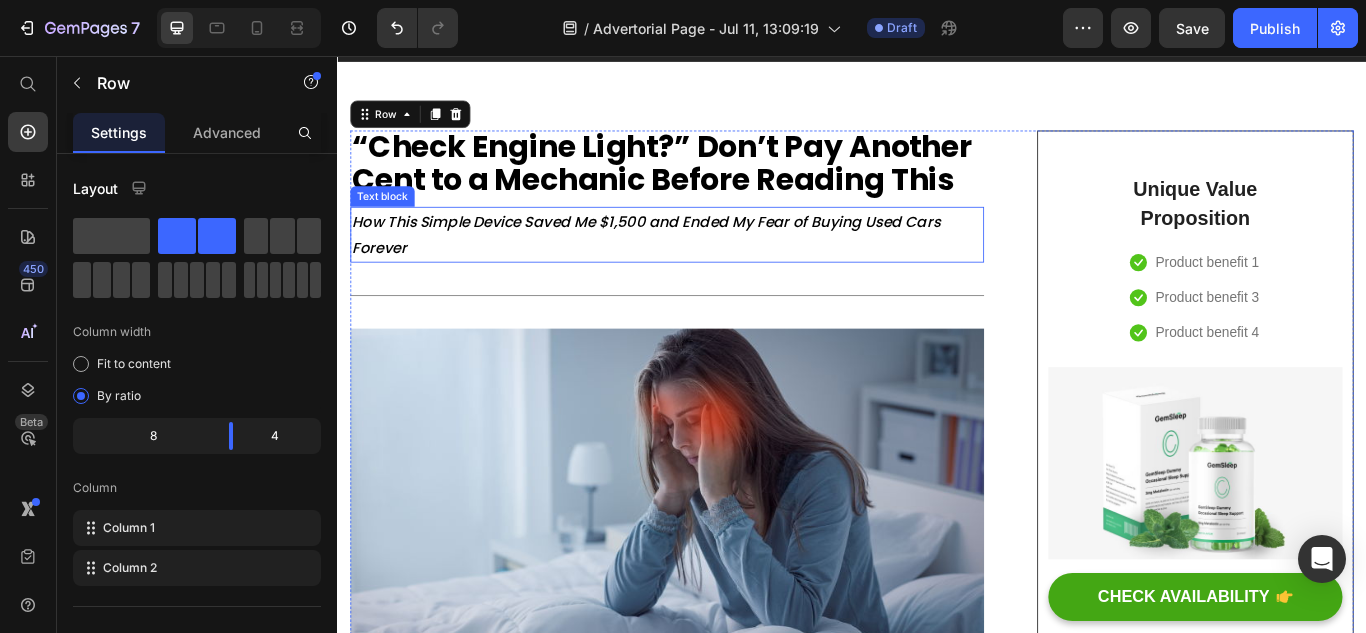click on "How This Simple Device Saved Me $1,500 and Ended My Fear of Buying Used Cars Forever" at bounding box center (721, 264) 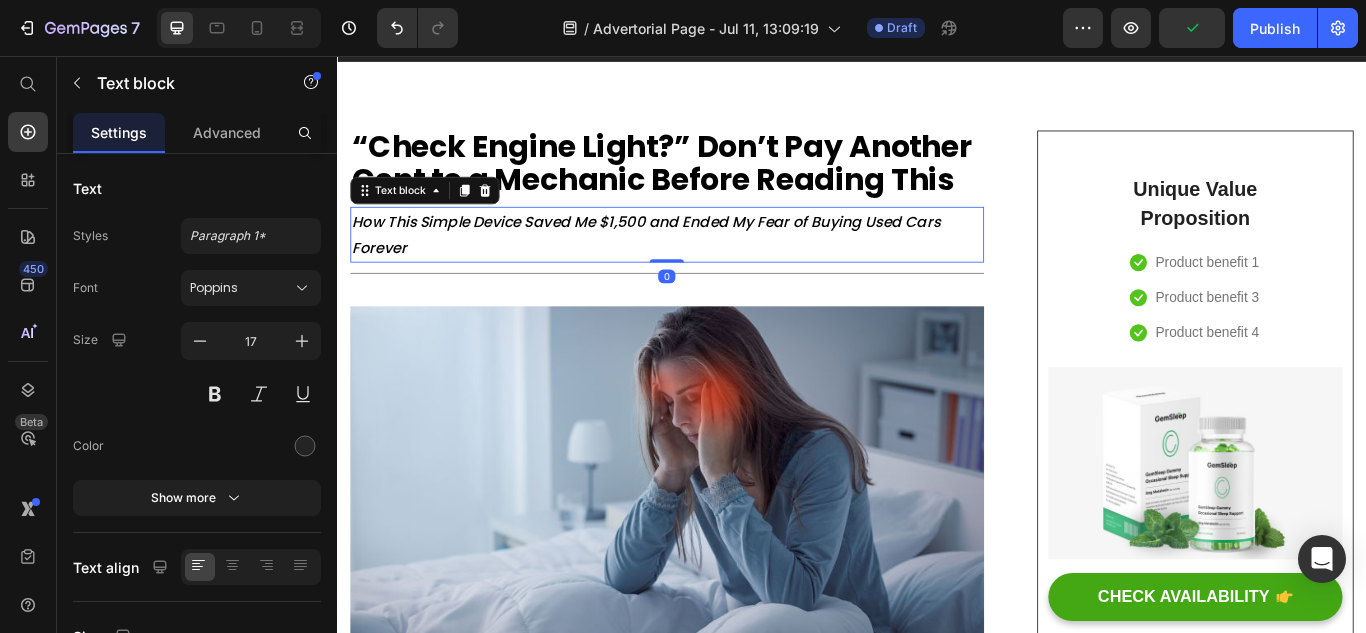 drag, startPoint x: 719, startPoint y: 359, endPoint x: 723, endPoint y: 321, distance: 38.209946 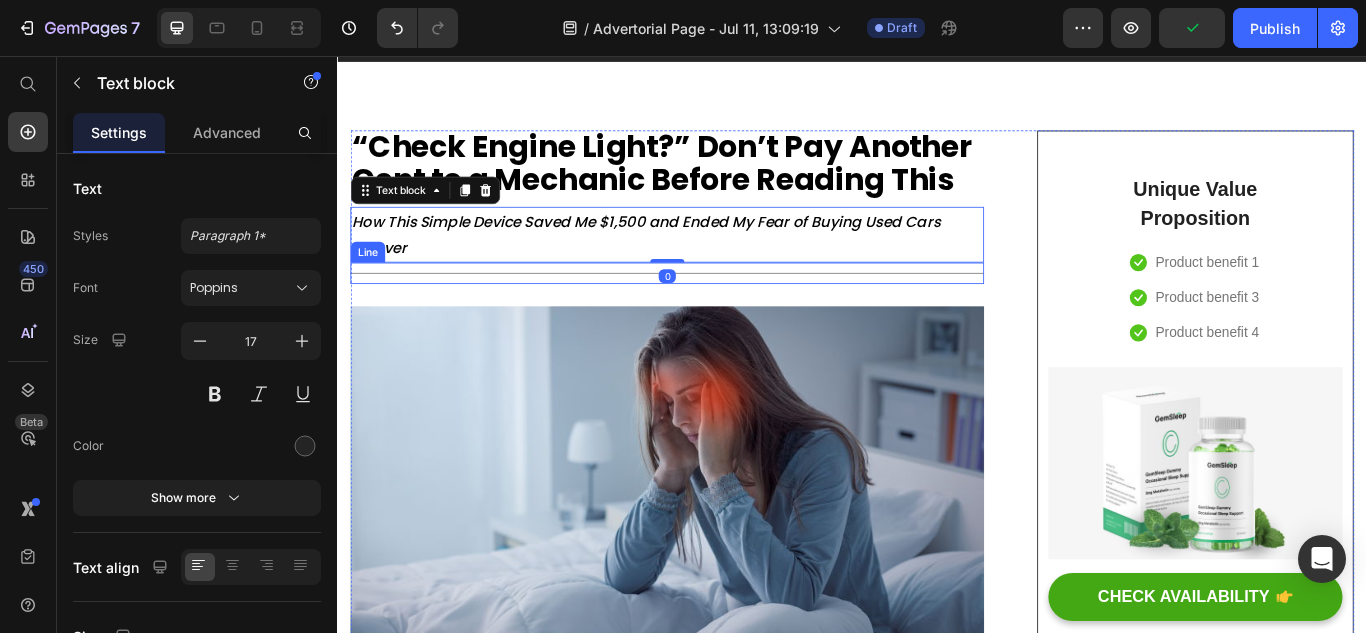 click on "Title Line" at bounding box center [721, 309] 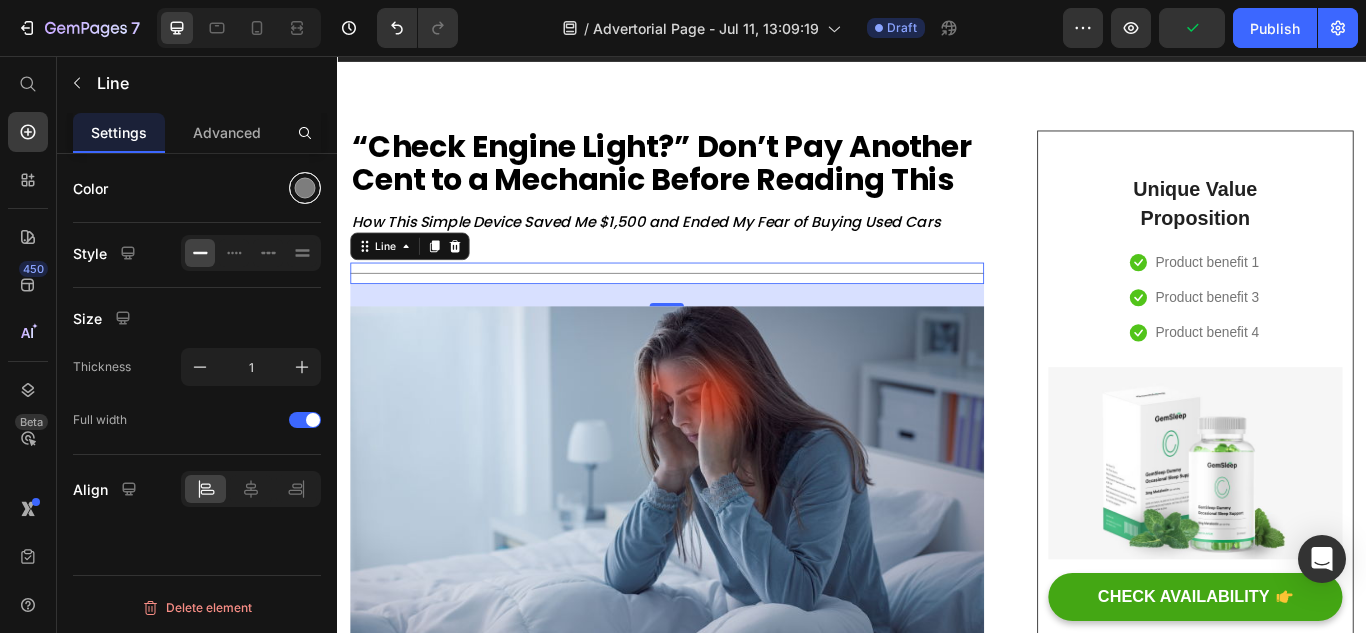 click at bounding box center (305, 188) 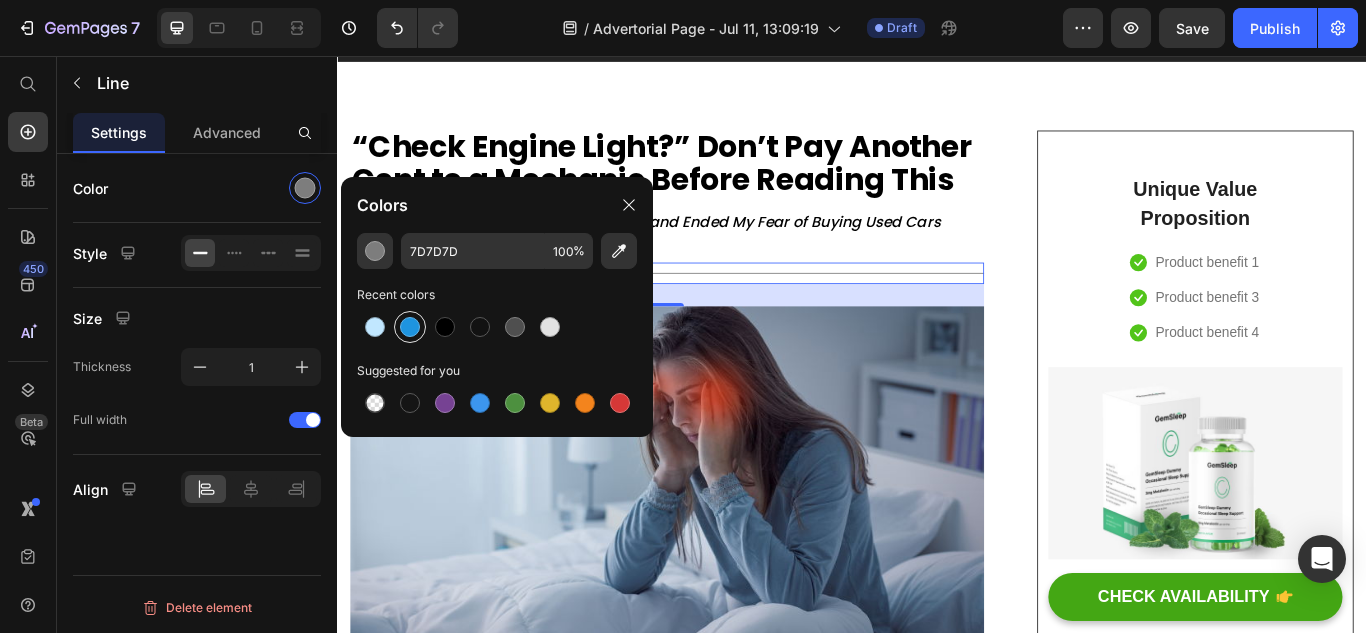 click at bounding box center [410, 327] 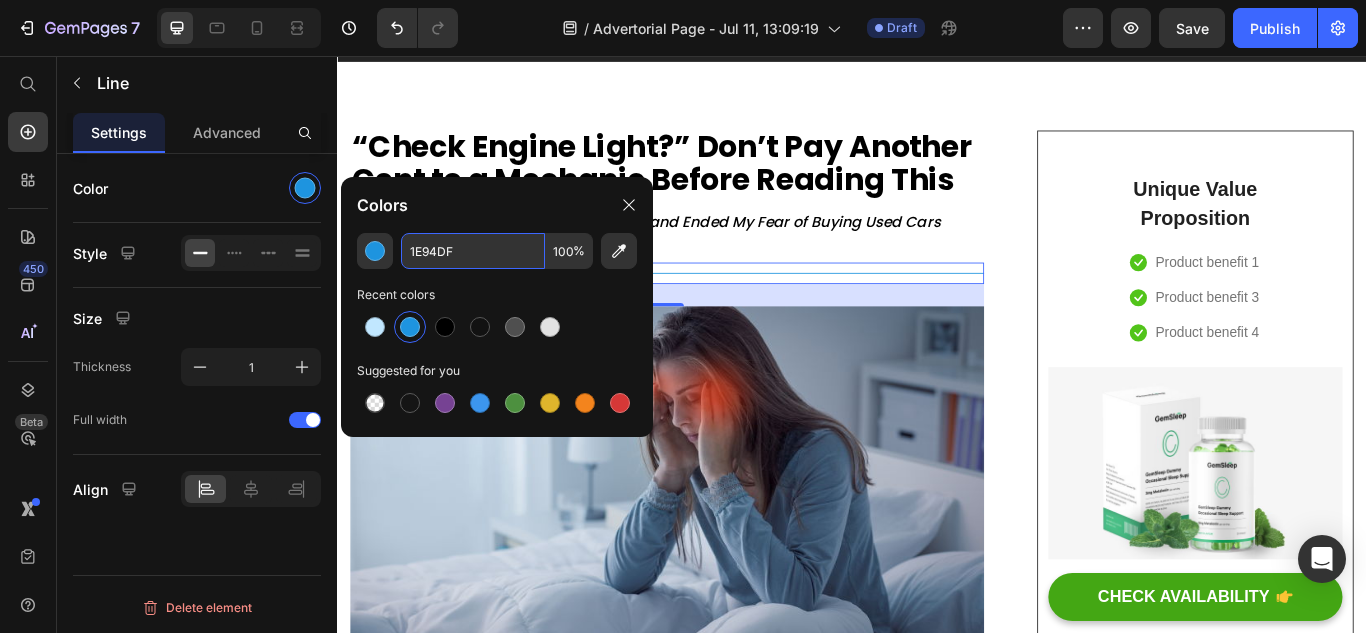 click on "1E94DF" at bounding box center (473, 251) 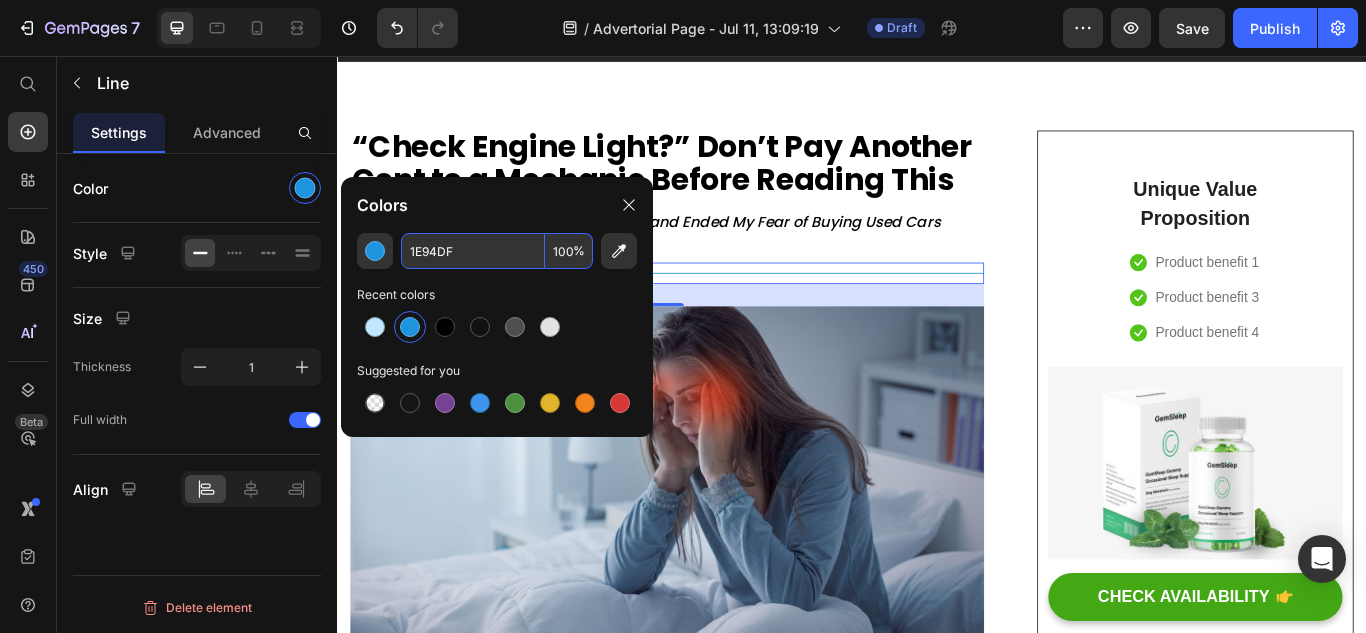 click on "1E94DF" at bounding box center [473, 251] 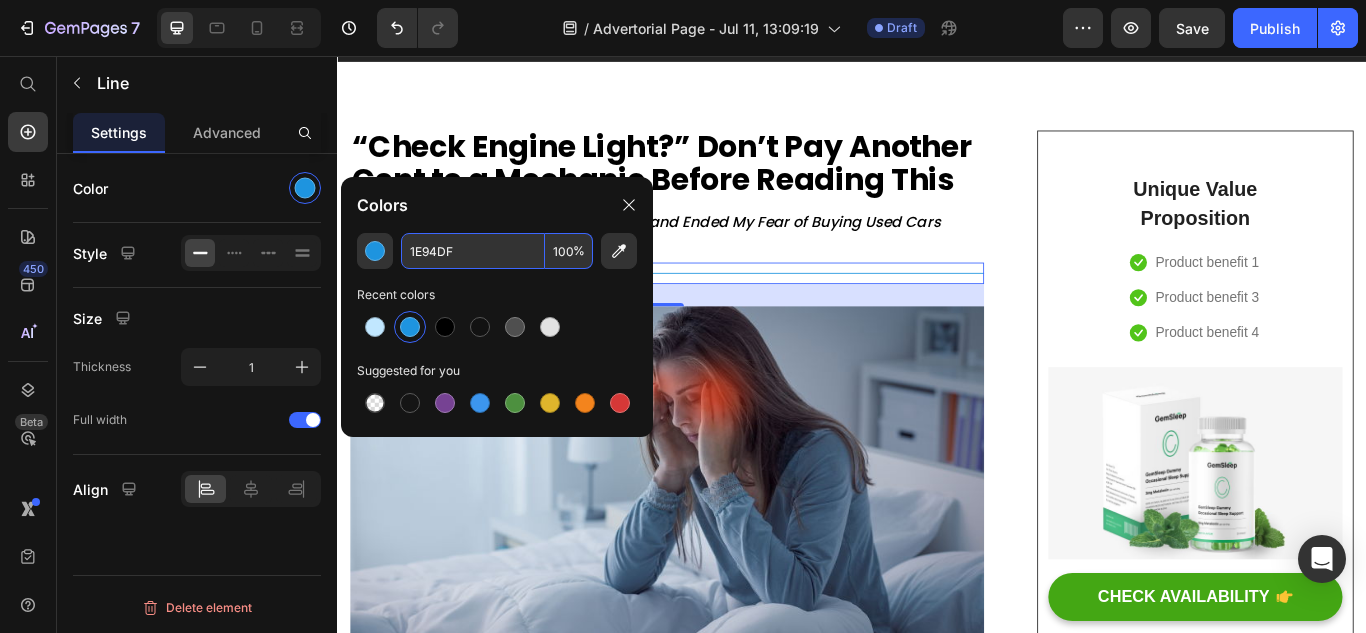 paste on "d94de" 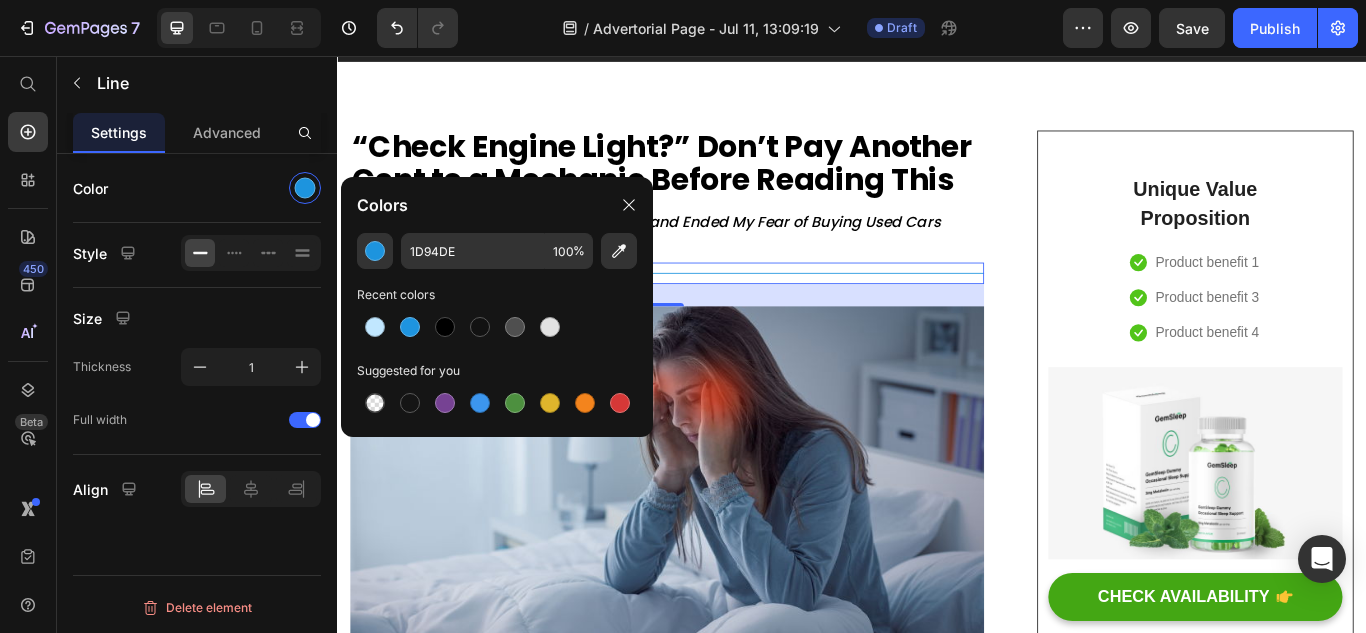 click on "Recent colors" at bounding box center [497, 295] 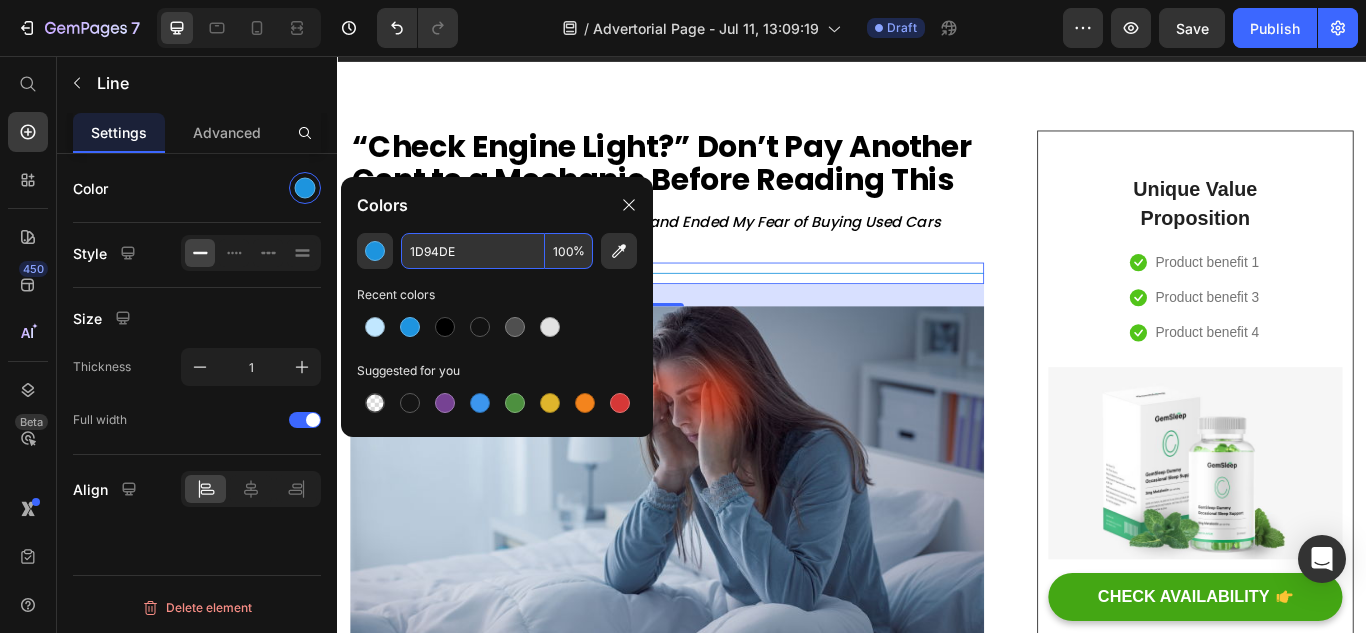 click on "1D94DE" at bounding box center (473, 251) 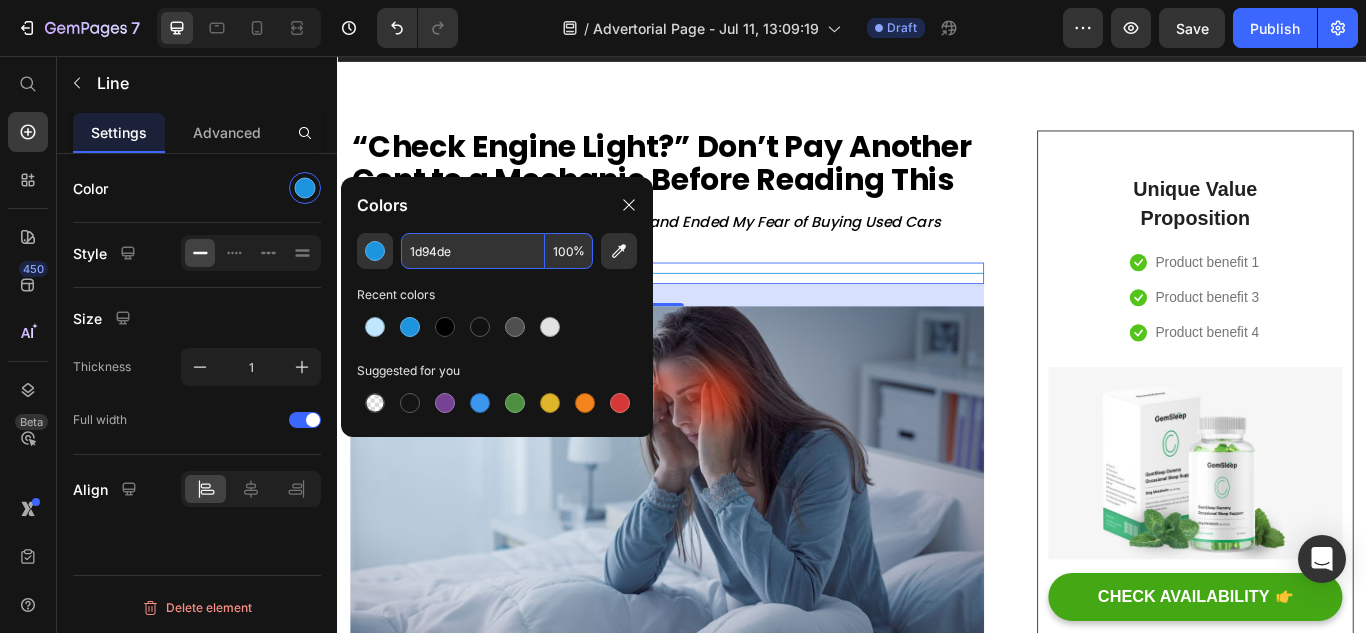 type on "1D94DE" 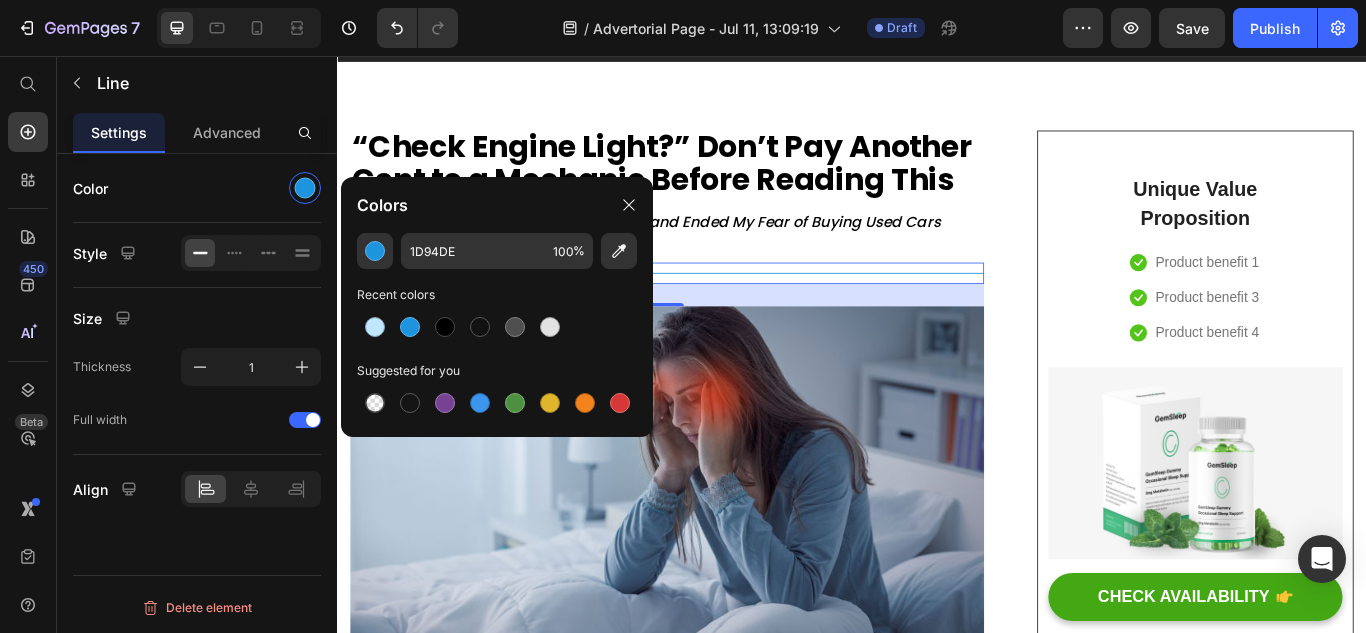 click on "1D94DE 100 % Recent colors Suggested for you" 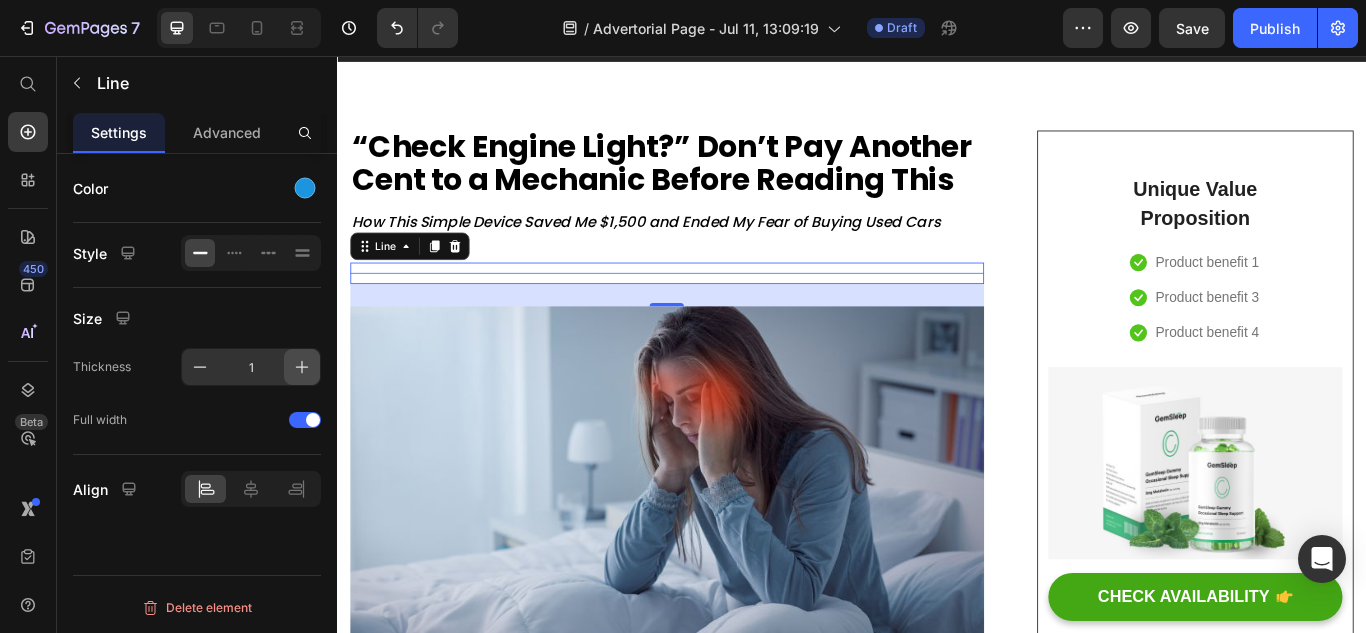click 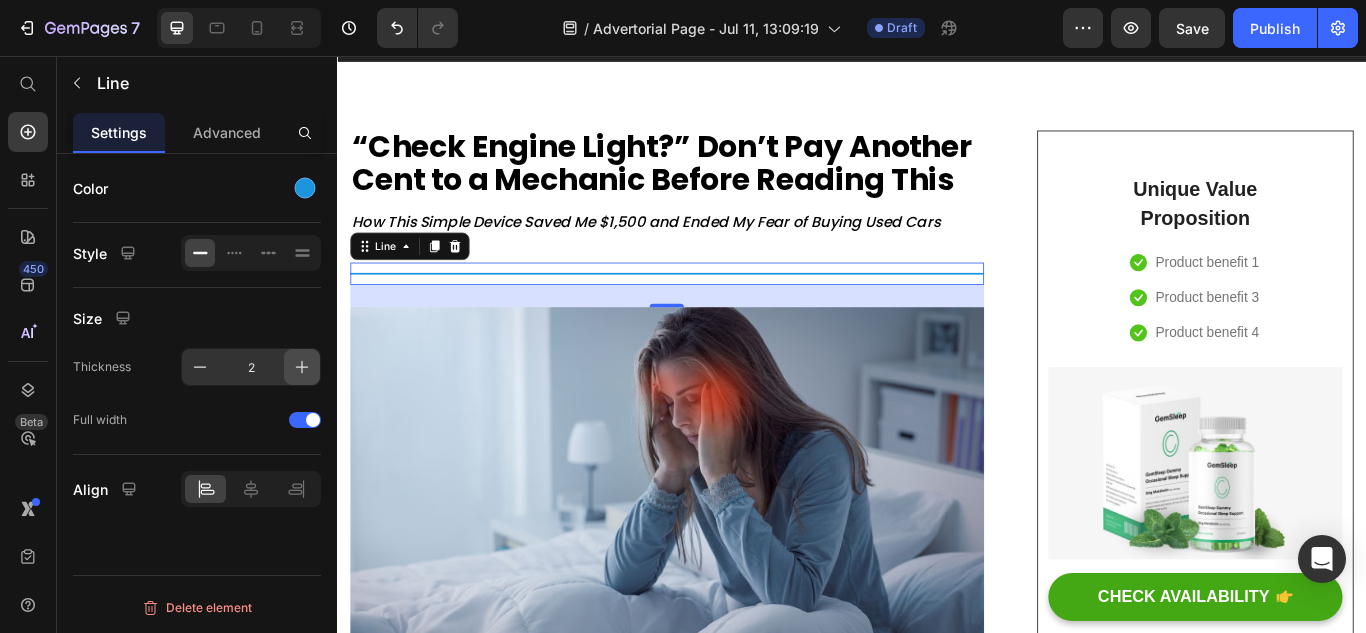 click 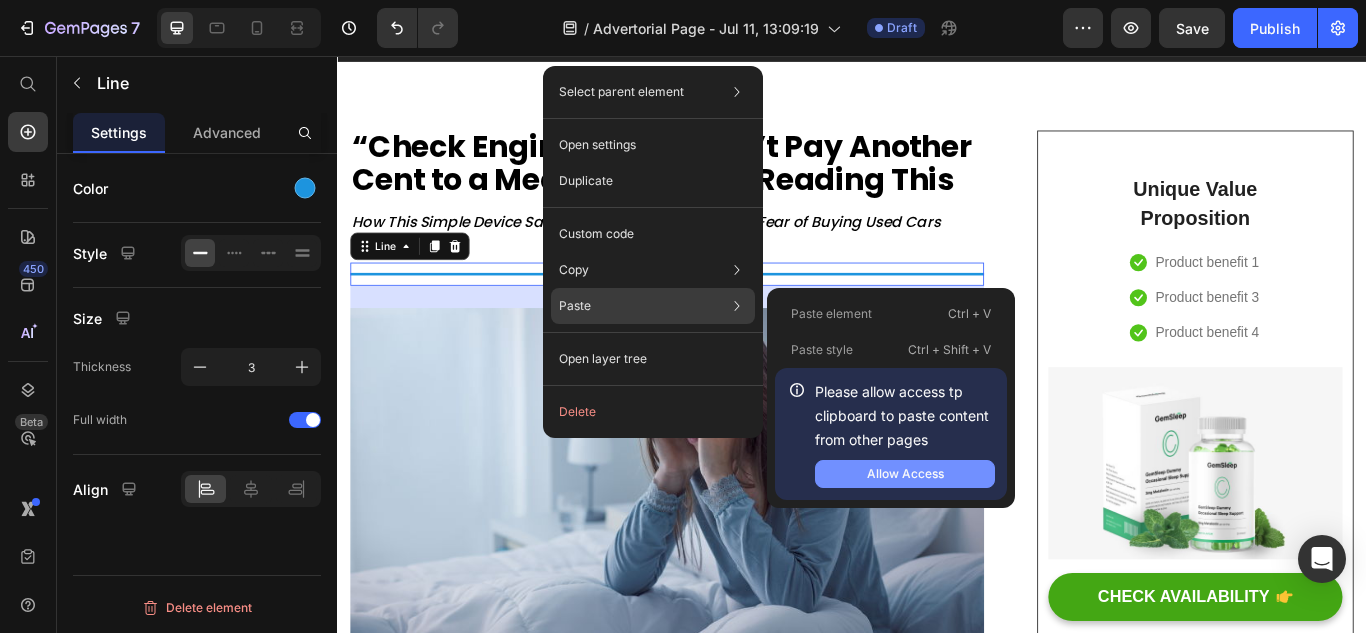click on "Allow Access" at bounding box center (905, 474) 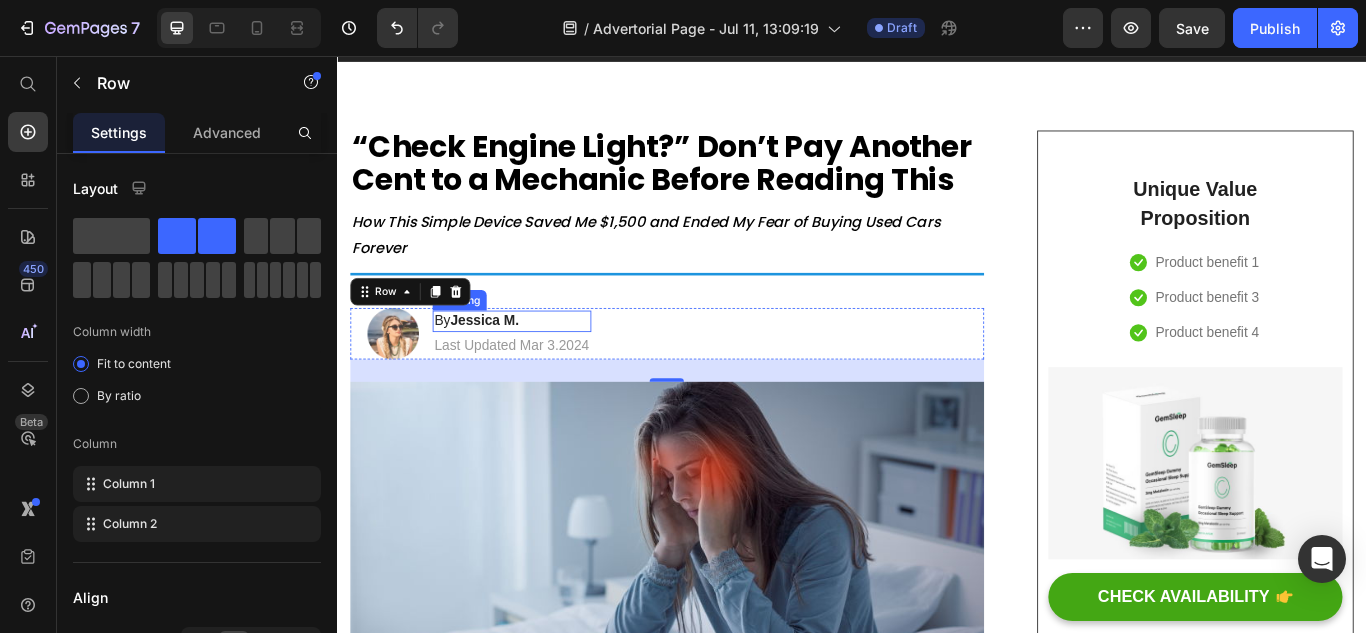 click on "Jessica M." at bounding box center (509, 364) 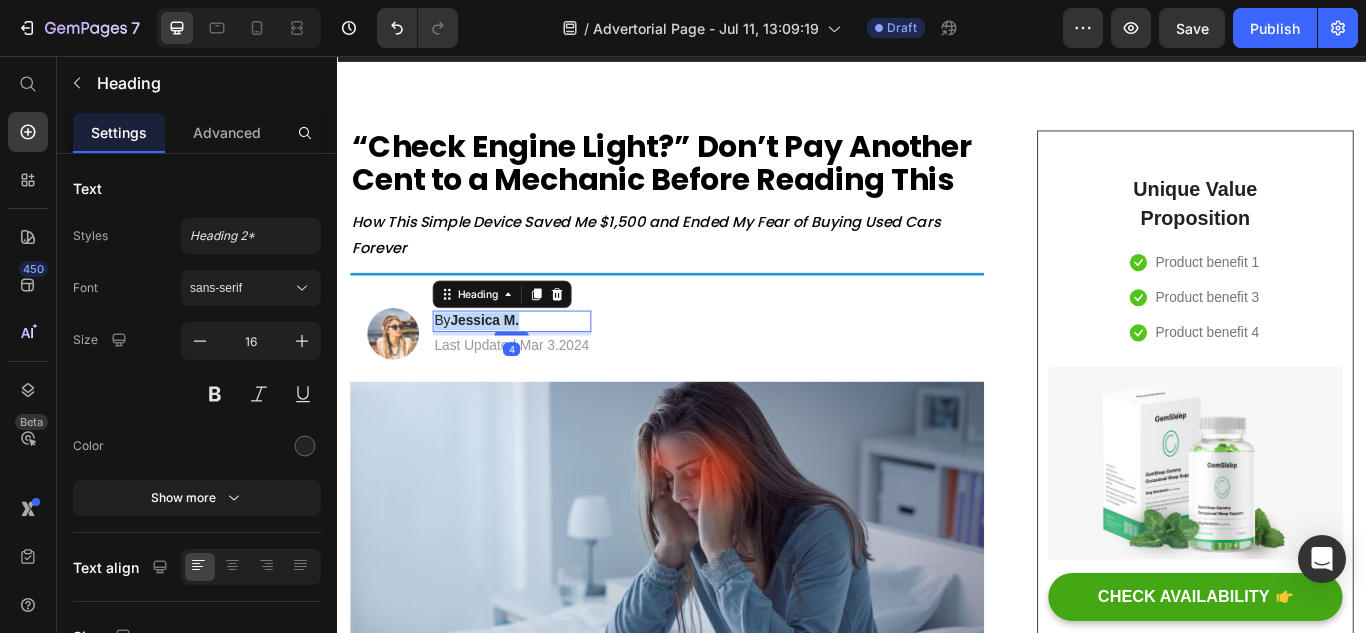 click on "Jessica M." at bounding box center (509, 364) 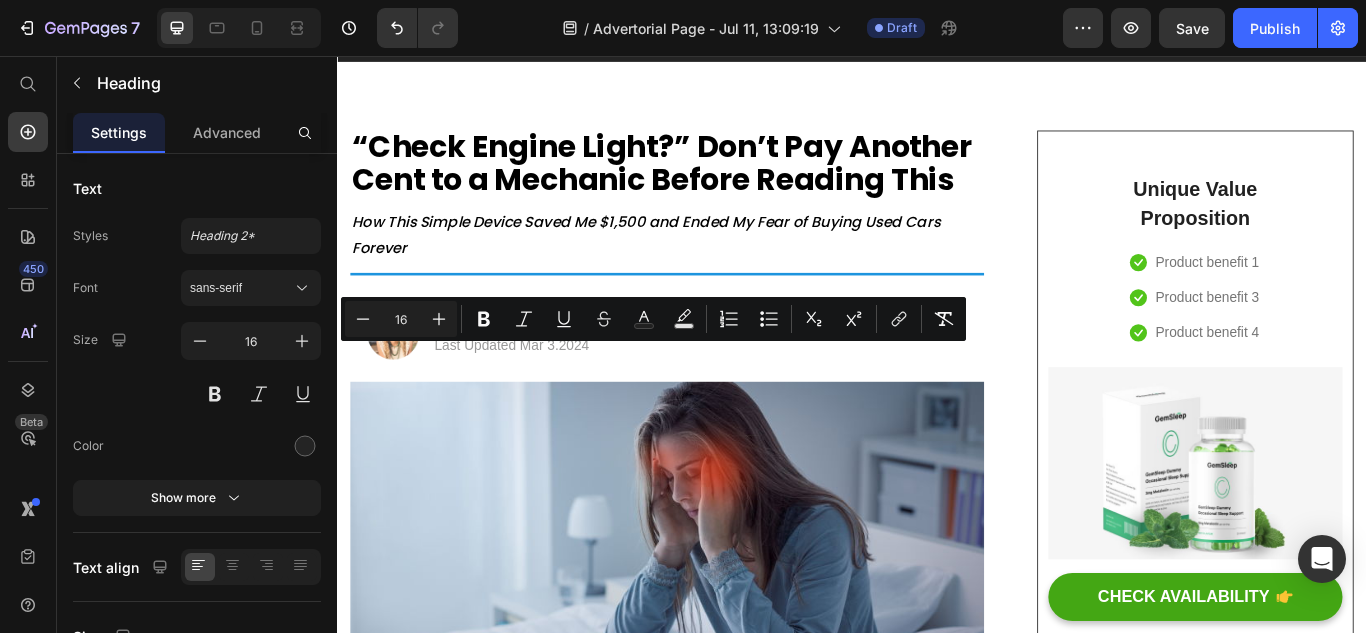 click on "By  [FIRST] [LAST]." at bounding box center (540, 365) 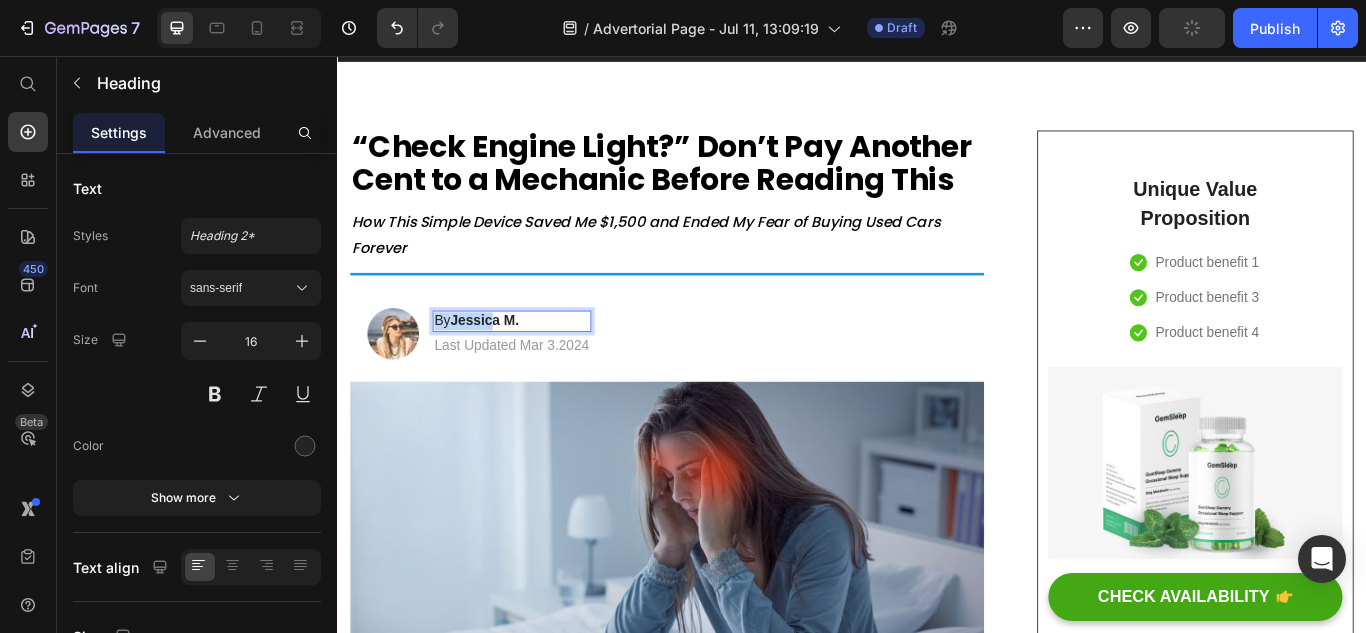 drag, startPoint x: 560, startPoint y: 402, endPoint x: 522, endPoint y: 397, distance: 38.327538 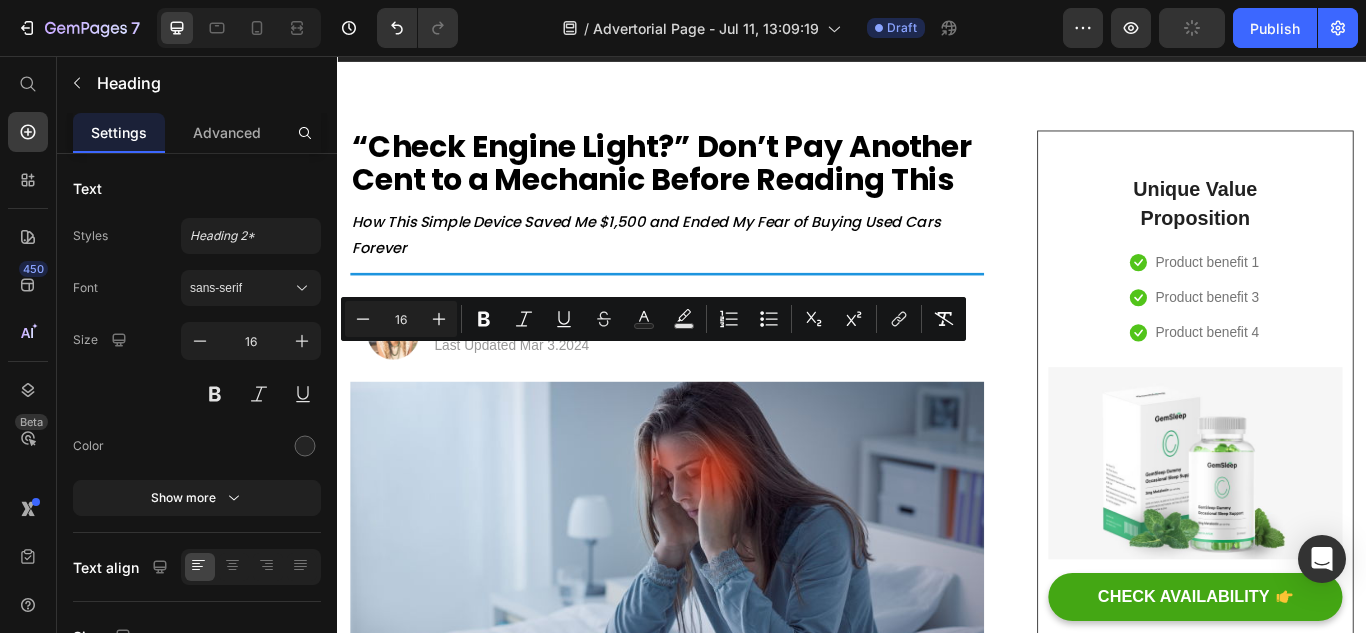 click on "Jessica M." at bounding box center [509, 364] 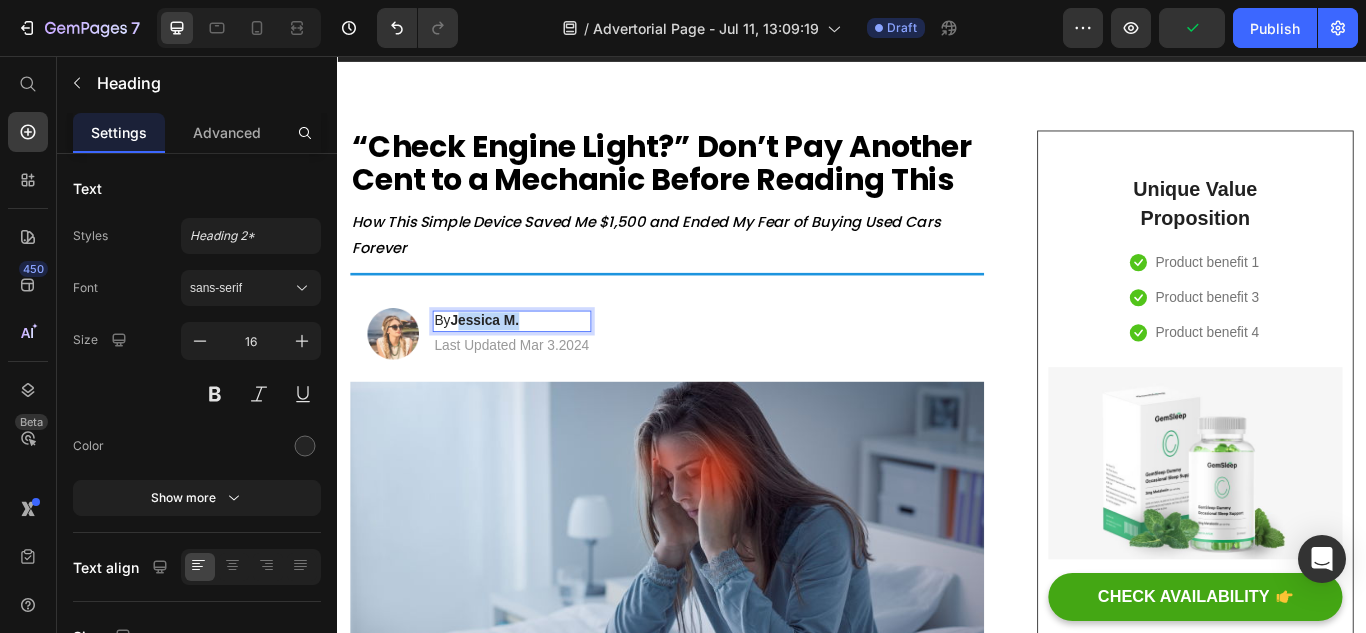 drag, startPoint x: 565, startPoint y: 402, endPoint x: 478, endPoint y: 398, distance: 87.0919 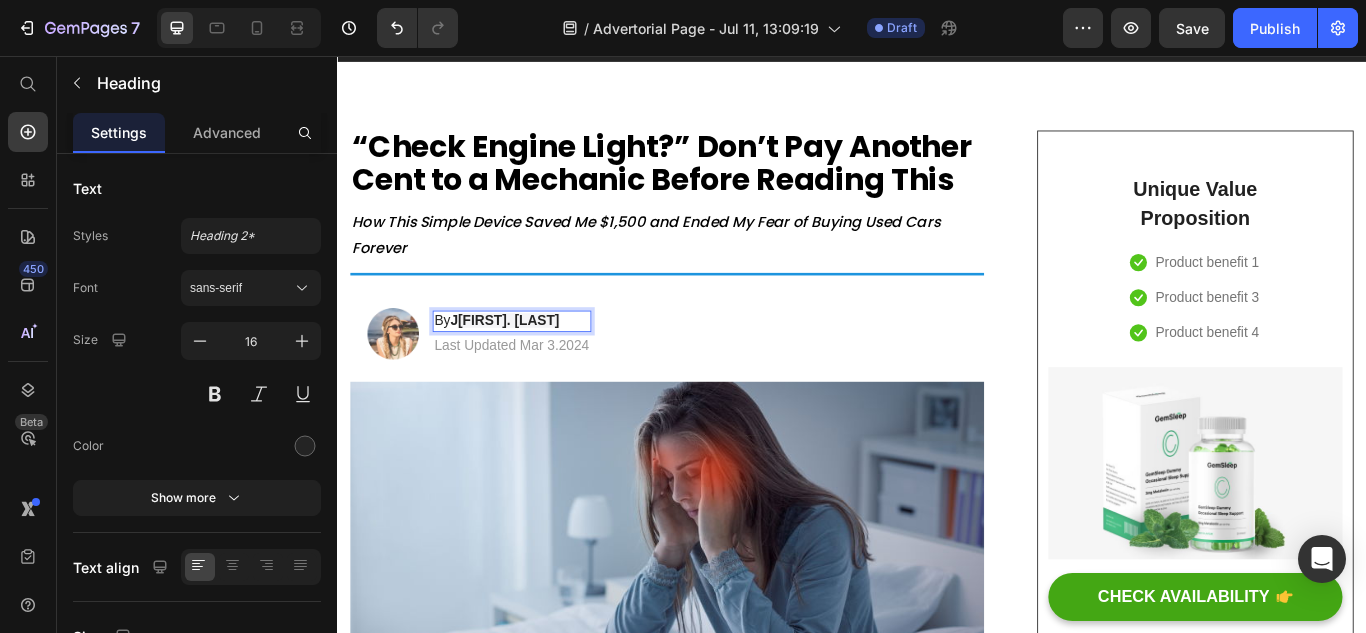 click on "[FIRST]. [LAST]" at bounding box center (537, 364) 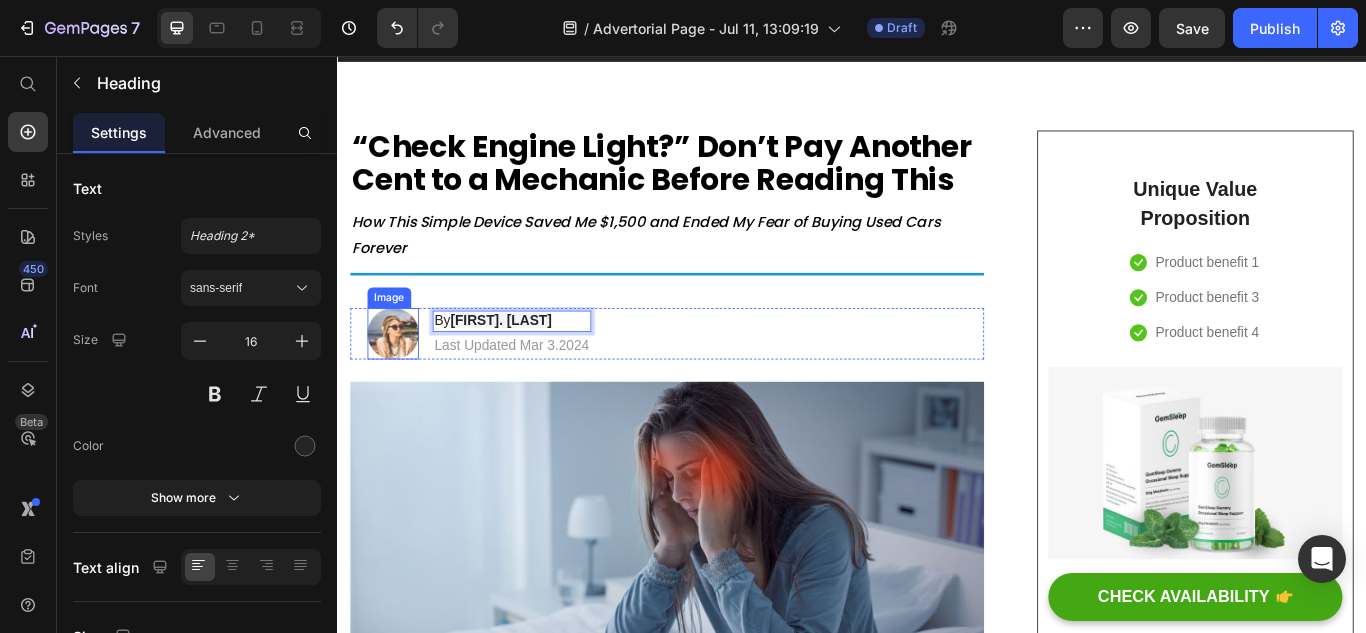 click at bounding box center (402, 380) 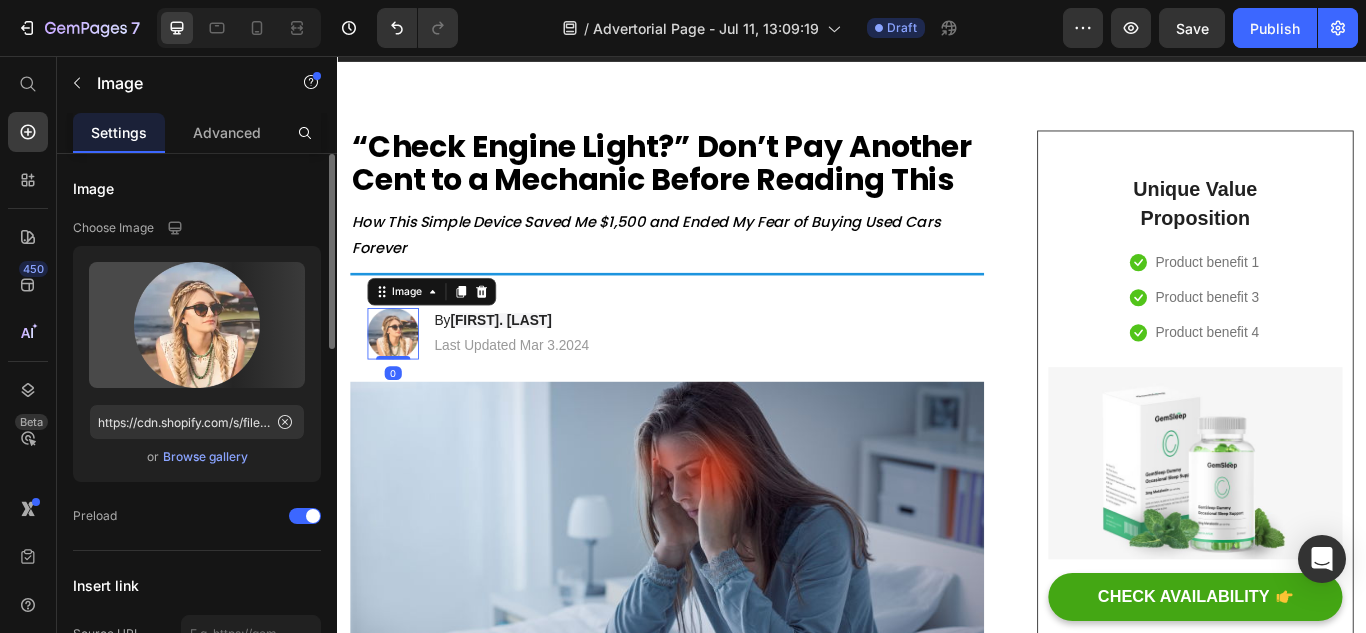 click on "Browse gallery" at bounding box center (205, 457) 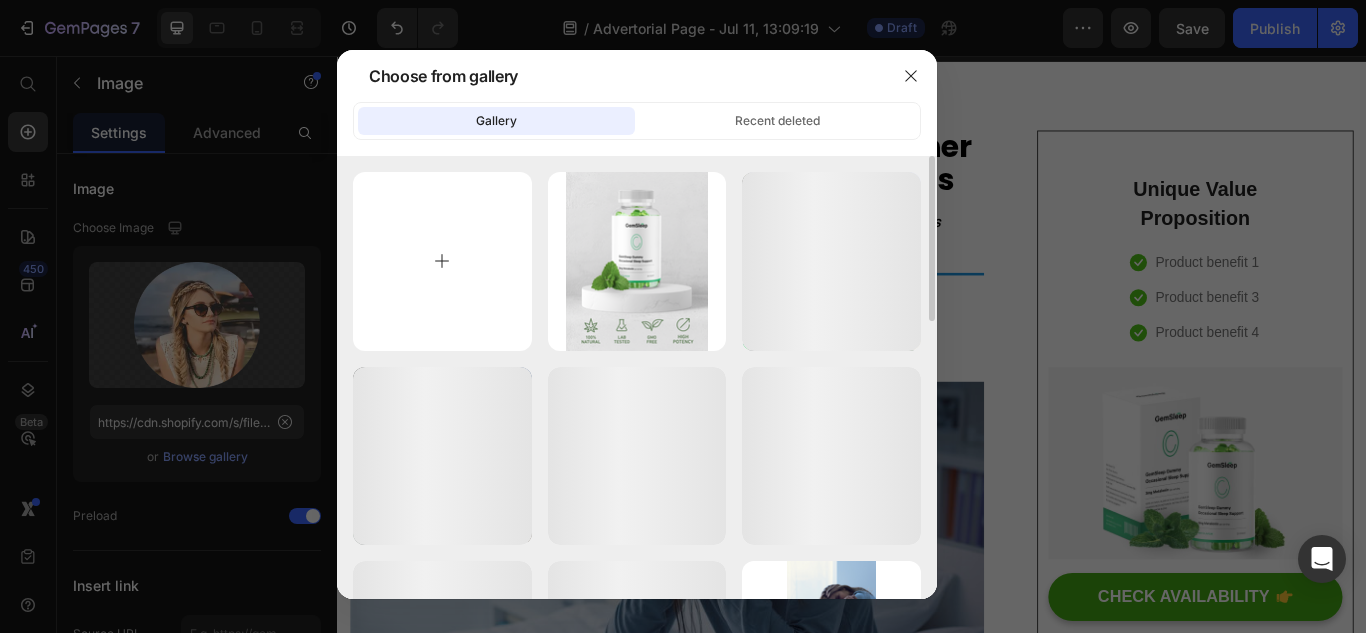 click at bounding box center (442, 261) 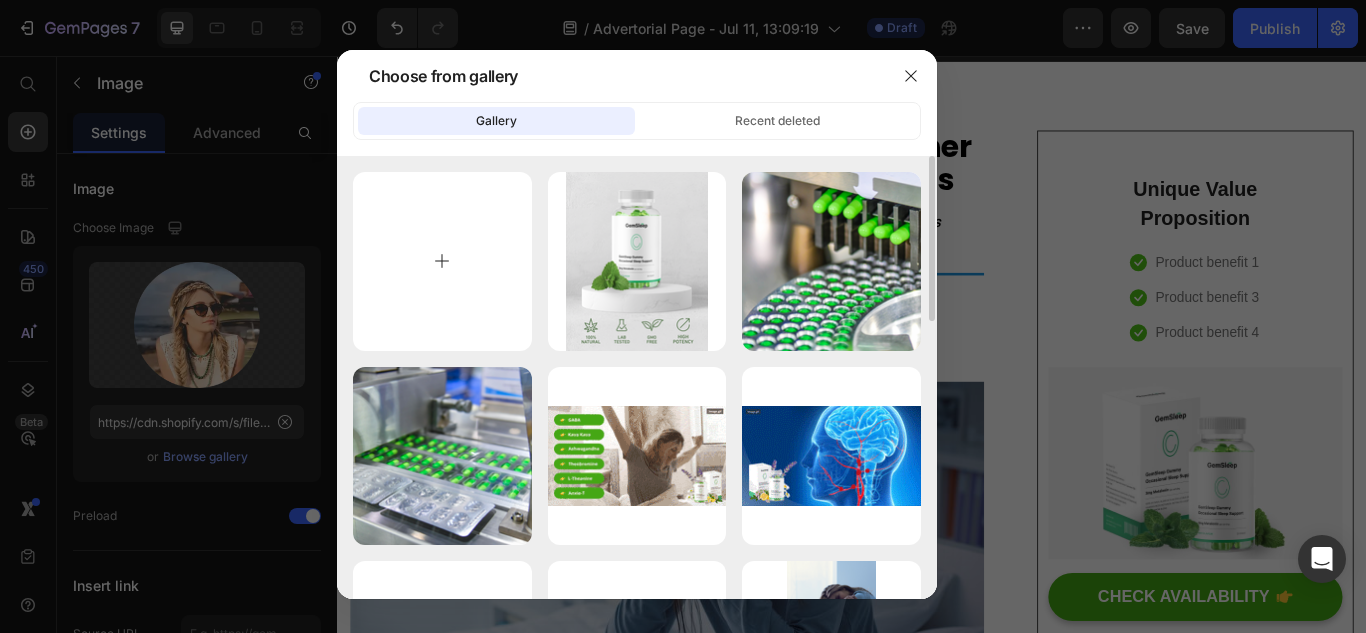 type on "C:\fakepath\module_01_KV_aad88b63-d984-47e5-acb6-3e76ea11821a.jpg" 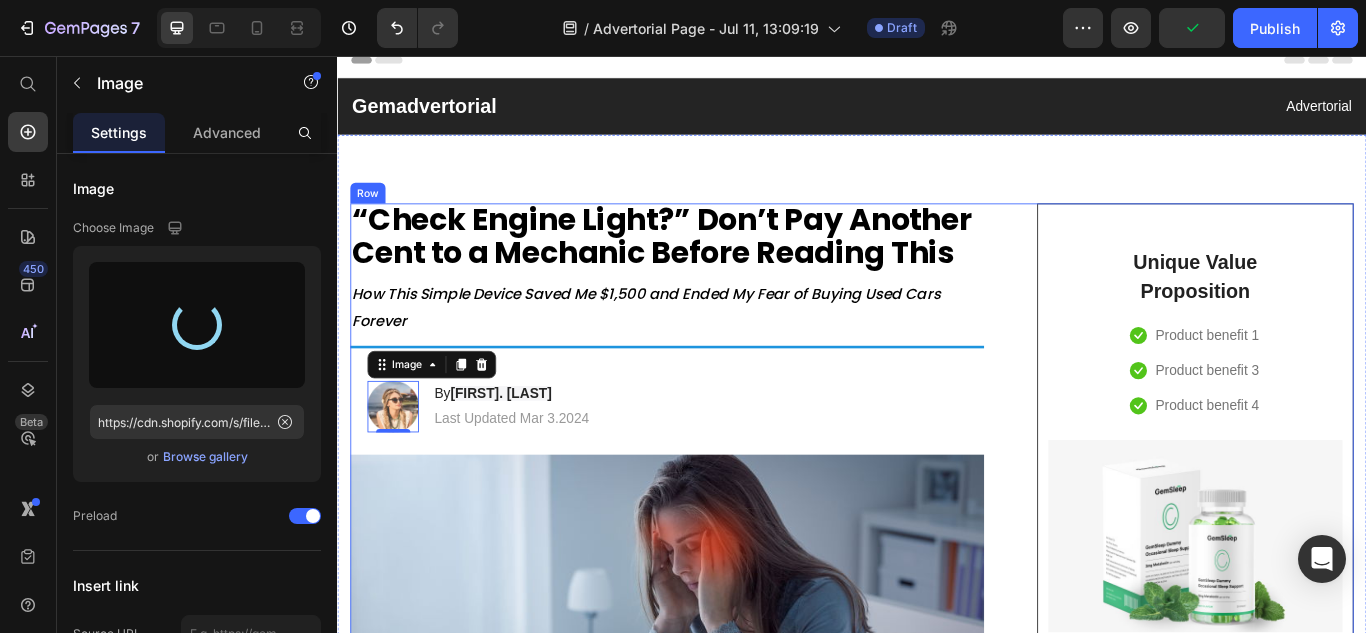 scroll, scrollTop: 0, scrollLeft: 0, axis: both 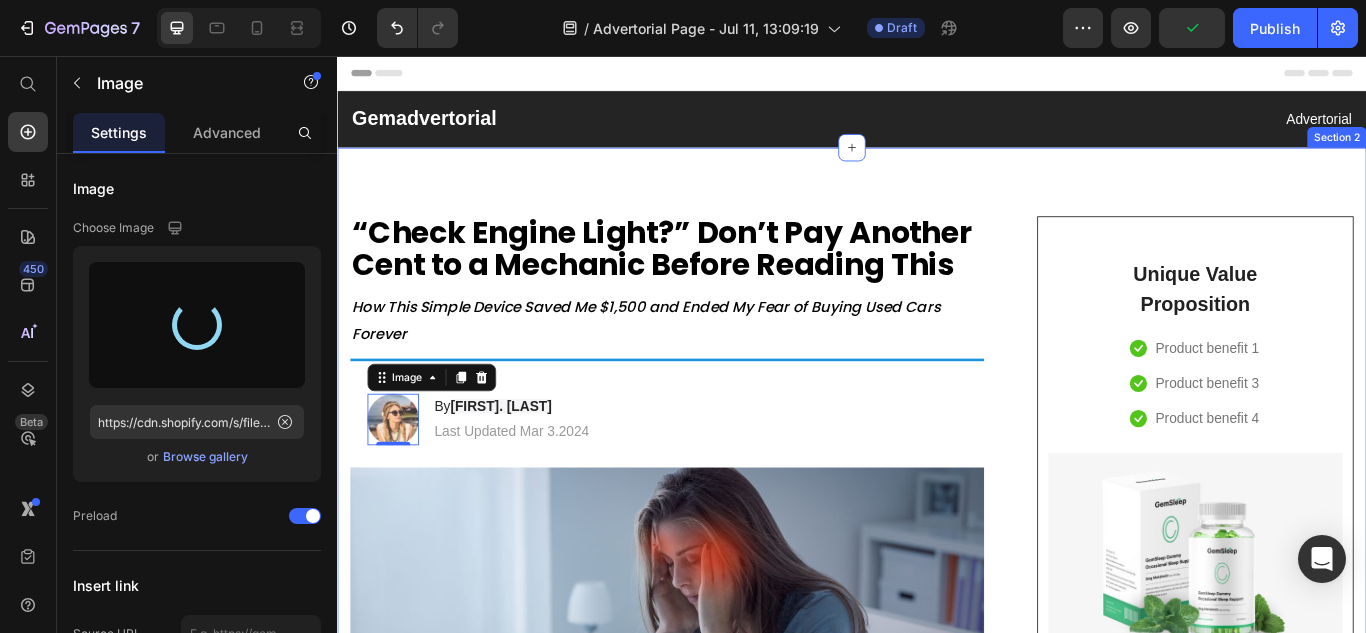 click on "⁠⁠⁠⁠⁠⁠⁠ “Check Engine Light?” Don’t Pay Another Cent to a Mechanic Before Reading This Heading How This Simple Device Saved Me $1,500 and Ended My Fear of Buying Used Cars Forever Text block                Title Line Image   0 By  [FIRST]. [LAST] Heading Last Updated Mar 3.2024 Text Block Row Image Do your legs have varicose veins or pain? don't worry, We have moderate compression stockings like with GemCSO compression used to reduce the risk of serious conditions like Deep Vein Thrombosis (DVT), blood clots, varicose veins, and spider veins. Text block [Heading 2] Describe the timeframe to achieve the desired results Heading Your provider may recommend compression socks to help with symptoms caused by a vein or venous disorder. Venous disorders happen when the valves in your veins don’t work correctly, making it harder for blood to flow back to your heart. This can lead to: Text block
Icon Customer problem 1: Text block Row
Icon Customer problem 2: Text block" at bounding box center (937, 2863) 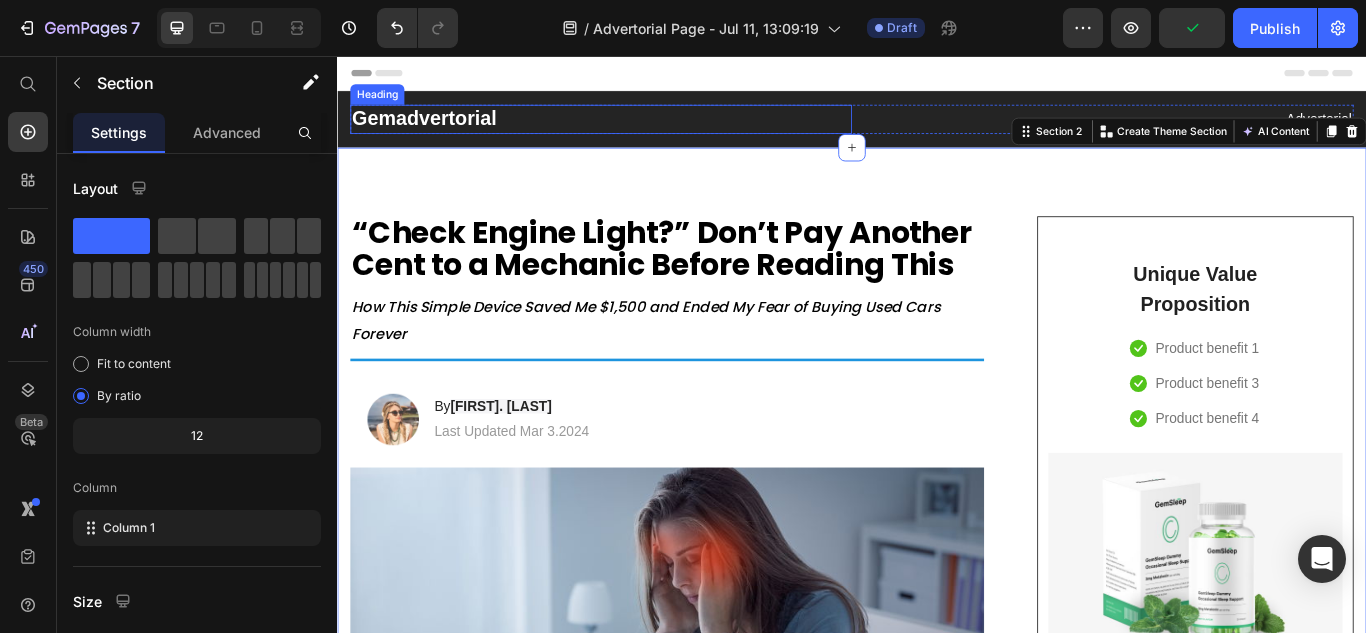 click on "Gemadvertorial" at bounding box center (644, 130) 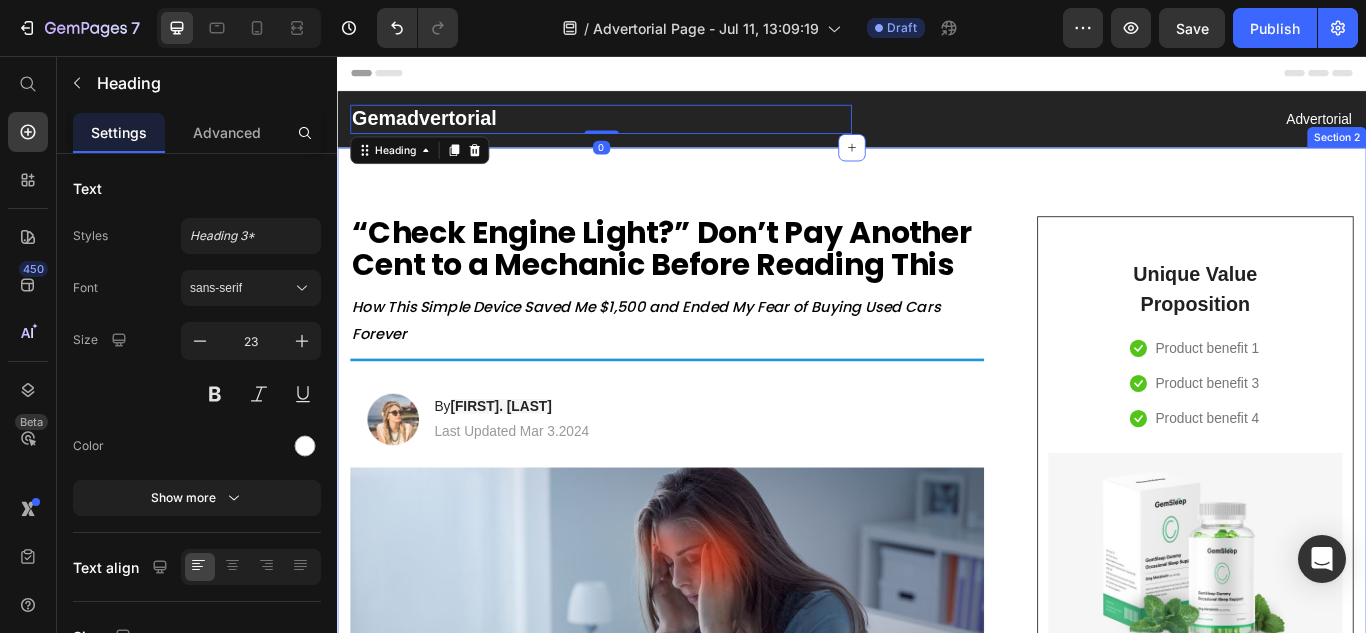 click on "⁠⁠⁠⁠⁠⁠⁠ “Check Engine Light?” Don’t Pay Another Cent to a Mechanic Before Reading This Heading How This Simple Device Saved Me $1,500 and Ended My Fear of Buying Used Cars Forever Text block                Title Line Image By  [FIRST]. [LAST] Heading Last Updated Mar 3.2024 Text Block Row Image Do your legs have varicose veins or pain? don't worry, We have moderate compression stockings like with GemCSO compression used to reduce the risk of serious conditions like Deep Vein Thrombosis (DVT), blood clots, varicose veins, and spider veins. Text block [Heading 2] Describe the timeframe to achieve the desired results Heading Your provider may recommend compression socks to help with symptoms caused by a vein or venous disorder. Venous disorders happen when the valves in your veins don’t work correctly, making it harder for blood to flow back to your heart. This can lead to: Text block
Icon Customer problem 1: Text block Row
Icon Customer problem 2: Text block Row" at bounding box center (937, 2863) 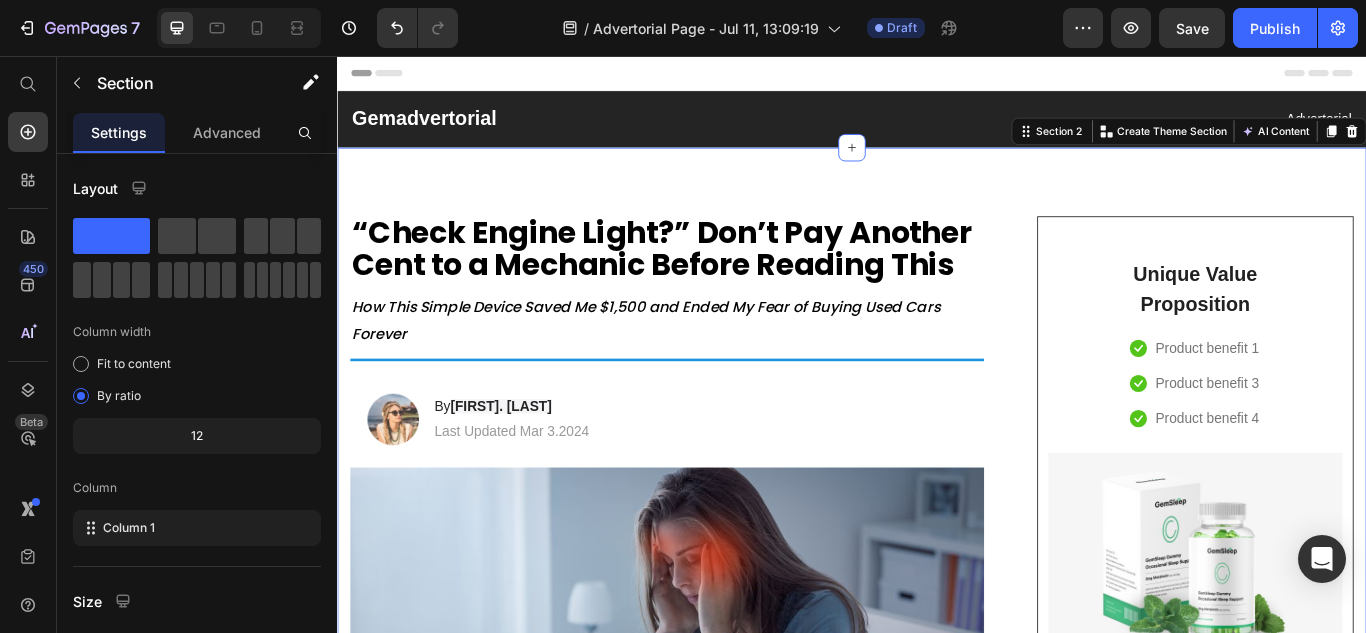 click on "“Check Engine Light?” Don’t Pay Another Cent to a Mechanic Before Reading This" at bounding box center (715, 281) 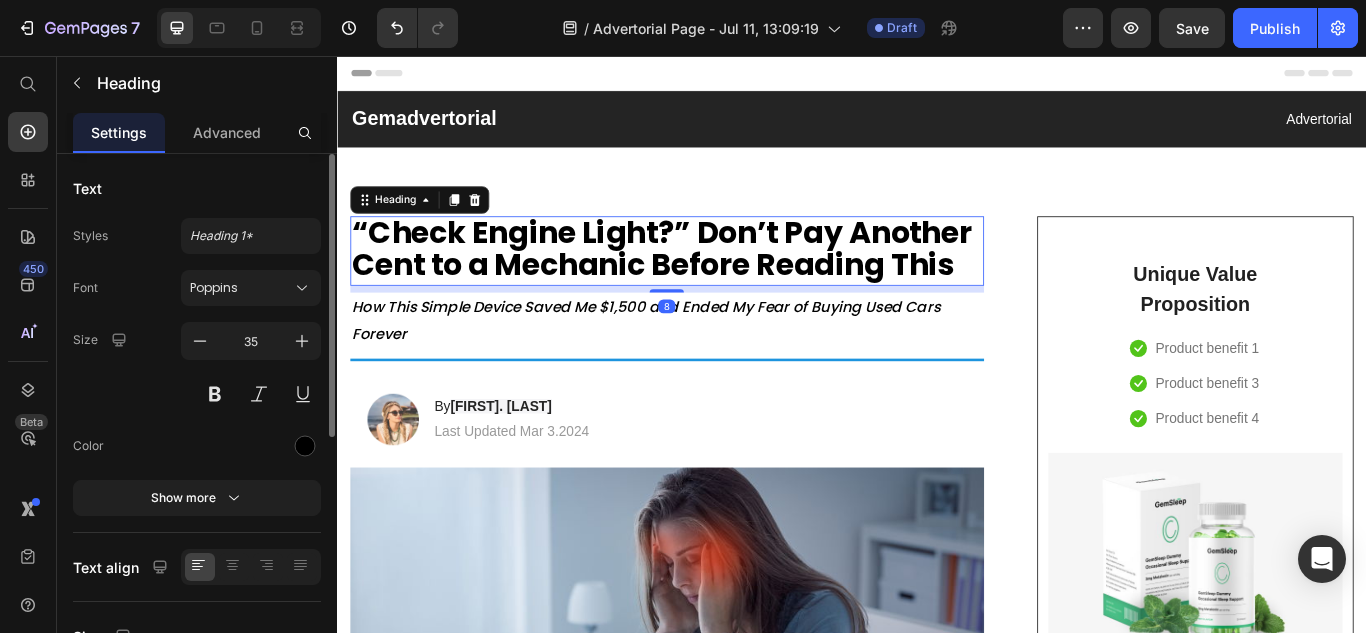 scroll, scrollTop: 400, scrollLeft: 0, axis: vertical 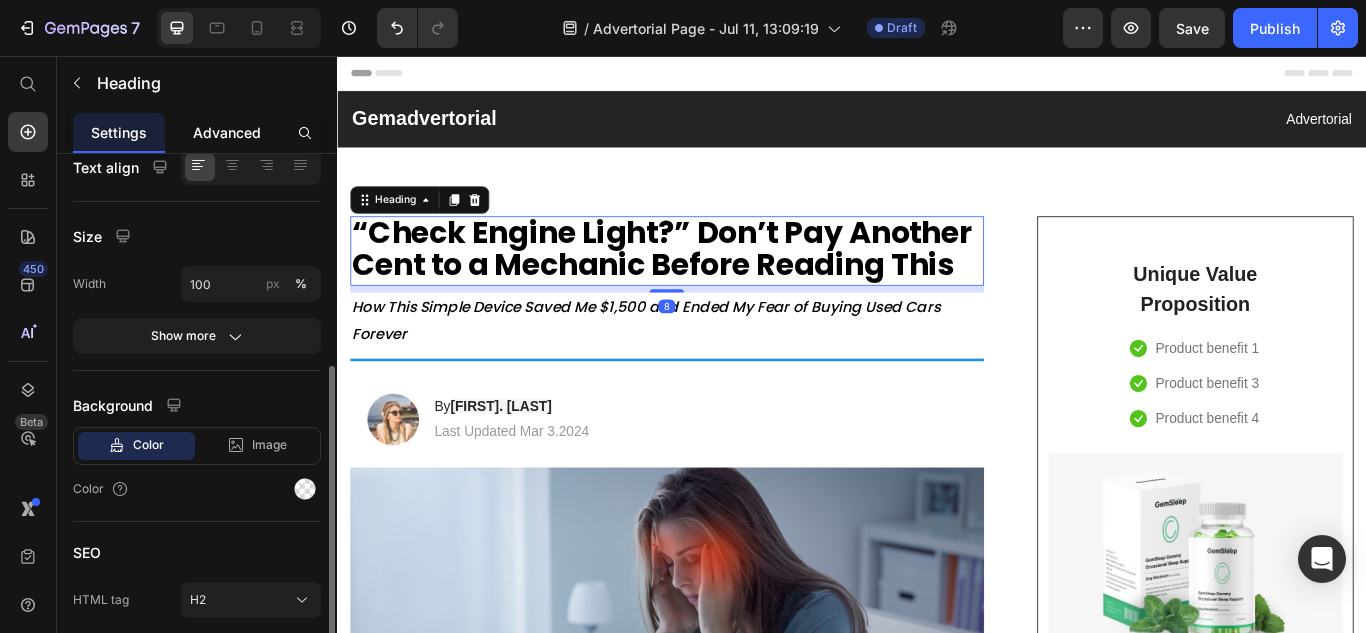 click on "Advanced" at bounding box center (227, 132) 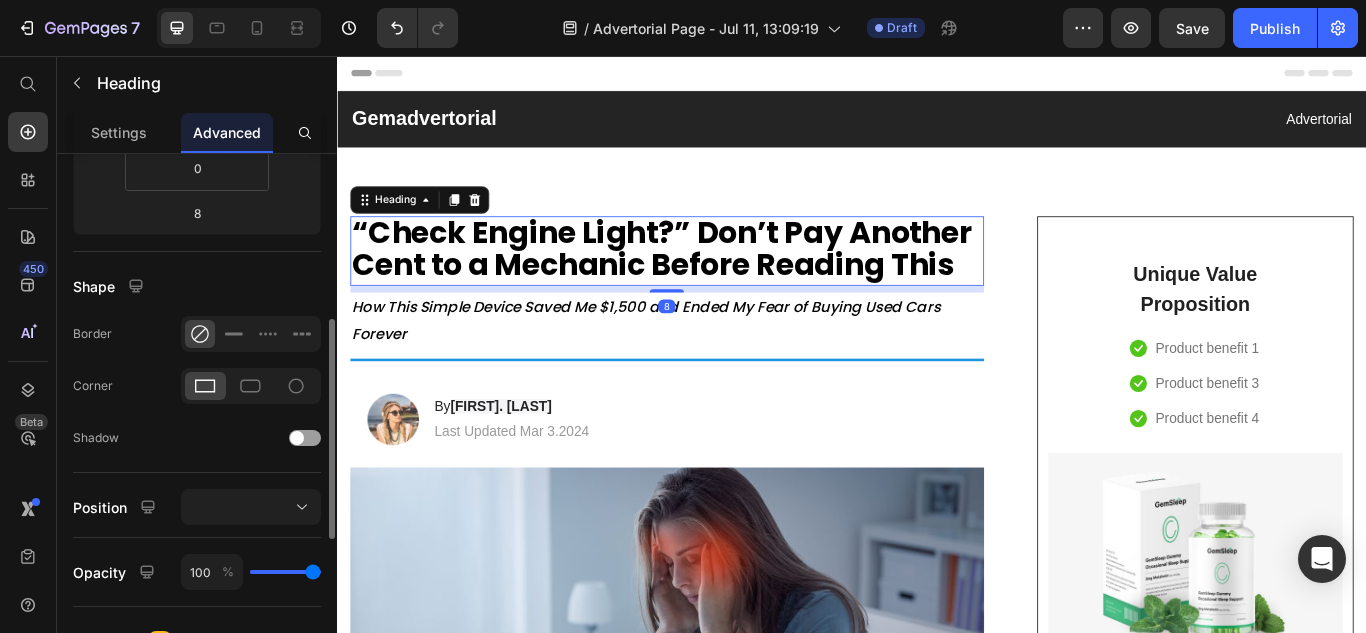 scroll, scrollTop: 0, scrollLeft: 0, axis: both 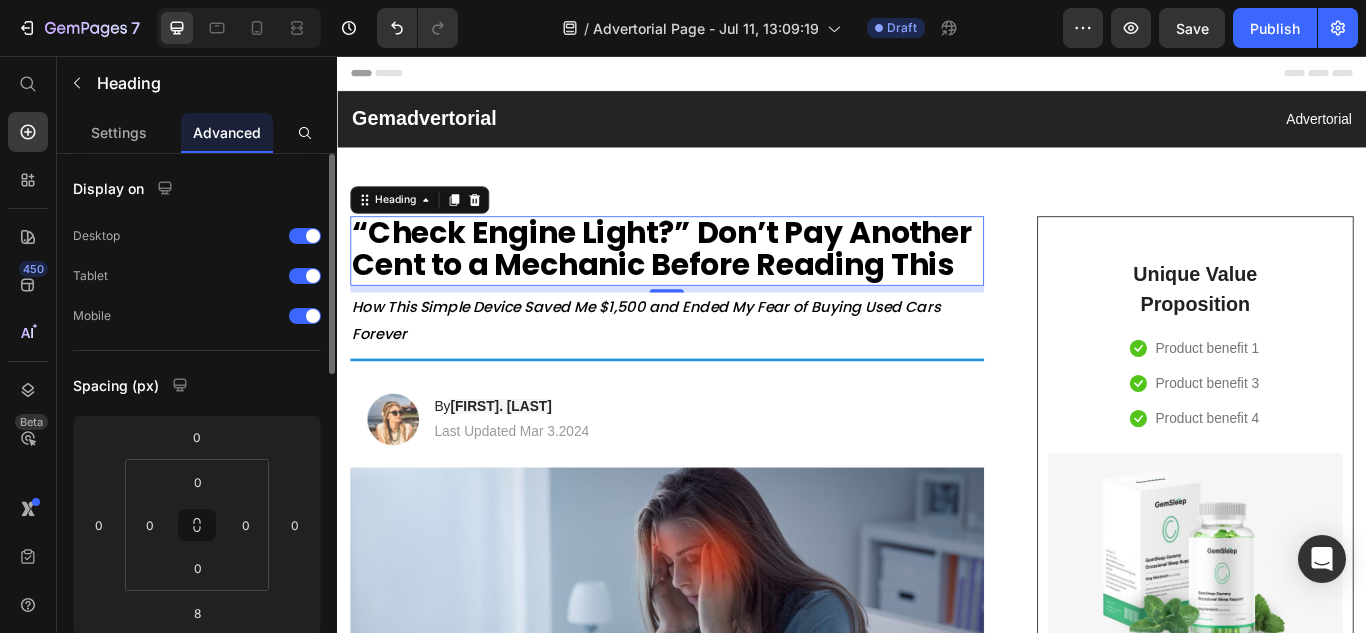 click on "⁠⁠⁠⁠⁠⁠⁠ “Check Engine Light?” Don’t Pay Another Cent to a Mechanic Before Reading This Heading   8 How This Simple Device Saved Me $1,500 and Ended My Fear of Buying Used Cars Forever Text block                Title Line Image By  [FIRST]. [LAST] Heading Last Updated Mar 3.2024 Text Block Row Image Do your legs have varicose veins or pain? don't worry, We have moderate compression stockings like with GemCSO compression used to reduce the risk of serious conditions like Deep Vein Thrombosis (DVT), blood clots, varicose veins, and spider veins. Text block [Heading 2] Describe the timeframe to achieve the desired results Heading Your provider may recommend compression socks to help with symptoms caused by a vein or venous disorder. Venous disorders happen when the valves in your veins don’t work correctly, making it harder for blood to flow back to your heart. This can lead to: Text block
Icon Customer problem 1: Text block Row
Icon Customer problem 2: Text block" at bounding box center (937, 2863) 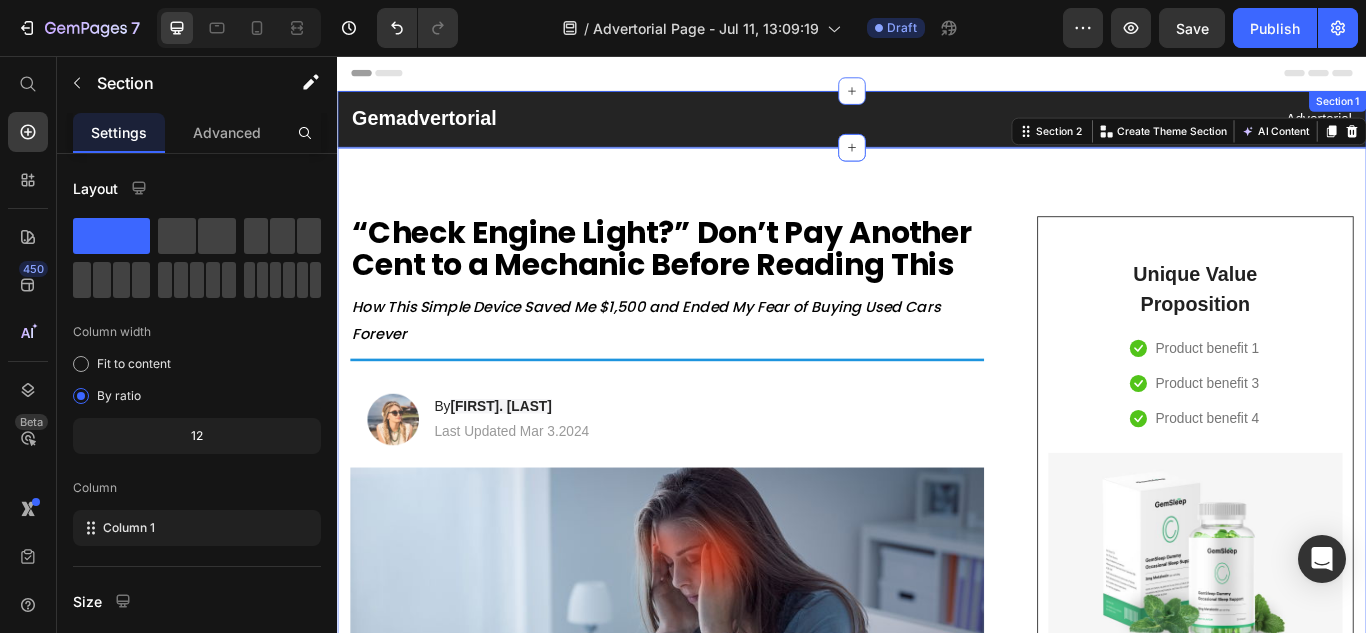 click on "Gemadvertorial" at bounding box center [644, 130] 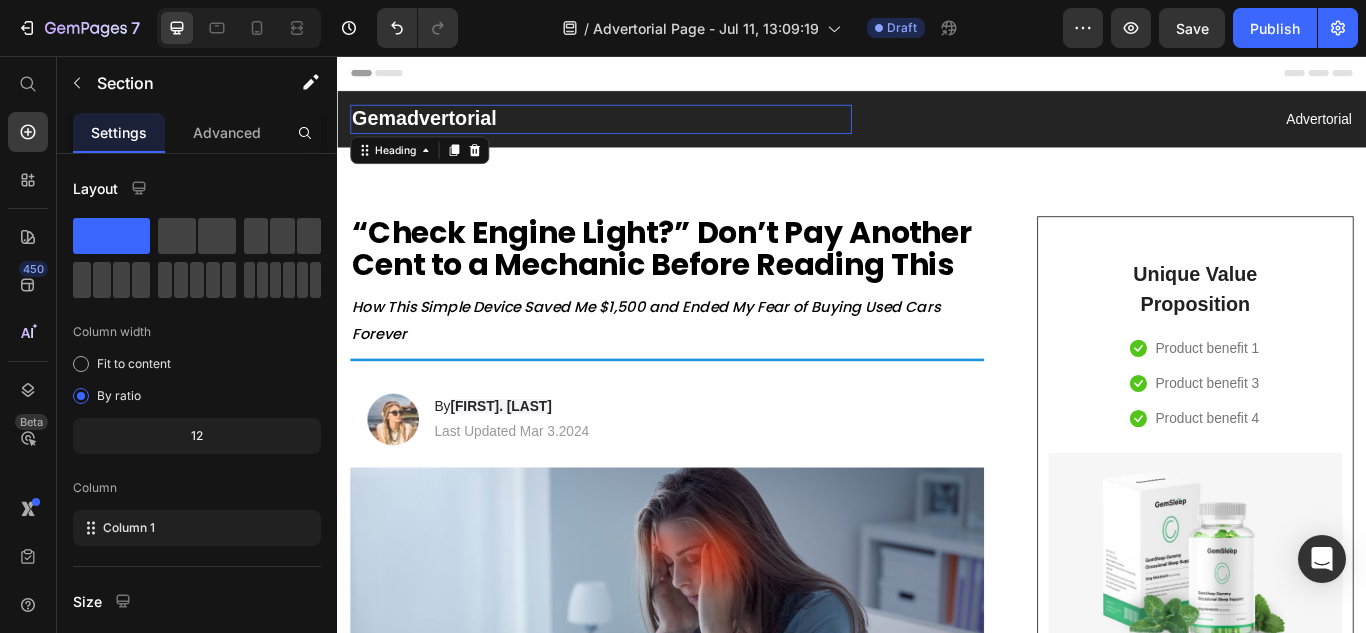 click on "Gemadvertorial" at bounding box center (644, 130) 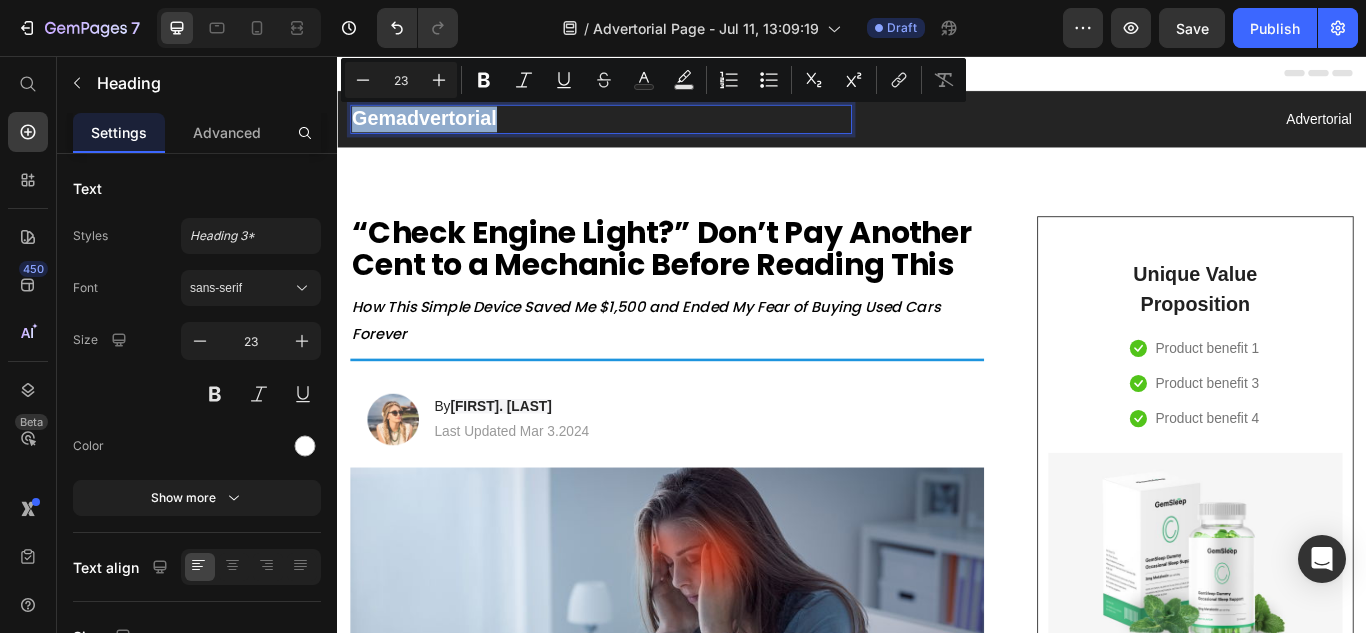 click on "Gemadvertorial" at bounding box center [644, 130] 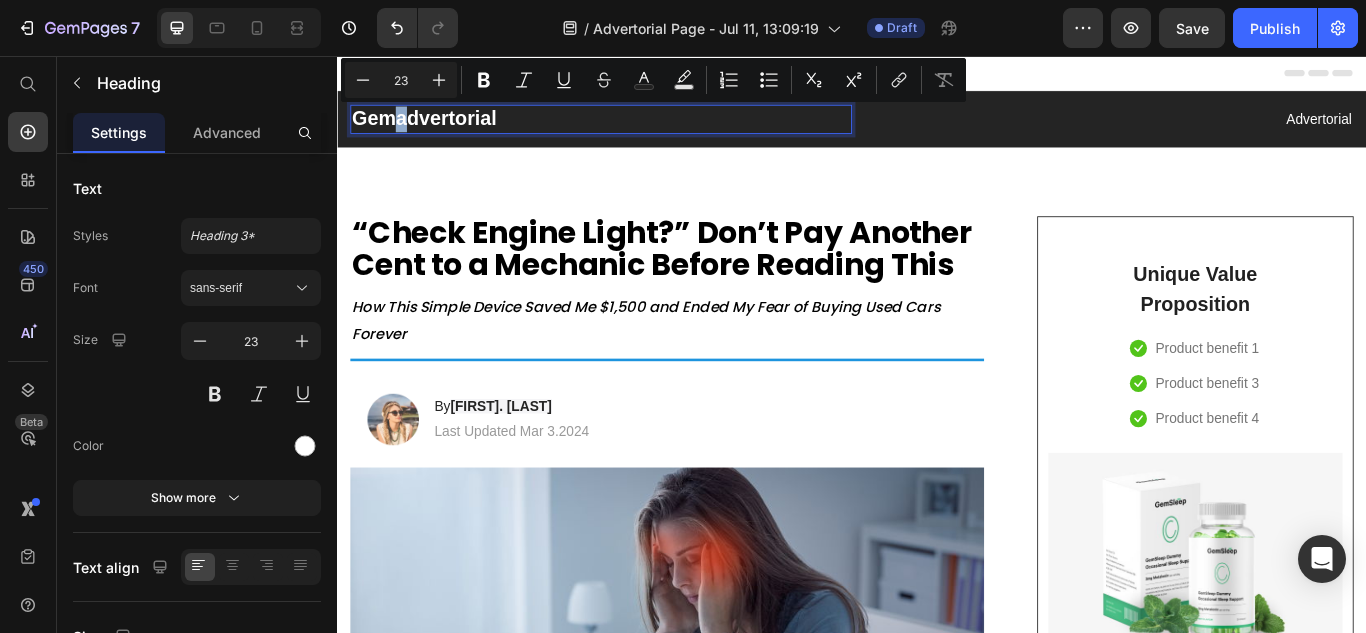 click on "Gemadvertorial" at bounding box center [644, 130] 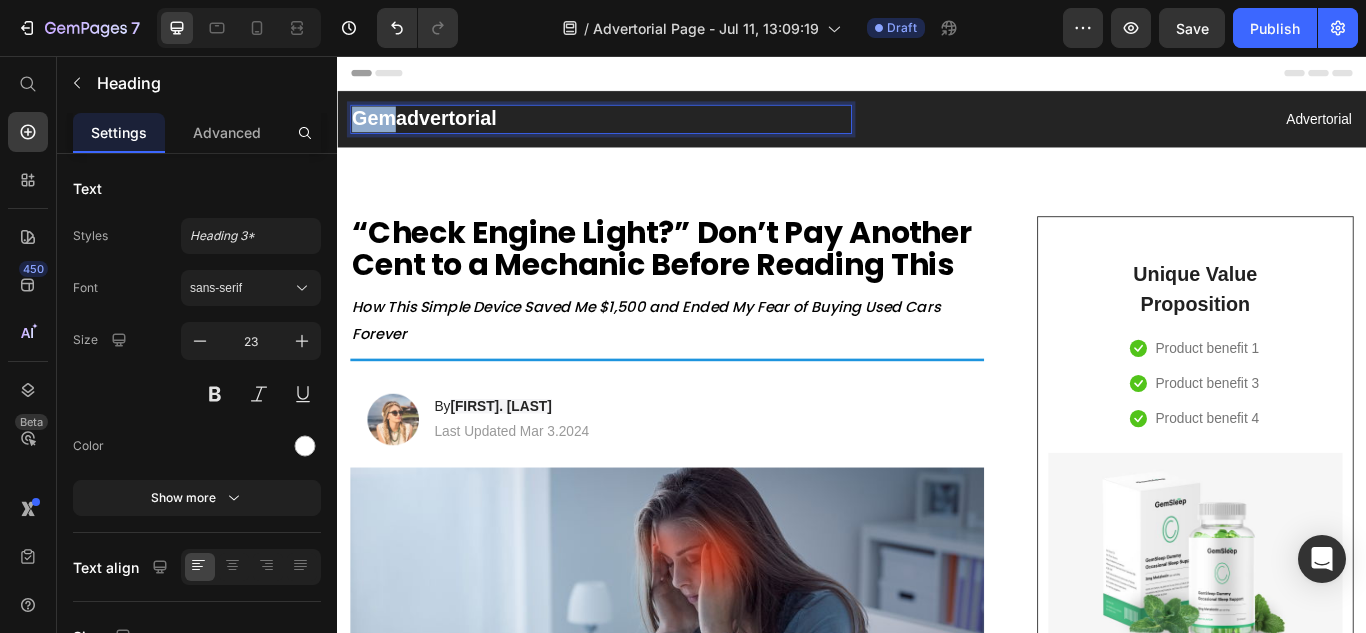 drag, startPoint x: 408, startPoint y: 131, endPoint x: 359, endPoint y: 129, distance: 49.0408 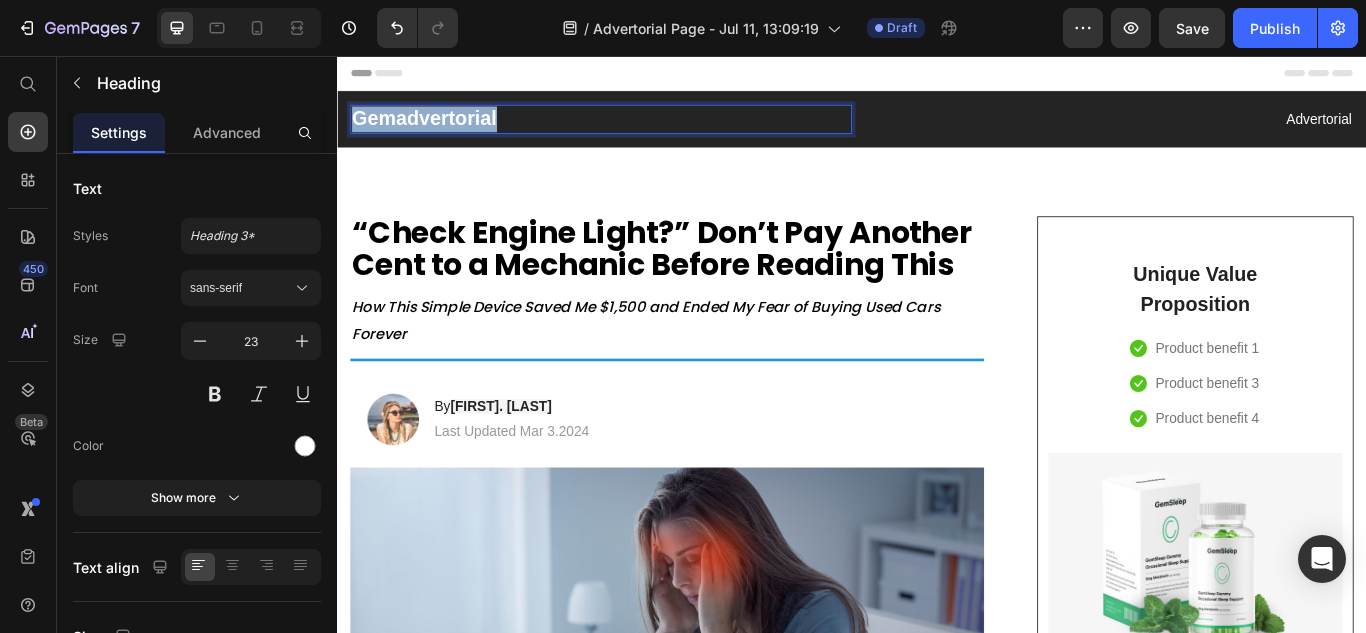 click on "Gemadvertorial" at bounding box center [644, 130] 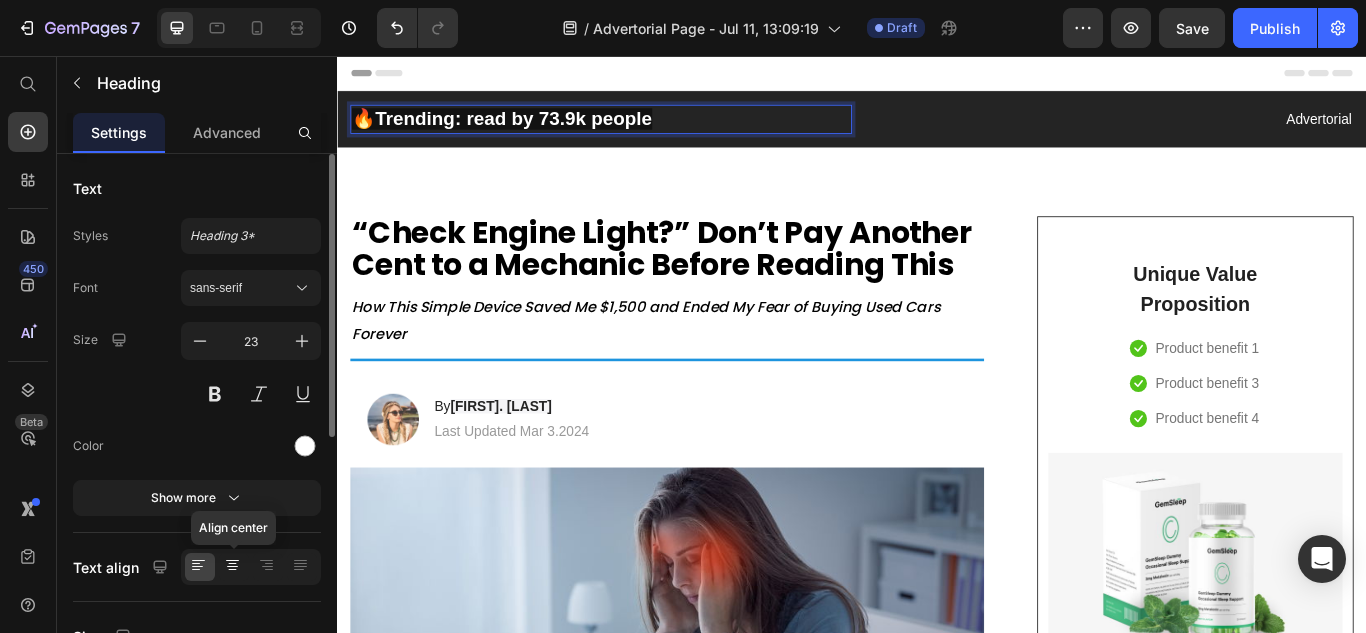 click 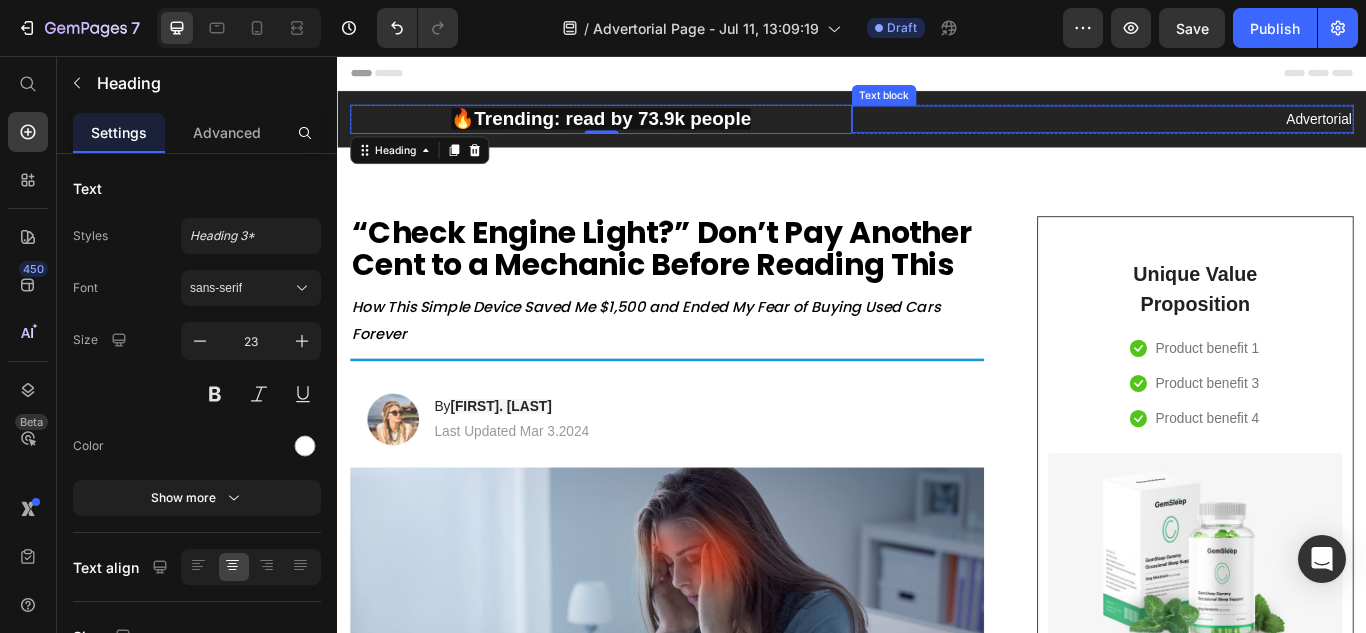 click on "Advertorial" at bounding box center [1229, 130] 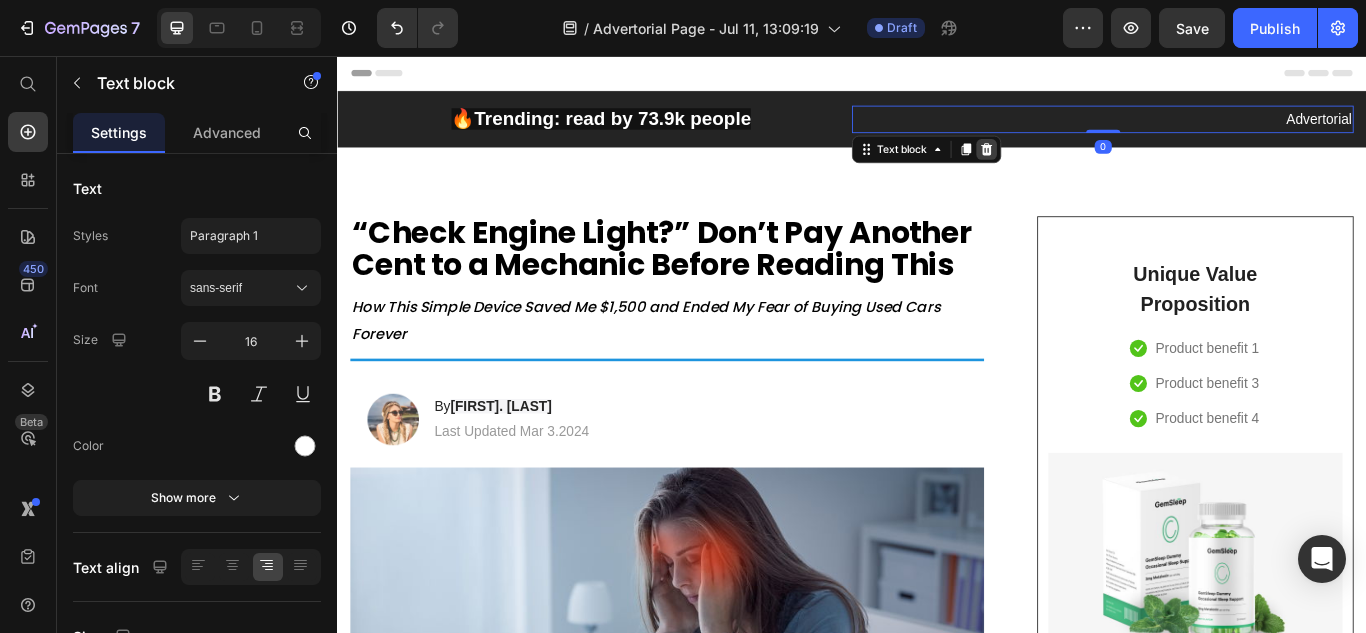 click at bounding box center (1094, 165) 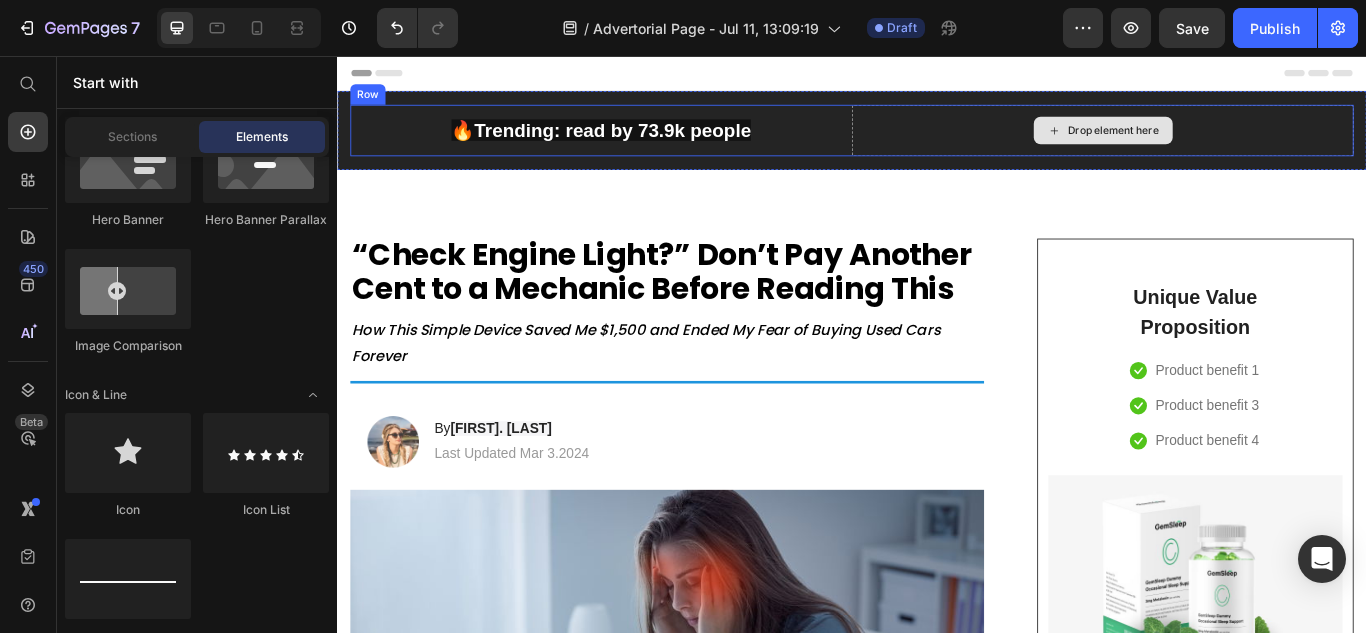 click on "🔥Trending: read by 73.9k people" at bounding box center (645, 142) 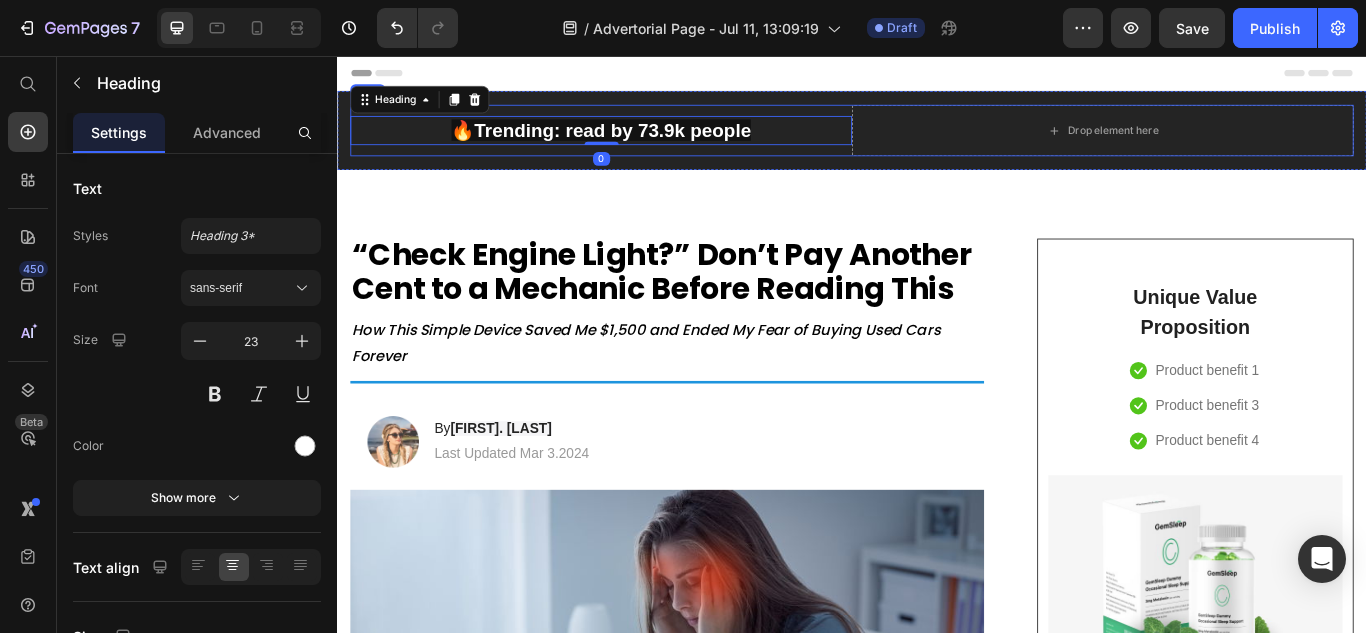 click on "⁠⁠⁠⁠⁠⁠⁠ 🔥Trending: read by 73.9k people Heading   0" at bounding box center [644, 143] 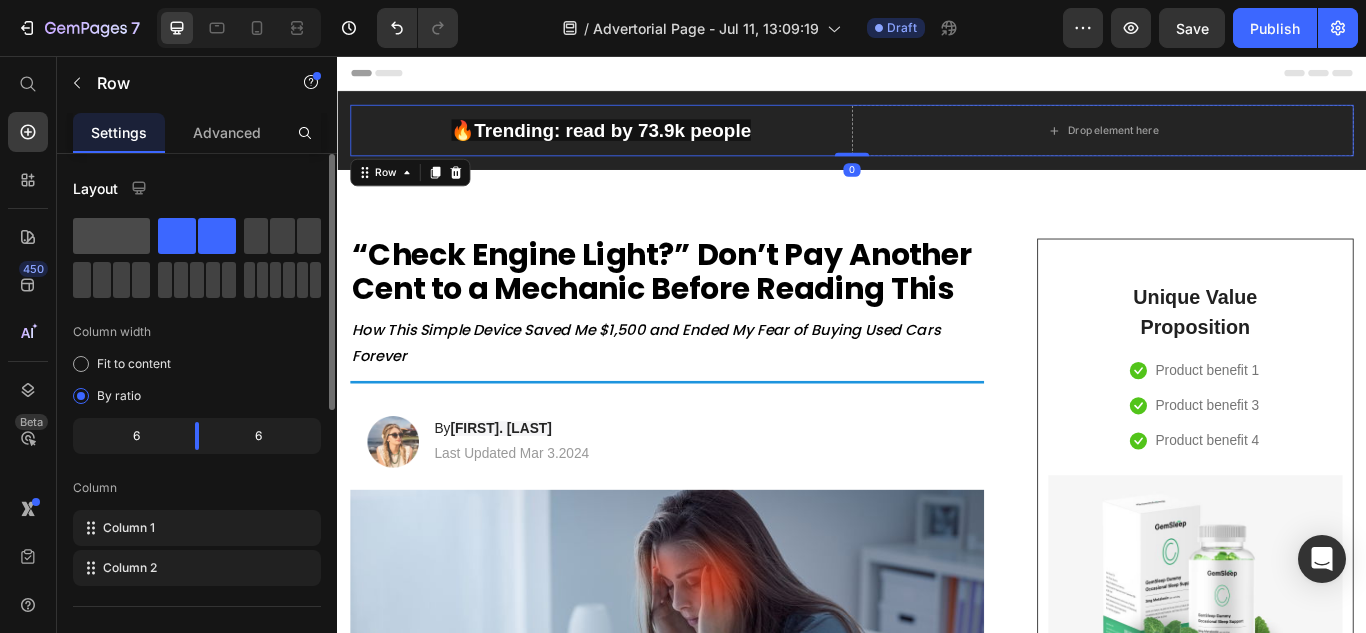 click 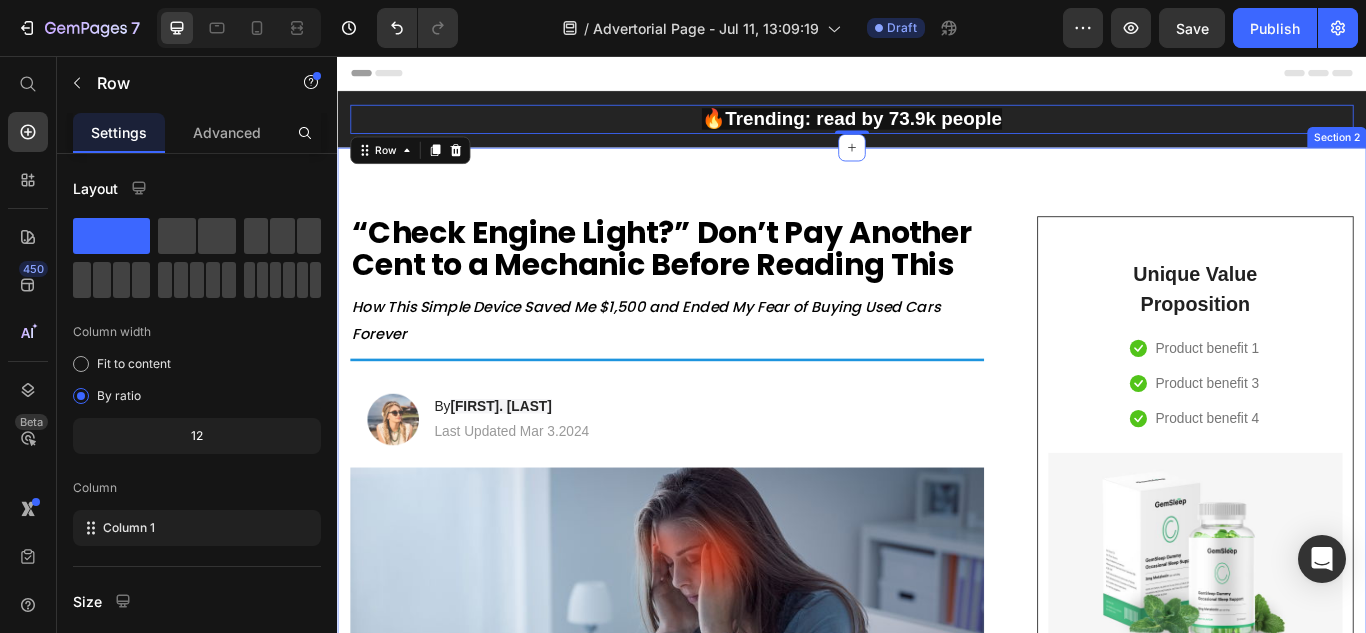 click on "⁠⁠⁠⁠⁠⁠⁠ “Check Engine Light?” Don’t Pay Another Cent to a Mechanic Before Reading This Heading How This Simple Device Saved Me $1,500 and Ended My Fear of Buying Used Cars Forever Text block                Title Line Image By  [FIRST]. [LAST] Heading Last Updated Mar 3.2024 Text Block Row Image Do your legs have varicose veins or pain? don't worry, We have moderate compression stockings like with GemCSO compression used to reduce the risk of serious conditions like Deep Vein Thrombosis (DVT), blood clots, varicose veins, and spider veins. Text block [Heading 2] Describe the timeframe to achieve the desired results Heading Your provider may recommend compression socks to help with symptoms caused by a vein or venous disorder. Venous disorders happen when the valves in your veins don’t work correctly, making it harder for blood to flow back to your heart. This can lead to: Text block
Icon Customer problem 1: Text block Row
Icon Customer problem 2: Text block Row" at bounding box center (937, 2863) 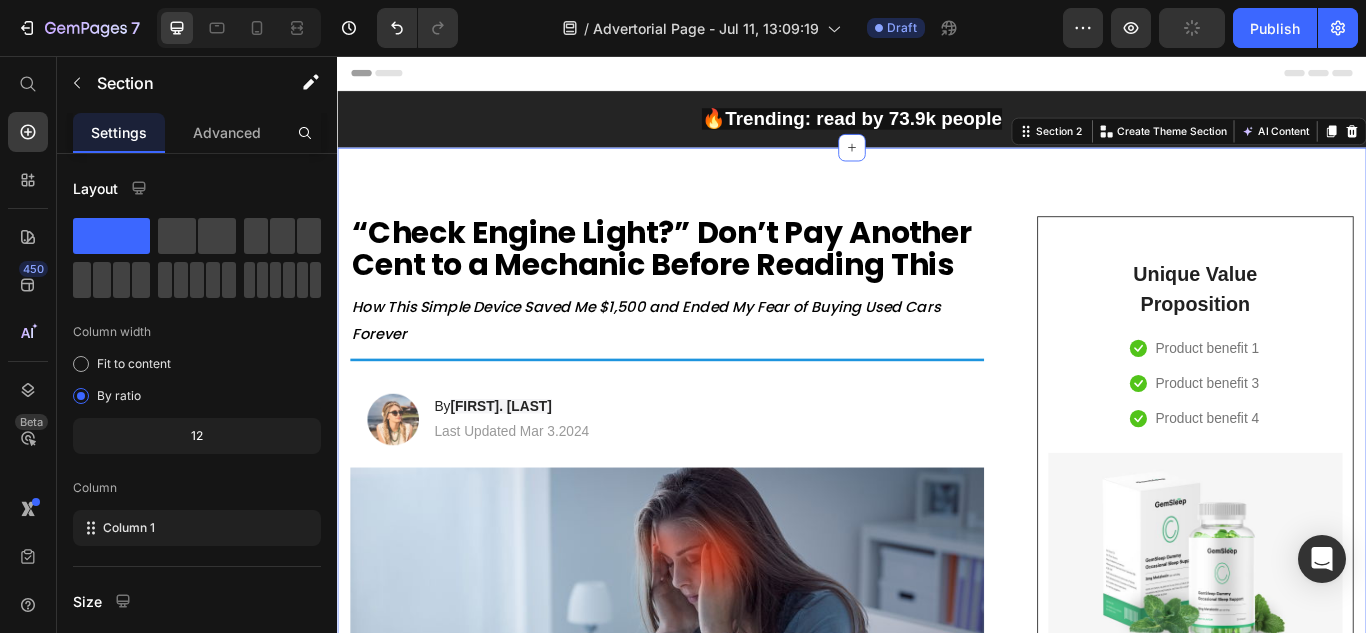 click on "🔥Trending: read by 73.9k people" at bounding box center (937, 129) 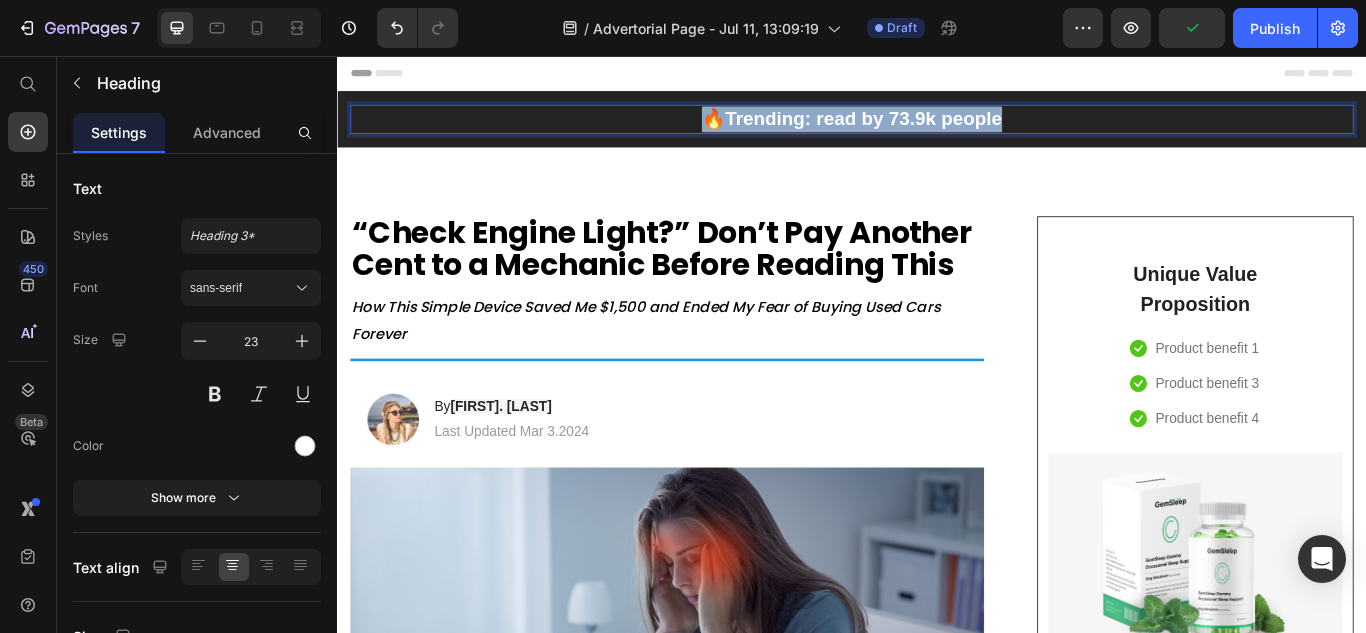 click on "🔥Trending: read by 73.9k people" at bounding box center (937, 129) 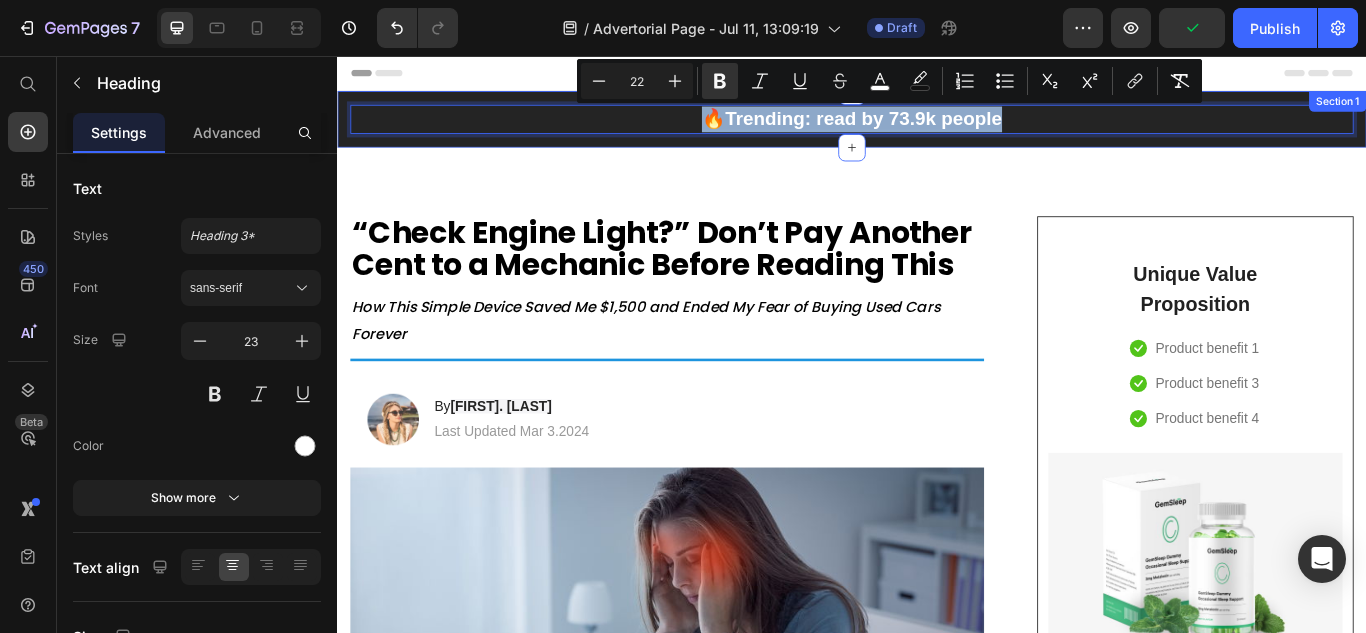 click on "🔥Trending: read by 73.9k people Heading   0 Row Section 1" at bounding box center (937, 130) 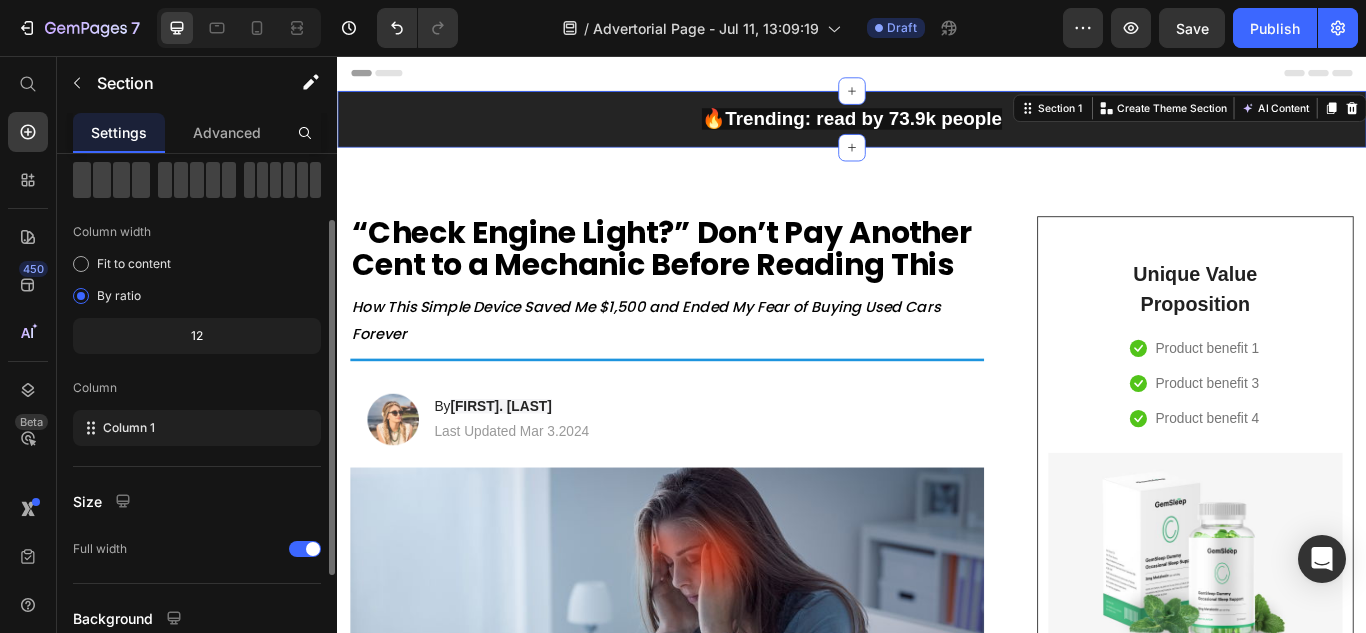 scroll, scrollTop: 272, scrollLeft: 0, axis: vertical 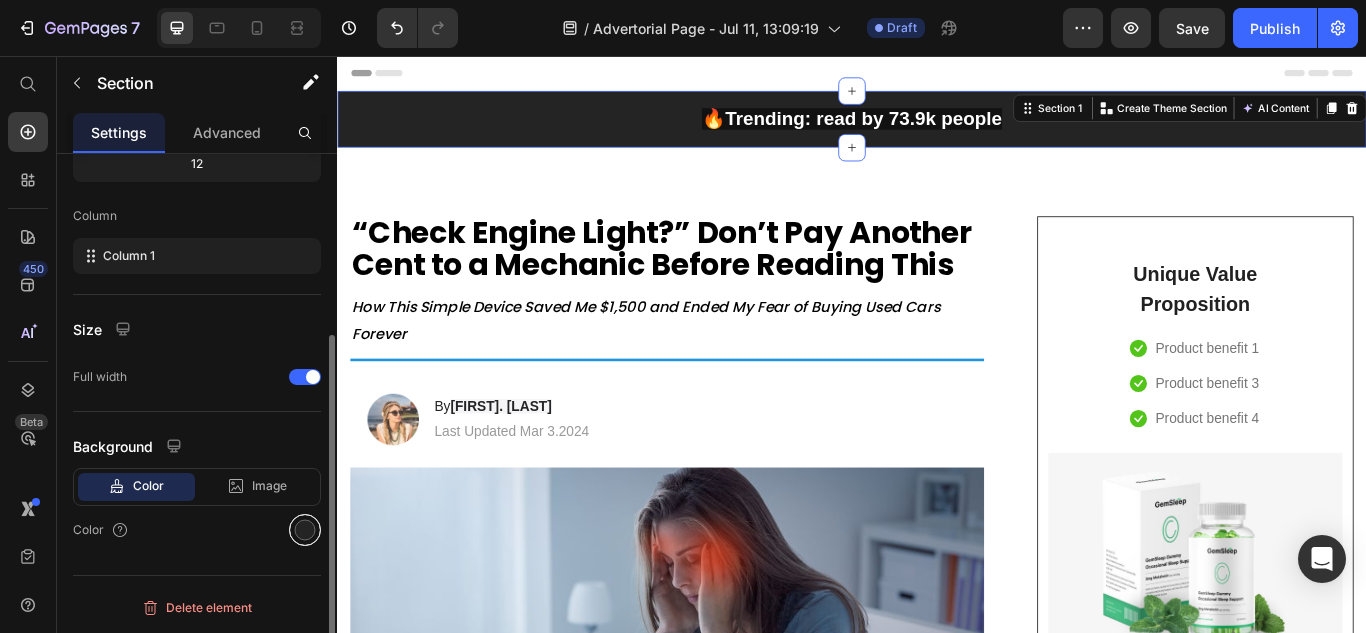 click at bounding box center [305, 530] 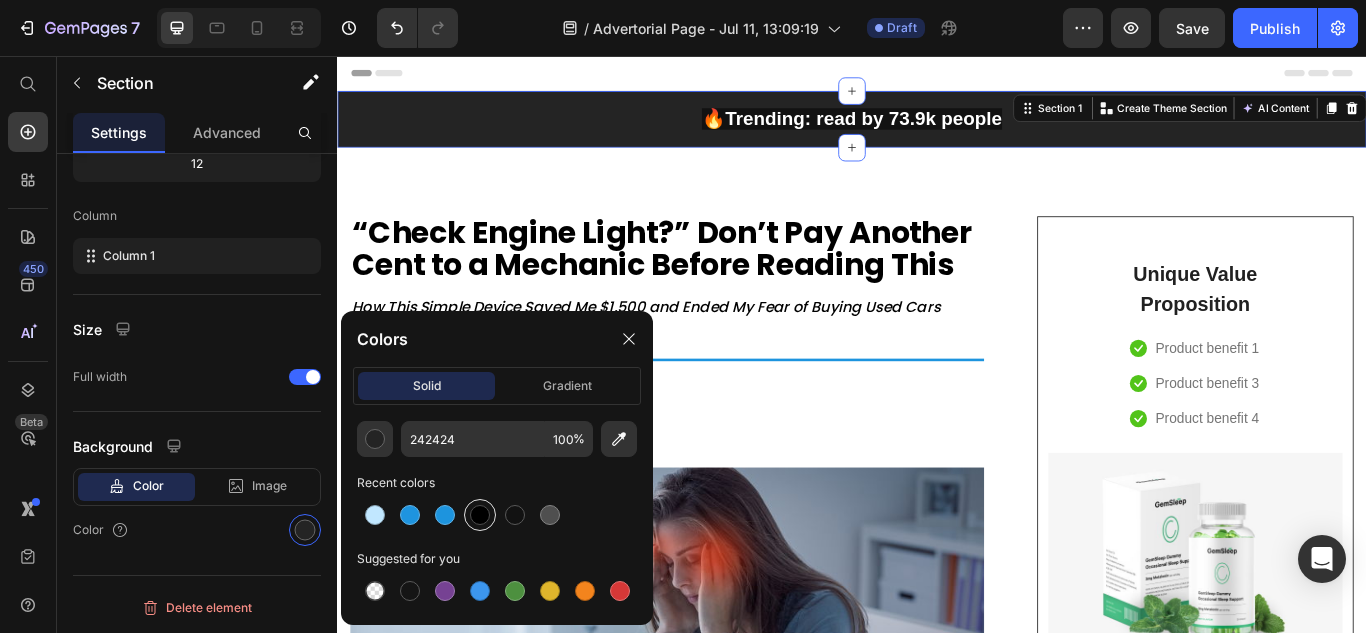click at bounding box center (480, 515) 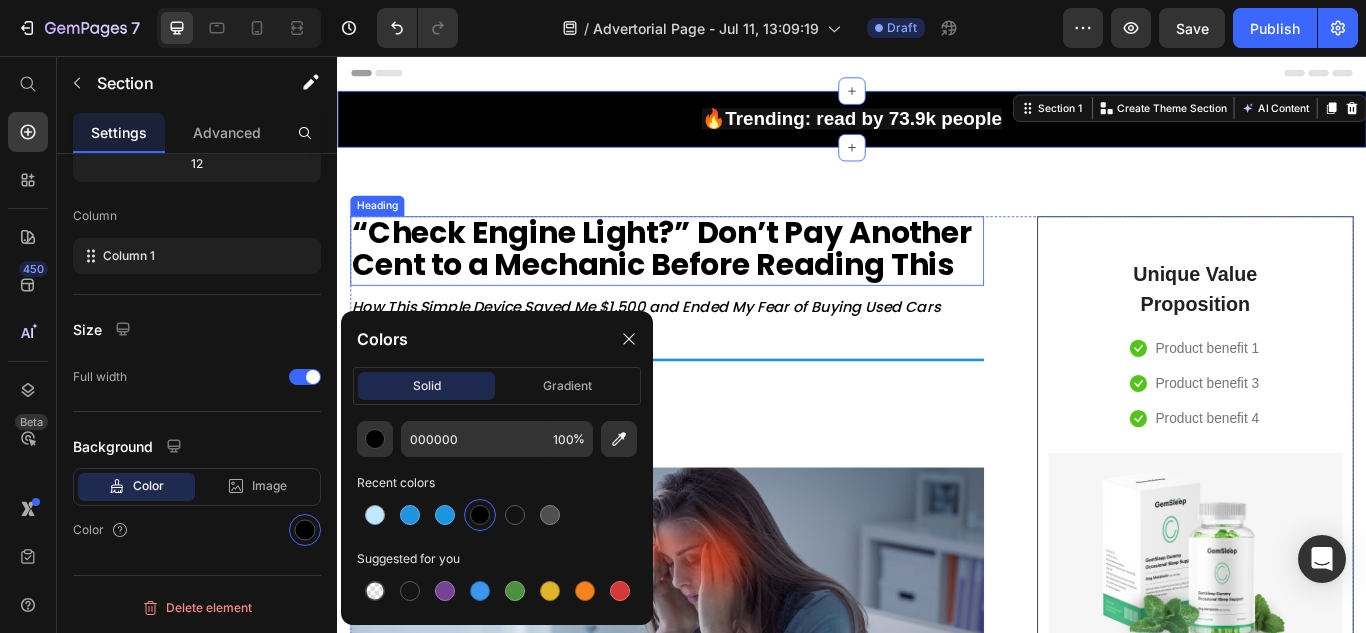 click on "“Check Engine Light?” Don’t Pay Another Cent to a Mechanic Before Reading This" at bounding box center (715, 281) 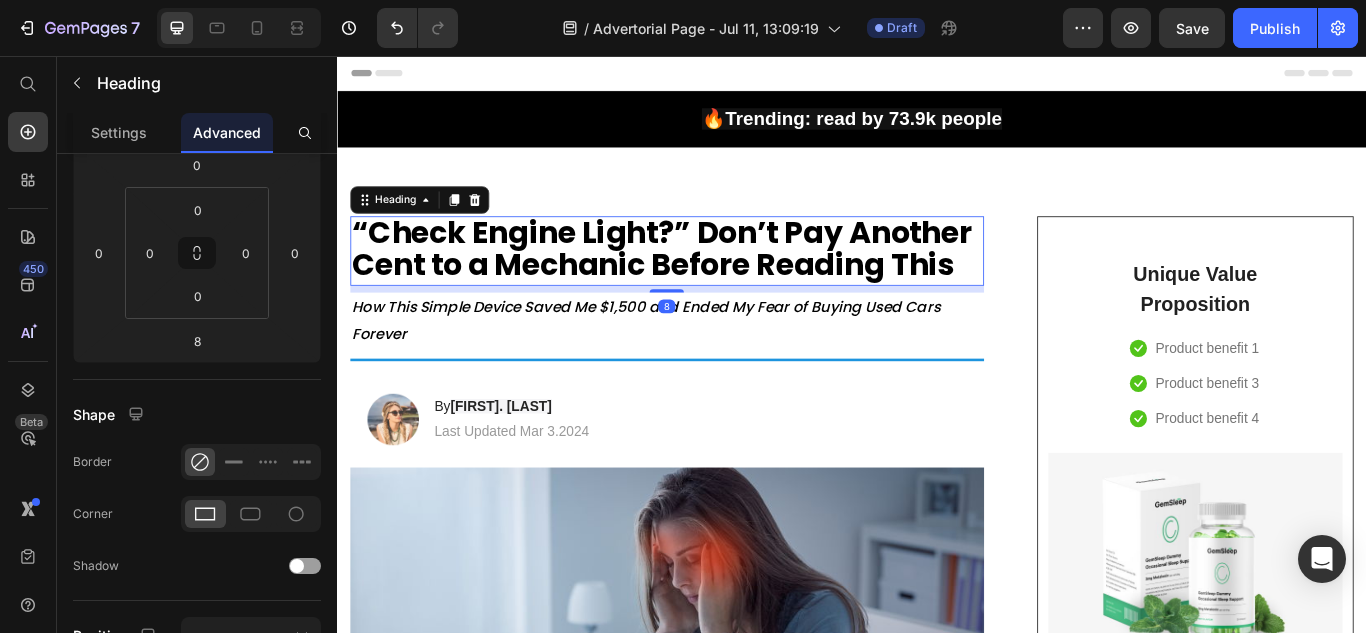 scroll, scrollTop: 0, scrollLeft: 0, axis: both 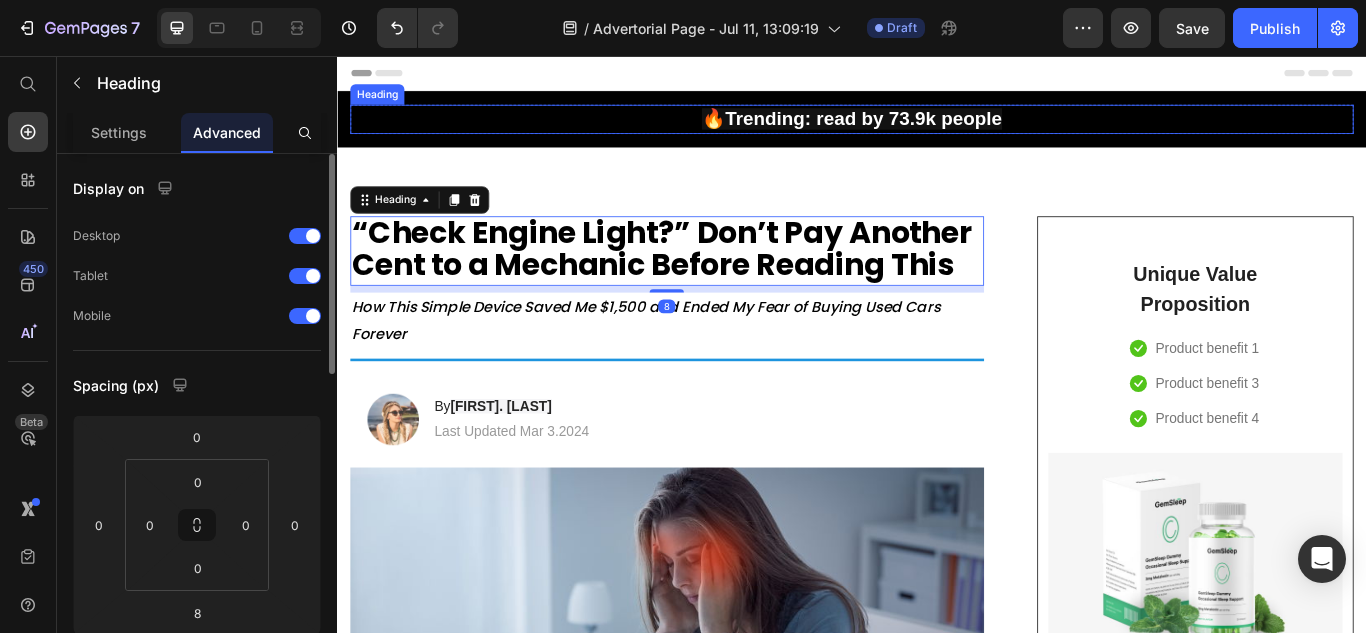 click on "🔥Trending: read by 73.9k people" at bounding box center [937, 129] 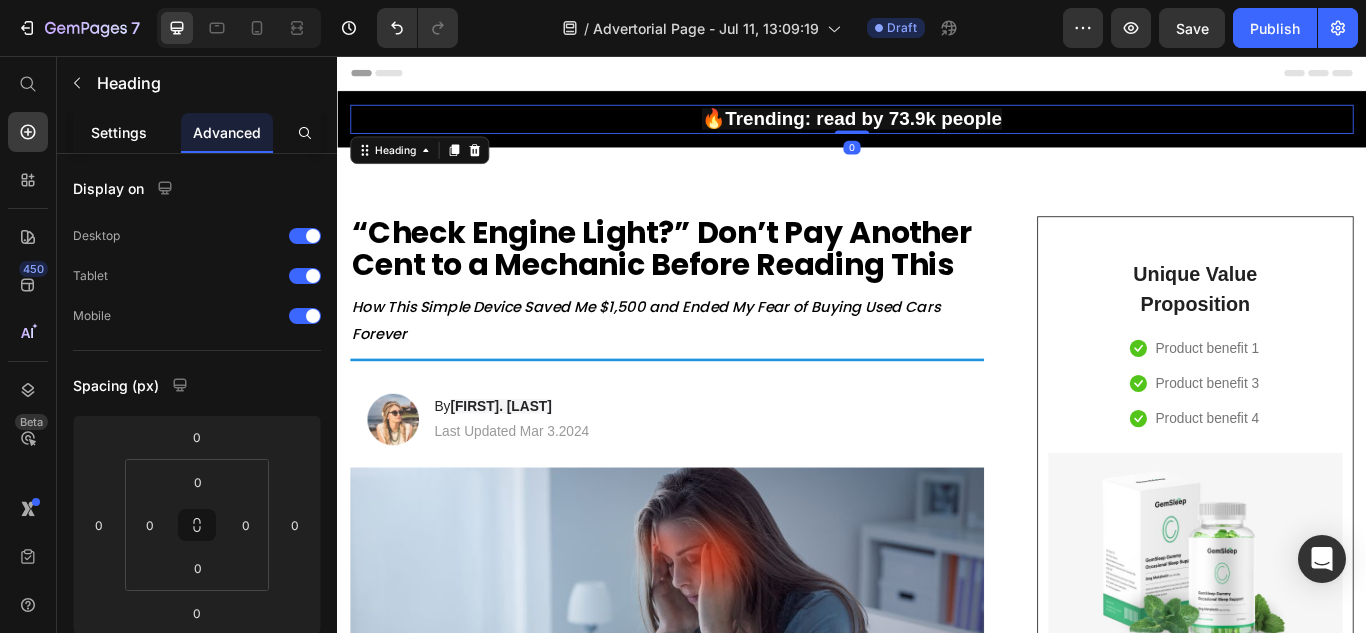 click on "Settings" at bounding box center [119, 132] 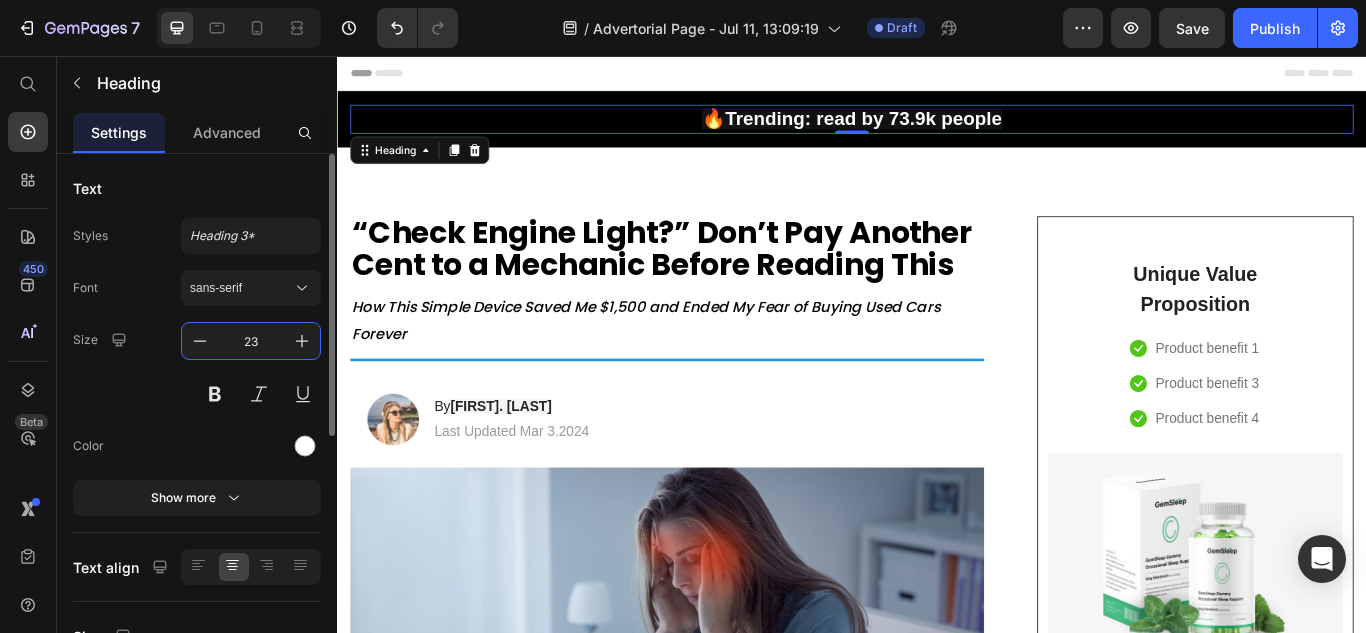 click on "23" at bounding box center [251, 341] 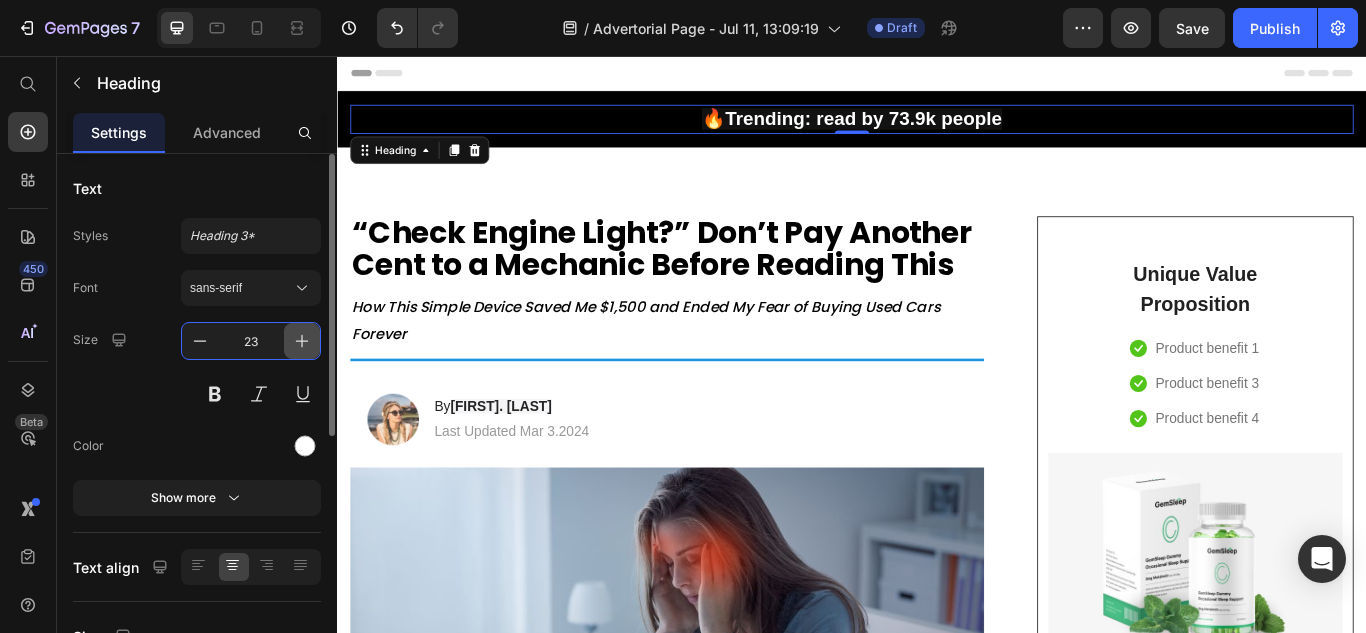 click 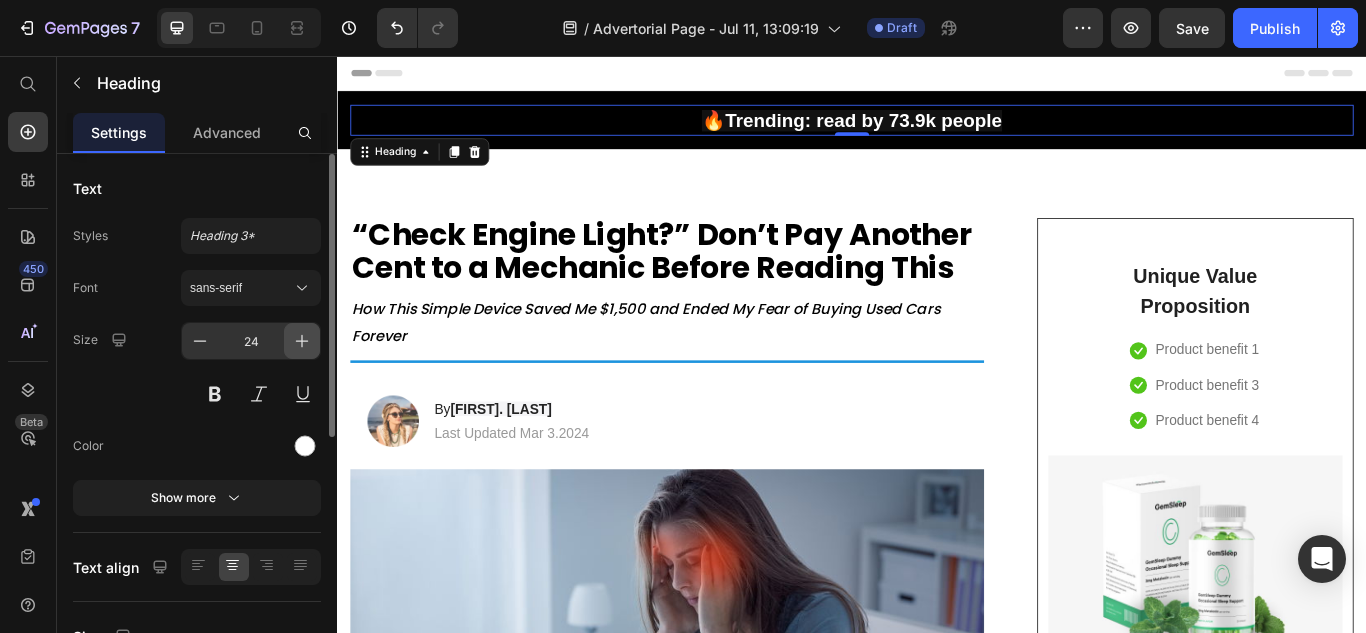 click 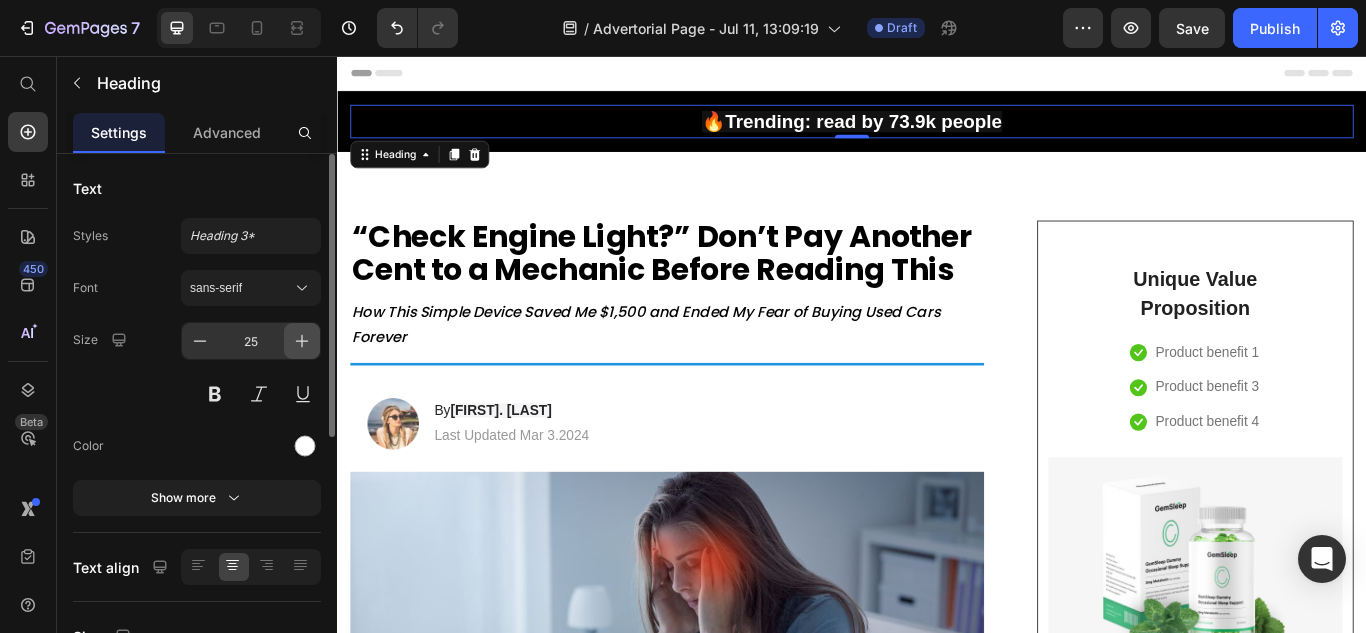 click 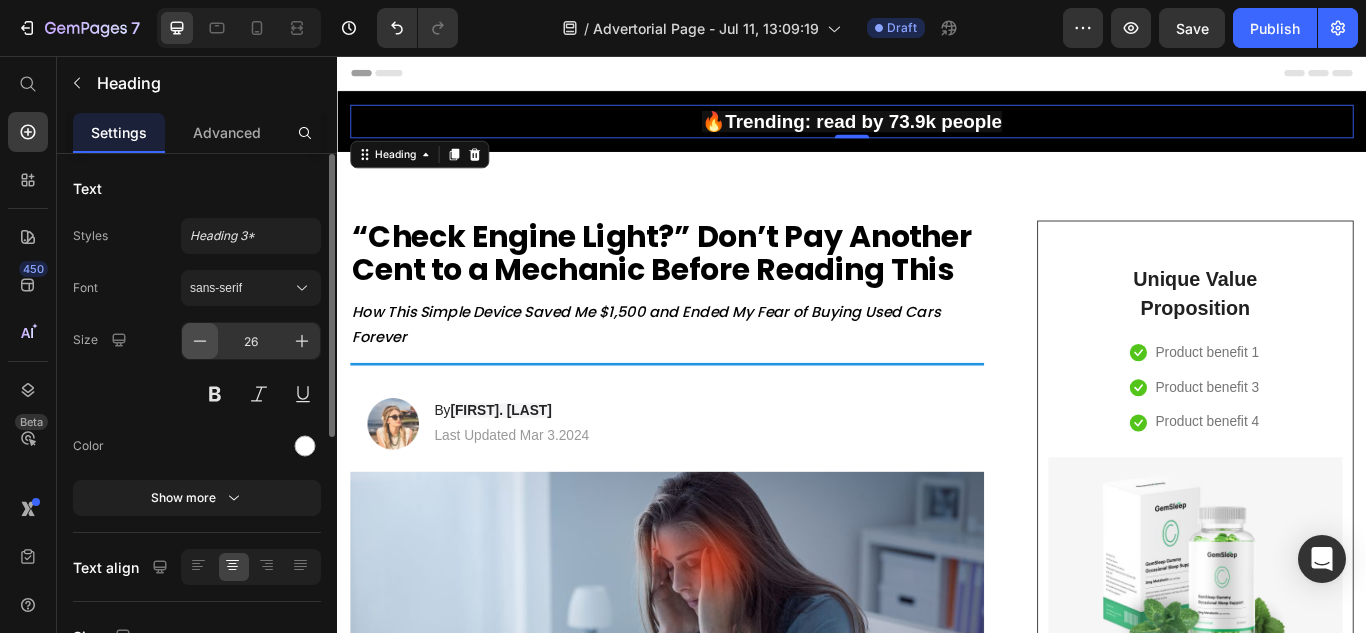click at bounding box center (200, 341) 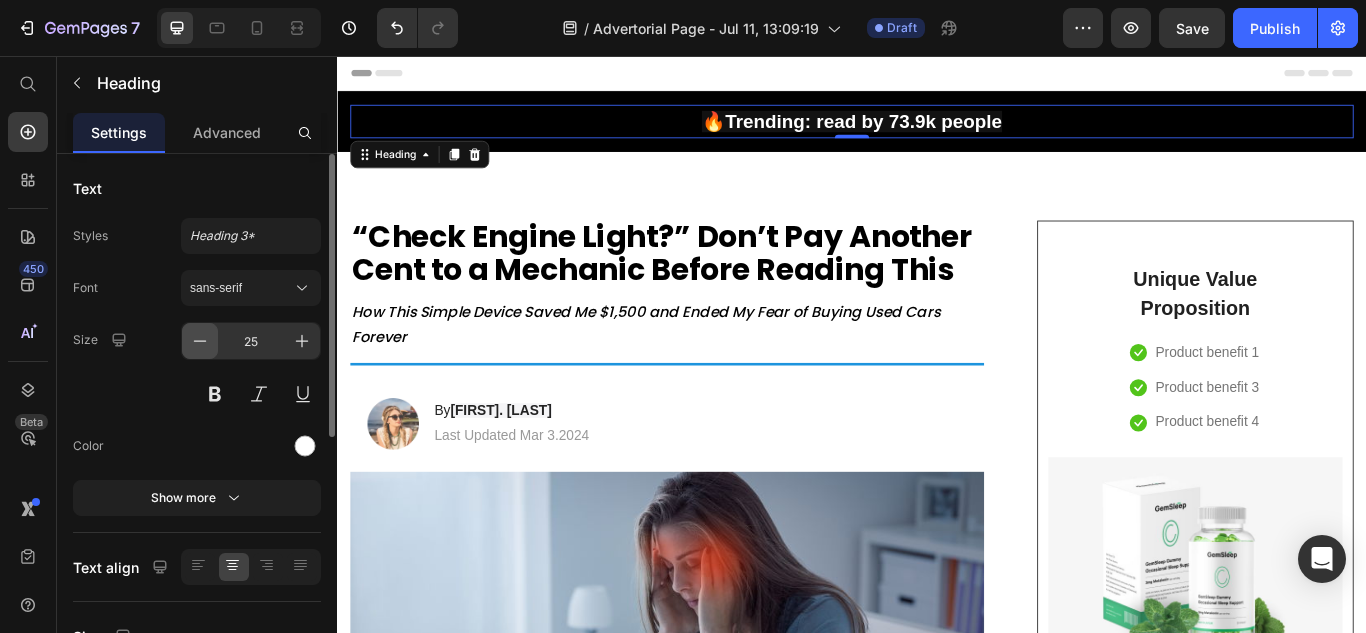 click at bounding box center [200, 341] 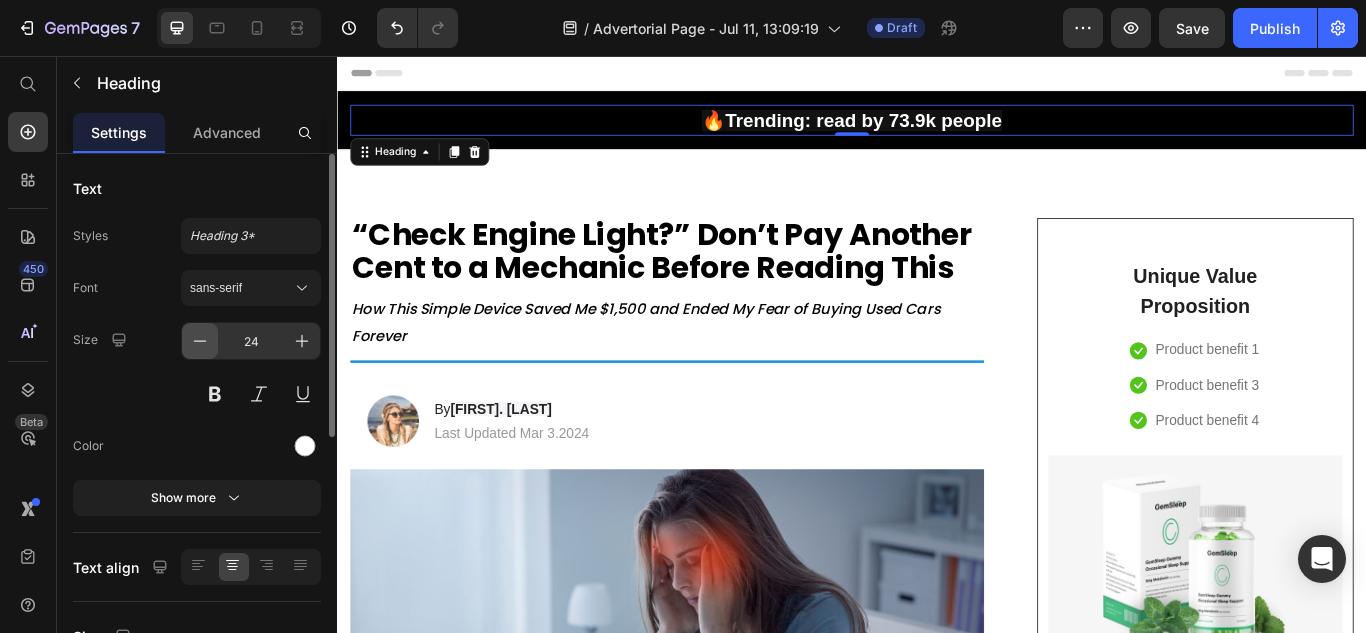 click at bounding box center [200, 341] 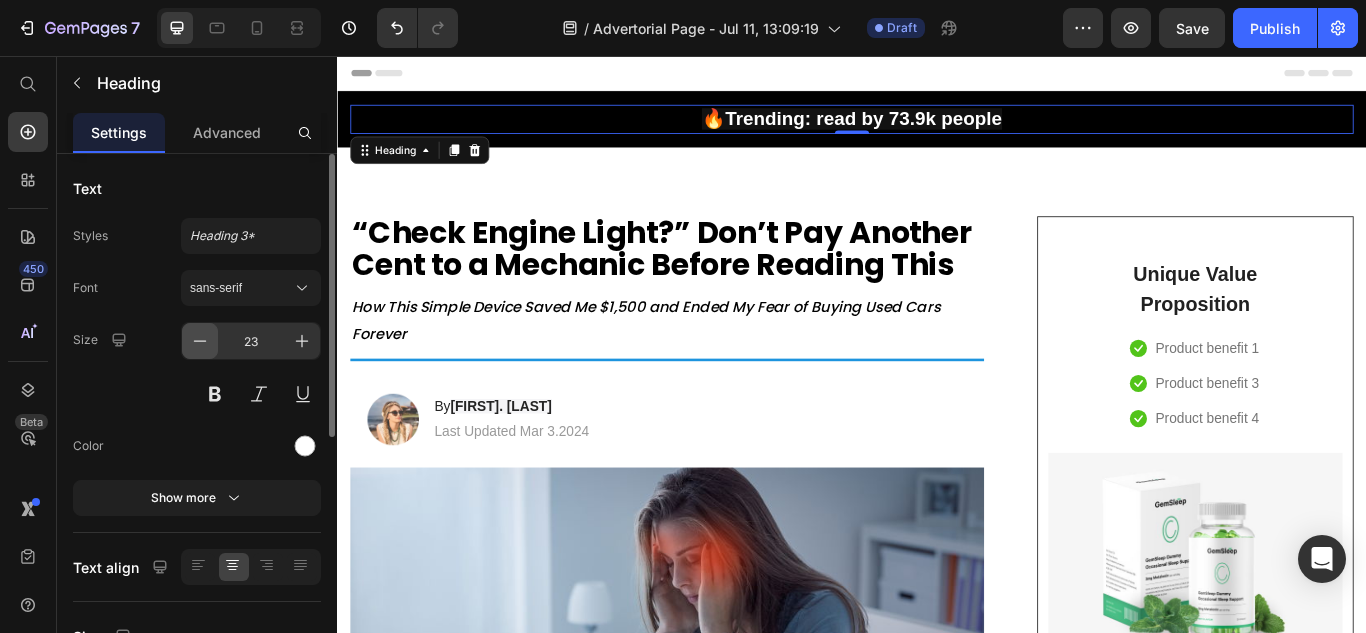 click 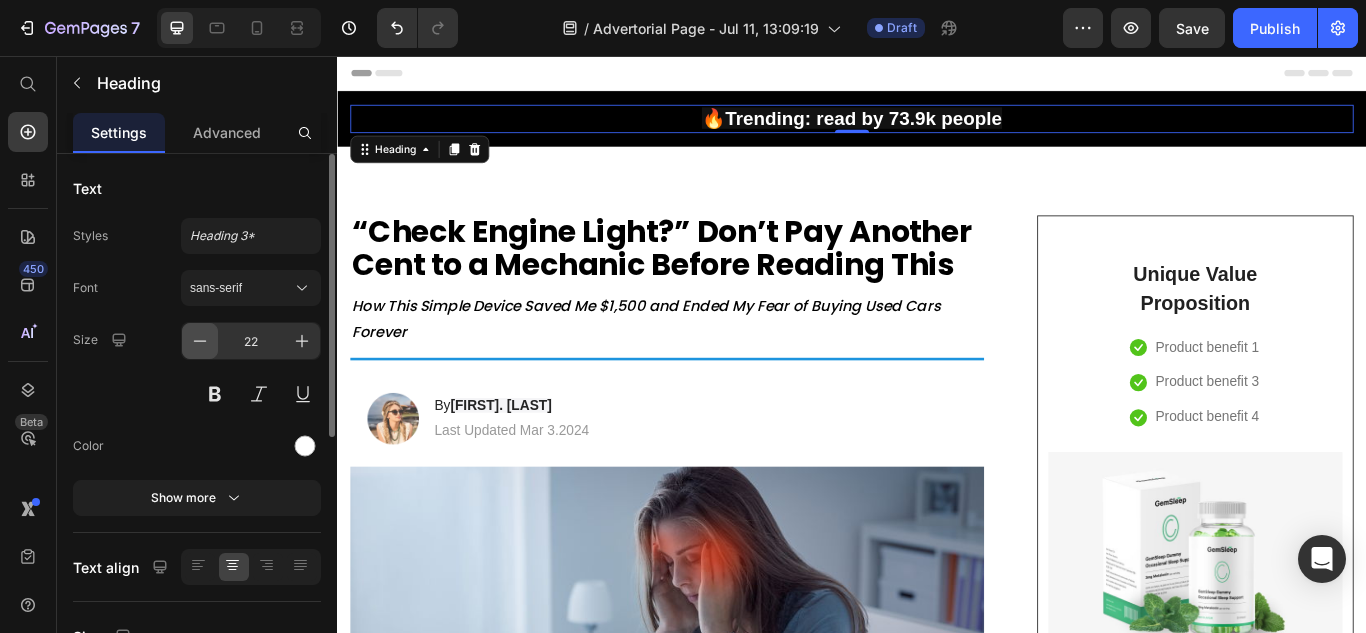 click 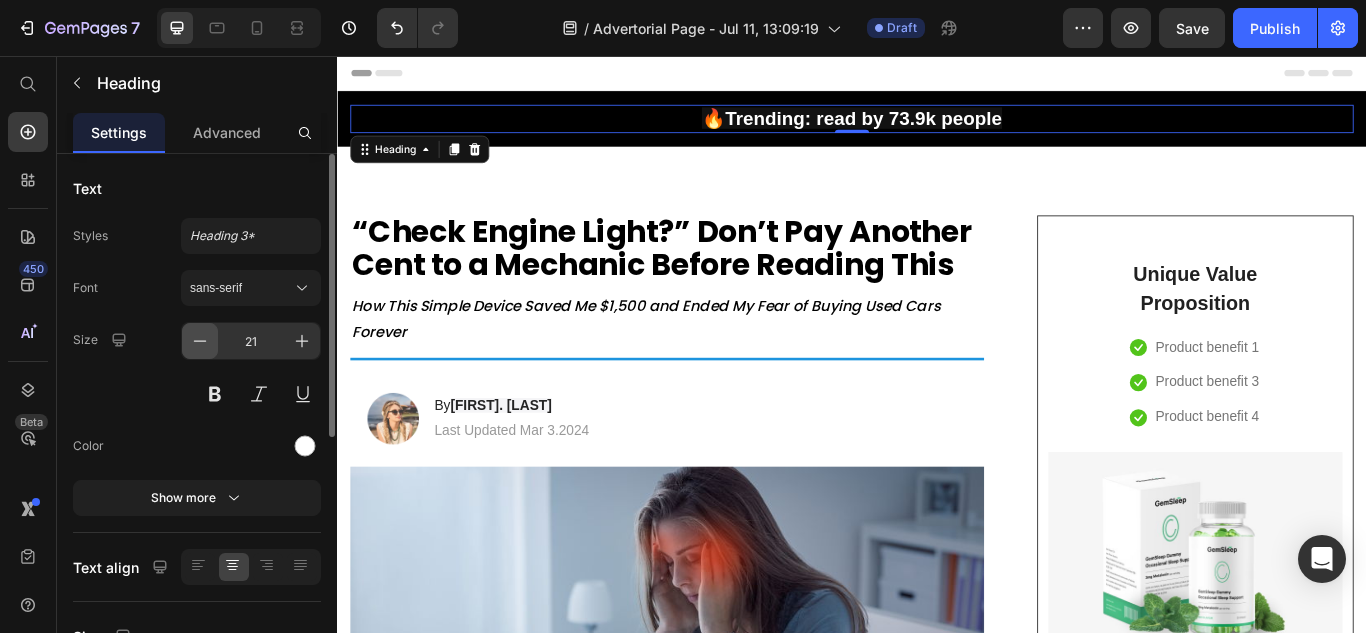 click 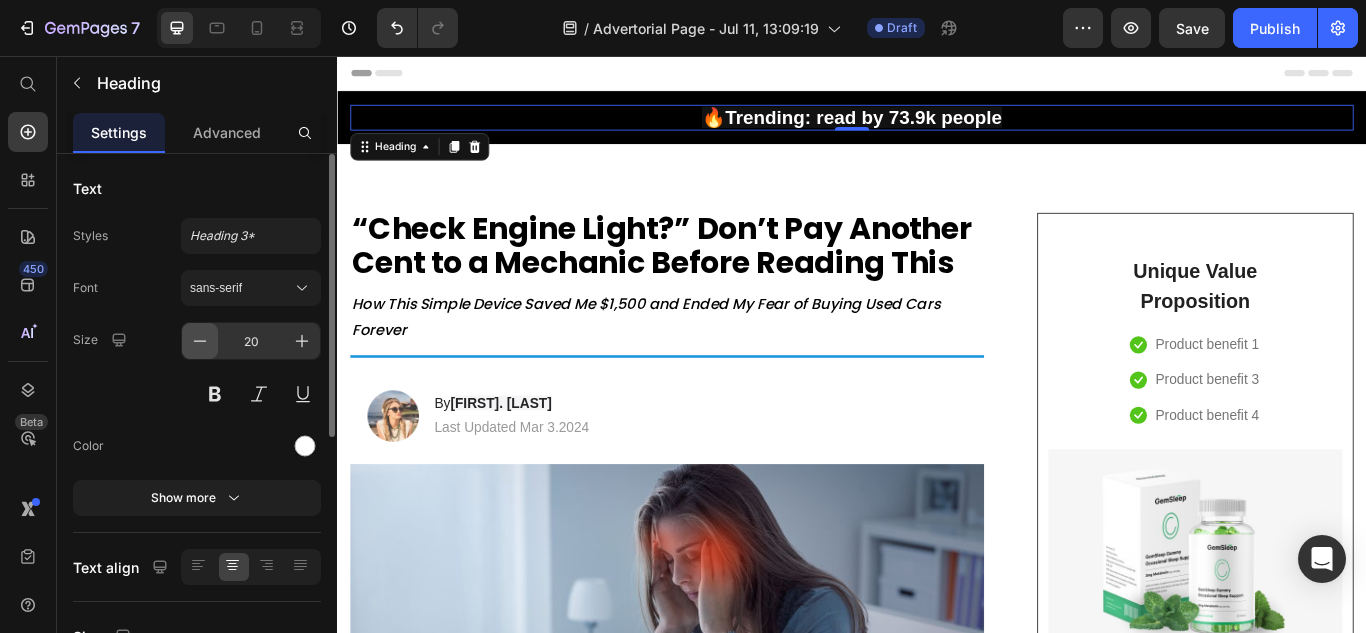 click 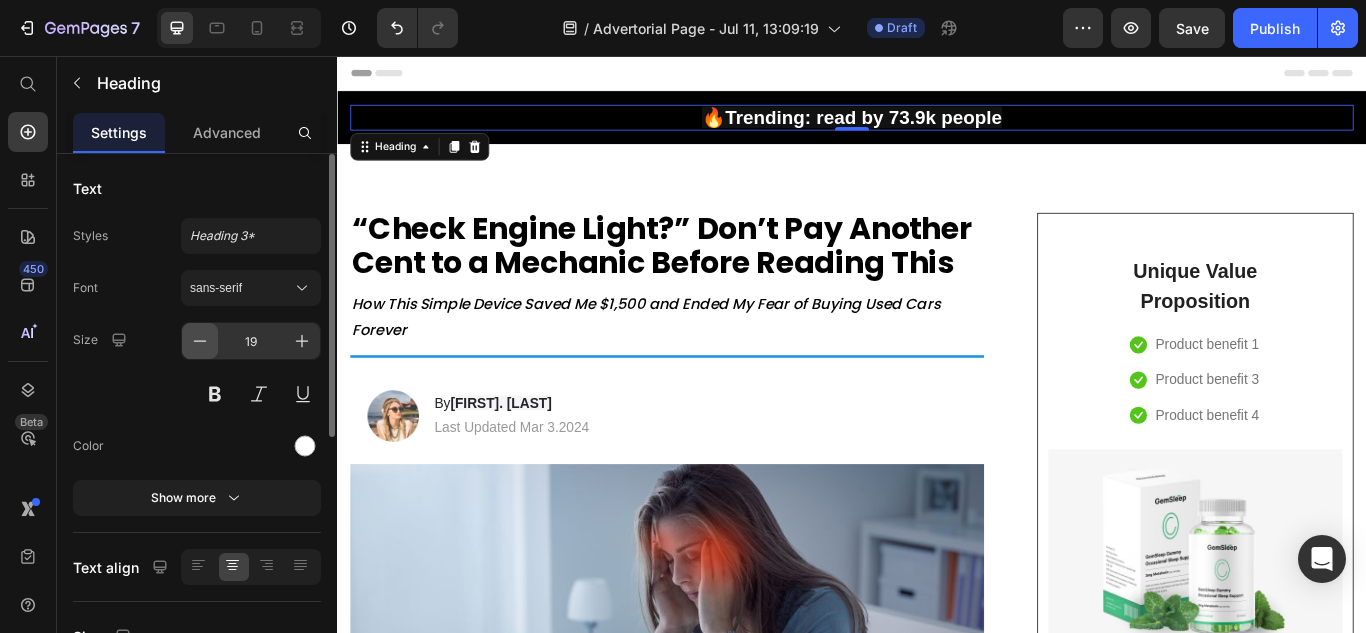 click 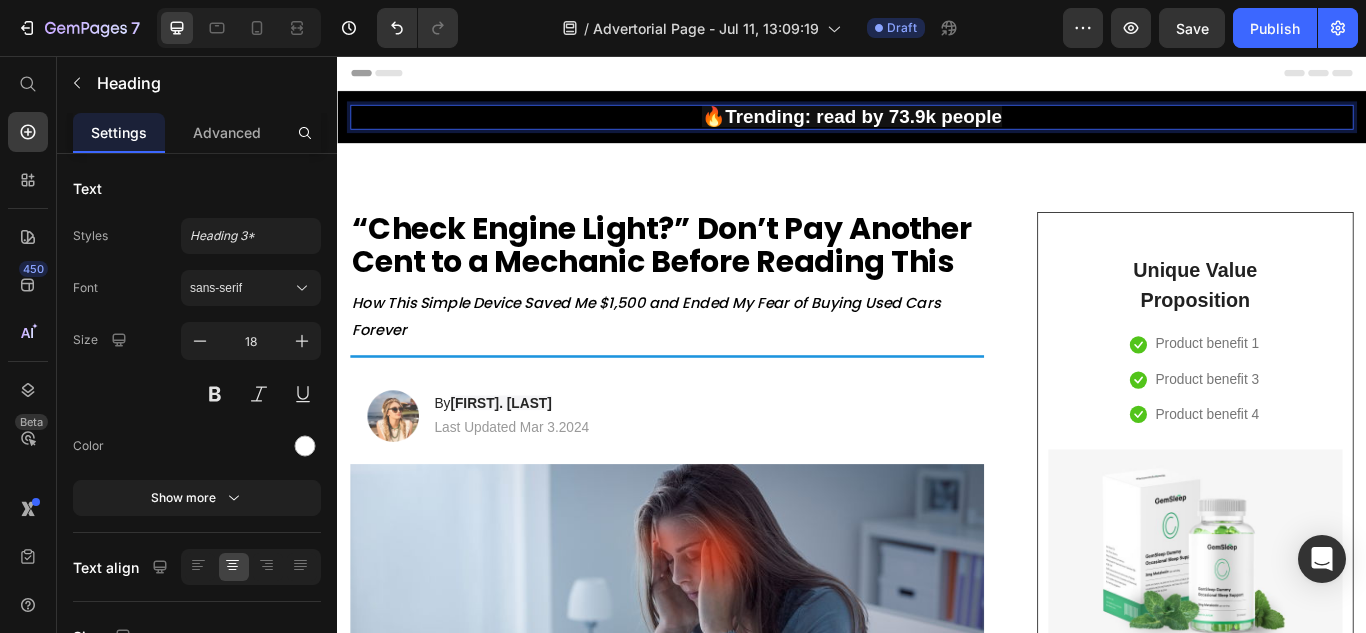 click on "🔥Trending: read by 73.9k people" at bounding box center (937, 126) 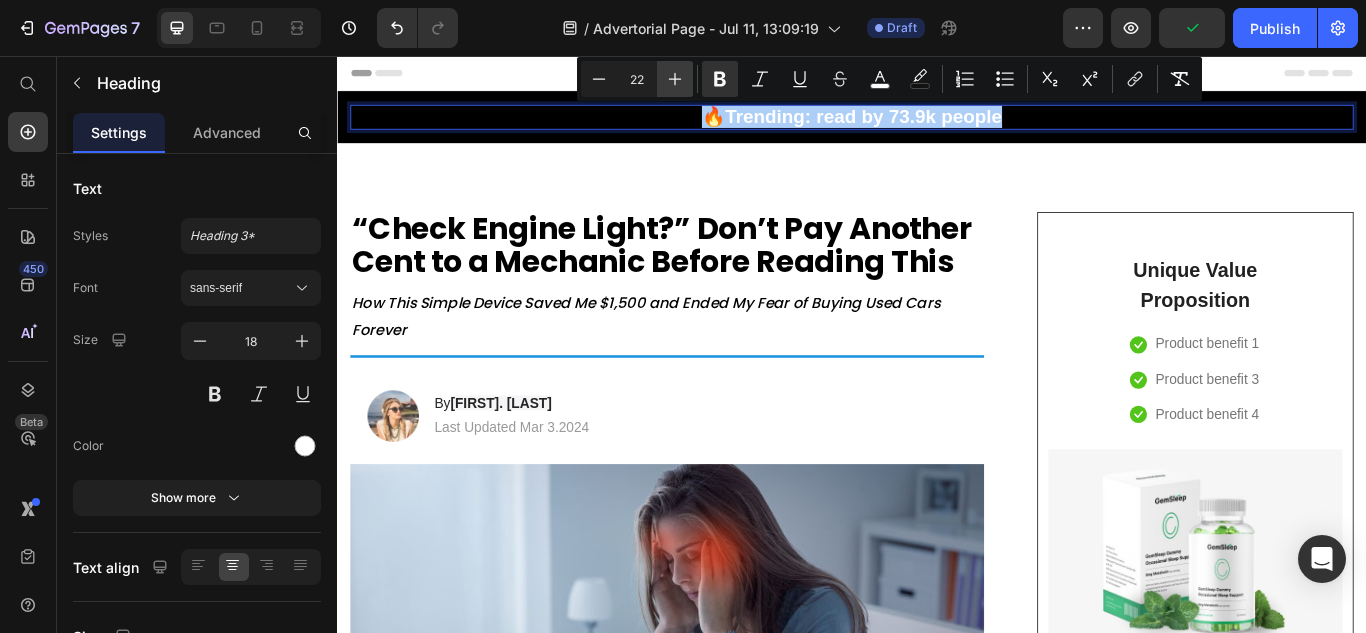 click 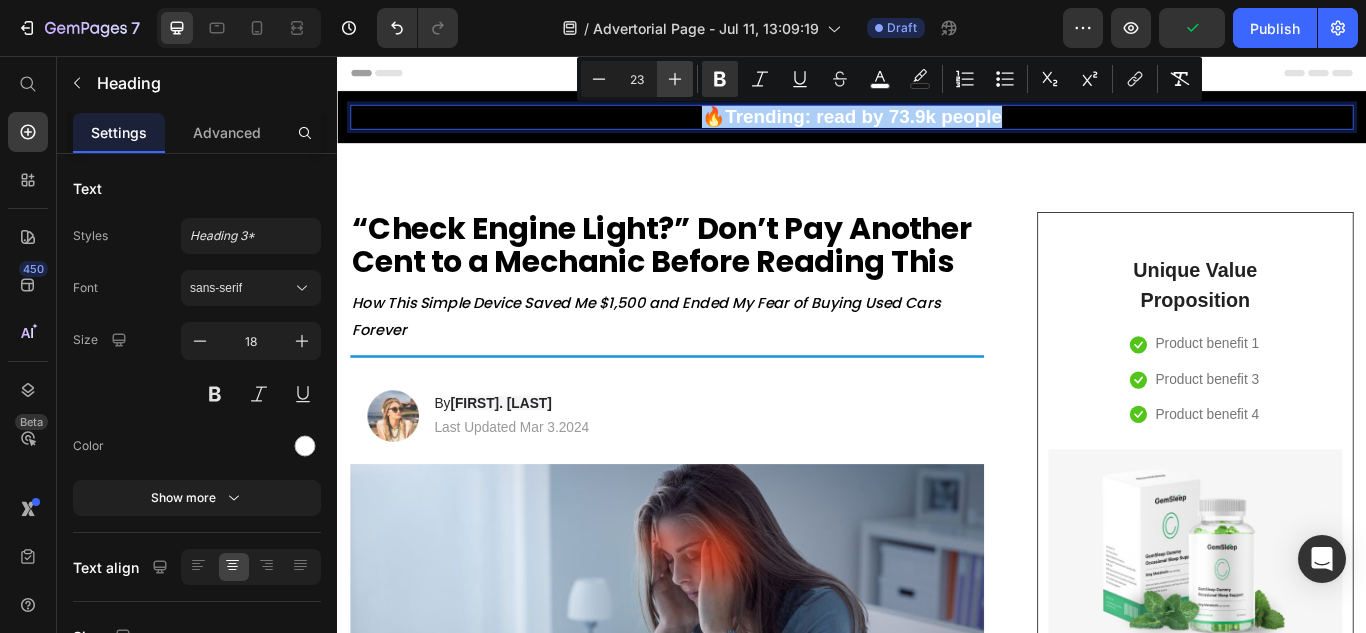 click 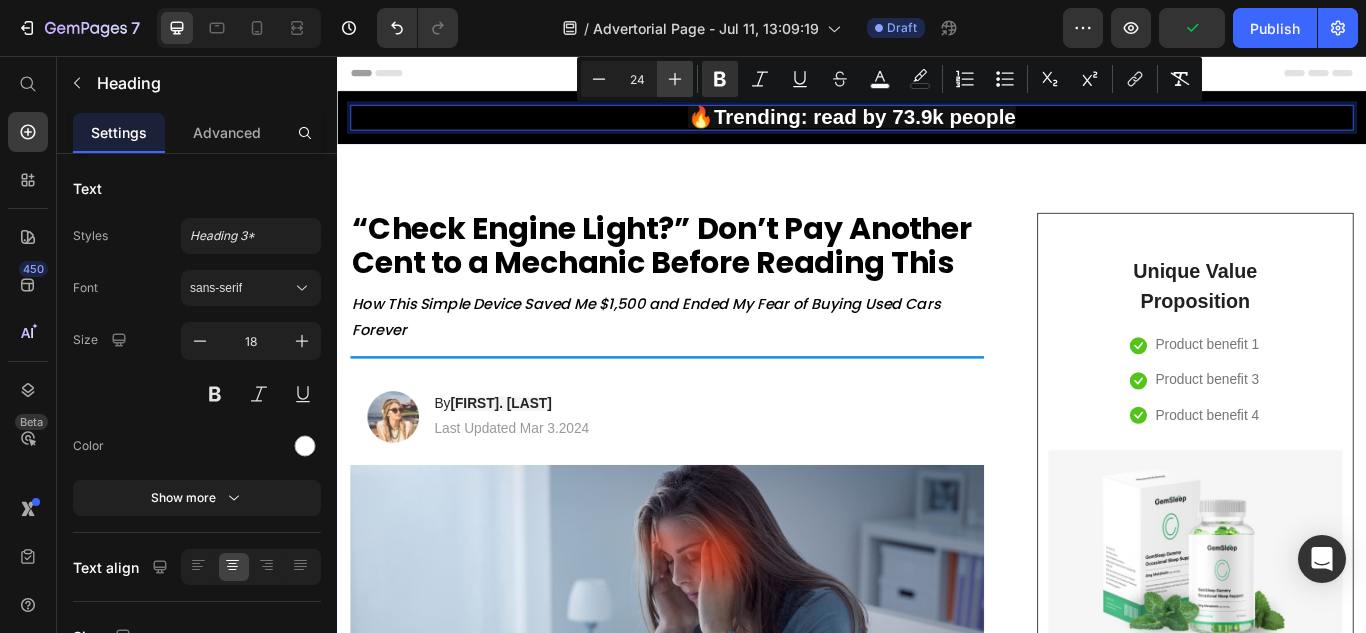click 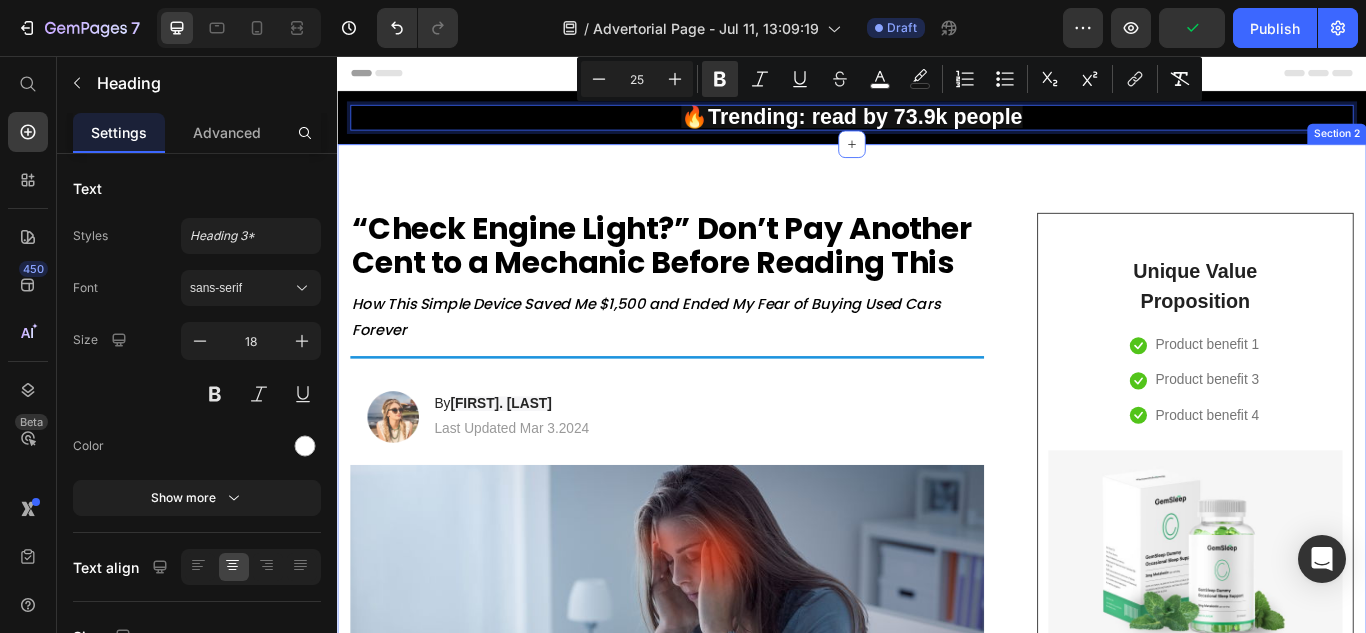 click on "⁠⁠⁠⁠⁠⁠⁠ “Check Engine Light?” Don’t Pay Another Cent to a Mechanic Before Reading This Heading How This Simple Device Saved Me $1,500 and Ended My Fear of Buying Used Cars Forever Text block                Title Line Image By  [FIRST]. [LAST] Heading Last Updated Mar 3.2024 Text Block Row Image Do your legs have varicose veins or pain? don't worry, We have moderate compression stockings like with GemCSO compression used to reduce the risk of serious conditions like Deep Vein Thrombosis (DVT), blood clots, varicose veins, and spider veins. Text block [Heading 2] Describe the timeframe to achieve the desired results Heading Your provider may recommend compression socks to help with symptoms caused by a vein or venous disorder. Venous disorders happen when the valves in your veins don’t work correctly, making it harder for blood to flow back to your heart. This can lead to: Text block
Icon Customer problem 1: Text block Row
Icon Customer problem 2: Text block Row" at bounding box center [937, 2859] 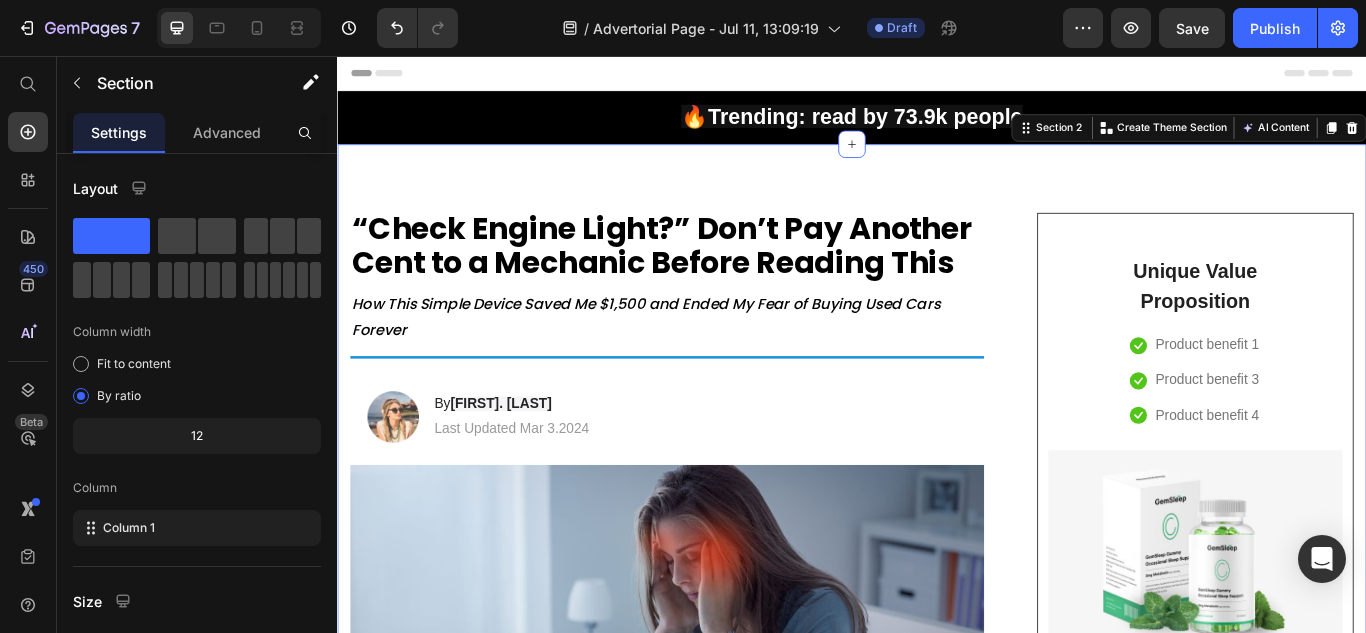 click on "“Check Engine Light?” Don’t Pay Another Cent to a Mechanic Before Reading This" at bounding box center (715, 277) 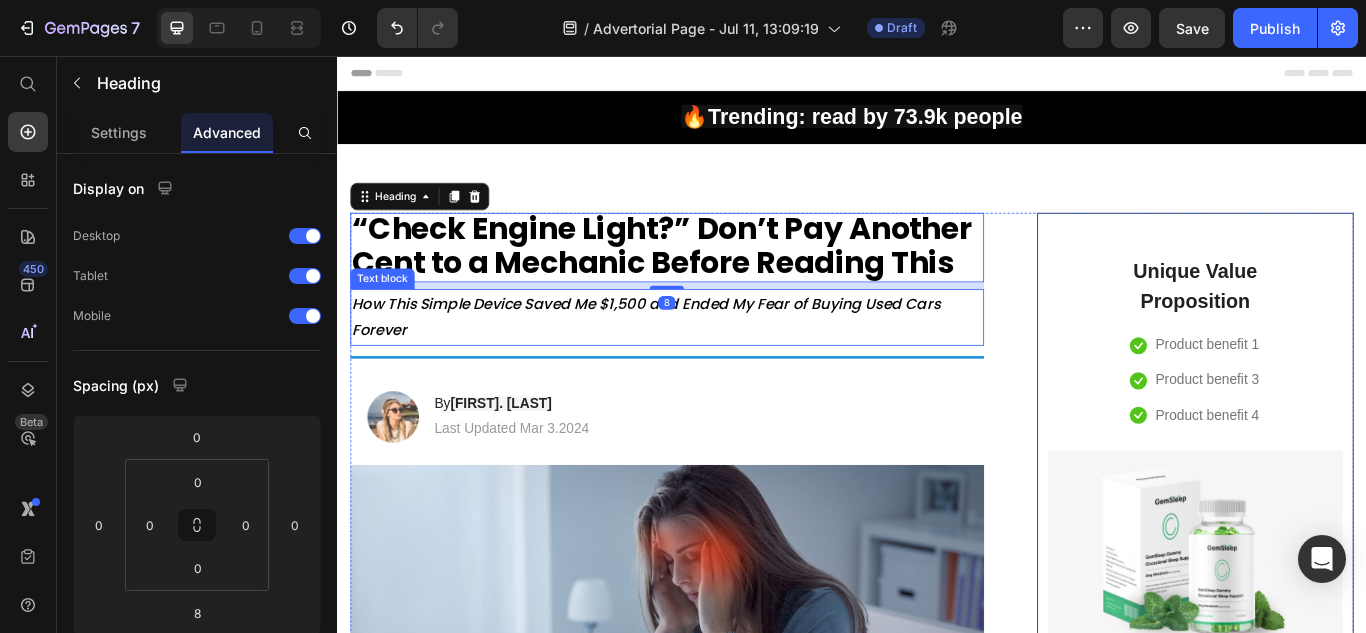click on "How This Simple Device Saved Me $1,500 and Ended My Fear of Buying Used Cars Forever" at bounding box center (721, 360) 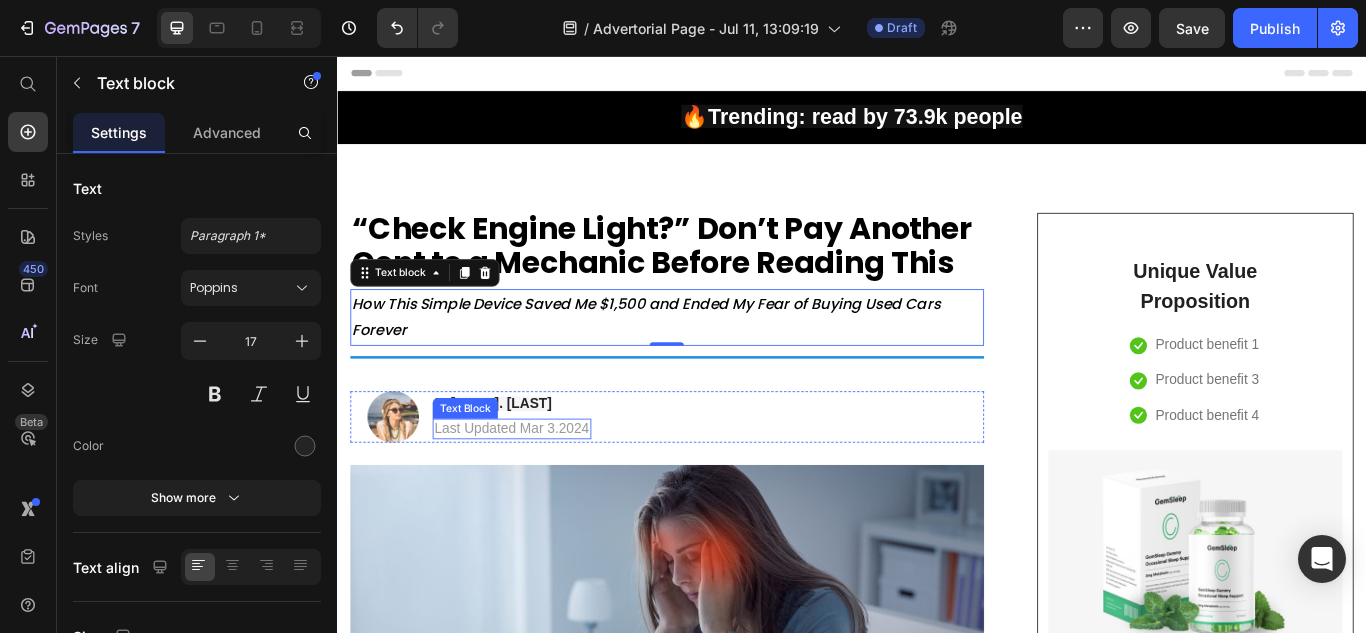 click on "Last Updated Mar 3.2024" at bounding box center (540, 491) 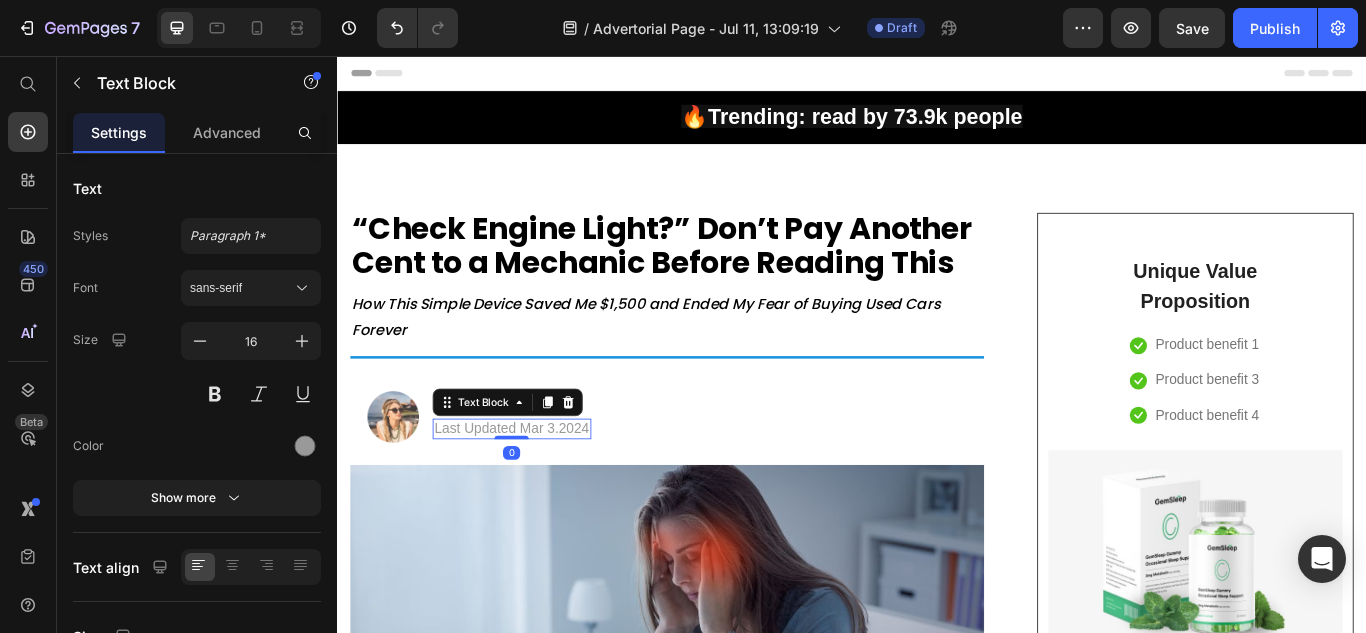 click on "Last Updated Mar 3.2024" at bounding box center [540, 491] 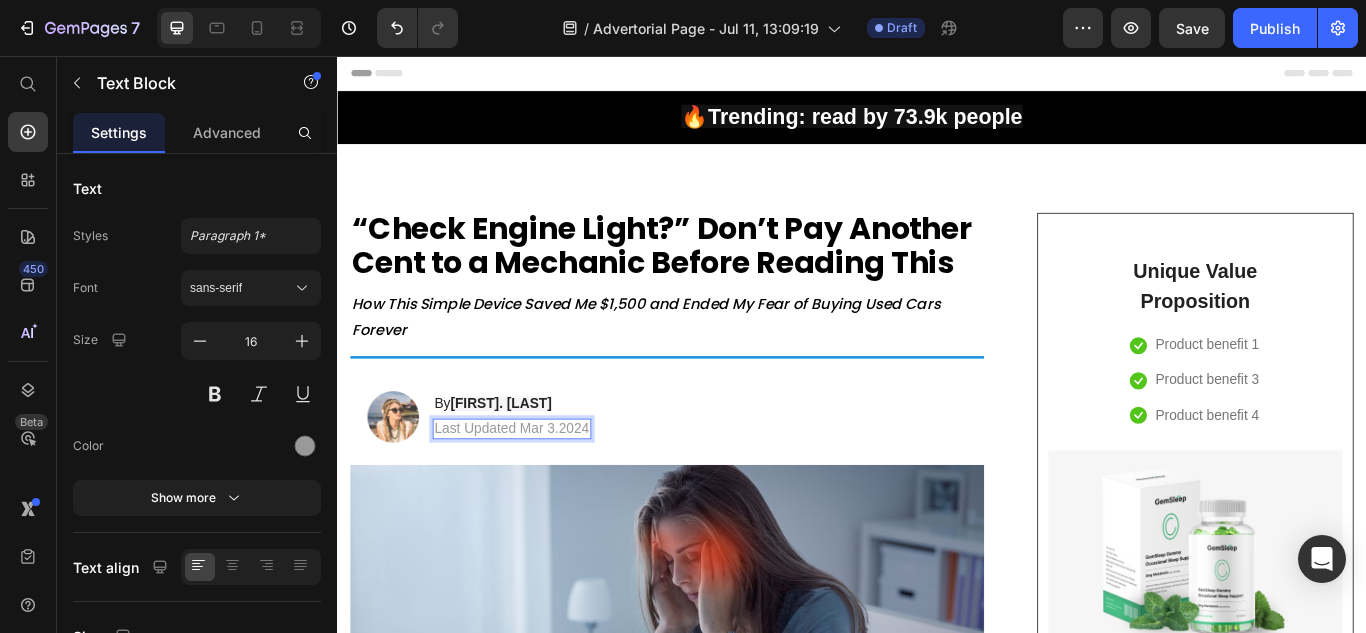 click on "Last Updated Mar 3.2024" at bounding box center [540, 491] 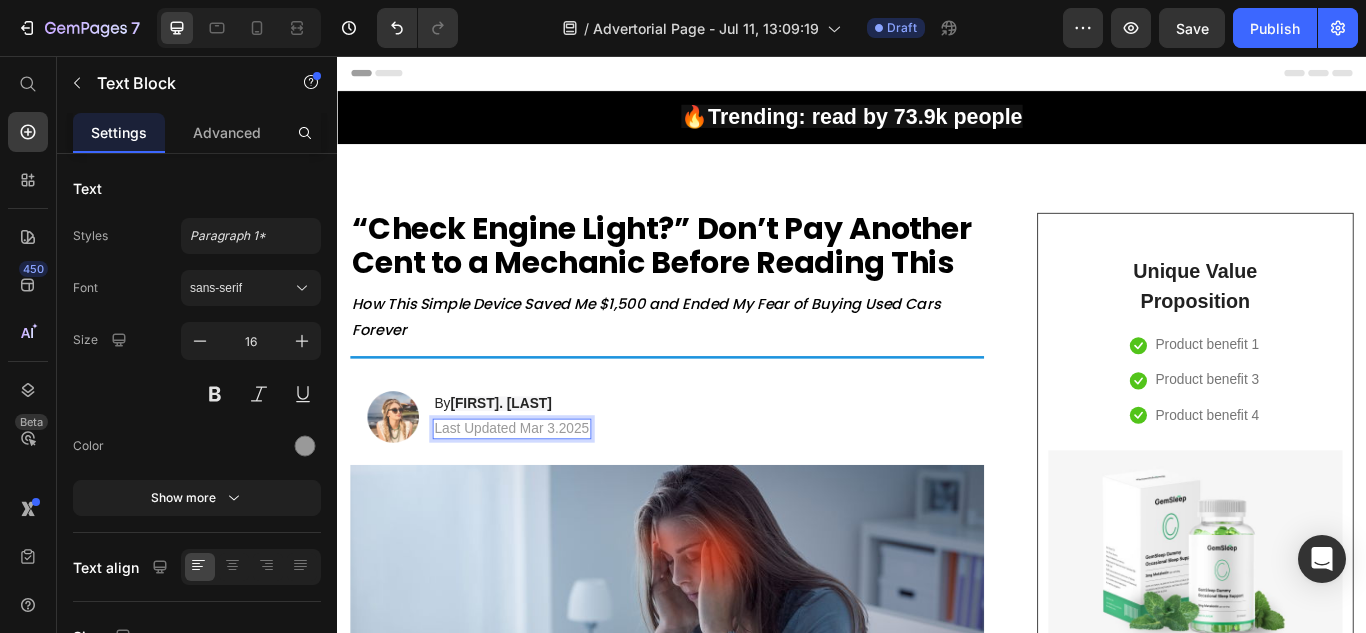 click on "Last Updated Mar 3.2025" at bounding box center [540, 491] 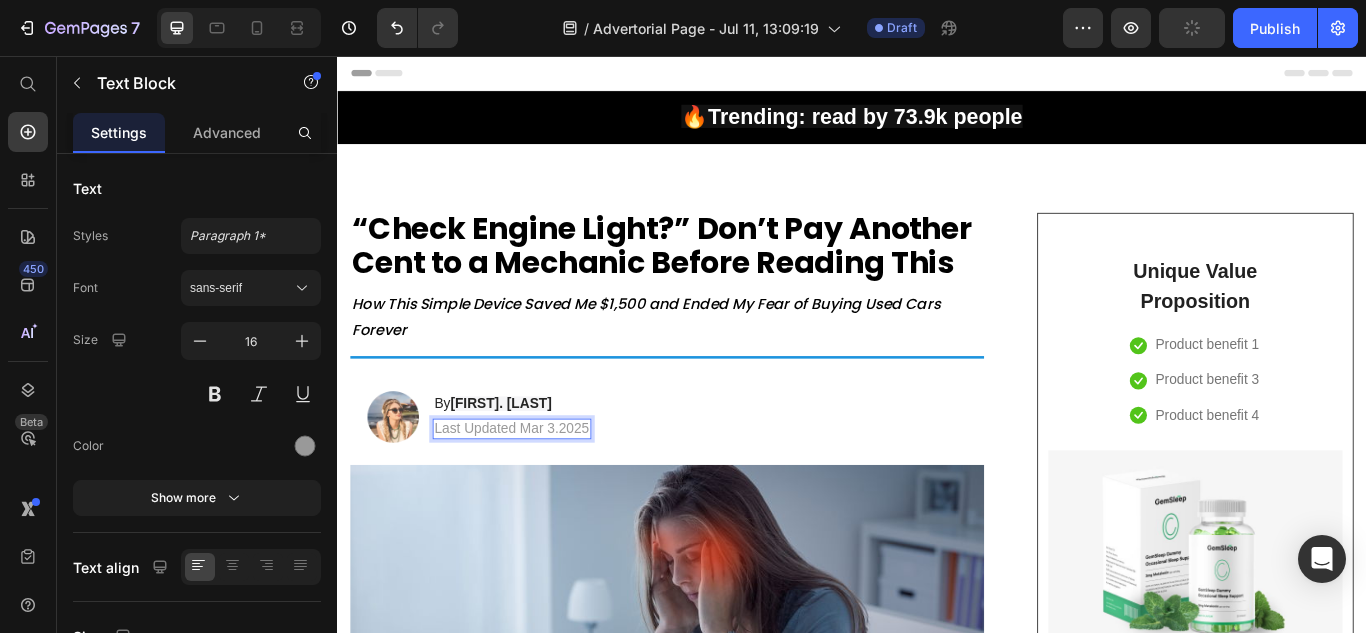 click on "Last Updated Mar 3.2025" at bounding box center (540, 491) 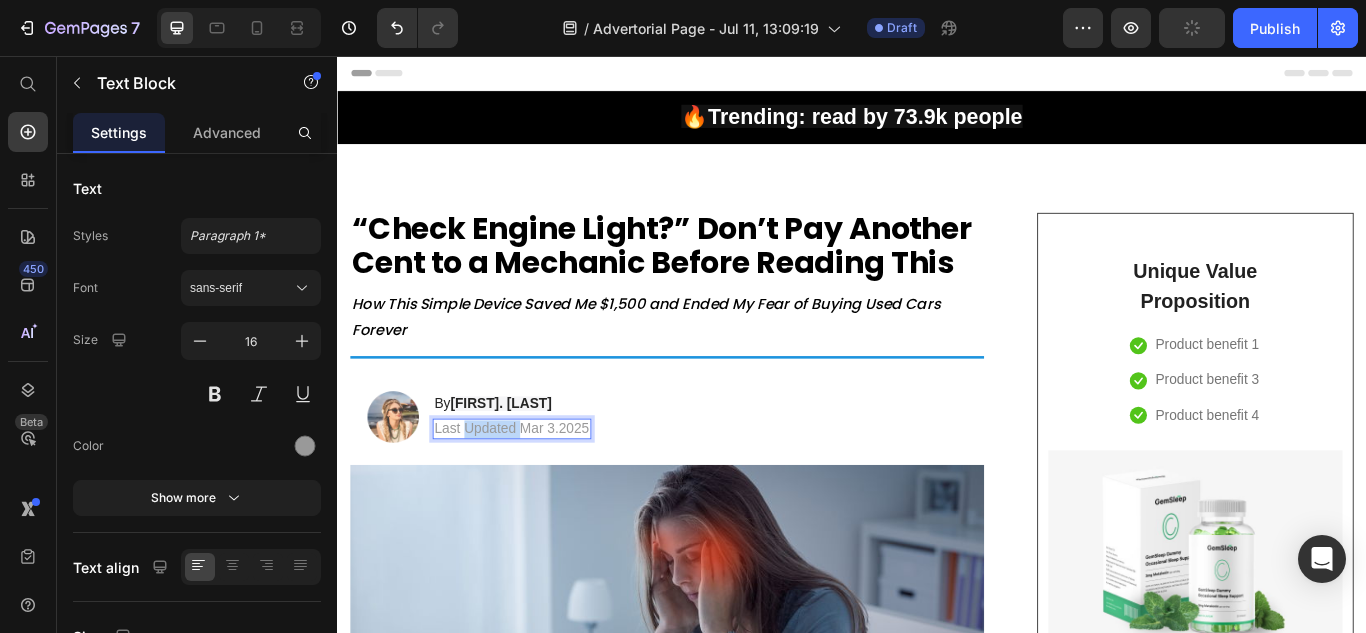 click on "Last Updated Mar 3.2025" at bounding box center (540, 491) 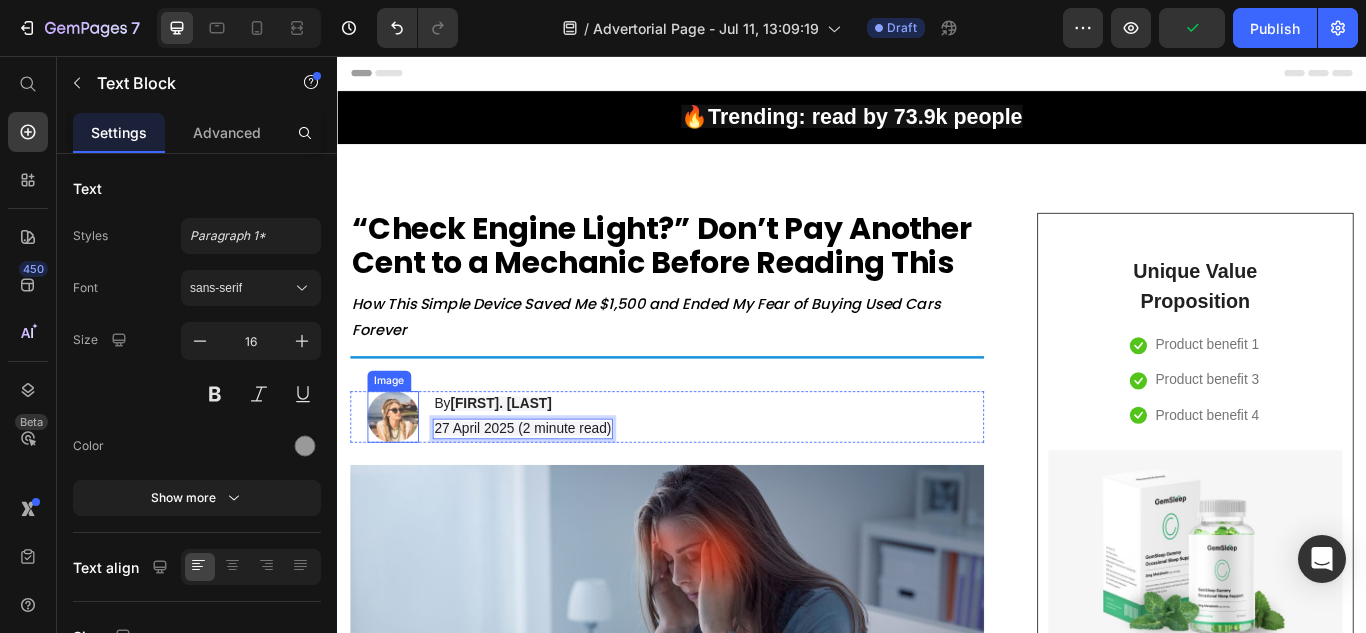 click at bounding box center (402, 477) 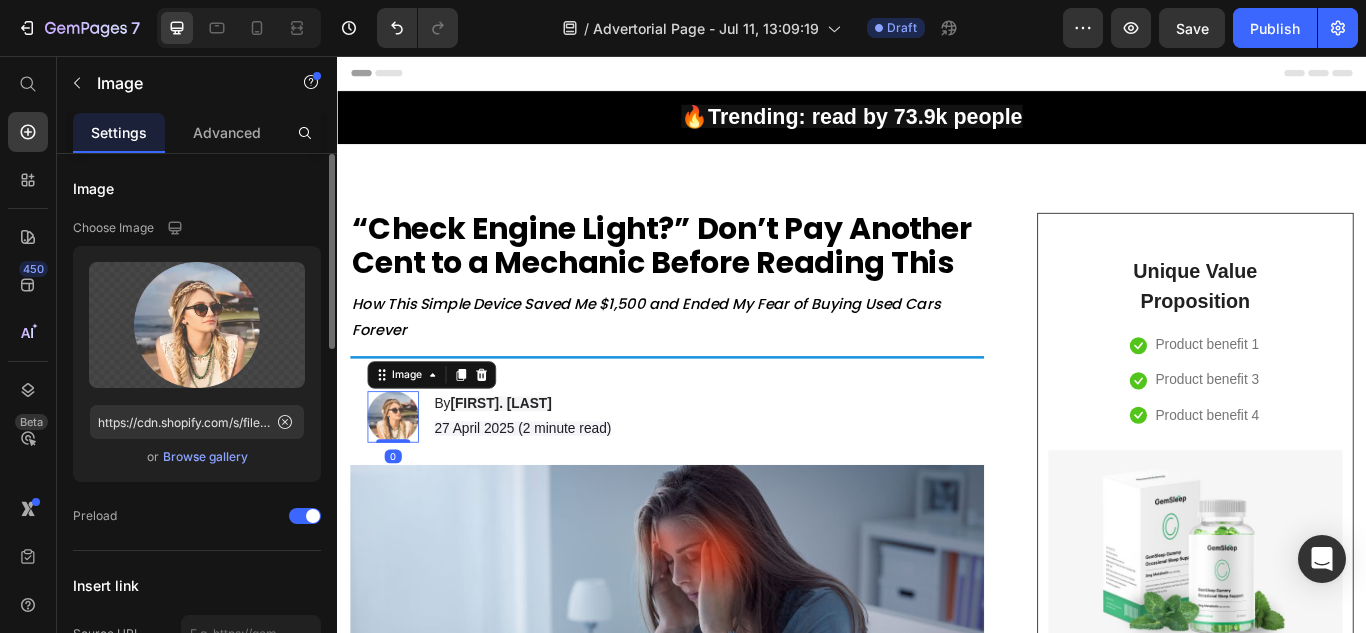 click on "Browse gallery" at bounding box center [205, 457] 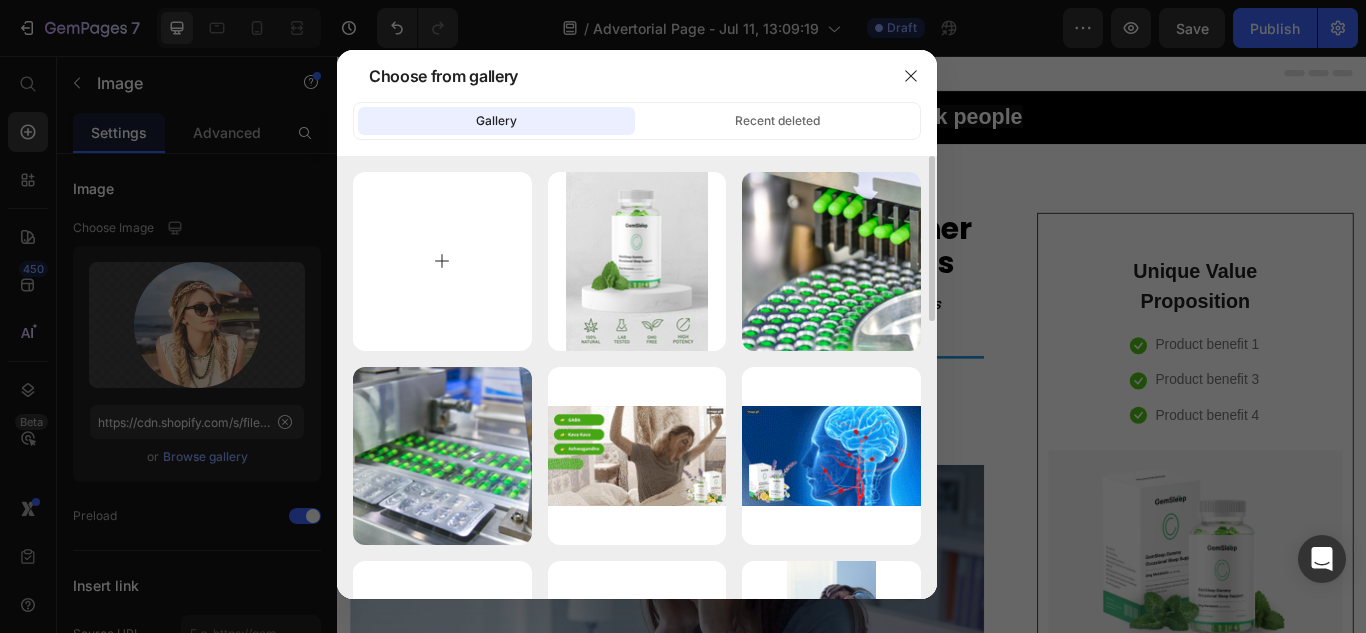 click at bounding box center (442, 261) 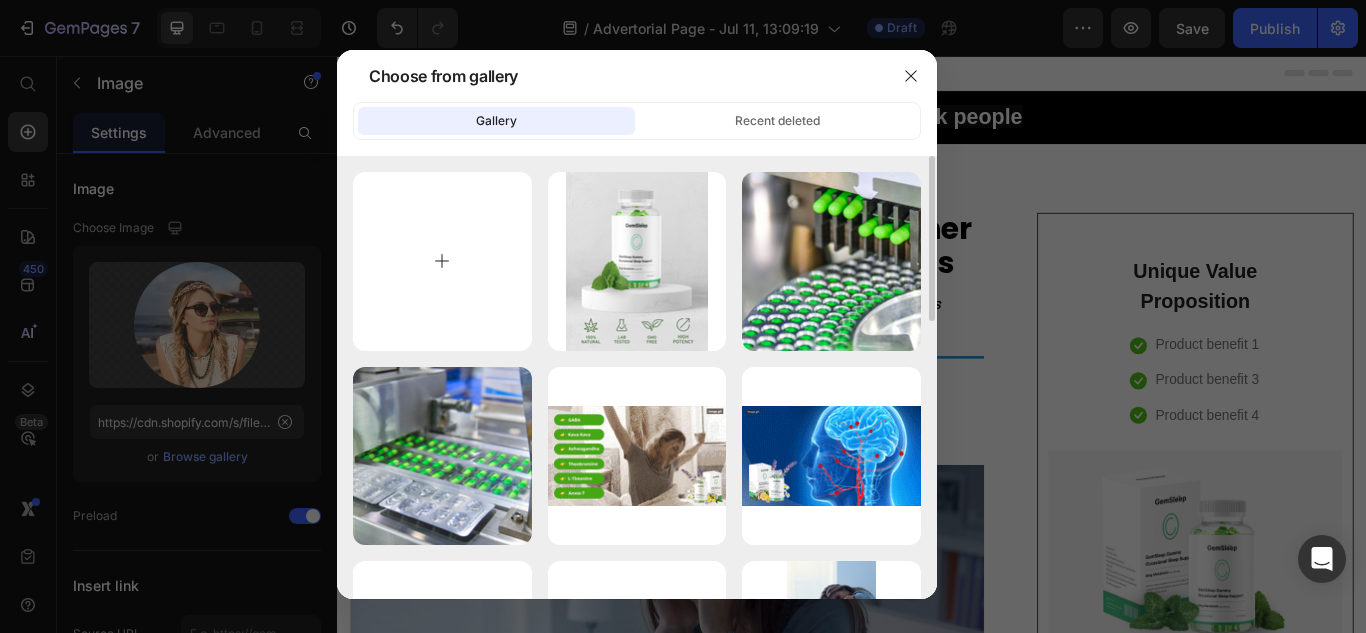 type on "C:\fakepath\module_01_KV_aad88b63-d984-47e5-acb6-3e76ea11821a.jpg" 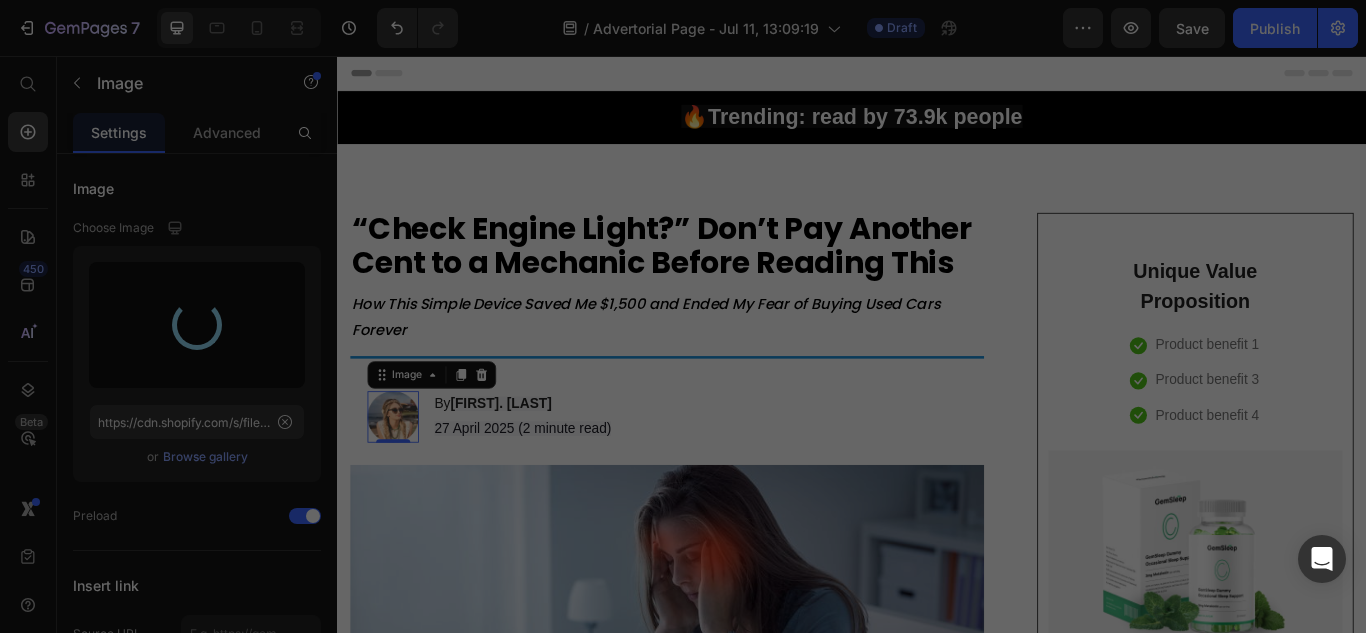 type on "https://cdn.shopify.com/s/files/1/0921/4322/3127/files/gempages_573997155069461355-717f1cfc-283e-49e0-b898-5d14d780c172.jpg" 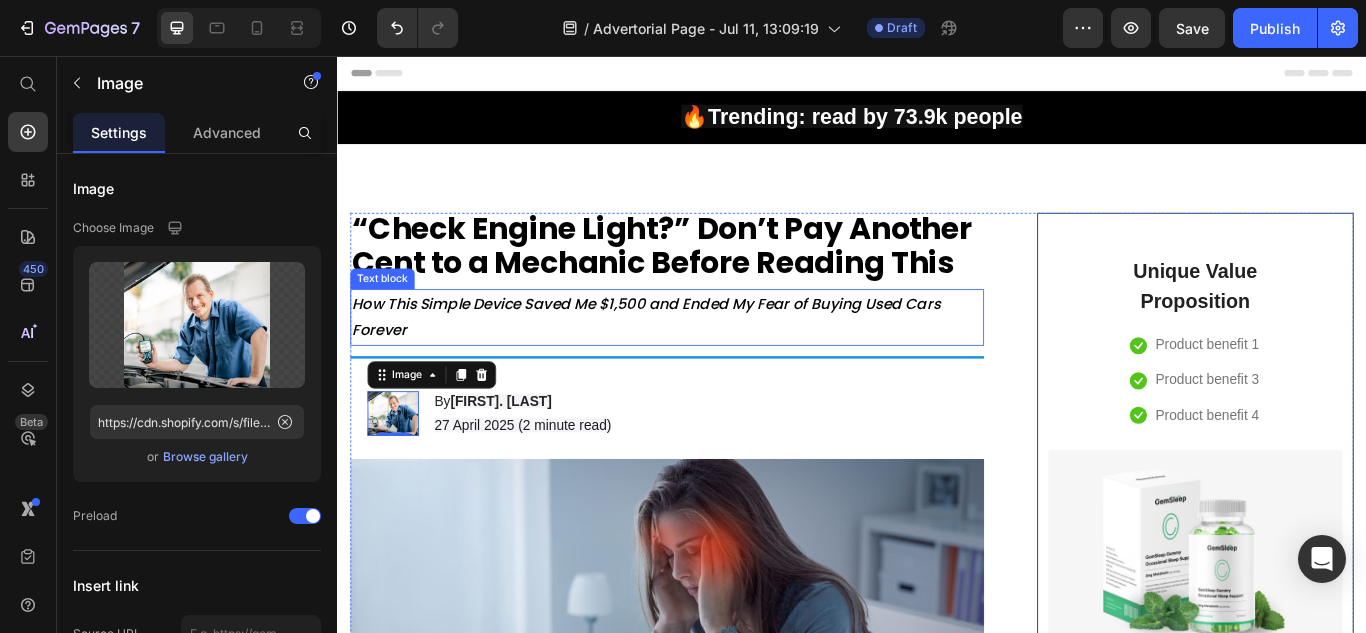 click on "How This Simple Device Saved Me $1,500 and Ended My Fear of Buying Used Cars Forever" at bounding box center [721, 360] 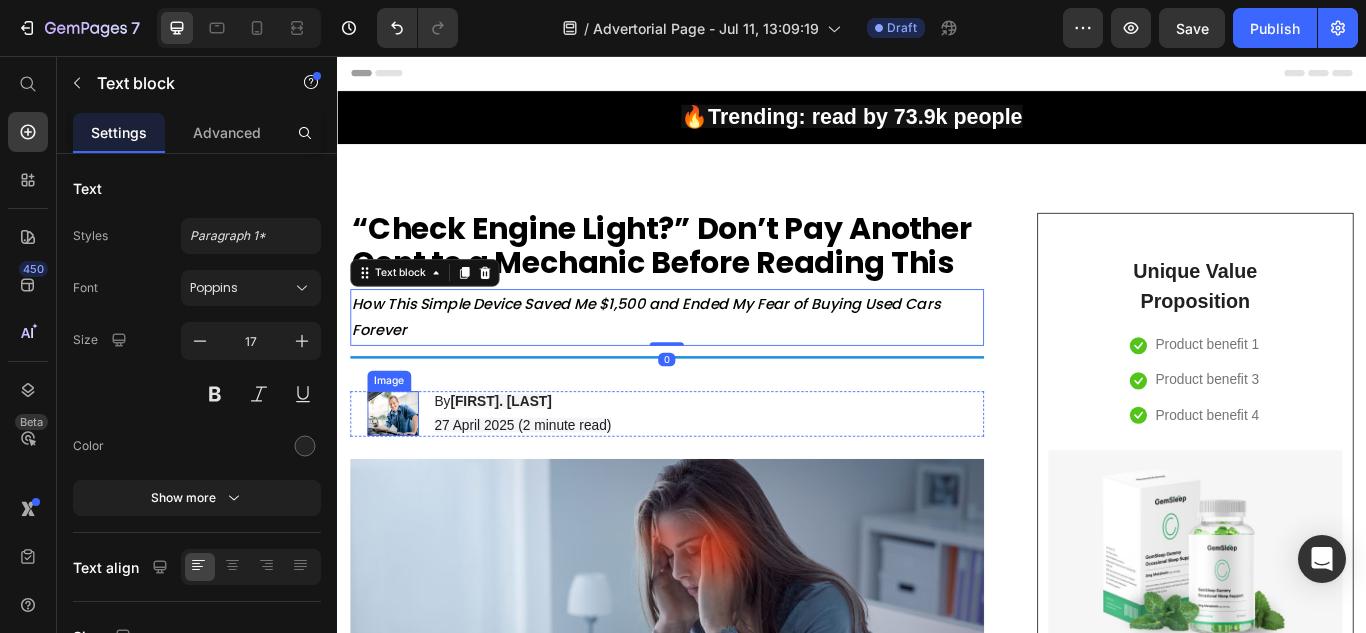 click at bounding box center [402, 473] 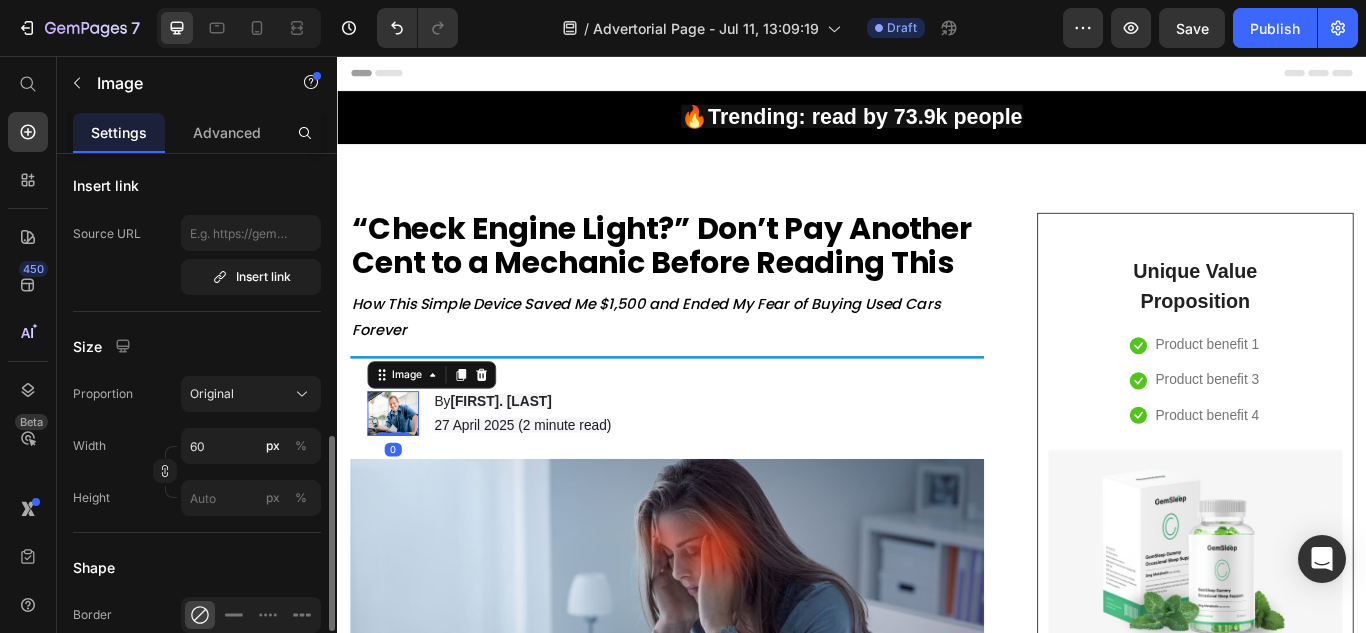 scroll, scrollTop: 600, scrollLeft: 0, axis: vertical 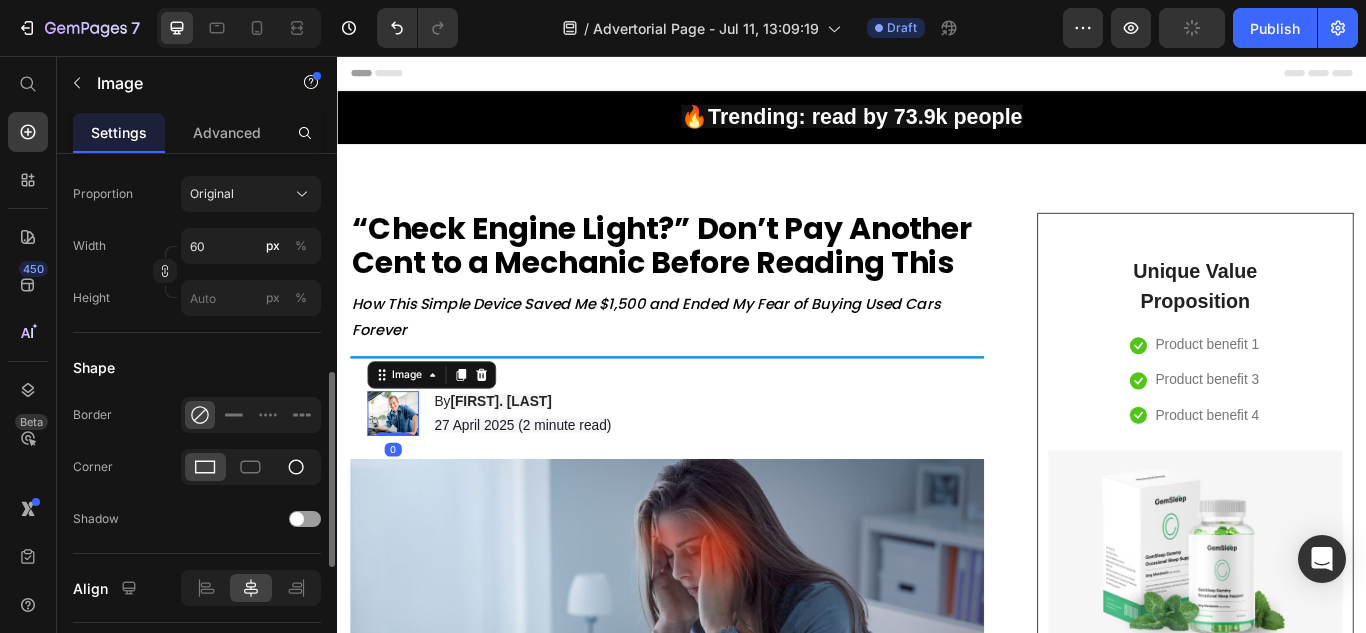 click 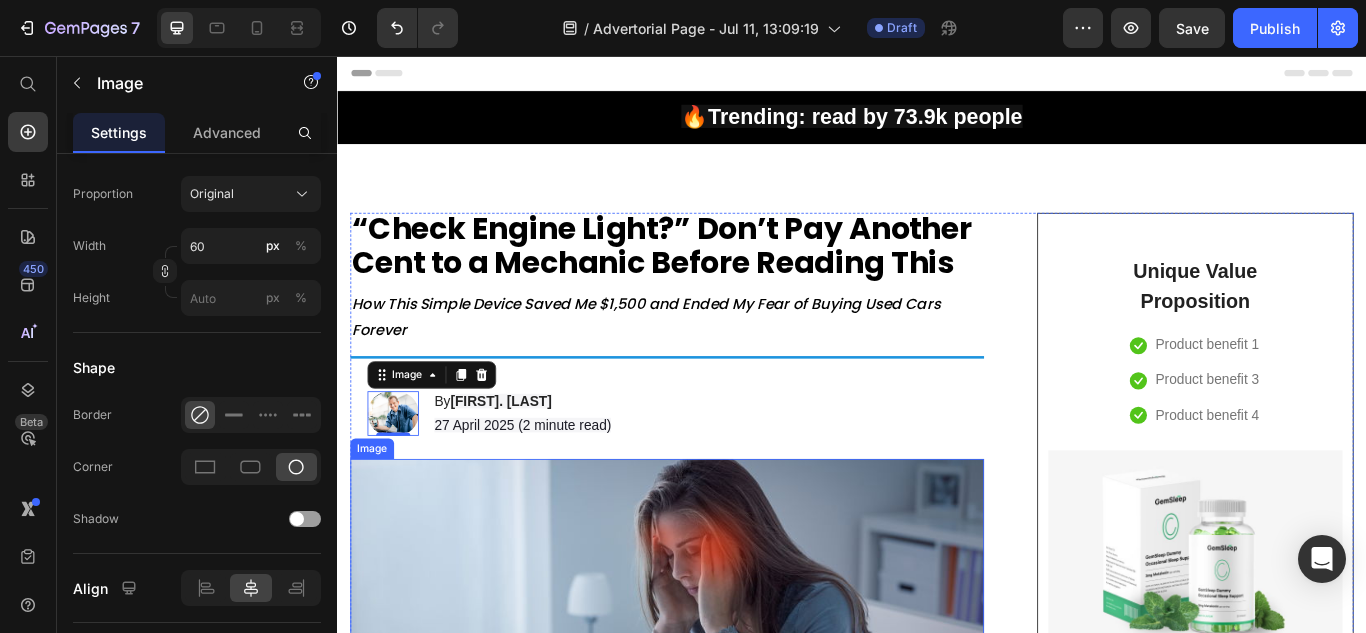 click on "⁠⁠⁠⁠⁠⁠⁠ “Check Engine Light?” Don’t Pay Another Cent to a Mechanic Before Reading This Heading How This Simple Device Saved Me $1,500 and Ended My Fear of Buying Used Cars Forever Text block                Title Line Image   0 By  [FIRST]. [LAST] Heading 27 April 2025 (2 minute read) Text Block Row Image Do your legs have varicose veins or pain? don't worry, We have moderate compression stockings like with GemCSO compression used to reduce the risk of serious conditions like Deep Vein Thrombosis (DVT), blood clots, varicose veins, and spider veins. Text block [Heading 2] Describe the timeframe to achieve the desired results Heading Your provider may recommend compression socks to help with symptoms caused by a vein or venous disorder. Venous disorders happen when the valves in your veins don’t work correctly, making it harder for blood to flow back to your heart. This can lead to: Text block
Icon Customer problem 1: Text block Row
Icon Customer problem 2: Row" at bounding box center [721, 2896] 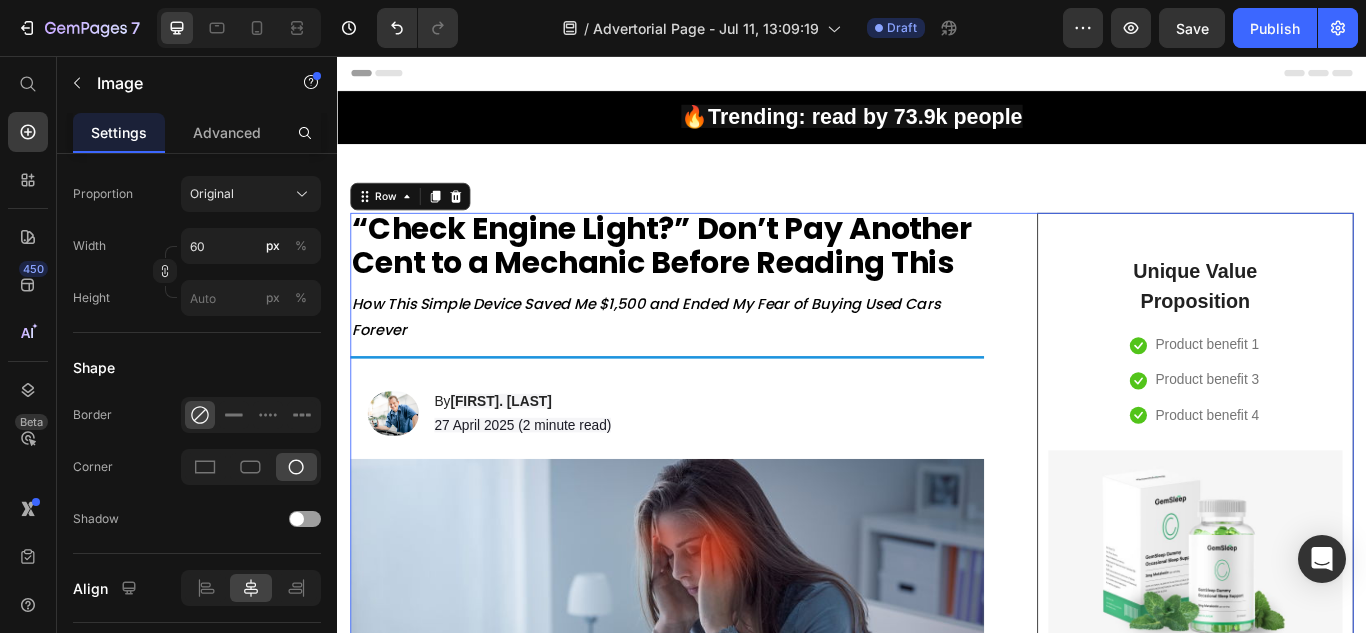 scroll, scrollTop: 0, scrollLeft: 0, axis: both 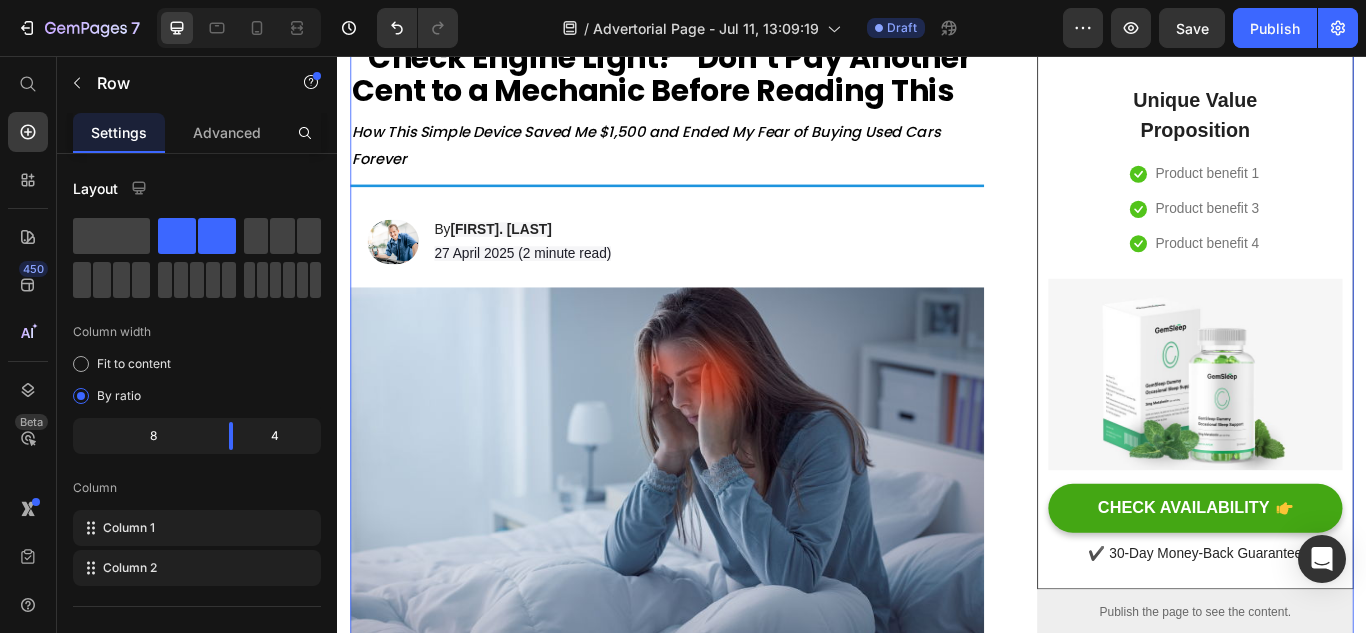 click at bounding box center (402, 273) 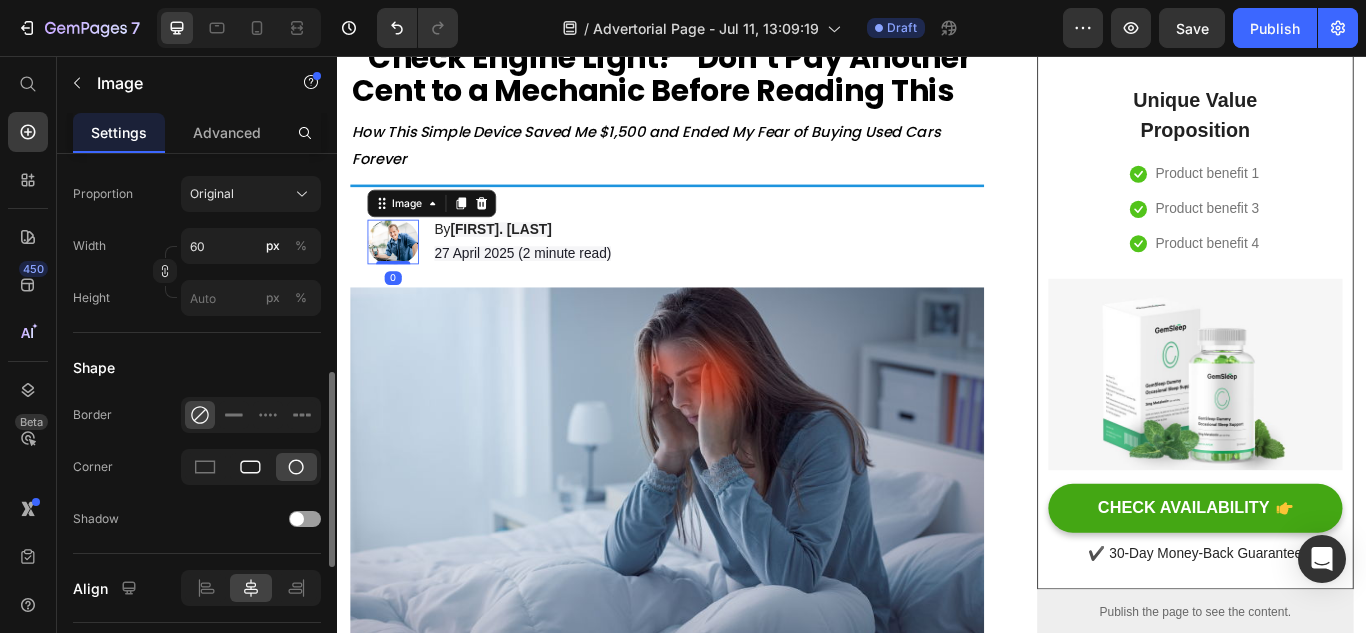 scroll, scrollTop: 800, scrollLeft: 0, axis: vertical 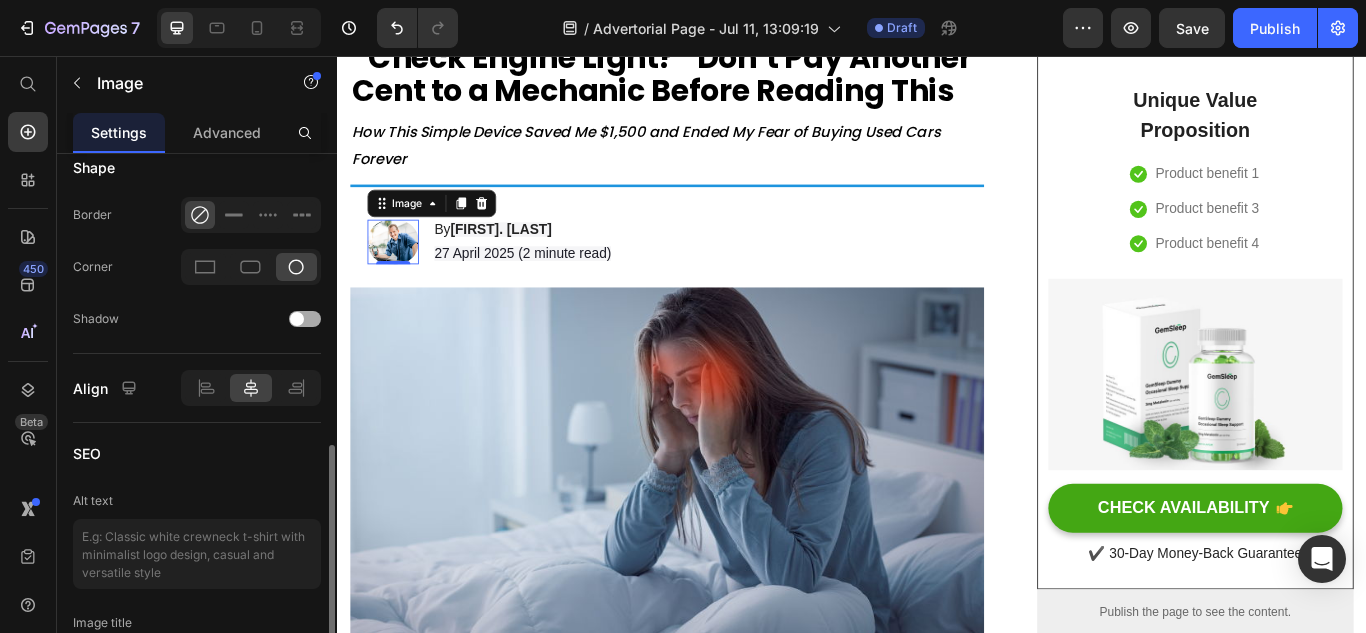 click at bounding box center (305, 319) 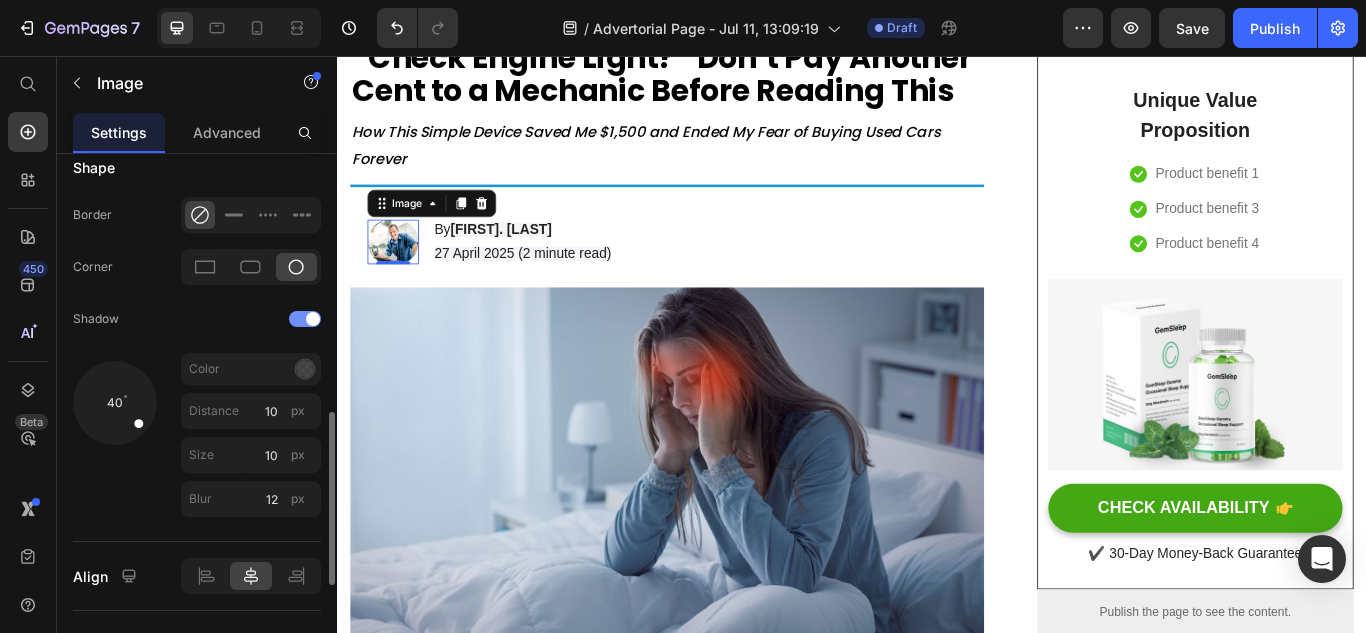 click 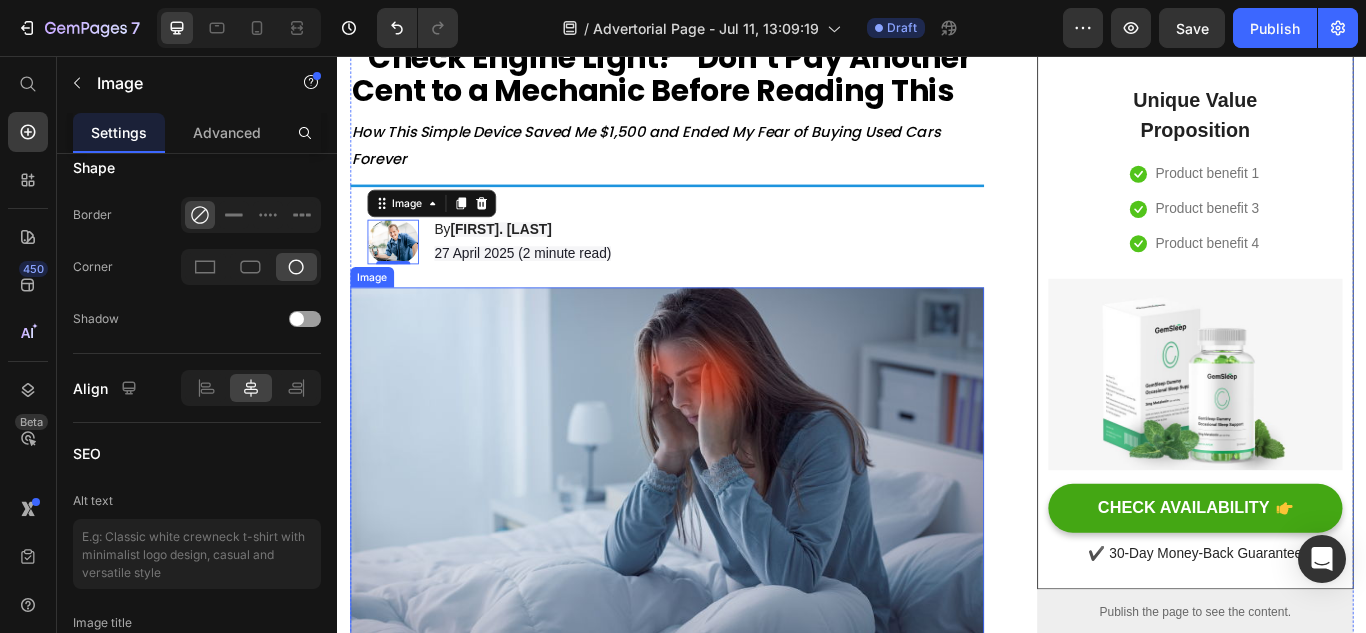 click at bounding box center (721, 533) 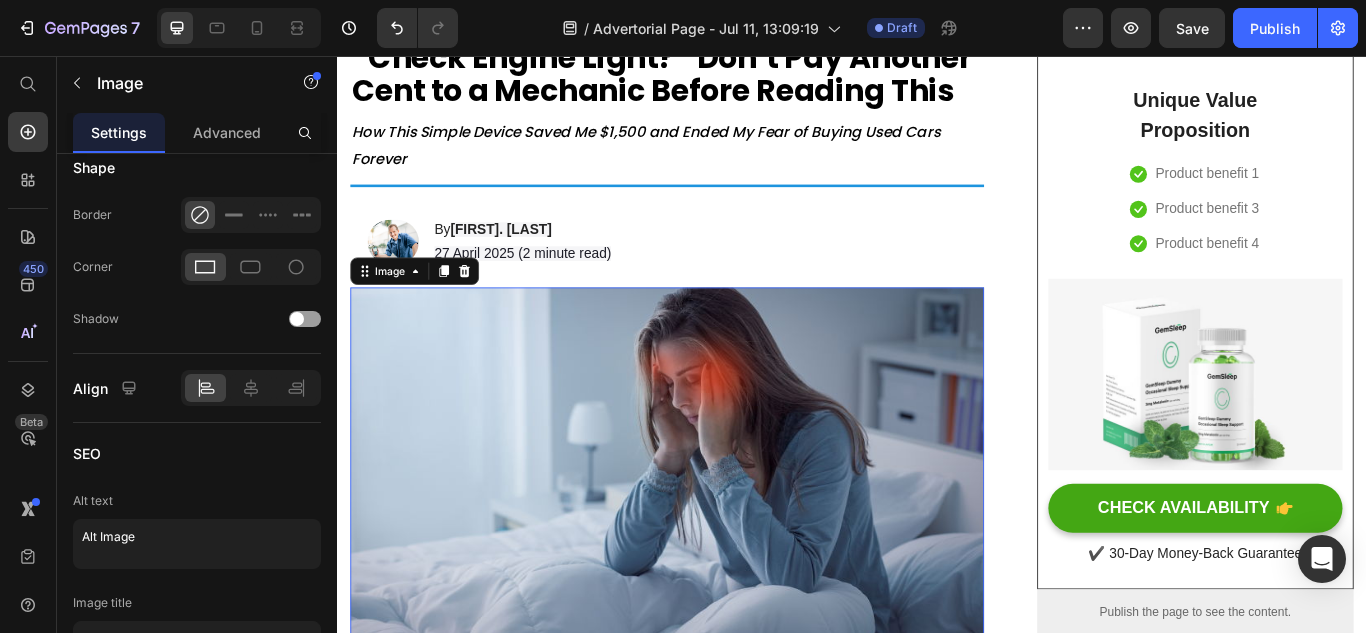 scroll, scrollTop: 0, scrollLeft: 0, axis: both 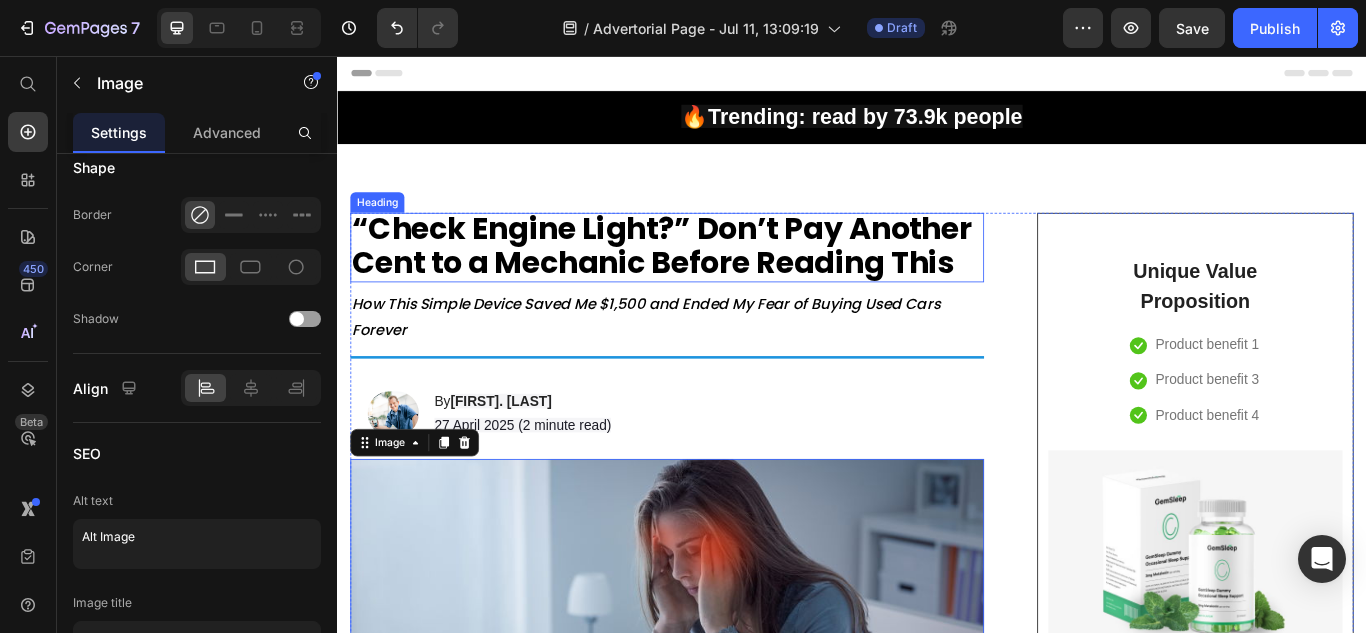 click on "⁠⁠⁠⁠⁠⁠⁠ “Check Engine Light?” Don’t Pay Another Cent to a Mechanic Before Reading This" at bounding box center (721, 277) 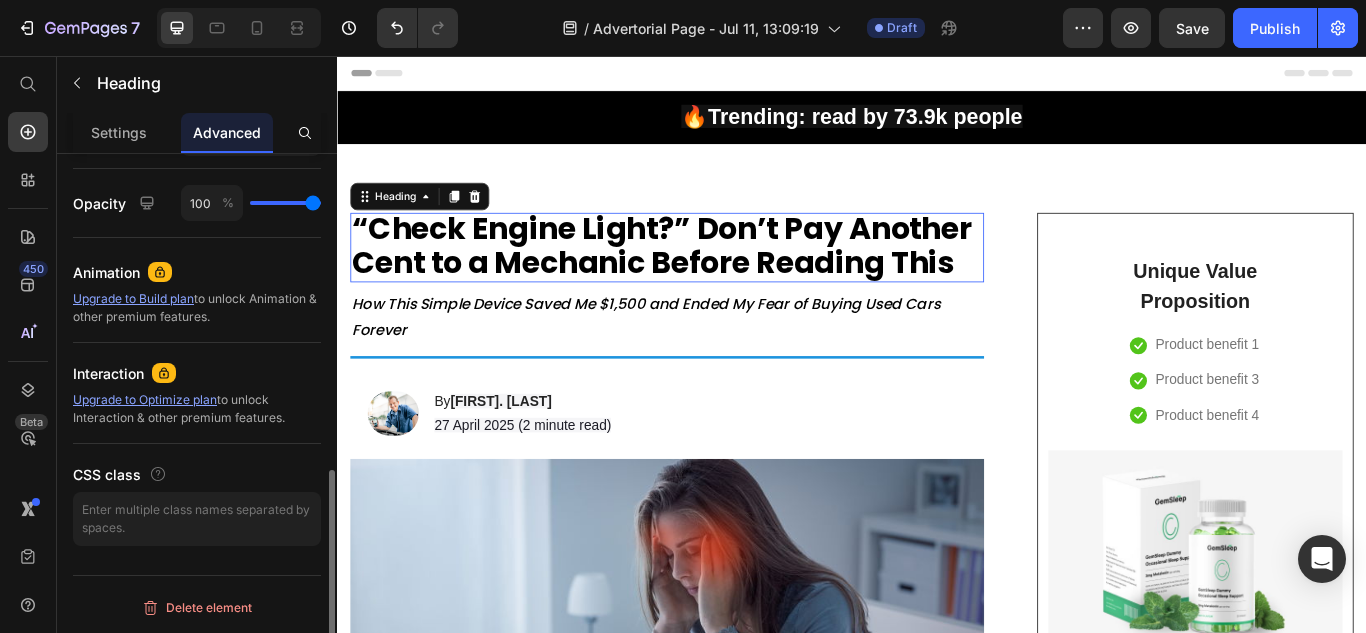 scroll, scrollTop: 0, scrollLeft: 0, axis: both 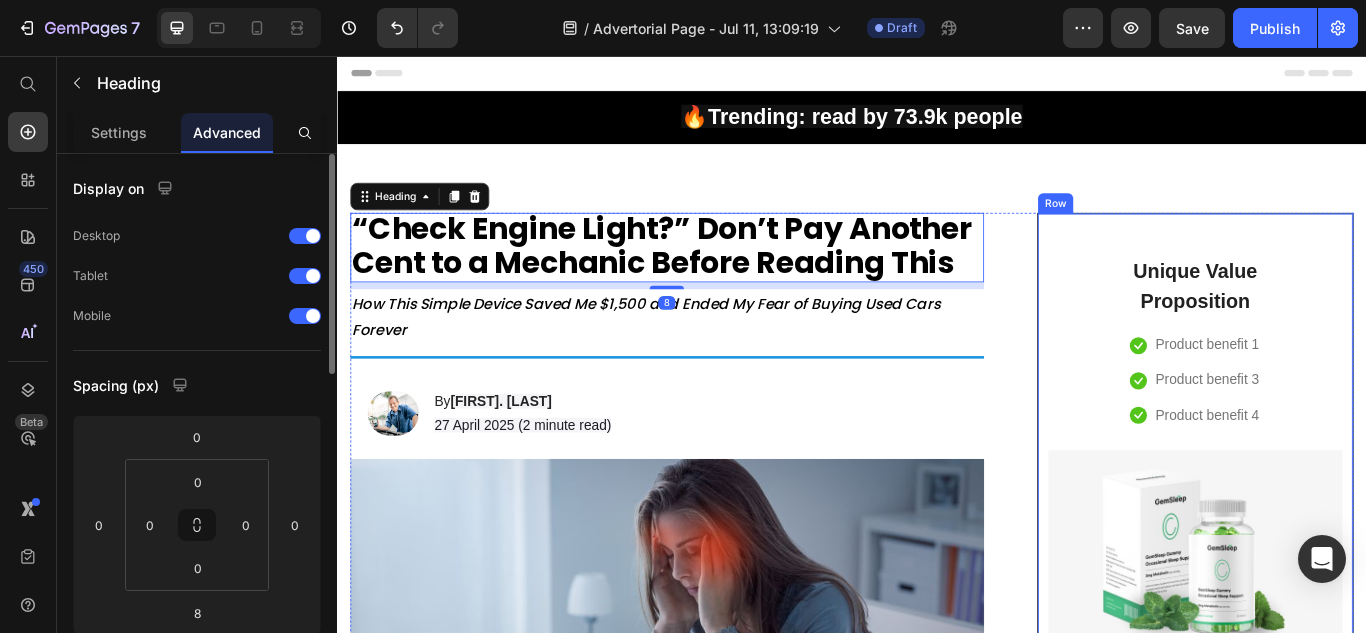 click on "⁠⁠⁠⁠⁠⁠⁠ “Check Engine Light?” Don’t Pay Another Cent to a Mechanic Before Reading This Heading   8 How This Simple Device Saved Me $1,500 and Ended My Fear of Buying Used Cars Forever Text block                Title Line Image By  [FIRST]. [LAST] Heading 27 April 2025 (2 minute read) Text Block Row Image Do your legs have varicose veins or pain? don't worry, We have moderate compression stockings like with GemCSO compression used to reduce the risk of serious conditions like Deep Vein Thrombosis (DVT), blood clots, varicose veins, and spider veins. Text block [Heading 2] Describe the timeframe to achieve the desired results Heading Your provider may recommend compression socks to help with symptoms caused by a vein or venous disorder. Venous disorders happen when the valves in your veins don’t work correctly, making it harder for blood to flow back to your heart. This can lead to: Text block
Icon Customer problem 1: Text block Row
Icon Customer problem 2: Row" at bounding box center (937, 2896) 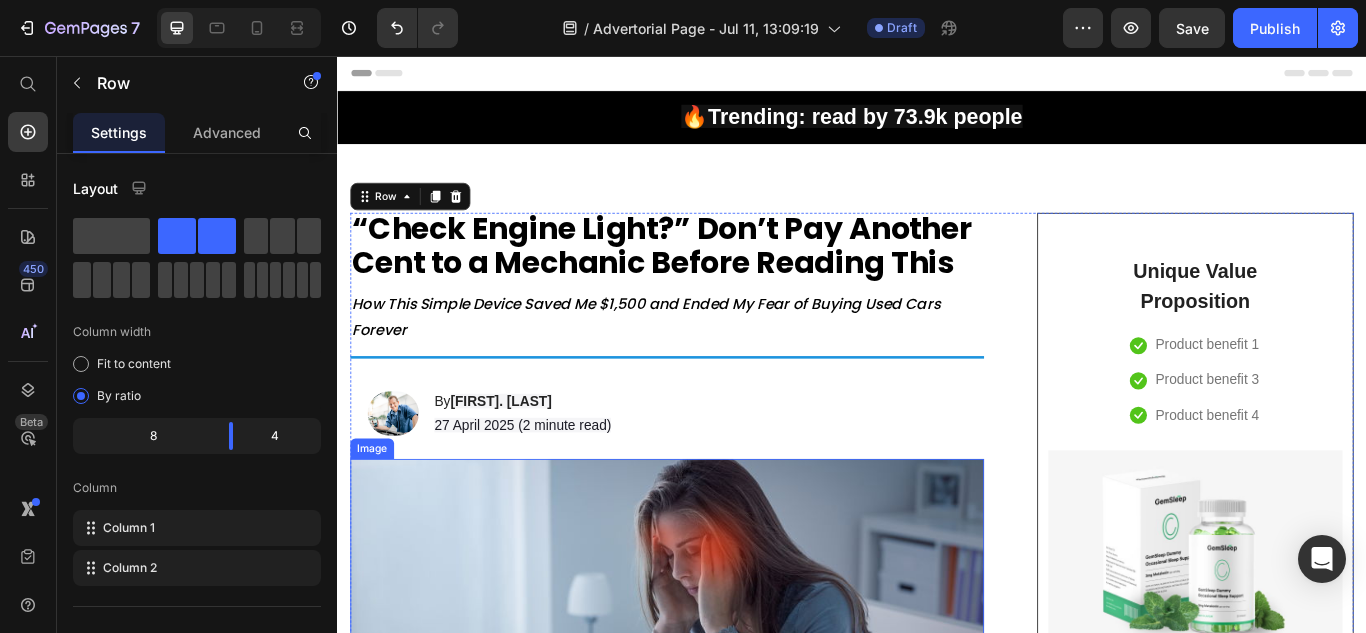 click at bounding box center [721, 733] 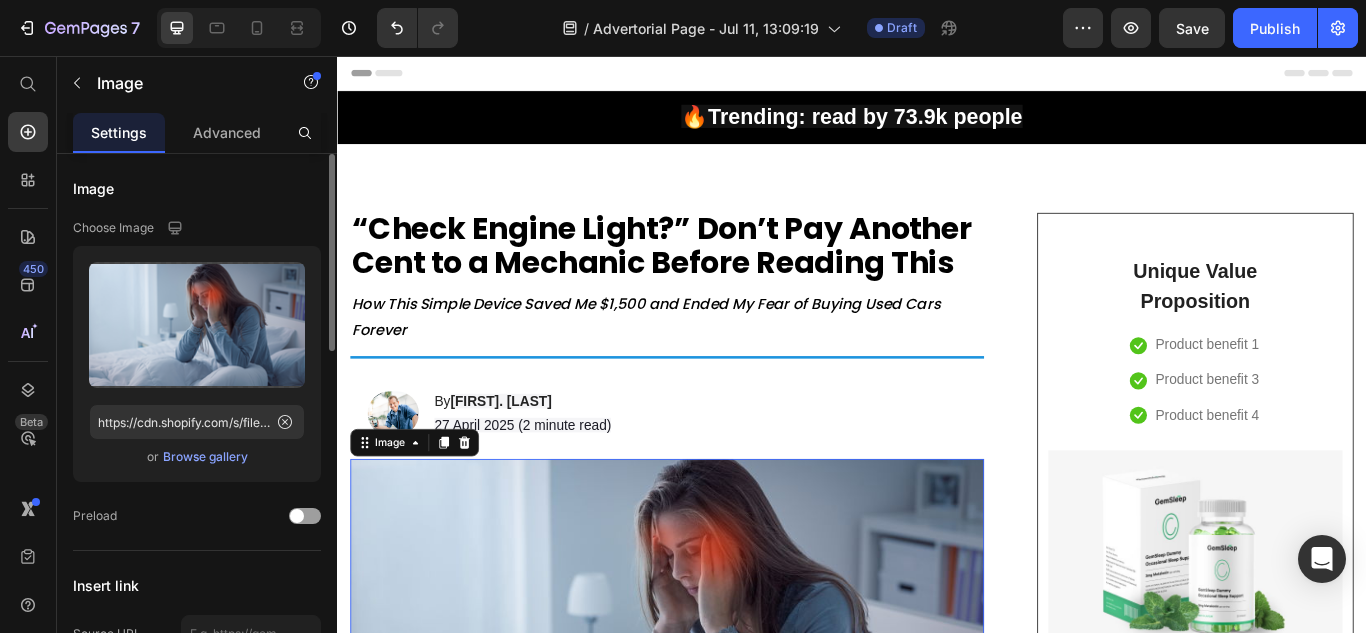 click on "Browse gallery" at bounding box center (205, 457) 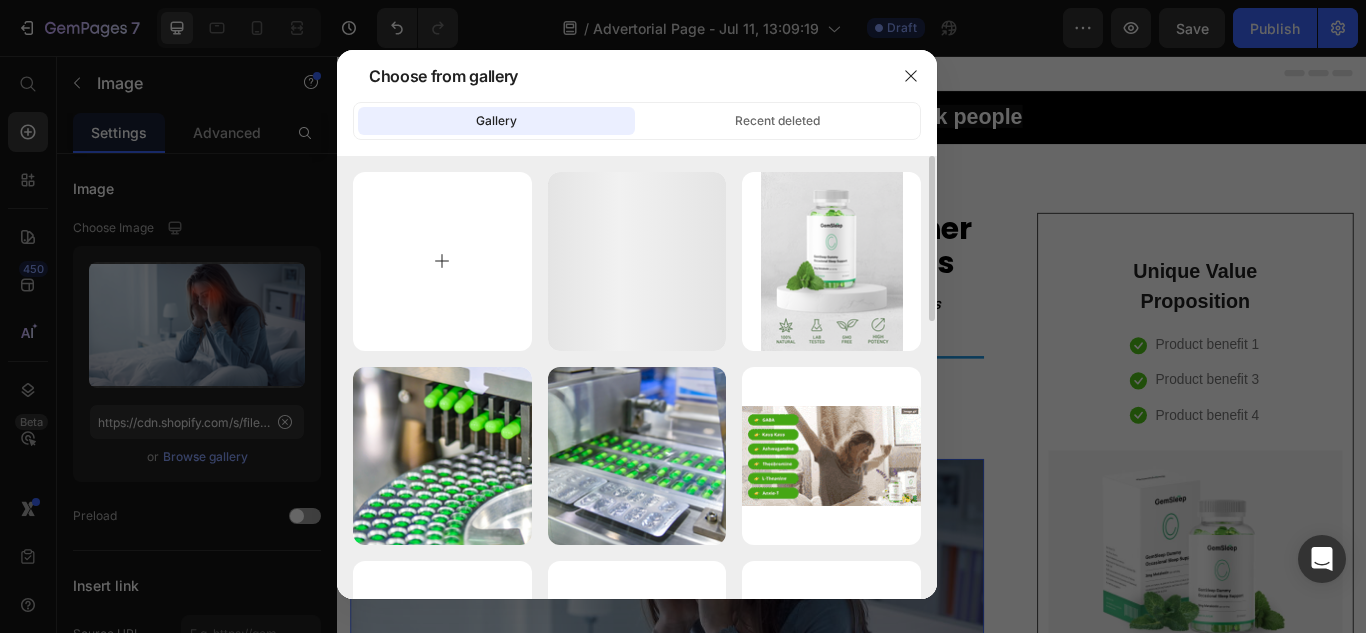 click at bounding box center (442, 261) 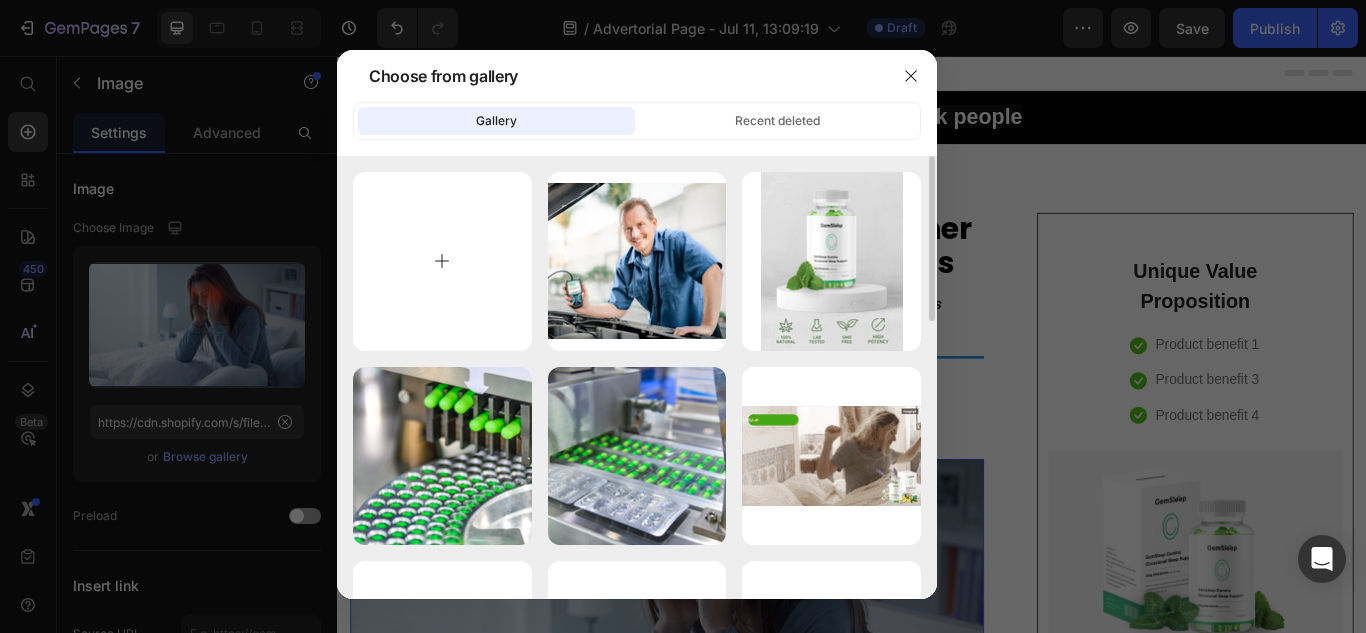 type on "C:\fakepath\5e426c58-1e4c-4074-8a84-41495556e1bb.jpg" 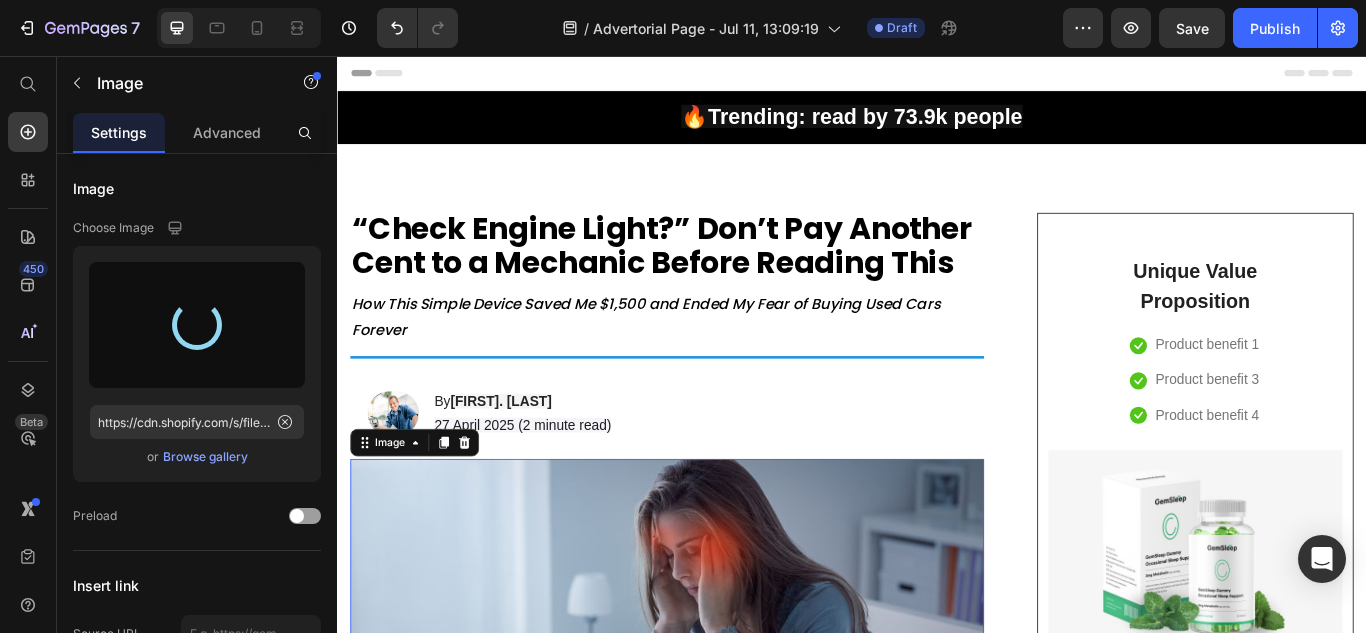 scroll, scrollTop: 300, scrollLeft: 0, axis: vertical 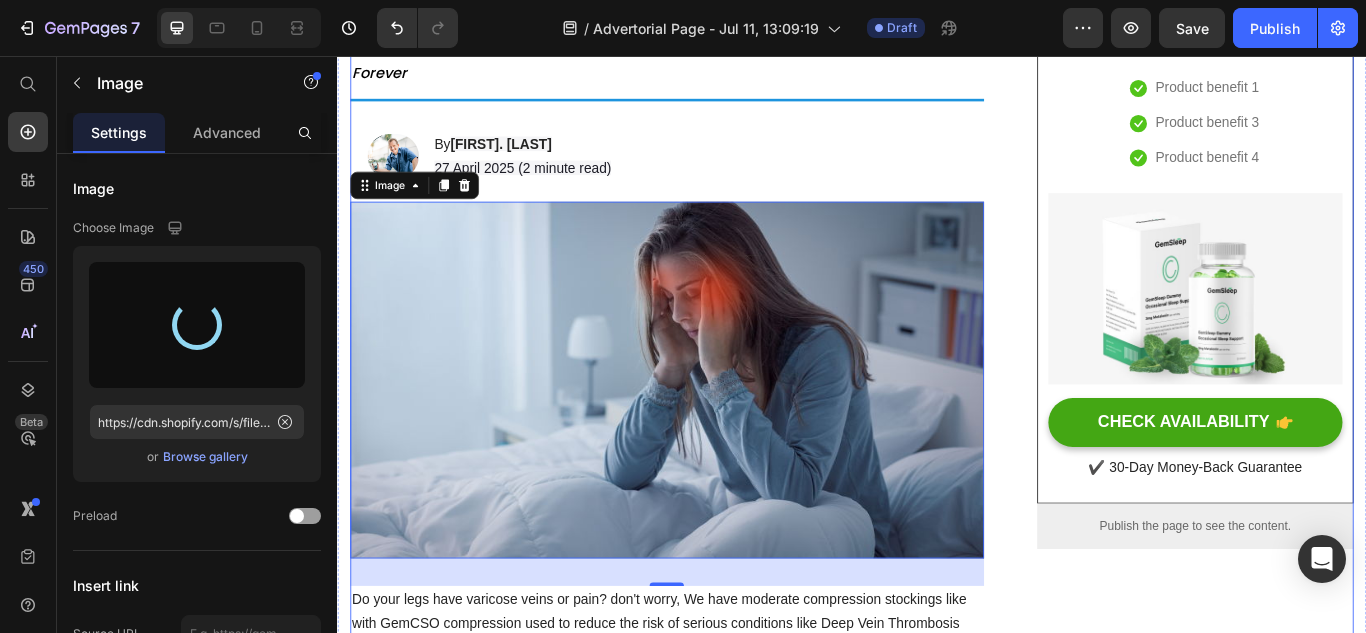 type on "https://cdn.shopify.com/s/files/1/0921/4322/3127/files/gempages_573997155069461355-c07bf281-7286-478b-8a77-8f0897c58d0b.jpg" 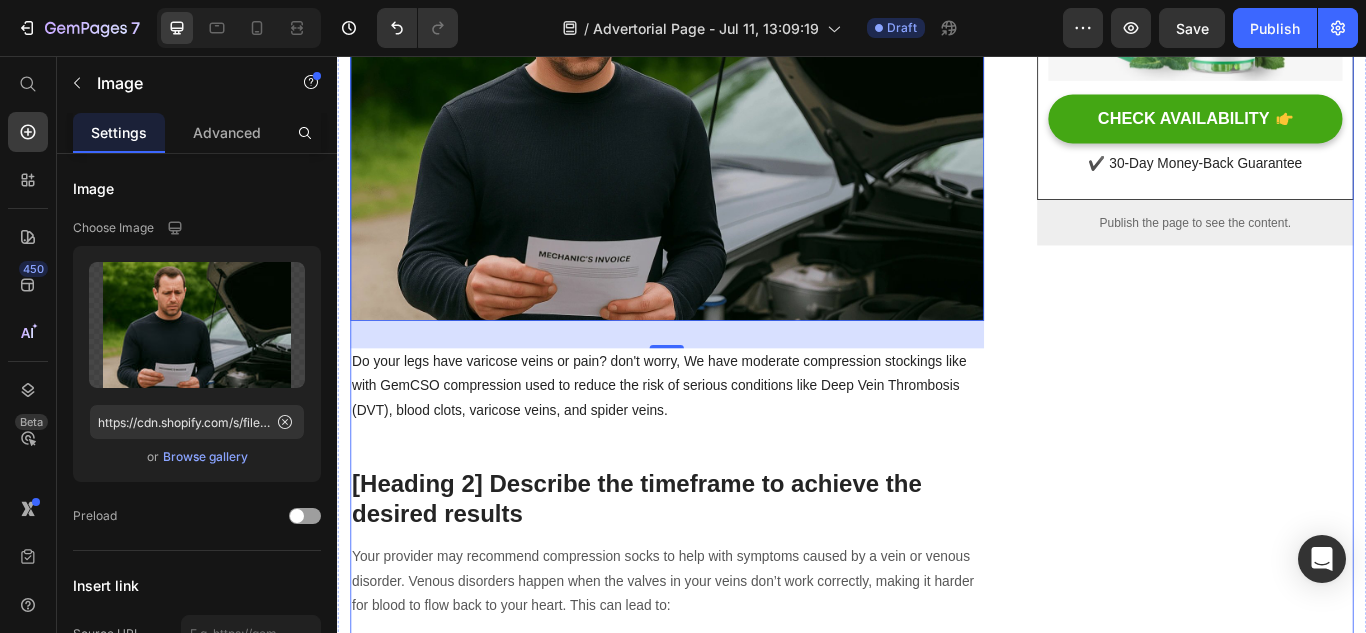 scroll, scrollTop: 700, scrollLeft: 0, axis: vertical 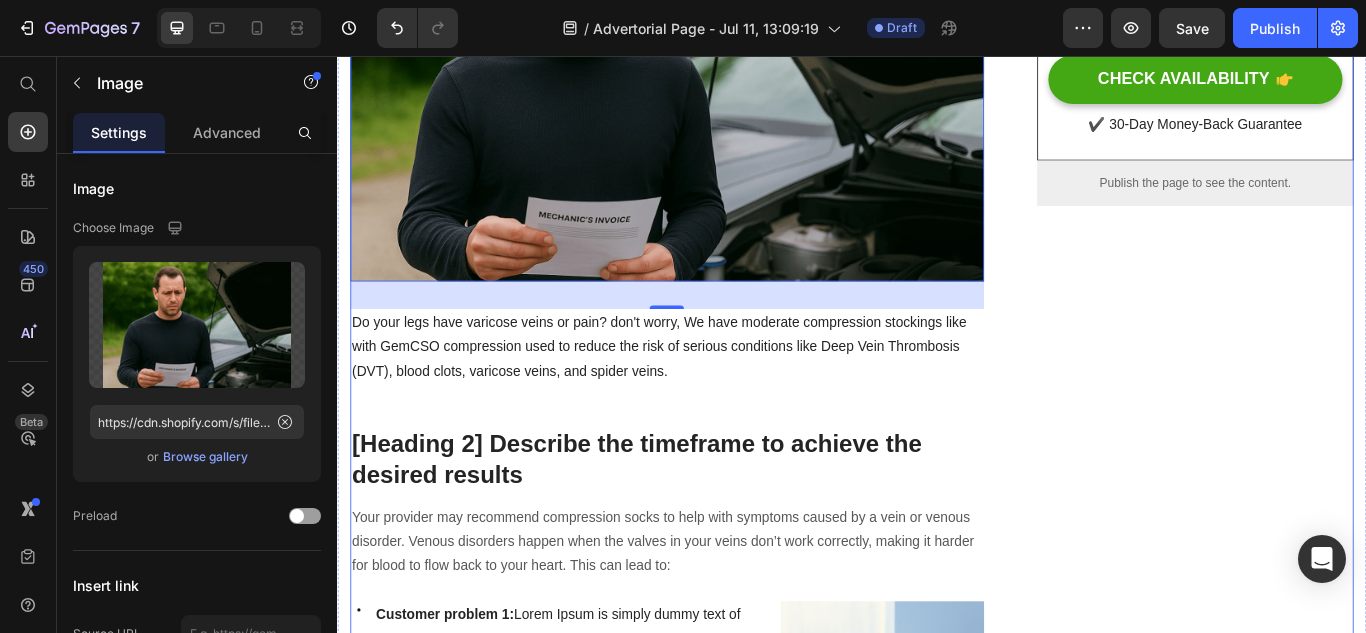 click on "⁠⁠⁠⁠⁠⁠⁠ “Check Engine Light?” Don’t Pay Another Cent to a Mechanic Before Reading This Heading How This Simple Device Saved Me $1,500 and Ended My Fear of Buying Used Cars Forever Text block                Title Line Image By  [FIRST] [LAST] Heading 27 April 2025 (2 minute read) Text Block Row Image   32 Do your legs have varicose veins or pain? don't worry, We have moderate compression stockings like with GemCSO compression used to reduce the risk of serious conditions like Deep Vein Thrombosis (DVT), blood clots, varicose veins, and spider veins. Text block [Heading 2] Describe the timeframe to achieve the desired results Heading Your provider may recommend compression socks to help with symptoms caused by a vein or venous disorder. Venous disorders happen when the valves in your veins don’t work correctly, making it harder for blood to flow back to your heart. This can lead to: Text block
Icon Customer problem 1: Text block Row
Icon Customer problem 2: Row" at bounding box center [721, 2235] 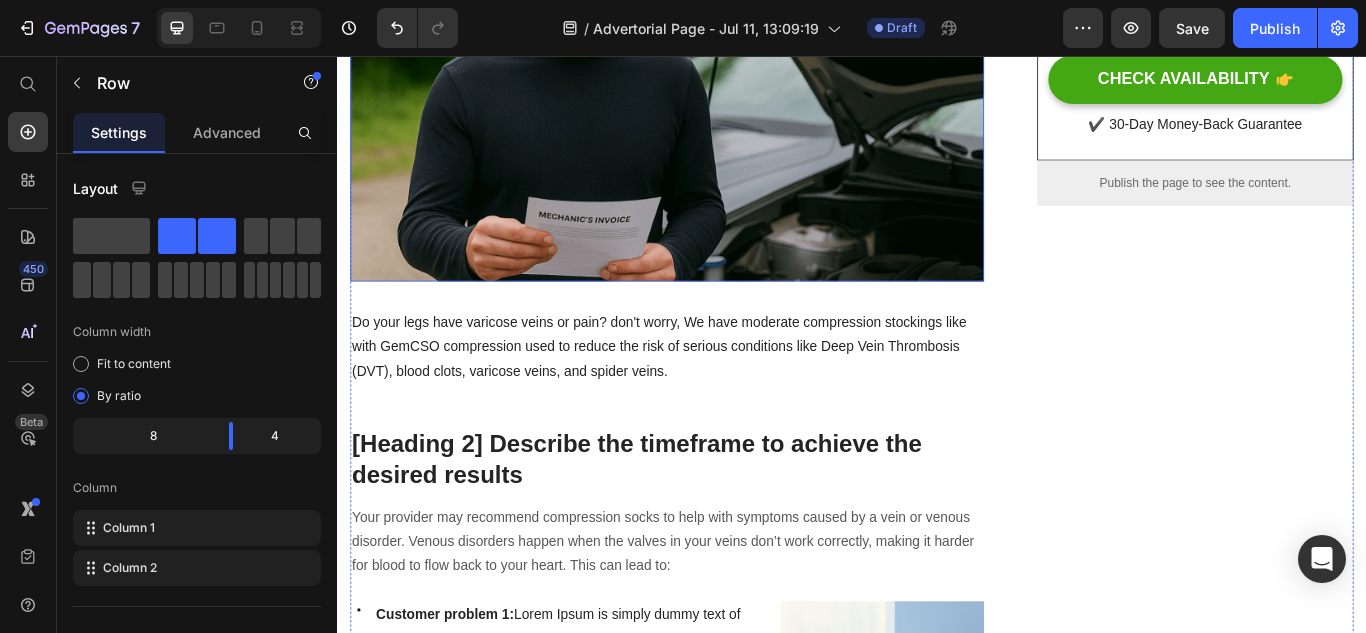 click at bounding box center [721, 72] 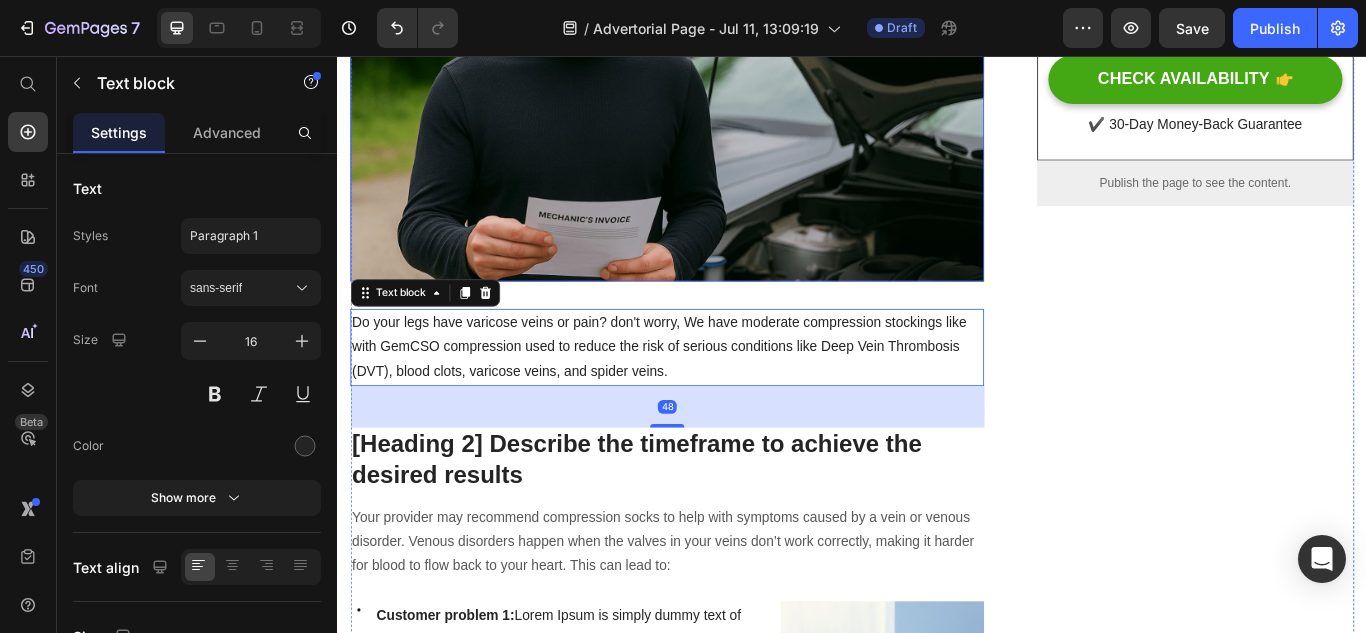 click at bounding box center (721, 72) 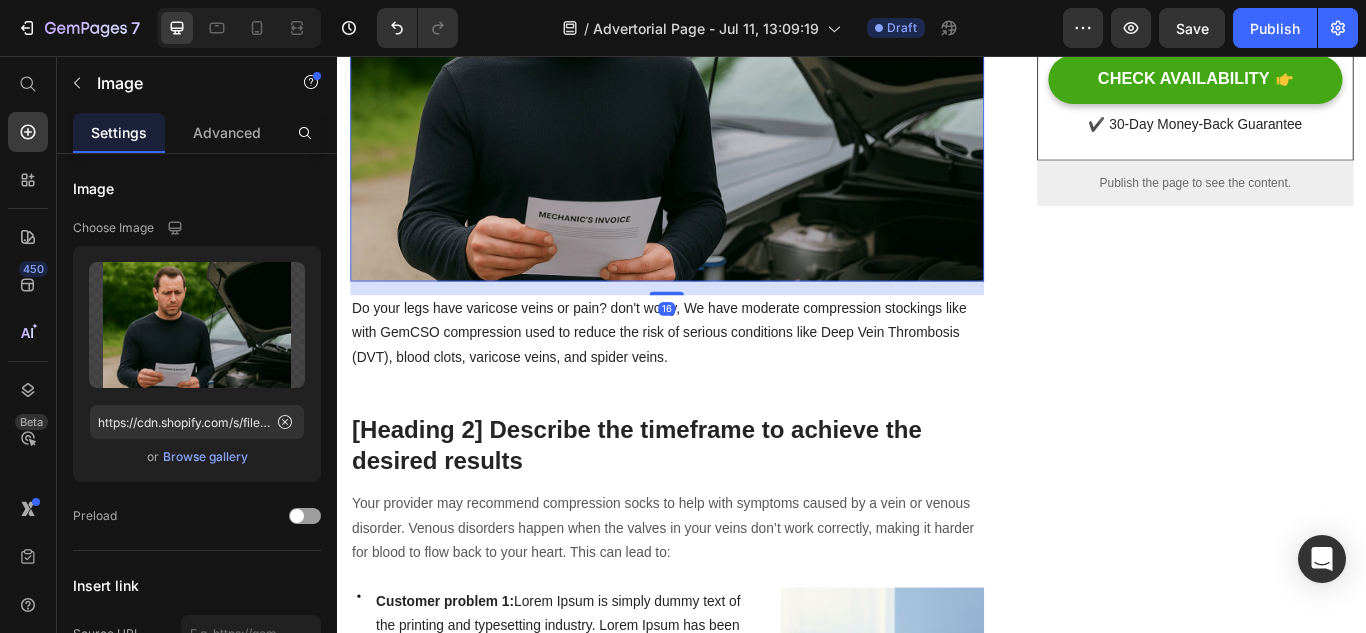 drag, startPoint x: 721, startPoint y: 381, endPoint x: 720, endPoint y: 365, distance: 16.03122 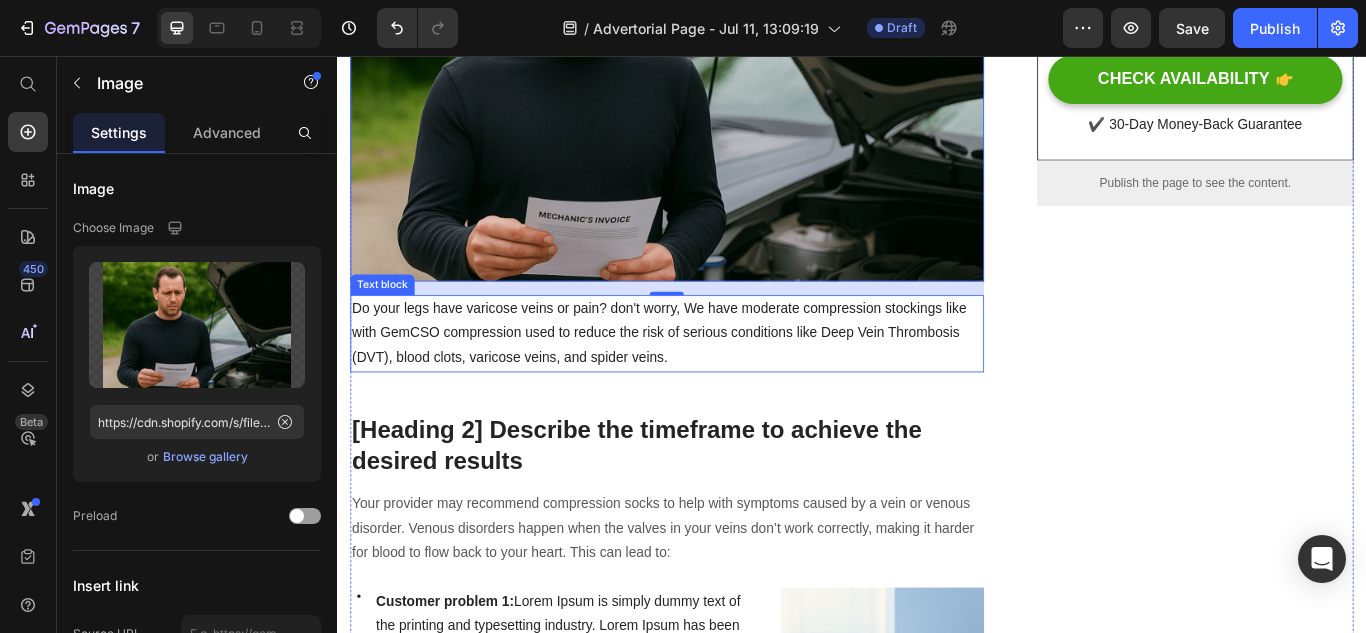 click on "Do your legs have varicose veins or pain? don't worry, We have moderate compression stockings like with GemCSO compression used to reduce the risk of serious conditions like Deep Vein Thrombosis (DVT), blood clots, varicose veins, and spider veins." at bounding box center (721, 380) 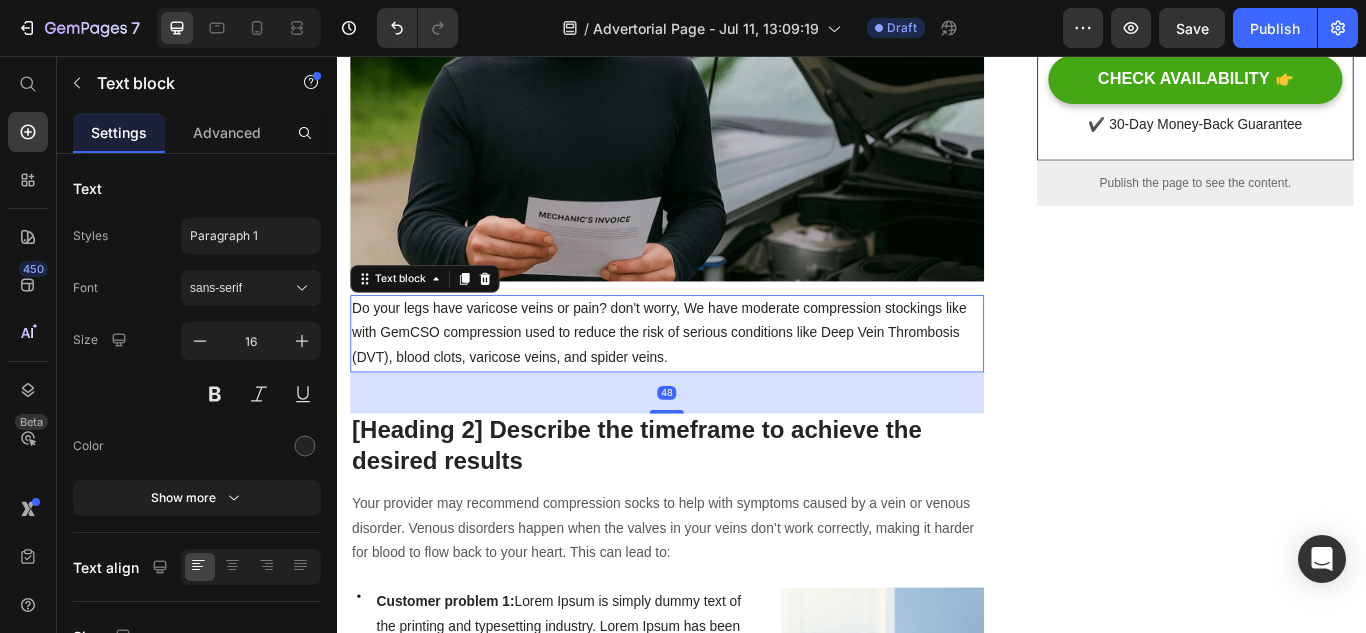 click on "Do your legs have varicose veins or pain? don't worry, We have moderate compression stockings like with GemCSO compression used to reduce the risk of serious conditions like Deep Vein Thrombosis (DVT), blood clots, varicose veins, and spider veins." at bounding box center (721, 380) 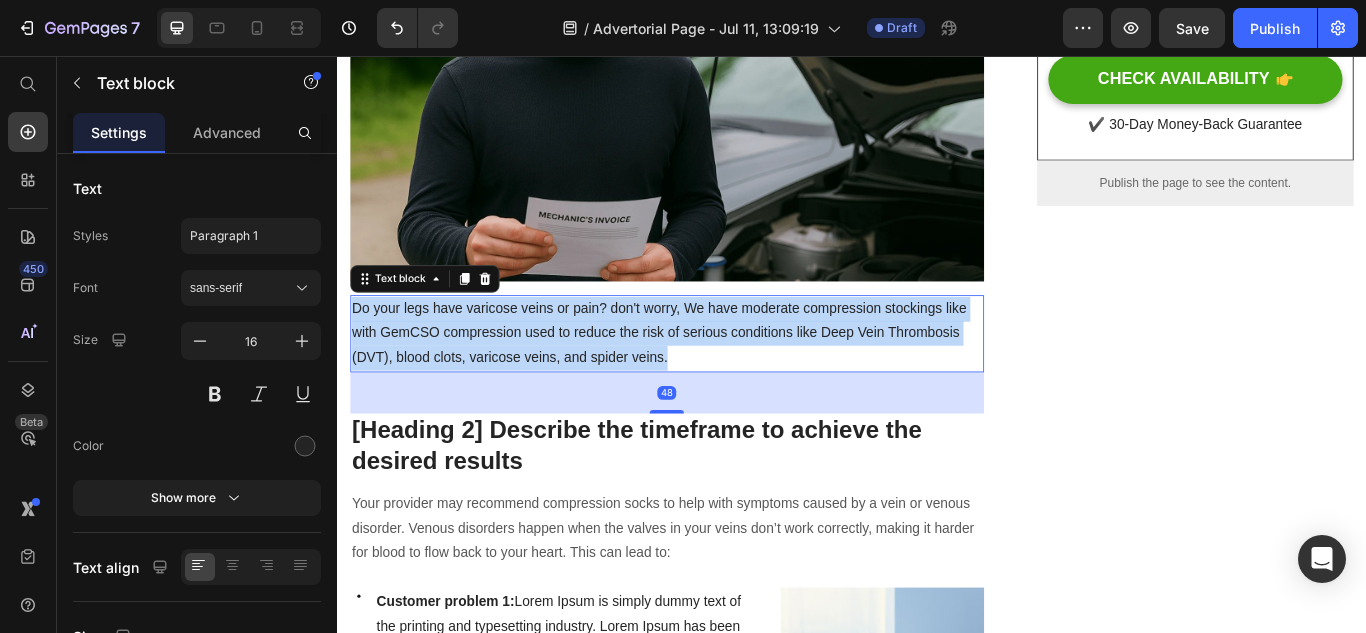 click on "Do your legs have varicose veins or pain? don't worry, We have moderate compression stockings like with GemCSO compression used to reduce the risk of serious conditions like Deep Vein Thrombosis (DVT), blood clots, varicose veins, and spider veins." at bounding box center (721, 380) 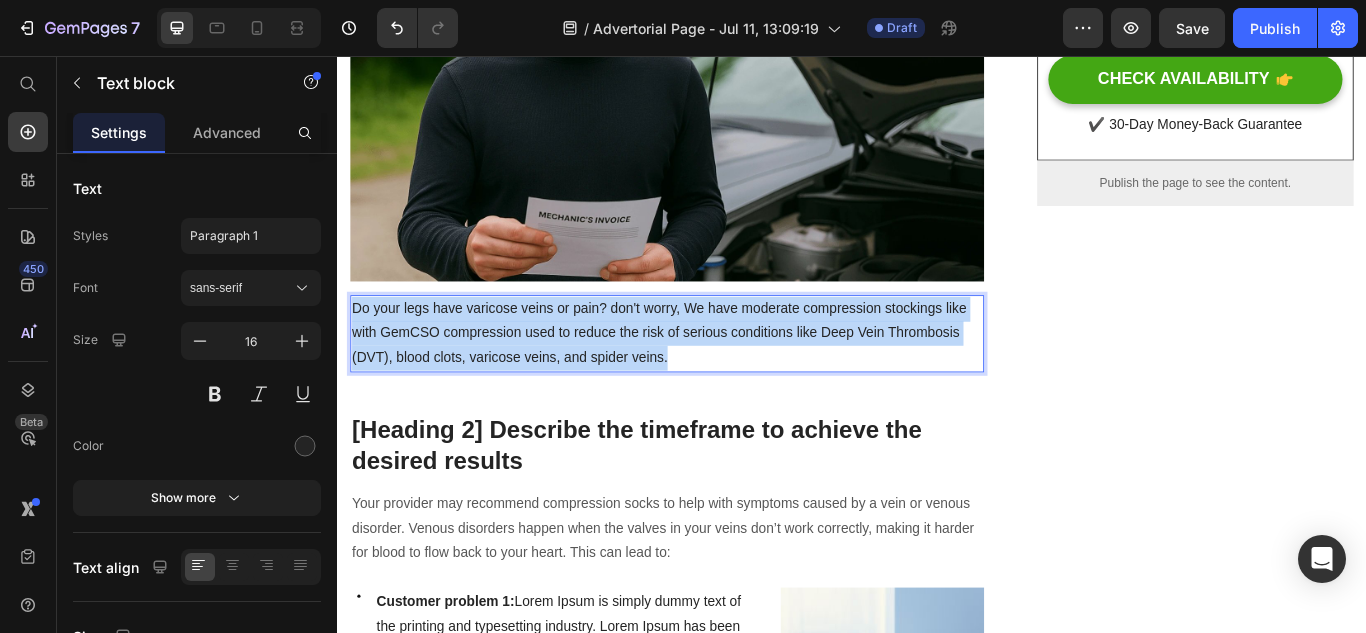 click on "Do your legs have varicose veins or pain? don't worry, We have moderate compression stockings like with GemCSO compression used to reduce the risk of serious conditions like Deep Vein Thrombosis (DVT), blood clots, varicose veins, and spider veins." at bounding box center (721, 380) 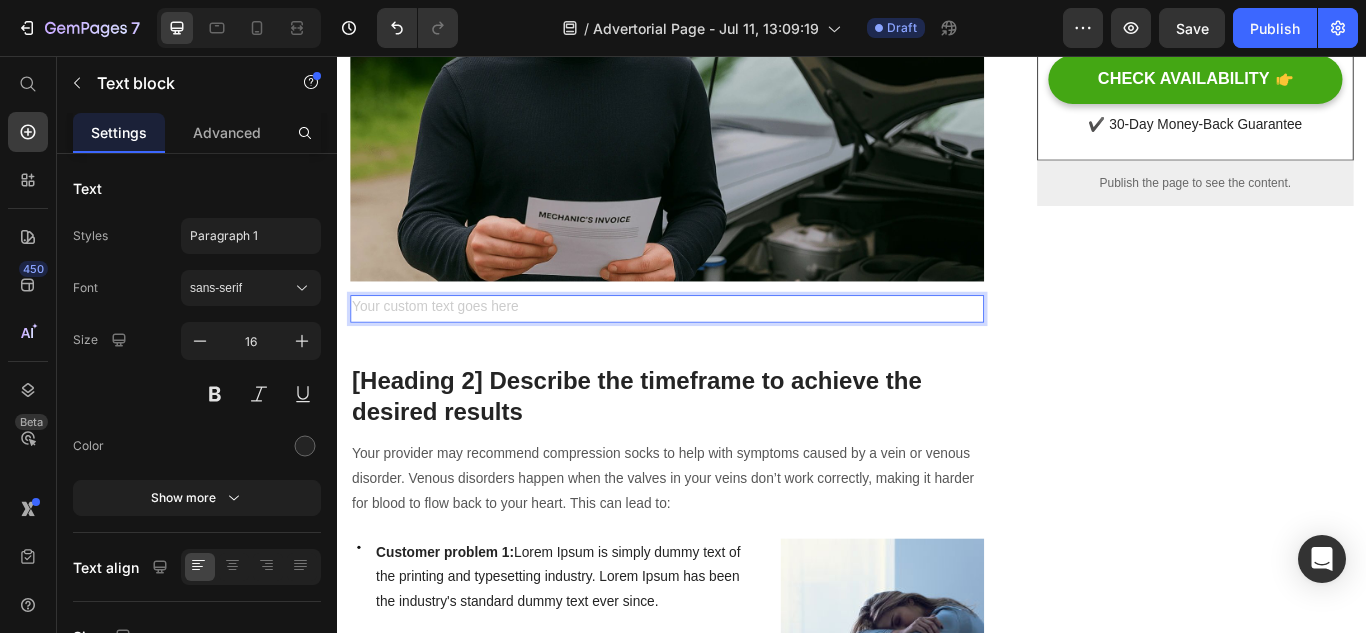 click at bounding box center [721, 351] 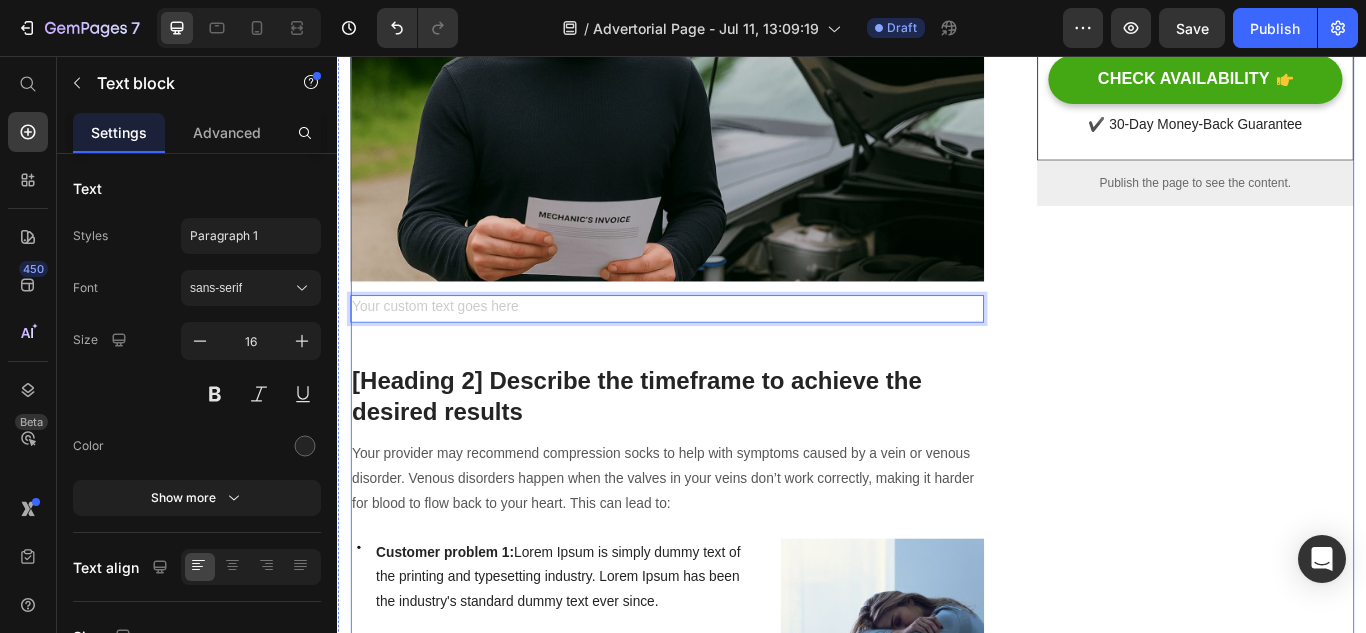 click on "⁠⁠⁠⁠⁠⁠⁠ “Check Engine Light?” Don’t Pay Another Cent to a Mechanic Before Reading This Heading How This Simple Device Saved Me $1,500 and Ended My Fear of Buying Used Cars Forever Text block                Title Line Image By  [FIRST] [LAST] Heading 27 April 2025 (2 minute read) Text Block Row Image Text block   48 [Heading 2] Describe the timeframe to achieve the desired results Heading Your provider may recommend compression socks to help with symptoms caused by a vein or venous disorder. Venous disorders happen when the valves in your veins don’t work correctly, making it harder for blood to flow back to your heart. This can lead to: Text block
Icon Customer problem 1:  Lorem Ipsum is simply dummy text of the printing and typesetting industry. Lorem Ipsum has been the industry's standard dummy text ever since. Text block Row
Icon Customer problem 2: Text block Row
Icon Customer problem 3: Text block Row
Icon Text block Row" at bounding box center (721, 2198) 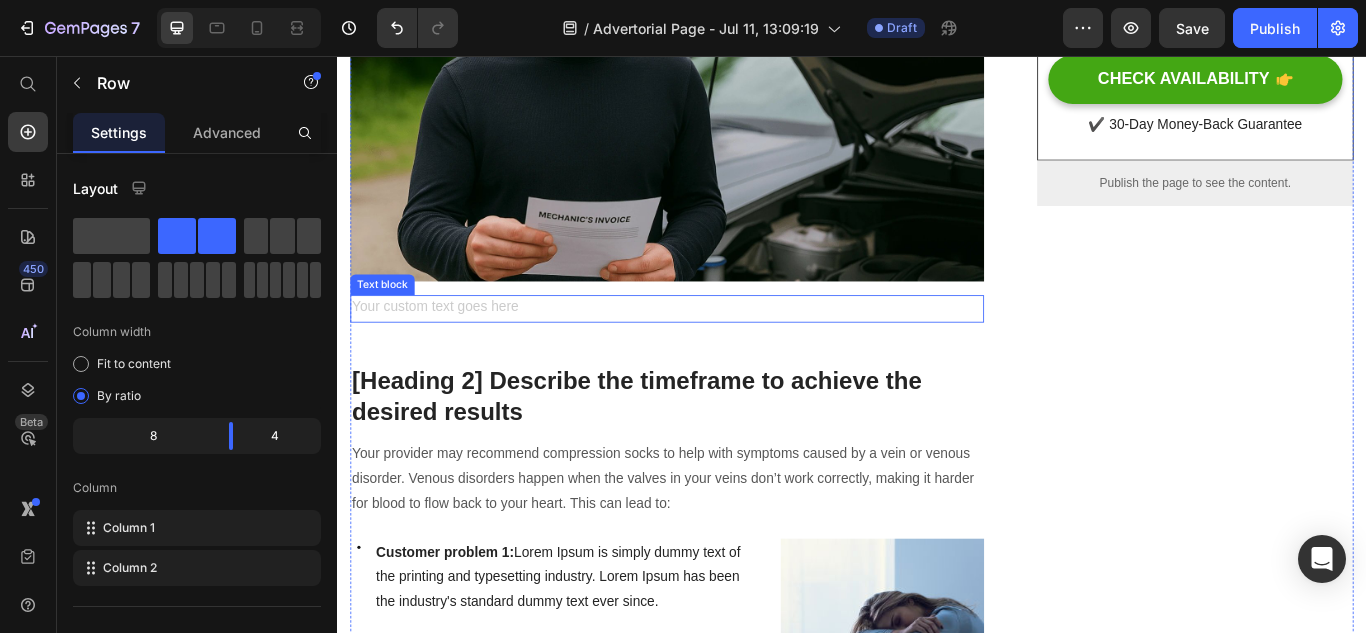 click at bounding box center [721, 351] 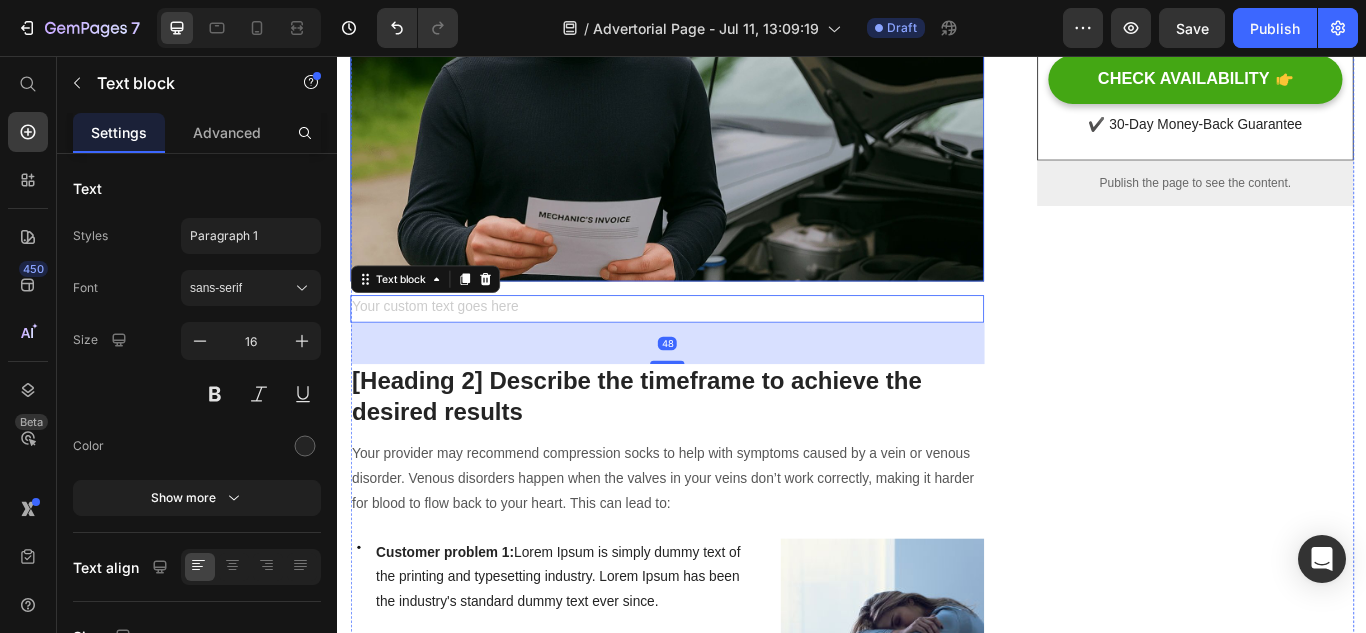 click on "Text block" at bounding box center [439, 316] 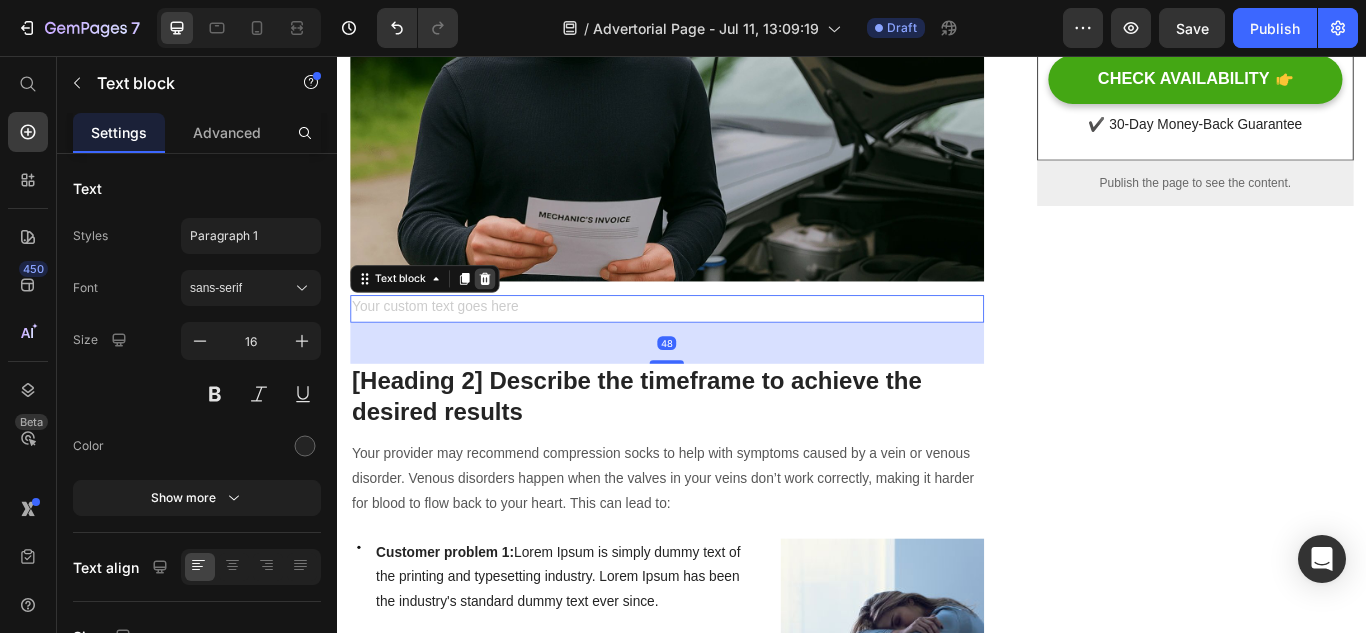 click 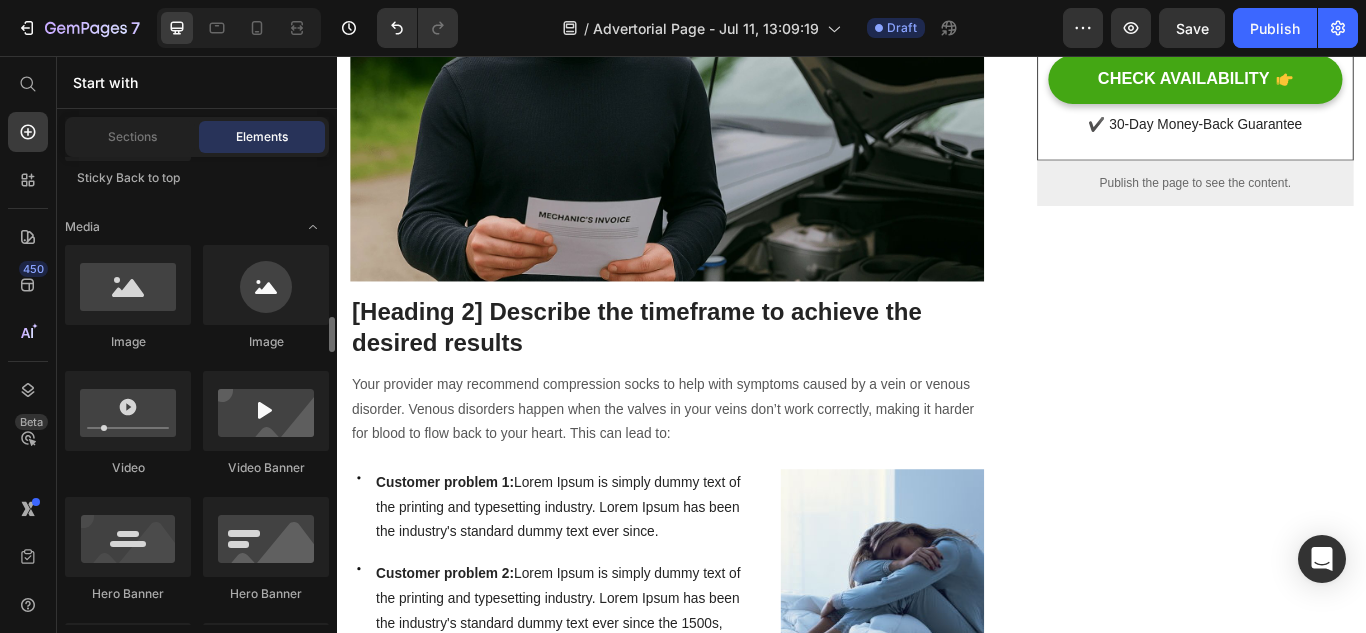 scroll, scrollTop: 1000, scrollLeft: 0, axis: vertical 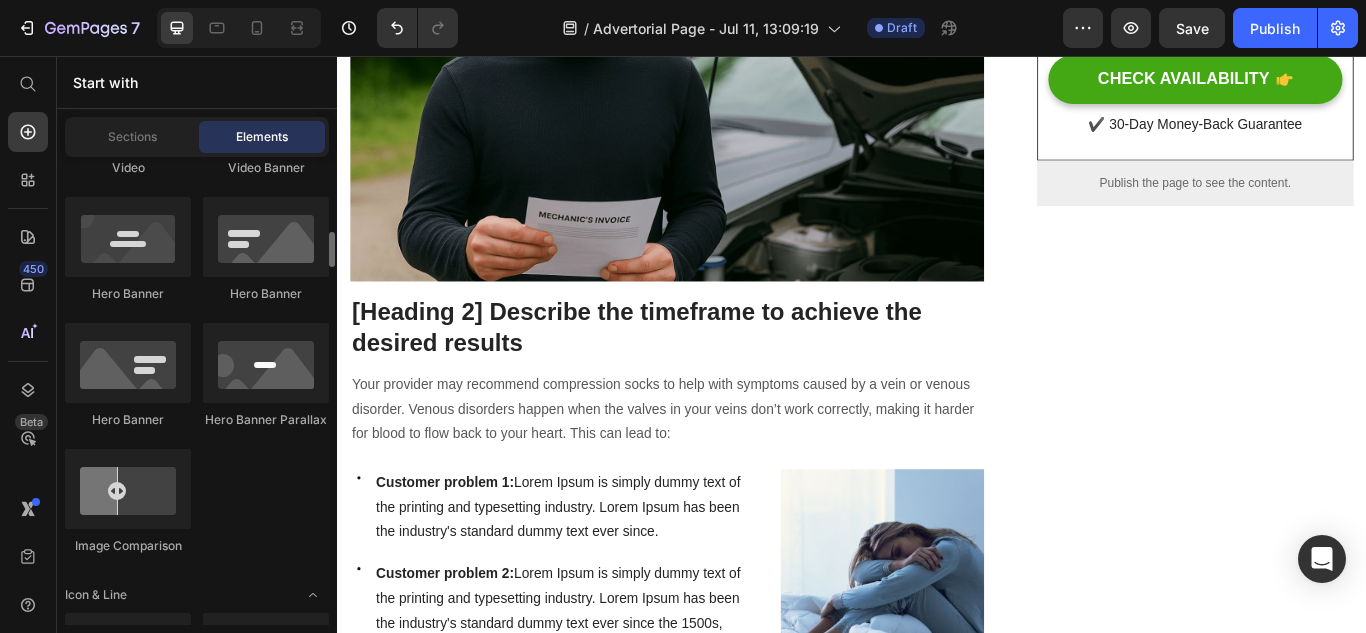 click on "7   /  Advertorial Page - Jul 11, 13:09:19 Draft Preview  Save   Publish" 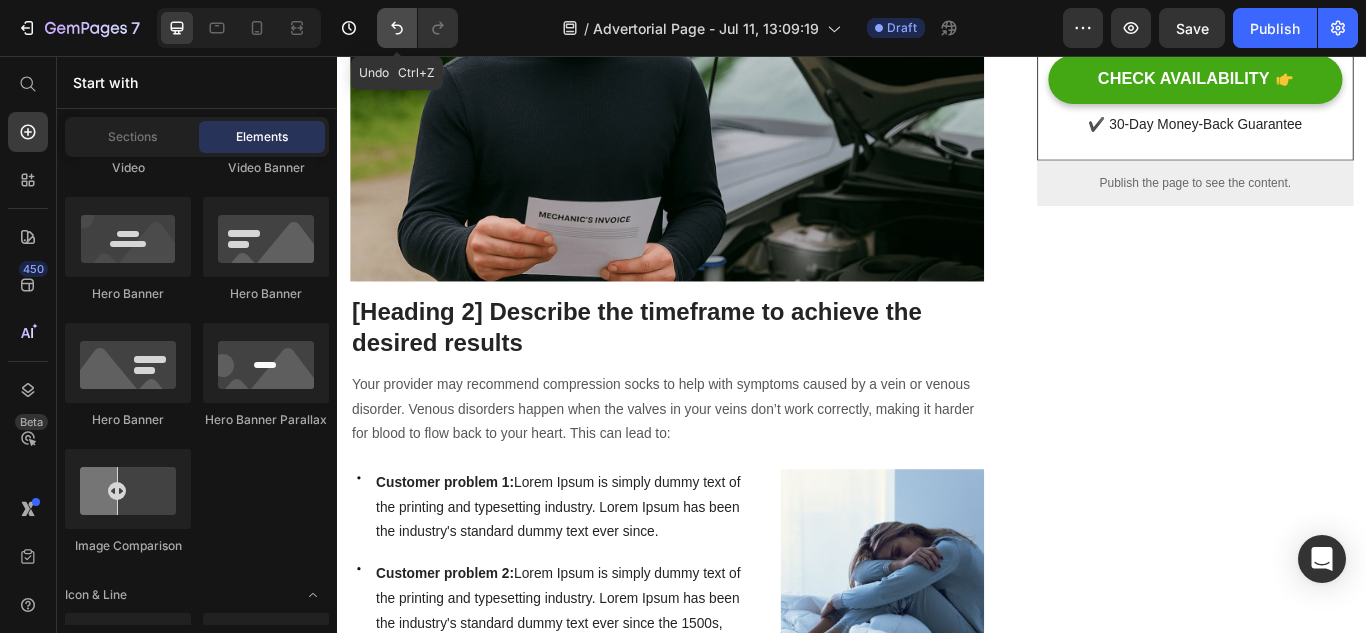 click 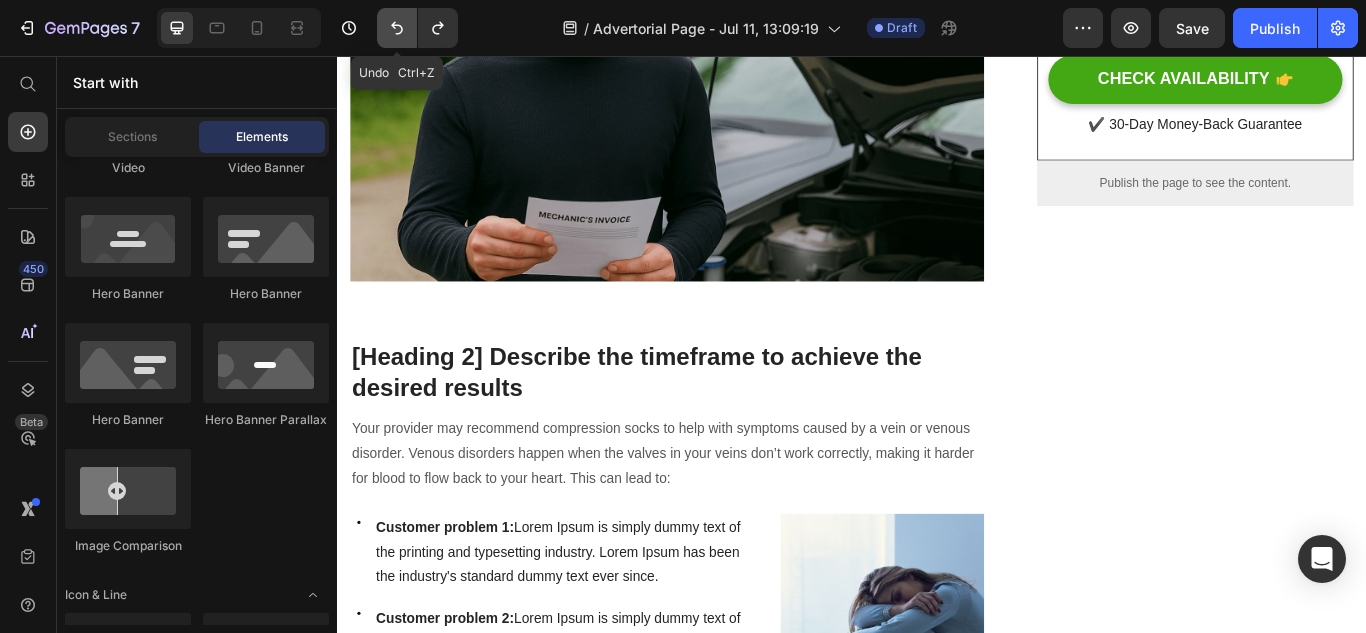 click 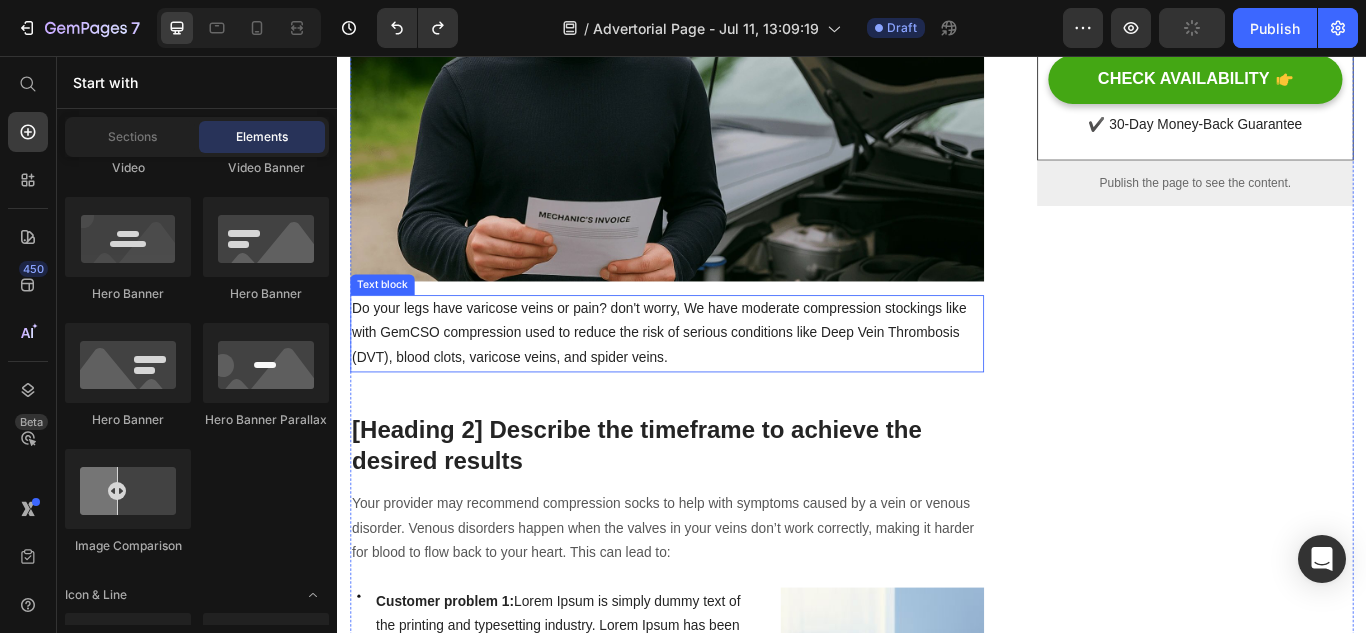 click on "Do your legs have varicose veins or pain? don't worry, We have moderate compression stockings like with GemCSO compression used to reduce the risk of serious conditions like Deep Vein Thrombosis (DVT), blood clots, varicose veins, and spider veins." at bounding box center [721, 380] 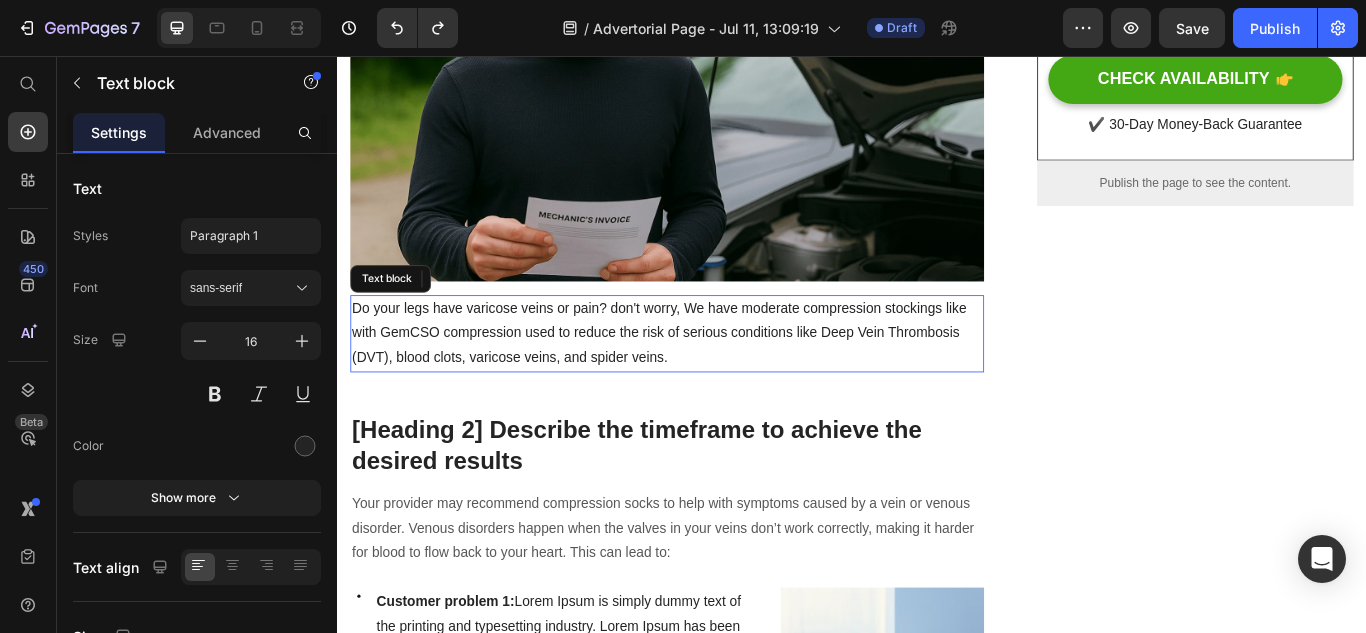 click on "Do your legs have varicose veins or pain? don't worry, We have moderate compression stockings like with GemCSO compression used to reduce the risk of serious conditions like Deep Vein Thrombosis (DVT), blood clots, varicose veins, and spider veins." at bounding box center [721, 380] 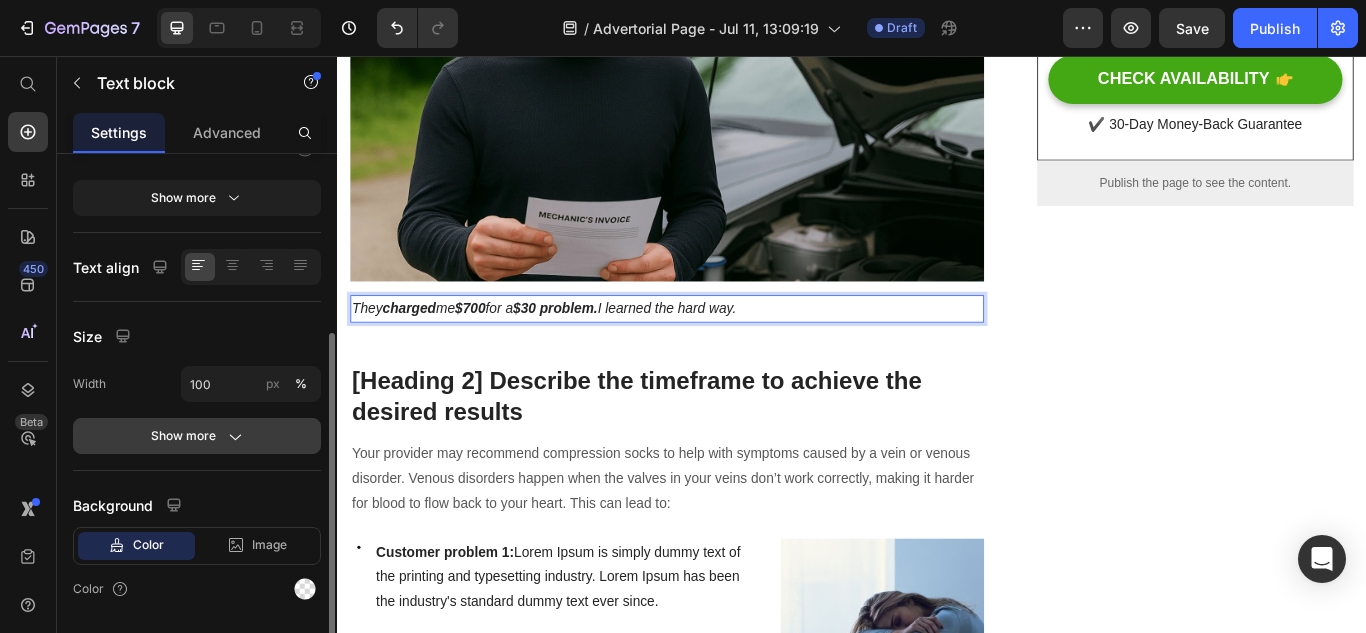 scroll, scrollTop: 359, scrollLeft: 0, axis: vertical 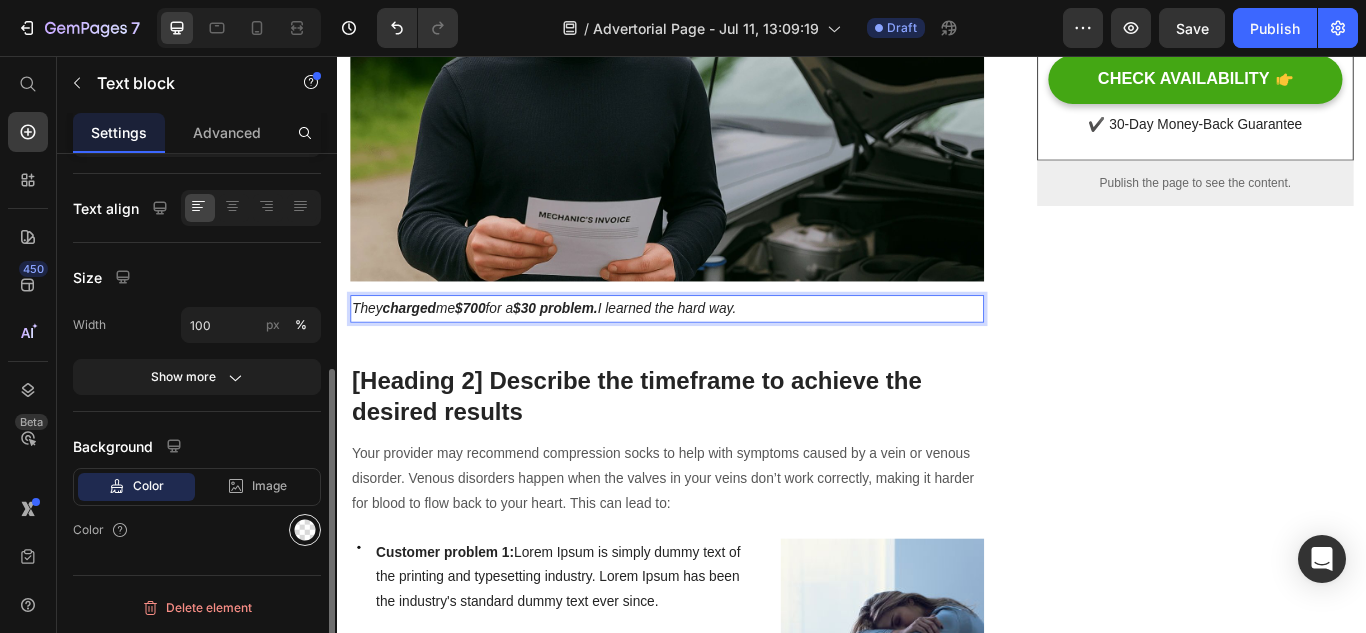 click at bounding box center (305, 530) 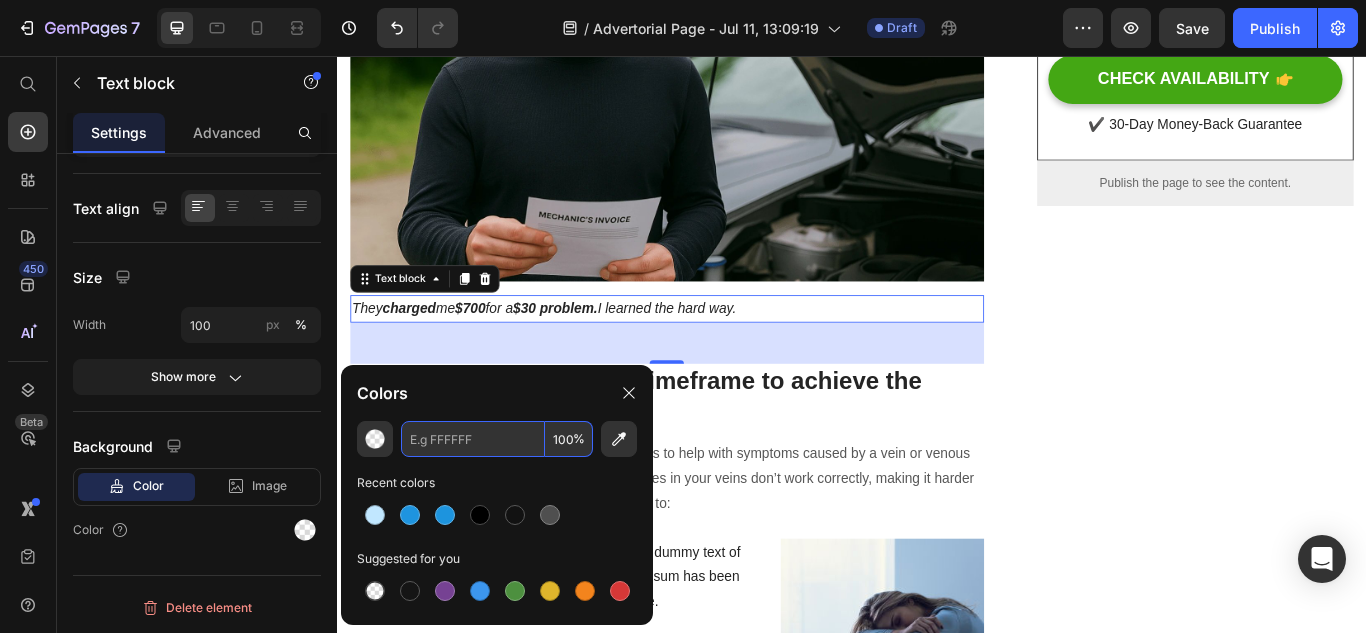 click at bounding box center [473, 439] 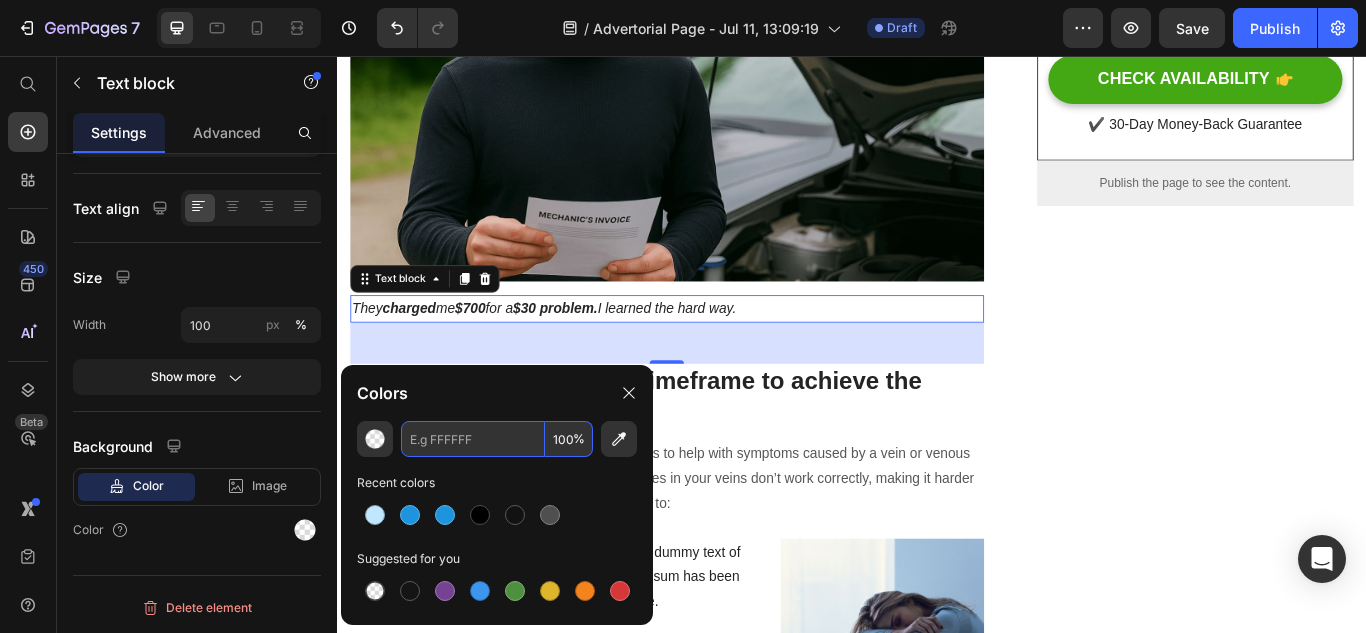 paste on "#d7e1e7" 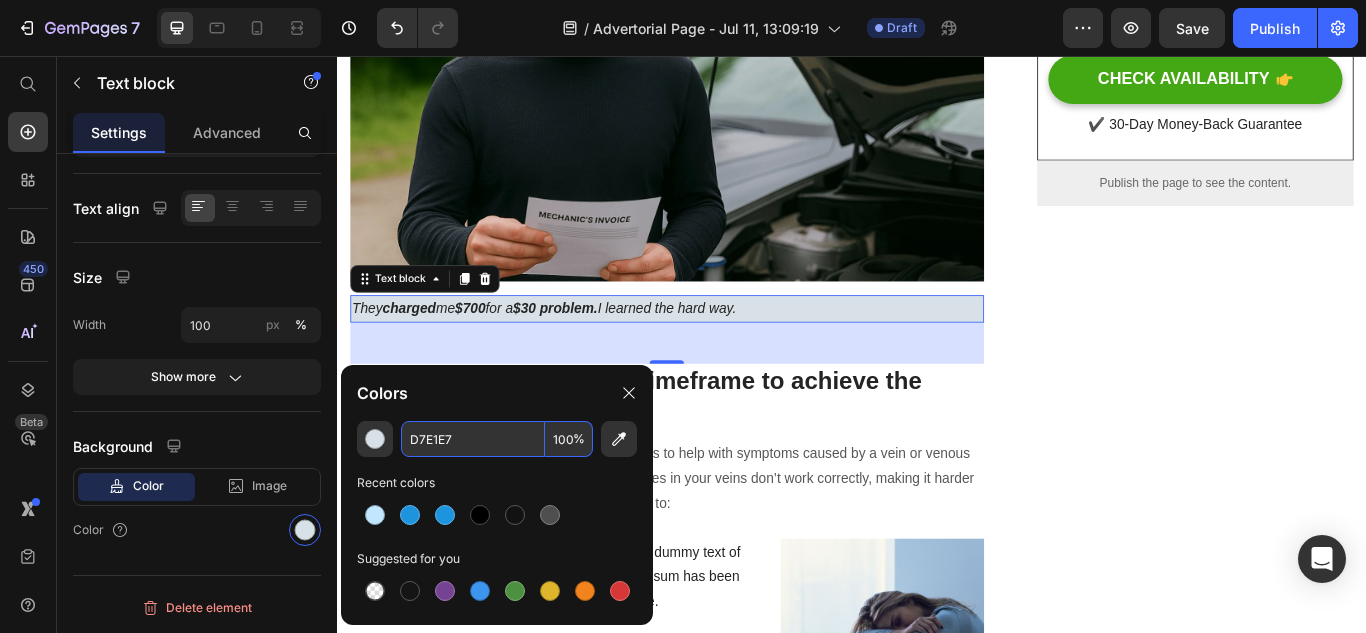 click on "Recent colors" at bounding box center (497, 483) 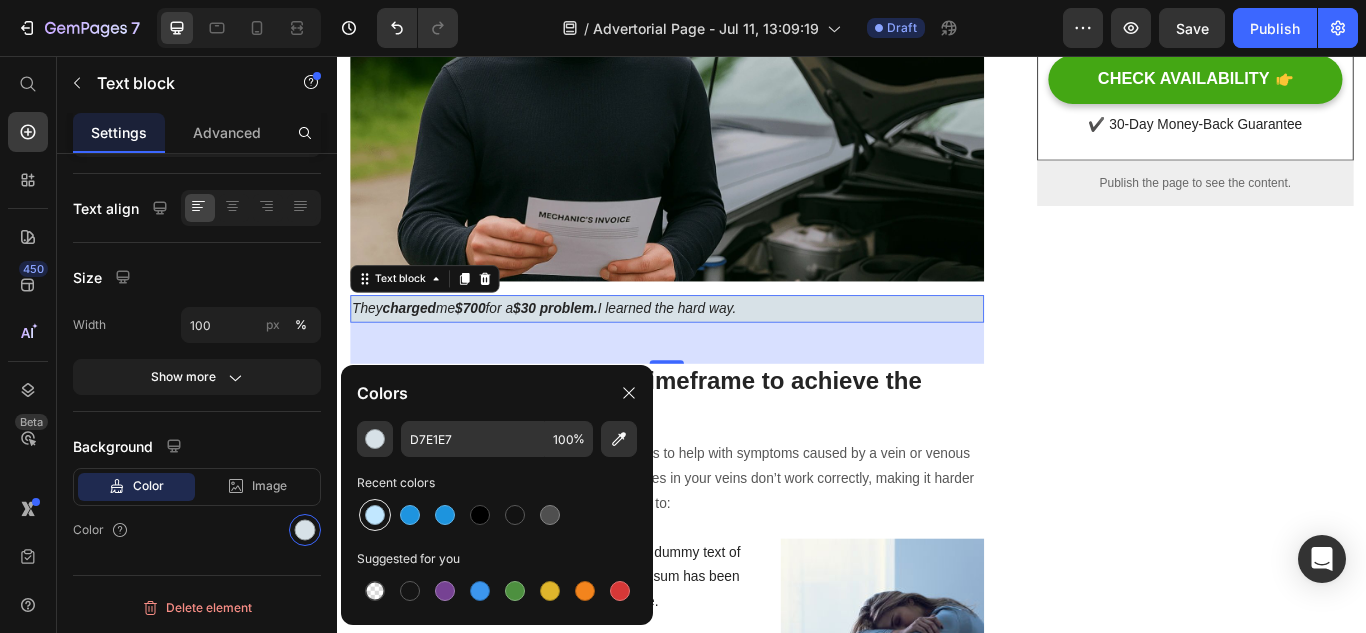 click at bounding box center [375, 515] 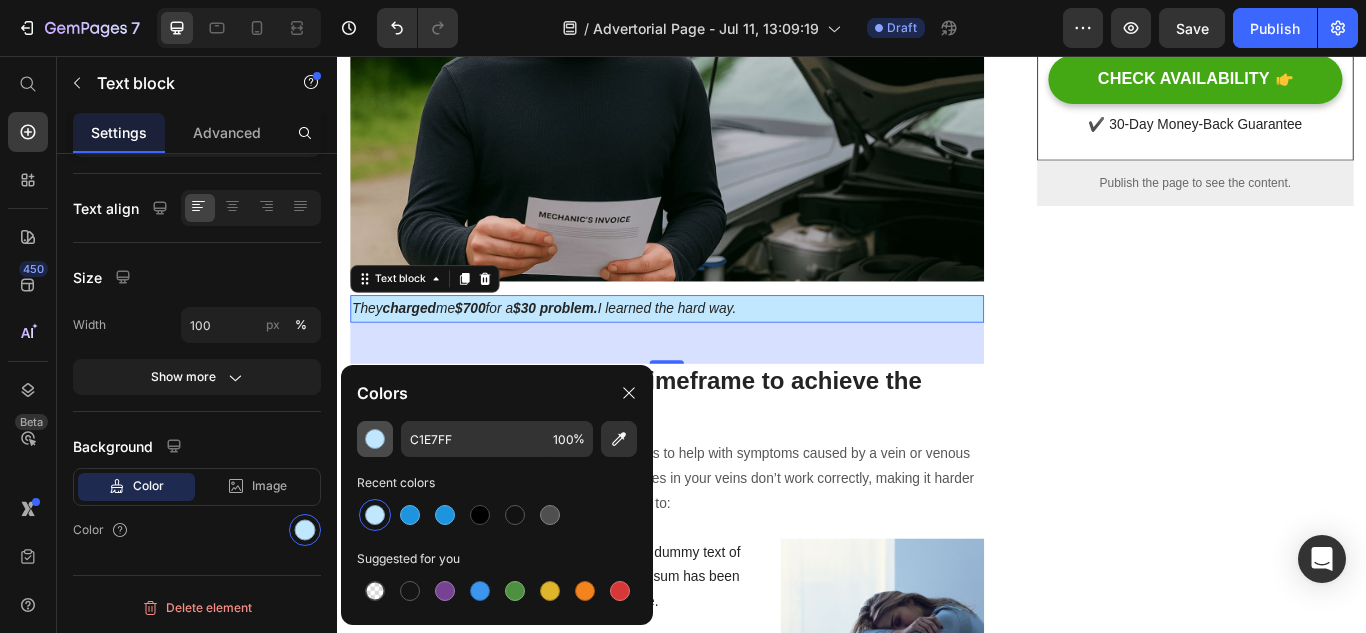 click at bounding box center [375, 439] 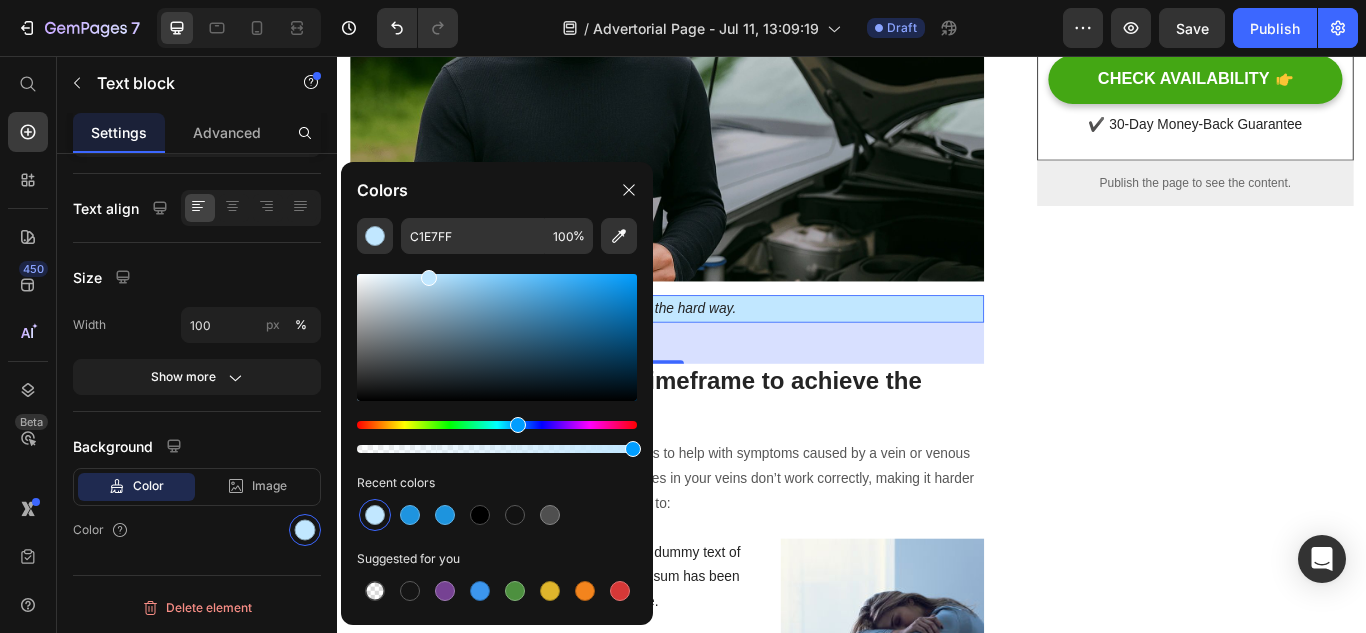 click on "Recent colors" at bounding box center (497, 483) 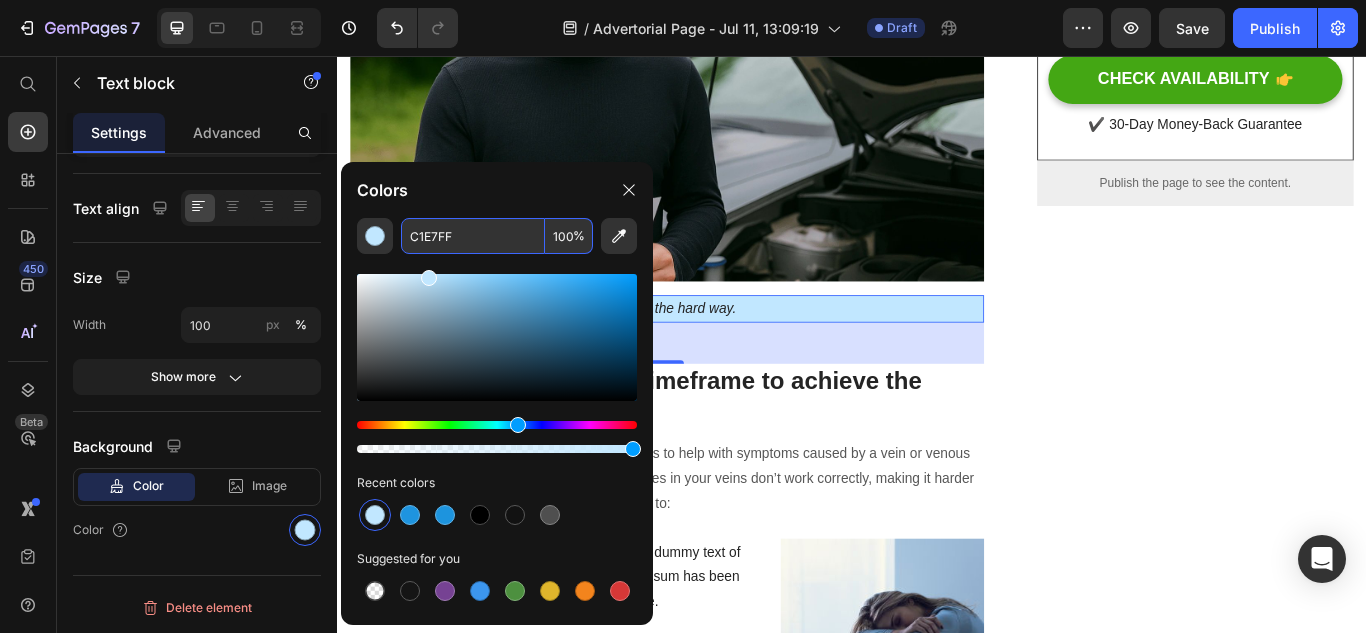 click on "C1E7FF" at bounding box center [473, 236] 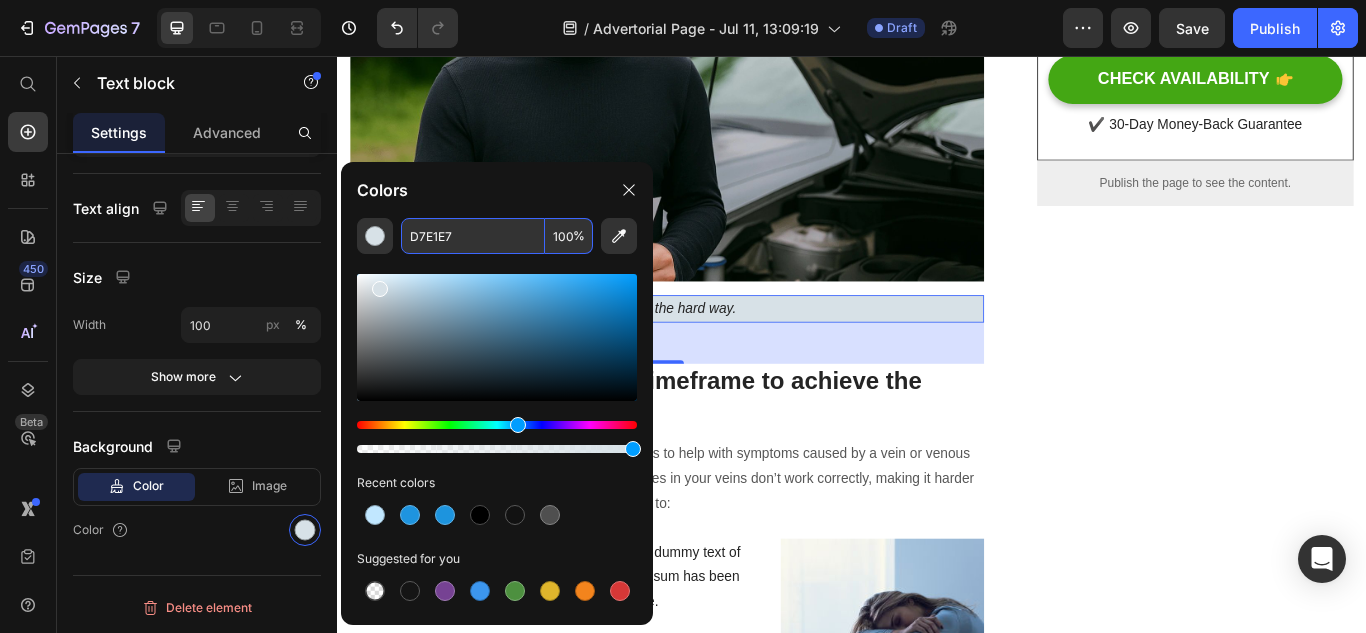 type on "D7E1E7" 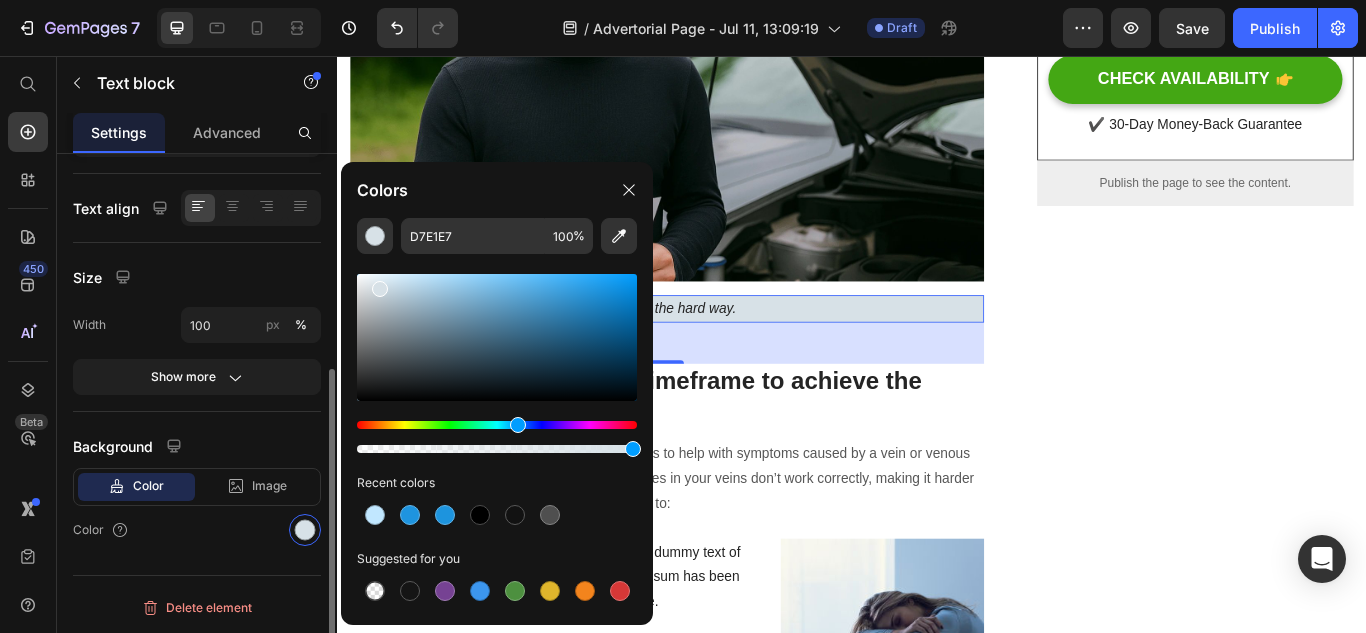 click on "Text Styles Paragraph 1 Font sans-serif Size 16 Color Show more Text align Size Width 100 px % Show more Background Color Image Video  Color" at bounding box center [197, 193] 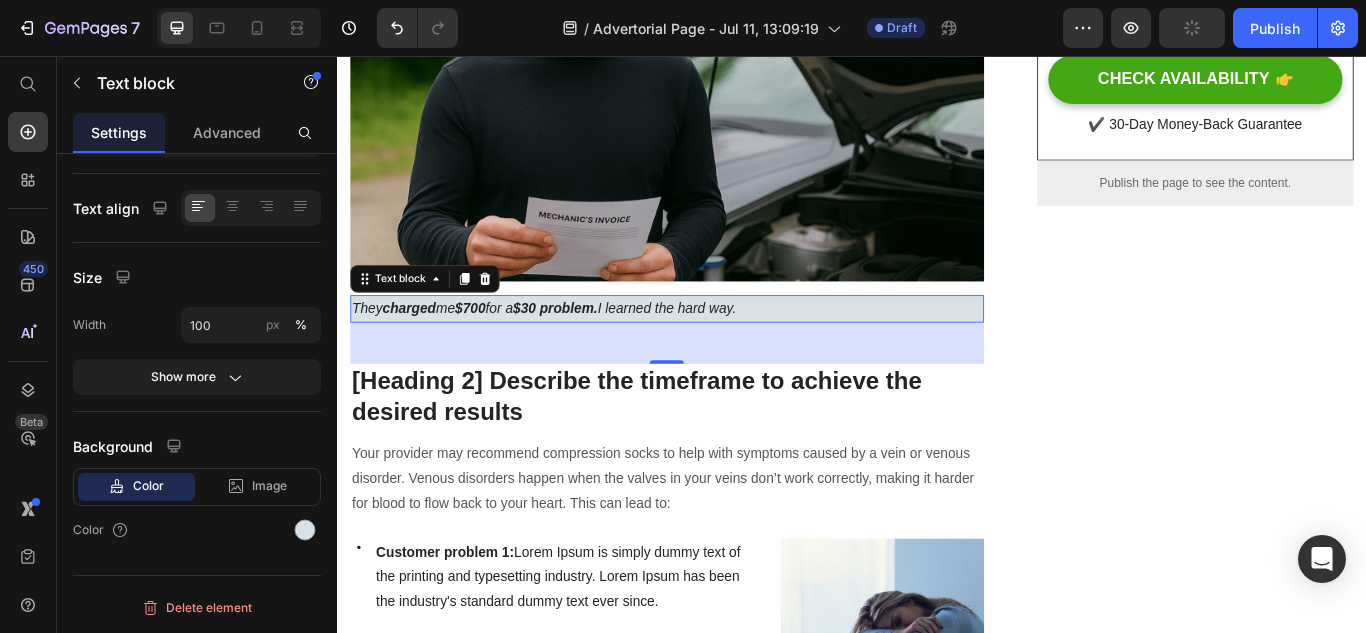 click on "48" at bounding box center (721, 391) 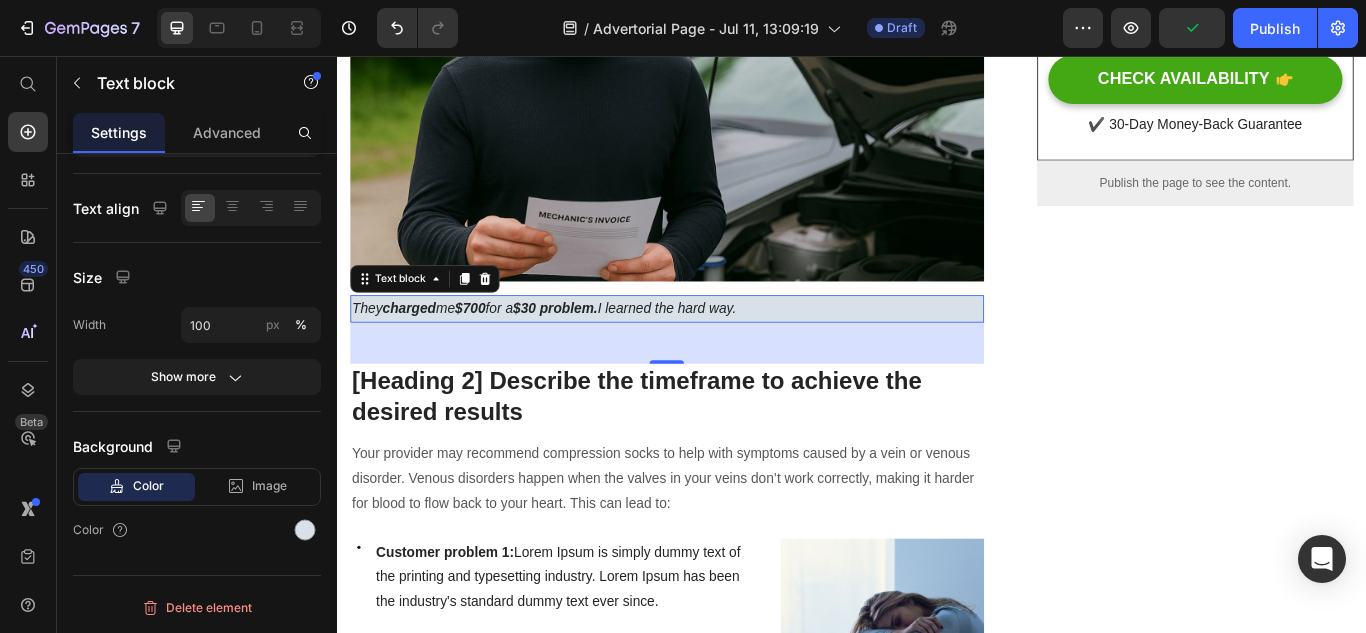 click on "48" at bounding box center [721, 391] 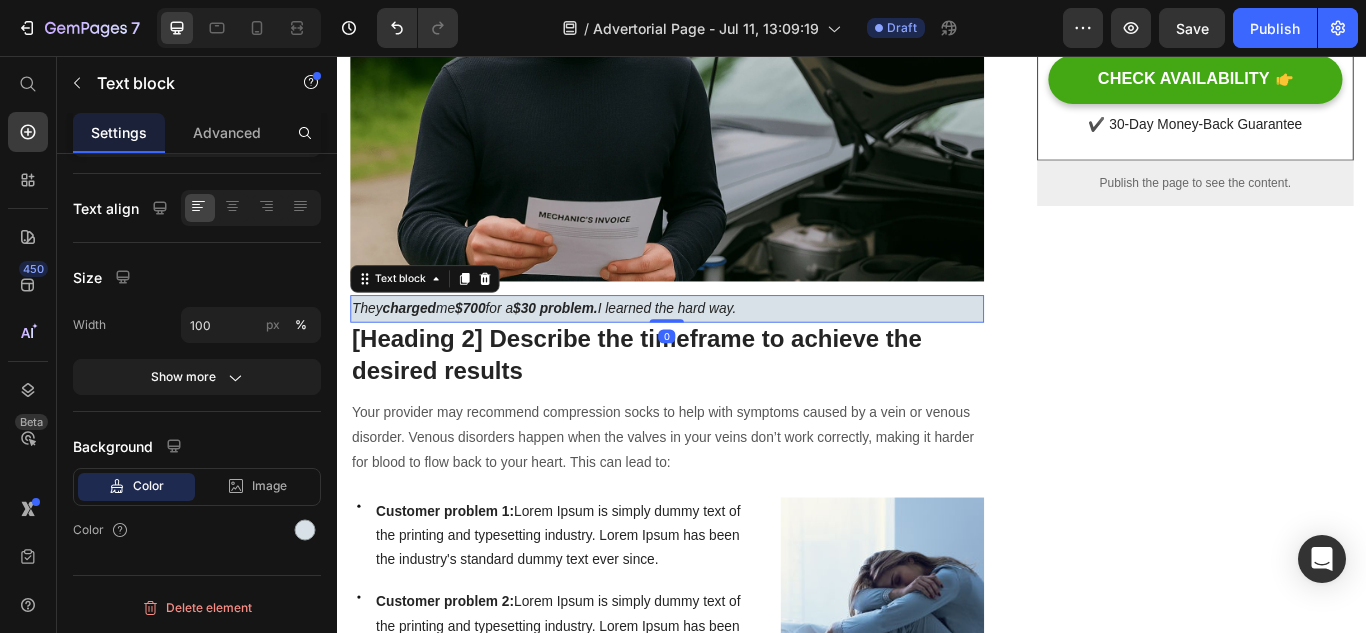drag, startPoint x: 719, startPoint y: 446, endPoint x: 733, endPoint y: 387, distance: 60.63827 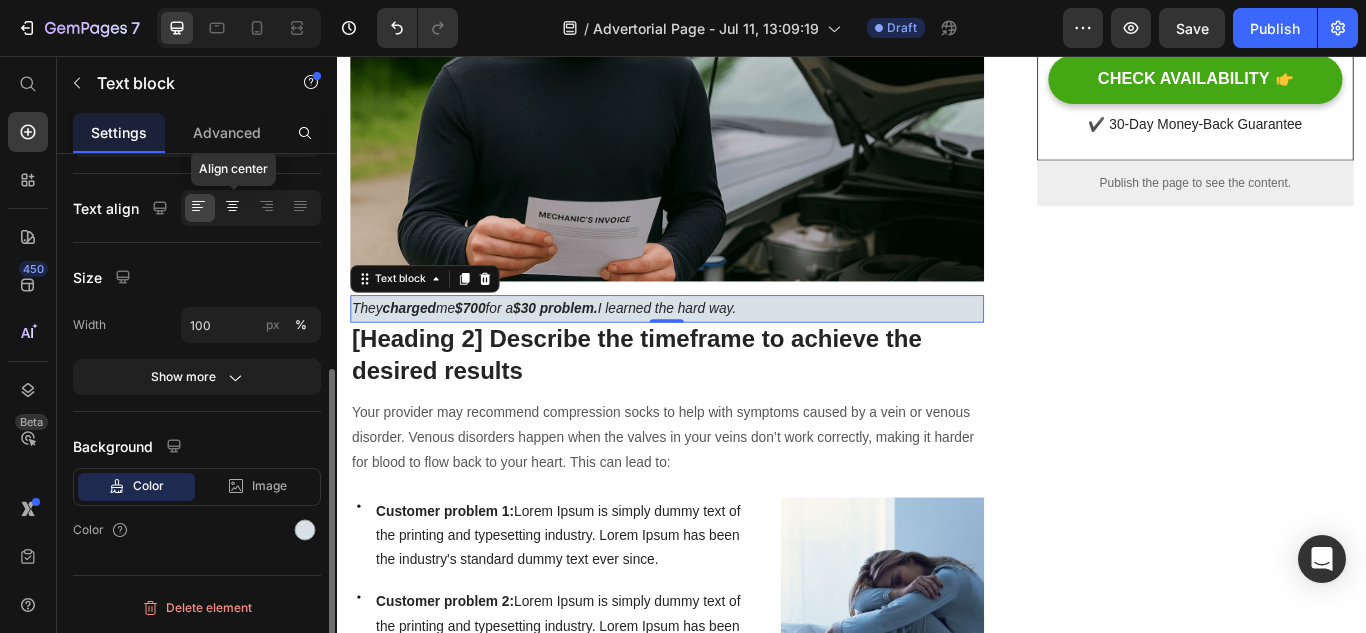 click 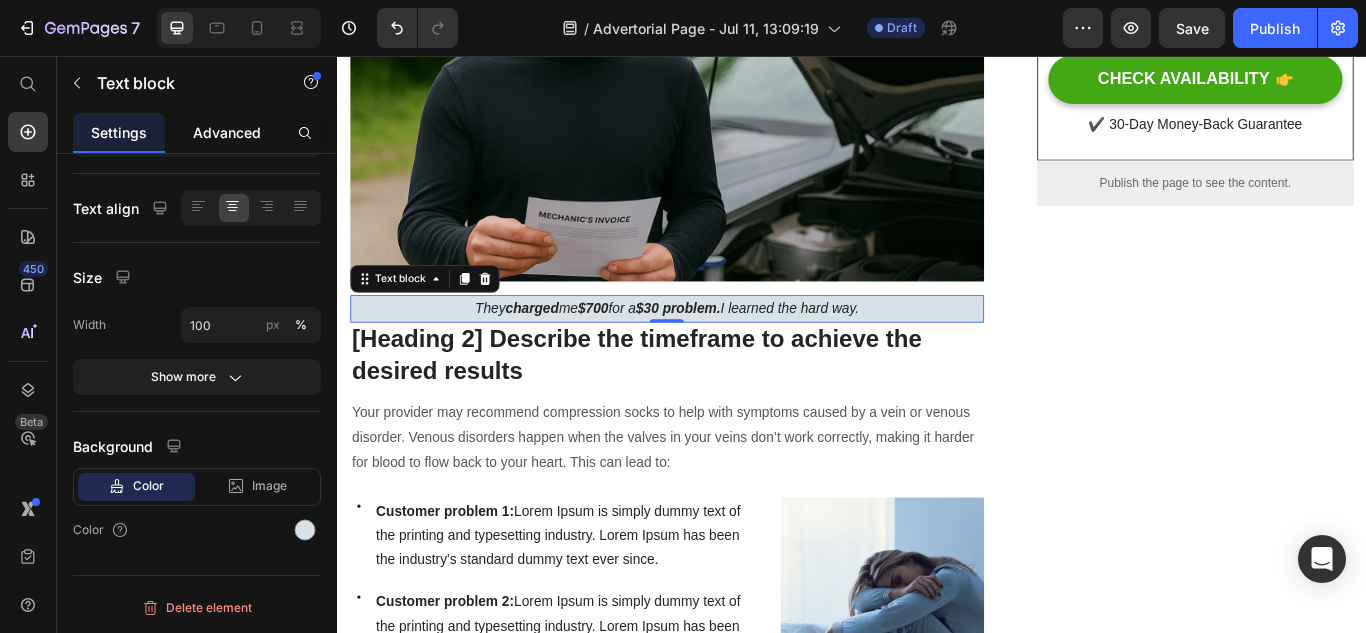 click on "Advanced" at bounding box center (227, 132) 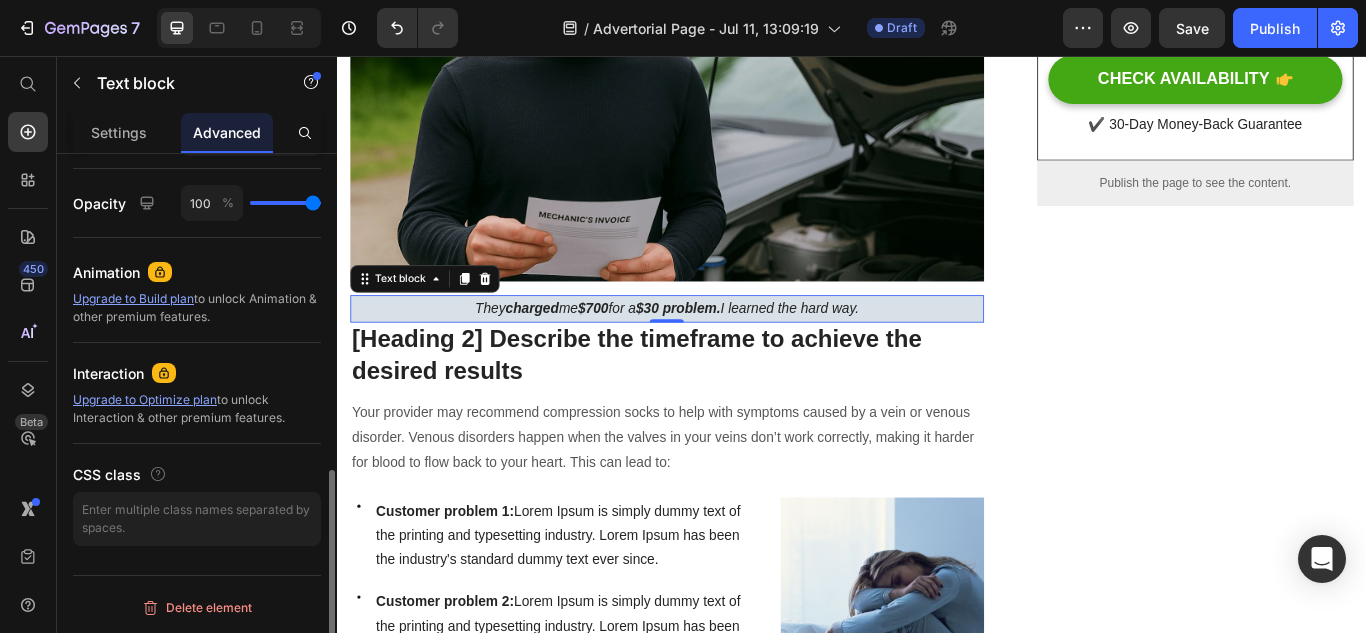 scroll, scrollTop: 469, scrollLeft: 0, axis: vertical 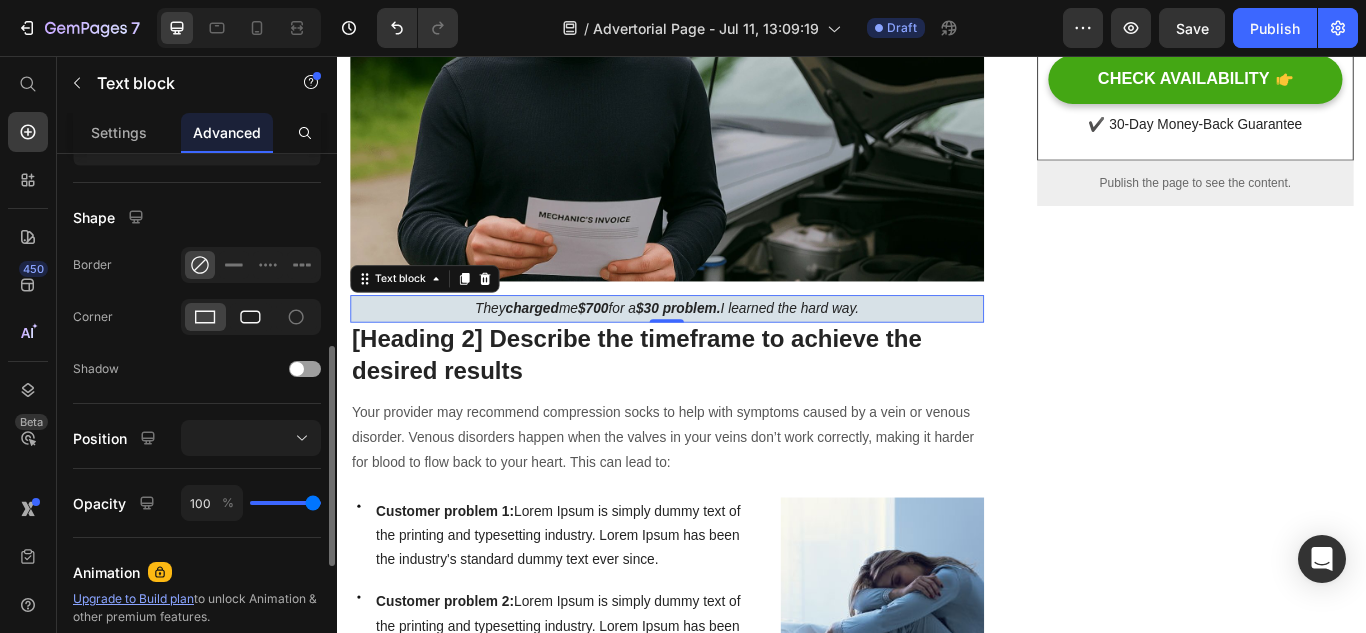 click 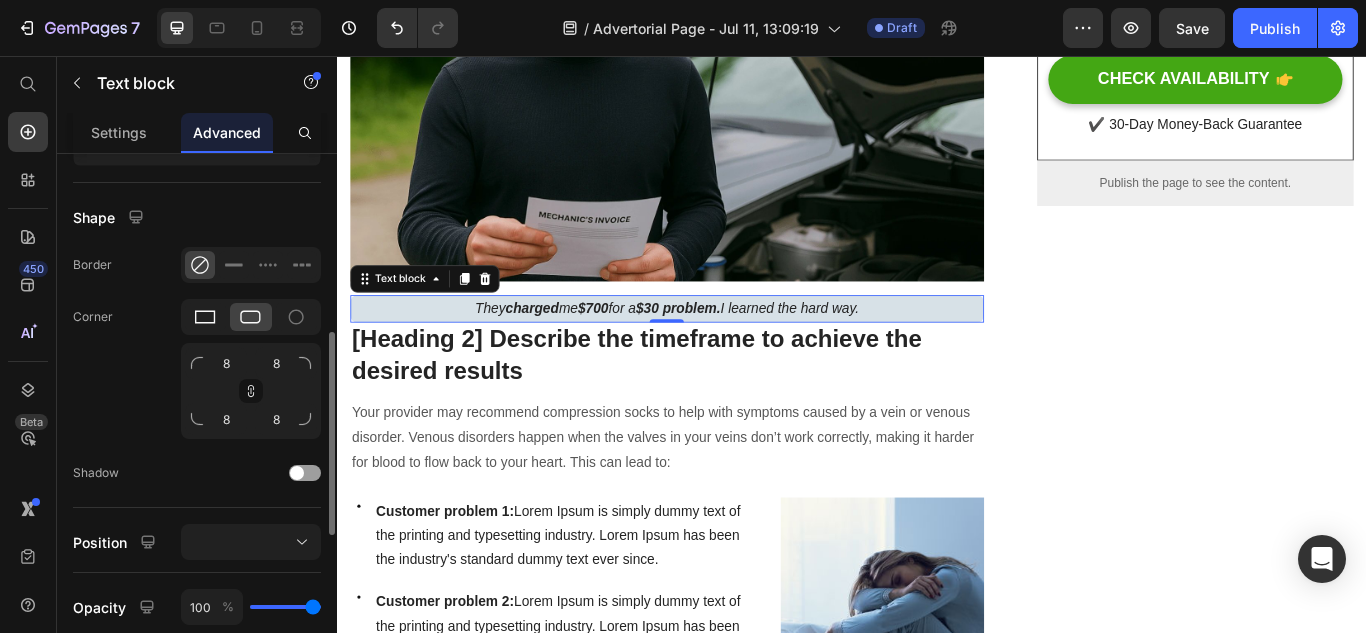 click 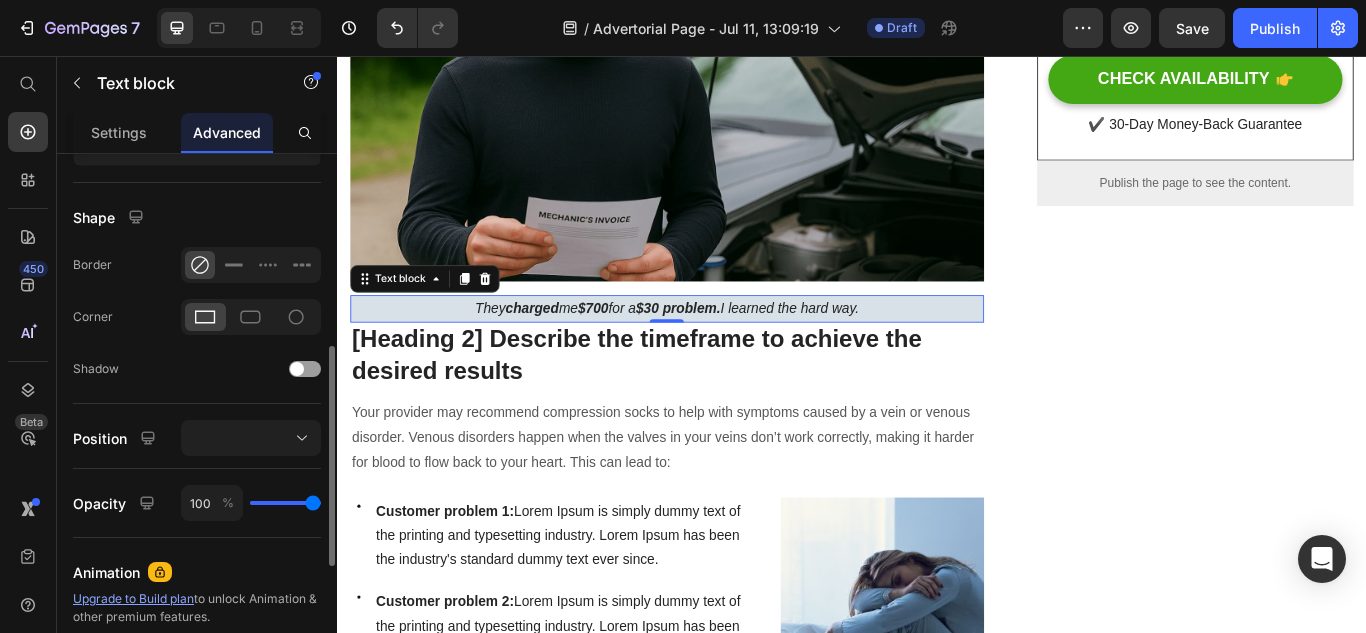 scroll, scrollTop: 269, scrollLeft: 0, axis: vertical 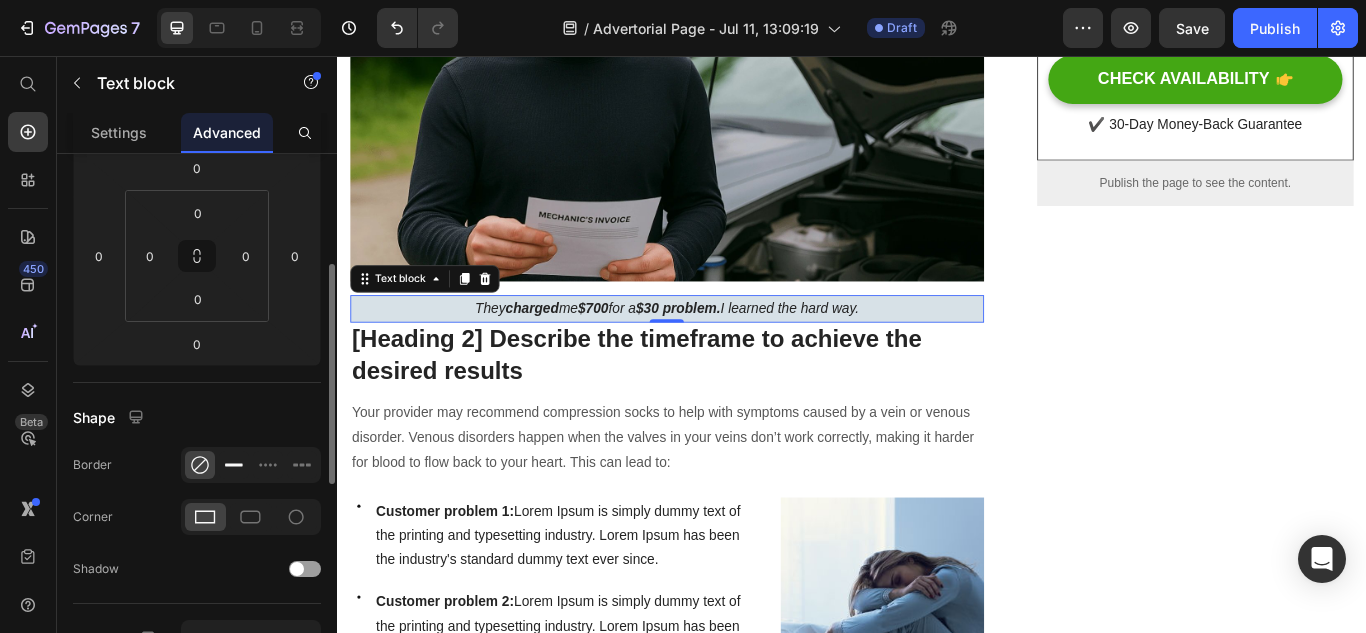click 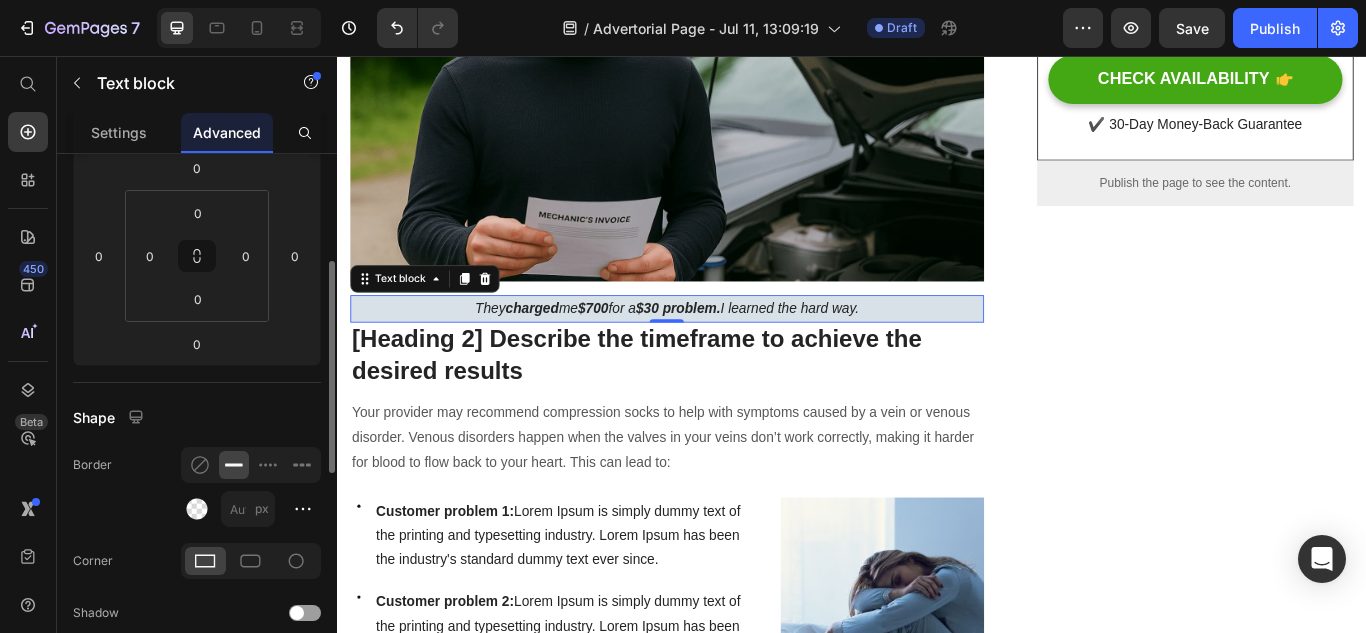 scroll, scrollTop: 369, scrollLeft: 0, axis: vertical 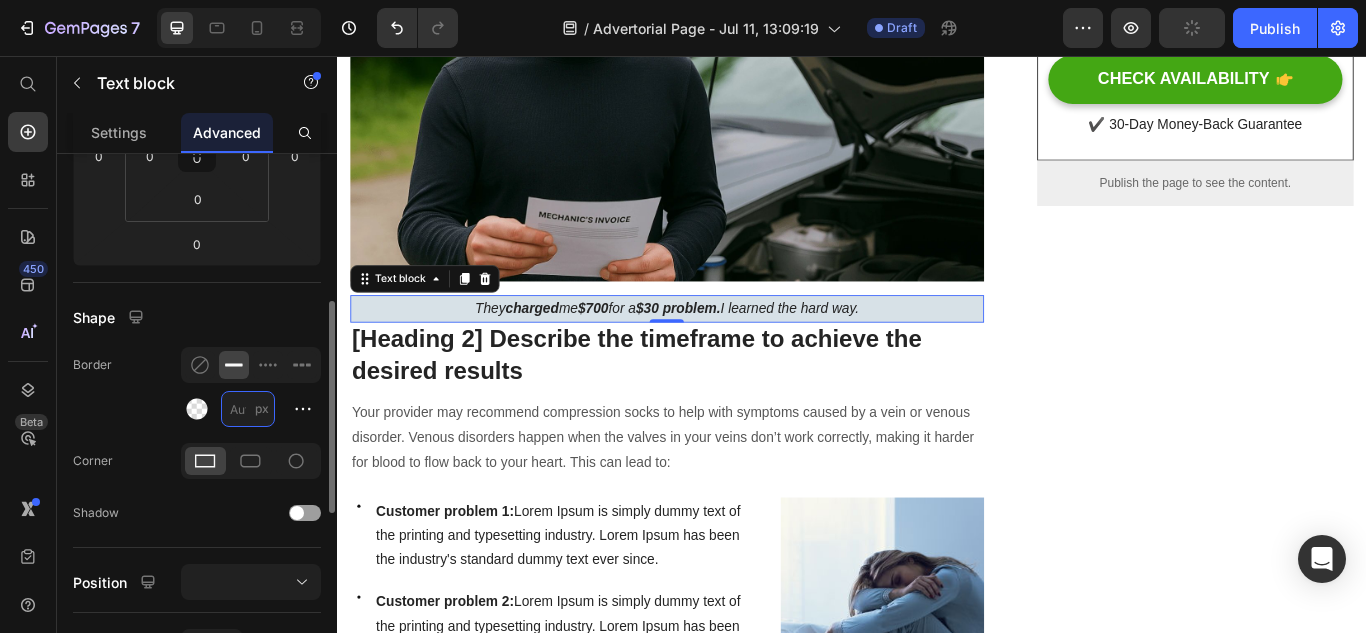 click on "px" at bounding box center (248, 409) 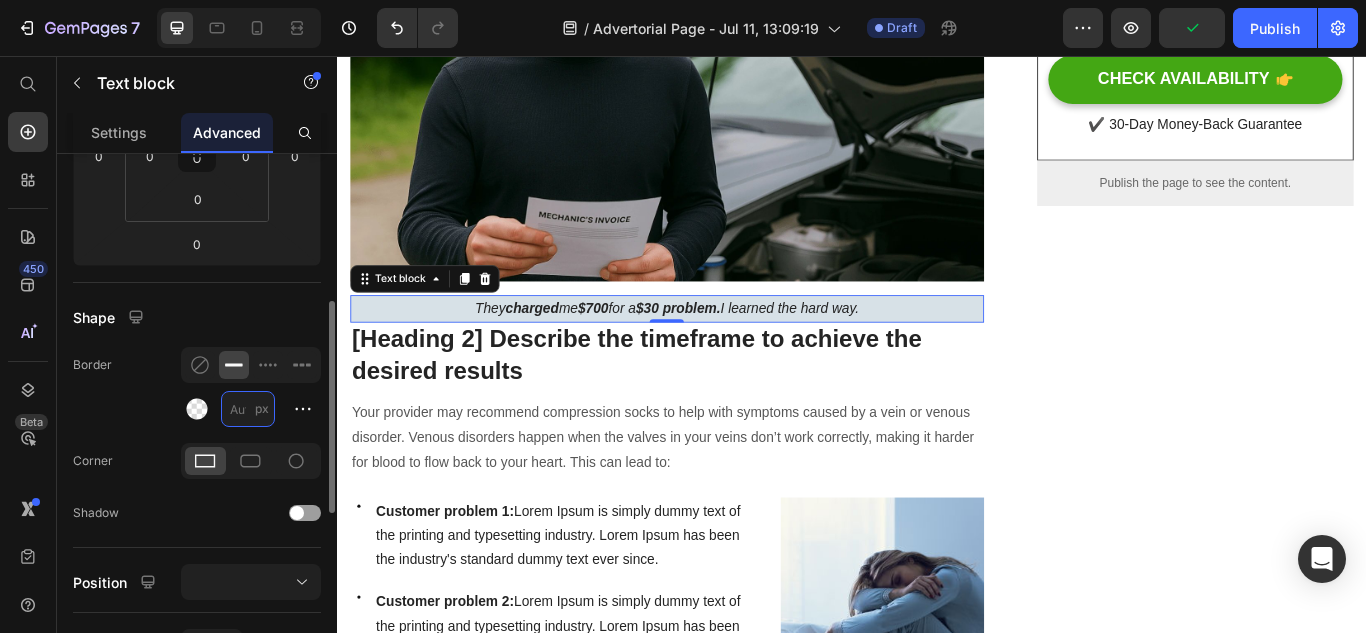 type on "1" 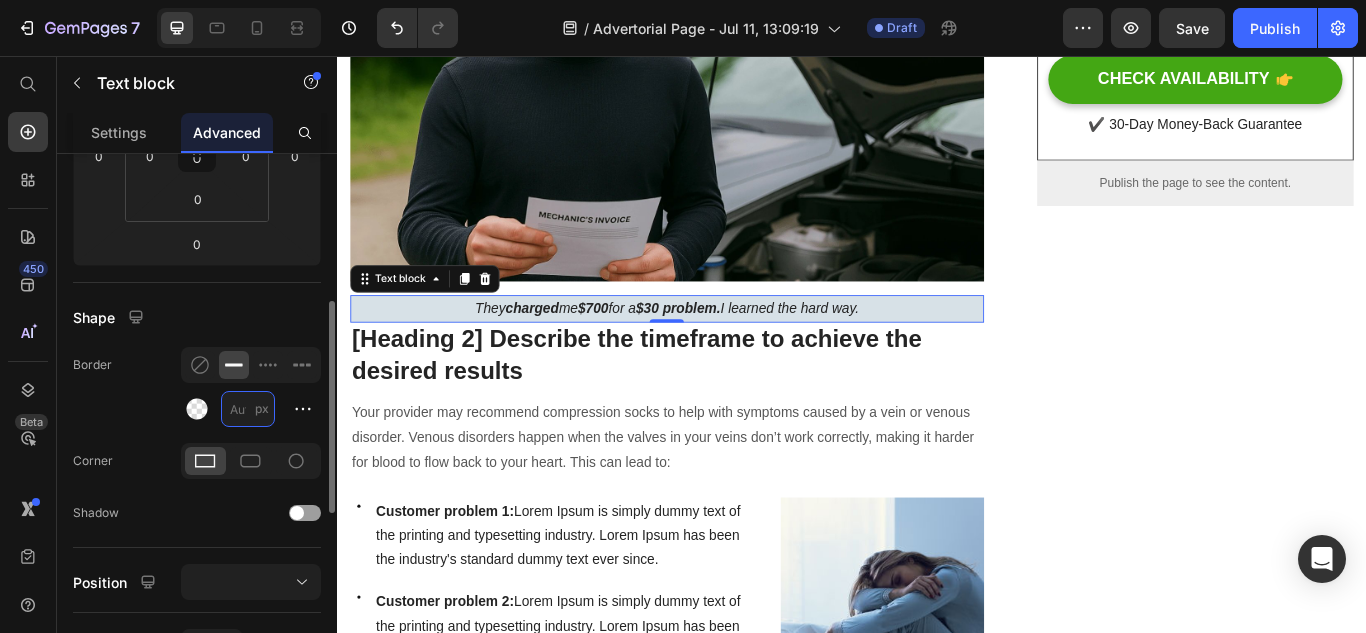 type on "3" 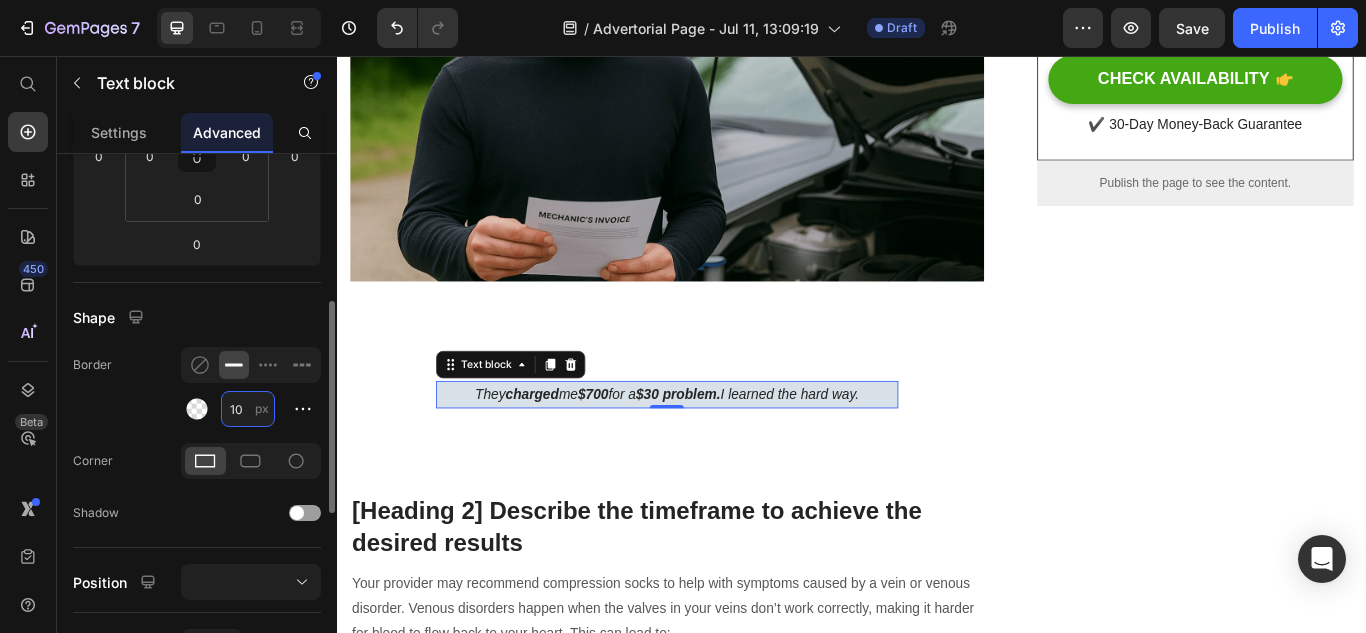 scroll, scrollTop: 0, scrollLeft: 0, axis: both 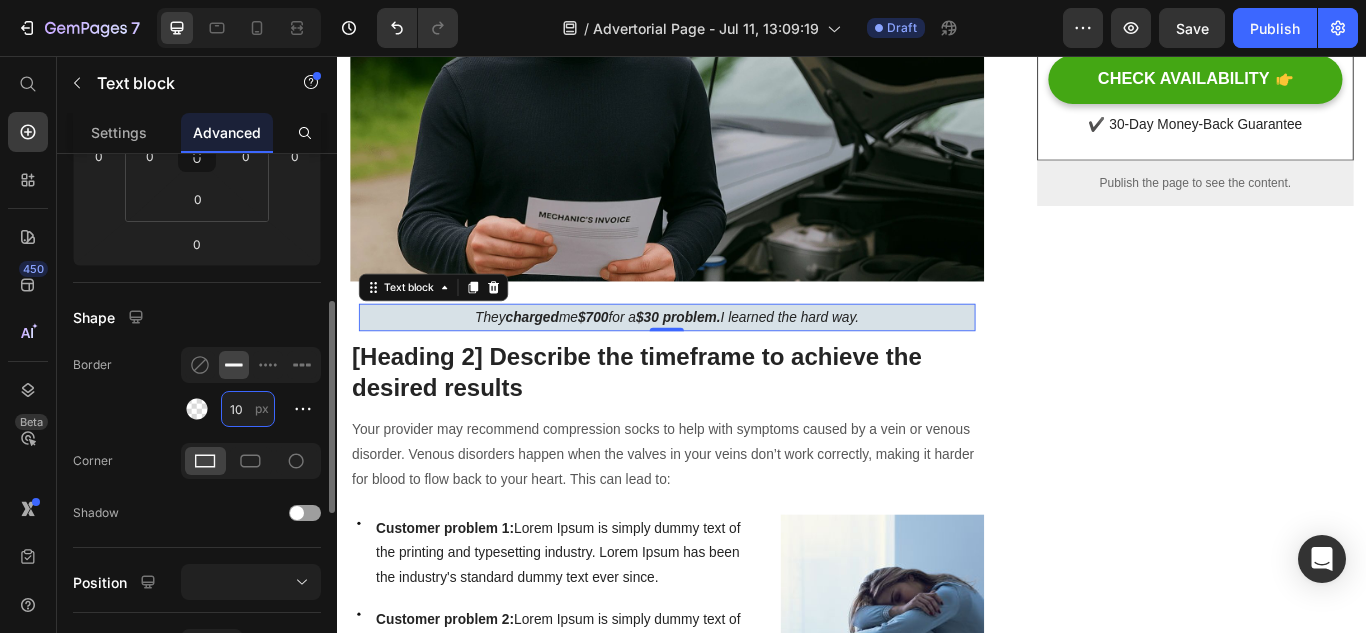 type on "1" 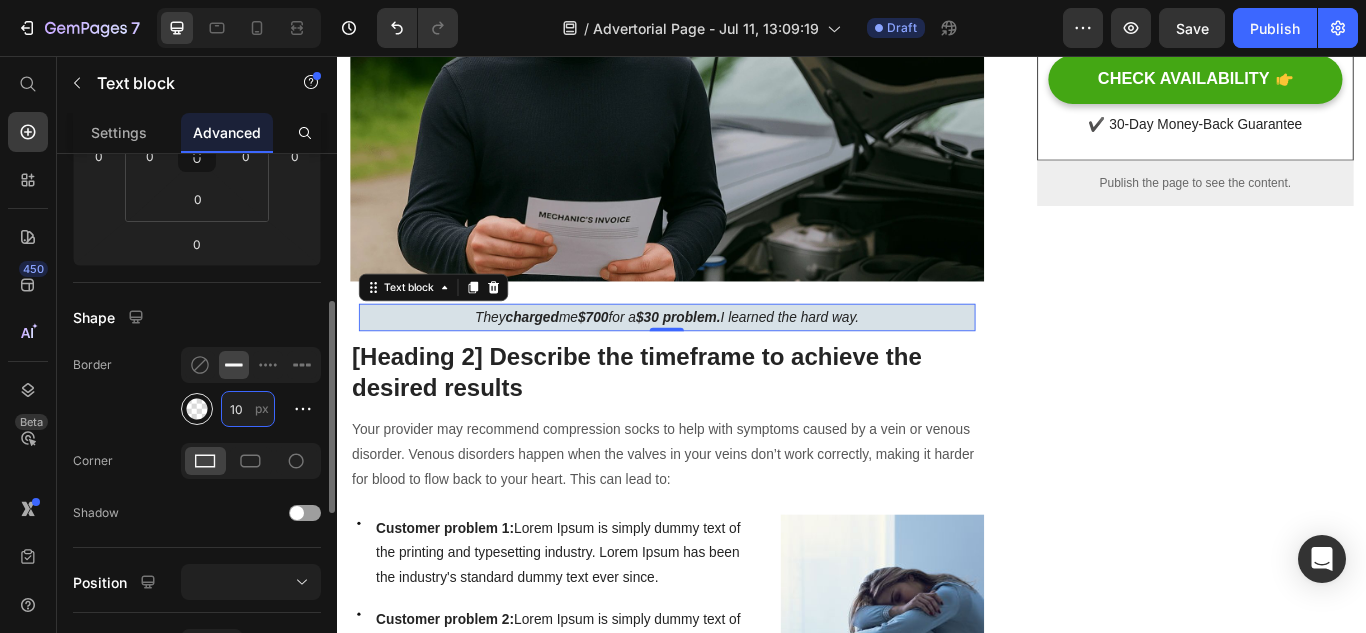 type on "10" 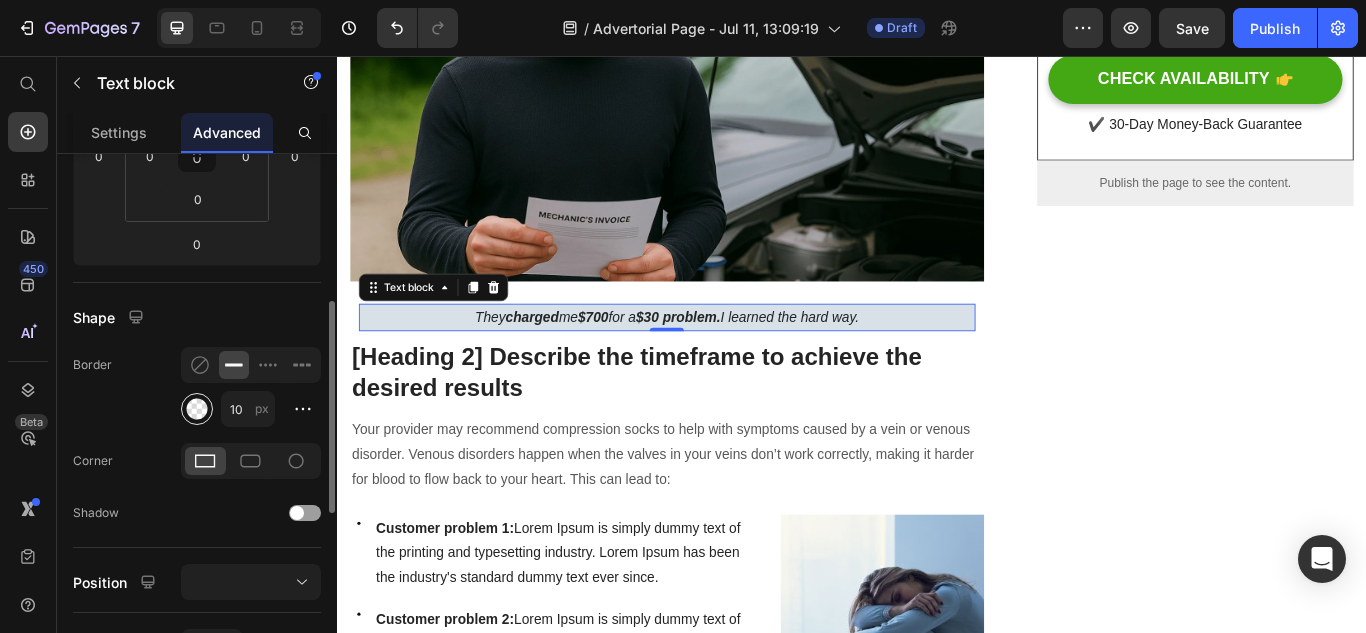 click at bounding box center [197, 409] 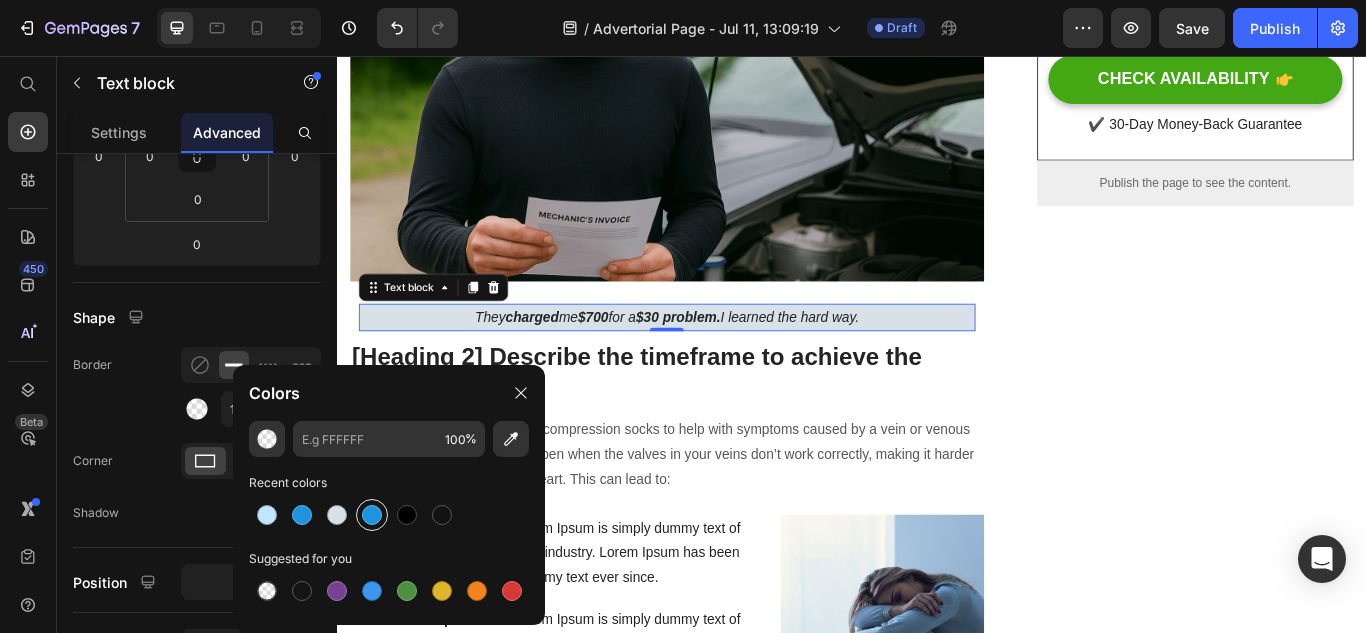 click at bounding box center (372, 515) 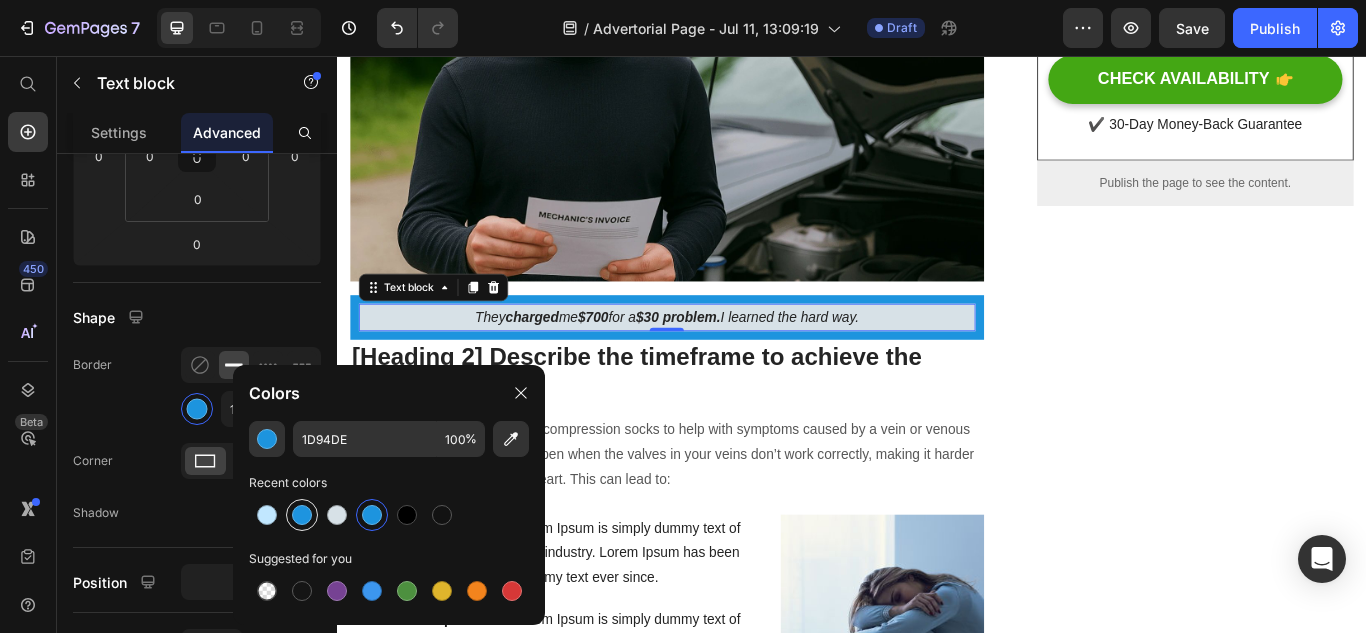 click at bounding box center [302, 515] 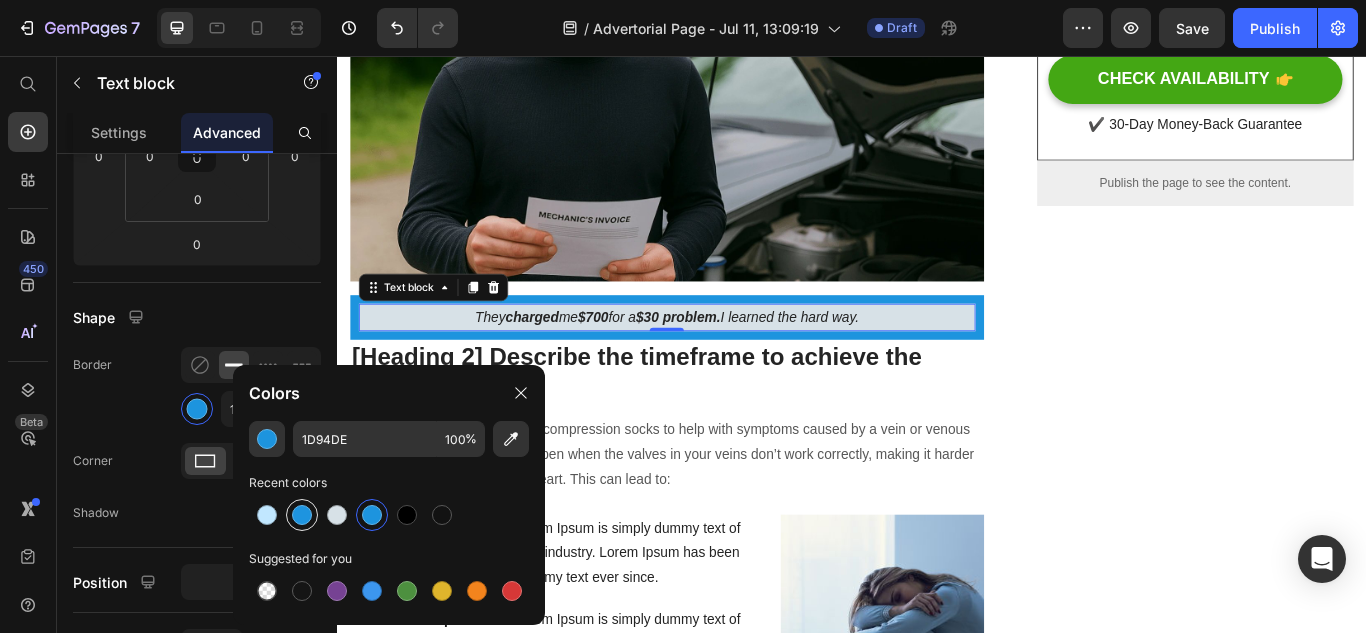 type on "1E94DF" 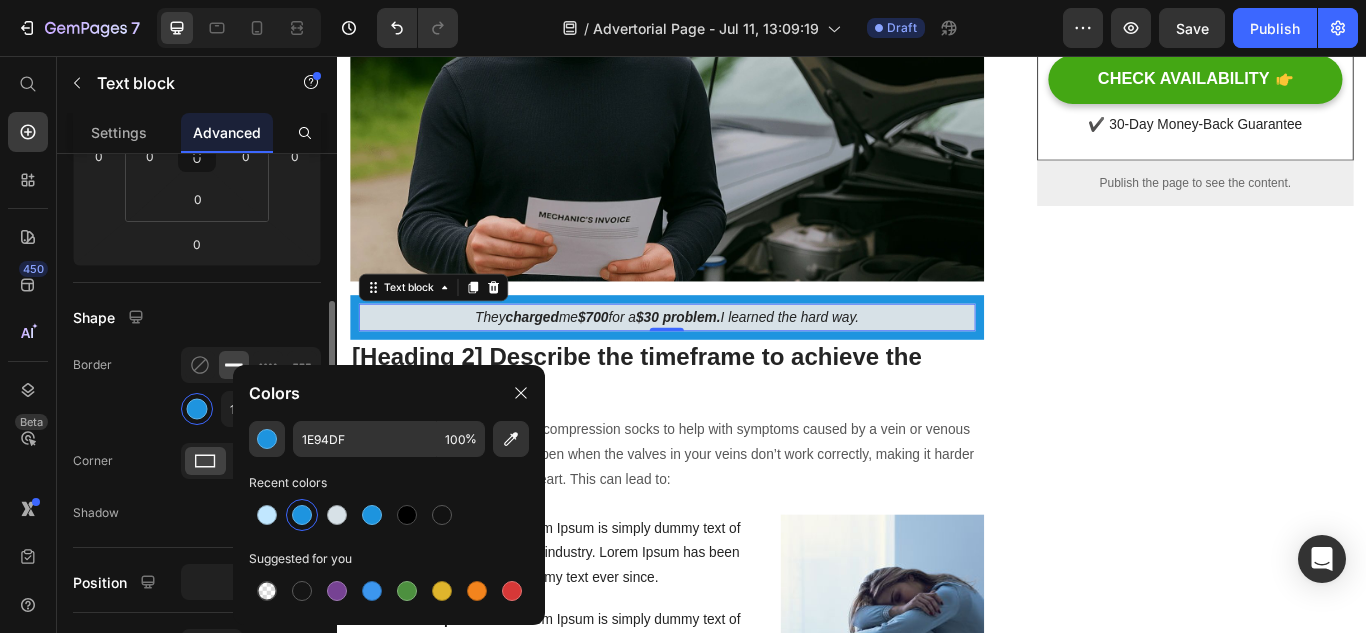 click on "Border 10 px" 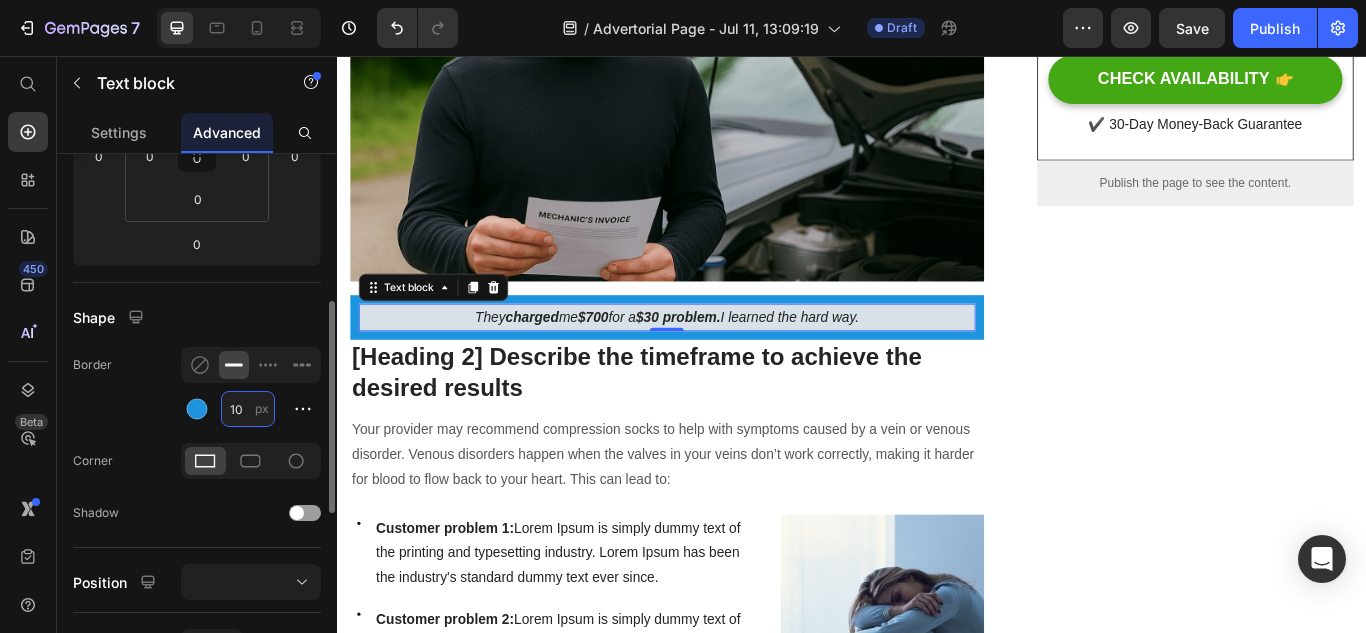 click on "10" at bounding box center (248, 409) 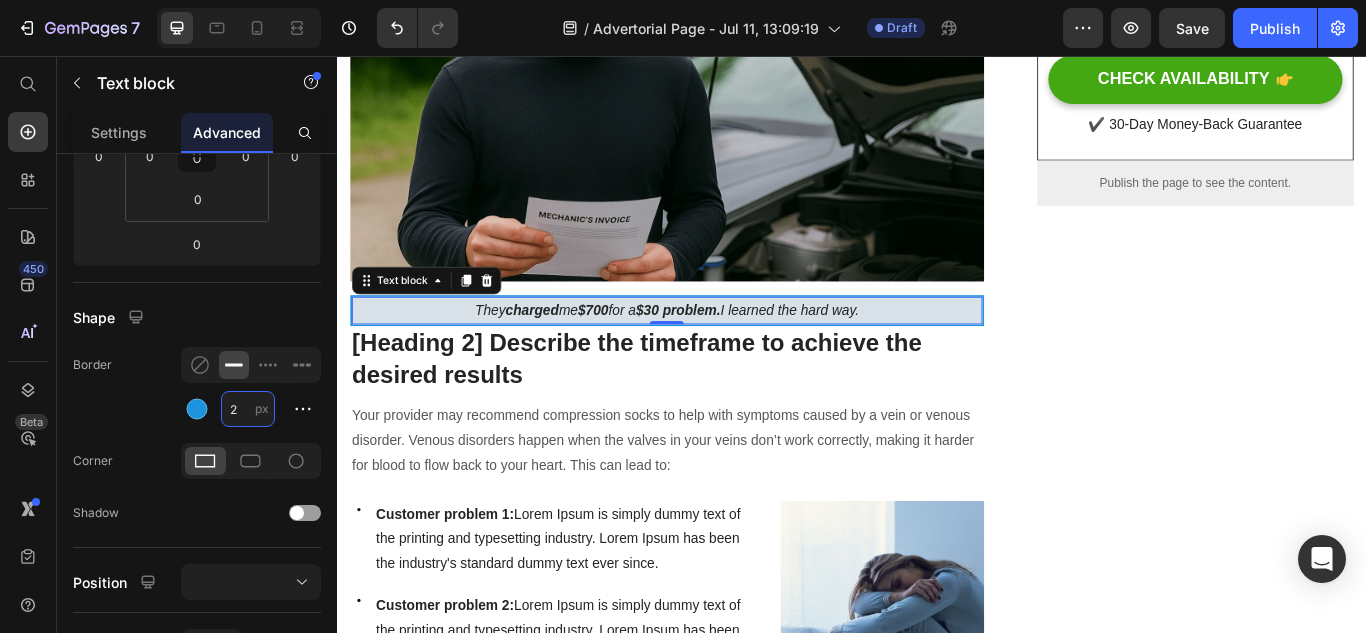 type on "2" 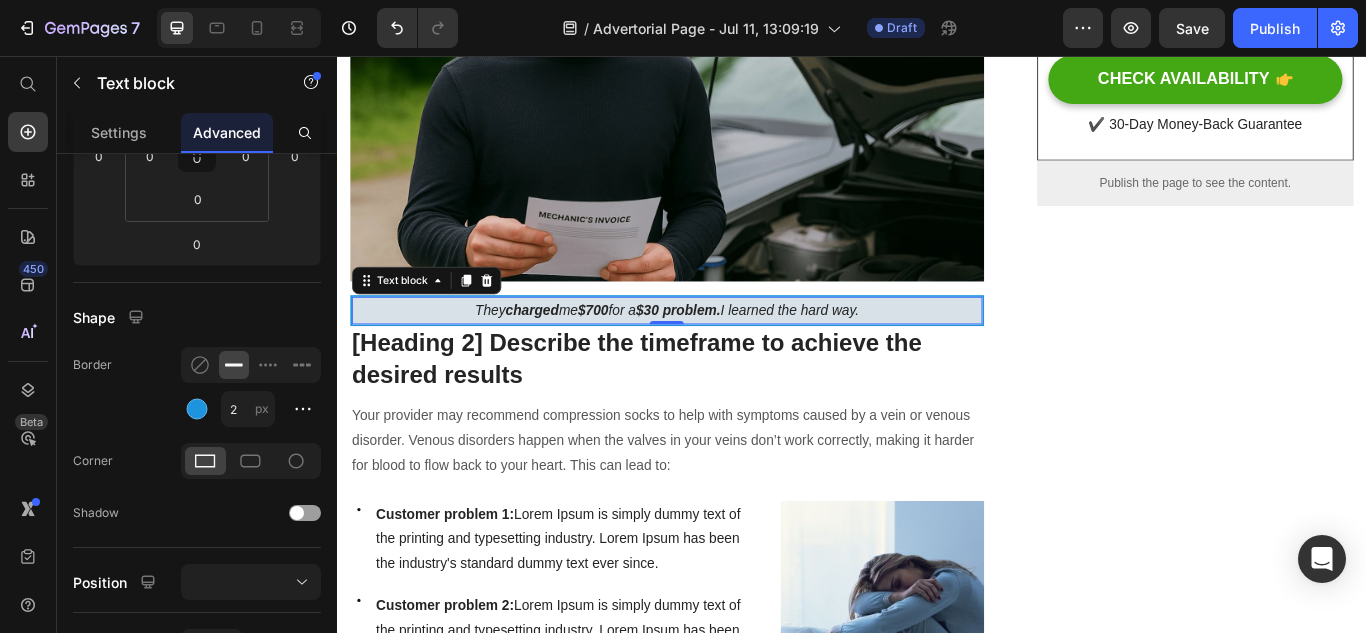 click on "They  charged  me  $700  for a  $30 problem.  I learned the hard way." at bounding box center (721, 353) 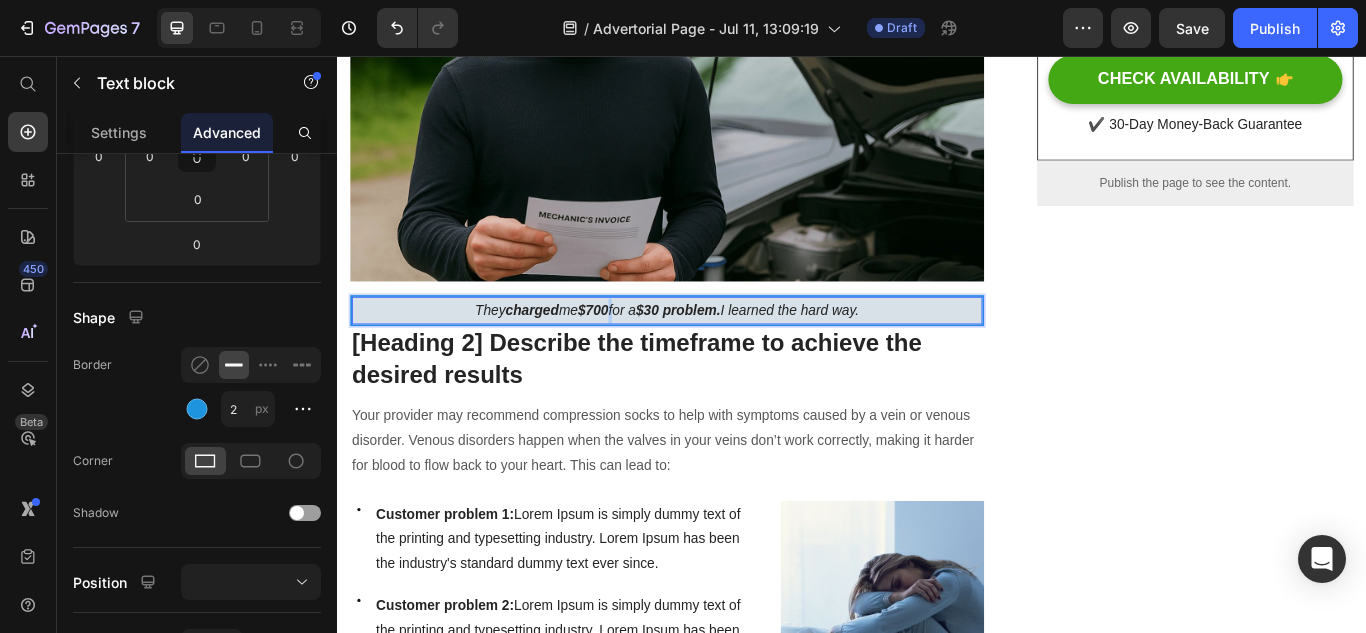 click on "They  charged  me  $700  for a  $30 problem.  I learned the hard way." at bounding box center (721, 353) 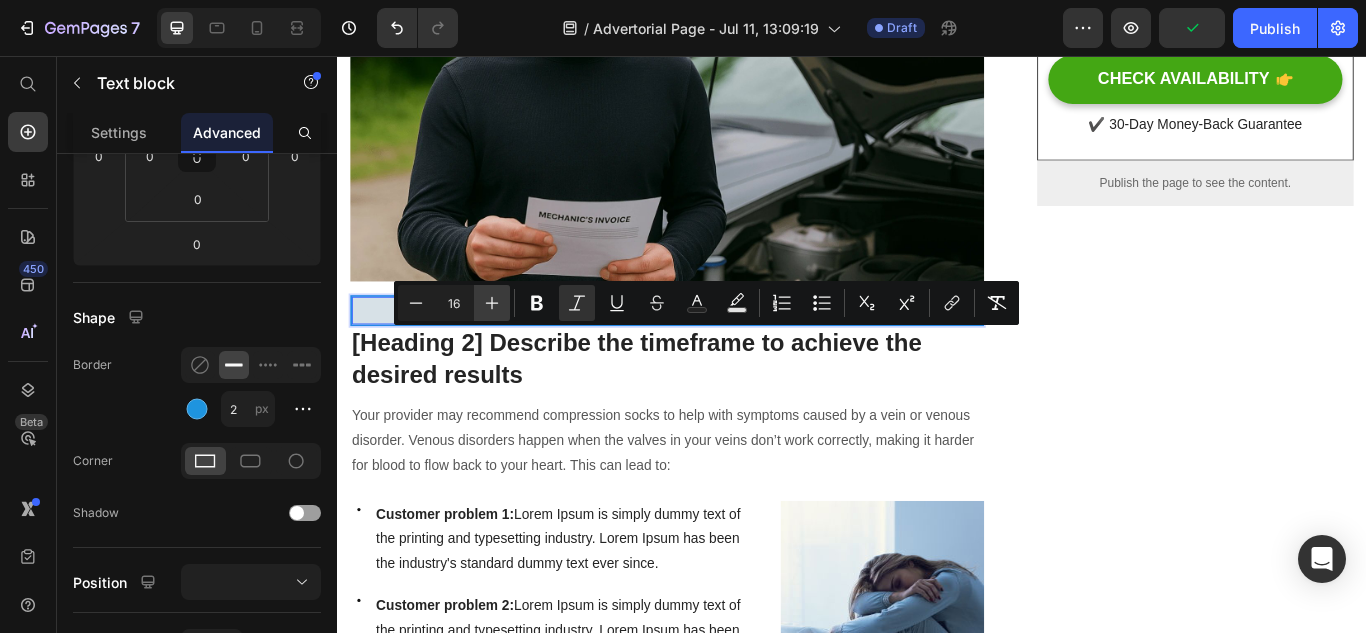 click on "Plus" at bounding box center (492, 303) 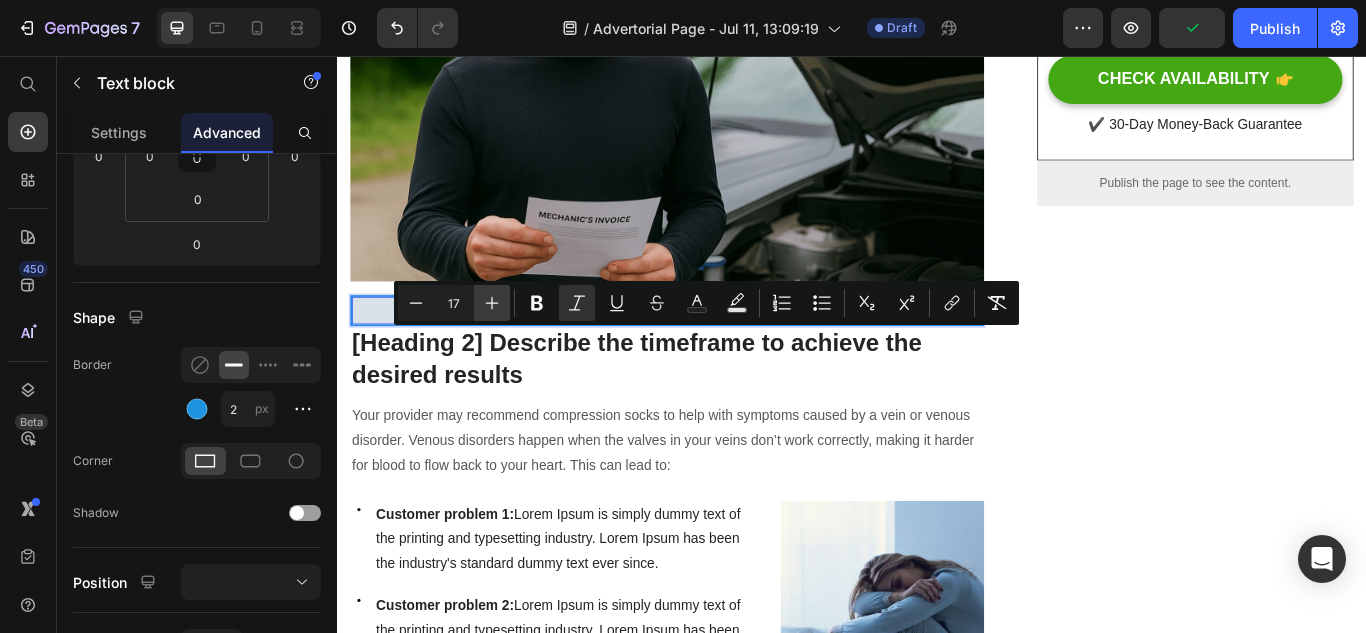 click on "Plus" at bounding box center (492, 303) 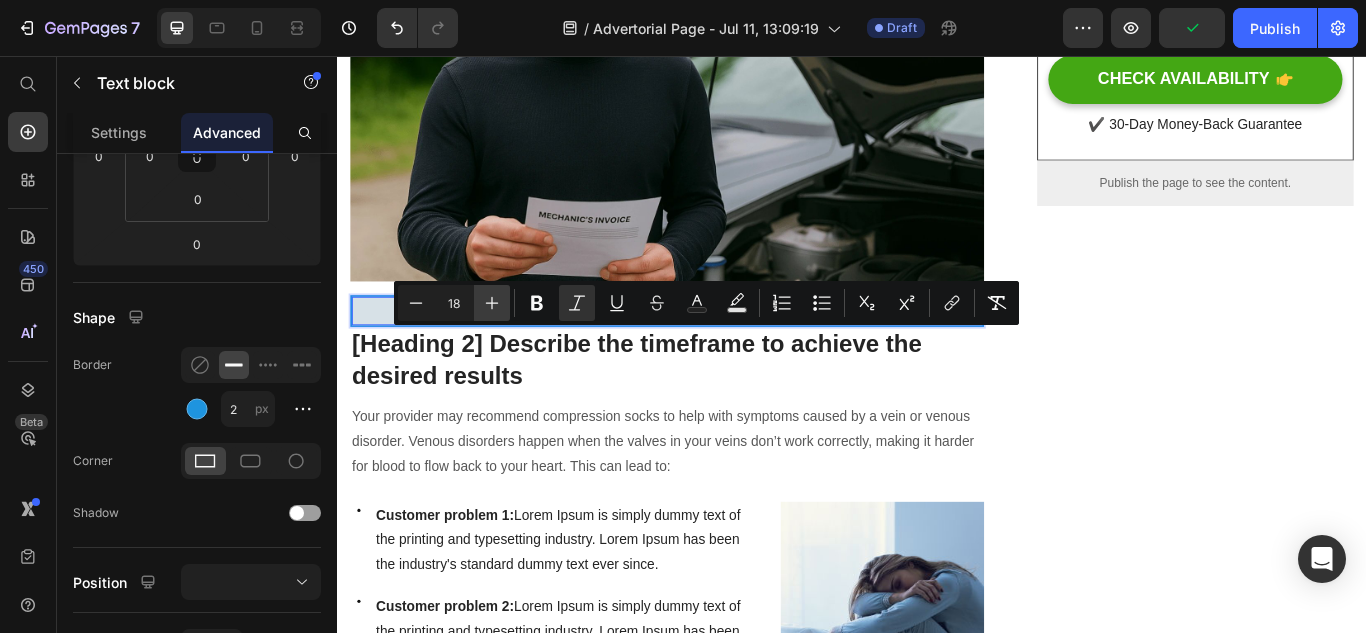 click on "Plus" at bounding box center [492, 303] 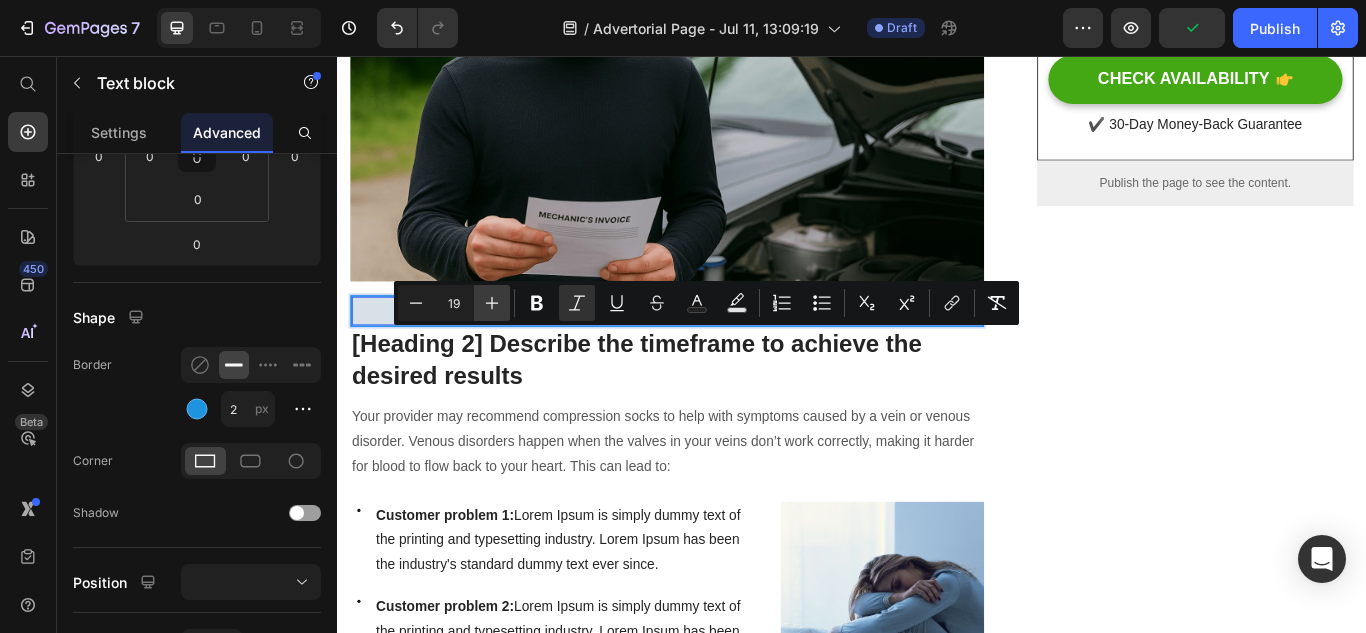 click on "Plus" at bounding box center (492, 303) 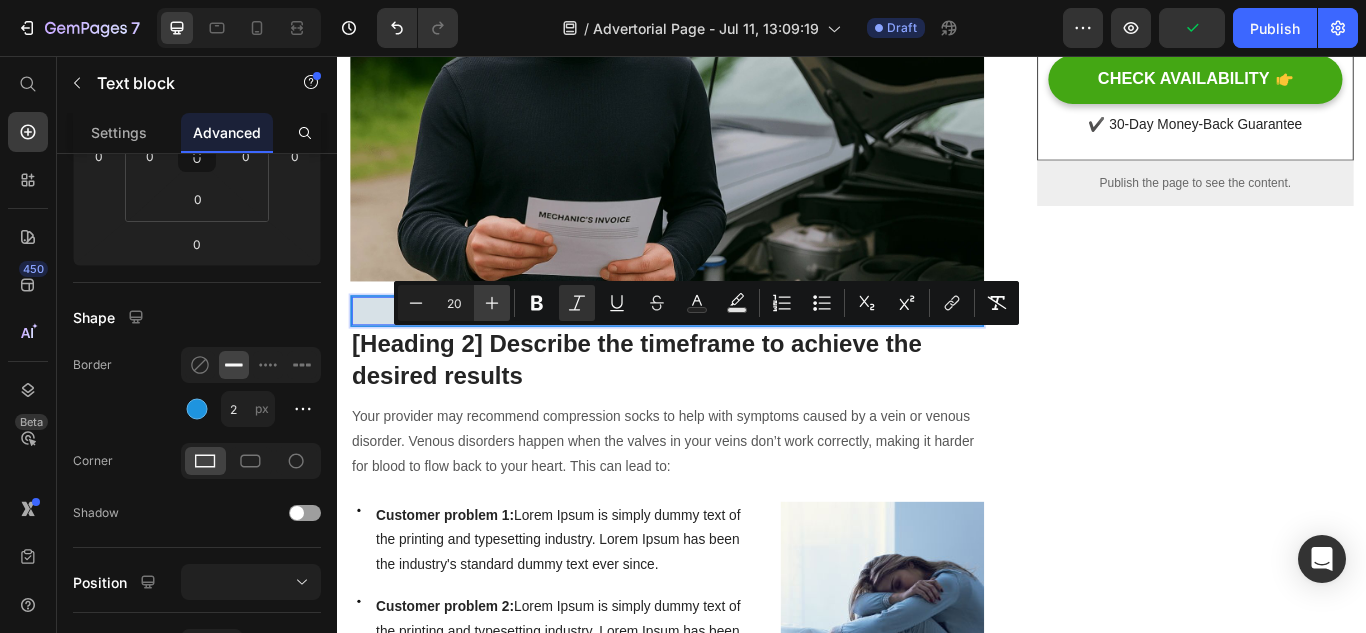 click on "Plus" at bounding box center [492, 303] 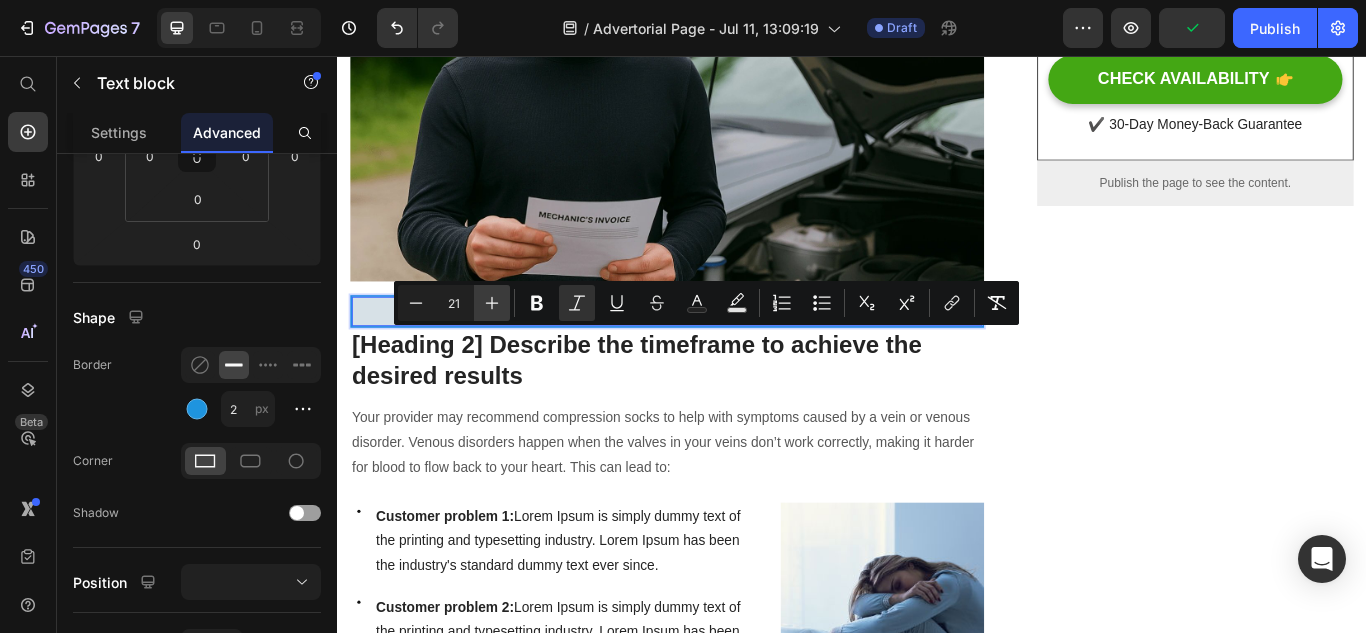 click on "Plus" at bounding box center (492, 303) 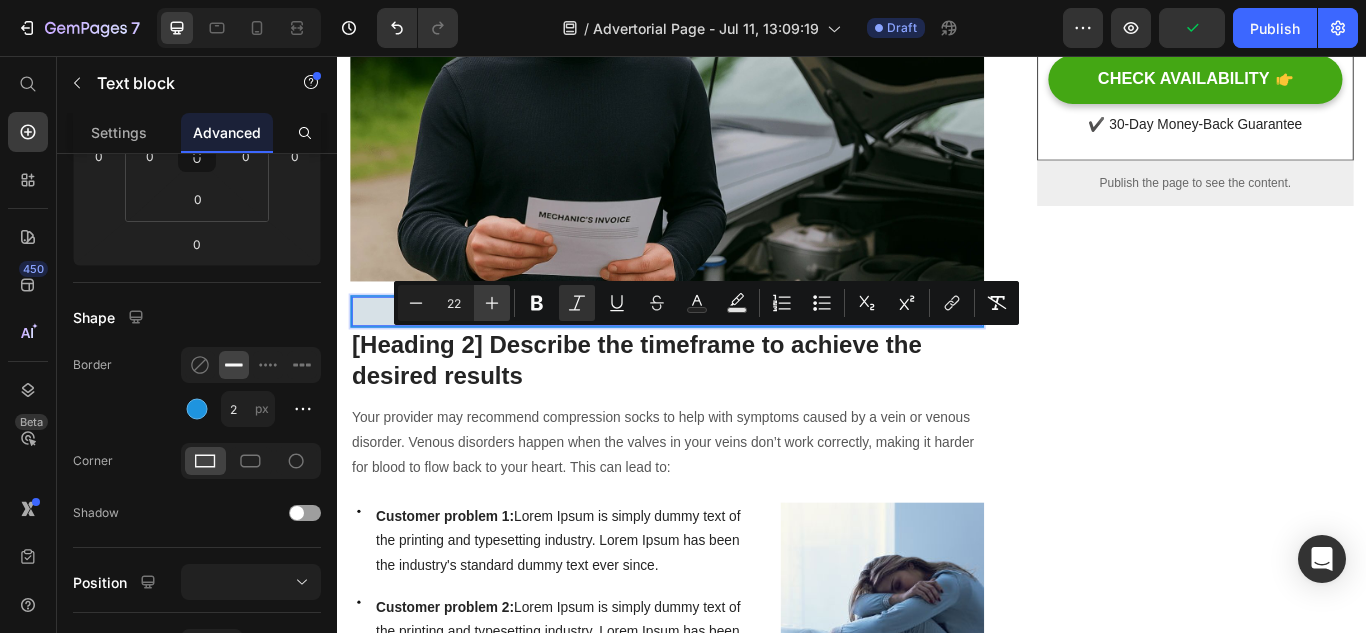 click on "Plus" at bounding box center [492, 303] 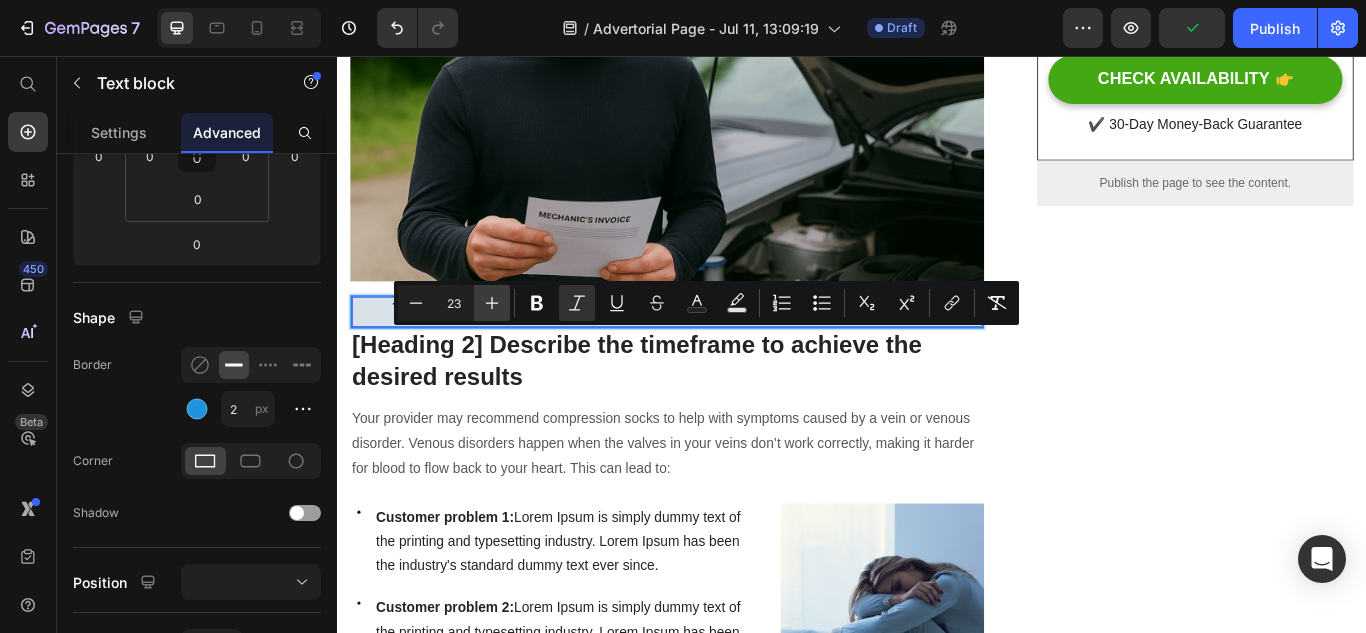 click on "Plus" at bounding box center [492, 303] 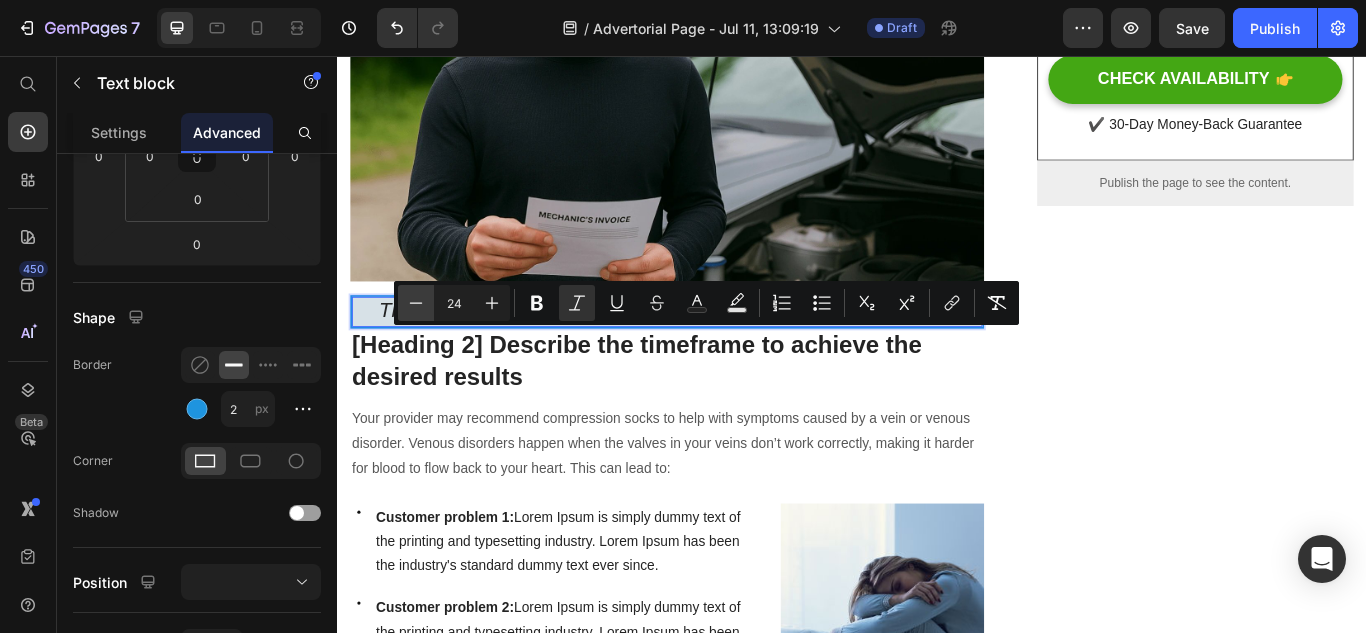 click 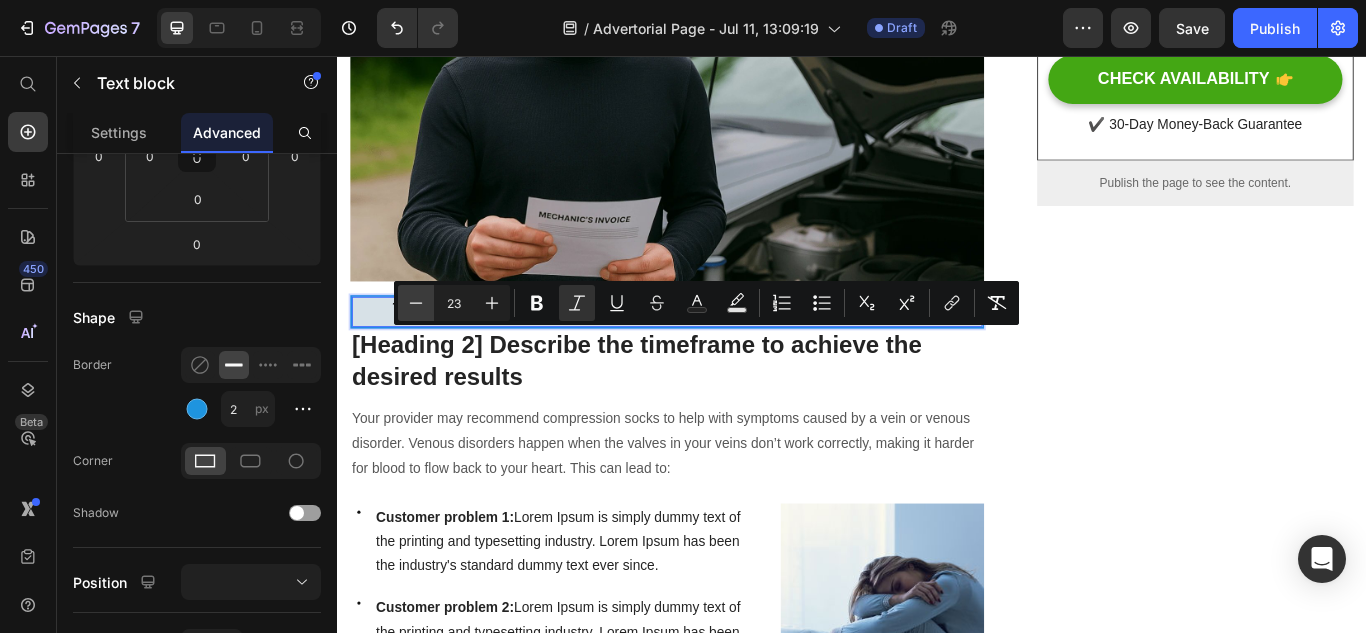 click 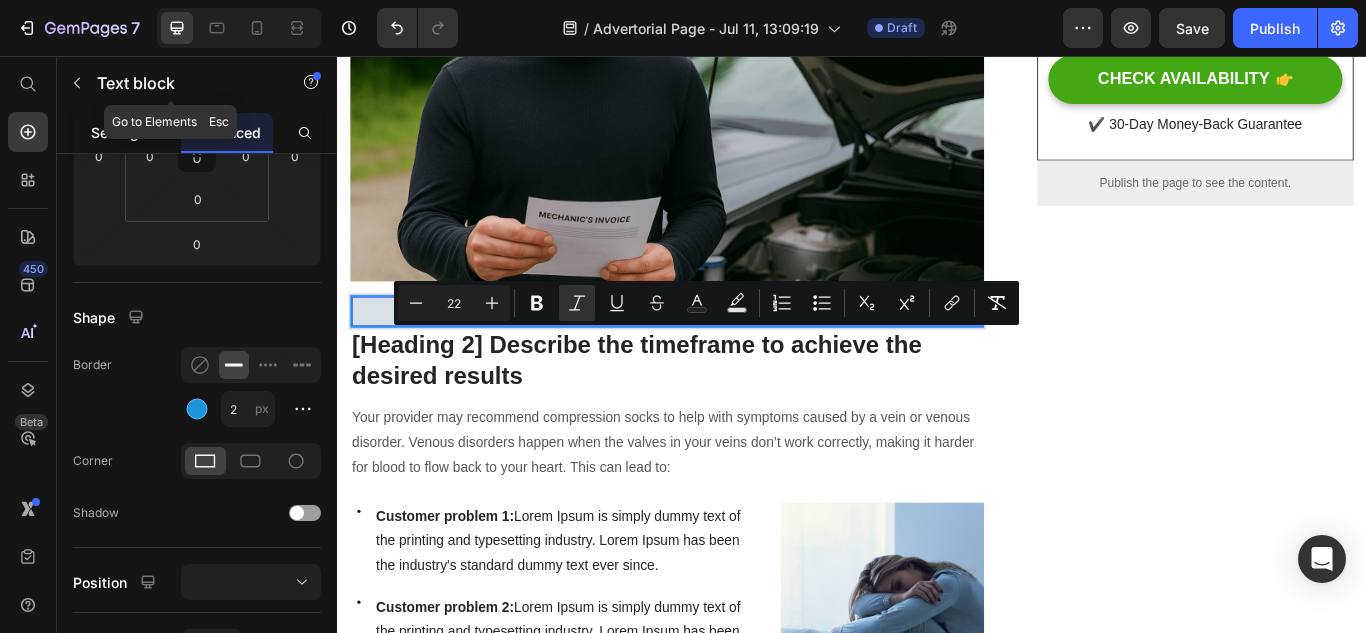 click on "Settings" at bounding box center [119, 132] 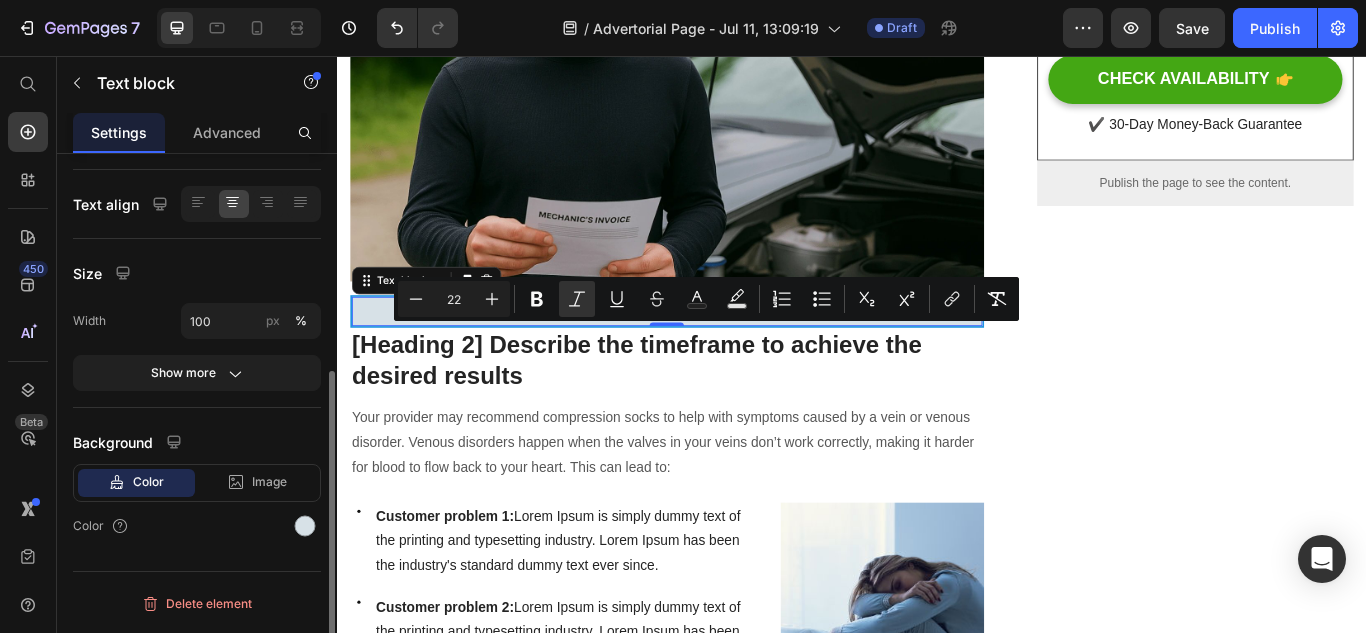 scroll, scrollTop: 0, scrollLeft: 0, axis: both 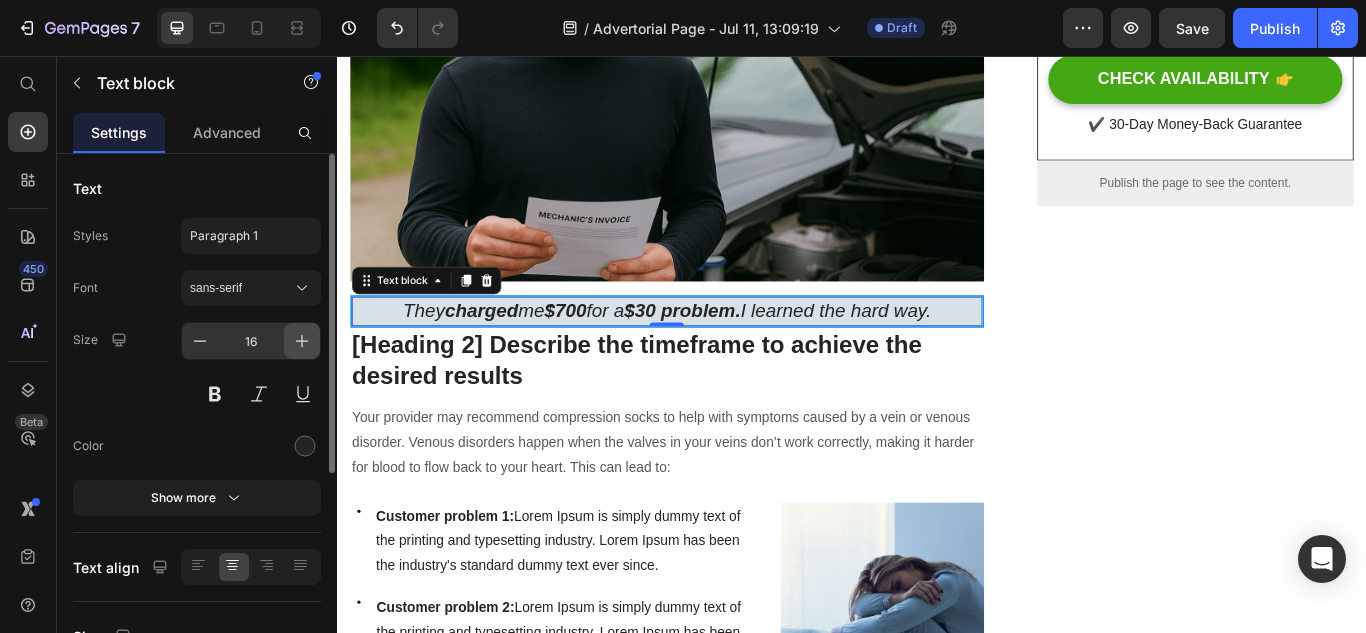 click 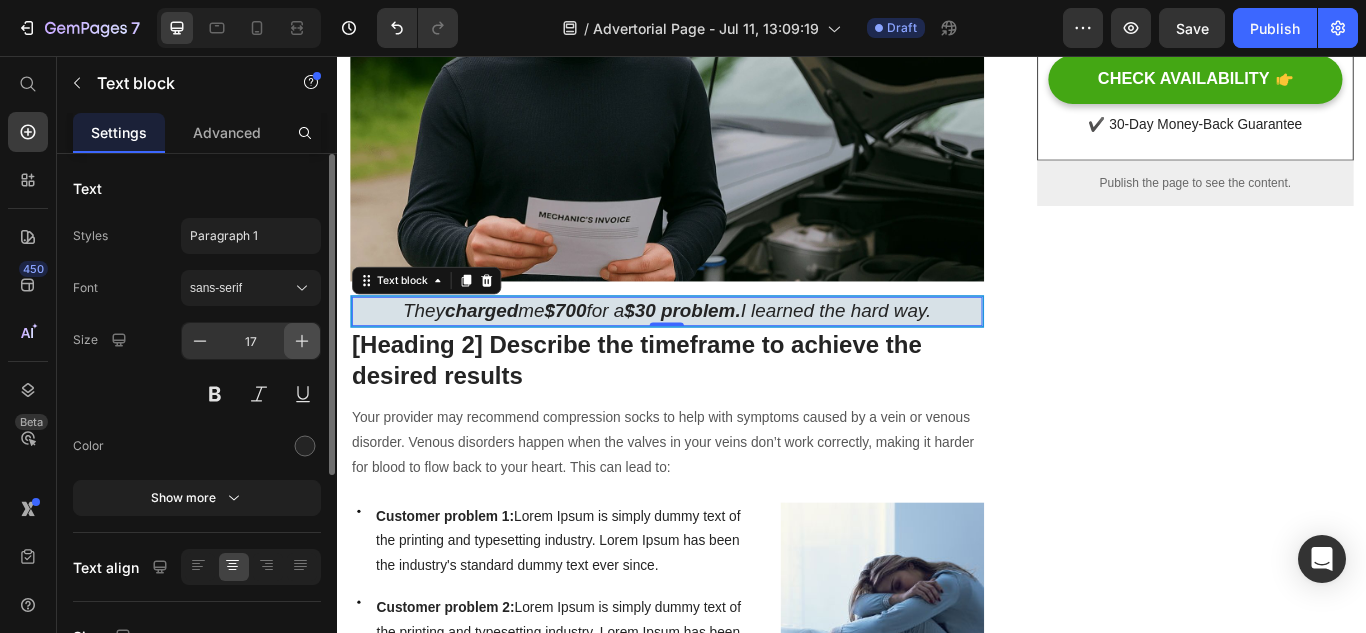 click 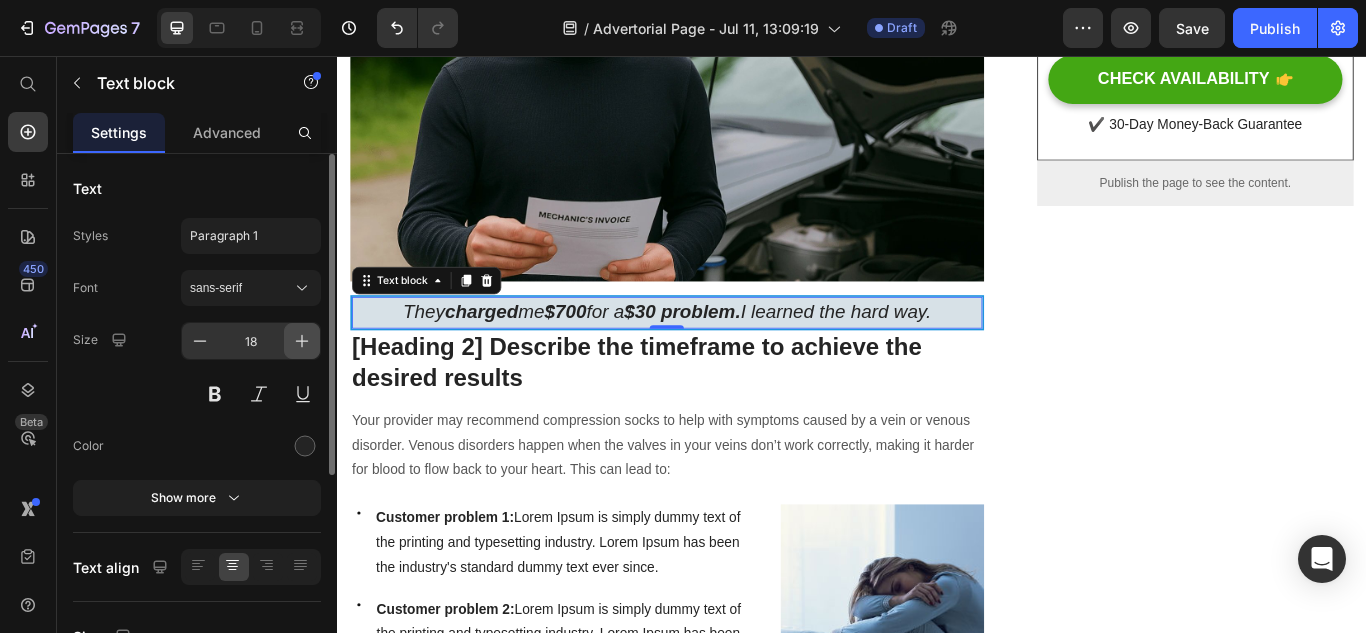 click 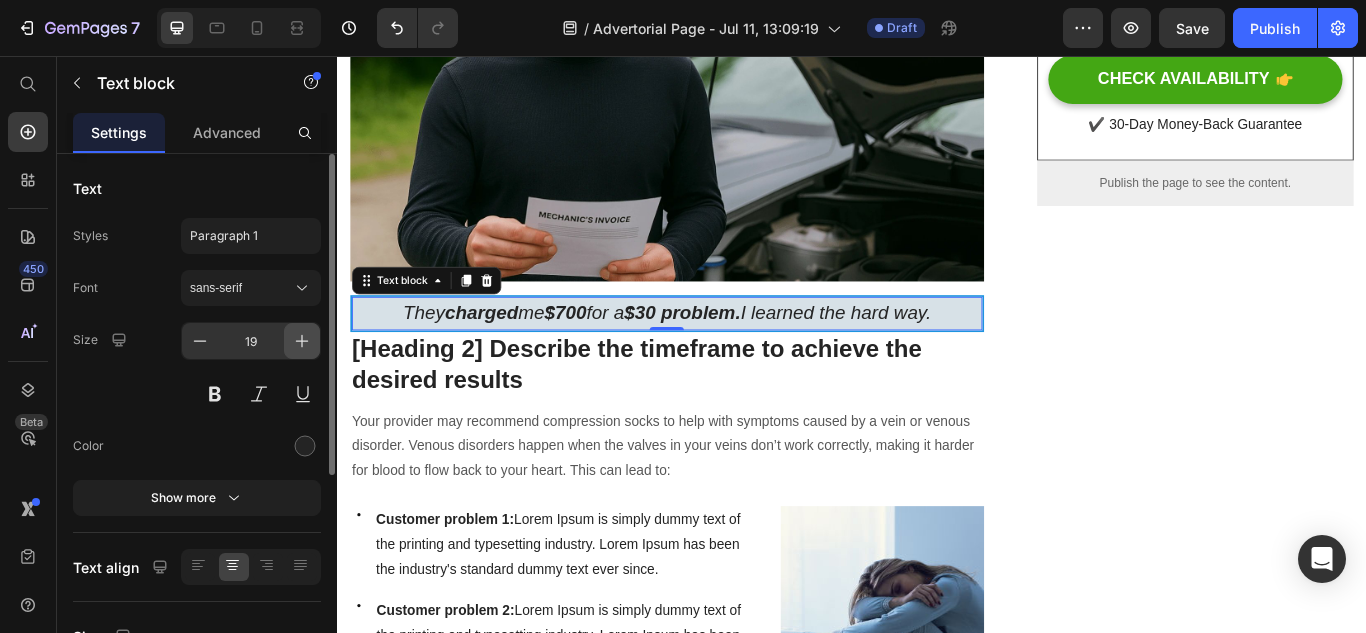 click 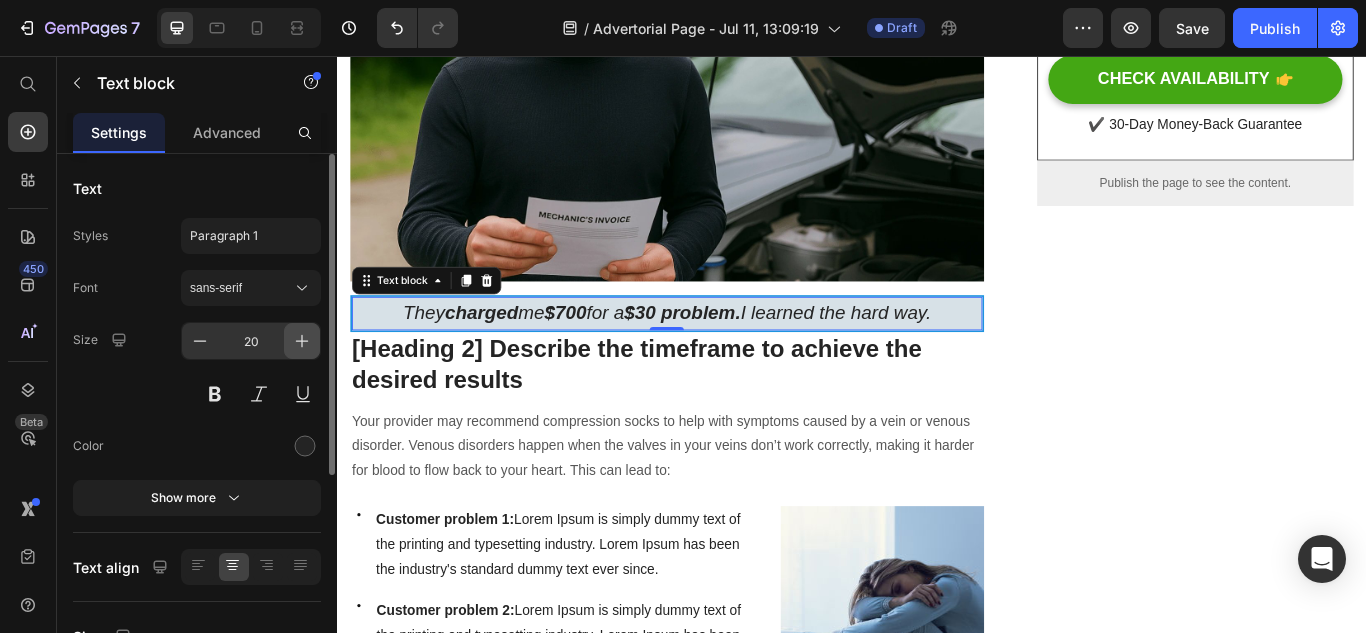 click 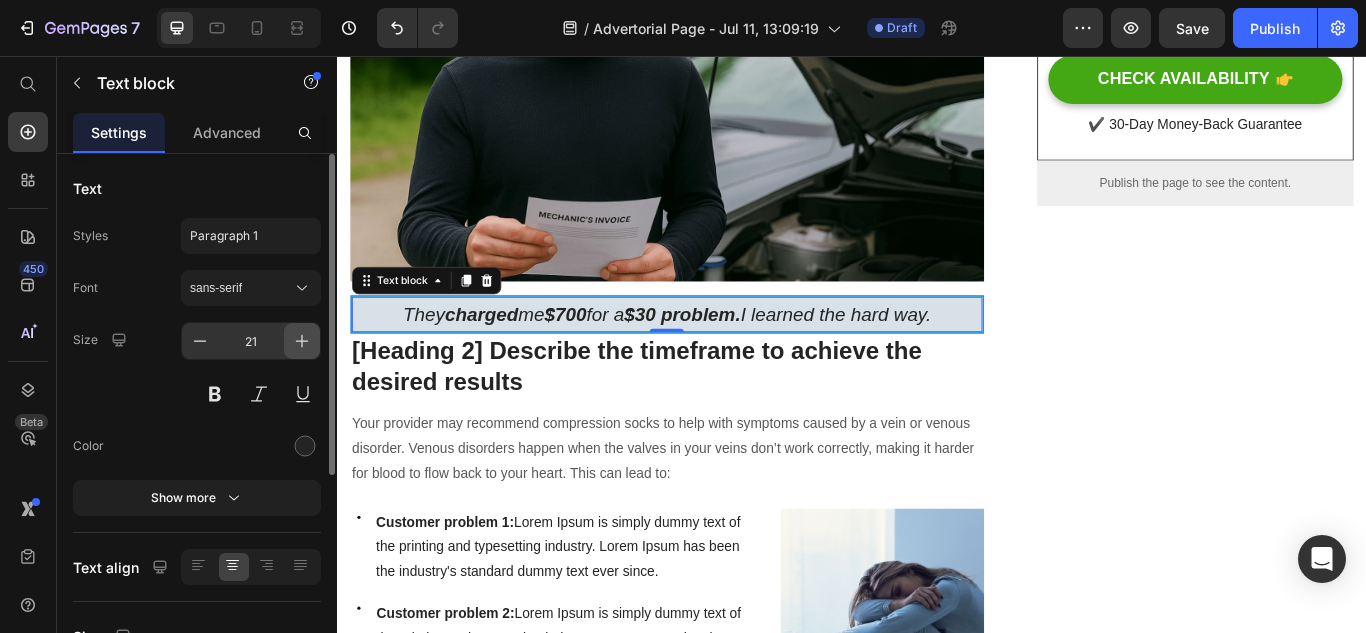 click 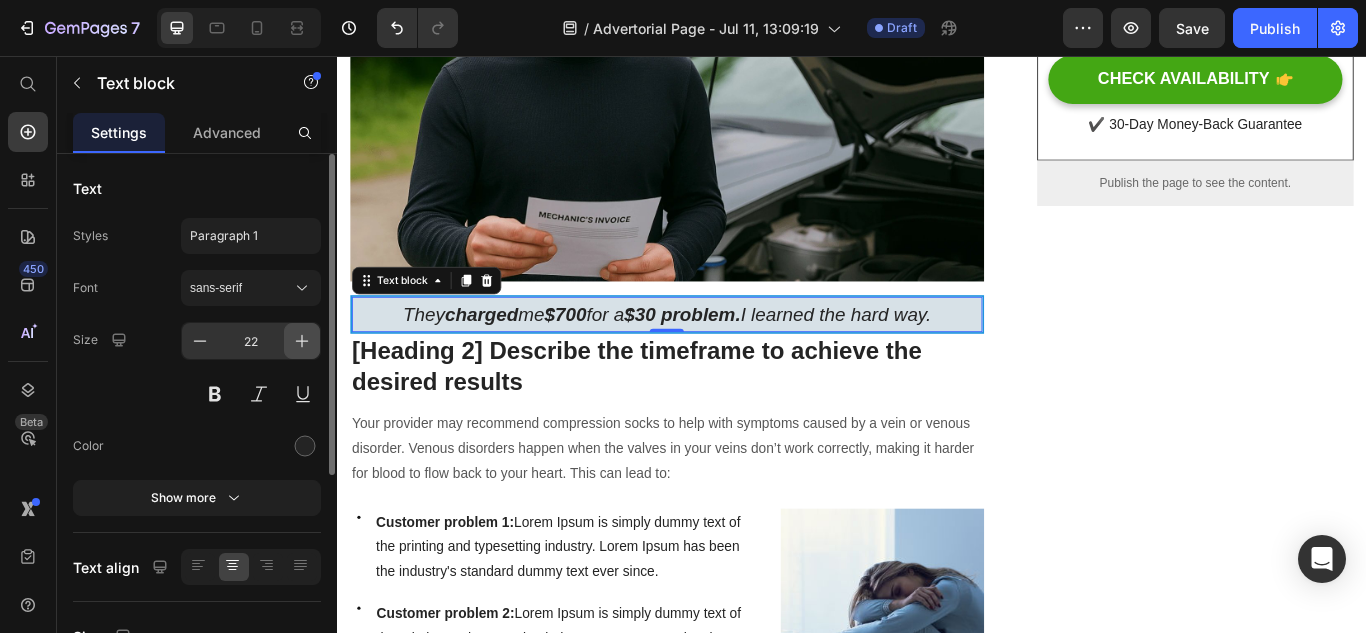 click 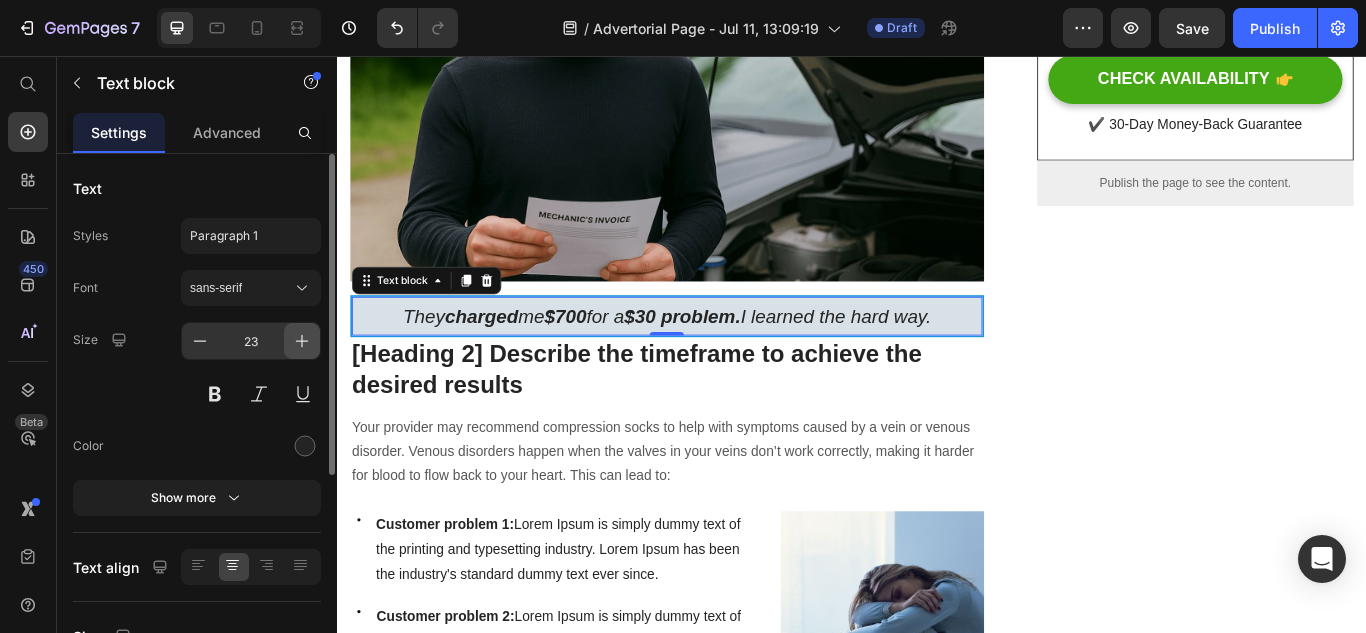 click 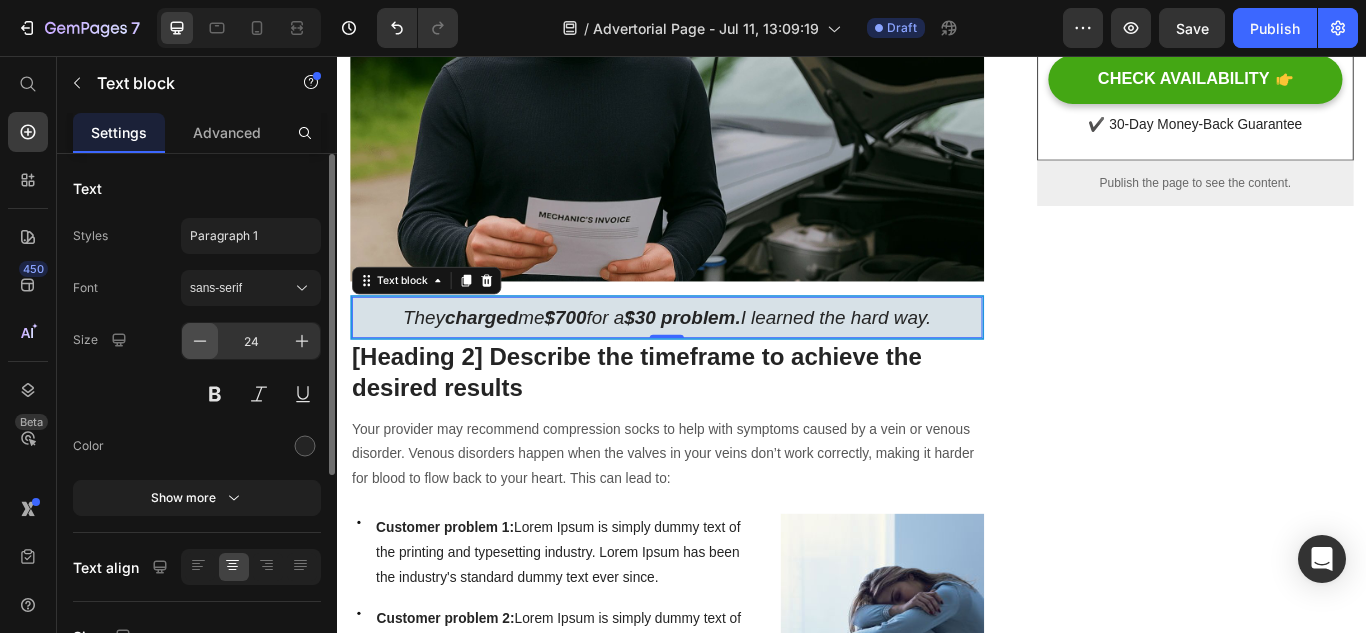 click 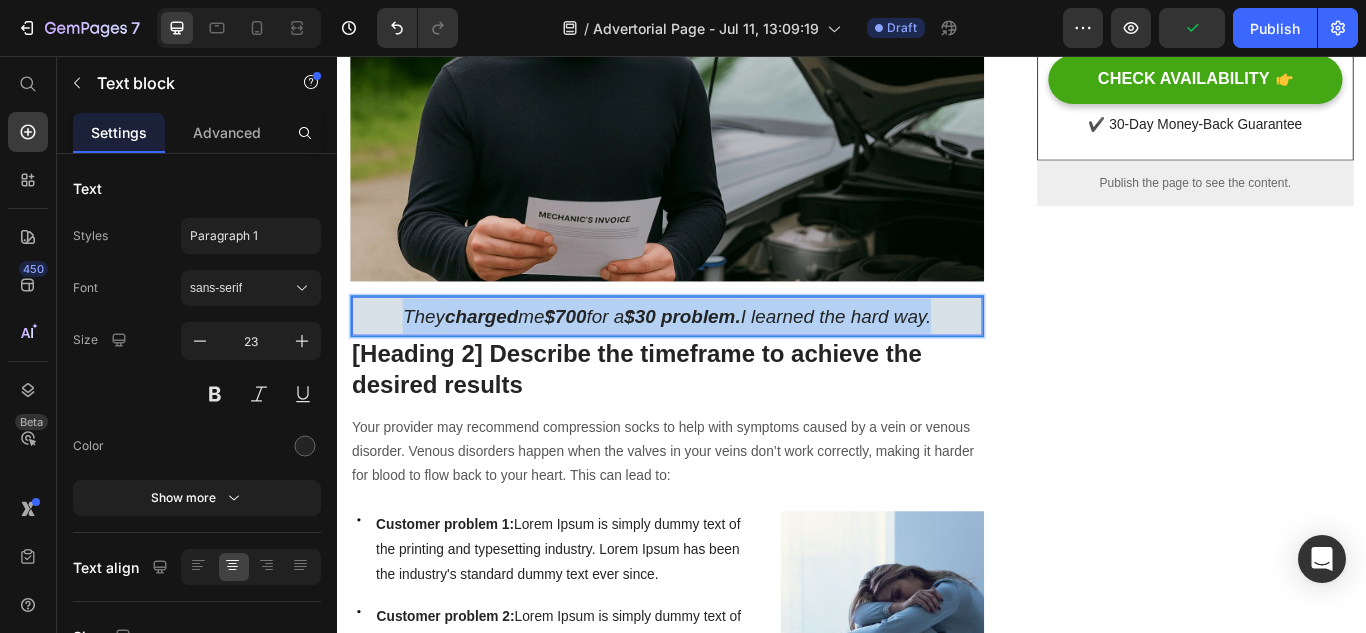 click on "They  charged  me  $700  for a  $30 problem.  I learned the hard way." at bounding box center (721, 359) 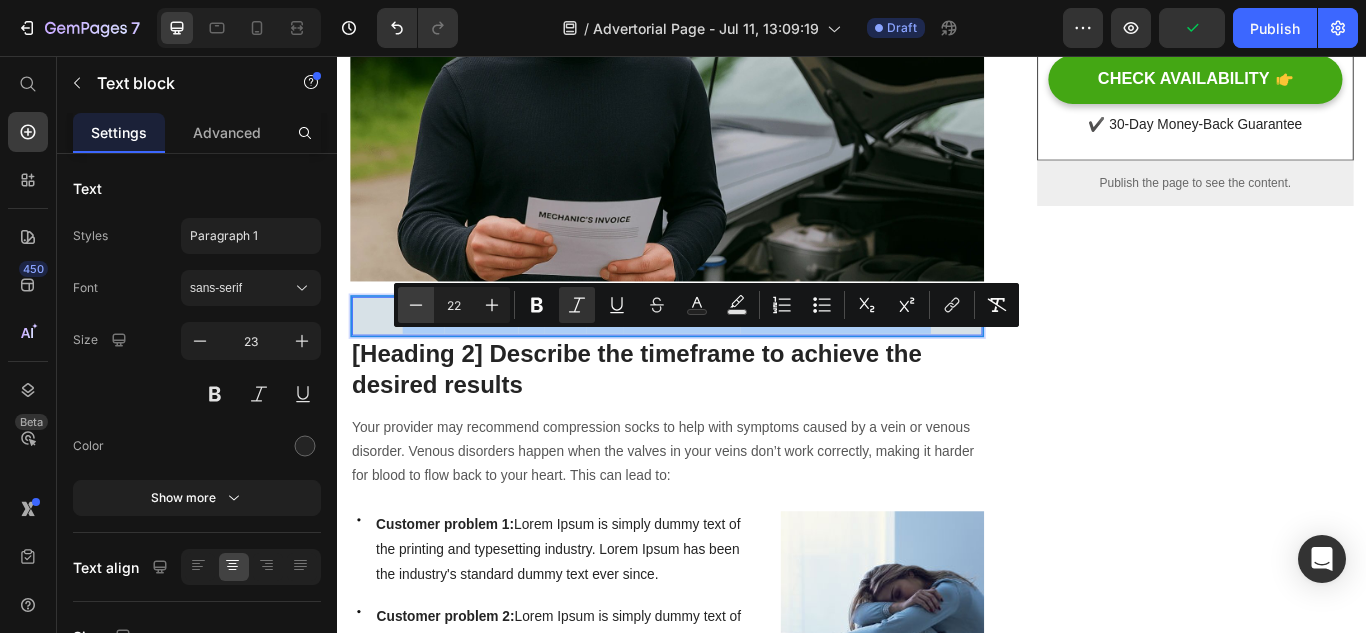 click on "Minus" at bounding box center [416, 305] 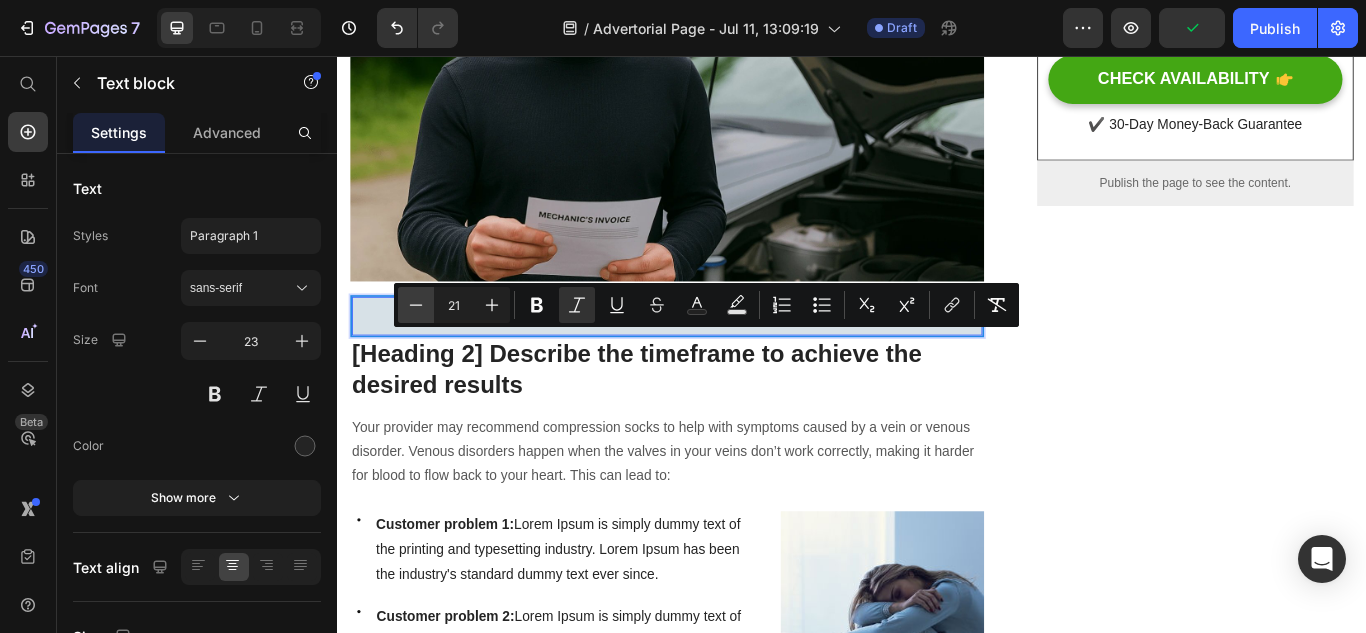 click on "Minus" at bounding box center [416, 305] 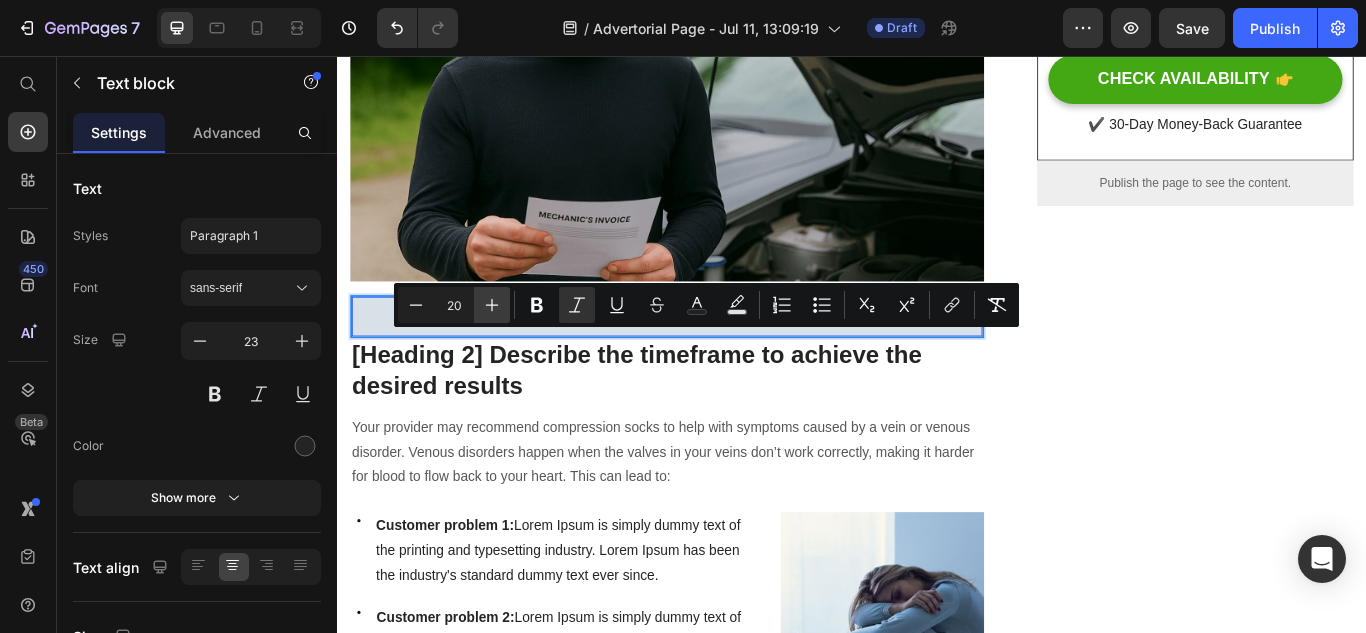 click on "Plus" at bounding box center (492, 305) 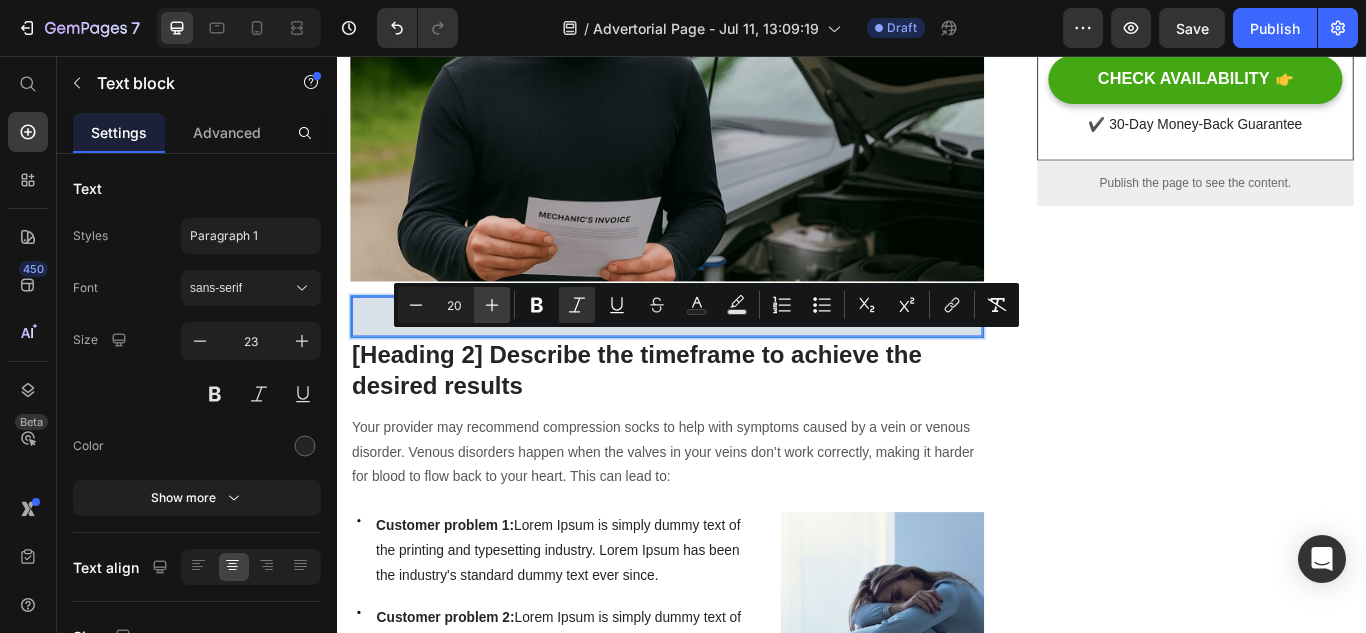 type on "21" 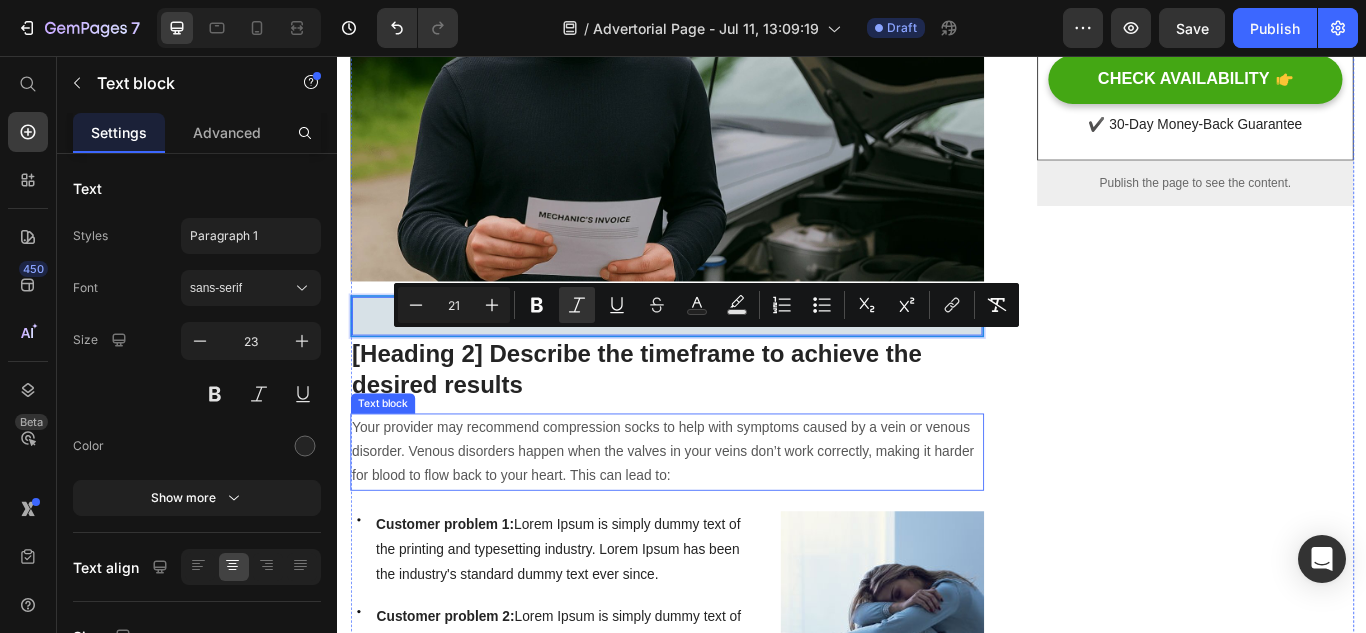 click on "Your provider may recommend compression socks to help with symptoms caused by a vein or venous disorder. Venous disorders happen when the valves in your veins don’t work correctly, making it harder for blood to flow back to your heart. This can lead to:" at bounding box center (721, 518) 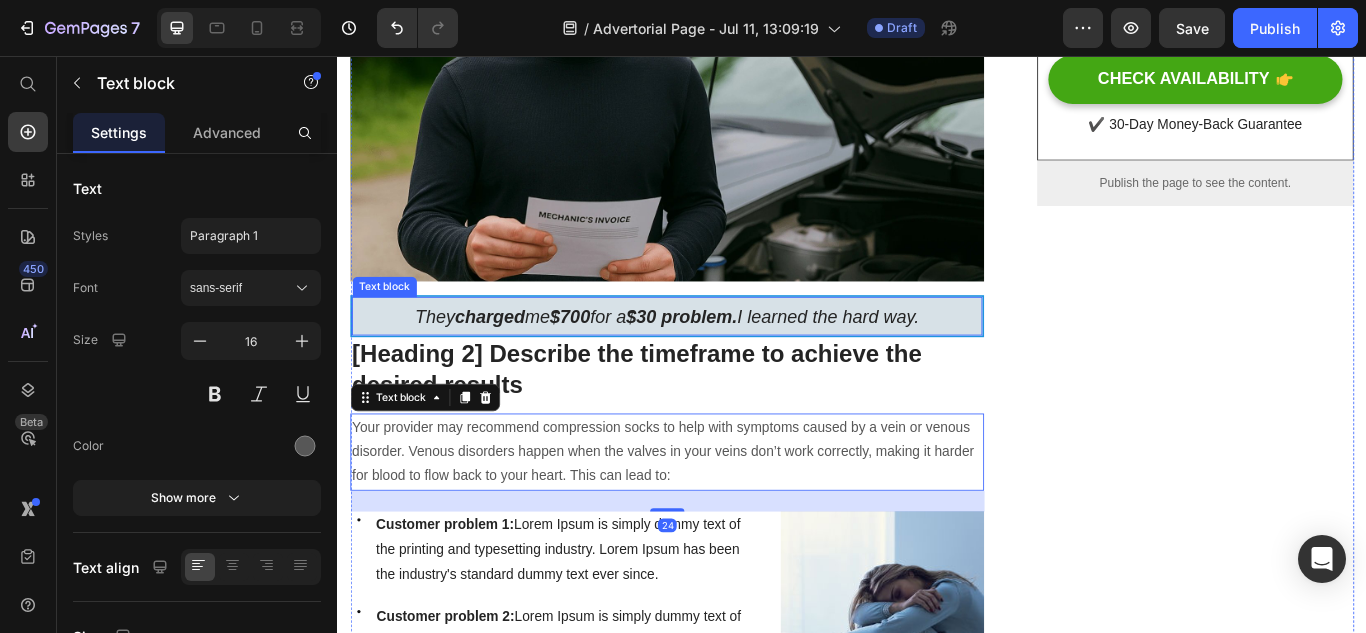 click on "$700" at bounding box center (608, 359) 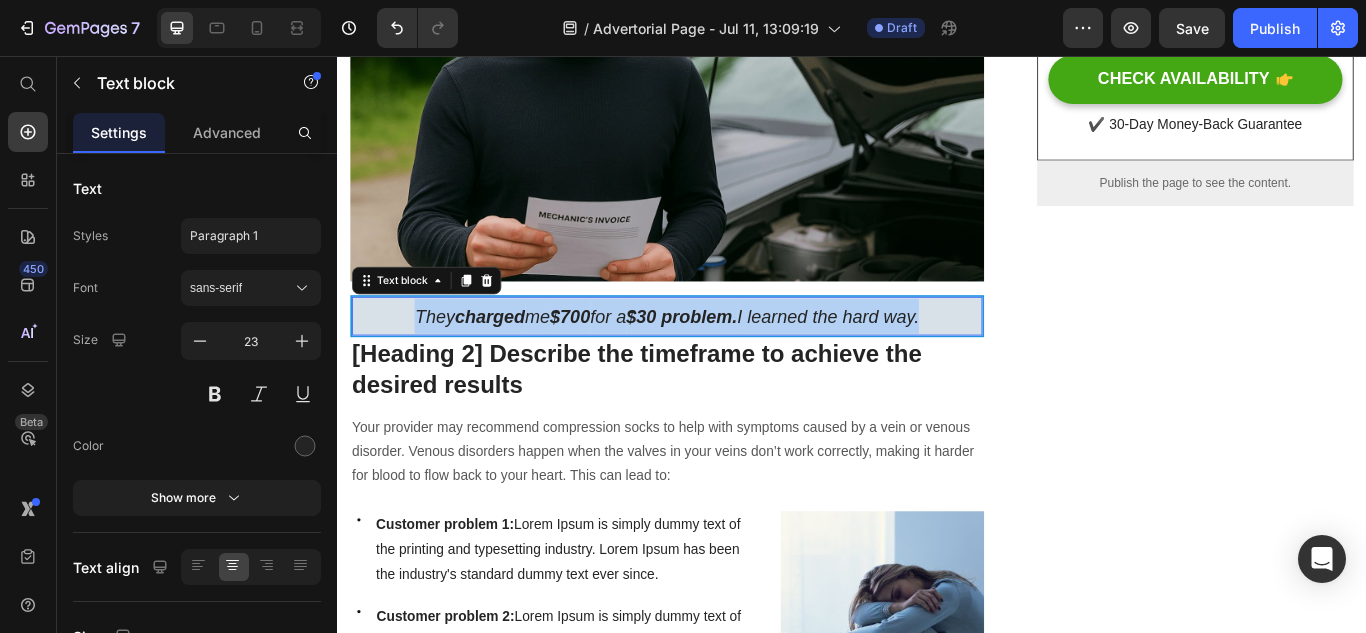 click on "$700" at bounding box center (608, 359) 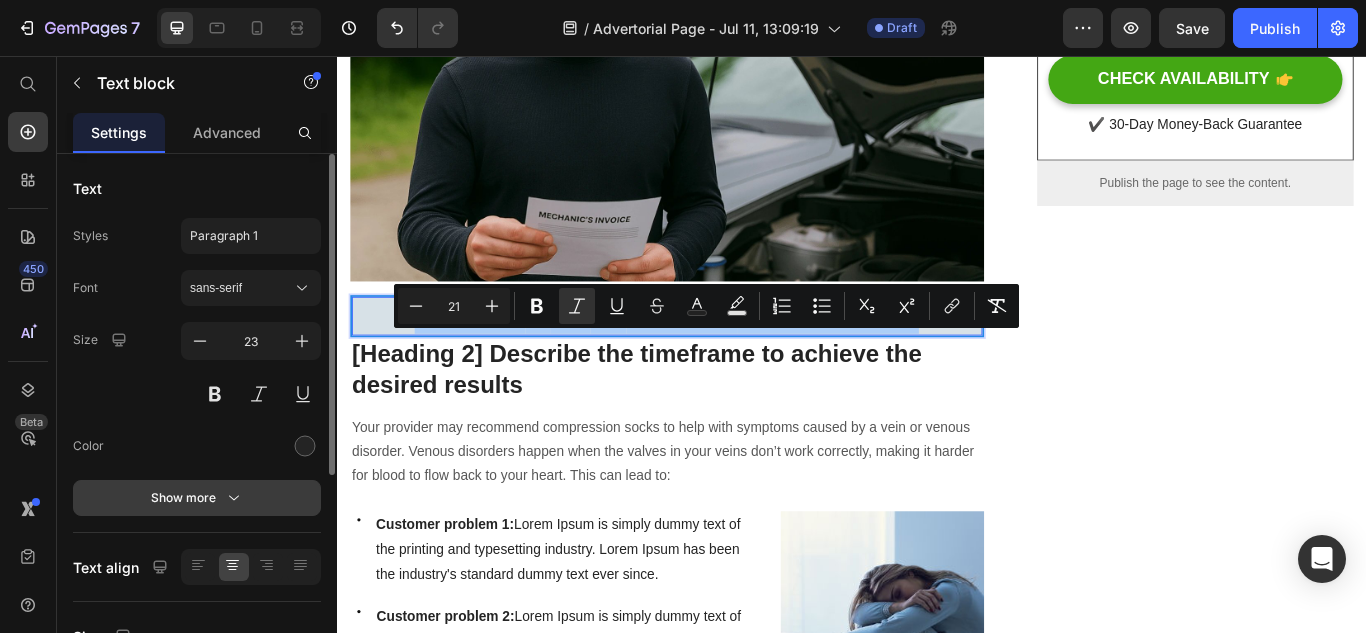 click on "Show more" at bounding box center [197, 498] 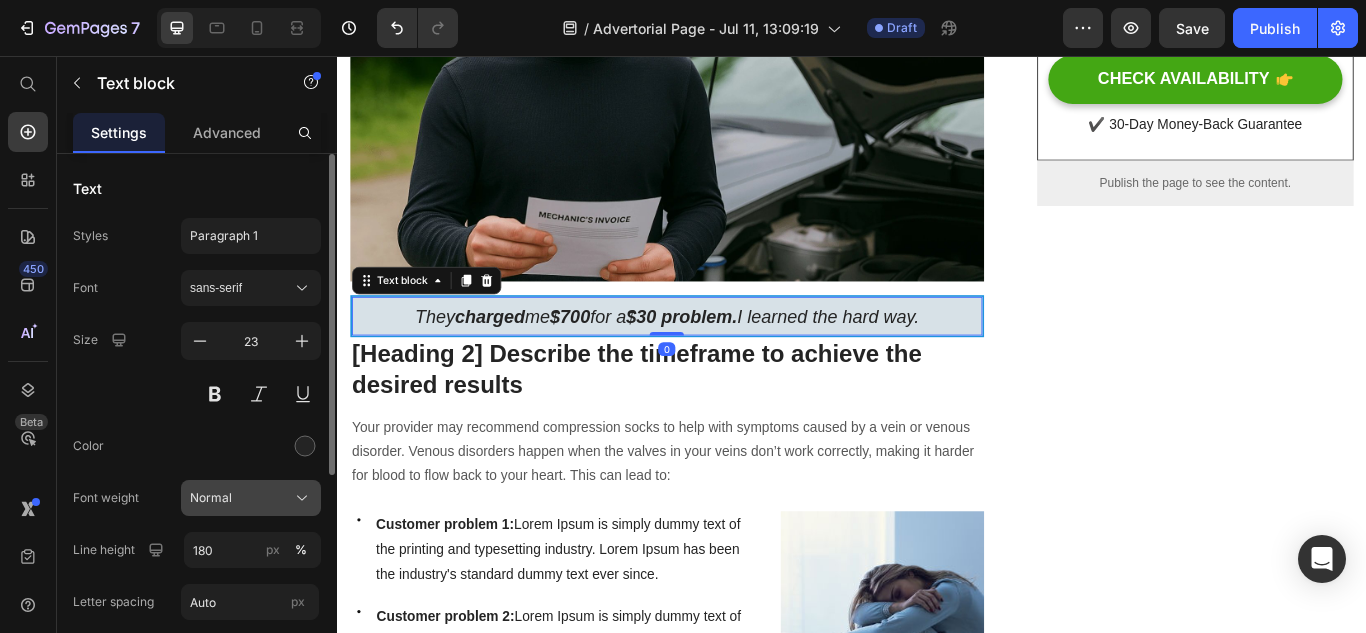 click on "Normal" at bounding box center (251, 498) 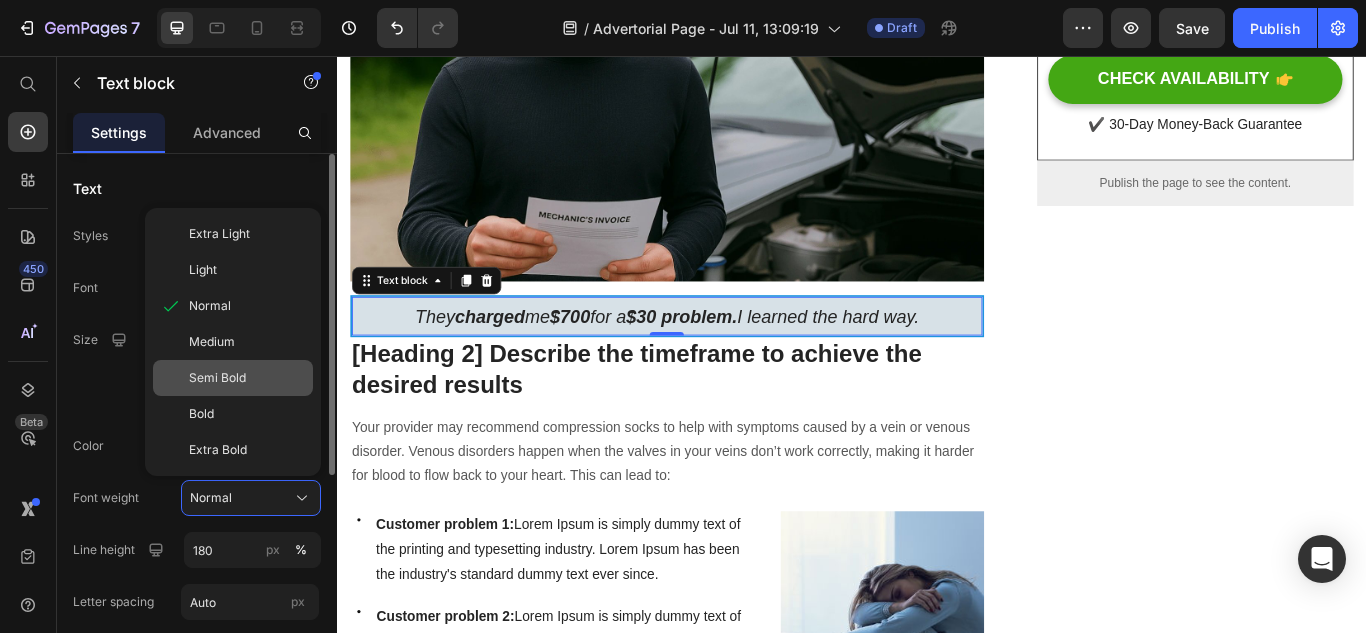 click on "Semi Bold" 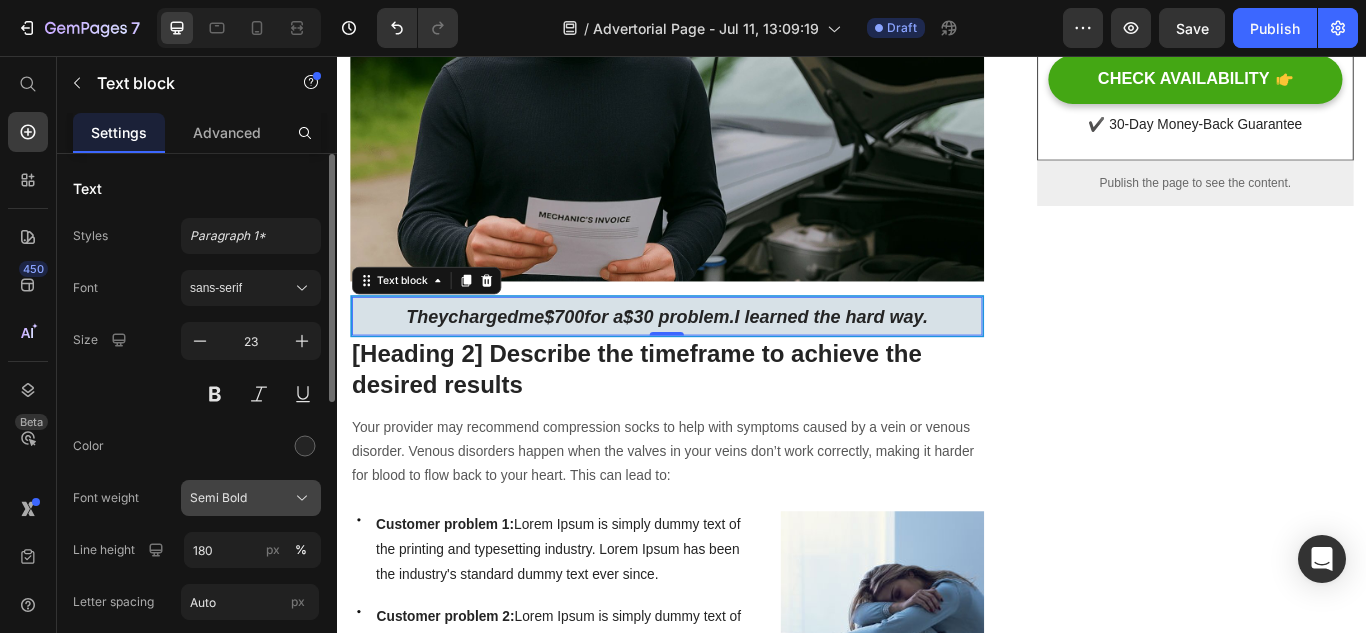 click on "Semi Bold" 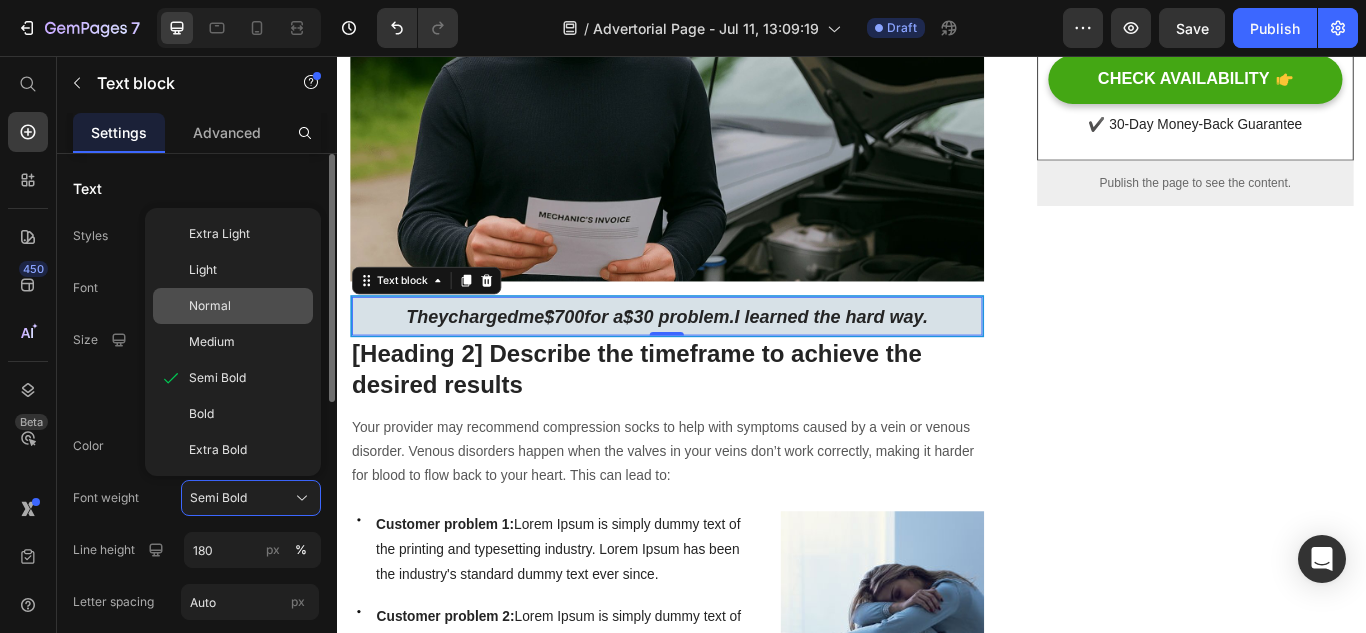 click on "Normal" 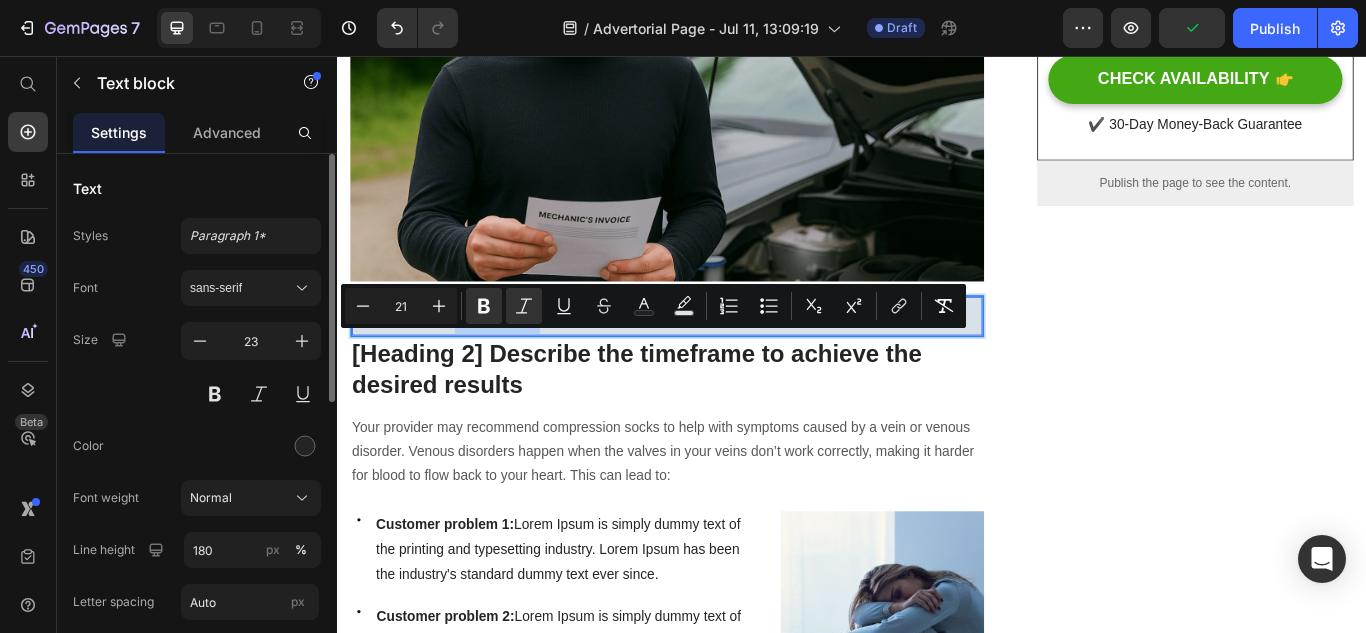 drag, startPoint x: 461, startPoint y: 383, endPoint x: 543, endPoint y: 393, distance: 82.607506 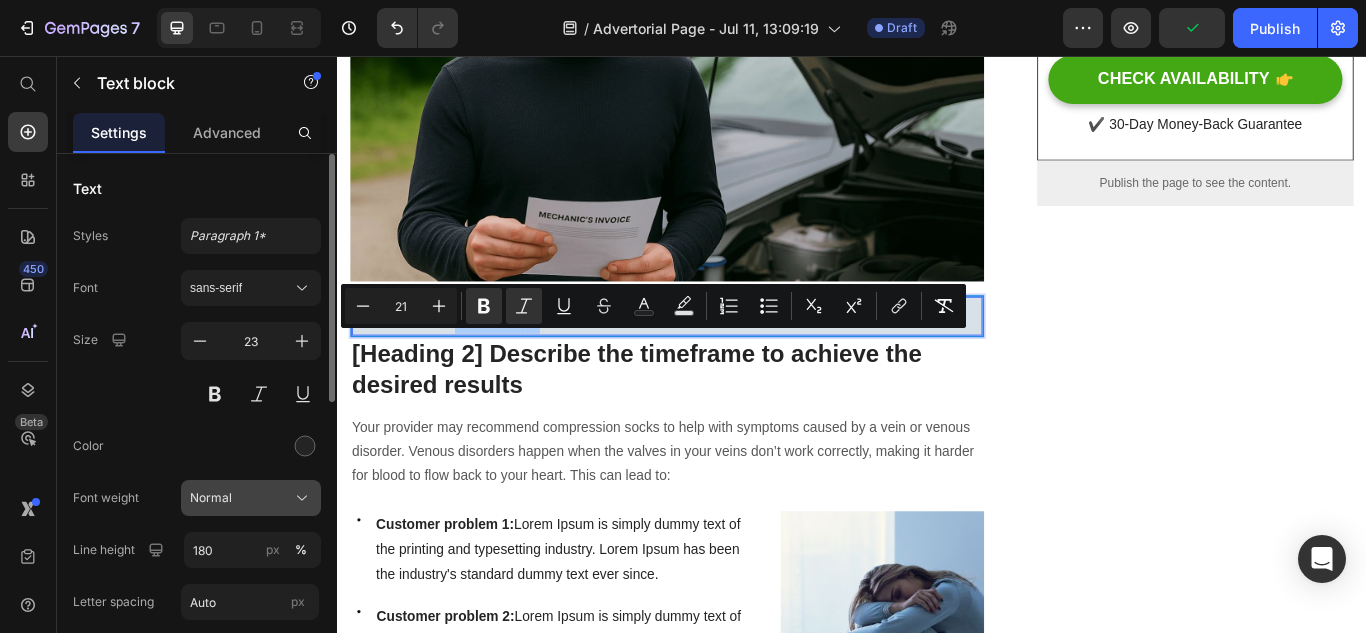 click on "Normal" at bounding box center [251, 498] 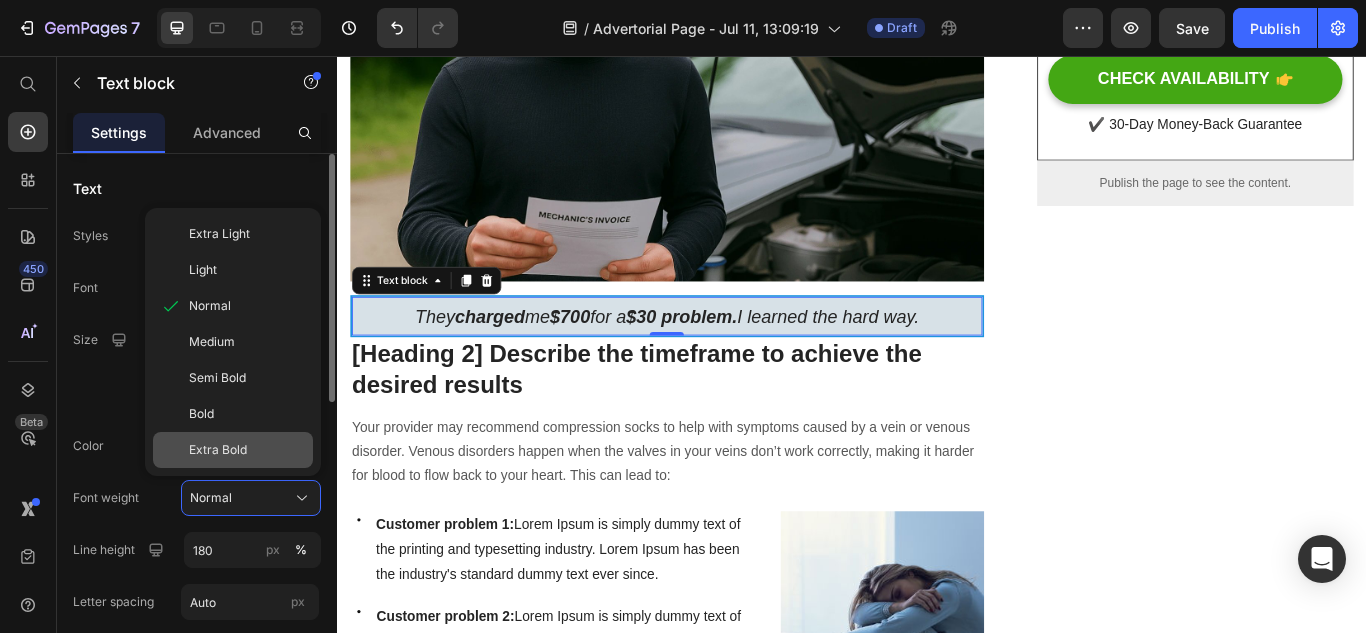 click on "Extra Bold" at bounding box center [247, 450] 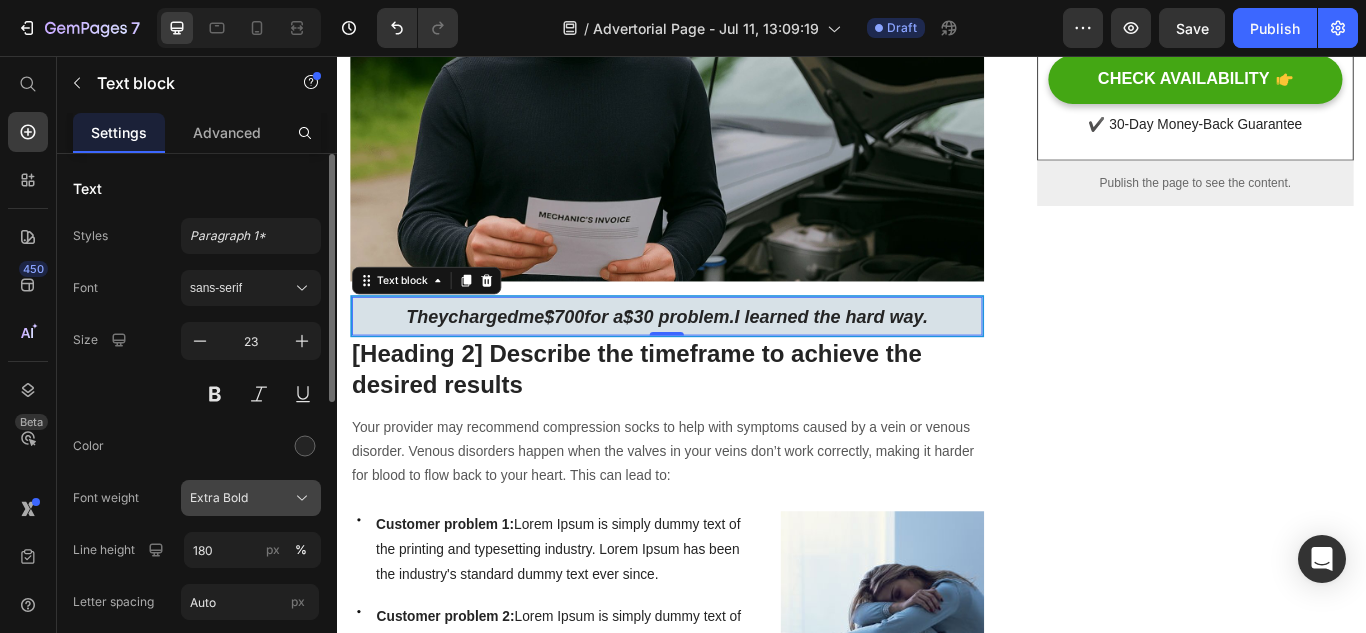click on "Extra Bold" at bounding box center (251, 498) 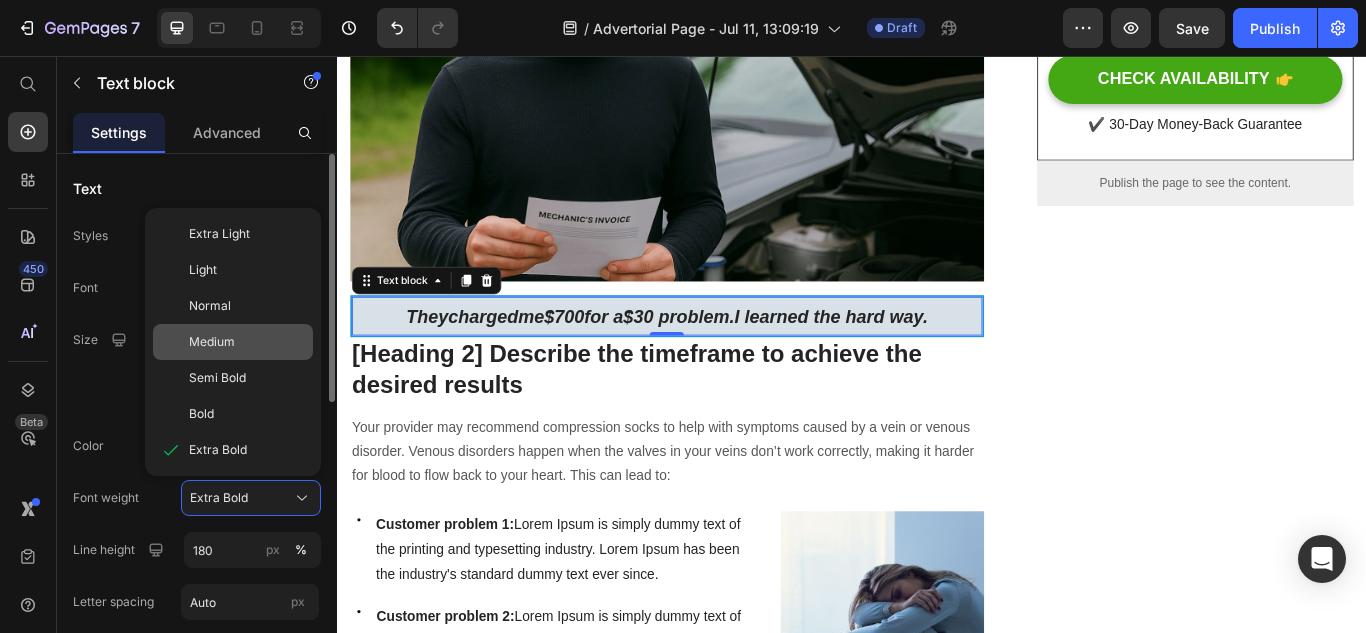 click on "Medium" at bounding box center (247, 342) 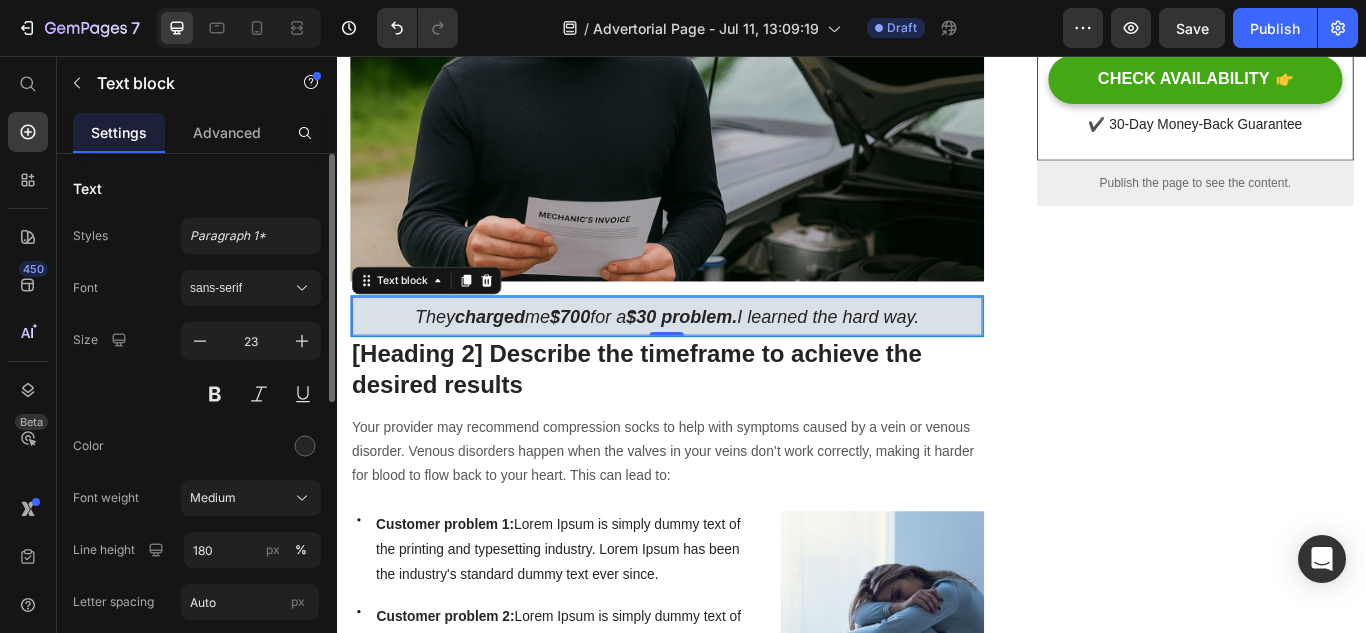 click on "Font sans-serif Size 23 Color Font weight Medium Line height 180 px % Letter spacing Auto px Transform
AA Aa aa Shadow Show less" at bounding box center (197, 523) 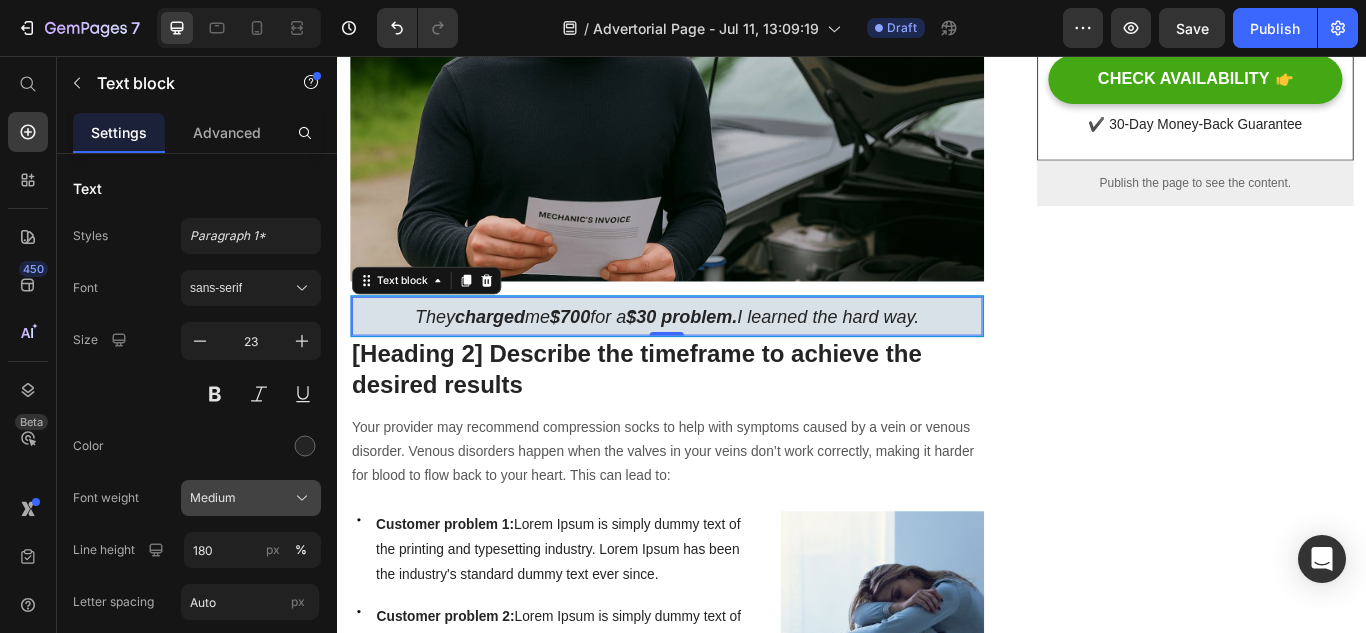 click on "Medium" at bounding box center [251, 498] 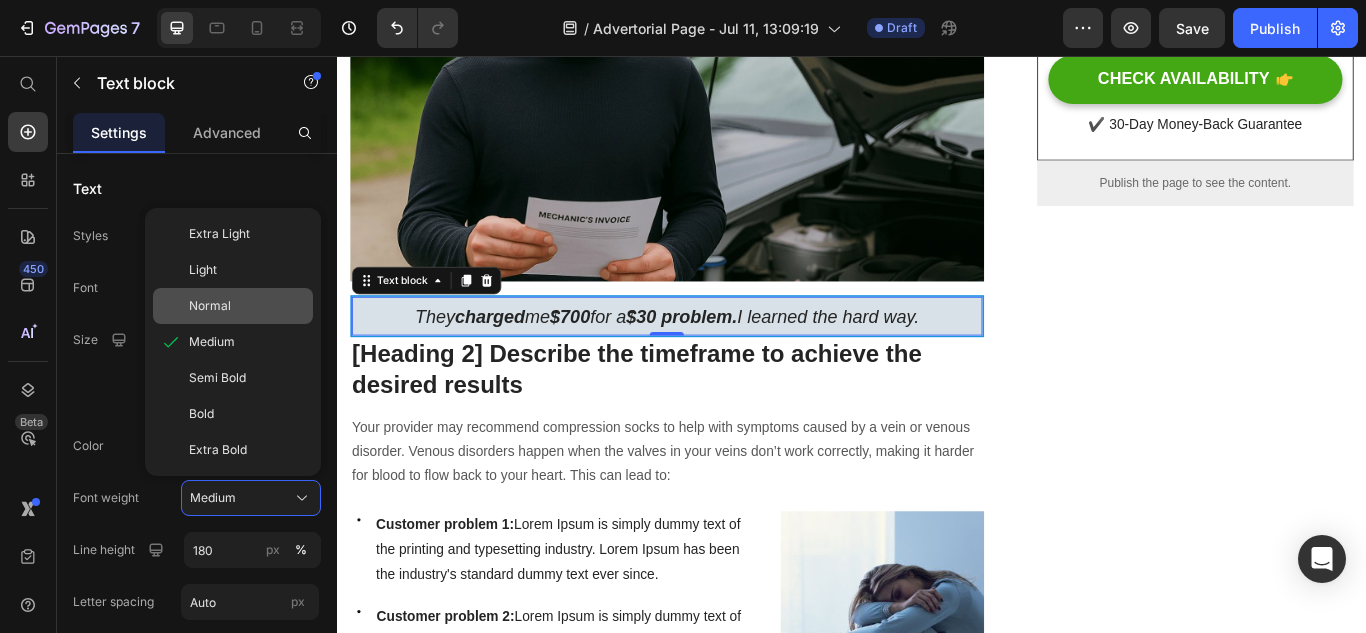 click on "Normal" at bounding box center [247, 306] 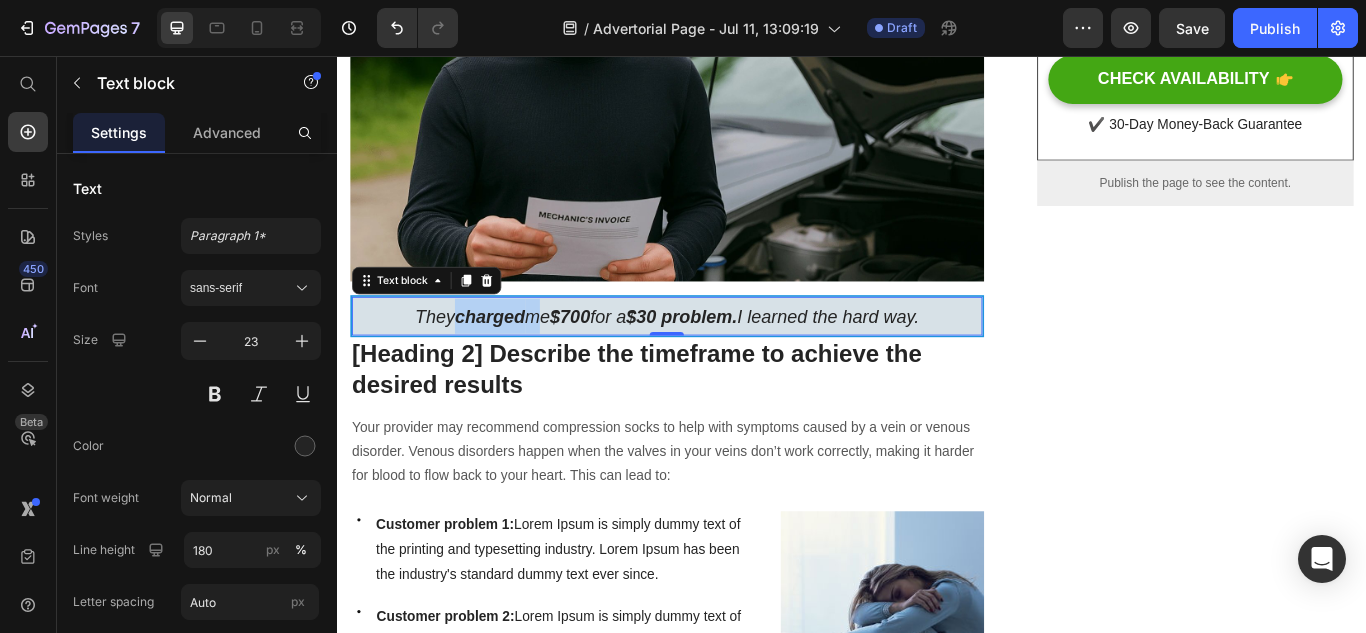 click on "charged" at bounding box center [515, 359] 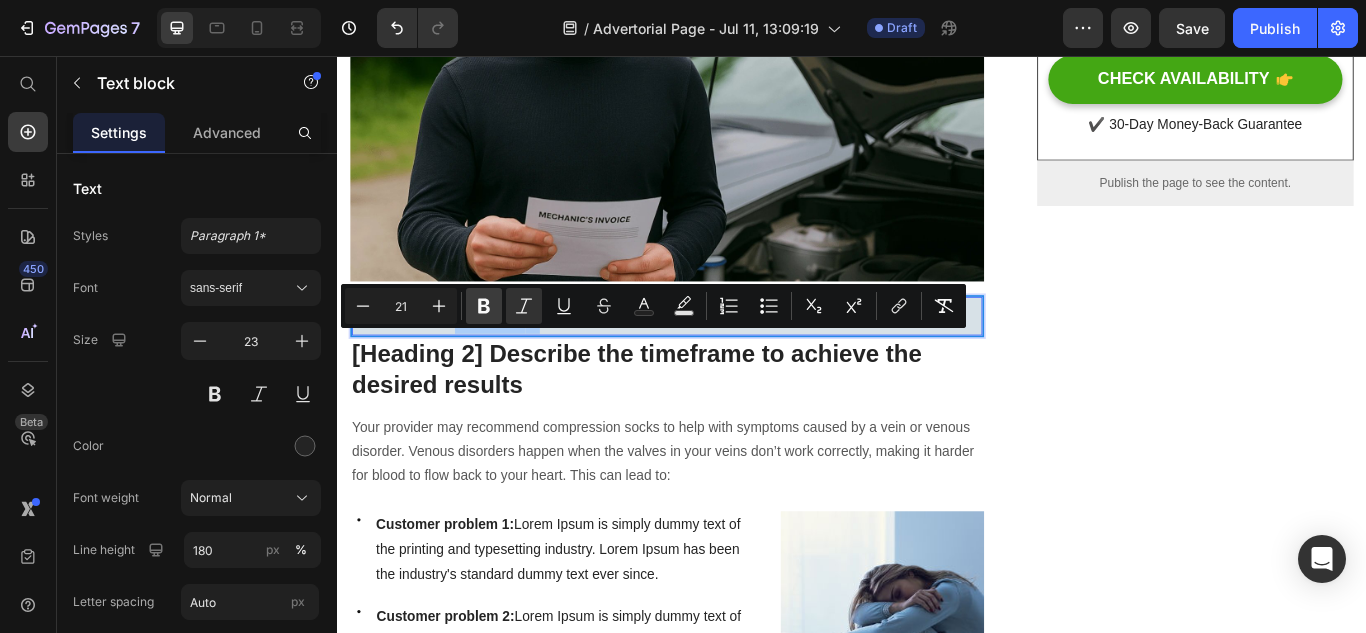 click 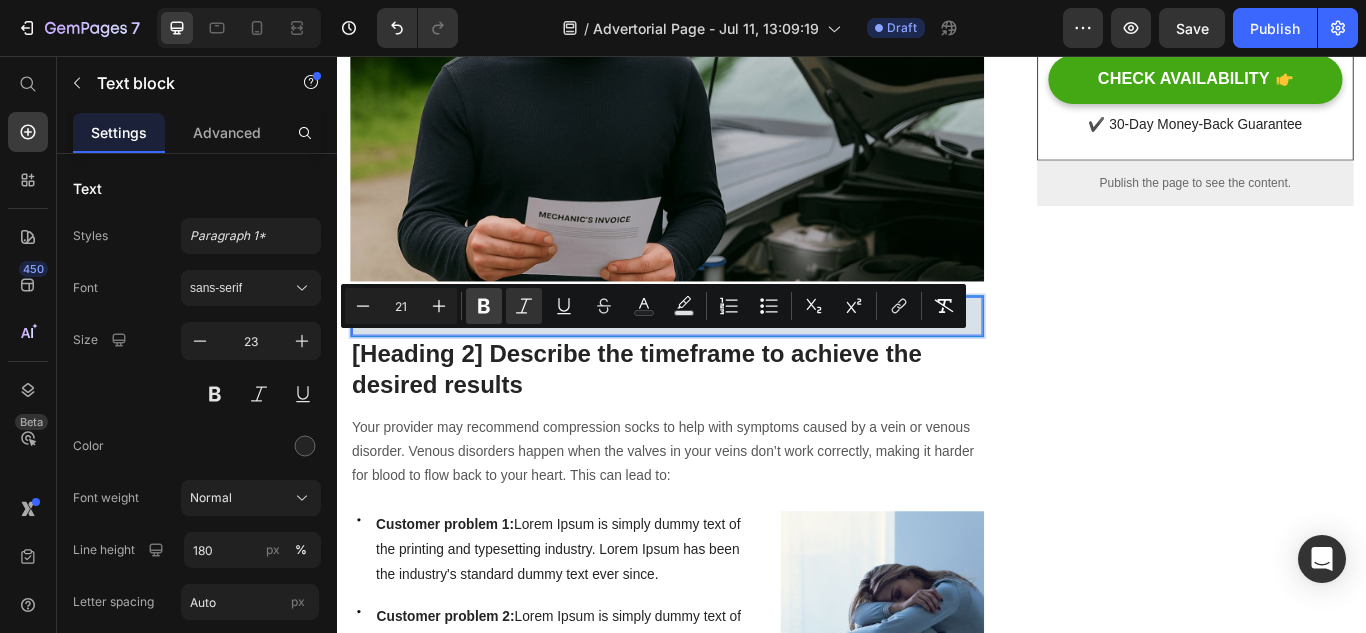 click 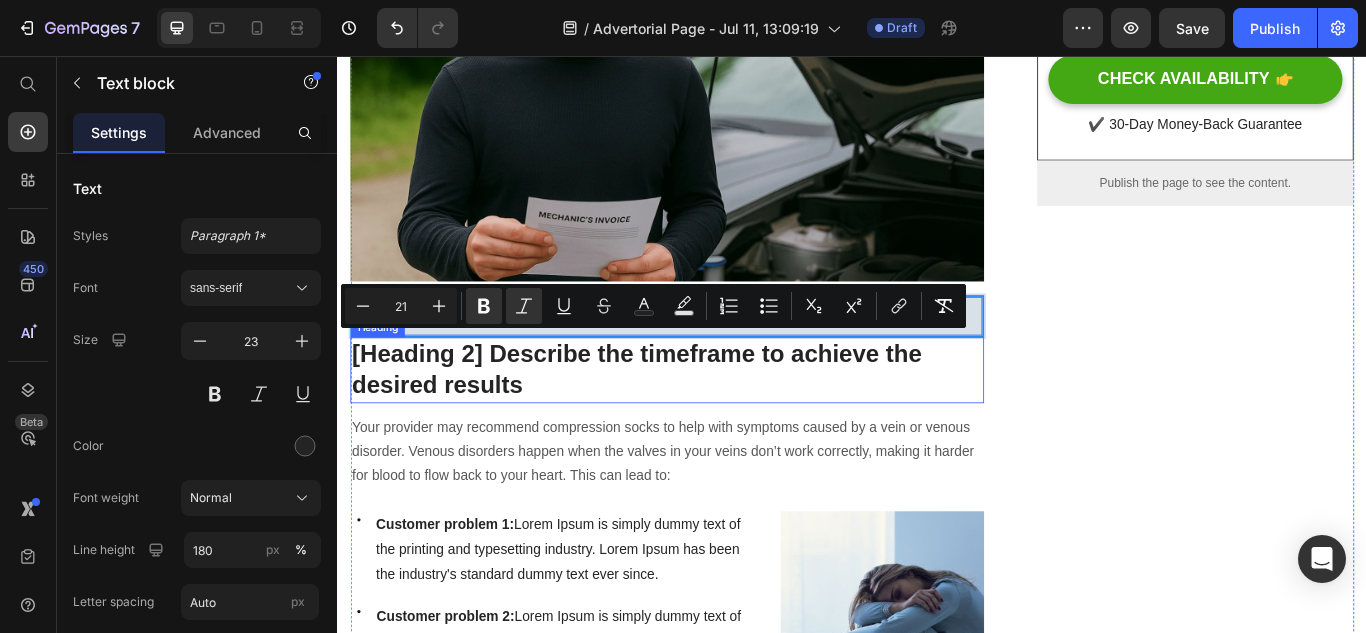 click on "$30 problem." at bounding box center [739, 359] 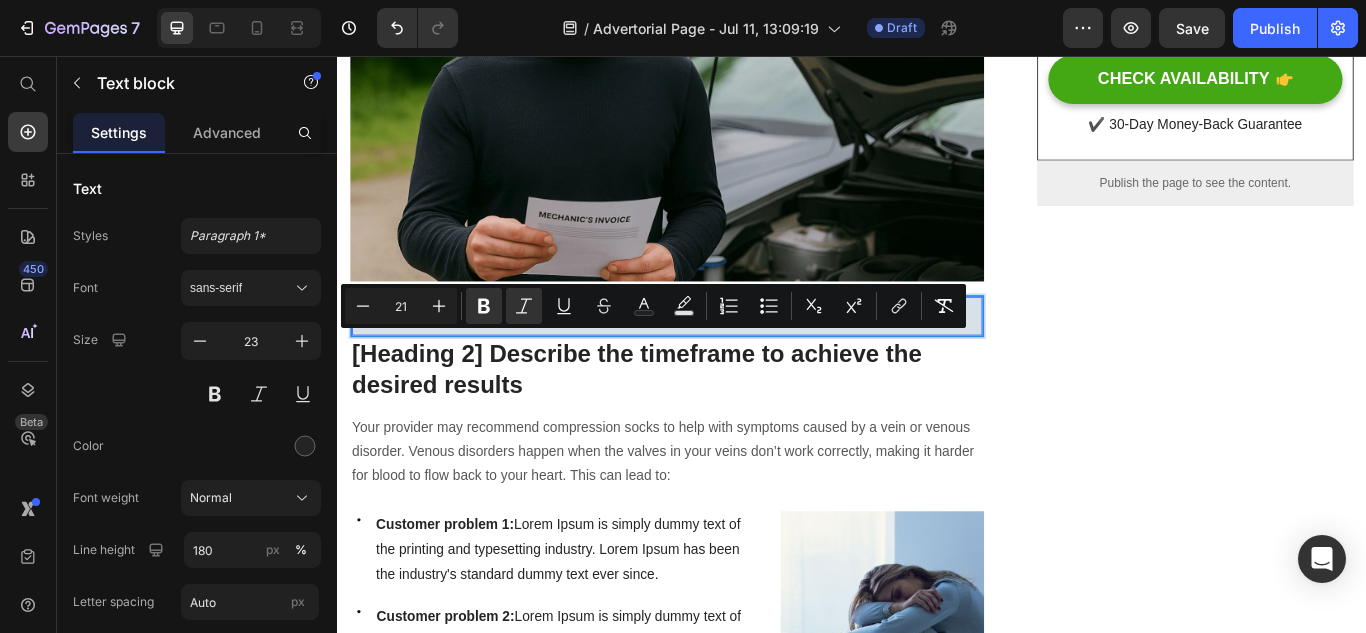 click on "$30 problem." at bounding box center [739, 359] 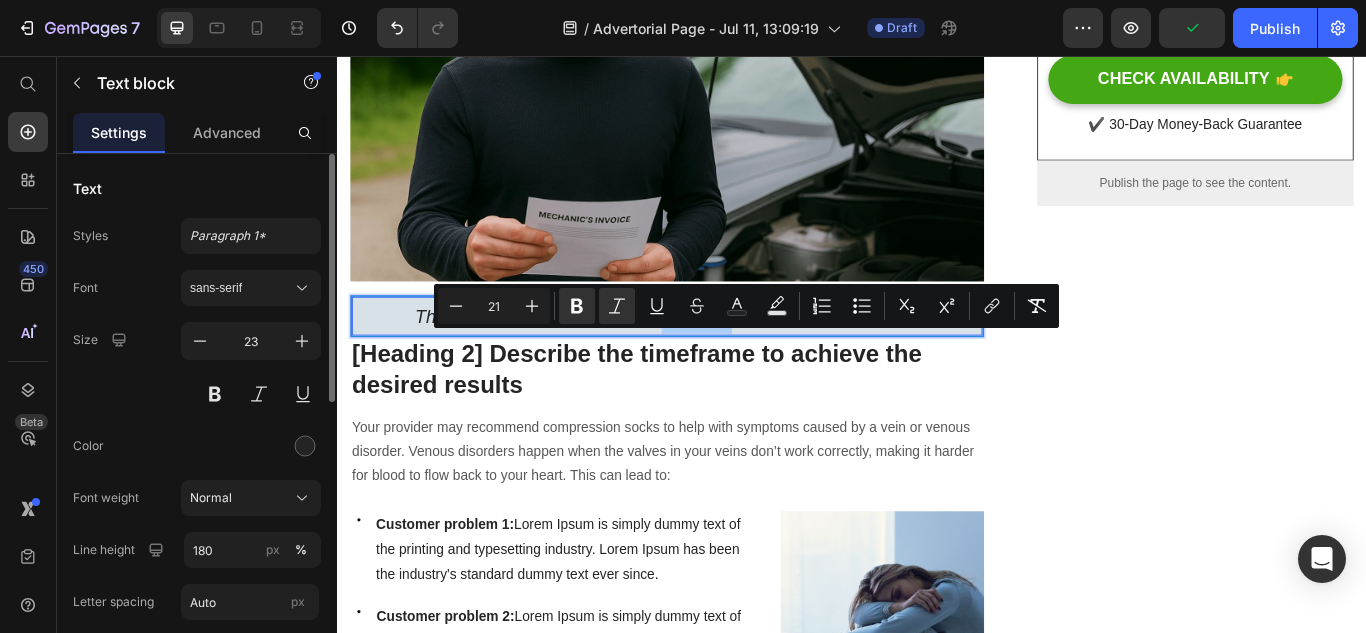 click on "Size 23" at bounding box center (197, 367) 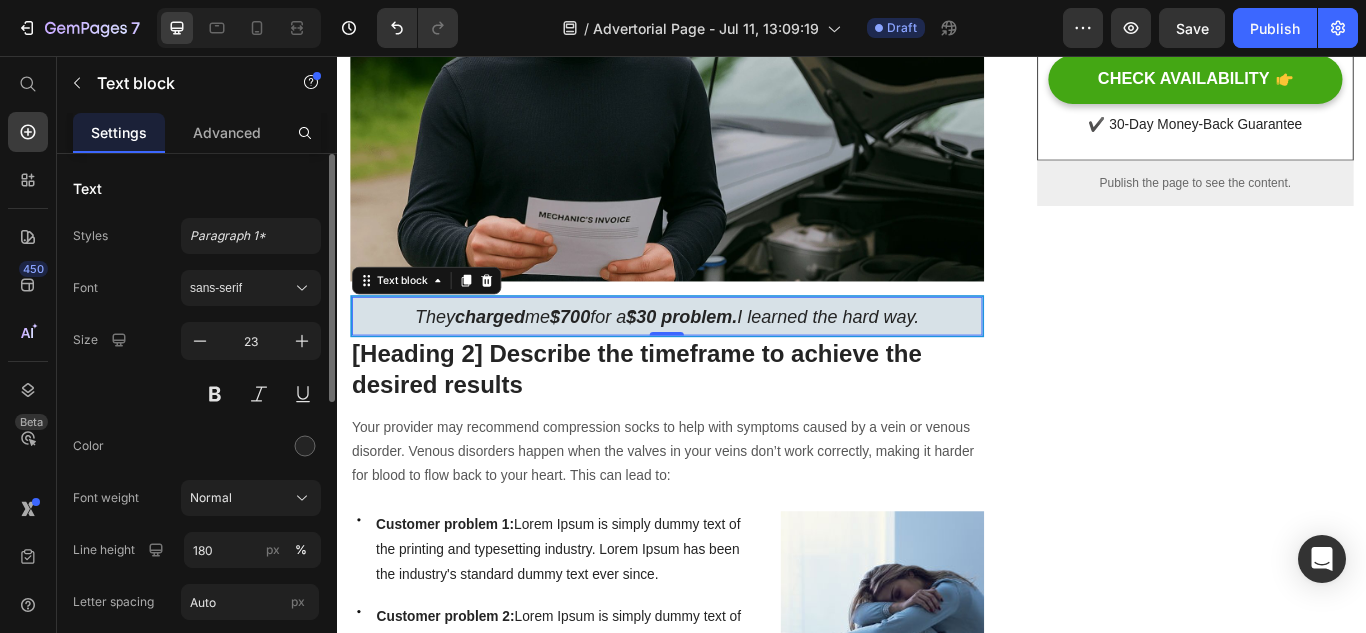 click on "Font sans-serif Size 23 Color Font weight Normal Line height 180 px % Letter spacing Auto px Transform
AA Aa aa Shadow Show less" at bounding box center (197, 523) 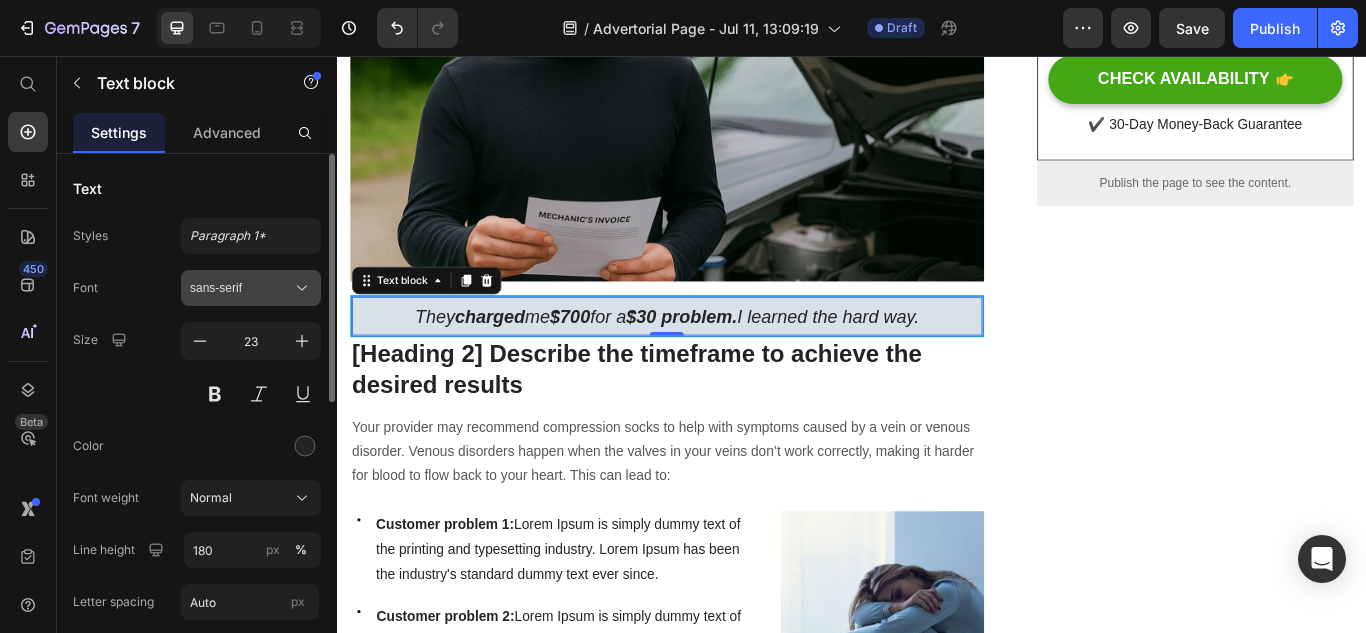 click on "sans-serif" at bounding box center [241, 288] 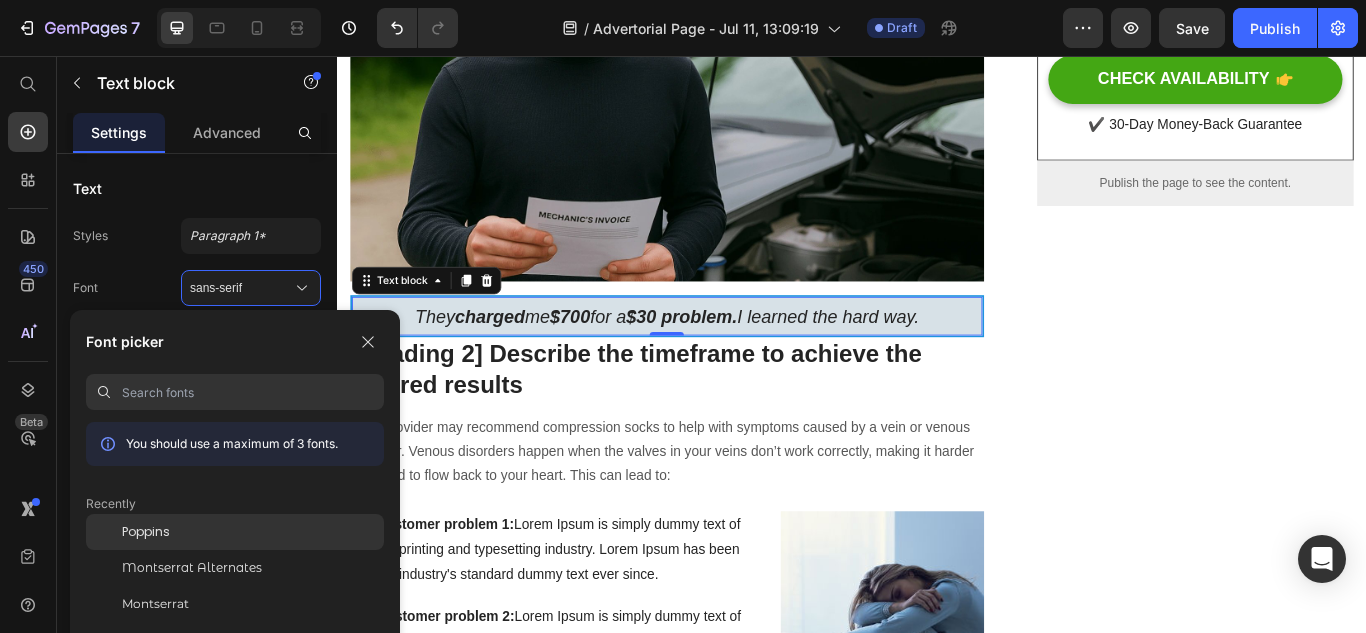 click on "Poppins" 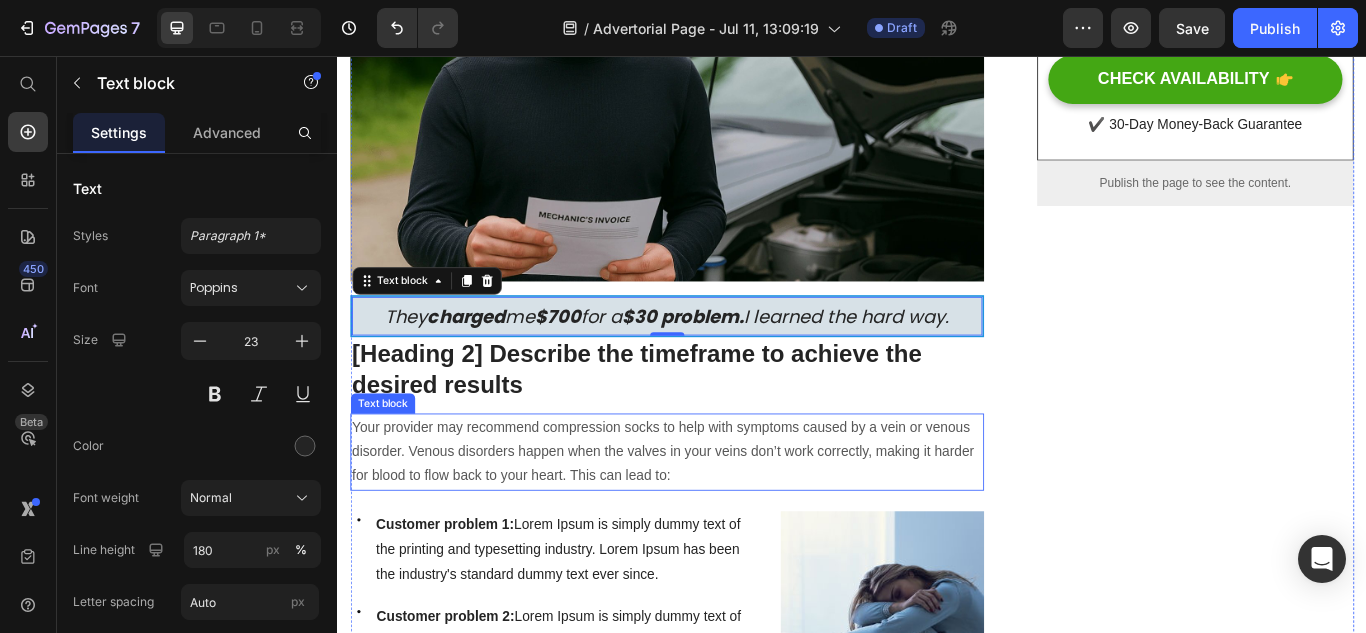 click on "Your provider may recommend compression socks to help with symptoms caused by a vein or venous disorder. Venous disorders happen when the valves in your veins don’t work correctly, making it harder for blood to flow back to your heart. This can lead to:" at bounding box center (721, 518) 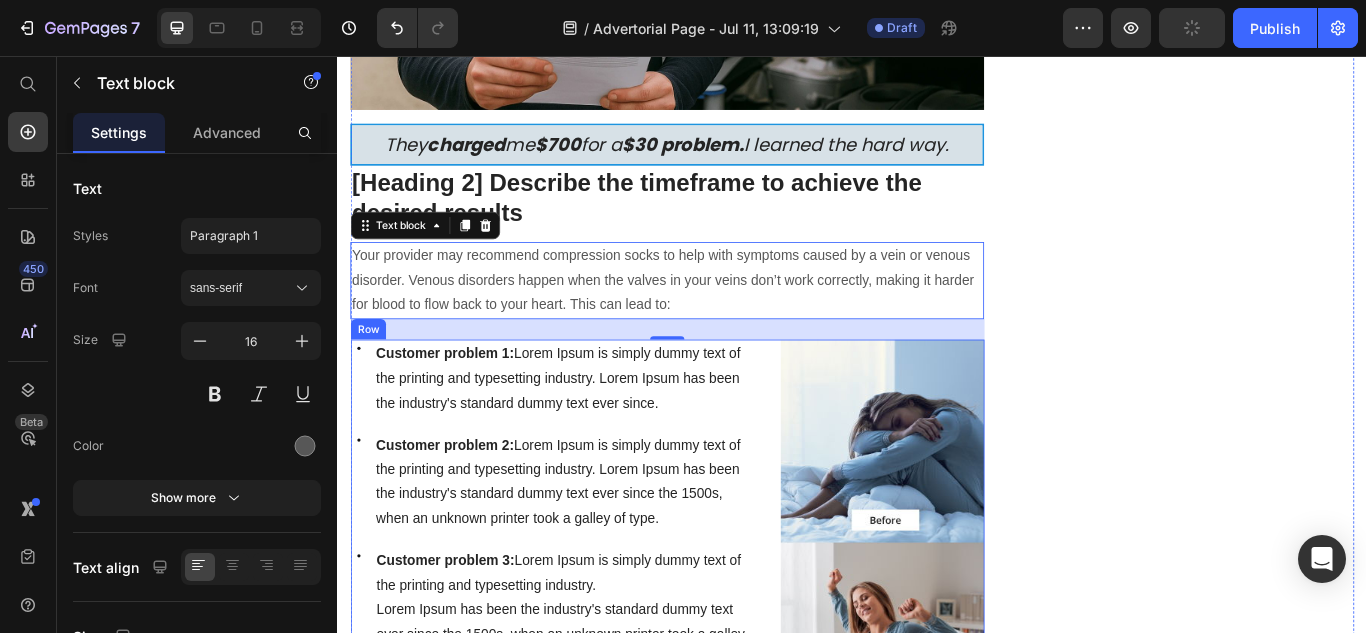 scroll, scrollTop: 800, scrollLeft: 0, axis: vertical 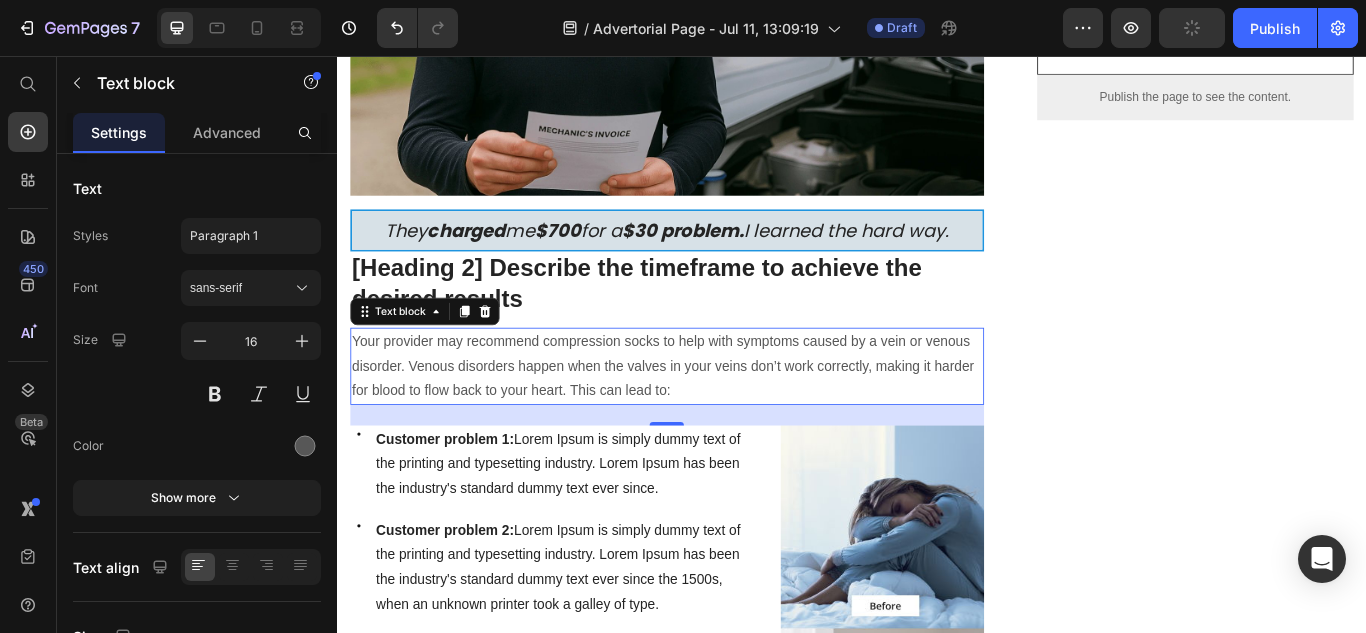 click on "[Heading 2] Describe the timeframe to achieve the desired results" at bounding box center (721, 322) 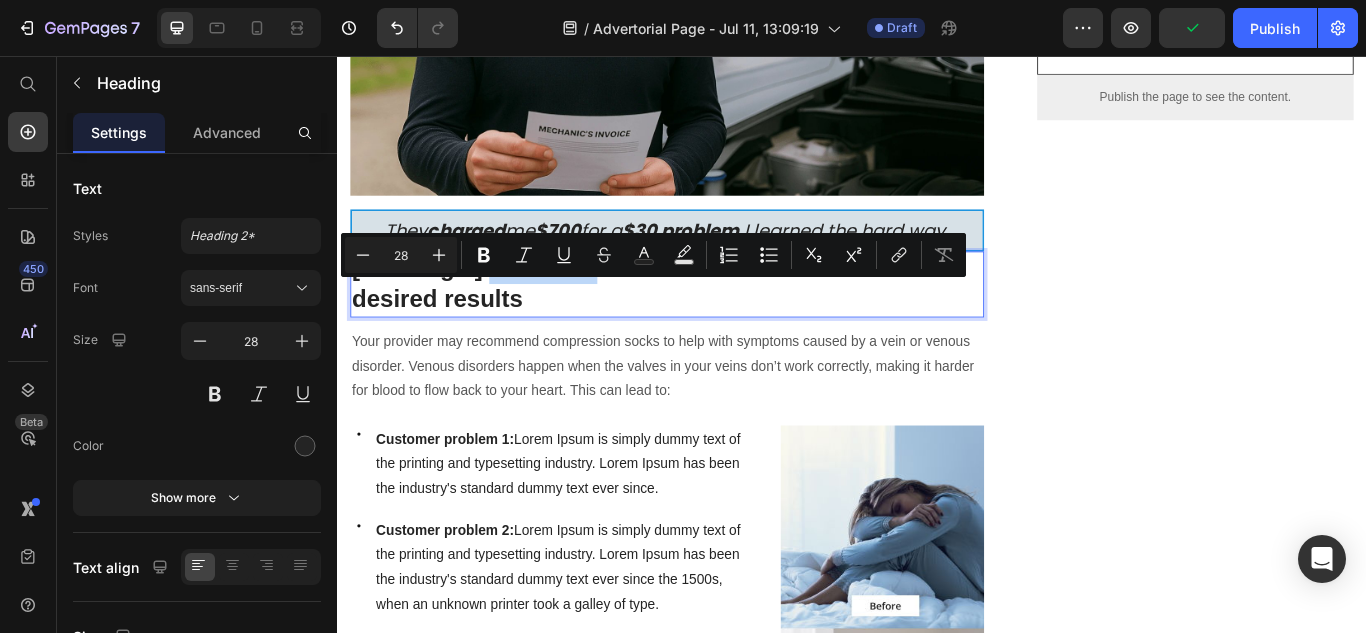 click on "[Heading 2] Describe the timeframe to achieve the desired results" at bounding box center (721, 322) 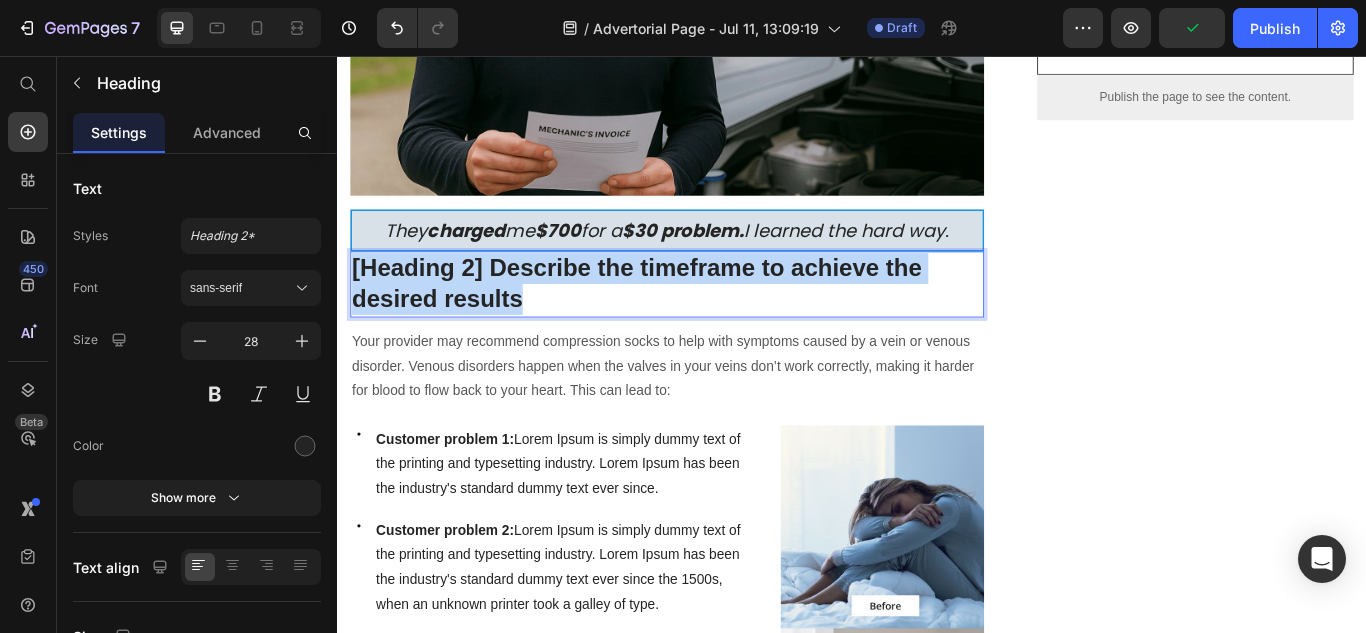 click on "[Heading 2] Describe the timeframe to achieve the desired results" at bounding box center [721, 322] 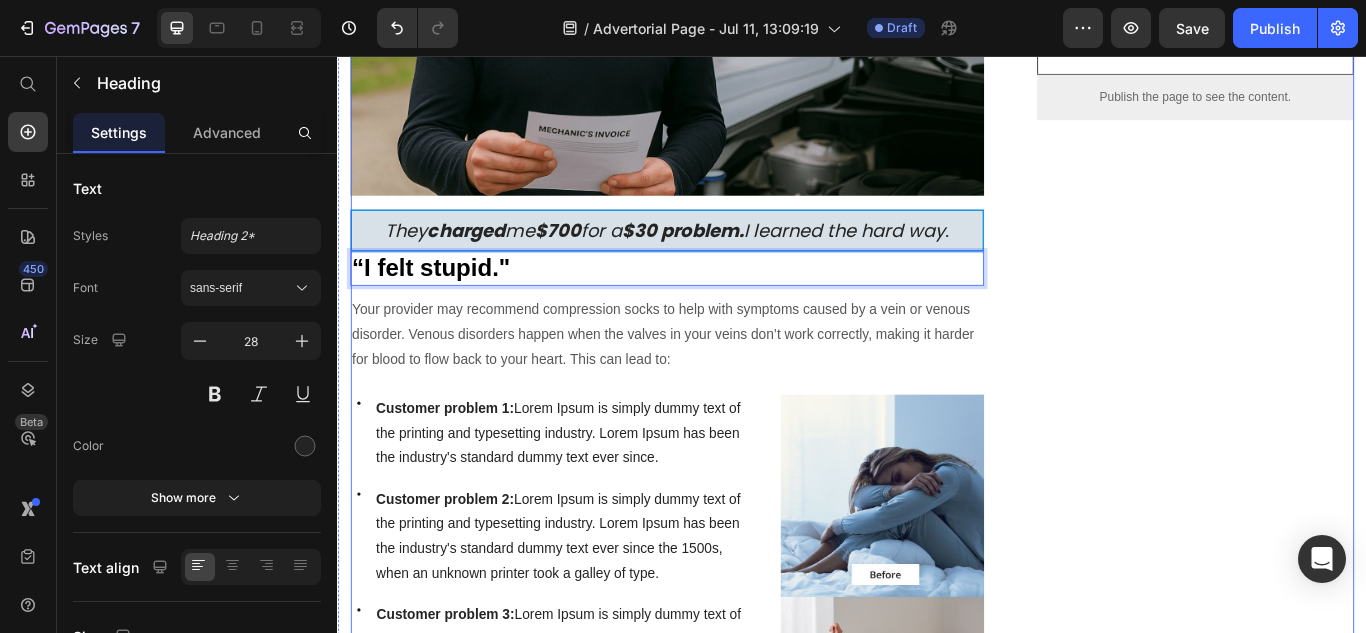 click on "Unique Value Proposition Heading
Icon Product benefit 1 Text block
Icon Product benefit 3  Text block
Icon Product benefit 4   Text block Icon List Row Image  	   CHECK AVAILABILITY Button ✔️ 30-Day Money-Back Guarantee Text block Row
Publish the page to see the content.
Sticky sidebar" at bounding box center (1337, 2064) 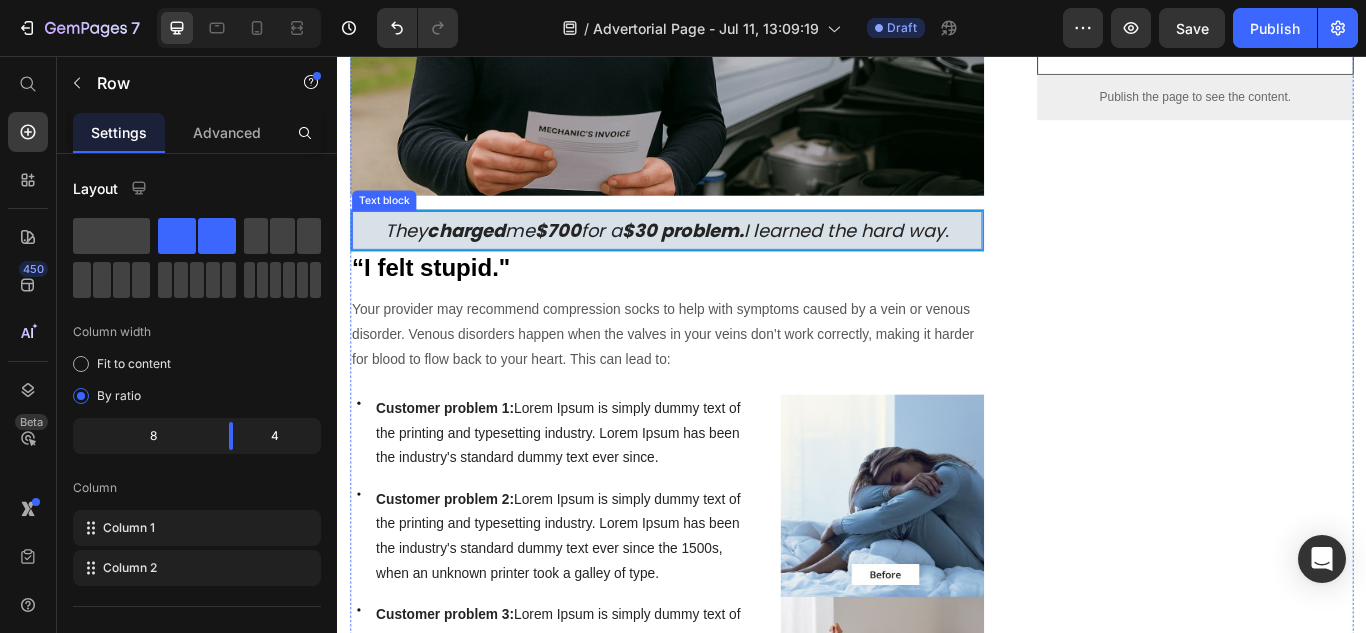 click on "$30 problem." at bounding box center [740, 259] 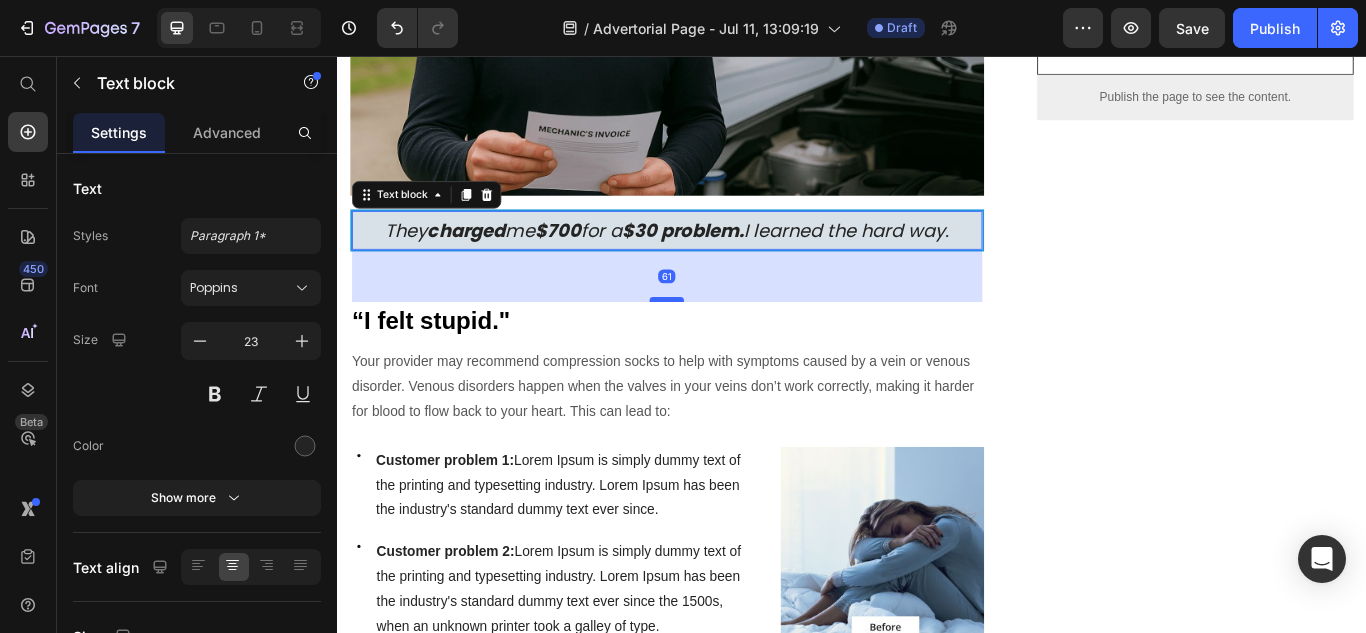 drag, startPoint x: 720, startPoint y: 311, endPoint x: 709, endPoint y: 372, distance: 61.983868 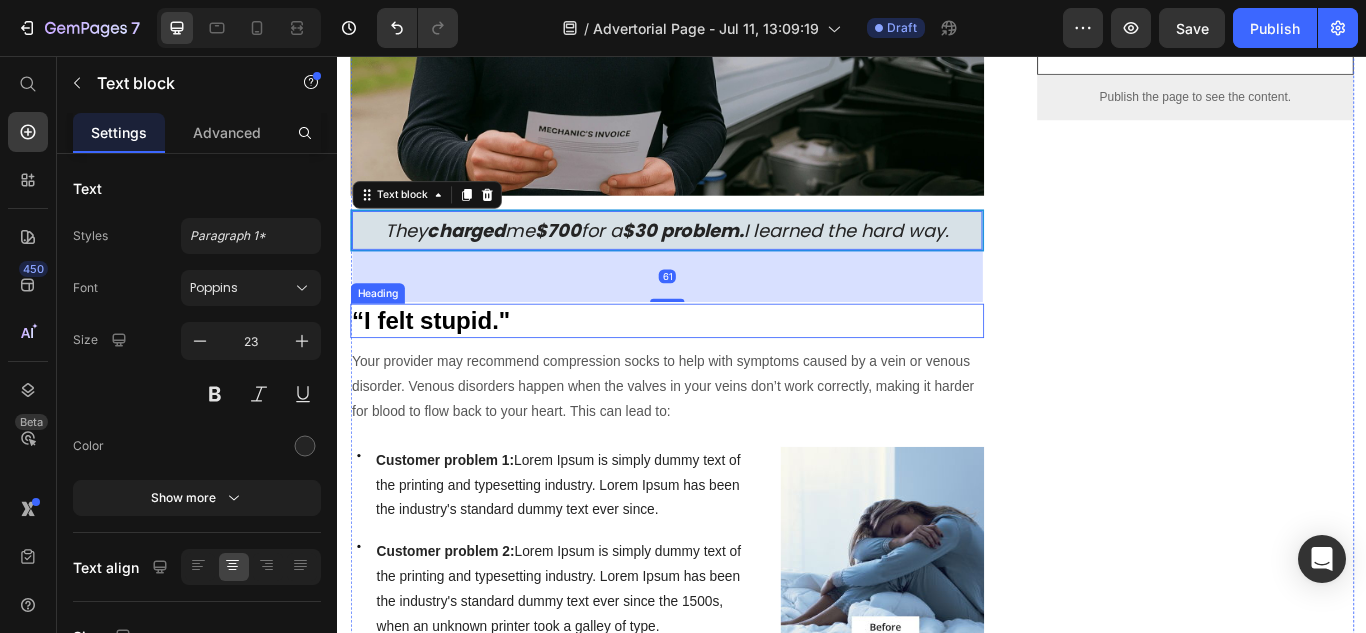 click on "Your provider may recommend compression socks to help with symptoms caused by a vein or venous disorder. Venous disorders happen when the valves in your veins don’t work correctly, making it harder for blood to flow back to your heart. This can lead to:" at bounding box center (721, 442) 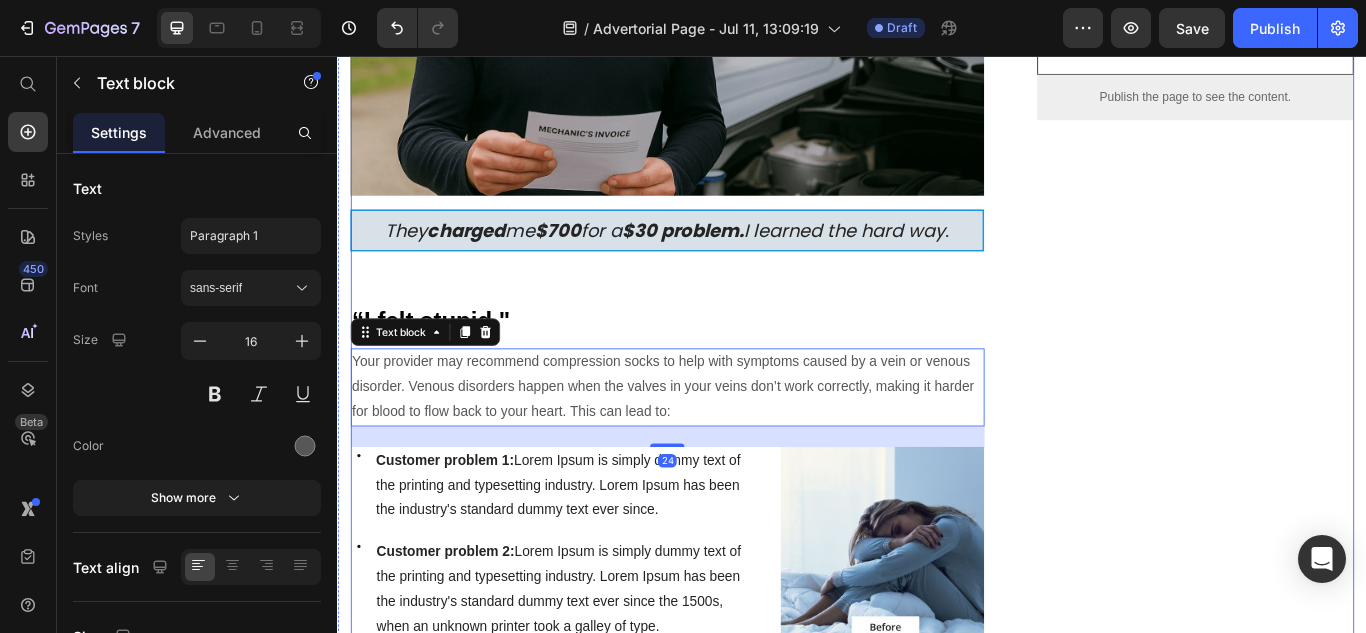 click on "⁠⁠⁠⁠⁠⁠⁠ “Check Engine Light?” Don’t Pay Another Cent to a Mechanic Before Reading This Heading How This Simple Device Saved Me $1,500 and Ended My Fear of Buying Used Cars Forever Text block                Title Line Image By  [FIRST]. [LAST] Heading 27 April 2025 (2 minute read) Text Block Row Image They  charged  me  $700  for a  $30 problem.  I learned the hard way. Text block ⁠⁠⁠⁠⁠⁠⁠ “I felt stupid." Heading Your provider may recommend compression socks to help with symptoms caused by a vein or venous disorder. Venous disorders happen when the valves in your veins don’t work correctly, making it harder for blood to flow back to your heart. This can lead to: Text block   24
Icon Customer problem 1:  Lorem Ipsum is simply dummy text of the printing and typesetting industry. Lorem Ipsum has been the industry's standard dummy text ever since. Text block Row
Icon Customer problem 2: Text block Row
Icon Customer problem 3: Row Icon" at bounding box center (721, 2094) 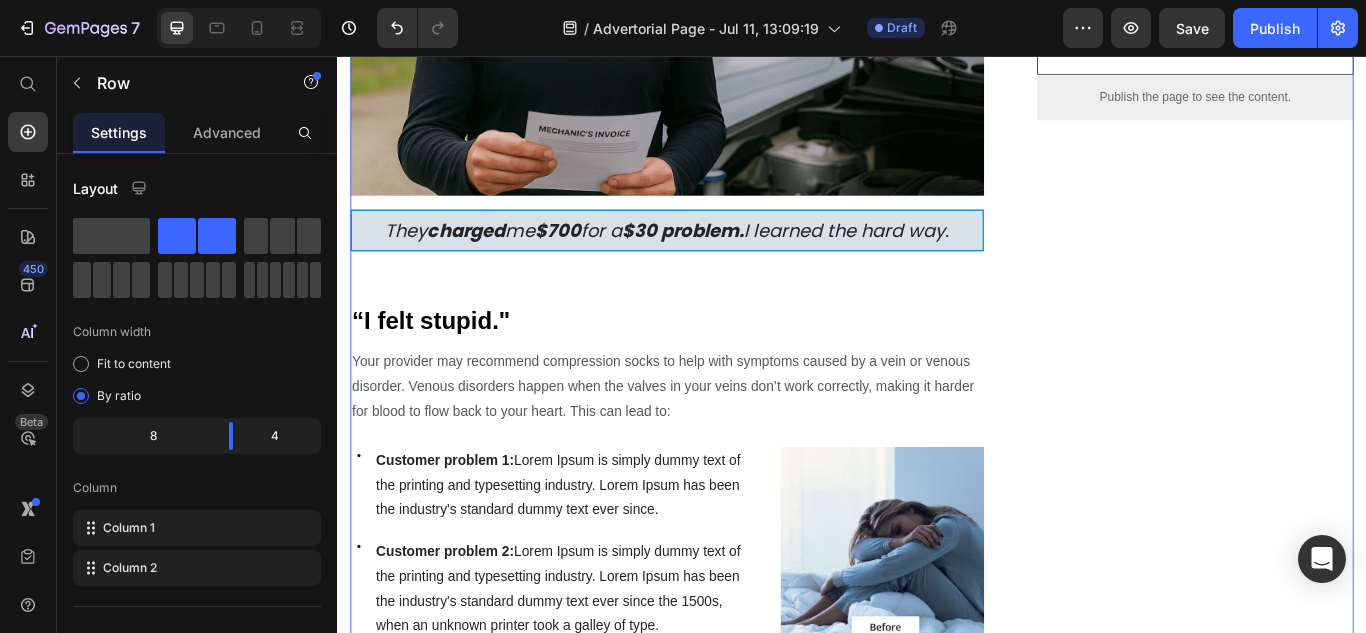 click on "⁠⁠⁠⁠⁠⁠⁠ “Check Engine Light?” Don’t Pay Another Cent to a Mechanic Before Reading This Heading How This Simple Device Saved Me $1,500 and Ended My Fear of Buying Used Cars Forever Text block                Title Line Image By  [FIRST]. [LAST] Heading 27 April 2025 (2 minute read) Text Block Row Image They  charged  me  $700  for a  $30 problem.  I learned the hard way. Text block ⁠⁠⁠⁠⁠⁠⁠ “I felt stupid." Heading Your provider may recommend compression socks to help with symptoms caused by a vein or venous disorder. Venous disorders happen when the valves in your veins don’t work correctly, making it harder for blood to flow back to your heart. This can lead to: Text block
Icon Customer problem 1:  Lorem Ipsum is simply dummy text of the printing and typesetting industry. Lorem Ipsum has been the industry's standard dummy text ever since. Text block Row
Icon Customer problem 2: Text block Row
Icon Customer problem 3: Text block" at bounding box center [721, 2094] 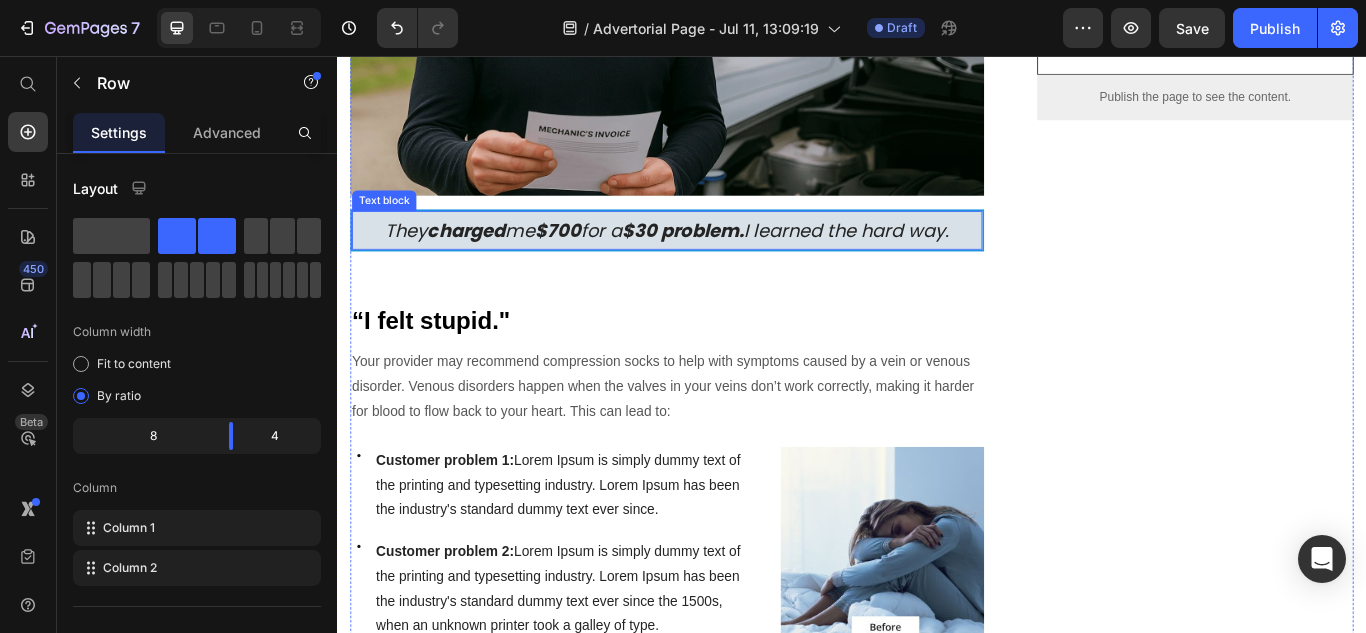 click on "$30 problem." at bounding box center (740, 259) 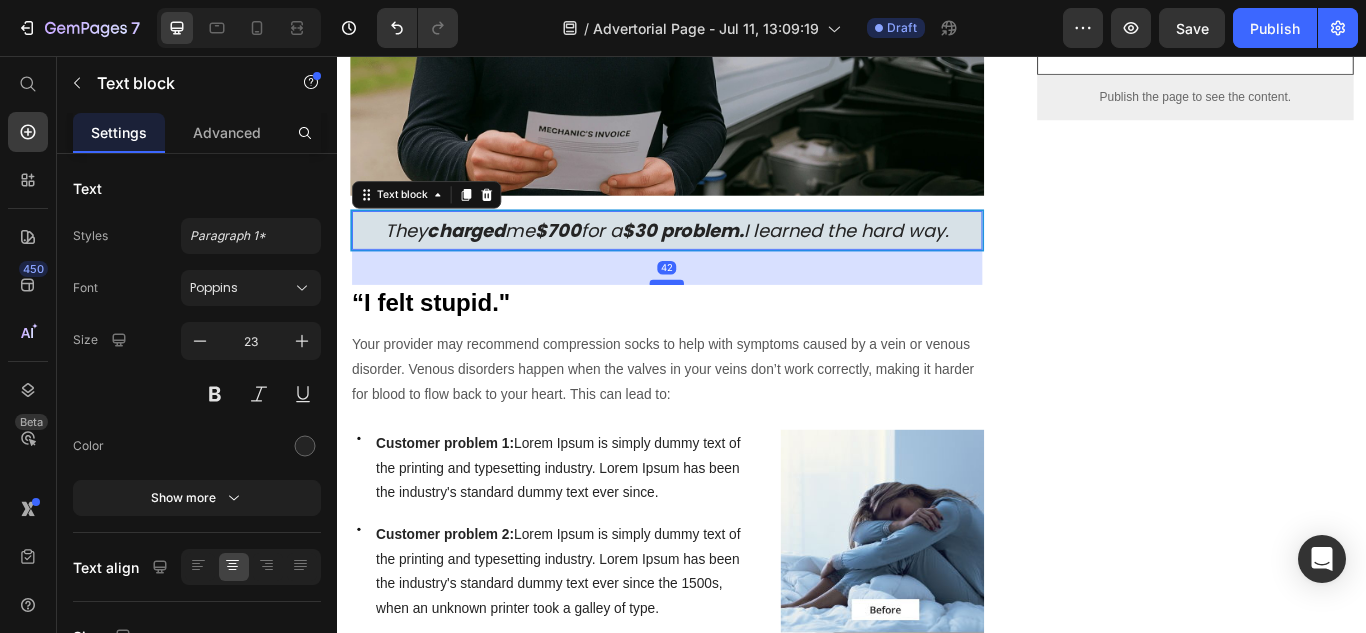 drag, startPoint x: 718, startPoint y: 372, endPoint x: 712, endPoint y: 351, distance: 21.84033 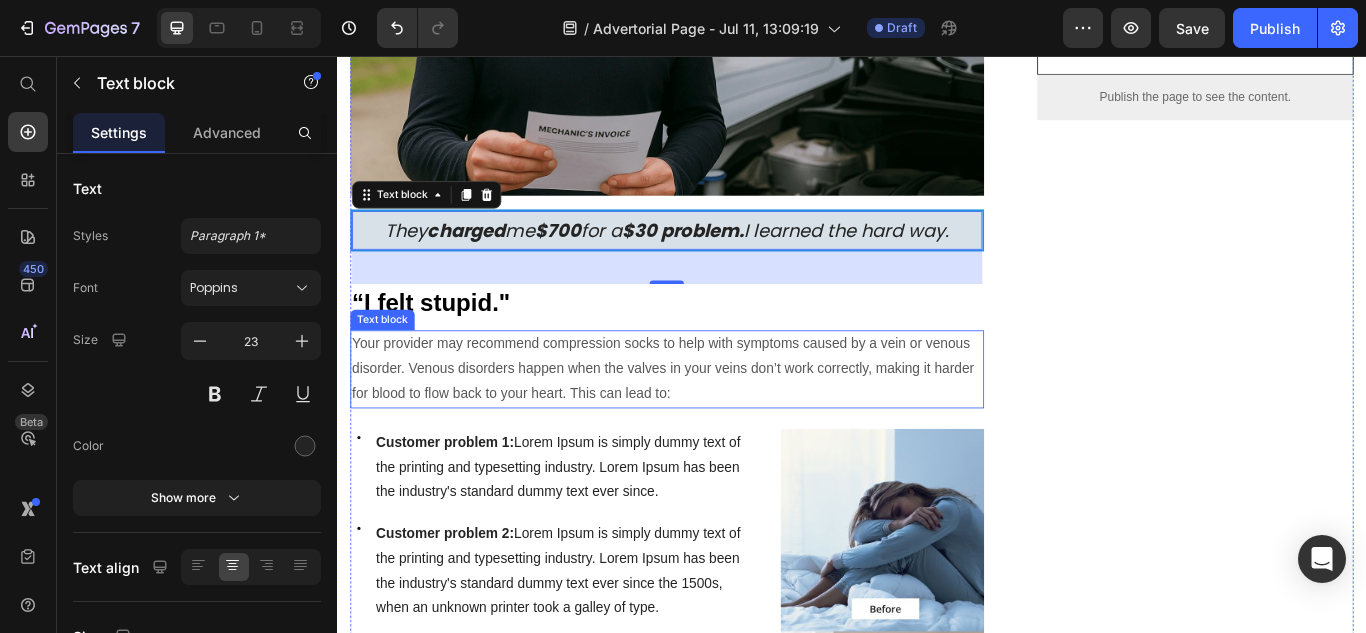 click on "Your provider may recommend compression socks to help with symptoms caused by a vein or venous disorder. Venous disorders happen when the valves in your veins don’t work correctly, making it harder for blood to flow back to your heart. This can lead to:" at bounding box center [721, 421] 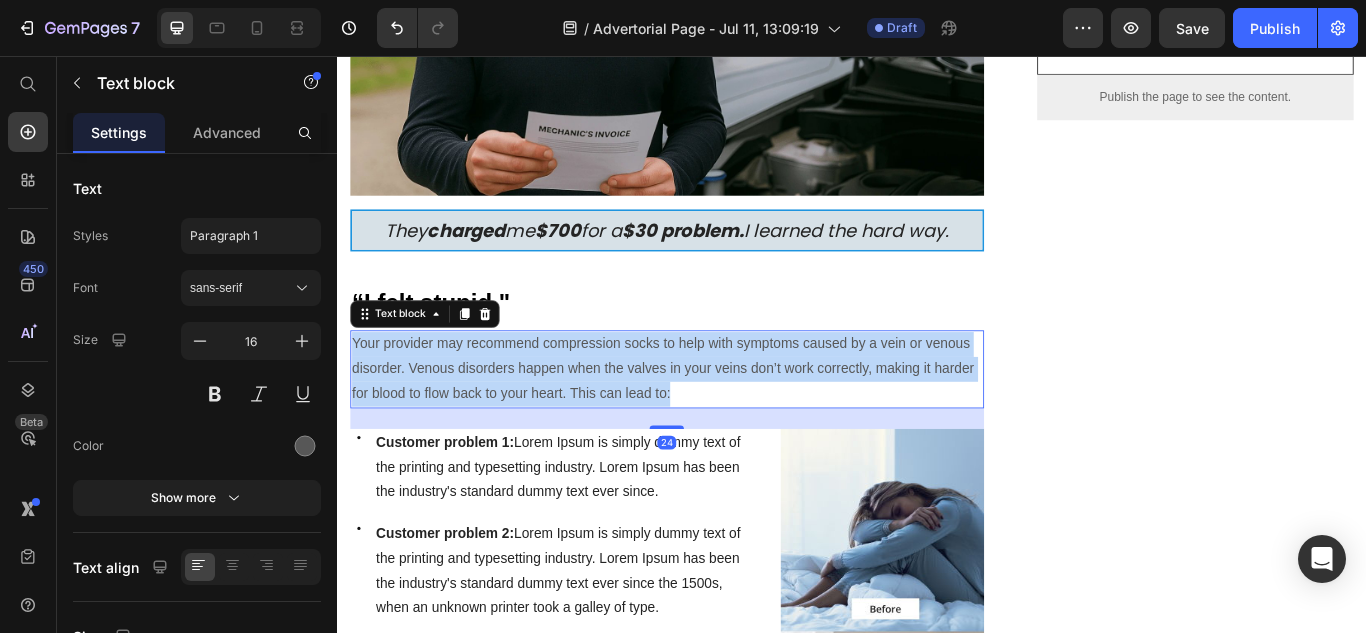 click on "Your provider may recommend compression socks to help with symptoms caused by a vein or venous disorder. Venous disorders happen when the valves in your veins don’t work correctly, making it harder for blood to flow back to your heart. This can lead to:" at bounding box center (721, 421) 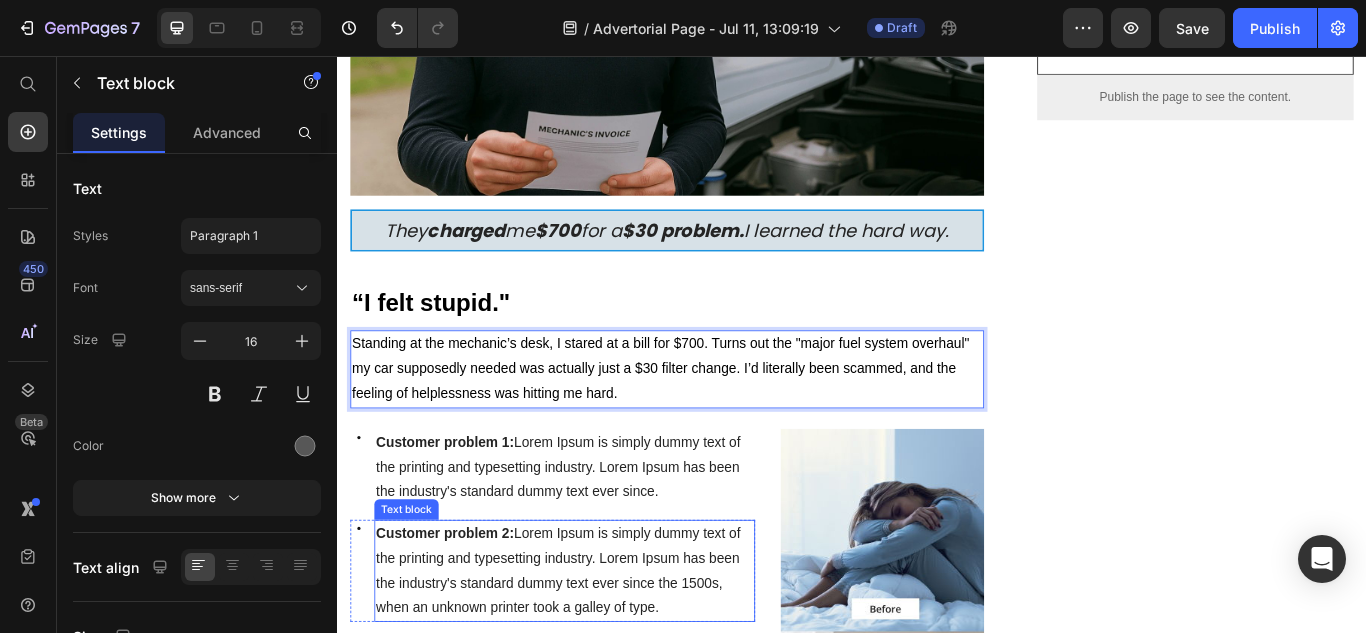 click on "Icon Customer problem 1:  Lorem Ipsum is simply dummy text of the printing and typesetting industry. Lorem Ipsum has been the industry's standard dummy text ever since. Text block Row
Icon Customer problem 2:  Lorem Ipsum is simply dummy text of the printing and typesetting industry. Lorem Ipsum has been the industry's standard dummy text ever since the 1500s, when an unknown printer took a galley of type. Text block Row
Icon Customer problem 3:  Lorem Ipsum is simply dummy text of the printing and typesetting industry.  Lorem Ipsum has been the industry's standard dummy text ever since the 1500s, when an unknown printer took a galley of type and scrambled it to make a type specimen book. It has survived not only five centuries, but also the leap into electronic typesetting, remaining essentially unchanged. Text block Row
Icon Customer problem 4: Text block Row" at bounding box center [588, 796] 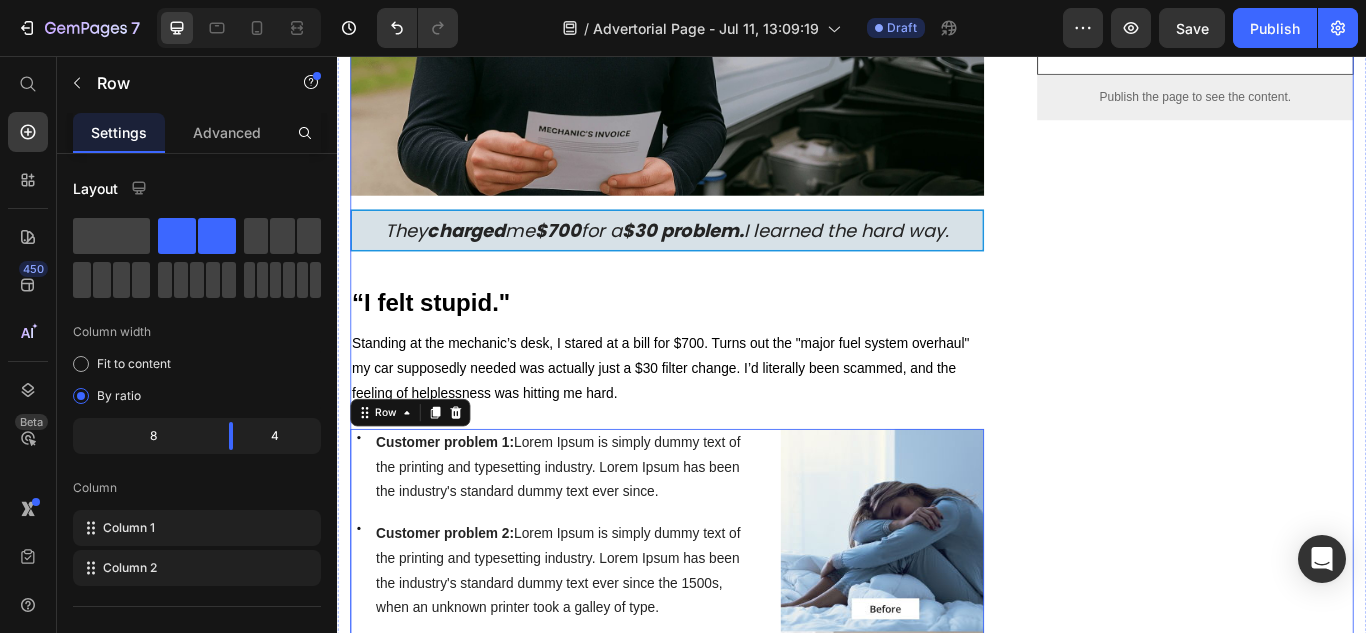 click on "Standing at the mechanic’s desk, I stared at a bill for $700. Turns out the "major fuel system overhaul" my car supposedly needed was actually just a $30 filter change. I’d literally been scammed, and the feeling of helplessness was hitting me hard." at bounding box center (721, 421) 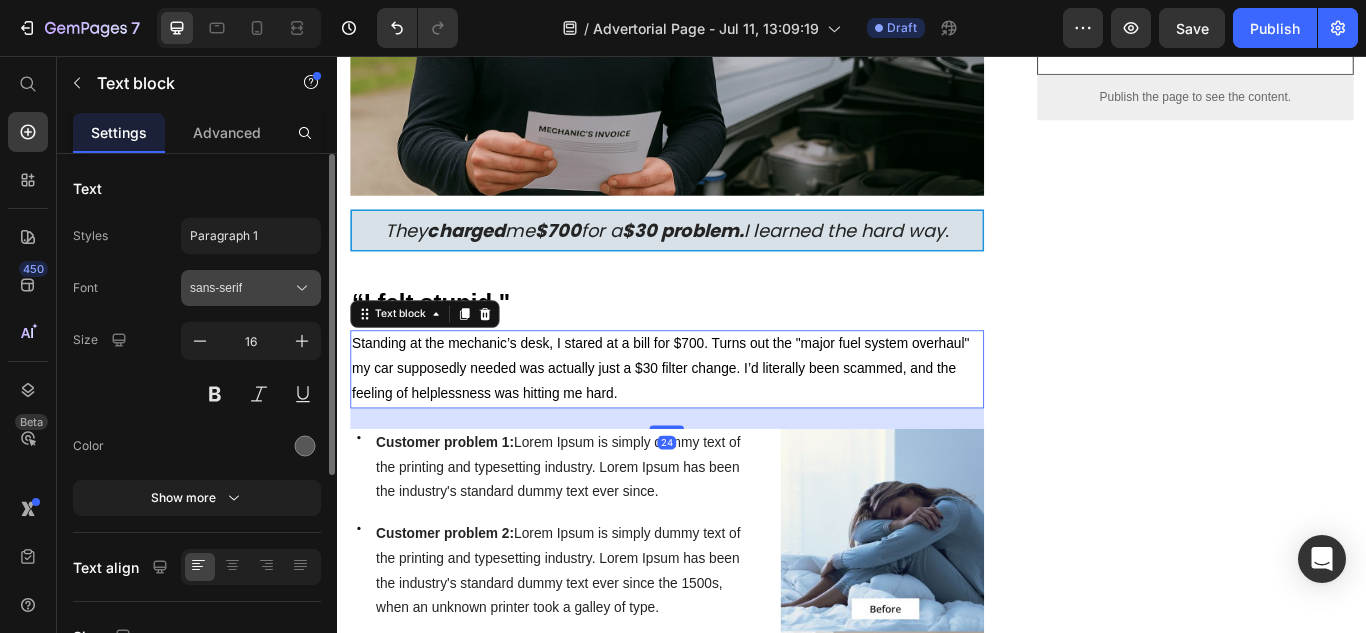 click on "sans-serif" at bounding box center [251, 288] 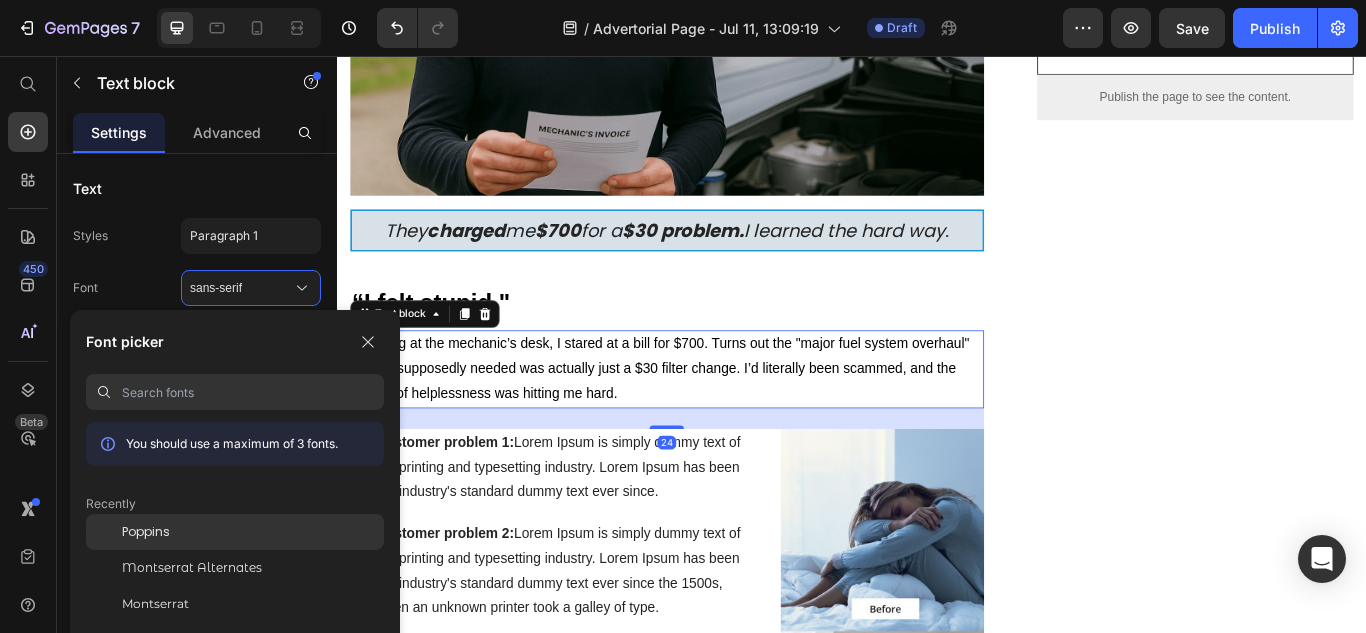 click on "Poppins" 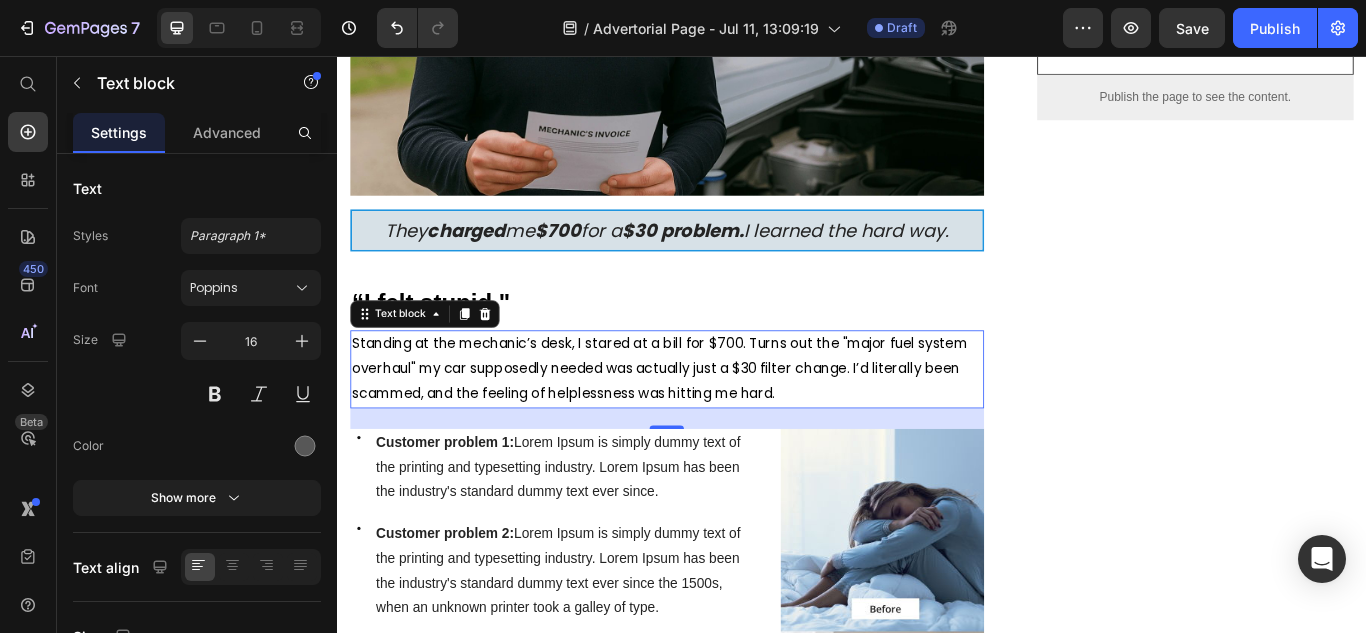 click on "⁠⁠⁠⁠⁠⁠⁠ “I felt stupid."" at bounding box center (721, 344) 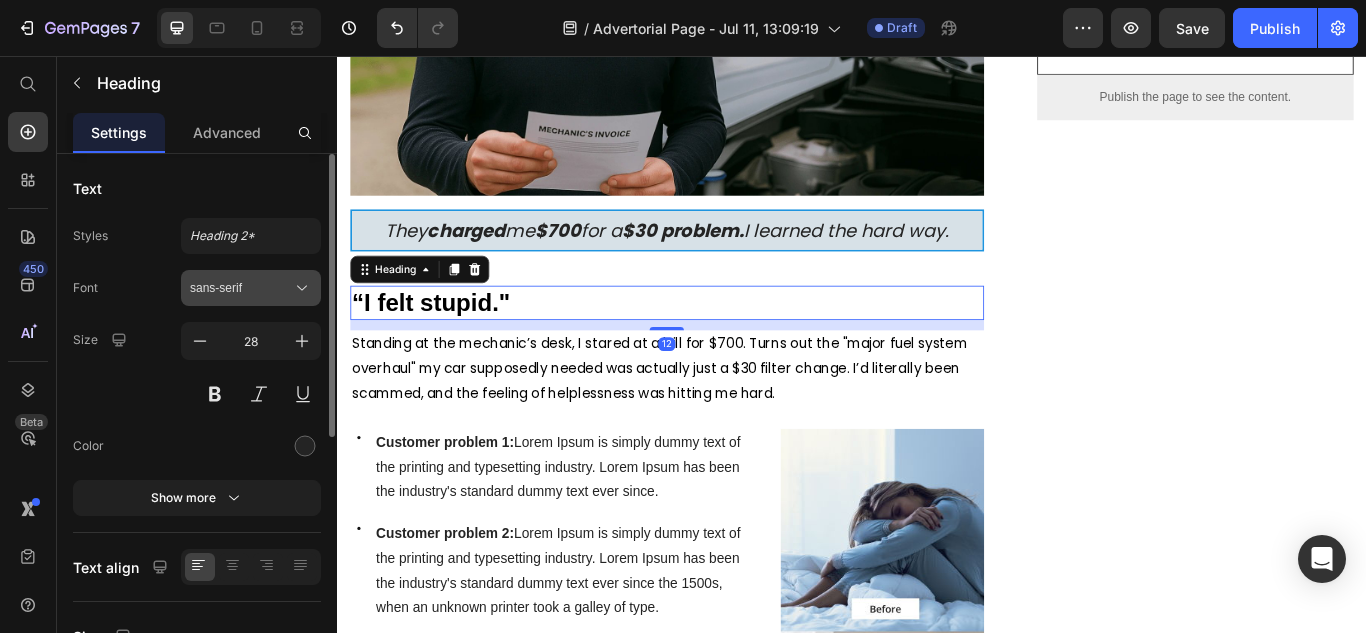 click on "sans-serif" at bounding box center [241, 288] 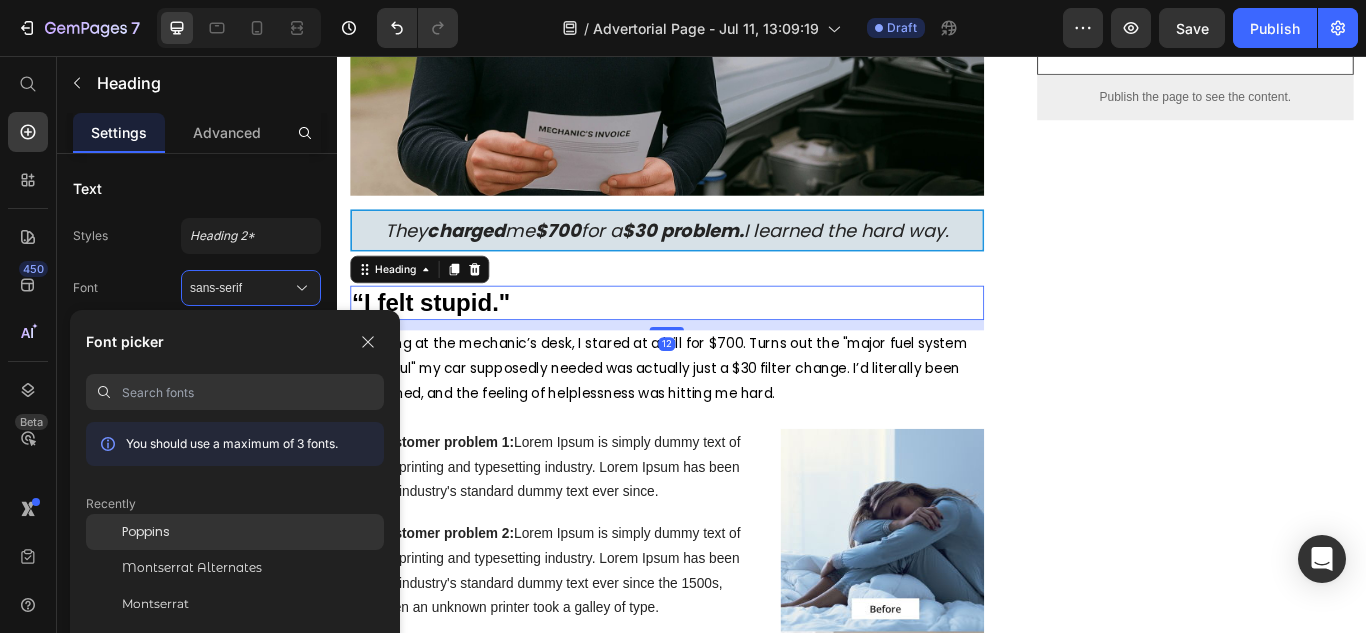 click on "Poppins" 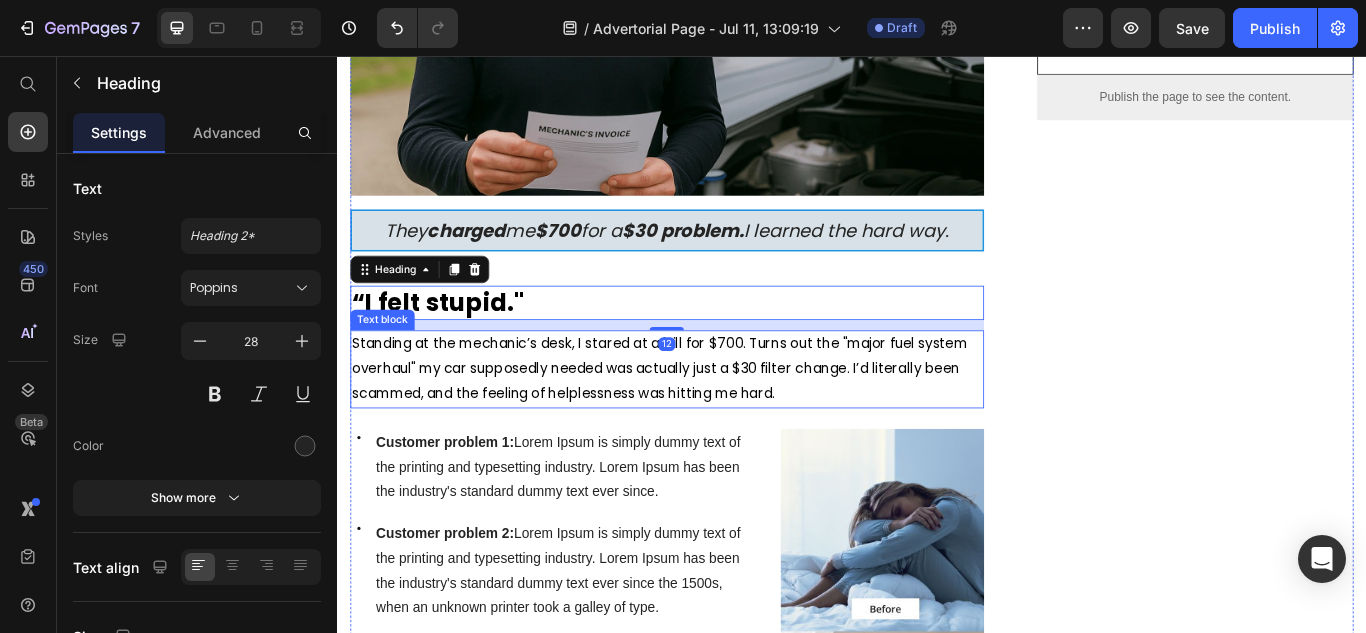 click on "Standing at the mechanic’s desk, I stared at a bill for $700. Turns out the "major fuel system overhaul" my car supposedly needed was actually just a $30 filter change. I’d literally been scammed, and the feeling of helplessness was hitting me hard." at bounding box center (713, 420) 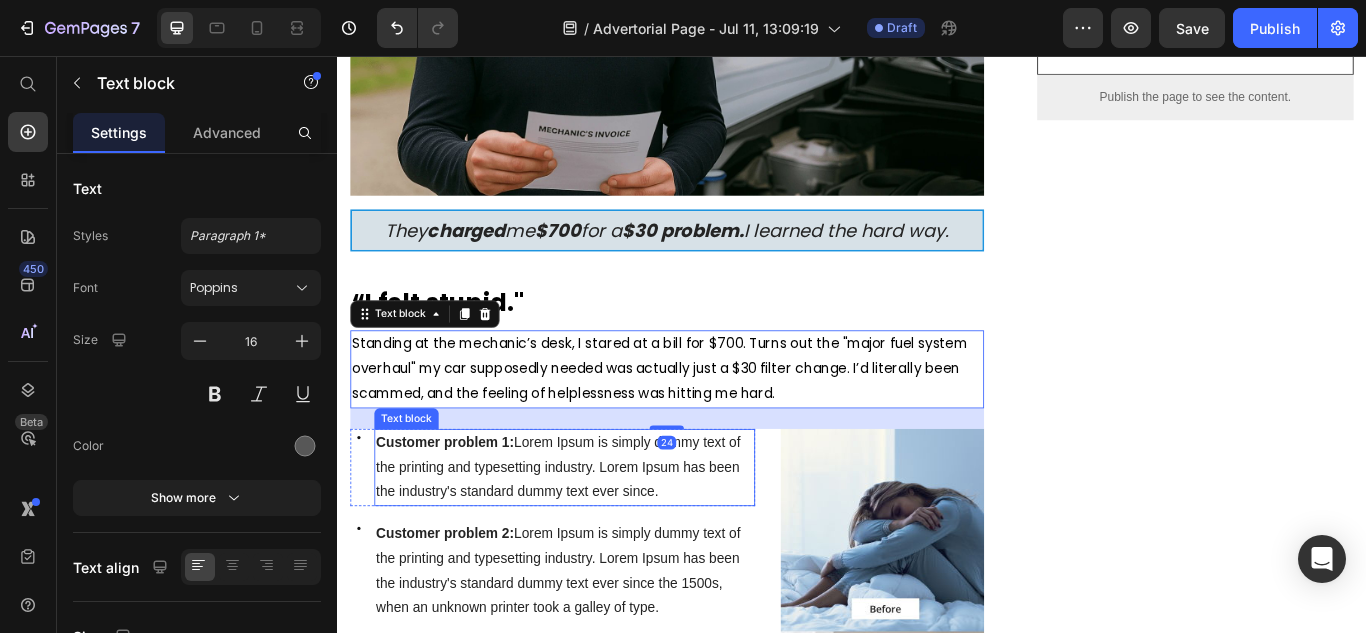 click on "Customer problem 1:  Lorem Ipsum is simply dummy text of the printing and typesetting industry. Lorem Ipsum has been the industry's standard dummy text ever since." at bounding box center [594, 535] 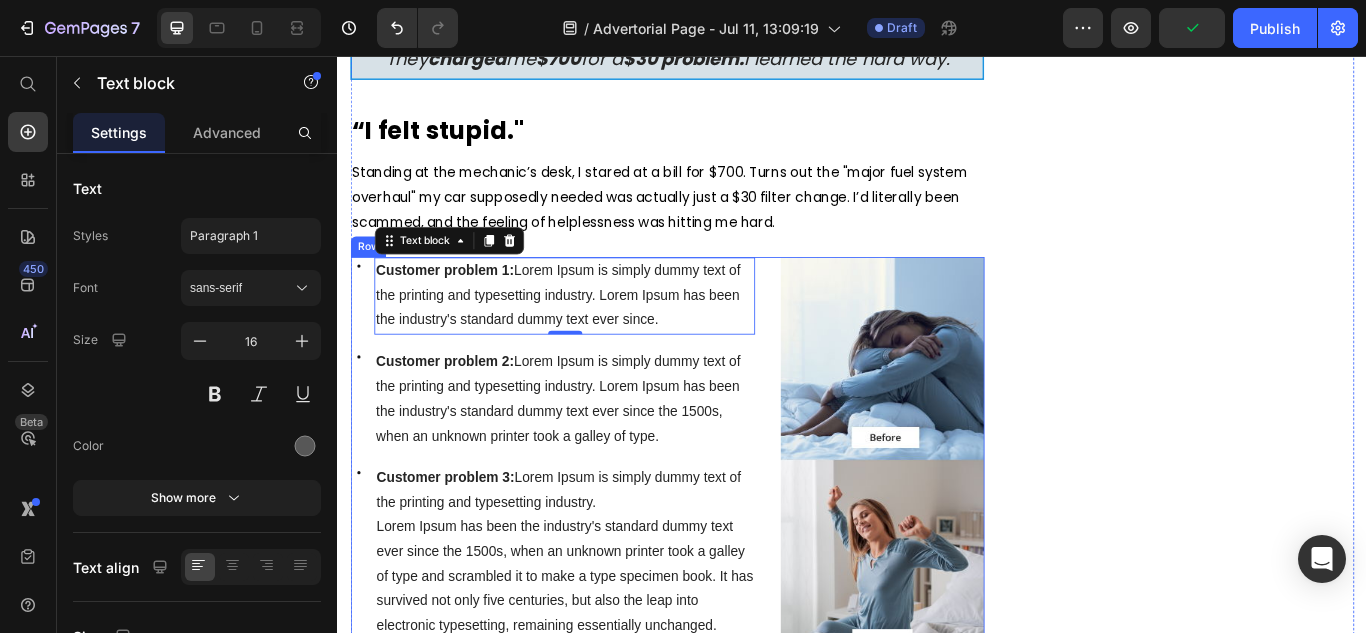 scroll, scrollTop: 900, scrollLeft: 0, axis: vertical 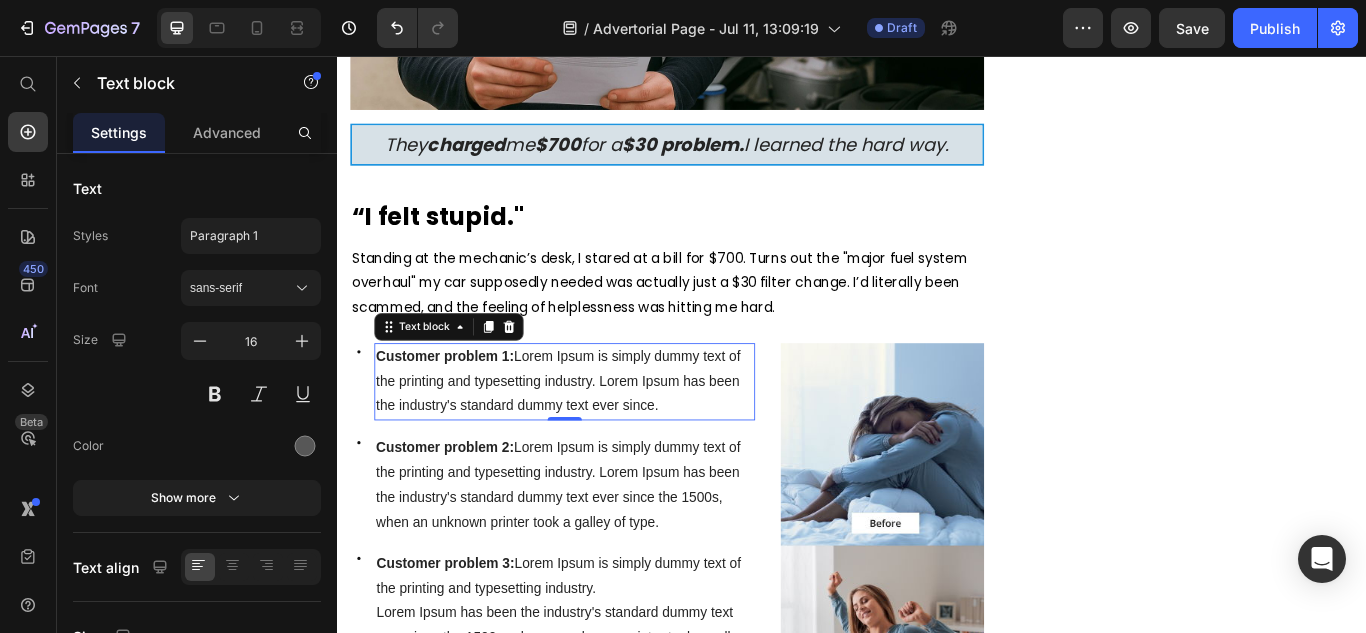 click on "Standing at the mechanic’s desk, I stared at a bill for $700. Turns out the "major fuel system overhaul" my car supposedly needed was actually just a $30 filter change. I’d literally been scammed, and the feeling of helplessness was hitting me hard." at bounding box center (713, 320) 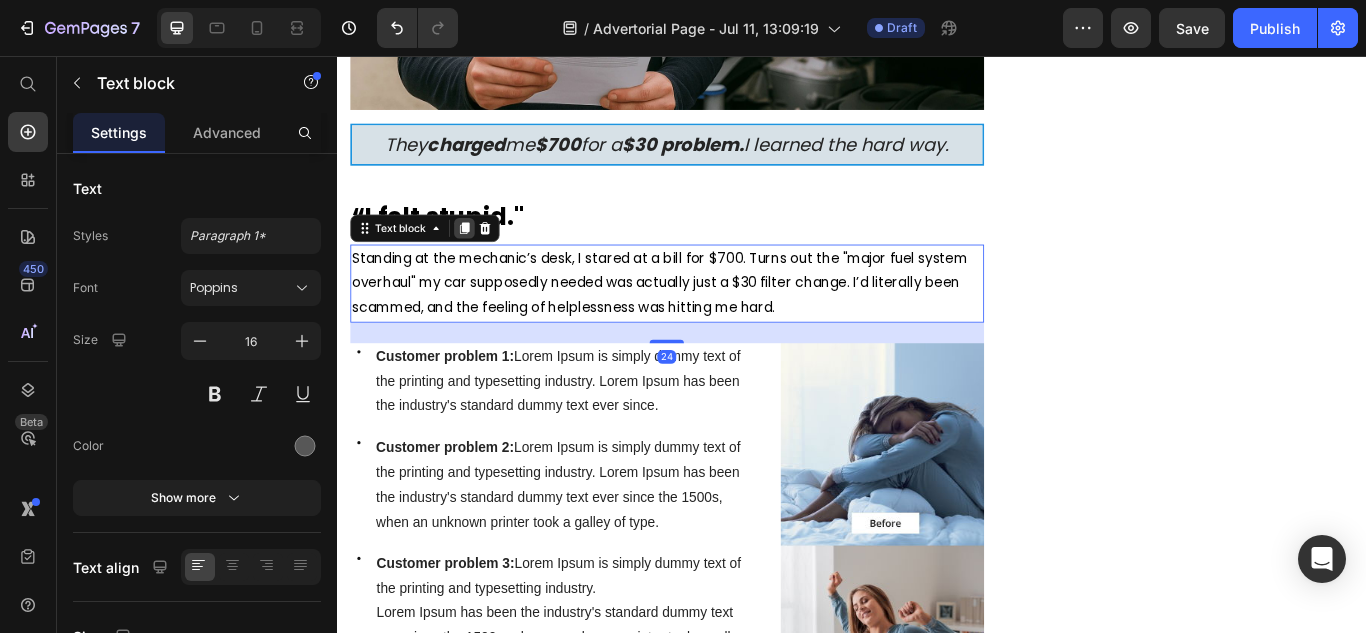 click 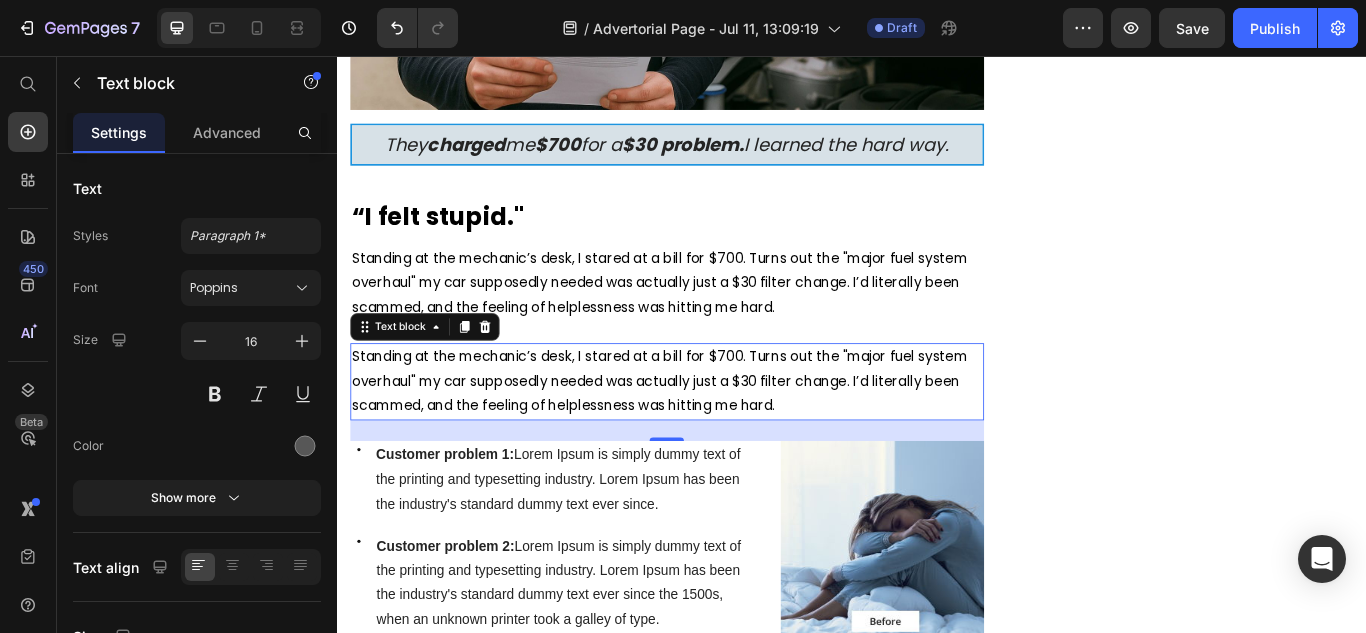 click on "Standing at the mechanic’s desk, I stared at a bill for $700. Turns out the "major fuel system overhaul" my car supposedly needed was actually just a $30 filter change. I’d literally been scammed, and the feeling of helplessness was hitting me hard." at bounding box center (713, 435) 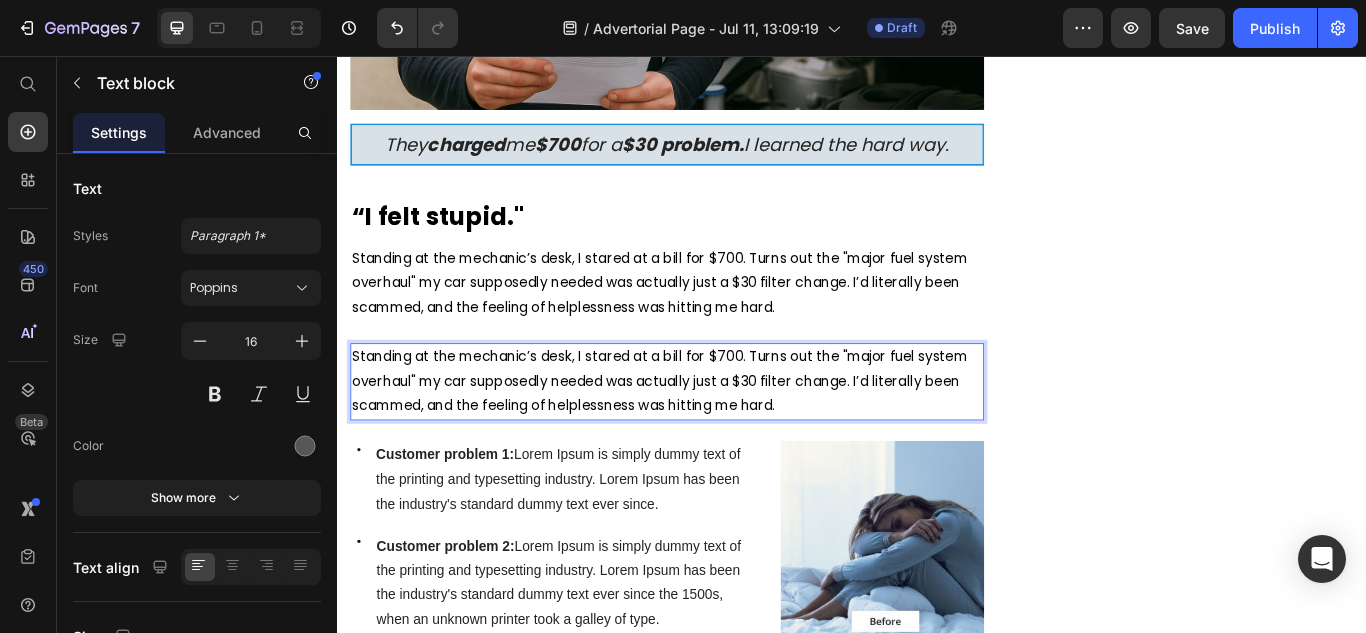 click on "Standing at the mechanic’s desk, I stared at a bill for $700. Turns out the "major fuel system overhaul" my car supposedly needed was actually just a $30 filter change. I’d literally been scammed, and the feeling of helplessness was hitting me hard." at bounding box center (713, 435) 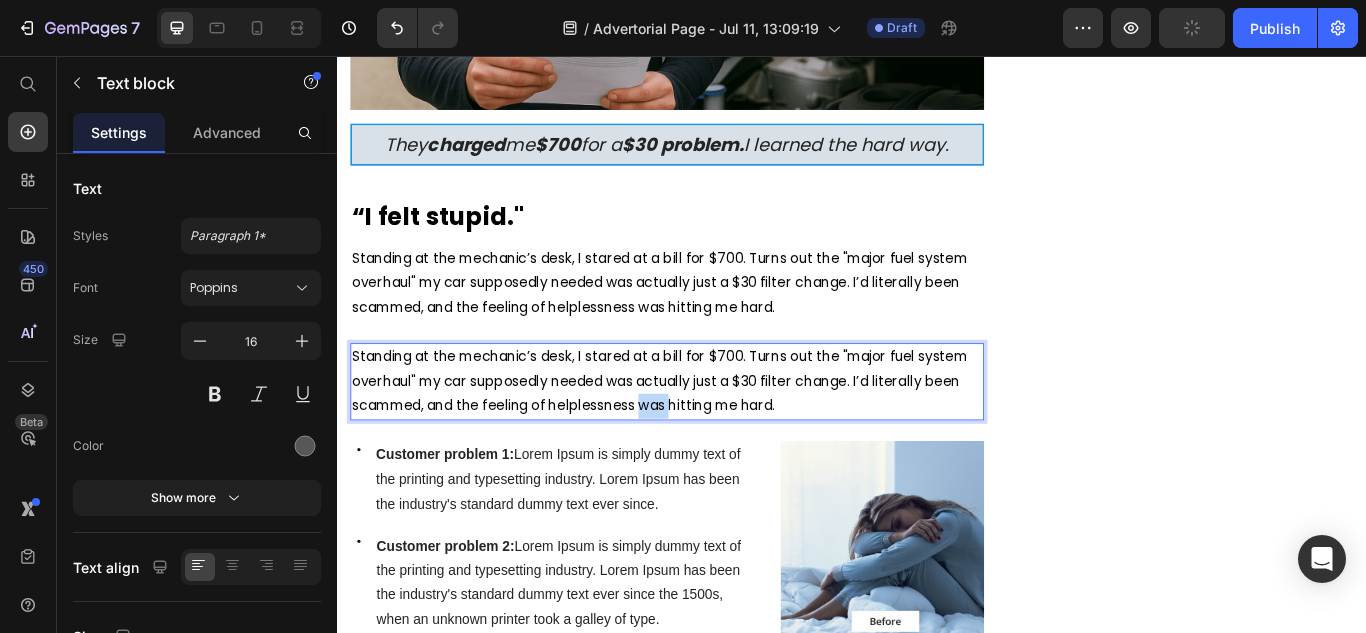 click on "Standing at the mechanic’s desk, I stared at a bill for $700. Turns out the "major fuel system overhaul" my car supposedly needed was actually just a $30 filter change. I’d literally been scammed, and the feeling of helplessness was hitting me hard." at bounding box center [713, 435] 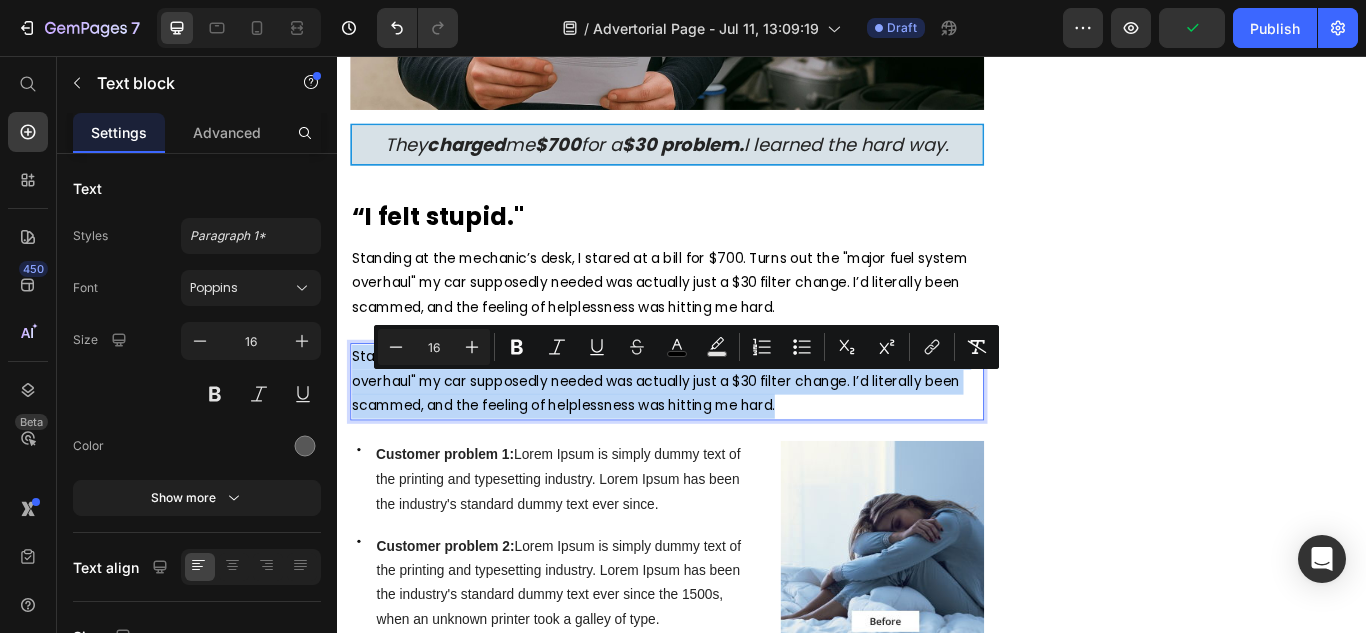 scroll, scrollTop: 67, scrollLeft: 0, axis: vertical 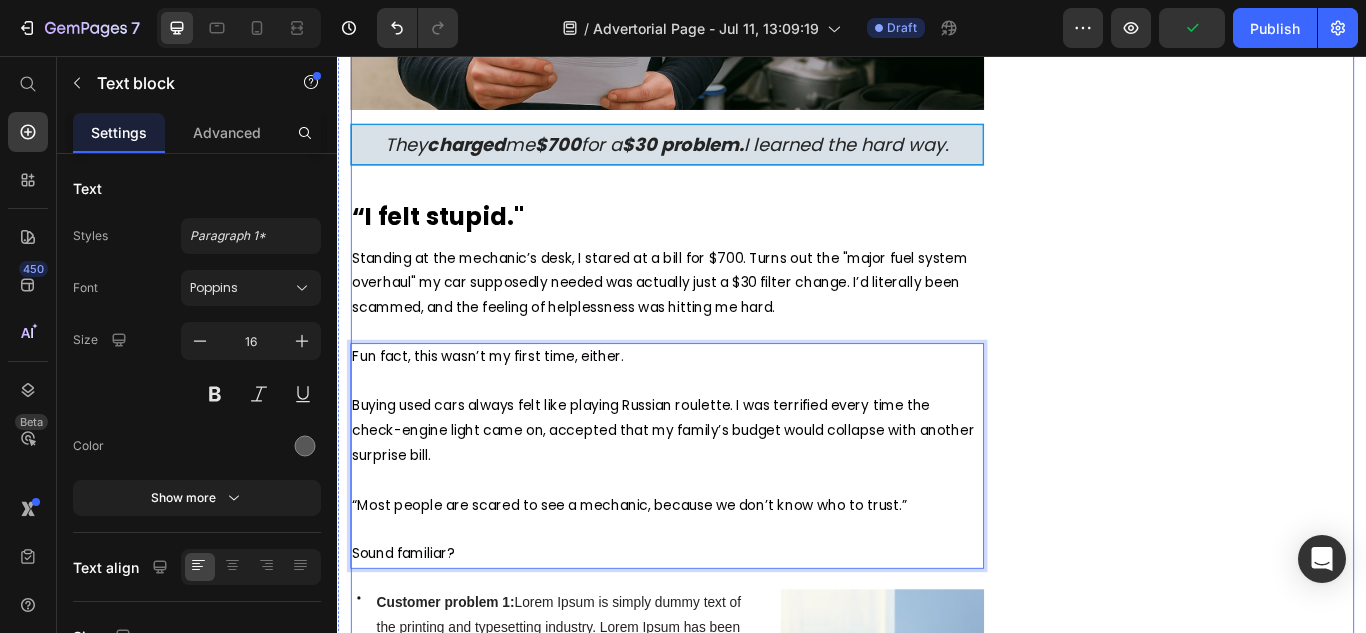 click on "Unique Value Proposition Heading
Icon Product benefit 1 Text block
Icon Product benefit 3  Text block
Icon Product benefit 4   Text block Icon List Row Image  	   CHECK AVAILABILITY Button ✔️ 30-Day Money-Back Guarantee Text block Row
Publish the page to see the content.
Sticky sidebar" at bounding box center [1337, 2127] 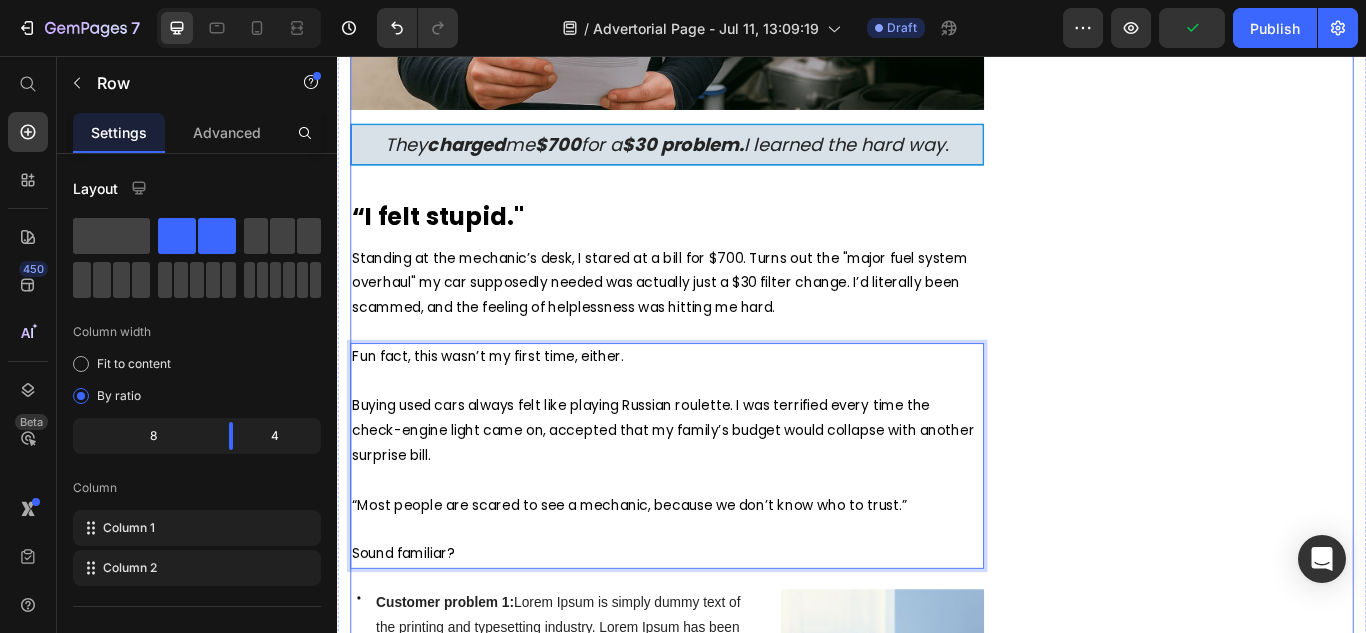 scroll, scrollTop: 0, scrollLeft: 0, axis: both 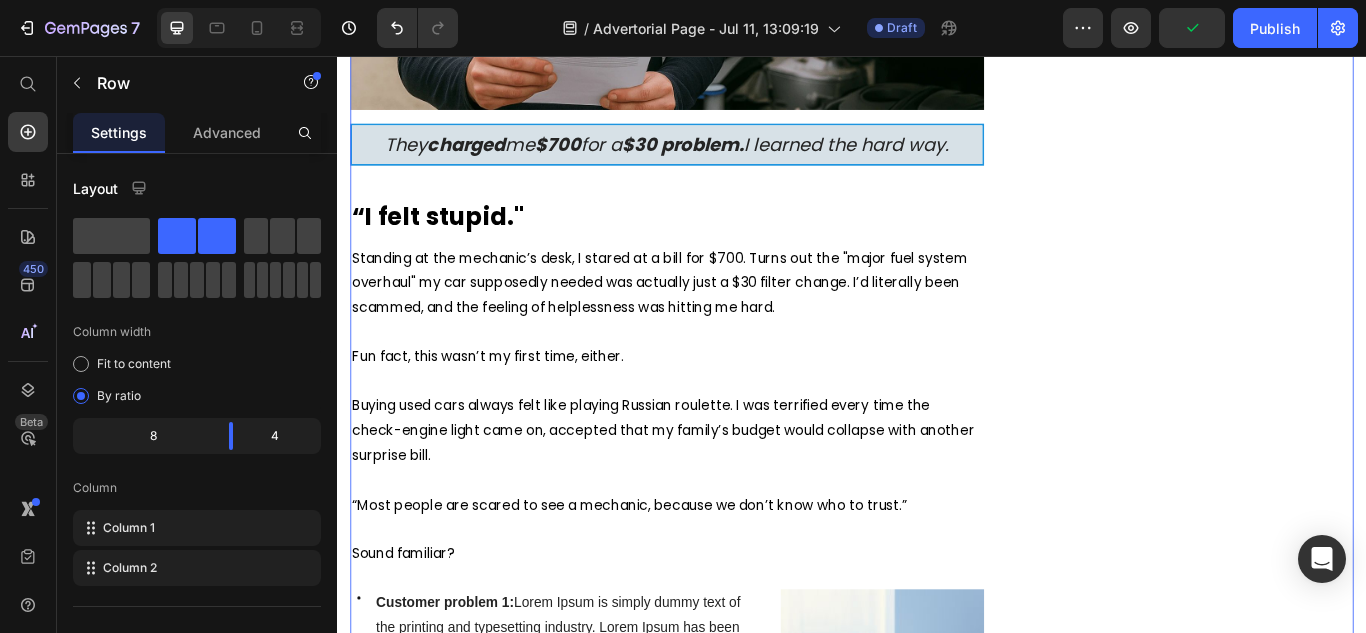 click on "Standing at the mechanic’s desk, I stared at a bill for $700. Turns out the "major fuel system overhaul" my car supposedly needed was actually just a $30 filter change. I’d literally been scammed, and the feeling of helplessness was hitting me hard." at bounding box center (713, 320) 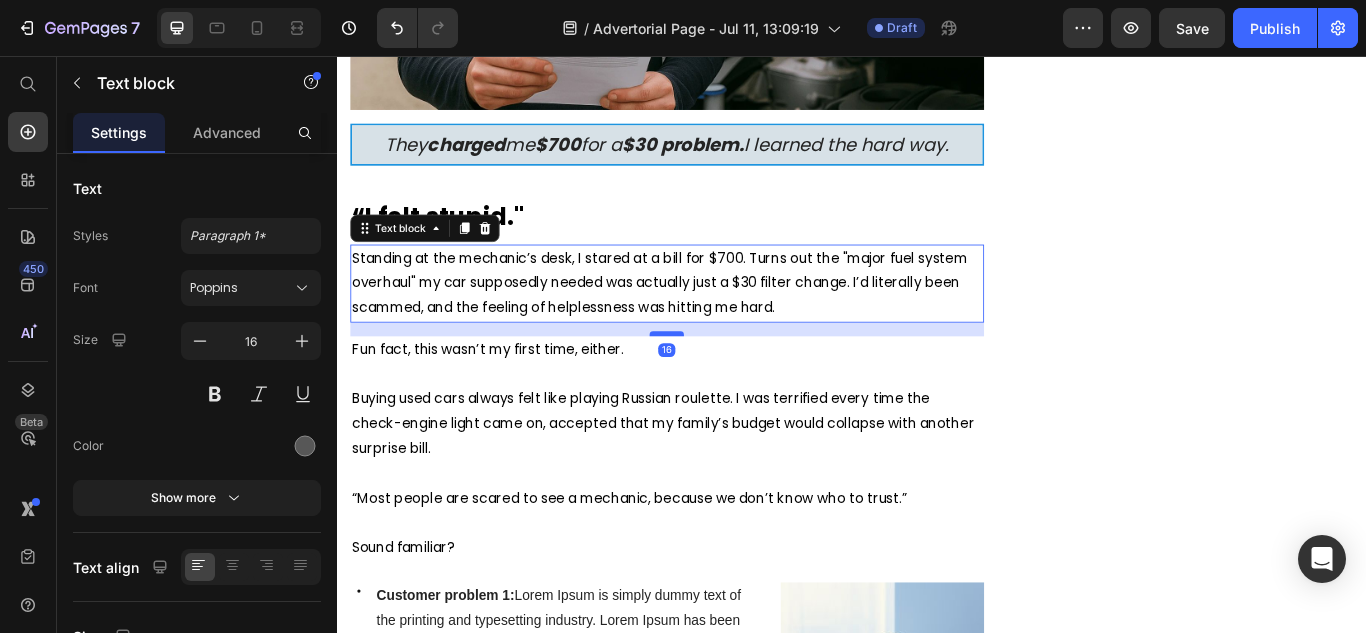 click at bounding box center [721, 380] 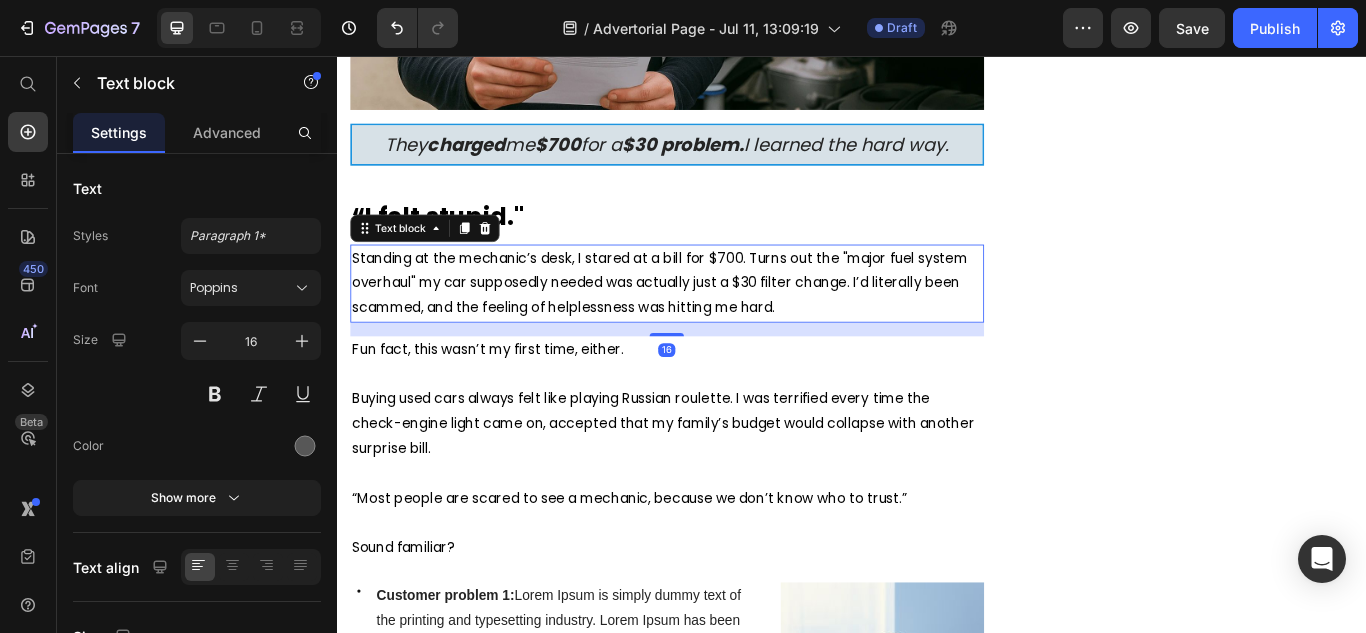 click on "Unique Value Proposition Heading
Icon Product benefit 1 Text block
Icon Product benefit 3  Text block
Icon Product benefit 4   Text block Icon List Row Image  	   CHECK AVAILABILITY Button ✔️ 30-Day Money-Back Guarantee Text block Row
Publish the page to see the content.
Sticky sidebar" at bounding box center (1337, 2123) 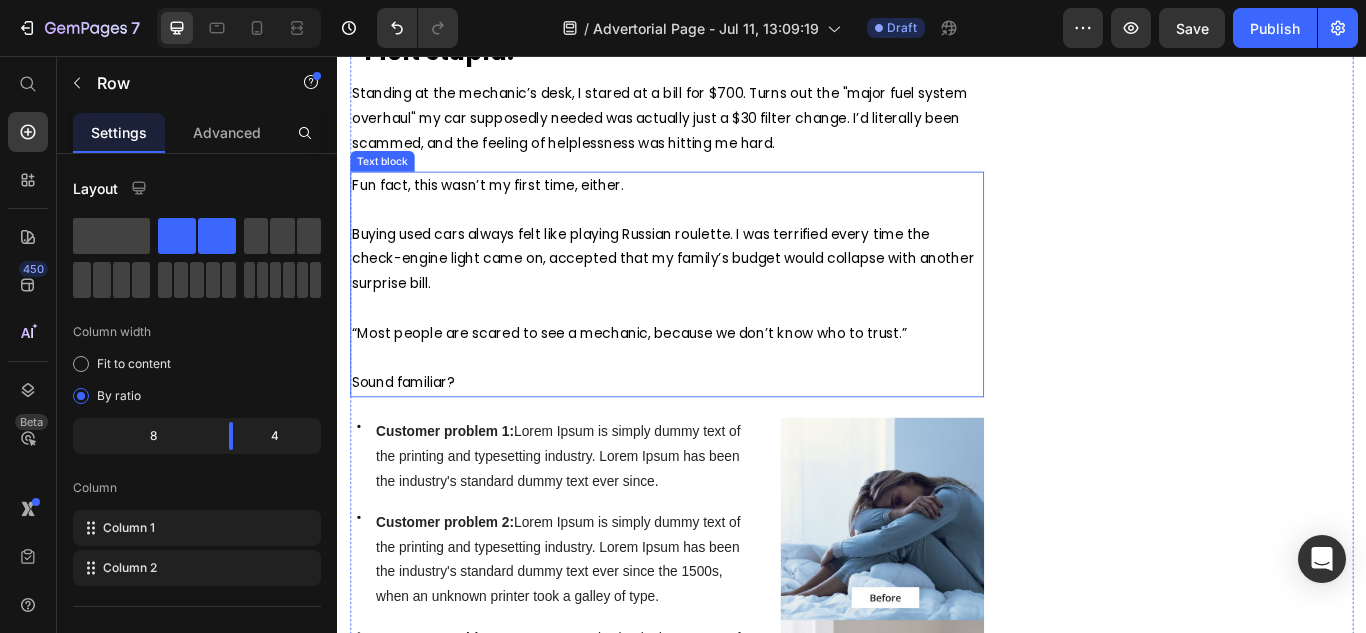 scroll, scrollTop: 1100, scrollLeft: 0, axis: vertical 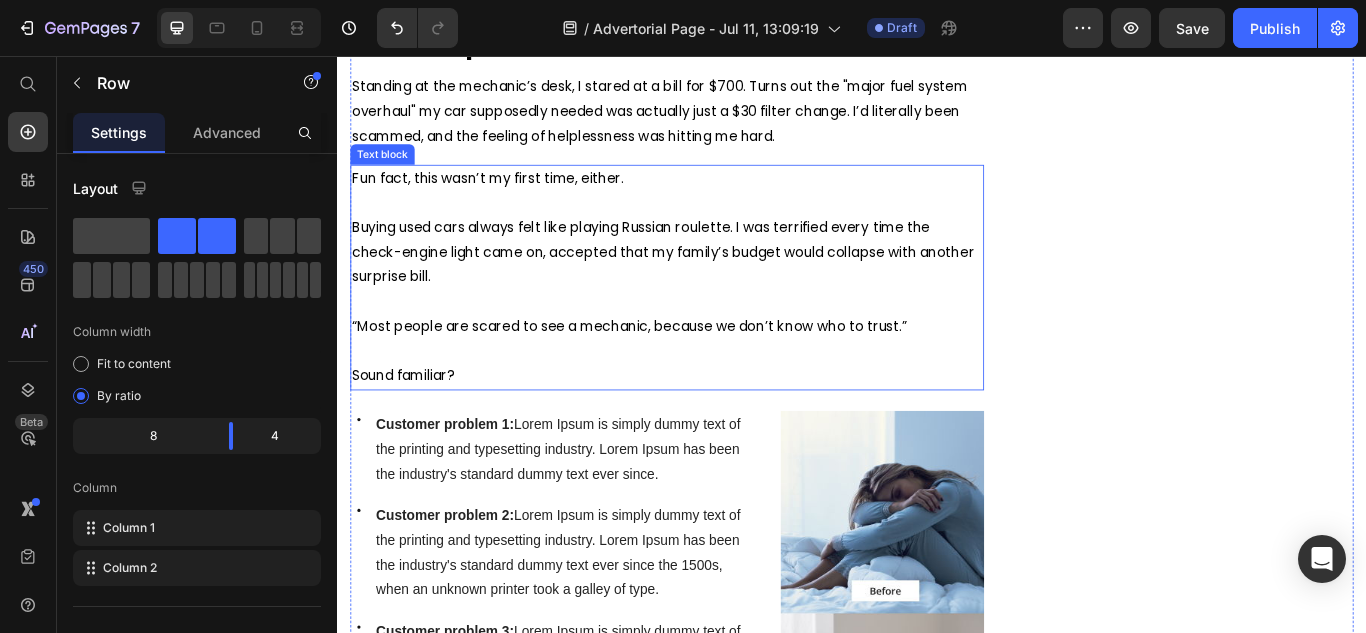 click on "Buying used cars always felt like playing Russian roulette. I was terrified every time the check-engine light came on, accepted that my family’s budget would collapse with another surprise bill." at bounding box center [717, 284] 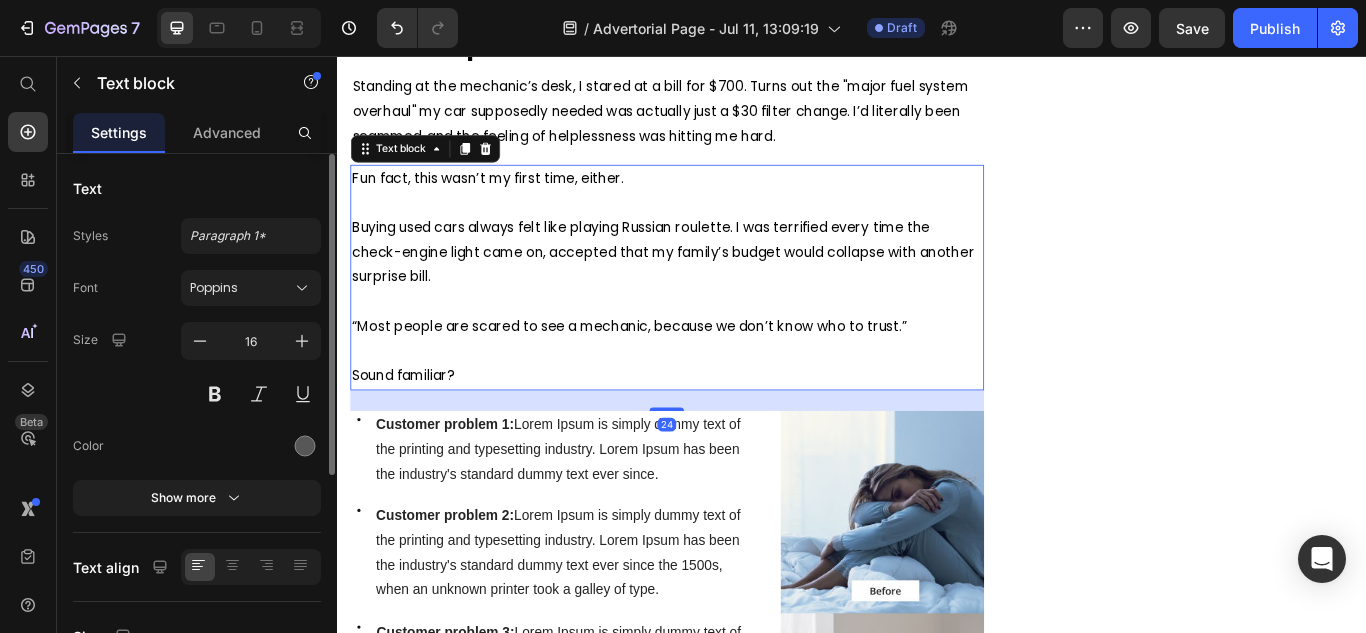 click on "Styles Paragraph 1* Font Poppins Size 16 Color Show more" 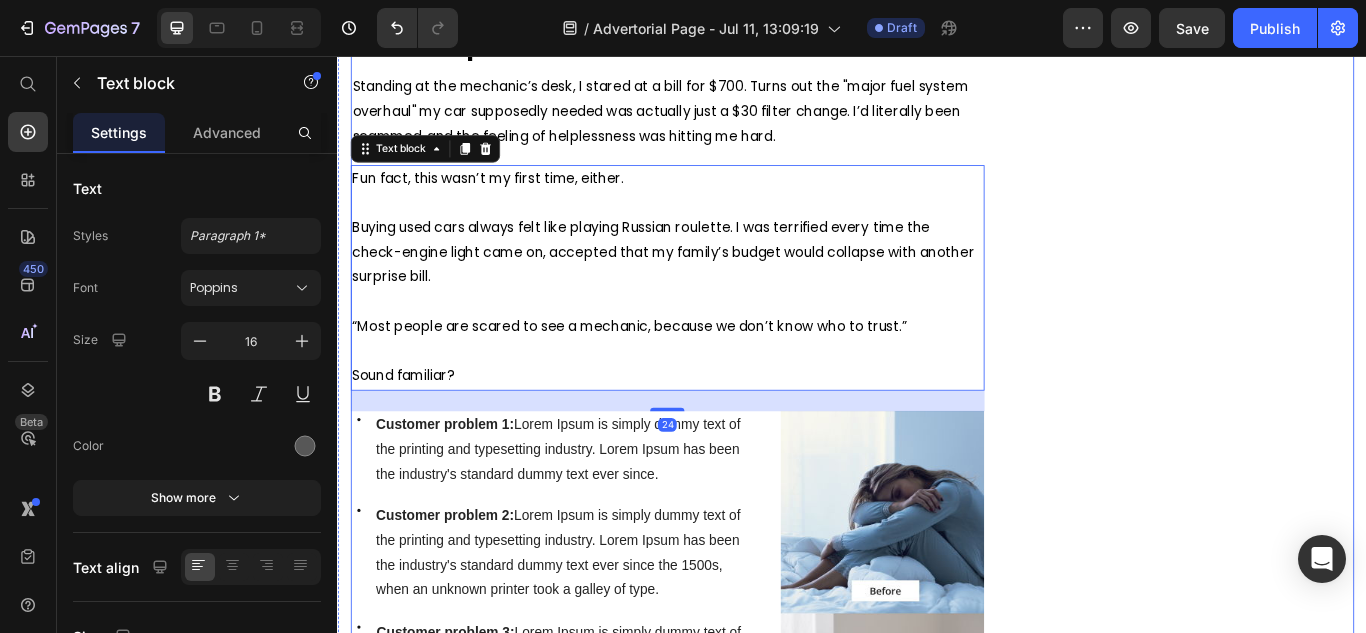 click on "⁠⁠⁠⁠⁠⁠⁠ “Check Engine Light?” Don’t Pay Another Cent to a Mechanic Before Reading This Heading How This Simple Device Saved Me $1,500 and Ended My Fear of Buying Used Cars Forever Text block                Title Line Image By  [FIRST]. [LAST] Heading 27 April 2025 (2 minute read) Text Block Row Image They  charged  me  $700  for a  $30 problem.  I learned the hard way. Text block ⁠⁠⁠⁠⁠⁠⁠ “I felt stupid." Heading Standing at the mechanic’s desk, I stared at a bill for $700. Turns out the "major fuel system overhaul" my car supposedly needed was actually just a $30 filter change. I’d literally been scammed, and the feeling of helplessness was hitting me hard. Text block Fun fact, this wasn’t my first time, either. Buying used cars always felt like playing Russian roulette. I was terrified every time the check-engine light came on, accepted that my family’s budget would collapse with another surprise bill. Sound familiar? Text block   24
Icon Text block Row" at bounding box center [937, 1923] 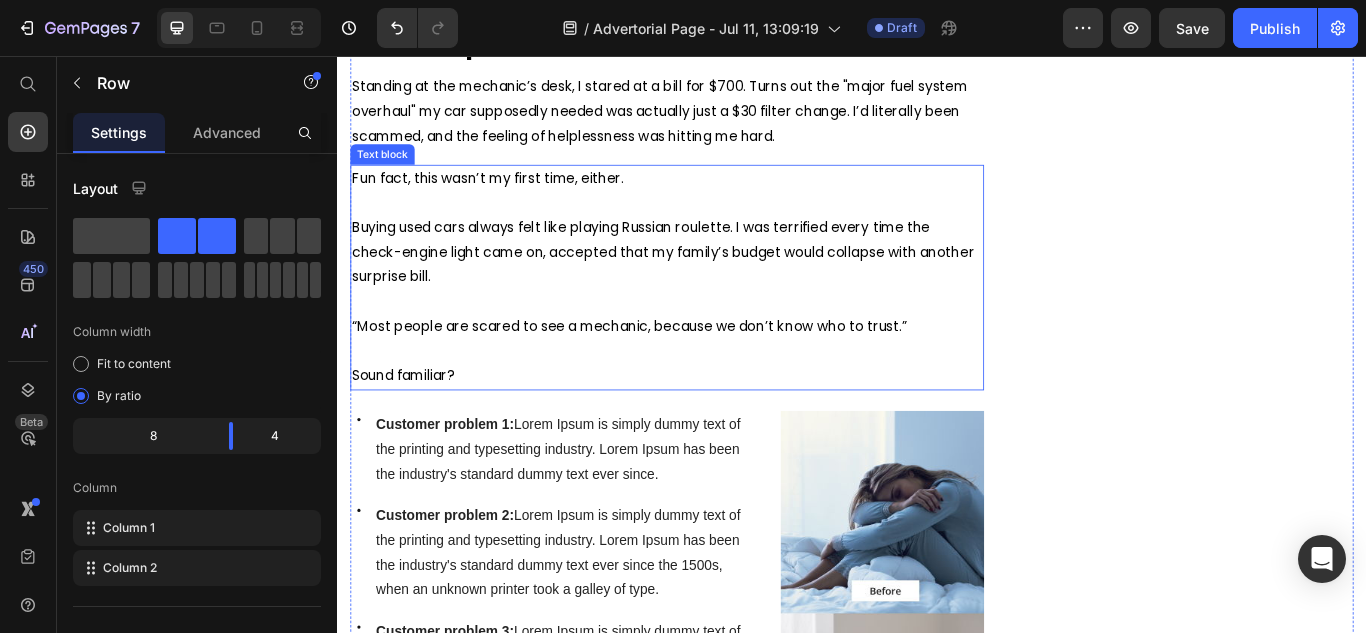 click on "“Most people are scared to see a mechanic, because we don’t know who to trust.”" at bounding box center (721, 372) 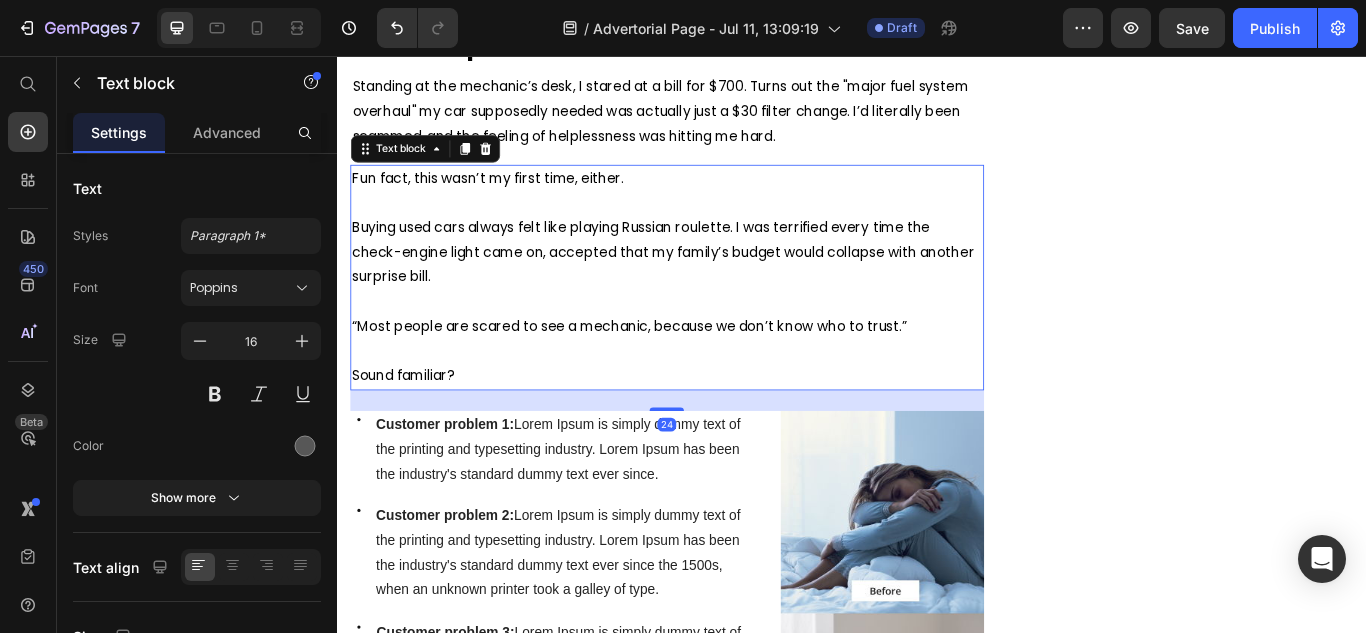 click on "Text block" at bounding box center (439, 164) 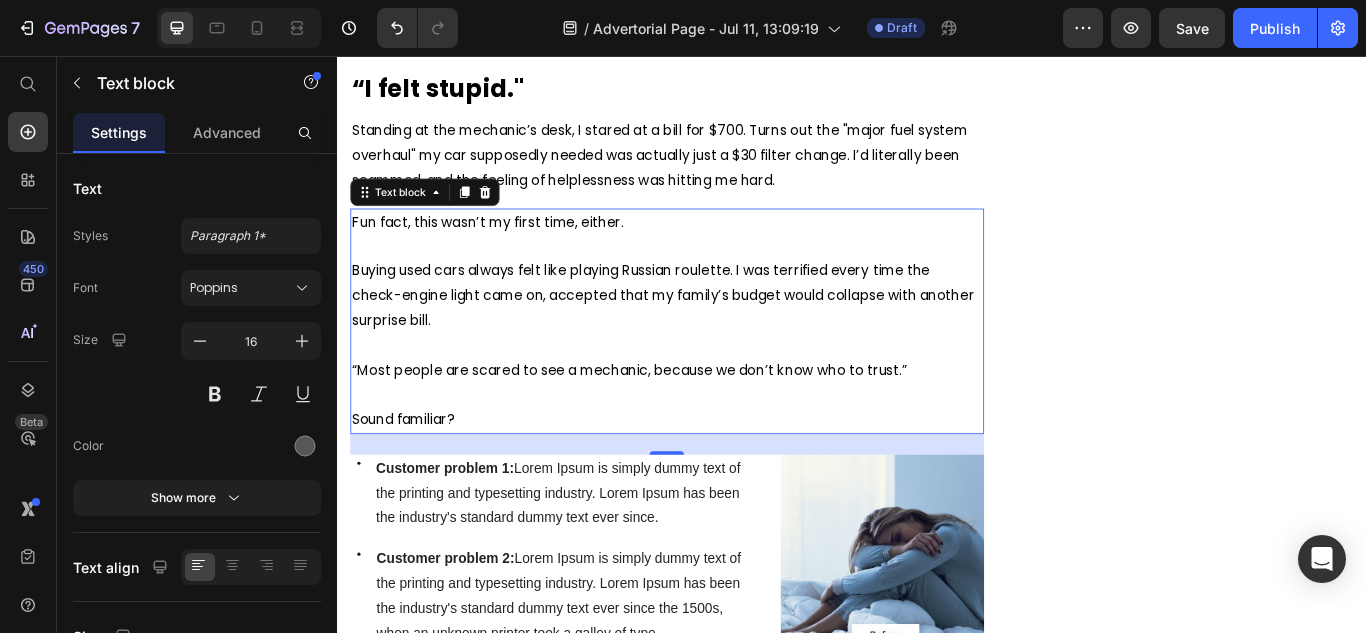 scroll, scrollTop: 1000, scrollLeft: 0, axis: vertical 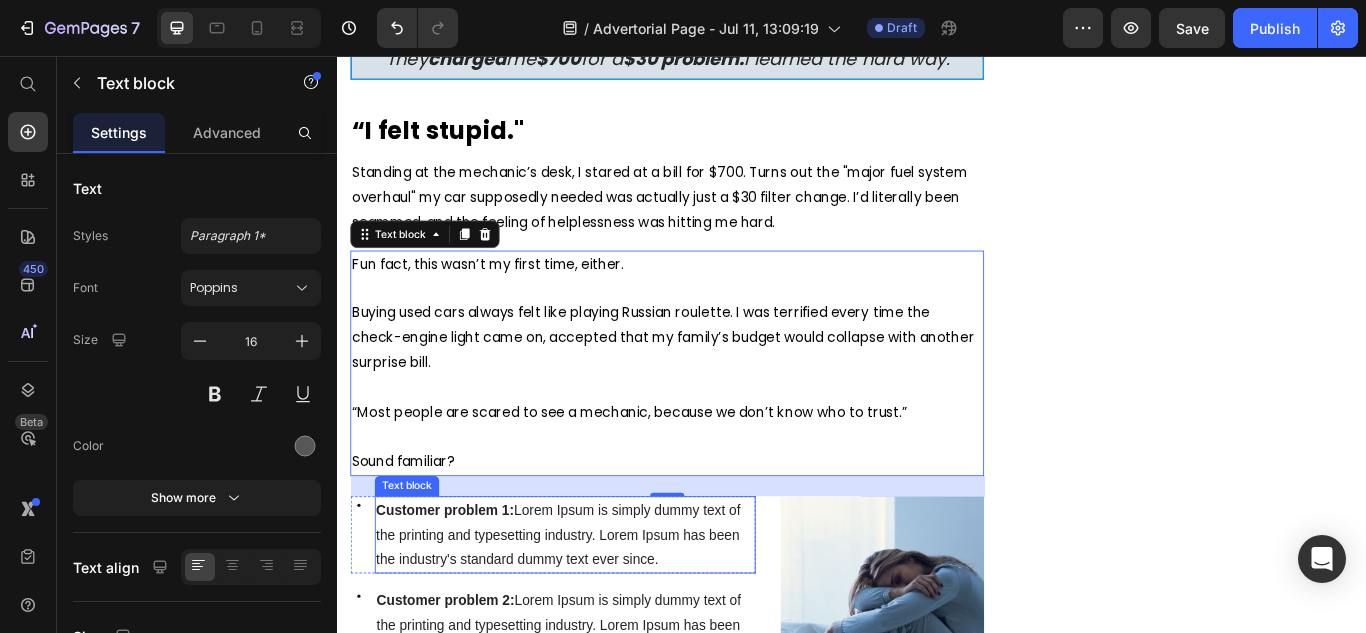 click on "Customer problem 1:  Lorem Ipsum is simply dummy text of the printing and typesetting industry. Lorem Ipsum has been the industry's standard dummy text ever since." at bounding box center [602, 615] 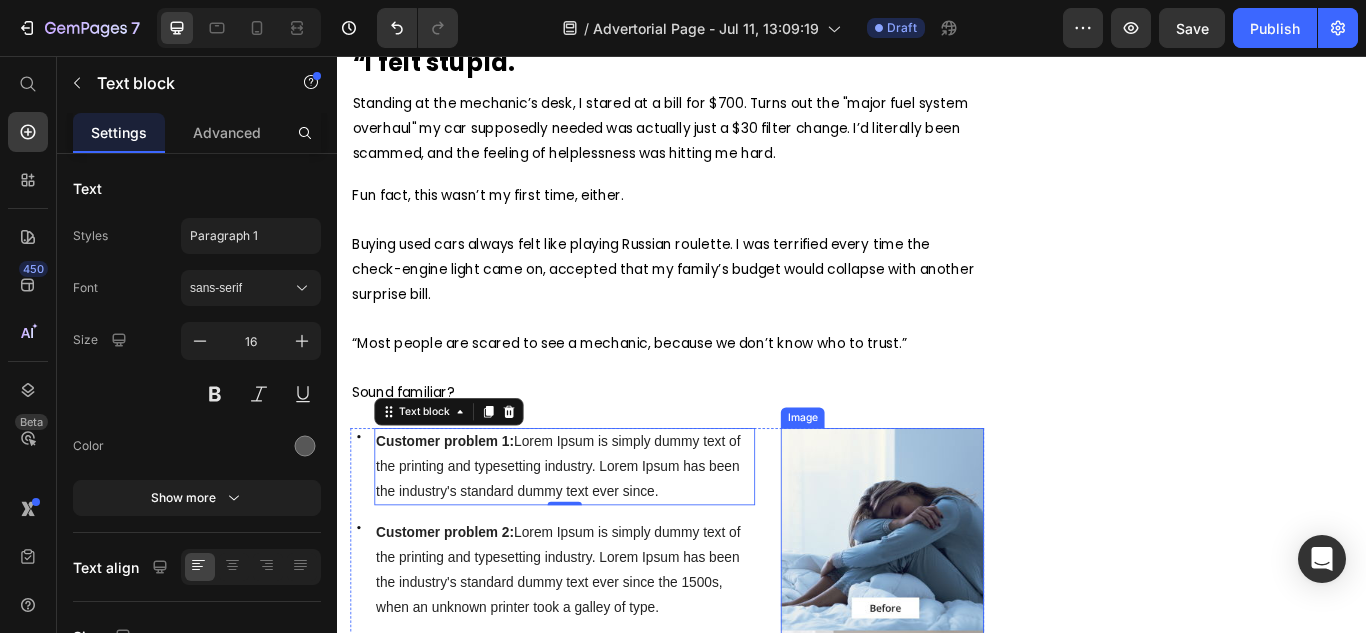 scroll, scrollTop: 1200, scrollLeft: 0, axis: vertical 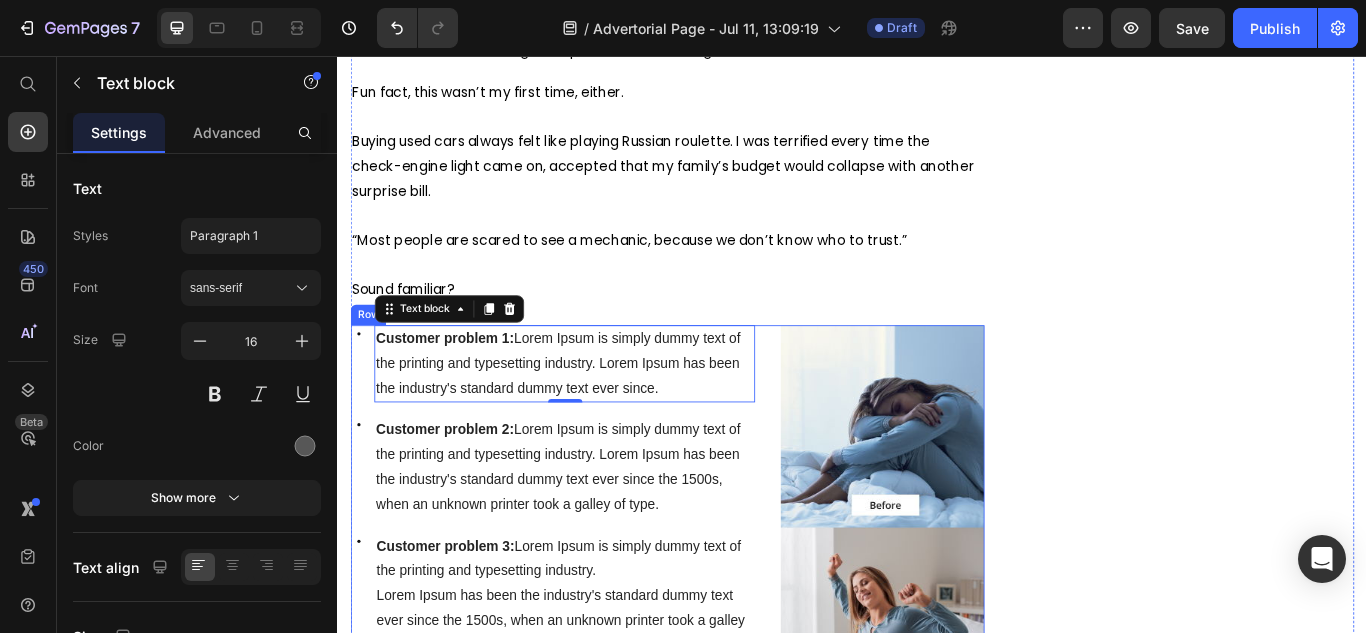 click on "Icon Customer problem 1:  Lorem Ipsum is simply dummy text of the printing and typesetting industry. Lorem Ipsum has been the industry's standard dummy text ever since. Text block   0 Row
Icon Customer problem 2:  Lorem Ipsum is simply dummy text of the printing and typesetting industry. Lorem Ipsum has been the industry's standard dummy text ever since the 1500s, when an unknown printer took a galley of type. Text block Row
Icon Customer problem 3:  Lorem Ipsum is simply dummy text of the printing and typesetting industry.  Lorem Ipsum has been the industry's standard dummy text ever since the 1500s, when an unknown printer took a galley of type and scrambled it to make a type specimen book. It has survived not only five centuries, but also the leap into electronic typesetting, remaining essentially unchanged. Text block Row
Icon Customer problem 4: Text block Row Image Image Row" at bounding box center [721, 675] 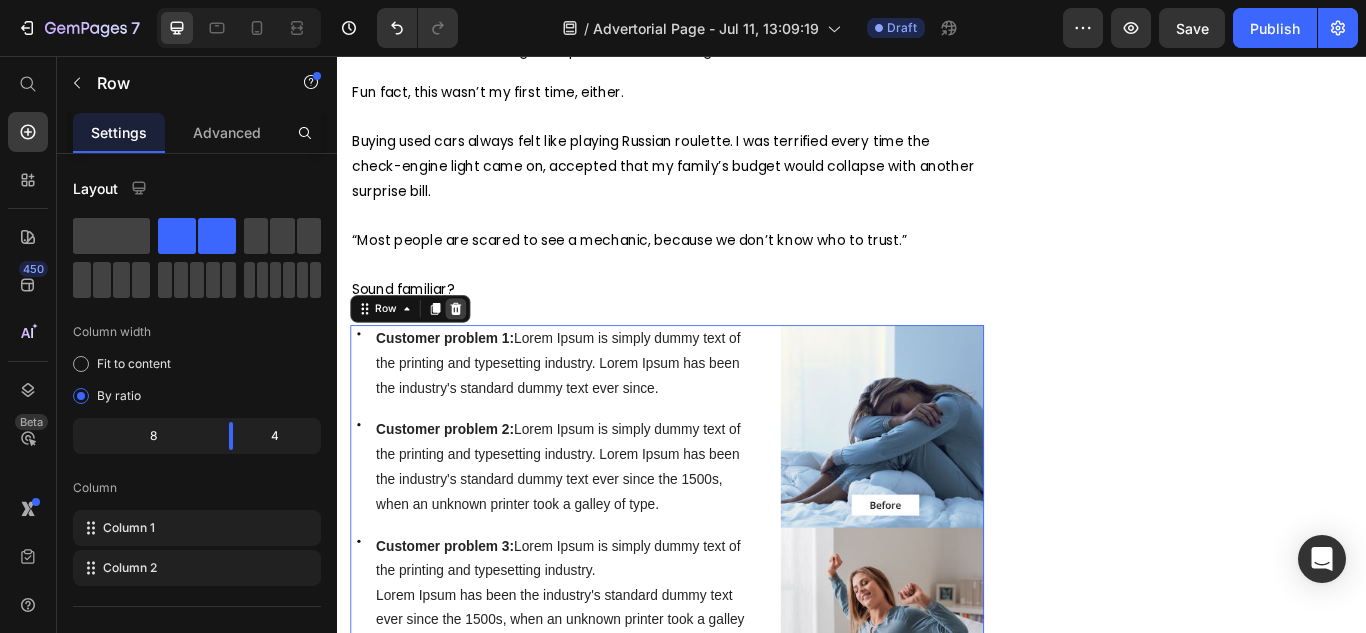 click at bounding box center (475, 351) 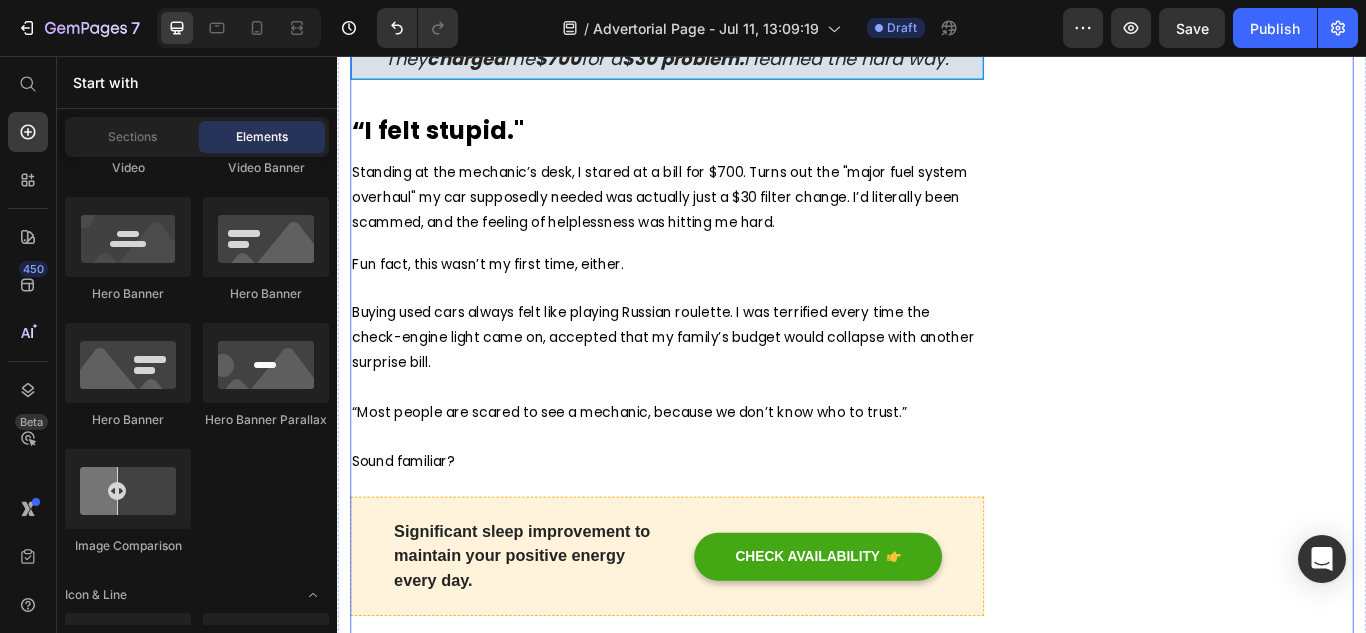 scroll, scrollTop: 900, scrollLeft: 0, axis: vertical 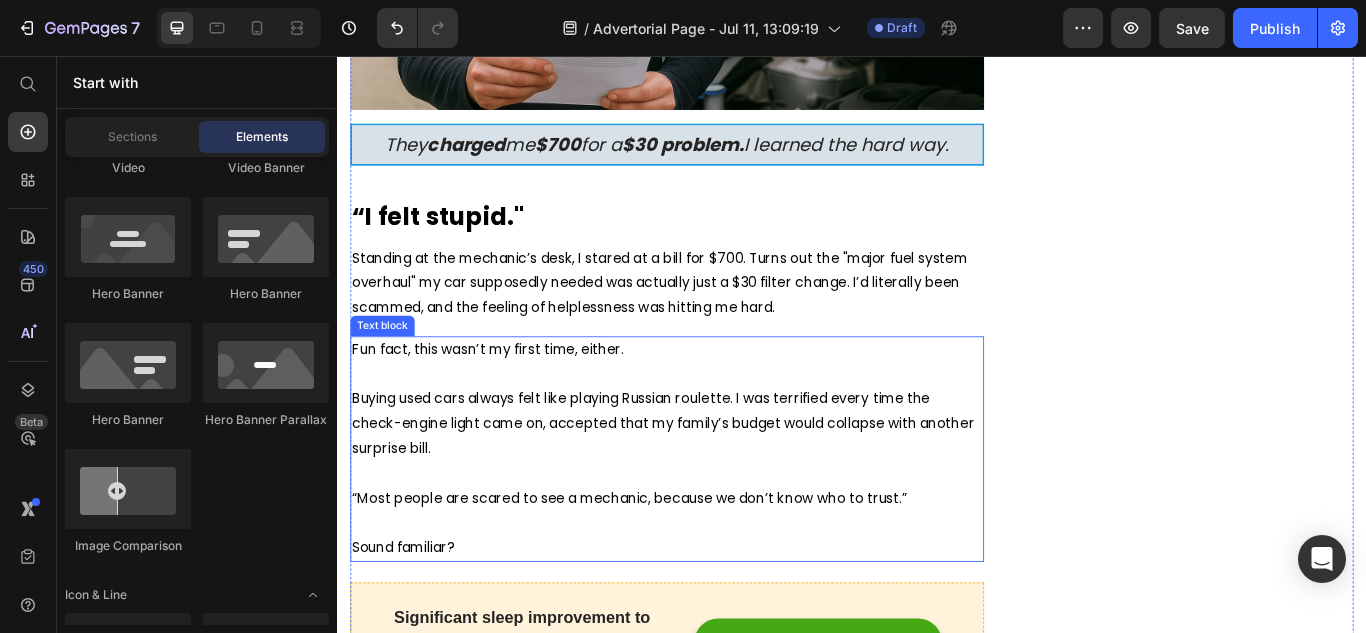 click at bounding box center (721, 543) 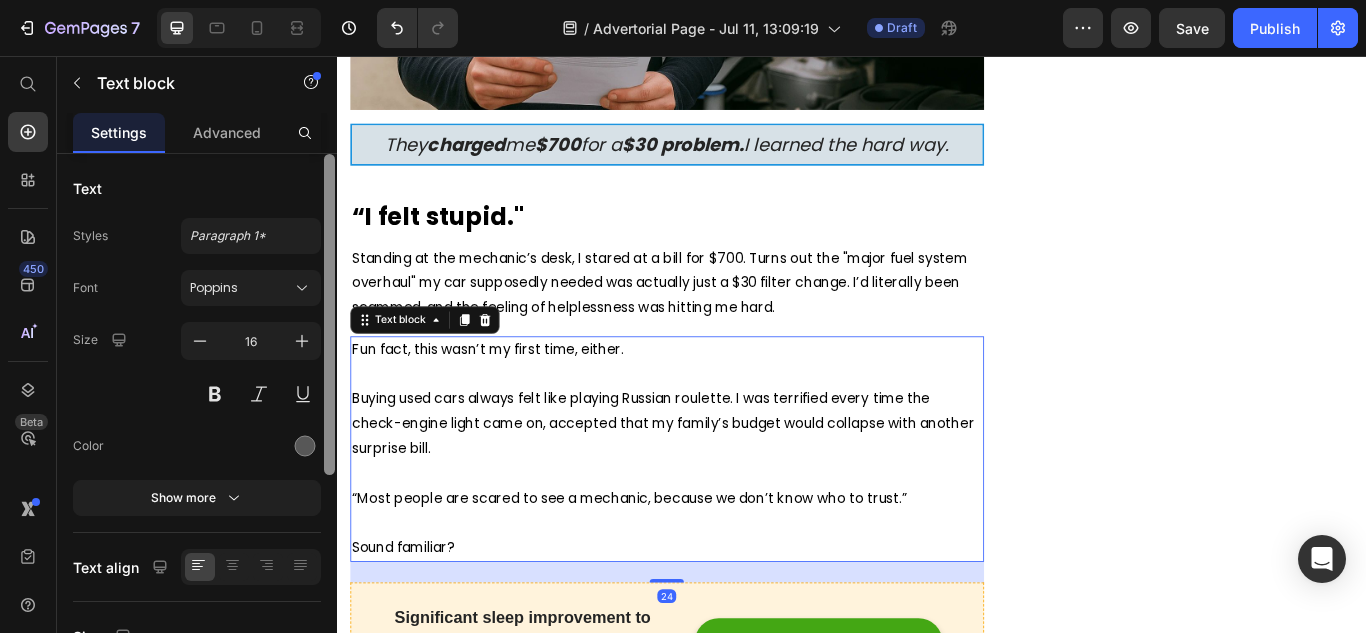 click at bounding box center [329, 314] 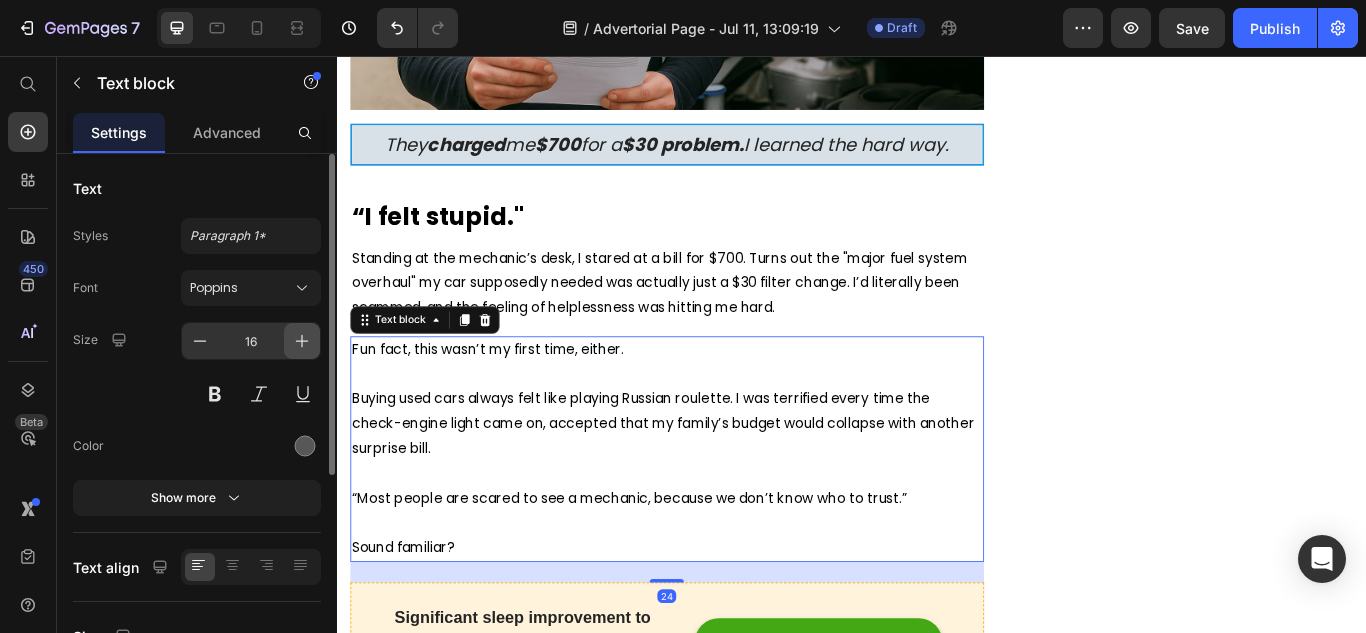 click 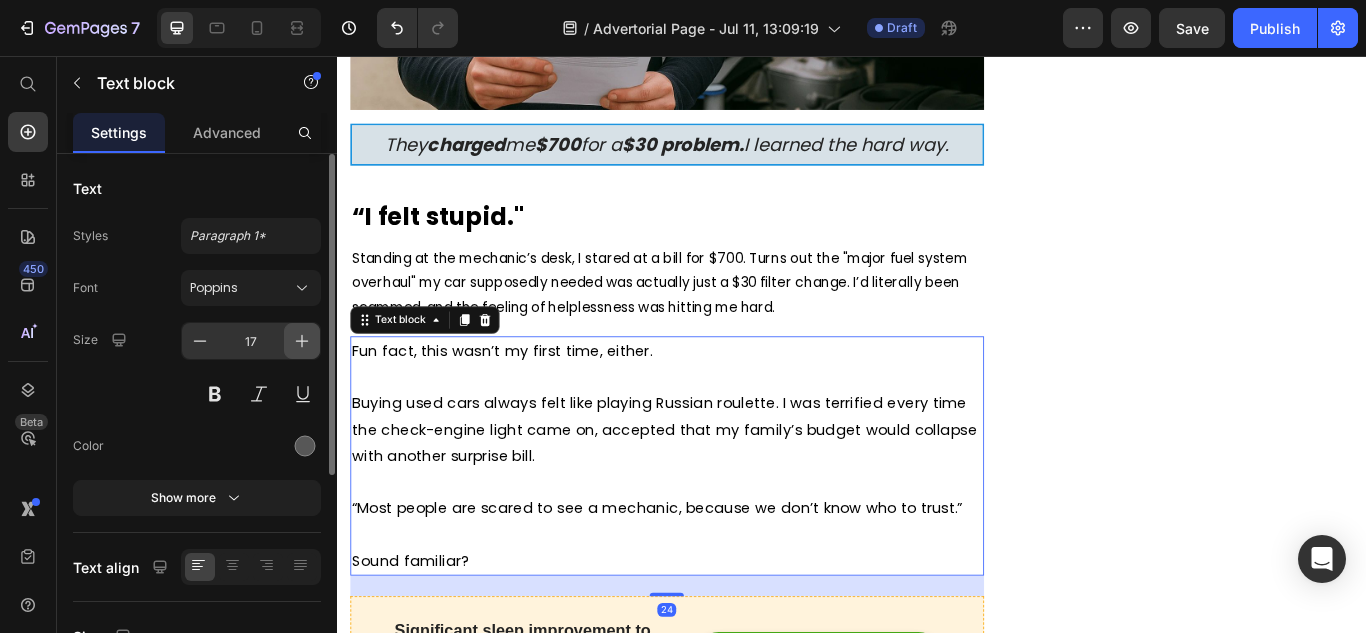 click 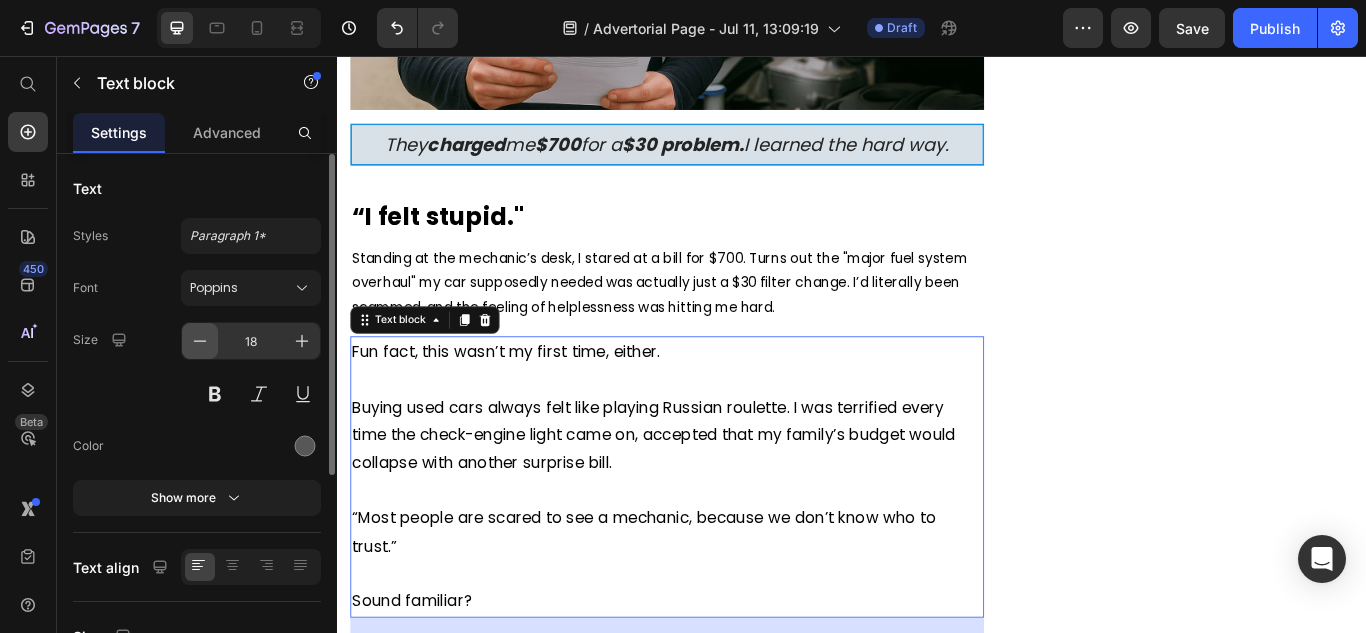 click 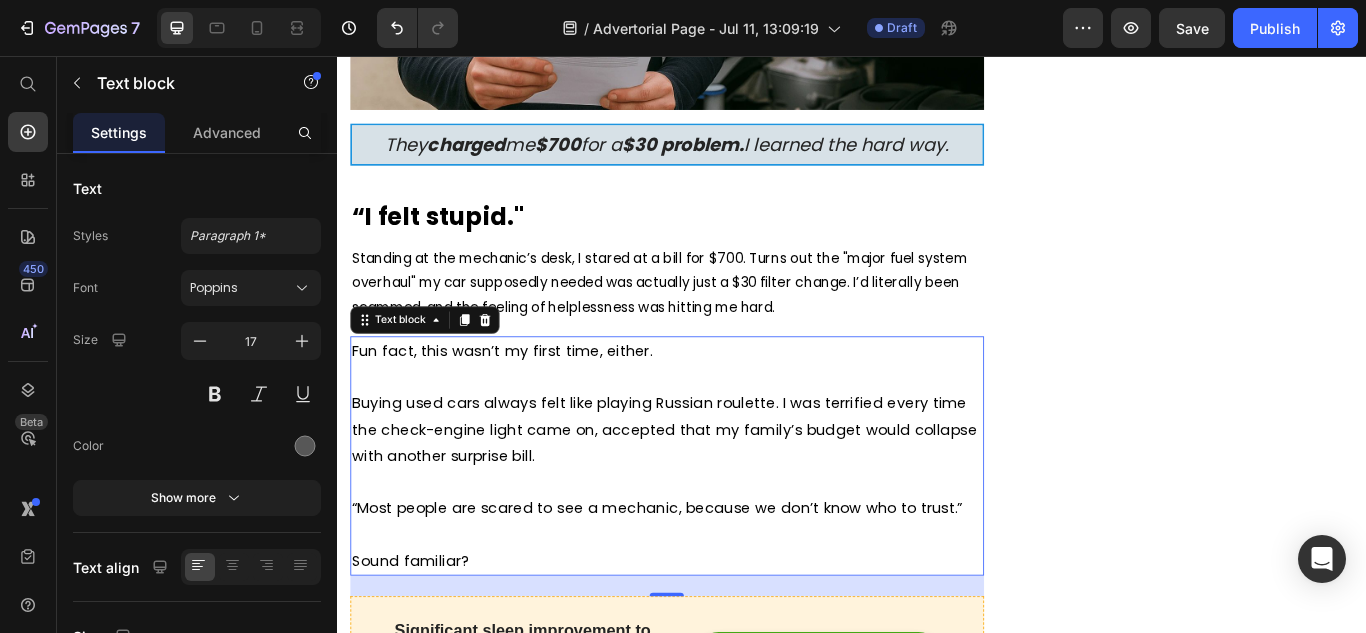 click on "Standing at the mechanic’s desk, I stared at a bill for $700. Turns out the "major fuel system overhaul" my car supposedly needed was actually just a $30 filter change. I’d literally been scammed, and the feeling of helplessness was hitting me hard." at bounding box center [721, 321] 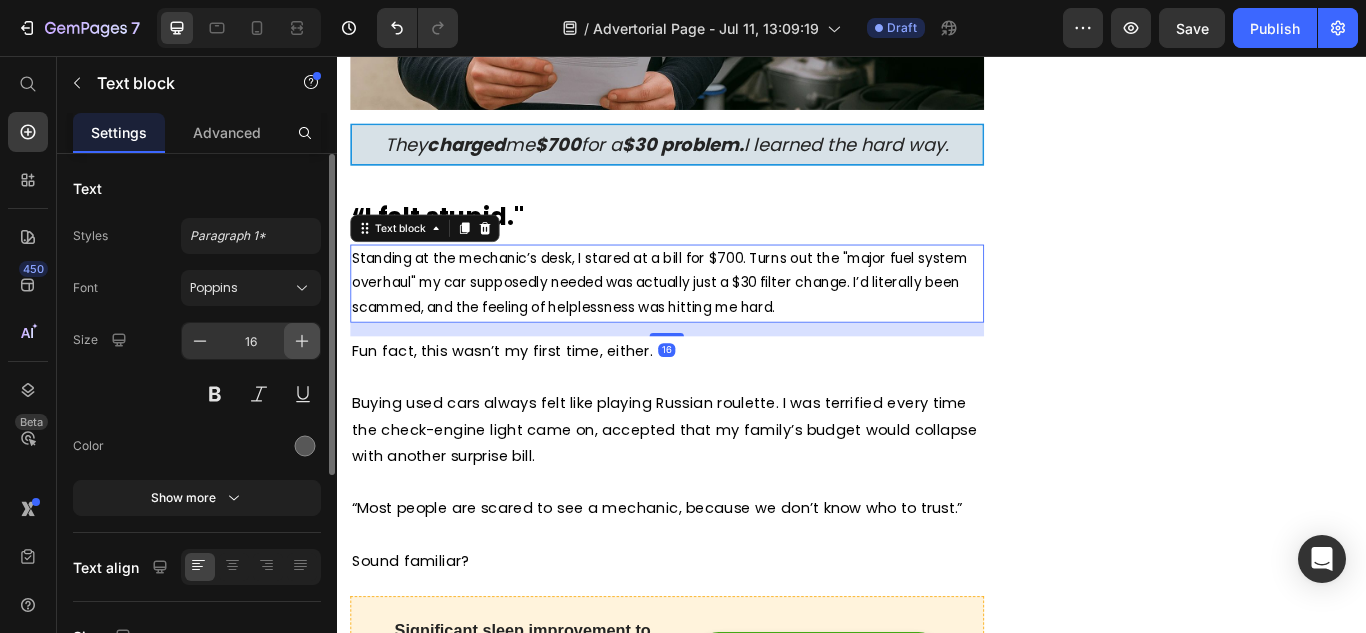click 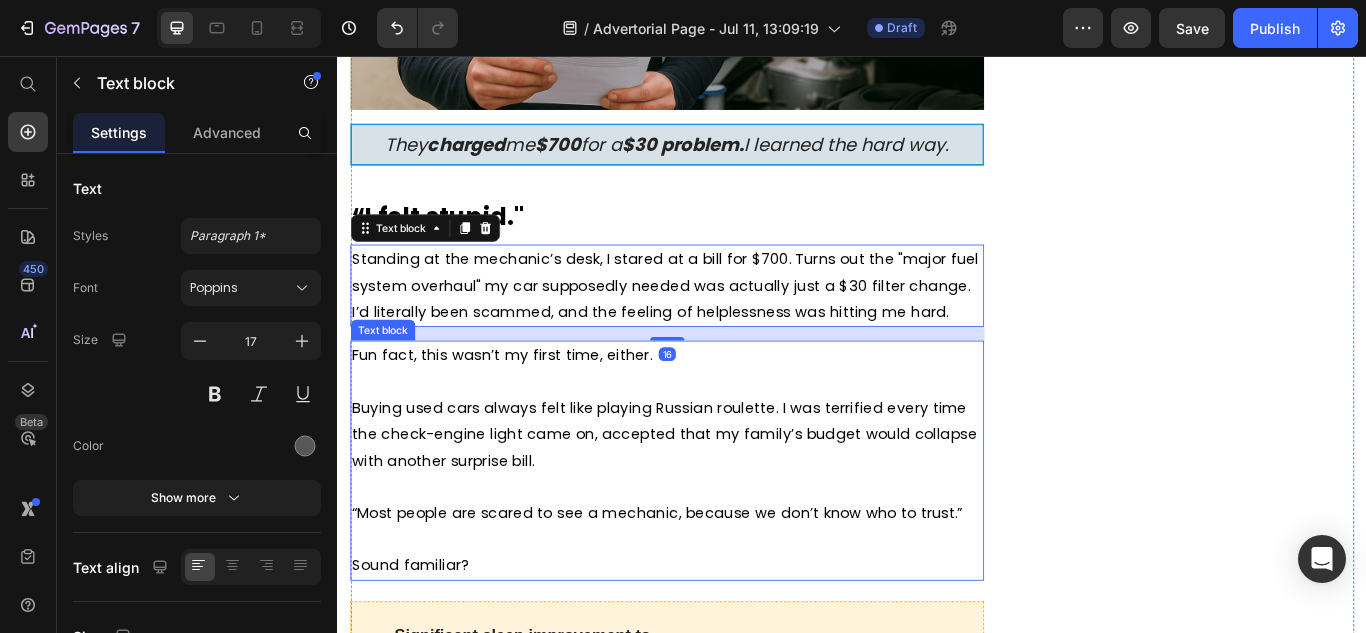 click on "Buying used cars always felt like playing Russian roulette. I was terrified every time the check-engine light came on, accepted that my family’s budget would collapse with another surprise bill." at bounding box center [718, 496] 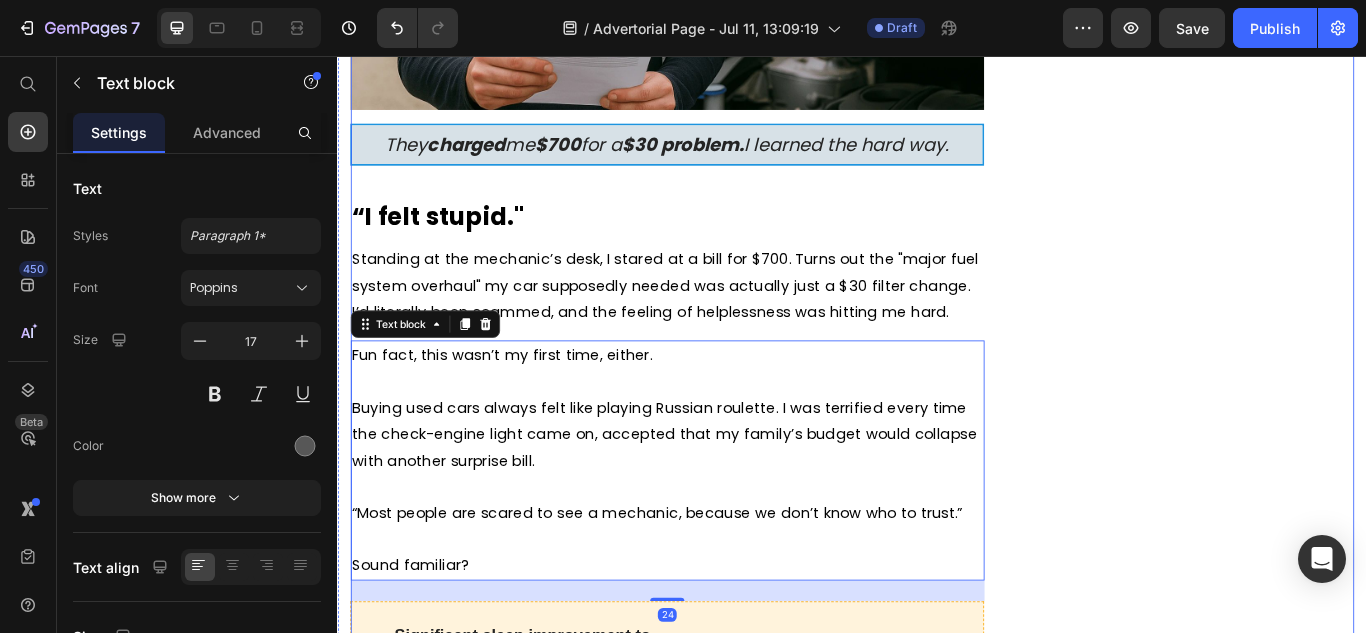 click on "Unique Value Proposition Heading
Icon Product benefit 1 Text block
Icon Product benefit 3  Text block
Icon Product benefit 4   Text block Icon List Row Image  	   CHECK AVAILABILITY Button ✔️ 30-Day Money-Back Guarantee Text block Row
Publish the page to see the content.
Sticky sidebar" at bounding box center [1337, 1805] 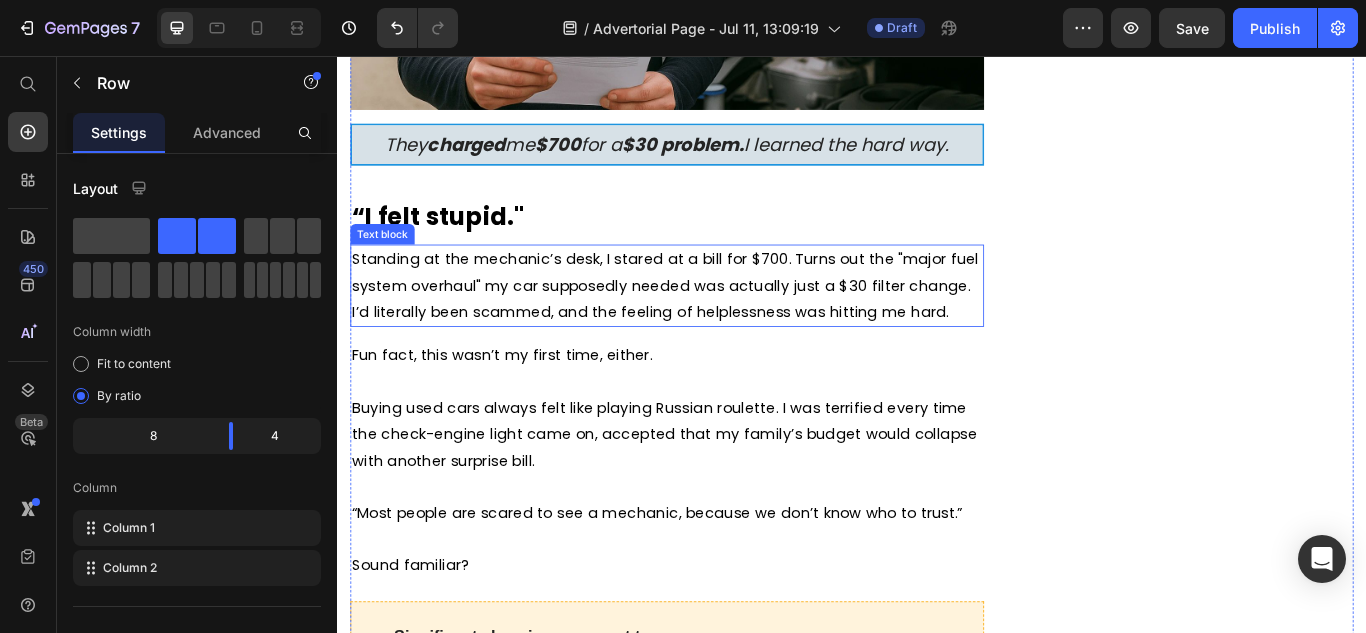 click on "Standing at the mechanic’s desk, I stared at a bill for $700. Turns out the "major fuel system overhaul" my car supposedly needed was actually just a $30 filter change. I’d literally been scammed, and the feeling of helplessness was hitting me hard." at bounding box center [719, 323] 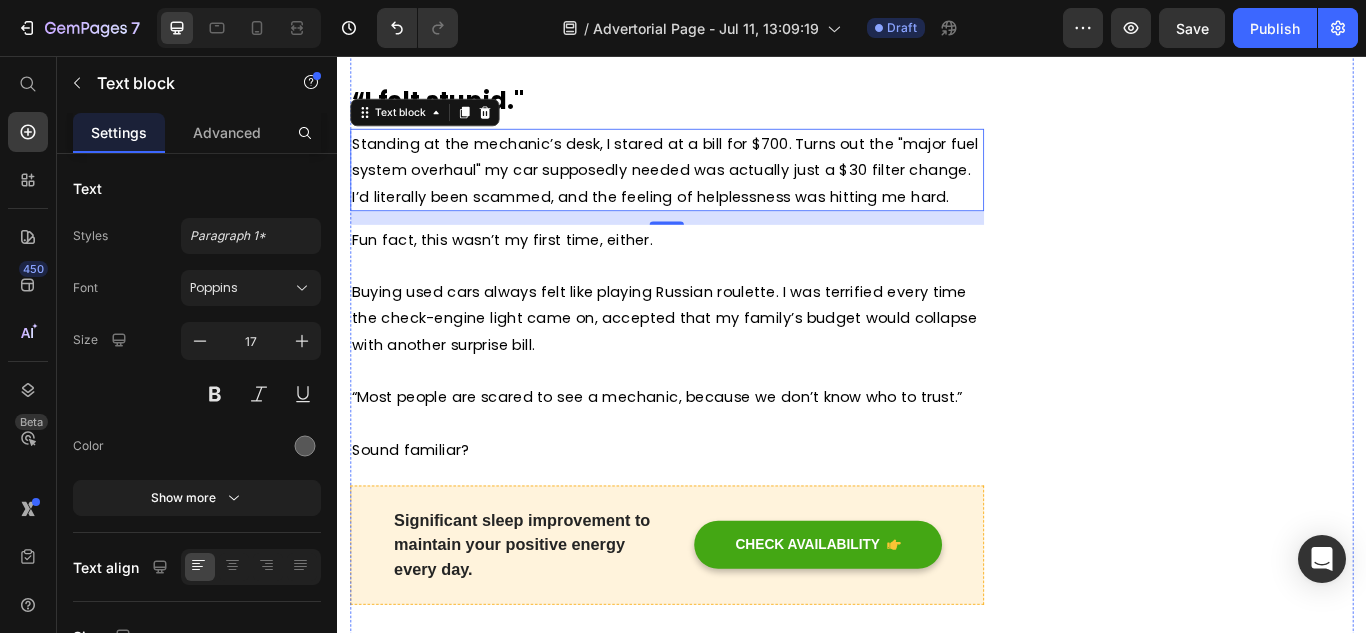 scroll, scrollTop: 1200, scrollLeft: 0, axis: vertical 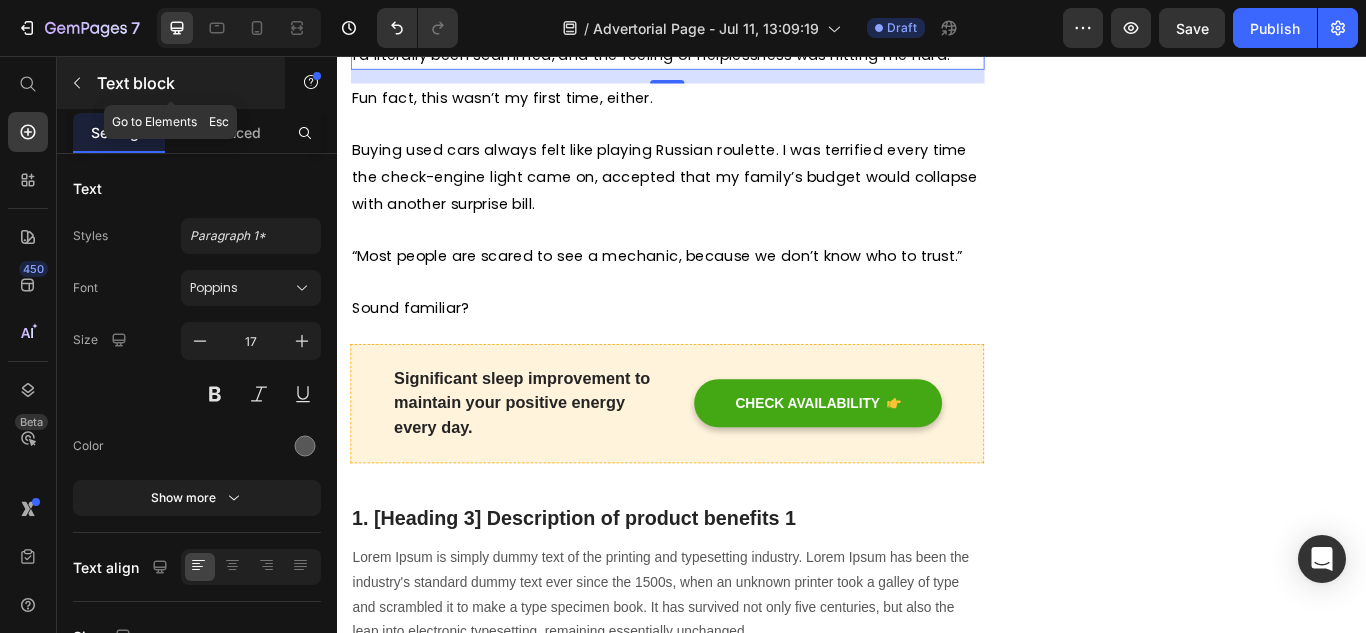 click on "Text block" at bounding box center (182, 83) 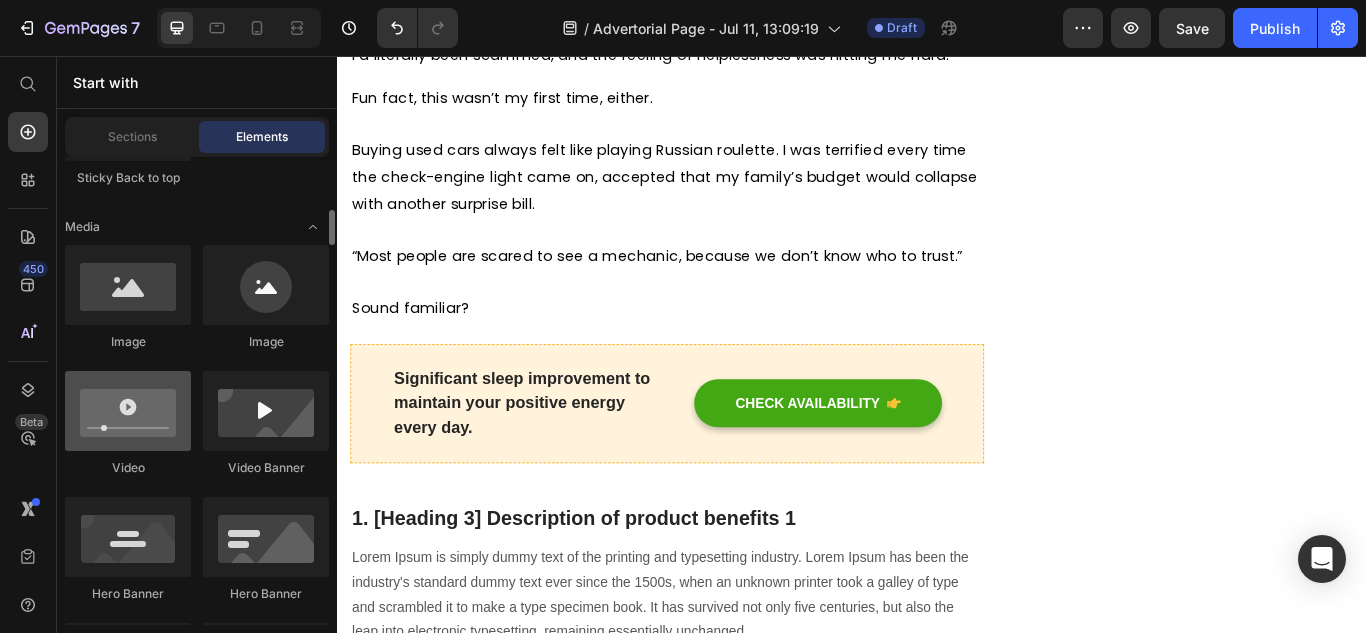 scroll, scrollTop: 500, scrollLeft: 0, axis: vertical 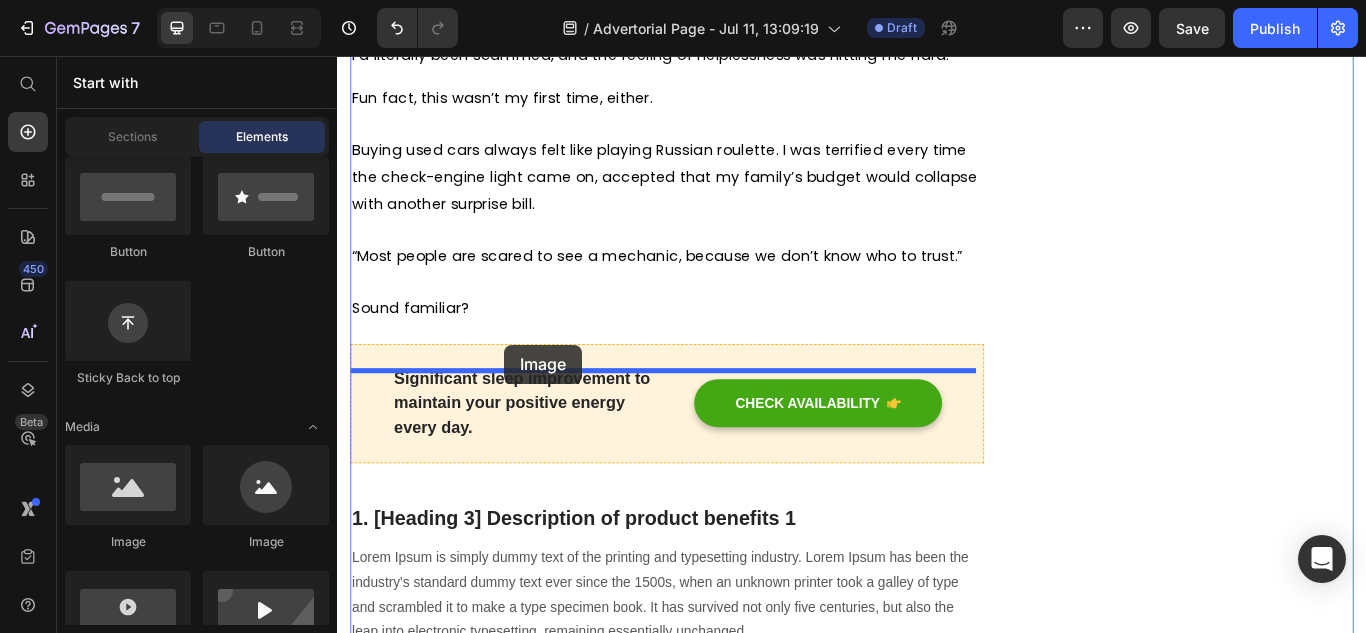 drag, startPoint x: 468, startPoint y: 521, endPoint x: 532, endPoint y: 393, distance: 143.10835 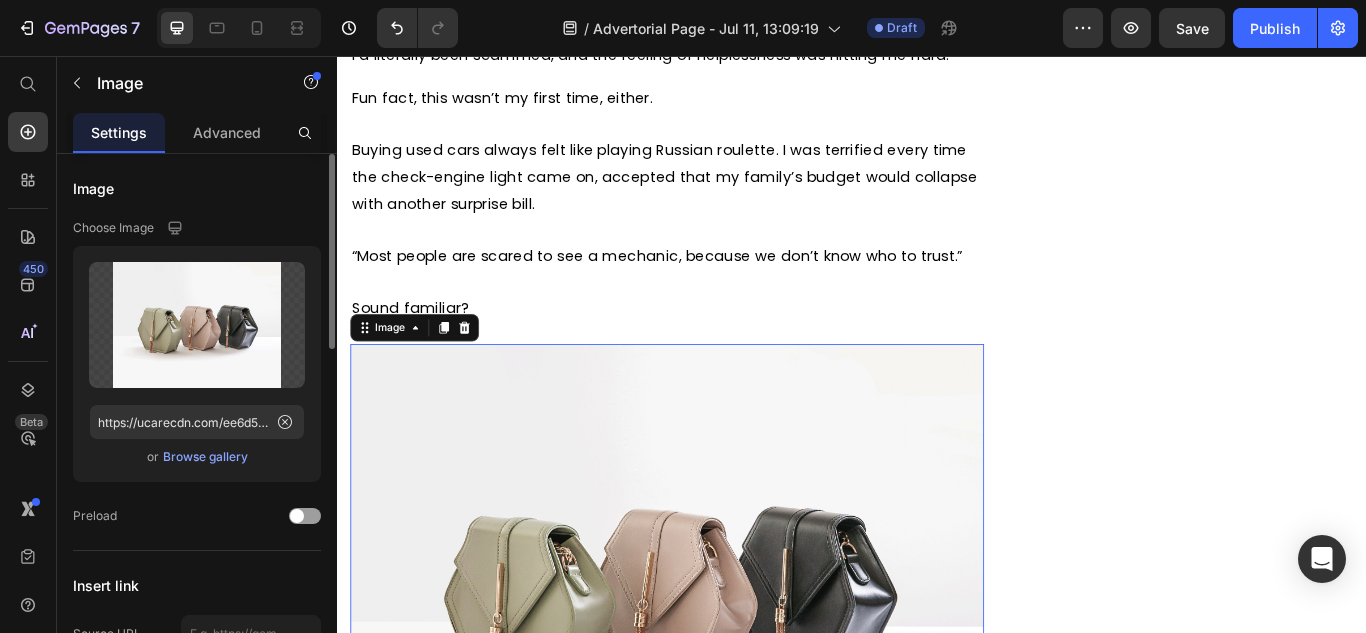 click on "Upload Image https://ucarecdn.com/ee6d5074-1640-4cc7-8933-47c8589c3dee/-/format/auto/  or   Browse gallery" 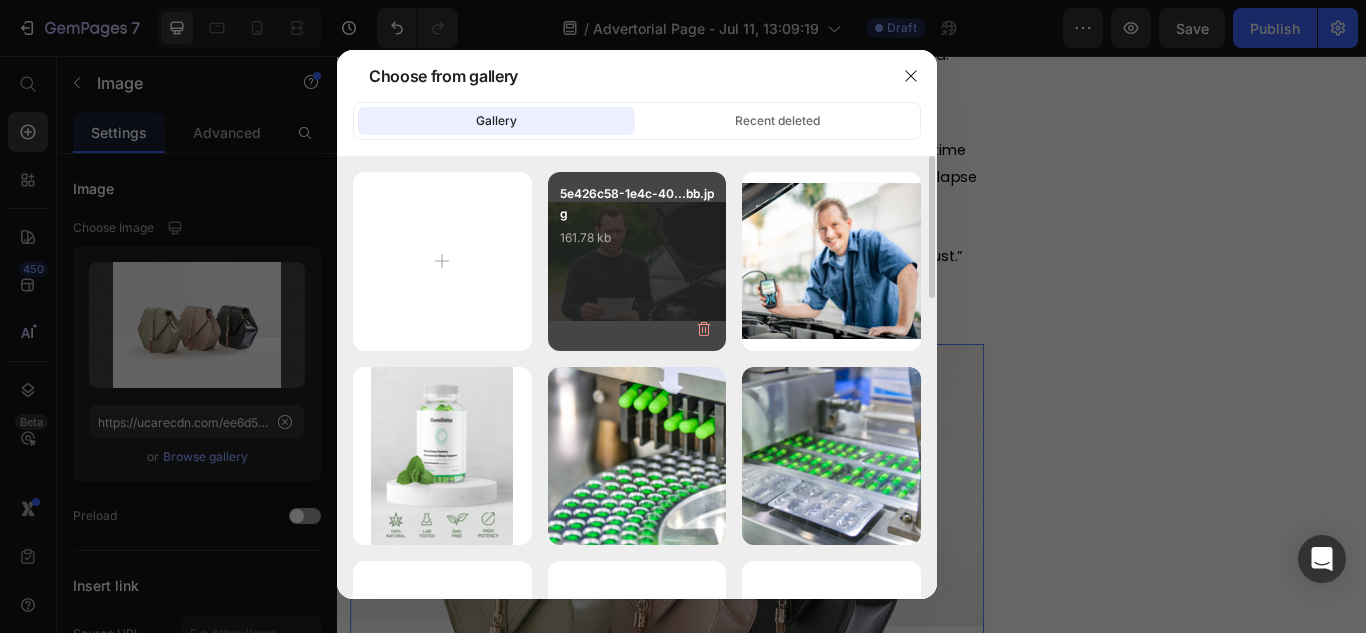 click on "5e426c58-1e4c-40...bb.jpg 161.78 kb" at bounding box center [637, 261] 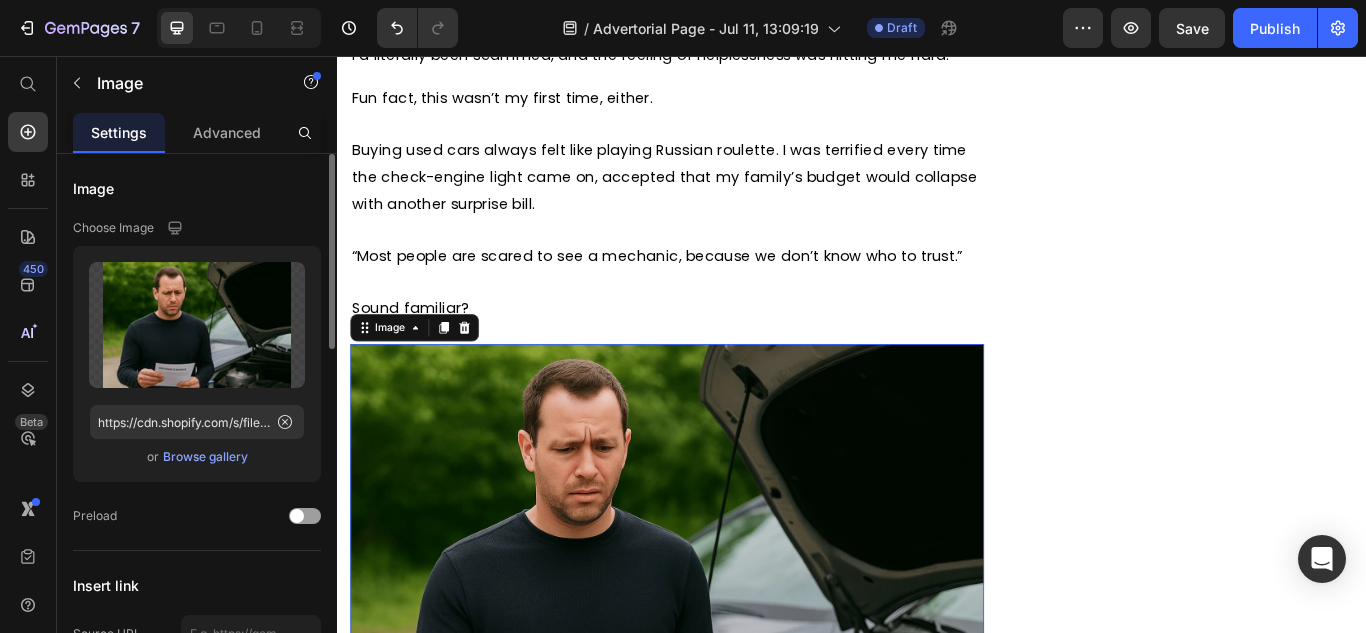 click on "or   Browse gallery" at bounding box center (197, 457) 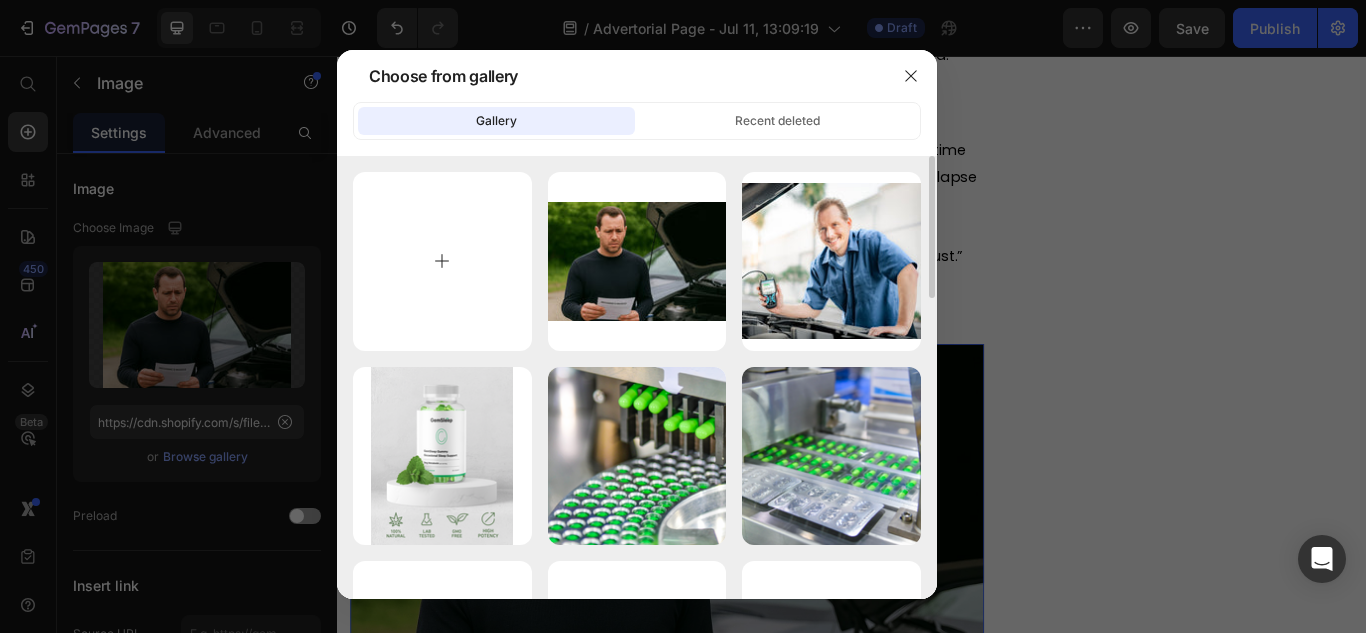 click at bounding box center [442, 261] 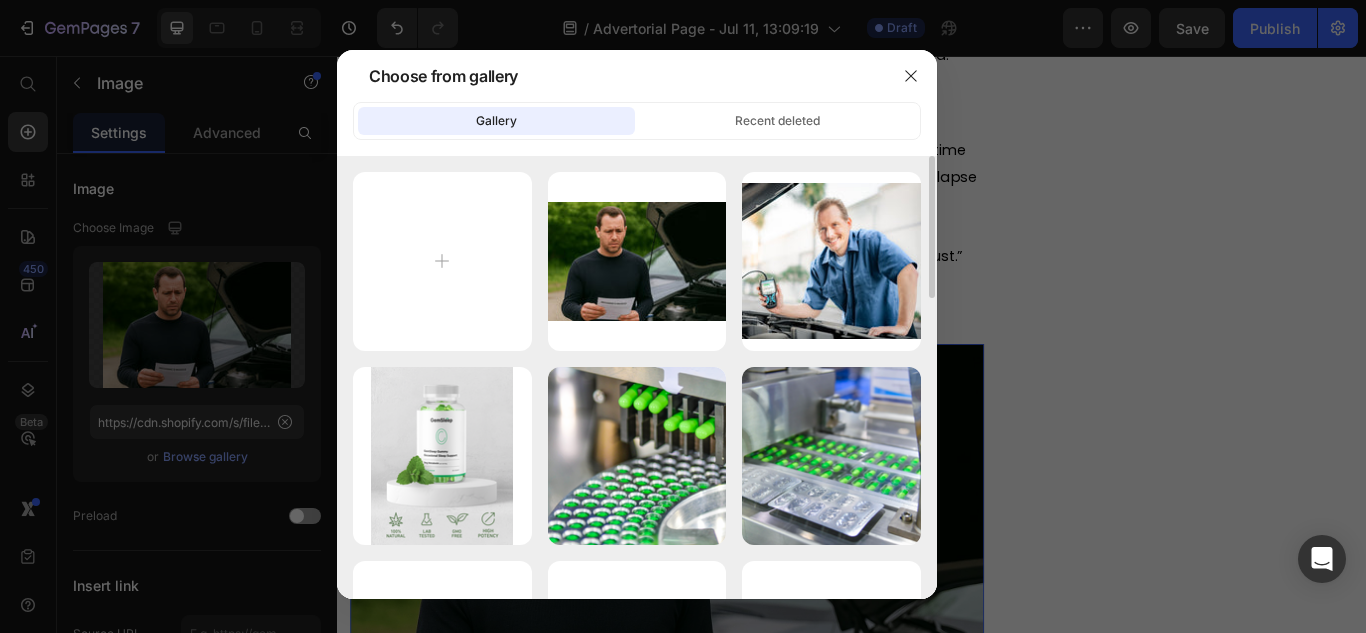 type on "C:\fakepath\fcf6724c-3875-4053-83fc-4a019ac17bc4.jpg" 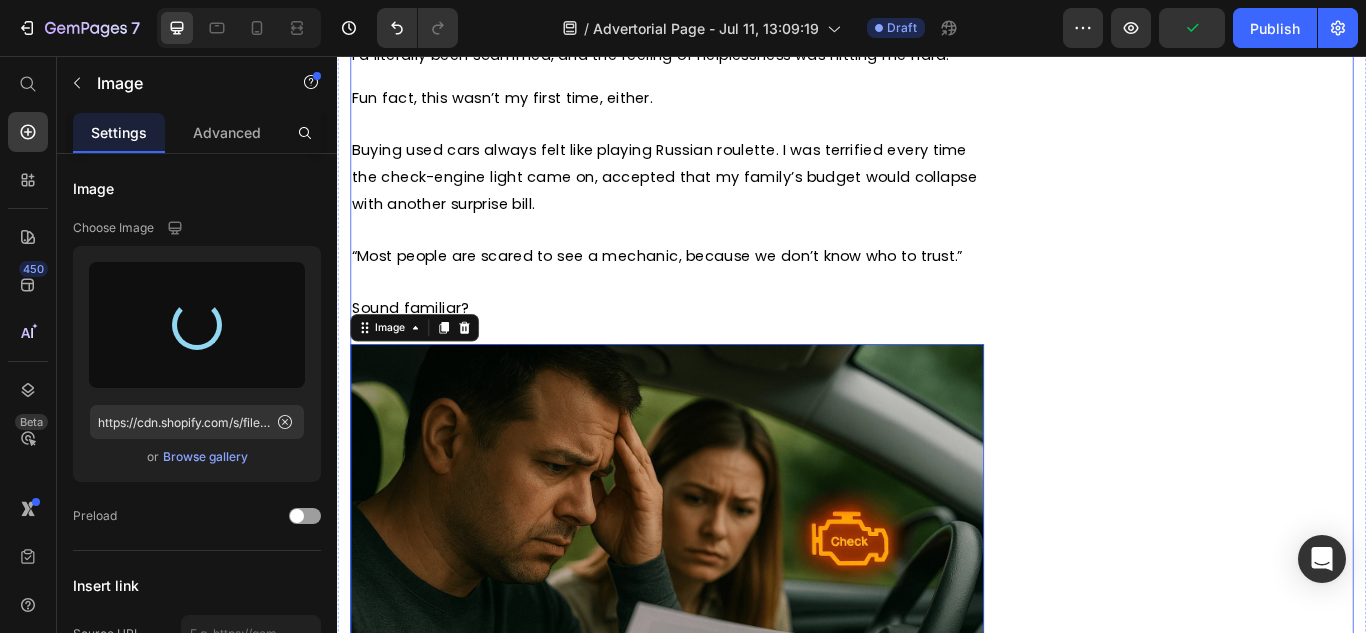 type on "https://cdn.shopify.com/s/files/1/0921/4322/3127/files/gempages_573997155069461355-528edc2b-eed1-4183-af95-a0c40f4704c8.jpg" 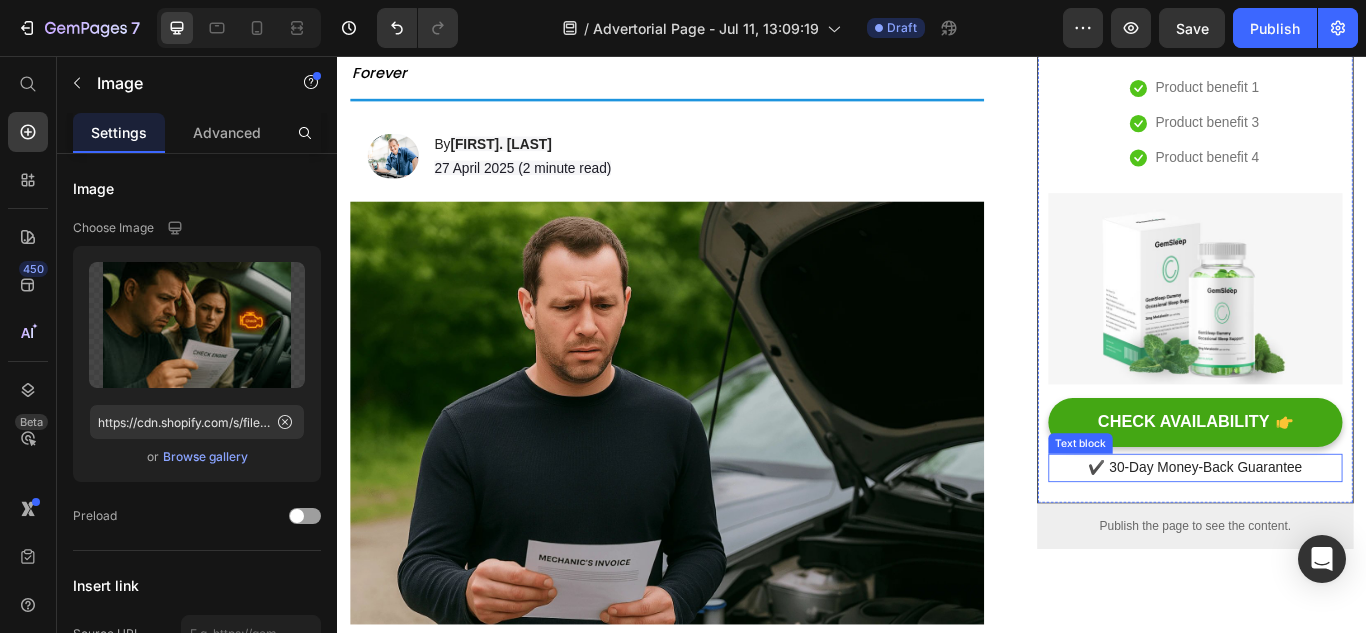 scroll, scrollTop: 0, scrollLeft: 0, axis: both 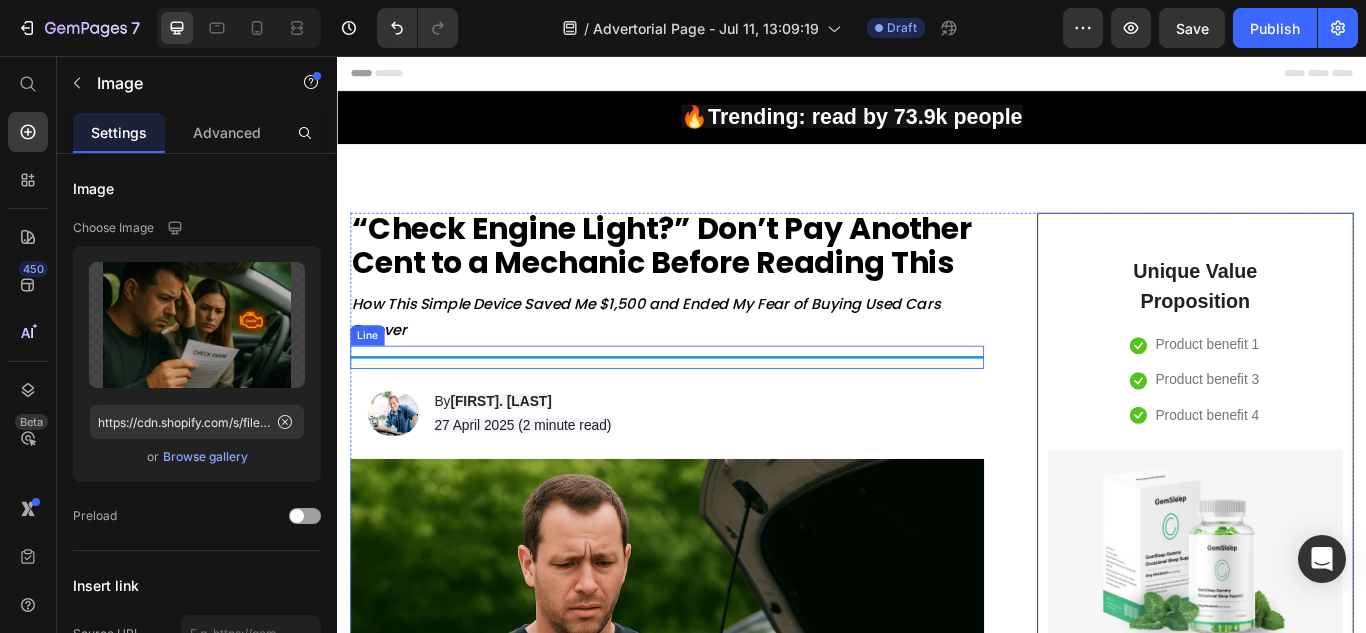 click on "Title Line" at bounding box center (721, 407) 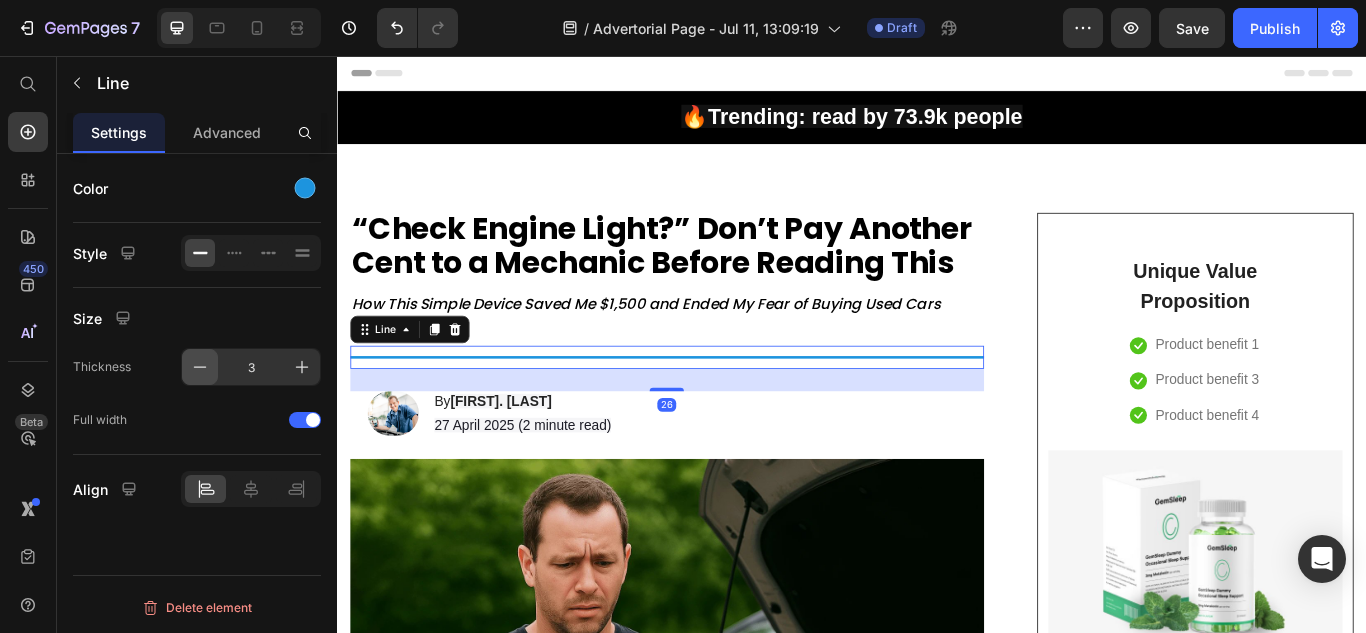 click 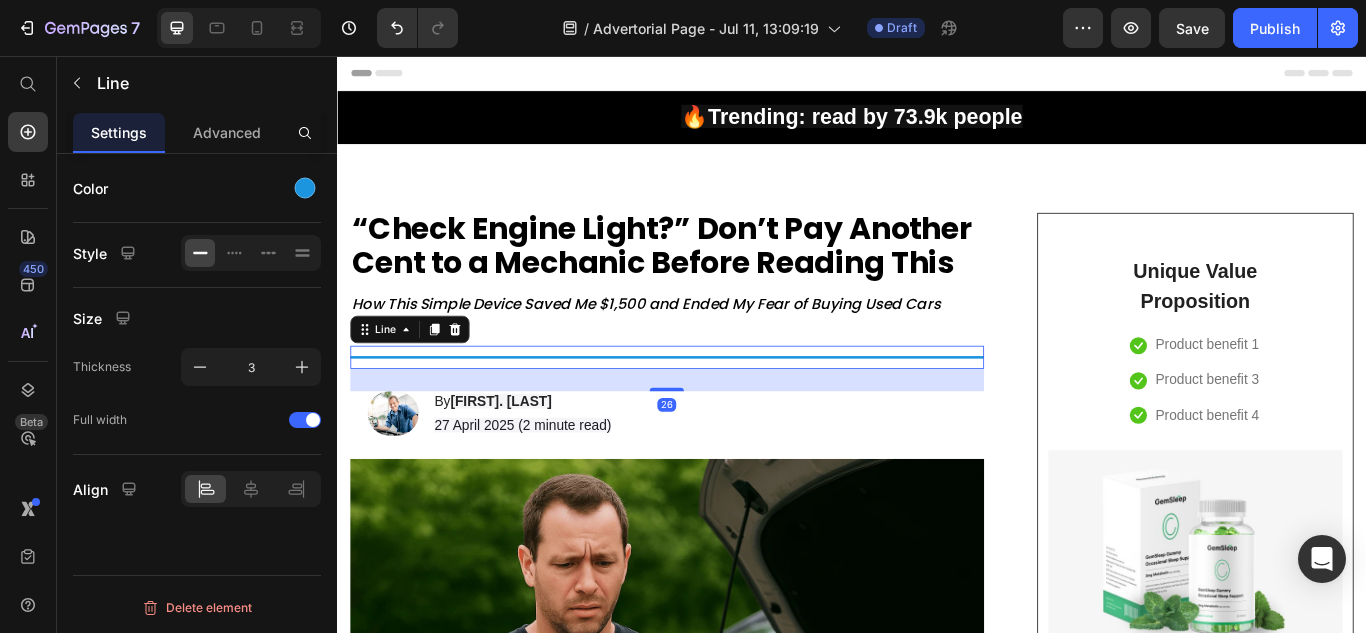 type on "2" 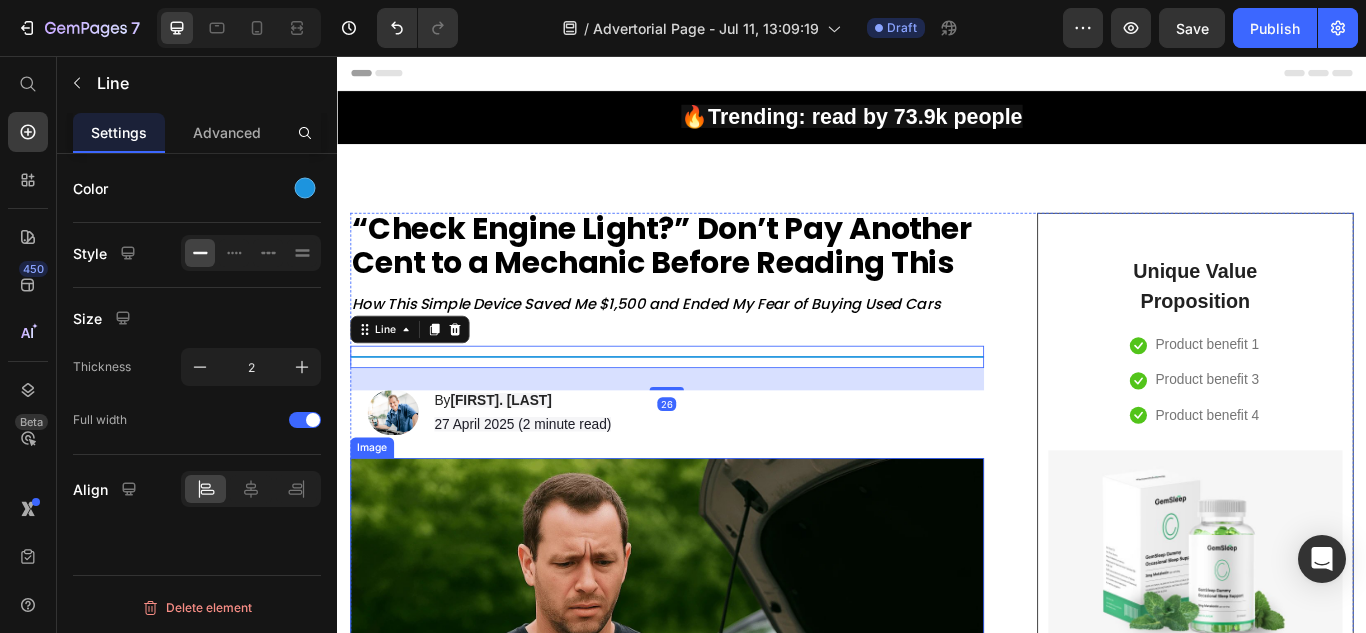 click at bounding box center (721, 771) 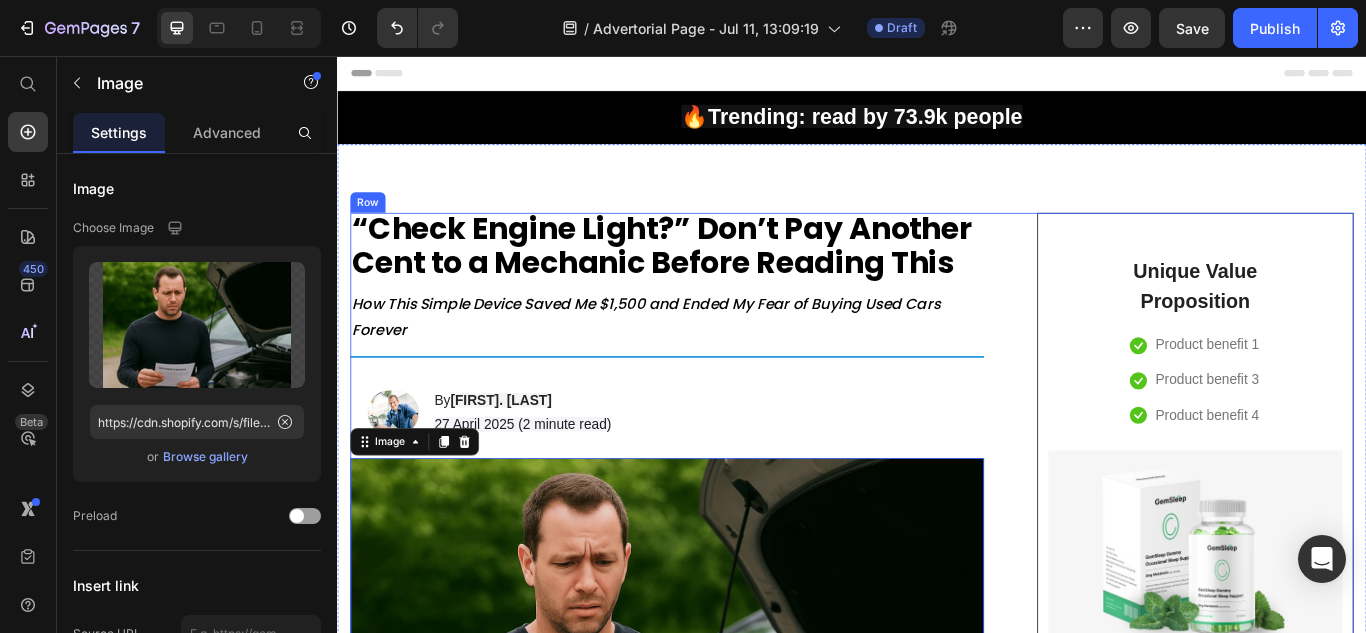 click on "Title Line" at bounding box center [721, 407] 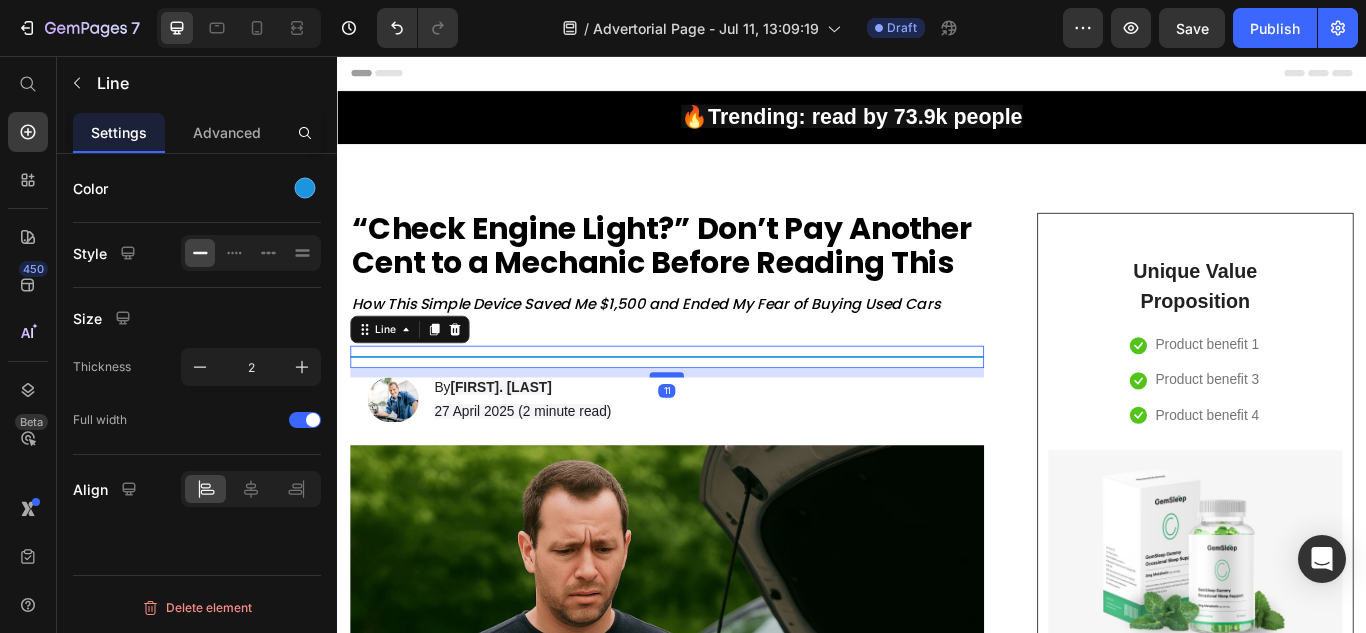 drag, startPoint x: 724, startPoint y: 481, endPoint x: 724, endPoint y: 466, distance: 15 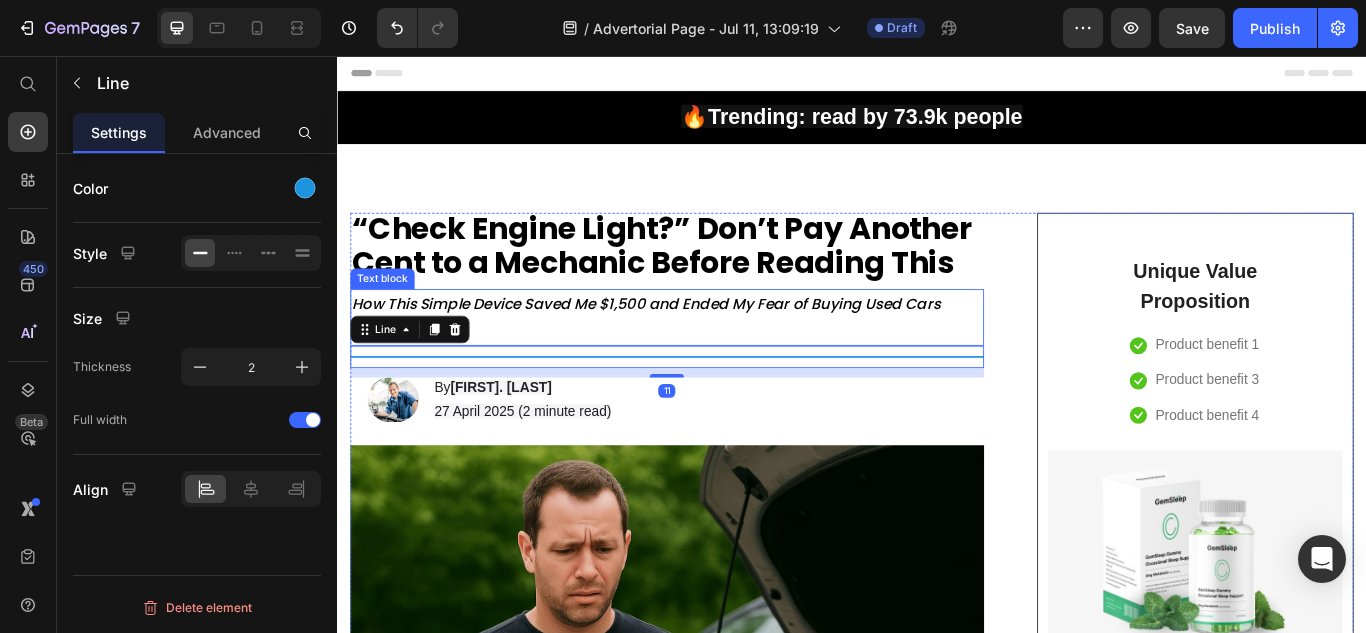 click on "How This Simple Device Saved Me $1,500 and Ended My Fear of Buying Used Cars Forever" at bounding box center (697, 360) 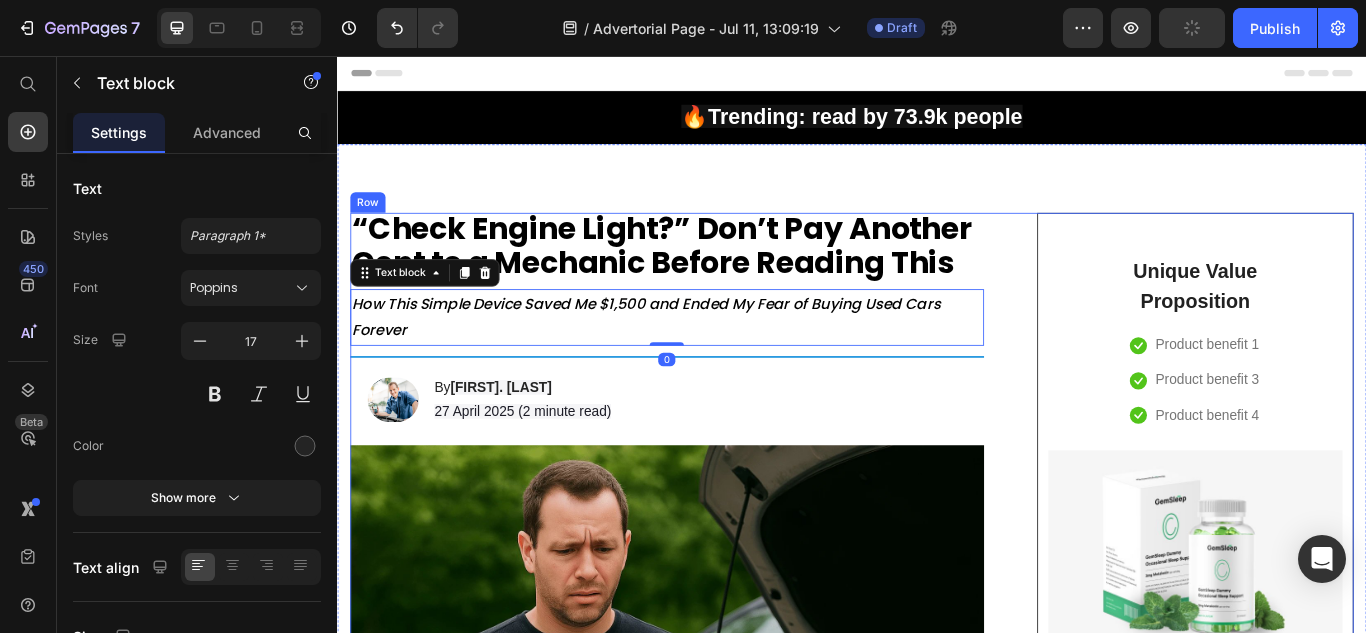 click on "⁠⁠⁠⁠⁠⁠⁠ “Check Engine Light?” Don’t Pay Another Cent to a Mechanic Before Reading This Heading How This Simple Device Saved Me $1,500 and Ended My Fear of Buying Used Cars Forever Text block   0                Title Line Image By  [FIRST]. [LAST] Heading 27 April 2025 (2 minute read) Text Block Row Image They  charged  me  $700  for a  $30 problem.  I learned the hard way. Text block ⁠⁠⁠⁠⁠⁠⁠ “I felt stupid." Heading Standing at the mechanic’s desk, I stared at a bill for $700. Turns out the "major fuel system overhaul" my car supposedly needed was actually just a $30 filter change. I’d literally been scammed, and the feeling of helplessness was hitting me hard. Text block Fun fact, this wasn’t my first time, either. Buying used cars always felt like playing Russian roulette. I was terrified every time the check-engine light came on, accepted that my family’s budget would collapse with another surprise bill. Sound familiar? Text block Image ⁠⁠⁠⁠⁠⁠⁠ Heading   12                Row" at bounding box center (721, 2955) 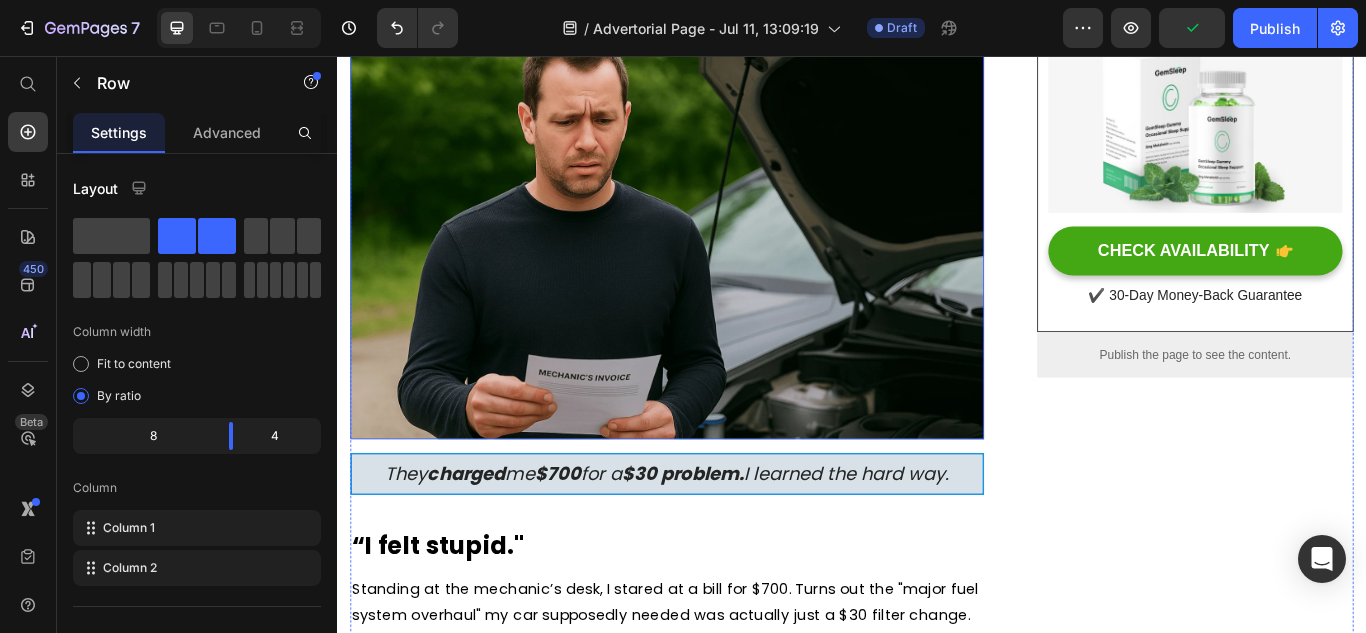 scroll, scrollTop: 100, scrollLeft: 0, axis: vertical 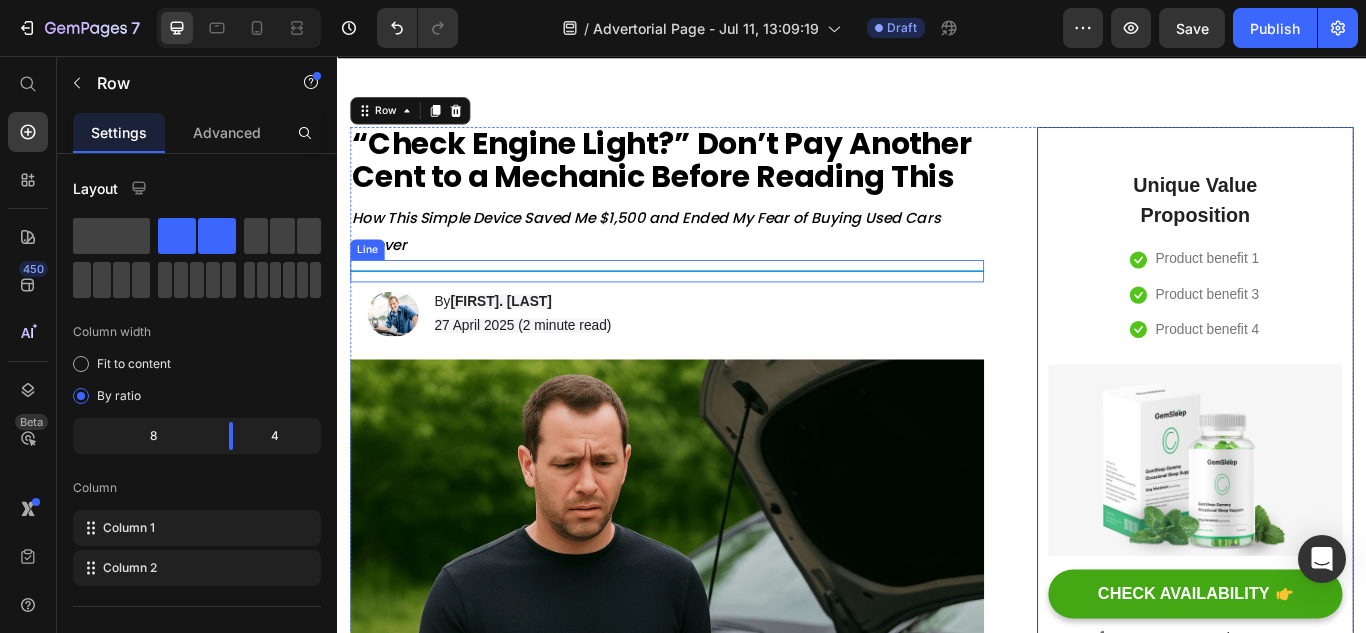 click on "Title Line" at bounding box center (721, 307) 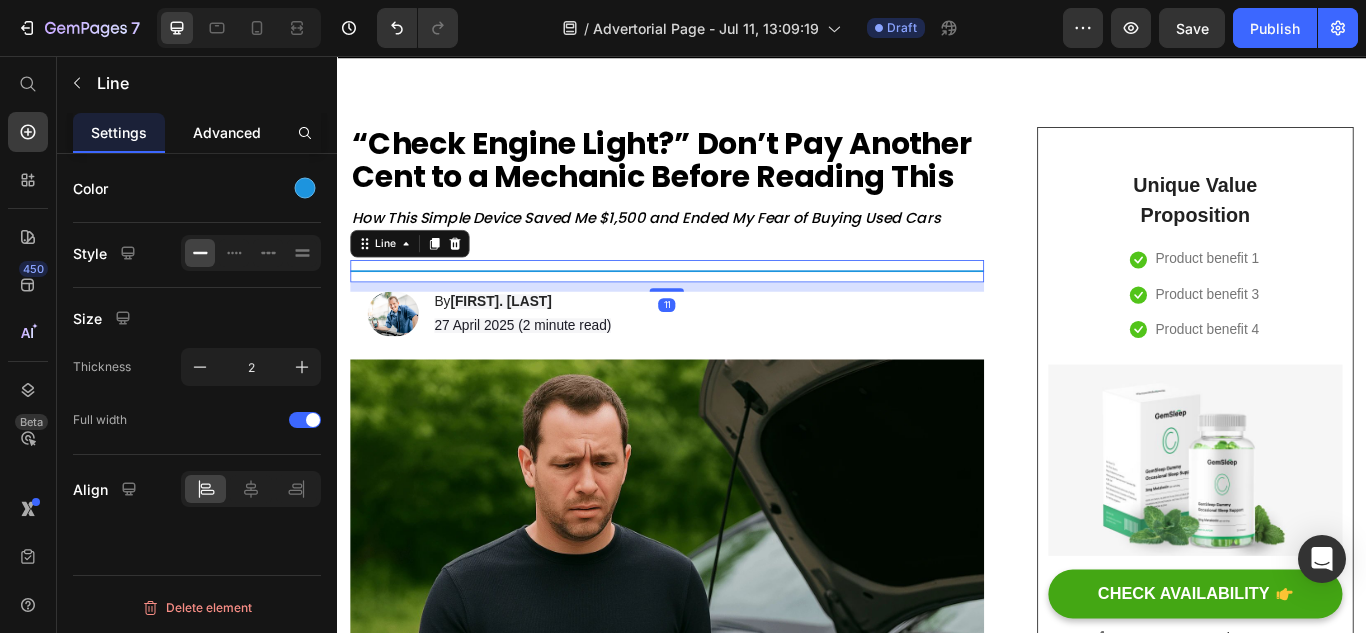 click on "Advanced" 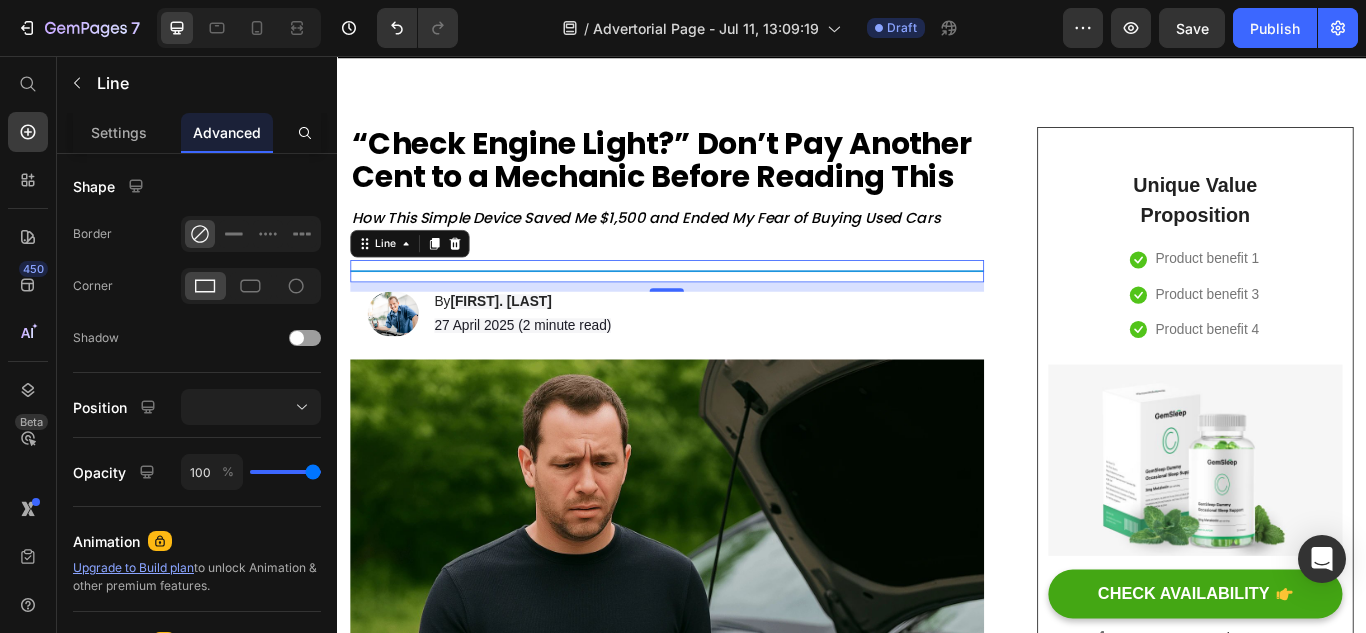 scroll, scrollTop: 769, scrollLeft: 0, axis: vertical 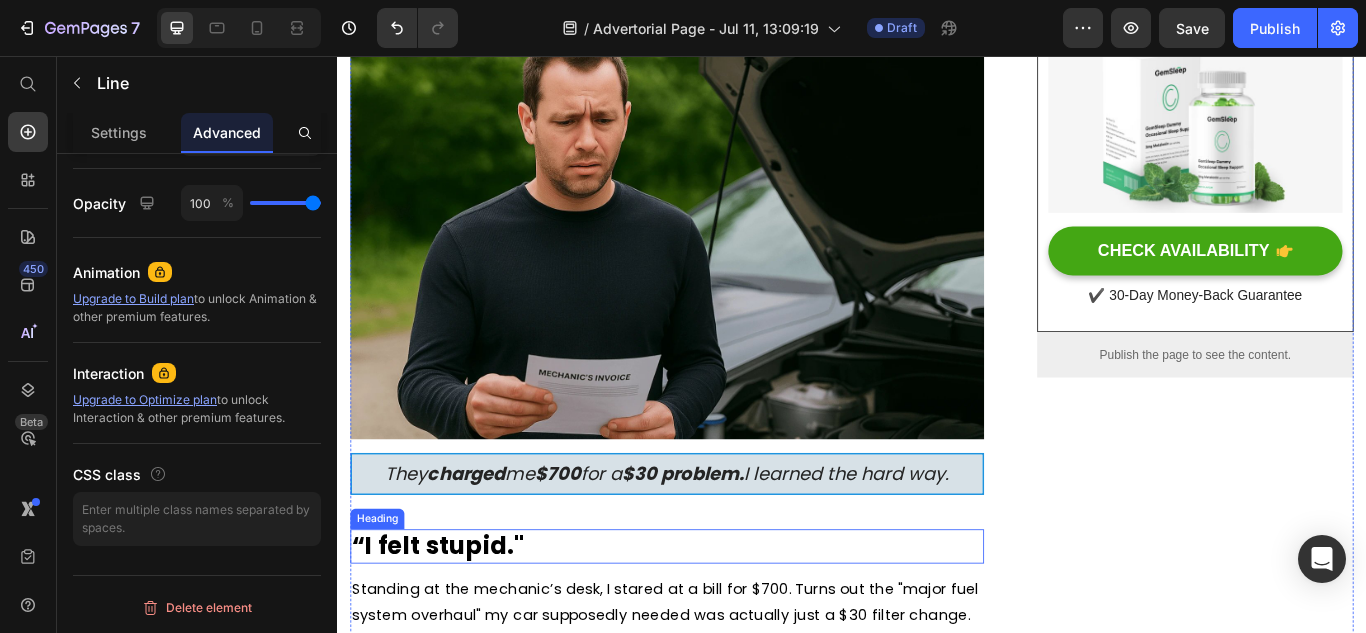 click on "“I felt stupid."" at bounding box center (454, 627) 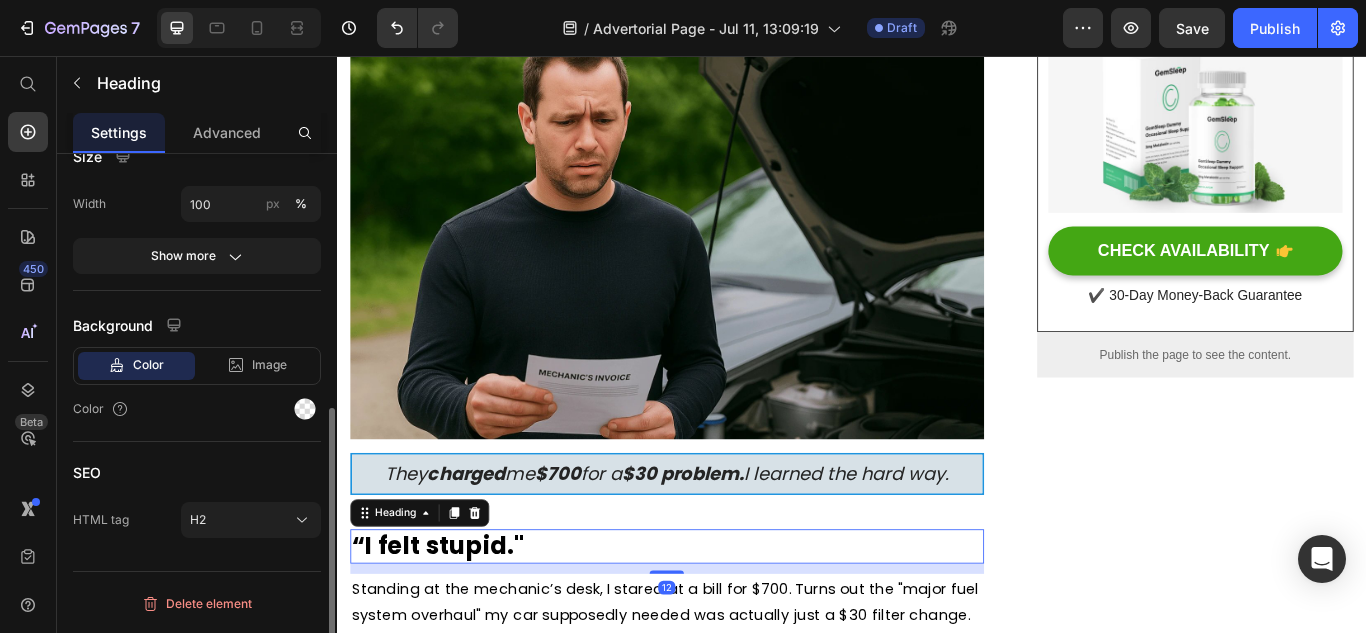 scroll, scrollTop: 0, scrollLeft: 0, axis: both 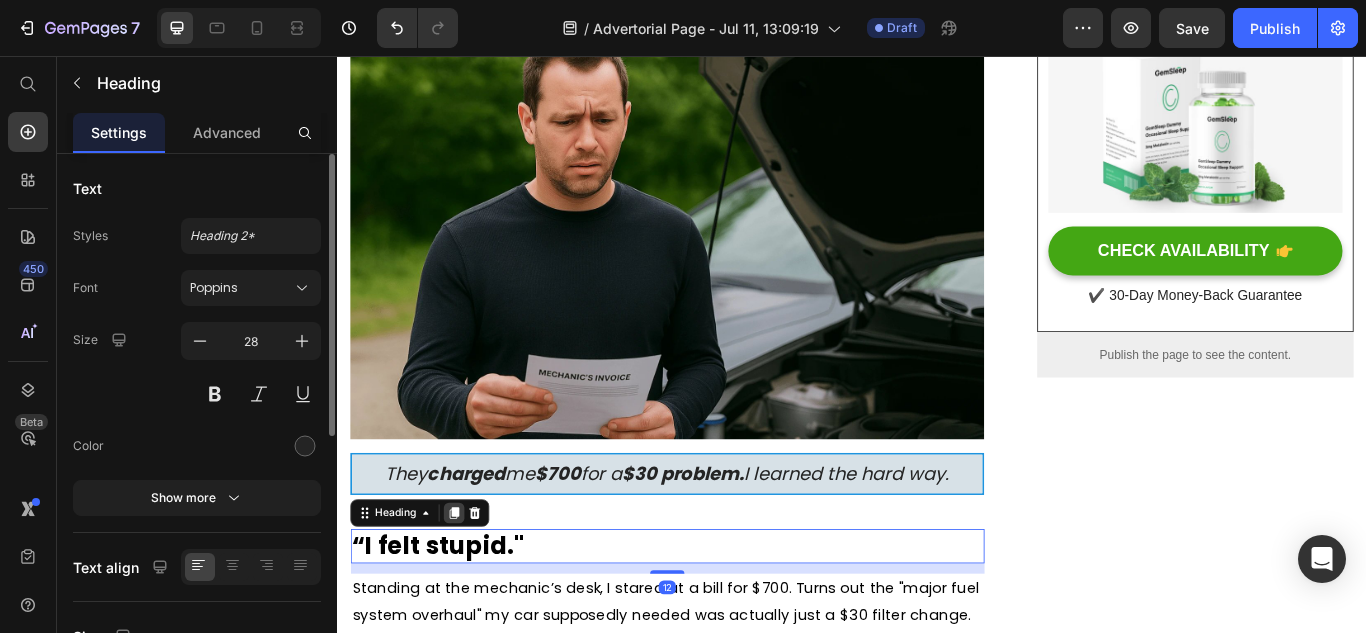 click 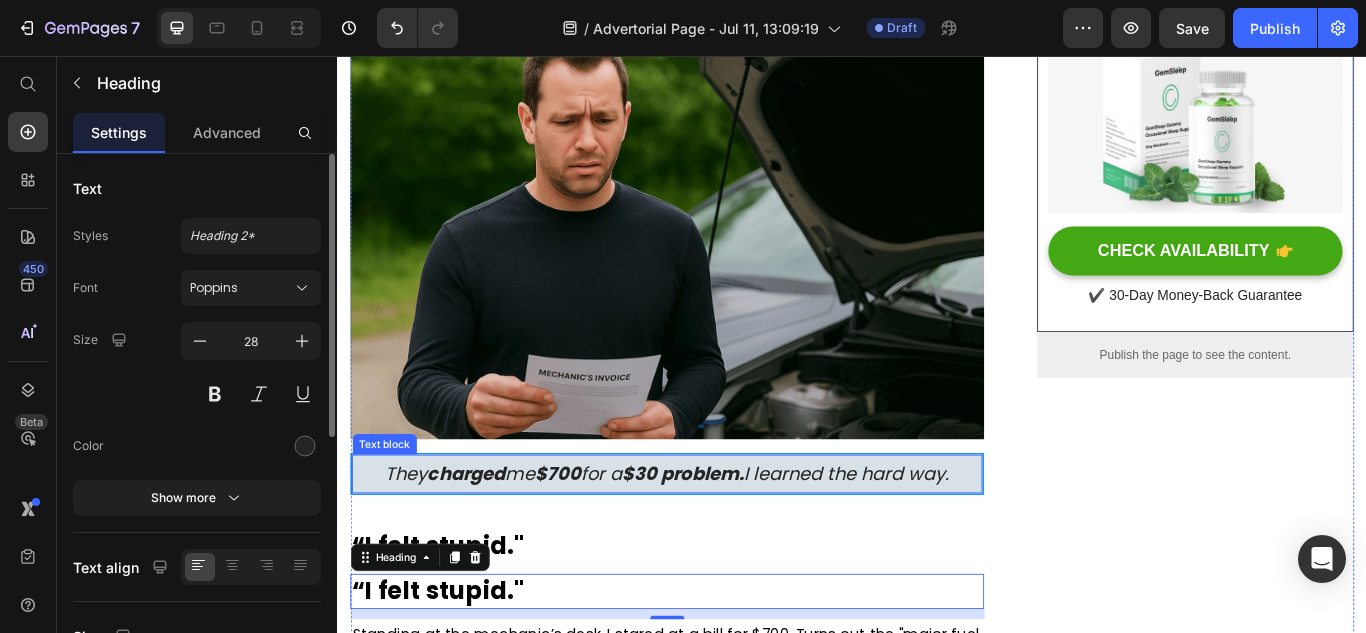 scroll, scrollTop: 800, scrollLeft: 0, axis: vertical 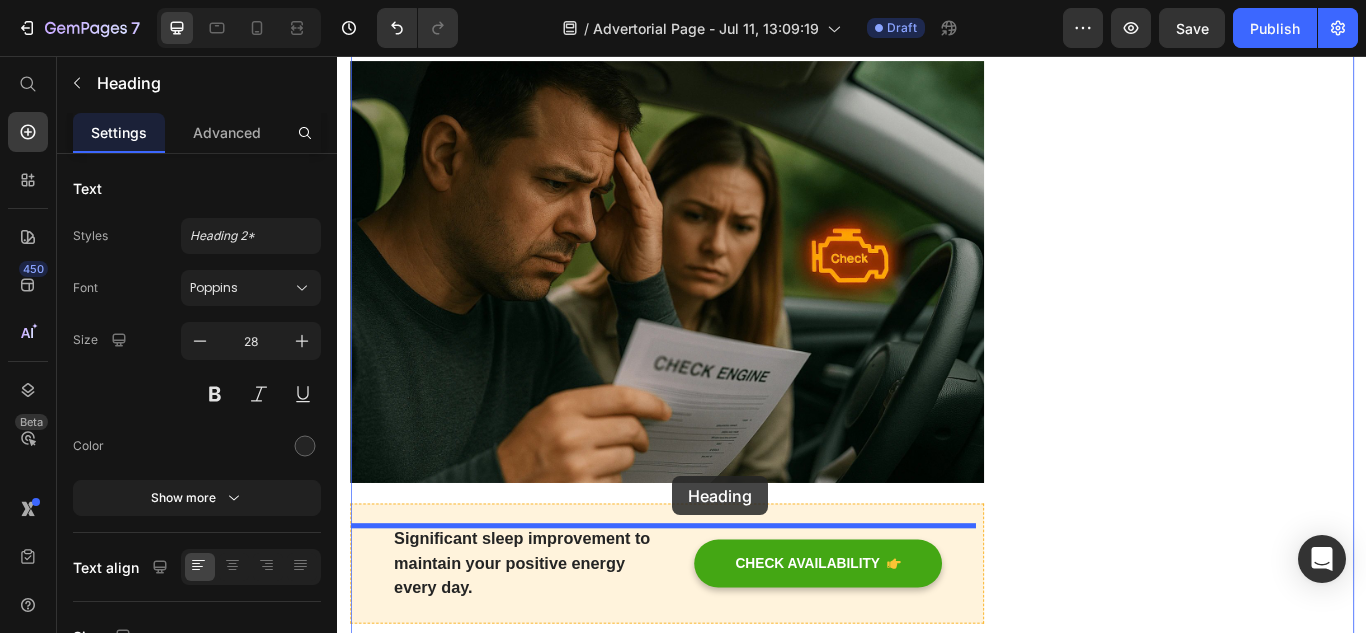 drag, startPoint x: 552, startPoint y: 422, endPoint x: 728, endPoint y: 546, distance: 215.29515 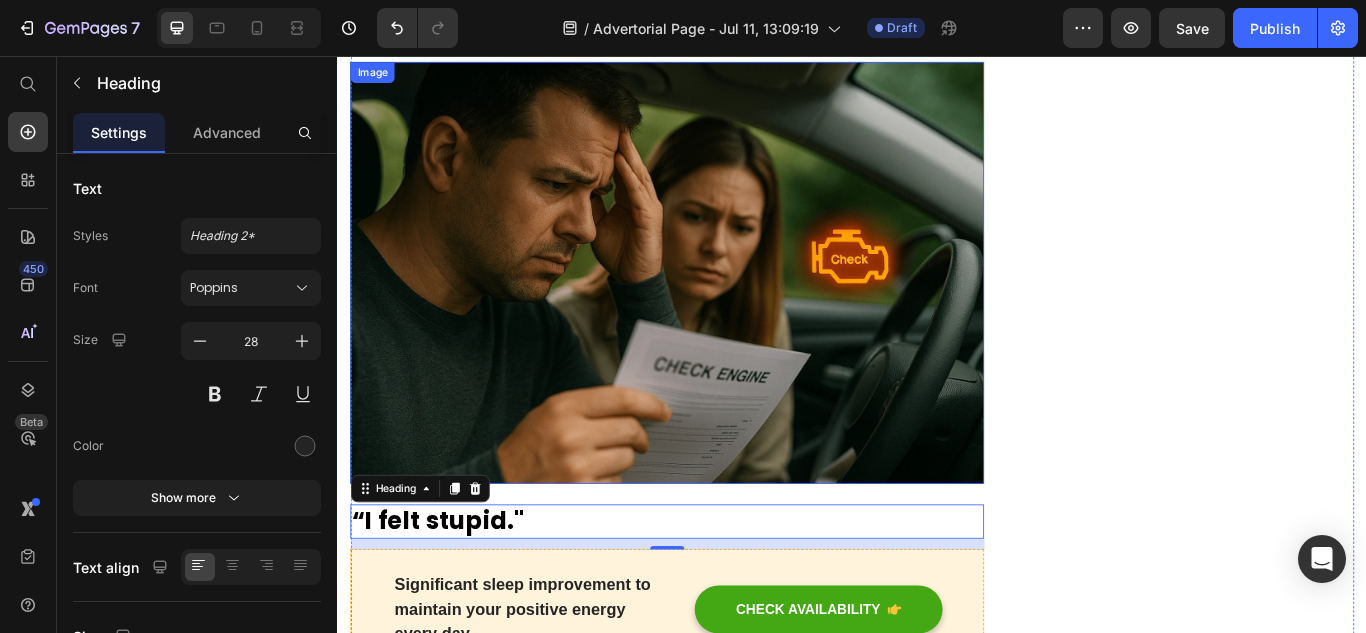 scroll, scrollTop: 914, scrollLeft: 0, axis: vertical 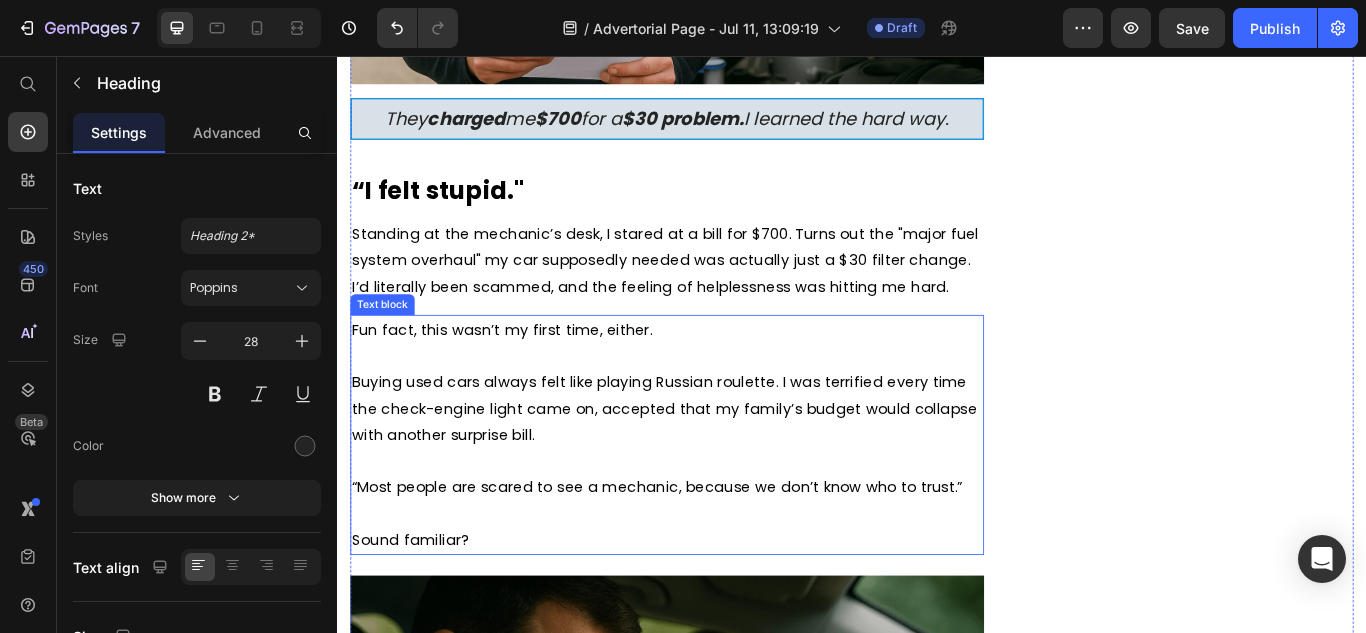 click on "Buying used cars always felt like playing Russian roulette. I was terrified every time the check-engine light came on, accepted that my family’s budget would collapse with another surprise bill." at bounding box center [721, 467] 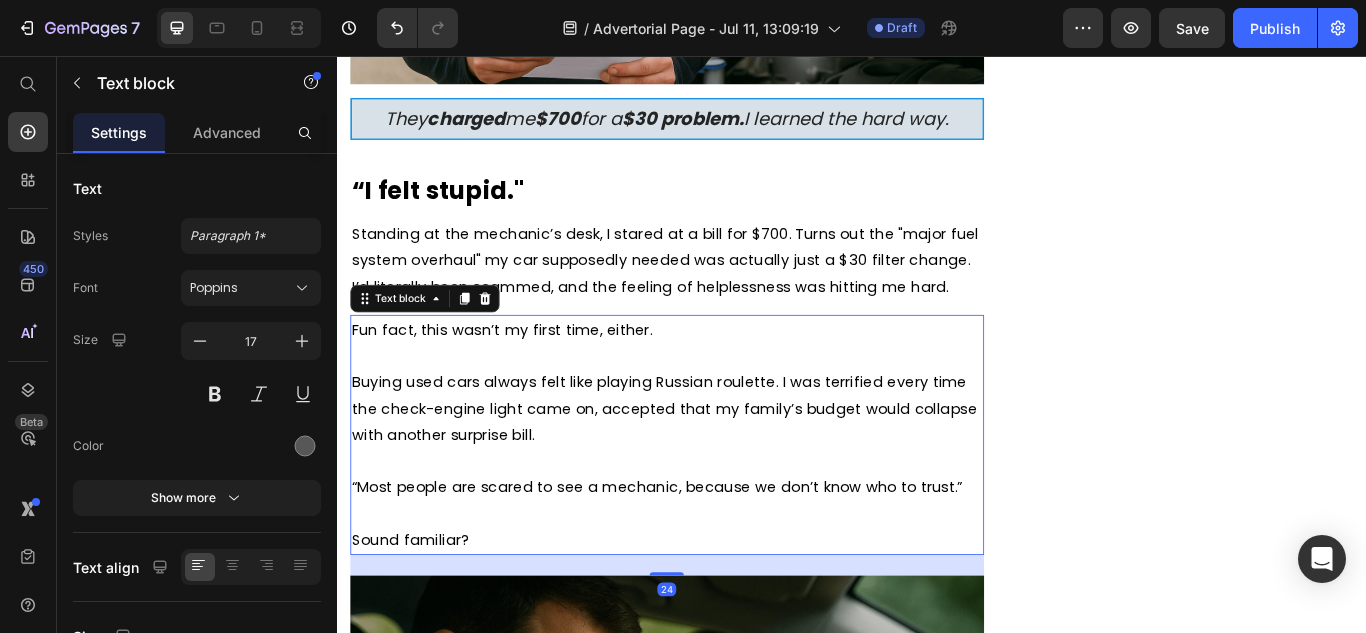 click on "Standing at the mechanic’s desk, I stared at a bill for $700. Turns out the "major fuel system overhaul" my car supposedly needed was actually just a $30 filter change. I’d literally been scammed, and the feeling of helplessness was hitting me hard." at bounding box center (719, 293) 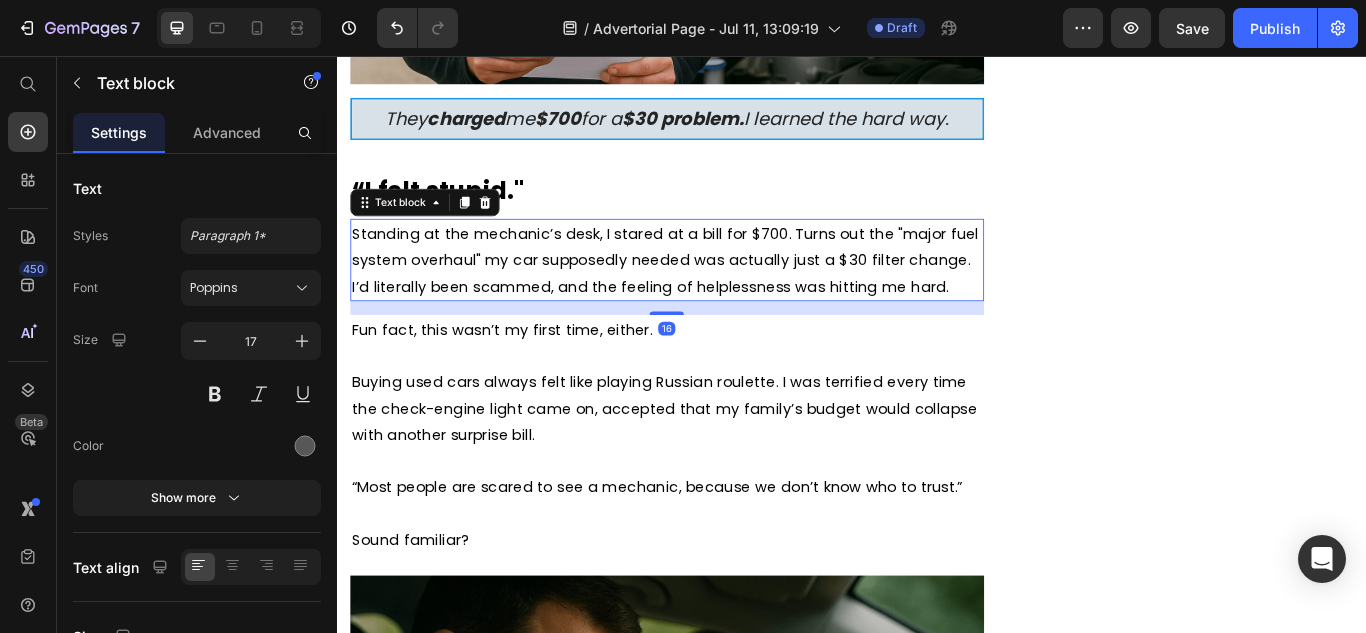 click 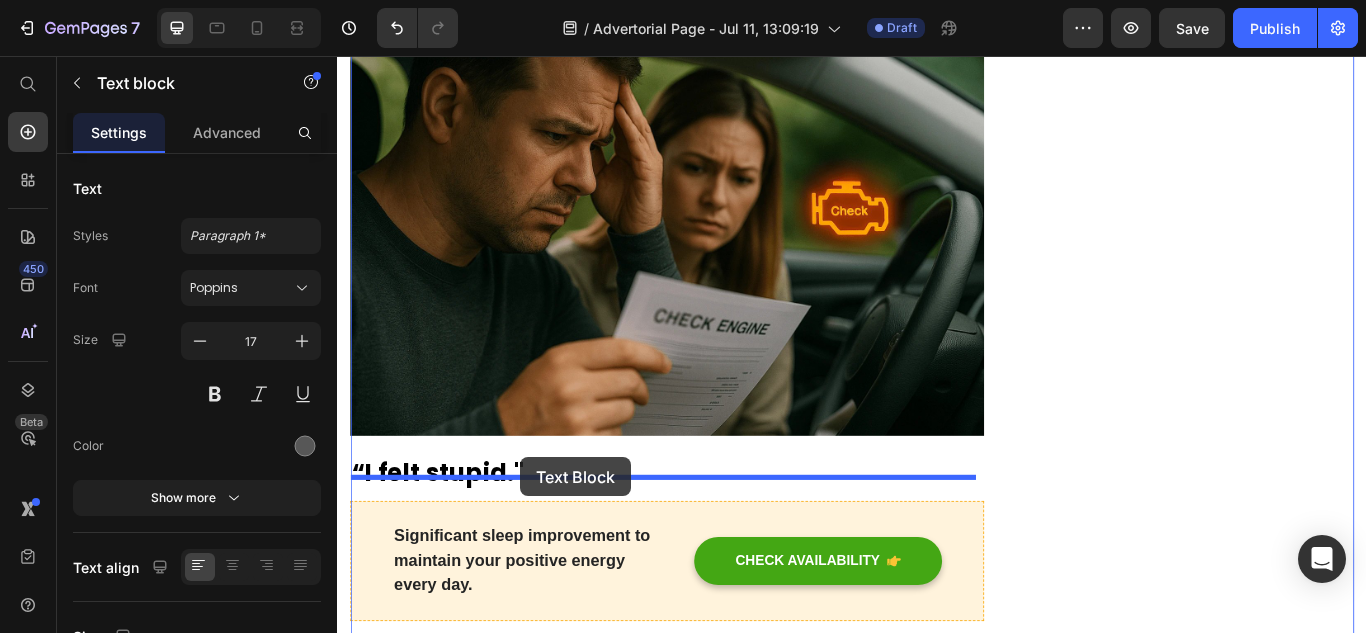 scroll, scrollTop: 1714, scrollLeft: 0, axis: vertical 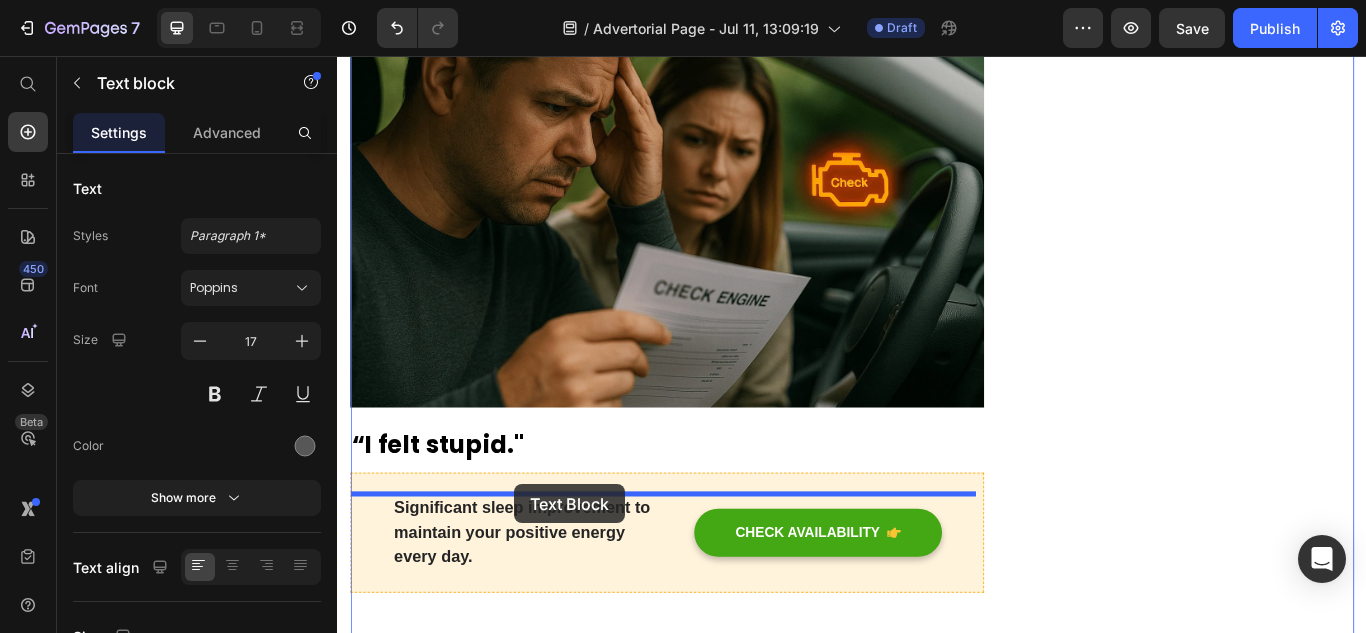 drag, startPoint x: 528, startPoint y: 411, endPoint x: 543, endPoint y: 555, distance: 144.77914 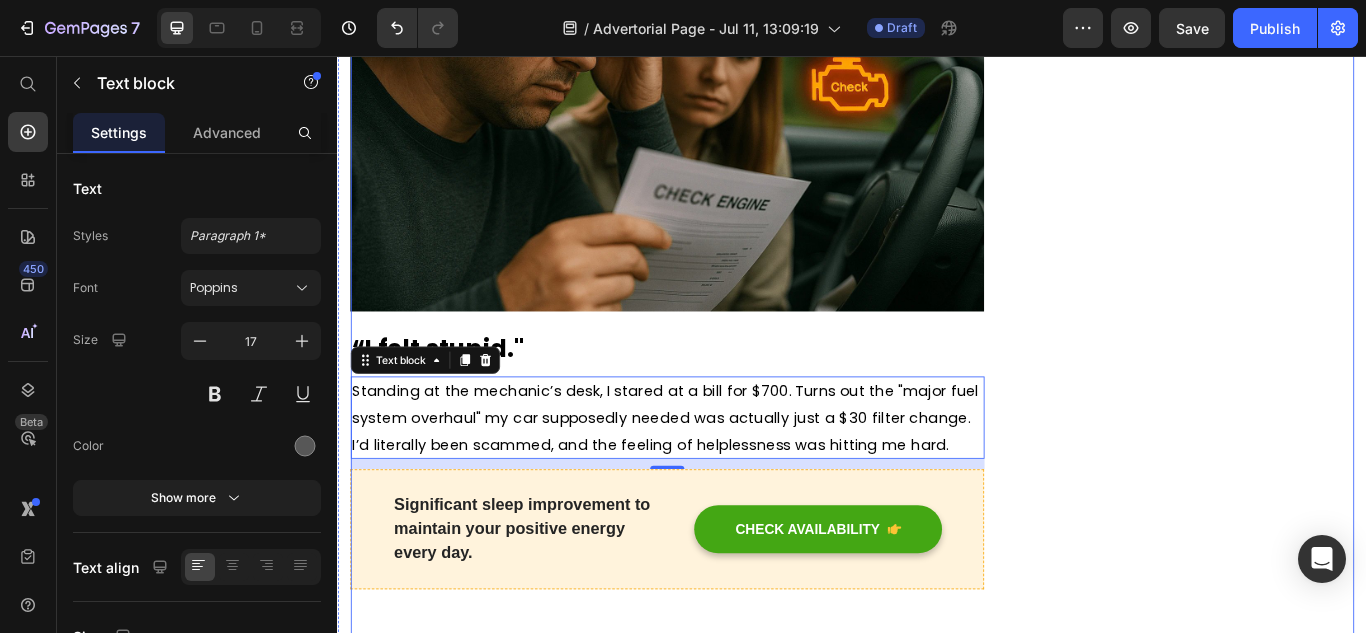 scroll, scrollTop: 1602, scrollLeft: 0, axis: vertical 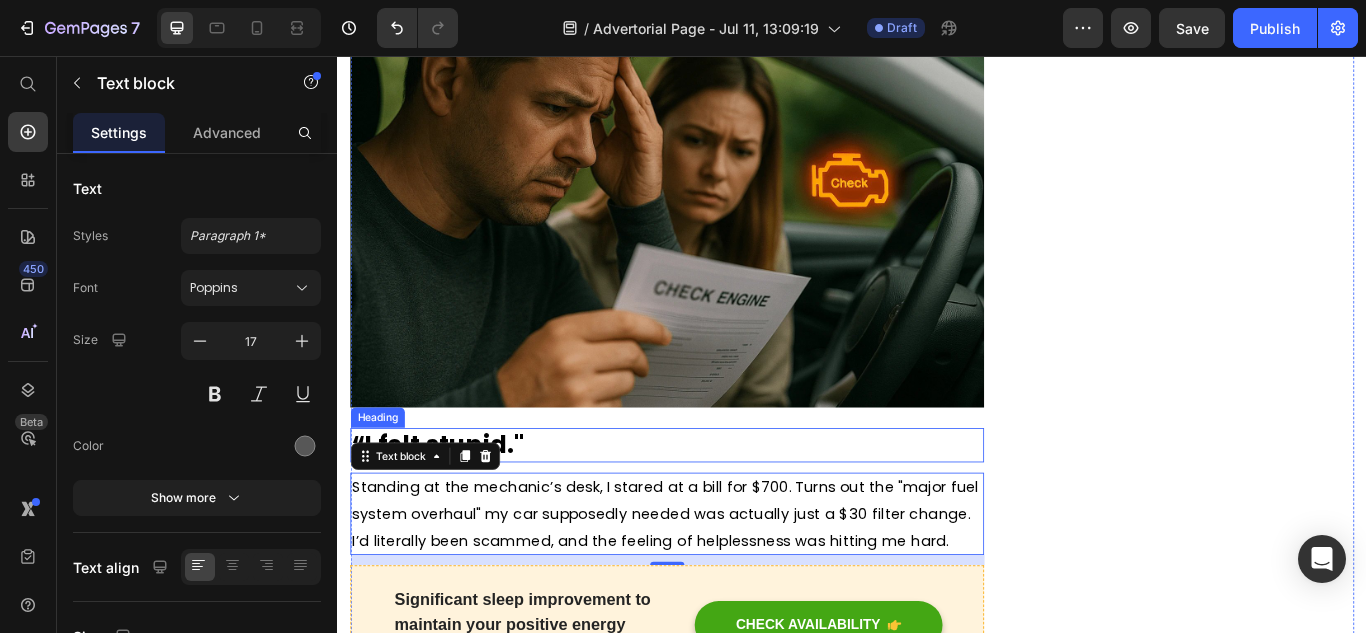 click on "“I felt stupid."" at bounding box center [454, 509] 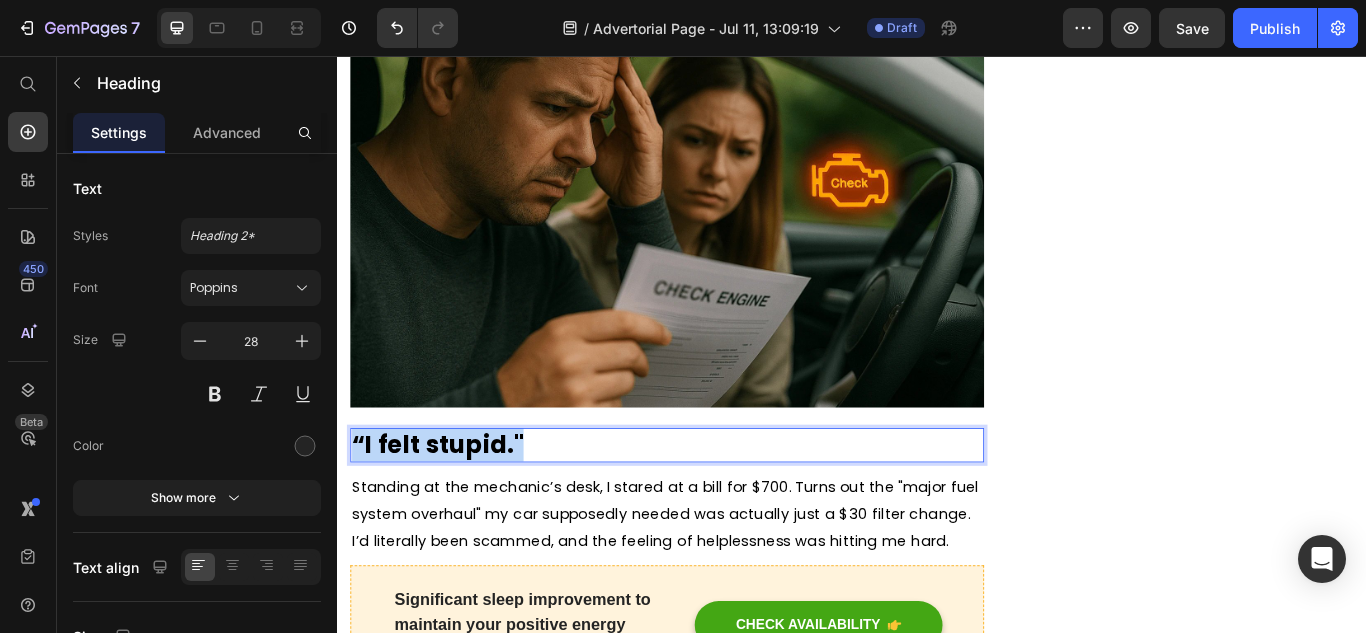 click on "“I felt stupid."" at bounding box center [454, 509] 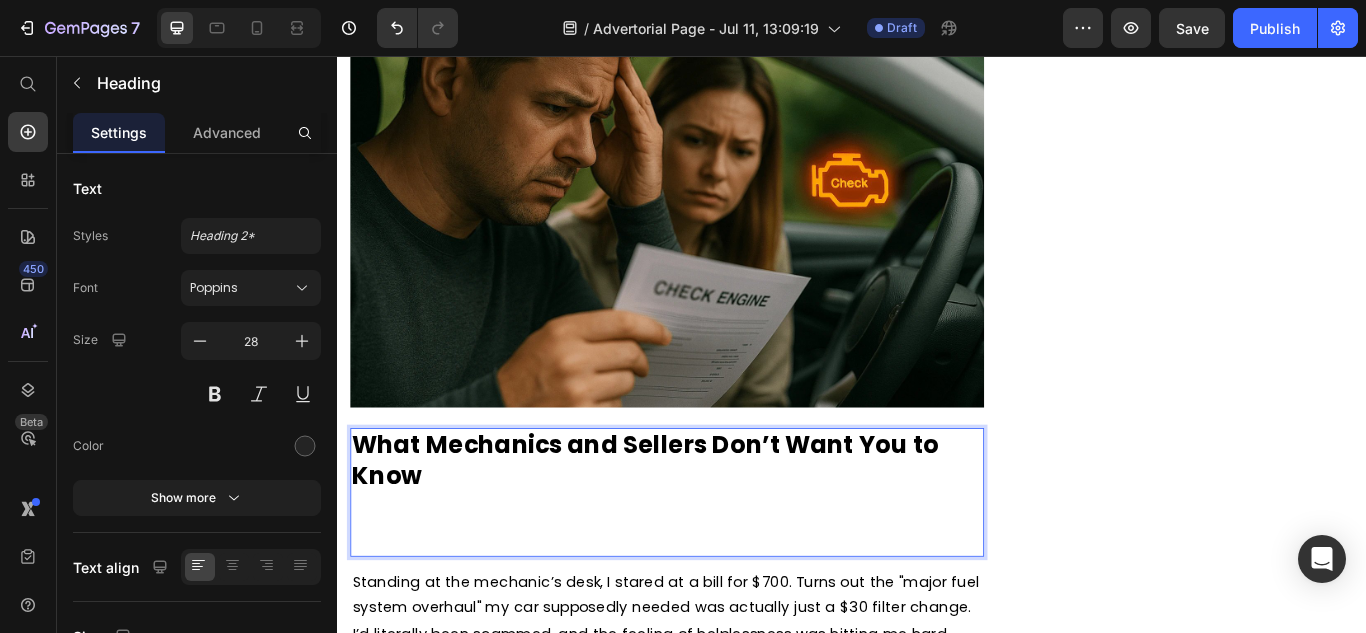 scroll, scrollTop: 63, scrollLeft: 0, axis: vertical 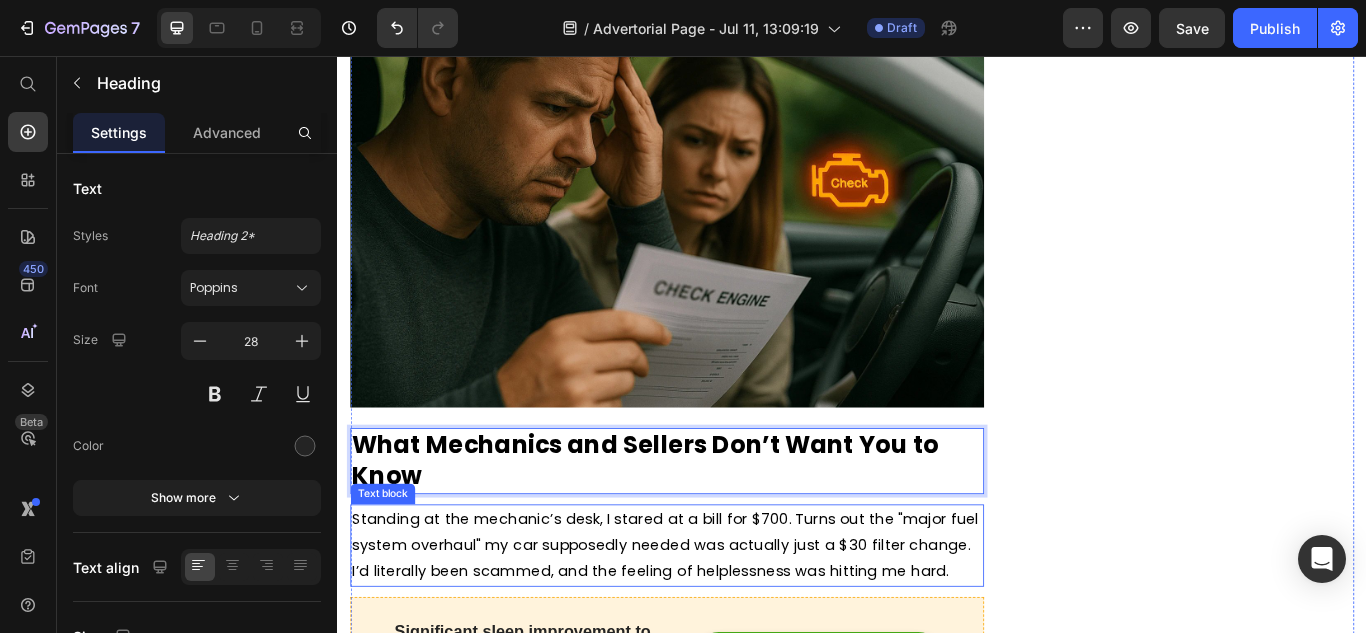 click on "Standing at the mechanic’s desk, I stared at a bill for $700. Turns out the "major fuel system overhaul" my car supposedly needed was actually just a $30 filter change. I’d literally been scammed, and the feeling of helplessness was hitting me hard." at bounding box center [719, 626] 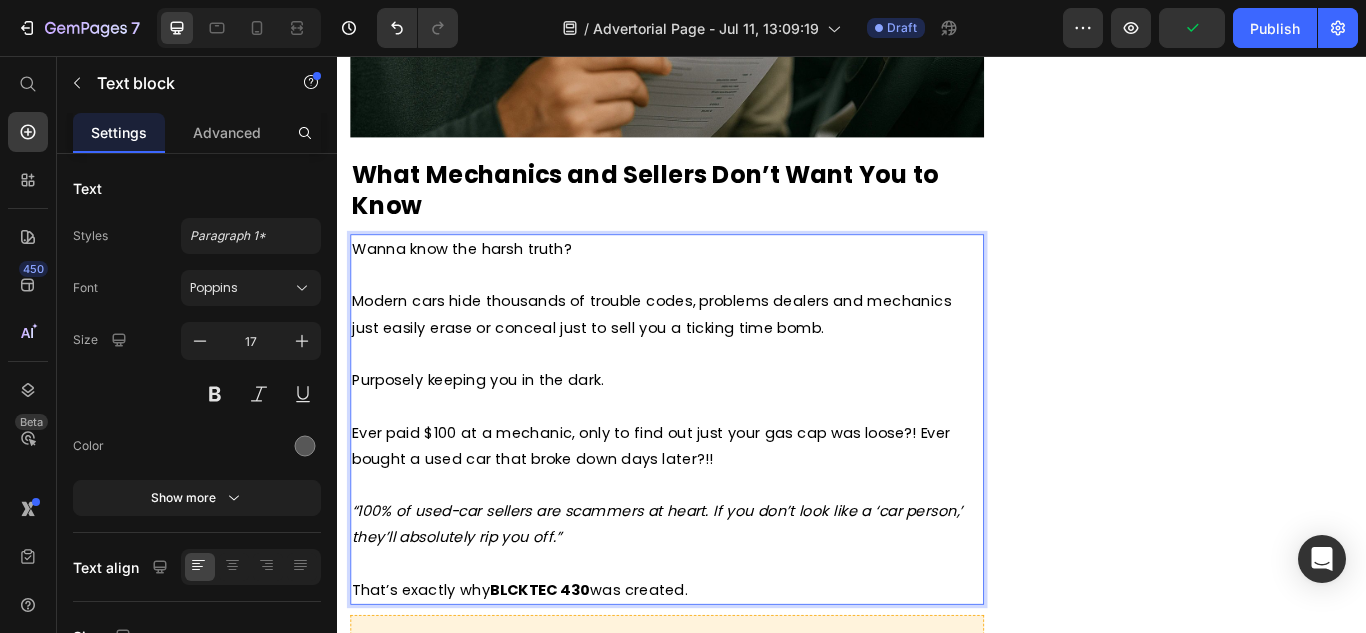scroll, scrollTop: 1924, scrollLeft: 0, axis: vertical 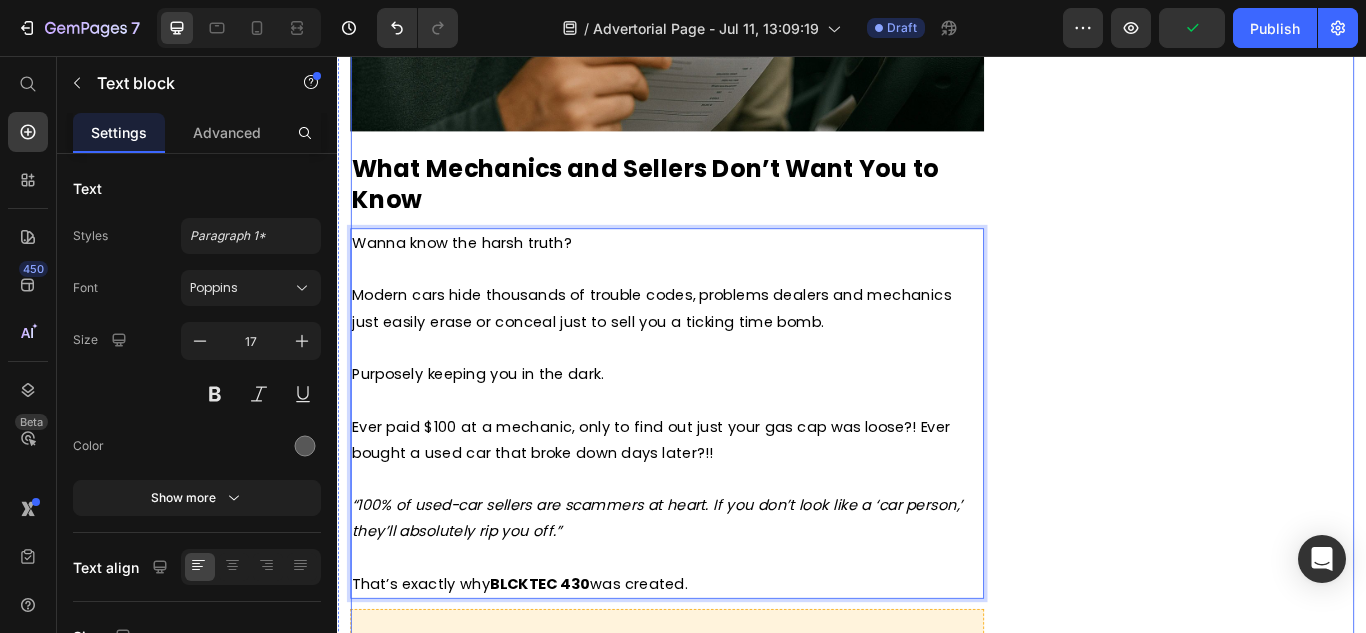 click on "⁠⁠⁠⁠⁠⁠⁠ “Check Engine Light?” Don’t Pay Another Cent to a Mechanic Before Reading This Heading How This Simple Device Saved Me $1,500 and Ended My Fear of Buying Used Cars Forever Text block                Title Line Image By  [FIRST]. [LAST] Heading 27 April 2025 (2 minute read) Text Block Row Image They  charged  me  $700  for a  $30 problem.  I learned the hard way. Text block ⁠⁠⁠⁠⁠⁠⁠ “I felt stupid." Heading Standing at the mechanic’s desk, I stared at a bill for $700. Turns out the "major fuel system overhaul" my car supposedly needed was actually just a $30 filter change. I’d literally been scammed, and the feeling of helplessness was hitting me hard. Text block Fun fact, this wasn’t my first time, either. Buying used cars always felt like playing Russian roulette. I was terrified every time the check-engine light came on, accepted that my family’s budget would collapse with another surprise bill. Sound familiar? Text block Image ⁠⁠⁠⁠⁠⁠⁠ Heading   12" at bounding box center (937, 1297) 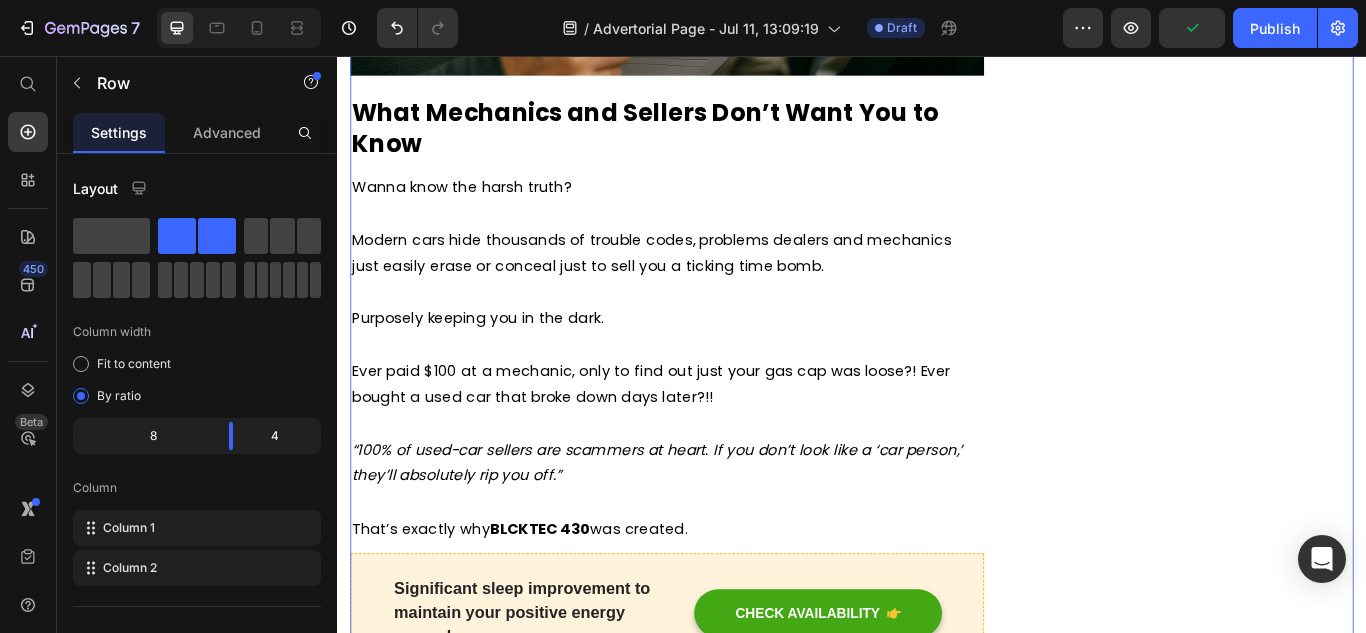 scroll, scrollTop: 2024, scrollLeft: 0, axis: vertical 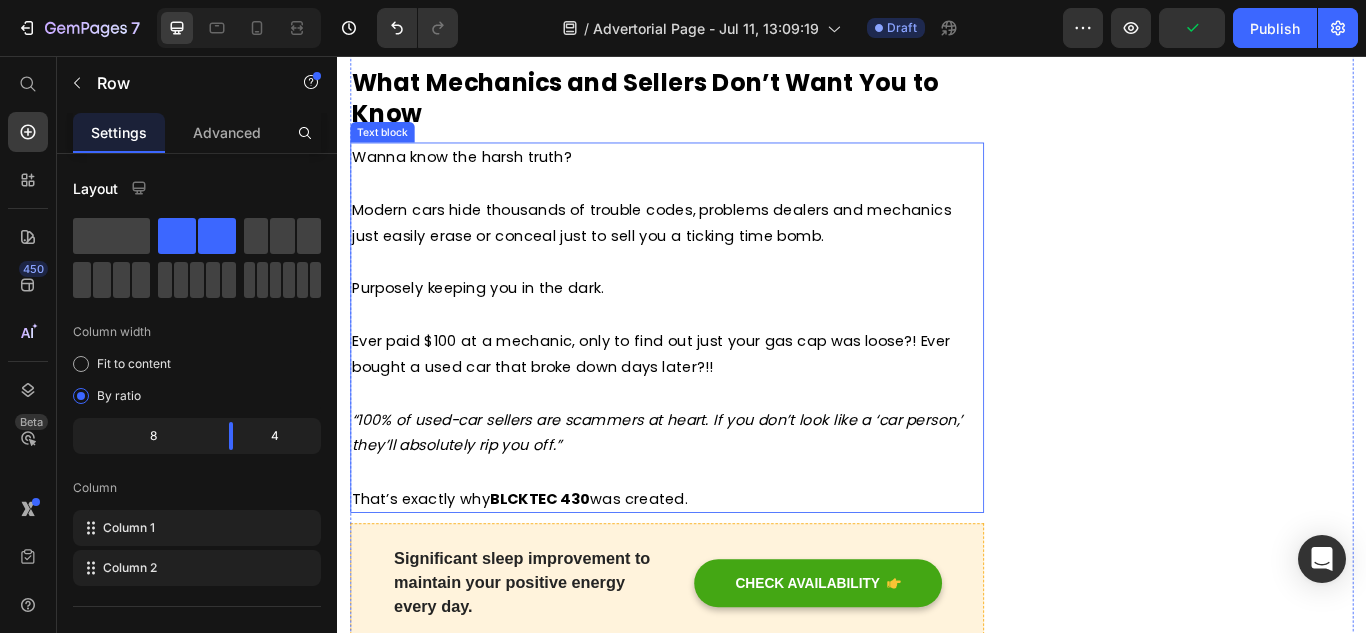 click on "BLCKTEC 430" at bounding box center [573, 572] 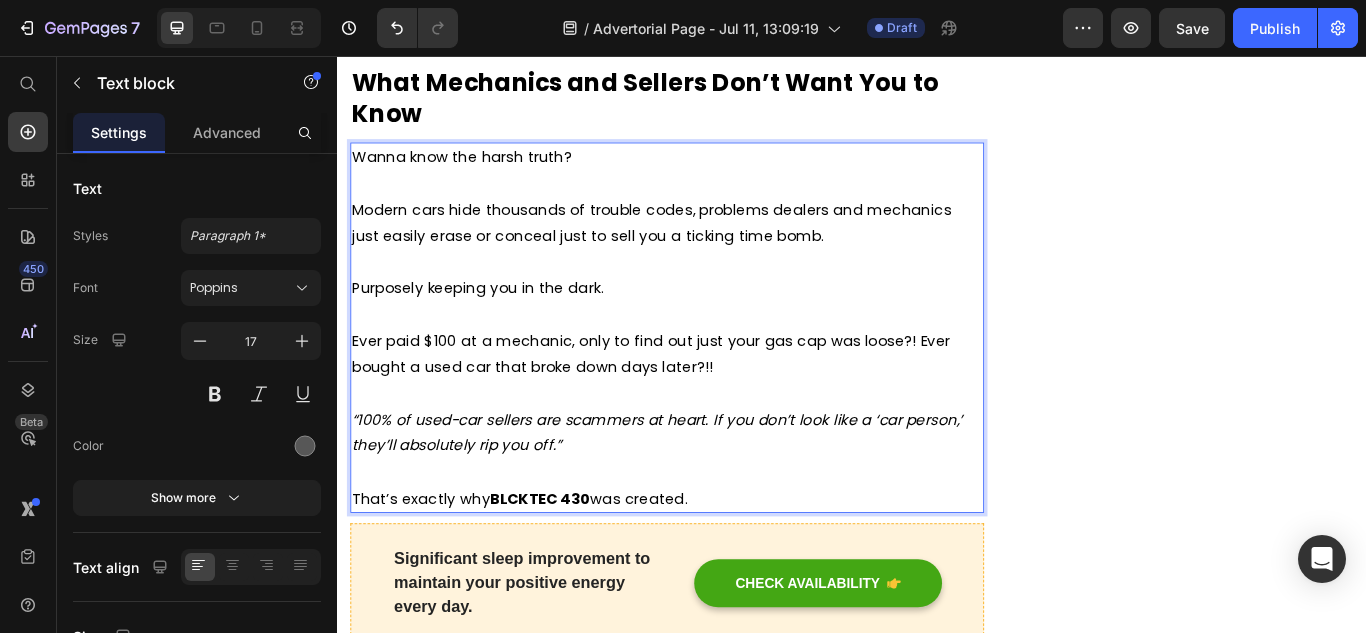 click on "That’s exactly why  BLCKTEC 430  was created." at bounding box center (549, 572) 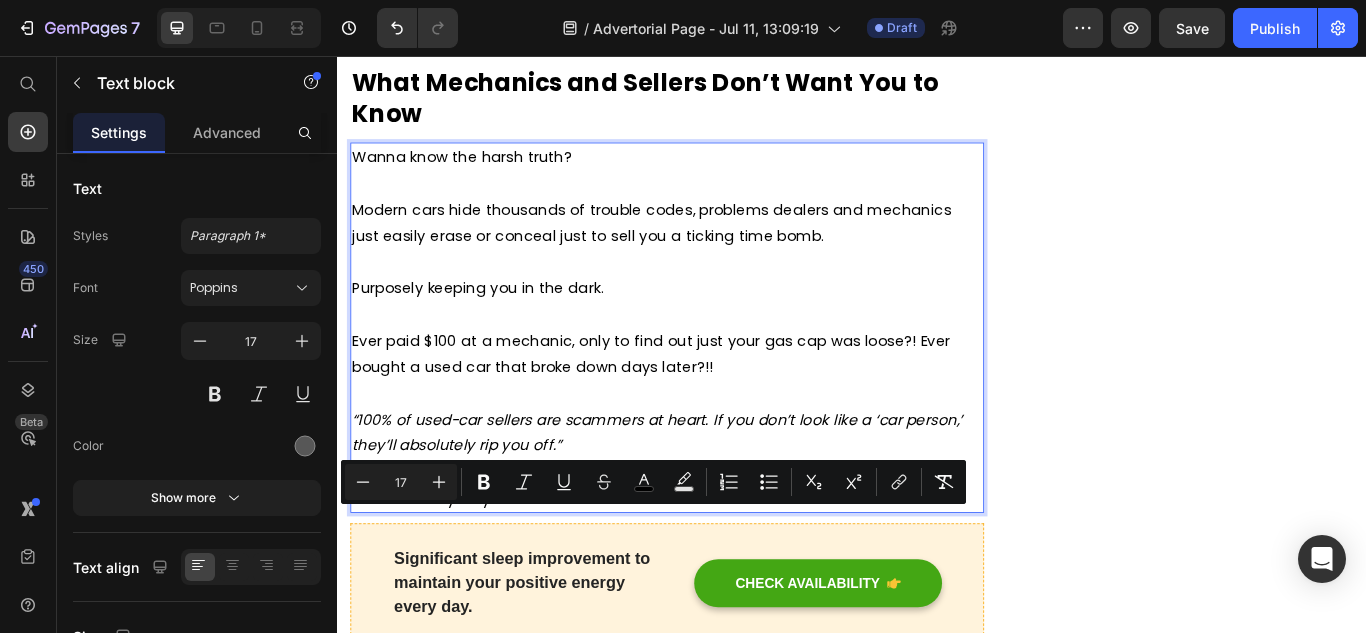 click on "BLCKTEC 430" at bounding box center (573, 572) 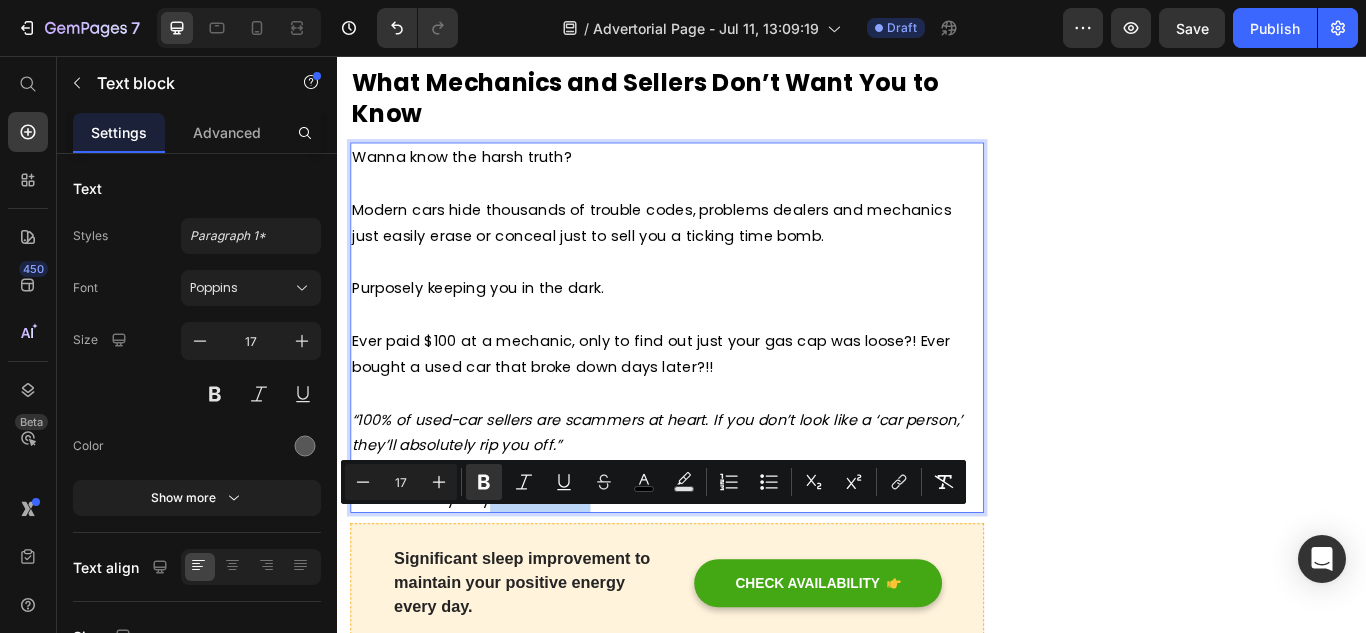 drag, startPoint x: 516, startPoint y: 599, endPoint x: 604, endPoint y: 597, distance: 88.02273 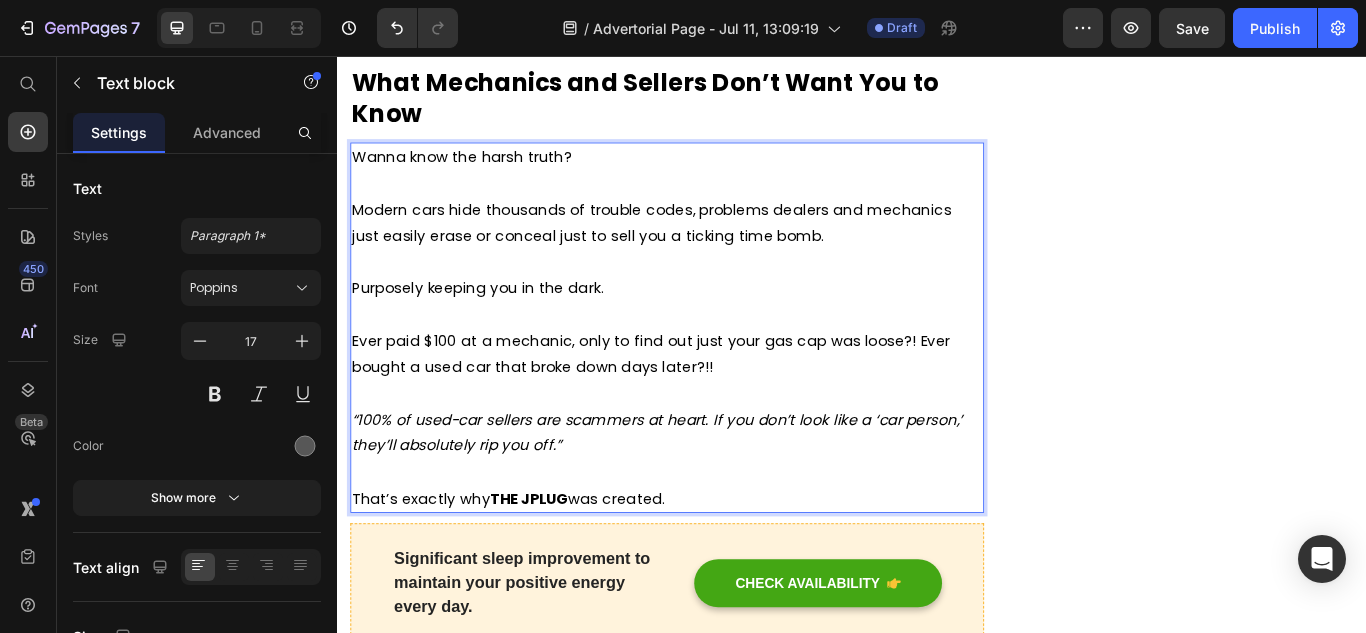 click on "THE JPLUG" at bounding box center (560, 572) 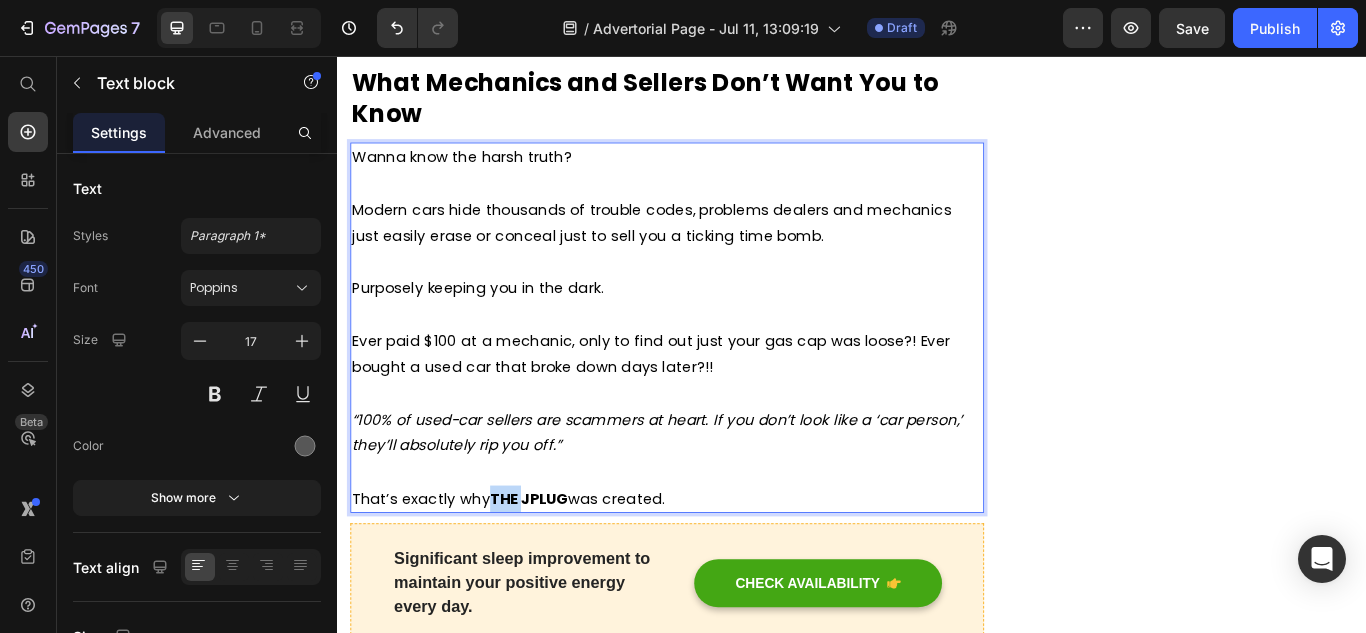 click on "THE JPLUG" at bounding box center (560, 572) 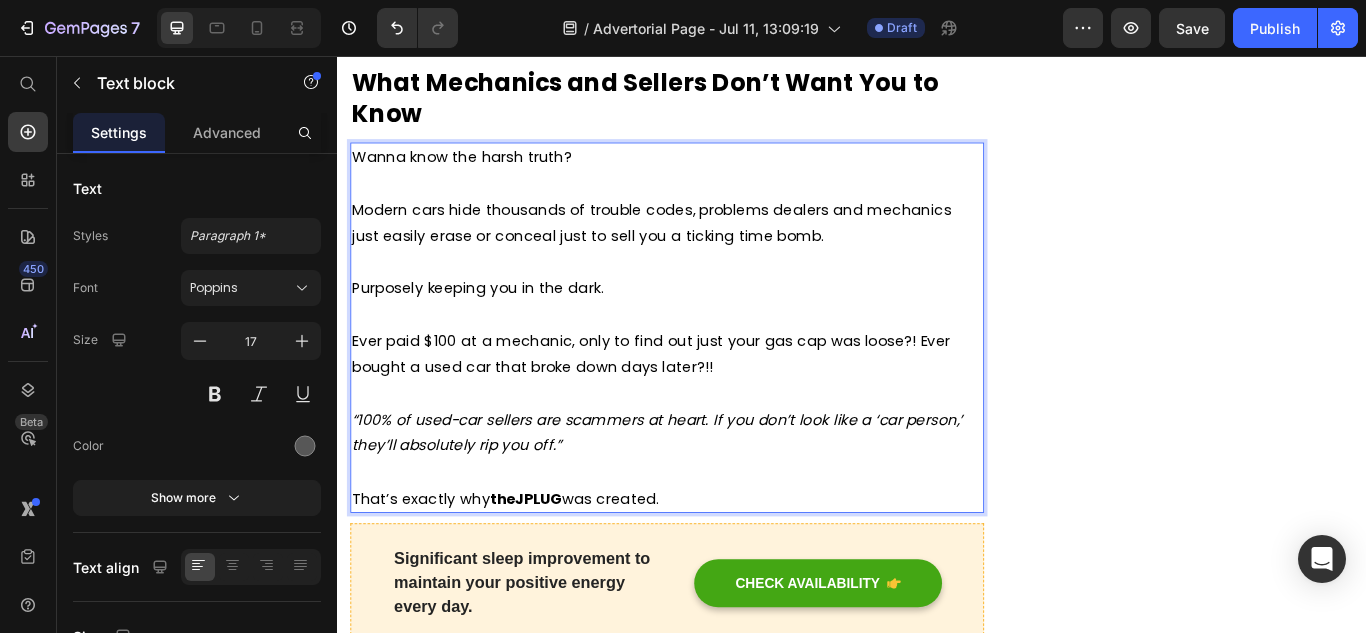 click on "theJPLUG" at bounding box center (557, 572) 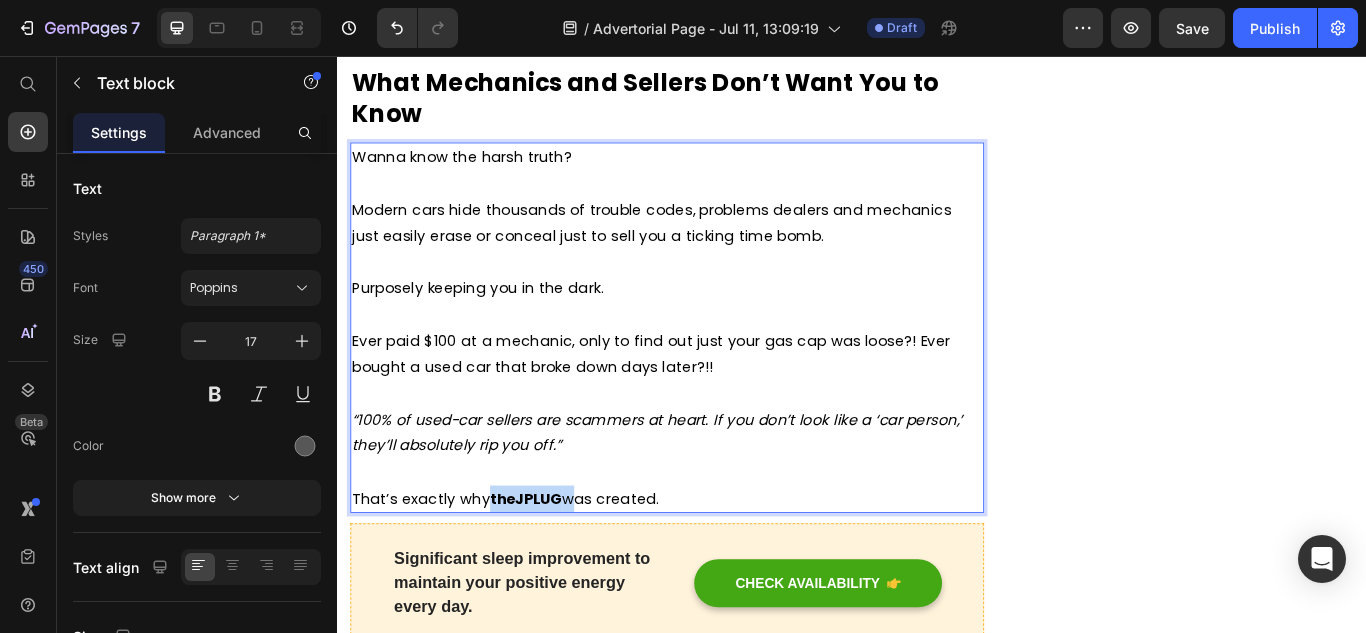 click on "theJPLUG" at bounding box center [557, 572] 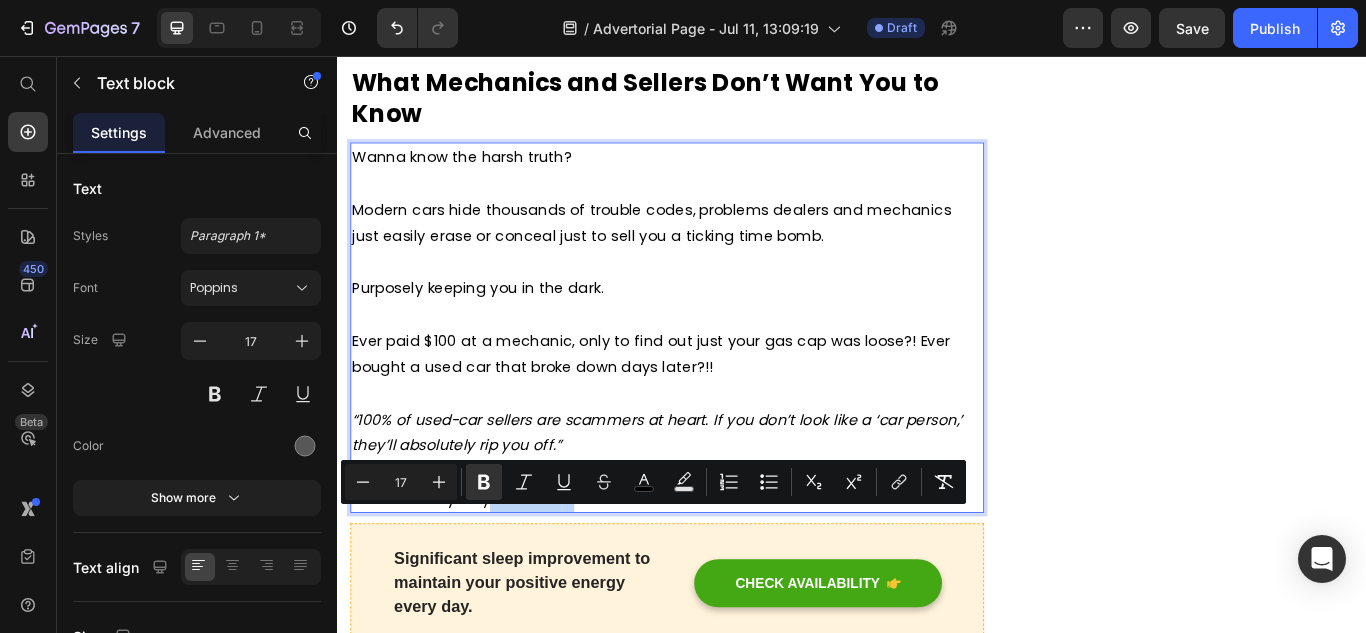 click on "theJPLUG" at bounding box center (557, 572) 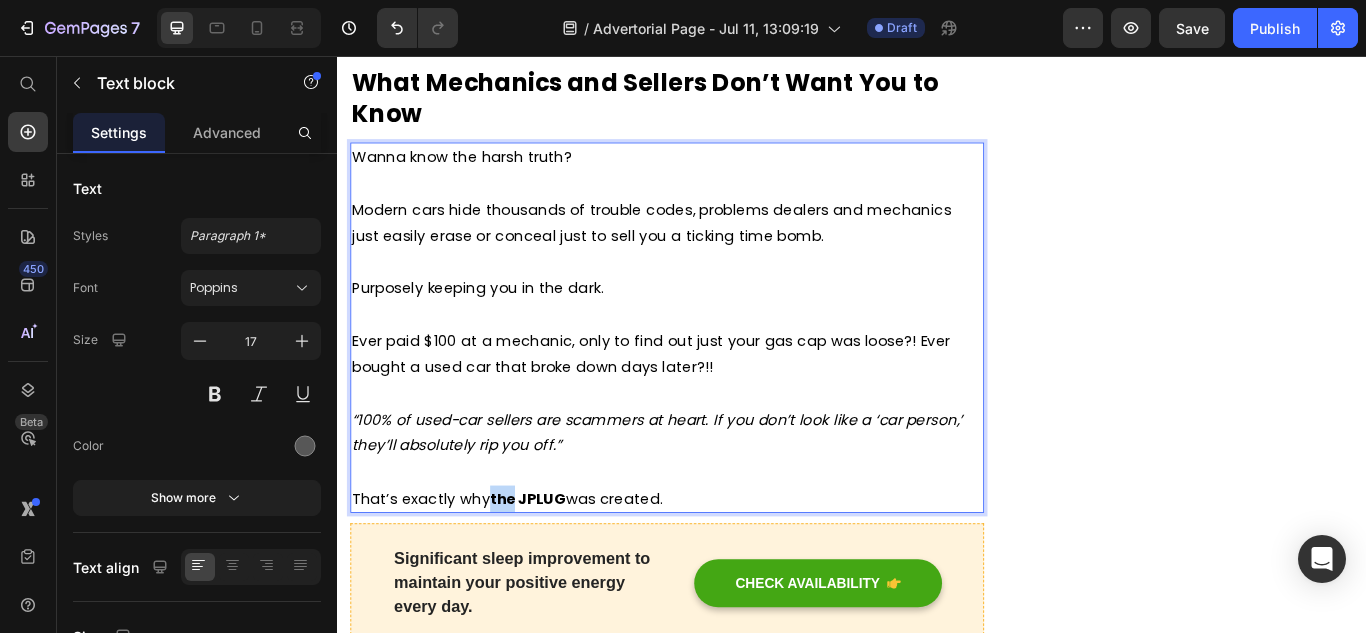 drag, startPoint x: 542, startPoint y: 598, endPoint x: 515, endPoint y: 594, distance: 27.294687 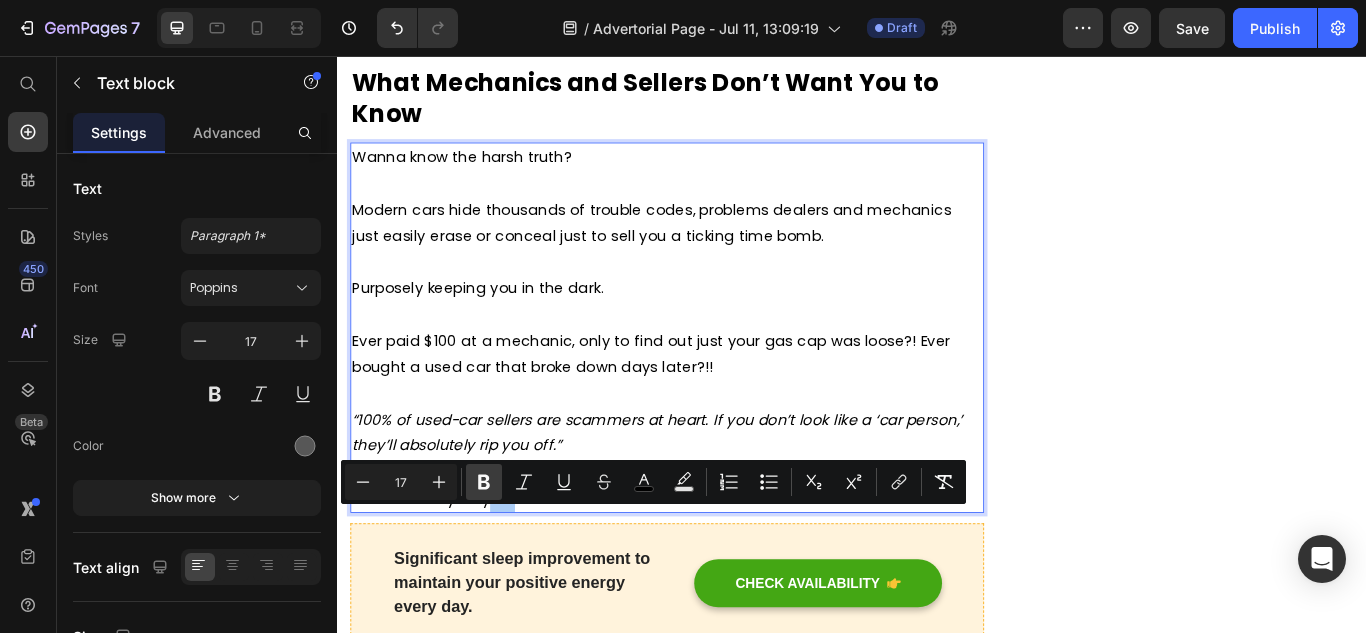 click on "Bold" at bounding box center [484, 482] 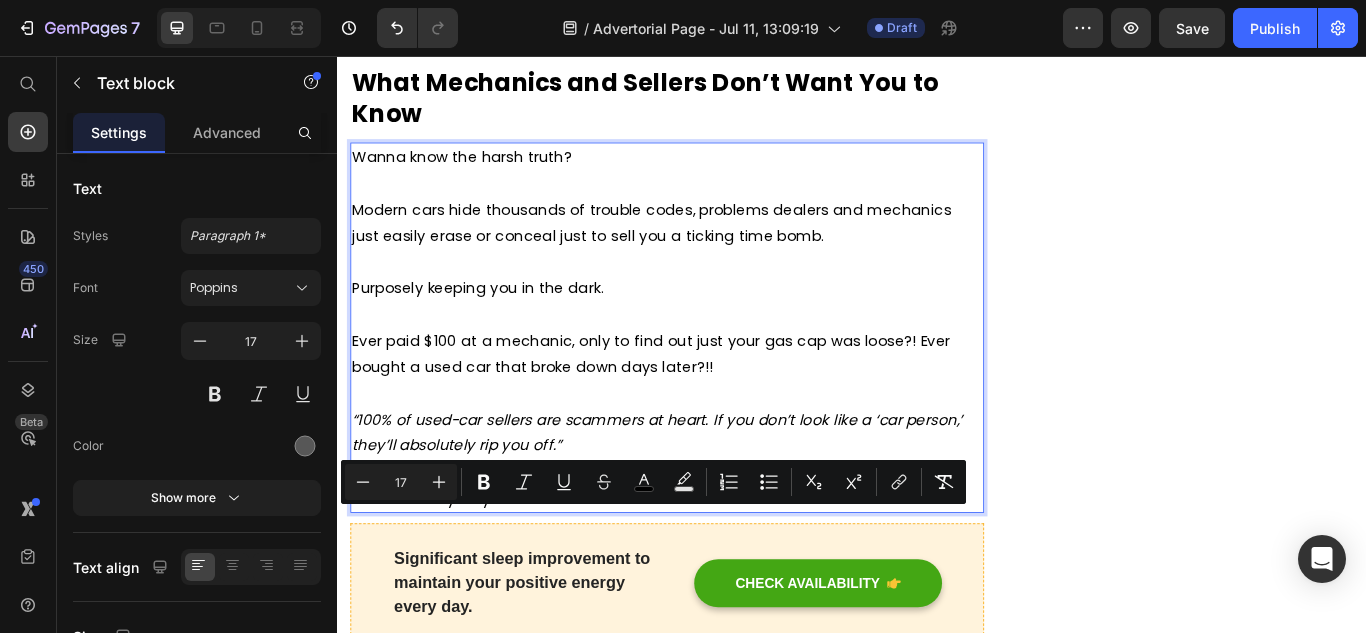 click on "JPLUG" at bounding box center (576, 572) 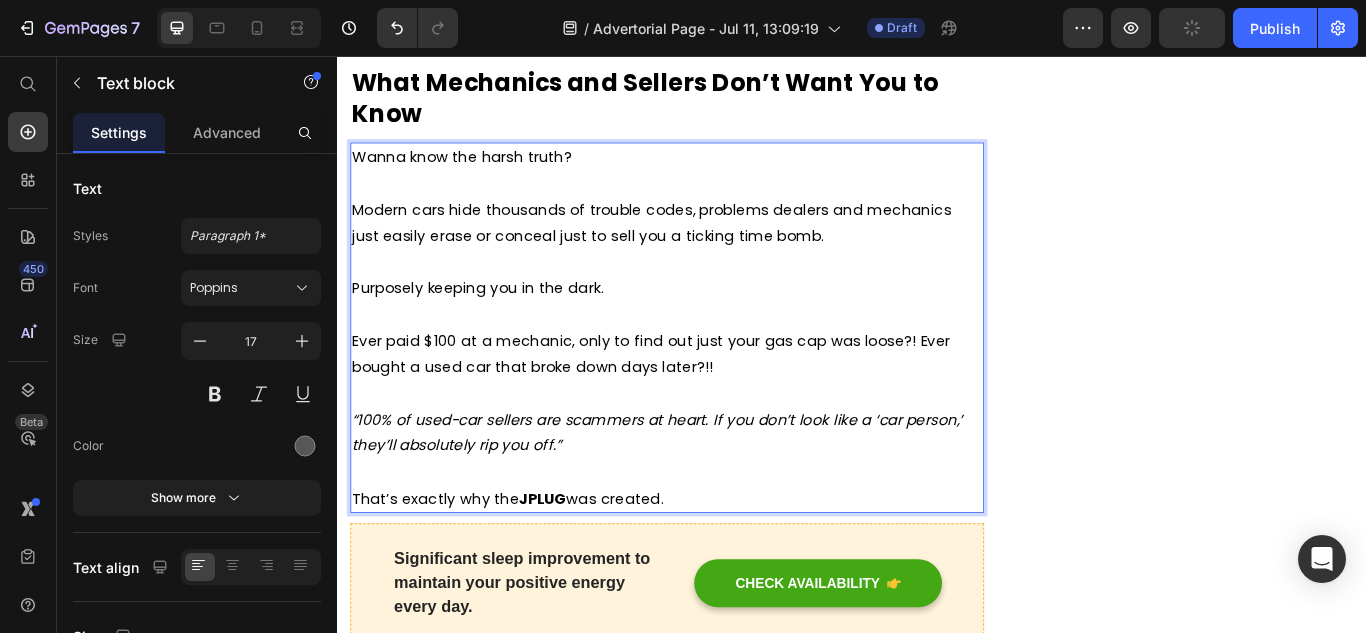 scroll, scrollTop: 2124, scrollLeft: 0, axis: vertical 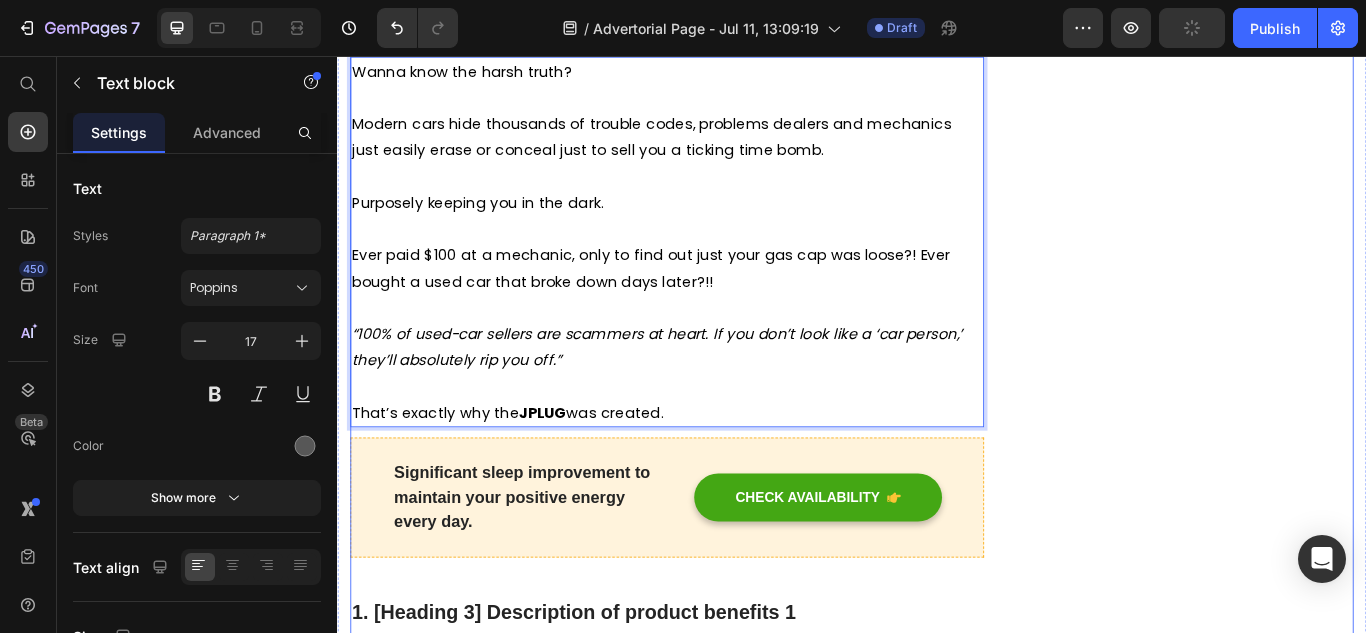 click on "Unique Value Proposition Heading
Icon Product benefit 1 Text block
Icon Product benefit 3  Text block
Icon Product benefit 4   Text block Icon List Row Image  	   CHECK AVAILABILITY Button ✔️ 30-Day Money-Back Guarantee Text block Row
Publish the page to see the content.
Sticky sidebar" at bounding box center (1337, 1097) 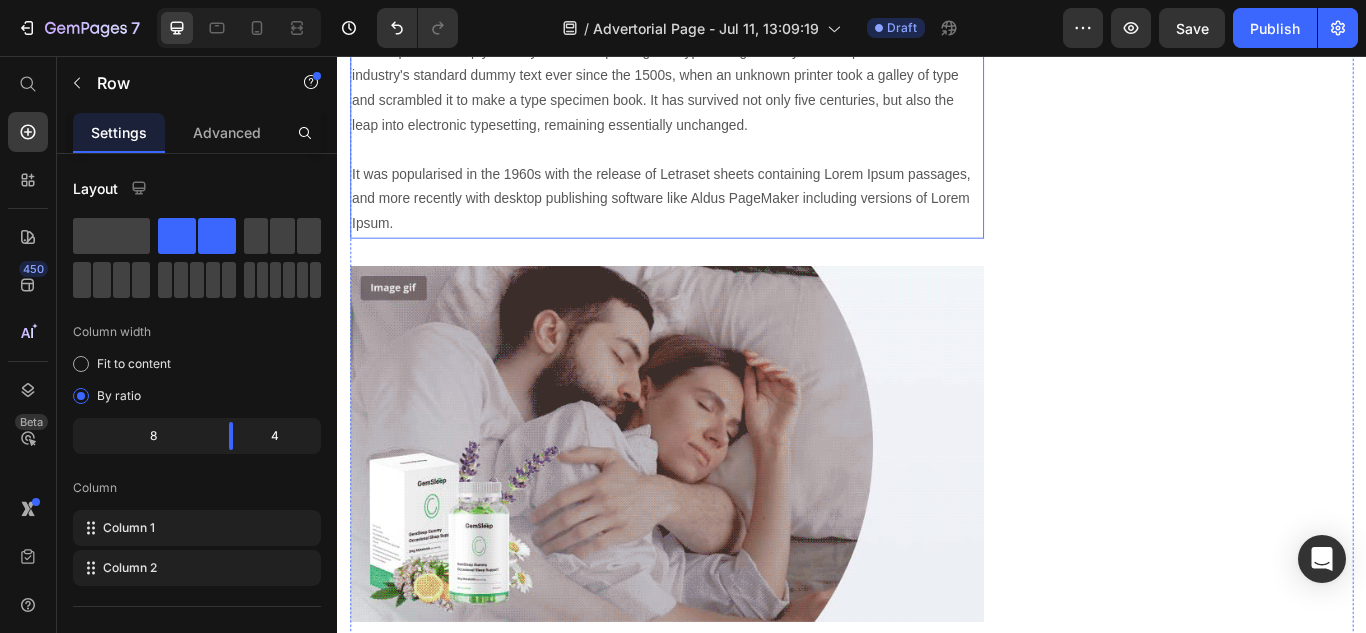 scroll, scrollTop: 2424, scrollLeft: 0, axis: vertical 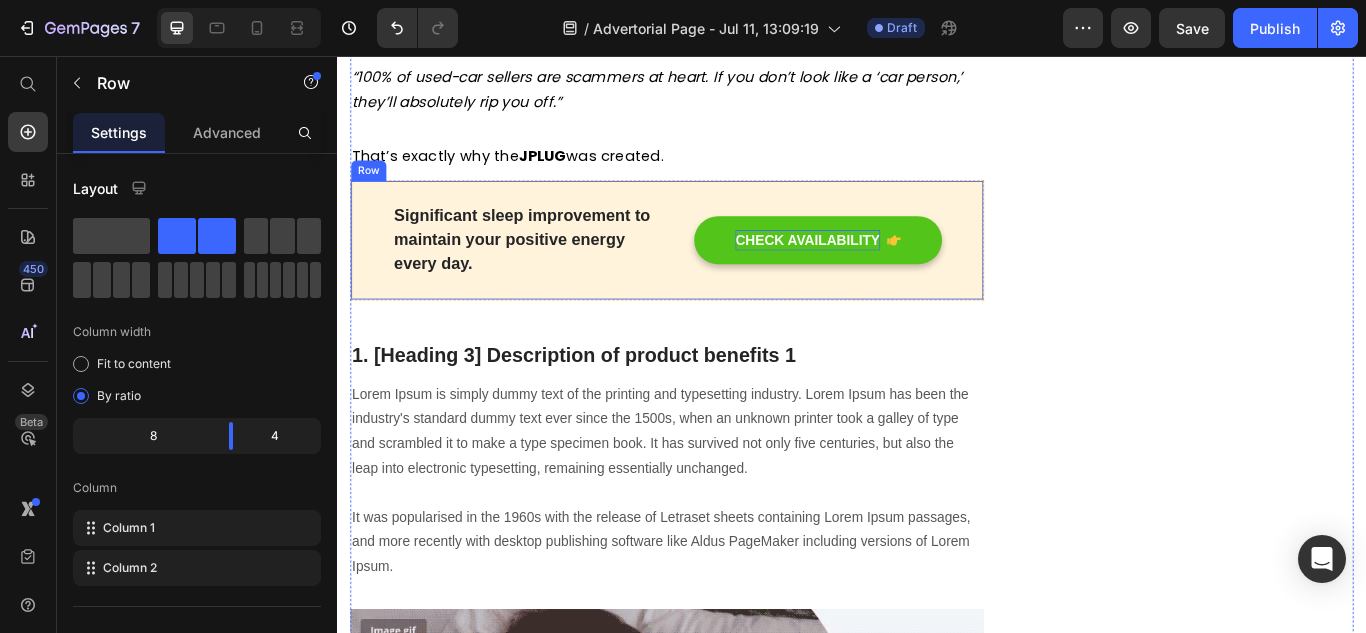 click on "CHECK AVAILABILITY" at bounding box center [885, 271] 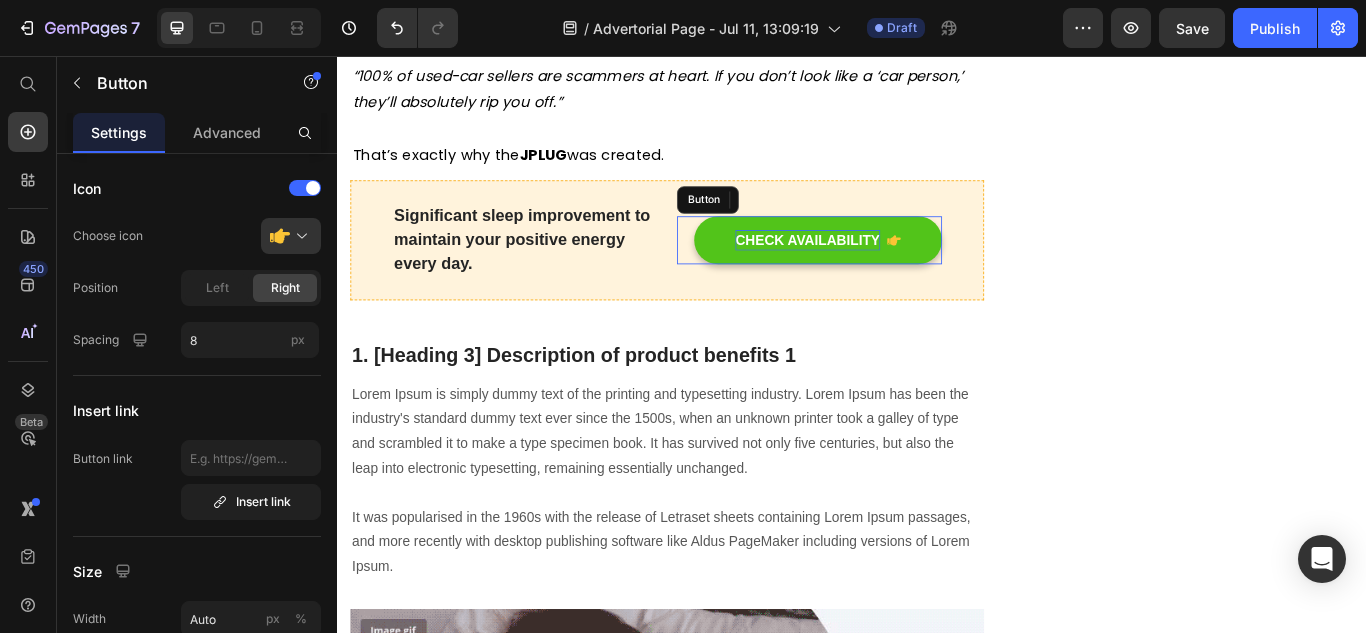 click on "CHECK AVAILABILITY" at bounding box center [885, 271] 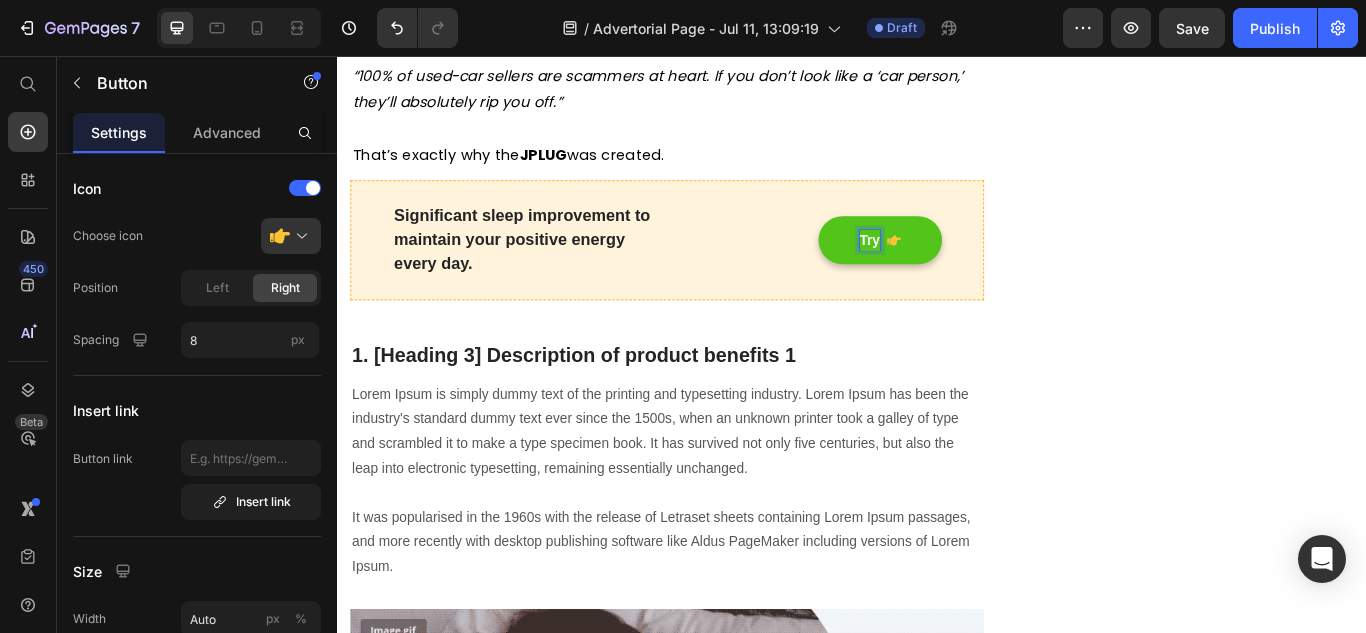 click on "Try" at bounding box center [970, 271] 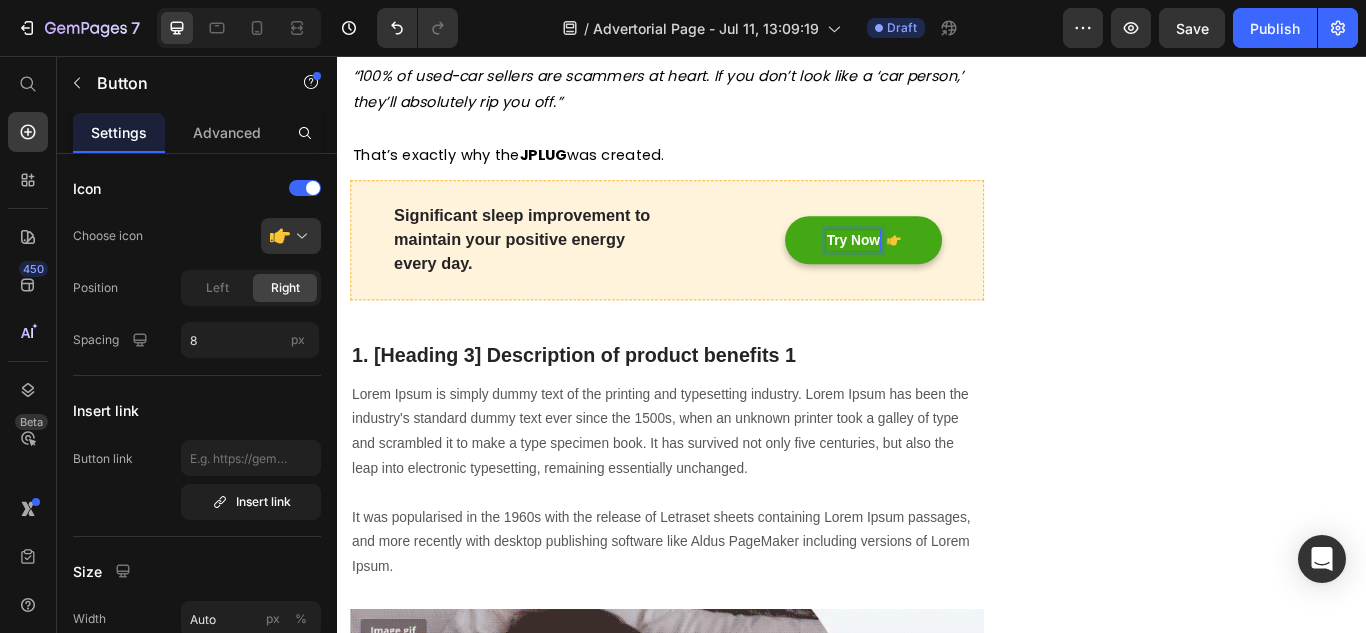 click on "Try Now Button   0" at bounding box center [887, 271] 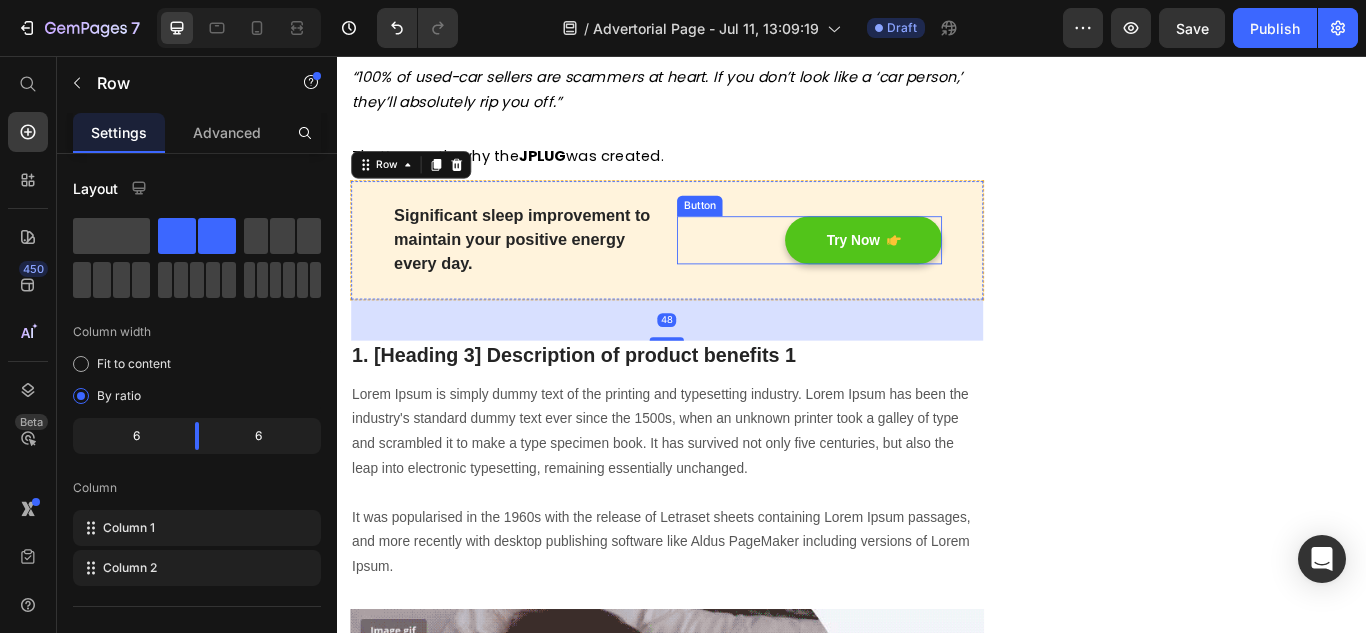 click on "Try Now" at bounding box center (950, 271) 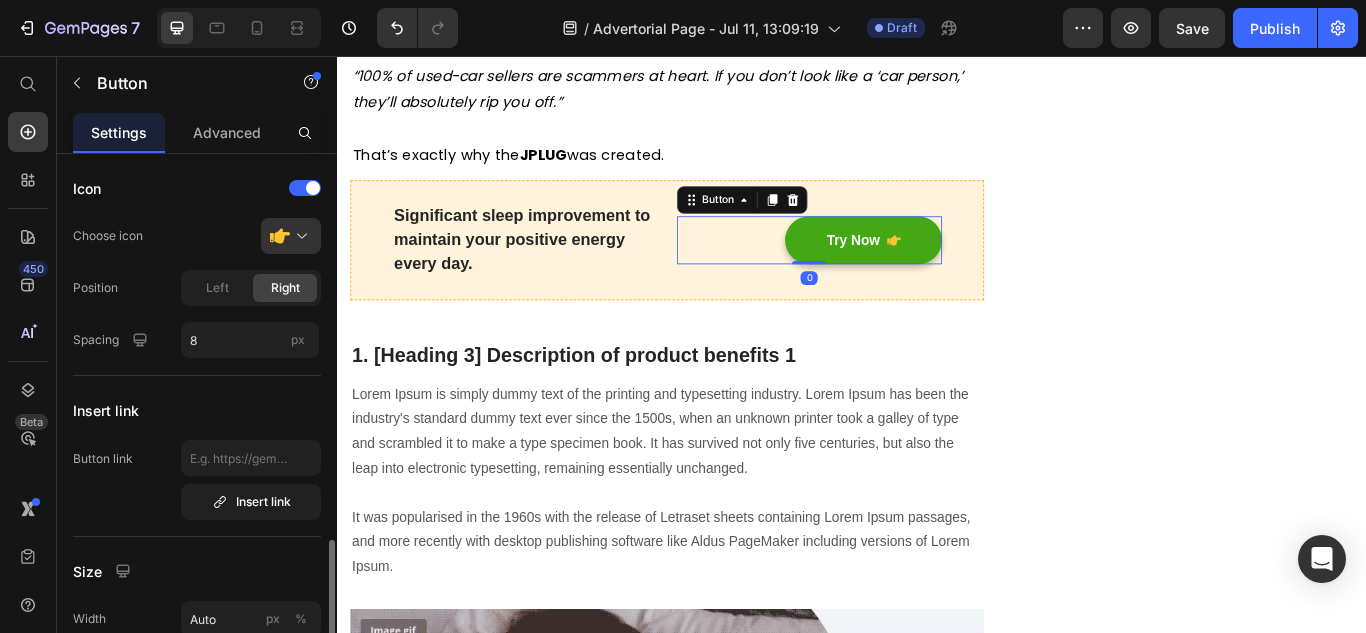 scroll, scrollTop: 400, scrollLeft: 0, axis: vertical 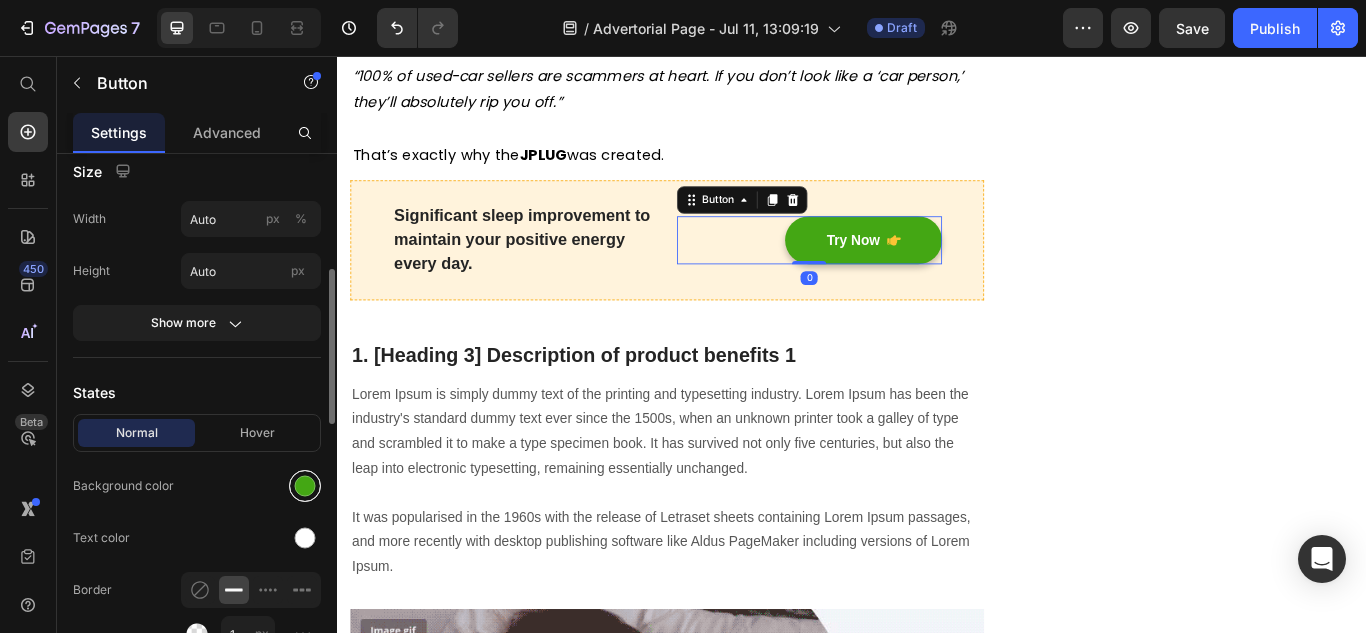 click at bounding box center (305, 486) 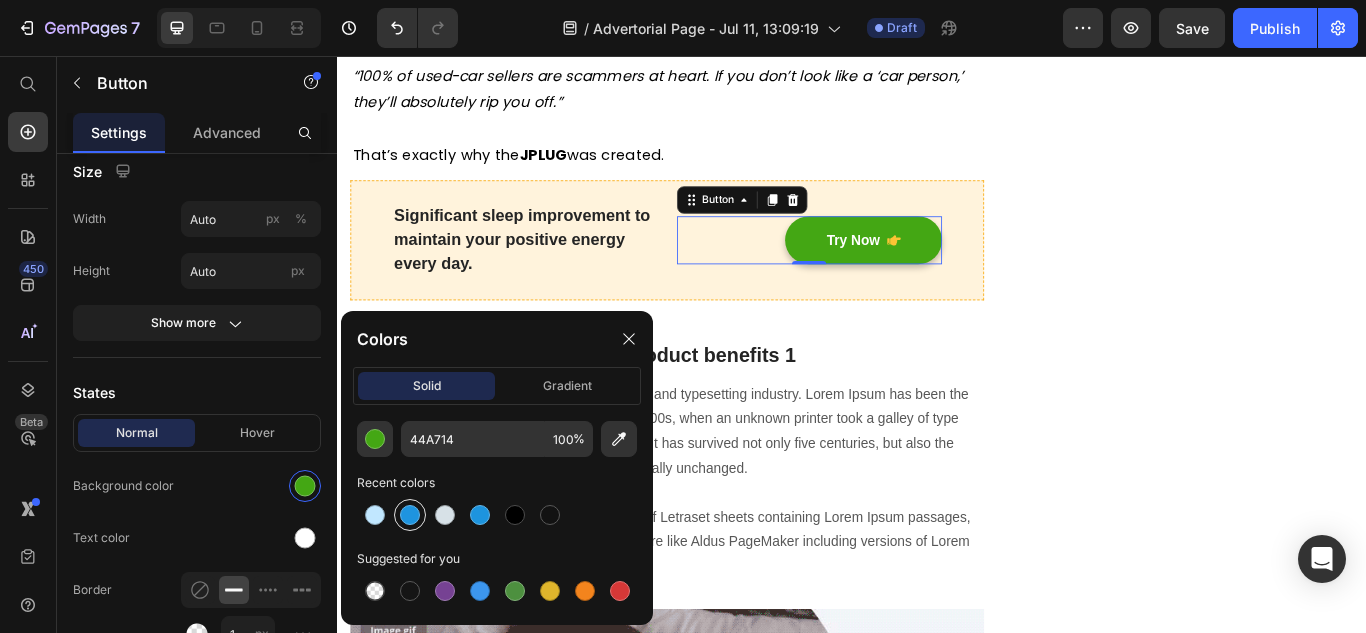 click at bounding box center [410, 515] 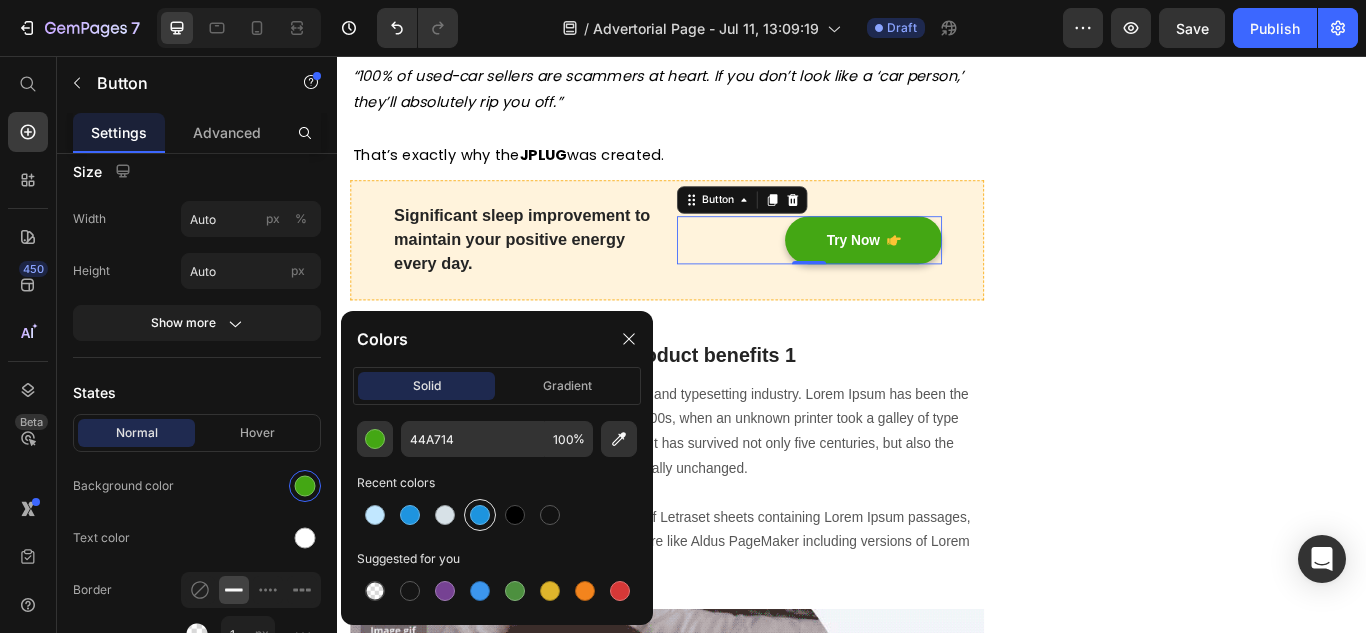 type on "1E94DF" 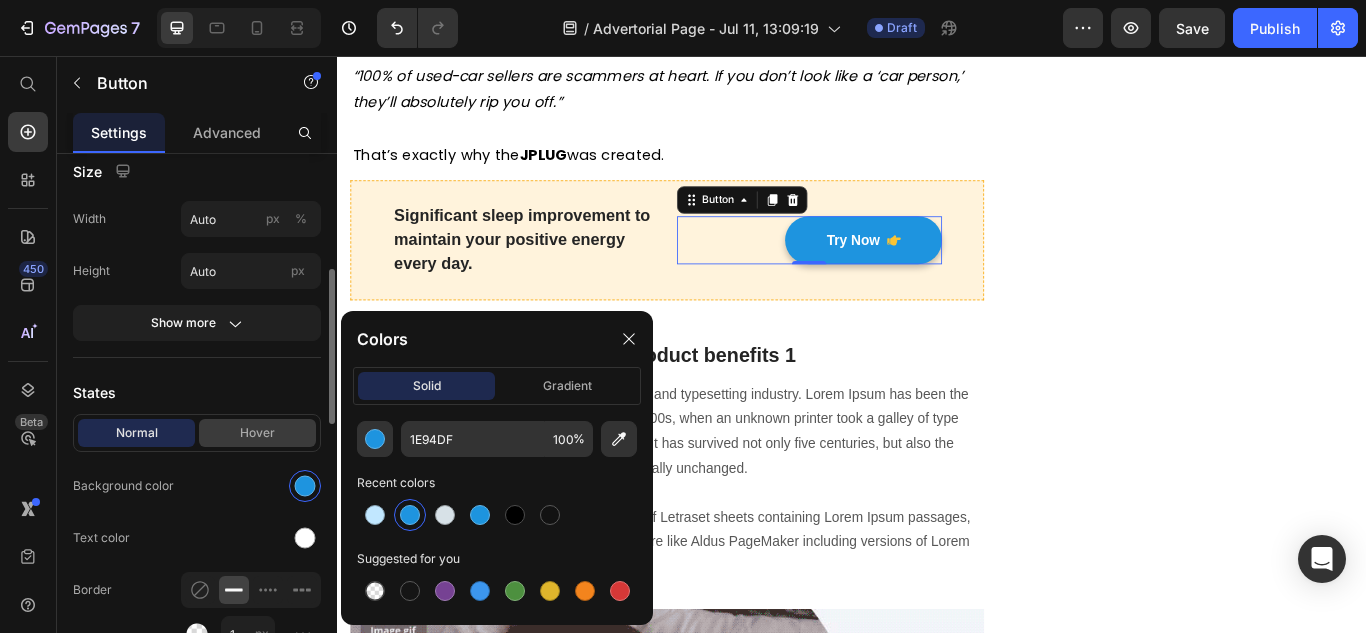 click on "Hover" at bounding box center [257, 433] 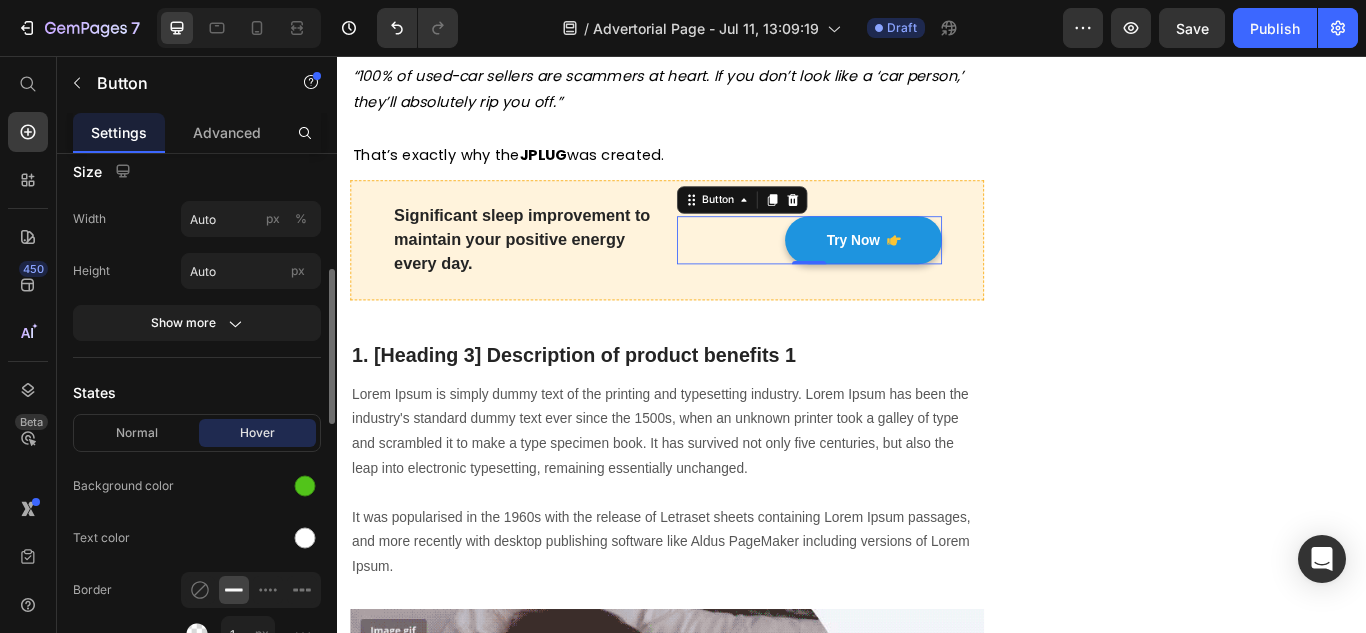 click at bounding box center [305, 486] 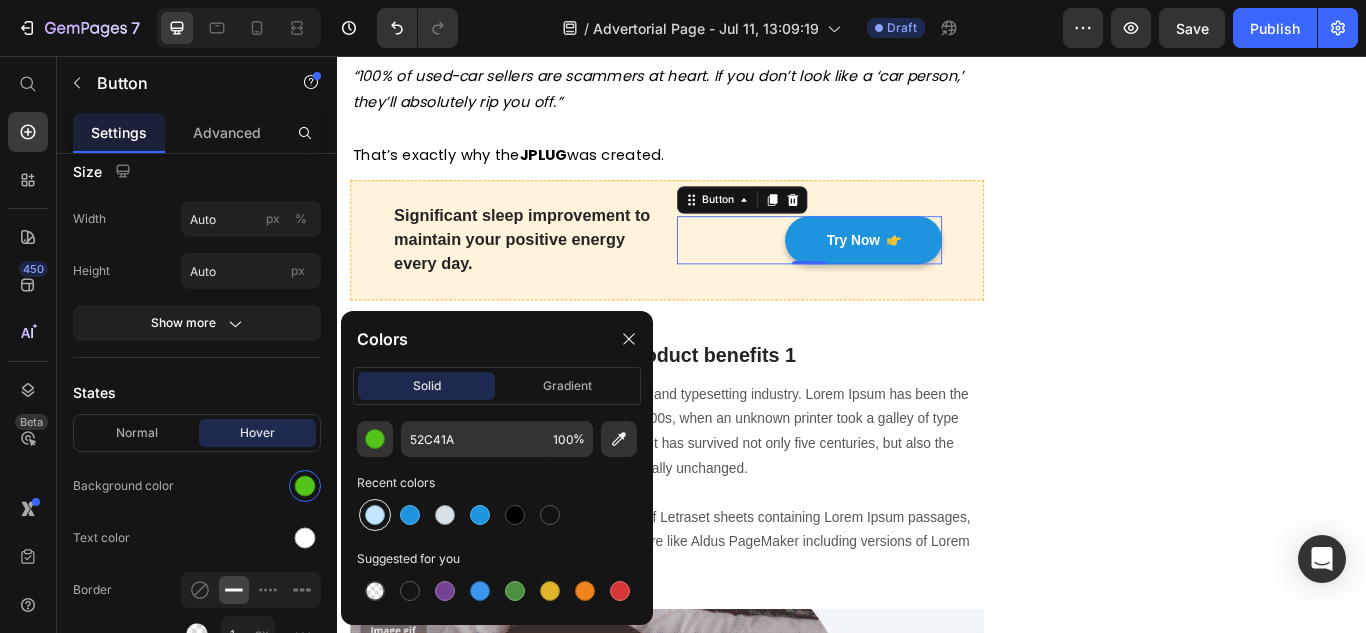 click at bounding box center (375, 515) 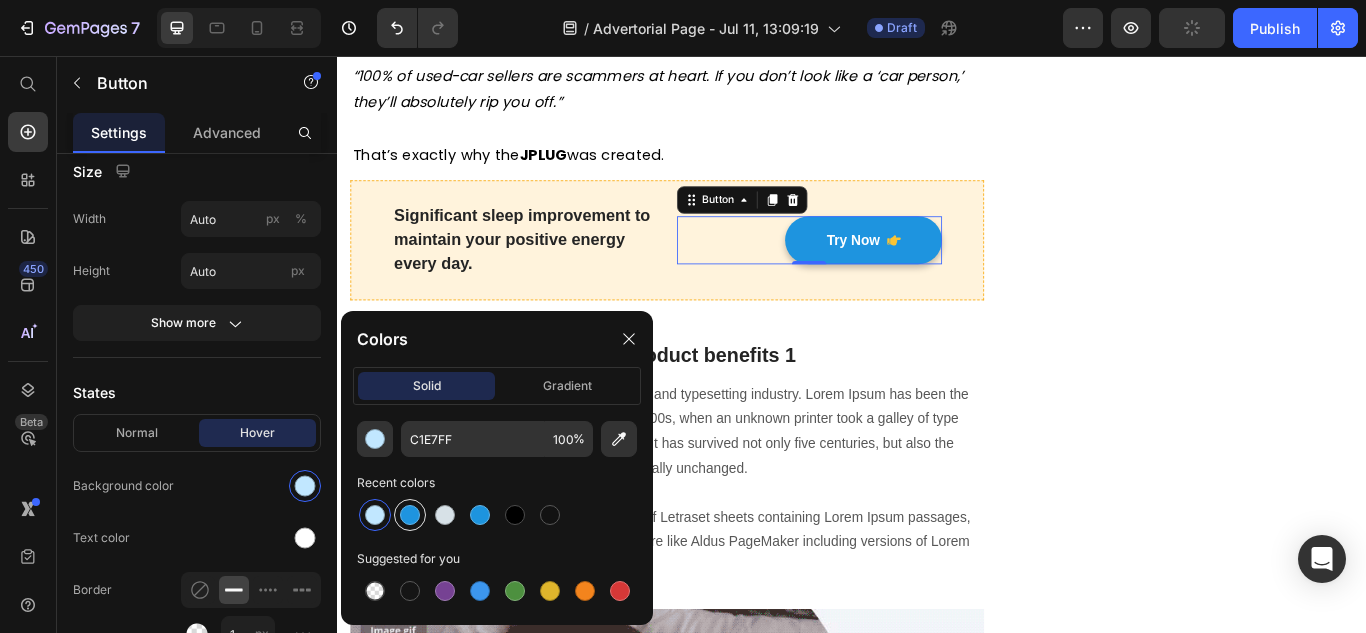 click at bounding box center [410, 515] 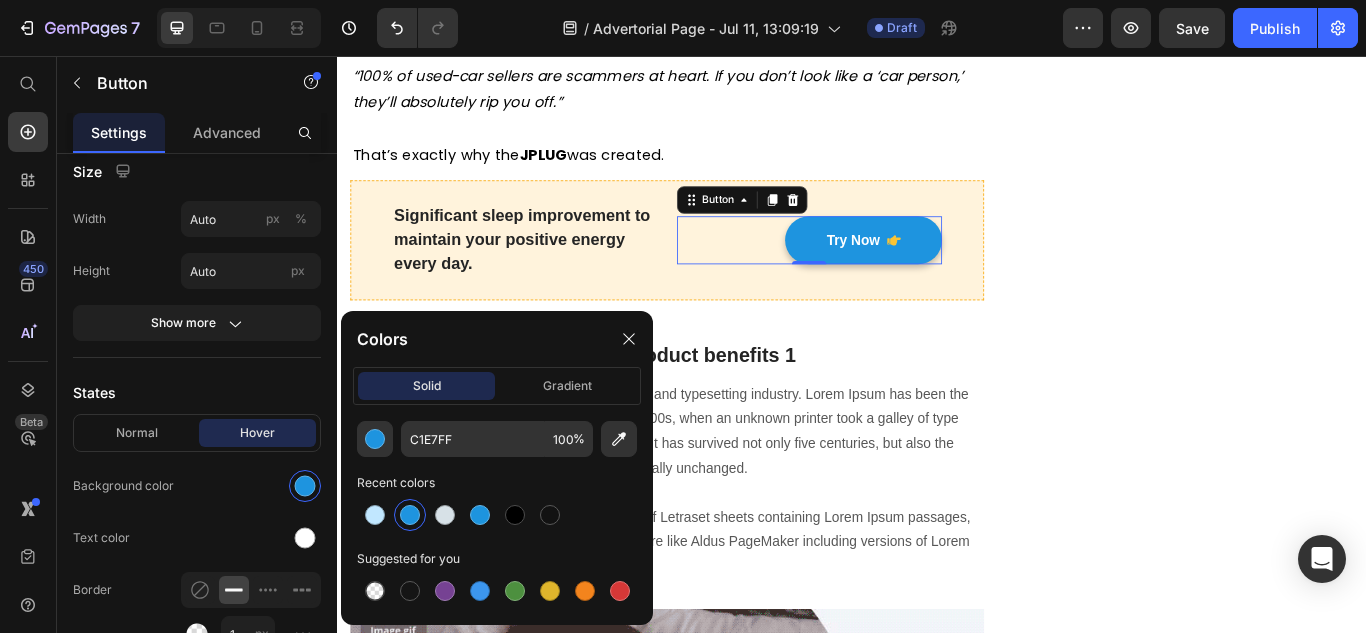 type on "1E94DF" 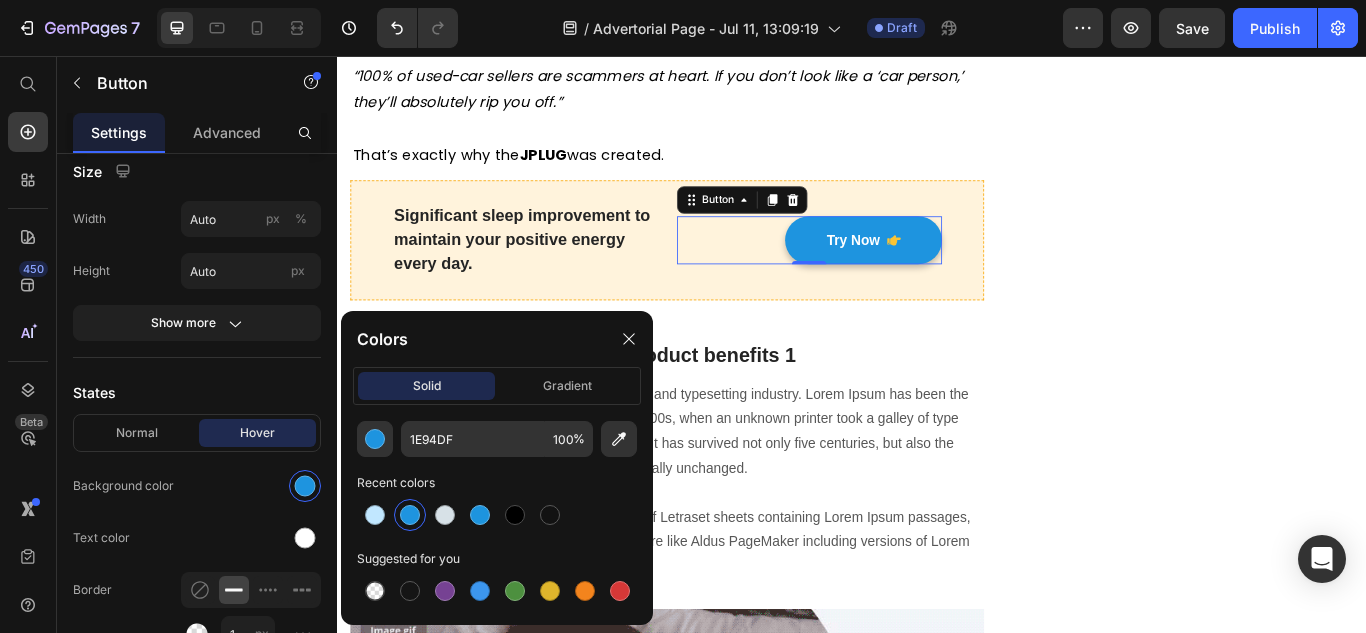 click on "Lorem Ipsum is simply dummy text of the printing and typesetting industry. Lorem Ipsum has been the industry's standard dummy text ever since the 1500s, when an unknown printer took a galley of type and scrambled it to make a type specimen book. It has survived not only five centuries, but also the leap into electronic typesetting, remaining essentially unchanged.  It was popularised in the 1960s with the release of Letraset sheets containing Lorem Ipsum passages, and more recently with desktop publishing software like Aldus PageMaker including versions of Lorem Ipsum." at bounding box center (721, 552) 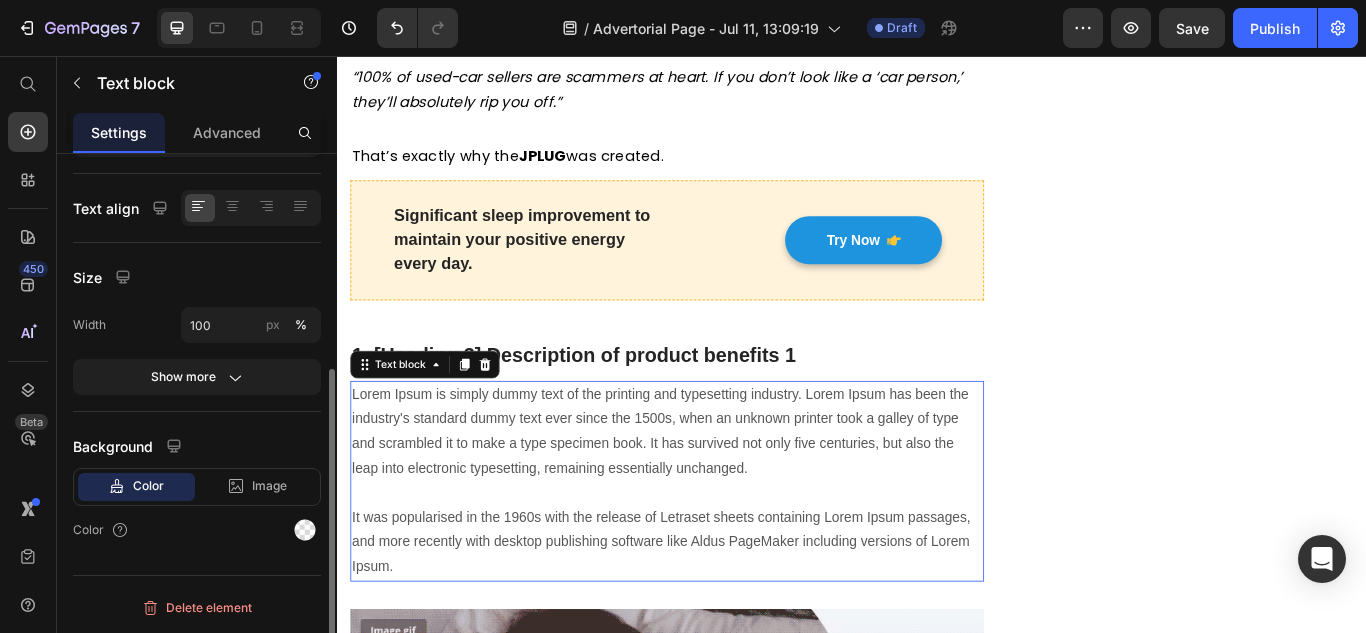 scroll, scrollTop: 0, scrollLeft: 0, axis: both 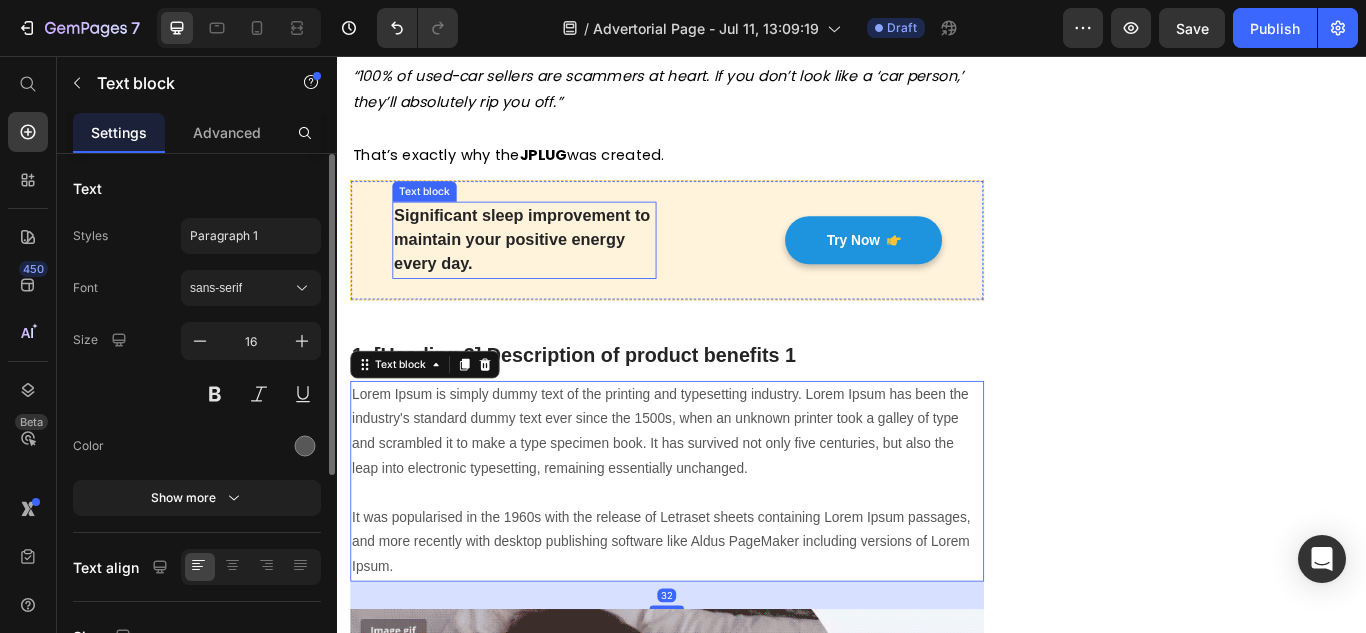 click on "Significant sleep improvement to maintain your positive energy  every day." at bounding box center (555, 271) 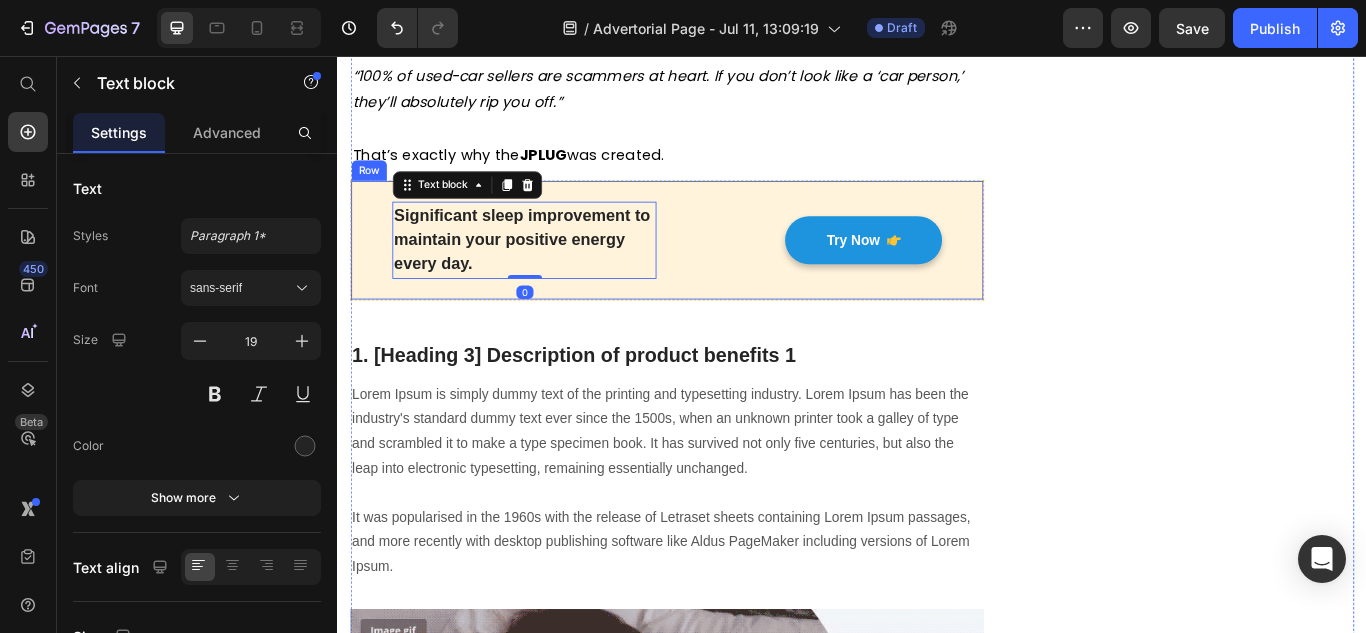 click on "Significant sleep improvement to maintain your positive energy  every day. Text block   0  	   Try Now Button Row" at bounding box center [721, 271] 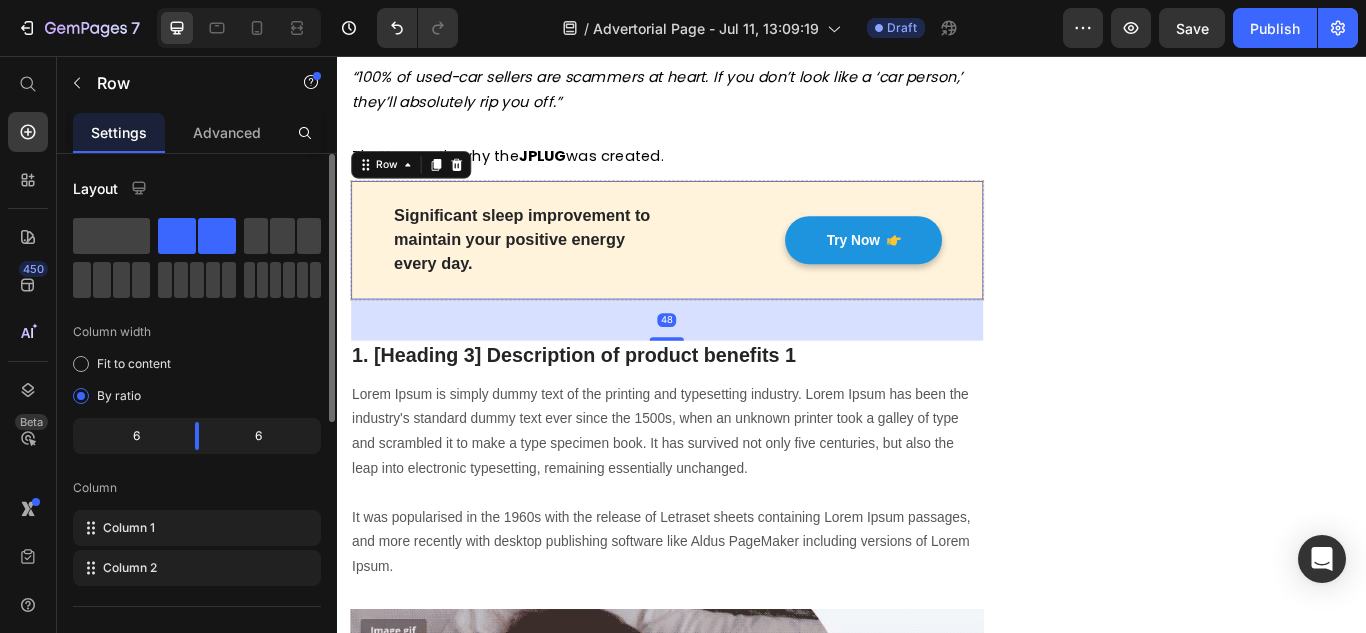 scroll, scrollTop: 500, scrollLeft: 0, axis: vertical 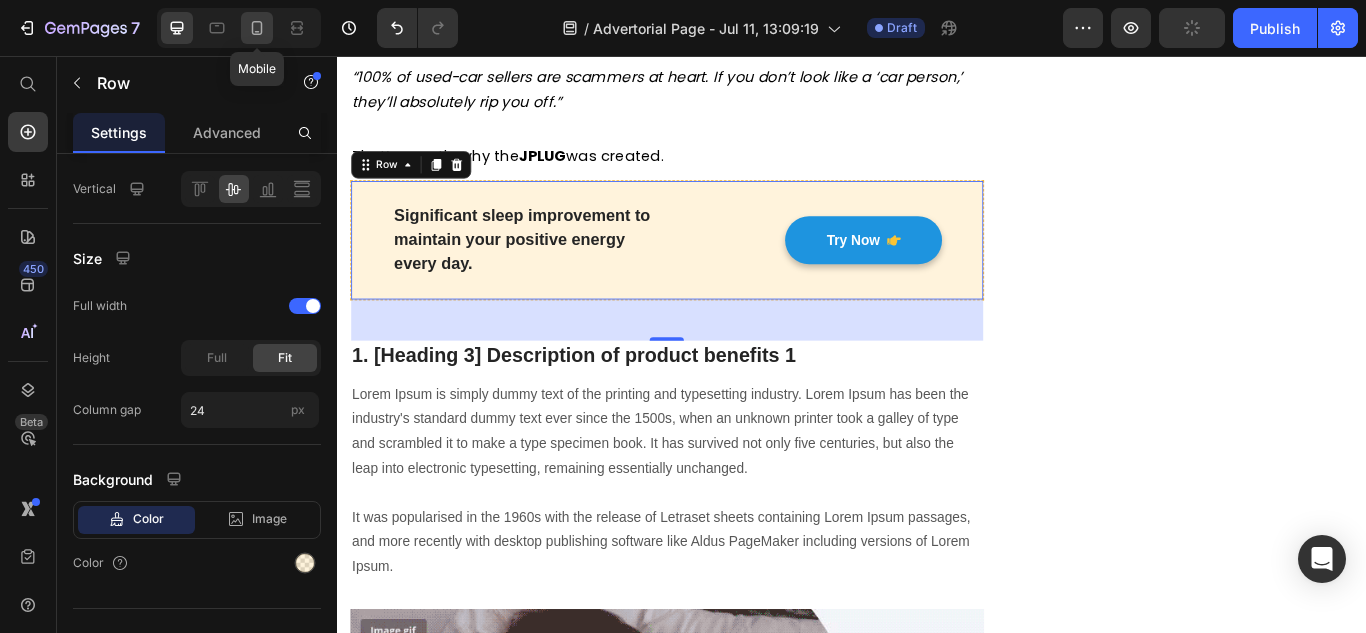 click 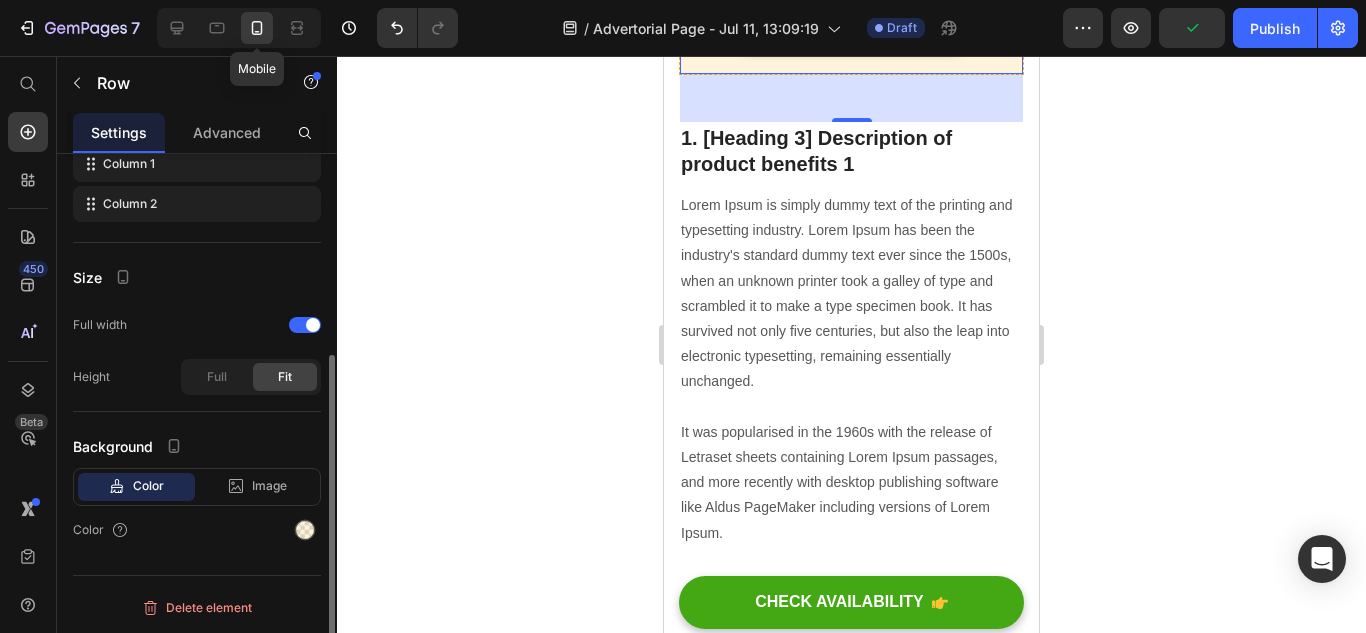 scroll, scrollTop: 320, scrollLeft: 0, axis: vertical 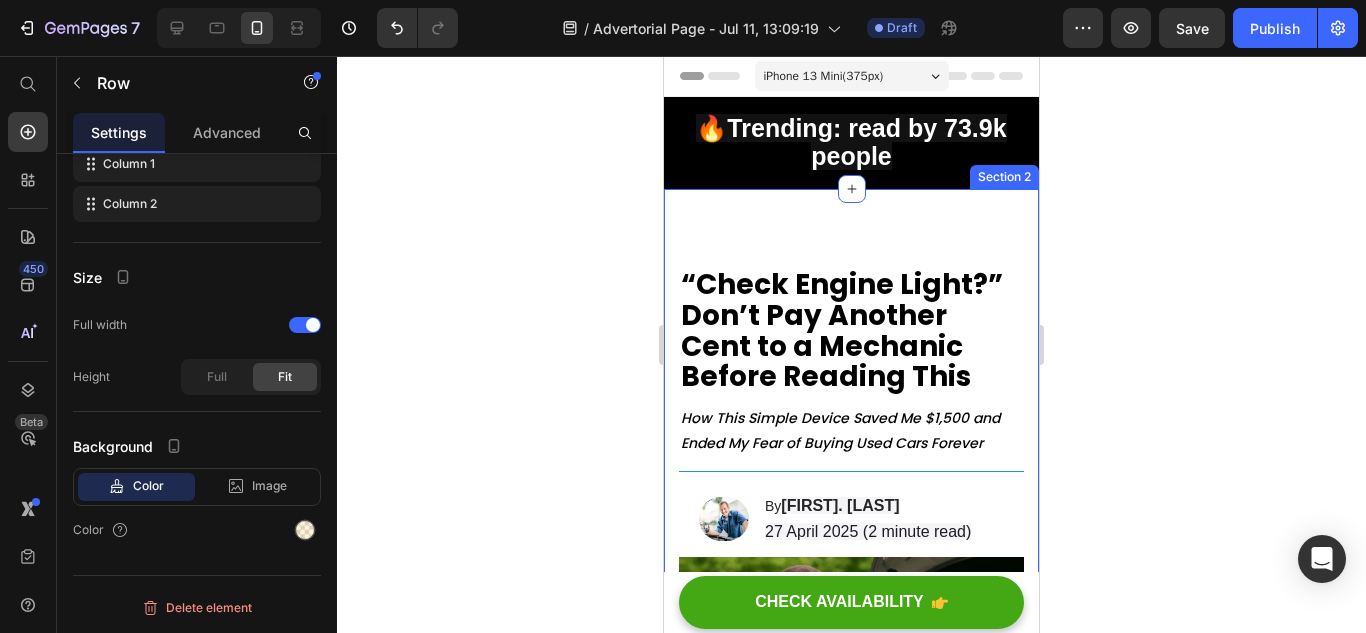 click on "⁠⁠⁠⁠⁠⁠⁠ “Check Engine Light?” Don’t Pay Another Cent to a Mechanic Before Reading This" at bounding box center (851, 331) 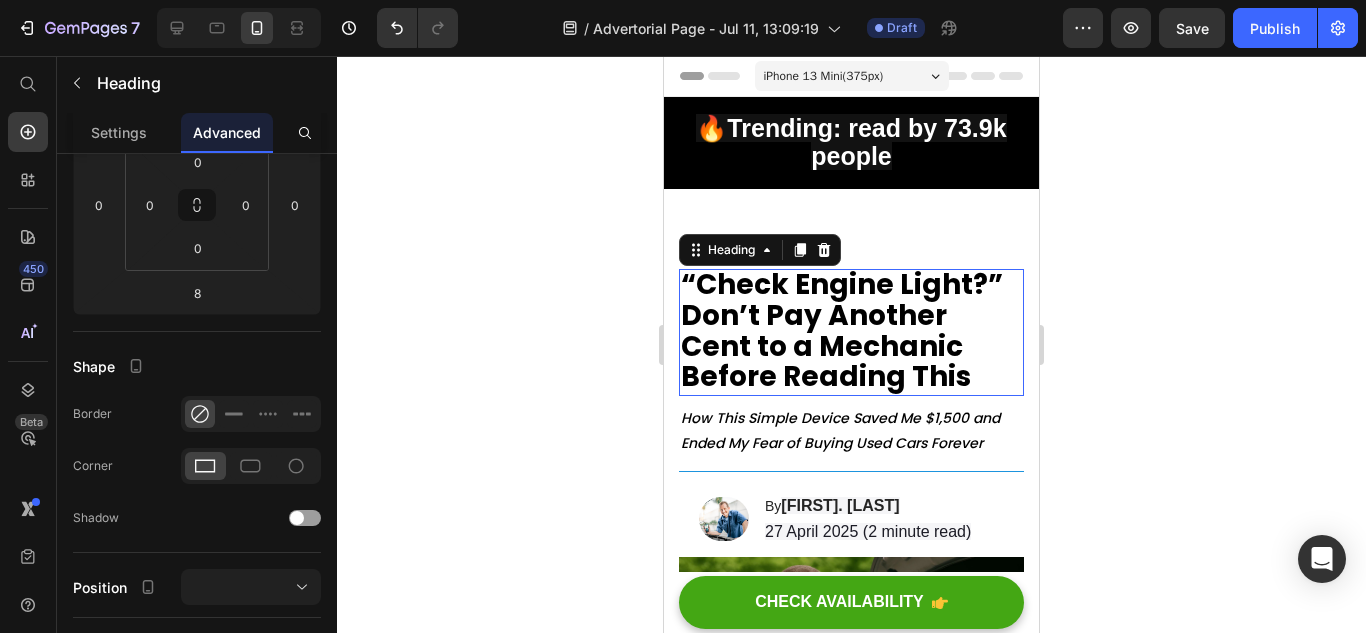 scroll, scrollTop: 0, scrollLeft: 0, axis: both 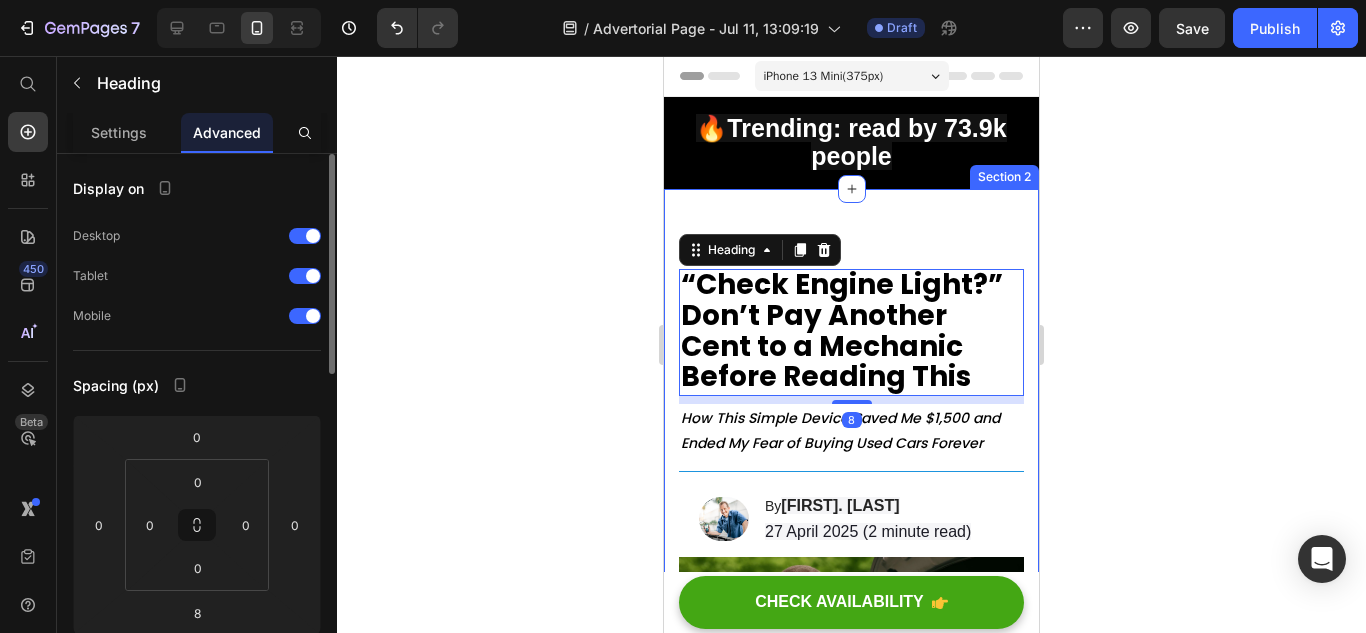 click on "⁠⁠⁠⁠⁠⁠⁠ “Check Engine Light?” Don’t Pay Another Cent to a Mechanic Before Reading This Heading   8 How This Simple Device Saved Me $1,500 and Ended My Fear of Buying Used Cars Forever Text block                Title Line Image By  [FIRST]. [LAST] Heading 27 April 2025 (2 minute read) Text Block Row Image They  charged  me  $700  for a  $30 problem.  I learned the hard way. Text block ⁠⁠⁠⁠⁠⁠⁠ “I felt stupid." Heading Standing at the mechanic’s desk, I stared at a bill for $700. Turns out the "major fuel system overhaul" my car supposedly needed was actually just a $30 filter change. I’d literally been scammed, and the feeling of helplessness was hitting me hard. Text block Fun fact, this wasn’t my first time, either. Buying used cars always felt like playing Russian roulette. I was terrified every time the check-engine light came on, accepted that my family’s budget would collapse with another surprise bill. Sound familiar? Text block Image ⁠⁠⁠⁠⁠⁠⁠ Heading" at bounding box center (851, 3899) 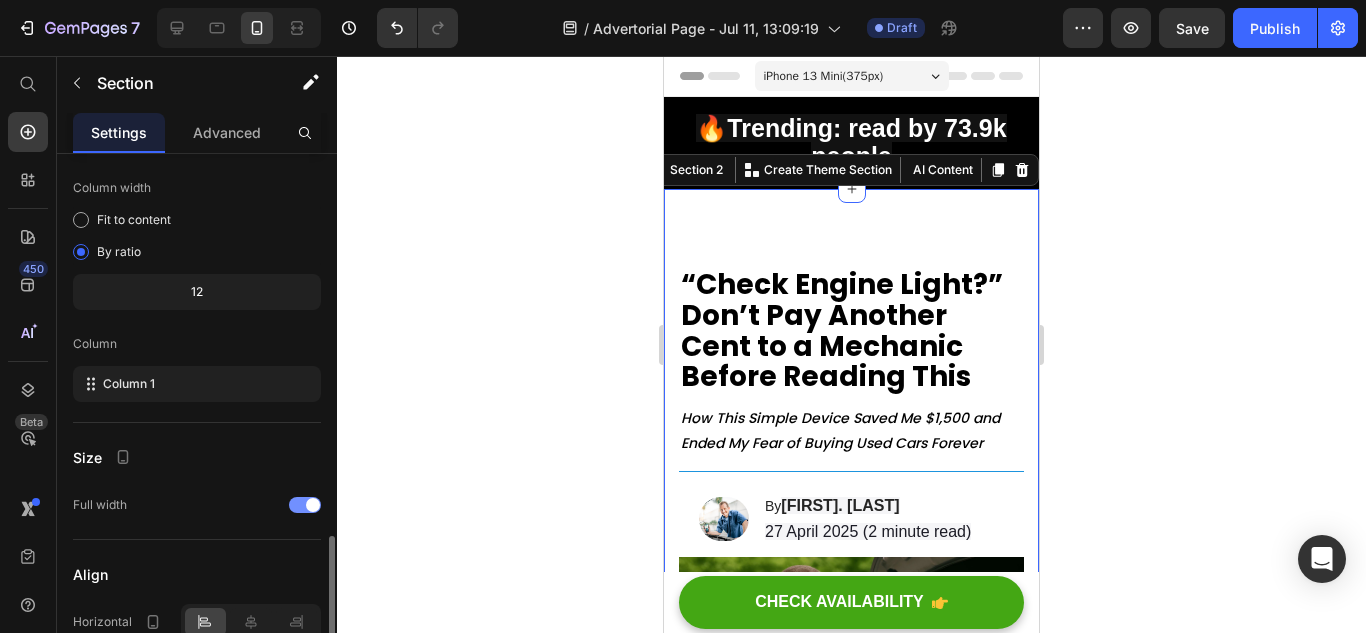 scroll, scrollTop: 300, scrollLeft: 0, axis: vertical 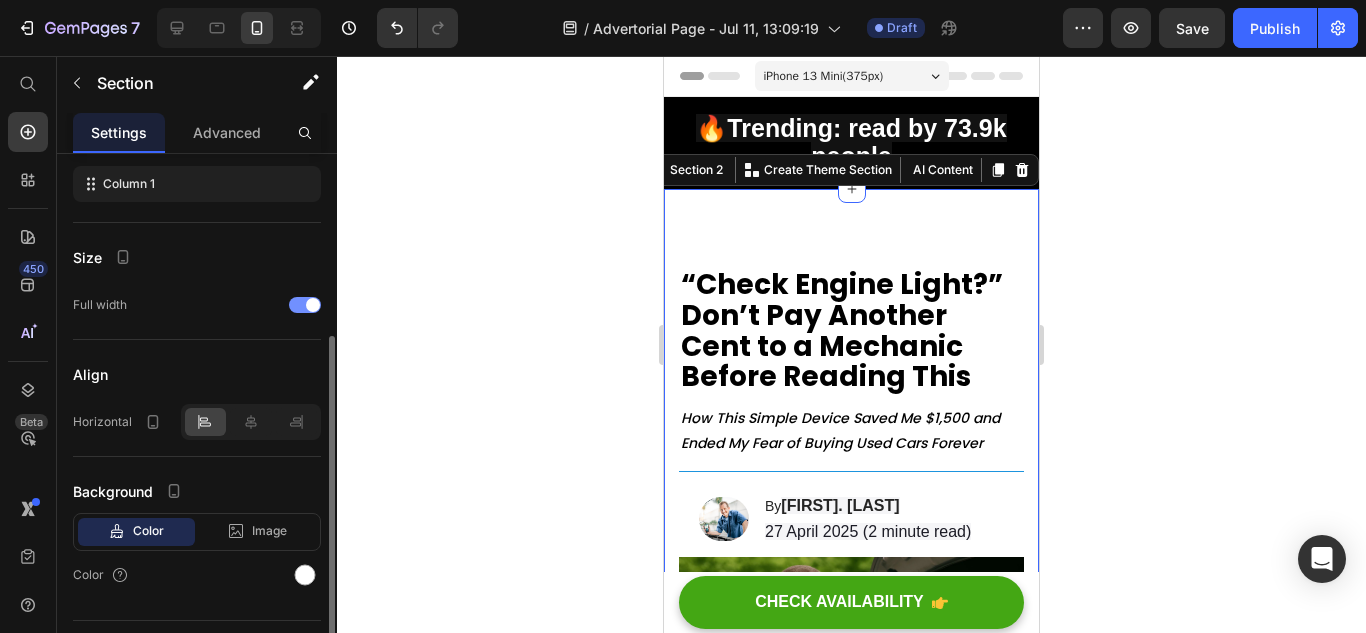 click at bounding box center (305, 305) 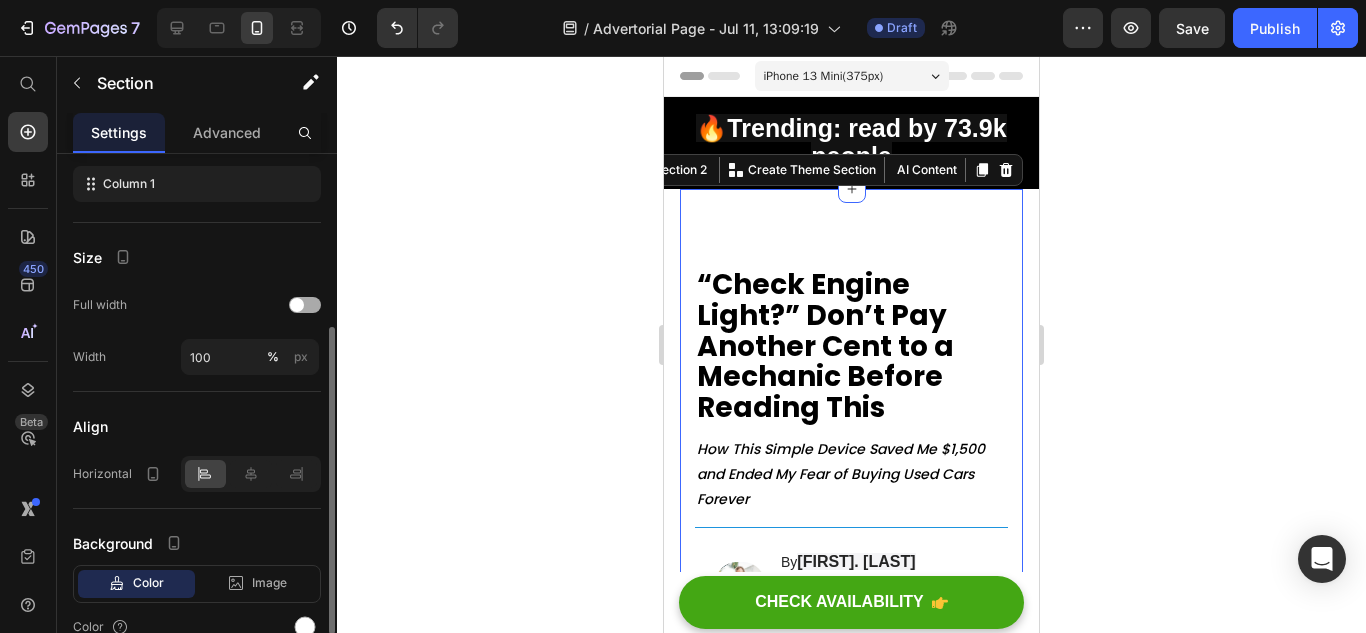 click at bounding box center (305, 305) 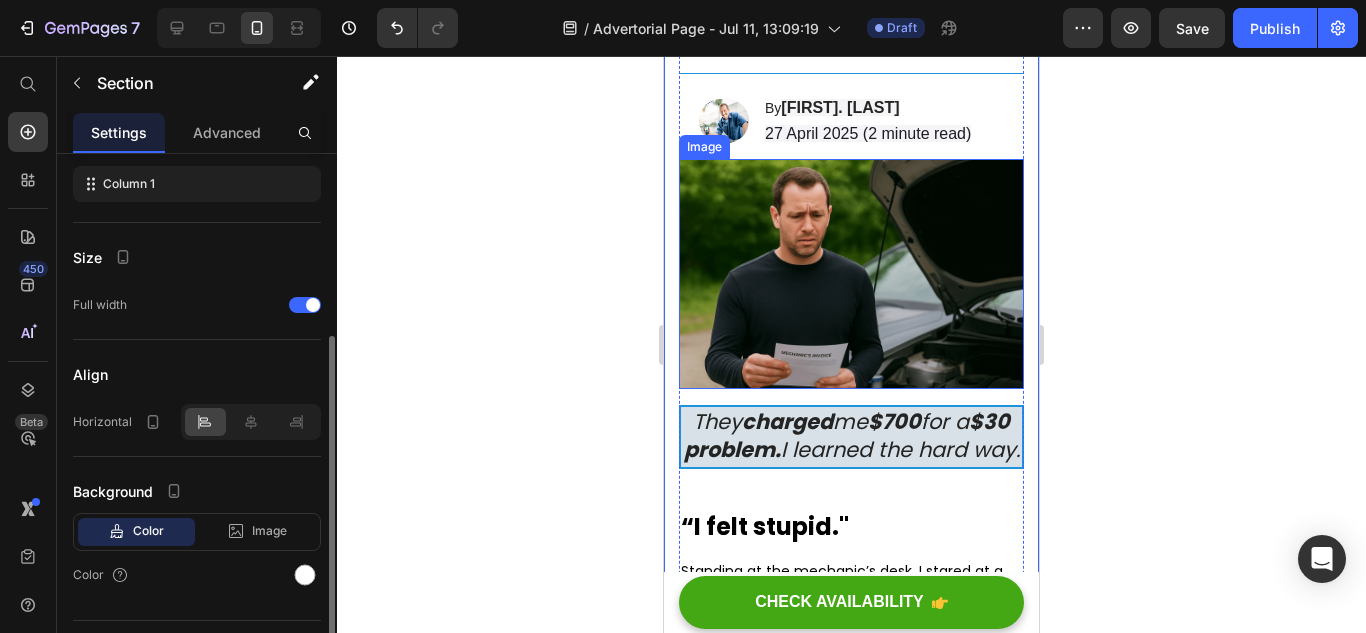 scroll, scrollTop: 400, scrollLeft: 0, axis: vertical 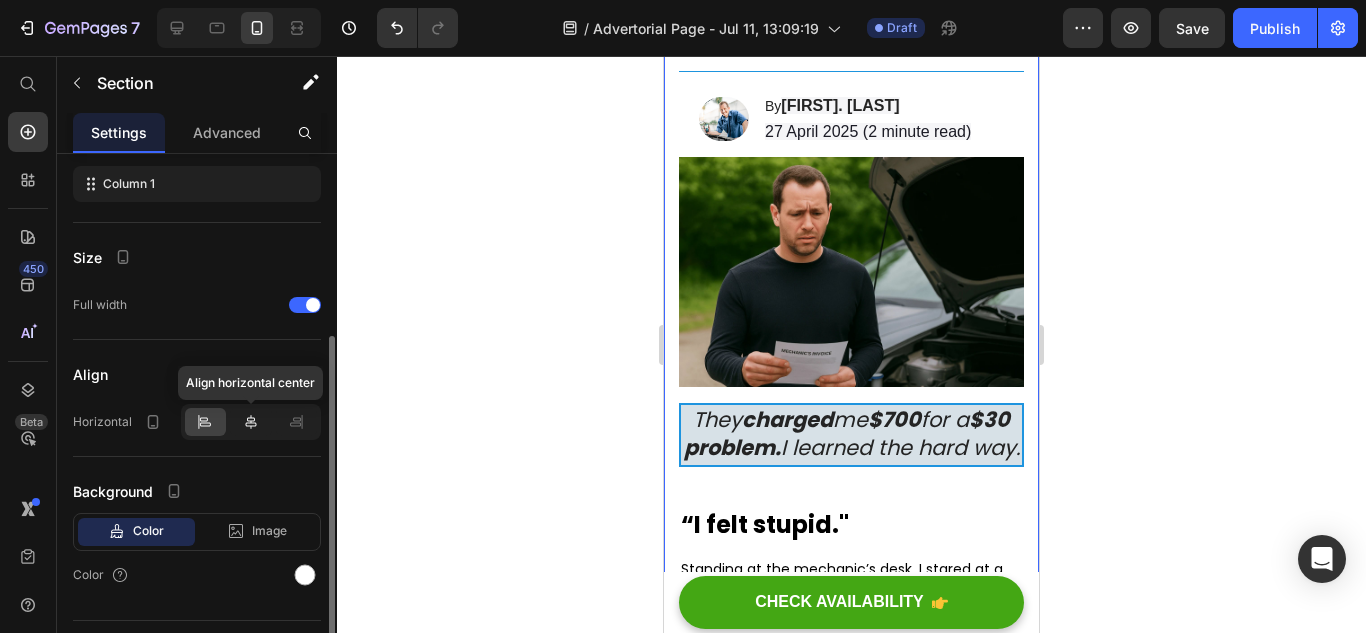 click 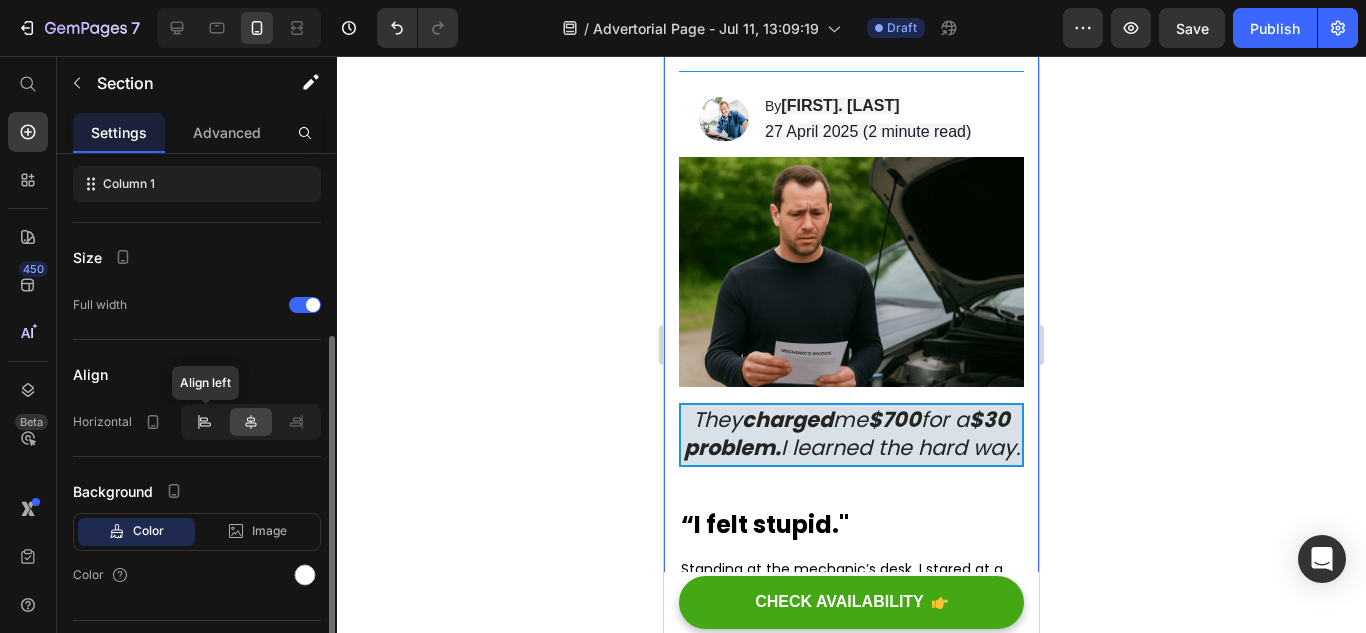 click 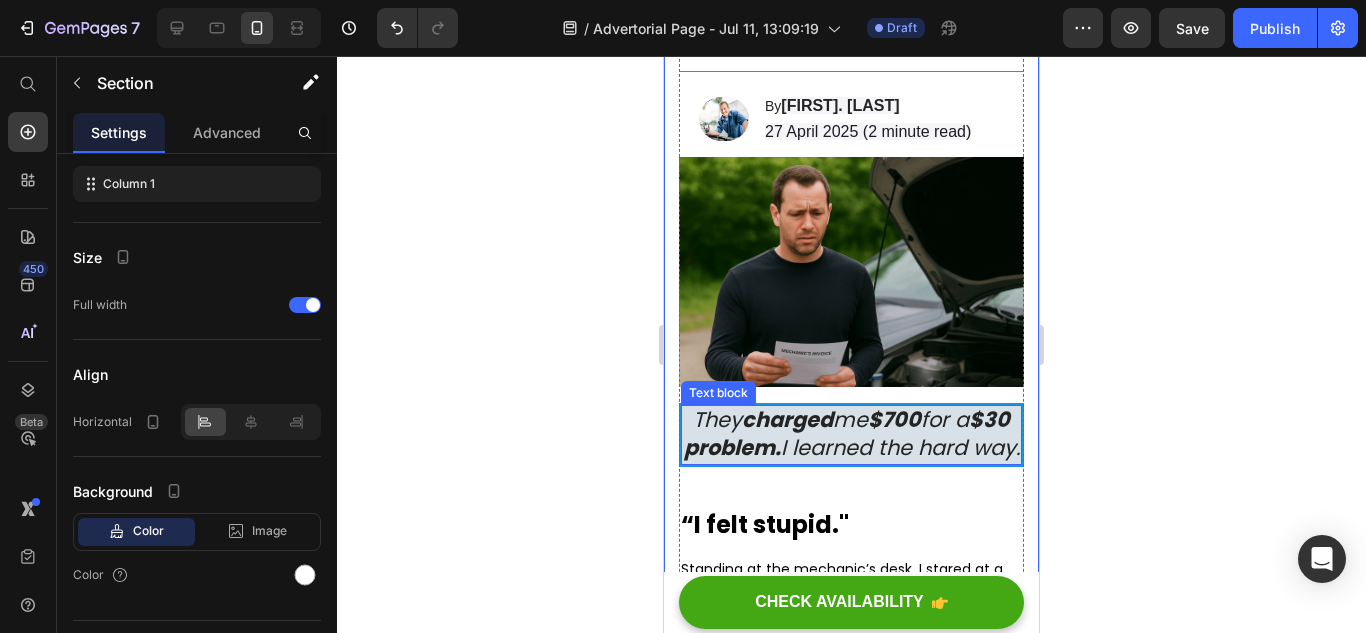 click on "$30 problem." at bounding box center (847, 433) 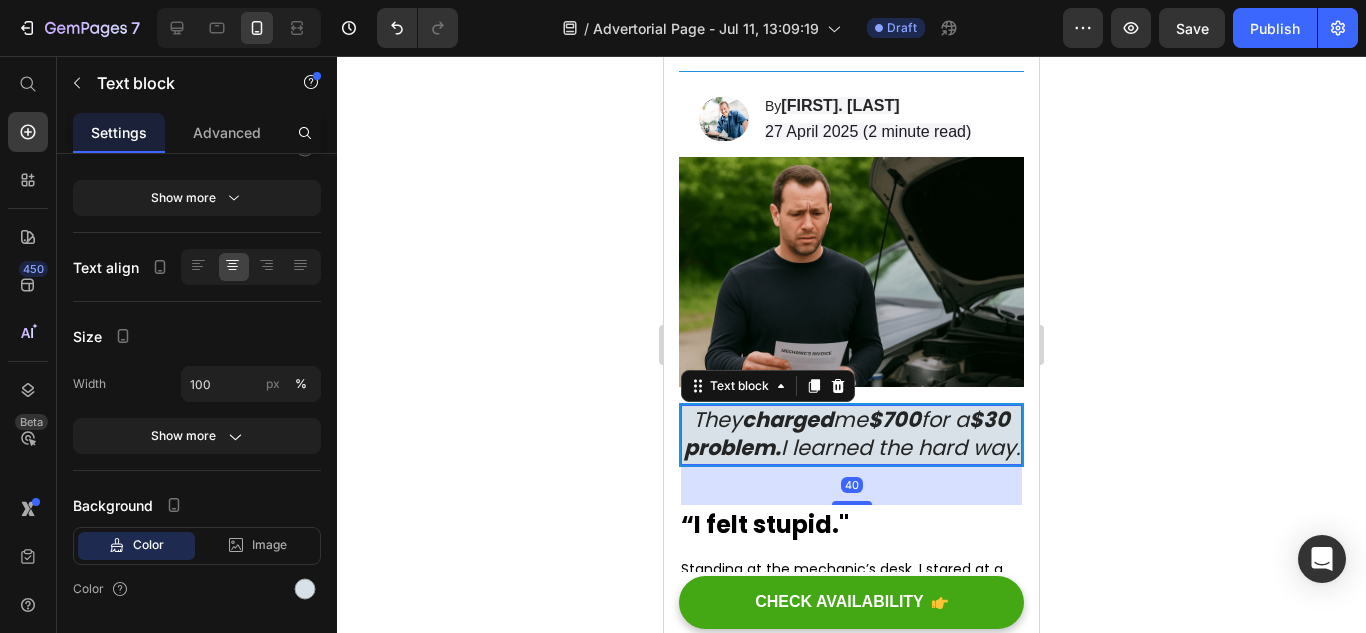 scroll, scrollTop: 0, scrollLeft: 0, axis: both 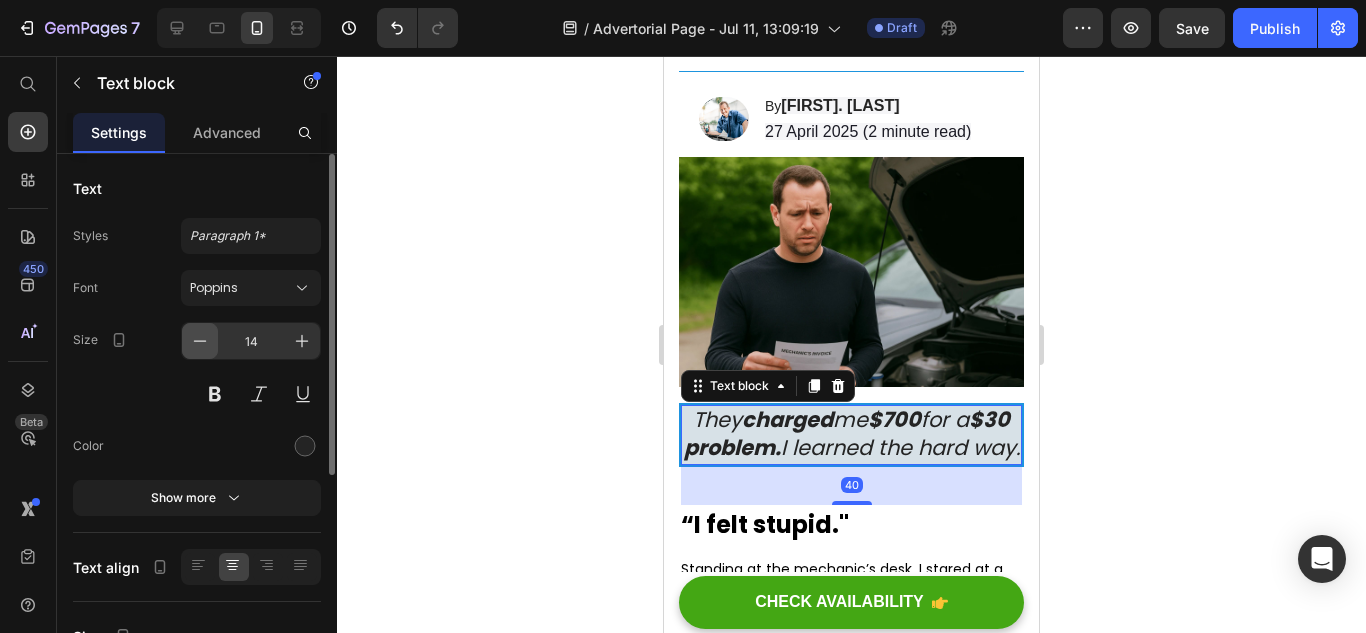 click at bounding box center (200, 341) 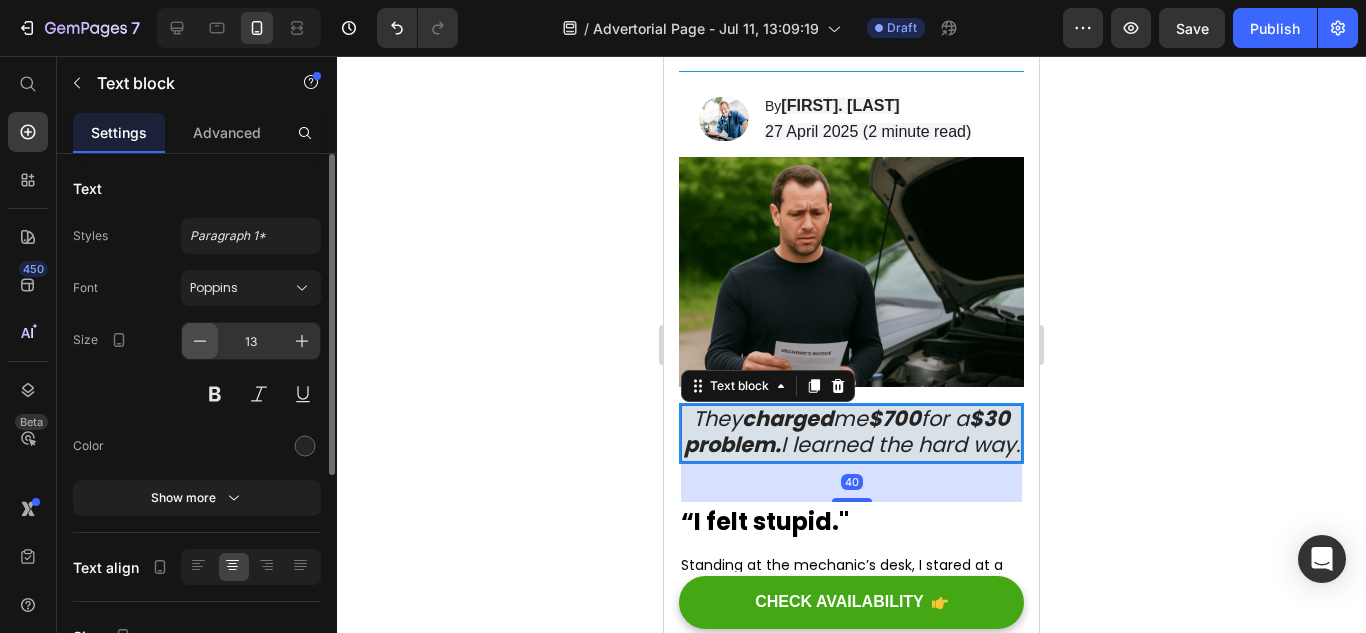 click at bounding box center [200, 341] 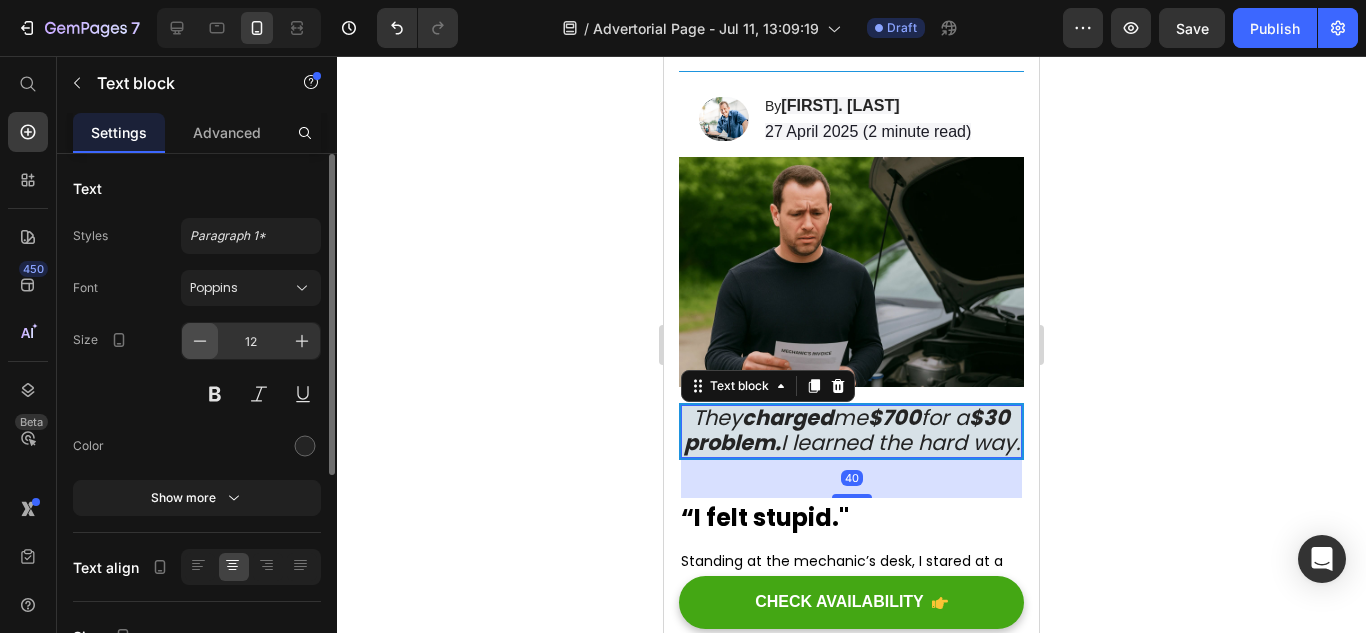 click at bounding box center (200, 341) 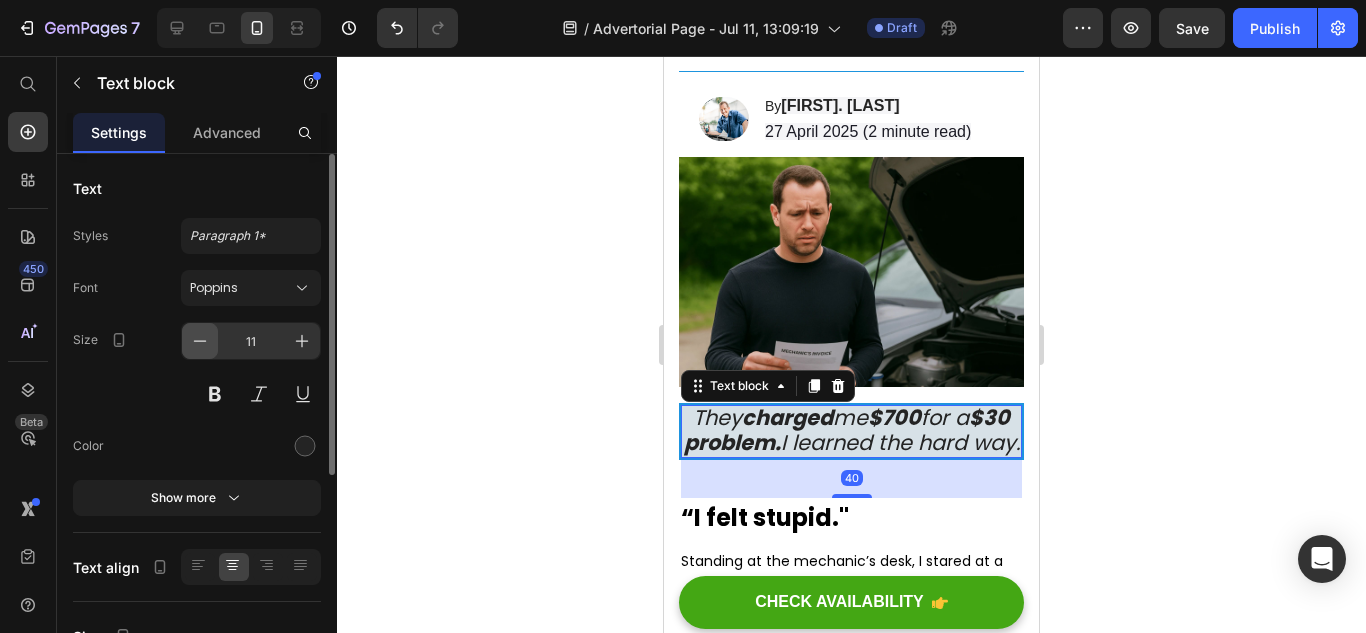 click at bounding box center (200, 341) 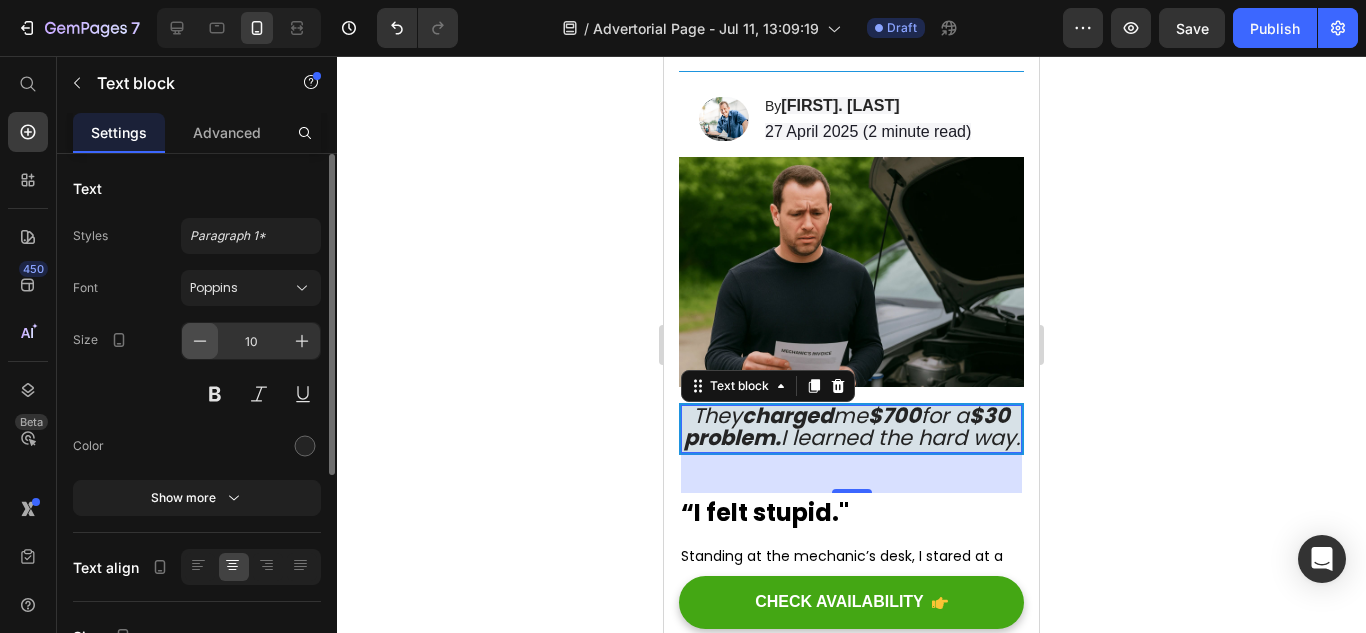 click at bounding box center [200, 341] 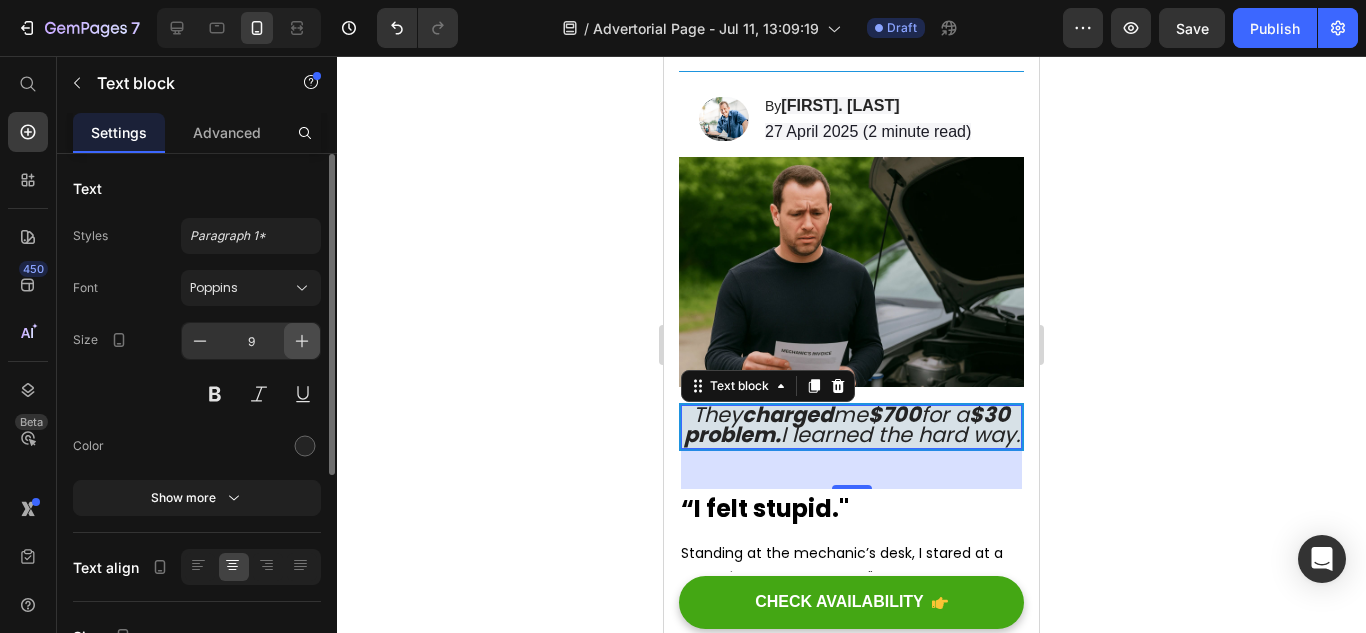 click 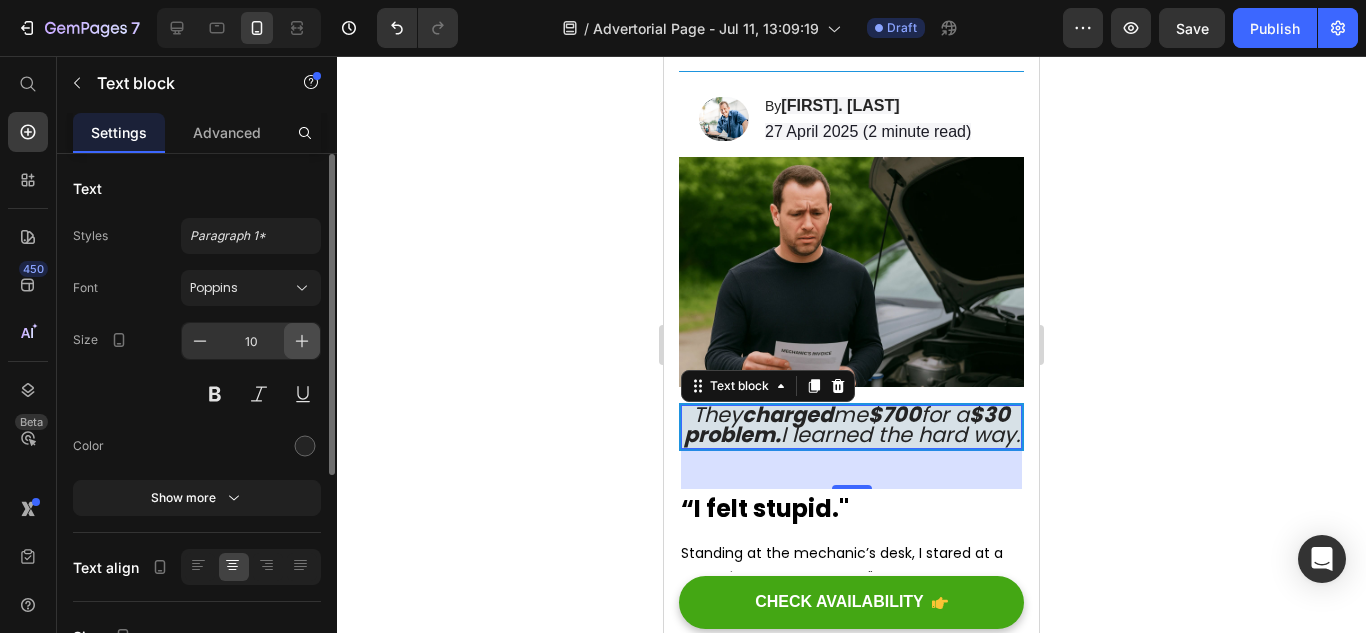 click 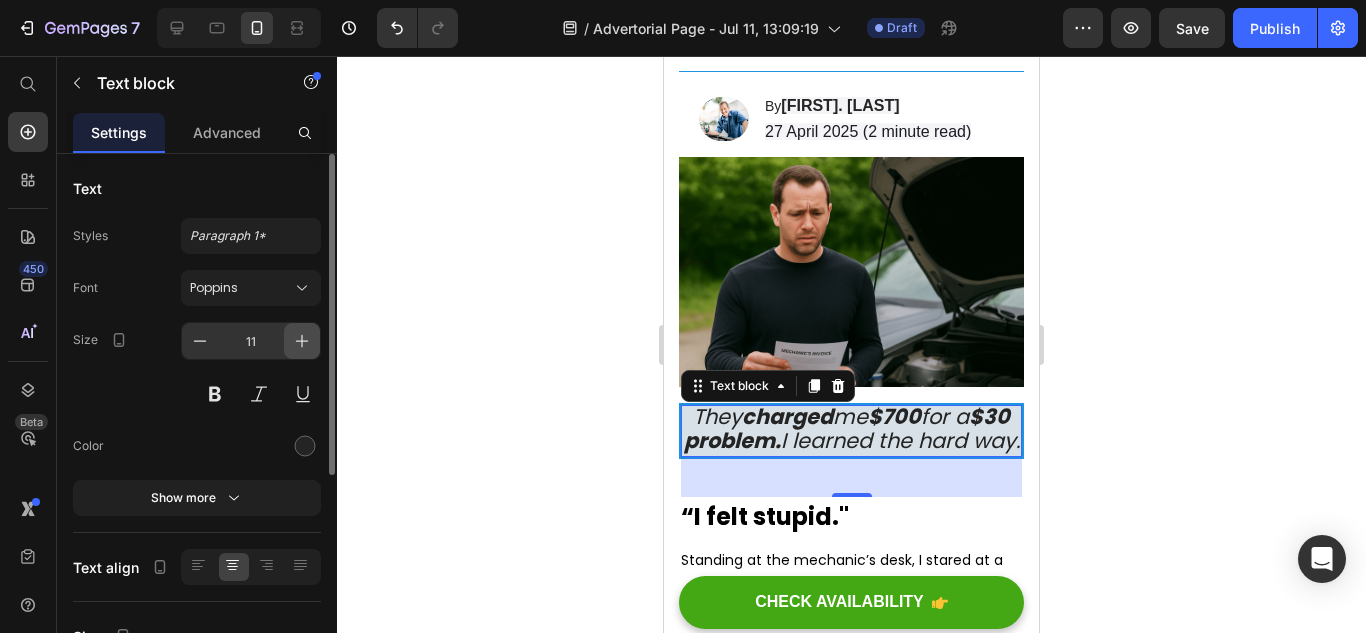 click 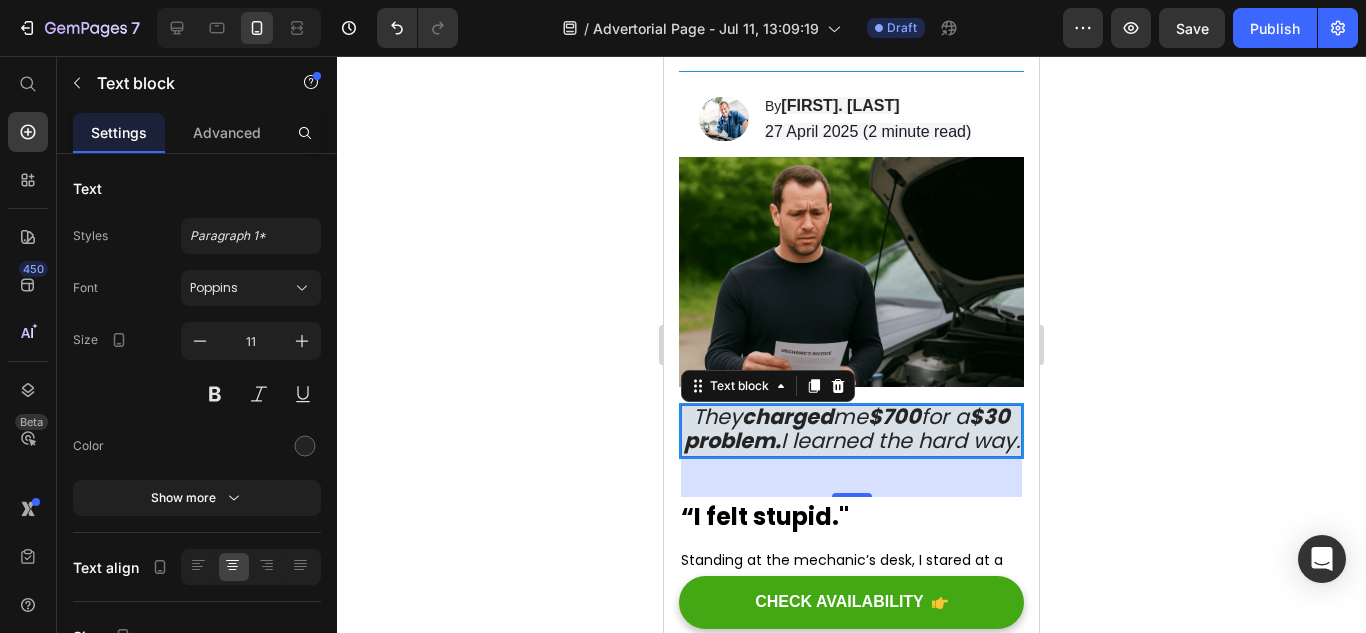 type on "12" 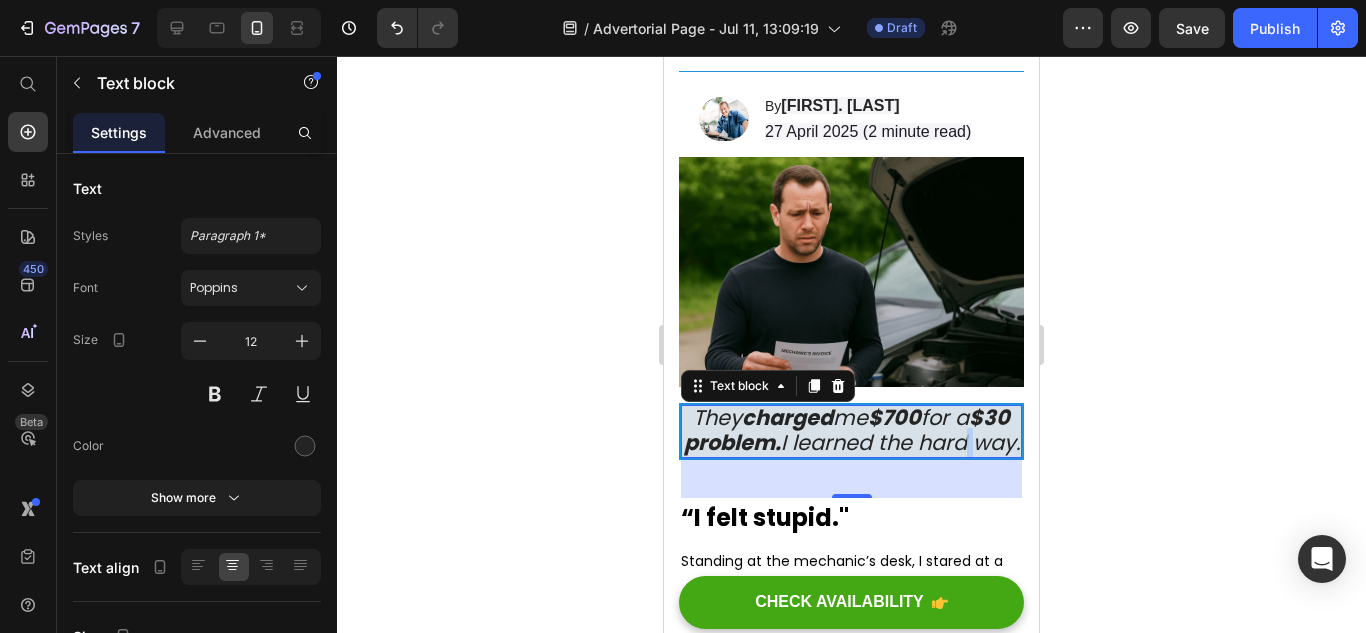 click on "They  charged  me  $700  for a  $30 problem.  I learned the hard way." at bounding box center (852, 430) 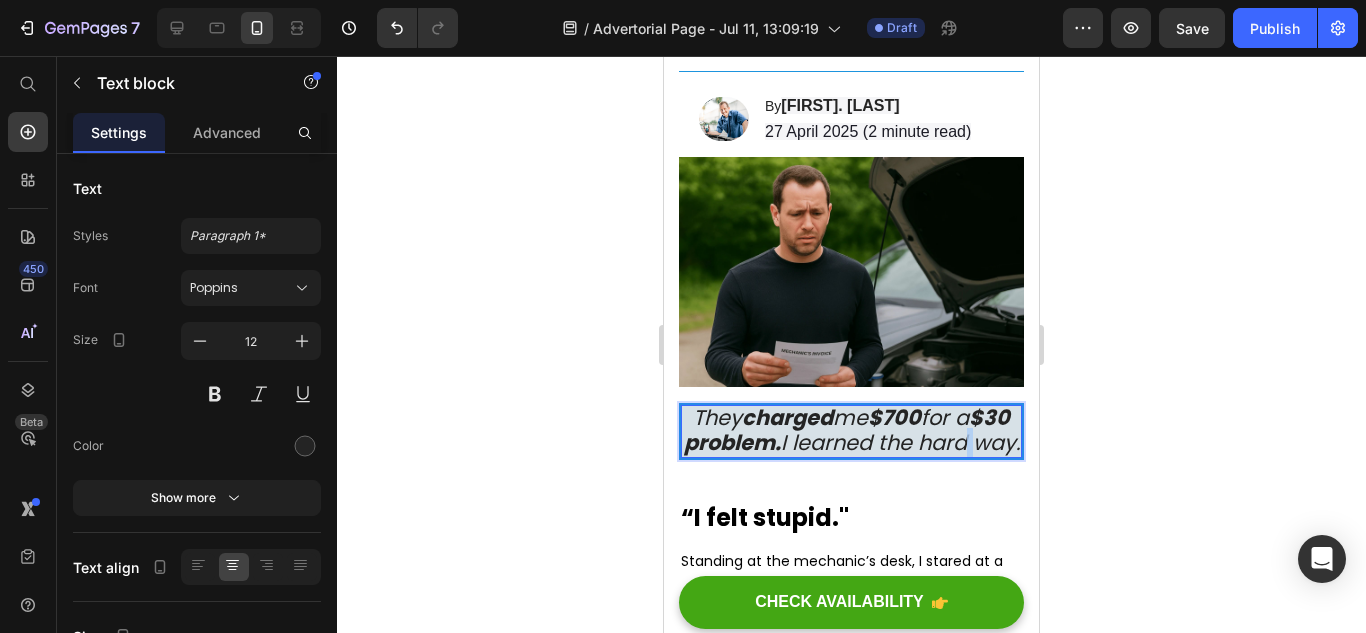 click on "They  charged  me  $700  for a  $30 problem.  I learned the hard way." at bounding box center (852, 430) 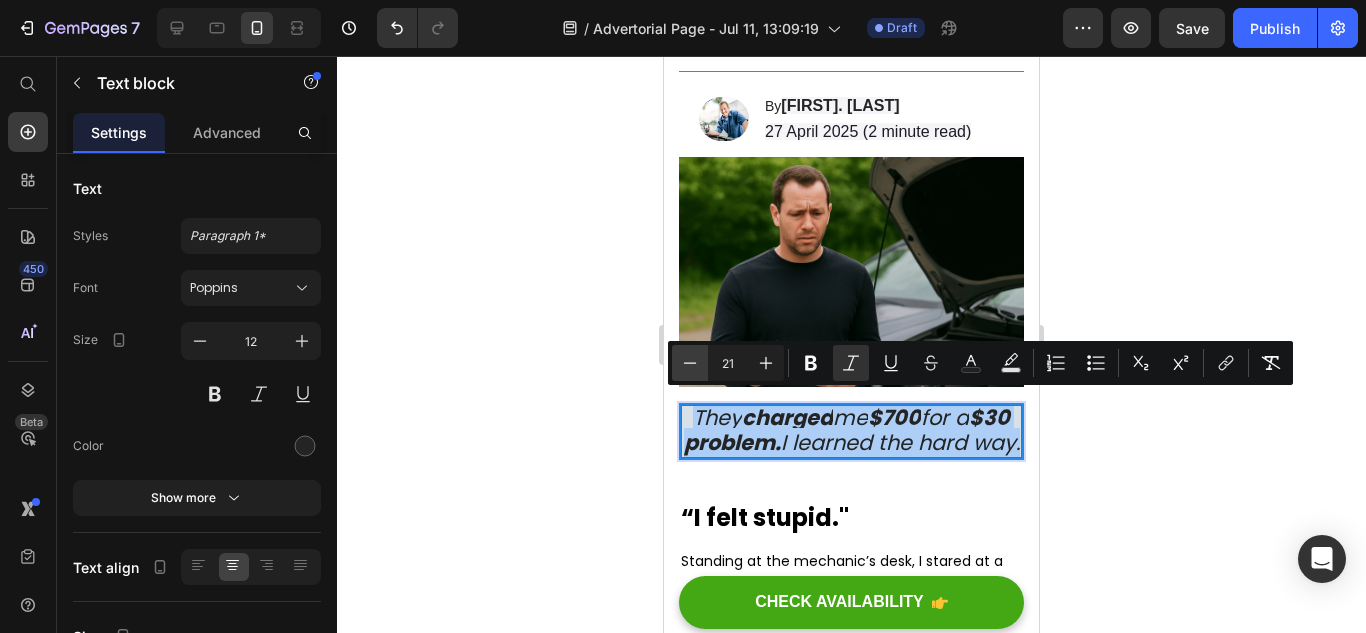 click 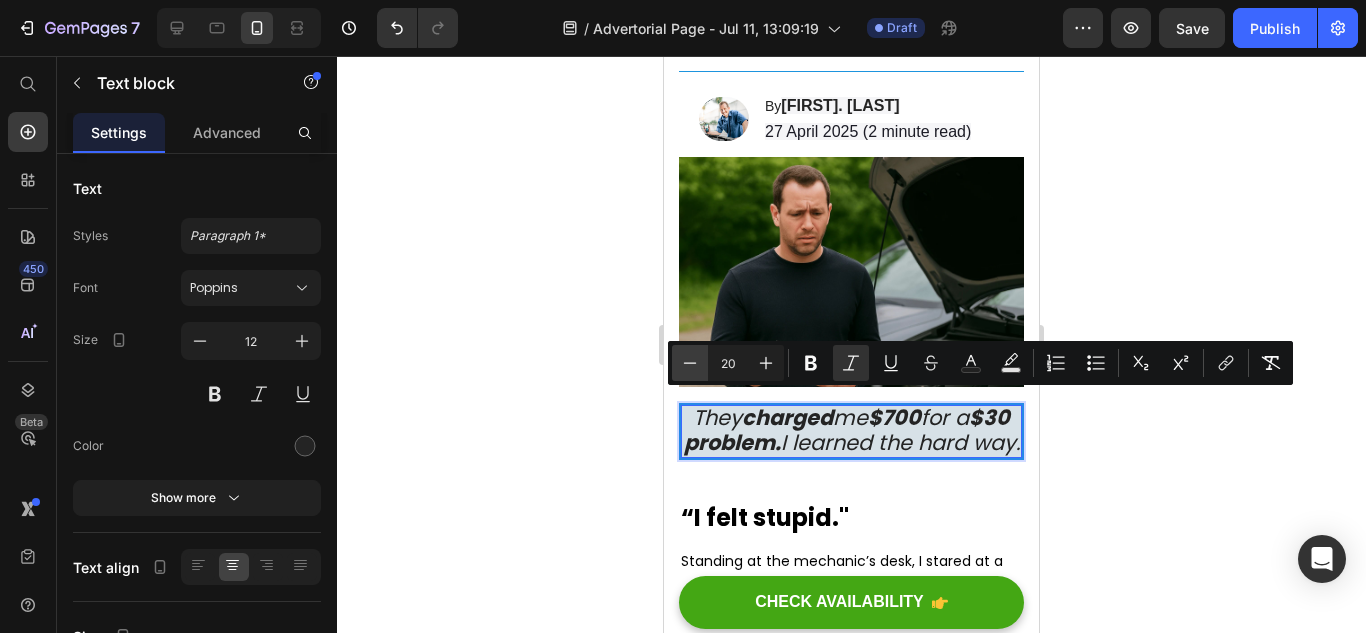 click 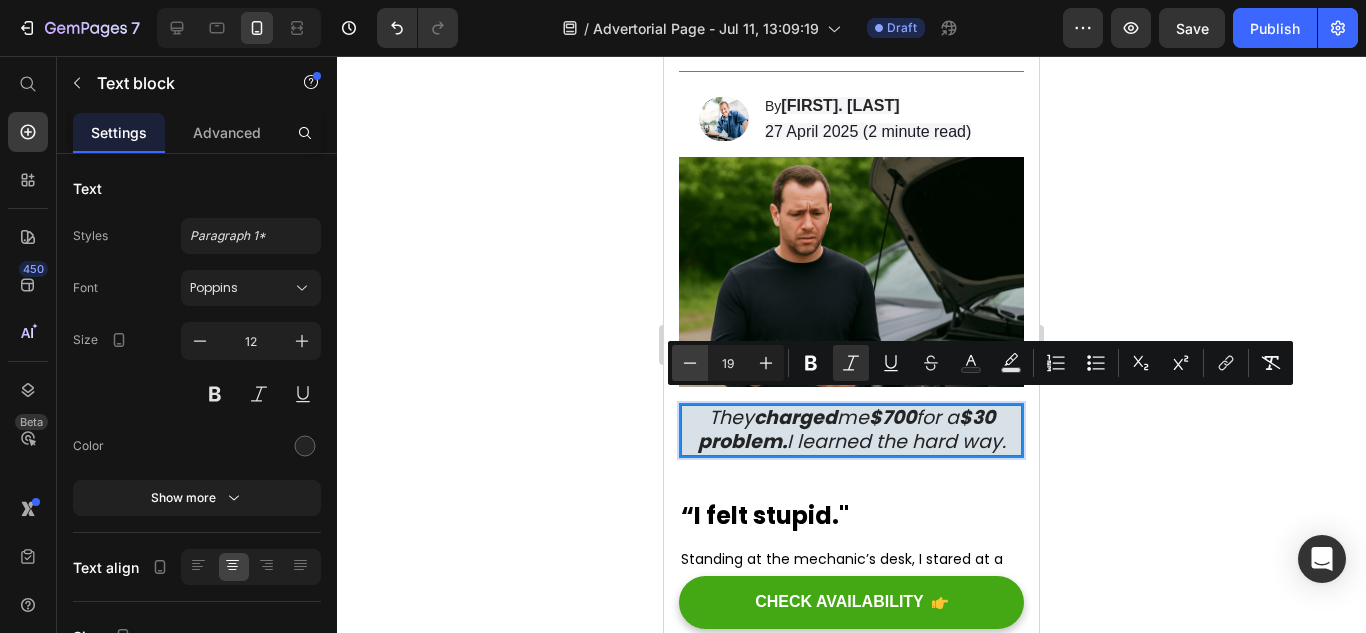 click 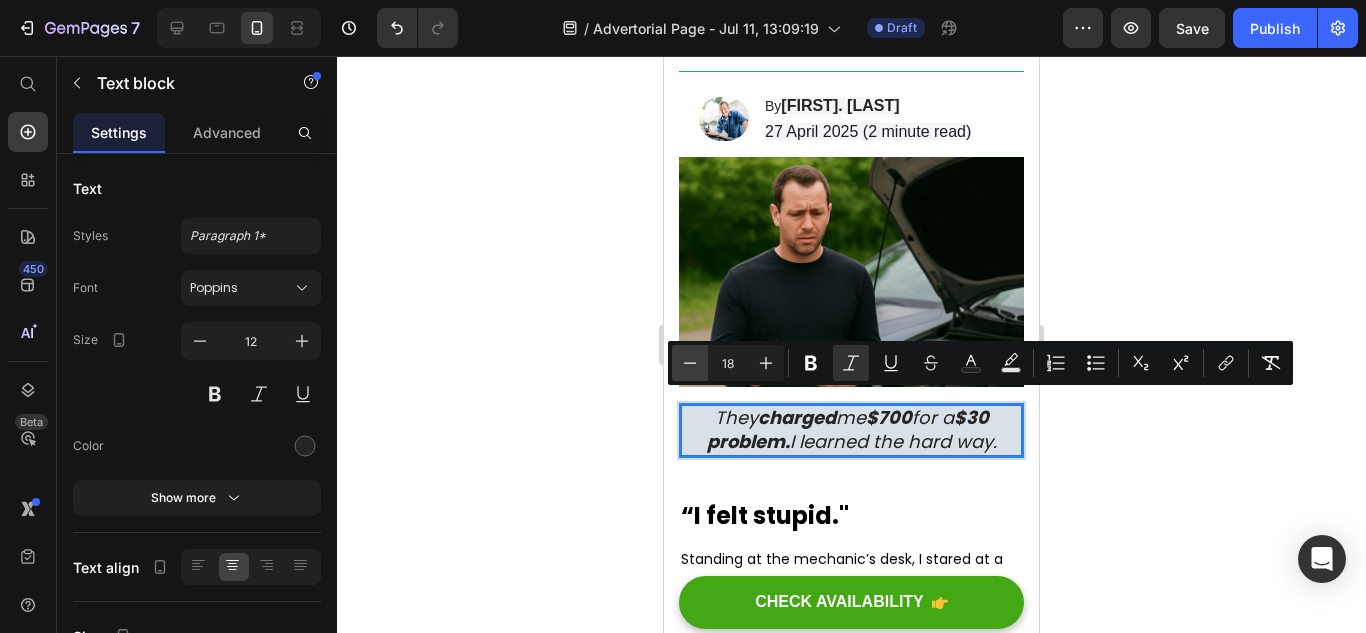 click 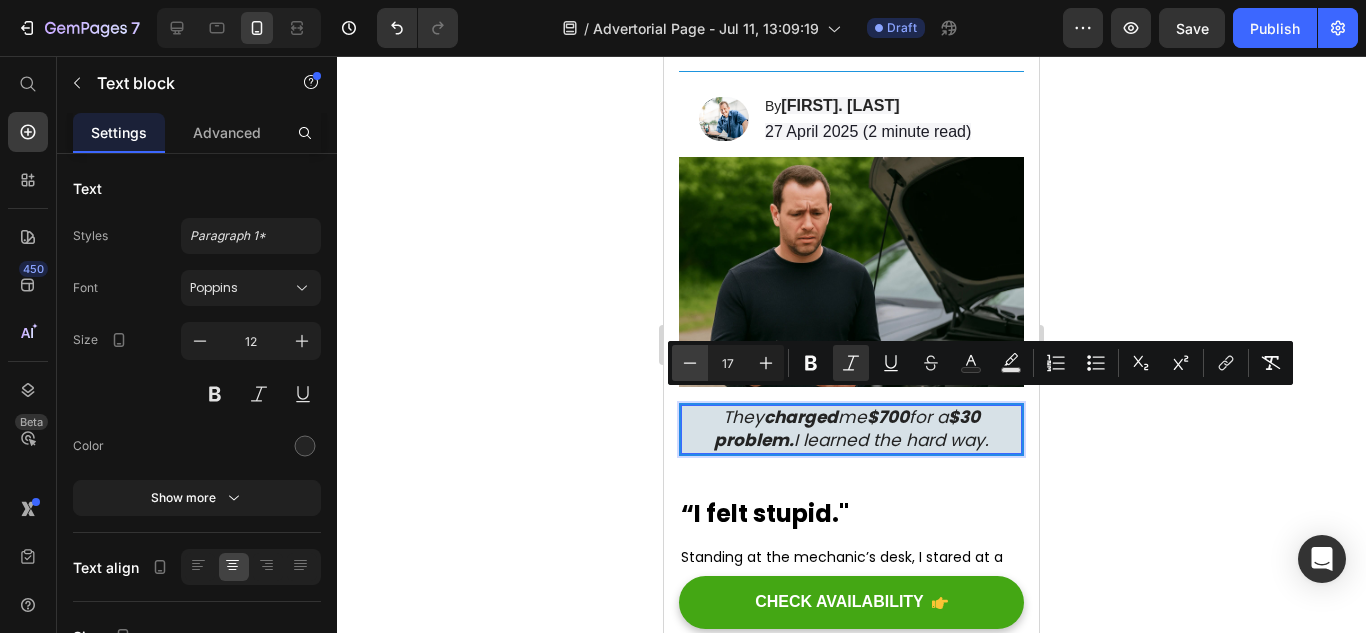 click 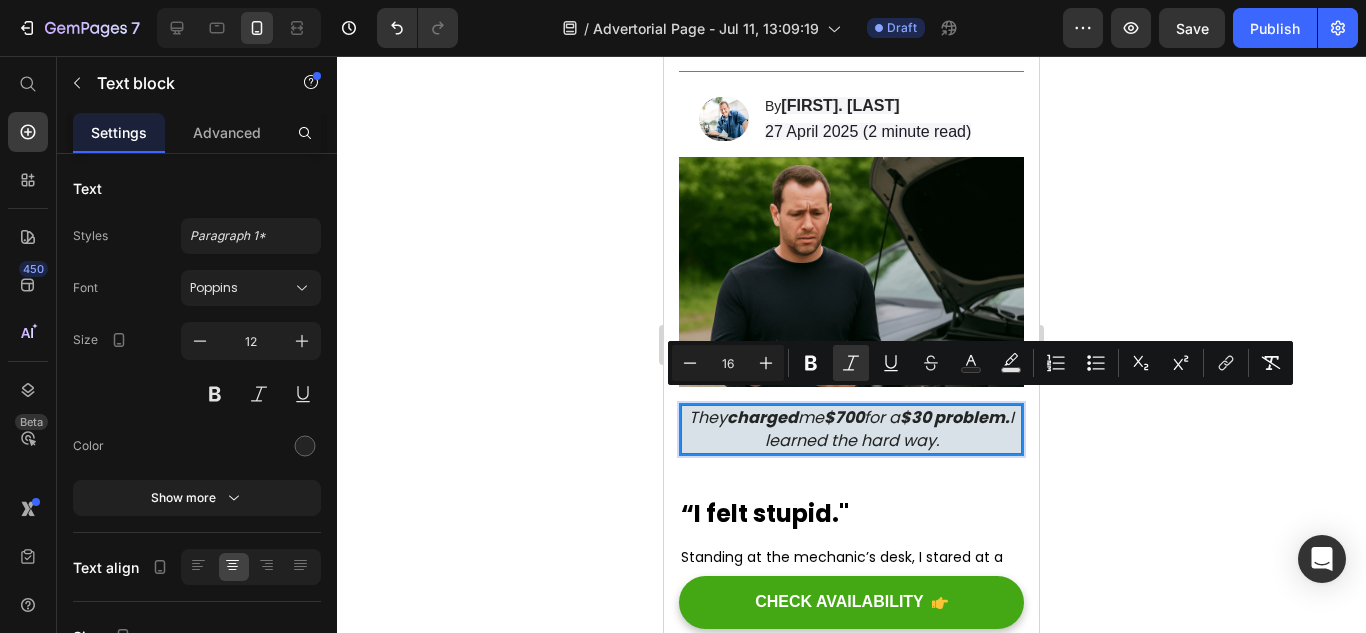 click on "16" at bounding box center [728, 363] 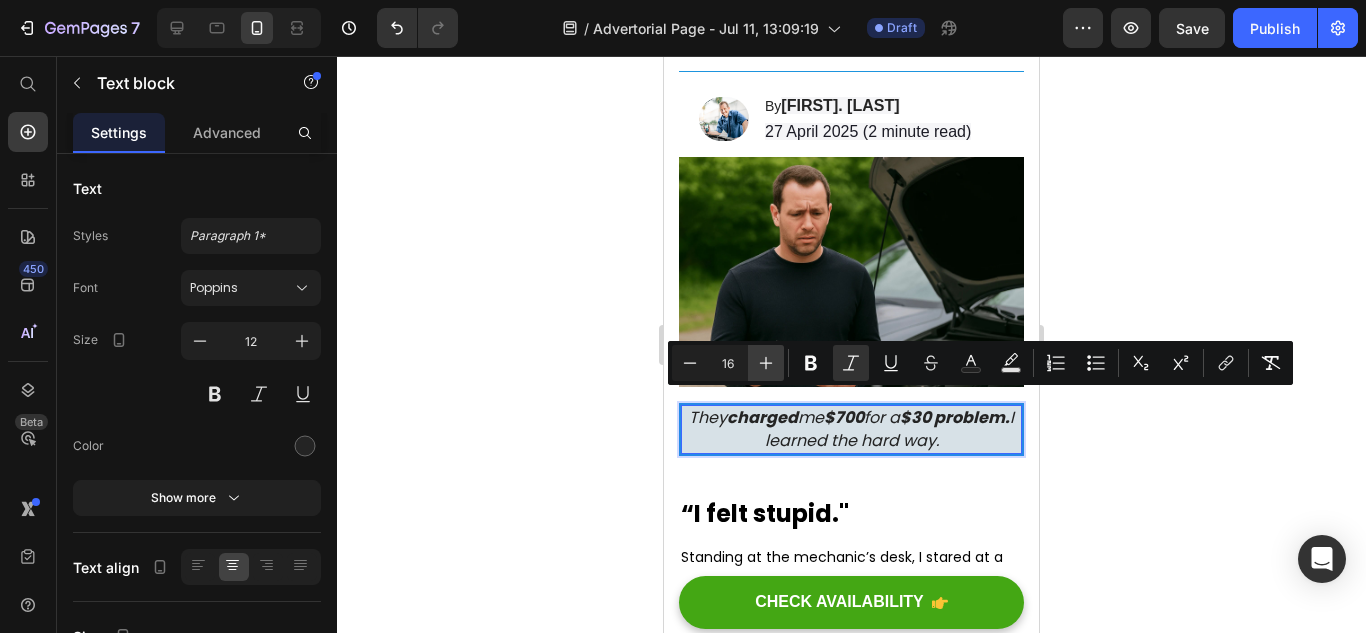 click 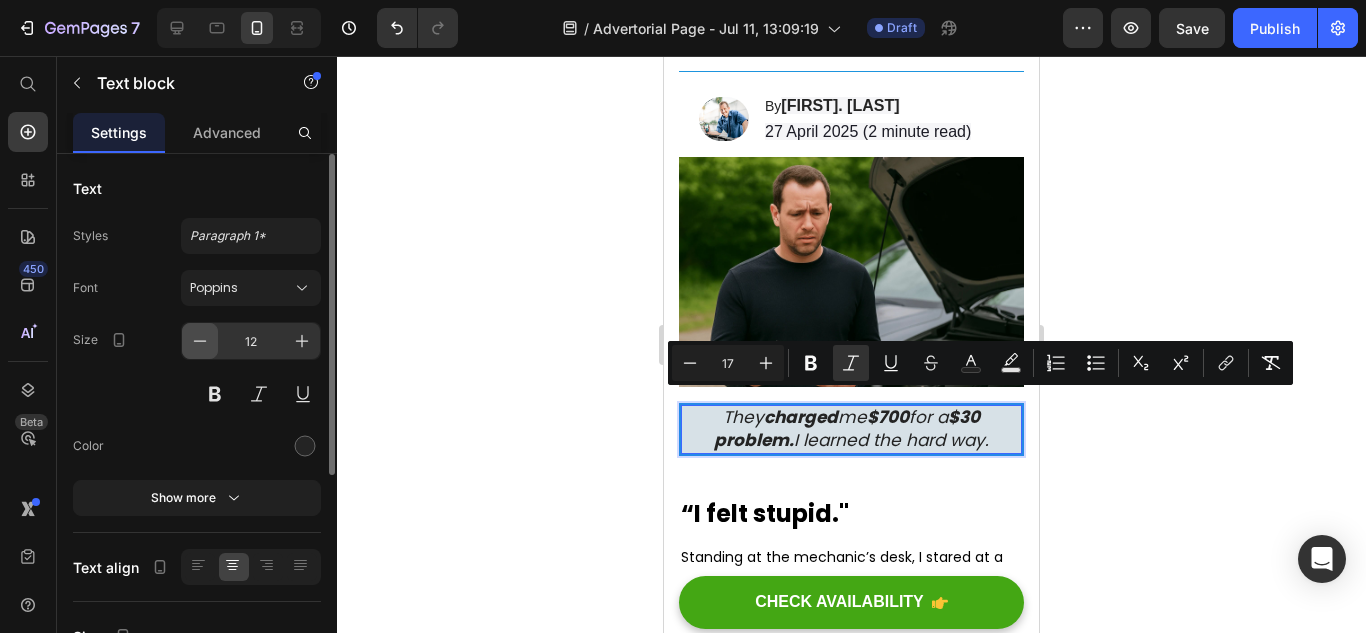 click at bounding box center (200, 341) 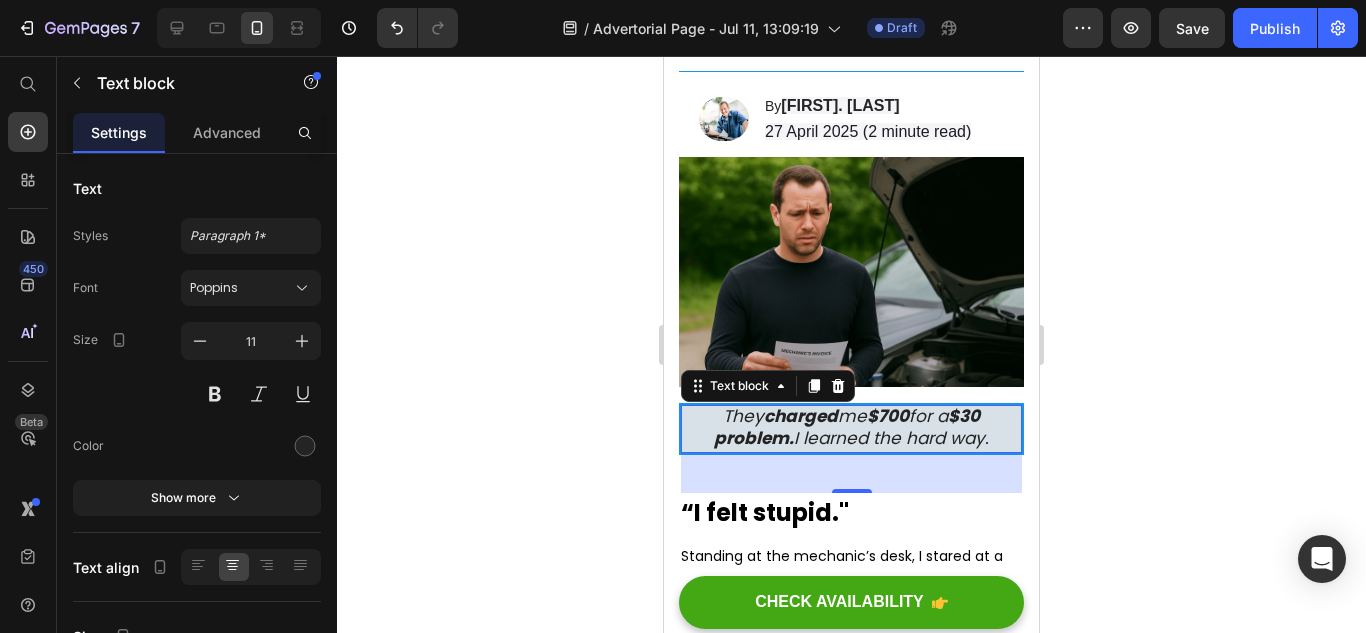 click on "$30 problem." at bounding box center (847, 427) 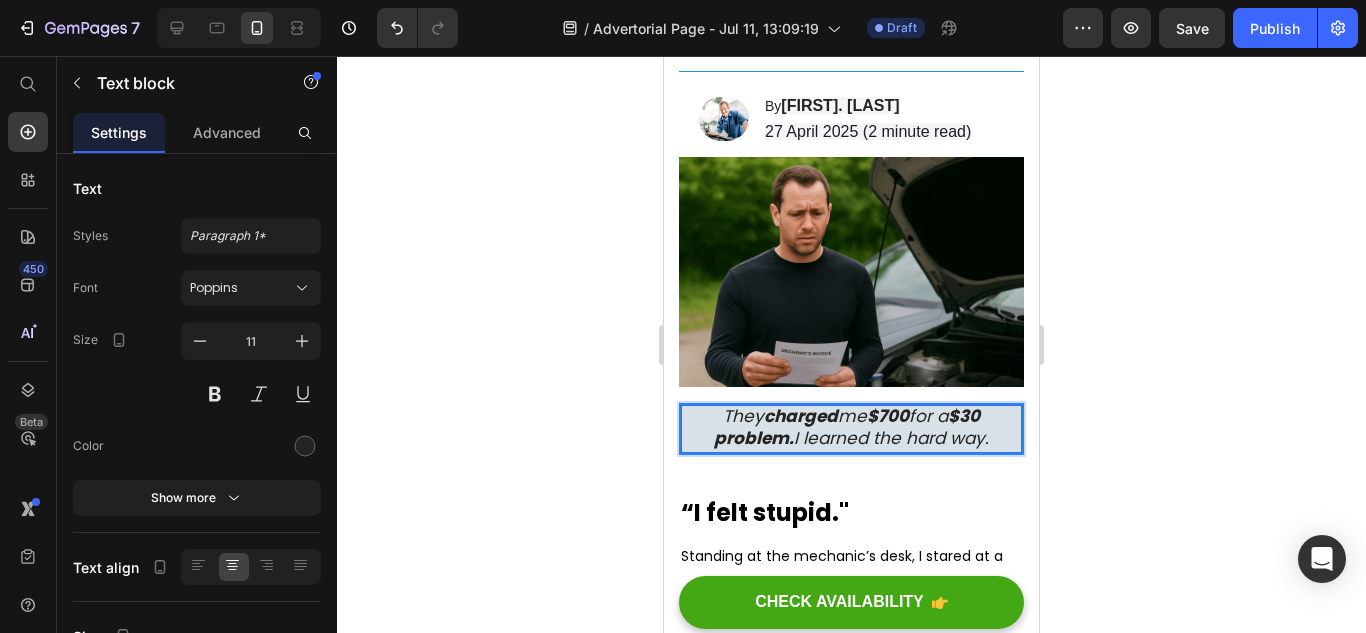 click on "$30 problem." at bounding box center [847, 427] 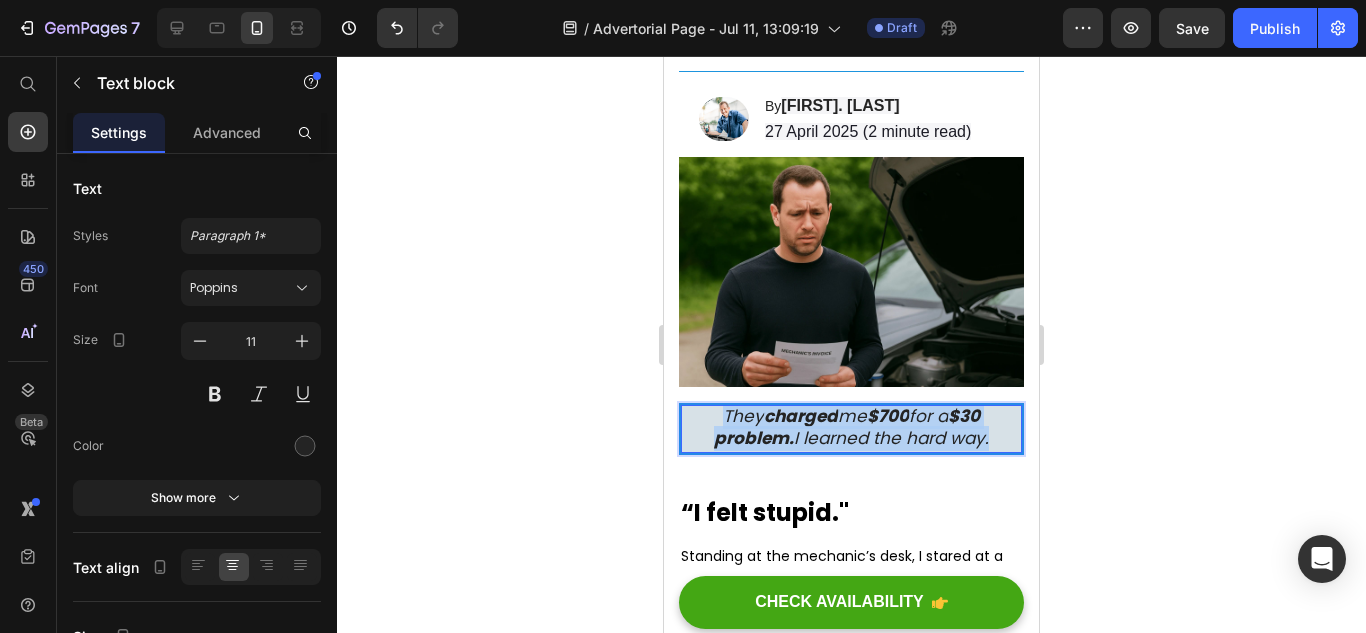 click on "$30 problem." at bounding box center [847, 427] 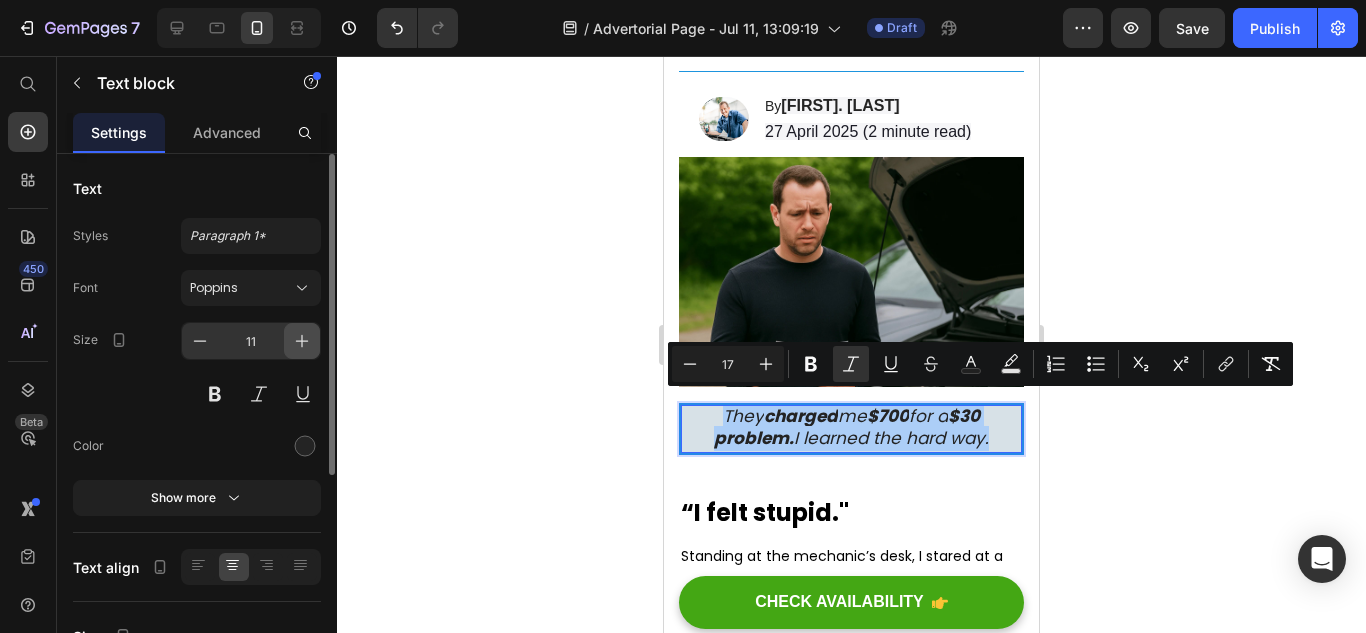 click 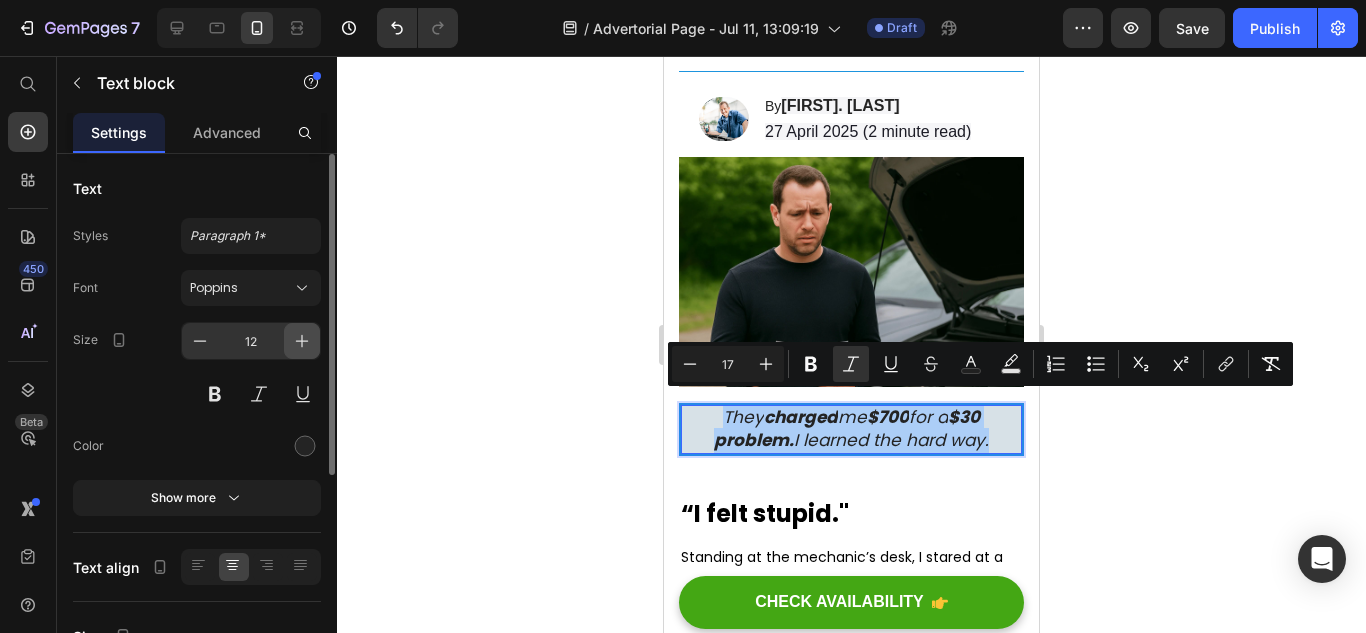 click 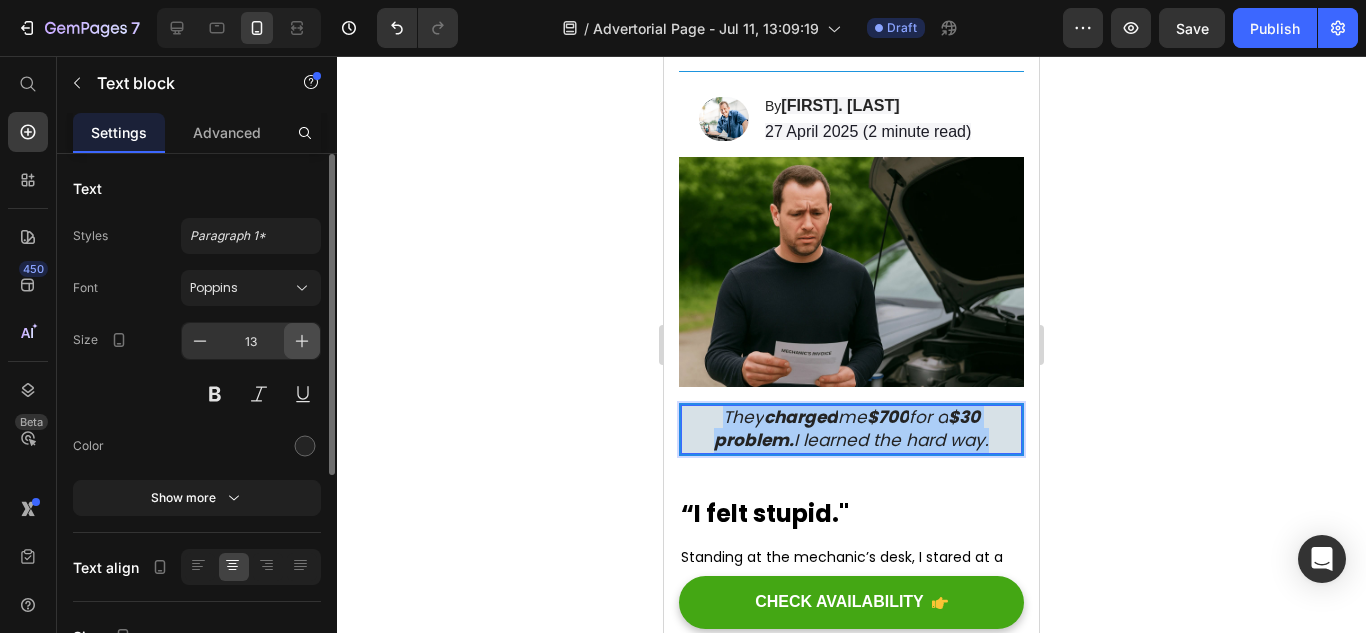 click 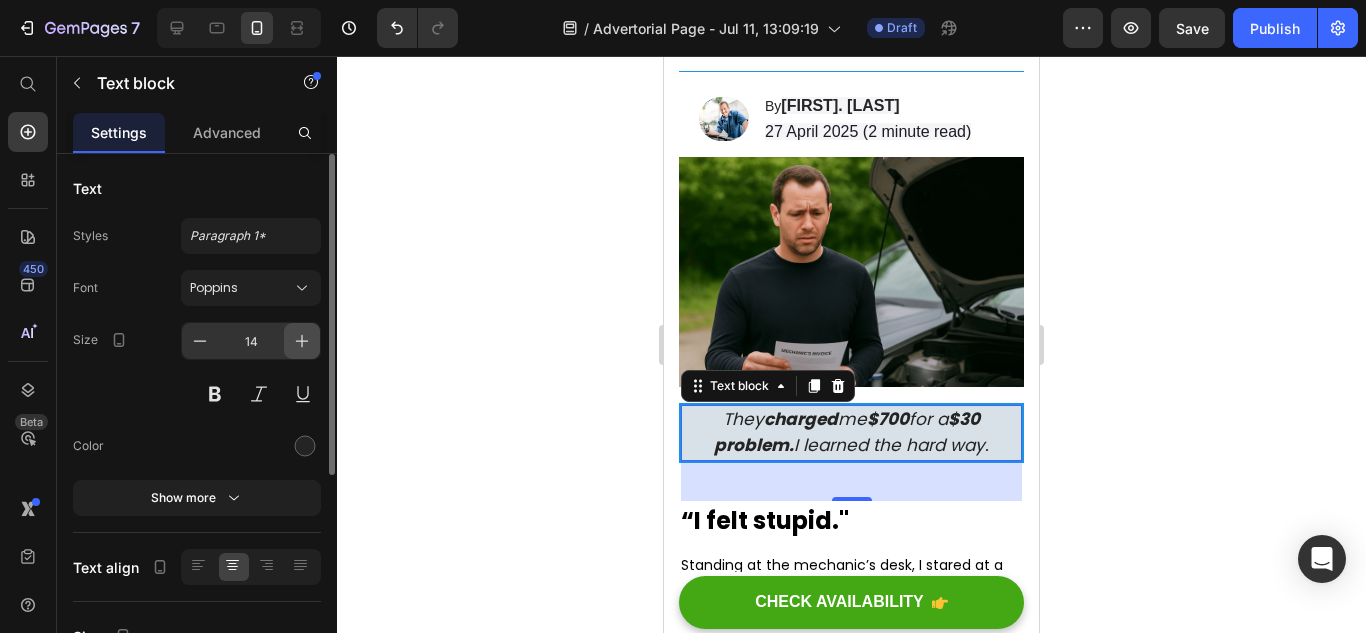 click 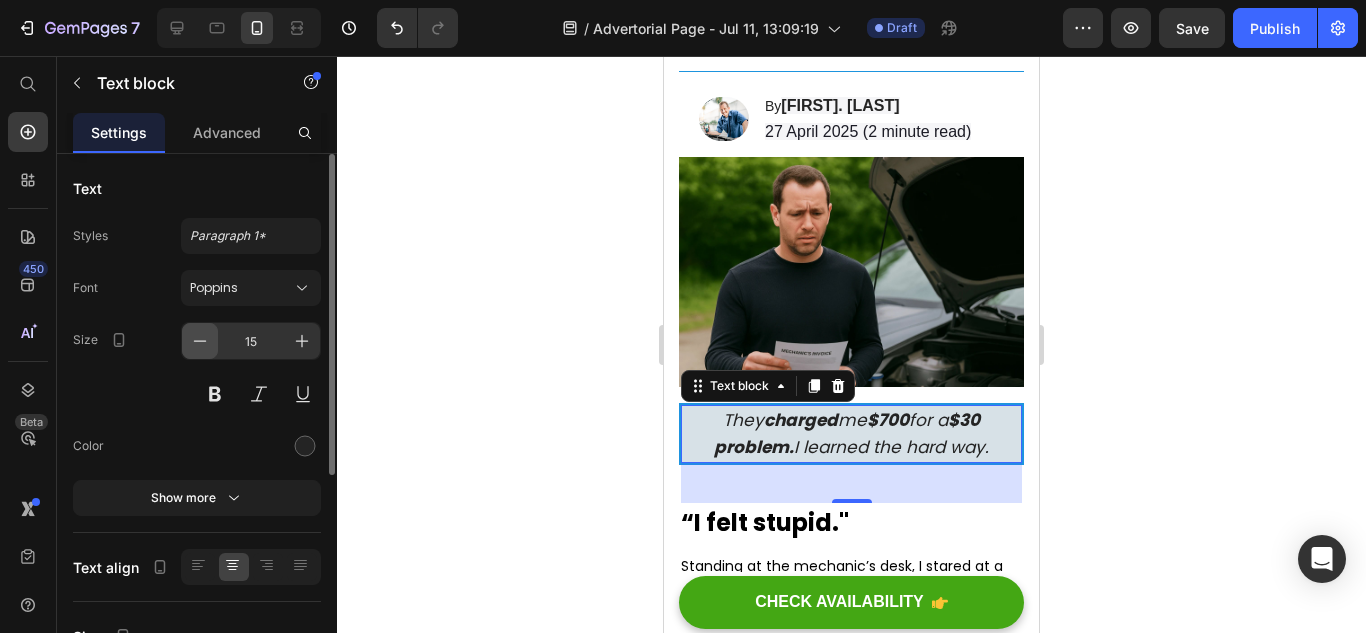 click 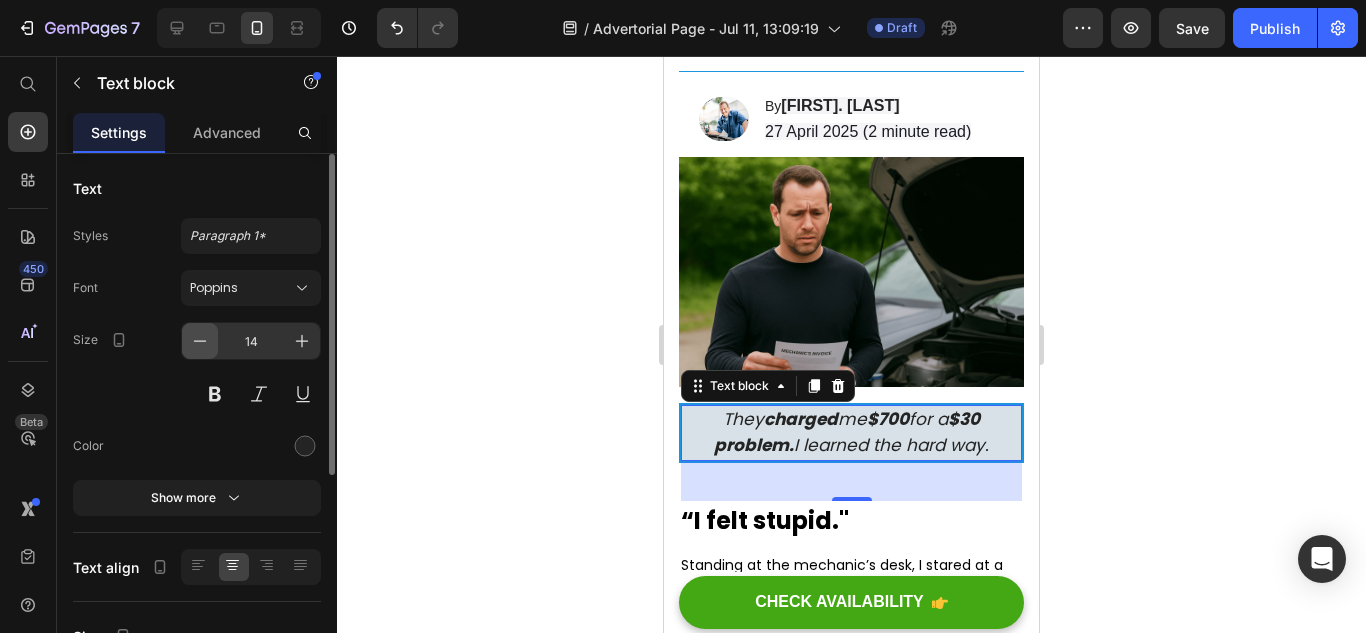 click 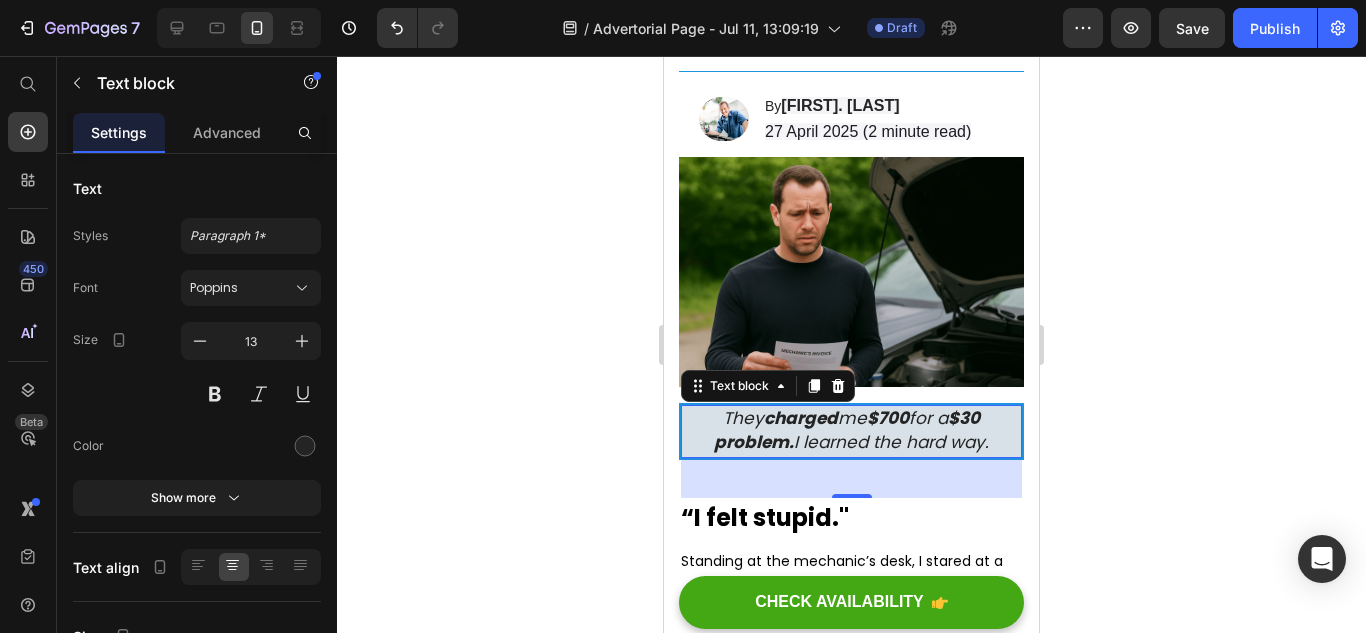 click on "⁠⁠⁠⁠⁠⁠⁠ “I felt stupid."" at bounding box center [851, 517] 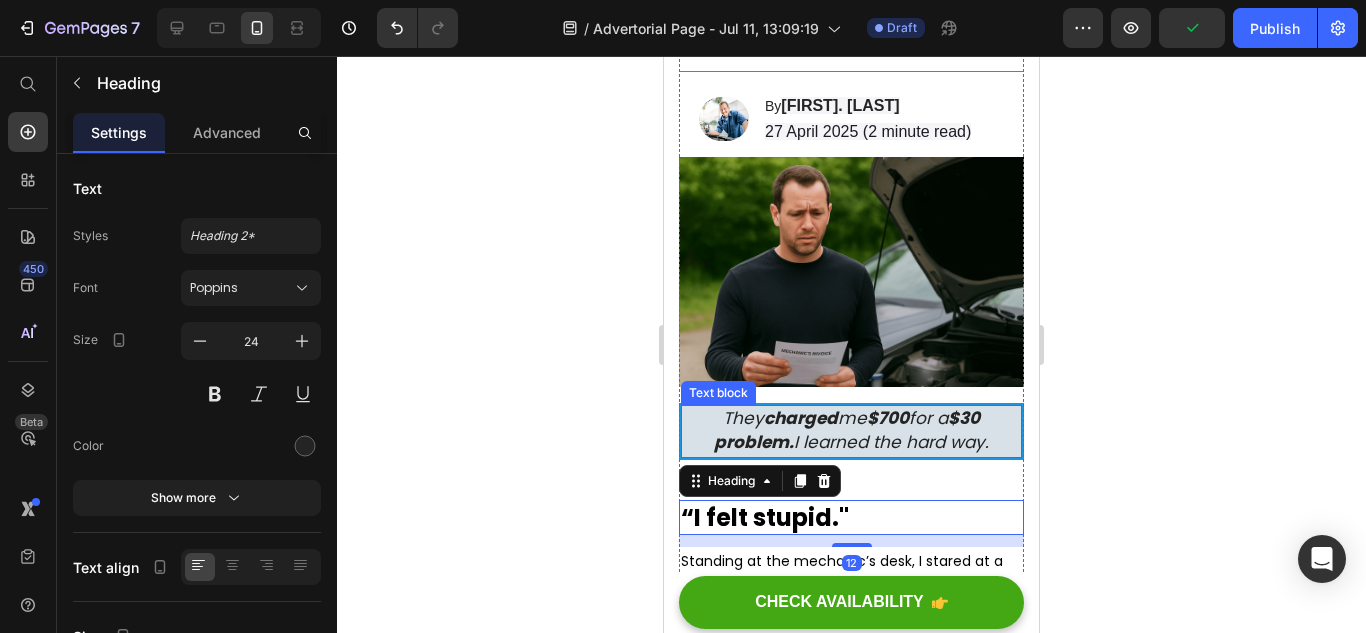click on "They  charged  me  $700  for a  $30 problem.  I learned the hard way." at bounding box center [851, 430] 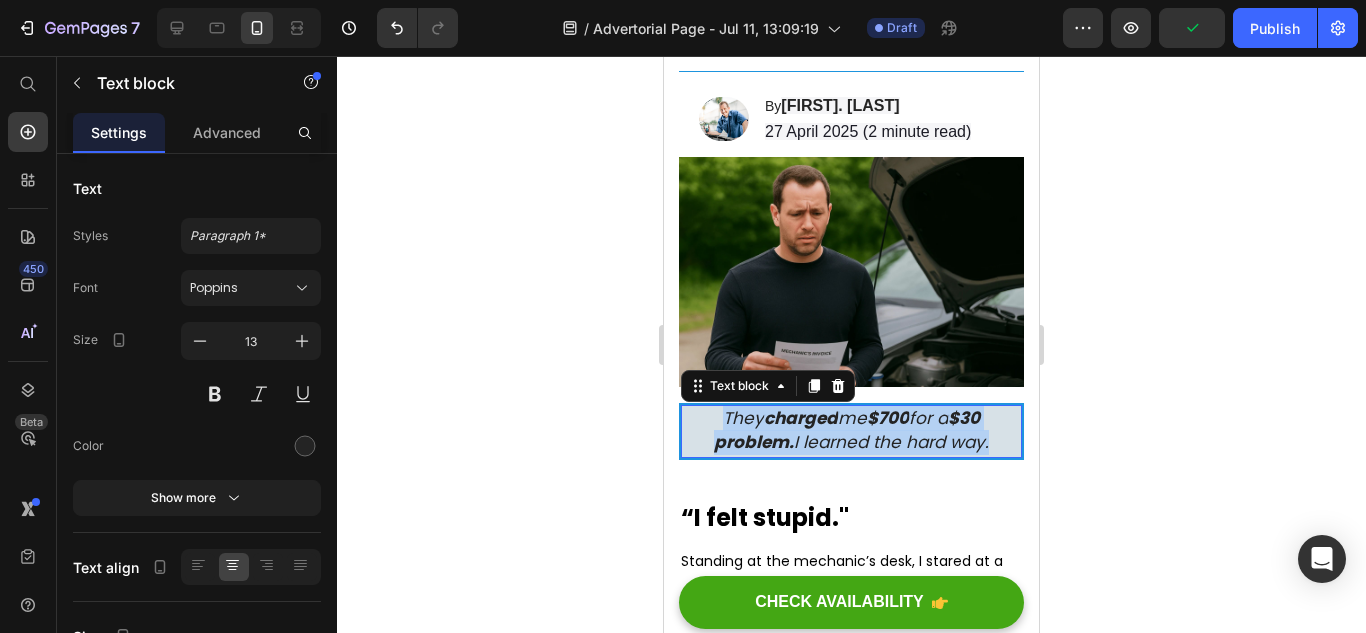 click on "They  charged  me  $700  for a  $30 problem.  I learned the hard way." at bounding box center [851, 430] 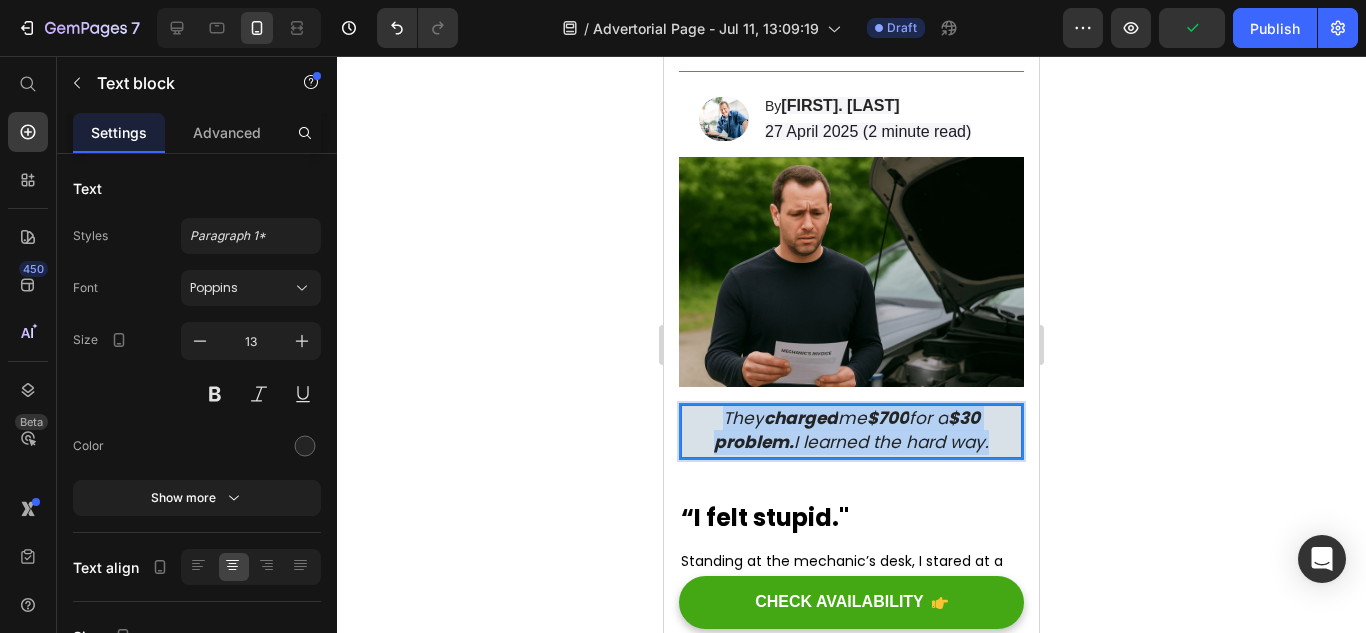 click on "They  charged  me  $700  for a  $30 problem.  I learned the hard way." at bounding box center [851, 430] 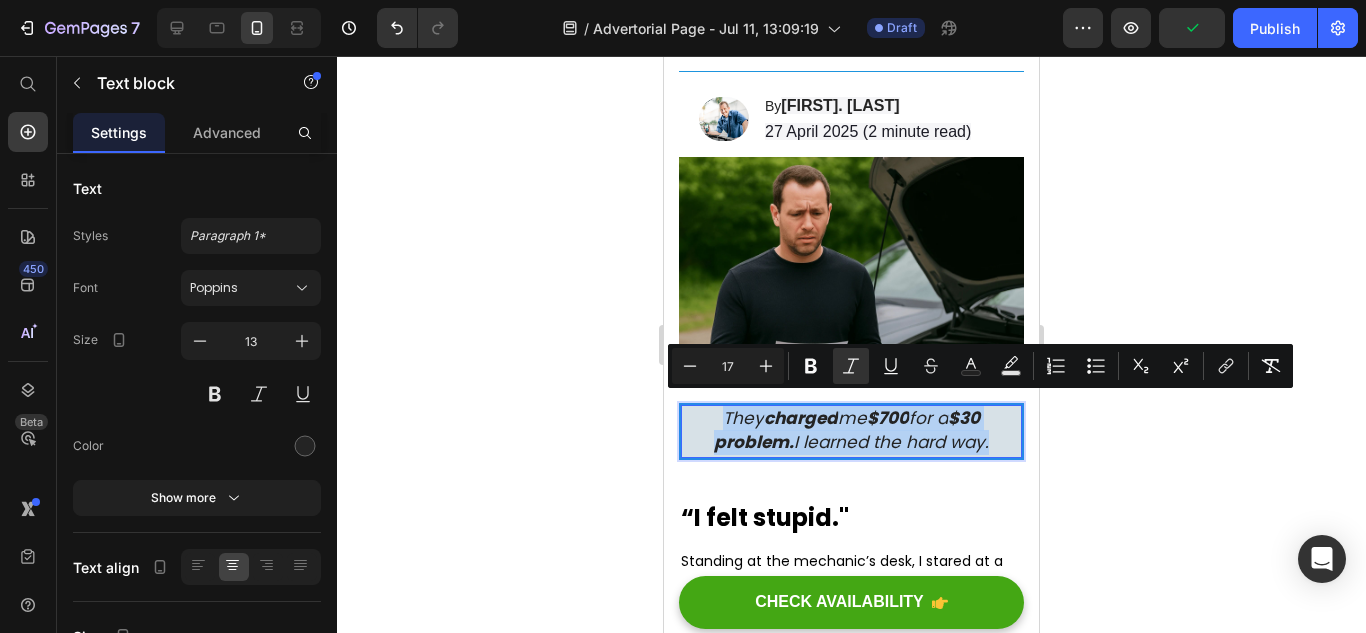 click on "They  charged  me  $700  for a  $30 problem.  I learned the hard way." at bounding box center [851, 430] 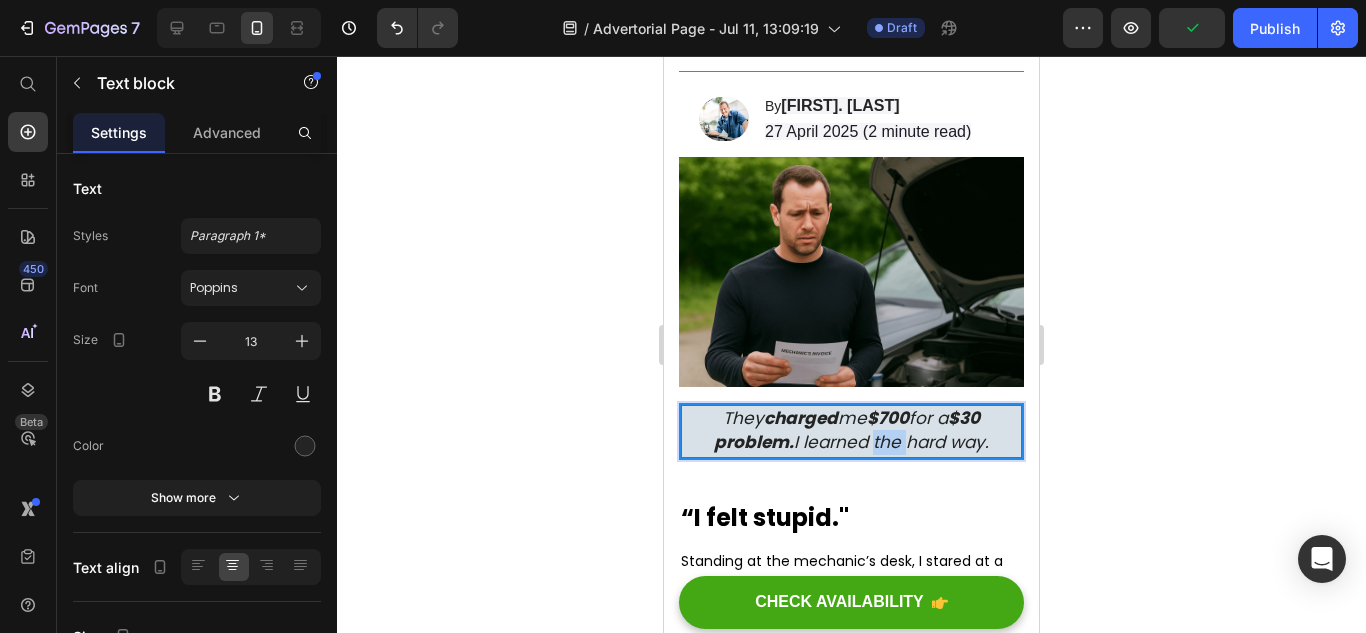 click on "They  charged  me  $700  for a  $30 problem.  I learned the hard way." at bounding box center [851, 430] 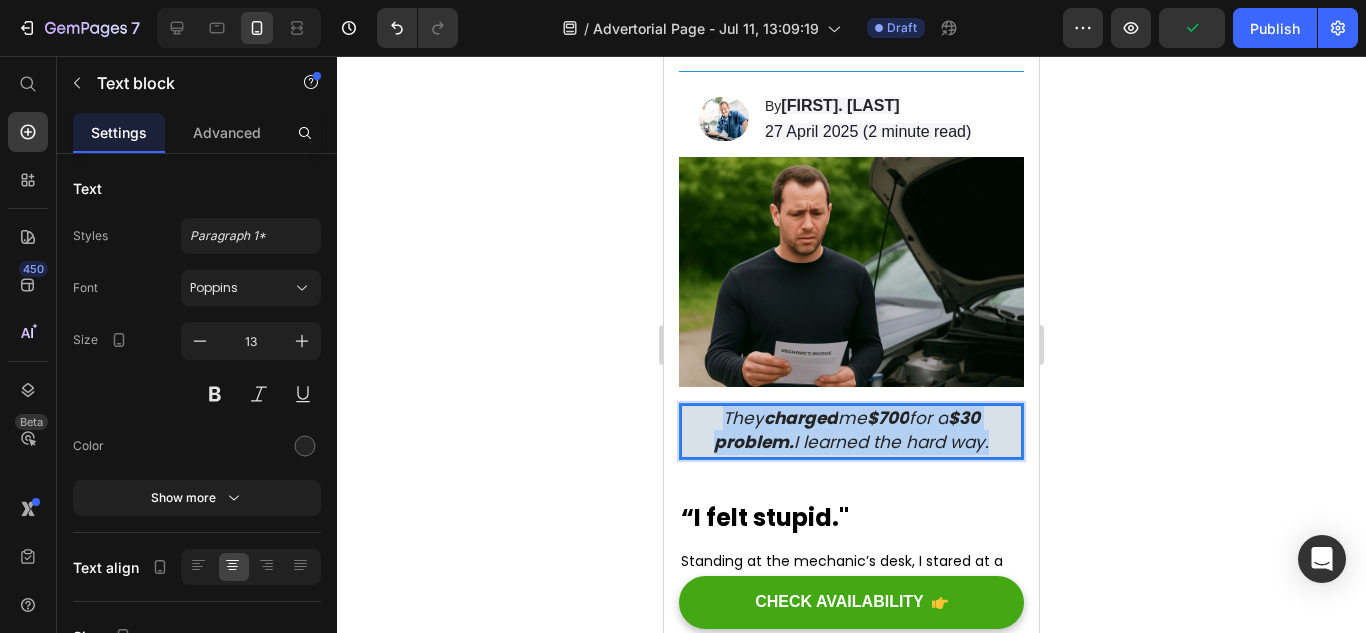 click on "They  charged  me  $700  for a  $30 problem.  I learned the hard way." at bounding box center [851, 430] 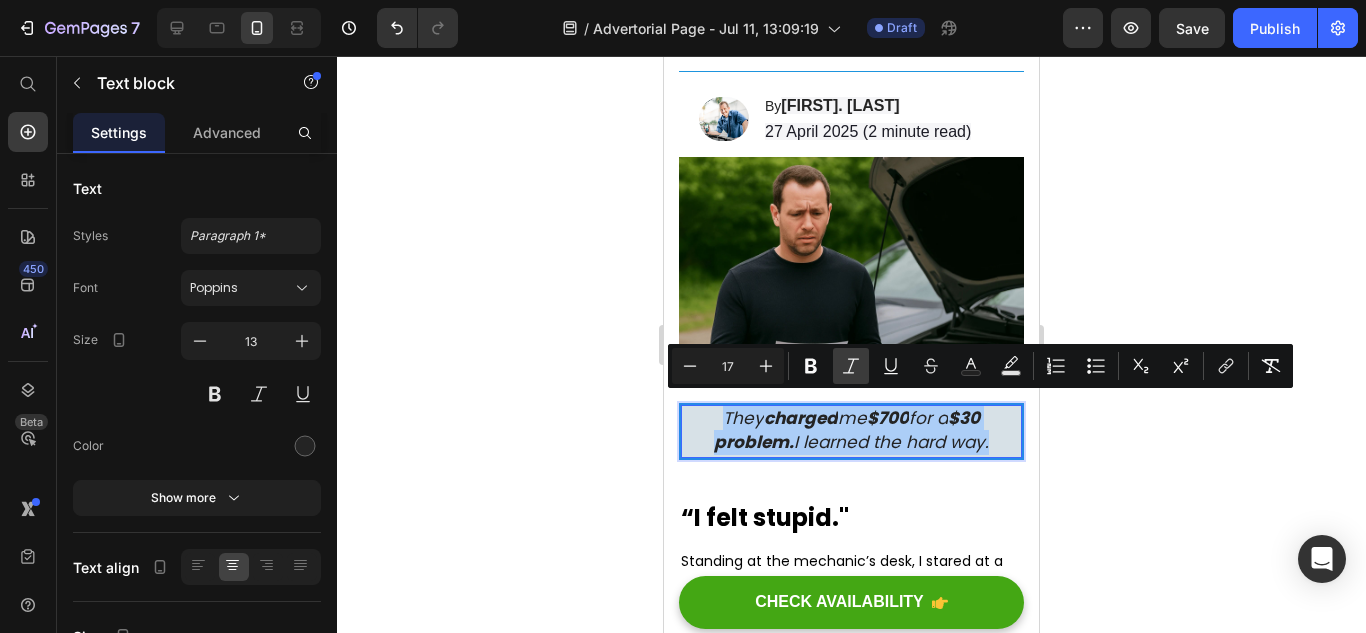 click 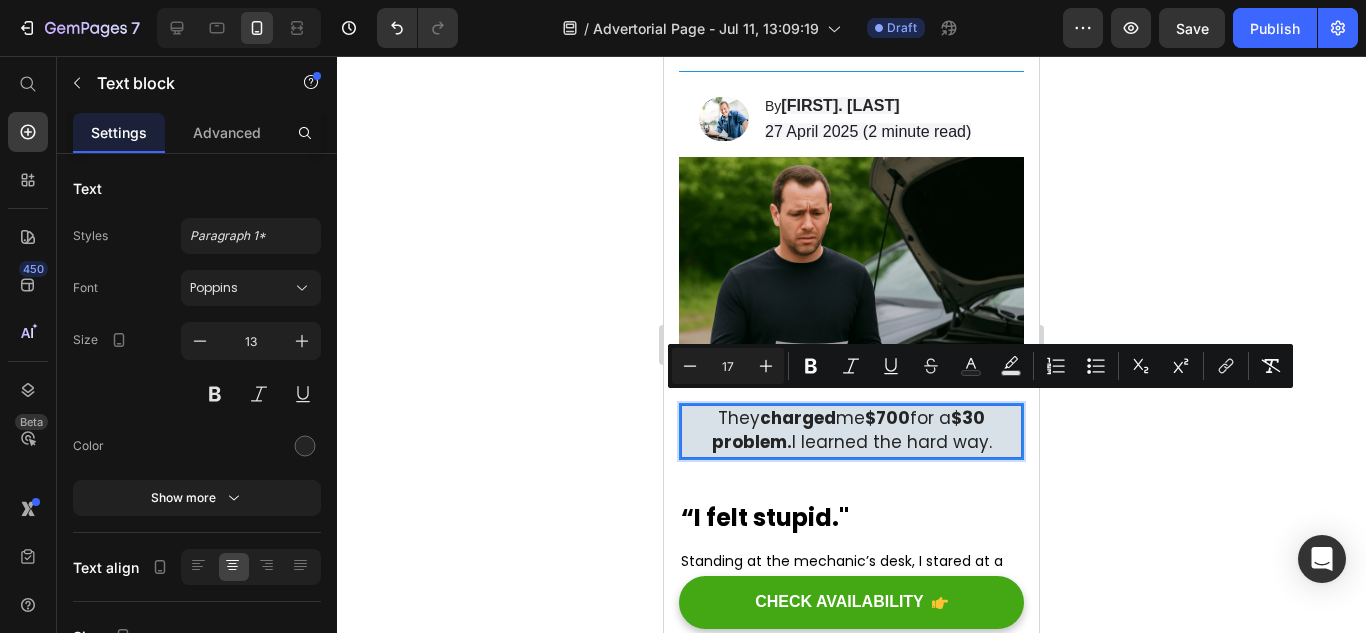 click on "⁠⁠⁠⁠⁠⁠⁠ “Check Engine Light?” Don’t Pay Another Cent to a Mechanic Before Reading This Heading How This Simple Device Saved Me $1,500 and Ended My Fear of Buying Used Cars Forever Text block                Title Line Image By  [FIRST]. [LAST] Heading 27 April 2025 (2 minute read) Text Block Row Image They  charged  me  $700  for a  $30 problem.  I learned the hard way. Text block   40 ⁠⁠⁠⁠⁠⁠⁠ “I felt stupid." Heading Standing at the mechanic’s desk, I stared at a bill for $700. Turns out the "major fuel system overhaul" my car supposedly needed was actually just a $30 filter change. I’d literally been scammed, and the feeling of helplessness was hitting me hard. Text block Fun fact, this wasn’t my first time, either. Buying used cars always felt like playing Russian roulette. I was terrified every time the check-engine light came on, accepted that my family’s budget would collapse with another surprise bill. Sound familiar? Text block Image ⁠⁠⁠⁠⁠⁠⁠ Heading" at bounding box center (851, 3509) 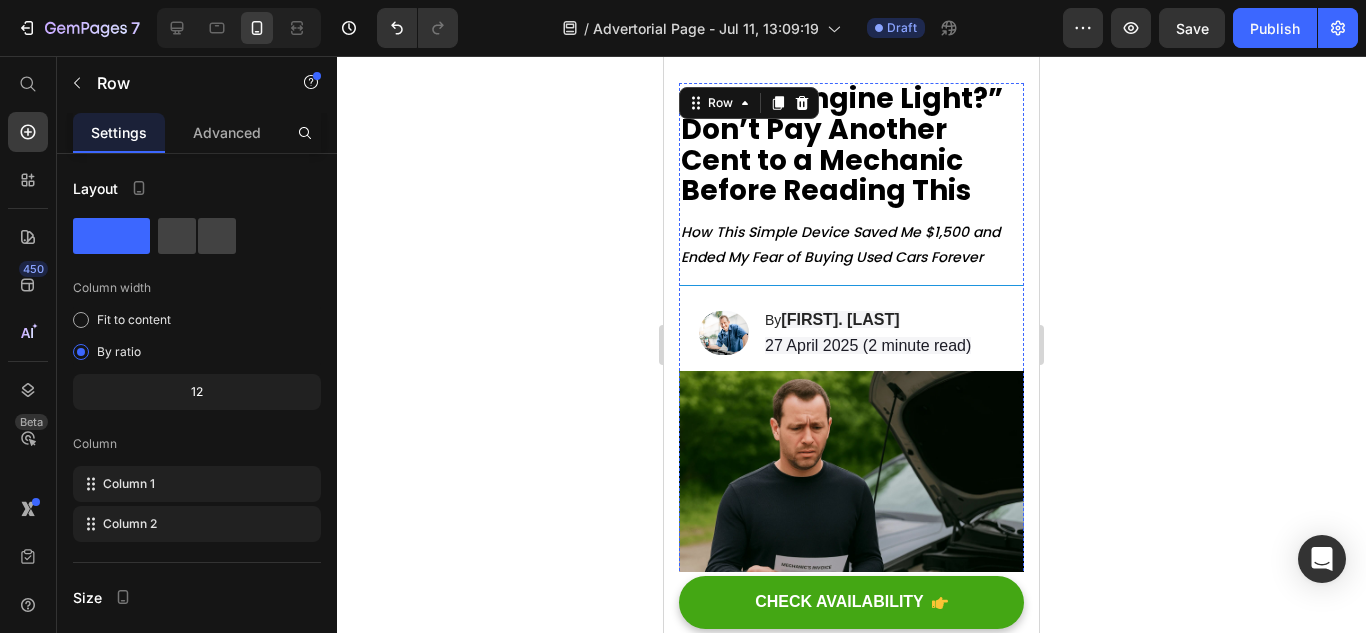 scroll, scrollTop: 0, scrollLeft: 0, axis: both 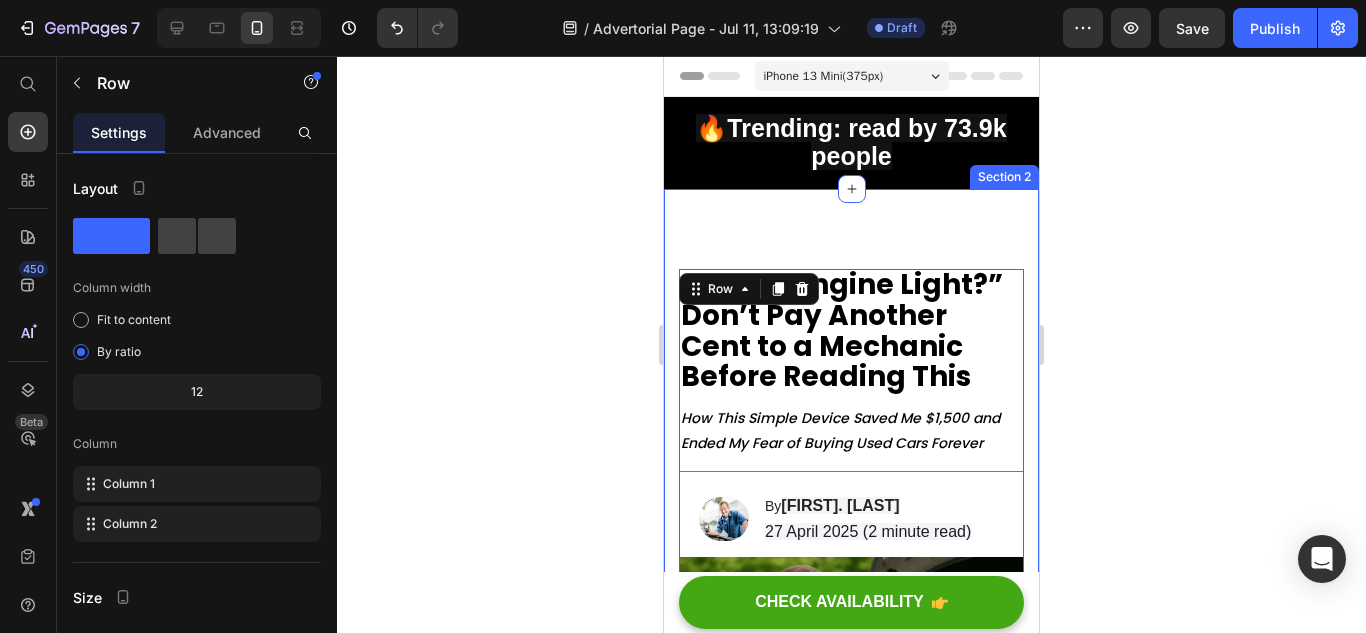 click on "⁠⁠⁠⁠⁠⁠⁠ “Check Engine Light?” Don’t Pay Another Cent to a Mechanic Before Reading This Heading How This Simple Device Saved Me $1,500 and Ended My Fear of Buying Used Cars Forever Text block                Title Line Image By  [FIRST] [LAST] Heading 27 April 2025 (2 minute read) Text Block Row Image They  charged  me  $700  for a  $30 problem.  I learned the hard way. Text block ⁠⁠⁠⁠⁠⁠⁠ “I felt stupid." Heading Standing at the mechanic’s desk, I stared at a bill for $700. Turns out the "major fuel system overhaul" my car supposedly needed was actually just a $30 filter change. I’d literally been scammed, and the feeling of helplessness was hitting me hard. Text block Fun fact, this wasn’t my first time, either. Buying used cars always felt like playing Russian roulette. I was terrified every time the check-engine light came on, accepted that my family’s budget would collapse with another surprise bill. Sound familiar? Text block Image ⁠⁠⁠⁠⁠⁠⁠ Heading" at bounding box center (851, 3895) 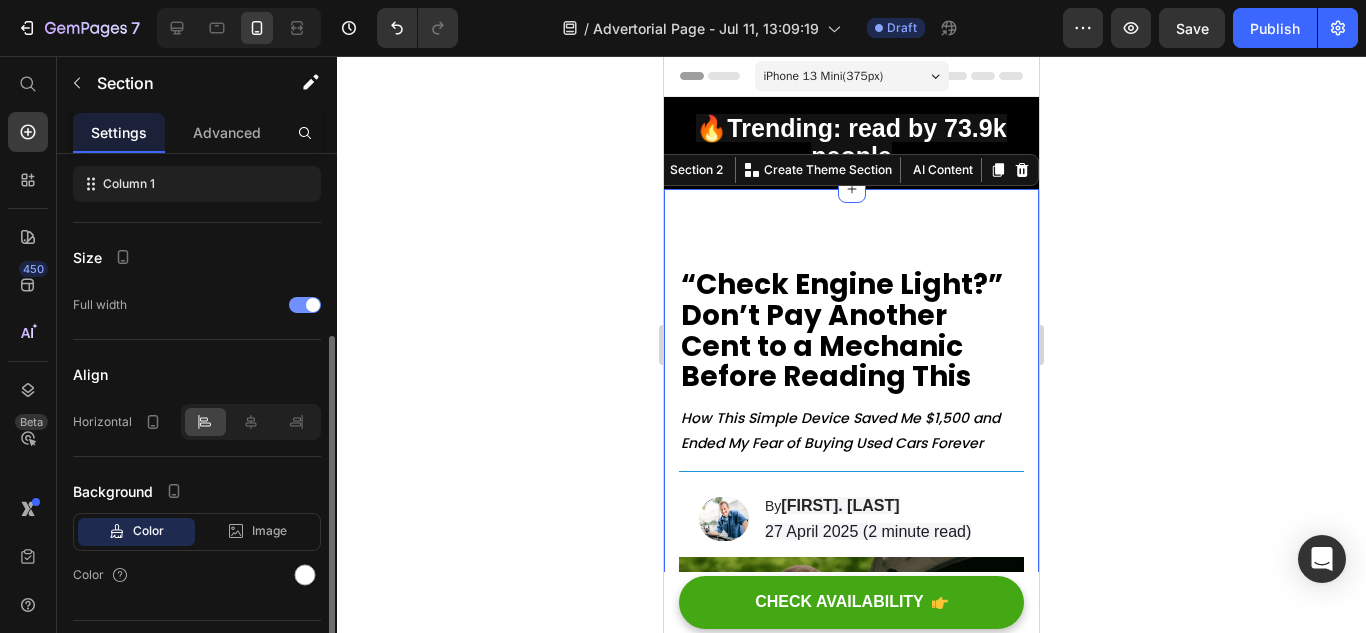 scroll, scrollTop: 345, scrollLeft: 0, axis: vertical 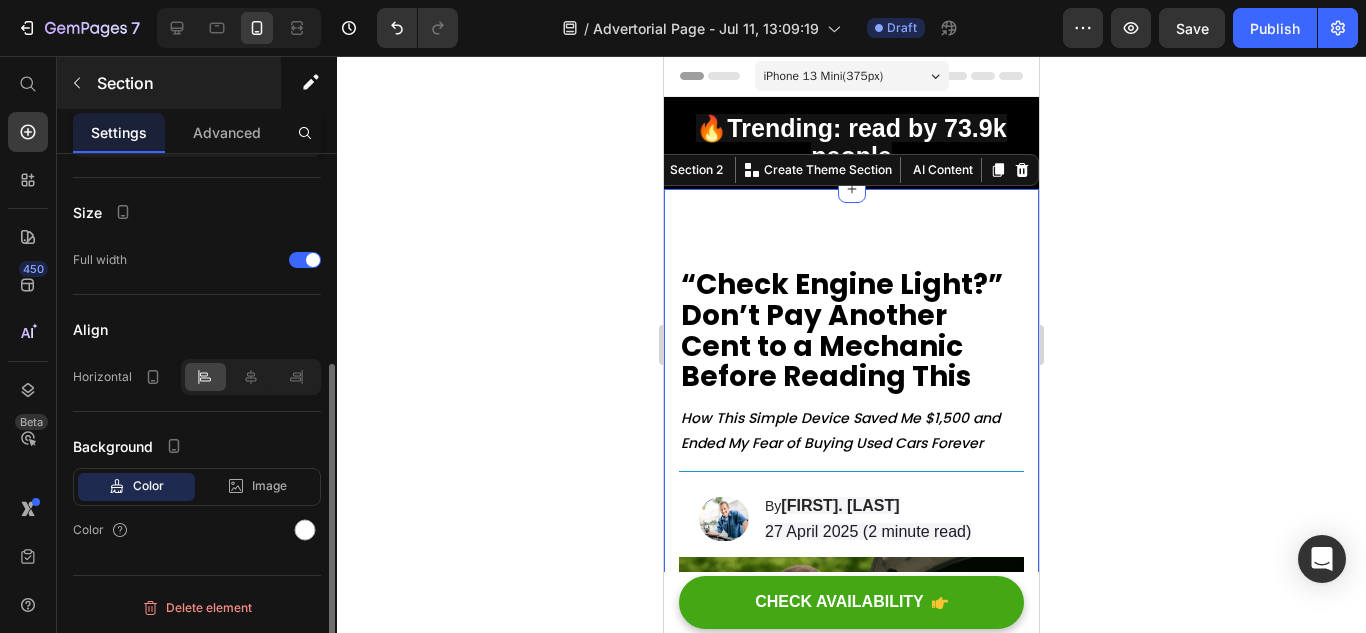 click on "Section" at bounding box center [169, 83] 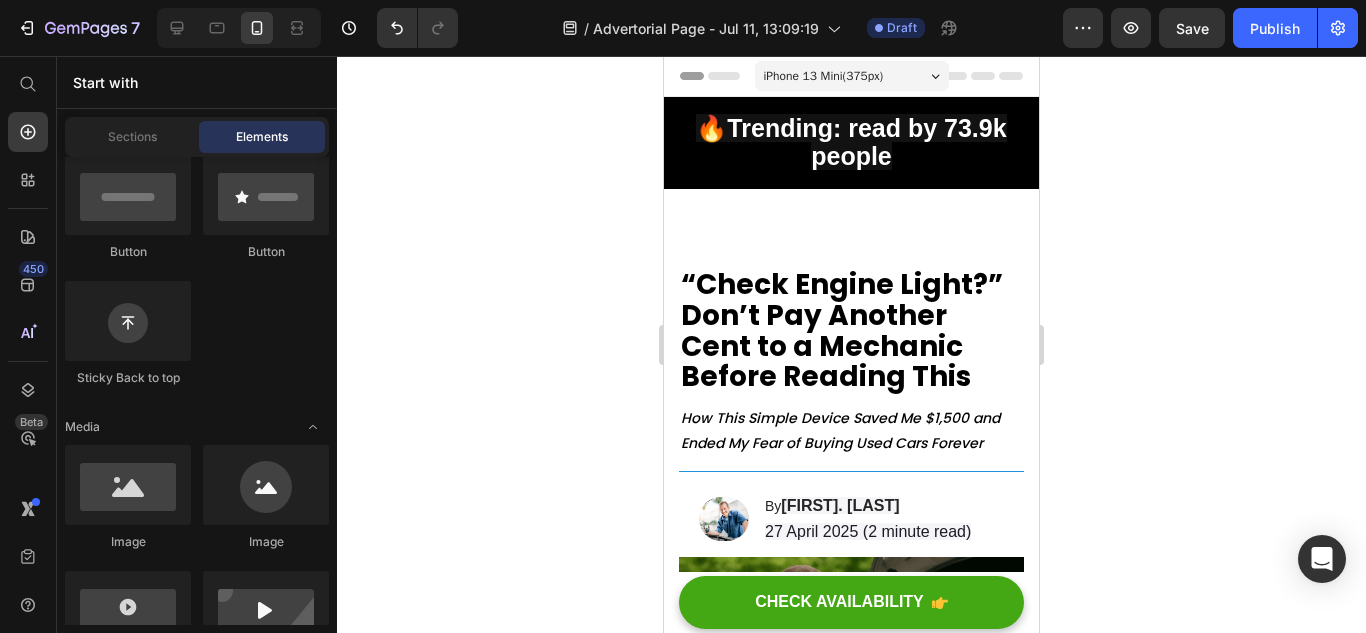 click on "Elements" 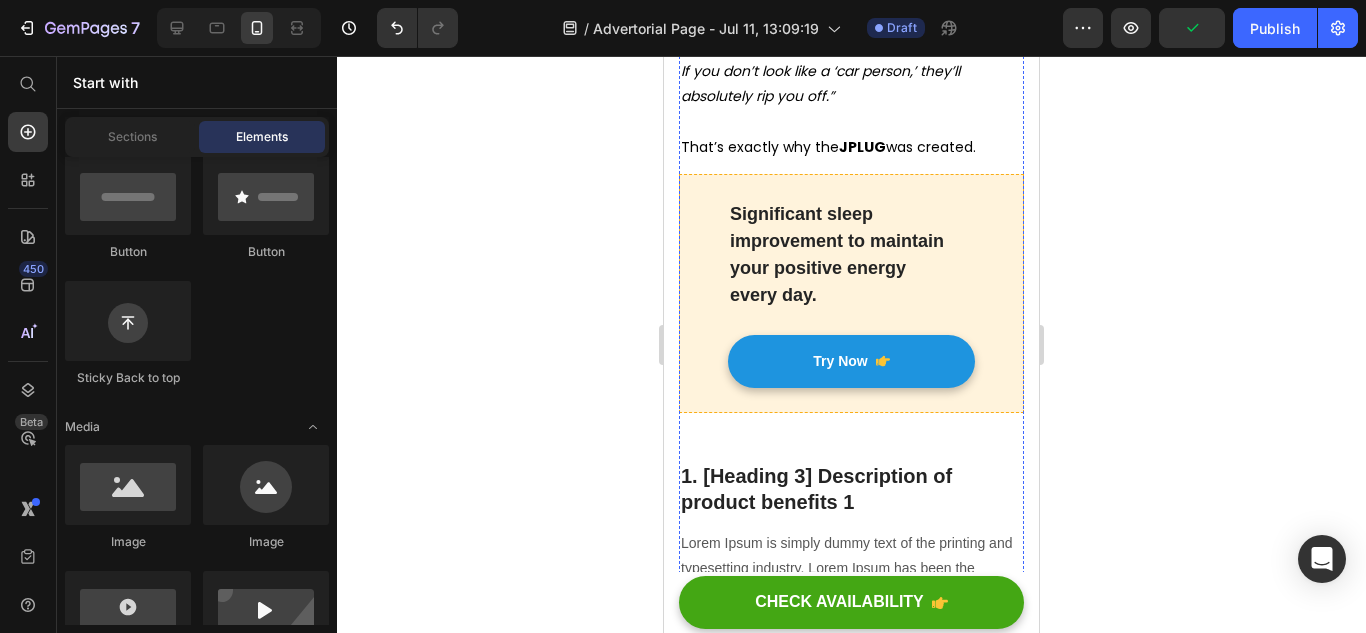 scroll, scrollTop: 2100, scrollLeft: 0, axis: vertical 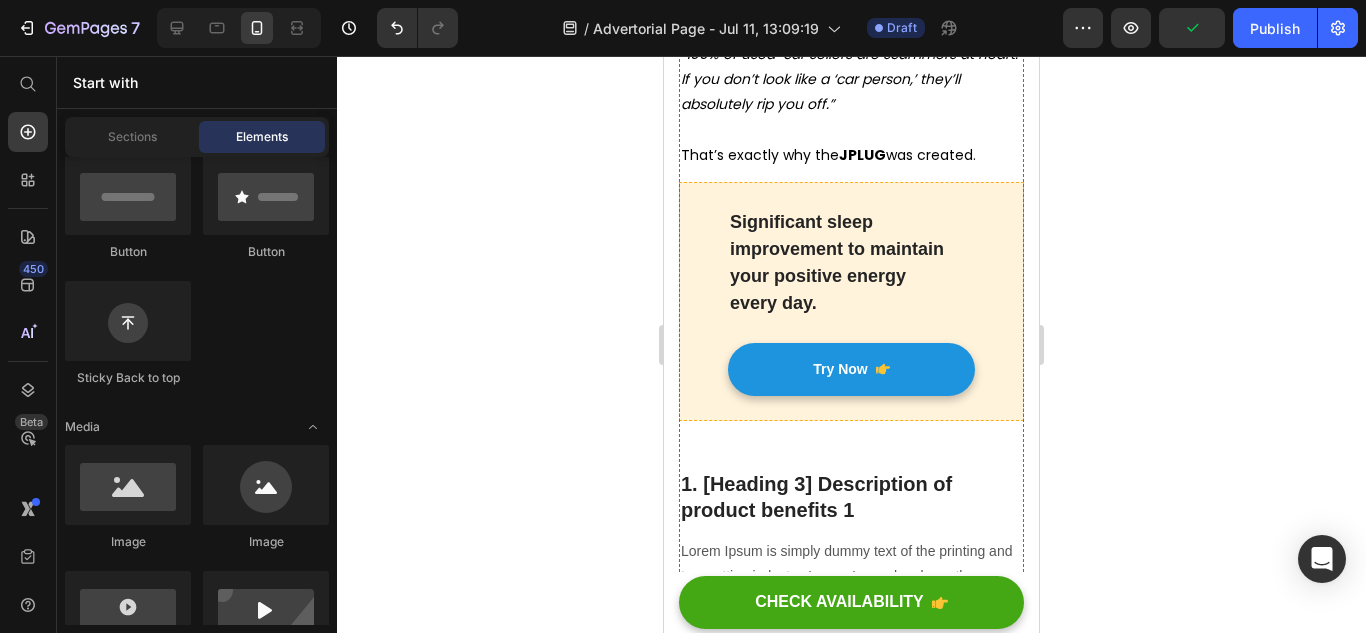 click on "Significant sleep improvement to maintain your positive energy  every day." at bounding box center [851, 263] 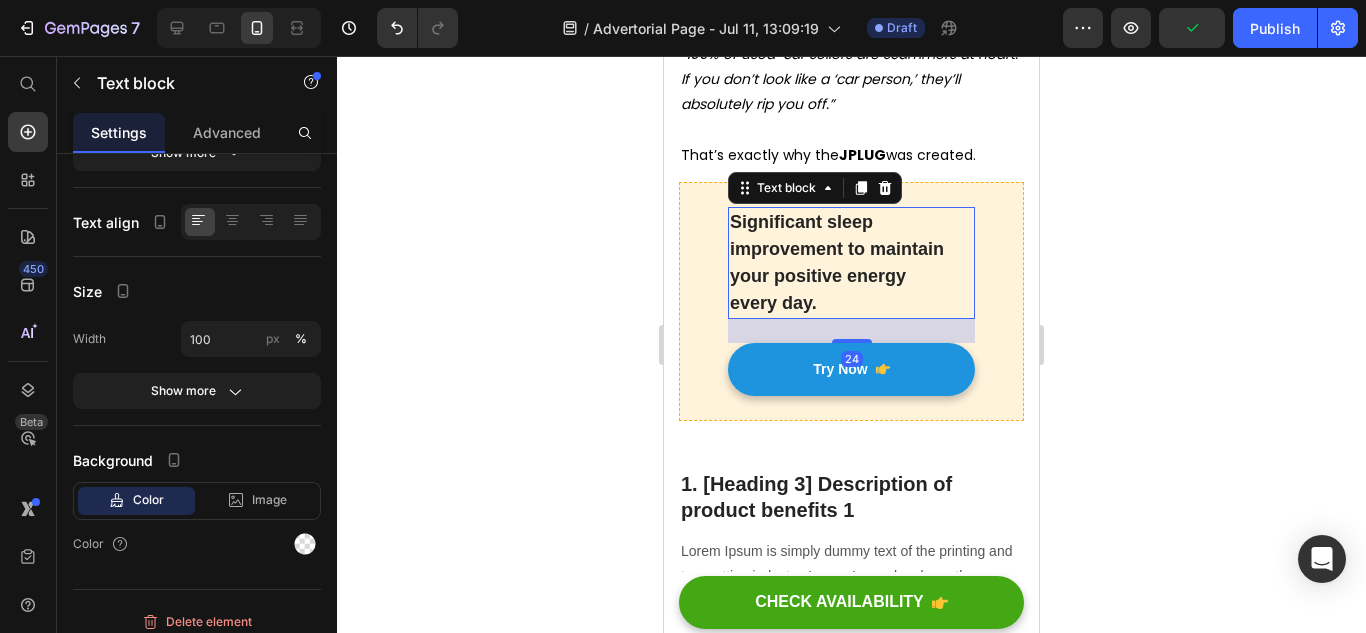 scroll, scrollTop: 0, scrollLeft: 0, axis: both 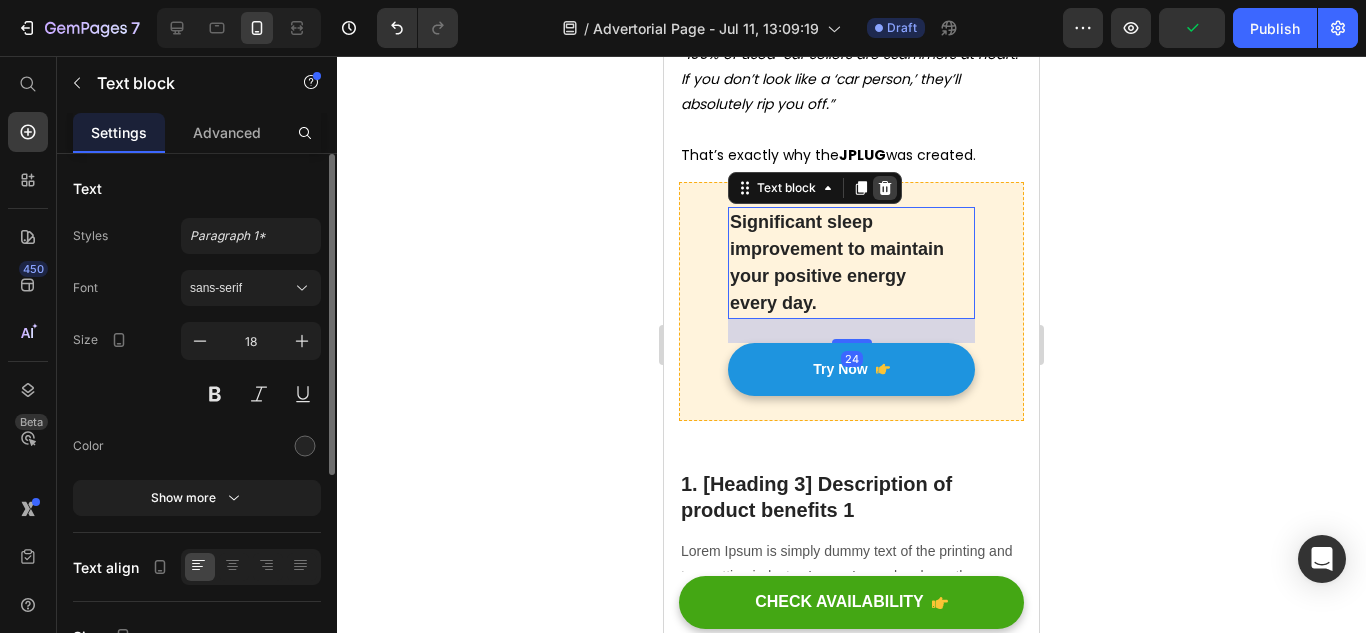click 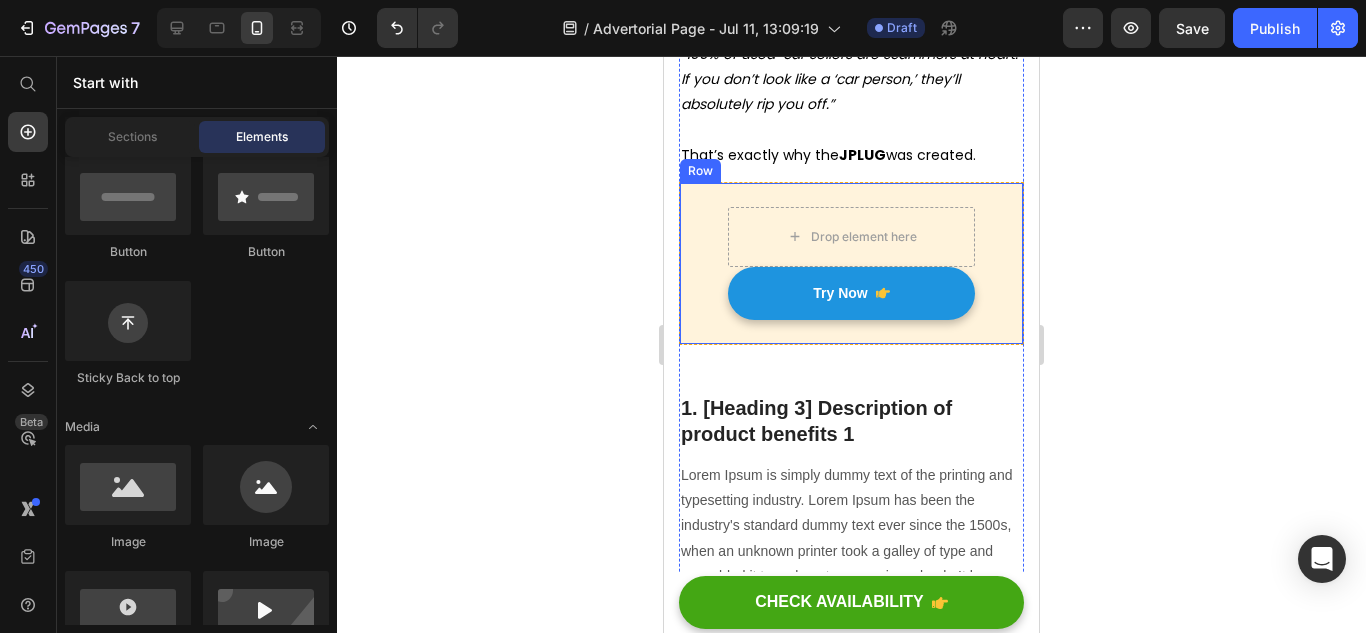 click on "Drop element here  	   Try Now Button Row" at bounding box center [851, 263] 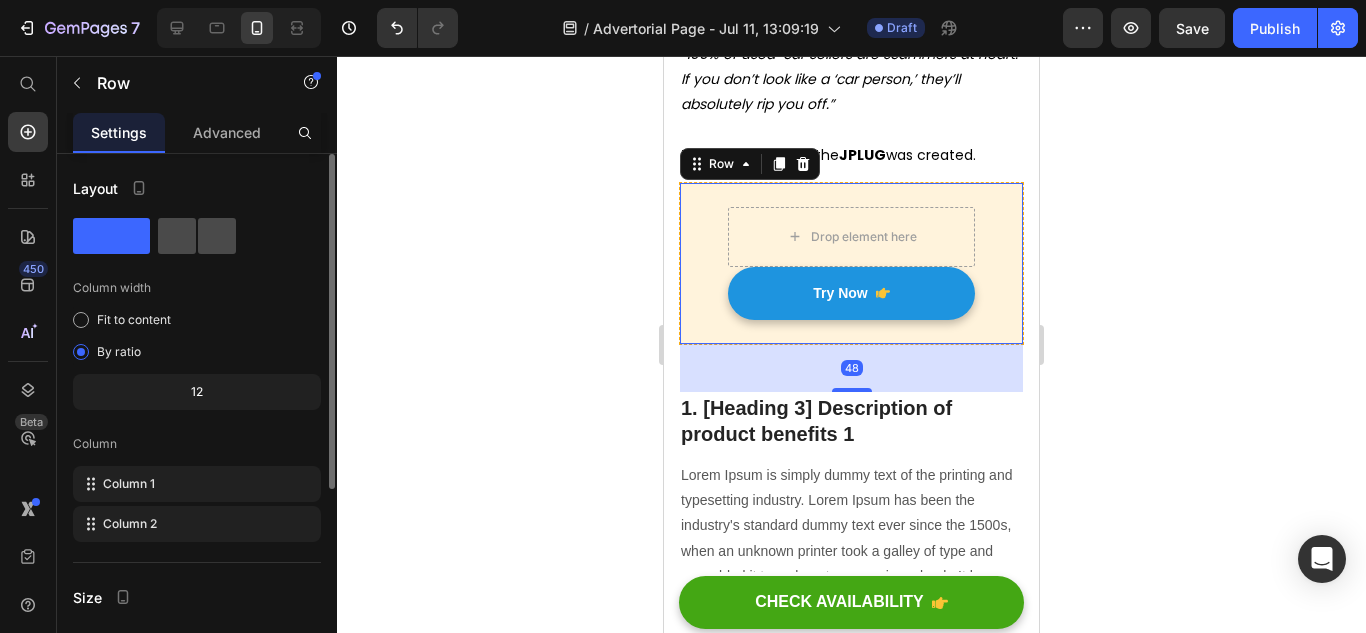 click 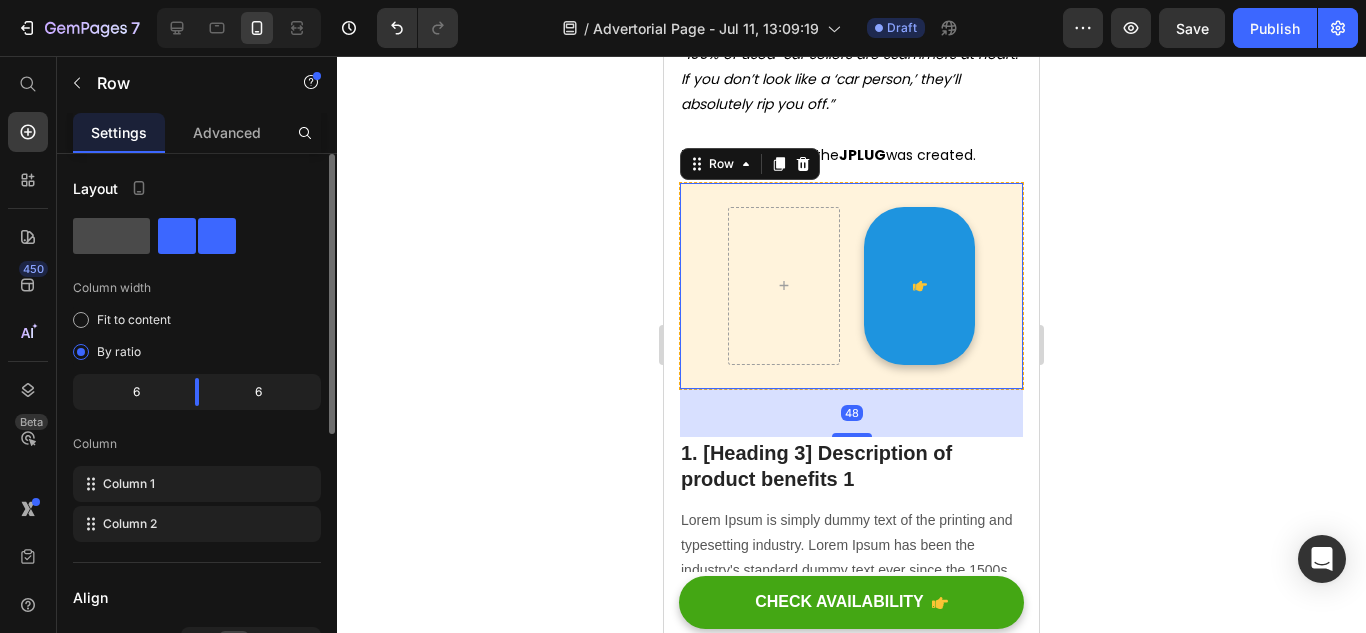 click 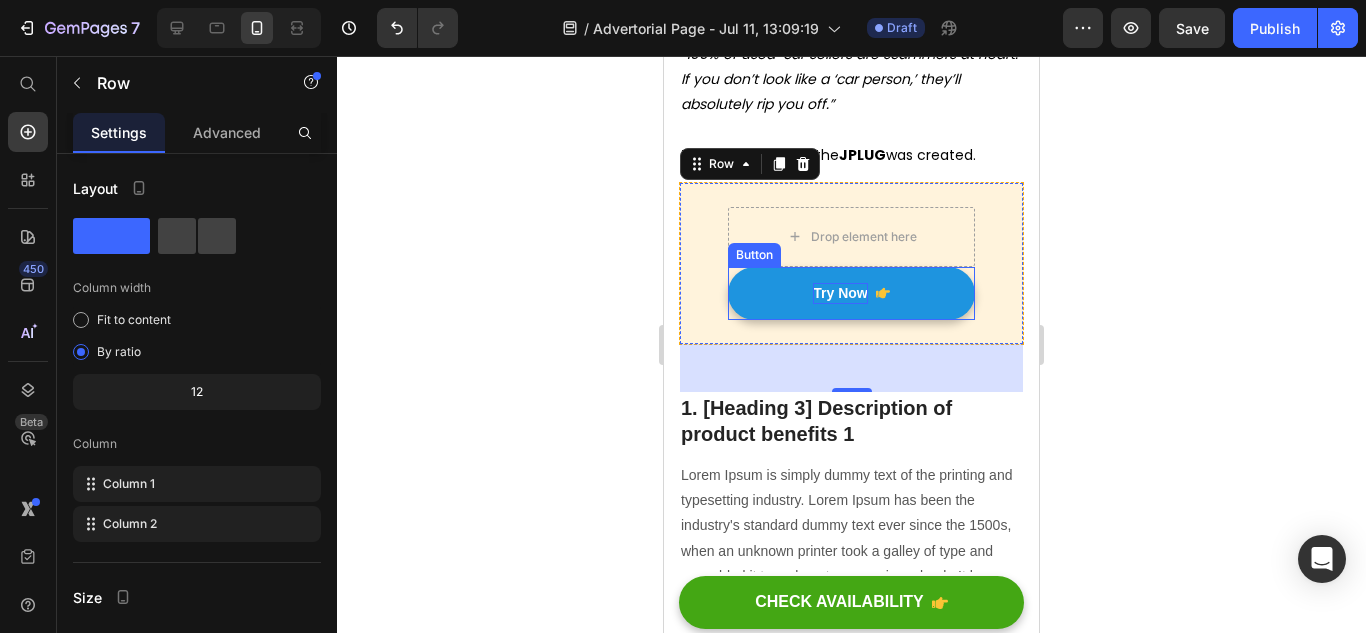 click on "Try Now" at bounding box center [840, 293] 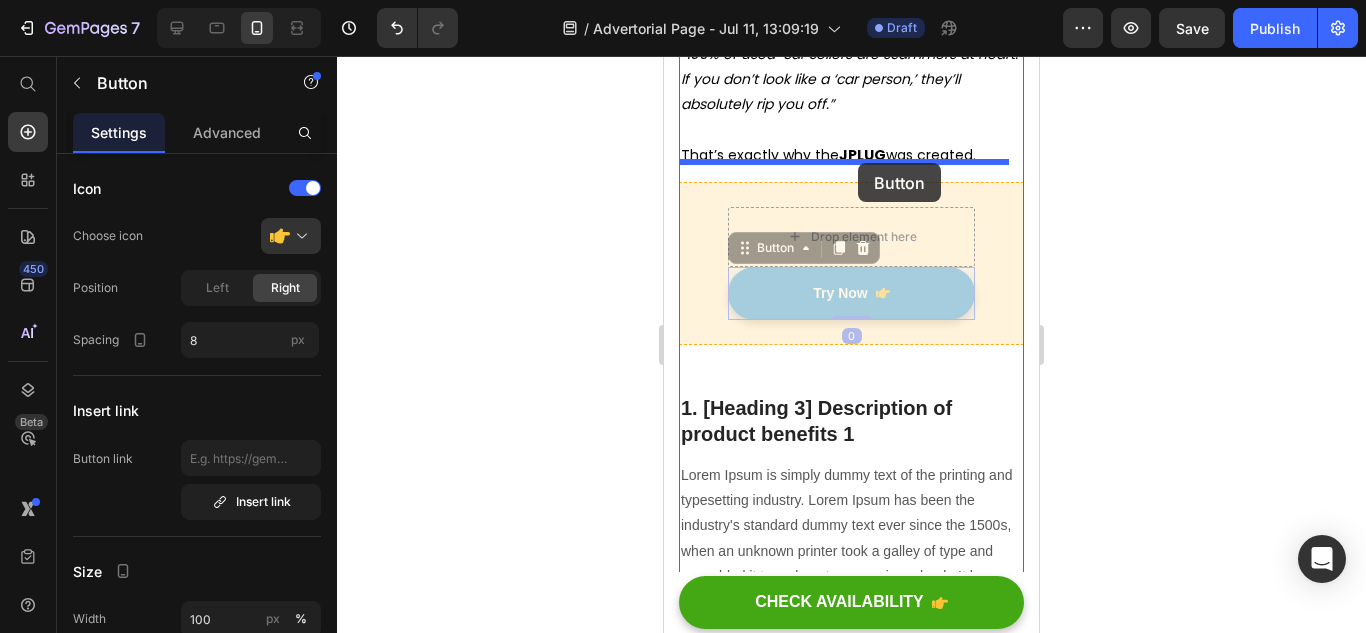 drag, startPoint x: 956, startPoint y: 294, endPoint x: 858, endPoint y: 163, distance: 163.60013 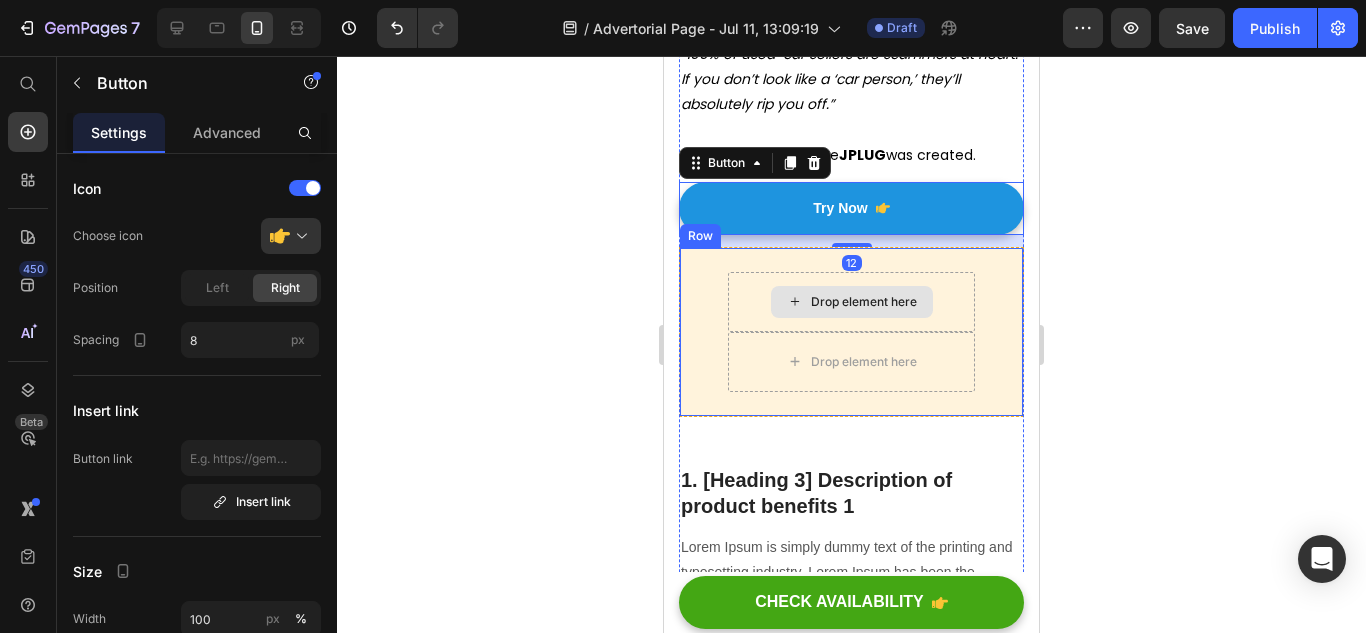 click on "Drop element here
Drop element here Row" at bounding box center [851, 332] 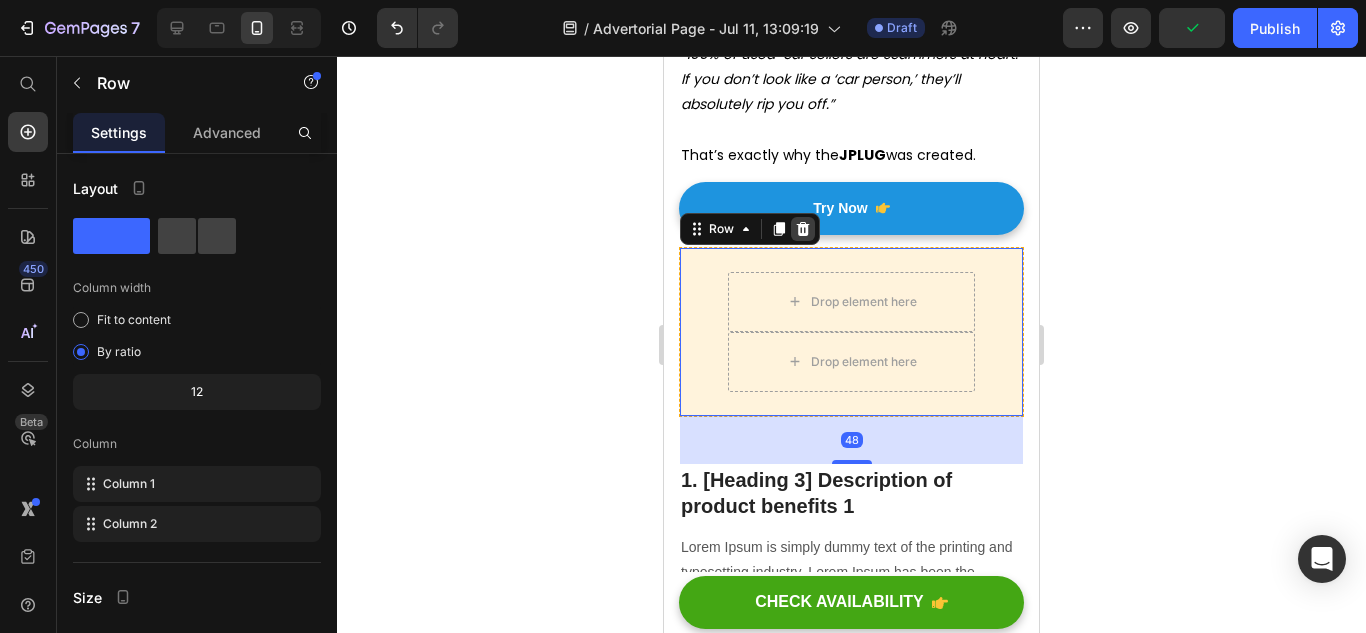 click 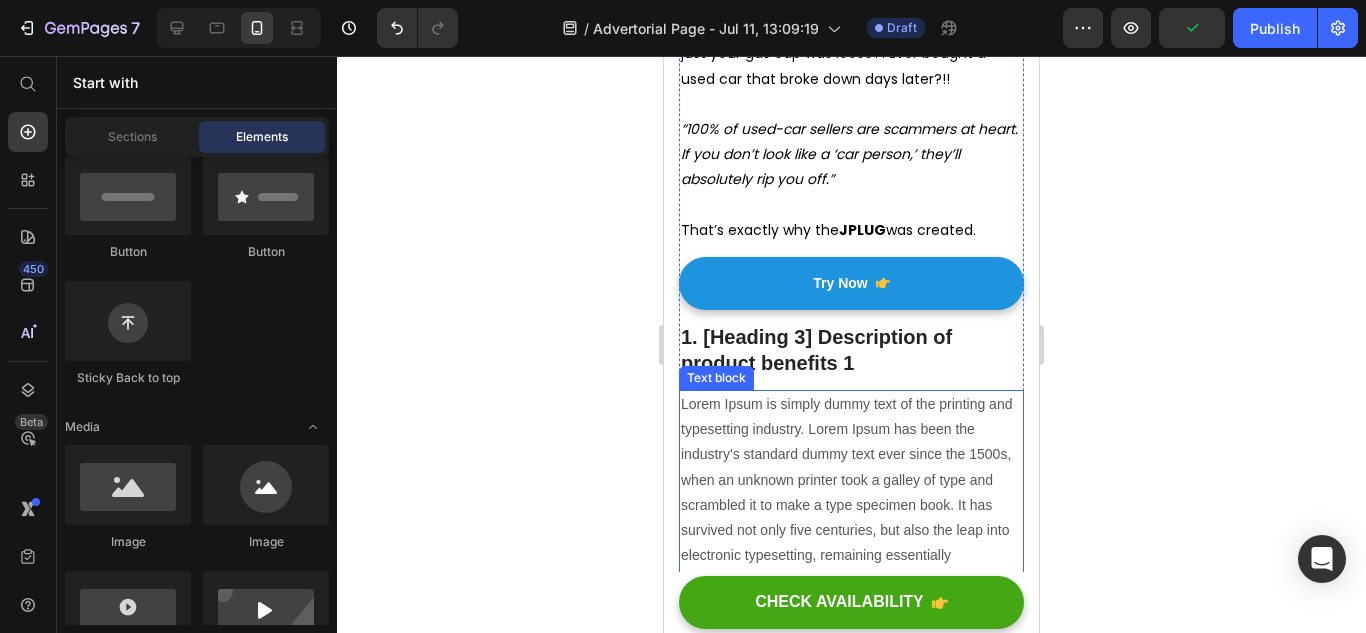 scroll, scrollTop: 1900, scrollLeft: 0, axis: vertical 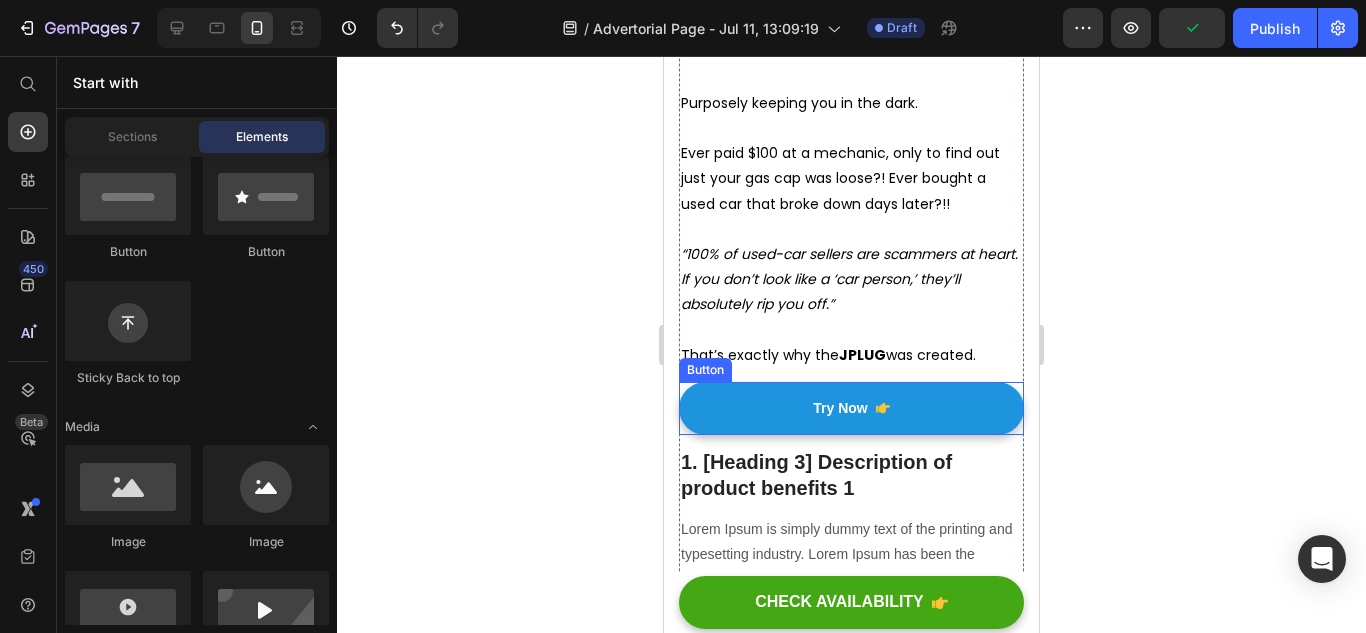 click on "Try Now" at bounding box center (851, 408) 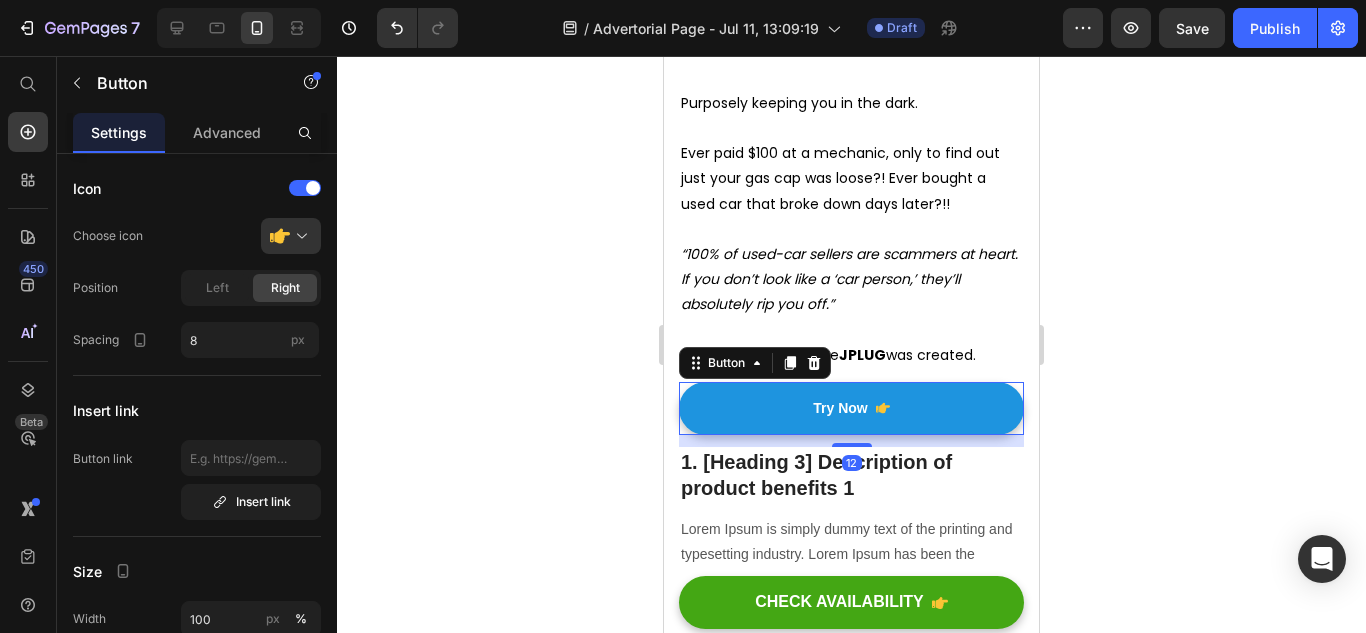 click on "Try Now" at bounding box center (851, 408) 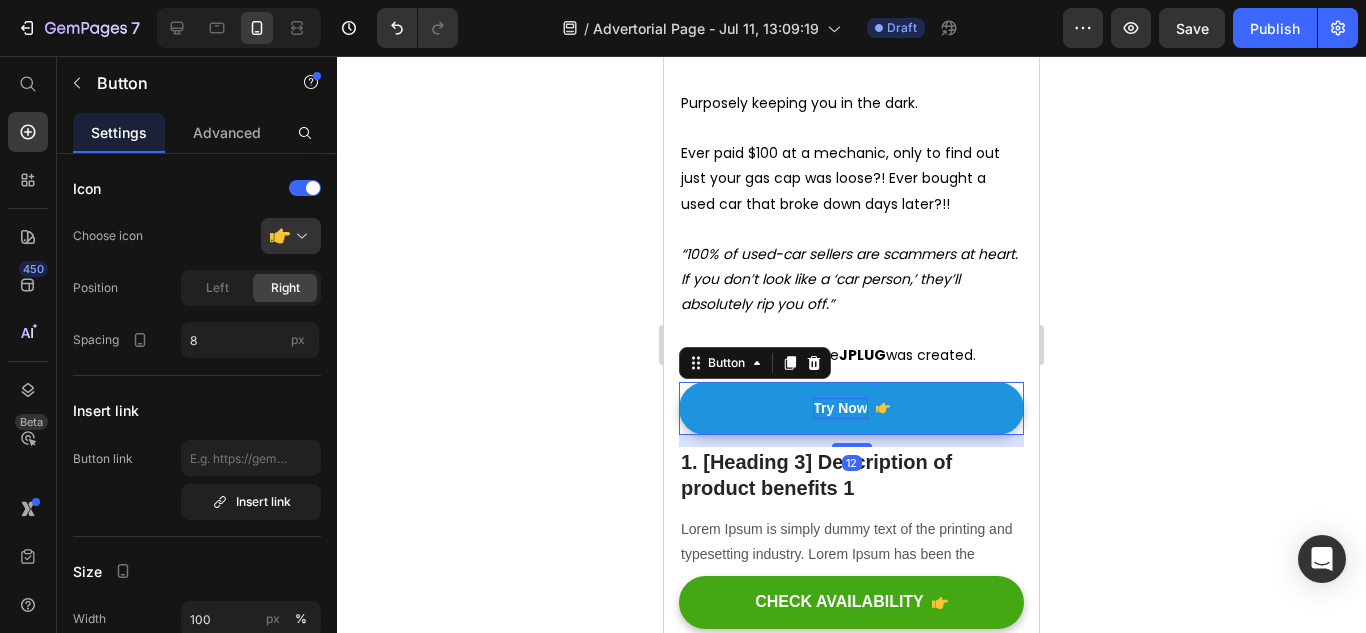 click on "Try Now" at bounding box center (840, 408) 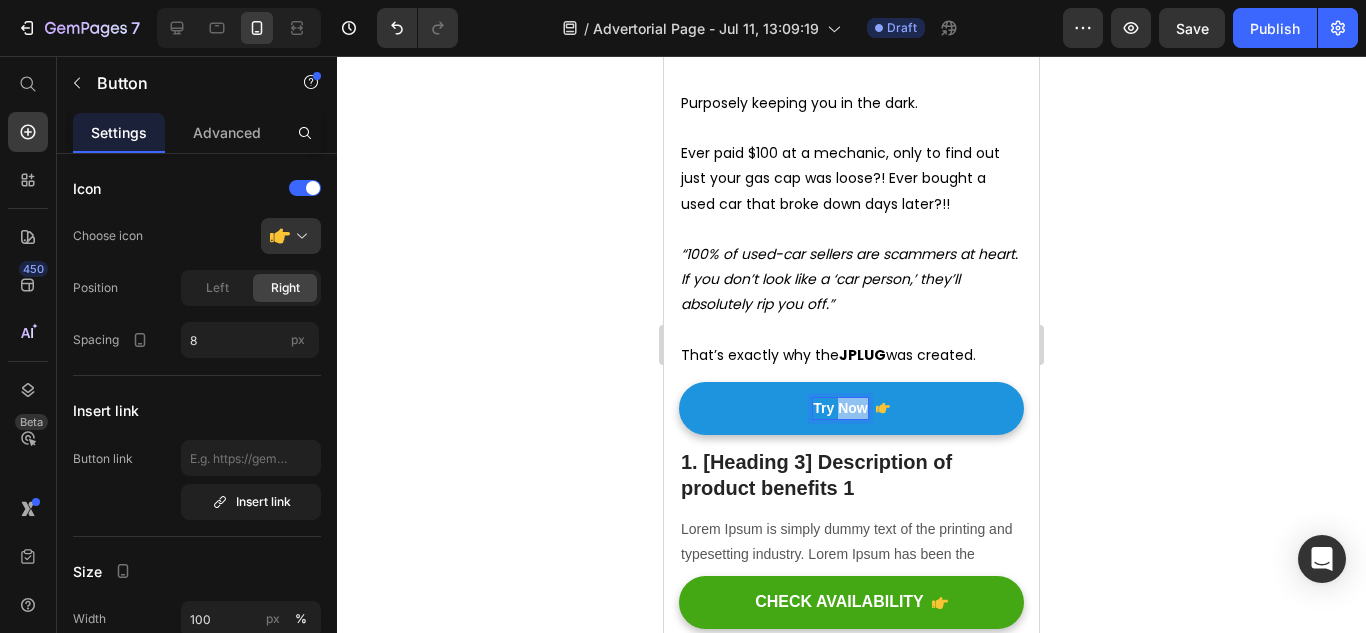 click on "Try Now" at bounding box center [840, 408] 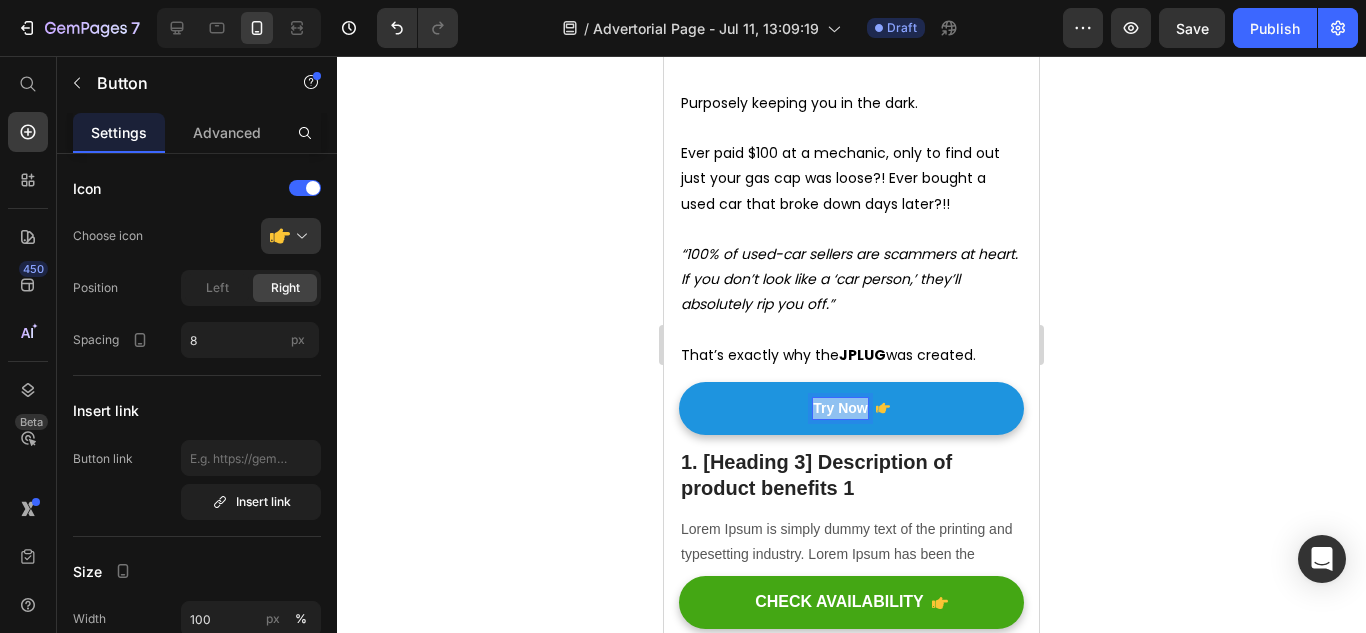 click on "Try Now" at bounding box center (840, 408) 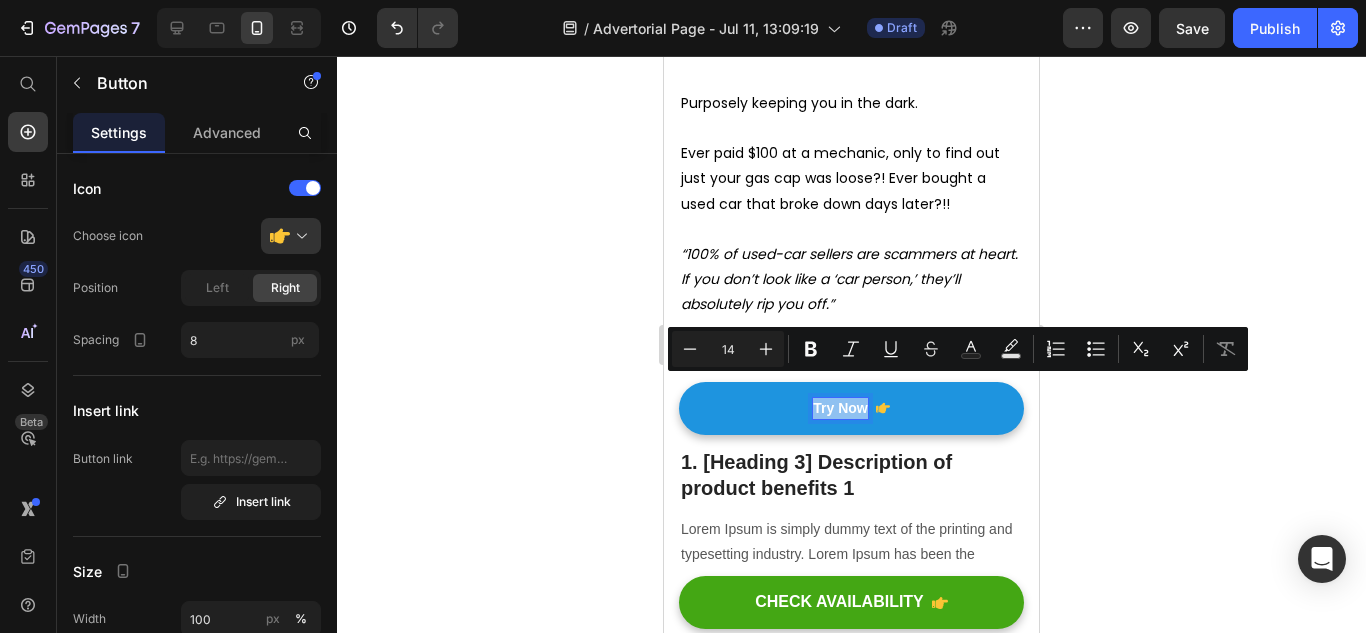 click on "Try Now" at bounding box center (840, 408) 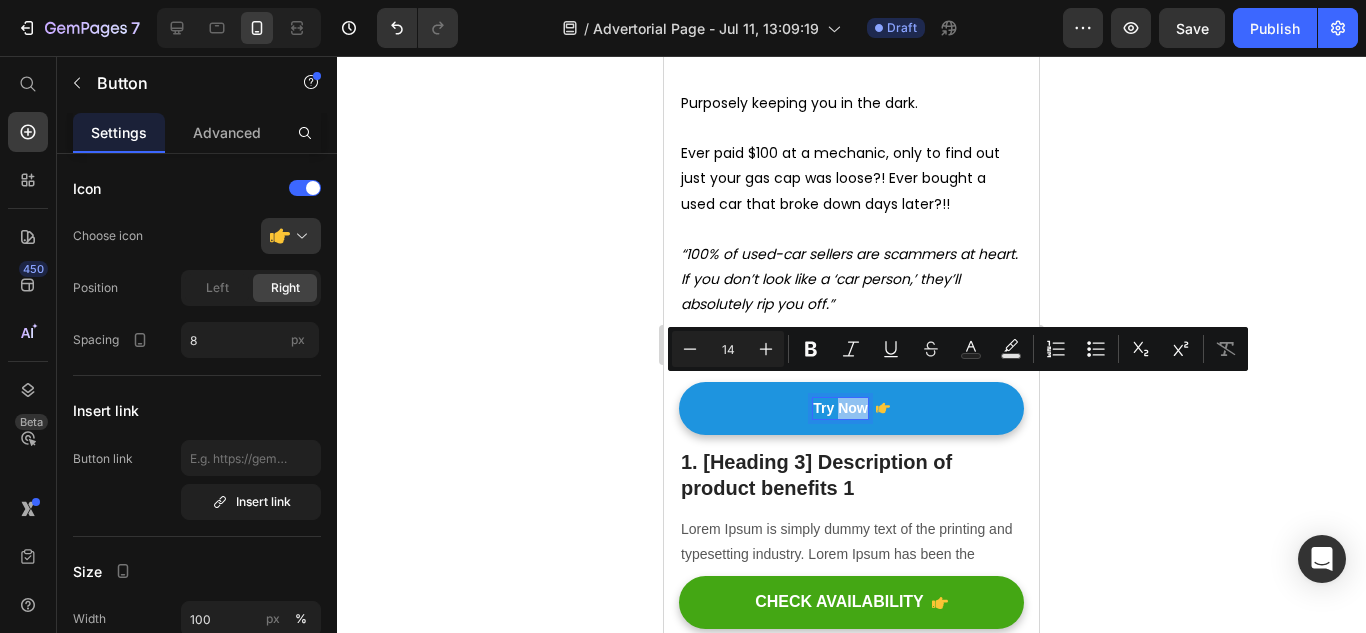 click on "Try Now" at bounding box center (840, 408) 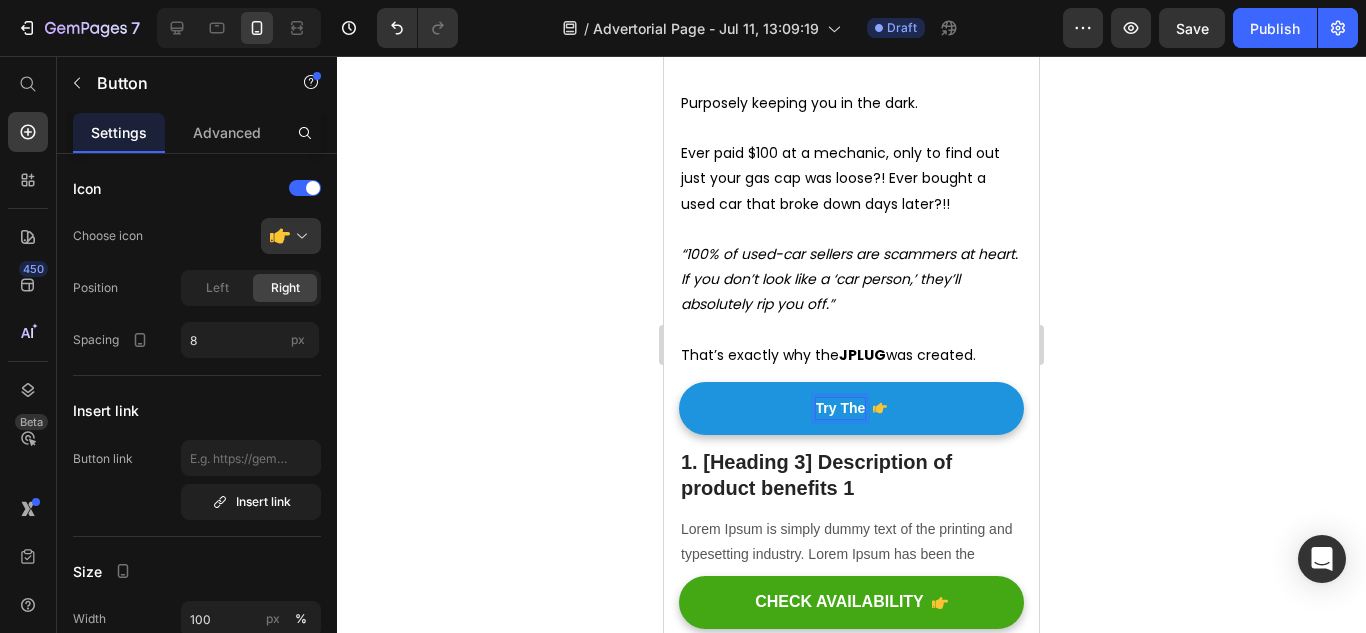 click on "Try The" at bounding box center (851, 408) 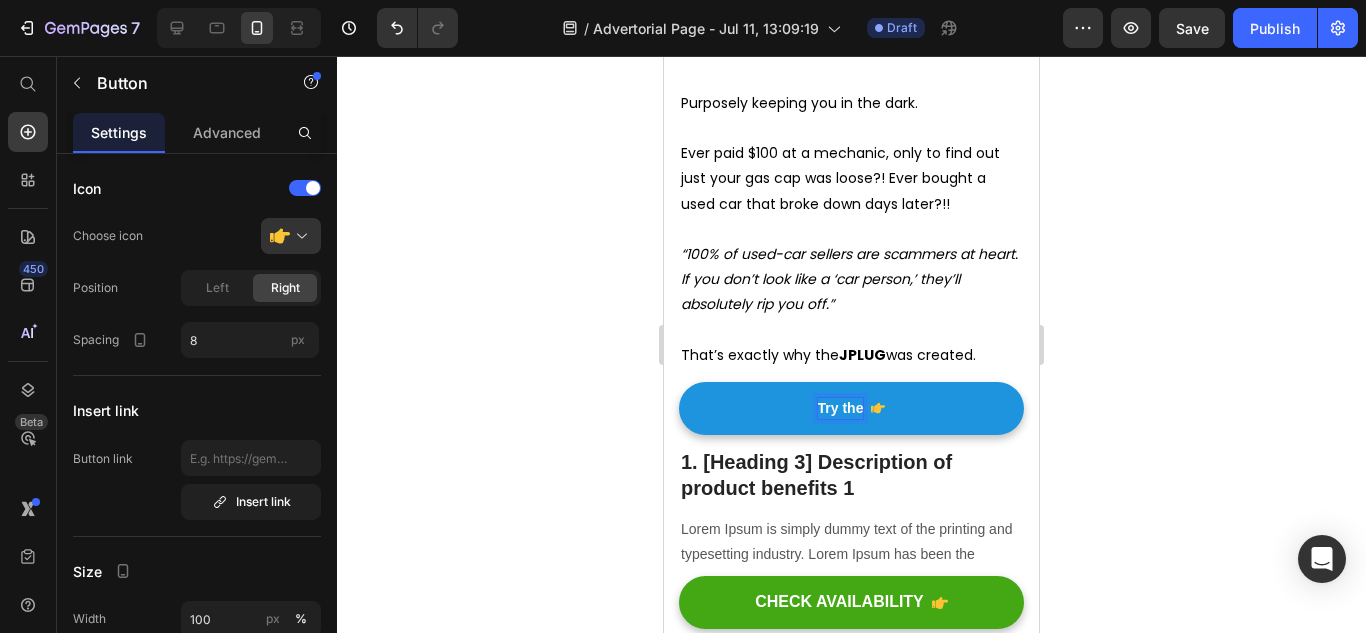 click on "Try the" at bounding box center [851, 408] 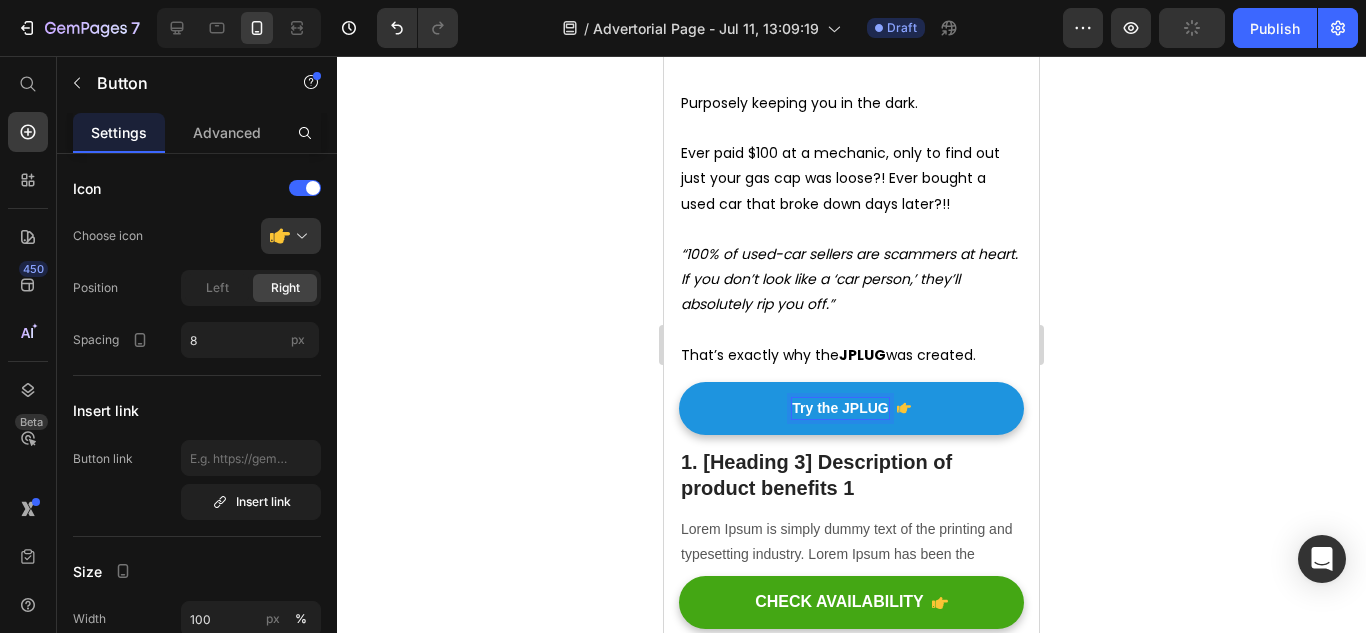 click on "Try the JPLUG" at bounding box center [851, 408] 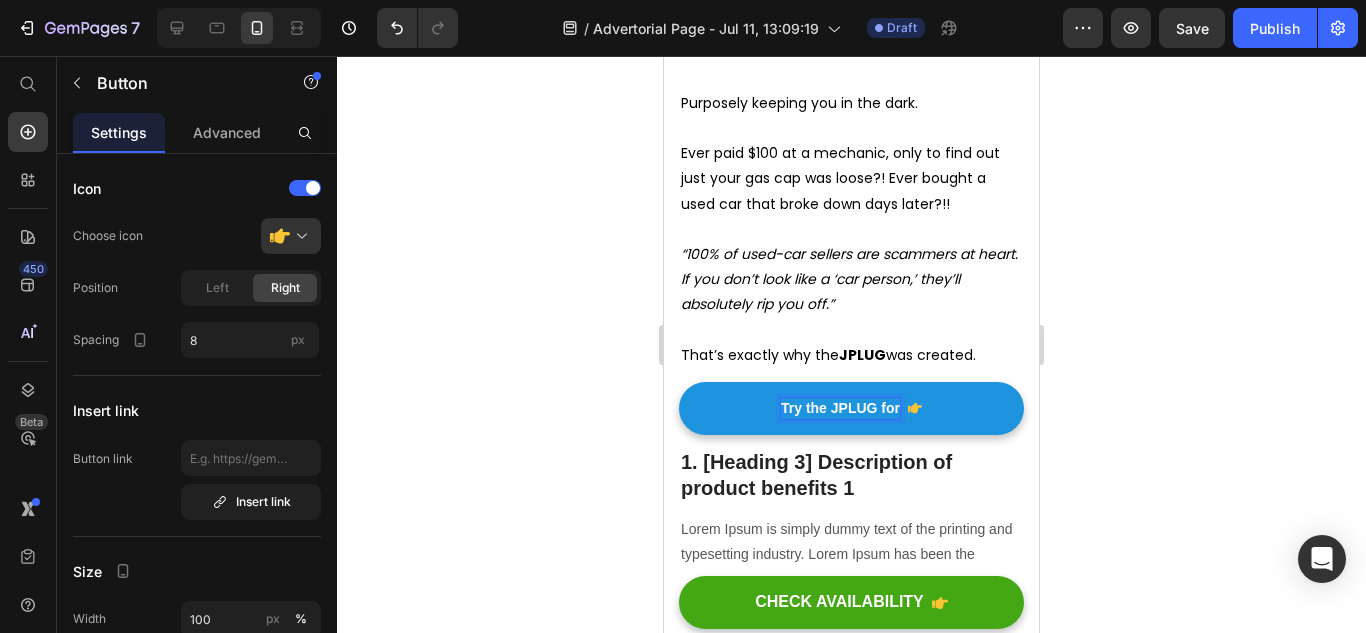 click on "Try the JPLUG for" at bounding box center (851, 408) 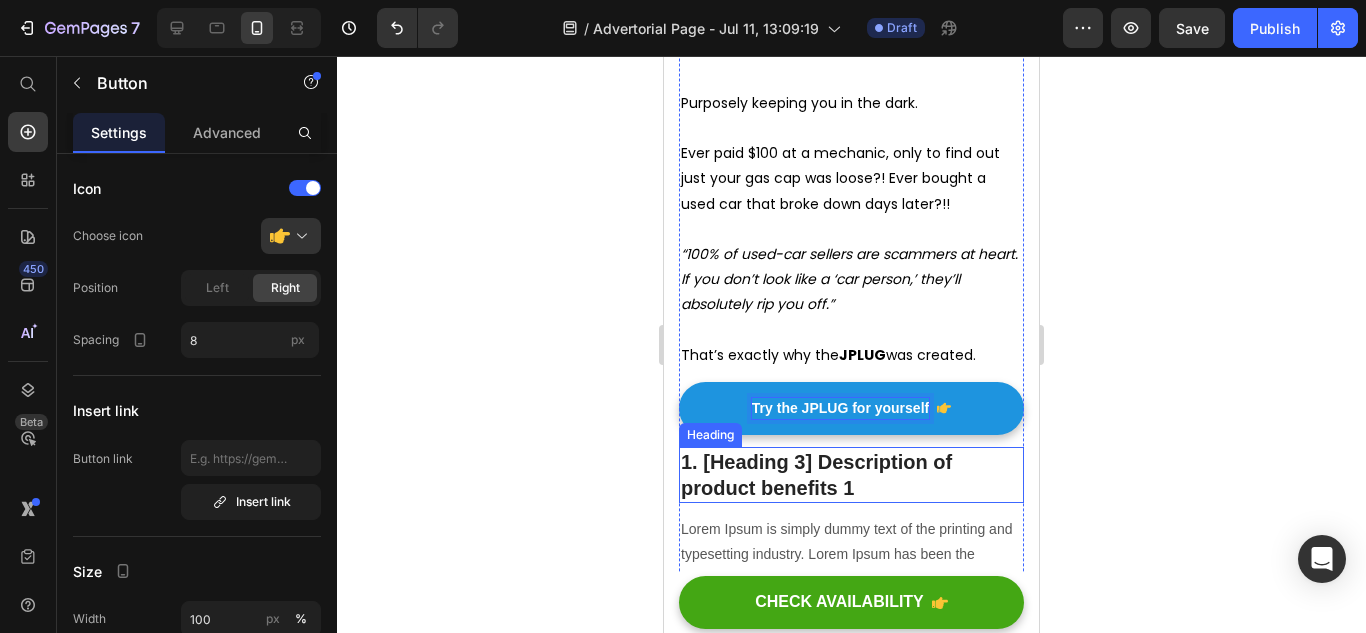 click on "1. [Heading 3] Description of product benefits 1" at bounding box center [851, 475] 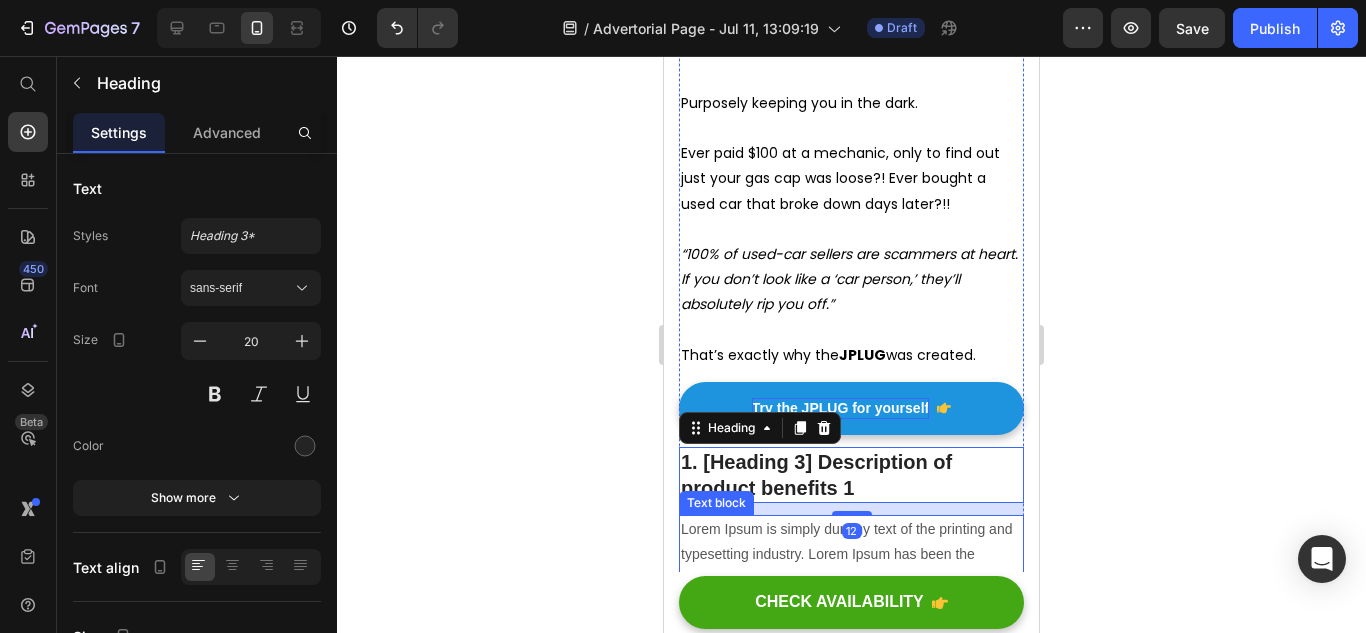 drag, startPoint x: 864, startPoint y: 531, endPoint x: 880, endPoint y: 446, distance: 86.492775 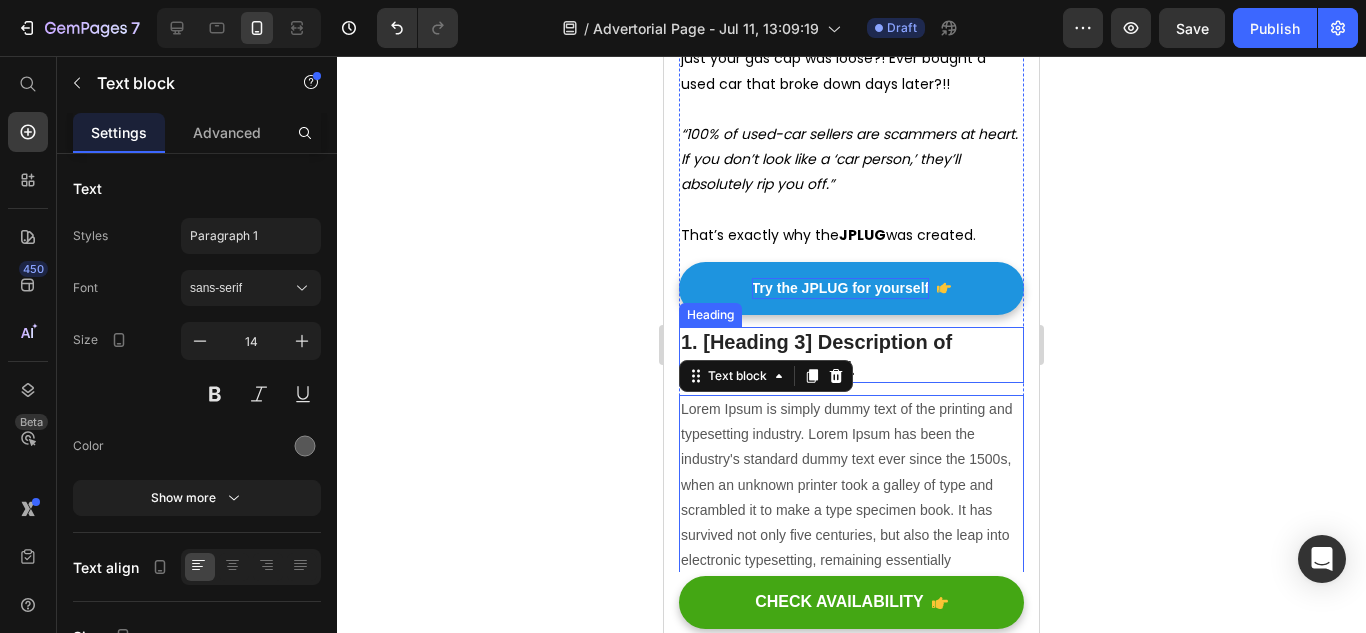 scroll, scrollTop: 2100, scrollLeft: 0, axis: vertical 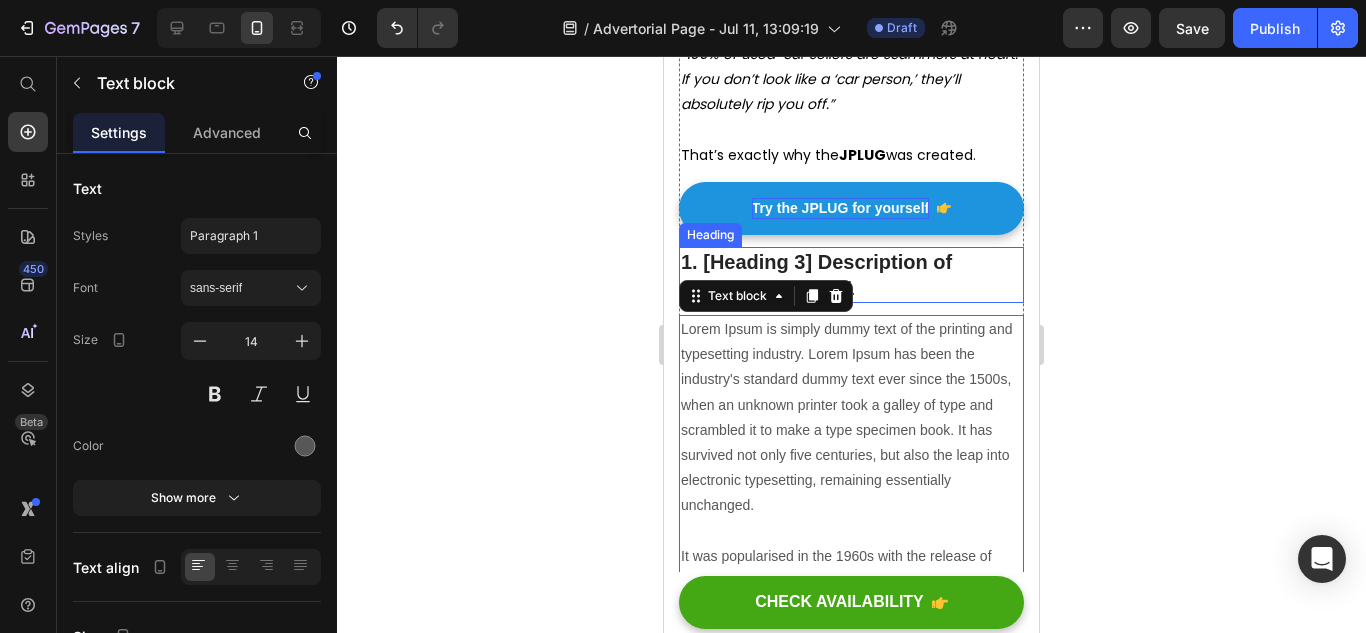 click on "1. [Heading 3] Description of product benefits 1" at bounding box center (851, 275) 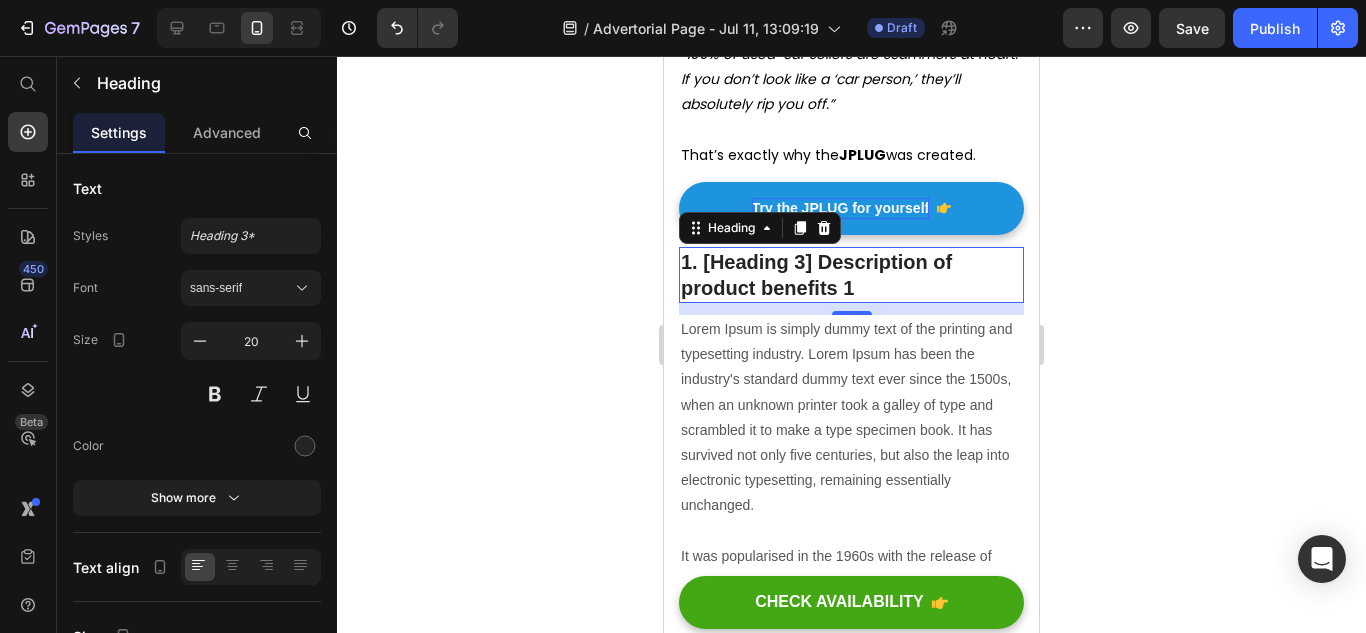 click on "1. [Heading 3] Description of product benefits 1" at bounding box center [851, 275] 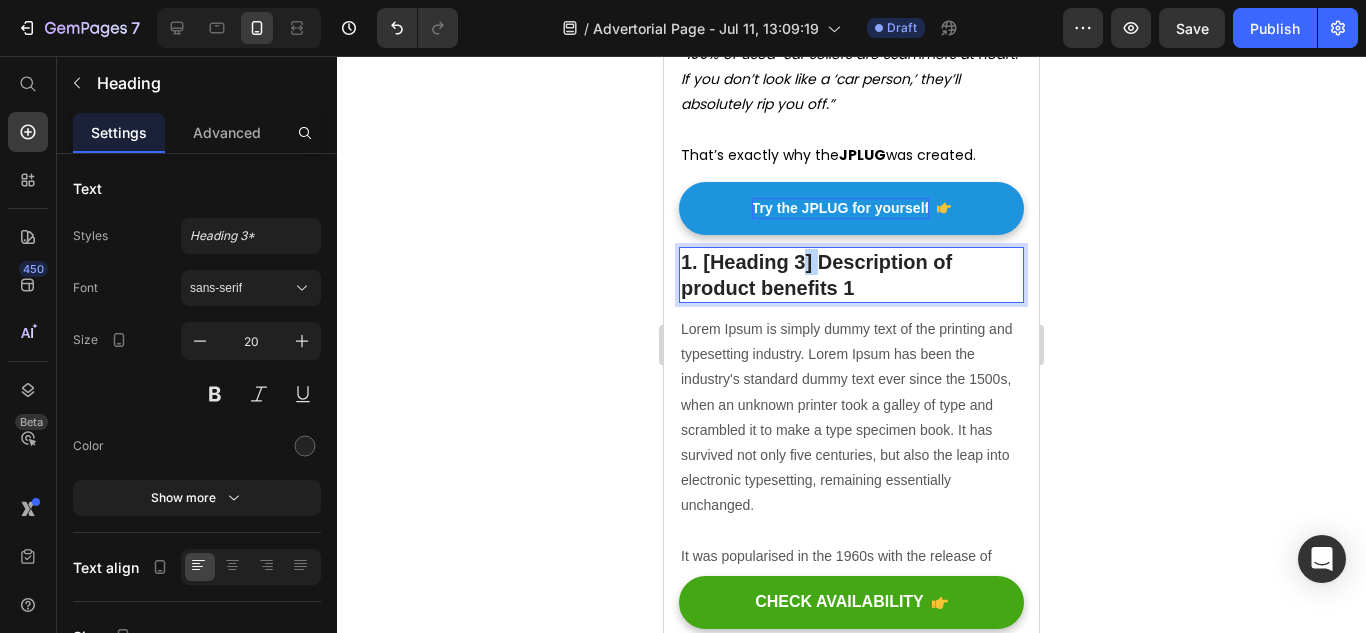 click on "1. [Heading 3] Description of product benefits 1" at bounding box center [851, 275] 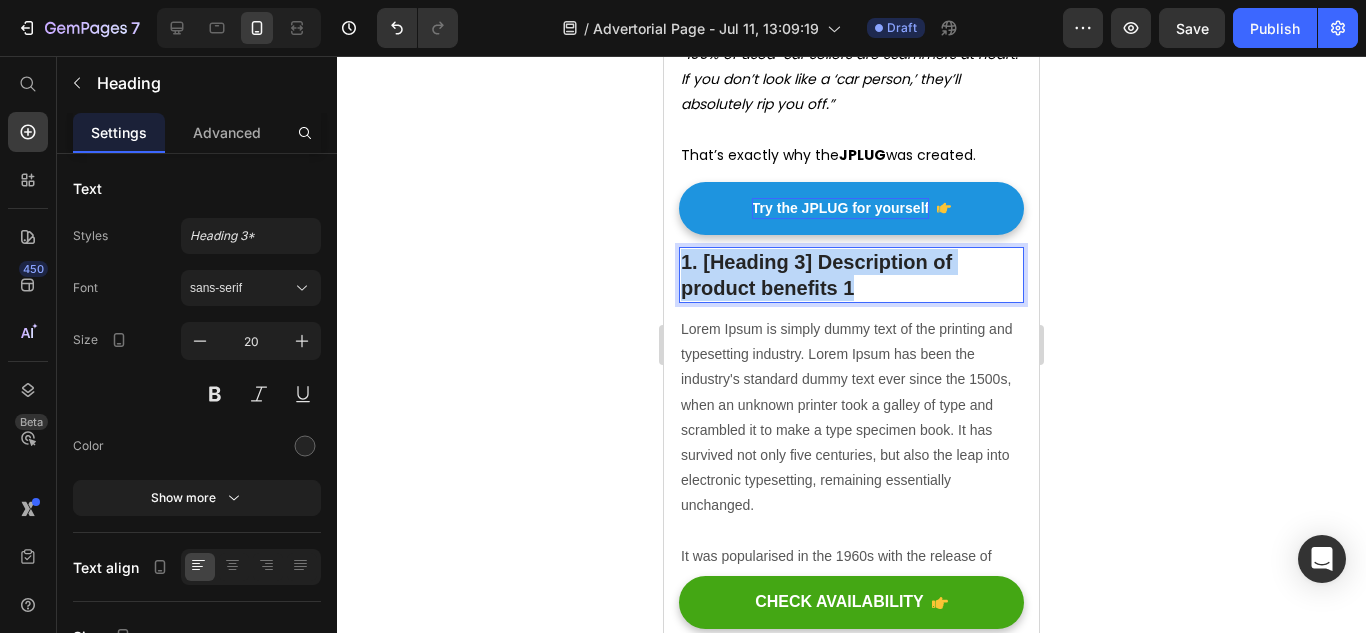 click on "1. [Heading 3] Description of product benefits 1" at bounding box center (851, 275) 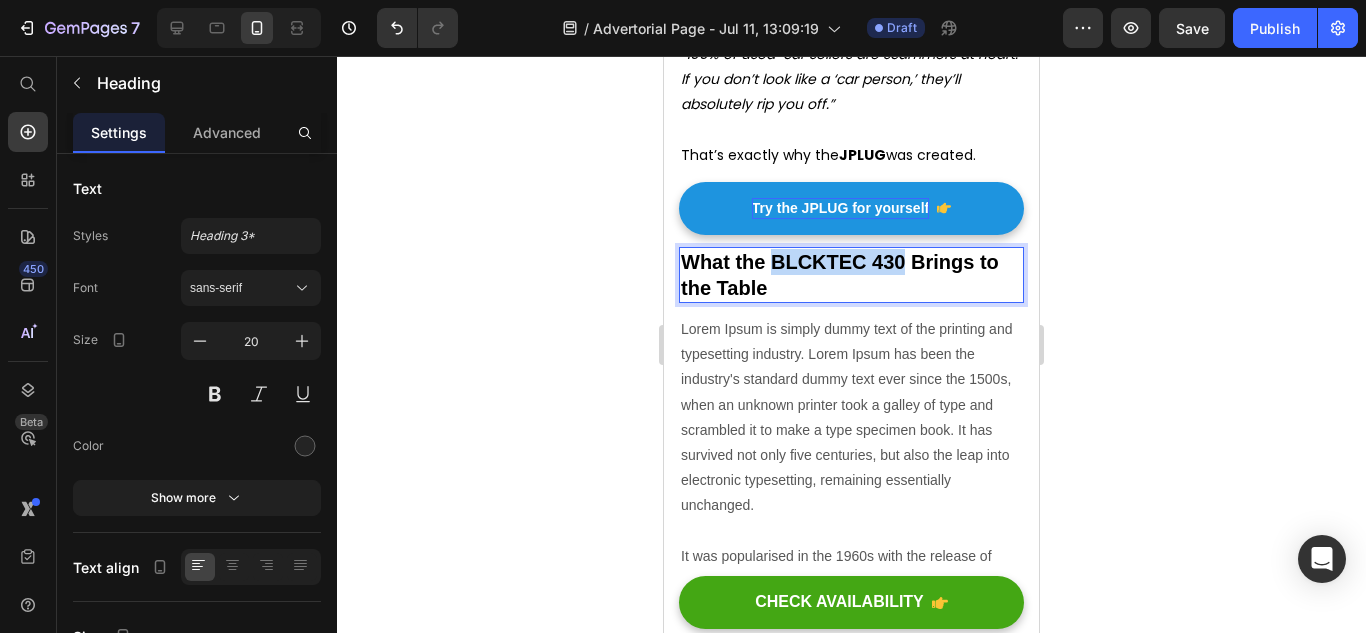 drag, startPoint x: 771, startPoint y: 234, endPoint x: 908, endPoint y: 239, distance: 137.09122 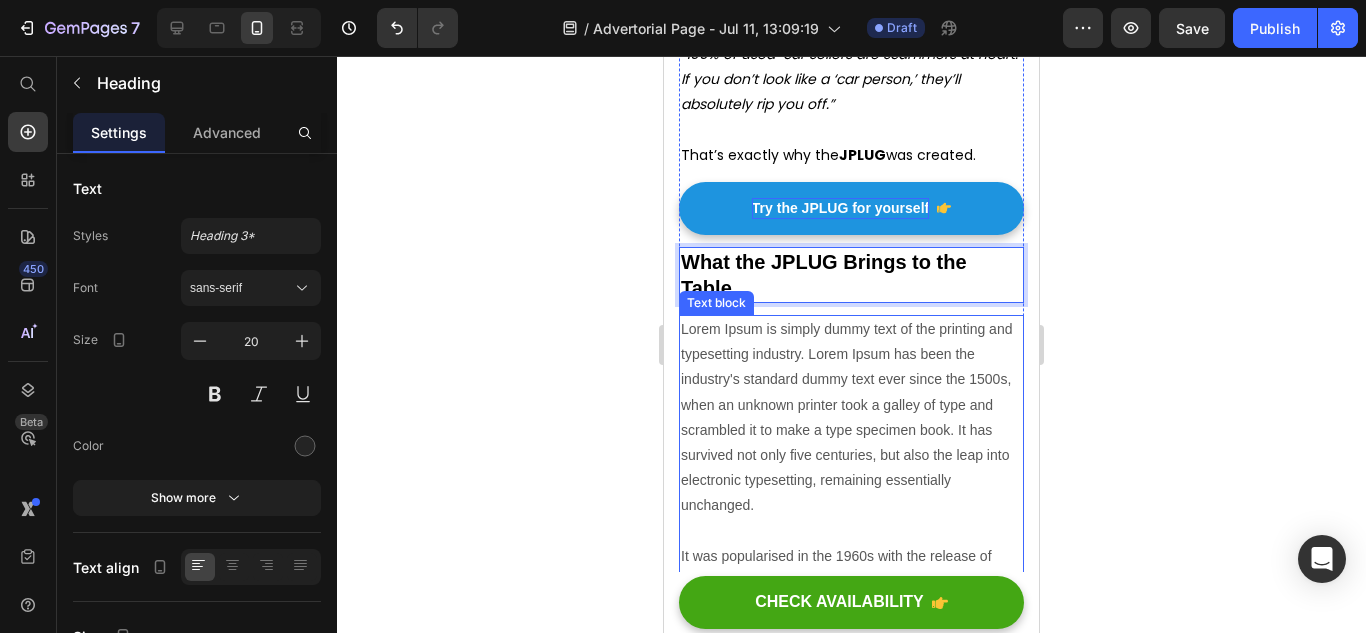click on "Lorem Ipsum is simply dummy text of the printing and typesetting industry. Lorem Ipsum has been the industry's standard dummy text ever since the 1500s, when an unknown printer took a galley of type and scrambled it to make a type specimen book. It has survived not only five centuries, but also the leap into electronic typesetting, remaining essentially unchanged.  It was popularised in the 1960s with the release of Letraset sheets containing Lorem Ipsum passages, and more recently with desktop publishing software like Aldus PageMaker including versions of Lorem Ipsum." at bounding box center (851, 493) 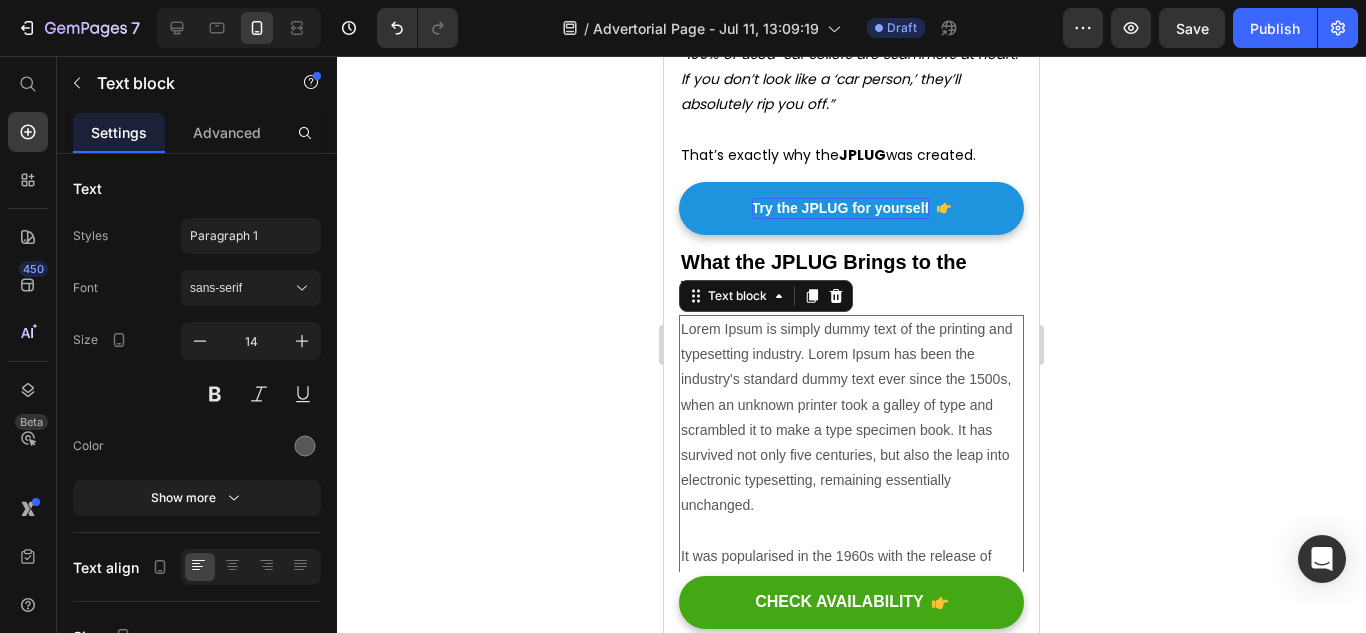 click on "Lorem Ipsum is simply dummy text of the printing and typesetting industry. Lorem Ipsum has been the industry's standard dummy text ever since the 1500s, when an unknown printer took a galley of type and scrambled it to make a type specimen book. It has survived not only five centuries, but also the leap into electronic typesetting, remaining essentially unchanged.  It was popularised in the 1960s with the release of Letraset sheets containing Lorem Ipsum passages, and more recently with desktop publishing software like Aldus PageMaker including versions of Lorem Ipsum." at bounding box center (851, 493) 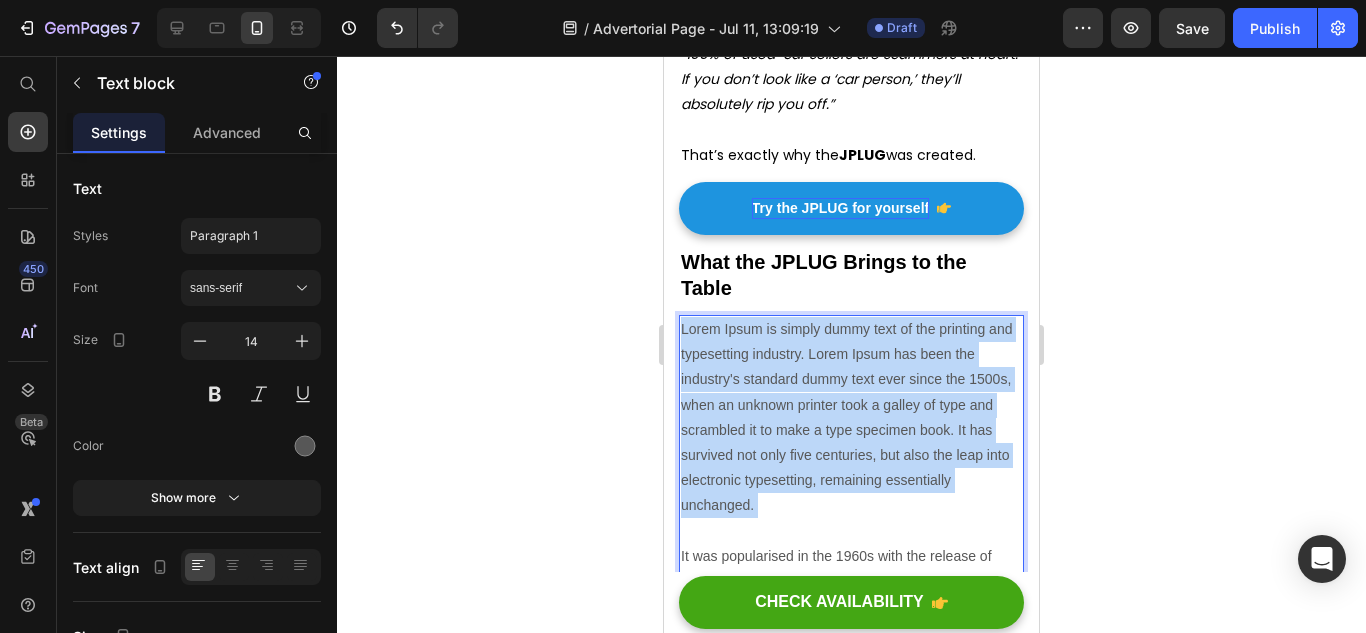 click on "Lorem Ipsum is simply dummy text of the printing and typesetting industry. Lorem Ipsum has been the industry's standard dummy text ever since the 1500s, when an unknown printer took a galley of type and scrambled it to make a type specimen book. It has survived not only five centuries, but also the leap into electronic typesetting, remaining essentially unchanged.  It was popularised in the 1960s with the release of Letraset sheets containing Lorem Ipsum passages, and more recently with desktop publishing software like Aldus PageMaker including versions of Lorem Ipsum." at bounding box center (851, 493) 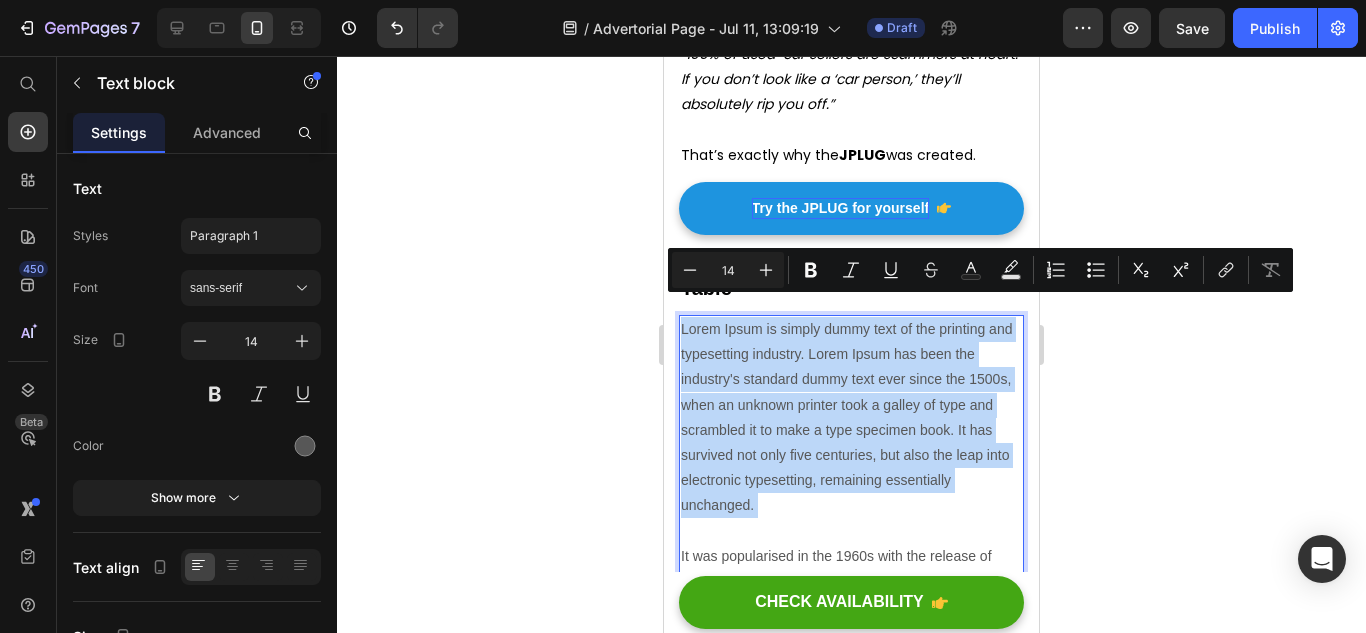 type on "18" 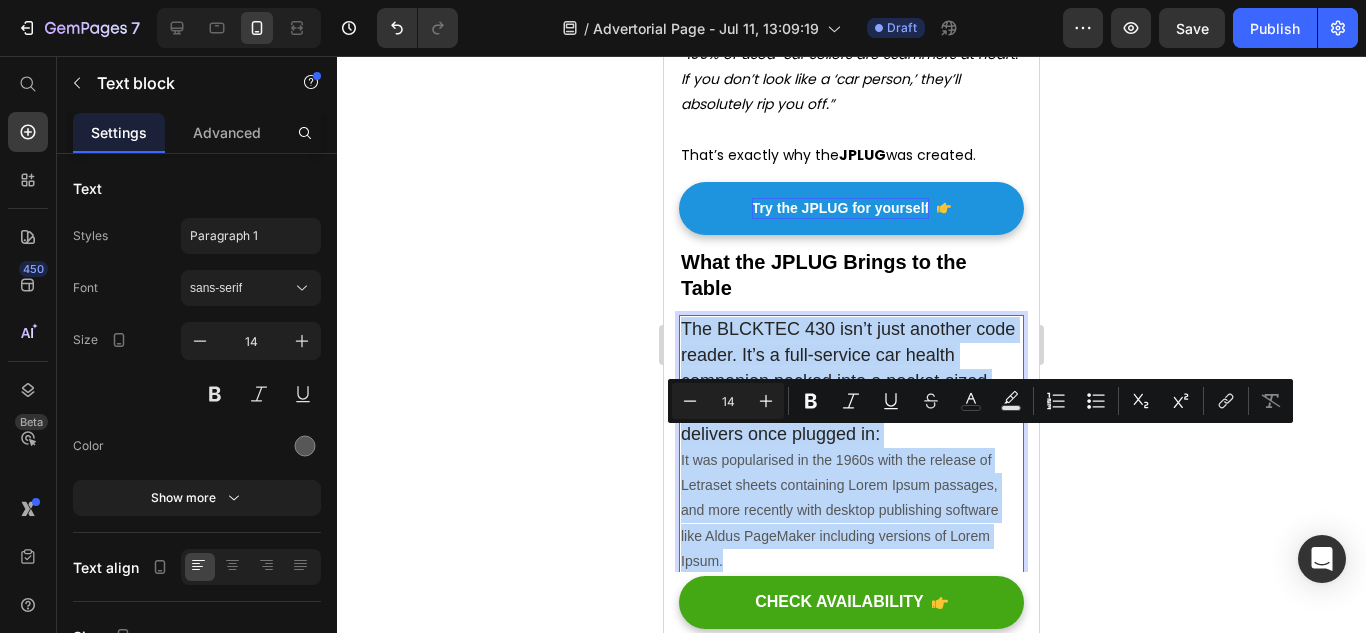 drag, startPoint x: 890, startPoint y: 411, endPoint x: 884, endPoint y: 550, distance: 139.12944 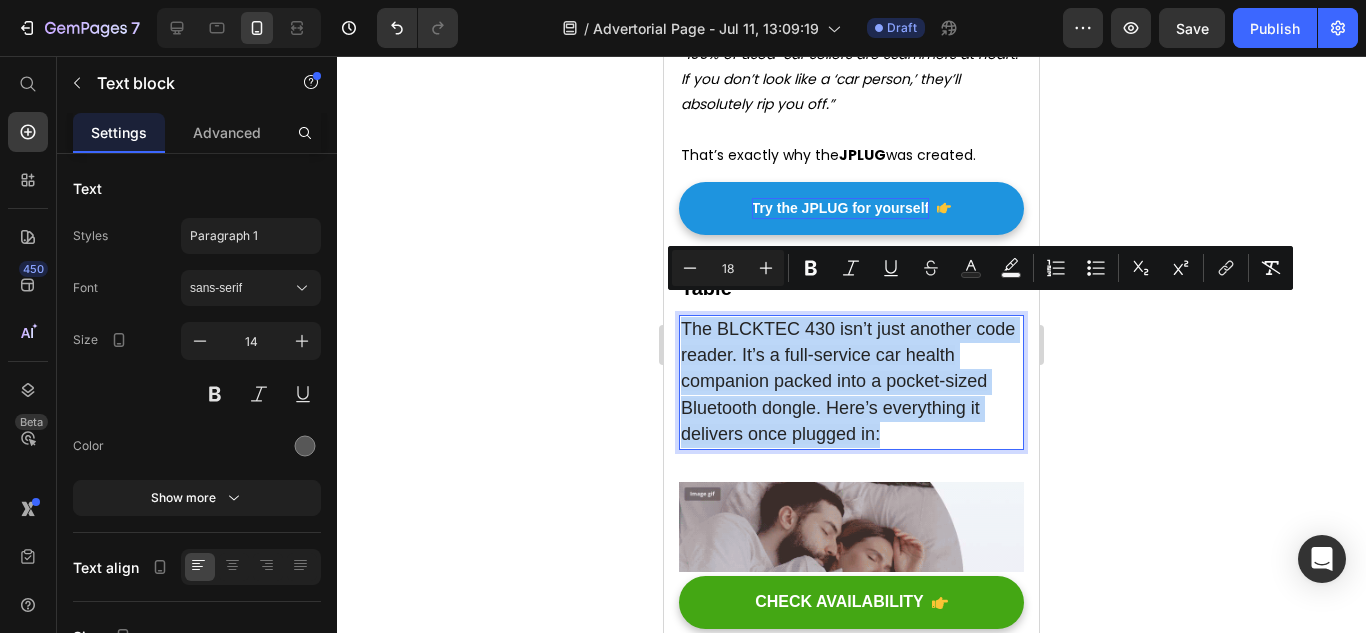 drag, startPoint x: 956, startPoint y: 418, endPoint x: 655, endPoint y: 279, distance: 331.54486 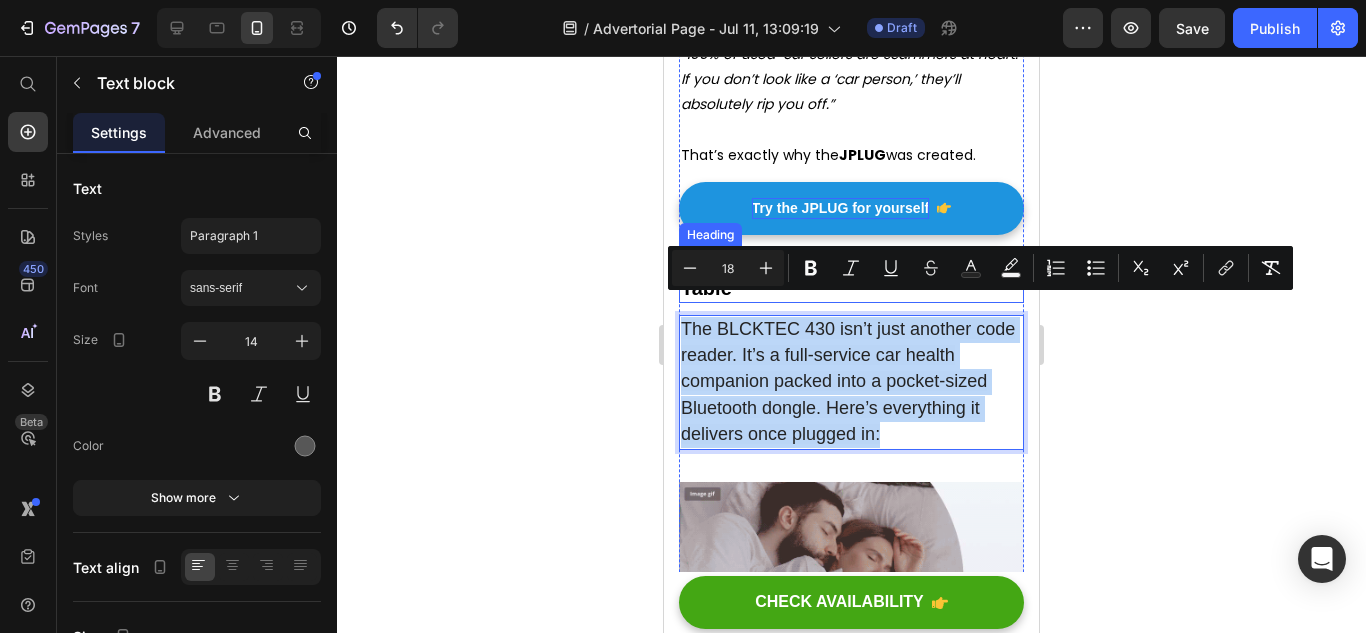 click on "What the JPLUG Brings to the Table" at bounding box center [824, 275] 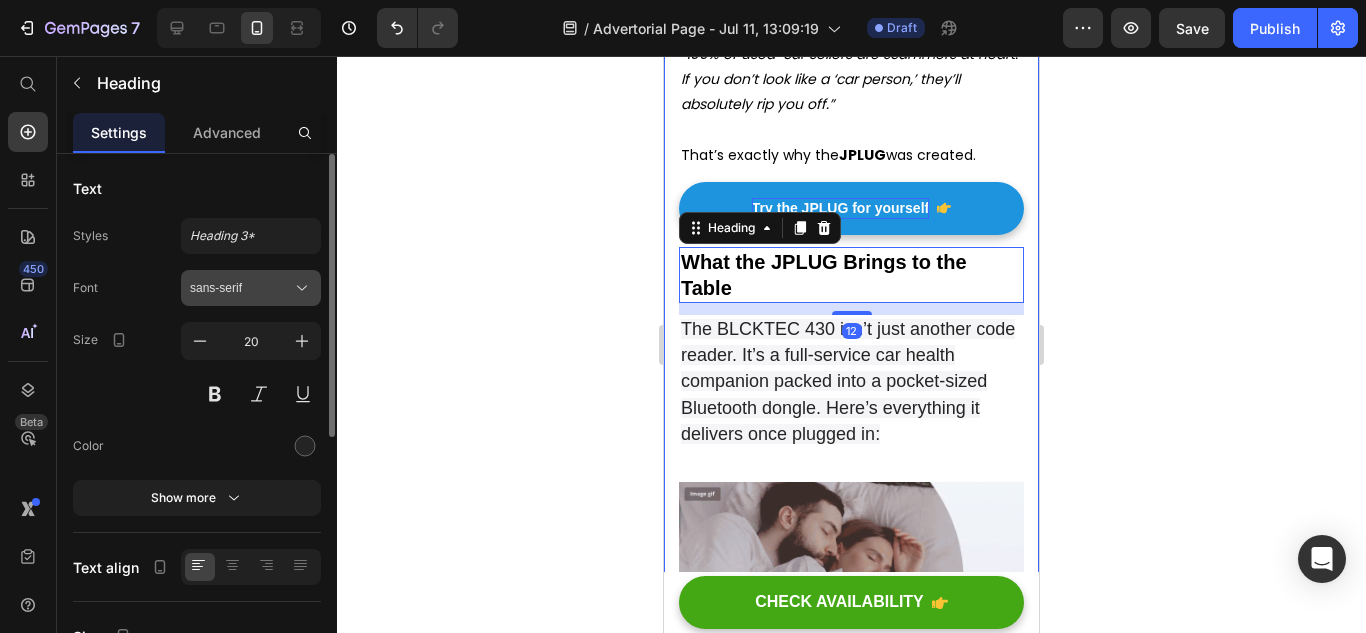 click on "sans-serif" at bounding box center [241, 288] 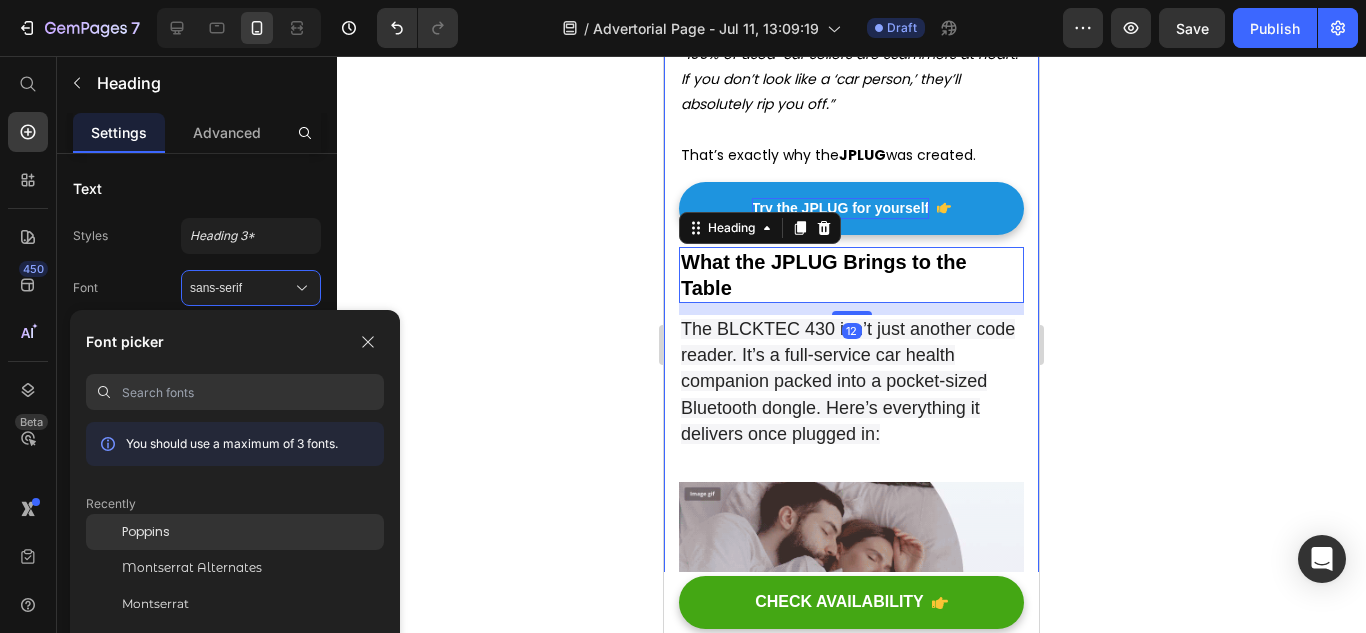 click on "Poppins" 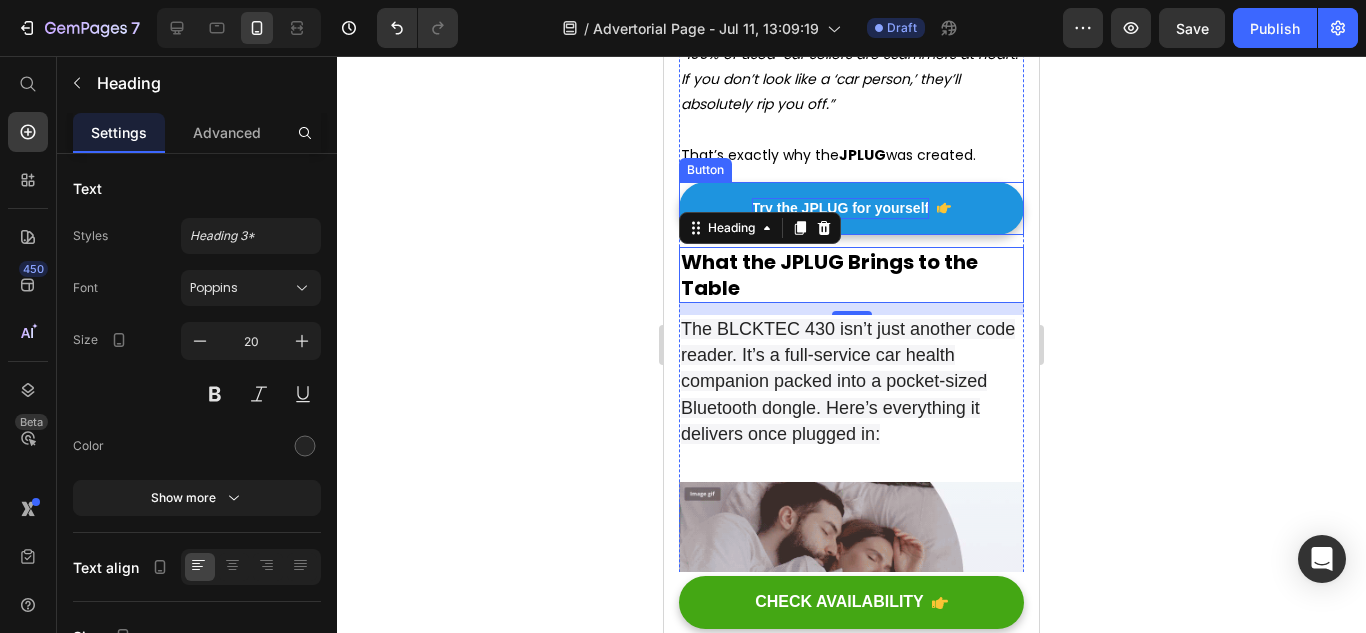 click on "Try the JPLUG for yourself" at bounding box center [840, 208] 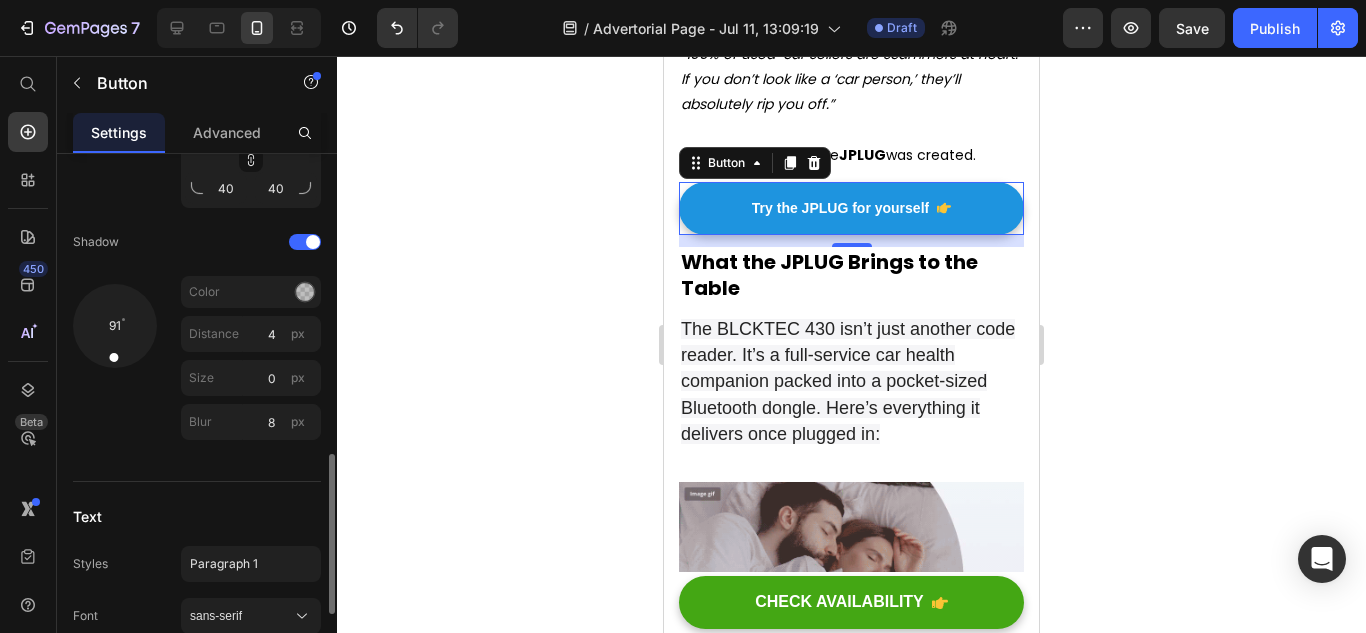 scroll, scrollTop: 1250, scrollLeft: 0, axis: vertical 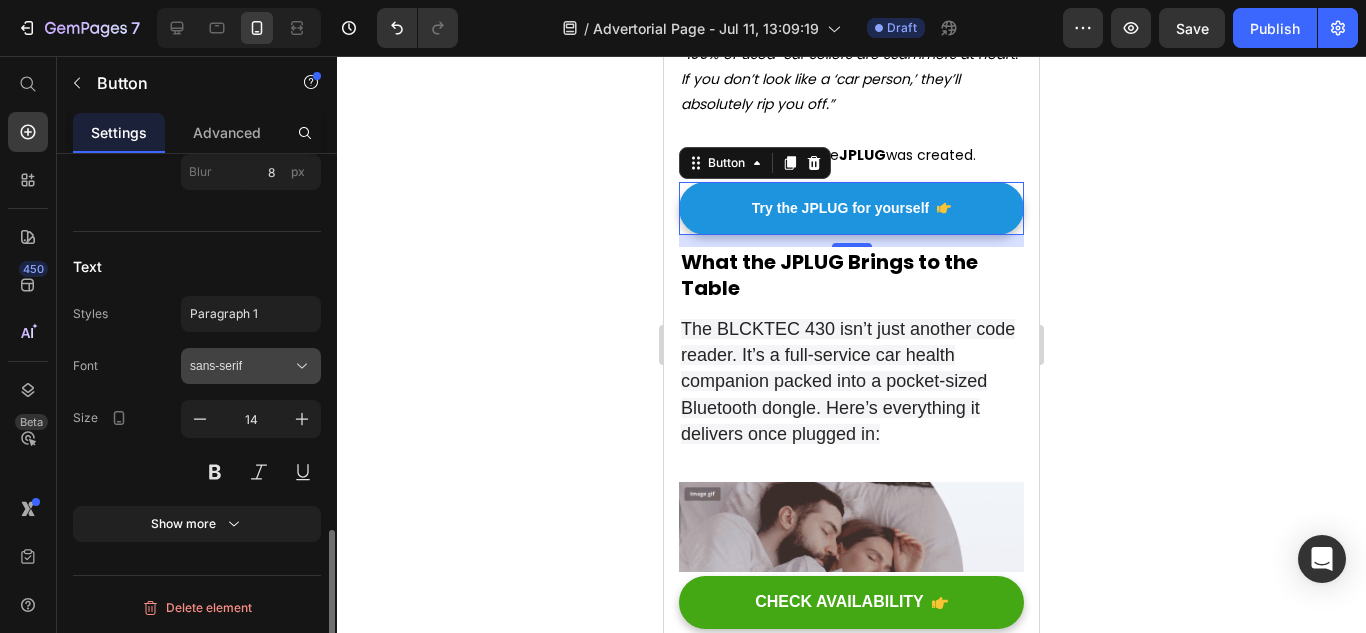 click on "sans-serif" at bounding box center [241, 366] 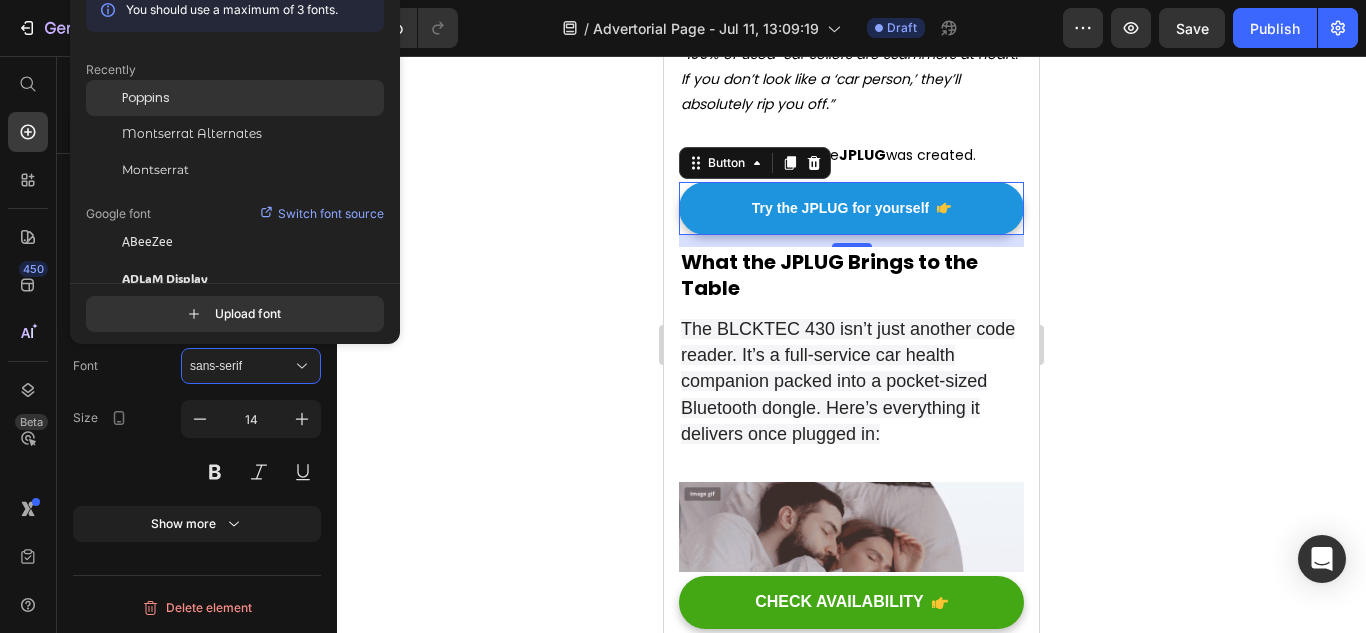 drag, startPoint x: 191, startPoint y: 91, endPoint x: 168, endPoint y: 263, distance: 173.53098 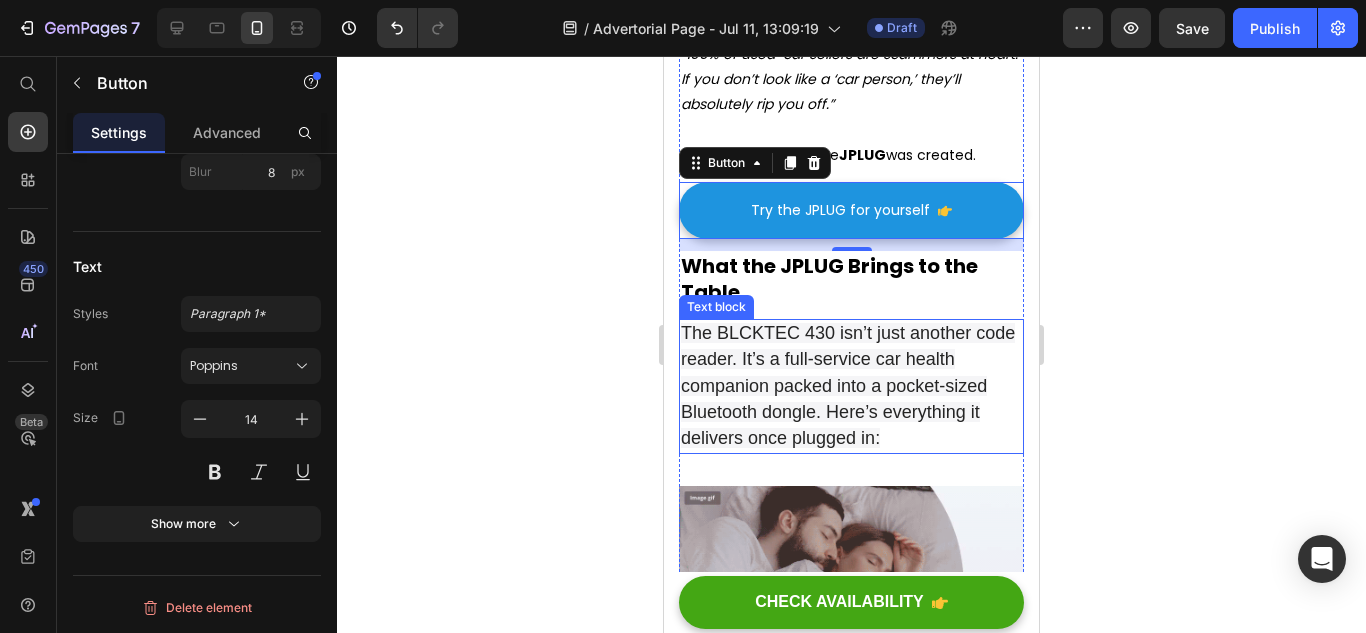 click on "The BLCKTEC 430 isn’t just another code reader. It’s a full-service car health companion packed into a pocket-sized Bluetooth dongle. Here’s everything it delivers once plugged in:" at bounding box center (848, 385) 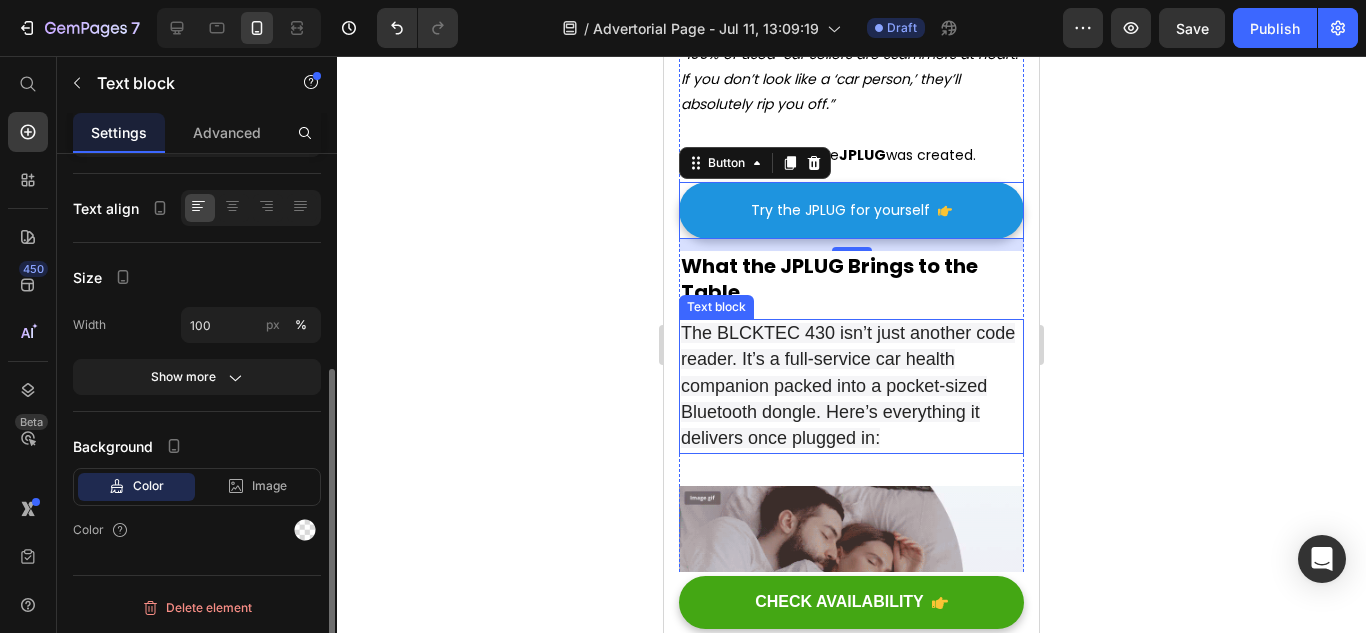 scroll, scrollTop: 0, scrollLeft: 0, axis: both 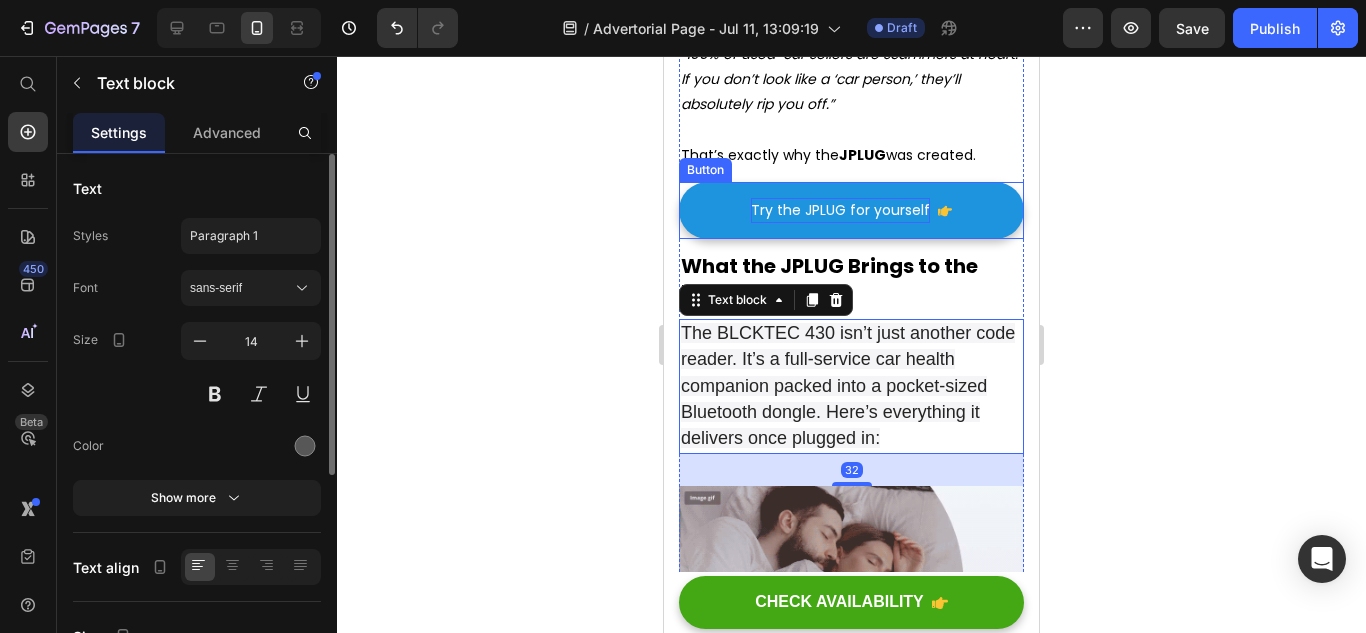 click on "Try the JPLUG for yourself" at bounding box center [840, 210] 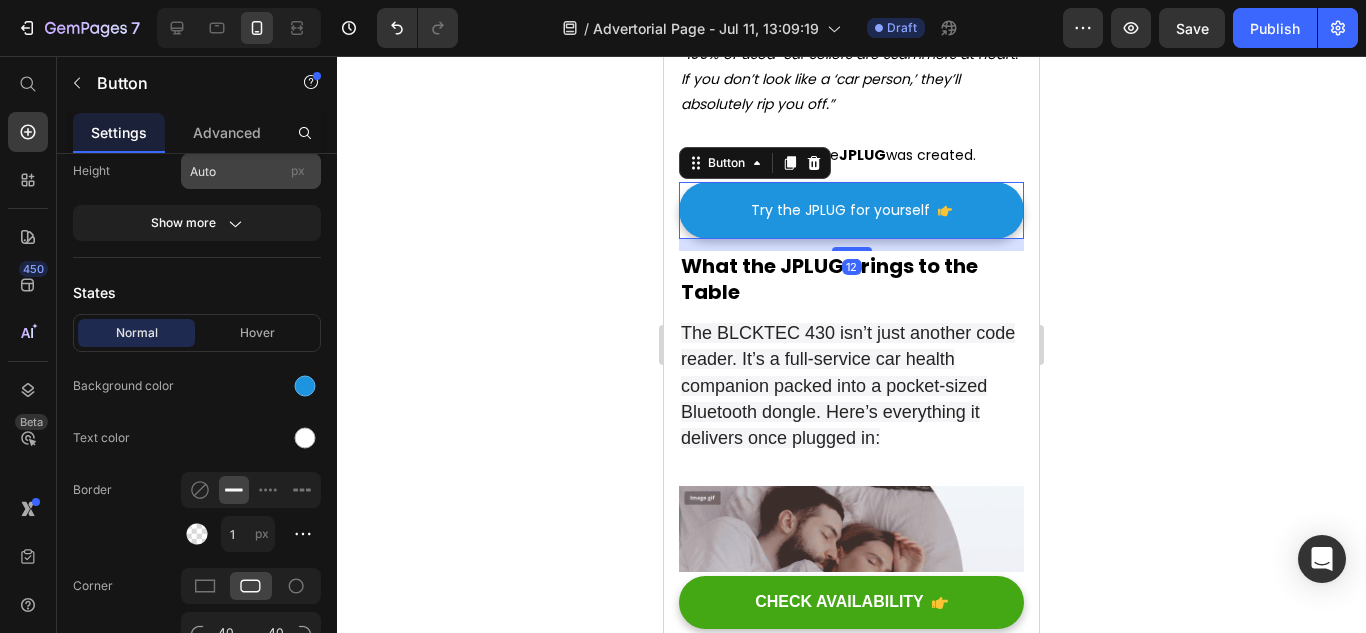 scroll, scrollTop: 1200, scrollLeft: 0, axis: vertical 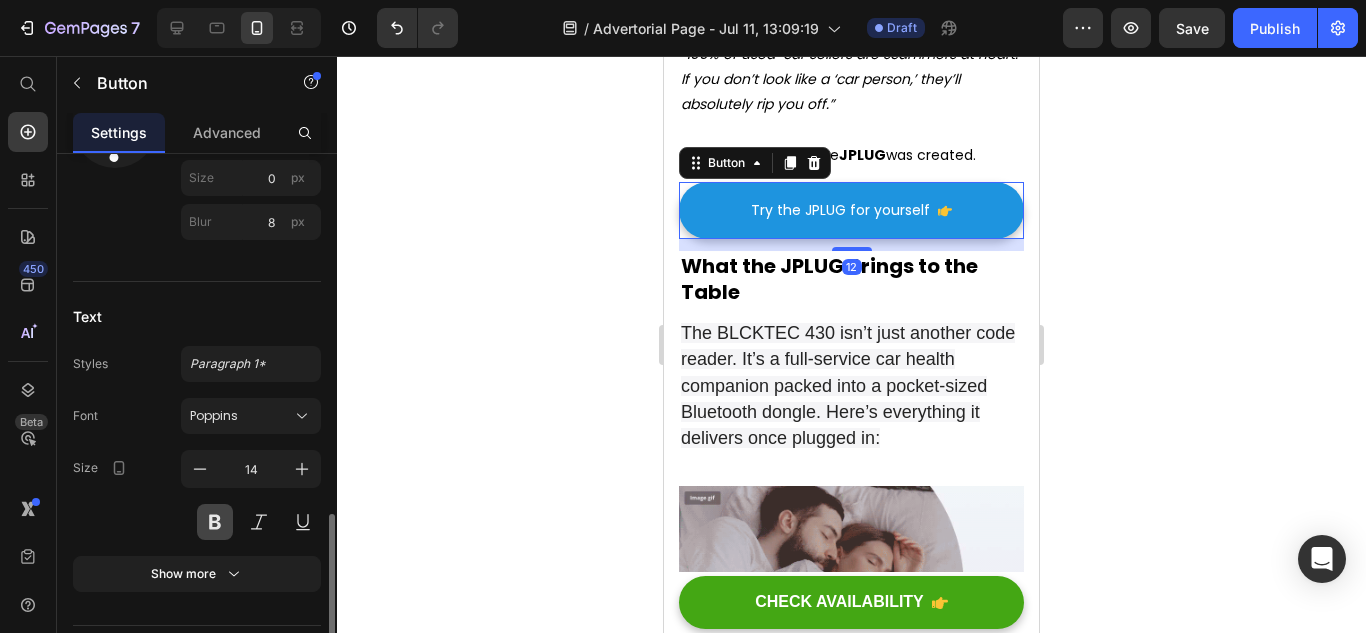 click at bounding box center [215, 522] 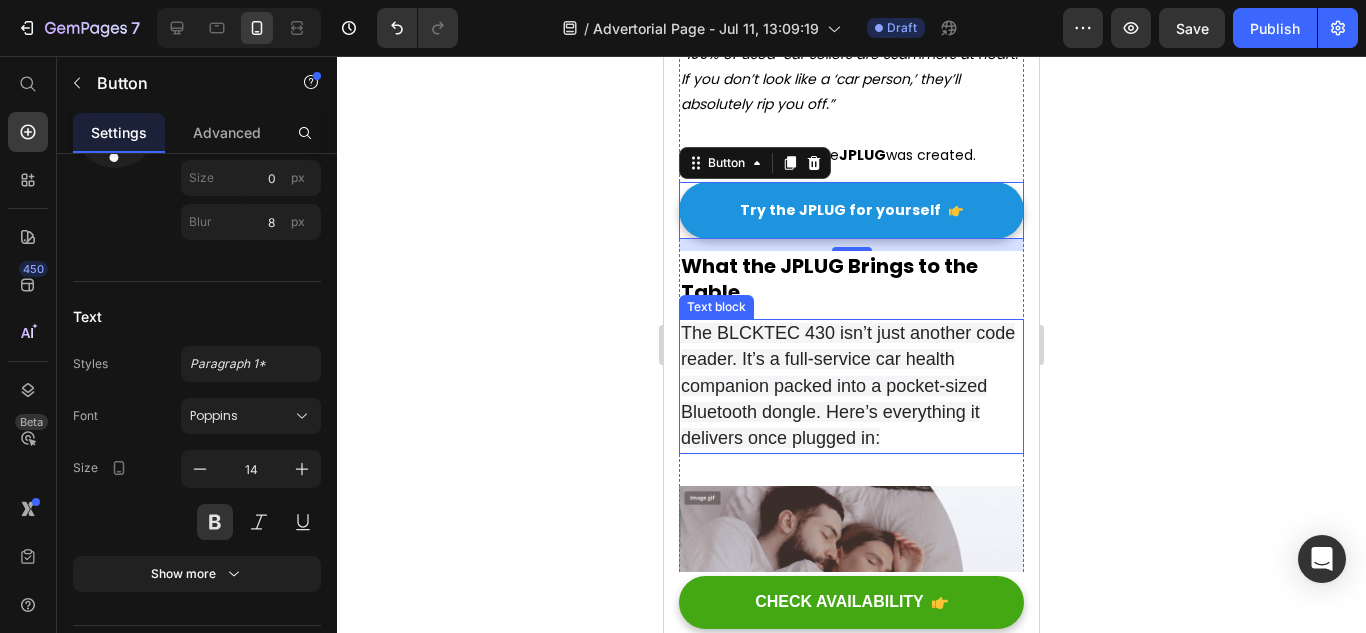 click on "The BLCKTEC 430 isn’t just another code reader. It’s a full-service car health companion packed into a pocket-sized Bluetooth dongle. Here’s everything it delivers once plugged in:" at bounding box center [848, 385] 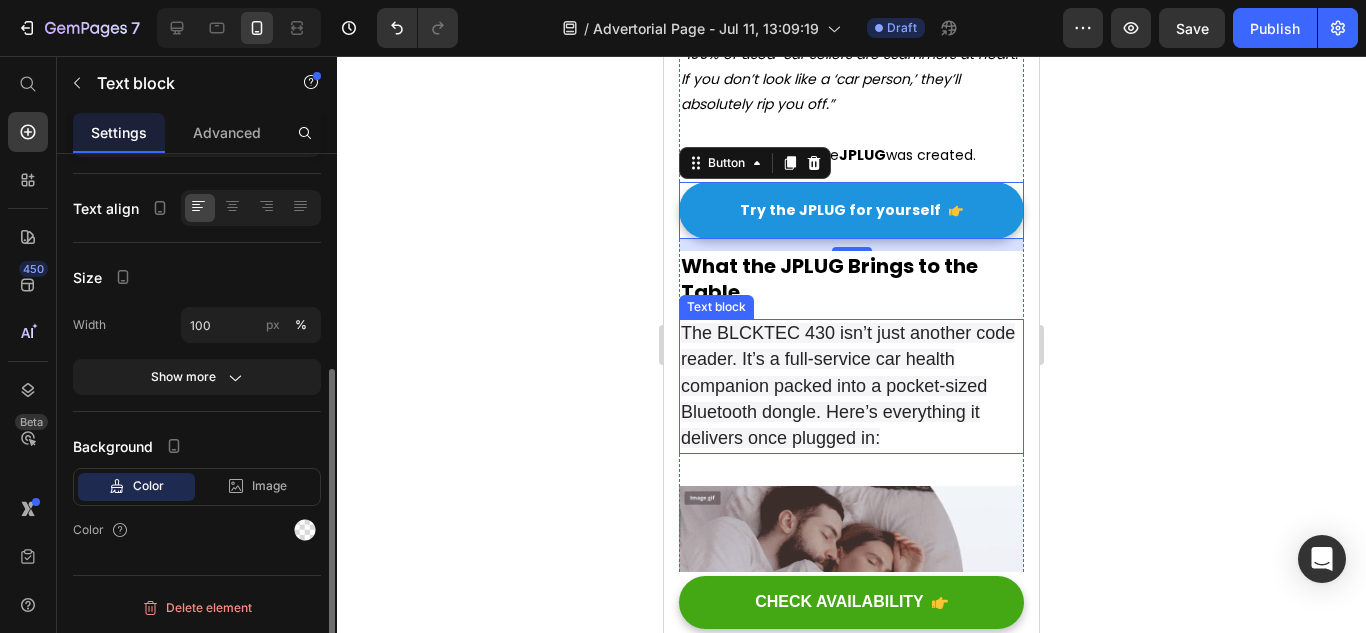 scroll, scrollTop: 0, scrollLeft: 0, axis: both 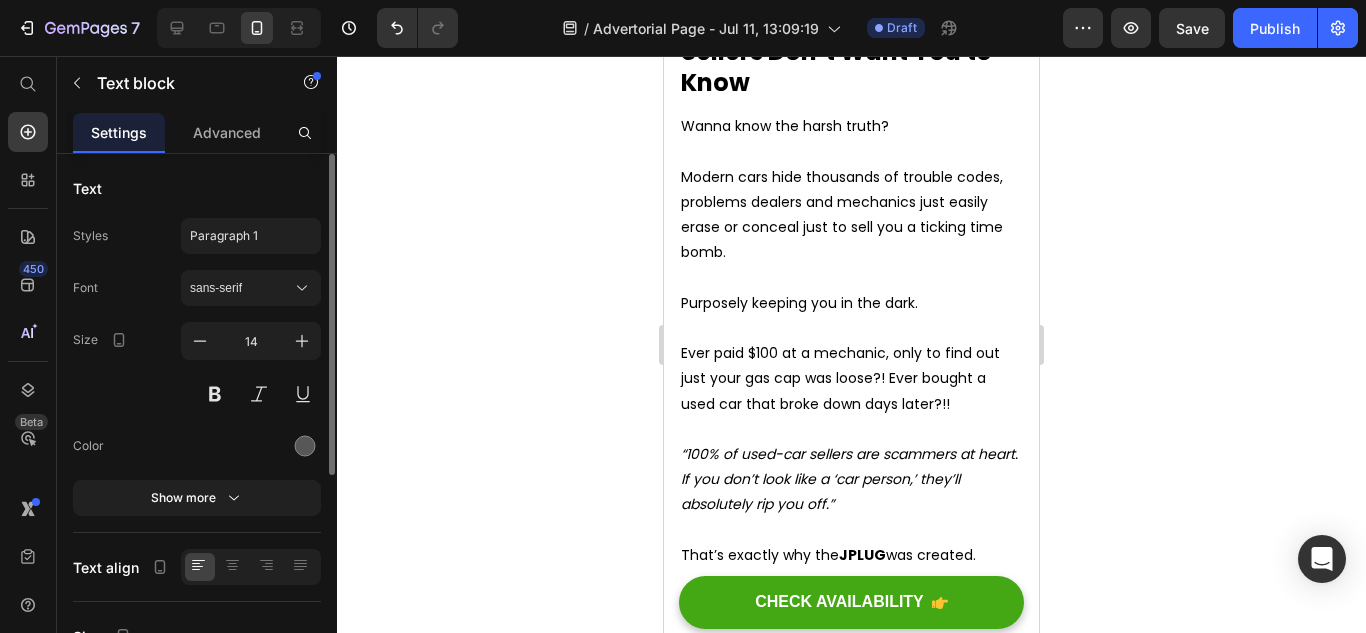 click on "Ever paid $100 at a mechanic, only to find out just your gas cap was loose?! Ever bought a used car that broke down days later?!!" at bounding box center [840, 378] 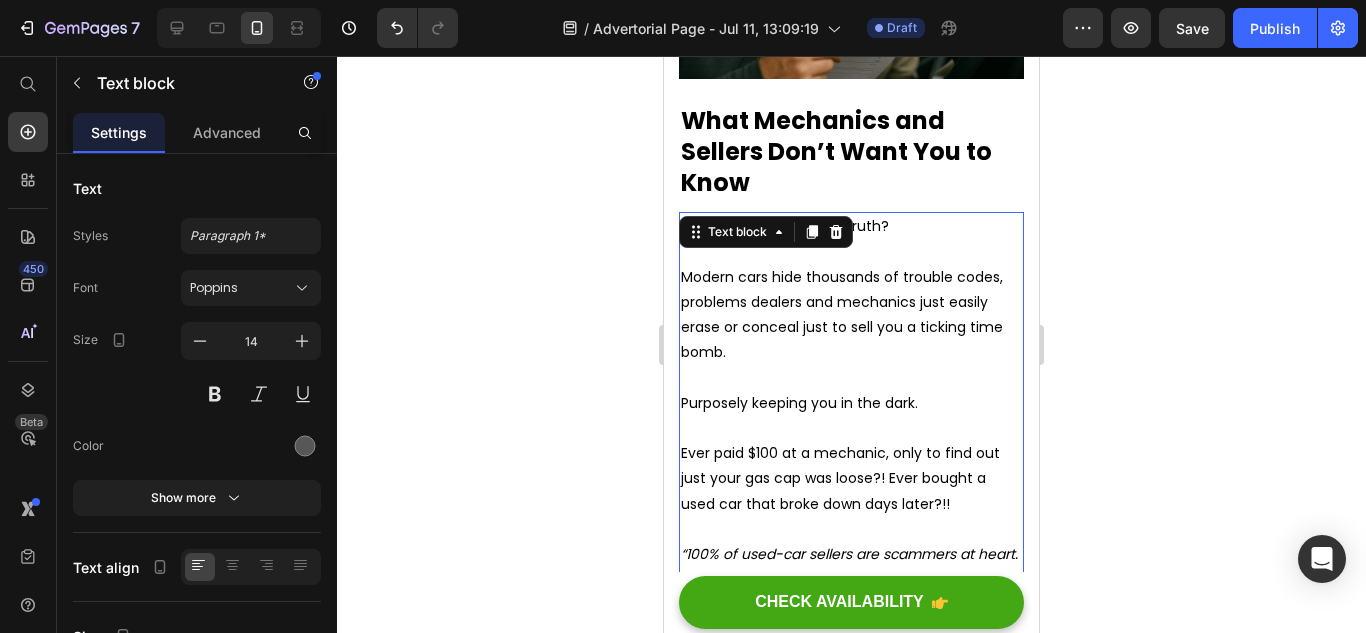 click on "What Mechanics and Sellers Don’t Want You to Know" at bounding box center (836, 151) 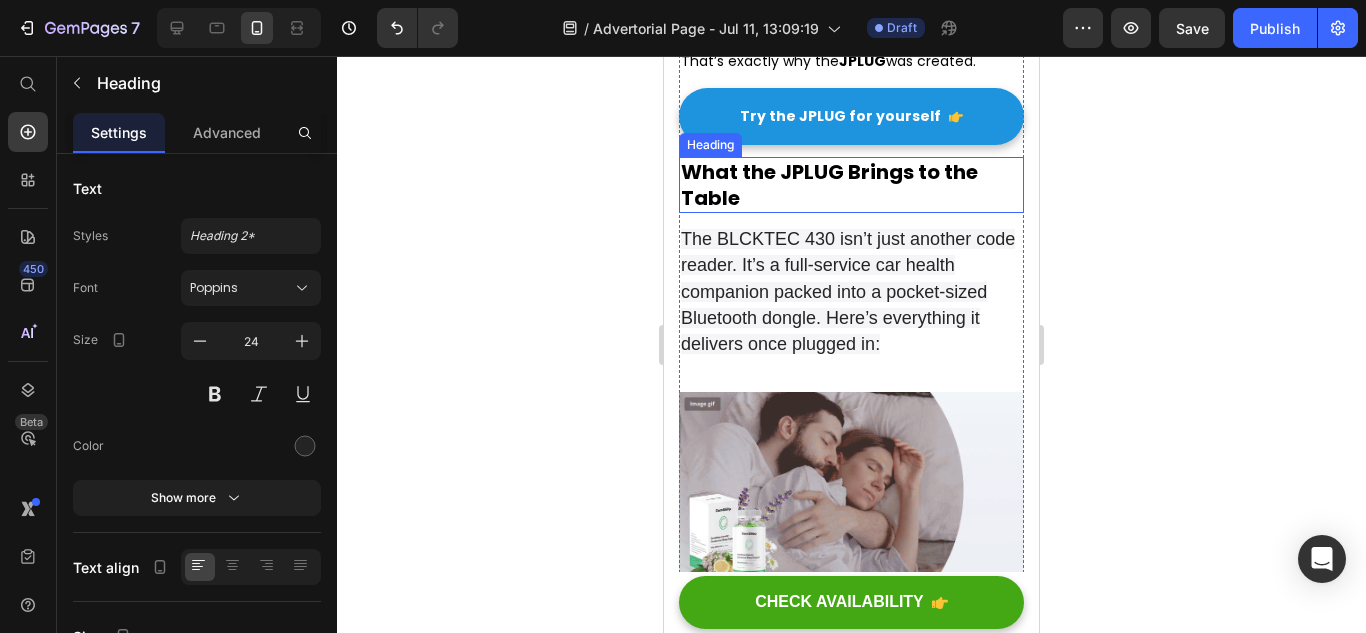scroll, scrollTop: 2300, scrollLeft: 0, axis: vertical 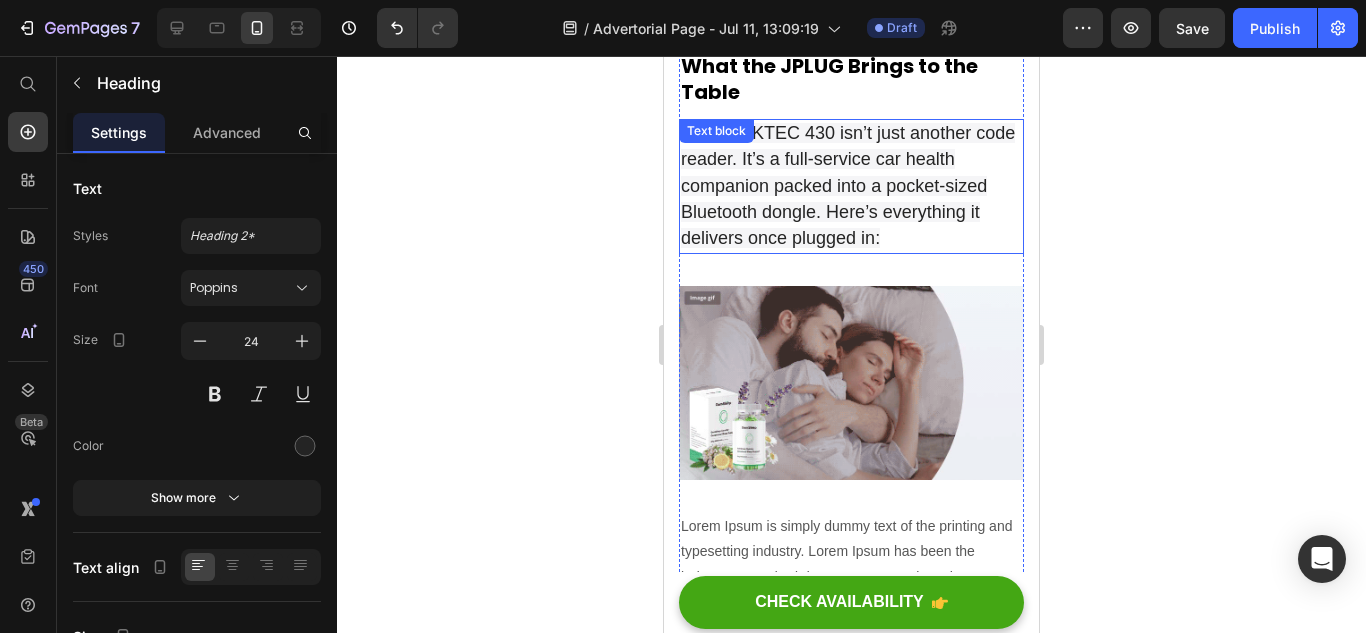 click on "The BLCKTEC 430 isn’t just another code reader. It’s a full-service car health companion packed into a pocket-sized Bluetooth dongle. Here’s everything it delivers once plugged in:" at bounding box center (851, 186) 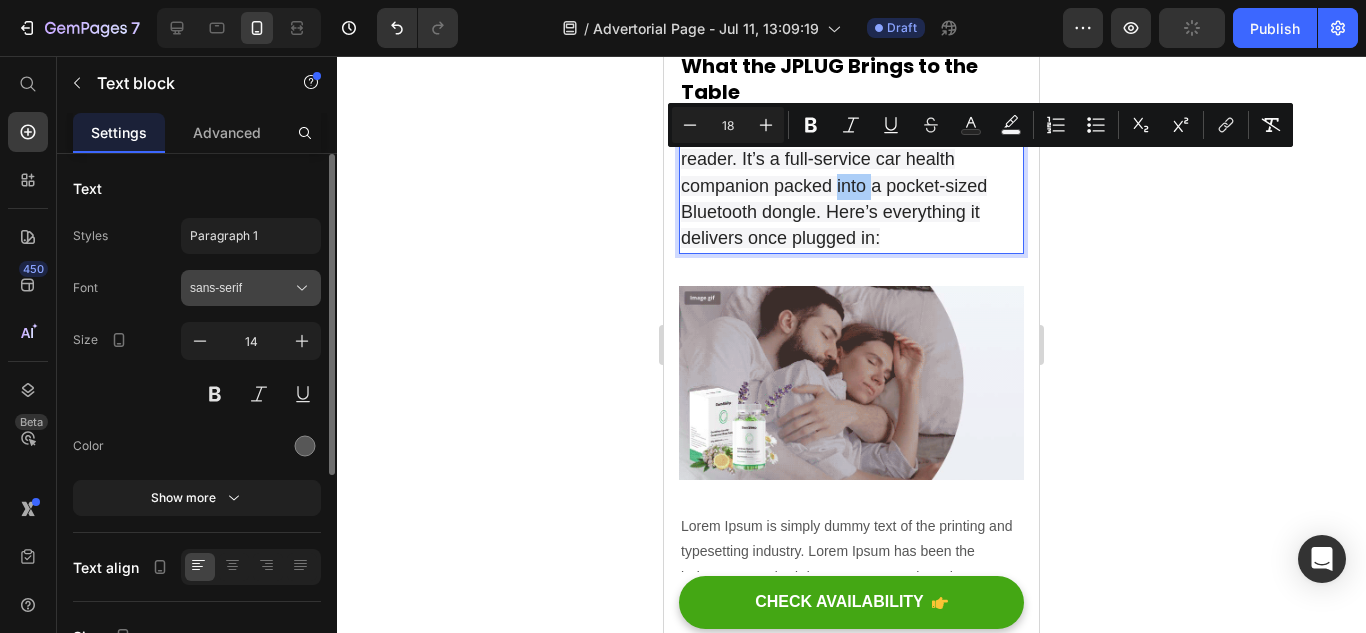 click on "sans-serif" at bounding box center [241, 288] 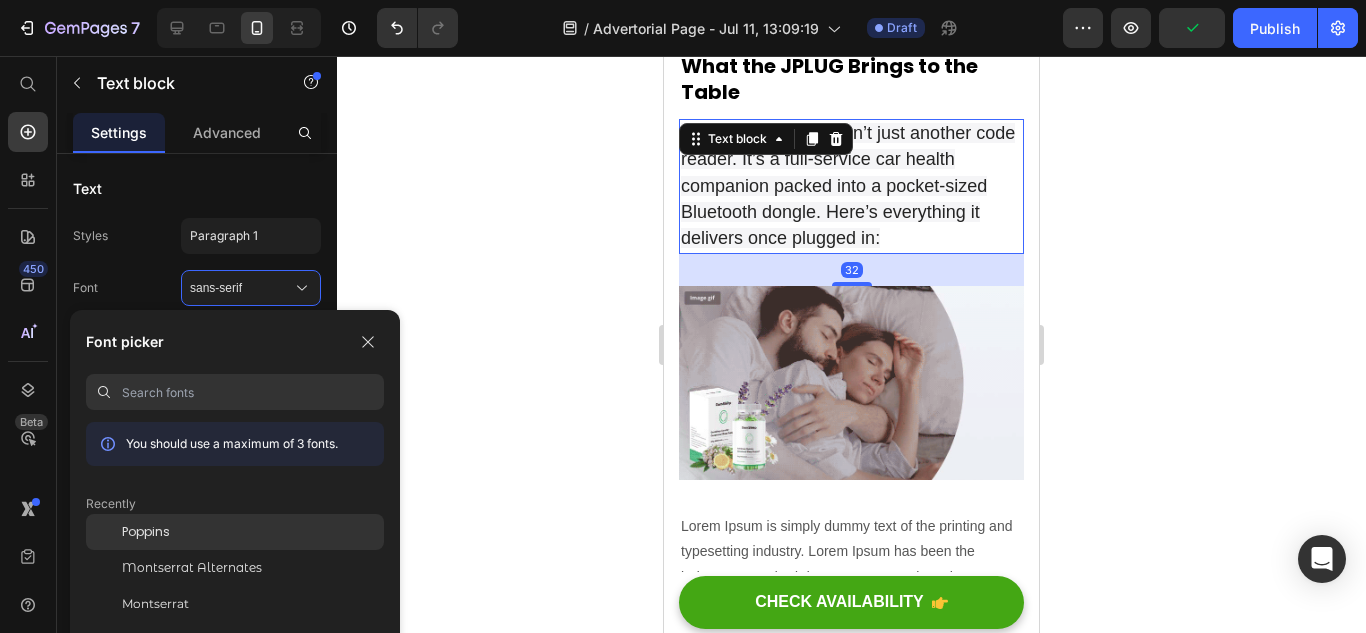 click on "Poppins" 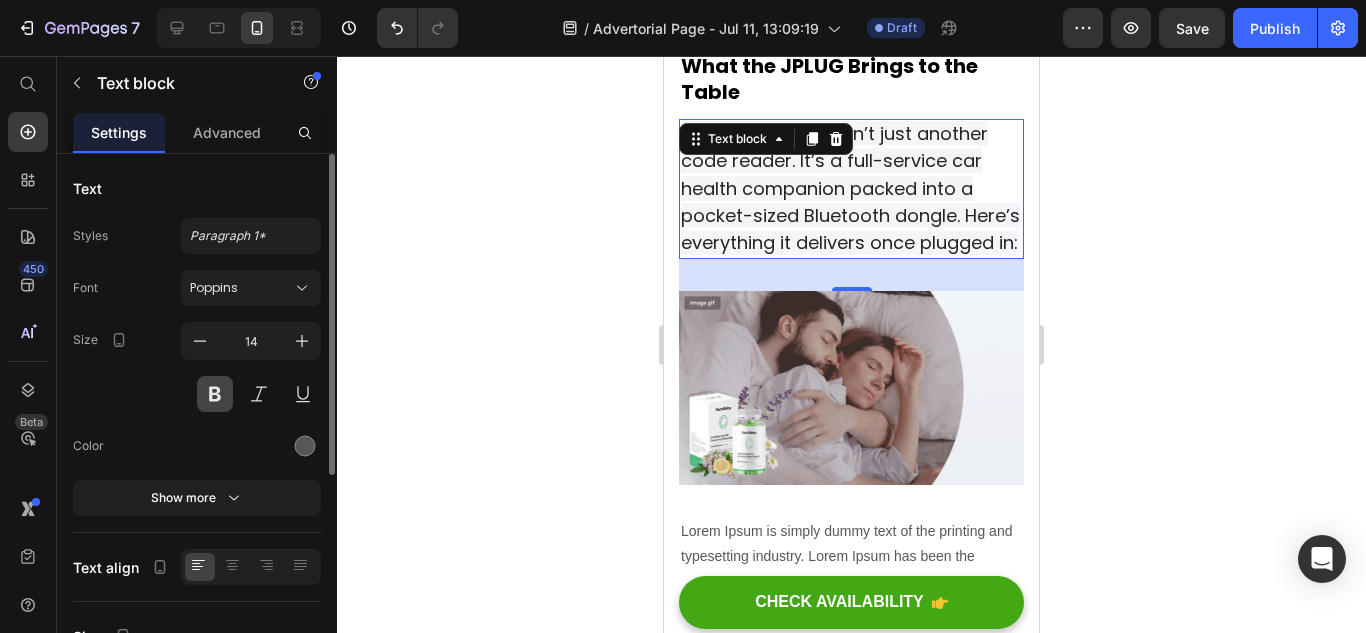 click at bounding box center [215, 394] 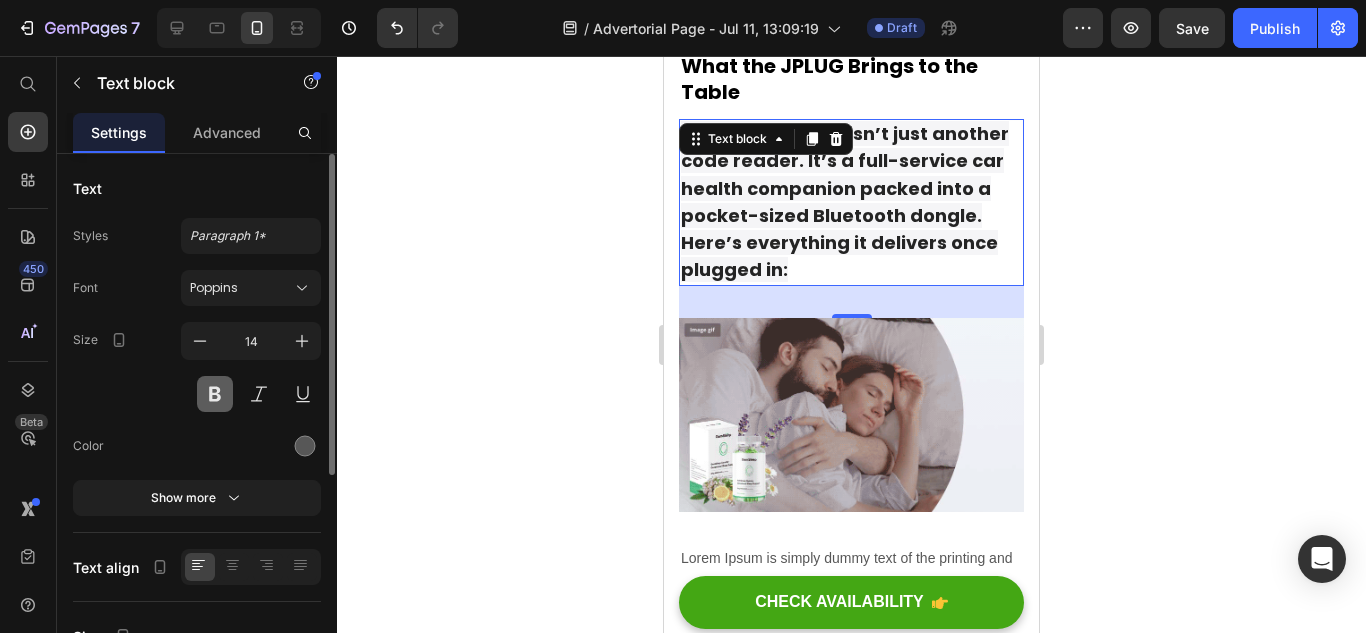click at bounding box center (215, 394) 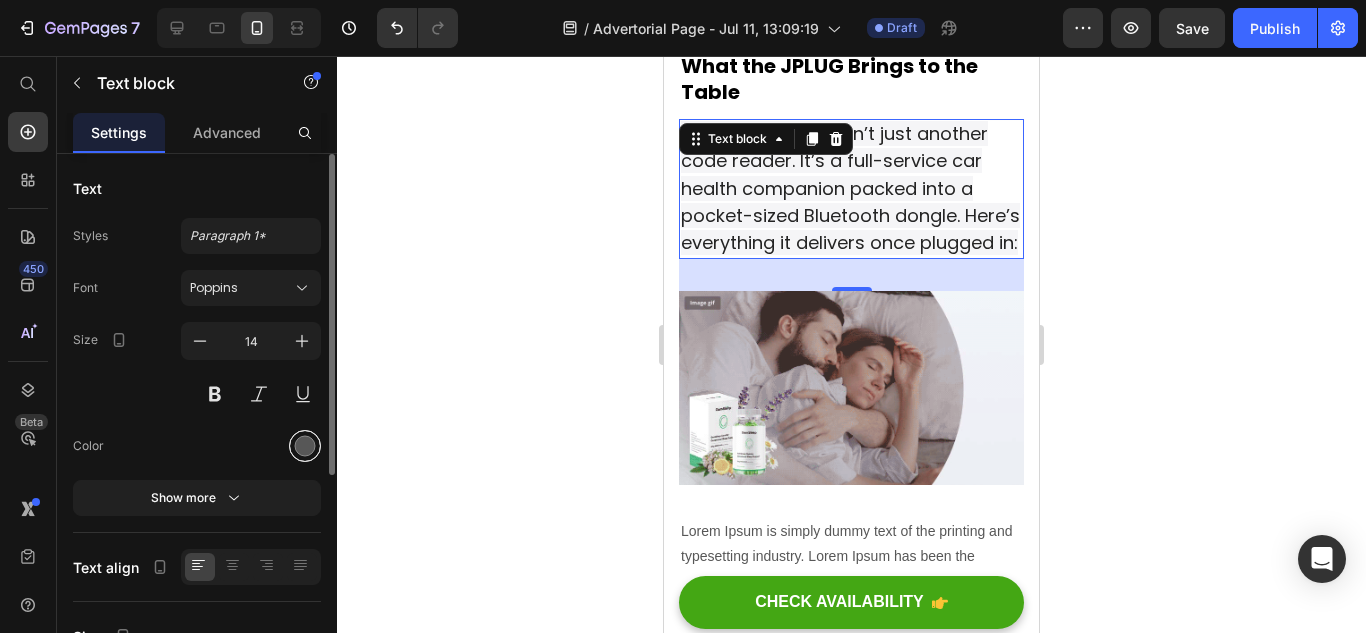 click at bounding box center (305, 446) 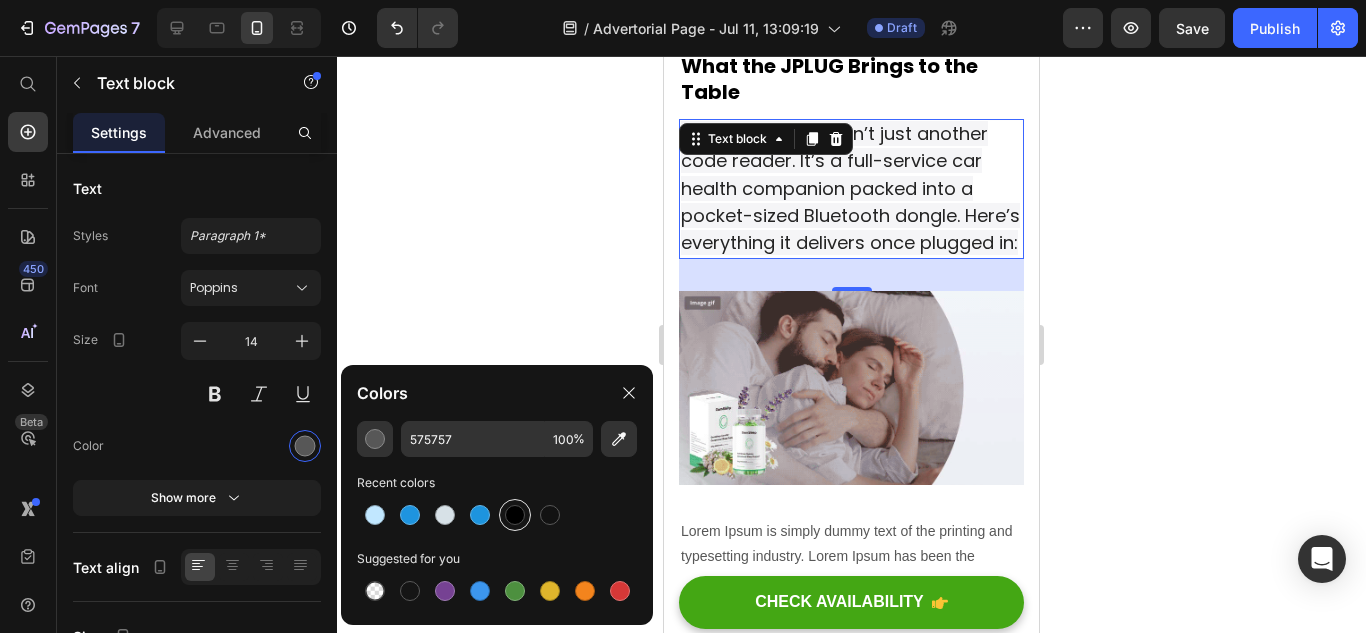 click at bounding box center (515, 515) 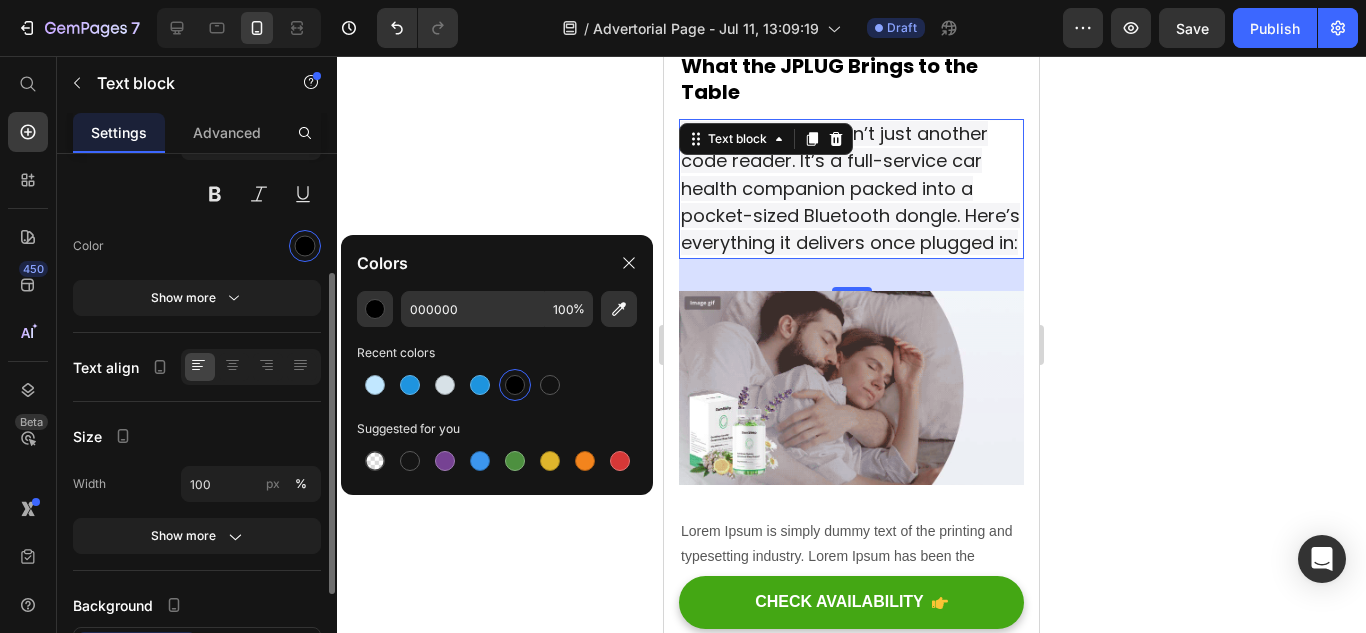 scroll, scrollTop: 359, scrollLeft: 0, axis: vertical 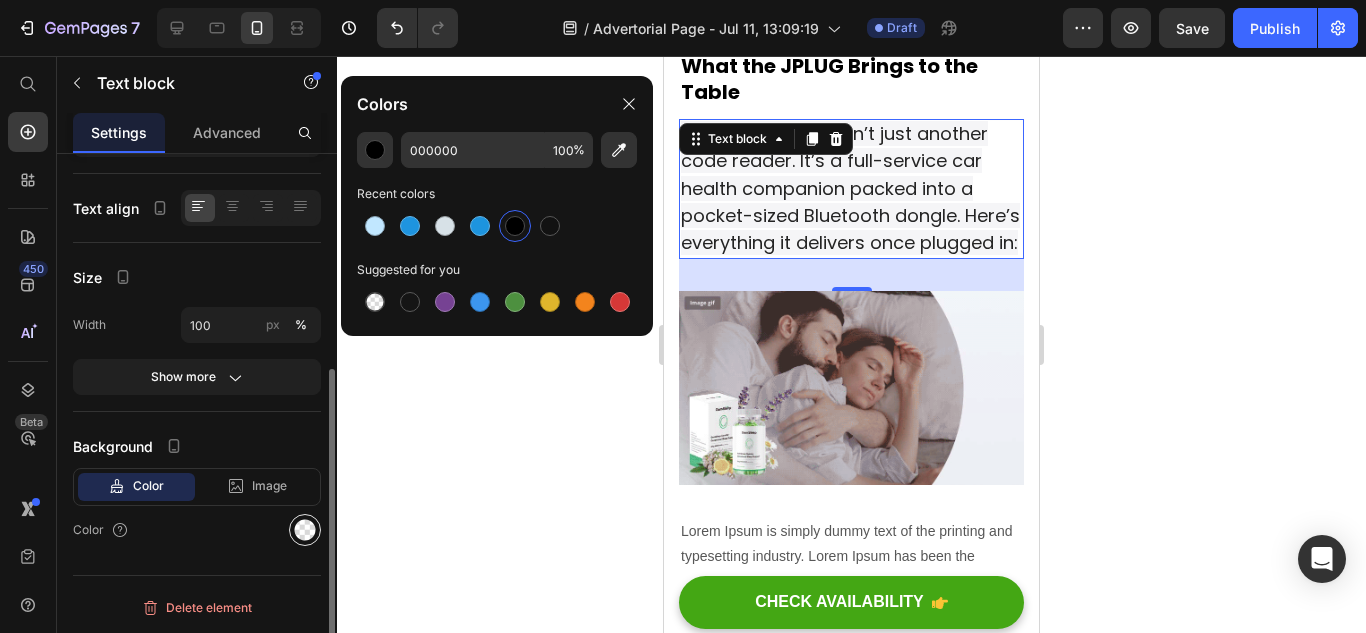 click at bounding box center (305, 530) 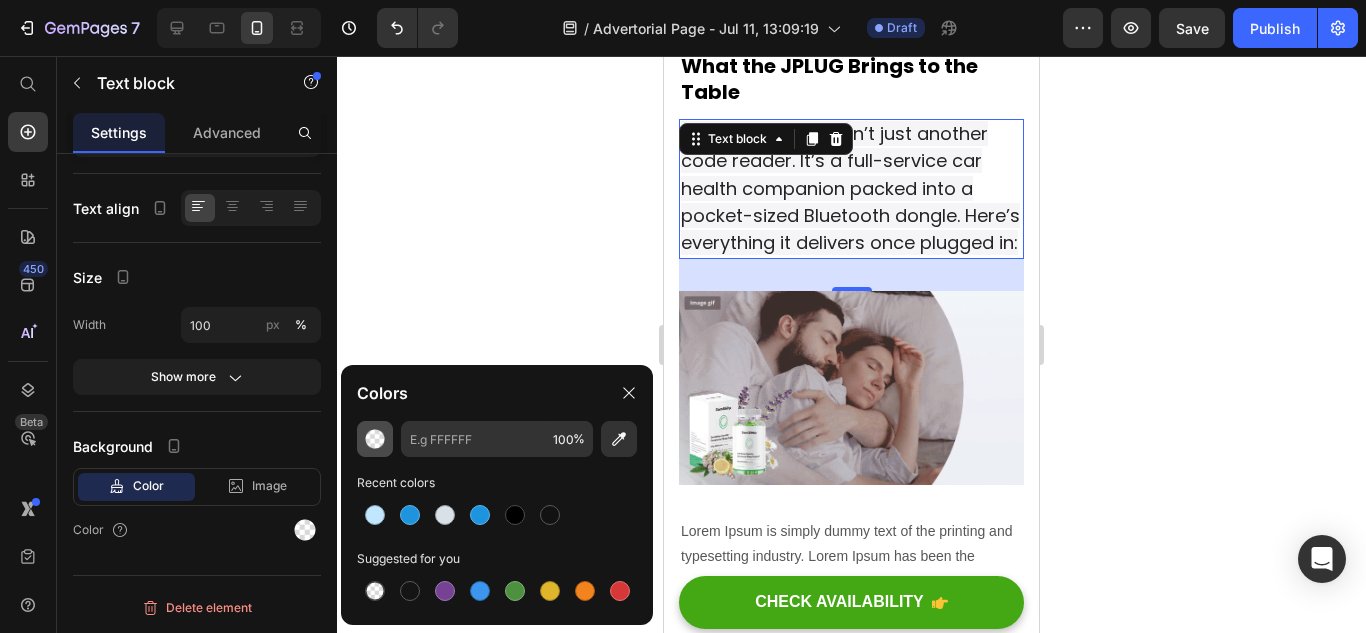 click at bounding box center (375, 439) 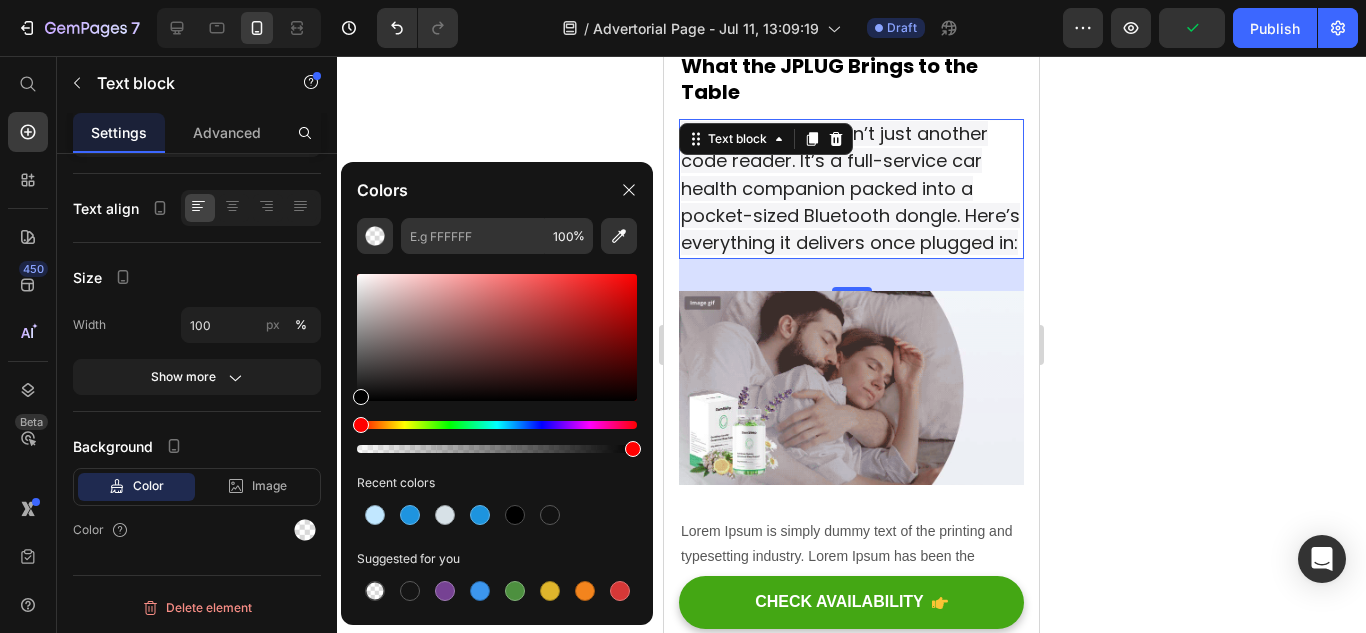 click on "The BLCKTEC 430 isn’t just another code reader. It’s a full-service car health companion packed into a pocket-sized Bluetooth dongle. Here’s everything it delivers once plugged in:" at bounding box center (850, 188) 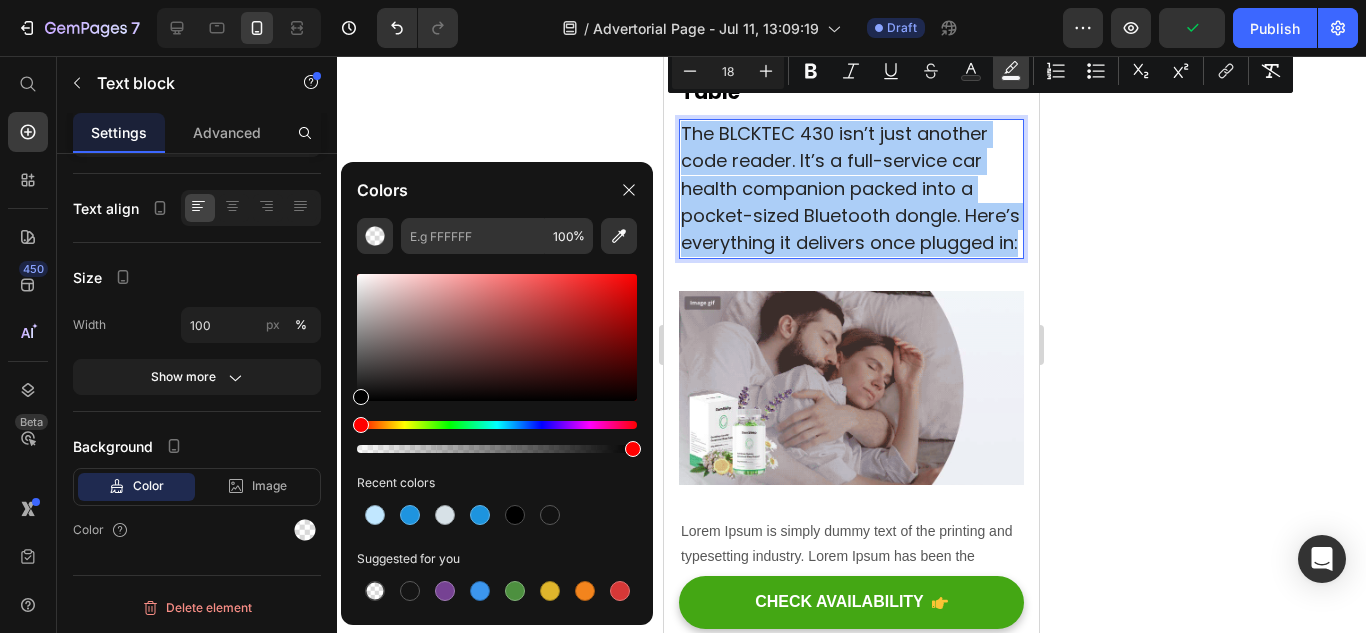 click 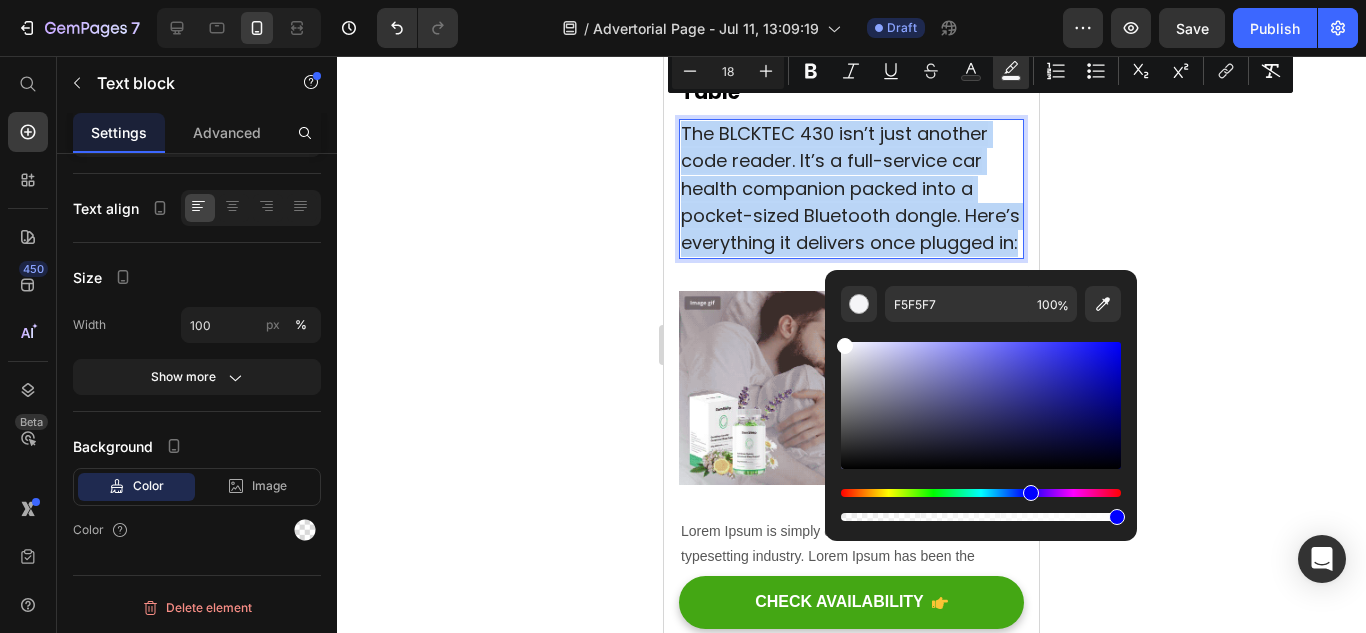 type on "FFFFFF" 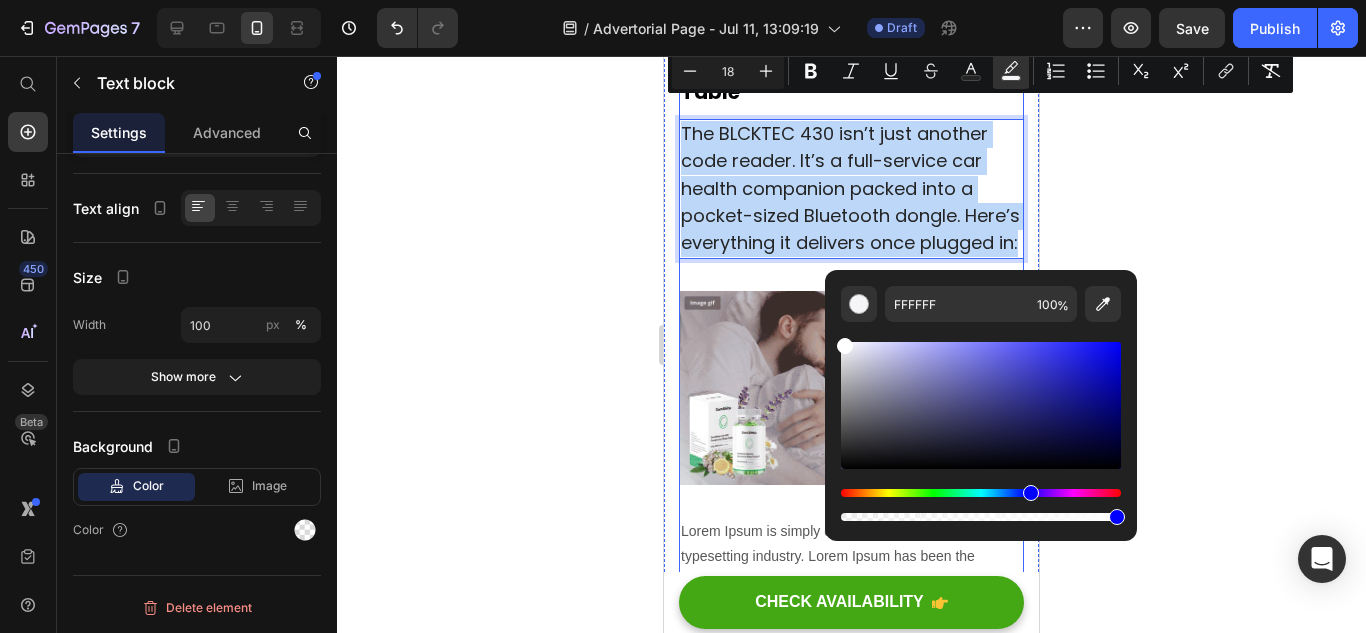 drag, startPoint x: 1558, startPoint y: 402, endPoint x: 763, endPoint y: 268, distance: 806.214 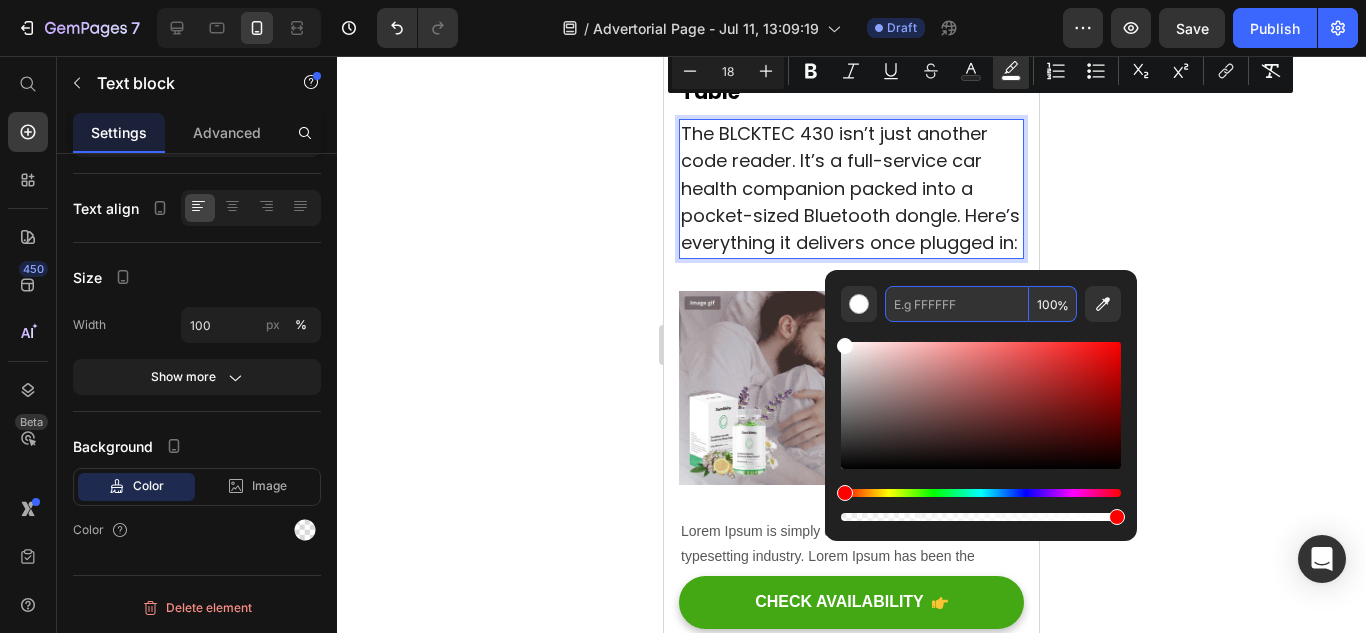 type on "FFFFFF" 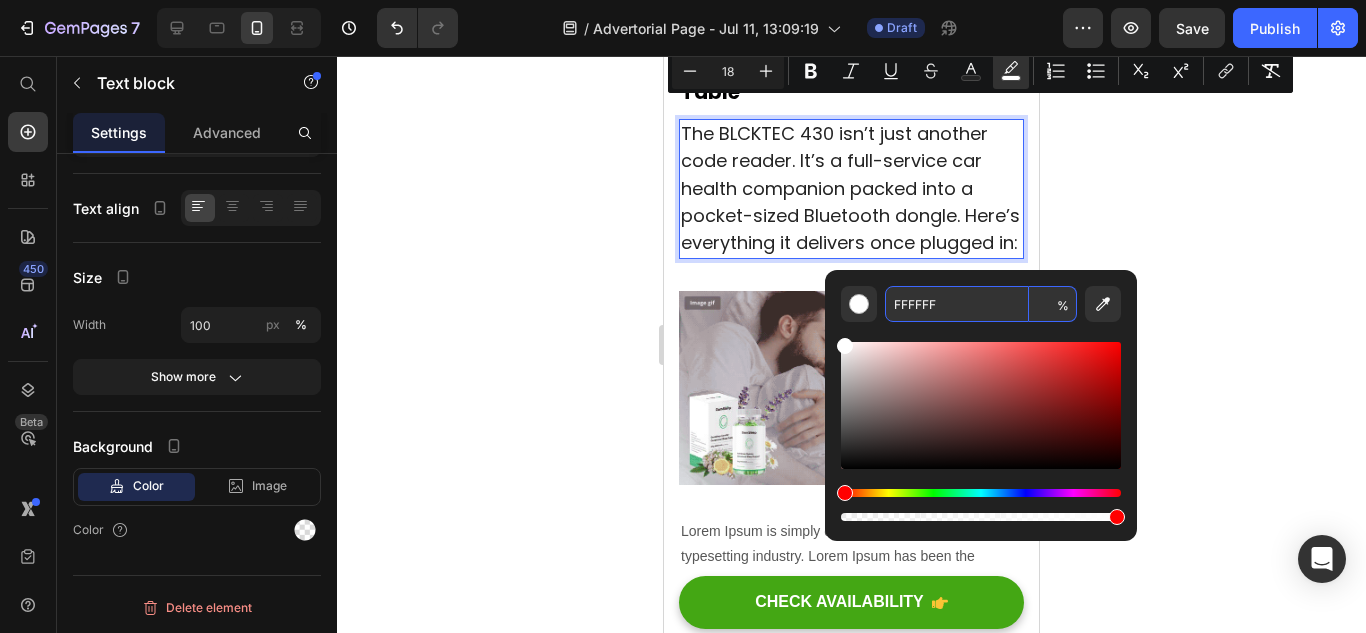 type on "100" 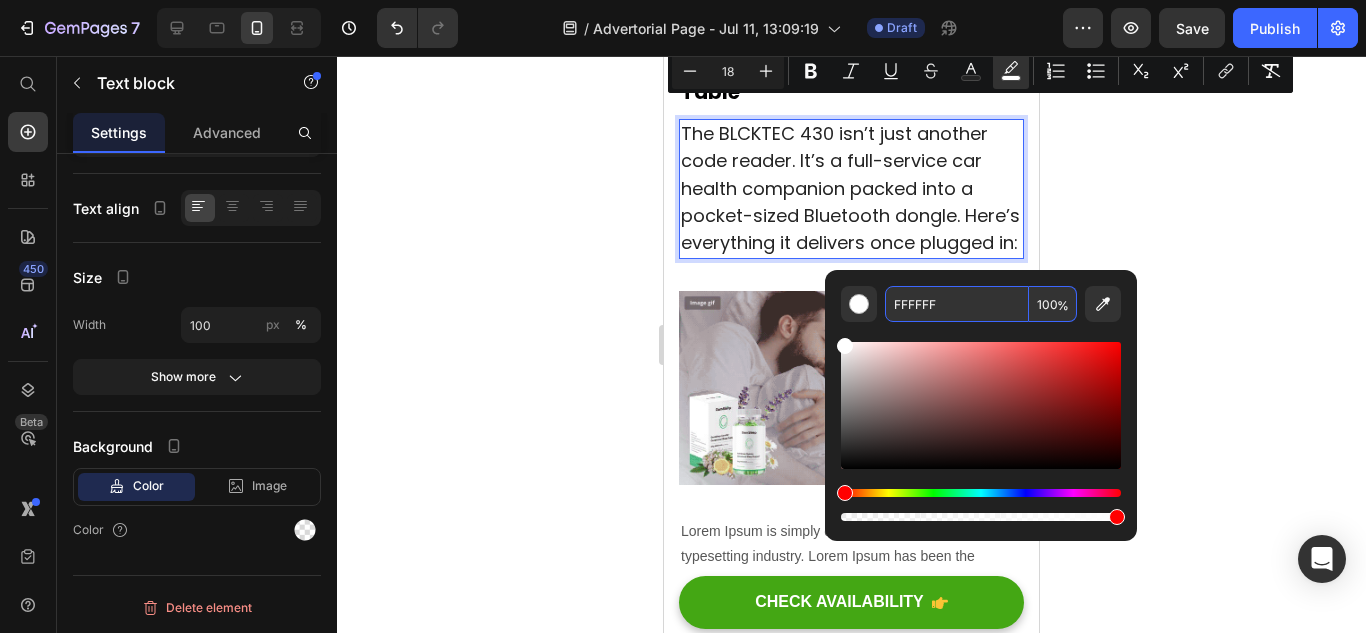 click on "100" at bounding box center (1053, 304) 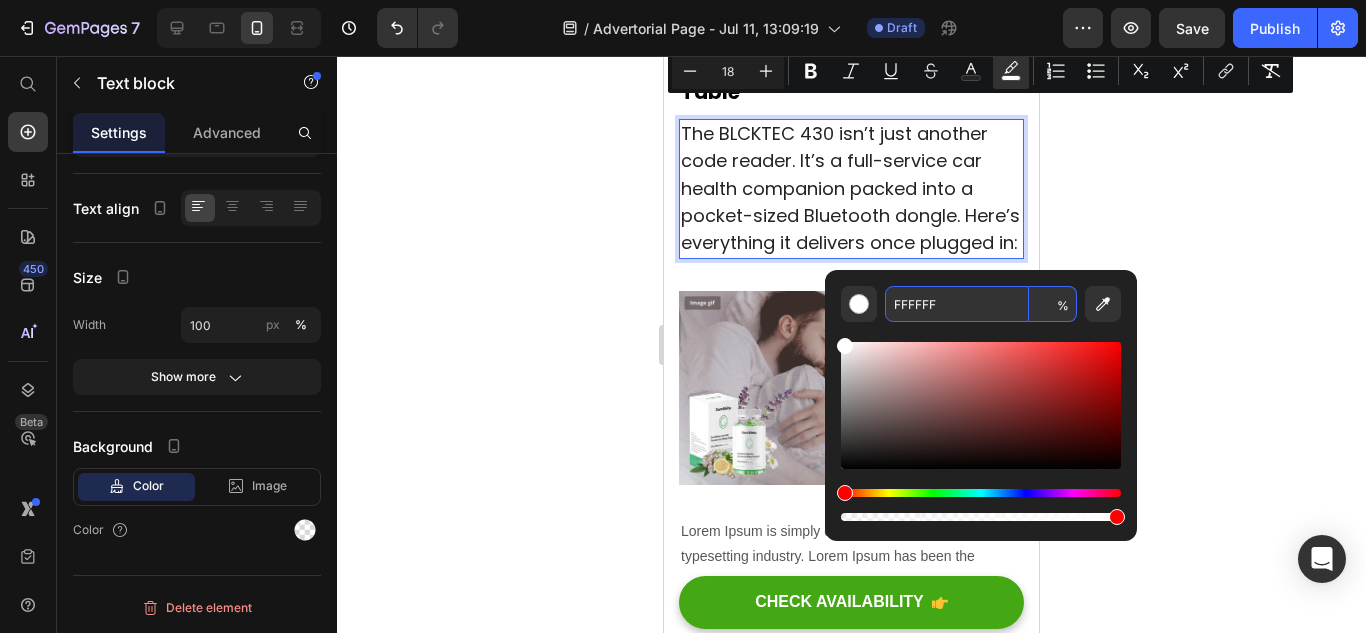 type on "0" 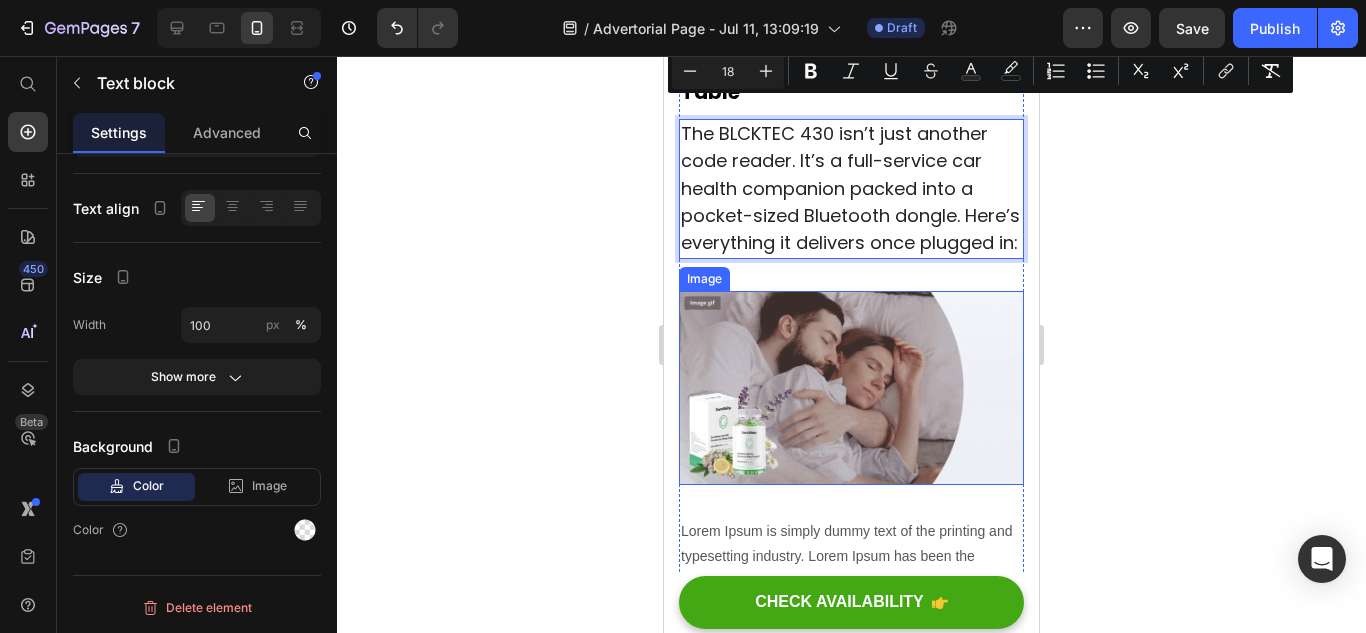 click at bounding box center [851, 388] 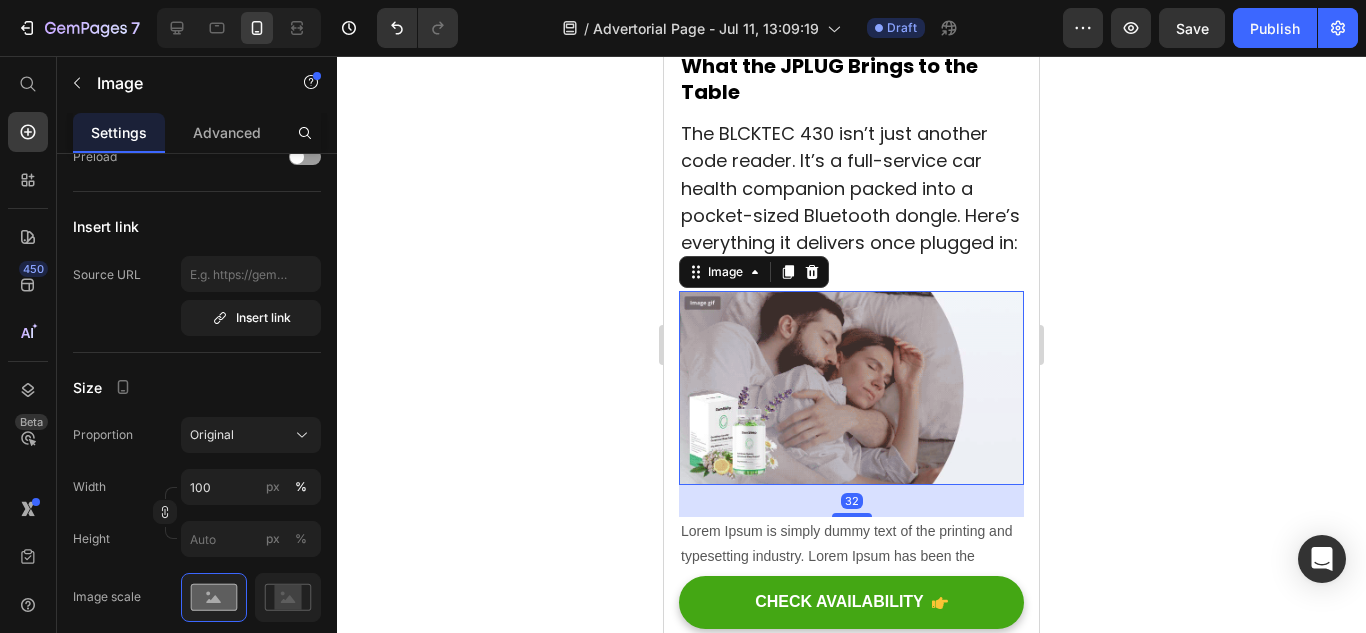 scroll, scrollTop: 0, scrollLeft: 0, axis: both 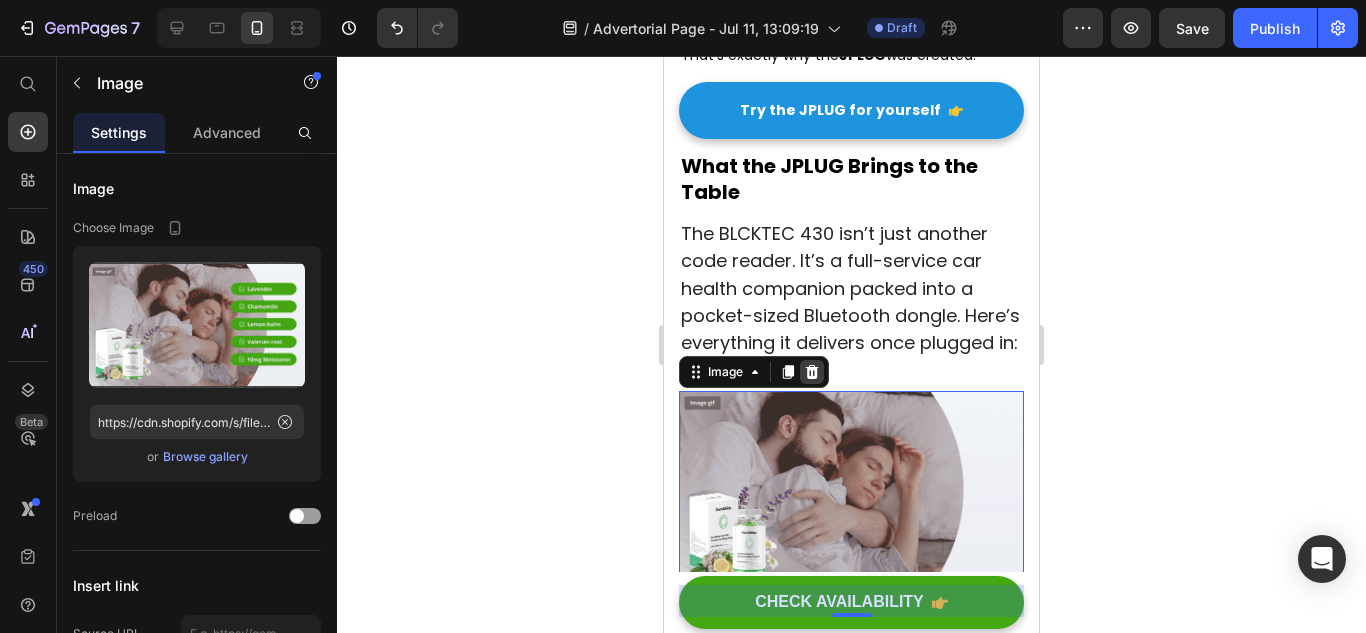 click 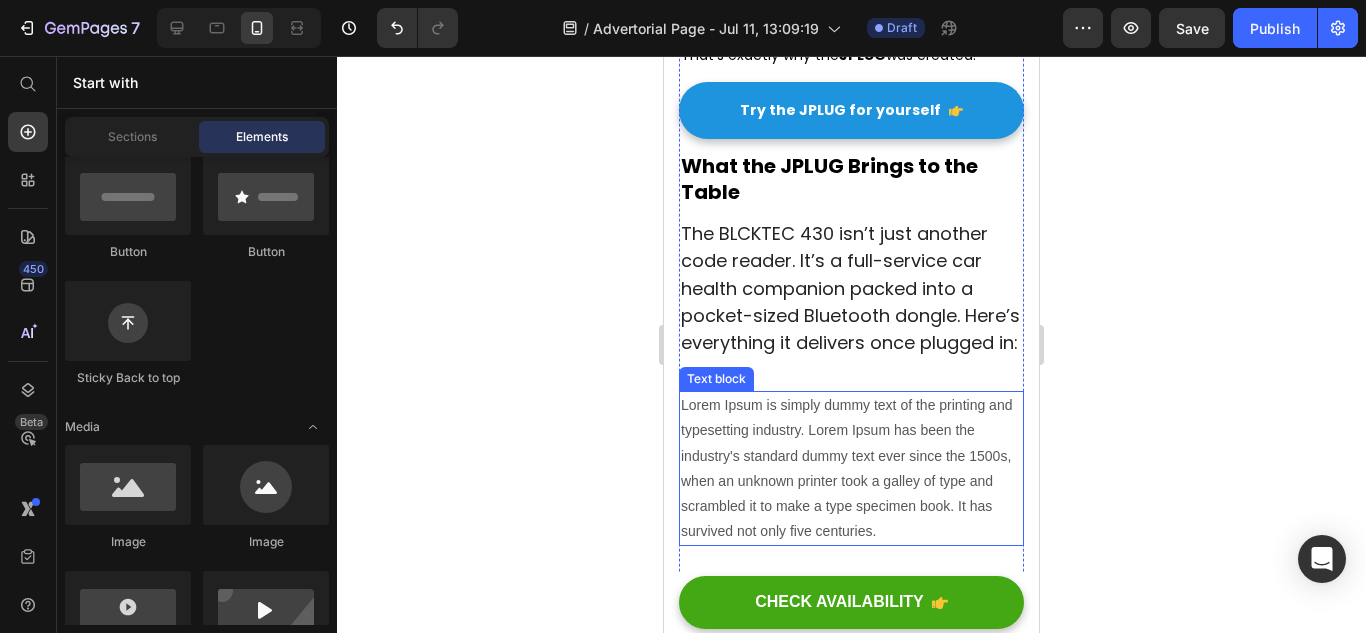 click on "Lorem Ipsum is simply dummy text of the printing and typesetting industry. Lorem Ipsum has been the industry's standard dummy text ever since the 1500s, when an unknown printer took a galley of type and scrambled it to make a type specimen book. It has survived not only five centuries." at bounding box center [851, 468] 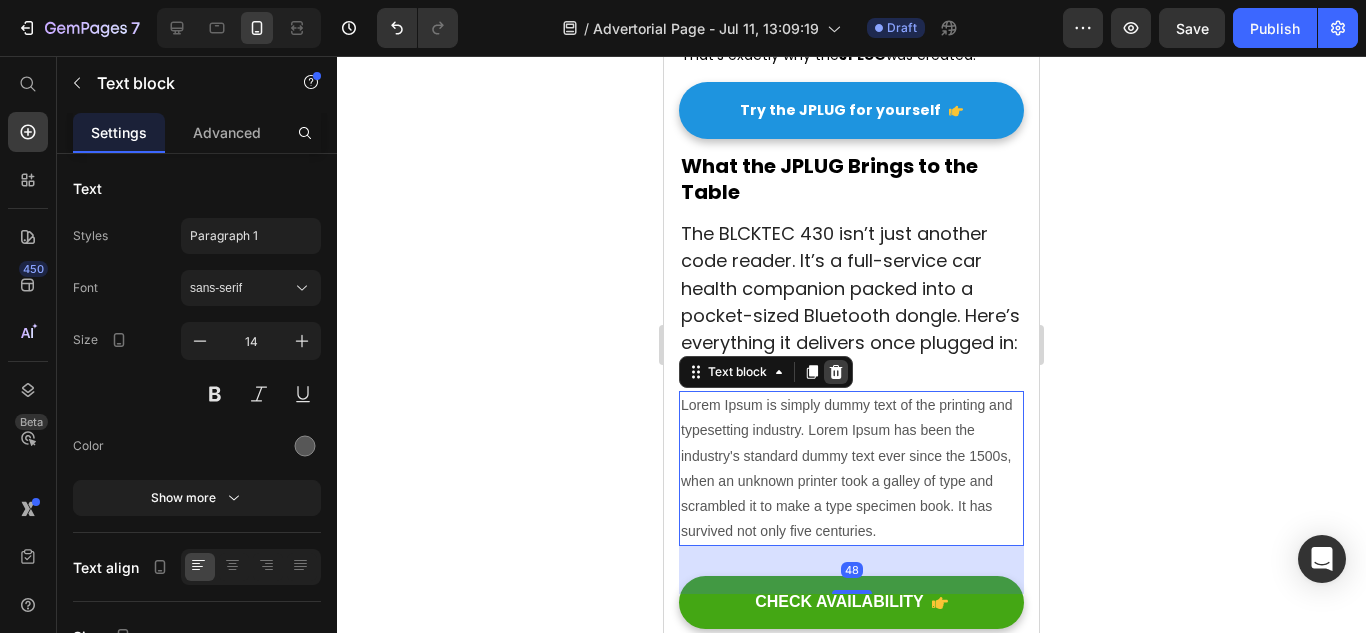 click 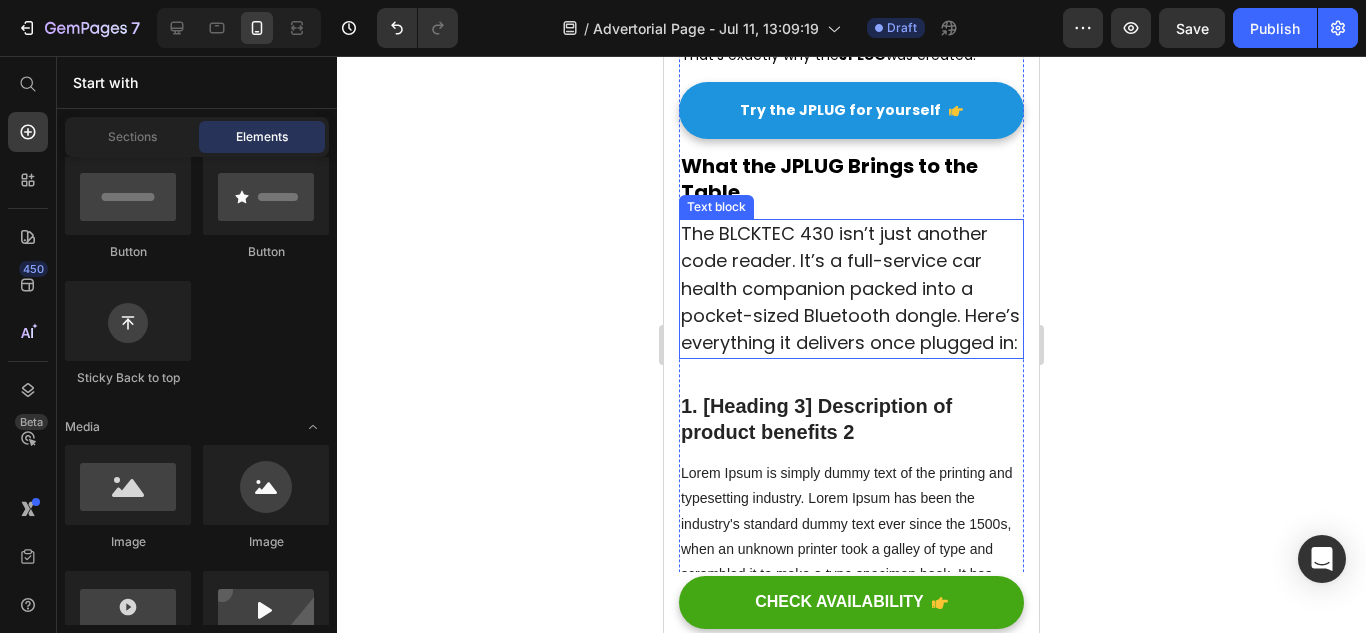 click on "The BLCKTEC 430 isn’t just another code reader. It’s a full-service car health companion packed into a pocket-sized Bluetooth dongle. Here’s everything it delivers once plugged in:" at bounding box center (850, 288) 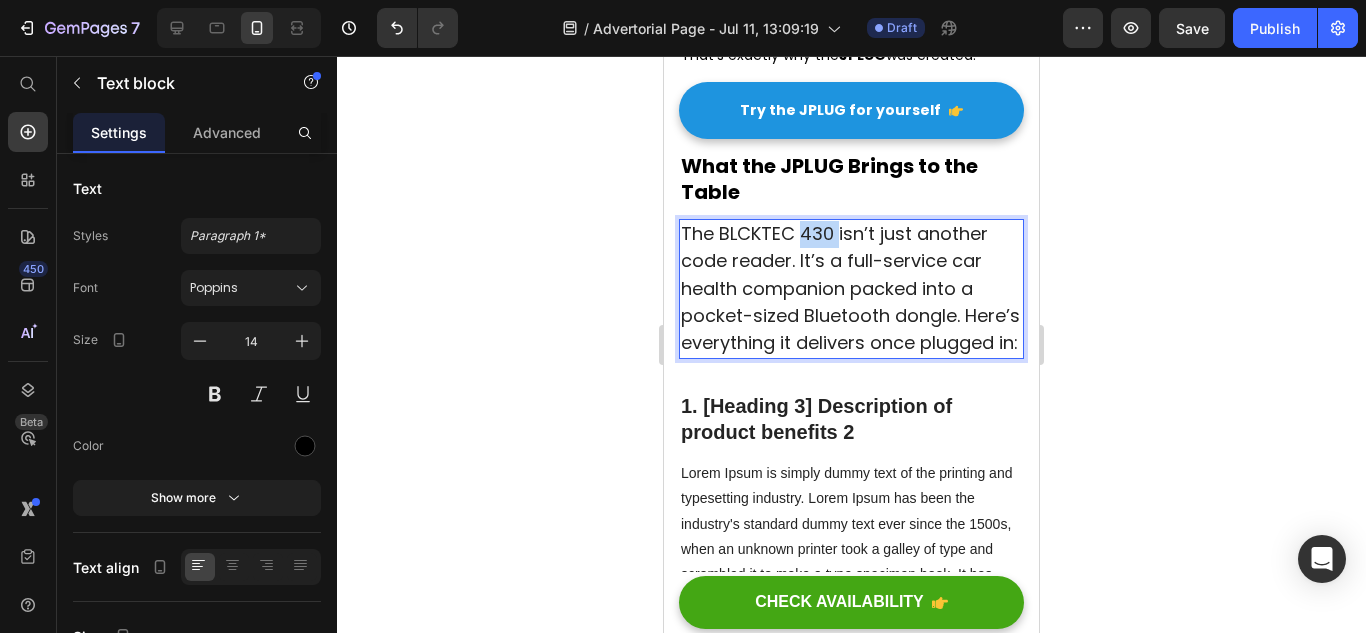 click on "The BLCKTEC 430 isn’t just another code reader. It’s a full-service car health companion packed into a pocket-sized Bluetooth dongle. Here’s everything it delivers once plugged in:" at bounding box center (850, 288) 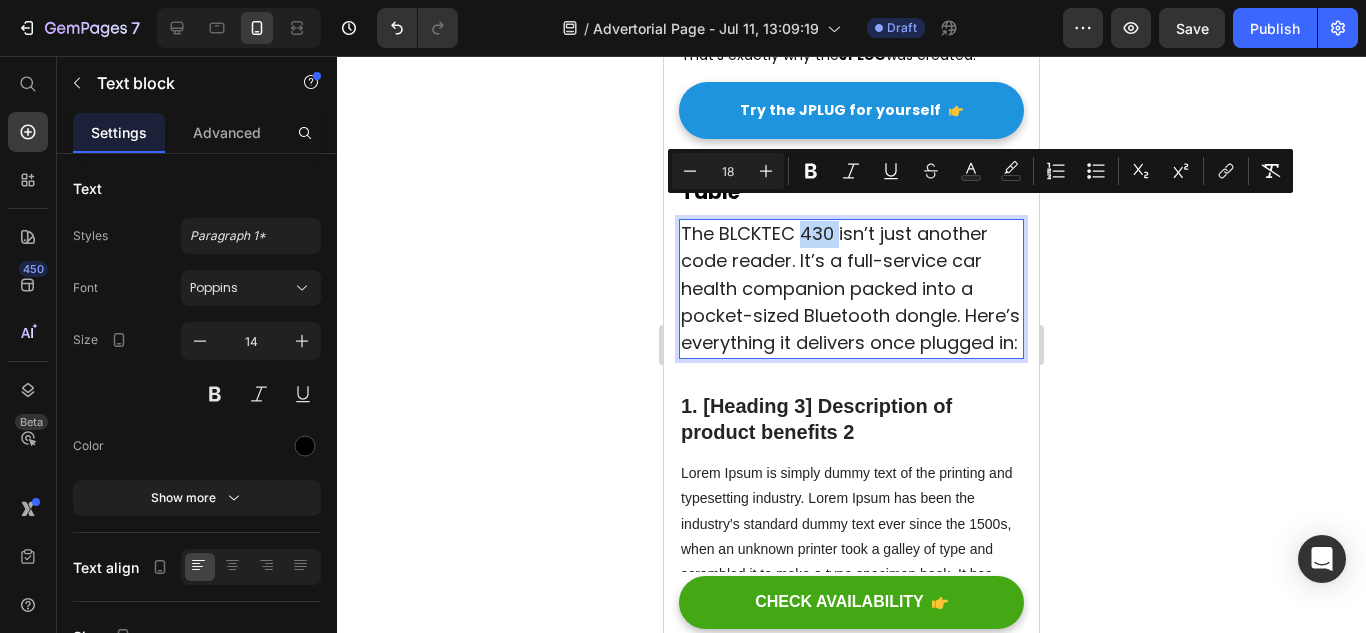 click on "The BLCKTEC 430 isn’t just another code reader. It’s a full-service car health companion packed into a pocket-sized Bluetooth dongle. Here’s everything it delivers once plugged in:" at bounding box center (850, 288) 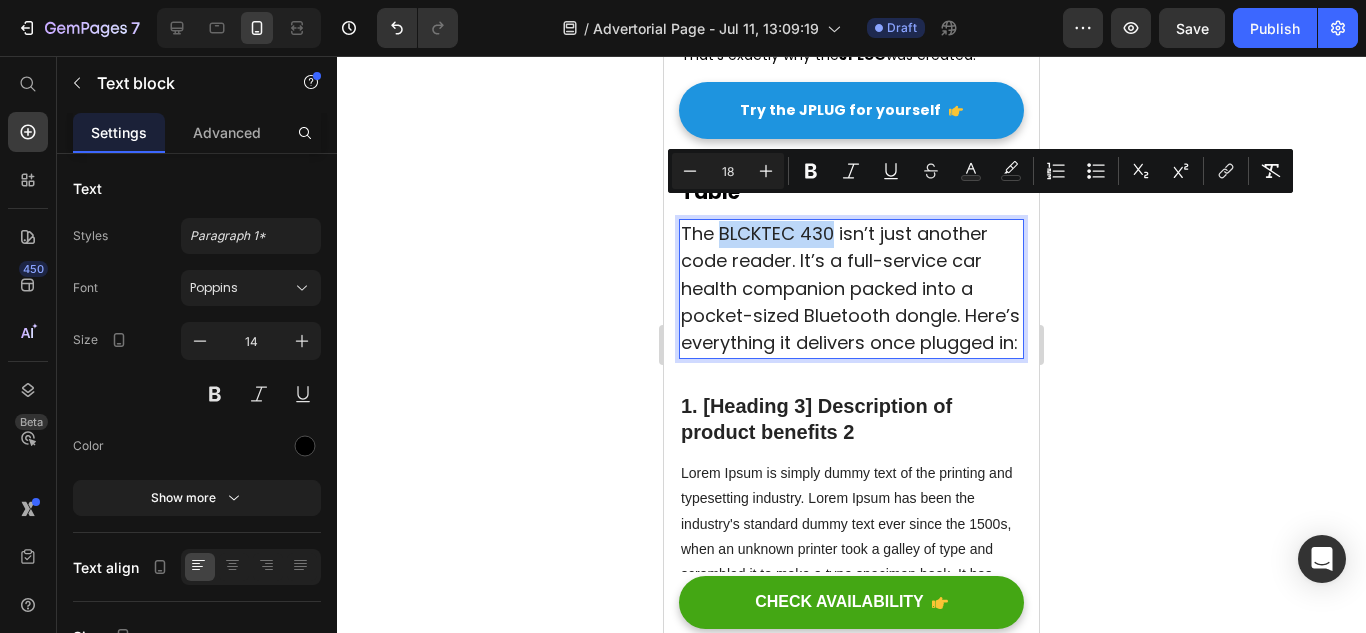 drag, startPoint x: 827, startPoint y: 217, endPoint x: 718, endPoint y: 216, distance: 109.004585 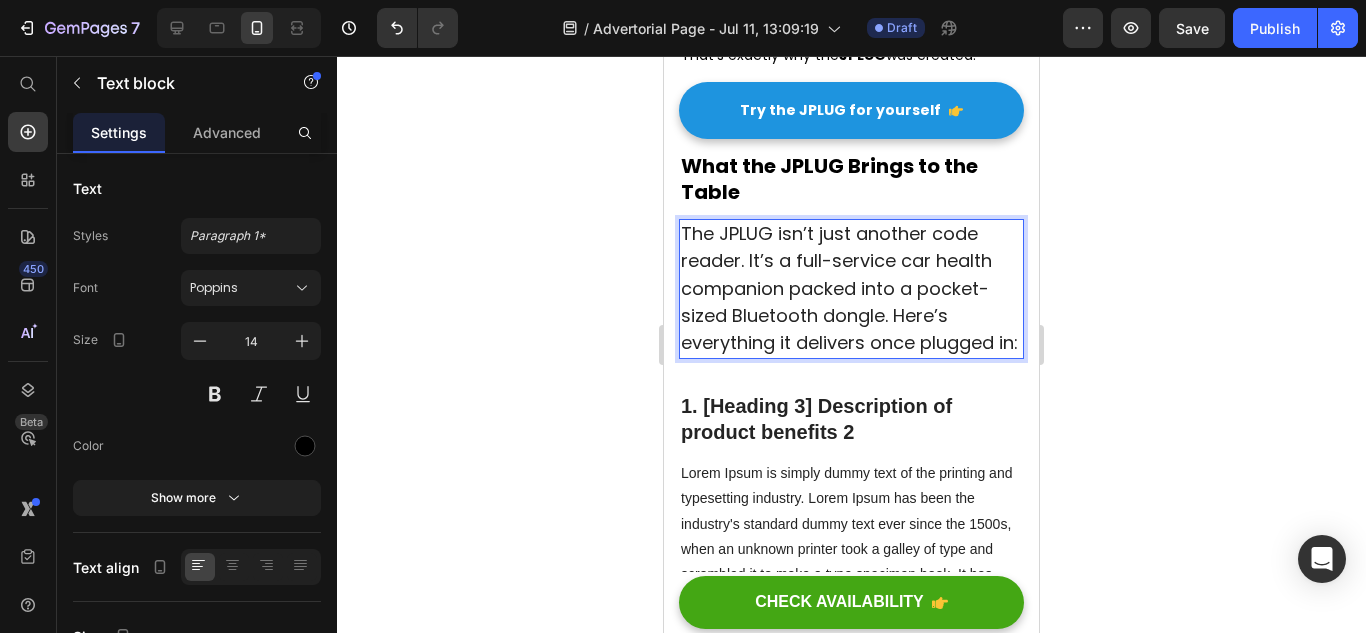 click on "The JPLUG isn’t just another code reader. It’s a full-service car health companion packed into a pocket-sized Bluetooth dongle. Here’s everything it delivers once plugged in:" at bounding box center (849, 288) 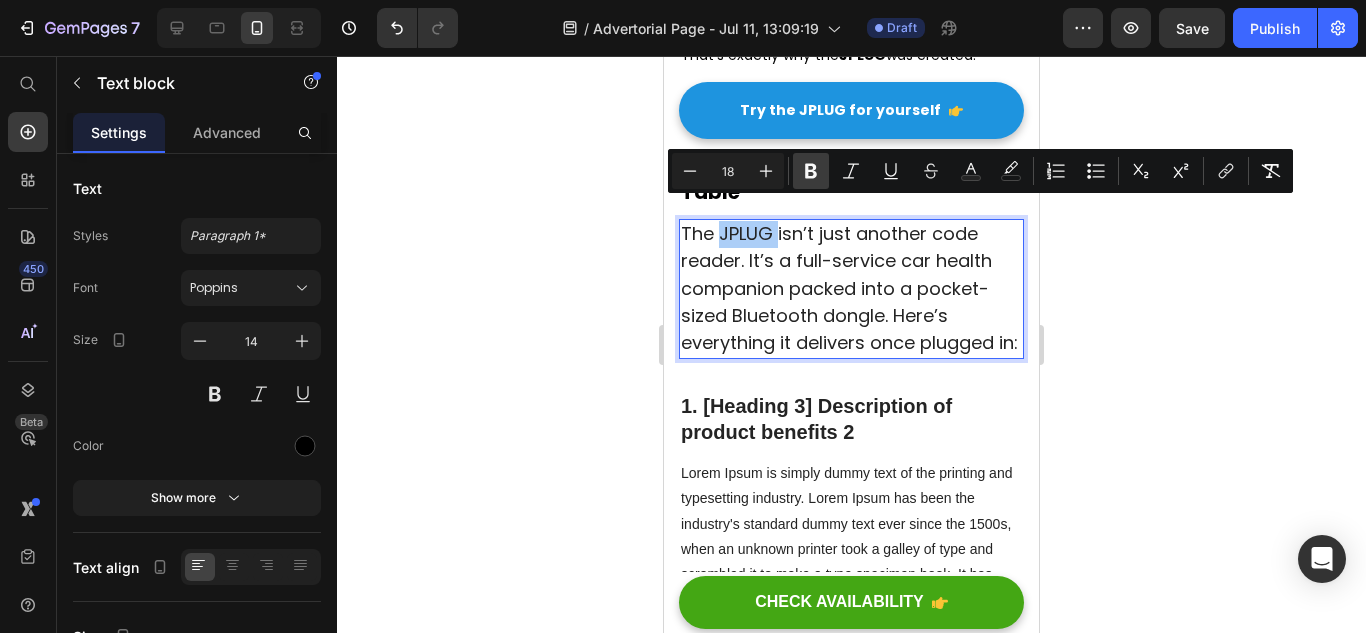 click 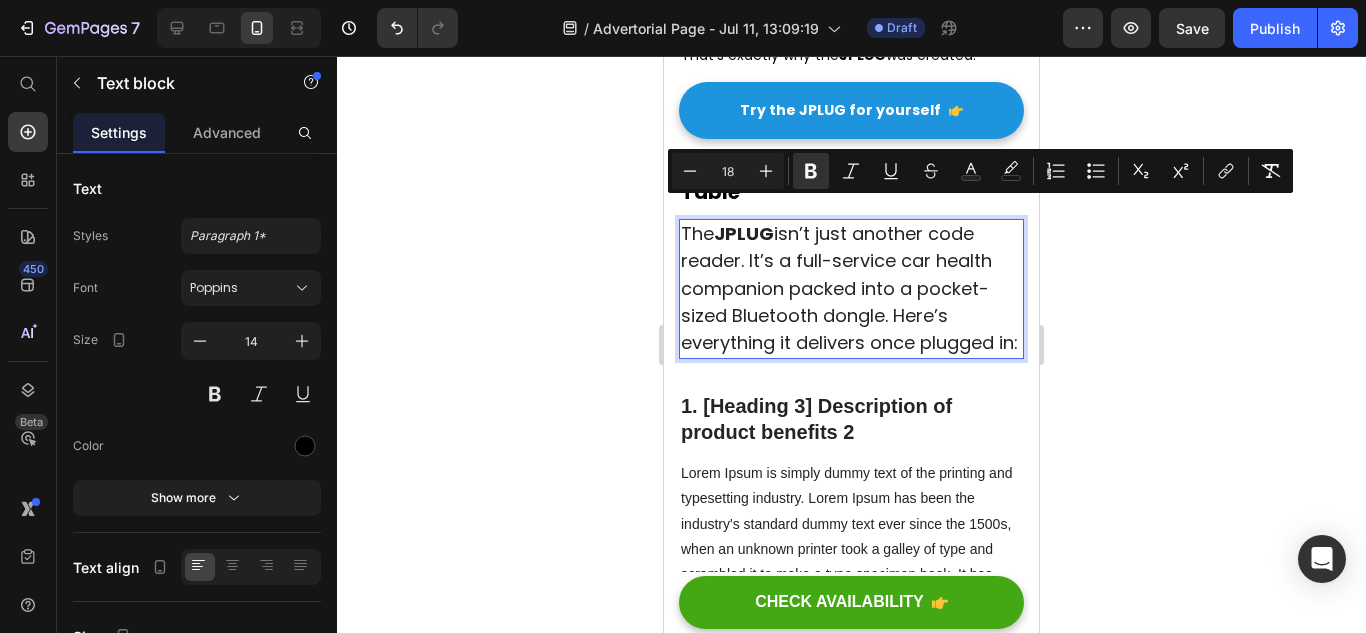 click on "The  JPLUG  isn’t just another code reader. It’s a full-service car health companion packed into a pocket-sized Bluetooth dongle. Here’s everything it delivers once plugged in:" at bounding box center [849, 288] 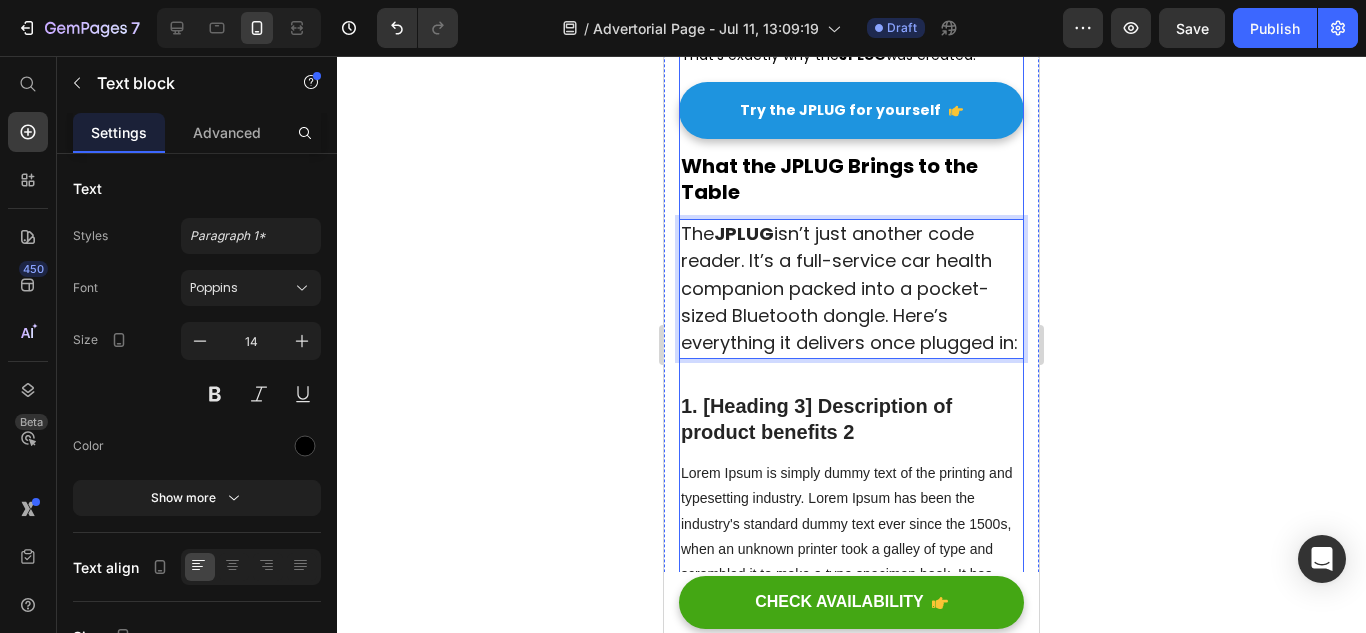 click on "⁠⁠⁠⁠⁠⁠⁠ “Check Engine Light?” Don’t Pay Another Cent to a Mechanic Before Reading This Heading How This Simple Device Saved Me $1,500 and Ended My Fear of Buying Used Cars Forever Text block                Title Line Image By  [FIRST] [LAST] Heading 27 April 2025 (2 minute read) Text Block Row Image They  charged  me  $700  for a  $30 problem.  I learned the hard way. Text block ⁠⁠⁠⁠⁠⁠⁠ “I felt stupid." Heading Standing at the mechanic’s desk, I stared at a bill for $700. Turns out the "major fuel system overhaul" my car supposedly needed was actually just a $30 filter change. I’d literally been scammed, and the feeling of helplessness was hitting me hard. Text block Fun fact, this wasn’t my first time, either. Buying used cars always felt like playing Russian roulette. I was terrified every time the check-engine light came on, accepted that my family’s budget would collapse with another surprise bill. Sound familiar? Text block Image ⁠⁠⁠⁠⁠⁠⁠ Heading" at bounding box center [851, 1277] 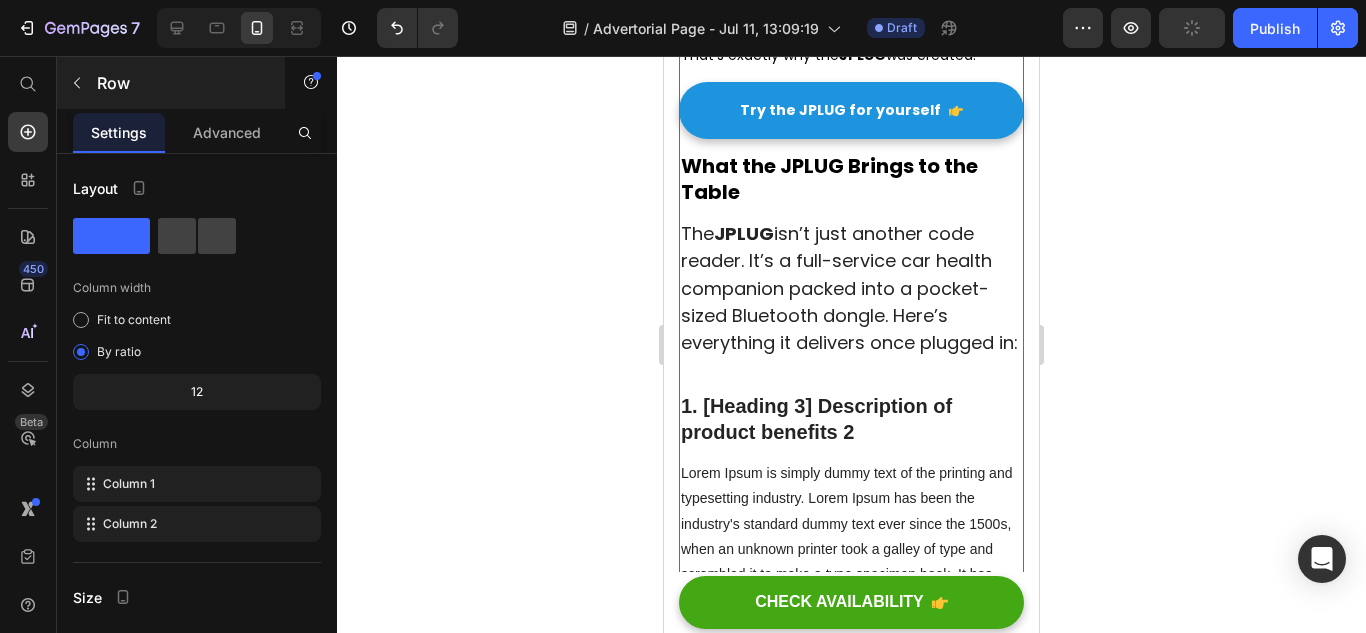 click on "Row" at bounding box center (182, 83) 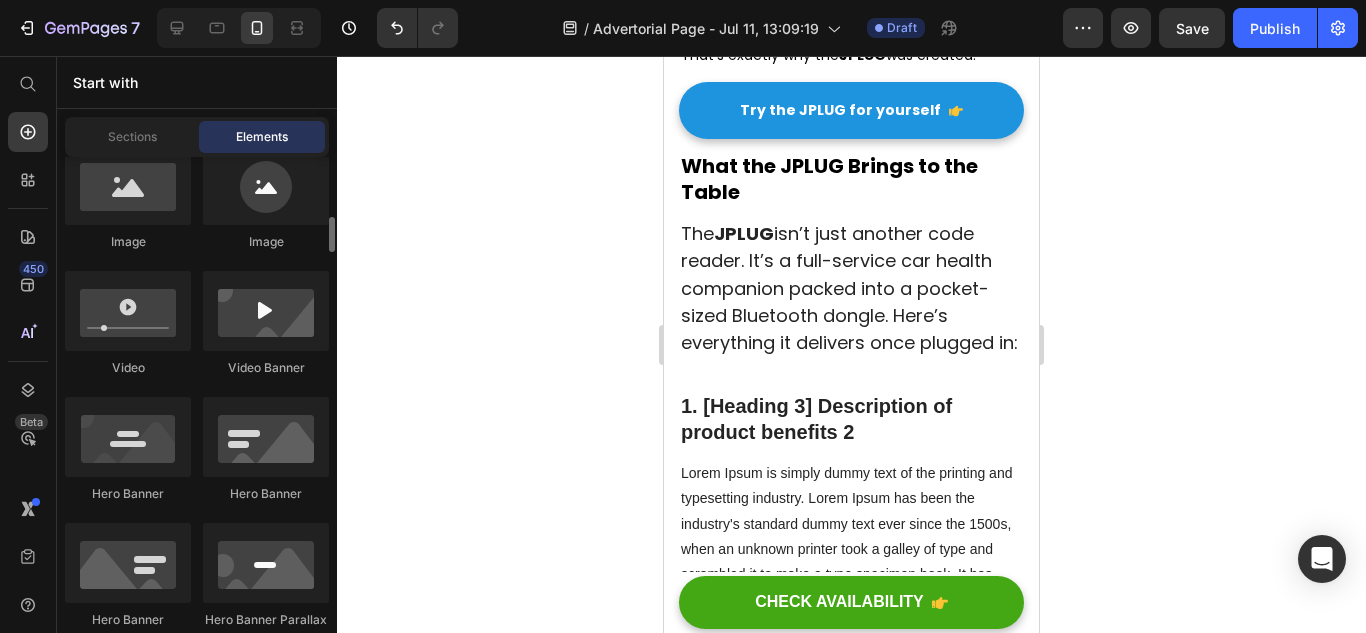 scroll, scrollTop: 1200, scrollLeft: 0, axis: vertical 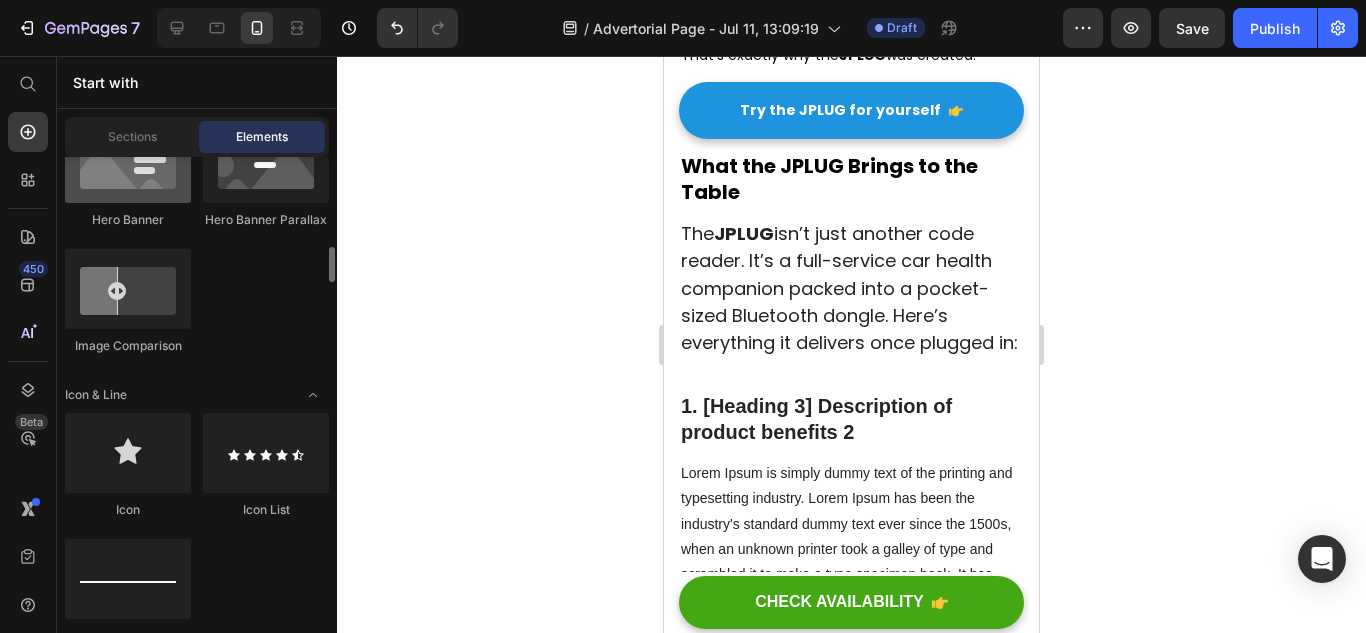 click at bounding box center [128, 163] 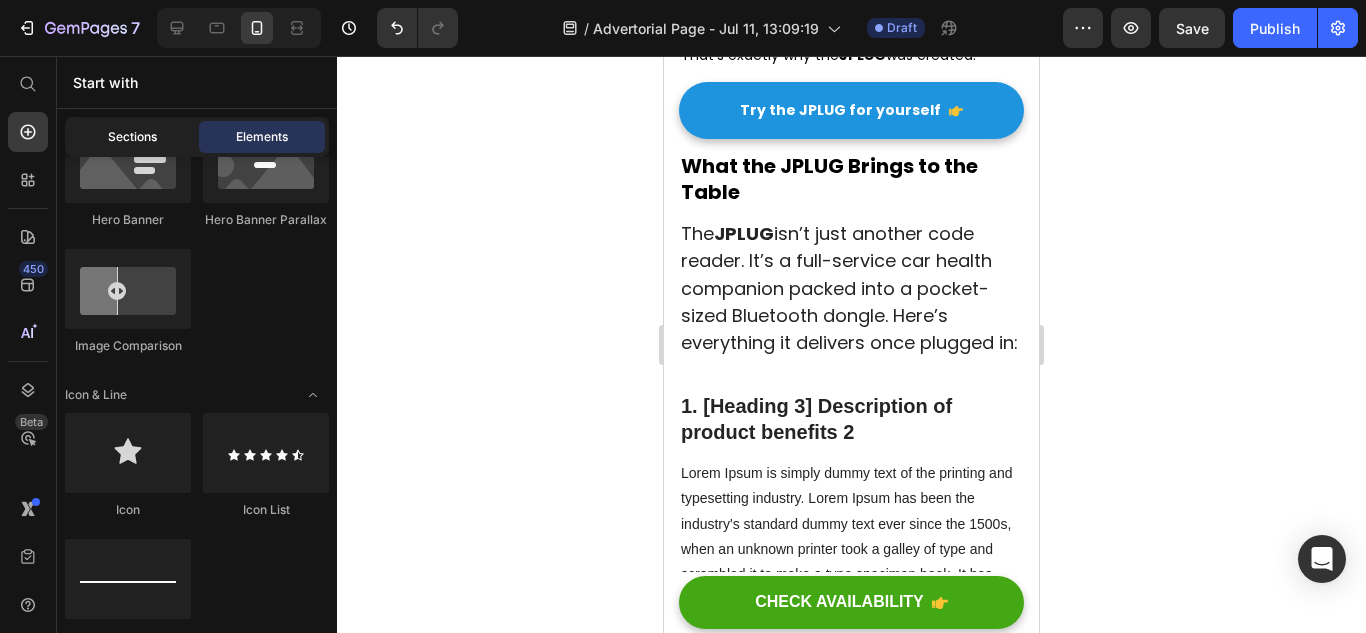 click on "Sections" 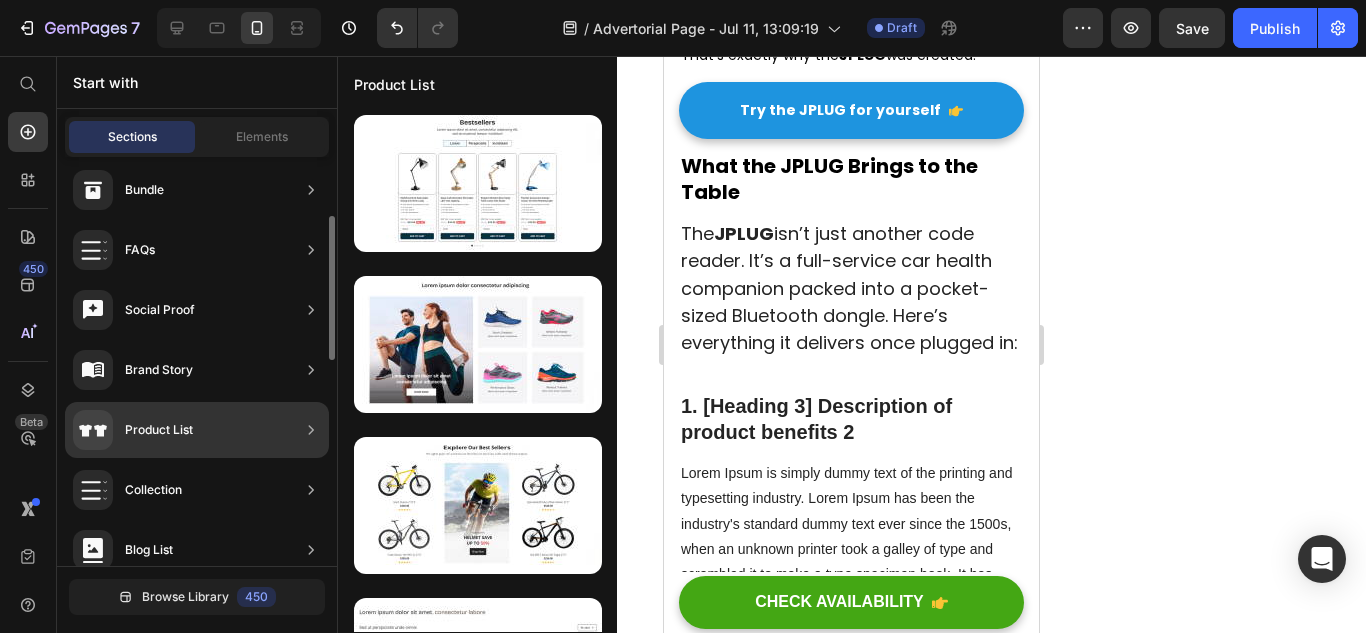scroll, scrollTop: 351, scrollLeft: 0, axis: vertical 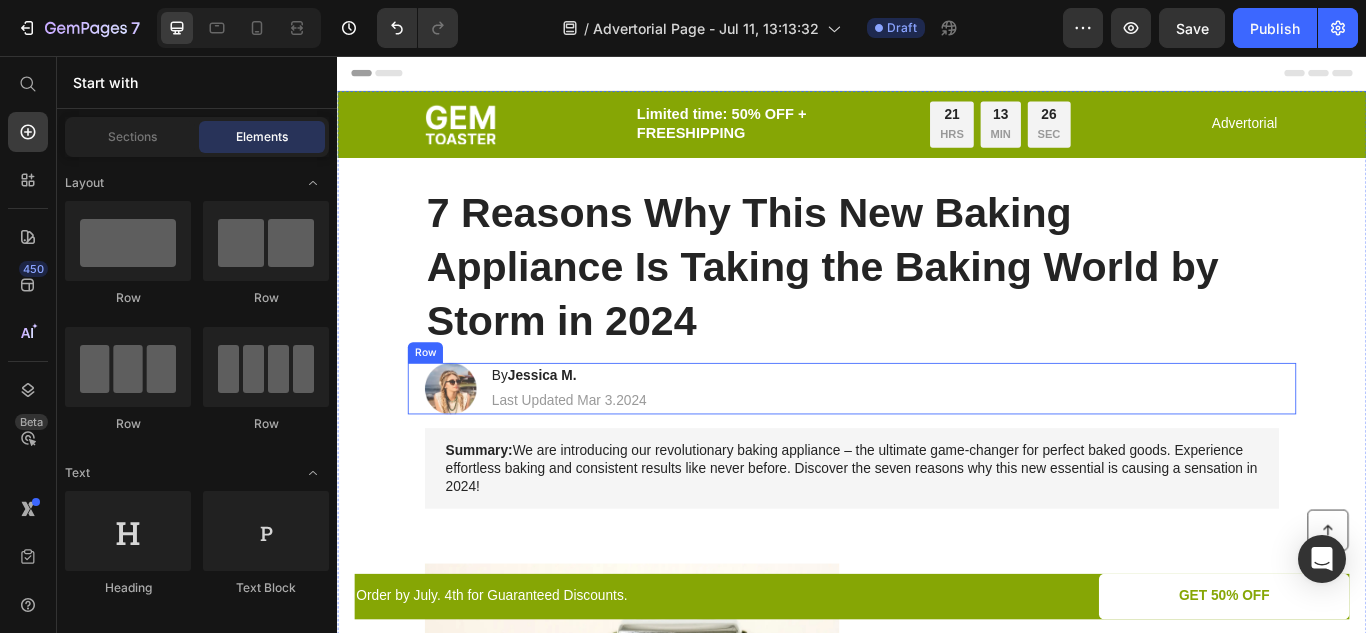 click on "Image By  Jessica M. Heading Last Updated Mar 3.2024 Text Block Row" at bounding box center [937, 444] 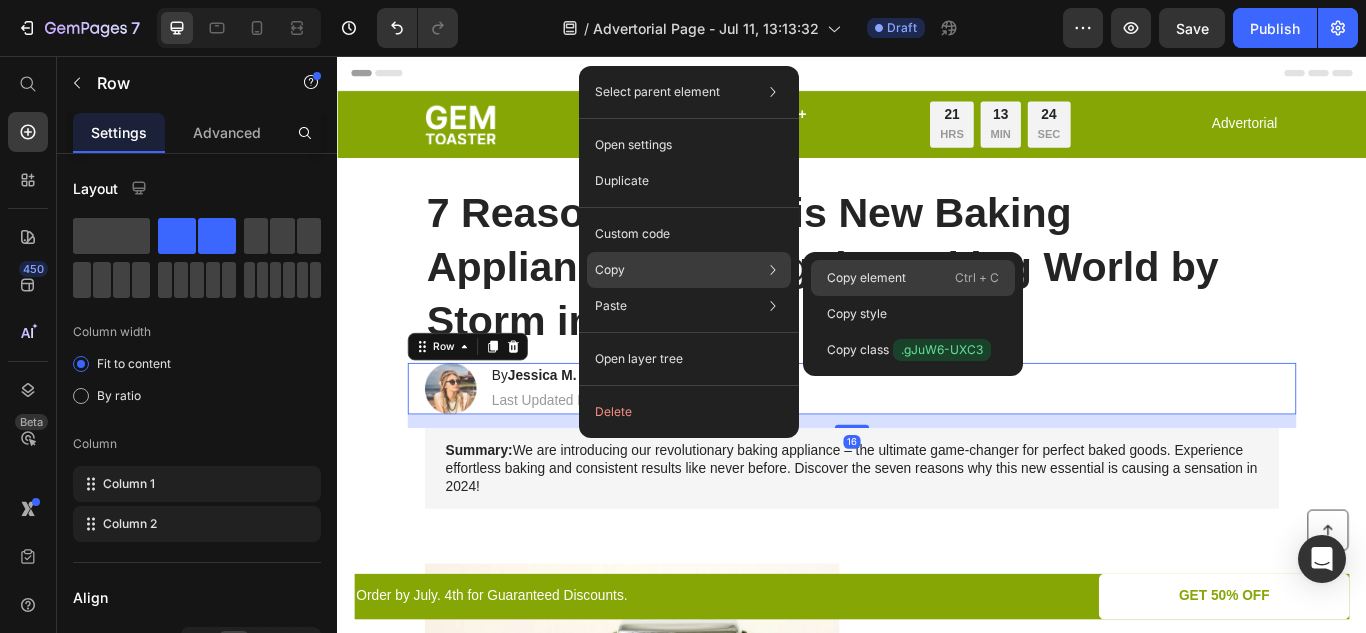 click on "Copy element" at bounding box center (866, 278) 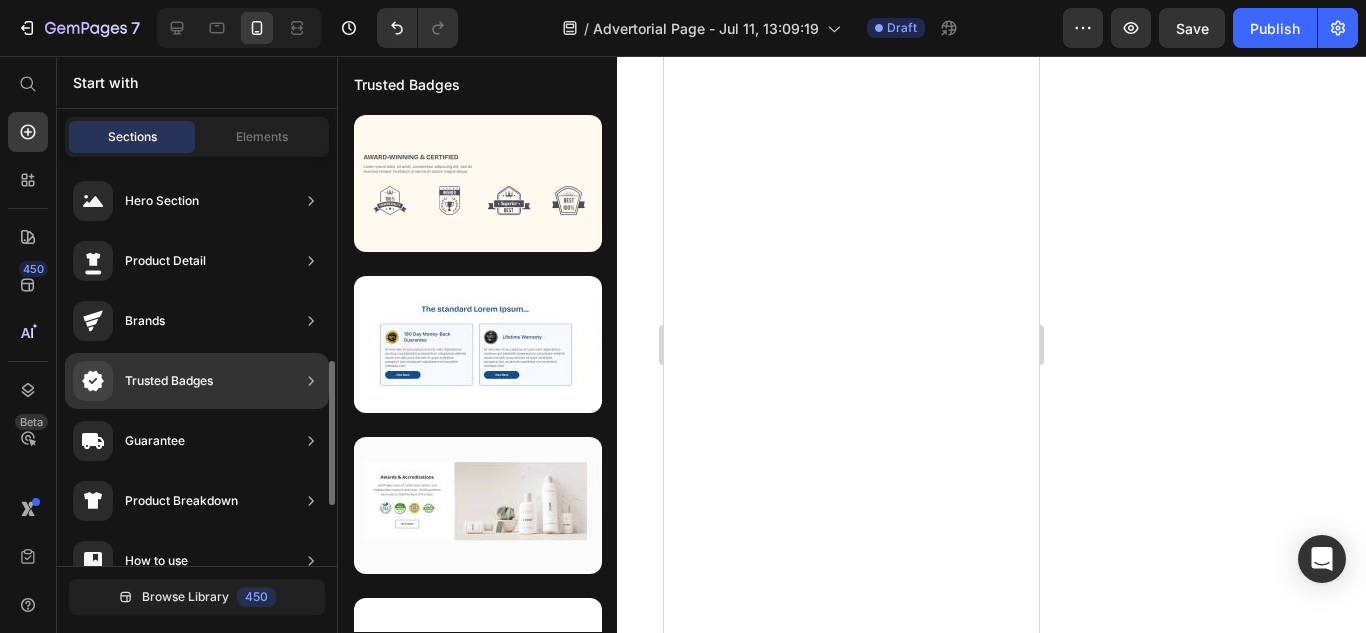 scroll, scrollTop: 0, scrollLeft: 0, axis: both 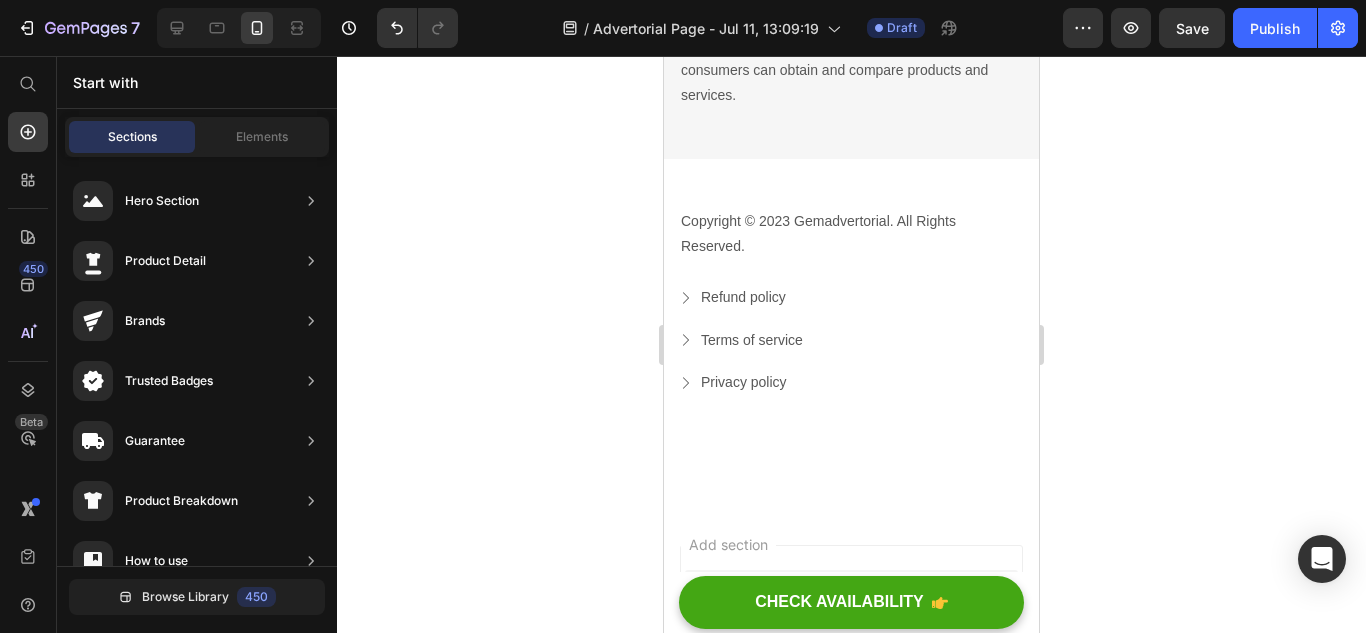 drag, startPoint x: 1029, startPoint y: 533, endPoint x: 1709, endPoint y: 481, distance: 681.98535 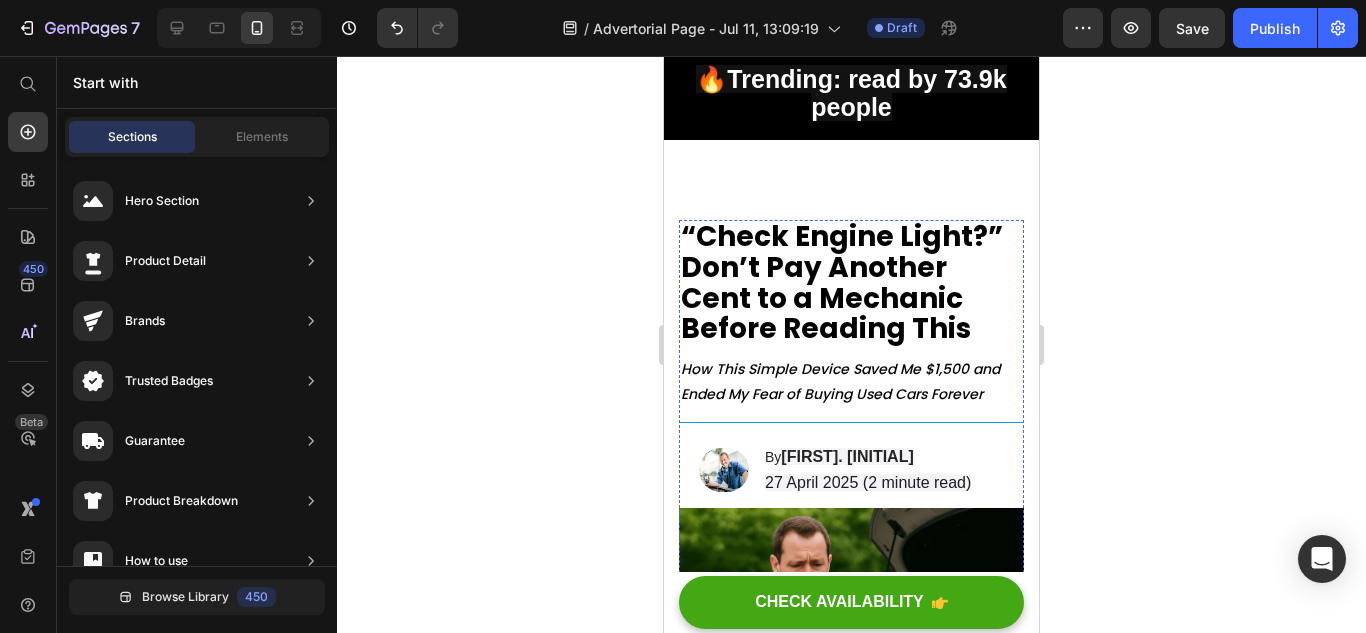 scroll, scrollTop: 0, scrollLeft: 0, axis: both 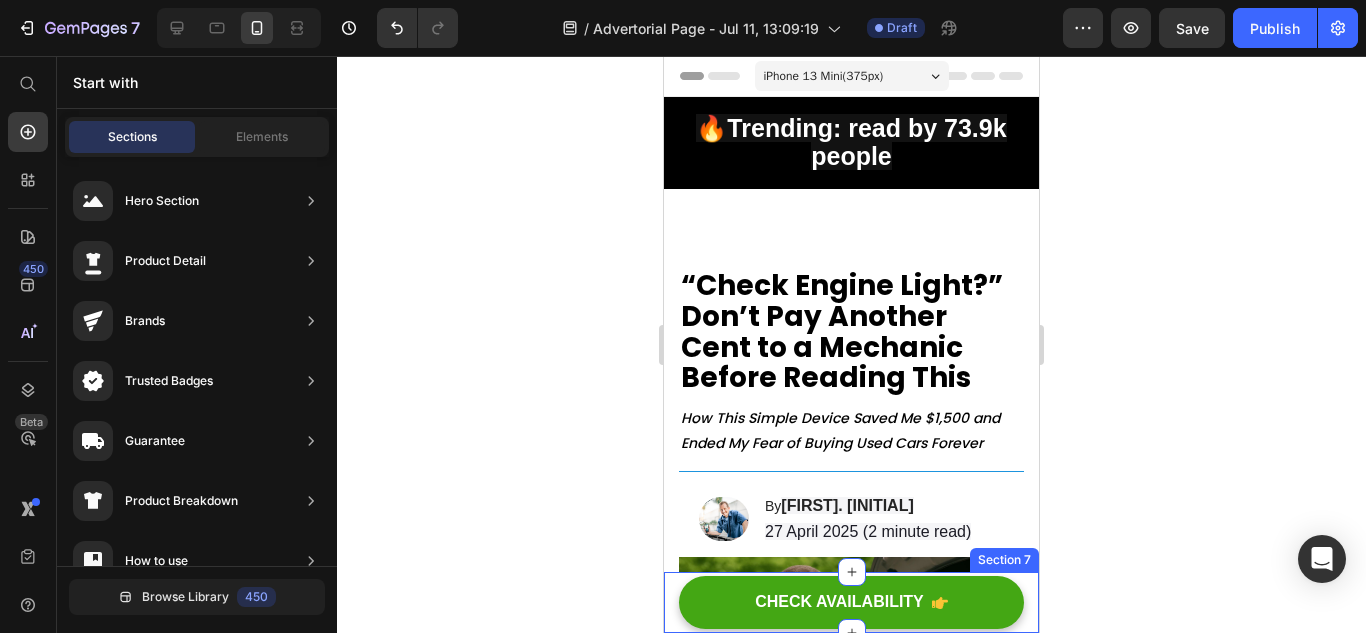 click on "CHECK AVAILABILITY Button Section 7" at bounding box center [851, 602] 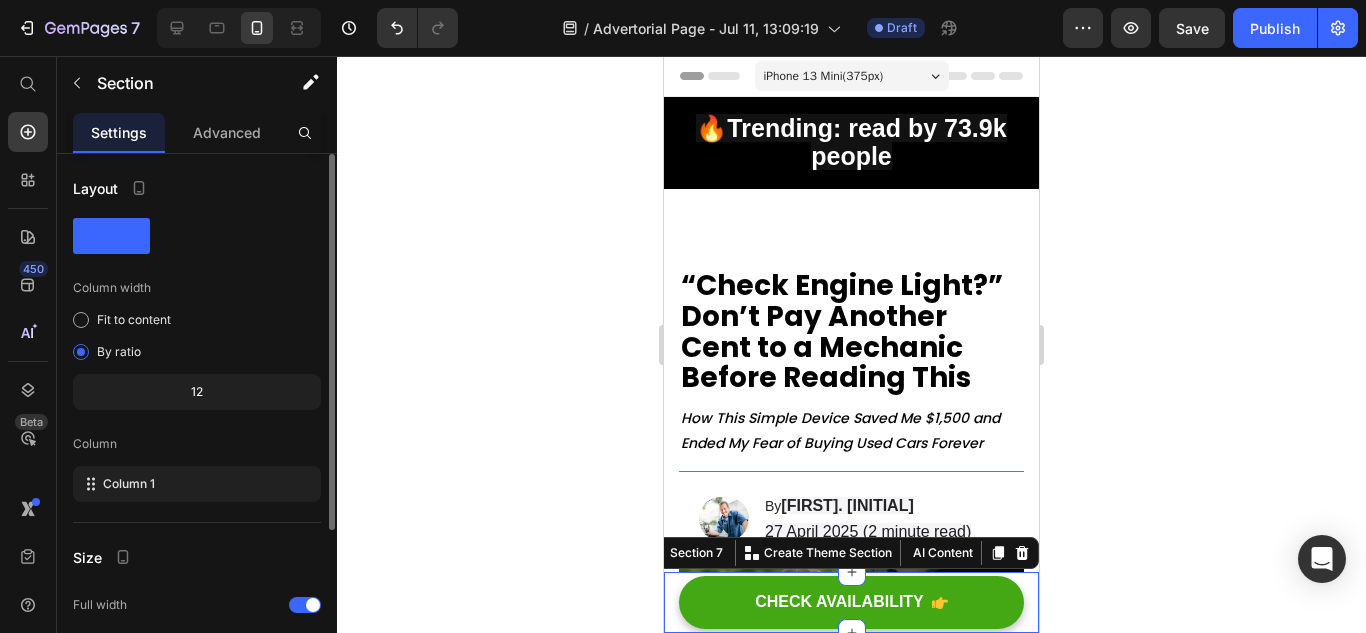 scroll, scrollTop: 228, scrollLeft: 0, axis: vertical 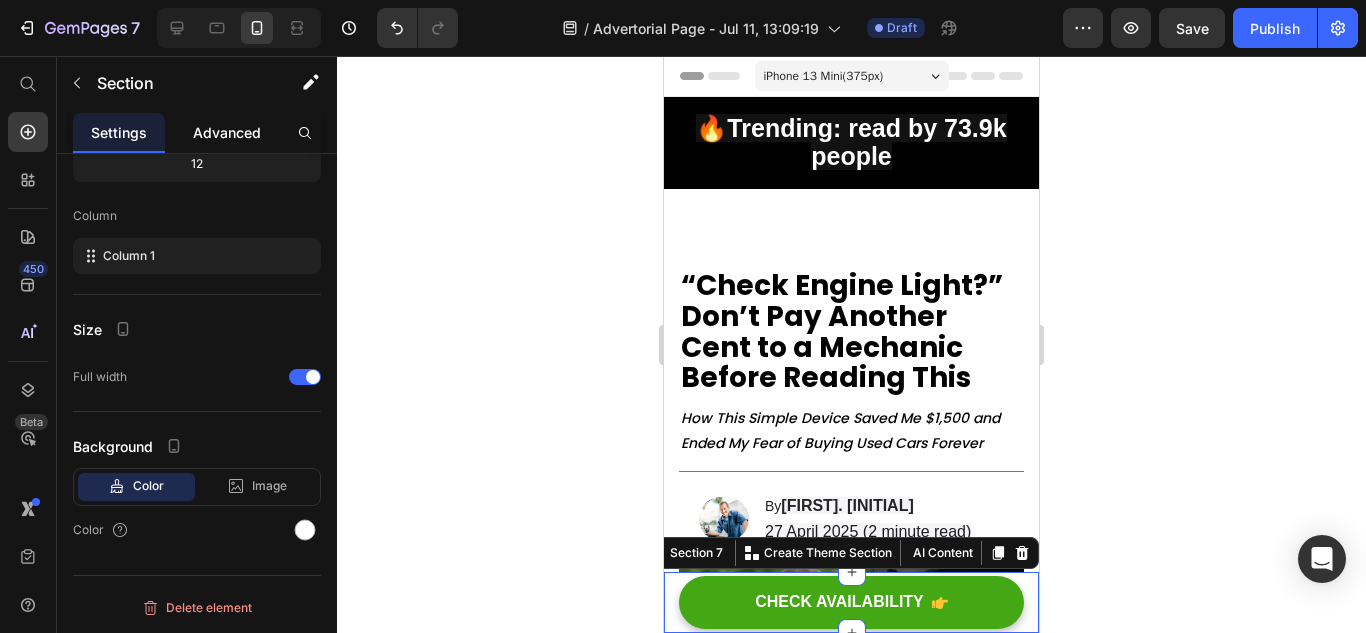 click on "Advanced" at bounding box center (227, 132) 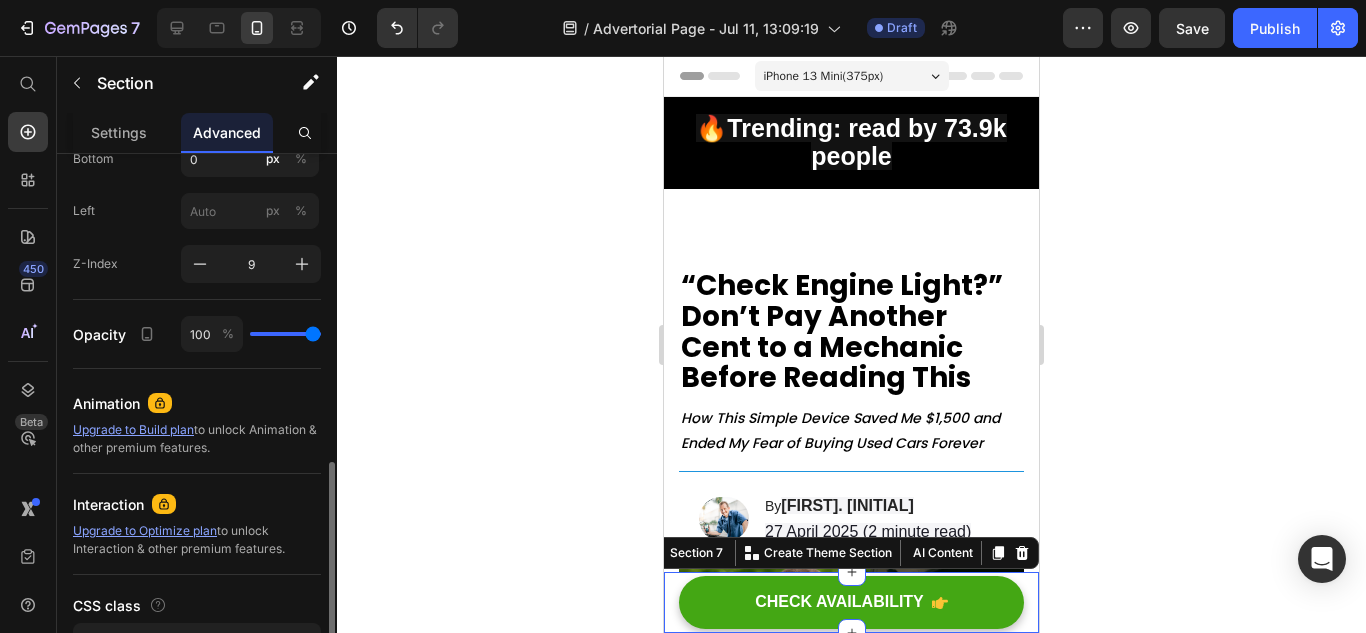 scroll, scrollTop: 600, scrollLeft: 0, axis: vertical 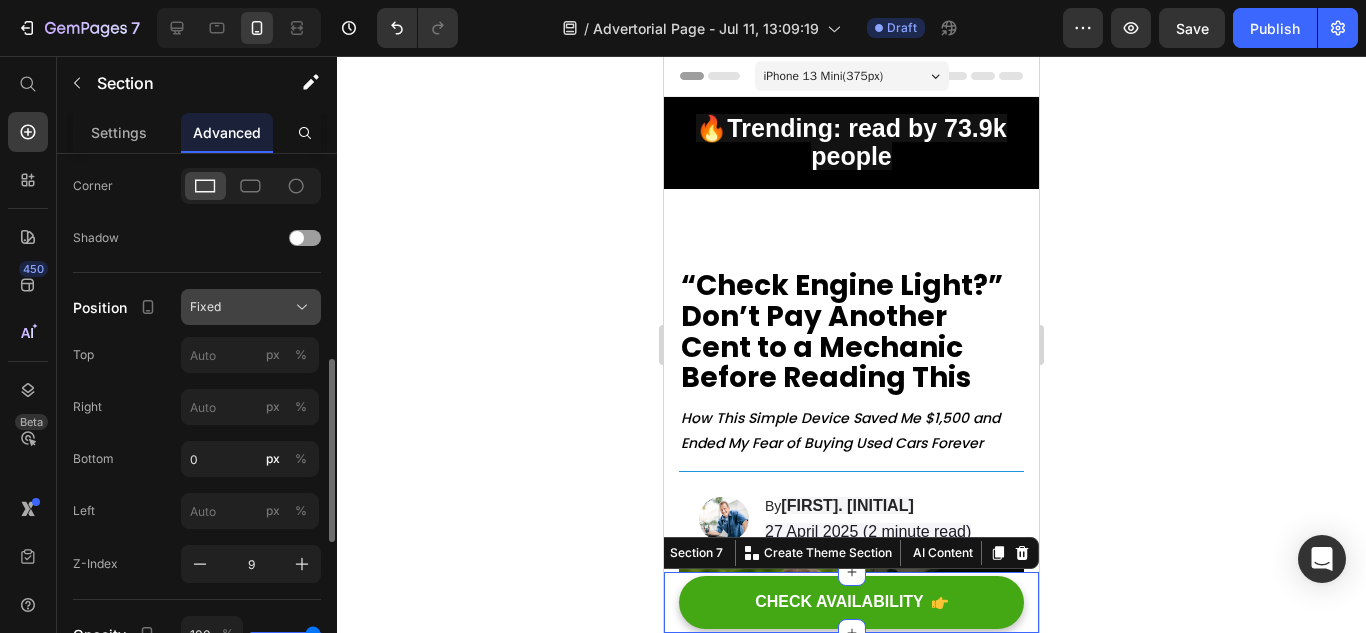 click on "Fixed" at bounding box center (205, 307) 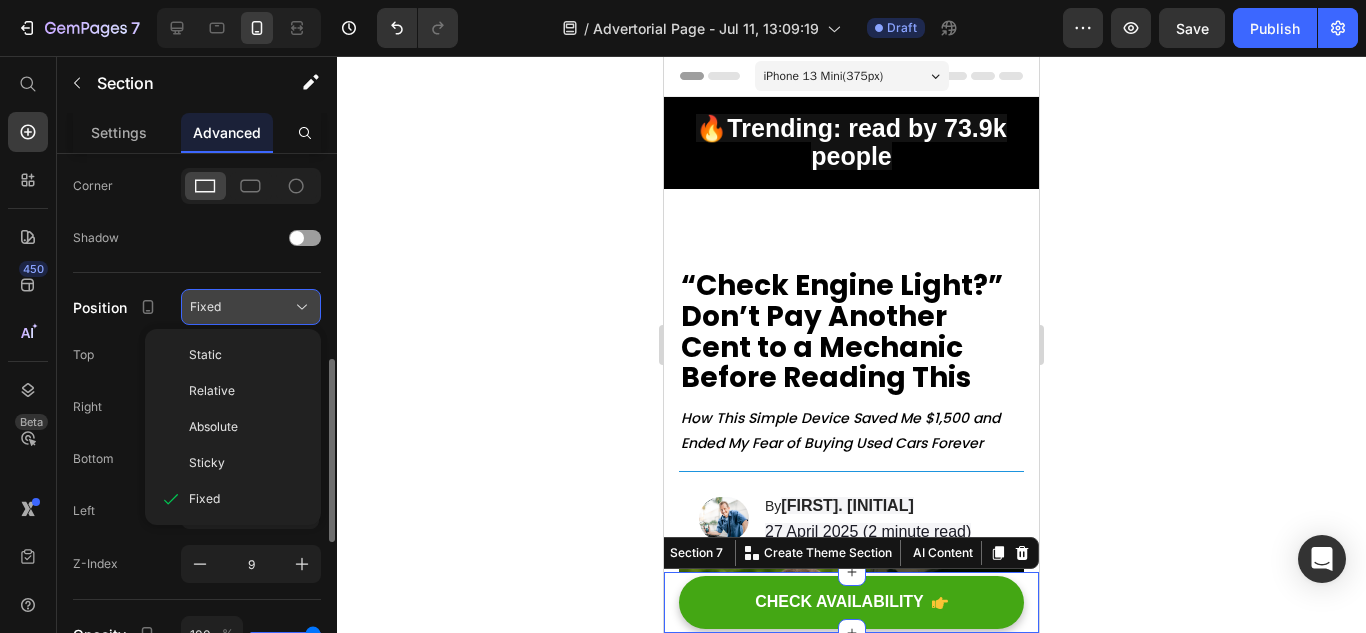 click on "Fixed" at bounding box center (205, 307) 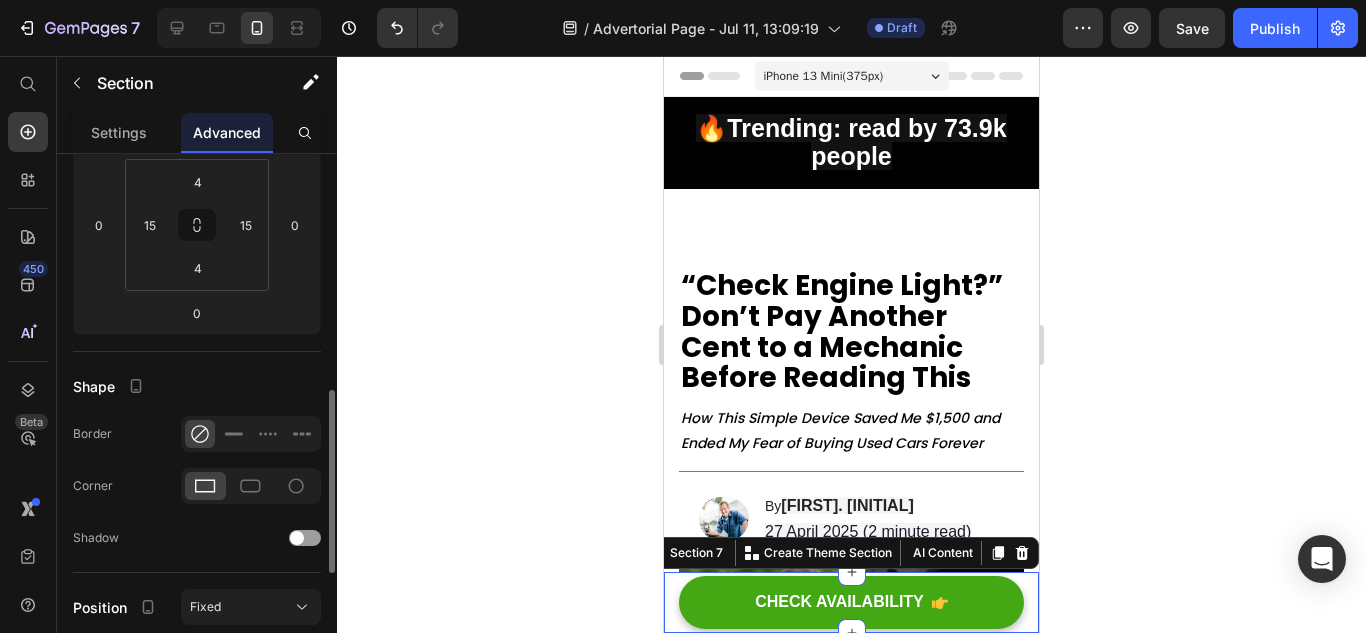 scroll, scrollTop: 900, scrollLeft: 0, axis: vertical 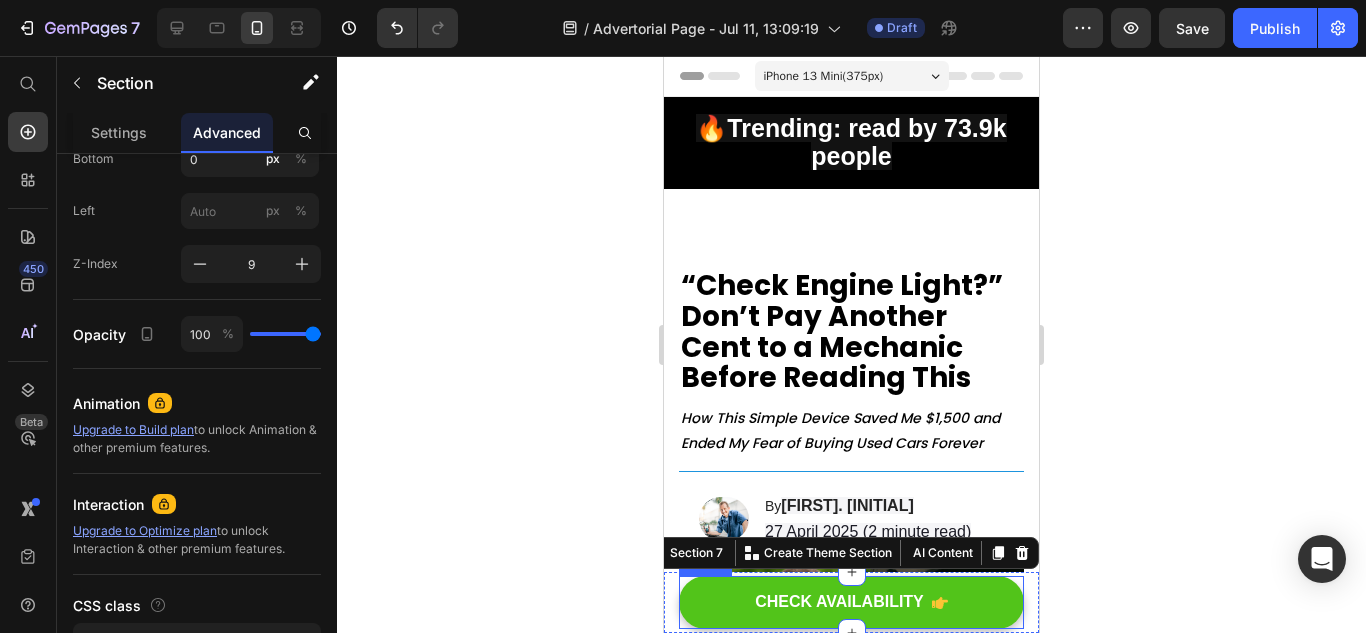 click on "CHECK AVAILABILITY" at bounding box center [851, 602] 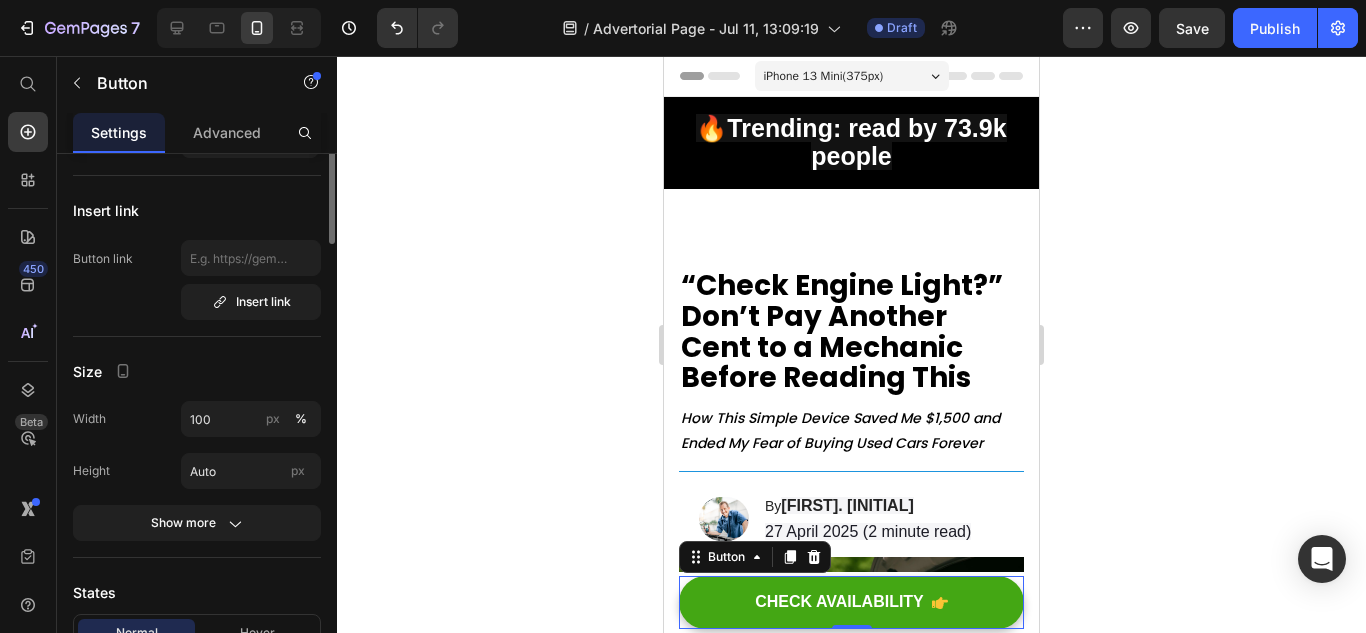scroll, scrollTop: 300, scrollLeft: 0, axis: vertical 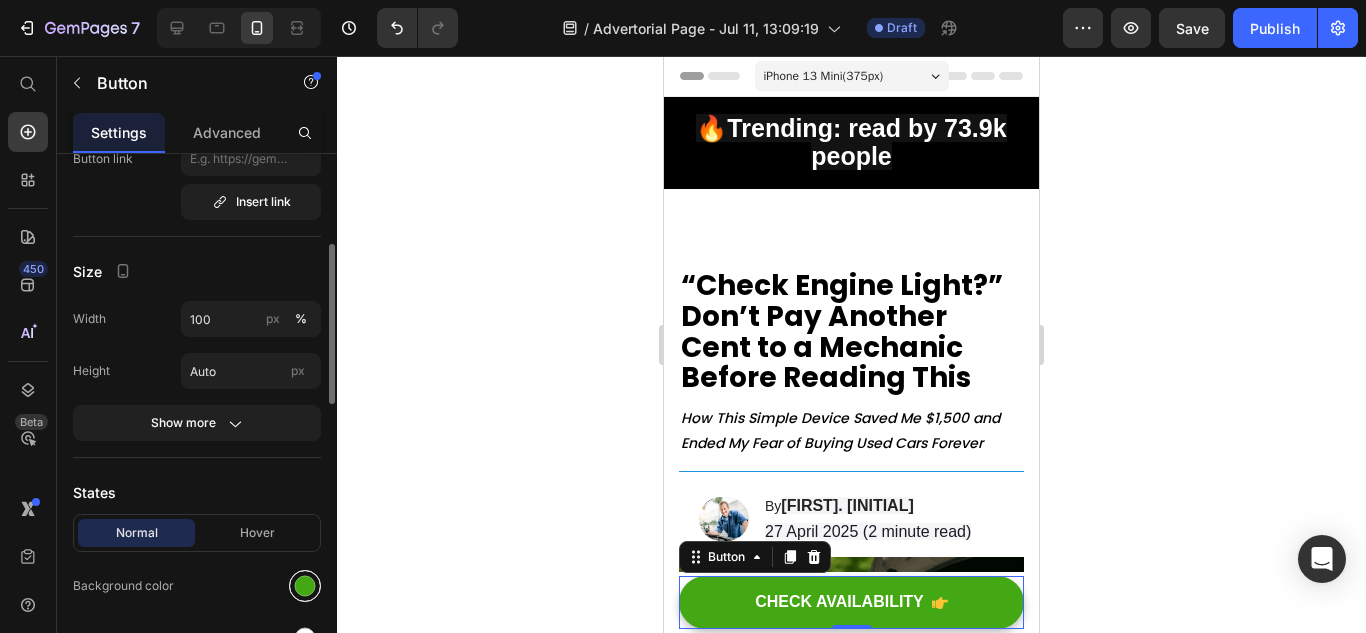 click at bounding box center [305, 586] 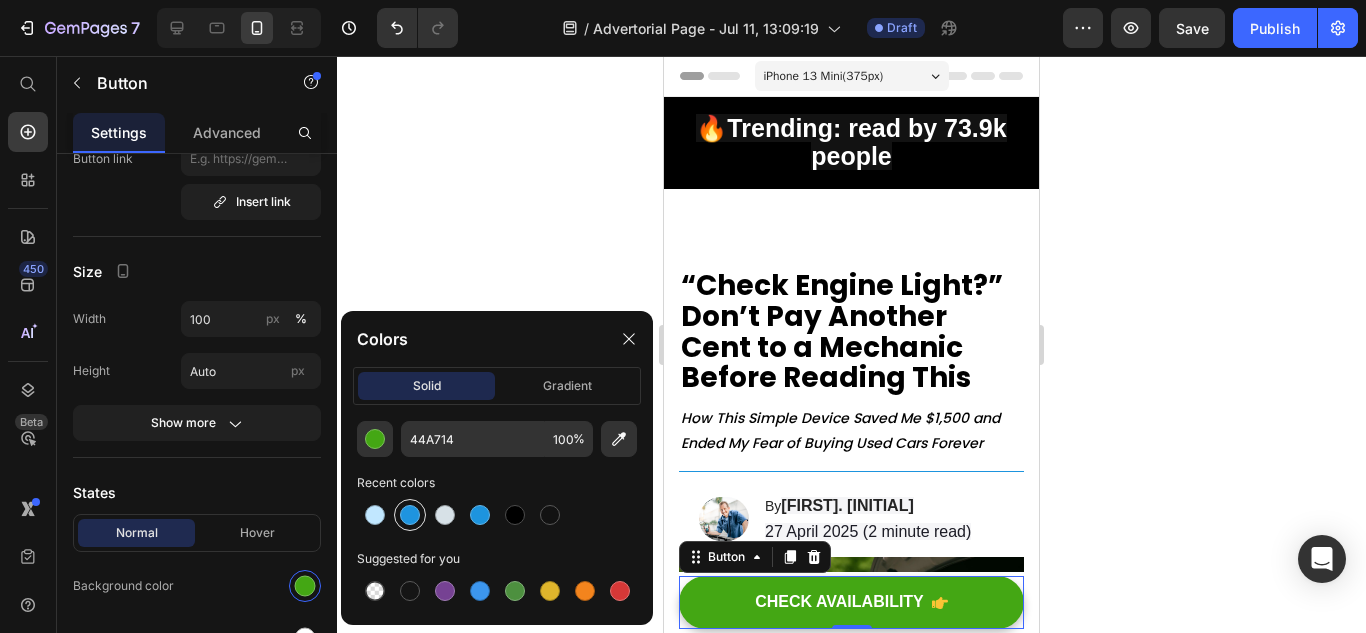click at bounding box center (410, 515) 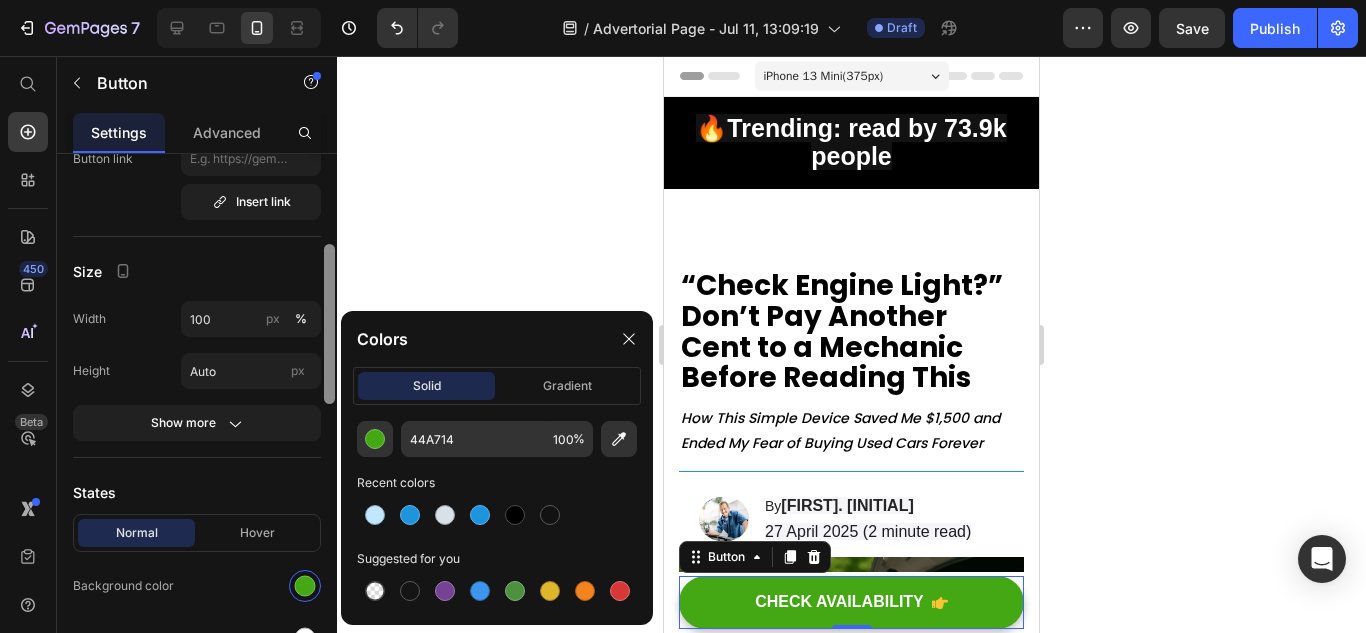 type on "1E94DF" 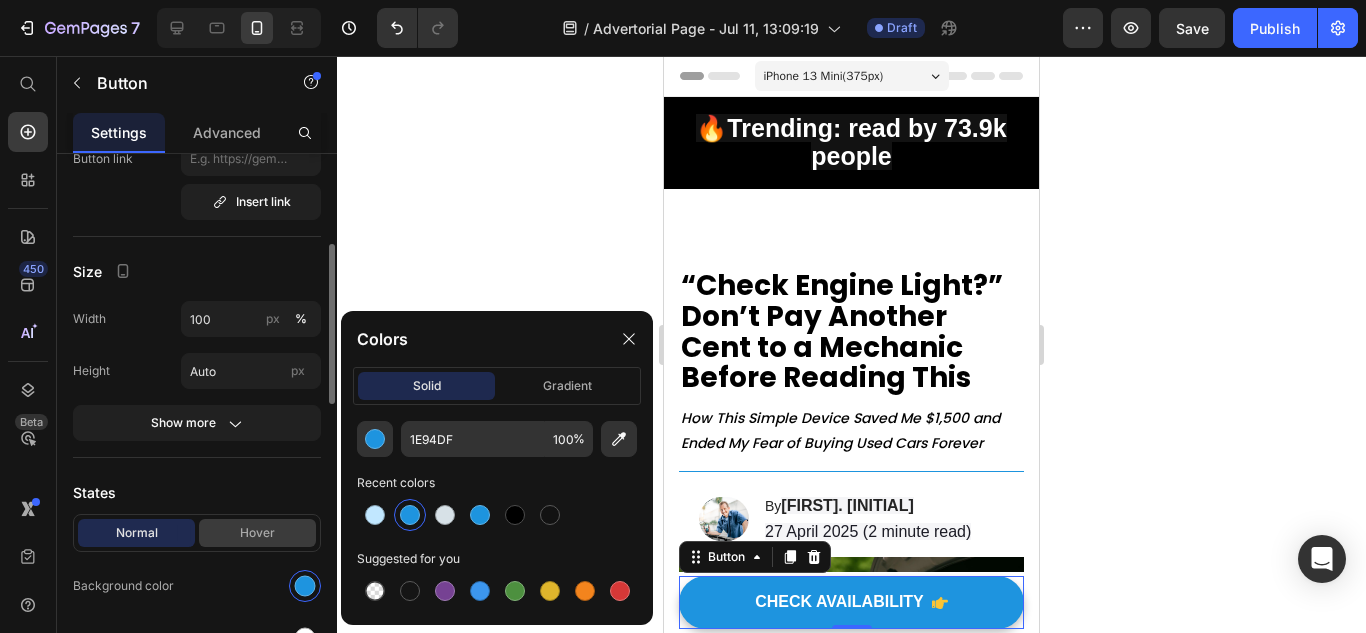 click on "Hover" at bounding box center [257, 533] 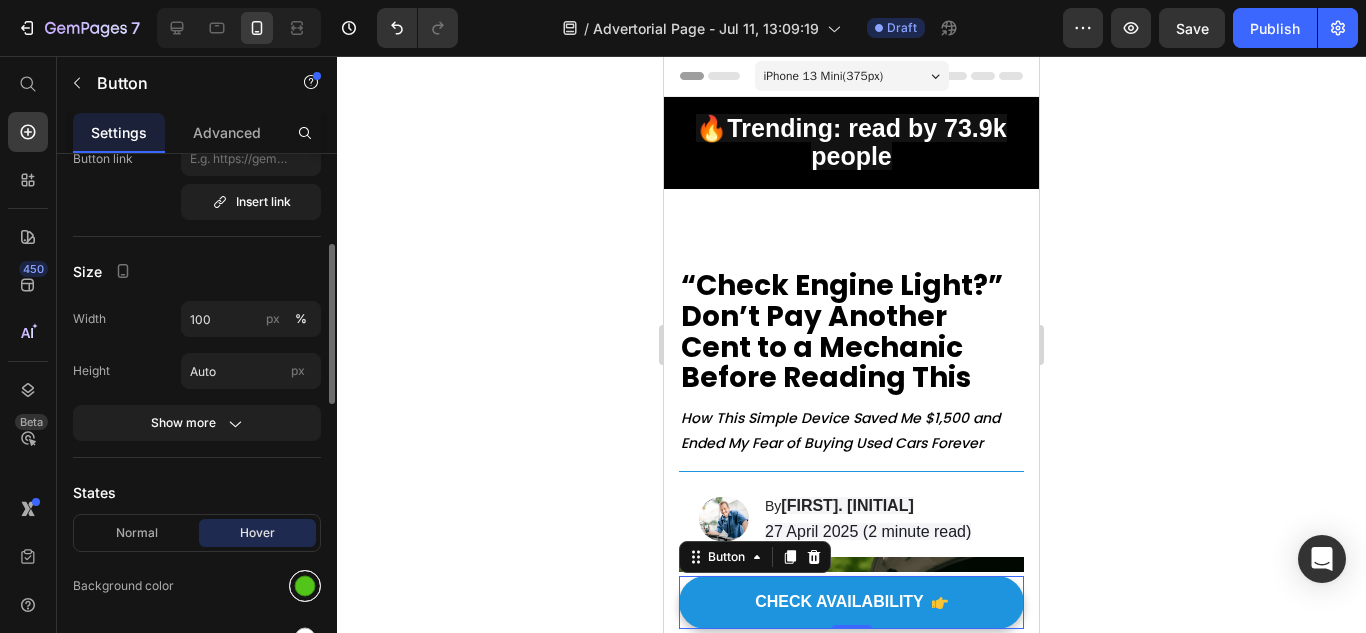 click at bounding box center [305, 586] 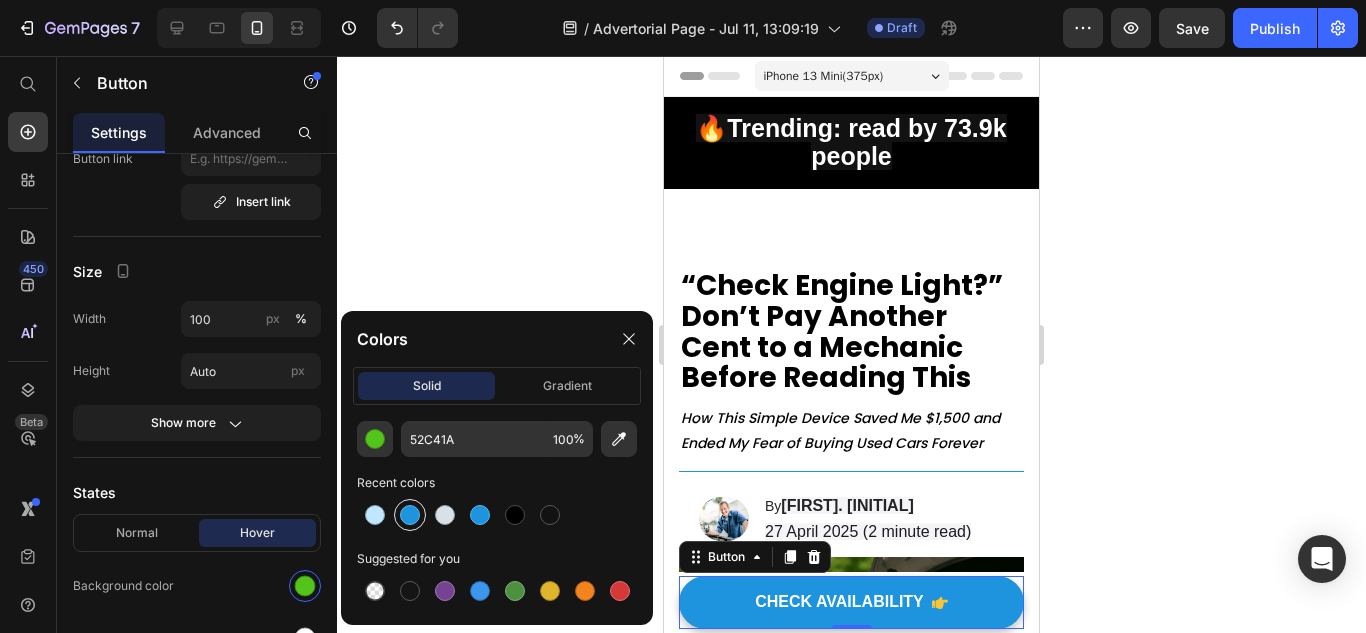 click at bounding box center [410, 515] 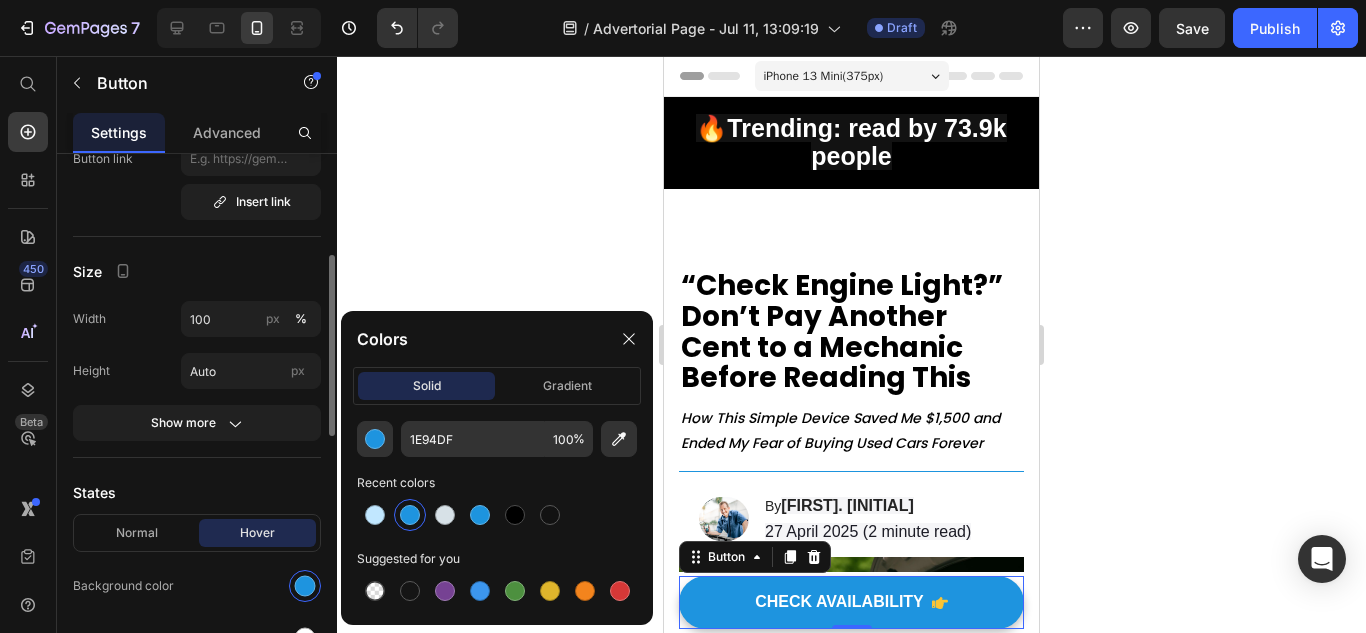 click on "Background color" at bounding box center [123, 586] 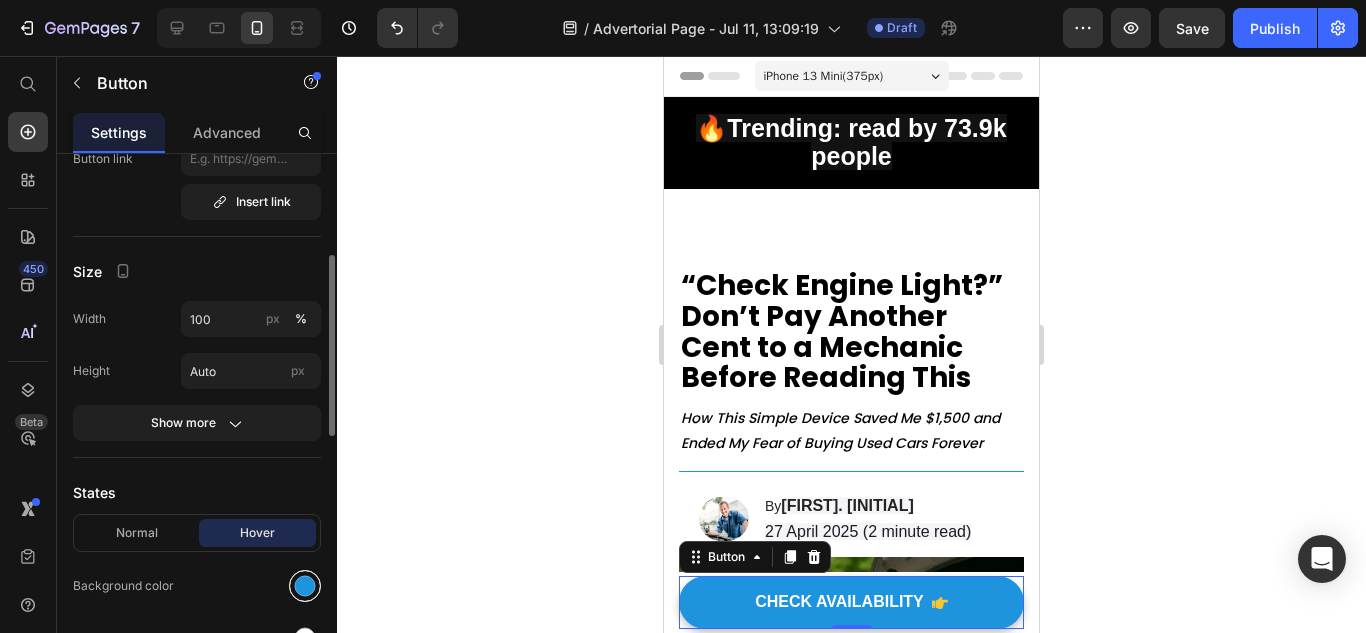 click at bounding box center (305, 586) 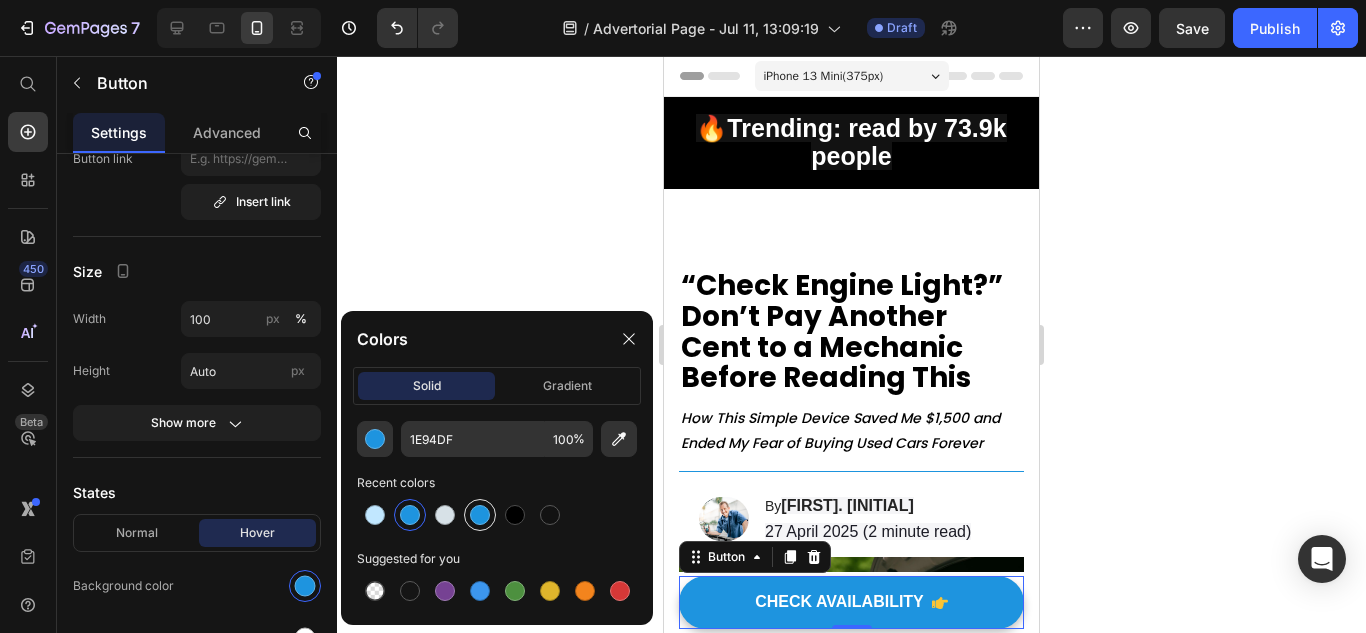 click at bounding box center (480, 515) 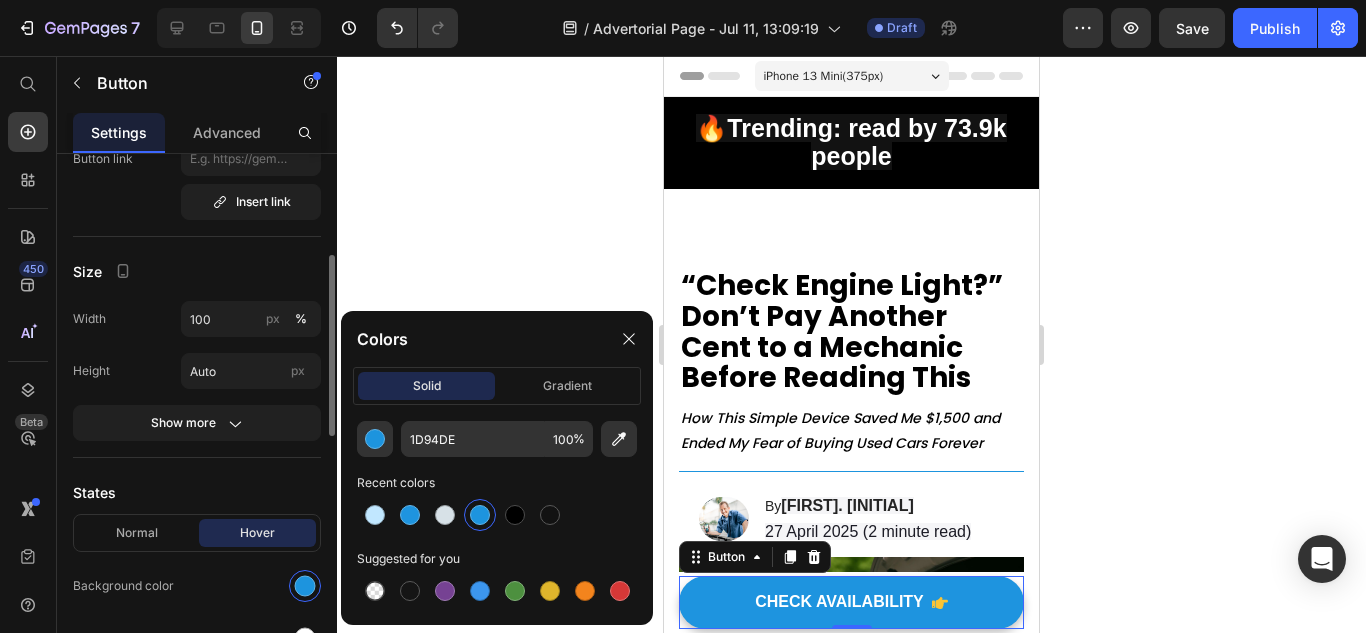 click on "Normal" at bounding box center (136, 533) 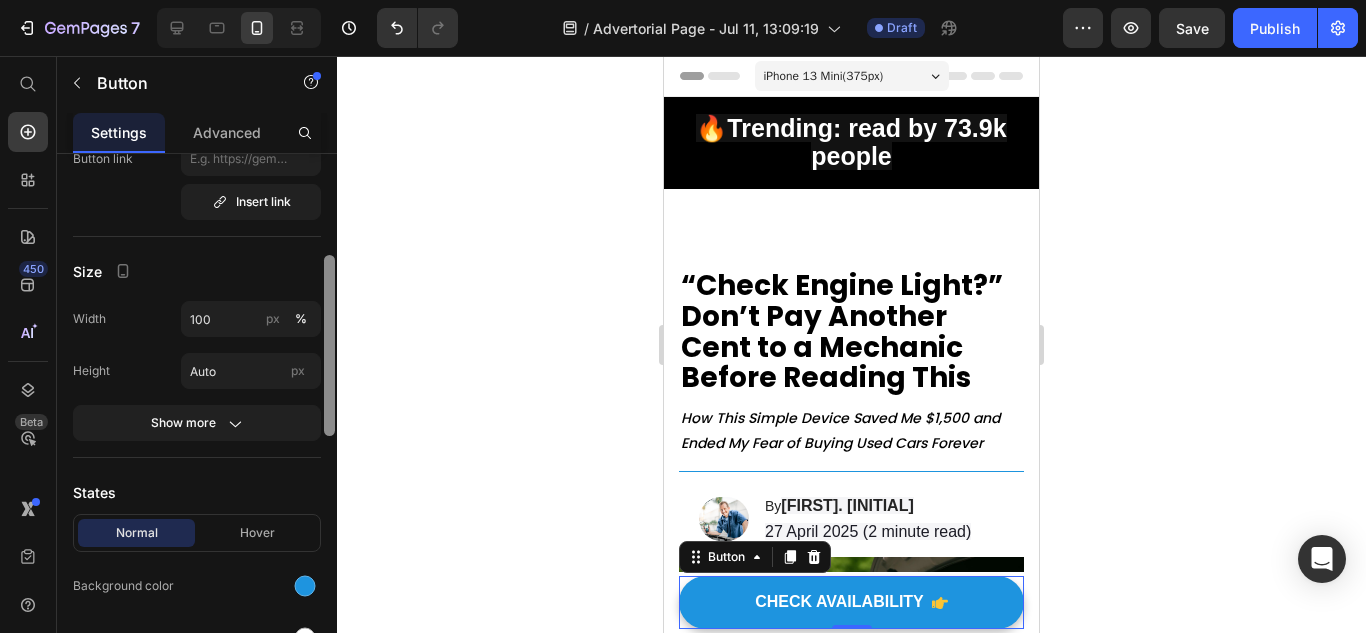 click at bounding box center (329, 422) 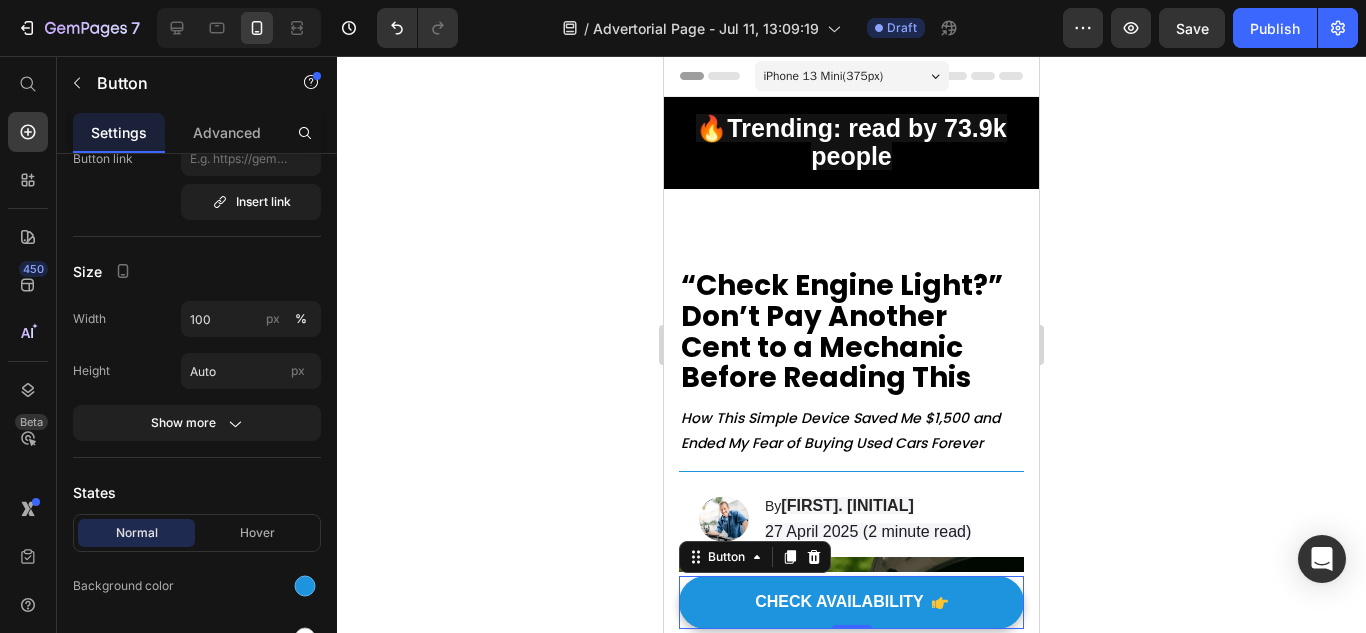 scroll, scrollTop: 836, scrollLeft: 0, axis: vertical 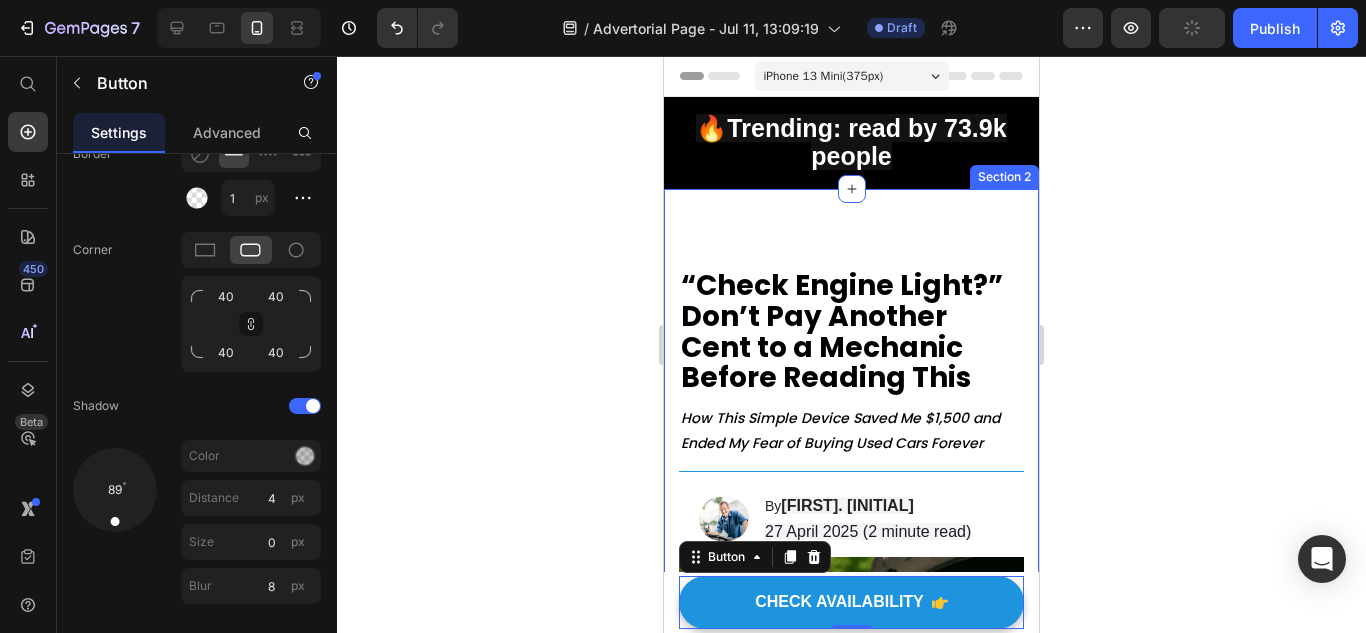 click on "🔥Trending: read by 73.9k people Heading Row Section 1" at bounding box center (851, 143) 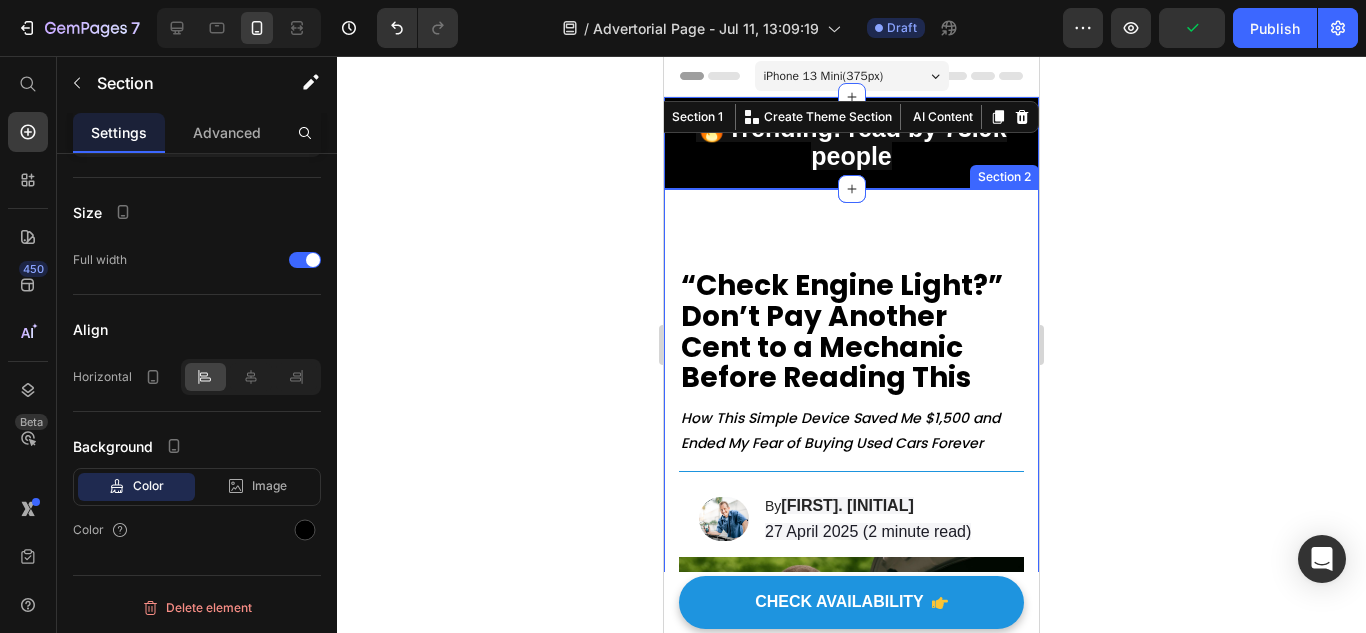 scroll, scrollTop: 0, scrollLeft: 0, axis: both 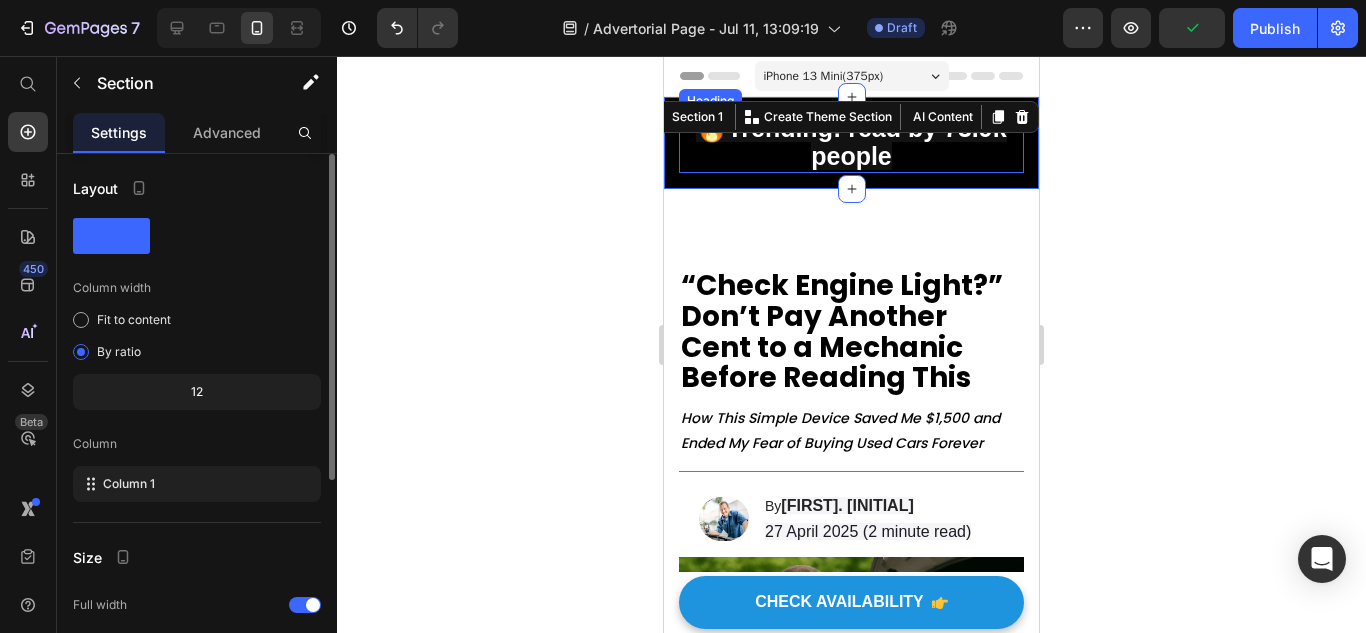 click on "🔥Trending: read by 73.9k people" at bounding box center (851, 142) 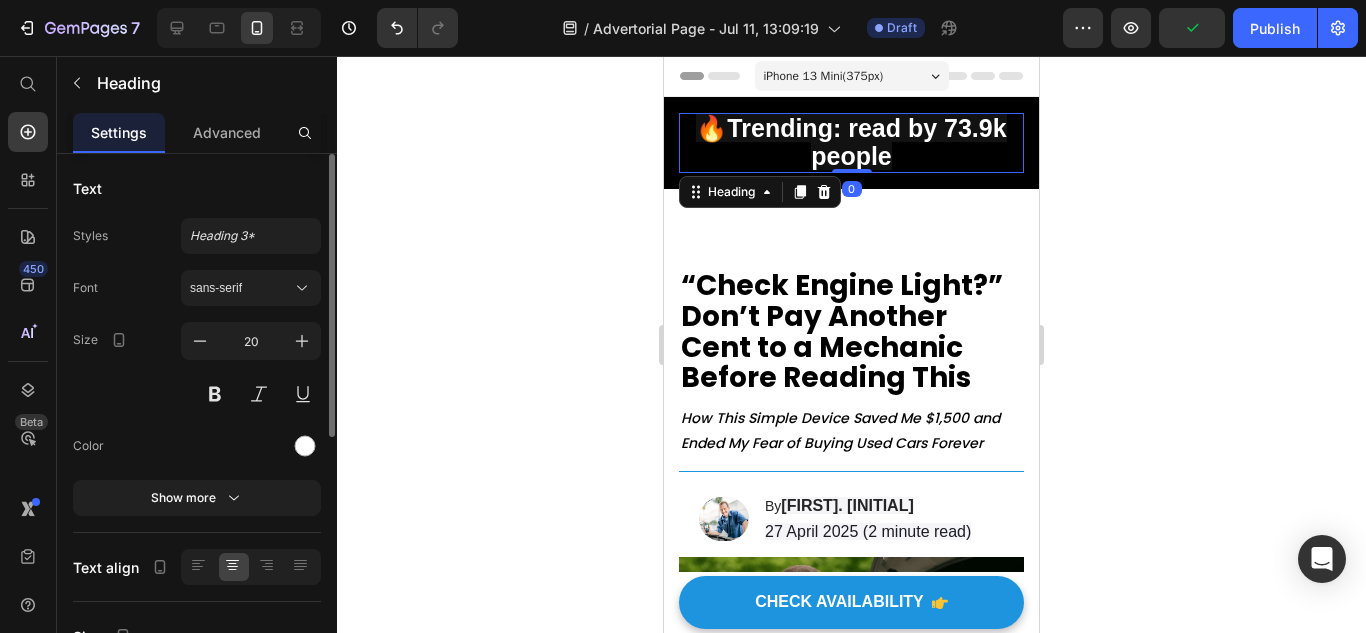 click on "🔥Trending: read by 73.9k people" at bounding box center [851, 142] 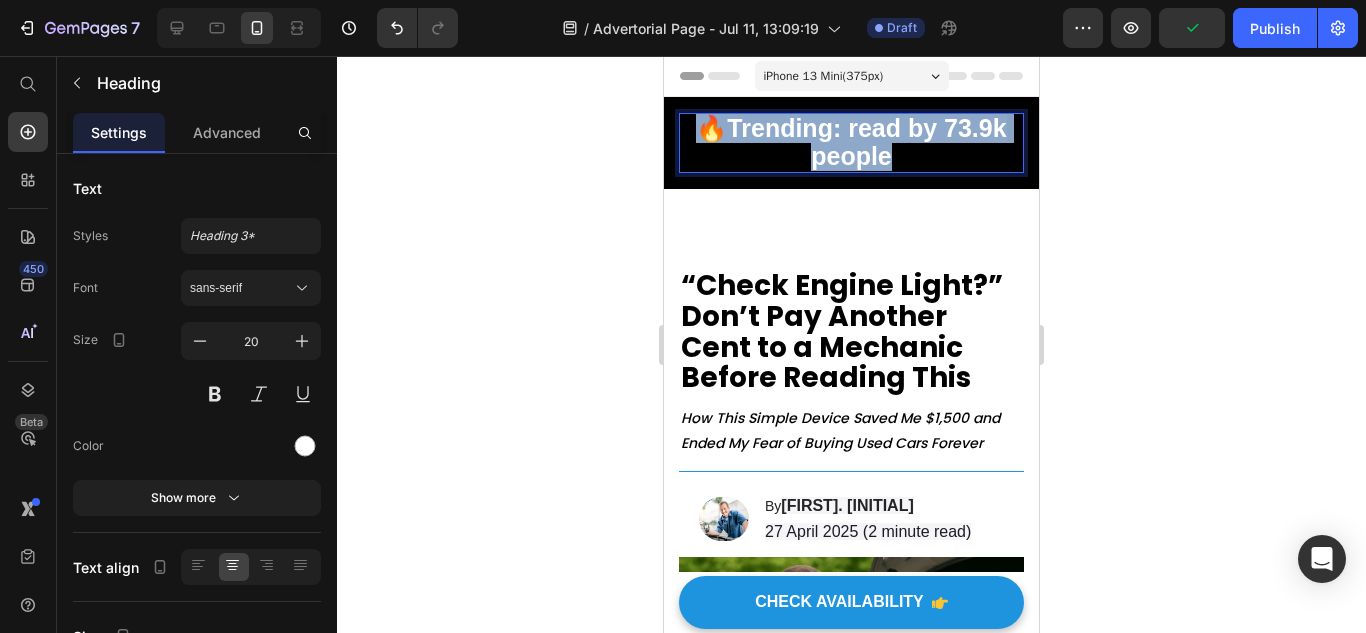 click on "🔥Trending: read by 73.9k people" at bounding box center (851, 142) 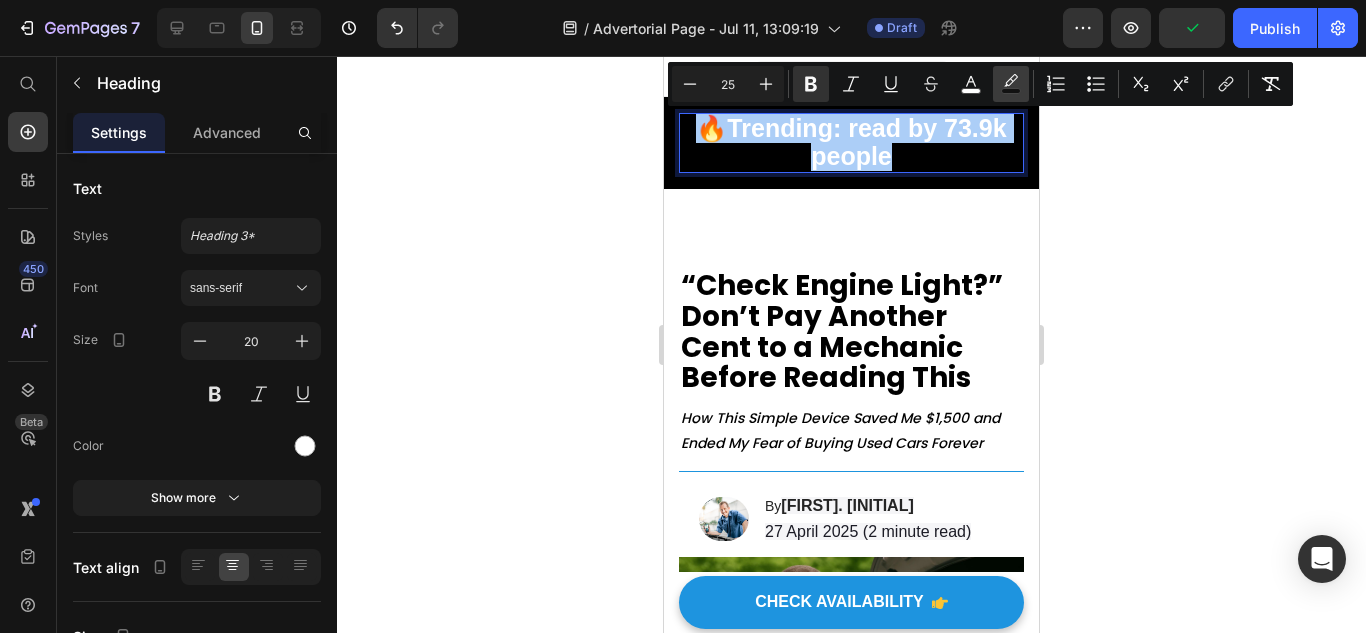 click 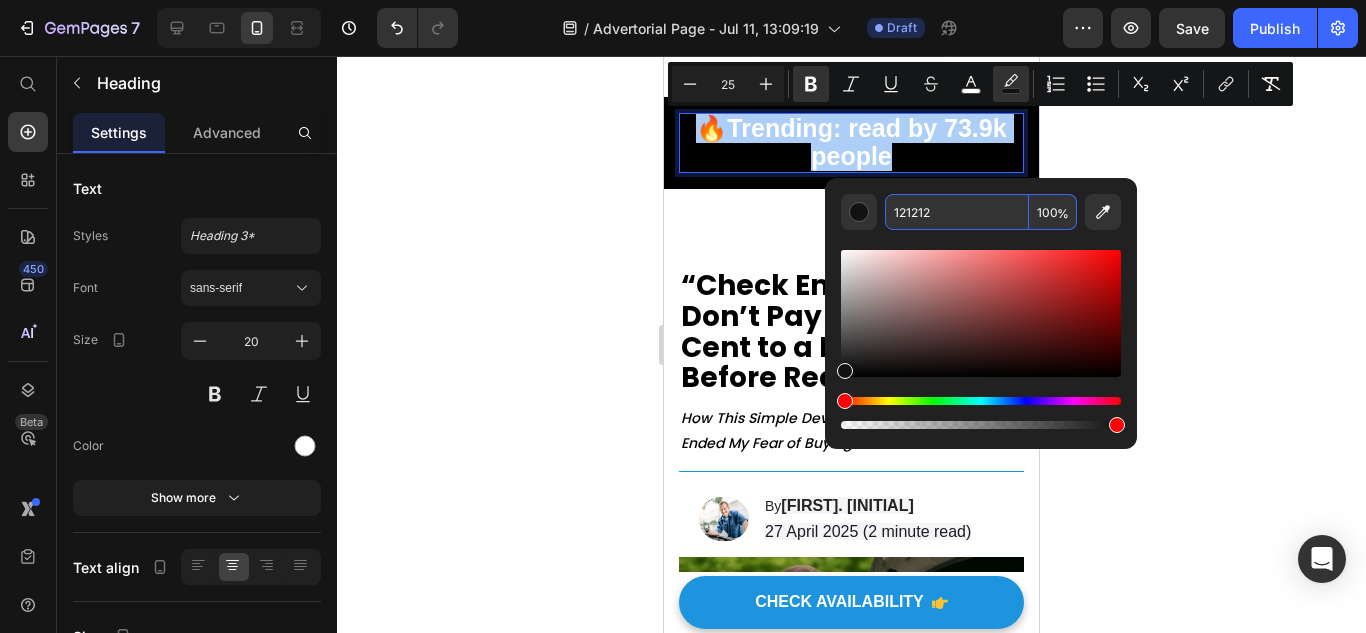 click on "100" at bounding box center [1053, 212] 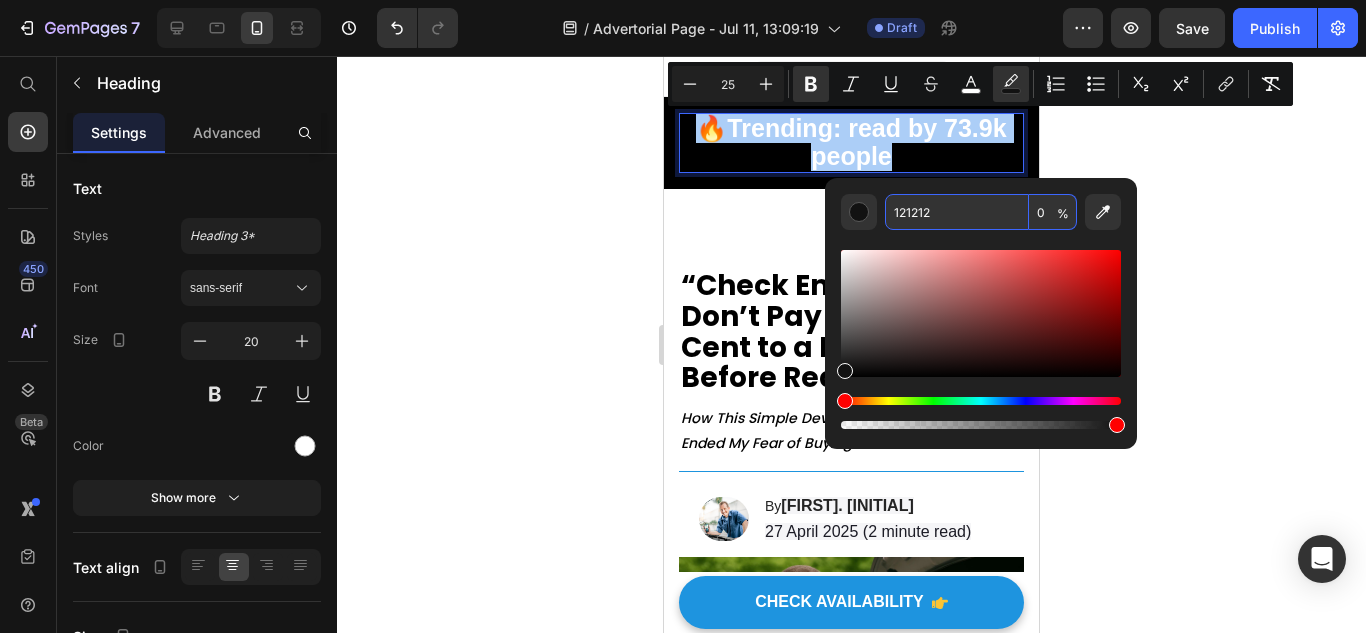 type on "0" 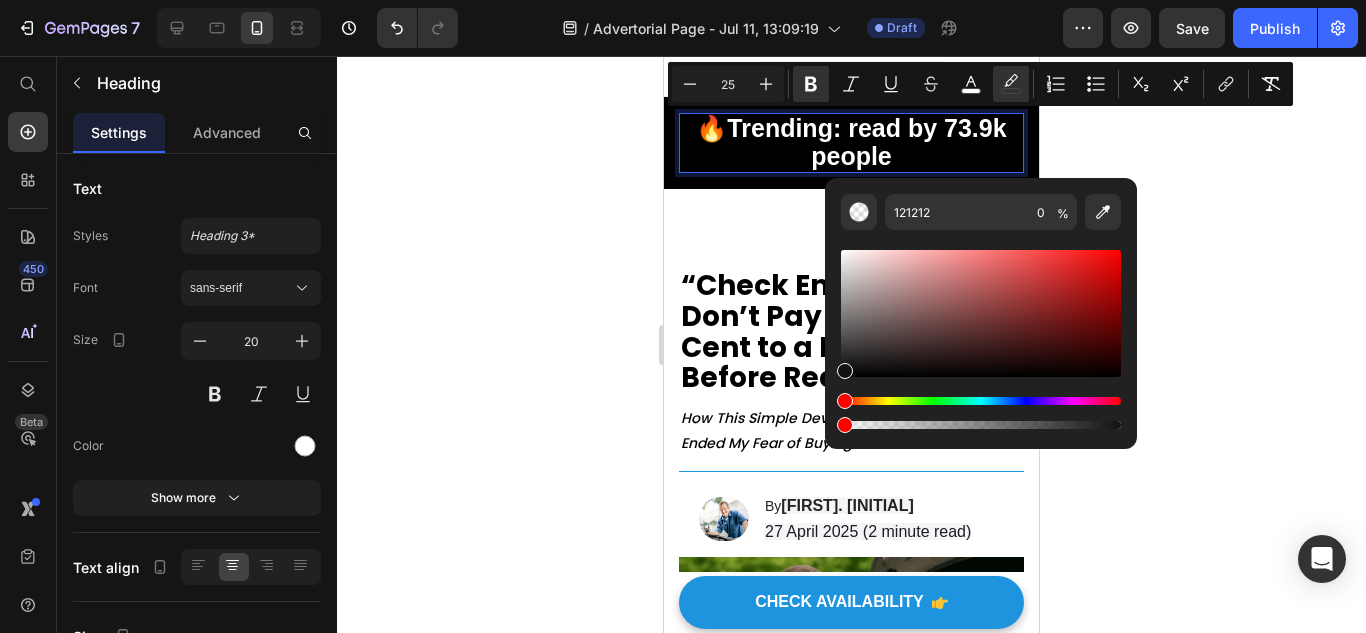 click at bounding box center (981, 331) 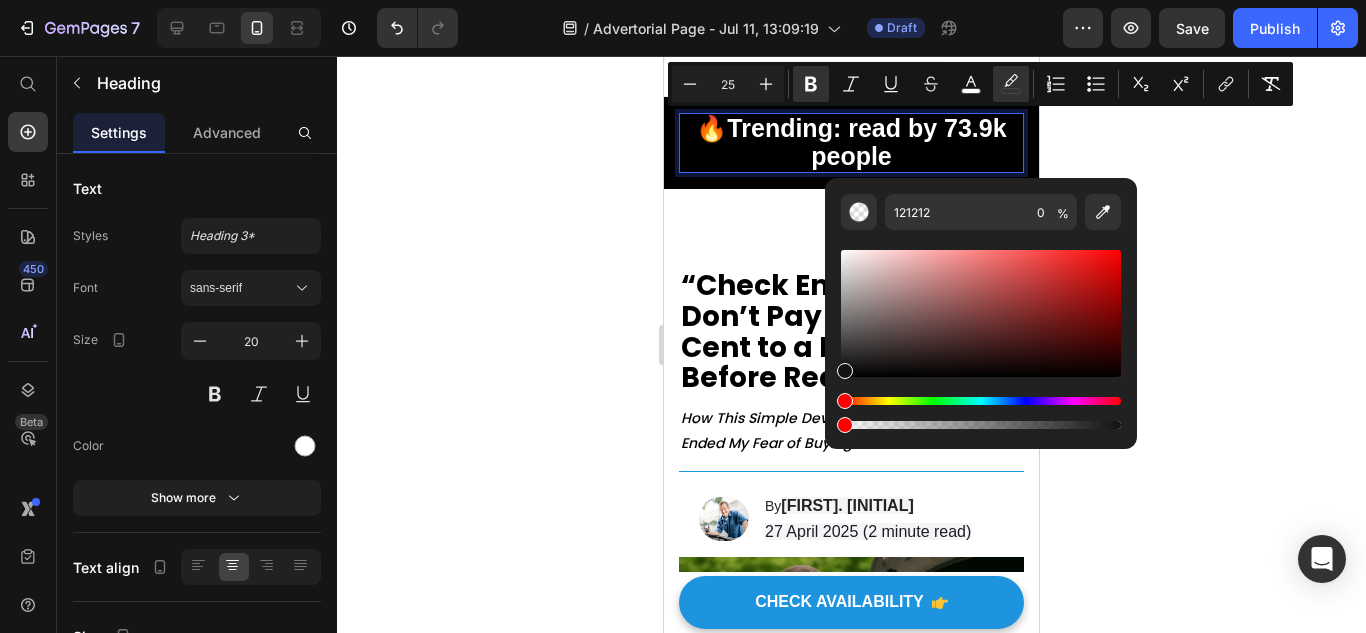 click on "“Check Engine Light?” Don’t Pay Another Cent to a Mechanic Before Reading This" at bounding box center (842, 331) 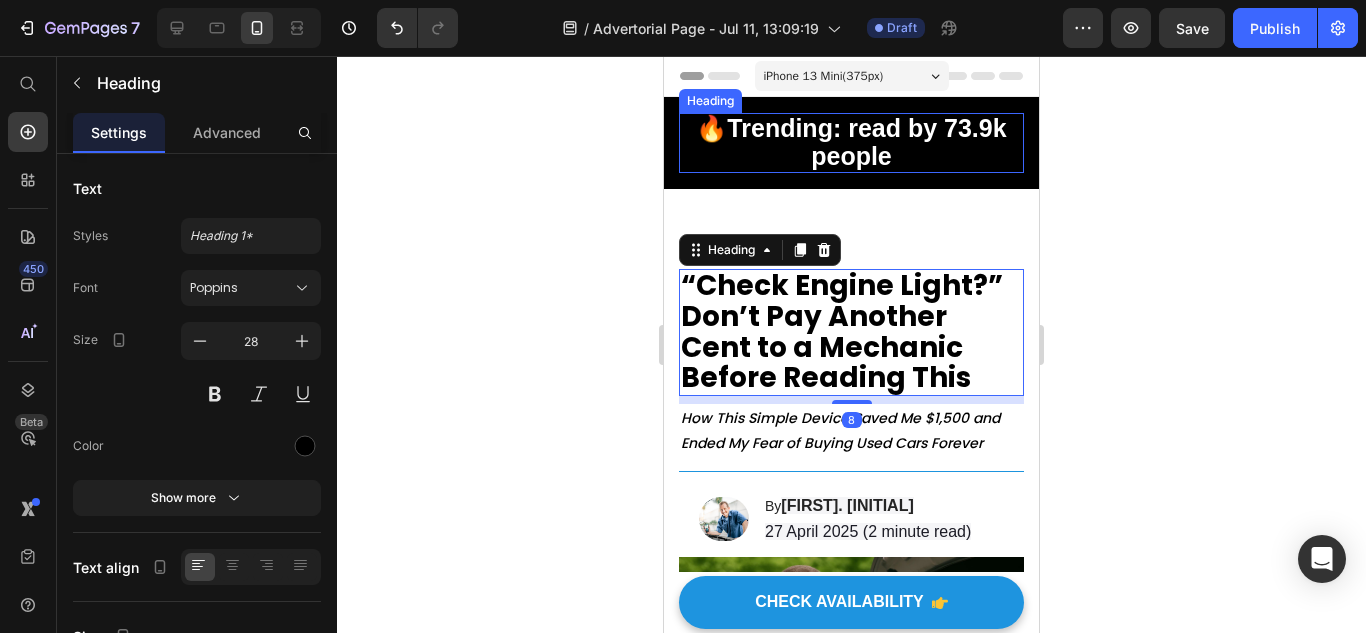 click on "⁠⁠⁠⁠⁠⁠⁠ 🔥Trending: read by 73.9k people" at bounding box center [851, 143] 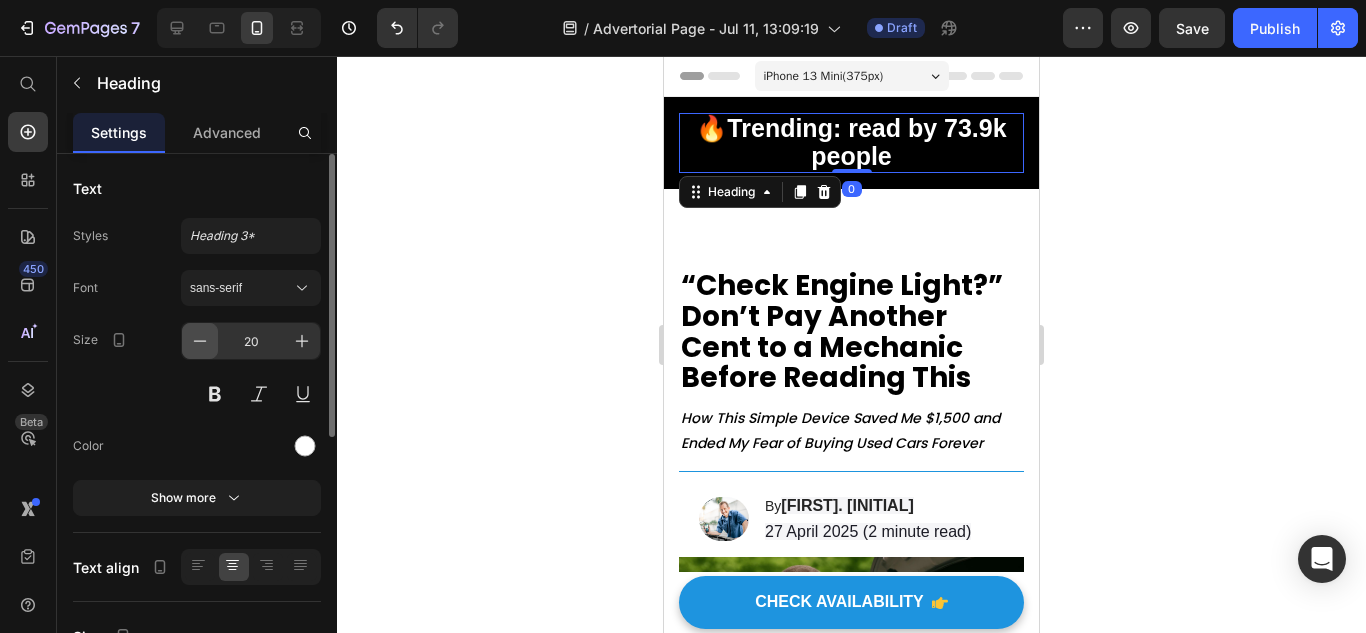 click at bounding box center (200, 341) 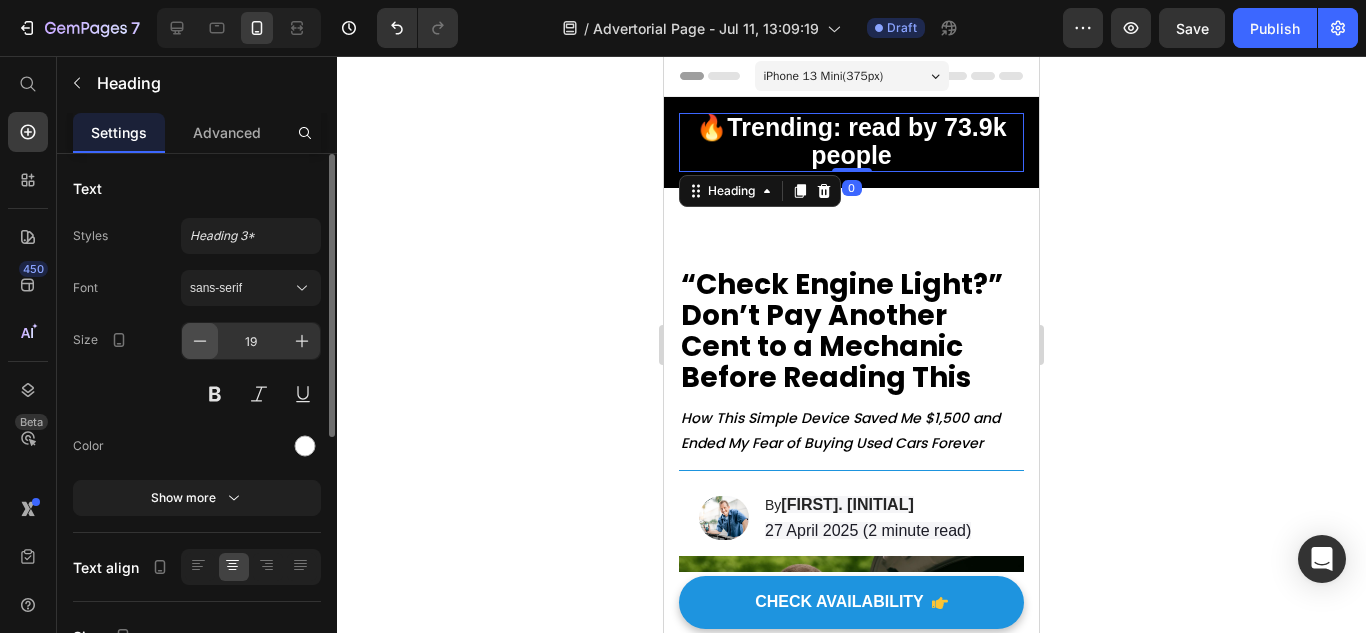 click at bounding box center [200, 341] 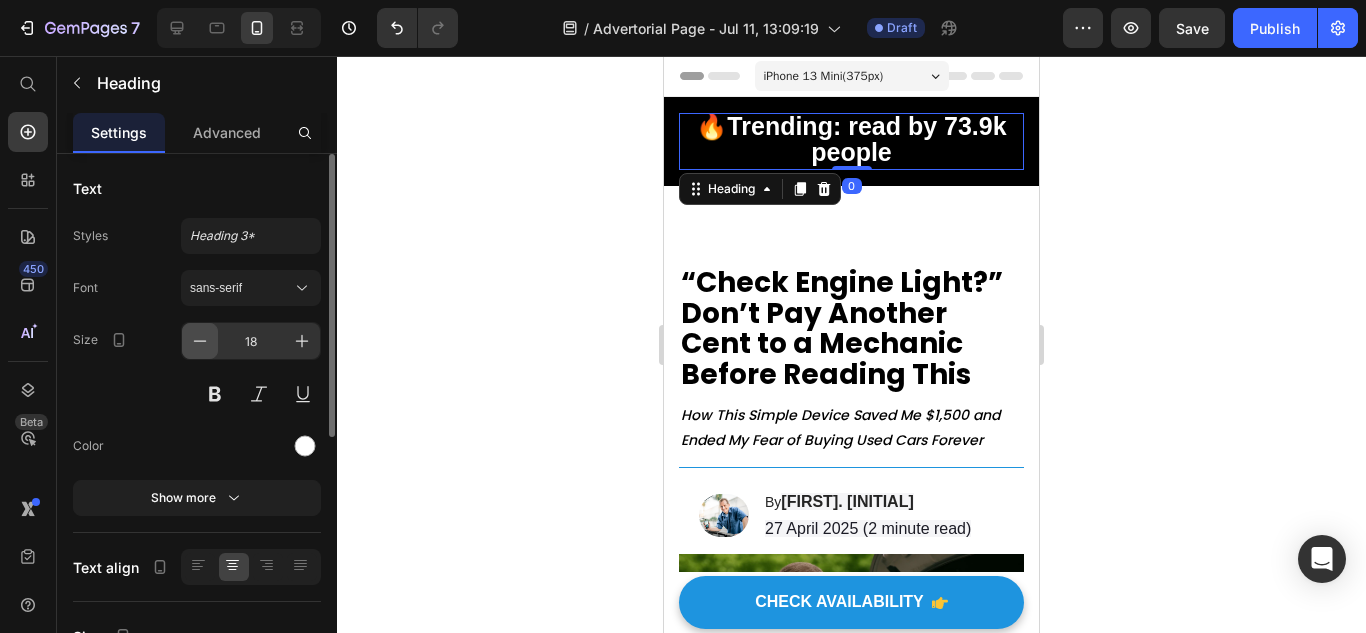 click at bounding box center [200, 341] 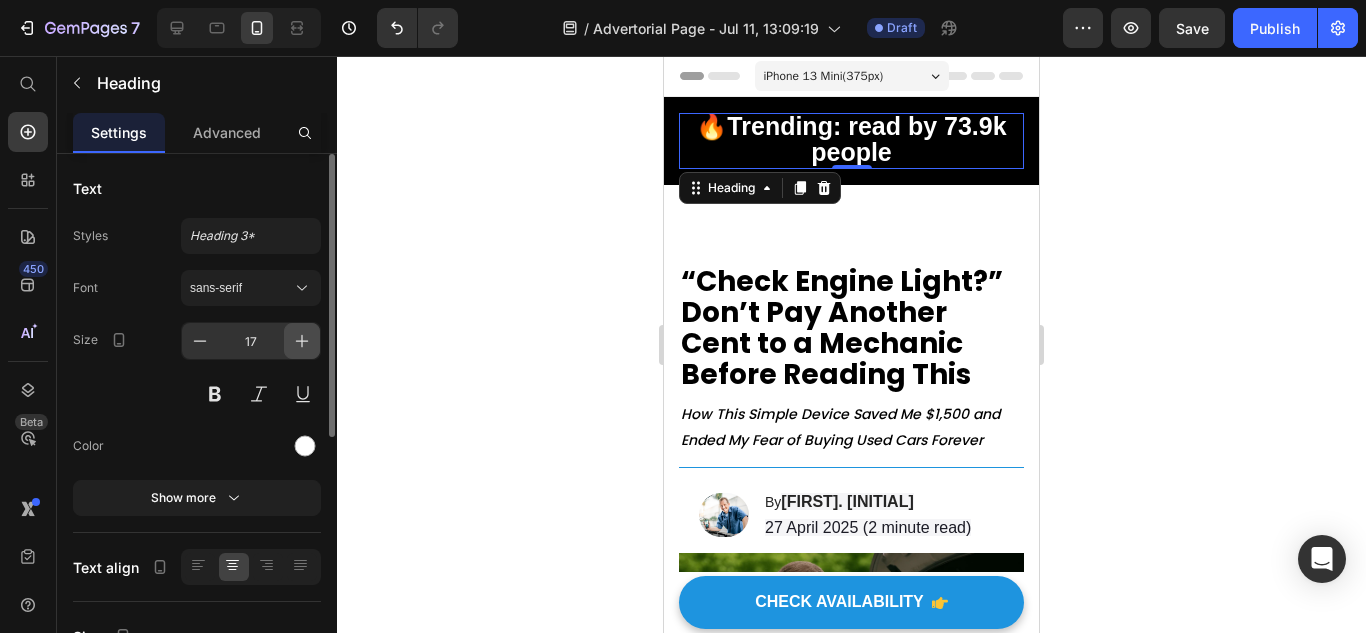 click 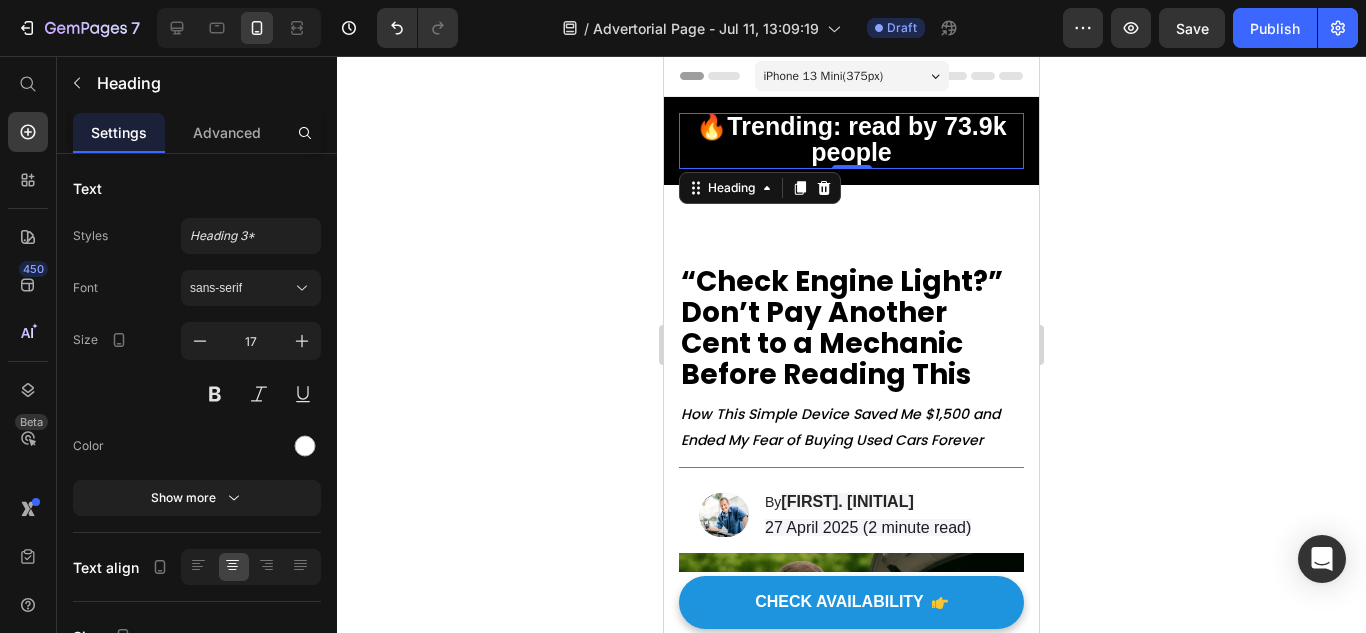 type on "18" 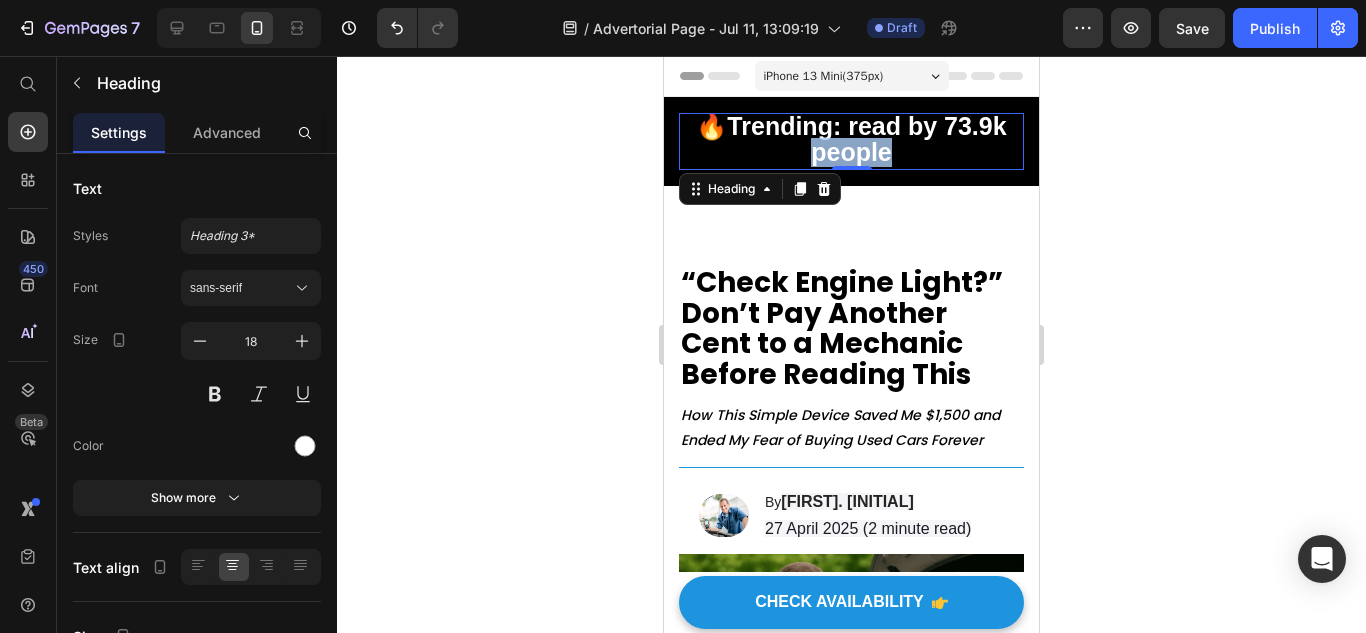 click on "🔥Trending: read by 73.9k people" at bounding box center (851, 139) 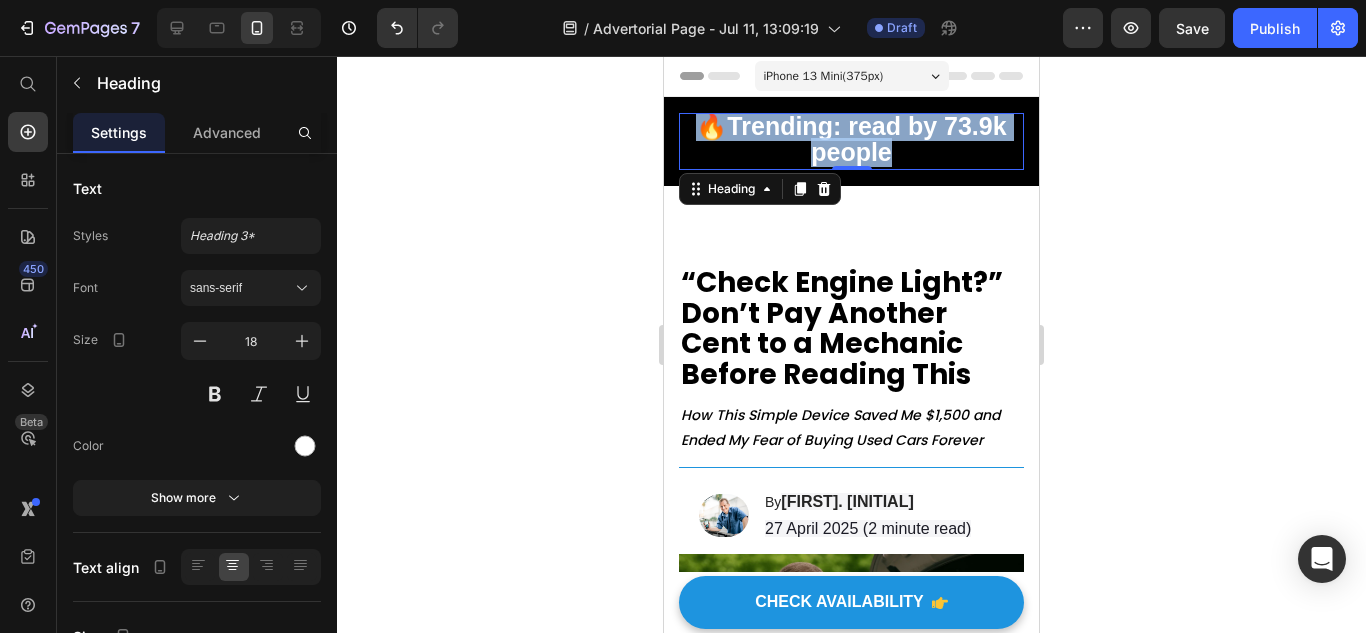 click on "🔥Trending: read by 73.9k people" at bounding box center [851, 139] 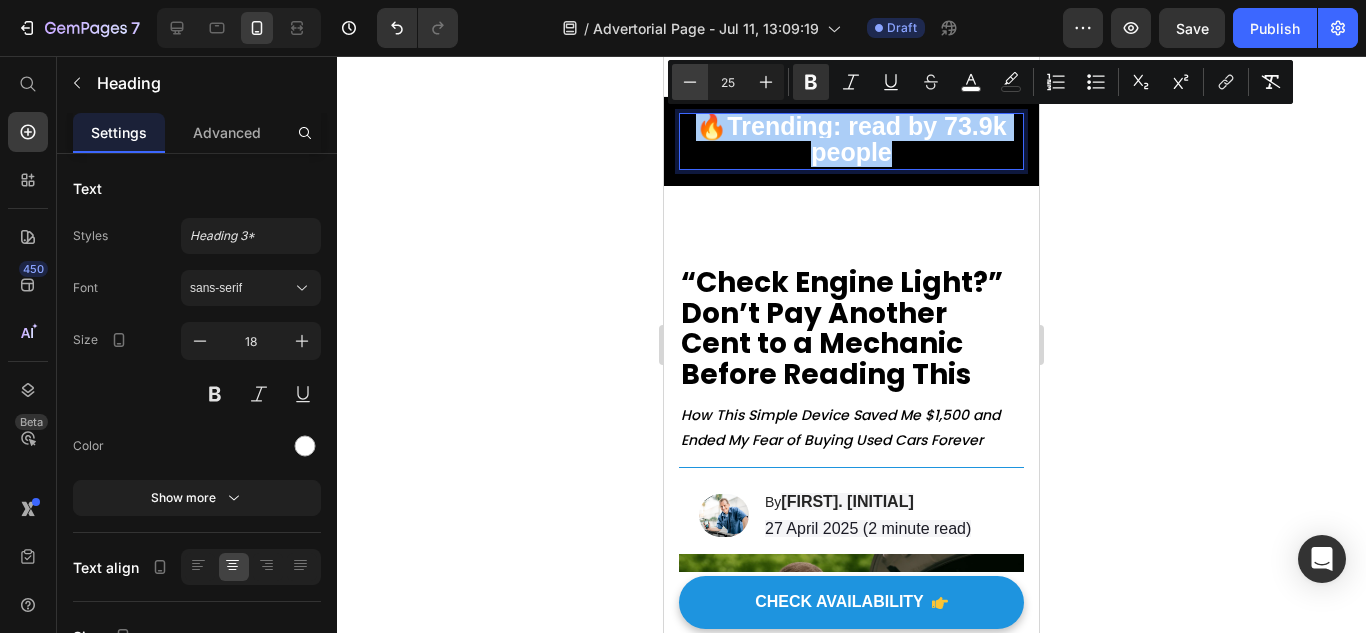 click on "Minus" at bounding box center [690, 82] 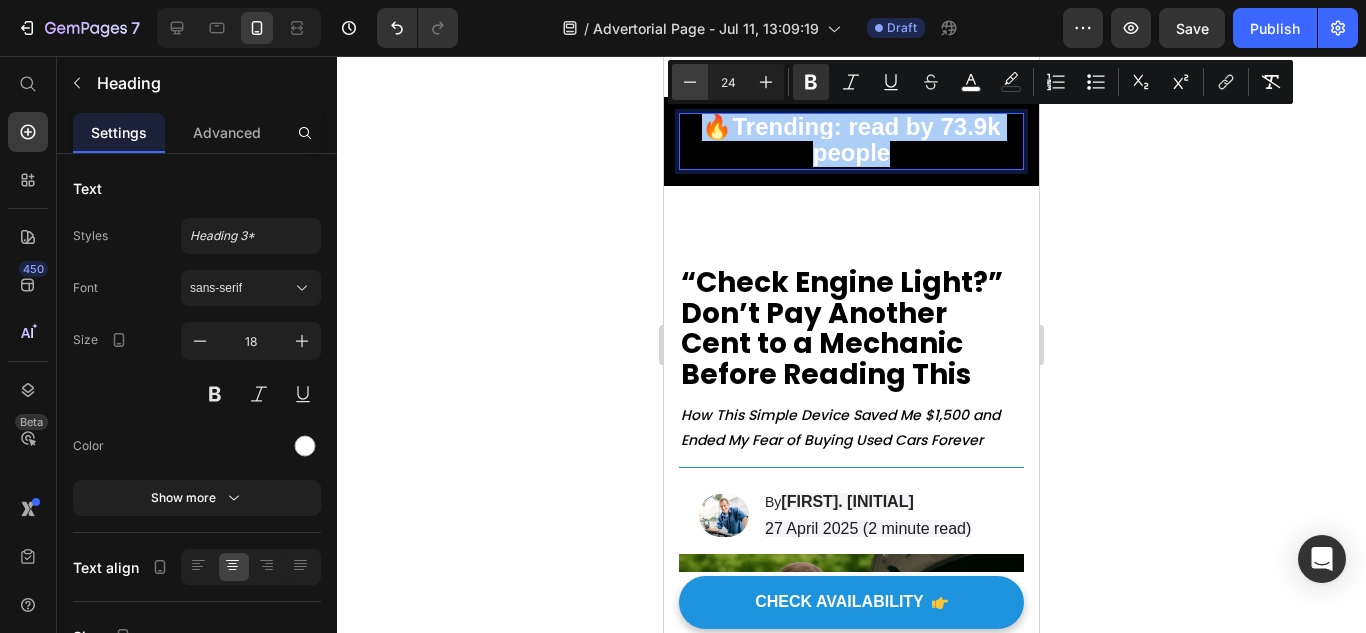 click on "Minus" at bounding box center [690, 82] 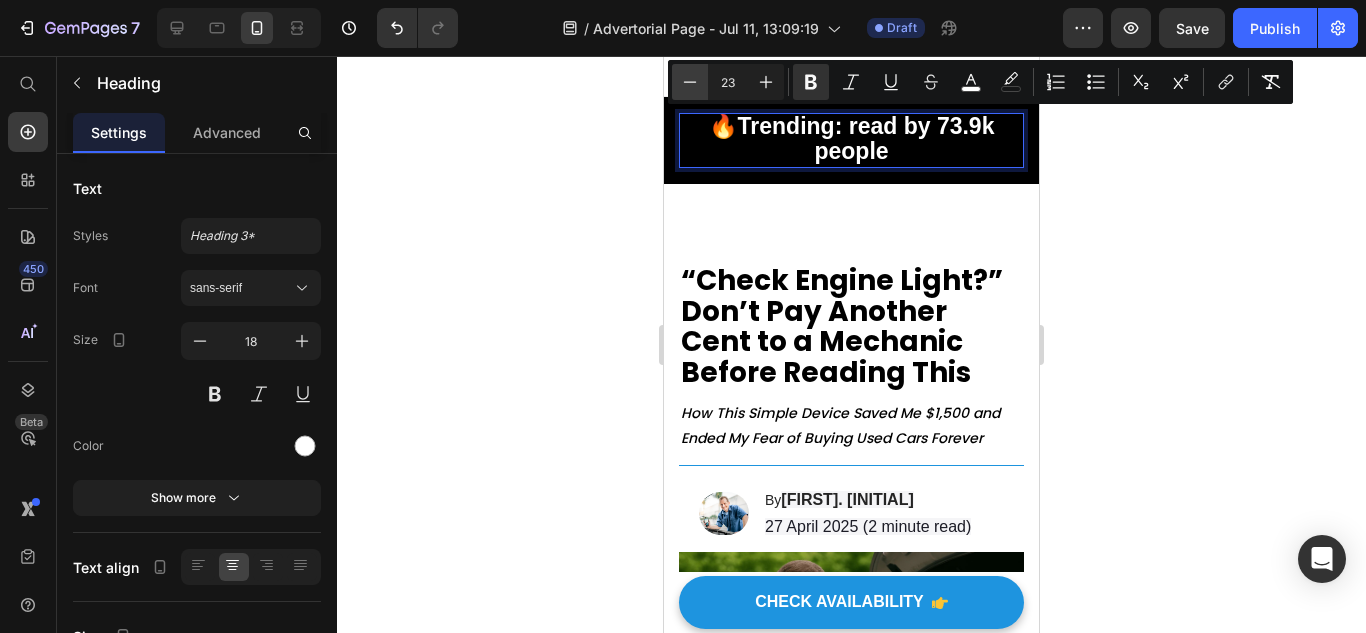 click on "Minus" at bounding box center (690, 82) 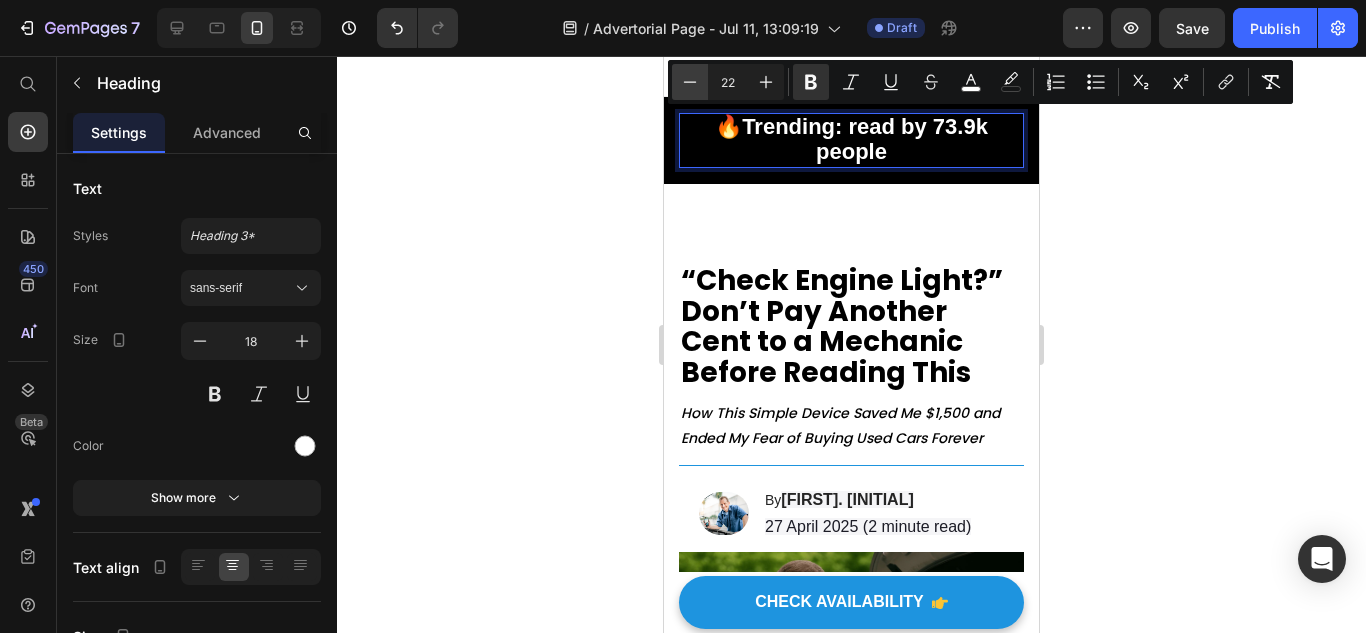 click on "Minus" at bounding box center [690, 82] 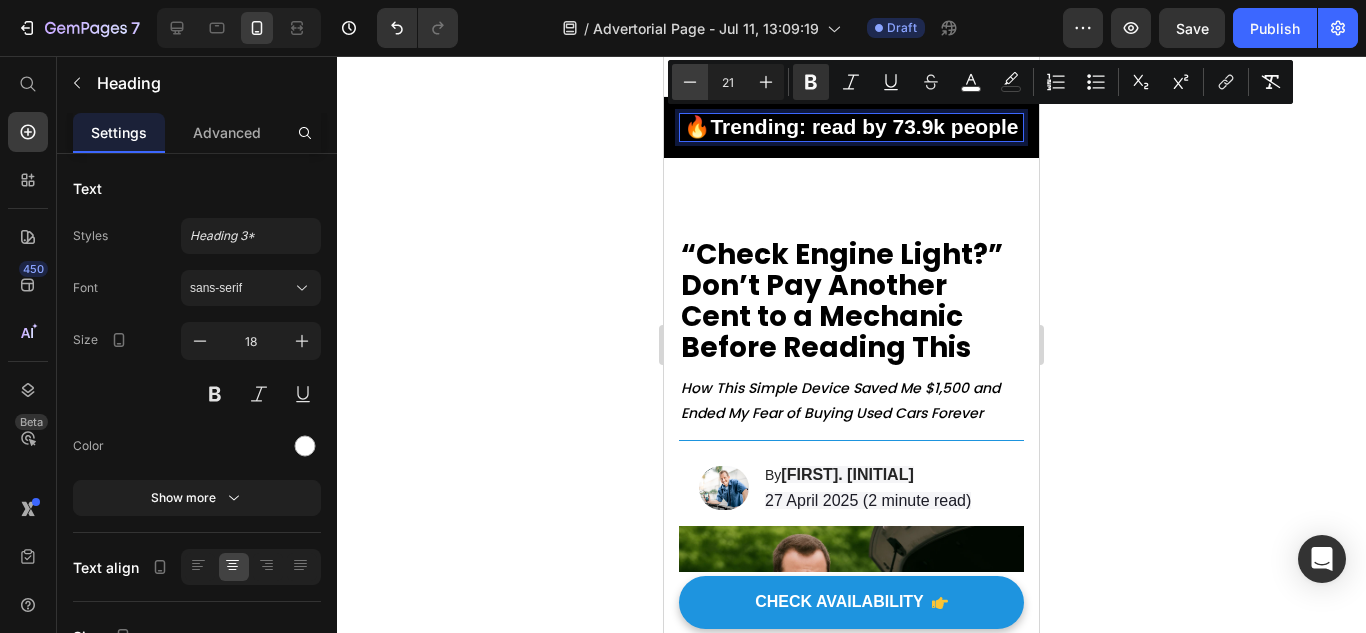 click on "Minus" at bounding box center [690, 82] 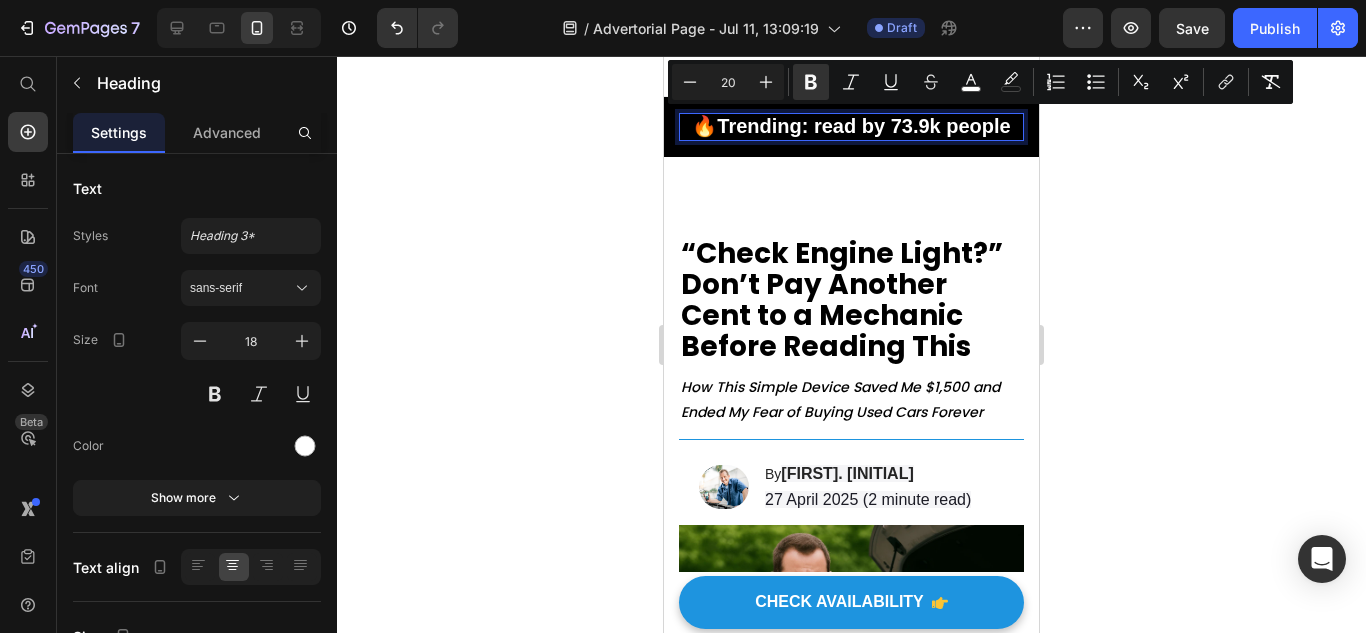 click on "“Check Engine Light?” Don’t Pay Another Cent to a Mechanic Before Reading This" at bounding box center [842, 299] 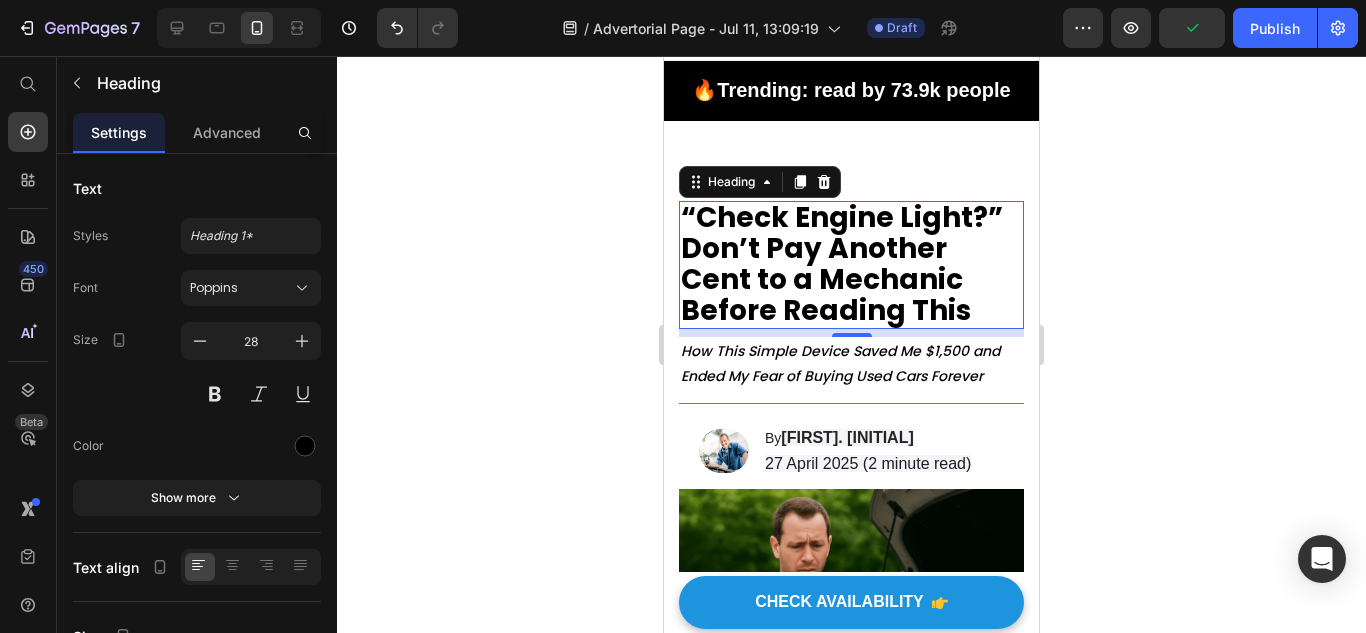 scroll, scrollTop: 0, scrollLeft: 0, axis: both 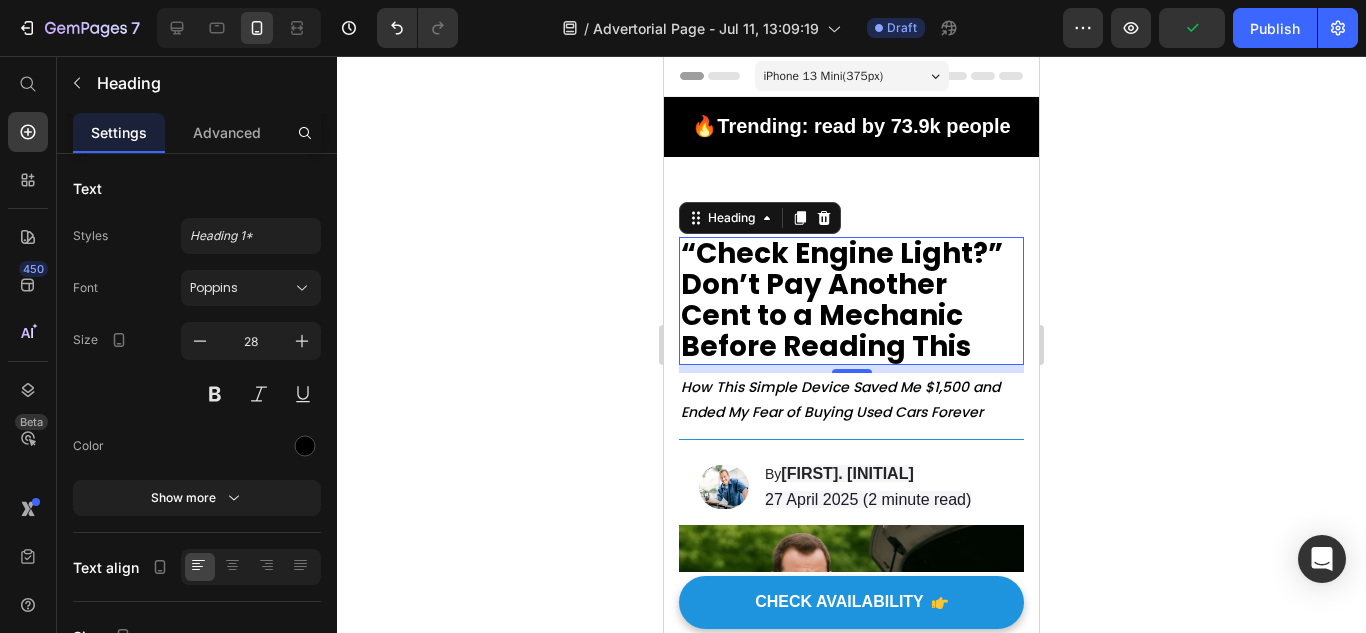click on "“Check Engine Light?” Don’t Pay Another Cent to a Mechanic Before Reading This Heading   8 How This Simple Device Saved Me $1,500 and Ended My Fear of Buying Used Cars Forever Text block                Title Line Image By  Richard. N Heading 27 April 2025 (2 minute read) Text Block Row Image They  charged  me  $700  for a  $30 problem.  I learned the hard way. Text block “I felt stupid." Heading Standing at the mechanic’s desk, I stared at a bill for $700. Turns out the "major fuel system overhaul" my car supposedly needed was actually just a $30 filter change. I’d literally been scammed, and the feeling of helplessness was hitting me hard. Text block Fun fact, this wasn’t my first time, either.   Buying used cars always felt like playing Russian roulette. I was terrified every time the check-engine light came on, accepted that my family’s budget would collapse with another surprise bill.   “Most people are scared to see a mechanic, because we don’t know who to trust.”   Text block" at bounding box center (851, 3727) 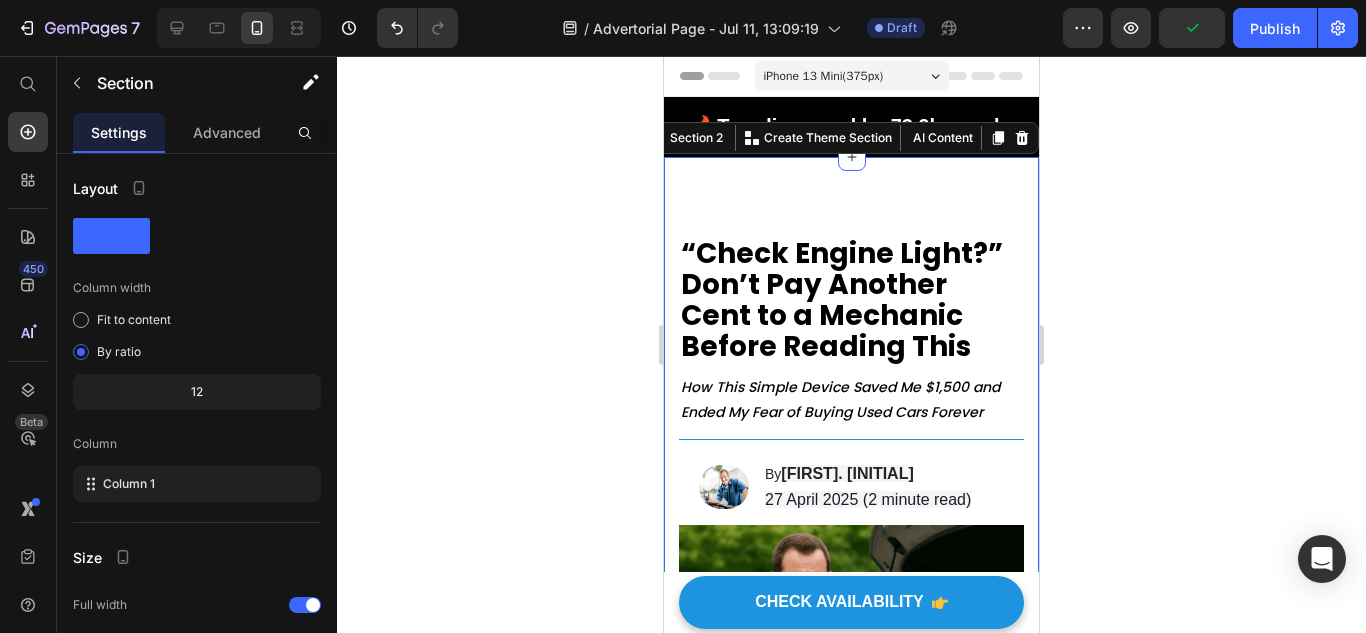 click on "“Check Engine Light?” Don’t Pay Another Cent to a Mechanic Before Reading This" at bounding box center (842, 299) 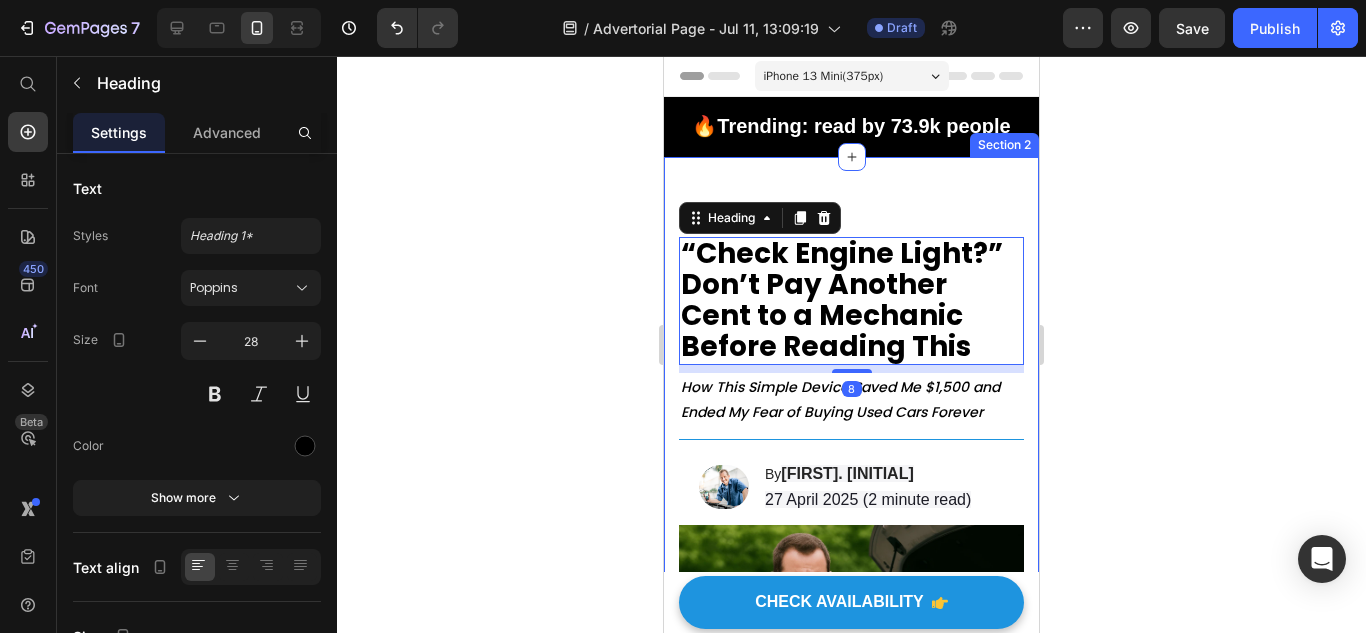 click on "“Check Engine Light?” Don’t Pay Another Cent to a Mechanic Before Reading This Heading   8 How This Simple Device Saved Me $1,500 and Ended My Fear of Buying Used Cars Forever Text block                Title Line Image By  Richard. N Heading 27 April 2025 (2 minute read) Text Block Row Image They  charged  me  $700  for a  $30 problem.  I learned the hard way. Text block “I felt stupid." Heading Standing at the mechanic’s desk, I stared at a bill for $700. Turns out the "major fuel system overhaul" my car supposedly needed was actually just a $30 filter change. I’d literally been scammed, and the feeling of helplessness was hitting me hard. Text block Fun fact, this wasn’t my first time, either.   Buying used cars always felt like playing Russian roulette. I was terrified every time the check-engine light came on, accepted that my family’s budget would collapse with another surprise bill.   “Most people are scared to see a mechanic, because we don’t know who to trust.”   Text block" at bounding box center (851, 3727) 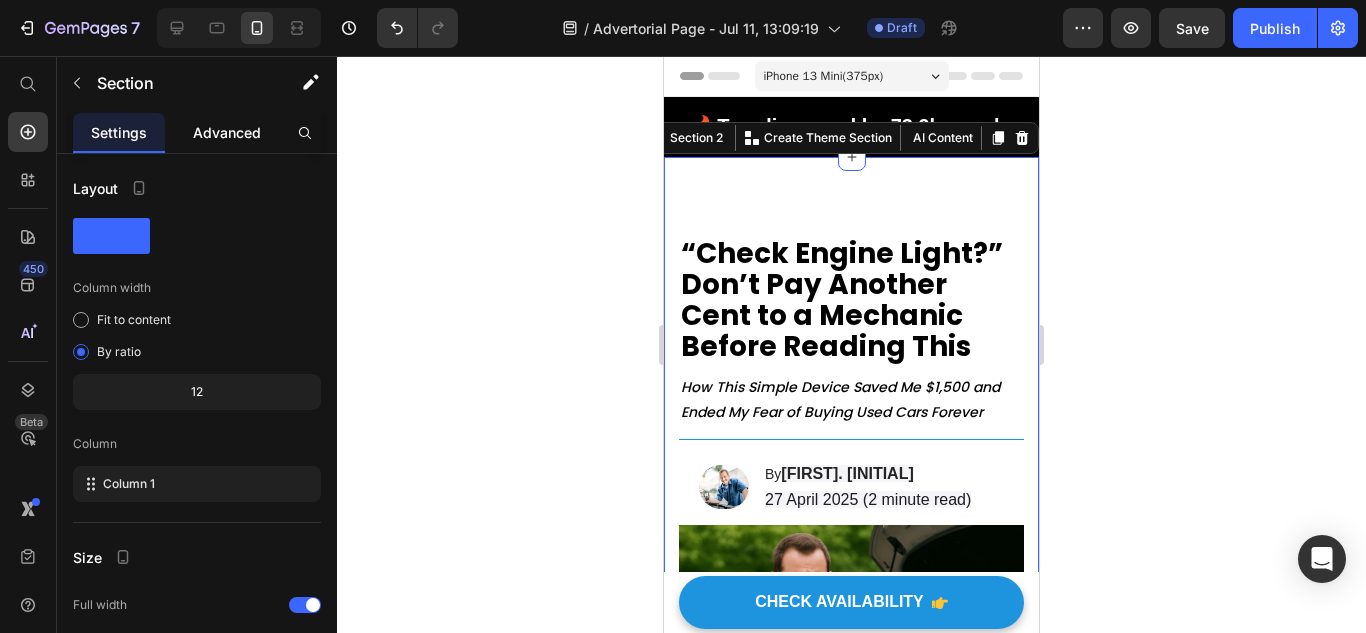 click on "Advanced" 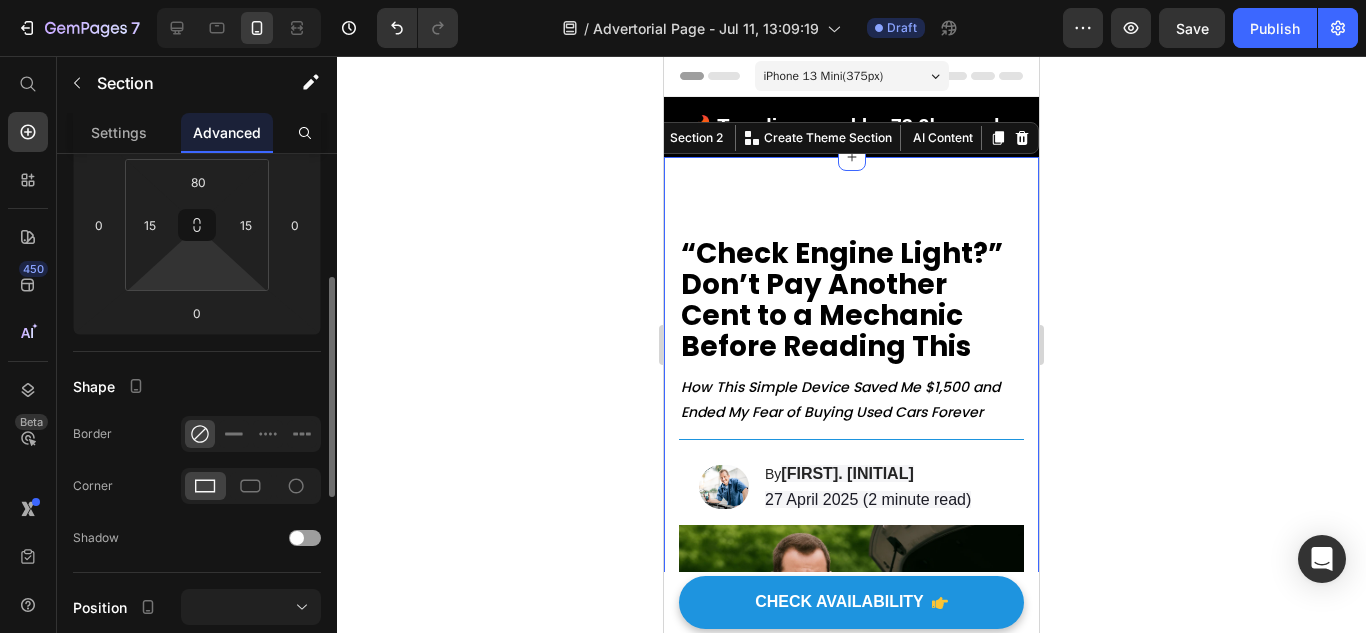 scroll, scrollTop: 200, scrollLeft: 0, axis: vertical 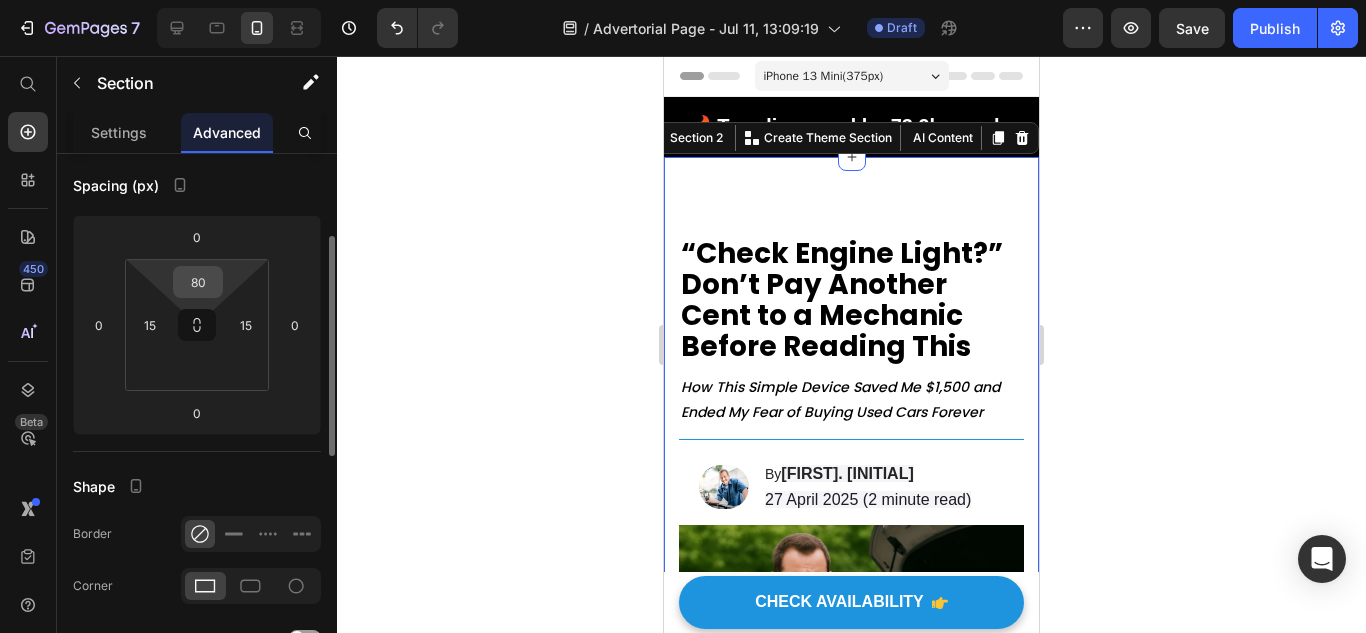 click on "80" at bounding box center [198, 282] 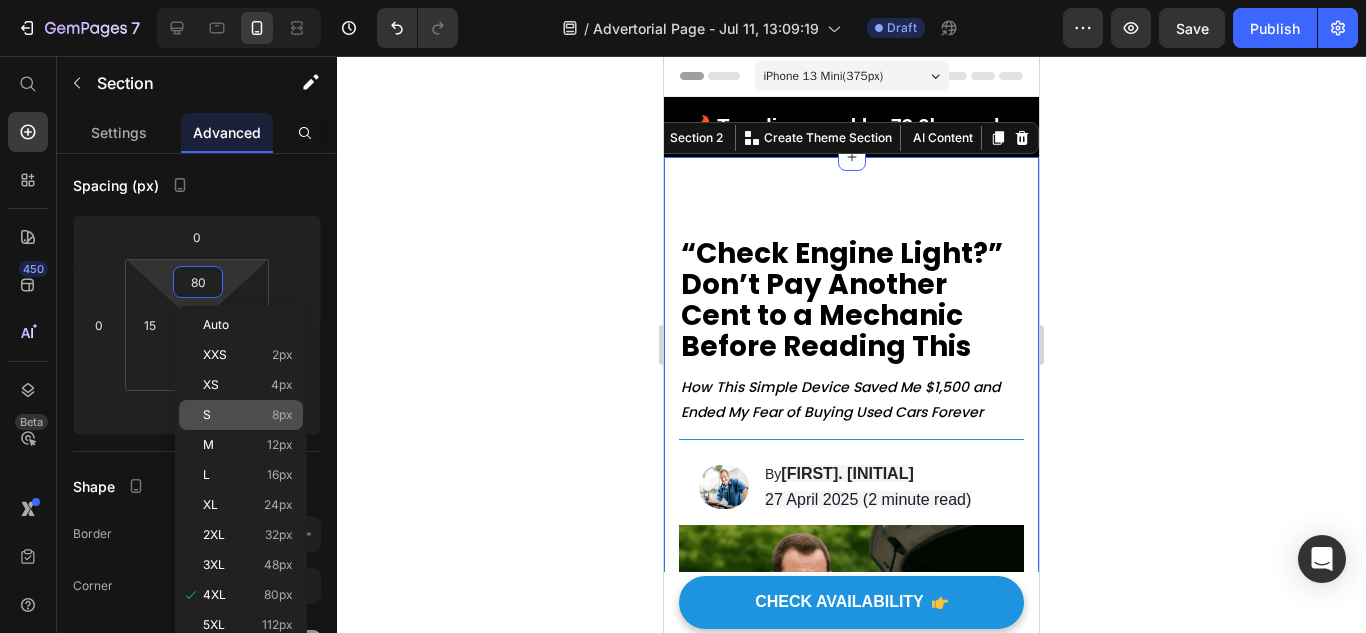 click on "S 8px" 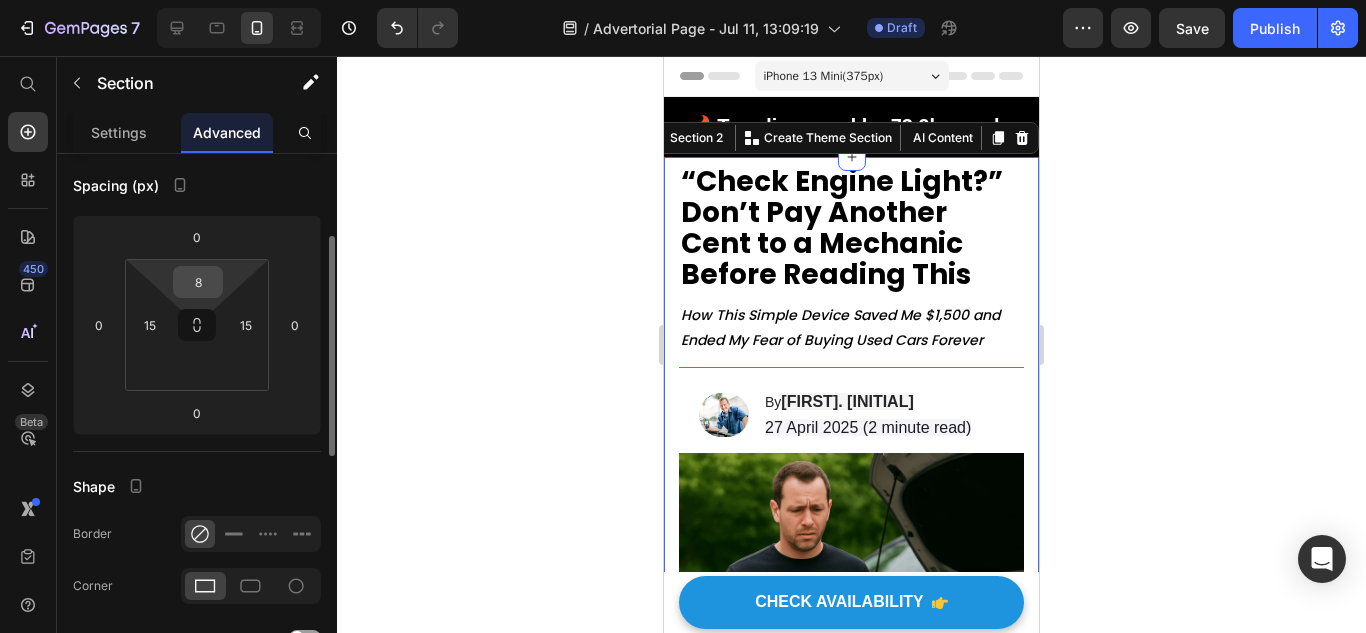 click on "8" at bounding box center (198, 282) 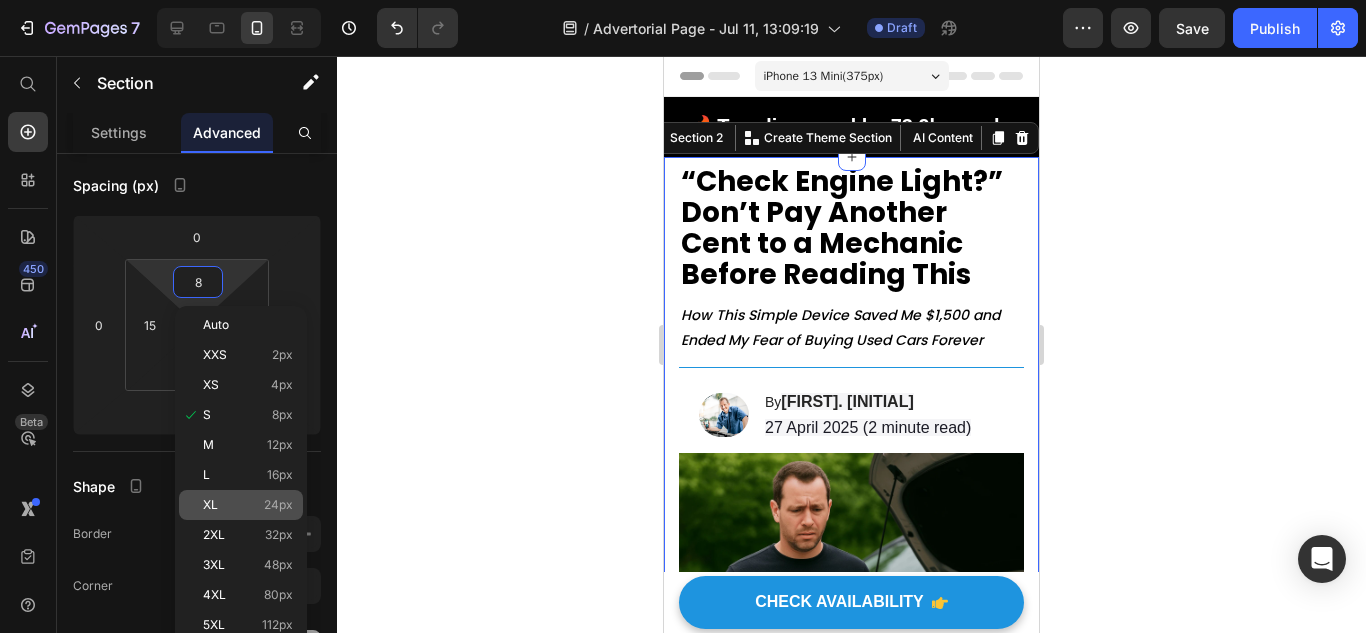 click on "XL 24px" at bounding box center (248, 505) 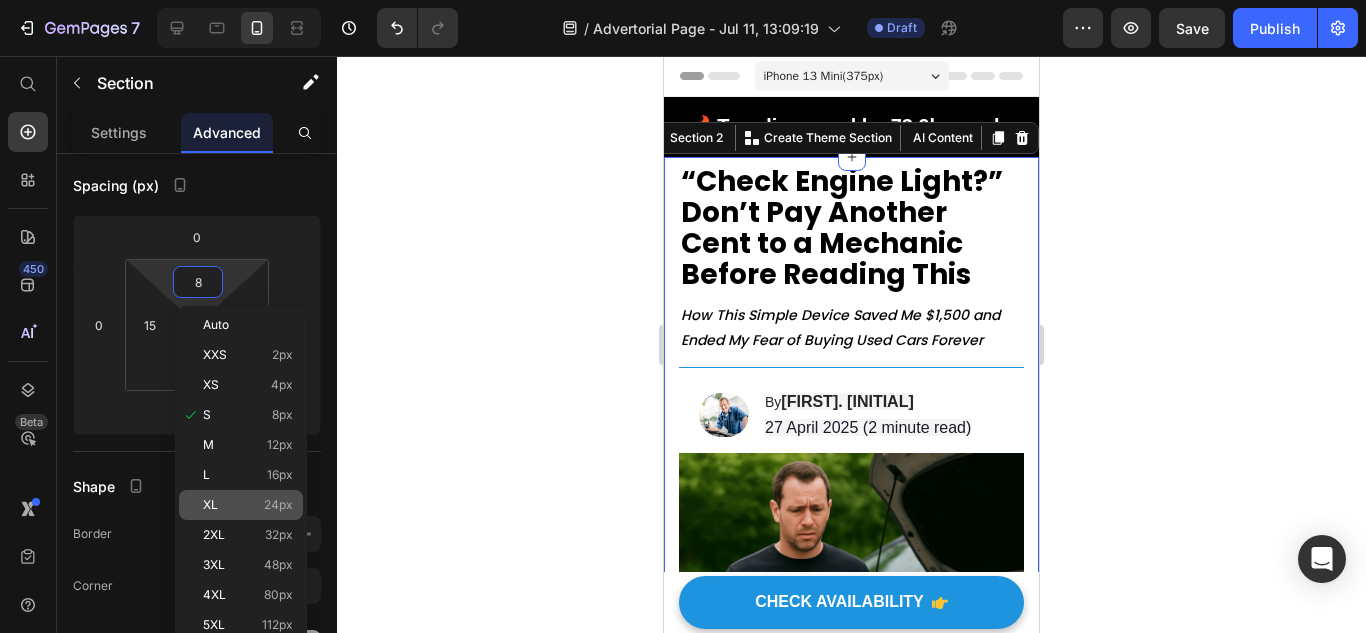 type on "24" 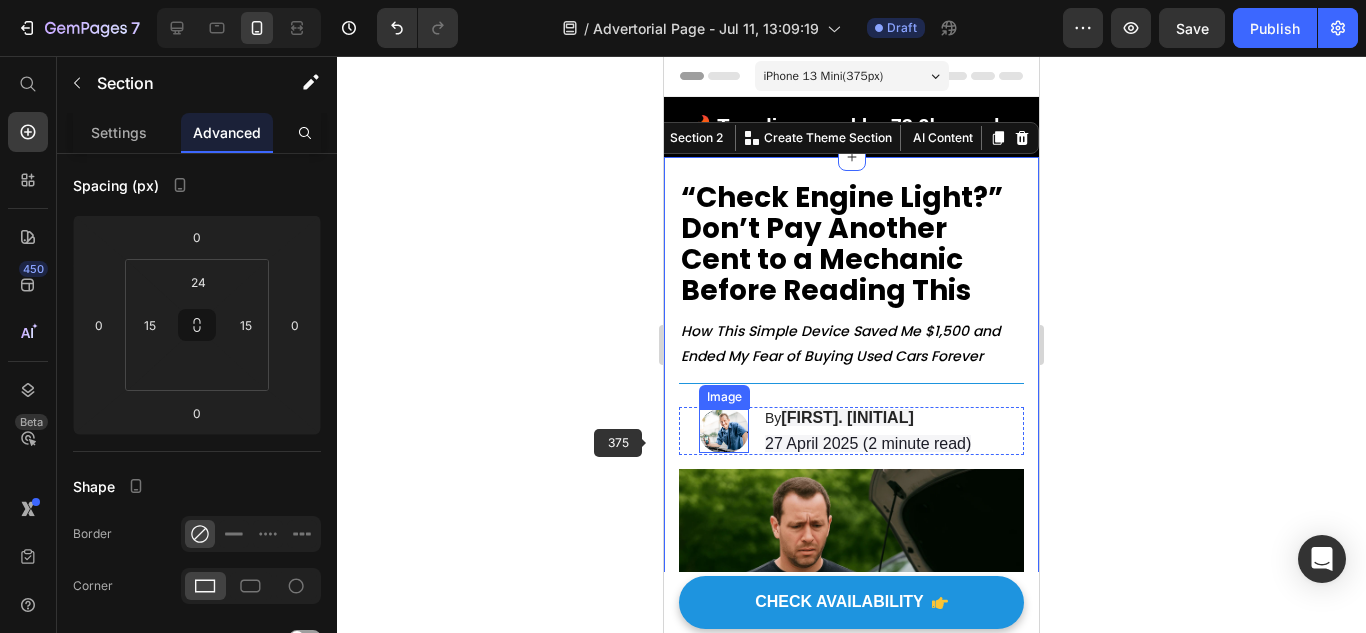click on "[FIRST]. [LAST]" at bounding box center [847, 417] 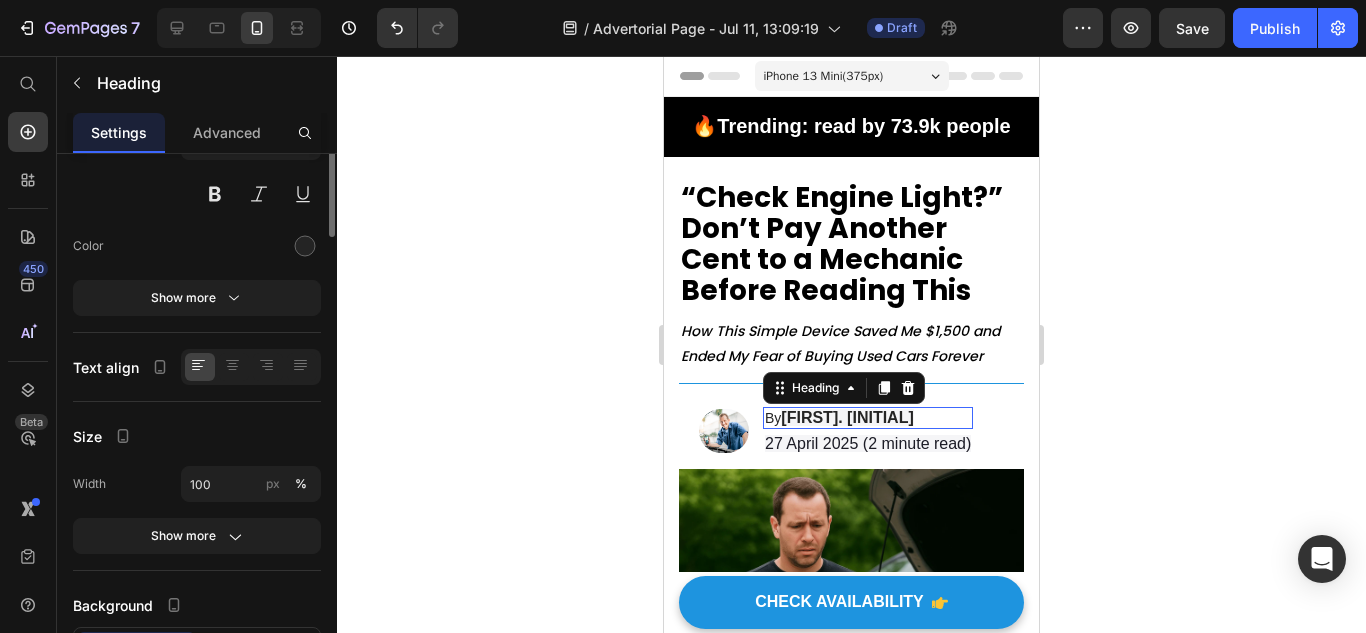 scroll, scrollTop: 0, scrollLeft: 0, axis: both 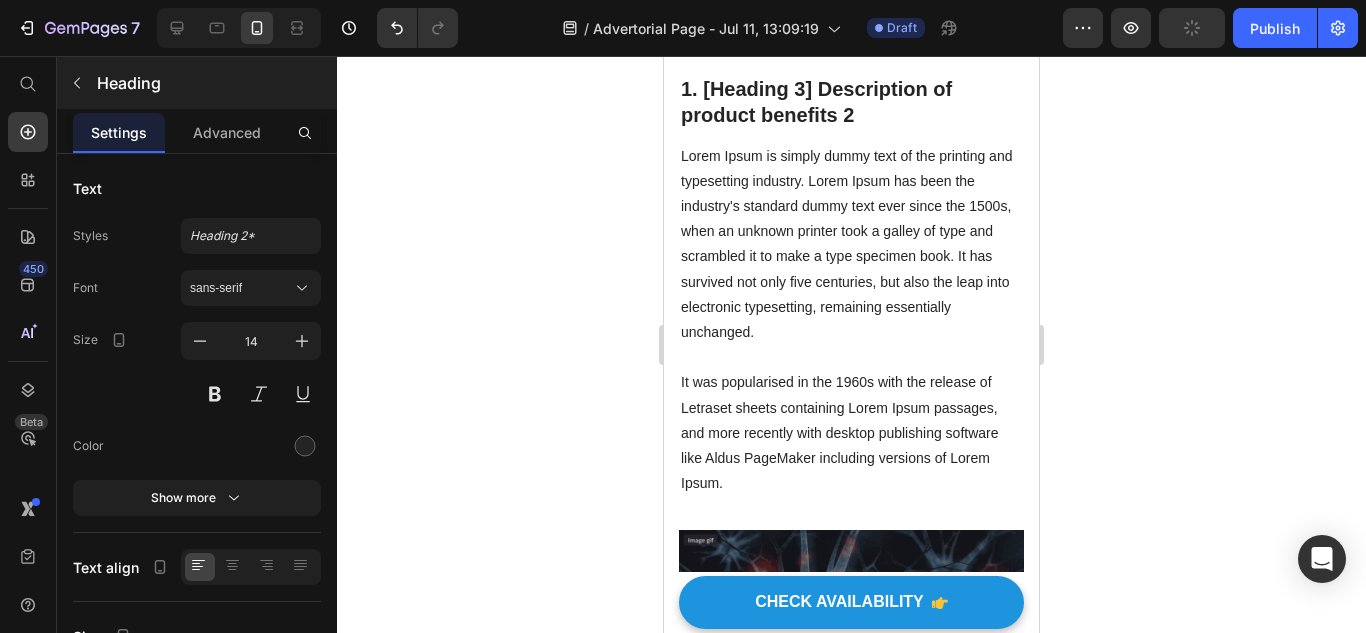 click on "Heading" at bounding box center [215, 83] 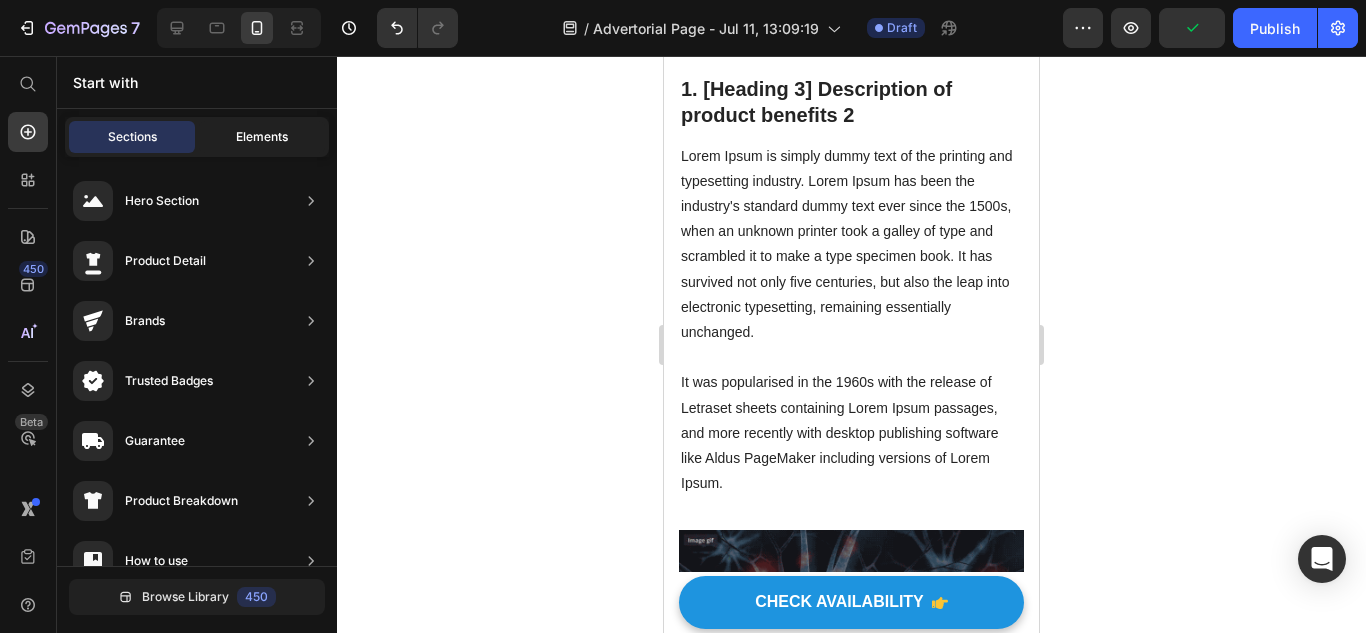 click on "Elements" 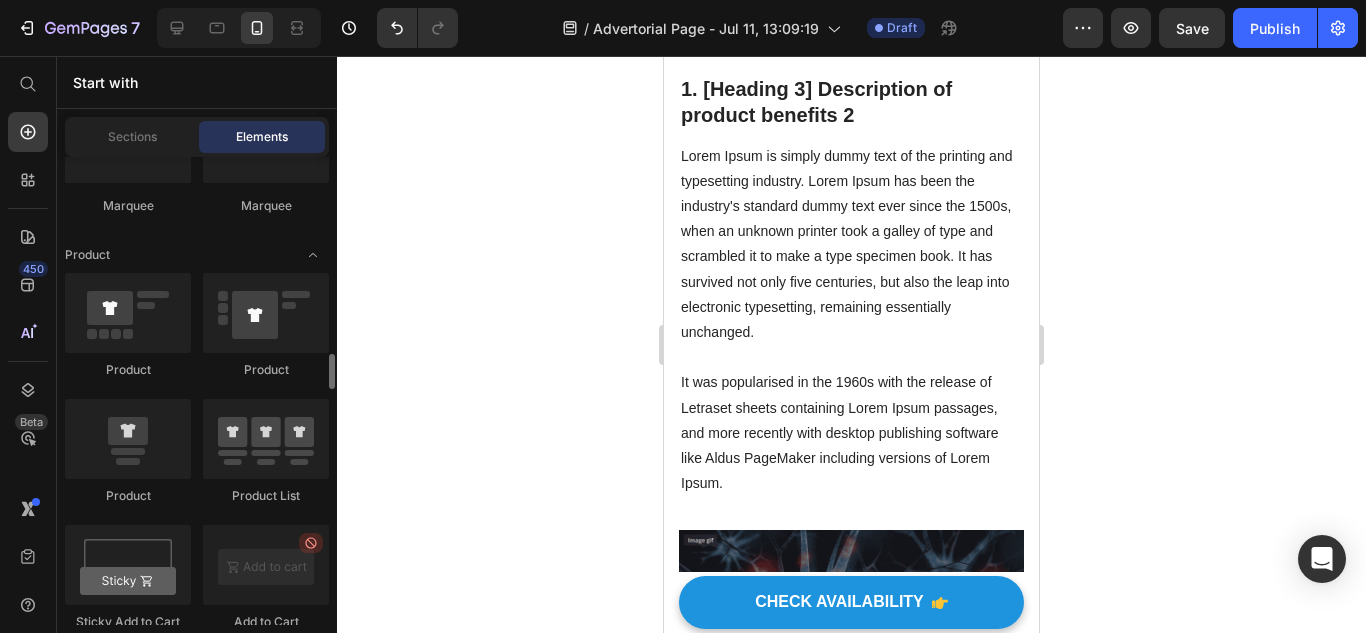 scroll, scrollTop: 2100, scrollLeft: 0, axis: vertical 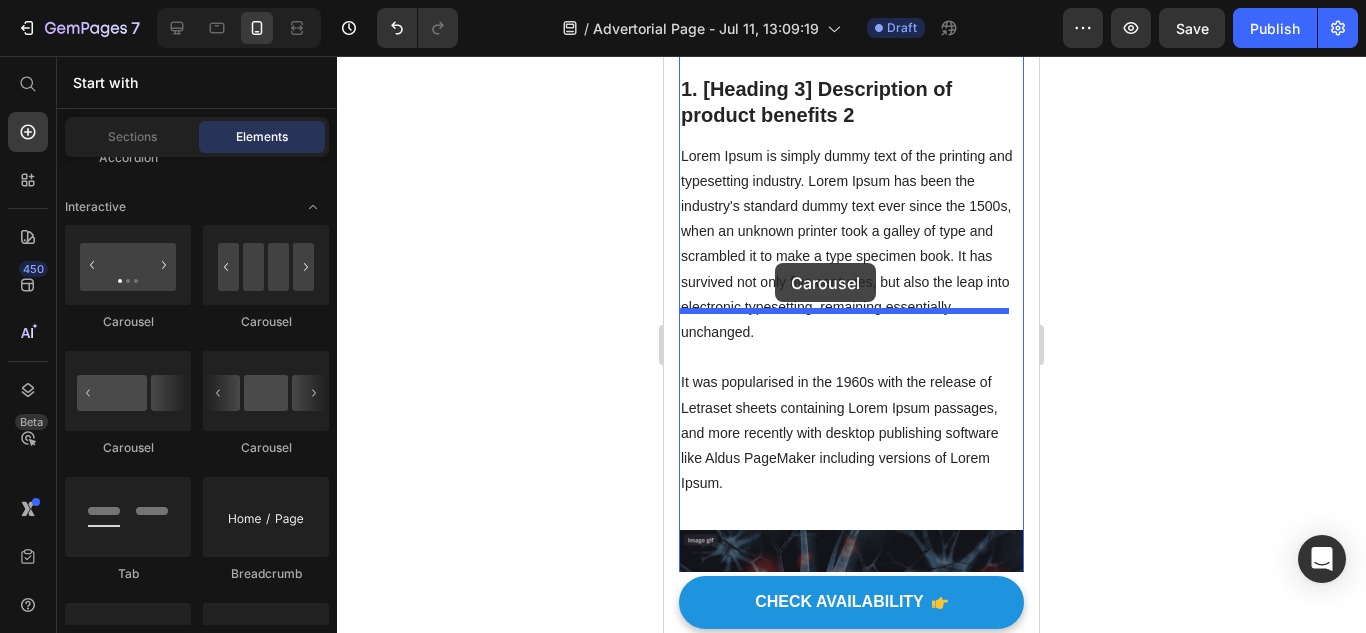 drag, startPoint x: 779, startPoint y: 449, endPoint x: 775, endPoint y: 263, distance: 186.043 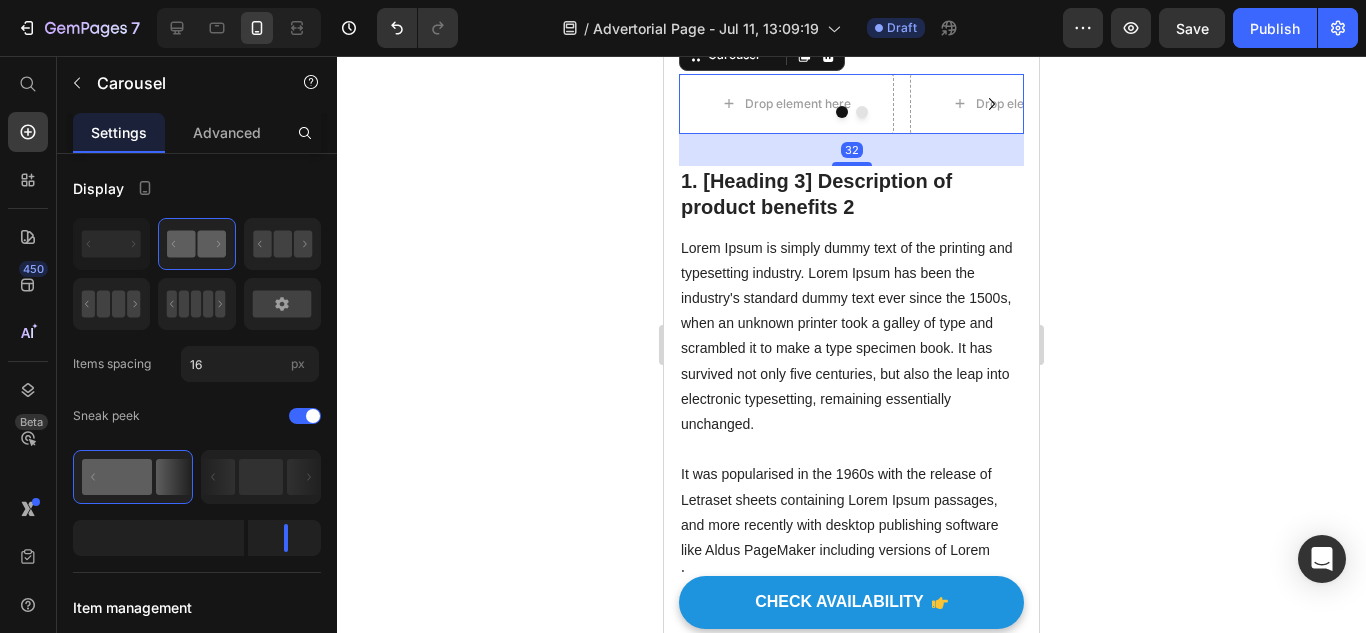 click on "The  JPLUG  isn’t just another code reader. It’s a full-service car health companion packed into a pocket-sized Bluetooth dongle. Here’s everything it delivers once plugged in:" at bounding box center (849, -29) 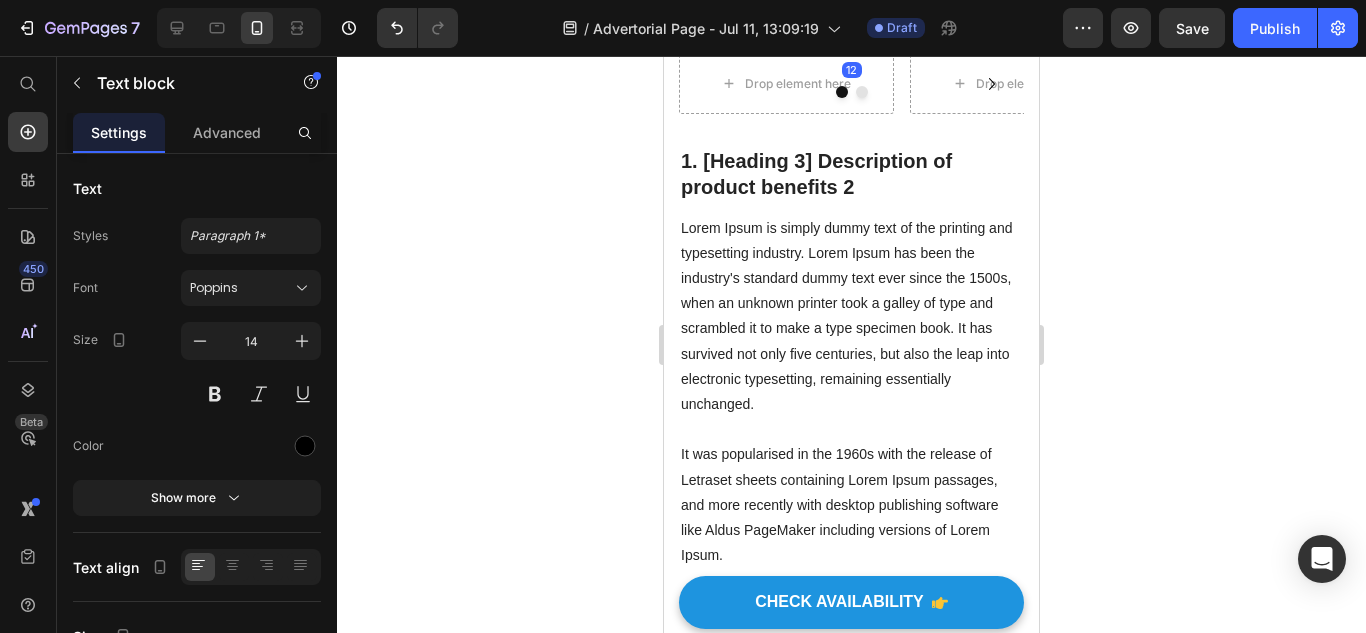 drag, startPoint x: 837, startPoint y: 308, endPoint x: 842, endPoint y: 288, distance: 20.615528 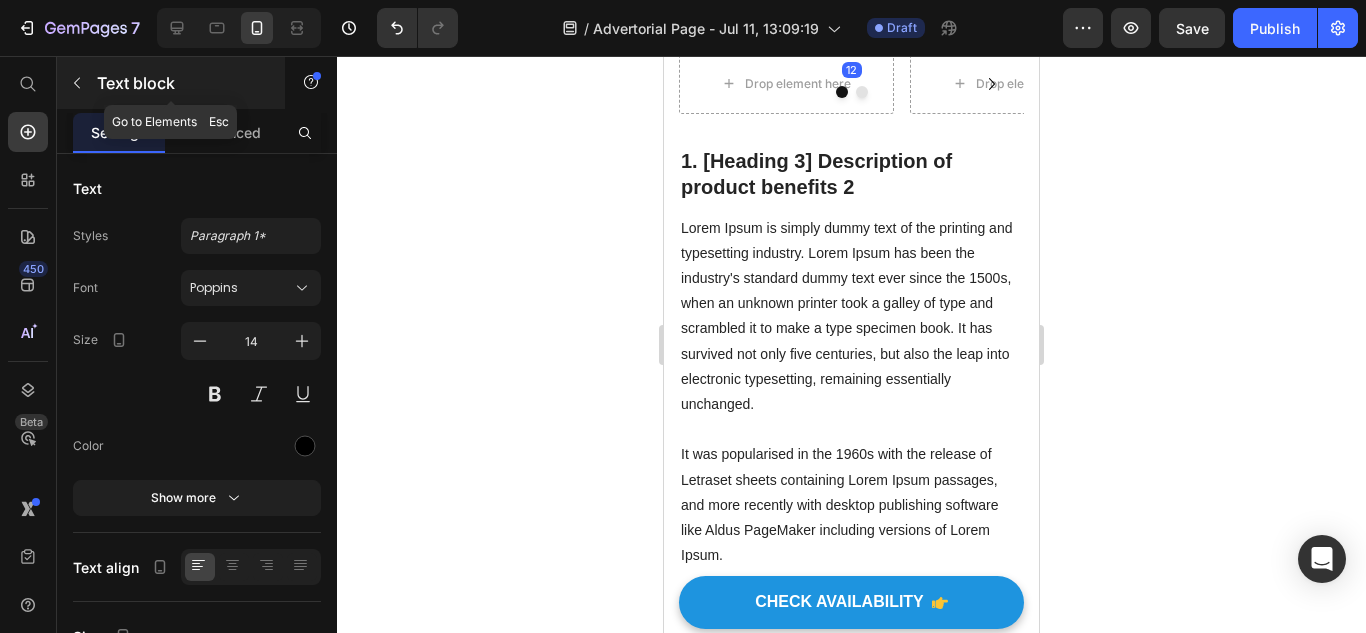 click on "Text block" at bounding box center (171, 83) 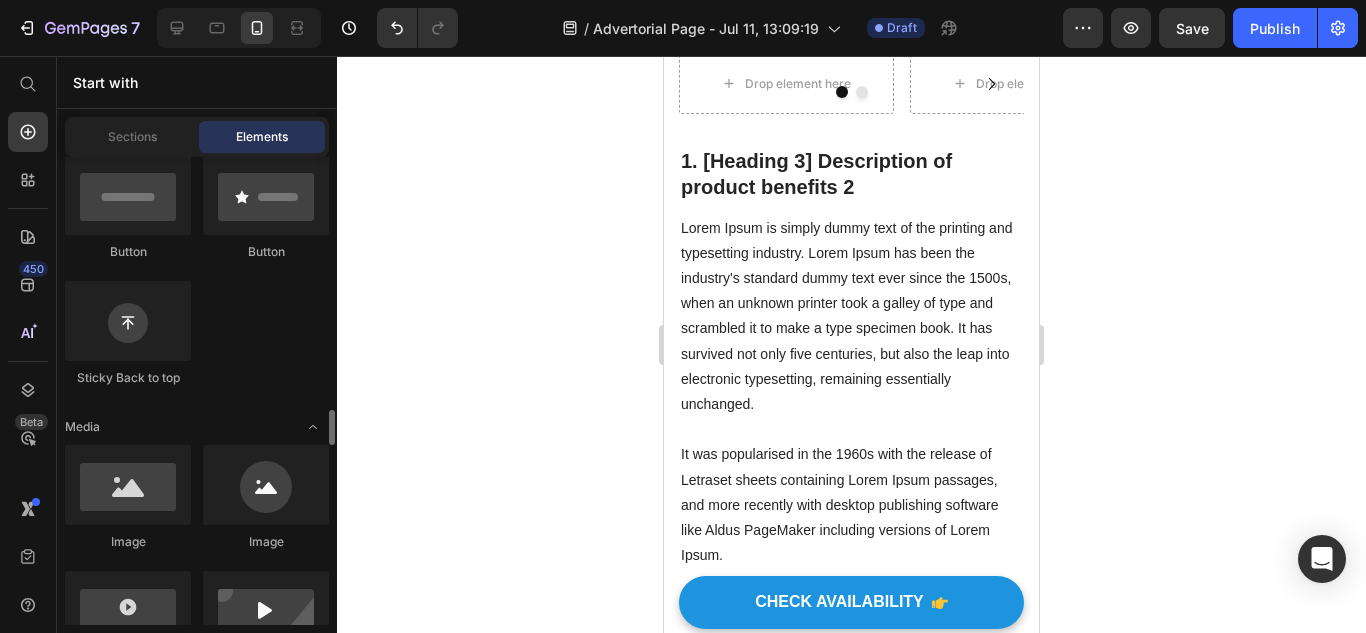 scroll, scrollTop: 700, scrollLeft: 0, axis: vertical 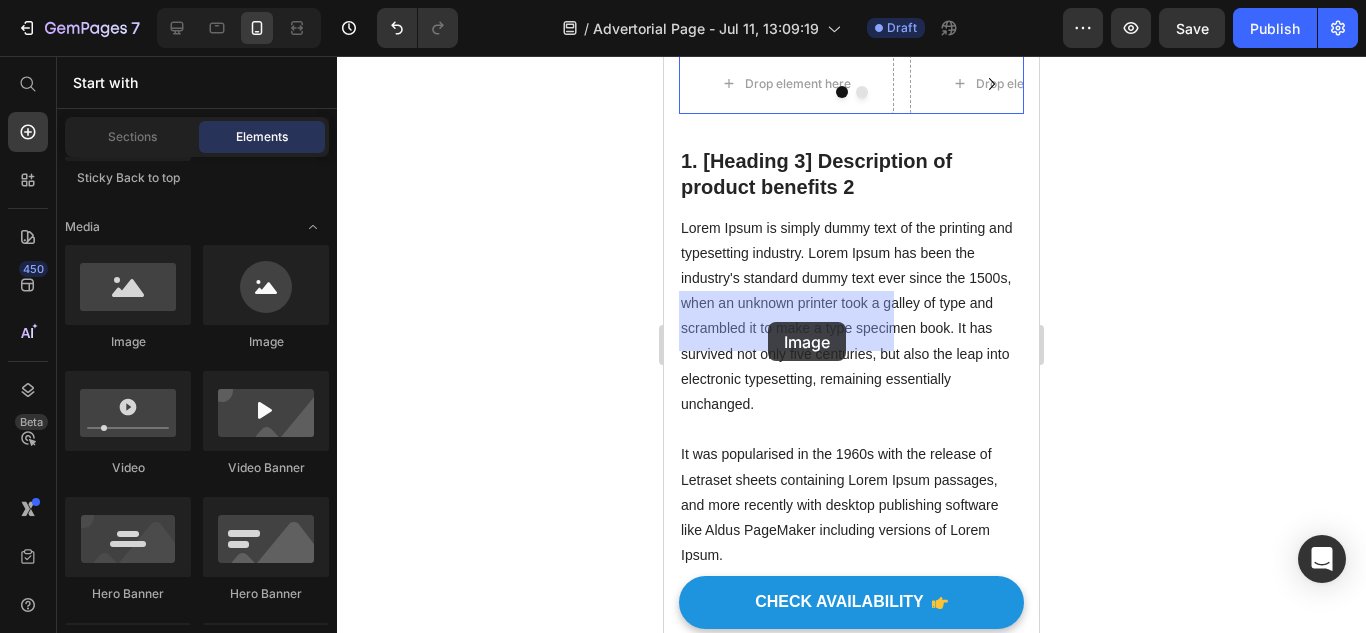 drag, startPoint x: 779, startPoint y: 362, endPoint x: 768, endPoint y: 322, distance: 41.484936 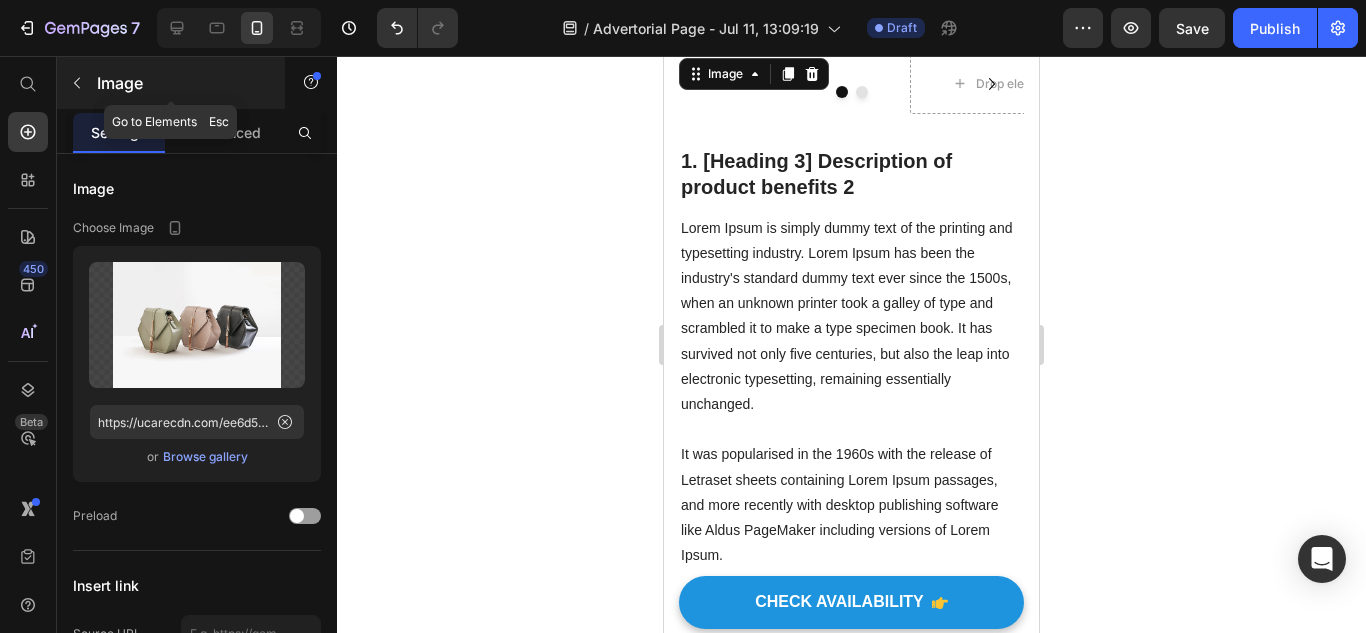 click on "Image" at bounding box center [171, 83] 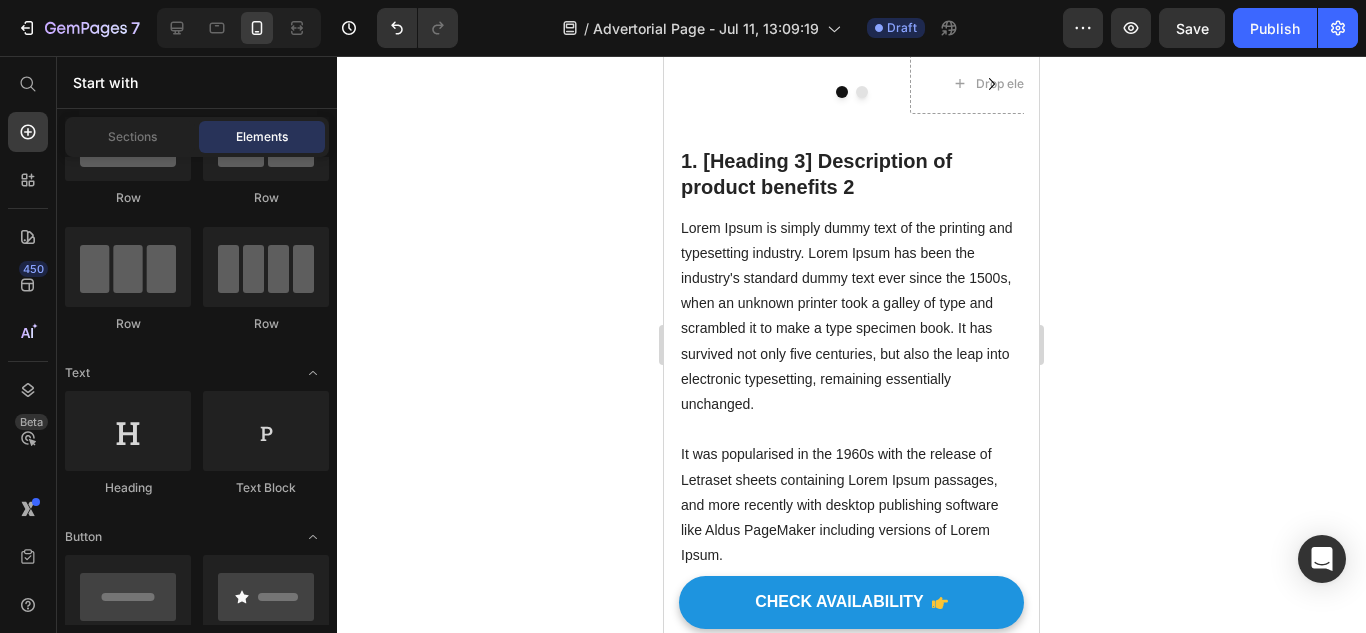 scroll, scrollTop: 0, scrollLeft: 0, axis: both 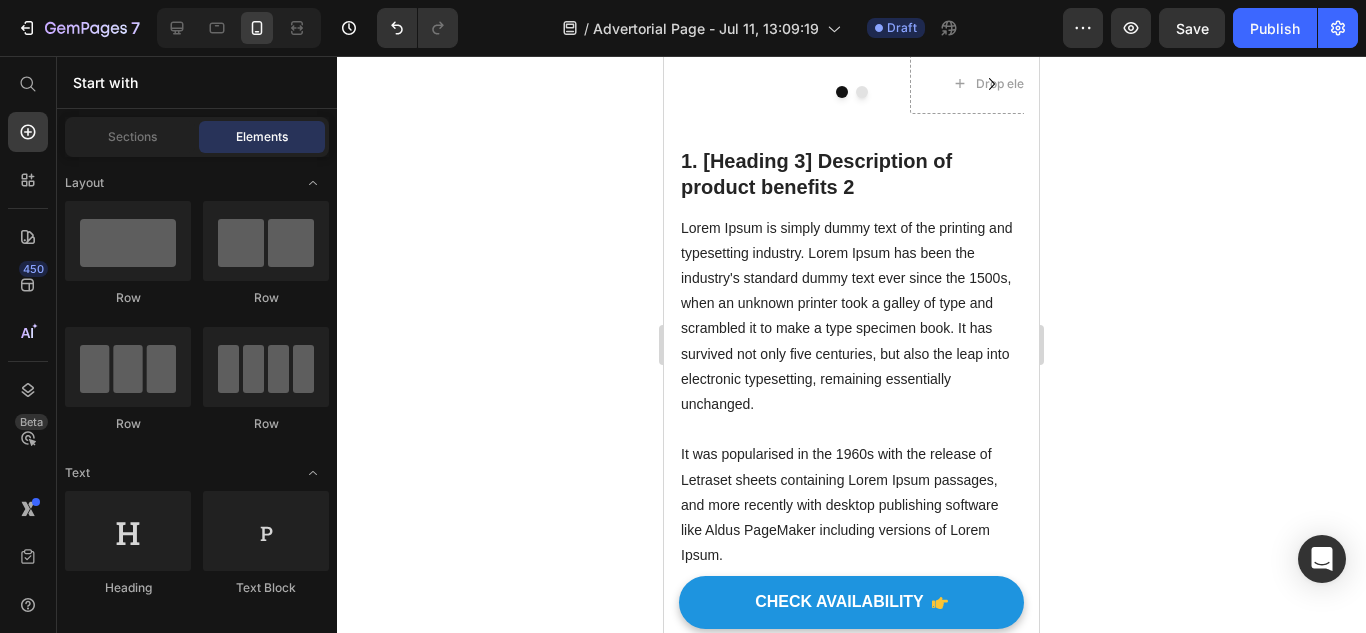 drag, startPoint x: 121, startPoint y: 538, endPoint x: 638, endPoint y: 487, distance: 519.5094 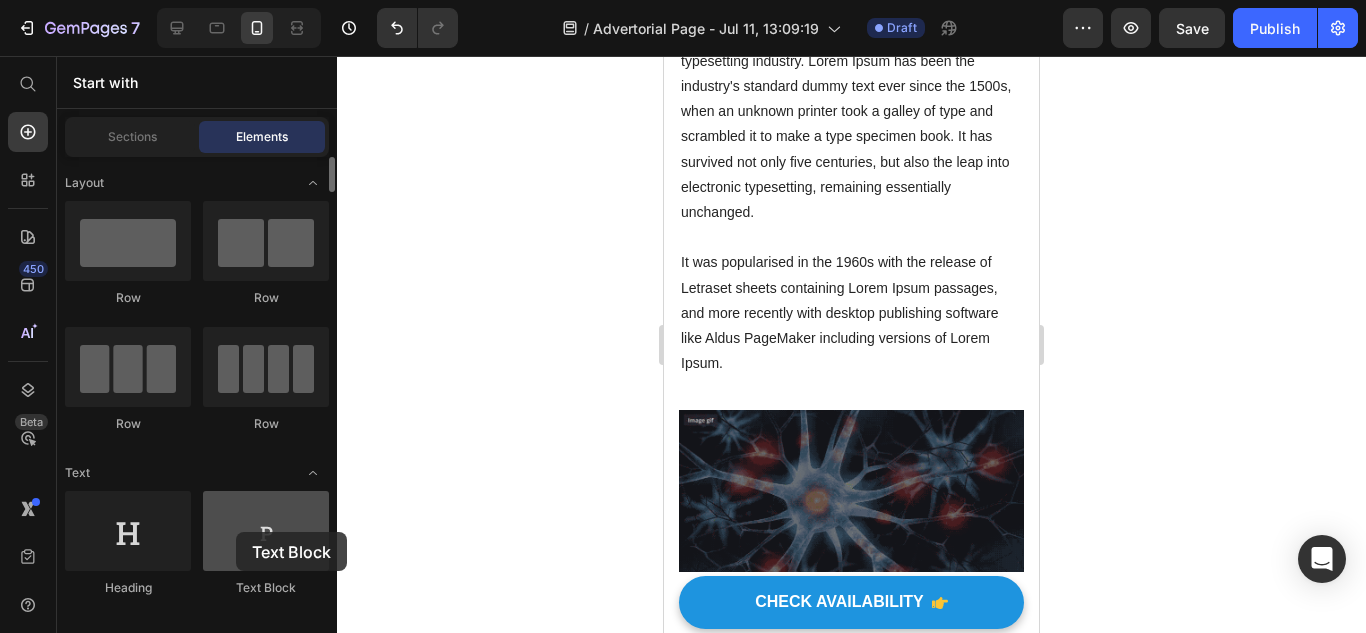 drag, startPoint x: 419, startPoint y: 470, endPoint x: 246, endPoint y: 532, distance: 183.77432 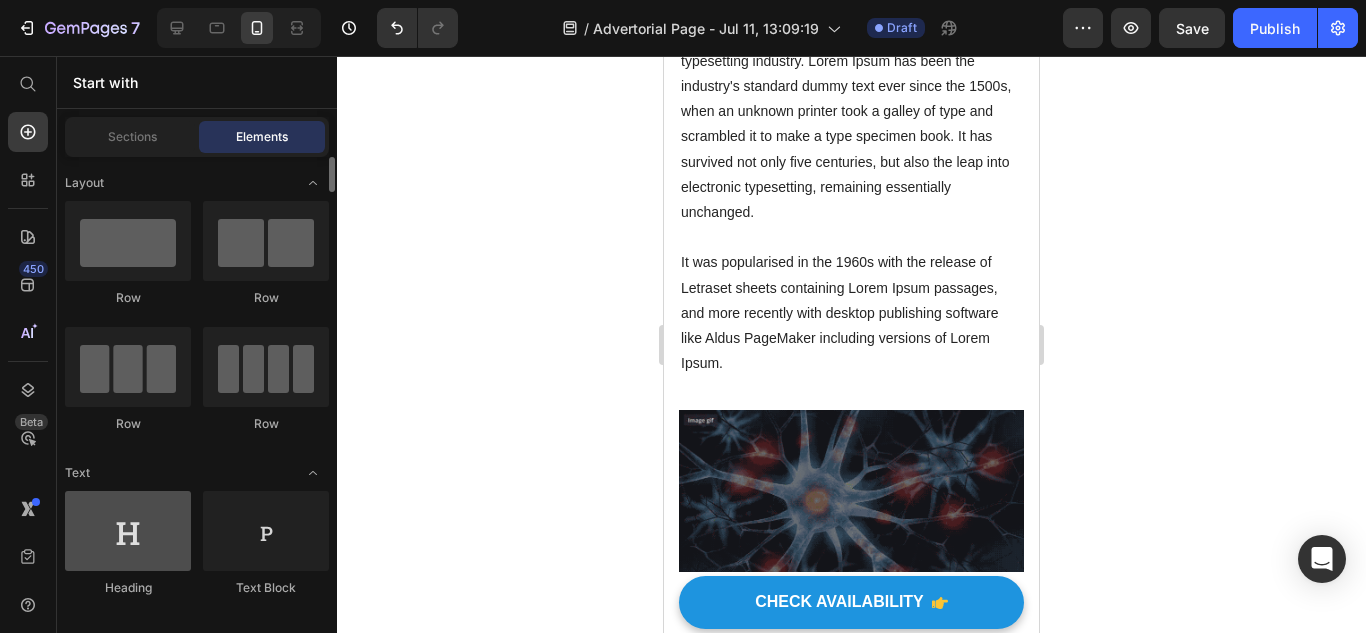 scroll, scrollTop: 2422, scrollLeft: 0, axis: vertical 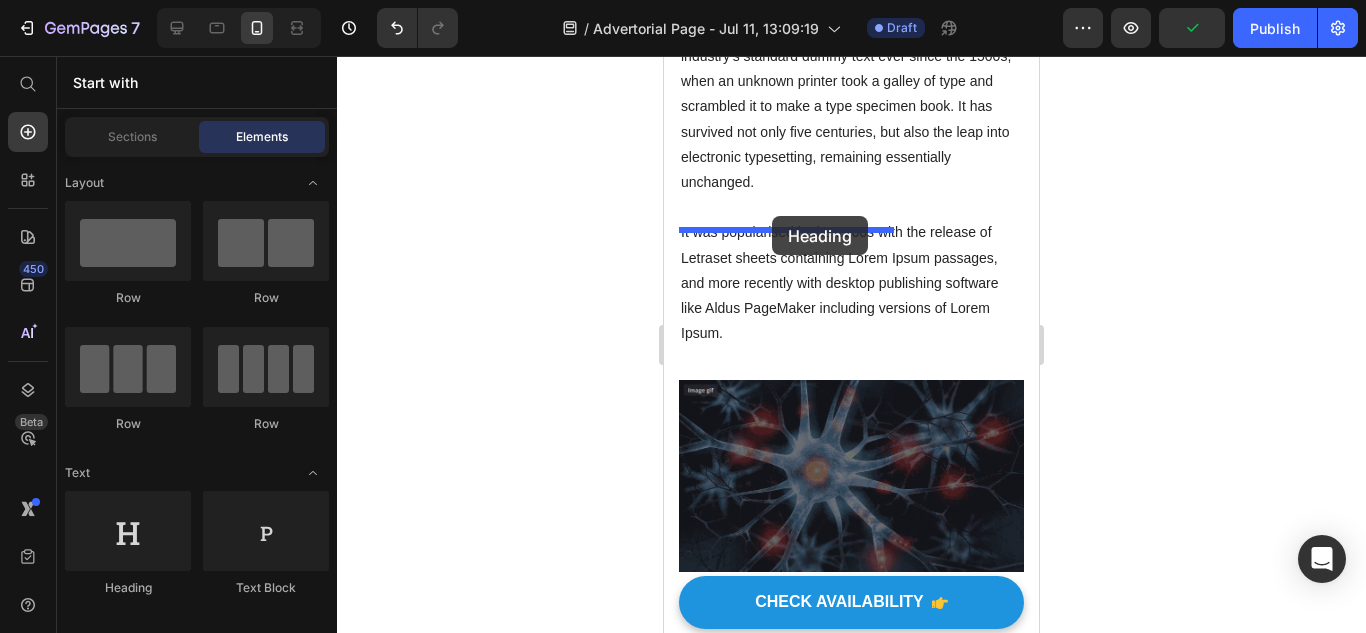 drag, startPoint x: 723, startPoint y: 281, endPoint x: 772, endPoint y: 216, distance: 81.400246 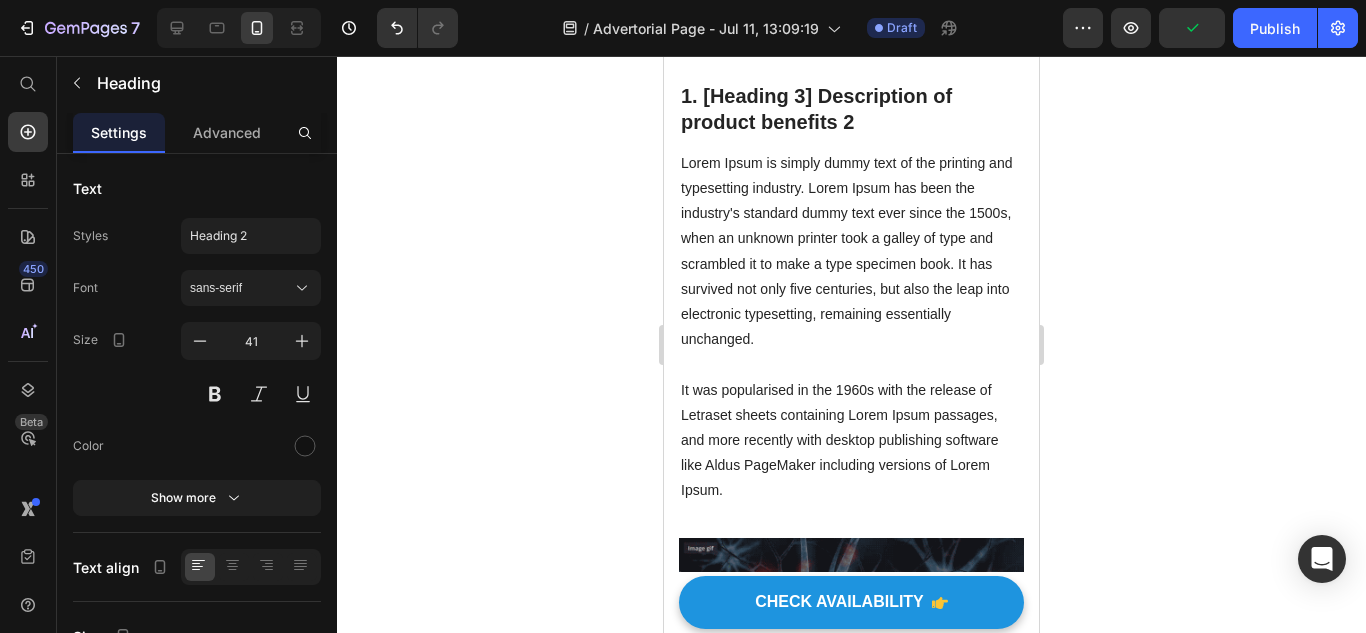 click on "Image Your heading text goes here Heading   0
Drop element here" at bounding box center [851, -60] 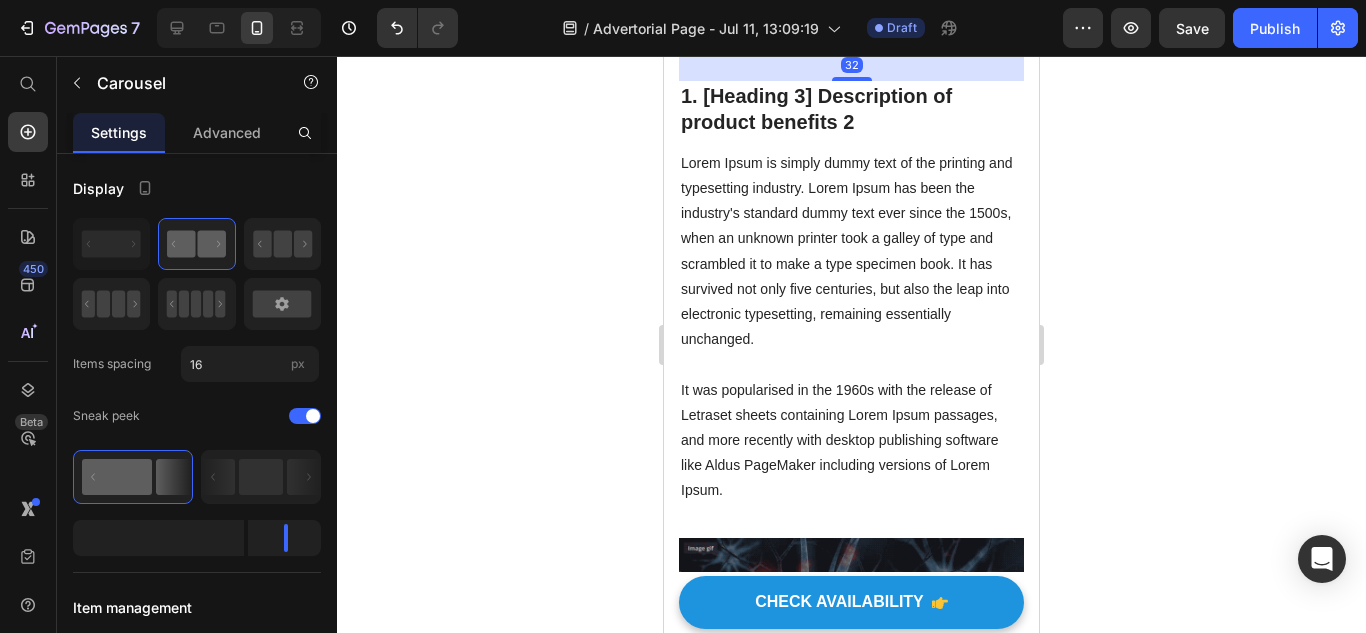click on "Your heading text goes here" at bounding box center (786, -60) 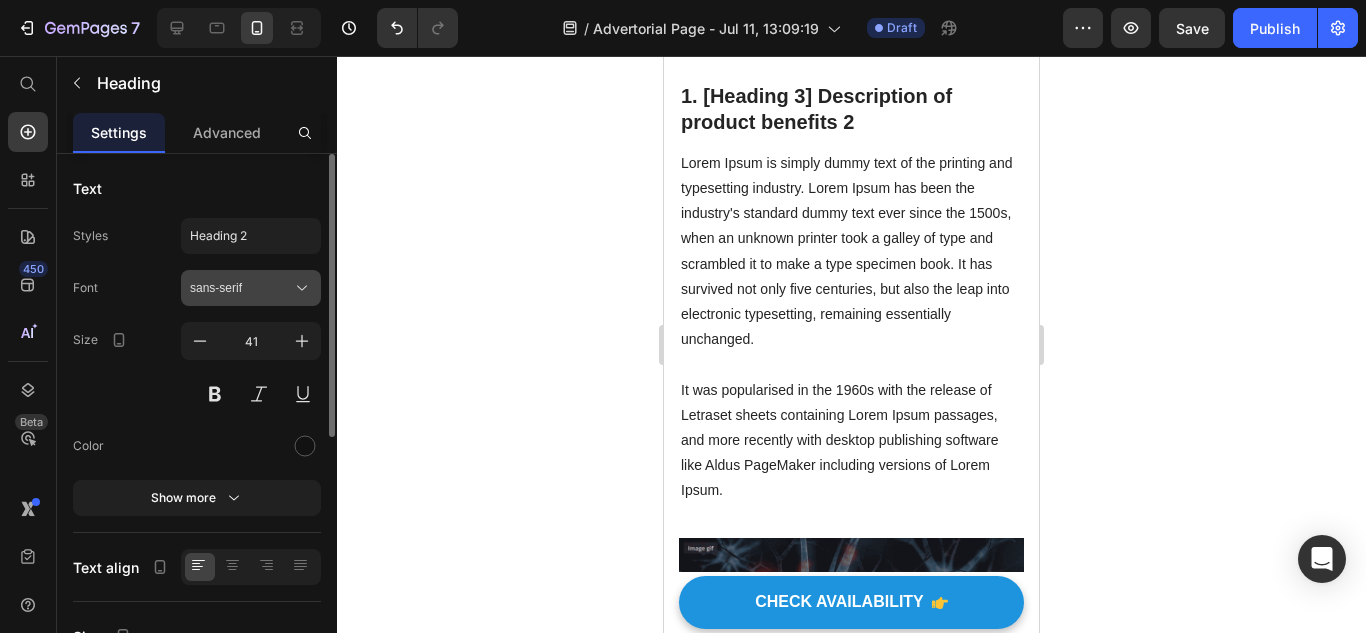 click on "sans-serif" at bounding box center [241, 288] 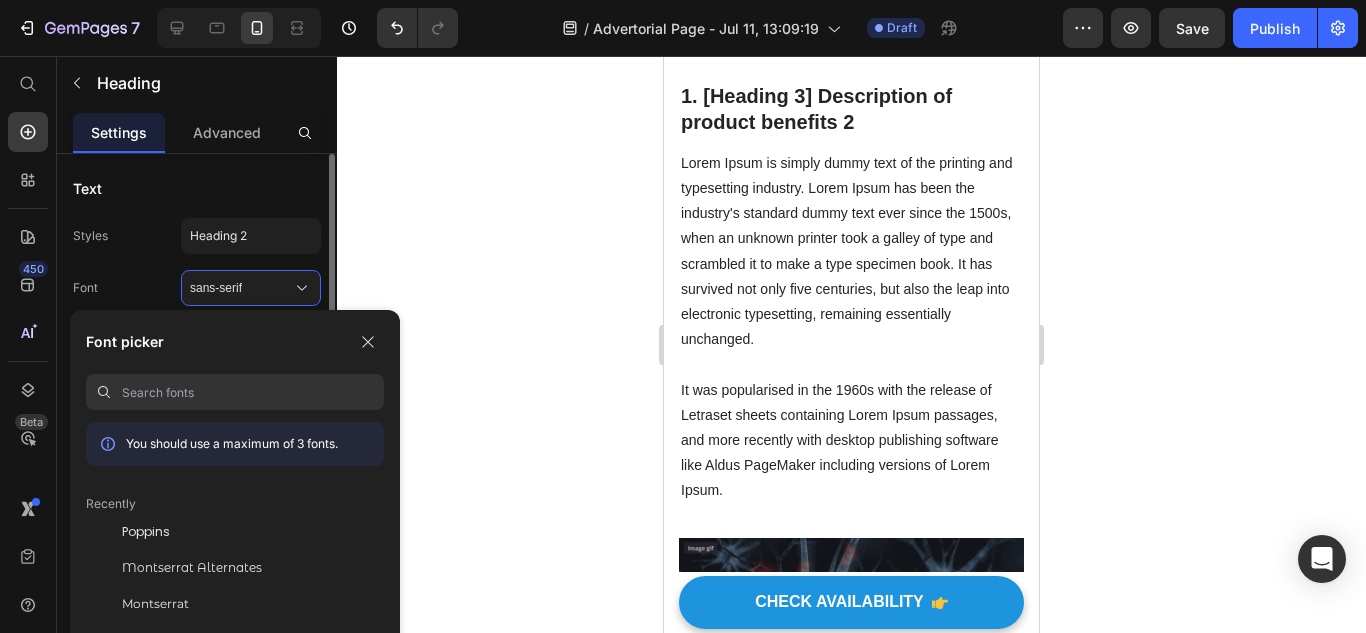 click on "Poppins" 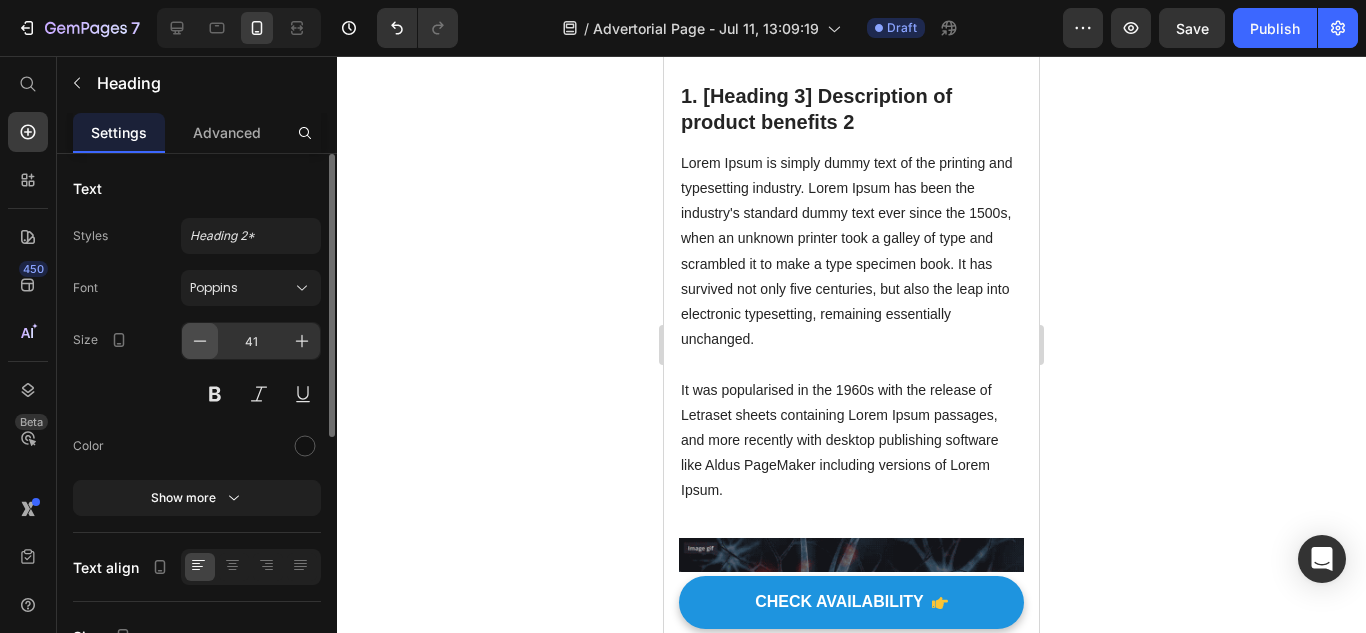 click 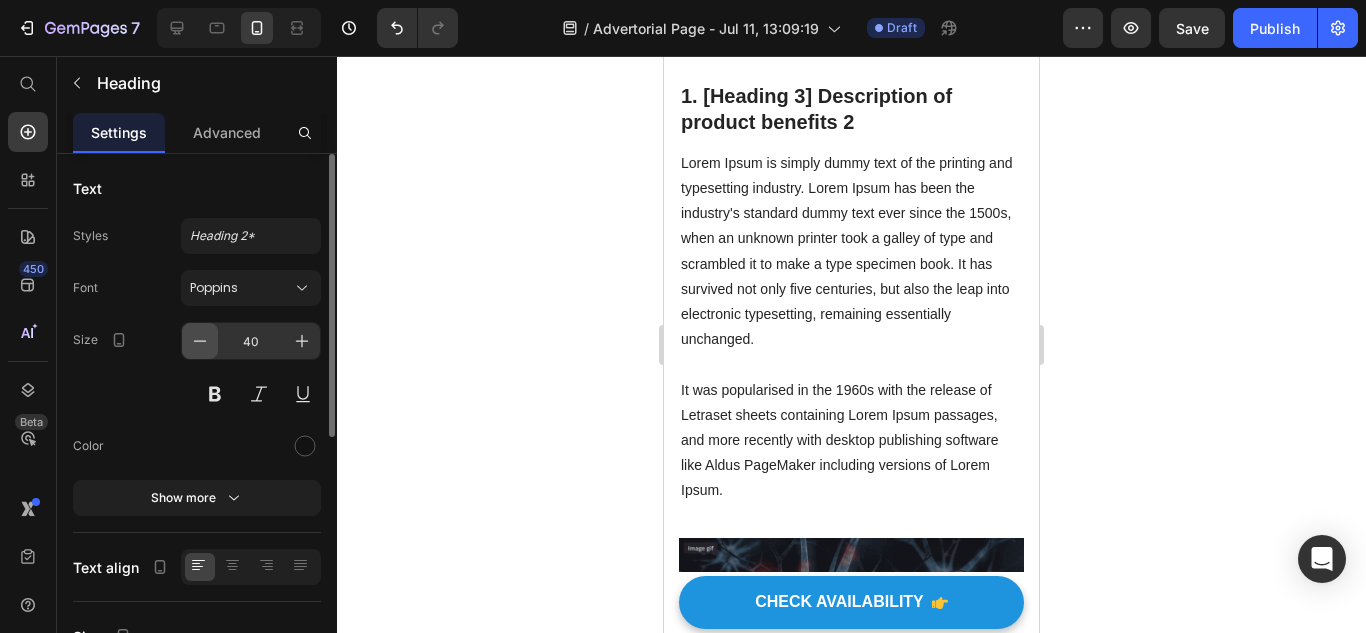 click 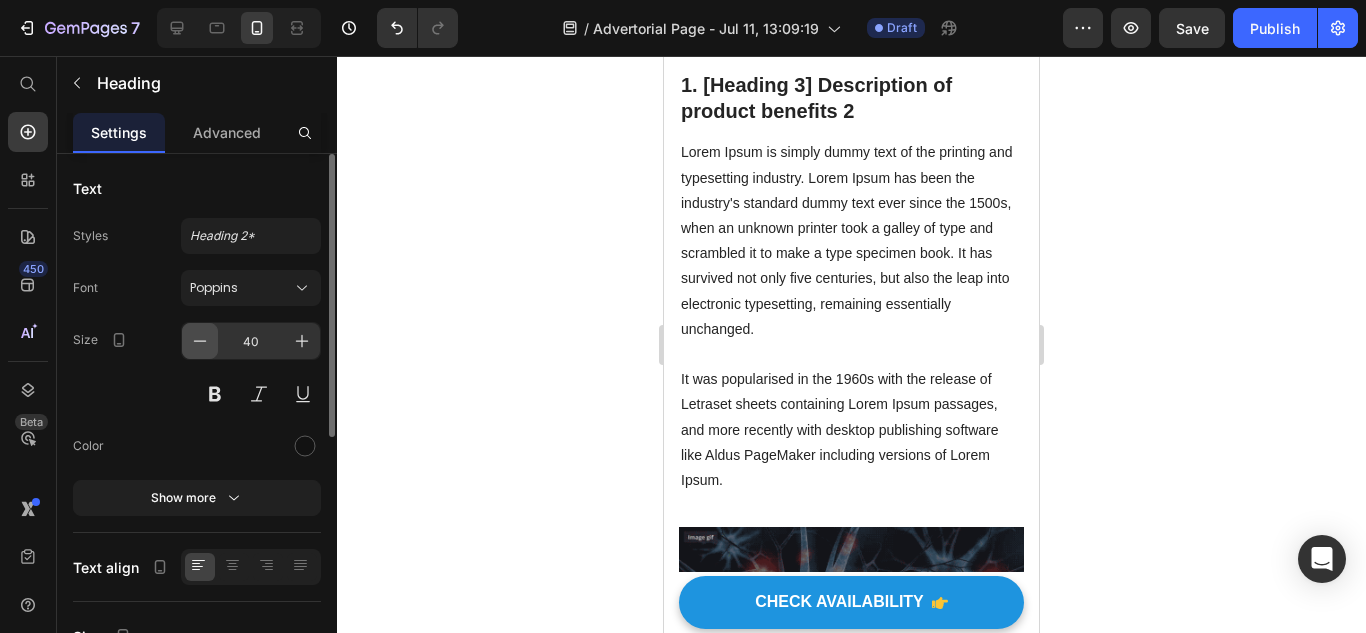 click 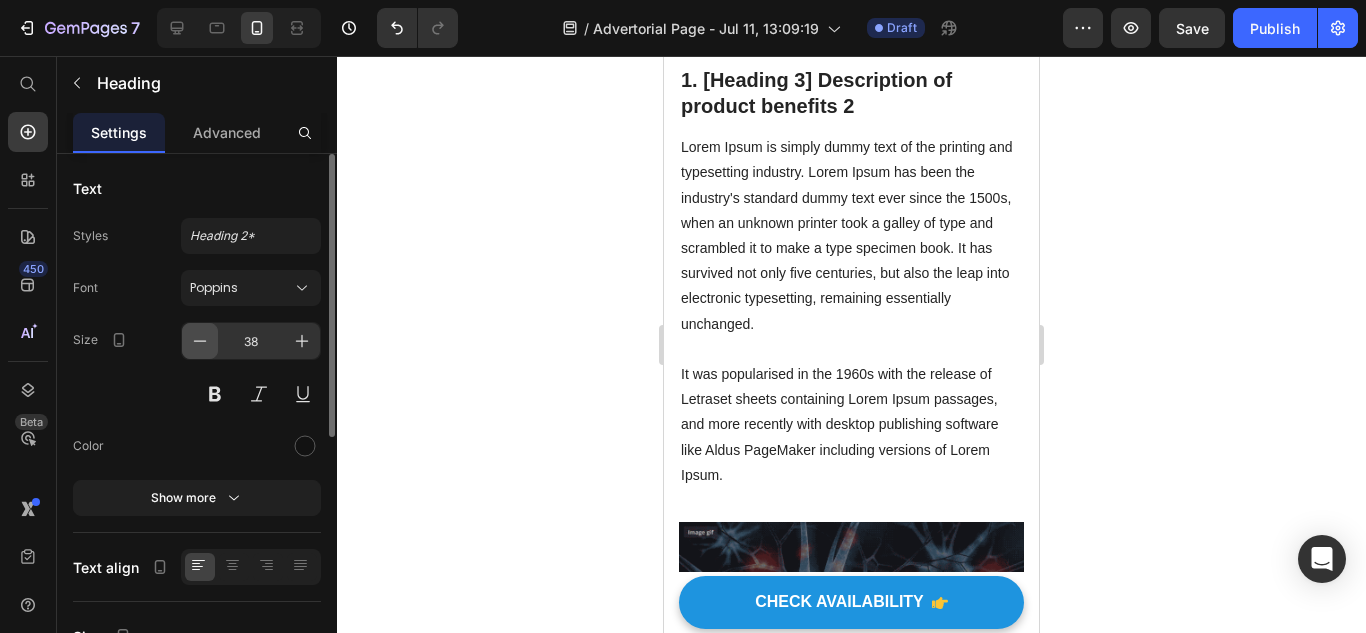 click 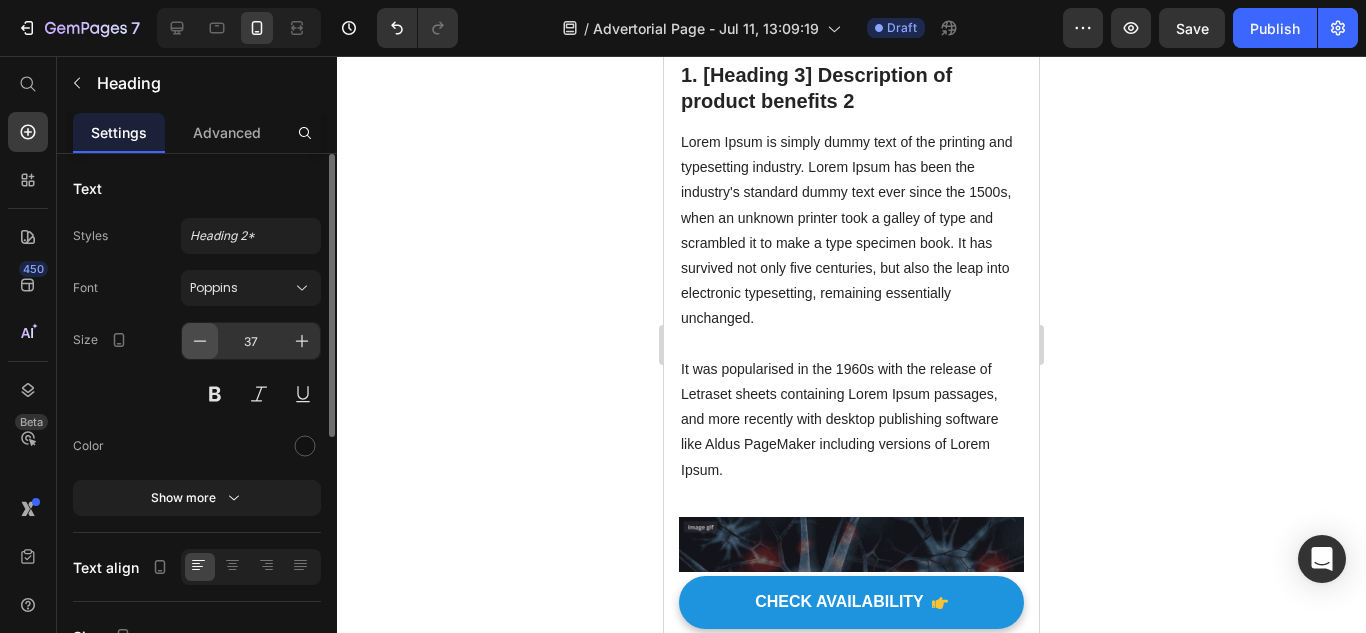 click 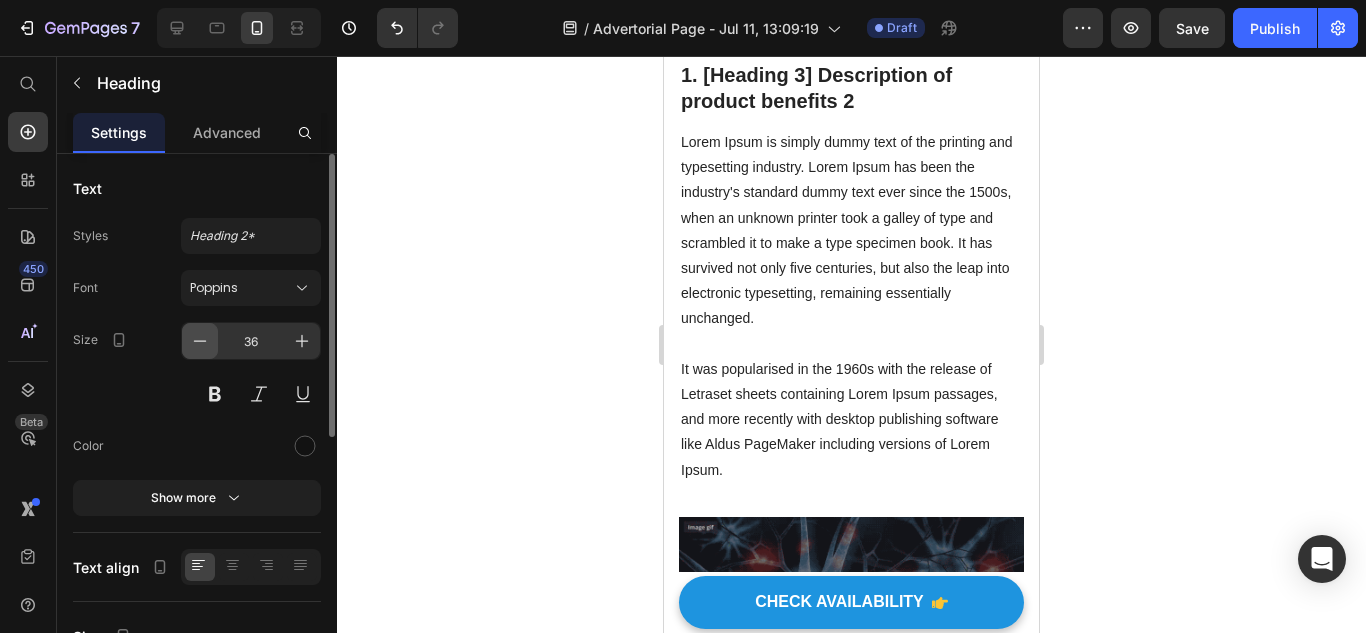 click 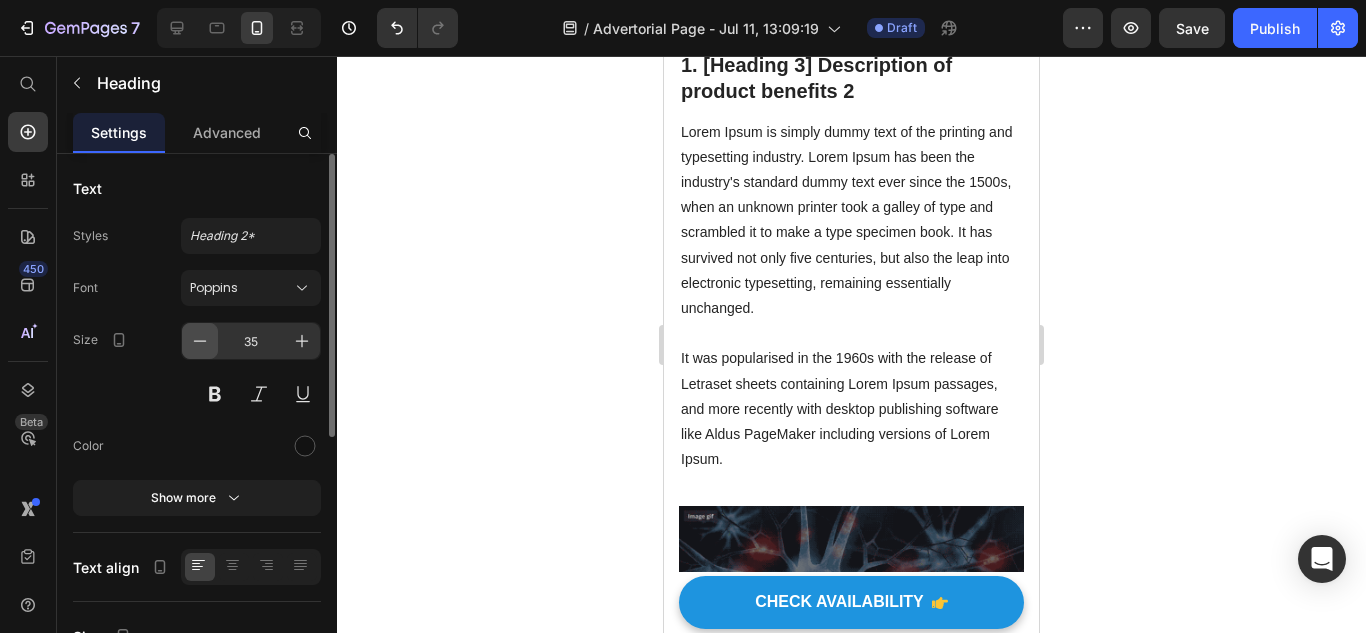 click 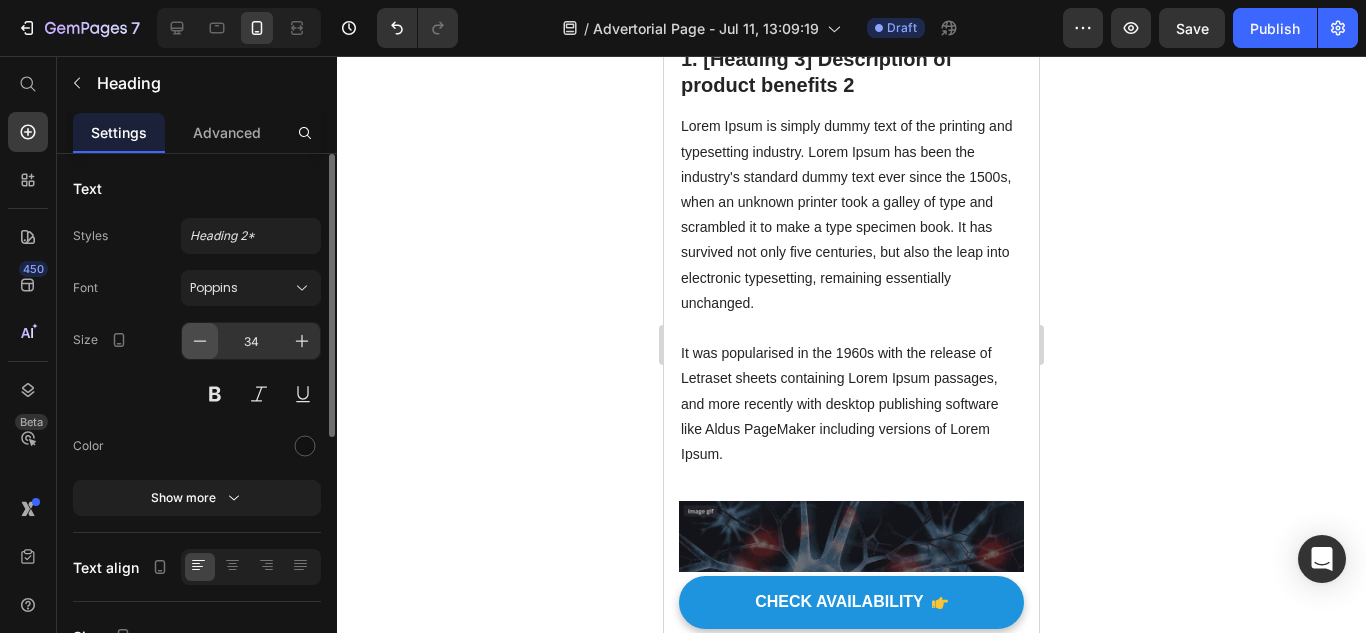 click 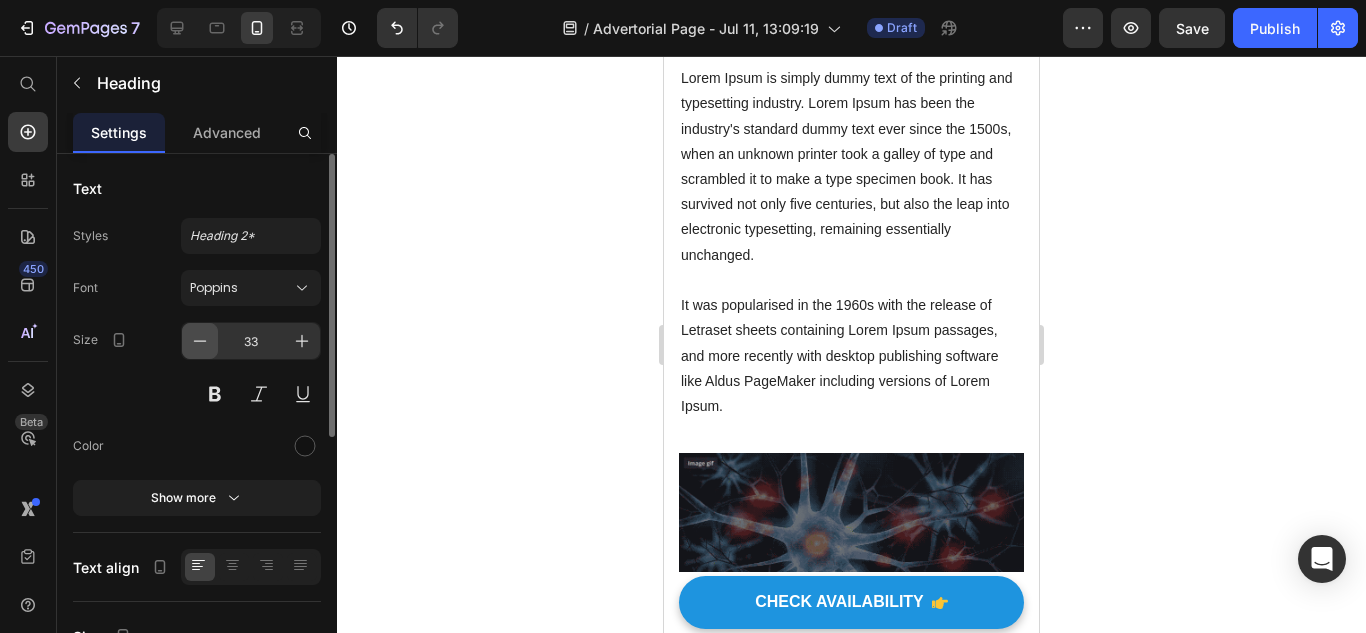 click 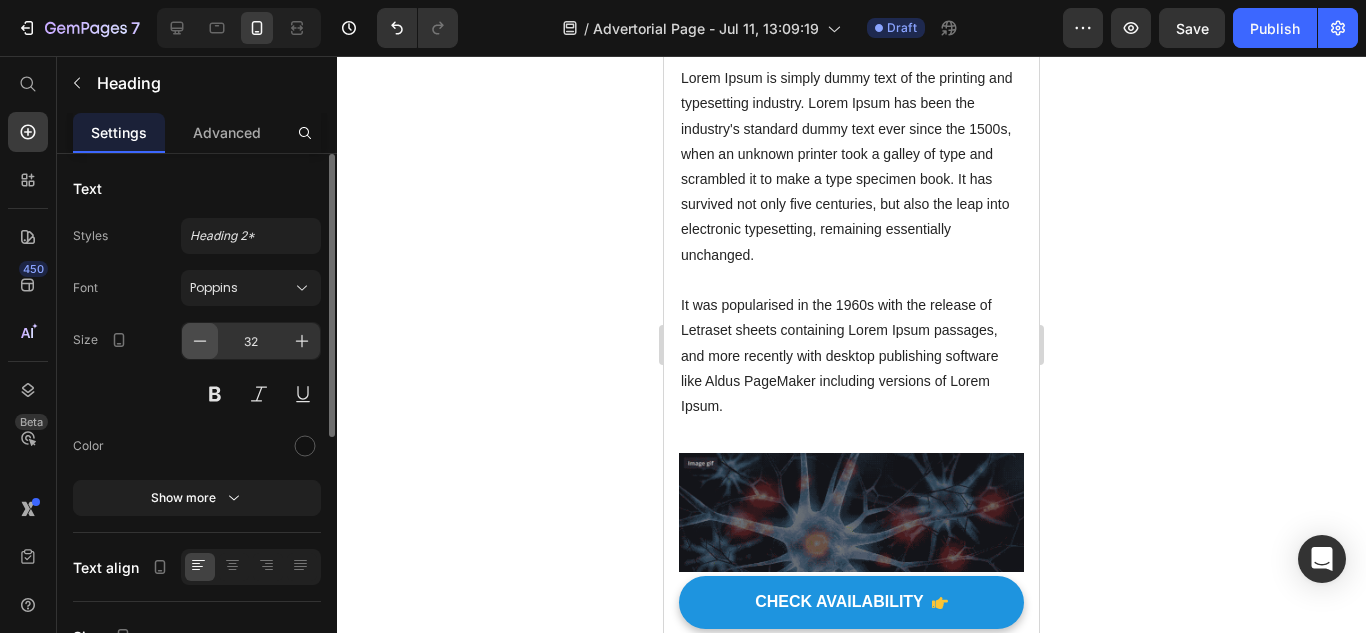 click 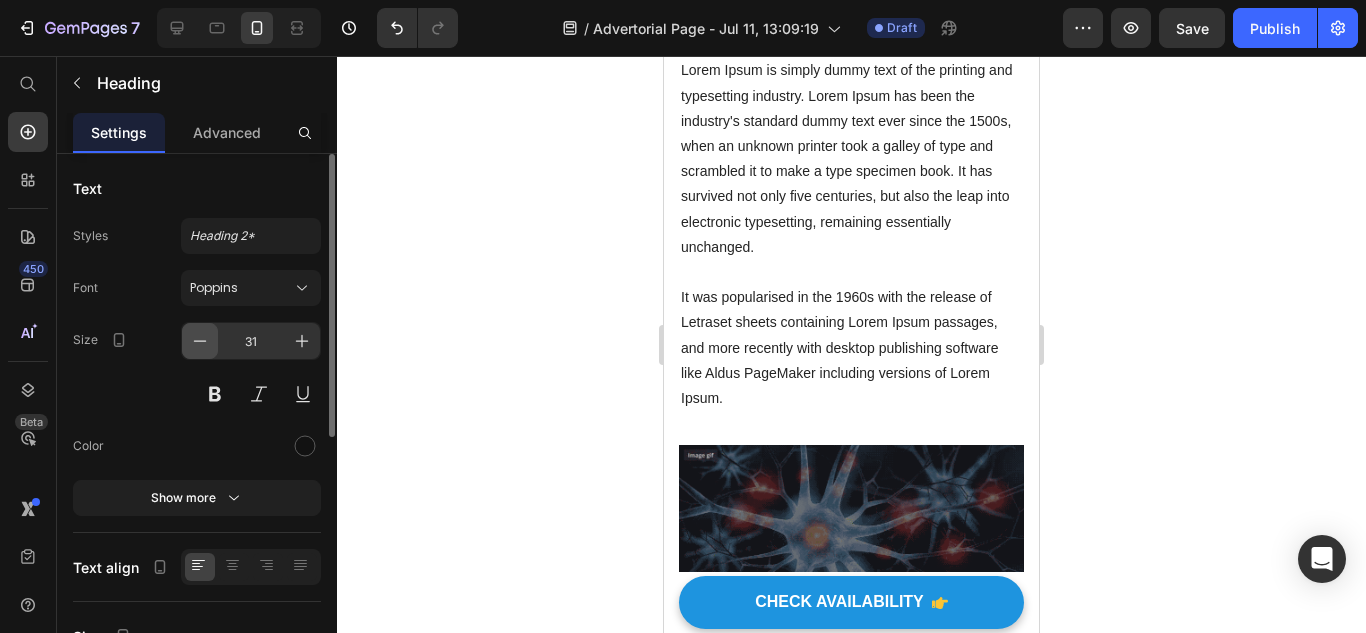 click 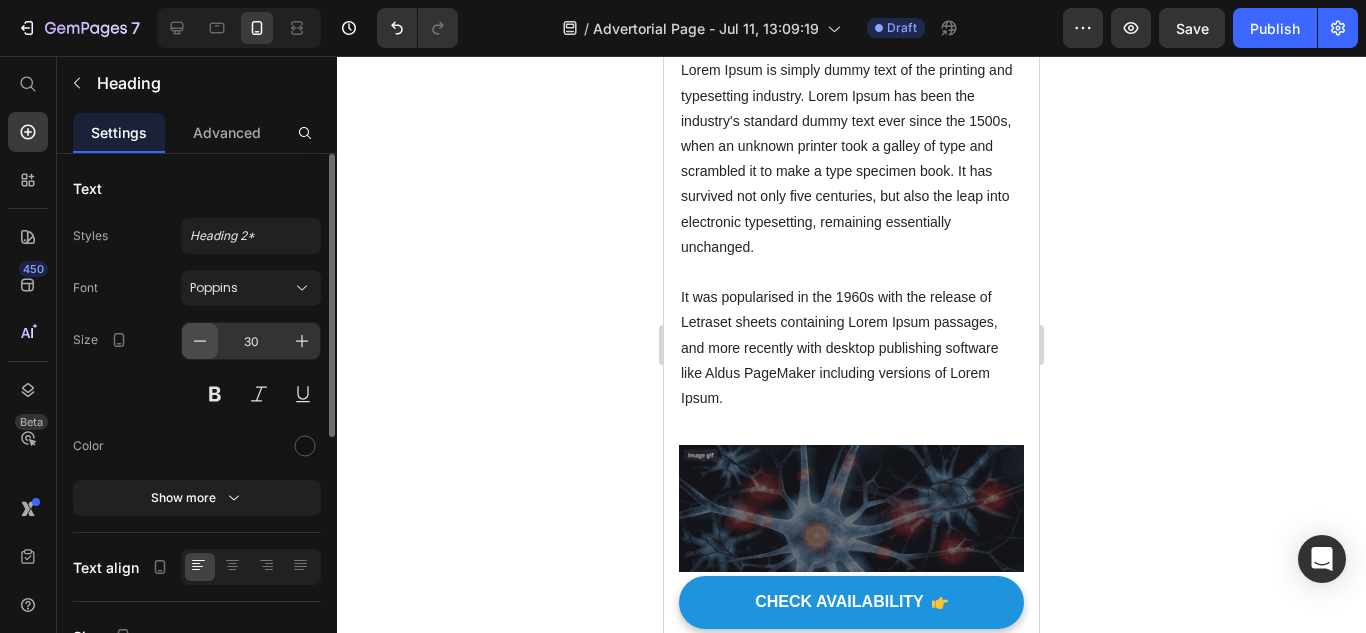 click 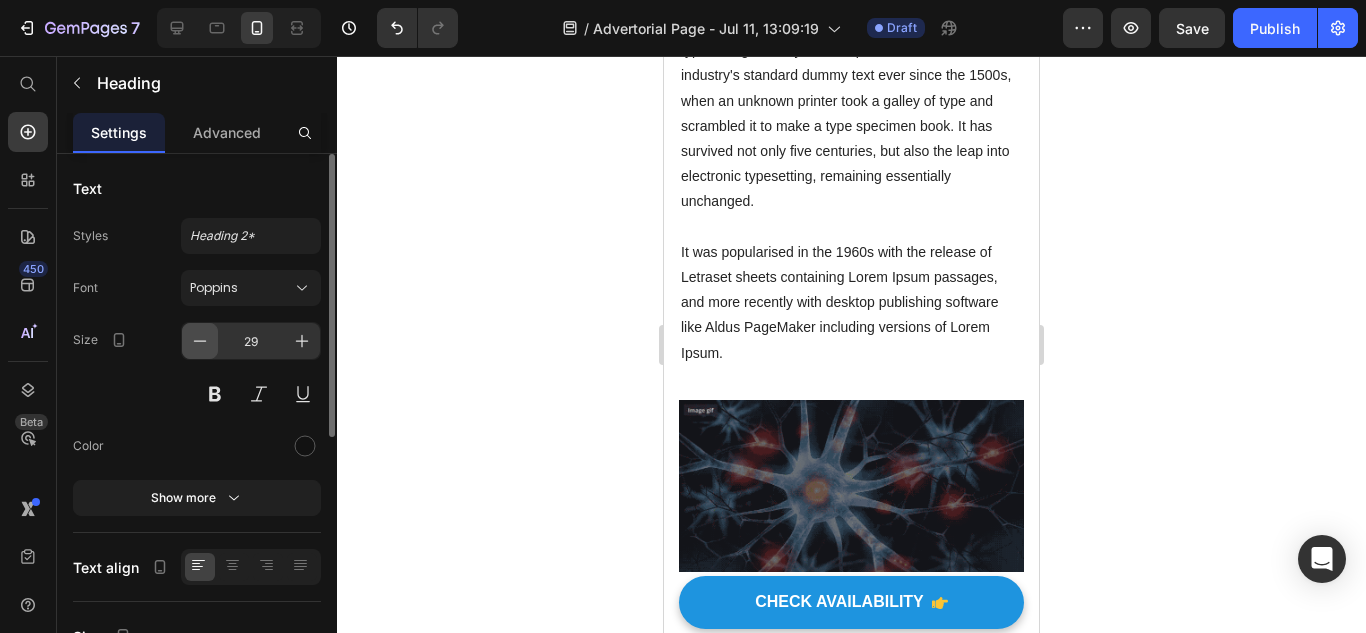 click 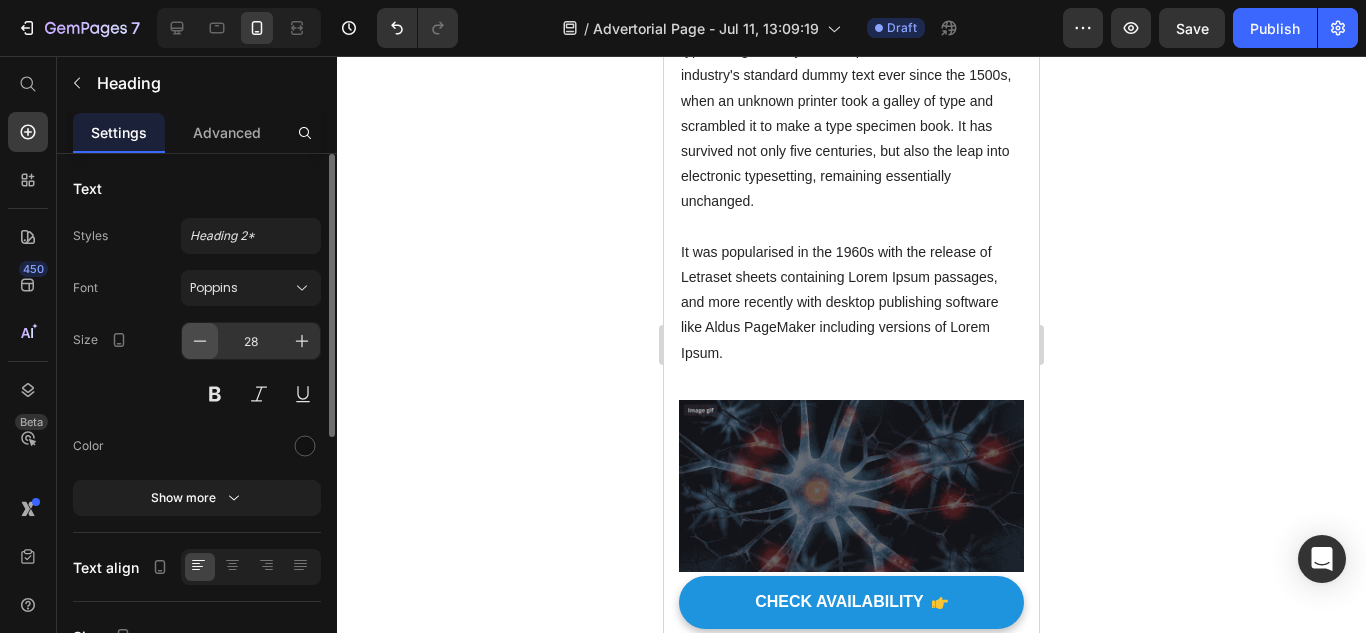 click 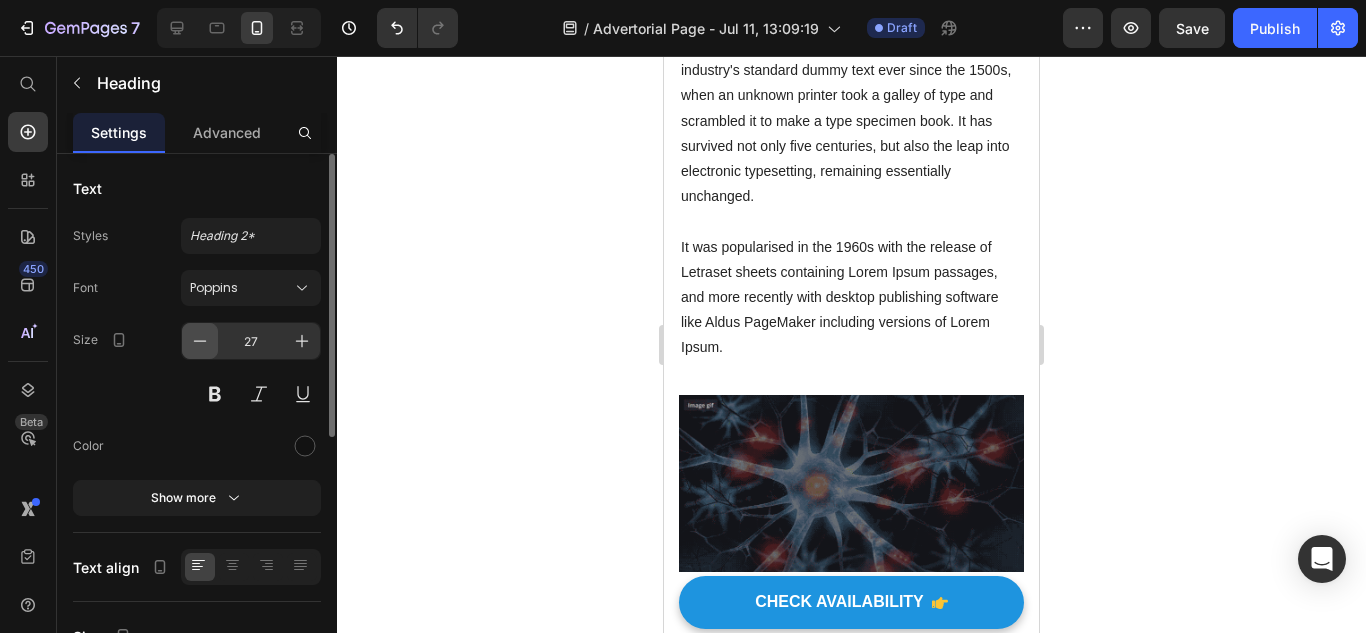 click 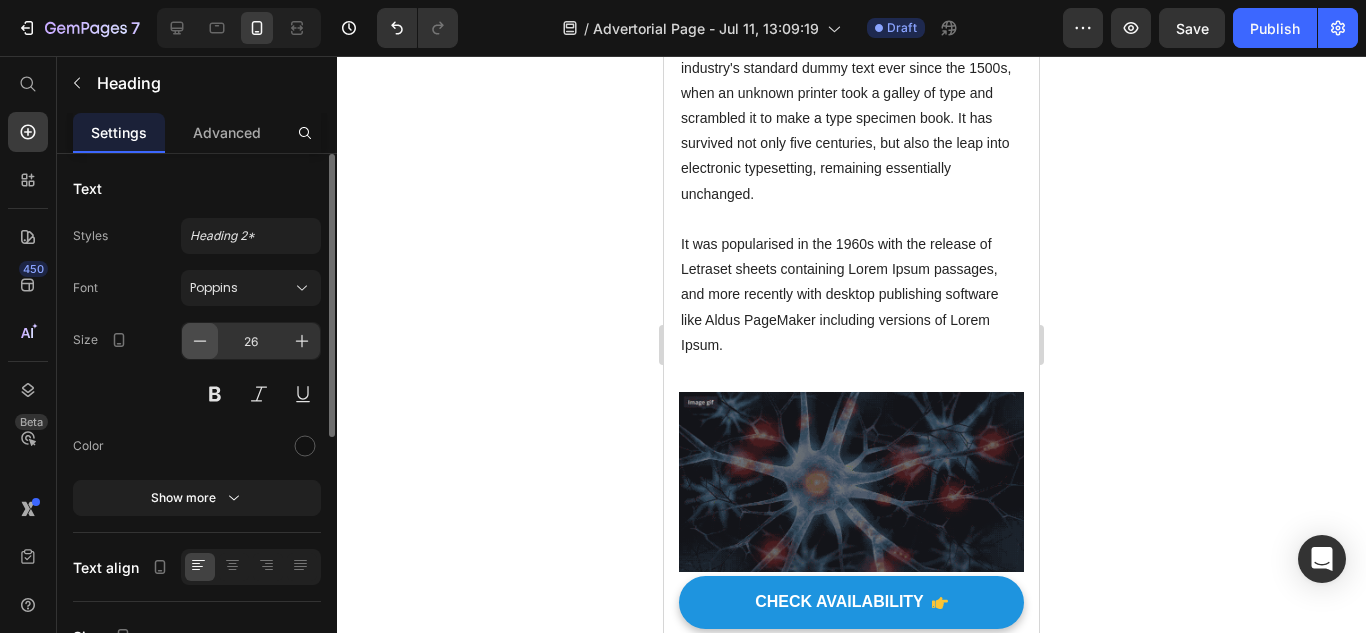 click 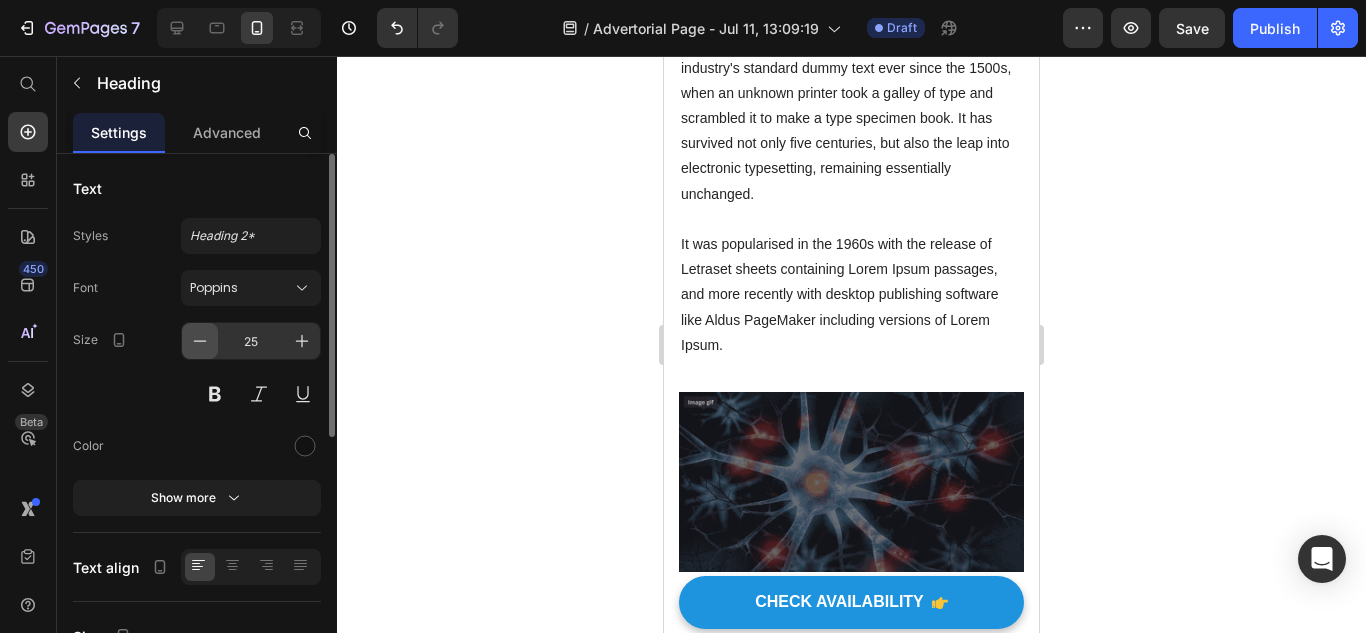 click 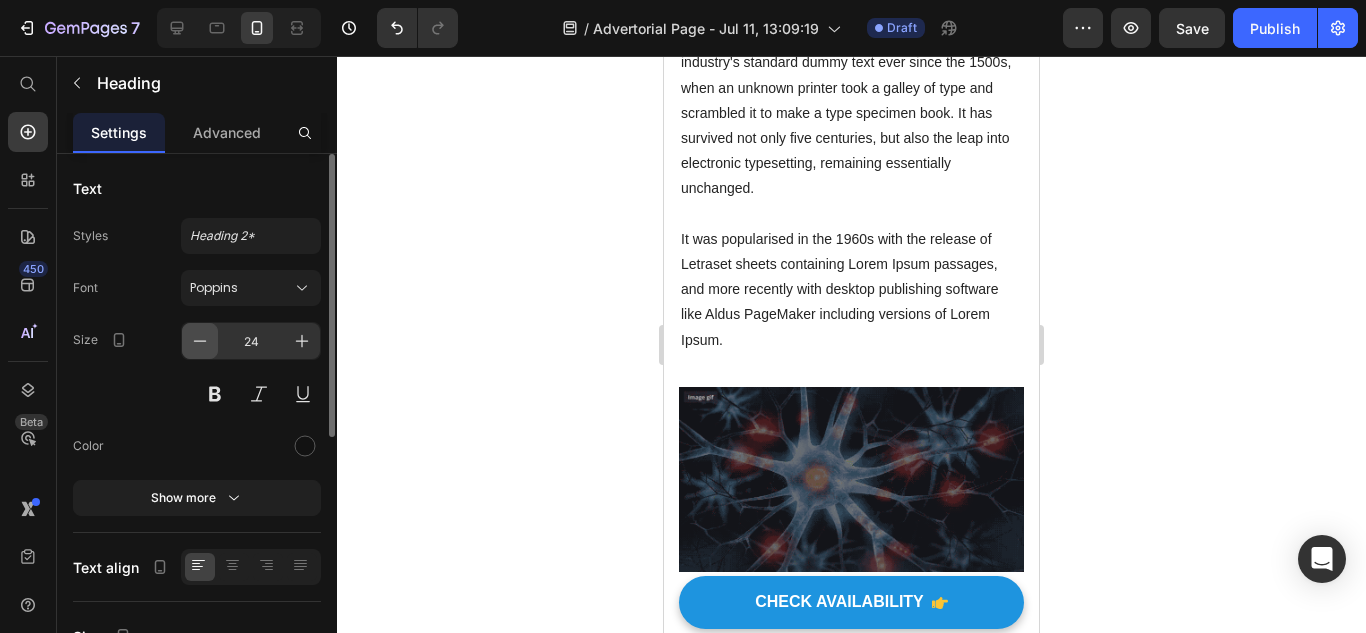 click 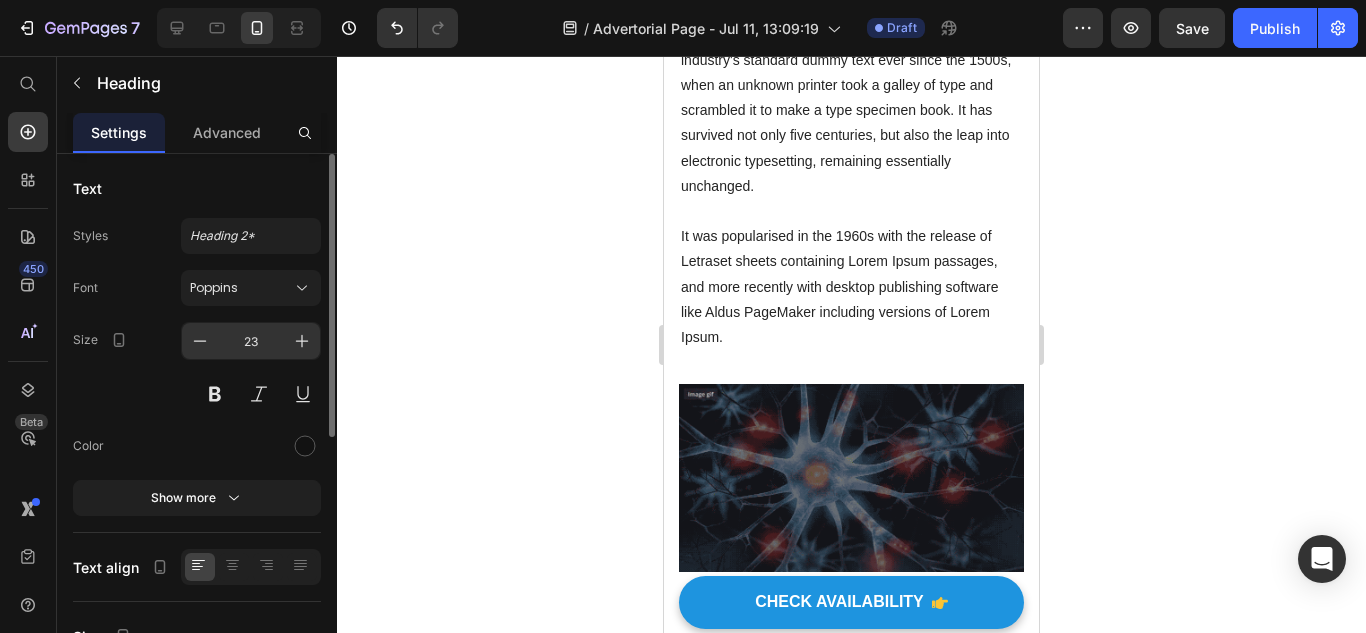 click on "23" at bounding box center [251, 341] 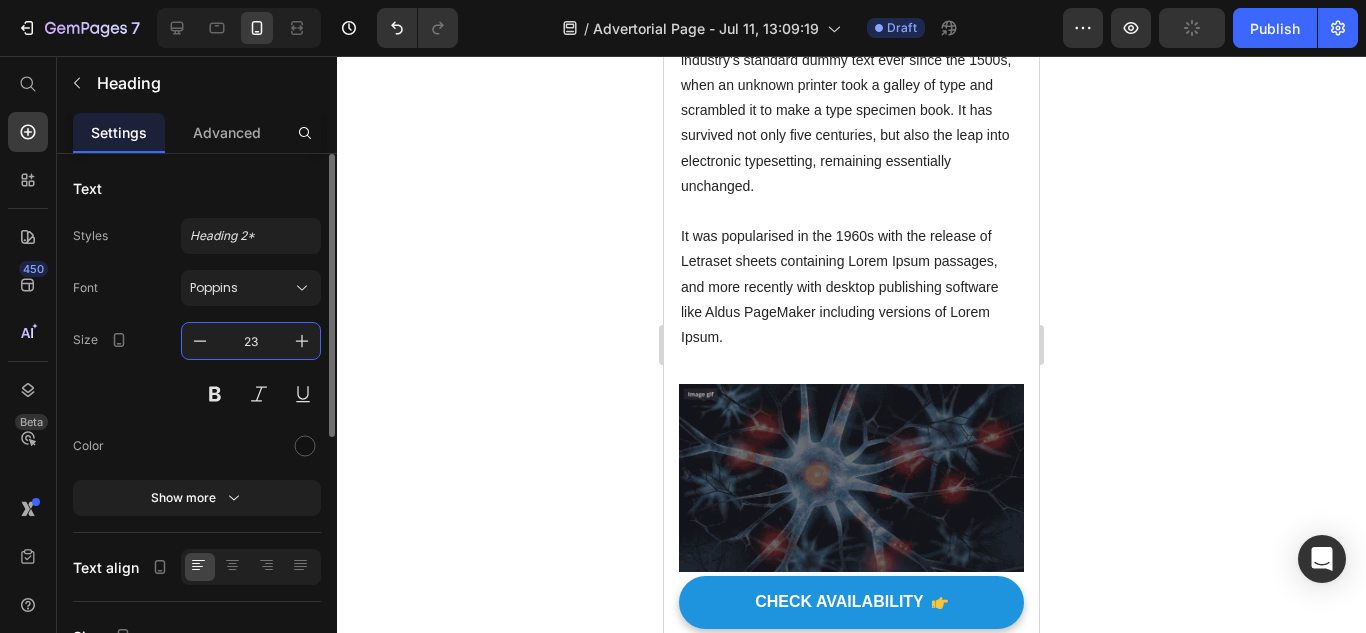 click on "23" at bounding box center [251, 341] 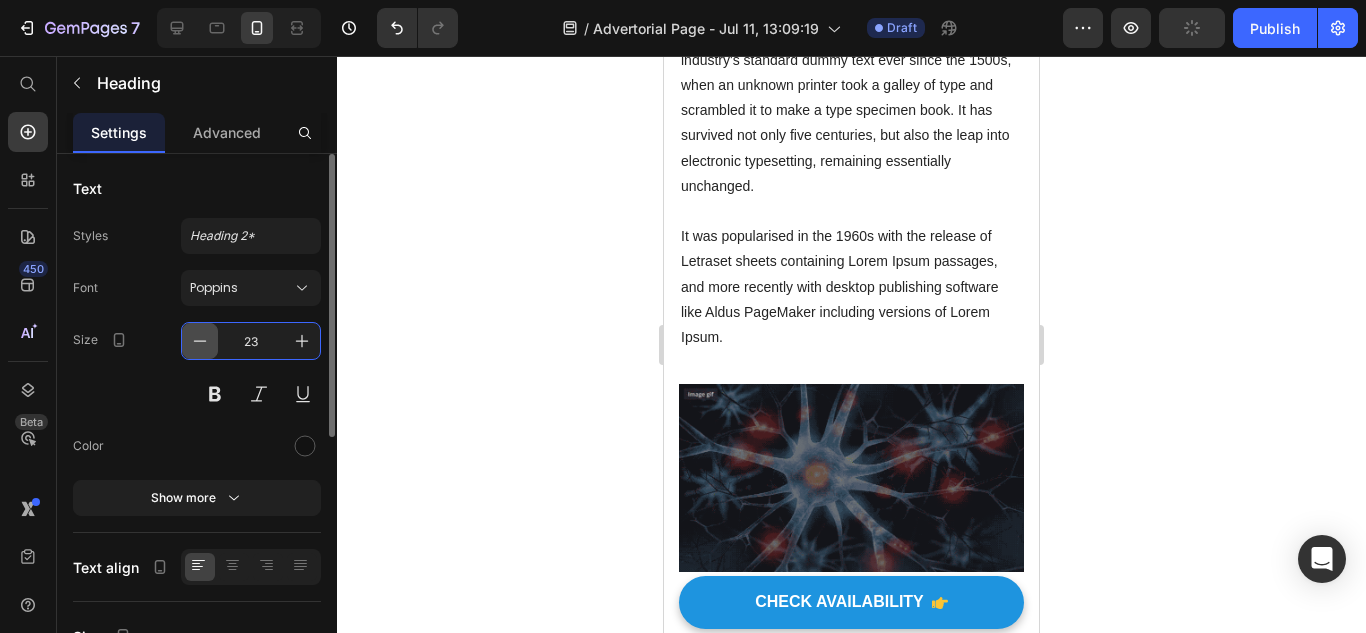 click 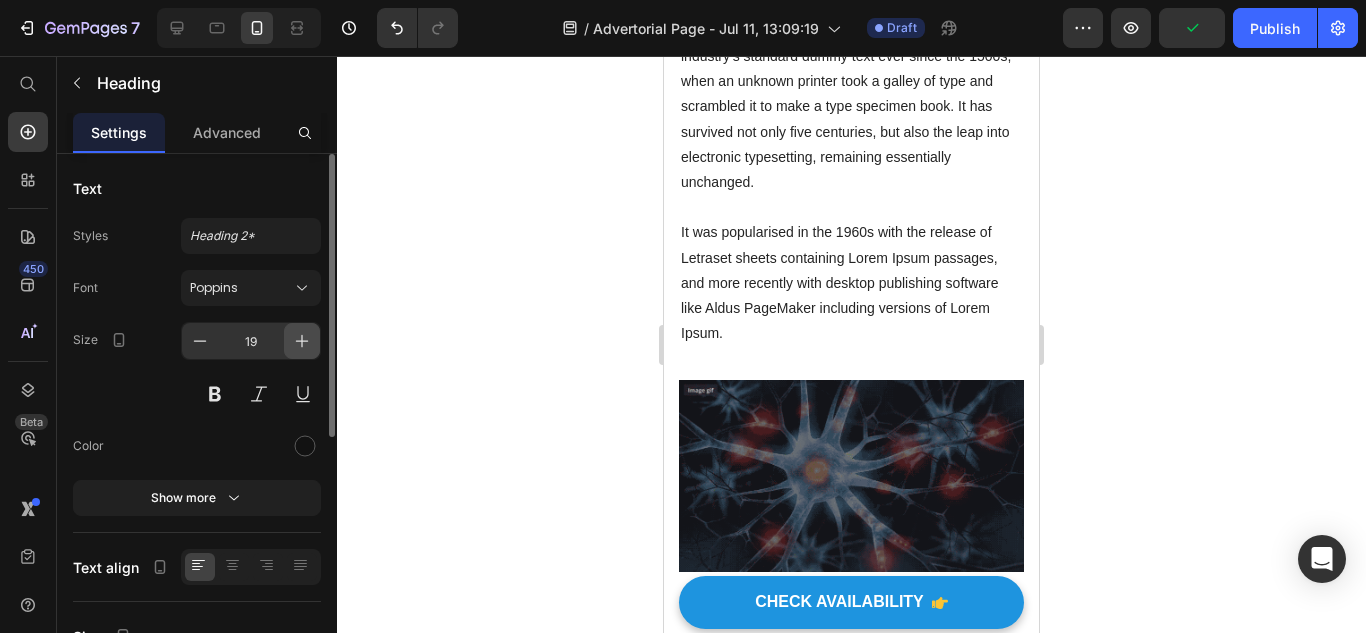 click at bounding box center [302, 341] 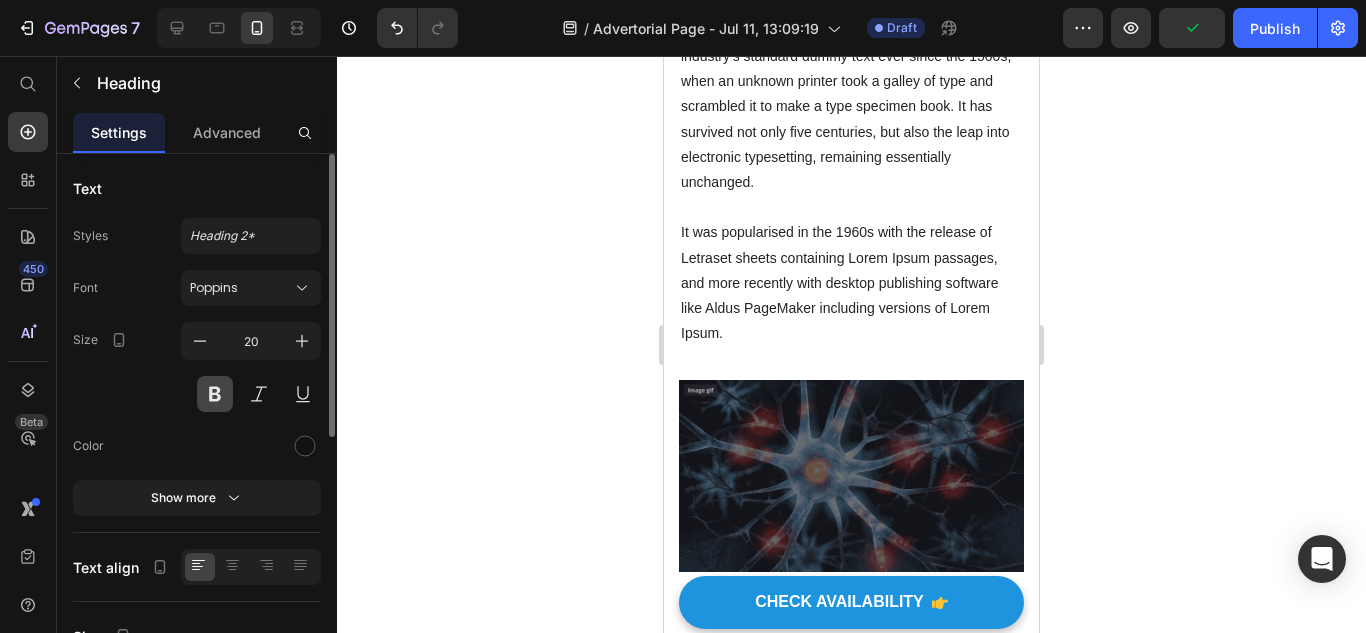 click at bounding box center [215, 394] 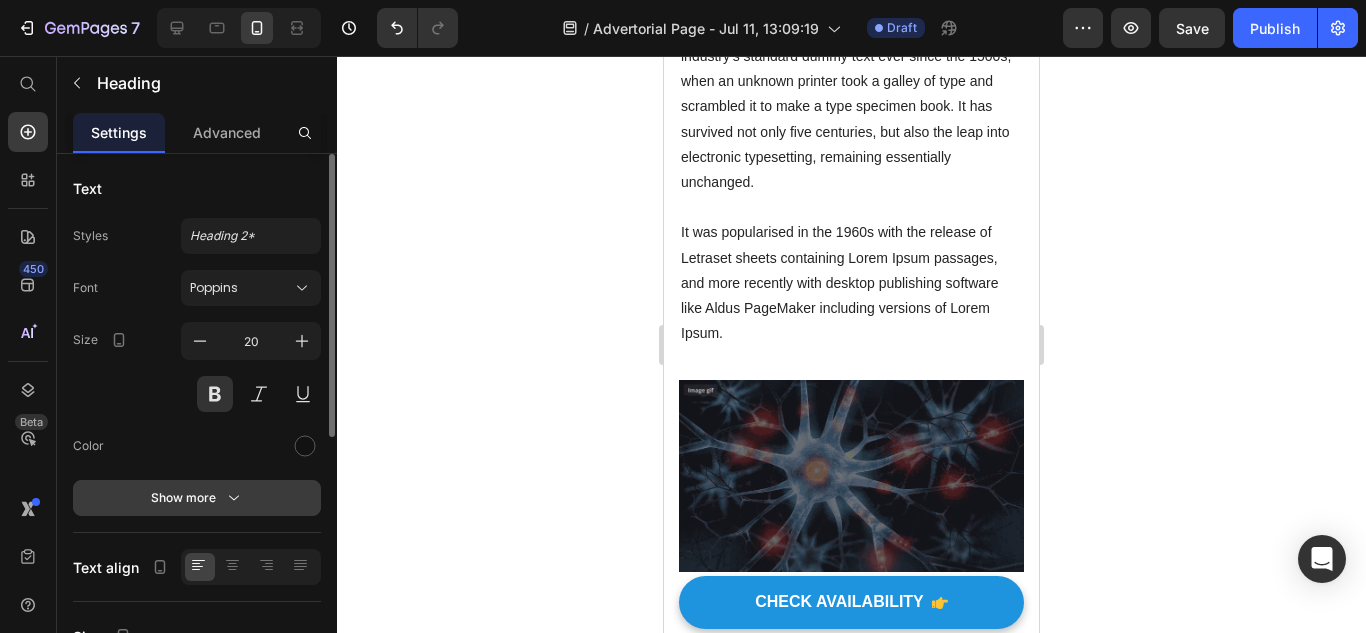 click on "Show more" at bounding box center (197, 498) 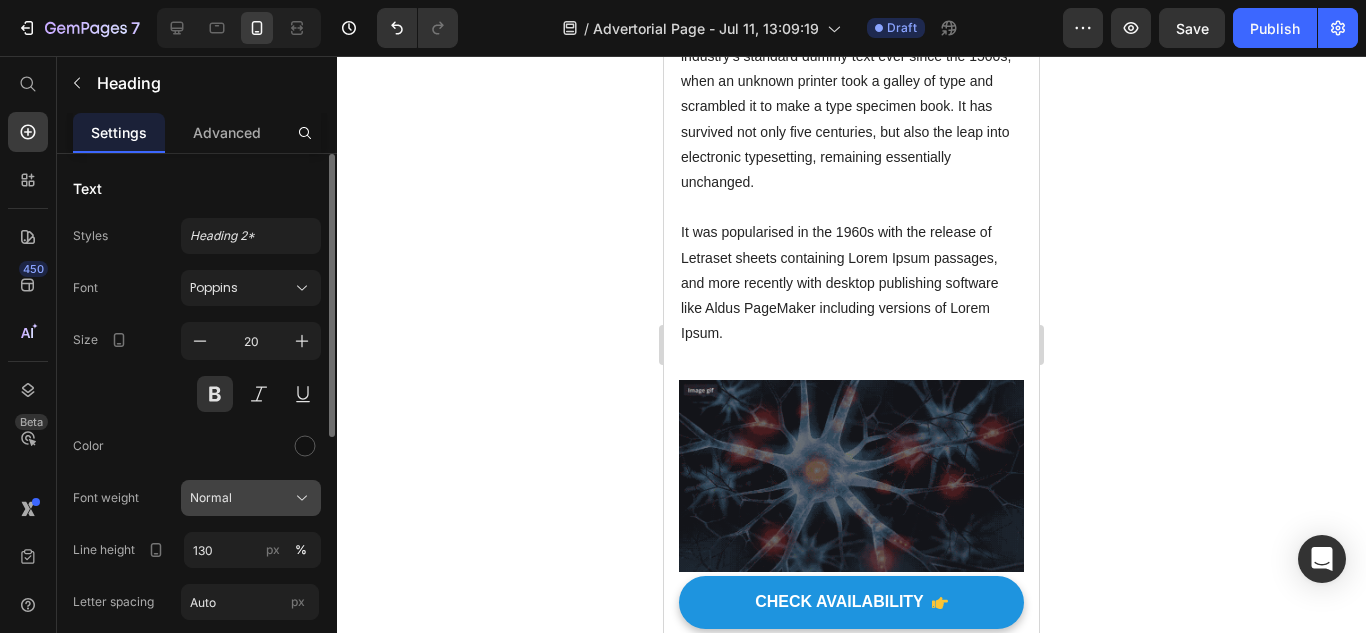 click on "Normal" 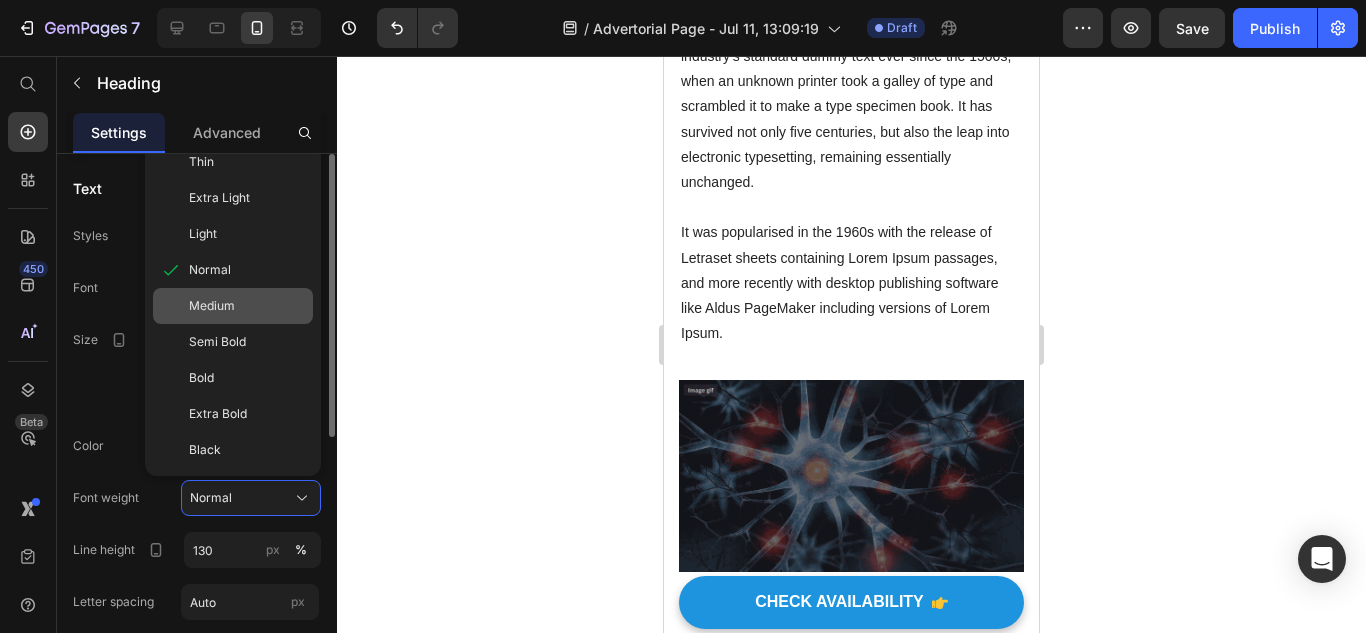 click on "Medium" at bounding box center [212, 306] 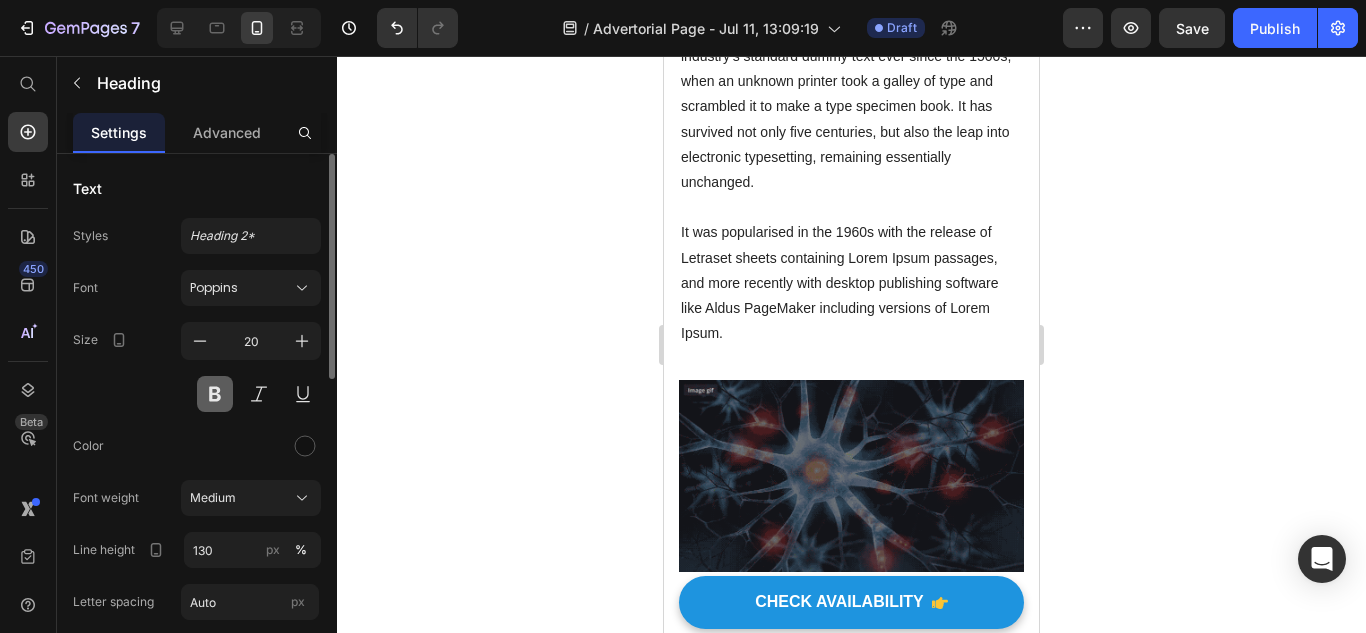 click at bounding box center (215, 394) 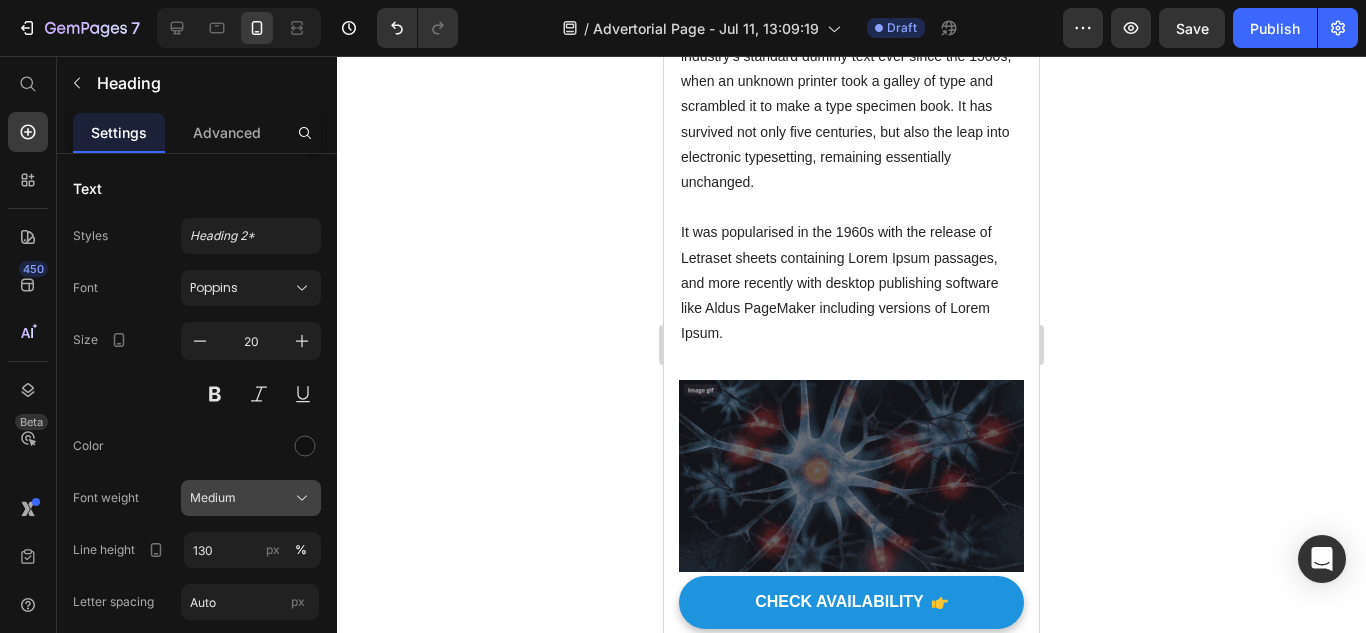 click on "Medium" at bounding box center [213, 498] 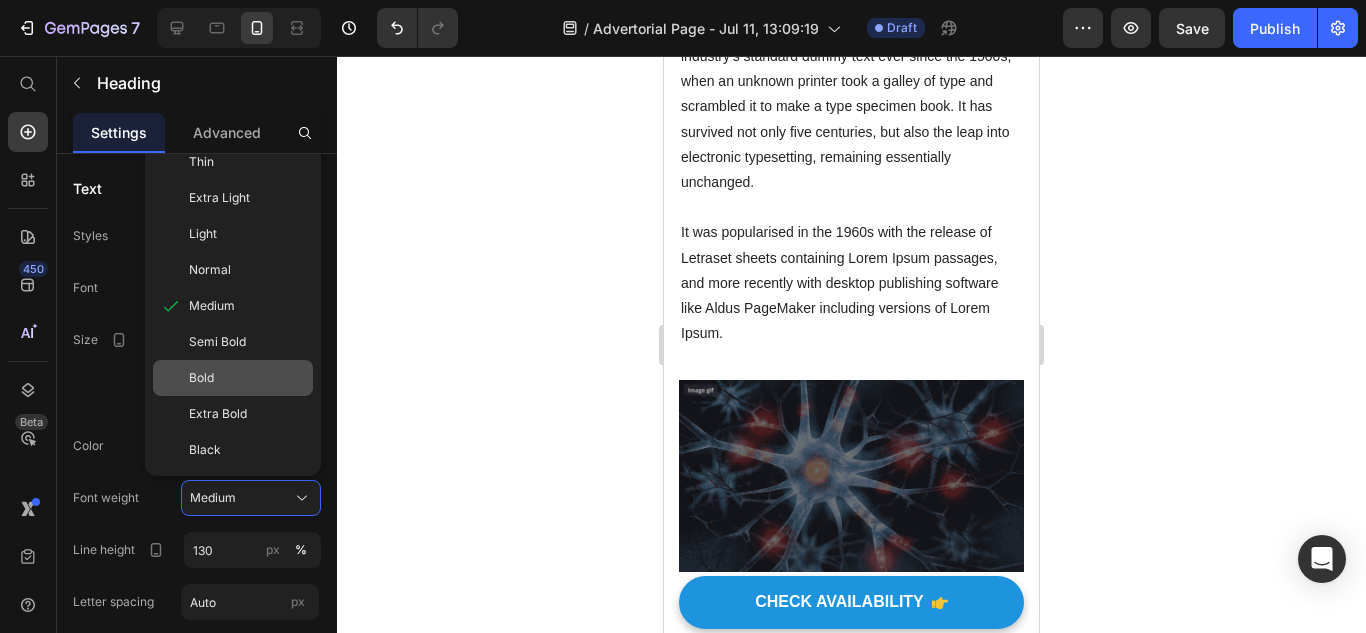 click on "Bold" 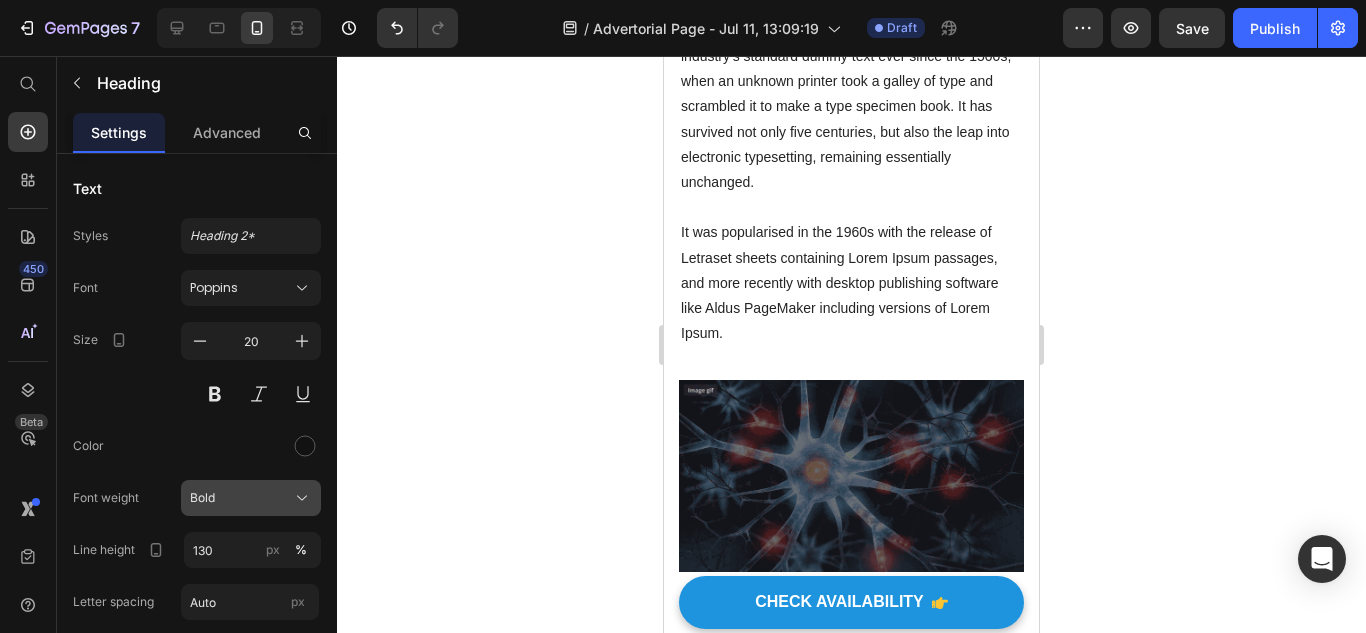 click on "Bold" at bounding box center (251, 498) 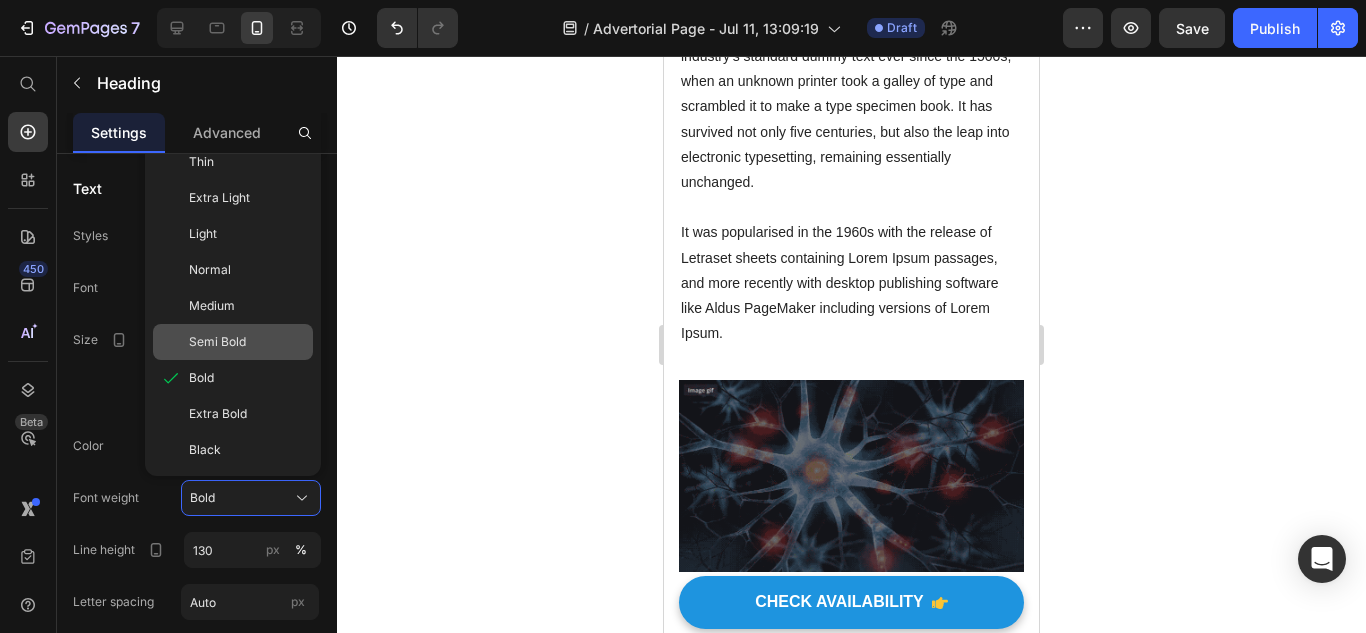 click on "Semi Bold" at bounding box center [247, 342] 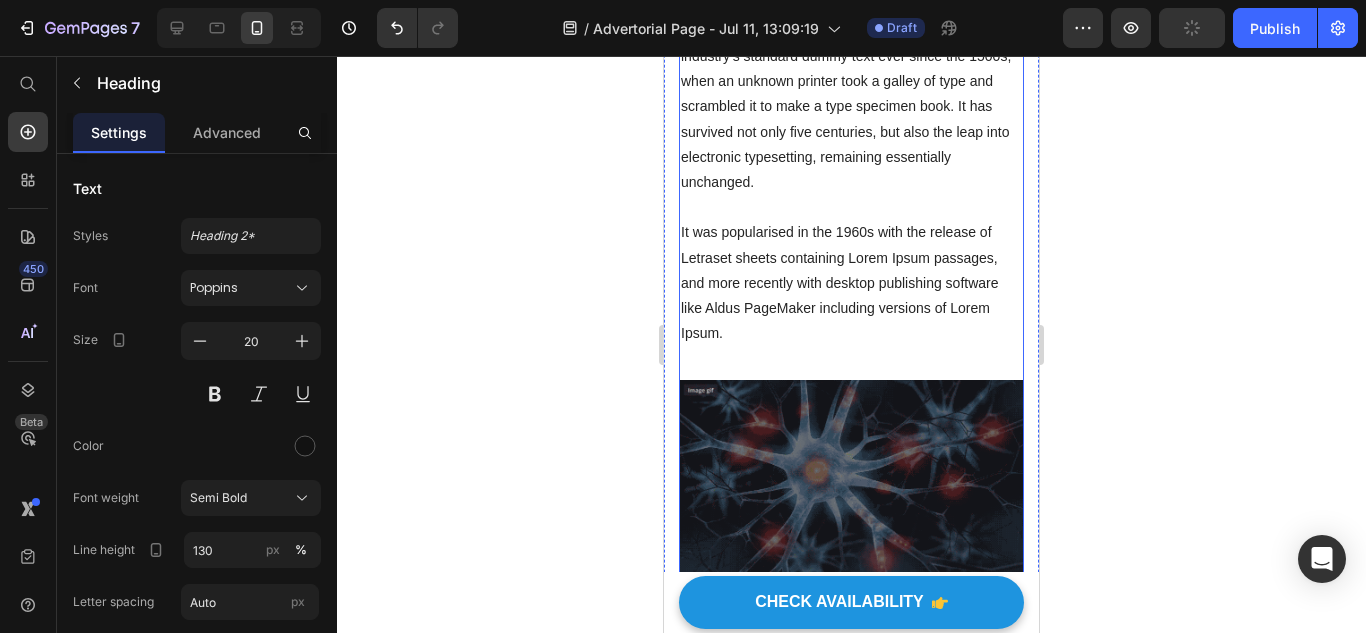 scroll, scrollTop: 2322, scrollLeft: 0, axis: vertical 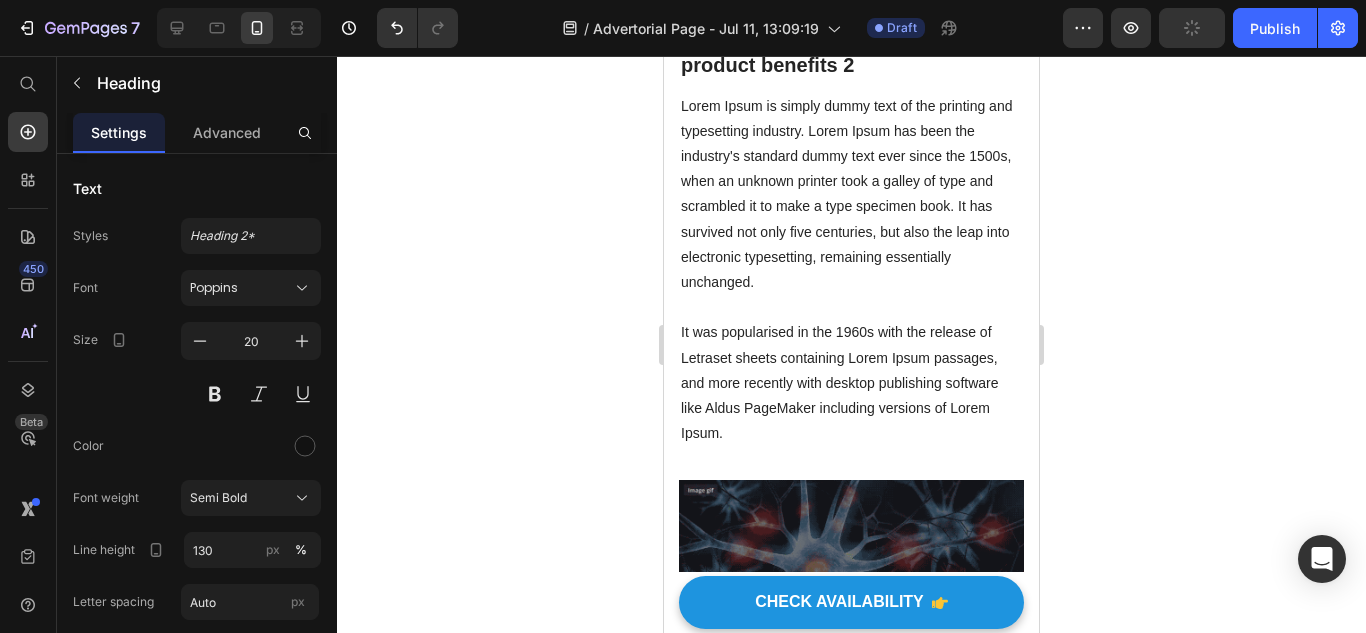 click at bounding box center (786, -68) 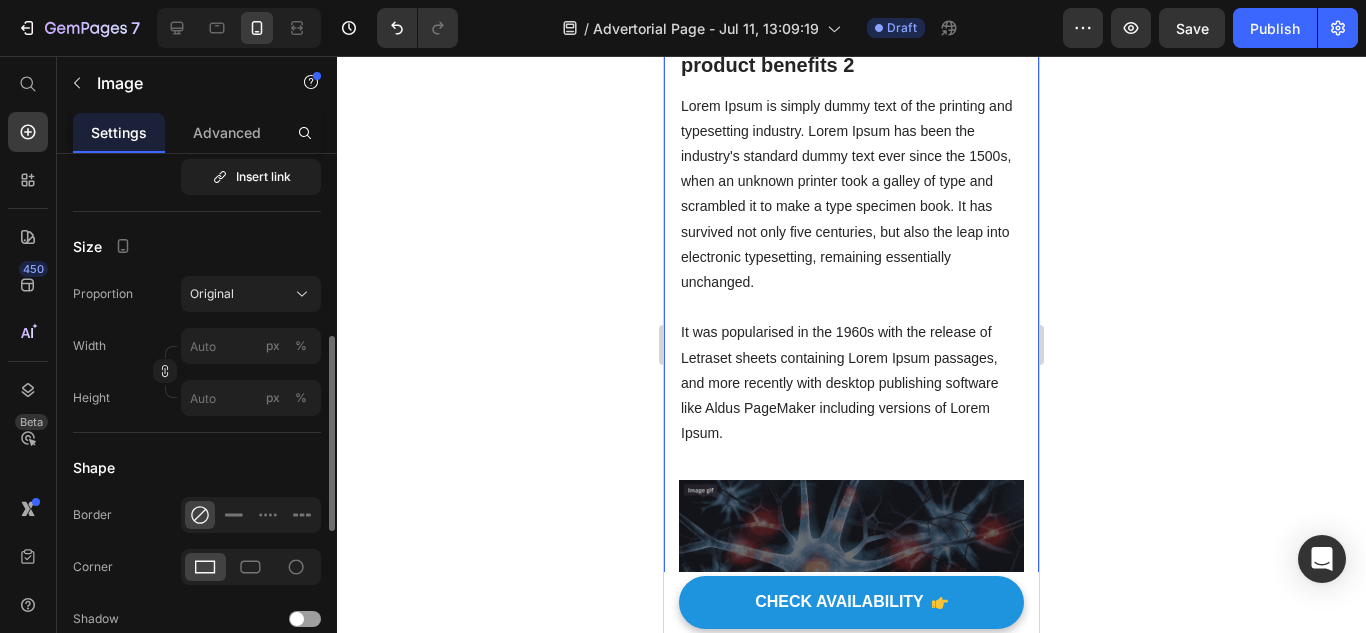 scroll, scrollTop: 100, scrollLeft: 0, axis: vertical 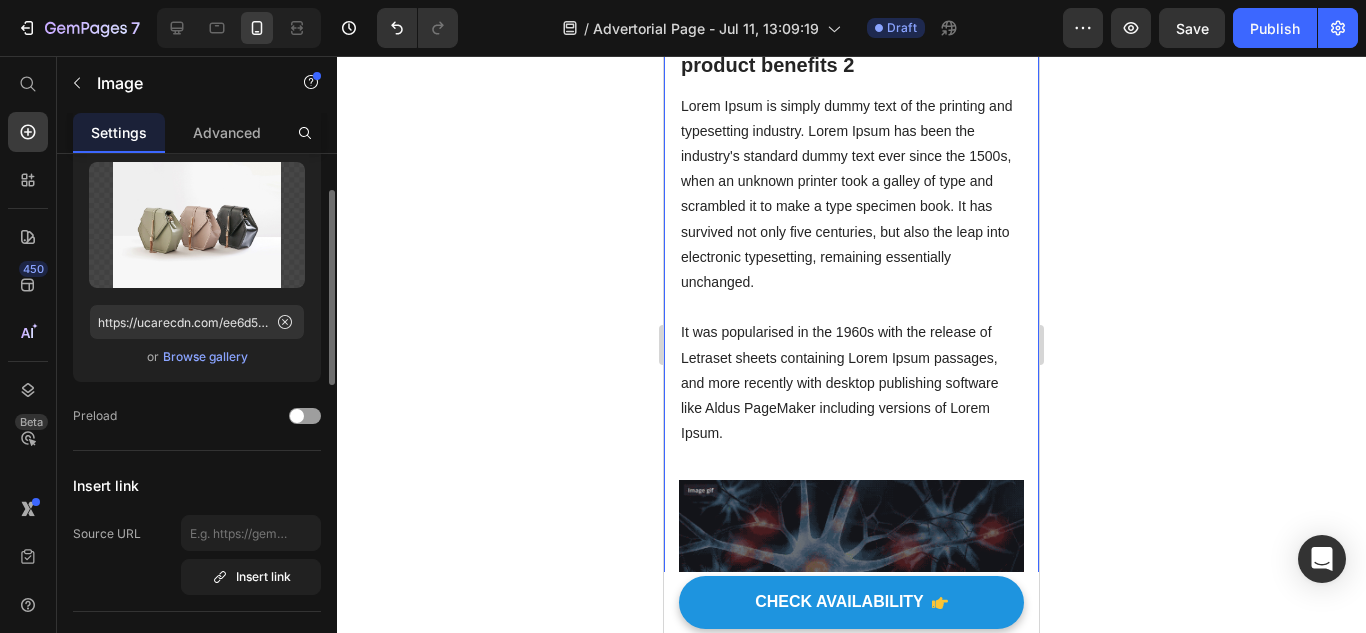 click on "Browse gallery" at bounding box center [205, 357] 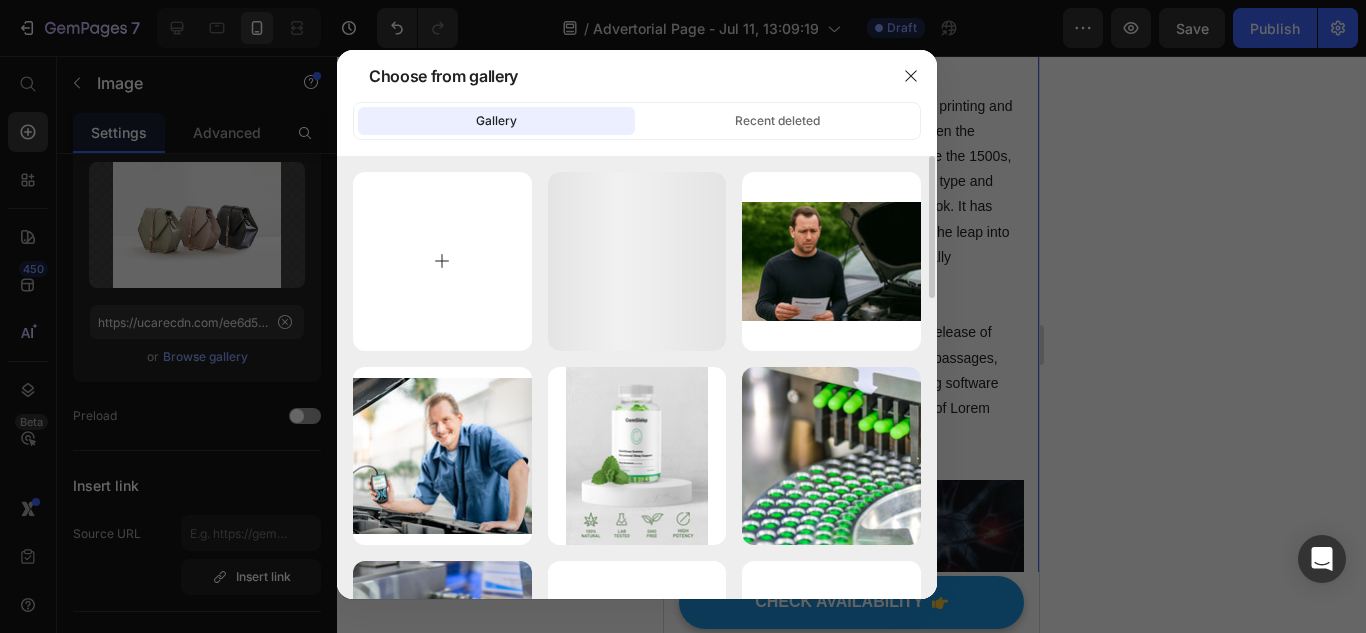 click at bounding box center (442, 261) 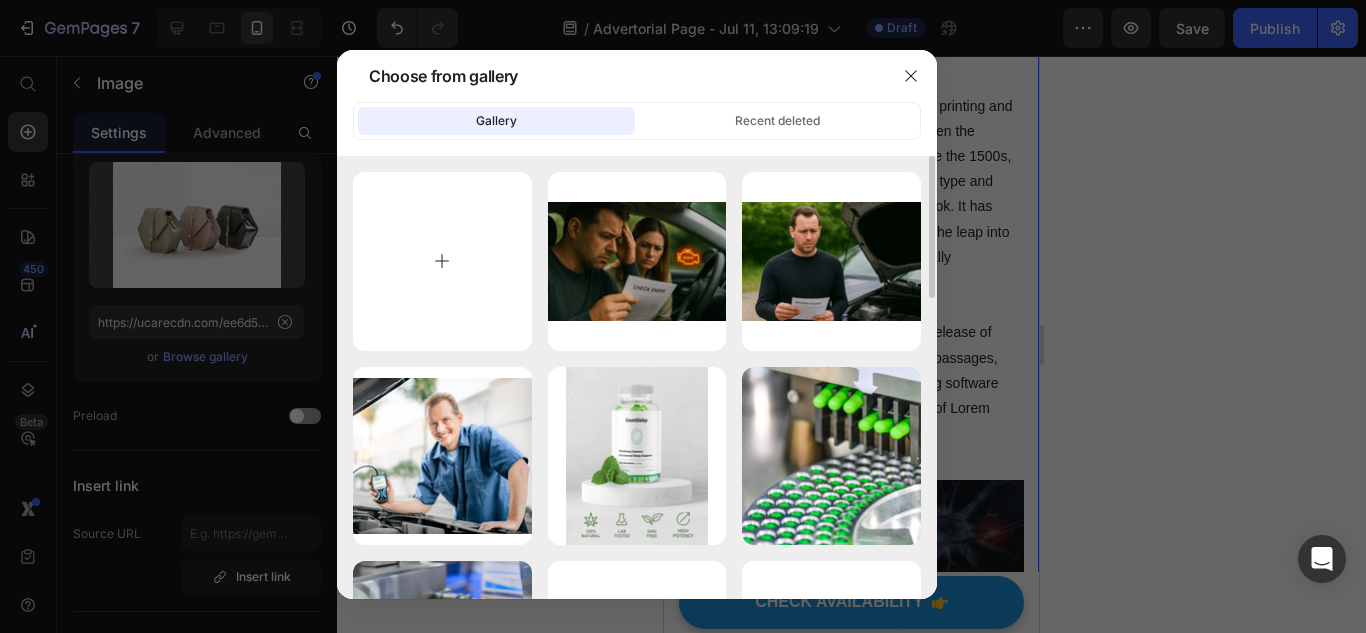 type on "C:\fakepath\505f1c9d-0b51-47f8-bdef-5a9ec476713f.avif" 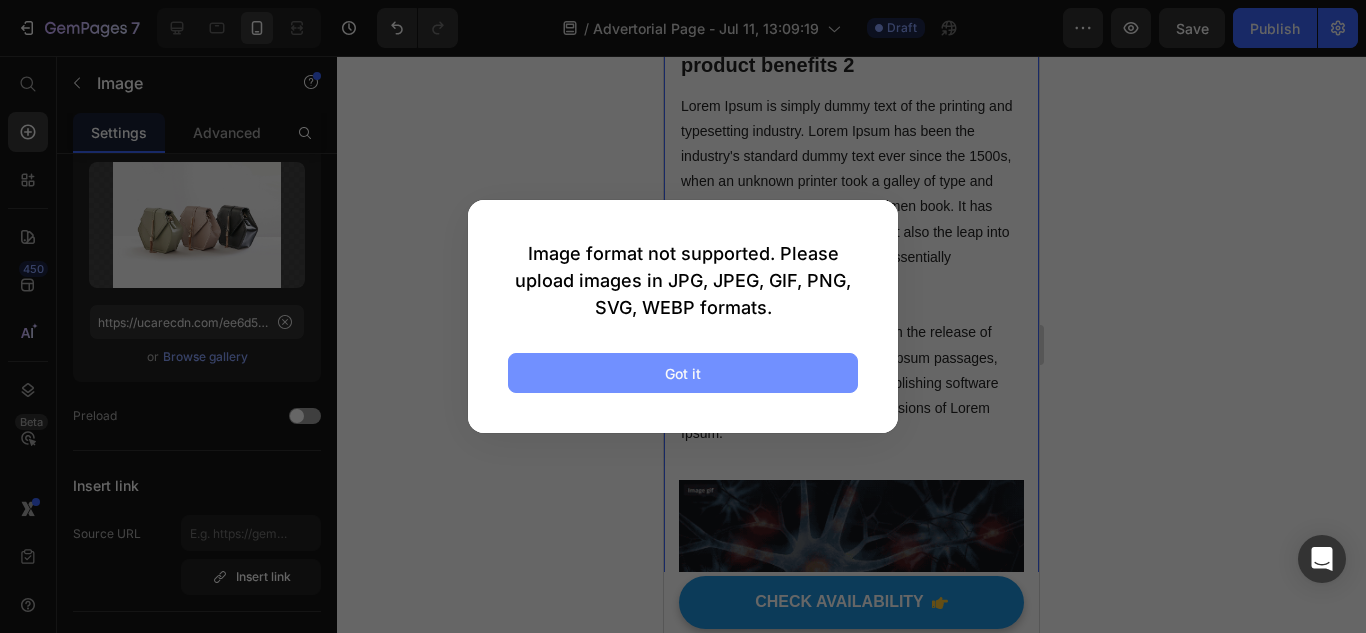 click on "Got it" at bounding box center (683, 373) 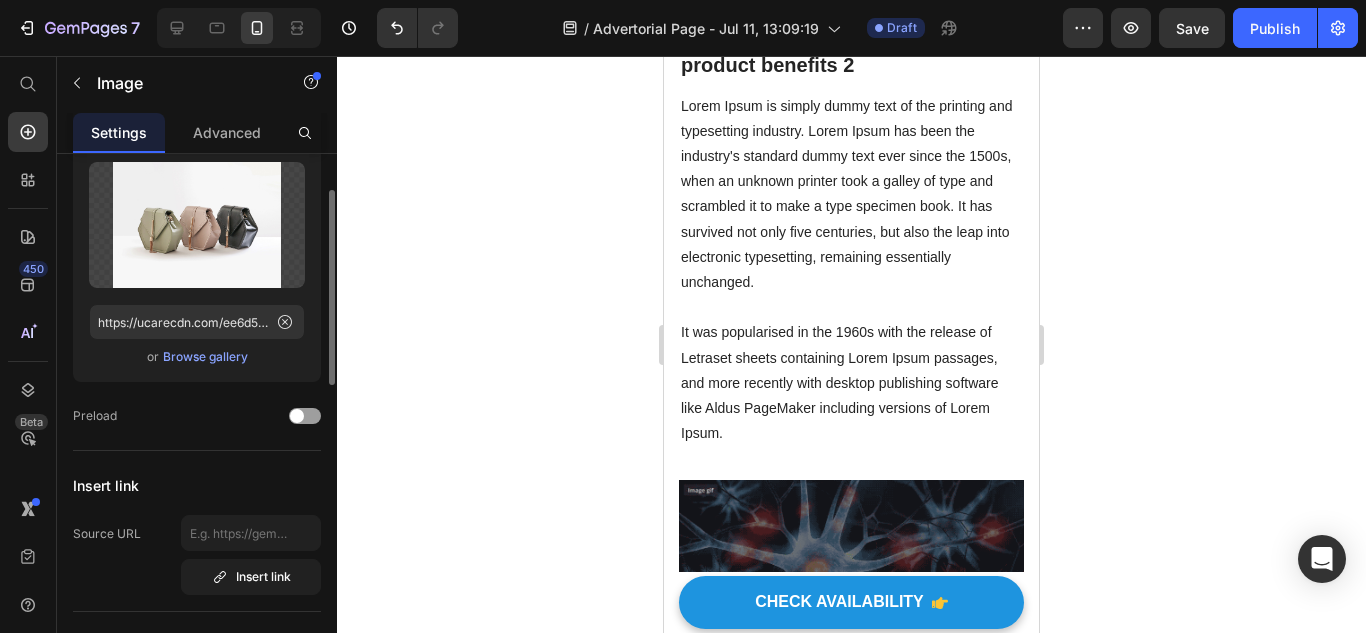 click on "Upload Image https://ucarecdn.com/ee6d5074-1640-4cc7-8933-47c8589c3dee/-/format/auto/  or   Browse gallery" 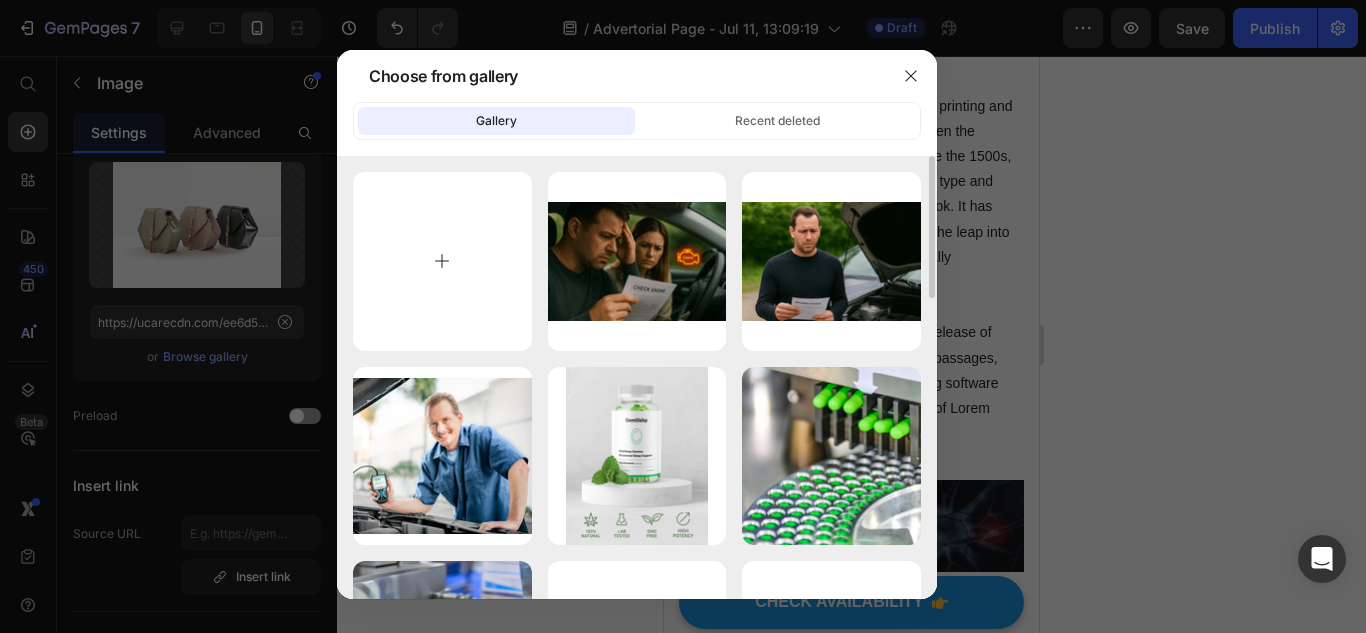 click at bounding box center (442, 261) 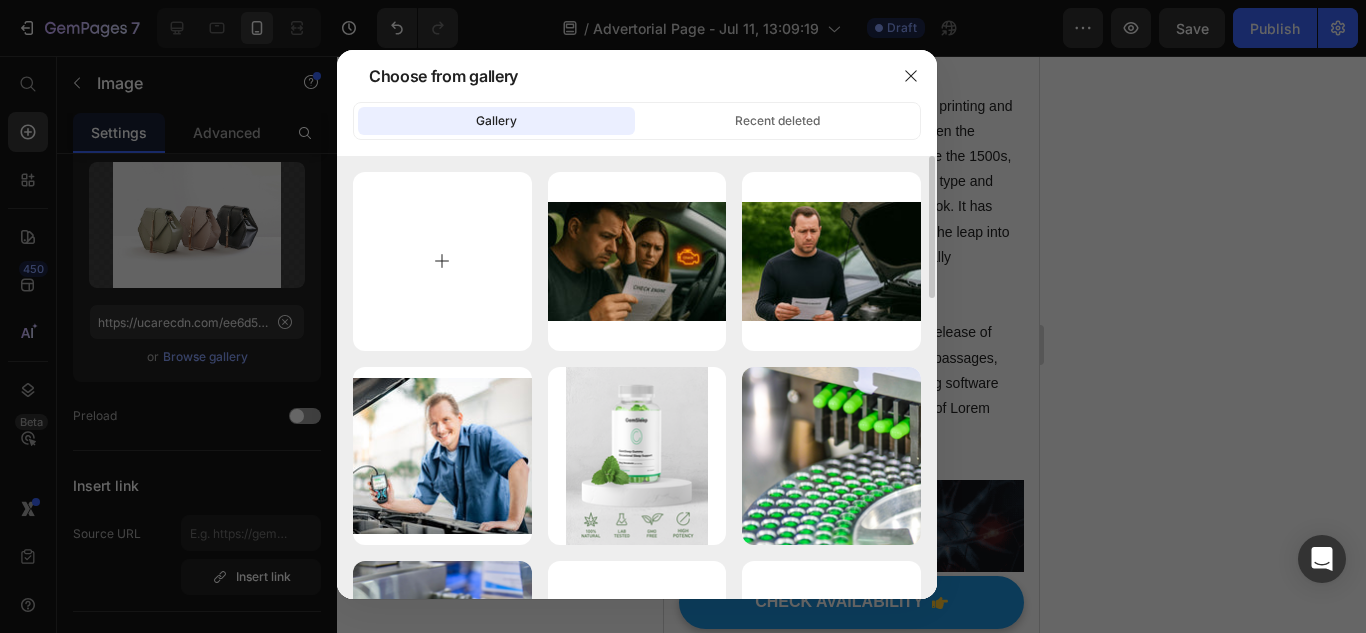 type on "C:\fakepath\505f1c9d-0b51-47f8-bdef-5a9ec476713f.png" 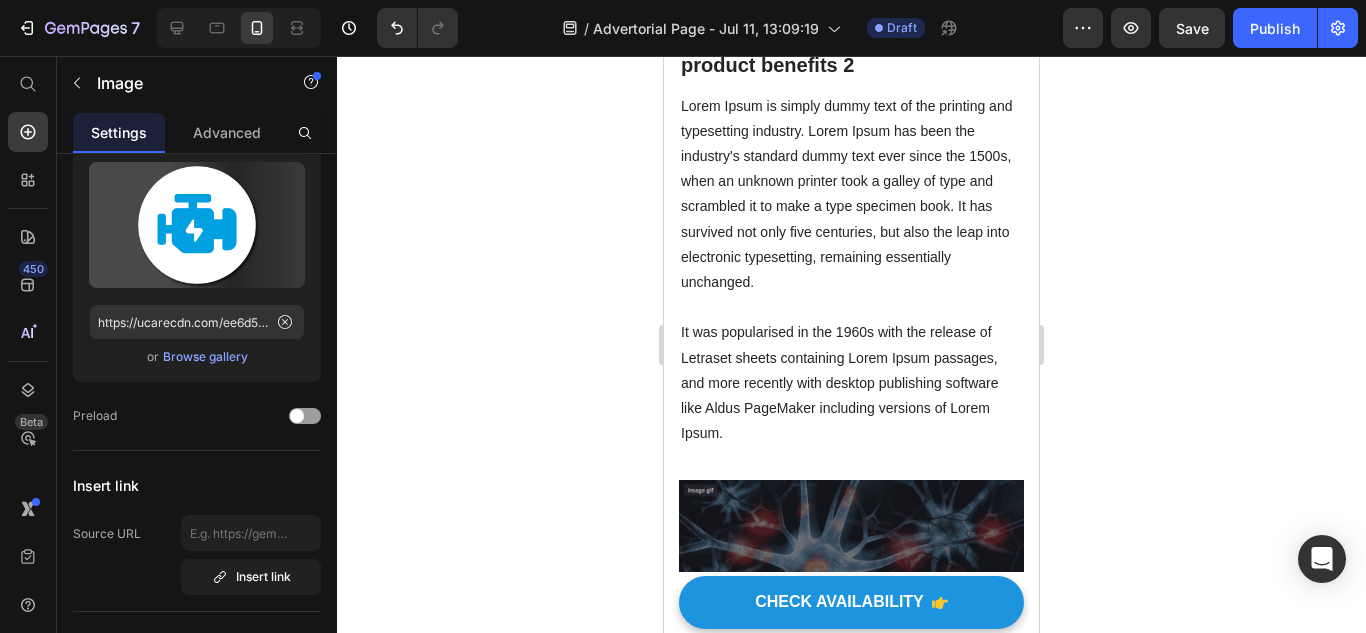 type on "https://cdn.shopify.com/s/files/1/0921/4322/3127/files/gempages_573997155069461355-62fc8b8f-4d56-48e5-89fc-02782482dc16.png" 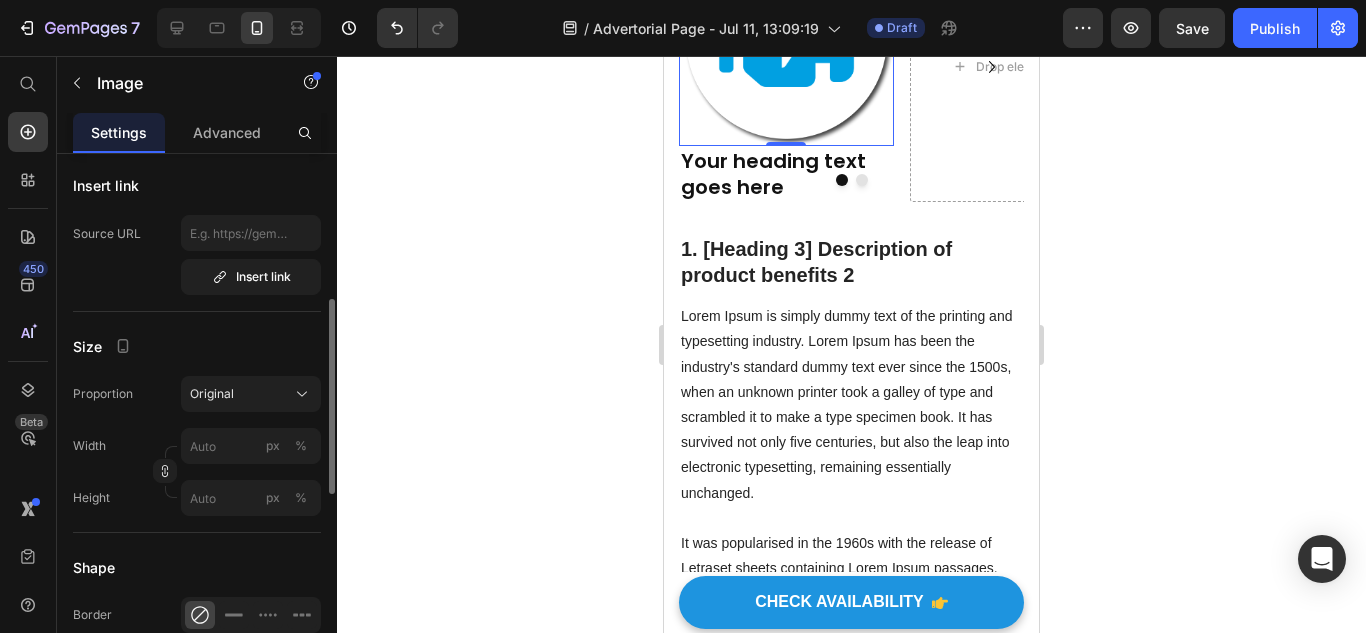 scroll, scrollTop: 500, scrollLeft: 0, axis: vertical 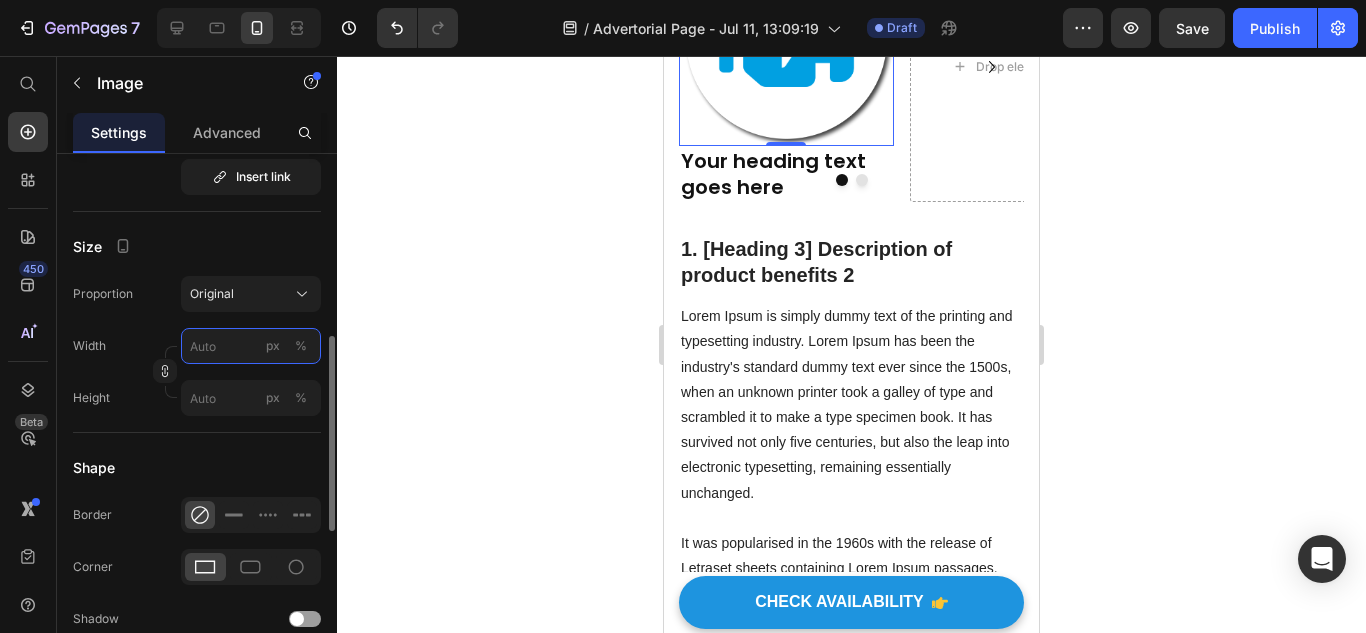 click on "px %" at bounding box center (251, 346) 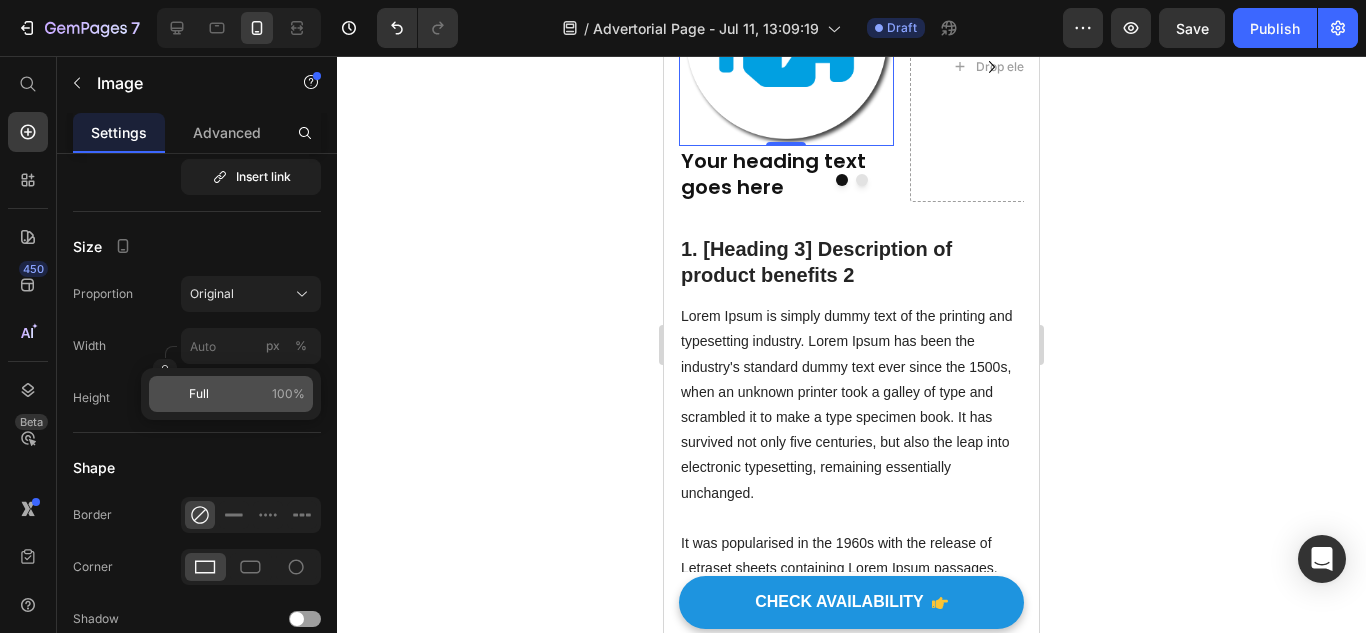 click on "100%" at bounding box center (288, 394) 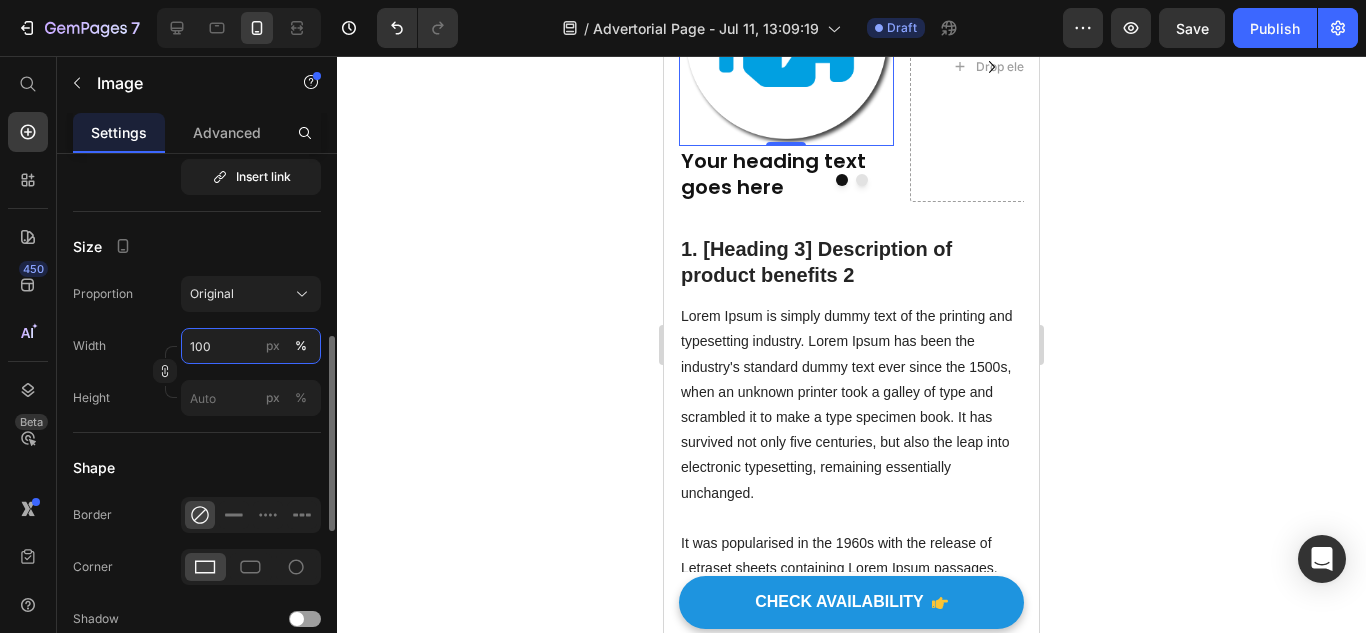 click on "100" at bounding box center [251, 346] 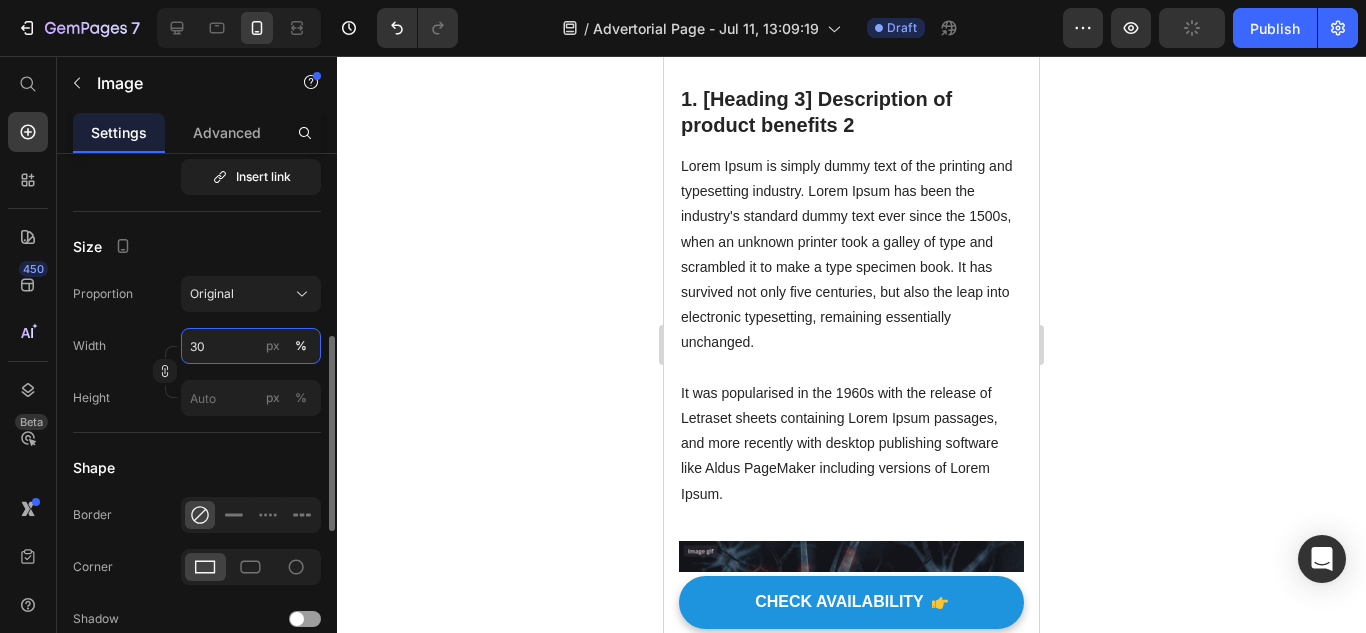 type on "3" 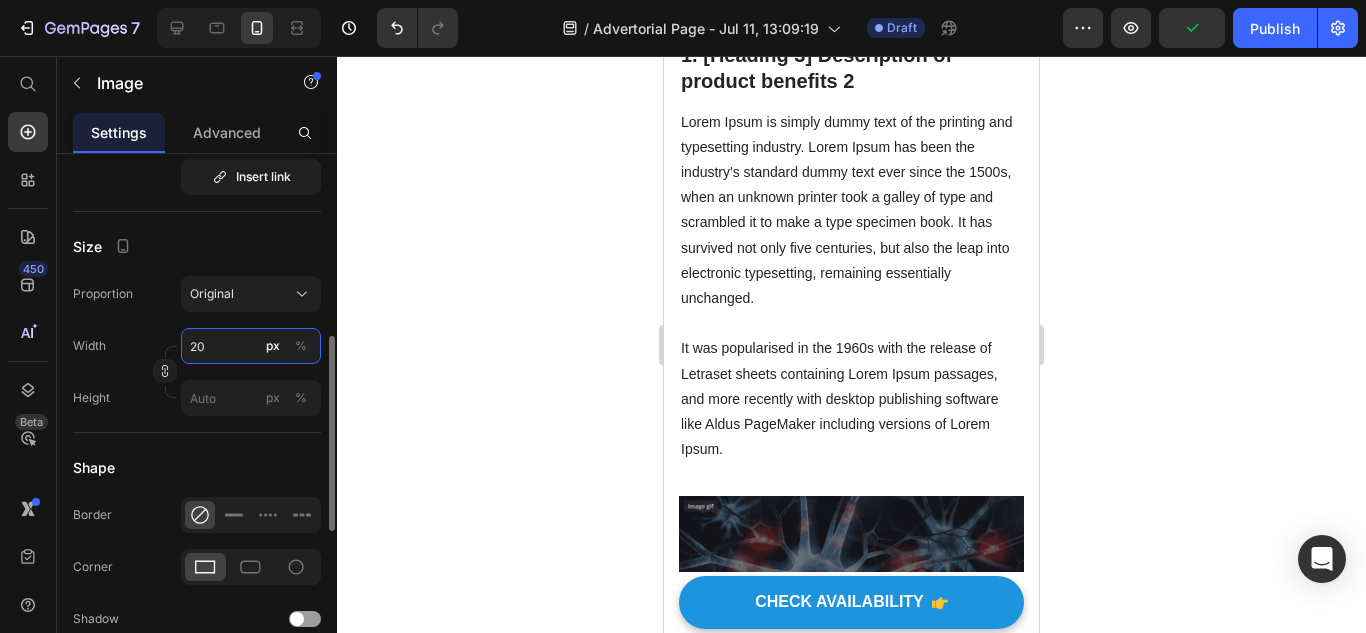 type on "2" 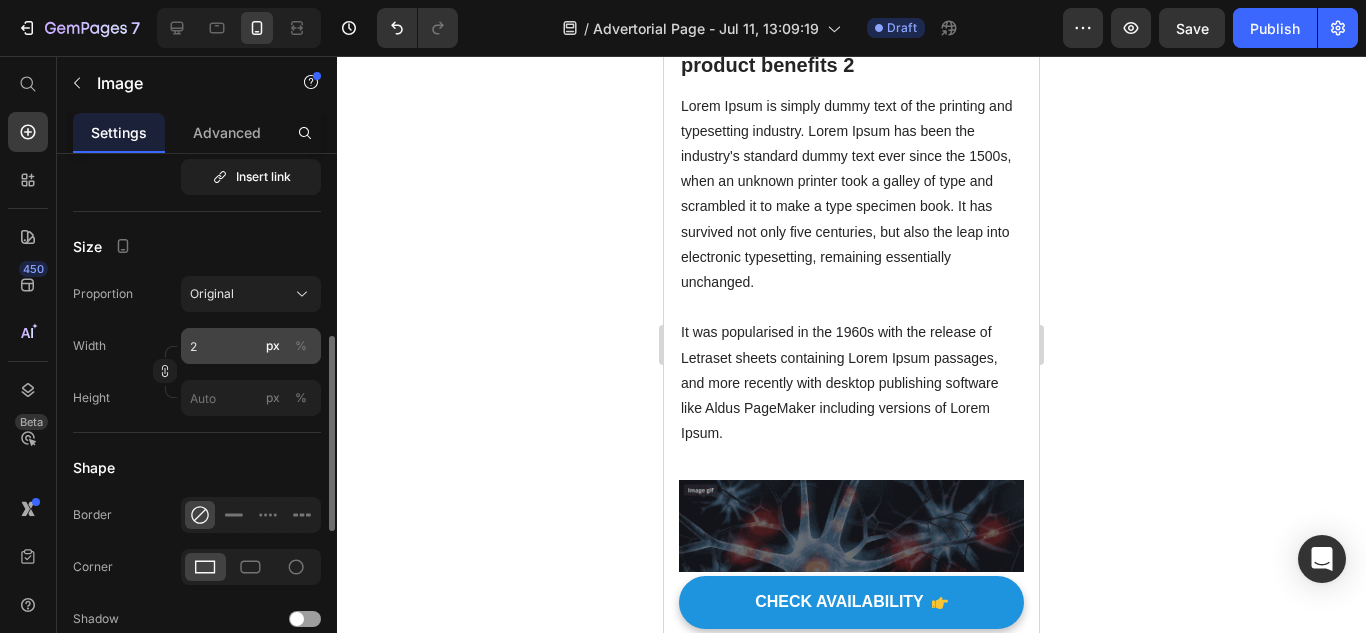 click on "%" at bounding box center (301, 346) 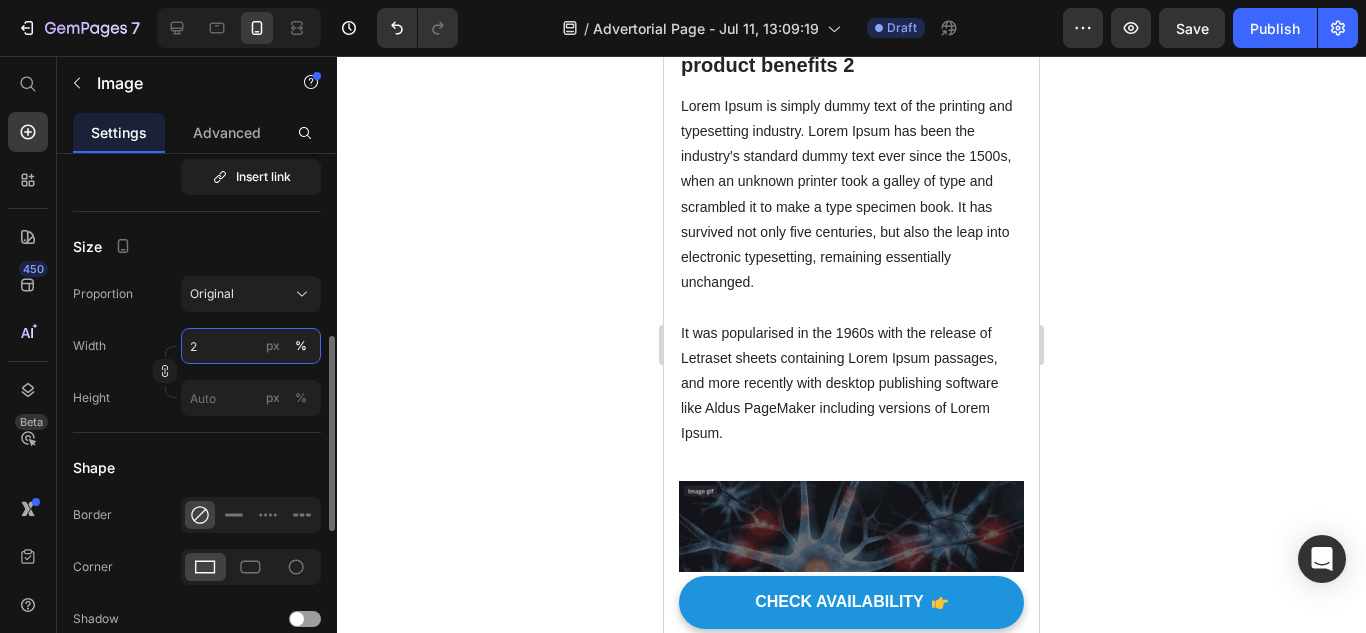 click on "2" at bounding box center [251, 346] 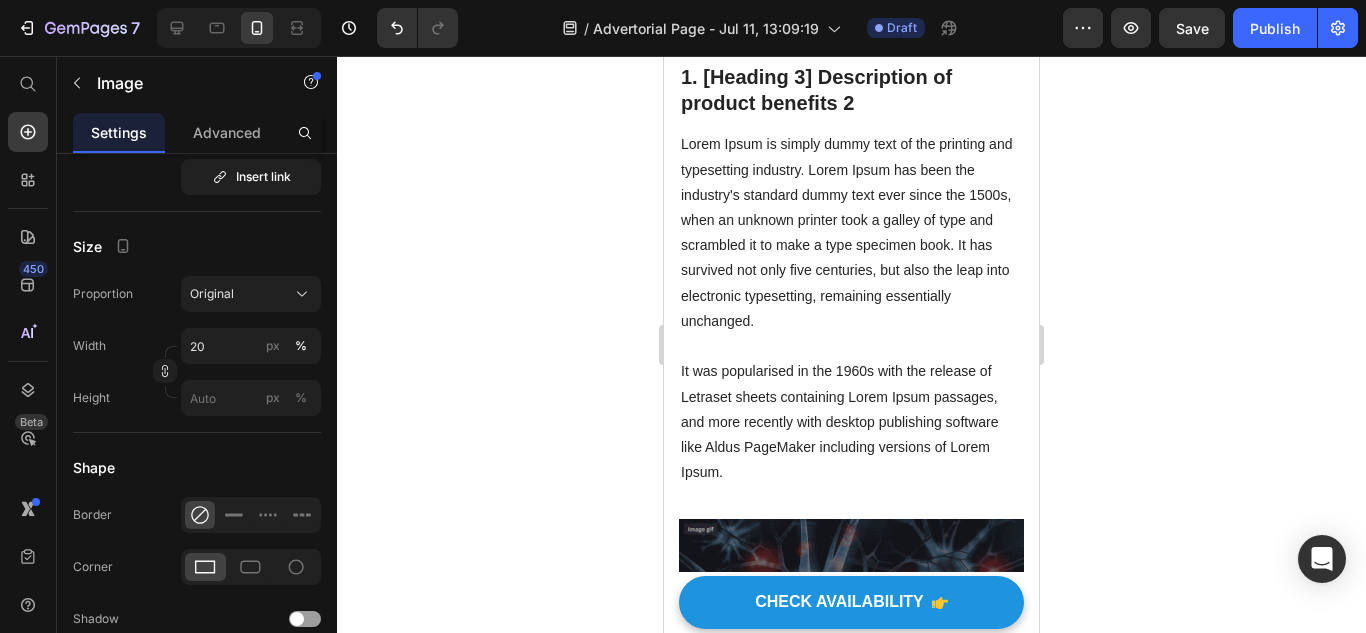 click on "1. [Heading 3] Description of product benefits 2" at bounding box center [851, 90] 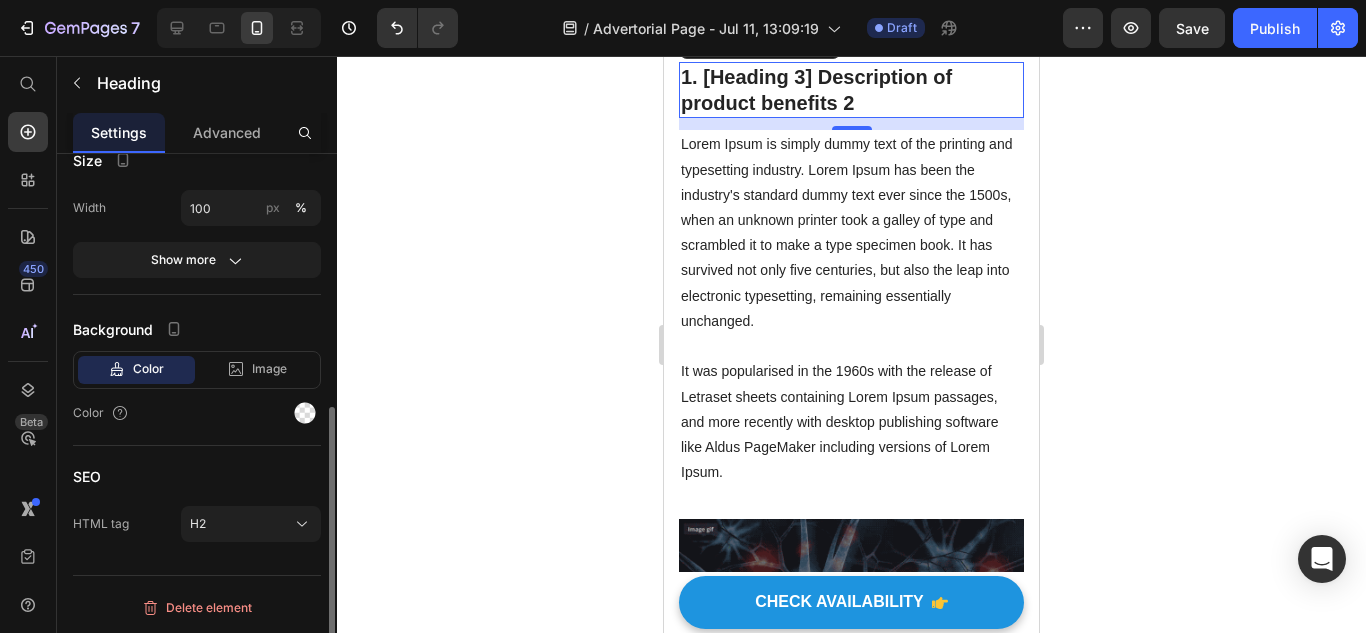 scroll, scrollTop: 0, scrollLeft: 0, axis: both 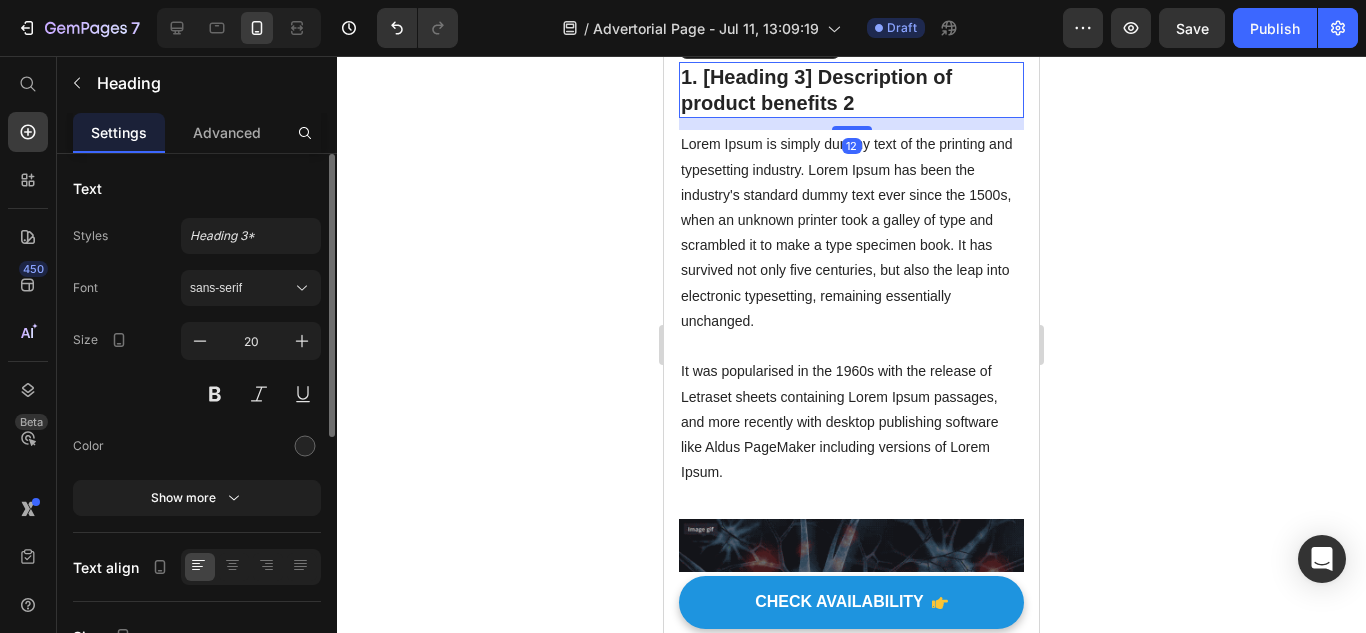 click at bounding box center [786, -47] 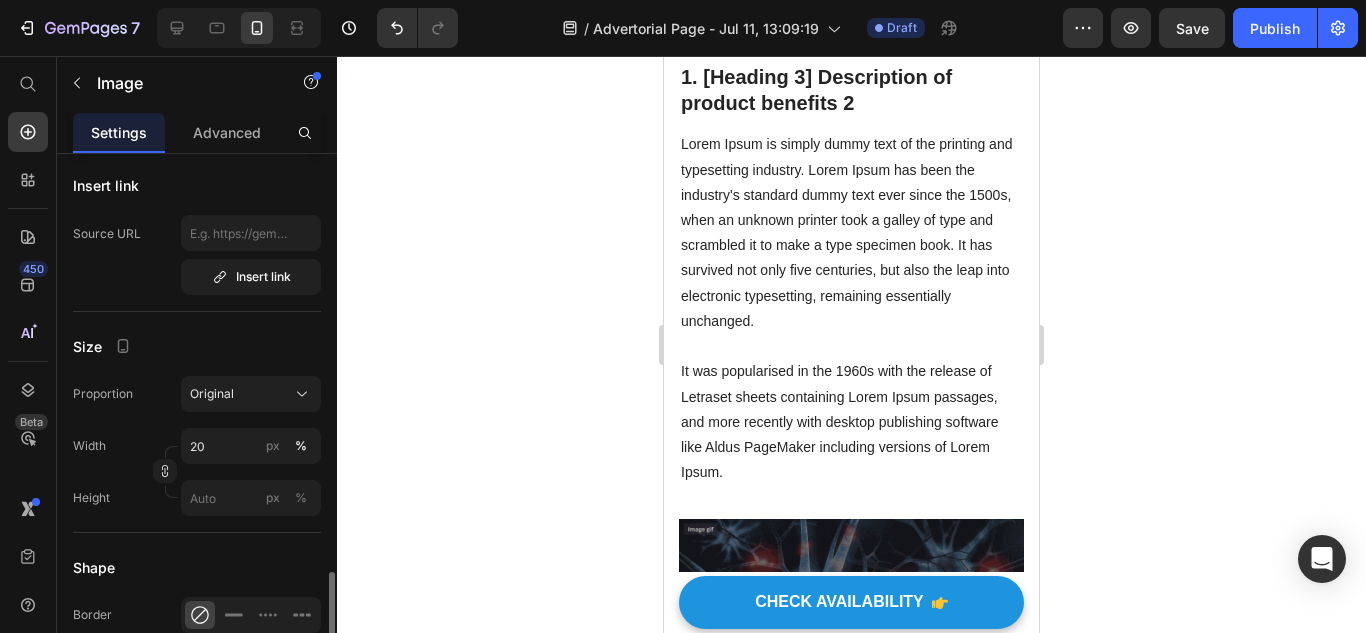scroll, scrollTop: 600, scrollLeft: 0, axis: vertical 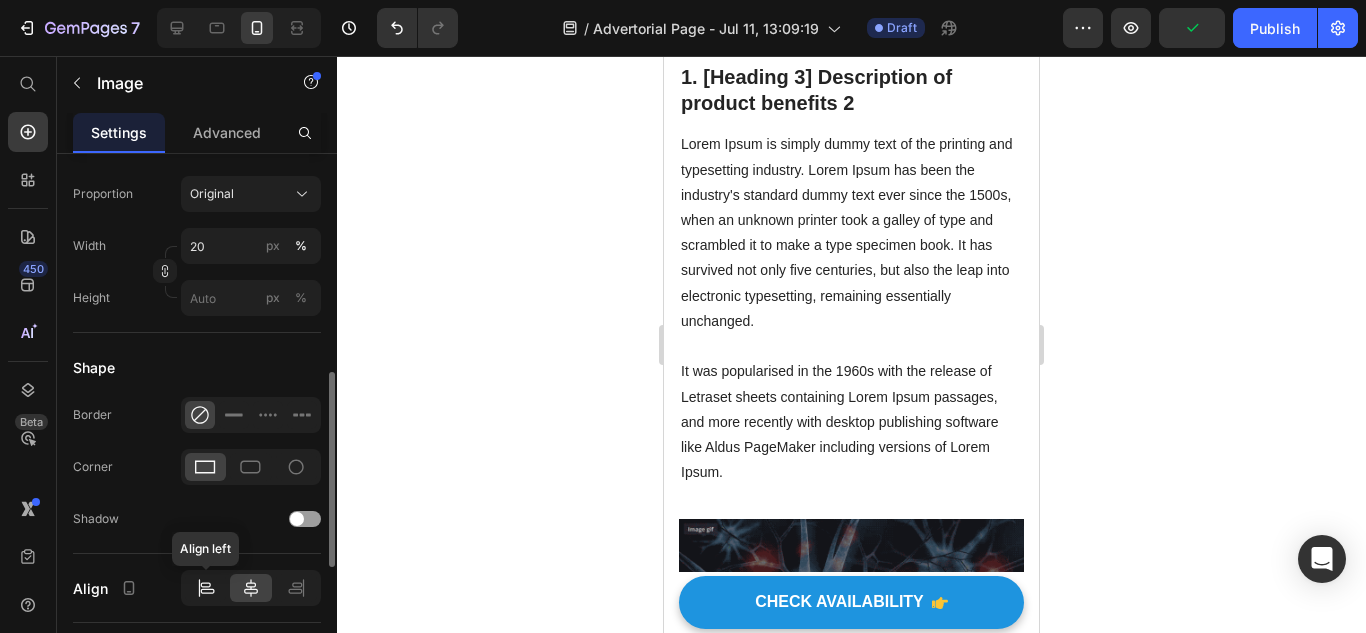 click 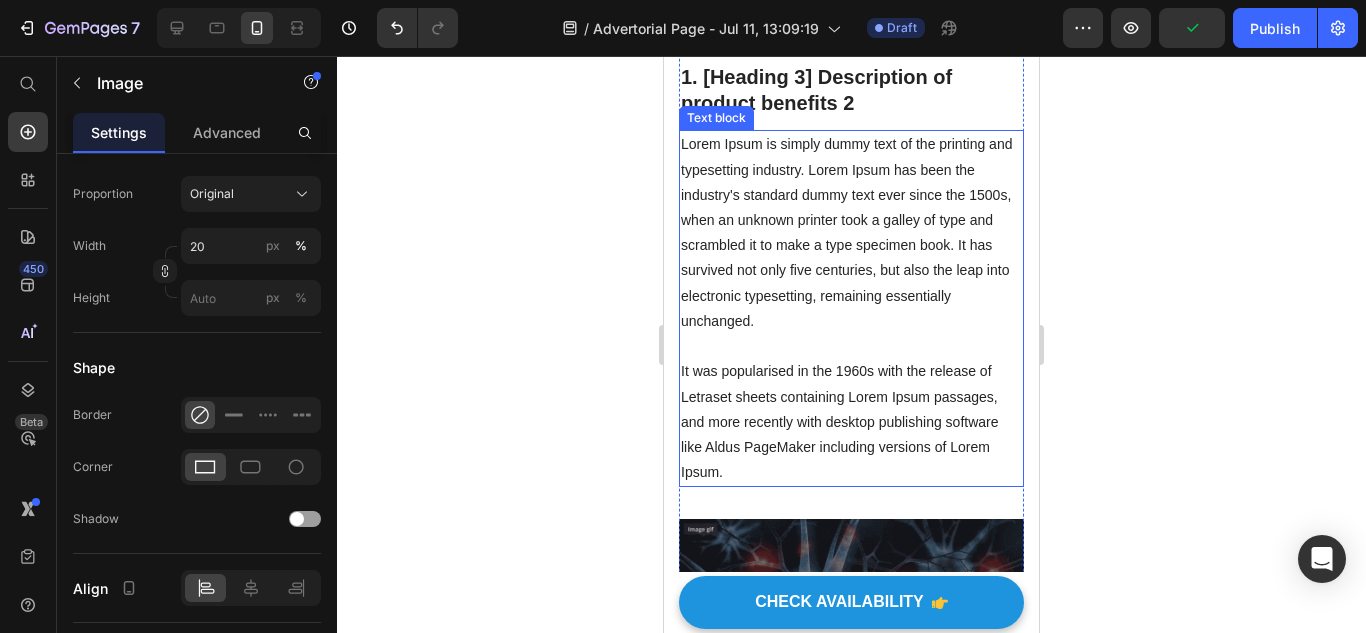 click on "Lorem Ipsum is simply dummy text of the printing and typesetting industry. Lorem Ipsum has been the industry's standard dummy text ever since the 1500s, when an unknown printer took a galley of type and scrambled it to make a type specimen book. It has survived not only five centuries, but also the leap into electronic typesetting, remaining essentially unchanged.  It was popularised in the 1960s with the release of Letraset sheets containing Lorem Ipsum passages, and more recently with desktop publishing software like Aldus PageMaker including versions of Lorem Ipsum." at bounding box center [851, 308] 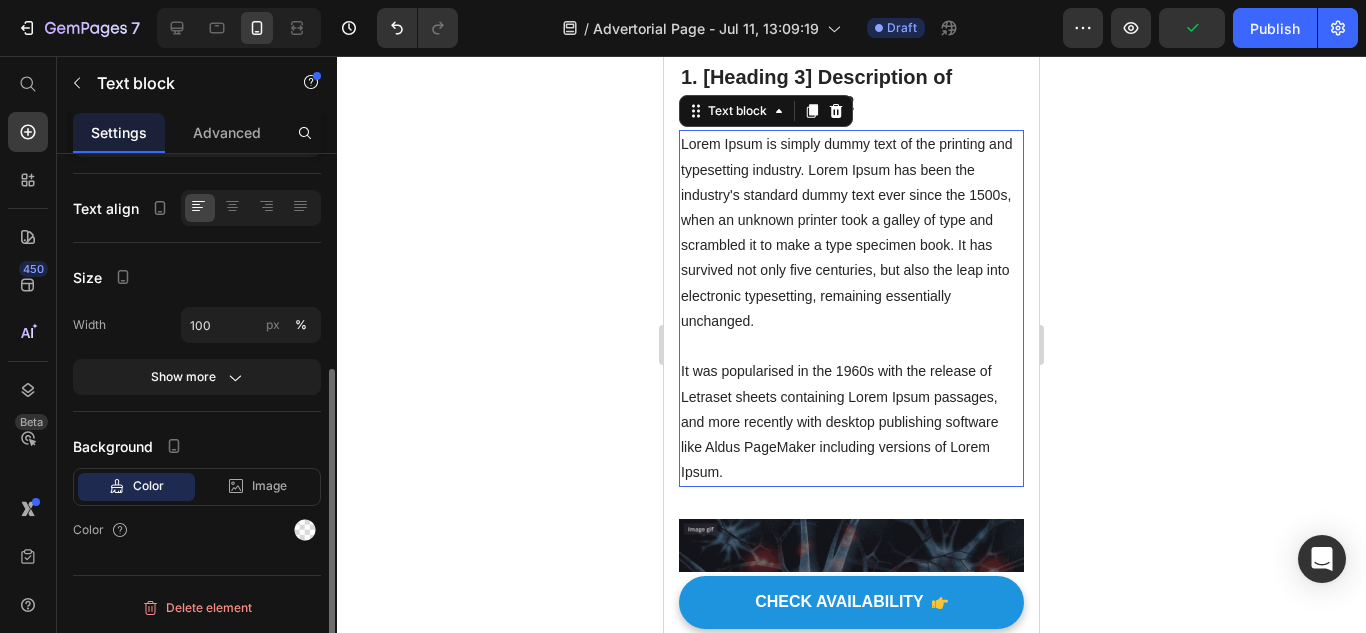 scroll, scrollTop: 0, scrollLeft: 0, axis: both 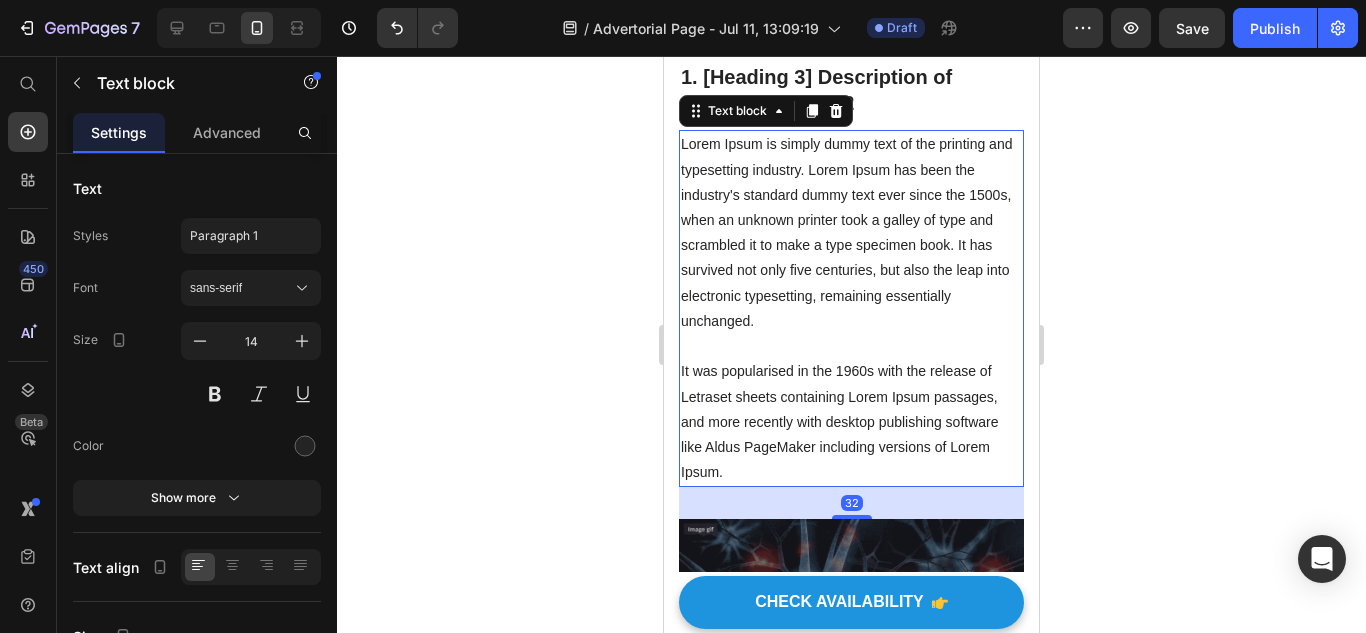 click on "Your heading text goes here" at bounding box center [786, 2] 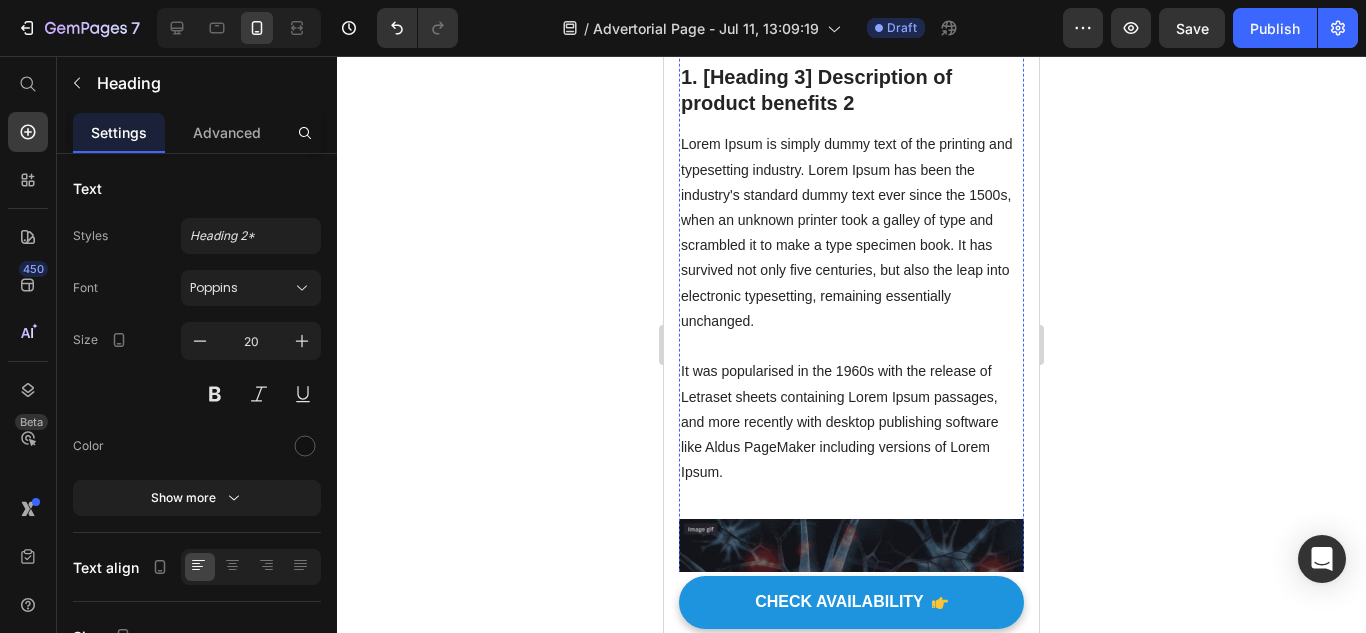 click at bounding box center (862, 8) 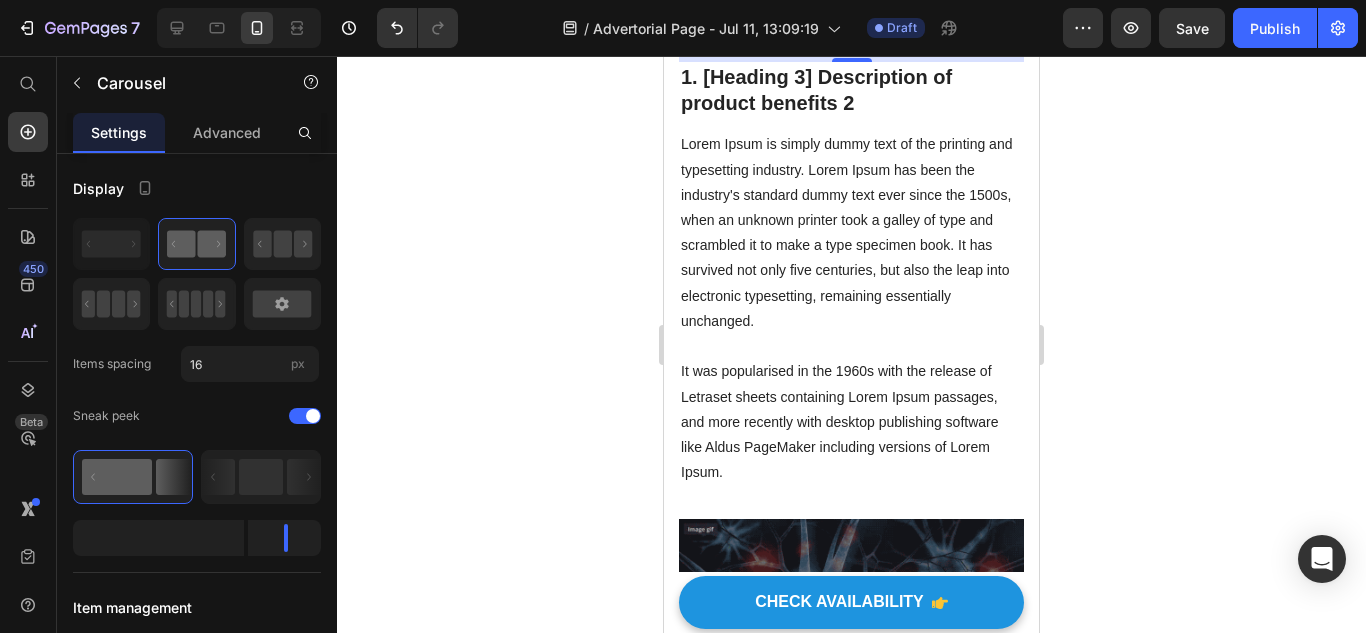 click at bounding box center (842, 8) 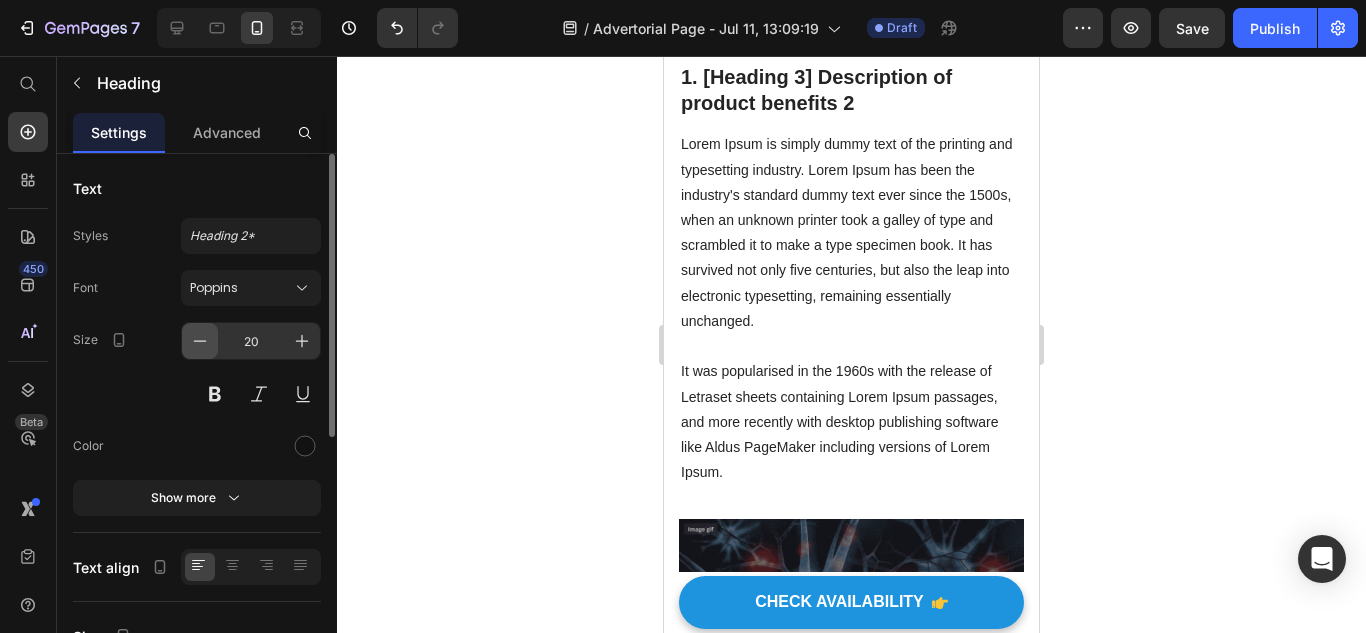 click at bounding box center (200, 341) 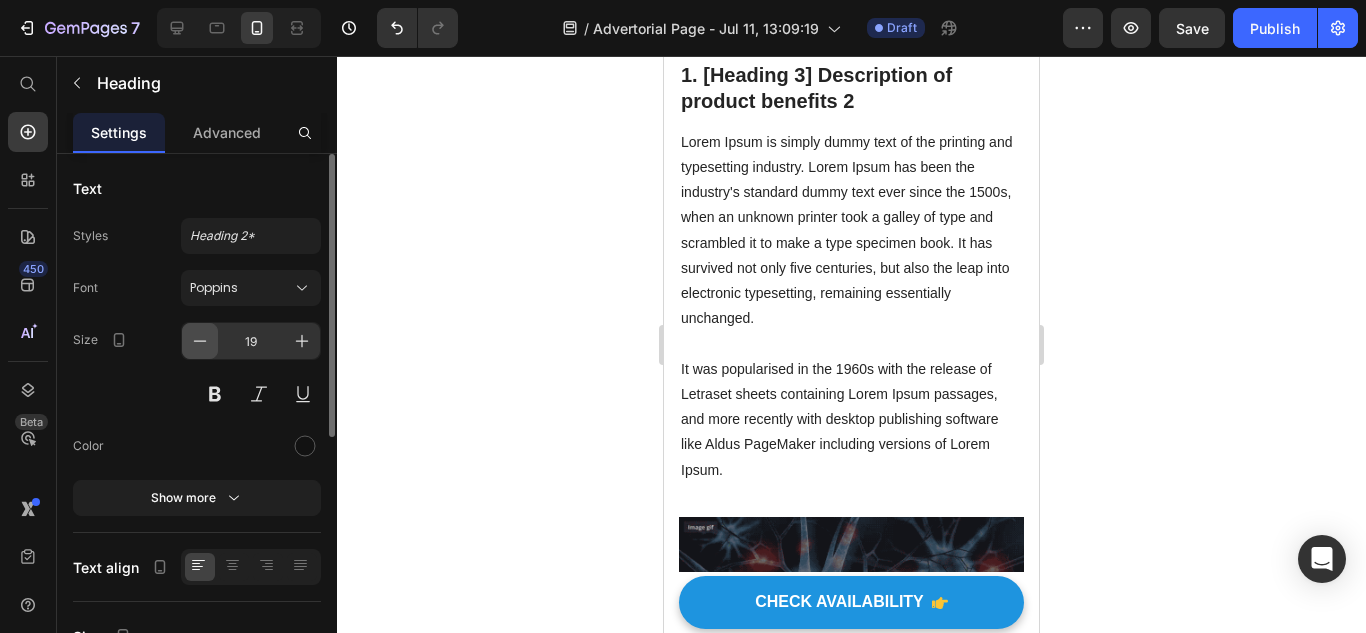 click at bounding box center (200, 341) 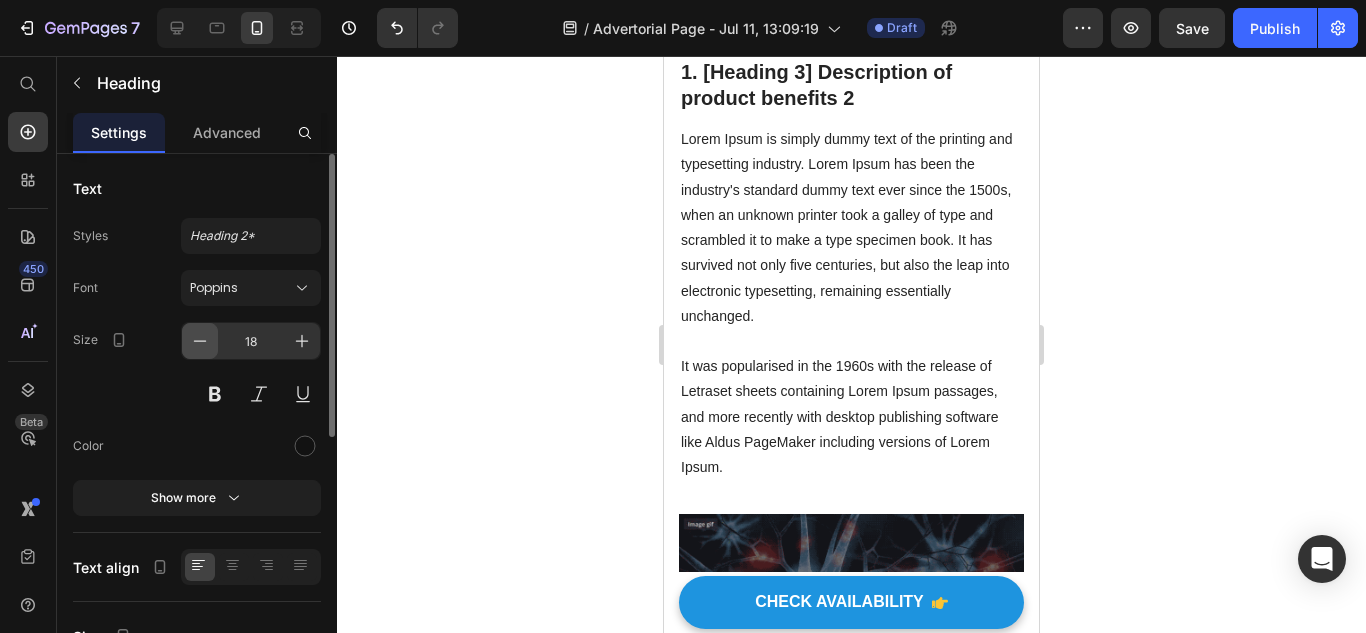 click at bounding box center [200, 341] 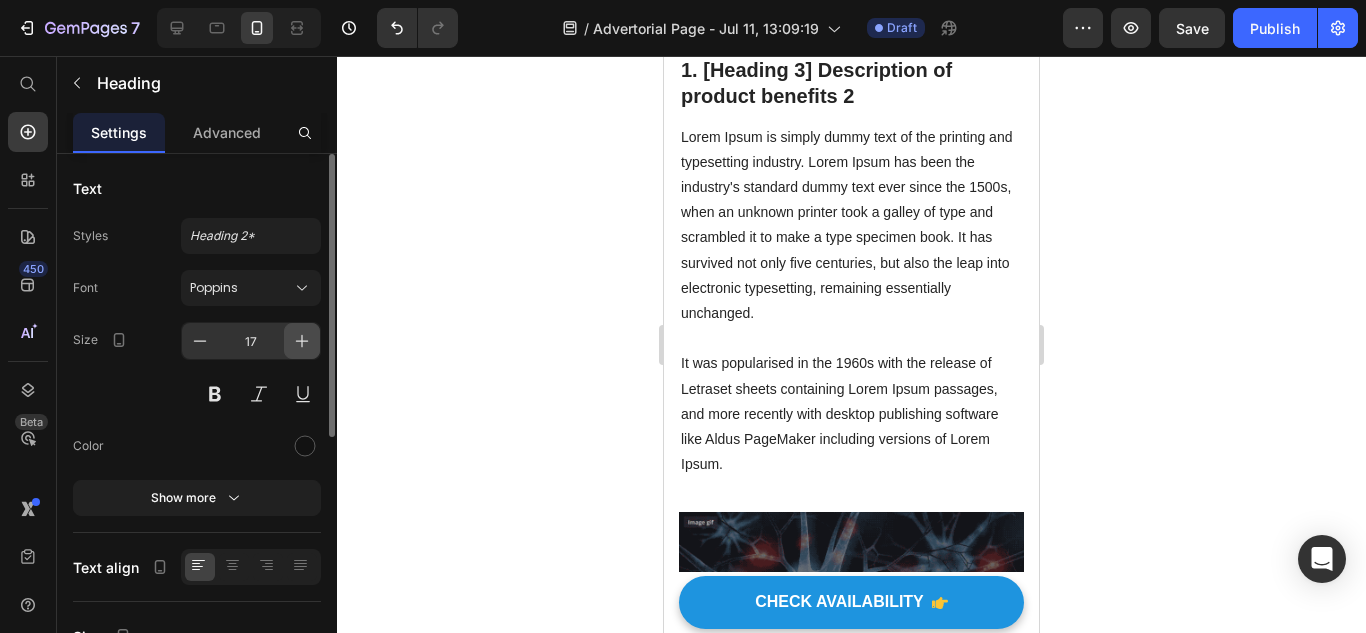 click 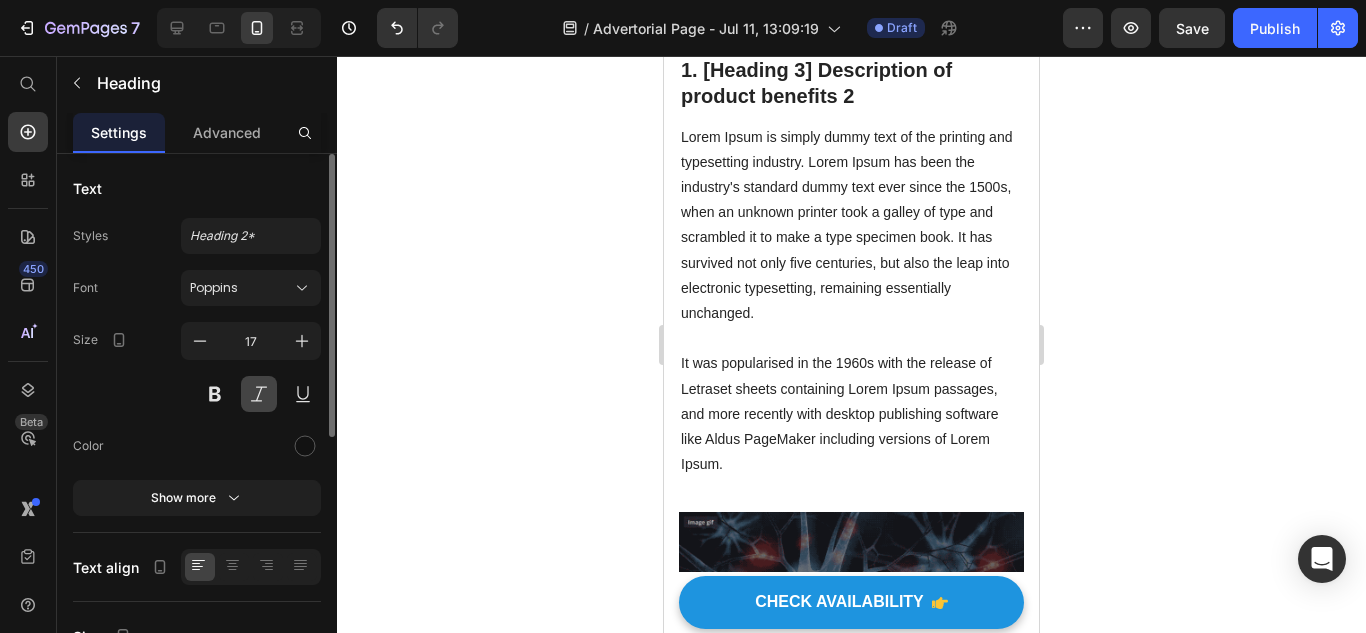 type on "18" 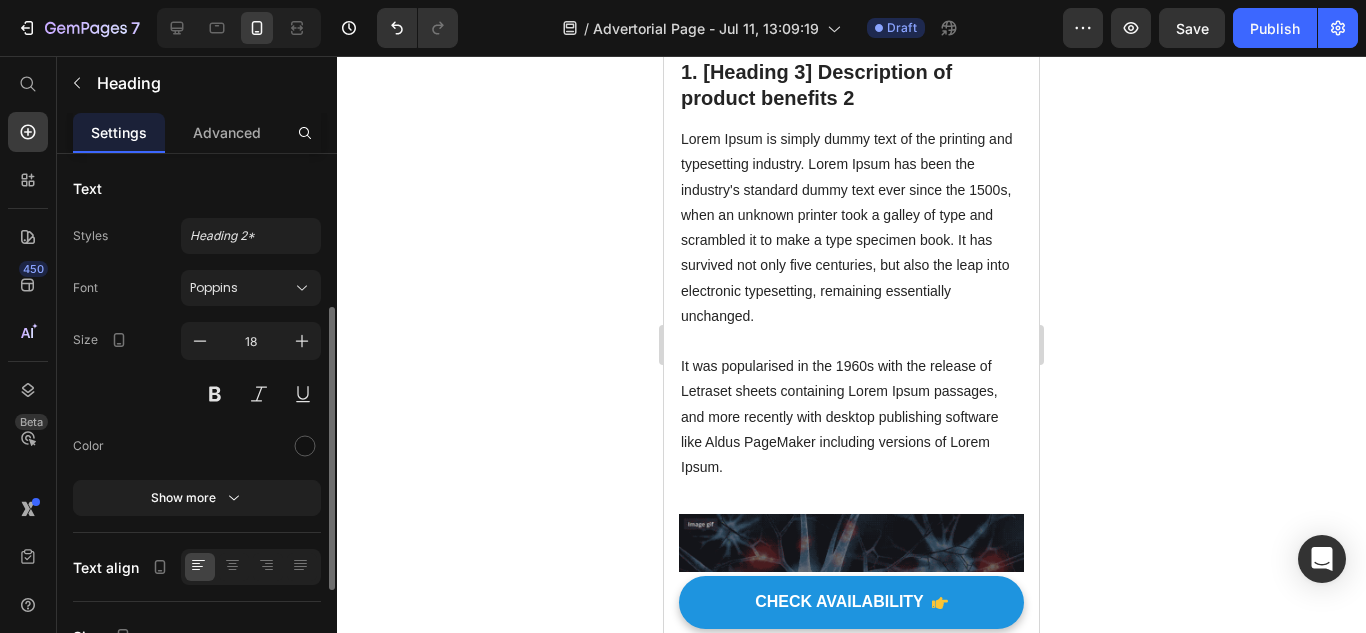 scroll, scrollTop: 300, scrollLeft: 0, axis: vertical 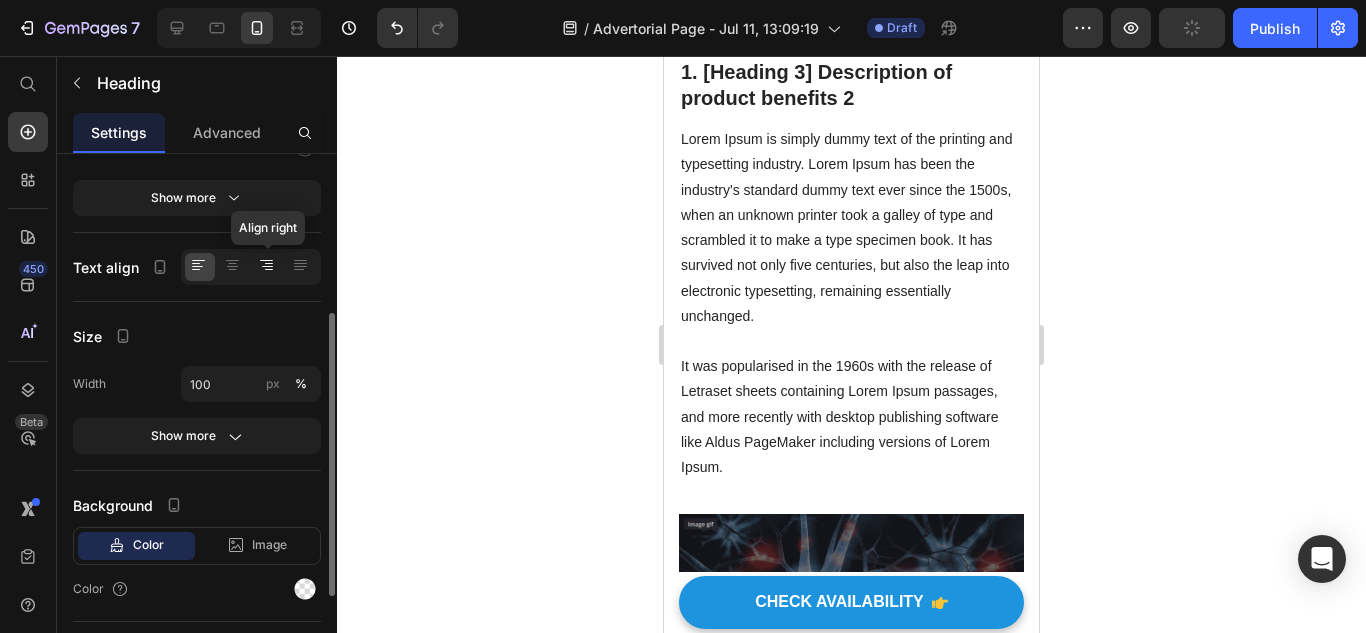 click 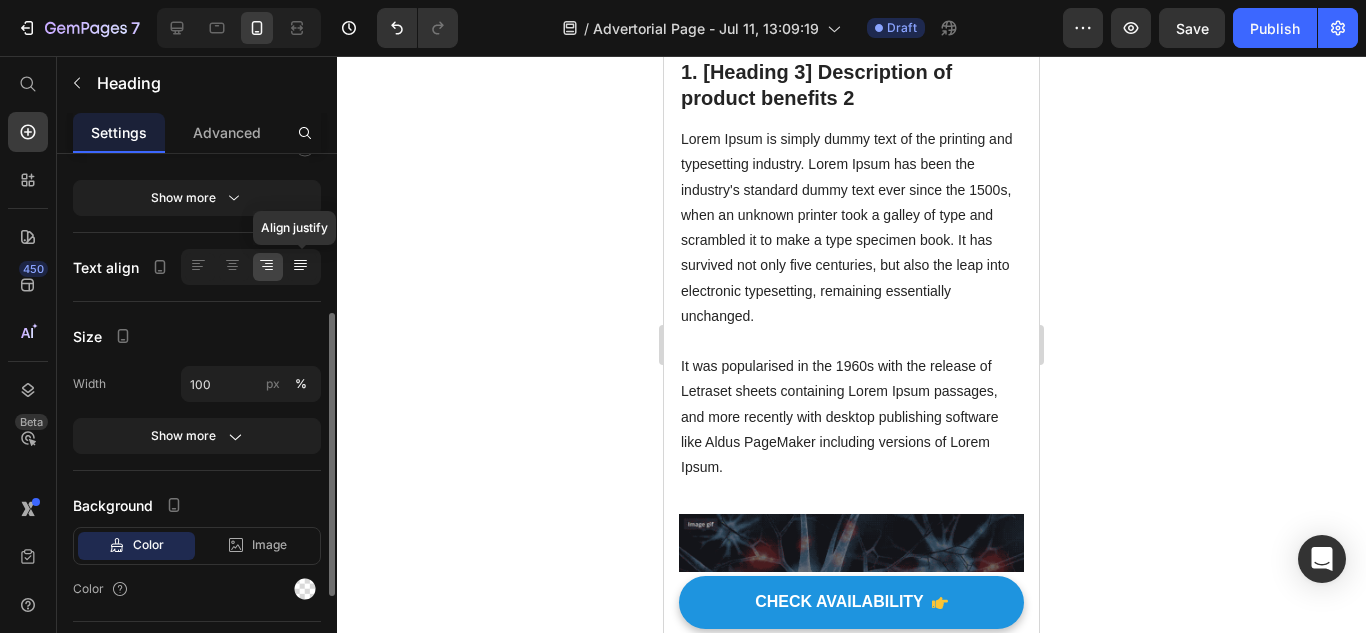 click 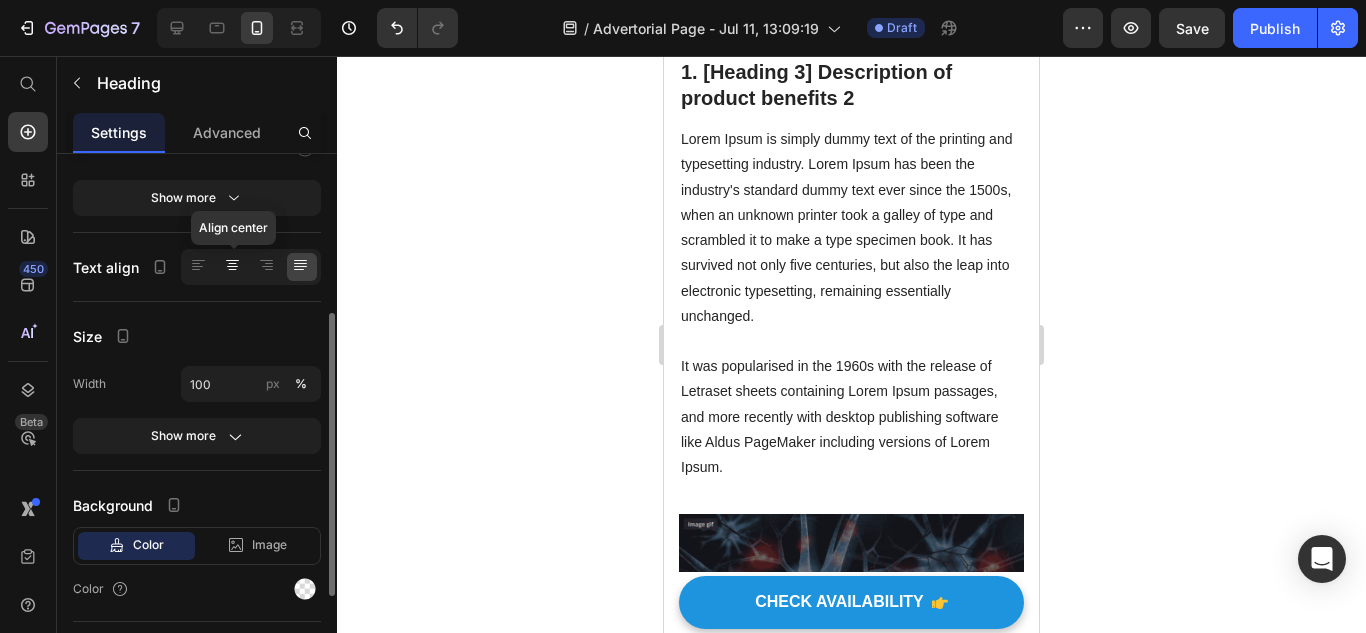 click 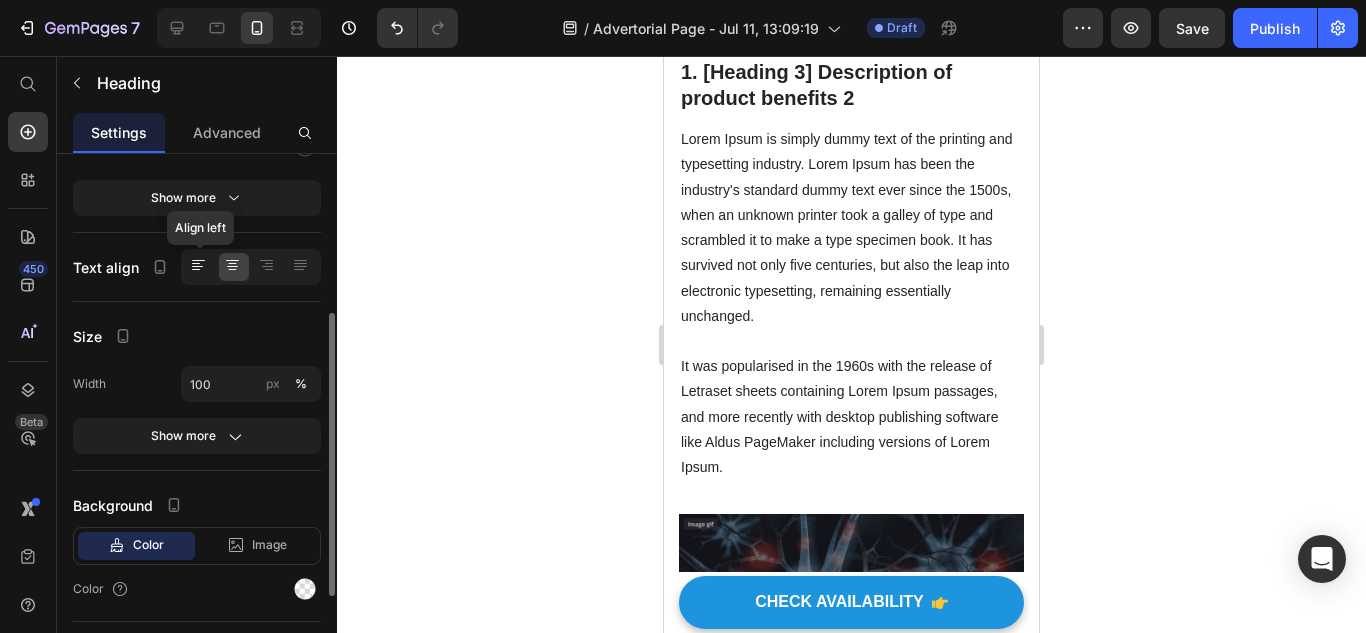 click 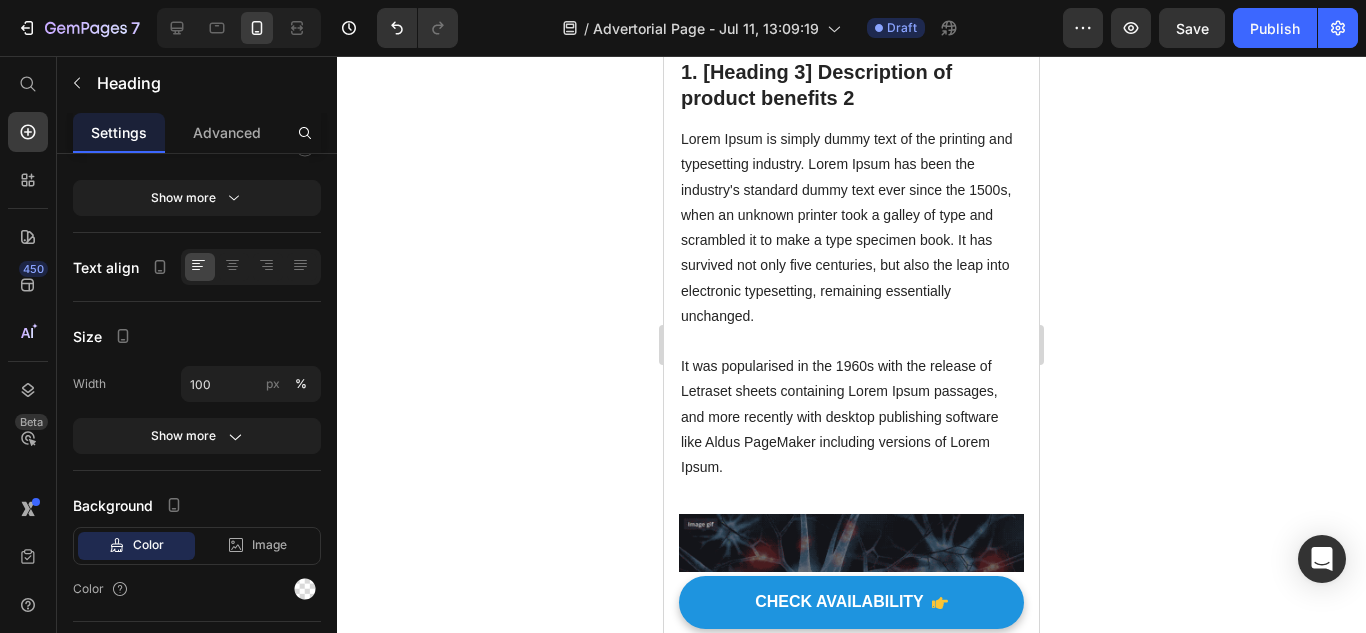 click at bounding box center (851, 3) 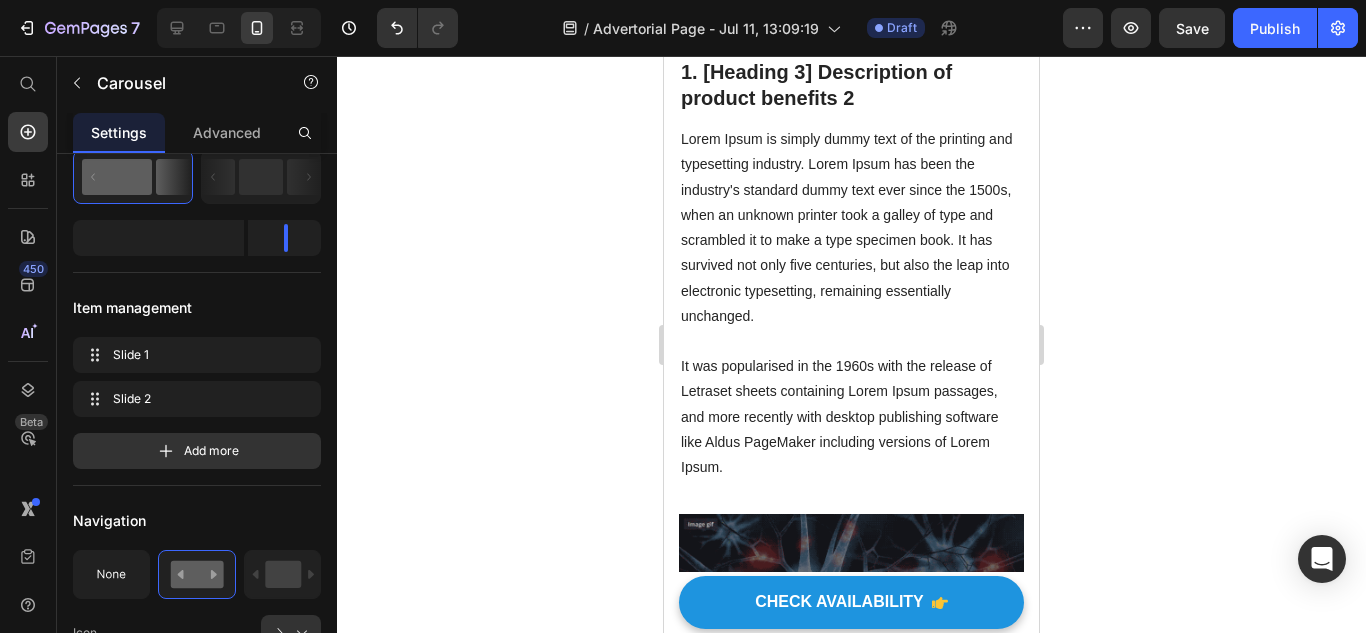 click at bounding box center [851, 3] 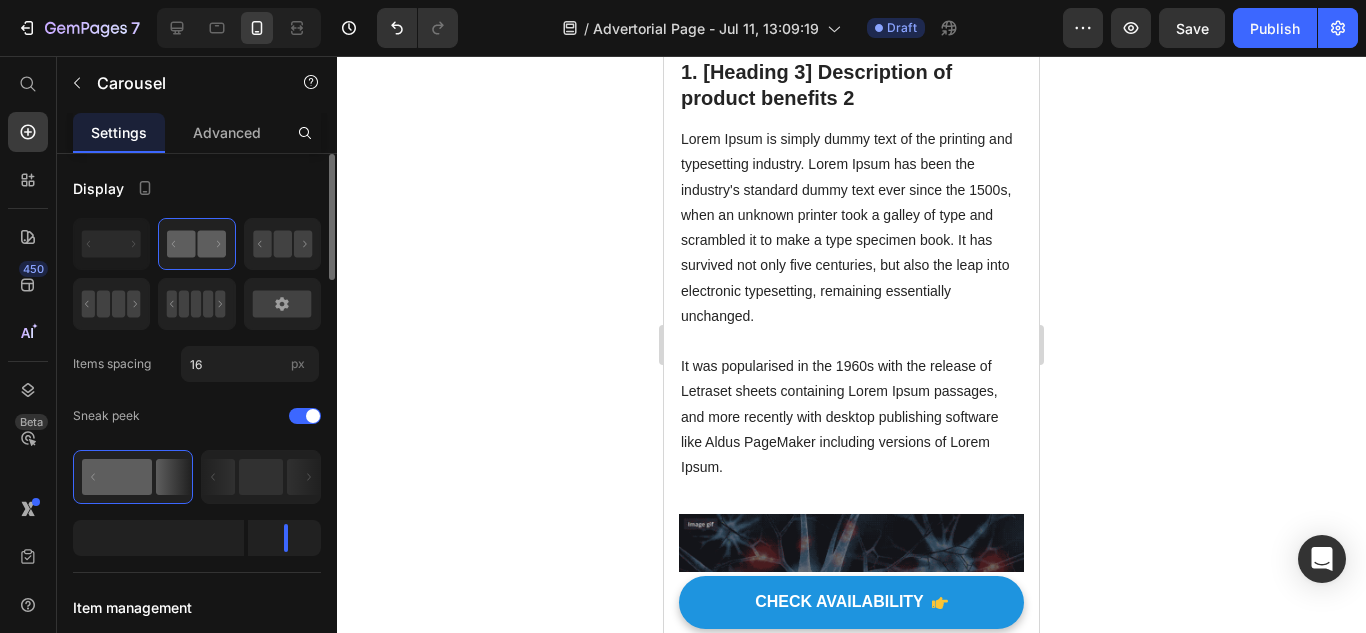 click at bounding box center [851, 3] 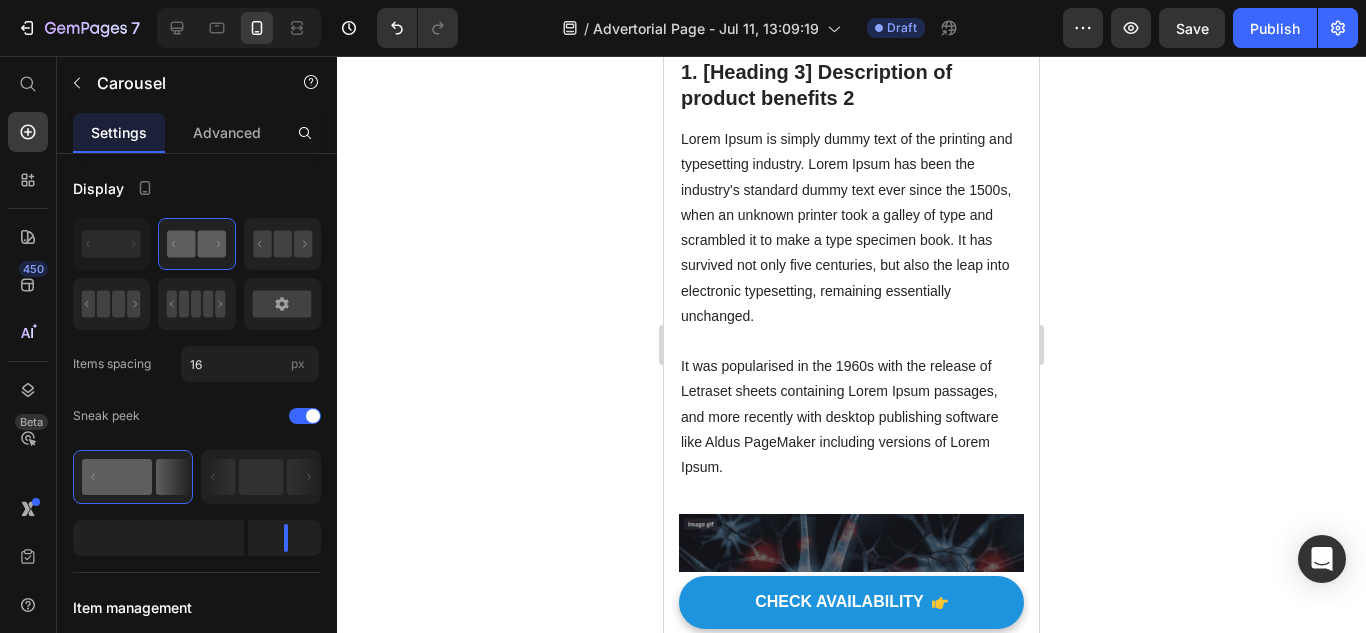 click on "Lorem Ipsum is simply dummy text of the printing and typesetting industry. Lorem Ipsum has been the industry's standard dummy text ever since the 1500s, when an unknown printer took a galley of type and scrambled it to make a type specimen book. It has survived not only five centuries, but also the leap into electronic typesetting, remaining essentially unchanged.  It was popularised in the 1960s with the release of Letraset sheets containing Lorem Ipsum passages, and more recently with desktop publishing software like Aldus PageMaker including versions of Lorem Ipsum." at bounding box center [851, 303] 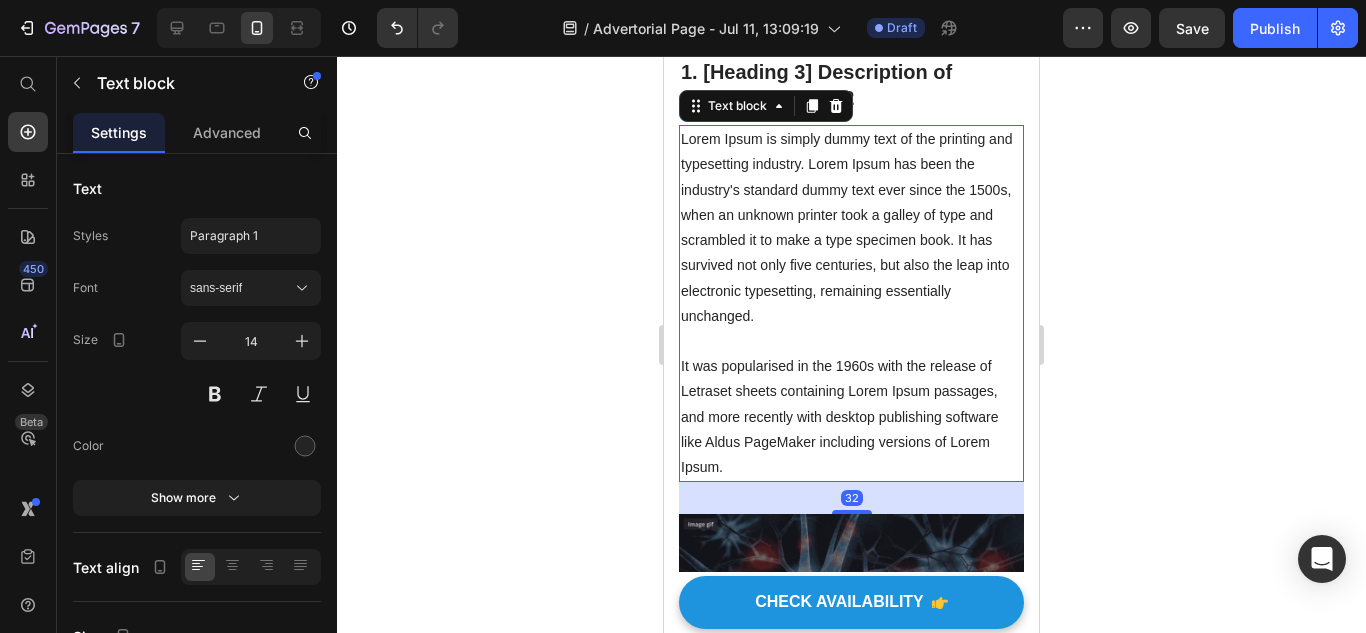 click on "Your heading text goes here" at bounding box center (786, -1) 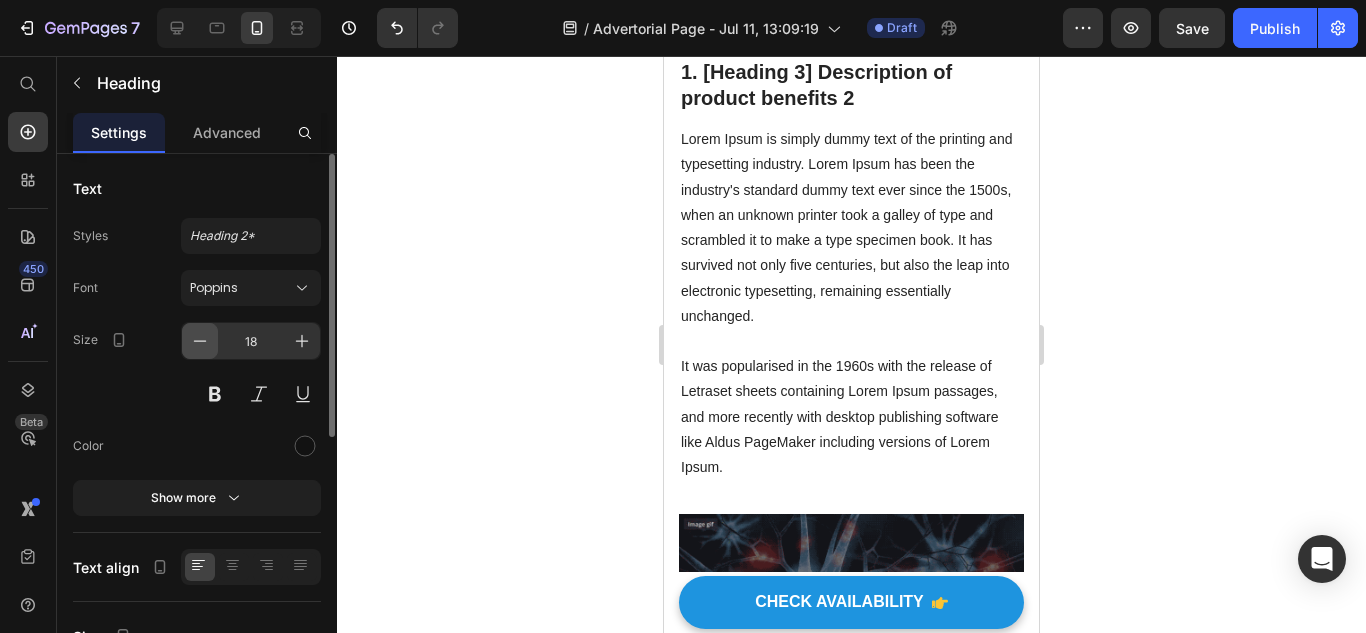 click at bounding box center [200, 341] 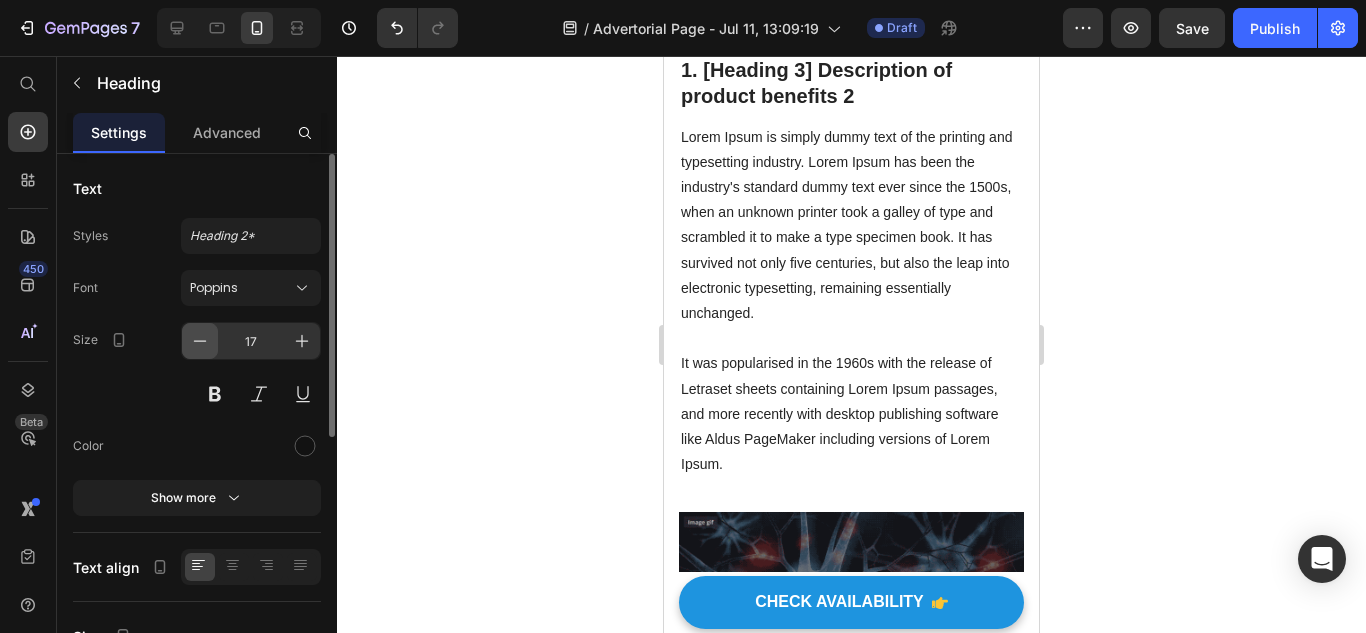 click at bounding box center [200, 341] 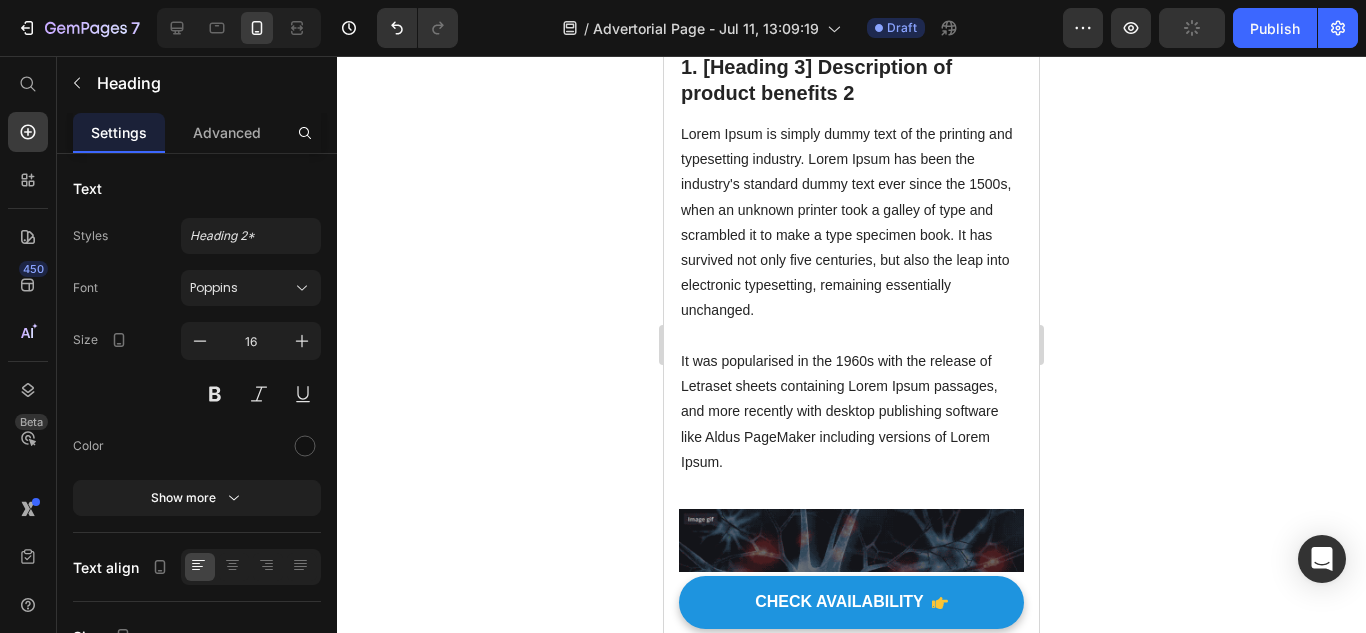 click on "Image Your heading text goes here Heading   0
Drop element here" at bounding box center (851, -24) 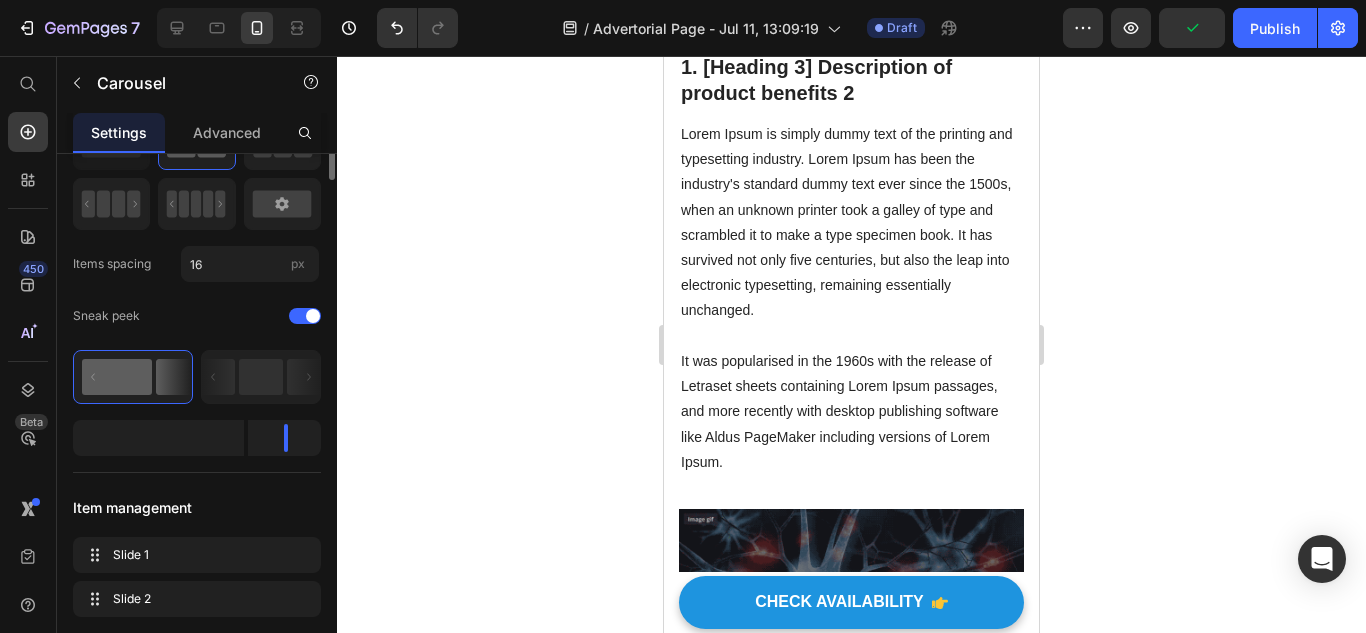 scroll, scrollTop: 0, scrollLeft: 0, axis: both 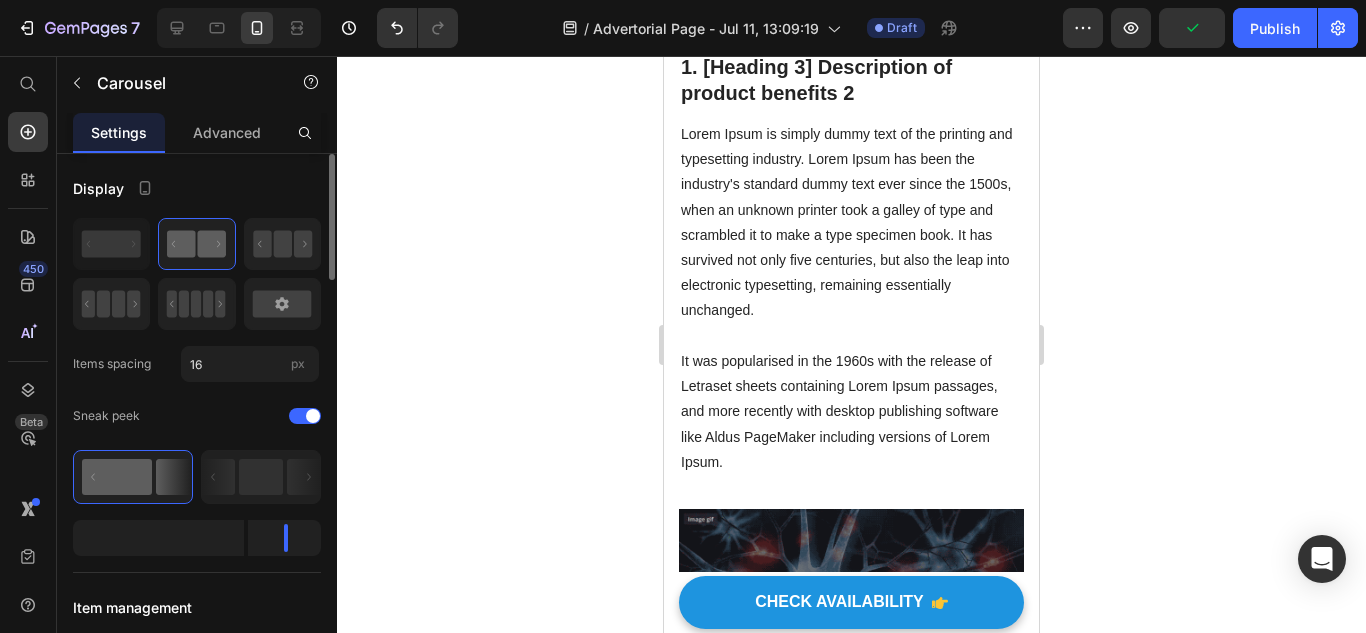 click 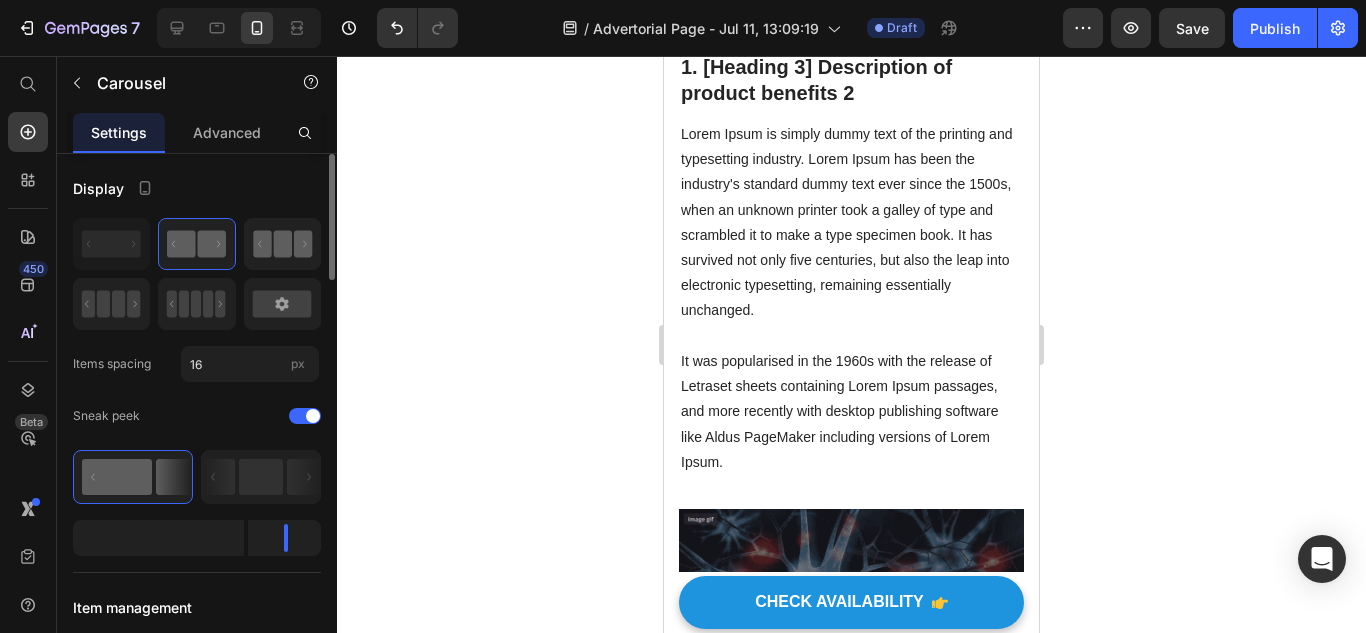 click 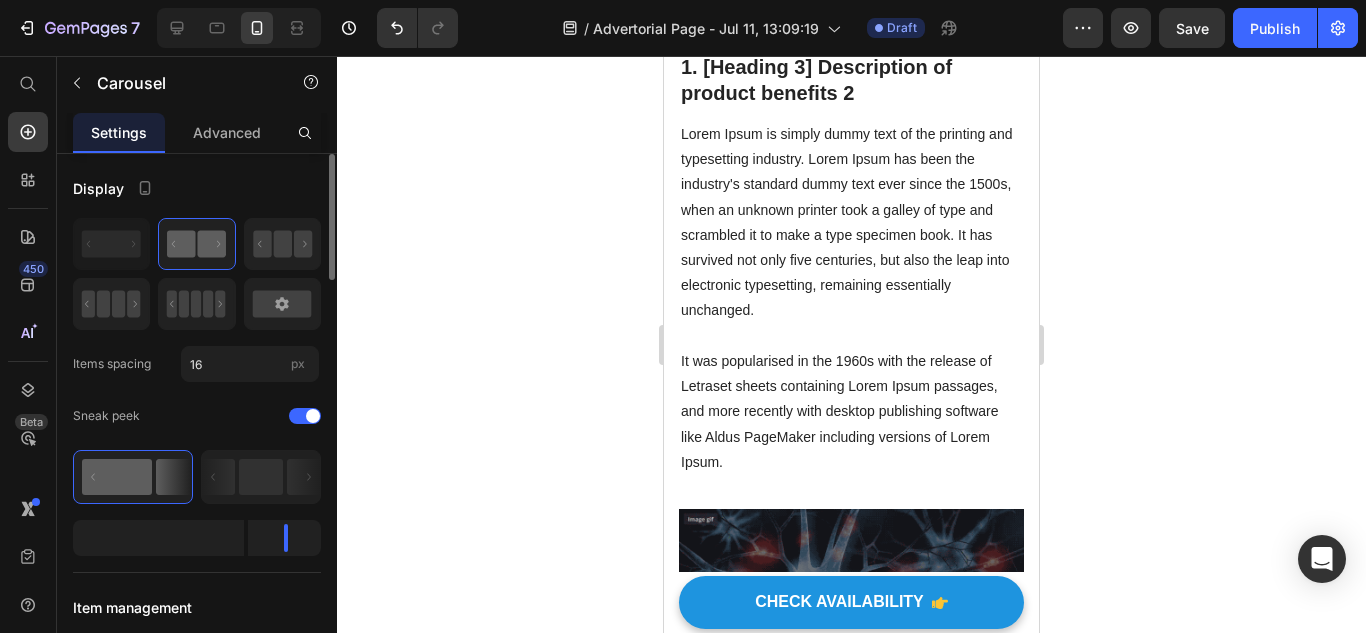 click 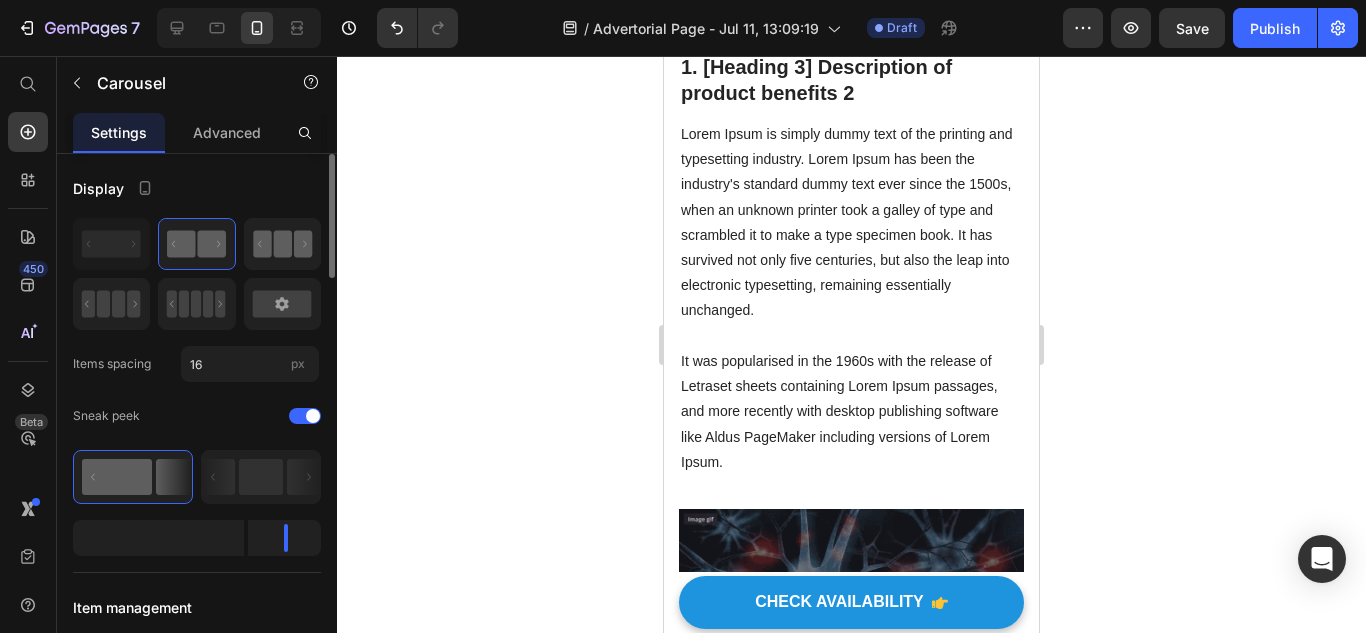 click 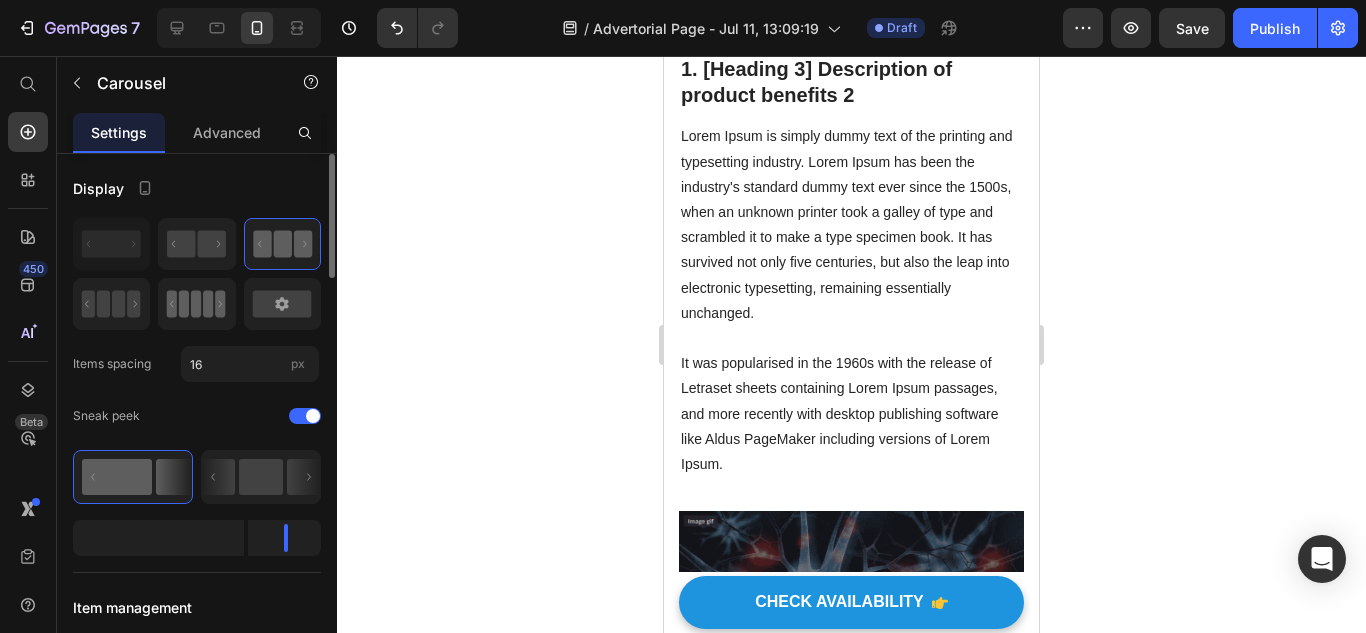 click 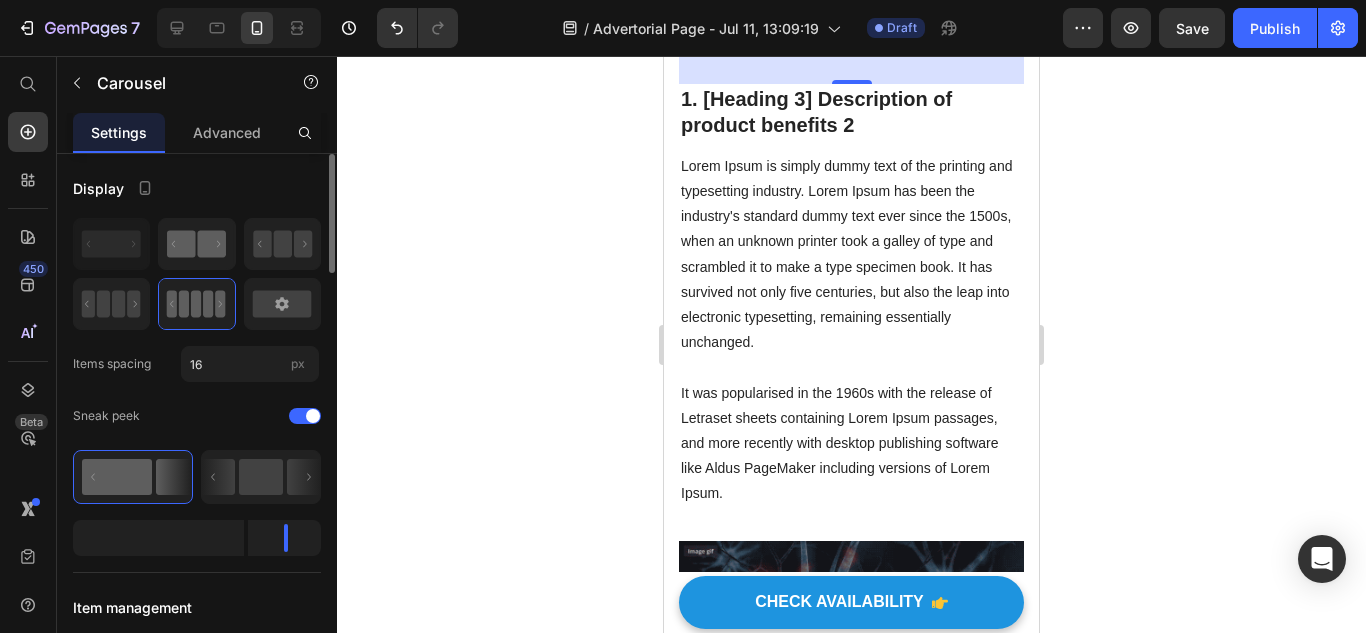 click 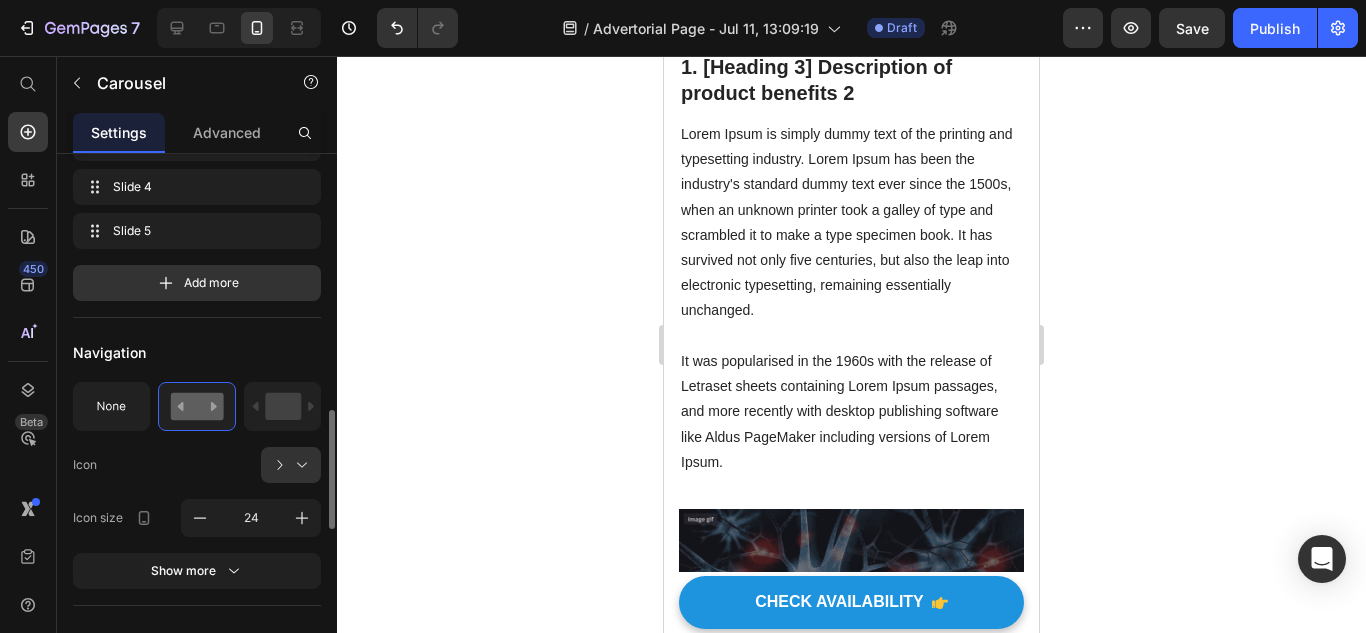 scroll, scrollTop: 800, scrollLeft: 0, axis: vertical 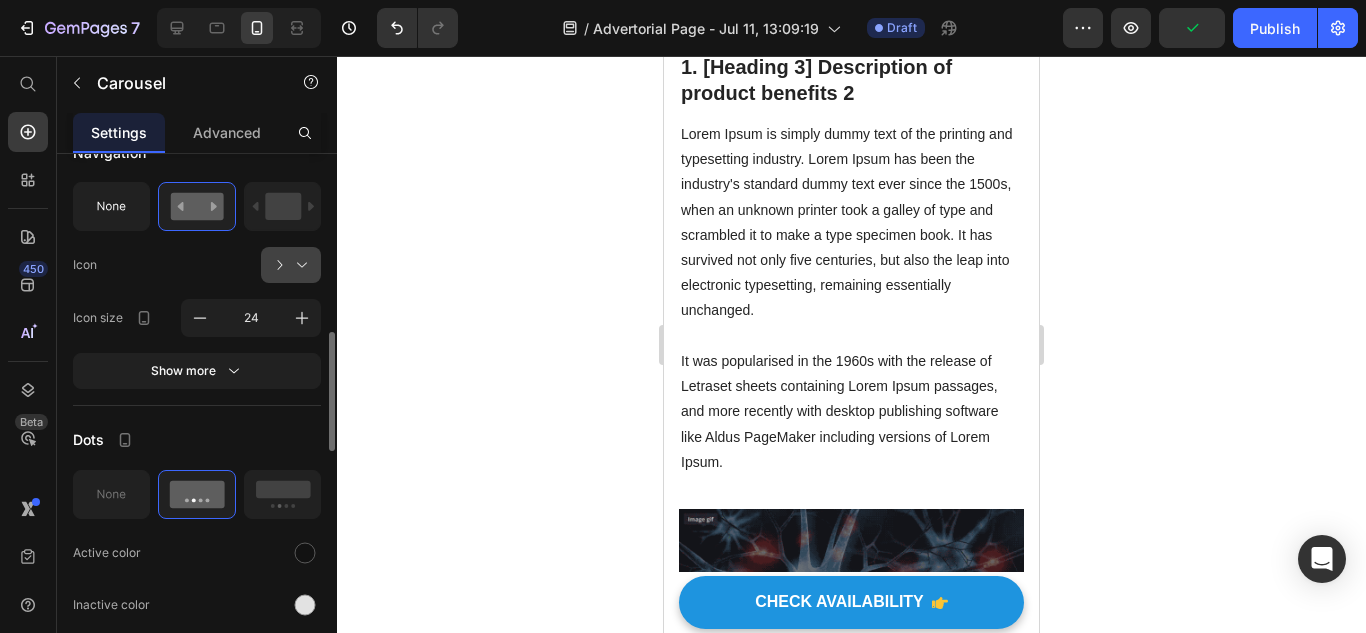 click at bounding box center (299, 265) 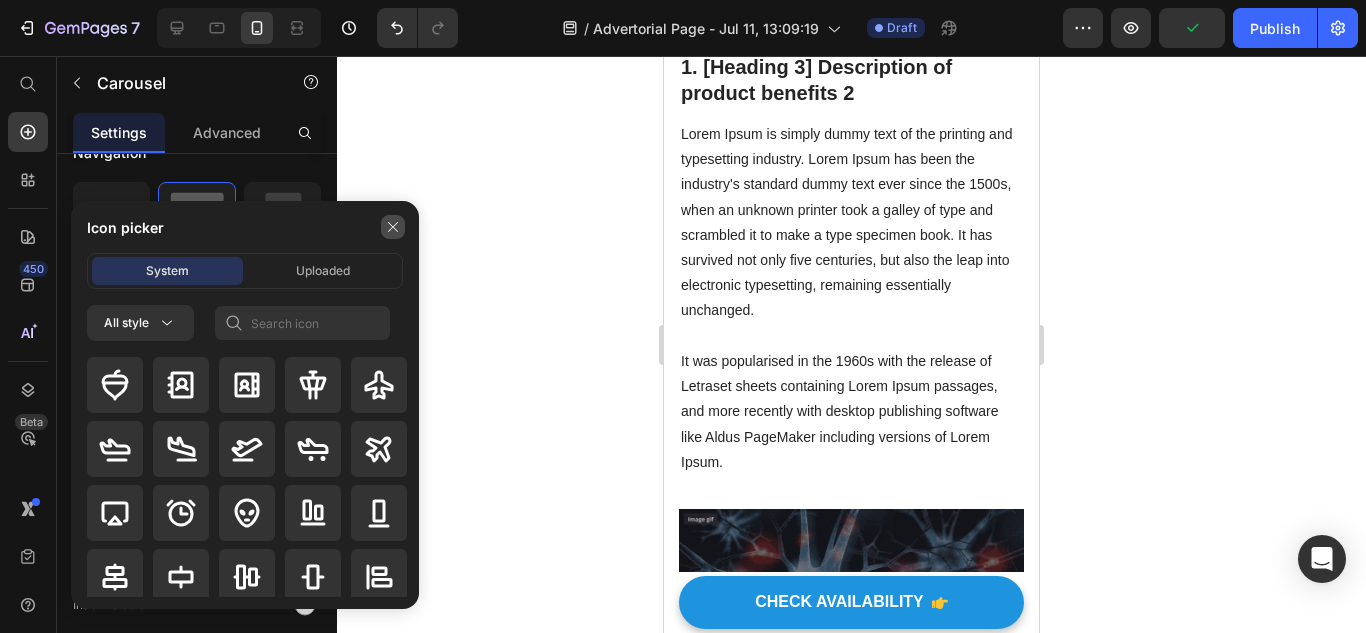 click 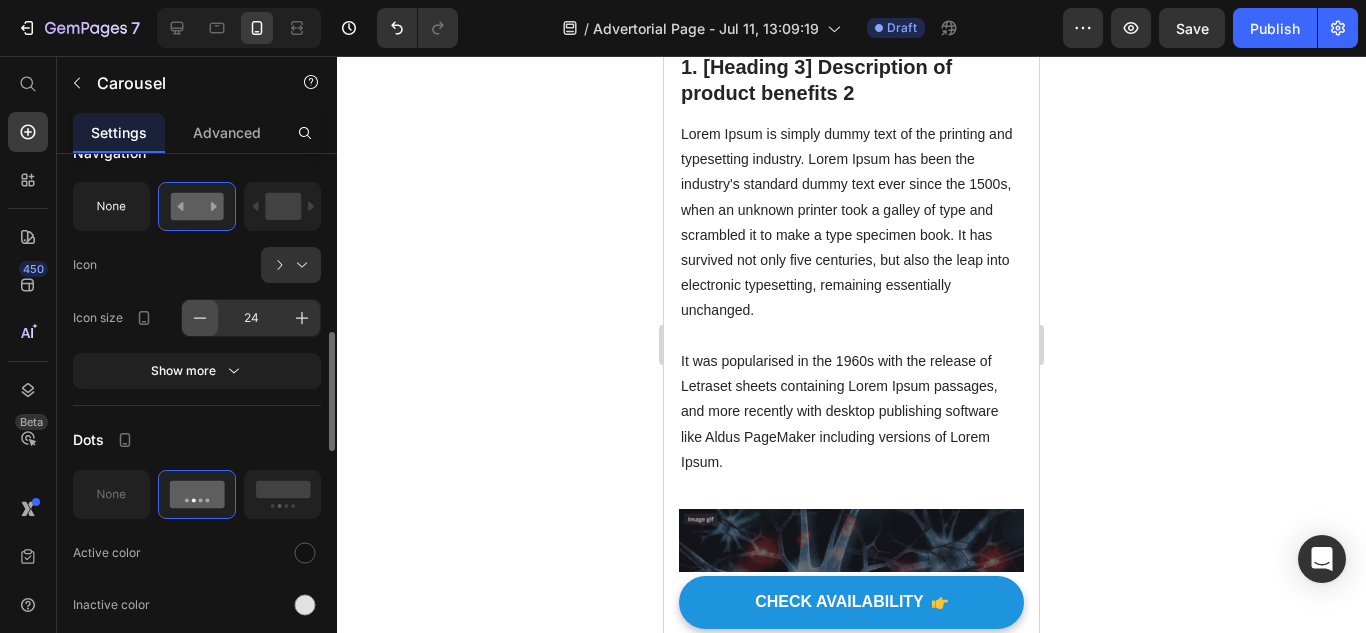 click 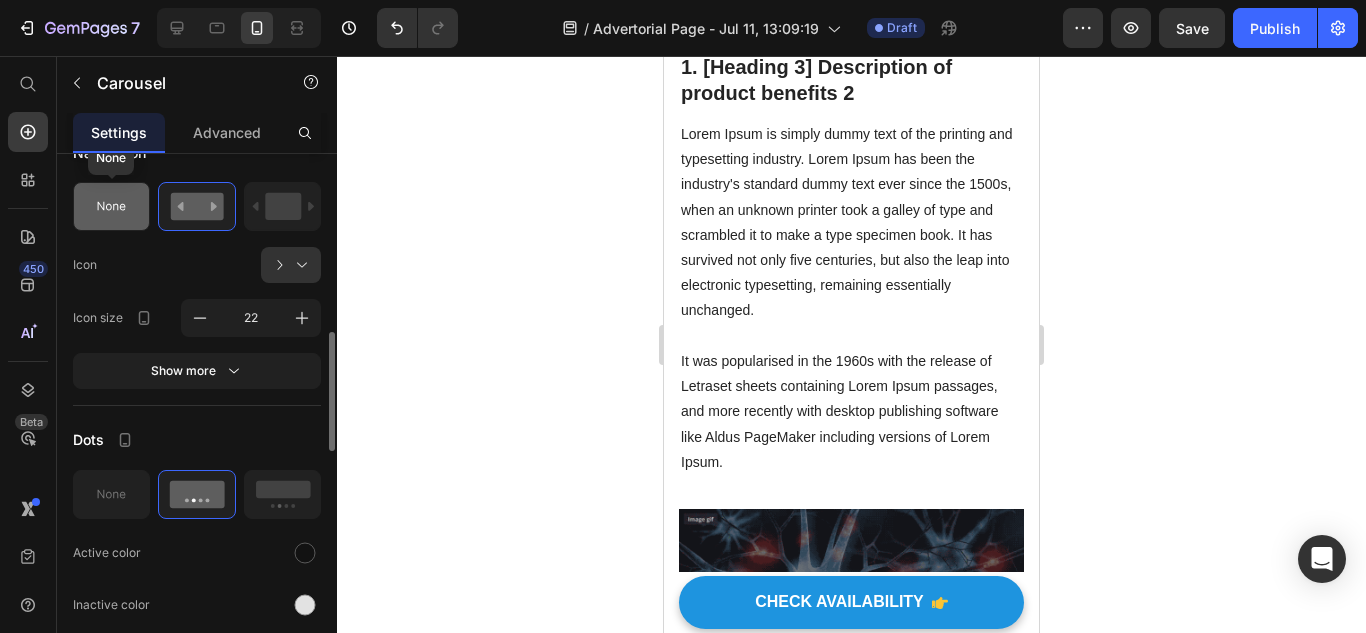 click 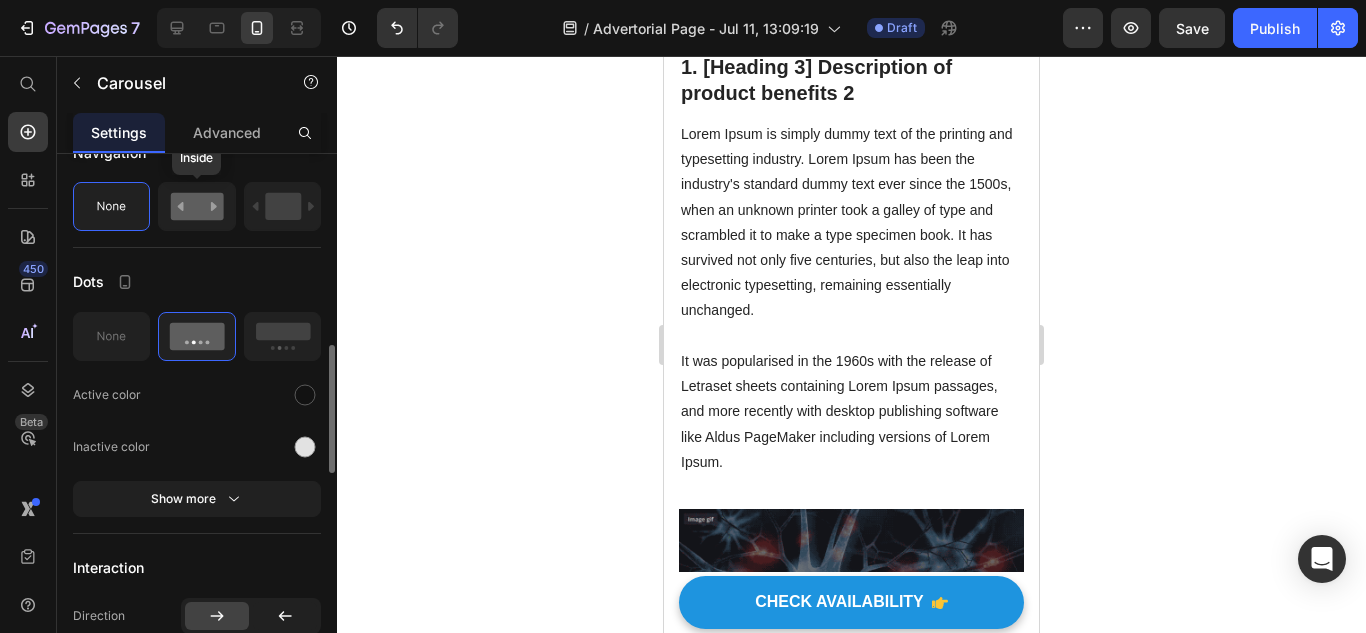 click 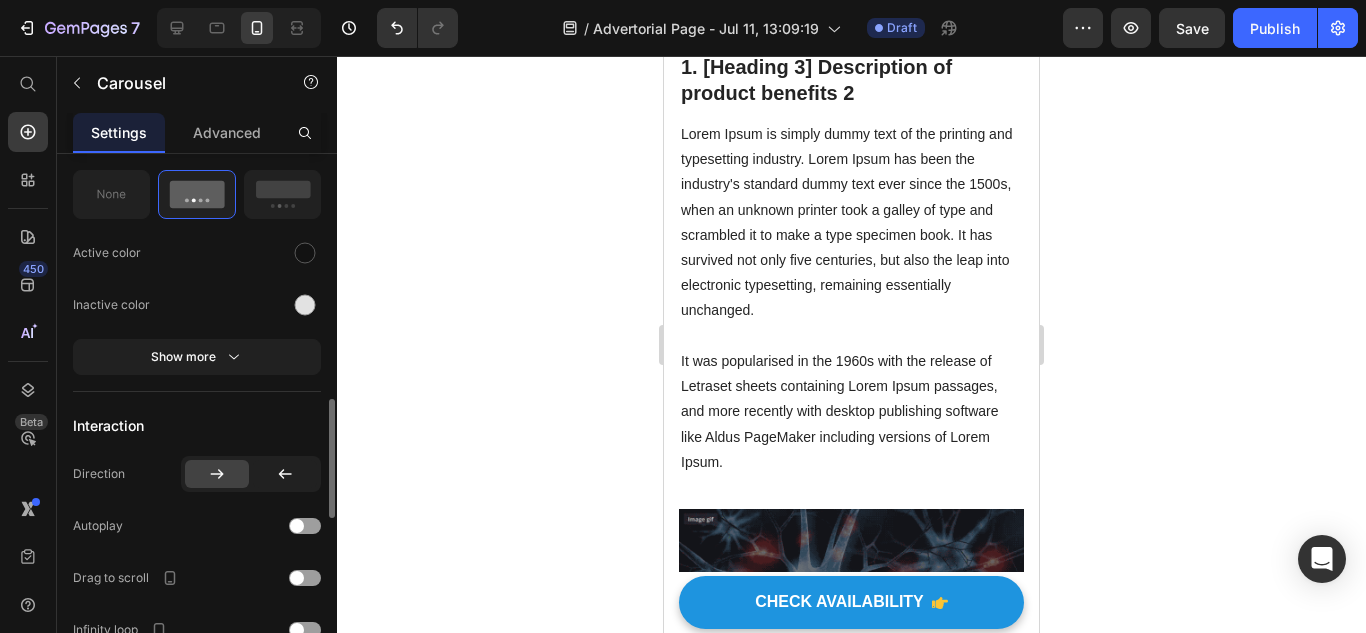 scroll, scrollTop: 1400, scrollLeft: 0, axis: vertical 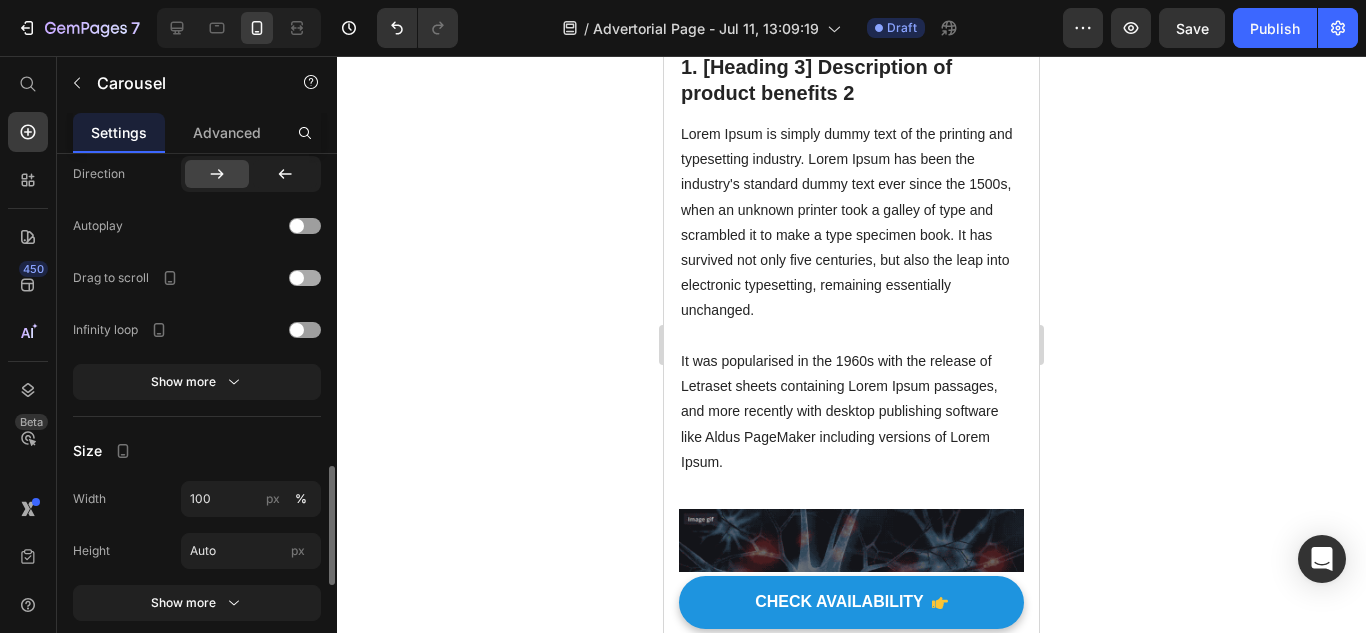 click at bounding box center (297, 278) 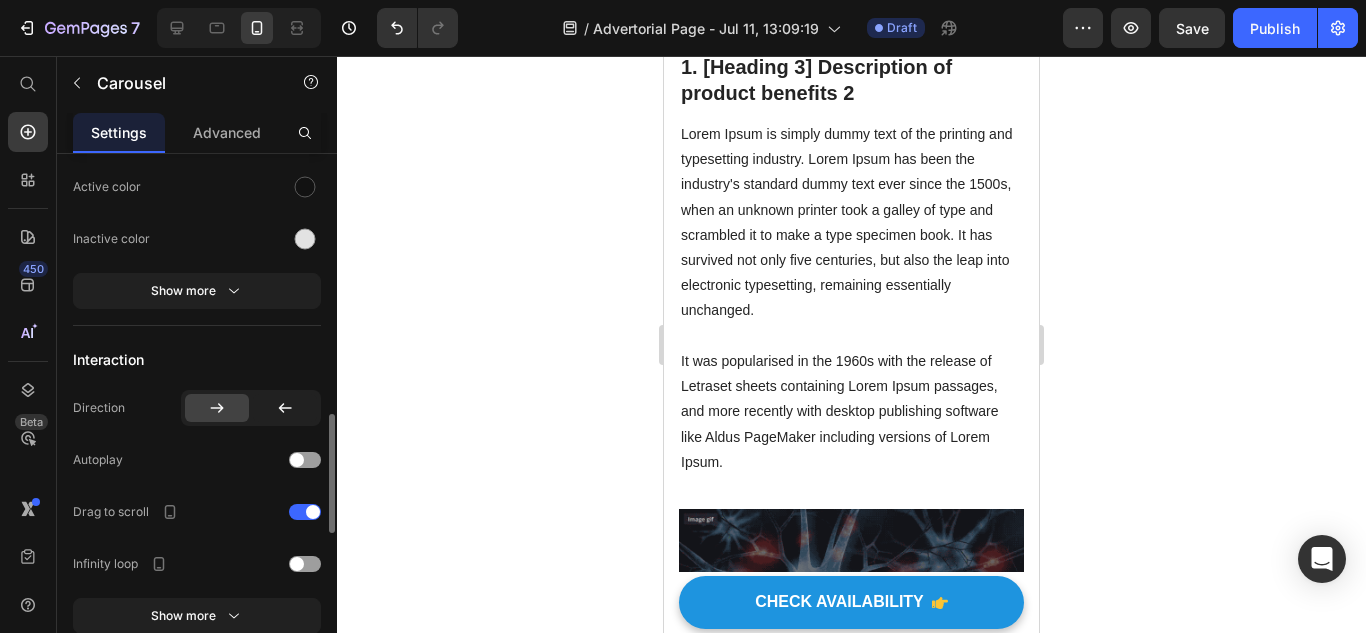 scroll, scrollTop: 966, scrollLeft: 0, axis: vertical 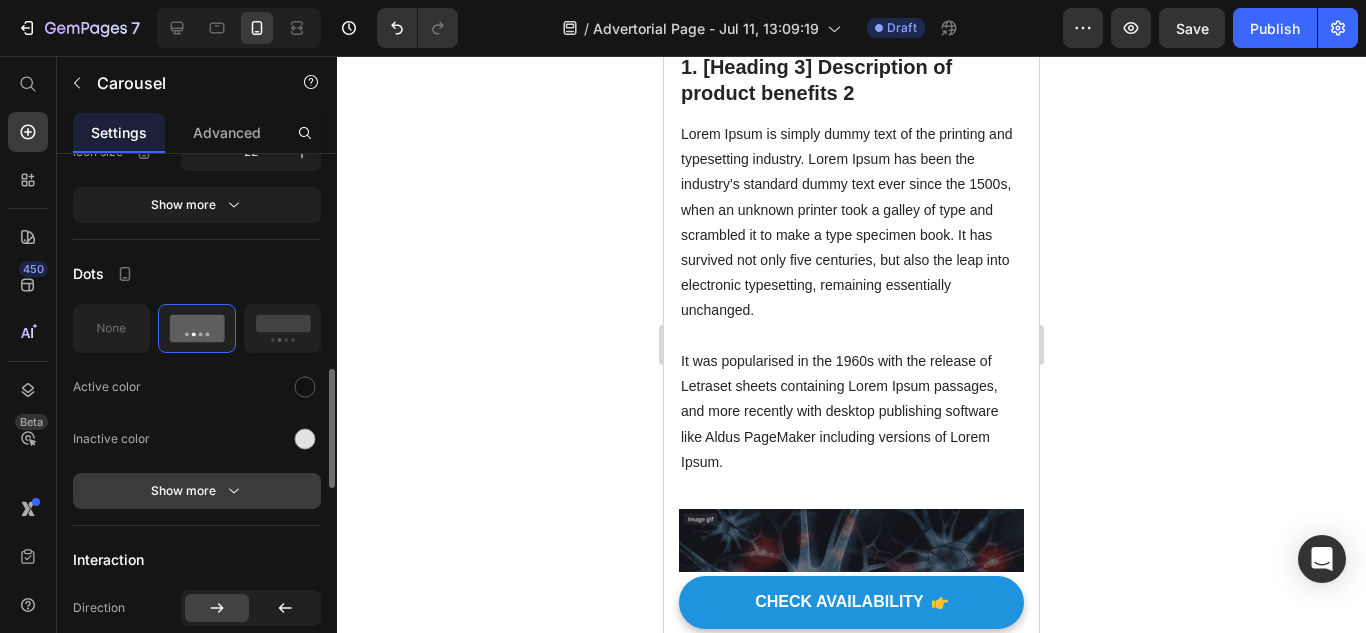 click on "Show more" at bounding box center (197, 491) 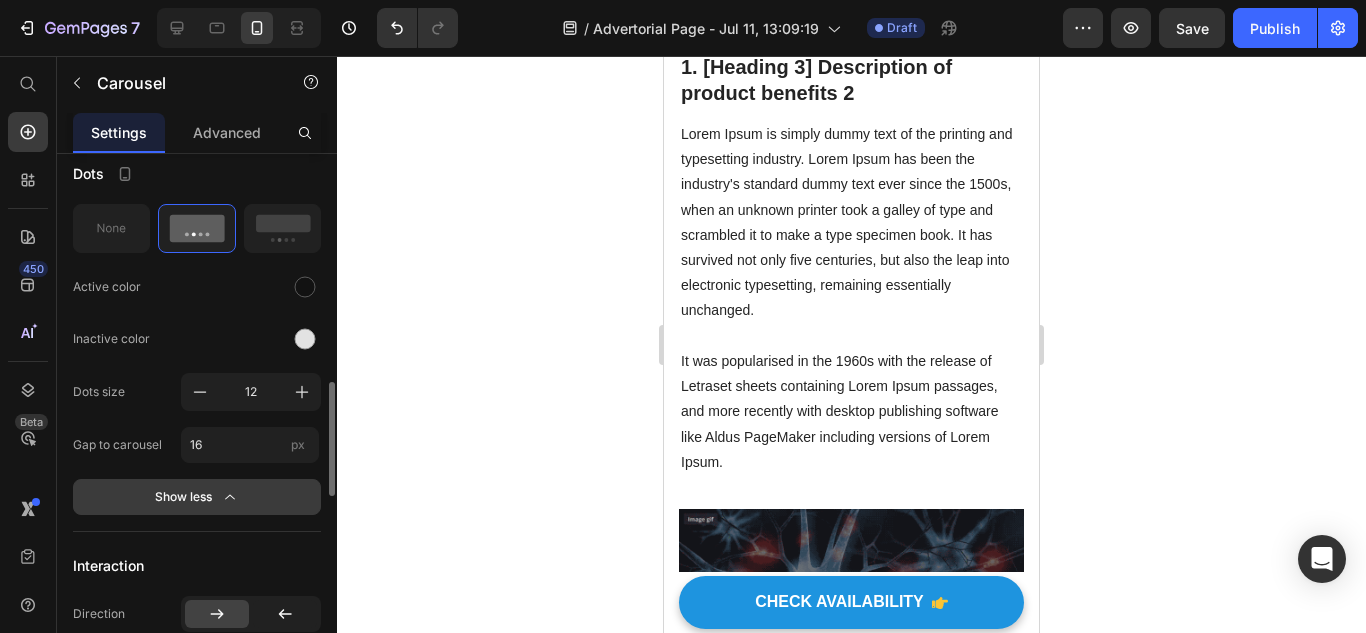 scroll, scrollTop: 866, scrollLeft: 0, axis: vertical 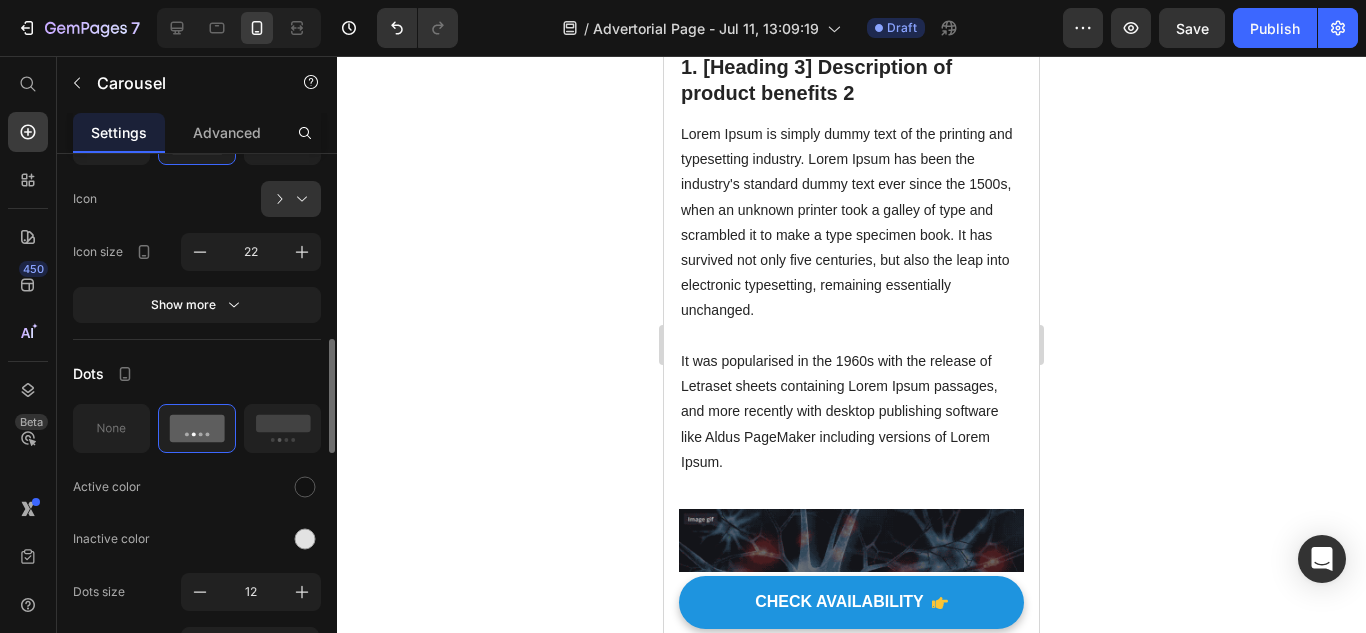 click 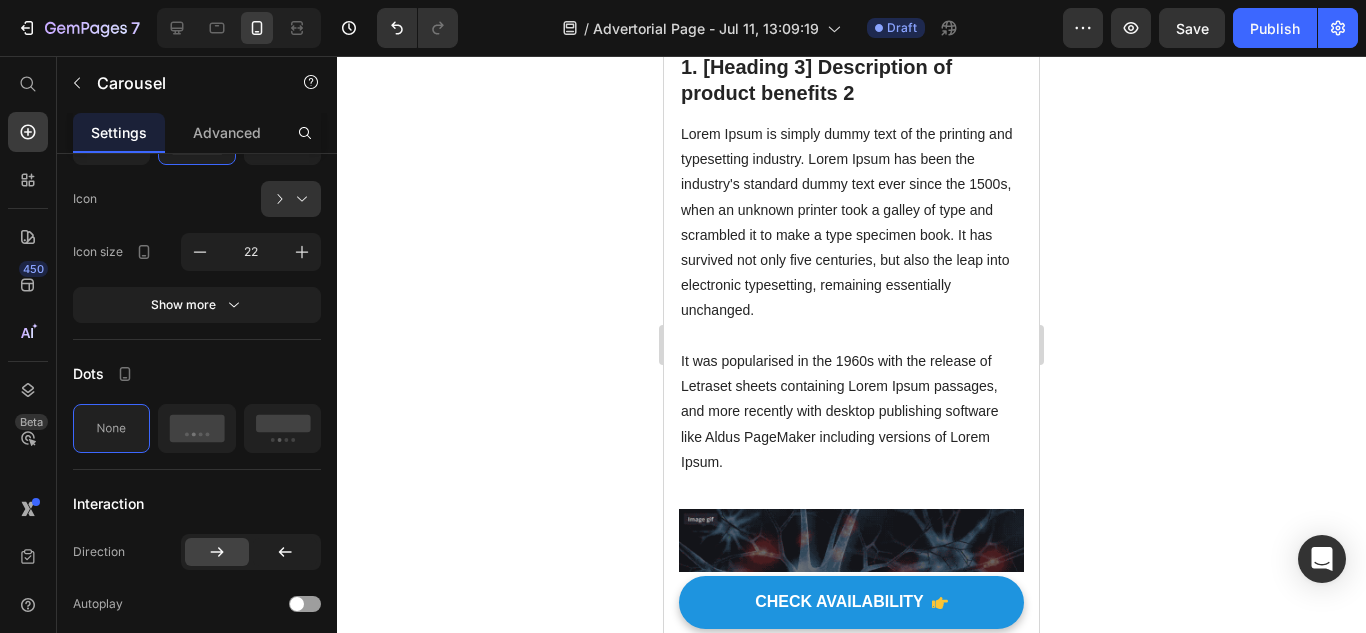 click on "Your heading text goes here" at bounding box center [786, -3] 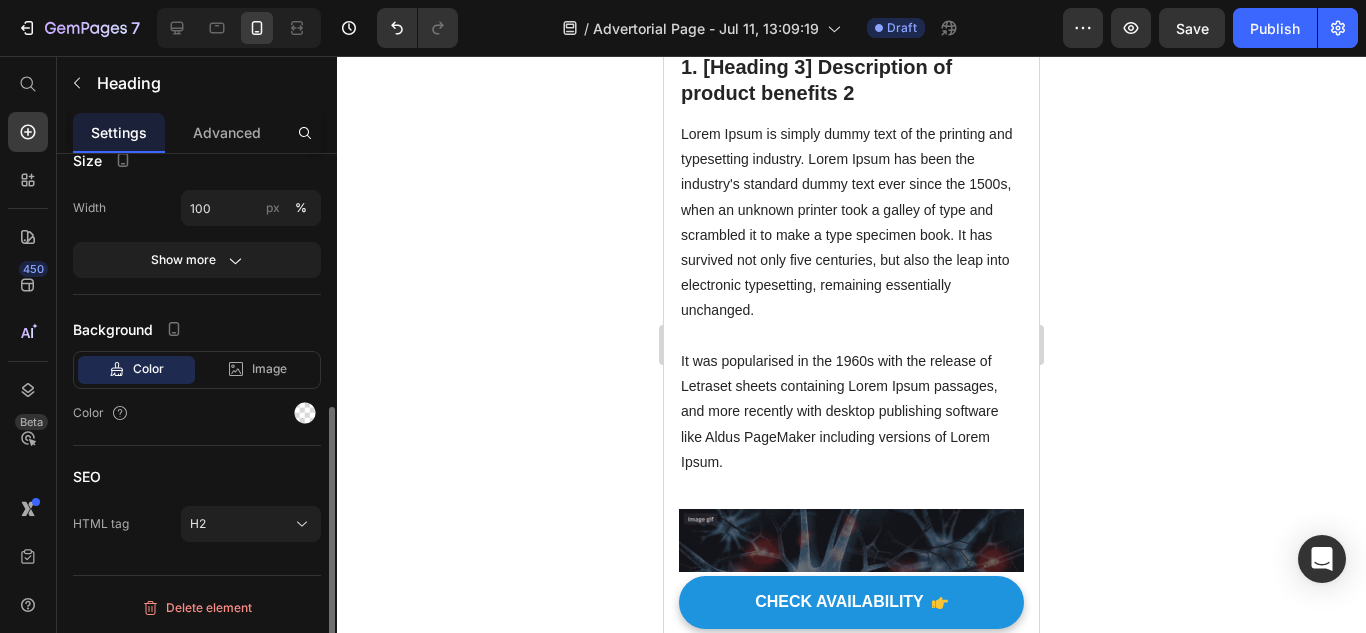 click on "Your heading text goes here" at bounding box center (786, -3) 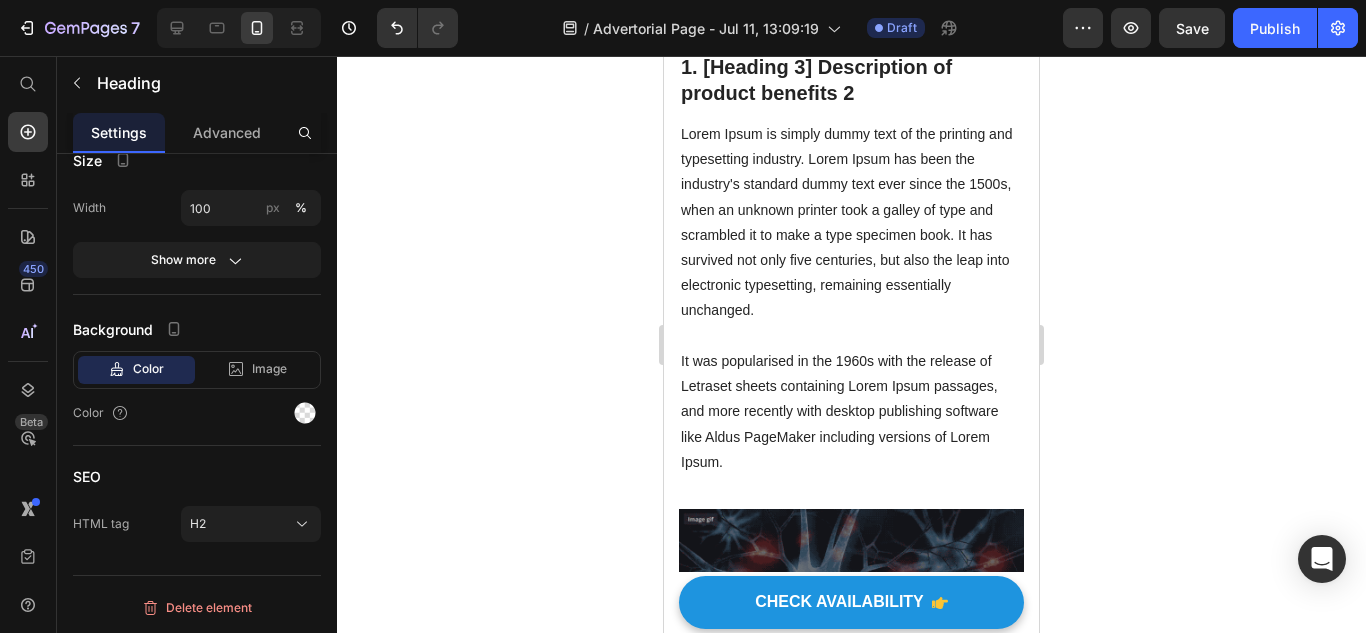 scroll, scrollTop: 0, scrollLeft: 0, axis: both 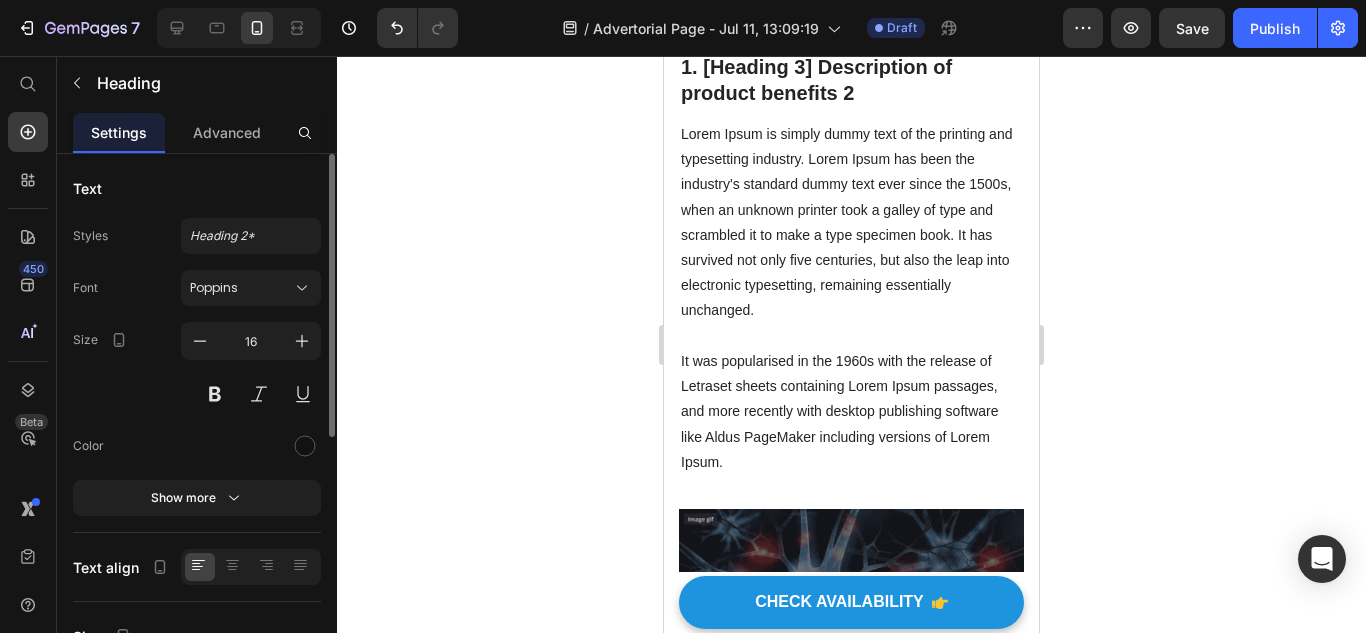 click on "Your heading text goes here" at bounding box center (786, -3) 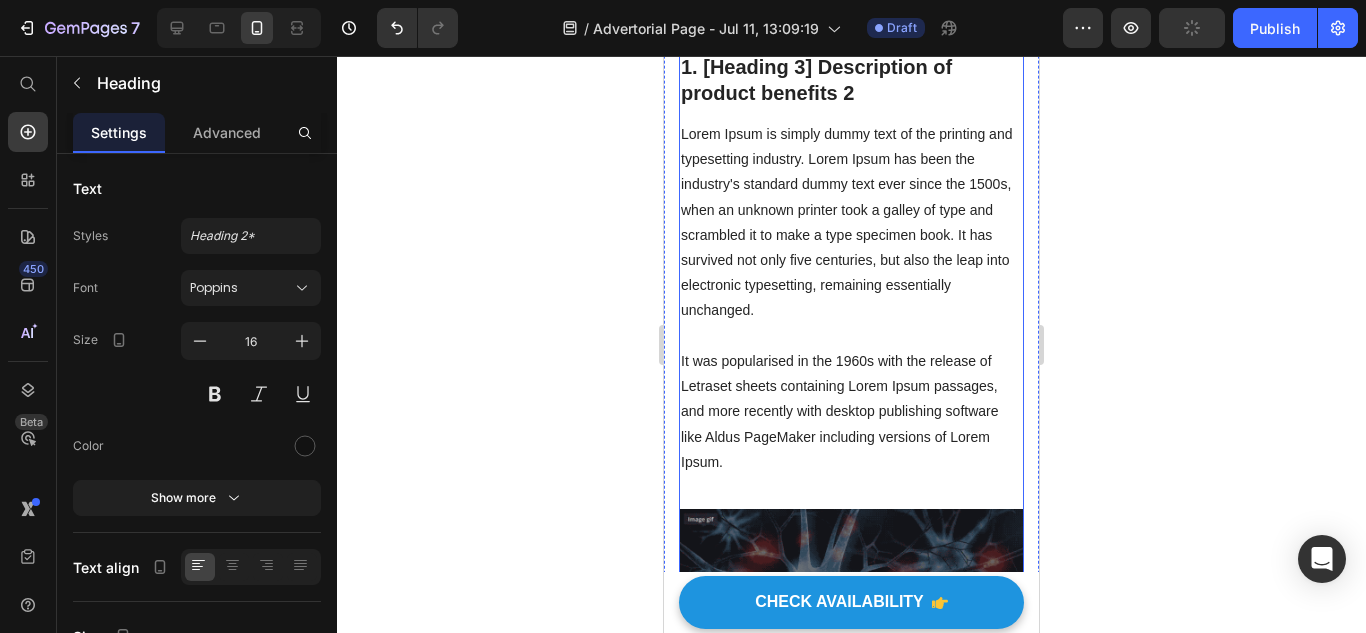 click on "1. [Heading 3] Description of product benefits 2" at bounding box center [851, 80] 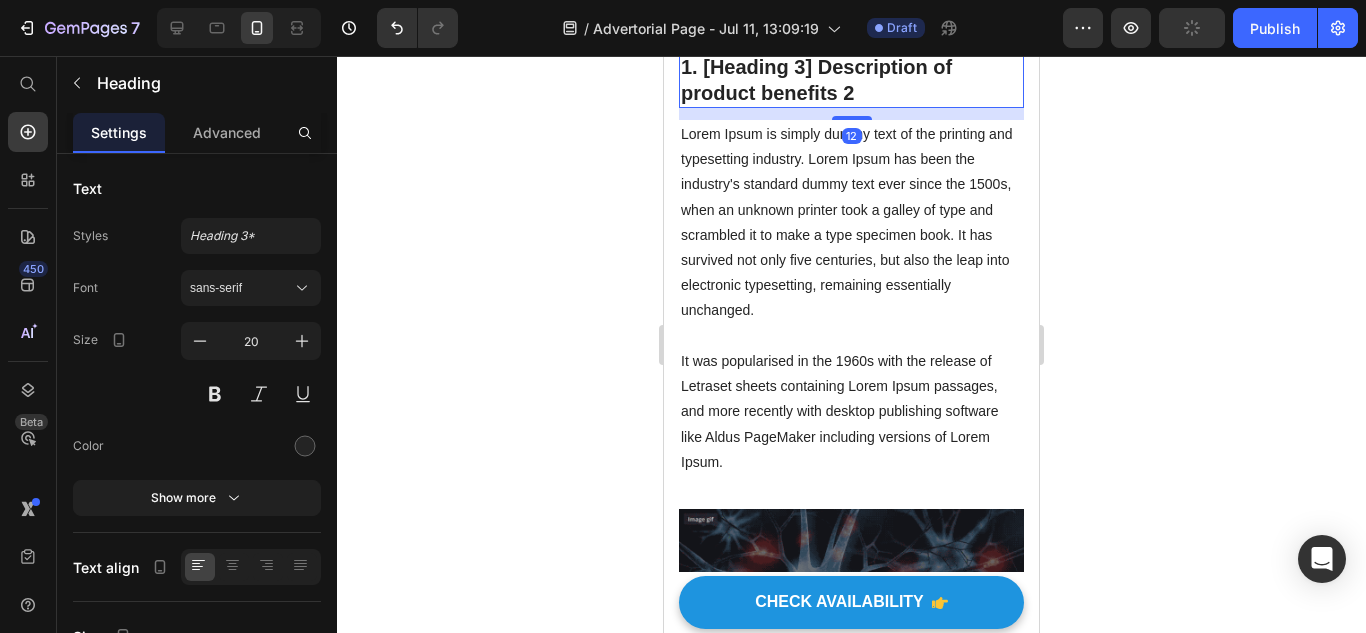 click at bounding box center [786, -47] 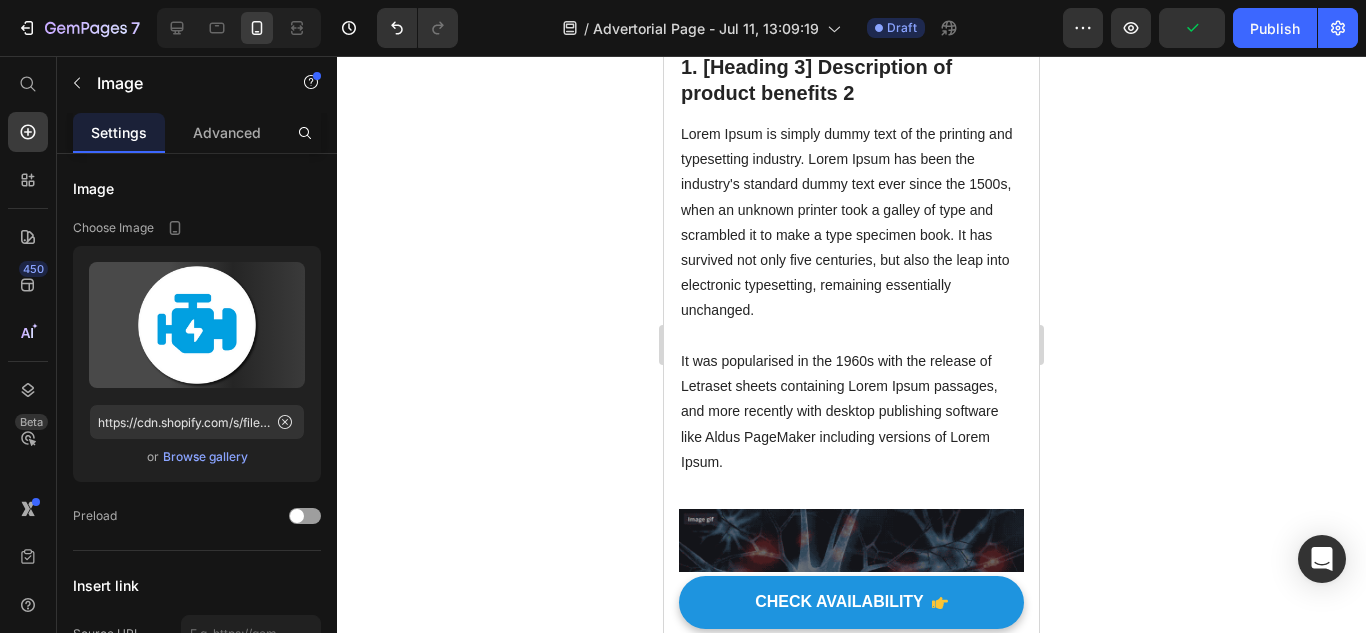click 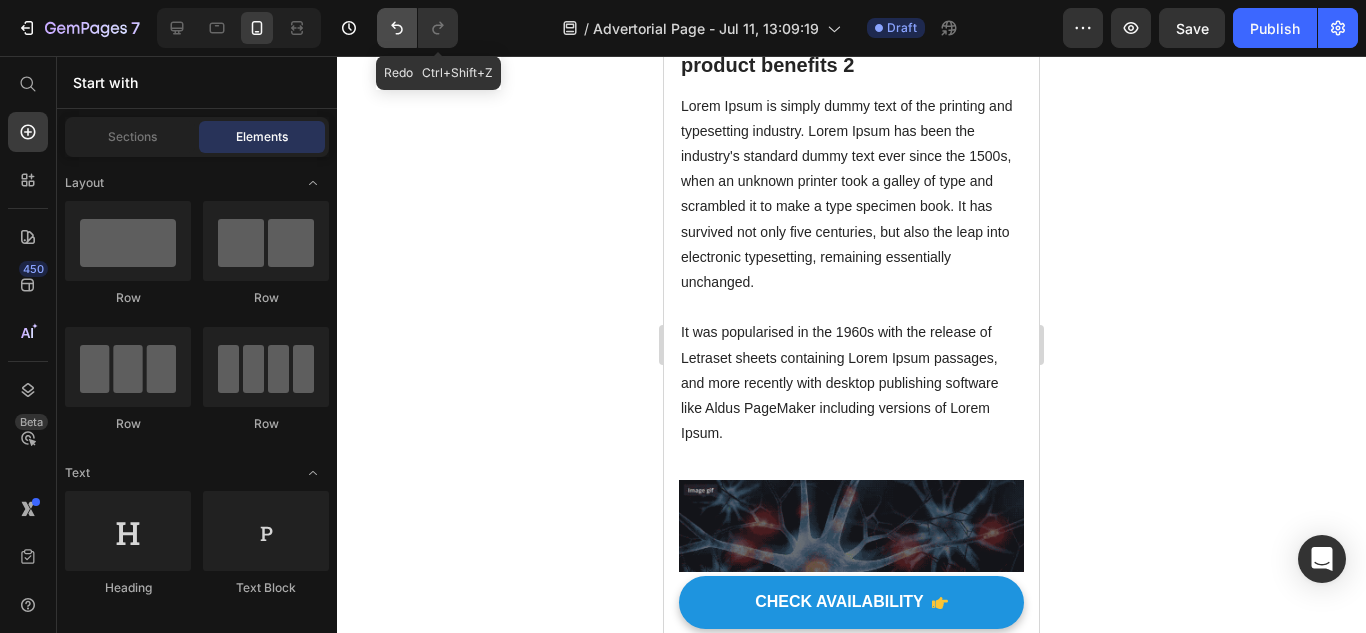 click 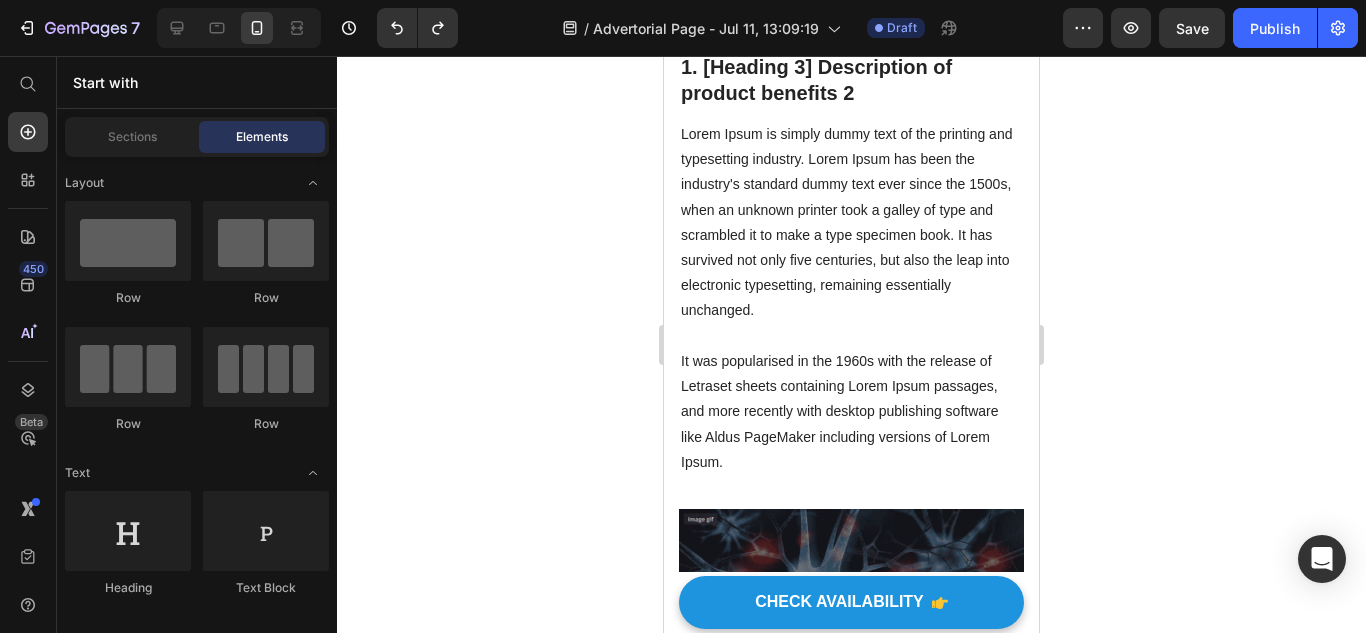 click at bounding box center [786, -47] 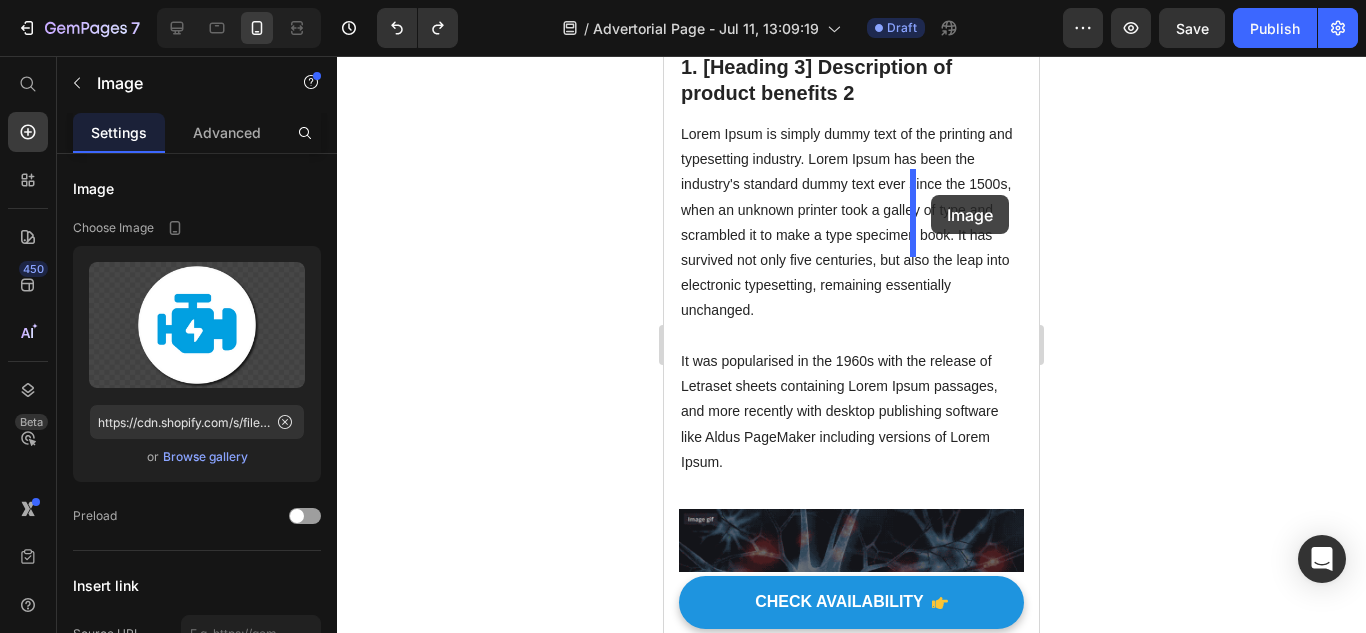 drag, startPoint x: 855, startPoint y: 200, endPoint x: 931, endPoint y: 195, distance: 76.1643 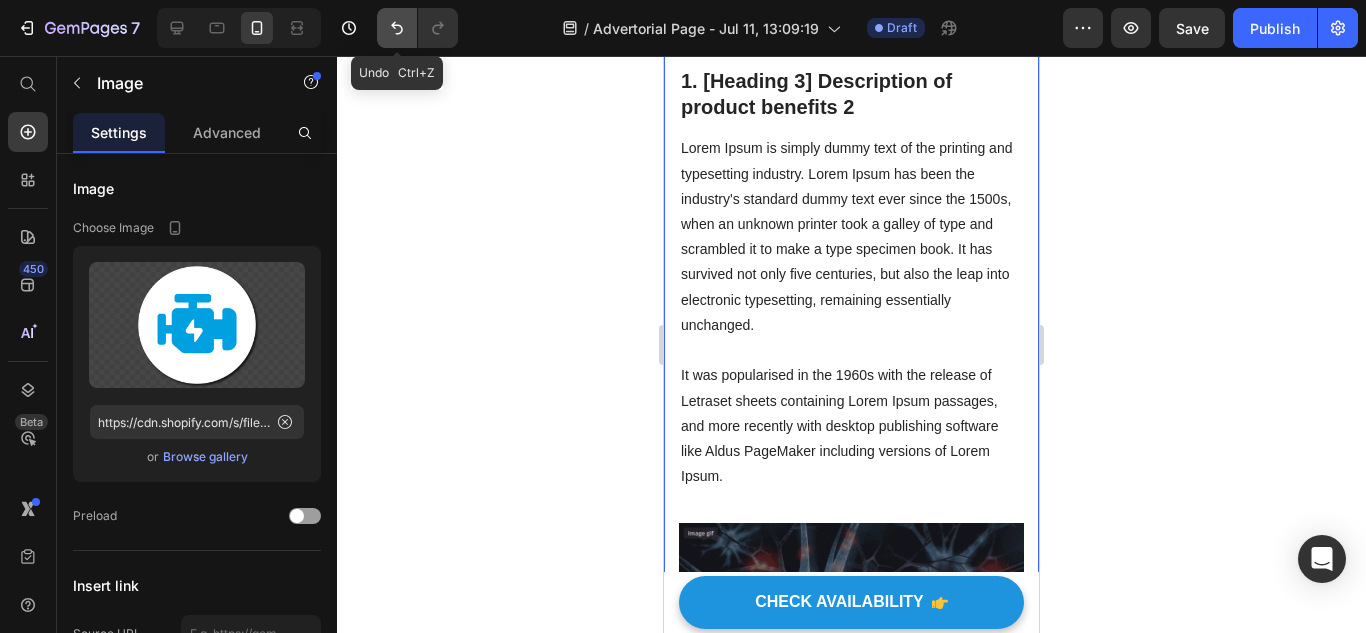 click 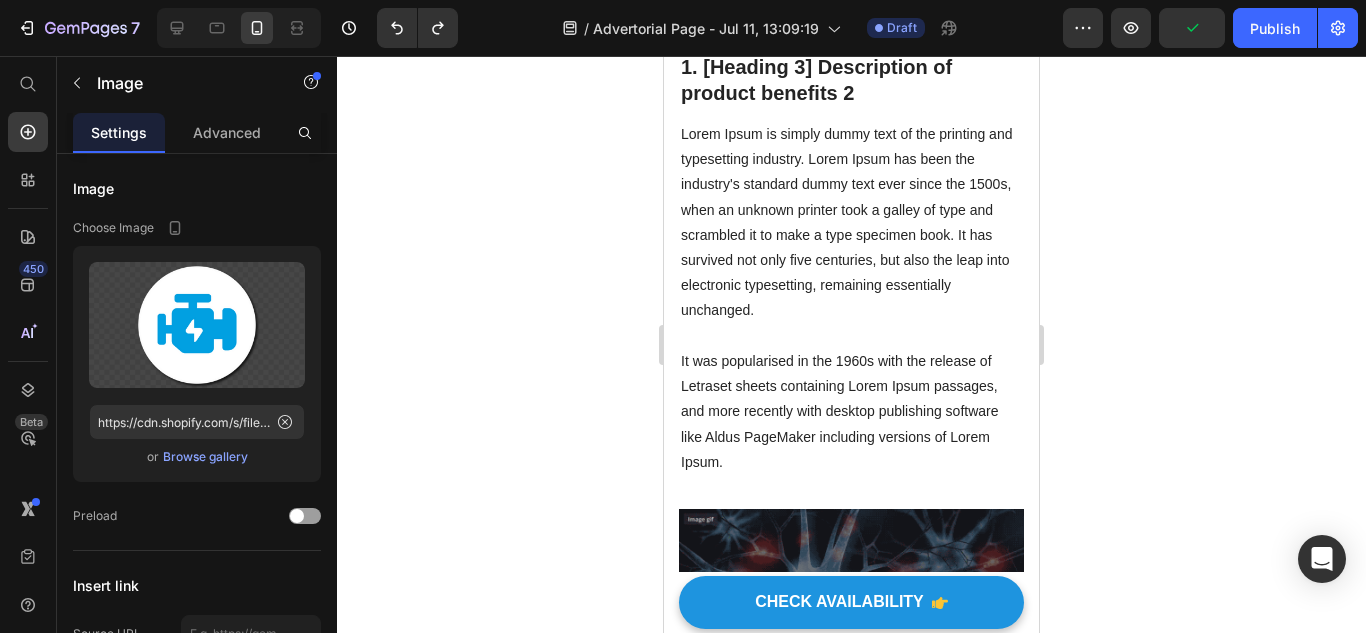 click at bounding box center [786, -47] 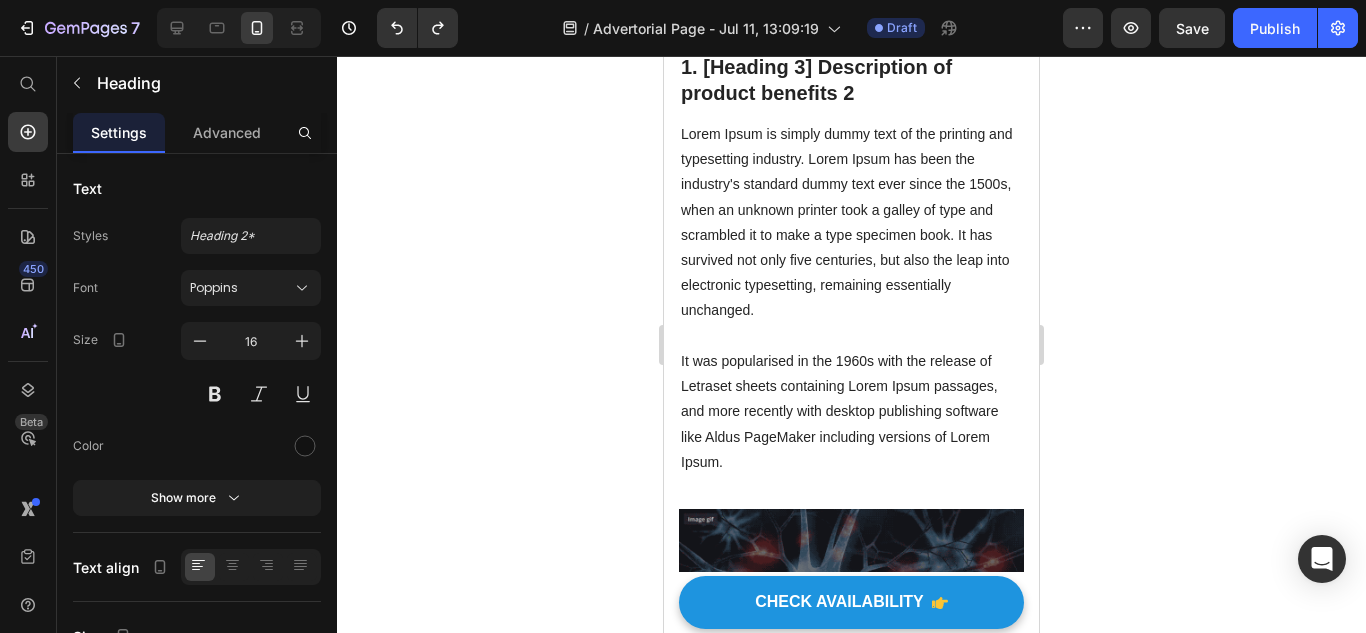 click at bounding box center [786, -47] 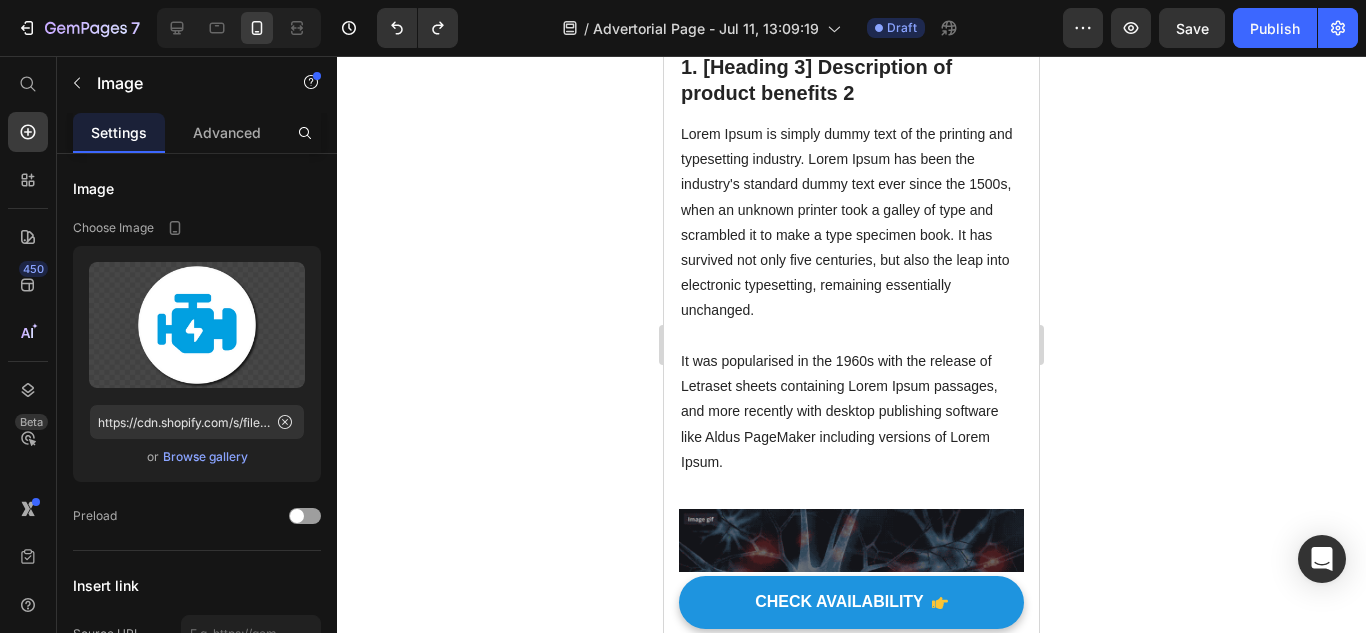 click on "1. Check Engine Light (CEL) issues" at bounding box center [786, -3] 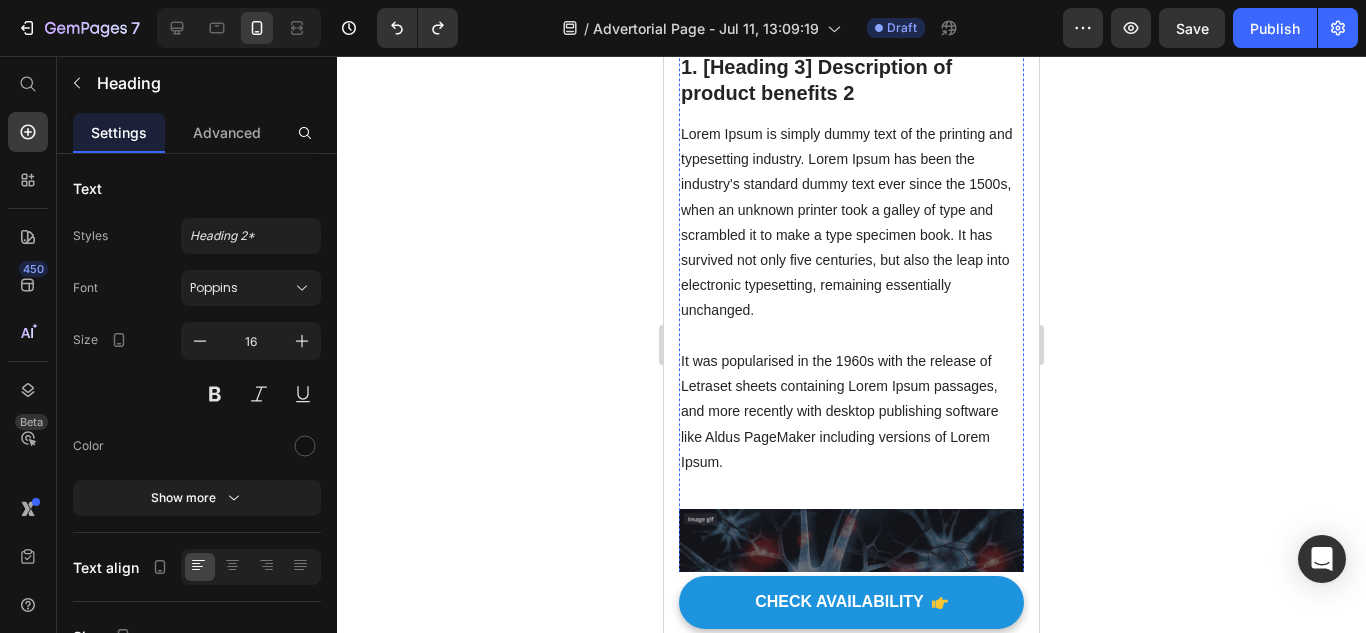 click on "Image 1. Check Engine Light (CEL) issues Heading   0
Drop element here
Drop element here
Drop element here
Drop element here" at bounding box center [851, -24] 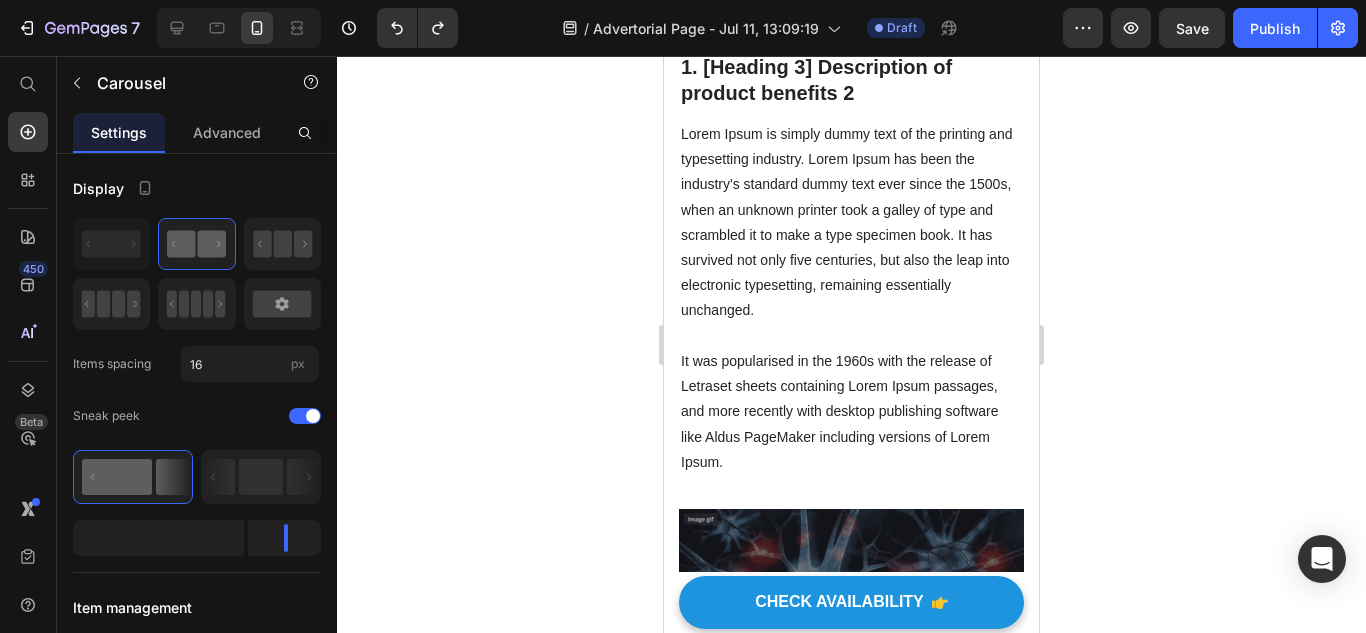 click at bounding box center (786, -47) 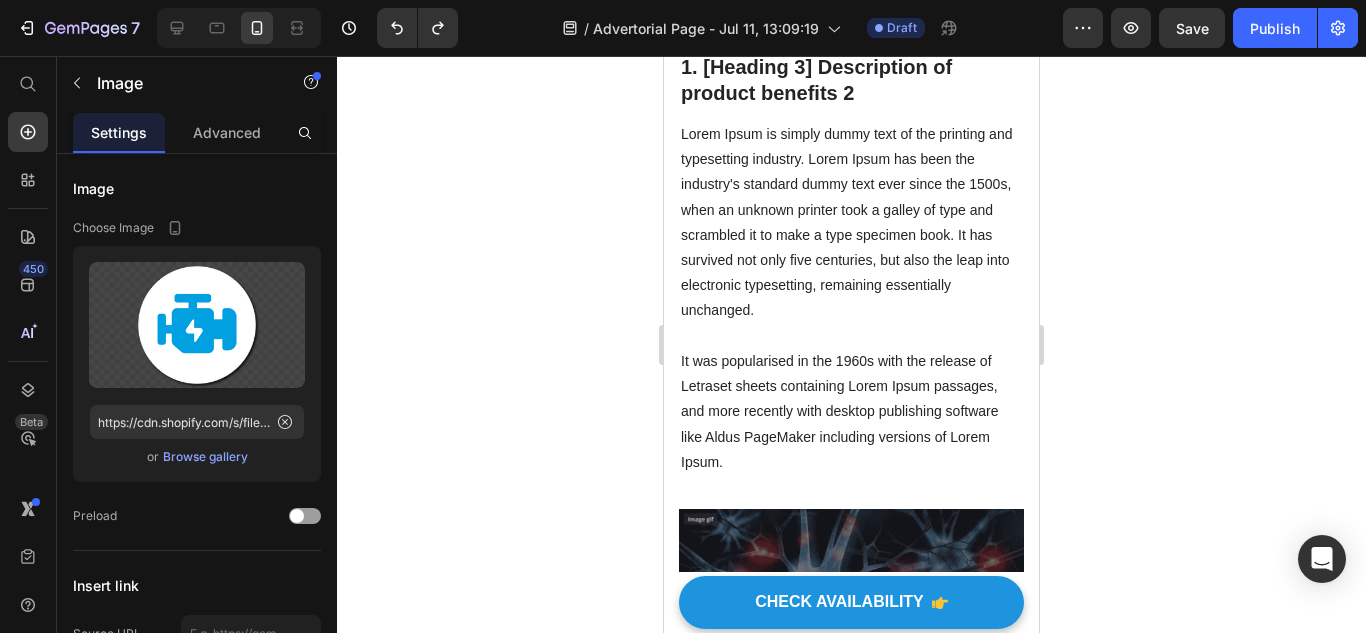 drag, startPoint x: 773, startPoint y: 207, endPoint x: 774, endPoint y: 218, distance: 11.045361 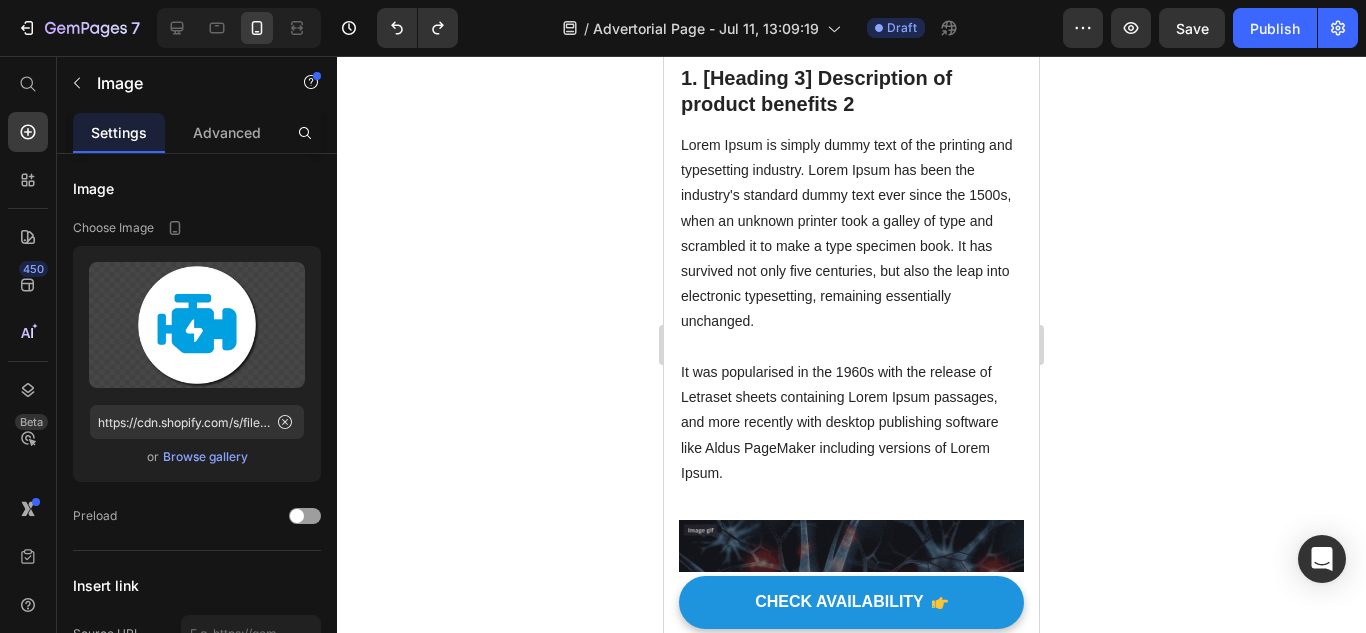 click on "11" at bounding box center [786, -21] 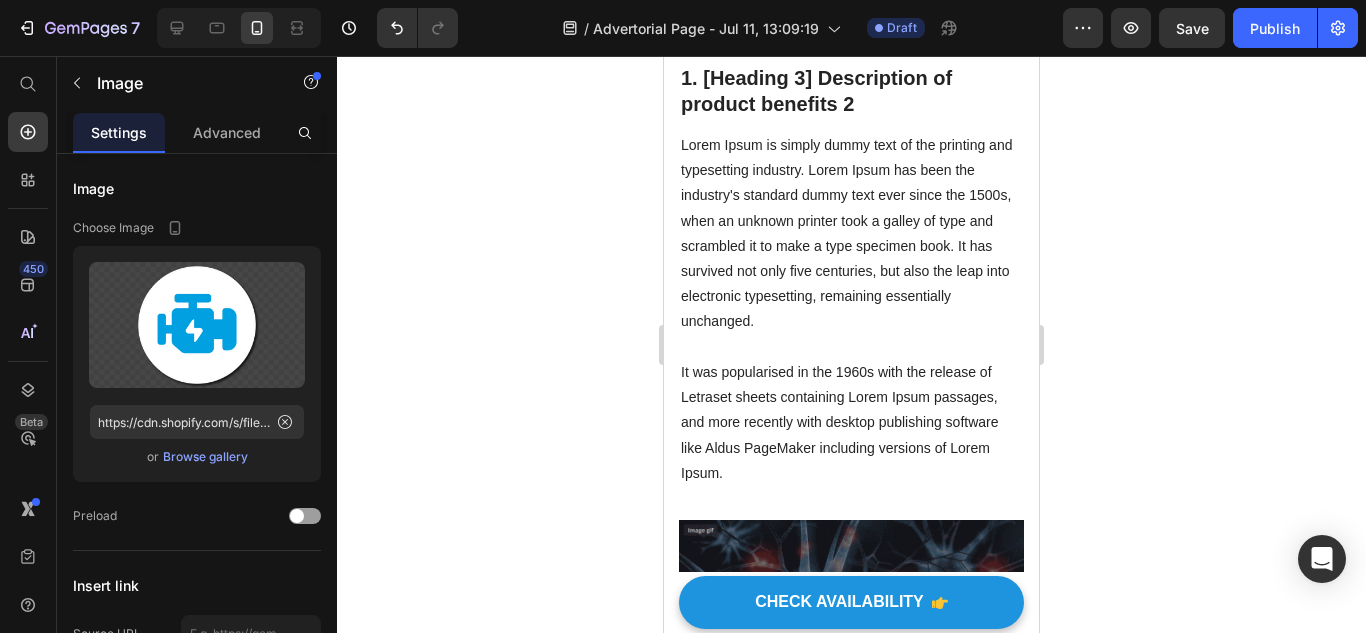 click on "11" at bounding box center [786, -21] 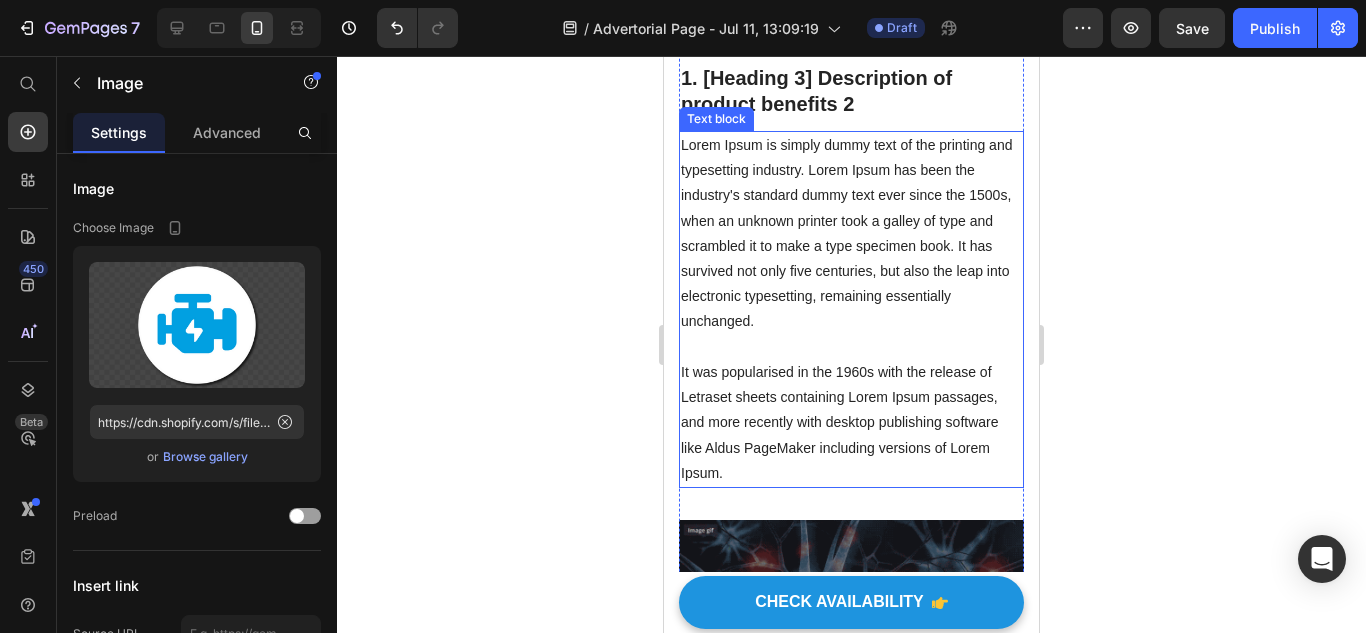 click on "Lorem Ipsum is simply dummy text of the printing and typesetting industry. Lorem Ipsum has been the industry's standard dummy text ever since the 1500s, when an unknown printer took a galley of type and scrambled it to make a type specimen book. It has survived not only five centuries, but also the leap into electronic typesetting, remaining essentially unchanged.  It was popularised in the 1960s with the release of Letraset sheets containing Lorem Ipsum passages, and more recently with desktop publishing software like Aldus PageMaker including versions of Lorem Ipsum." at bounding box center (851, 309) 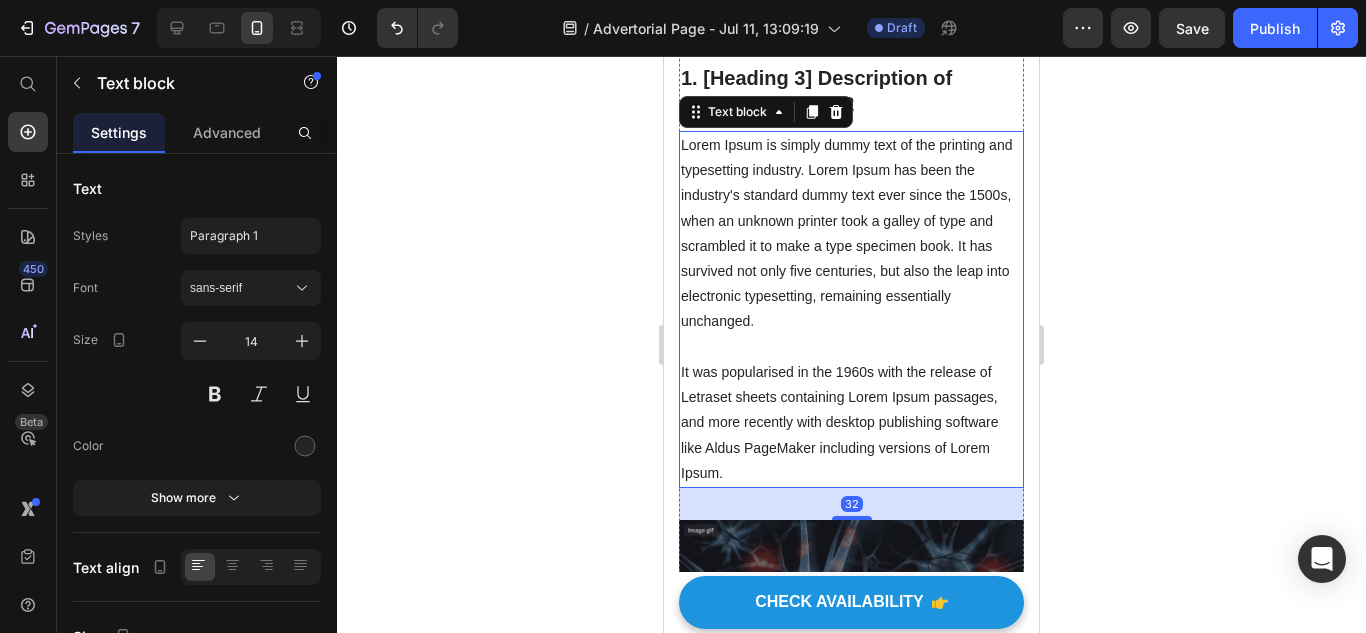click at bounding box center [786, -47] 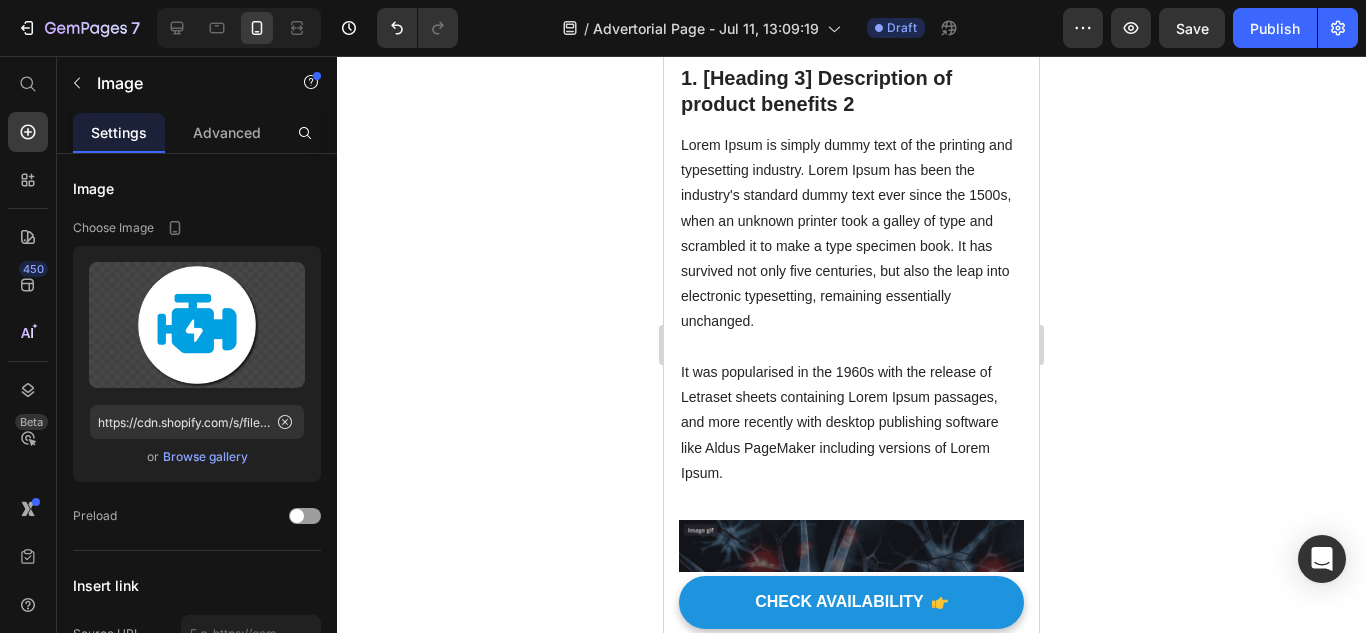 click on "11" at bounding box center (786, -21) 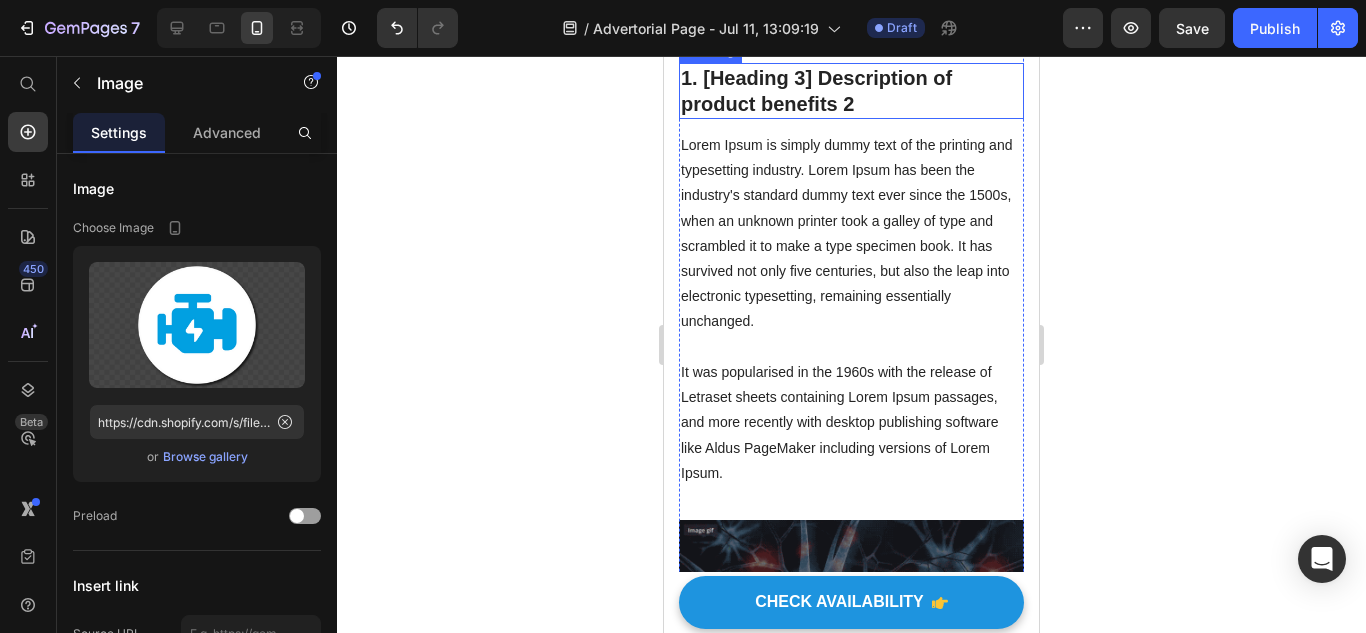 click on "1. [Heading 3] Description of product benefits 2" at bounding box center [851, 91] 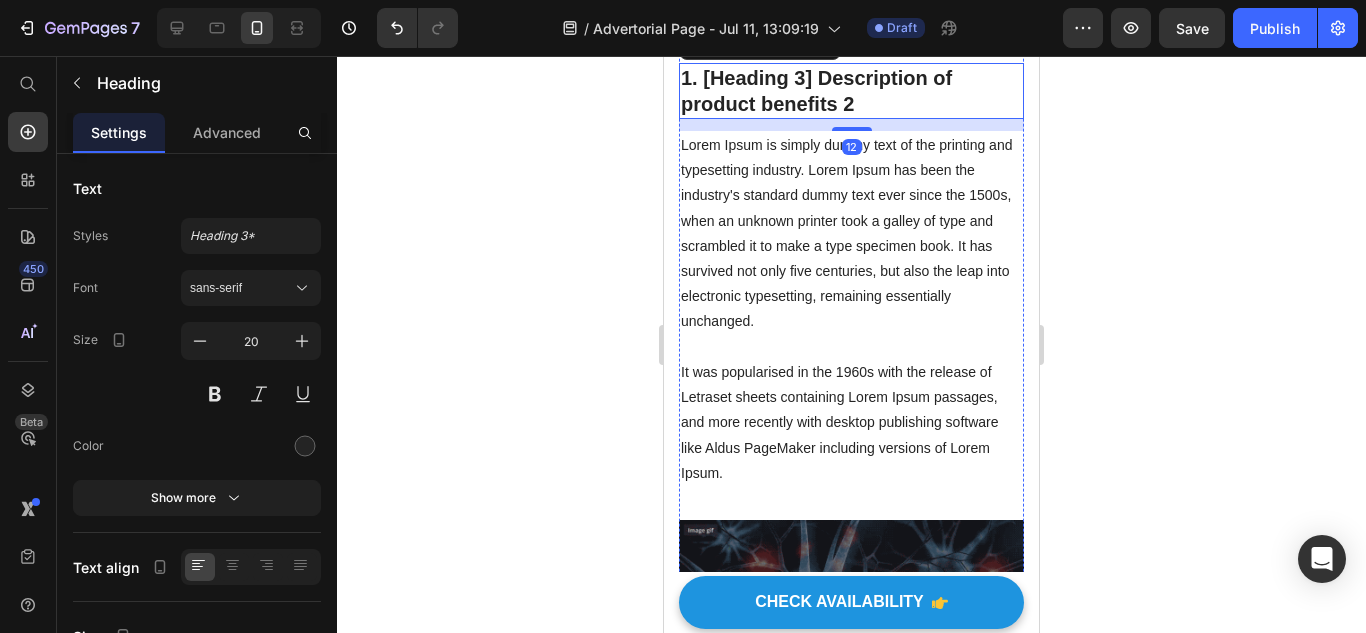 click on "Image 1. Check Engine Light (CEL) issues Heading" at bounding box center [786, -18] 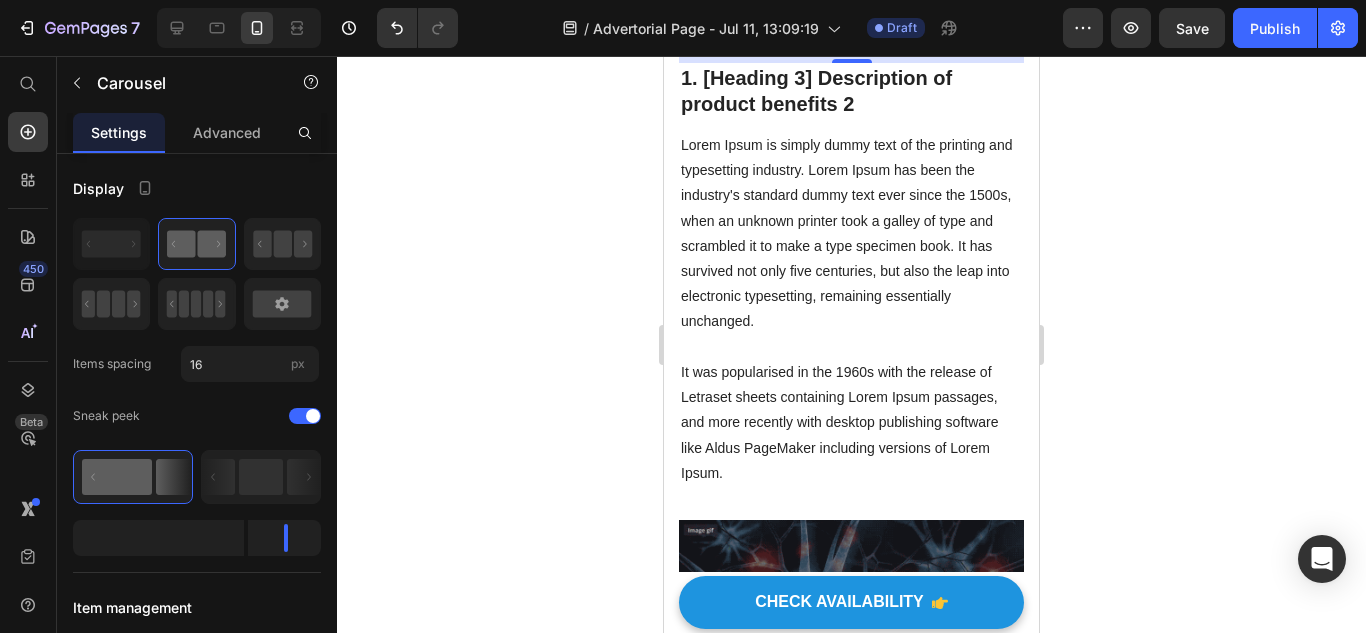 click at bounding box center (786, -47) 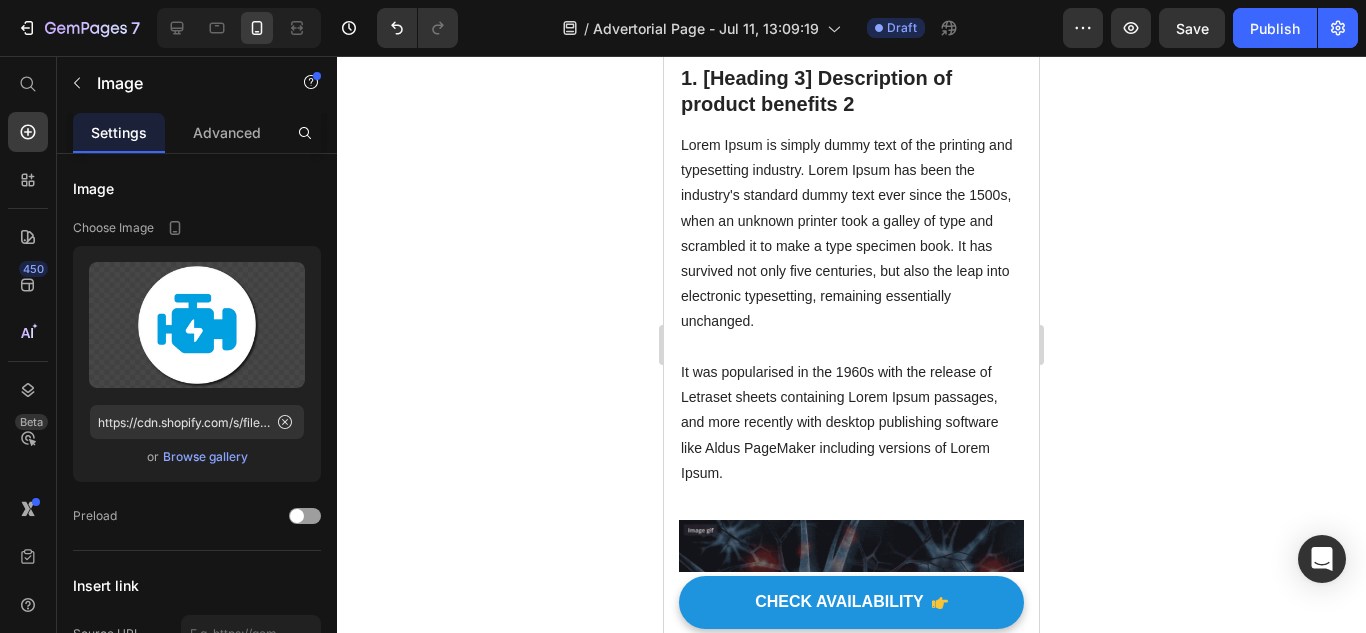 drag, startPoint x: 720, startPoint y: 228, endPoint x: 701, endPoint y: 236, distance: 20.615528 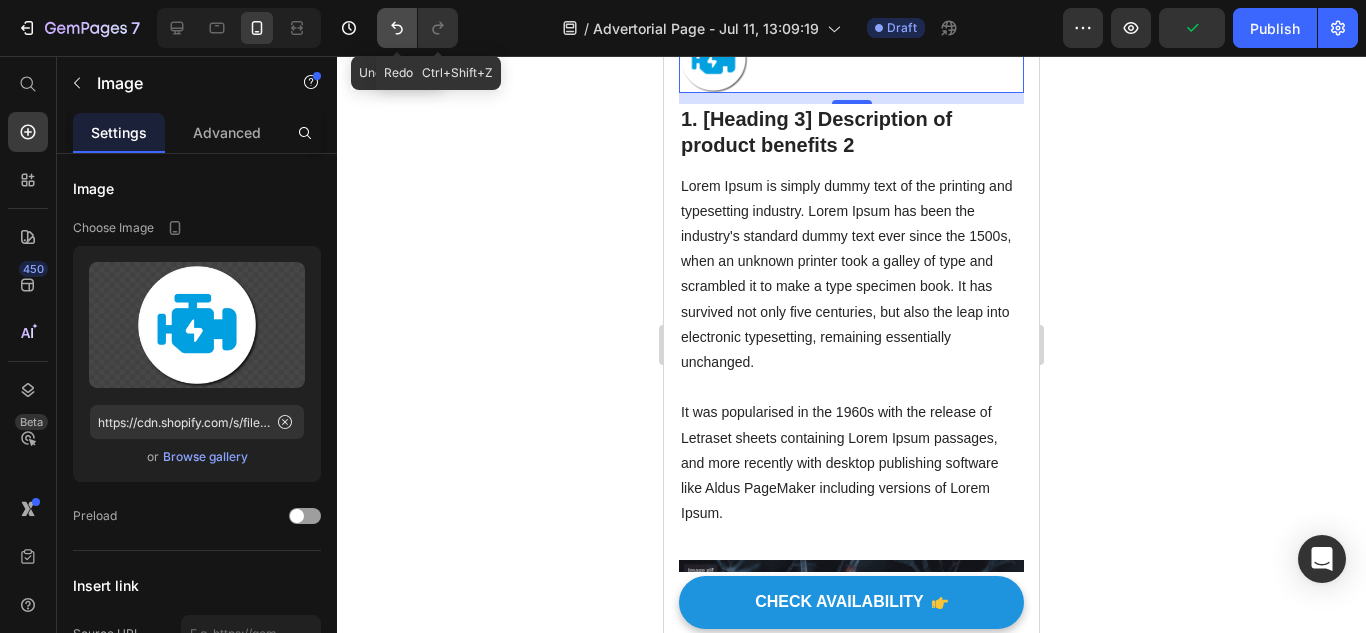 click 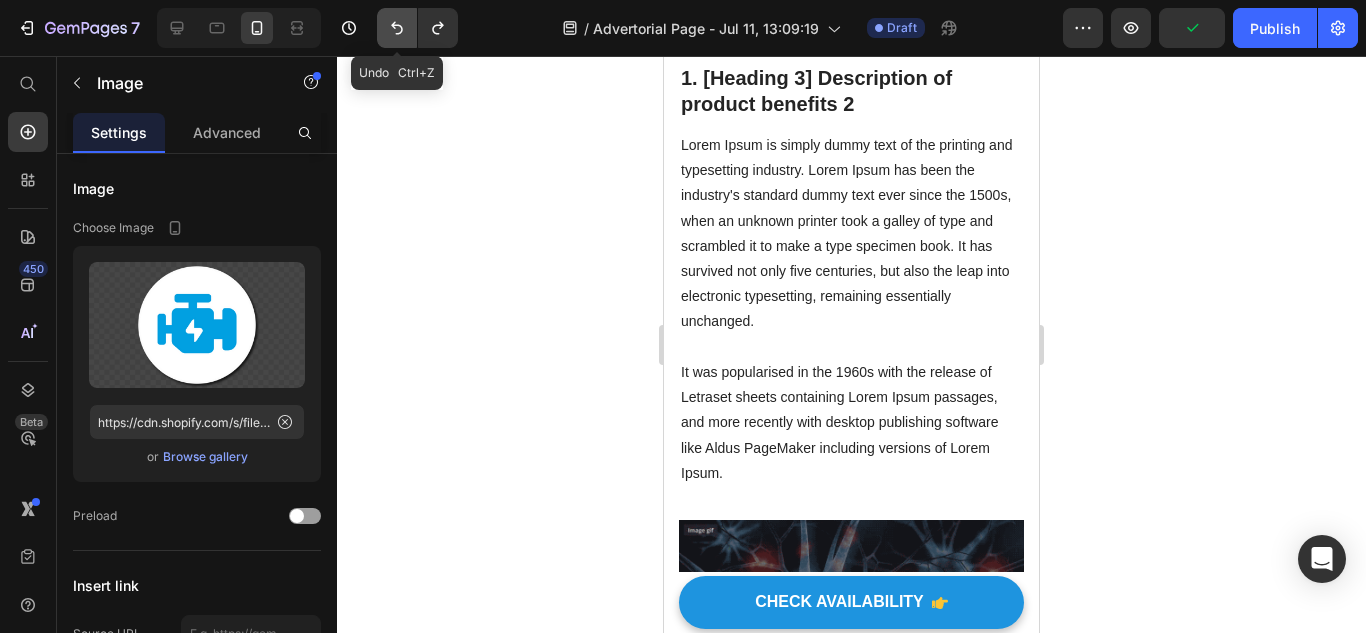 click 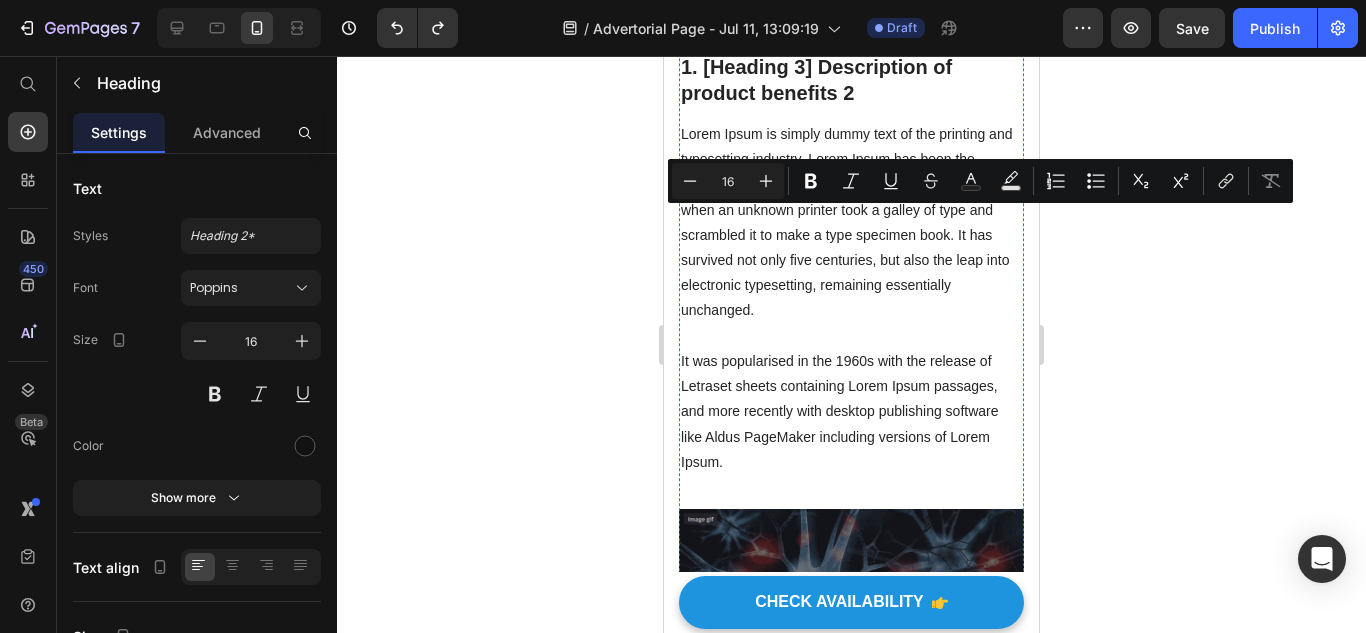drag, startPoint x: 866, startPoint y: 219, endPoint x: 935, endPoint y: 219, distance: 69 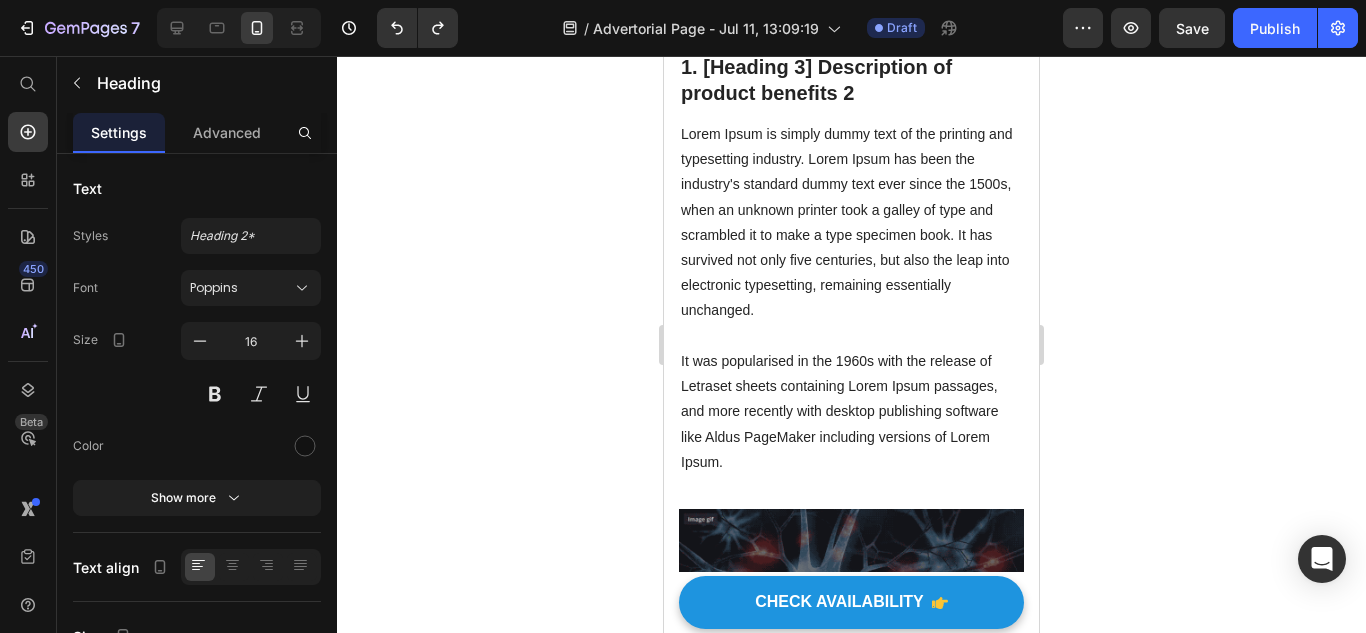 drag, startPoint x: 836, startPoint y: 224, endPoint x: 768, endPoint y: 282, distance: 89.37561 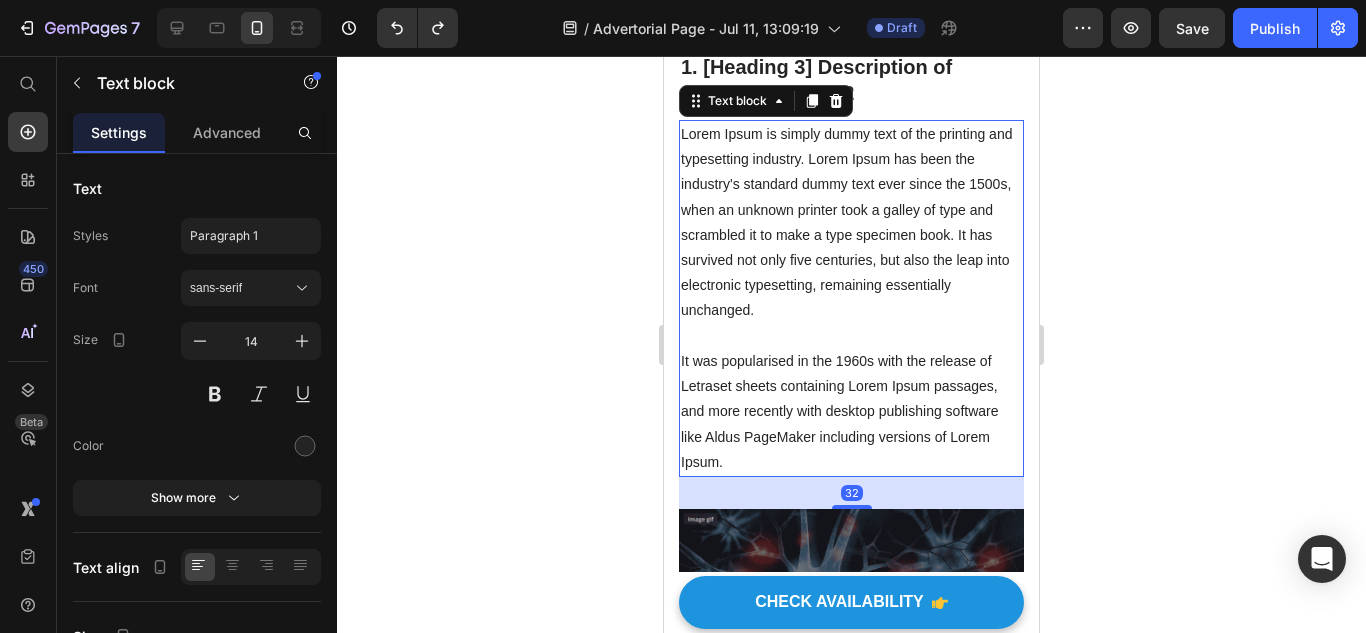 click on "1. Check Engine Light (CEL) issues" at bounding box center [786, -3] 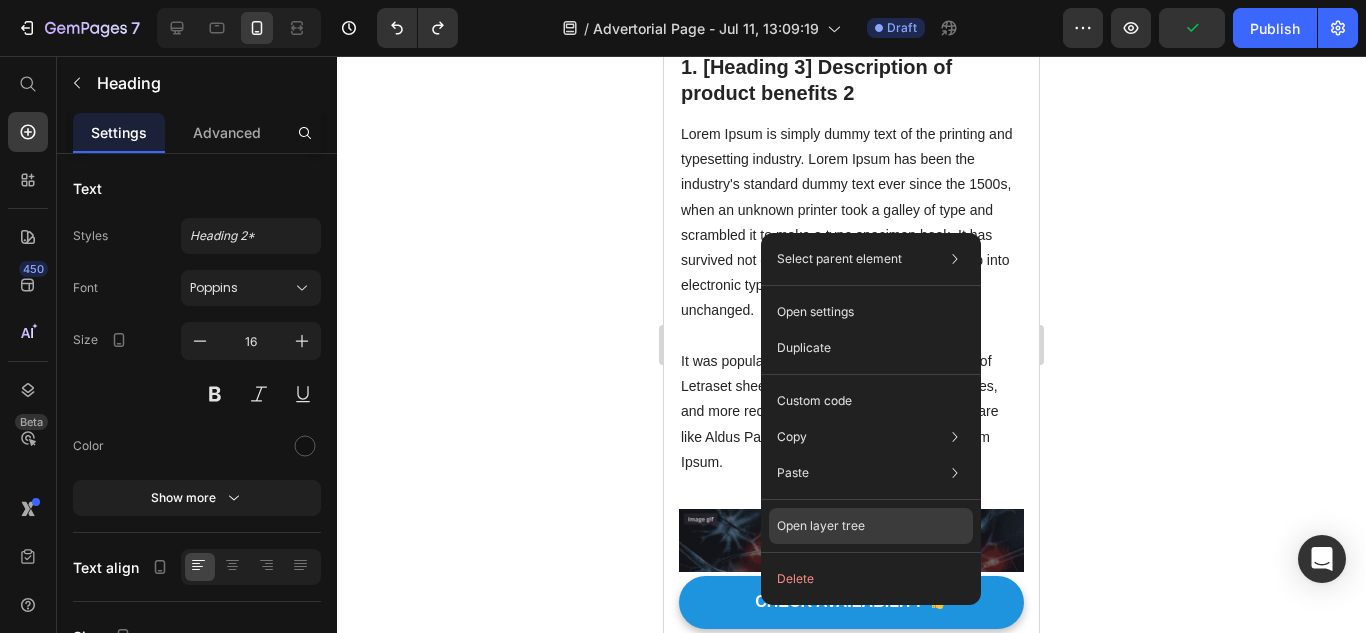 click on "Open layer tree" at bounding box center [821, 526] 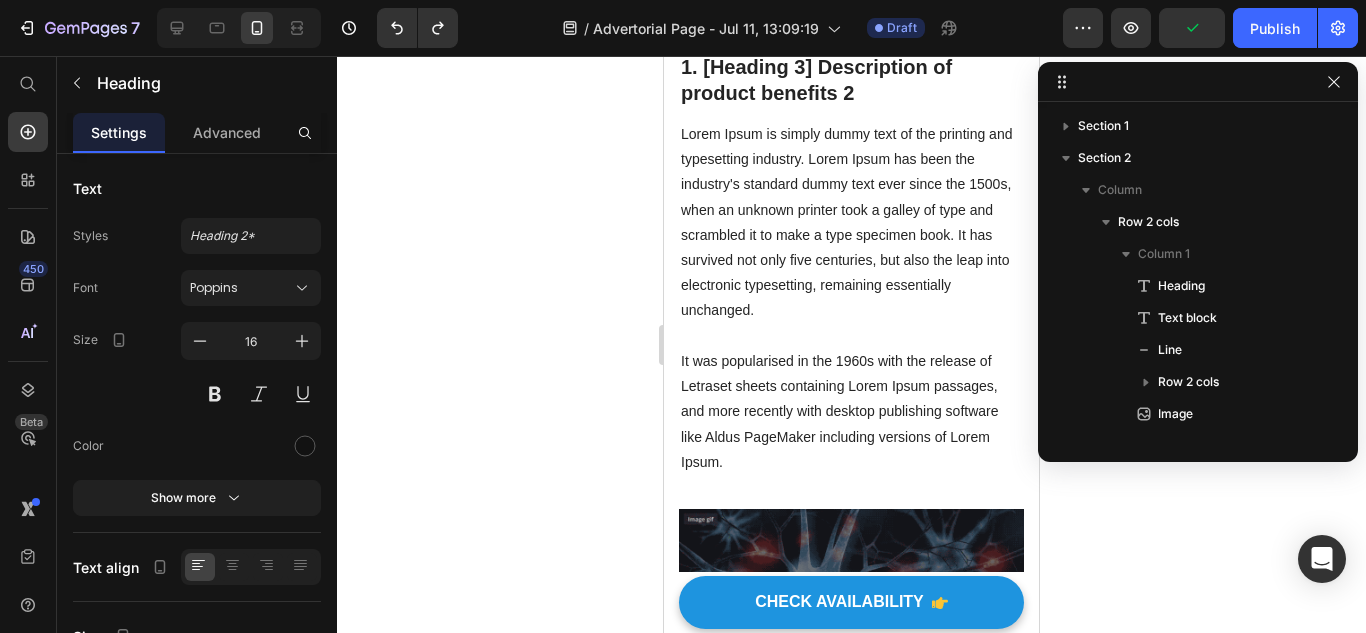 scroll, scrollTop: 603, scrollLeft: 0, axis: vertical 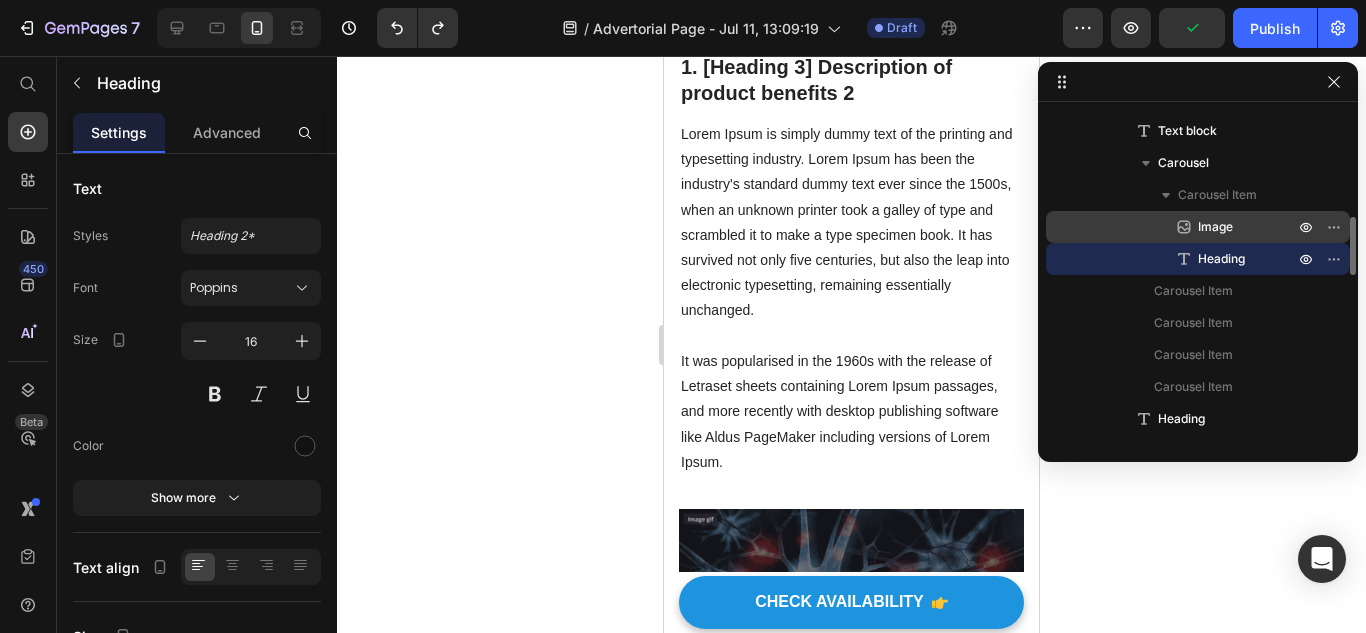 click on "Image" at bounding box center (1198, 227) 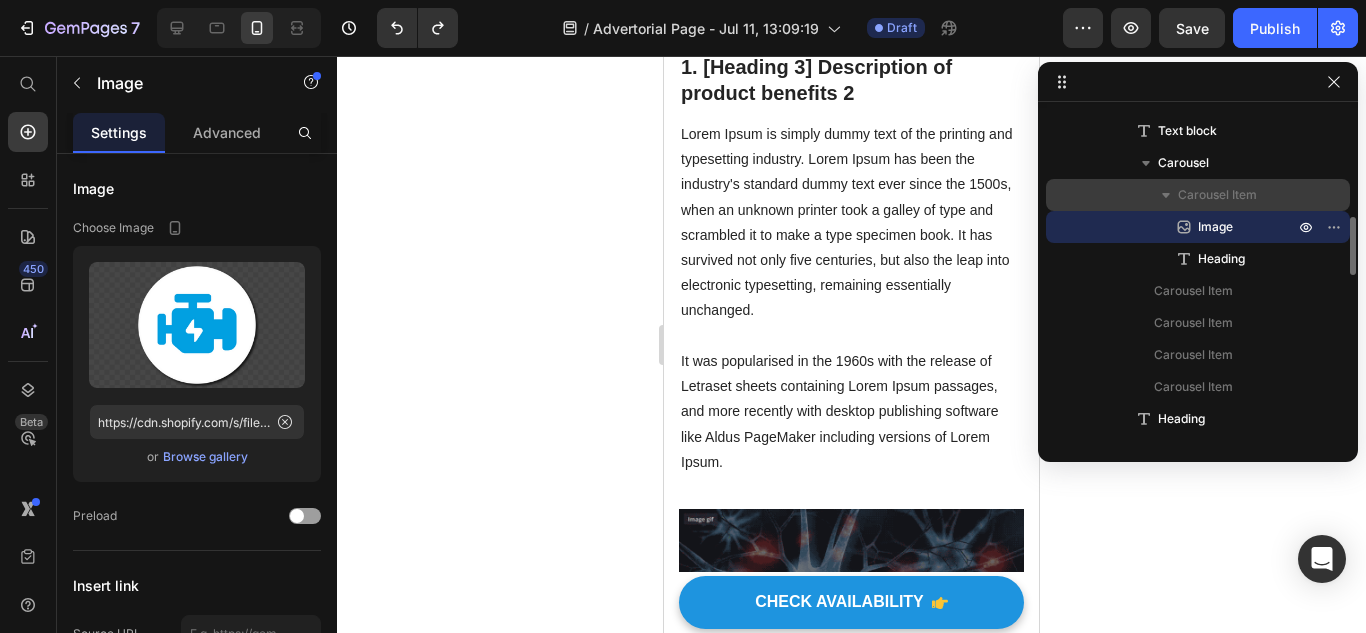 click on "Carousel Item" at bounding box center [1198, 195] 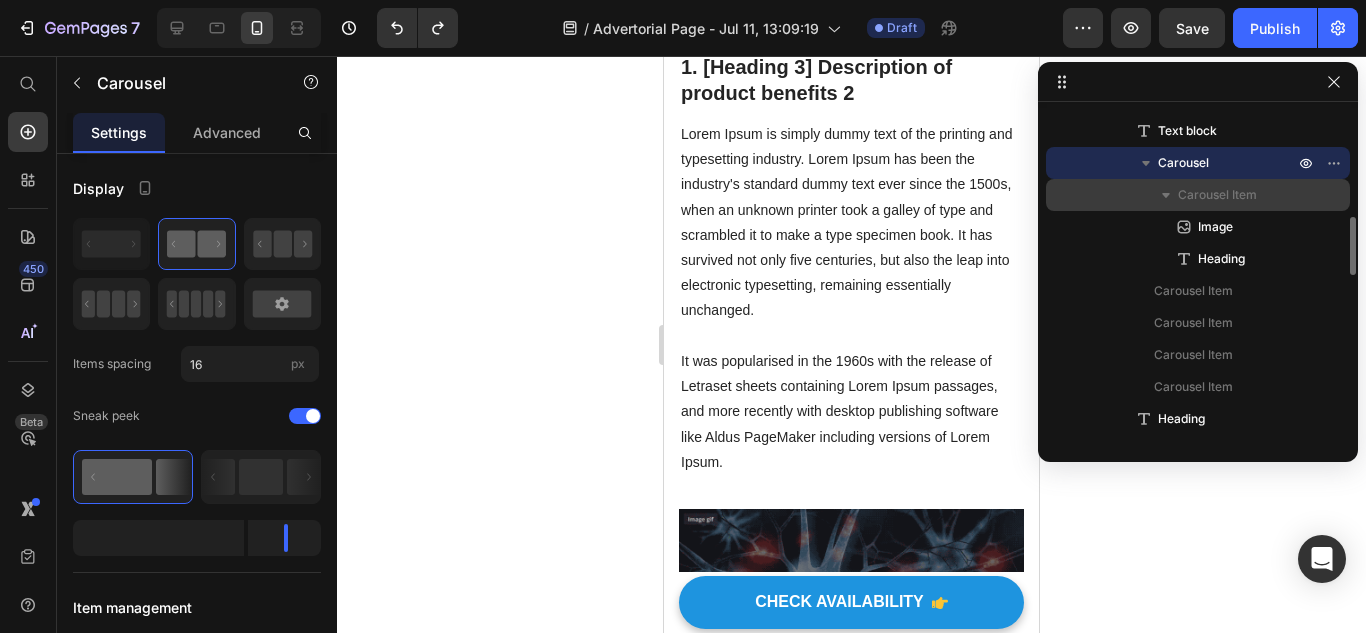 click on "Carousel Item" at bounding box center (1217, 195) 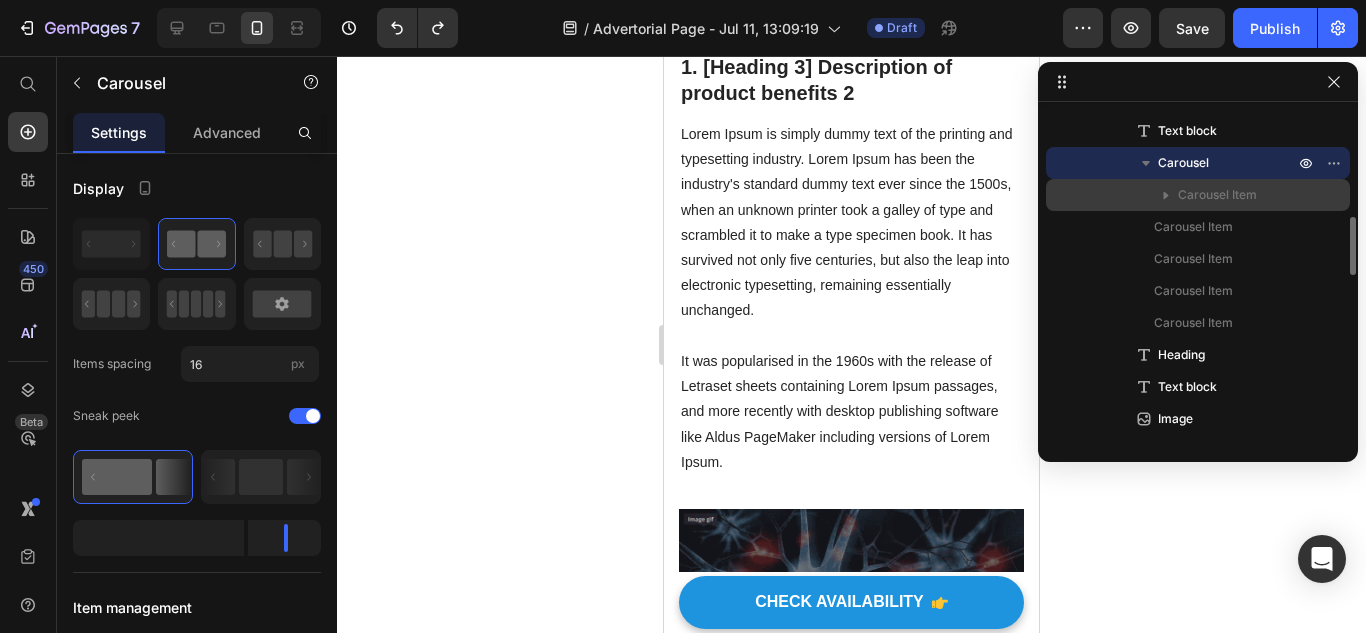 click on "Carousel Item" at bounding box center [1217, 195] 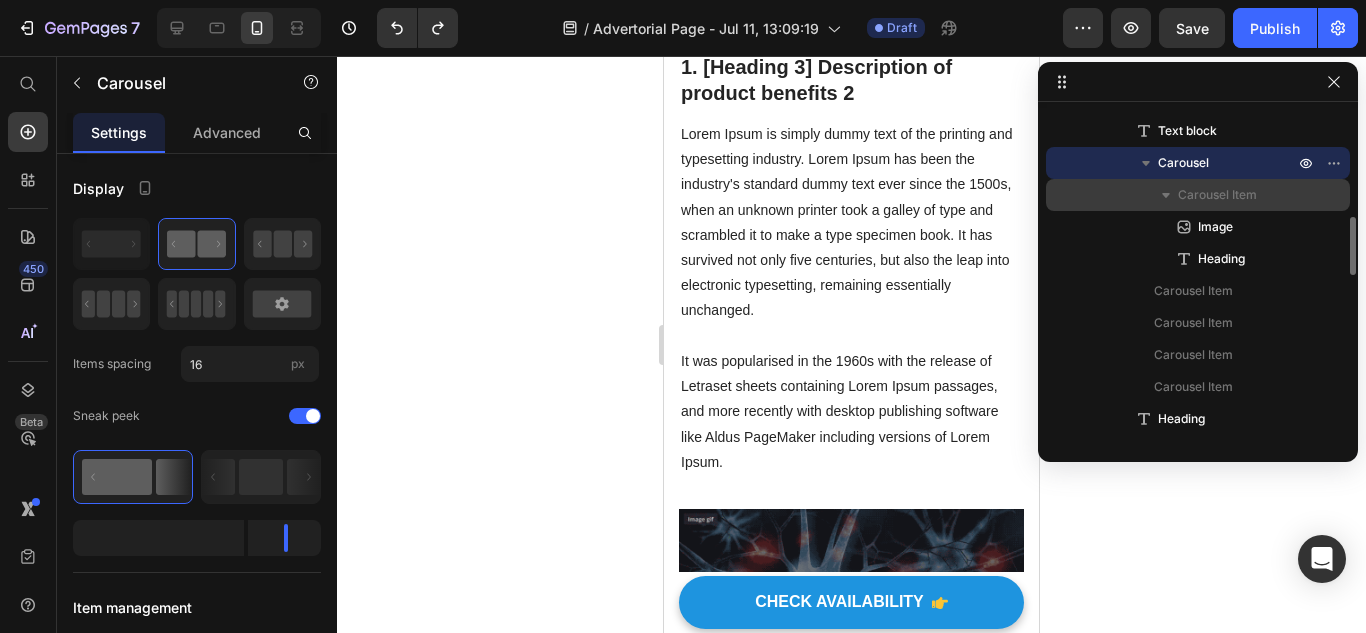 click on "Carousel Item" at bounding box center [1198, 195] 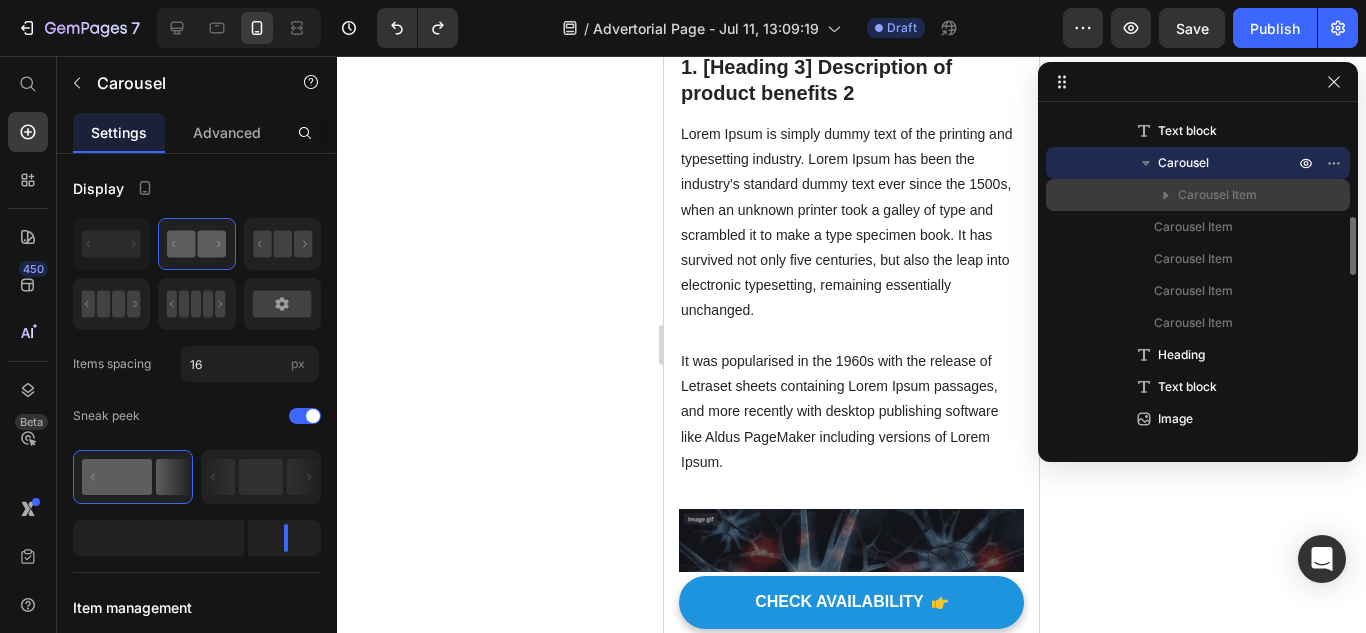click on "Carousel Item" at bounding box center [1198, 195] 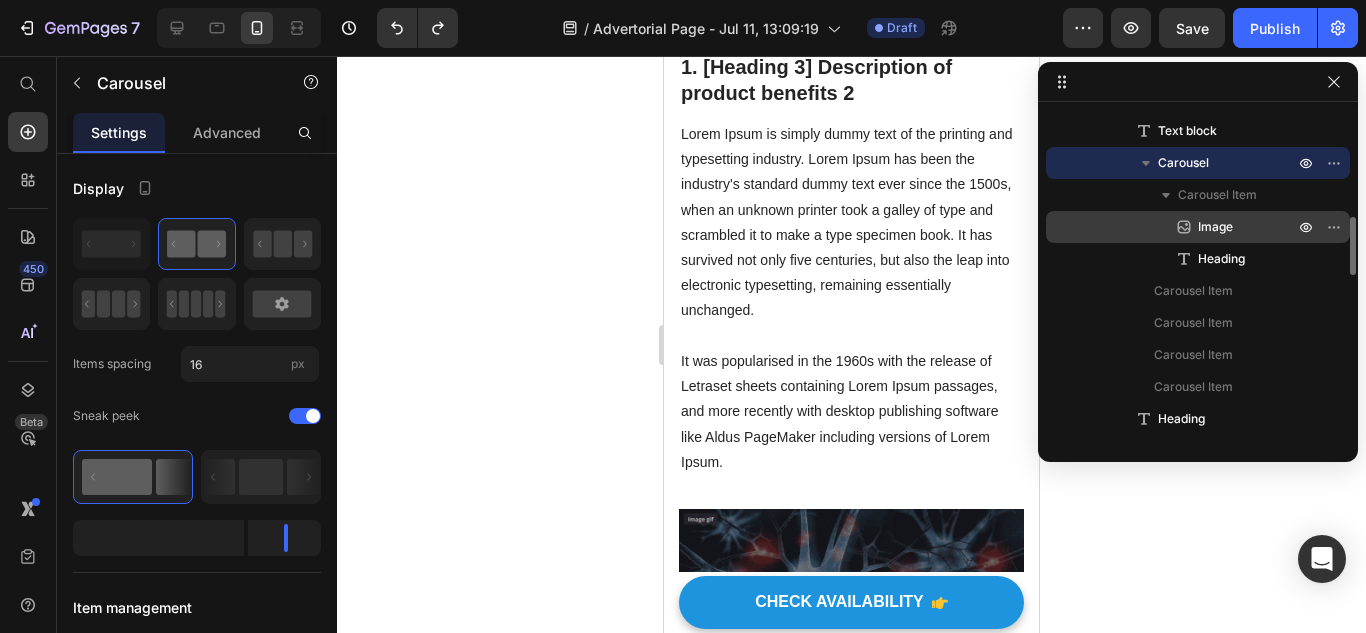 click on "Image" at bounding box center [1224, 227] 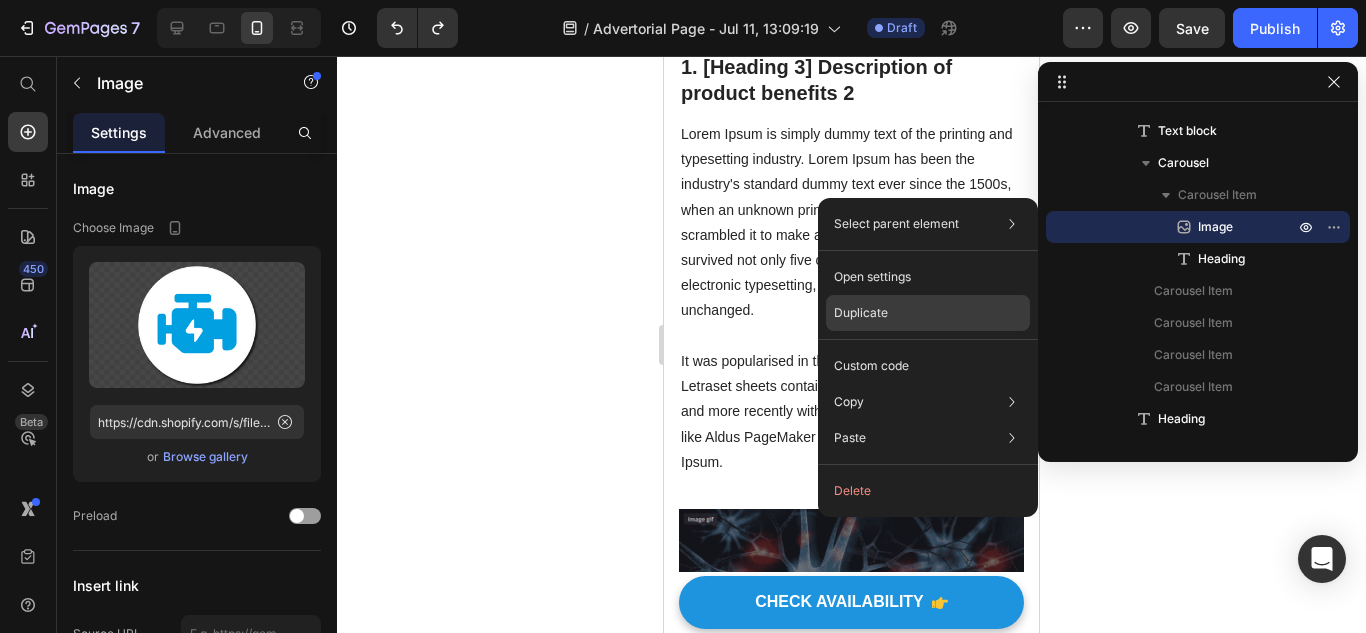 click on "Duplicate" 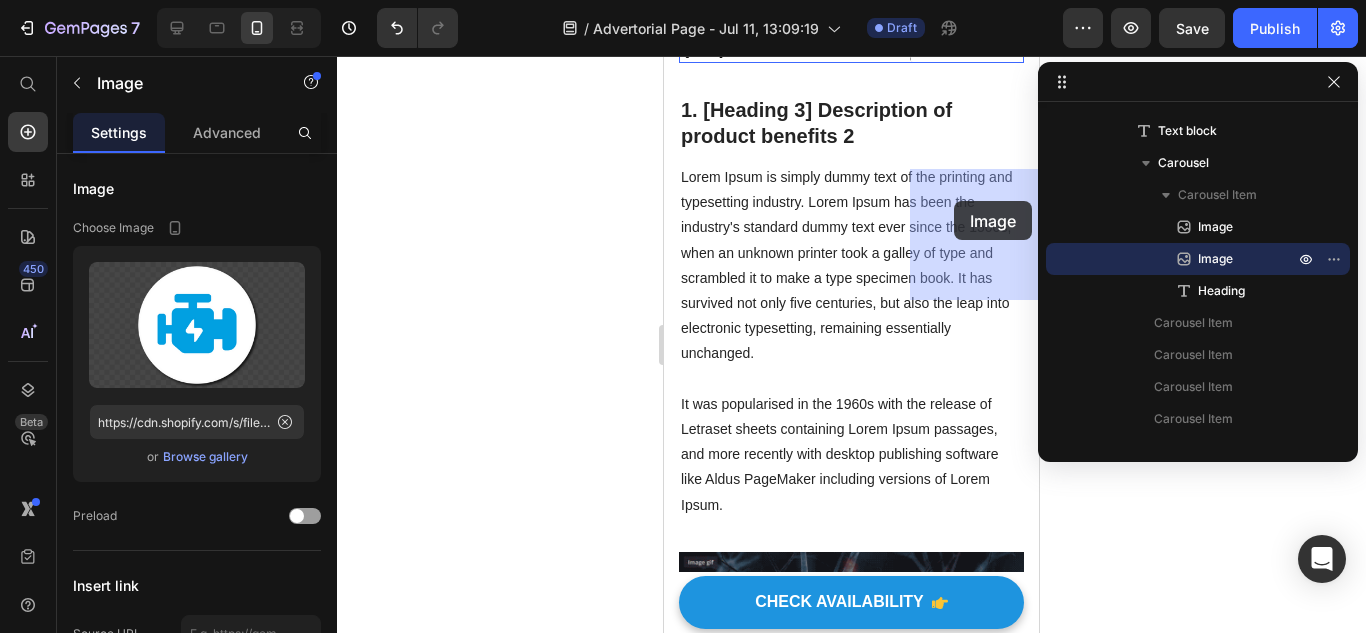 drag, startPoint x: 800, startPoint y: 234, endPoint x: 953, endPoint y: 195, distance: 157.89236 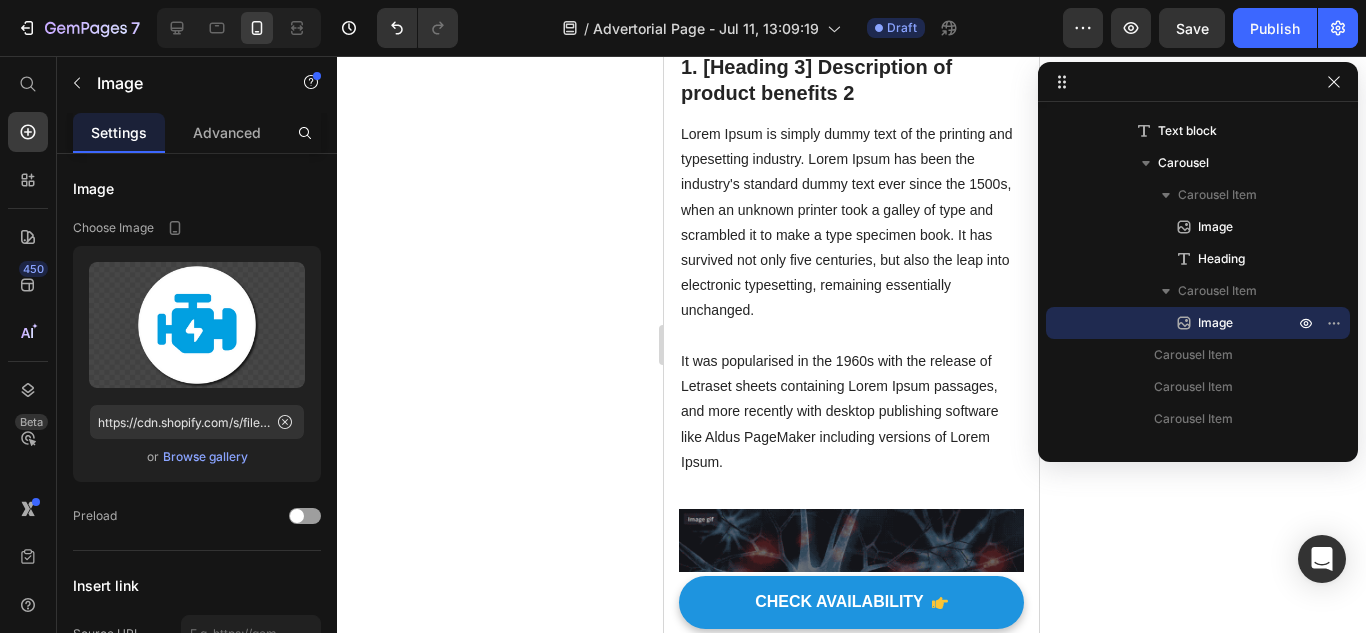 click on "1. Check Engine Light (CEL) issues" at bounding box center [786, -3] 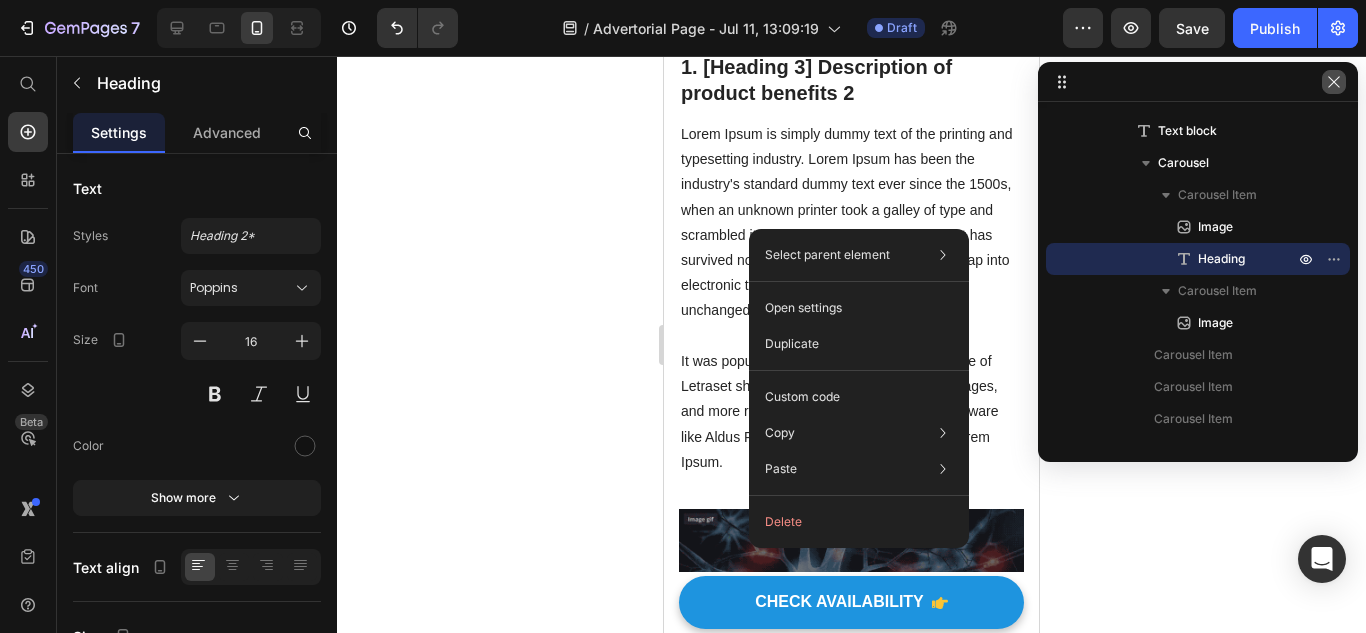 click 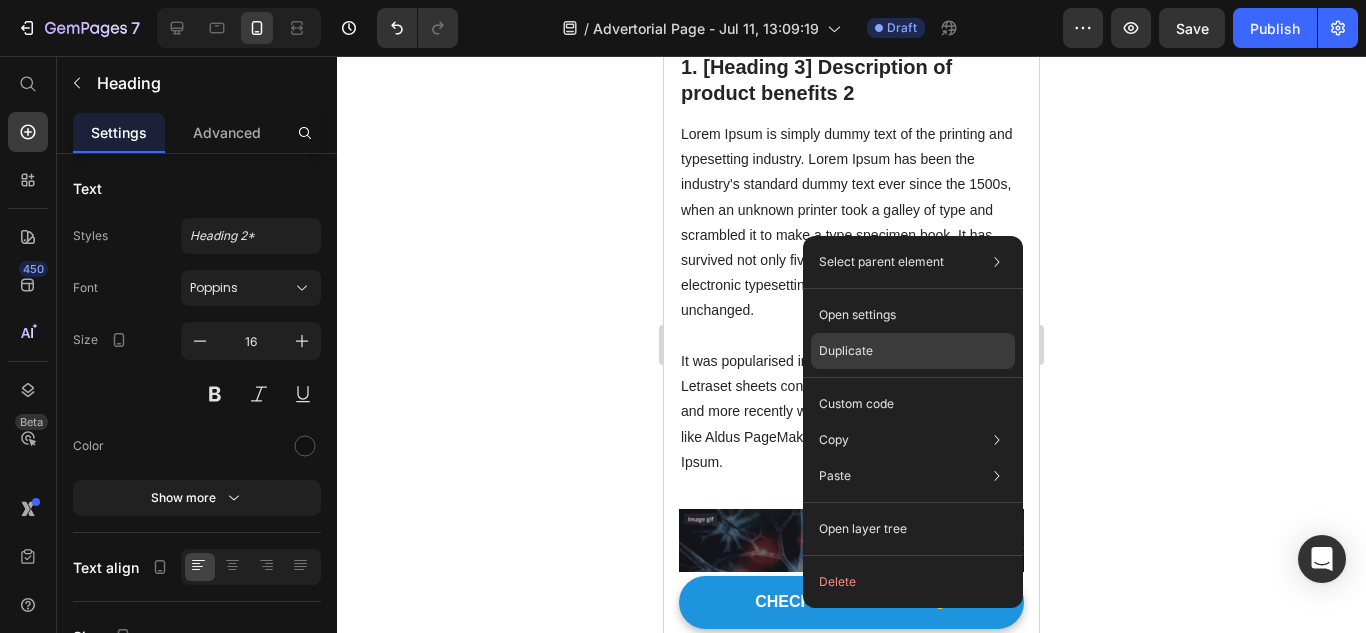click on "Duplicate" at bounding box center (846, 351) 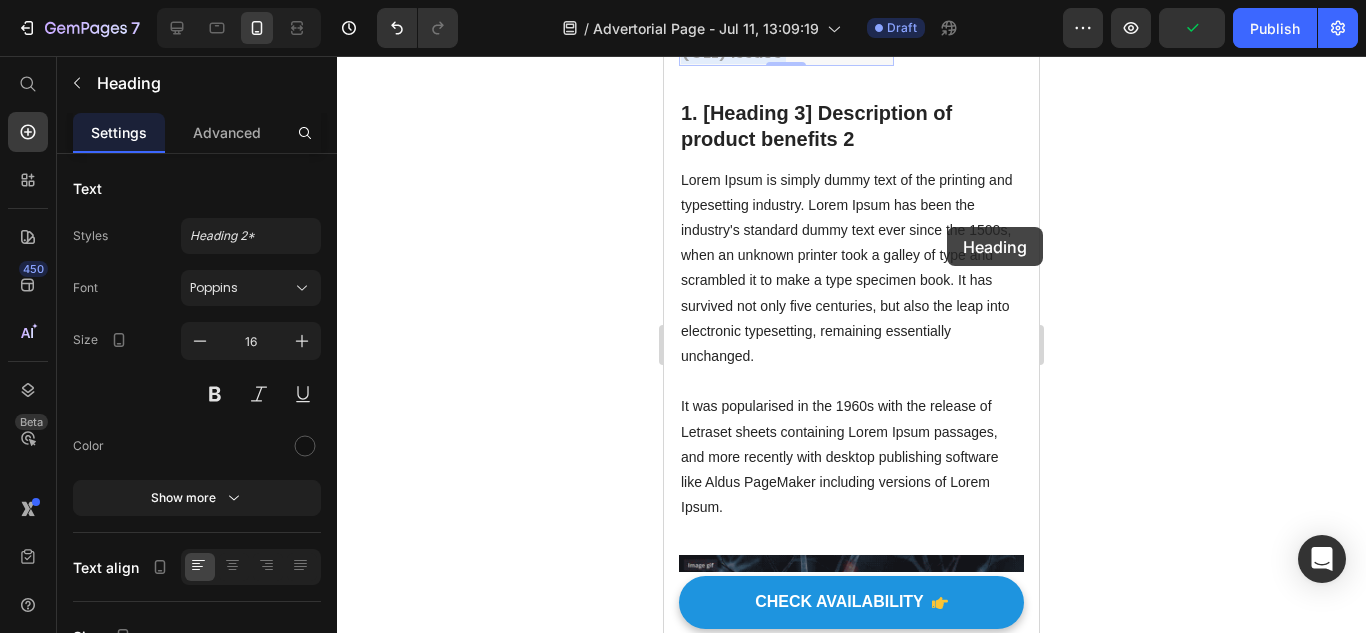 drag, startPoint x: 775, startPoint y: 283, endPoint x: 943, endPoint y: 228, distance: 176.77386 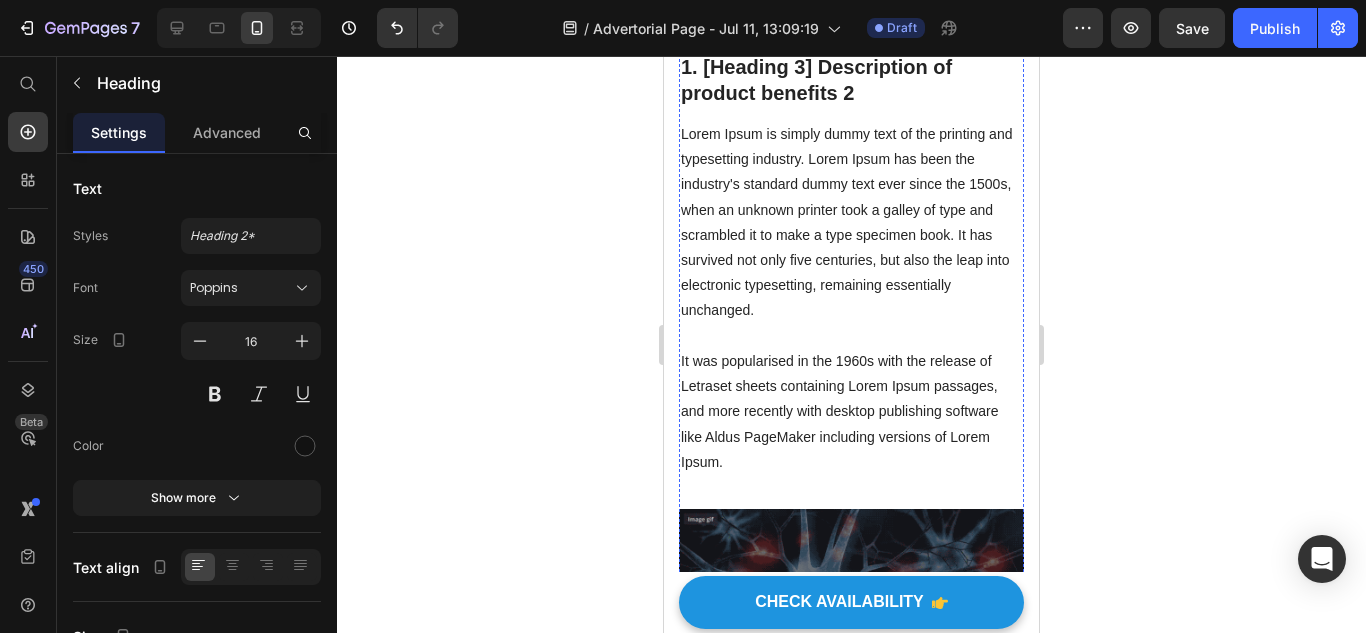 click 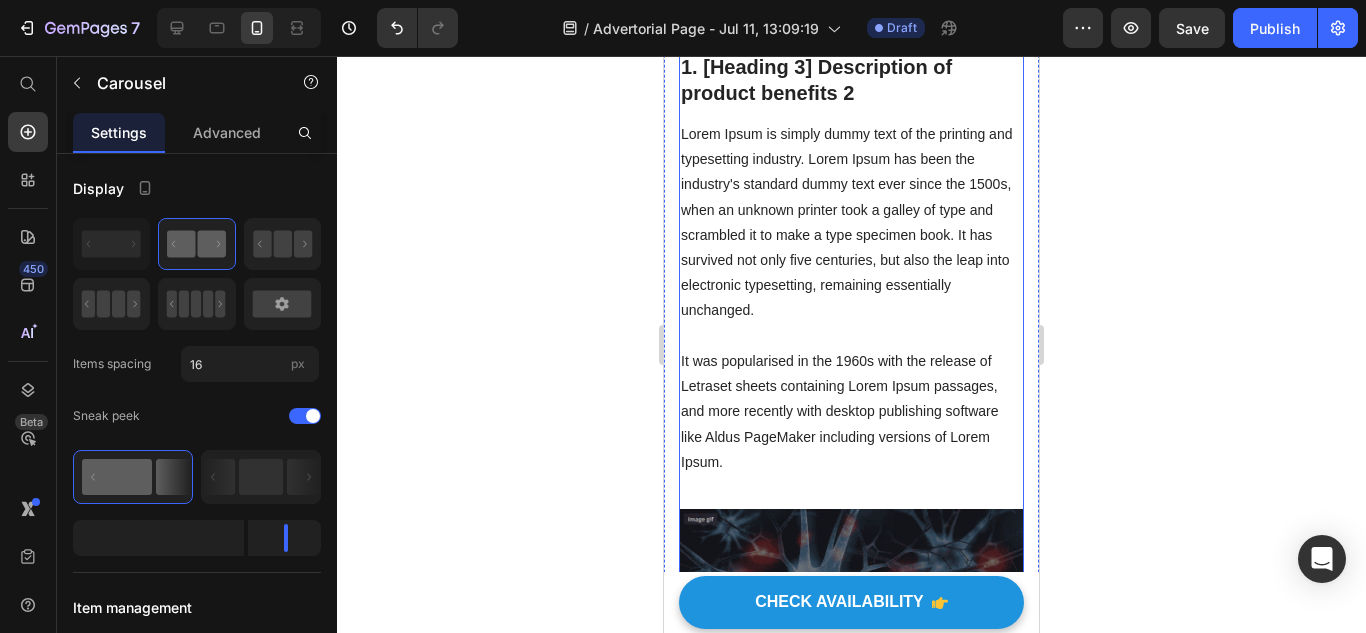 scroll, scrollTop: 2222, scrollLeft: 0, axis: vertical 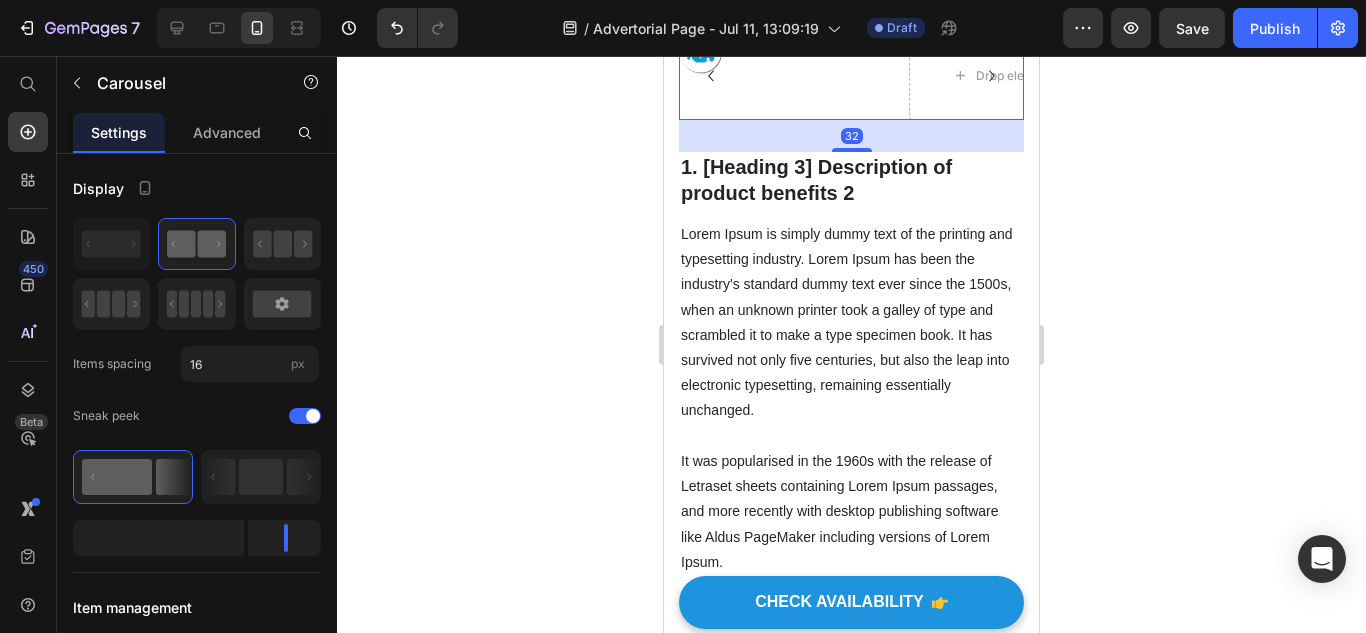 click 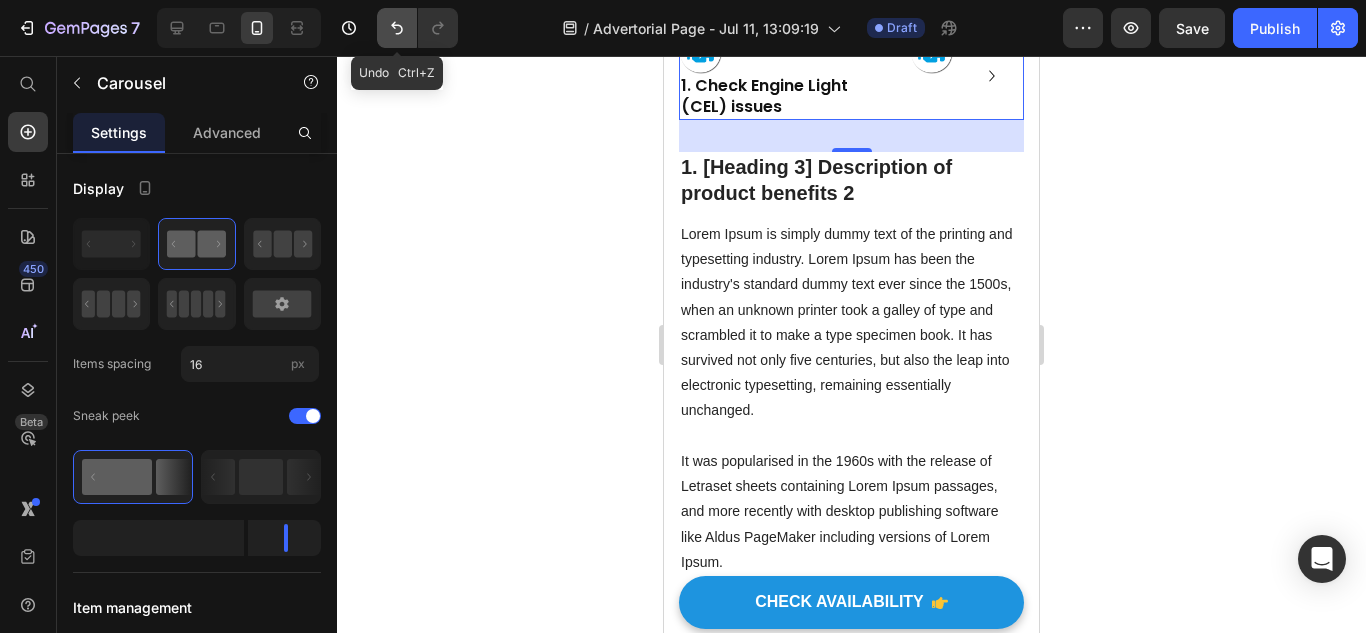 click 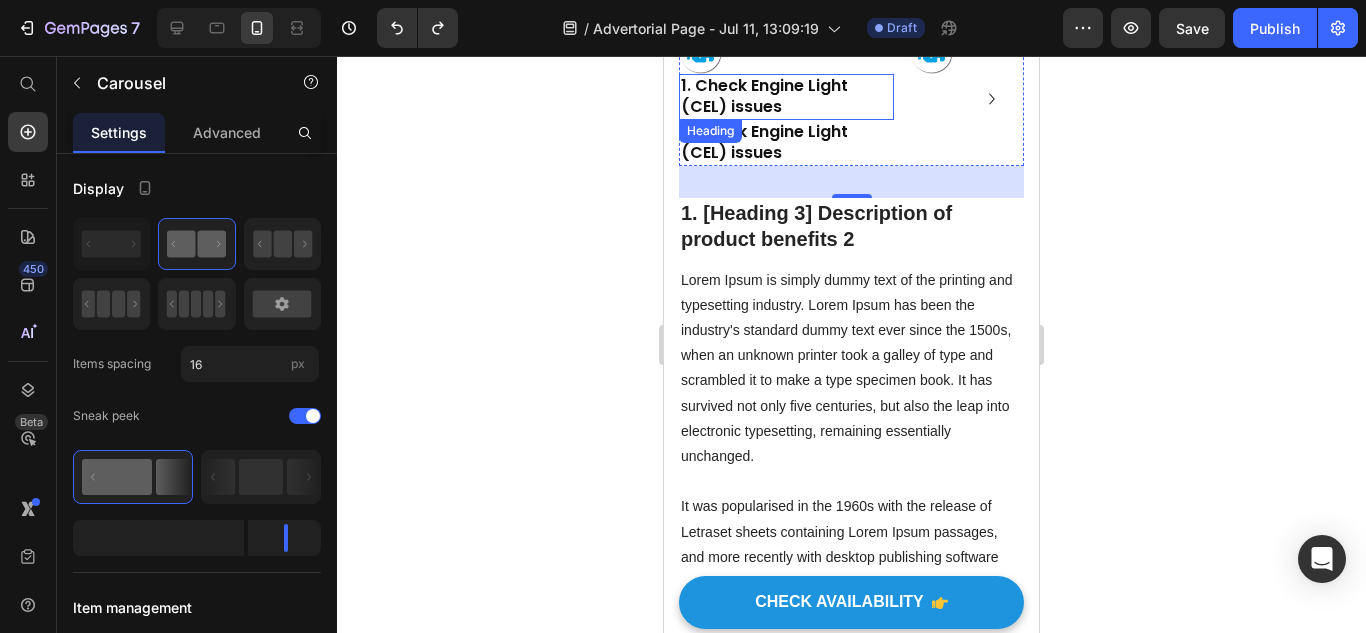 click on "1. Check Engine Light (CEL) issues" at bounding box center [786, 143] 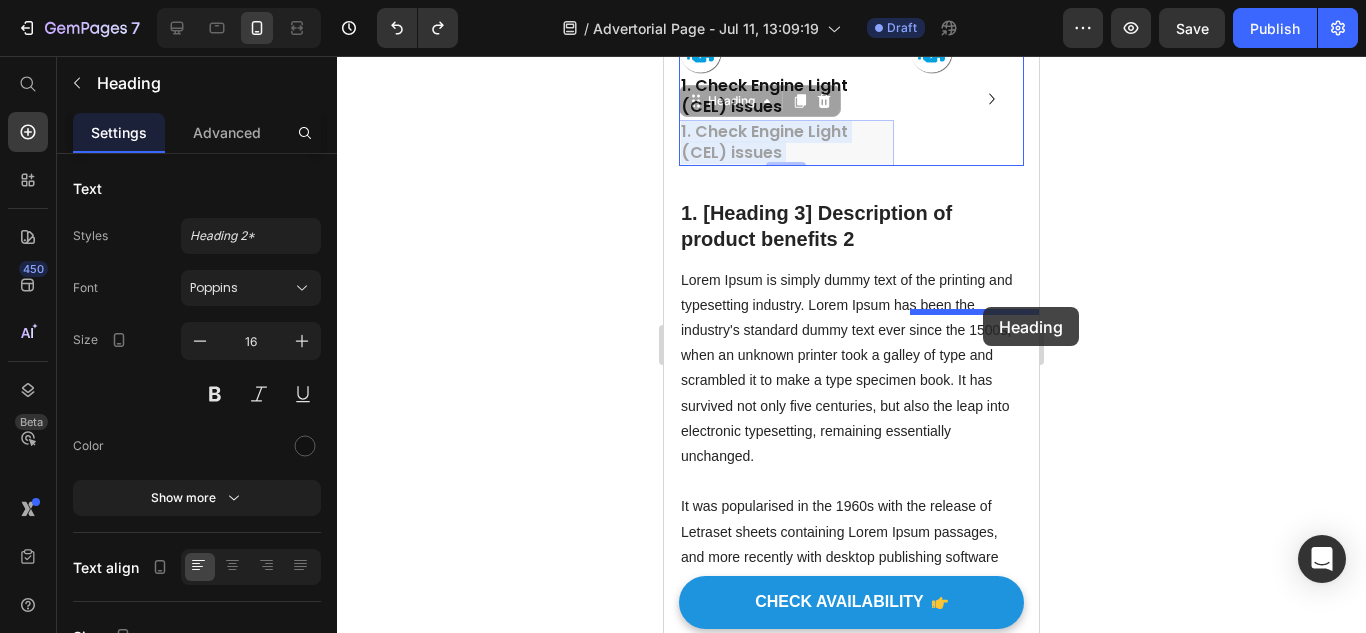 drag, startPoint x: 745, startPoint y: 384, endPoint x: 983, endPoint y: 307, distance: 250.14595 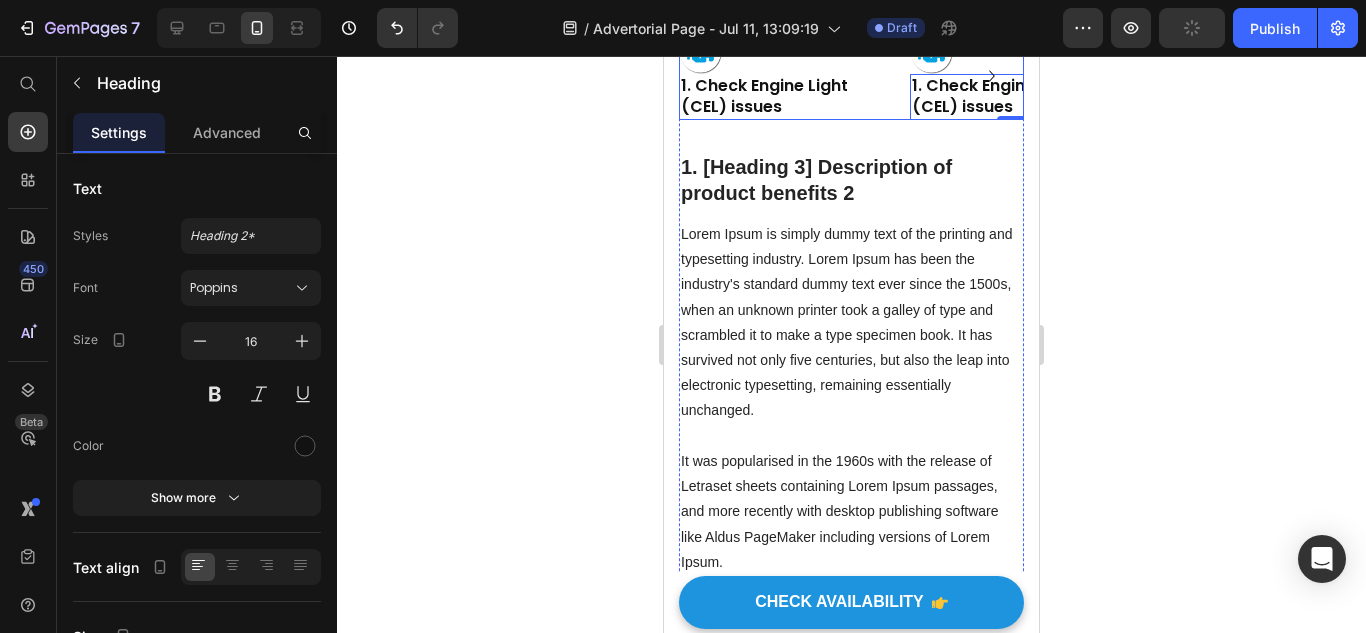 click 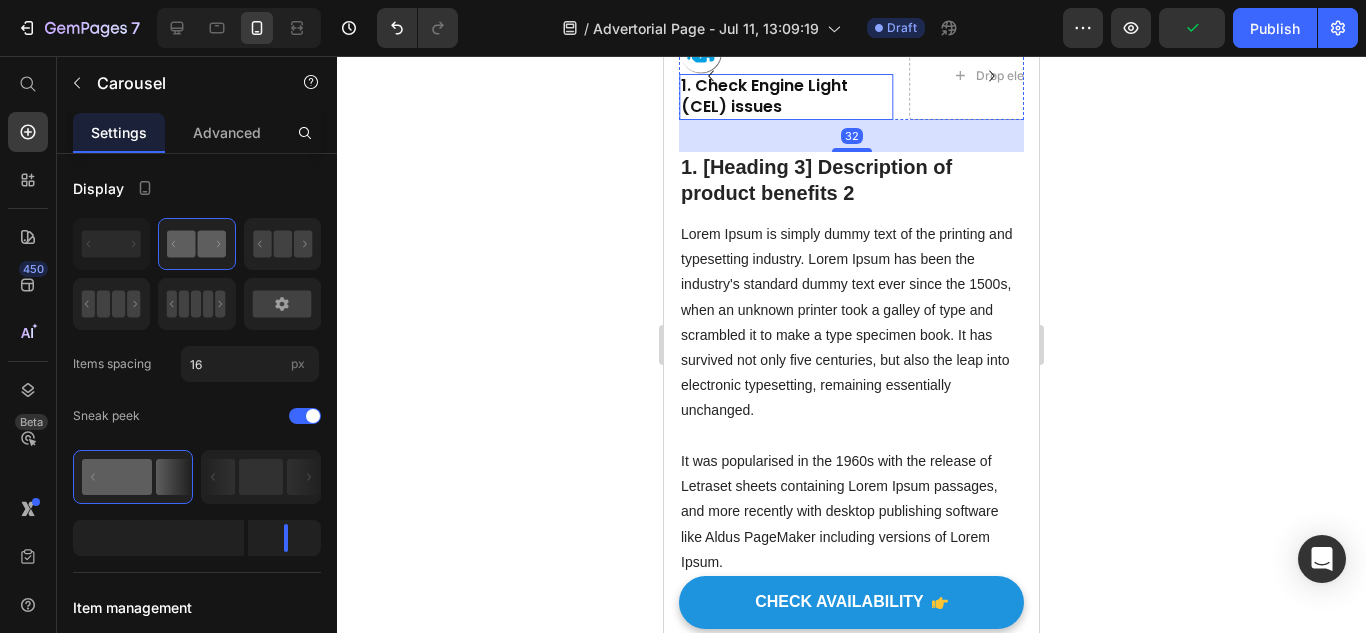 click at bounding box center (786, 53) 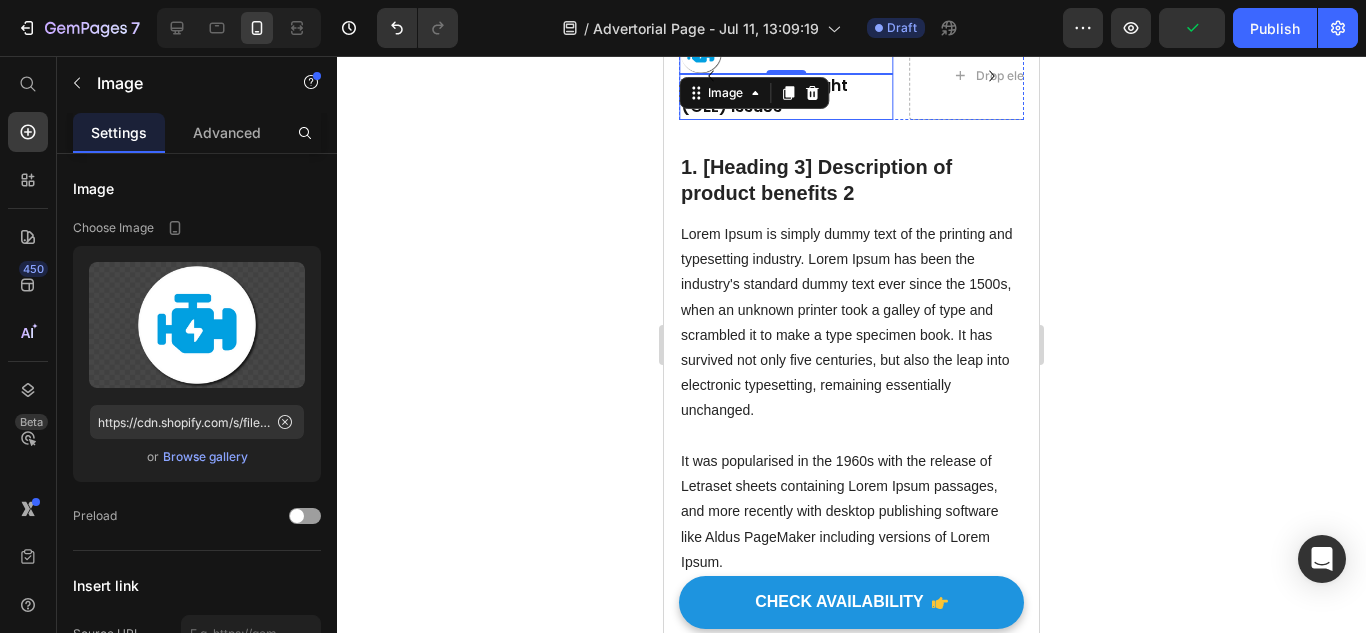 click on "1. Check Engine Light (CEL) issues" at bounding box center (786, 97) 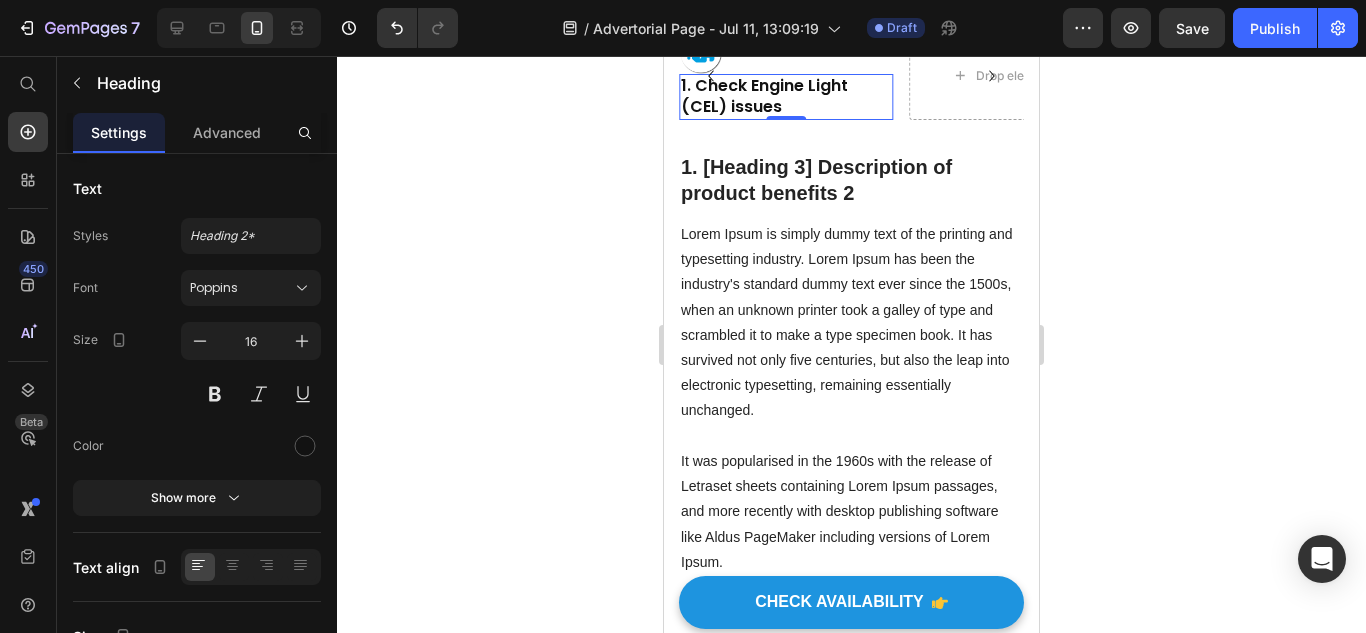 click on "1. Check Engine Light (CEL) issues" at bounding box center [786, 97] 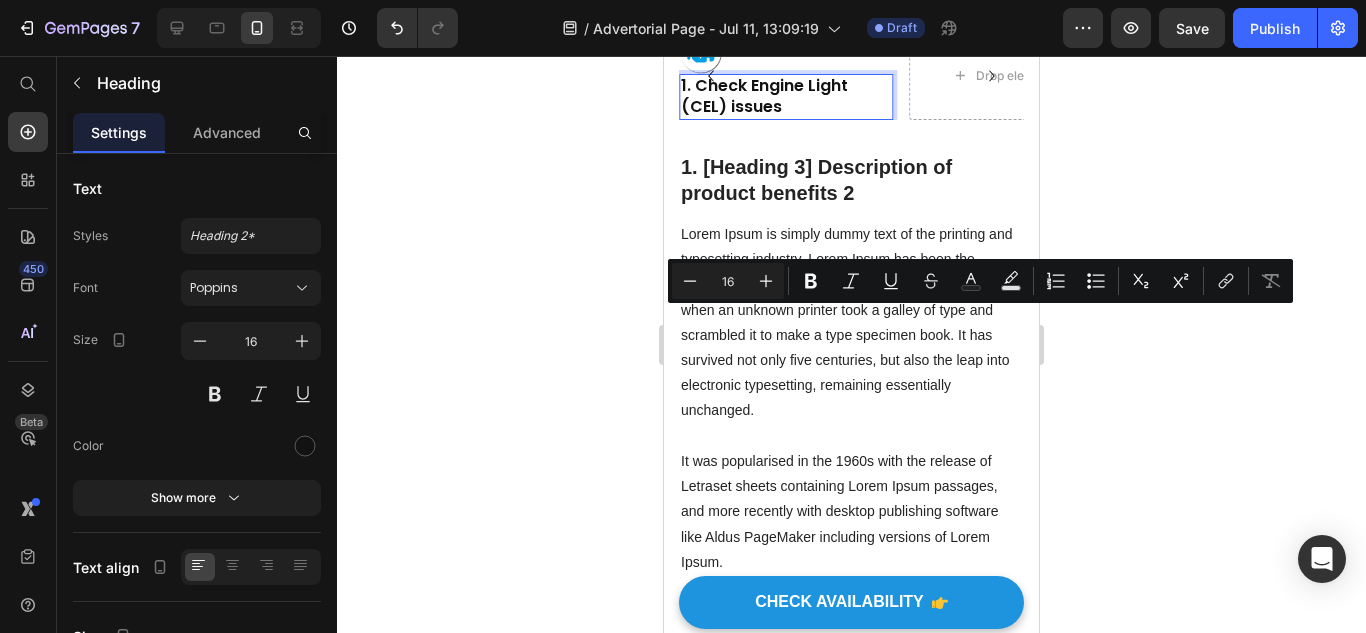 click on "1. Check Engine Light (CEL) issues" at bounding box center (786, 97) 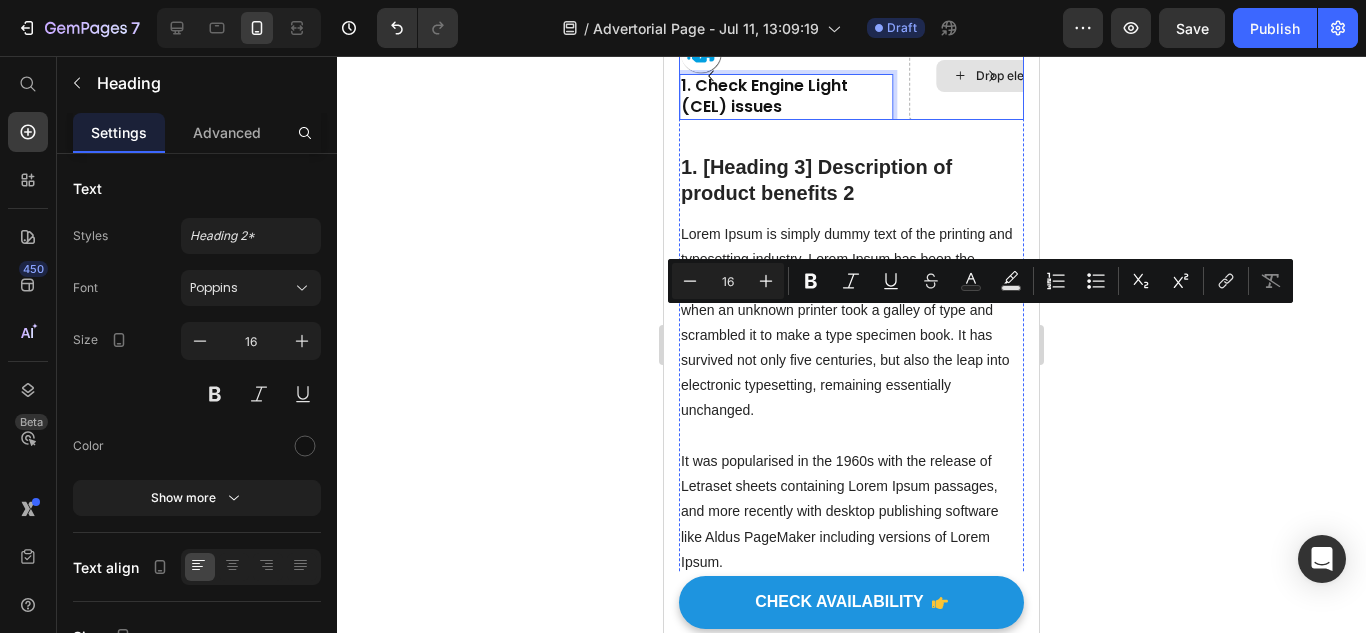 drag, startPoint x: 865, startPoint y: 329, endPoint x: 958, endPoint y: 332, distance: 93.04838 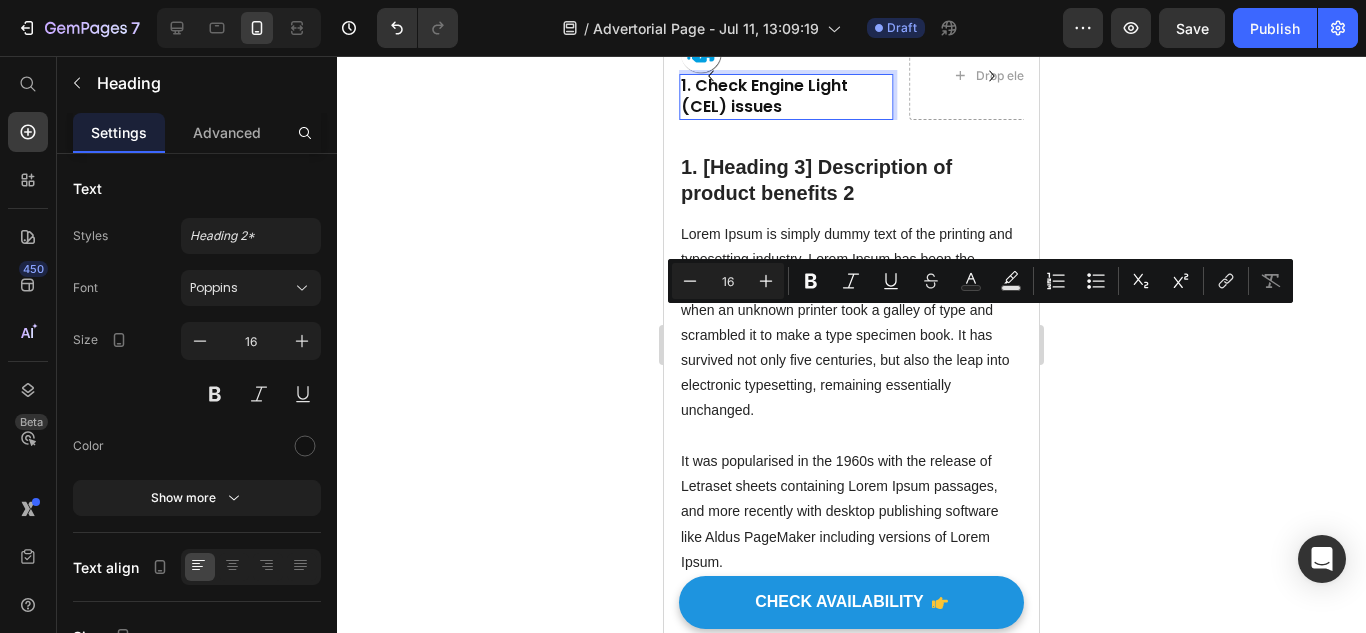 click on "Image 1. Check Engine Light (CEL) issues Heading Image 1. Check Engine Light (CEL) issues Heading   0
Drop element here
Drop element here
Drop element here
Carousel" at bounding box center [851, 92] 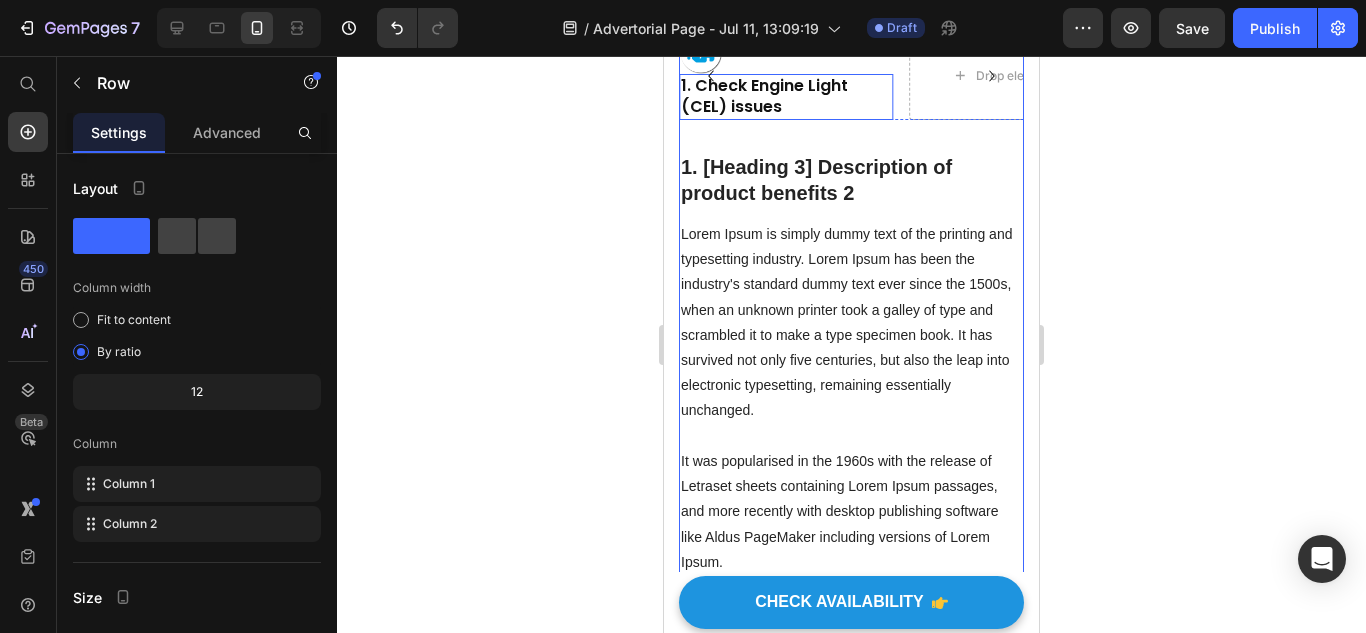click on "1. Check Engine Light (CEL) issues" at bounding box center [786, 97] 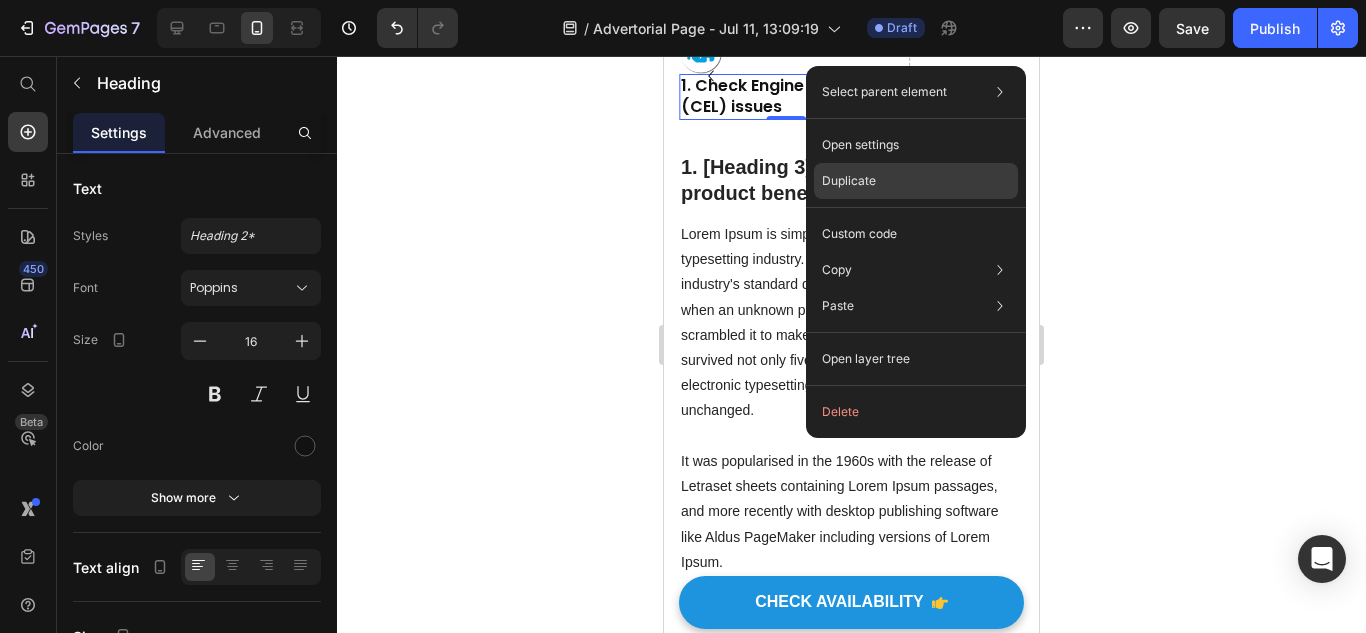 drag, startPoint x: 848, startPoint y: 191, endPoint x: 160, endPoint y: 301, distance: 696.7381 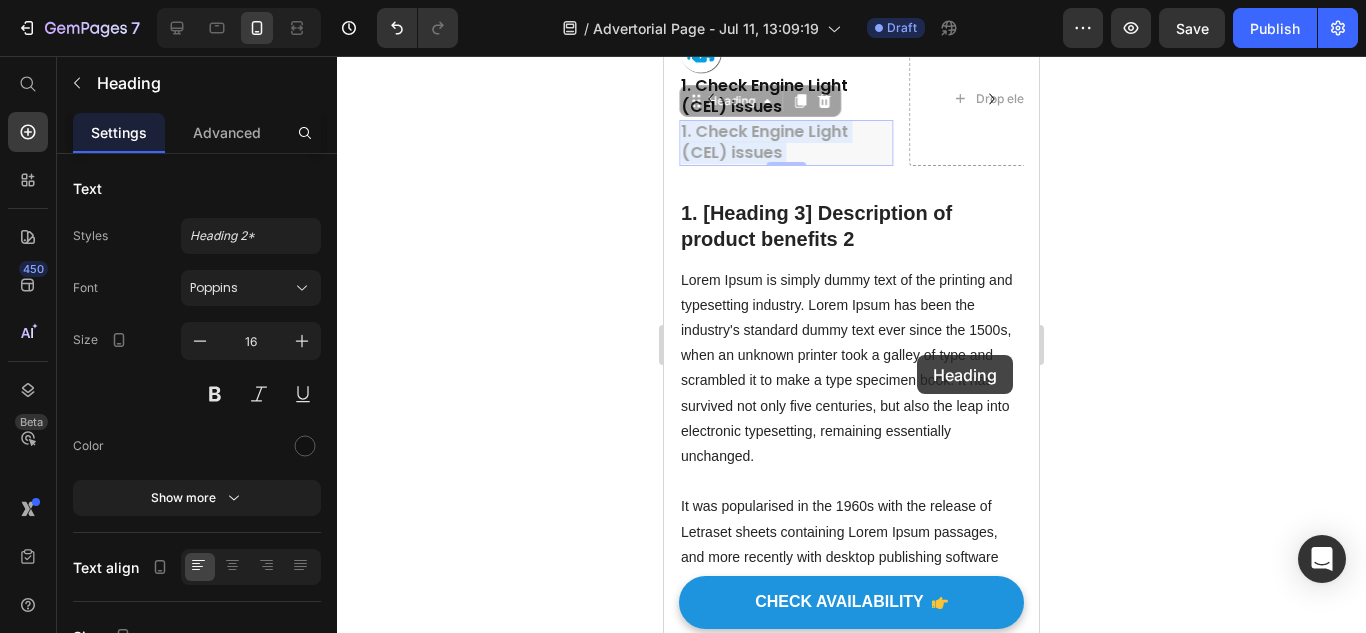drag, startPoint x: 791, startPoint y: 381, endPoint x: 730, endPoint y: 305, distance: 97.45255 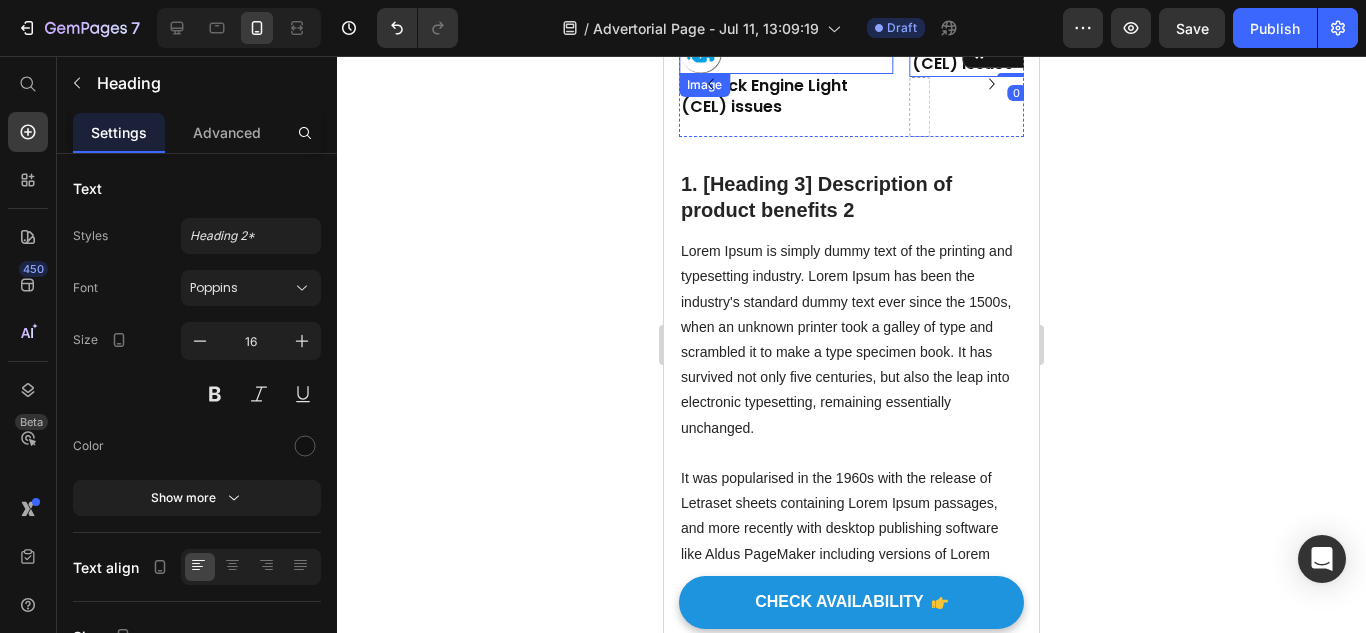 click at bounding box center (786, 53) 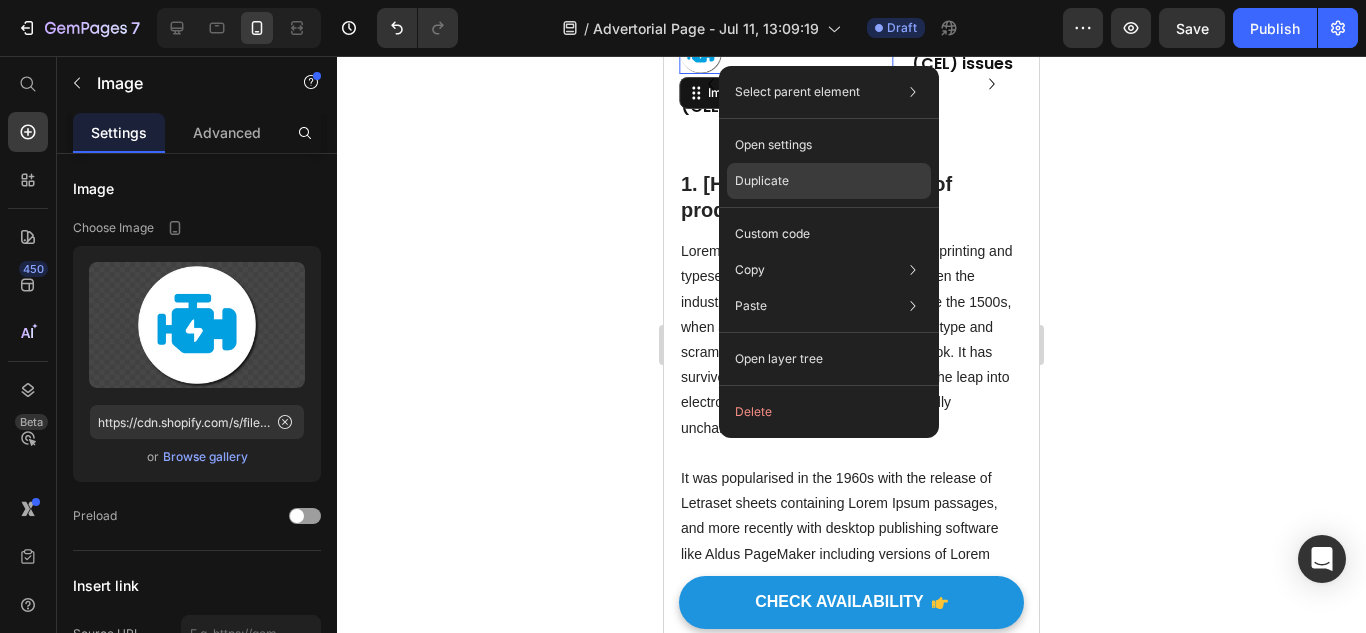 drag, startPoint x: 784, startPoint y: 192, endPoint x: 147, endPoint y: 220, distance: 637.6151 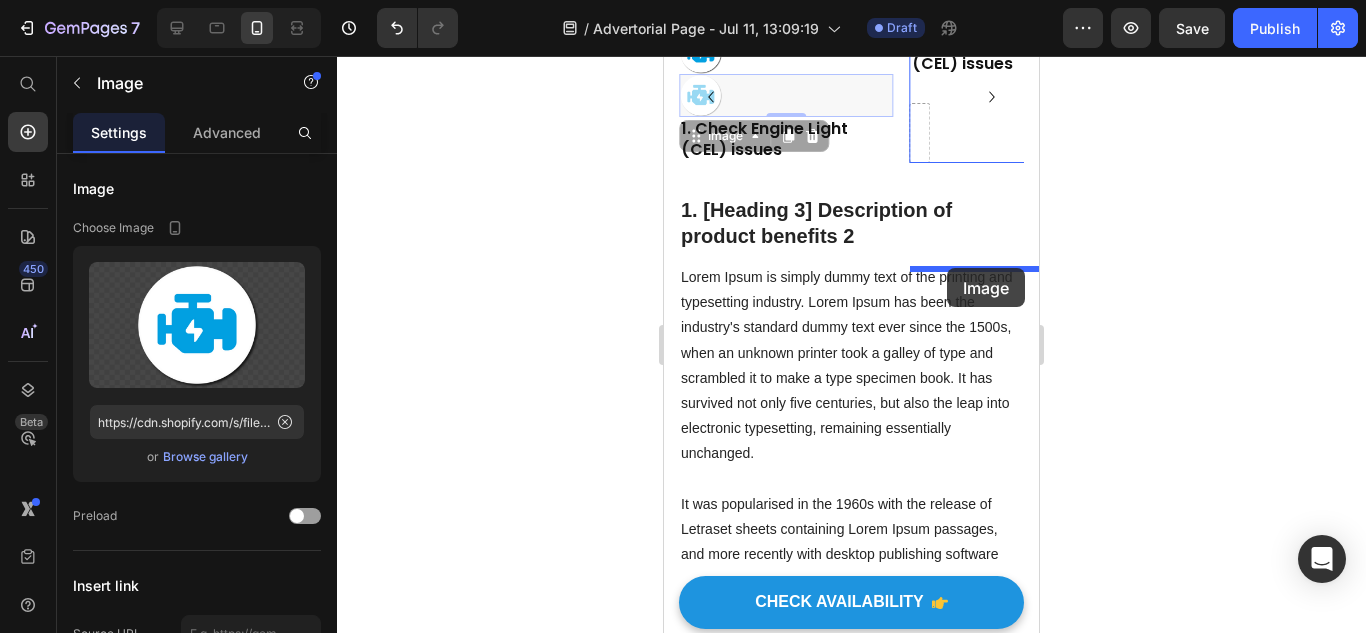 drag, startPoint x: 788, startPoint y: 331, endPoint x: 947, endPoint y: 268, distance: 171.0263 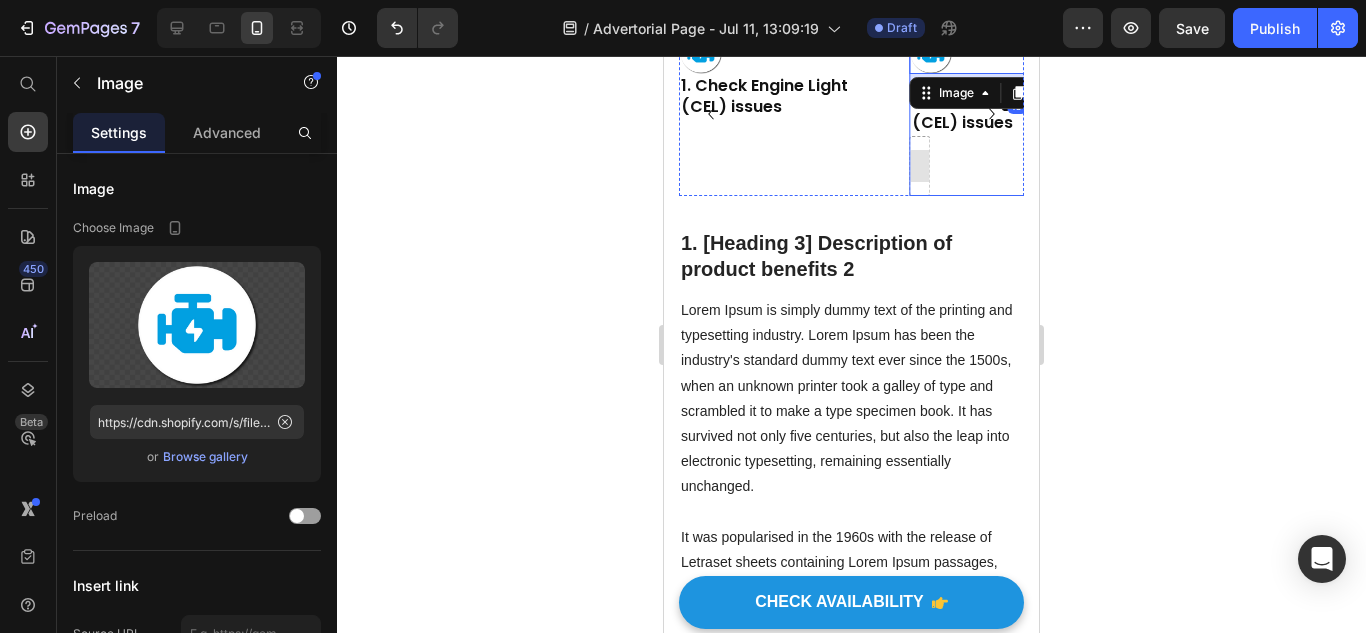 click at bounding box center (920, 166) 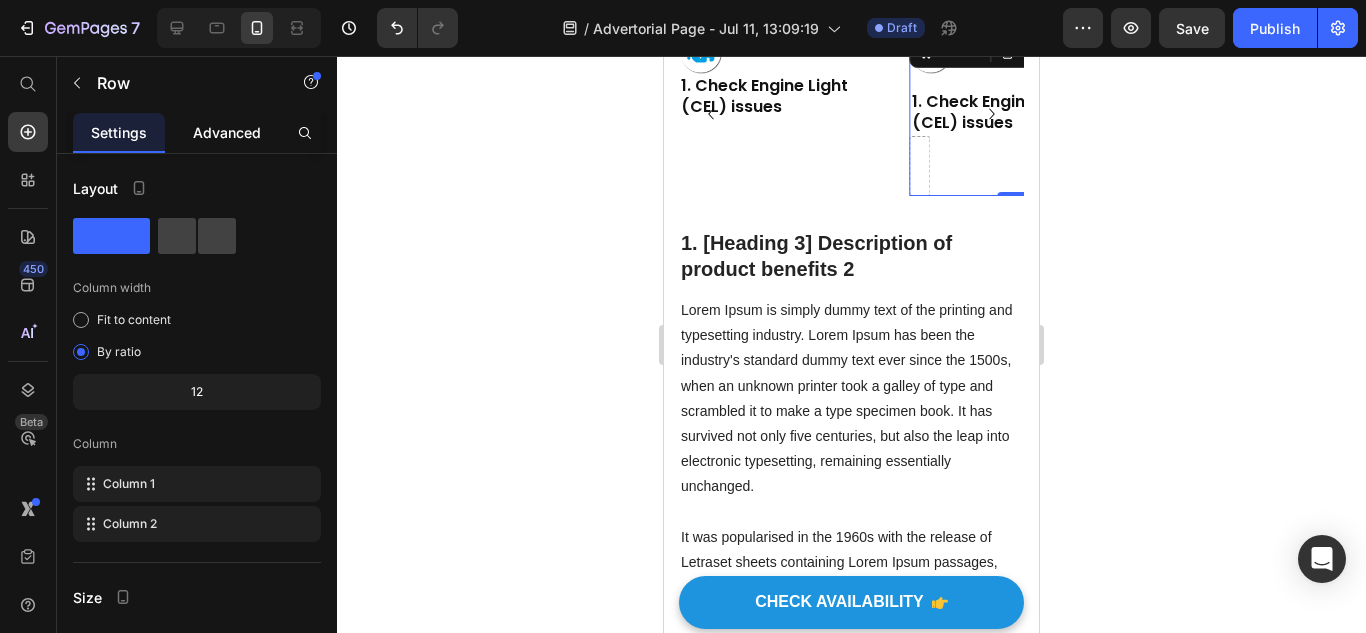 click on "Advanced" 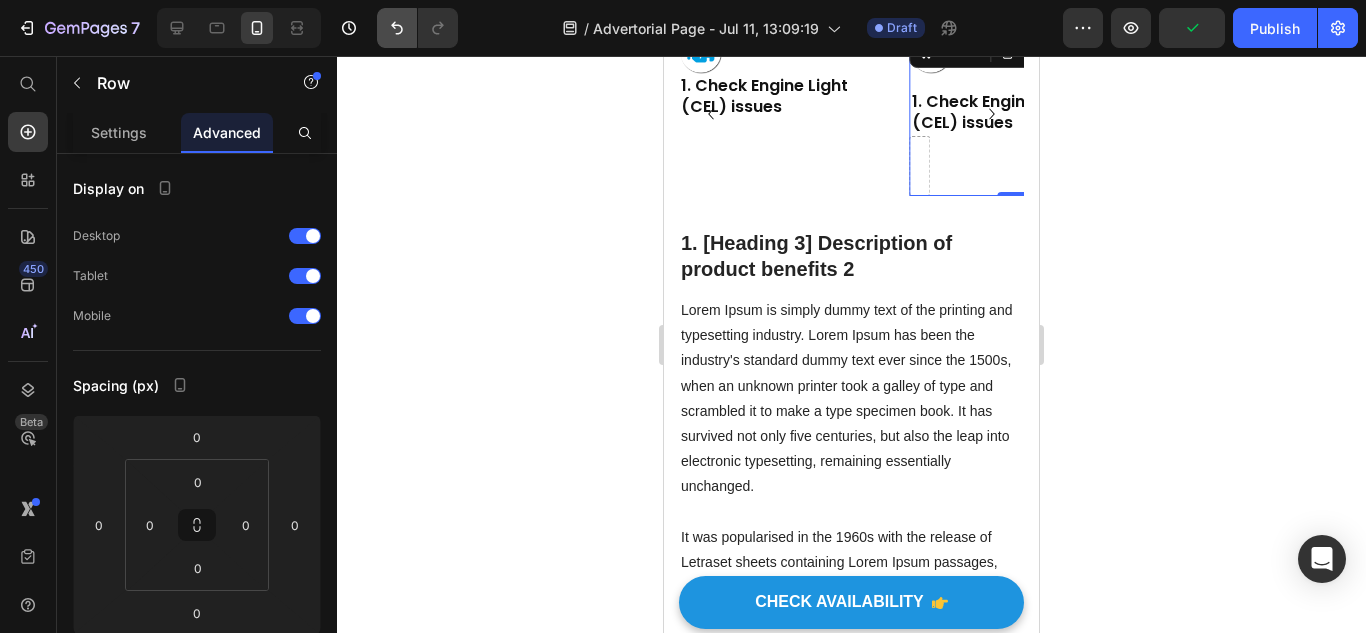 click 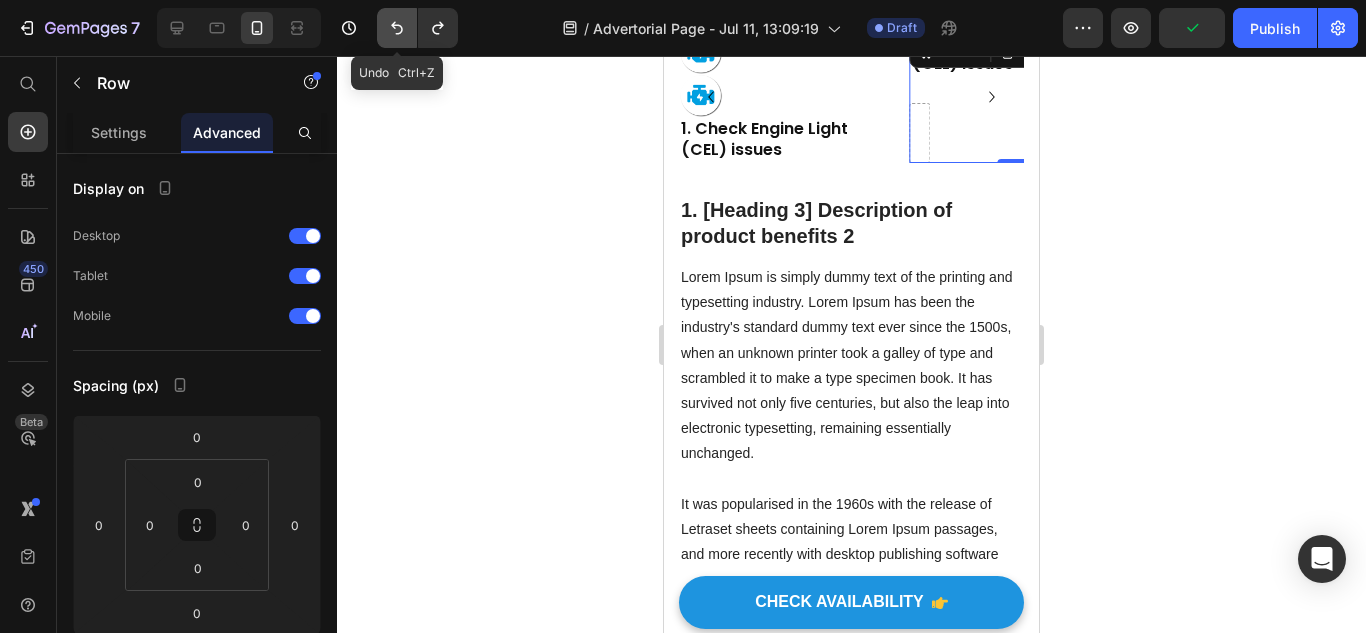 click 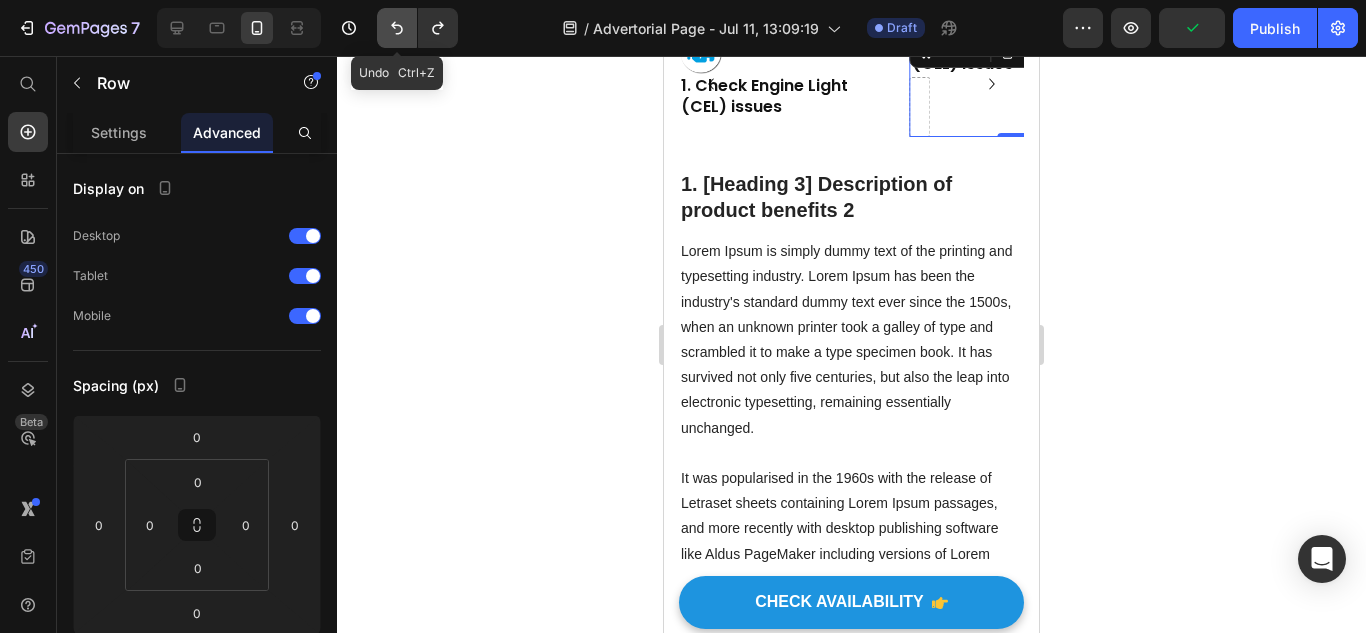 click 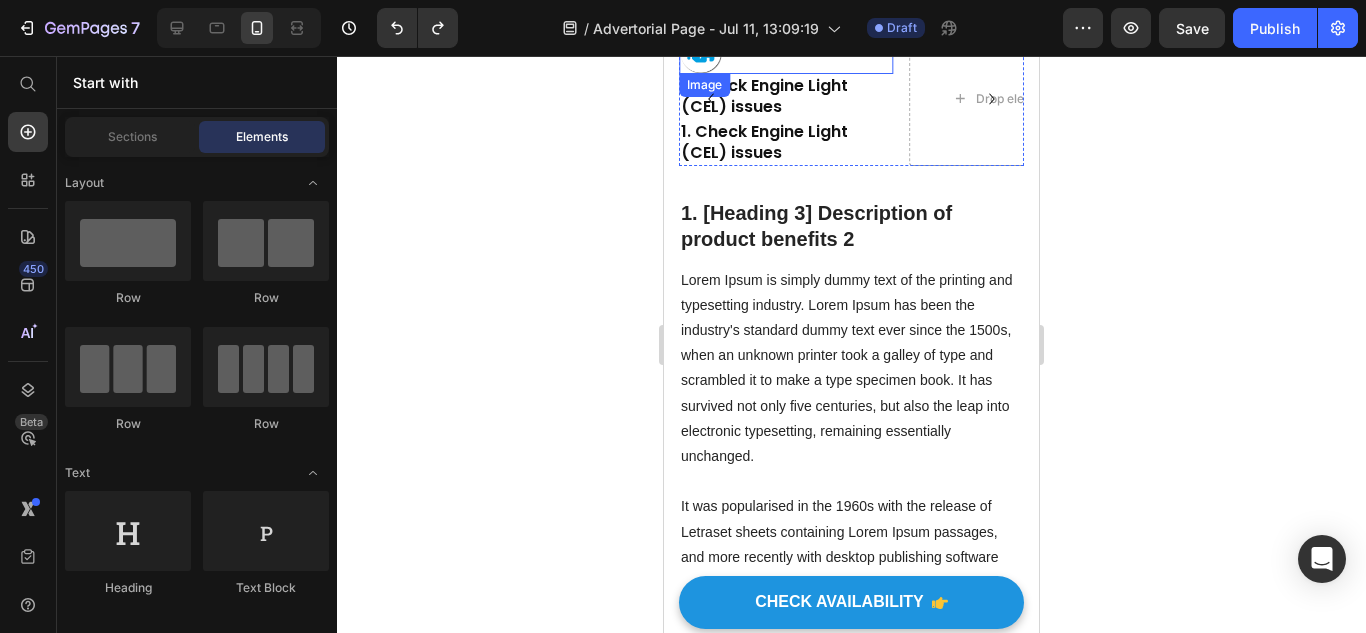 click at bounding box center [786, 53] 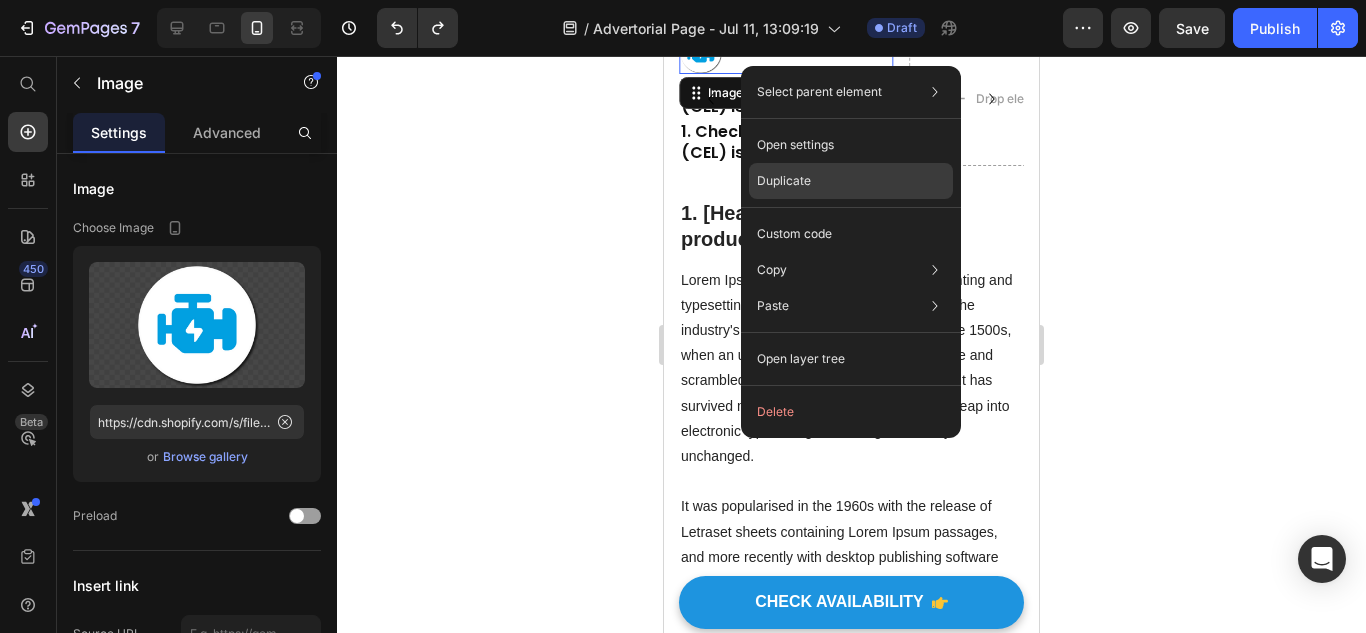 drag, startPoint x: 766, startPoint y: 195, endPoint x: 101, endPoint y: 140, distance: 667.27057 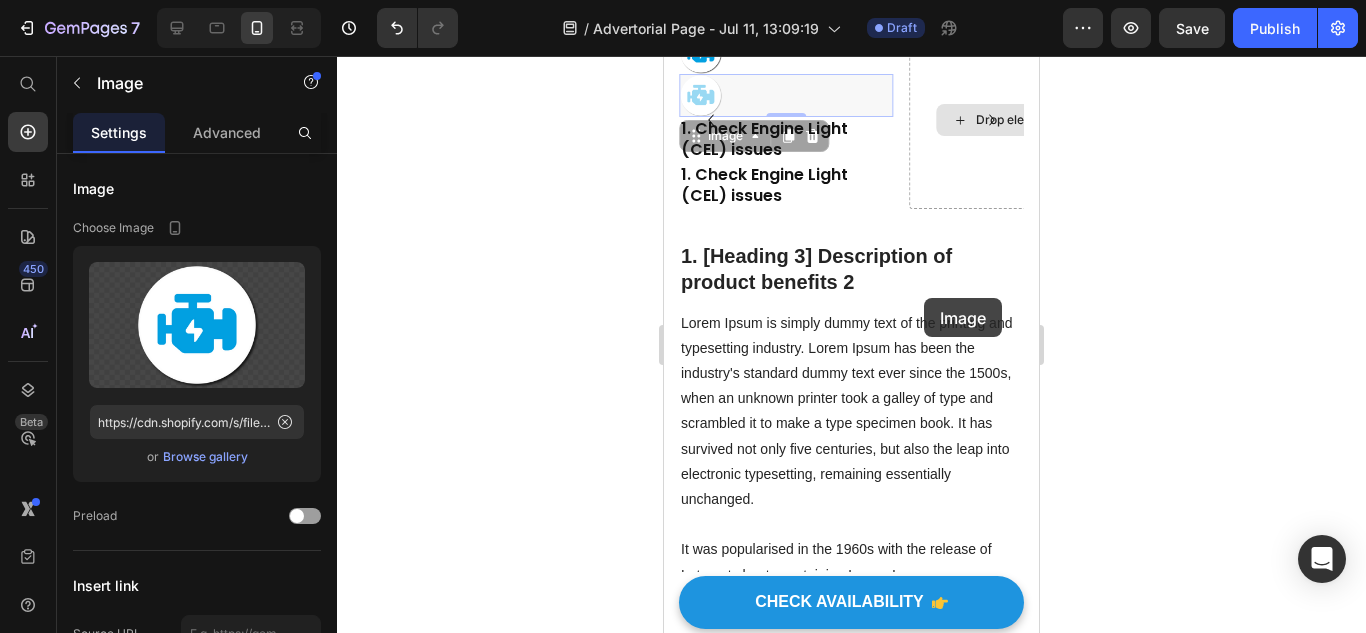 drag, startPoint x: 746, startPoint y: 325, endPoint x: 924, endPoint y: 298, distance: 180.0361 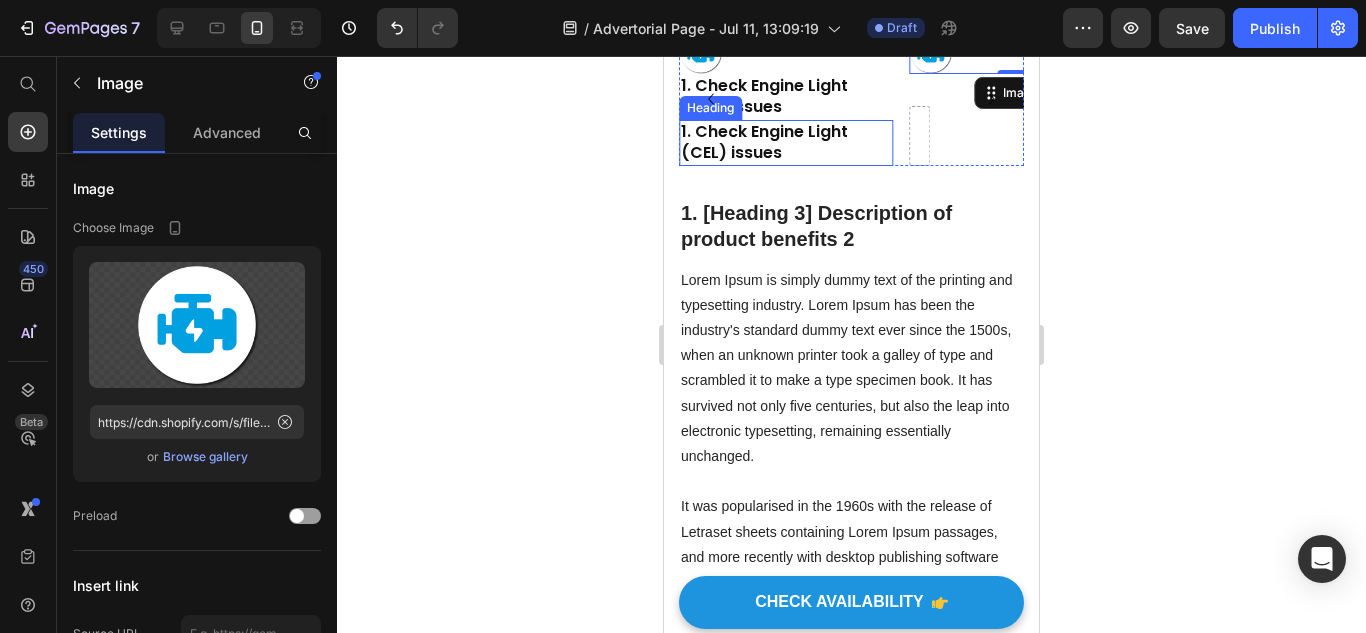 click on "1. Check Engine Light (CEL) issues" at bounding box center [786, 143] 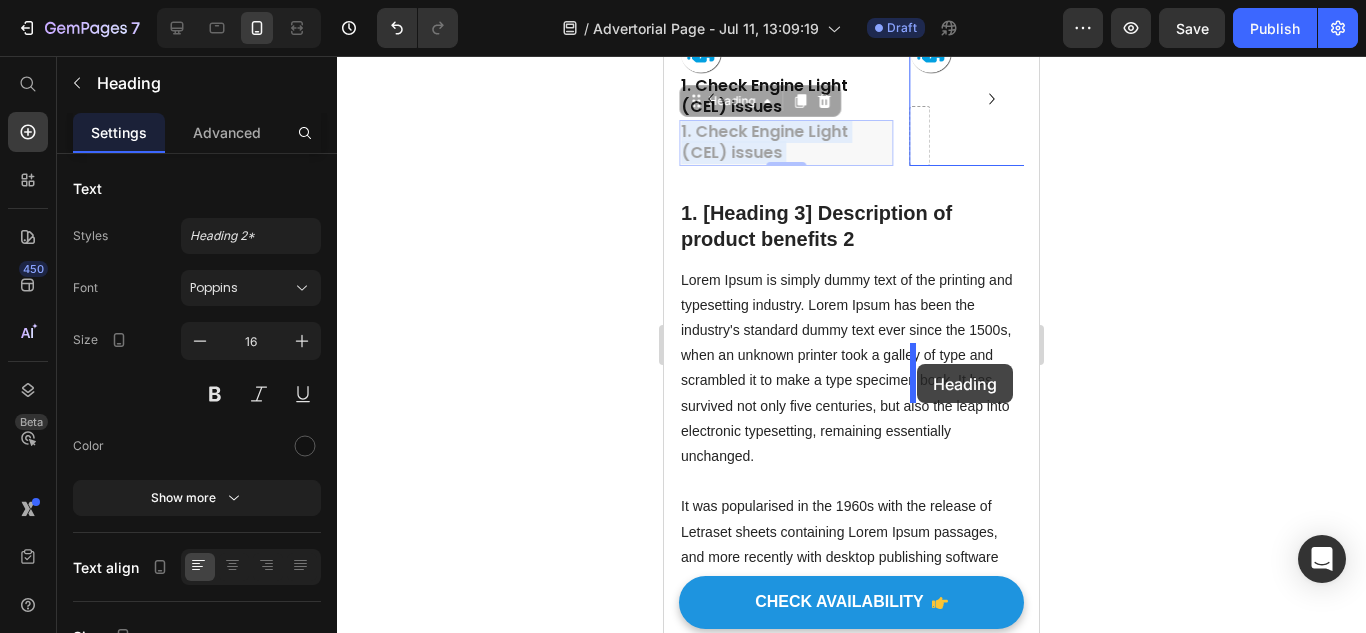 drag, startPoint x: 751, startPoint y: 374, endPoint x: 917, endPoint y: 364, distance: 166.30093 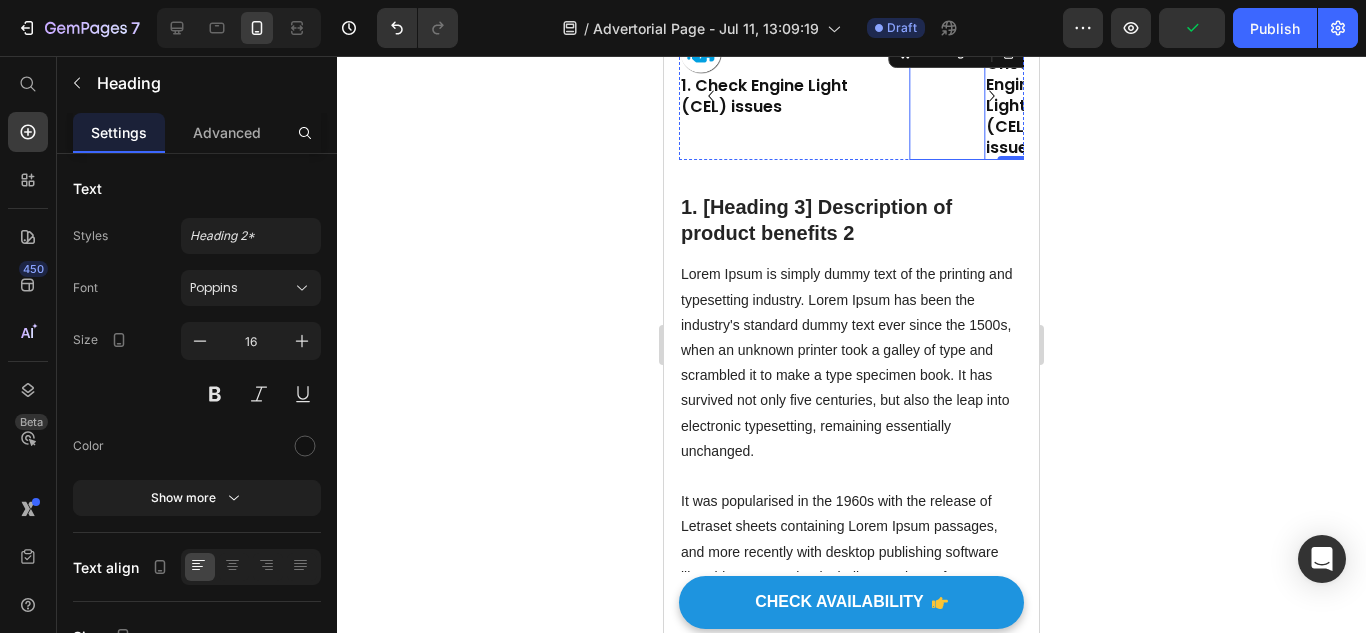 click on "Image" at bounding box center [943, 96] 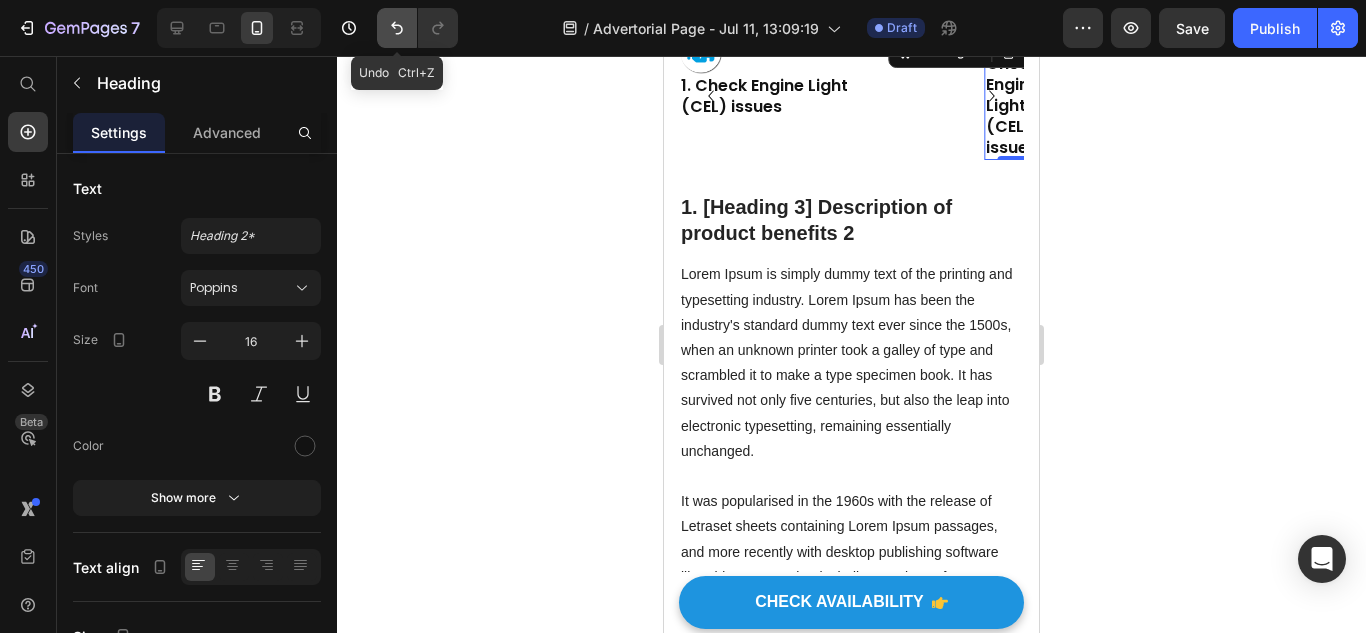 click 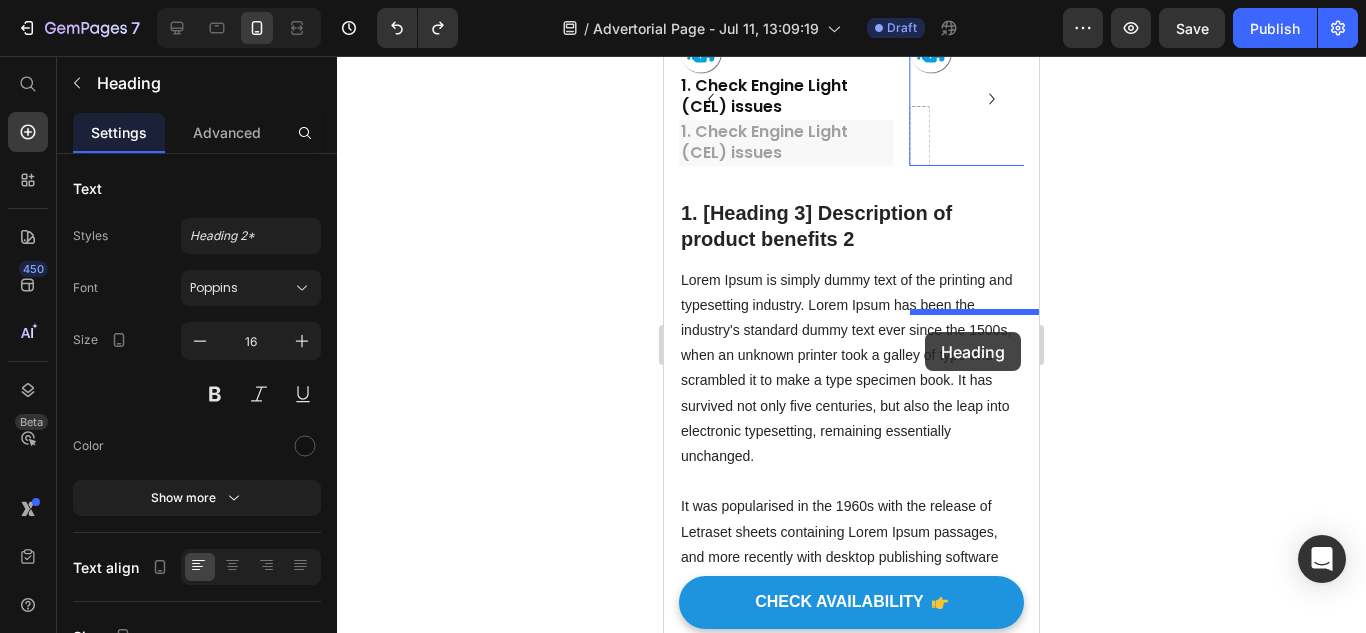 drag, startPoint x: 773, startPoint y: 375, endPoint x: 929, endPoint y: 327, distance: 163.21765 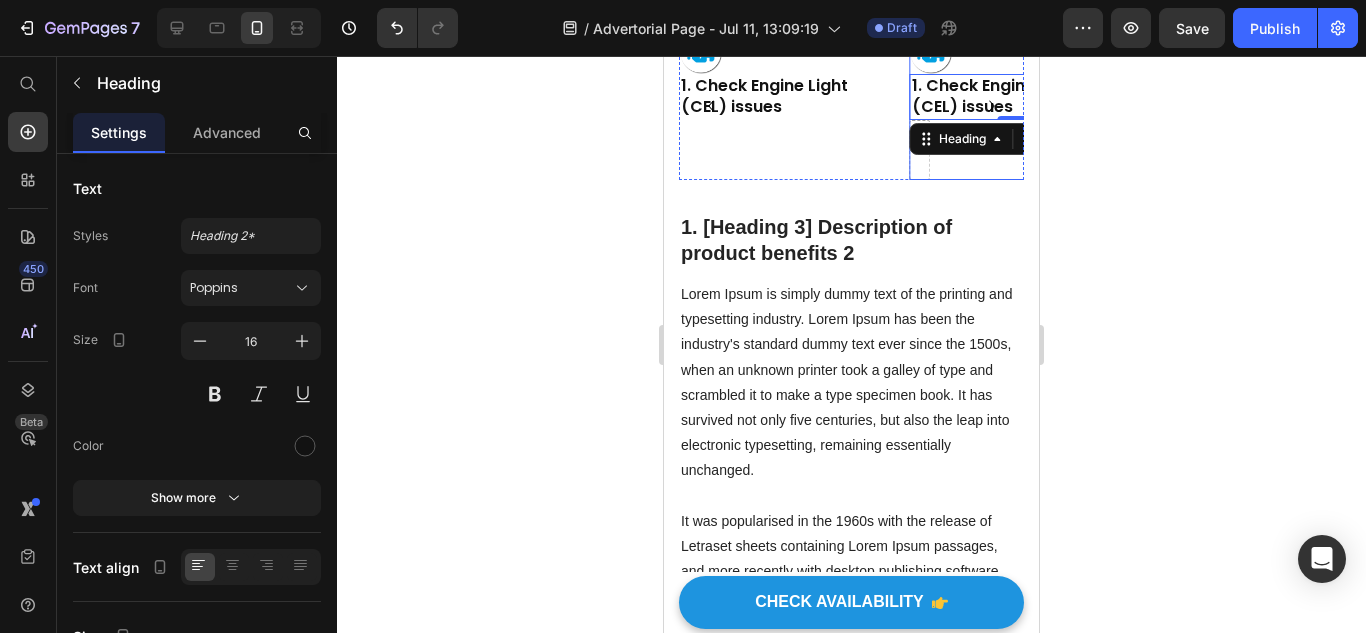 click at bounding box center [1017, 150] 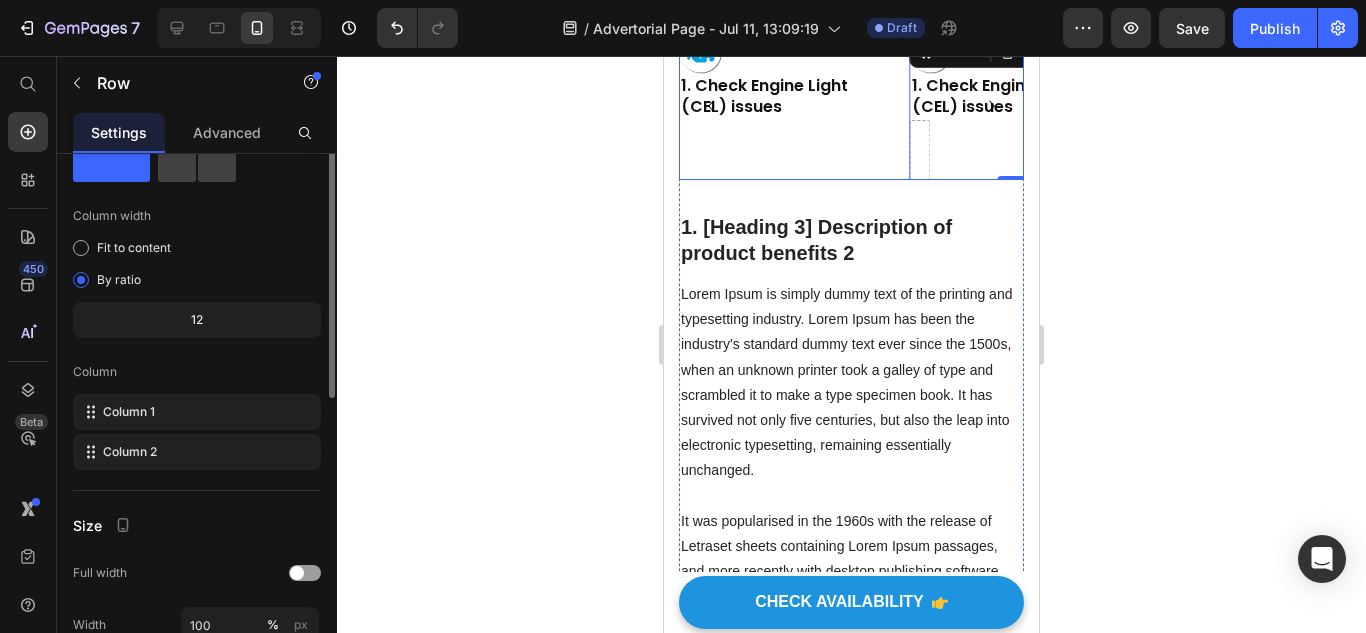 scroll, scrollTop: 0, scrollLeft: 0, axis: both 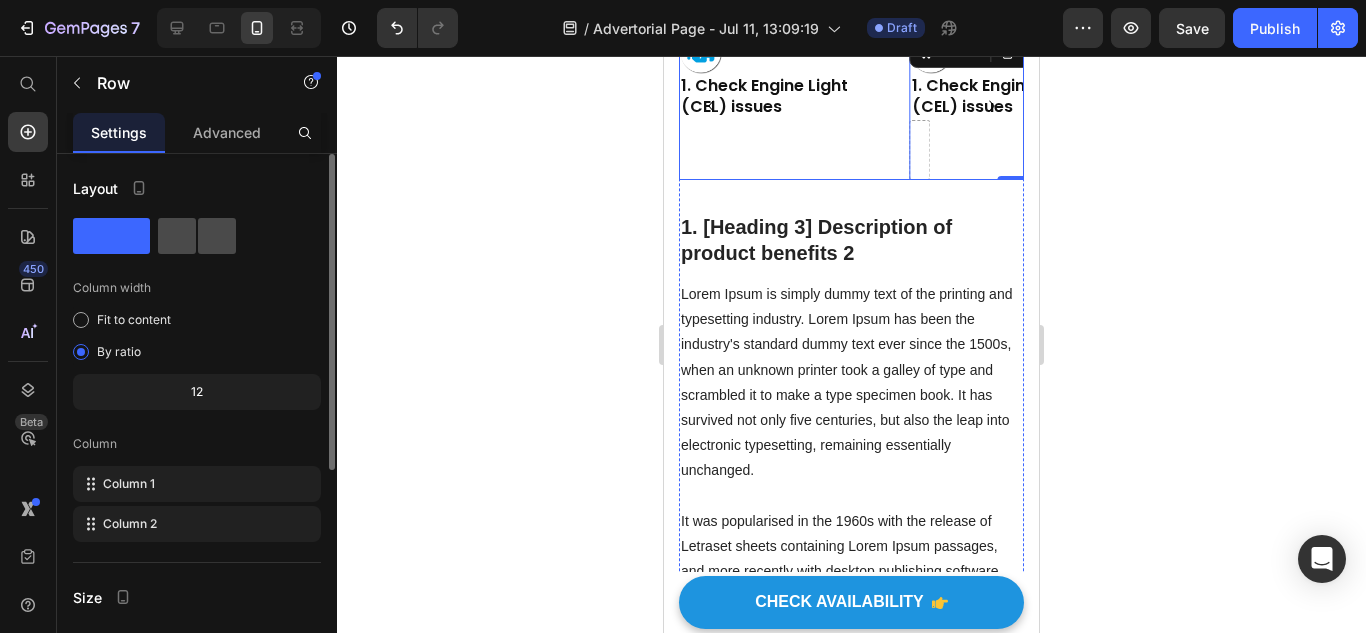 click 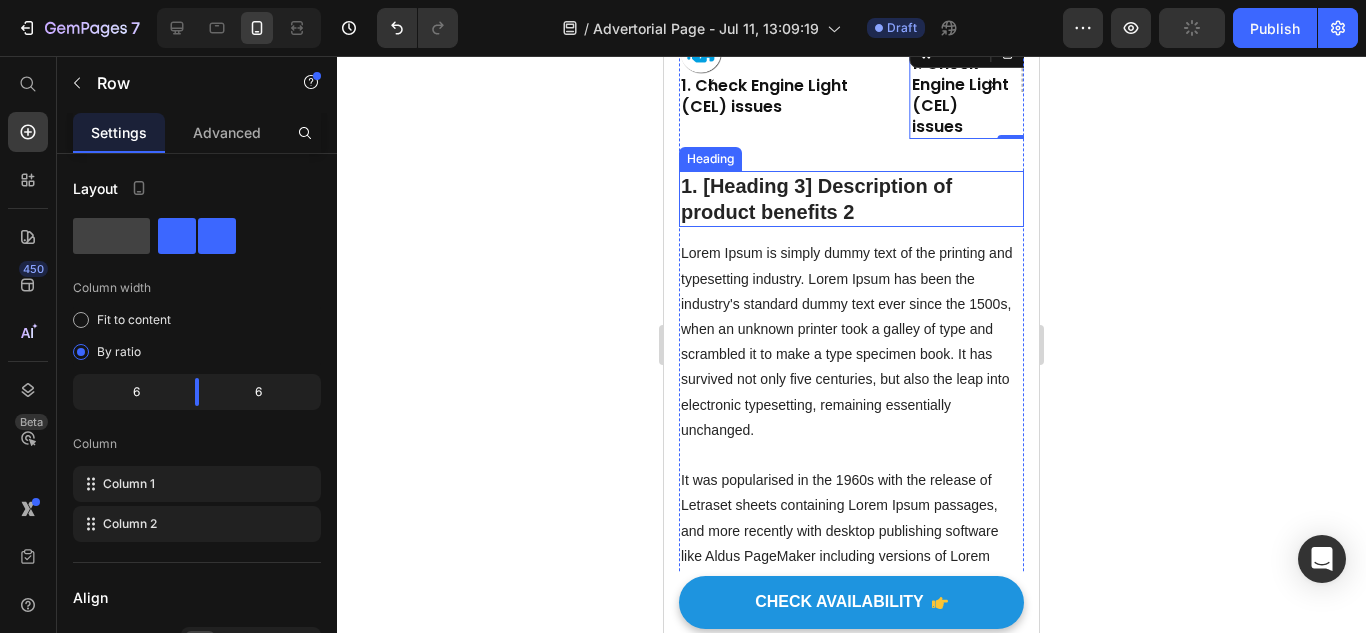 click on "1. [Heading 3] Description of product benefits 2" at bounding box center [851, 199] 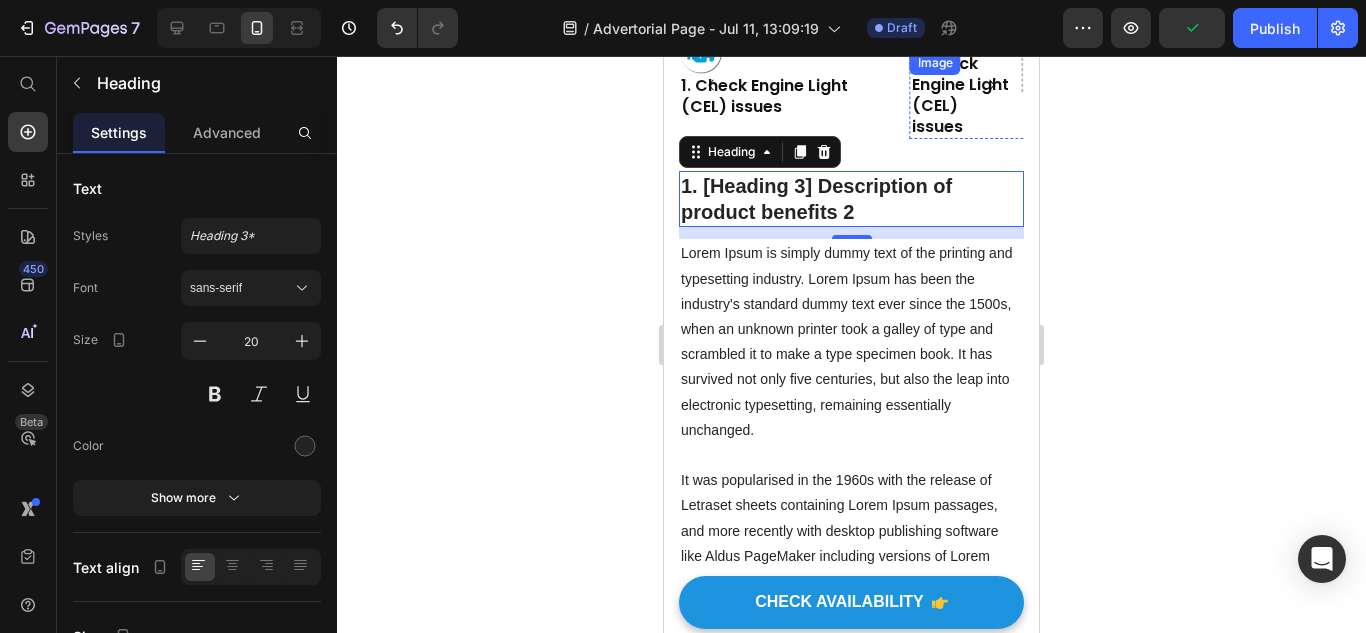 click at bounding box center (961, 42) 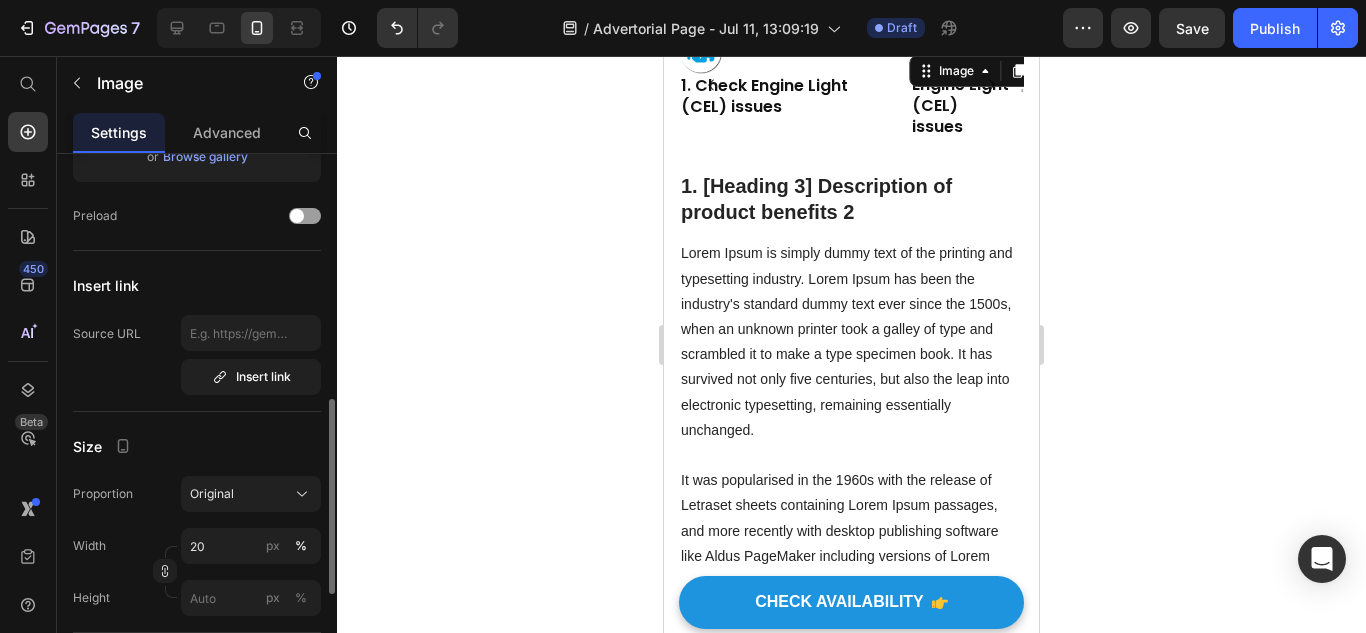 scroll, scrollTop: 400, scrollLeft: 0, axis: vertical 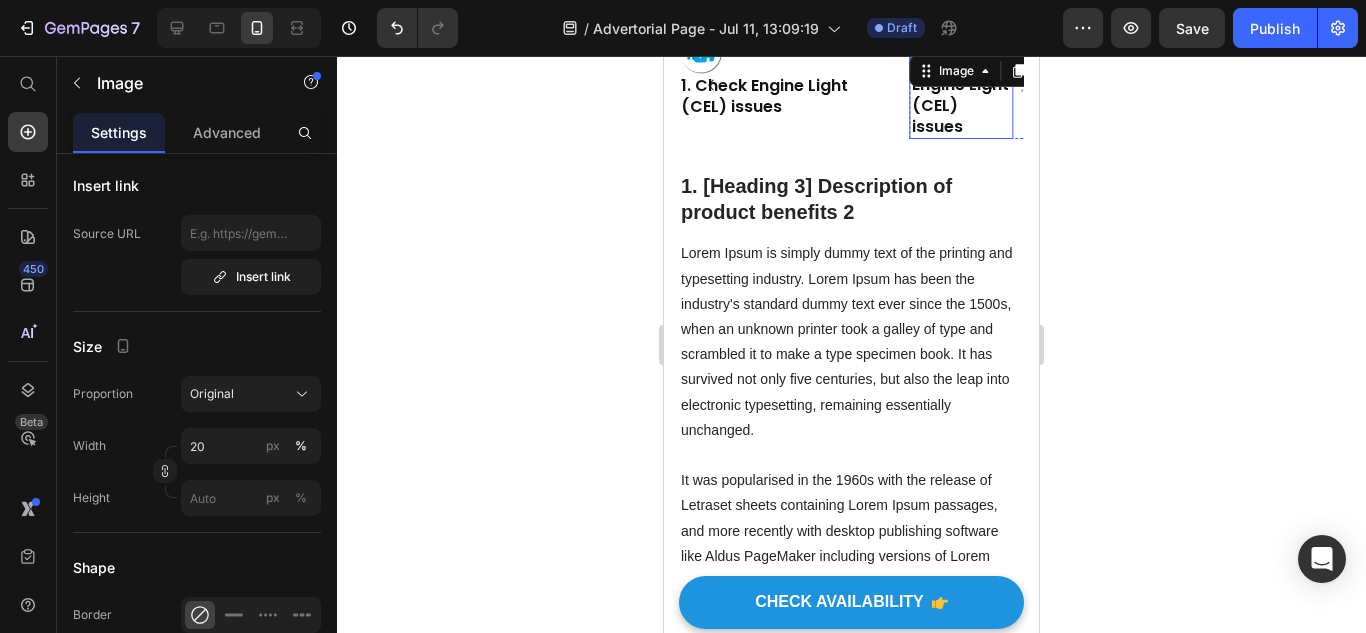click on "1. Check Engine Light (CEL) issues" at bounding box center (961, 95) 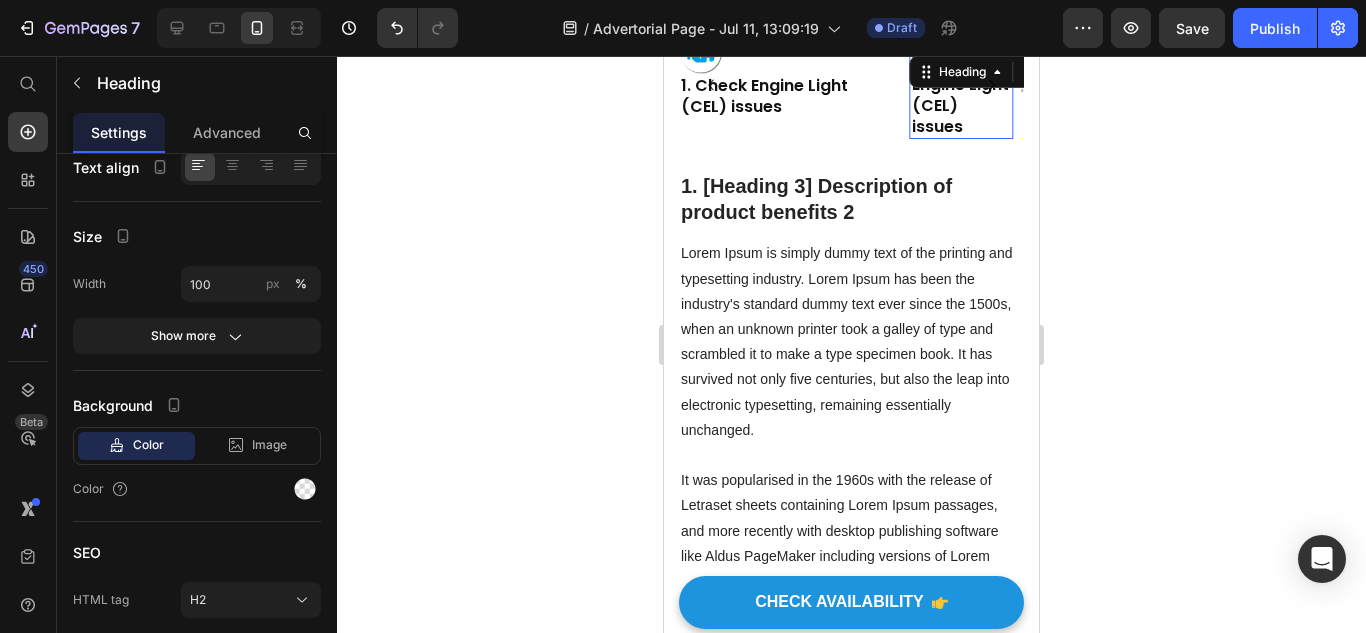 scroll, scrollTop: 0, scrollLeft: 0, axis: both 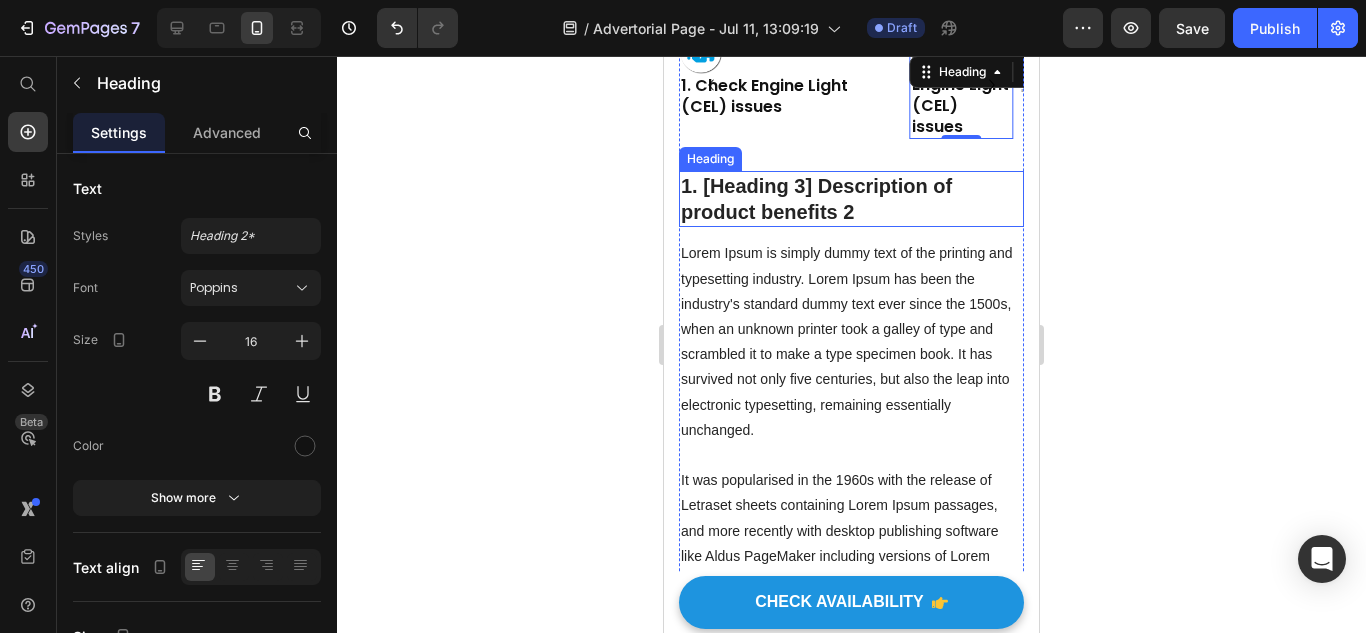 click on "1. [Heading 3] Description of product benefits 2" at bounding box center (851, 199) 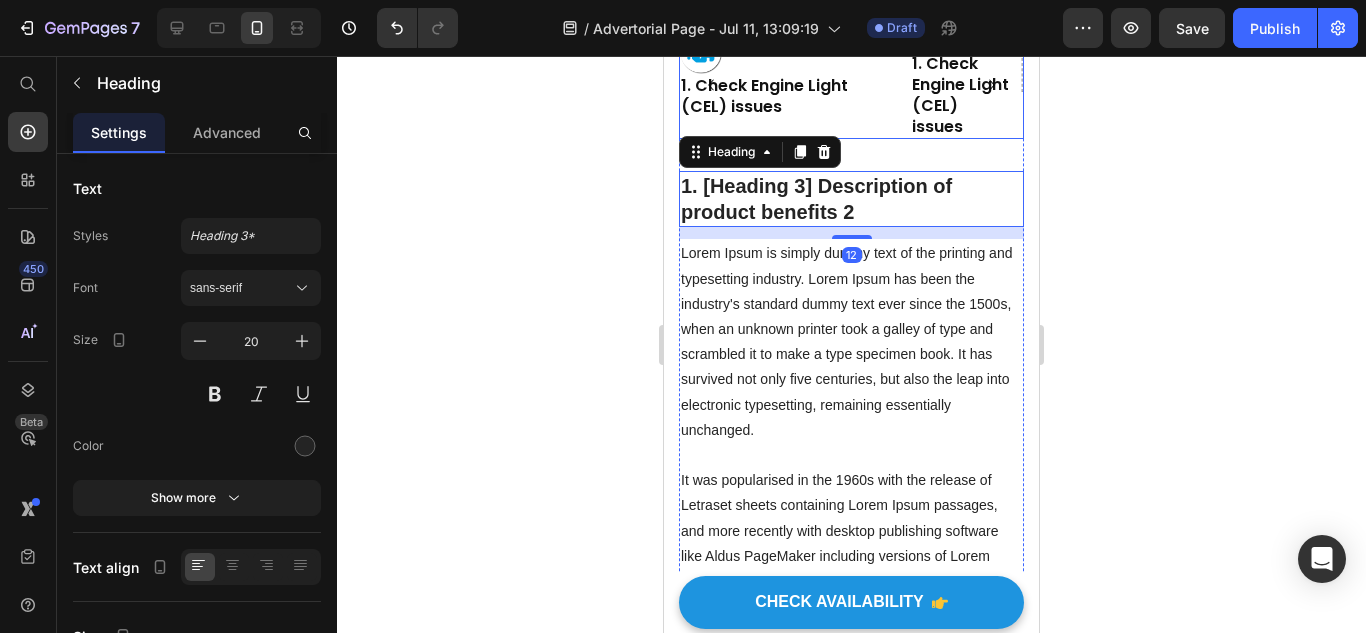 click 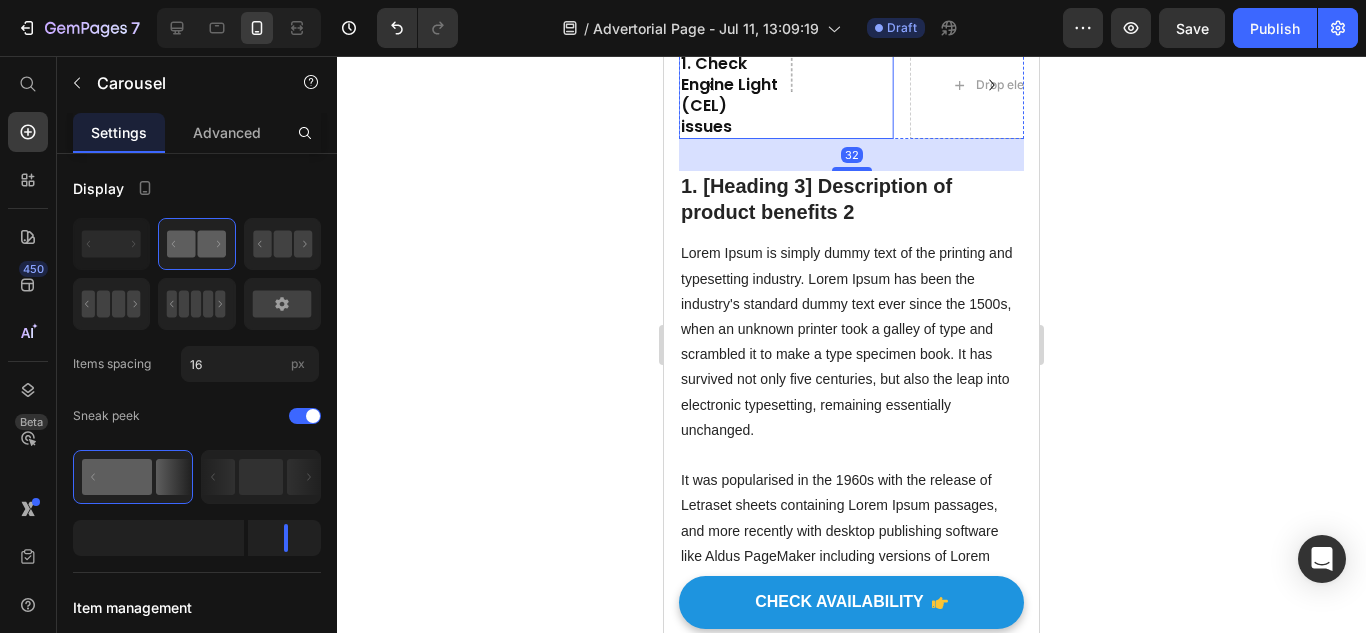 click at bounding box center [841, 86] 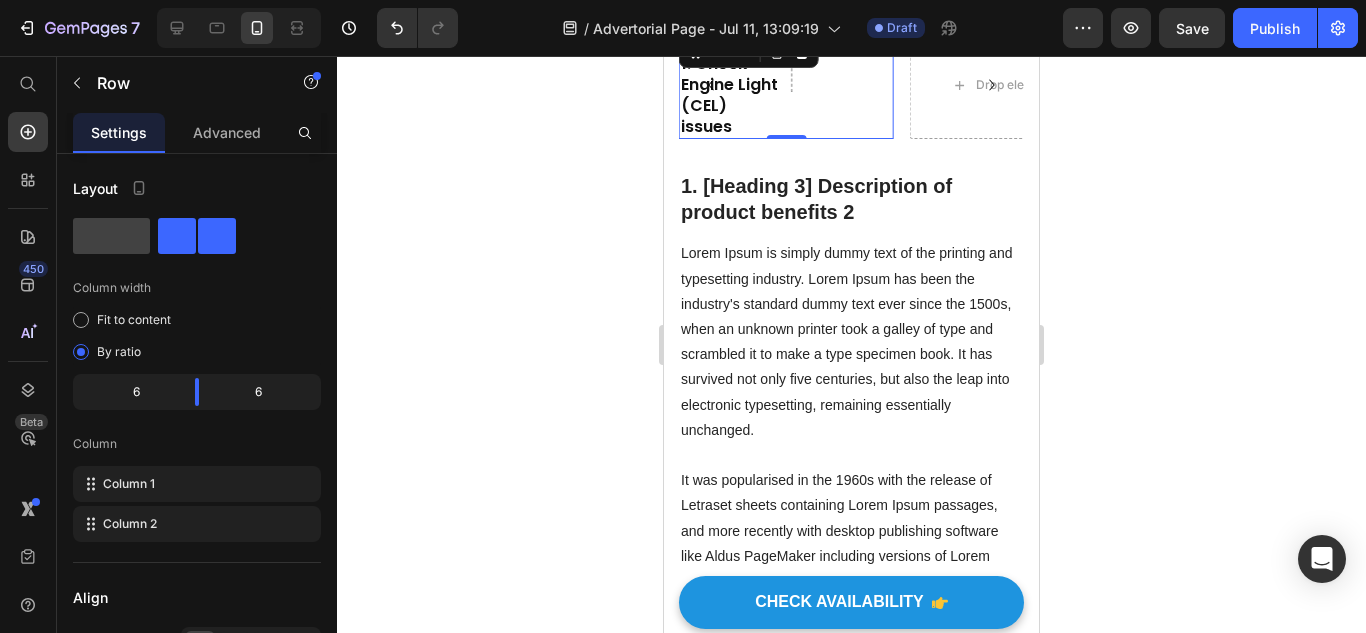 click at bounding box center [841, 86] 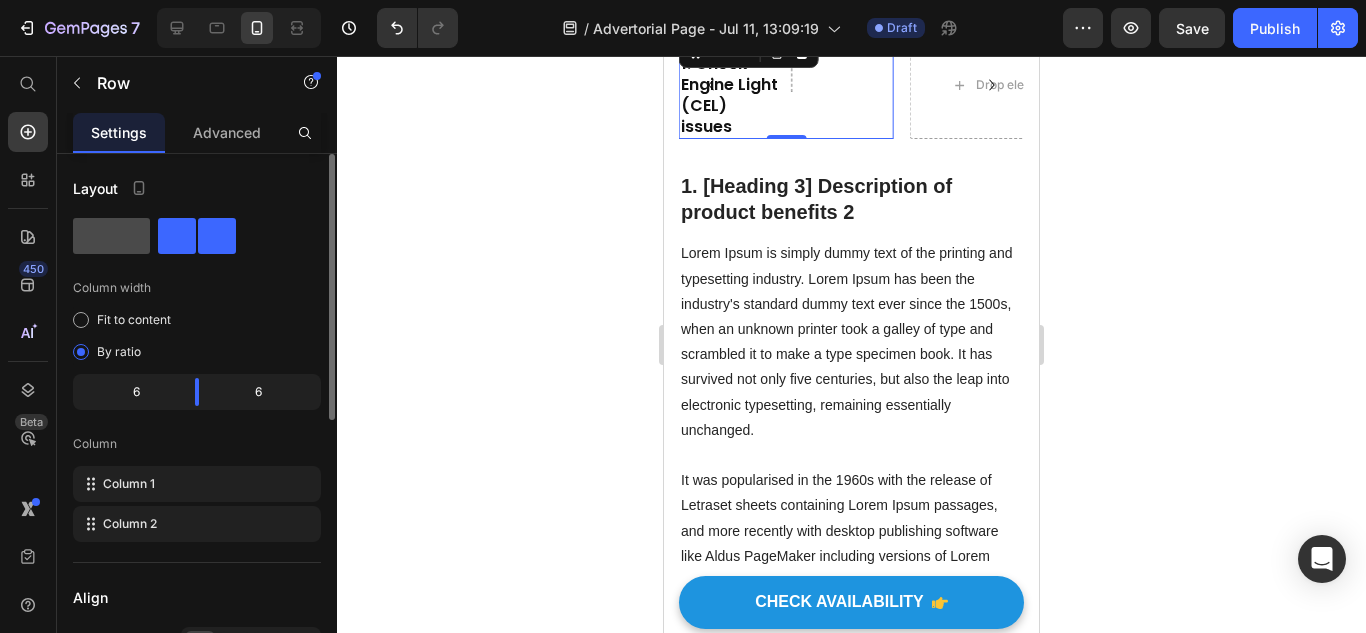 click 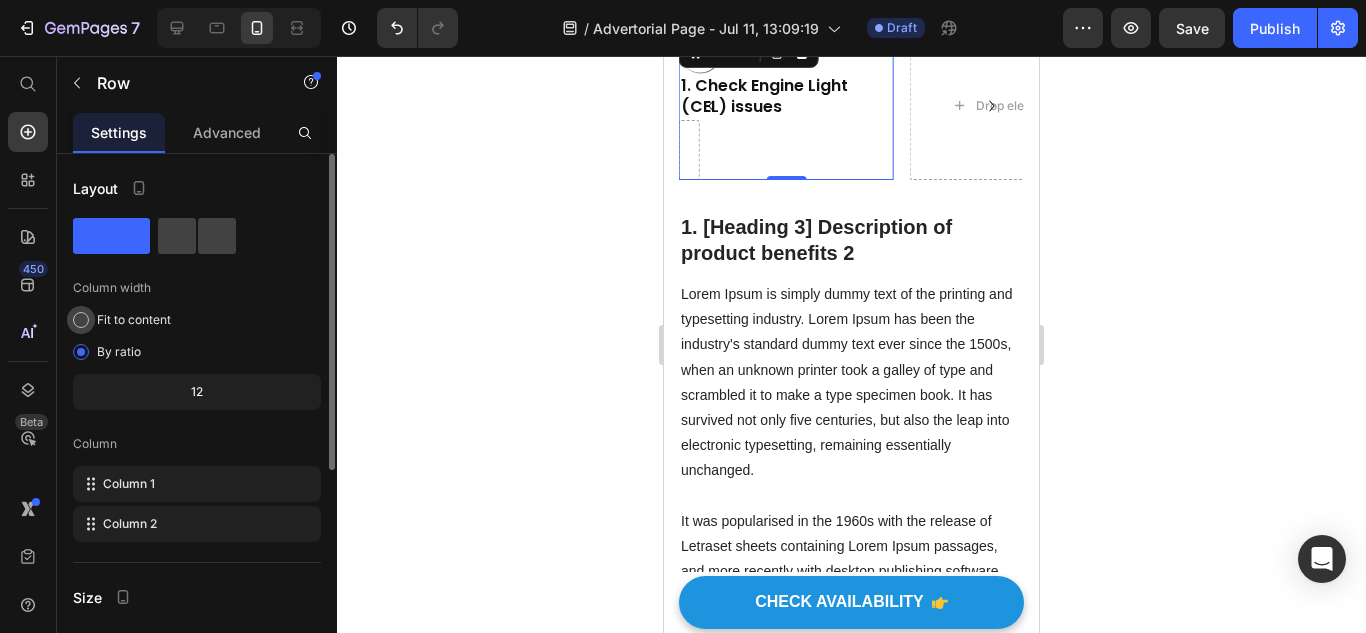 click on "Fit to content" at bounding box center [134, 320] 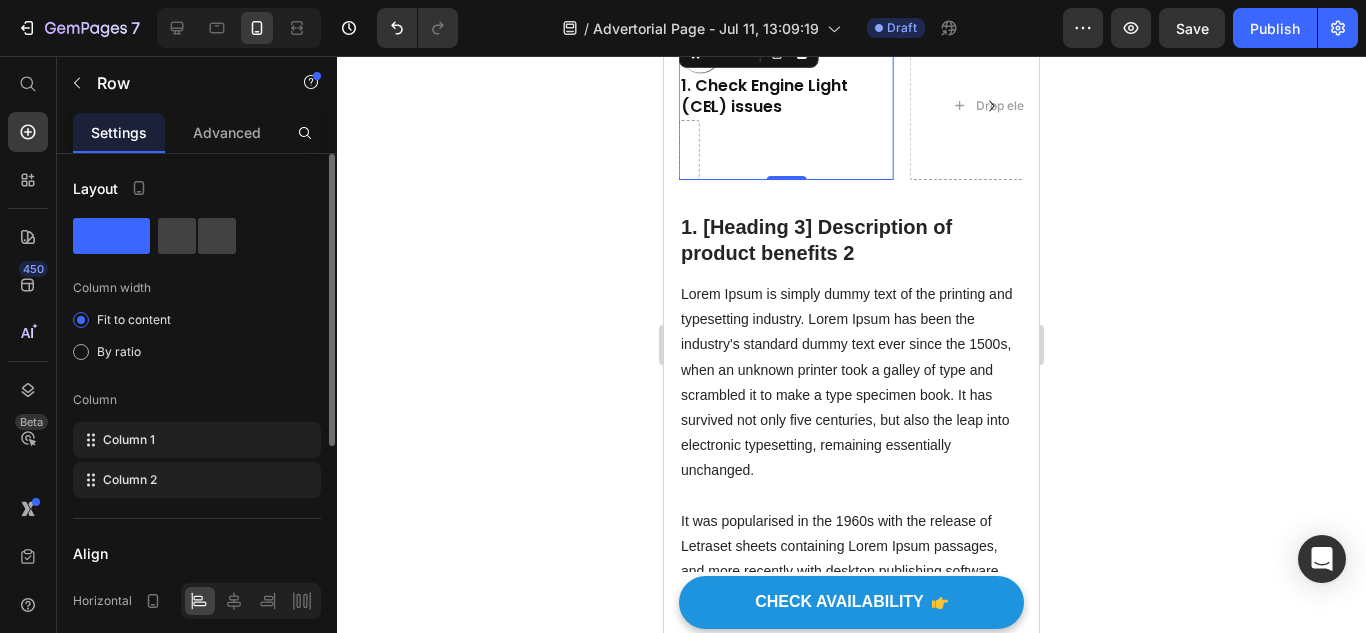 click on "Fit to content By ratio" at bounding box center (197, 336) 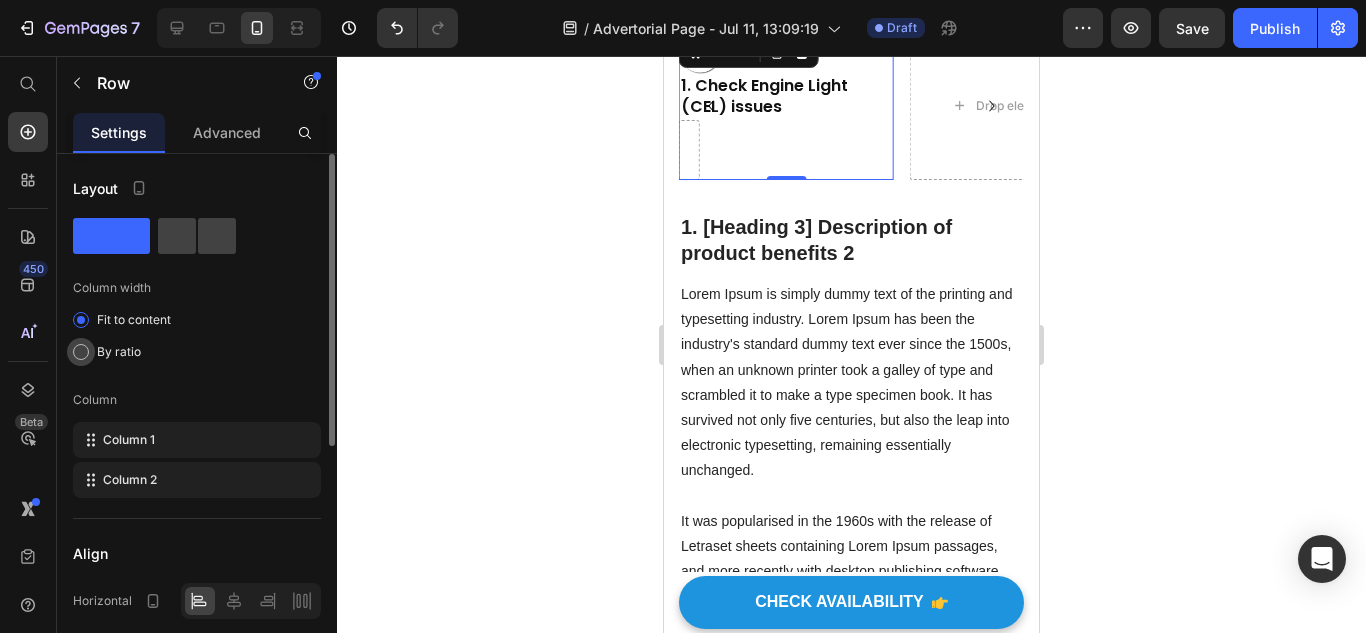 click on "By ratio" at bounding box center [119, 352] 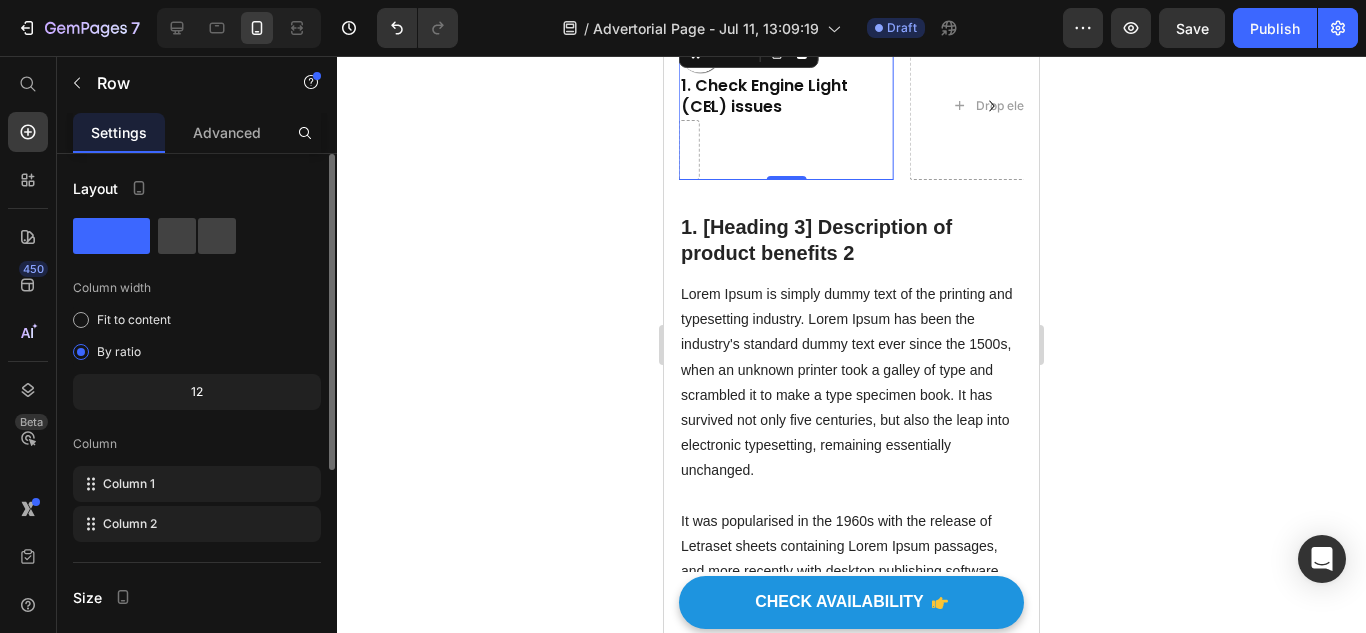 click on "12" 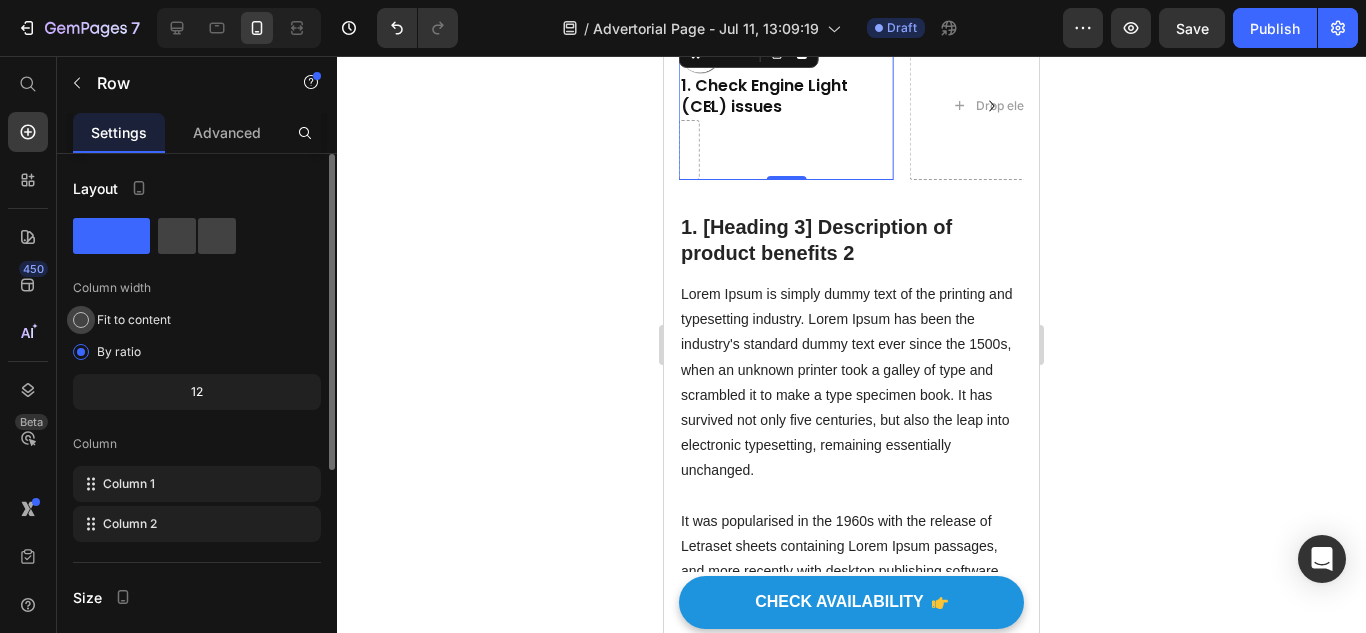 click on "Fit to content" at bounding box center [134, 320] 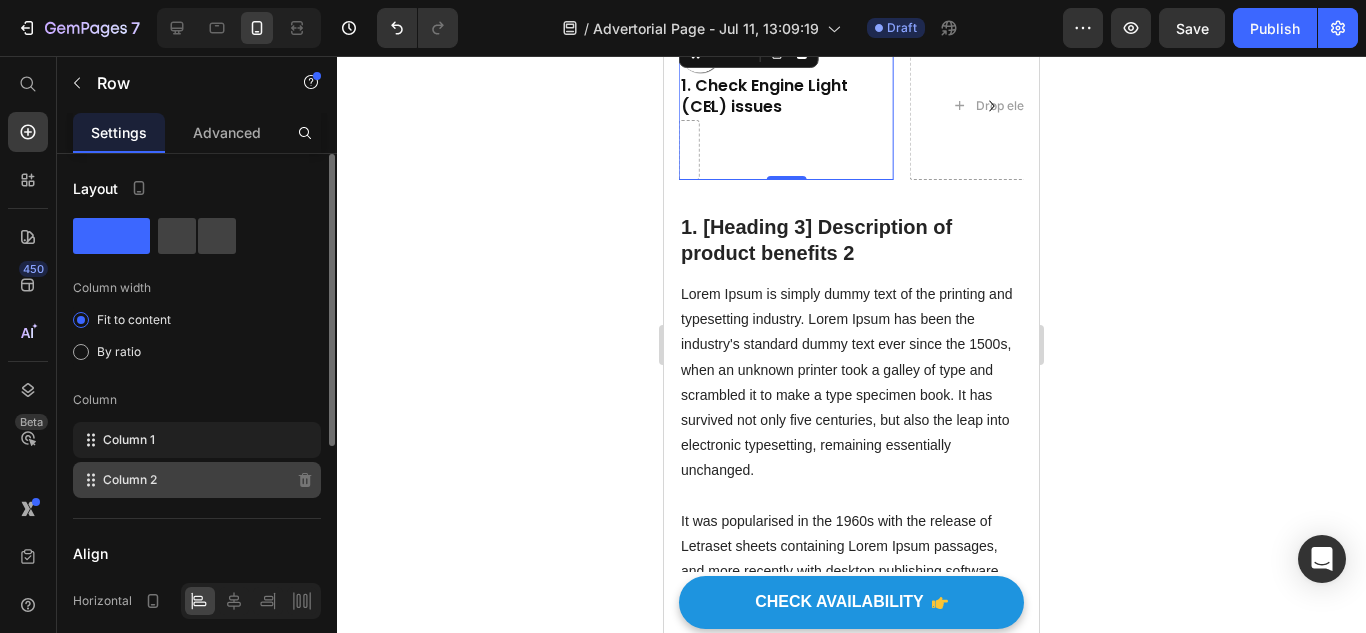 scroll, scrollTop: 200, scrollLeft: 0, axis: vertical 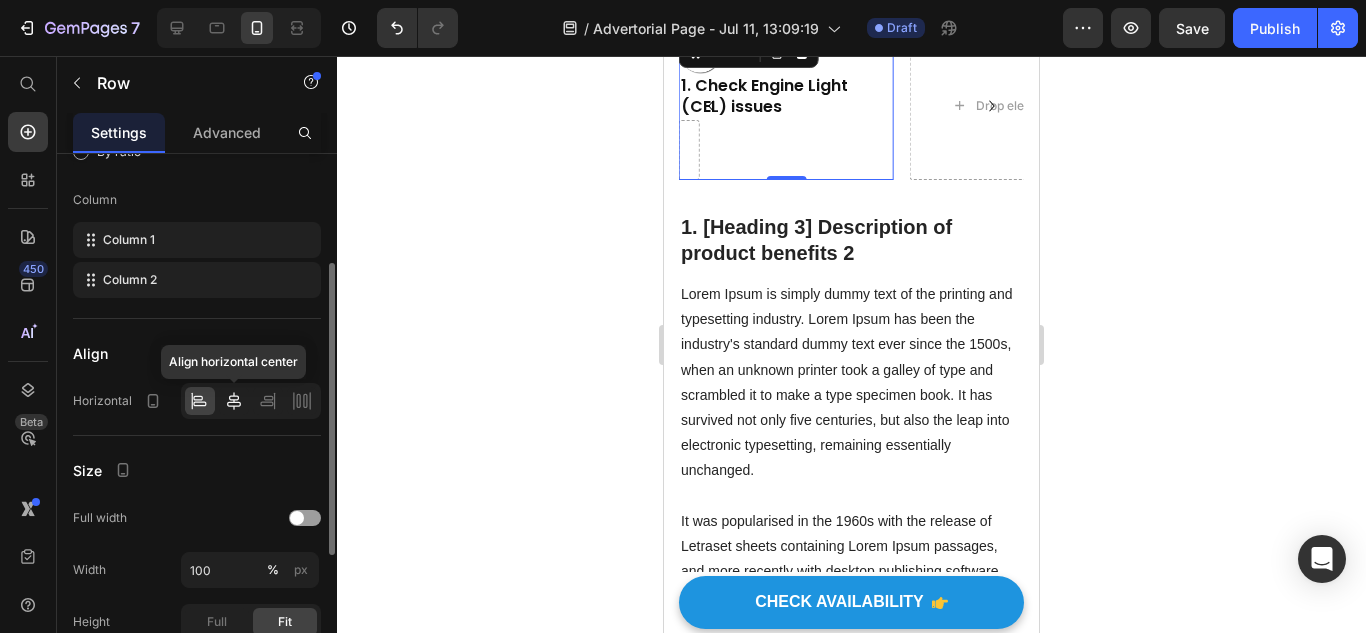 click 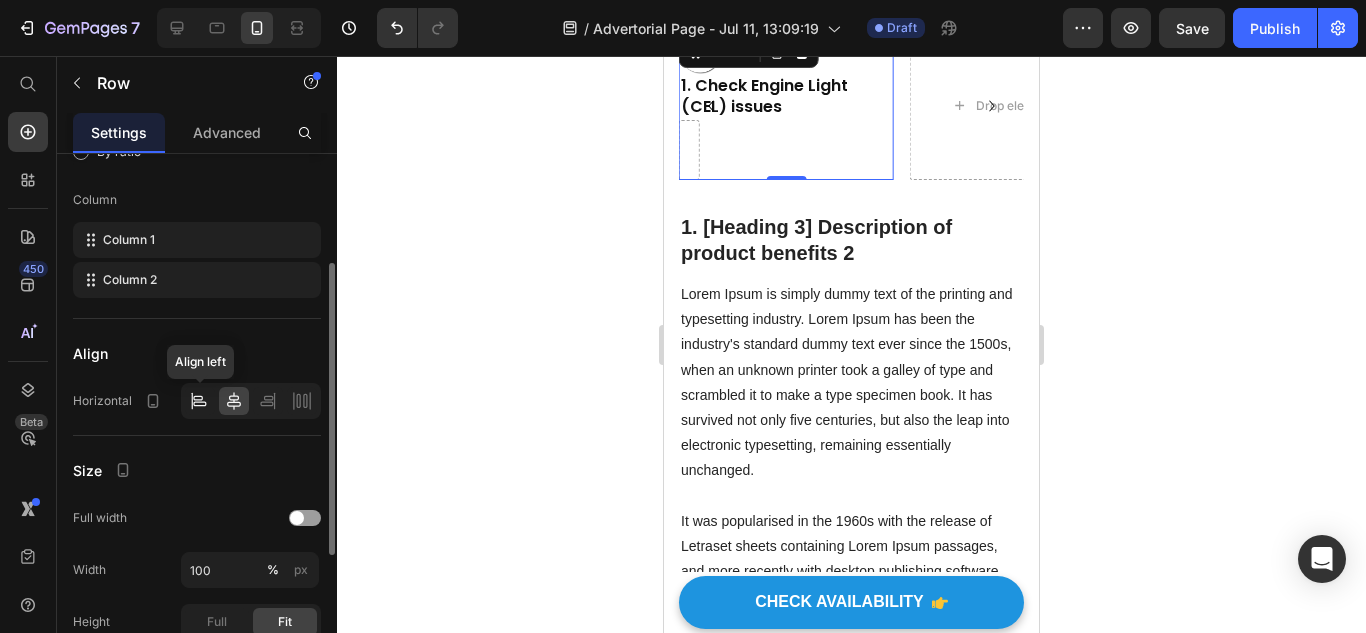 click 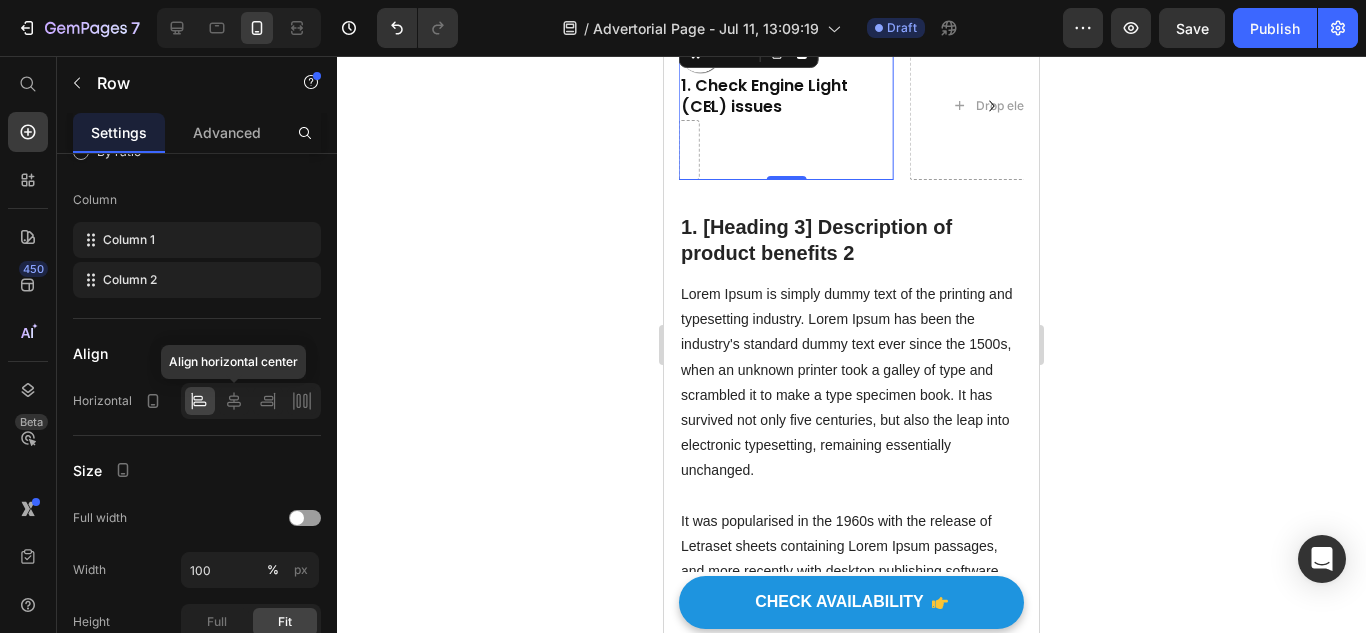 click on "Lorem Ipsum is simply dummy text of the printing and typesetting industry. Lorem Ipsum has been the industry's standard dummy text ever since the 1500s, when an unknown printer took a galley of type and scrambled it to make a type specimen book. It has survived not only five centuries, but also the leap into electronic typesetting, remaining essentially unchanged.  It was popularised in the 1960s with the release of Letraset sheets containing Lorem Ipsum passages, and more recently with desktop publishing software like Aldus PageMaker including versions of Lorem Ipsum." at bounding box center (851, 458) 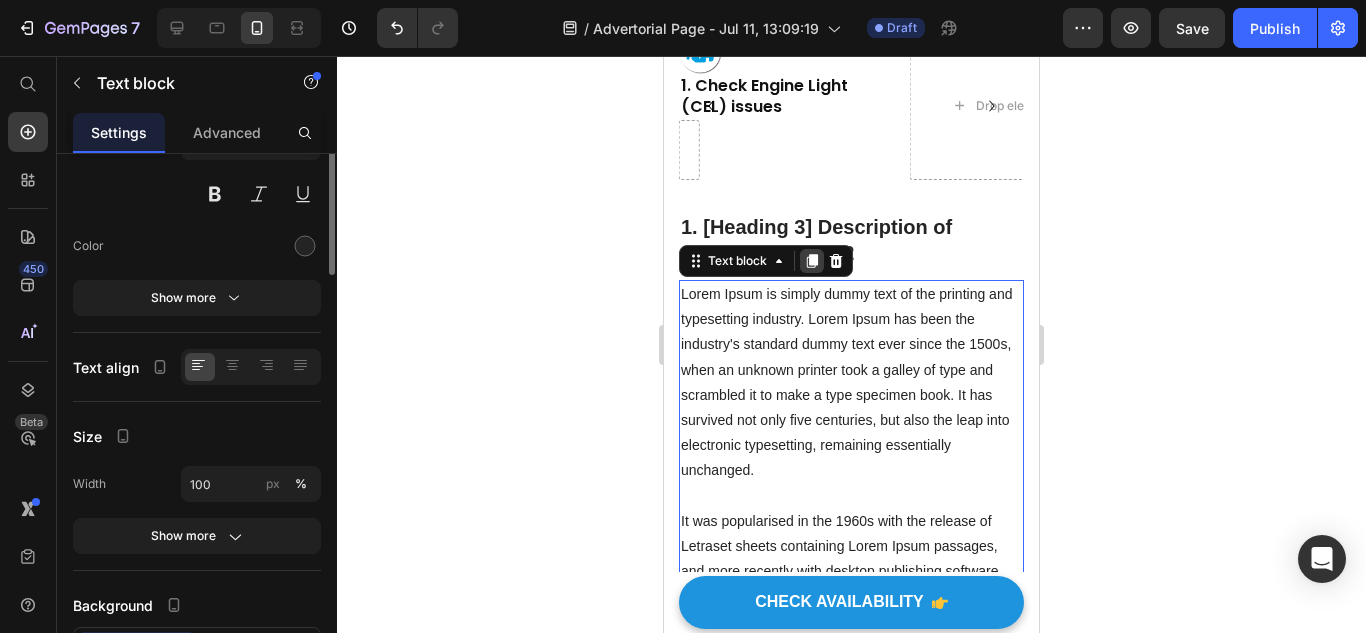 scroll, scrollTop: 0, scrollLeft: 0, axis: both 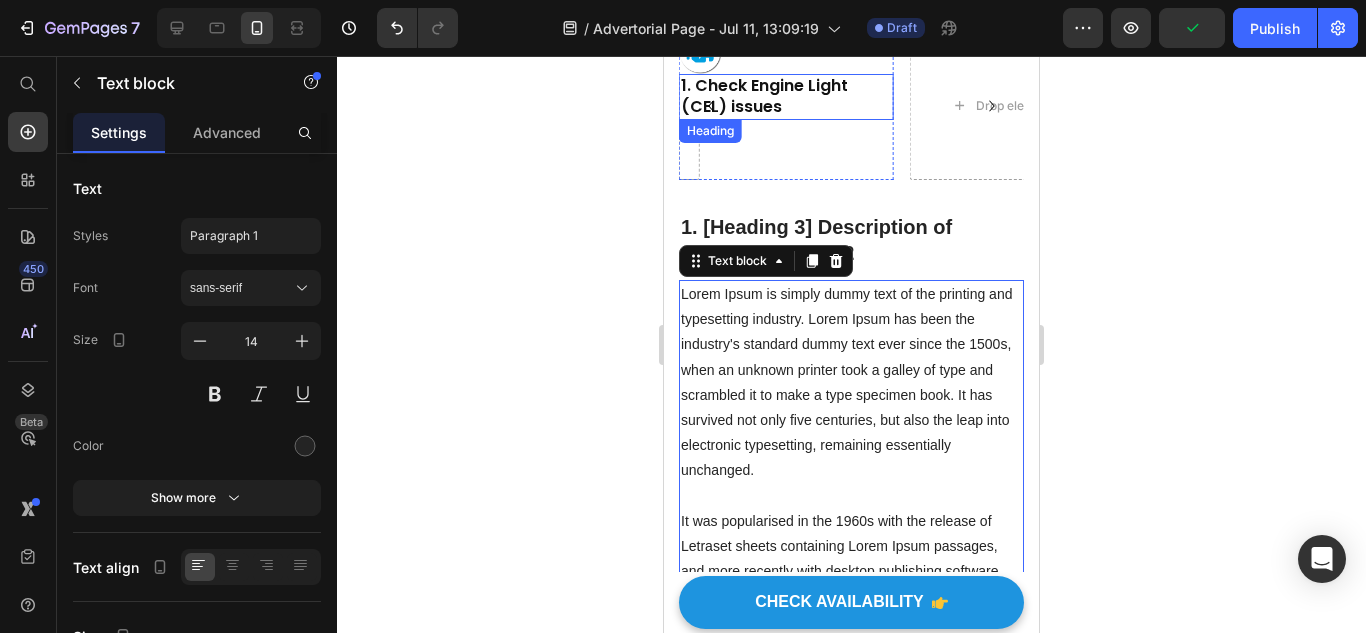 click on "1. Check Engine Light (CEL) issues" at bounding box center [786, 97] 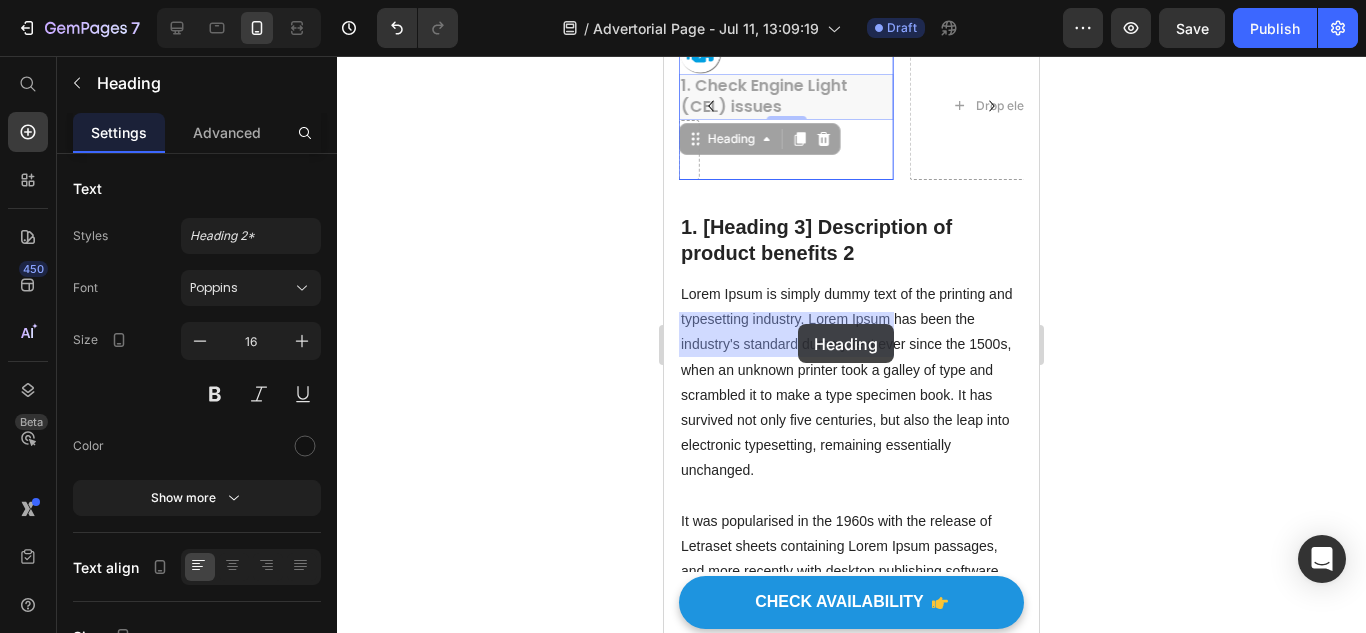 drag, startPoint x: 779, startPoint y: 335, endPoint x: 821, endPoint y: 335, distance: 42 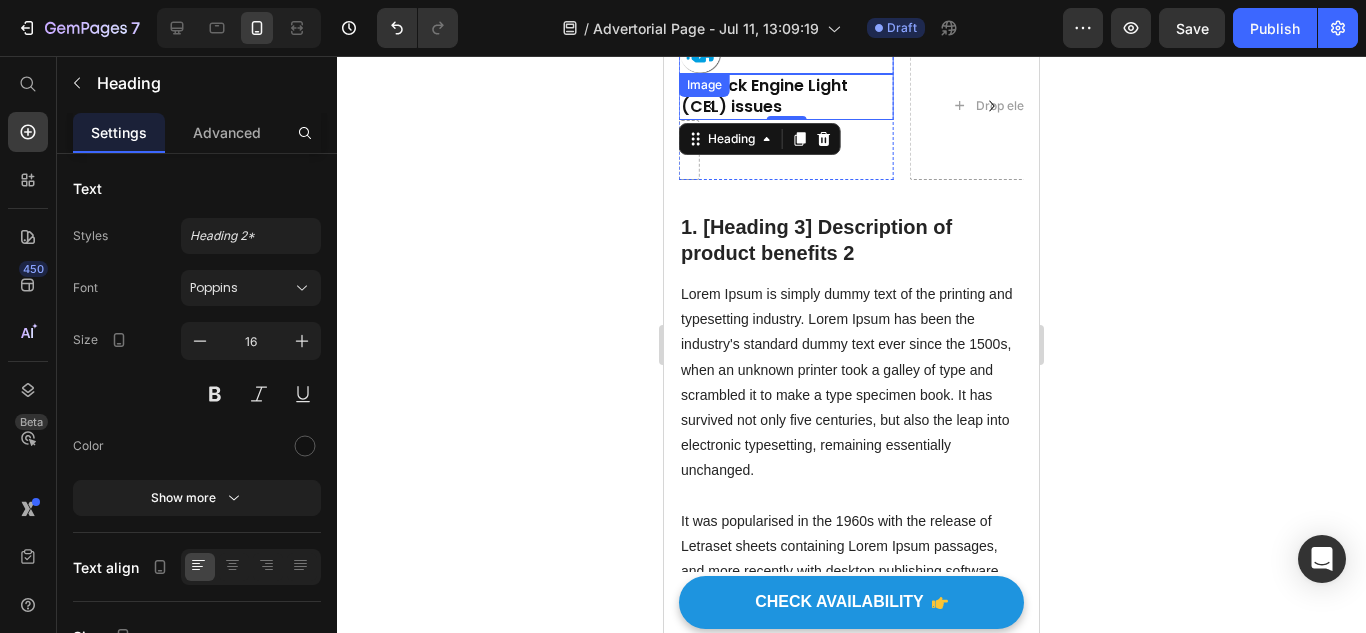 click at bounding box center (786, 53) 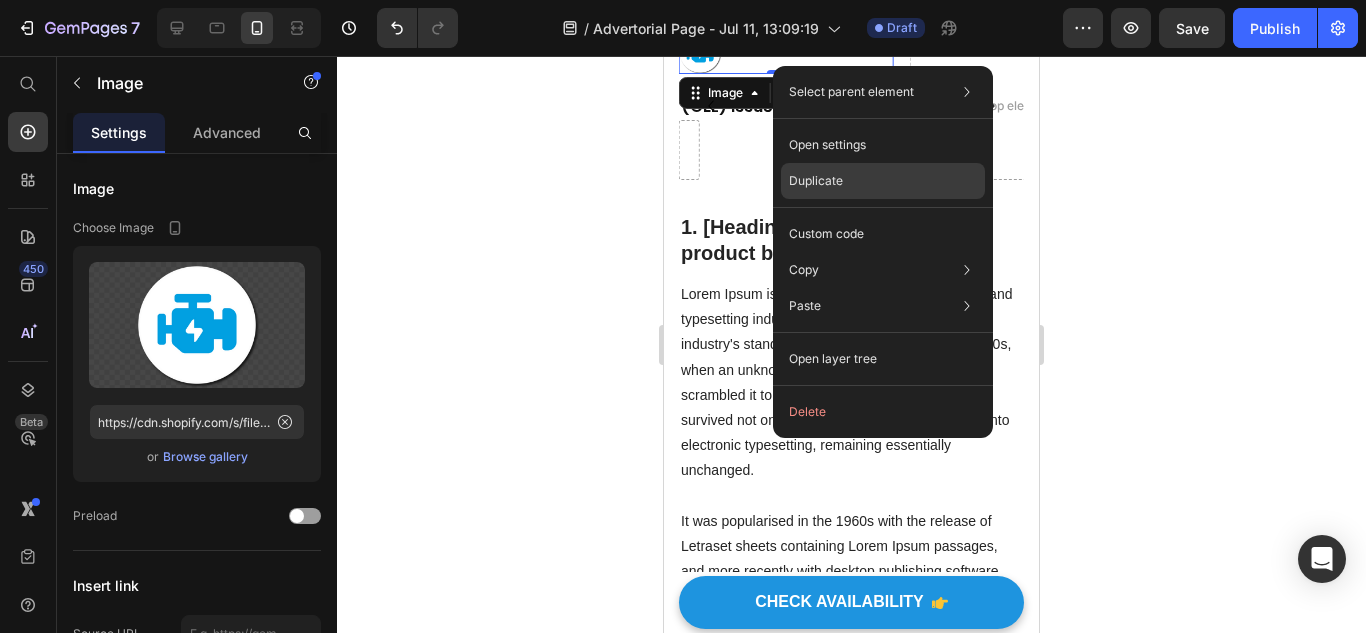drag, startPoint x: 832, startPoint y: 171, endPoint x: 160, endPoint y: 253, distance: 676.9845 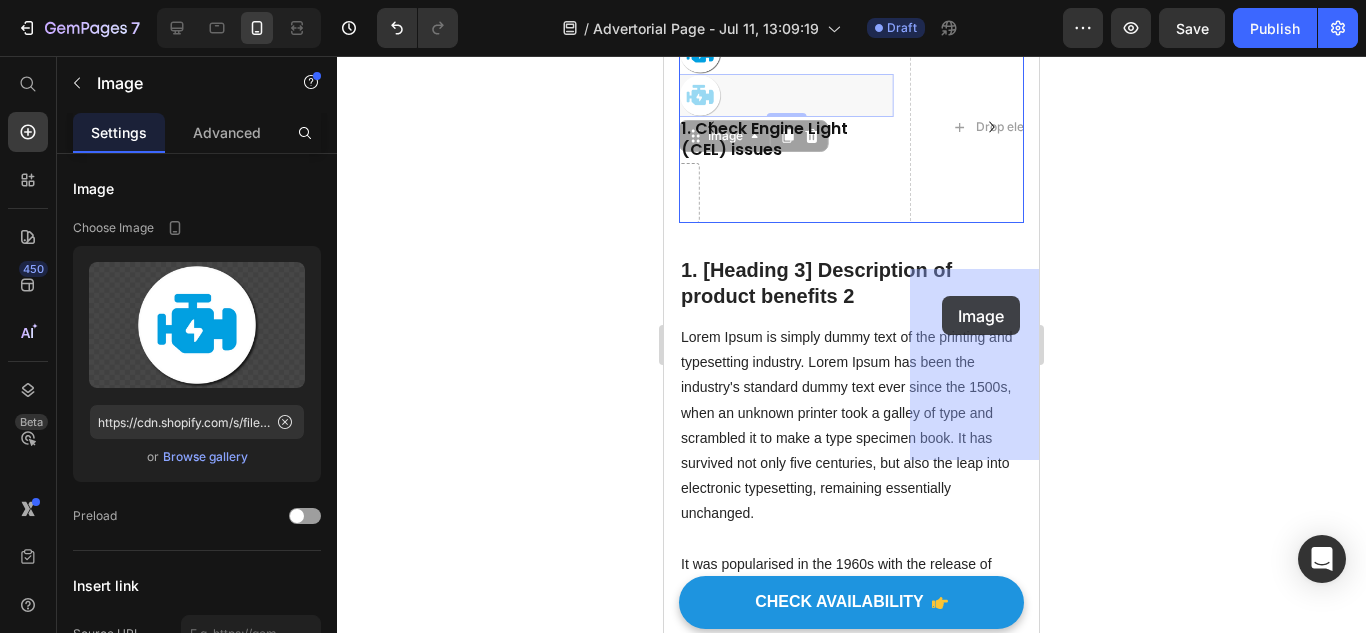 drag, startPoint x: 767, startPoint y: 331, endPoint x: 940, endPoint y: 287, distance: 178.5077 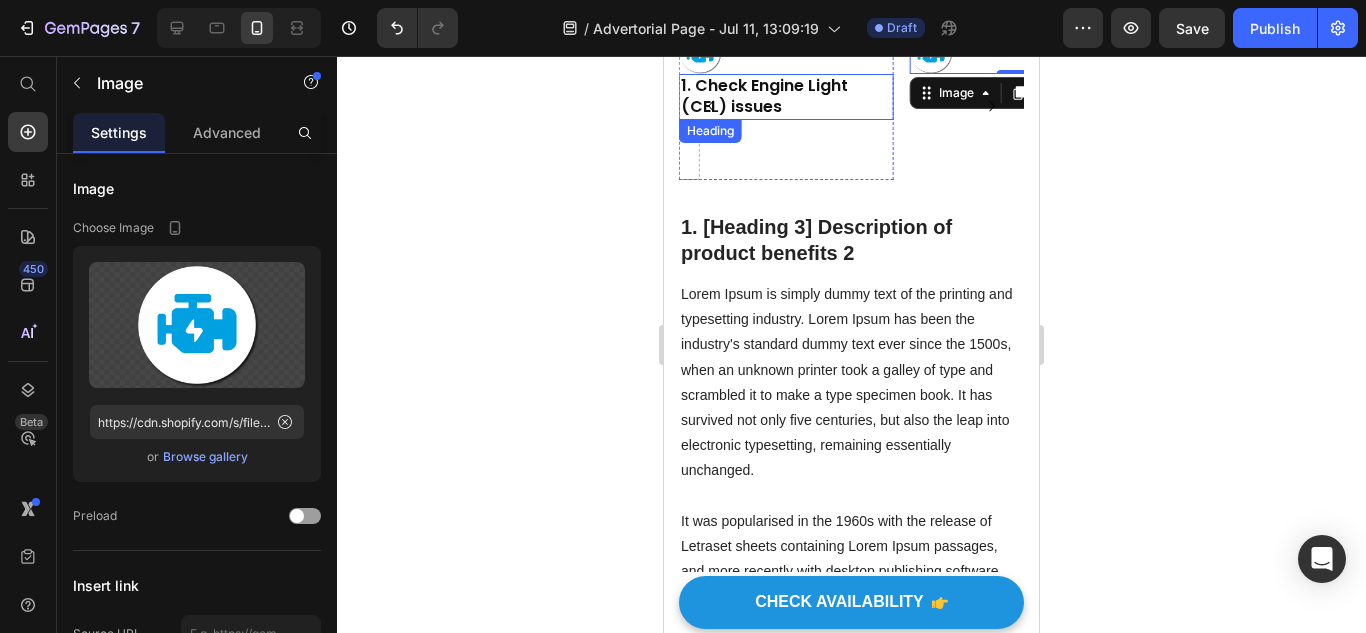 click on "1. Check Engine Light (CEL) issues" at bounding box center (786, 97) 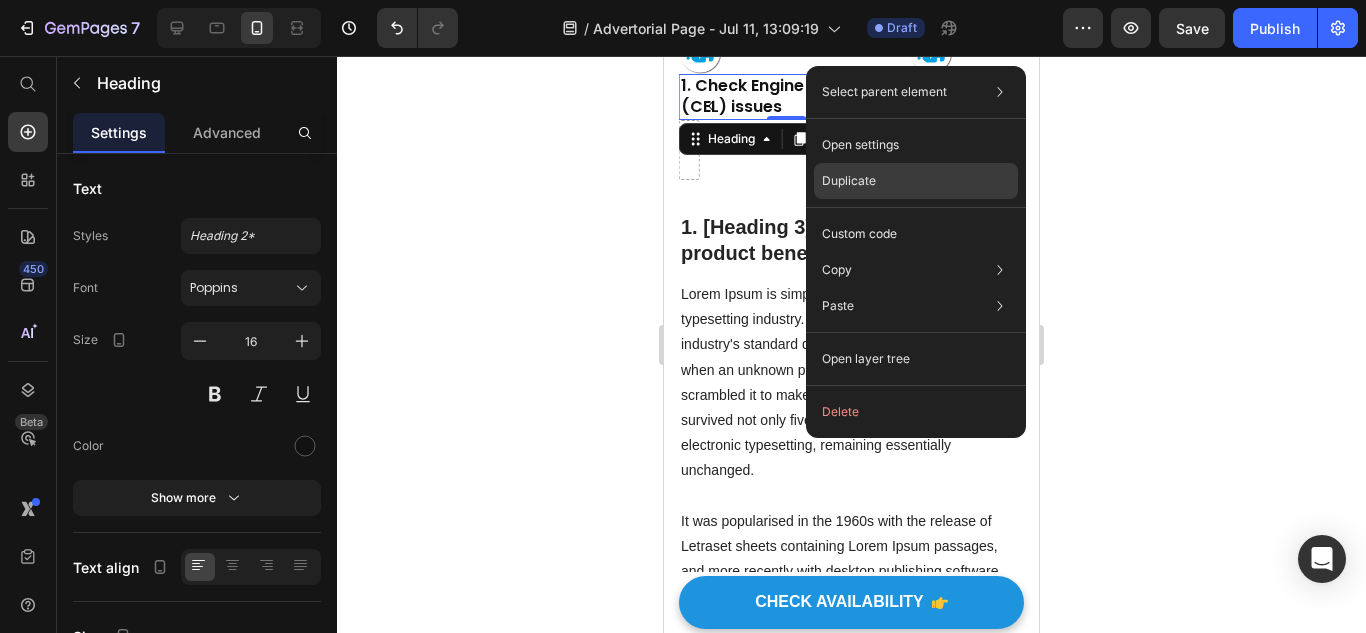 click on "Duplicate" at bounding box center (849, 181) 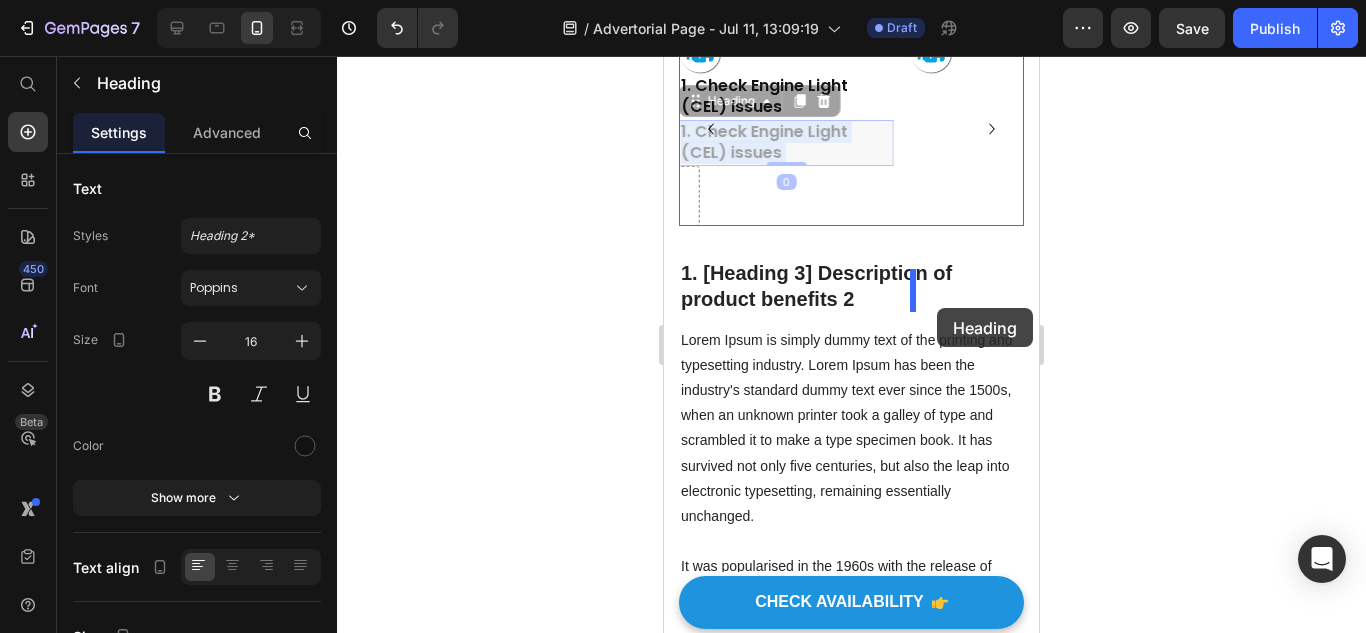 drag, startPoint x: 833, startPoint y: 367, endPoint x: 937, endPoint y: 308, distance: 119.57006 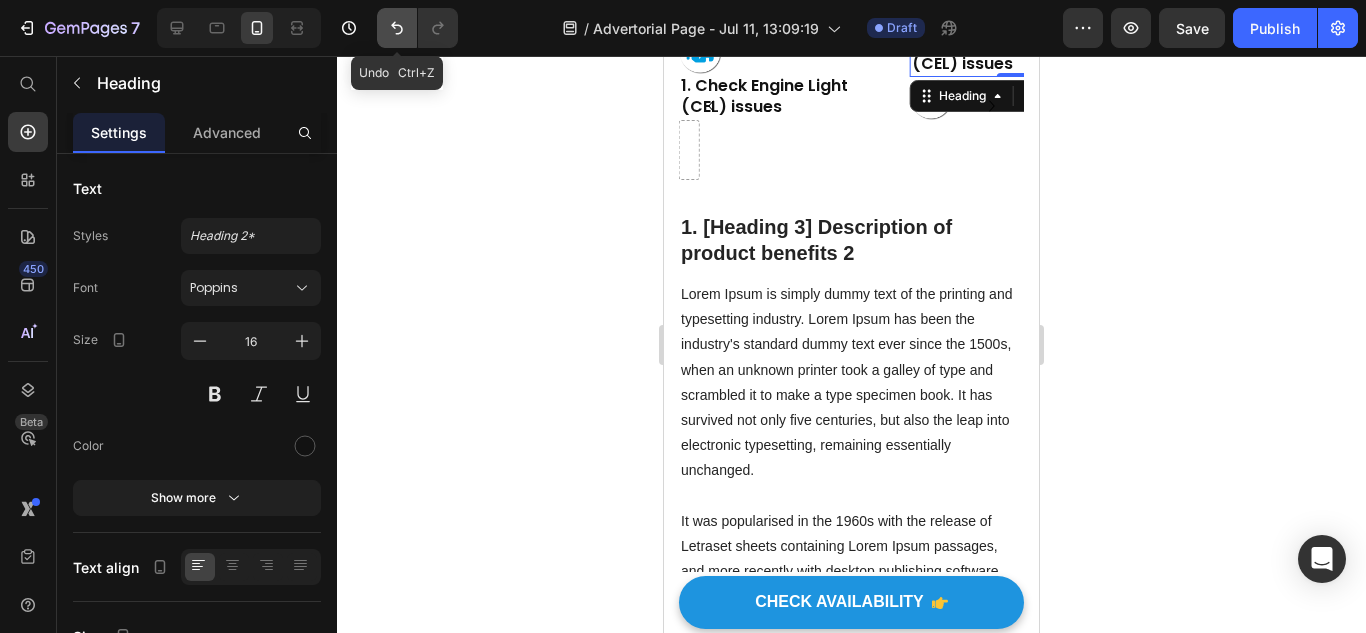 drag, startPoint x: 381, startPoint y: 32, endPoint x: 50, endPoint y: 184, distance: 364.23206 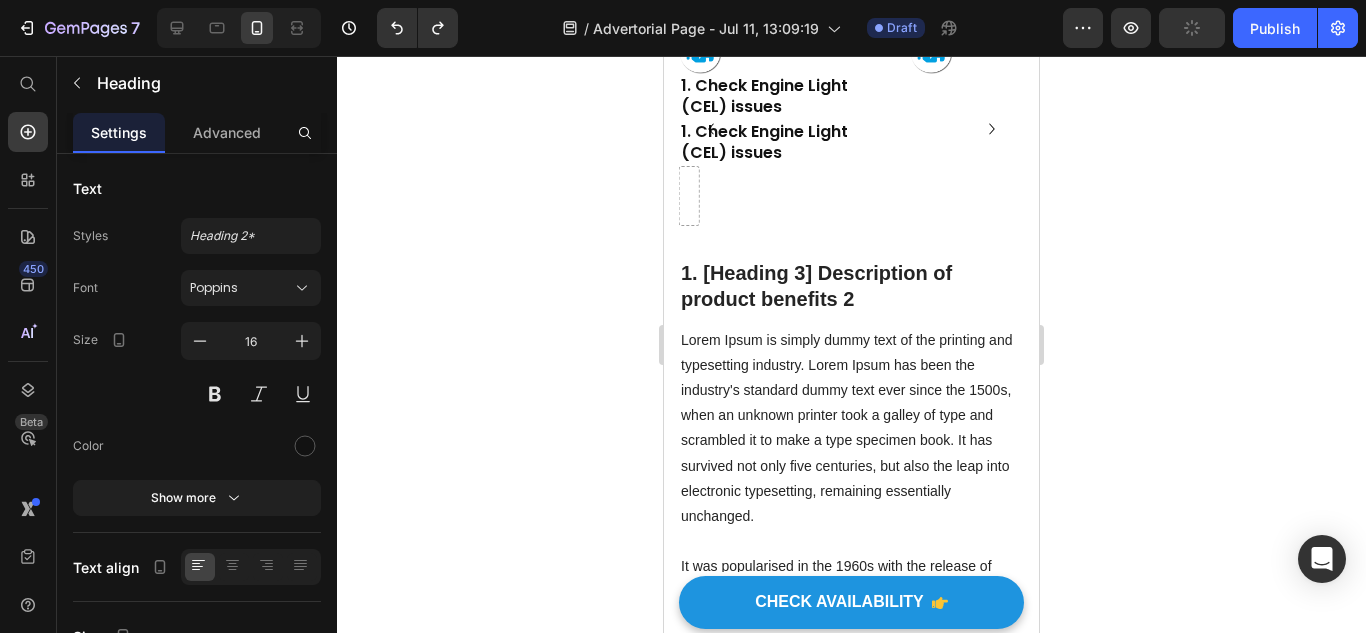 click on "1. Check Engine Light (CEL) issues" at bounding box center [786, 143] 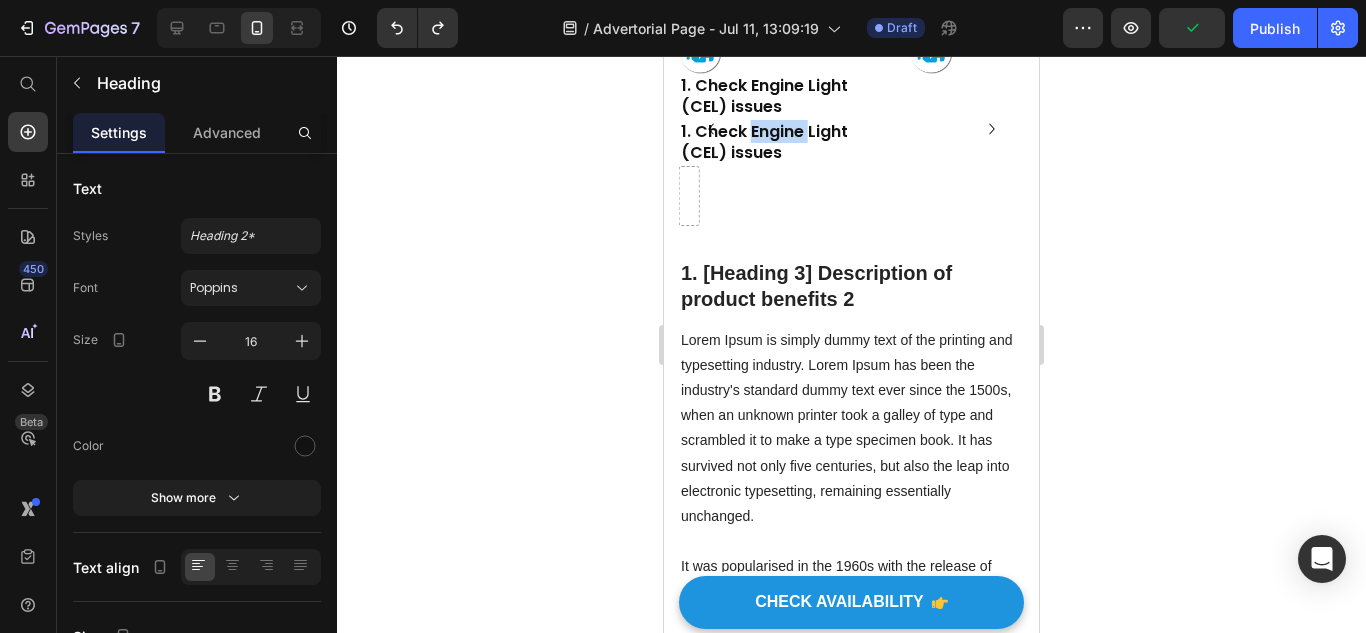click on "1. Check Engine Light (CEL) issues" at bounding box center (786, 143) 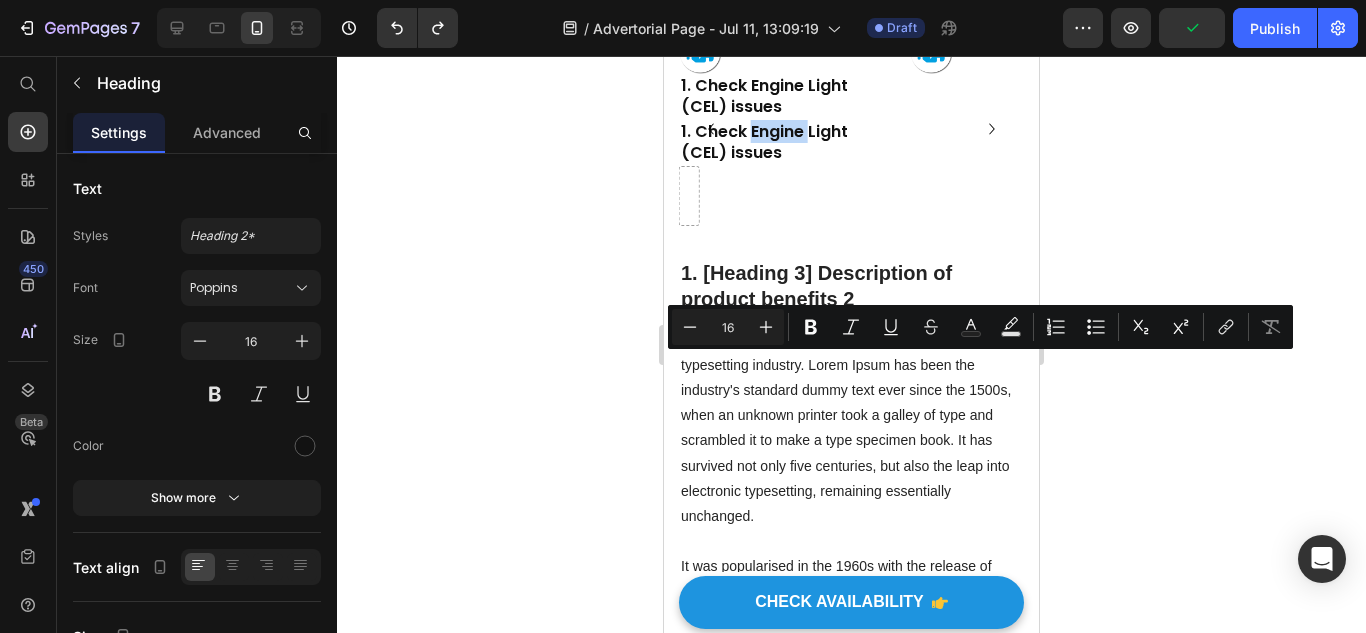 click at bounding box center (786, 196) 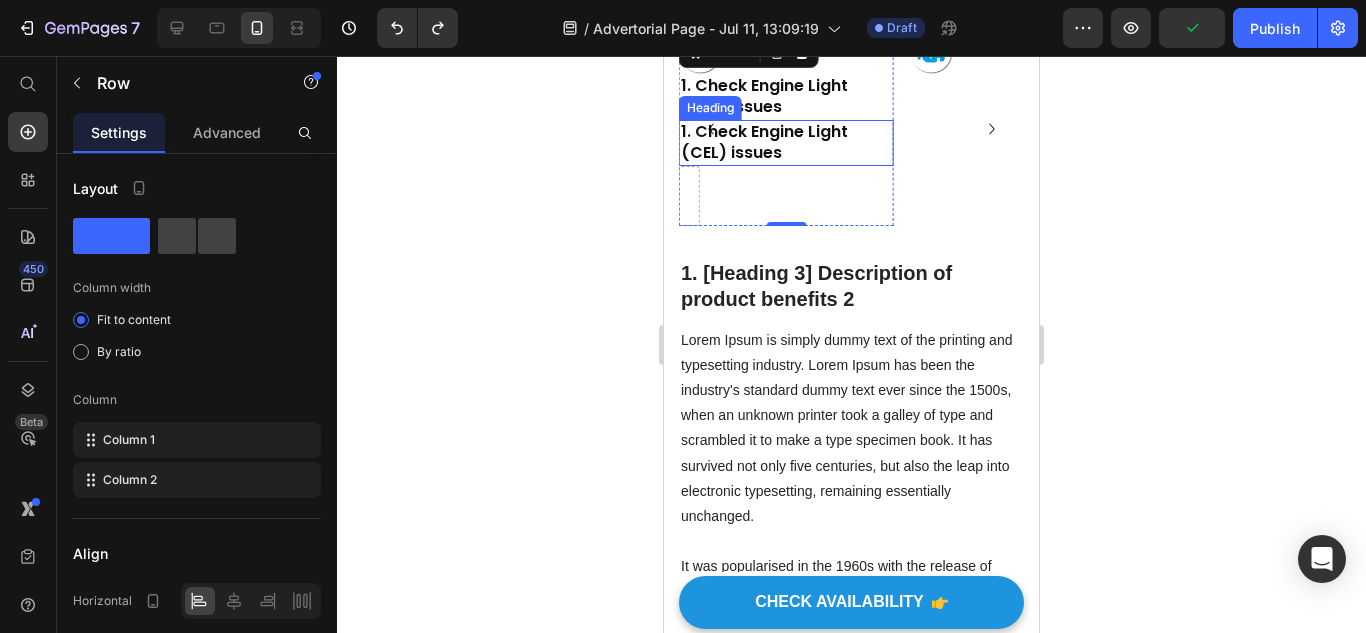 click on "1. Check Engine Light (CEL) issues" at bounding box center [786, 143] 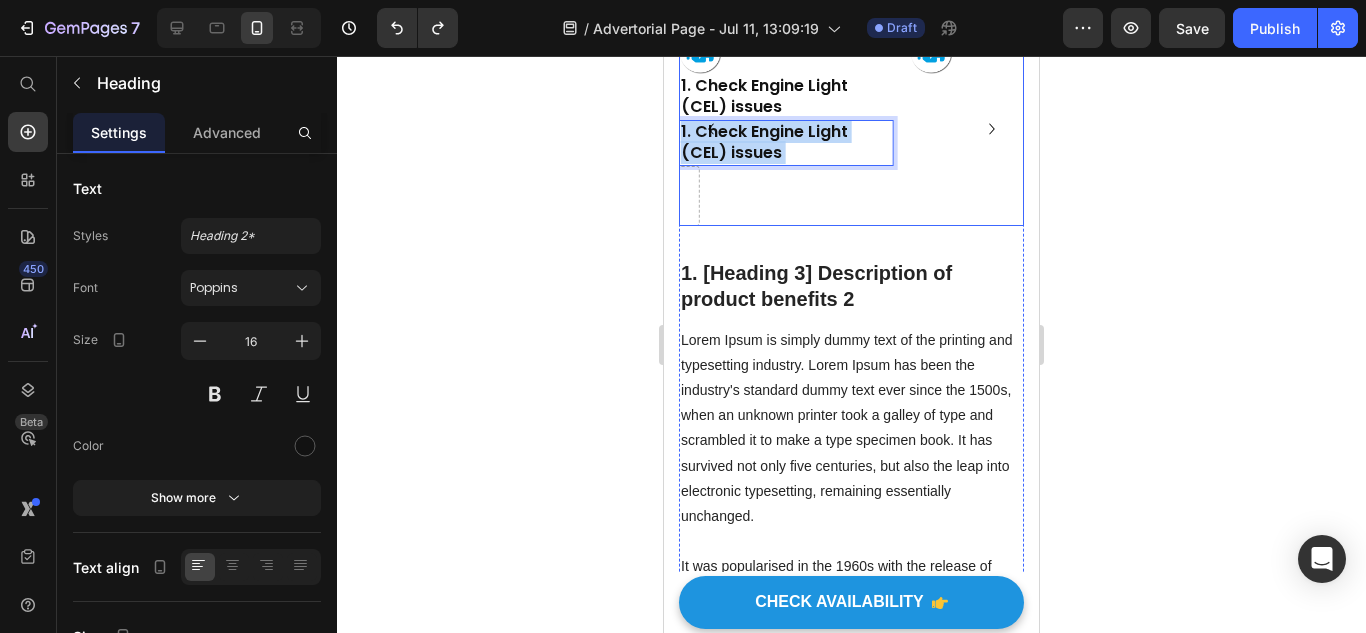drag, startPoint x: 794, startPoint y: 383, endPoint x: 872, endPoint y: 348, distance: 85.49269 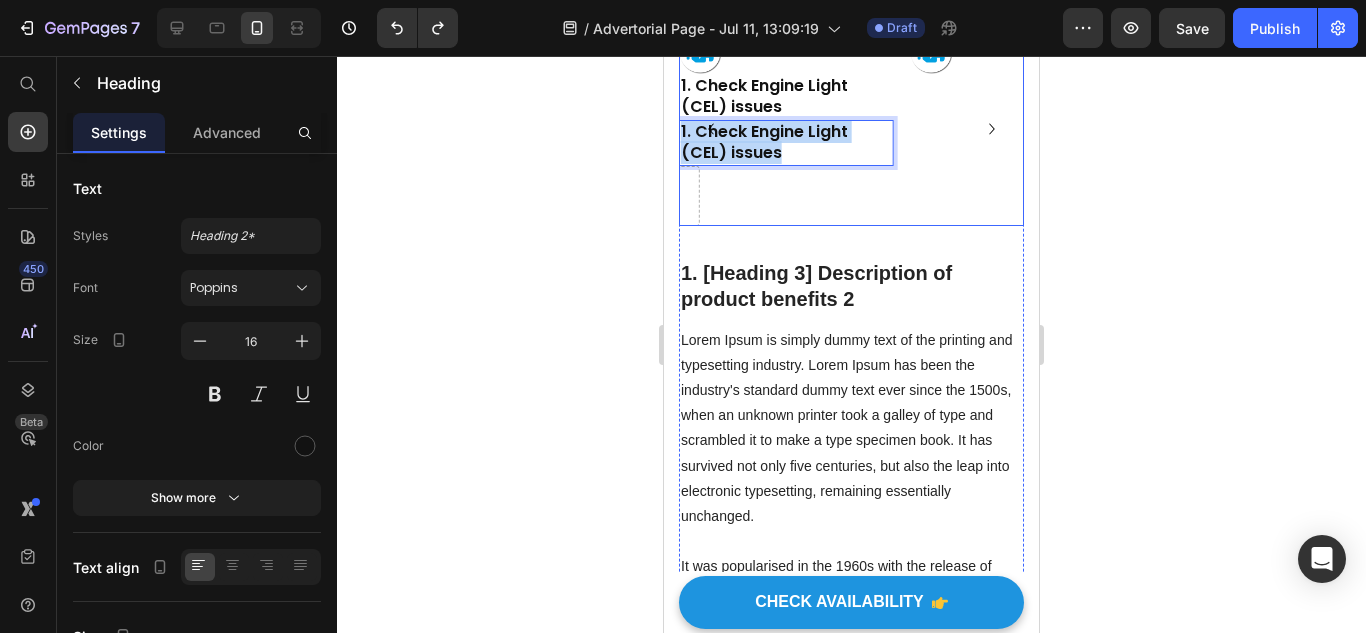 drag, startPoint x: 854, startPoint y: 384, endPoint x: 963, endPoint y: 361, distance: 111.40018 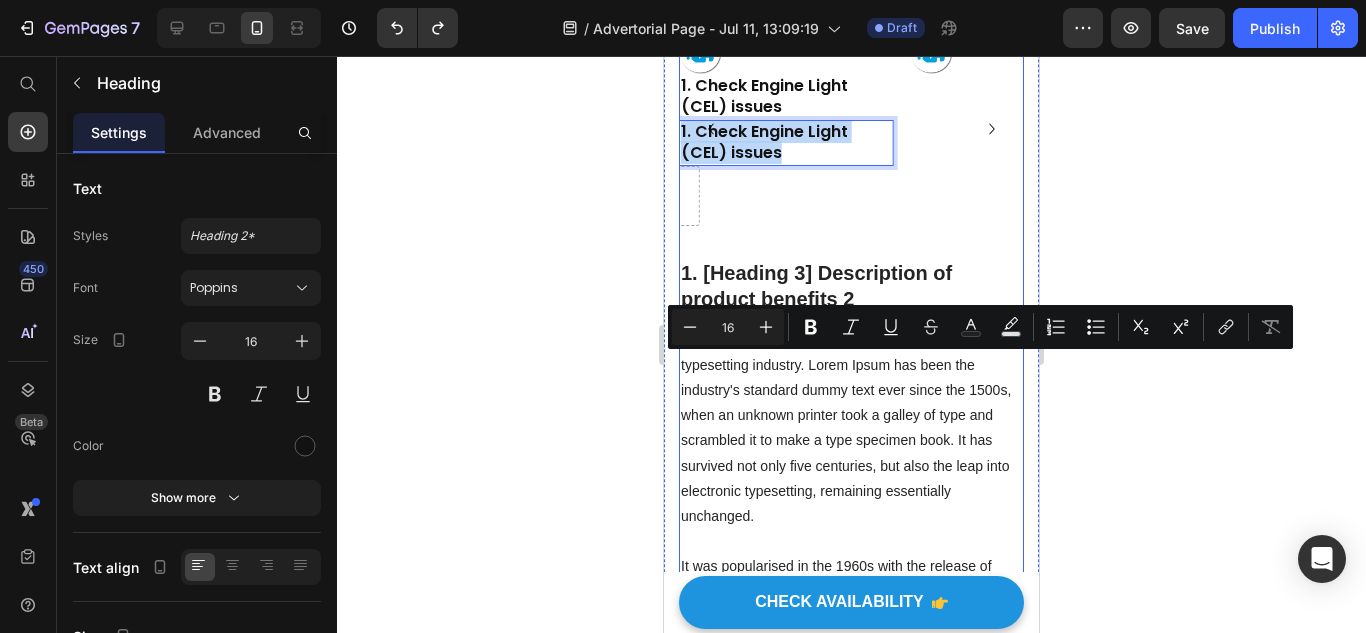click on "Image 1. Check Engine Light (CEL) issues Heading Image 1. Check Engine Light (CEL) issues Heading Image 1. Check Engine Light (CEL) issues Heading 1. Check Engine Light (CEL) issues Heading   0
Row Image
Drop element here
Carousel" at bounding box center (851, 145) 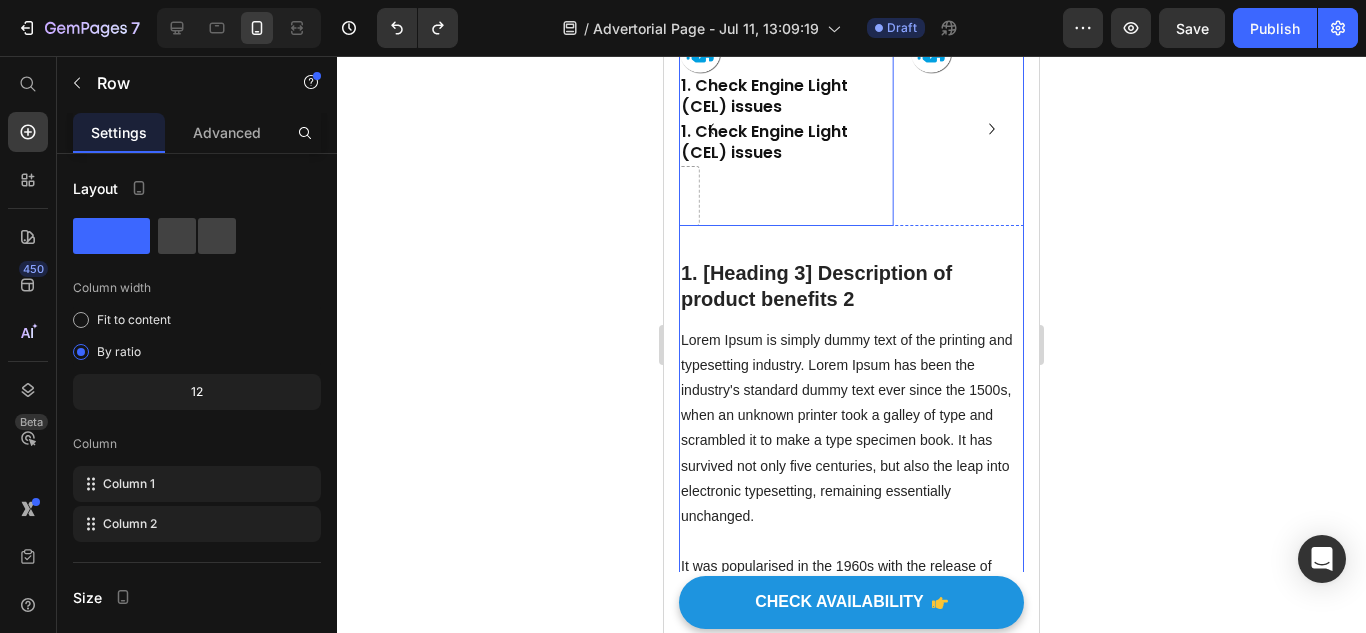click on "1. Check Engine Light (CEL) issues" at bounding box center (786, 143) 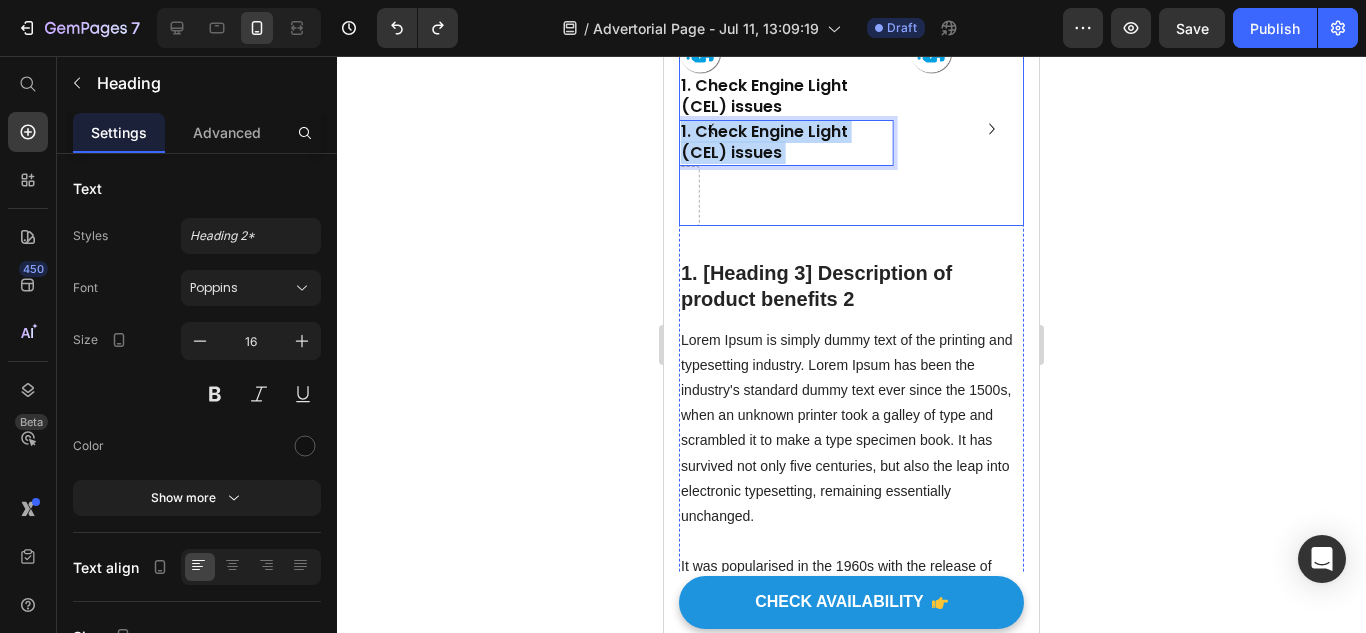drag, startPoint x: 835, startPoint y: 385, endPoint x: 975, endPoint y: 315, distance: 156.52477 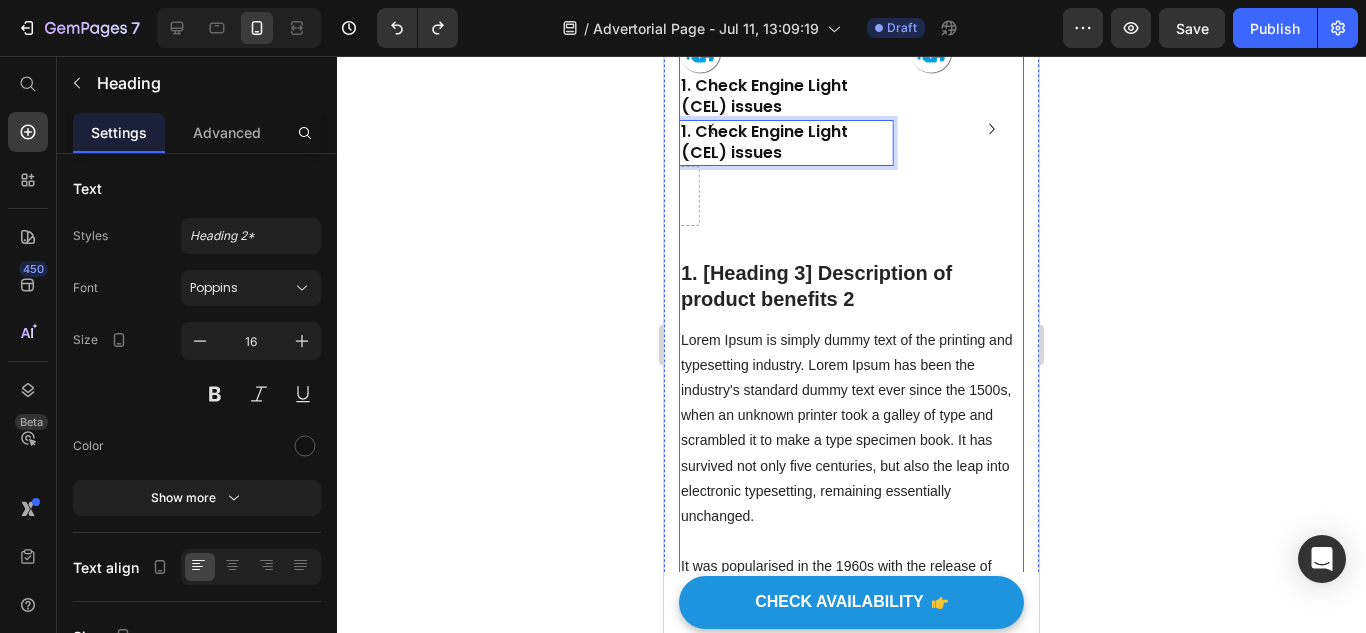 click on "1. [Heading 3] Description of product benefits 2" at bounding box center (851, 286) 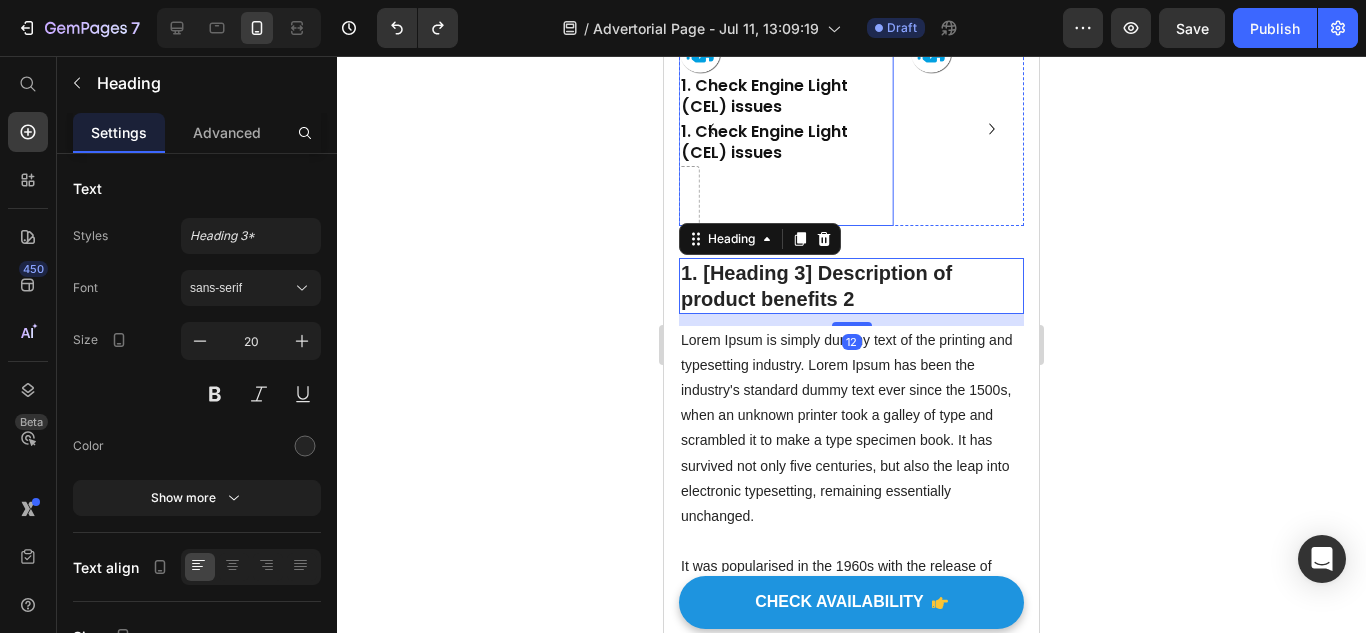 click on "1. Check Engine Light (CEL) issues" at bounding box center [786, 143] 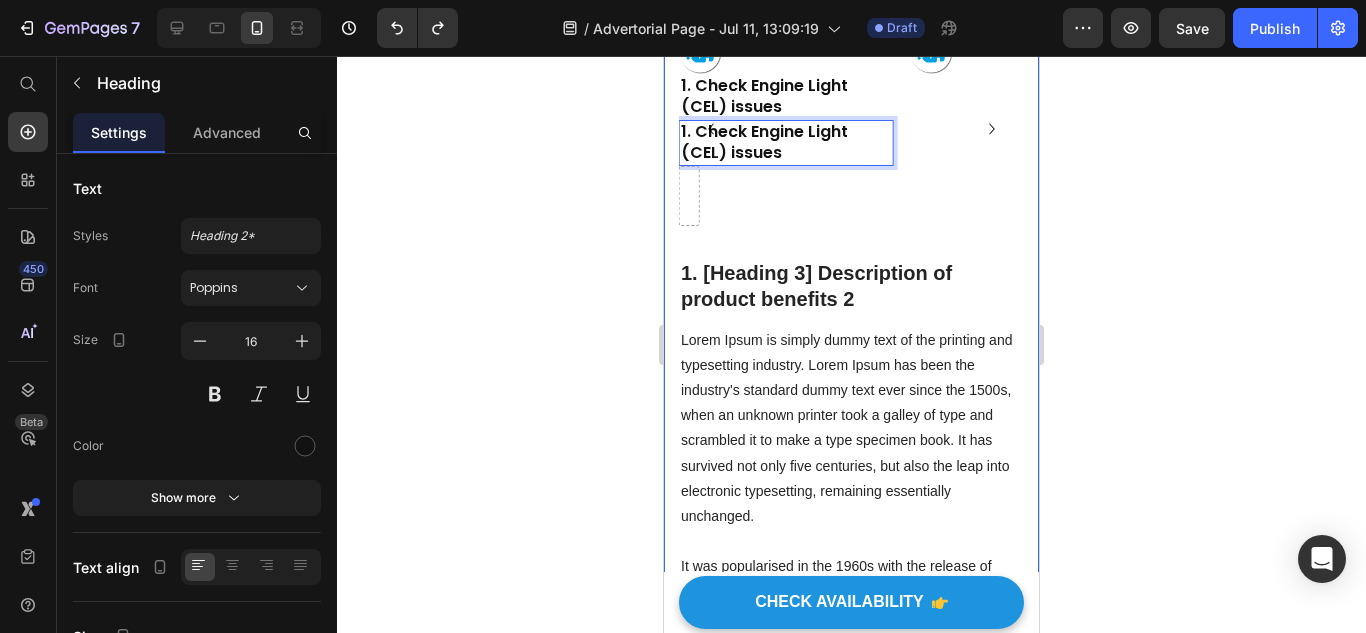drag, startPoint x: 812, startPoint y: 376, endPoint x: 1013, endPoint y: 307, distance: 212.51353 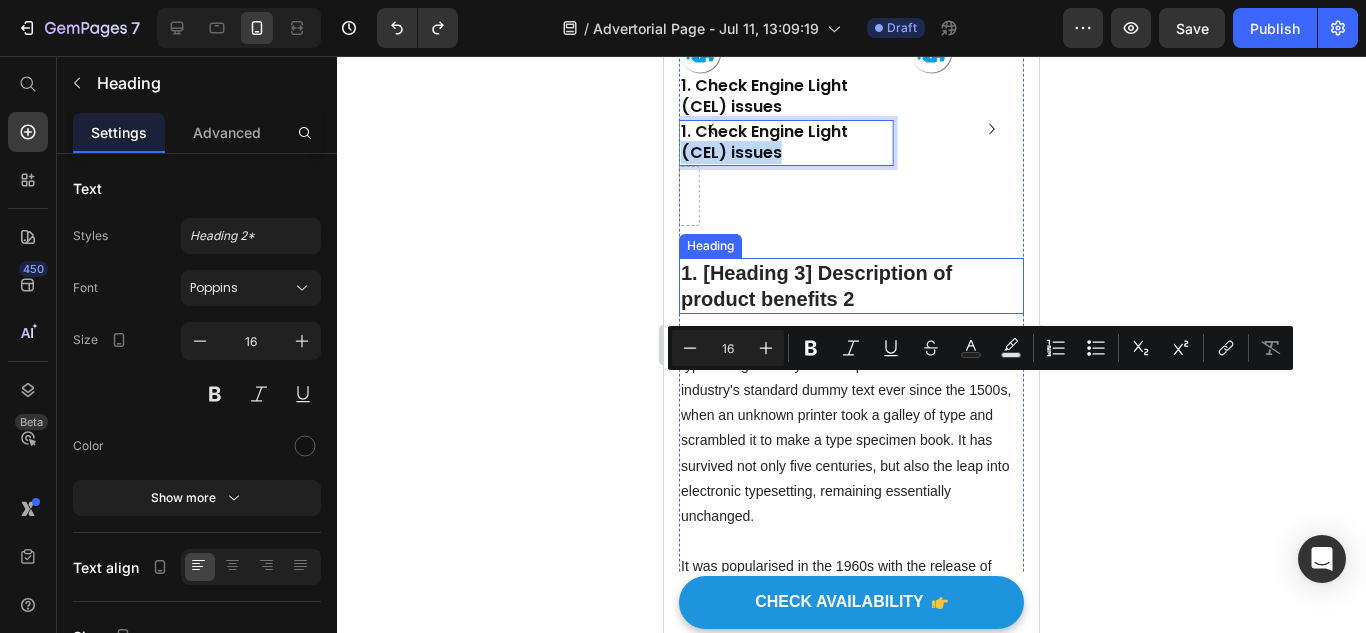 drag, startPoint x: 787, startPoint y: 388, endPoint x: 859, endPoint y: 527, distance: 156.54073 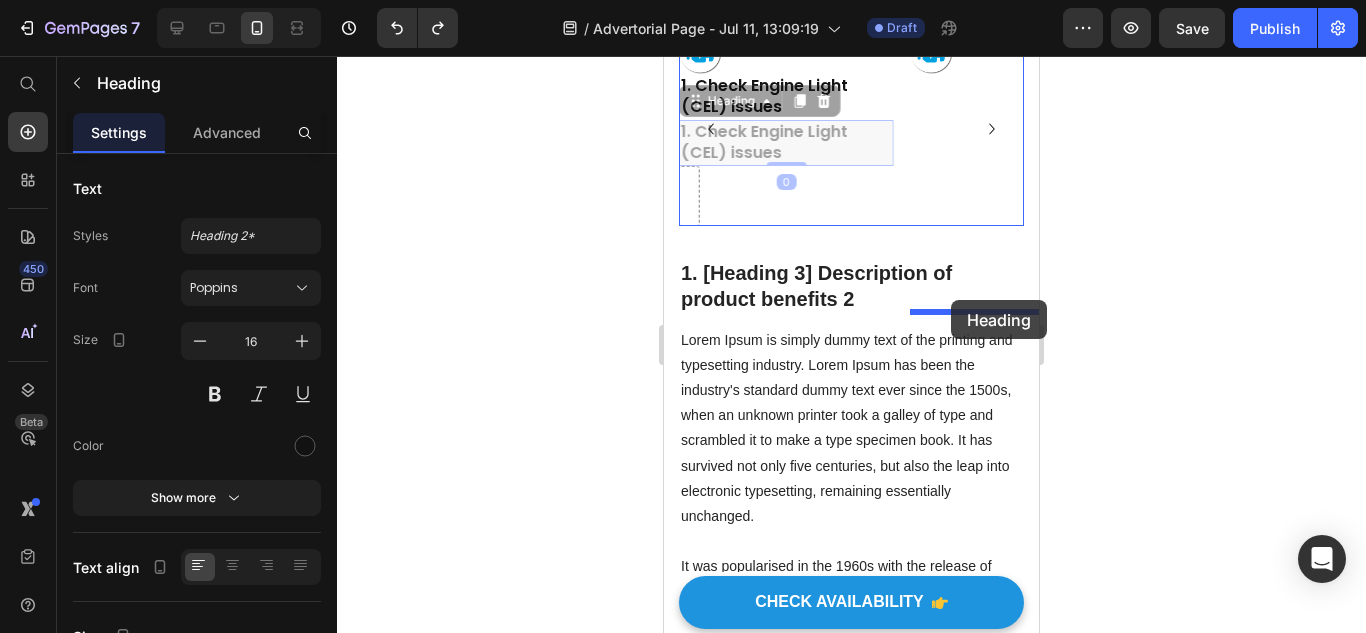 drag, startPoint x: 855, startPoint y: 382, endPoint x: 951, endPoint y: 300, distance: 126.253716 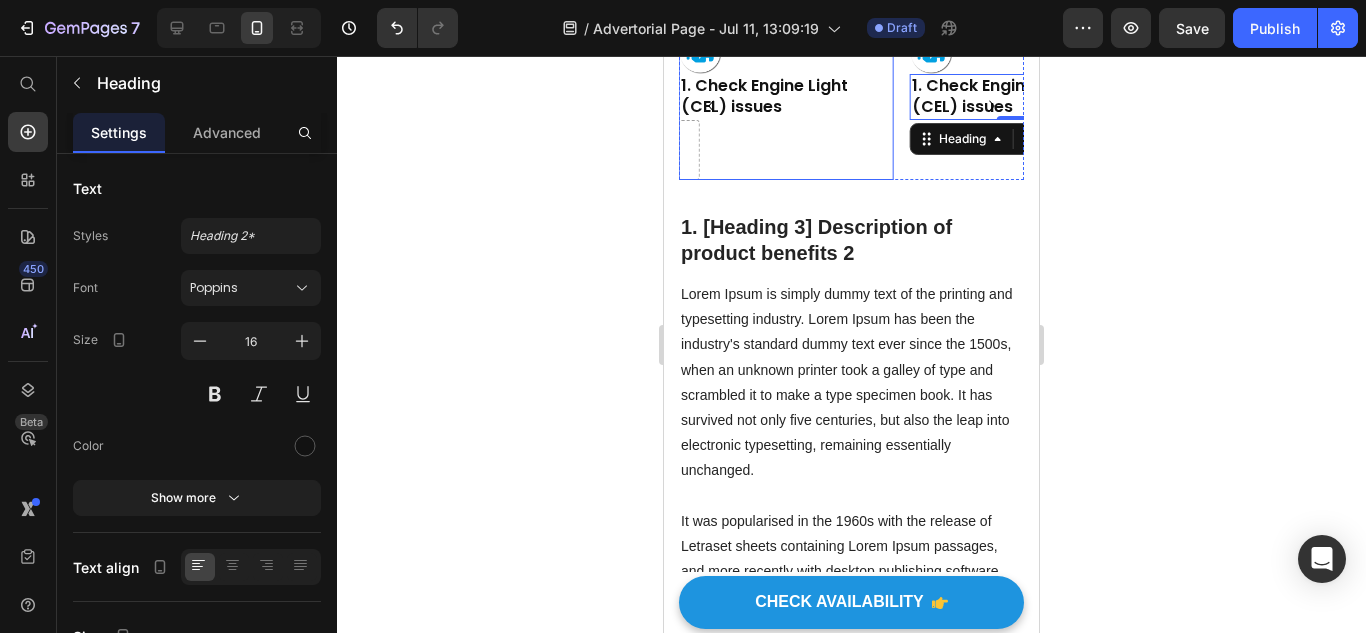click at bounding box center (786, 150) 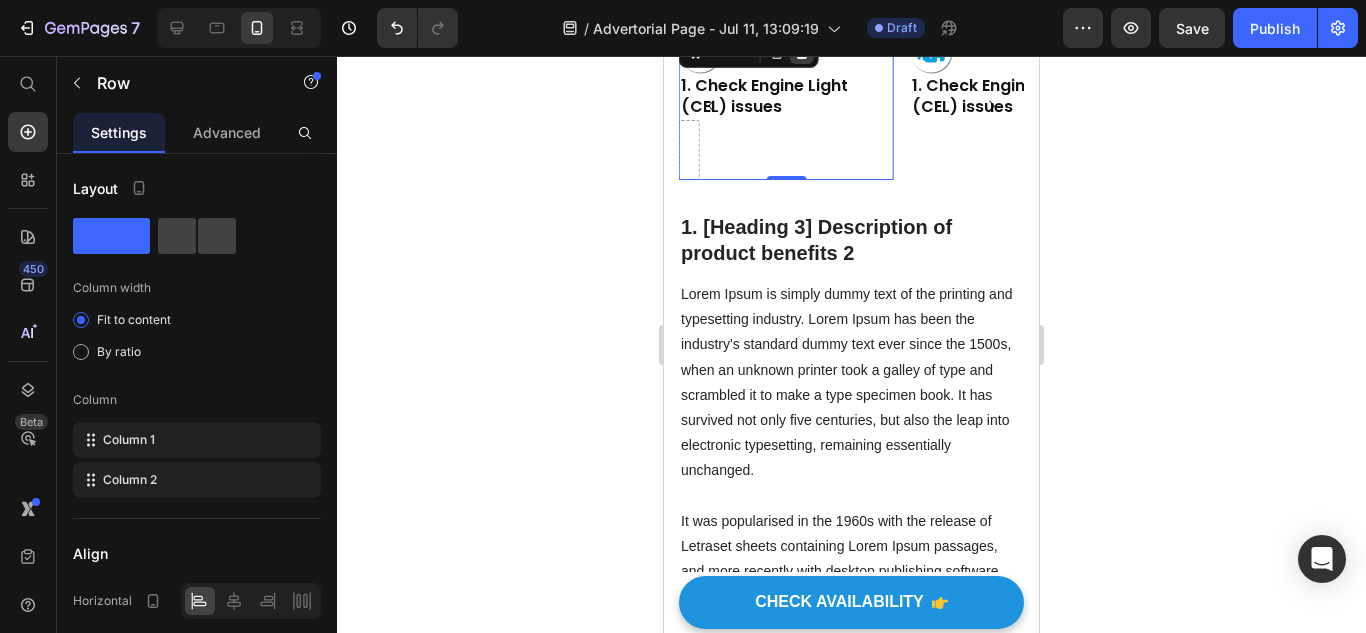 click 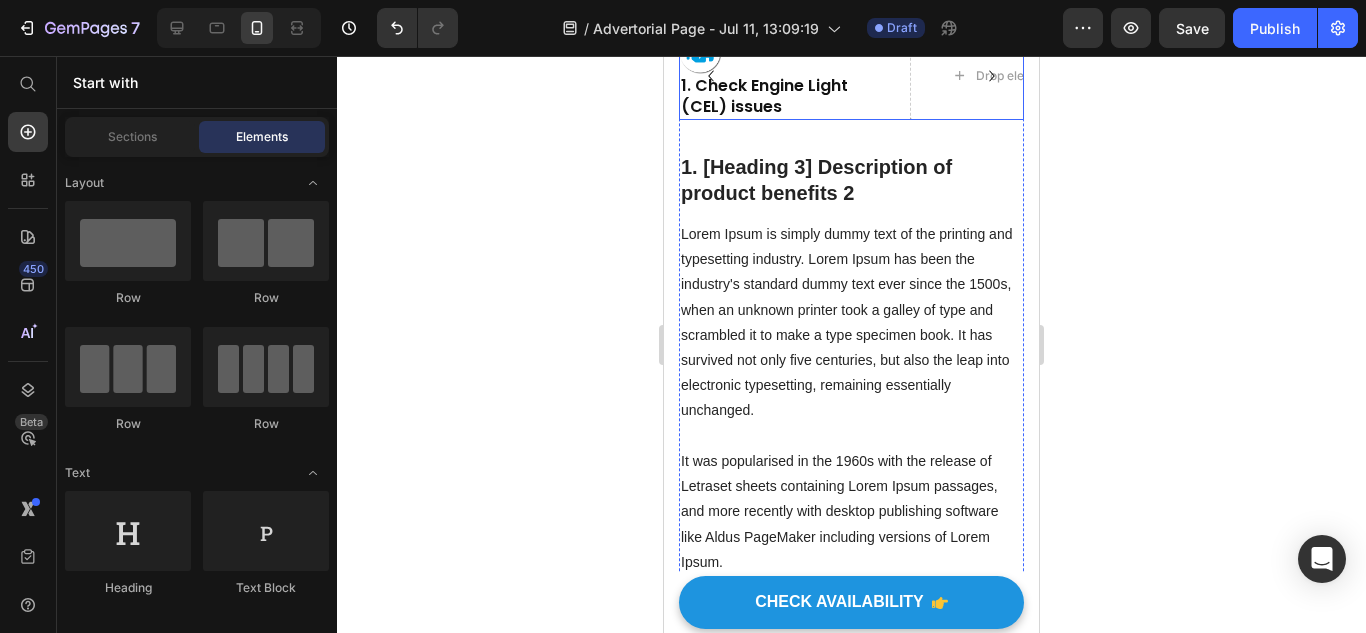 click 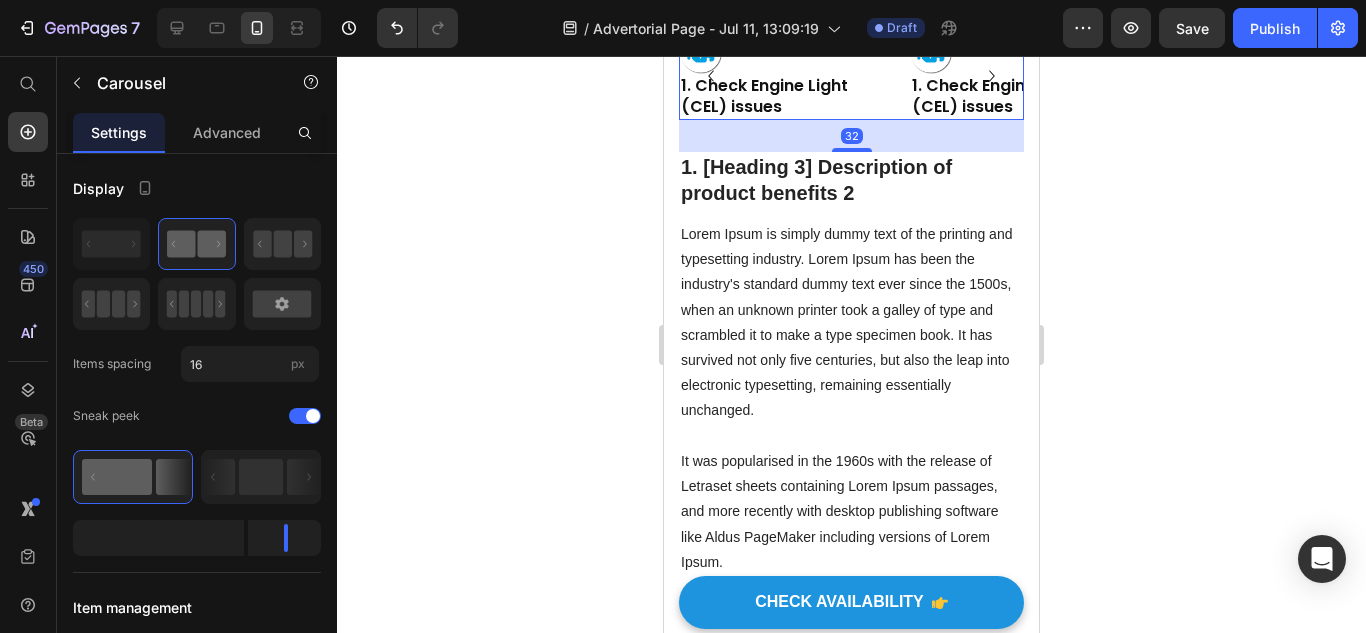 click 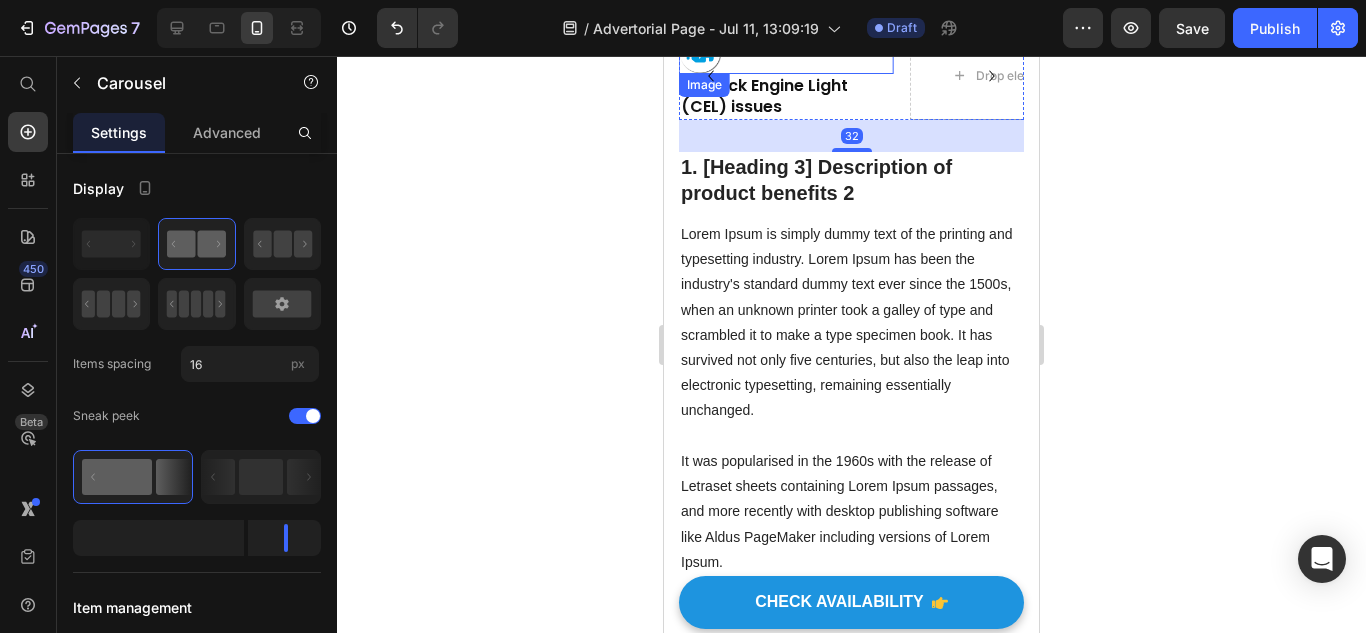 click at bounding box center [786, 53] 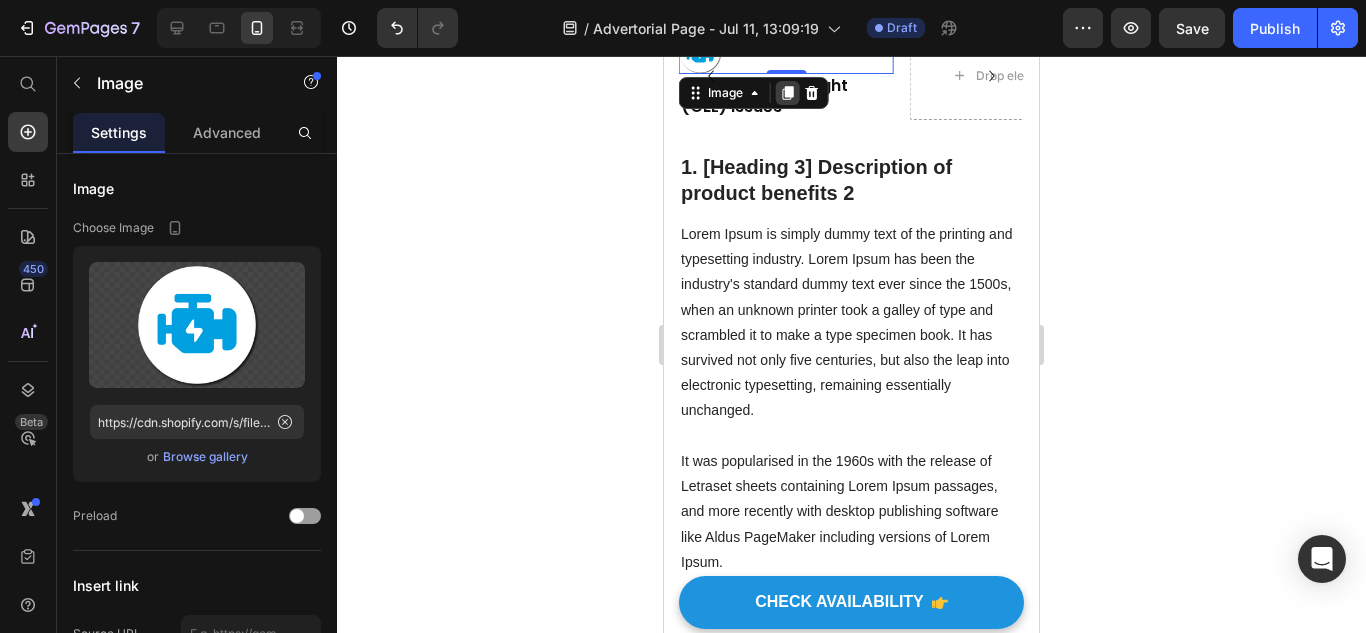 click 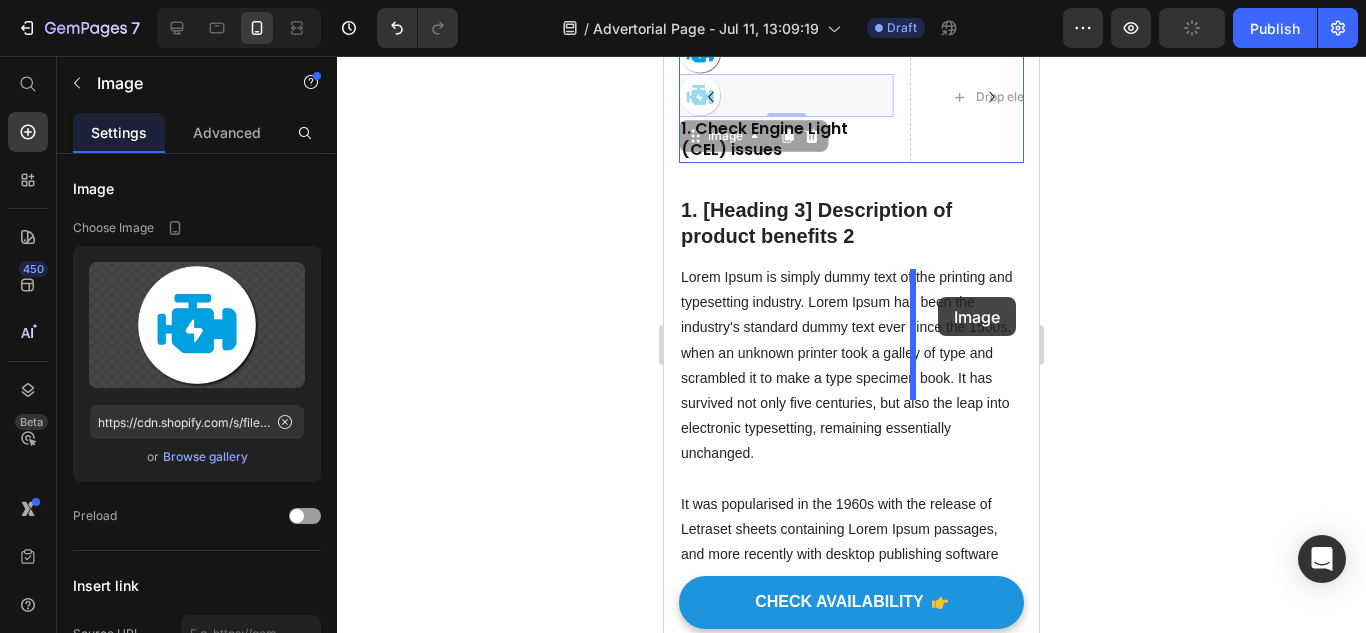 drag, startPoint x: 794, startPoint y: 323, endPoint x: 940, endPoint y: 288, distance: 150.13661 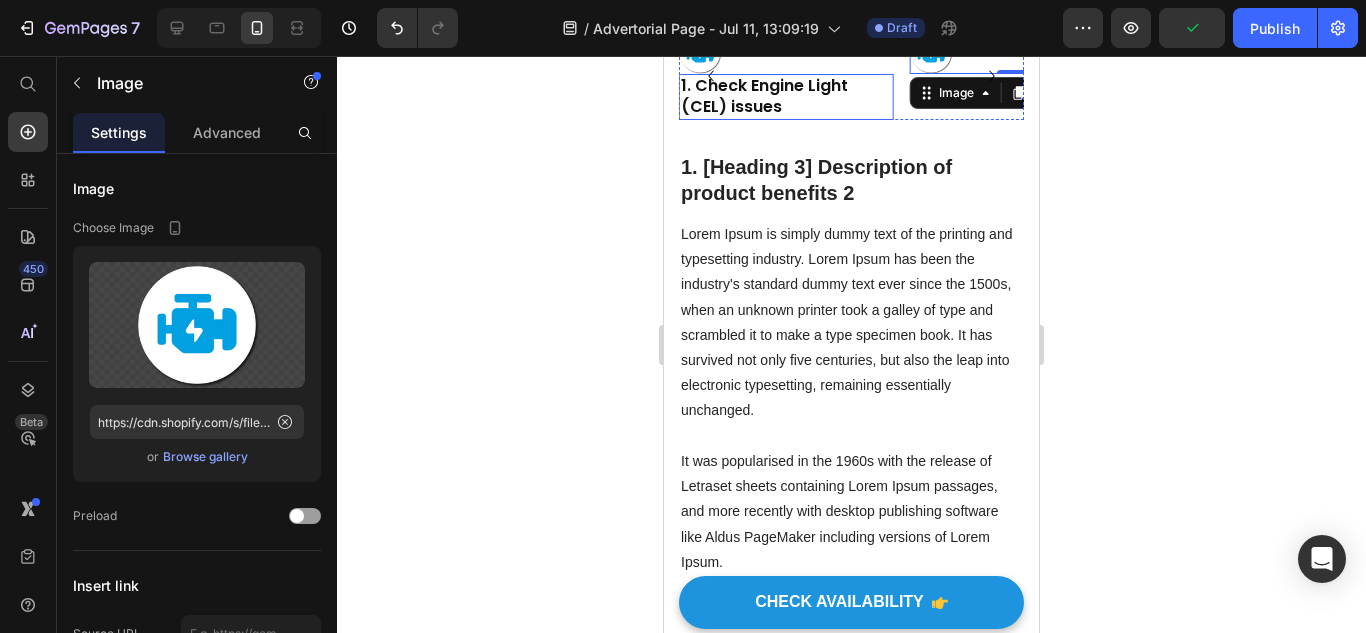 click on "1. Check Engine Light (CEL) issues" at bounding box center (786, 97) 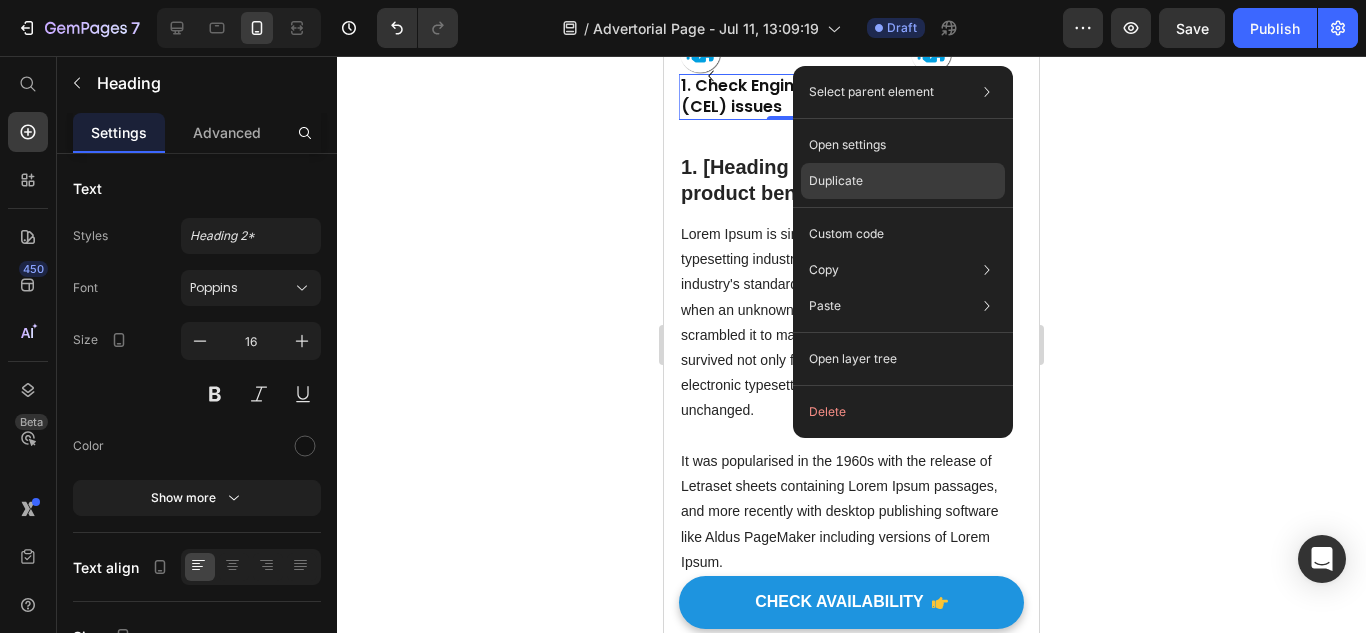 click on "Duplicate" 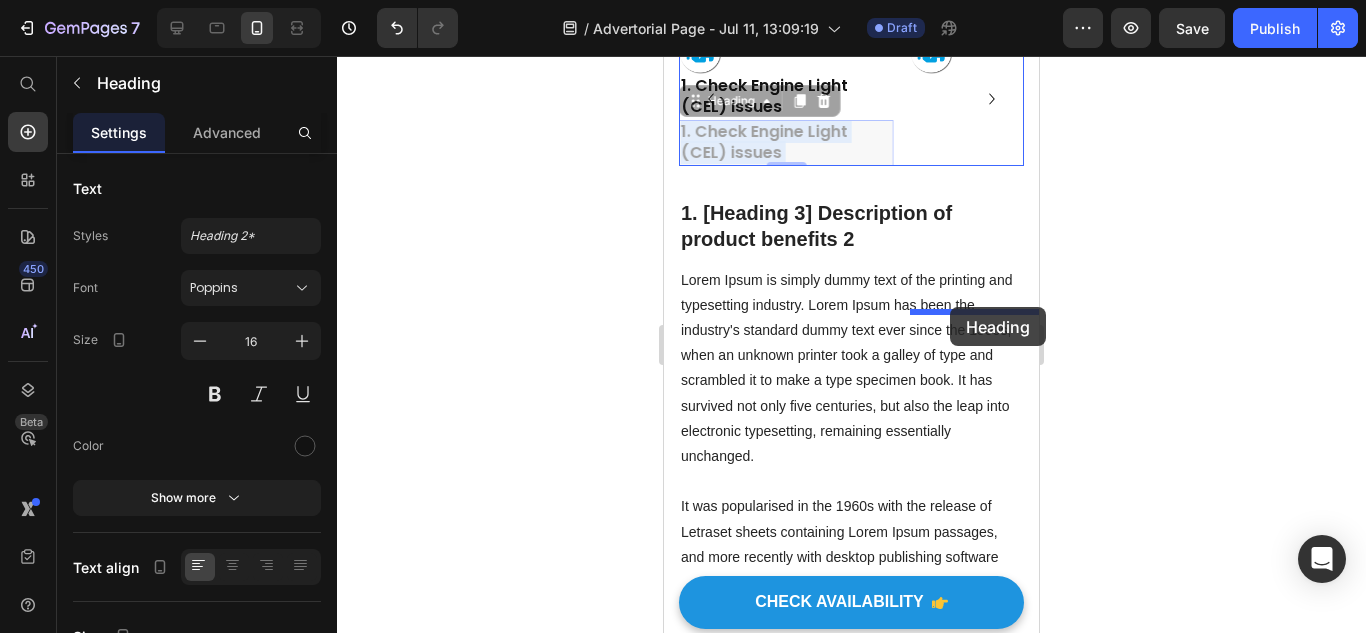 drag, startPoint x: 729, startPoint y: 374, endPoint x: 950, endPoint y: 307, distance: 230.93289 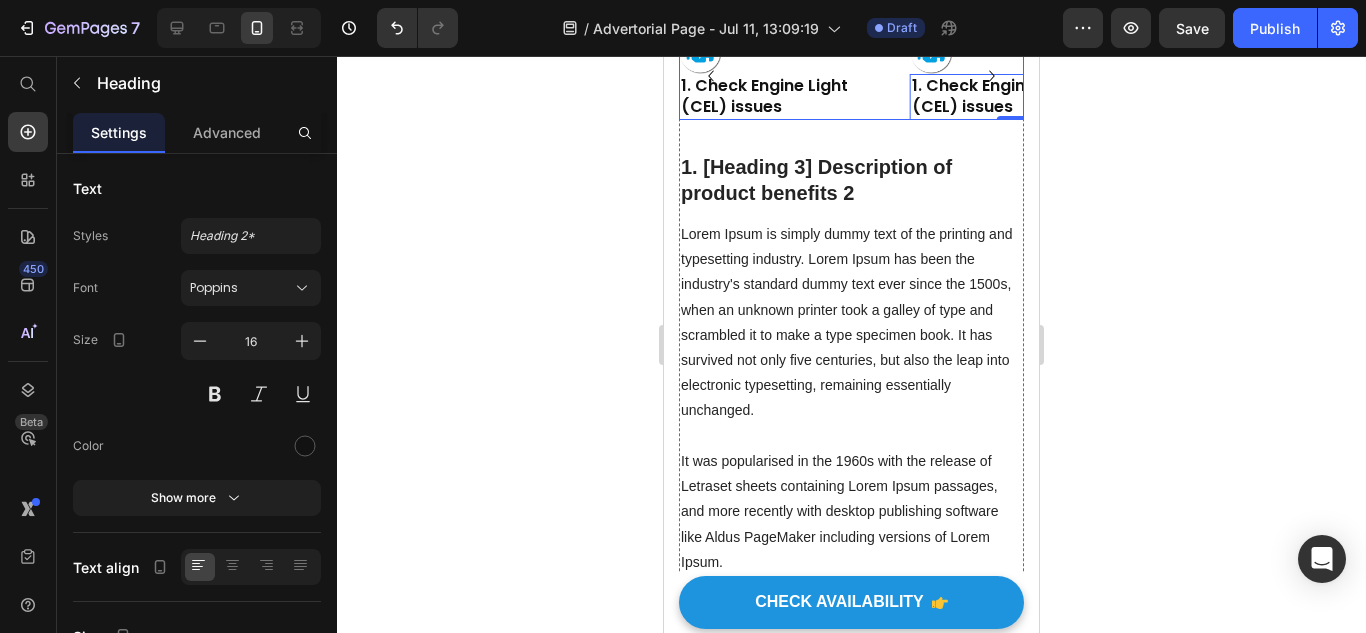 click 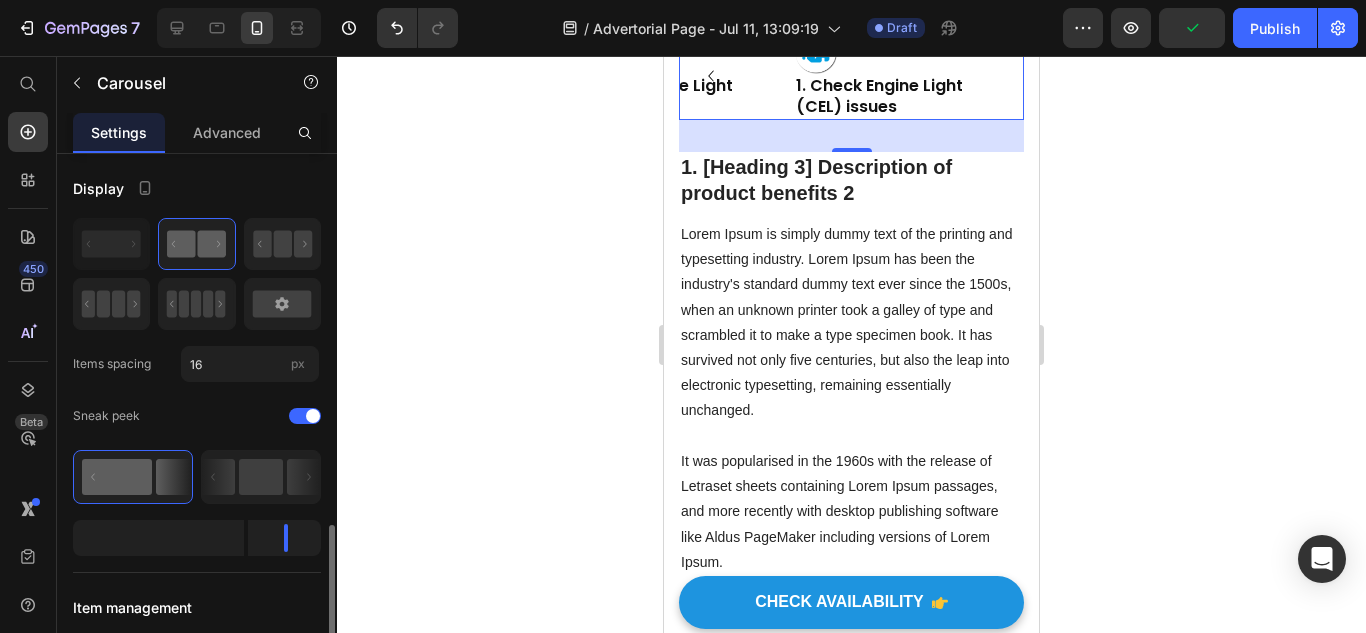 scroll, scrollTop: 400, scrollLeft: 0, axis: vertical 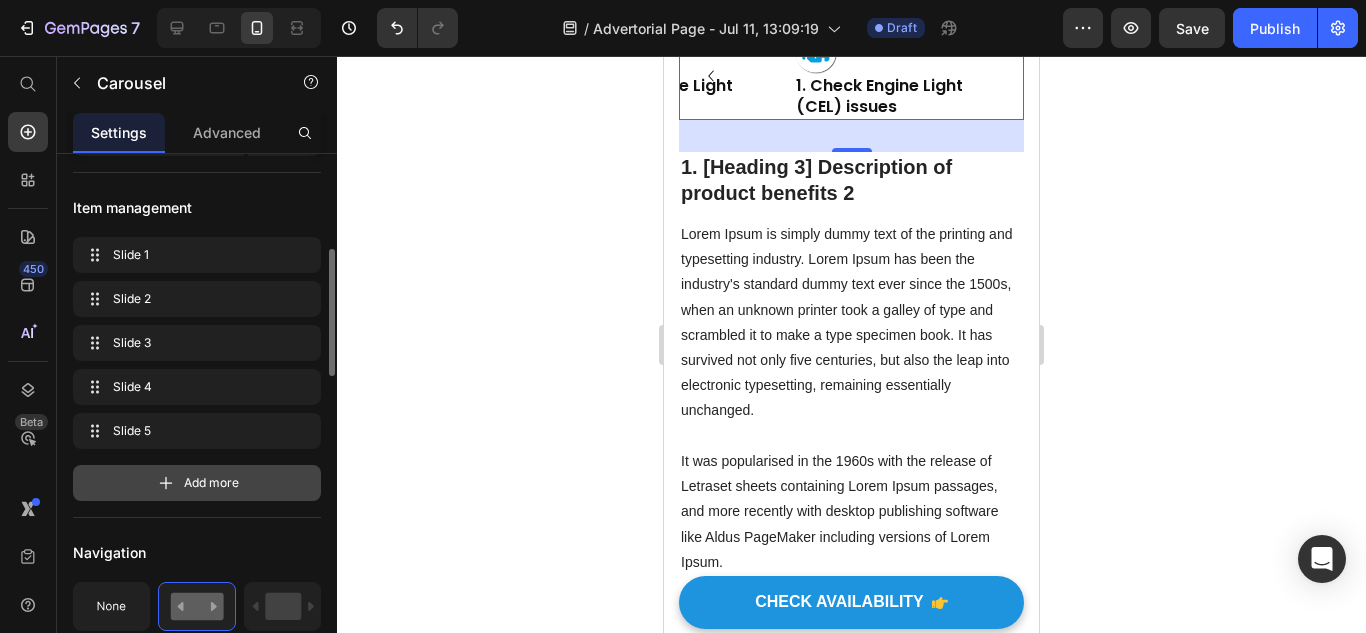 click on "Add more" at bounding box center (197, 483) 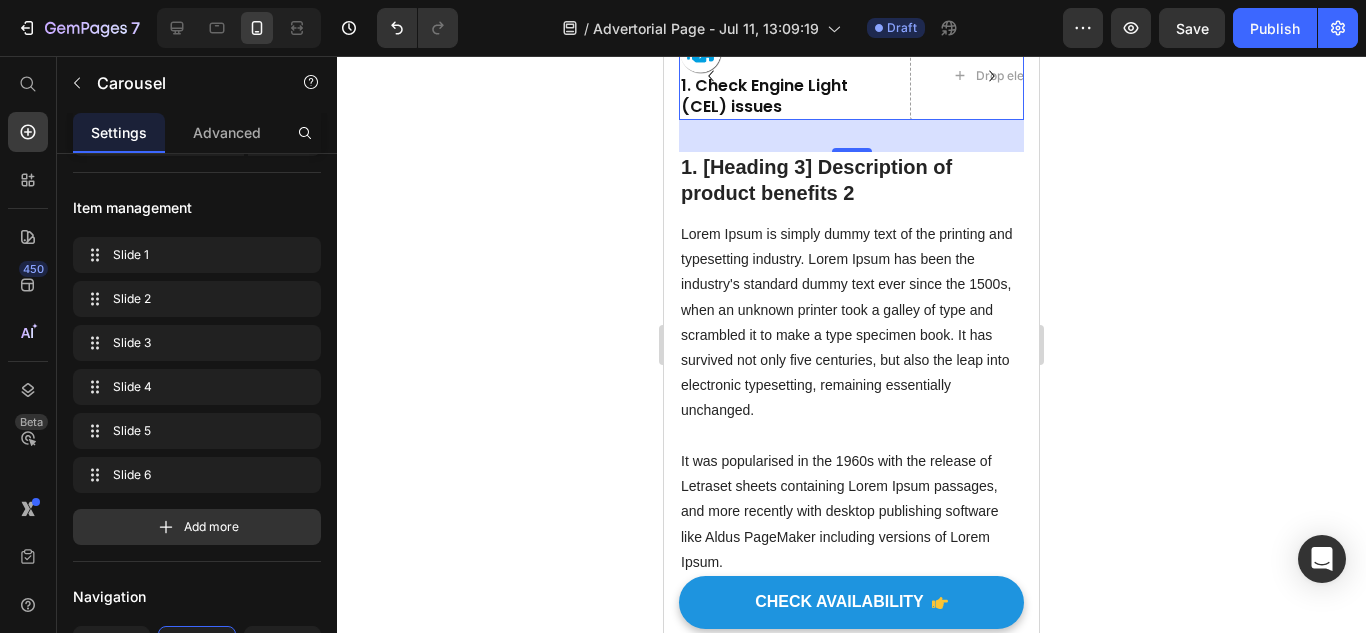 click 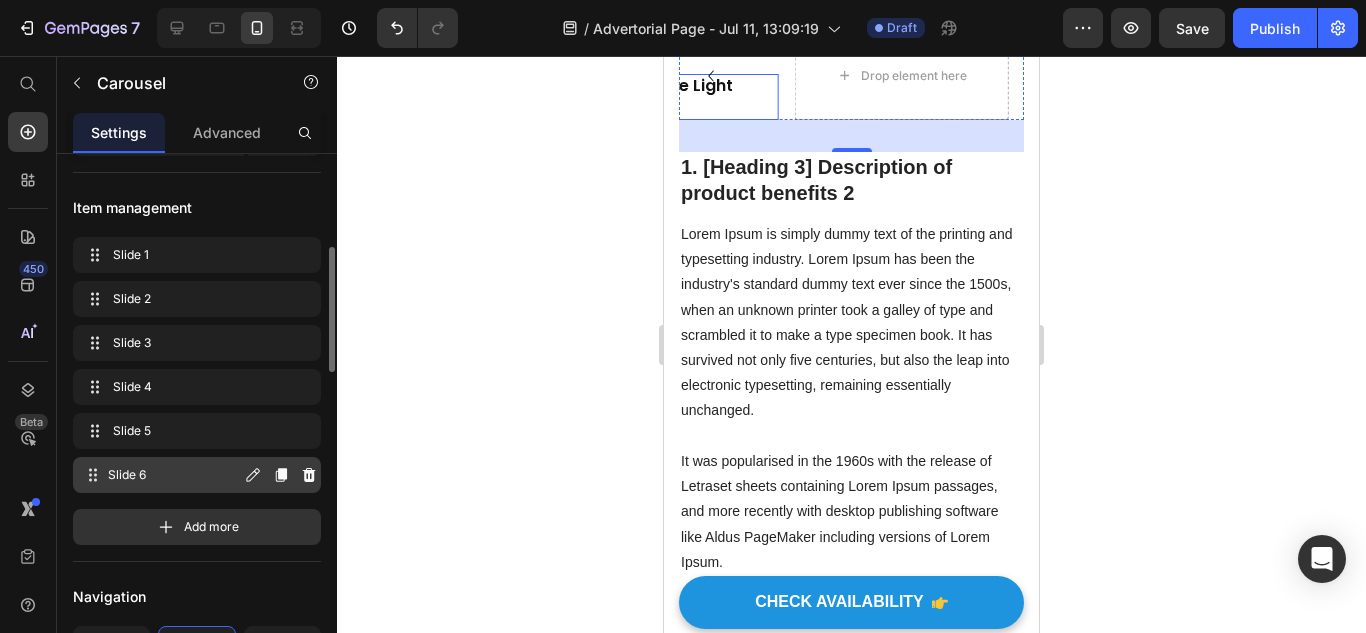 click on "Slide 6 Slide 6" at bounding box center (197, 475) 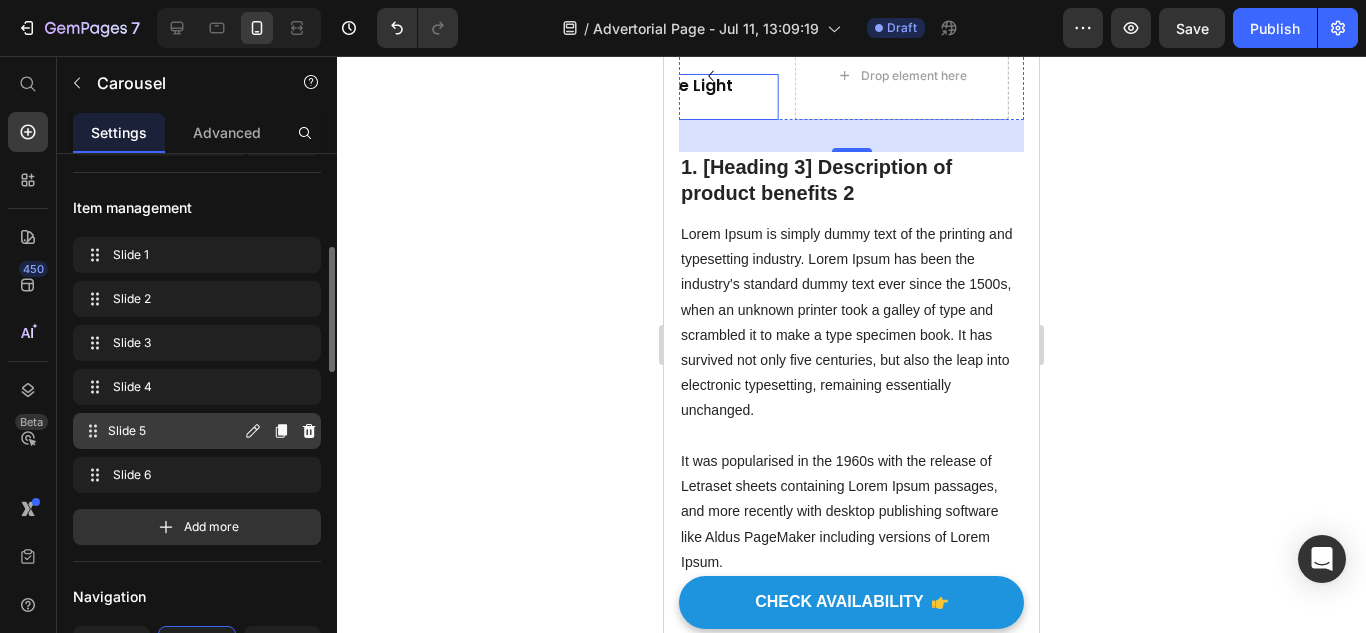 click on "Slide 5 Slide 5" at bounding box center [197, 431] 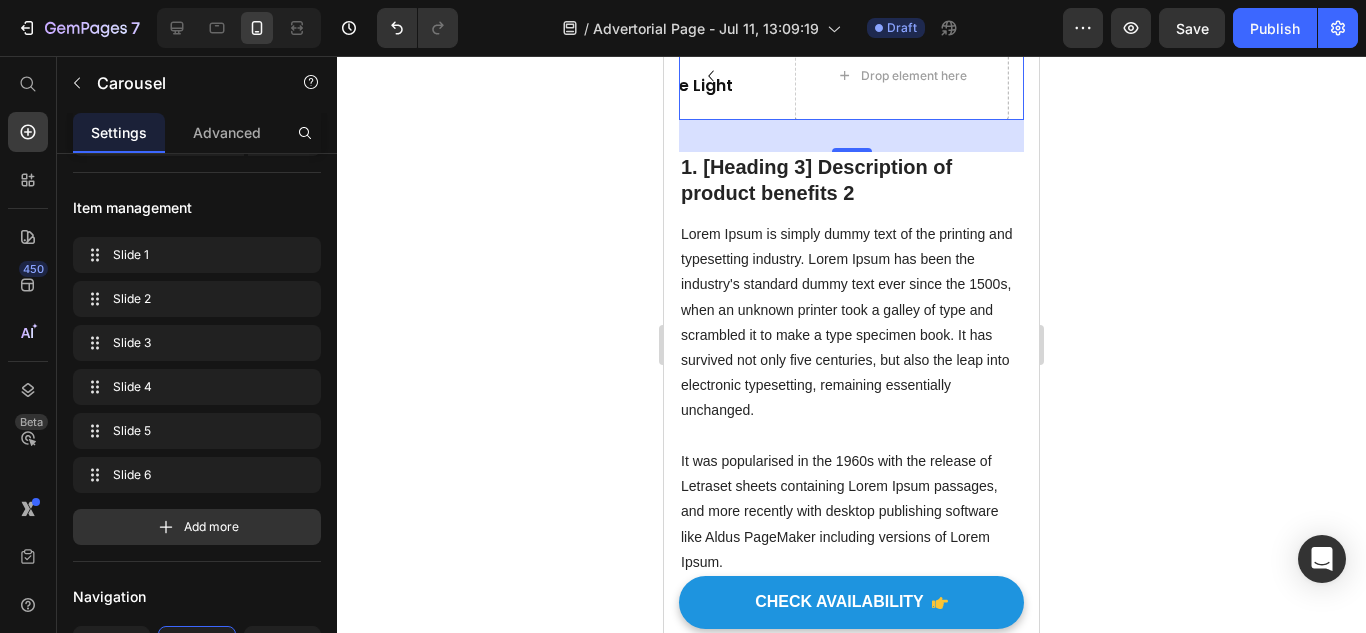 click at bounding box center [671, 53] 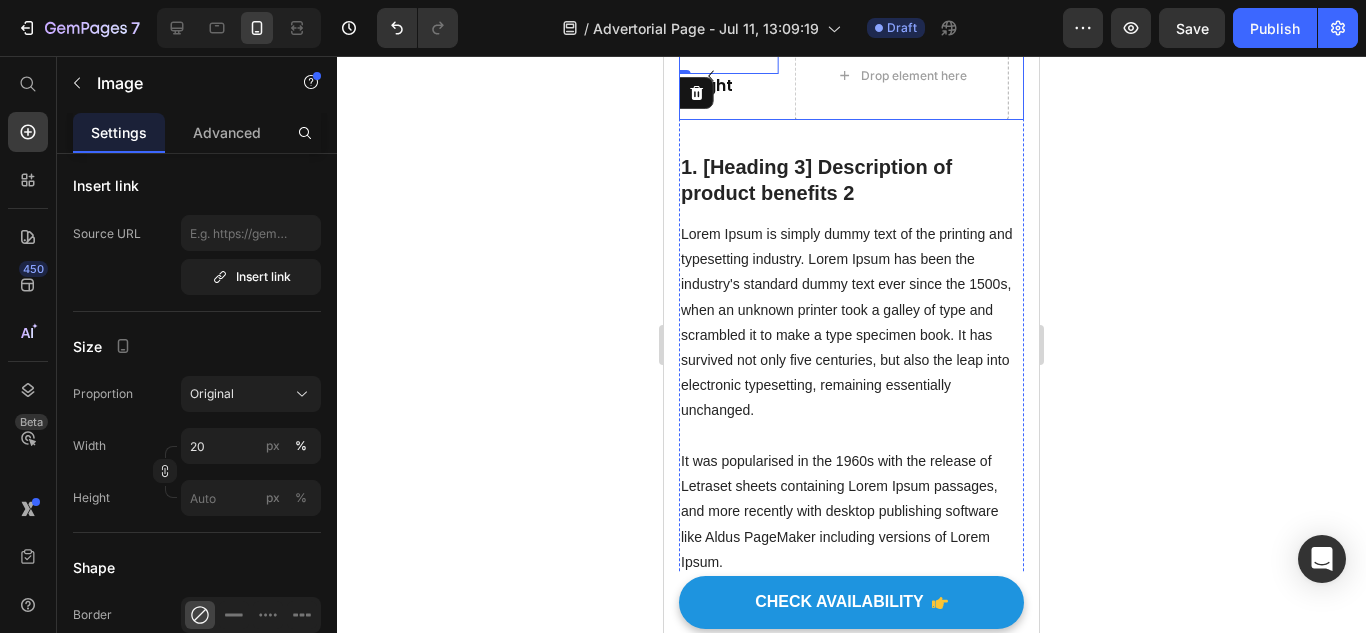 scroll, scrollTop: 0, scrollLeft: 0, axis: both 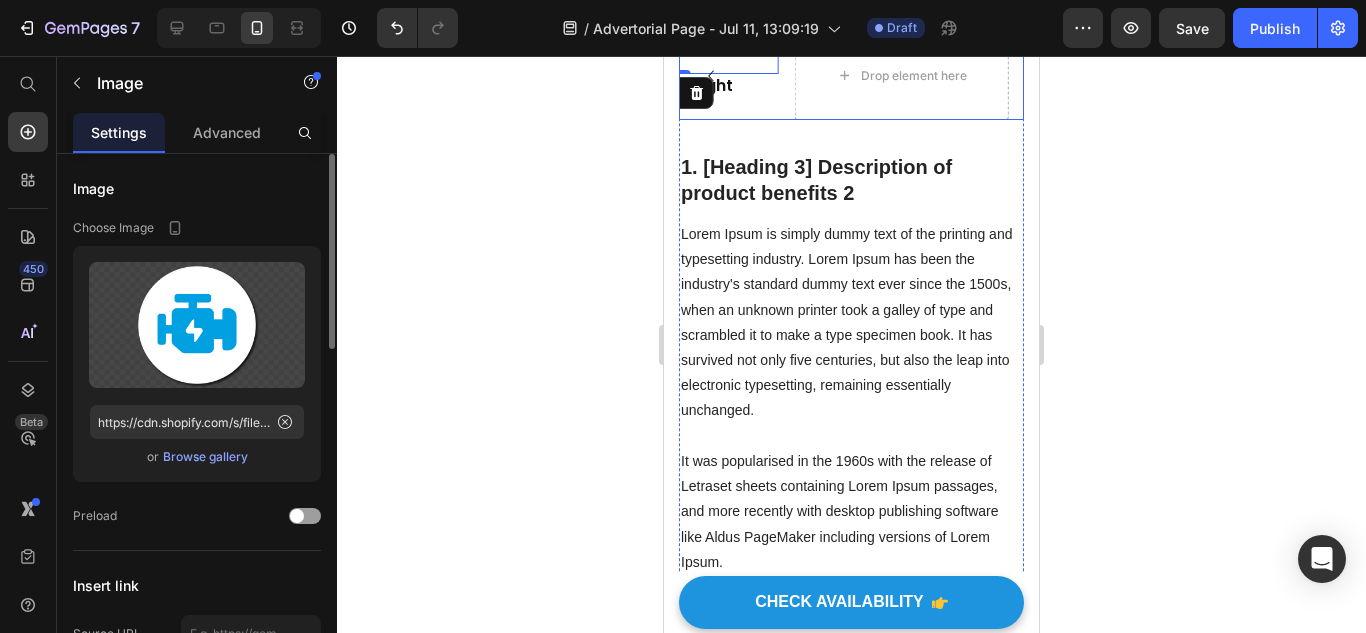 click 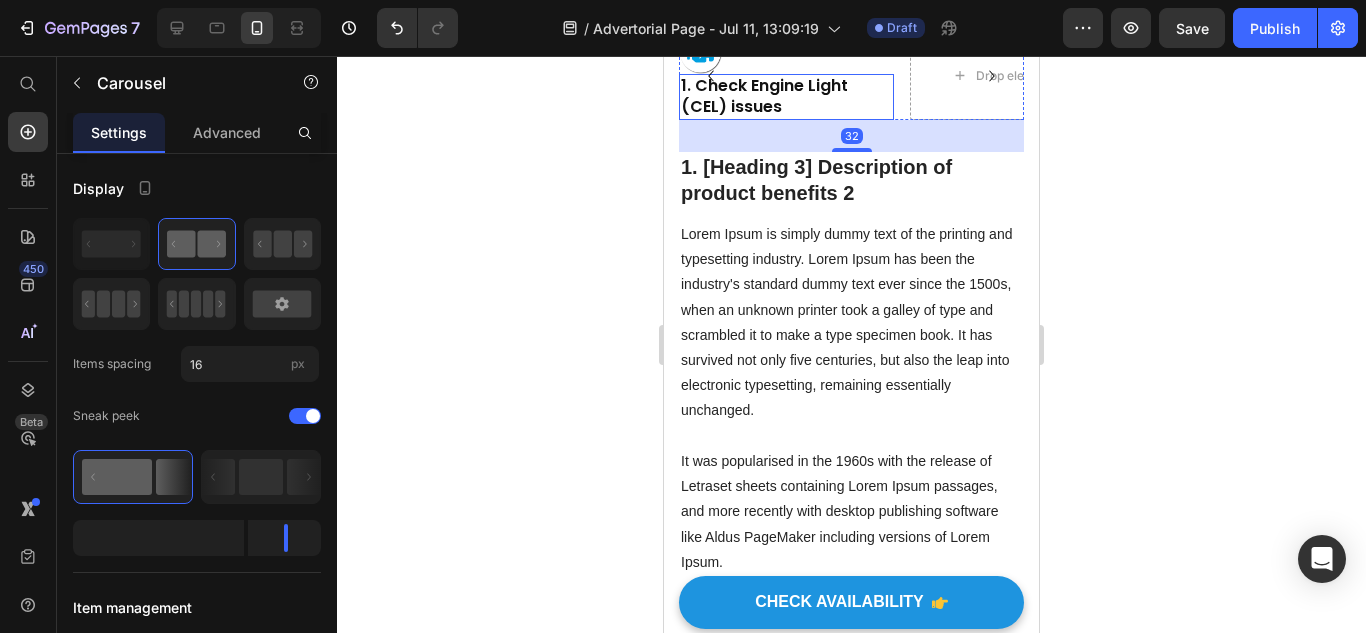 click at bounding box center (786, 53) 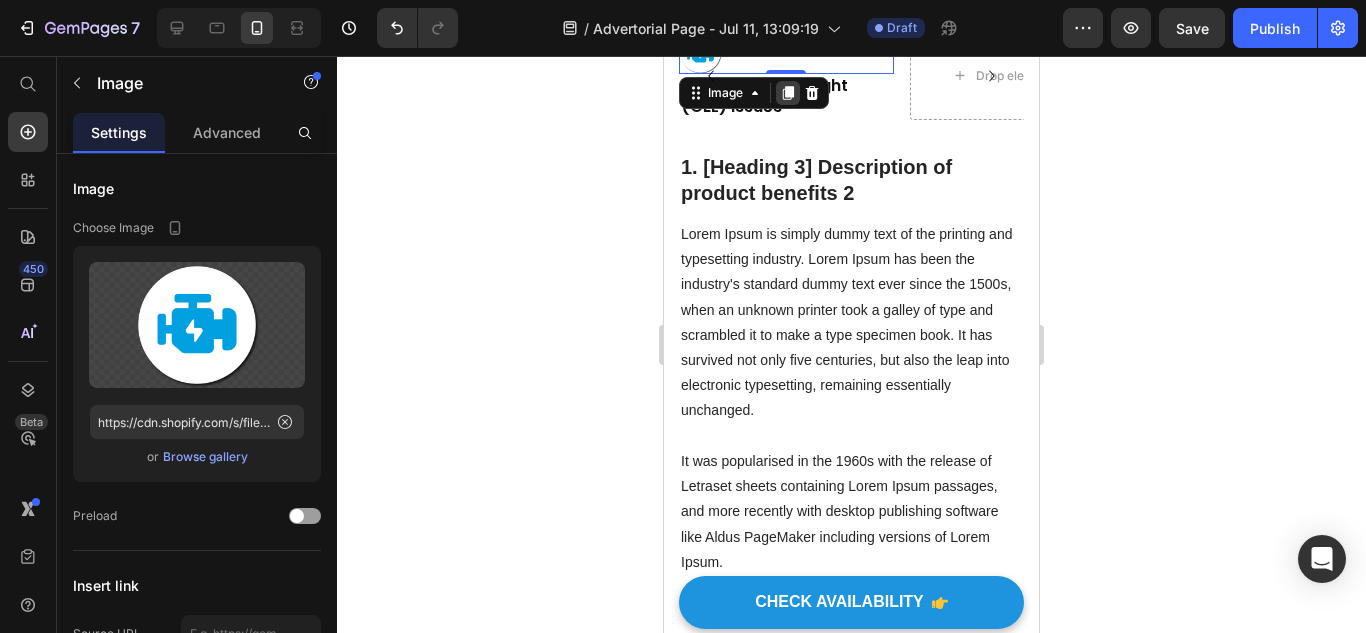 click 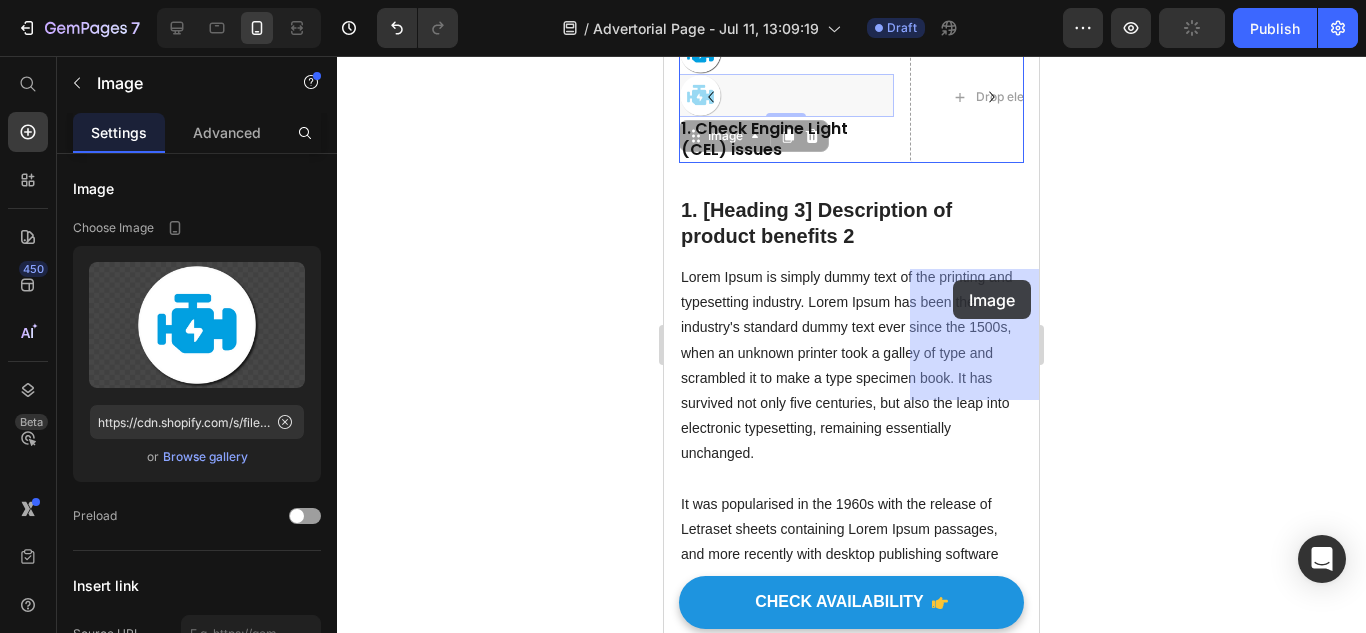 drag, startPoint x: 756, startPoint y: 325, endPoint x: 960, endPoint y: 290, distance: 206.98068 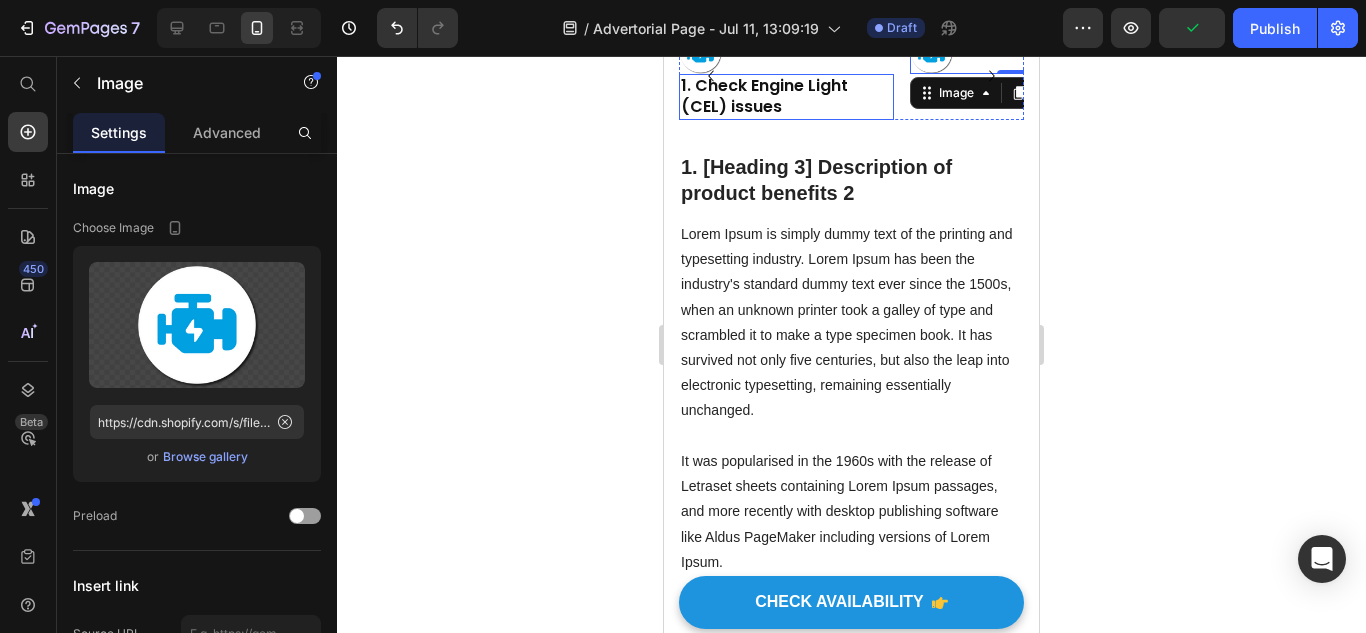 click on "1. Check Engine Light (CEL) issues" at bounding box center (786, 97) 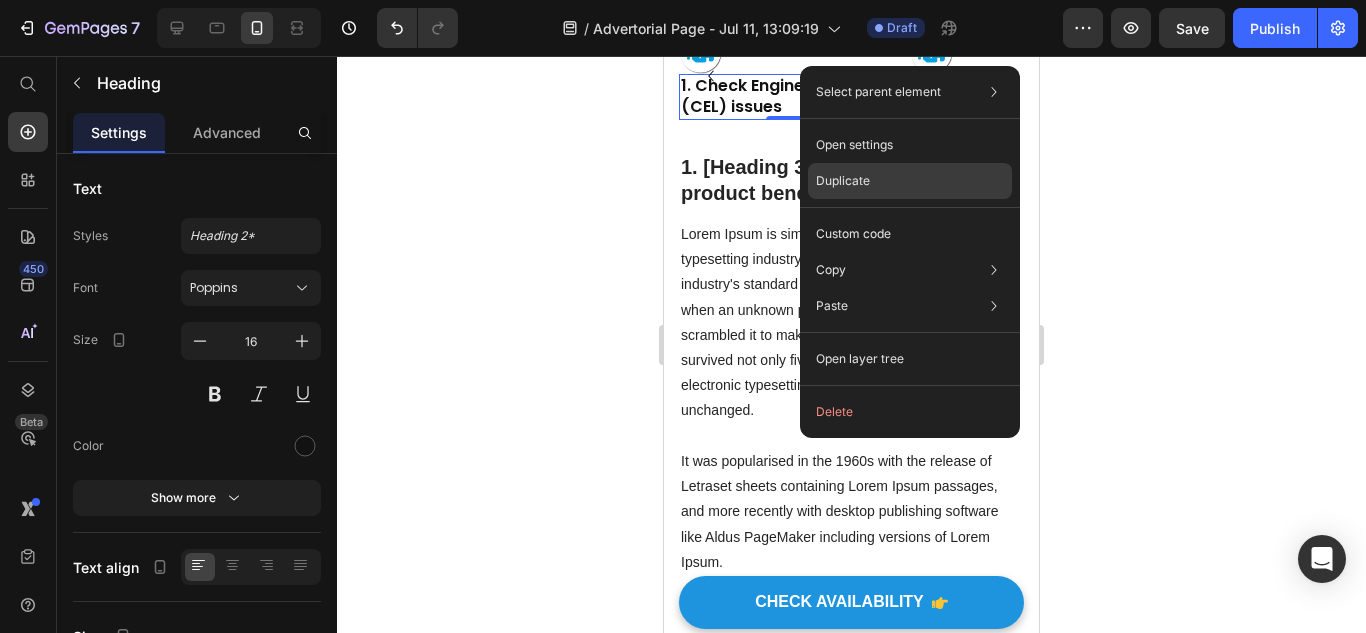 click on "Duplicate" at bounding box center (843, 181) 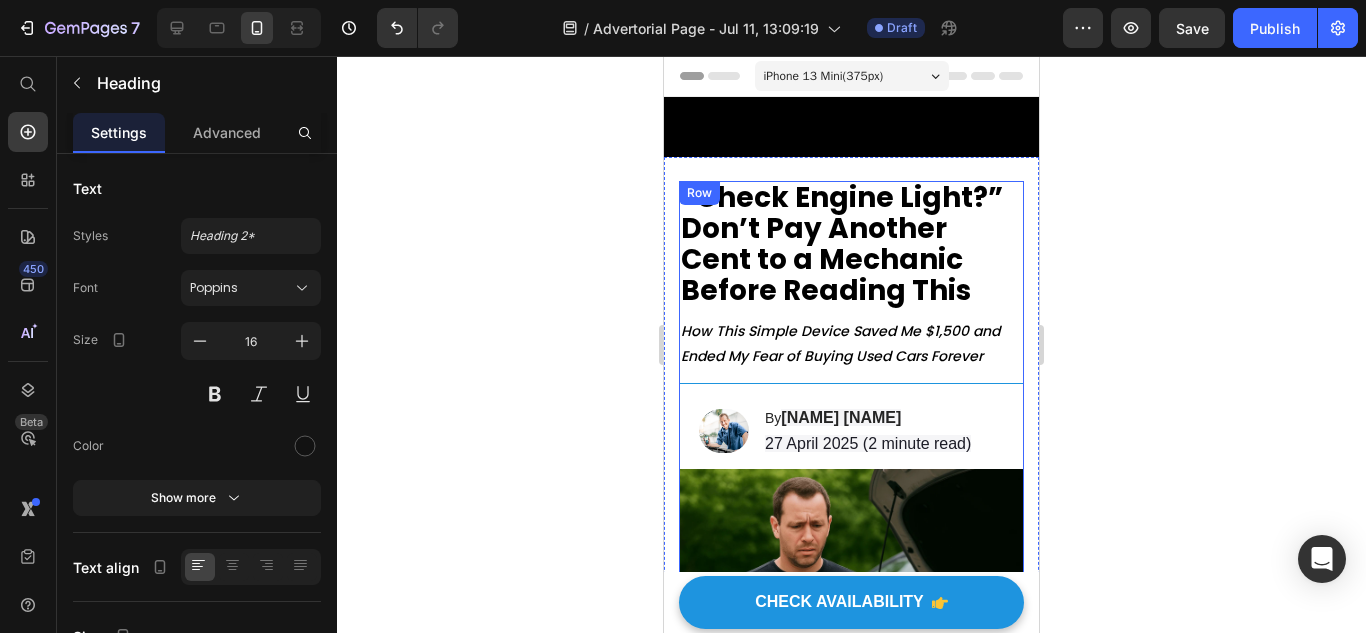scroll, scrollTop: 2222, scrollLeft: 0, axis: vertical 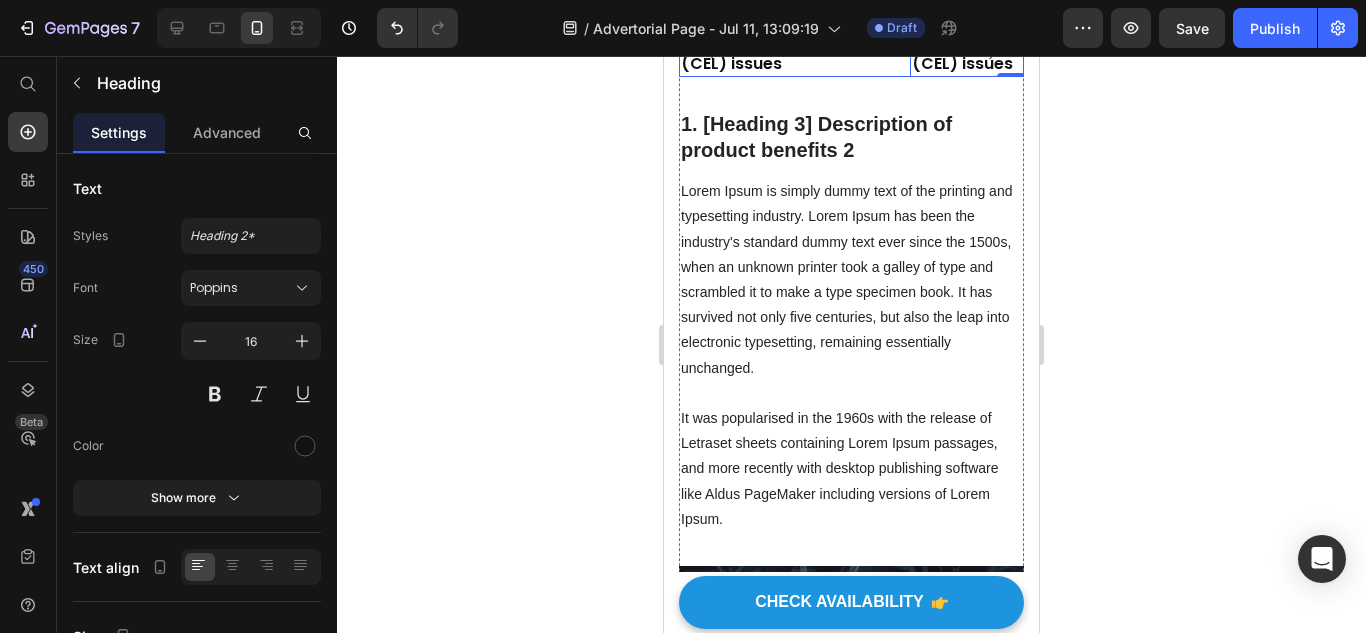 click 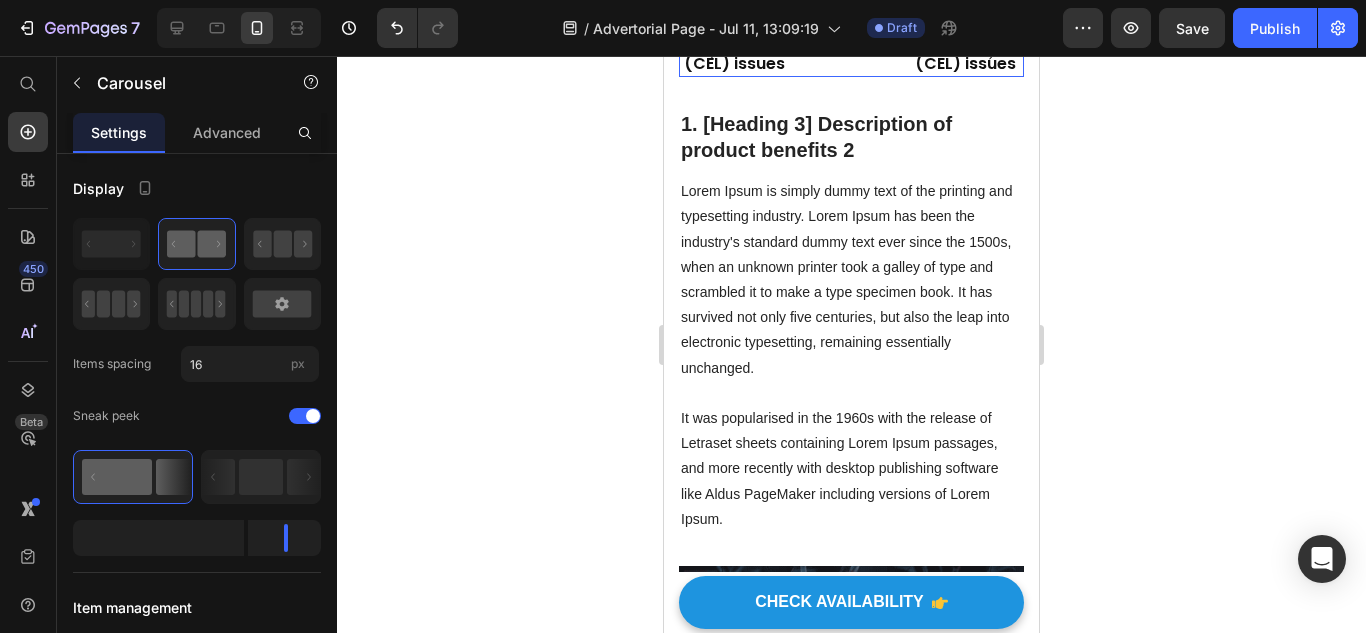click 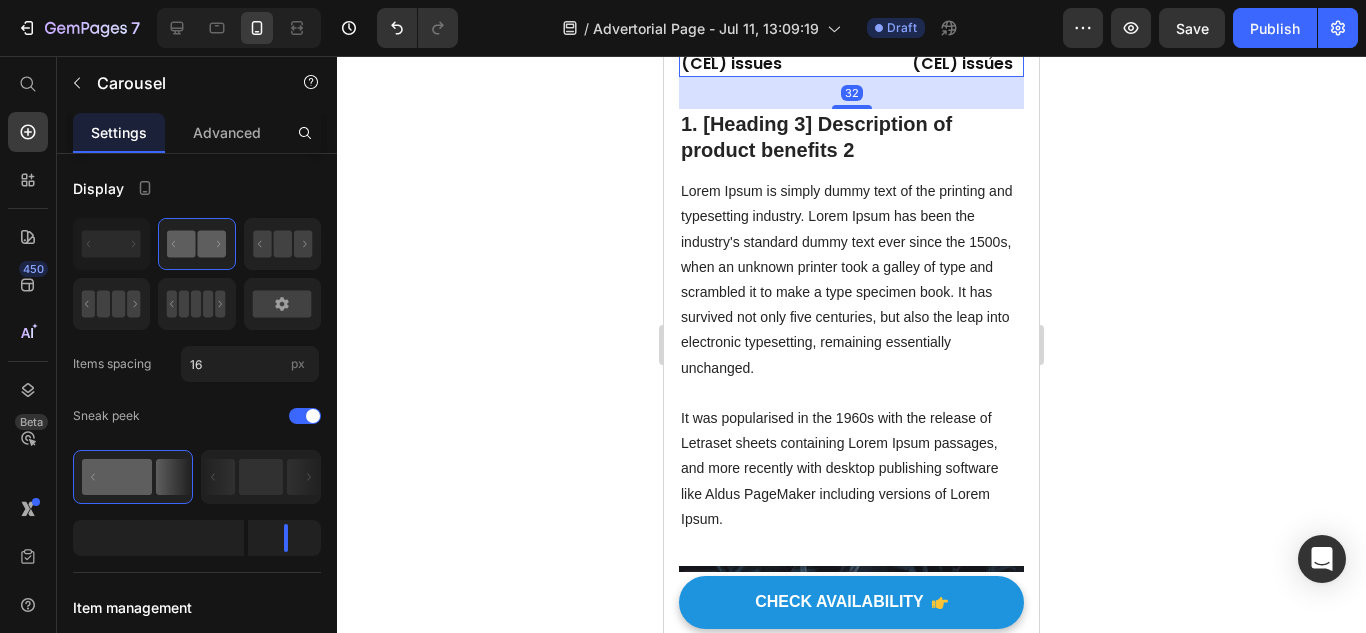 click 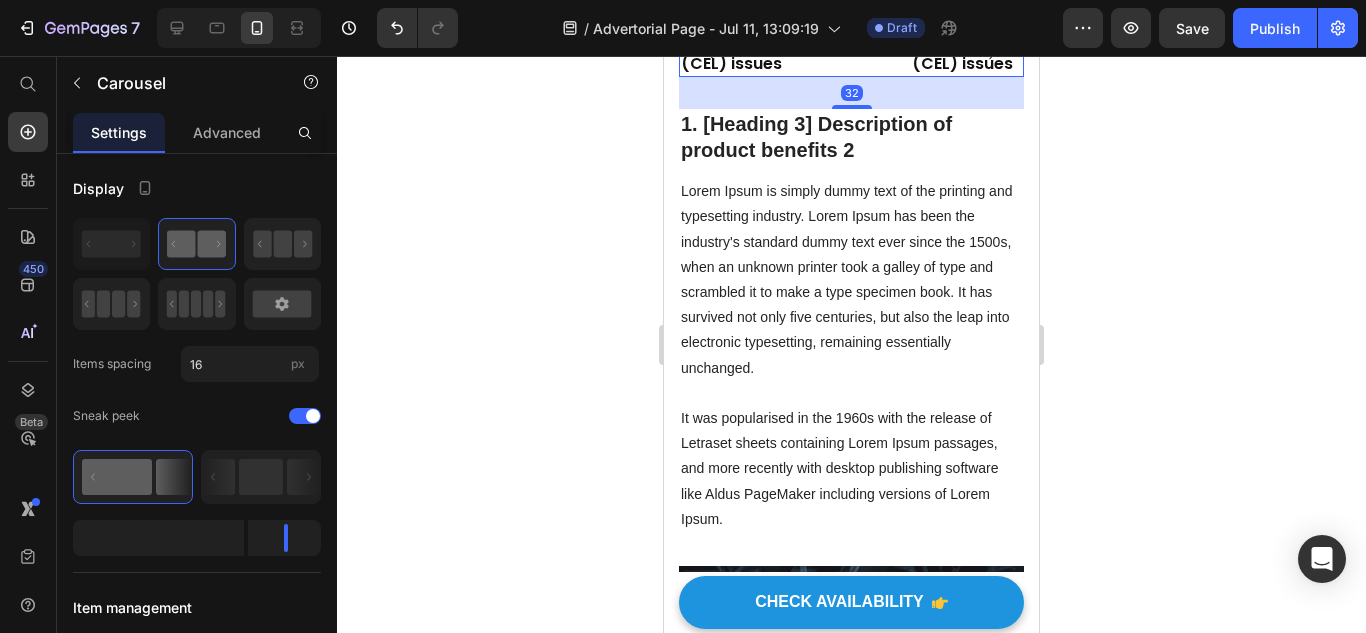 click 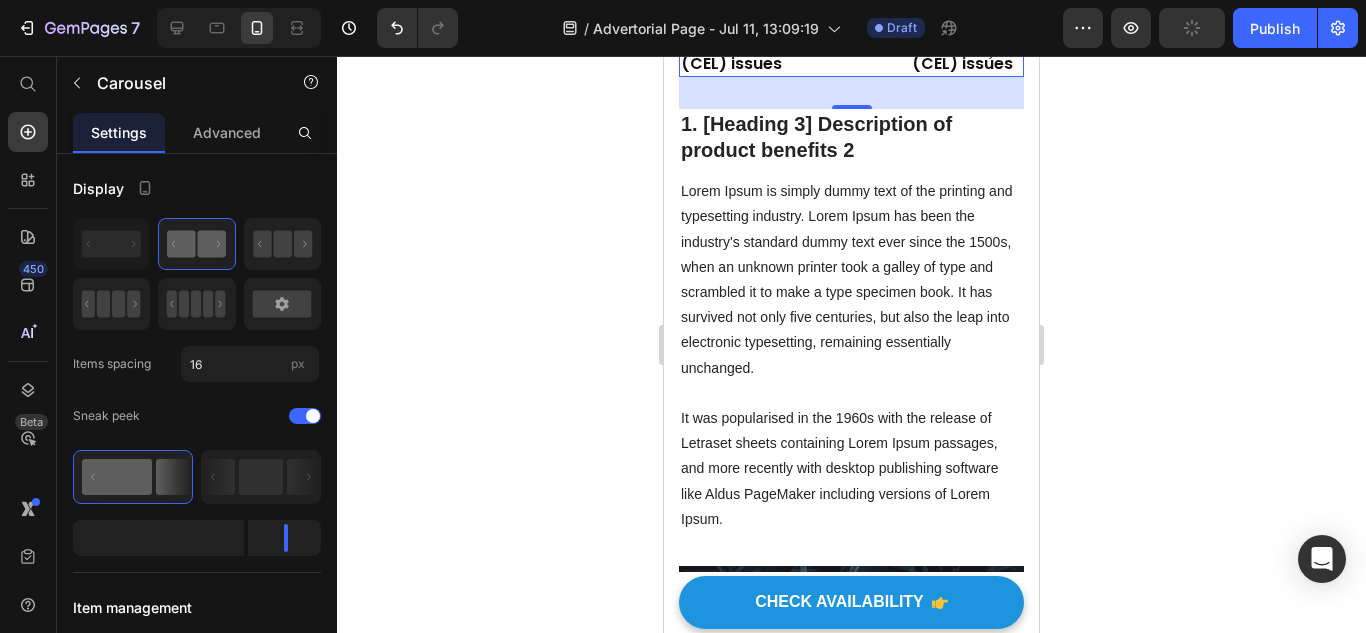 click on "1. Check Engine Light (CEL) issues" at bounding box center [786, 55] 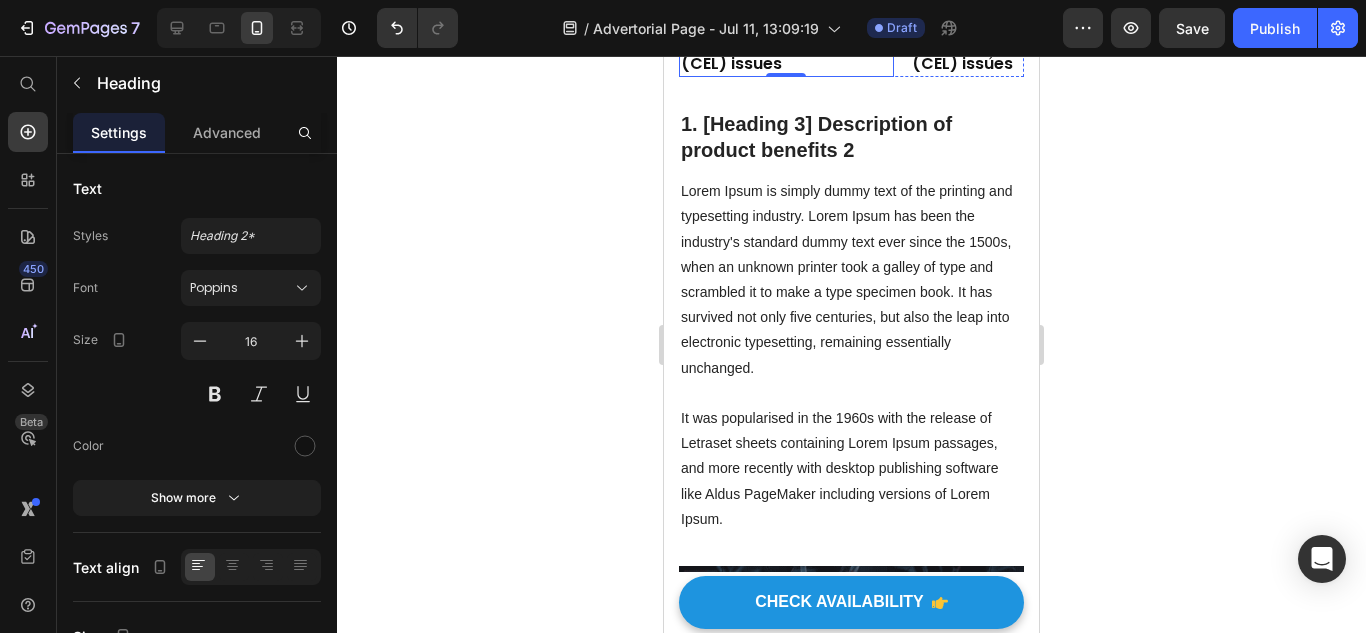 click at bounding box center (1017, 32) 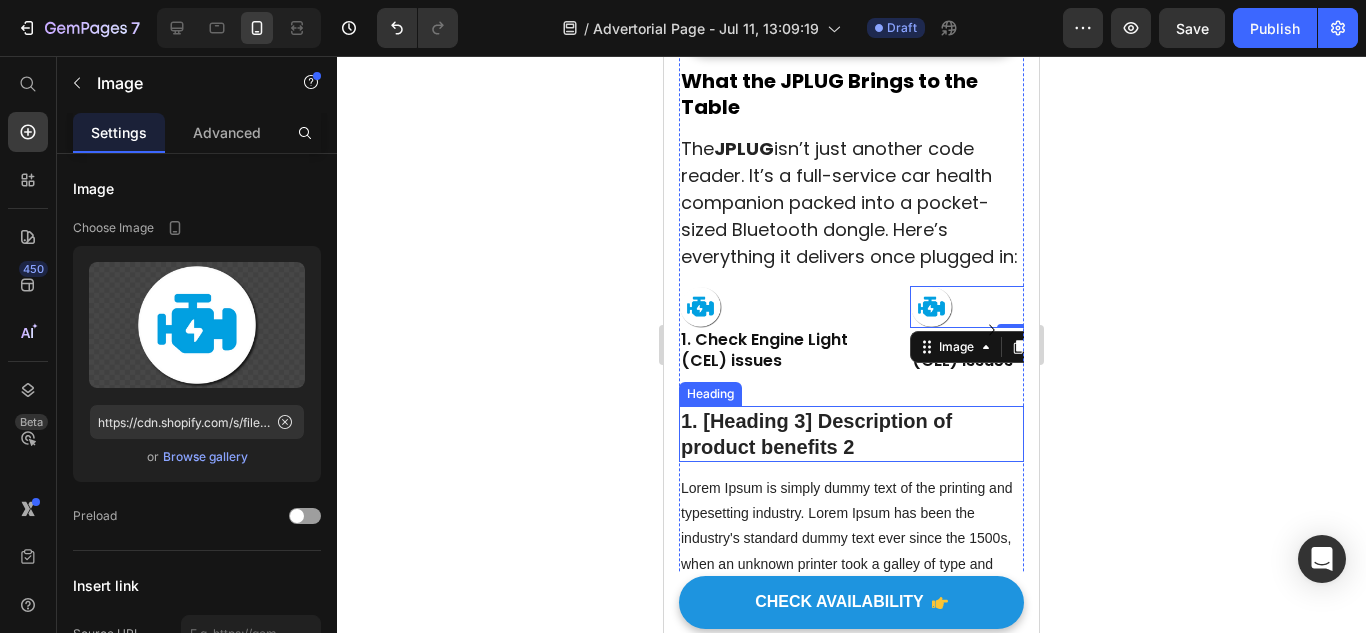 scroll, scrollTop: 1922, scrollLeft: 0, axis: vertical 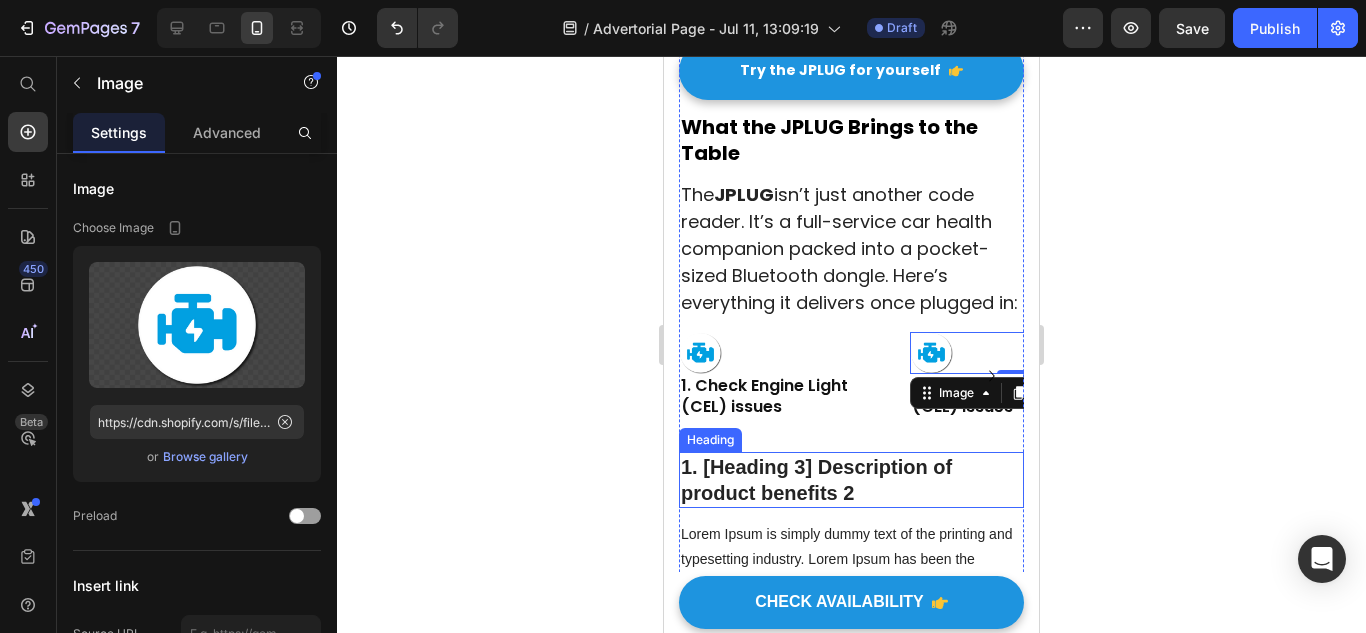 click on "The  JPLUG  isn’t just another code reader. It’s a full-service car health companion packed into a pocket-sized Bluetooth dongle. Here’s everything it delivers once plugged in:" at bounding box center (849, 249) 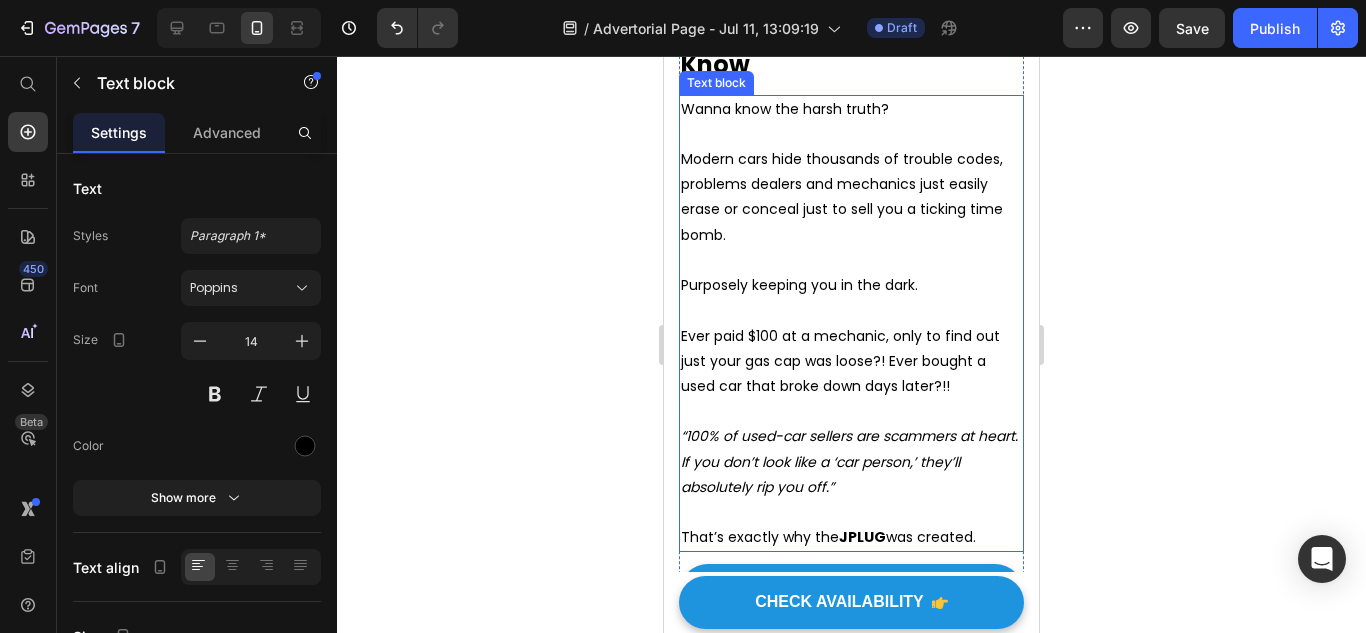 scroll, scrollTop: 1322, scrollLeft: 0, axis: vertical 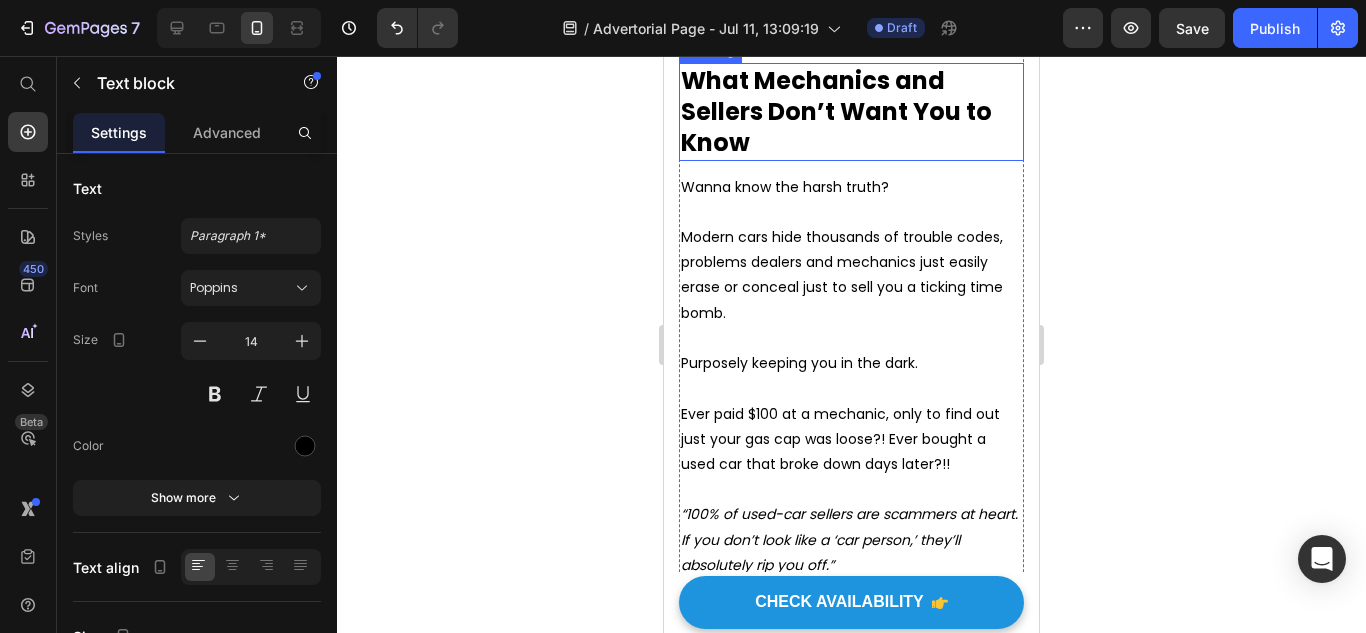 click on "What Mechanics and Sellers Don’t Want You to Know" at bounding box center [836, 111] 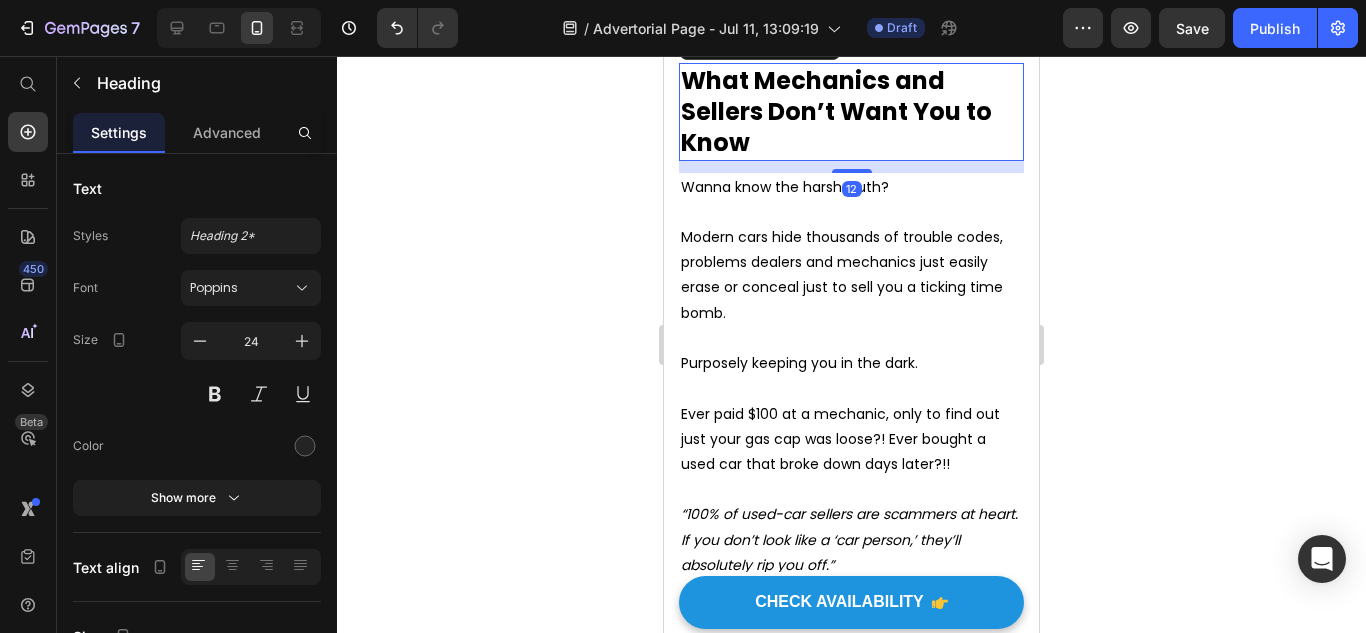 click 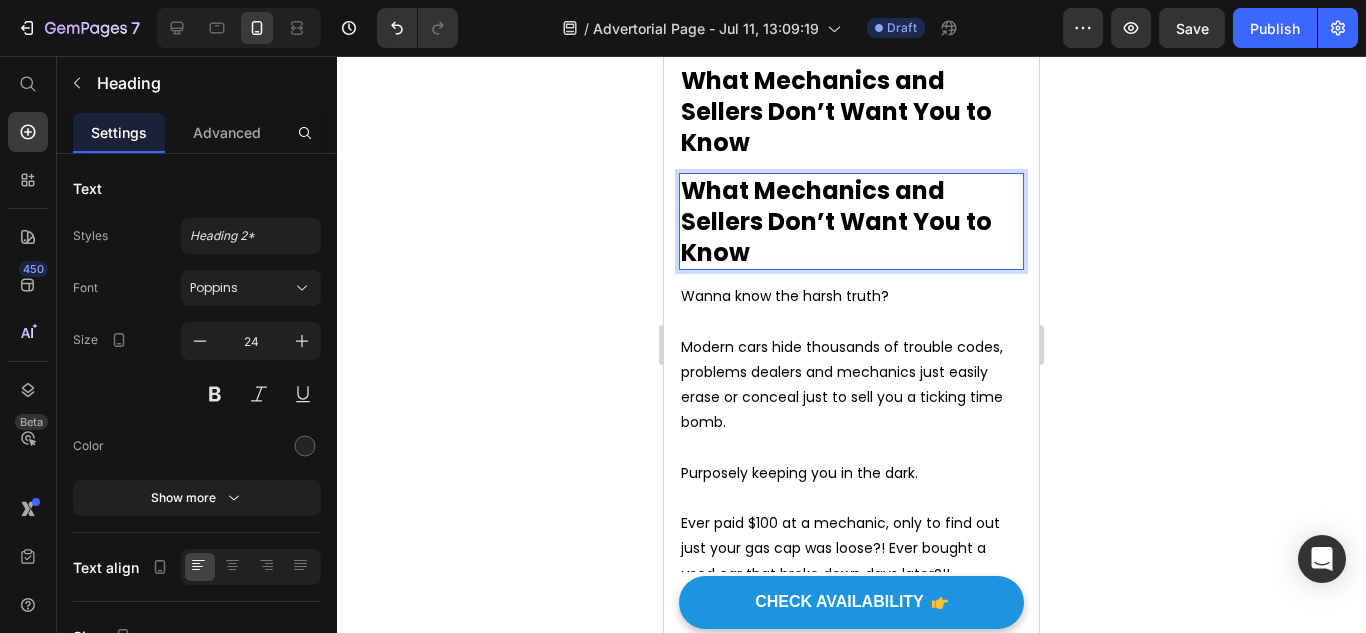 drag, startPoint x: 798, startPoint y: 410, endPoint x: 845, endPoint y: 588, distance: 184.10051 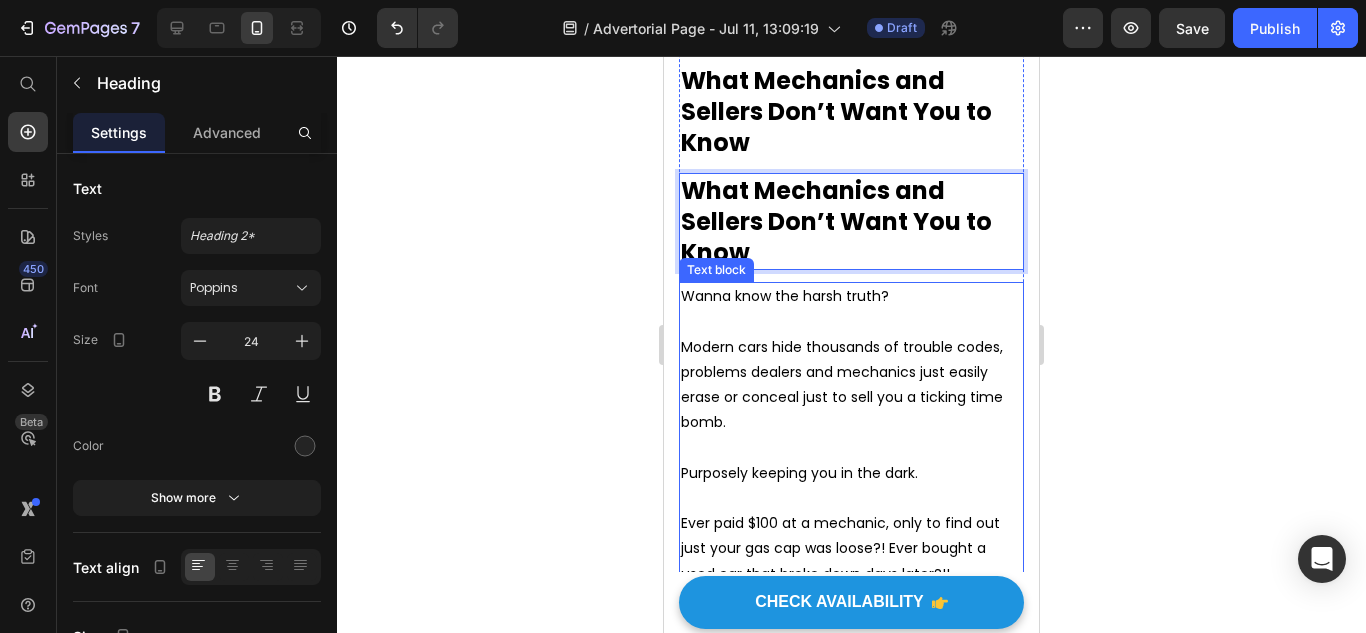 click on "Wanna know the harsh truth?" at bounding box center [785, 296] 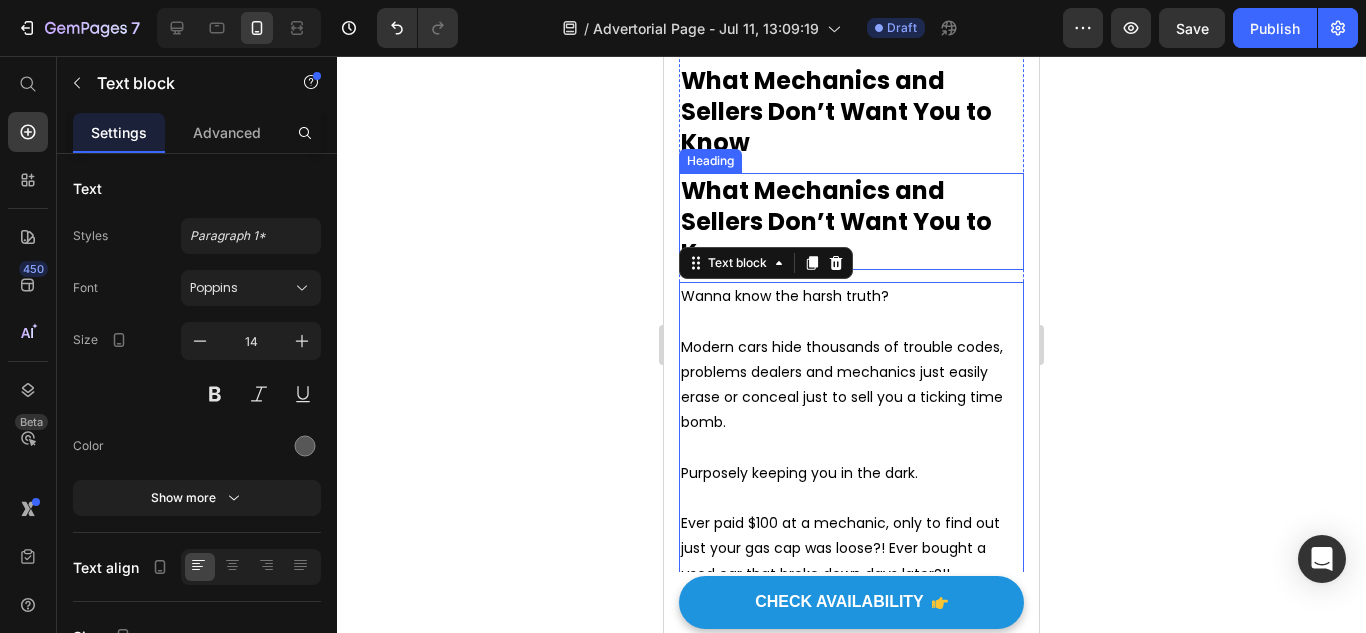 click on "What Mechanics and Sellers Don’t Want You to Know" at bounding box center [836, 221] 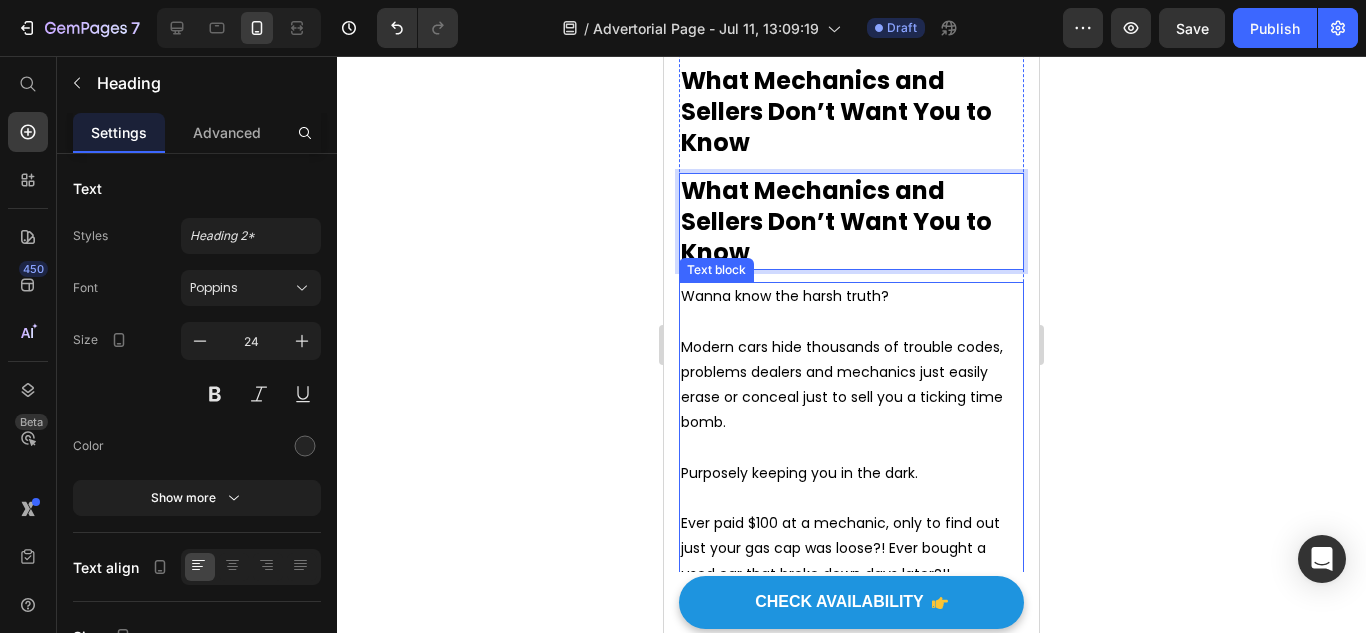 scroll, scrollTop: 1522, scrollLeft: 0, axis: vertical 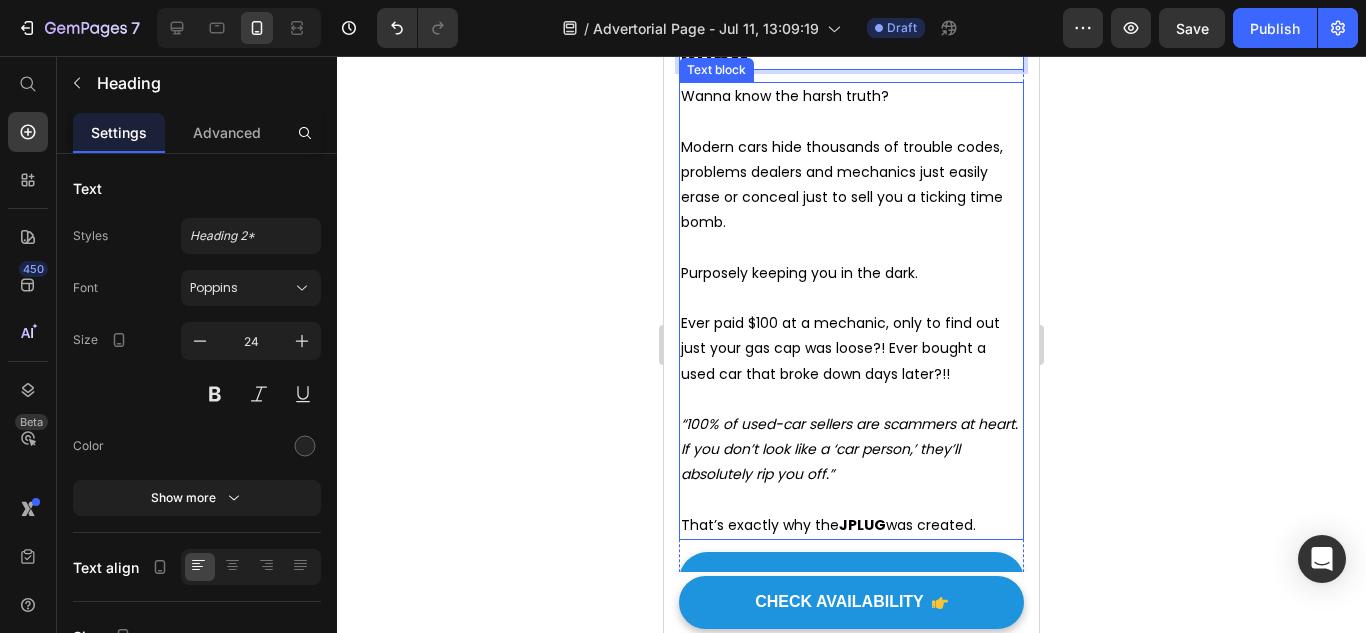 drag, startPoint x: 866, startPoint y: 426, endPoint x: 905, endPoint y: 359, distance: 77.52419 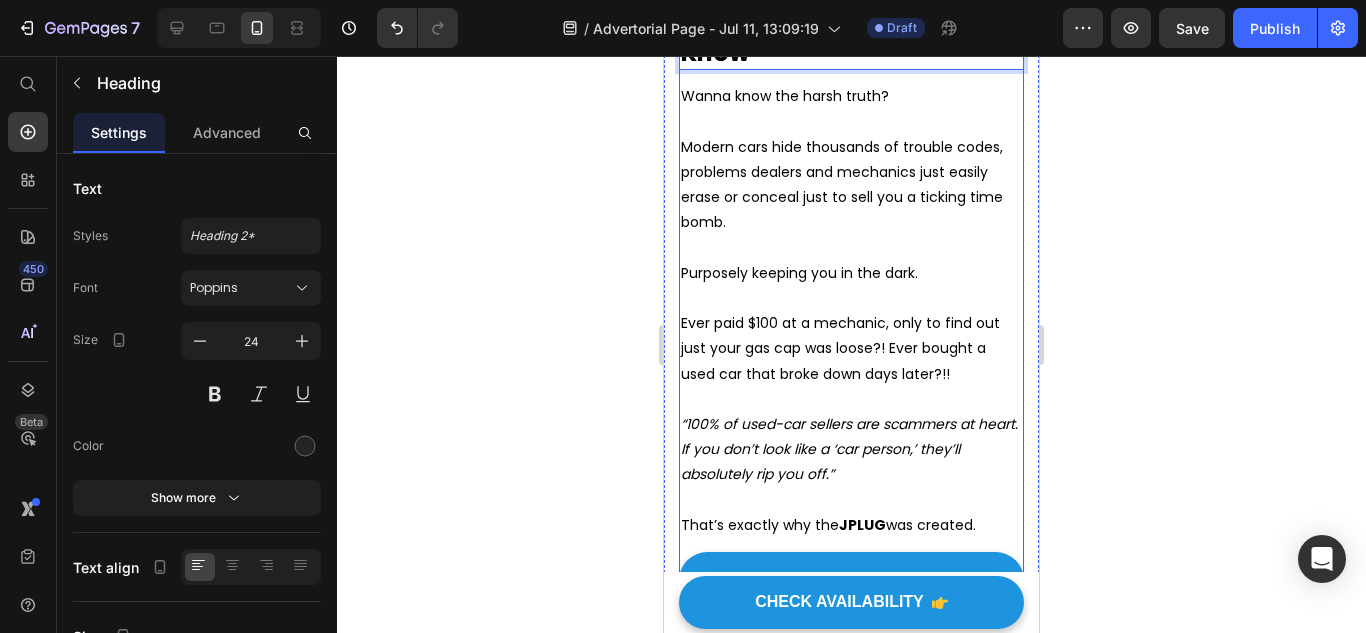 click on "Wanna know the harsh truth?" at bounding box center [851, 96] 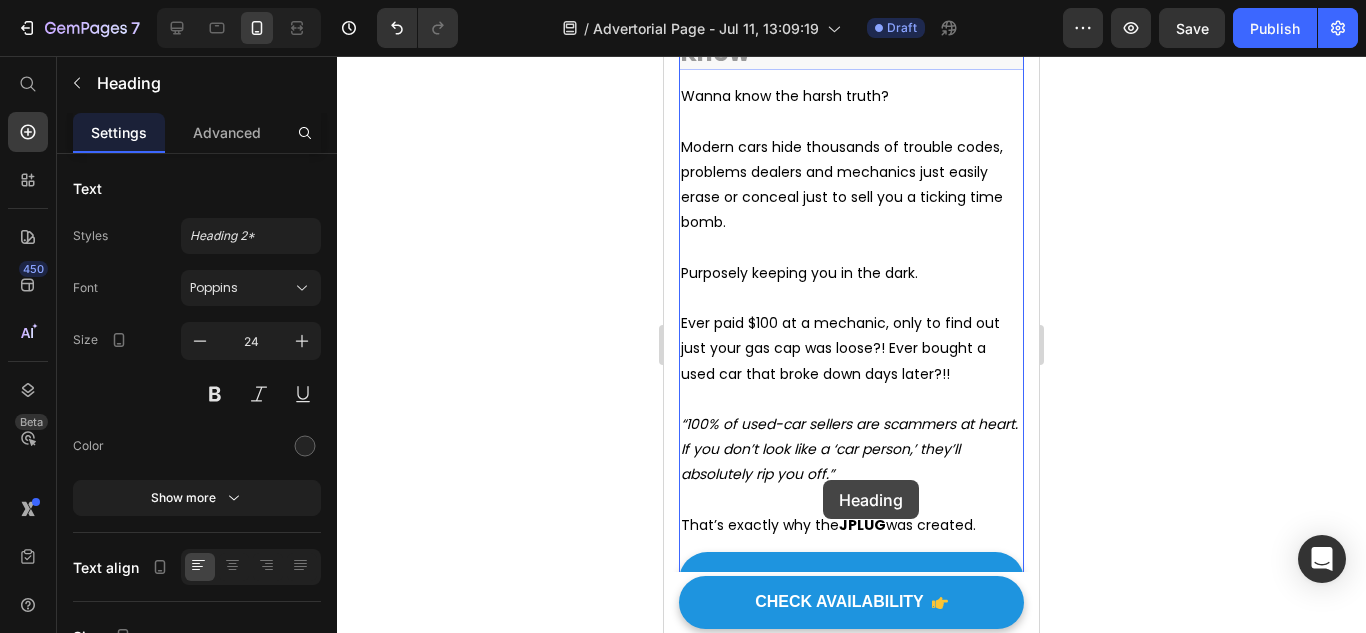 scroll, scrollTop: 2022, scrollLeft: 0, axis: vertical 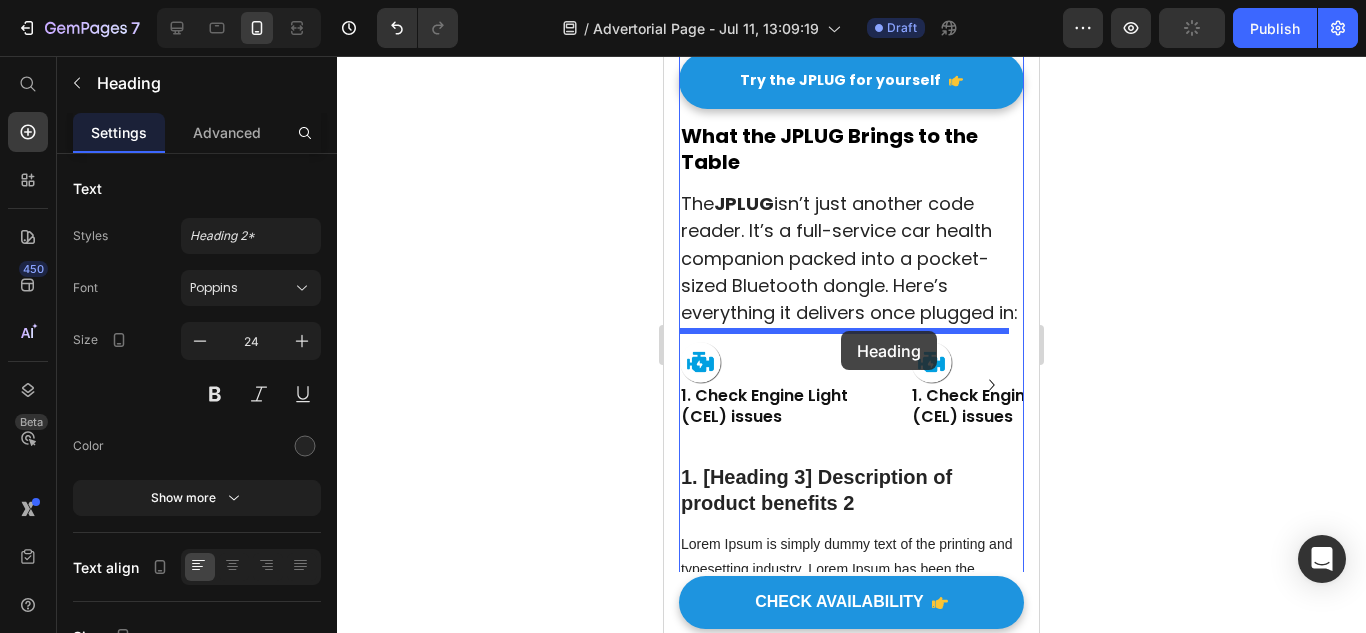 drag, startPoint x: 812, startPoint y: 440, endPoint x: 841, endPoint y: 331, distance: 112.79185 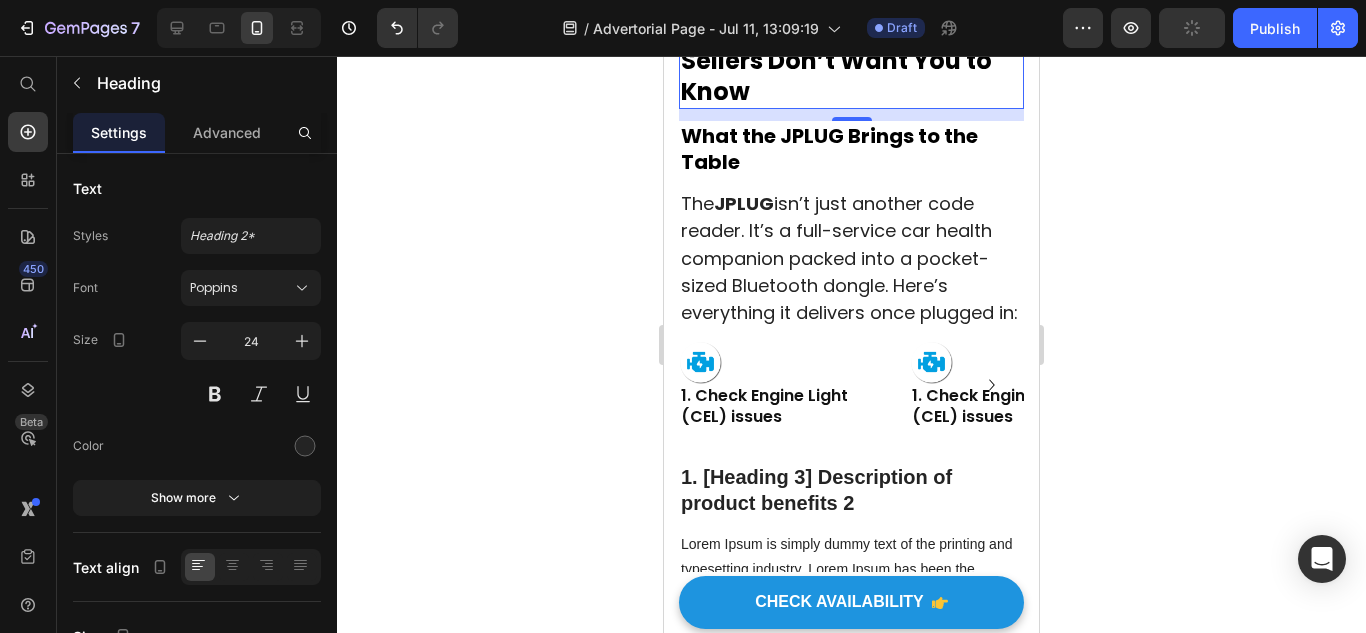 scroll, scrollTop: 1913, scrollLeft: 0, axis: vertical 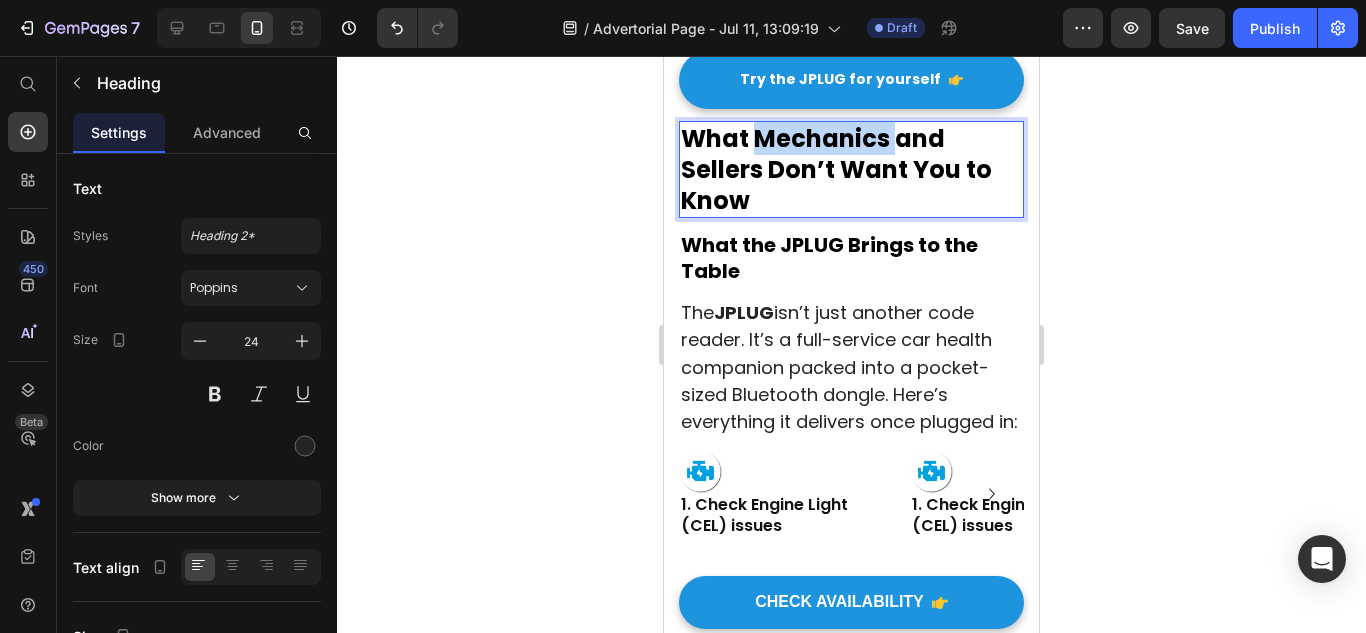 click on "What Mechanics and Sellers Don’t Want You to Know" at bounding box center [836, 169] 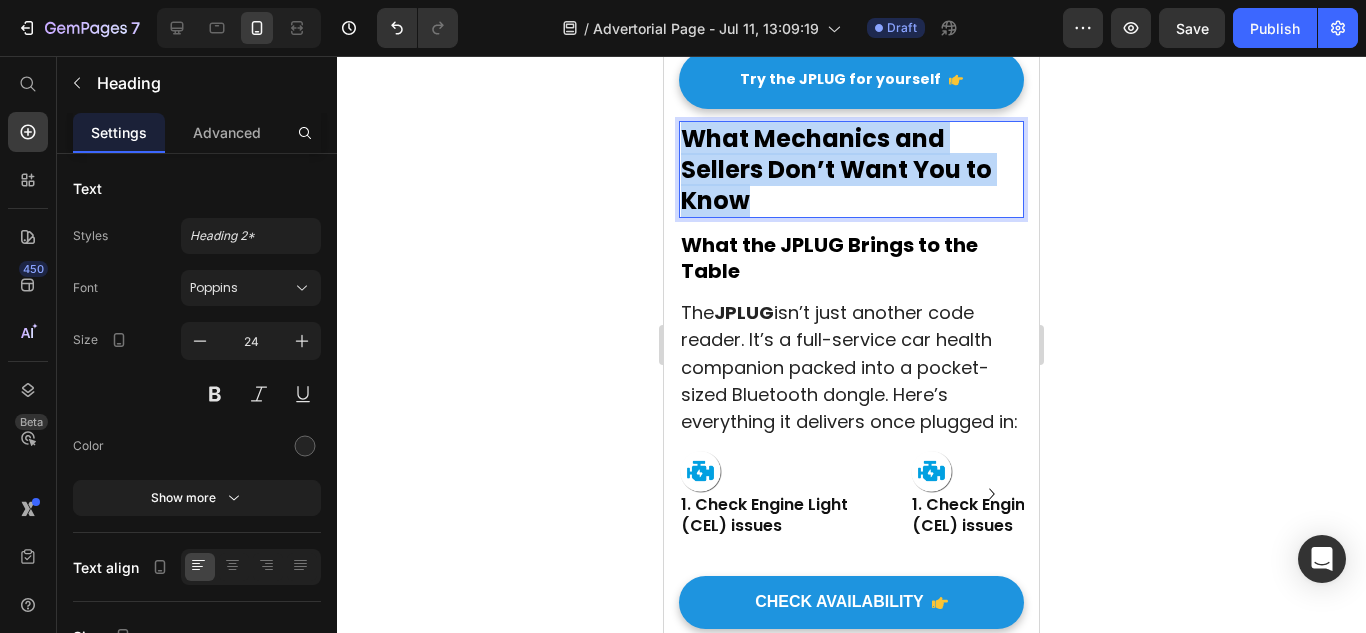 click on "What Mechanics and Sellers Don’t Want You to Know" at bounding box center (836, 169) 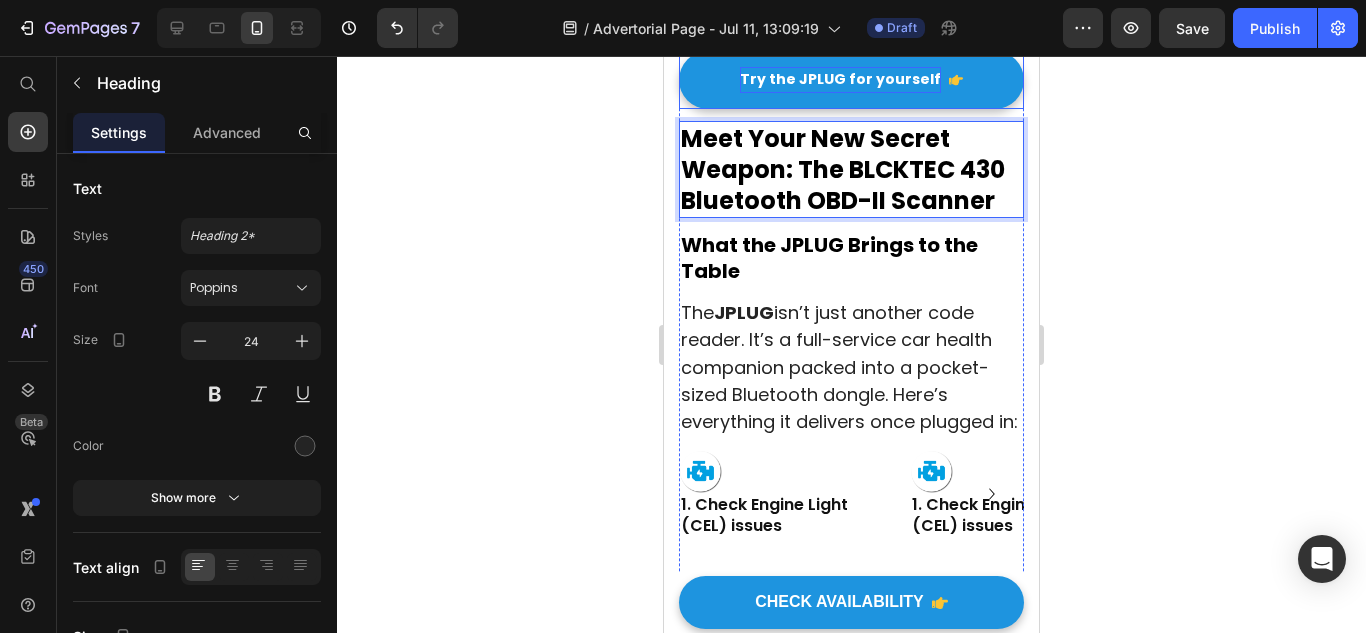 click on "Try the JPLUG for yourself" at bounding box center [840, 79] 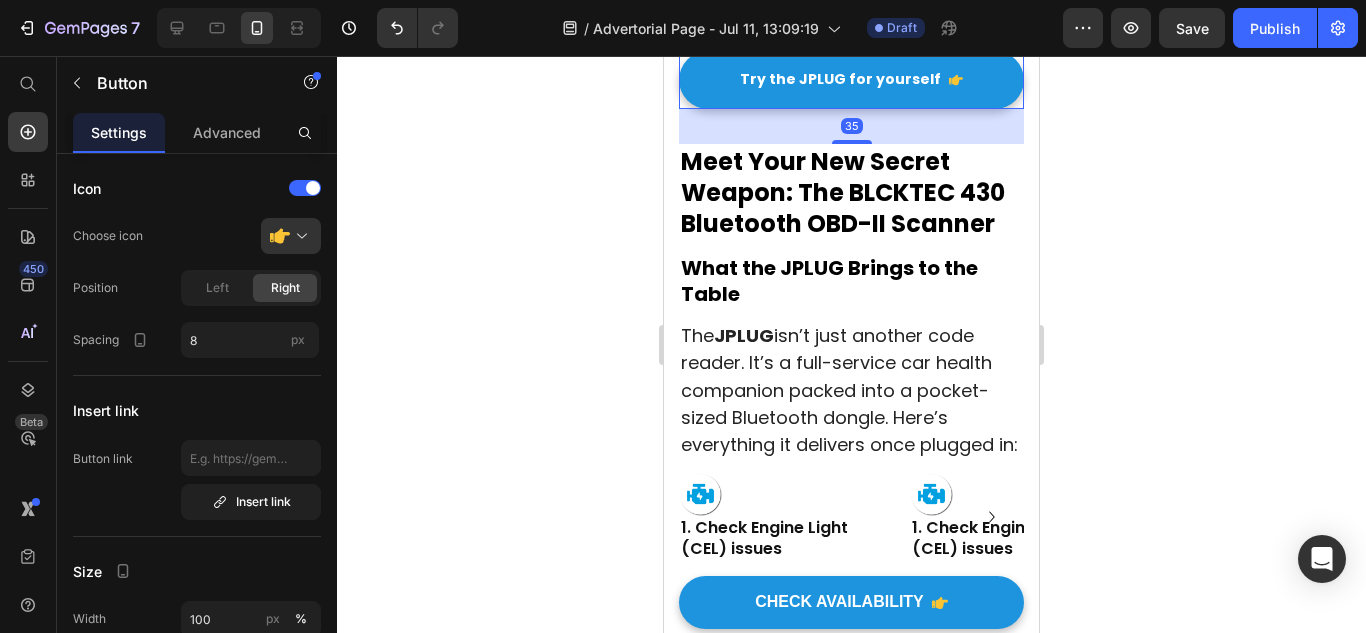 drag, startPoint x: 849, startPoint y: 329, endPoint x: 838, endPoint y: 427, distance: 98.61542 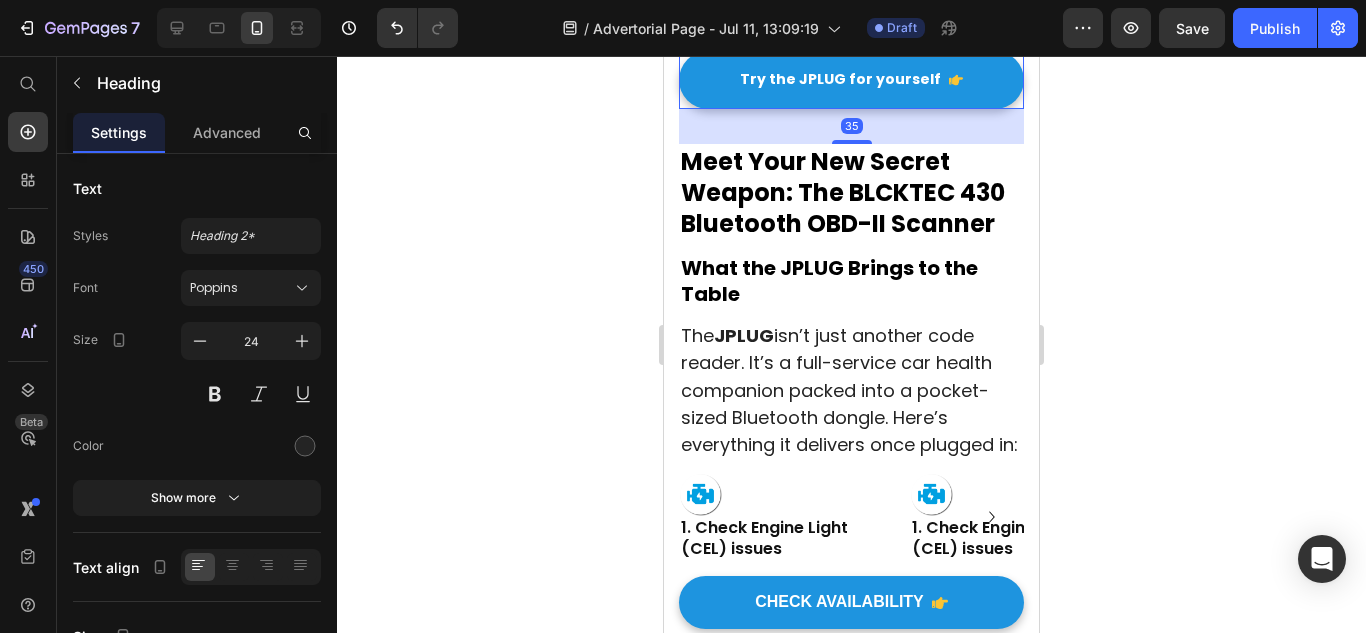 click on "Meet Your New Secret Weapon: The BLCKTEC 430 Bluetooth OBD-II Scanner" at bounding box center [843, 192] 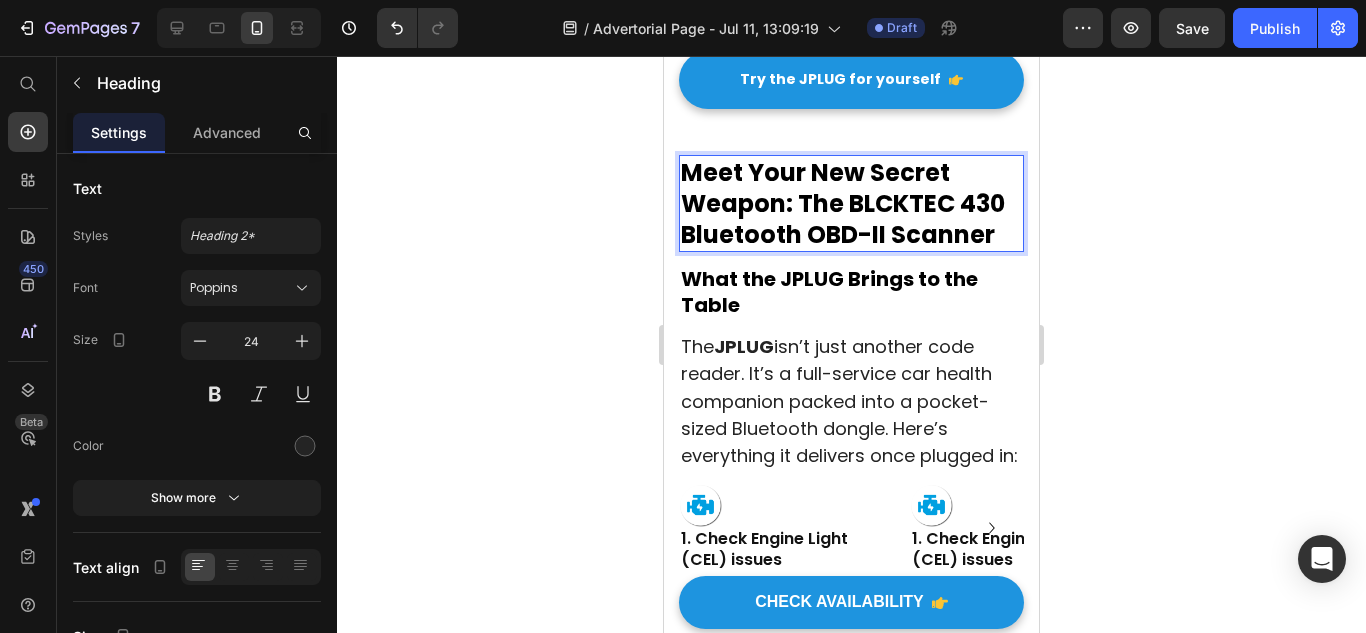 click on "Meet Your New Secret Weapon: The BLCKTEC 430 Bluetooth OBD-II Scanner" at bounding box center [843, 203] 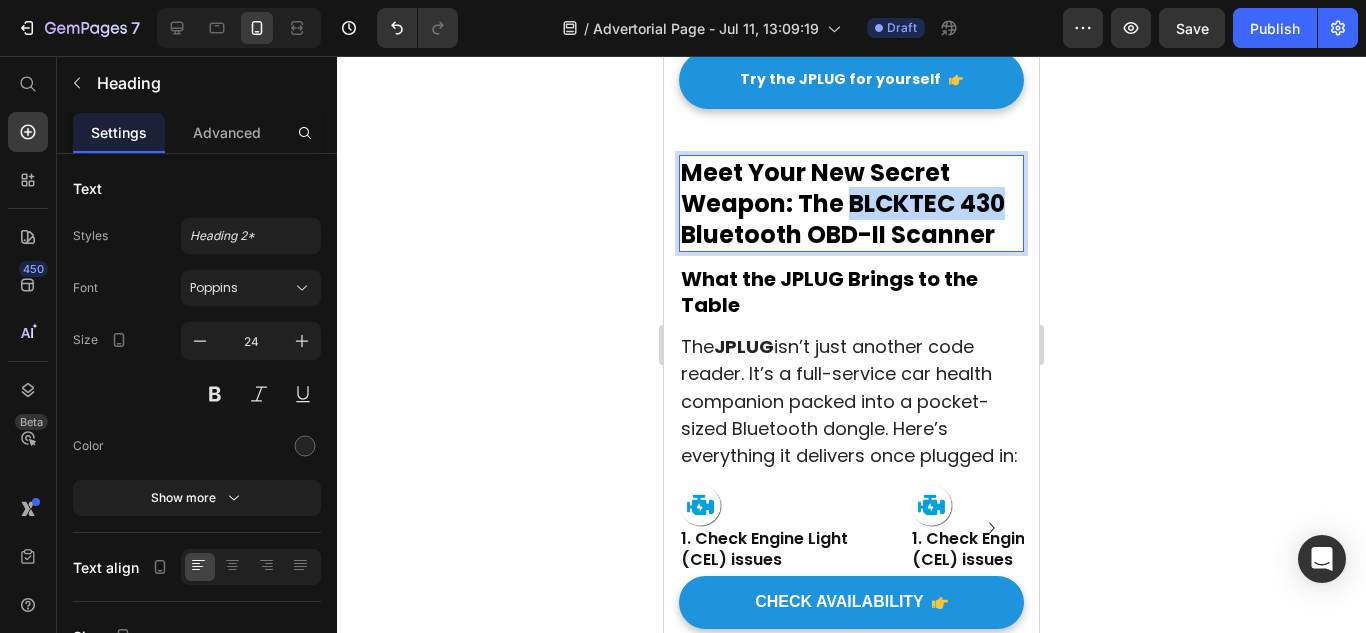 drag, startPoint x: 850, startPoint y: 413, endPoint x: 1002, endPoint y: 413, distance: 152 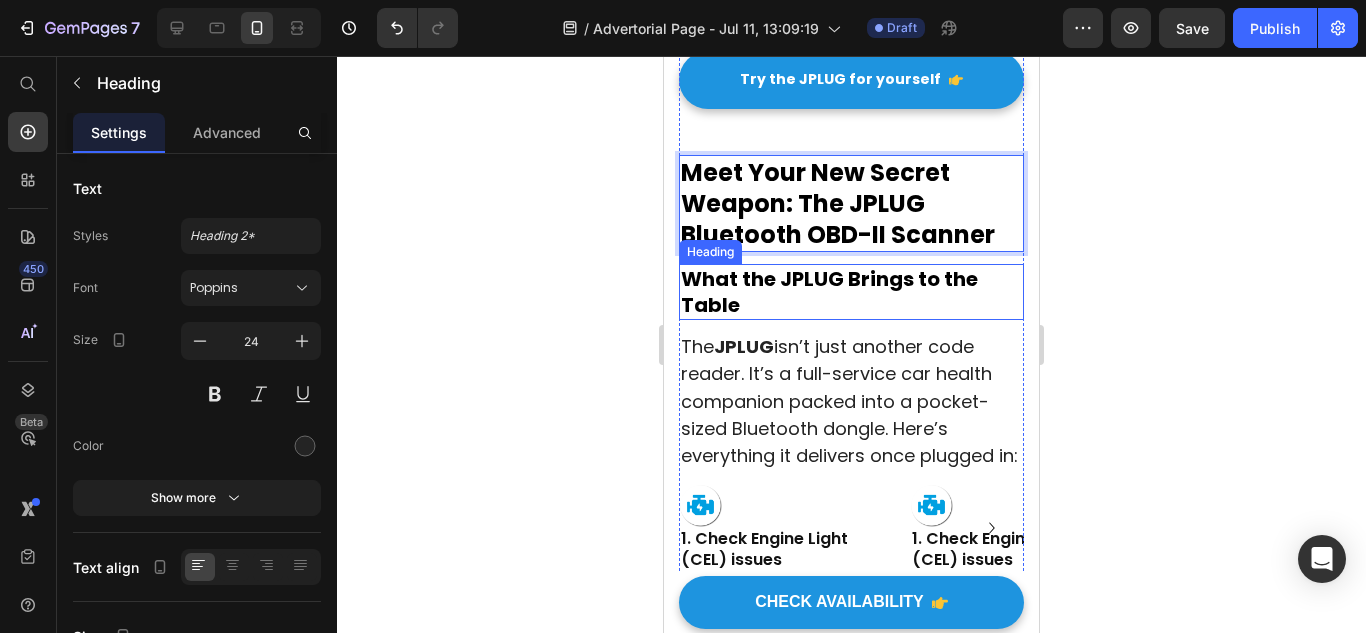 click on "What the JPLUG Brings to the Table" at bounding box center [829, 292] 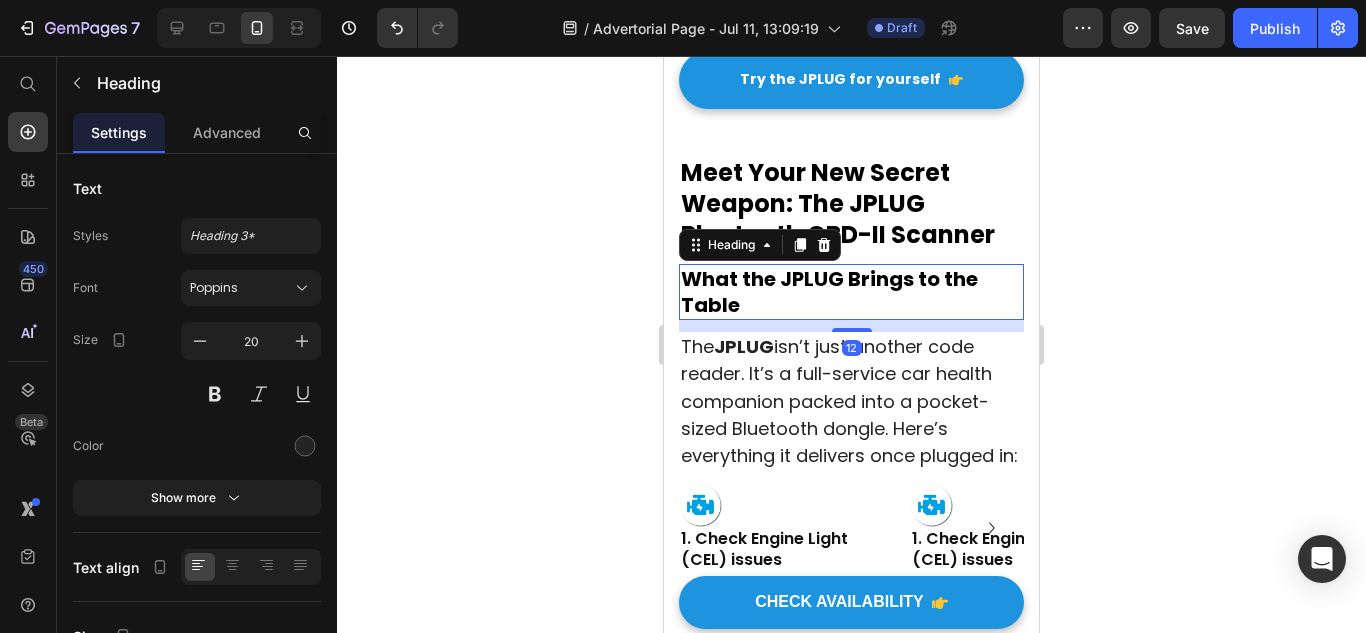 click on "⁠⁠⁠⁠⁠⁠⁠ Meet Your New Secret Weapon: The JPLUG Bluetooth OBD-II Scanner" at bounding box center [851, 204] 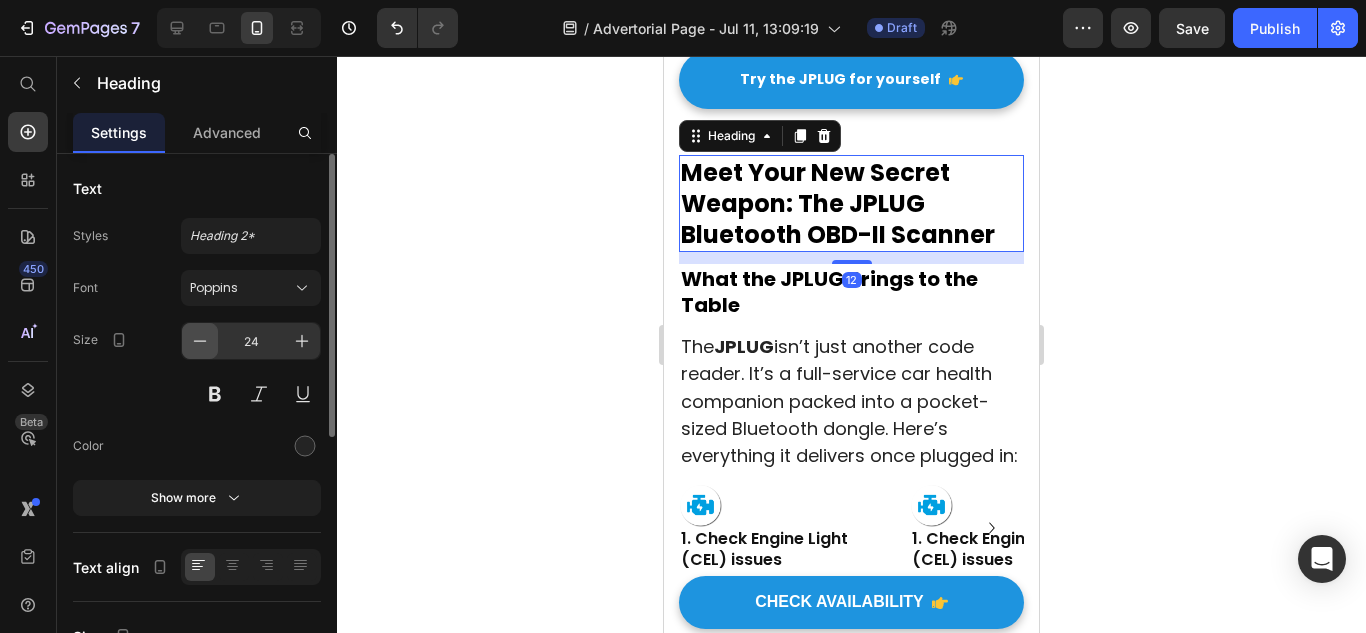 click at bounding box center (200, 341) 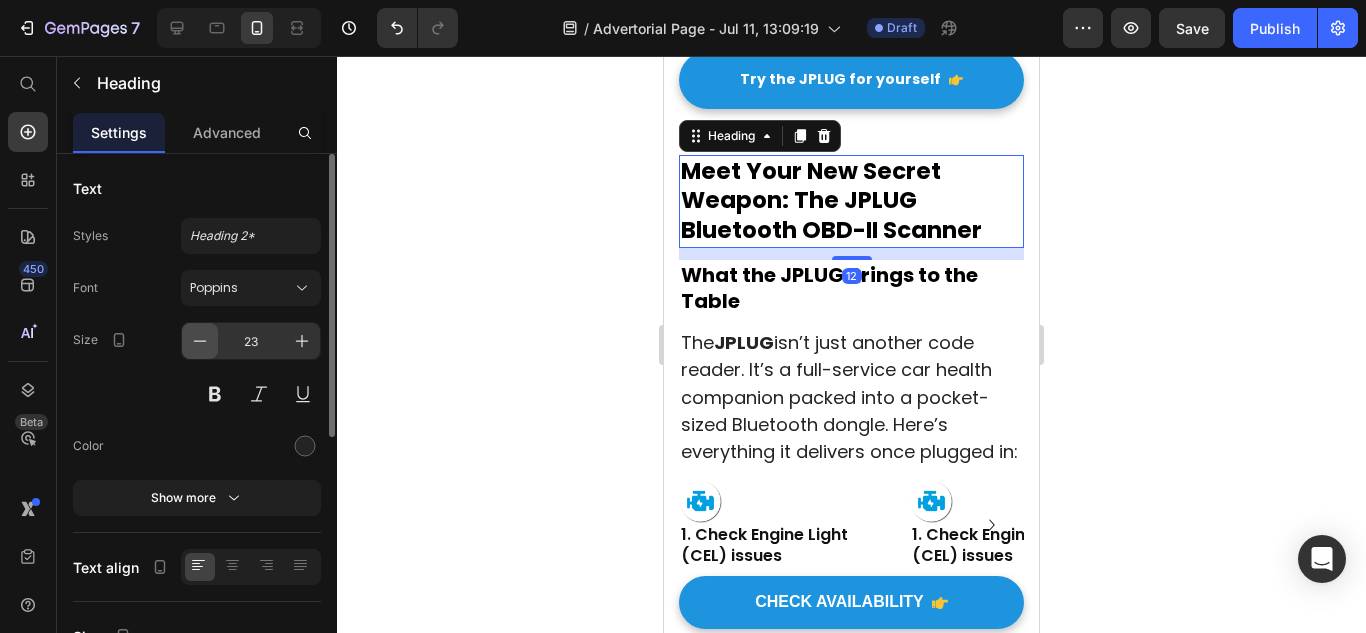 click 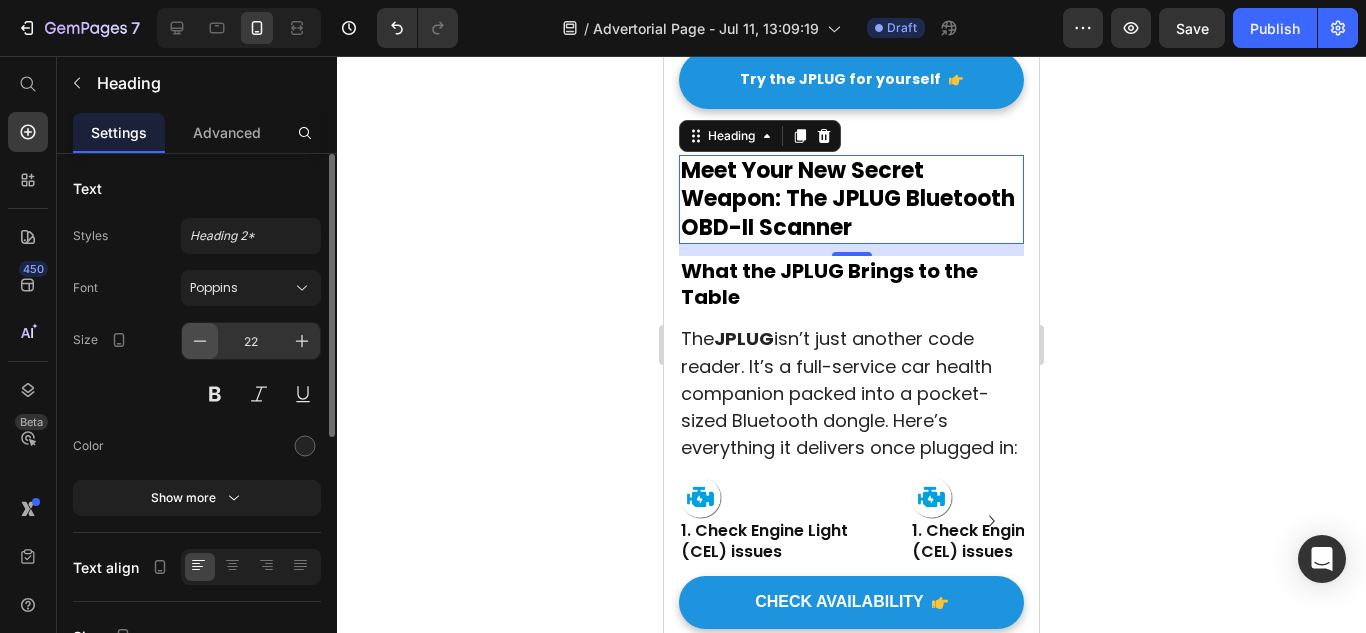 click 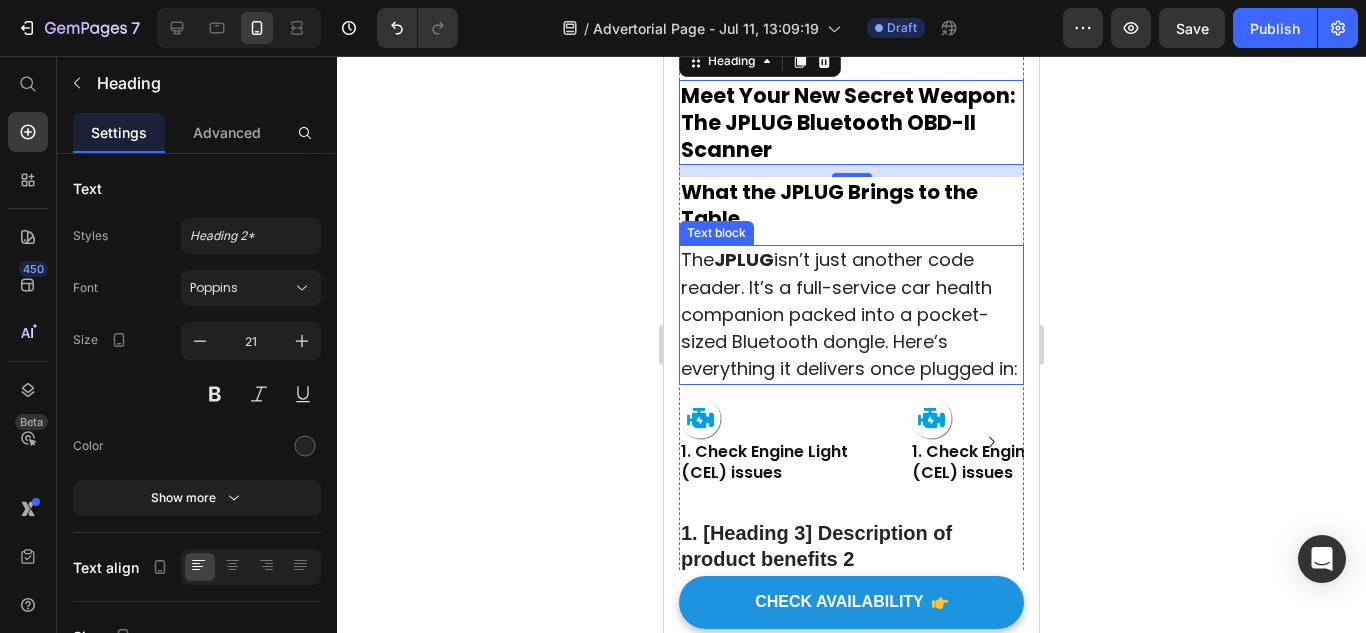 scroll, scrollTop: 2113, scrollLeft: 0, axis: vertical 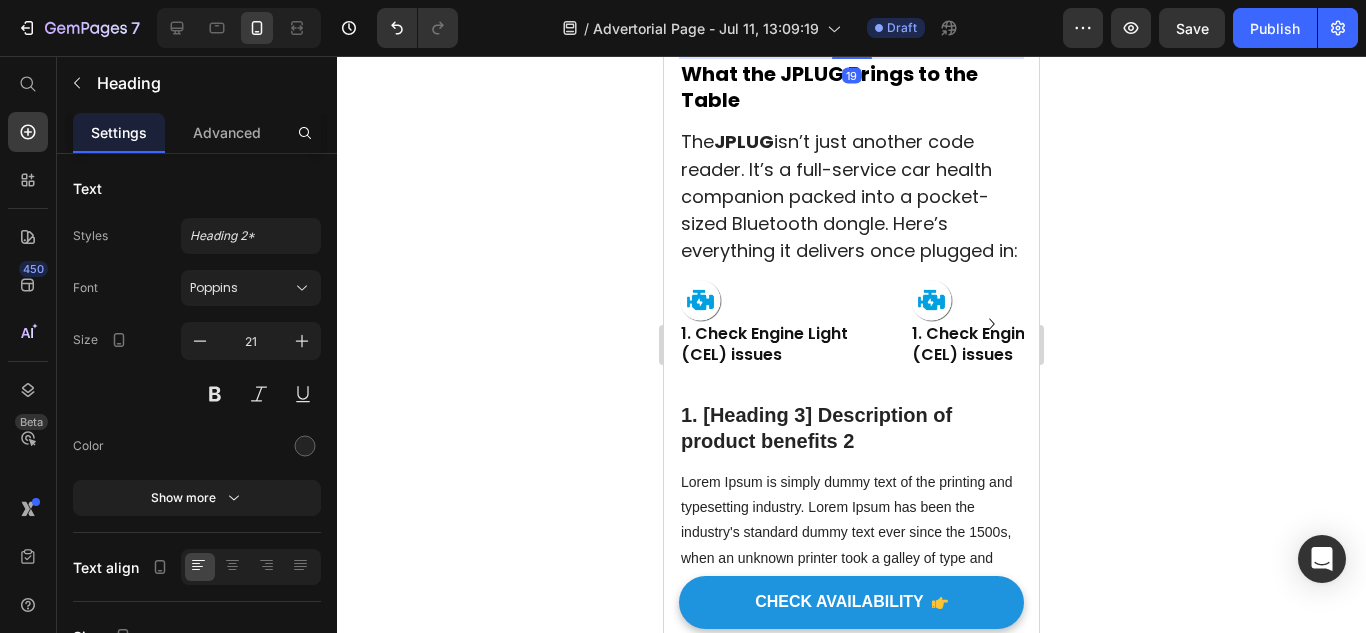 click at bounding box center [852, 57] 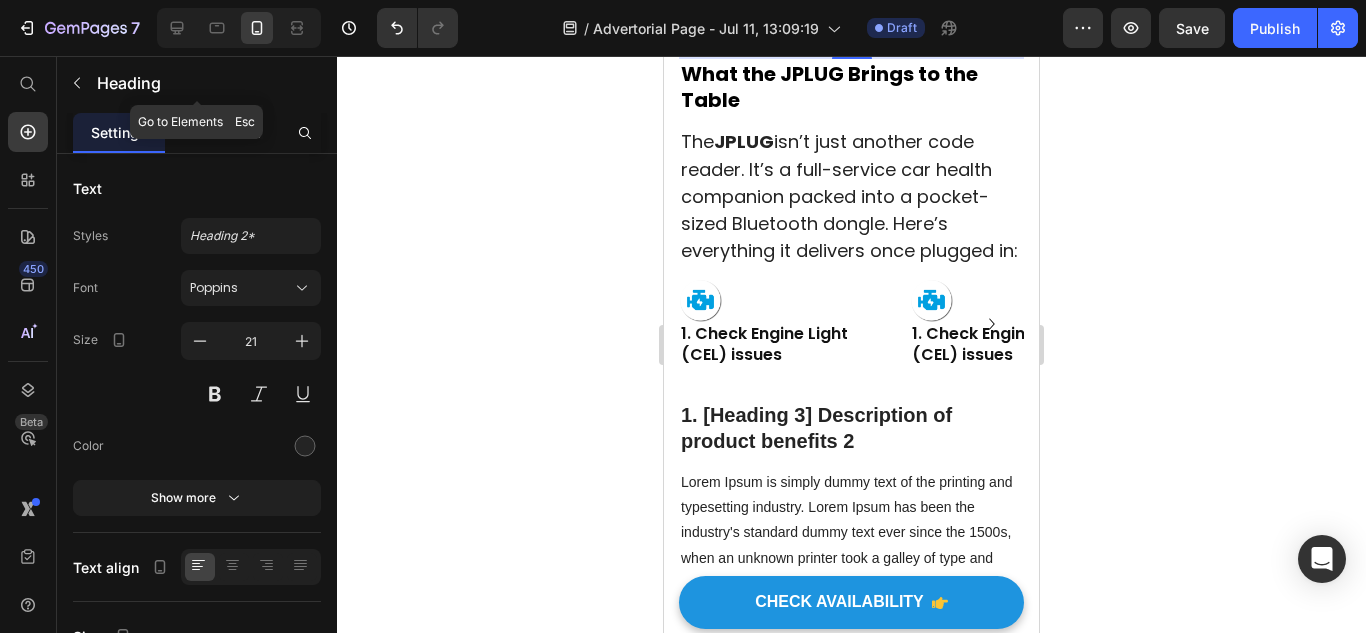click on "Heading" at bounding box center (215, 83) 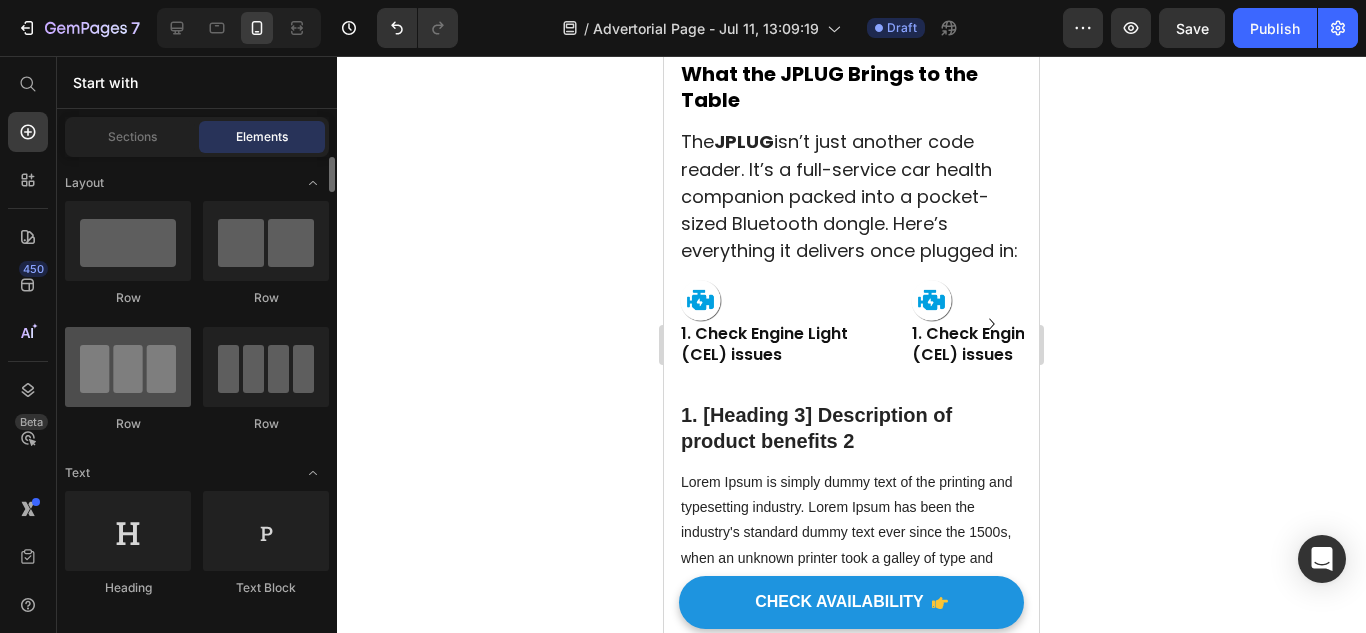 scroll, scrollTop: 600, scrollLeft: 0, axis: vertical 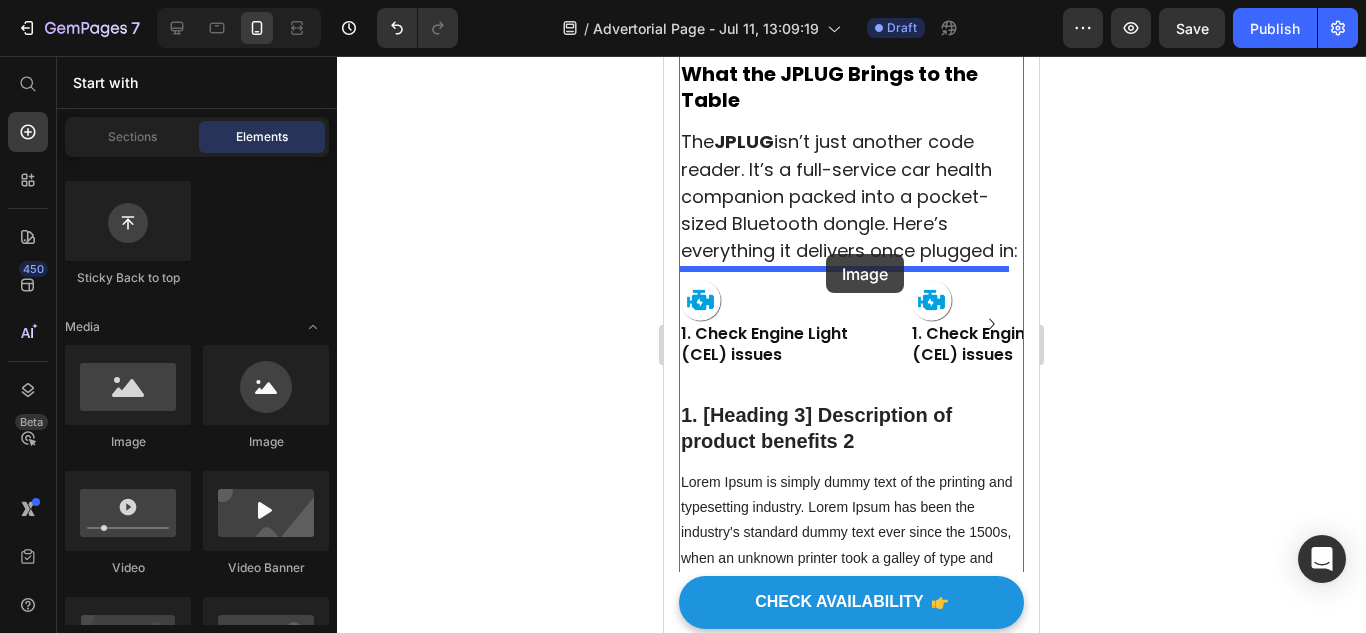 drag, startPoint x: 844, startPoint y: 427, endPoint x: 826, endPoint y: 254, distance: 173.9339 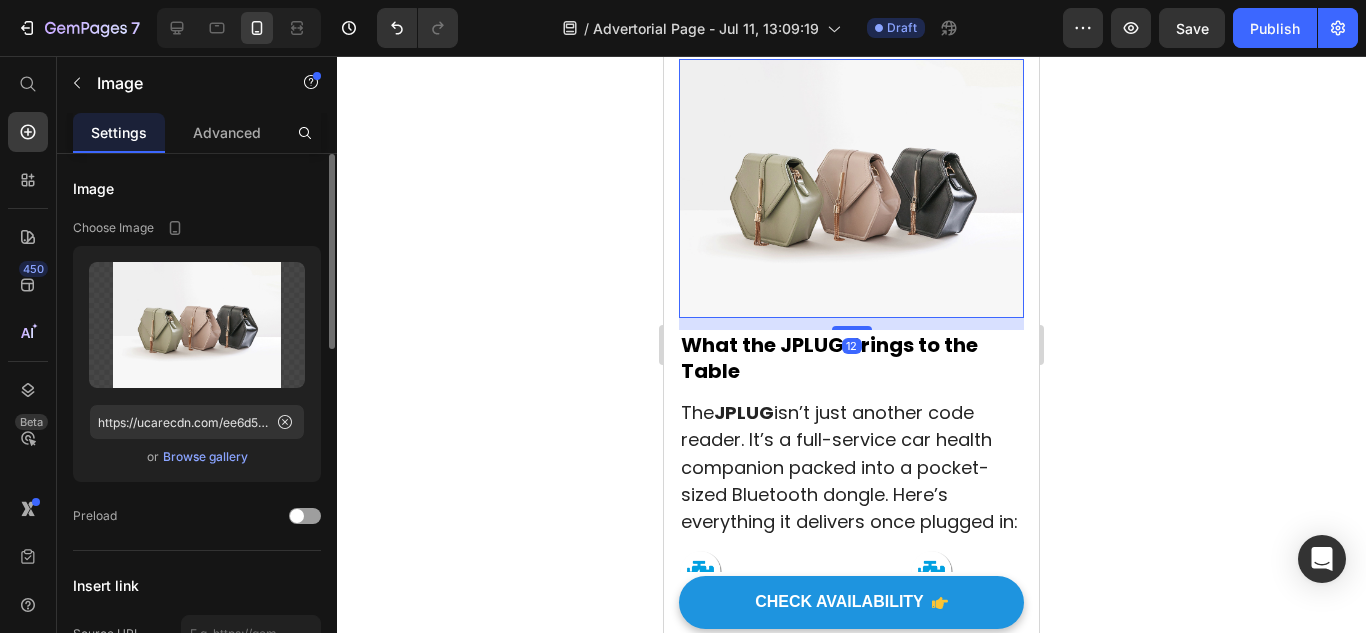 click on "Browse gallery" at bounding box center (205, 457) 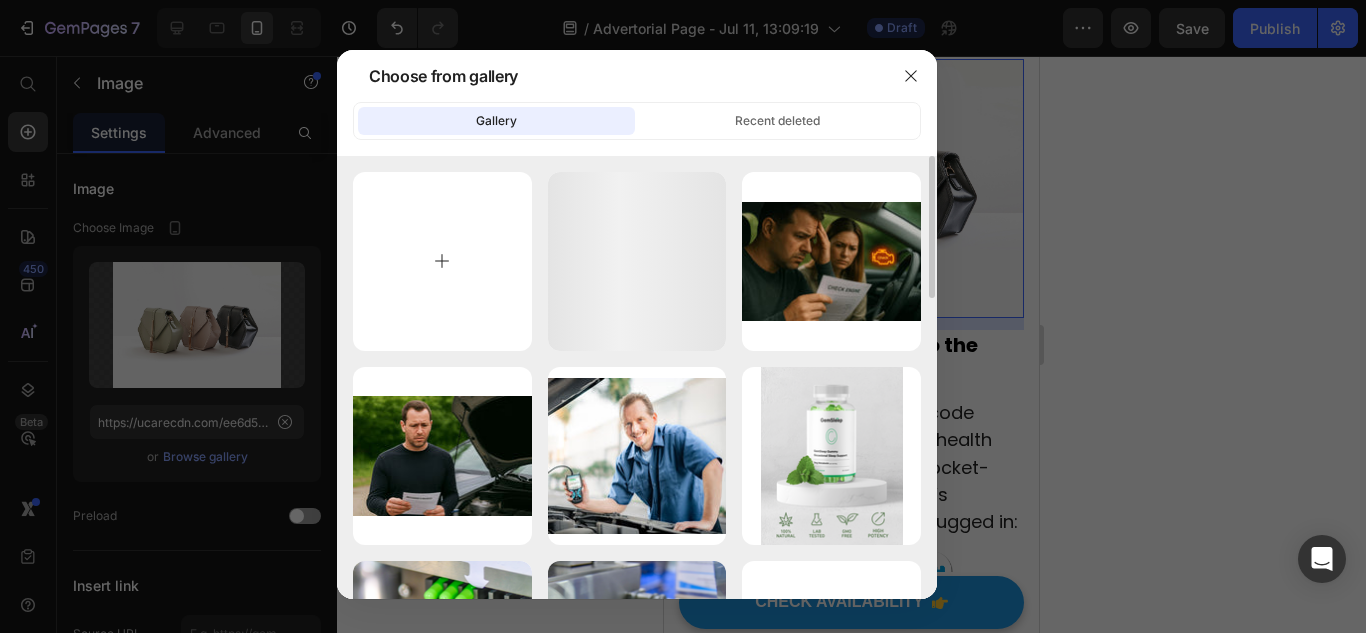 click at bounding box center (442, 261) 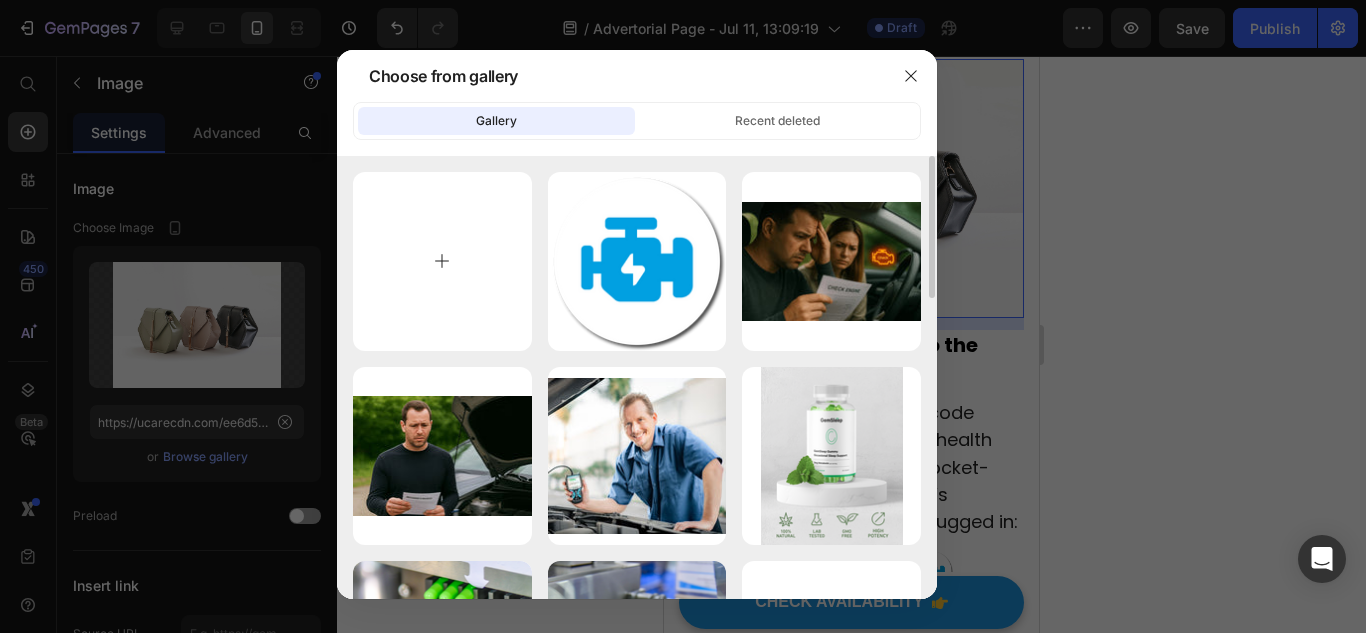type on "C:\fakepath\Product_image (1).webp" 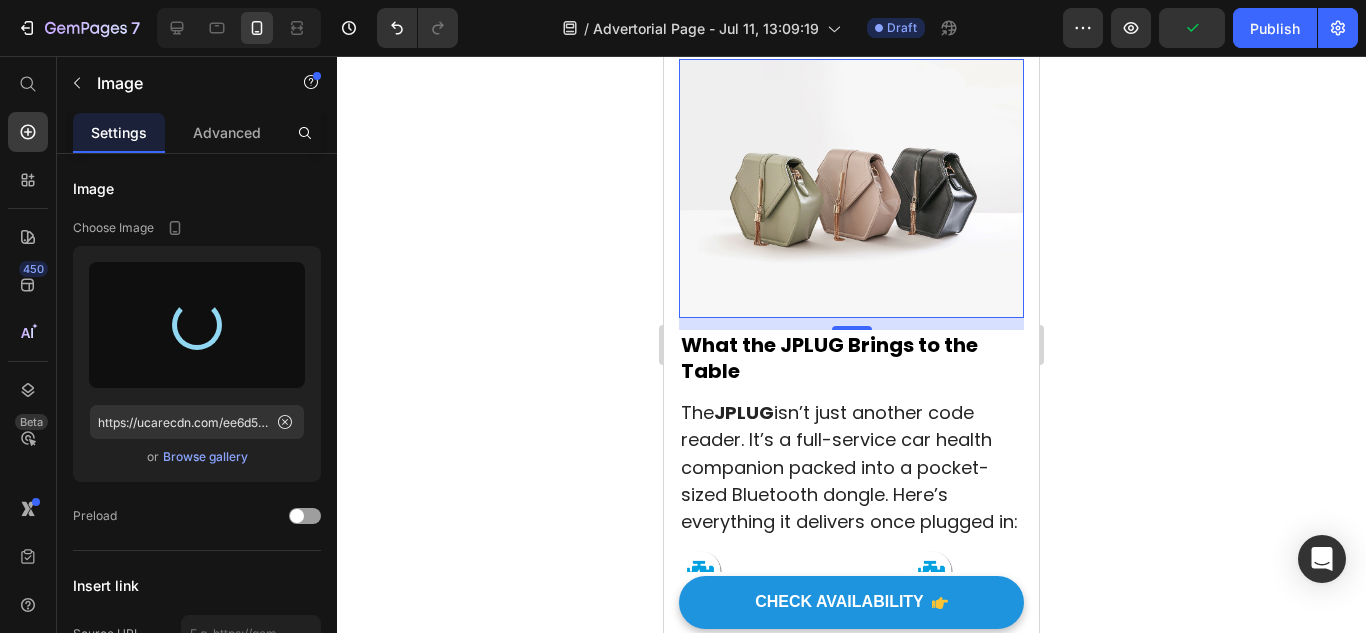 type on "https://cdn.shopify.com/s/files/1/0921/4322/3127/files/gempages_573997155069461355-e49d1dd1-4631-4418-839f-4396ef68d425.webp" 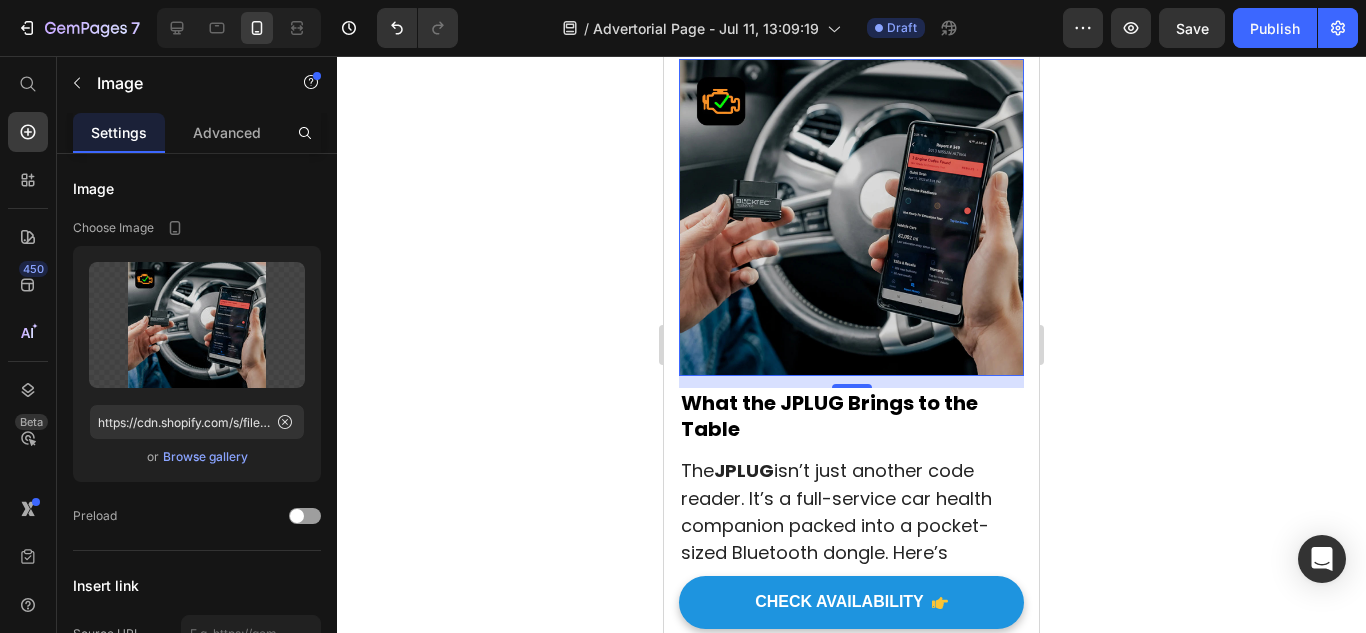 scroll, scrollTop: 2413, scrollLeft: 0, axis: vertical 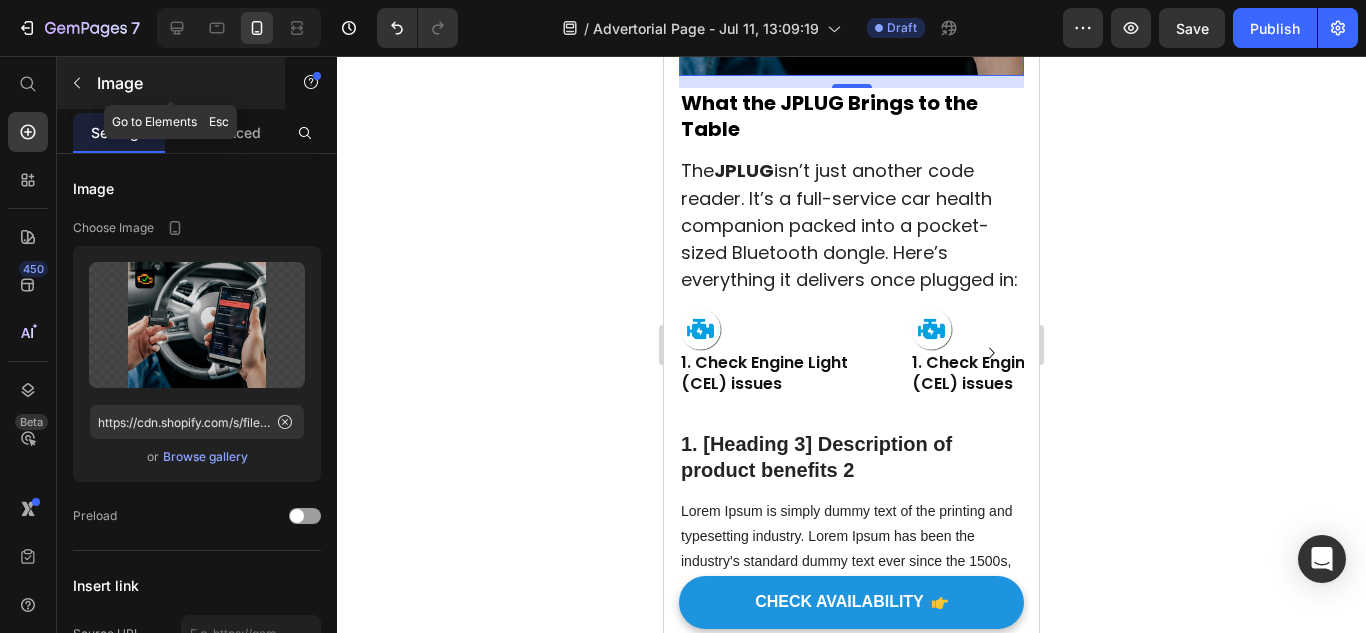 click on "Image" at bounding box center [182, 83] 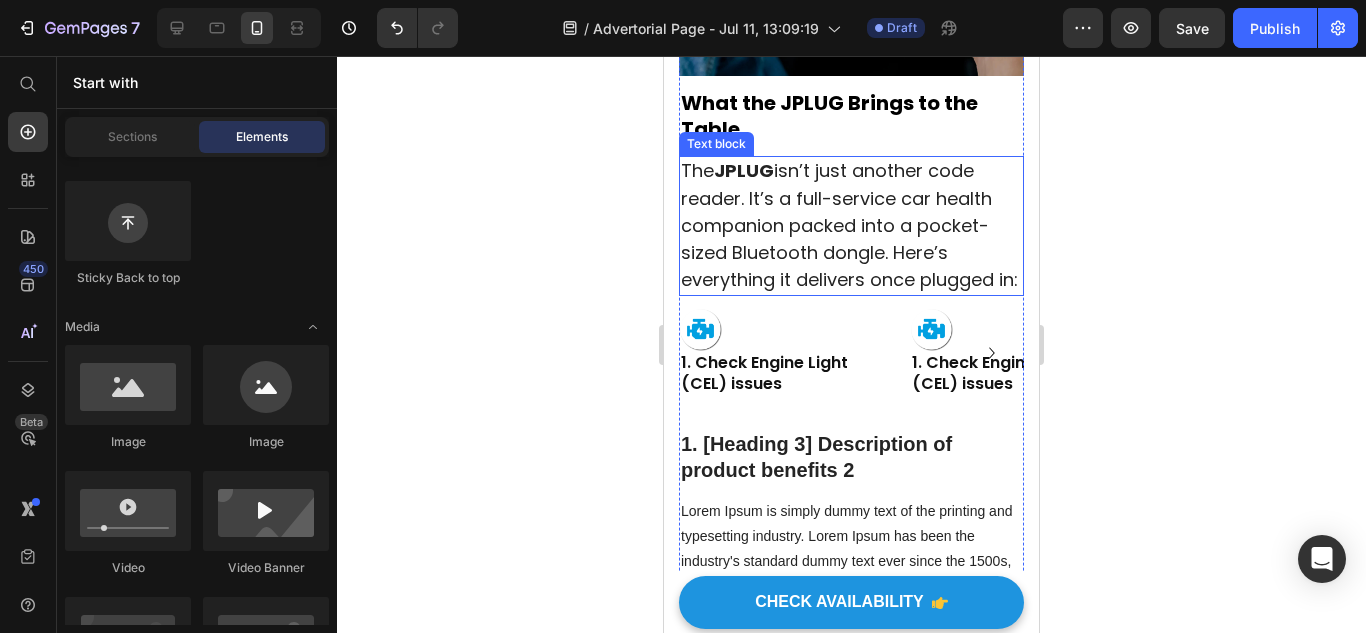click on "The  JPLUG  isn’t just another code reader. It’s a full-service car health companion packed into a pocket-sized Bluetooth dongle. Here’s everything it delivers once plugged in:" at bounding box center [849, 225] 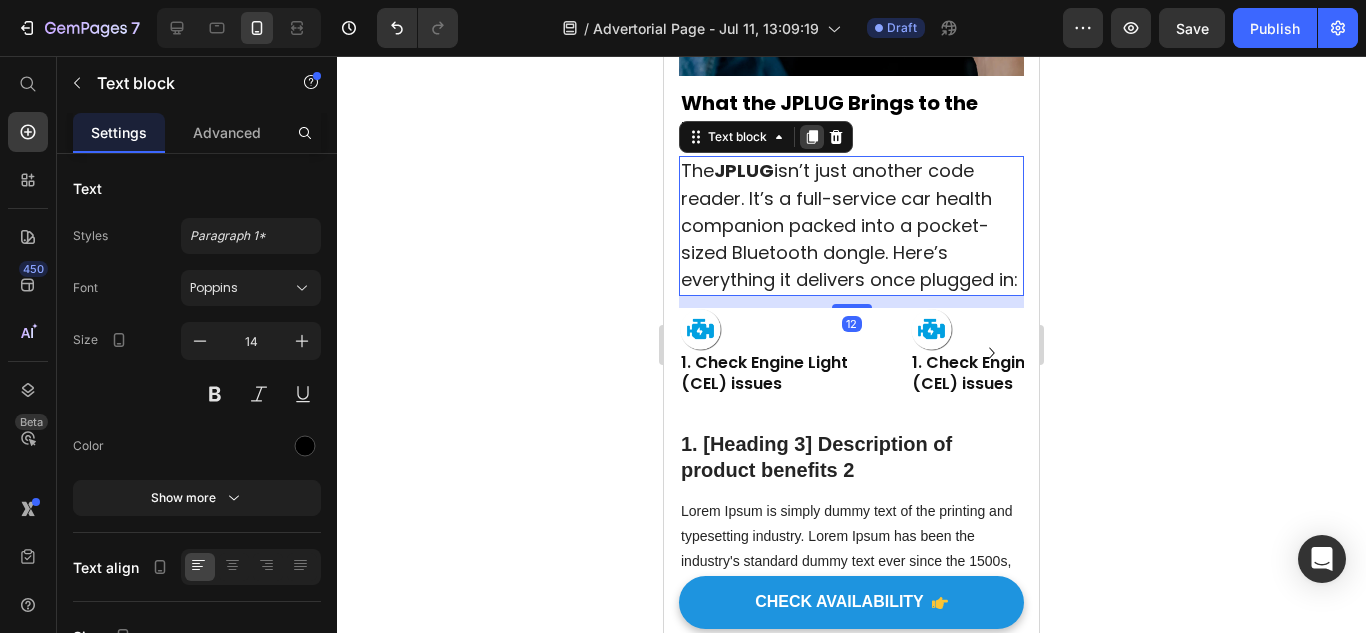 click 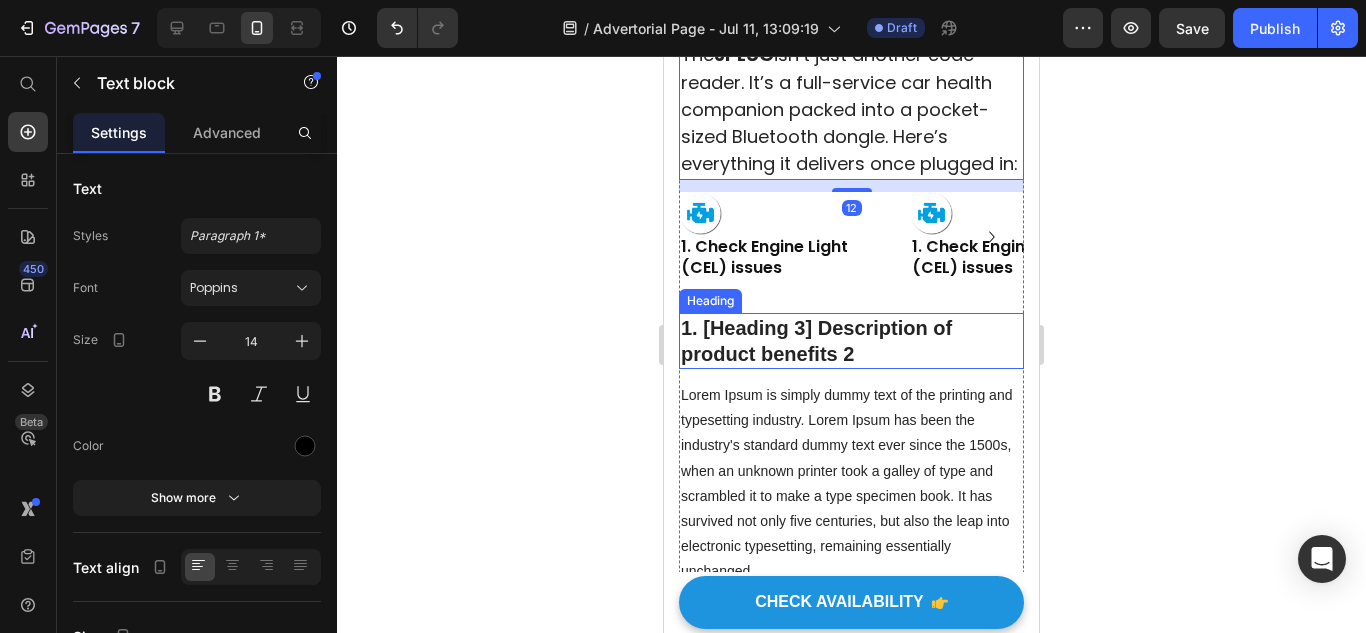 scroll, scrollTop: 2819, scrollLeft: 0, axis: vertical 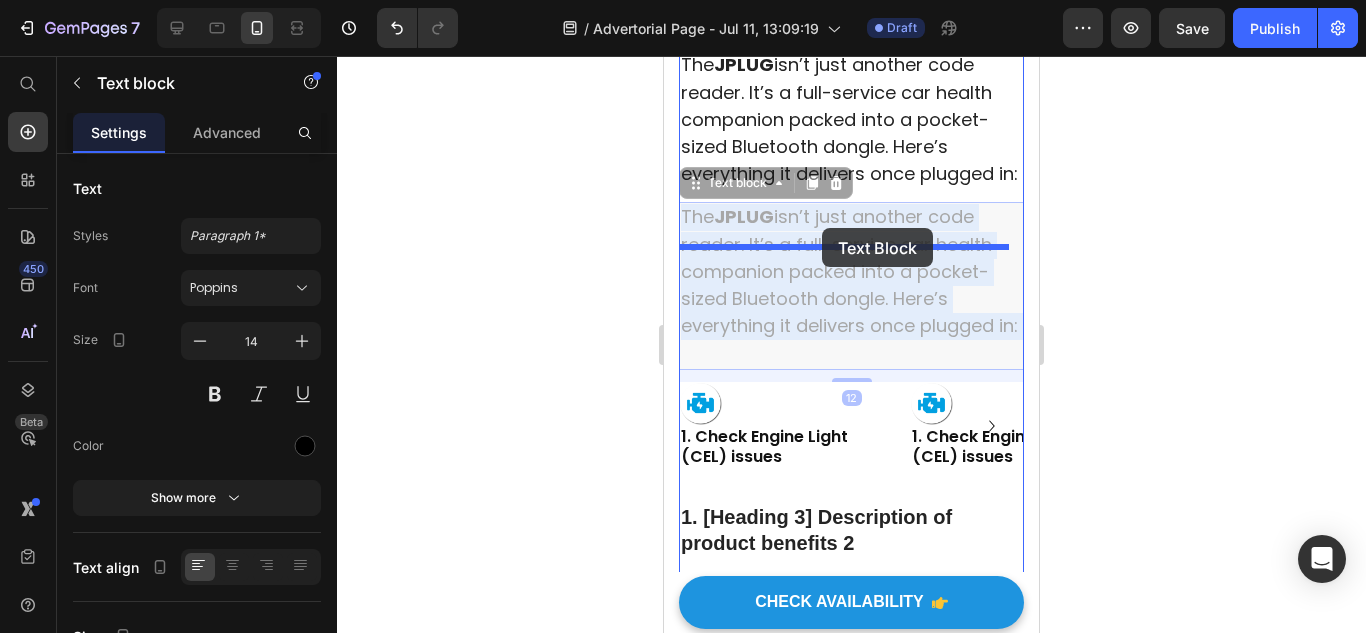 drag, startPoint x: 770, startPoint y: 251, endPoint x: 822, endPoint y: 228, distance: 56.859474 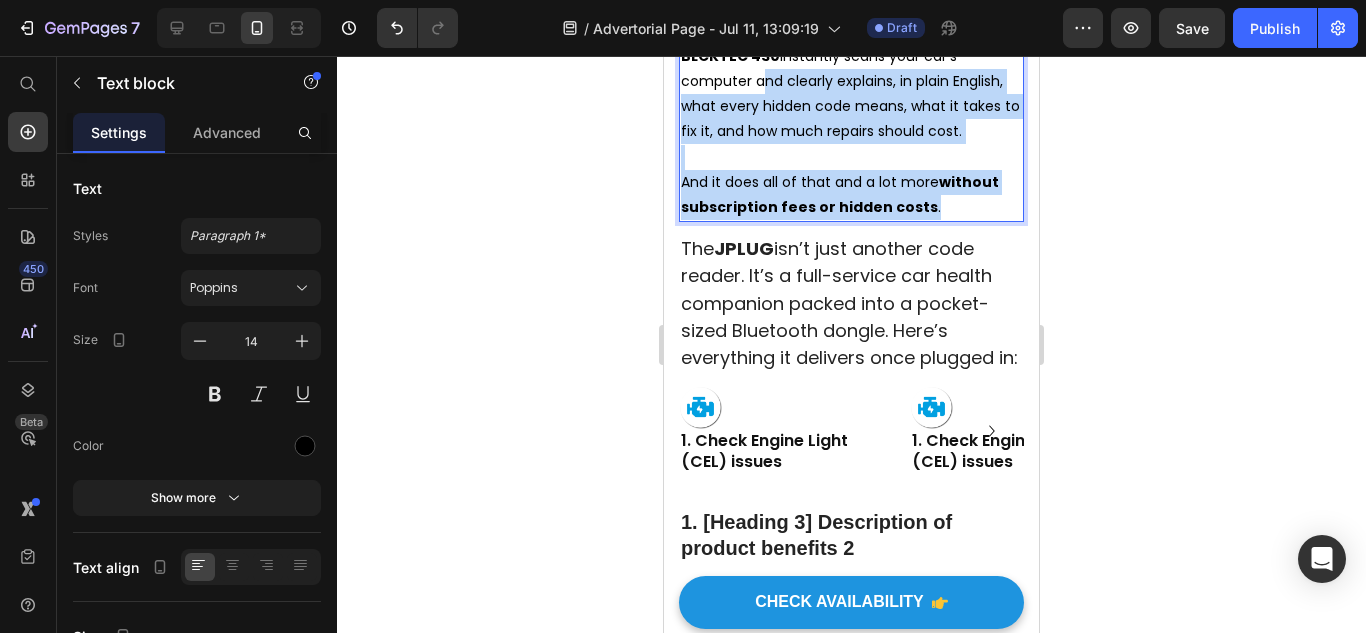 scroll, scrollTop: 2530, scrollLeft: 0, axis: vertical 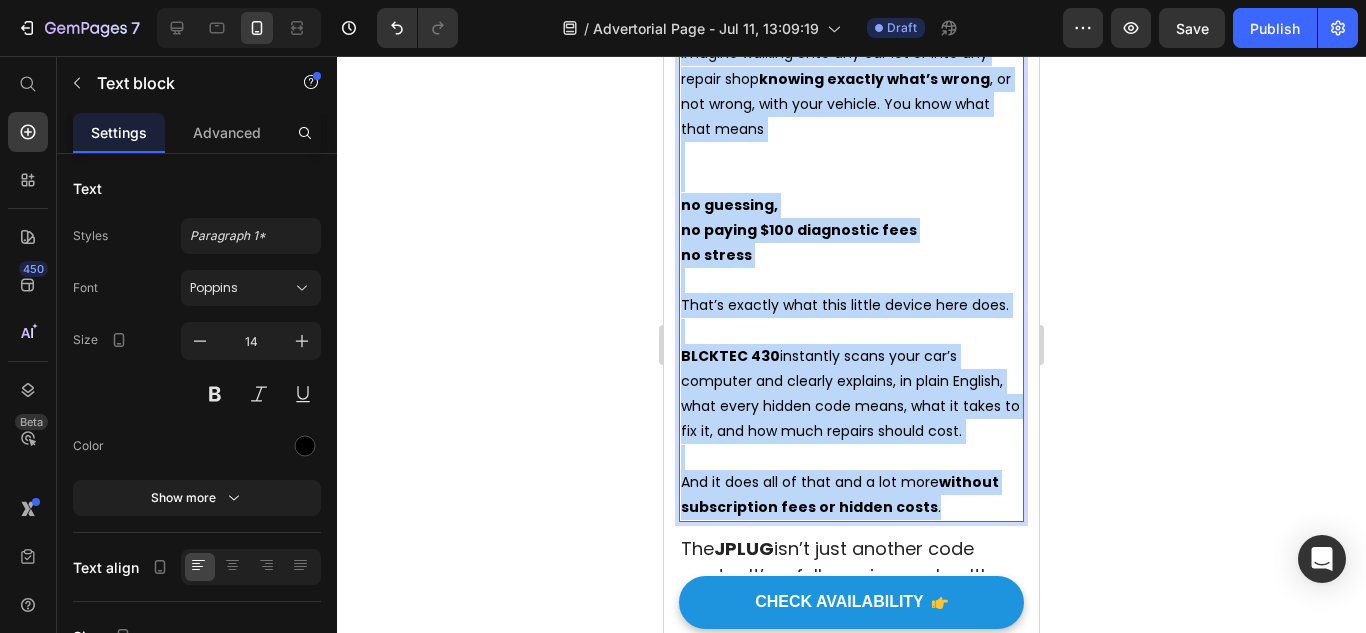 drag, startPoint x: 928, startPoint y: 400, endPoint x: 679, endPoint y: 249, distance: 291.20782 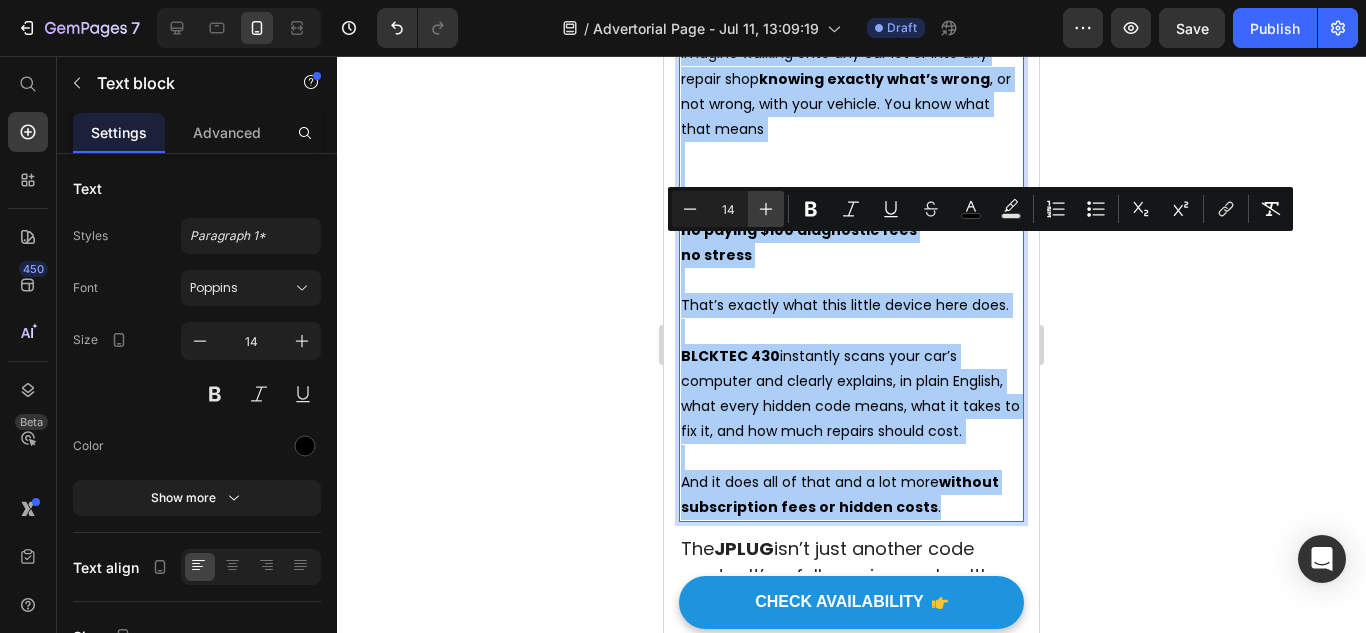 click on "Plus" at bounding box center [766, 209] 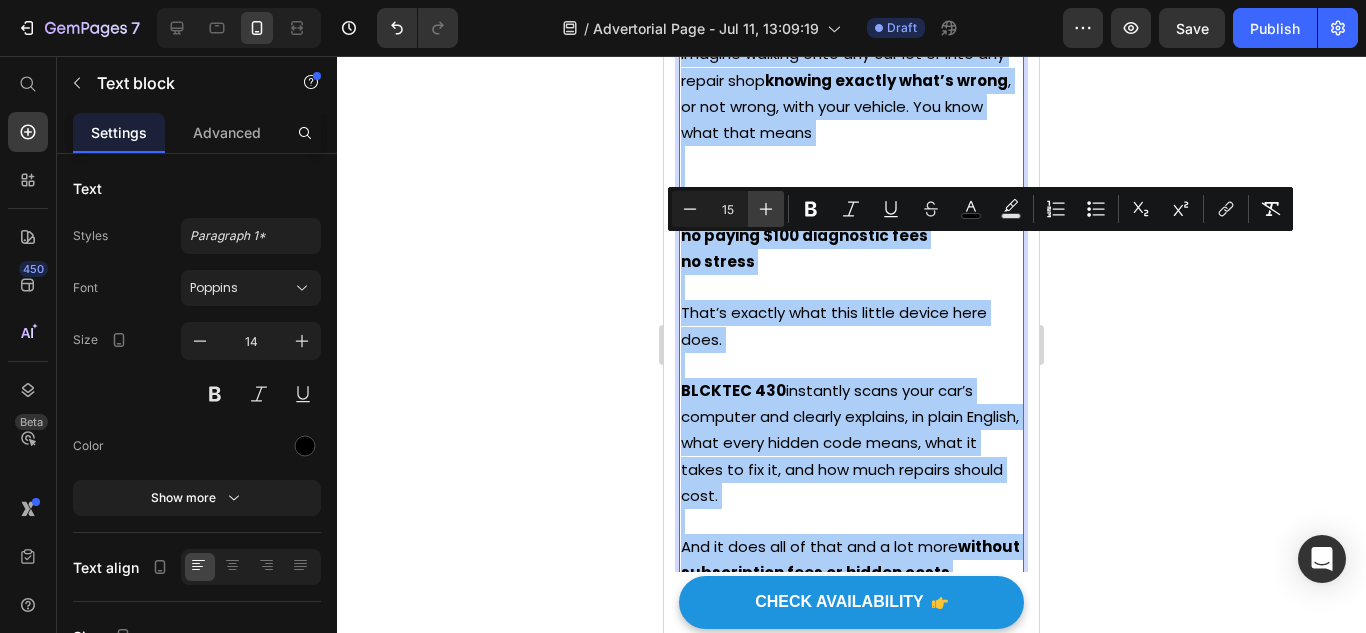 click on "Plus" at bounding box center (766, 209) 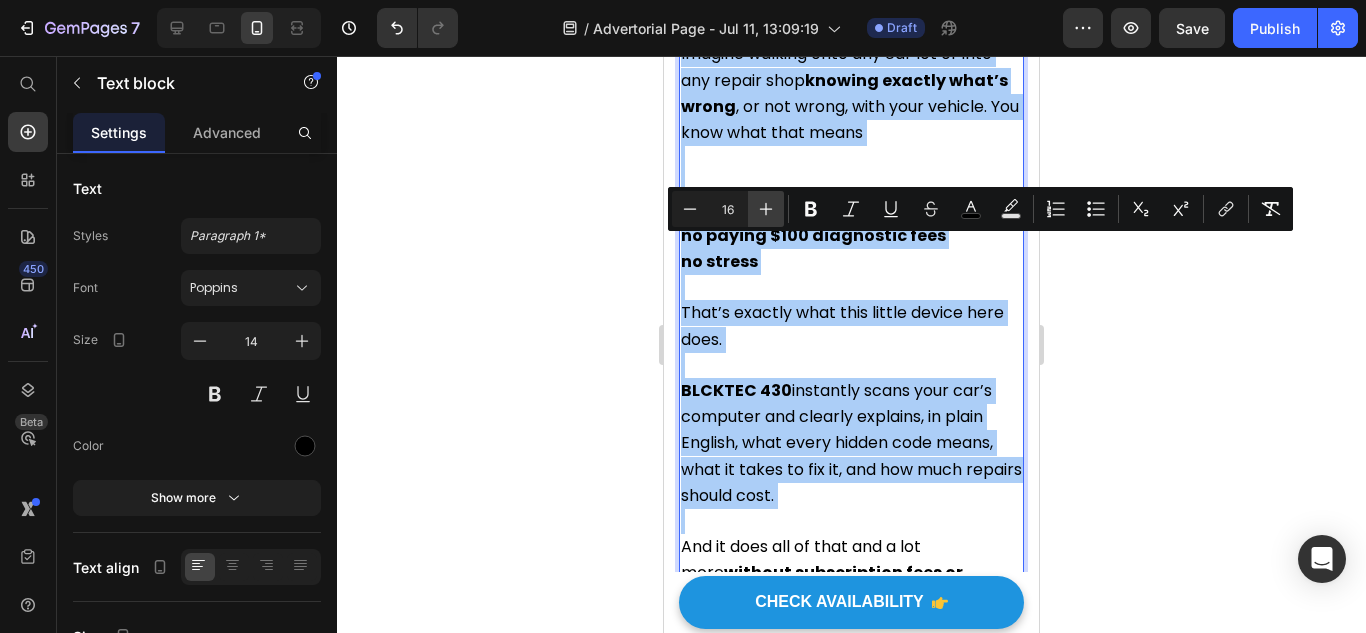 click on "Plus" at bounding box center [766, 209] 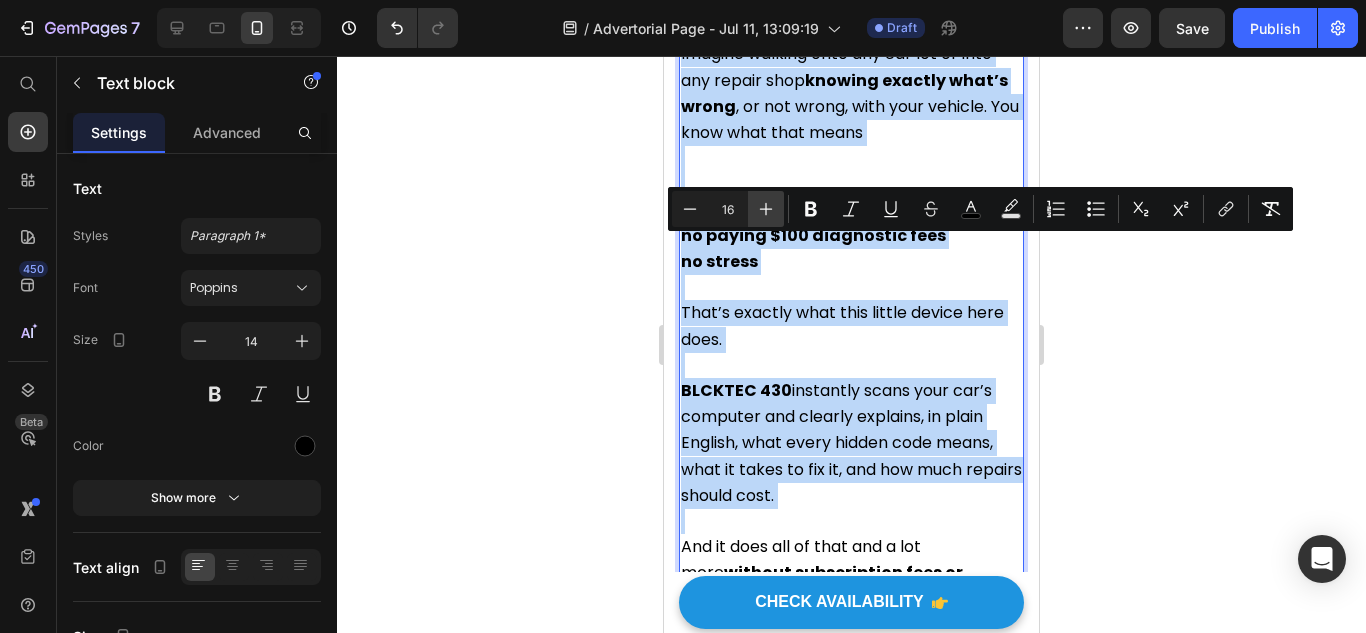 type on "18" 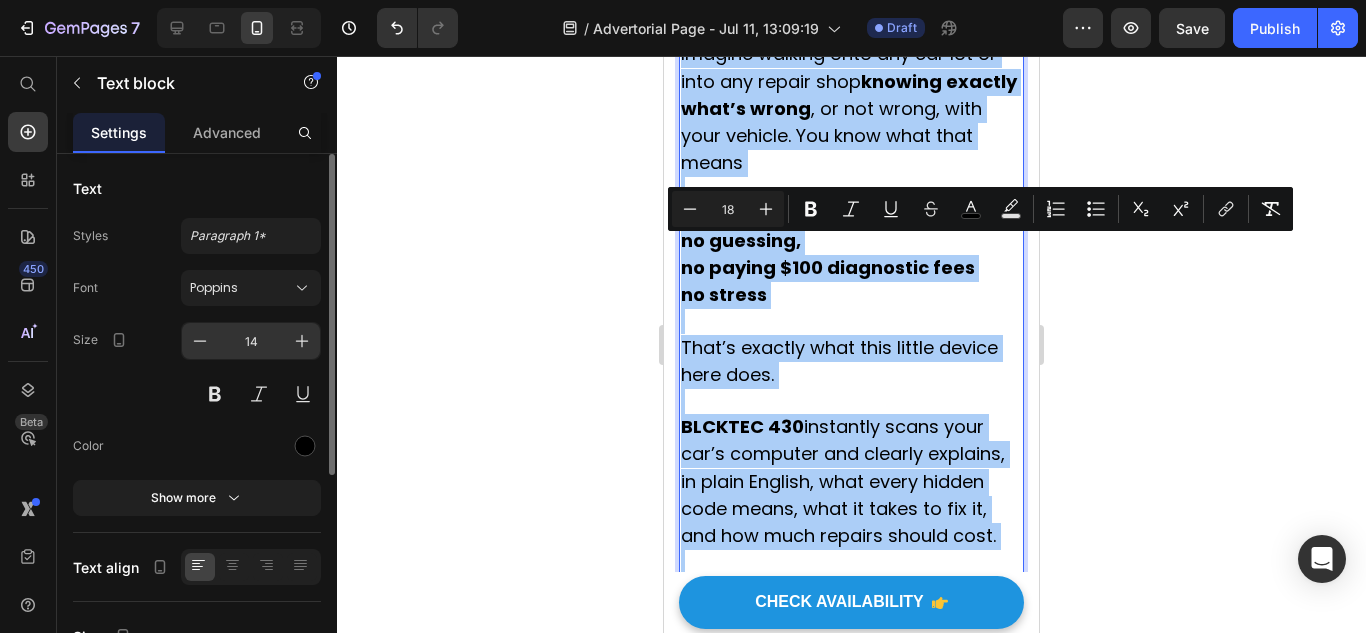 click on "14" 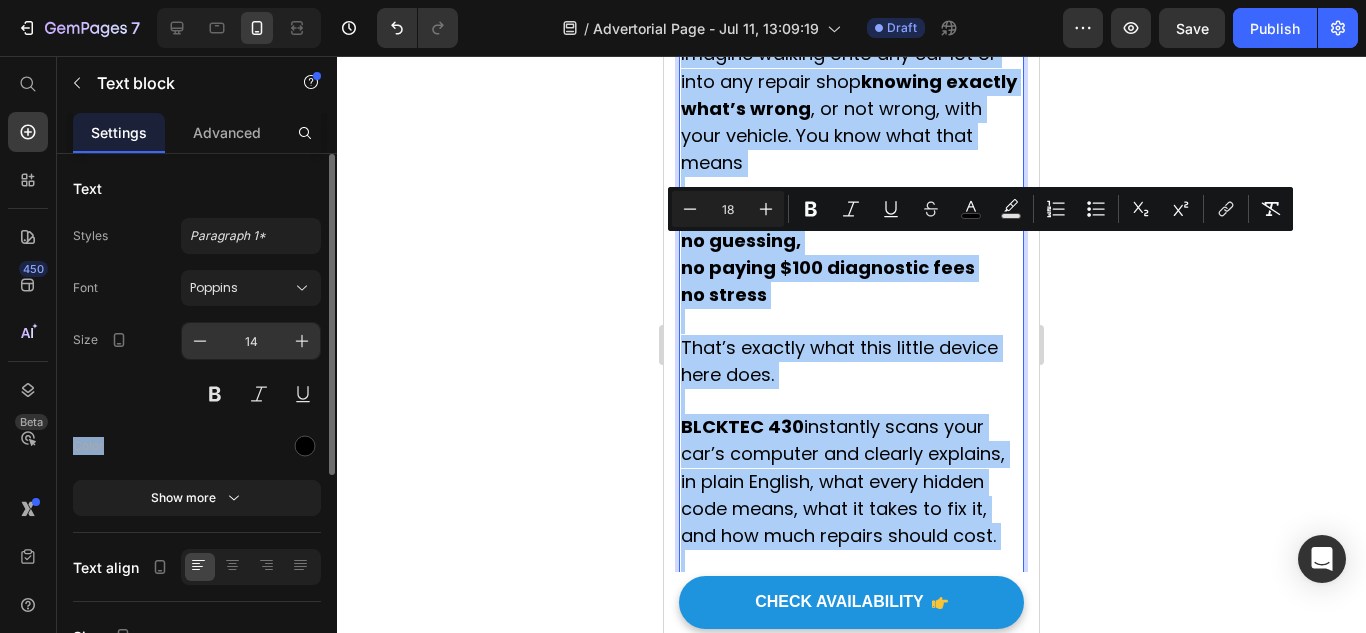 click on "14" 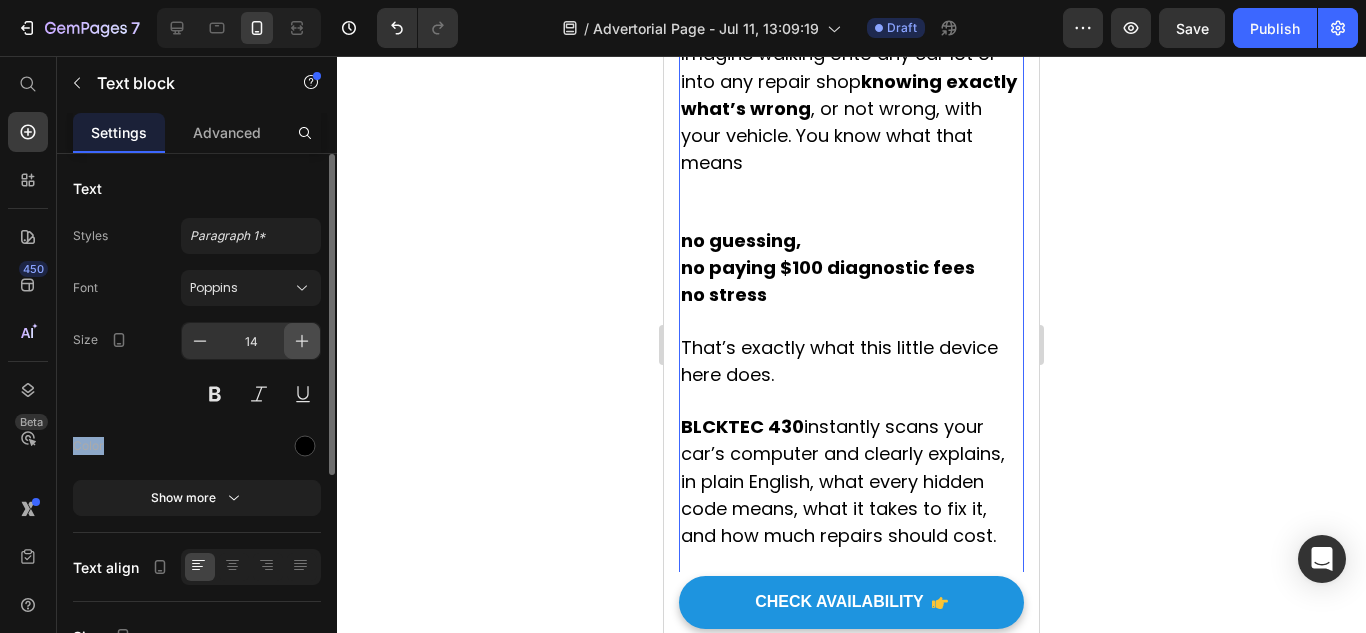 click 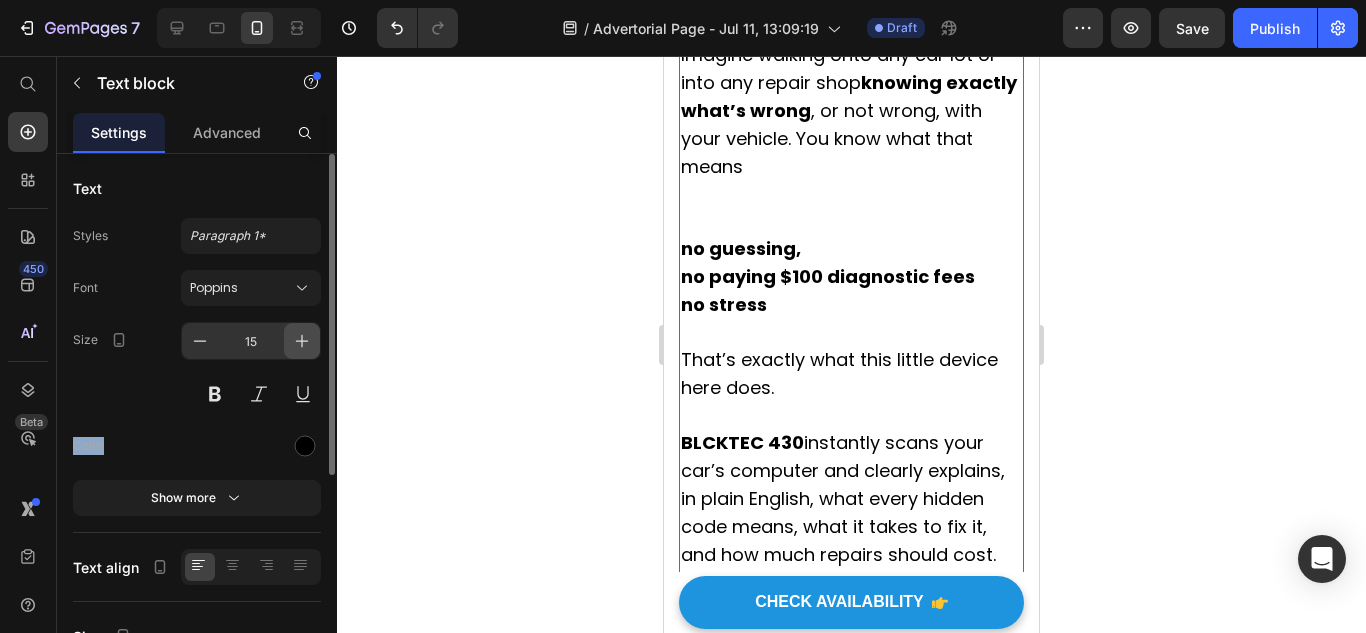 click 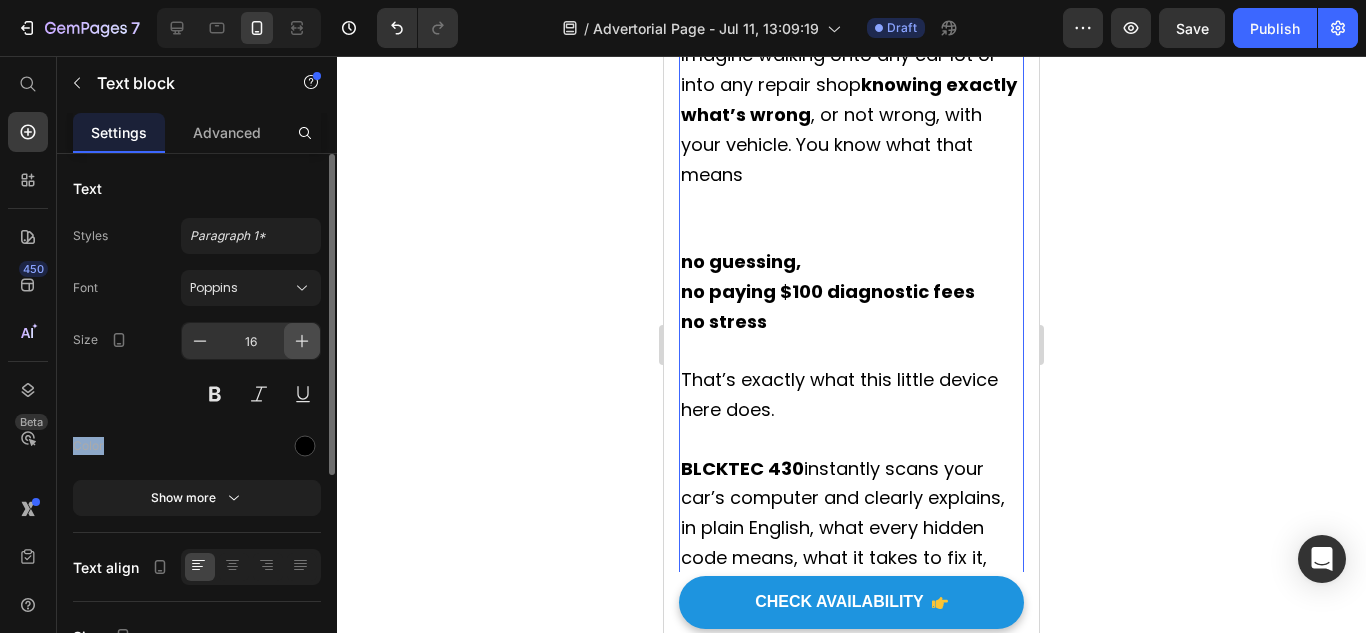 click 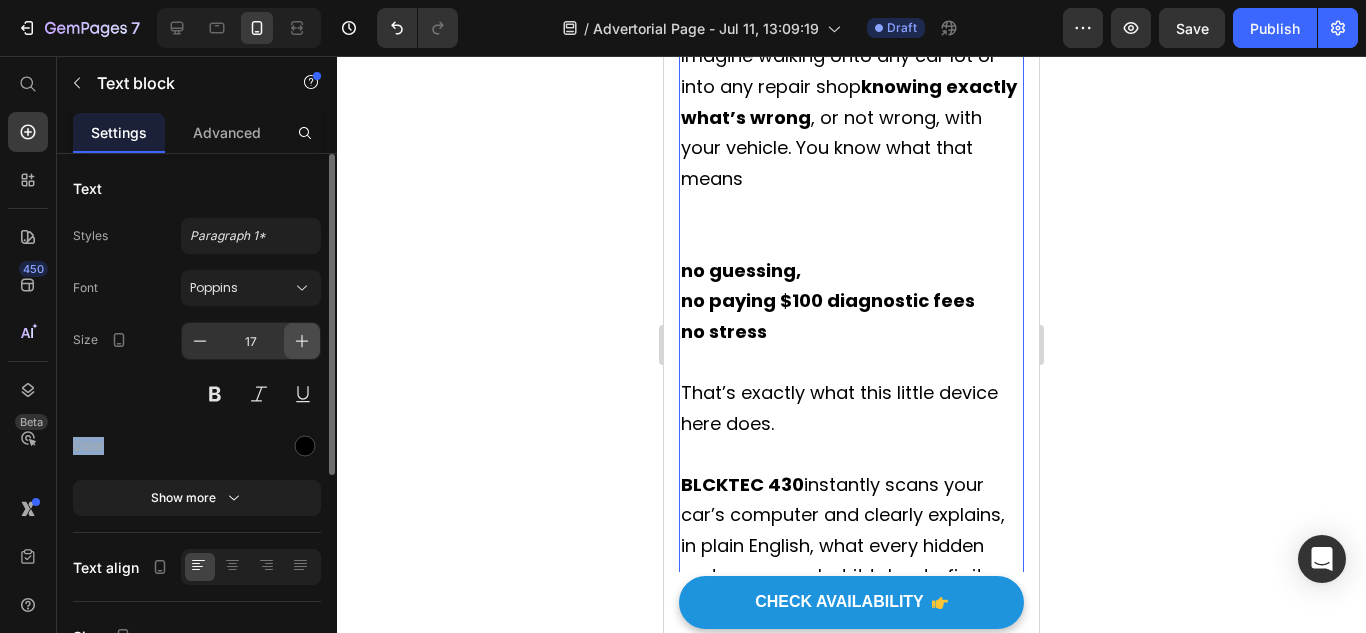 click 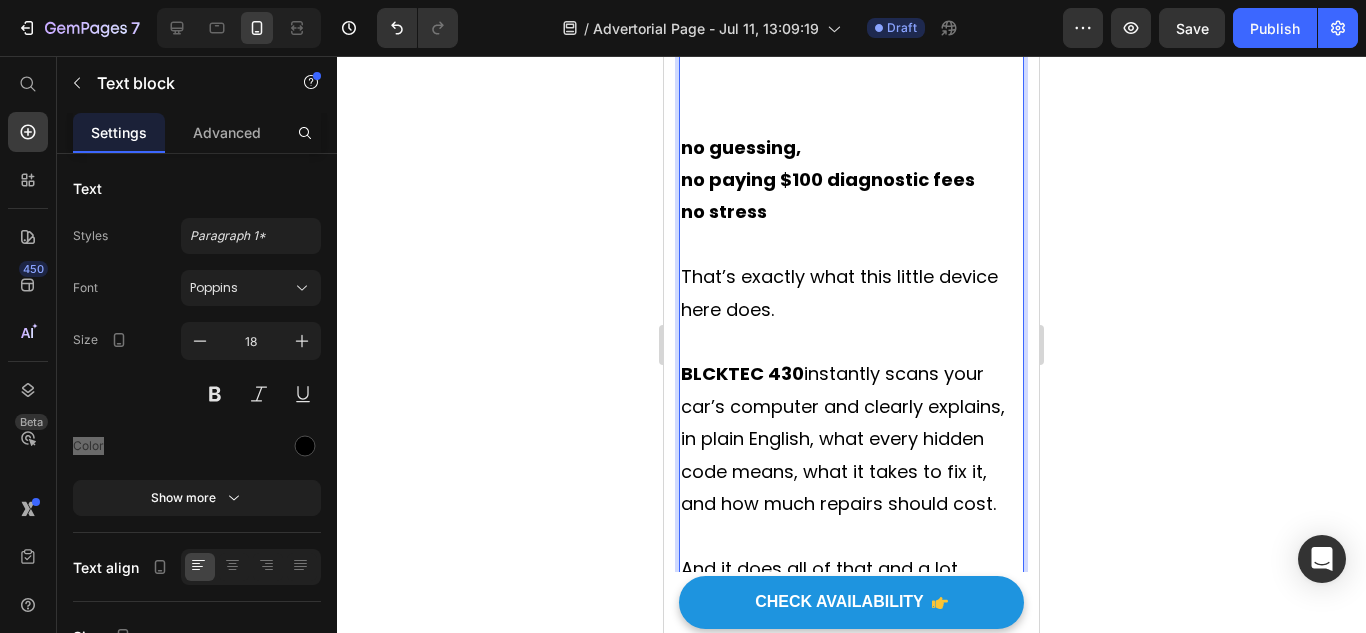 scroll, scrollTop: 2830, scrollLeft: 0, axis: vertical 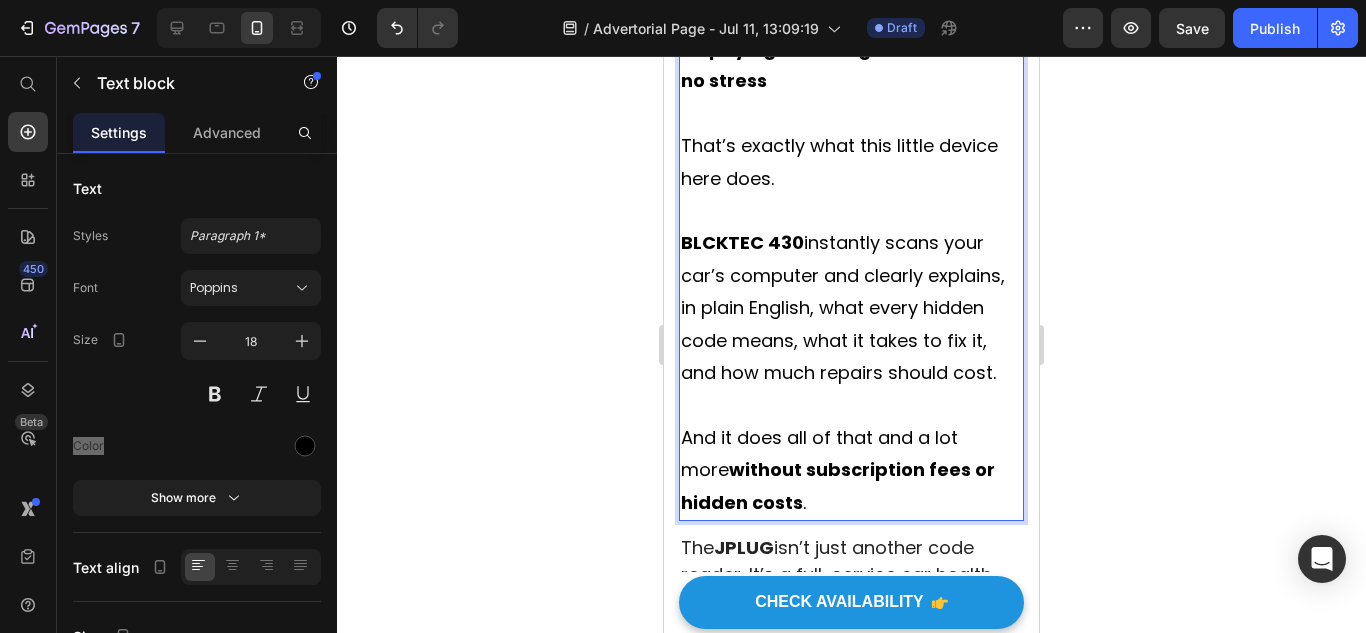 click at bounding box center [851, -49] 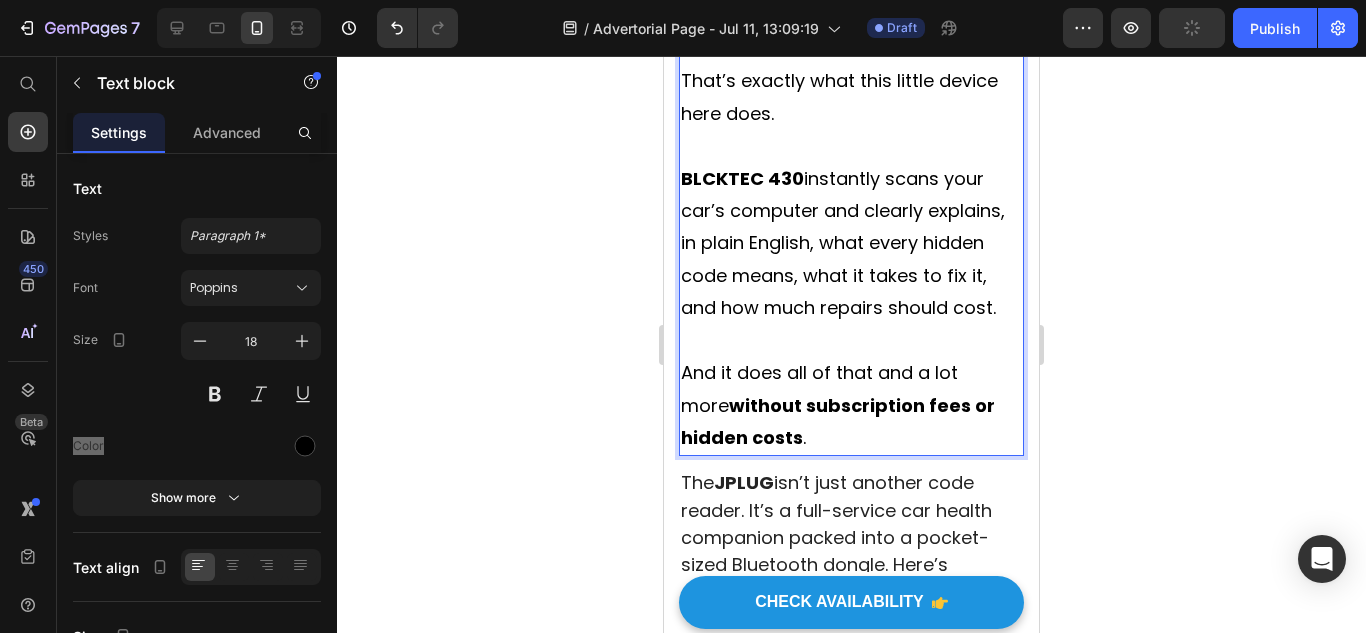 scroll, scrollTop: 2824, scrollLeft: 0, axis: vertical 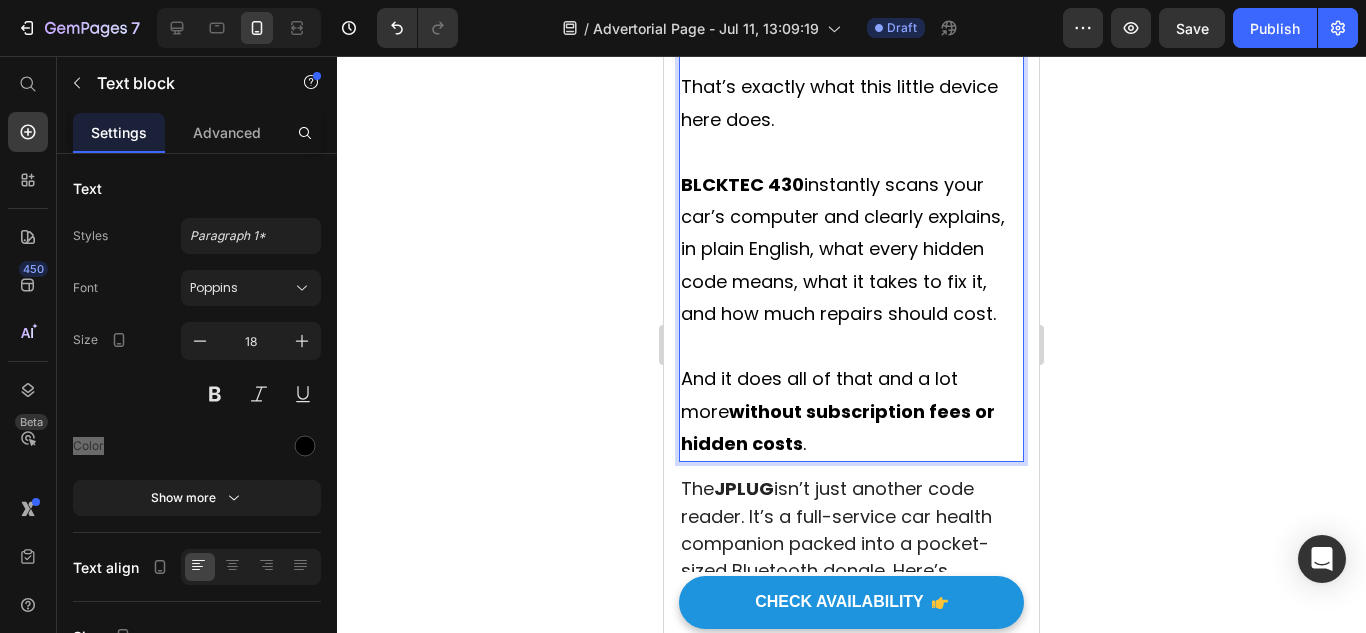 click at bounding box center (851, 55) 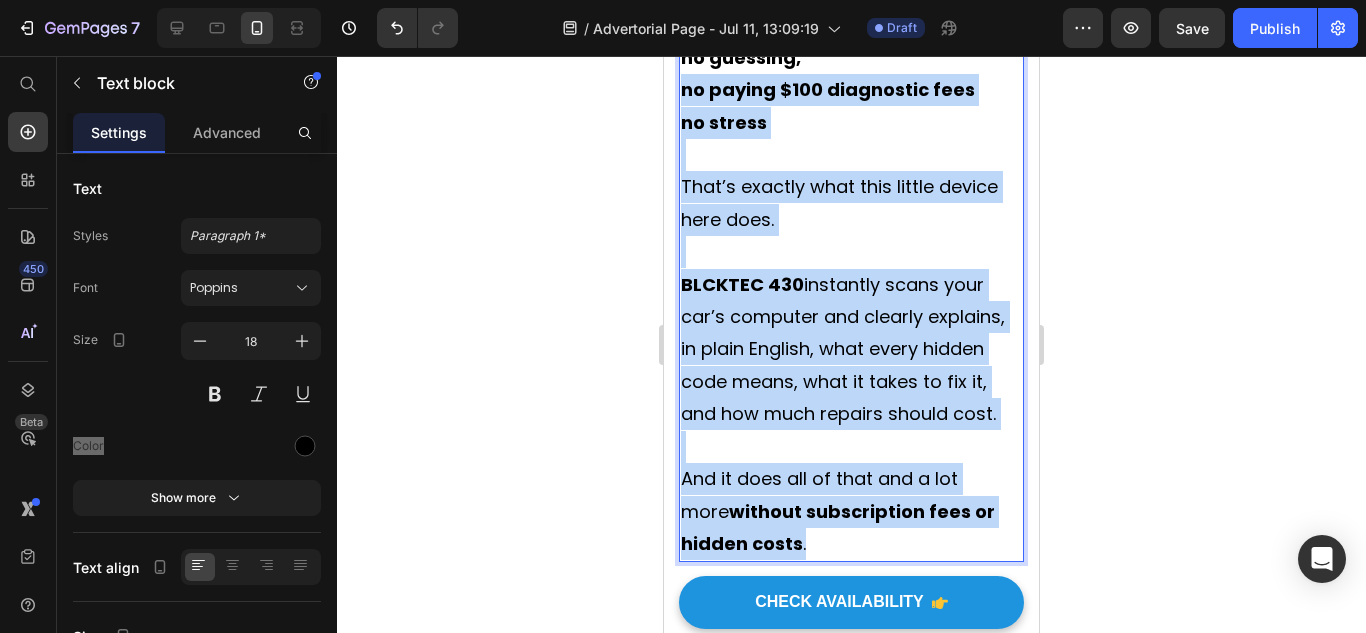 scroll, scrollTop: 2424, scrollLeft: 0, axis: vertical 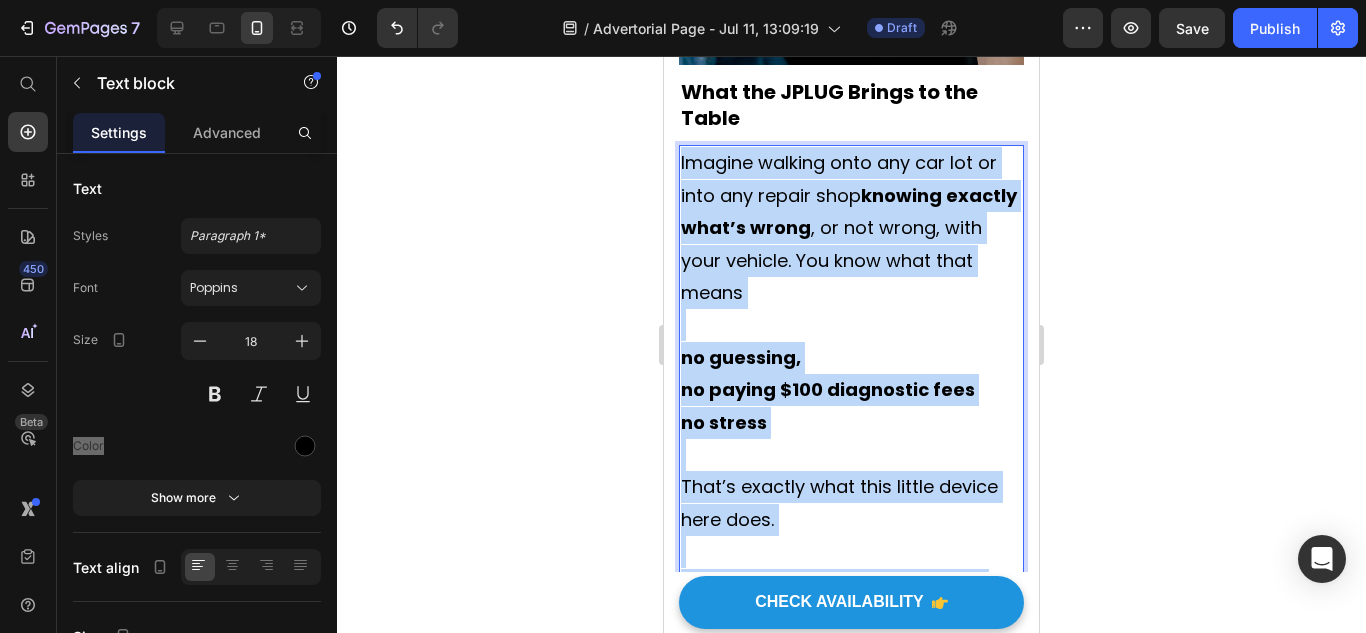 drag, startPoint x: 858, startPoint y: 245, endPoint x: 681, endPoint y: 353, distance: 207.34753 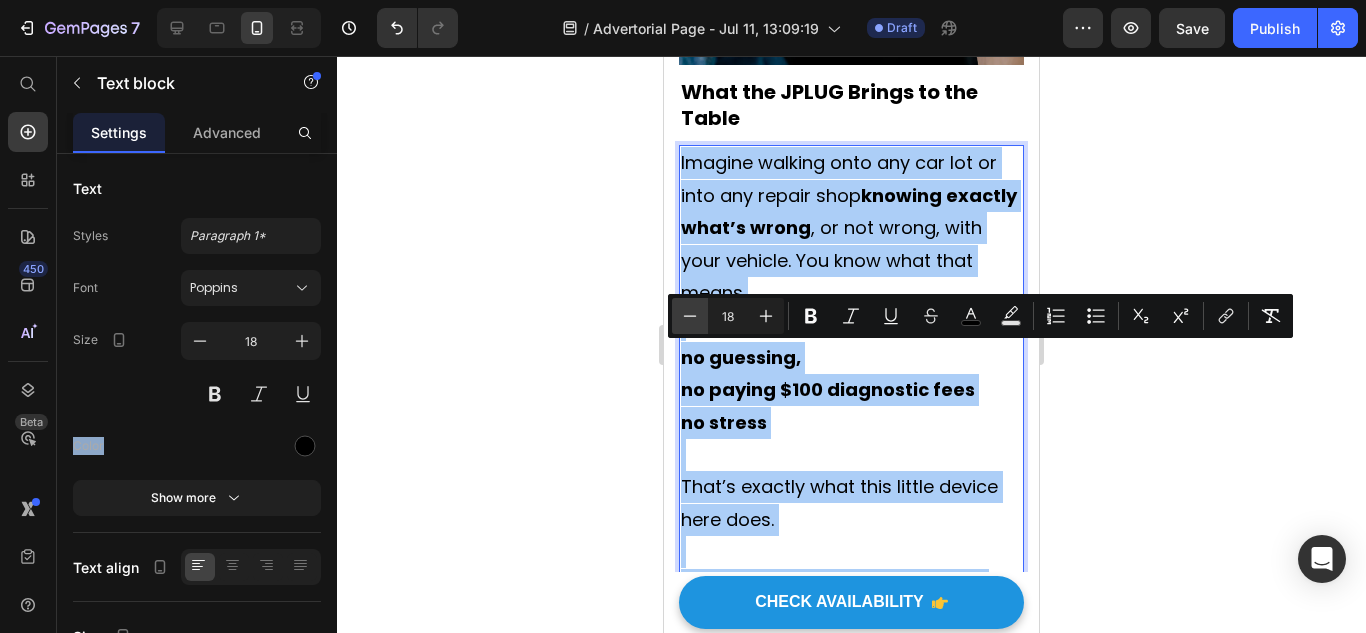click on "Minus" at bounding box center (690, 316) 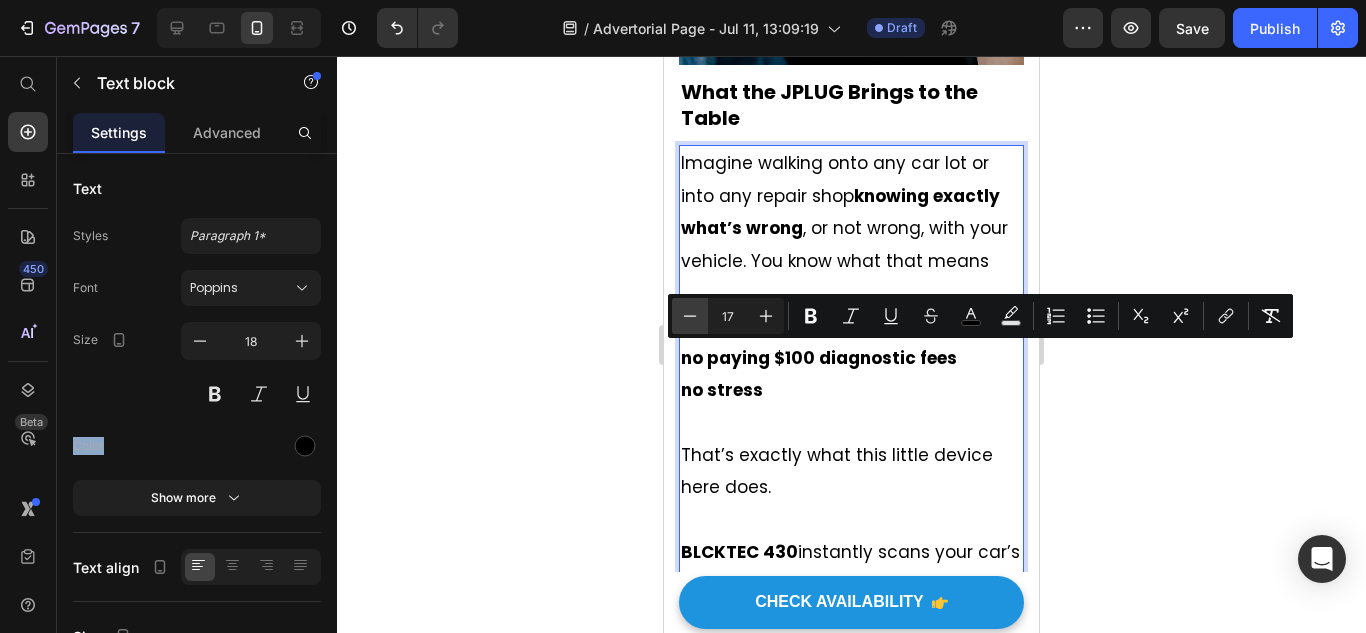 click on "Minus" at bounding box center (690, 316) 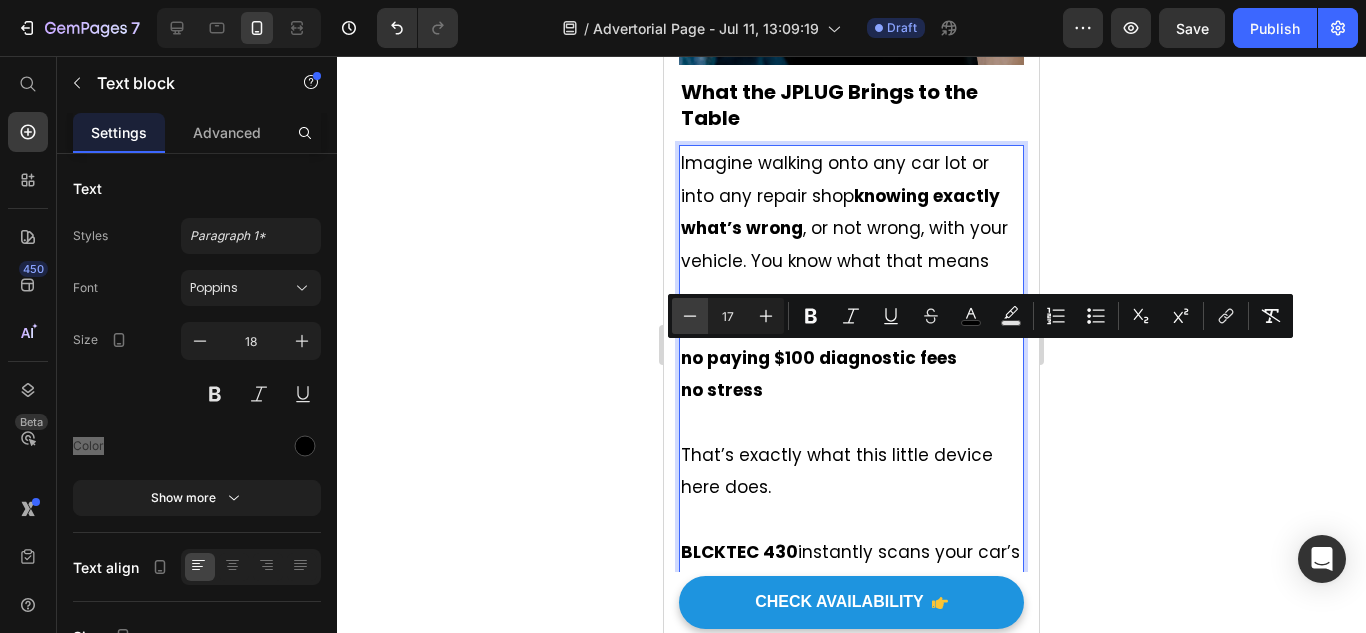 type on "16" 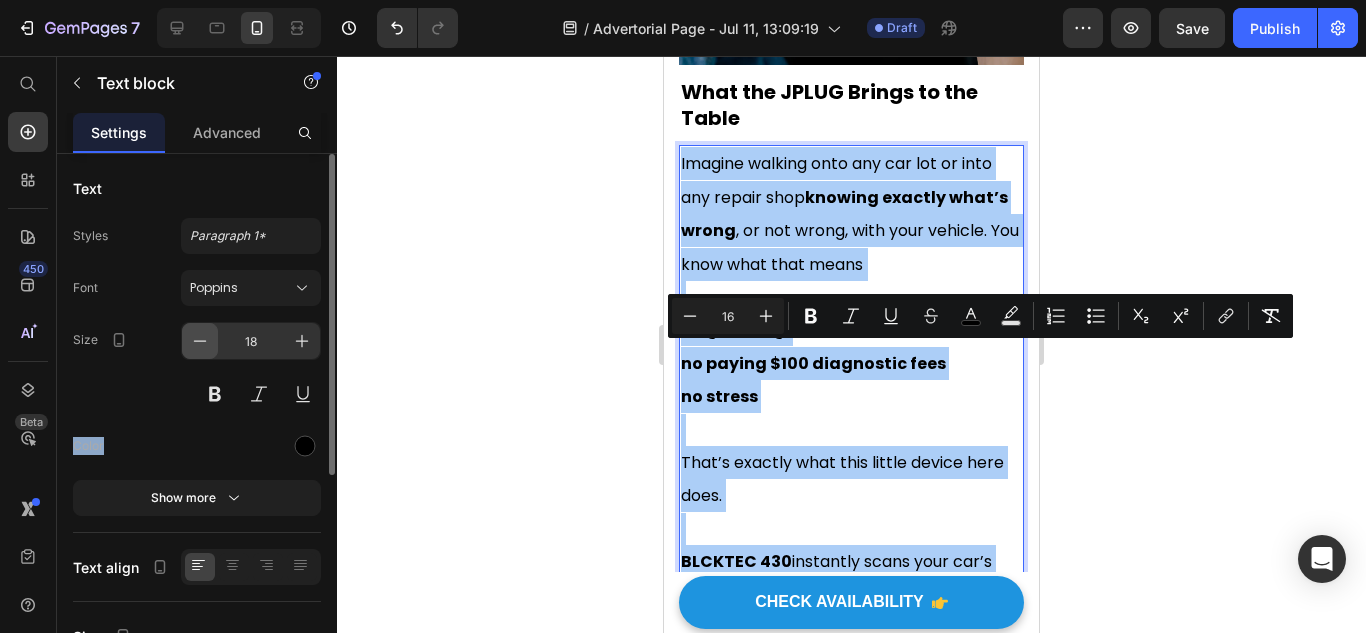 click 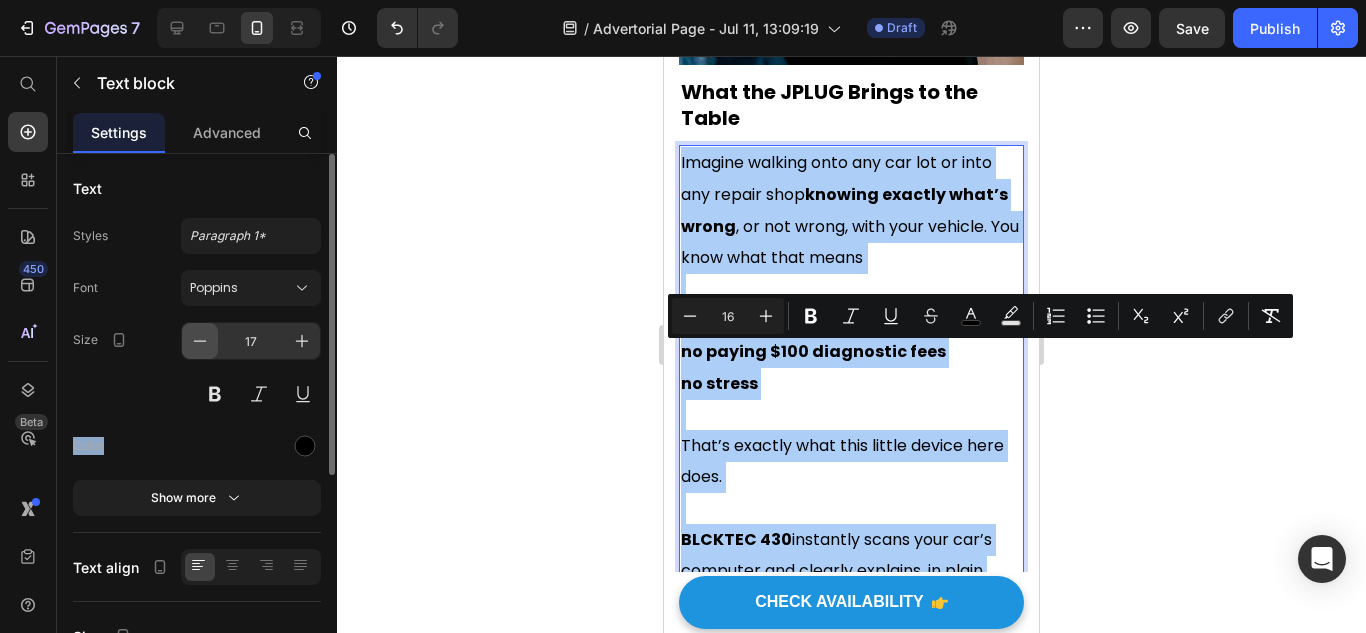 click 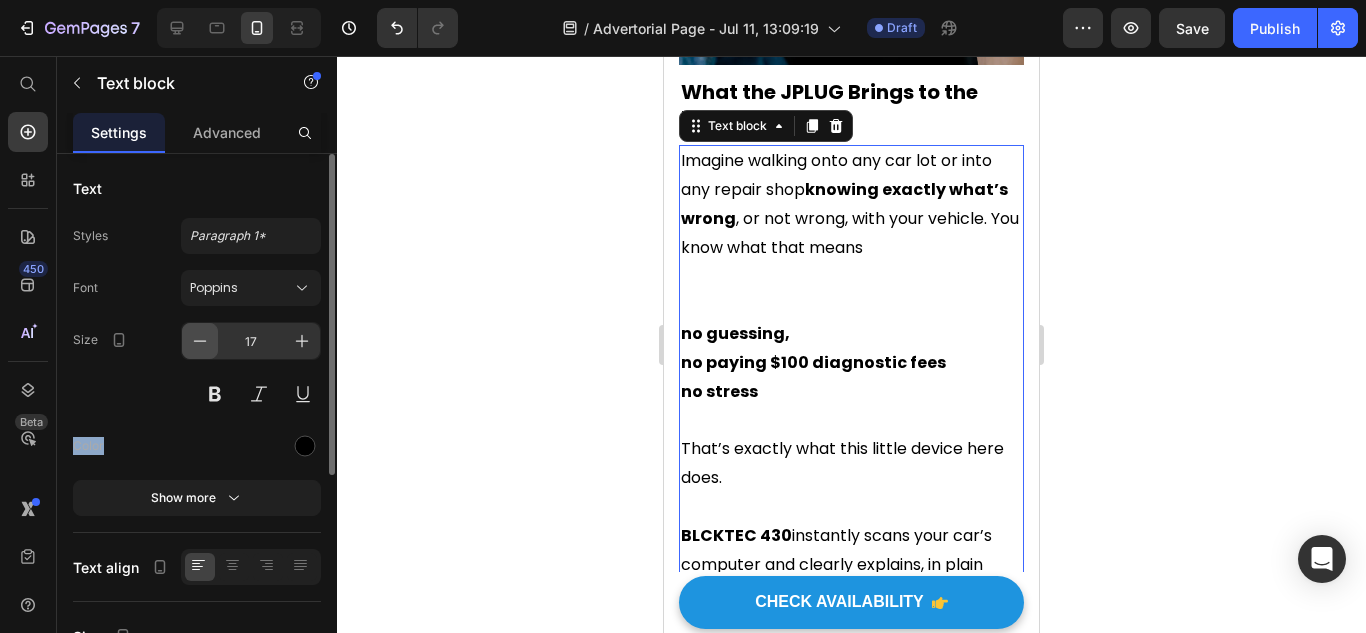 type on "16" 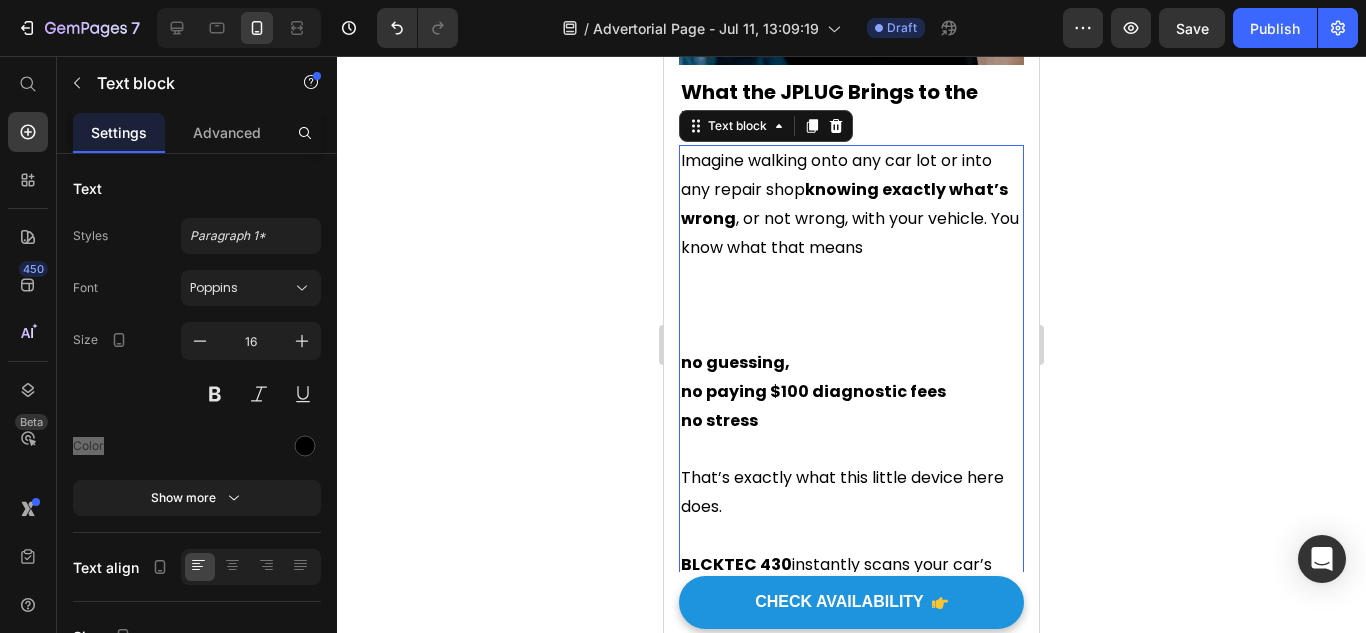 click on "Imagine walking onto any car lot or into any repair shop  knowing exactly what’s wrong , or not wrong, with your vehicle. You know what that means" at bounding box center (851, 248) 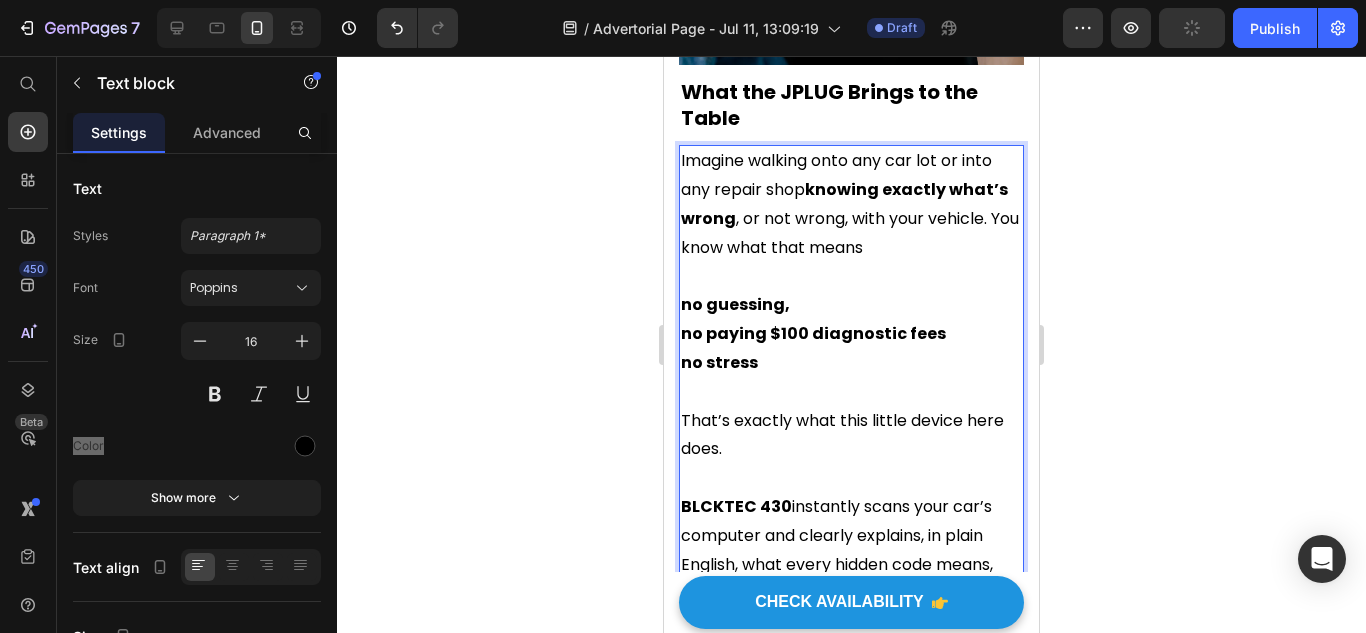 scroll, scrollTop: 2824, scrollLeft: 0, axis: vertical 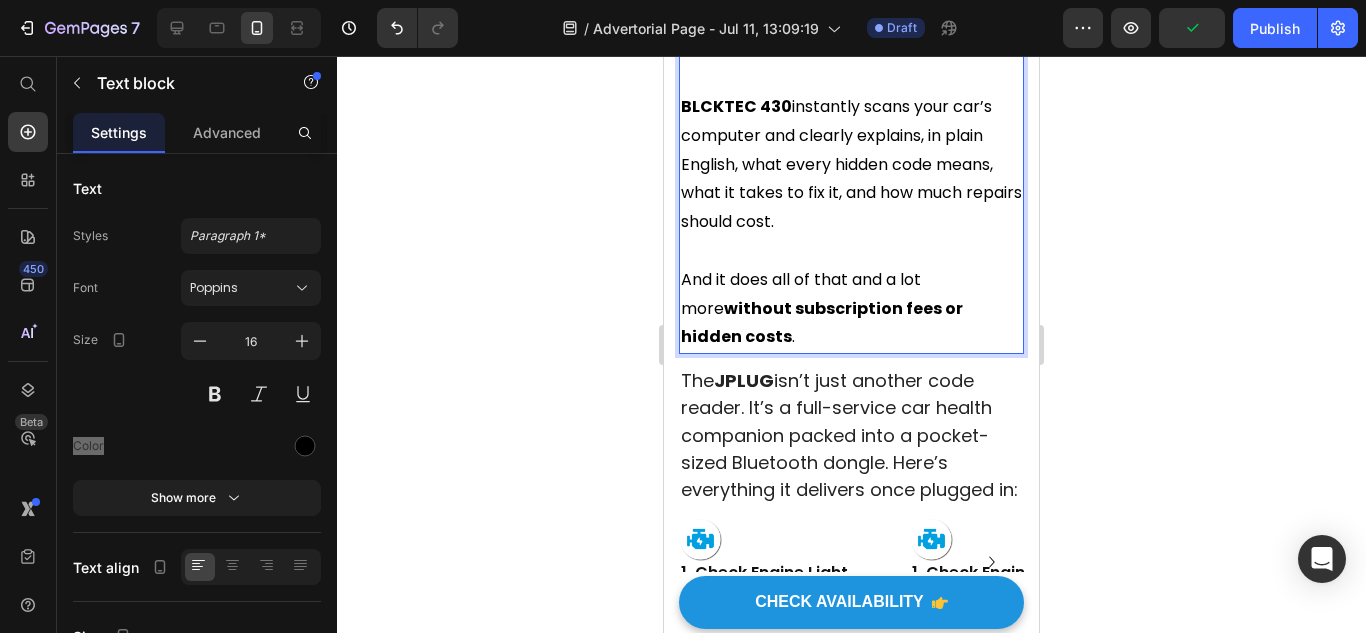 click at bounding box center [851, 78] 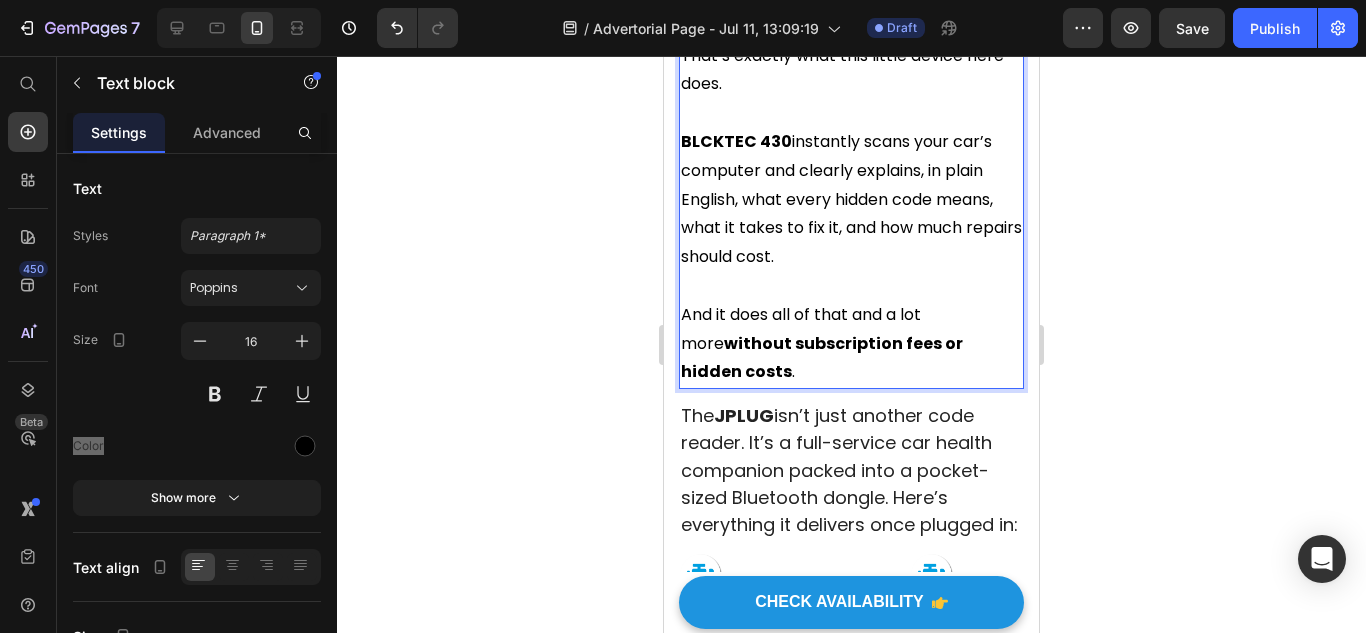 scroll, scrollTop: 3024, scrollLeft: 0, axis: vertical 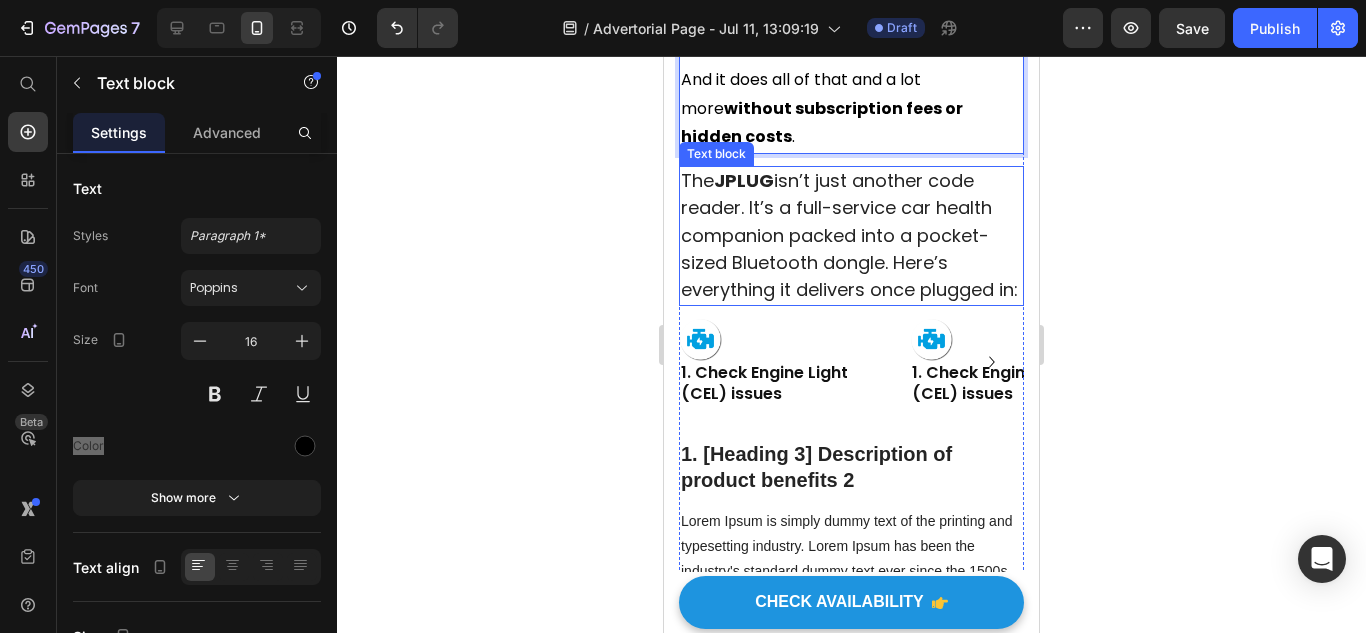 click on "The  JPLUG  isn’t just another code reader. It’s a full-service car health companion packed into a pocket-sized Bluetooth dongle. Here’s everything it delivers once plugged in:" at bounding box center (849, 235) 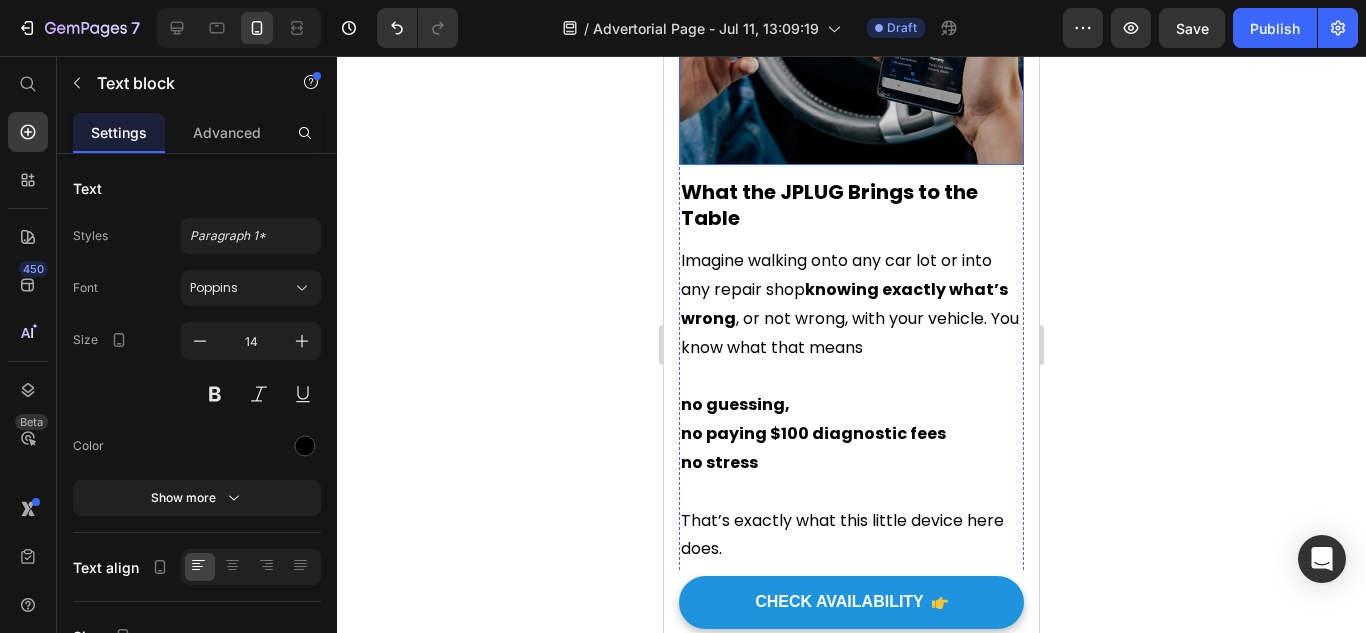 scroll, scrollTop: 2024, scrollLeft: 0, axis: vertical 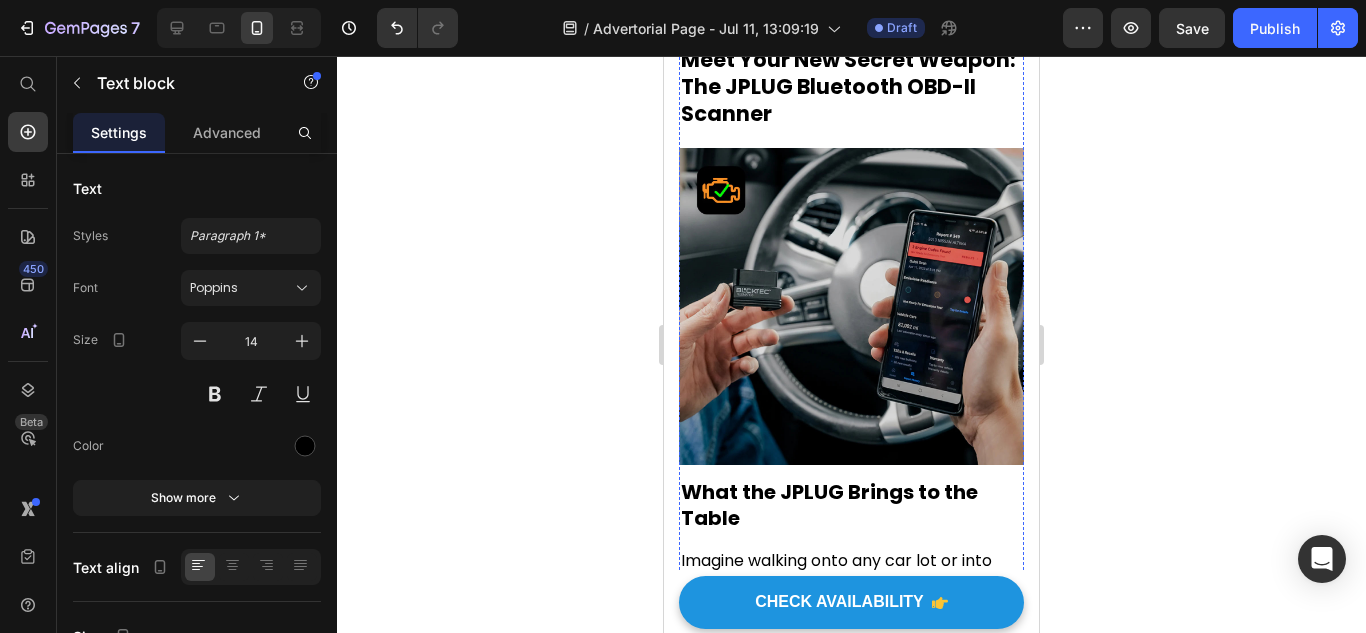 click on "Try the JPLUG for yourself" at bounding box center [851, -32] 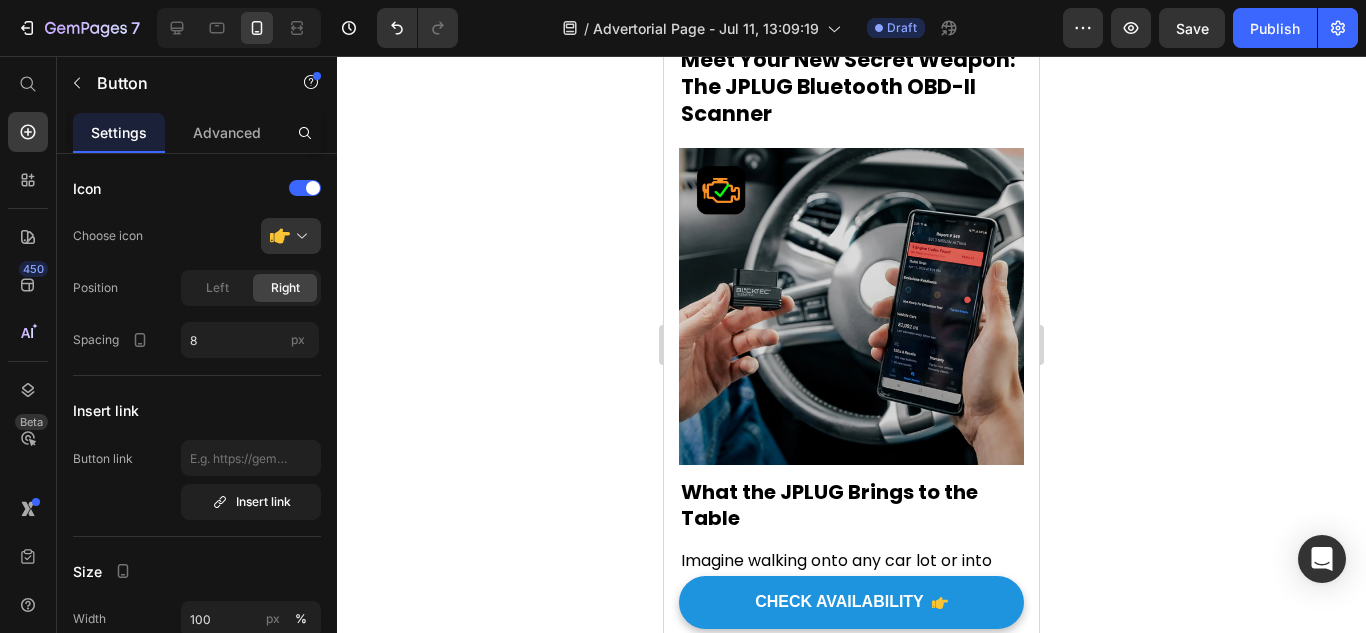 click 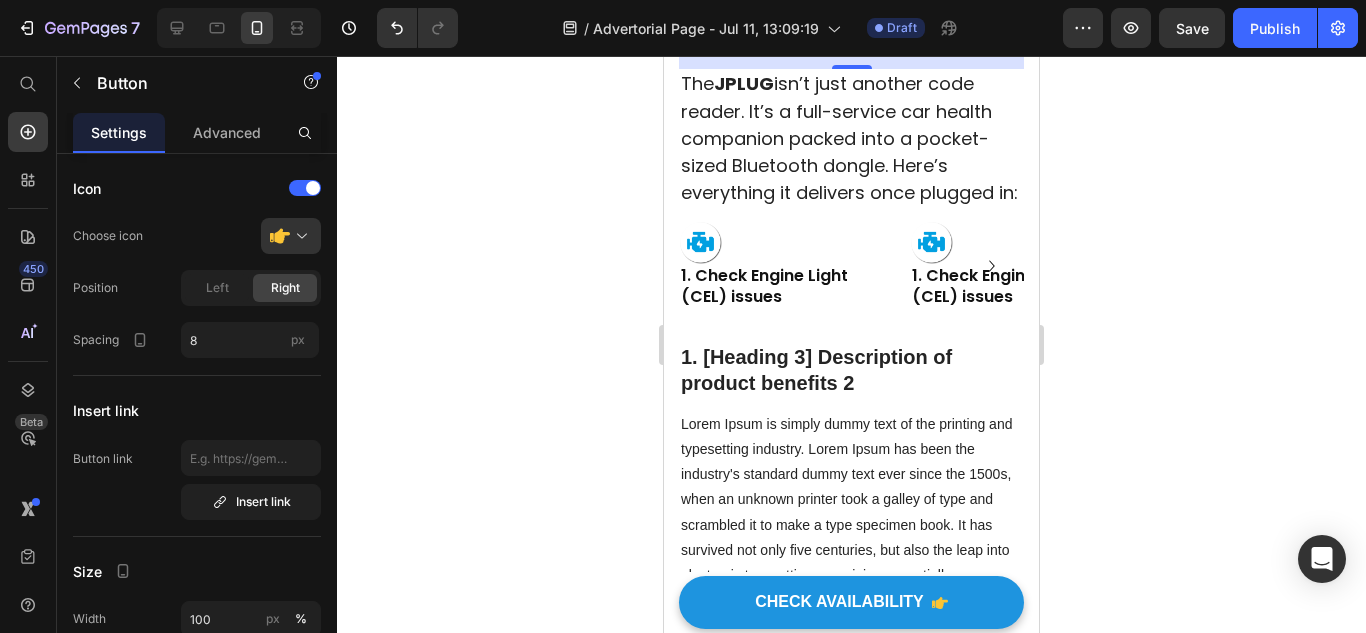 scroll, scrollTop: 3121, scrollLeft: 0, axis: vertical 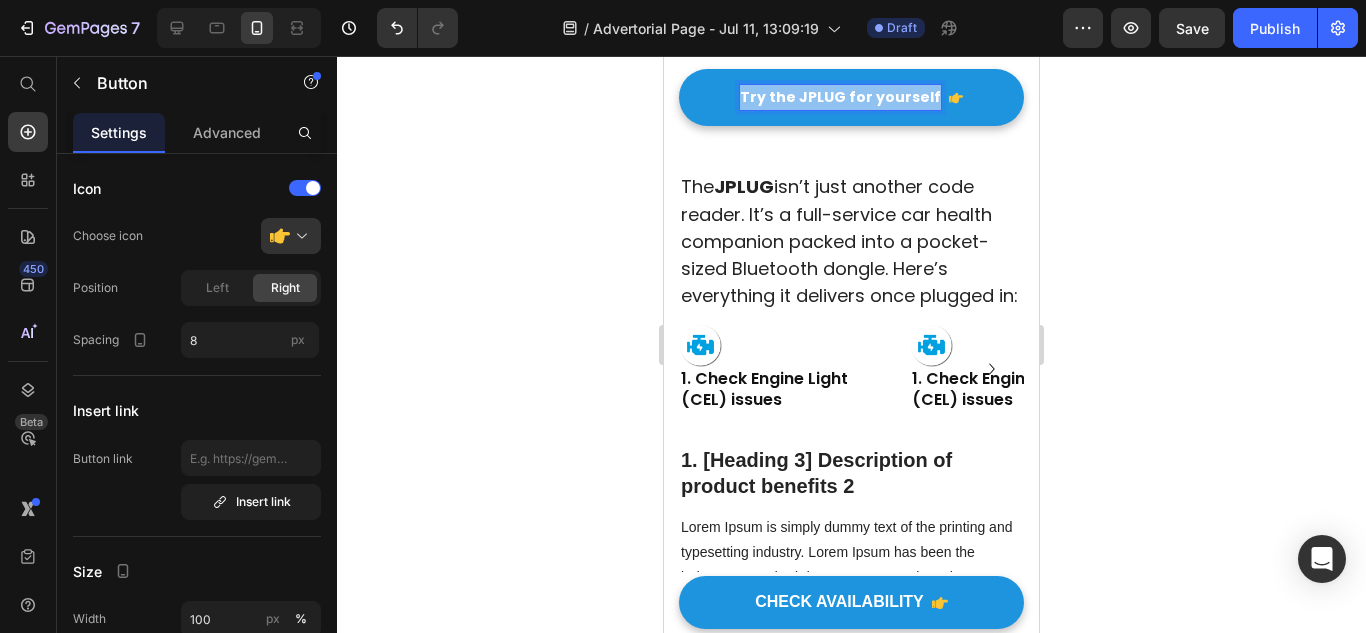 click on "Try the JPLUG for yourself" at bounding box center (840, 97) 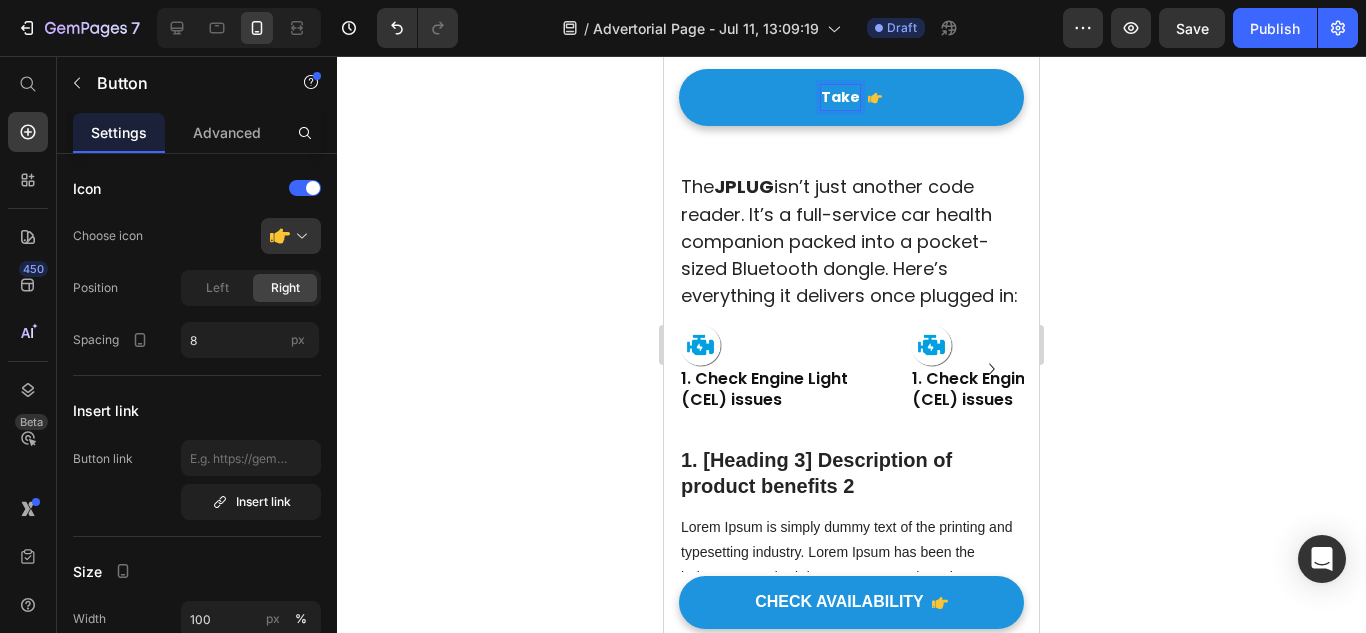 click on "Take" at bounding box center [851, 97] 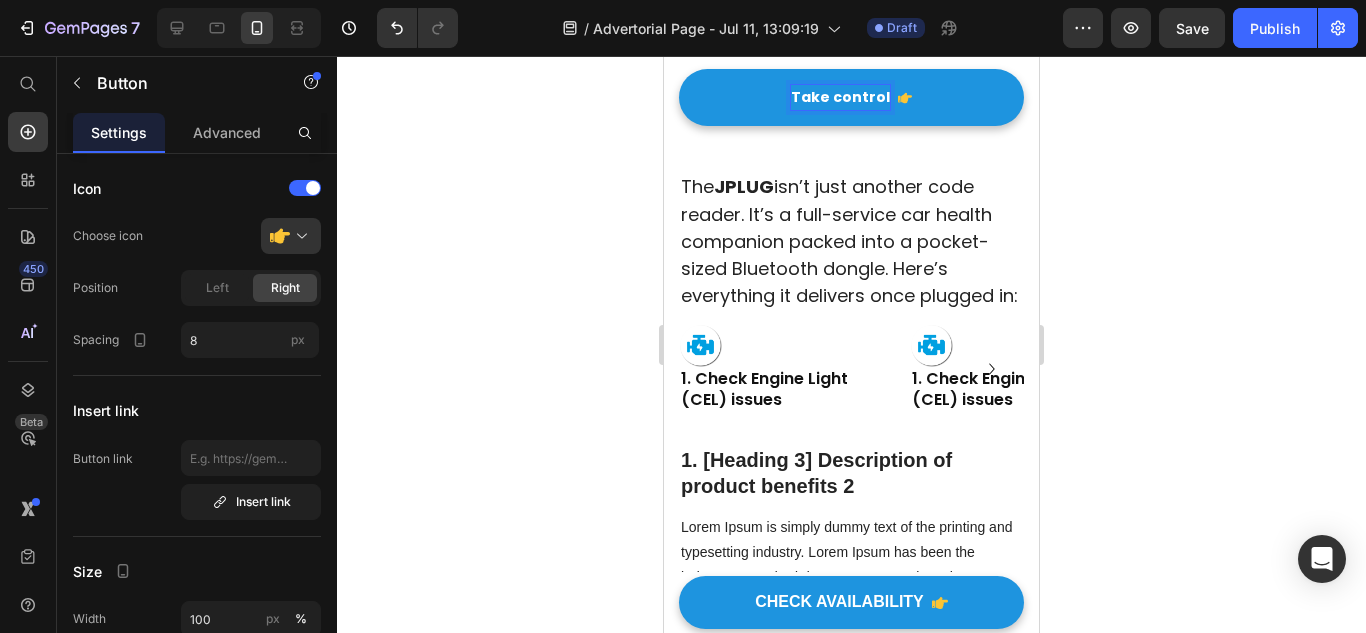 click on "Take control" at bounding box center [851, 97] 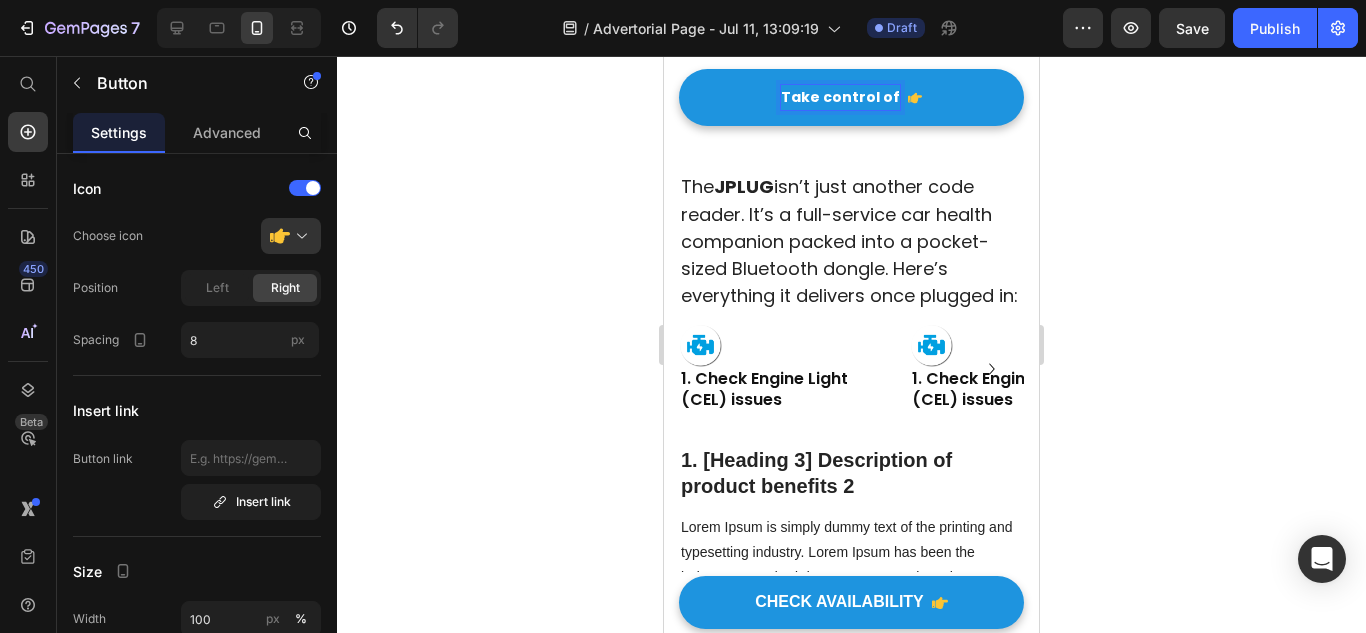click on "Take control of" at bounding box center (851, 97) 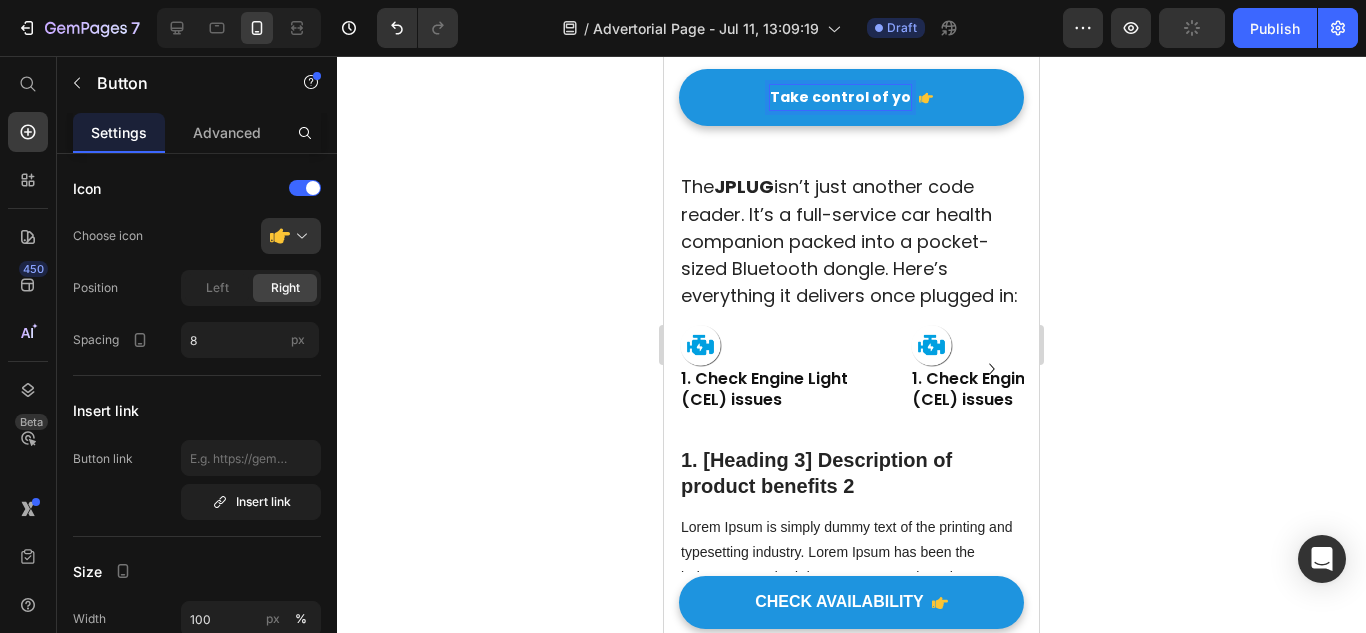 click on "Take control of yo" at bounding box center (851, 97) 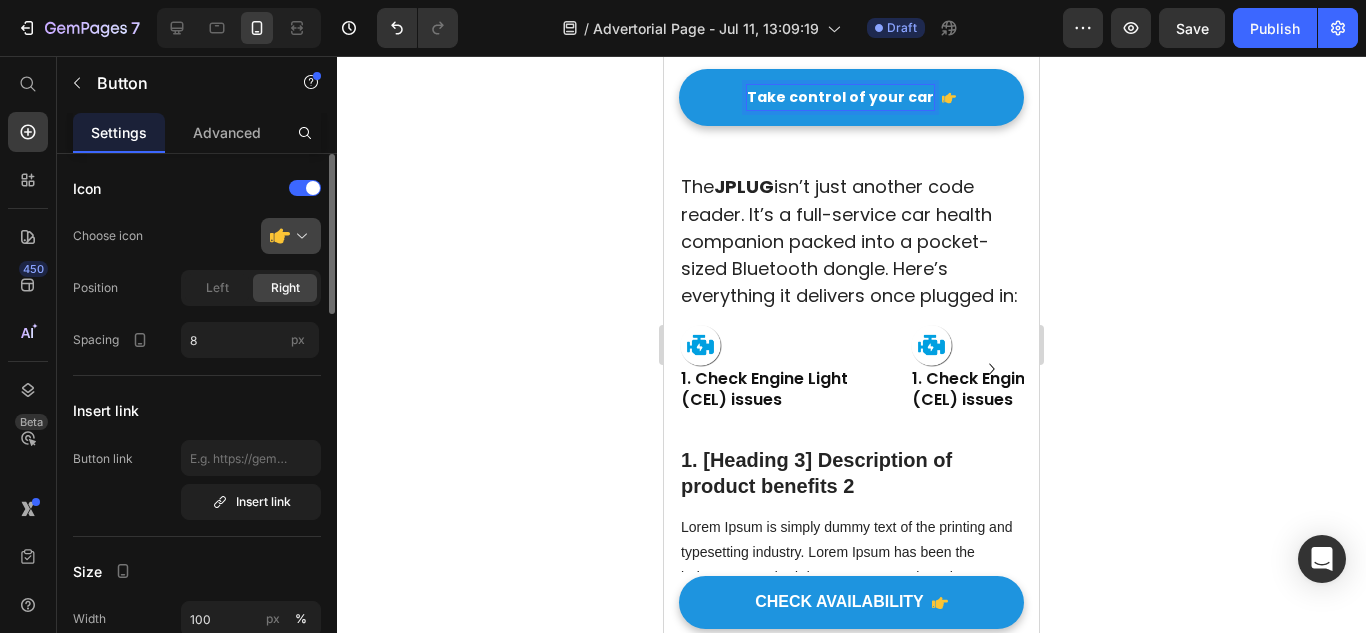 click at bounding box center [299, 236] 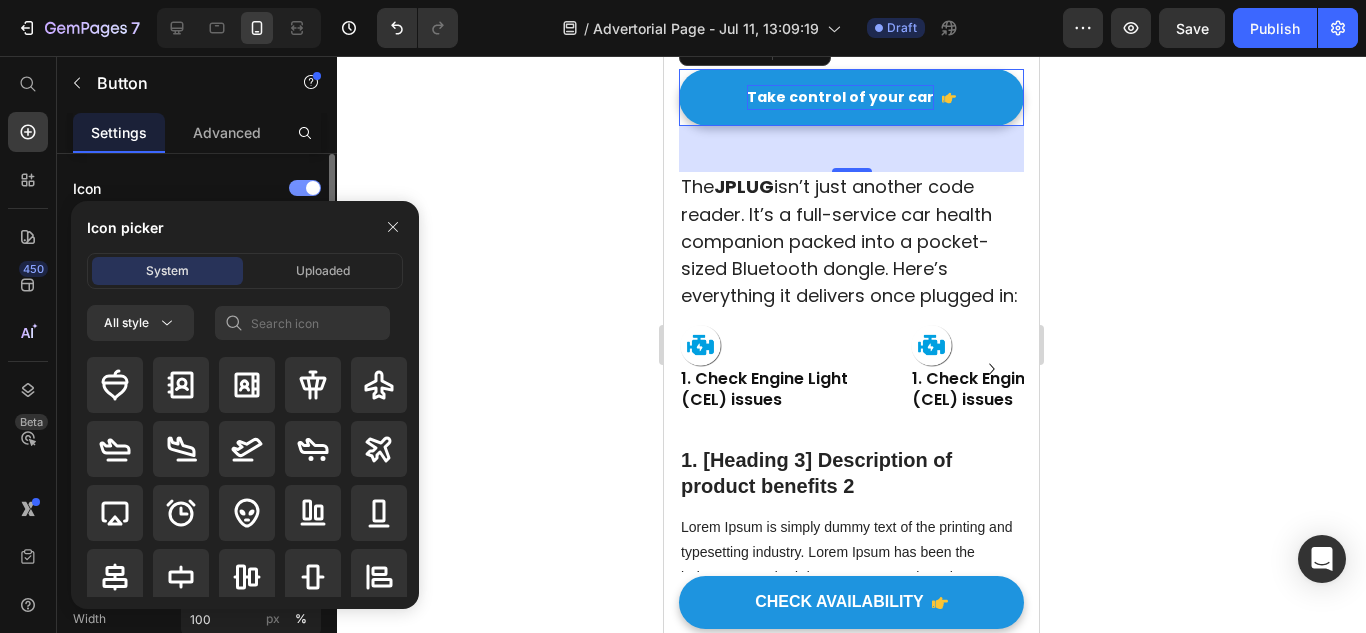 click on "Icon" 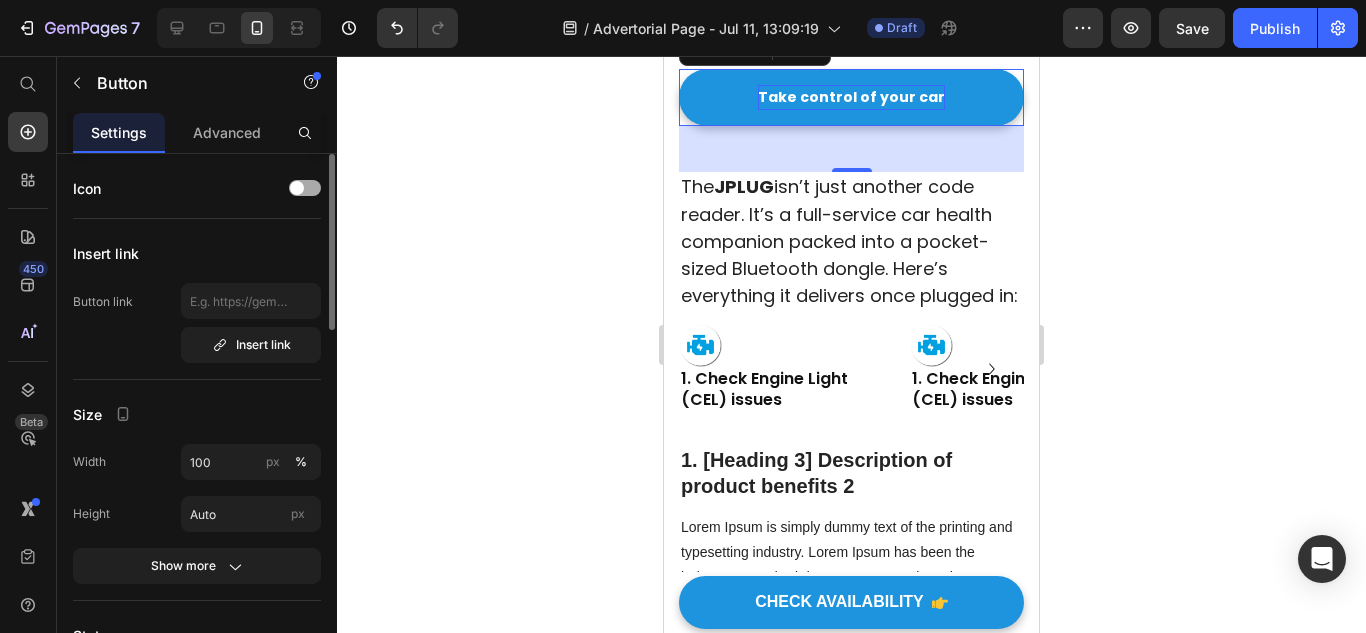 click at bounding box center [297, 188] 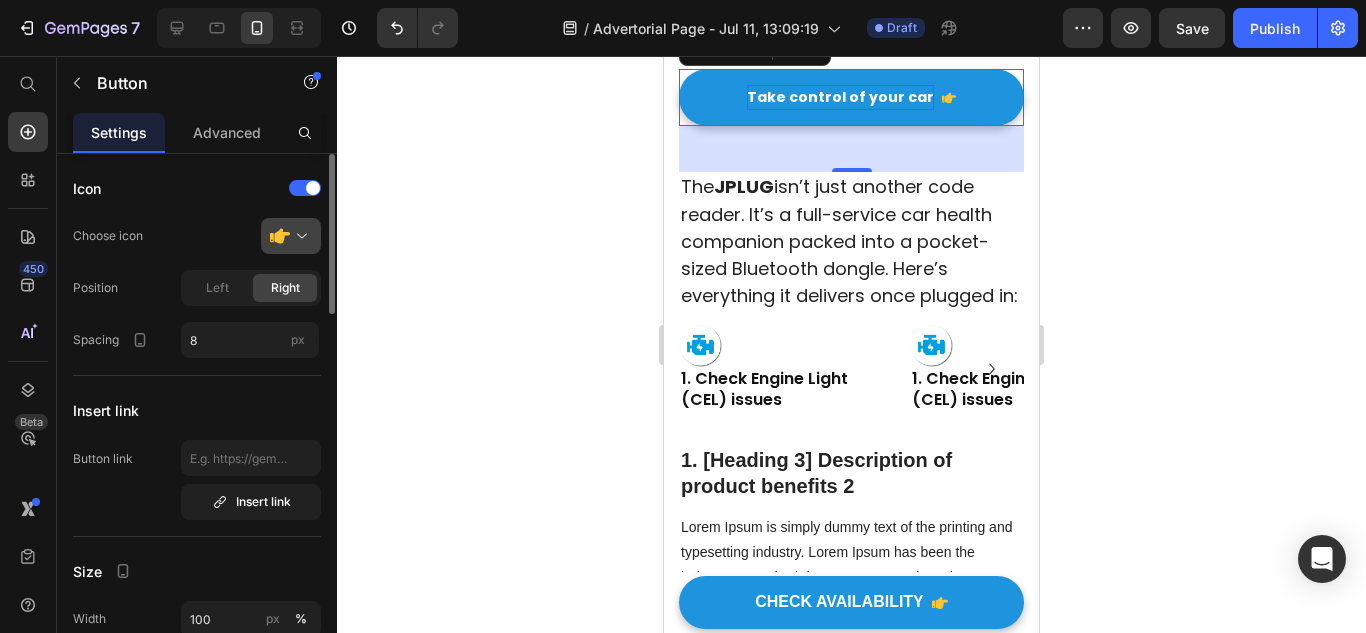 click at bounding box center (299, 236) 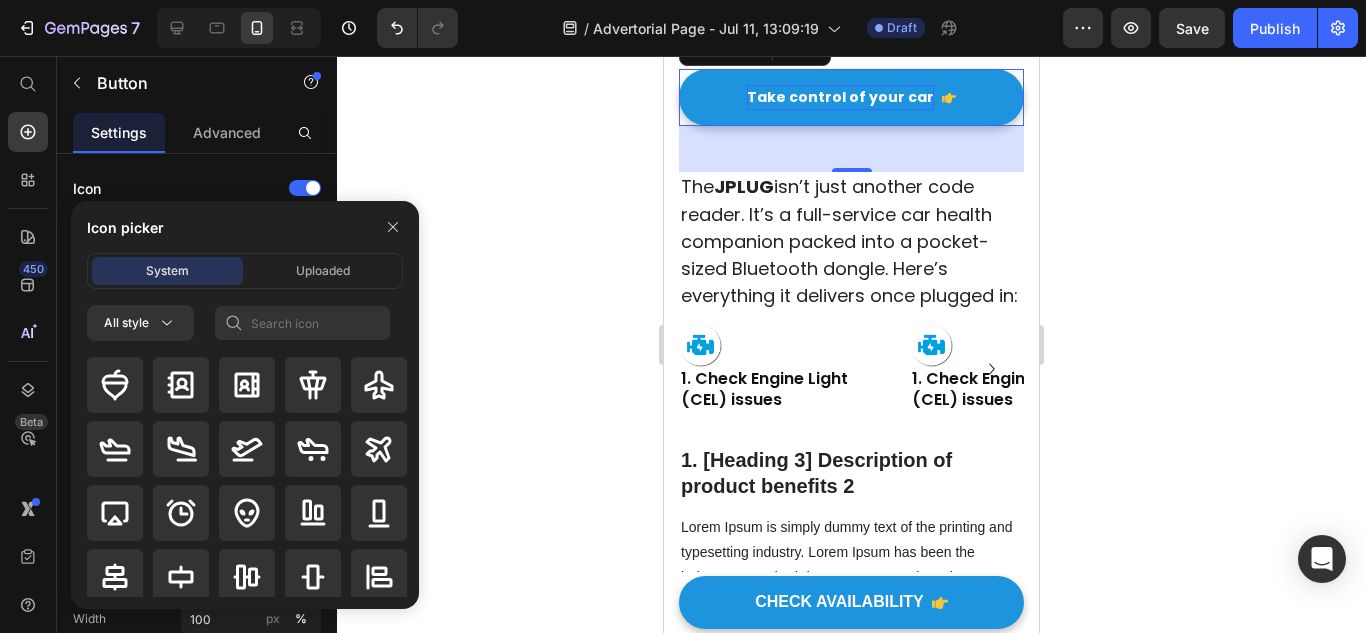 click on "All style" at bounding box center (245, 457) 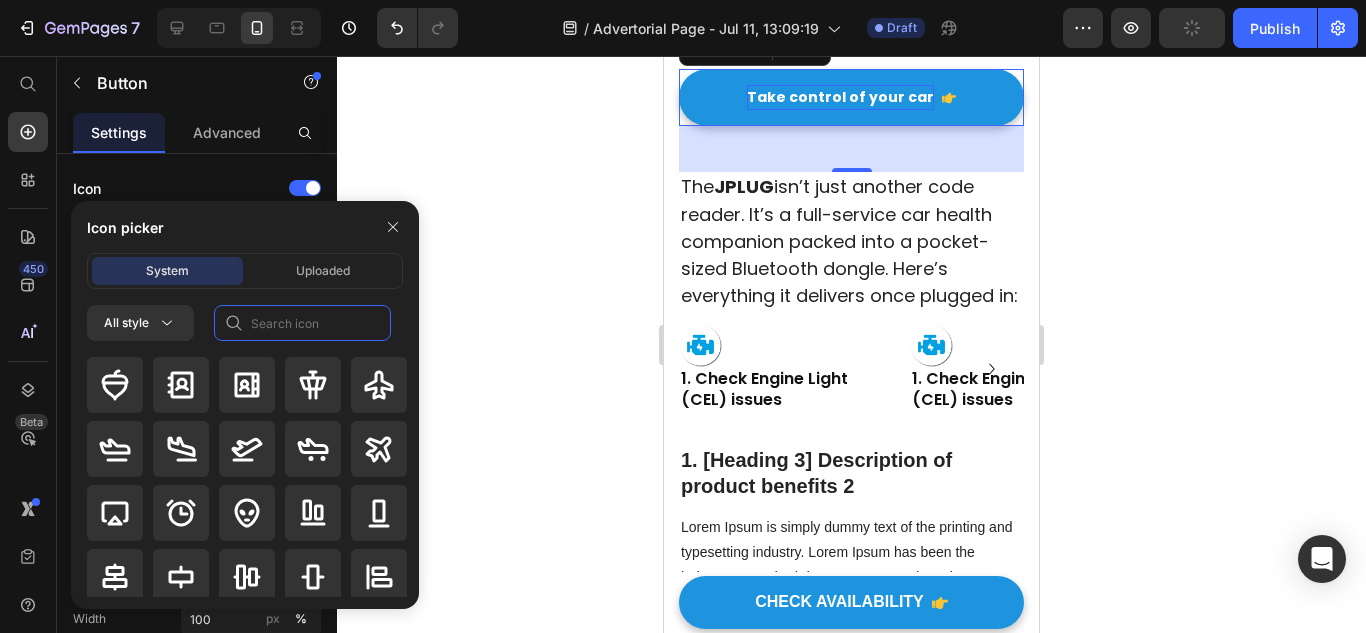 click 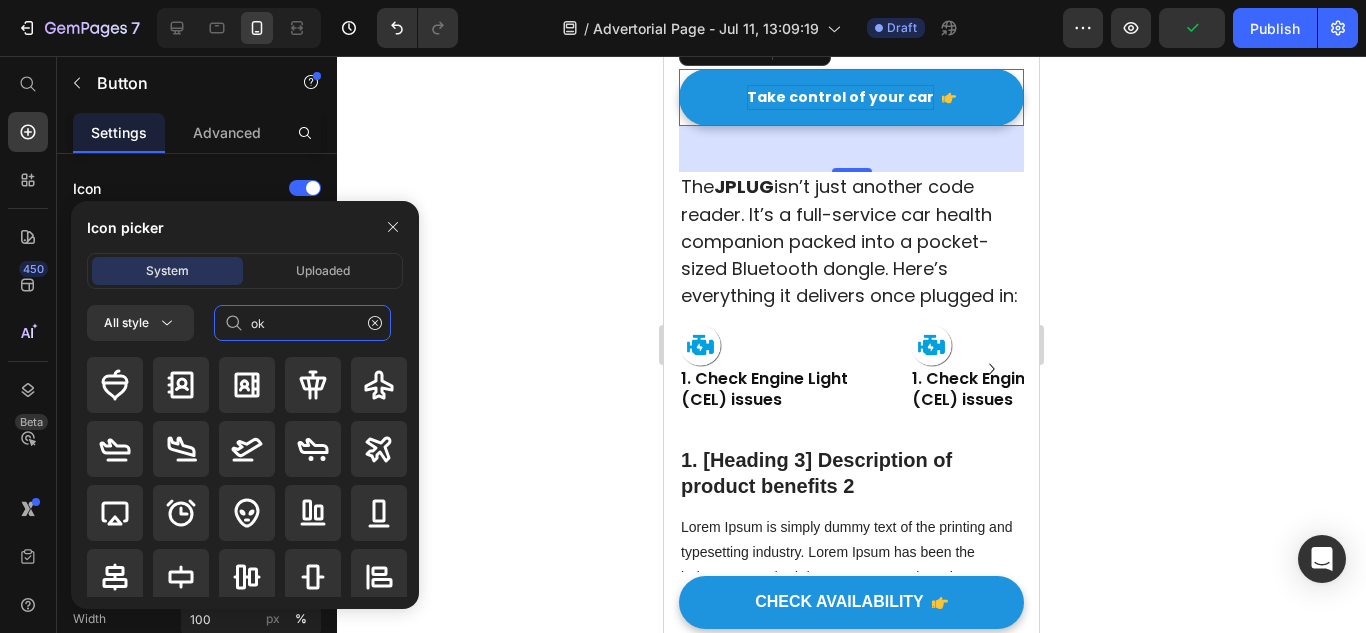 type on "ok" 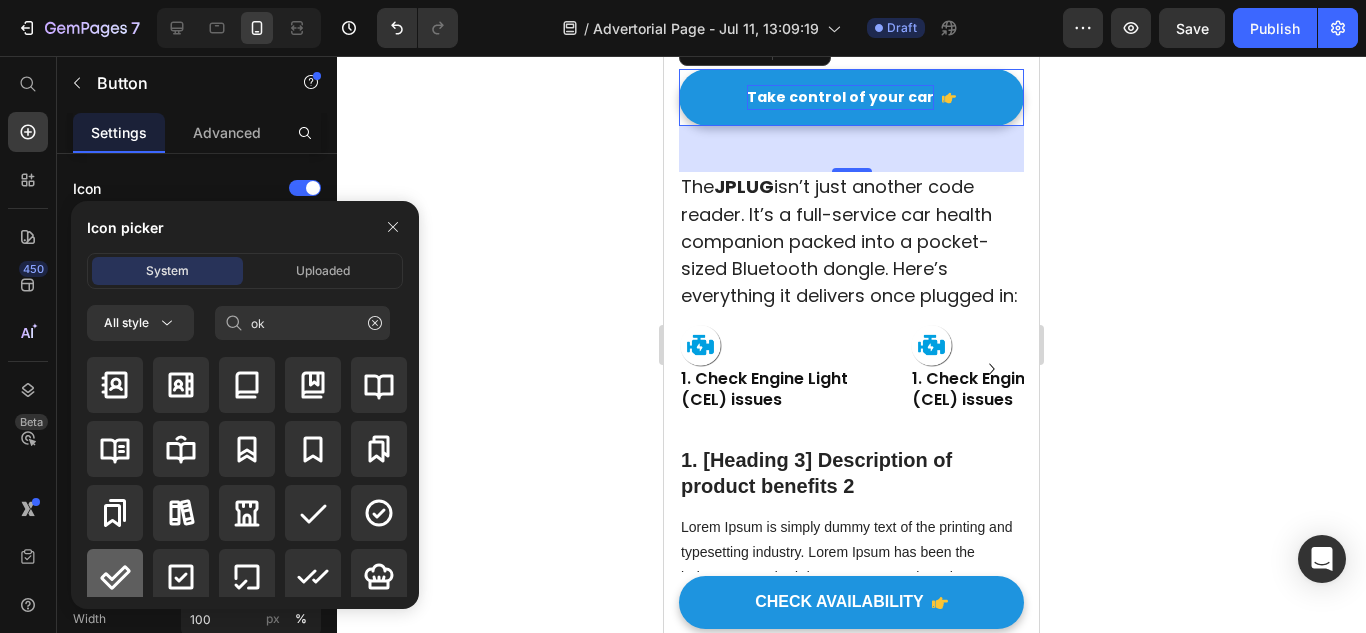 click 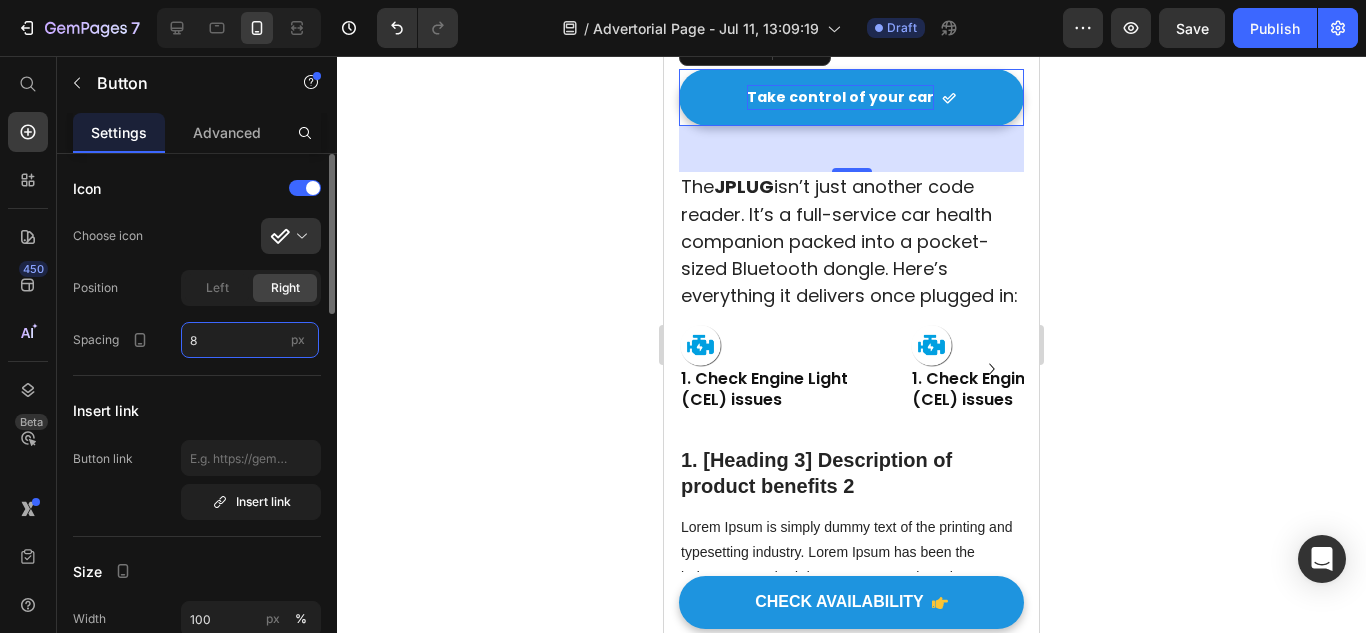 click on "8" at bounding box center [250, 340] 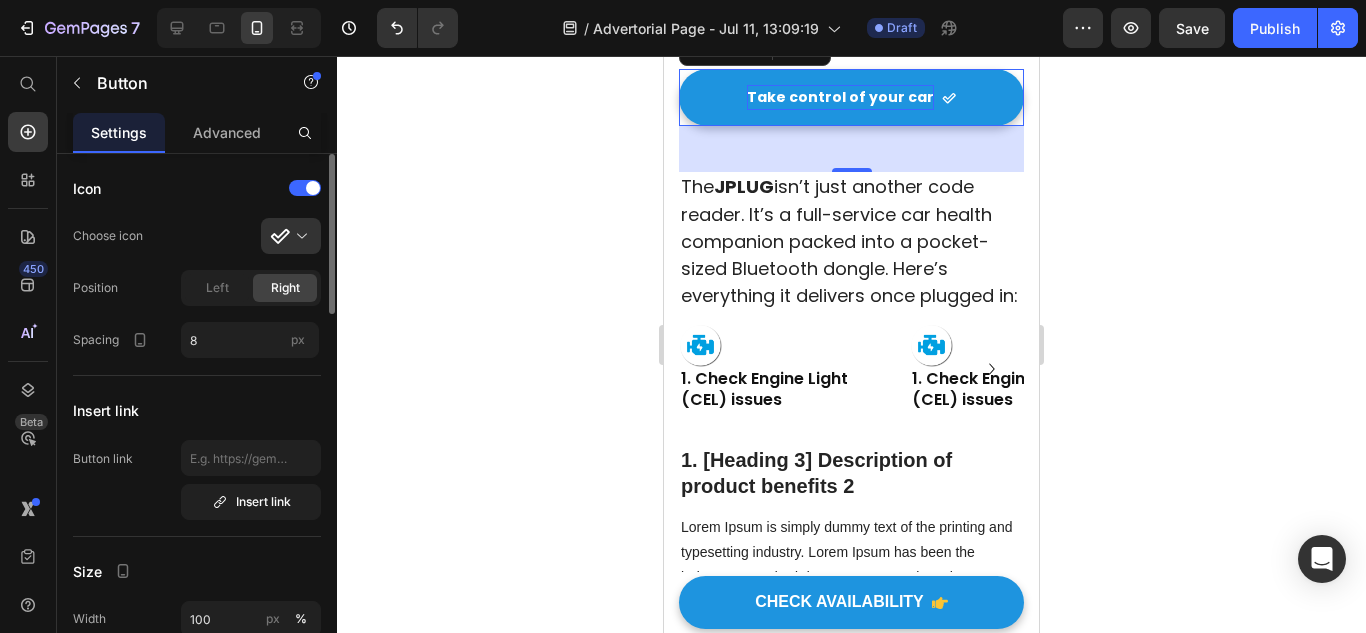 click on "Insert link" at bounding box center (197, 410) 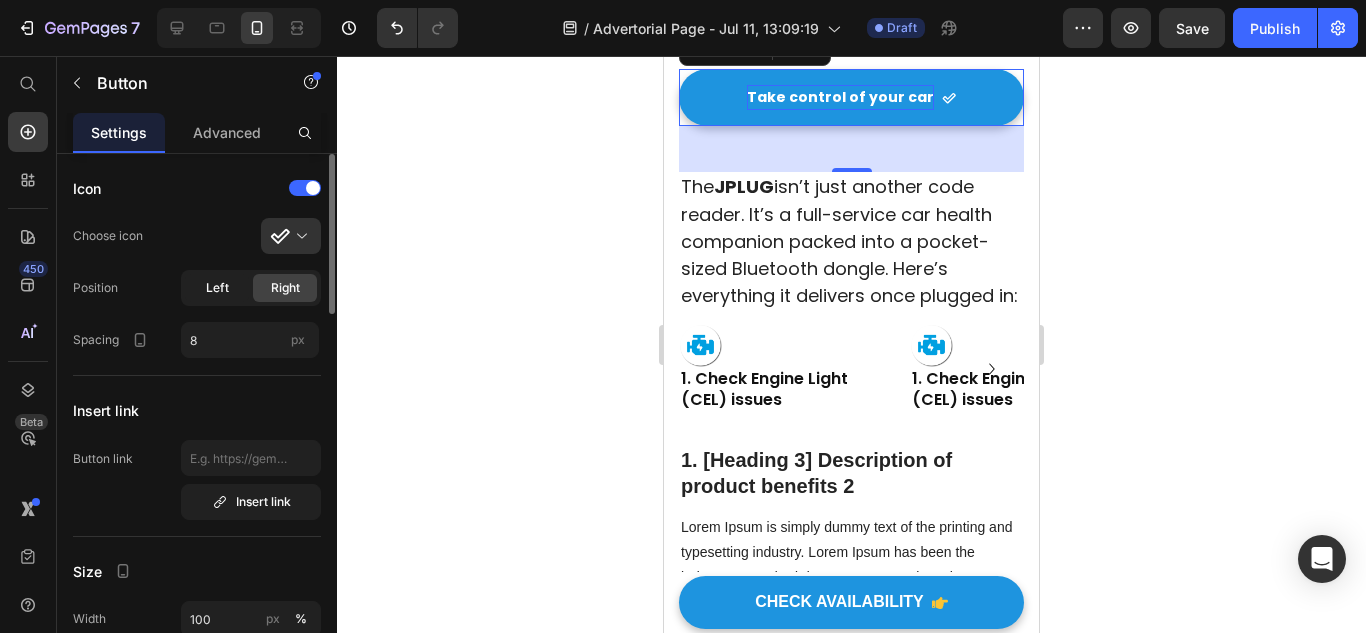 click on "Left" 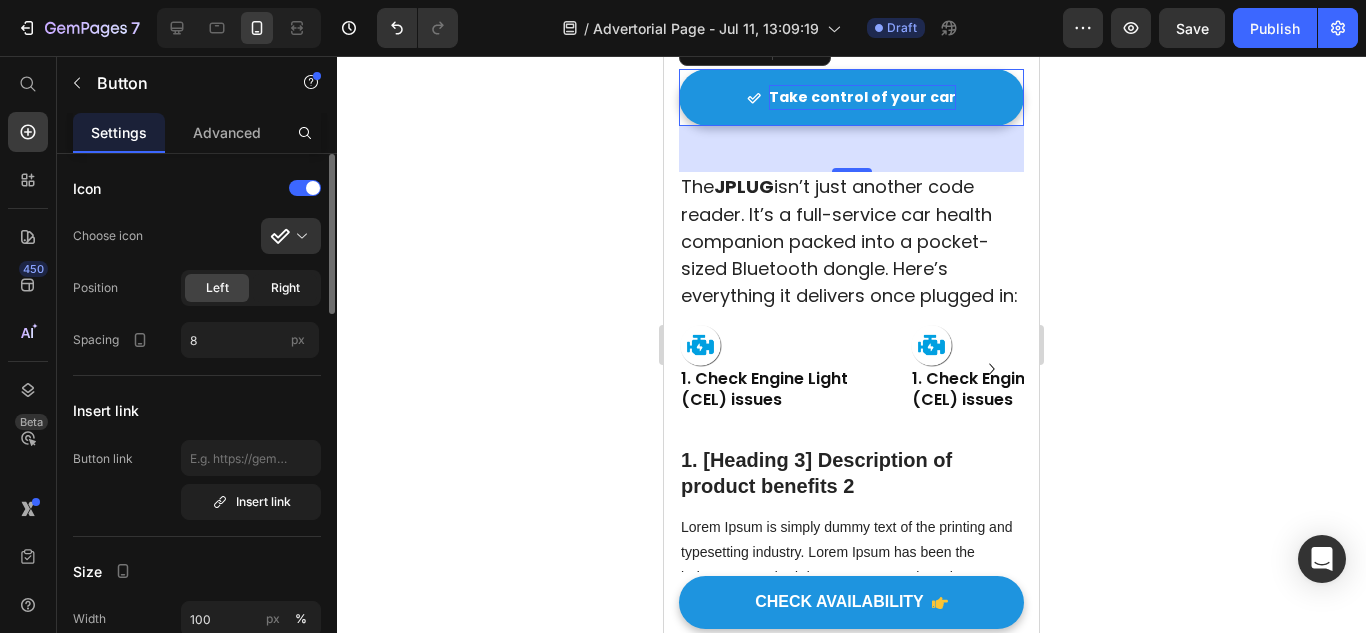 click on "Right" 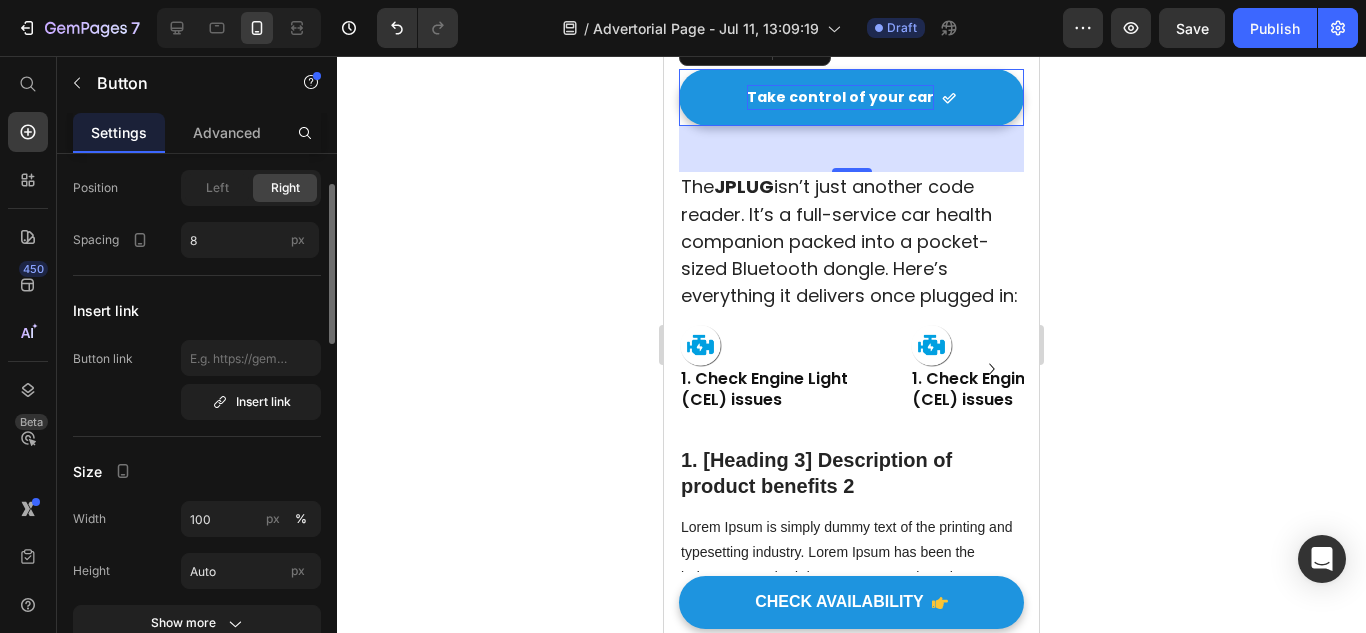 scroll, scrollTop: 200, scrollLeft: 0, axis: vertical 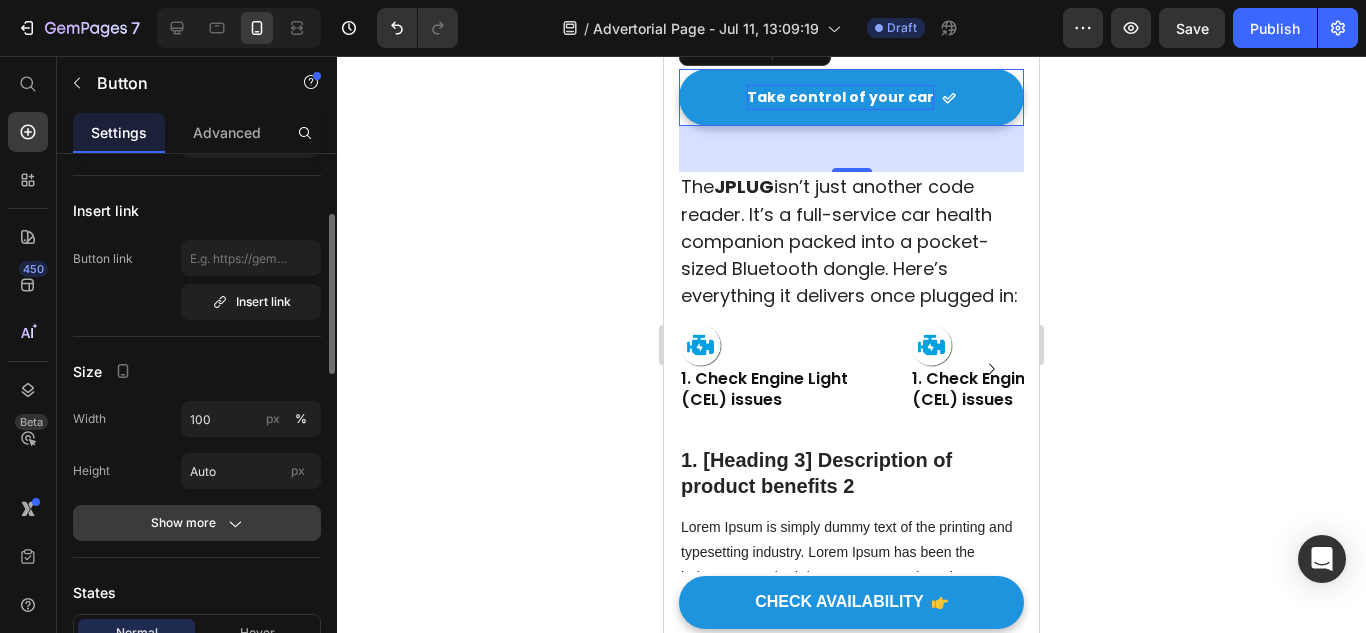 click on "Show more" at bounding box center [197, 523] 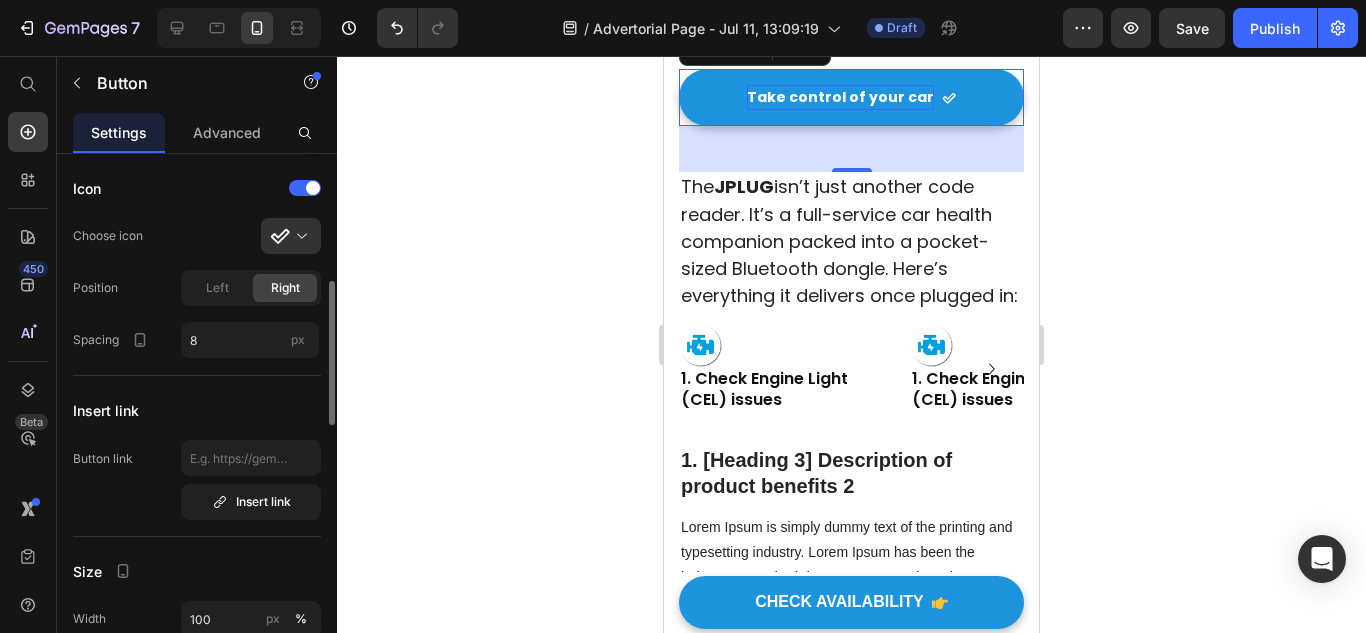 scroll, scrollTop: 300, scrollLeft: 0, axis: vertical 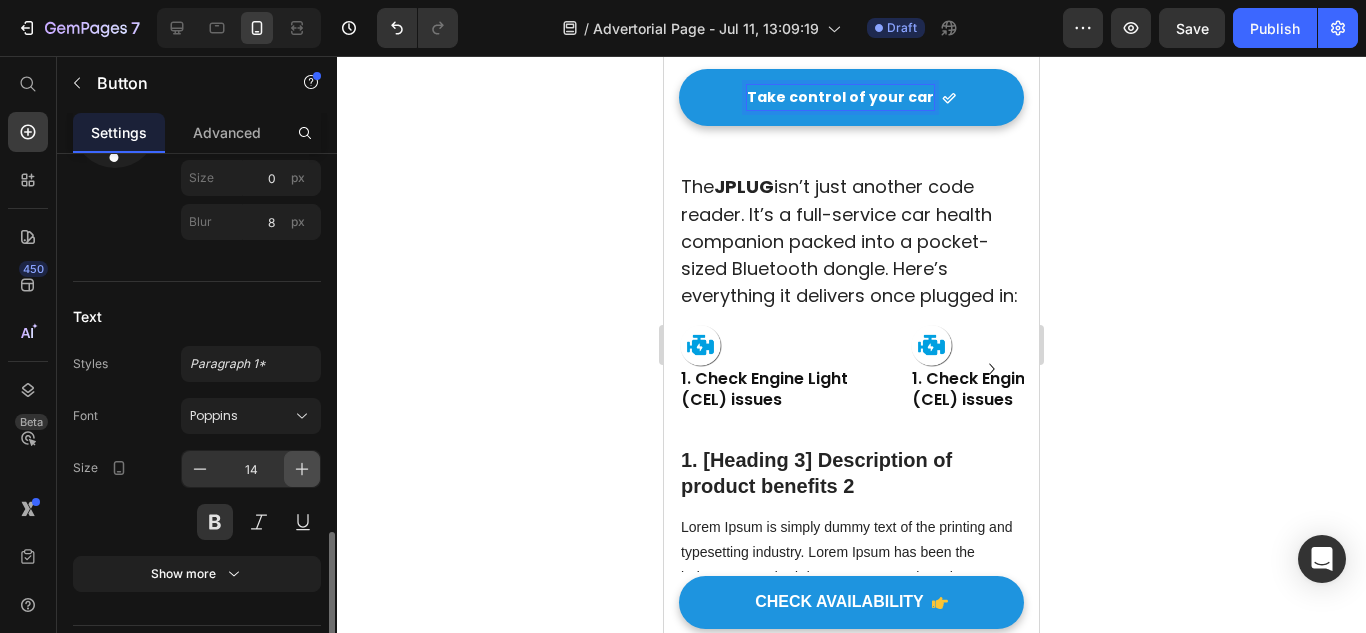 click 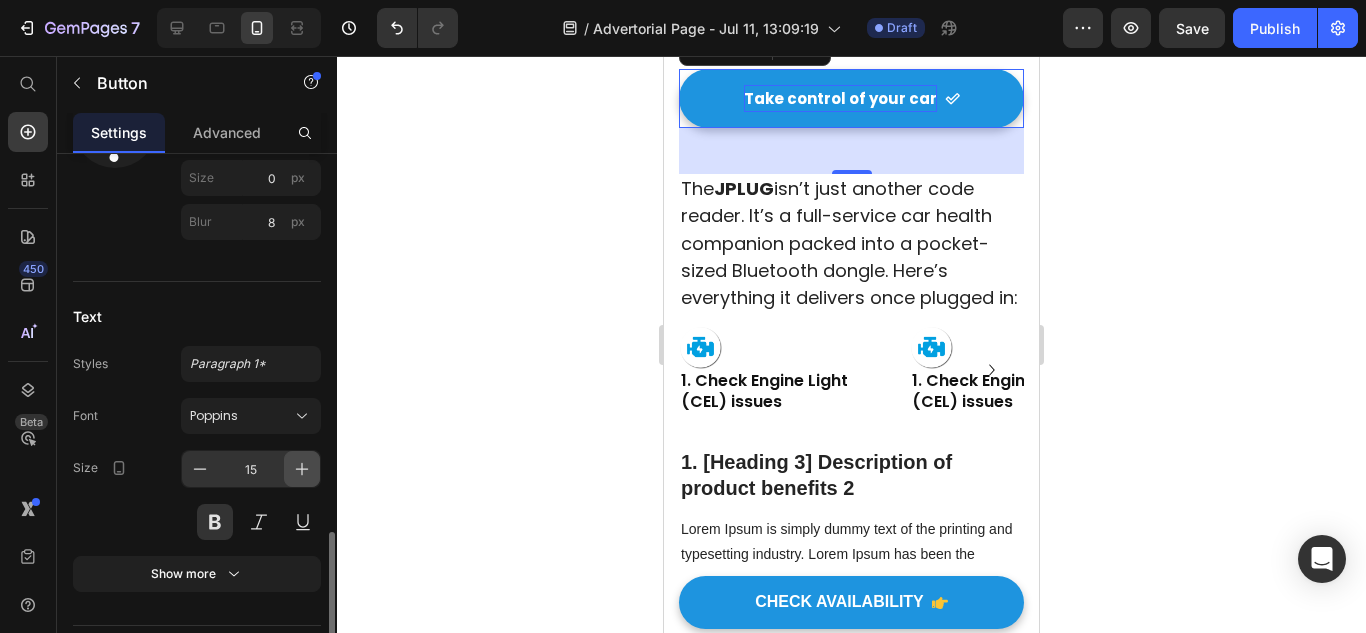 click 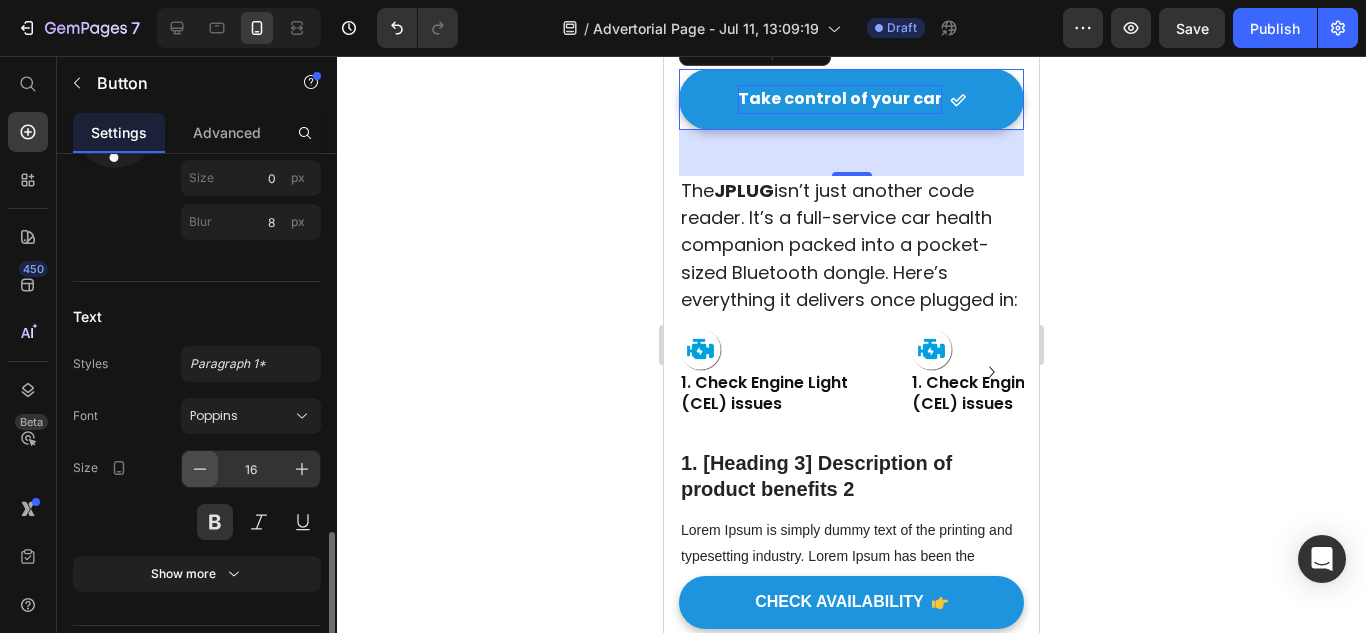 click 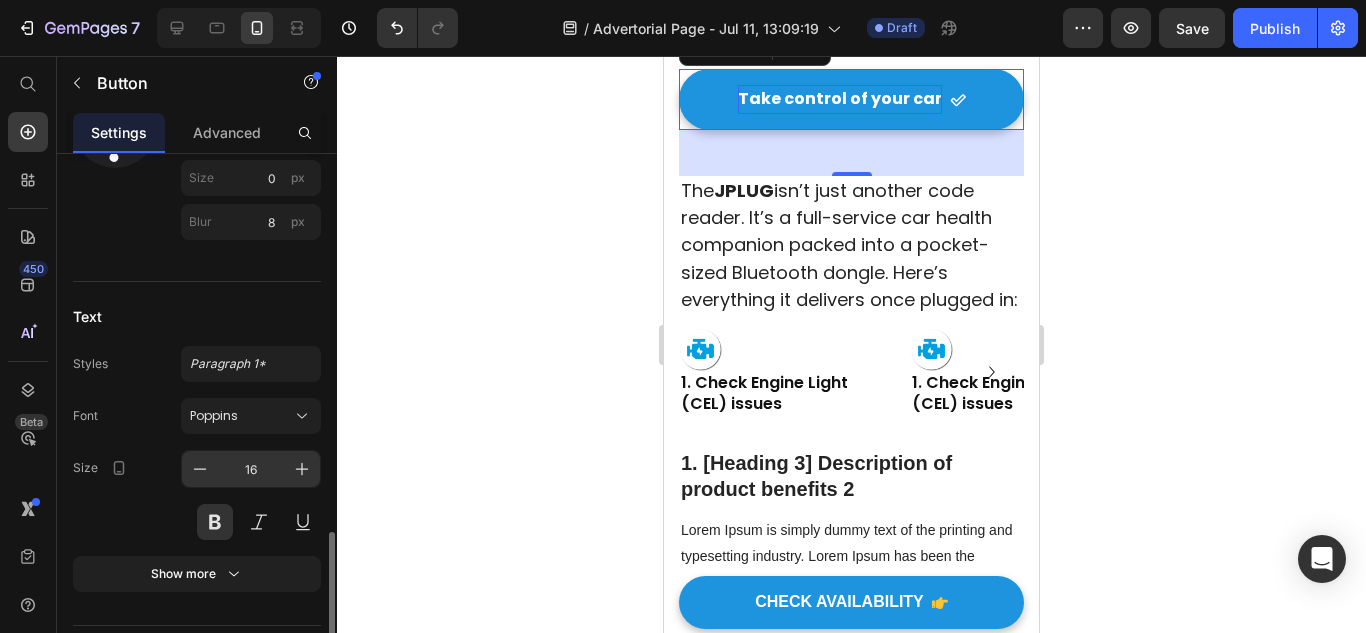 type on "15" 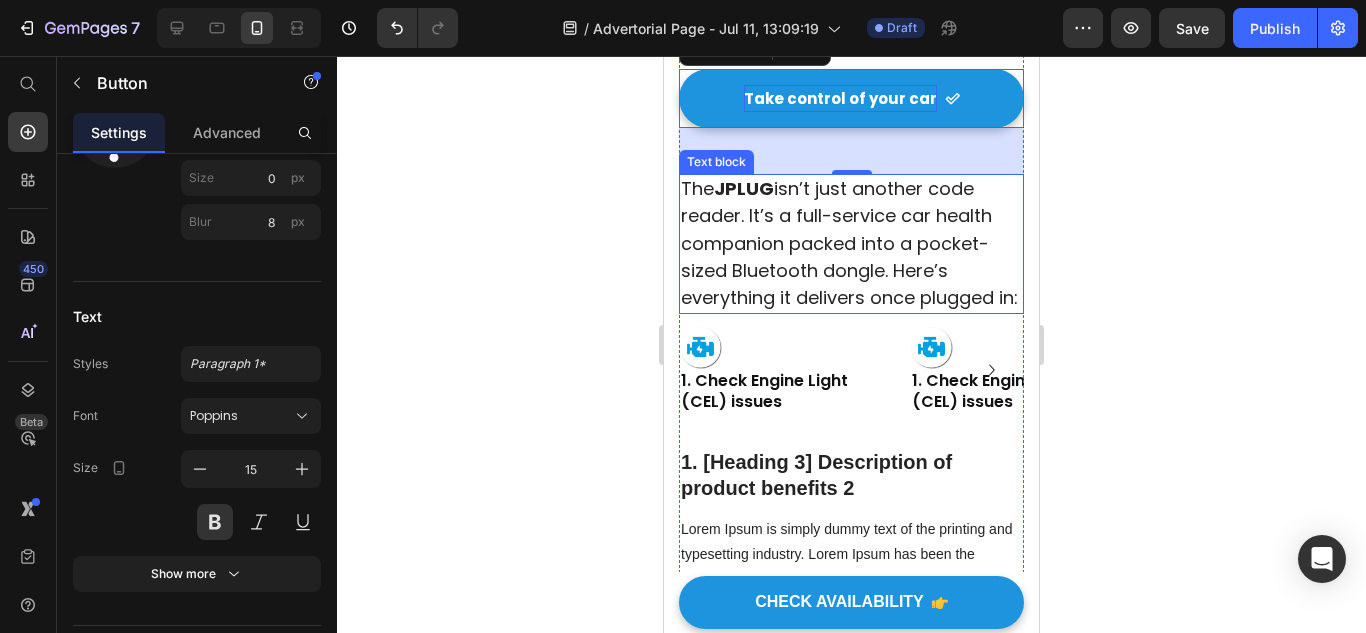 click on "The  JPLUG  isn’t just another code reader. It’s a full-service car health companion packed into a pocket-sized Bluetooth dongle. Here’s everything it delivers once plugged in:" at bounding box center (851, 244) 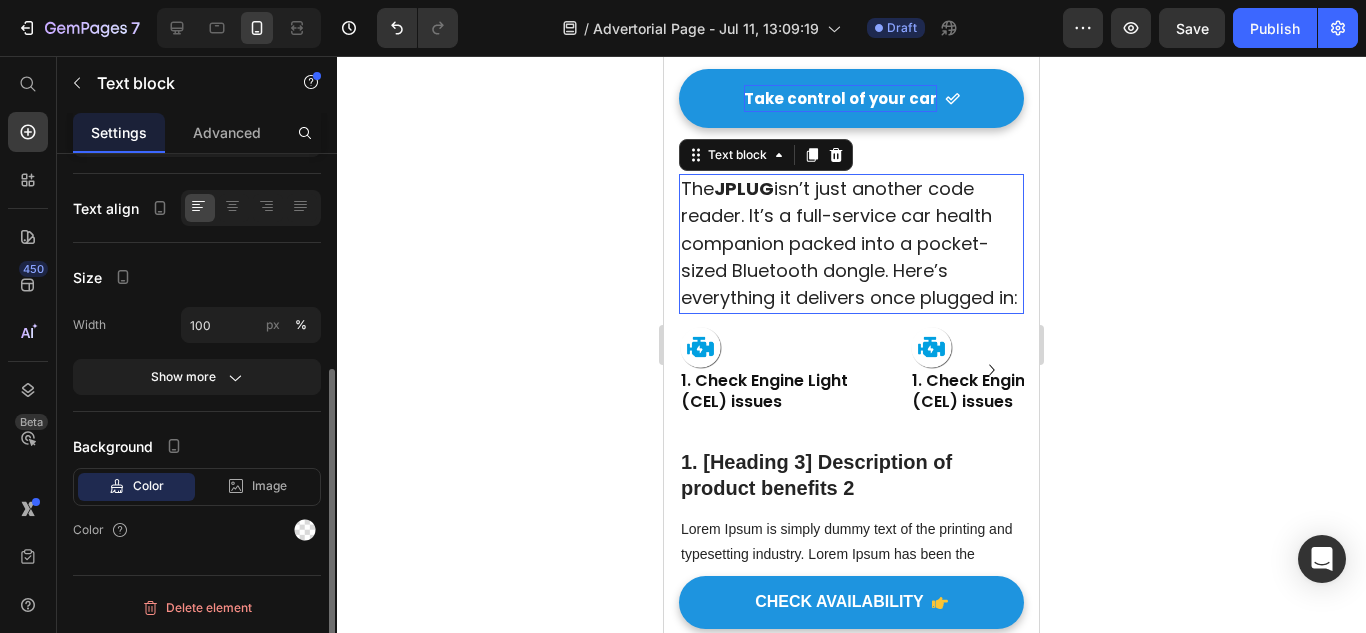 scroll, scrollTop: 0, scrollLeft: 0, axis: both 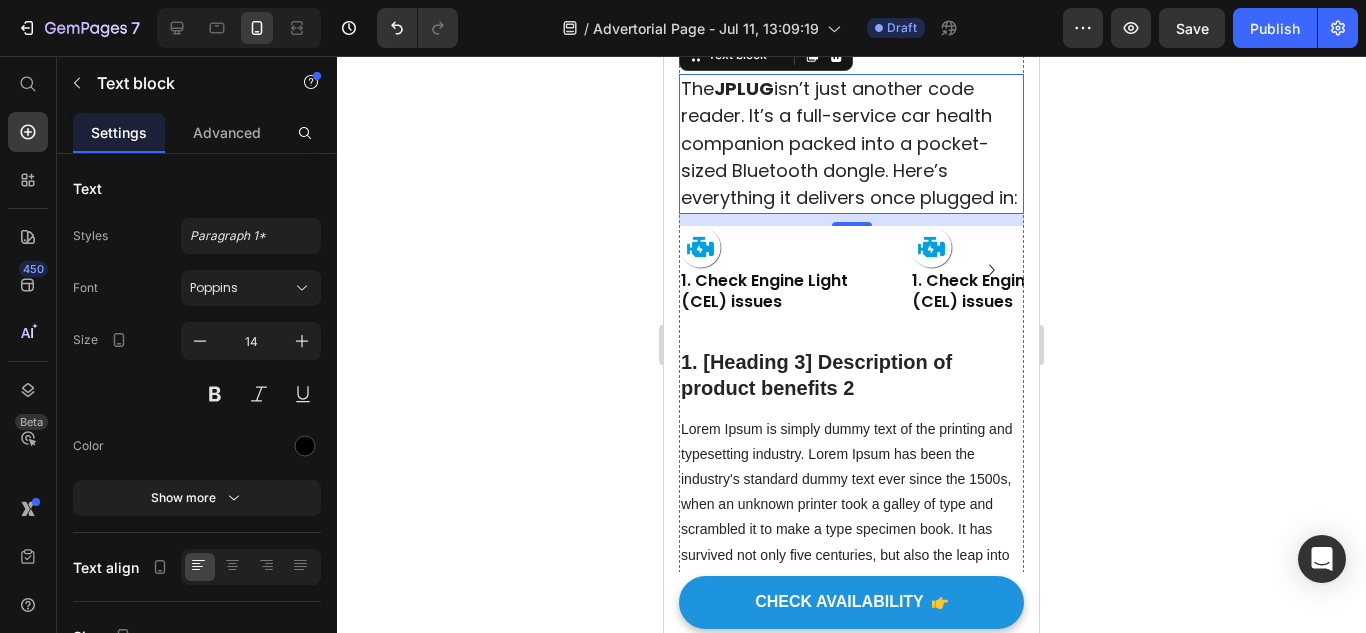 click on "Take control of your car" at bounding box center (851, -2) 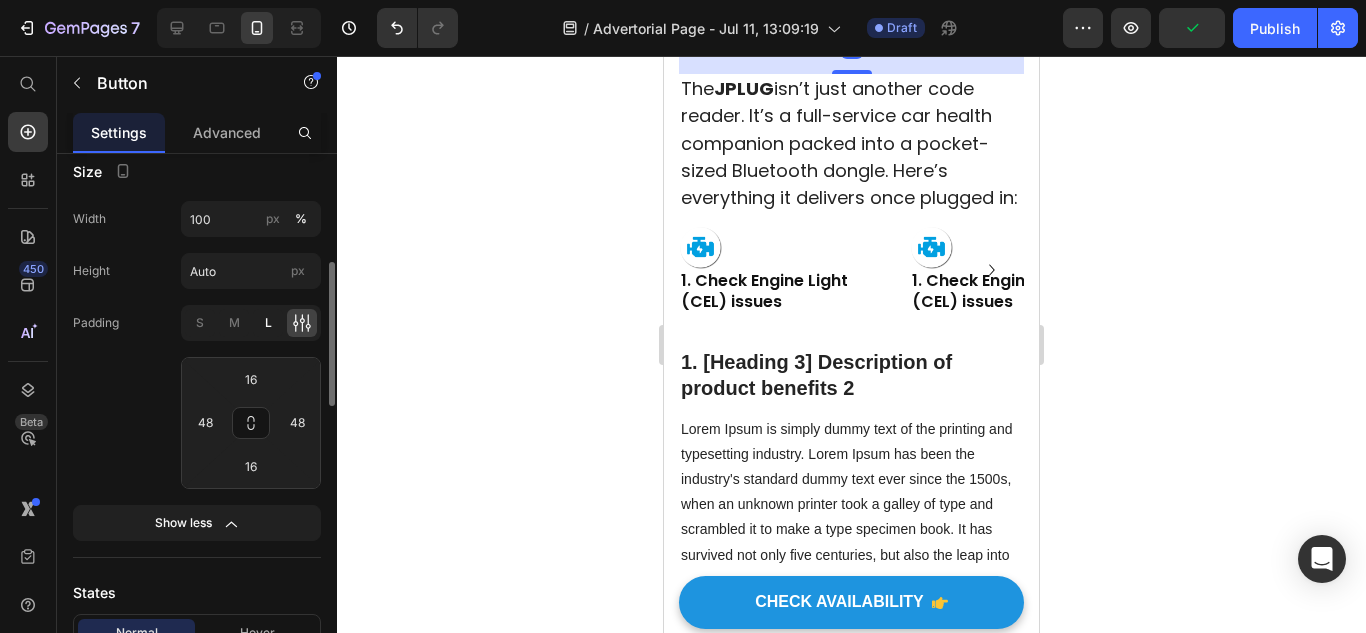 scroll, scrollTop: 700, scrollLeft: 0, axis: vertical 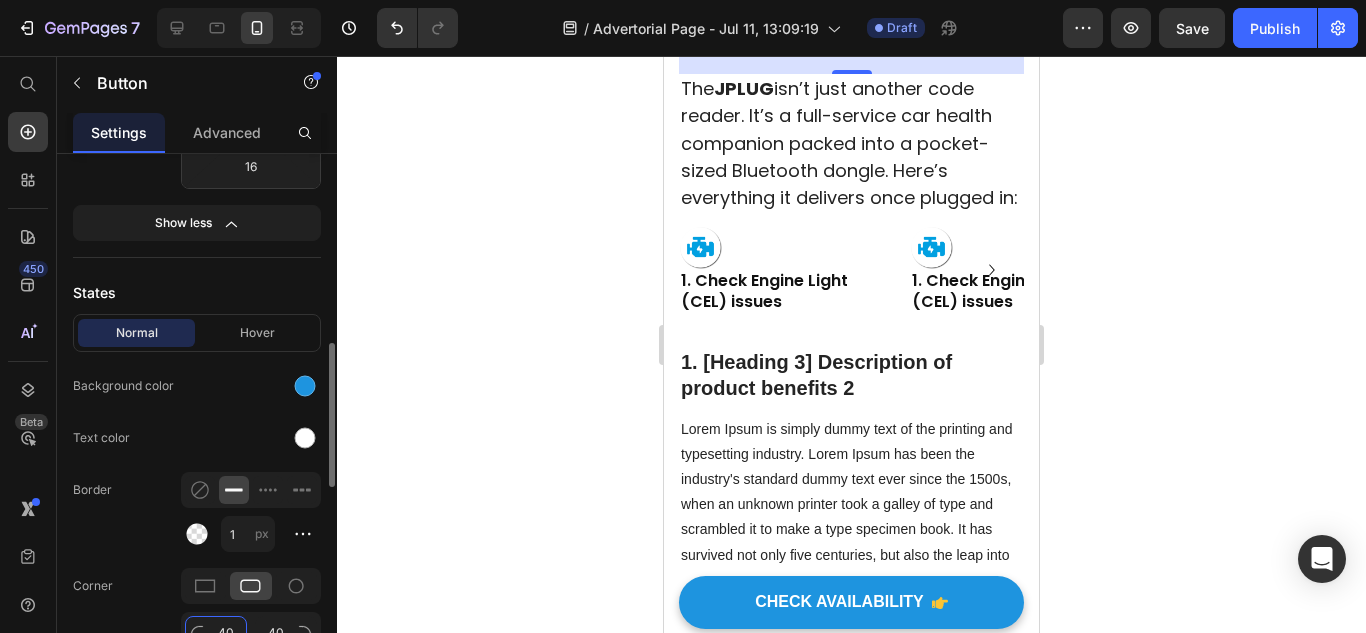 click on "40" 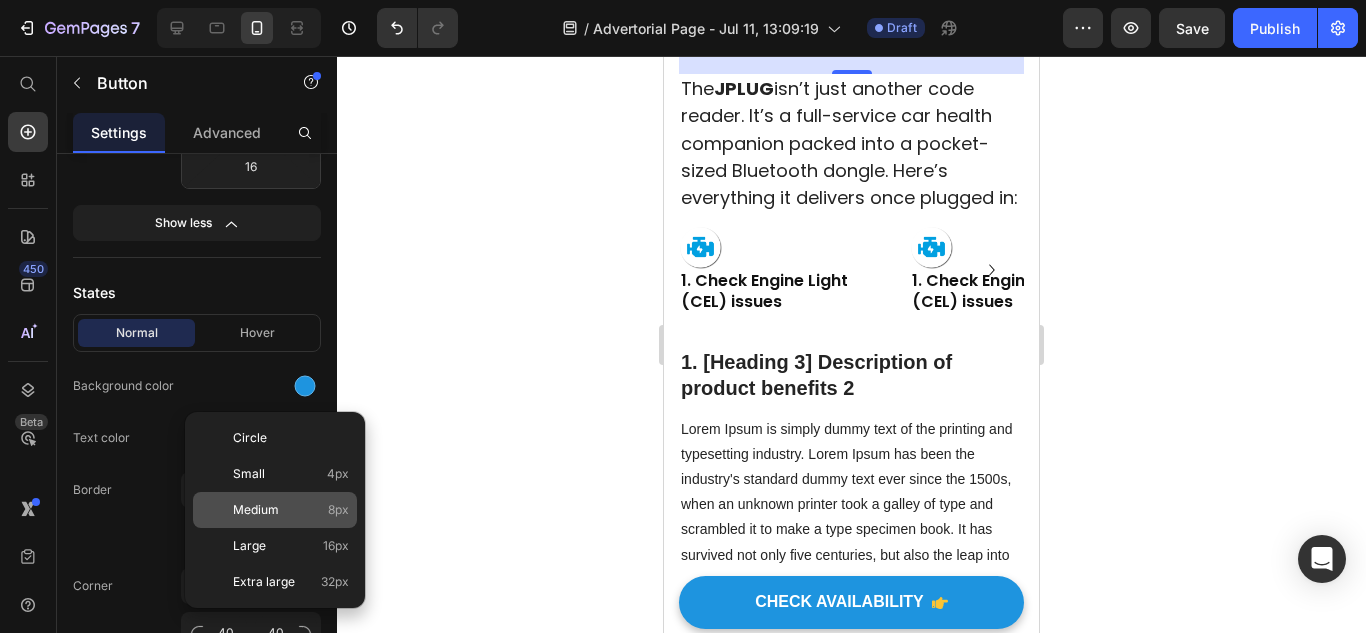 click on "Medium 8px" 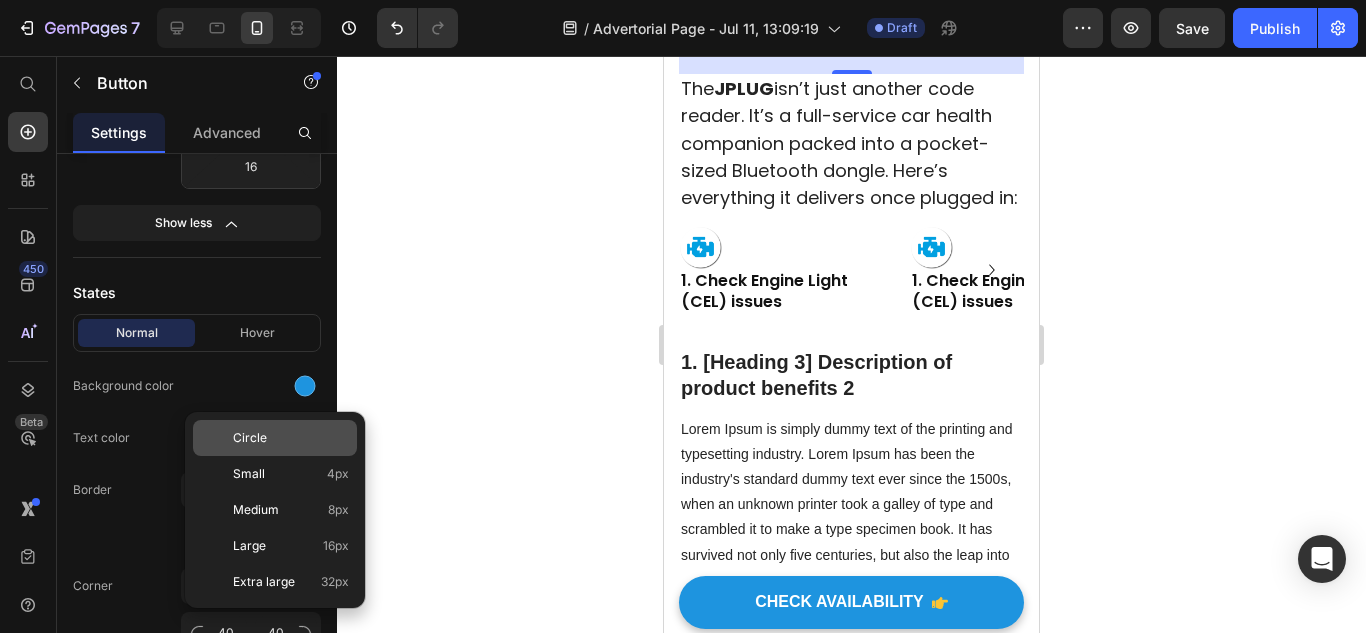 type on "8" 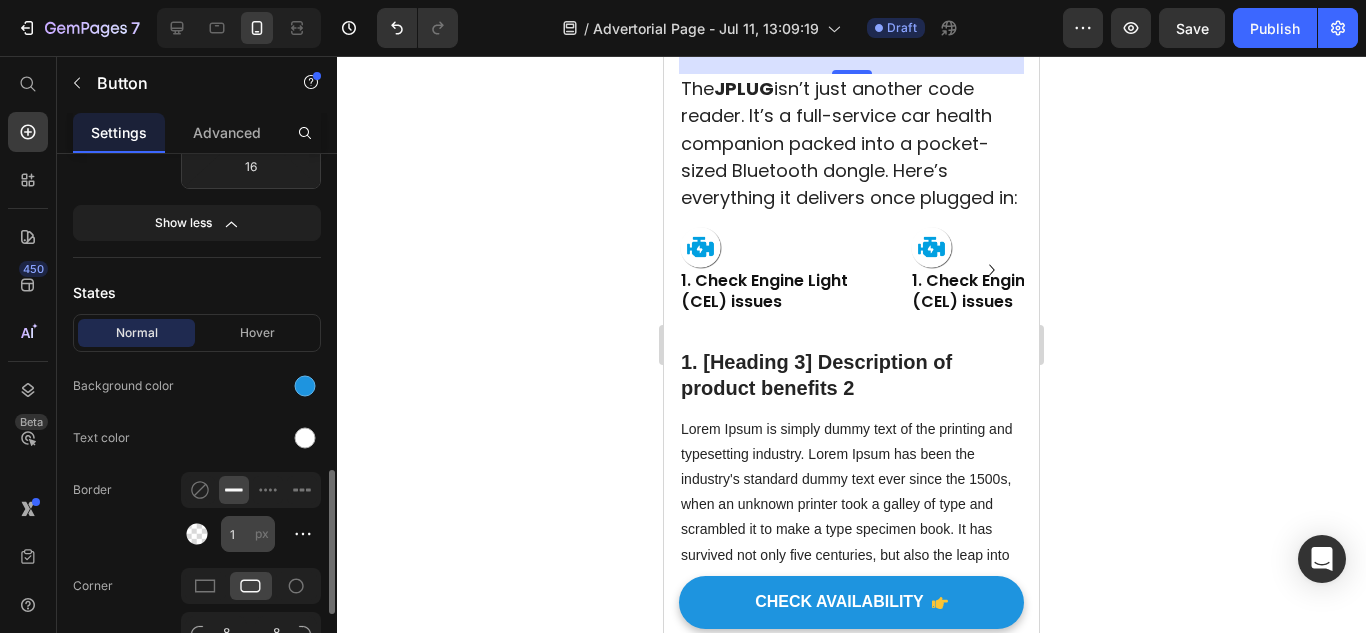 scroll, scrollTop: 800, scrollLeft: 0, axis: vertical 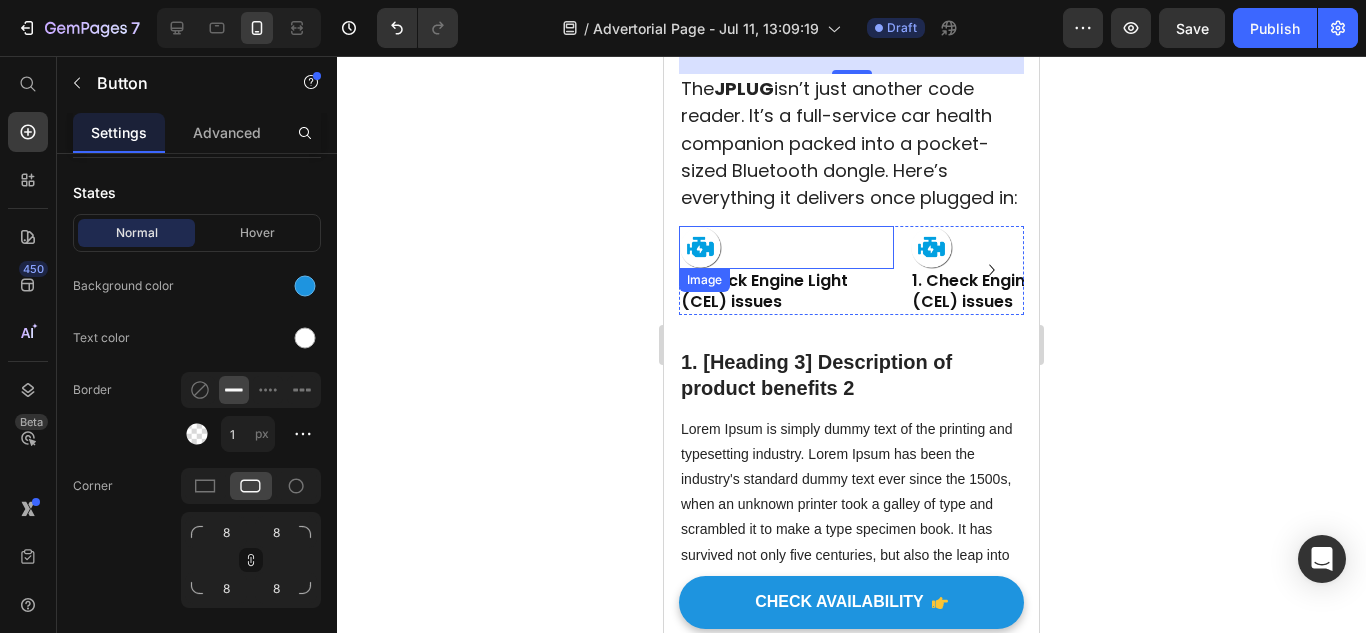 click at bounding box center [786, 247] 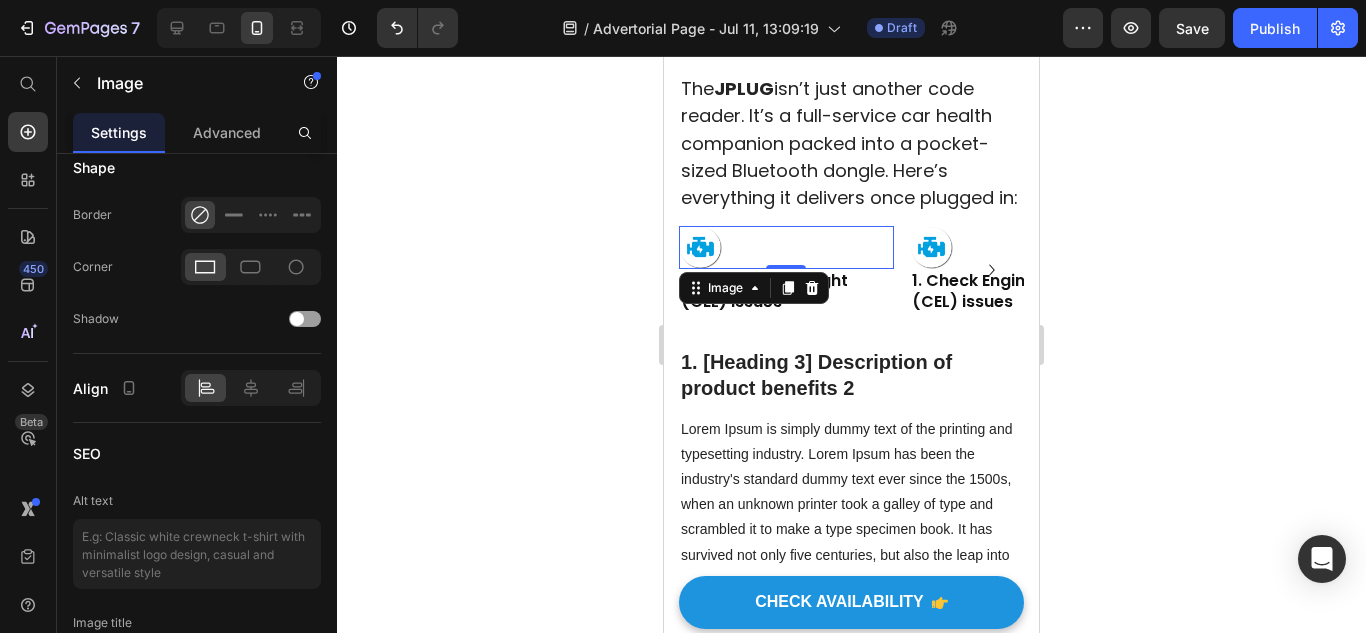 scroll, scrollTop: 0, scrollLeft: 0, axis: both 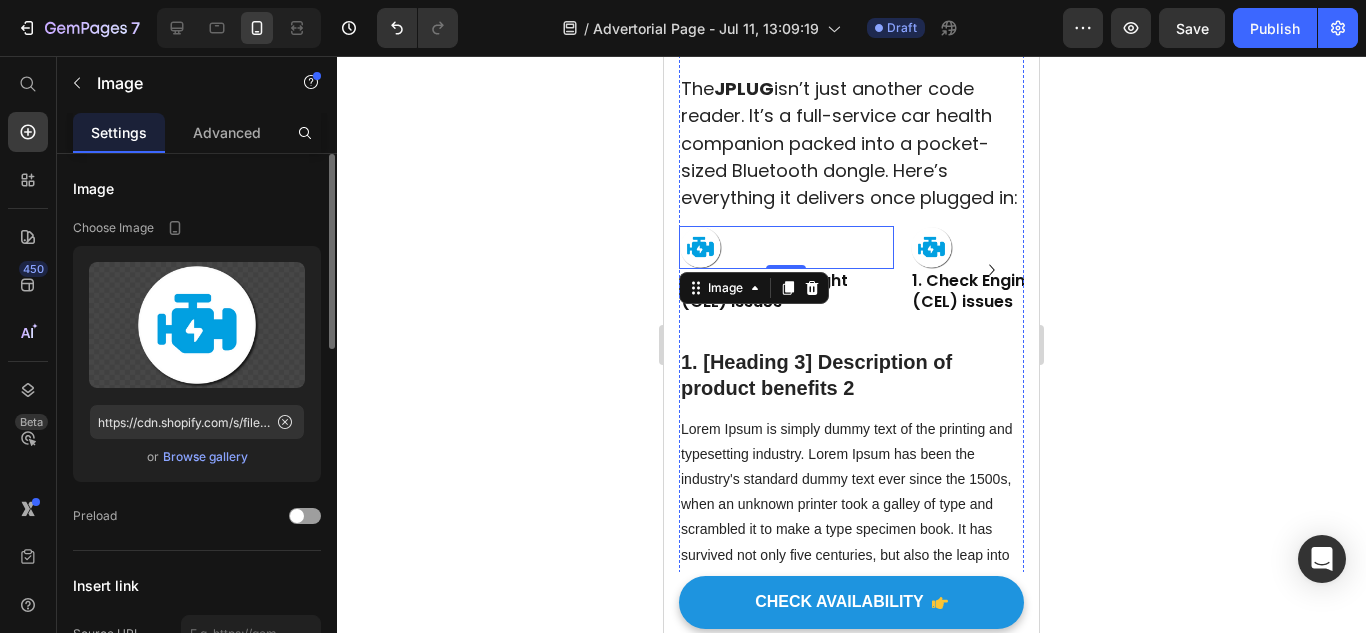 click on "Take control of your car" at bounding box center (840, -2) 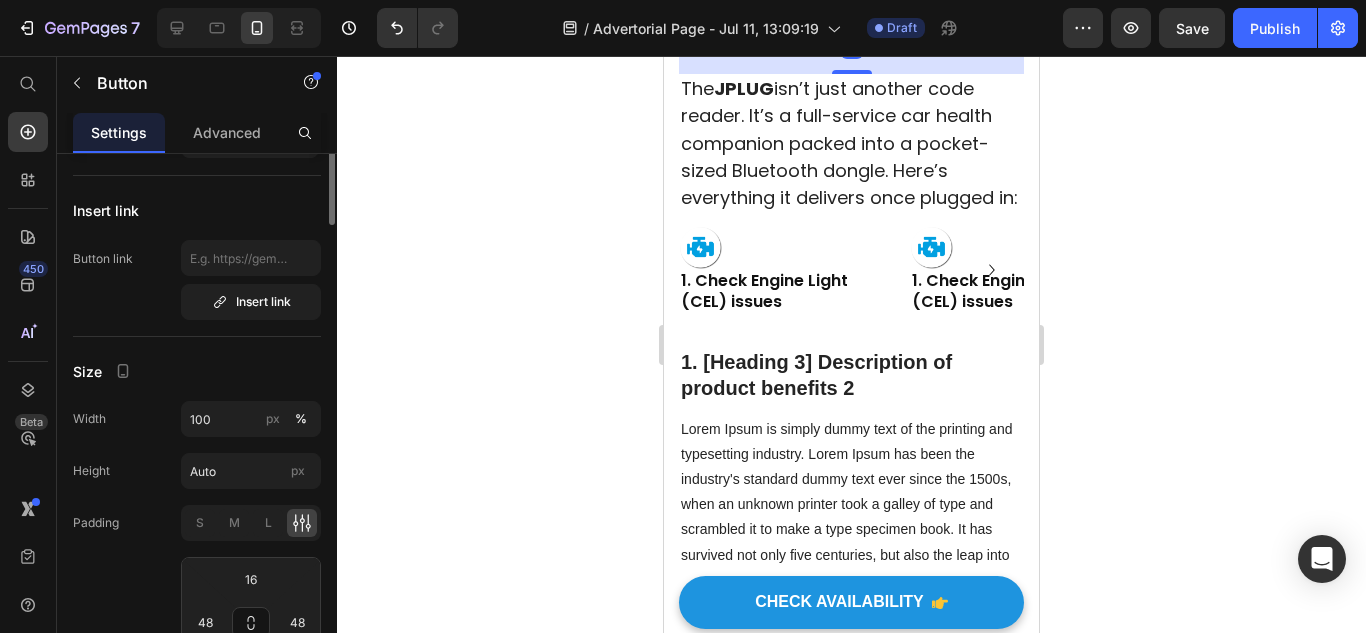 scroll, scrollTop: 300, scrollLeft: 0, axis: vertical 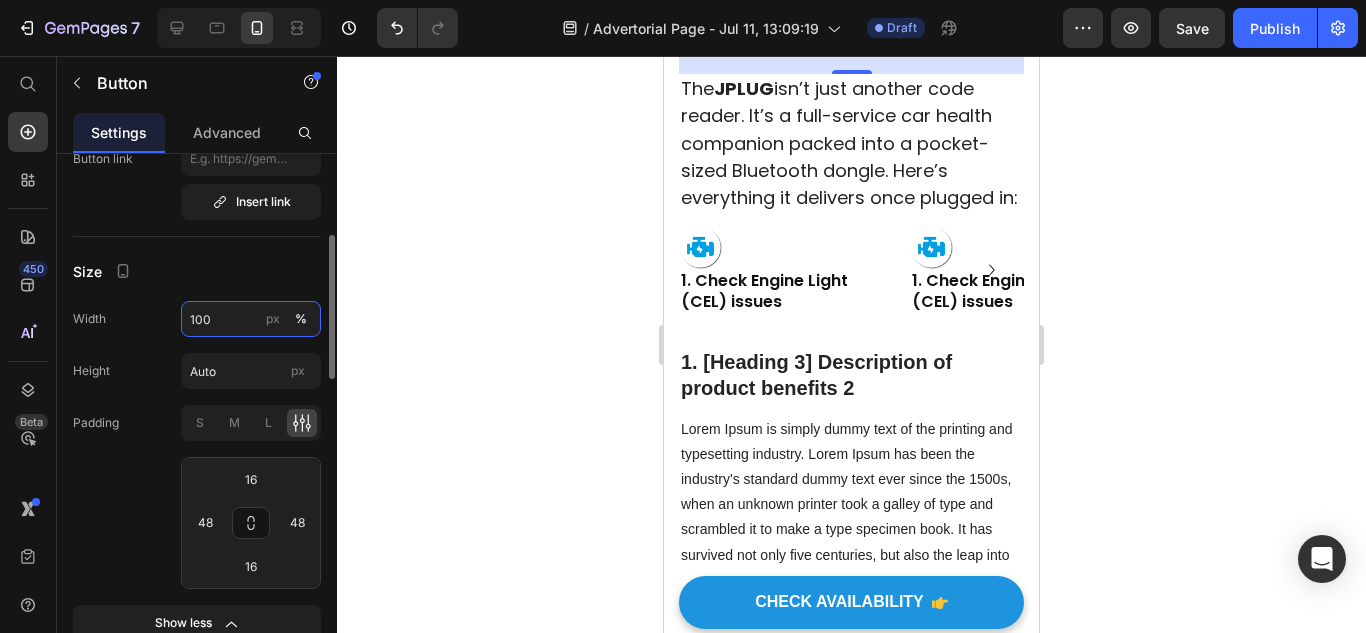 click on "100" at bounding box center (251, 319) 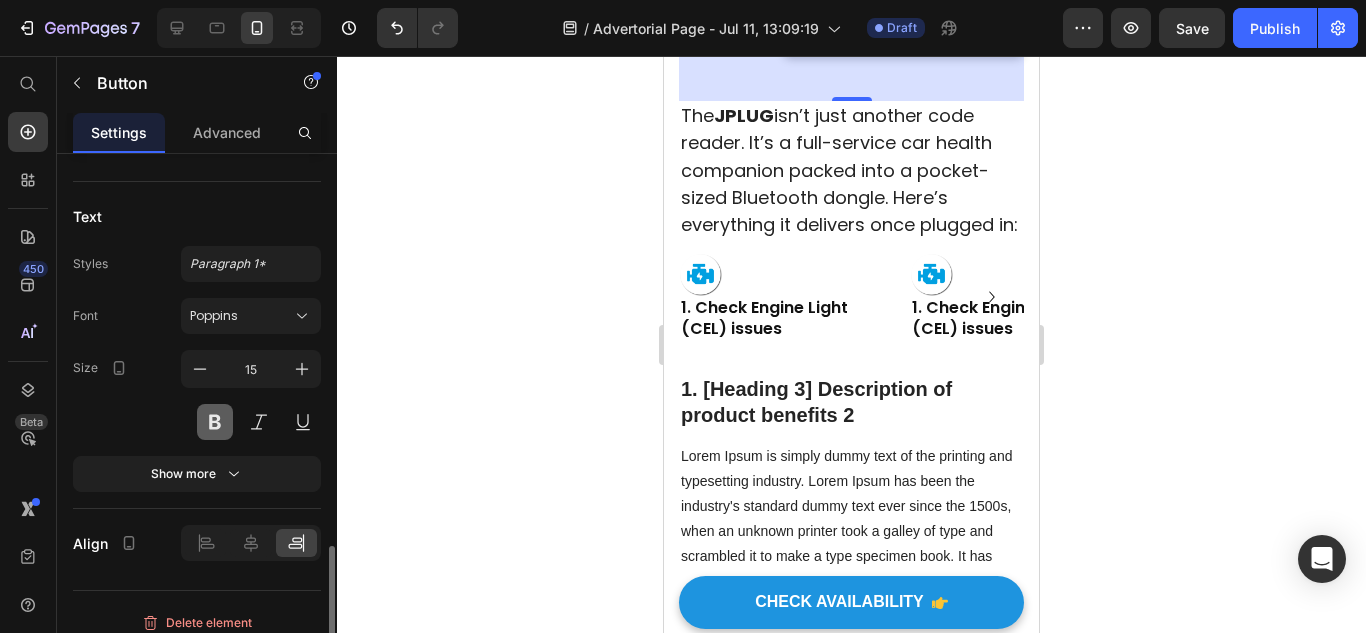 scroll, scrollTop: 1515, scrollLeft: 0, axis: vertical 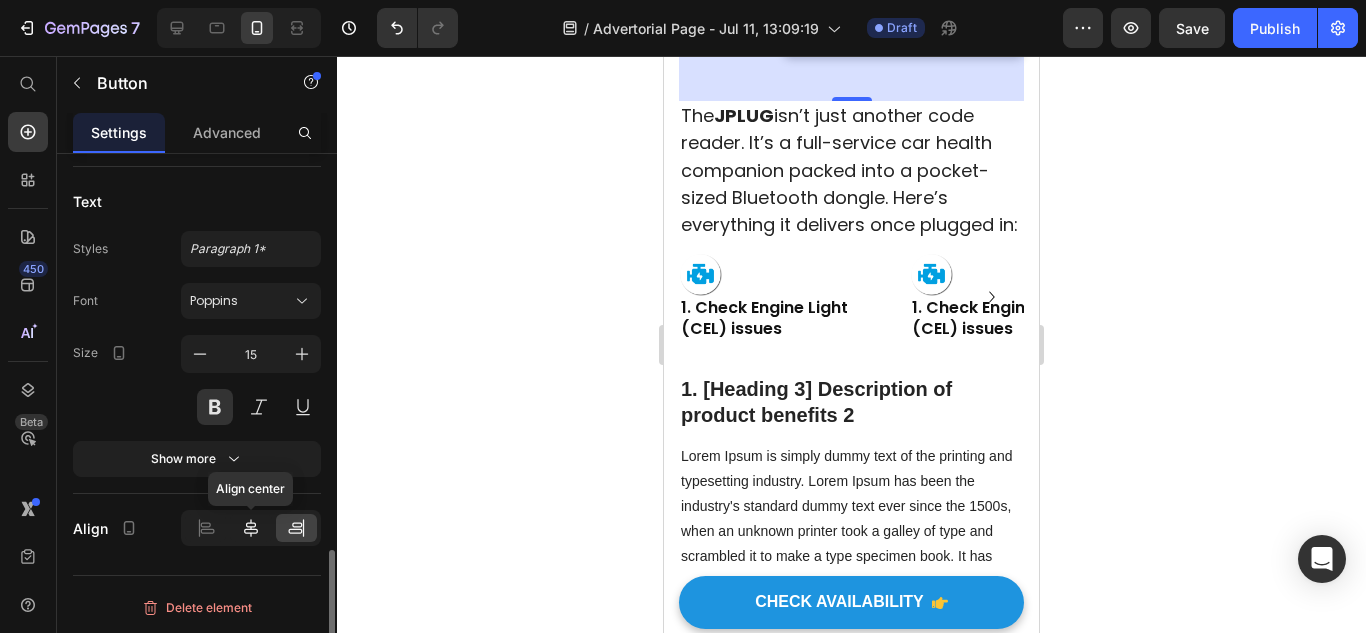 click 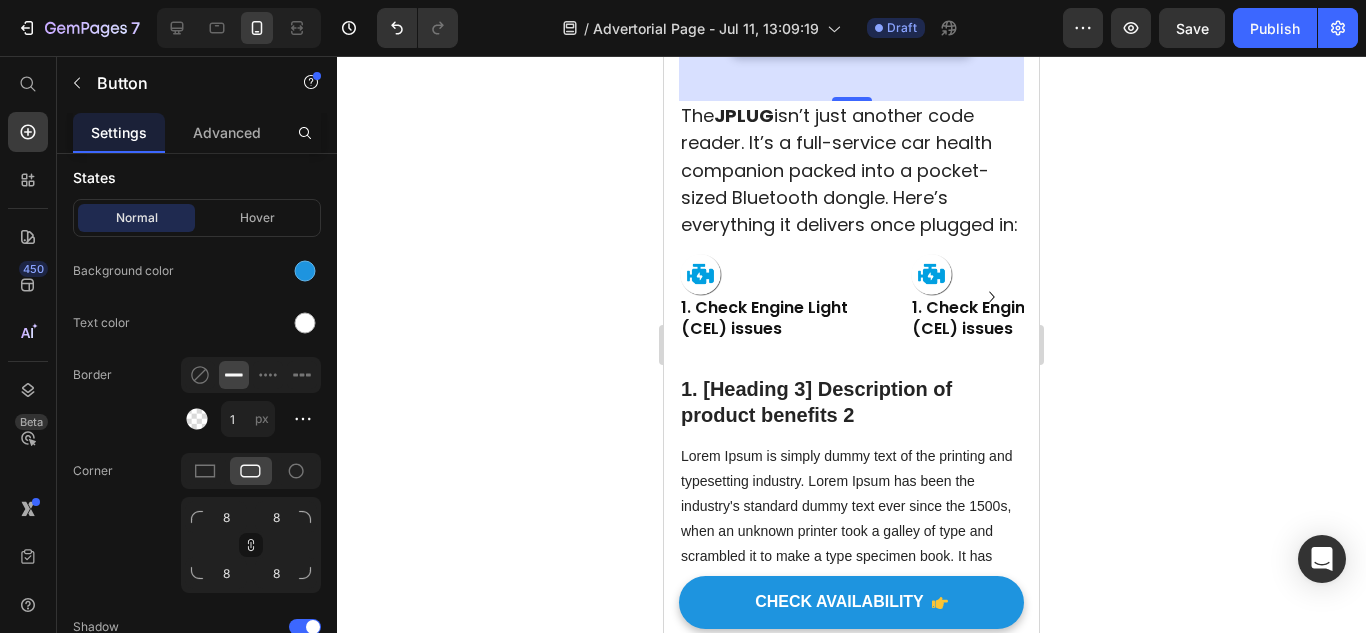 scroll, scrollTop: 315, scrollLeft: 0, axis: vertical 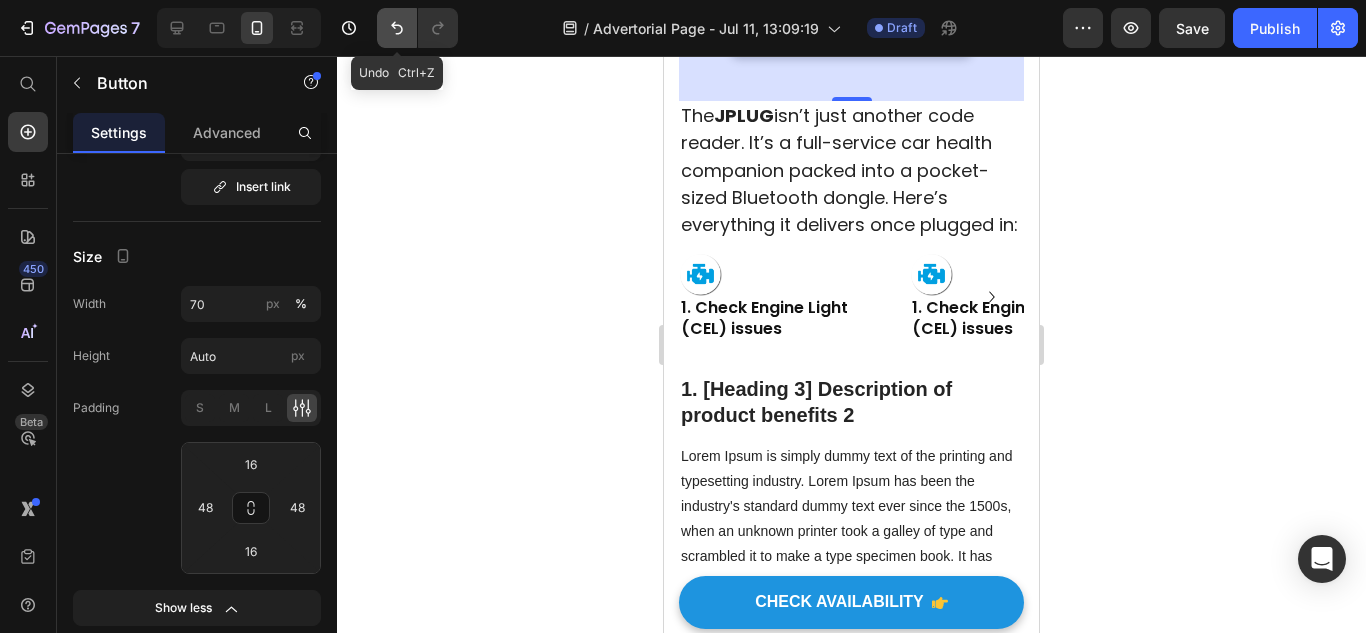 click 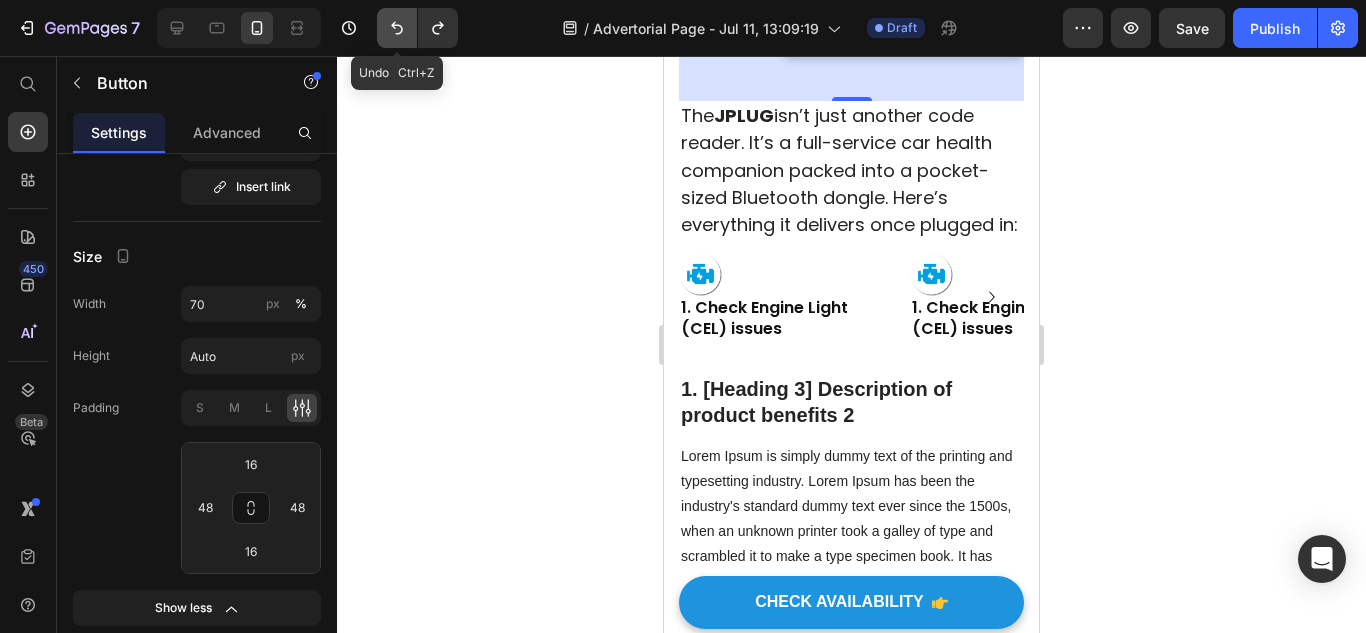 click 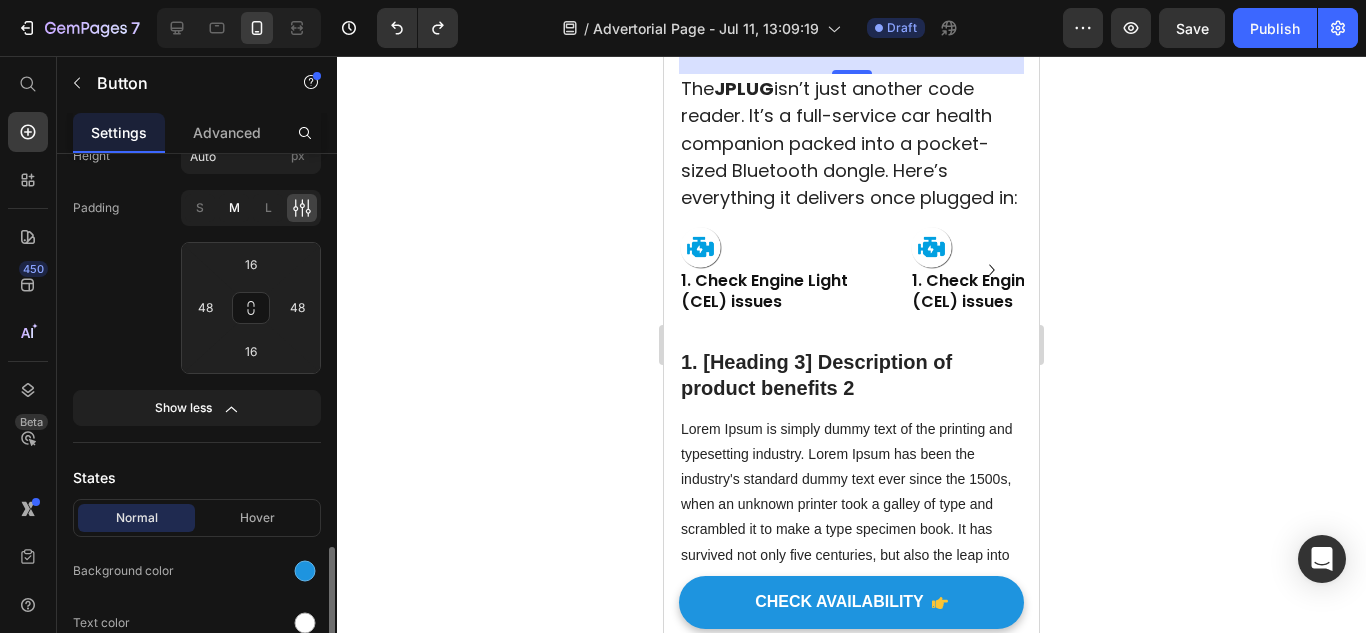 scroll, scrollTop: 715, scrollLeft: 0, axis: vertical 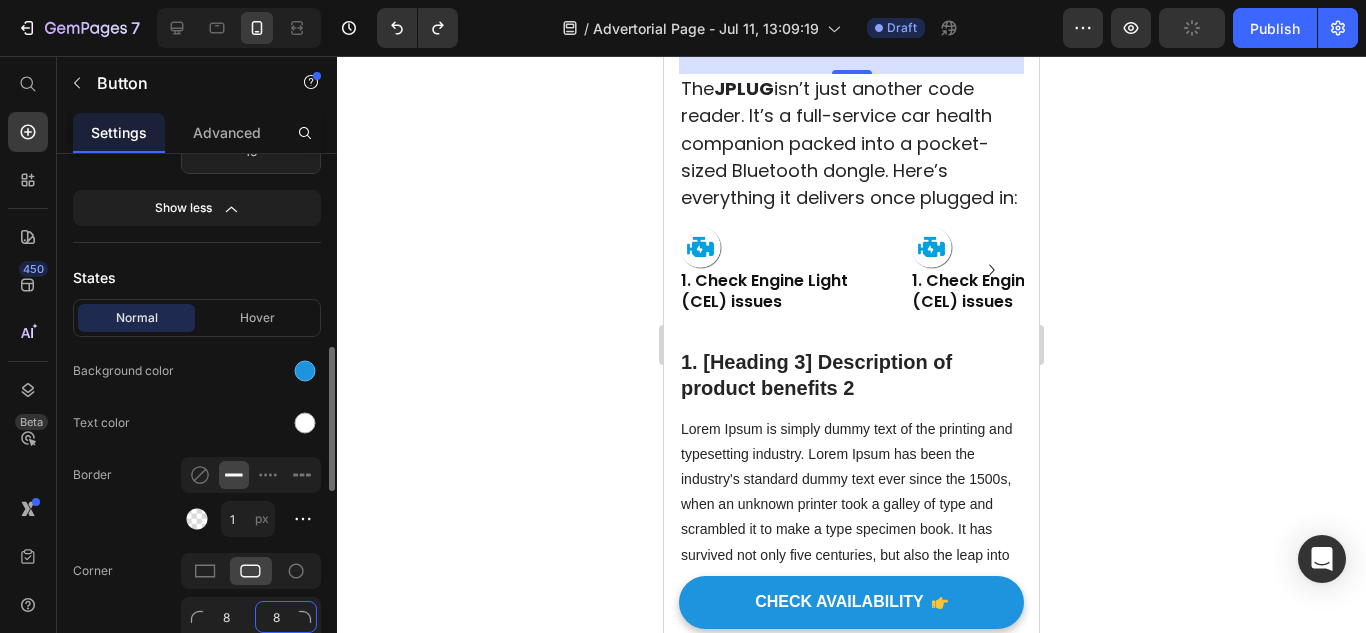 click on "8" 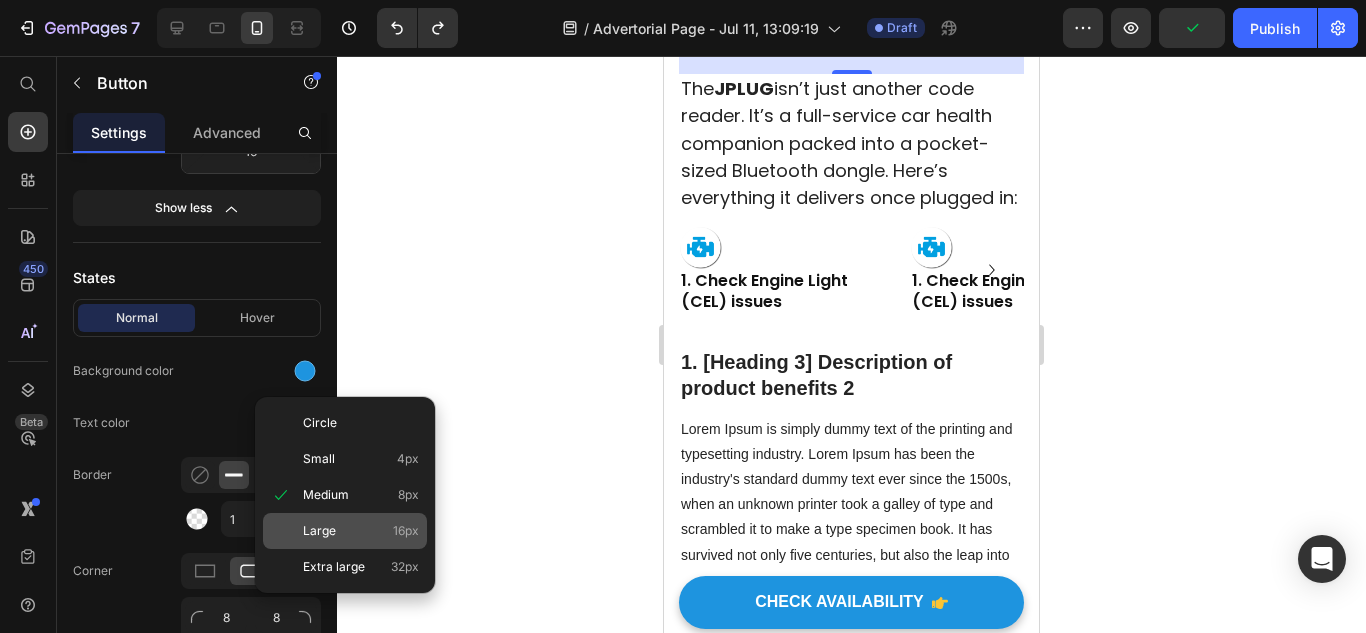 click on "Large 16px" 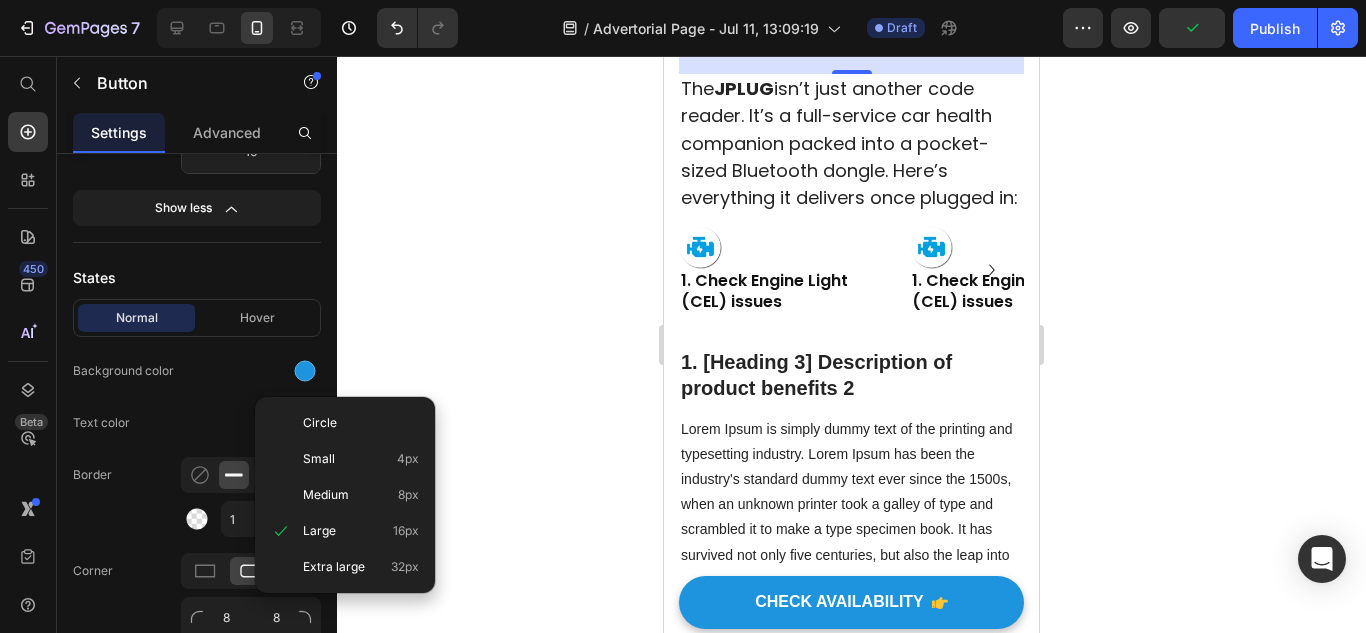 type on "16" 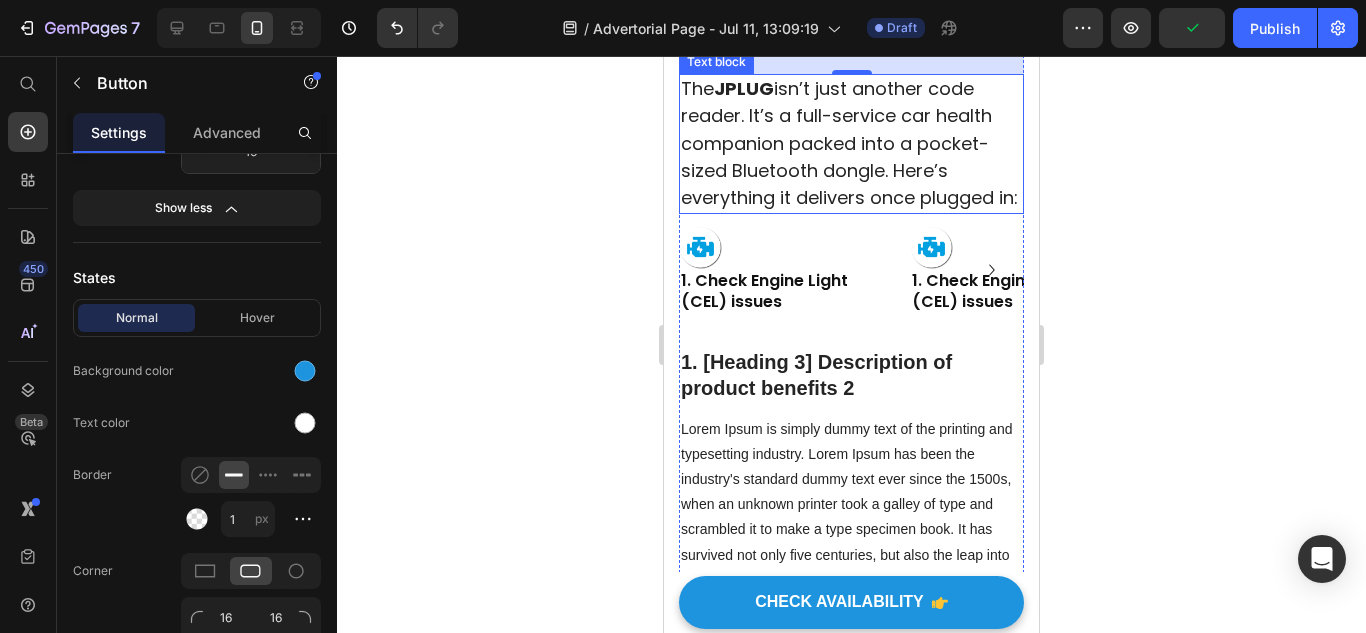 click on "The  JPLUG  isn’t just another code reader. It’s a full-service car health companion packed into a pocket-sized Bluetooth dongle. Here’s everything it delivers once plugged in:" at bounding box center (849, 143) 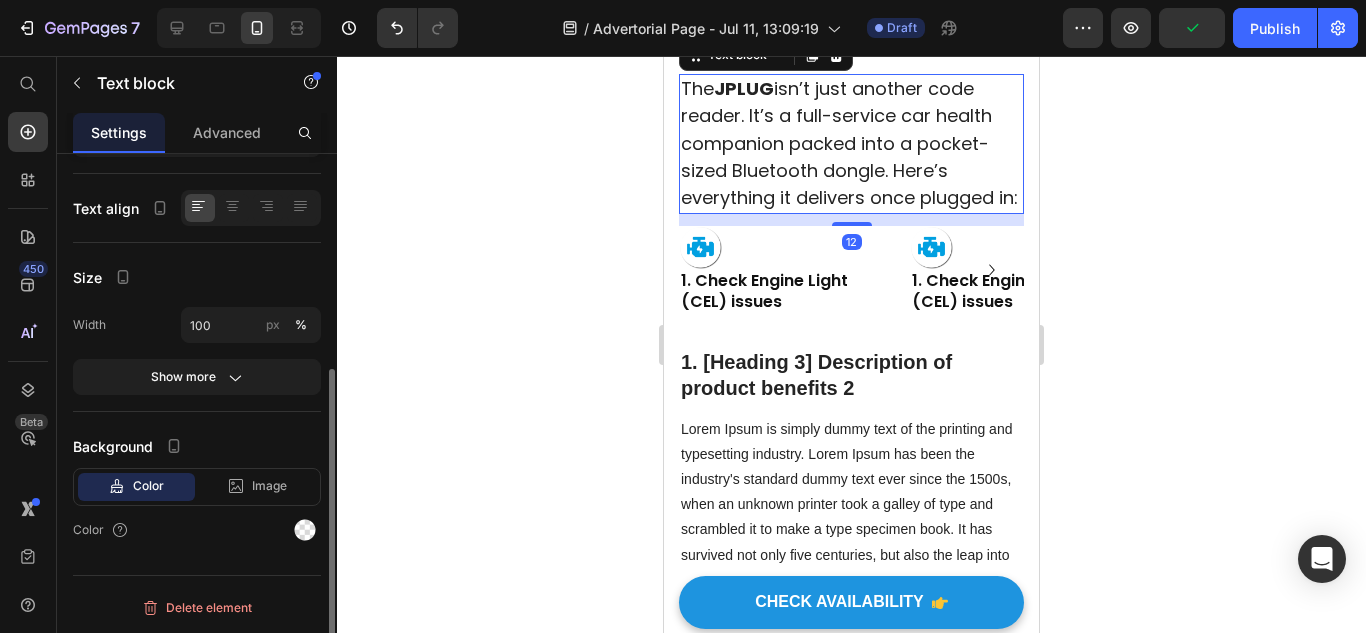 scroll, scrollTop: 0, scrollLeft: 0, axis: both 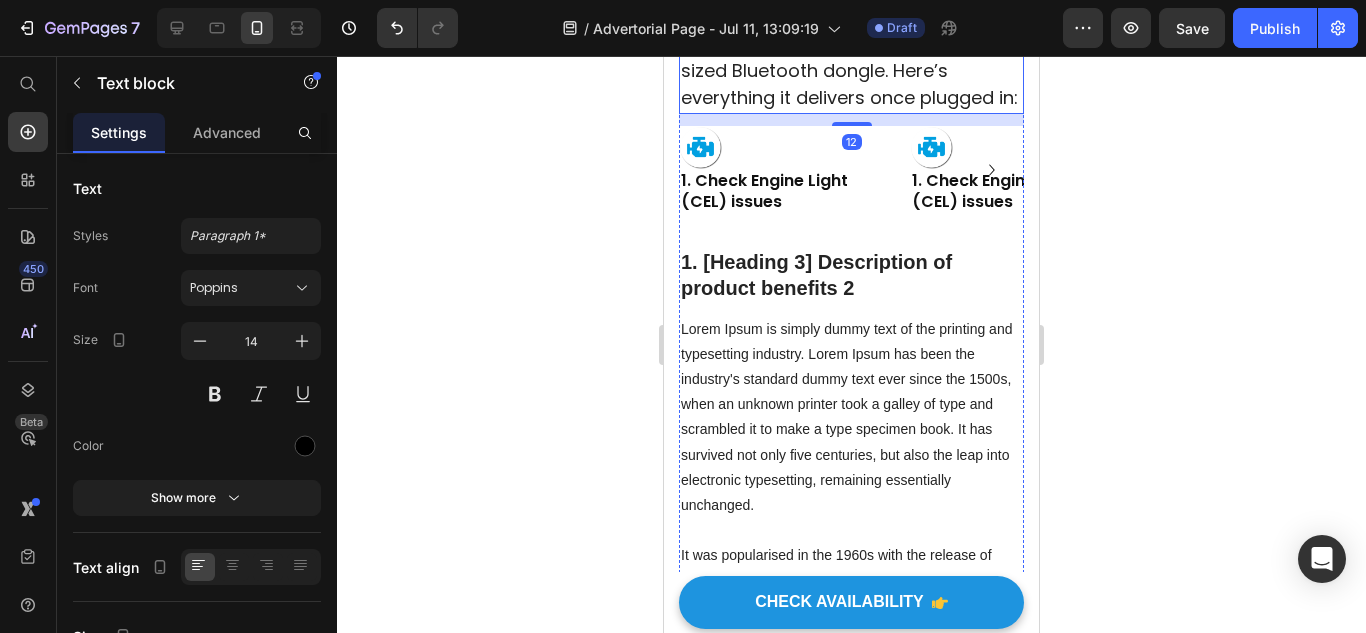 click on "Take control of your car" at bounding box center (840, -102) 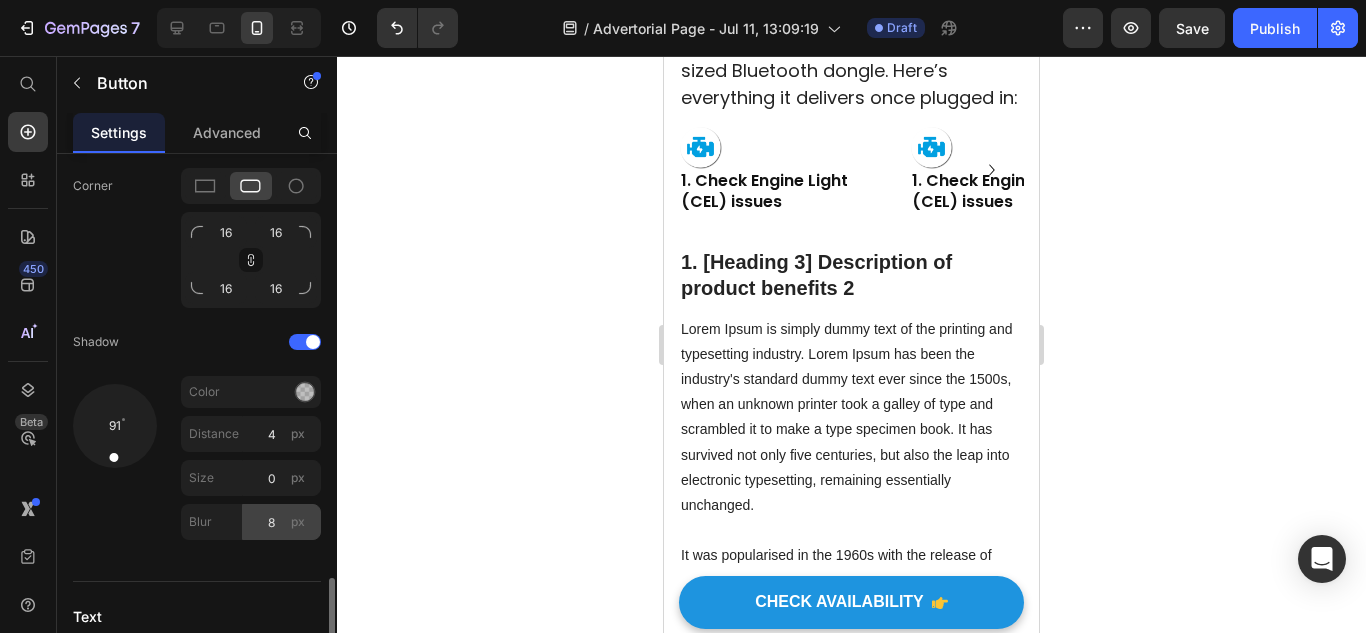 scroll, scrollTop: 1450, scrollLeft: 0, axis: vertical 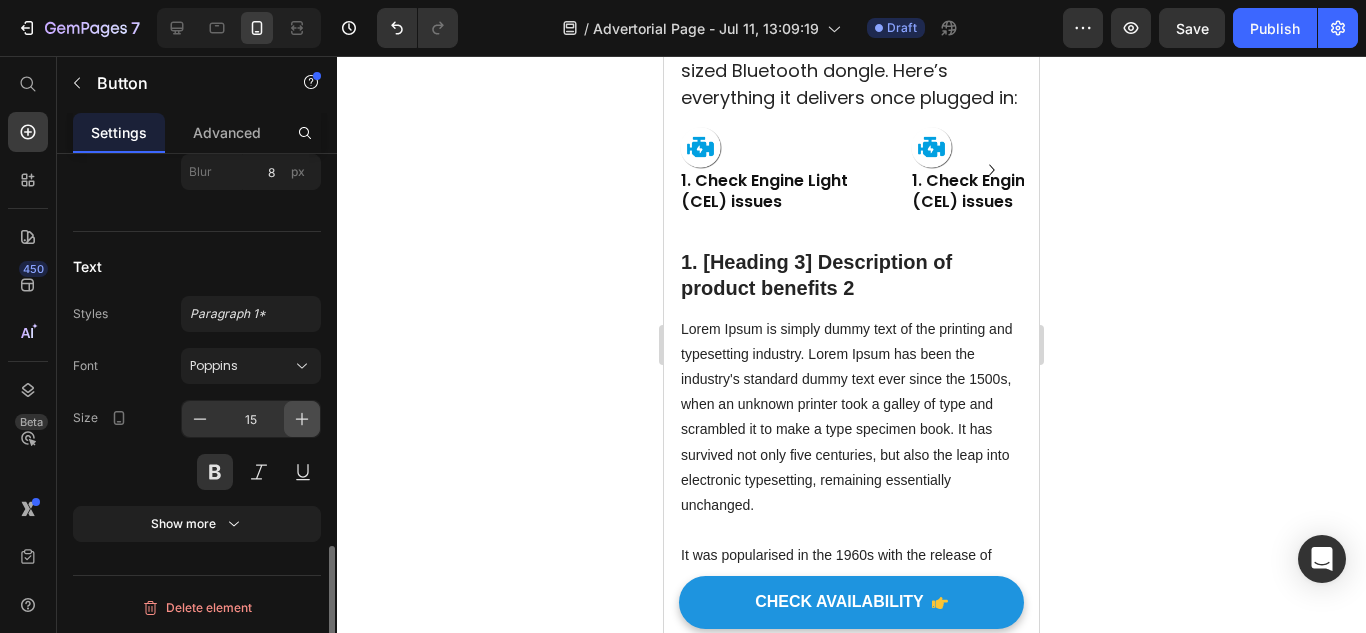 click 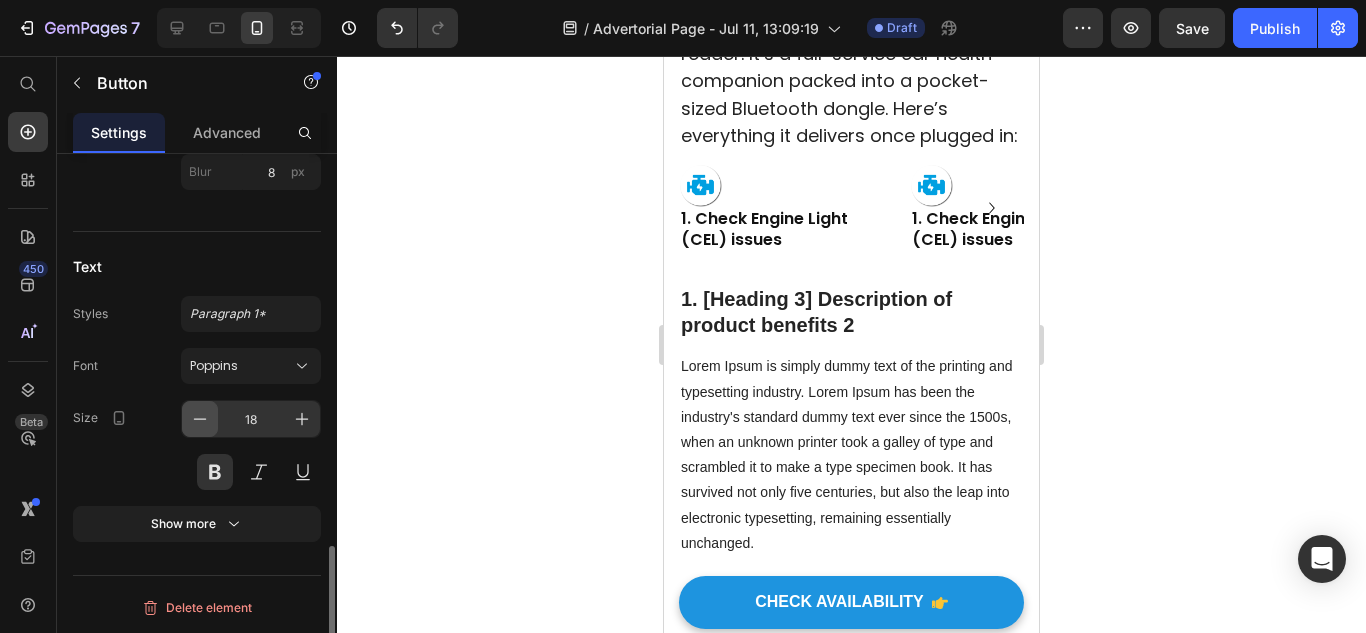 click 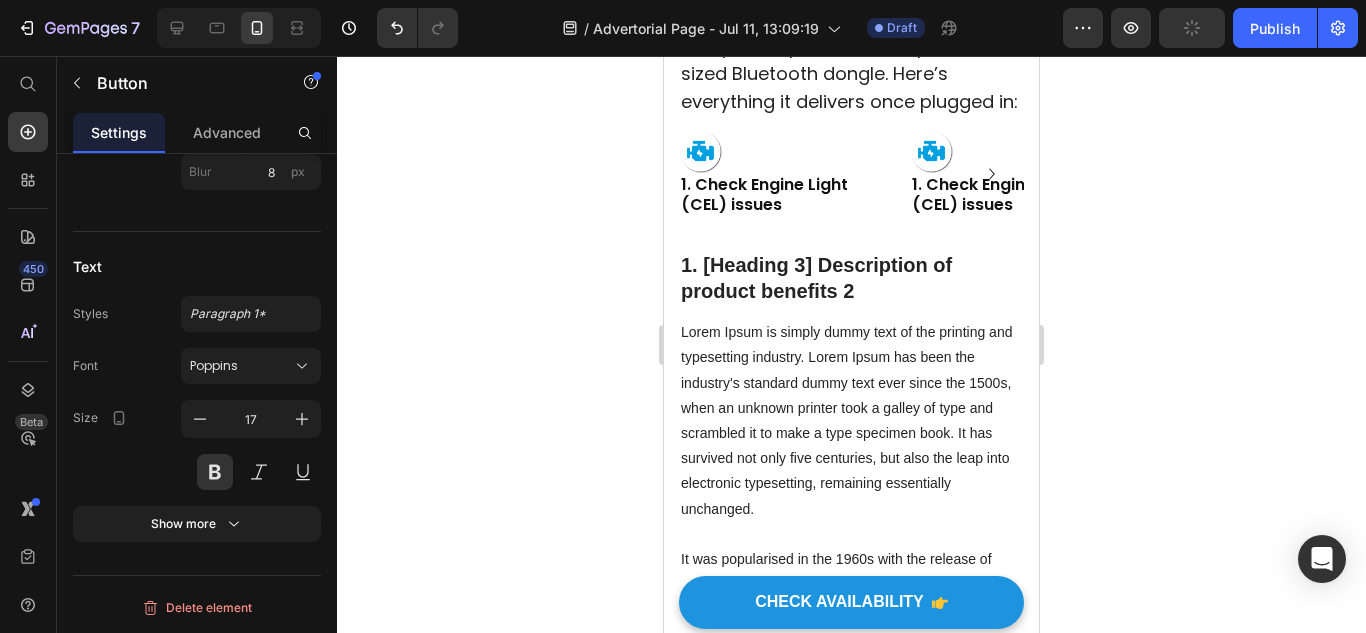 click 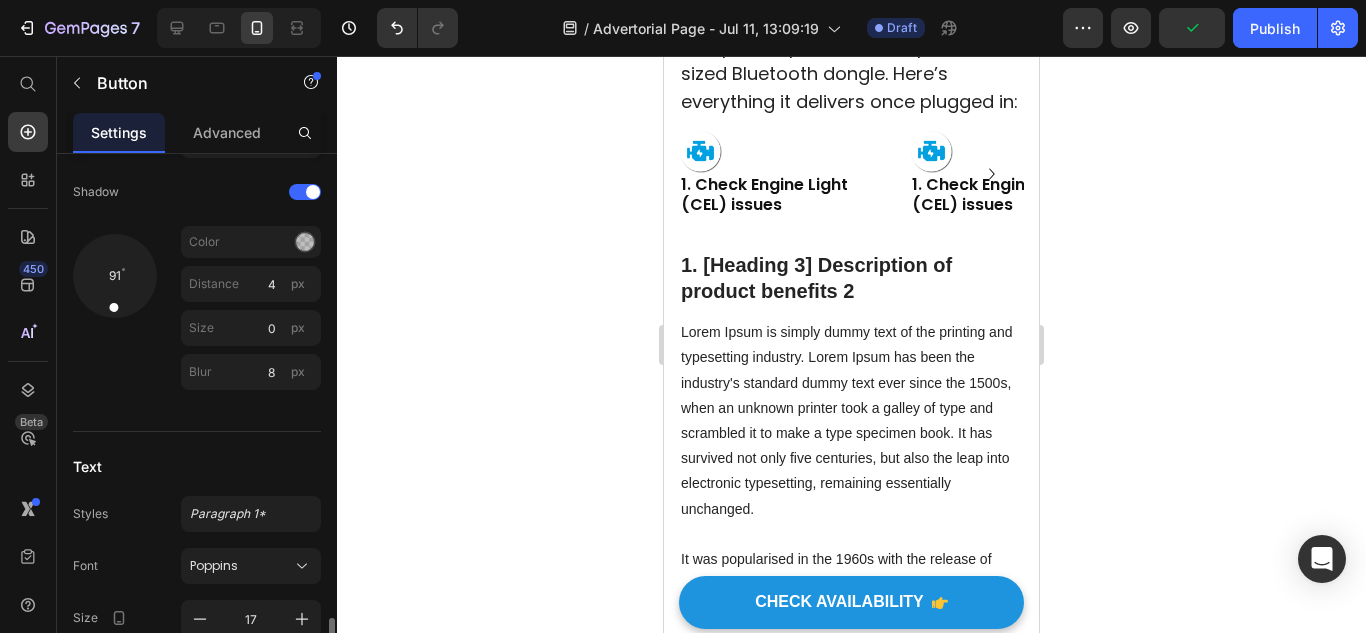 scroll, scrollTop: 1350, scrollLeft: 0, axis: vertical 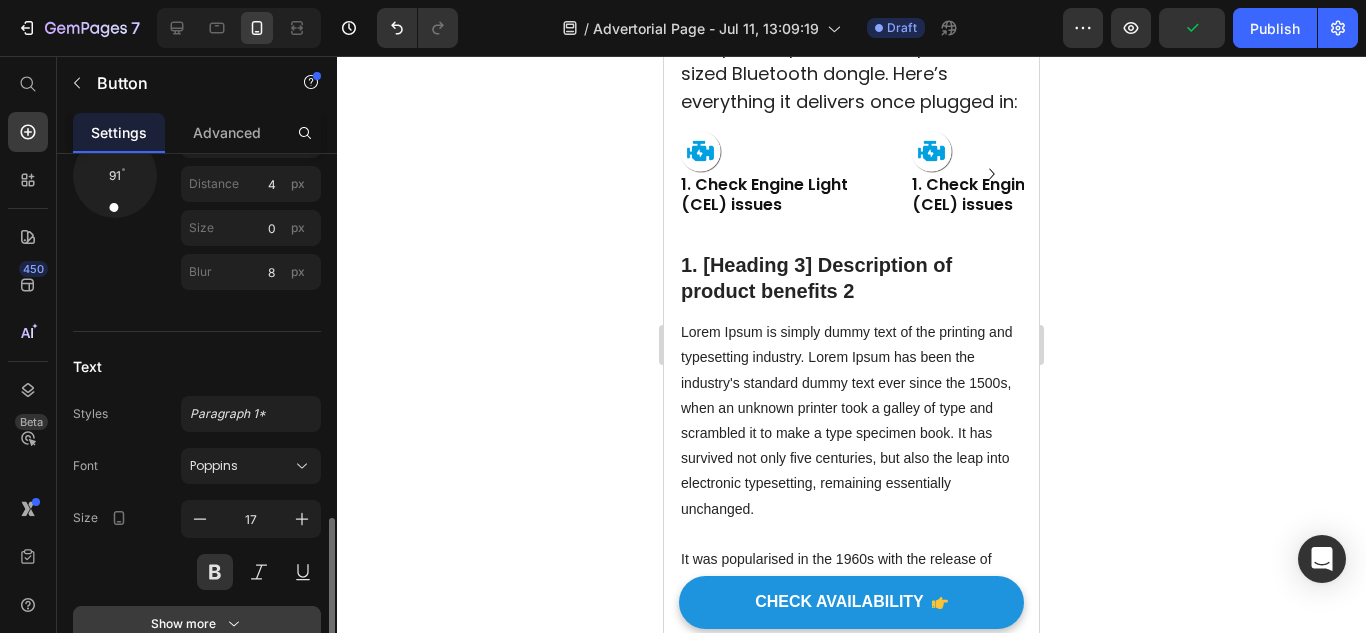 click on "Show more" at bounding box center [197, 624] 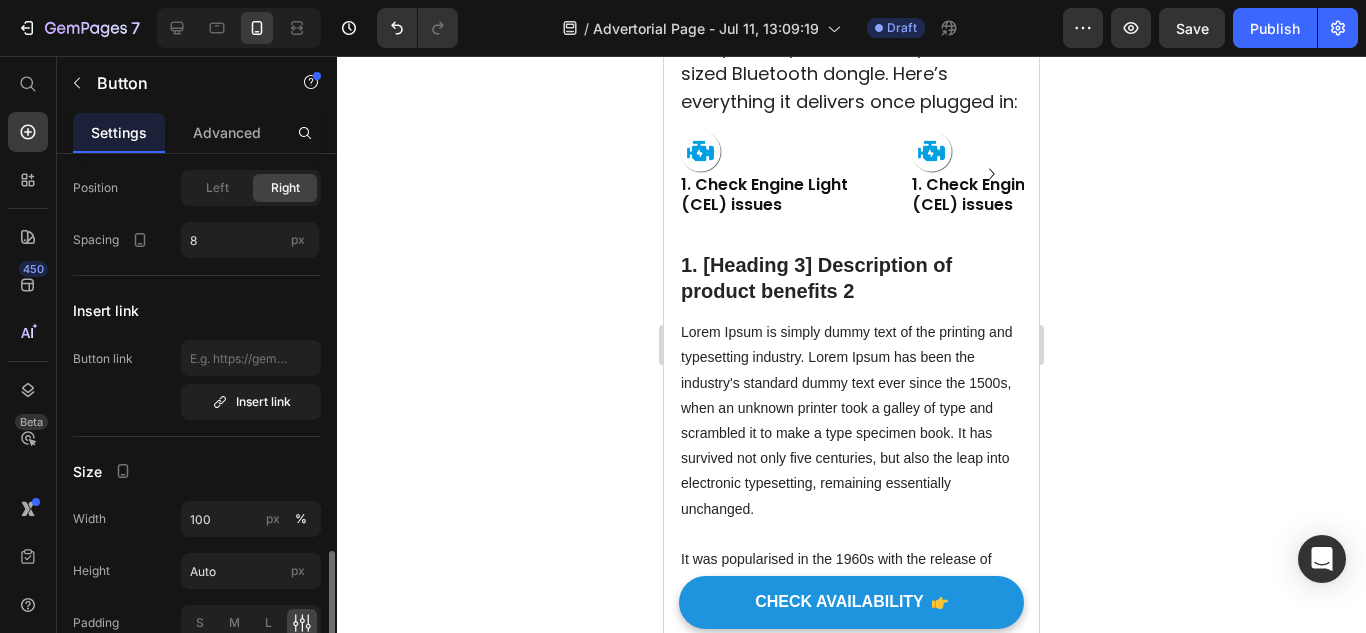 scroll, scrollTop: 500, scrollLeft: 0, axis: vertical 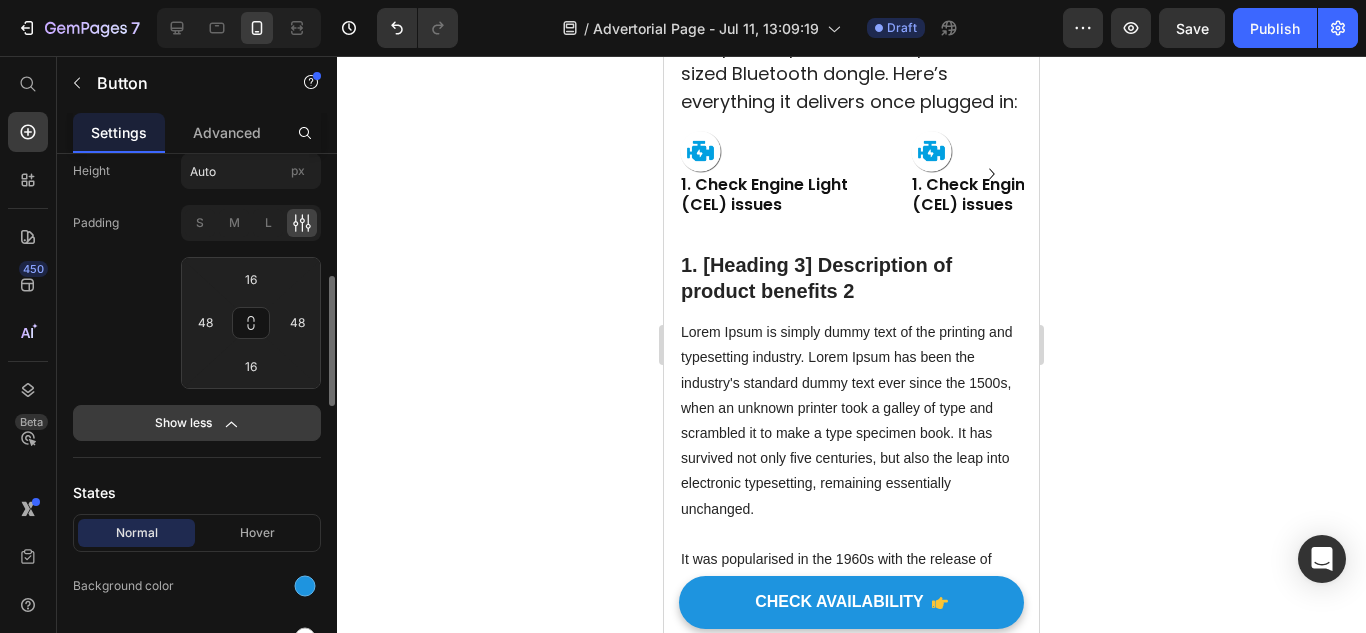 click on "Show less" 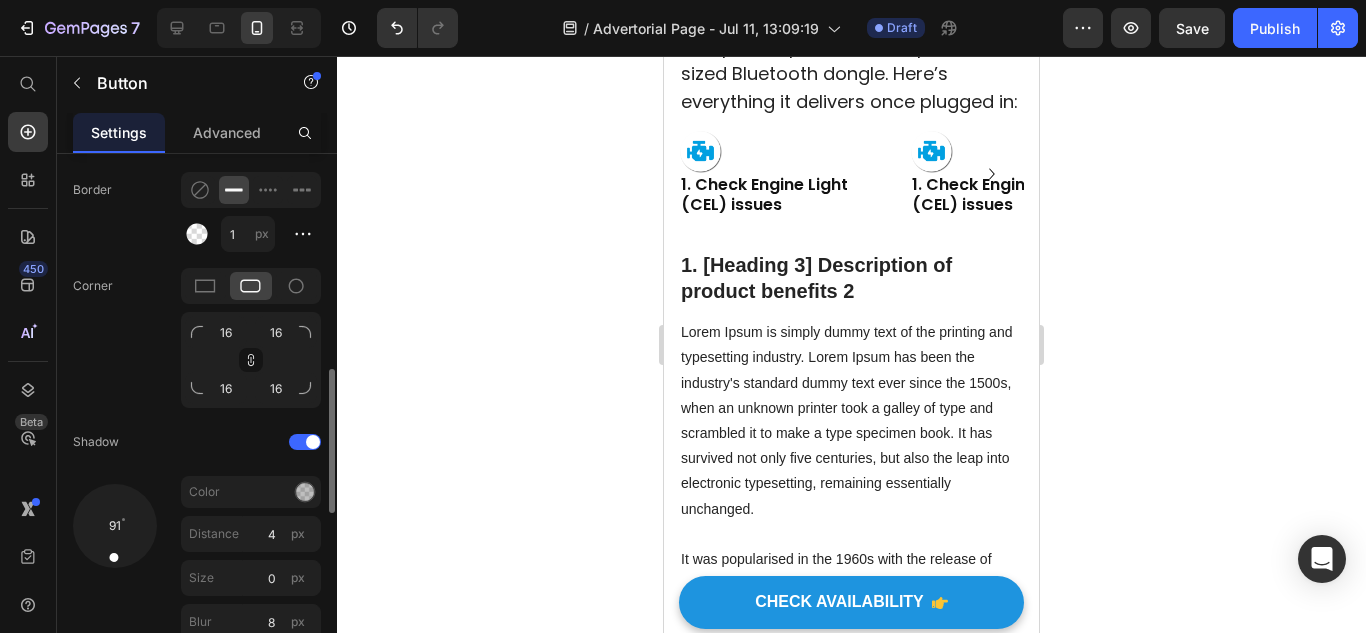 scroll, scrollTop: 400, scrollLeft: 0, axis: vertical 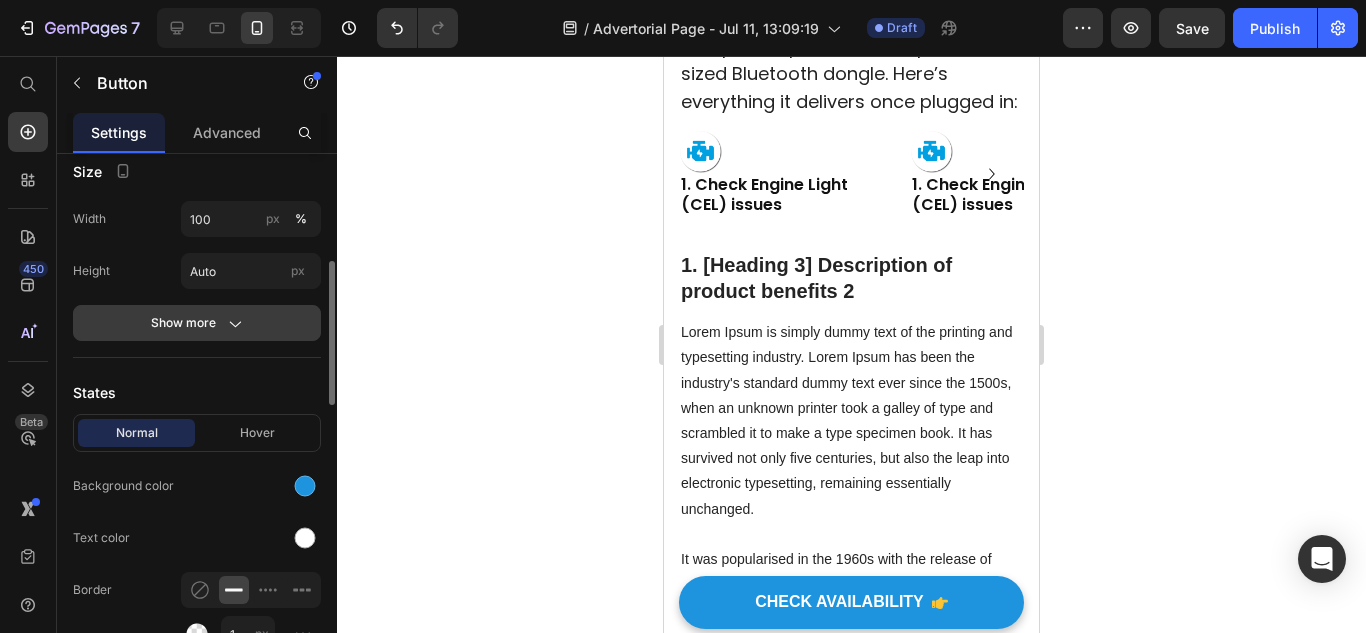 click on "Show more" 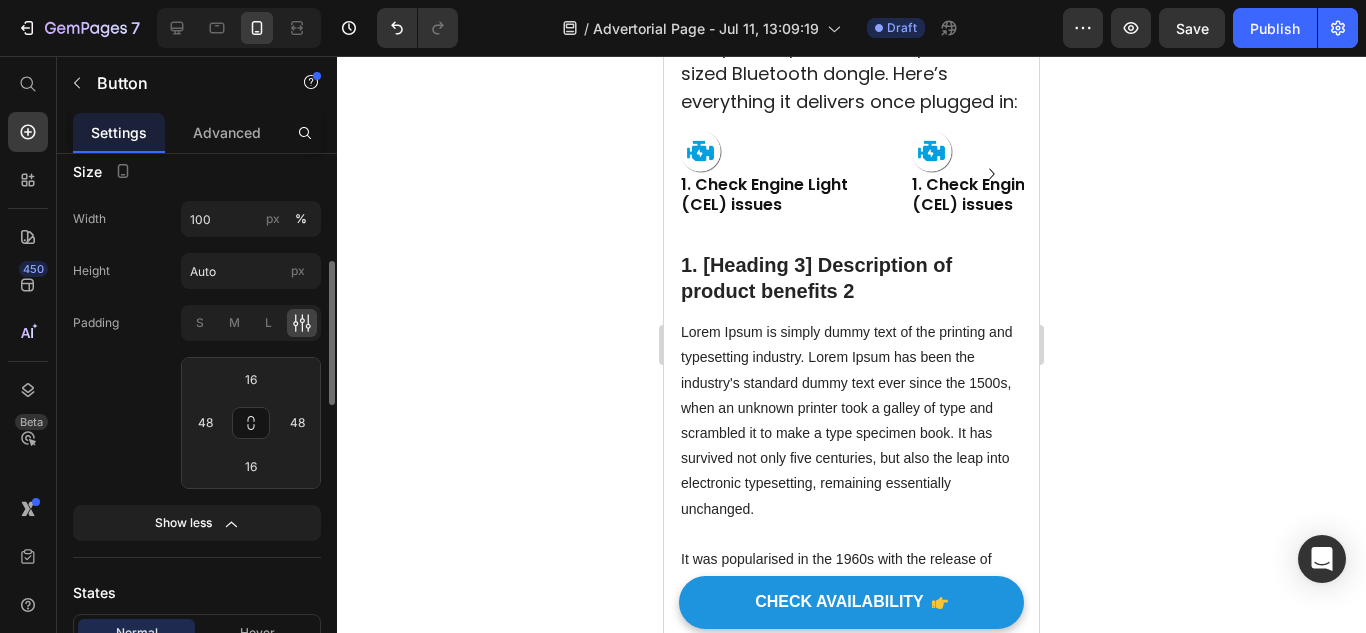 scroll, scrollTop: 0, scrollLeft: 0, axis: both 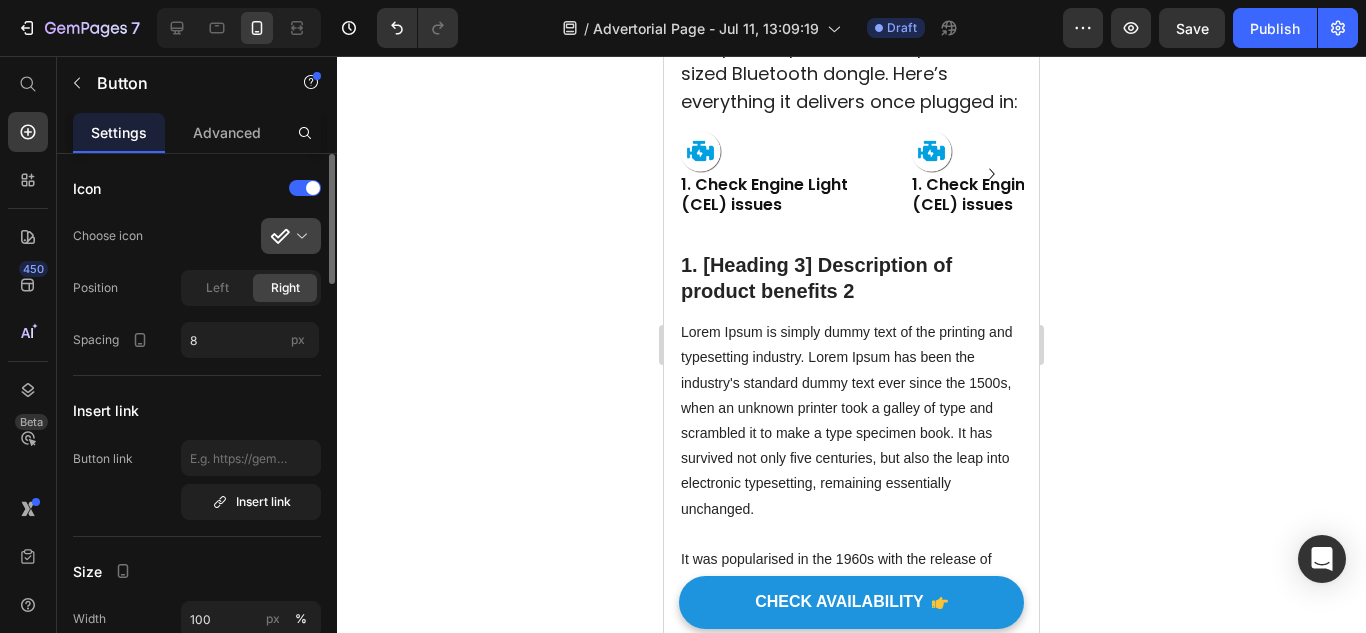 click at bounding box center (299, 236) 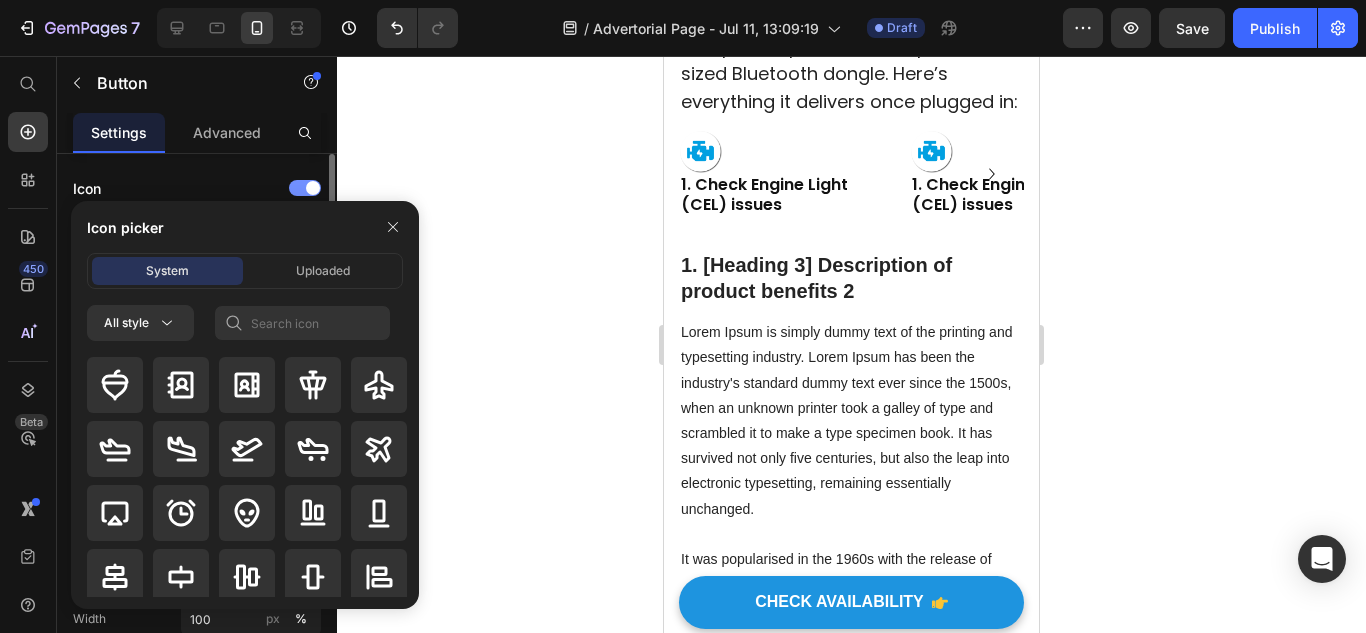 click on "Icon" 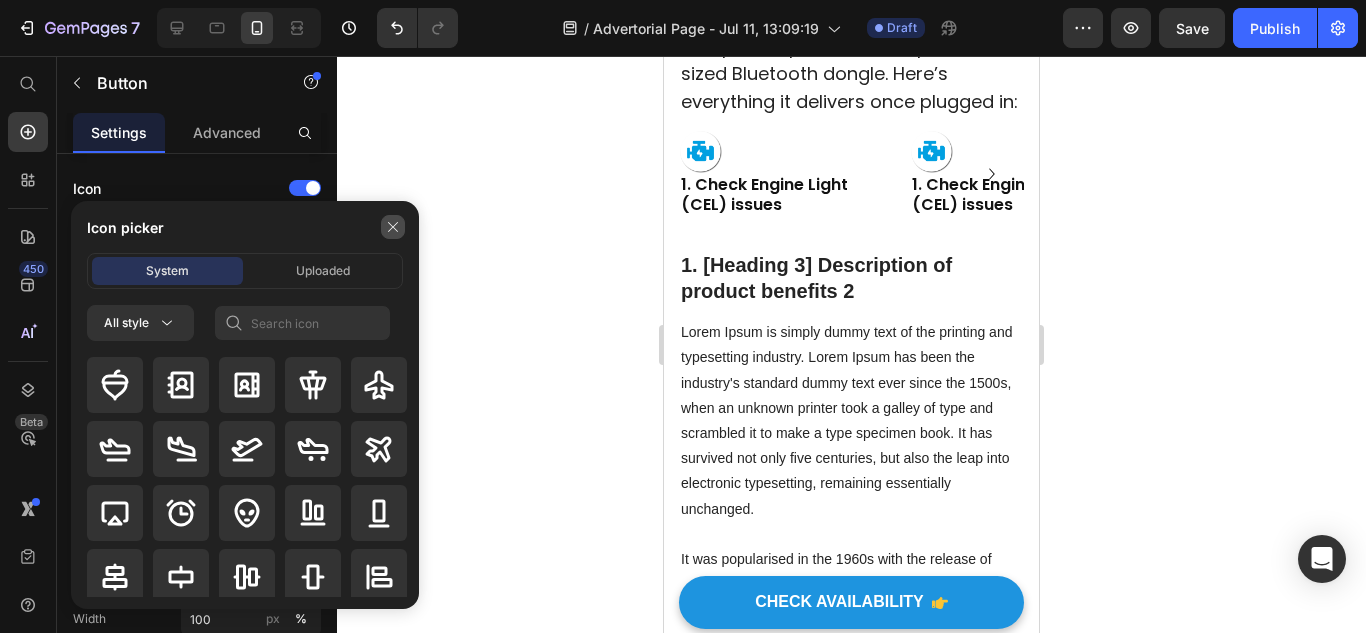 click at bounding box center [393, 227] 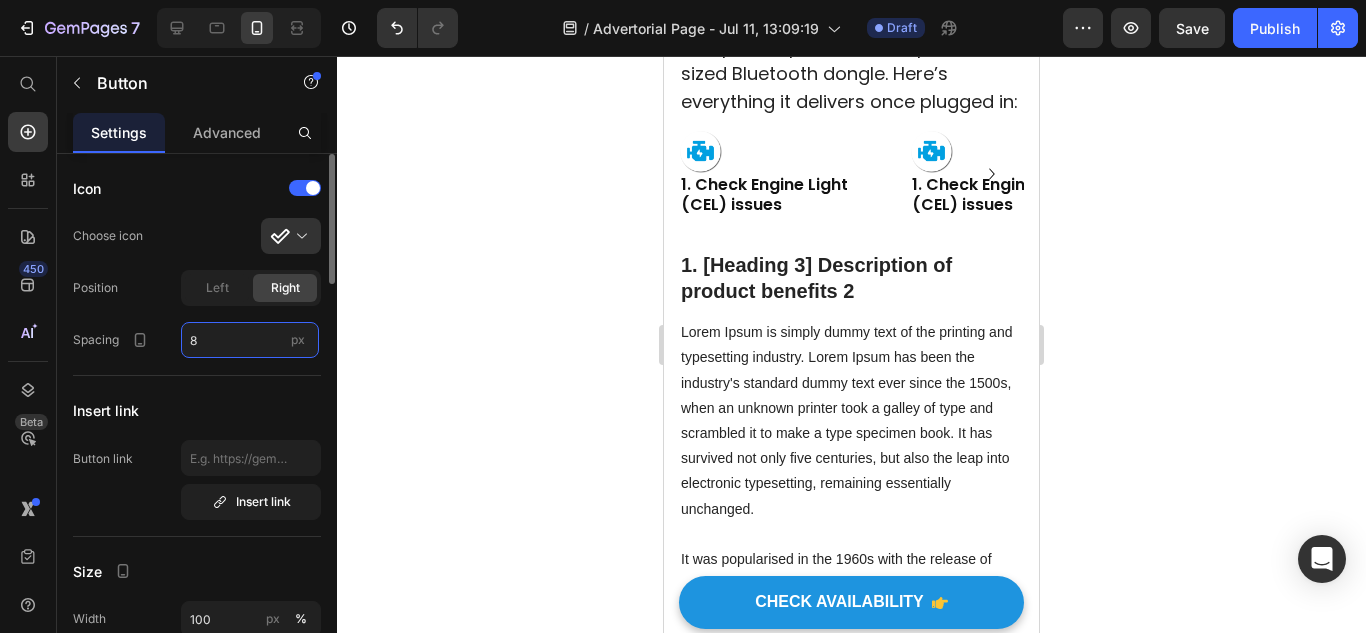 click on "8" at bounding box center [250, 340] 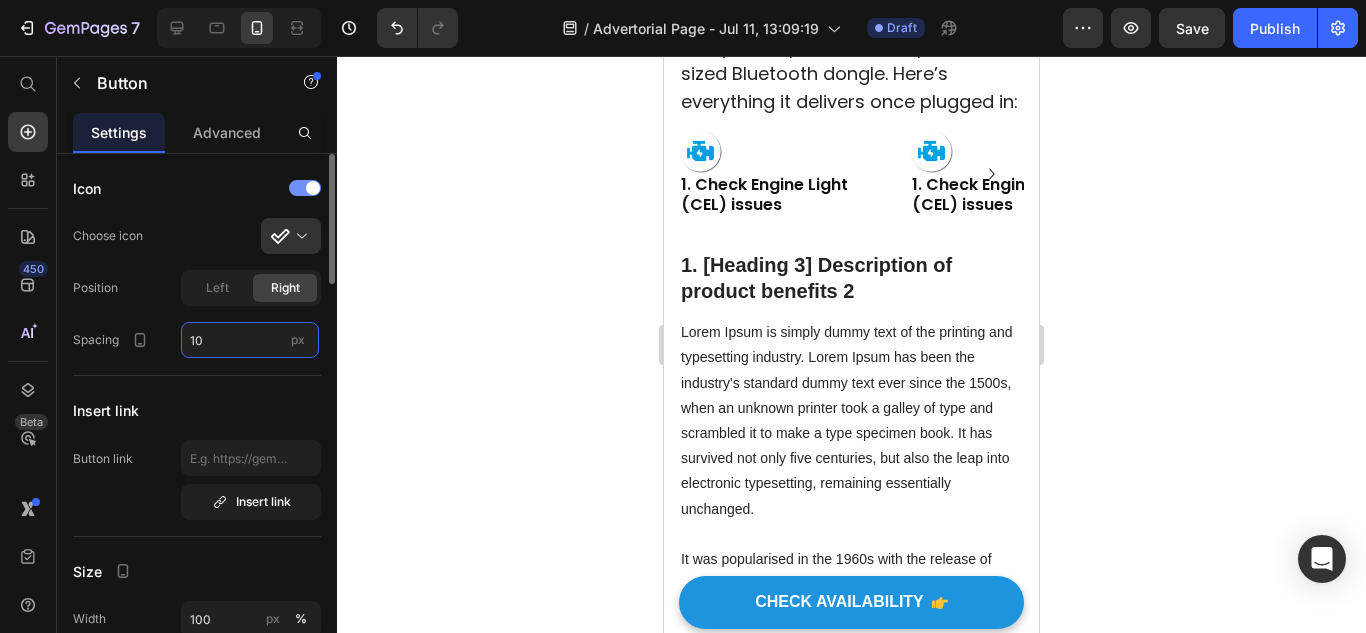 type on "10" 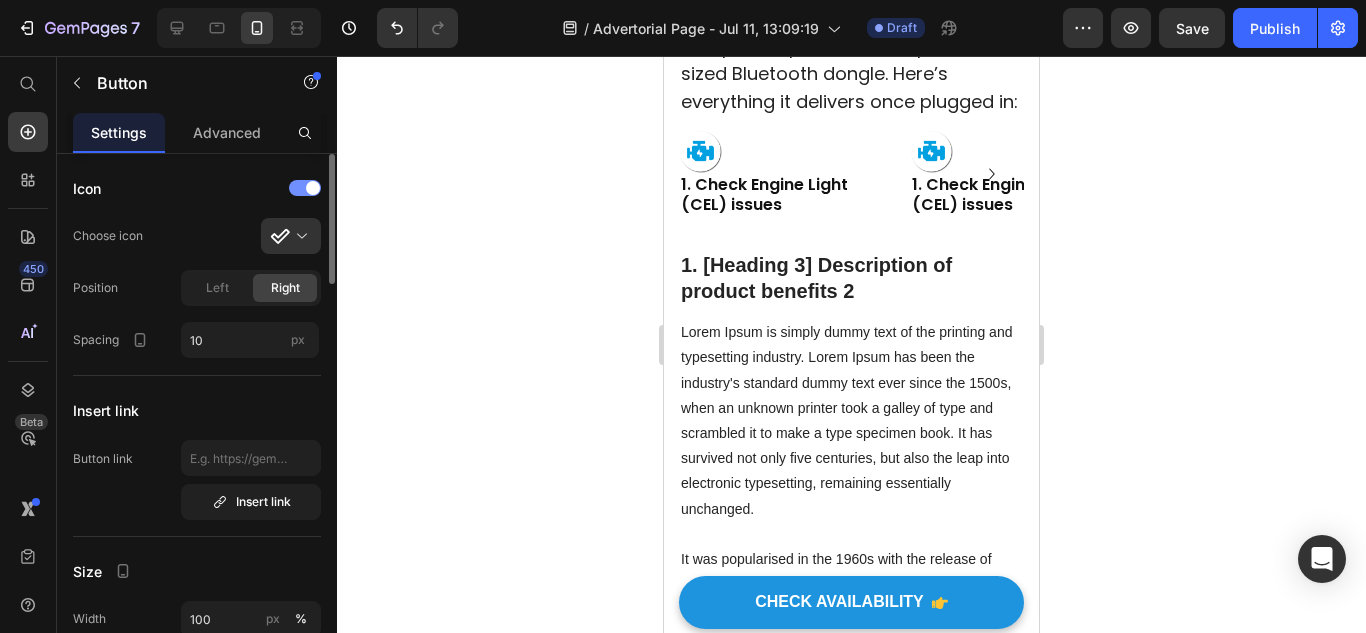 click on "Icon" 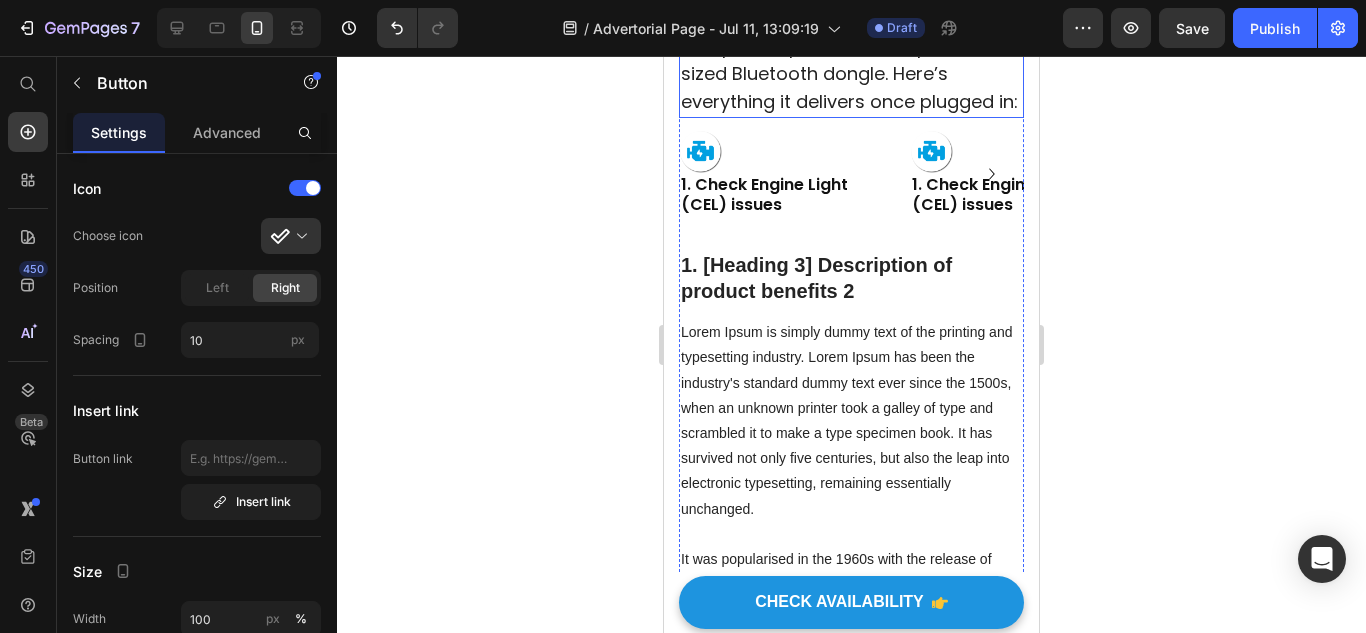 click on "The  JPLUG  isn’t just another code reader. It’s a full-service car health companion packed into a pocket-sized Bluetooth dongle. Here’s everything it delivers once plugged in:" at bounding box center (849, 47) 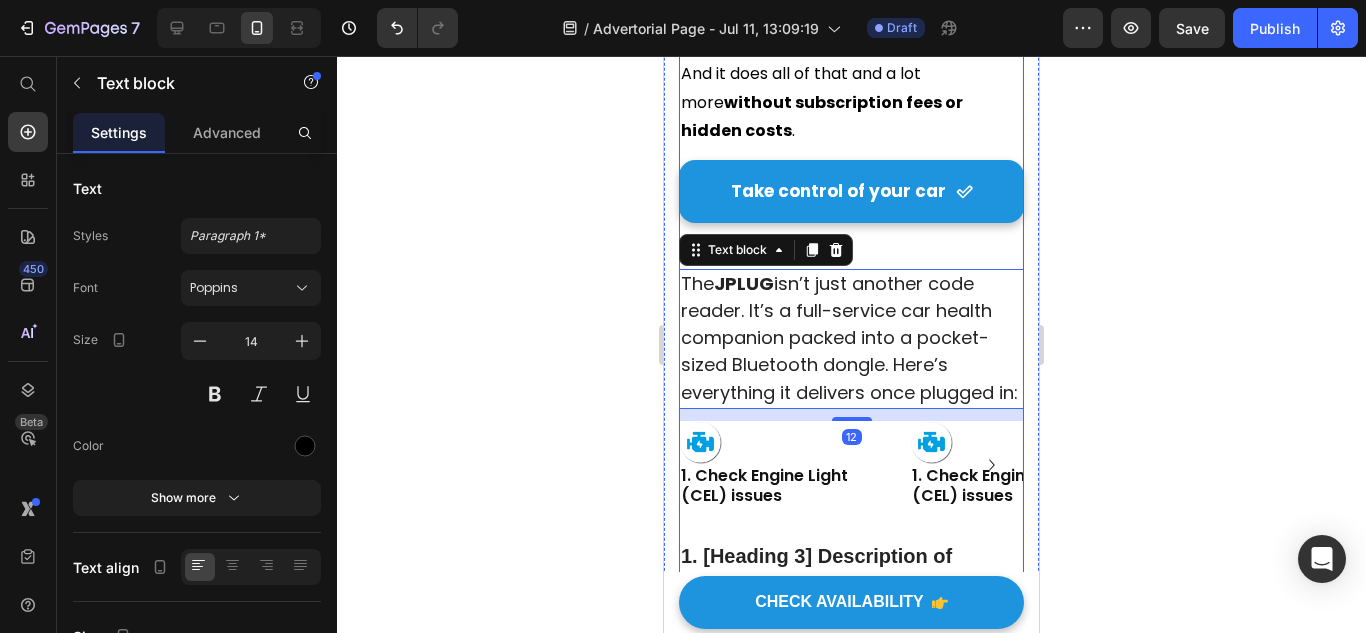 scroll, scrollTop: 3021, scrollLeft: 0, axis: vertical 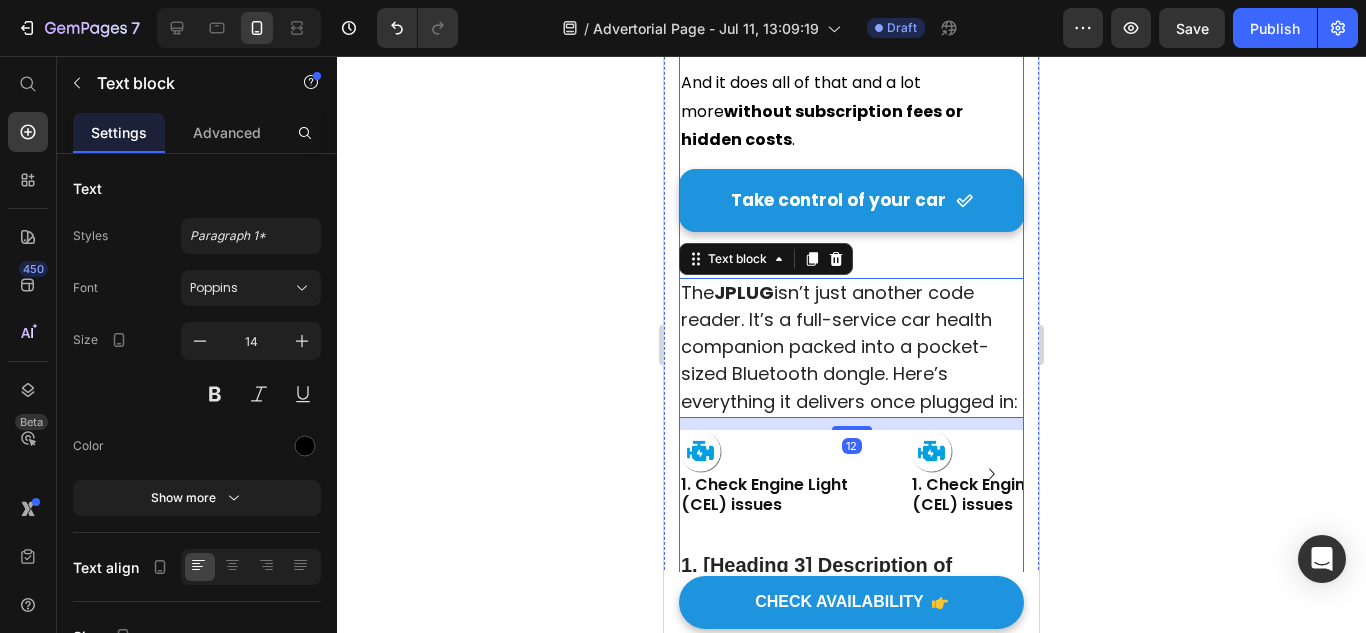click on "“Check Engine Light?” Don’t Pay Another Cent to a Mechanic Before Reading This Heading How This Simple Device Saved Me $1,500 and Ended My Fear of Buying Used Cars Forever Text block                Title Line Image By  Richard. N Heading 27 April 2025 (2 minute read) Text Block Row Image They  charged  me  $700  for a  $30 problem.  I learned the hard way. Text block “I felt stupid." Heading Standing at the mechanic’s desk, I stared at a bill for $700. Turns out the "major fuel system overhaul" my car supposedly needed was actually just a $30 filter change. I’d literally been scammed, and the feeling of helplessness was hitting me hard. Text block Fun fact, this wasn’t my first time, either.   Buying used cars always felt like playing Russian roulette. I was terrified every time the check-engine light came on, accepted that my family’s budget would collapse with another surprise bill.   “Most people are scared to see a mechanic, because we don’t know who to trust.”   Sound familiar?" at bounding box center [851, 999] 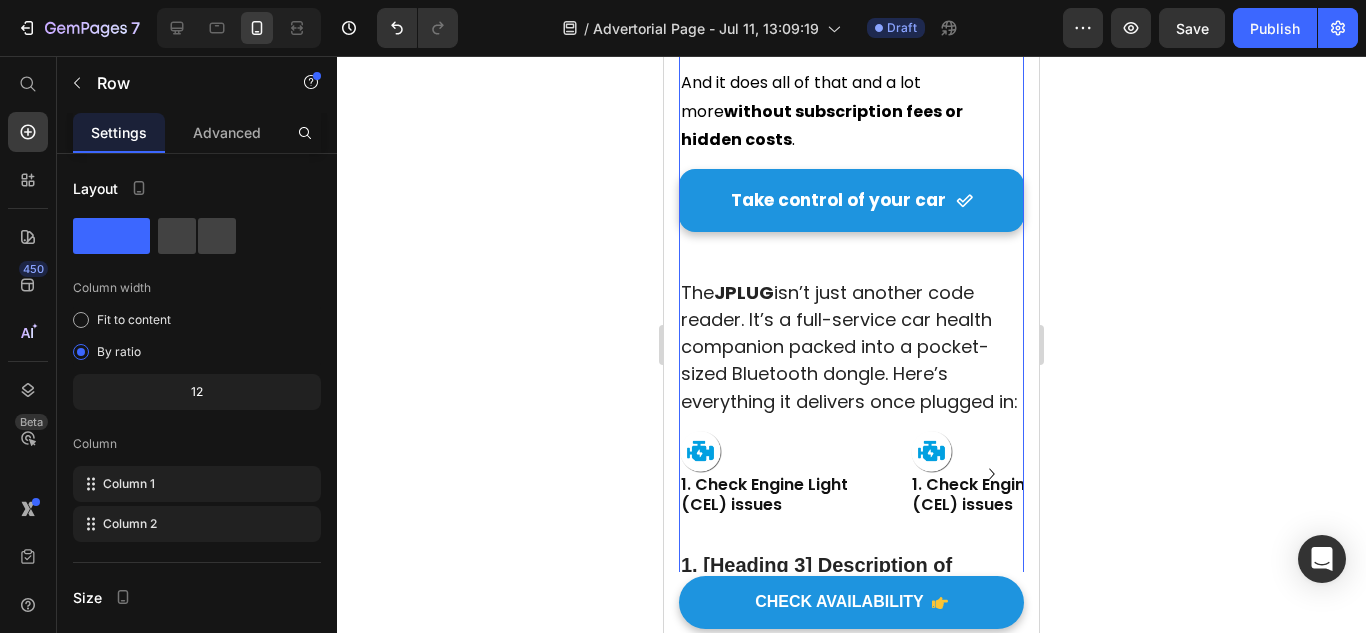 click on "“Check Engine Light?” Don’t Pay Another Cent to a Mechanic Before Reading This Heading How This Simple Device Saved Me $1,500 and Ended My Fear of Buying Used Cars Forever Text block                Title Line Image By  Richard. N Heading 27 April 2025 (2 minute read) Text Block Row Image They  charged  me  $700  for a  $30 problem.  I learned the hard way. Text block “I felt stupid." Heading Standing at the mechanic’s desk, I stared at a bill for $700. Turns out the "major fuel system overhaul" my car supposedly needed was actually just a $30 filter change. I’d literally been scammed, and the feeling of helplessness was hitting me hard. Text block Fun fact, this wasn’t my first time, either.   Buying used cars always felt like playing Russian roulette. I was terrified every time the check-engine light came on, accepted that my family’s budget would collapse with another surprise bill.   “Most people are scared to see a mechanic, because we don’t know who to trust.”   Sound familiar?" at bounding box center [851, 999] 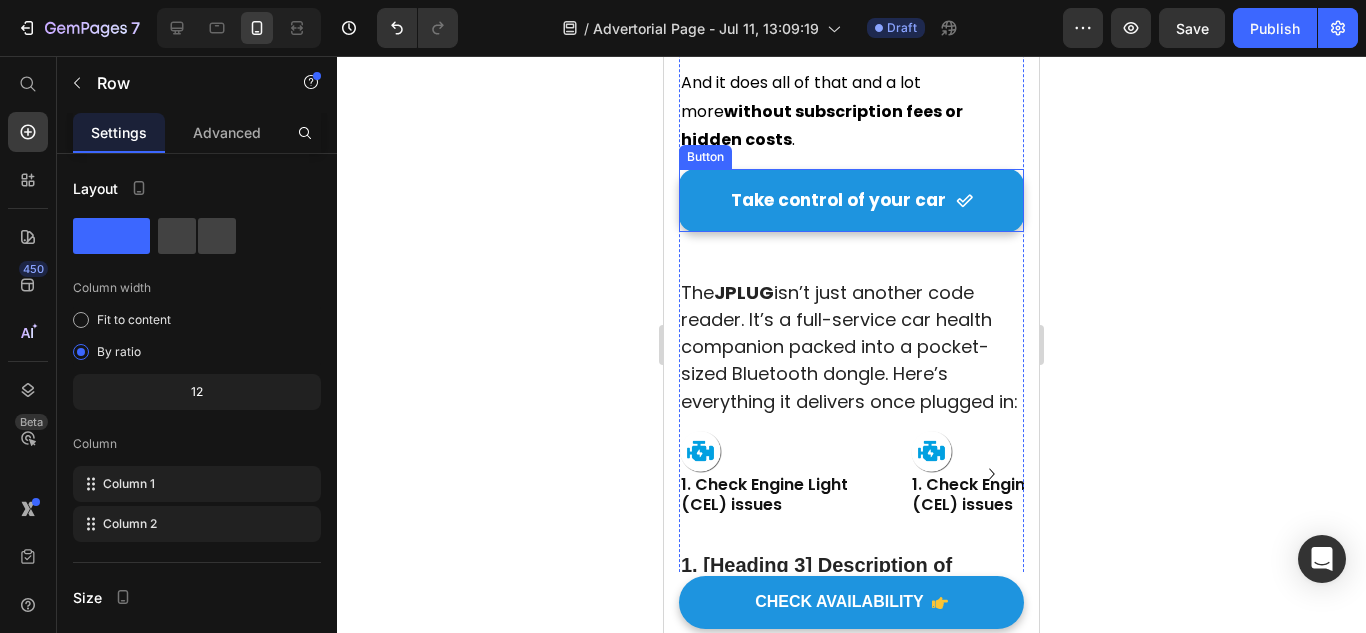 click on "Take control of your car" at bounding box center [851, 200] 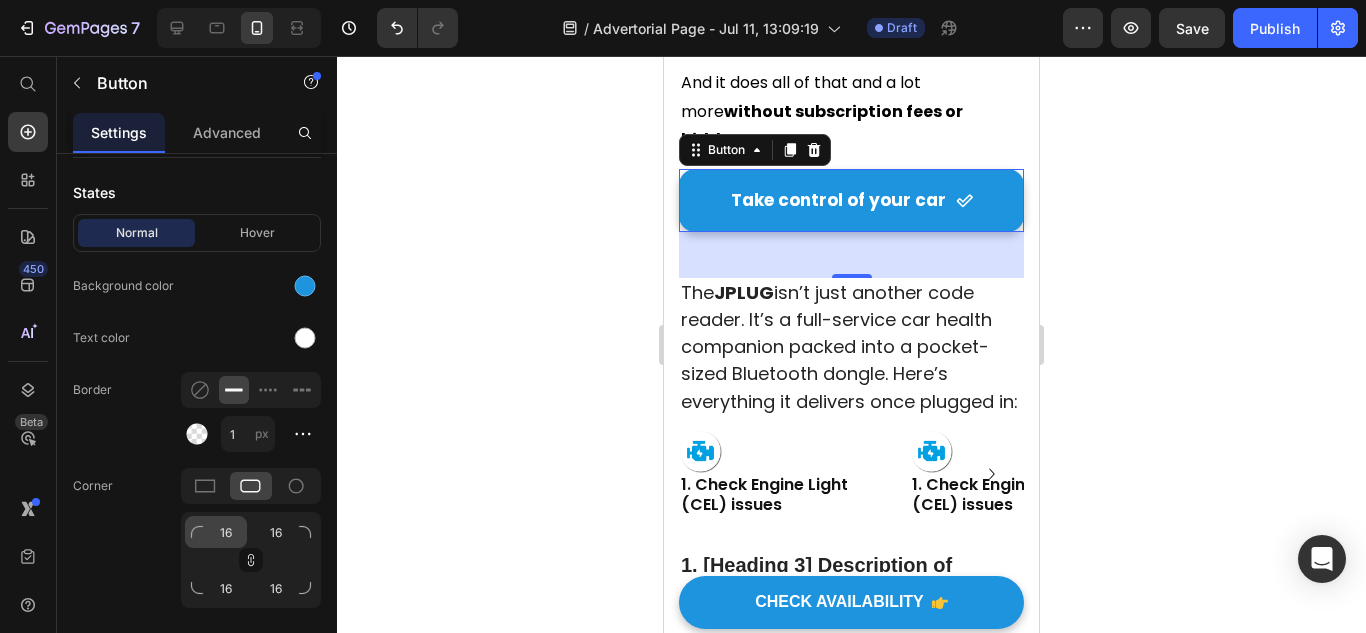 scroll, scrollTop: 1100, scrollLeft: 0, axis: vertical 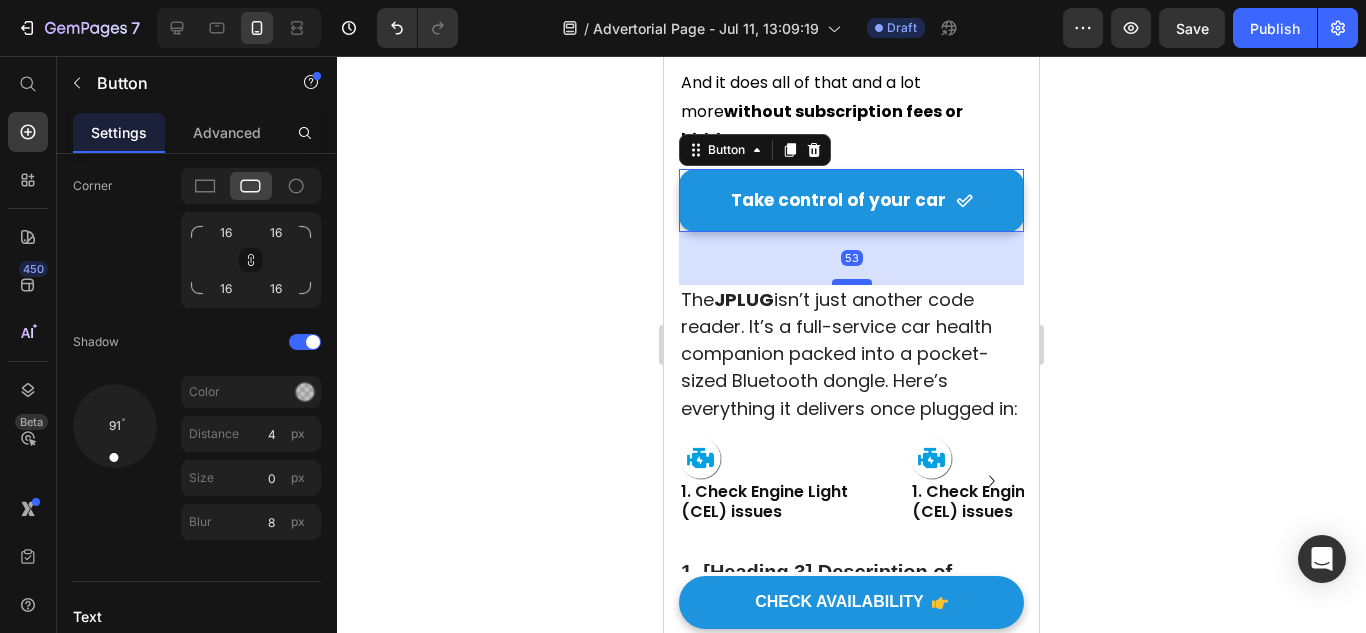 click at bounding box center (852, 282) 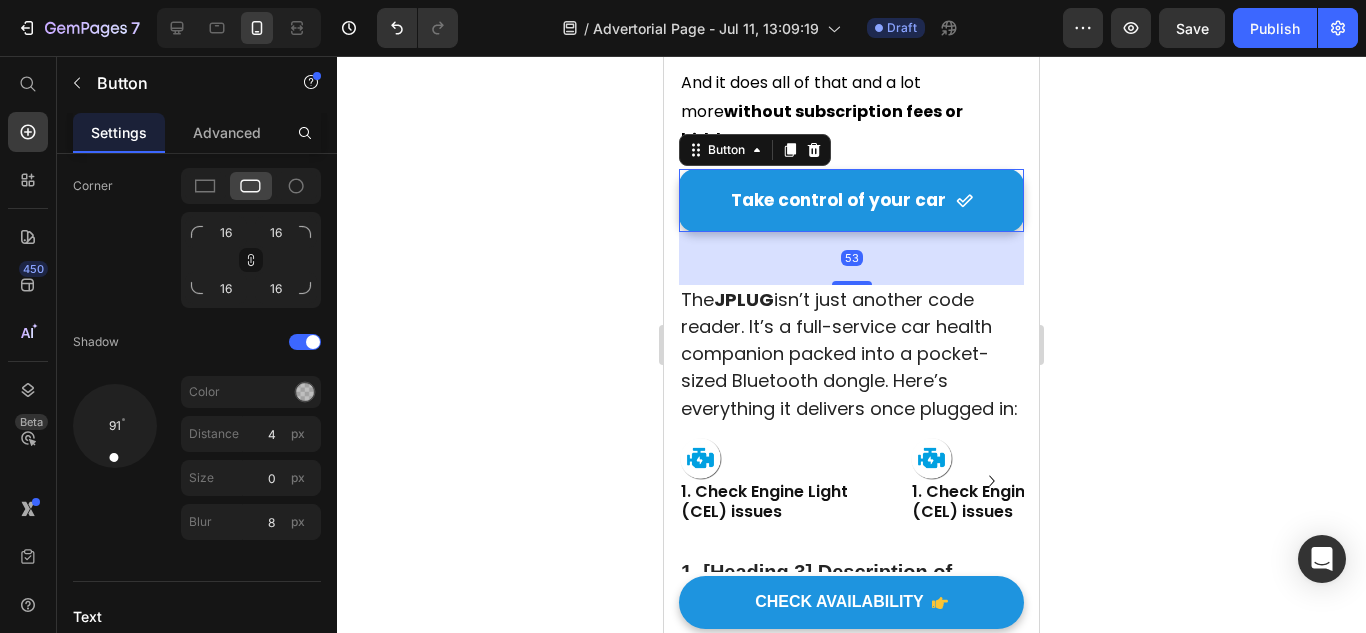 click on "The  JPLUG  isn’t just another code reader. It’s a full-service car health companion packed into a pocket-sized Bluetooth dongle. Here’s everything it delivers once plugged in:" at bounding box center [849, 354] 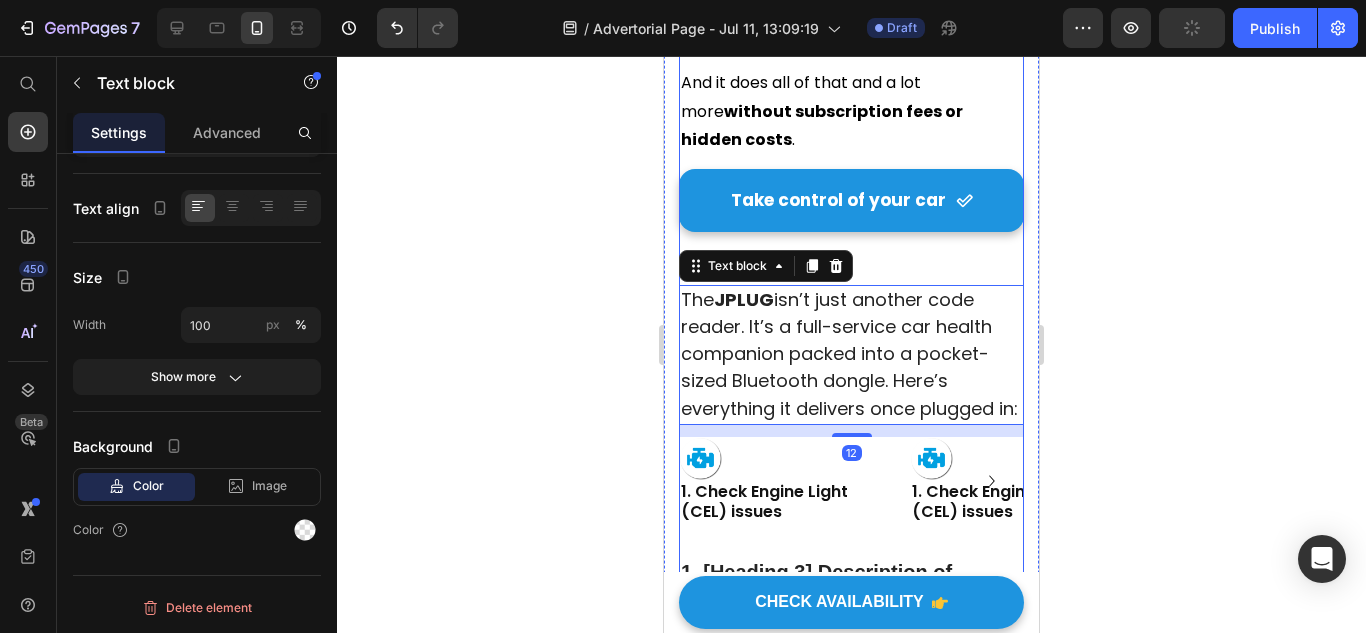 scroll, scrollTop: 3321, scrollLeft: 0, axis: vertical 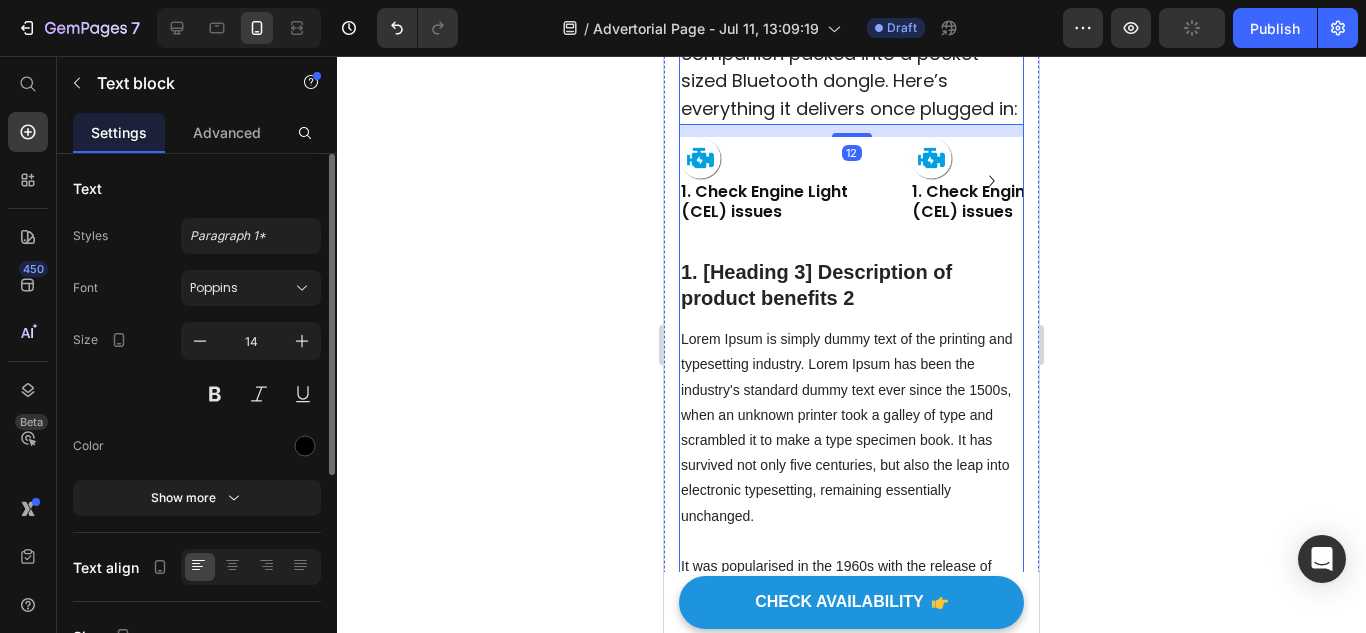 click on "Take control of your car" at bounding box center [838, -100] 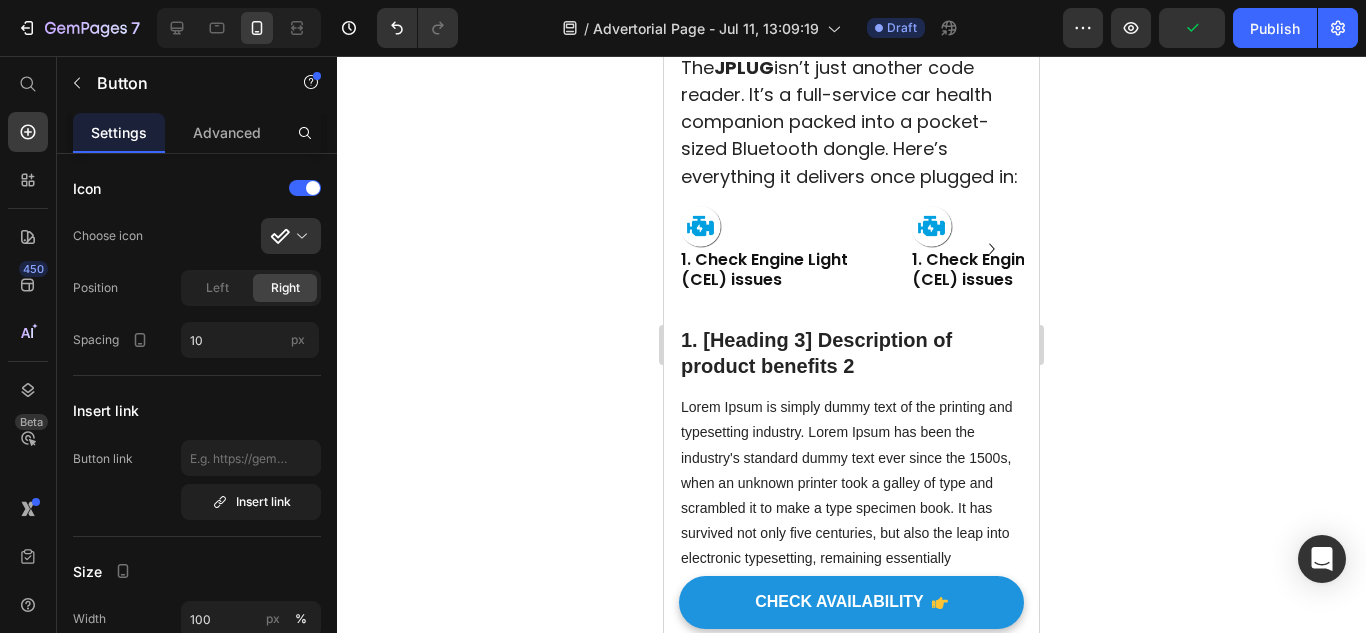 drag, startPoint x: 843, startPoint y: 180, endPoint x: 837, endPoint y: 248, distance: 68.26419 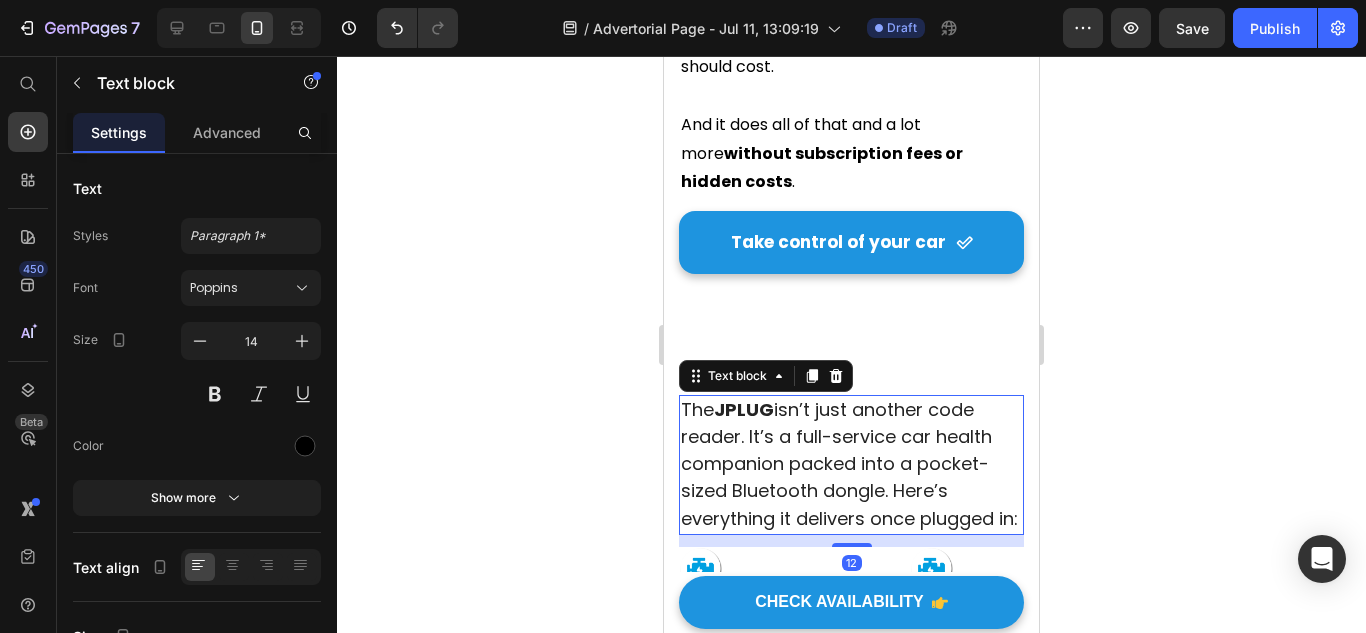scroll, scrollTop: 3221, scrollLeft: 0, axis: vertical 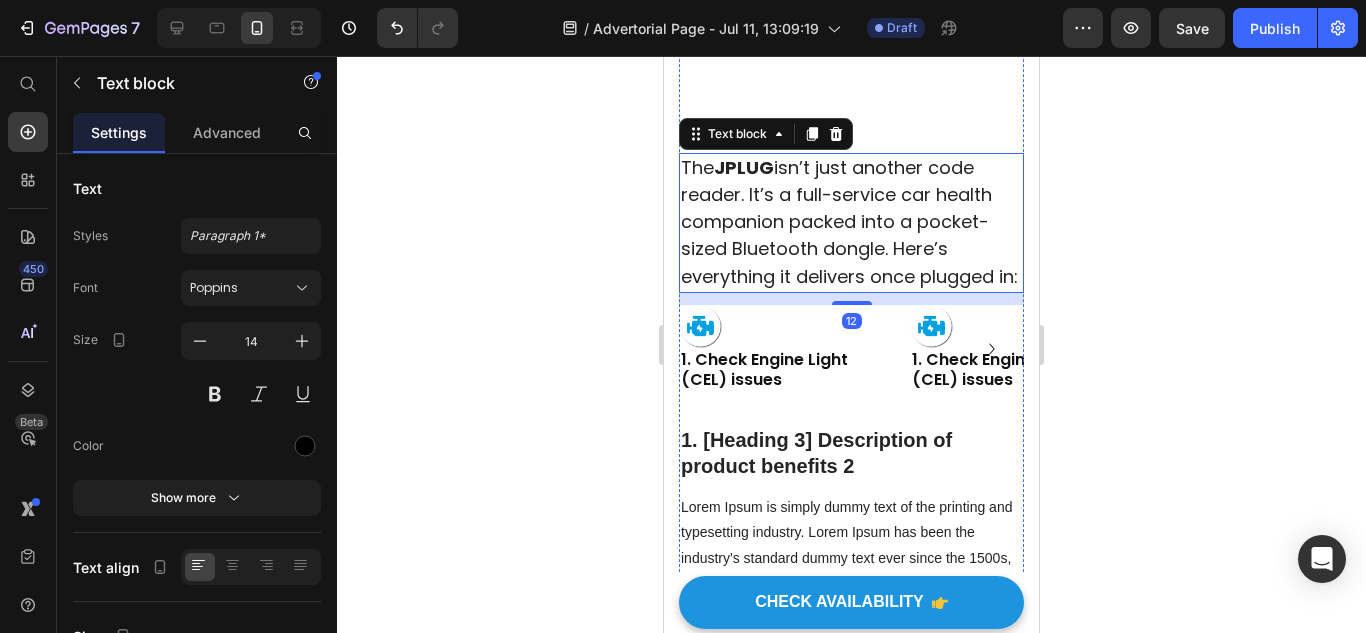 click on "Take control of your car" at bounding box center [838, 0] 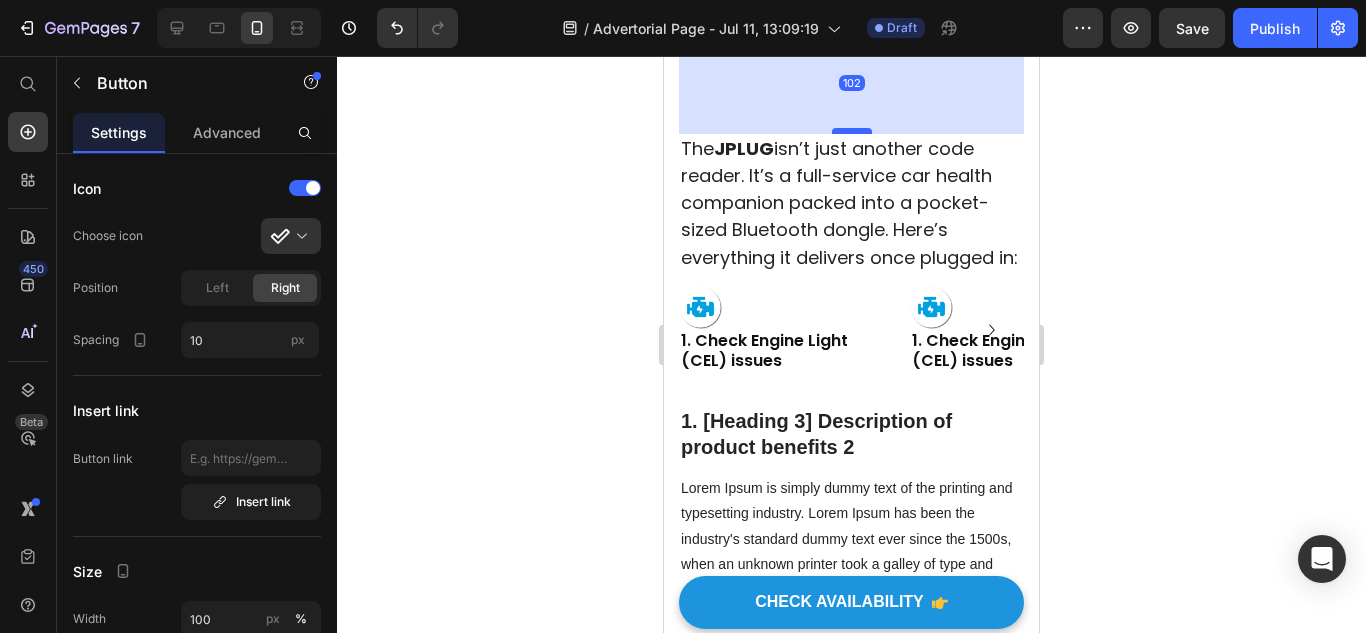 drag, startPoint x: 842, startPoint y: 348, endPoint x: 841, endPoint y: 329, distance: 19.026299 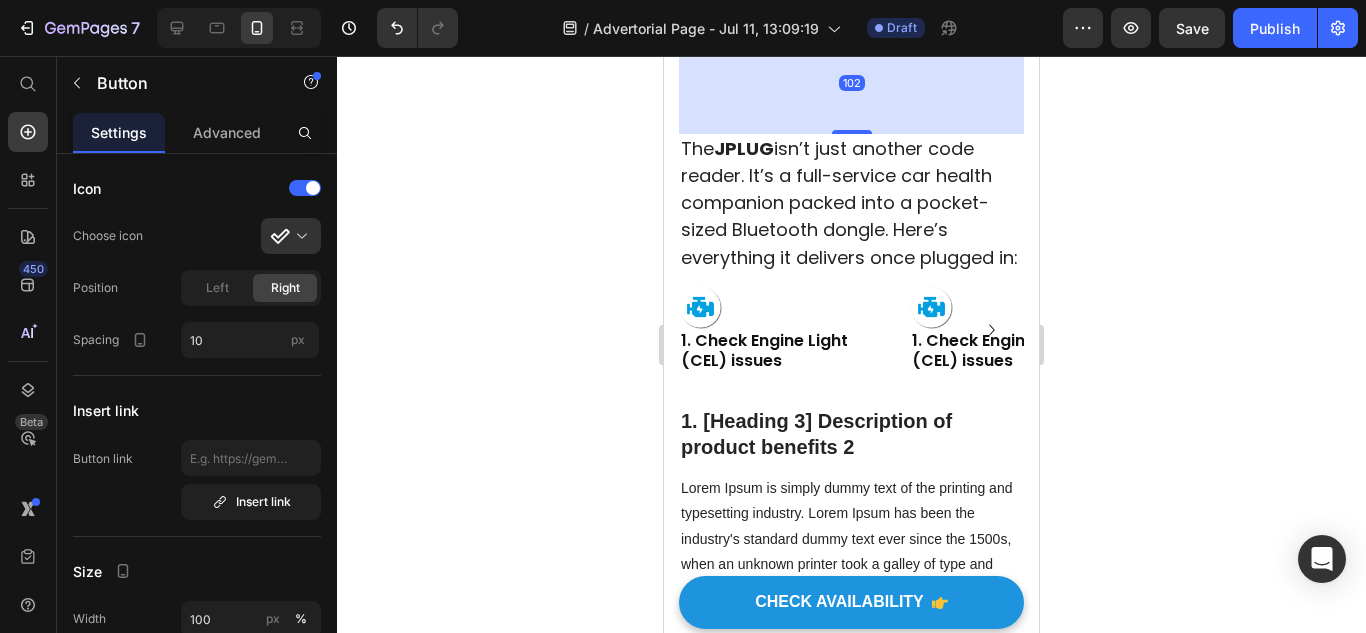 click on "The  JPLUG  isn’t just another code reader. It’s a full-service car health companion packed into a pocket-sized Bluetooth dongle. Here’s everything it delivers once plugged in:" at bounding box center [849, 203] 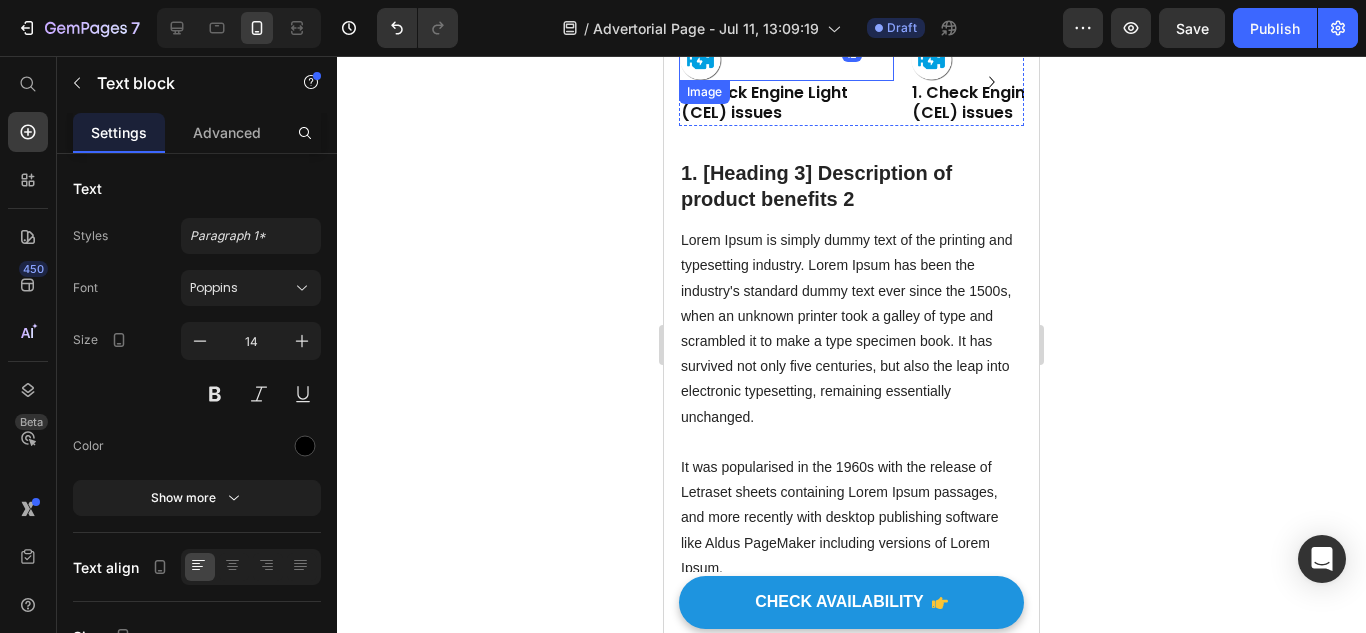 scroll, scrollTop: 3421, scrollLeft: 0, axis: vertical 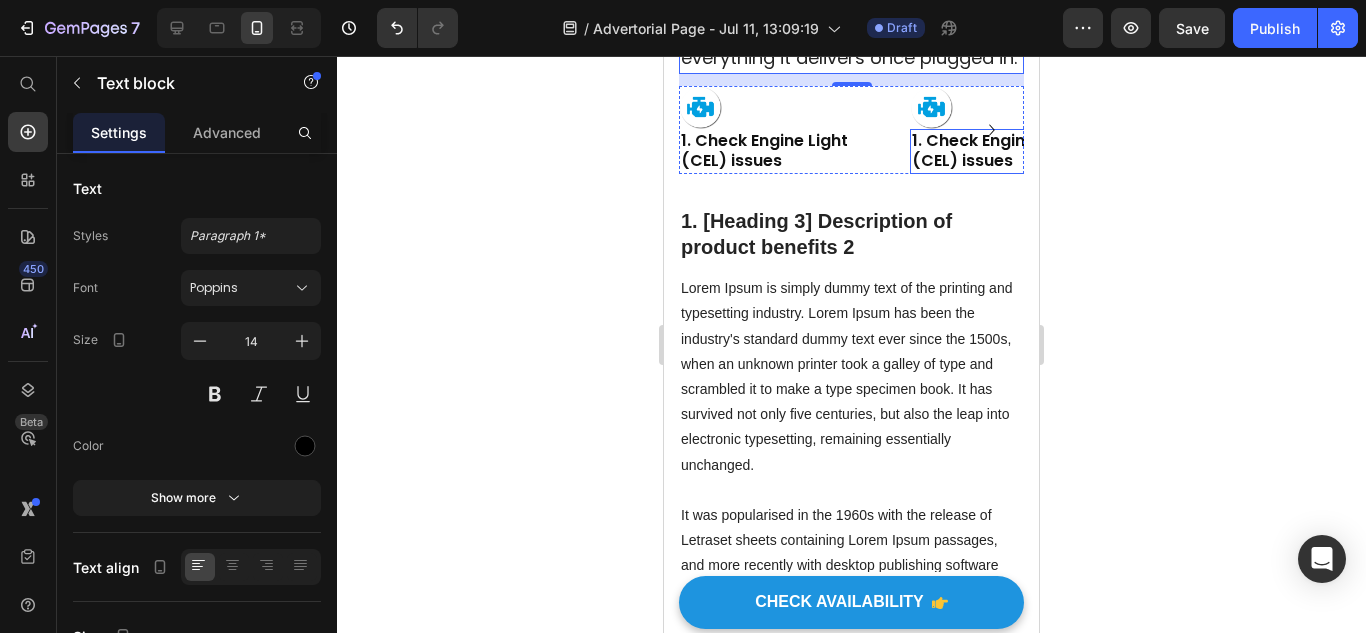 click on "1. Check Engine Light (CEL) issues" at bounding box center [1017, 152] 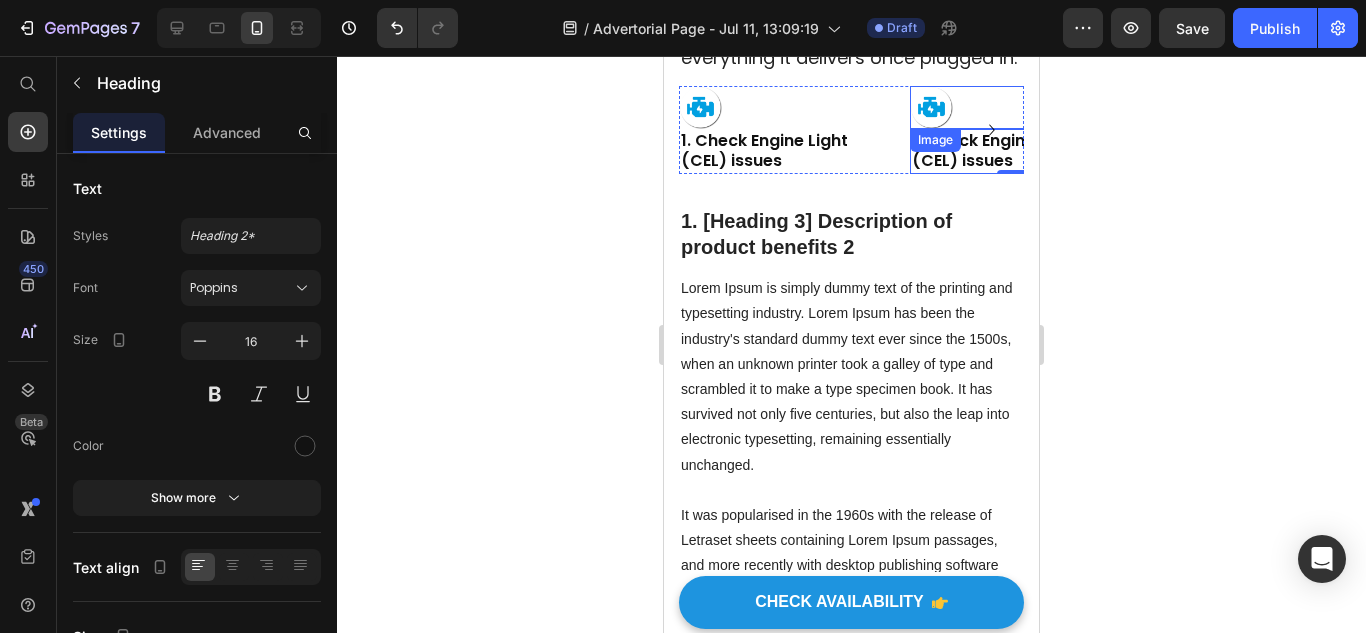 click at bounding box center (1017, 107) 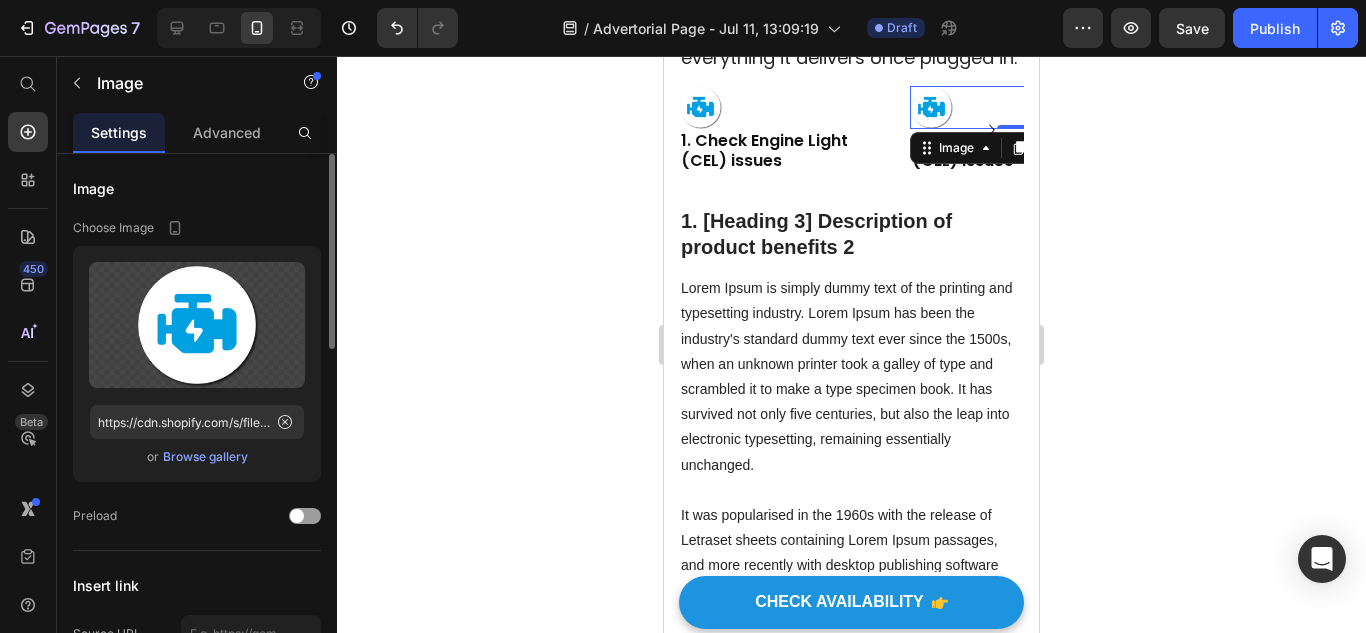 click on "Upload Image https://cdn.shopify.com/s/files/1/0921/4322/3127/files/gempages_573997155069461355-62fc8b8f-4d56-48e5-89fc-02782482dc16.png  or   Browse gallery" at bounding box center [197, 364] 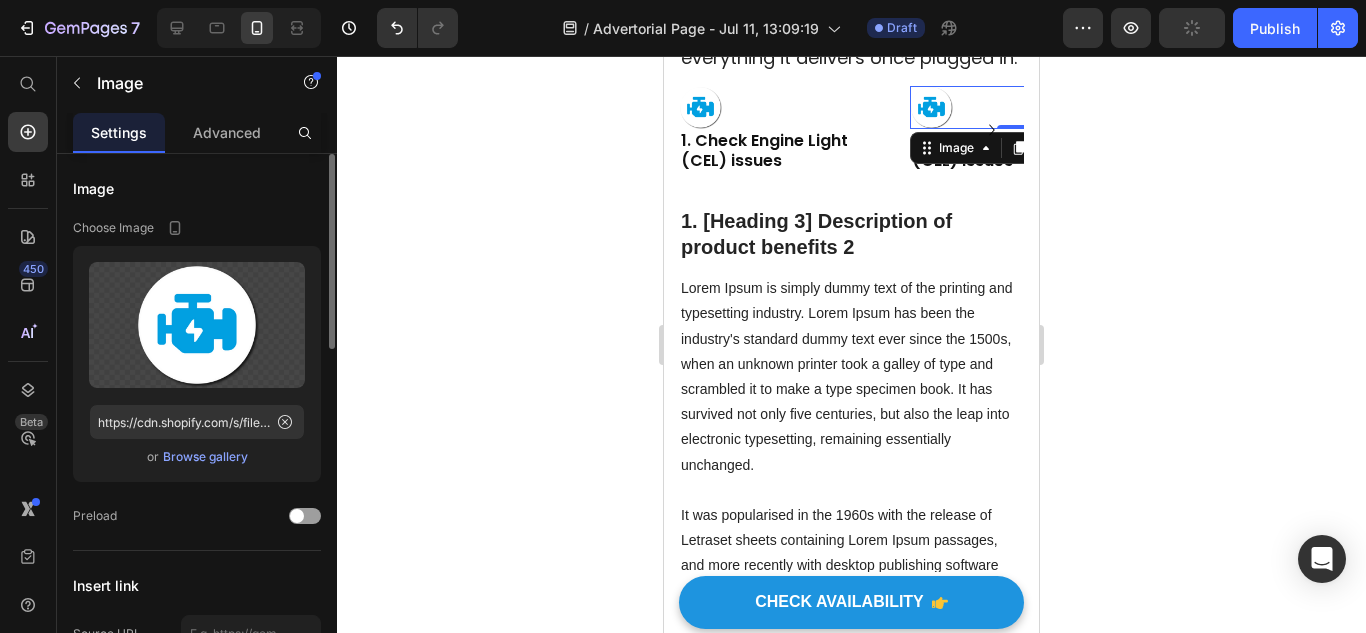 click on "Upload Image https://cdn.shopify.com/s/files/1/0921/4322/3127/files/gempages_573997155069461355-62fc8b8f-4d56-48e5-89fc-02782482dc16.png  or   Browse gallery" at bounding box center [197, 364] 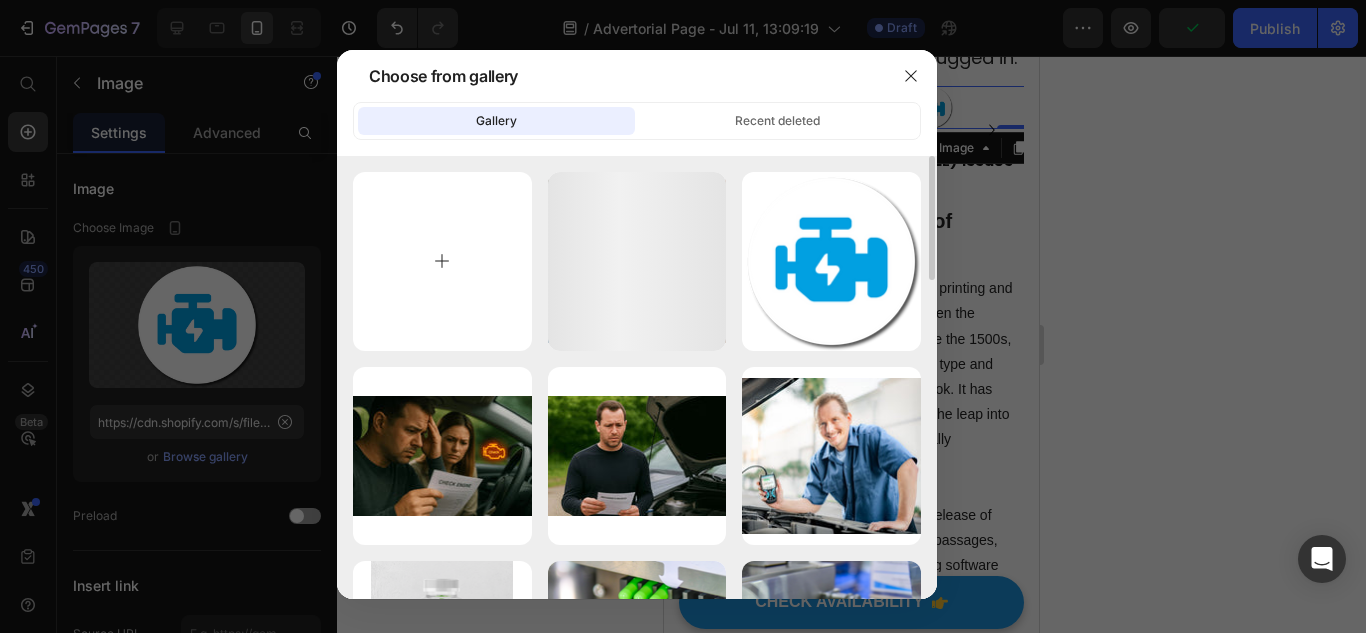 click at bounding box center [442, 261] 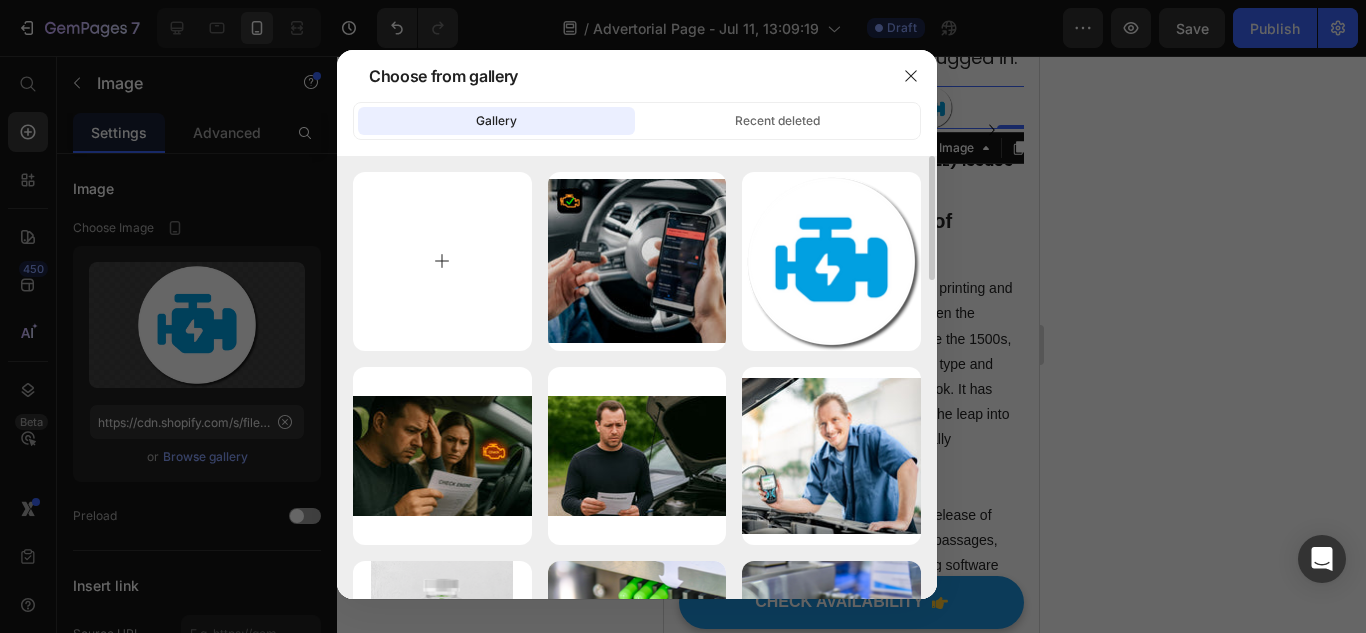 type on "C:\fakepath\ec1a568b-b8f7-4b84-bb55-e3becb497938.png" 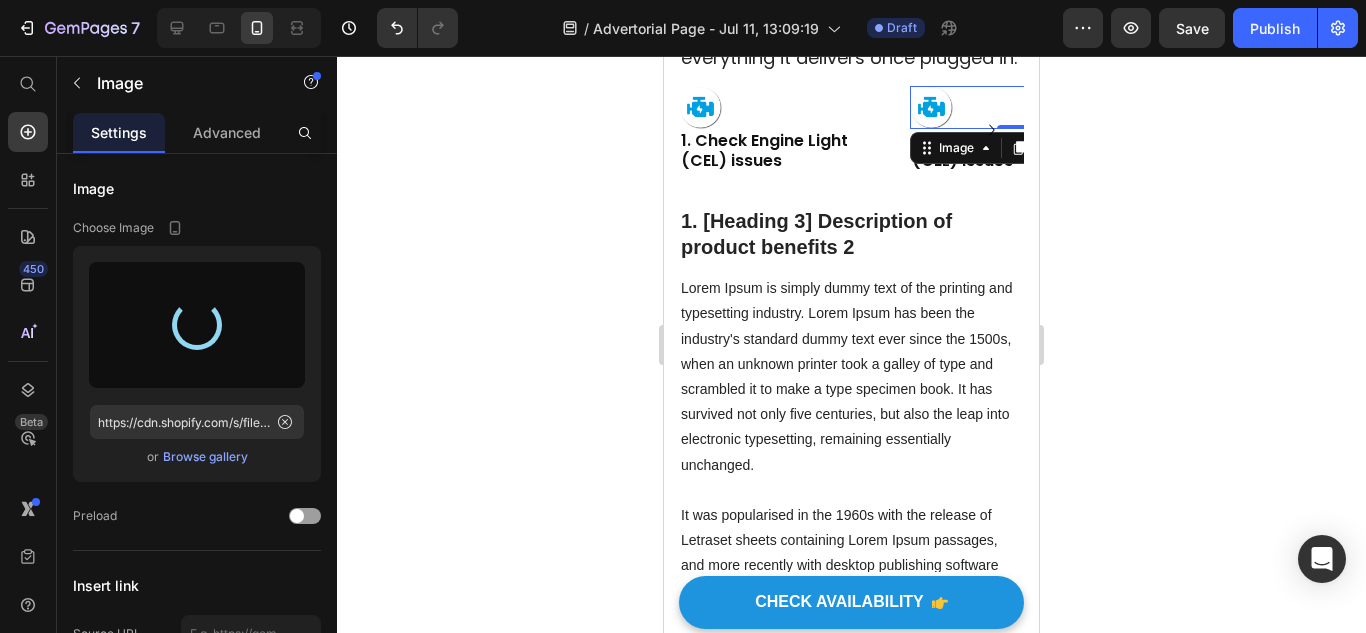 type on "https://cdn.shopify.com/s/files/1/0921/4322/3127/files/gempages_573997155069461355-e41de9b0-c8bb-4788-a255-e82360b669d2.png" 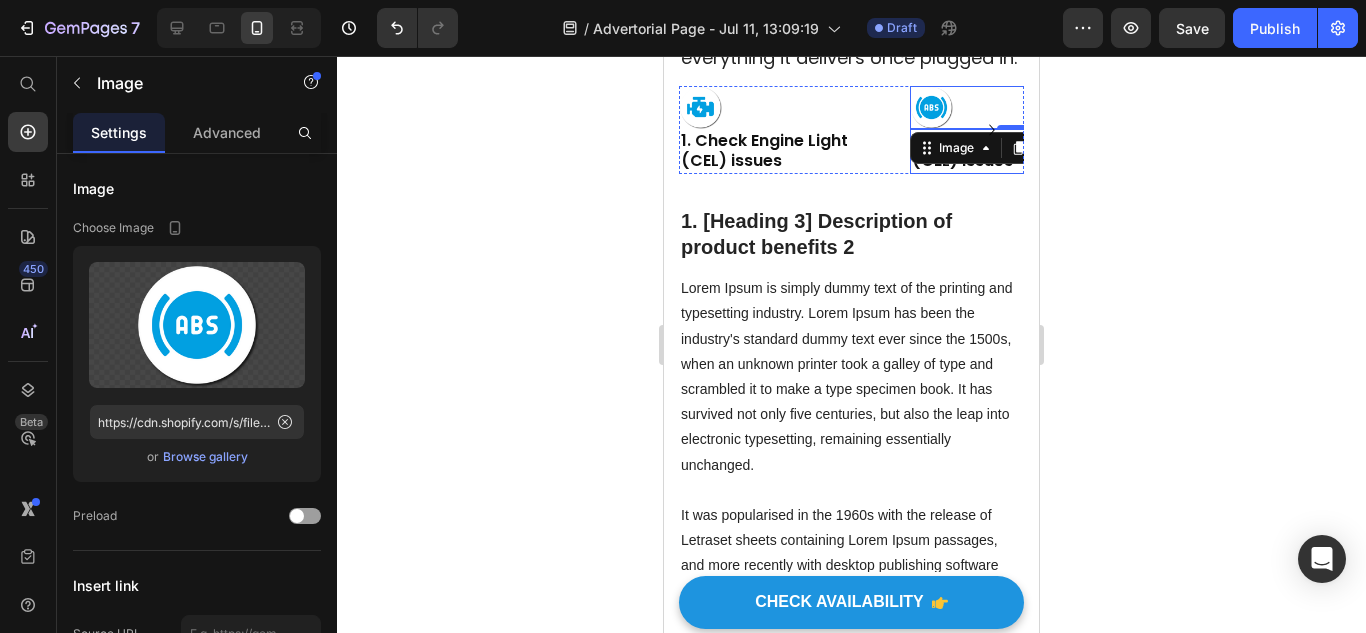 click on "1. Check Engine Light (CEL) issues" at bounding box center (1017, 152) 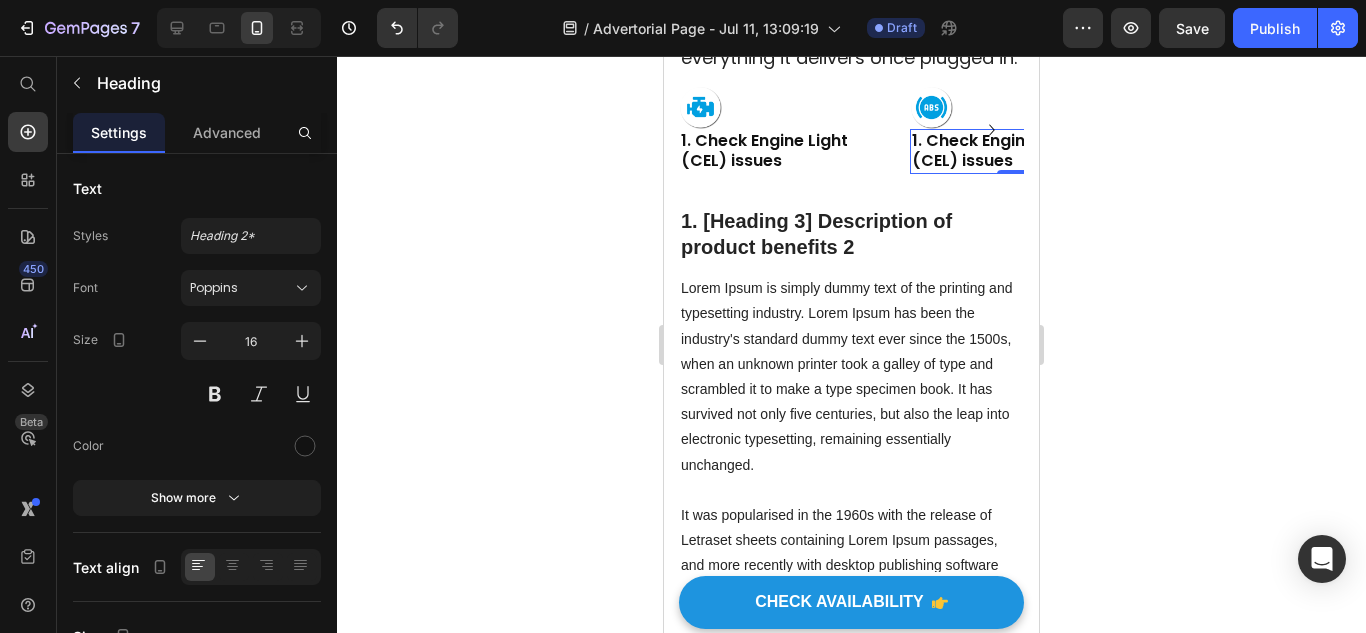 click on "1. Check Engine Light (CEL) issues" at bounding box center [1017, 152] 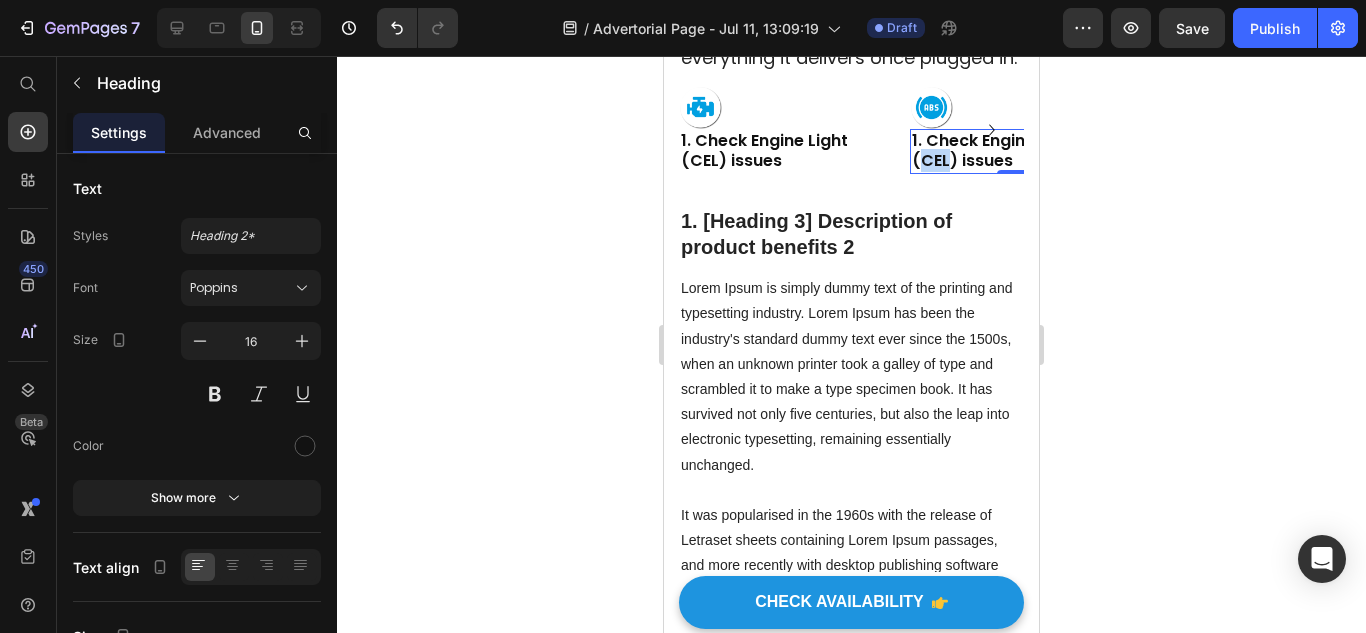 click on "1. Check Engine Light (CEL) issues" at bounding box center [1017, 152] 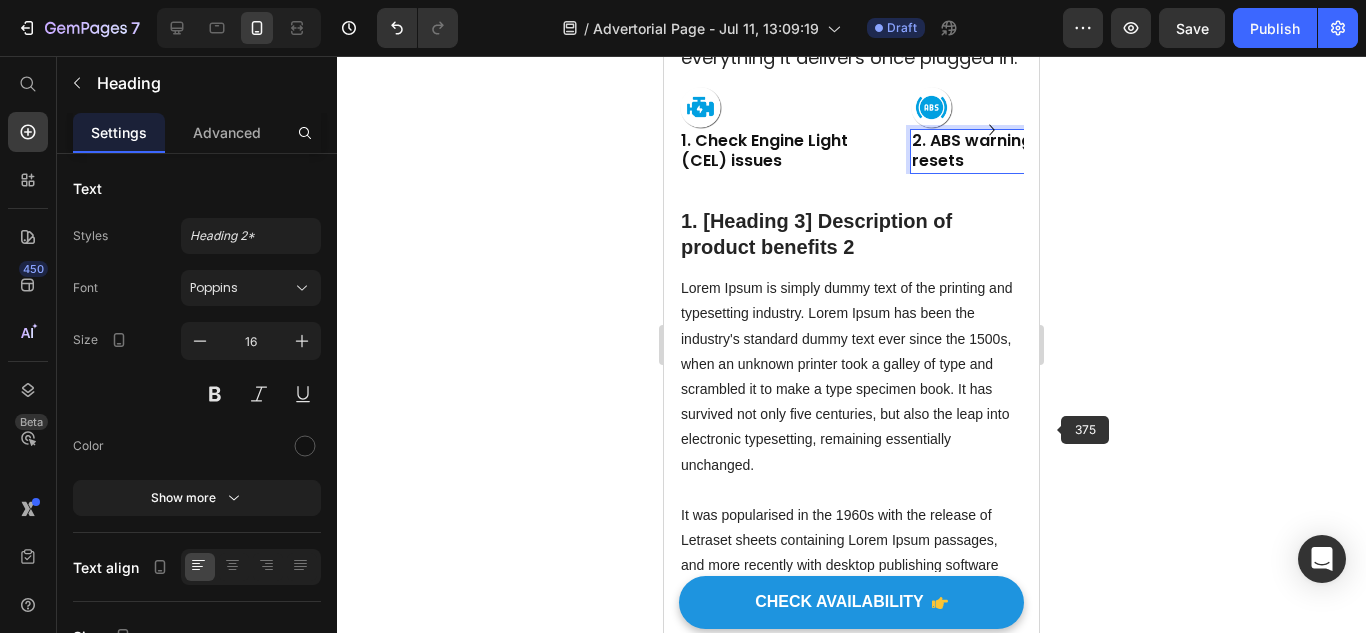 click on "1. [Heading 3] Description of product benefits 2" at bounding box center (851, 234) 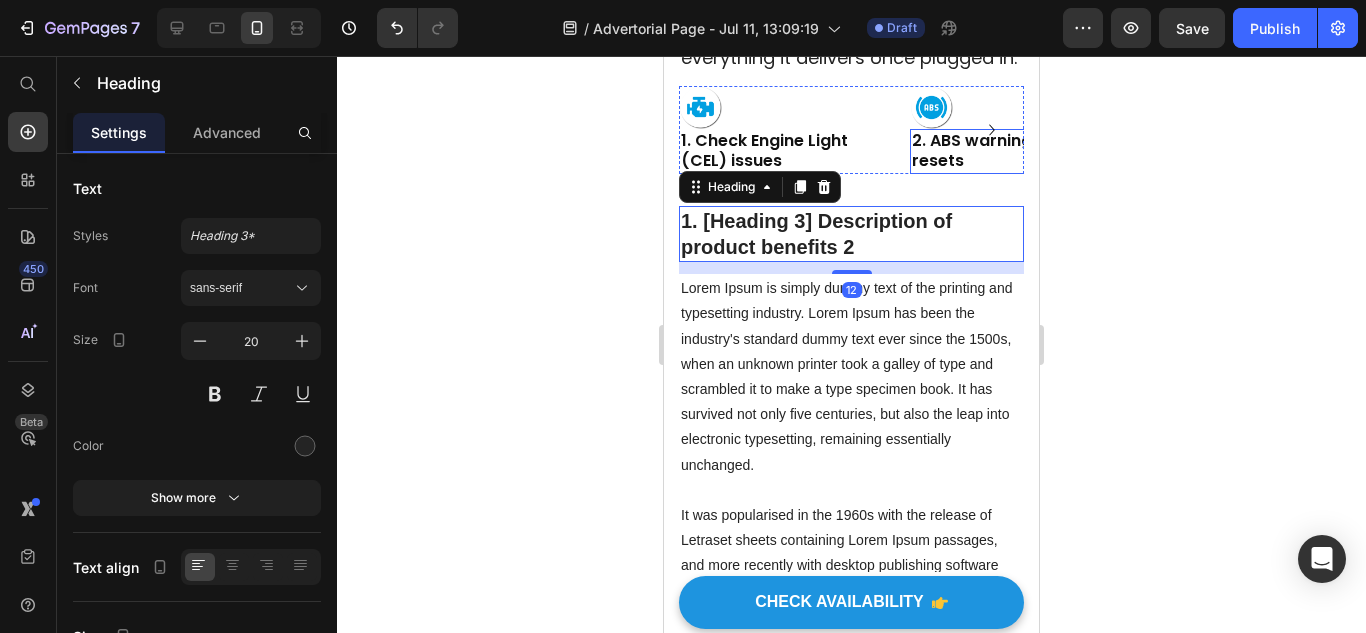 click on "2. ABS warning light resets" at bounding box center (1017, 152) 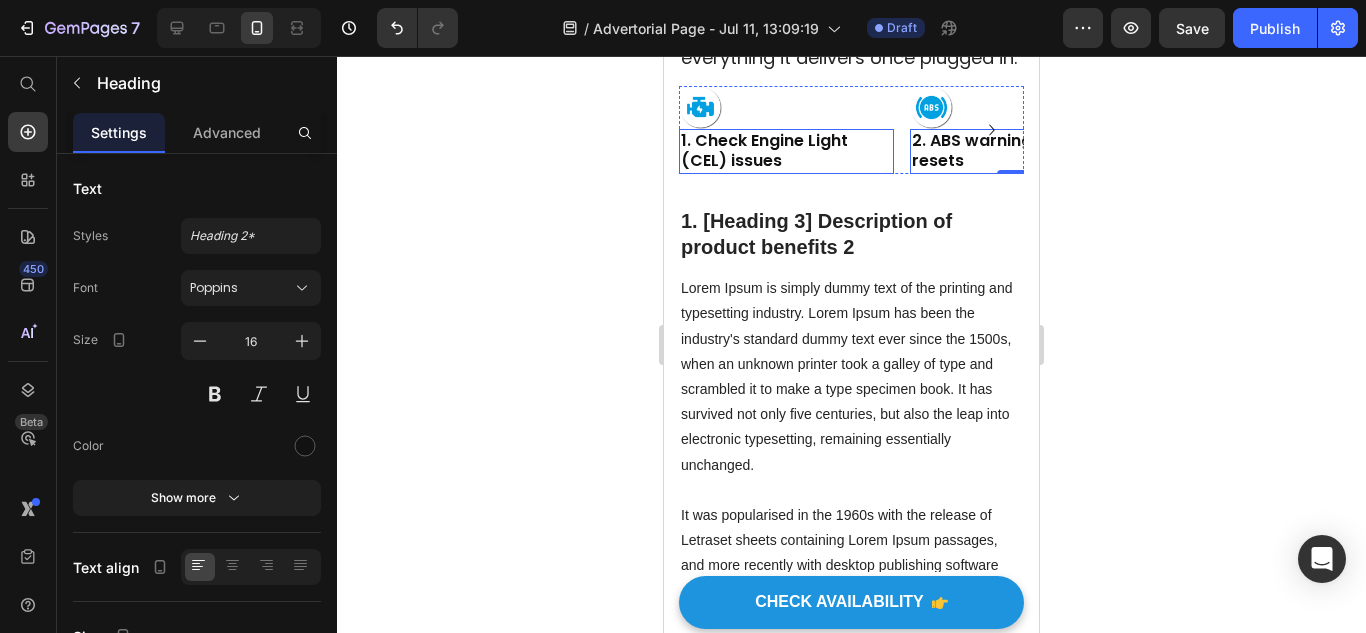 click on "1. Check Engine Light (CEL) issues" at bounding box center [786, 152] 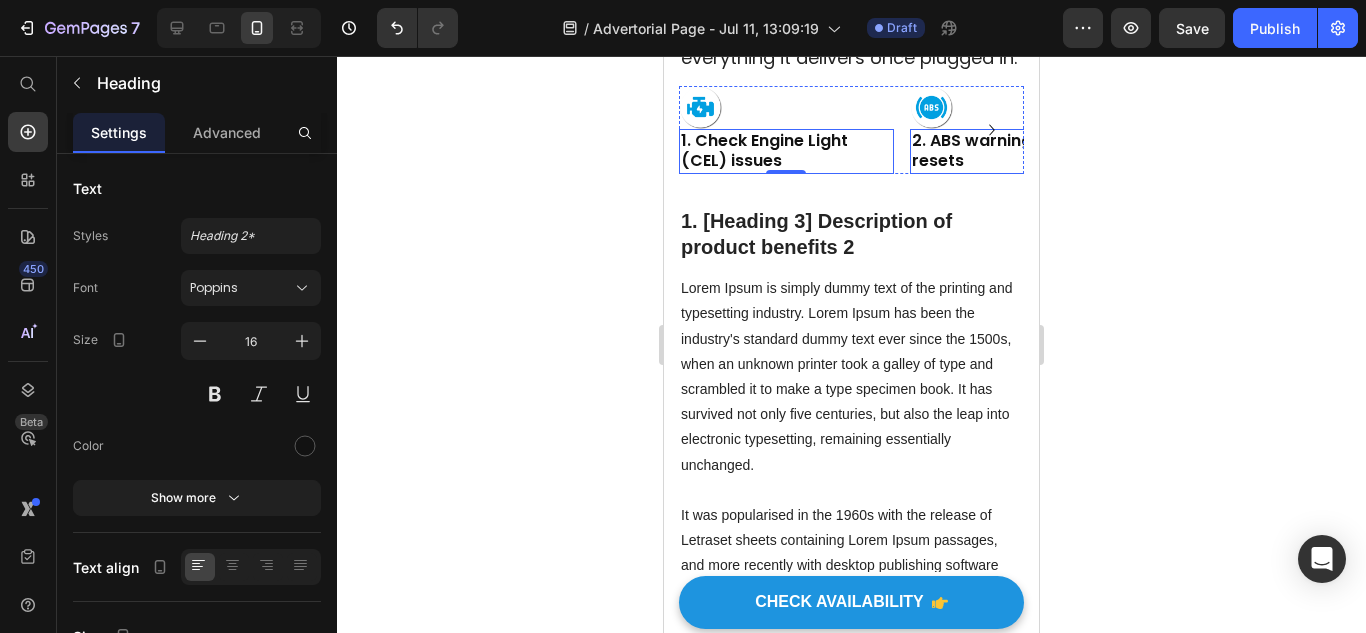 click on "2. ABS warning light resets" at bounding box center (1017, 152) 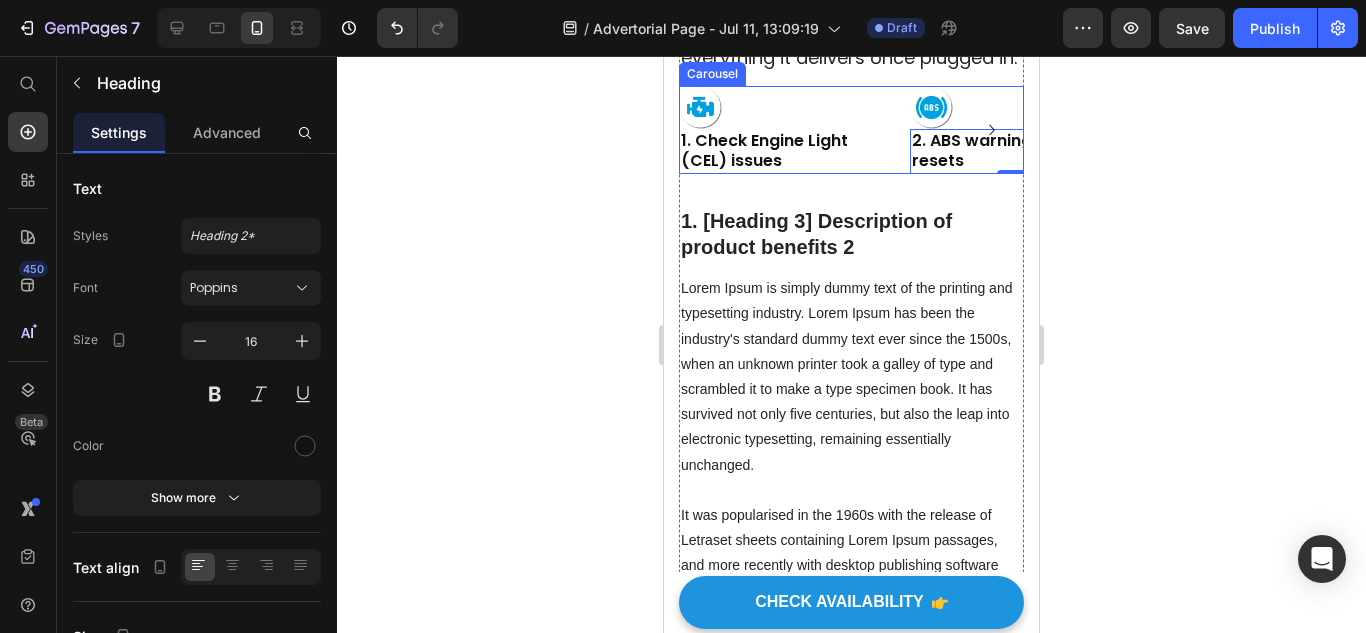 click 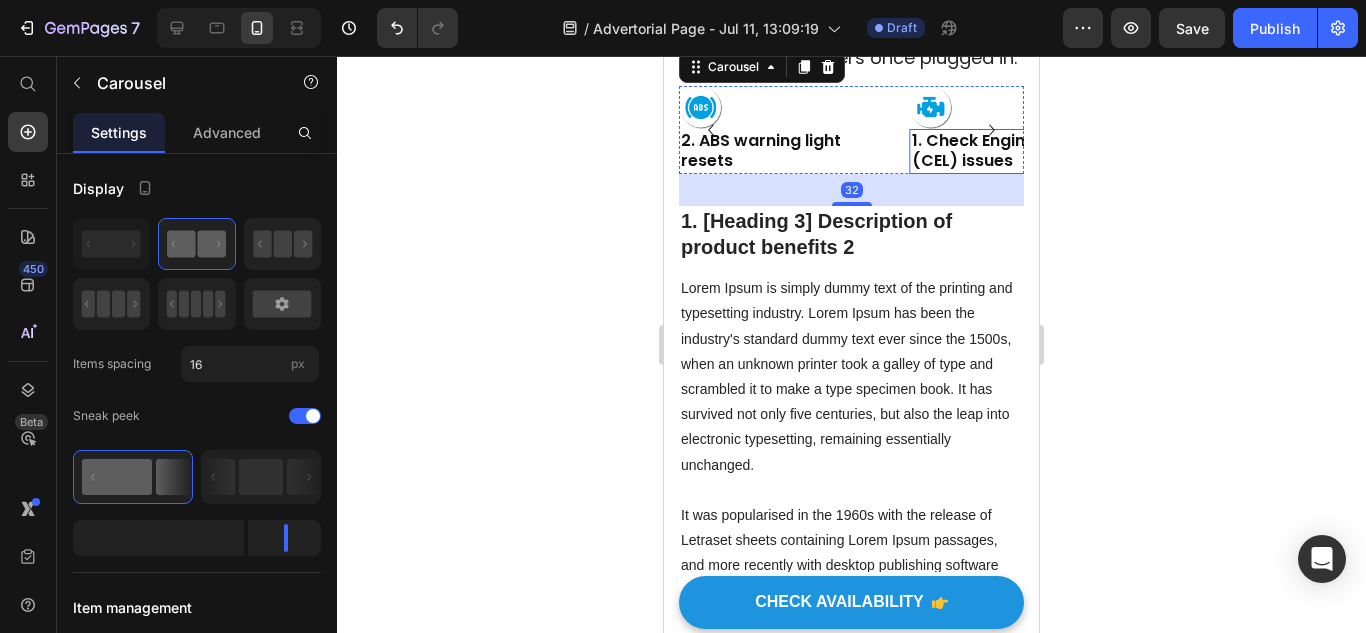 click on "1. Check Engine Light (CEL) issues" at bounding box center [1017, 152] 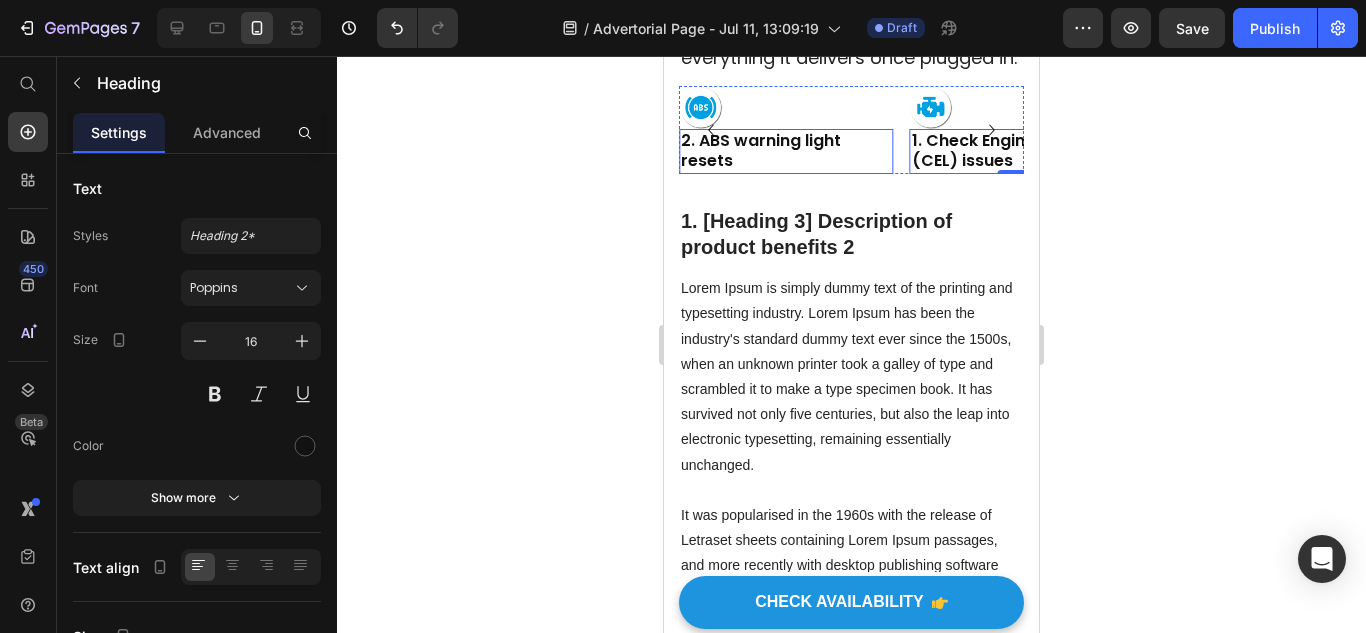 click on "2. ABS warning light resets" at bounding box center (786, 152) 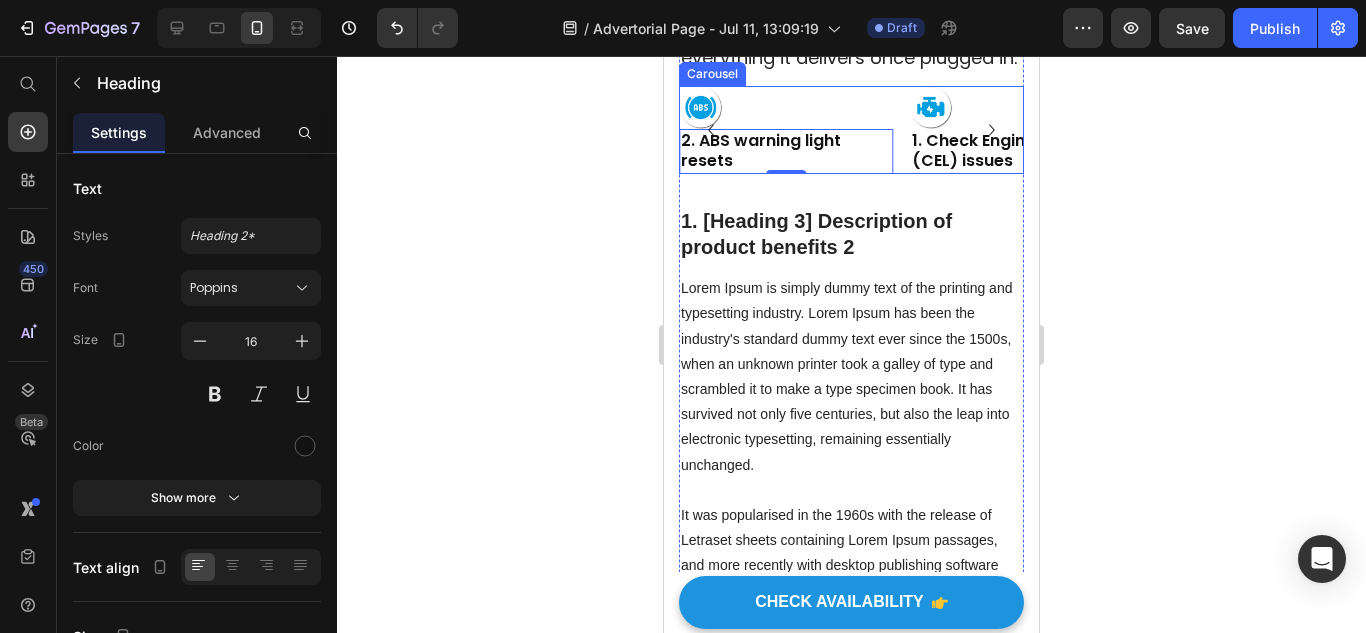 click on "Image 1. Check Engine Light (CEL) issues Heading Image 2. ABS warning light resets Heading   0 Image 1. Check Engine Light (CEL) issues Heading Image 1. Check Engine Light (CEL) issues Heading Image 1. Check Engine Light (CEL) issues Heading" at bounding box center [851, 130] 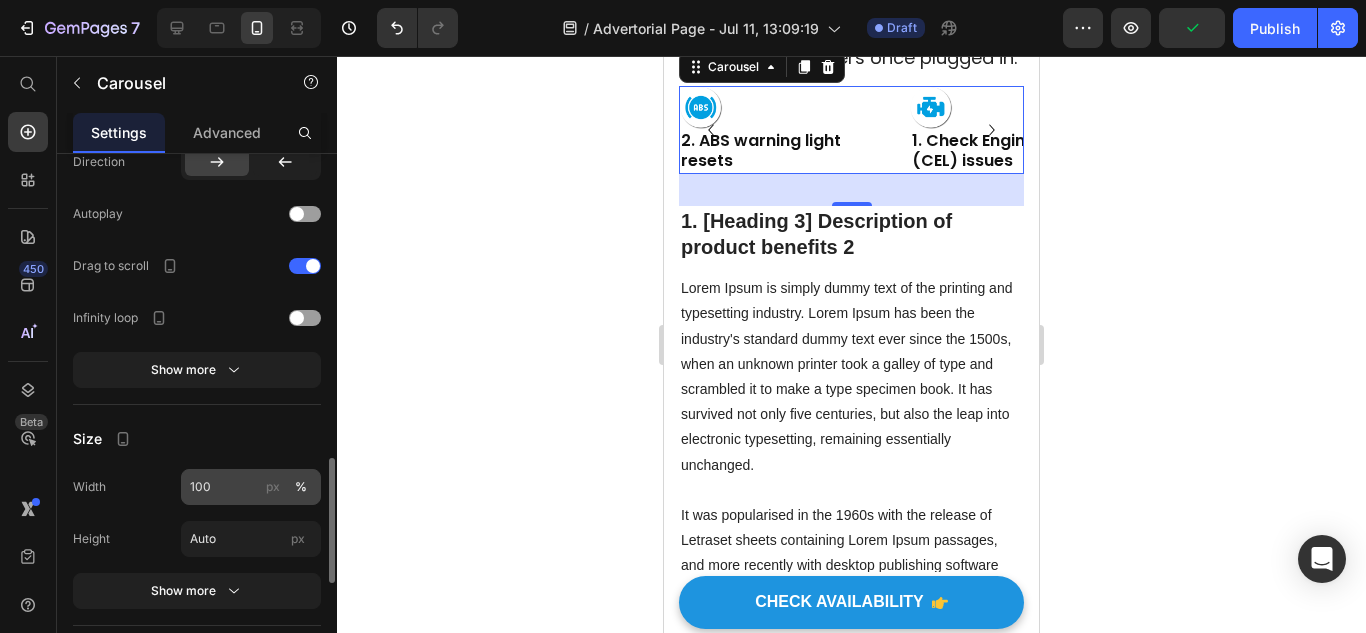 scroll, scrollTop: 1400, scrollLeft: 0, axis: vertical 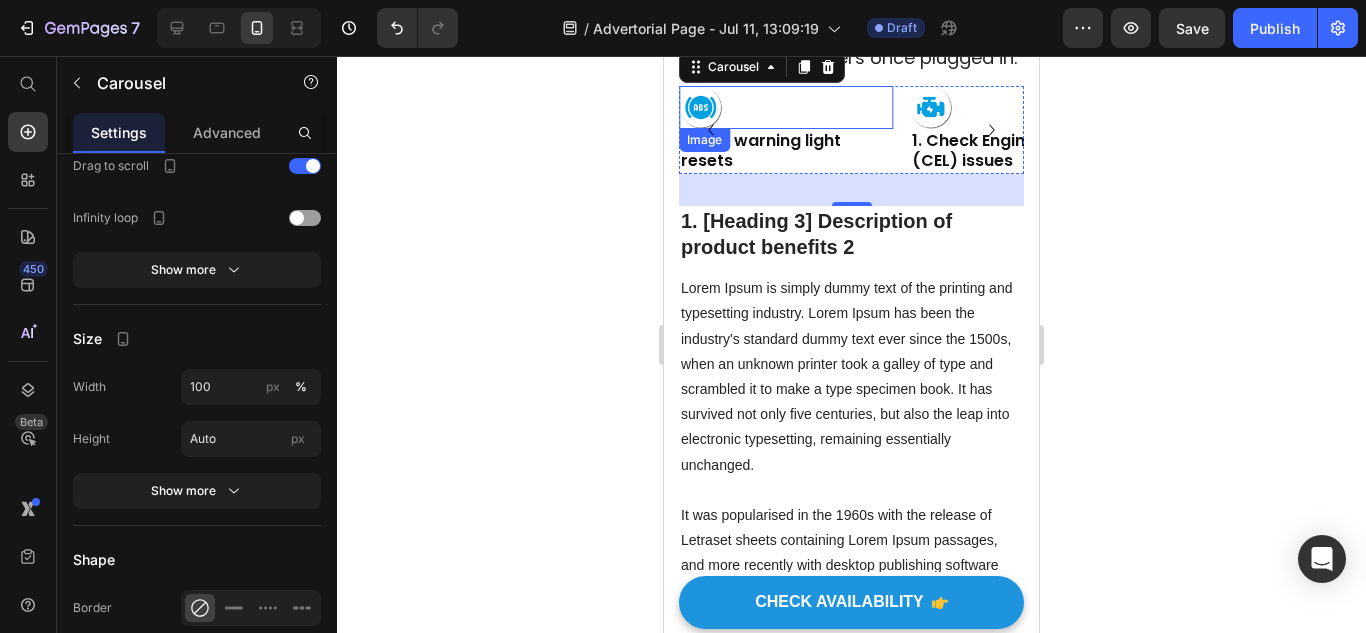 click at bounding box center (786, 107) 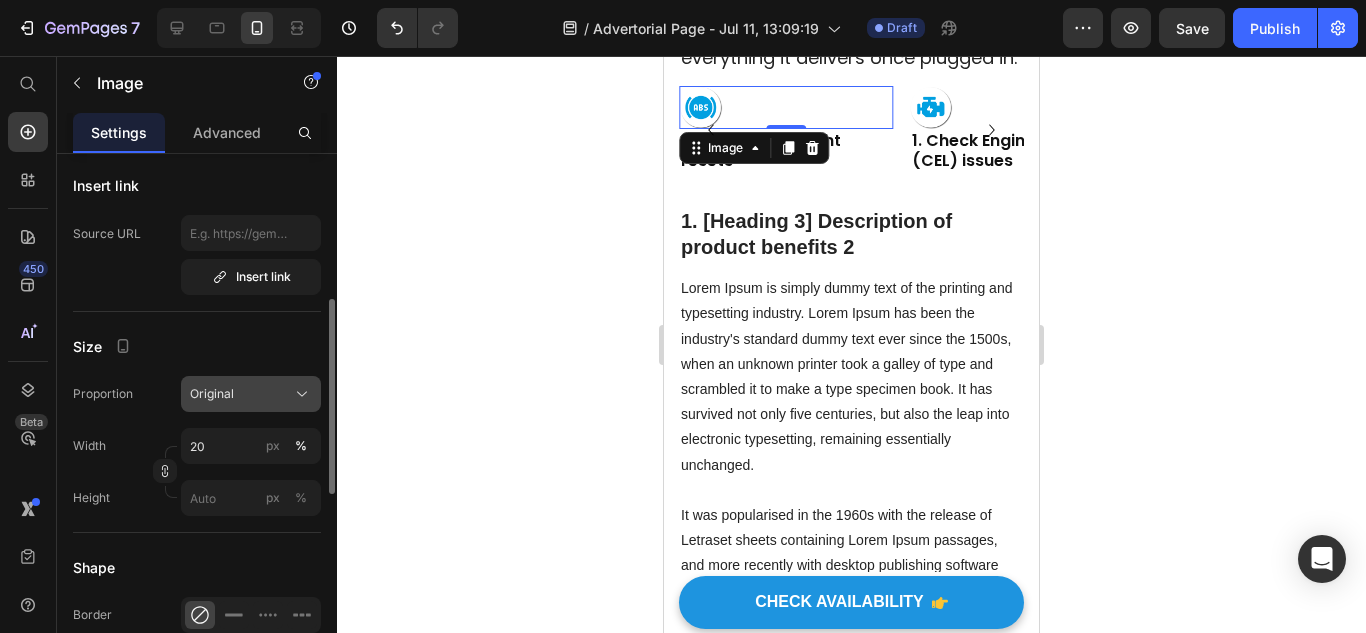 scroll, scrollTop: 600, scrollLeft: 0, axis: vertical 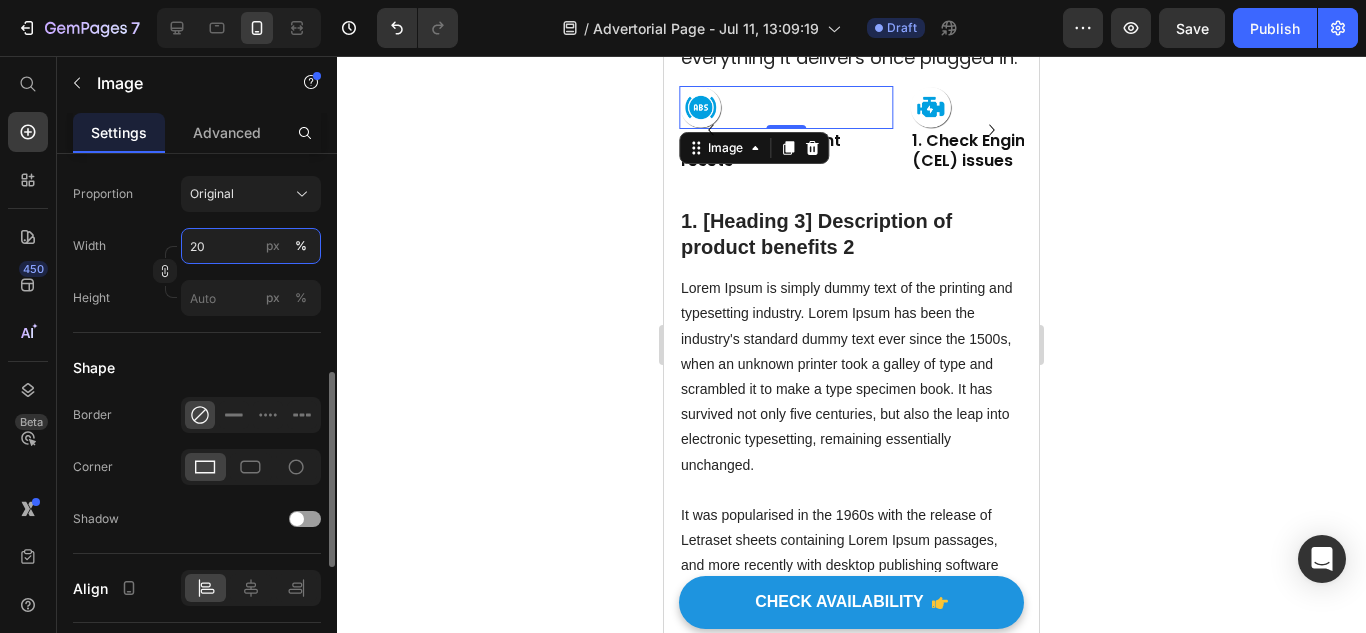 click on "20" at bounding box center (251, 246) 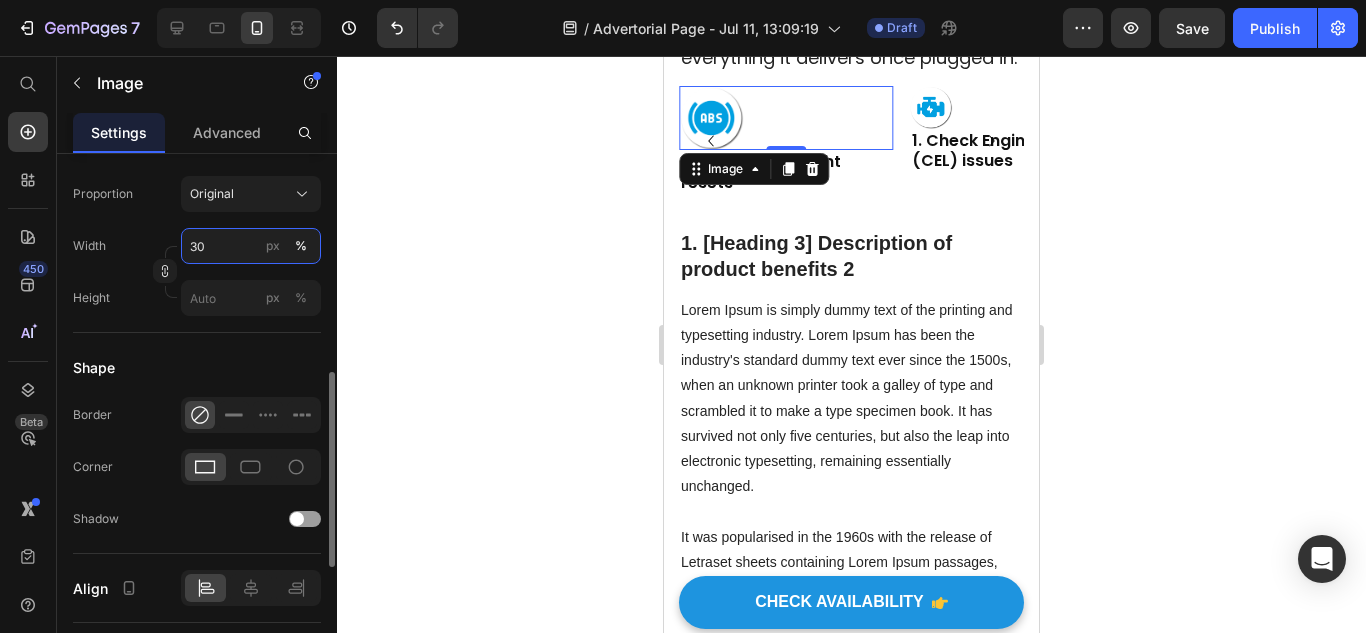 type on "3" 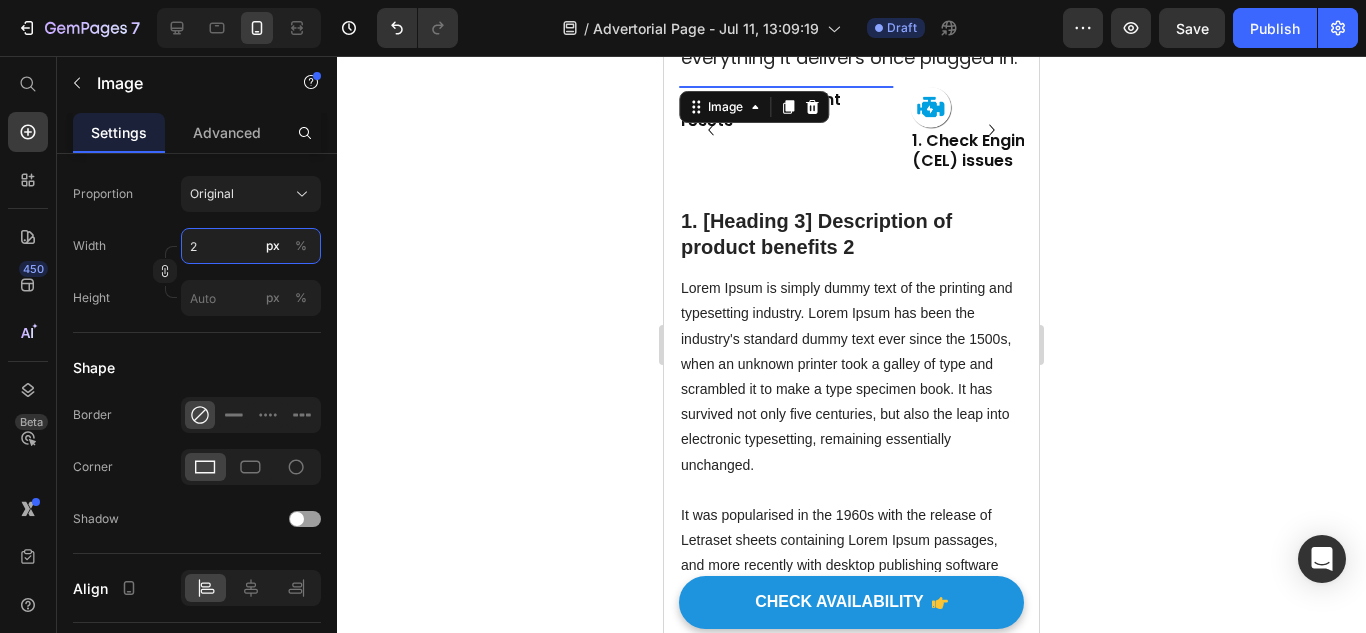 type on "25" 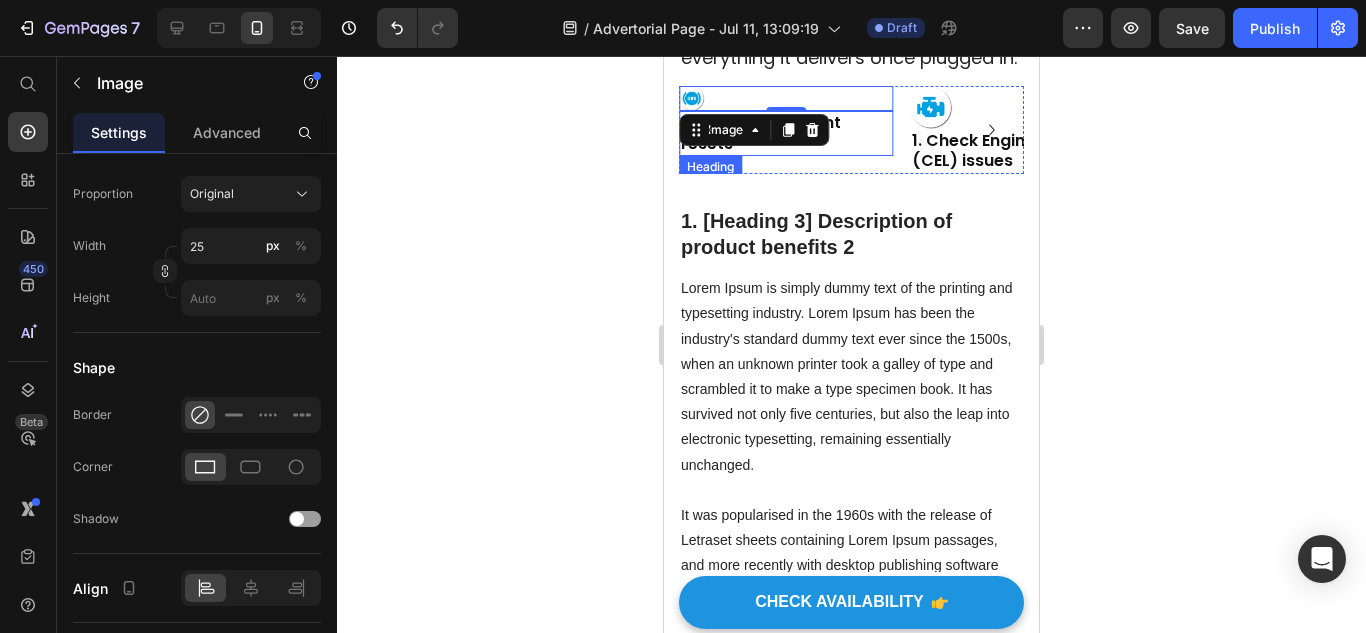 click on "2. ABS warning light resets" at bounding box center [786, 134] 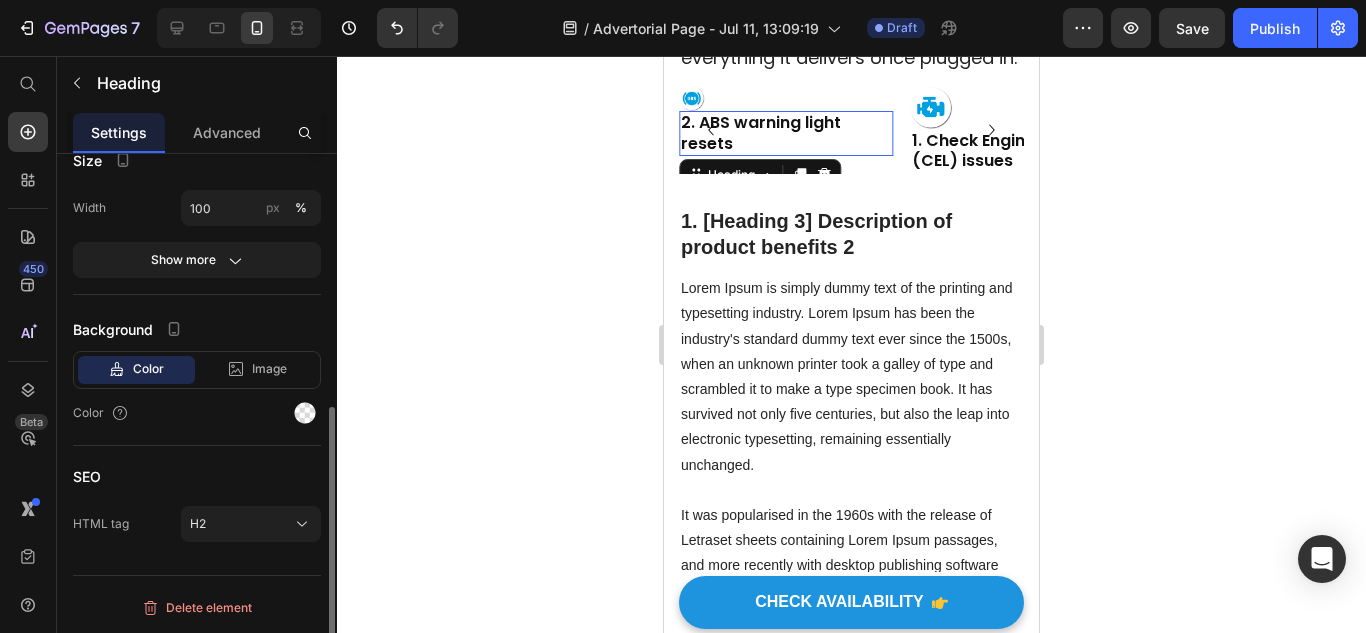 scroll, scrollTop: 0, scrollLeft: 0, axis: both 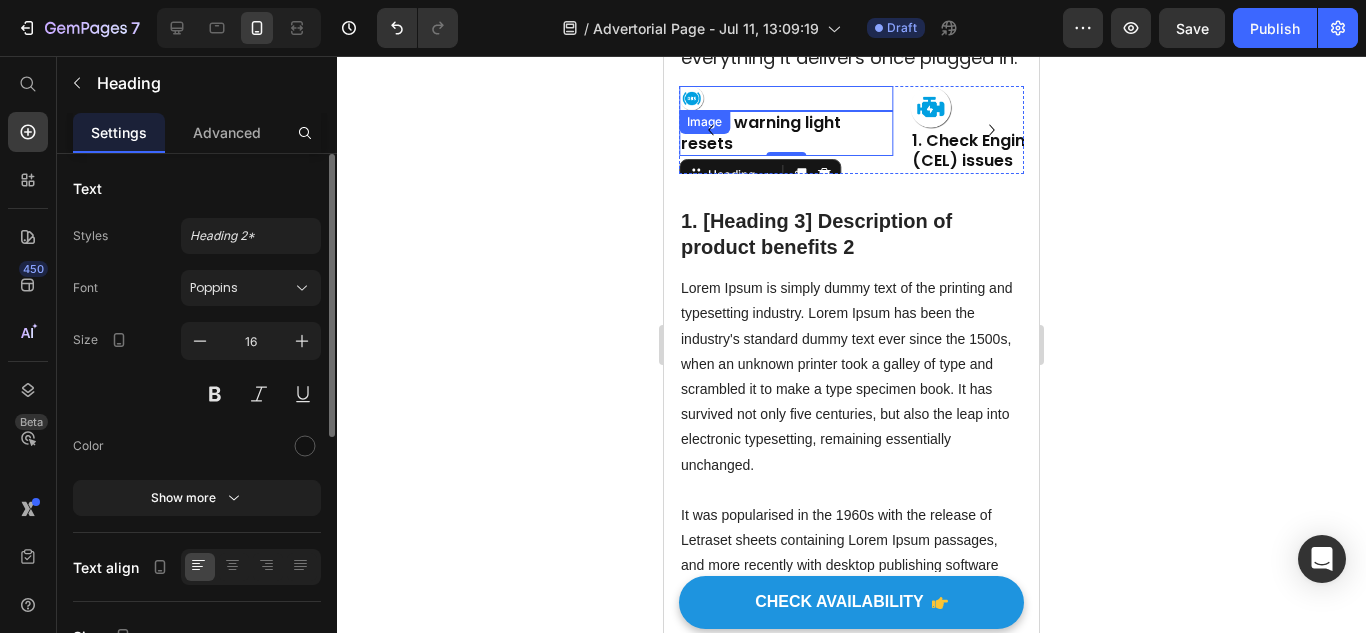 click at bounding box center (786, 98) 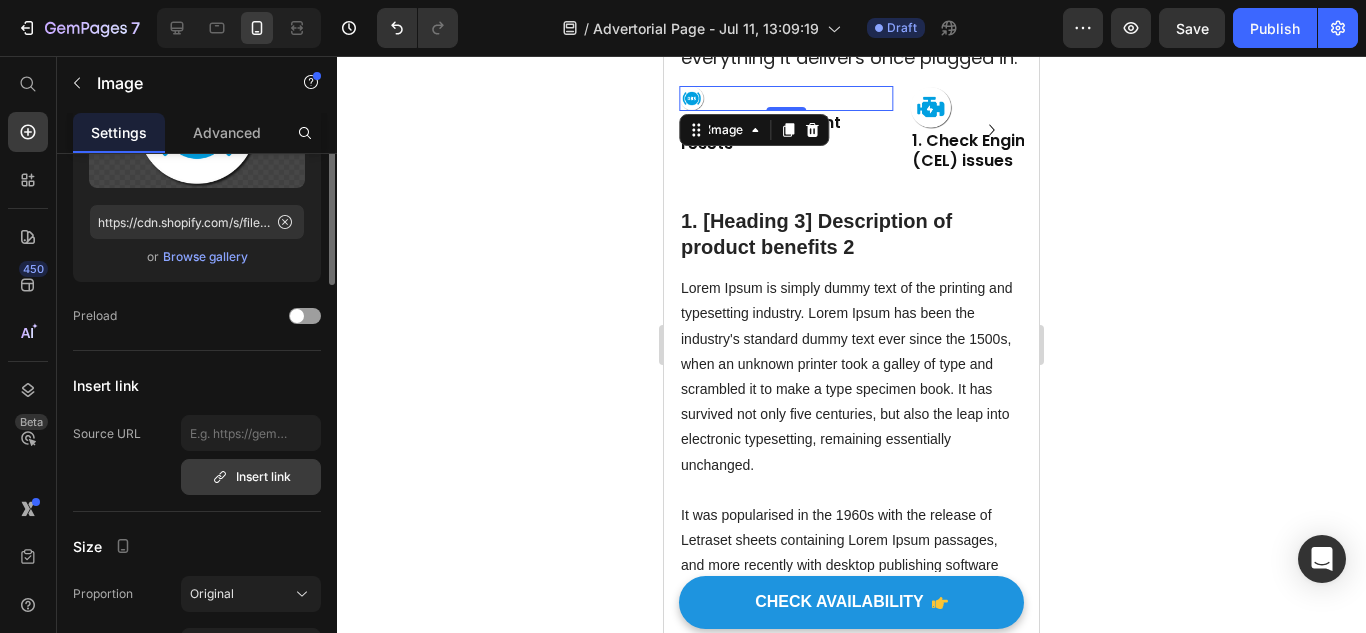 scroll, scrollTop: 300, scrollLeft: 0, axis: vertical 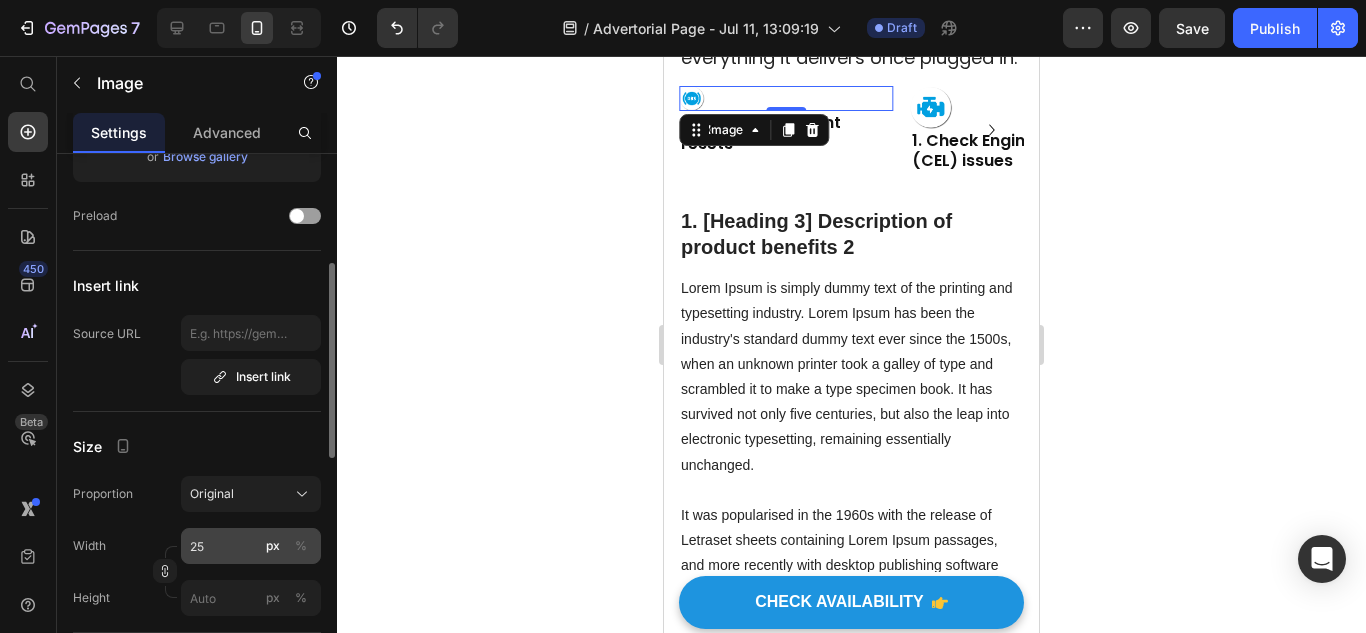 click on "%" at bounding box center [301, 546] 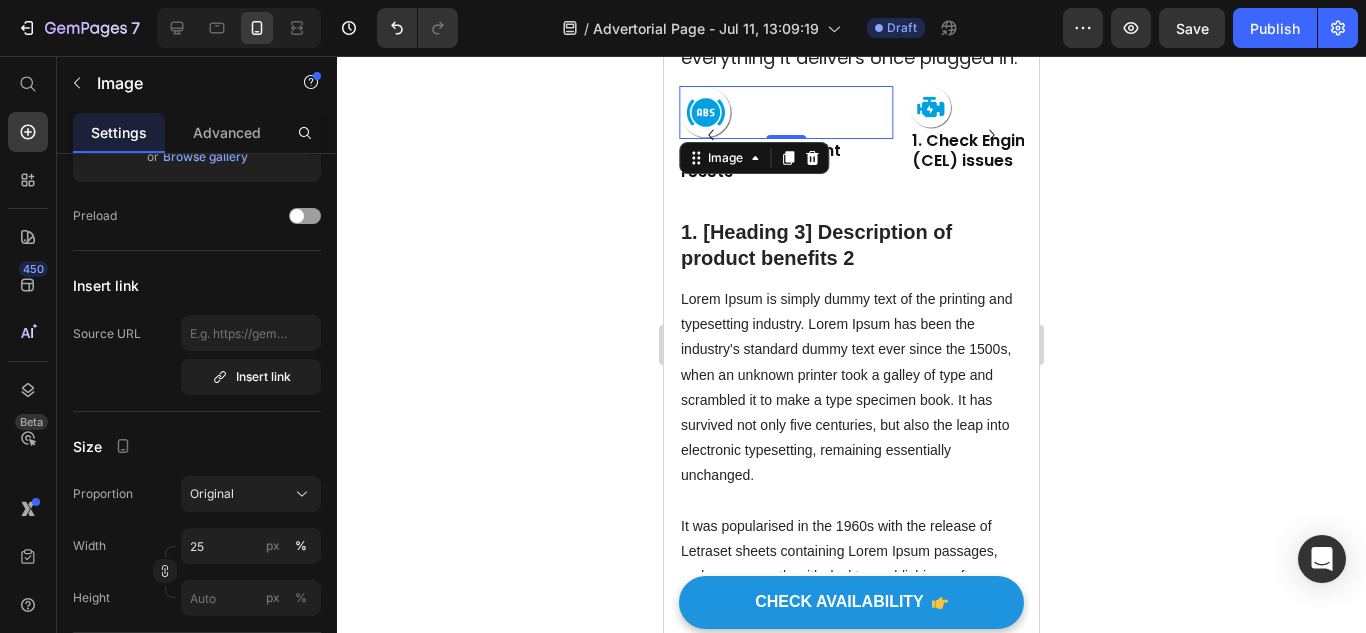 click on "1. [Heading 3] Description of product benefits 2" at bounding box center (851, 245) 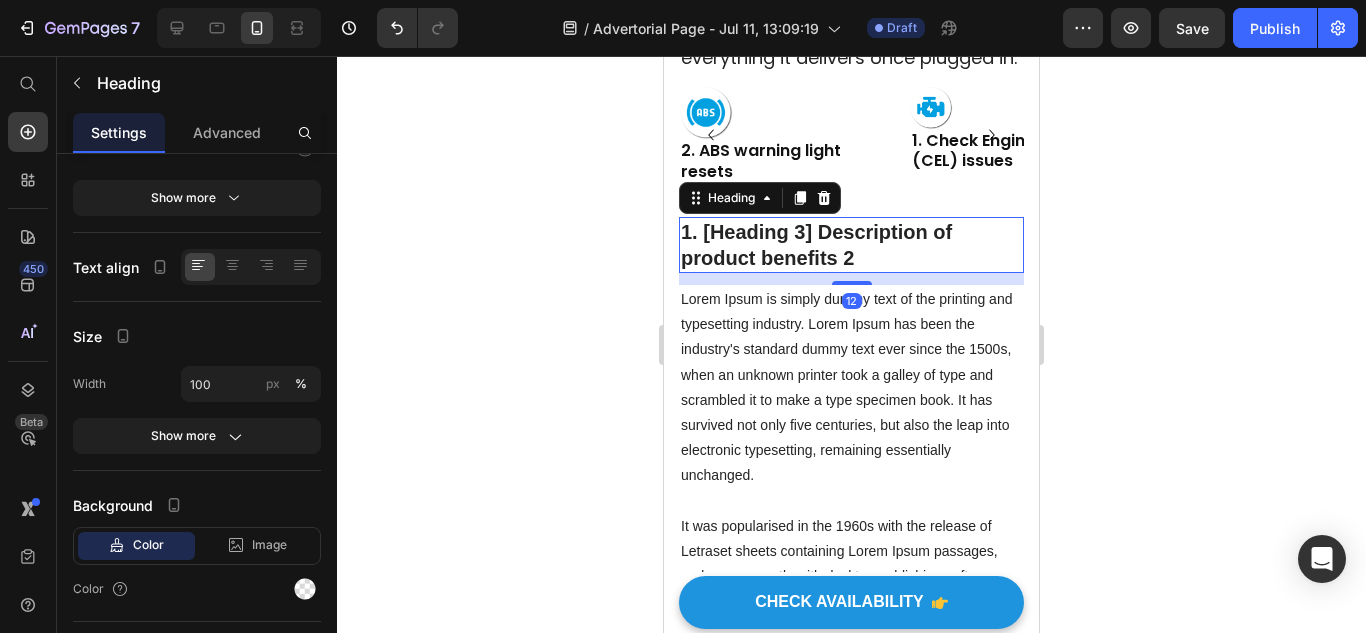 scroll, scrollTop: 0, scrollLeft: 0, axis: both 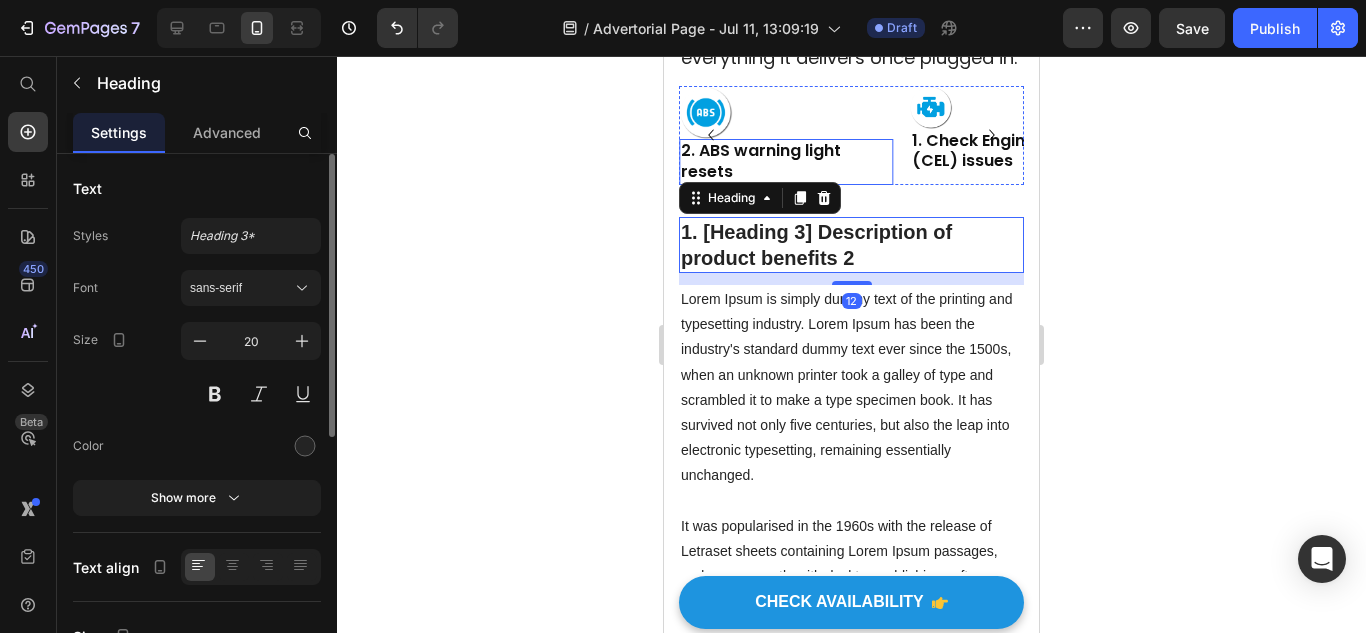 click on "2. ABS warning light resets" at bounding box center (786, 162) 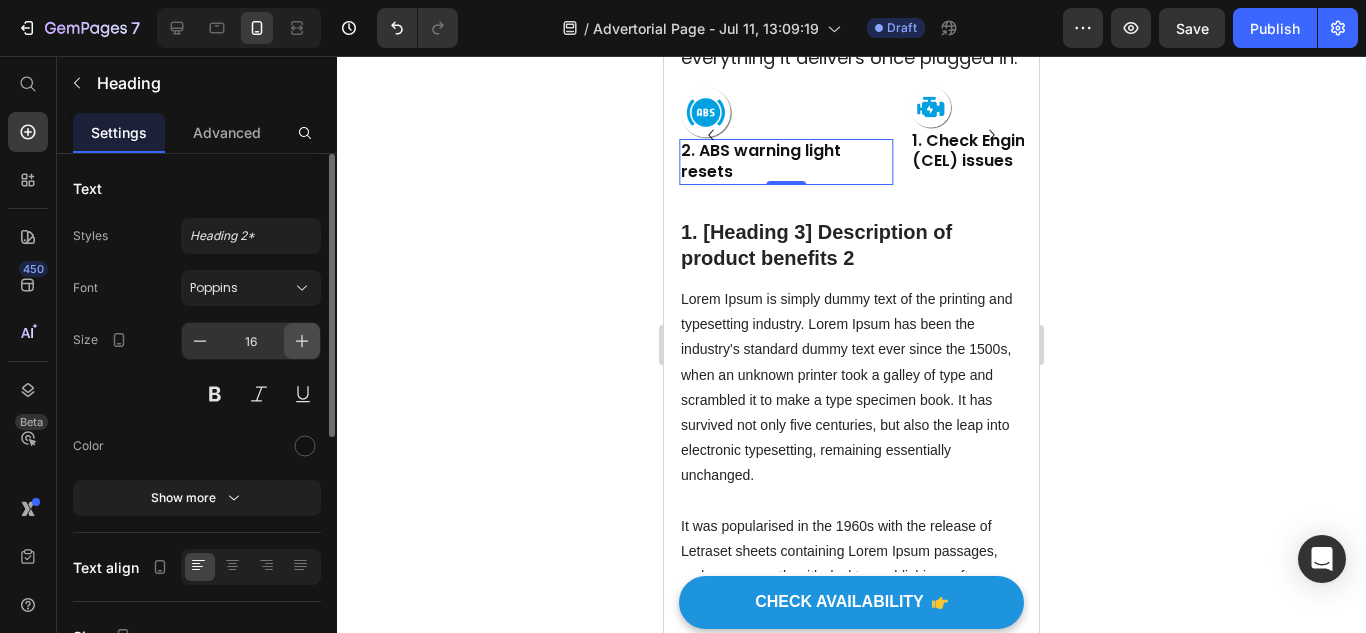 click at bounding box center (302, 341) 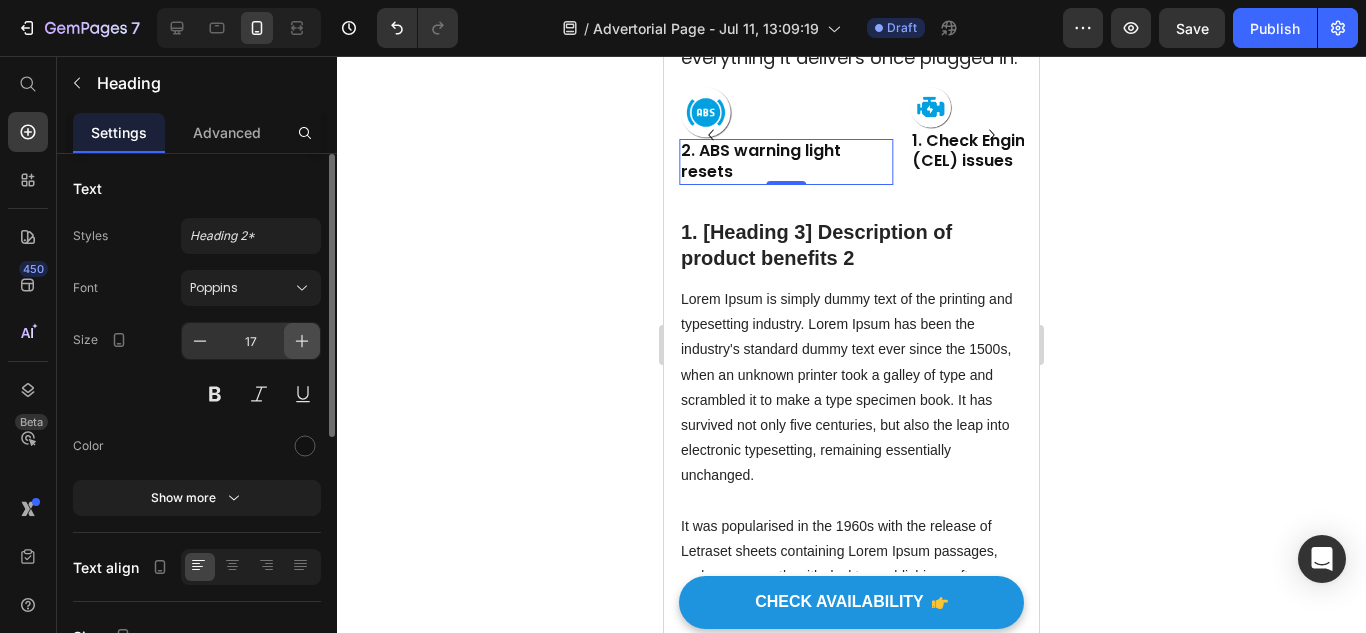 click at bounding box center (302, 341) 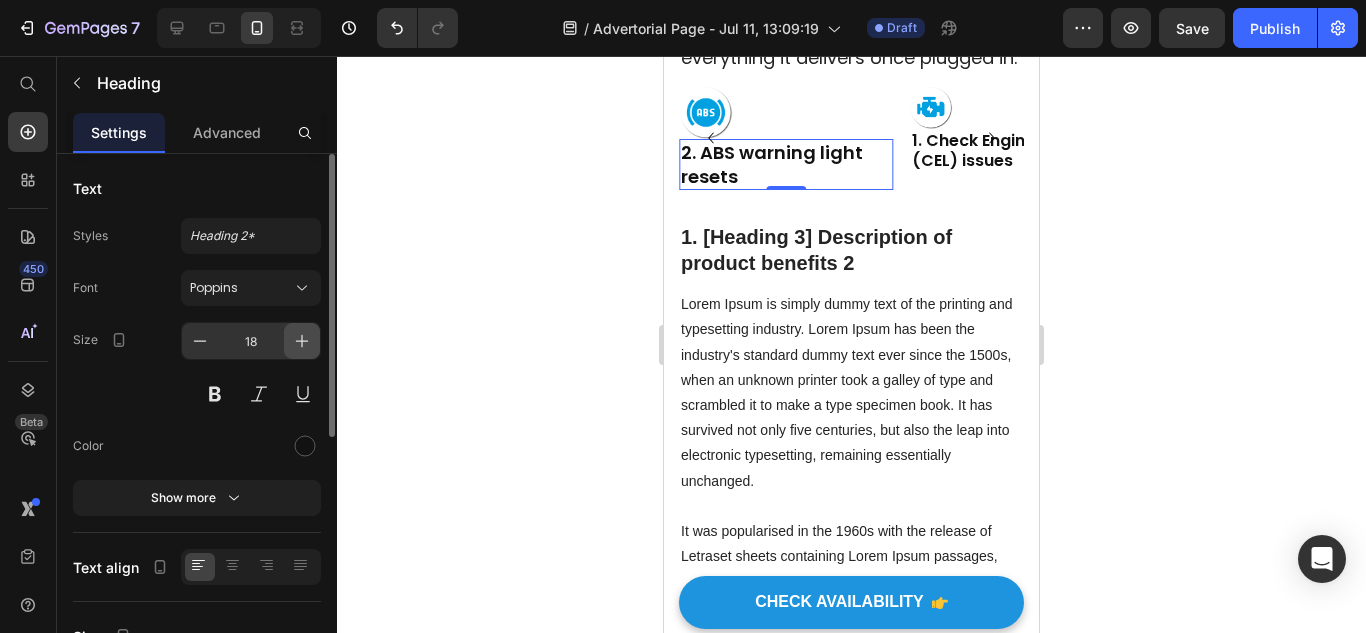 click at bounding box center (302, 341) 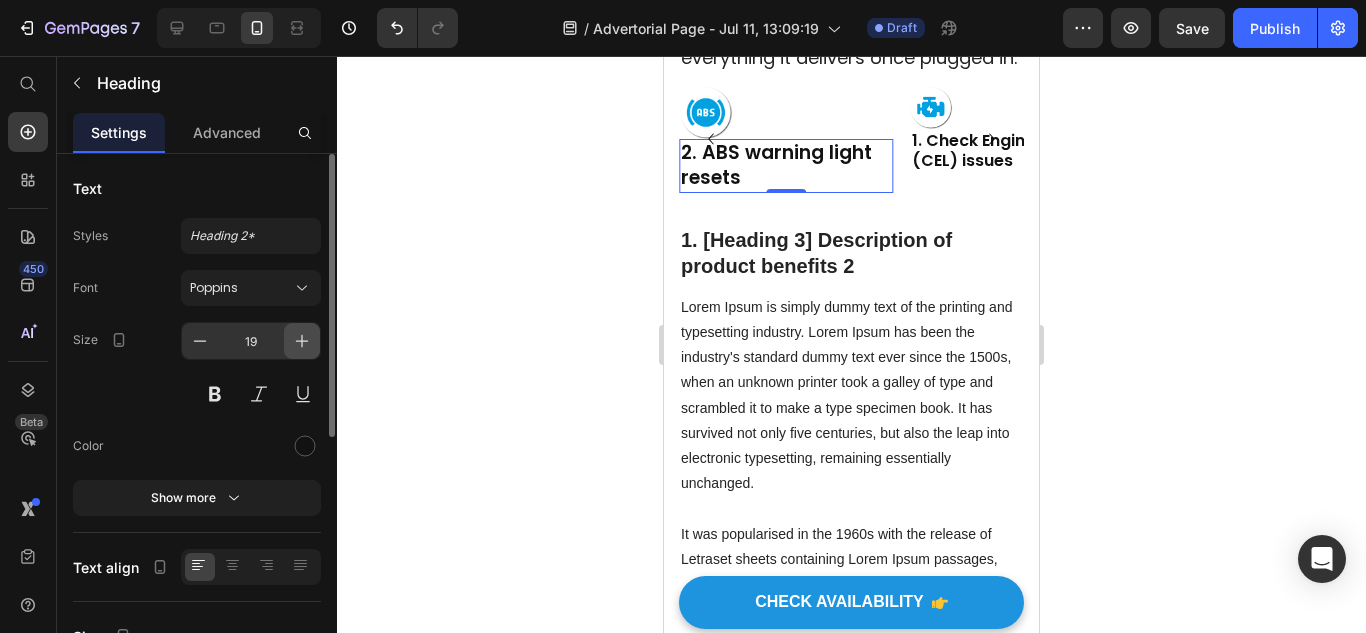 click at bounding box center (302, 341) 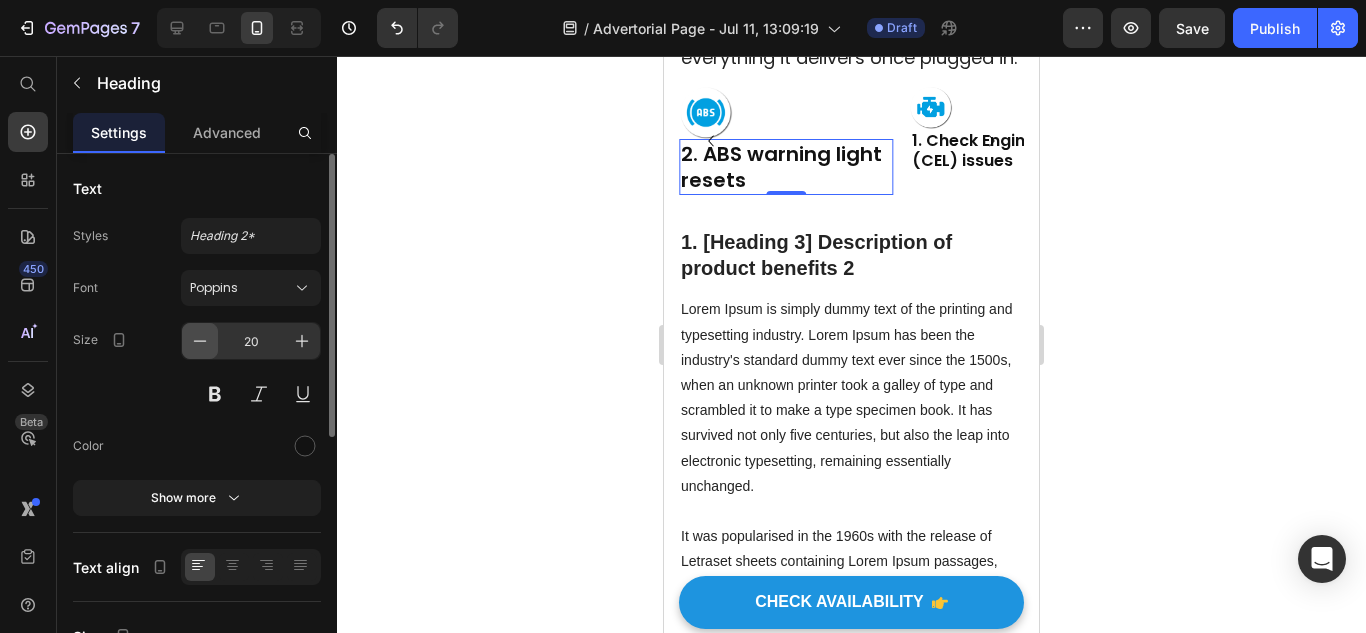 click 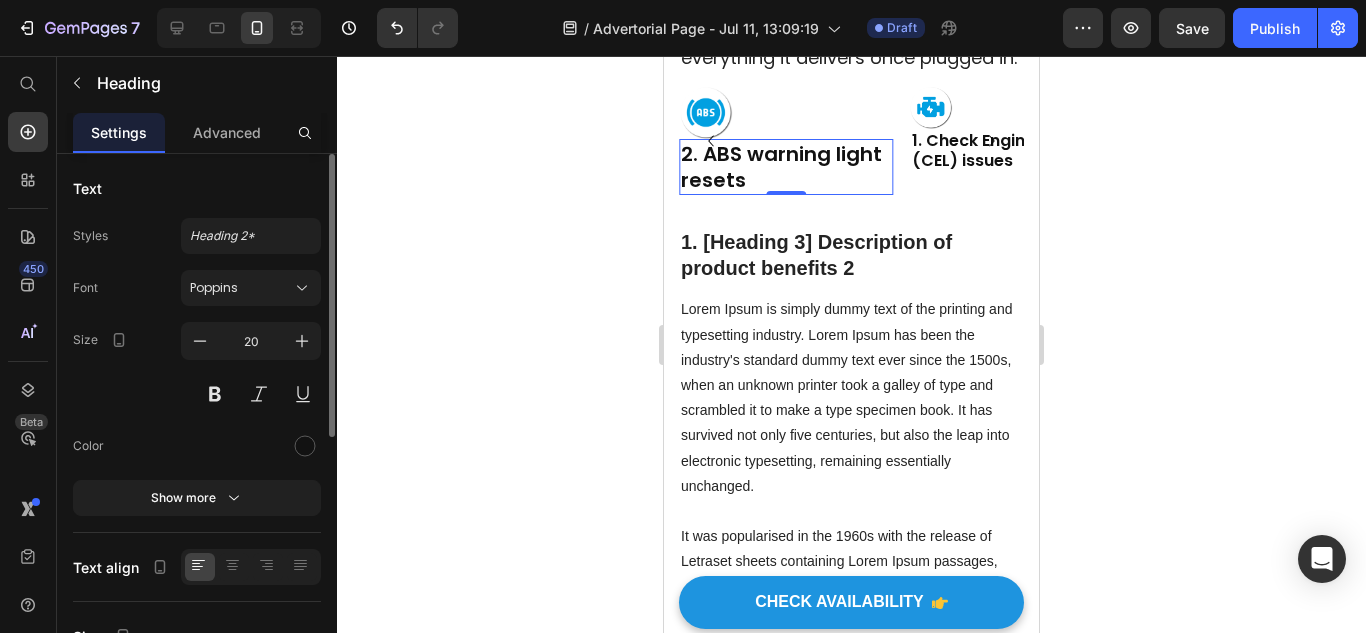 type on "19" 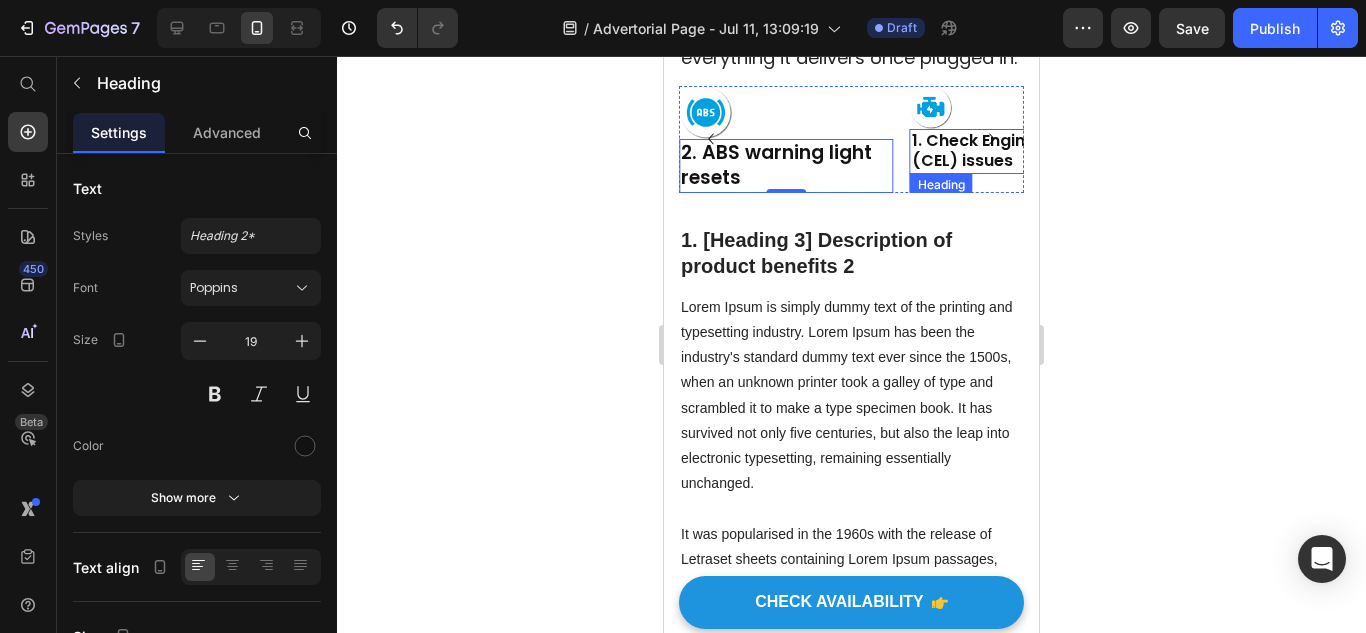 click on "1. Check Engine Light (CEL) issues" at bounding box center [1017, 152] 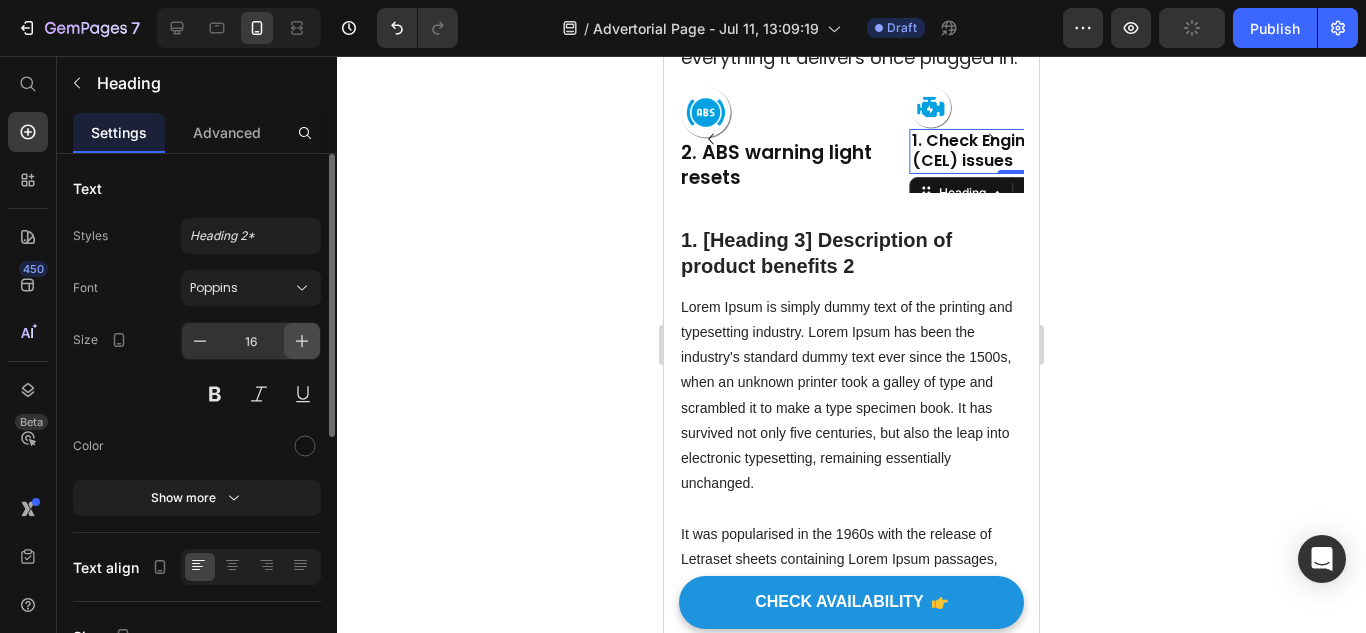 click at bounding box center (302, 341) 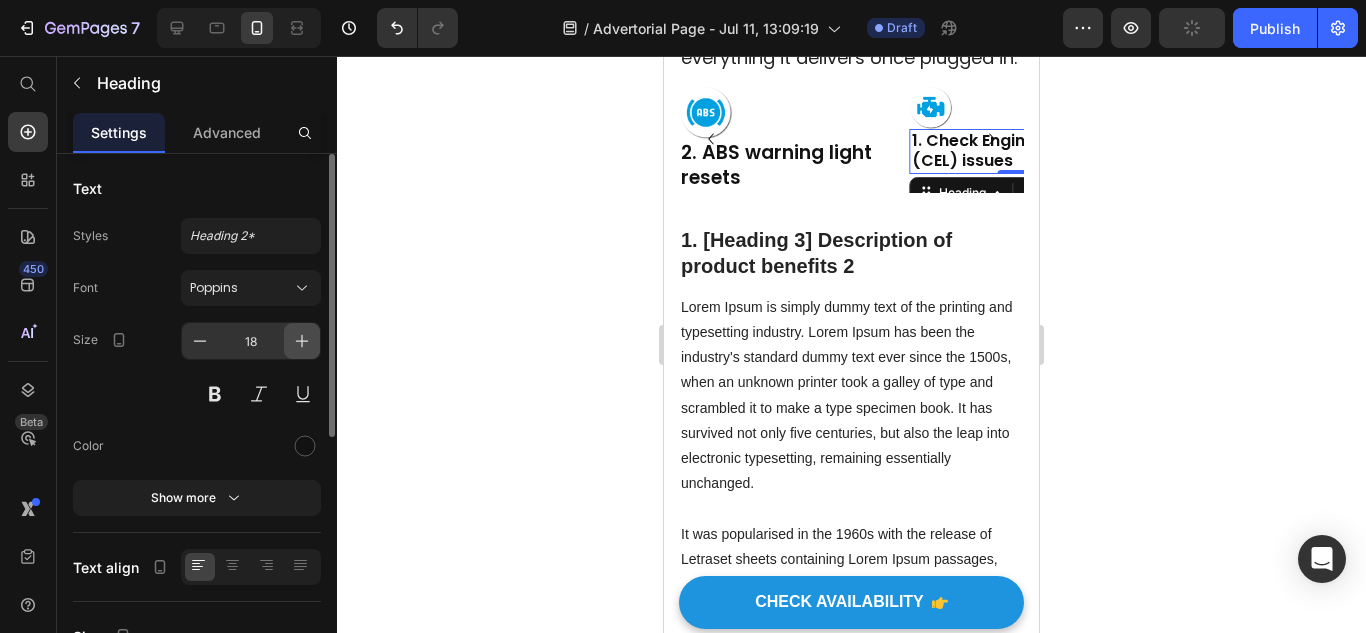 click at bounding box center (302, 341) 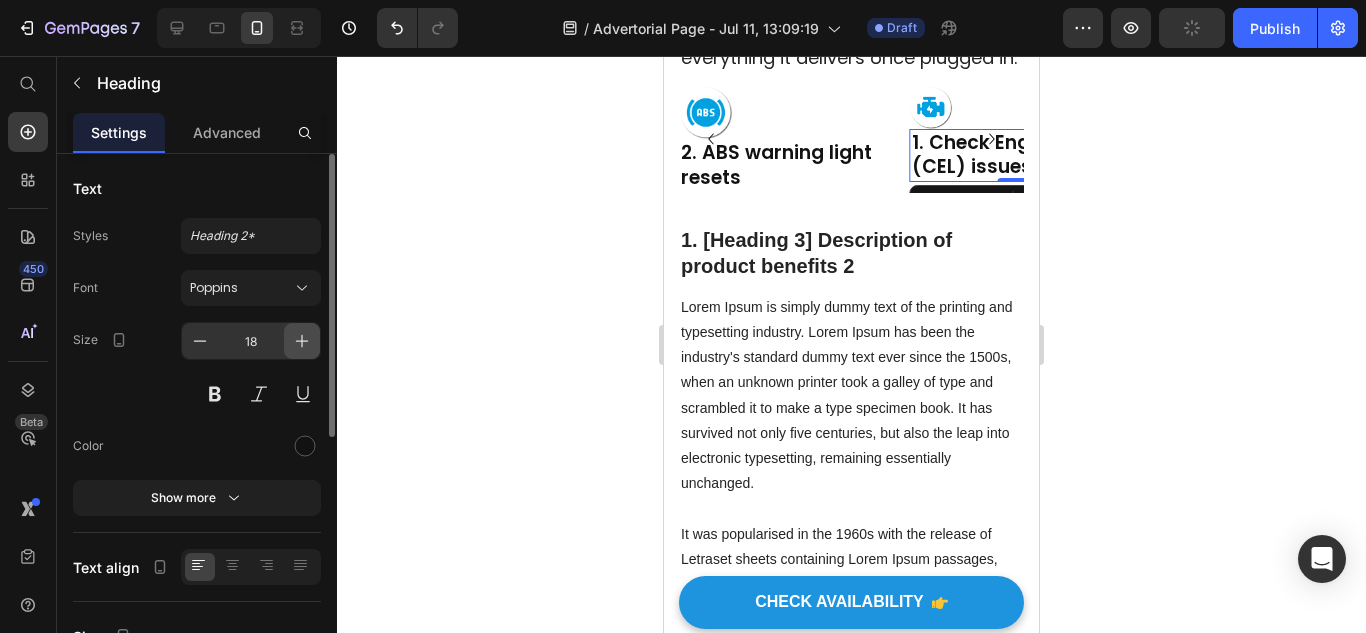 type on "19" 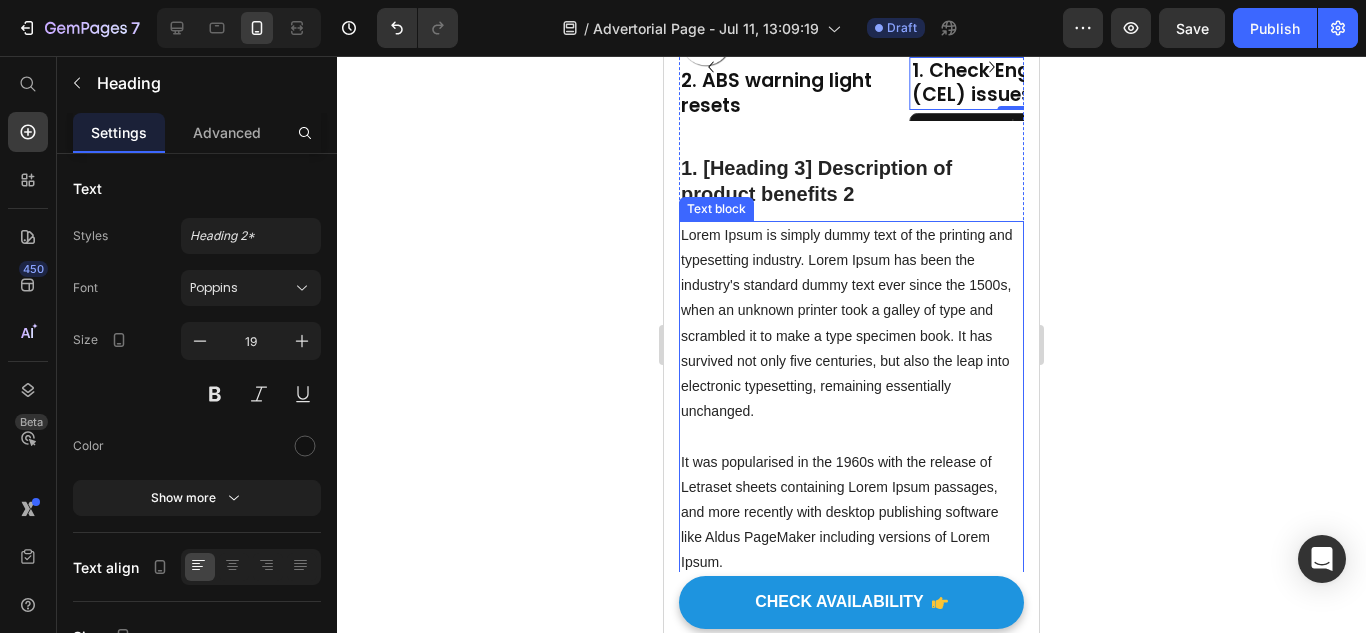 scroll, scrollTop: 3521, scrollLeft: 0, axis: vertical 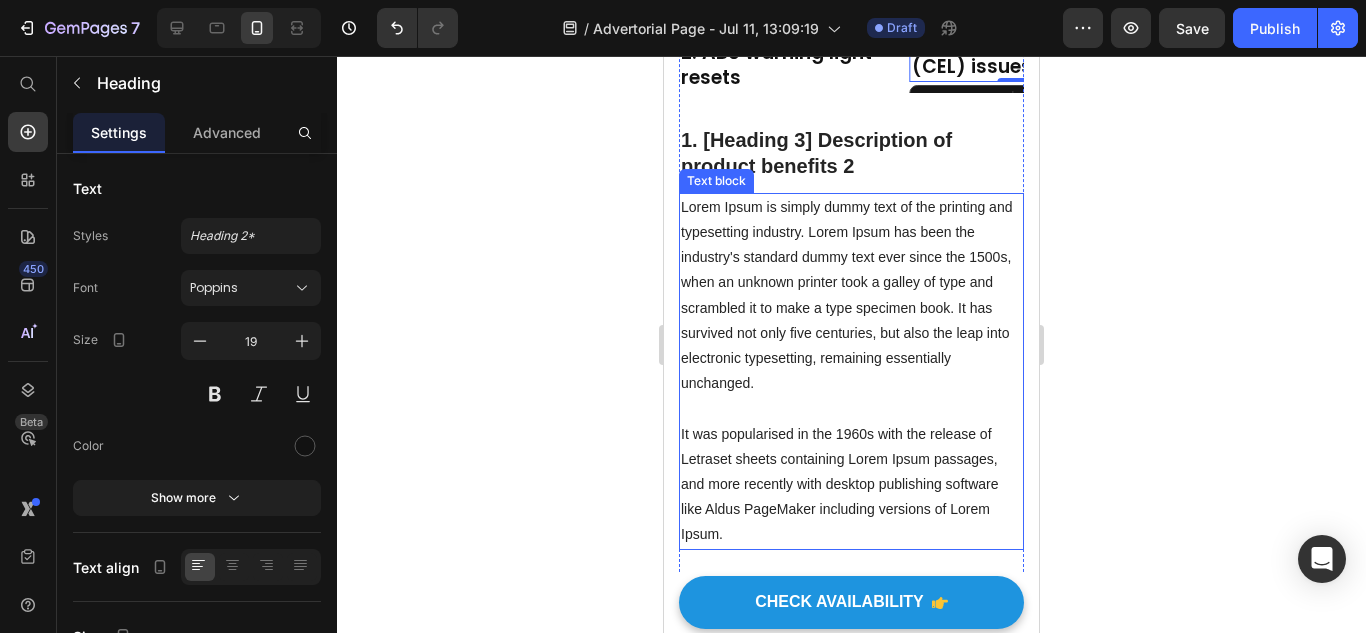 click on "Lorem Ipsum is simply dummy text of the printing and typesetting industry. Lorem Ipsum has been the industry's standard dummy text ever since the 1500s, when an unknown printer took a galley of type and scrambled it to make a type specimen book. It has survived not only five centuries, but also the leap into electronic typesetting, remaining essentially unchanged.  It was popularised in the 1960s with the release of Letraset sheets containing Lorem Ipsum passages, and more recently with desktop publishing software like Aldus PageMaker including versions of Lorem Ipsum." at bounding box center [851, 371] 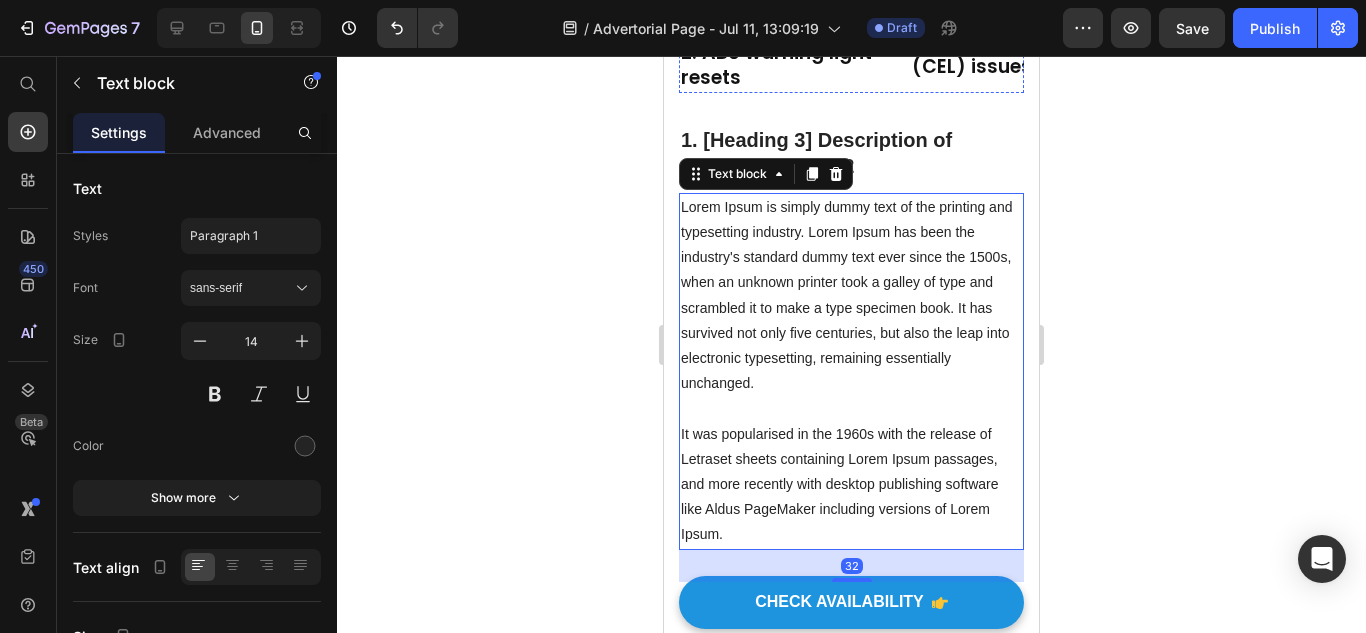 click at bounding box center [1017, 7] 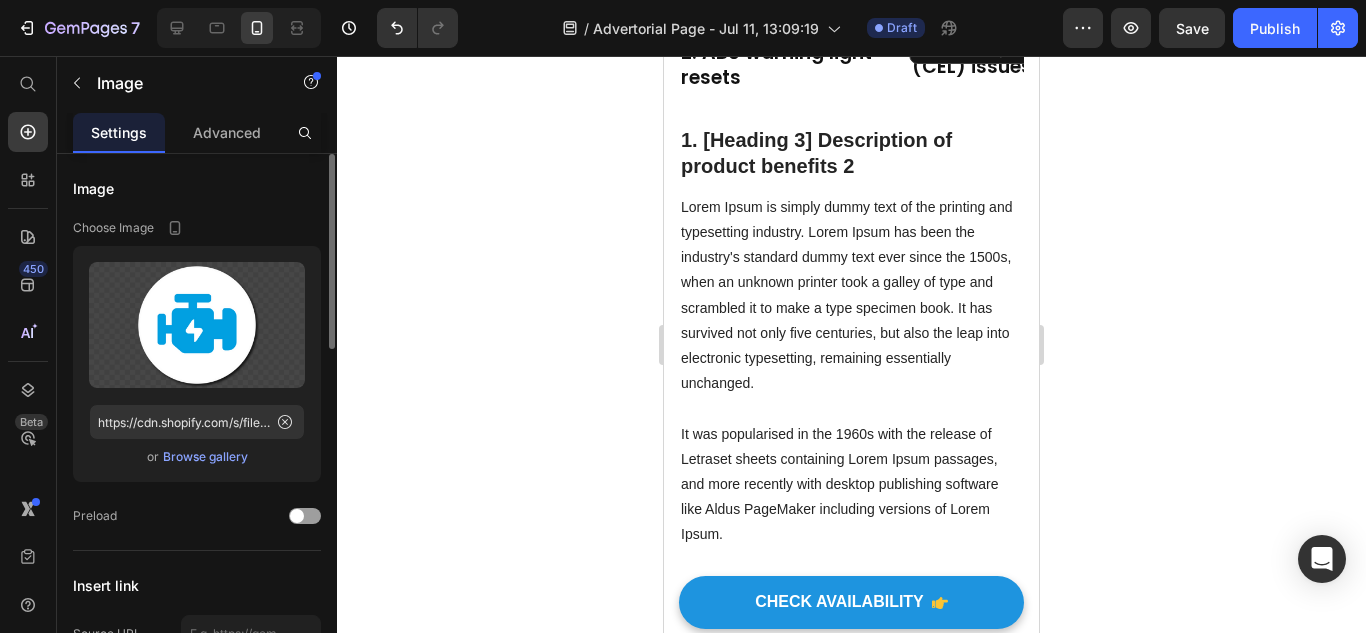 scroll, scrollTop: 300, scrollLeft: 0, axis: vertical 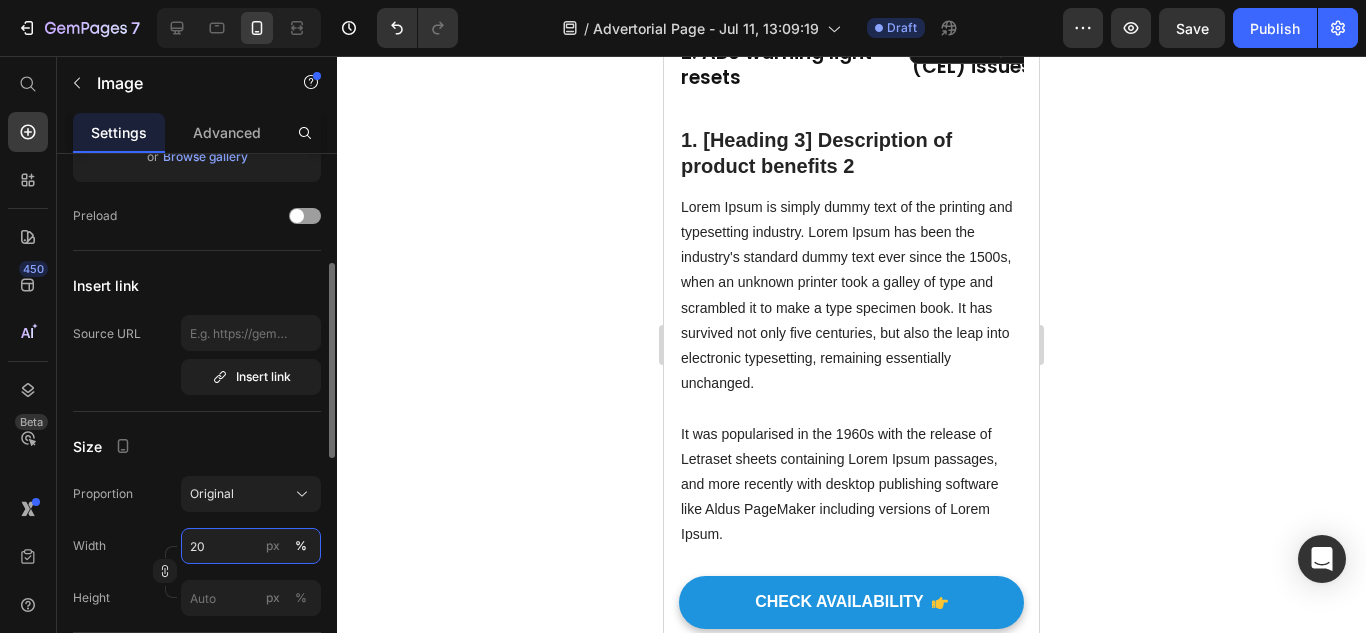 click on "20" at bounding box center (251, 546) 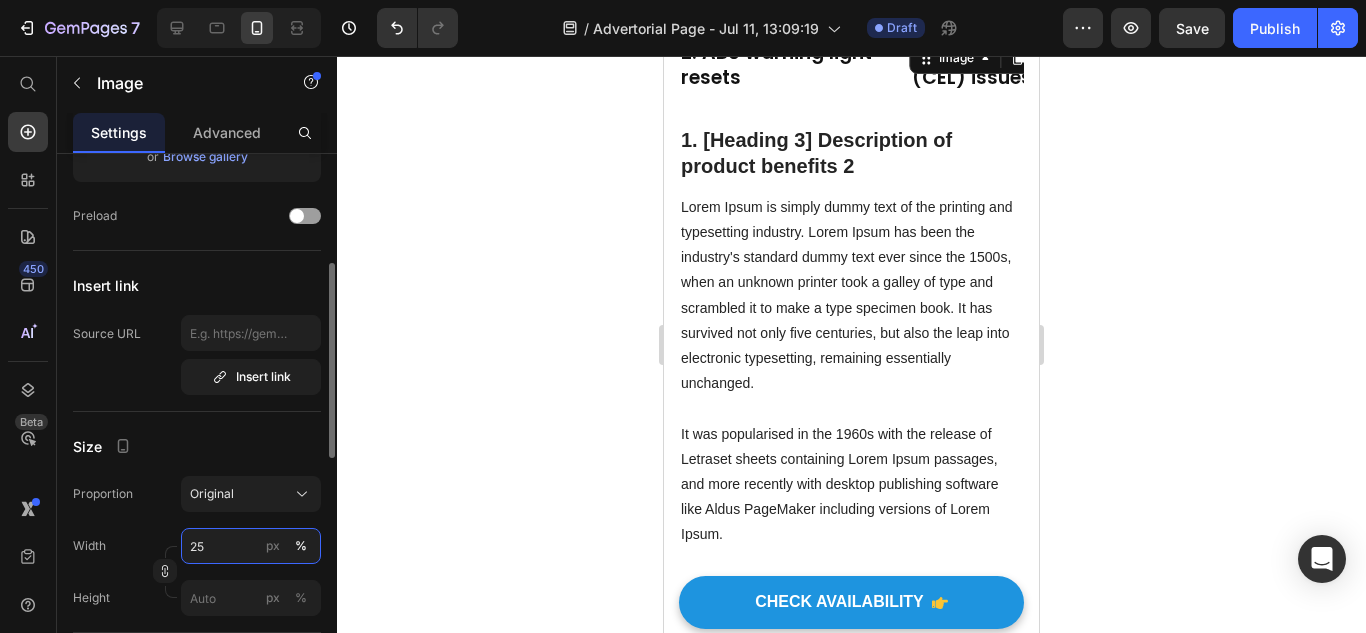 type on "25" 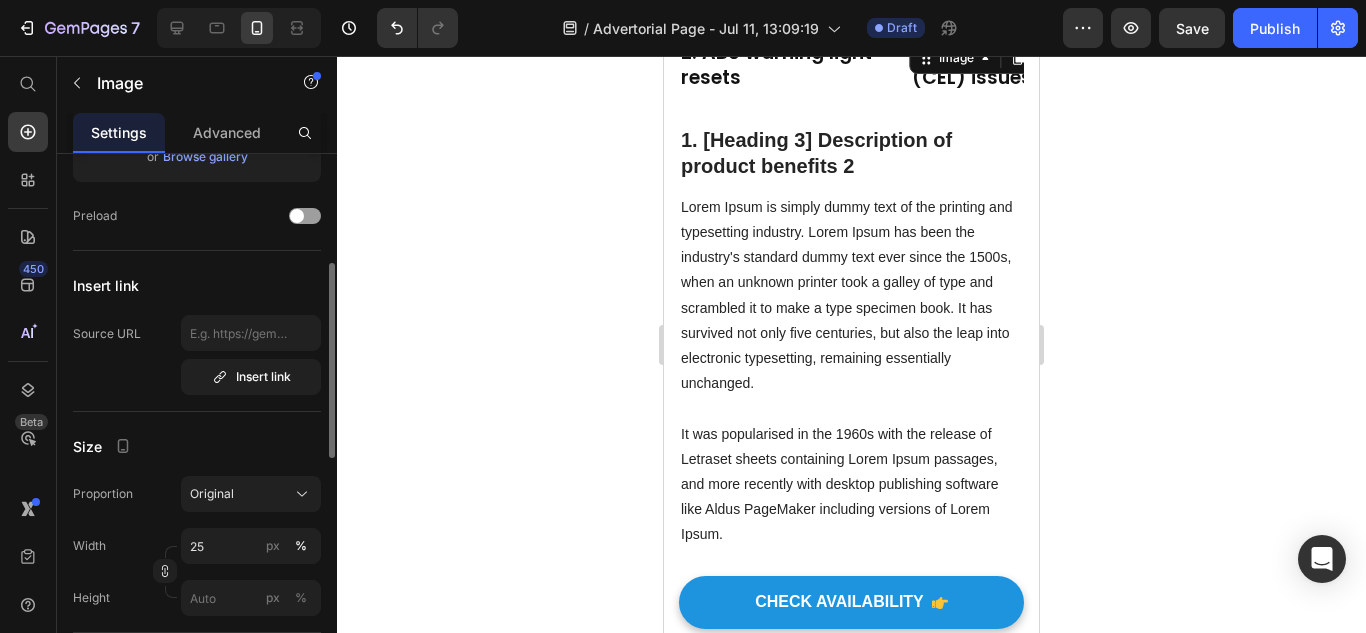 click on "Width 25 px %" at bounding box center (197, 546) 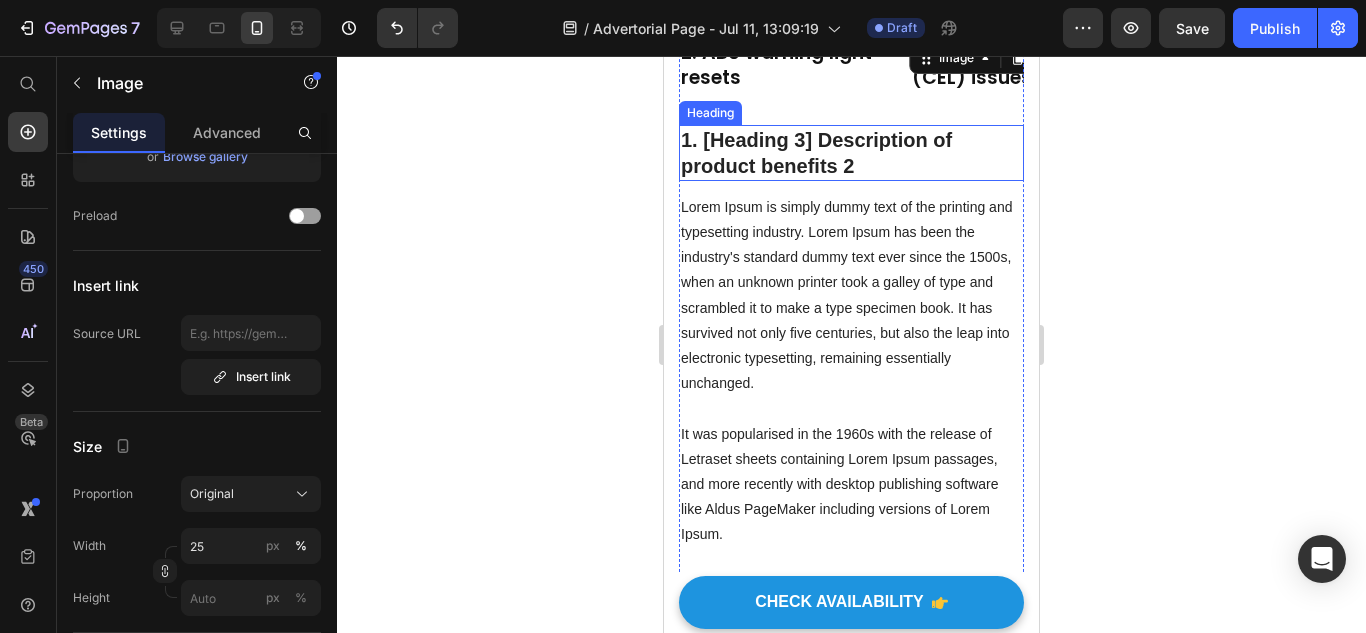 click on "Lorem Ipsum is simply dummy text of the printing and typesetting industry. Lorem Ipsum has been the industry's standard dummy text ever since the 1500s, when an unknown printer took a galley of type and scrambled it to make a type specimen book. It has survived not only five centuries, but also the leap into electronic typesetting, remaining essentially unchanged.  It was popularised in the 1960s with the release of Letraset sheets containing Lorem Ipsum passages, and more recently with desktop publishing software like Aldus PageMaker including versions of Lorem Ipsum." at bounding box center (851, 371) 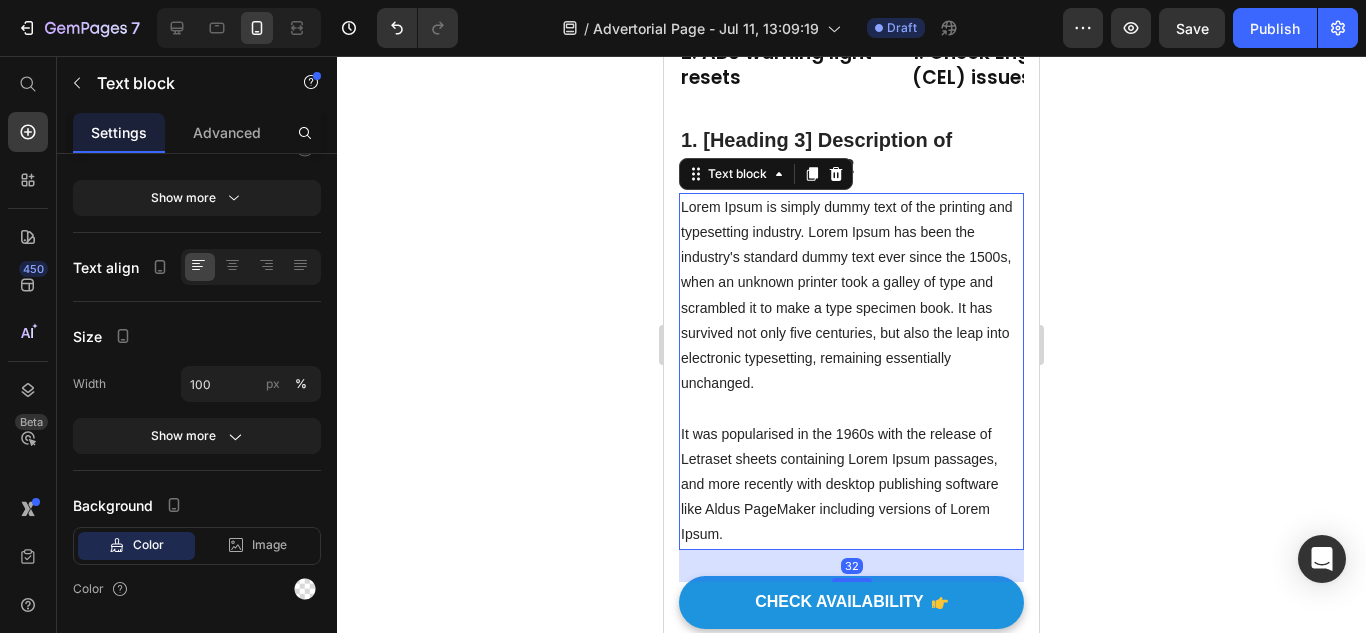 scroll, scrollTop: 0, scrollLeft: 0, axis: both 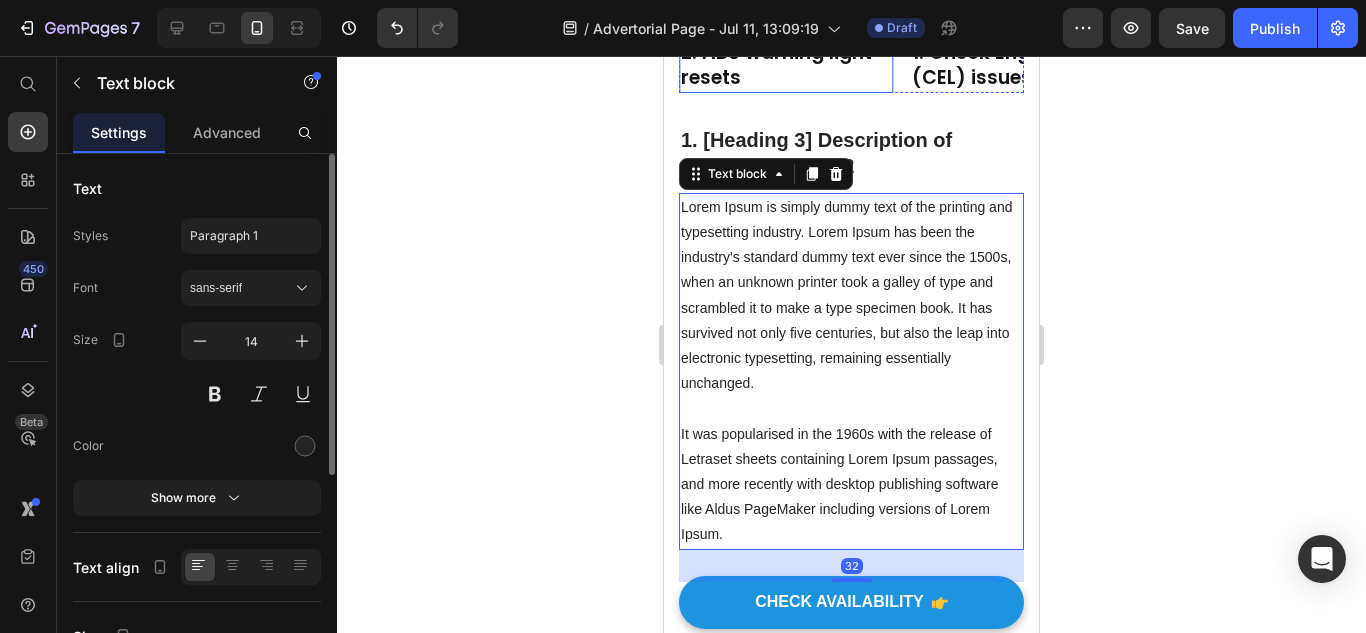 click at bounding box center (786, 13) 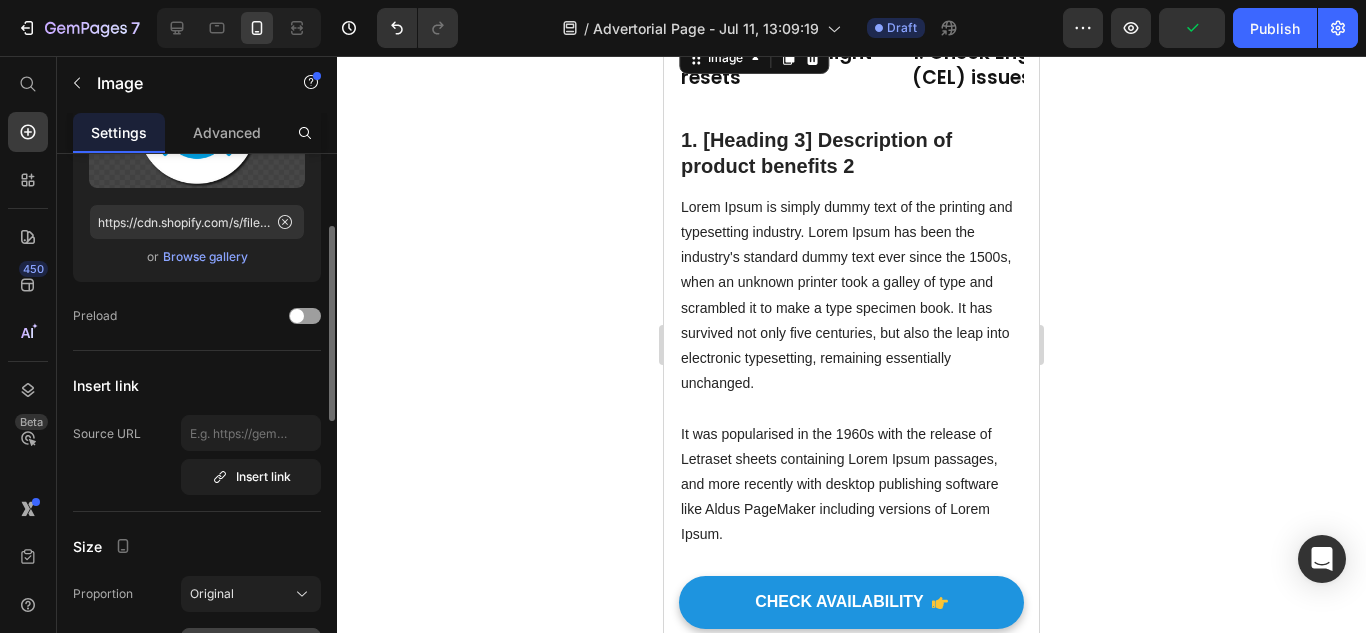 scroll, scrollTop: 400, scrollLeft: 0, axis: vertical 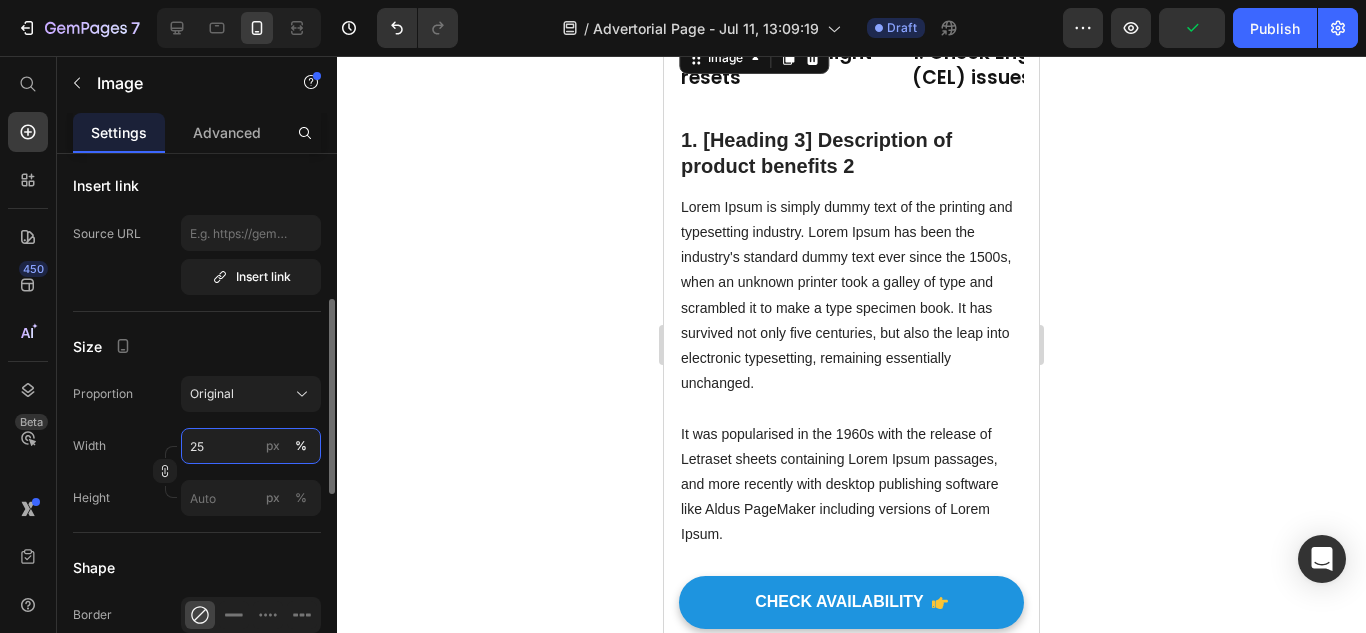 click on "25" at bounding box center (251, 446) 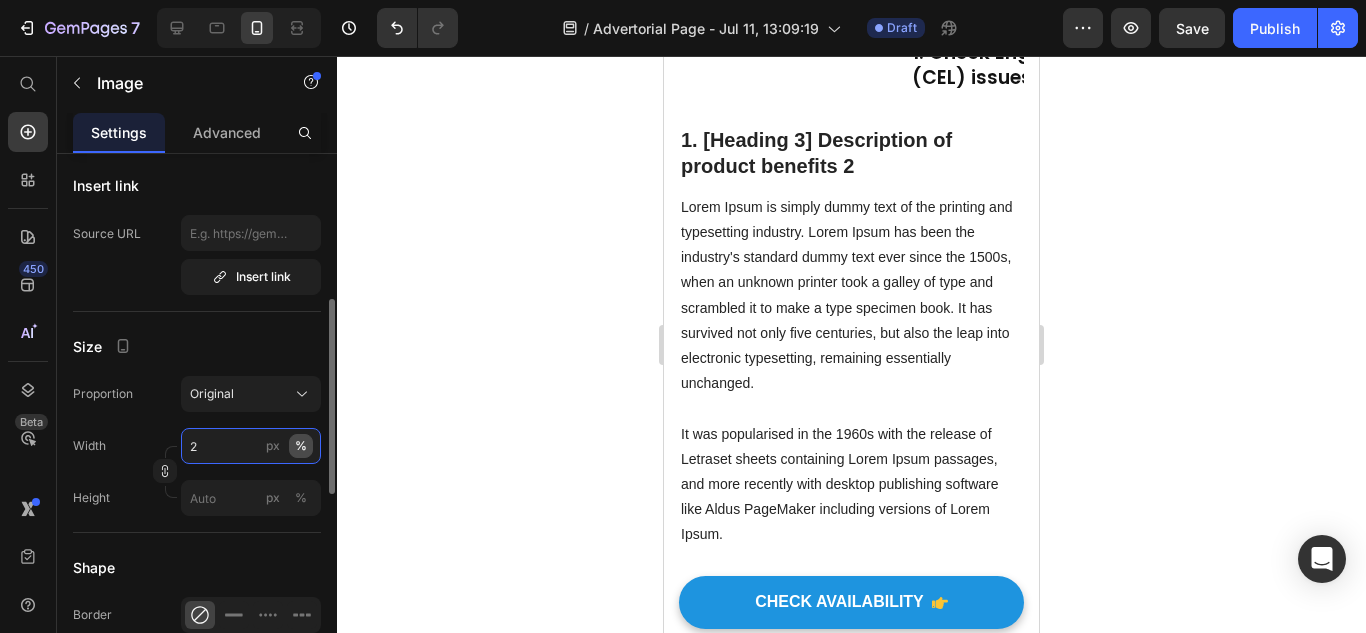 type on "21" 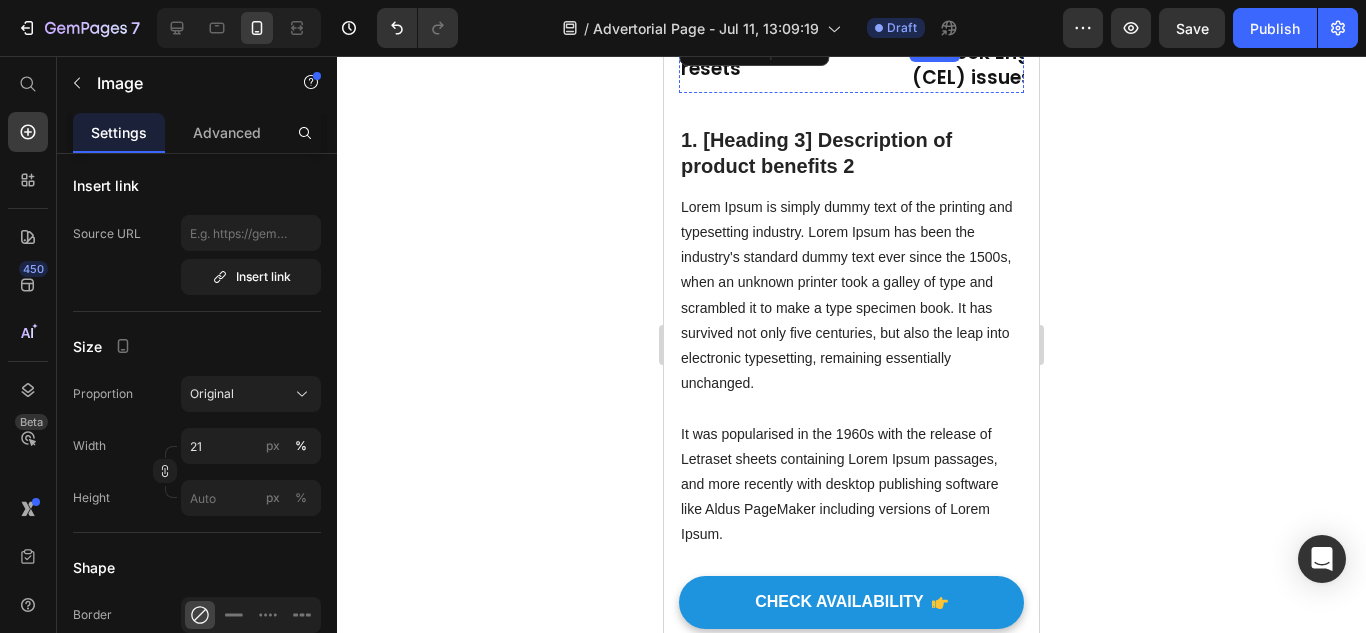 click at bounding box center [1017, 13] 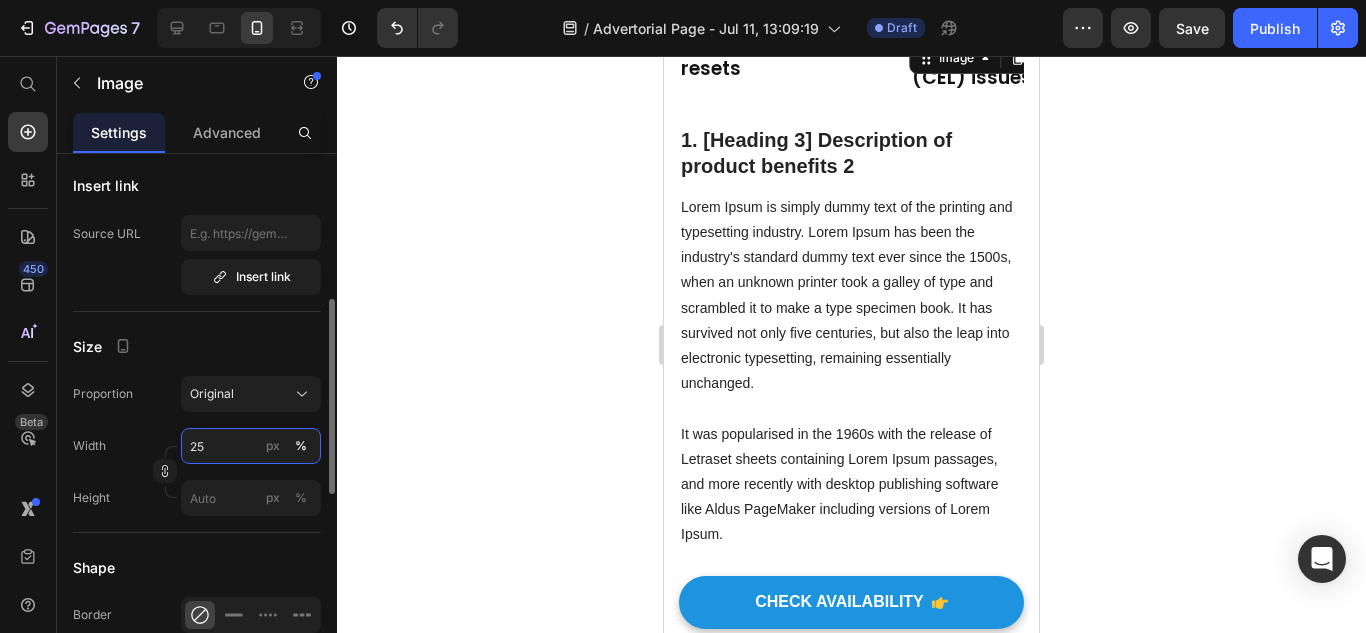 click on "25" at bounding box center (251, 446) 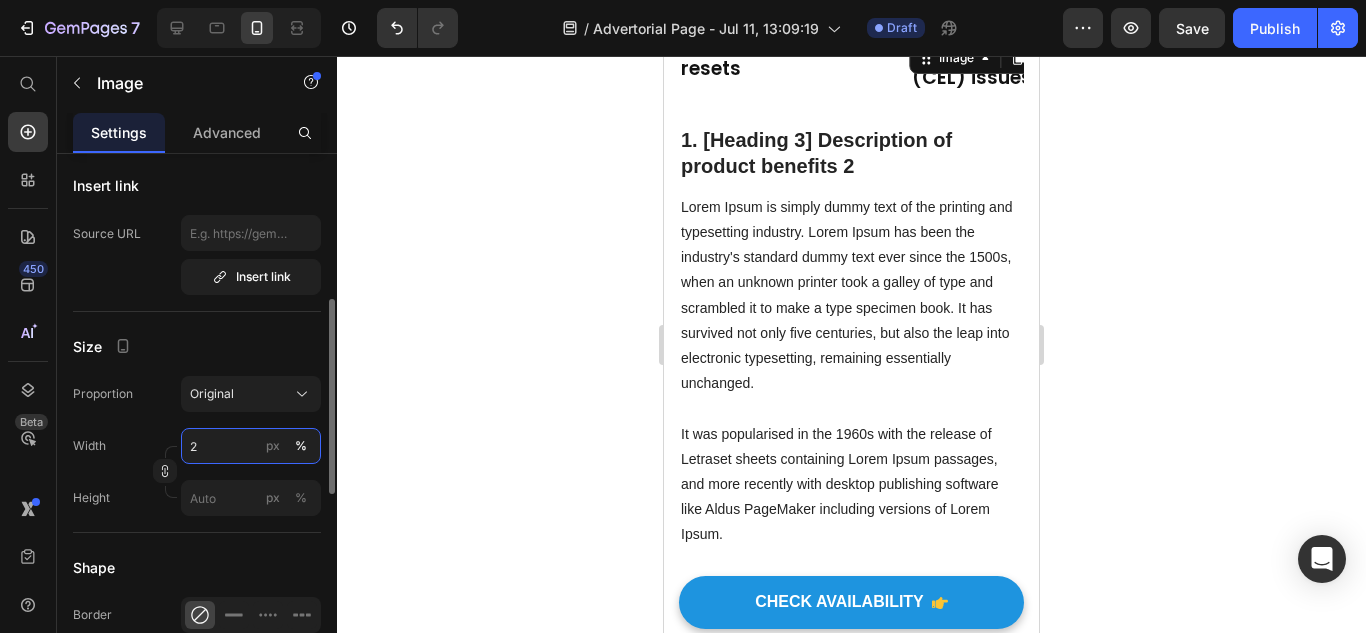 type on "21" 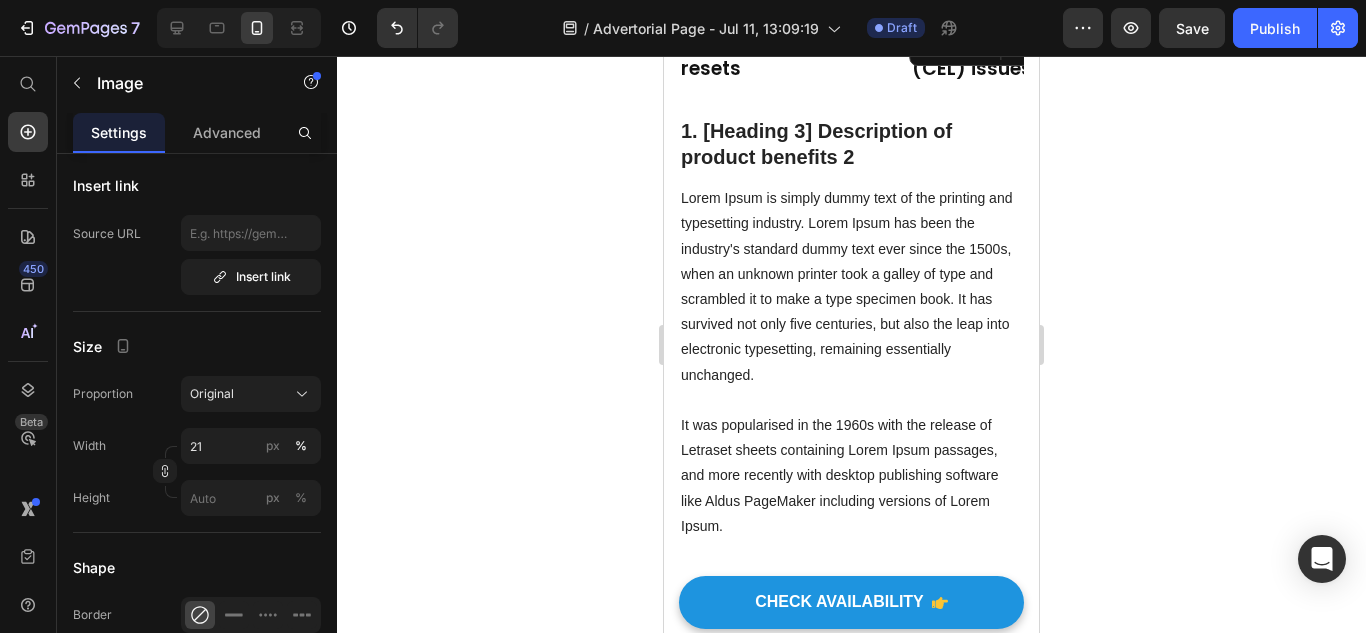 click on "Lorem Ipsum is simply dummy text of the printing and typesetting industry. Lorem Ipsum has been the industry's standard dummy text ever since the 1500s, when an unknown printer took a galley of type and scrambled it to make a type specimen book. It has survived not only five centuries, but also the leap into electronic typesetting, remaining essentially unchanged.  It was popularised in the 1960s with the release of Letraset sheets containing Lorem Ipsum passages, and more recently with desktop publishing software like Aldus PageMaker including versions of Lorem Ipsum." at bounding box center [851, 362] 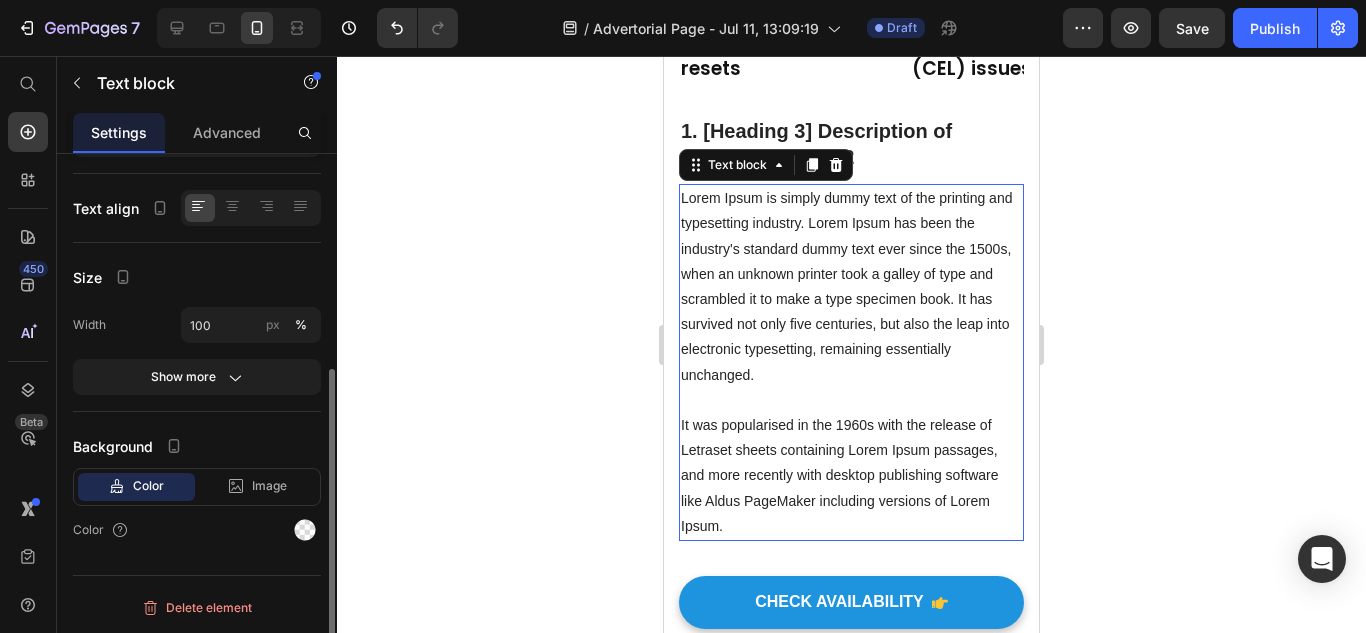 scroll, scrollTop: 0, scrollLeft: 0, axis: both 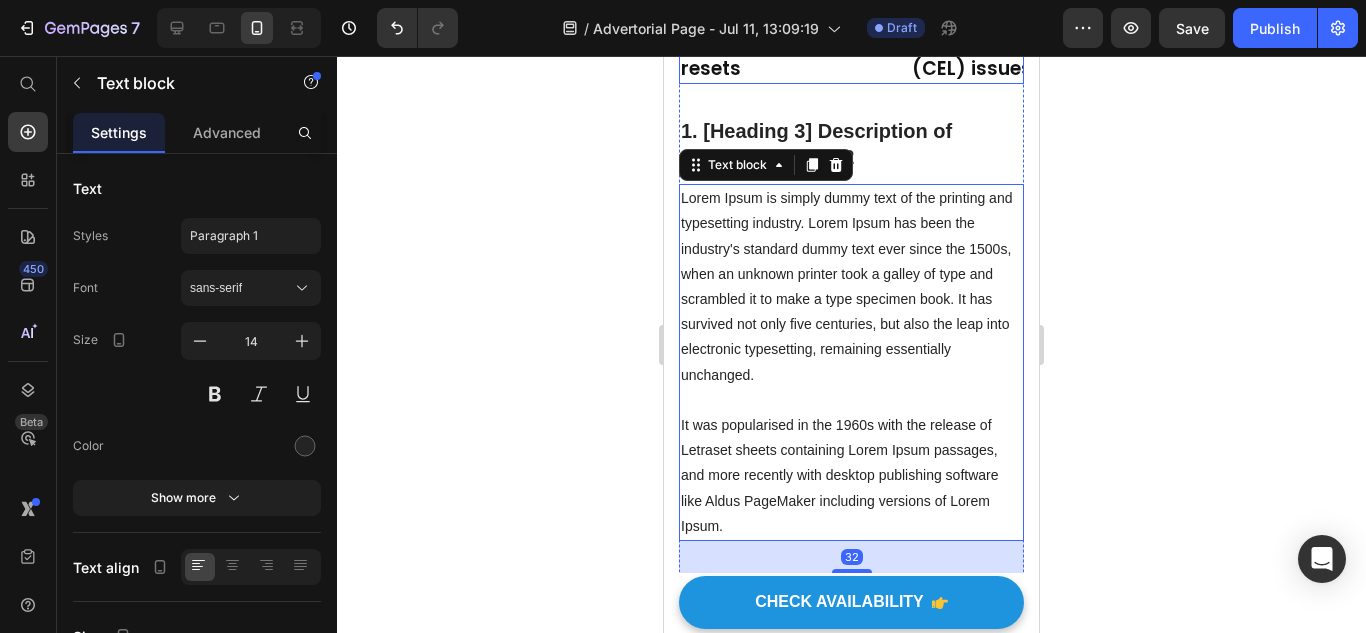 click 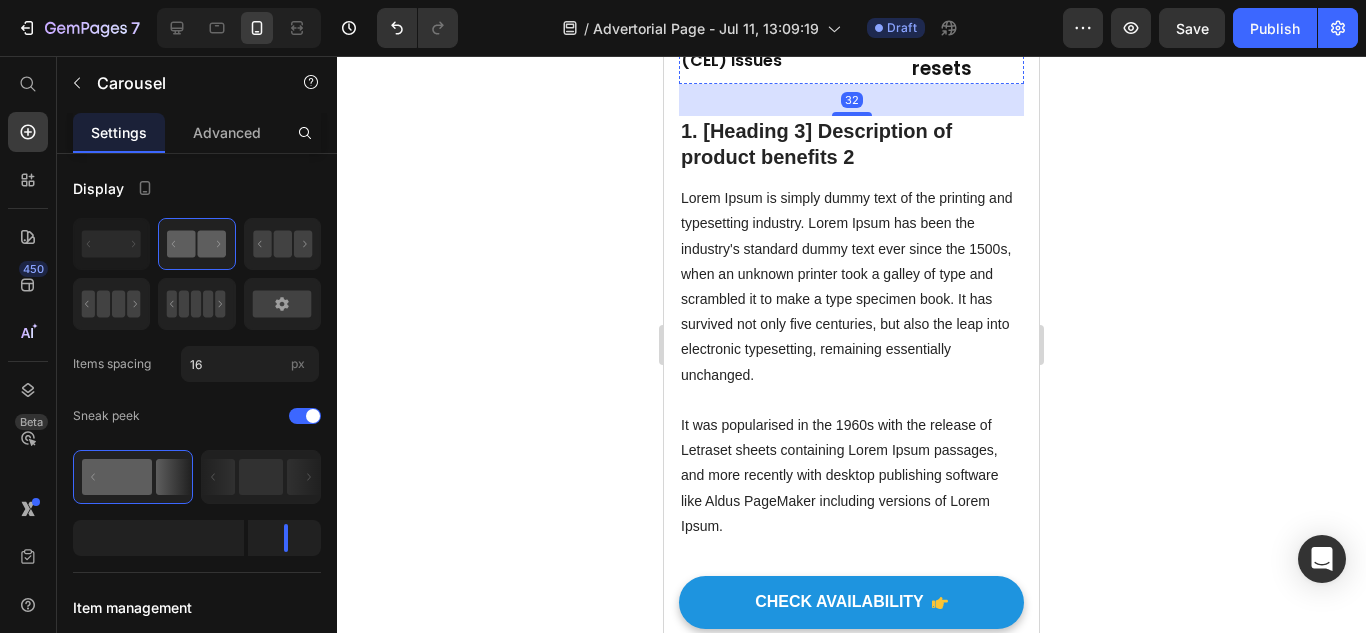 click at bounding box center [786, 7] 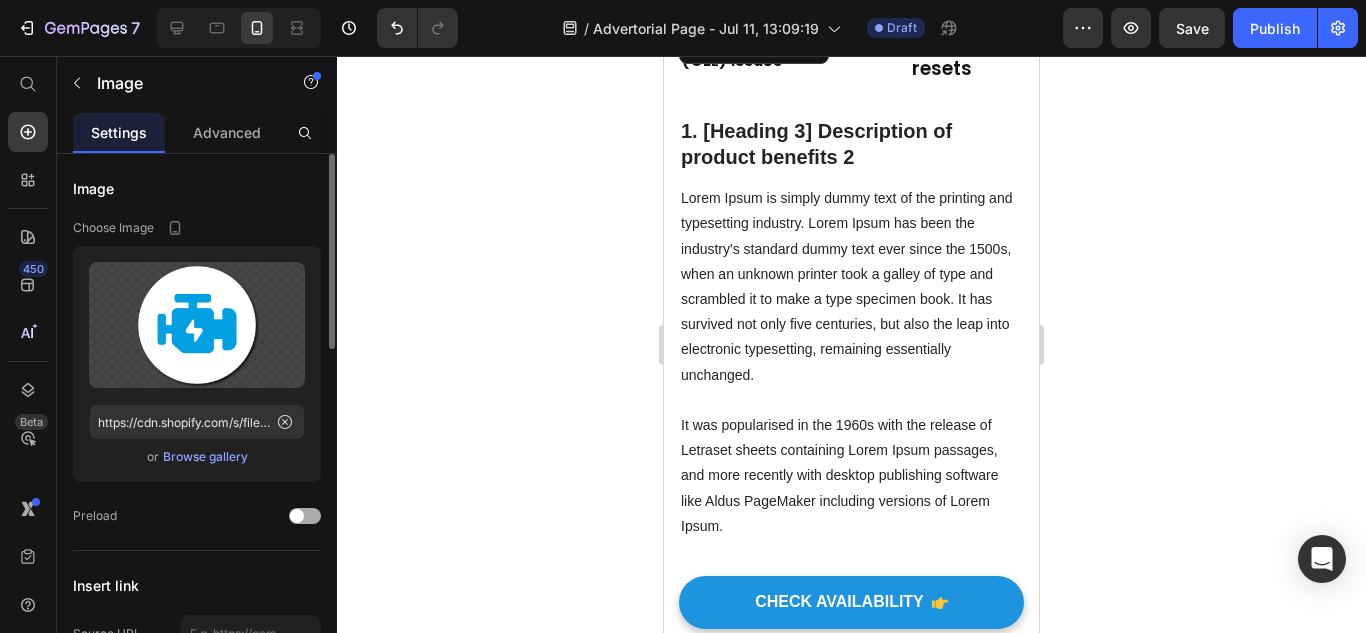 scroll, scrollTop: 300, scrollLeft: 0, axis: vertical 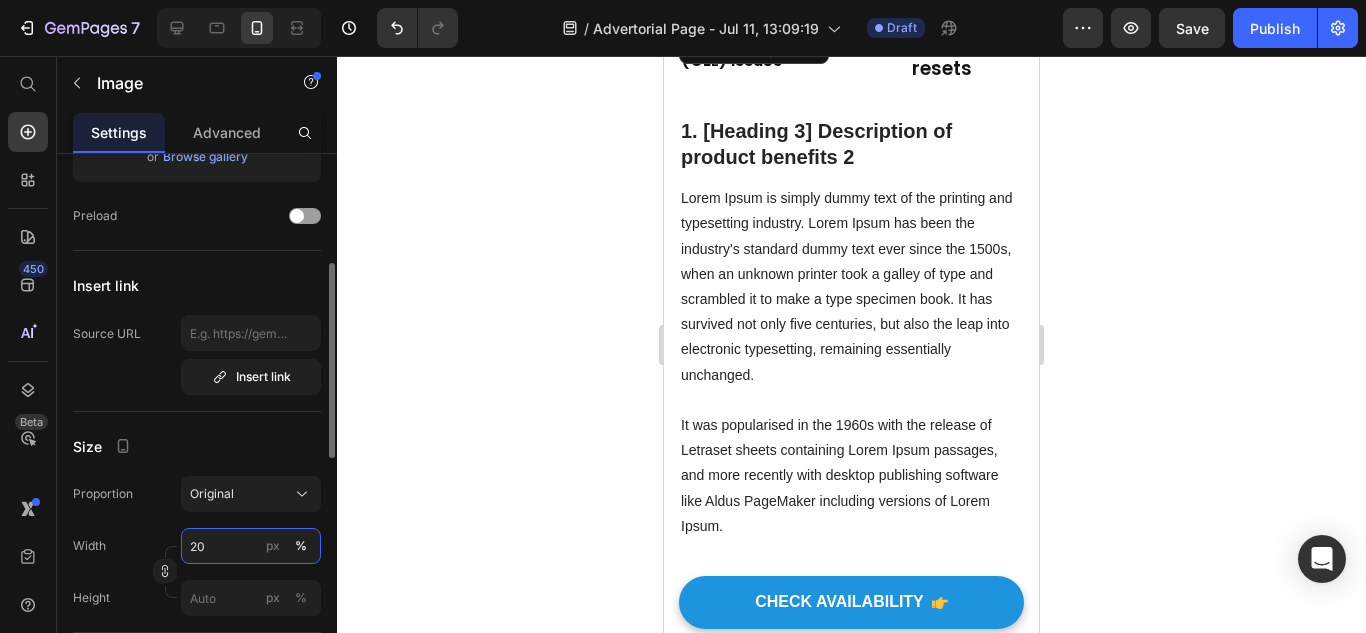 click on "20" at bounding box center [251, 546] 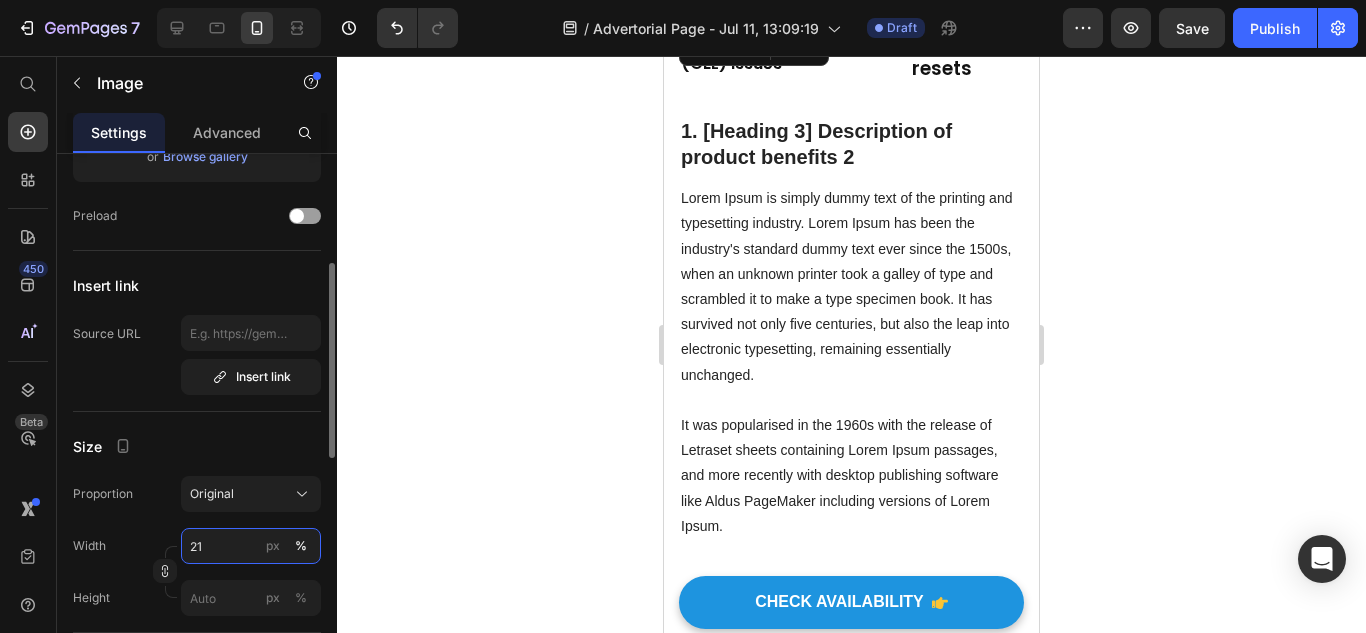 type on "21" 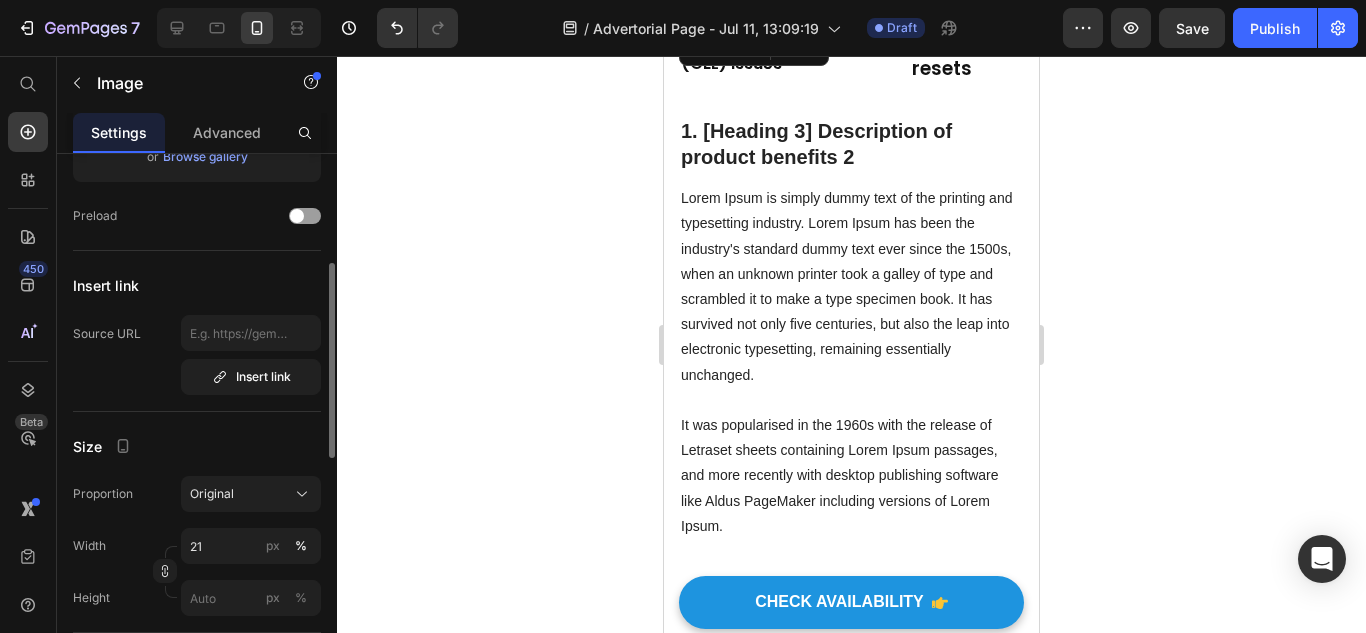 click on "Proportion Original Width 21 px % Height px %" at bounding box center [197, 546] 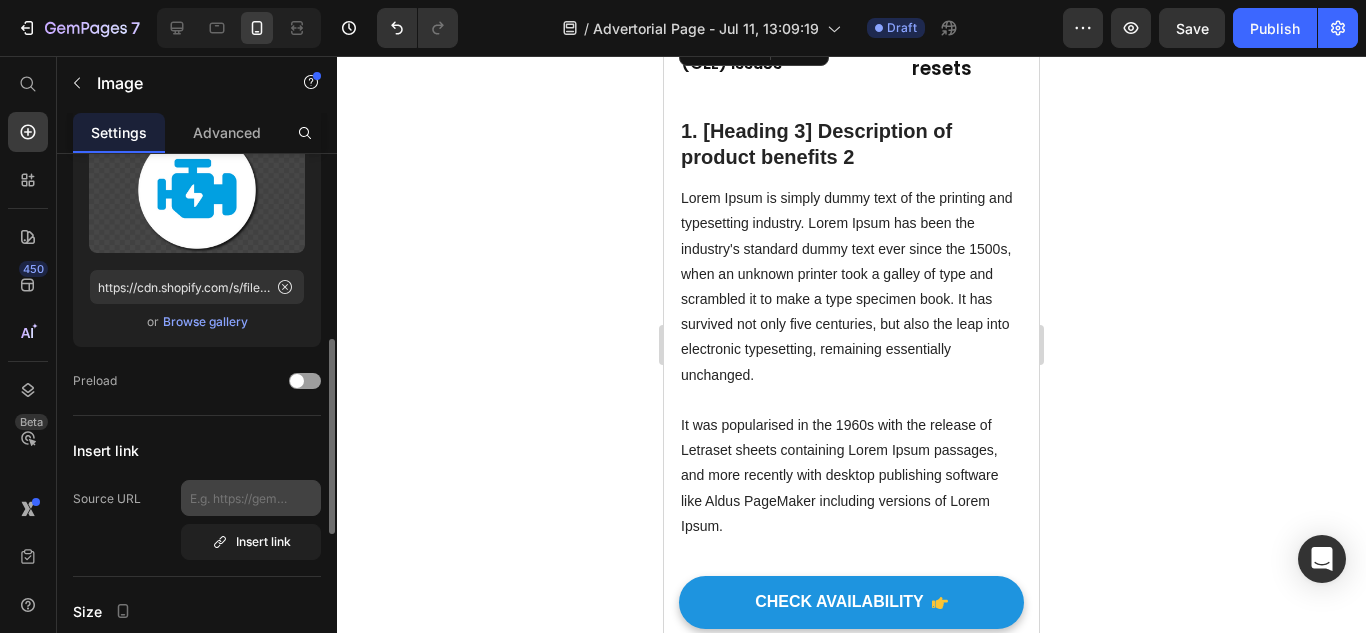 scroll, scrollTop: 435, scrollLeft: 0, axis: vertical 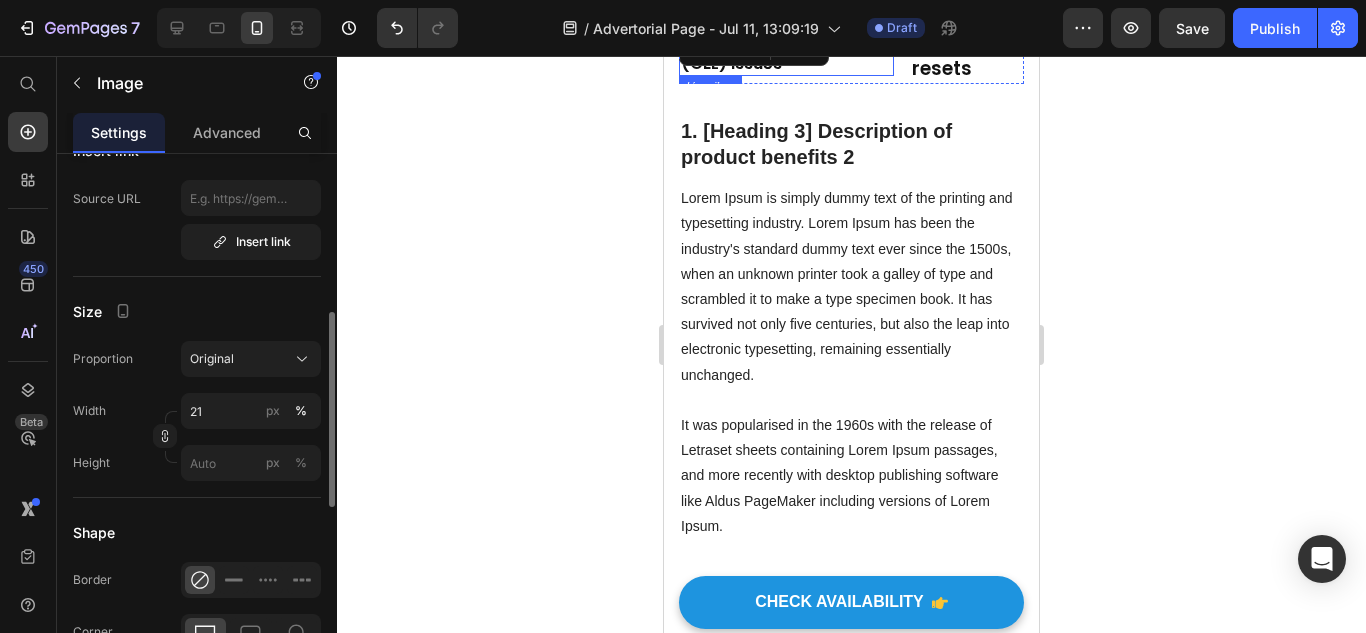 click on "1. Check Engine Light (CEL) issues" at bounding box center (786, 54) 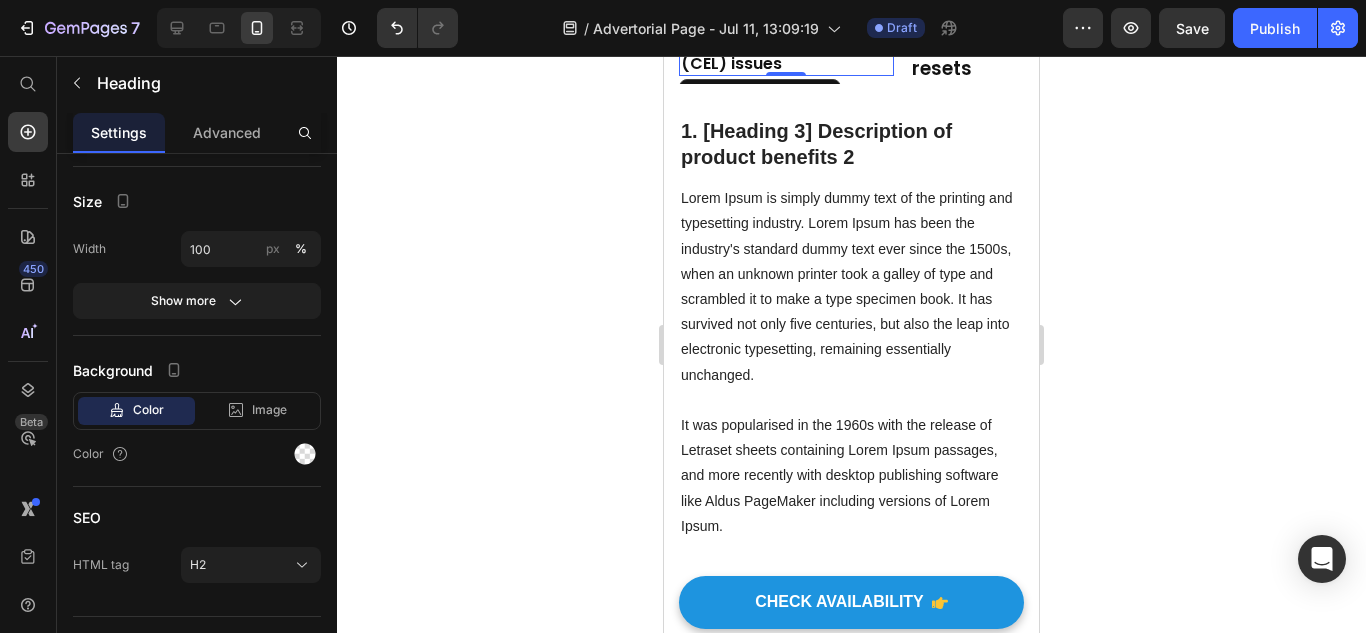 scroll, scrollTop: 0, scrollLeft: 0, axis: both 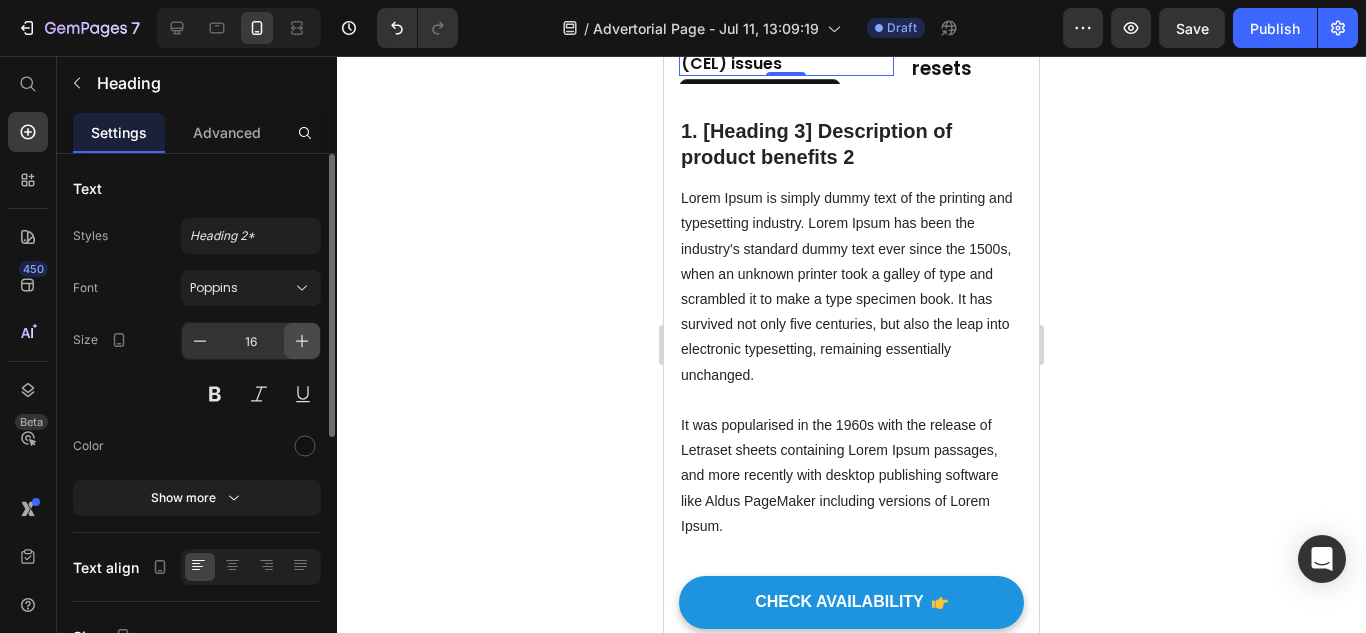 click 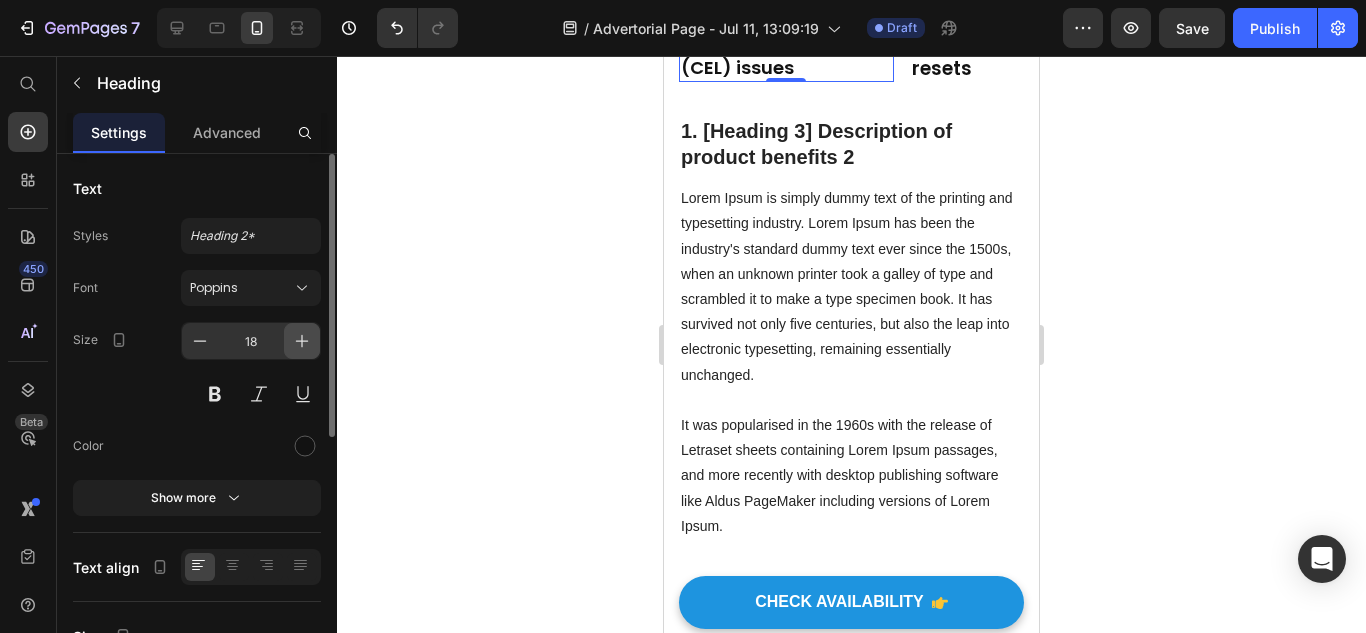 click 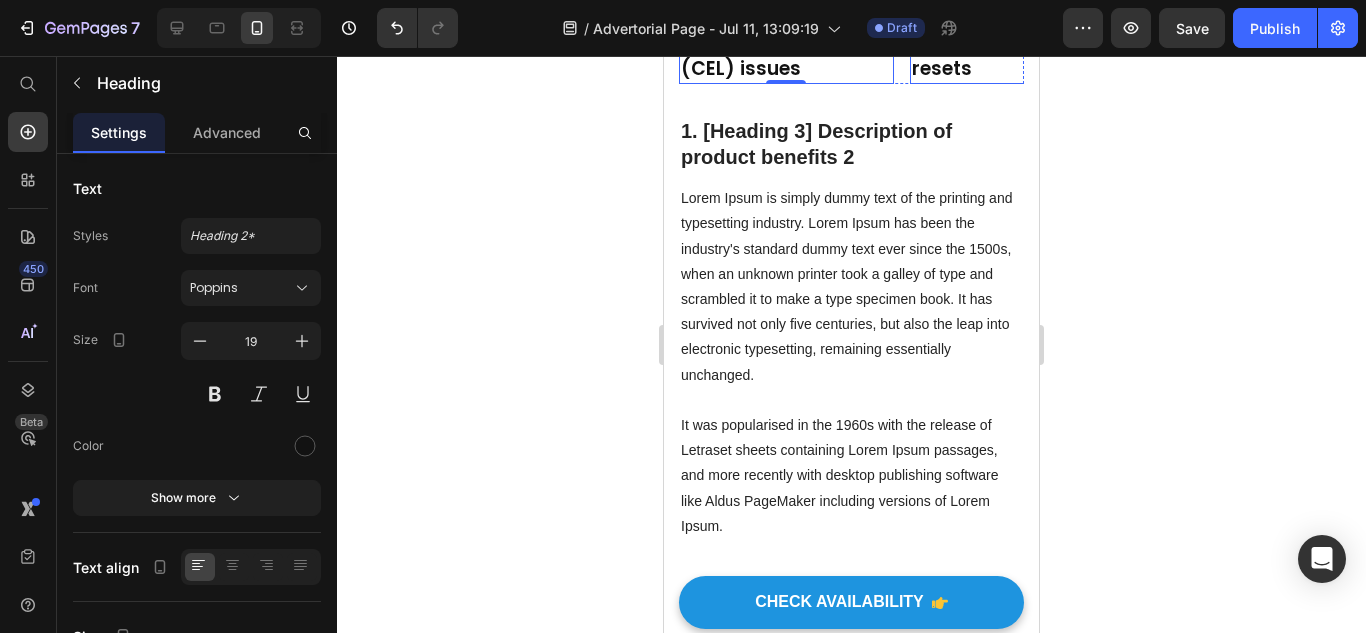 click on "2. ABS warning light resets" at bounding box center (1017, 57) 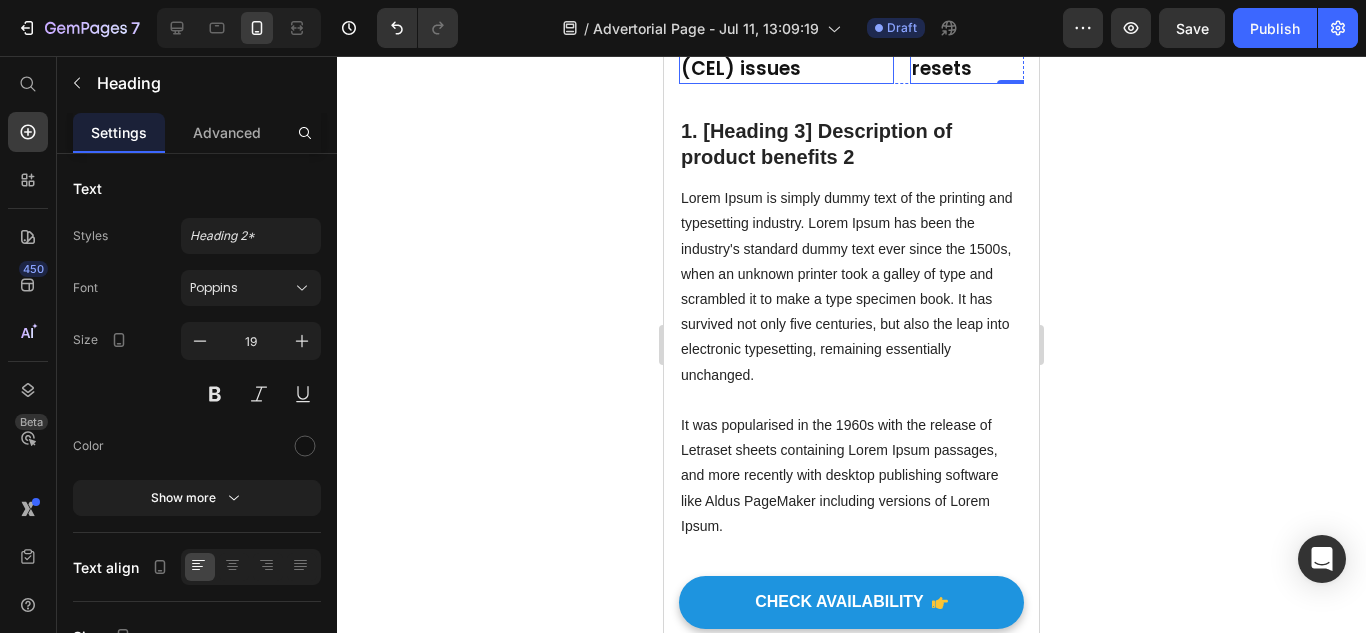click on "1. Check Engine Light (CEL) issues" at bounding box center (786, 57) 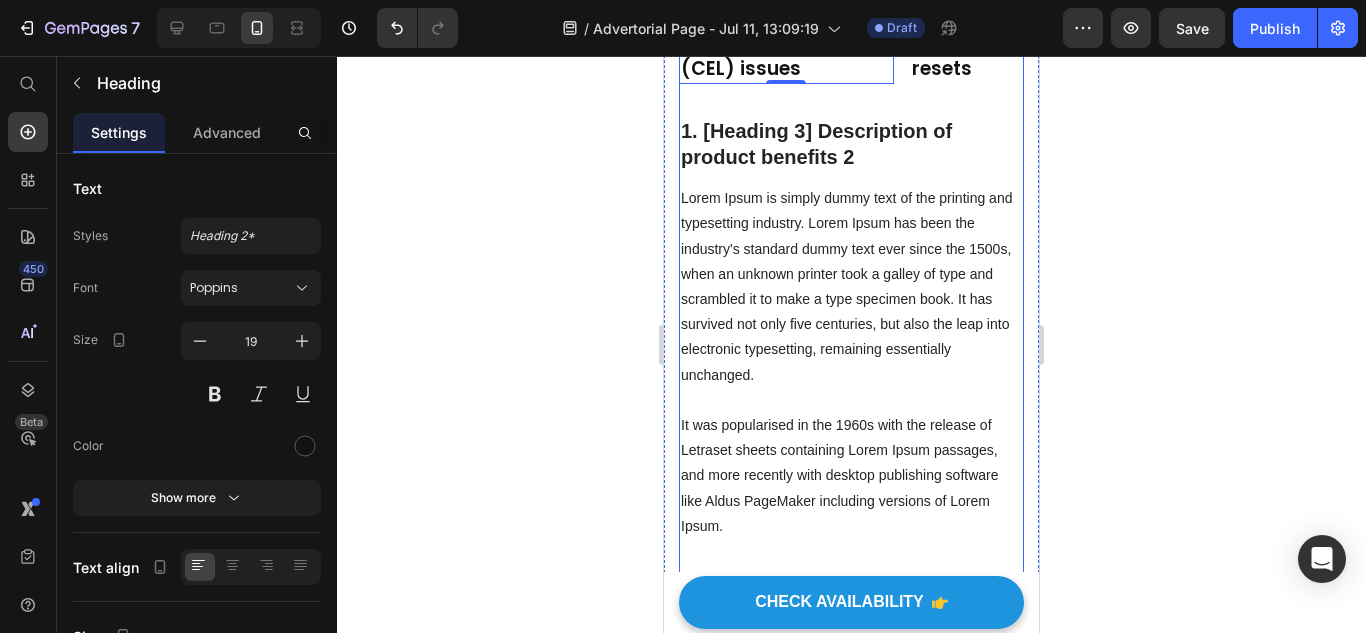 click on "Lorem Ipsum is simply dummy text of the printing and typesetting industry. Lorem Ipsum has been the industry's standard dummy text ever since the 1500s, when an unknown printer took a galley of type and scrambled it to make a type specimen book. It has survived not only five centuries, but also the leap into electronic typesetting, remaining essentially unchanged.  It was popularised in the 1960s with the release of Letraset sheets containing Lorem Ipsum passages, and more recently with desktop publishing software like Aldus PageMaker including versions of Lorem Ipsum." at bounding box center [851, 362] 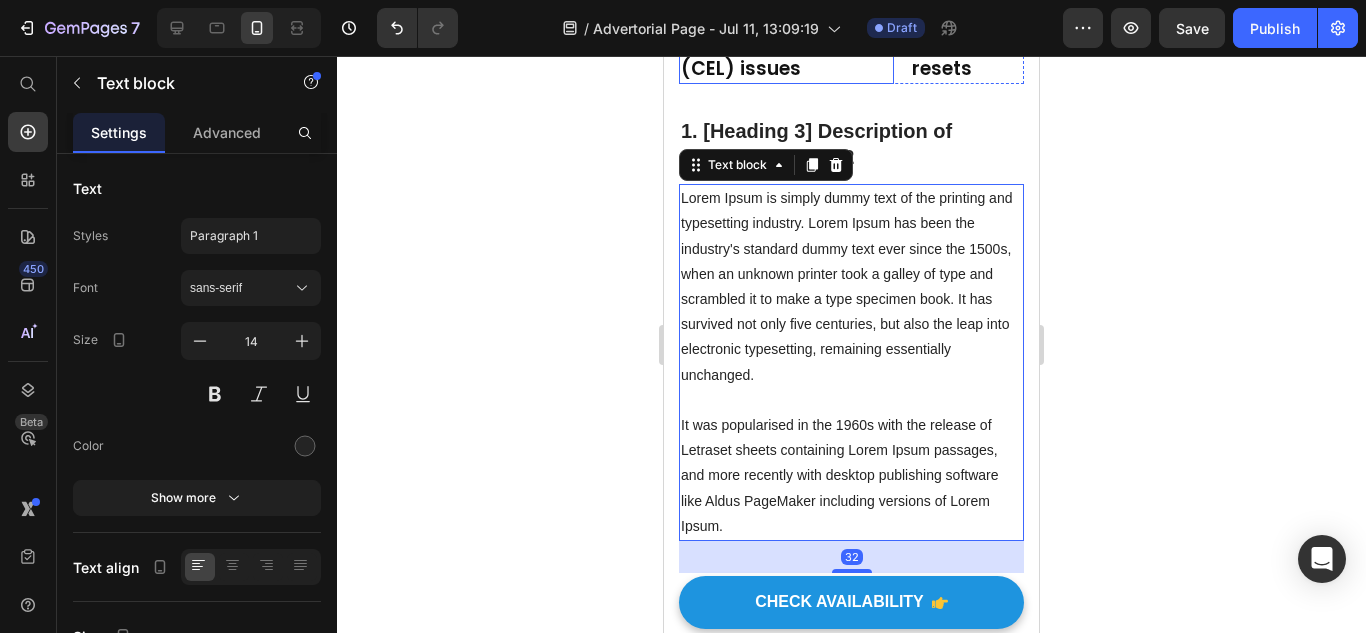 click on "1. Check Engine Light (CEL) issues" at bounding box center (786, 57) 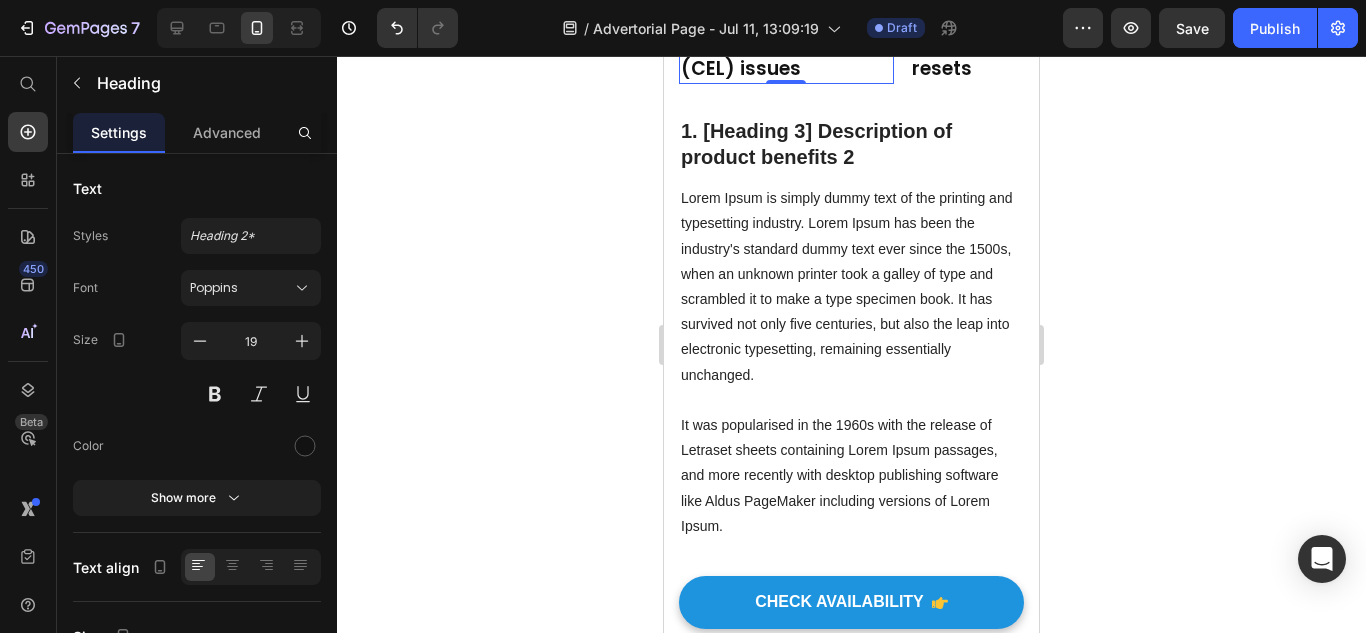 click 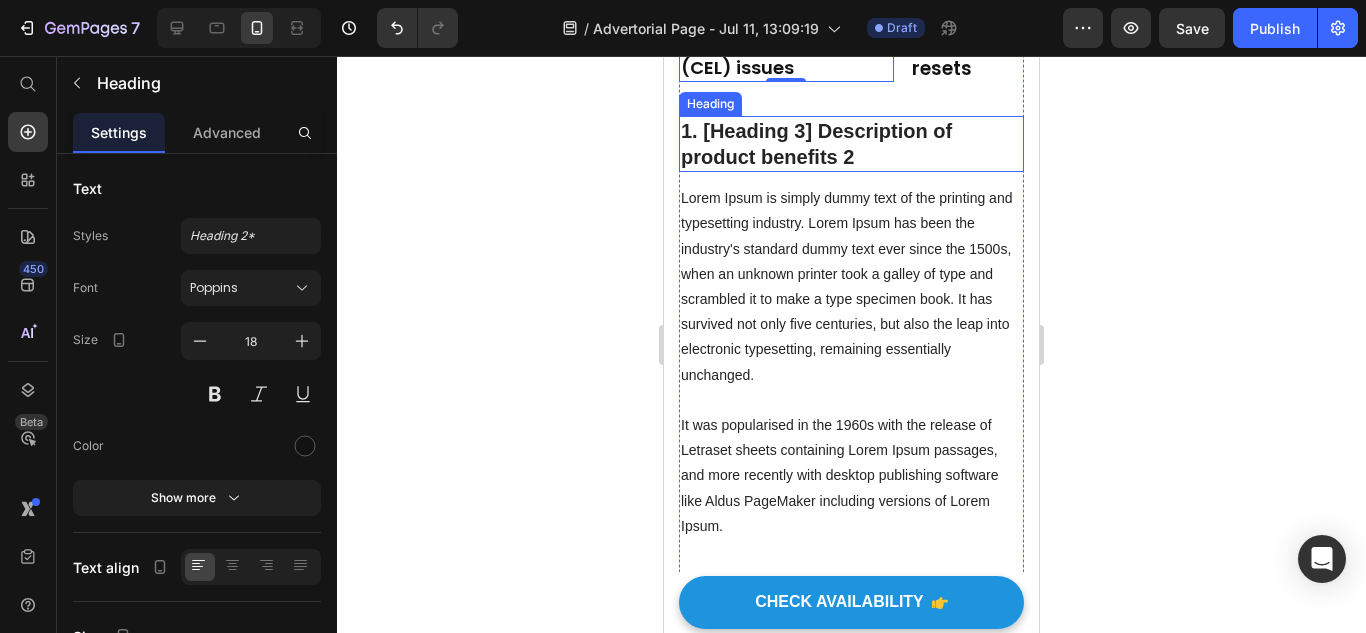 click on "Image 1. Check Engine Light (CEL) issues Heading   0 Image 2. ABS warning light resets Heading Image 1. Check Engine Light (CEL) issues Heading Image 1. Check Engine Light (CEL) issues Heading Image 1. Check Engine Light (CEL) issues Heading
Carousel" at bounding box center [851, 51] 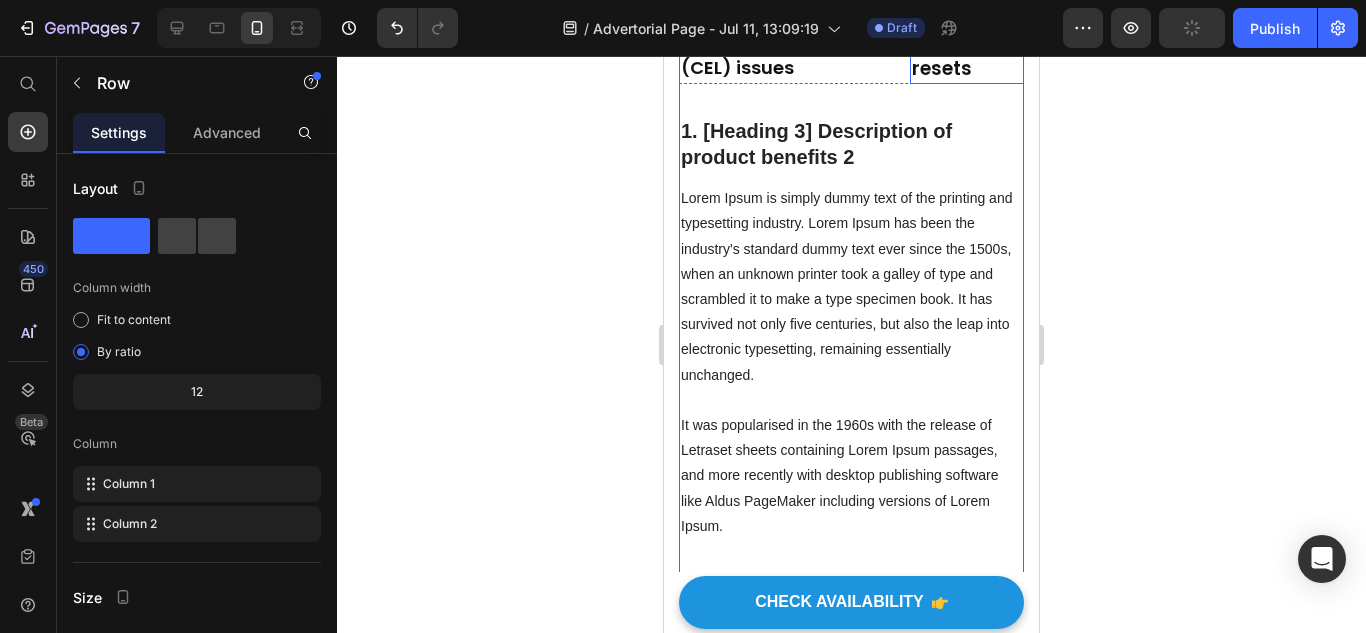 click on "2. ABS warning light resets" at bounding box center (1017, 57) 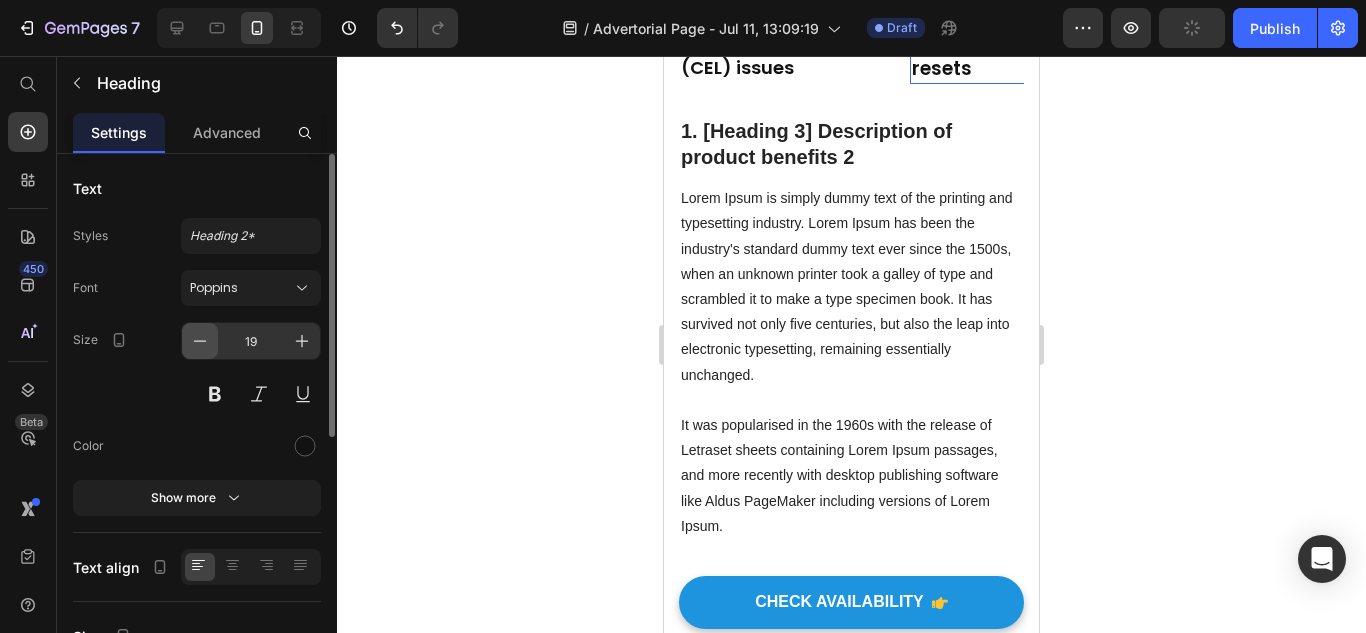click 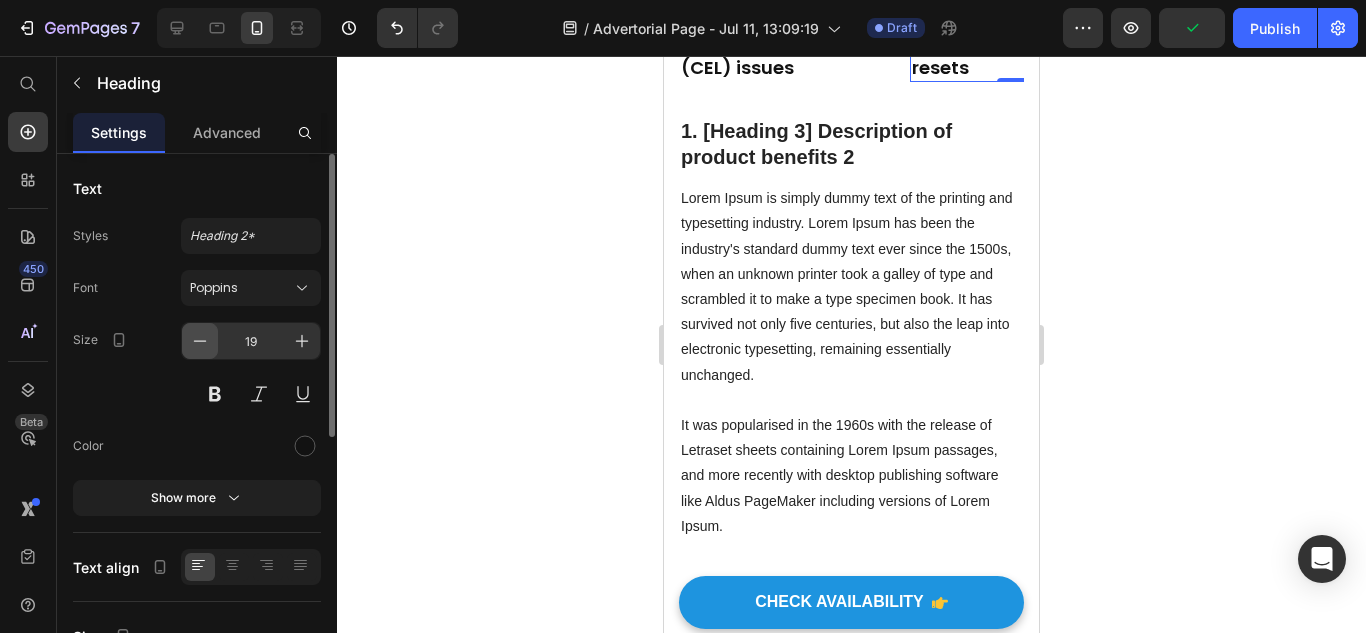 type on "18" 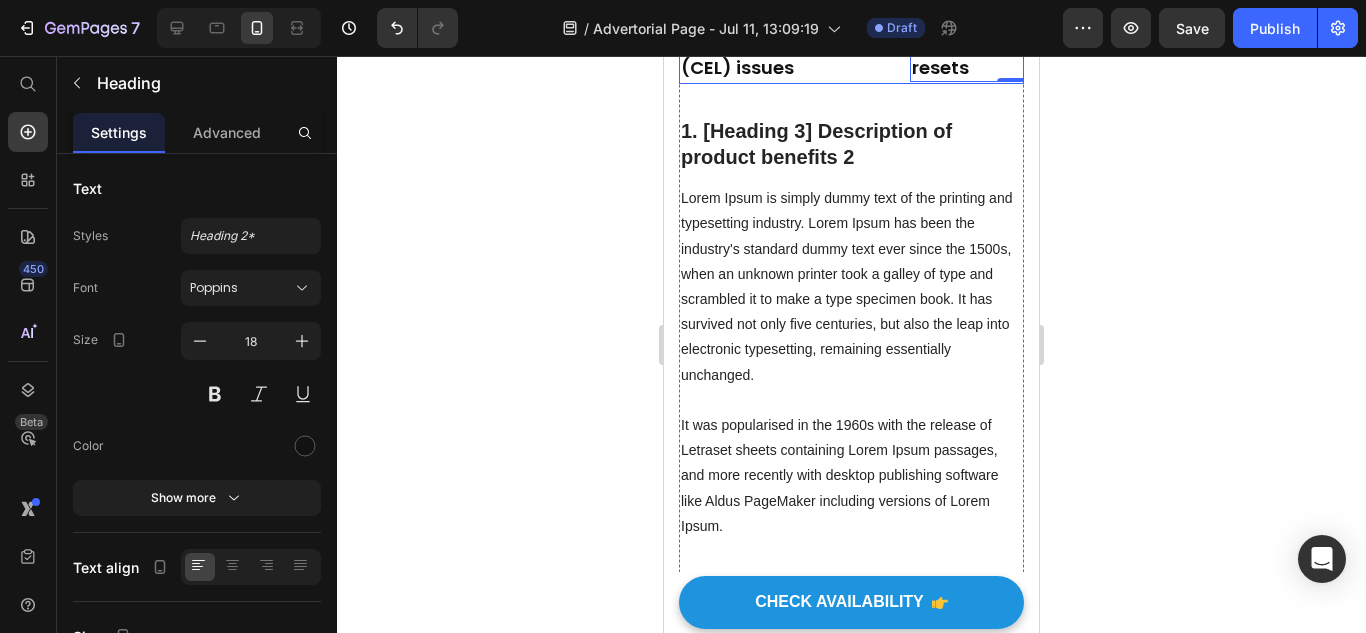 click 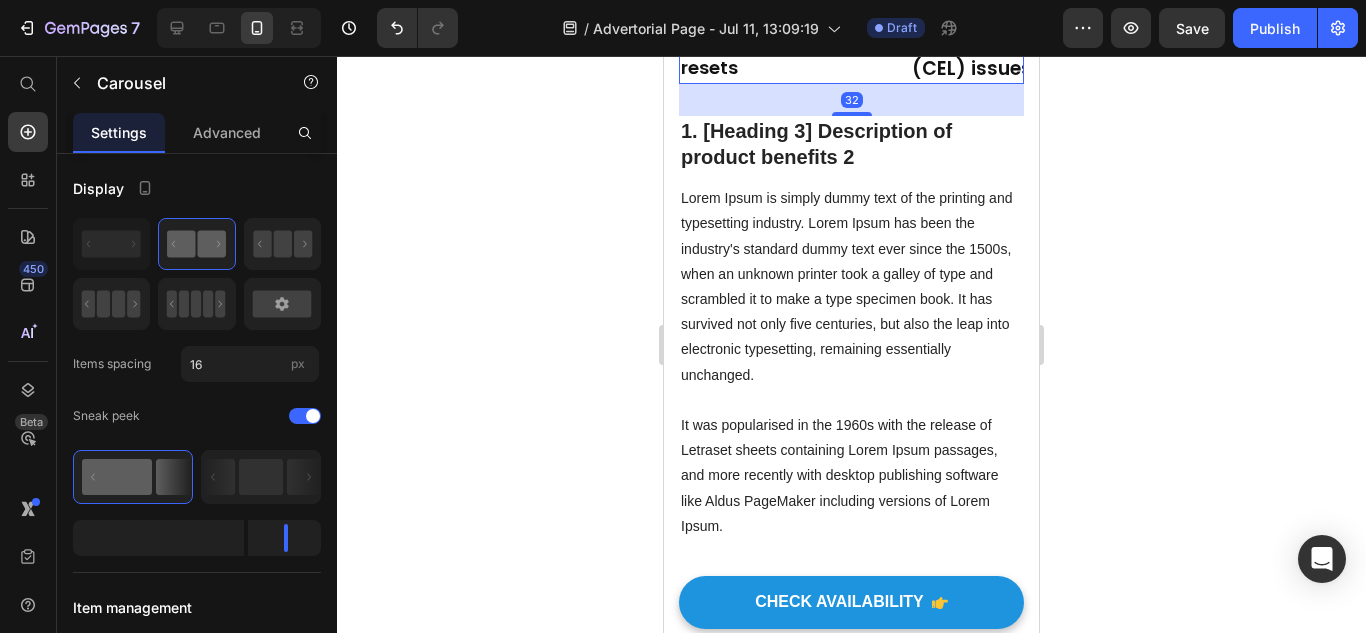 click on "Image 1. Check Engine Light (CEL) issues Heading Image 2. ABS warning light resets Heading Image 1. Check Engine Light (CEL) issues Heading Image 1. Check Engine Light (CEL) issues Heading Image 1. Check Engine Light (CEL) issues Heading" at bounding box center [851, 35] 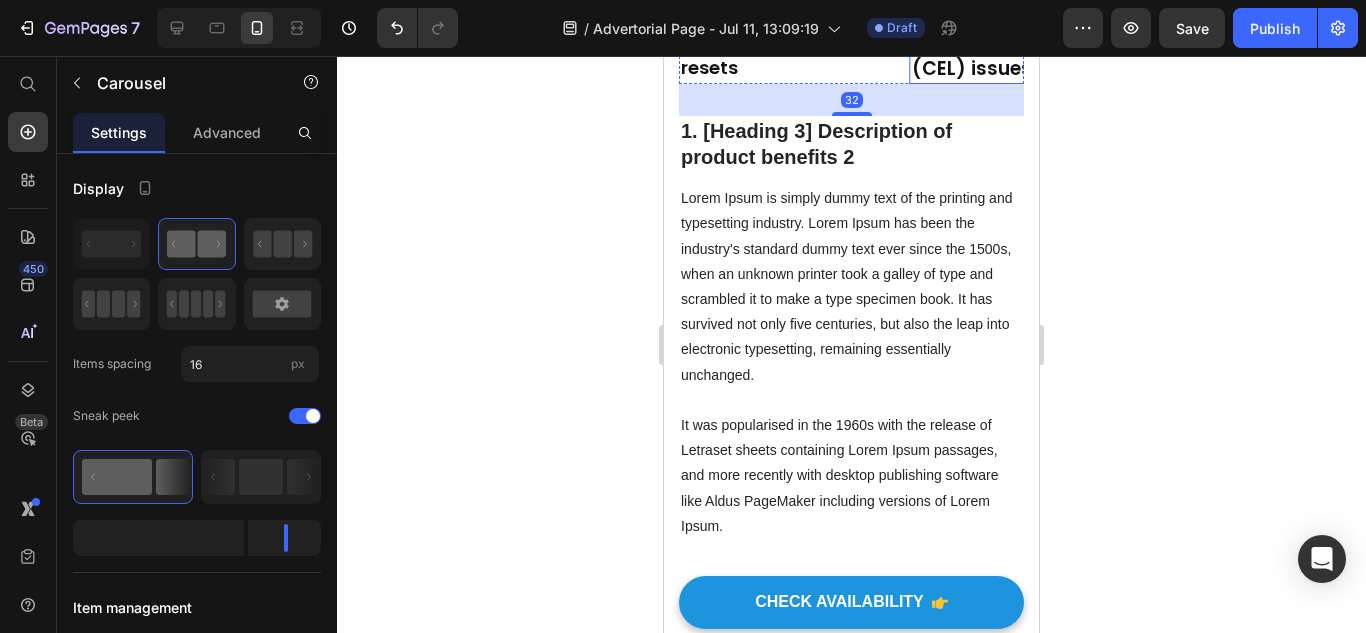 click on "1. Check Engine Light (CEL) issues" at bounding box center [1017, 57] 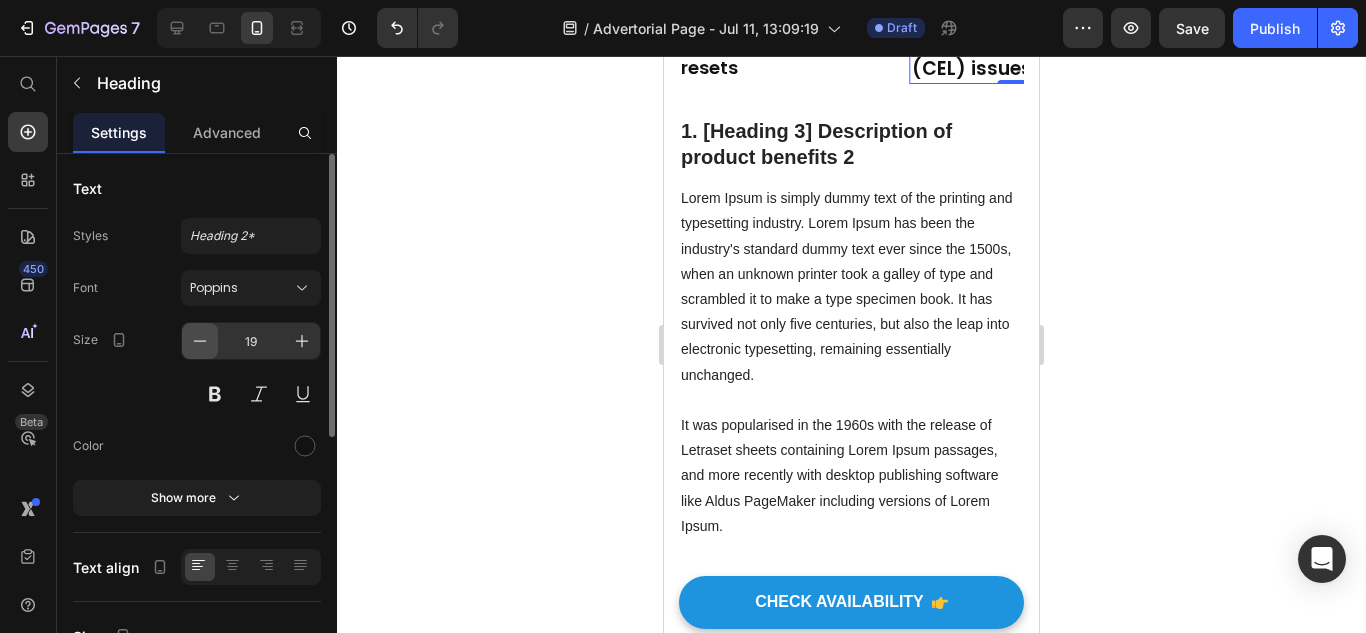 click 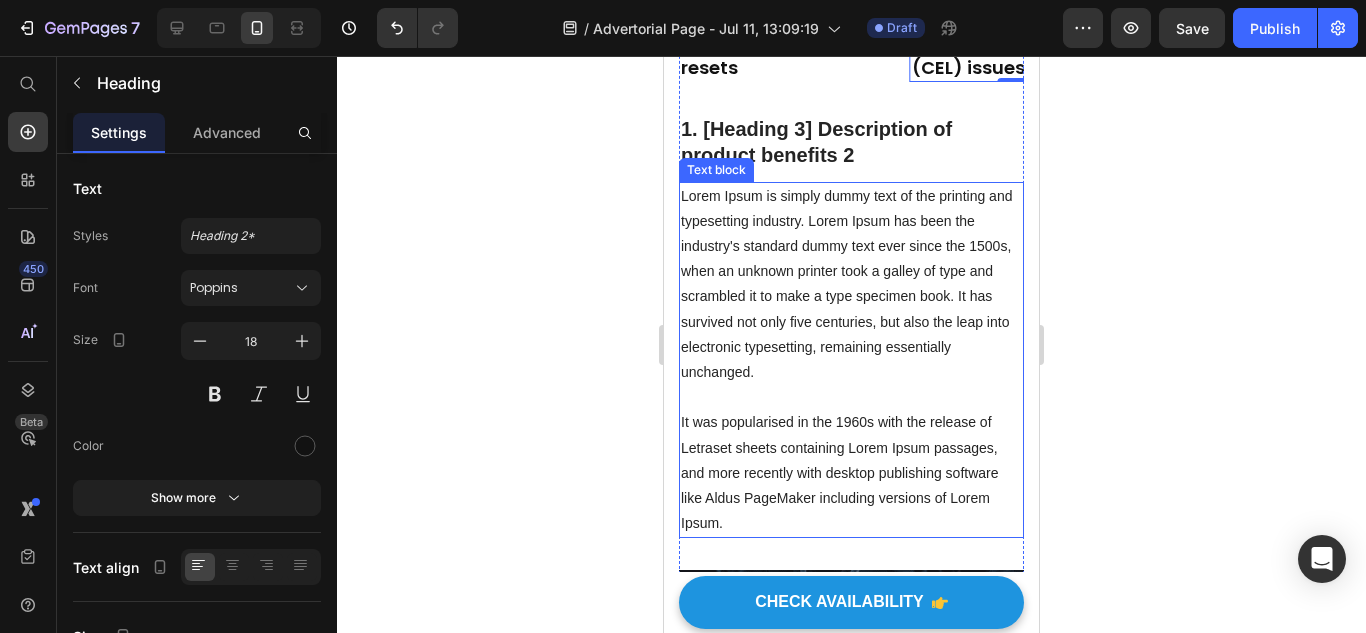 click on "Lorem Ipsum is simply dummy text of the printing and typesetting industry. Lorem Ipsum has been the industry's standard dummy text ever since the 1500s, when an unknown printer took a galley of type and scrambled it to make a type specimen book. It has survived not only five centuries, but also the leap into electronic typesetting, remaining essentially unchanged.  It was popularised in the 1960s with the release of Letraset sheets containing Lorem Ipsum passages, and more recently with desktop publishing software like Aldus PageMaker including versions of Lorem Ipsum." at bounding box center [851, 360] 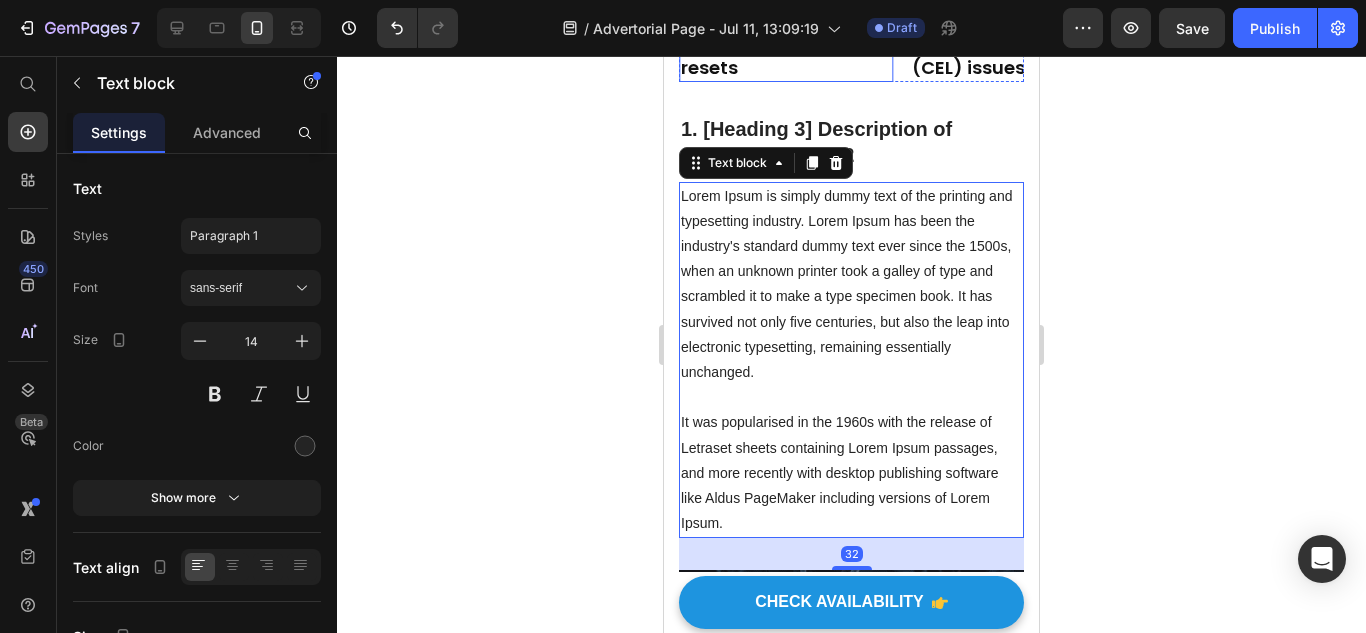 click on "2. ABS warning light resets" at bounding box center (786, 56) 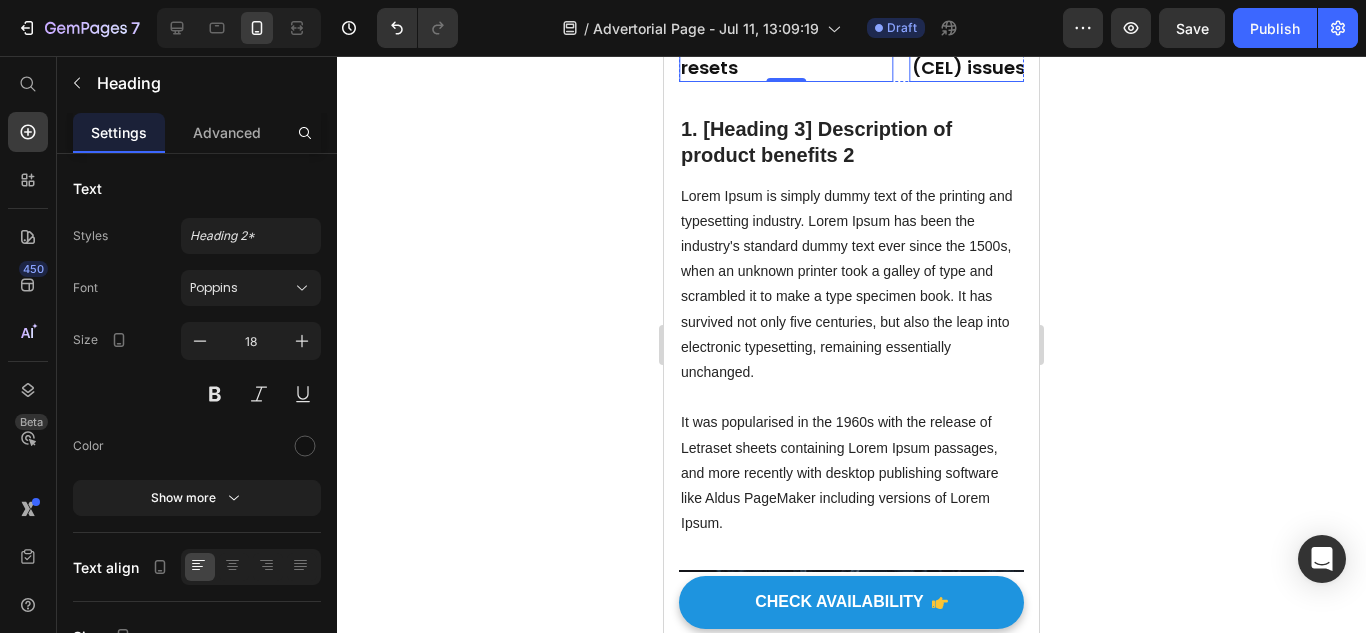 click on "1. Check Engine Light (CEL) issues" at bounding box center [1017, 56] 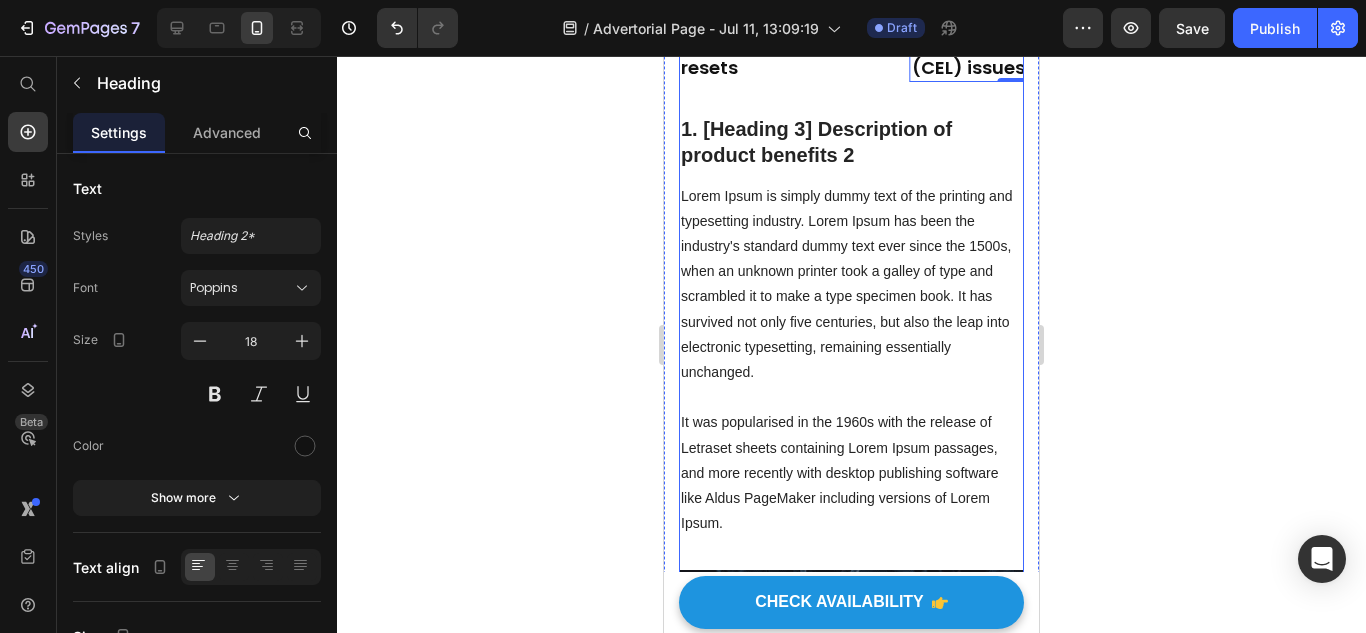 click on "1. Check Engine Light (CEL) issues" at bounding box center [1017, 56] 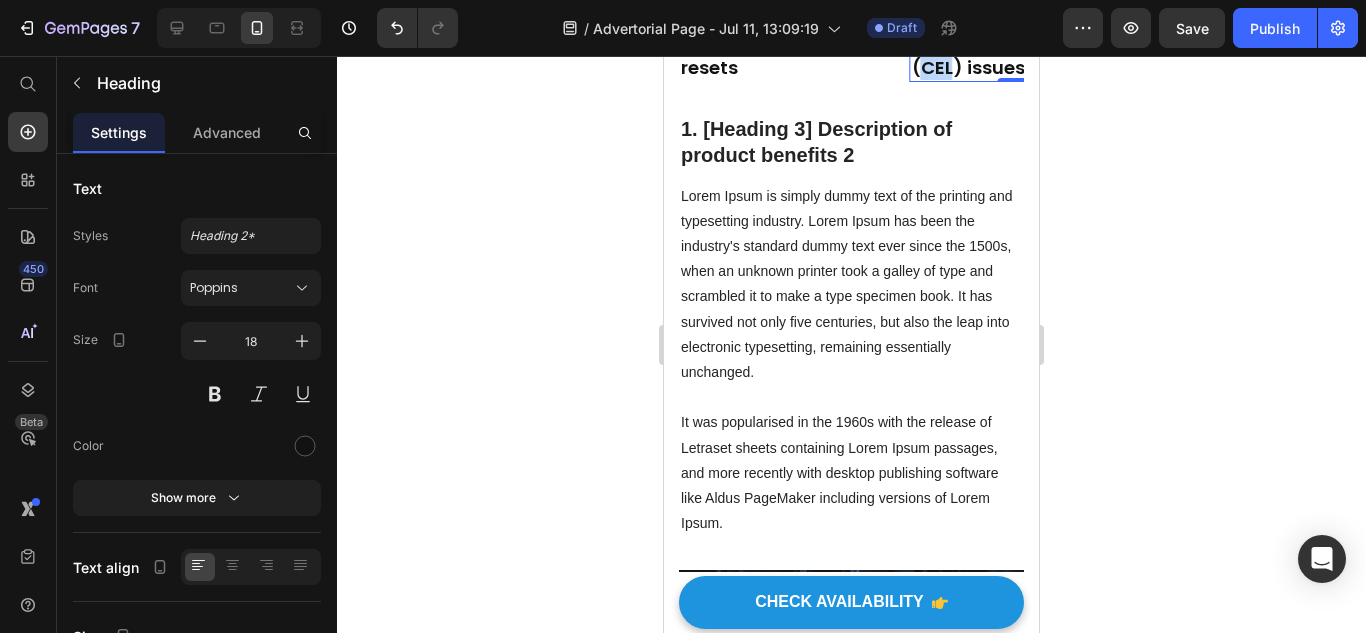 click on "1. Check Engine Light (CEL) issues" at bounding box center [1017, 56] 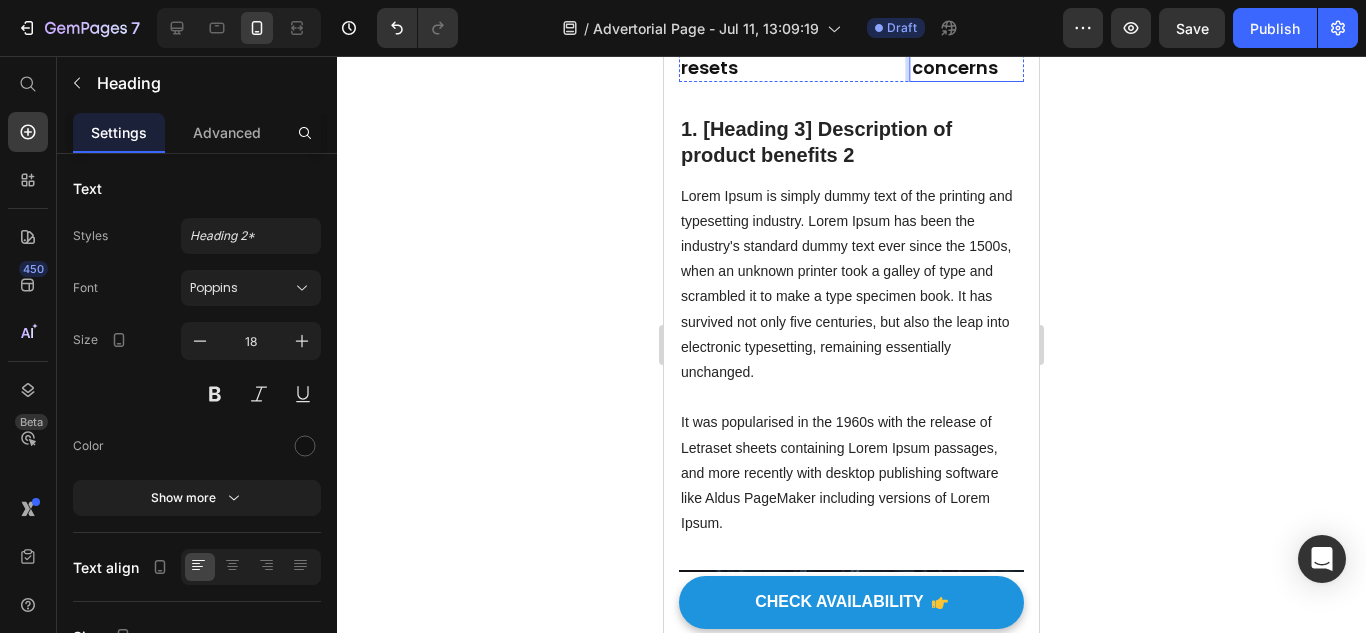 click at bounding box center [1017, 8] 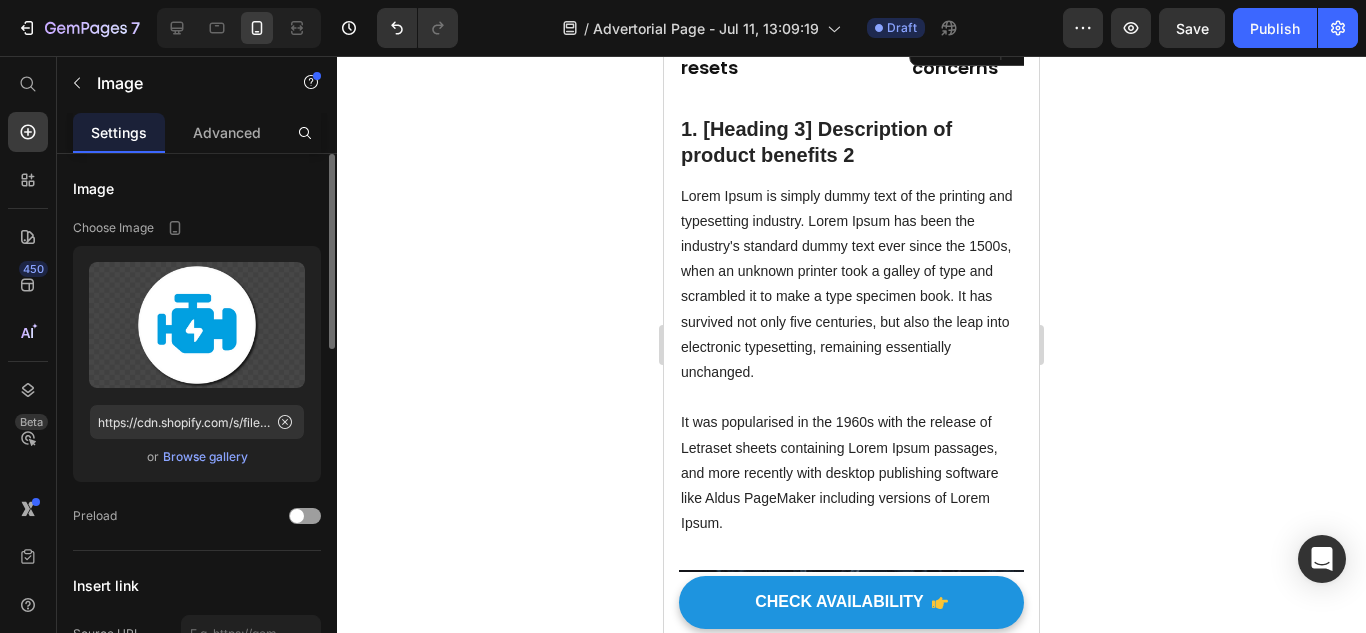 click on "Upload Image https://cdn.shopify.com/s/files/1/0921/4322/3127/files/gempages_573997155069461355-62fc8b8f-4d56-48e5-89fc-02782482dc16.png  or   Browse gallery" 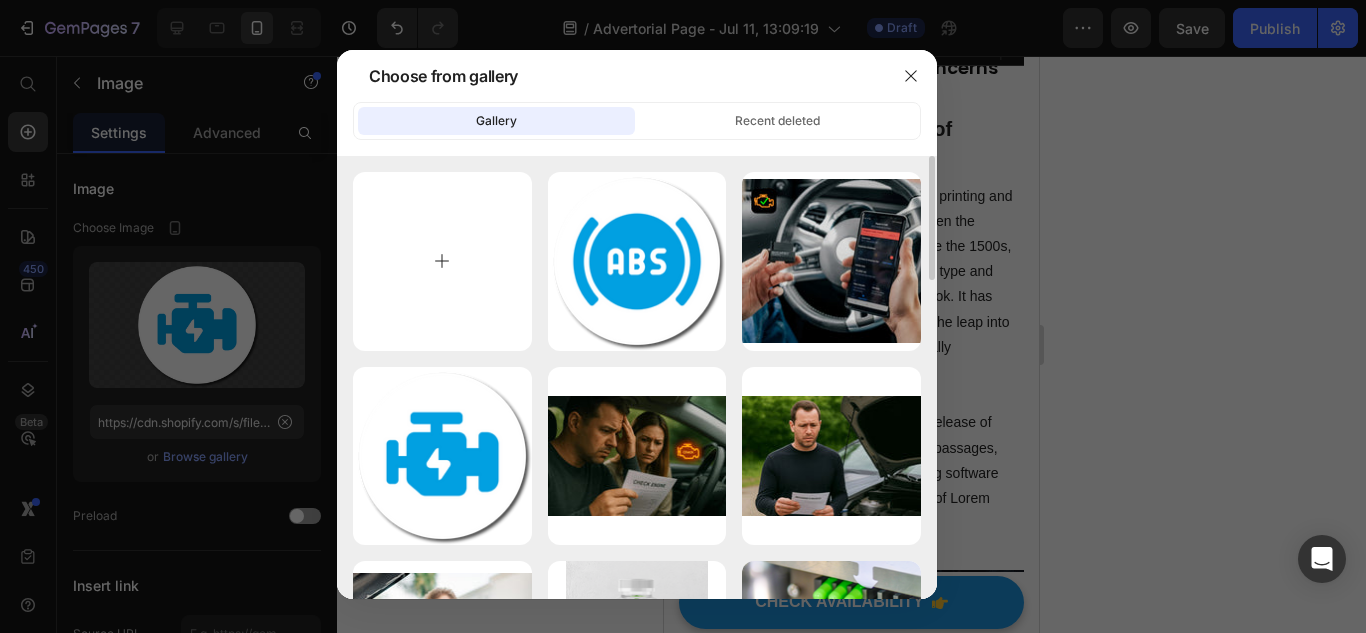 click at bounding box center [442, 261] 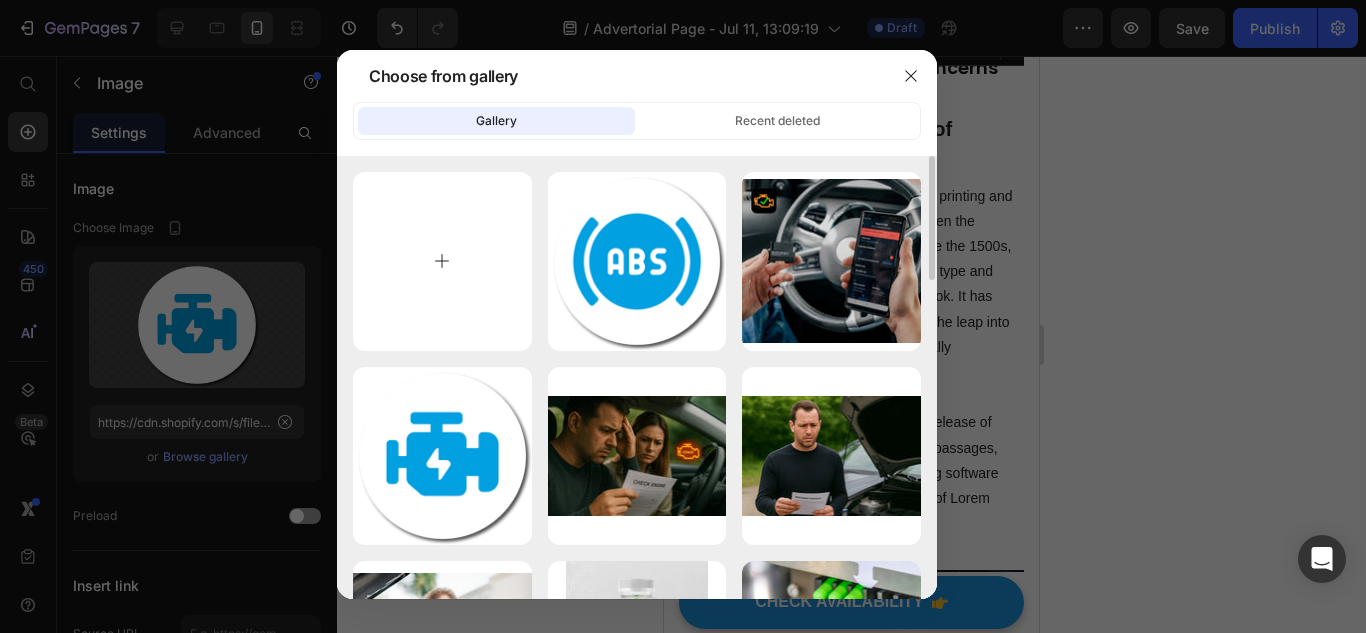 type on "C:\fakepath\f877d4f9-d06b-40df-b933-f514aaad26fc.jpg" 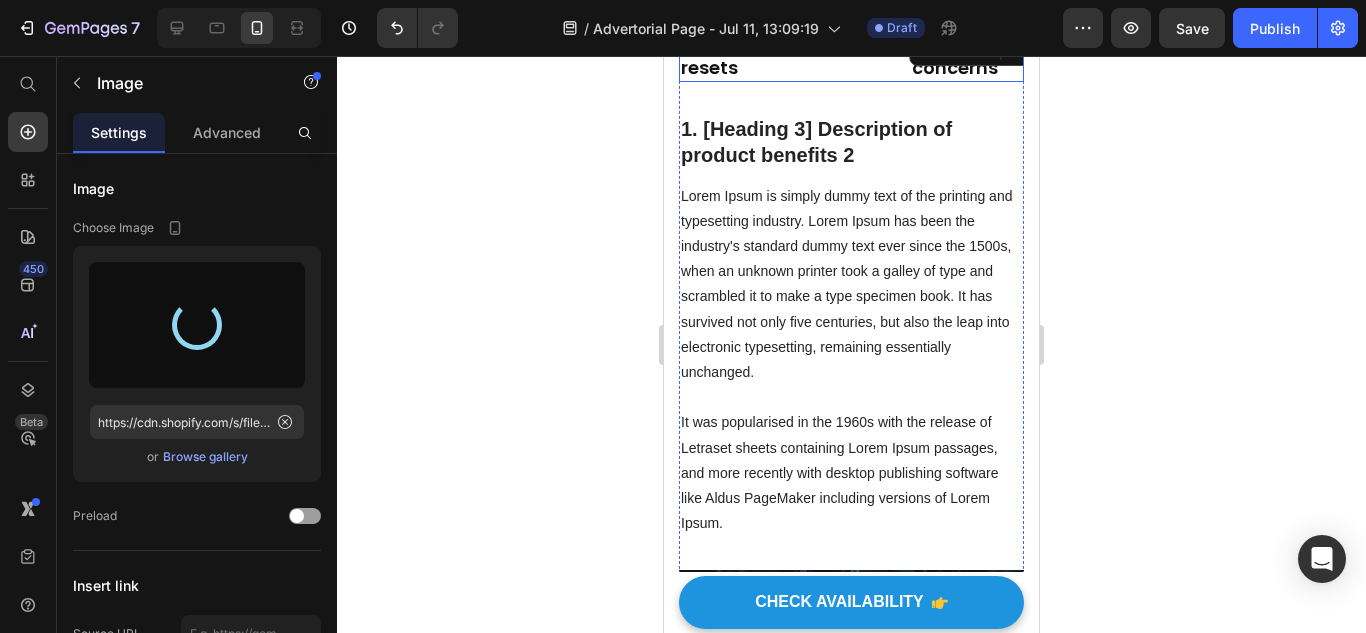 click 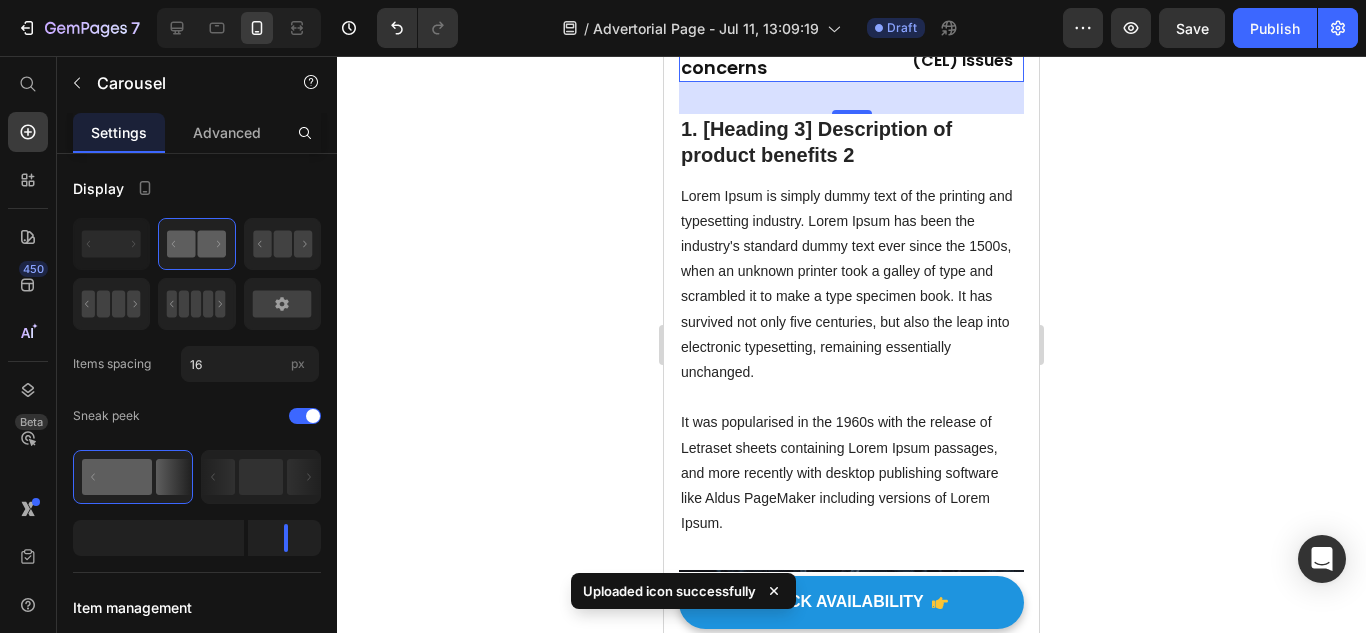 click 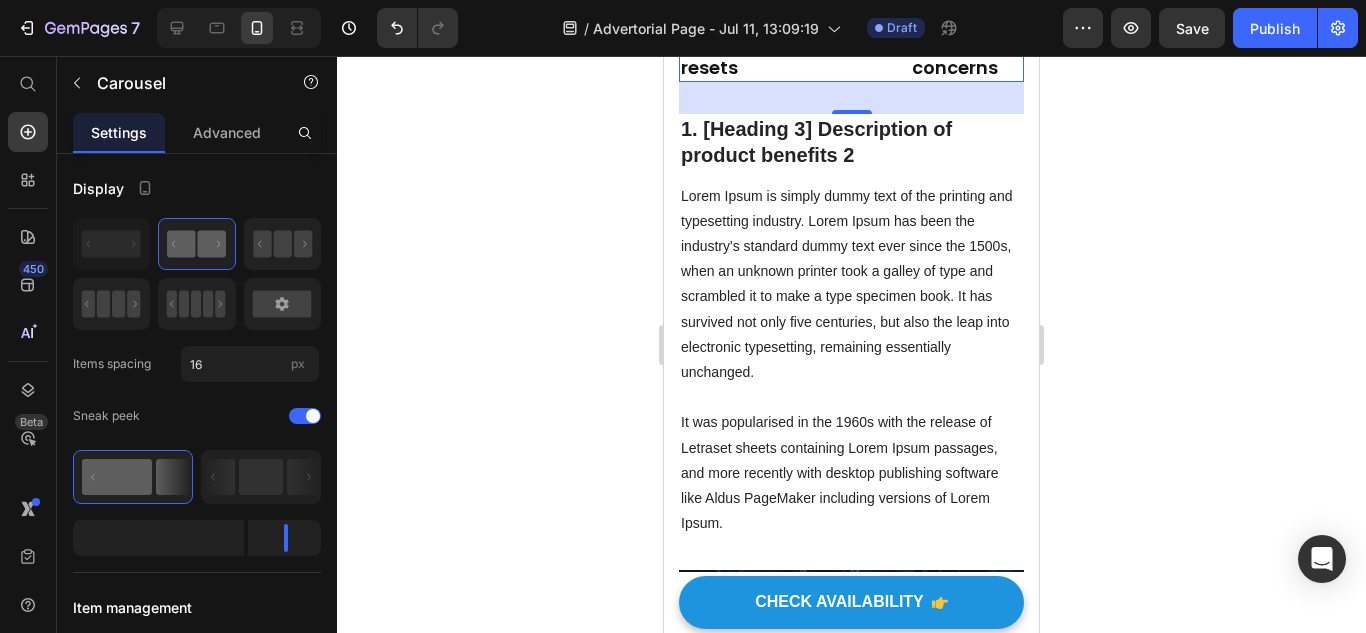 click 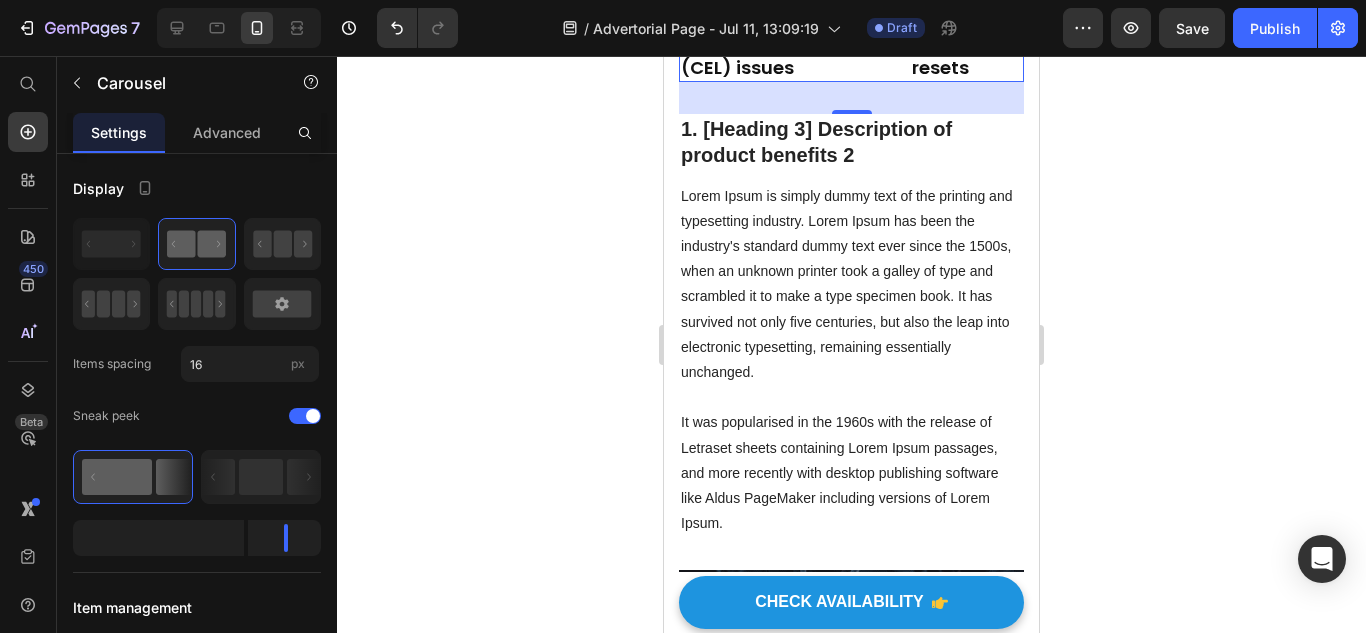 click 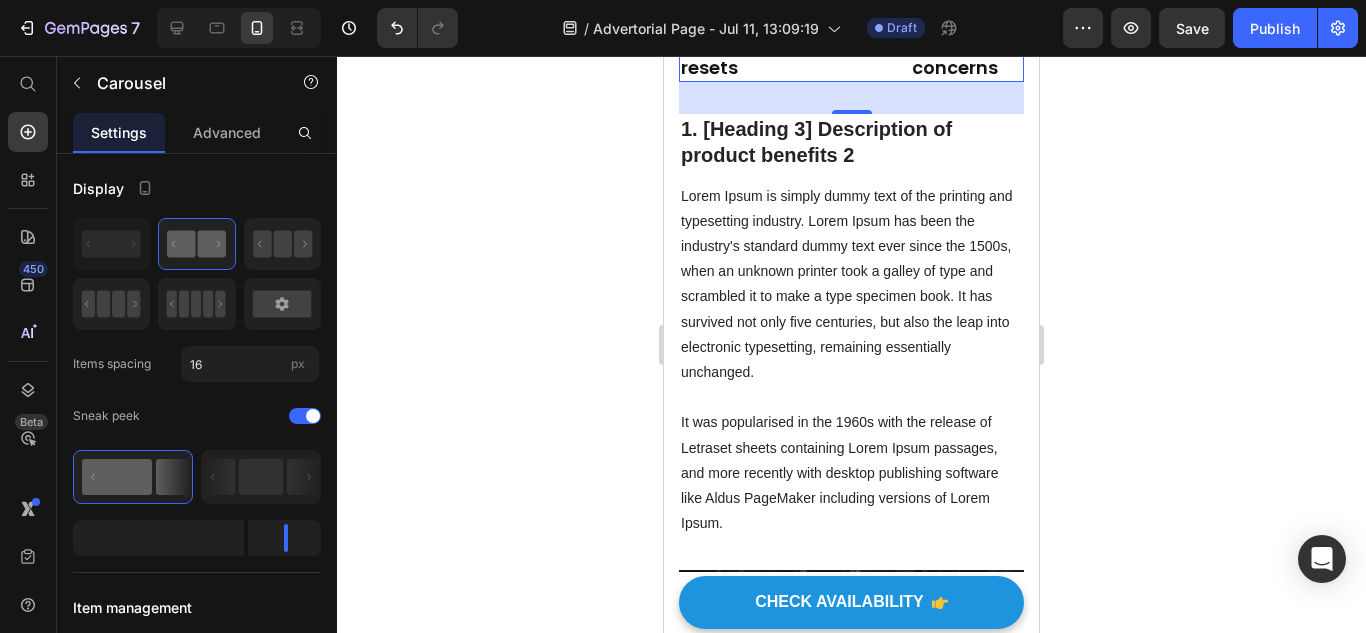 click 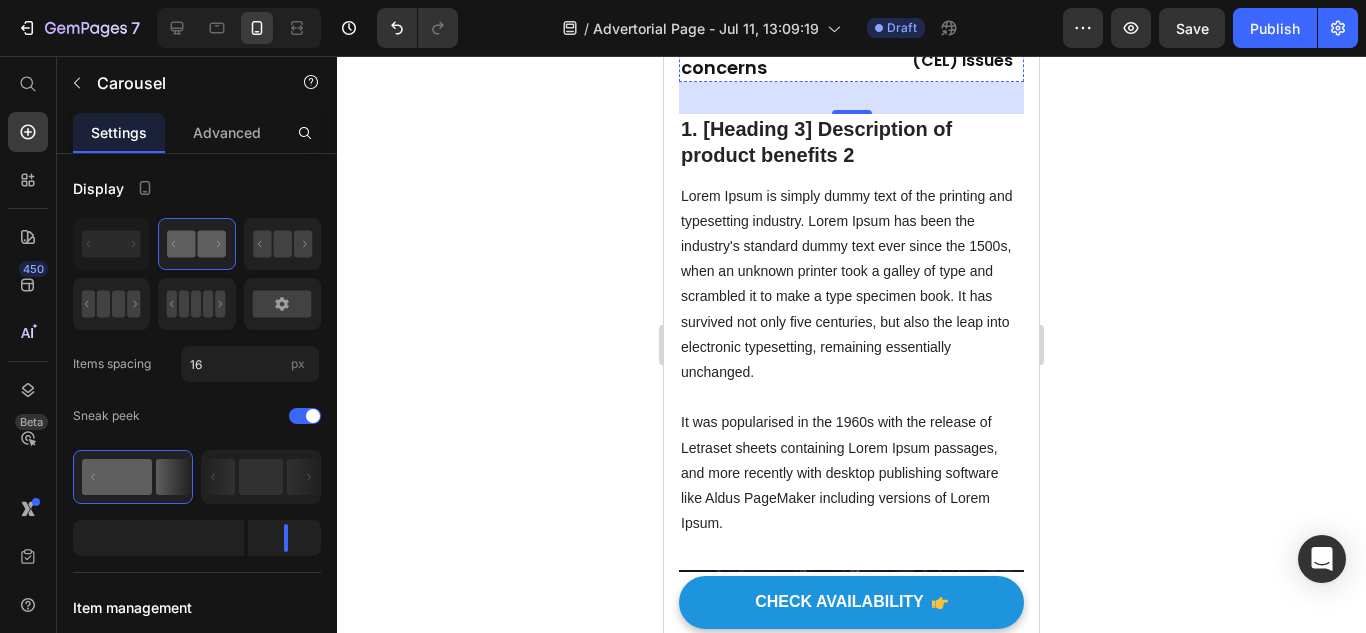 click at bounding box center (786, 8) 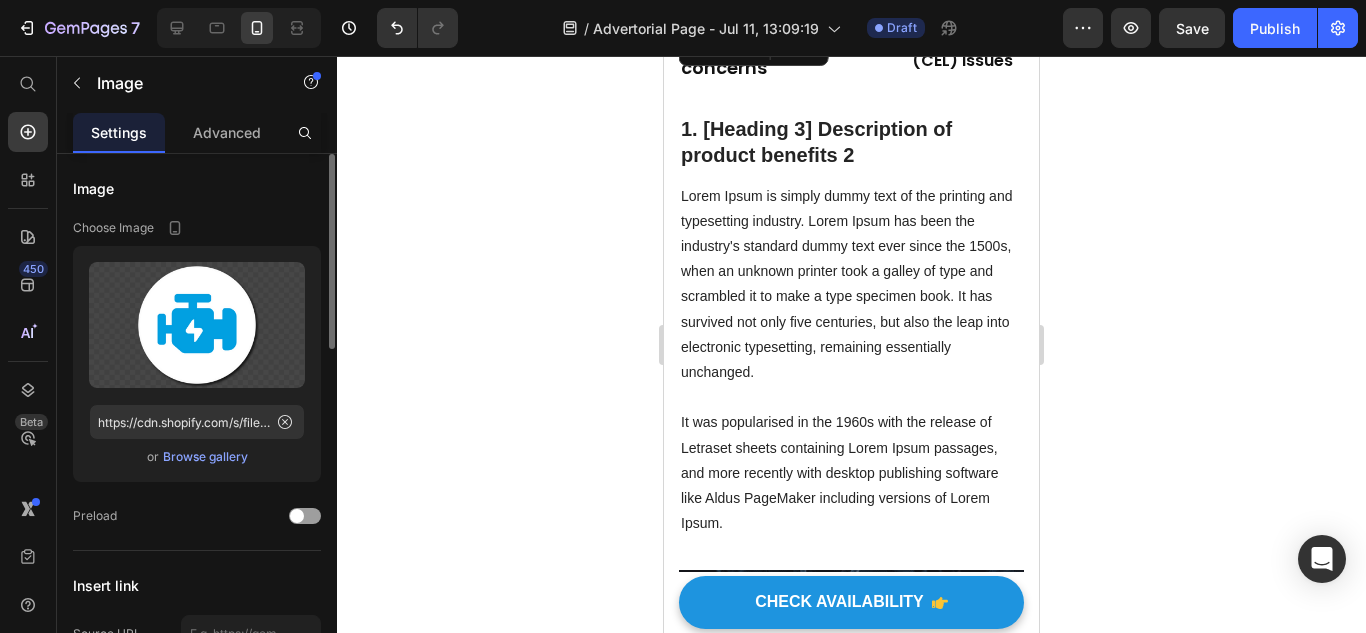 click on "Browse gallery" at bounding box center [205, 457] 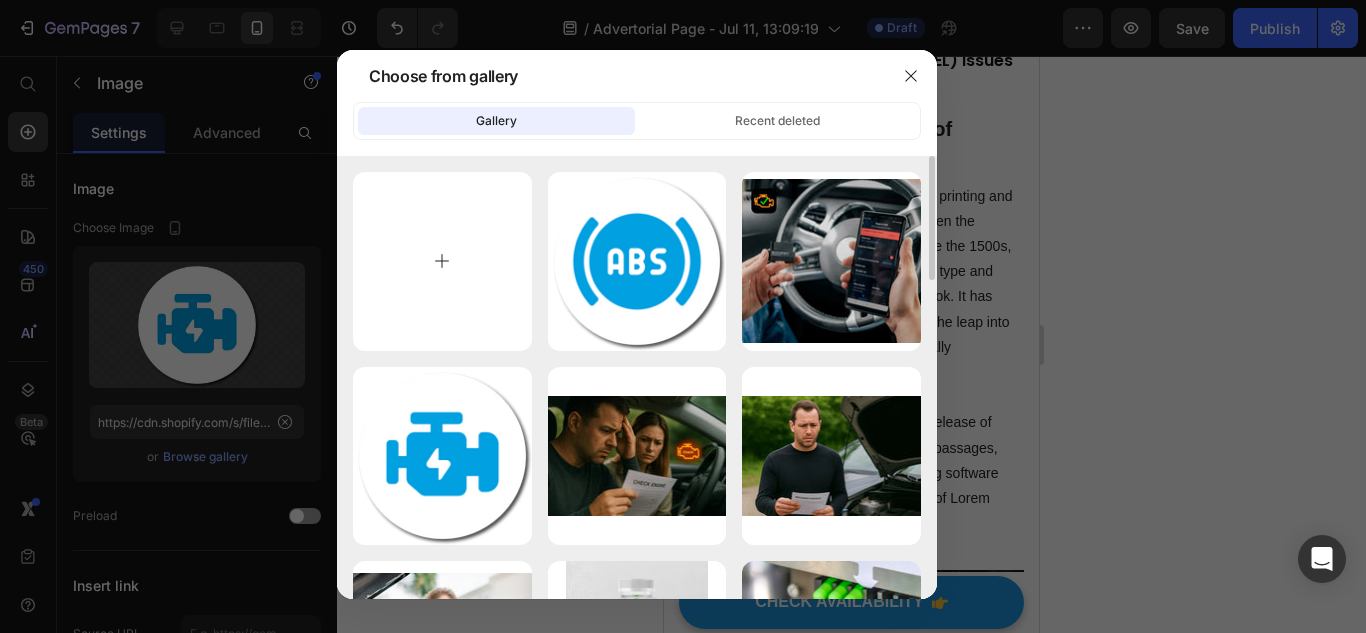 click at bounding box center (442, 261) 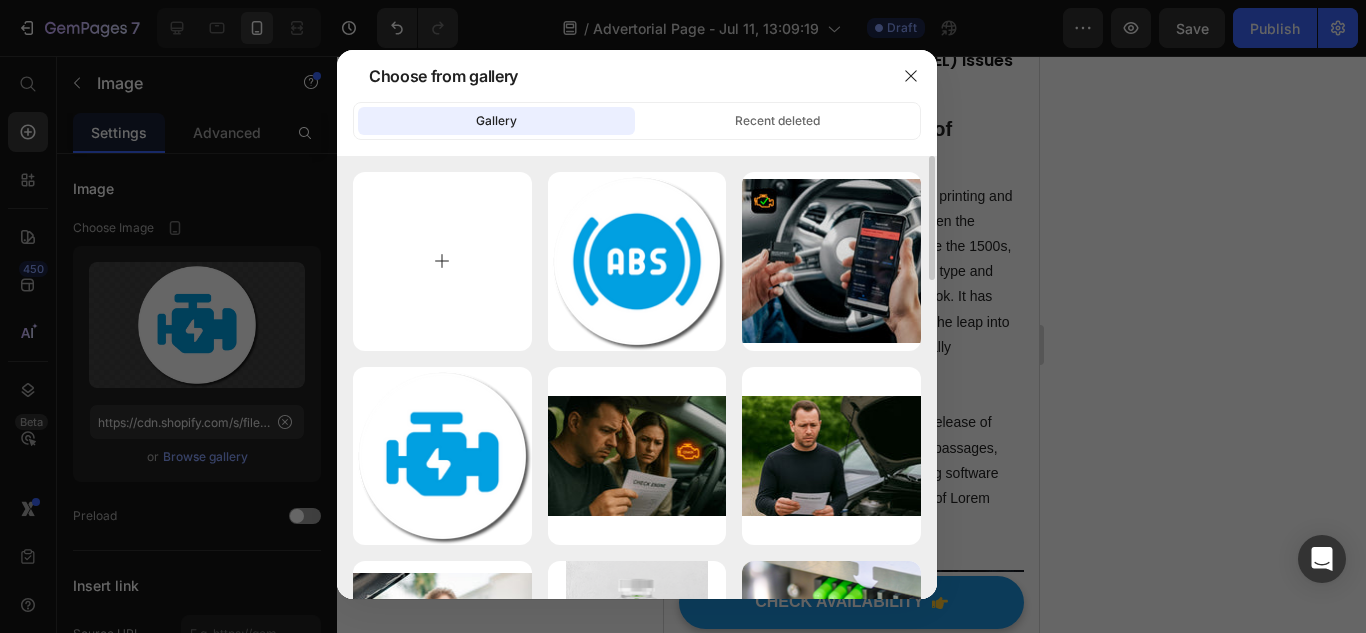type on "C:\fakepath\f877d4f9-d06b-40df-b933-f514aaad26fc.jpg" 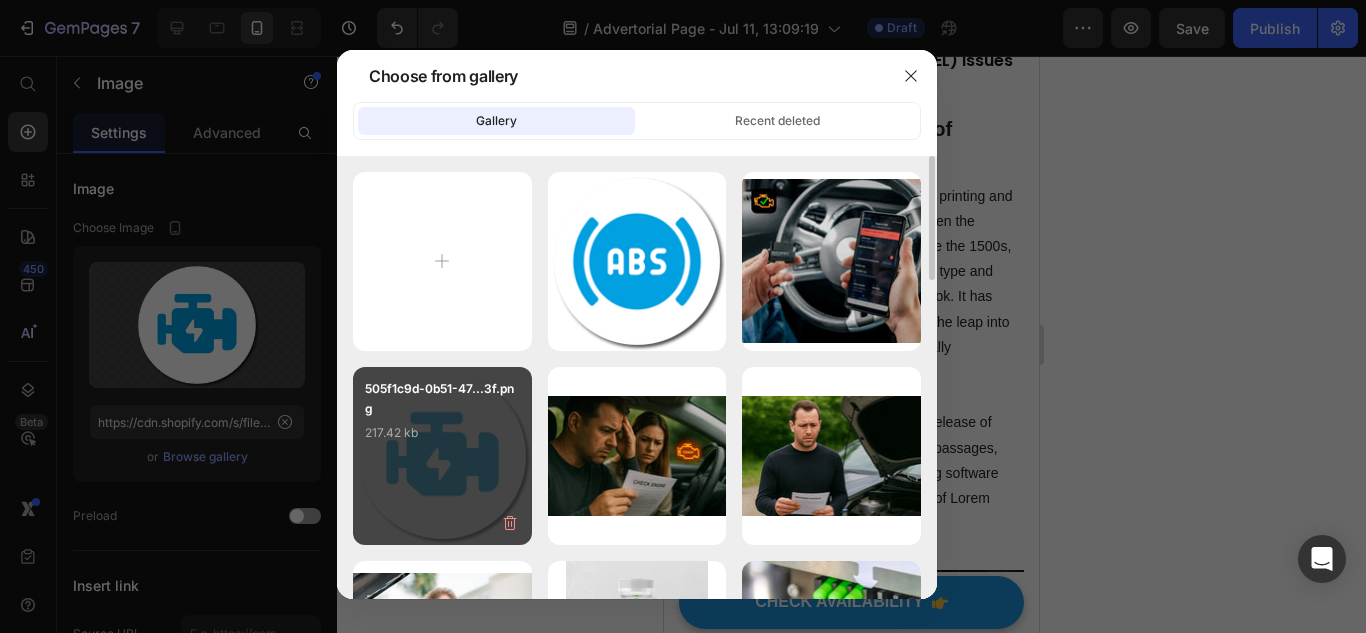 type on "https://cdn.shopify.com/s/files/1/0921/4322/3127/files/gempages_573997155069461355-b4913f73-b251-4acd-b5e3-697479daa86c.png" 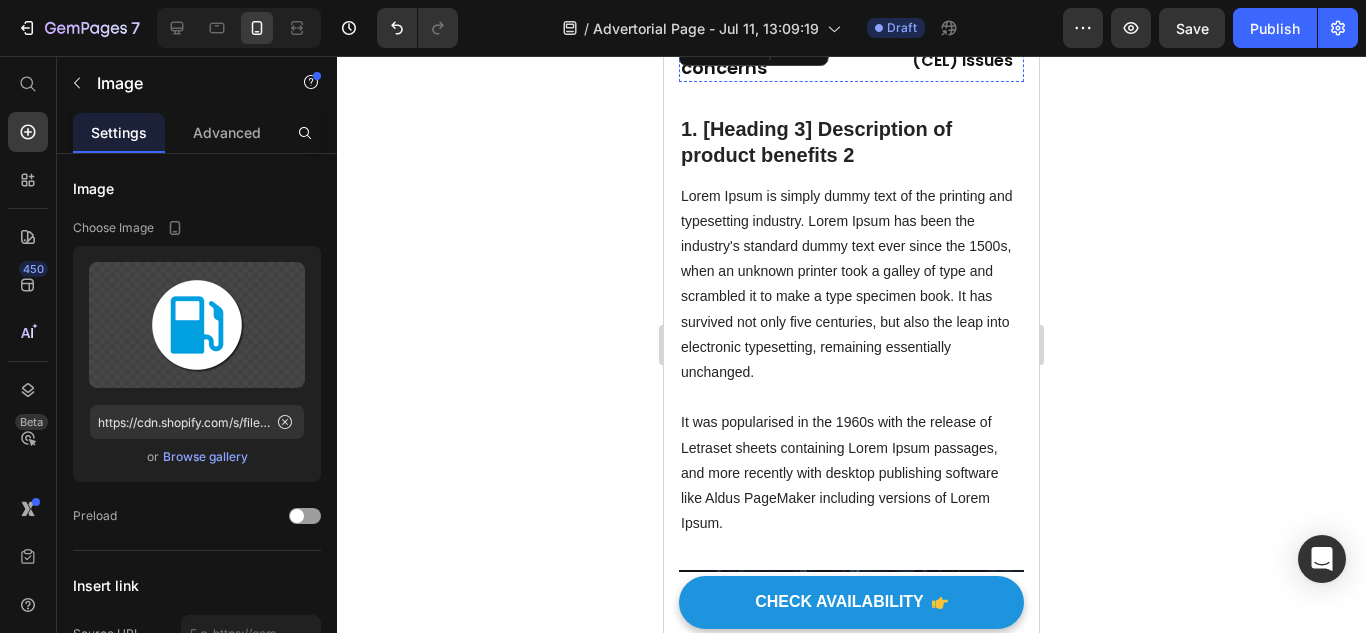 click at bounding box center (1017, 7) 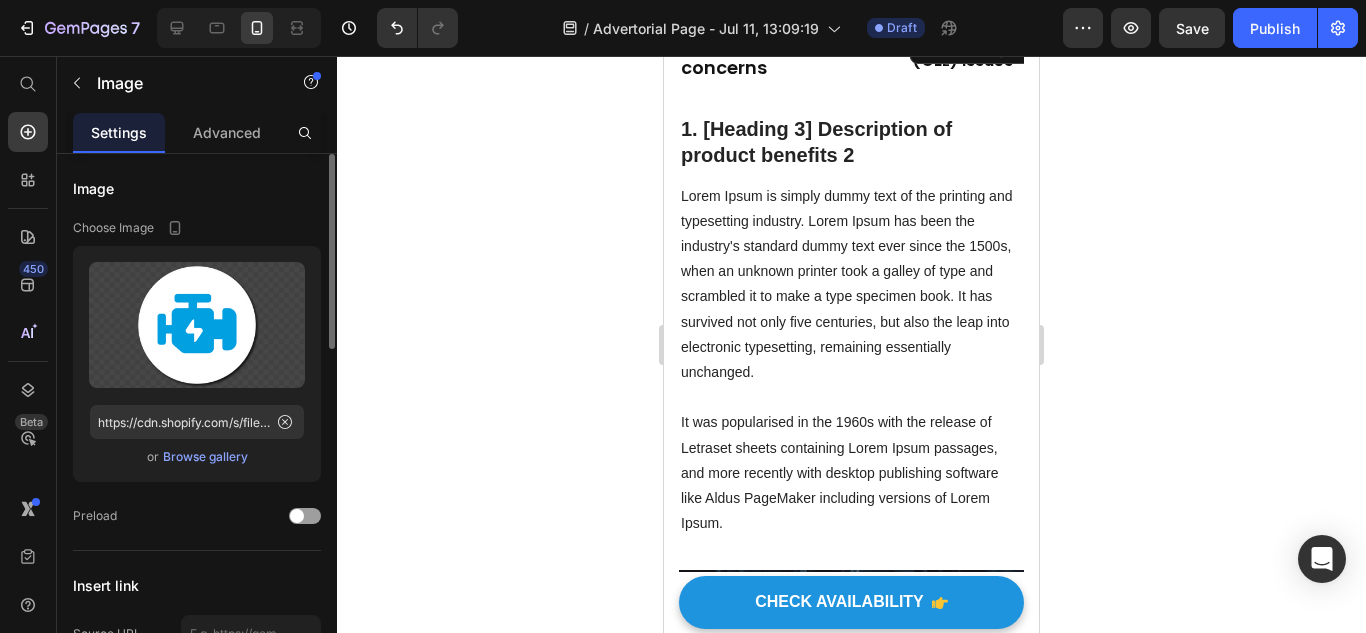 click on "Browse gallery" at bounding box center (205, 457) 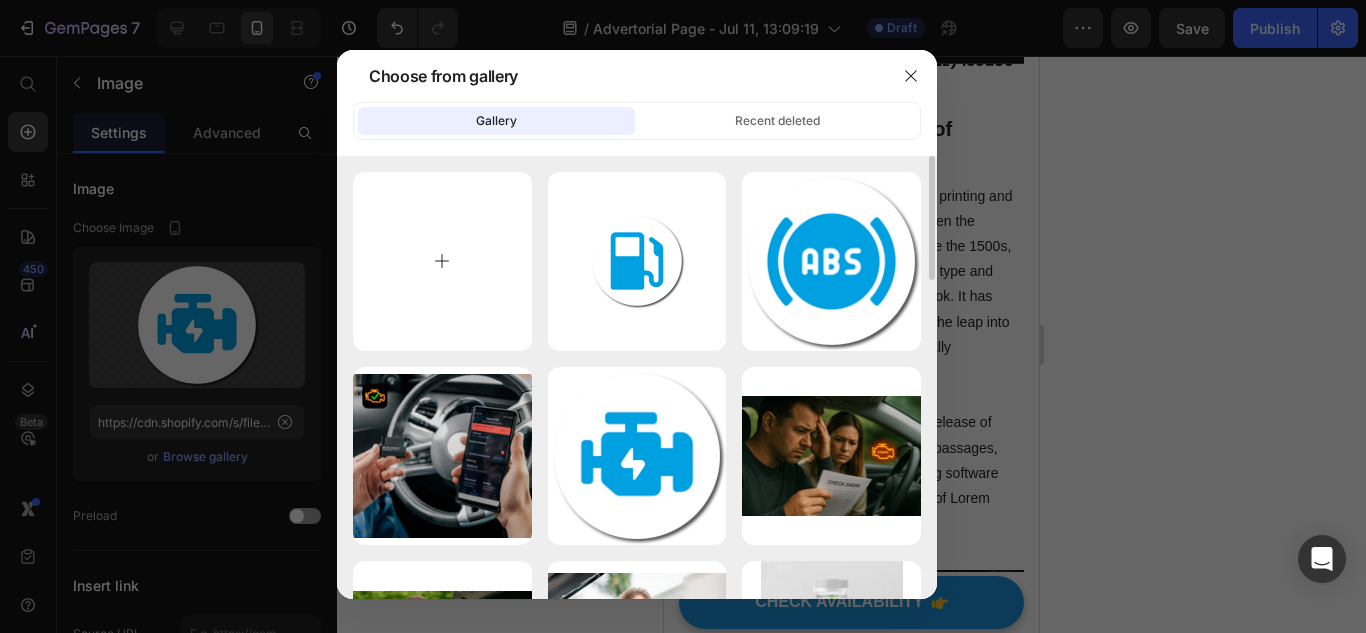 click at bounding box center [442, 261] 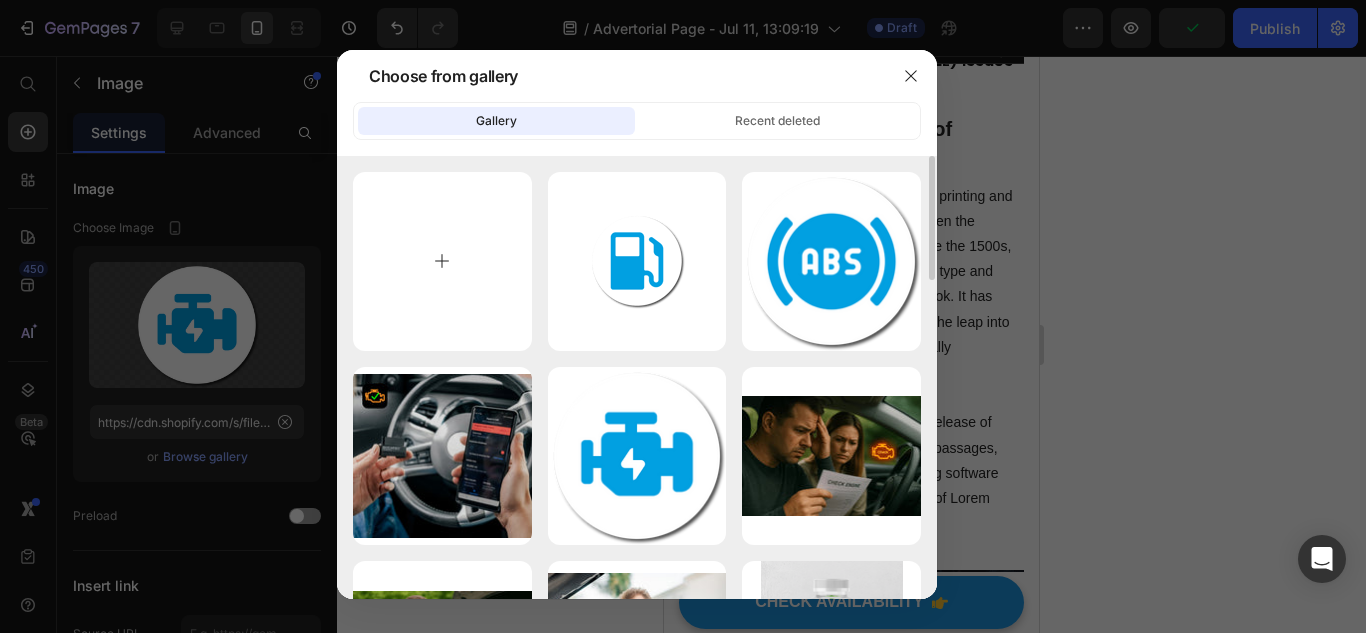 type on "C:\fakepath\bb6b58a9-11e2-4f10-8565-c9c359ad8e98.jpg" 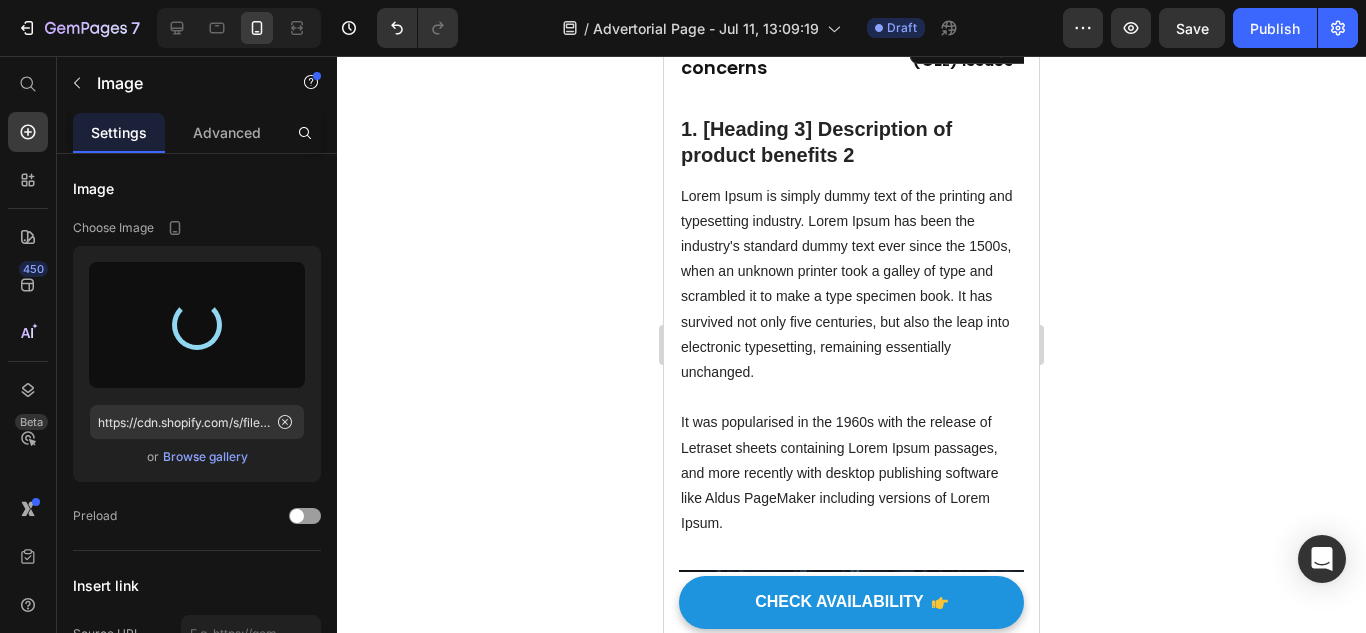 type on "https://cdn.shopify.com/s/files/1/0921/4322/3127/files/gempages_573997155069461355-96805903-9f95-4d78-889f-f628ed410dbe.png" 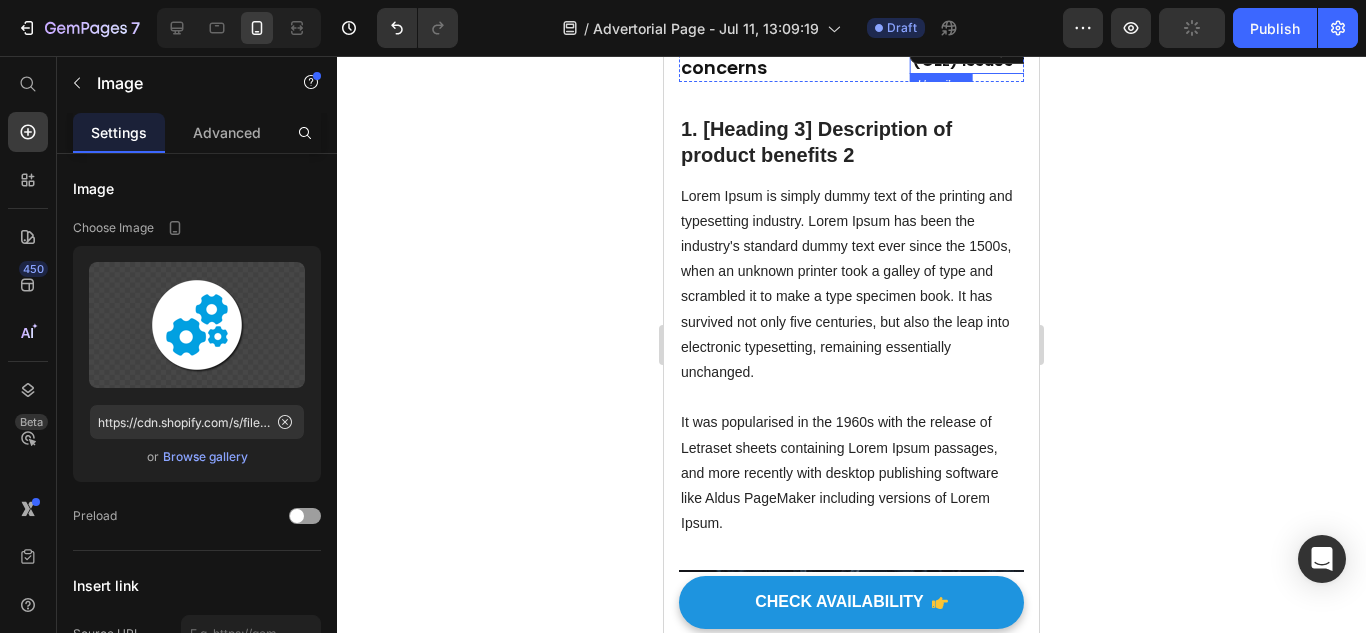 click on "1. Check Engine Light (CEL) issues" at bounding box center [1017, 52] 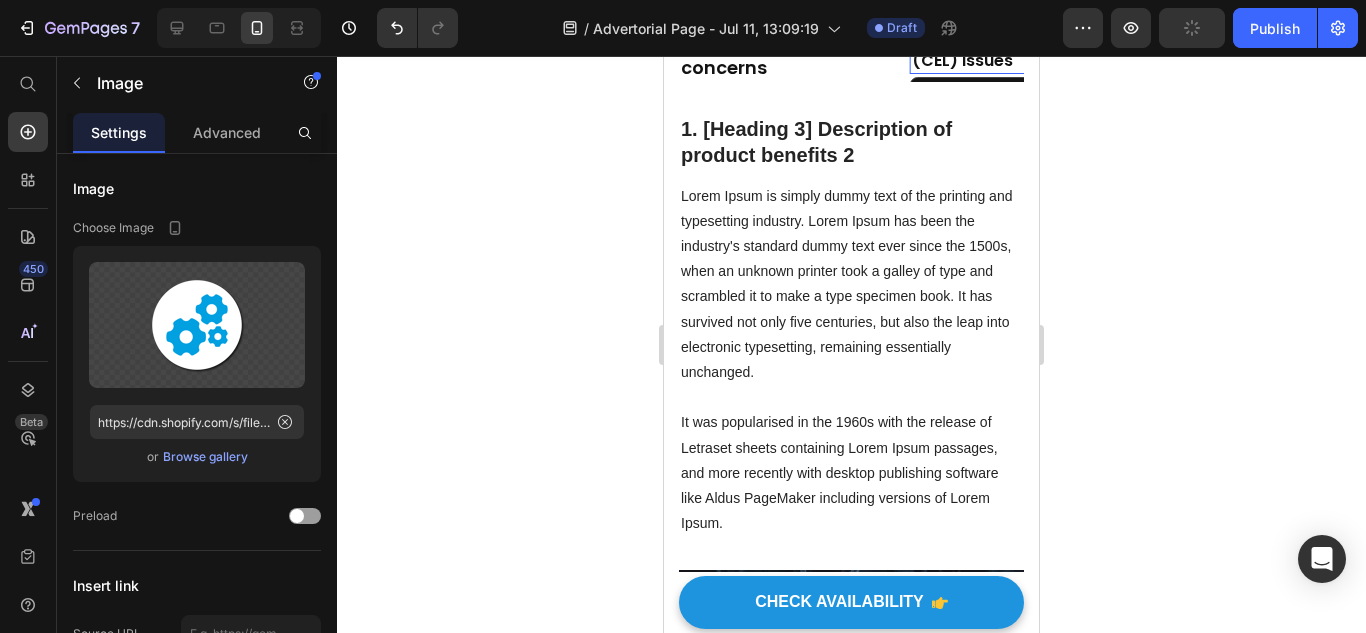 click on "1. Check Engine Light (CEL) issues" at bounding box center (1017, 52) 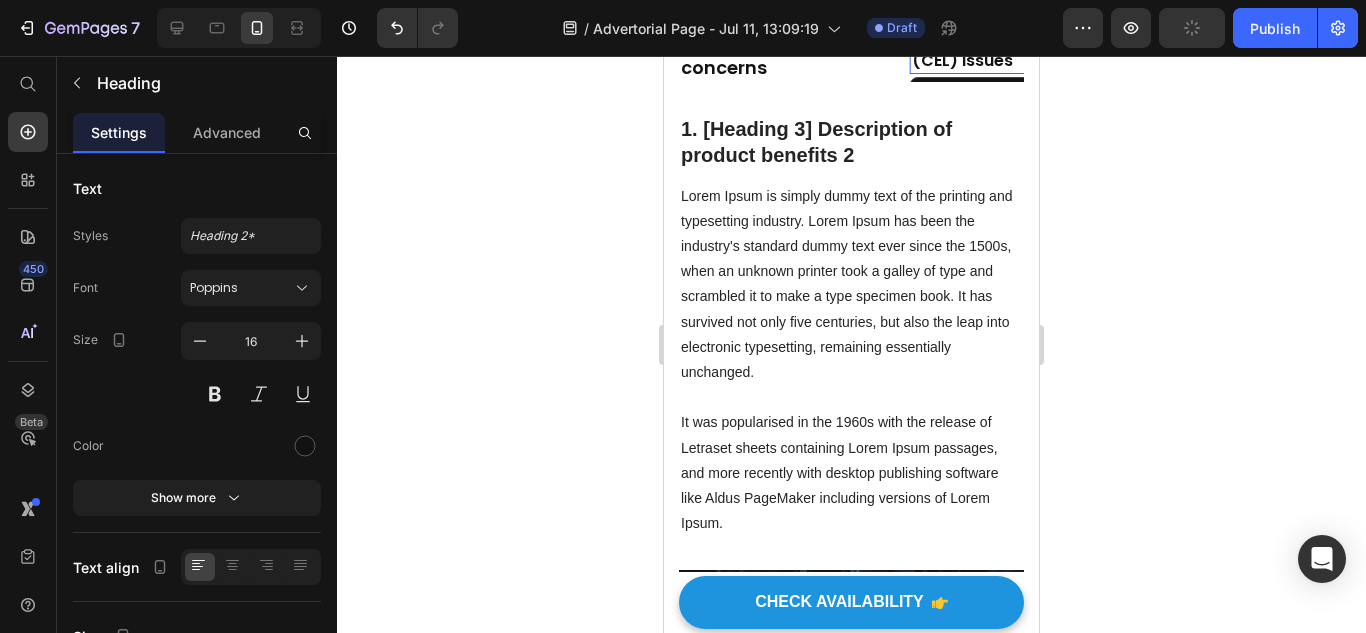 click on "1. Check Engine Light (CEL) issues" at bounding box center (1017, 52) 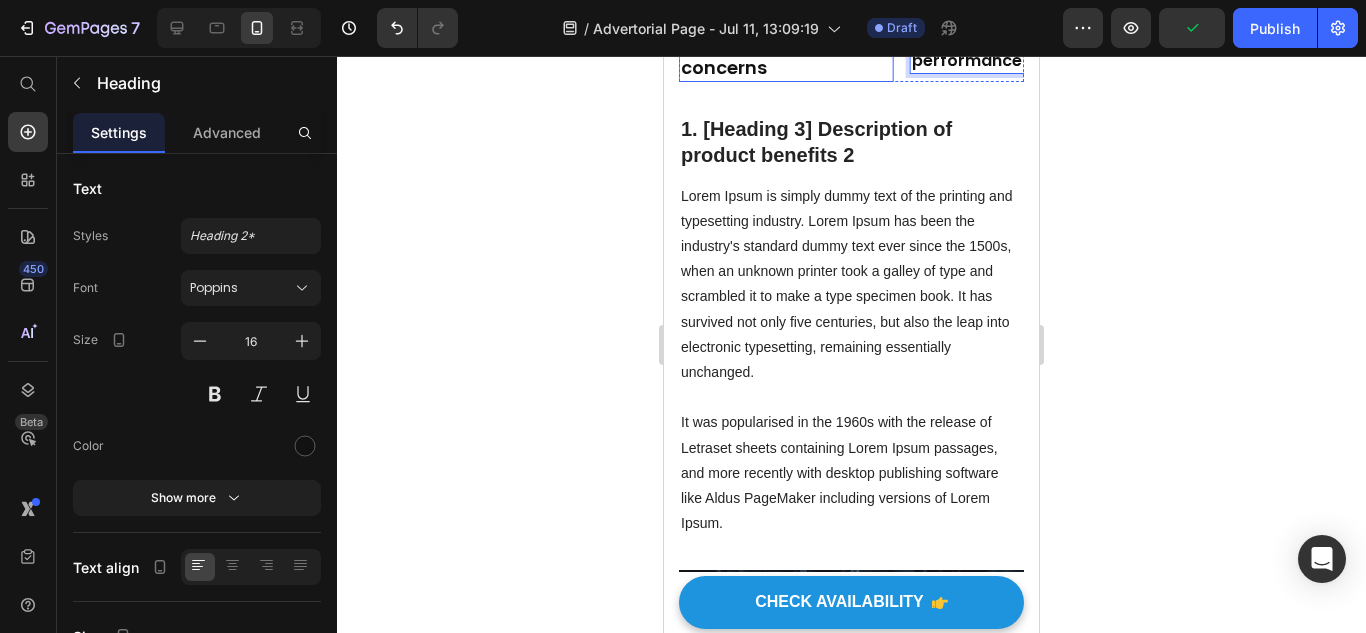 scroll, scrollTop: 0, scrollLeft: 85, axis: horizontal 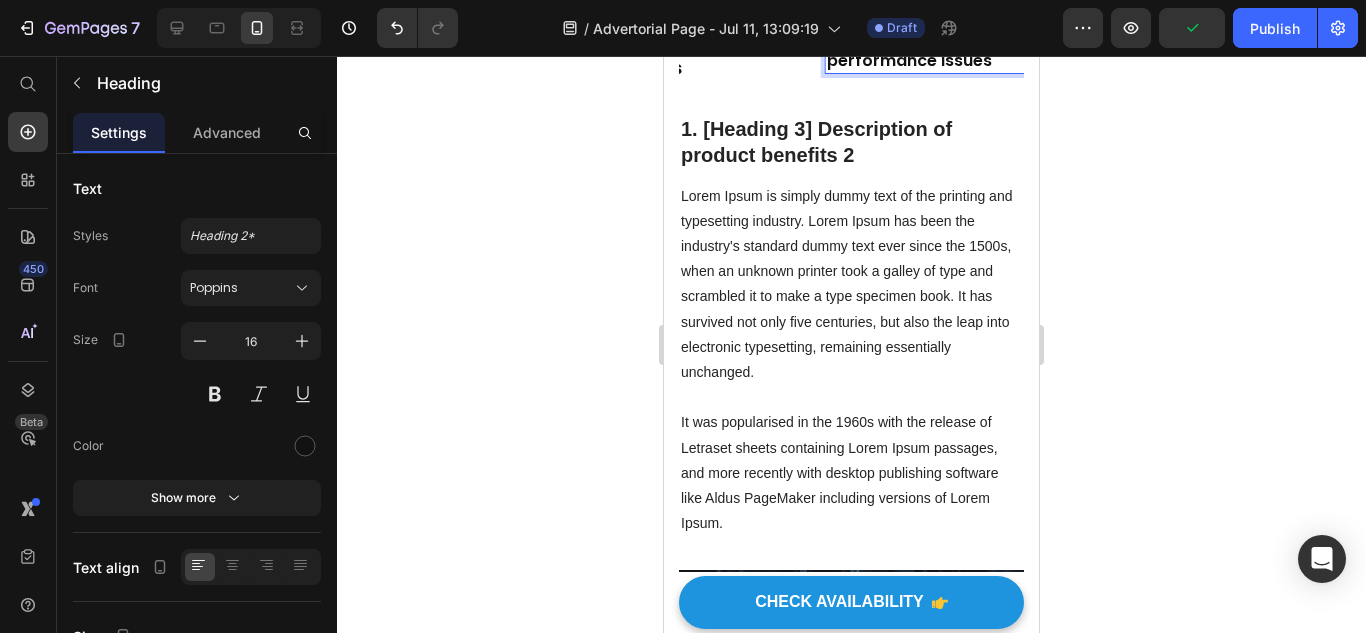 click on "4. Engine misfires and performance issues" at bounding box center (932, 52) 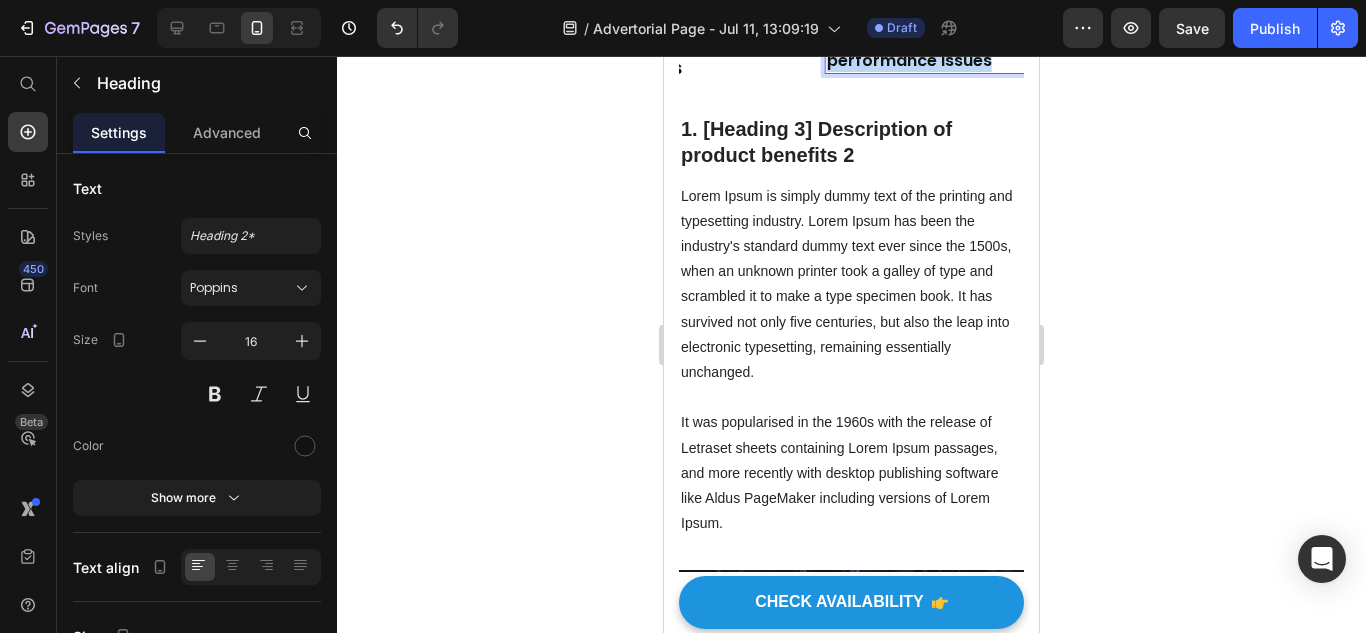 click on "4. Engine misfires and performance issues" at bounding box center [932, 52] 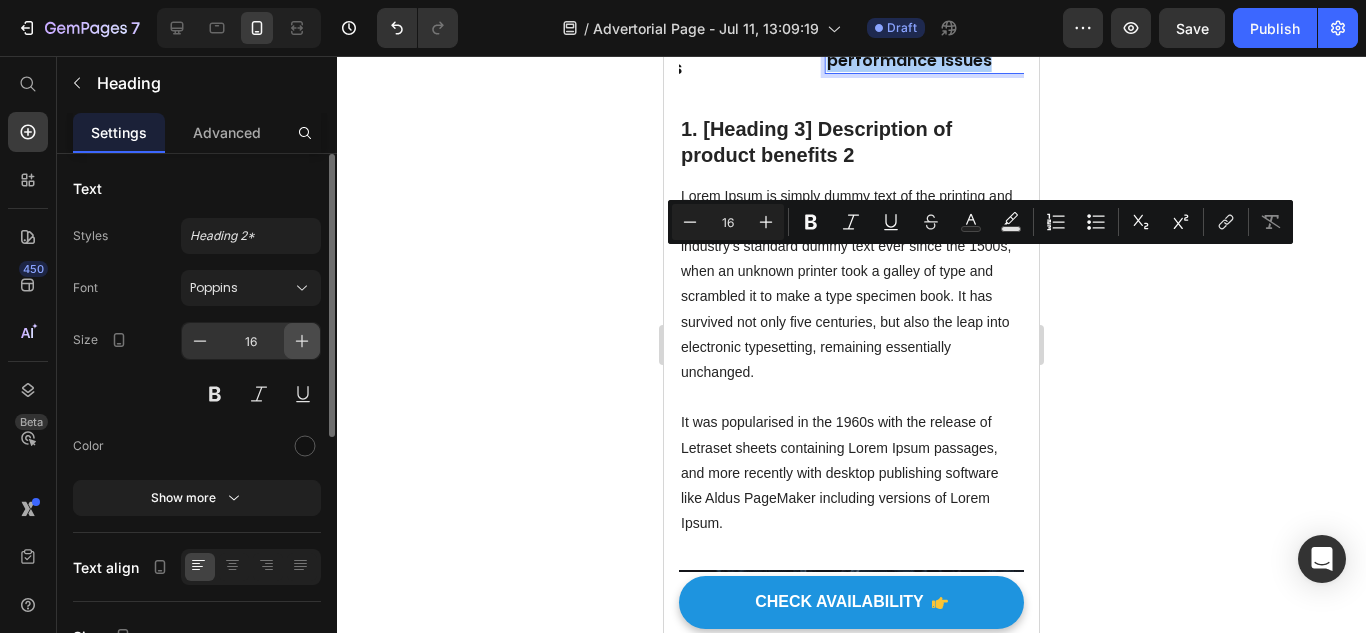 click 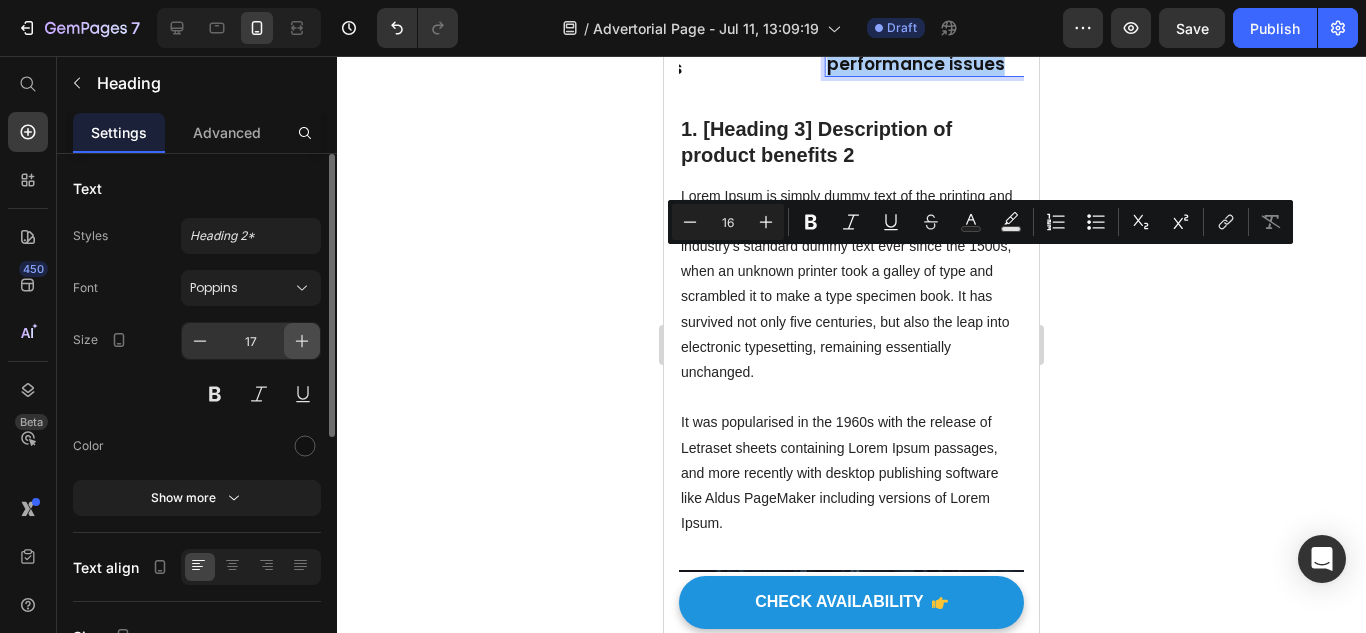 click 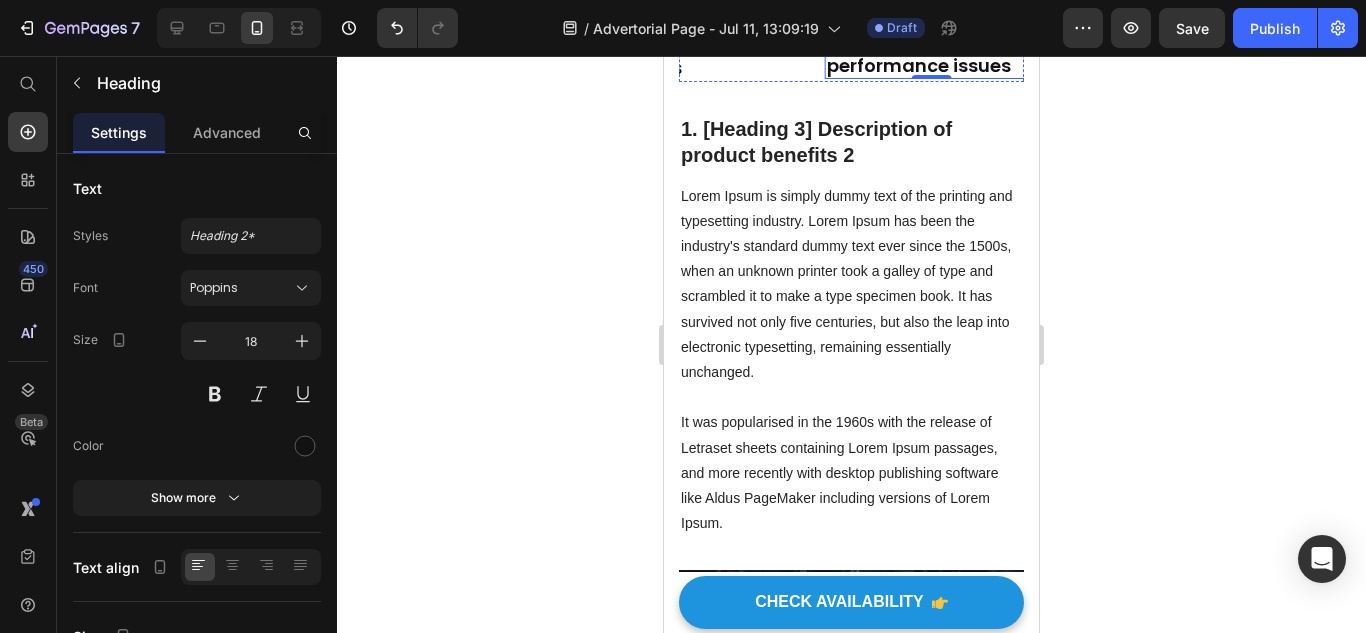 click at bounding box center (932, 7) 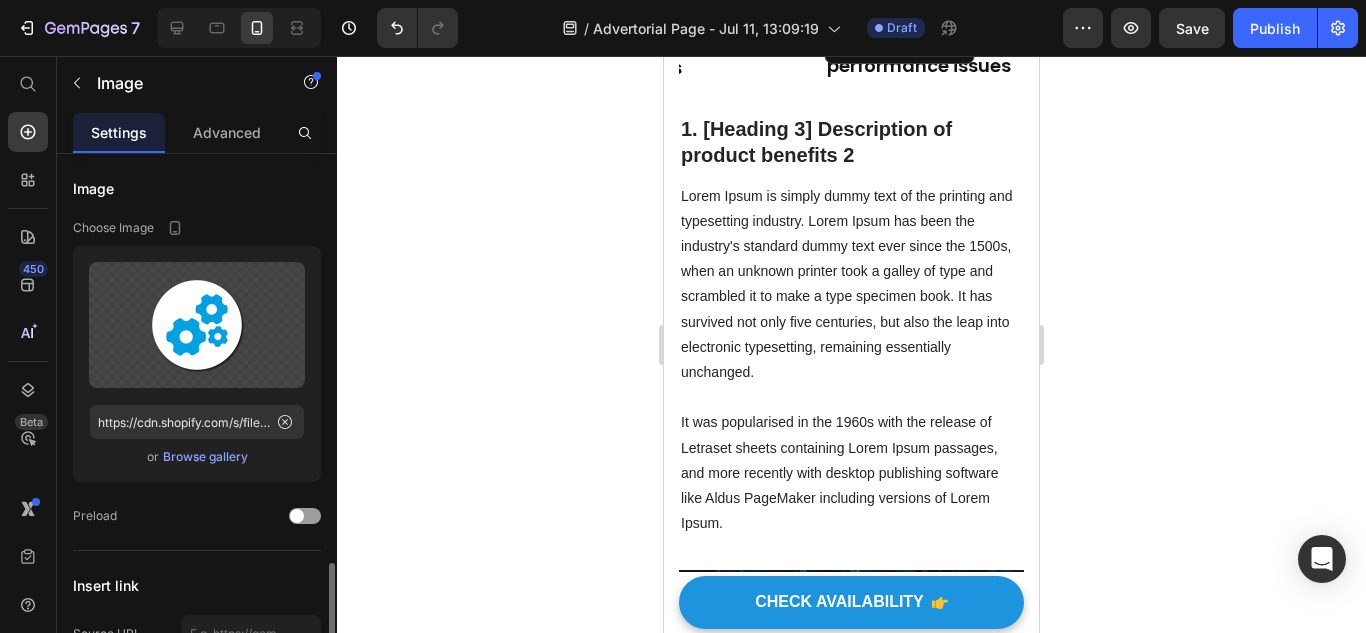 scroll, scrollTop: 300, scrollLeft: 0, axis: vertical 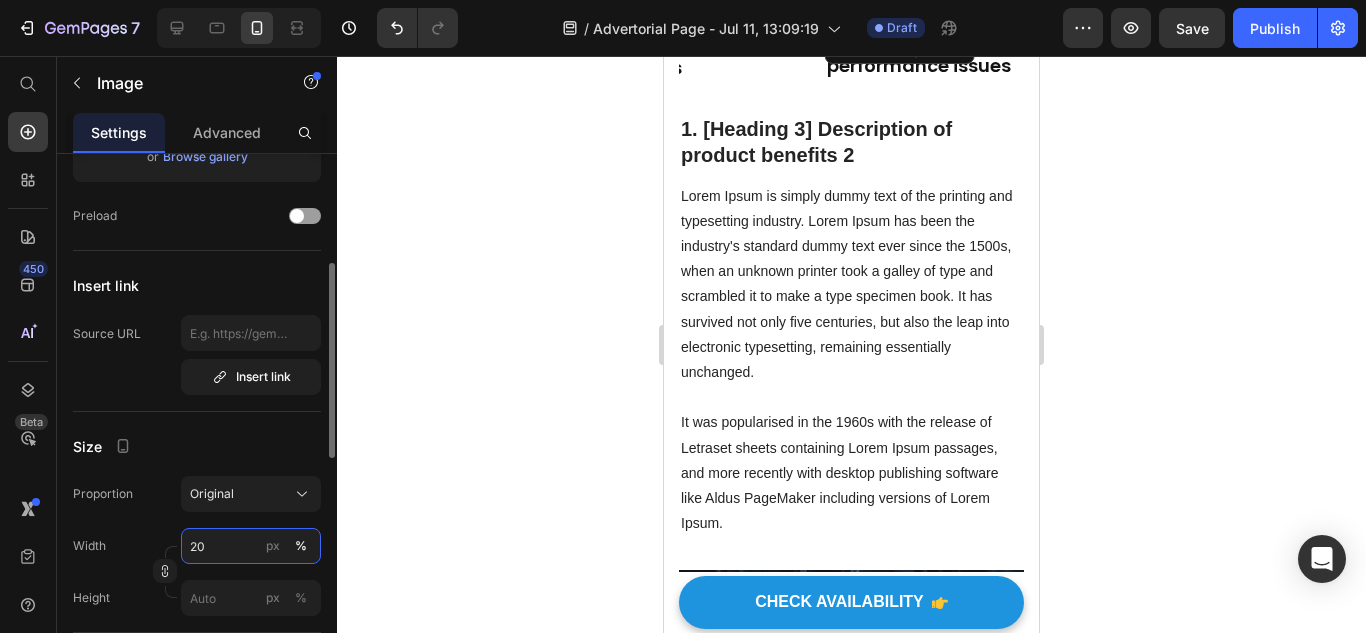 click on "20" at bounding box center [251, 546] 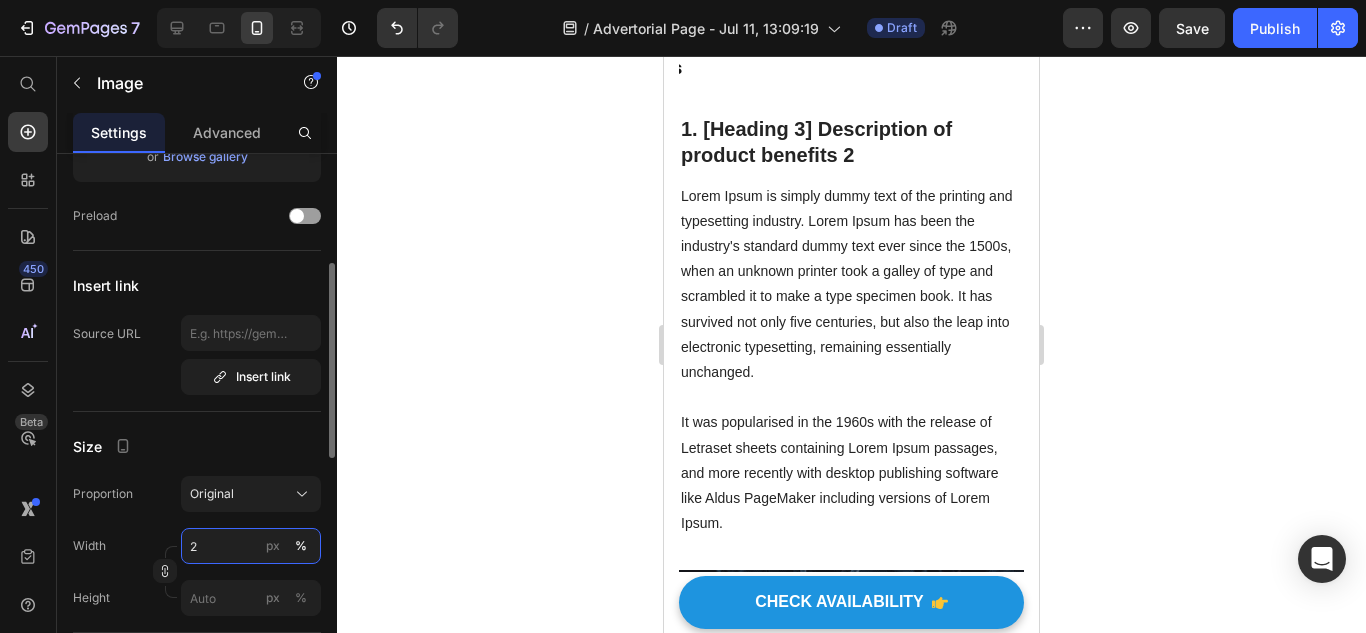 type on "21" 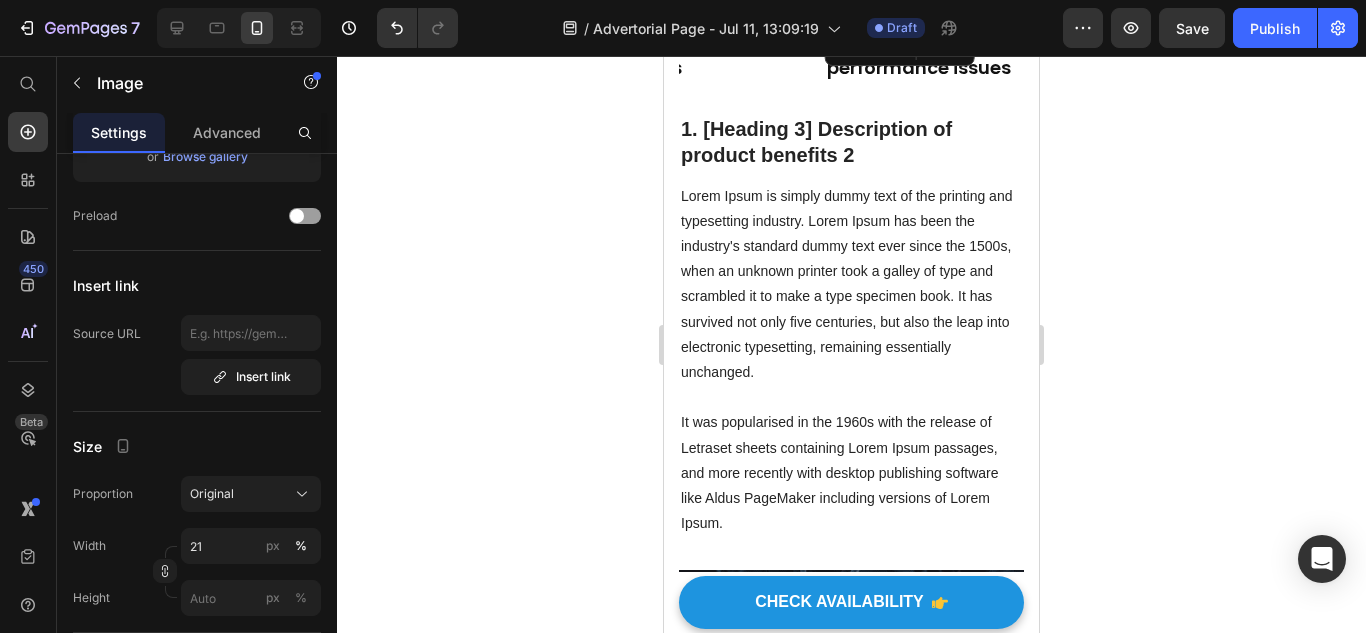 click 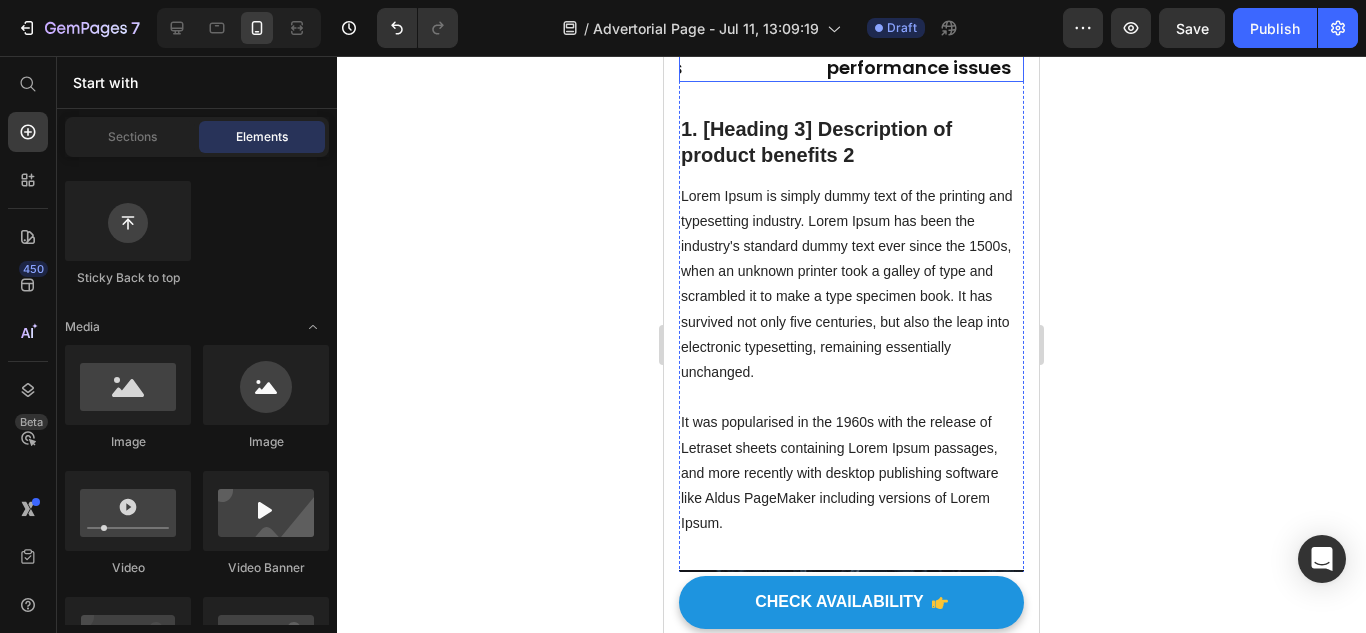 click 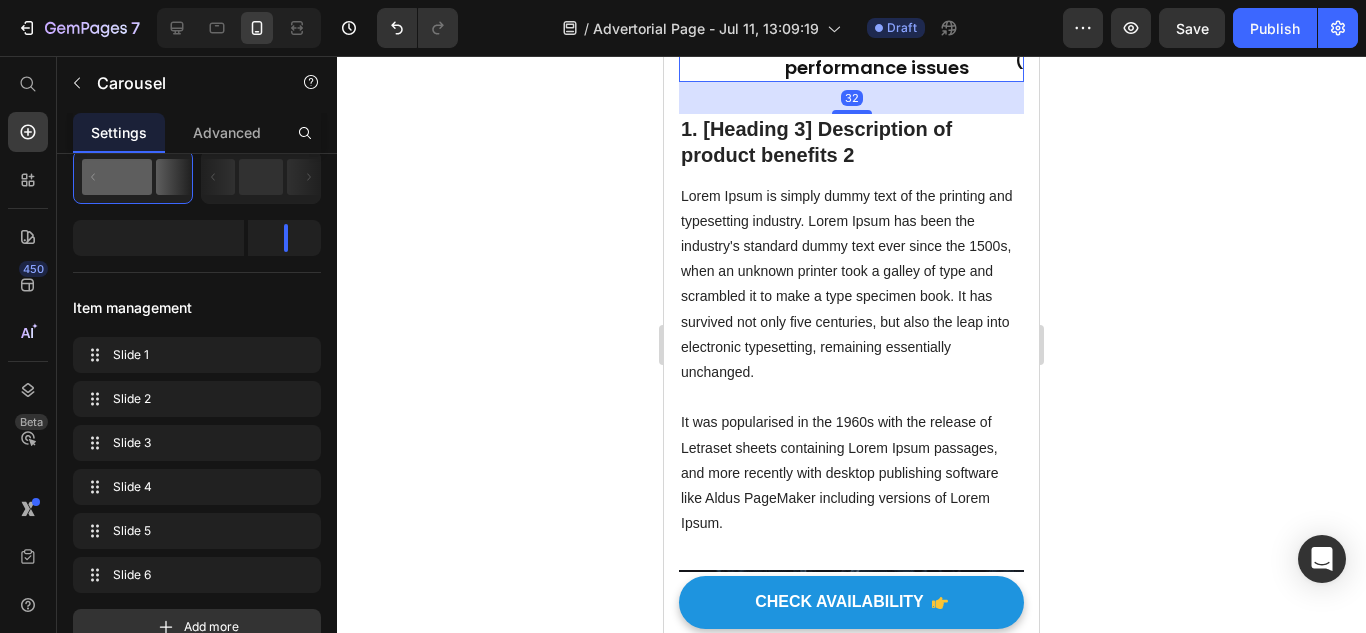 scroll, scrollTop: 0, scrollLeft: 0, axis: both 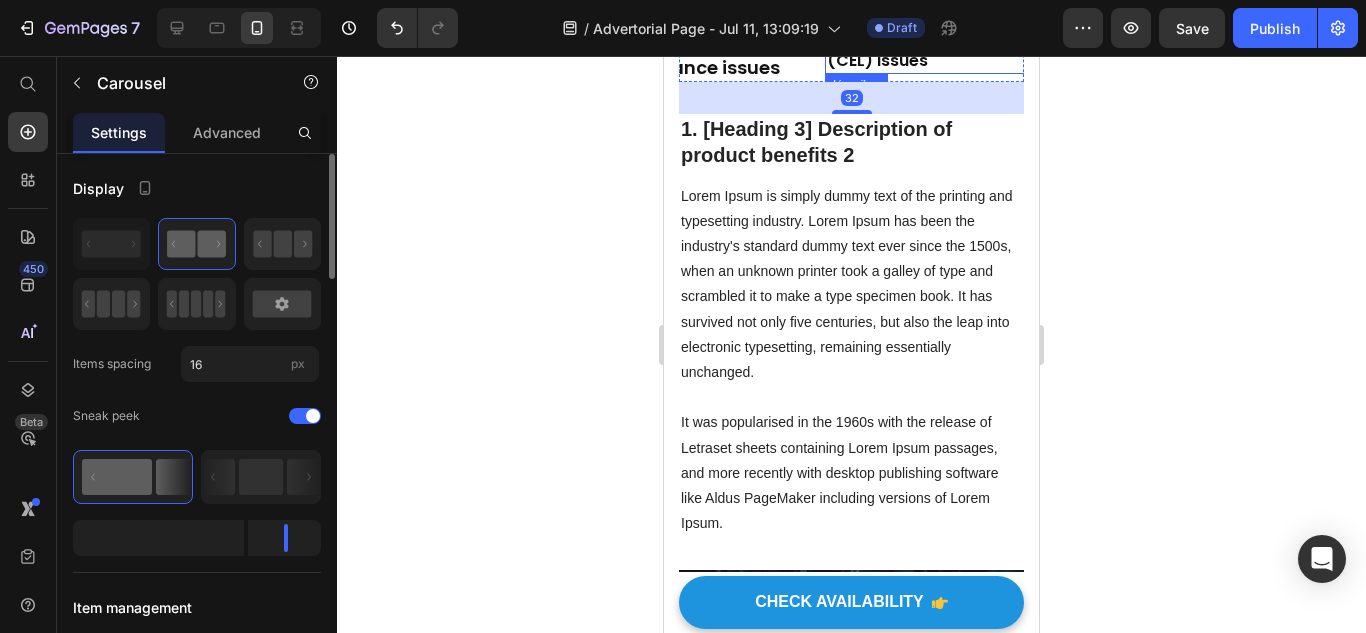 click on "1. Check Engine Light (CEL) issues" at bounding box center (932, 52) 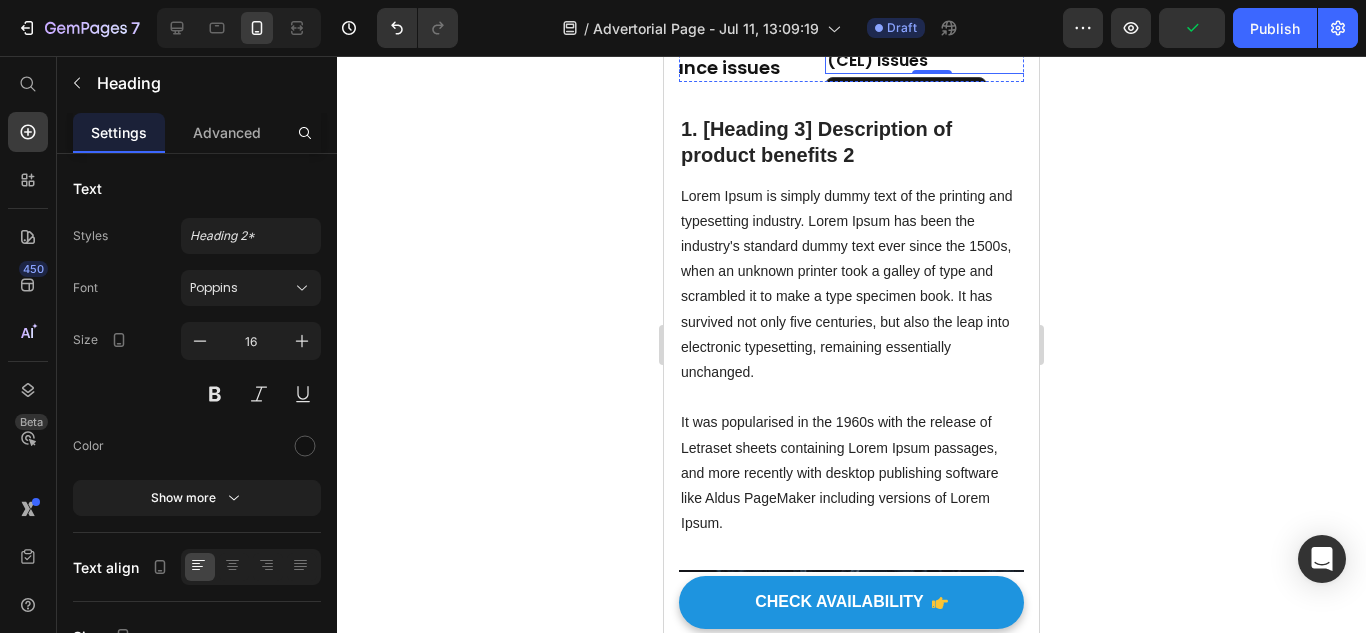 click at bounding box center [932, 7] 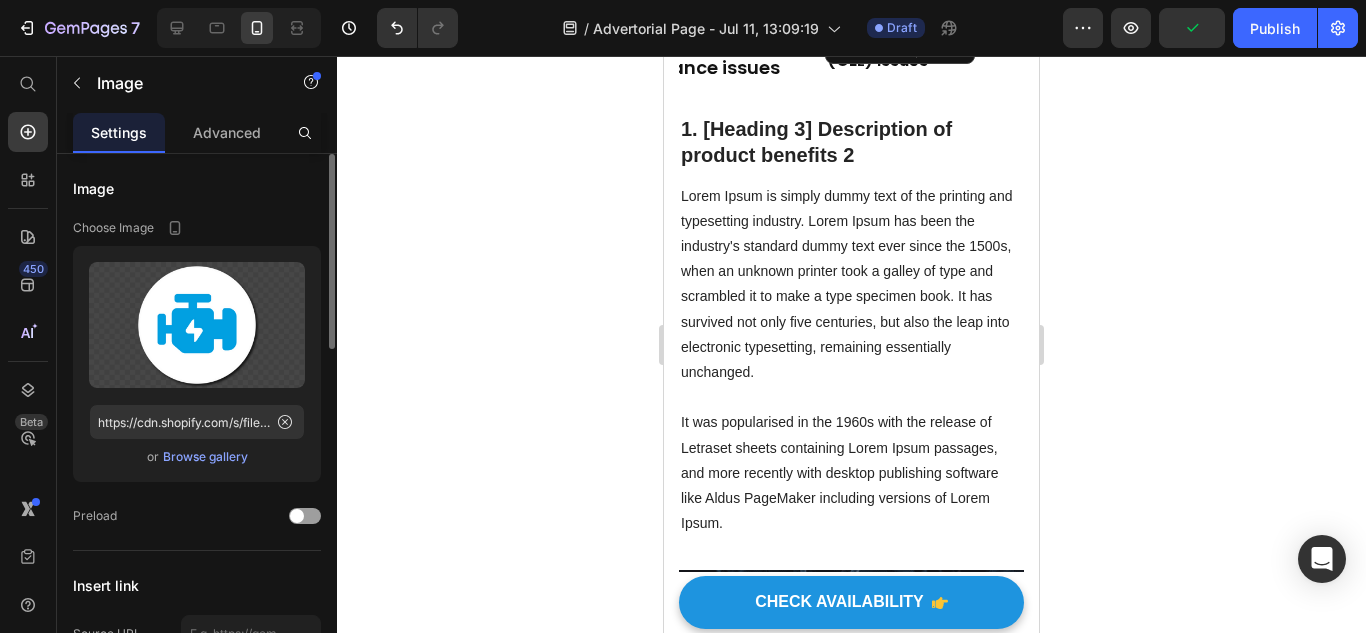 click on "Browse gallery" at bounding box center (205, 457) 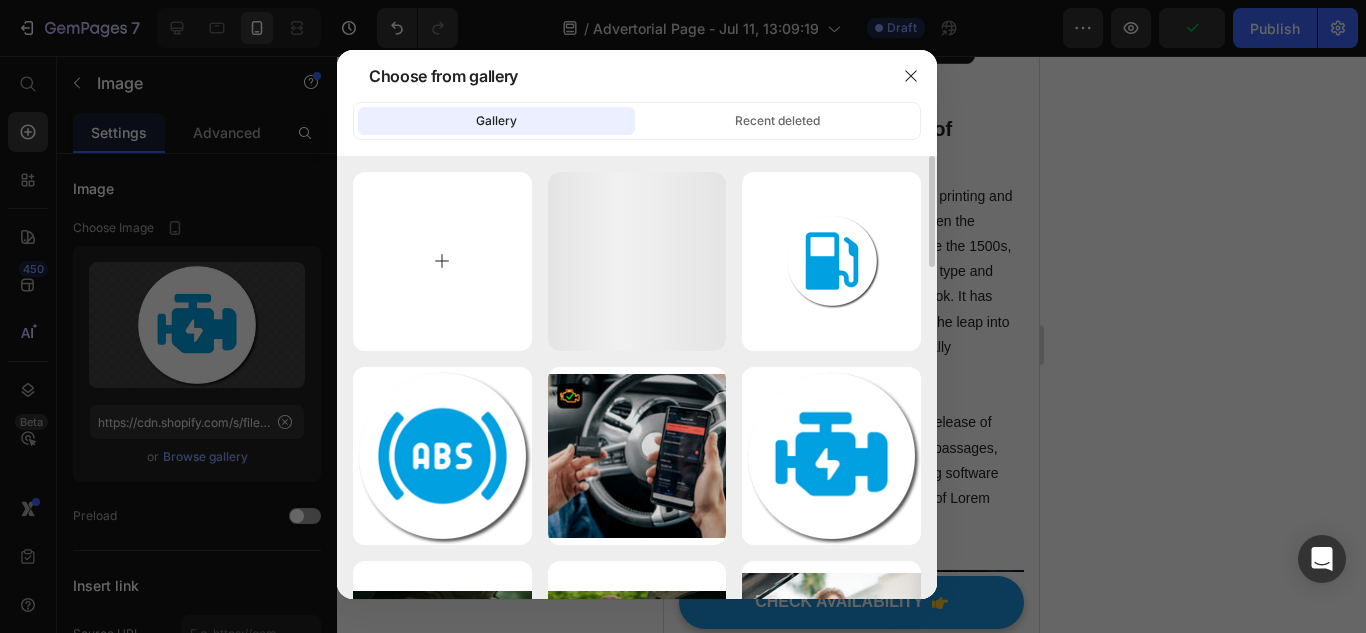click at bounding box center [442, 261] 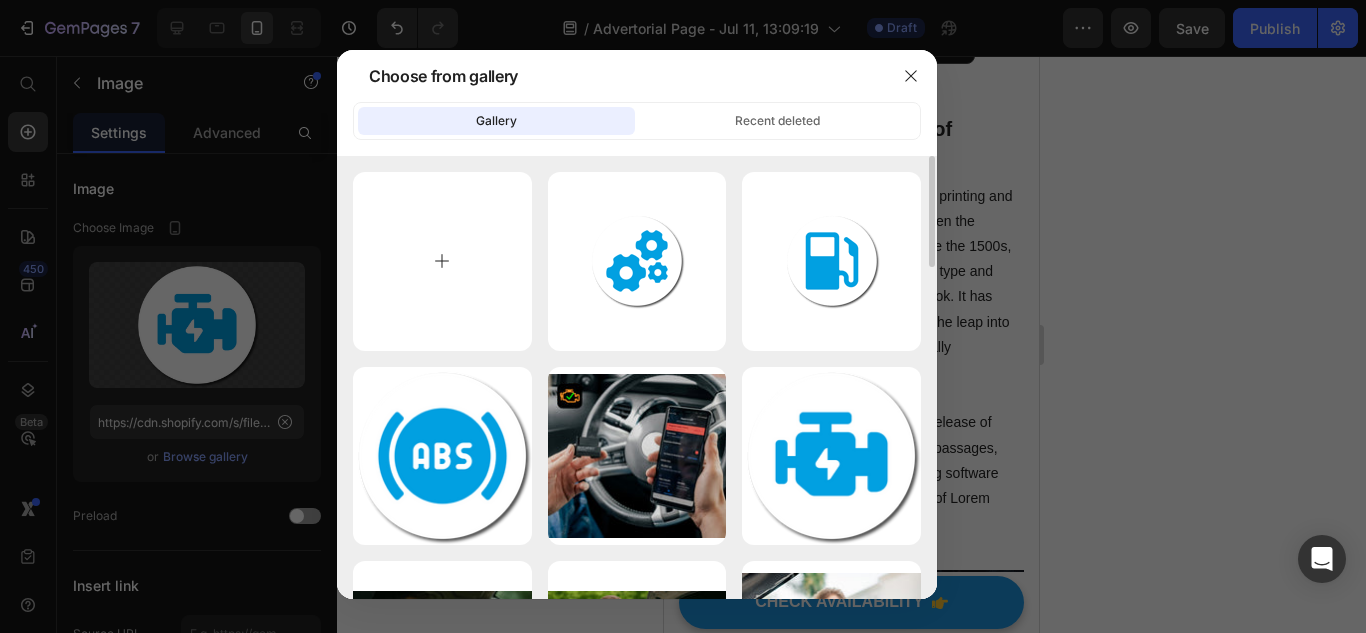 type on "C:\fakepath\5101a7de-0f01-447d-9717-784b9f4303f2.jpg" 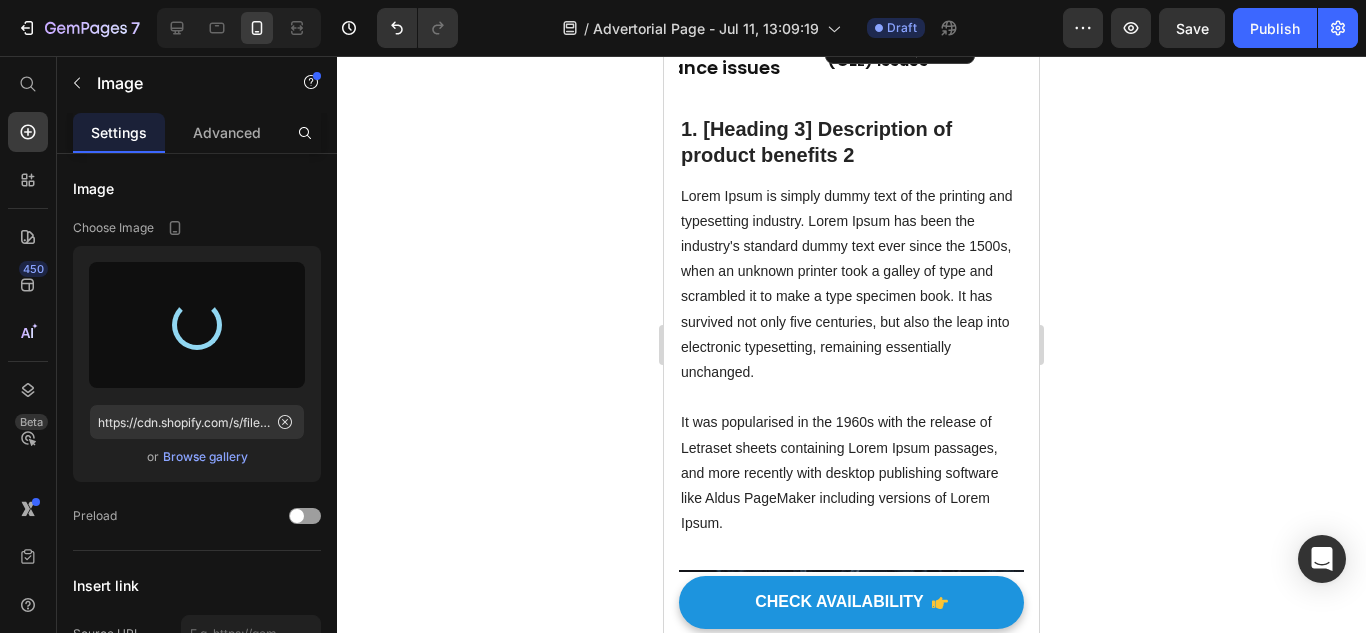 type on "https://cdn.shopify.com/s/files/1/0921/4322/3127/files/gempages_573997155069461355-d975c78e-013a-4c62-b154-d46ec316cec8.png" 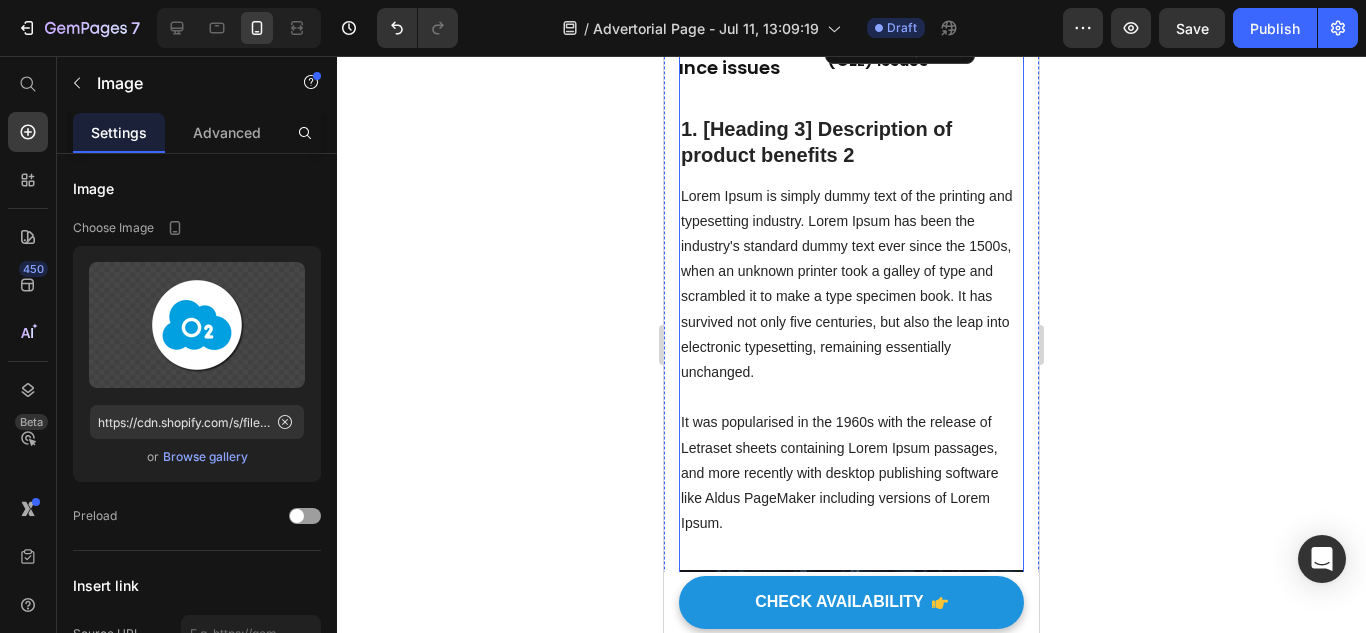 click on "Image   0 1. Check Engine Light (CEL) issues Heading" at bounding box center [932, 34] 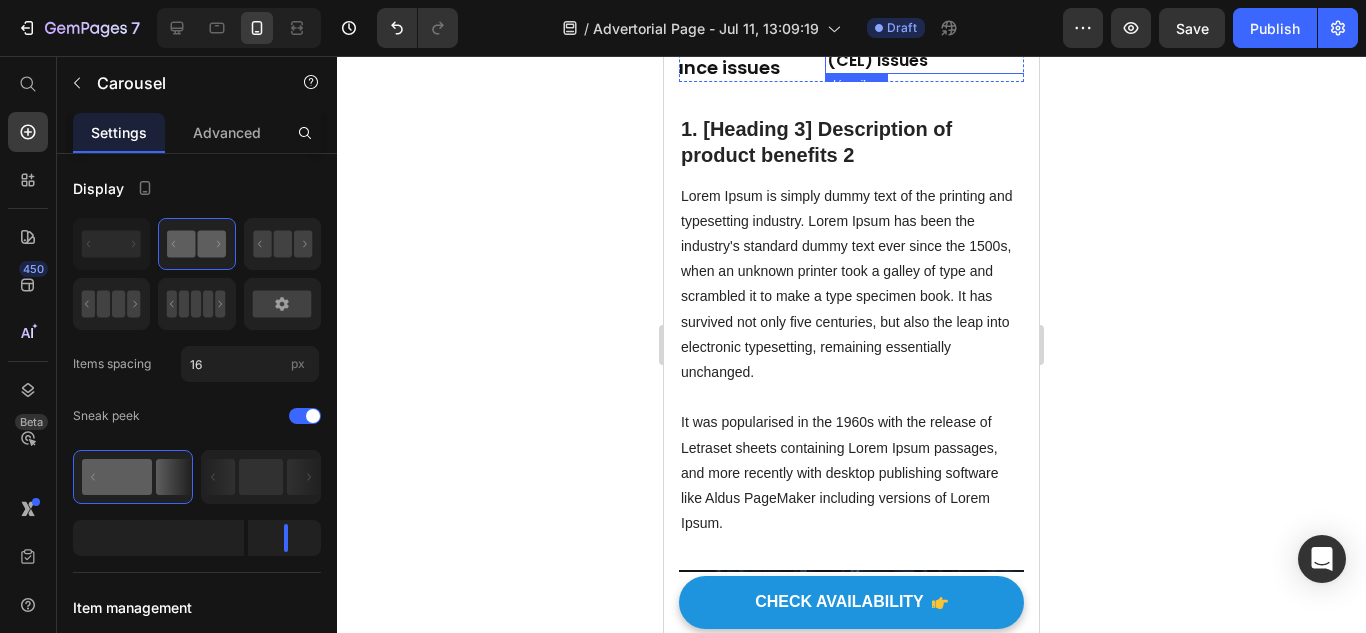 click on "1. Check Engine Light (CEL) issues" at bounding box center [932, 52] 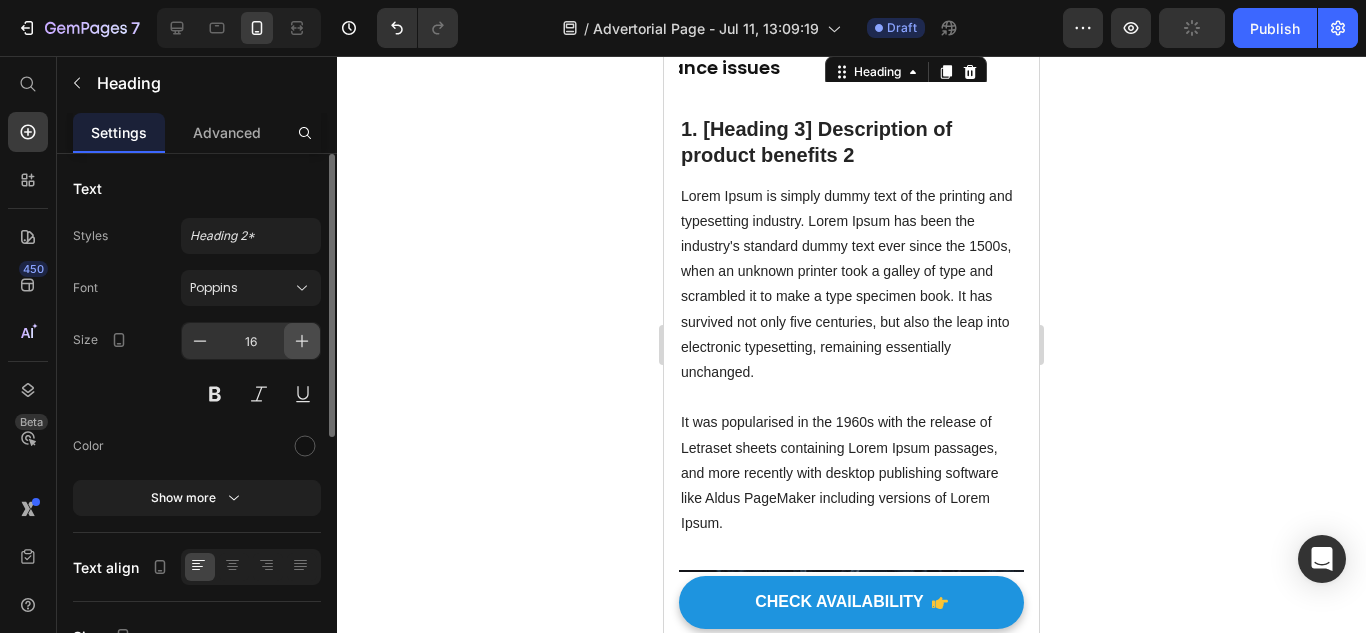 drag, startPoint x: 302, startPoint y: 344, endPoint x: 78, endPoint y: 236, distance: 248.6765 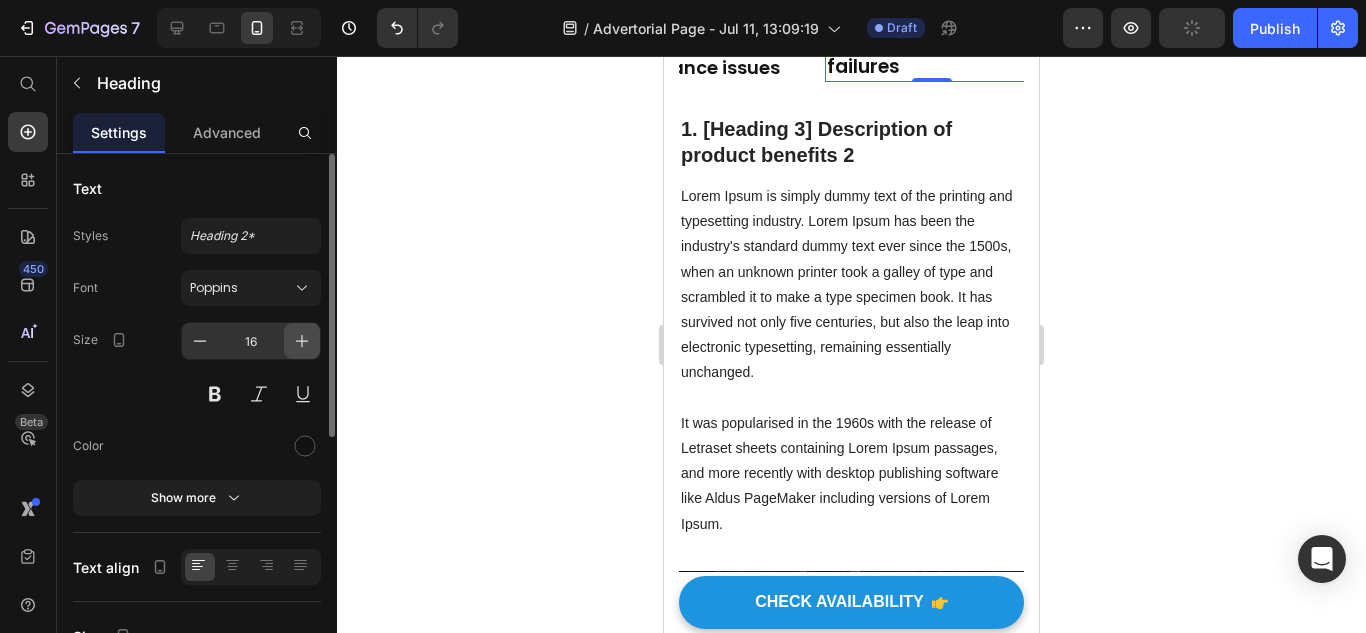 scroll, scrollTop: 0, scrollLeft: 126, axis: horizontal 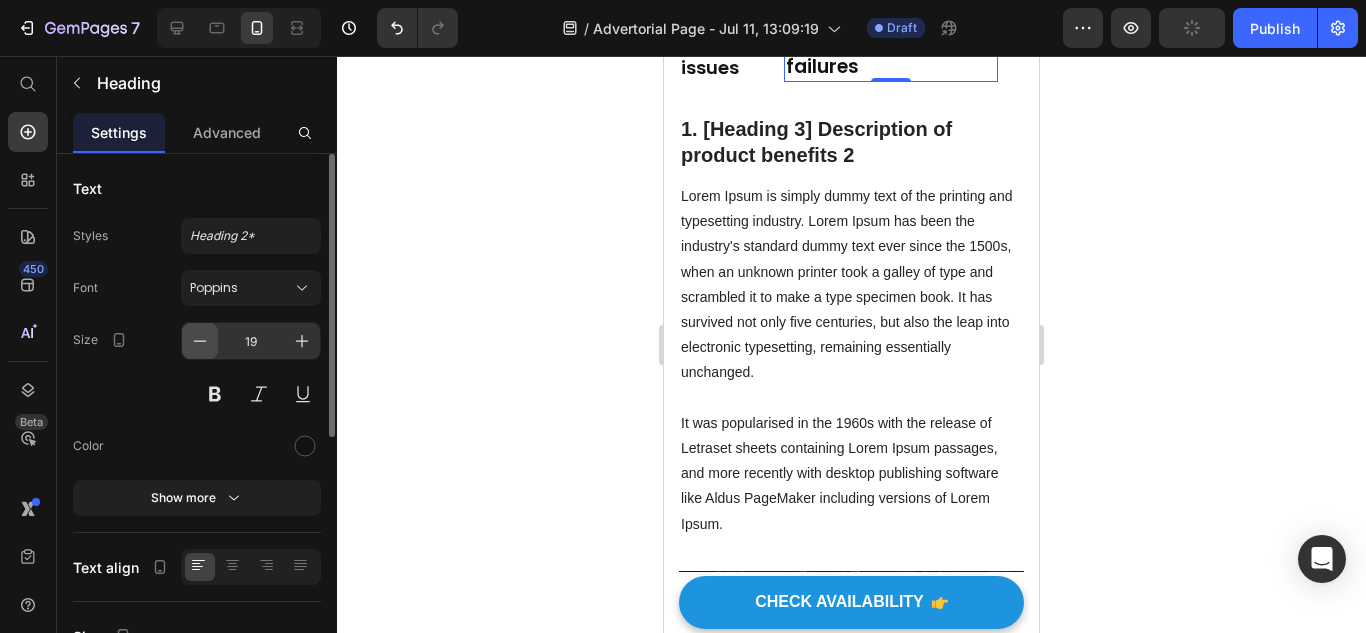 click 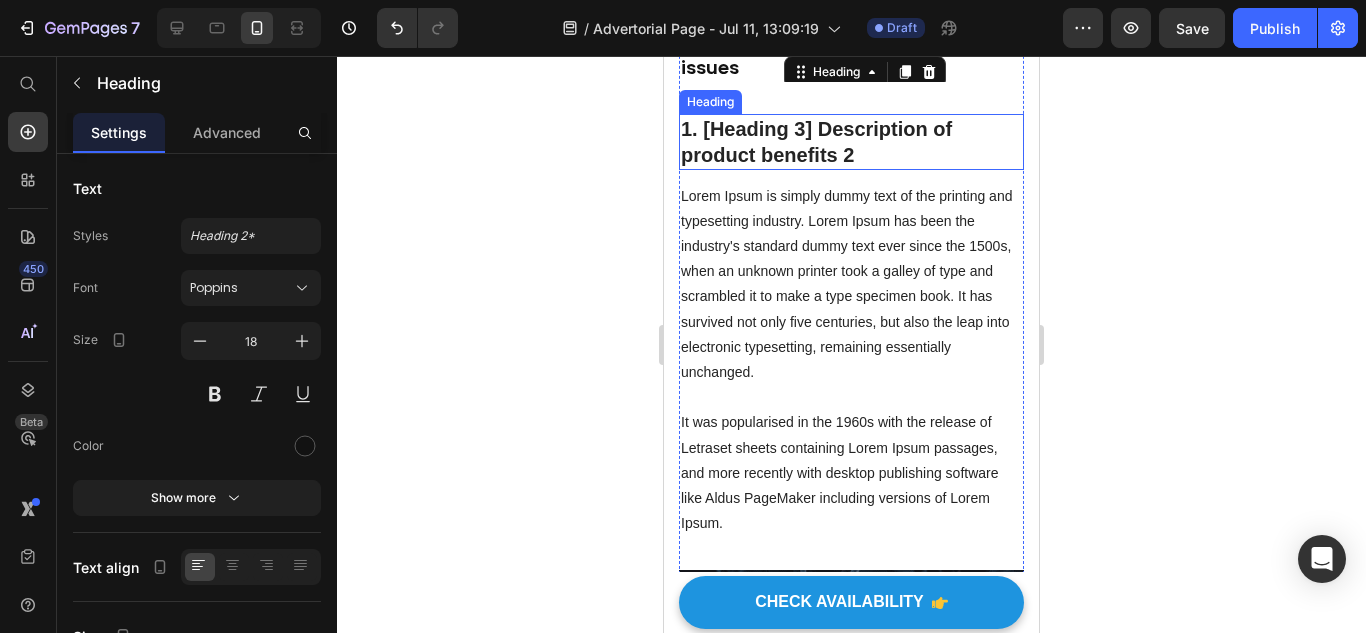 click on "1. [Heading 3] Description of product benefits 2" at bounding box center (851, 142) 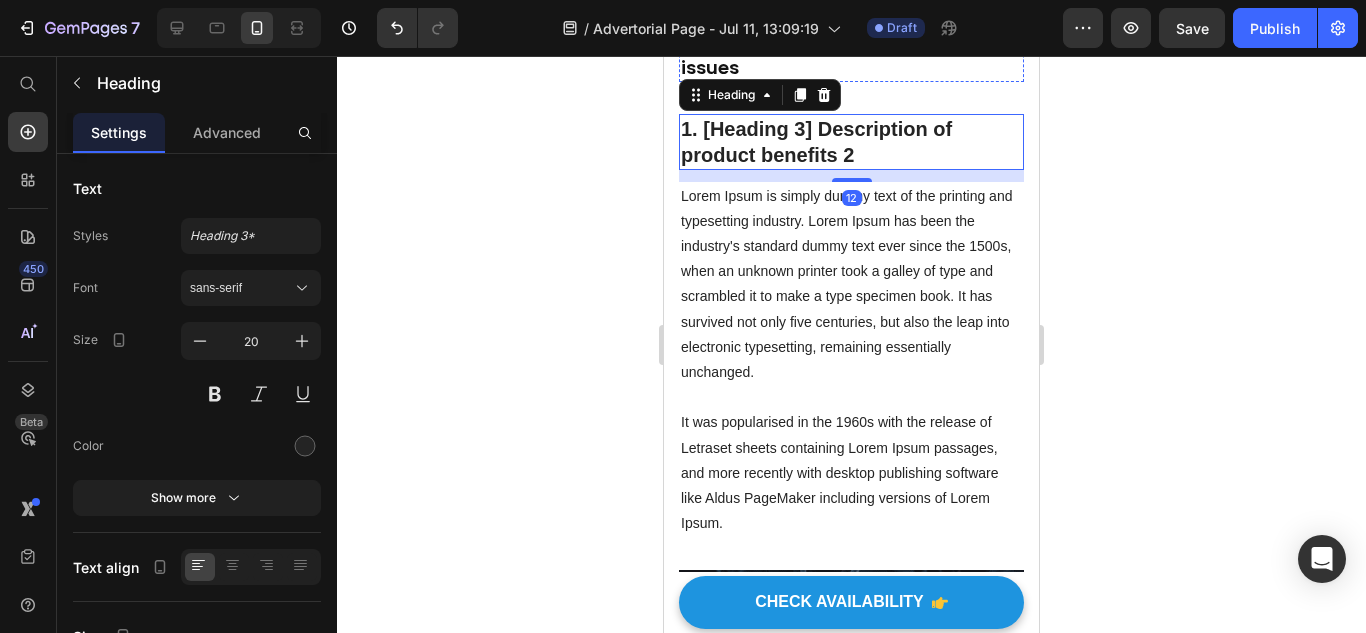 click 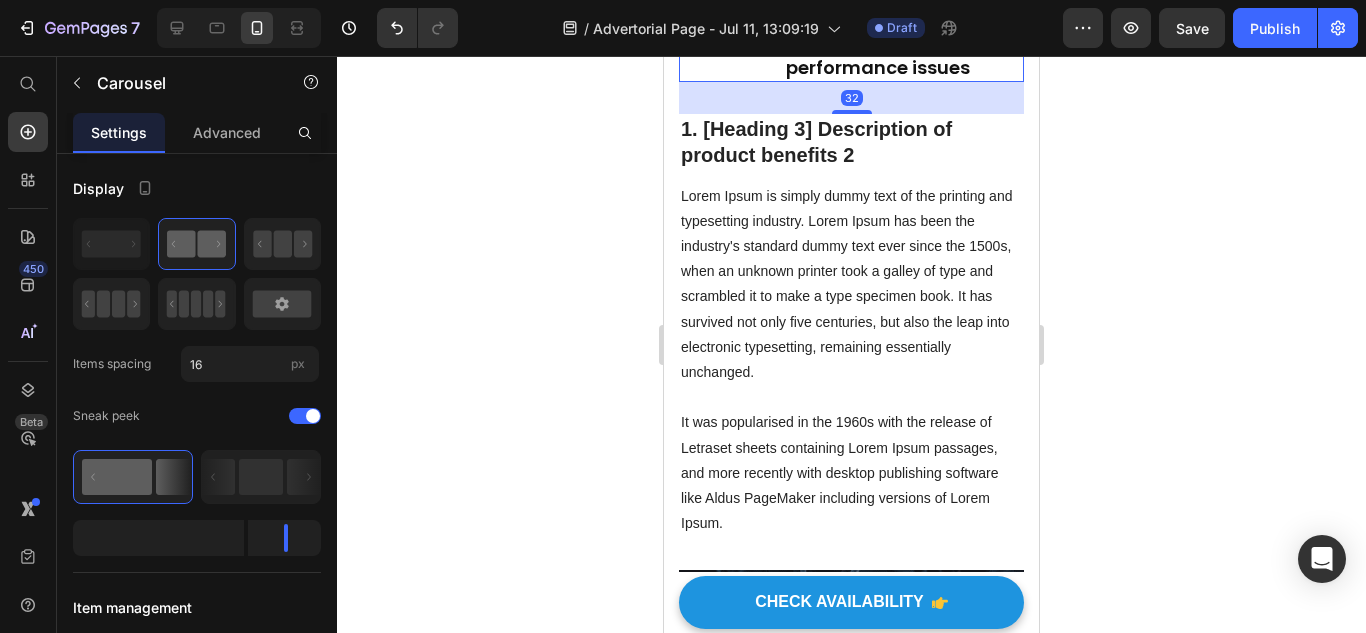 click 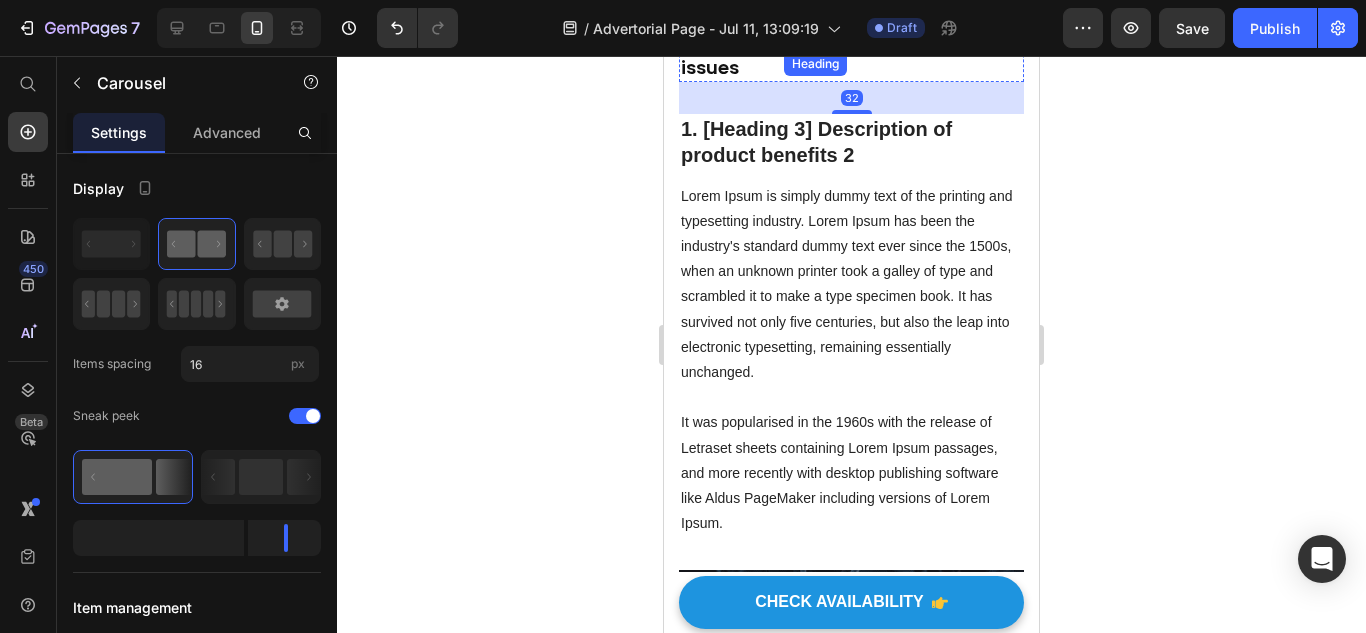 click on "5. Oxygen sensor failures" at bounding box center (891, 41) 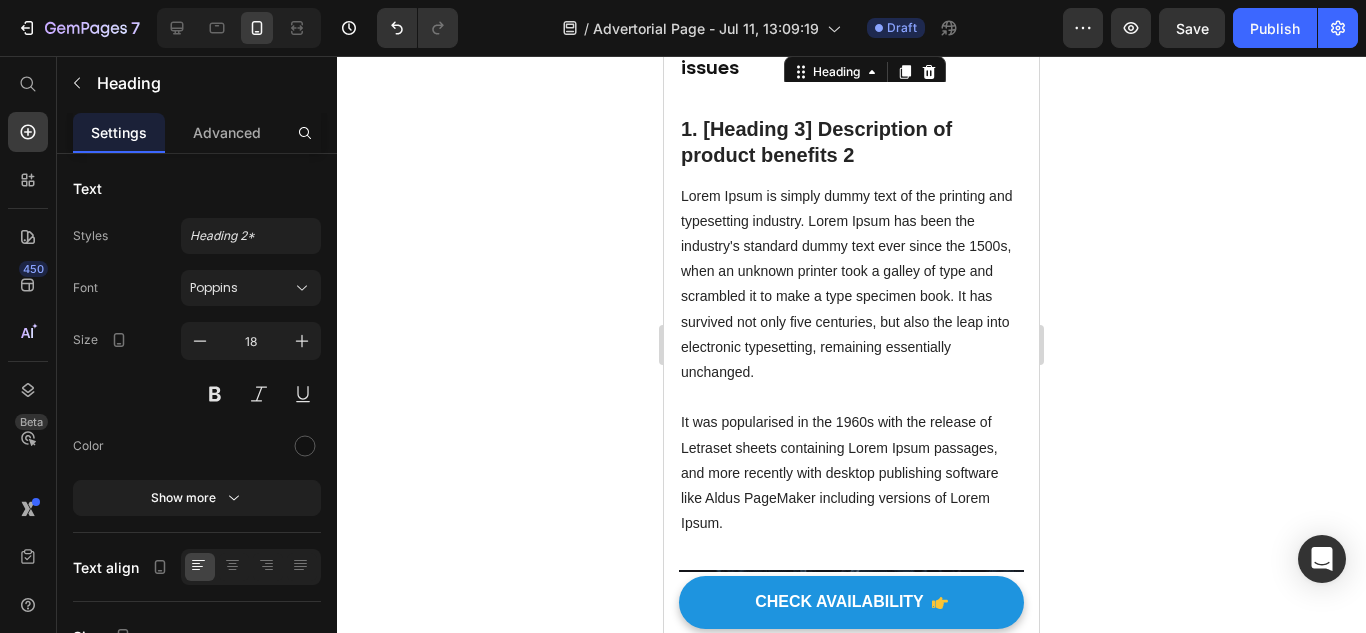 click on "5. Oxygen sensor failures" at bounding box center (891, 41) 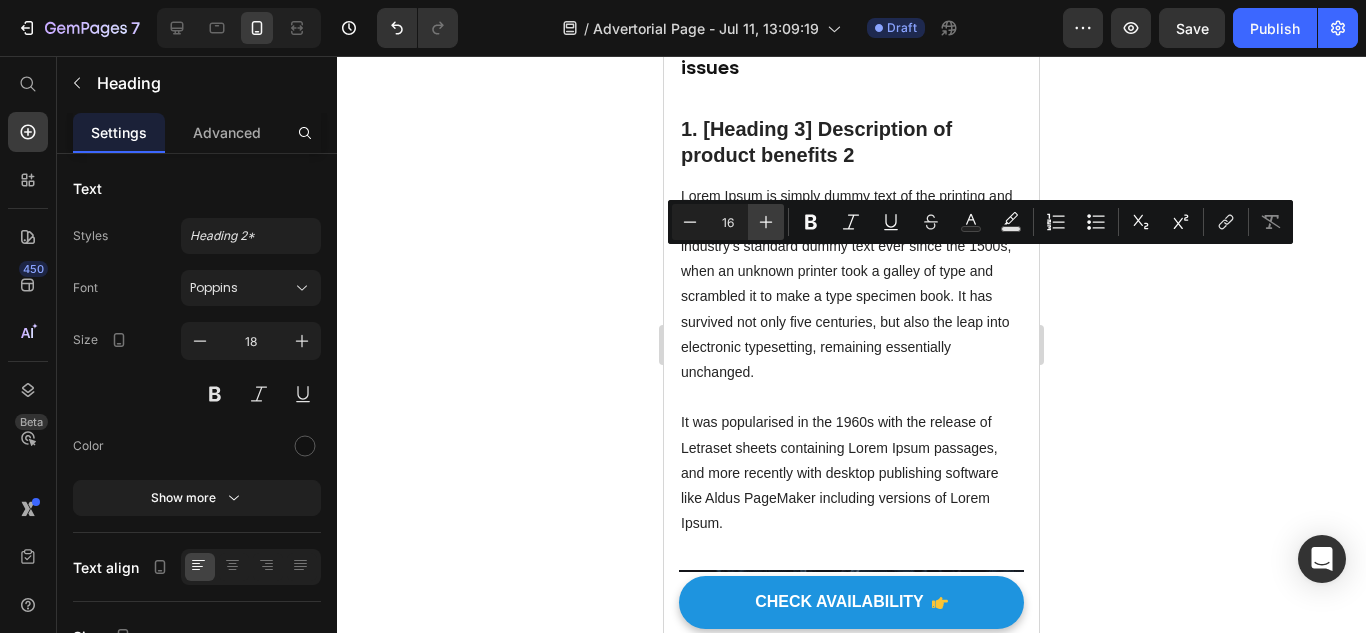 click 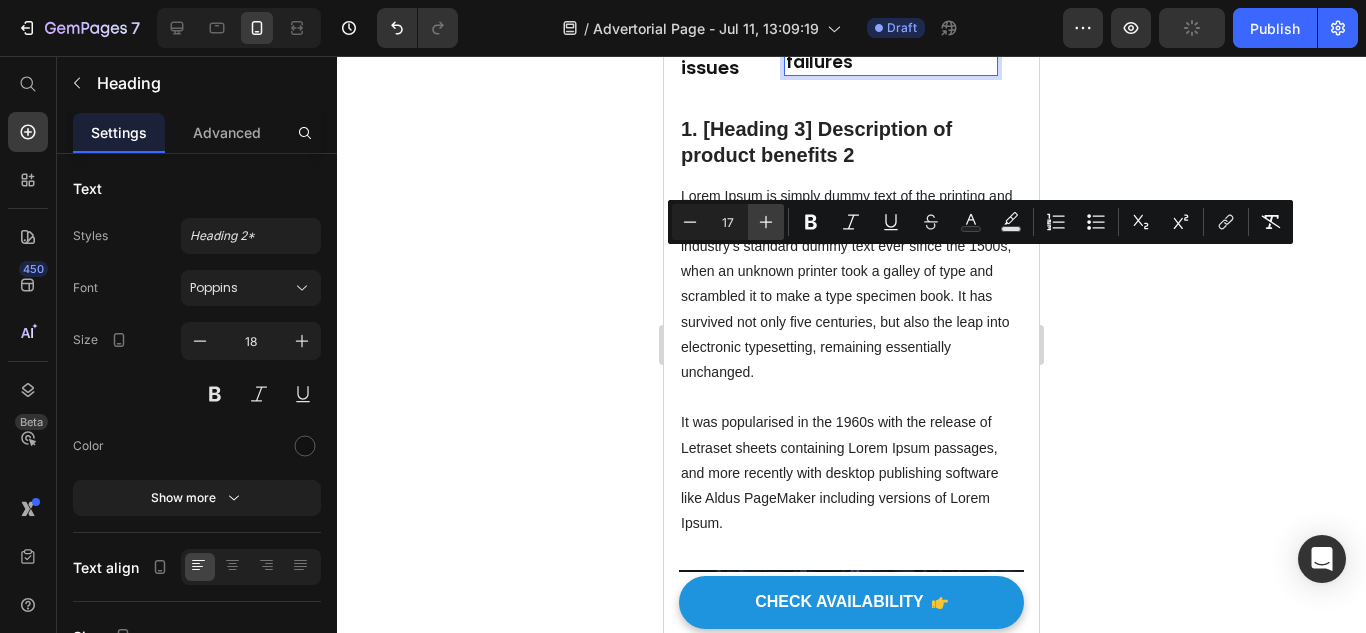 click 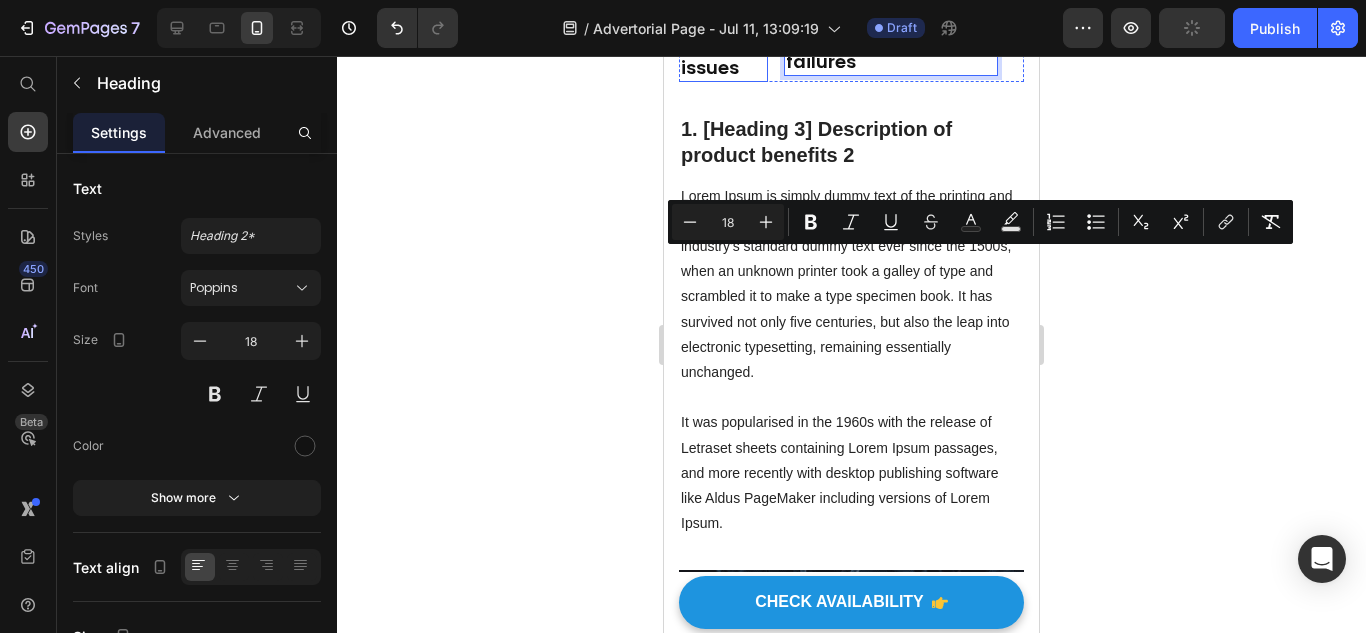 click on "4. Engine misfires and performance issues" at bounding box center (660, 56) 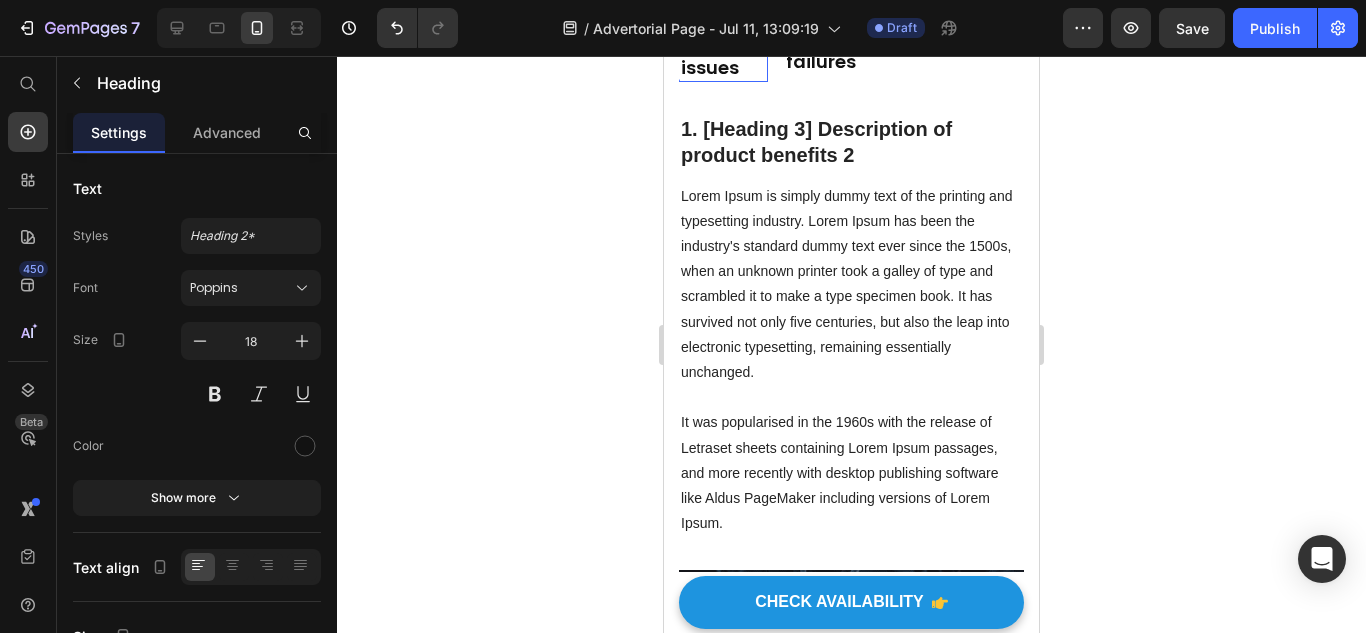 click on "4. Engine misfires and performance issues" at bounding box center [660, 56] 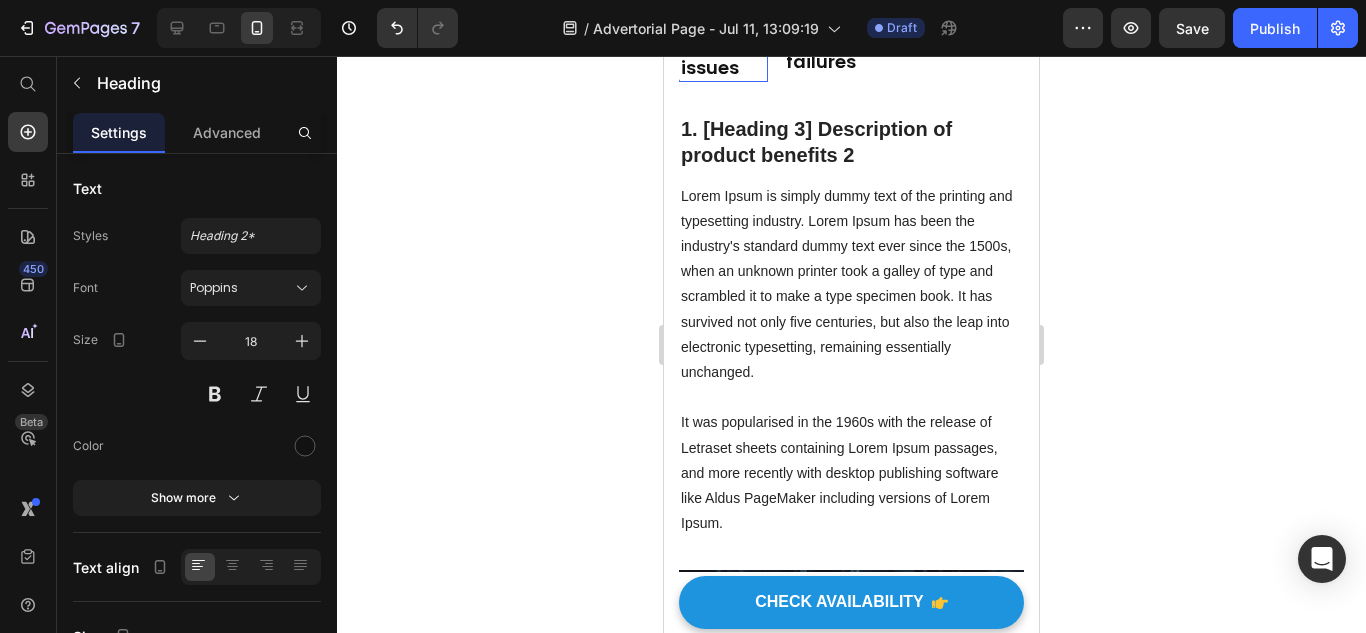 click on "4. Engine misfires and performance issues" at bounding box center [660, 56] 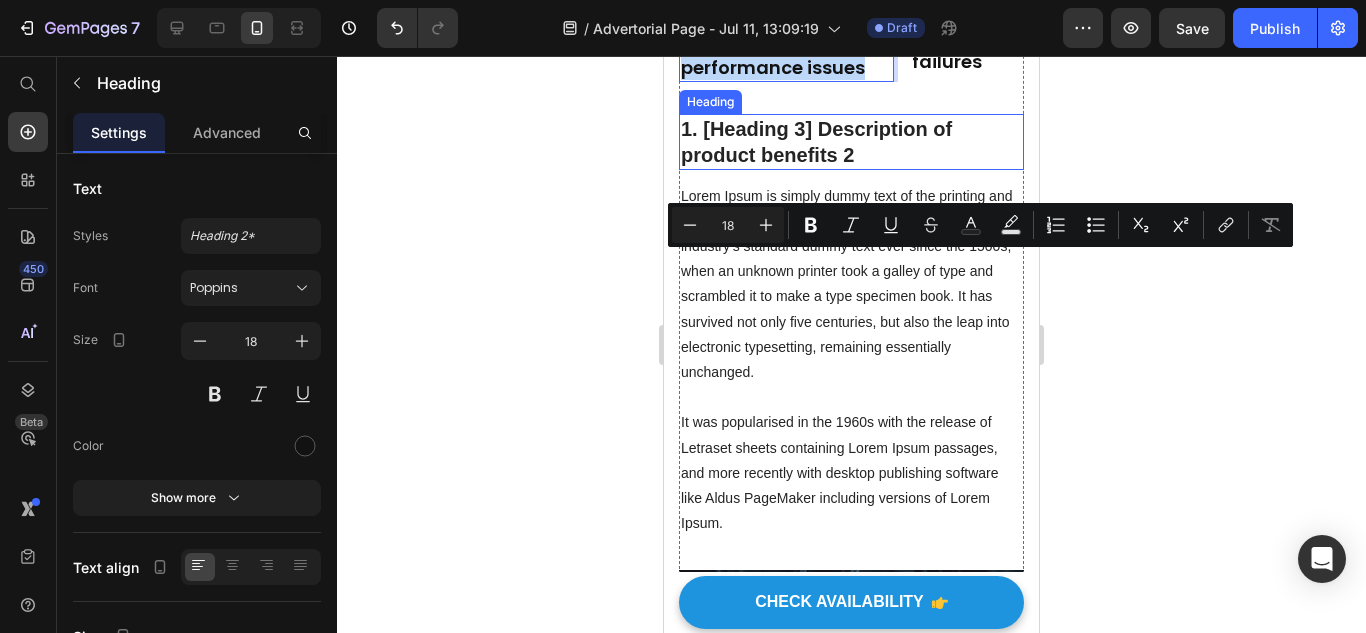 click on "1. [Heading 3] Description of product benefits 2" at bounding box center (851, 142) 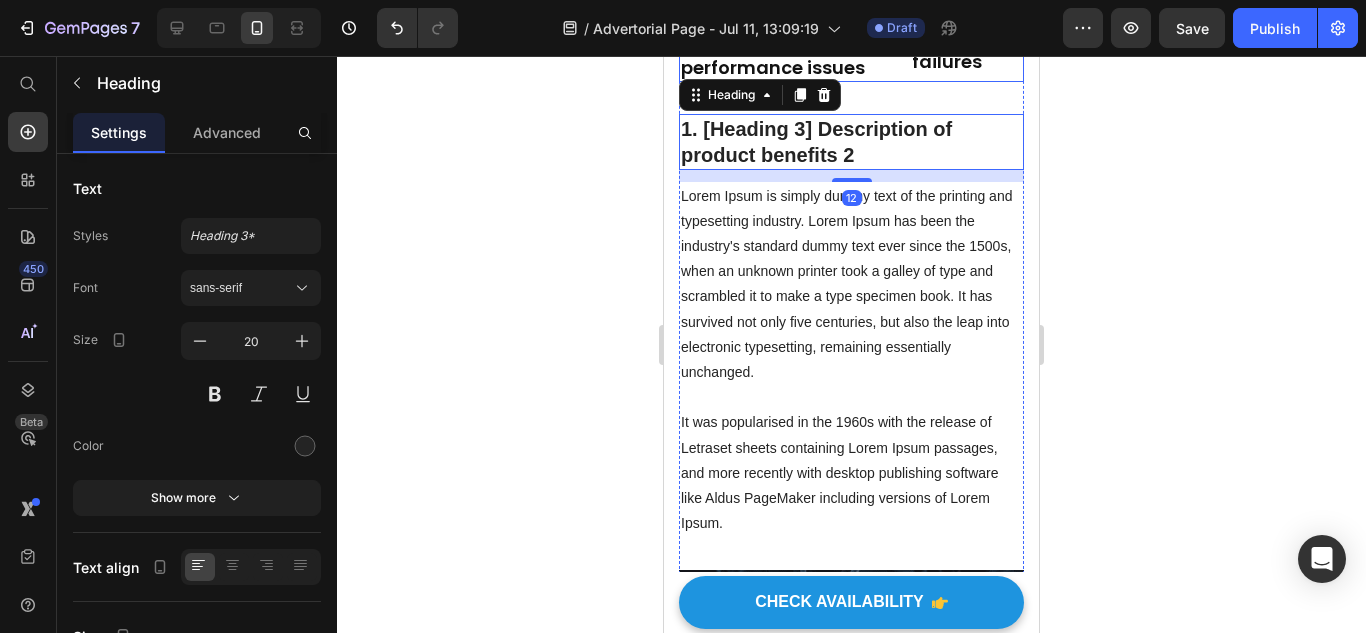 click 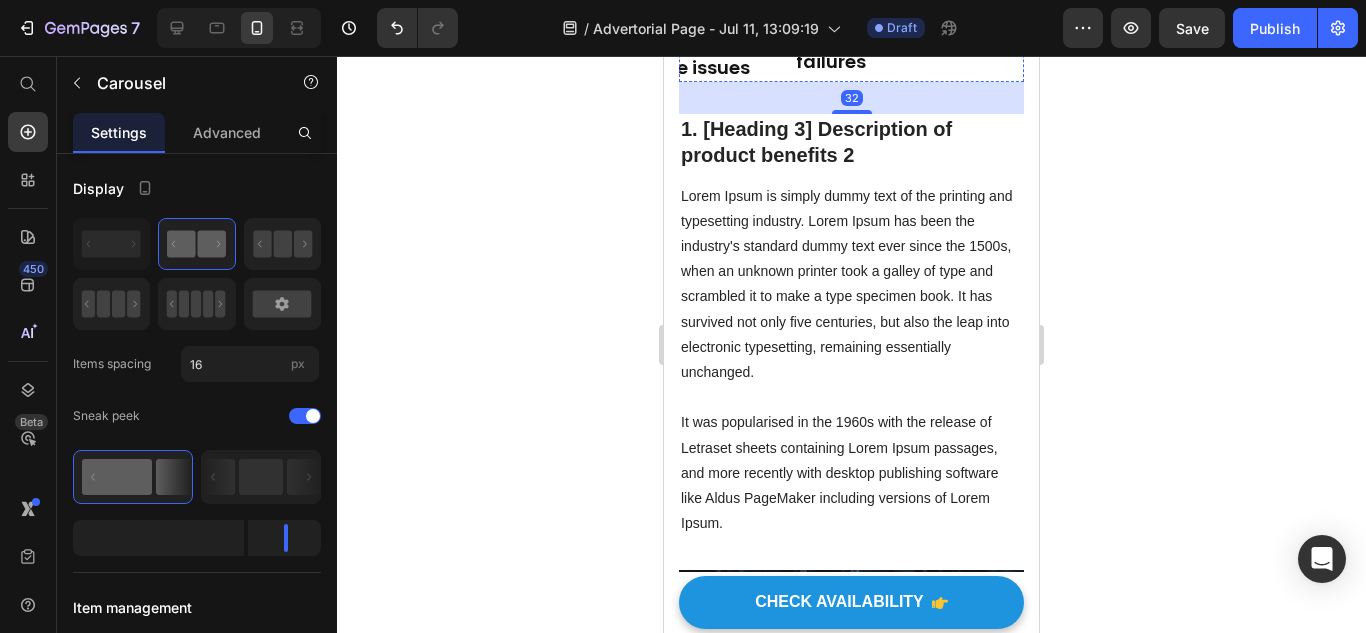 click at bounding box center (901, 7) 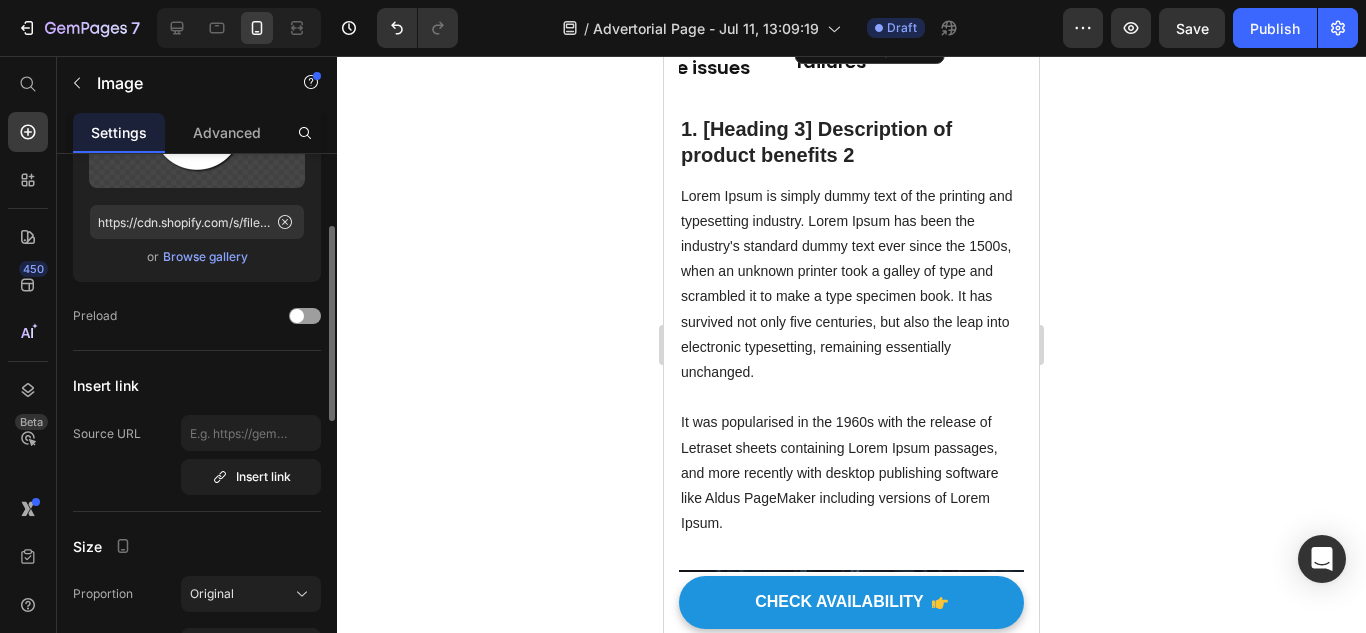 scroll, scrollTop: 500, scrollLeft: 0, axis: vertical 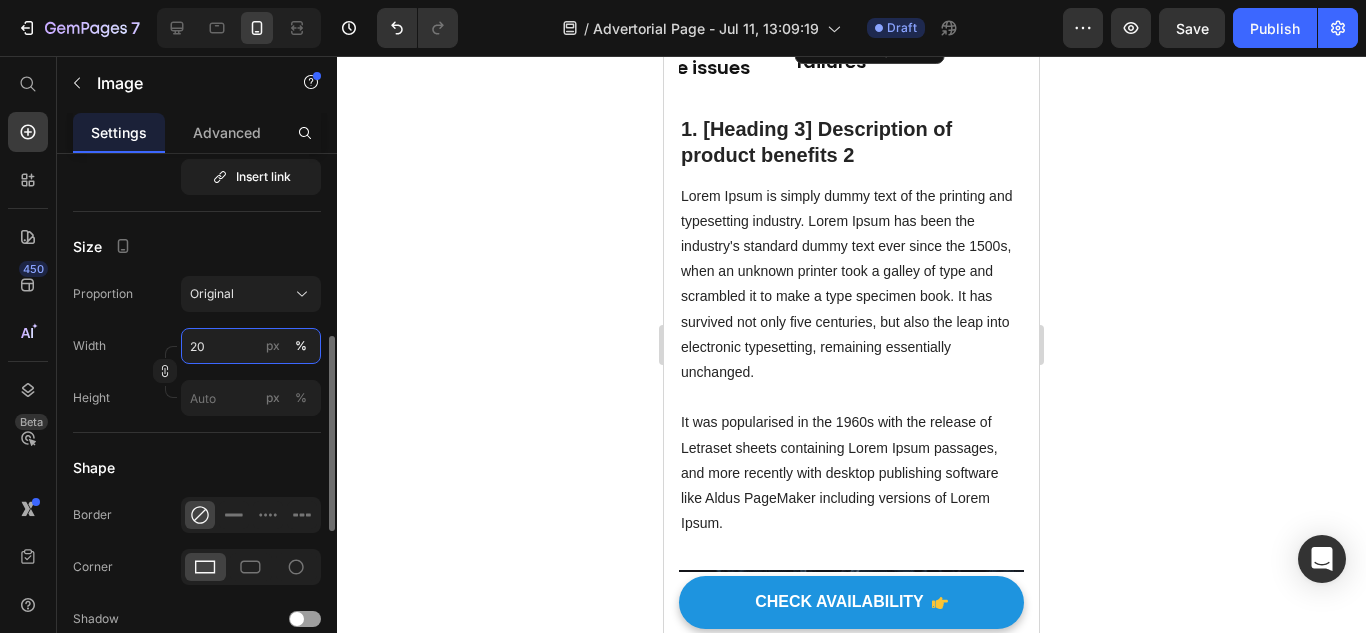 click on "20" at bounding box center [251, 346] 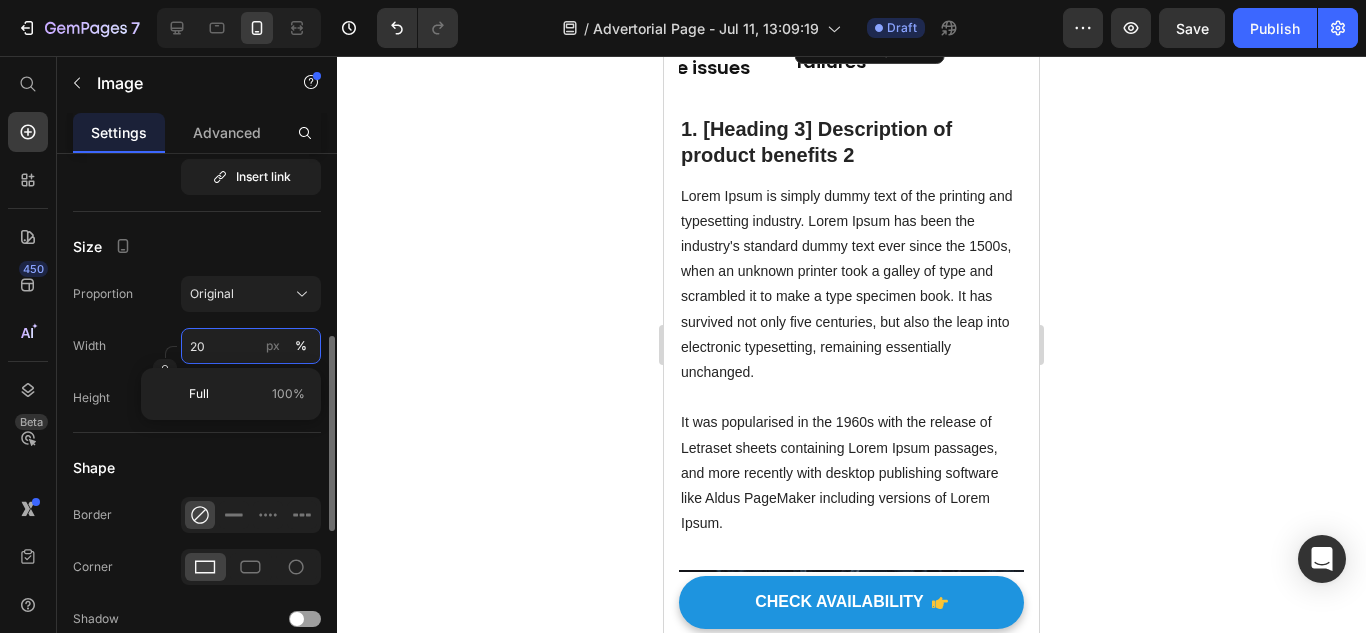 click on "20" at bounding box center [251, 346] 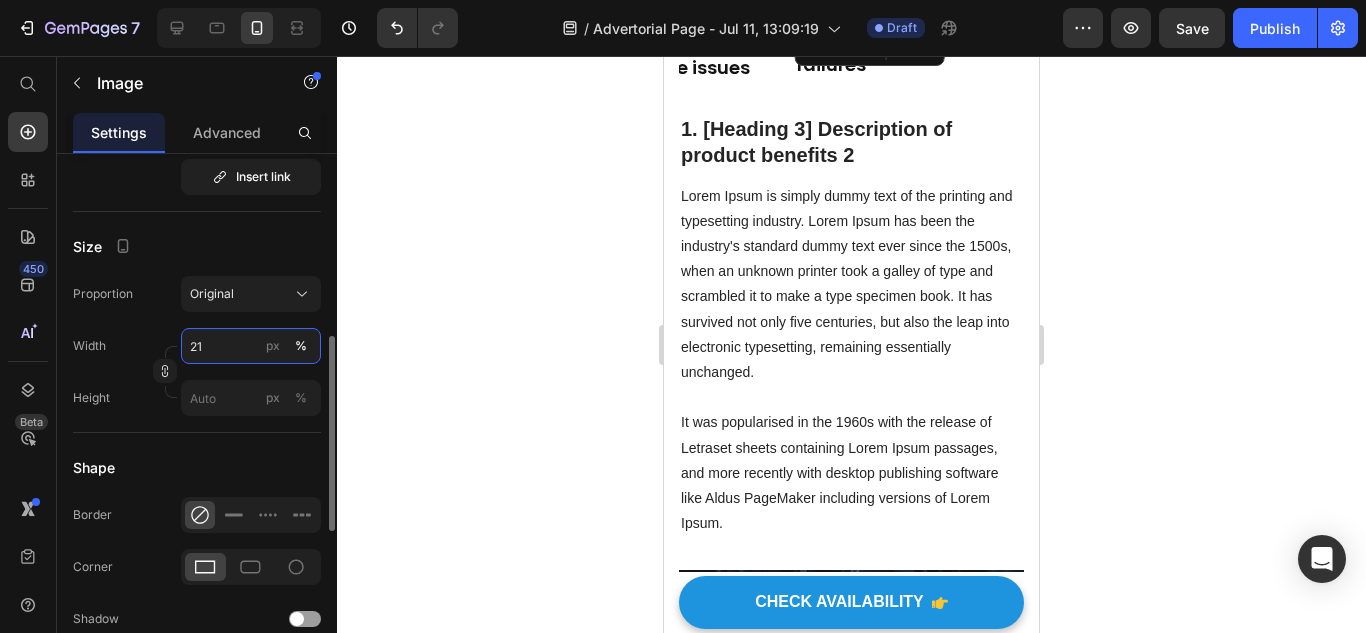 type on "21" 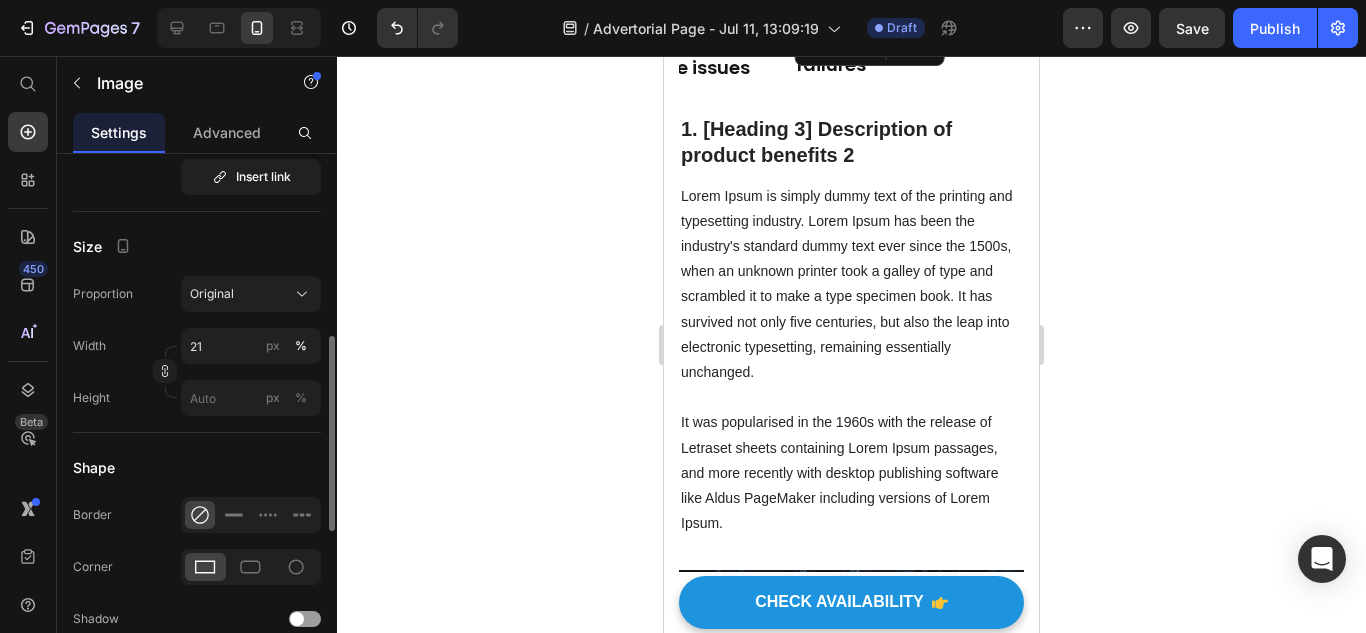 click on "Width 21 px %" at bounding box center [197, 346] 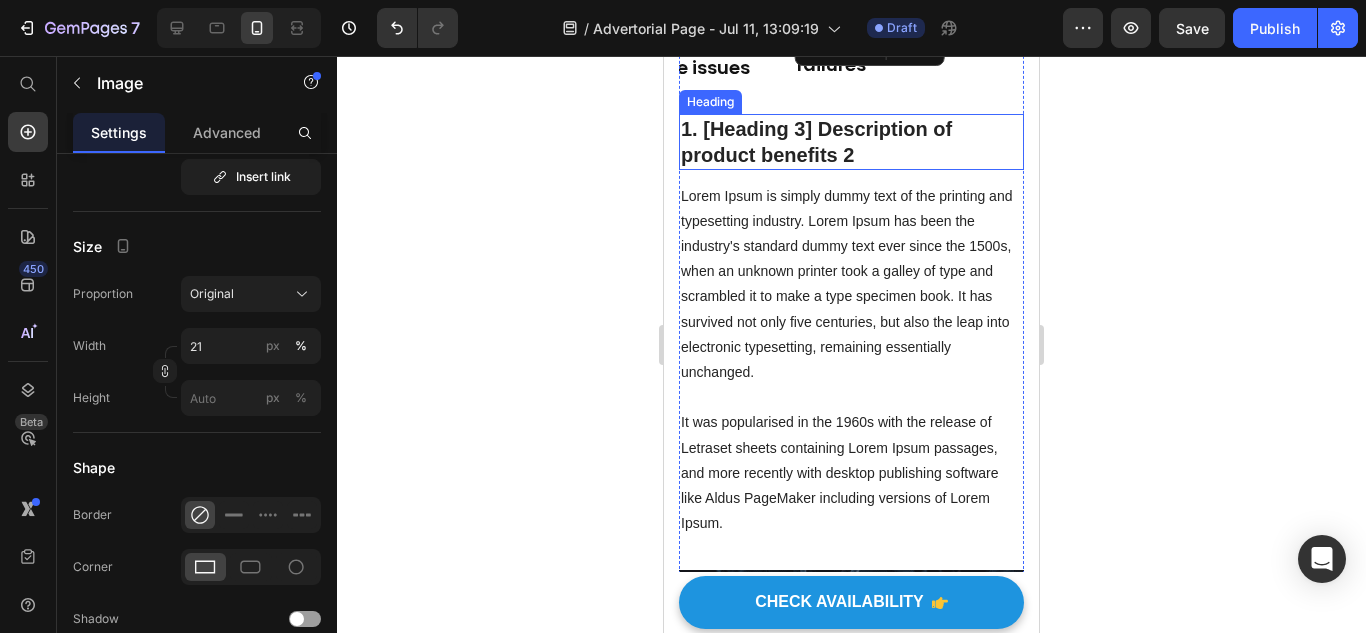 click on "1. [Heading 3] Description of product benefits 2" at bounding box center [851, 142] 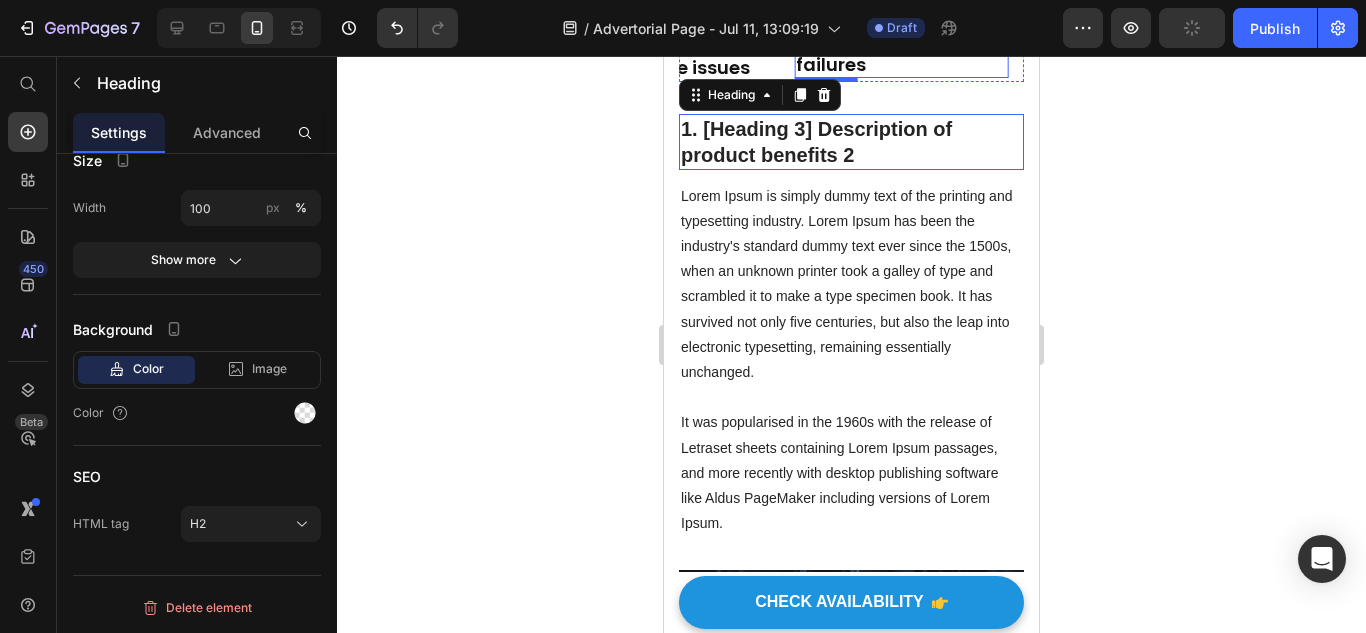 scroll, scrollTop: 0, scrollLeft: 0, axis: both 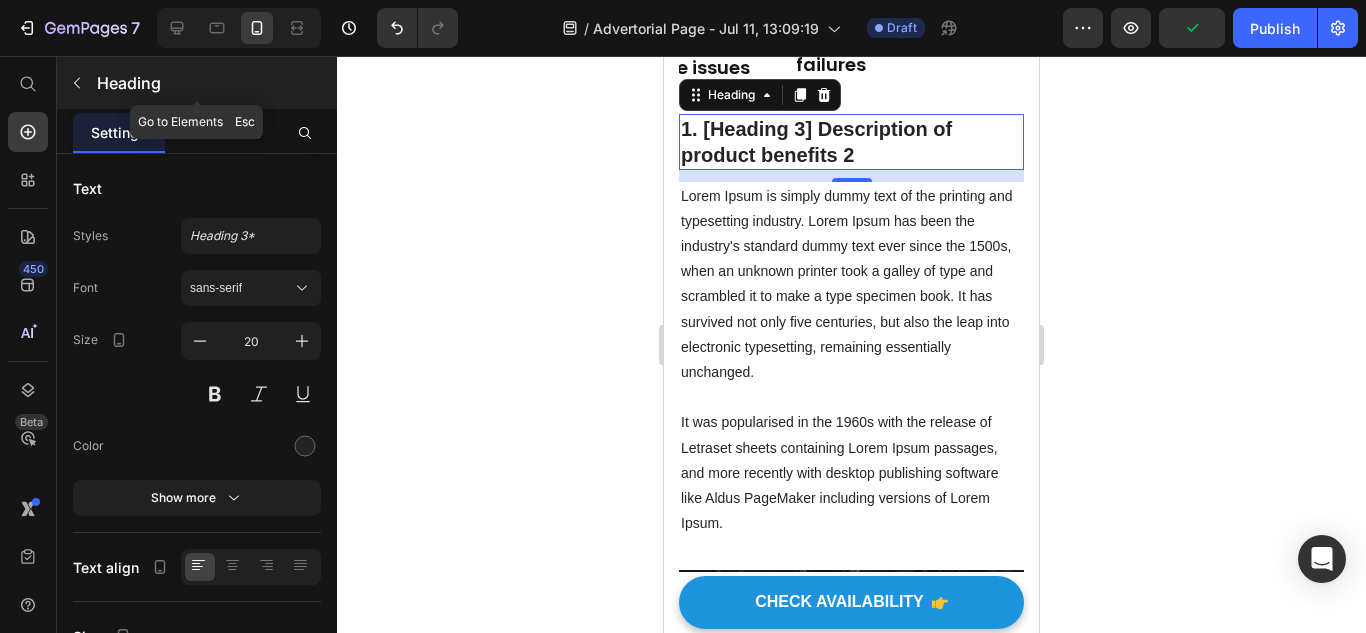 click on "Heading" at bounding box center (197, 83) 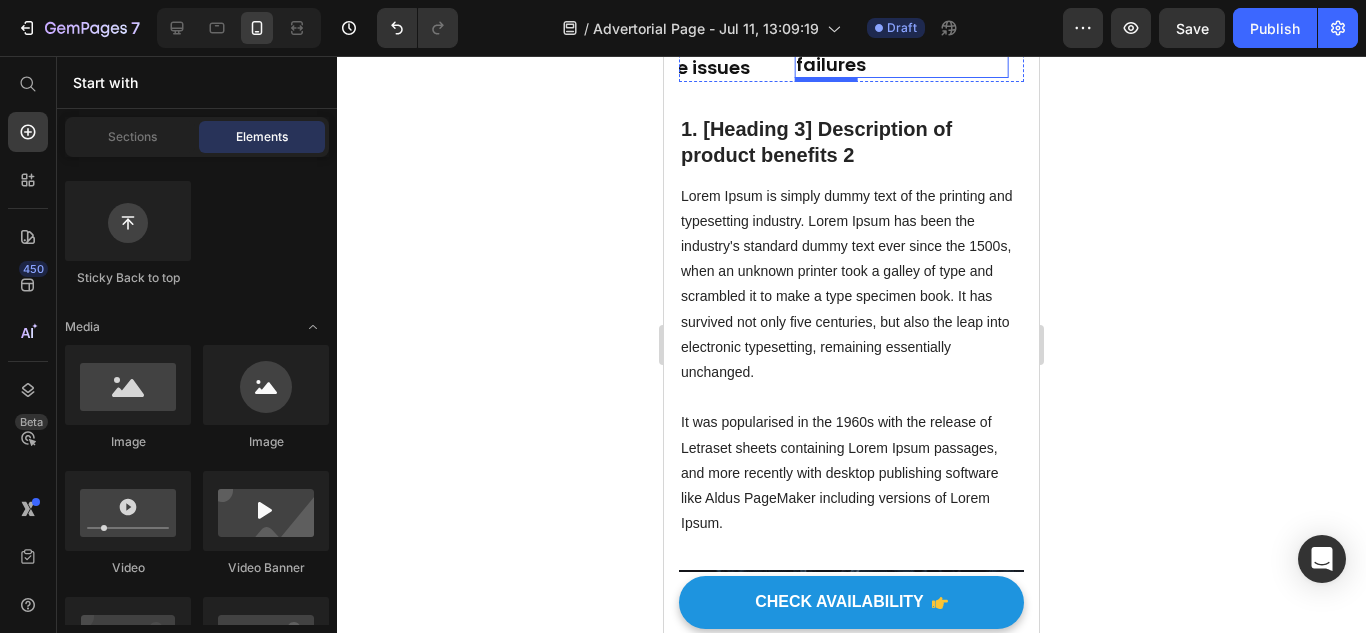click on "⁠⁠⁠⁠⁠⁠⁠ 5. Oxygen sensor failures" at bounding box center [901, 55] 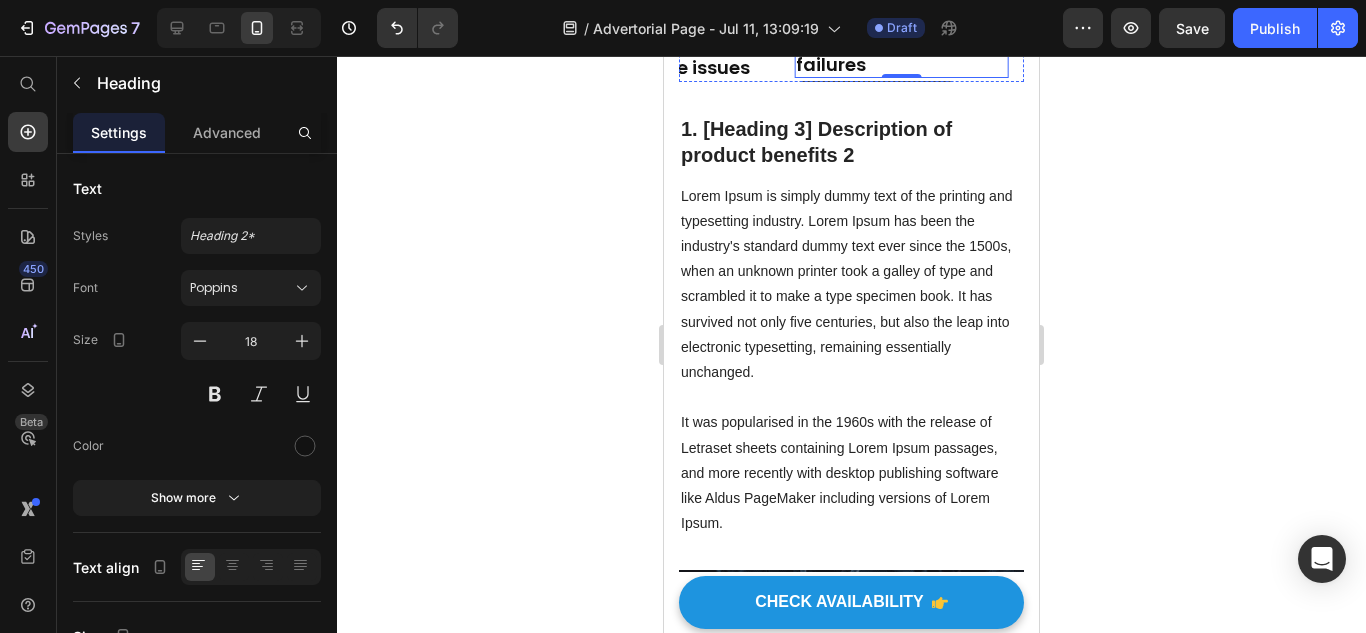 click at bounding box center [901, 8] 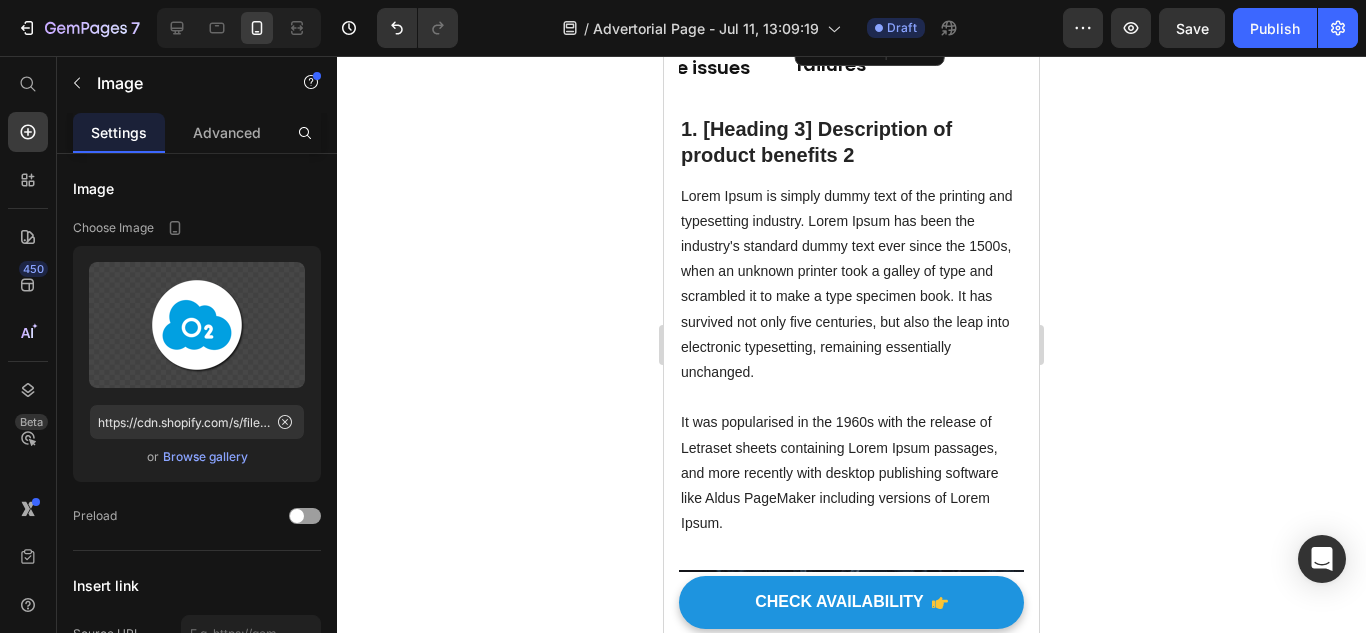 click on "Image 1. Check Engine Light (CEL) issues Heading Image 2. ABS warning light resets Heading Image 3. Fuel efficiency concerns Heading Image 4. Engine misfires and performance issues Heading Image   0 ⁠⁠⁠⁠⁠⁠⁠ 5. Oxygen sensor failures Heading" at bounding box center (851, 34) 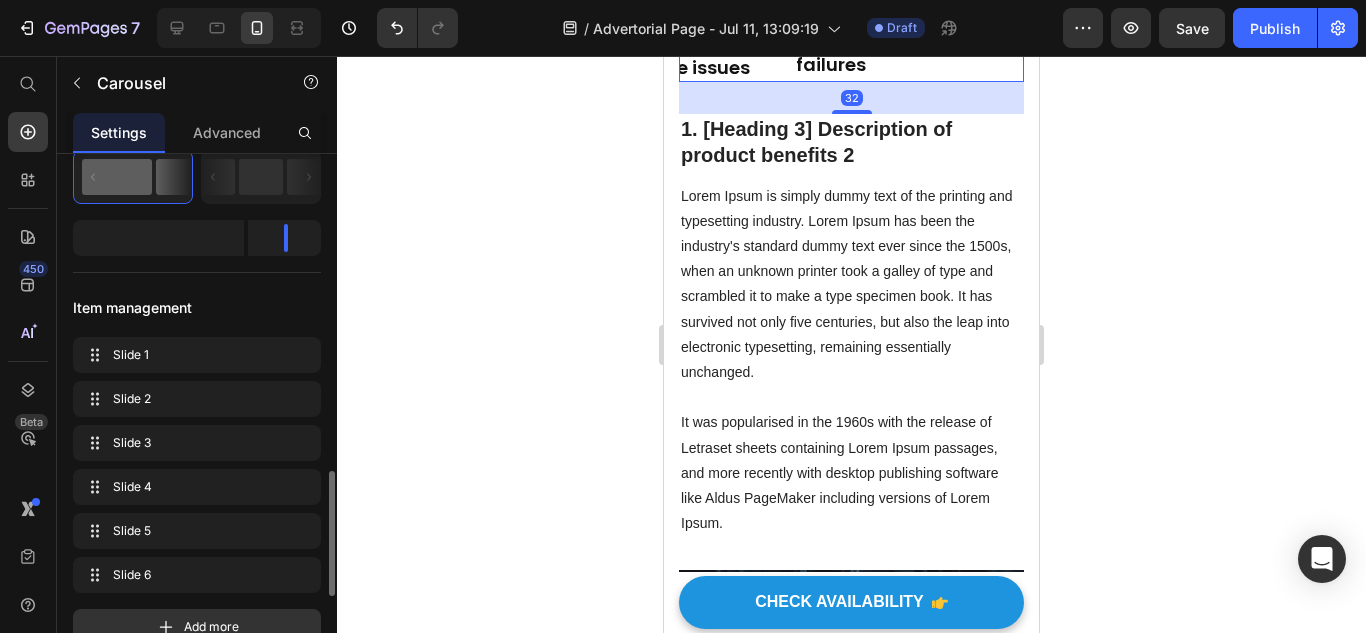 scroll, scrollTop: 500, scrollLeft: 0, axis: vertical 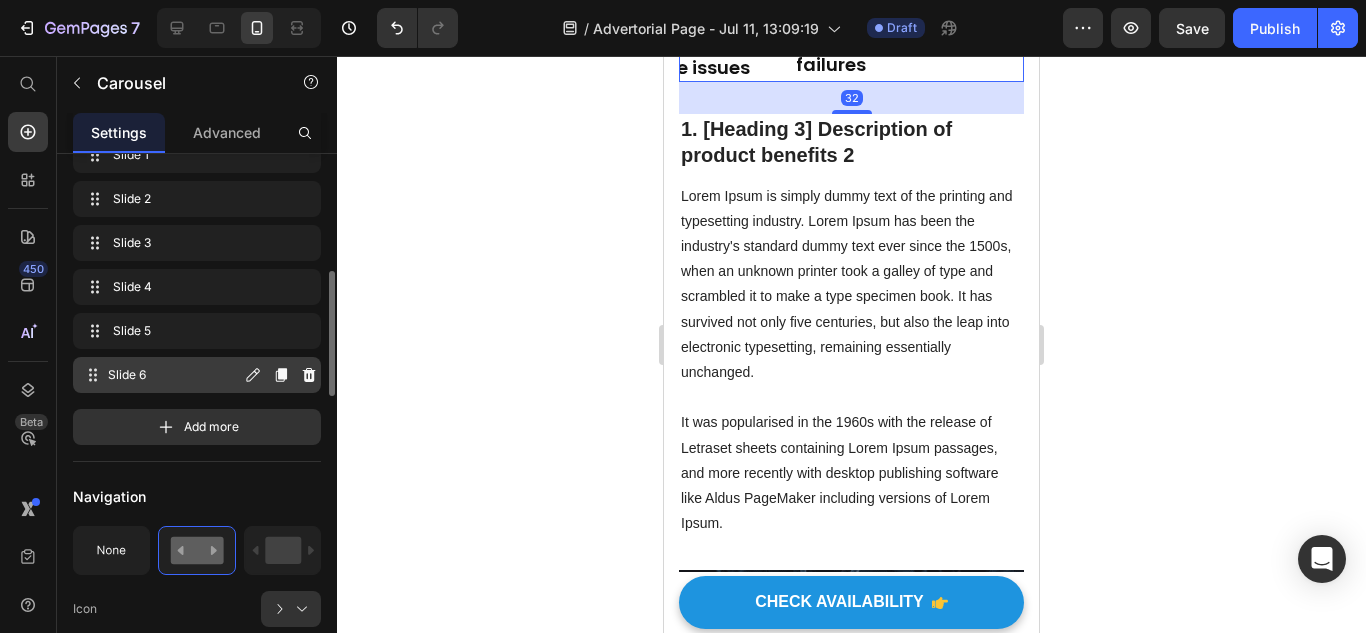 click on "Slide 6" at bounding box center (174, 375) 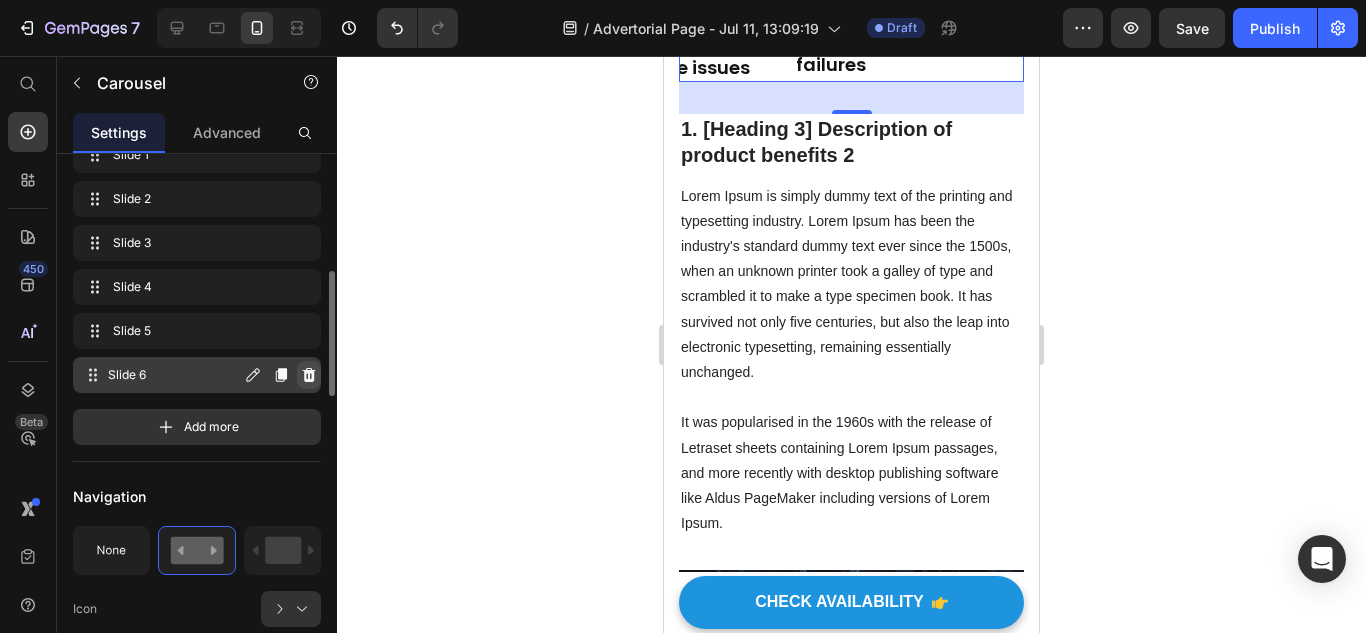 click 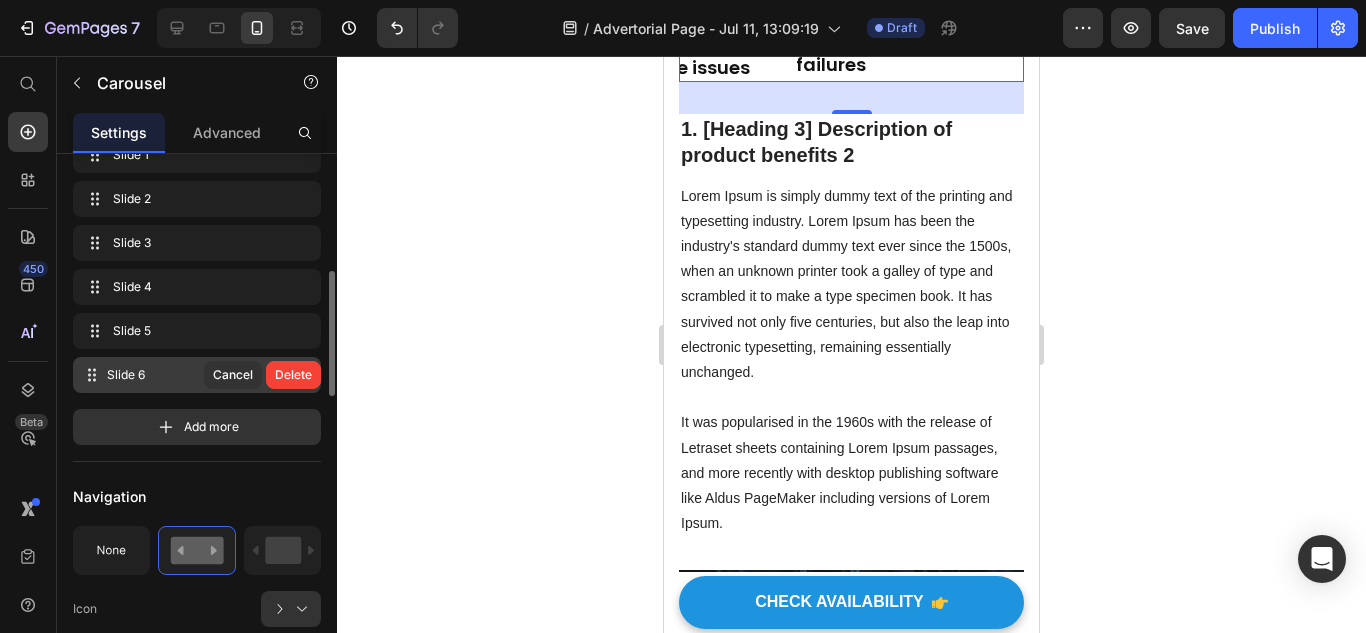click on "Delete" at bounding box center (293, 375) 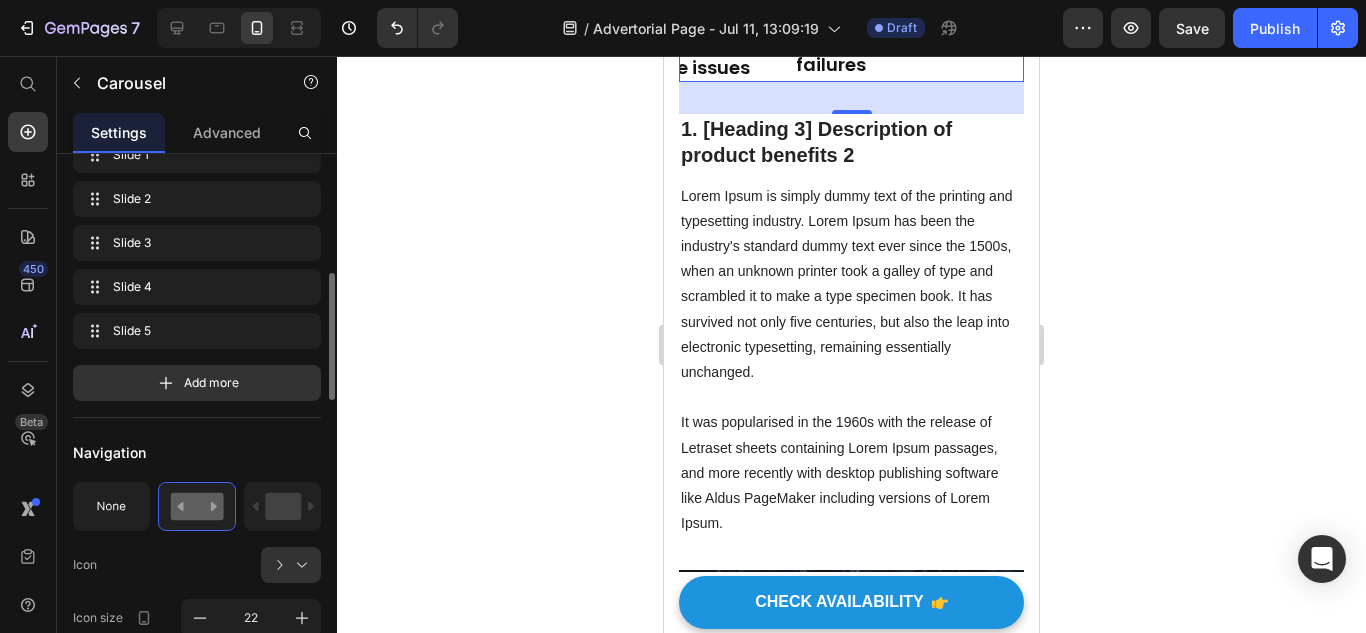 click 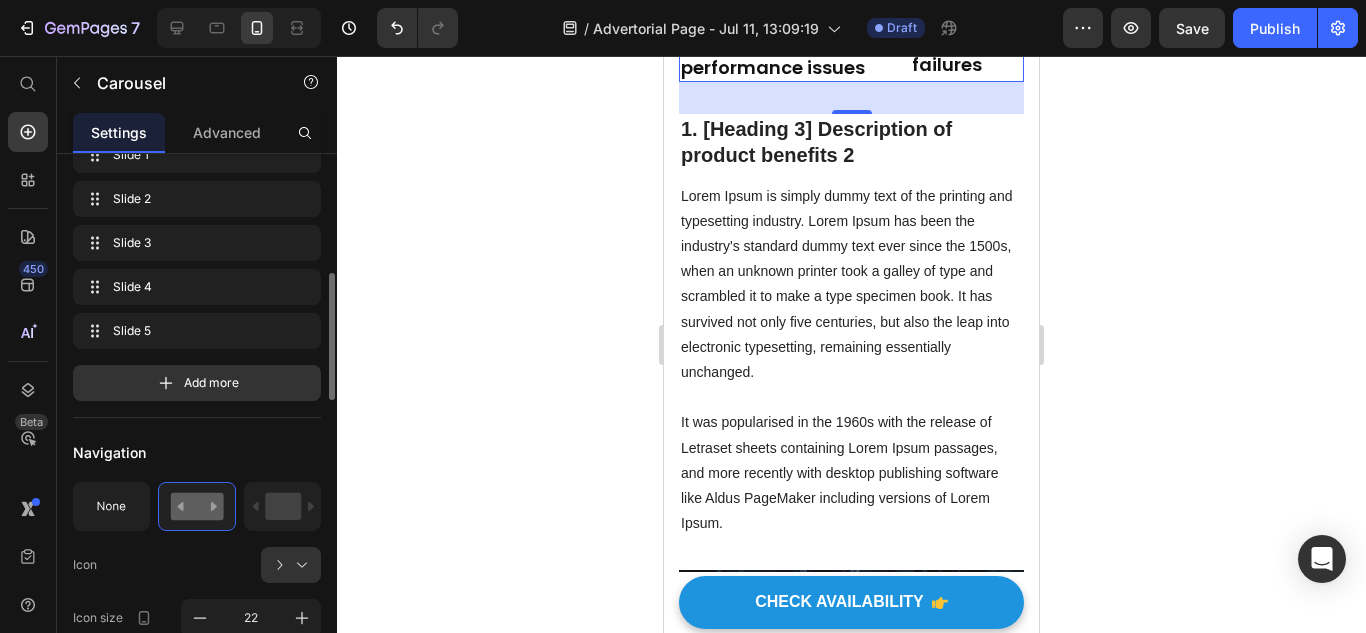 click 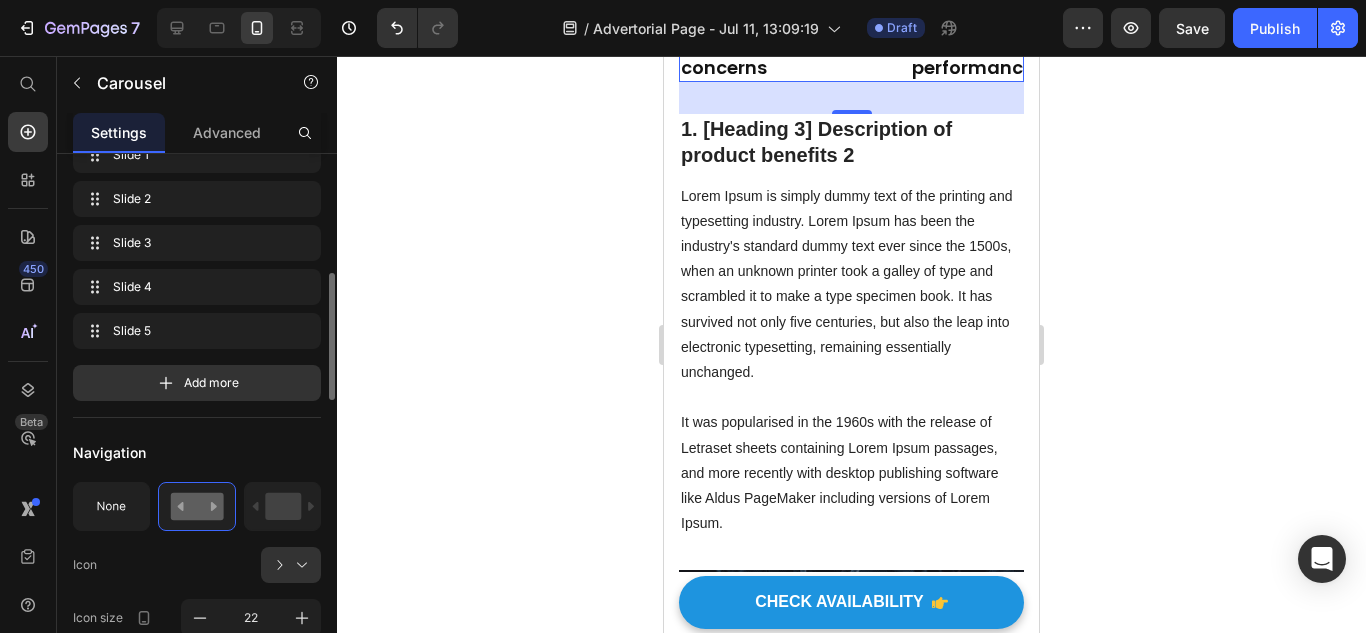 click 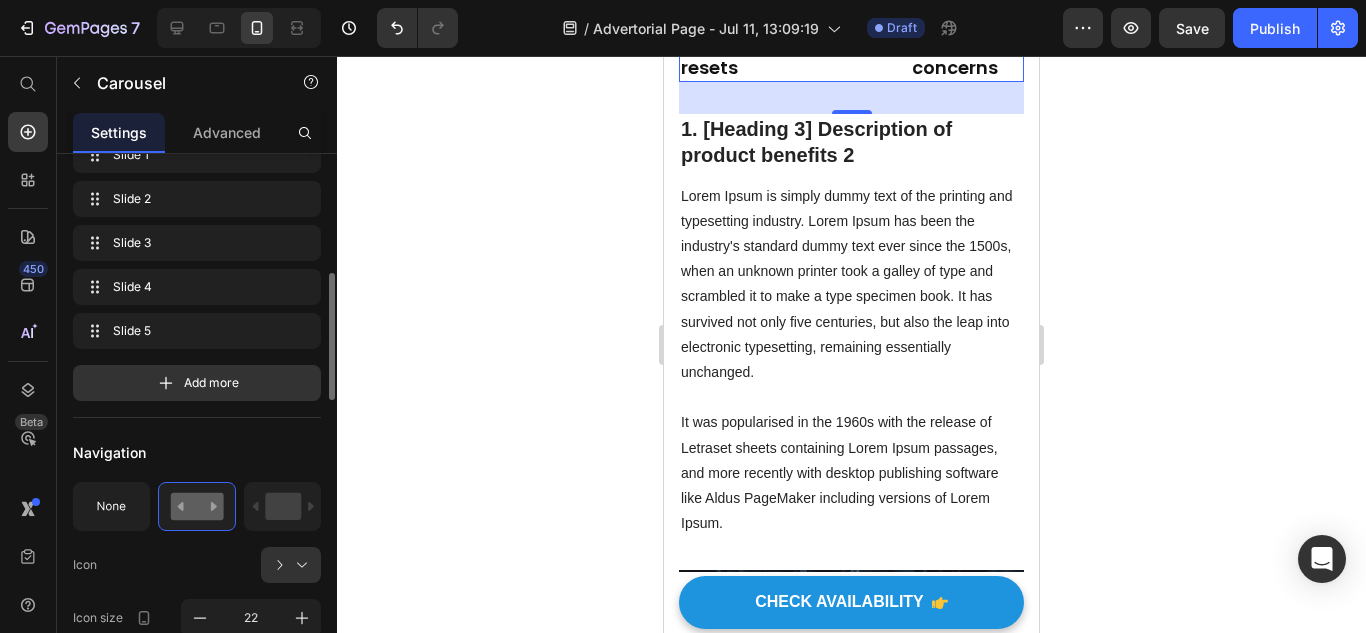 click 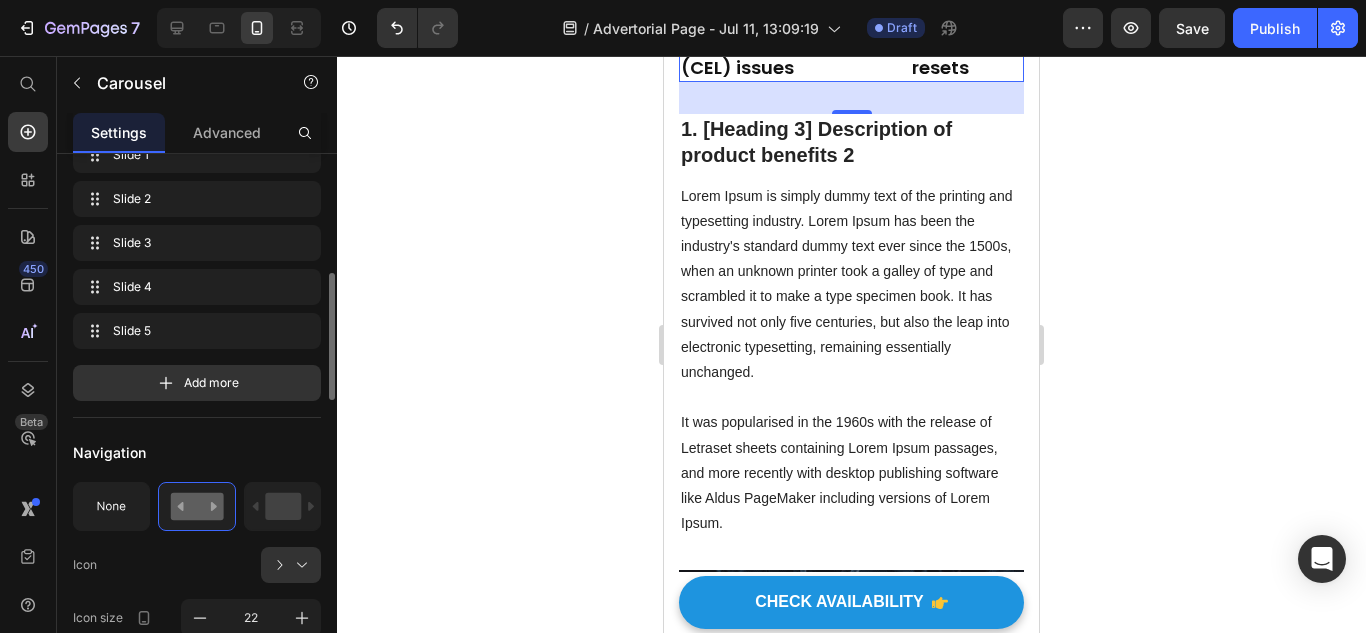 click 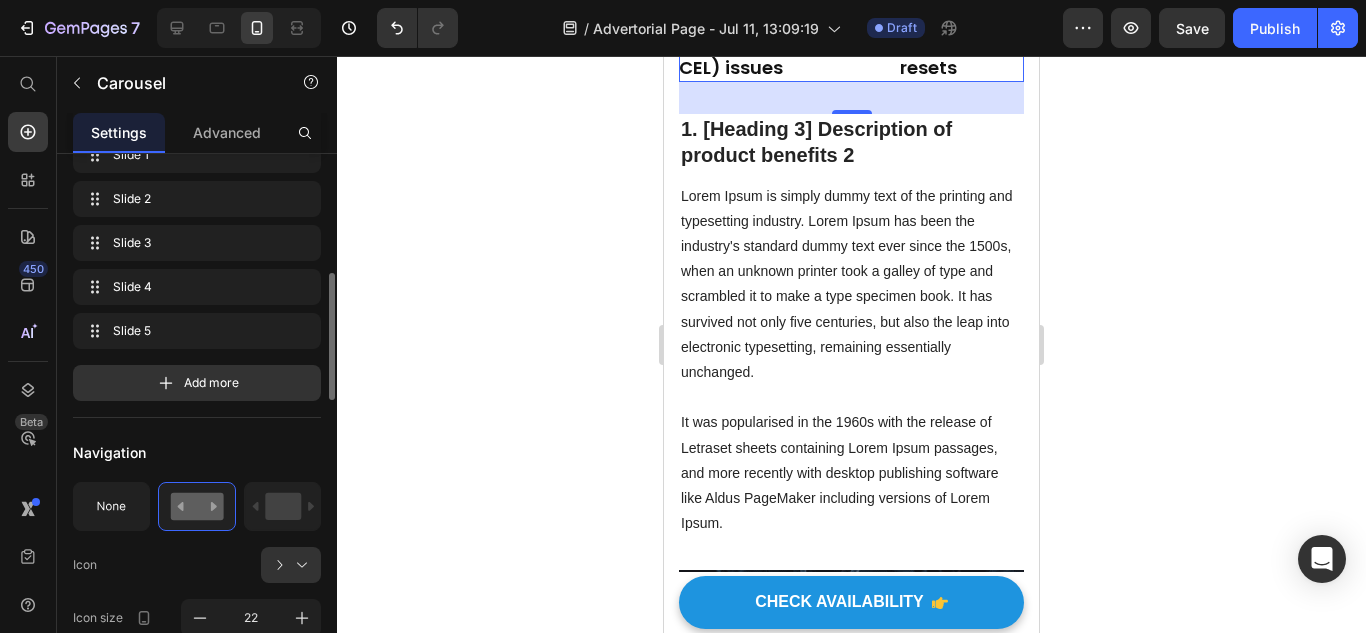 click 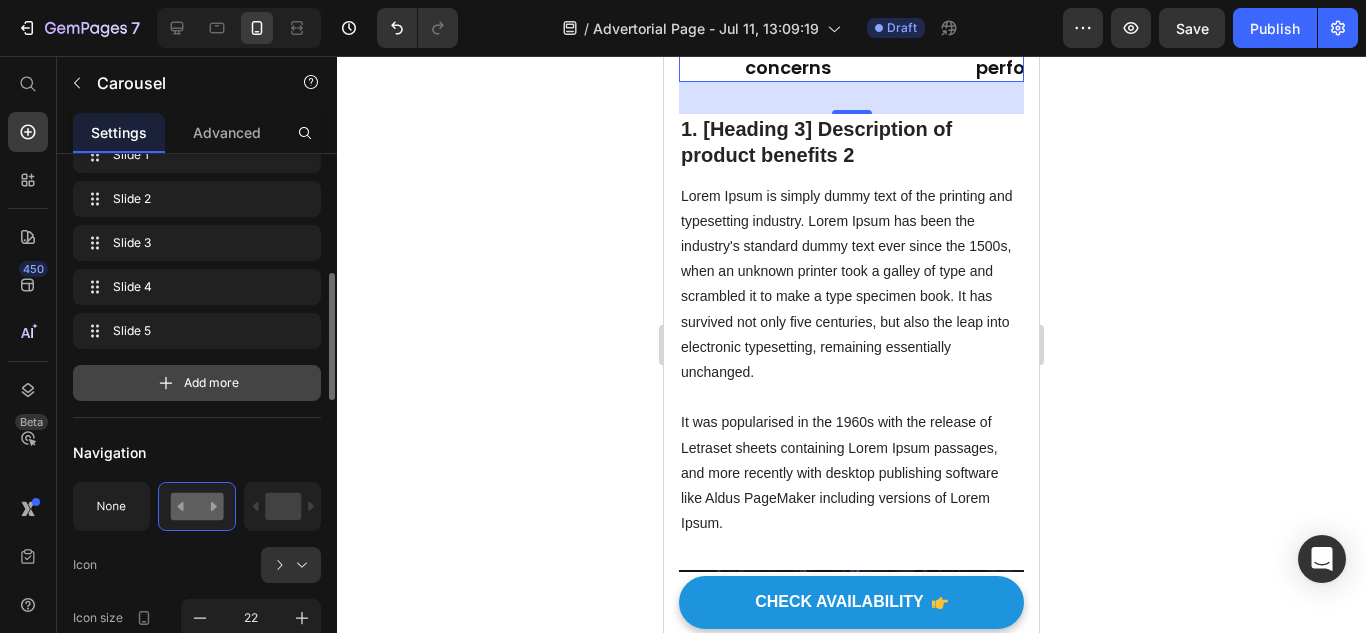 click on "Add more" at bounding box center (197, 383) 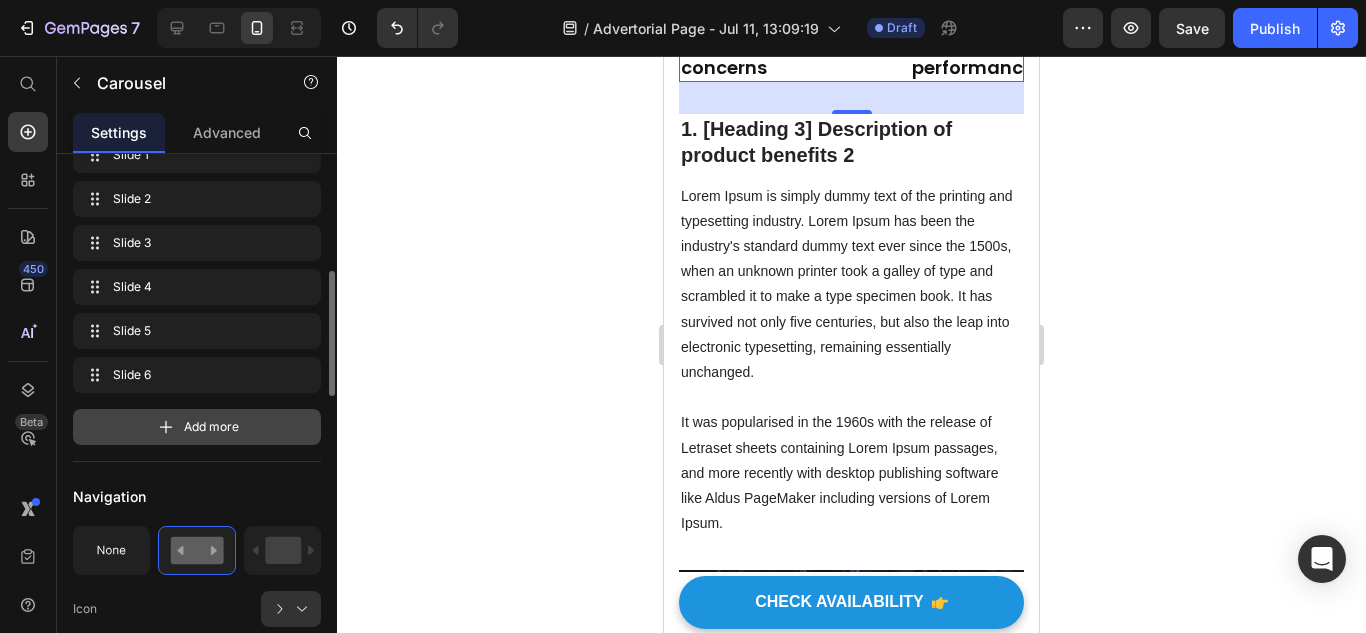 click on "Add more" at bounding box center (197, 427) 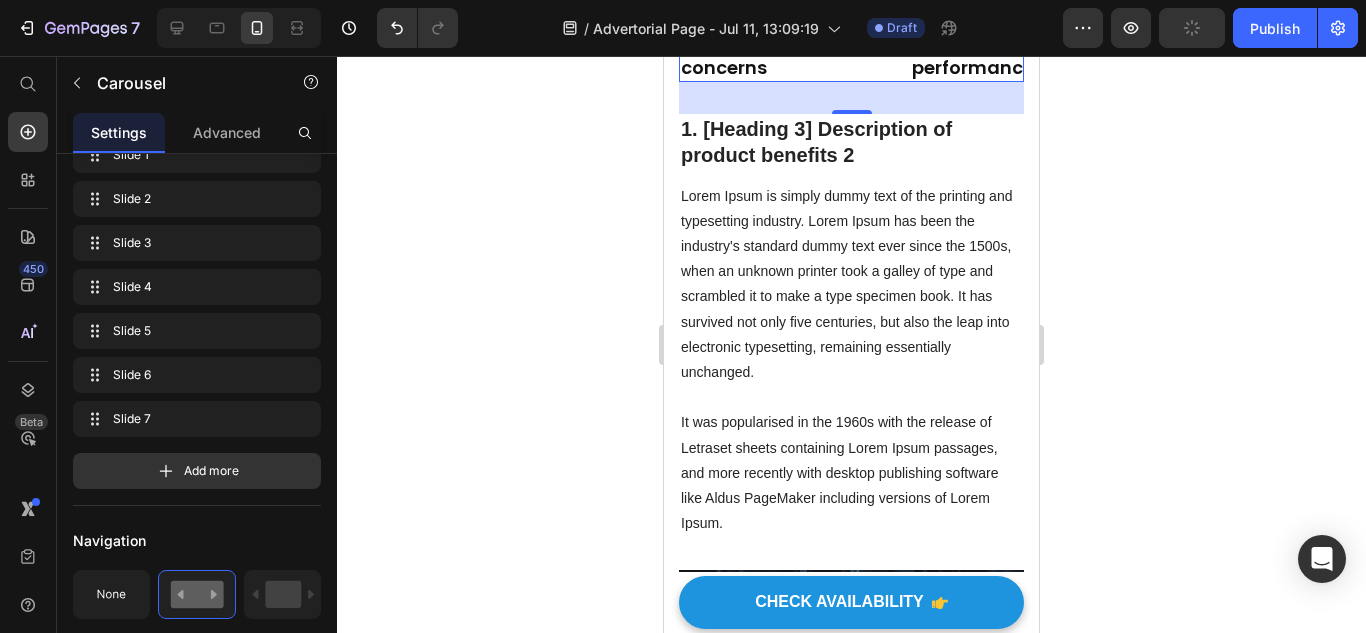 click 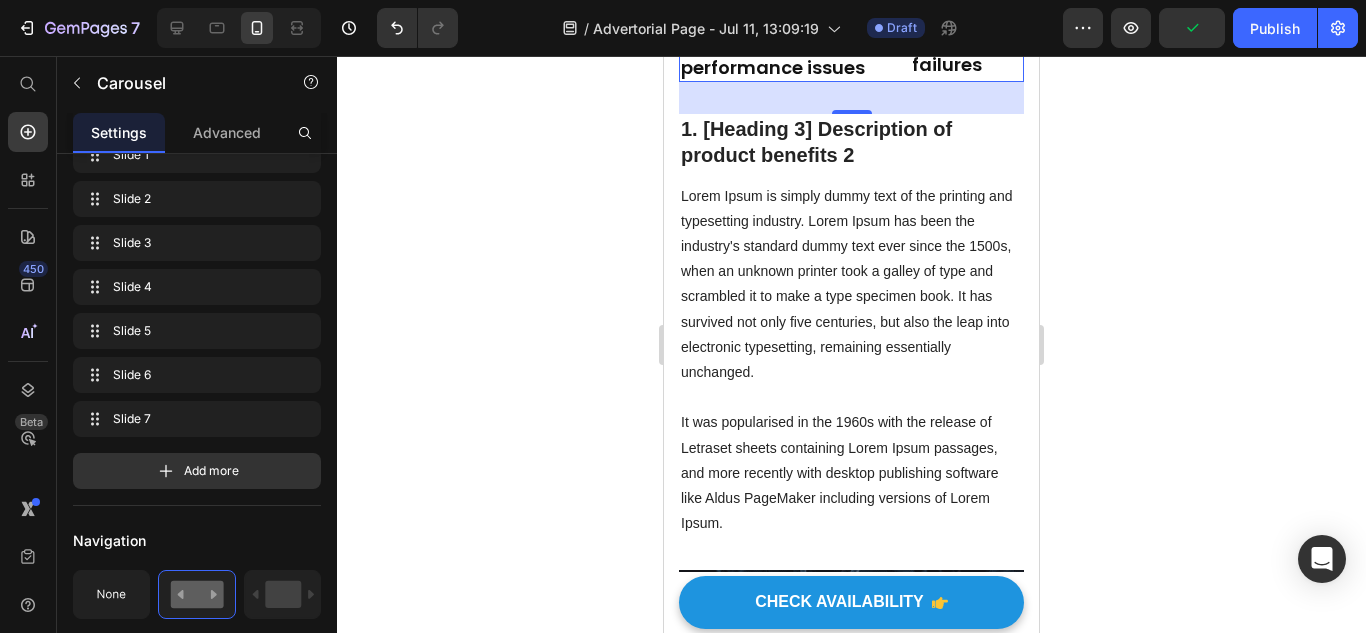 click 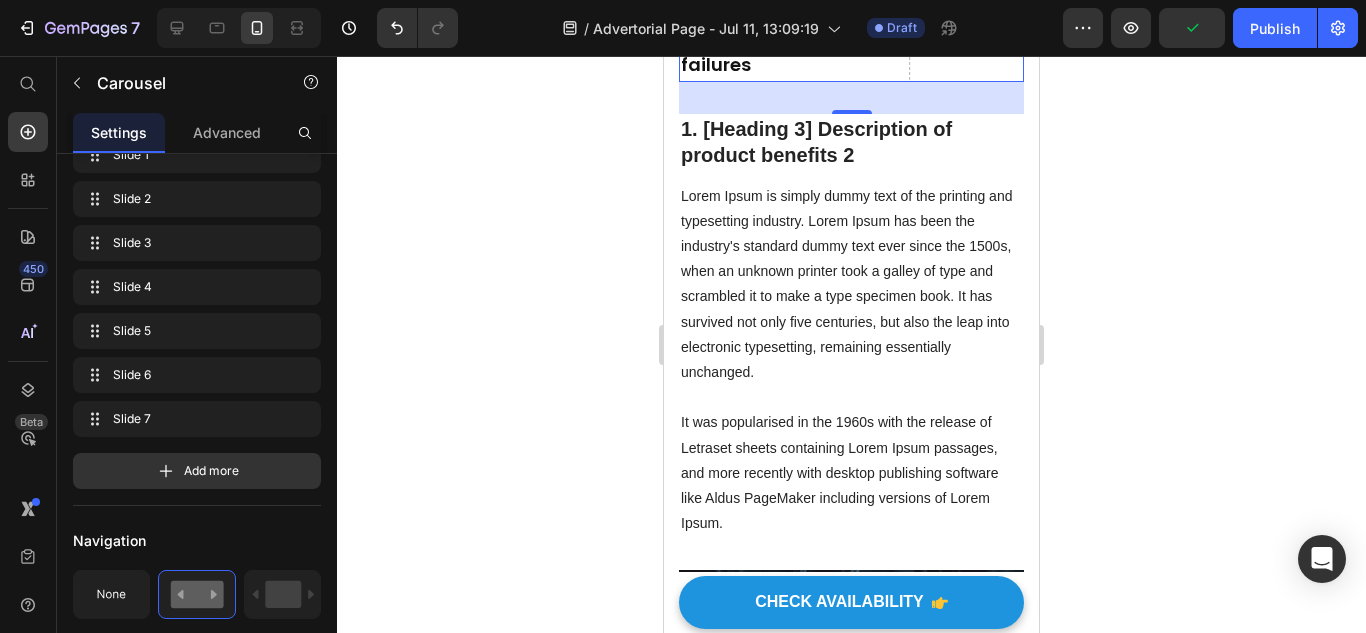 click 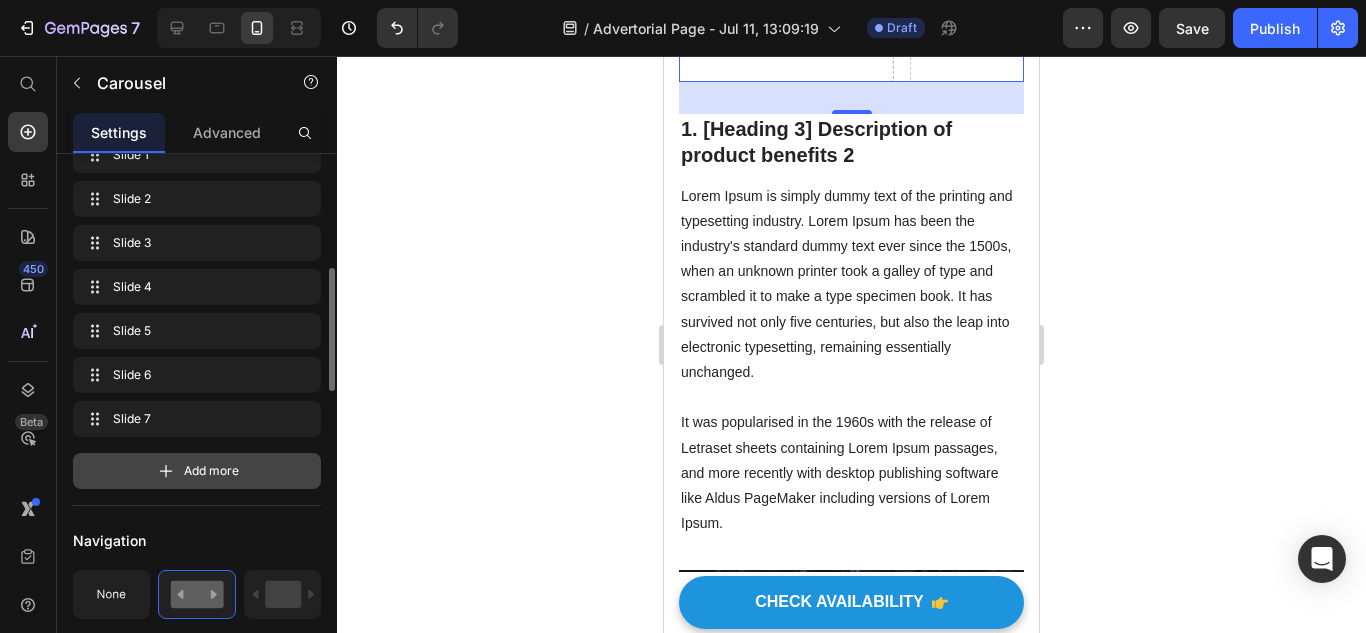 click on "Add more" at bounding box center (211, 471) 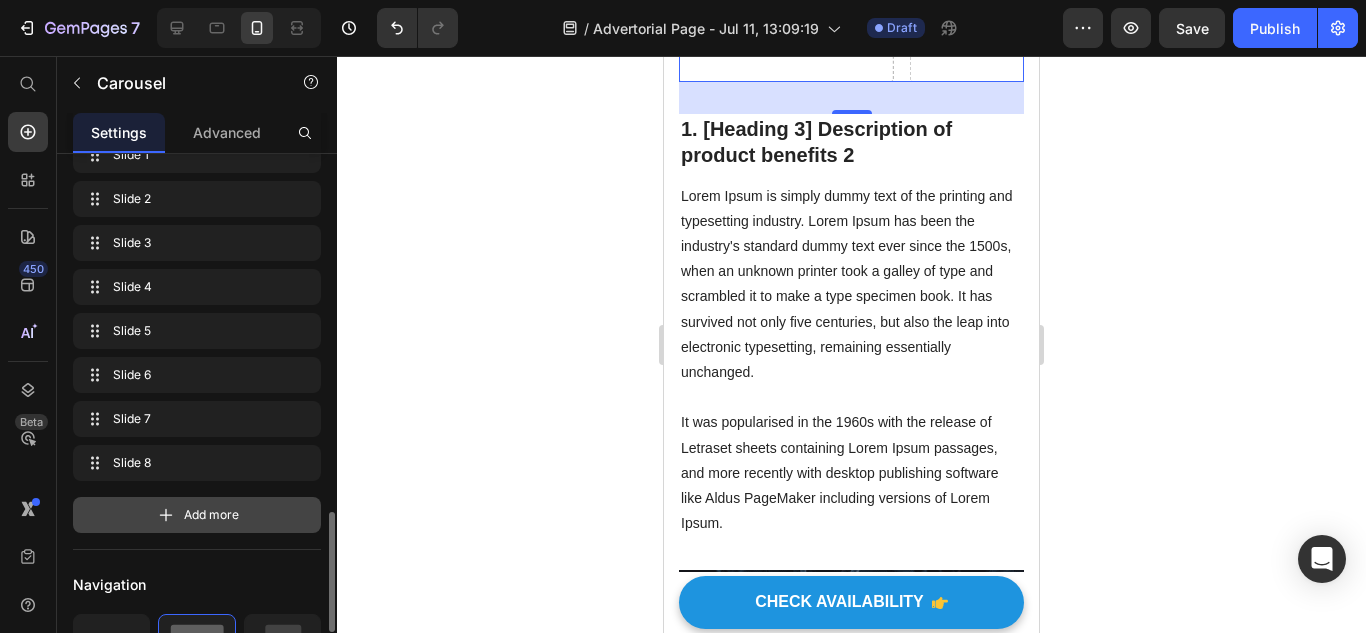 scroll, scrollTop: 700, scrollLeft: 0, axis: vertical 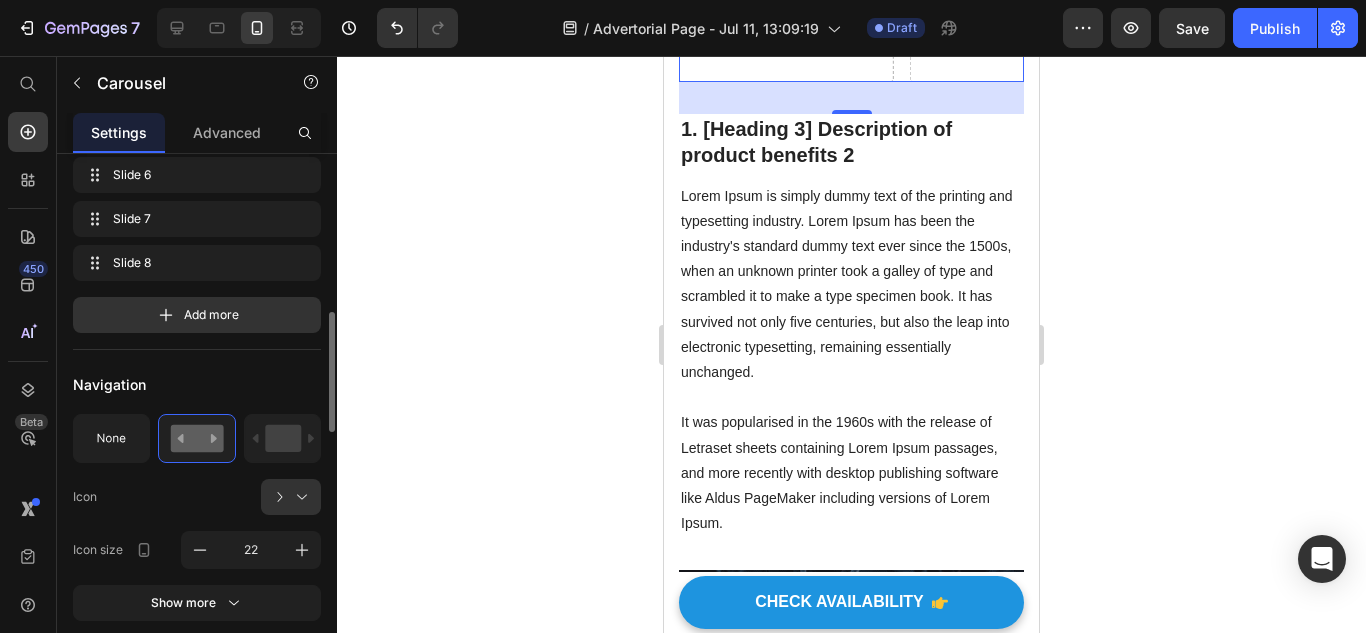 click on "Slide 1 Slide 1 Slide 2 Slide 2 Slide 3 Slide 3 Slide 4 Slide 4 Slide 5 Slide 5 Slide 6 Slide 6 Slide 7 Slide 7 Slide 8 Slide 8 Add more" 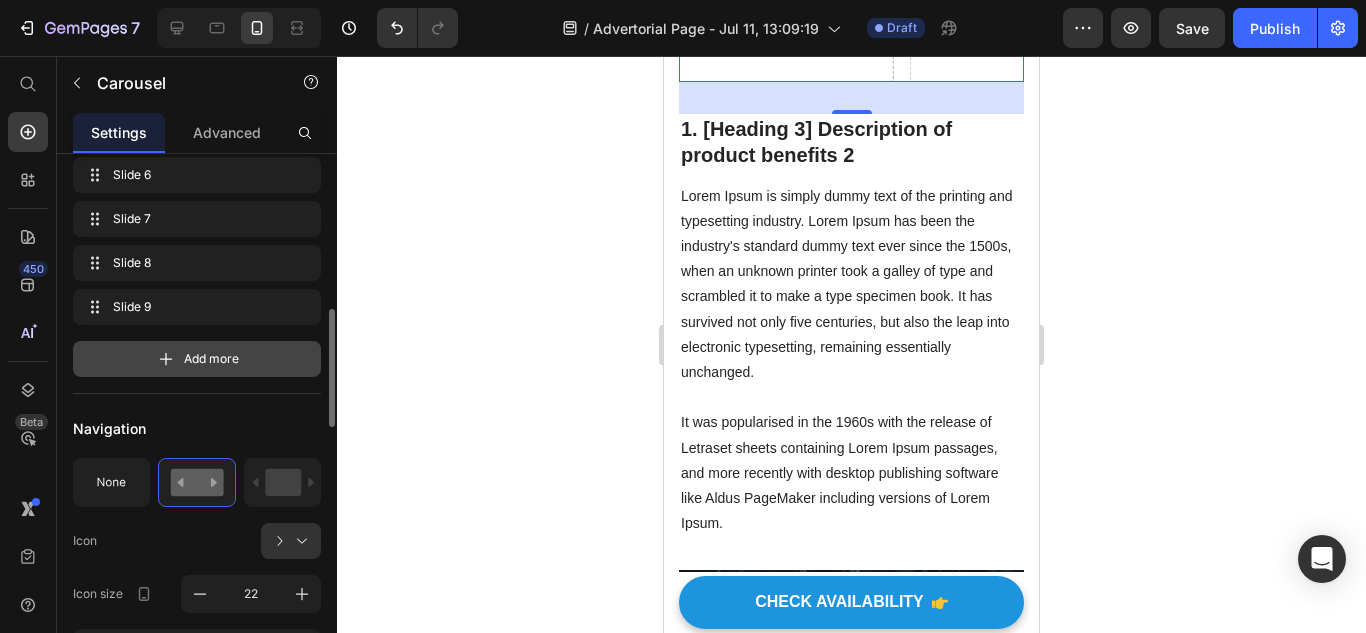drag, startPoint x: 169, startPoint y: 368, endPoint x: 169, endPoint y: 415, distance: 47 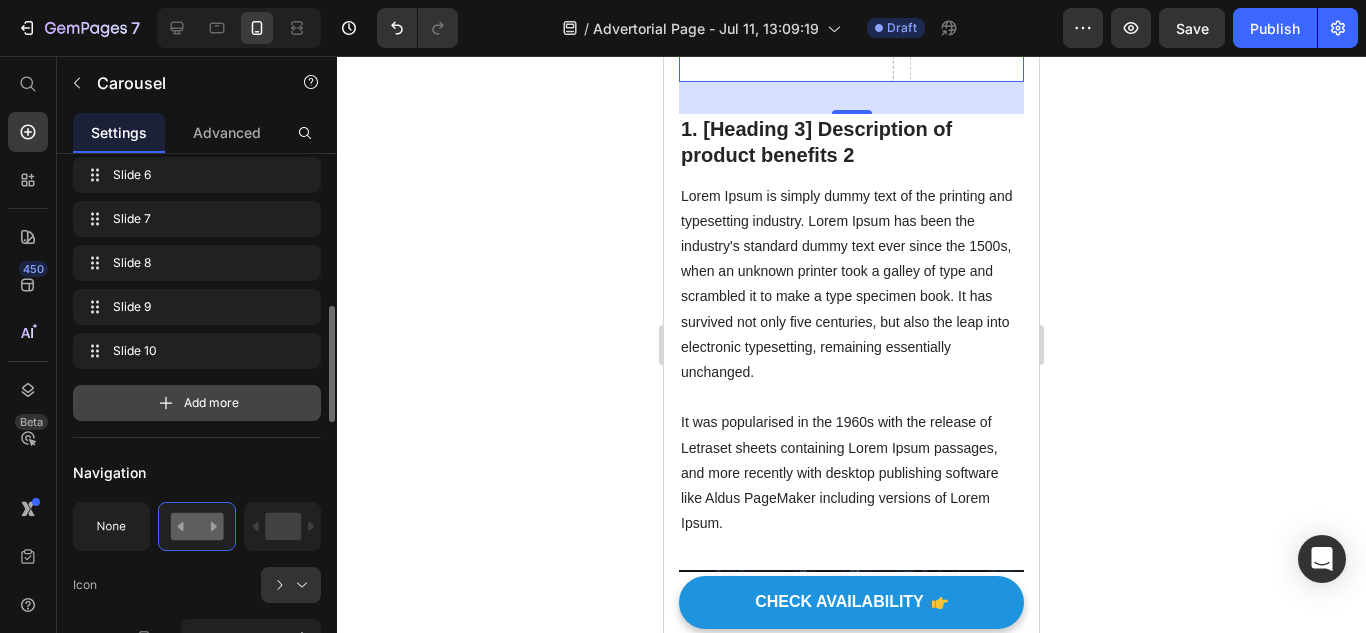 click on "Add more" at bounding box center (197, 403) 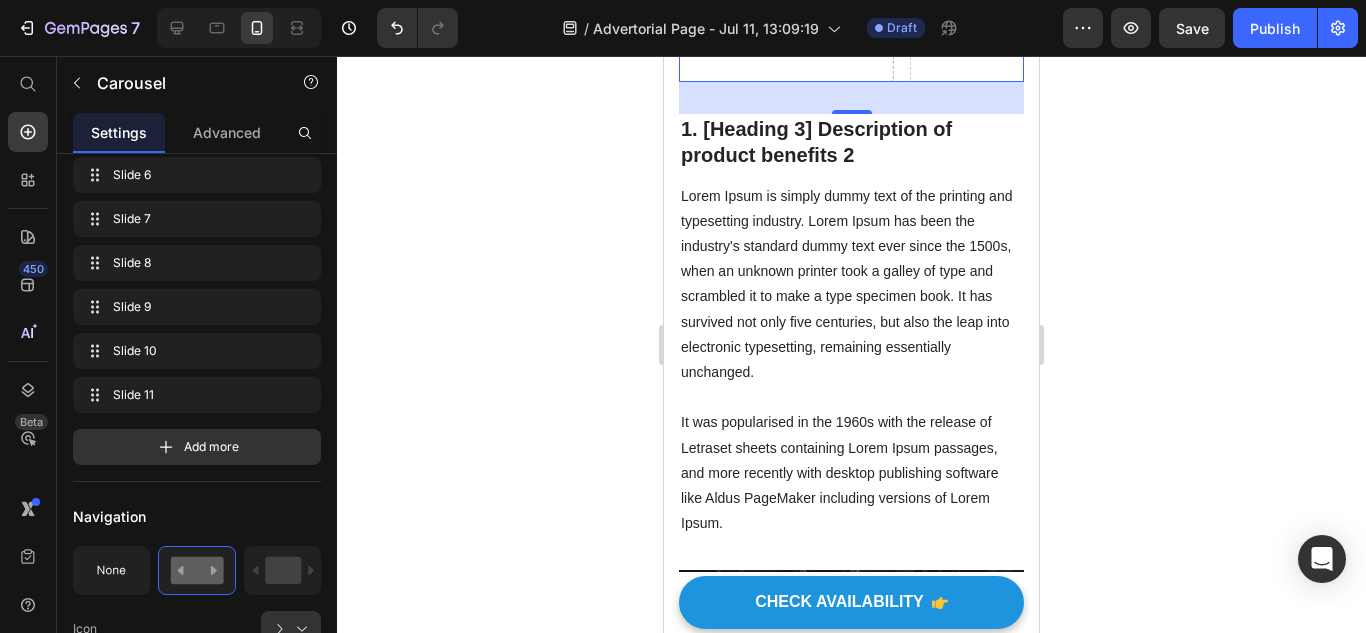 click 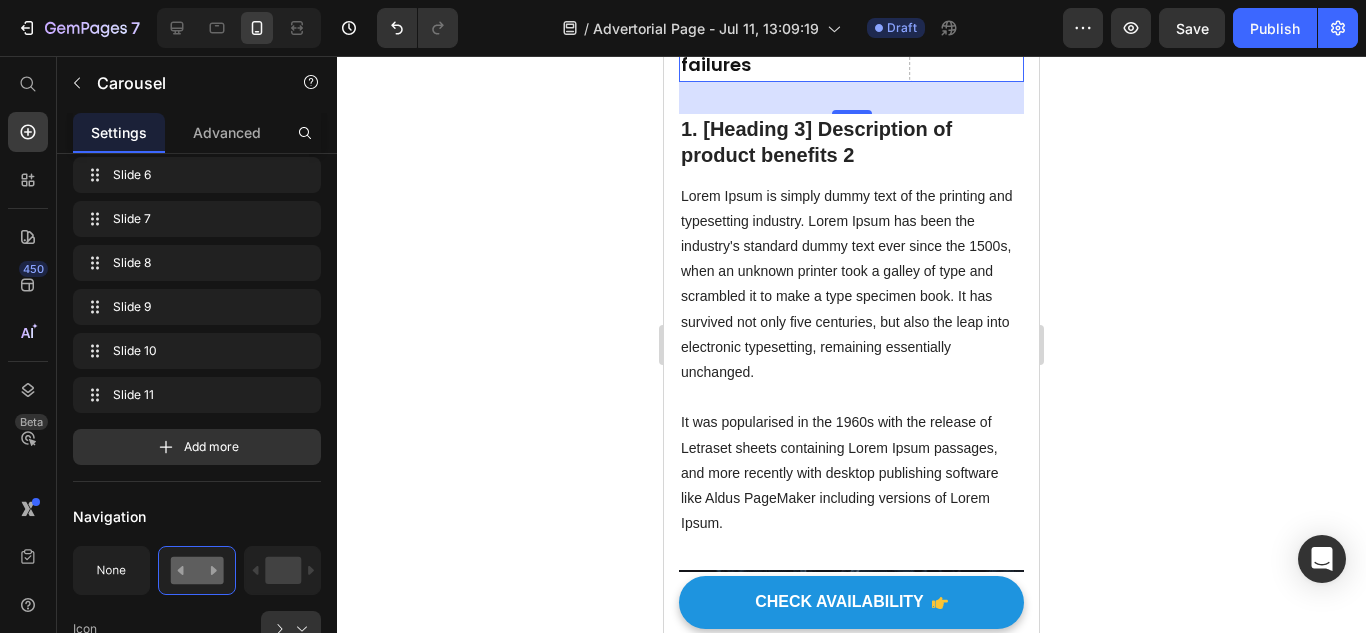 click 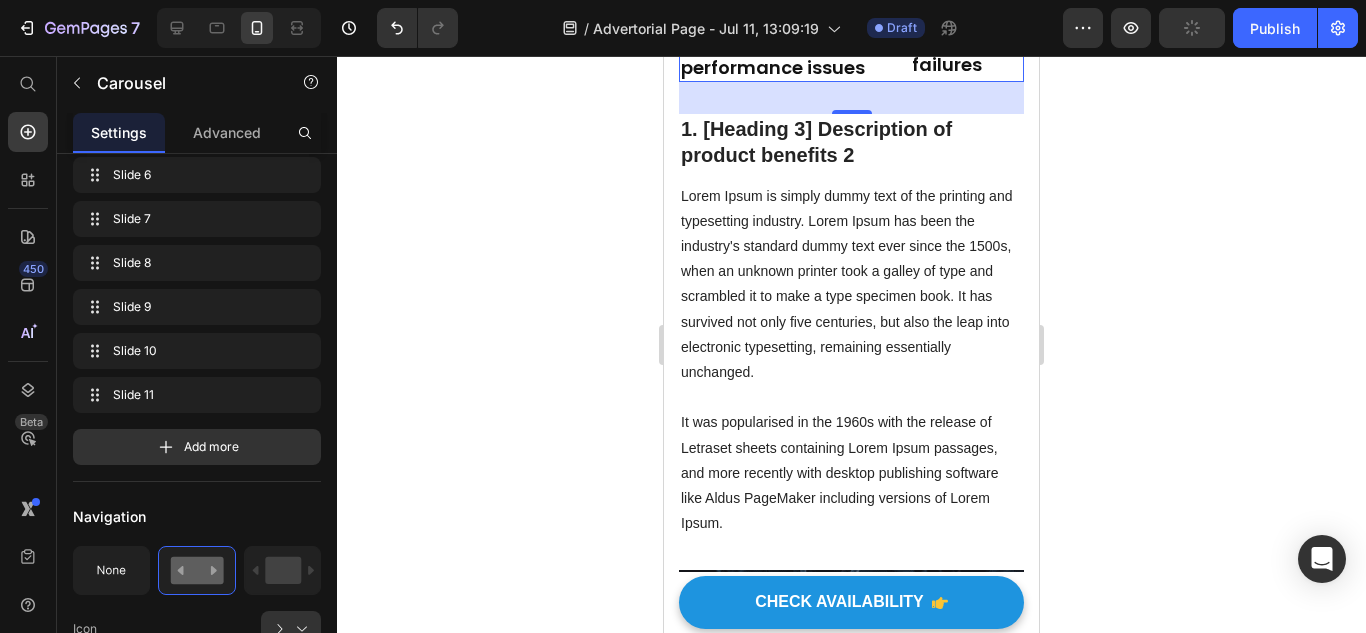 click 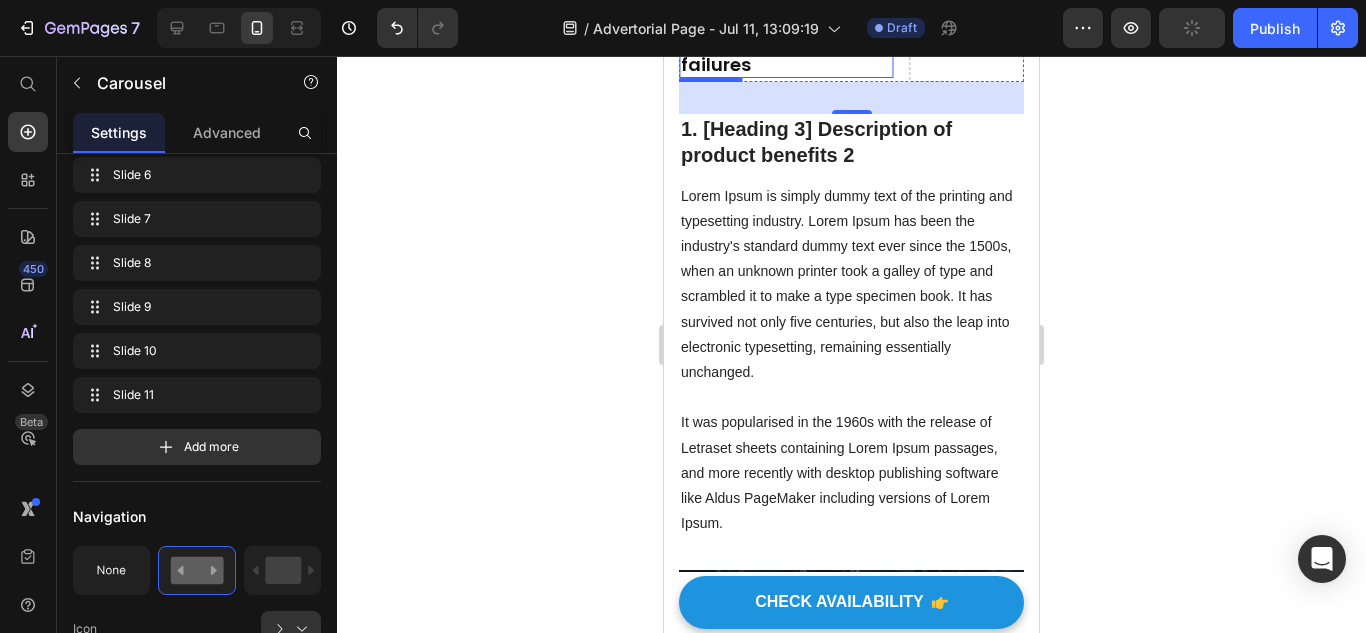 click on "5. Oxygen sensor failures" at bounding box center [760, 53] 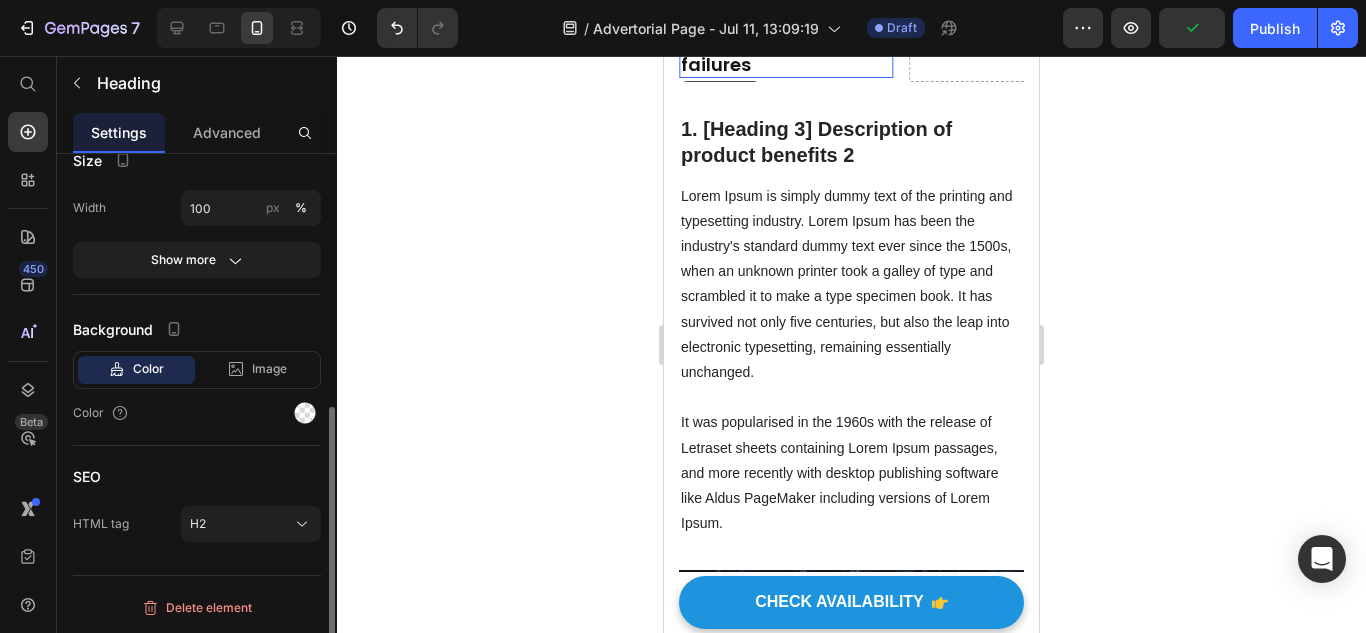 click at bounding box center [786, 8] 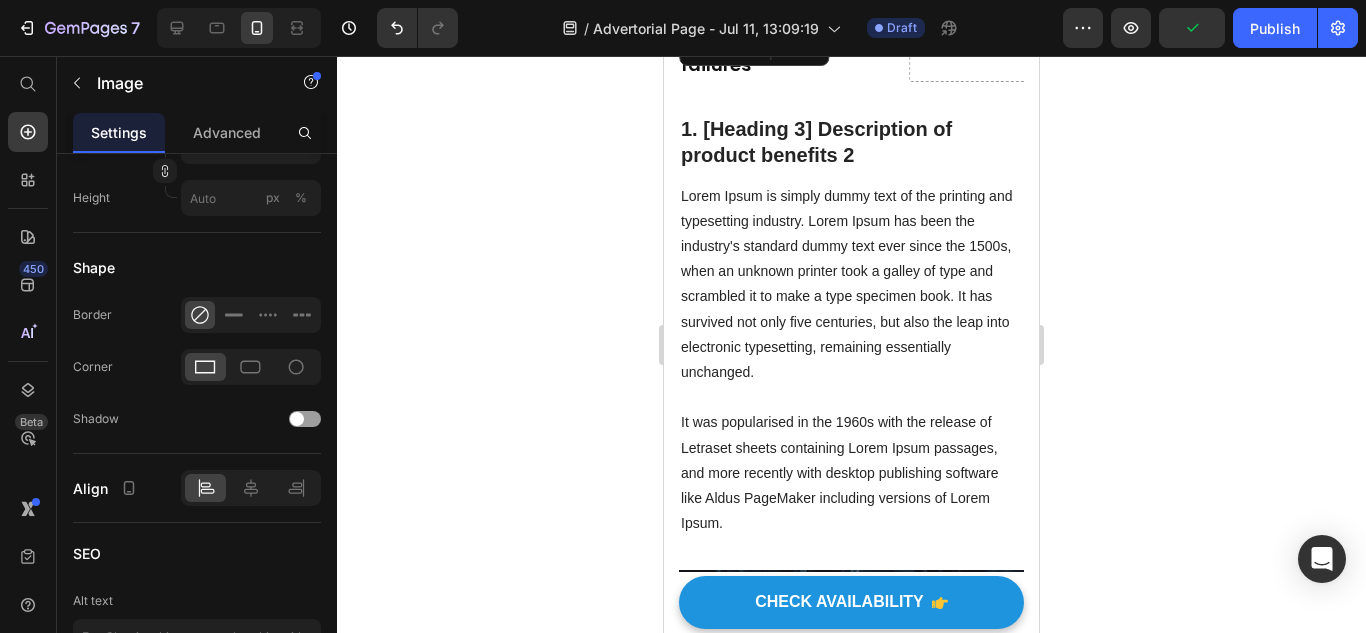 scroll, scrollTop: 0, scrollLeft: 0, axis: both 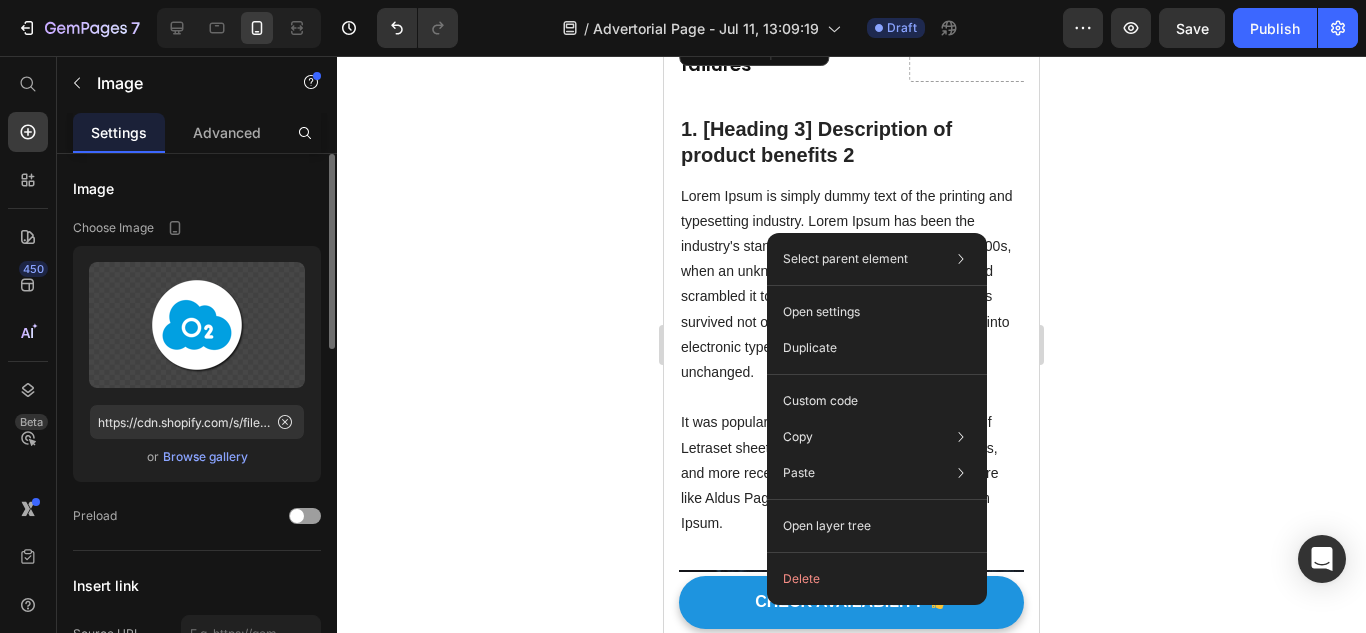 click on "Select parent element Section Row 2 cols Carousel Image Open settings Duplicate Custom code Copy Copy element  Ctrl + C Copy style  Copy class  .gvL5D_IU6u Paste Paste element  Ctrl + V Paste style  Ctrl + Shift + V Open layer tree  Delete" 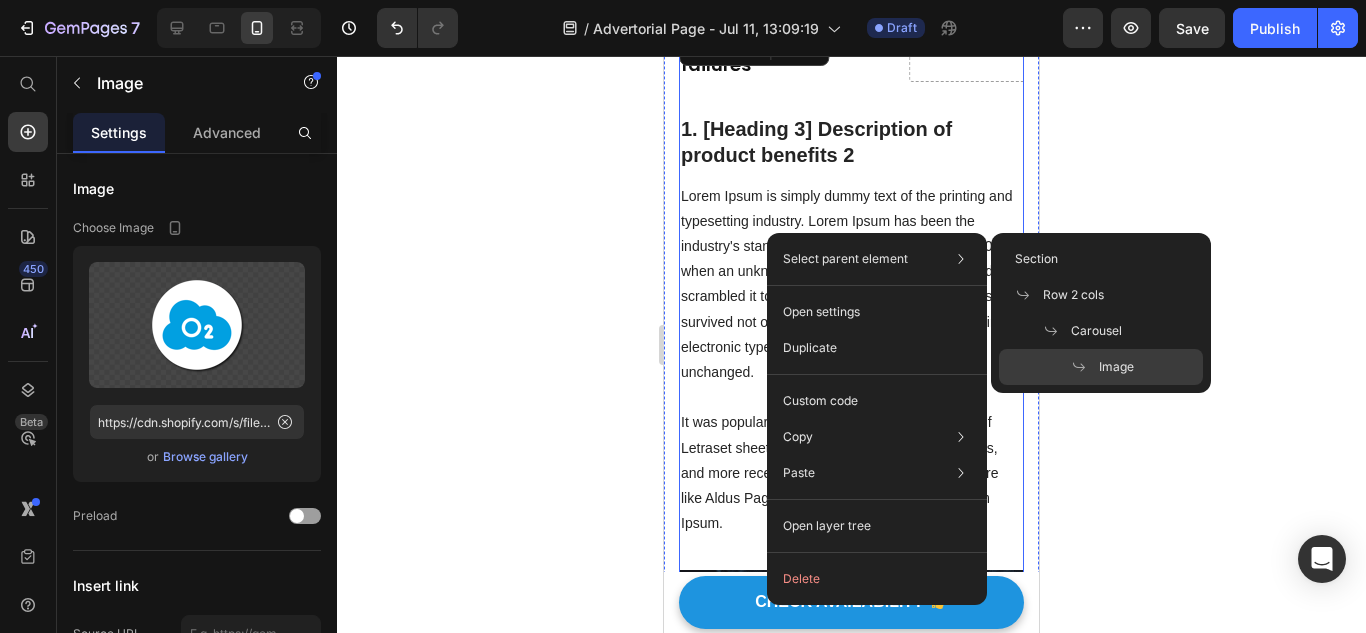 click at bounding box center [786, 8] 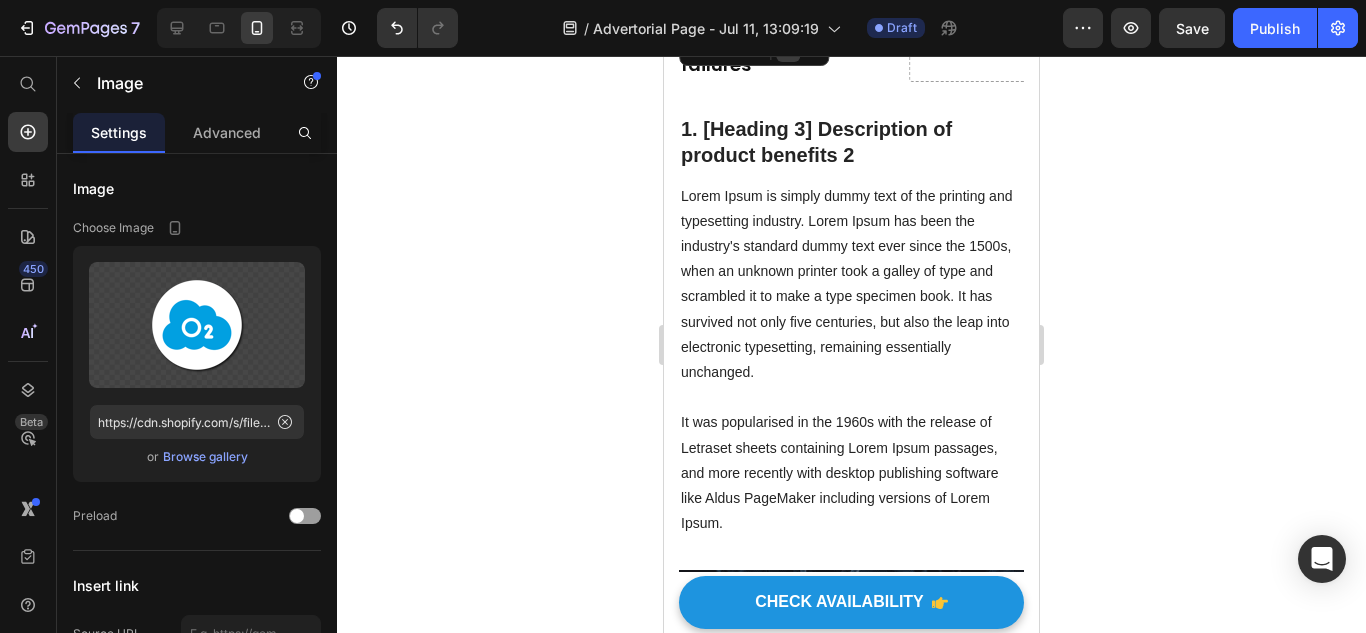 click 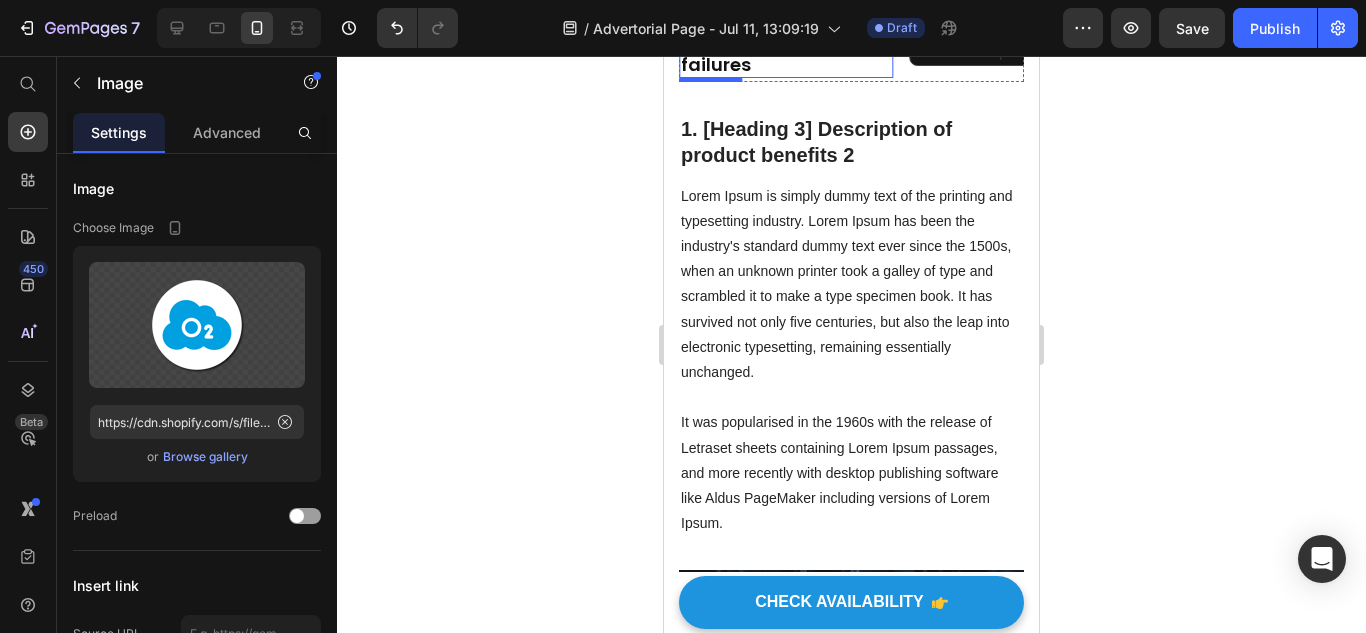 click on "⁠⁠⁠⁠⁠⁠⁠ 5. Oxygen sensor failures" at bounding box center [786, 55] 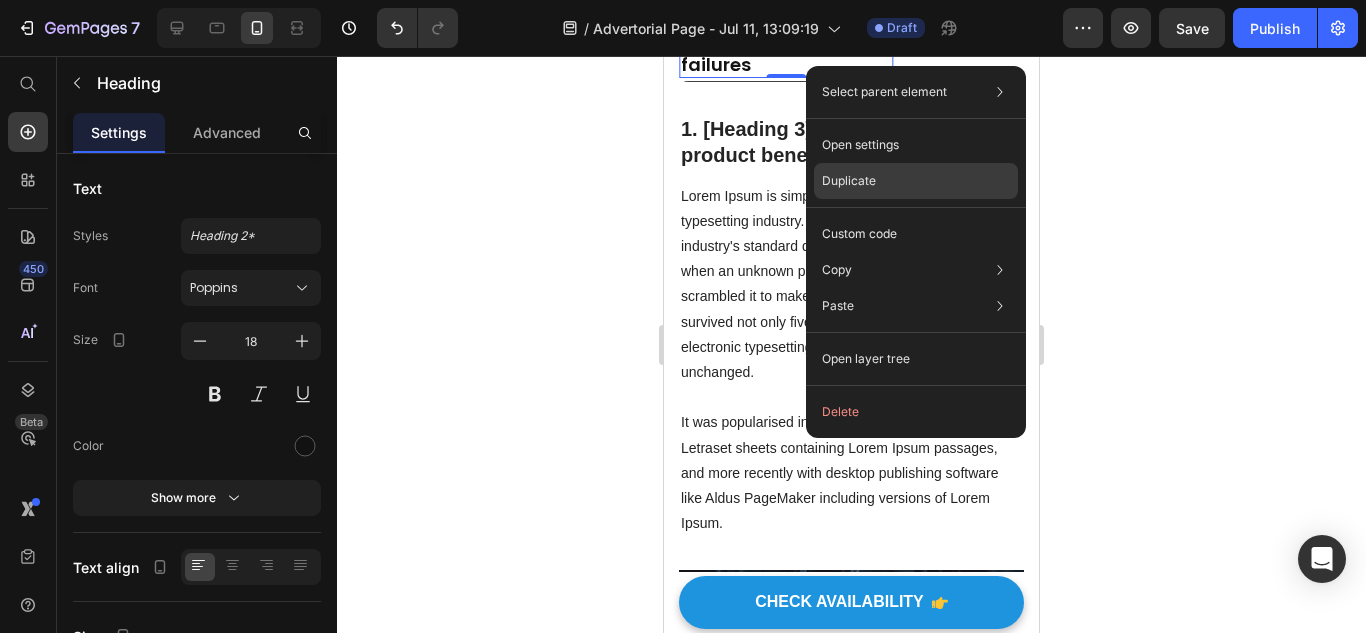 click on "Duplicate" 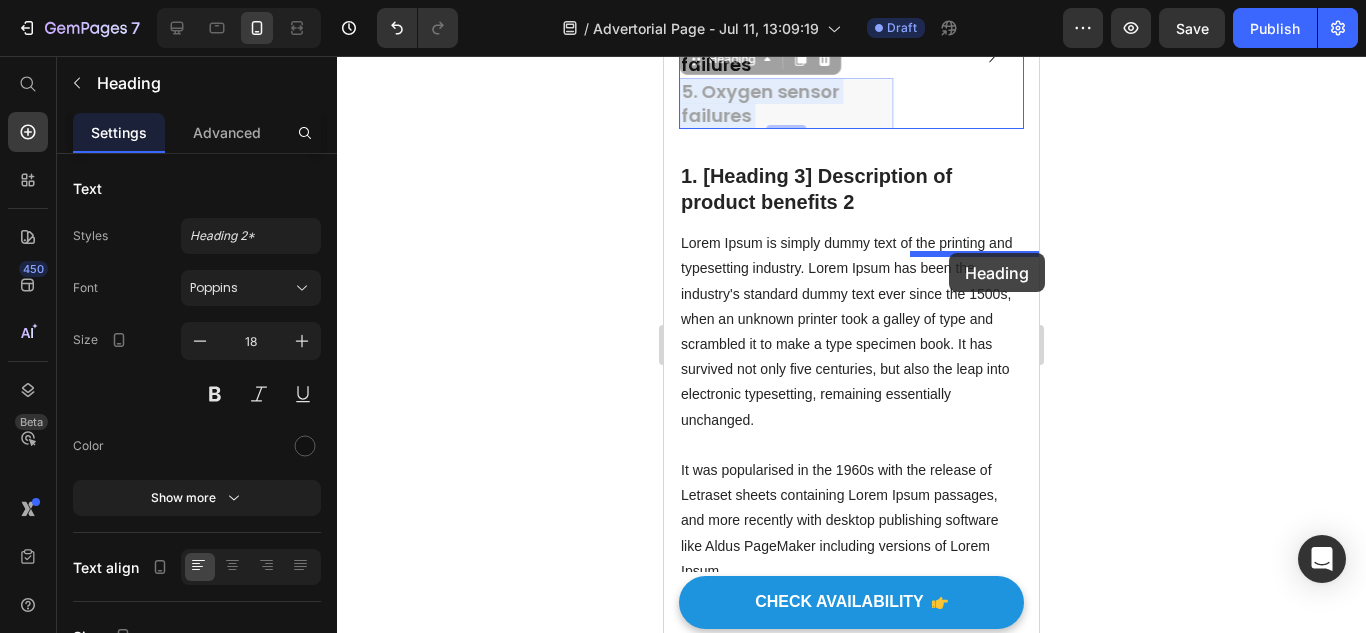 drag, startPoint x: 814, startPoint y: 338, endPoint x: 949, endPoint y: 253, distance: 159.53056 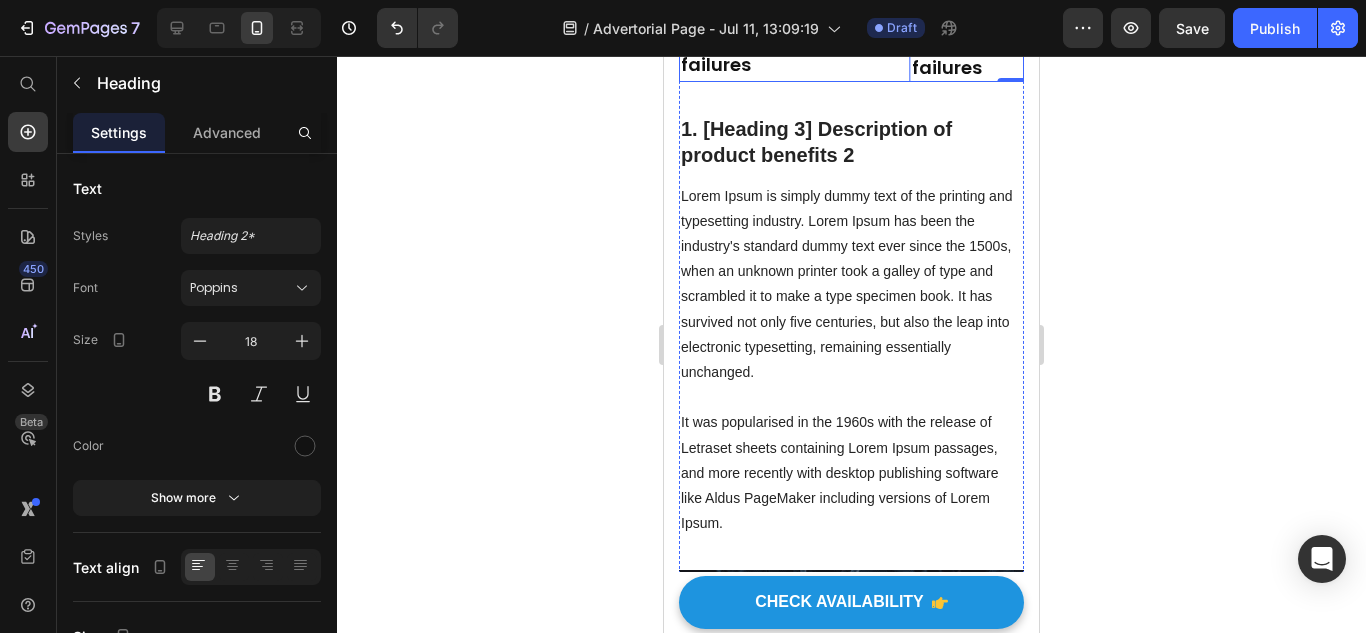 click 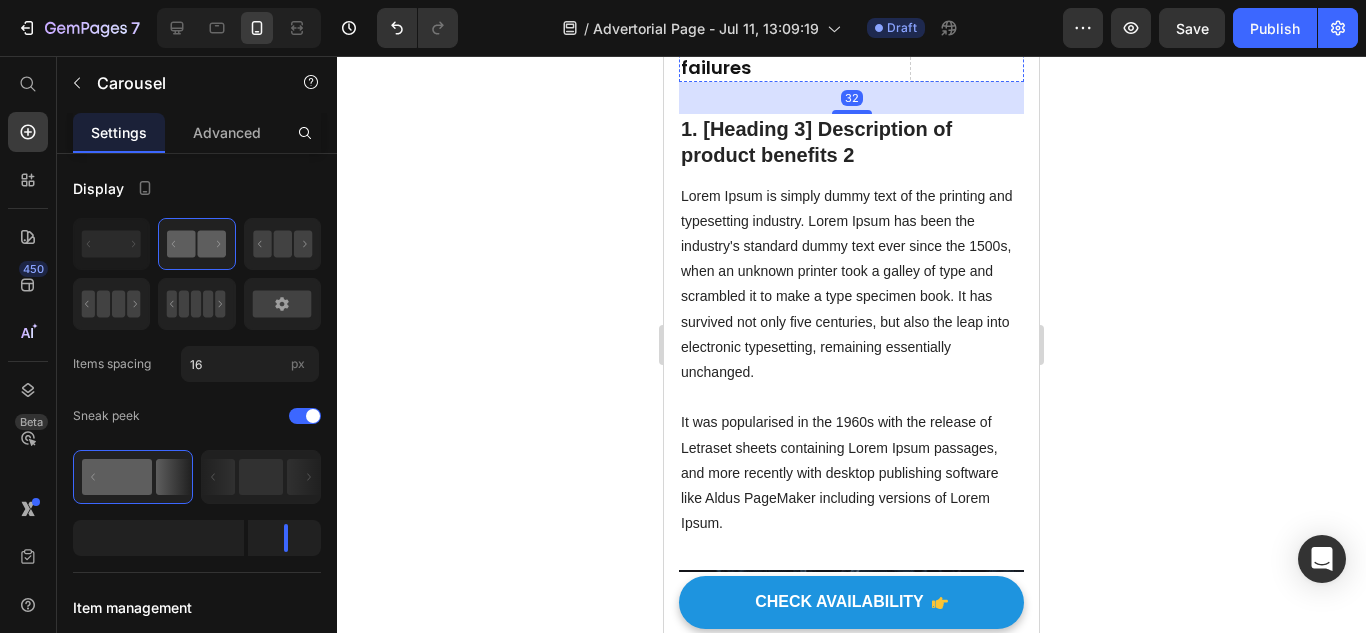 click at bounding box center [786, 8] 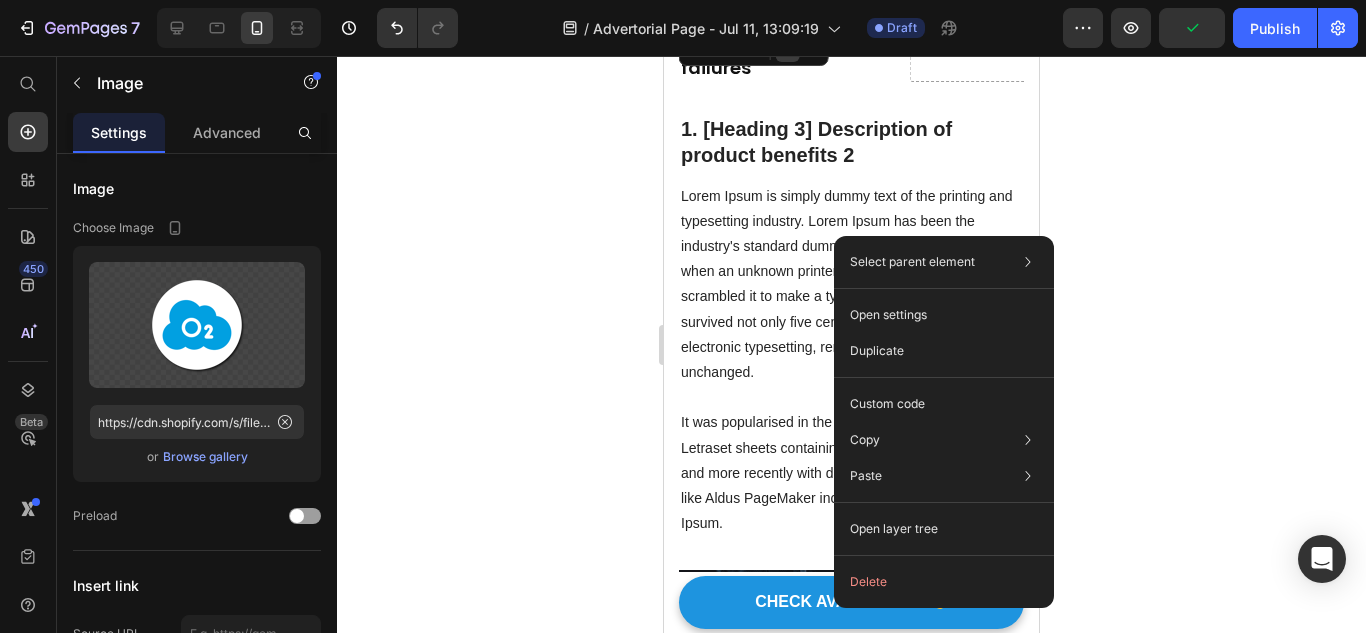 click 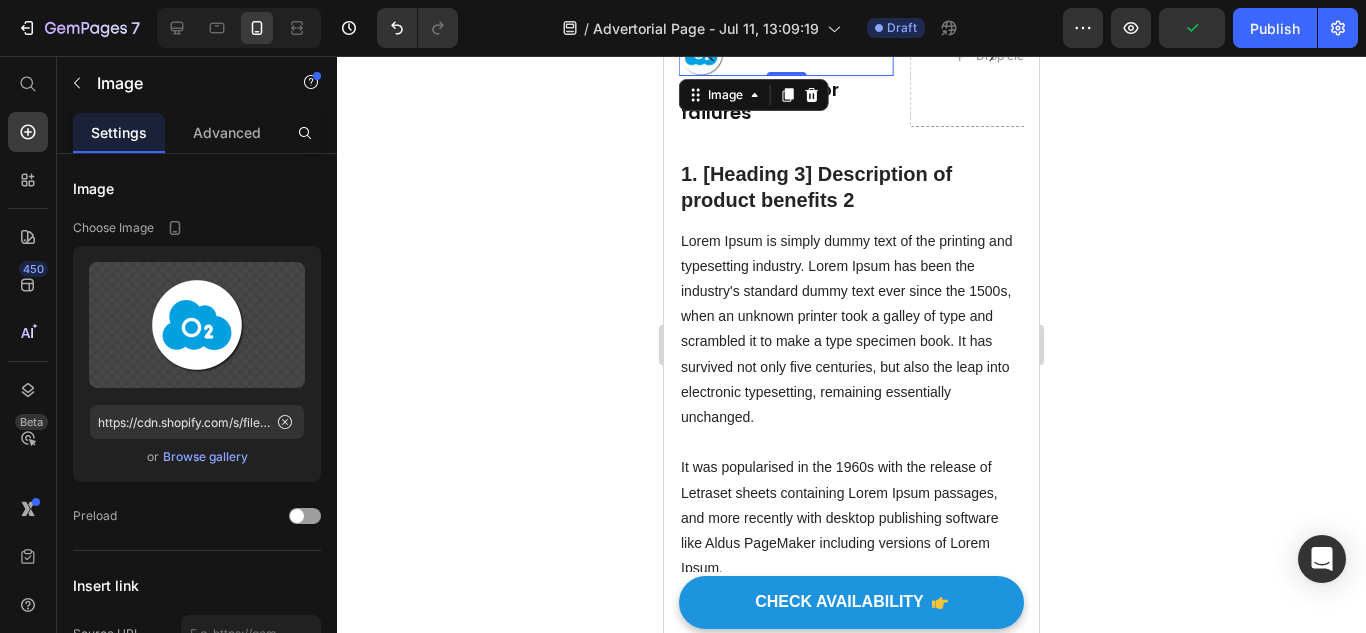 click at bounding box center (786, 53) 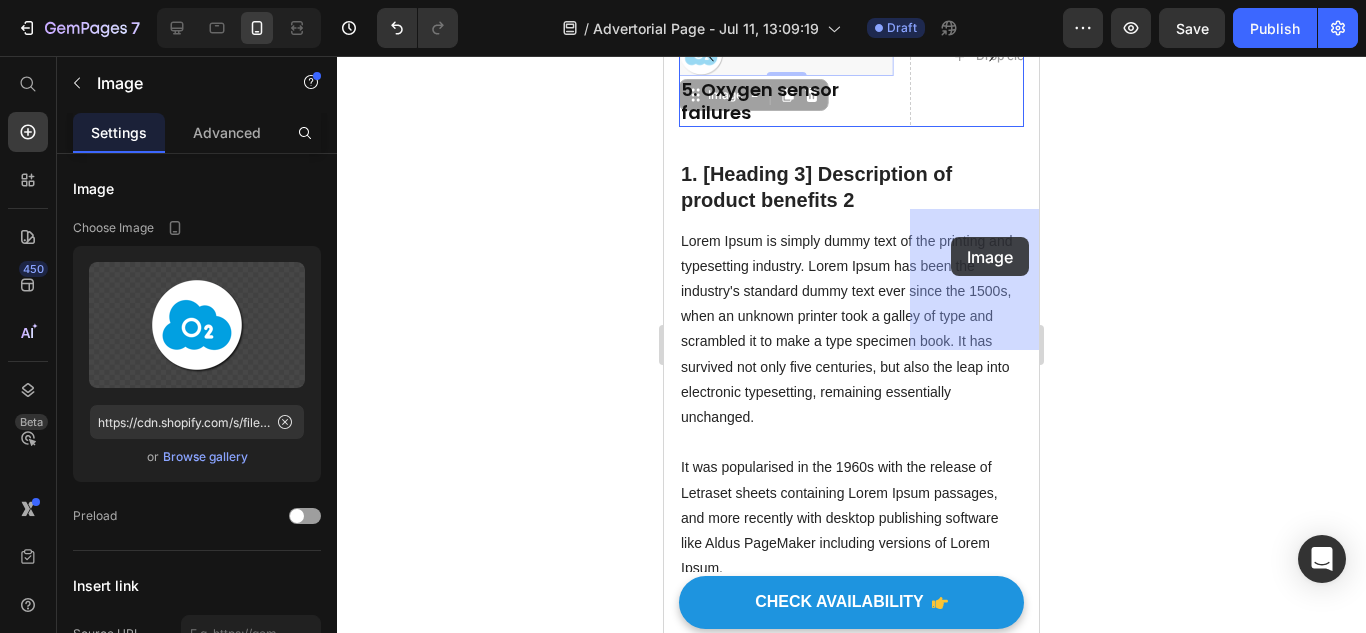drag, startPoint x: 782, startPoint y: 273, endPoint x: 951, endPoint y: 237, distance: 172.79178 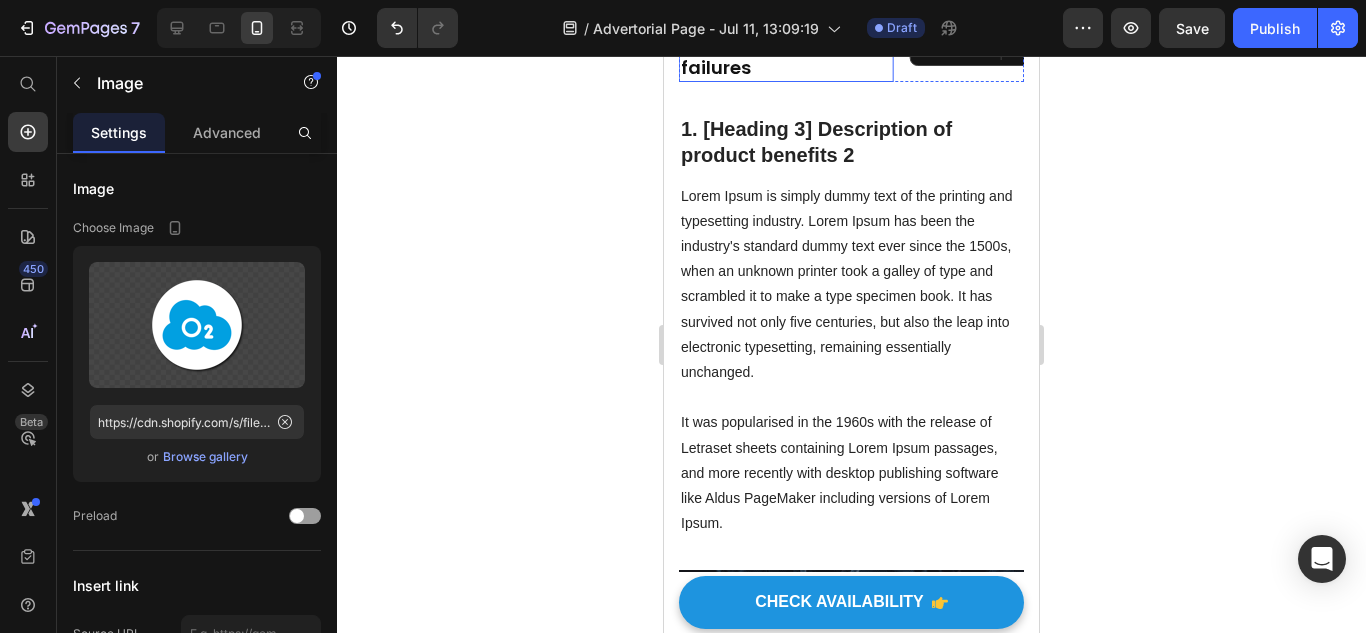 click on "5. Oxygen sensor failures" at bounding box center [760, 56] 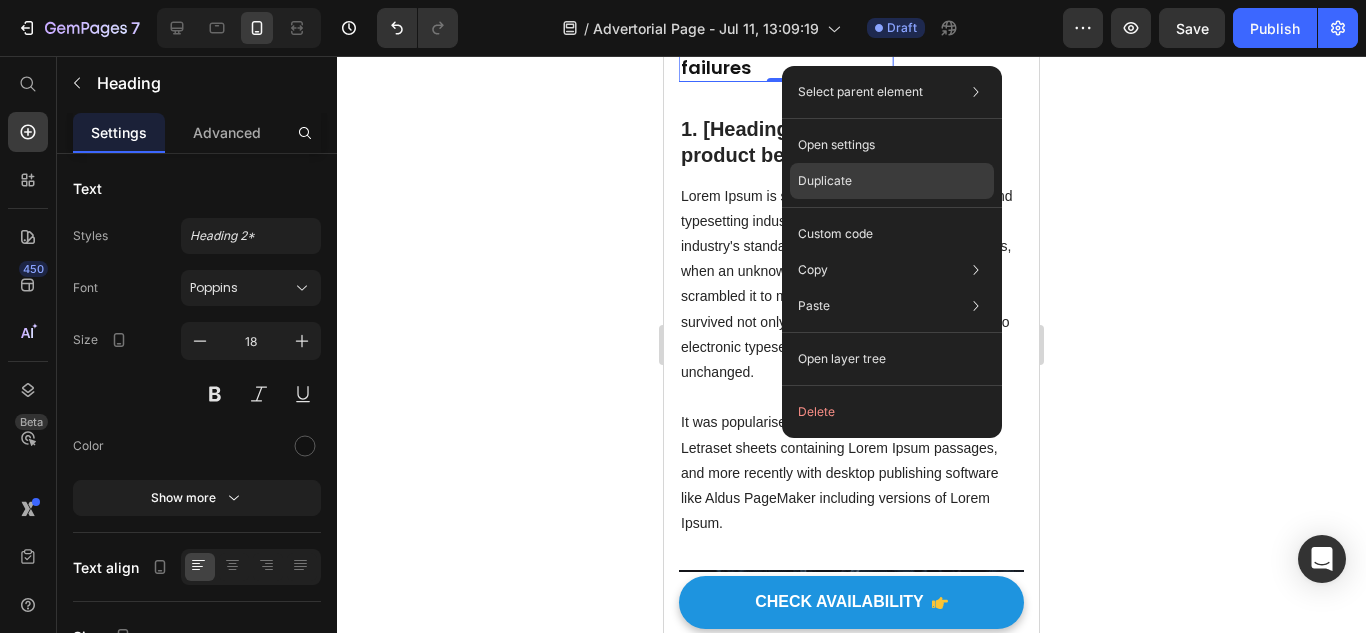 click on "Duplicate" 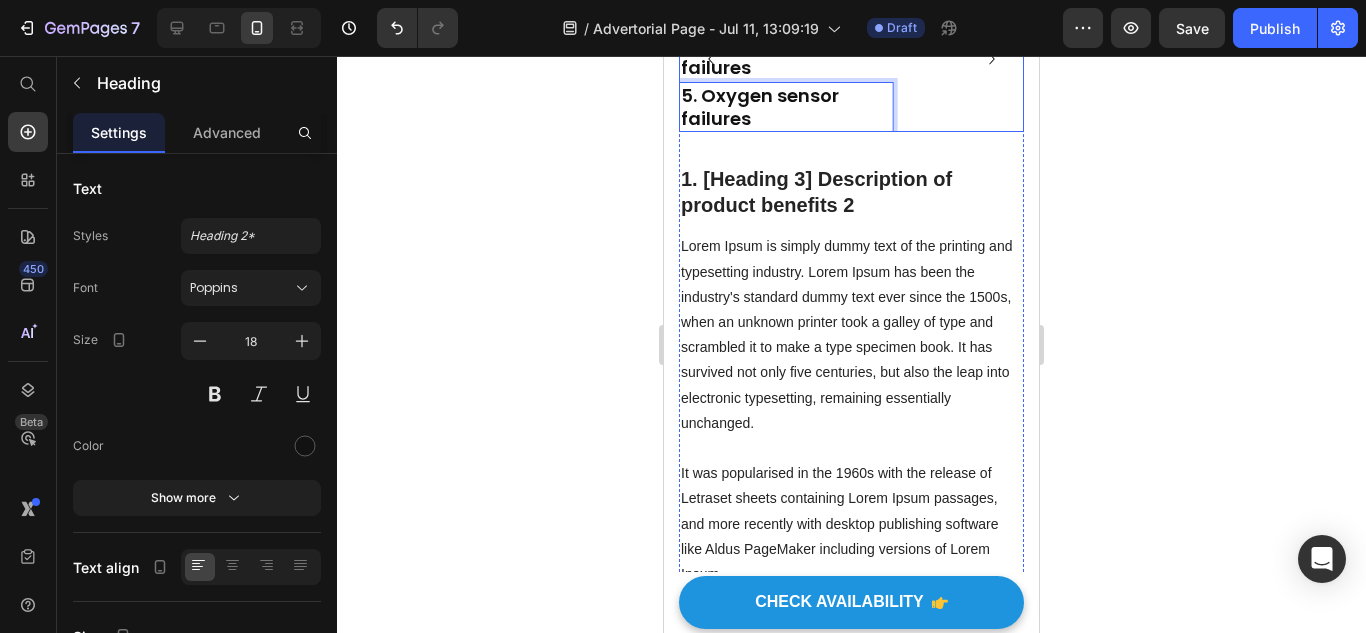 drag, startPoint x: 796, startPoint y: 317, endPoint x: 932, endPoint y: 292, distance: 138.2787 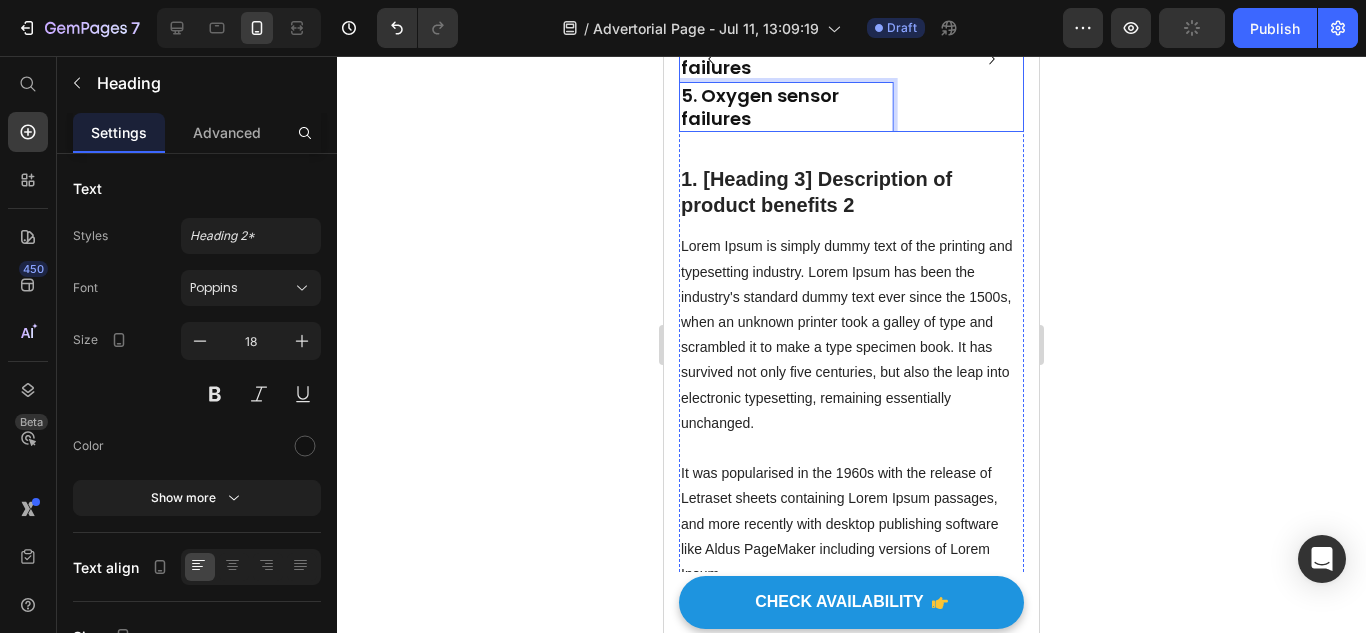 click on "1. [Heading 3] Description of product benefits 2" at bounding box center [851, 192] 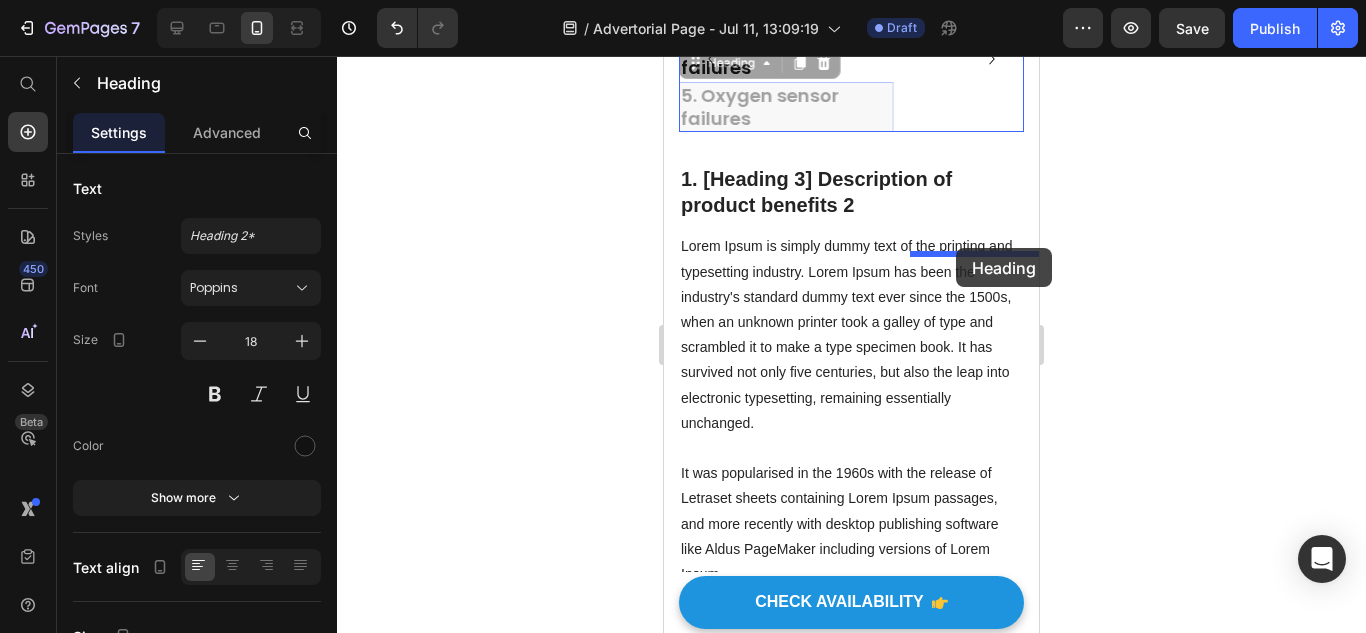 drag, startPoint x: 844, startPoint y: 332, endPoint x: 957, endPoint y: 248, distance: 140.80128 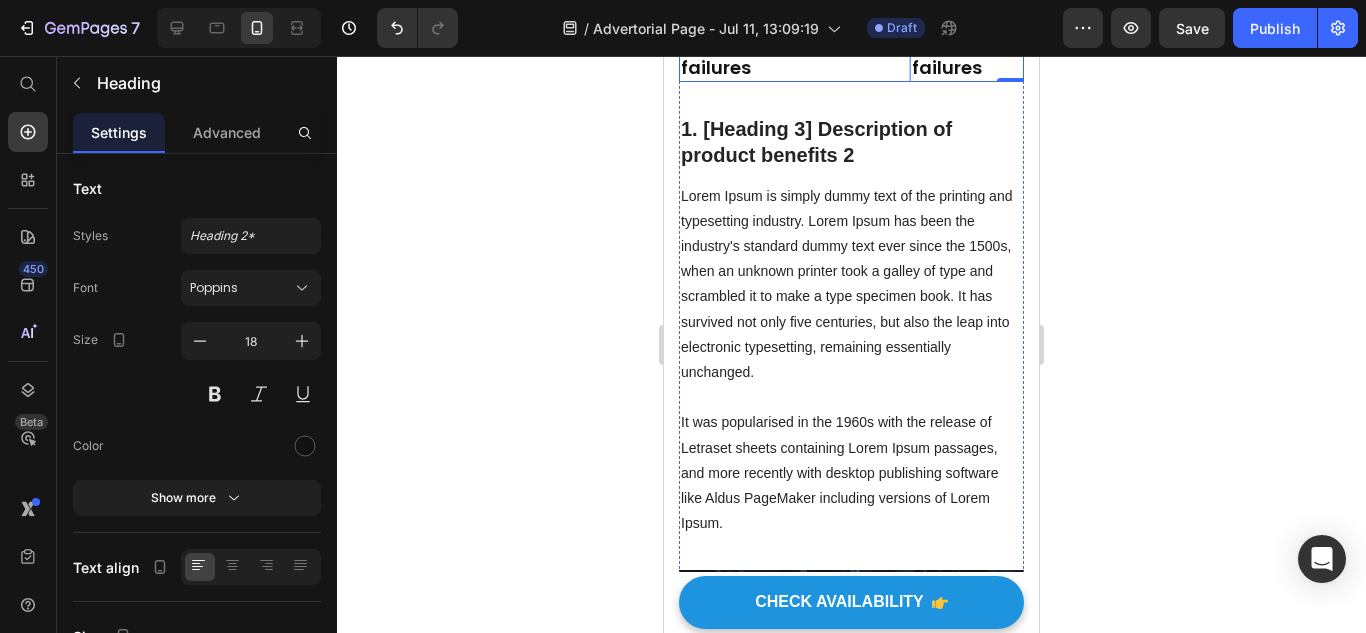 click 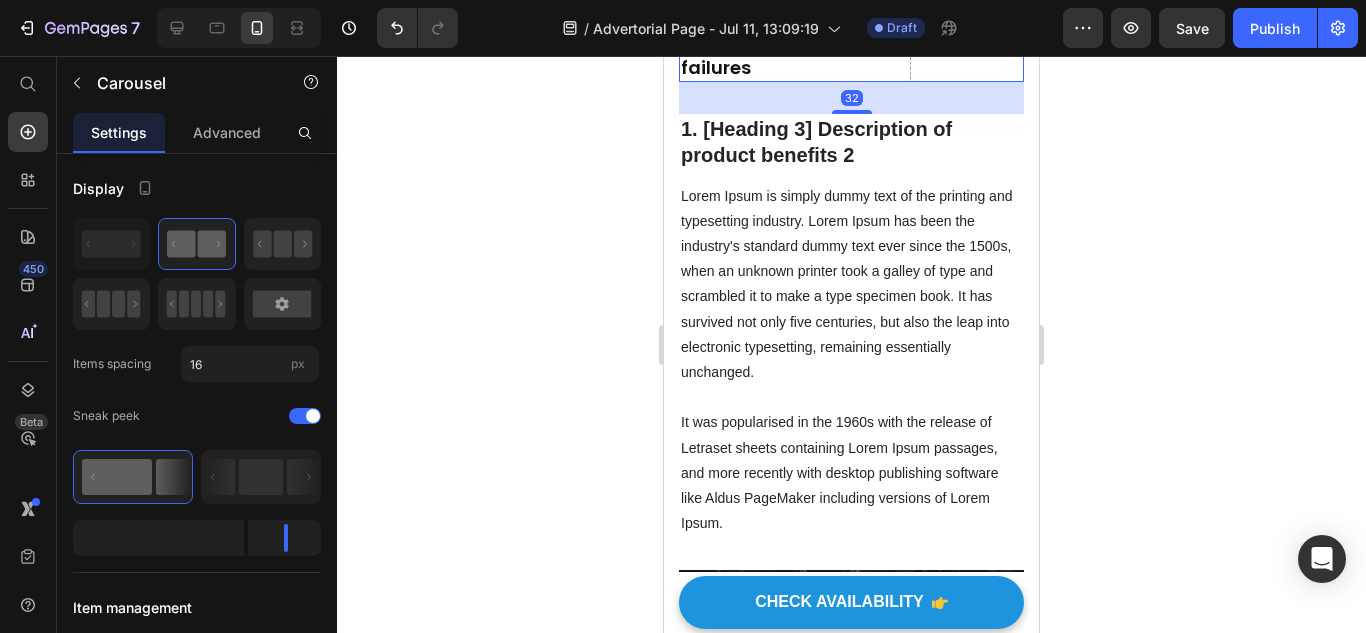 click at bounding box center [786, 8] 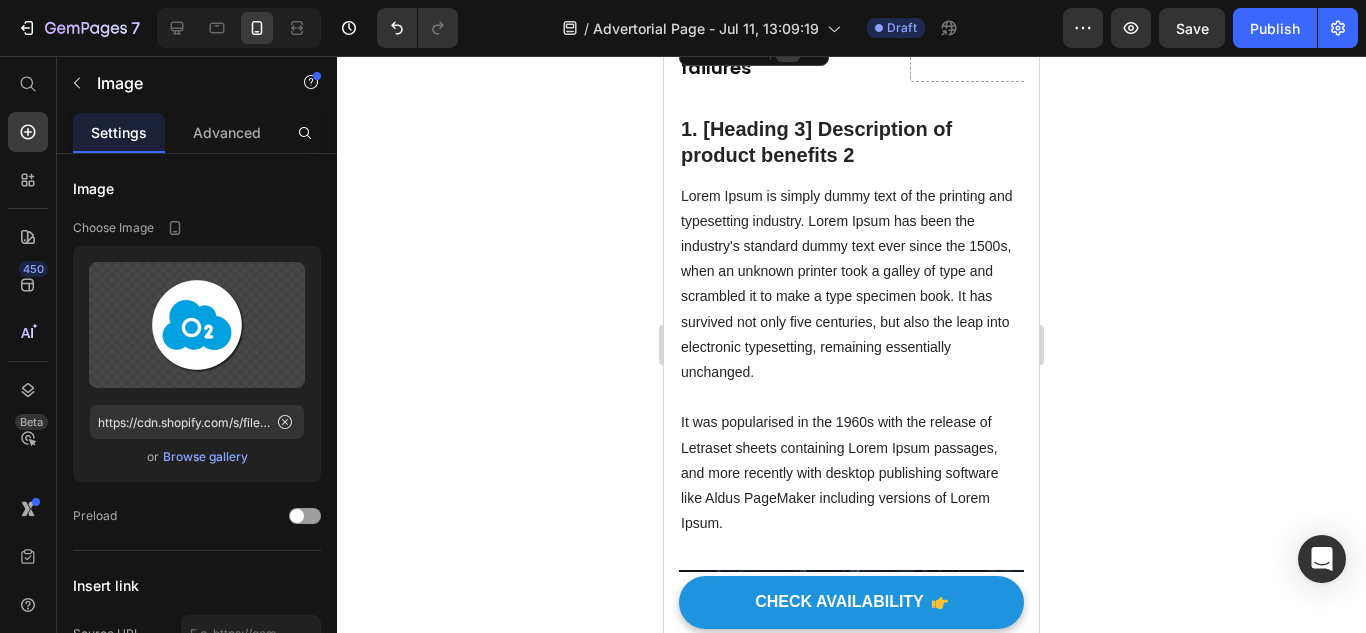 click 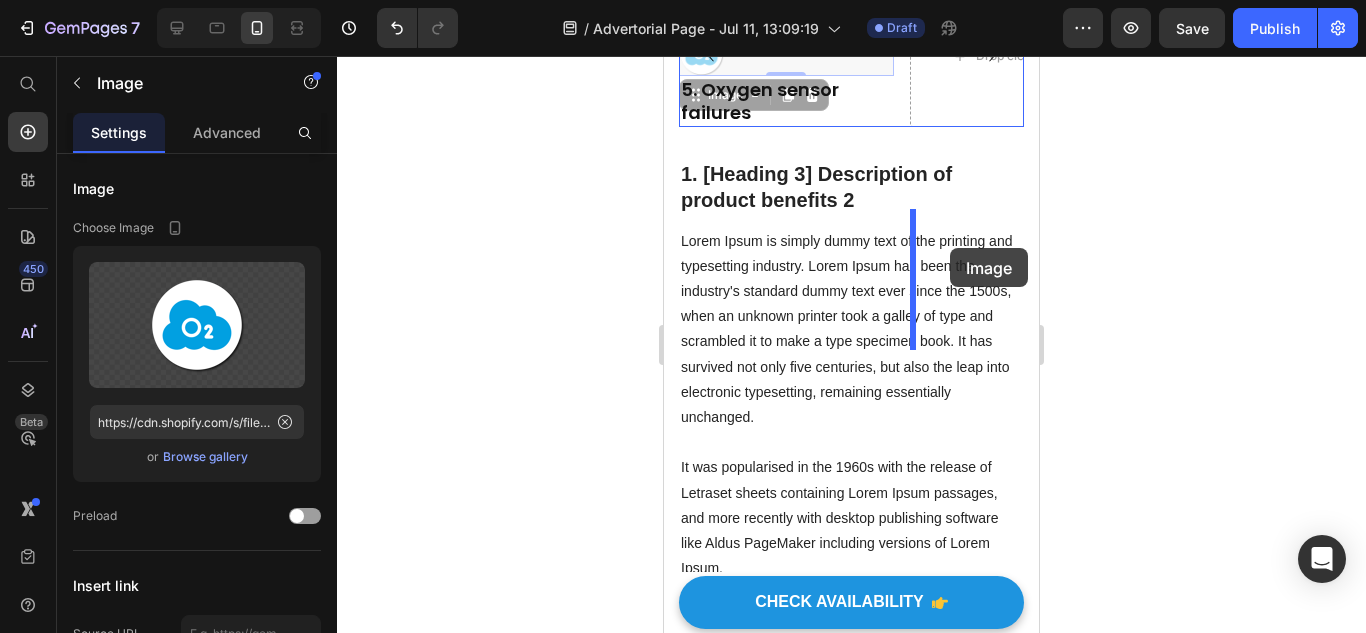 drag, startPoint x: 785, startPoint y: 272, endPoint x: 950, endPoint y: 248, distance: 166.73631 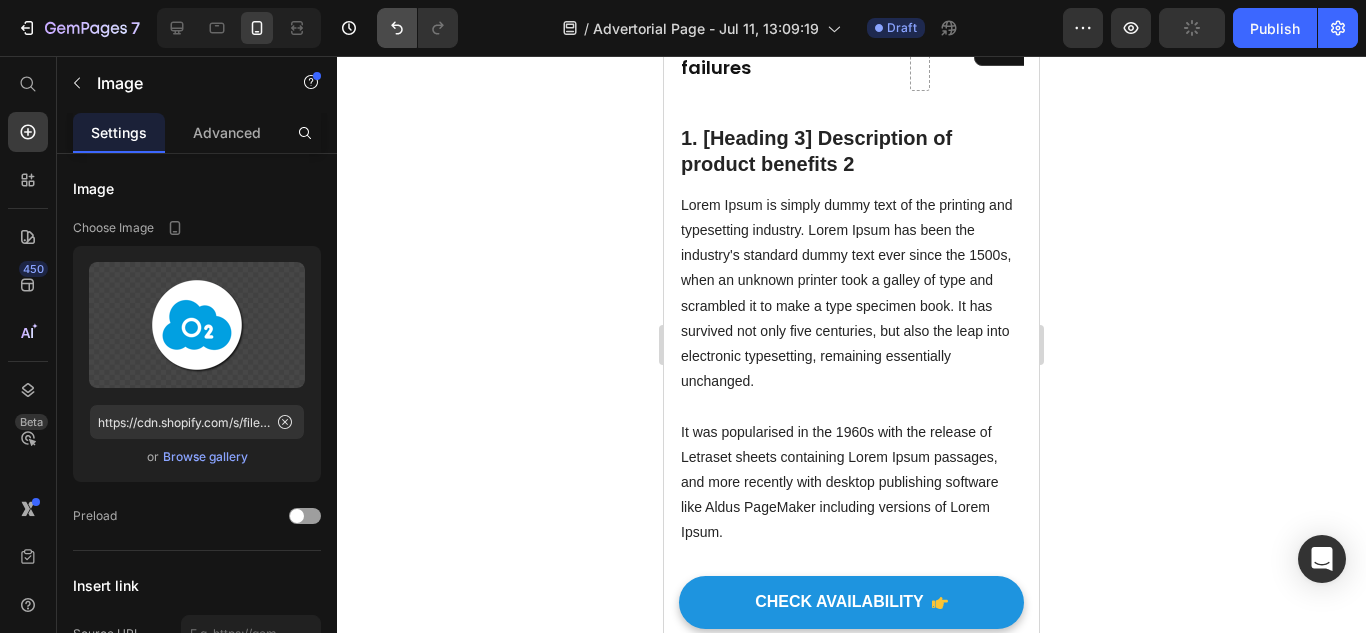click 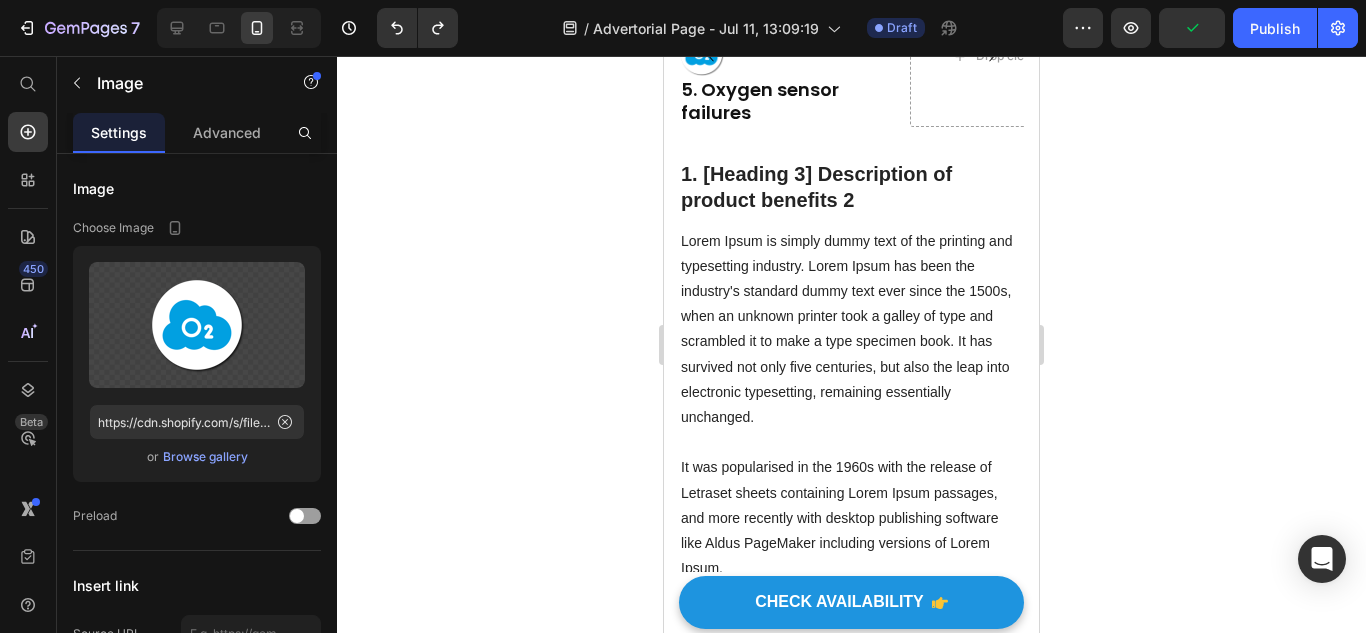 click at bounding box center [786, 53] 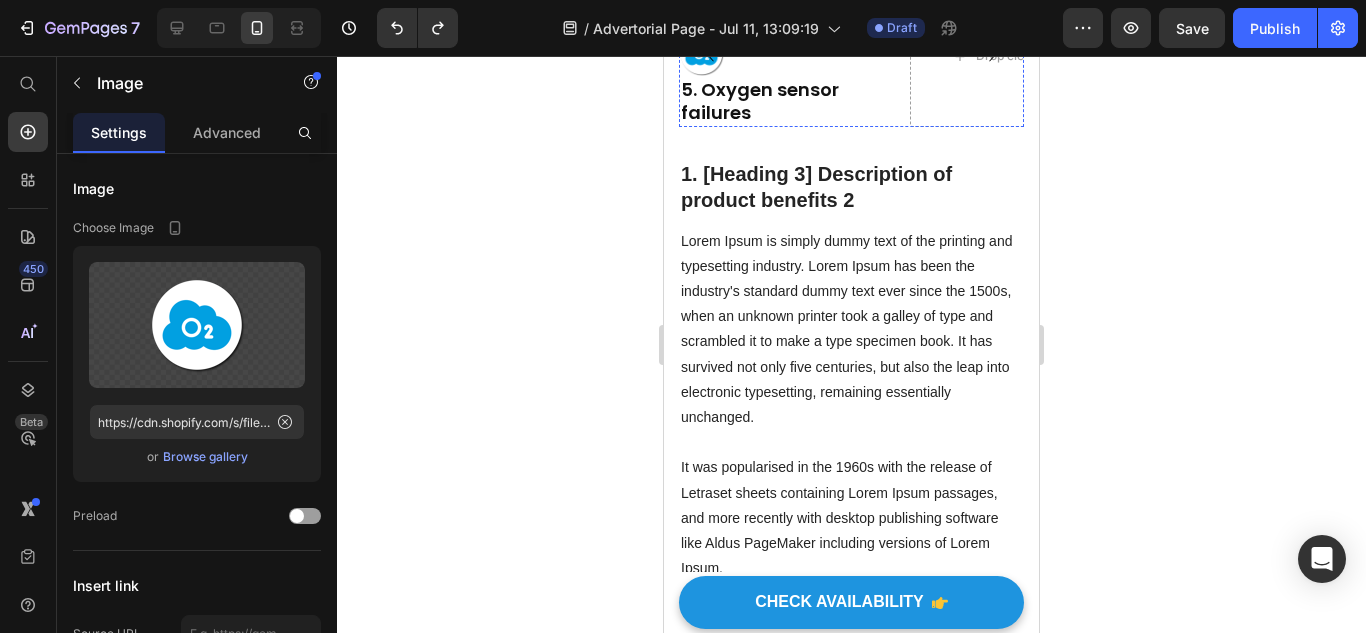click at bounding box center (786, 8) 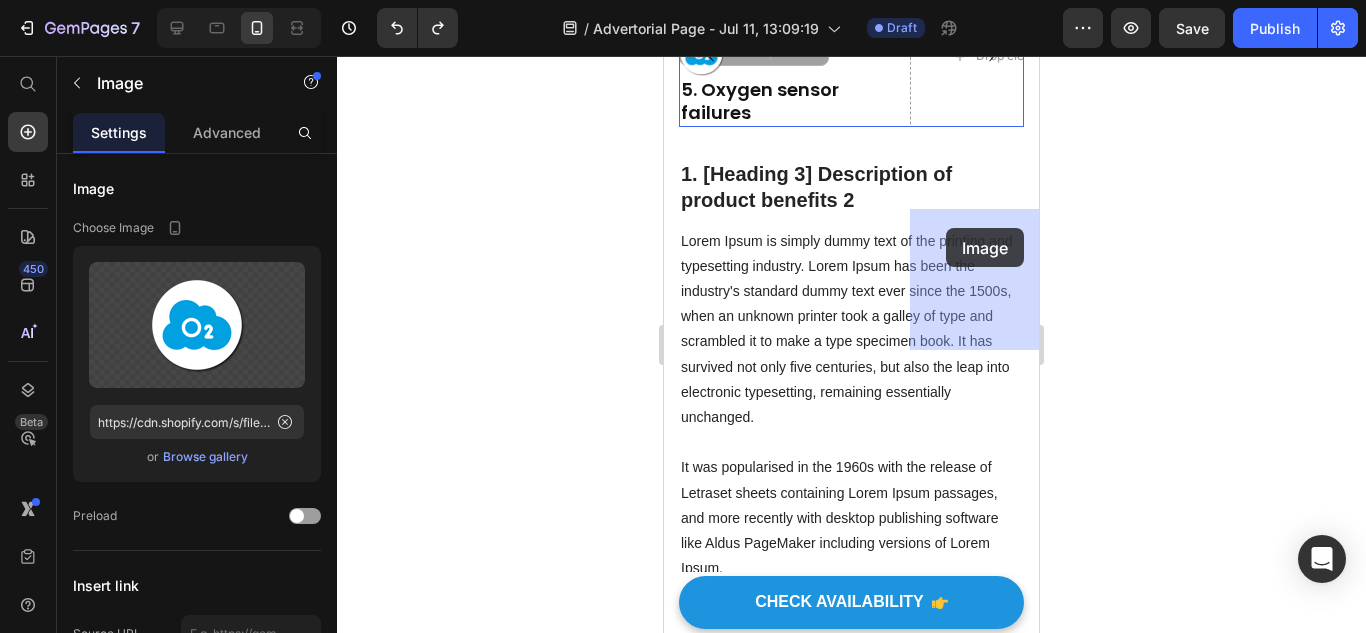 drag, startPoint x: 708, startPoint y: 232, endPoint x: 1320, endPoint y: 337, distance: 620.942 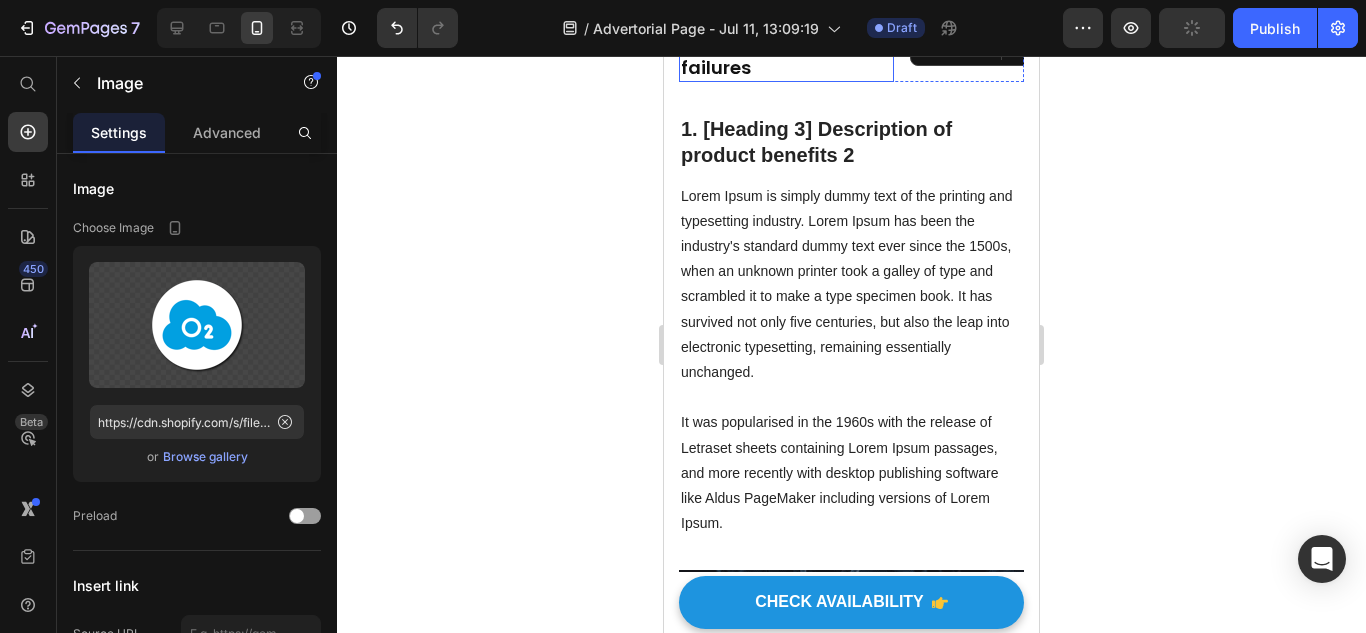 click on "5. Oxygen sensor failures" at bounding box center (760, 56) 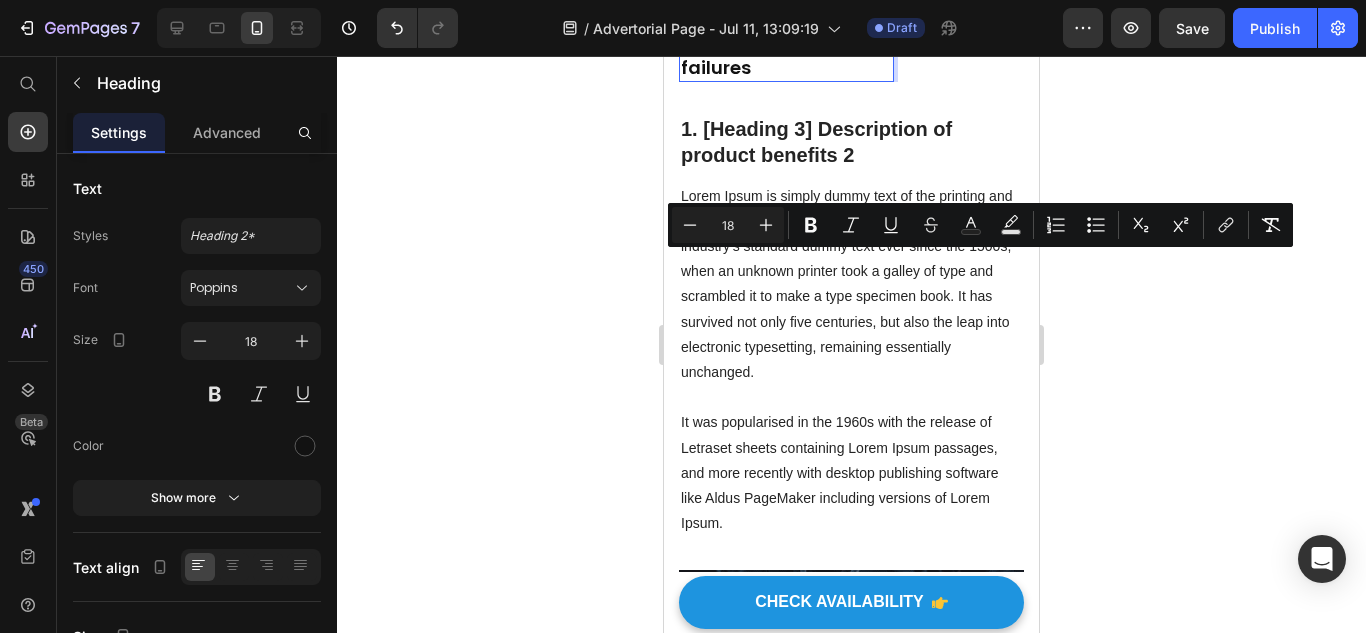 drag, startPoint x: 773, startPoint y: 279, endPoint x: 724, endPoint y: 364, distance: 98.11218 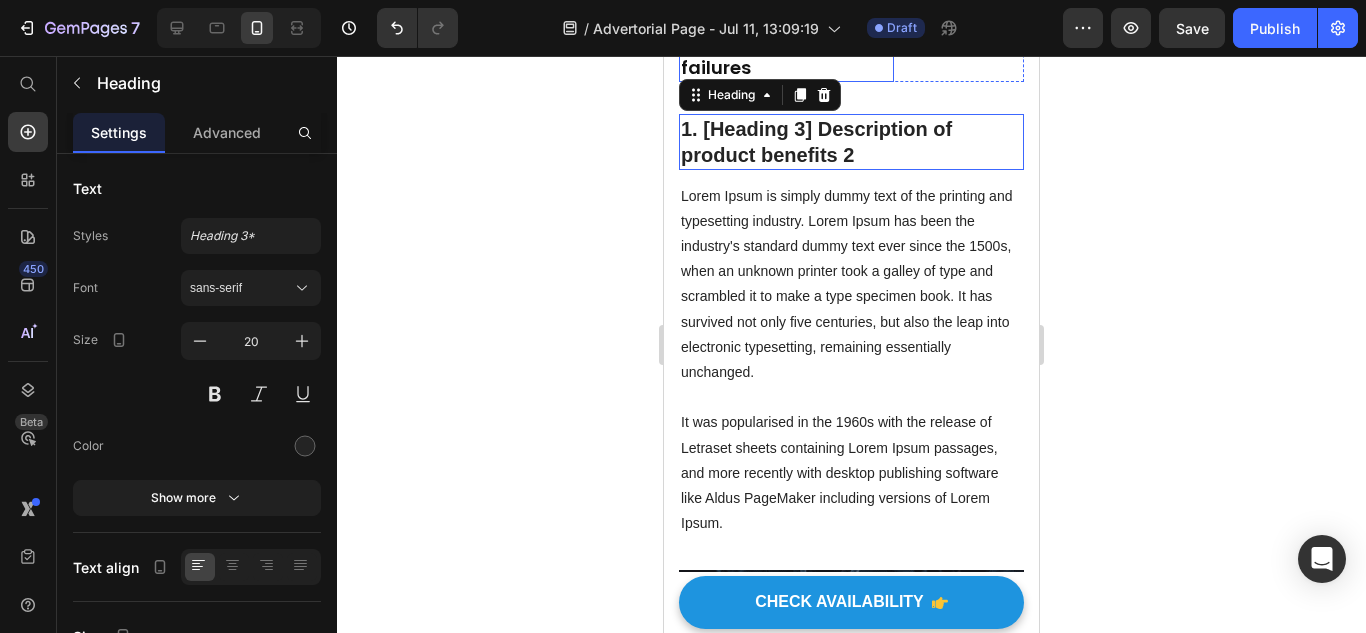 click on "5. Oxygen sensor failures" at bounding box center [760, 56] 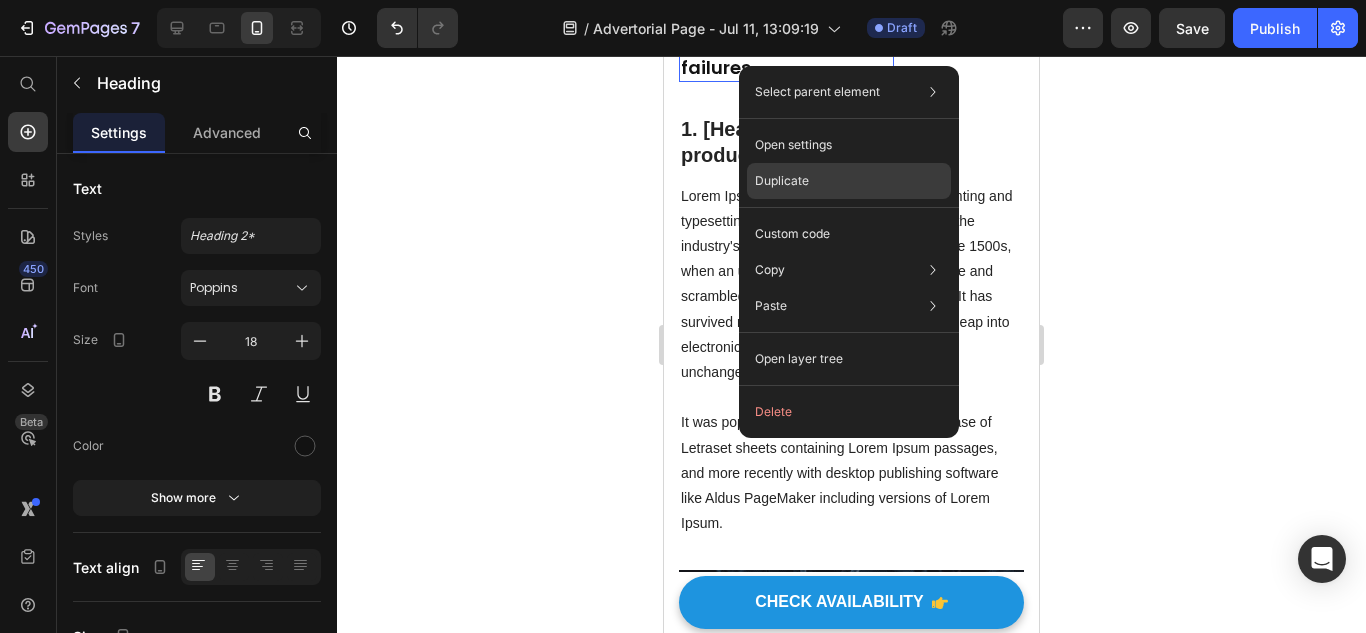click on "Duplicate" at bounding box center [782, 181] 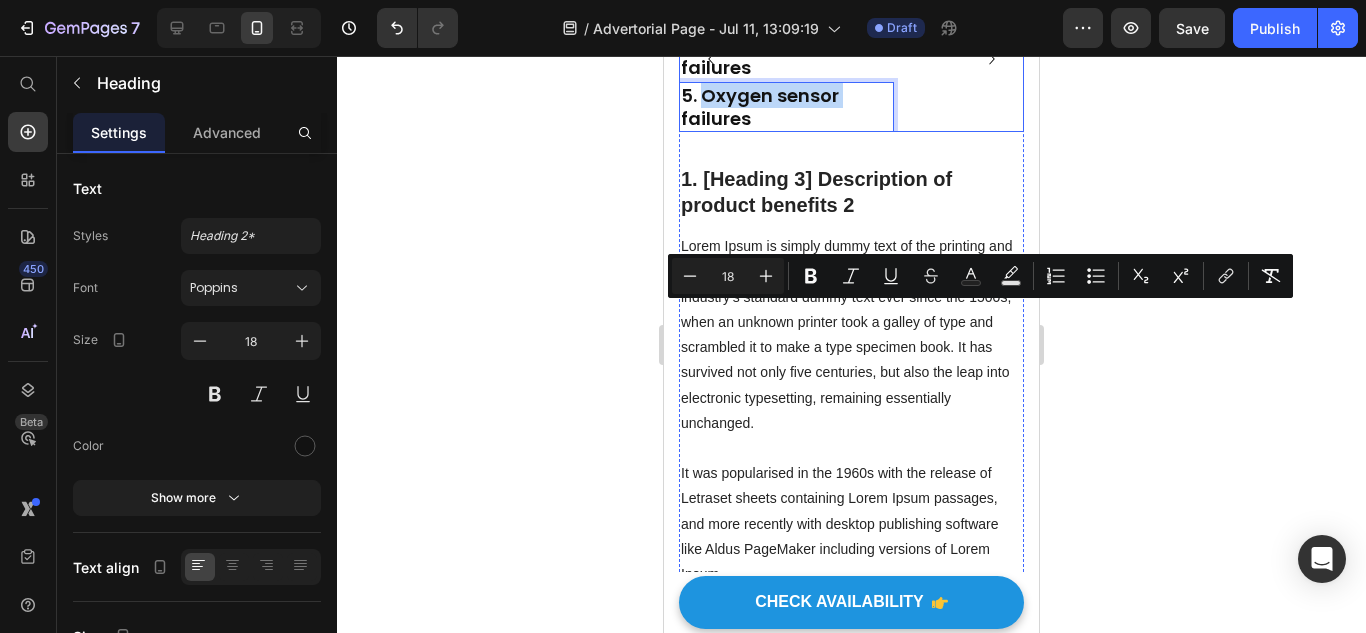 drag, startPoint x: 761, startPoint y: 323, endPoint x: 1599, endPoint y: 334, distance: 838.0722 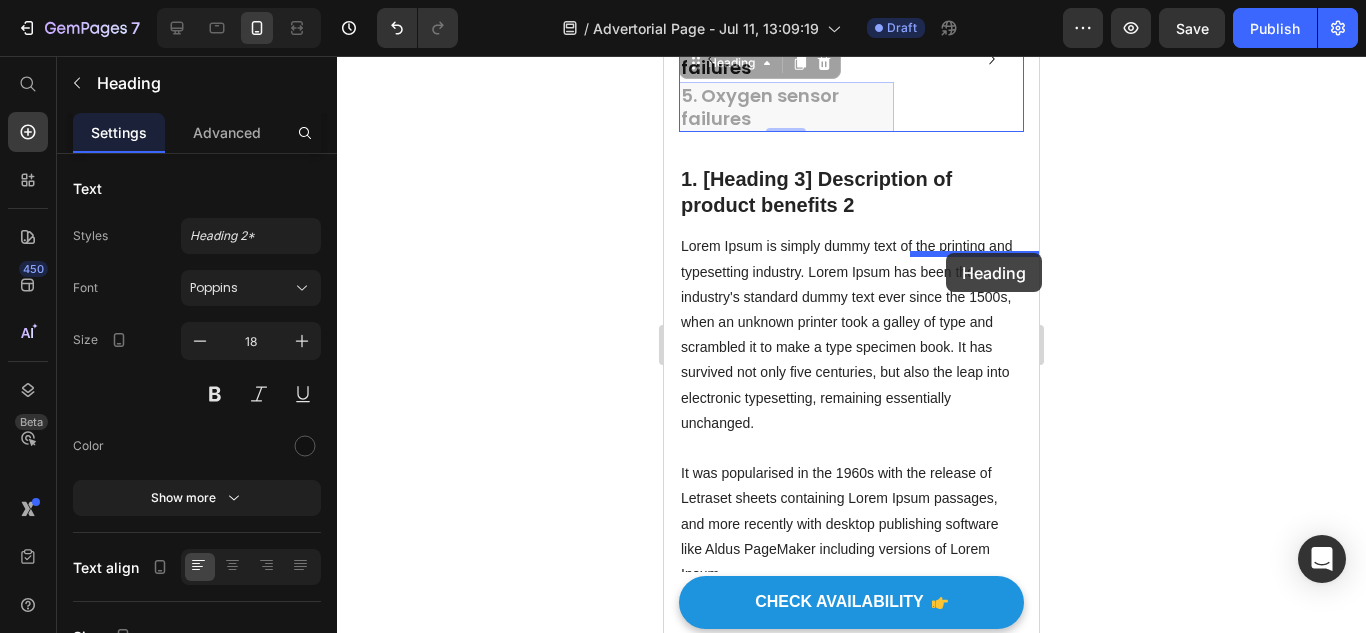 drag, startPoint x: 864, startPoint y: 346, endPoint x: 946, endPoint y: 253, distance: 123.9879 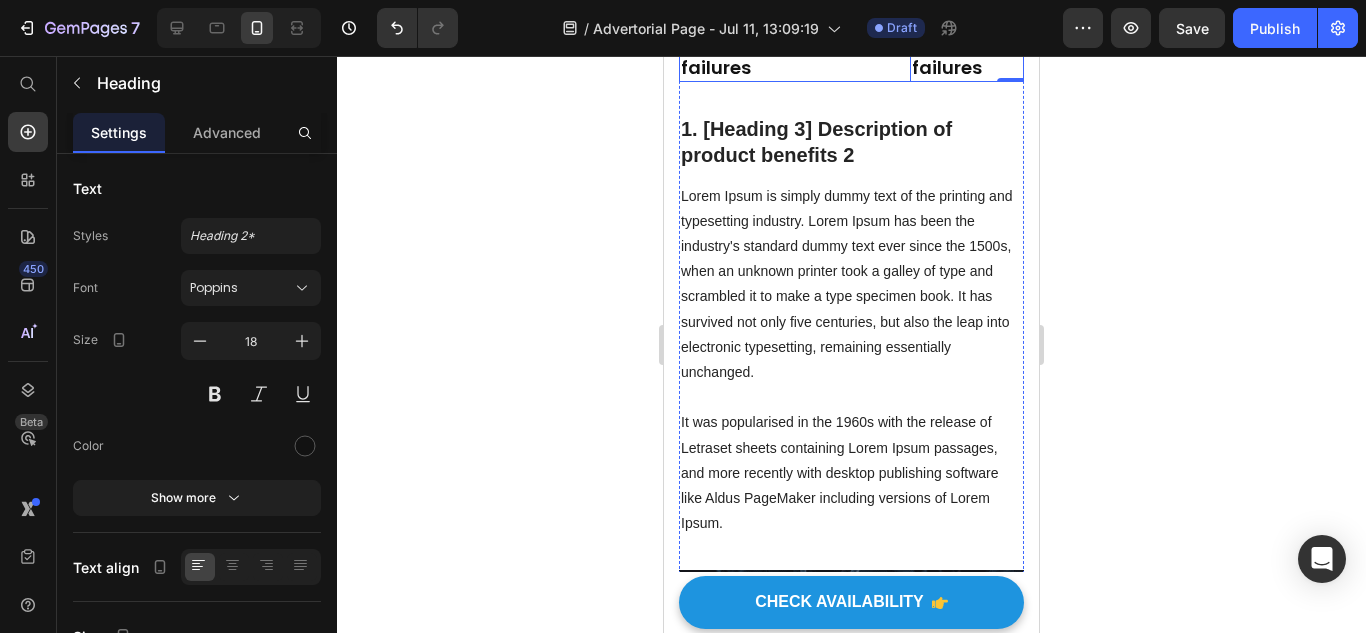 click 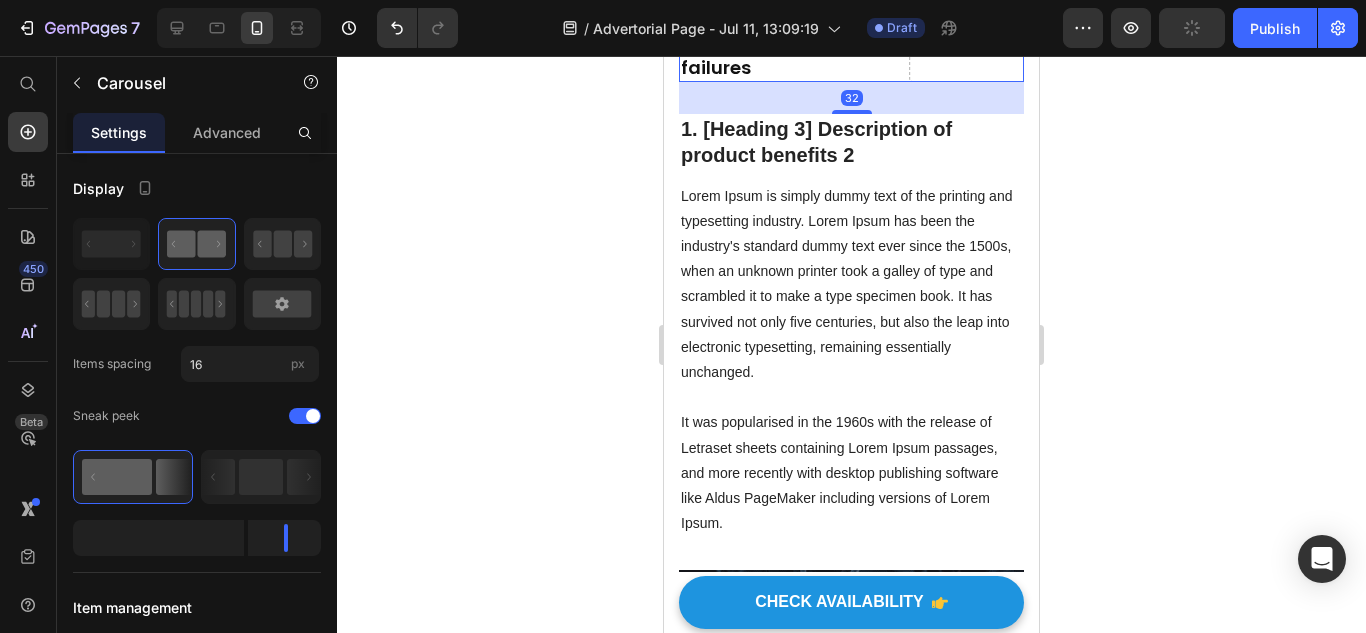 click at bounding box center (786, 8) 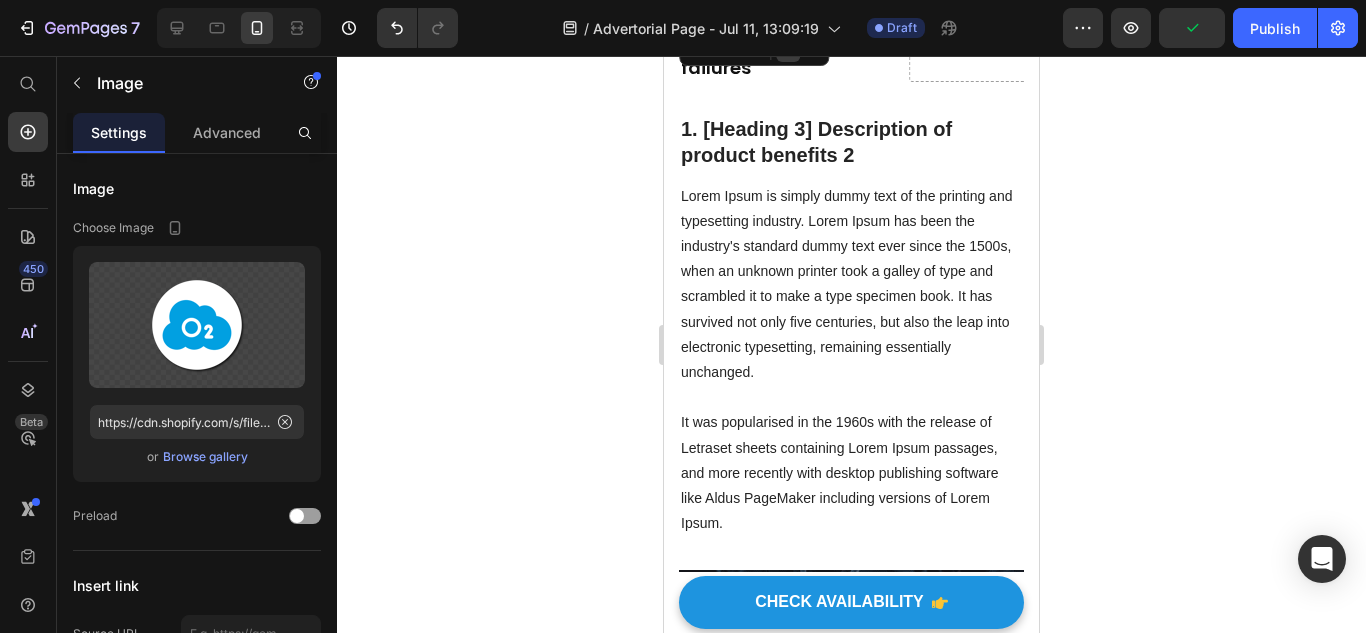 click at bounding box center [788, 50] 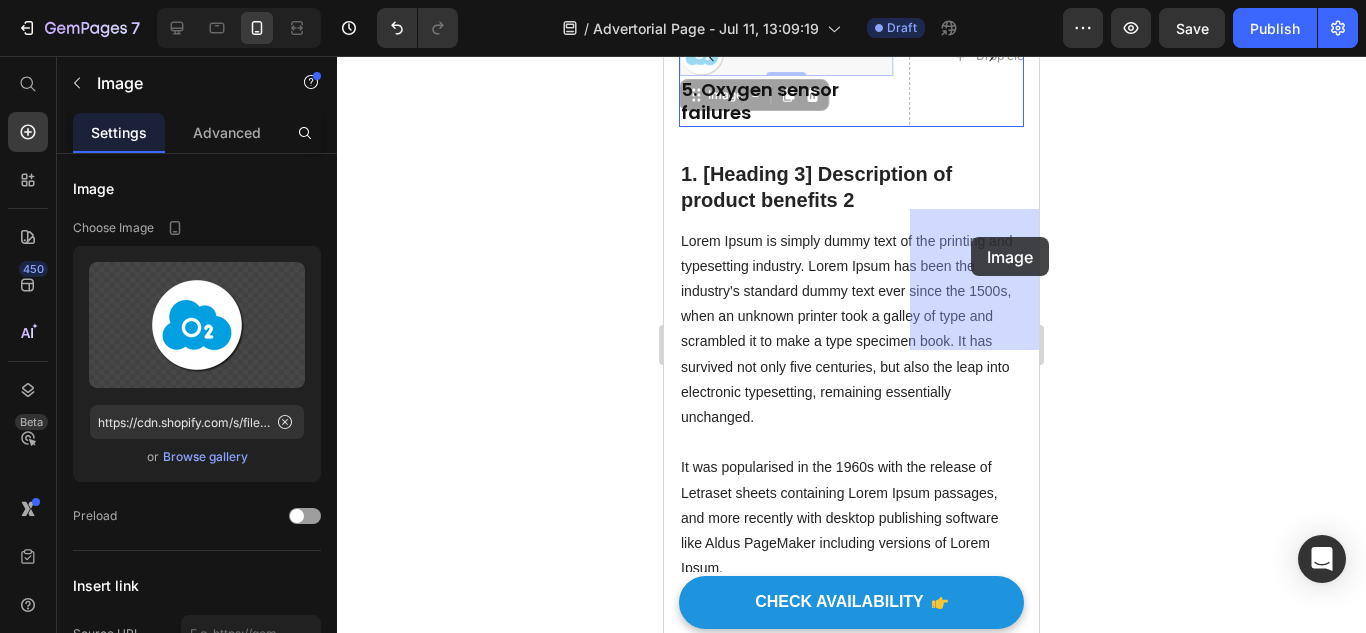 drag, startPoint x: 786, startPoint y: 271, endPoint x: 966, endPoint y: 237, distance: 183.18297 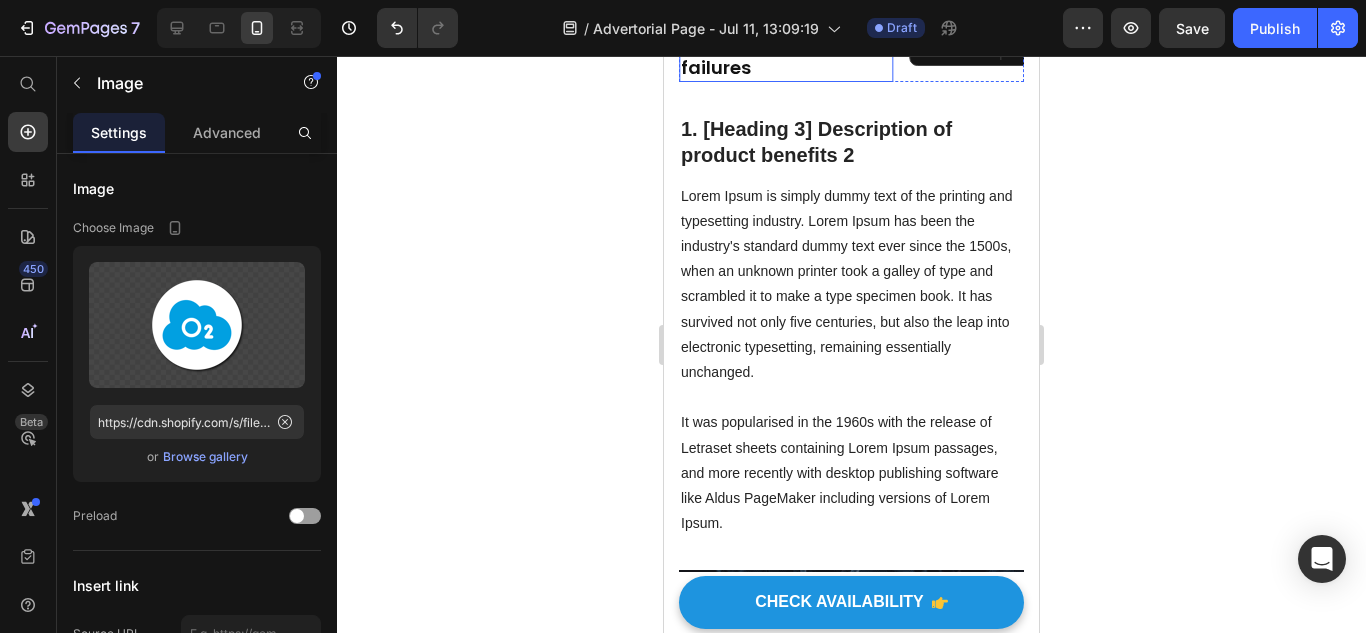 click on "5. Oxygen sensor failures" at bounding box center [760, 56] 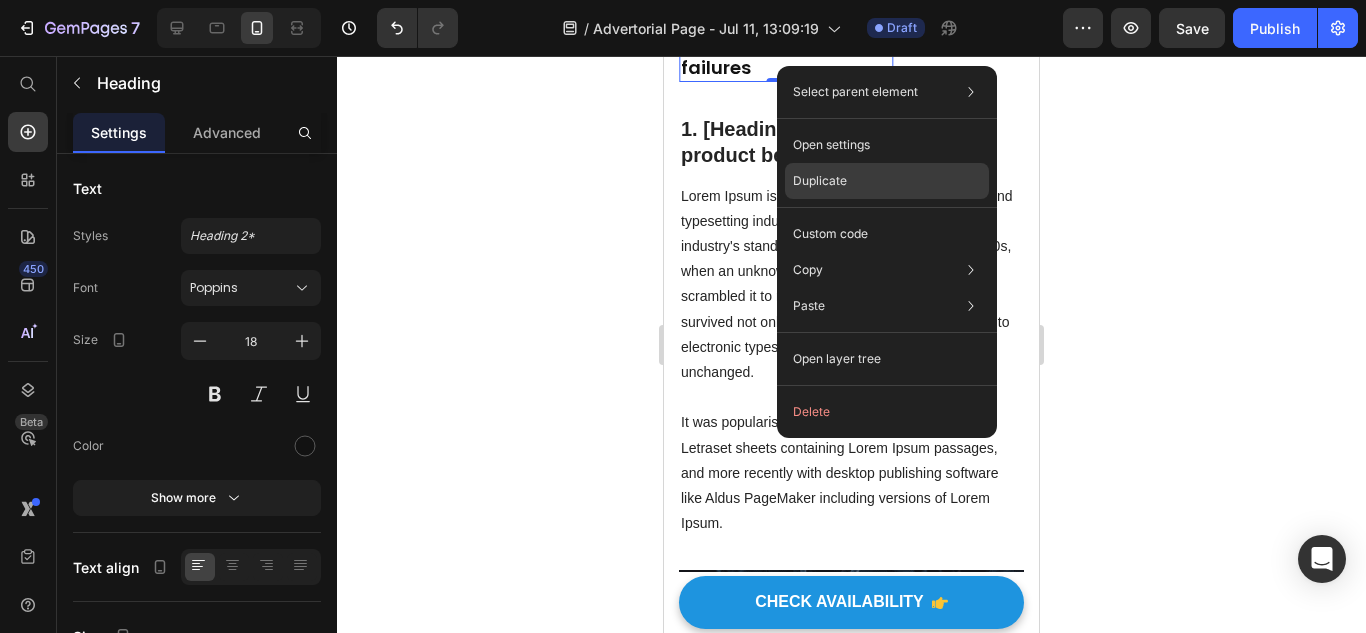 click on "Duplicate" 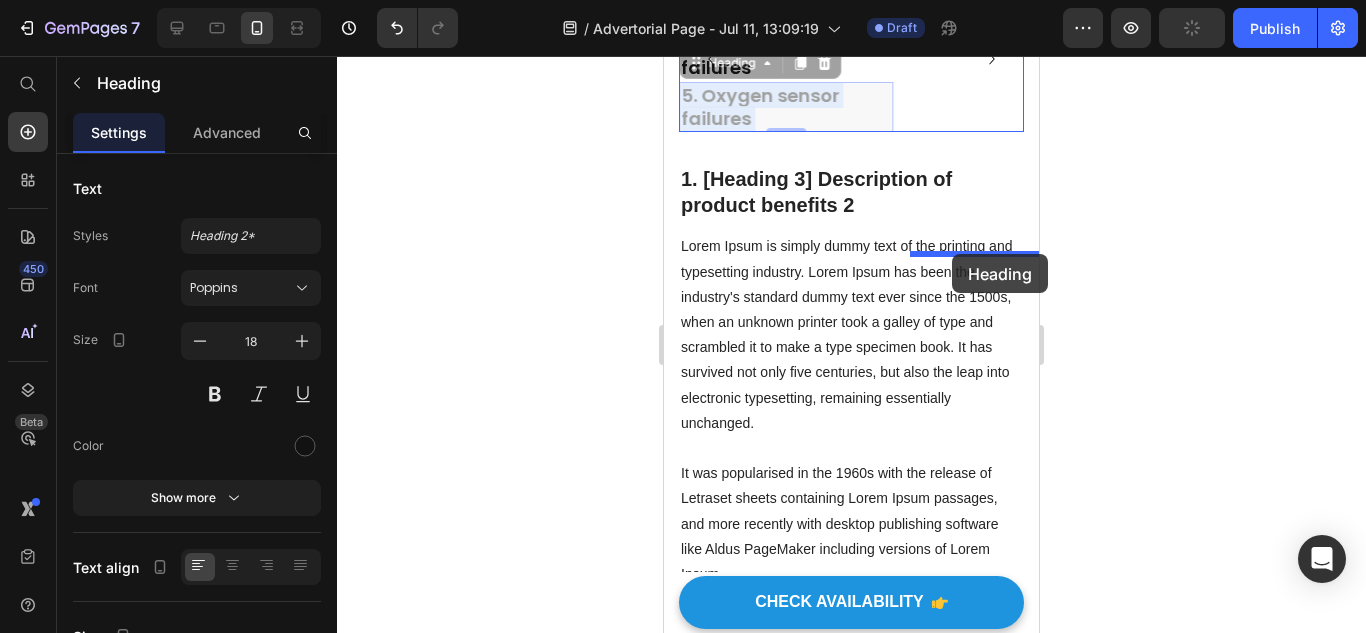 drag, startPoint x: 800, startPoint y: 334, endPoint x: 952, endPoint y: 254, distance: 171.76729 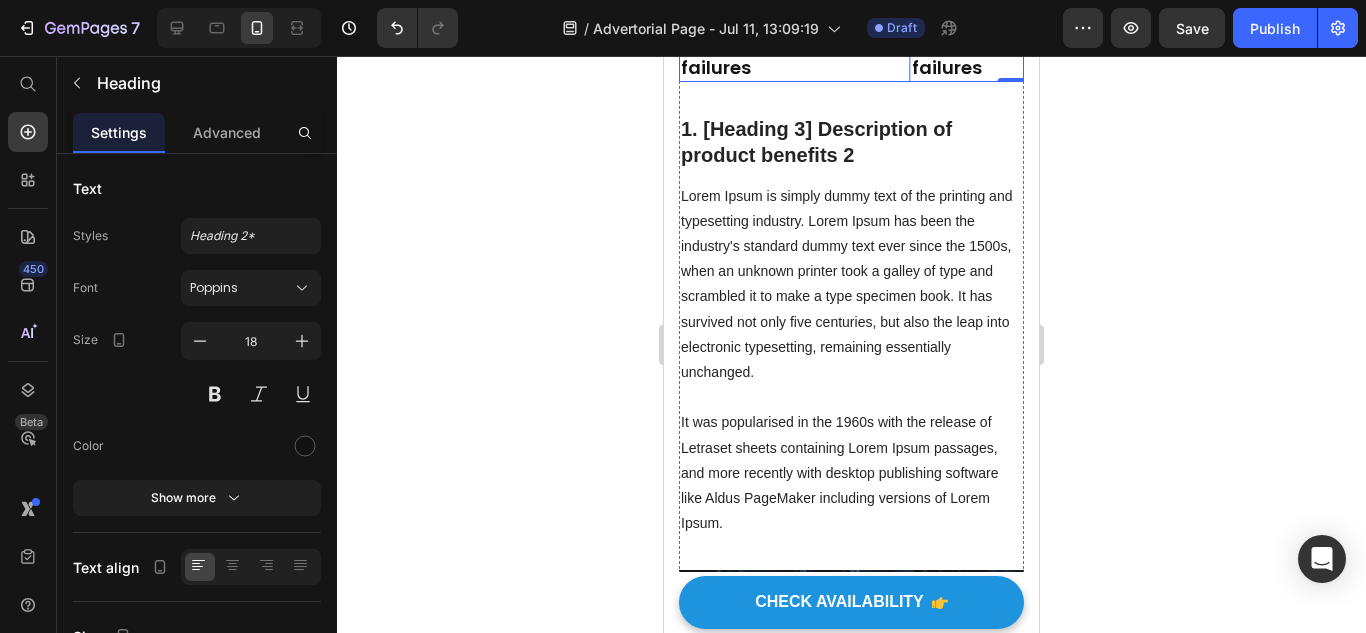 click 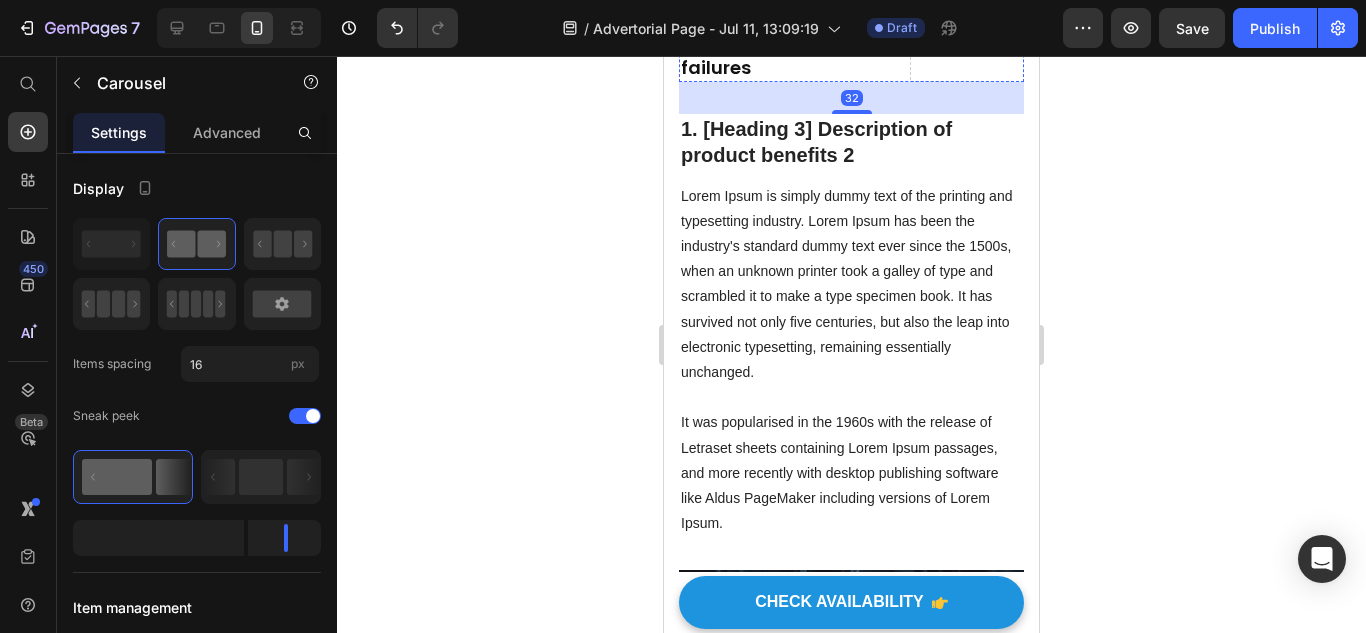 click at bounding box center [786, 8] 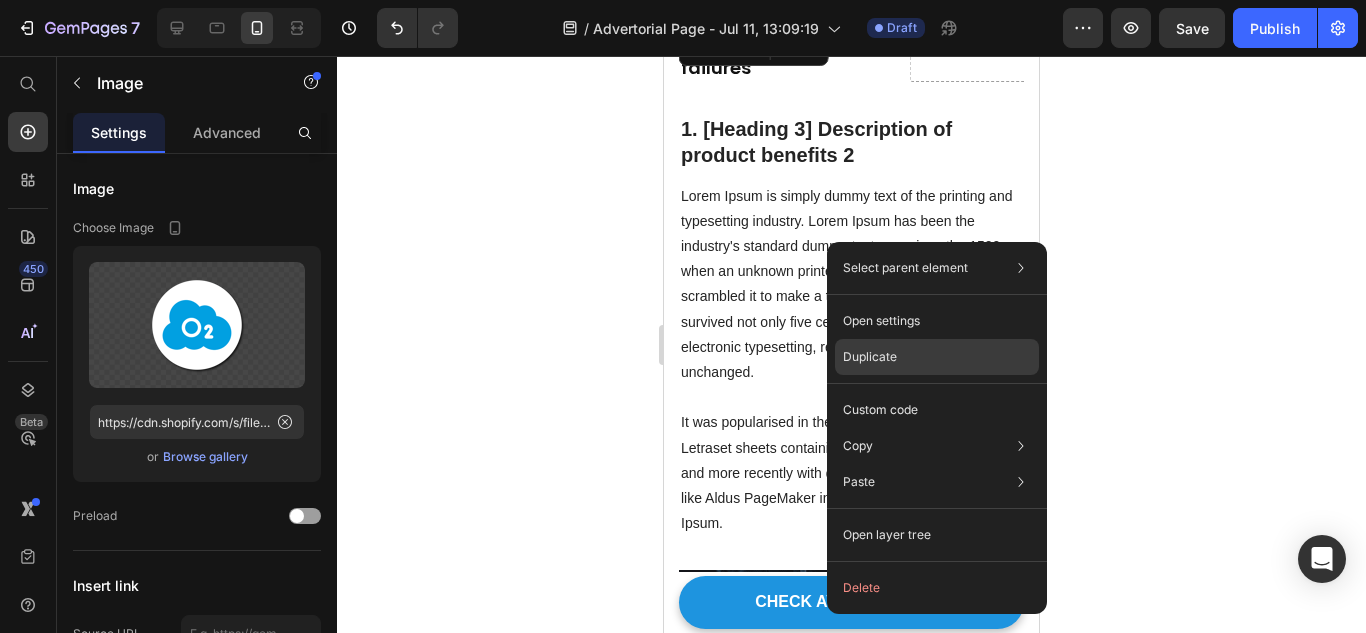 click on "Duplicate" at bounding box center (870, 357) 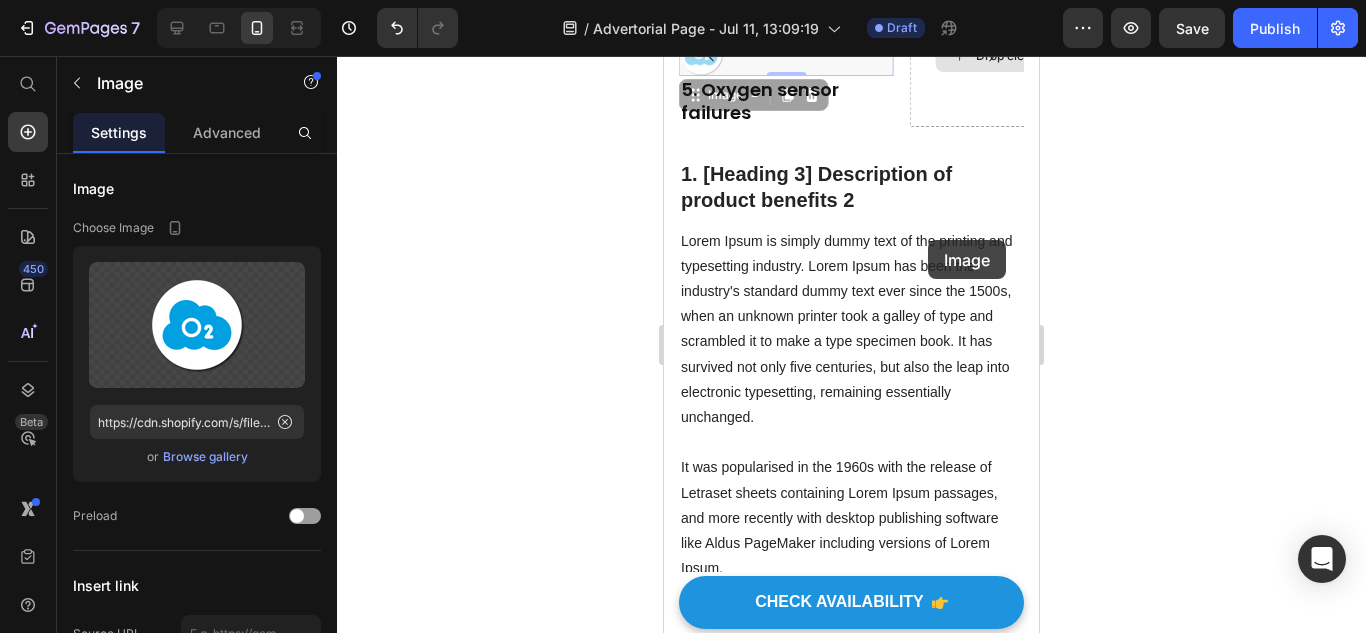 drag, startPoint x: 810, startPoint y: 270, endPoint x: 928, endPoint y: 240, distance: 121.75385 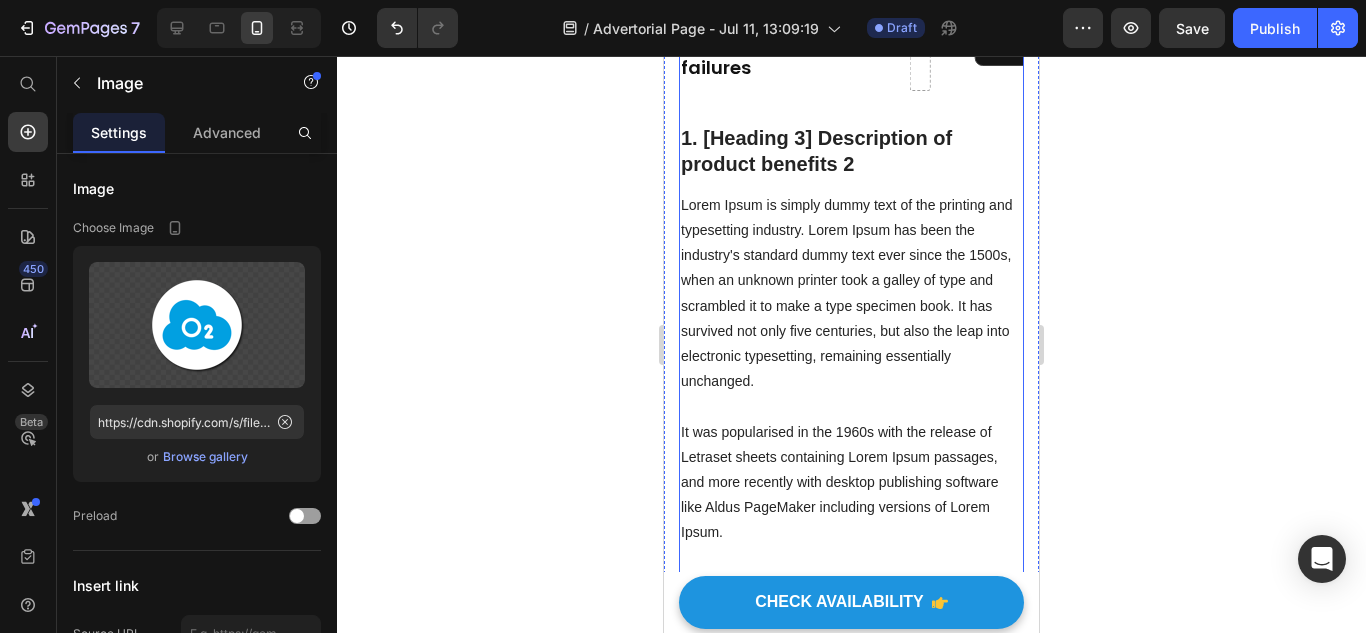 click at bounding box center (1017, 61) 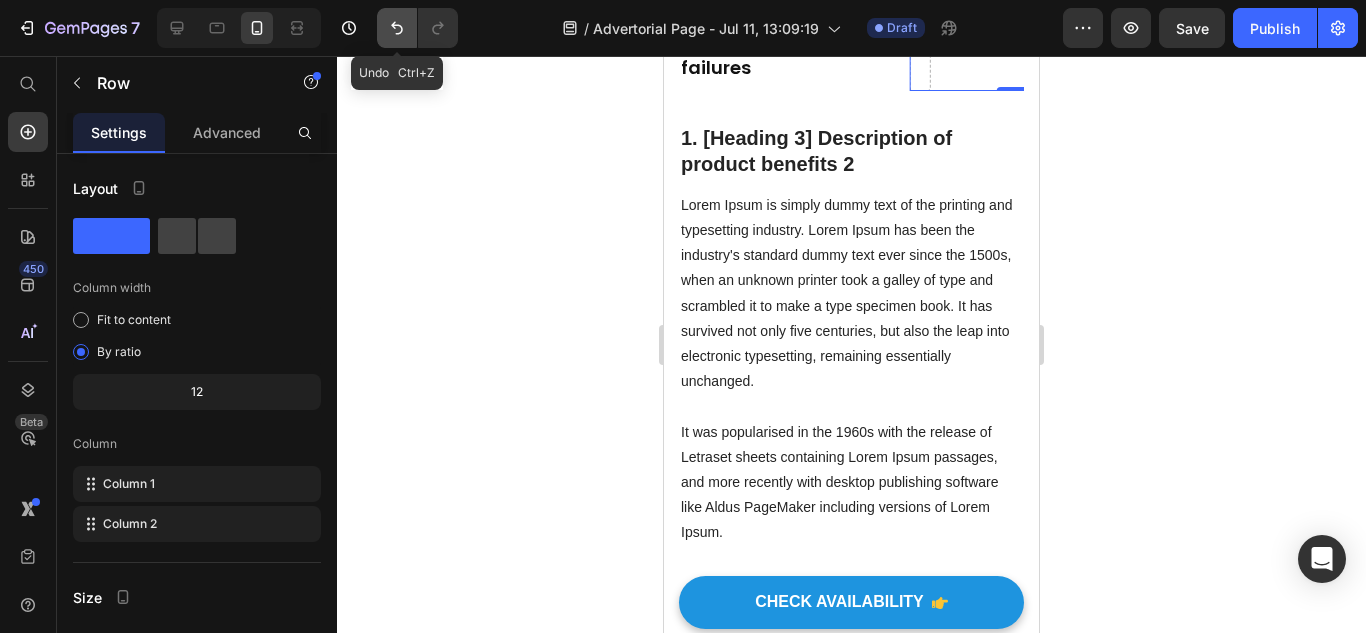 click 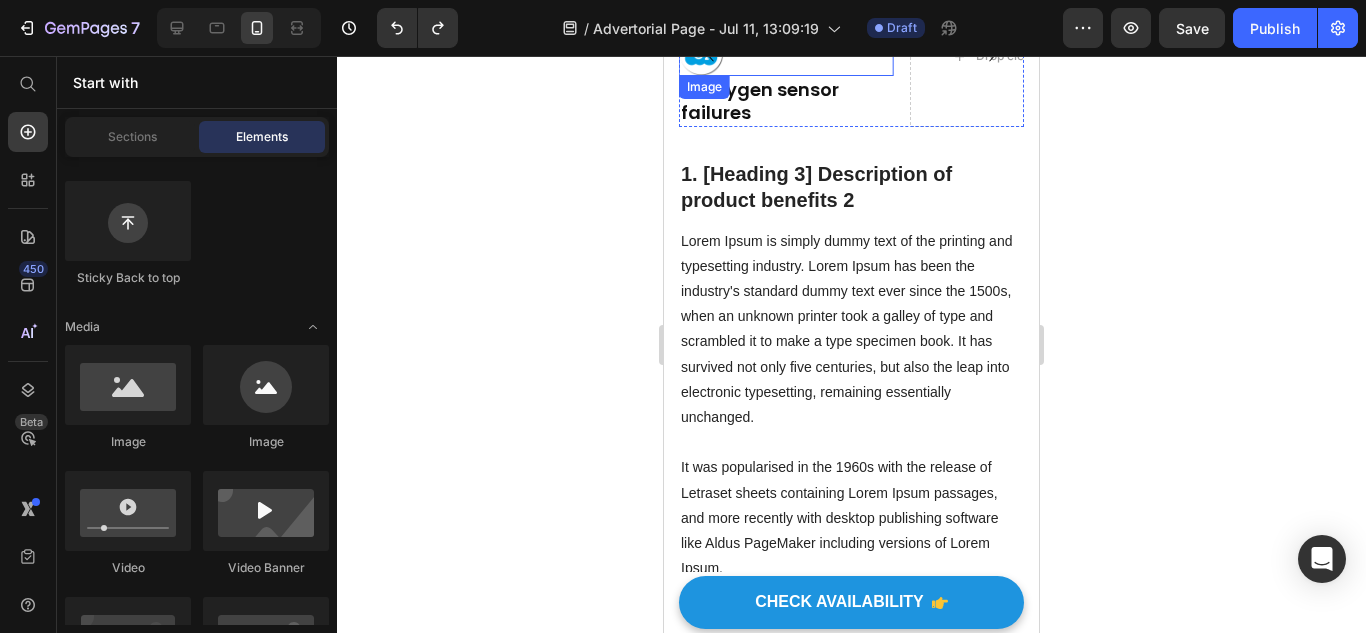 click at bounding box center [786, 53] 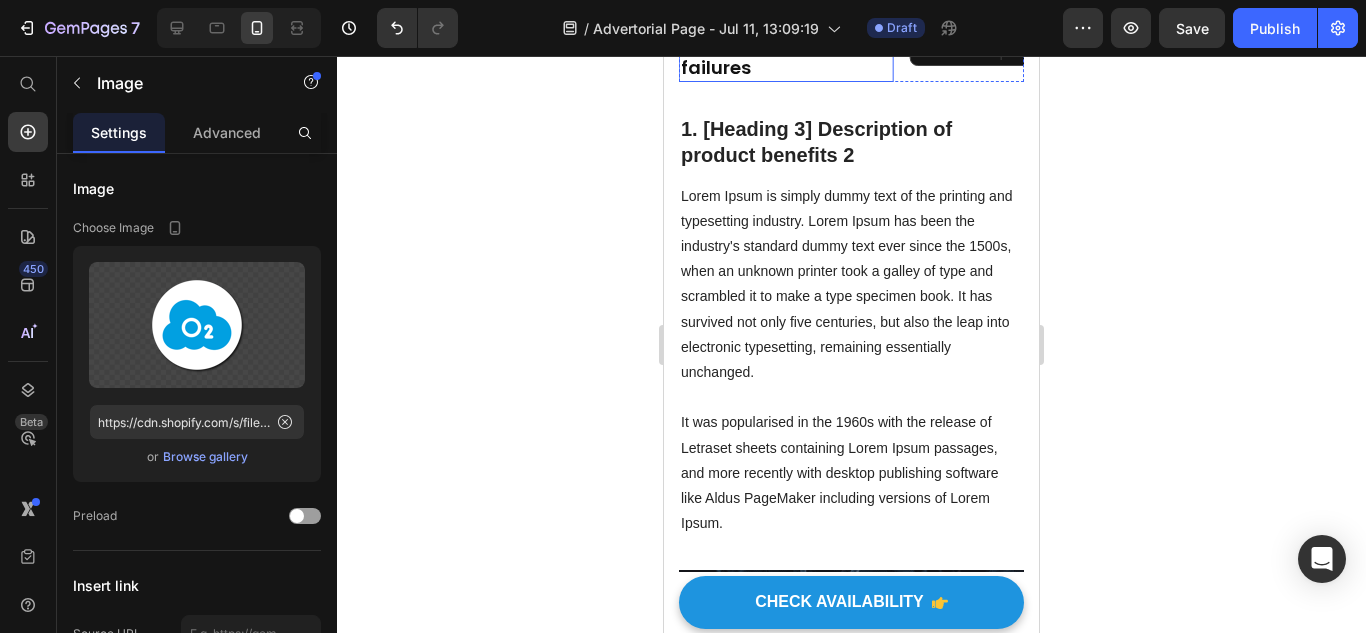 click on "5. Oxygen sensor failures" at bounding box center [760, 56] 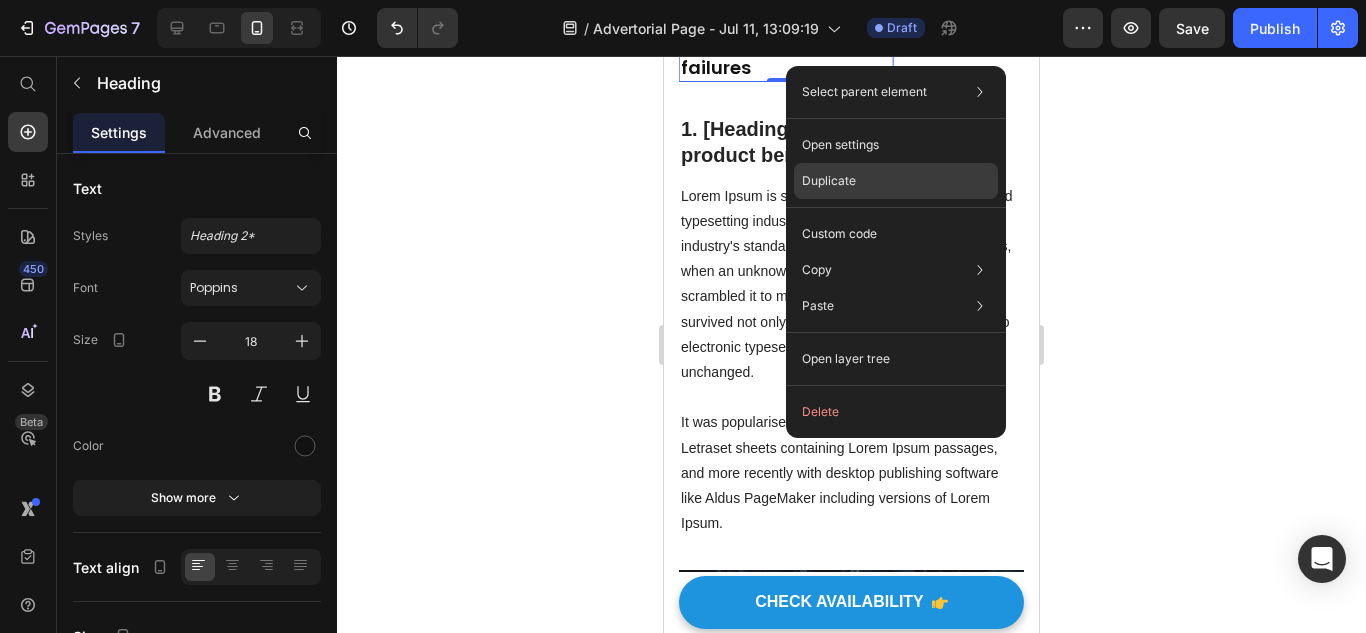 drag, startPoint x: 846, startPoint y: 181, endPoint x: 127, endPoint y: 255, distance: 722.79803 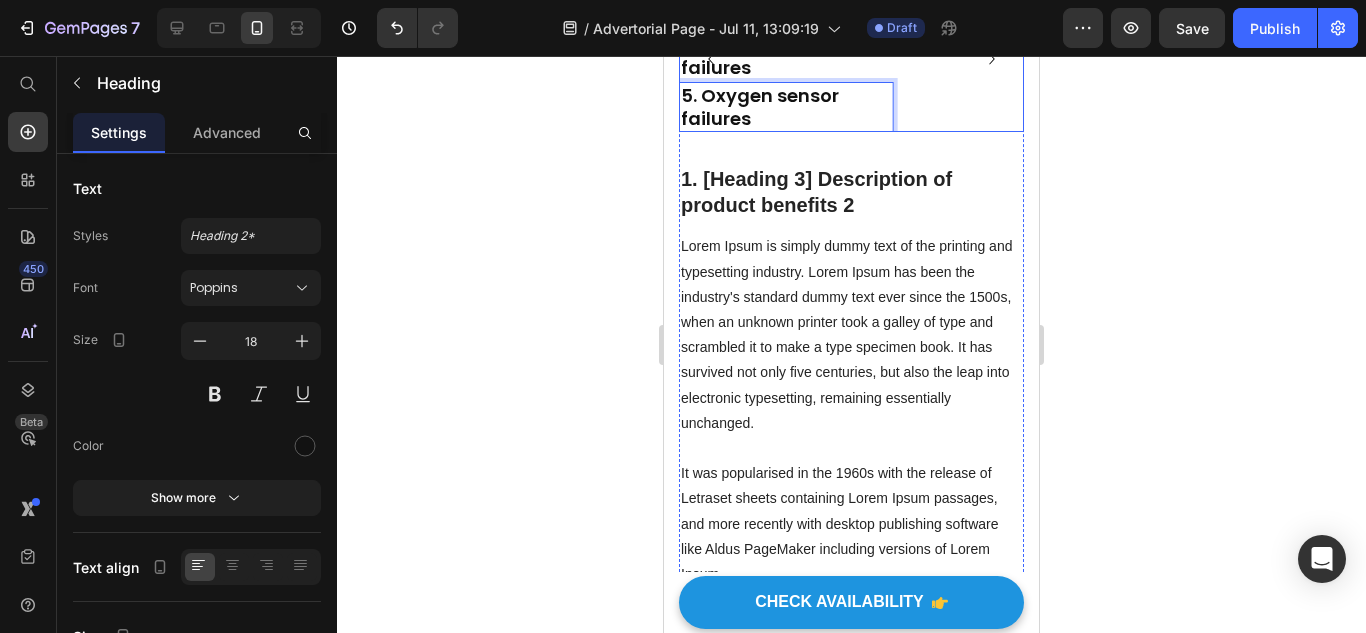 drag, startPoint x: 802, startPoint y: 328, endPoint x: 931, endPoint y: 289, distance: 134.76646 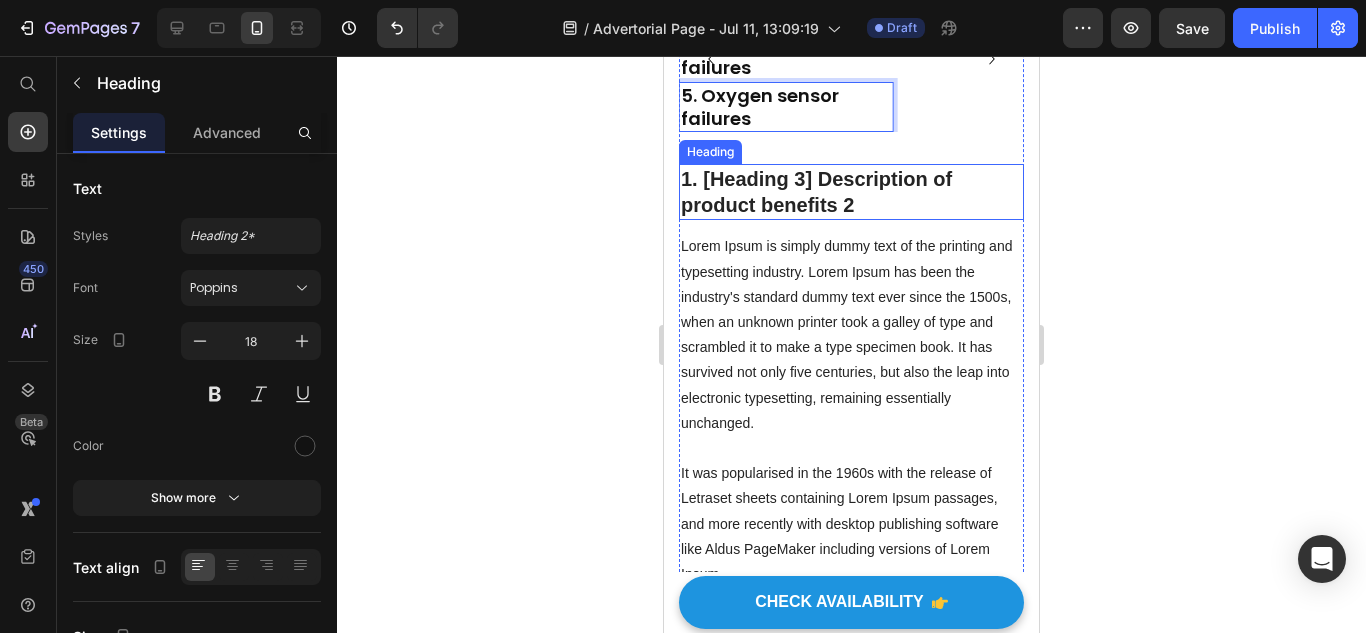 click on "“Check Engine Light?” Don’t Pay Another Cent to a Mechanic Before Reading This Heading How This Simple Device Saved Me $1,500 and Ended My Fear of Buying Used Cars Forever Text block                Title Line Image By  Richard. N Heading 27 April 2025 (2 minute read) Text Block Row Image They  charged  me  $700  for a  $30 problem.  I learned the hard way. Text block “I felt stupid." Heading Standing at the mechanic’s desk, I stared at a bill for $700. Turns out the "major fuel system overhaul" my car supposedly needed was actually just a $30 filter change. I’d literally been scammed, and the feeling of helplessness was hitting me hard. Text block Fun fact, this wasn’t my first time, either.   Buying used cars always felt like playing Russian roulette. I was terrified every time the check-engine light came on, accepted that my family’s budget would collapse with another surprise bill.   “Most people are scared to see a mechanic, because we don’t know who to trust.”   Sound familiar?" at bounding box center [851, 556] 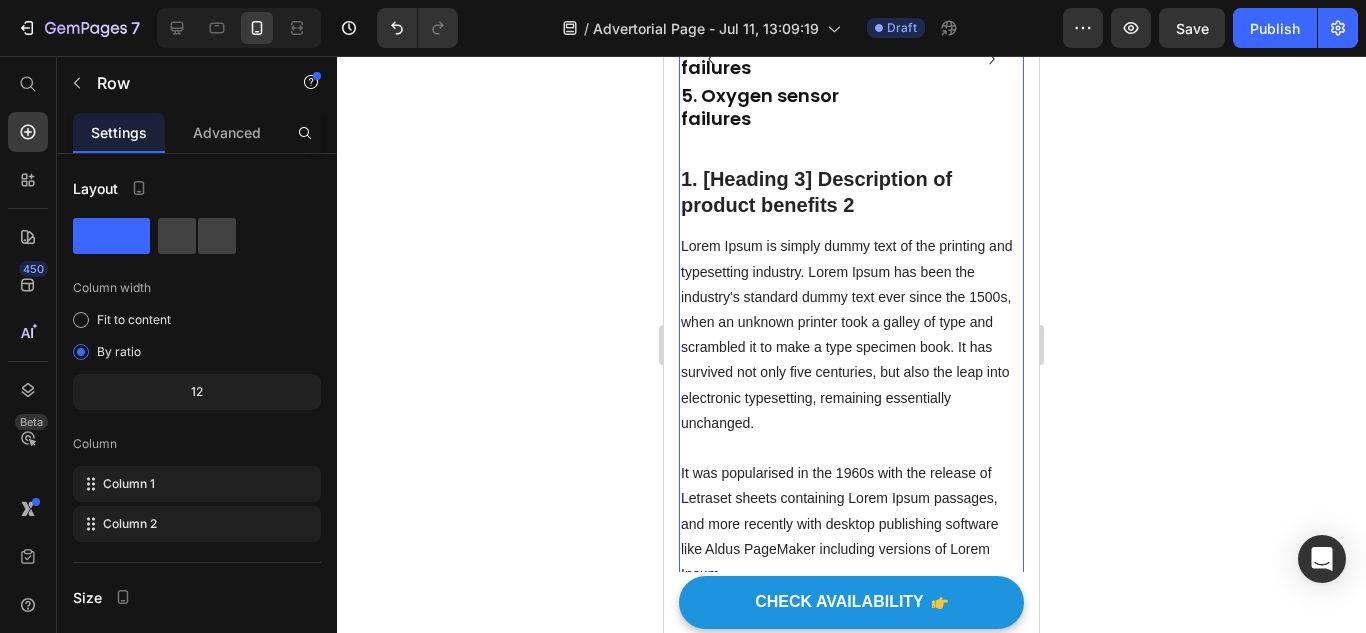 click on "⁠⁠⁠⁠⁠⁠⁠ 5. Oxygen sensor failures" at bounding box center (786, 107) 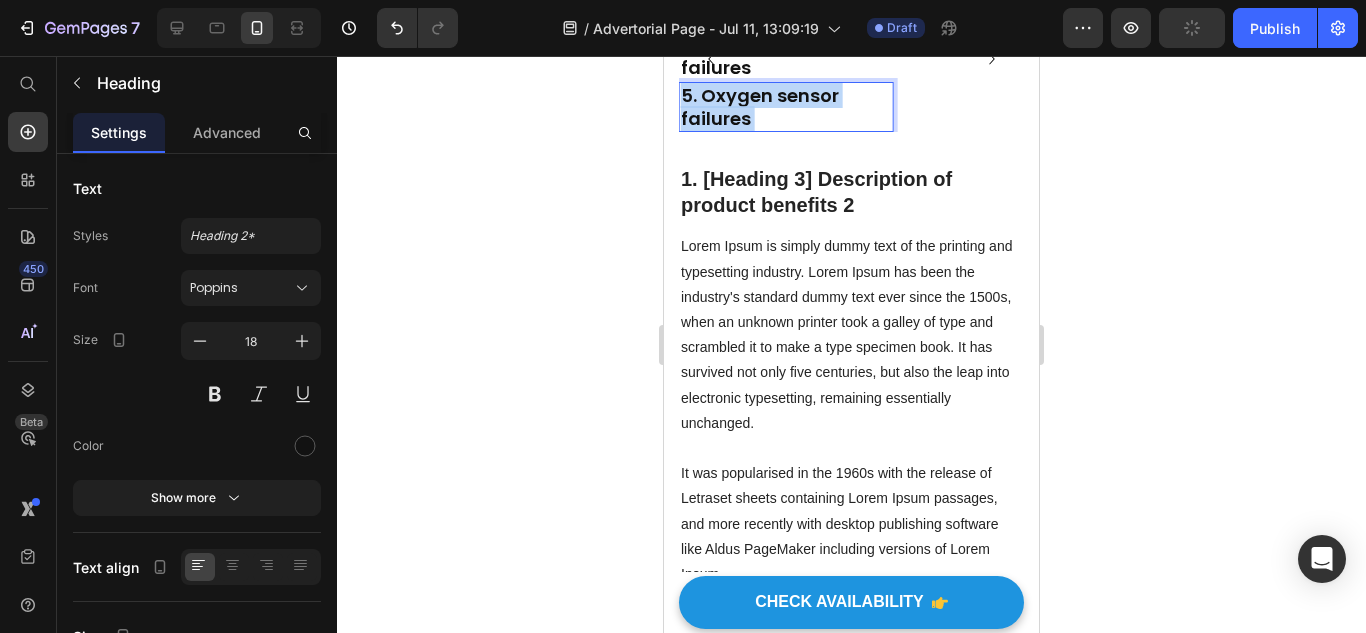 drag, startPoint x: 811, startPoint y: 335, endPoint x: 883, endPoint y: 350, distance: 73.545906 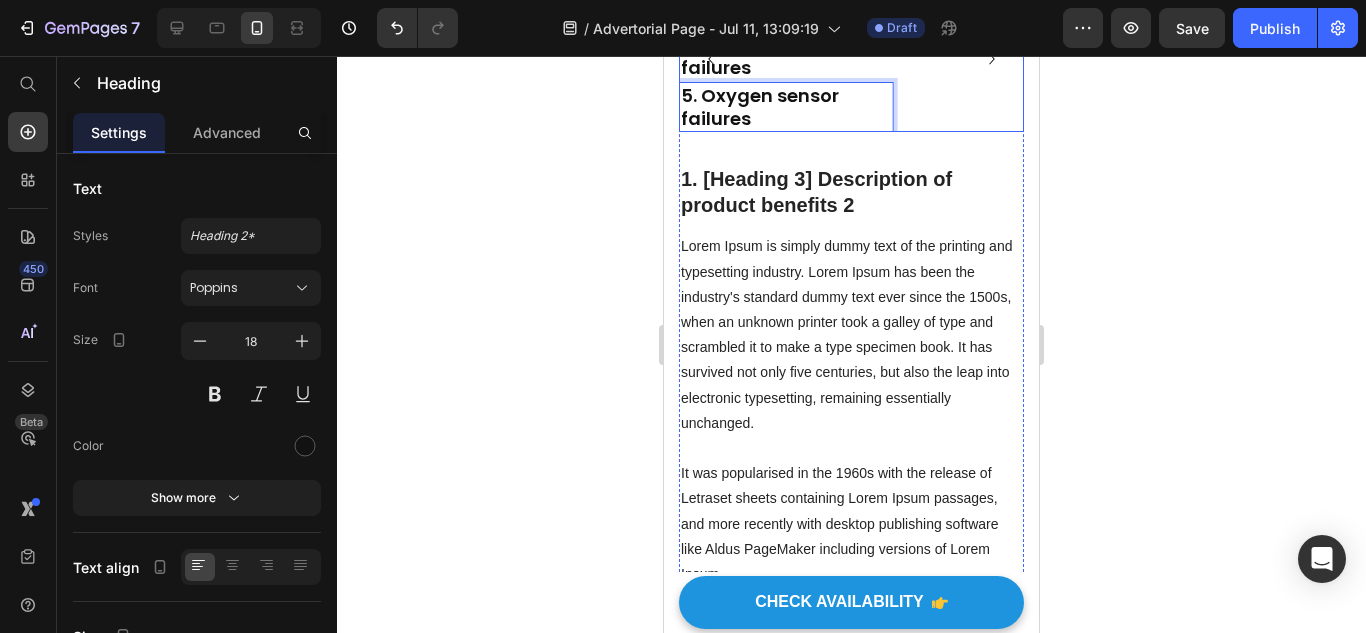 click on "1. [Heading 3] Description of product benefits 2" at bounding box center [851, 192] 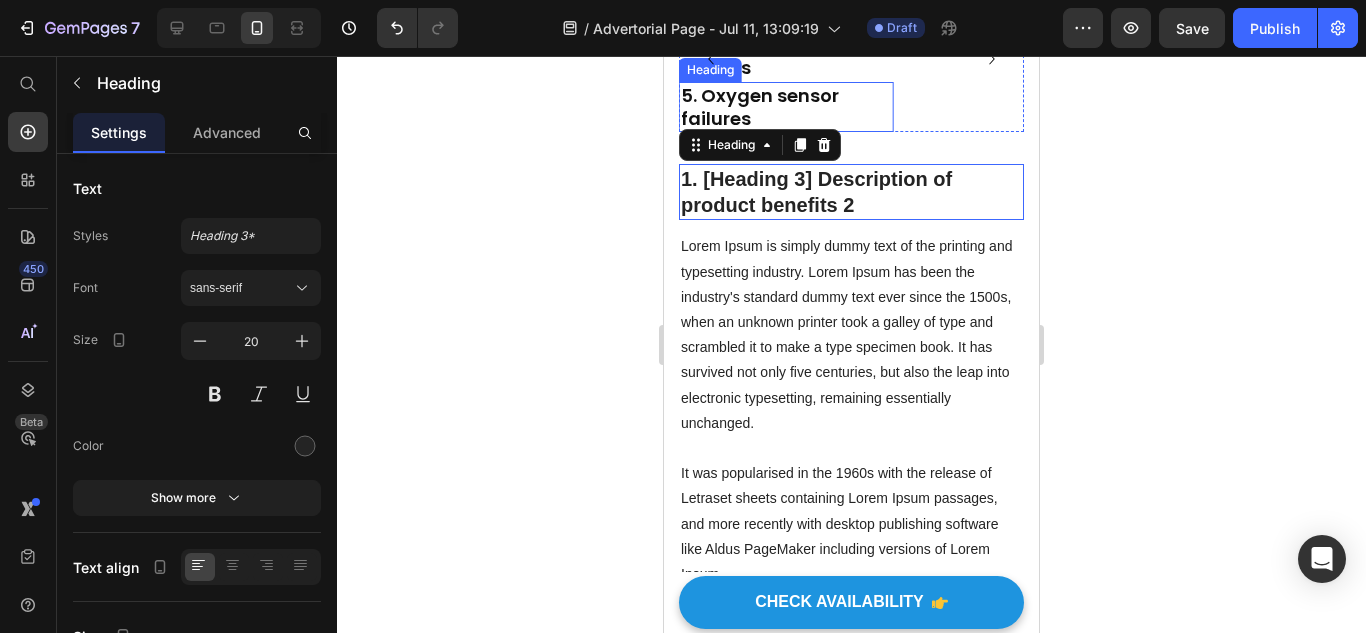 click on "⁠⁠⁠⁠⁠⁠⁠ 5. Oxygen sensor failures" at bounding box center (786, 107) 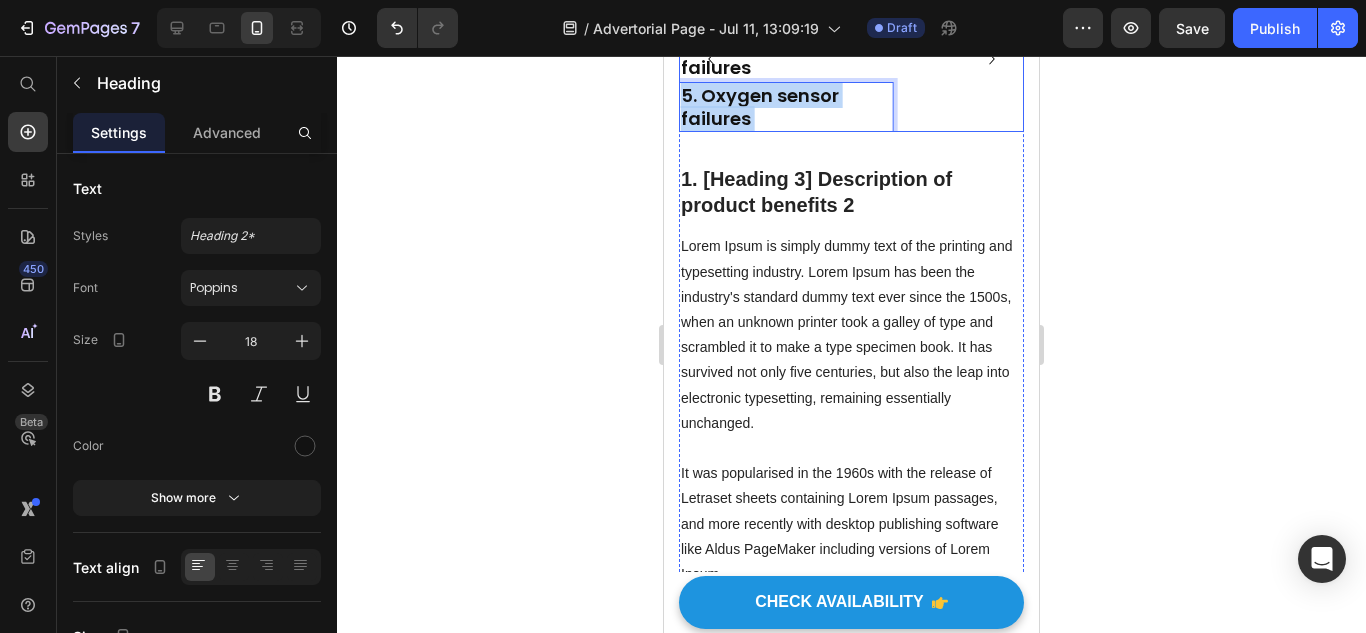 drag, startPoint x: 867, startPoint y: 363, endPoint x: 995, endPoint y: 267, distance: 160 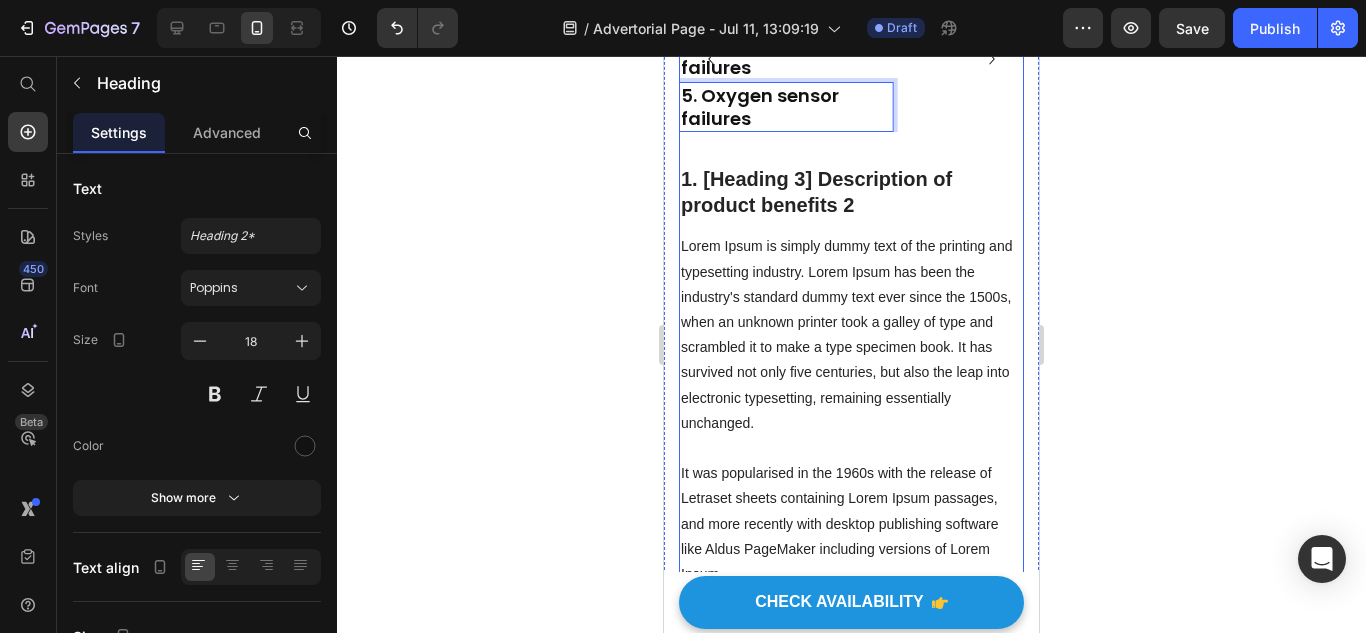 drag, startPoint x: 824, startPoint y: 430, endPoint x: 826, endPoint y: 372, distance: 58.034473 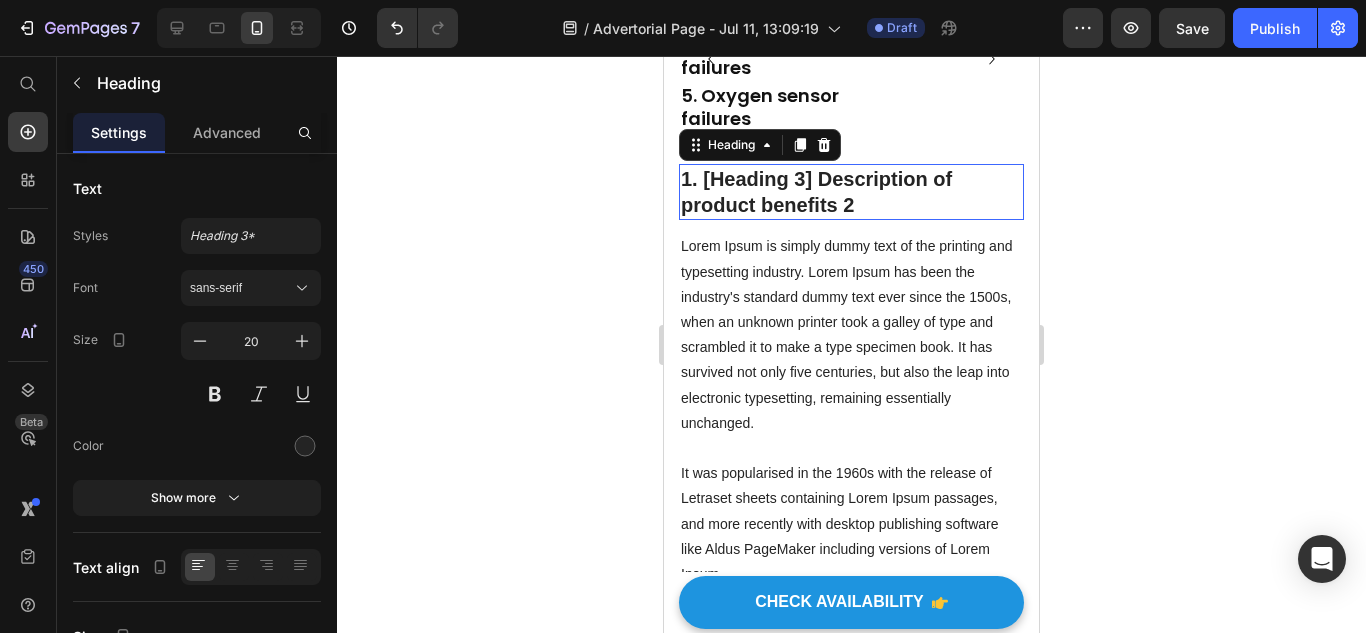 click at bounding box center [824, 145] 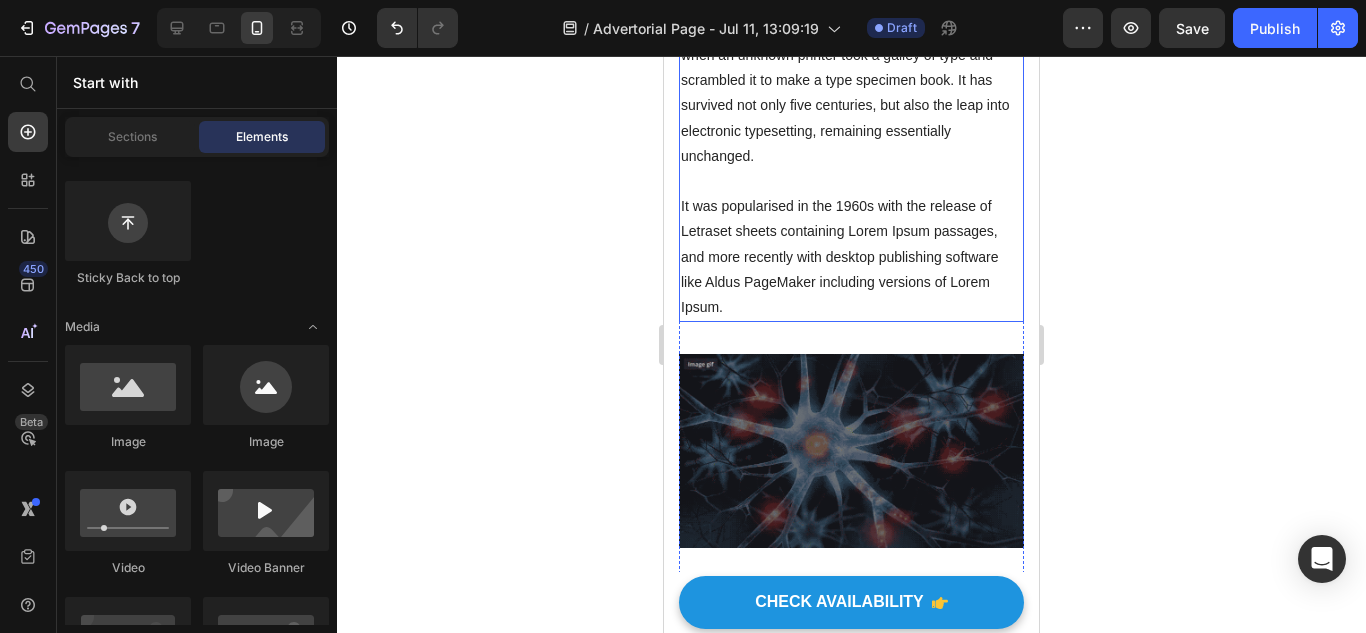 scroll, scrollTop: 3721, scrollLeft: 0, axis: vertical 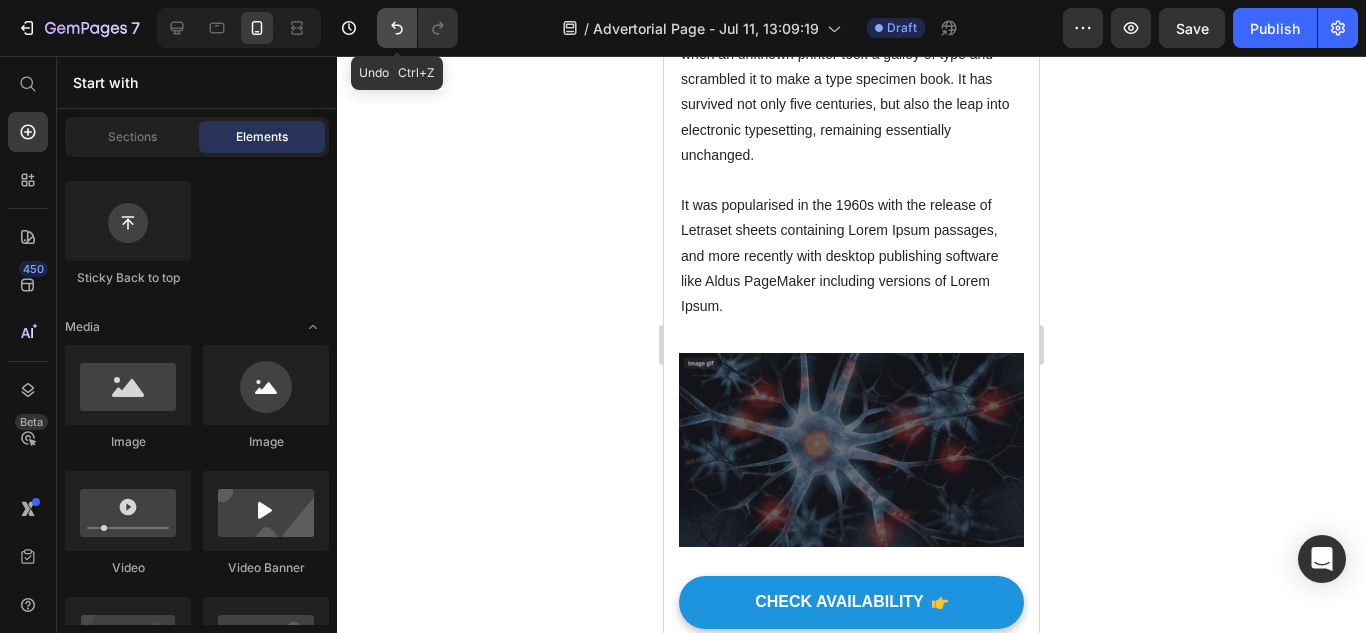 click 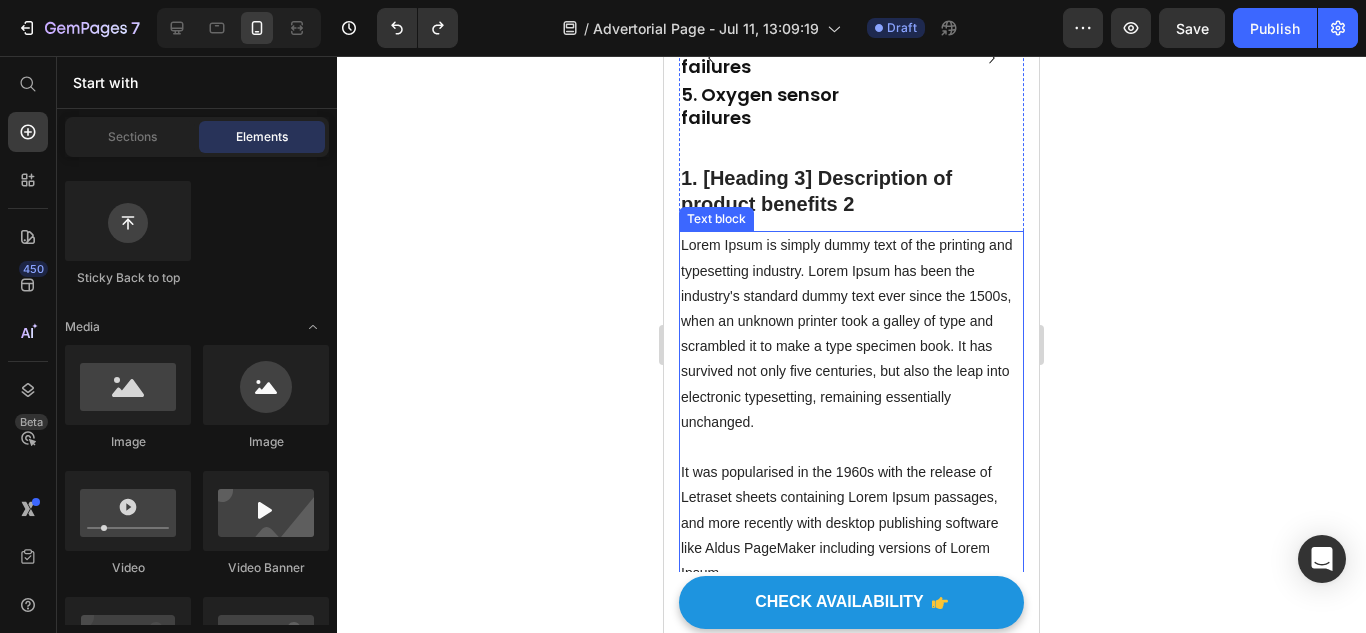 scroll, scrollTop: 3521, scrollLeft: 0, axis: vertical 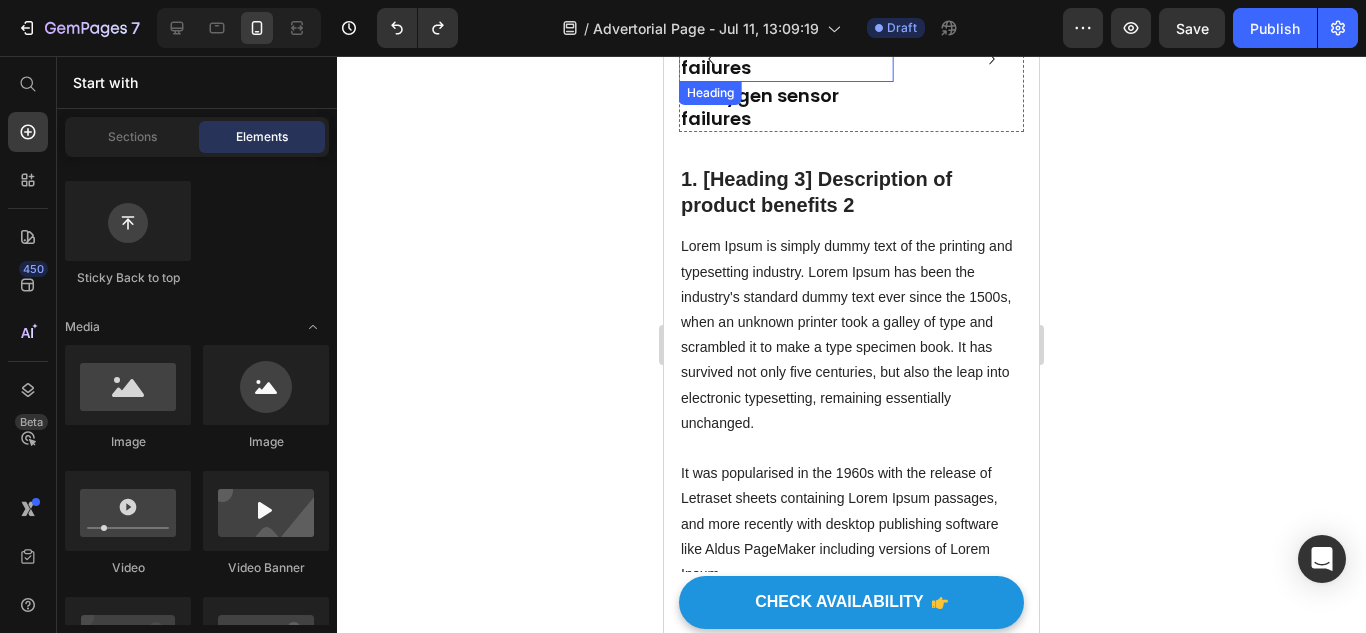 click on "5. Oxygen sensor failures" at bounding box center [760, 107] 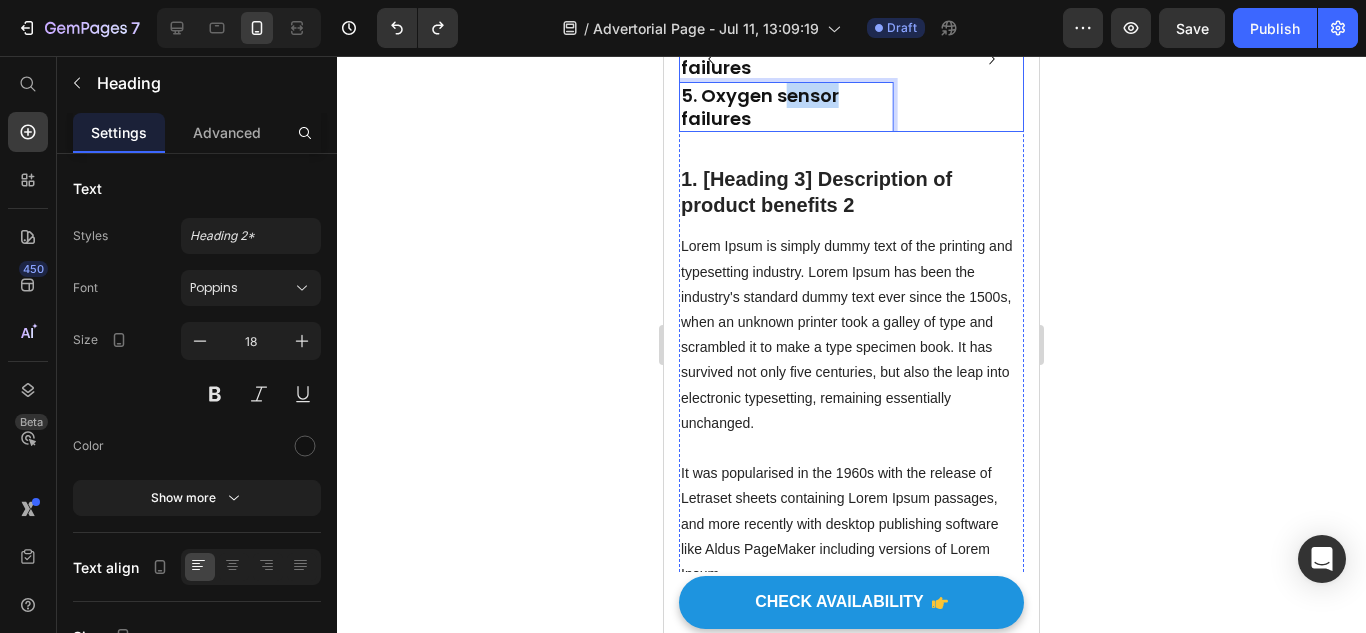 drag, startPoint x: 790, startPoint y: 324, endPoint x: 918, endPoint y: 382, distance: 140.52757 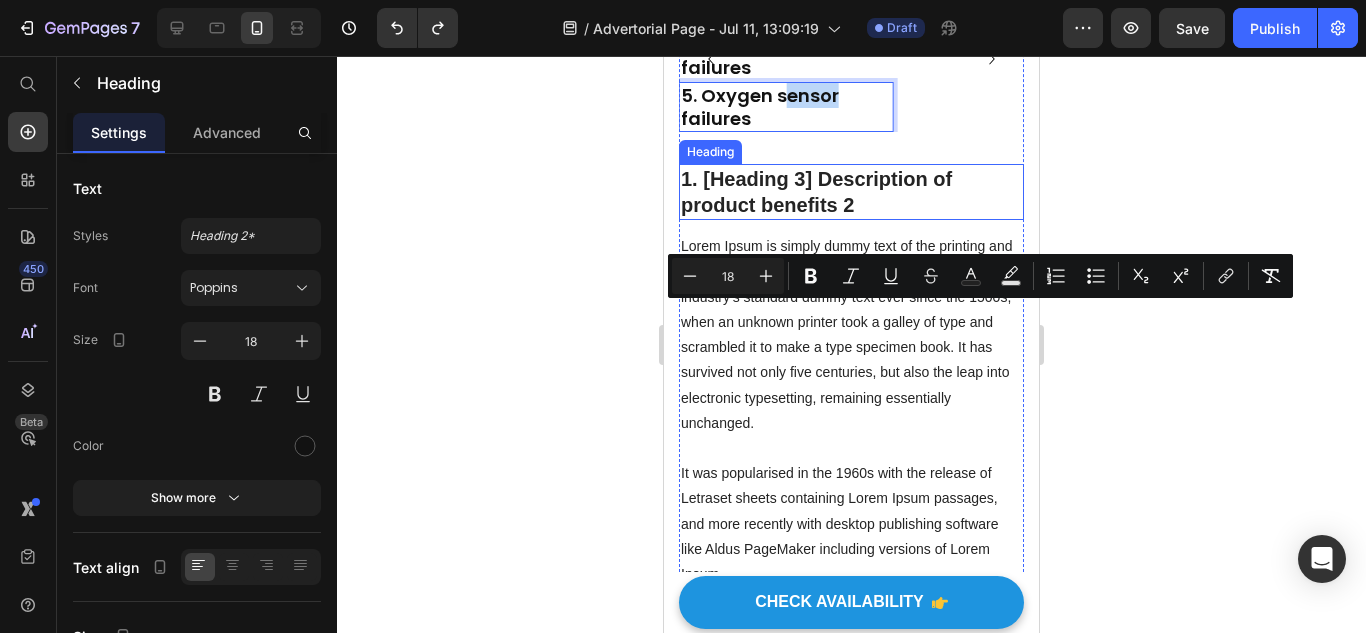 click on "1. [Heading 3] Description of product benefits 2" at bounding box center [851, 192] 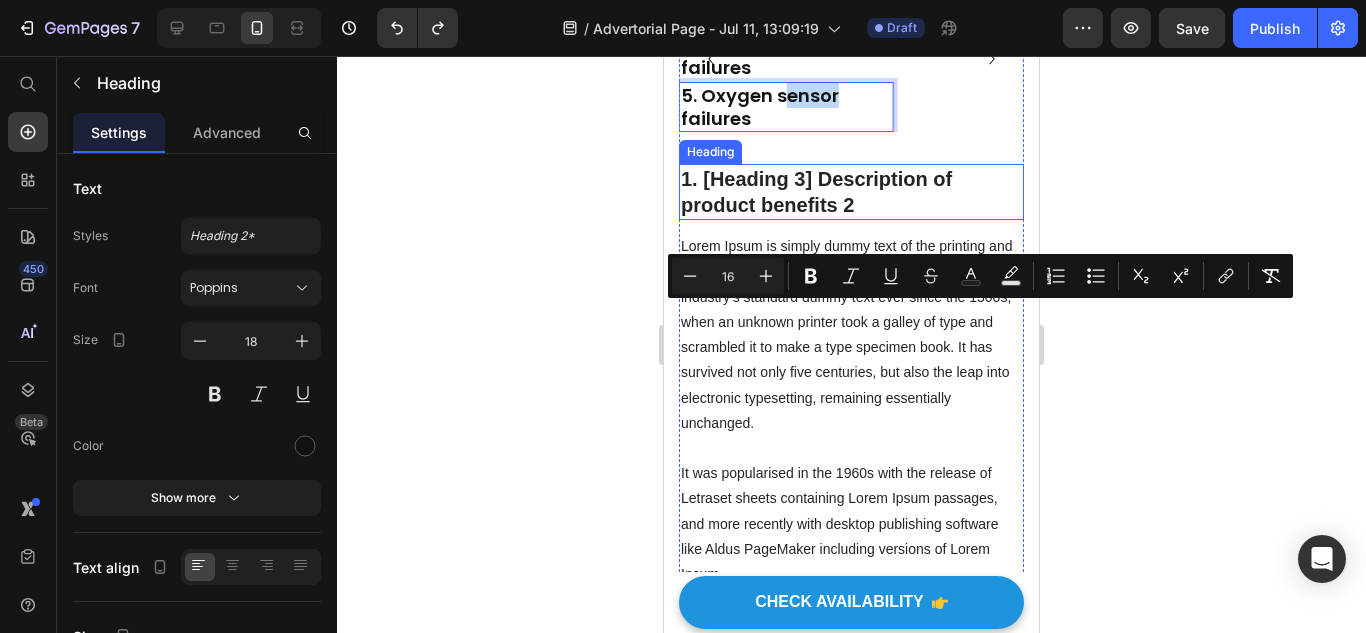 click on "Heading" at bounding box center [710, 152] 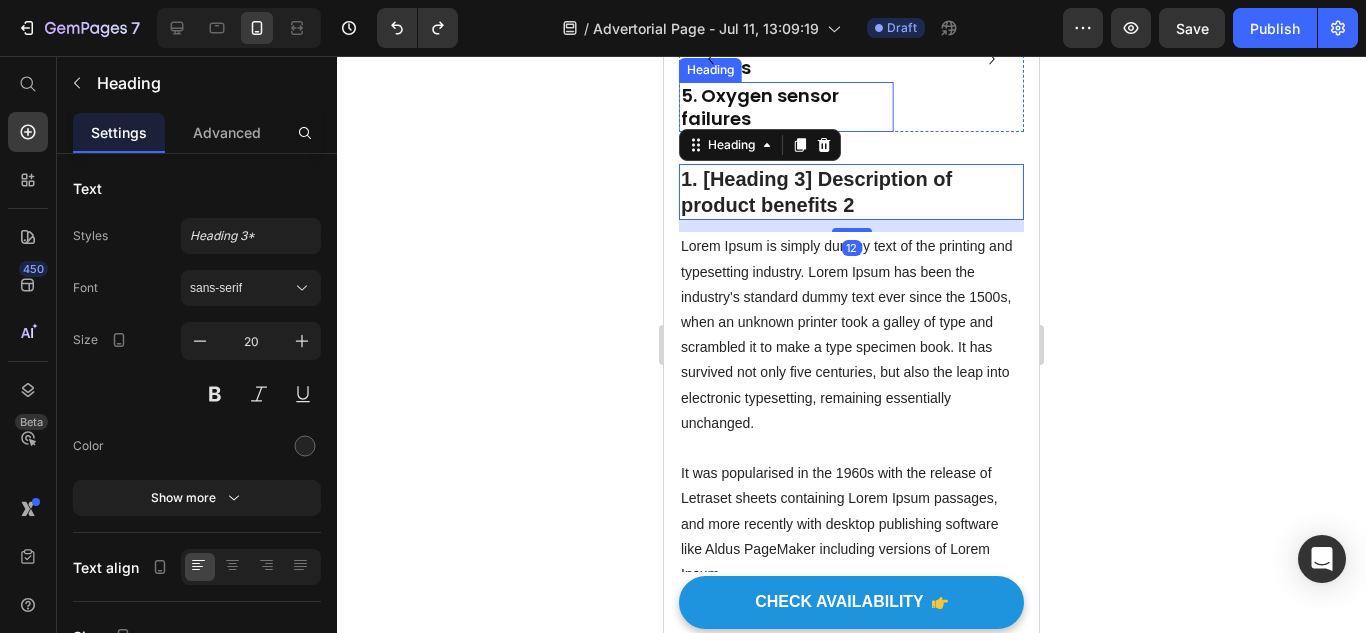 drag, startPoint x: 825, startPoint y: 352, endPoint x: 842, endPoint y: 340, distance: 20.808653 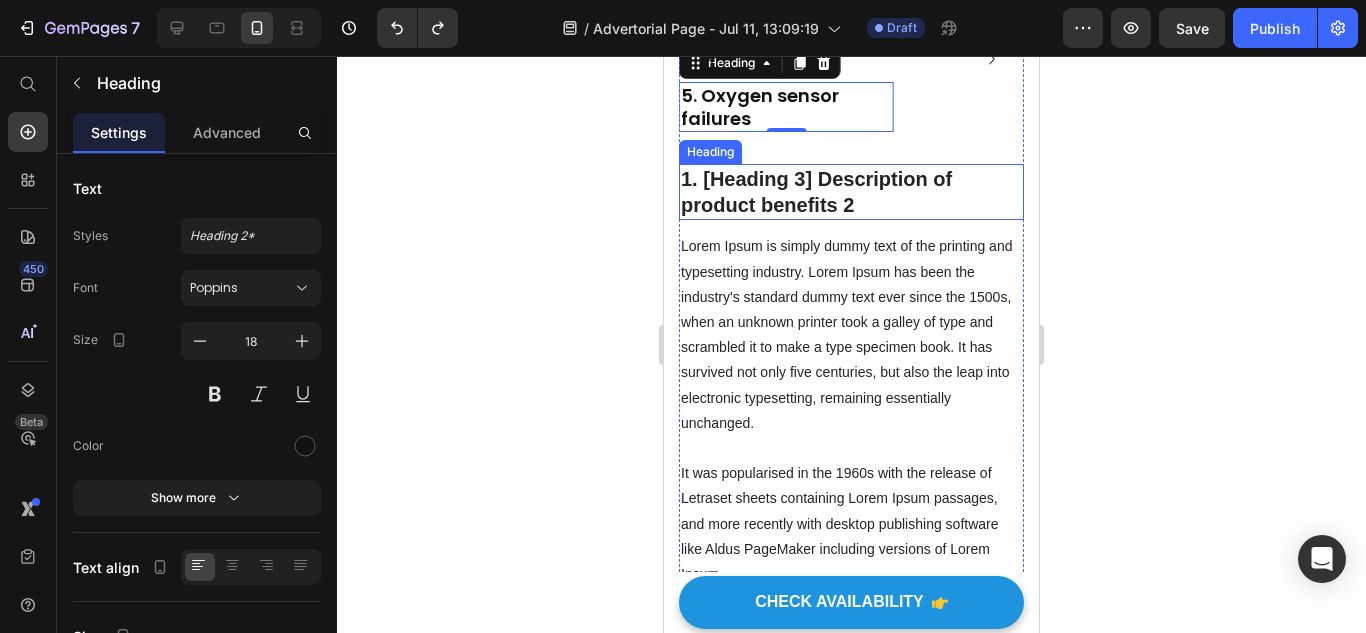 click on "1. [Heading 3] Description of product benefits 2" at bounding box center [851, 192] 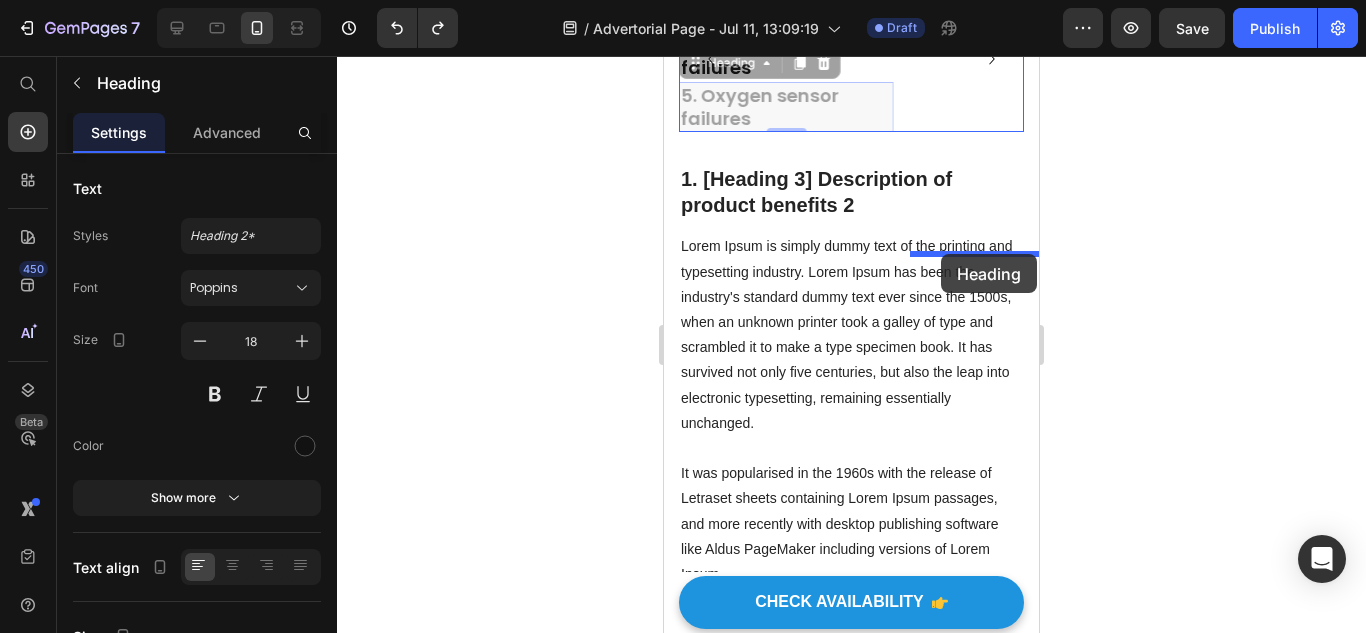 drag, startPoint x: 818, startPoint y: 335, endPoint x: 941, endPoint y: 254, distance: 147.27525 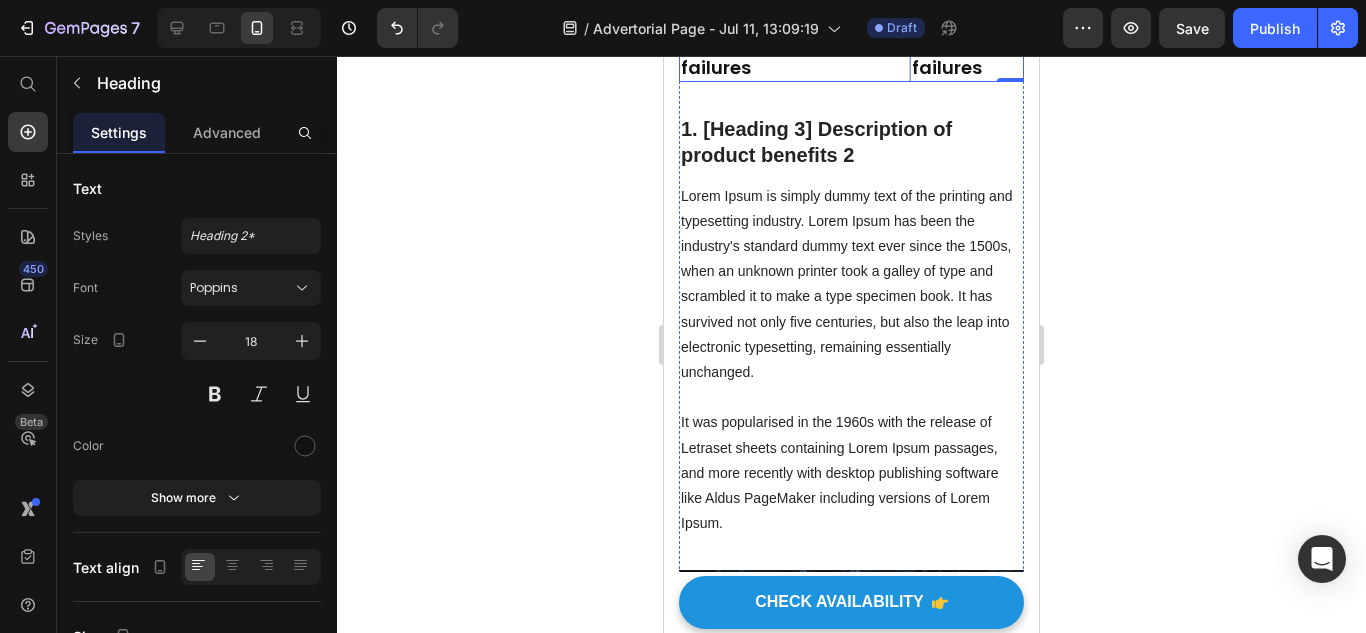 click 